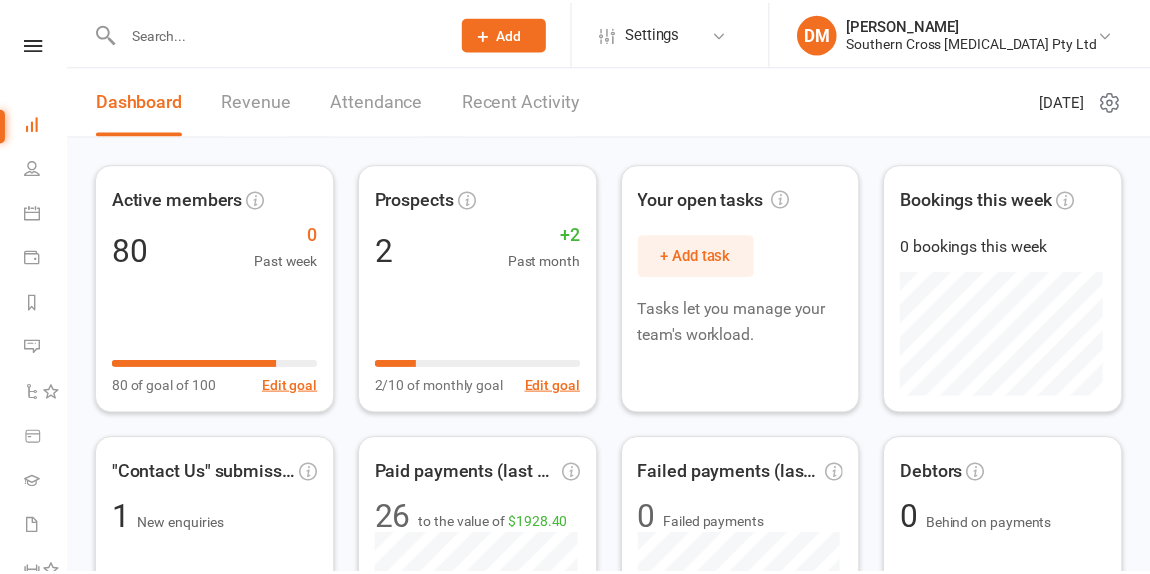 scroll, scrollTop: 0, scrollLeft: 0, axis: both 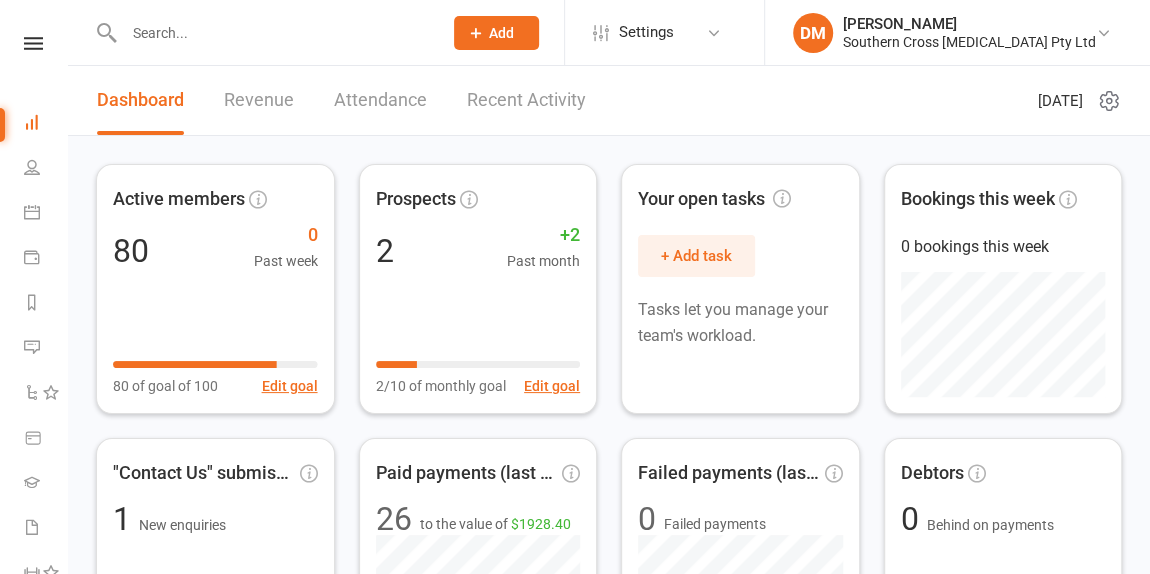 click on "Southern Cross [MEDICAL_DATA] Pty Ltd" at bounding box center [969, 42] 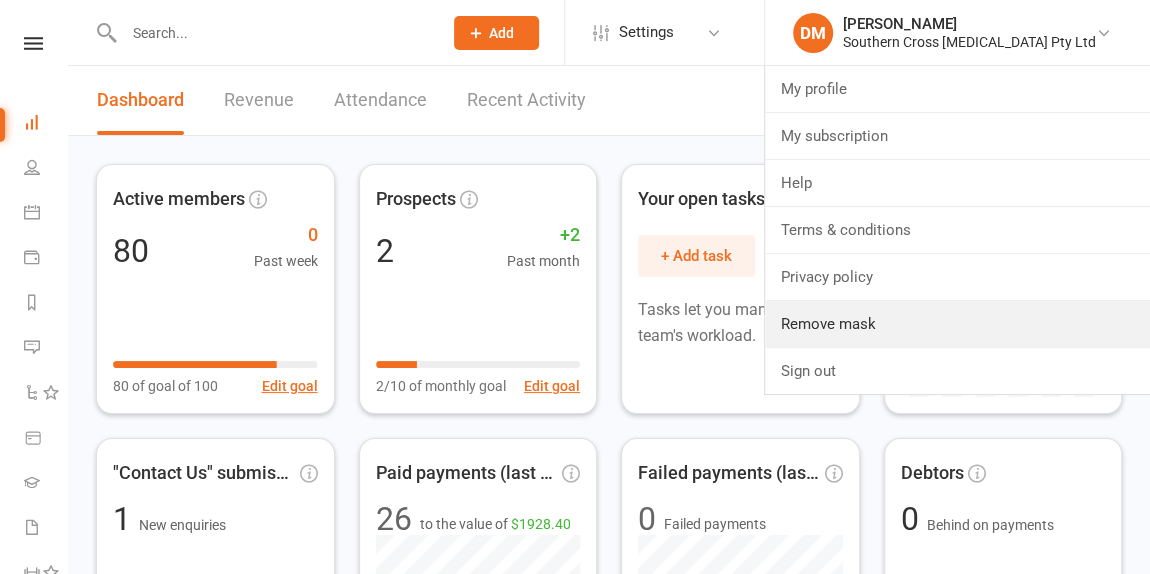 click on "Remove mask" at bounding box center (957, 324) 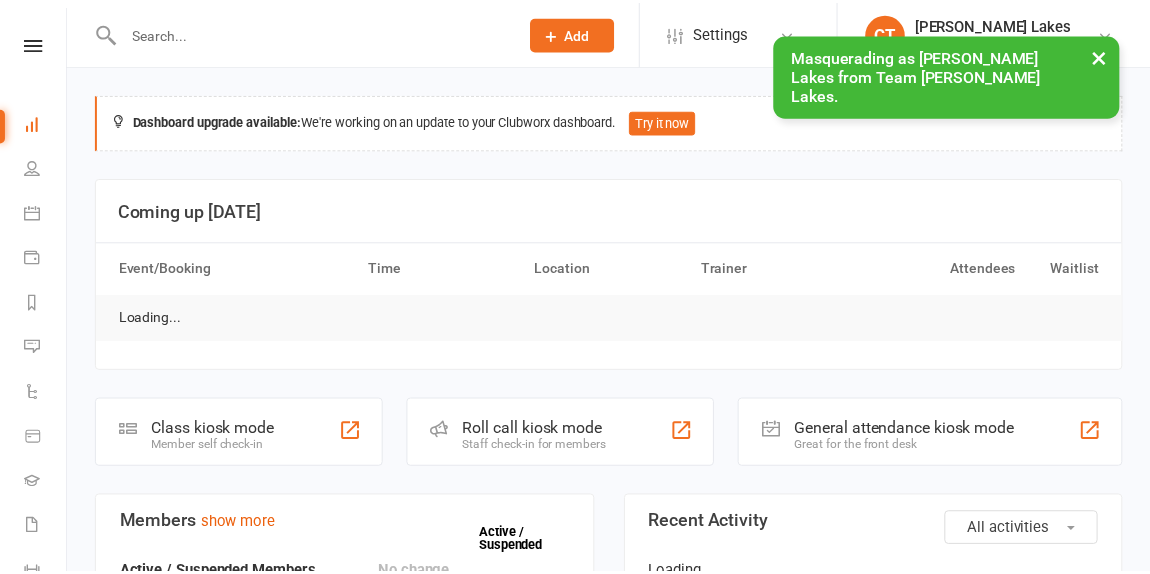 scroll, scrollTop: 0, scrollLeft: 0, axis: both 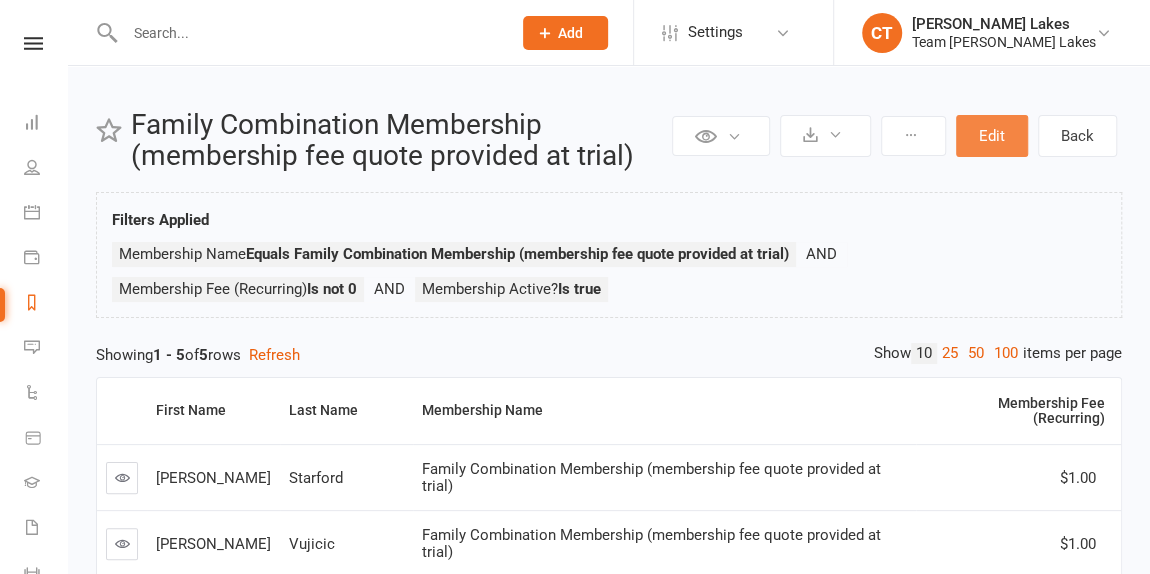 click on "Edit" at bounding box center (992, 136) 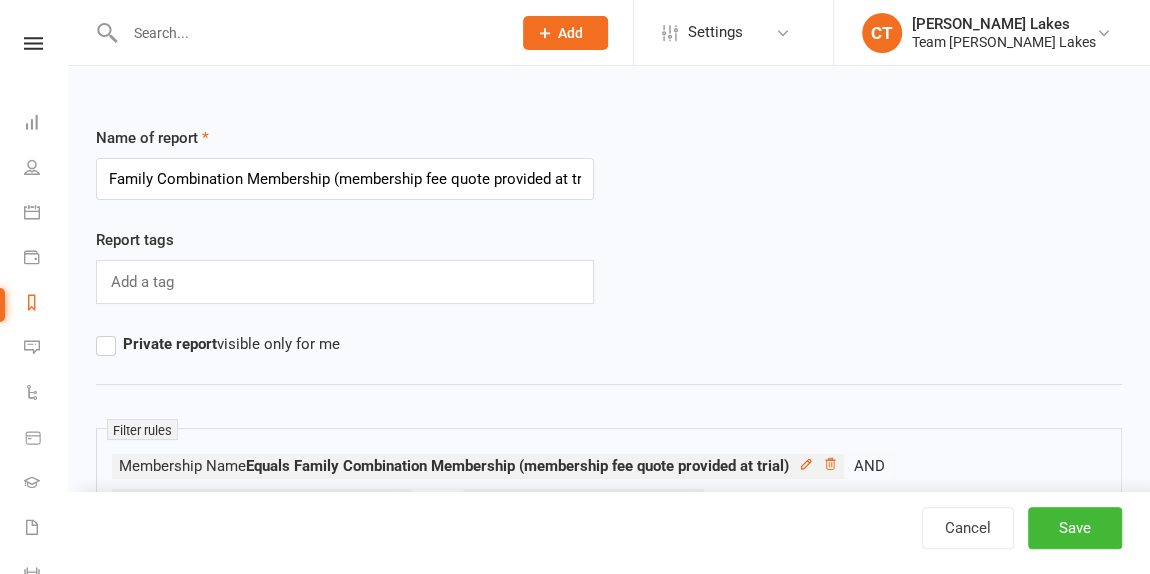 scroll, scrollTop: 0, scrollLeft: 19, axis: horizontal 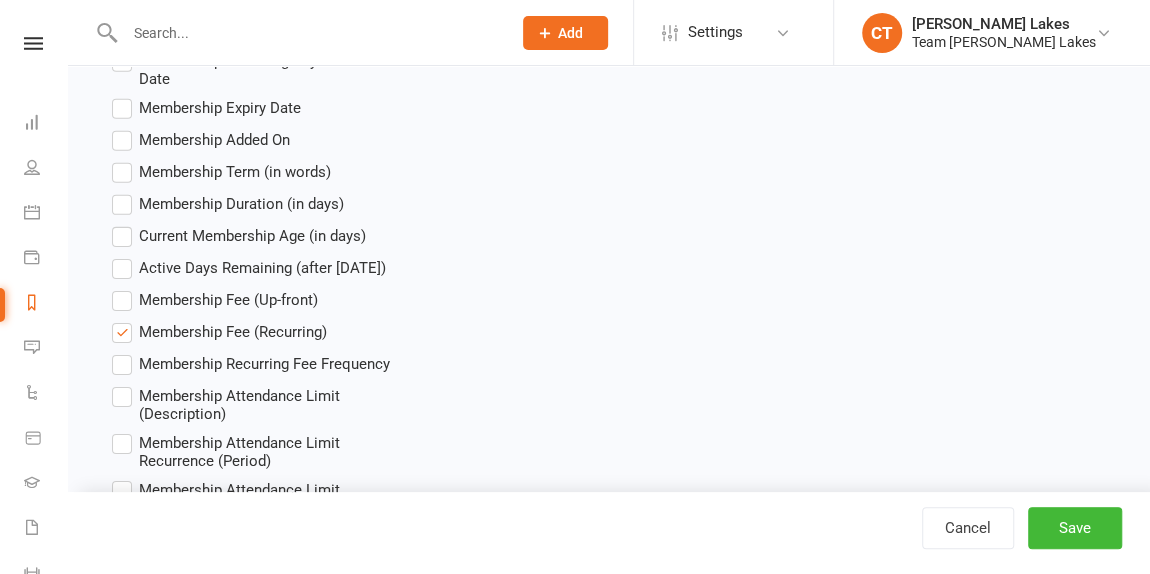 click on "Membership Recurring Fee Frequency" at bounding box center (264, 362) 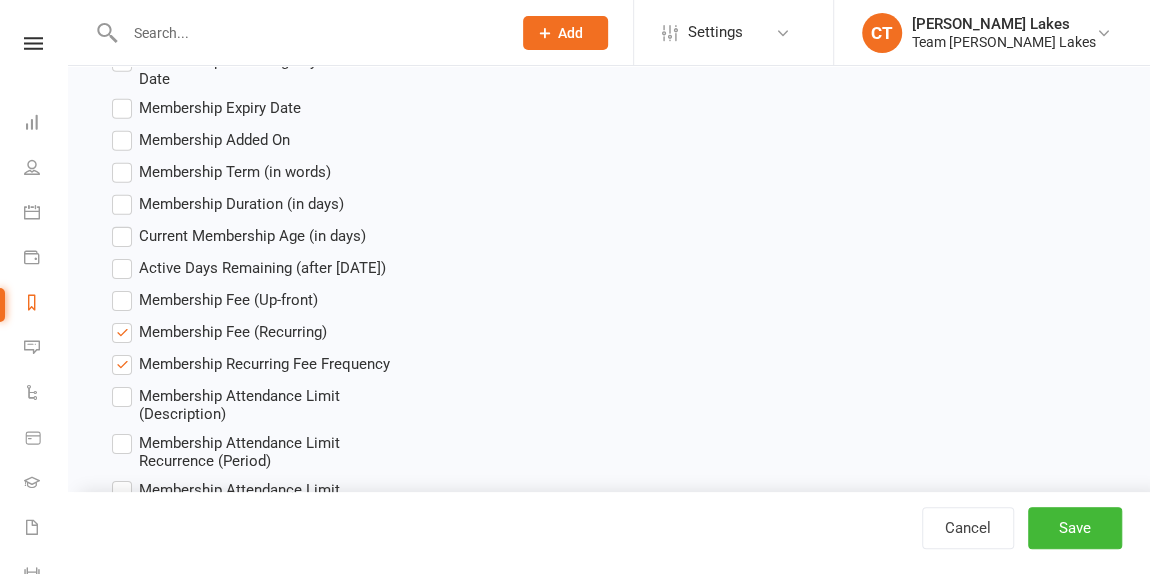 scroll, scrollTop: 0, scrollLeft: 0, axis: both 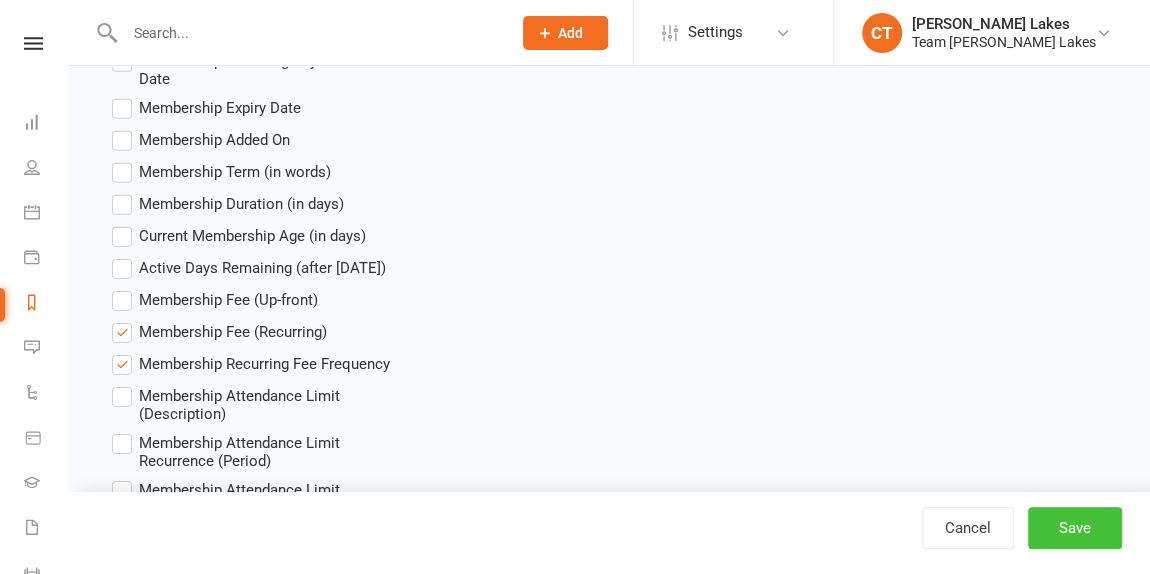 click on "Save" at bounding box center (1075, 528) 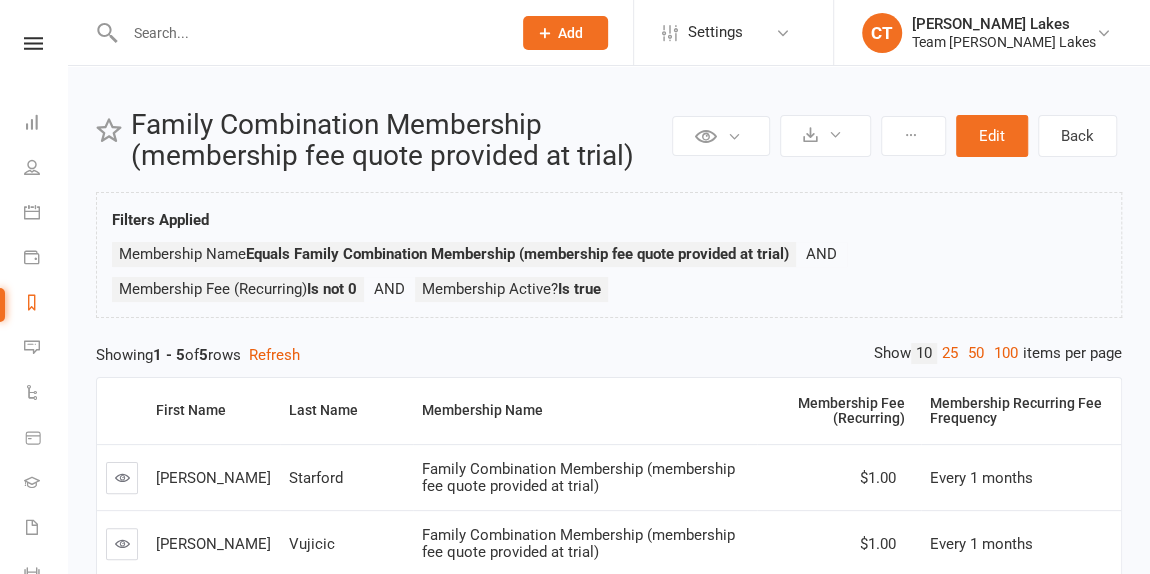 scroll, scrollTop: 272, scrollLeft: 0, axis: vertical 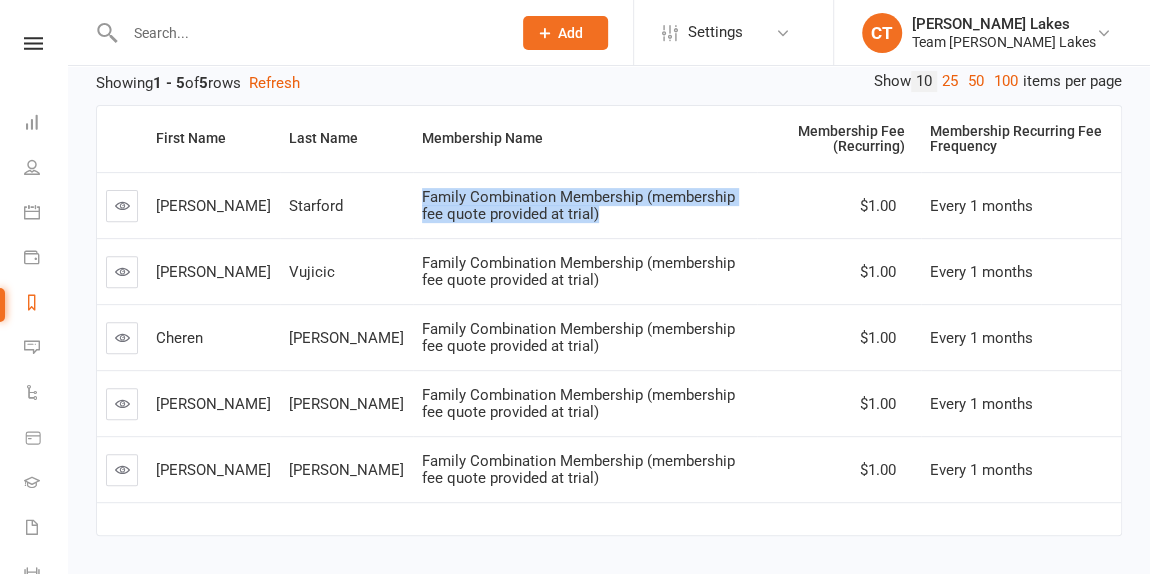 drag, startPoint x: 330, startPoint y: 196, endPoint x: 475, endPoint y: 213, distance: 145.99315 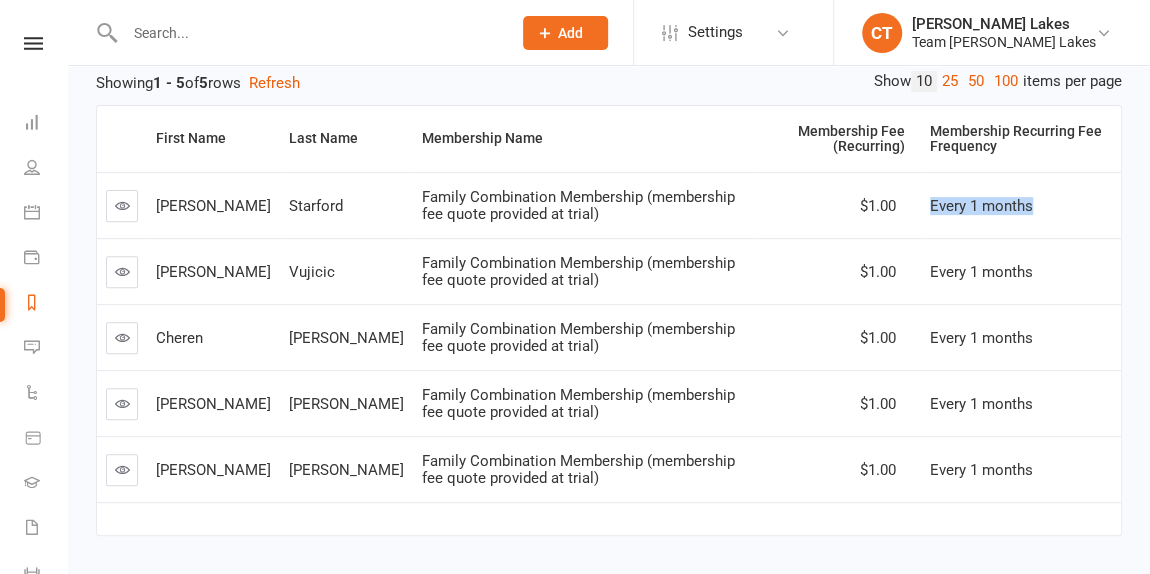copy on "Every 1 months" 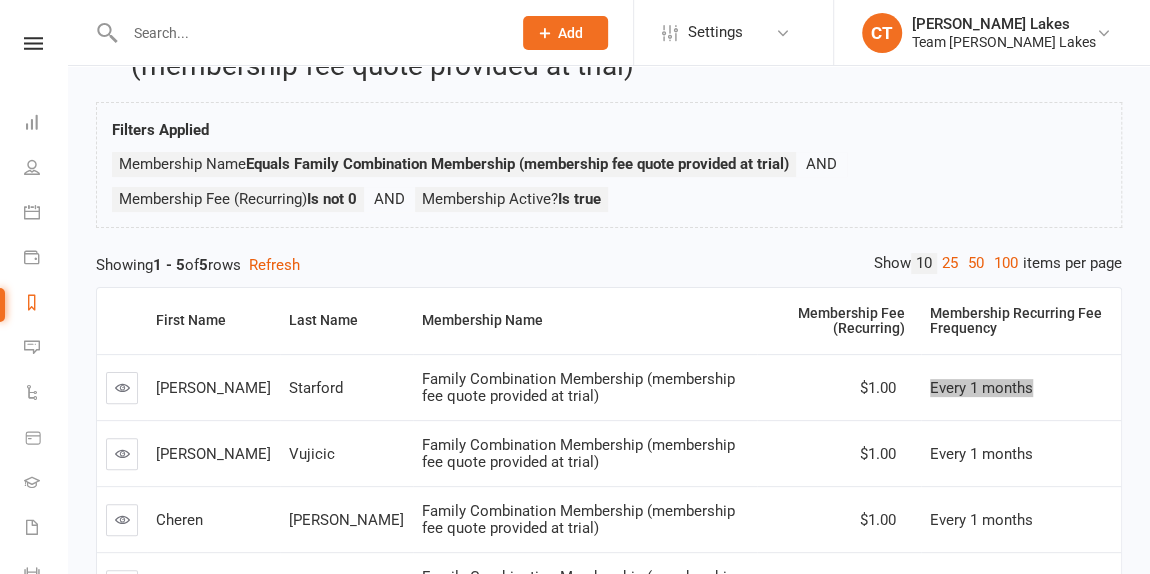 scroll, scrollTop: 0, scrollLeft: 0, axis: both 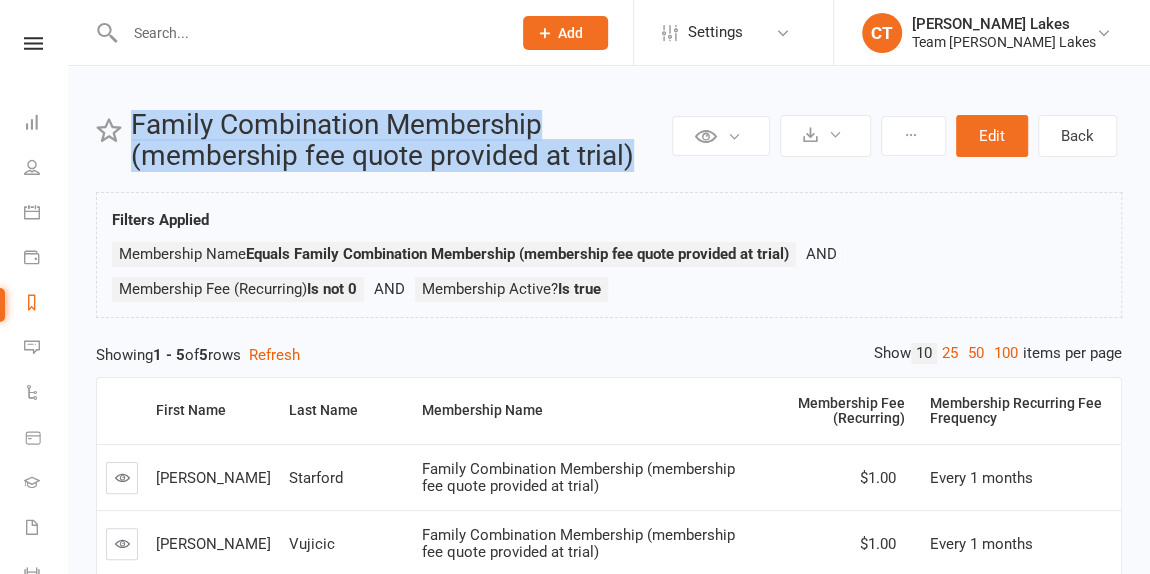 copy on "Family Combination Membership (membership fee quote provided at trial)" 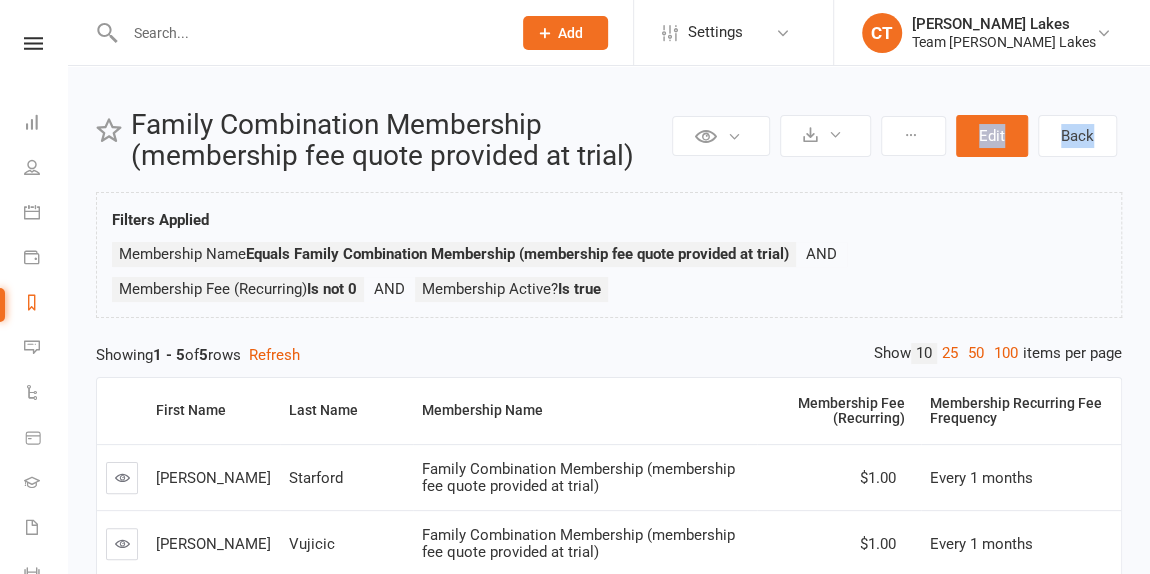 copy on "Private Report Only visible by me Public Report Visible to everyone at gym Export to CSV Schedule recurring exports All scheduled exports Perform bulk action Start membership import  Edit Back" 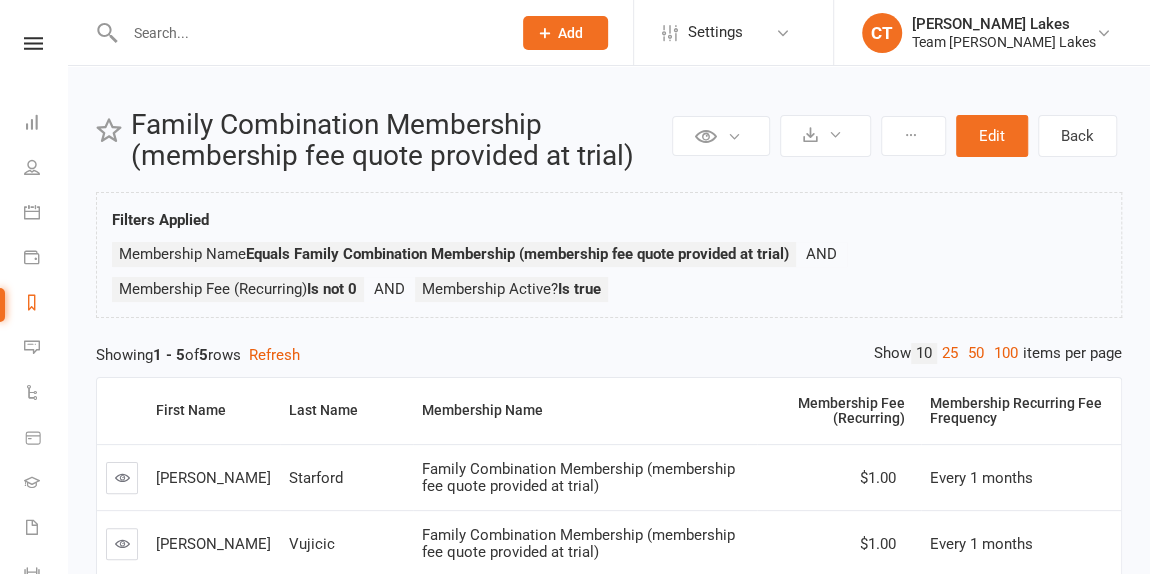 drag, startPoint x: 577, startPoint y: 200, endPoint x: 272, endPoint y: 174, distance: 306.1062 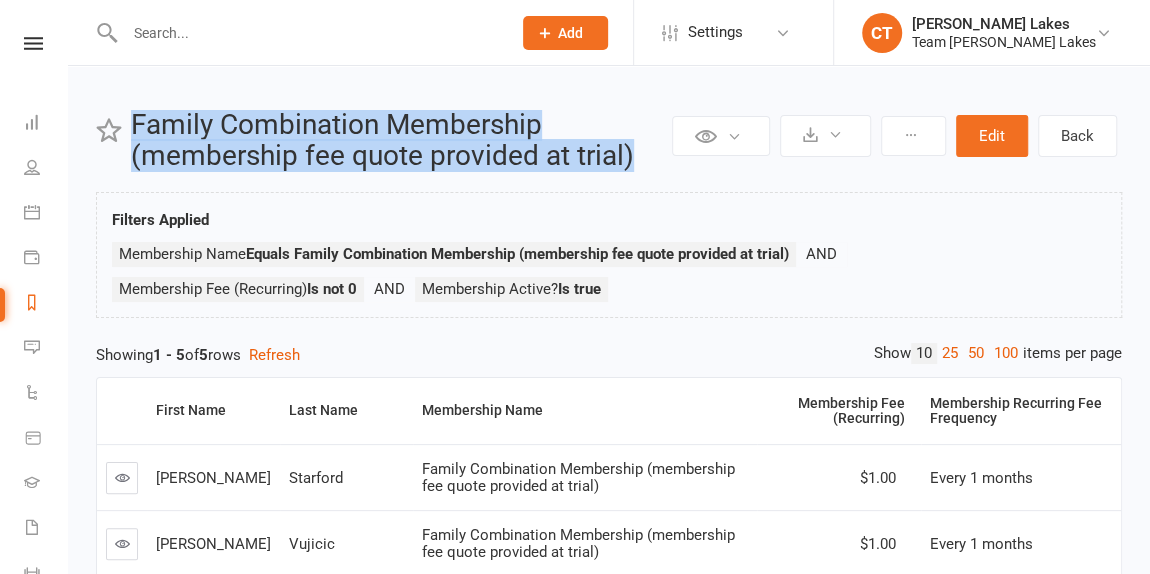 drag, startPoint x: 132, startPoint y: 123, endPoint x: 664, endPoint y: 158, distance: 533.1501 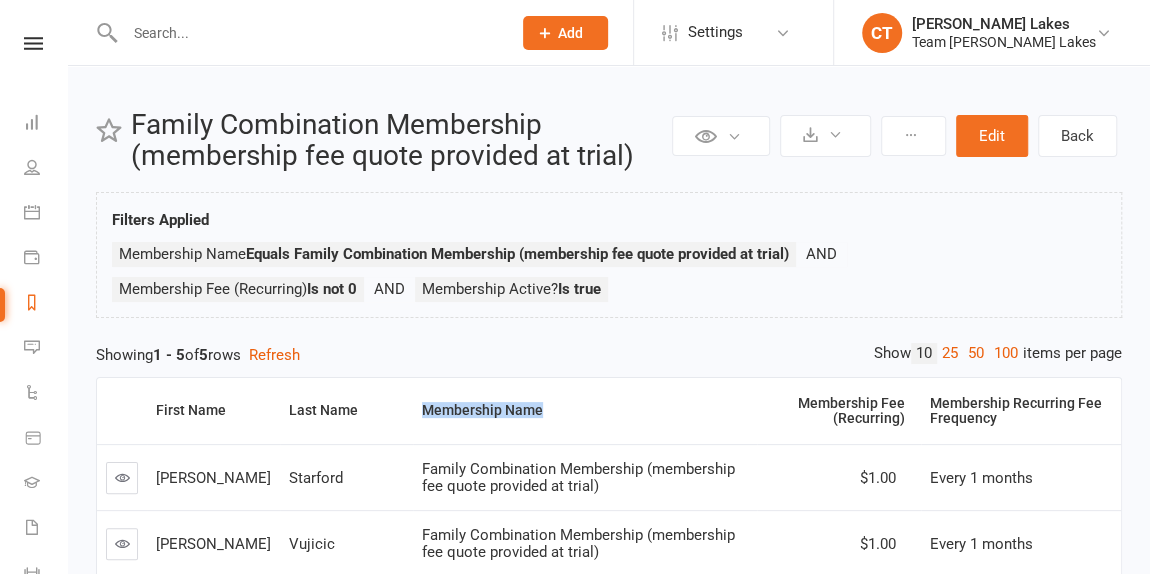 copy on "Membership Name" 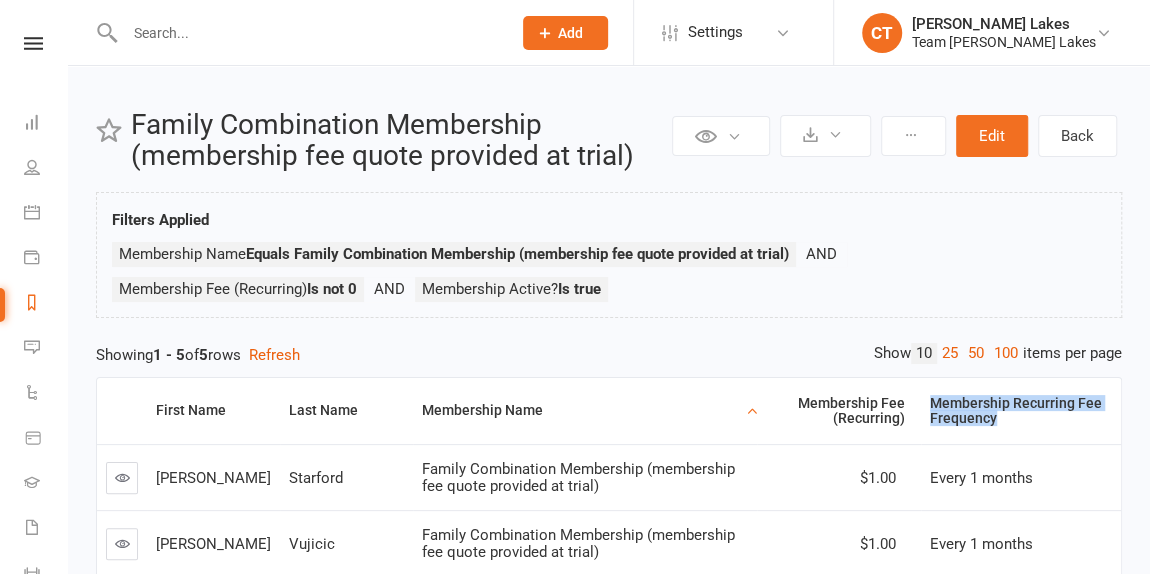 copy on "Membership Recurring Fee Frequency" 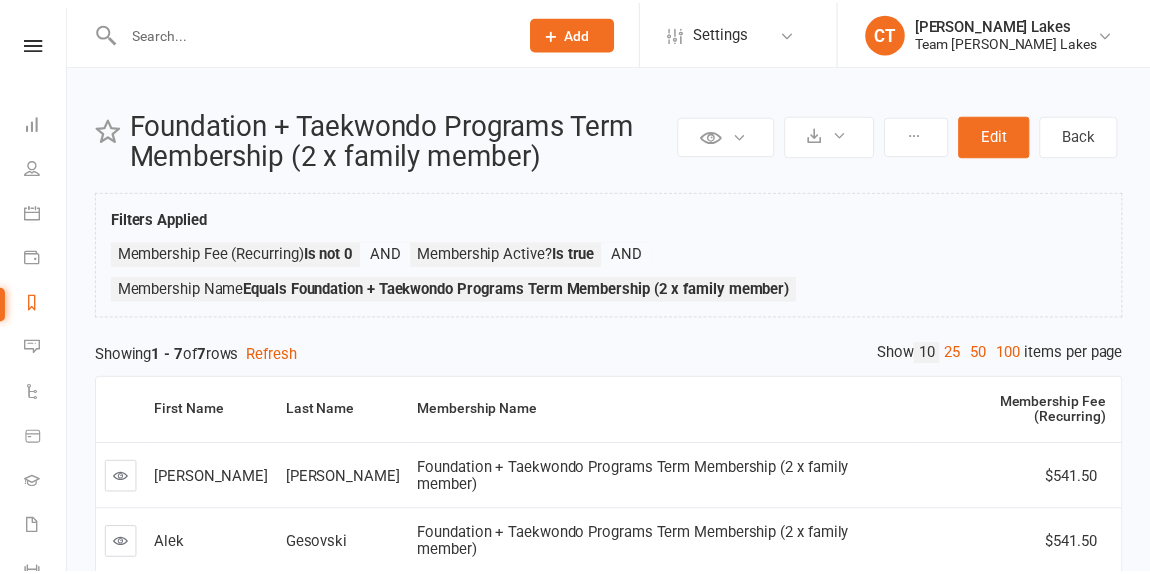 scroll, scrollTop: 0, scrollLeft: 0, axis: both 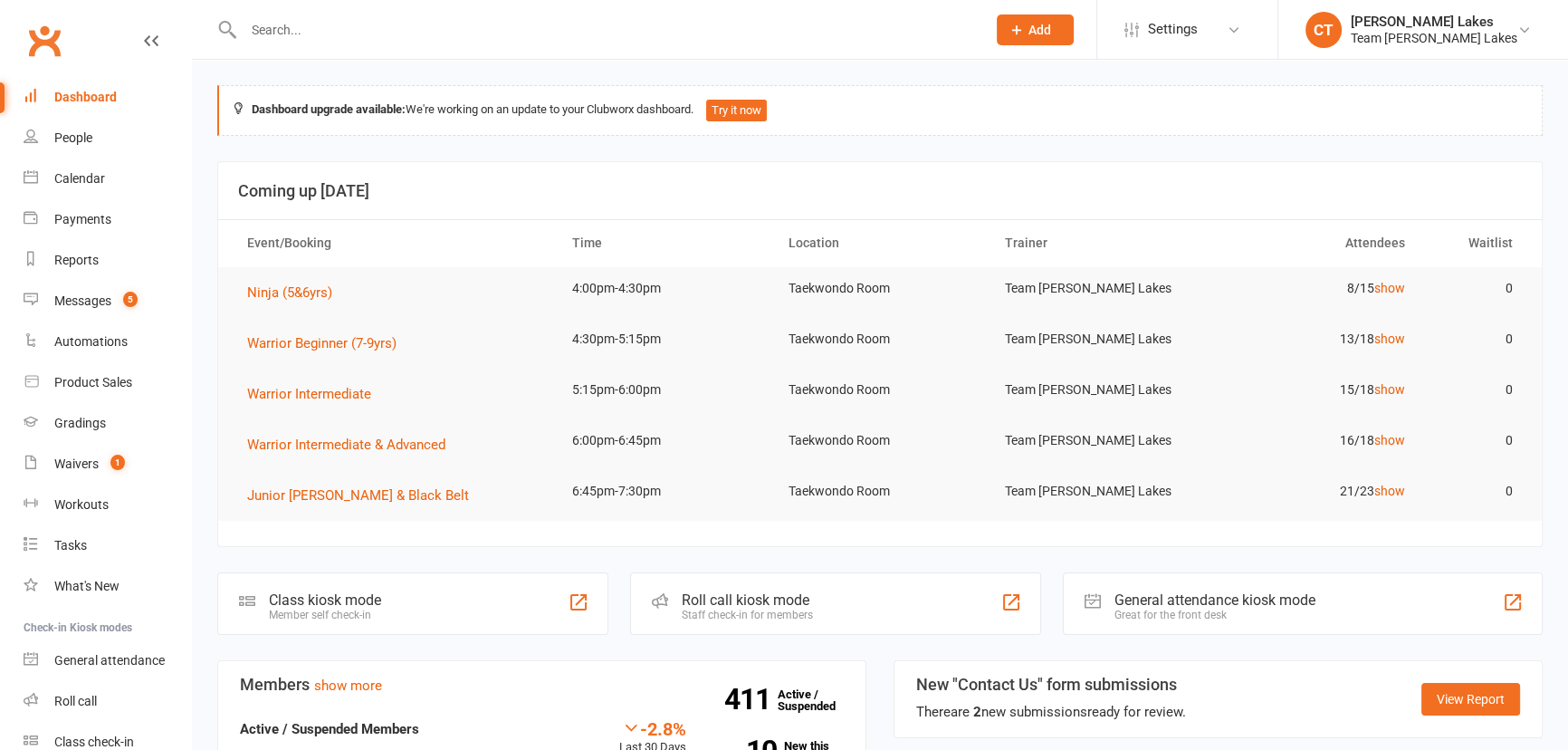 click on "Settings" at bounding box center (1172, 29) 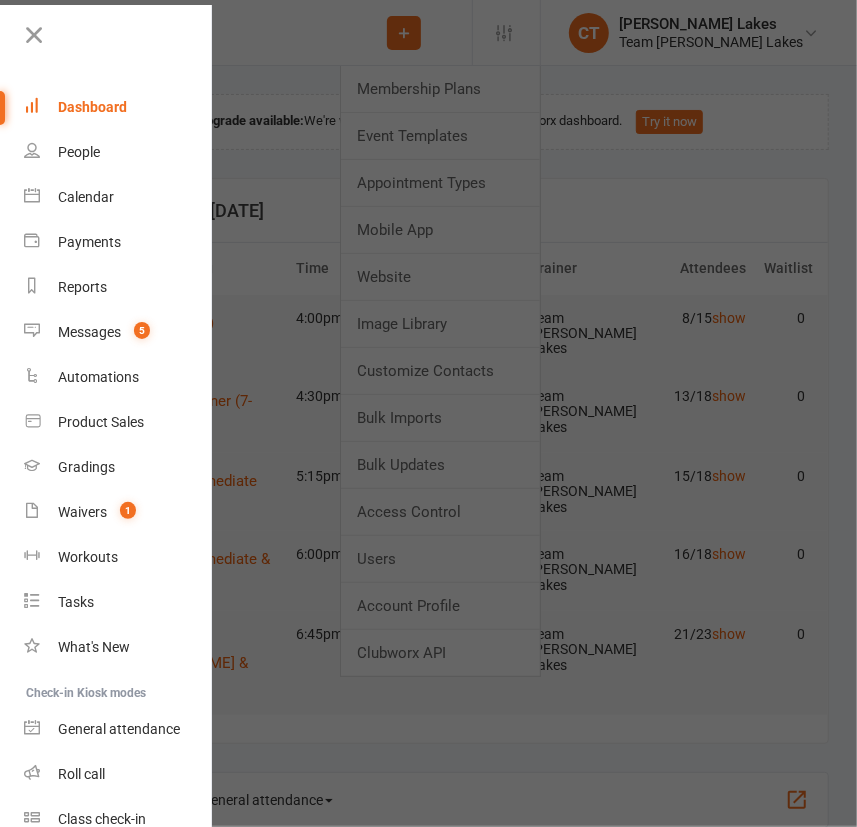drag, startPoint x: 43, startPoint y: 35, endPoint x: 8, endPoint y: 38, distance: 35.128338 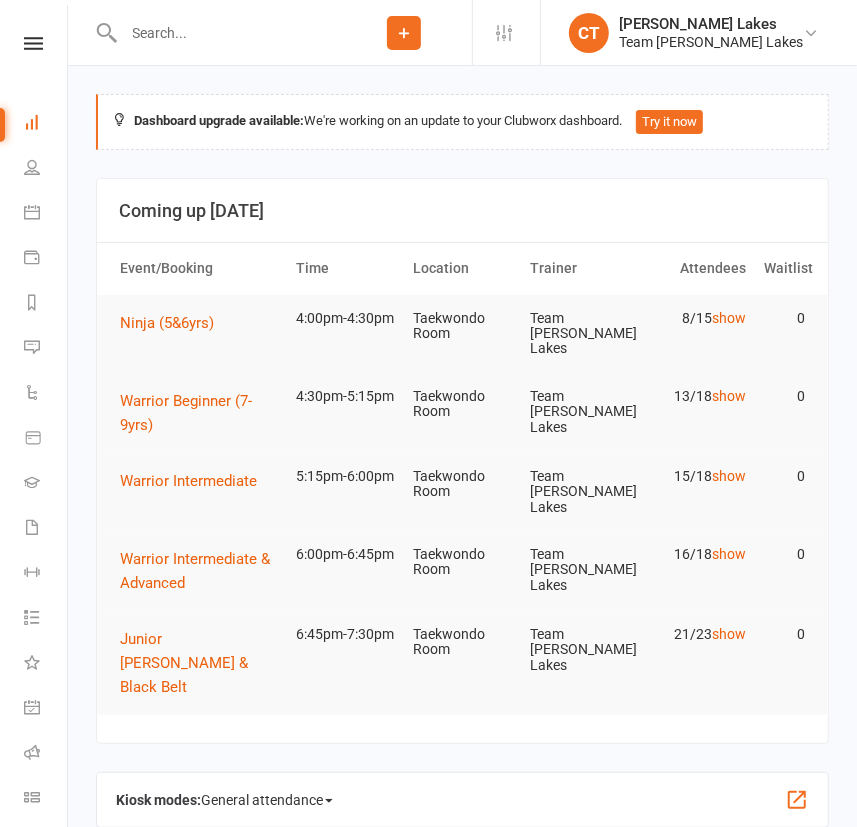 click on "Settings Membership Plans Event Templates Appointment Types Mobile App  Website Image Library Customize Contacts Bulk Imports Bulk Updates Access Control Users Account Profile Clubworx API" at bounding box center (506, 32) 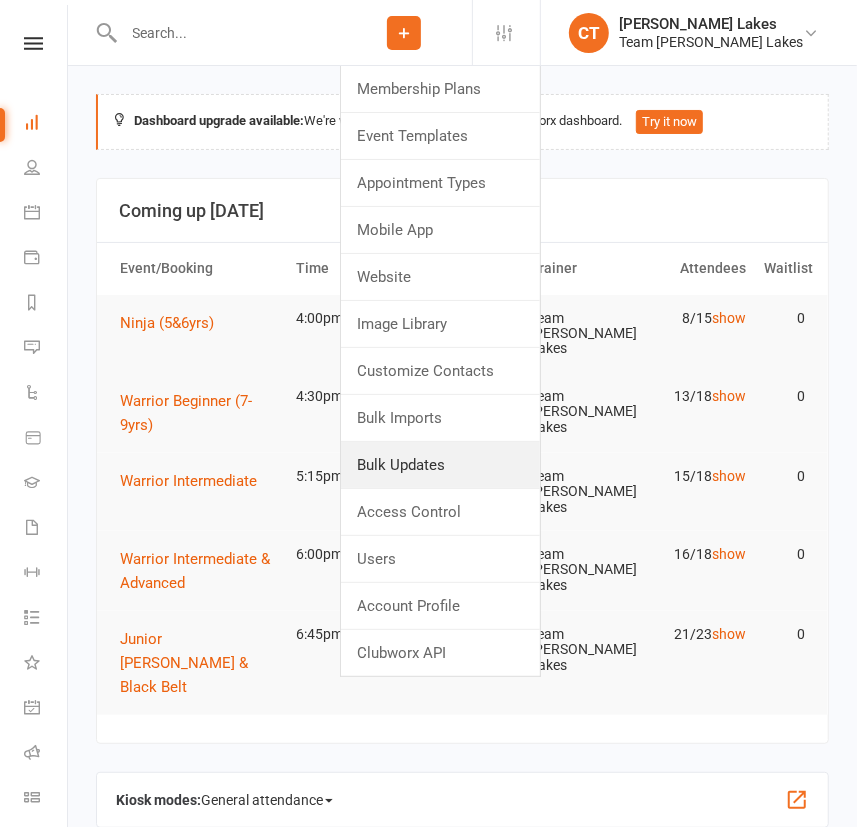 click on "Bulk Updates" at bounding box center [440, 465] 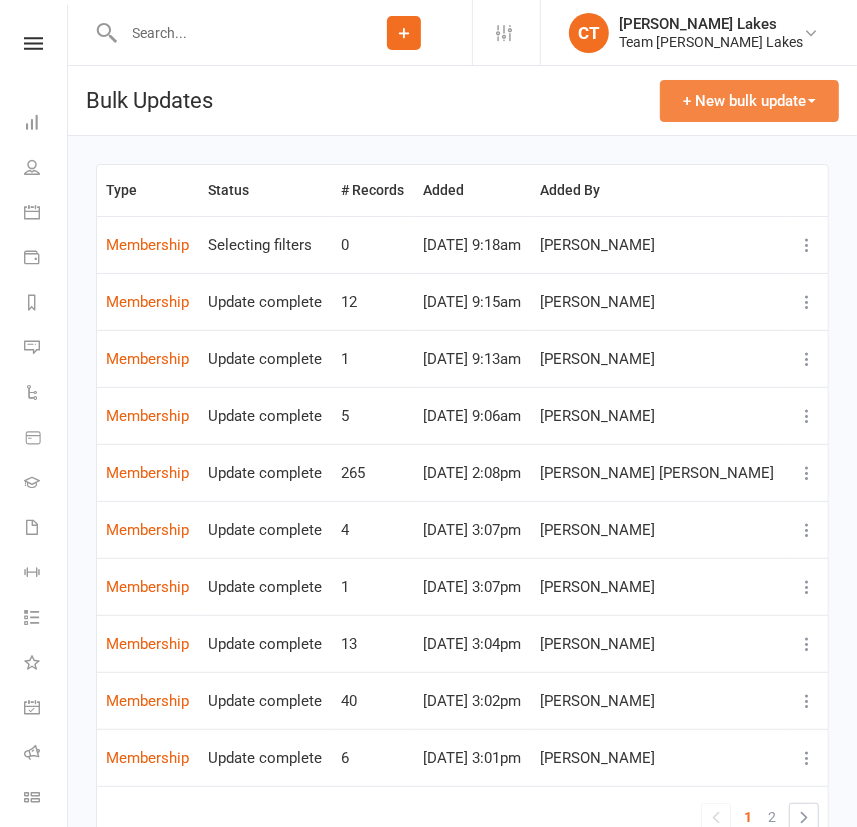 drag, startPoint x: 742, startPoint y: 100, endPoint x: 738, endPoint y: 110, distance: 10.770329 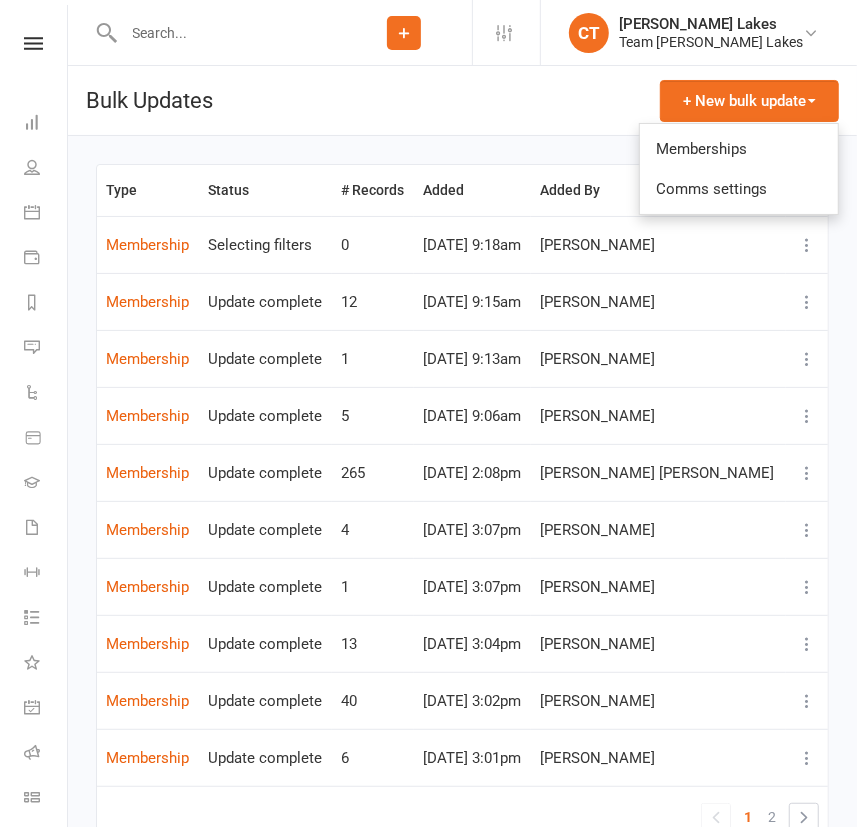 click on "Memberships" at bounding box center (739, 149) 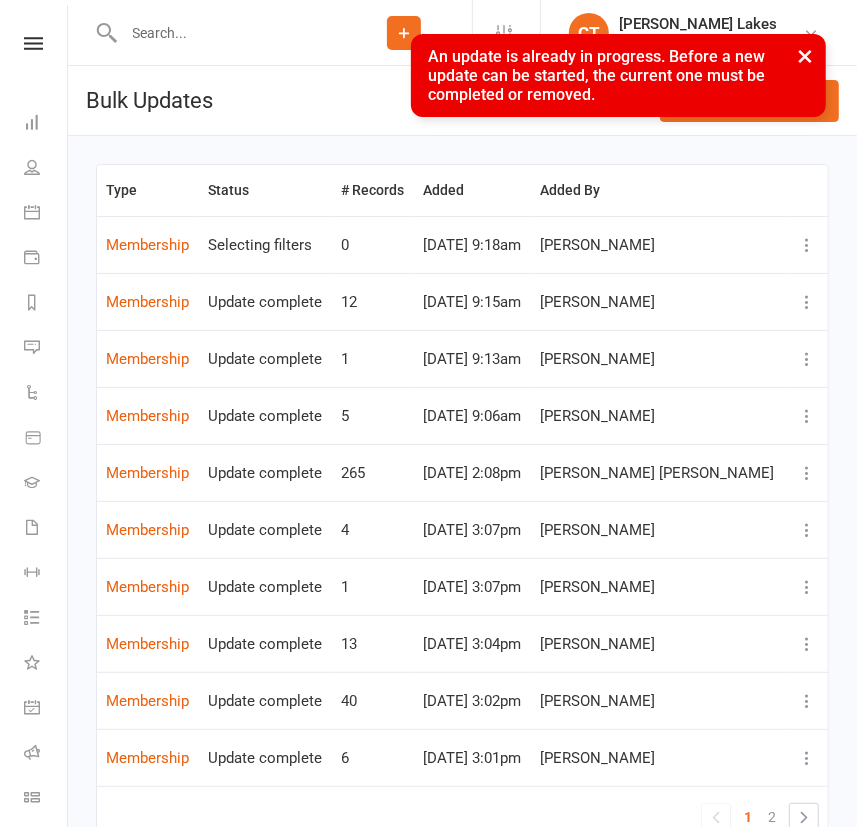 click at bounding box center (807, 245) 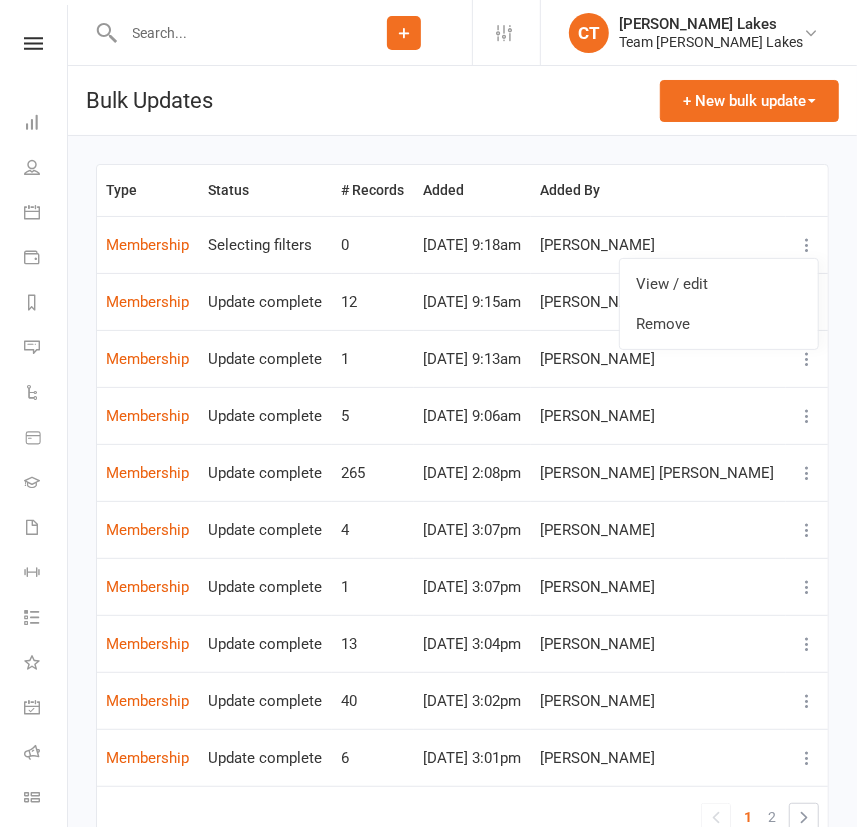 drag, startPoint x: 727, startPoint y: 311, endPoint x: 510, endPoint y: 85, distance: 313.31296 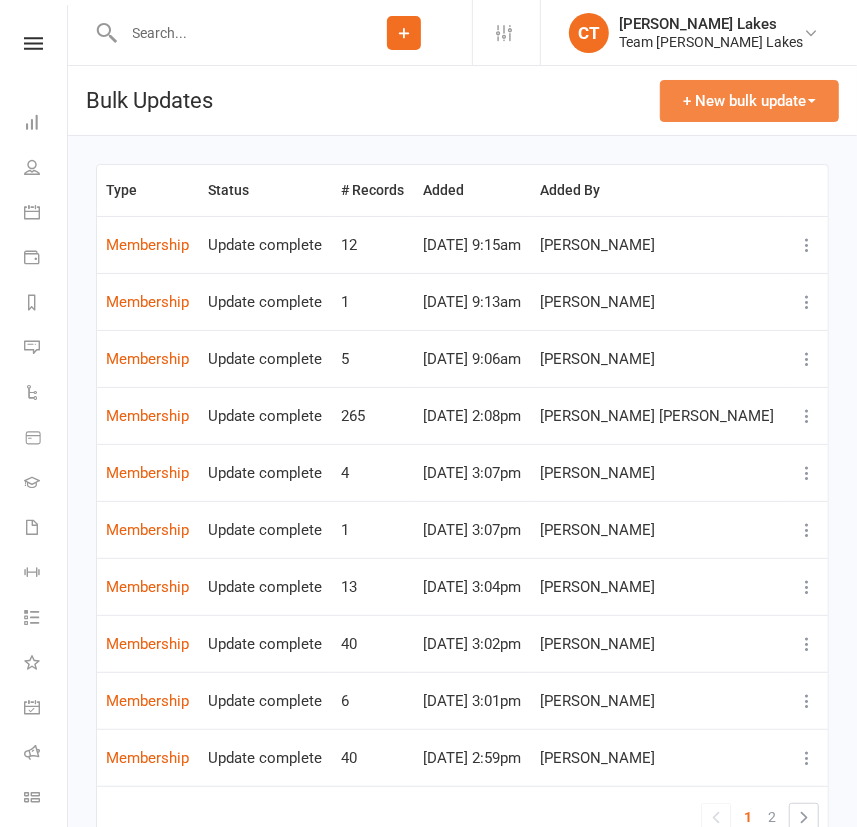 click on "+ New bulk update" at bounding box center [749, 101] 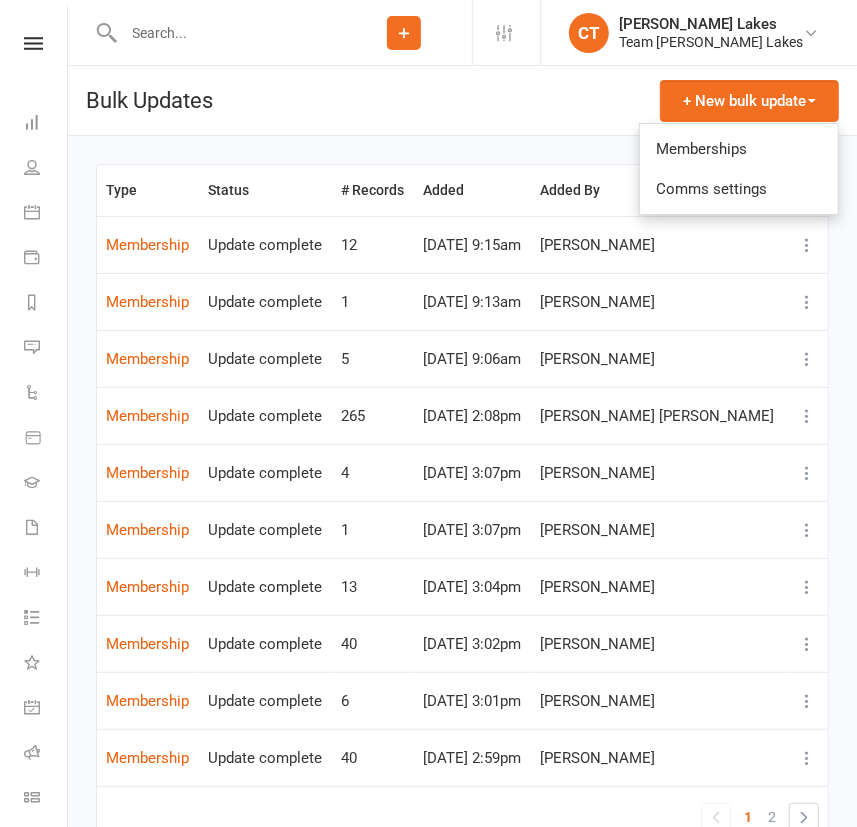 click on "Memberships" at bounding box center (739, 149) 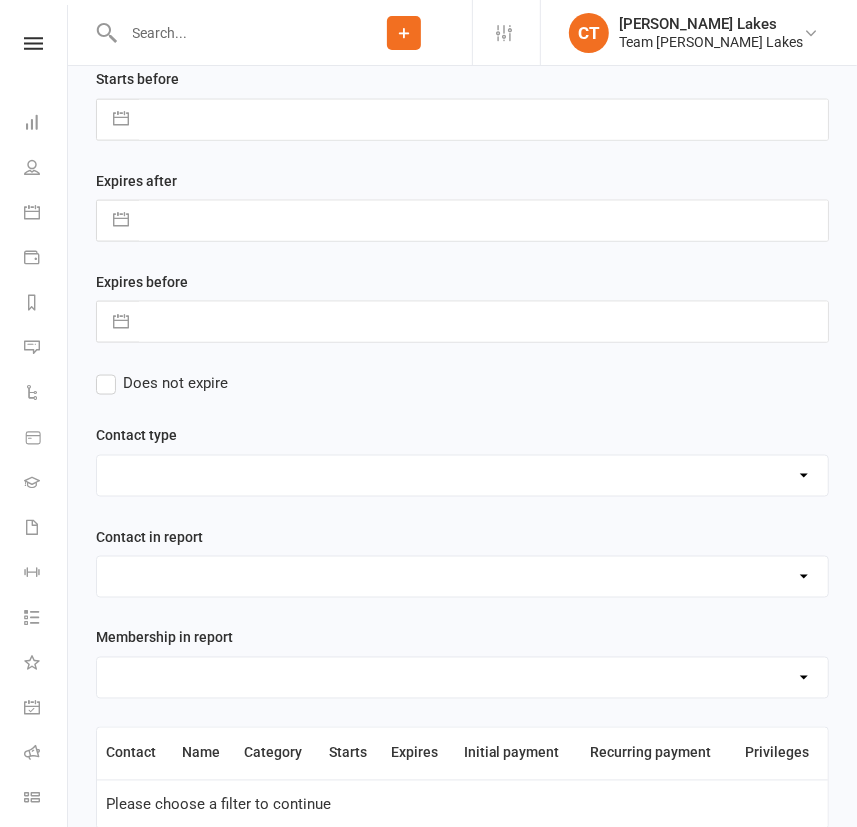scroll, scrollTop: 1129, scrollLeft: 0, axis: vertical 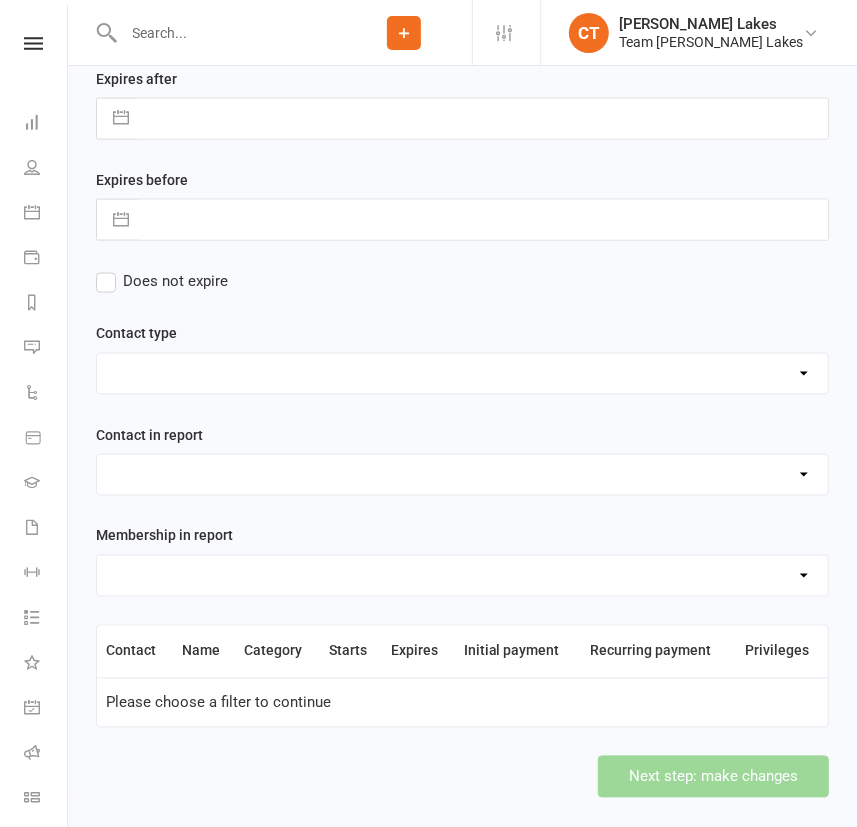 click on "Admin - 6 Month Contact Last 7 days Admin - AT Member Upload Admin - AT Reminder SMS NAC Admin - Communication December/January Monthly Payments advice Admin - January Term Payments [CWX] AT Reconciliation: NACS that have an active AT membership (base report) [CWX] AT Reconciliation: NACs with Fee Membership only (not AT) CWX Test 1 Delivery - Black Belt Program Delivery - Grading Connection List Delivery - Grading Green Stripe Ninja Delivery - Grading List Black Belt Delivery - Grading List  Junior Progam Delivery - Grading List Ninja Beginner Delivery - Grading List Ninja Intermediate & Advanced Delivery - Grading List Stripe Red to [PERSON_NAME] Bo (Junior) Delivery - Grading List Stripe Red to [PERSON_NAME] (Warrior & Junior) Delivery - Grading List Warrior Beginner Delivery - Grading List Warrior Intermediate & Advanced Delivery - Member Medical Flags (waiver answers) Events - Parent Week SMS Report (White Belt Ninja & Warrior Parents) Events - Parent Week SMS Report (White Belt Taekinda Parents)" at bounding box center [462, 576] 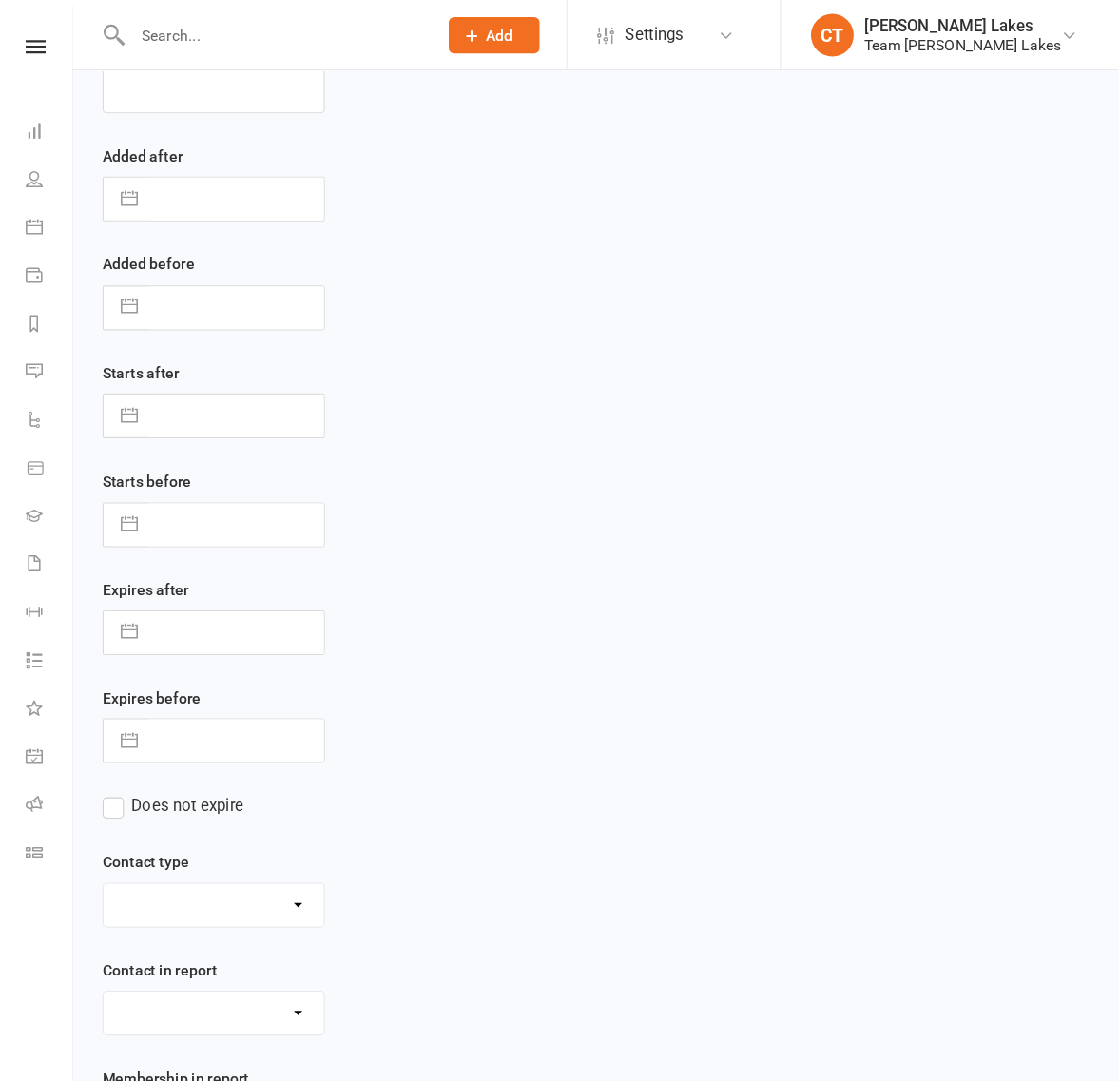 scroll, scrollTop: 616, scrollLeft: 0, axis: vertical 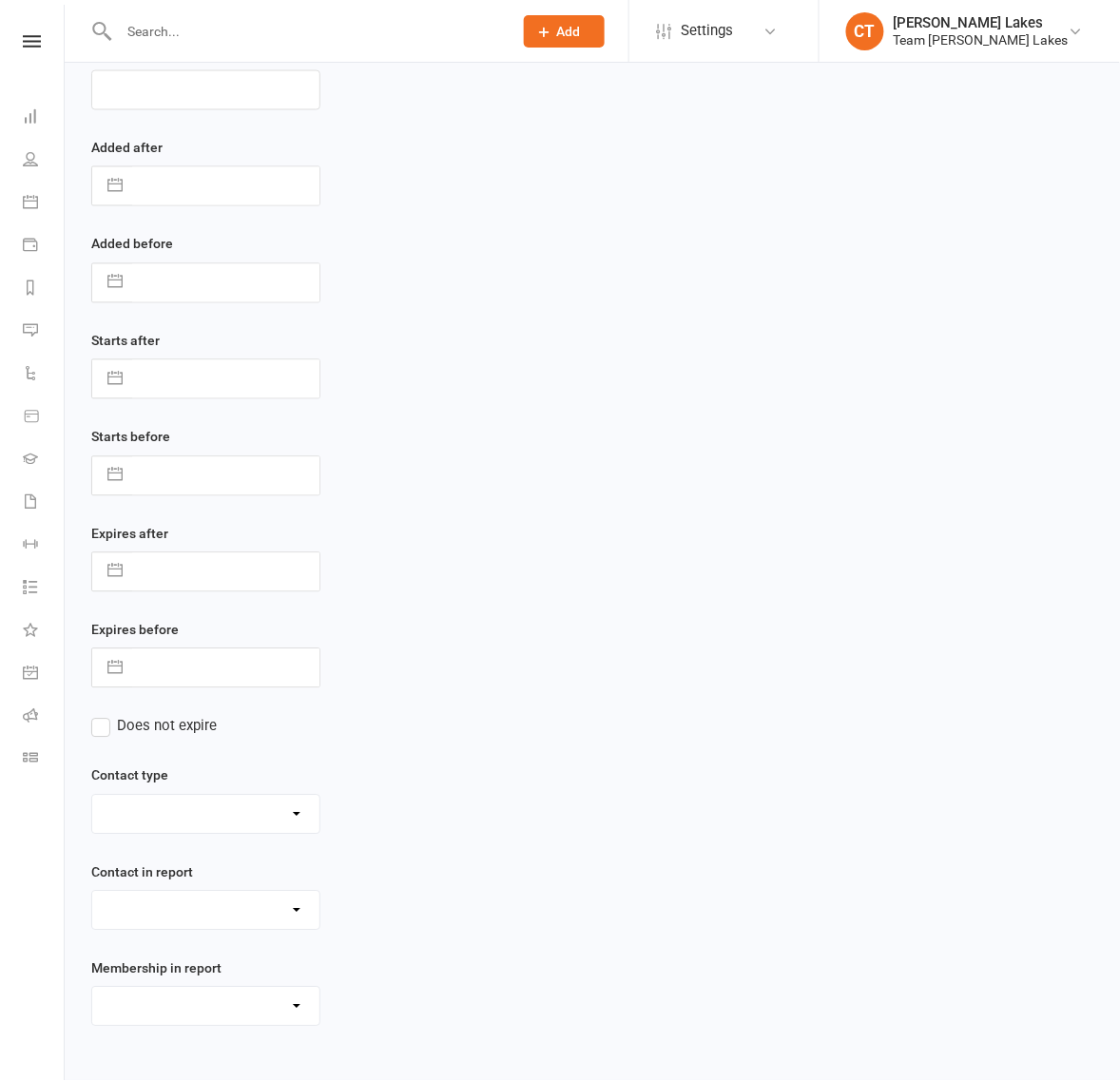 click on "Admin - 6 Month Contact Last 7 days Admin - AT Member Upload Admin - AT Reminder SMS NAC Admin - Communication December/January Monthly Payments advice Admin - January Term Payments [CWX] AT Reconciliation: NACS that have an active AT membership (base report) [CWX] AT Reconciliation: NACs with Fee Membership only (not AT) CWX Test 1 Delivery - Black Belt Program Delivery - Grading Connection List Delivery - Grading Green Stripe Ninja Delivery - Grading List Black Belt Delivery - Grading List  Junior Progam Delivery - Grading List Ninja Beginner Delivery - Grading List Ninja Intermediate & Advanced Delivery - Grading List Stripe Red to [PERSON_NAME] Bo (Junior) Delivery - Grading List Stripe Red to [PERSON_NAME] (Warrior & Junior) Delivery - Grading List Warrior Beginner Delivery - Grading List Warrior Intermediate & Advanced Delivery - Member Medical Flags (waiver answers) Events - Parent Week SMS Report (White Belt Ninja & Warrior Parents) Events - Parent Week SMS Report (White Belt Taekinda Parents)" at bounding box center (205, 1007) 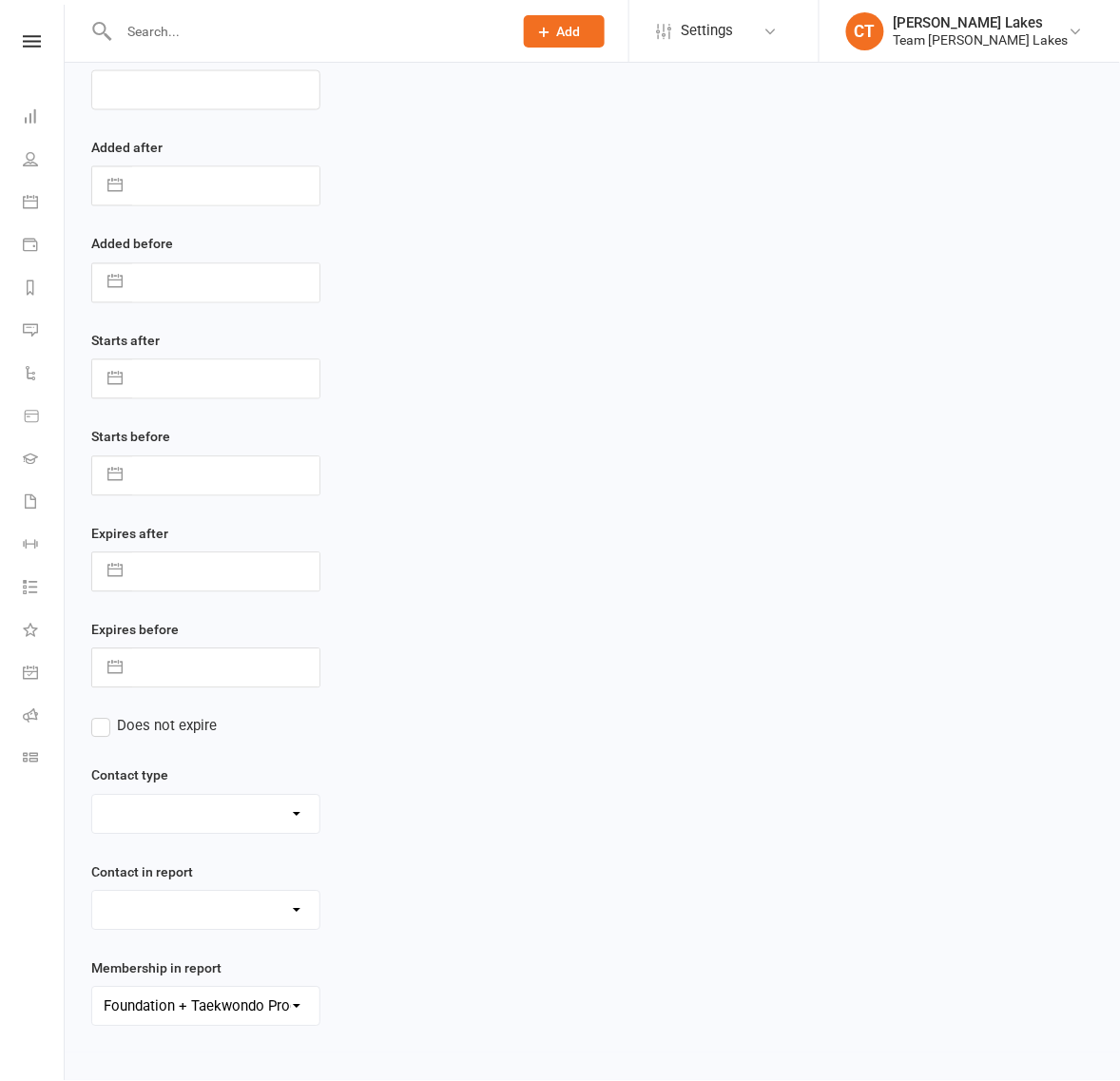 click on "Admin - 6 Month Contact Last 7 days Admin - AT Member Upload Admin - AT Reminder SMS NAC Admin - Communication December/January Monthly Payments advice Admin - January Term Payments [CWX] AT Reconciliation: NACS that have an active AT membership (base report) [CWX] AT Reconciliation: NACs with Fee Membership only (not AT) CWX Test 1 Delivery - Black Belt Program Delivery - Grading Connection List Delivery - Grading Green Stripe Ninja Delivery - Grading List Black Belt Delivery - Grading List  Junior Progam Delivery - Grading List Ninja Beginner Delivery - Grading List Ninja Intermediate & Advanced Delivery - Grading List Stripe Red to [PERSON_NAME] Bo (Junior) Delivery - Grading List Stripe Red to [PERSON_NAME] (Warrior & Junior) Delivery - Grading List Warrior Beginner Delivery - Grading List Warrior Intermediate & Advanced Delivery - Member Medical Flags (waiver answers) Events - Parent Week SMS Report (White Belt Ninja & Warrior Parents) Events - Parent Week SMS Report (White Belt Taekinda Parents)" at bounding box center (205, 1007) 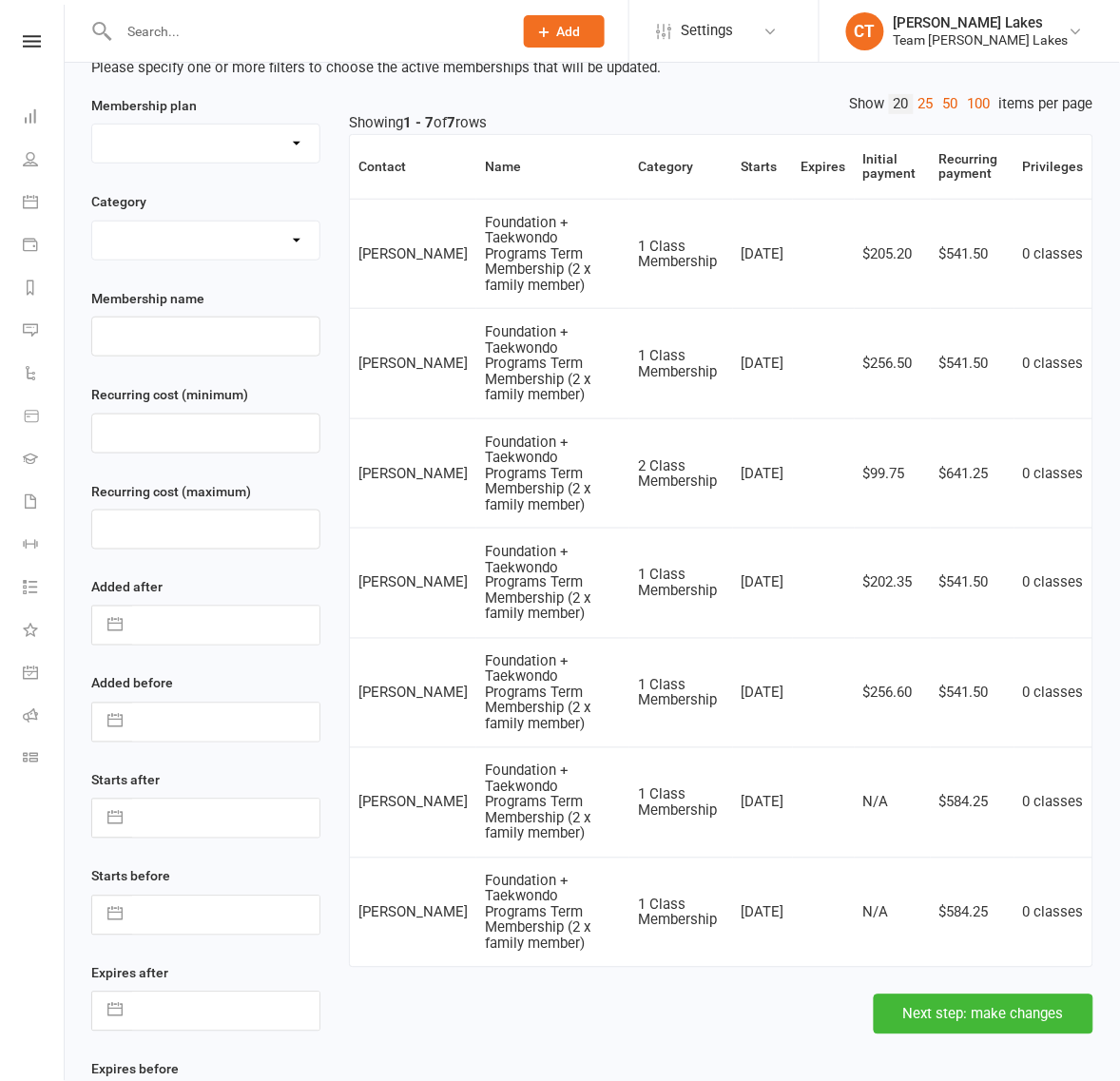 scroll, scrollTop: 238, scrollLeft: 0, axis: vertical 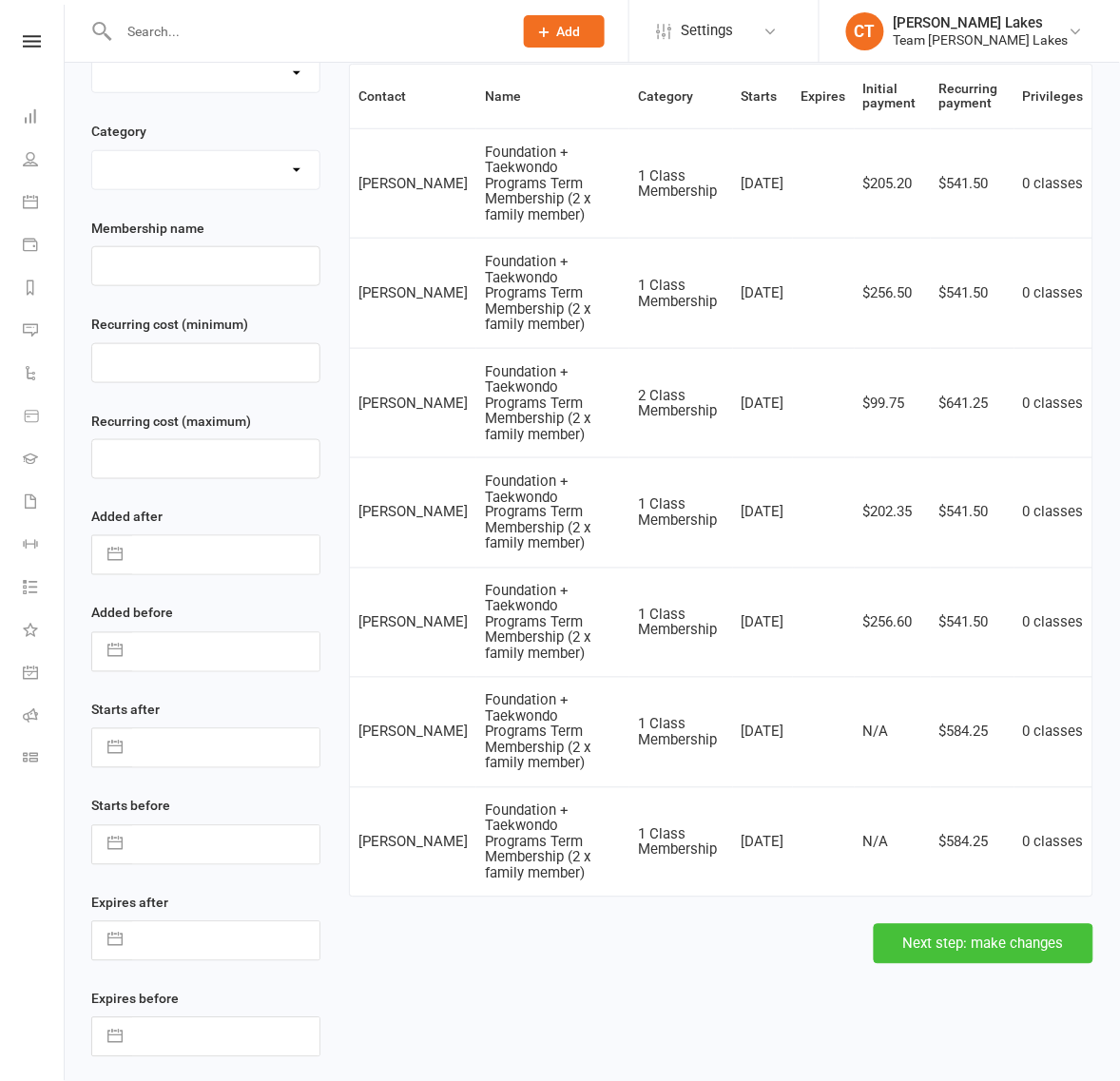 click on "Next step: make changes" at bounding box center [983, 944] 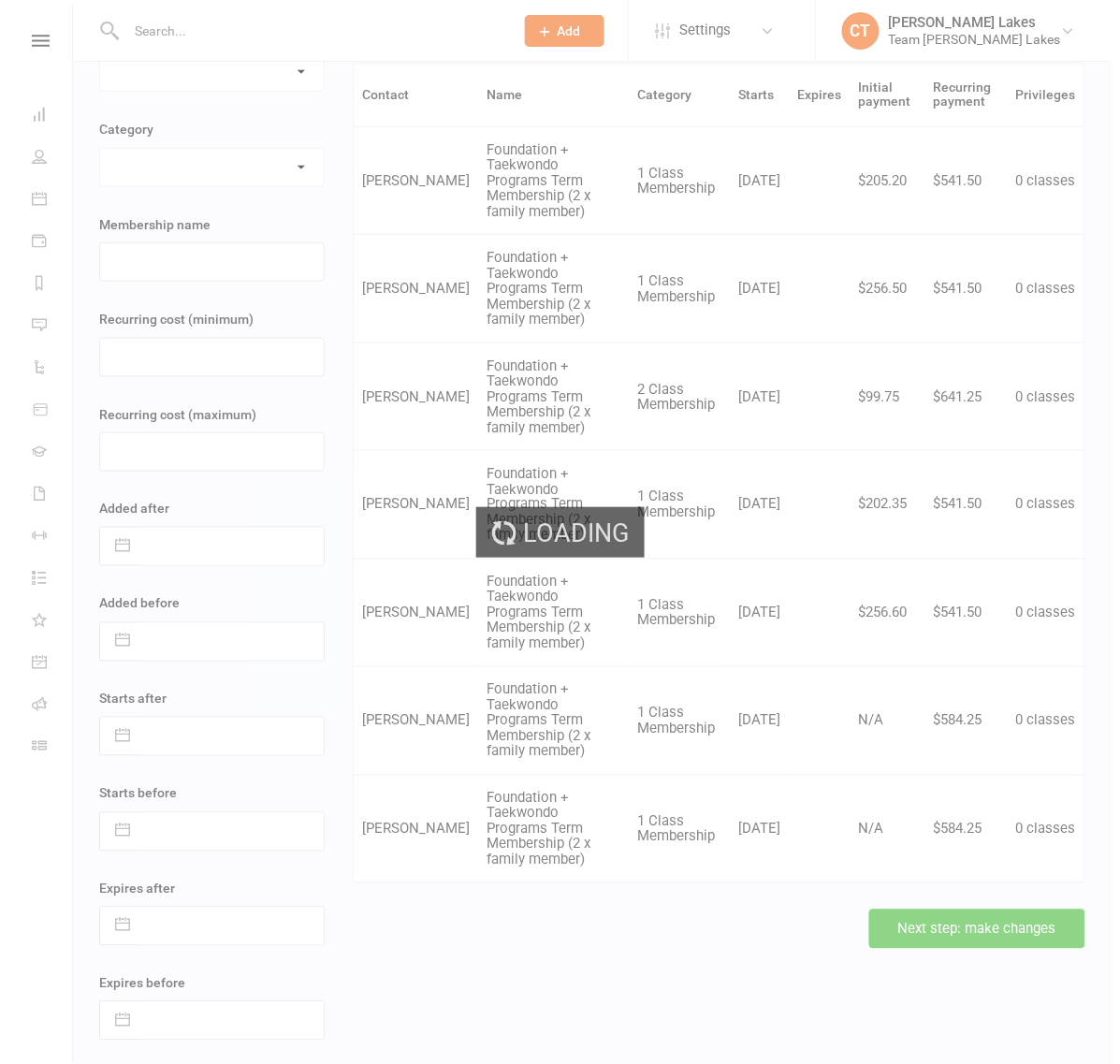 scroll, scrollTop: 0, scrollLeft: 0, axis: both 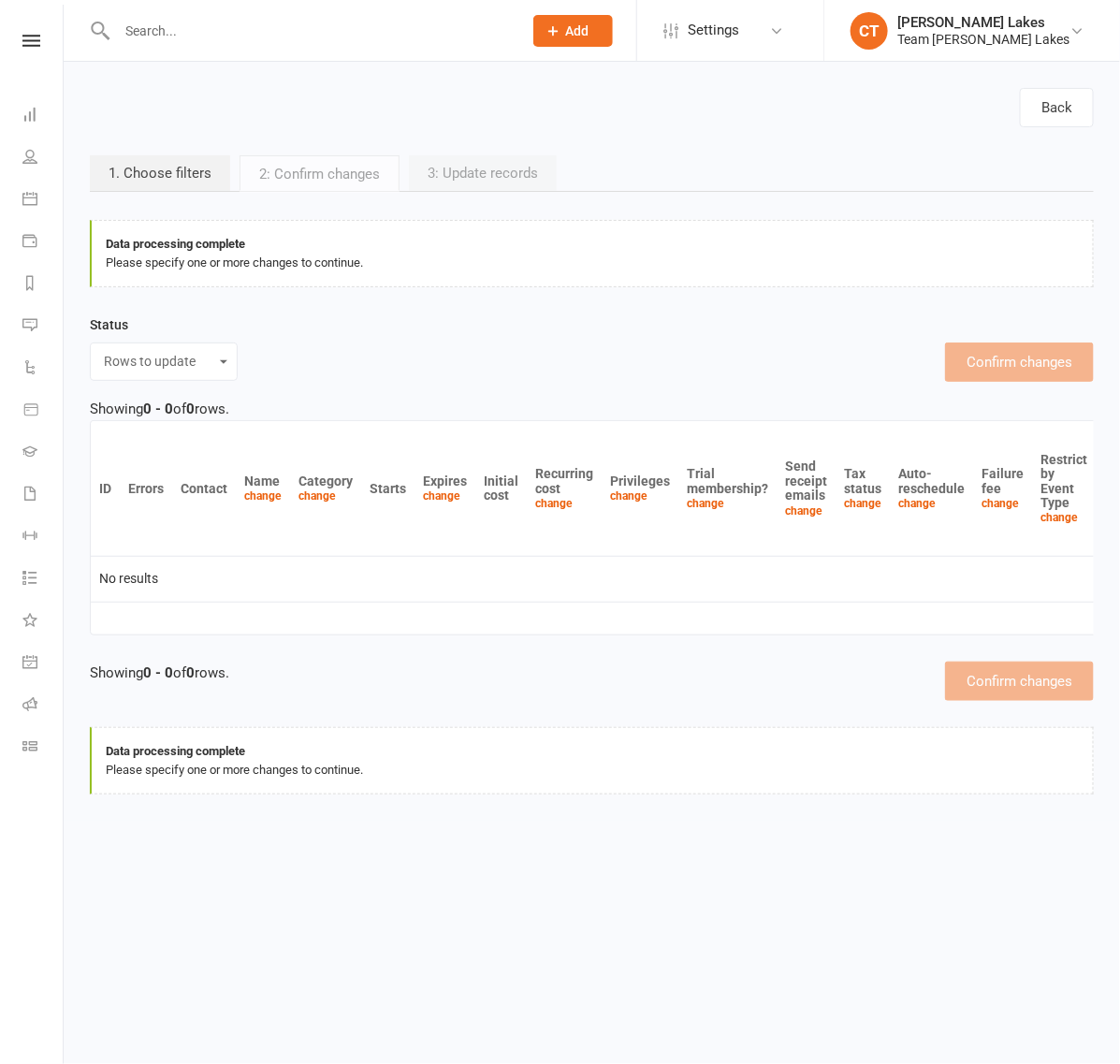 click on "Rows to update Excluded rows Invalid rows Filter mismatches" at bounding box center [164, 361] 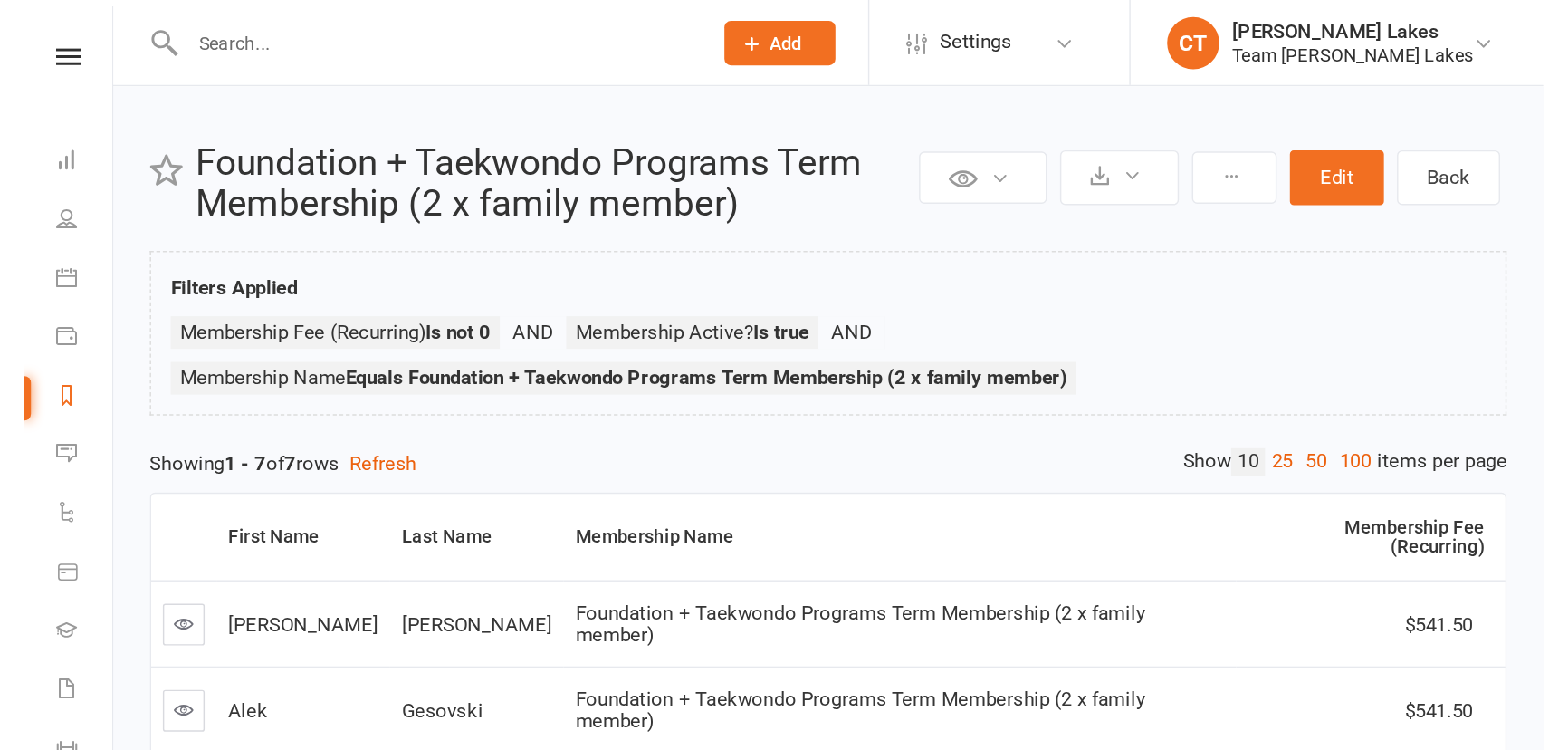 scroll, scrollTop: 0, scrollLeft: 0, axis: both 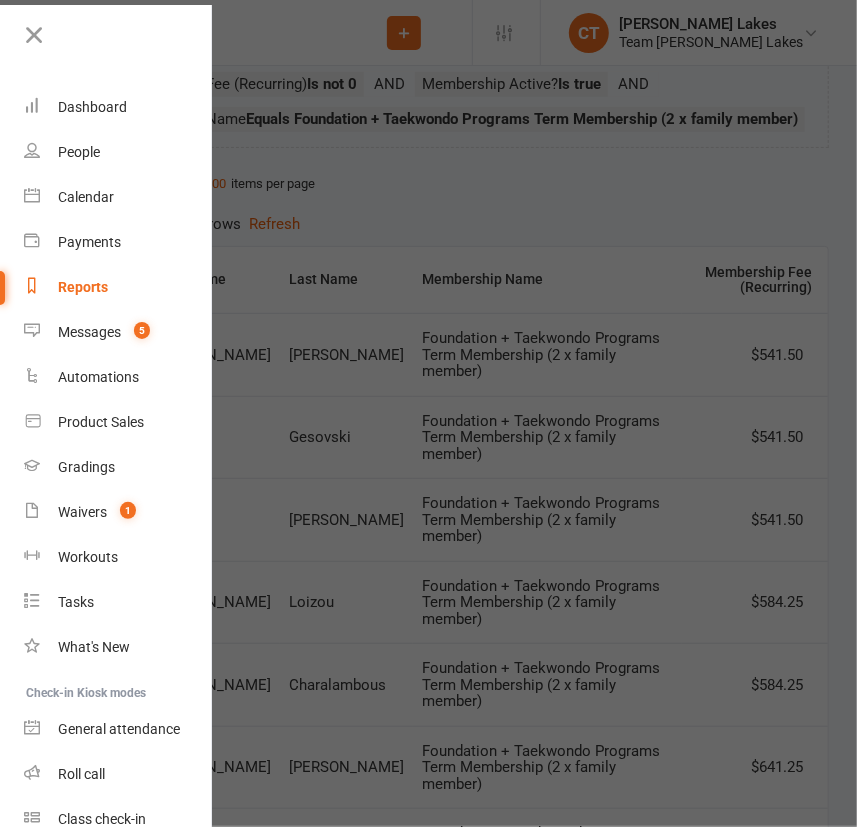 drag, startPoint x: 53, startPoint y: 29, endPoint x: 73, endPoint y: 38, distance: 21.931713 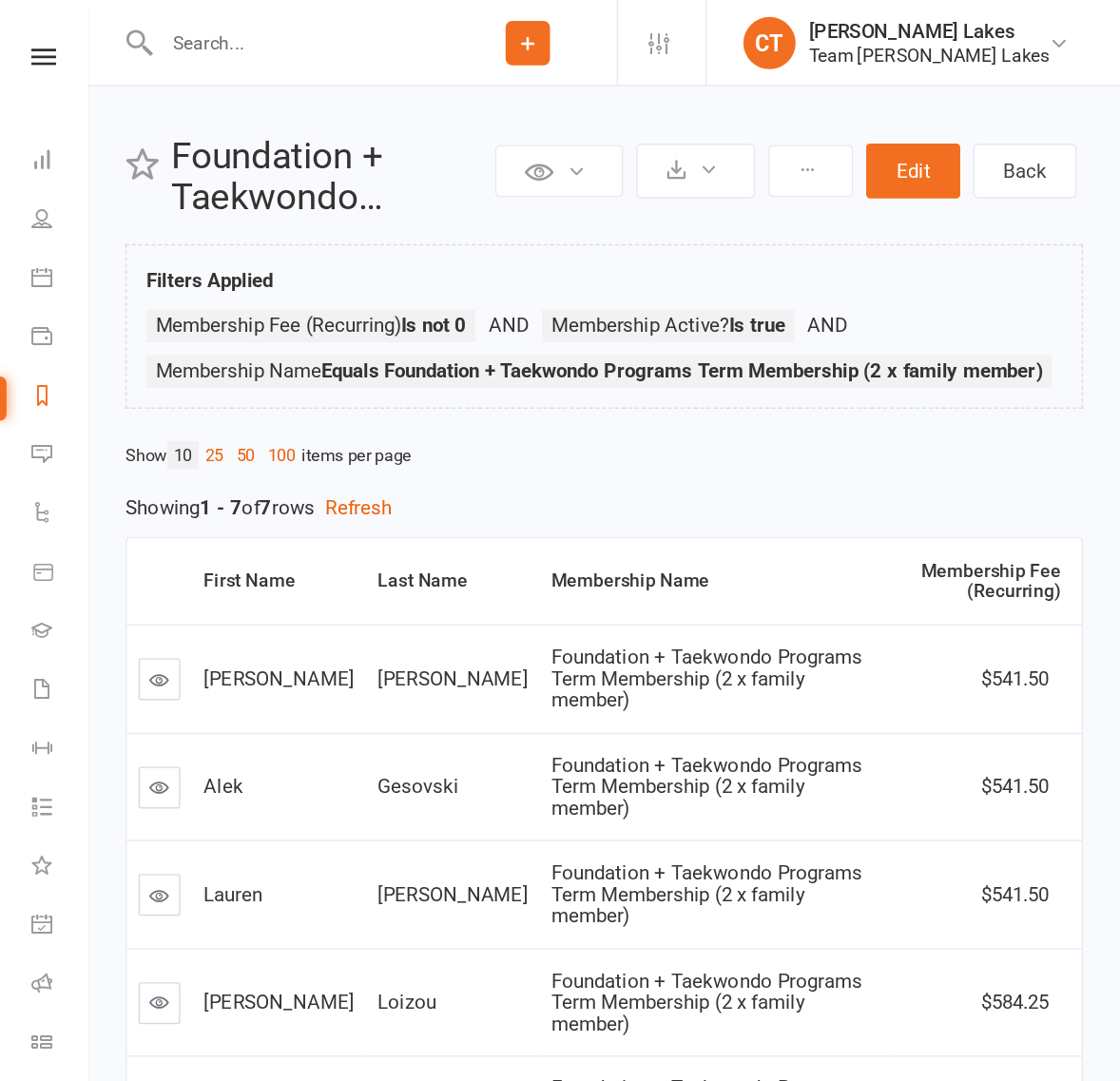 scroll, scrollTop: 0, scrollLeft: 0, axis: both 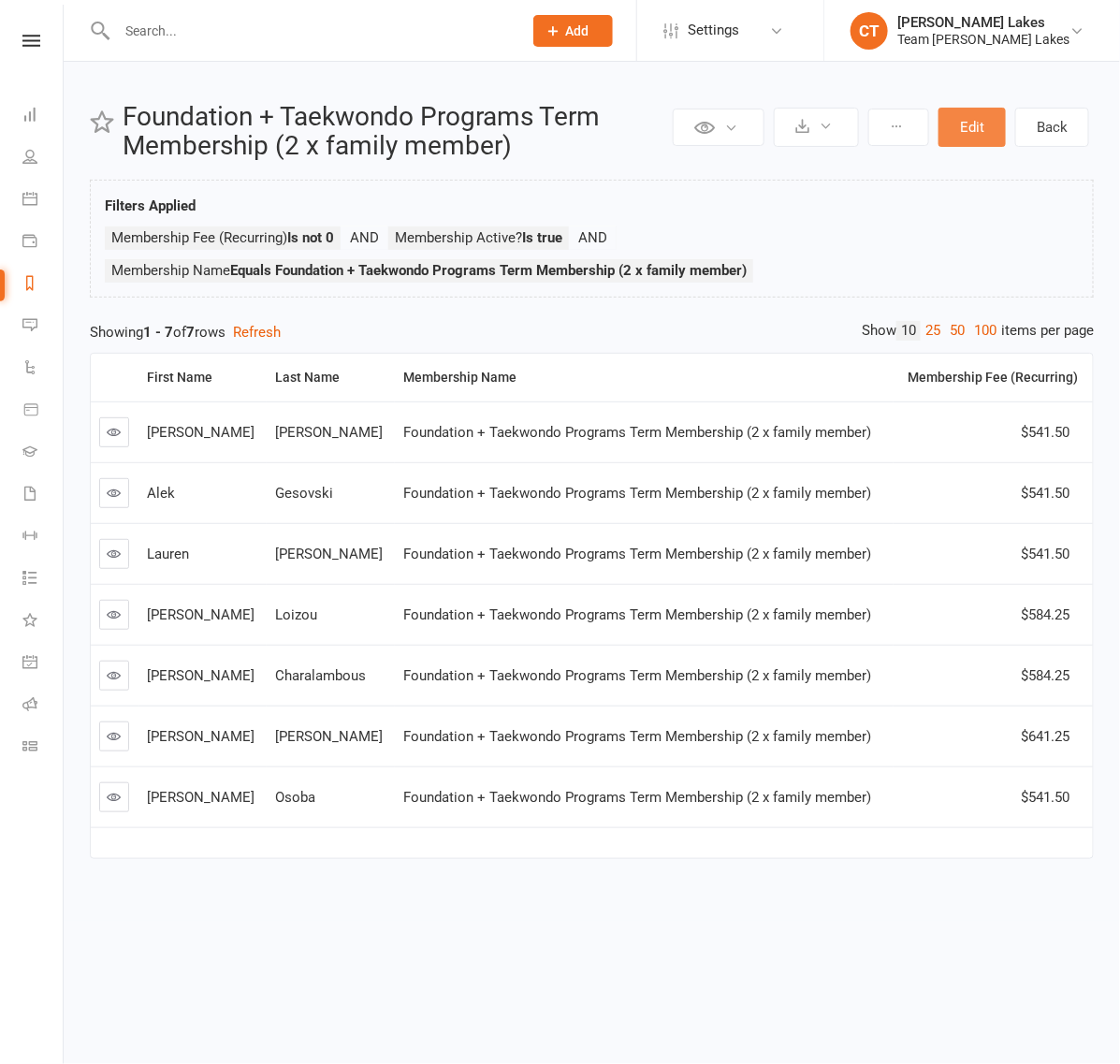 click on "Edit" at bounding box center [972, 127] 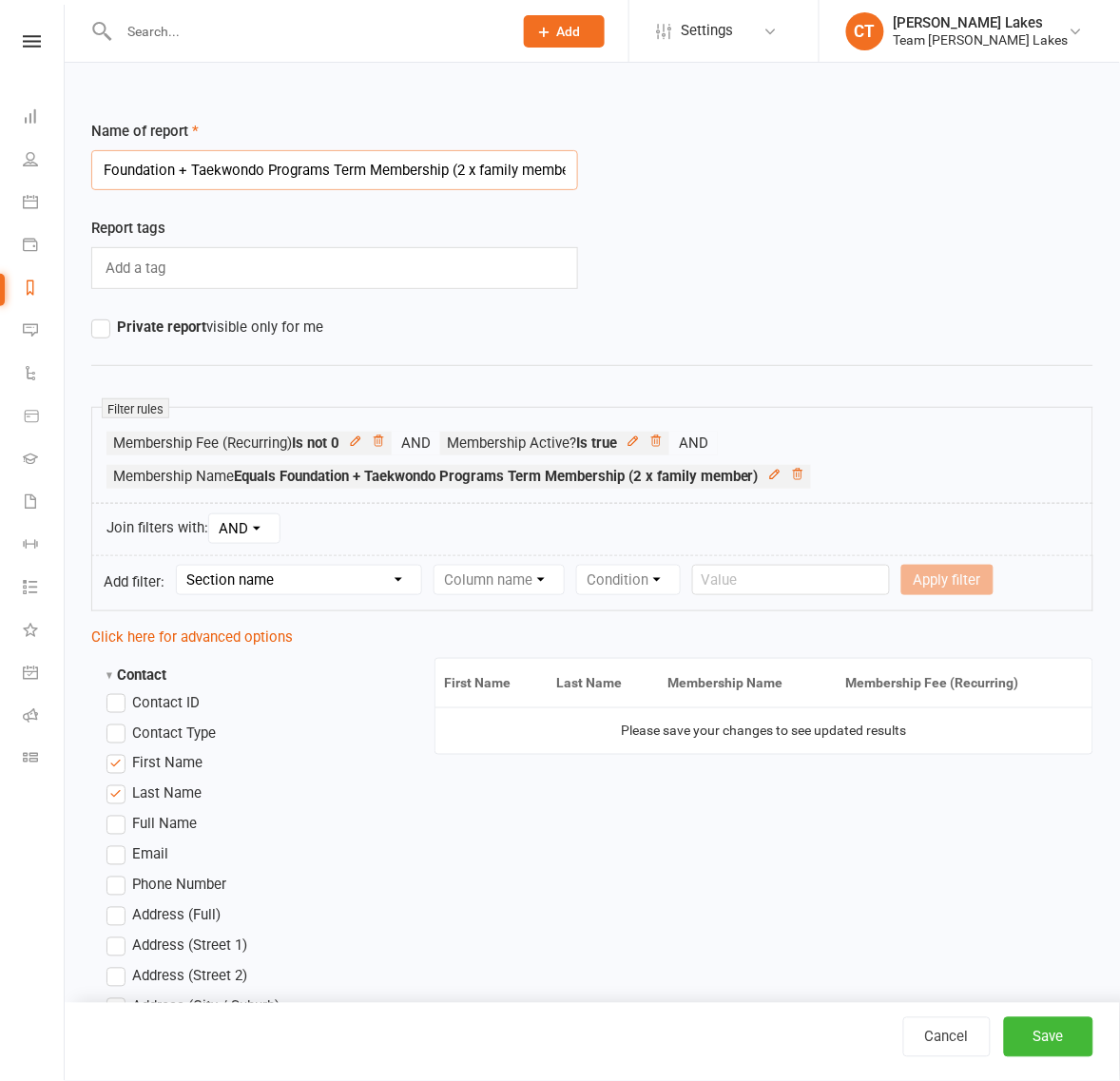 scroll, scrollTop: 0, scrollLeft: 12, axis: horizontal 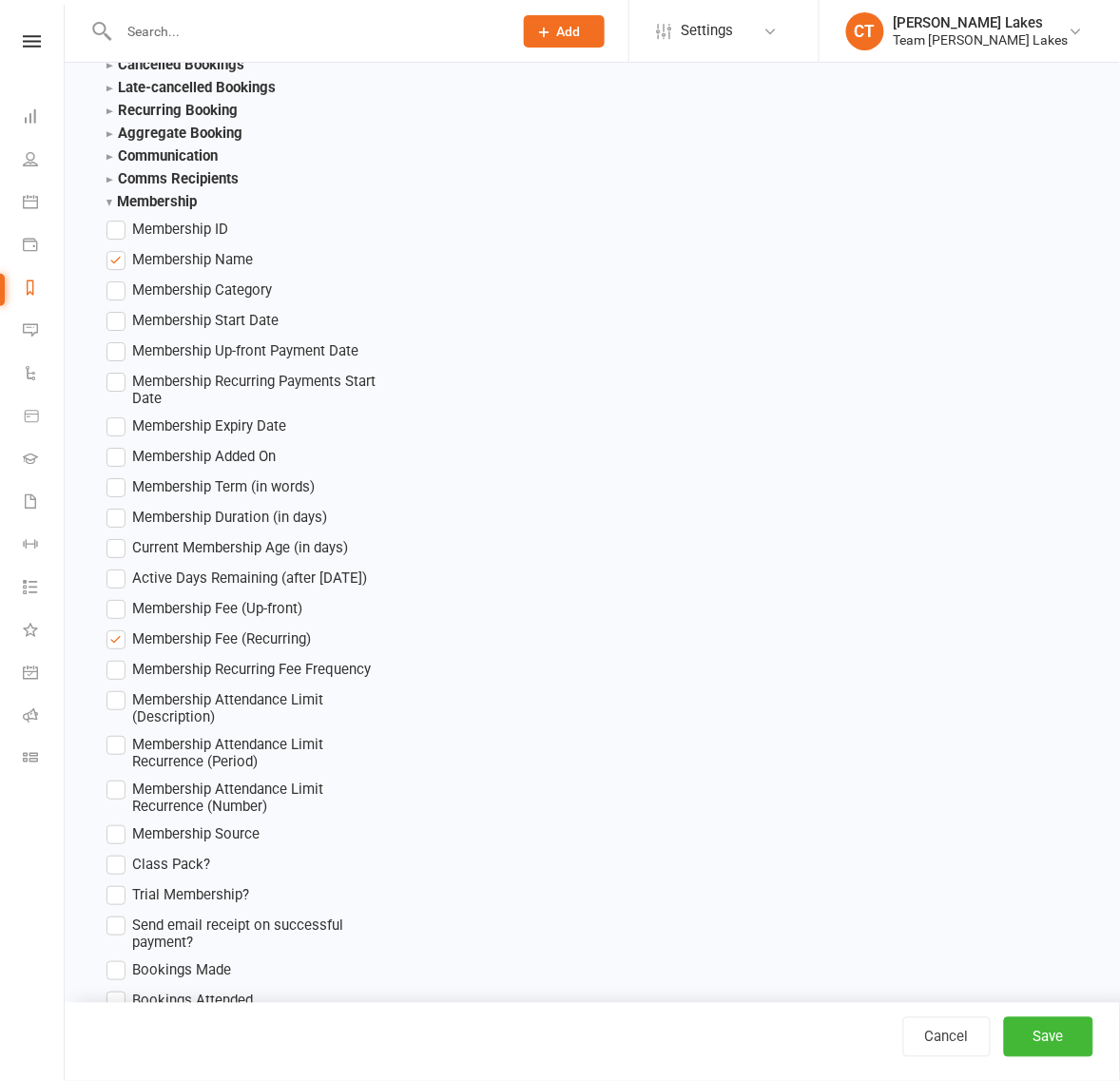 click on "Membership Recurring Fee Frequency" at bounding box center [251, 667] 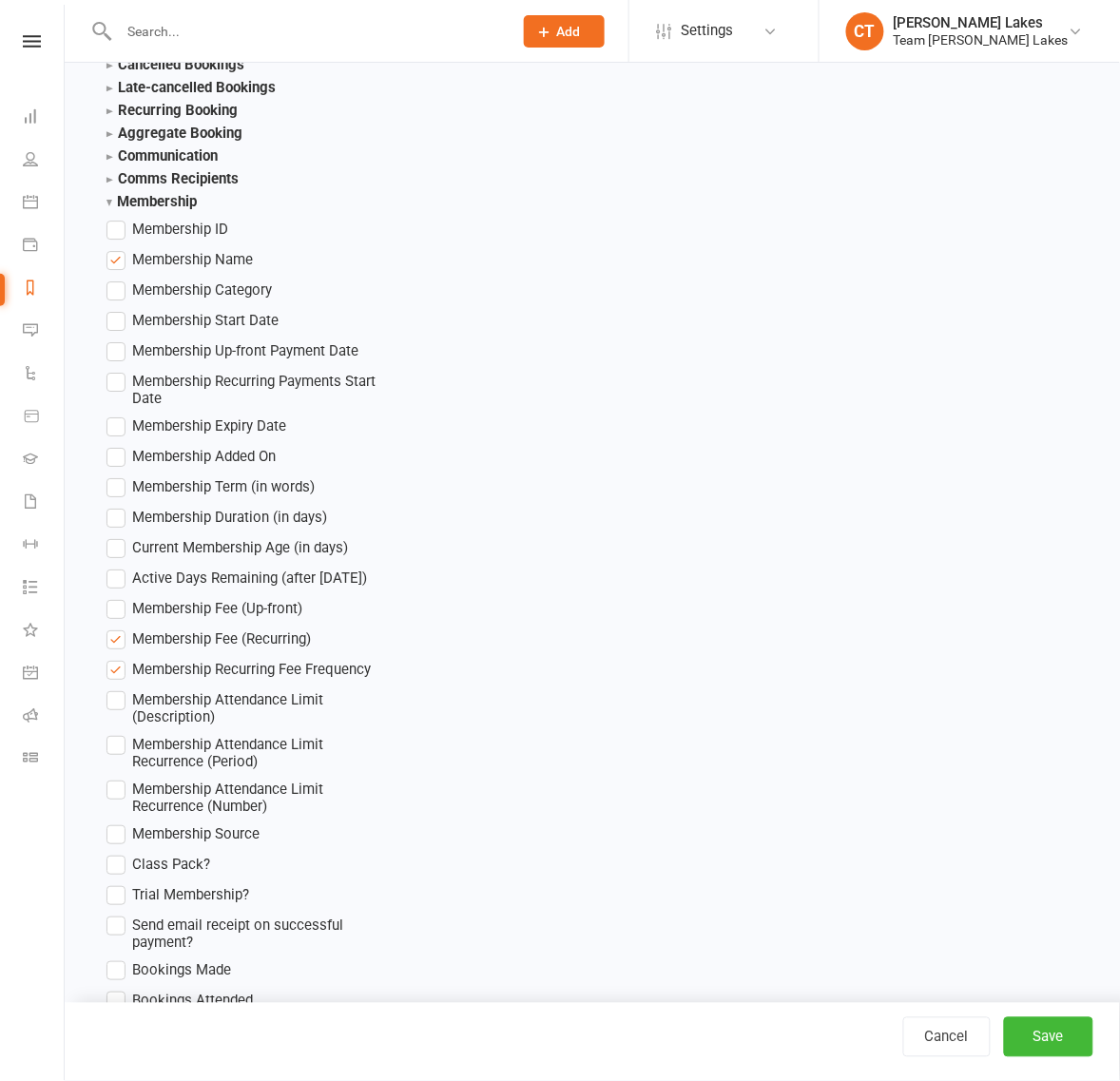scroll, scrollTop: 0, scrollLeft: 0, axis: both 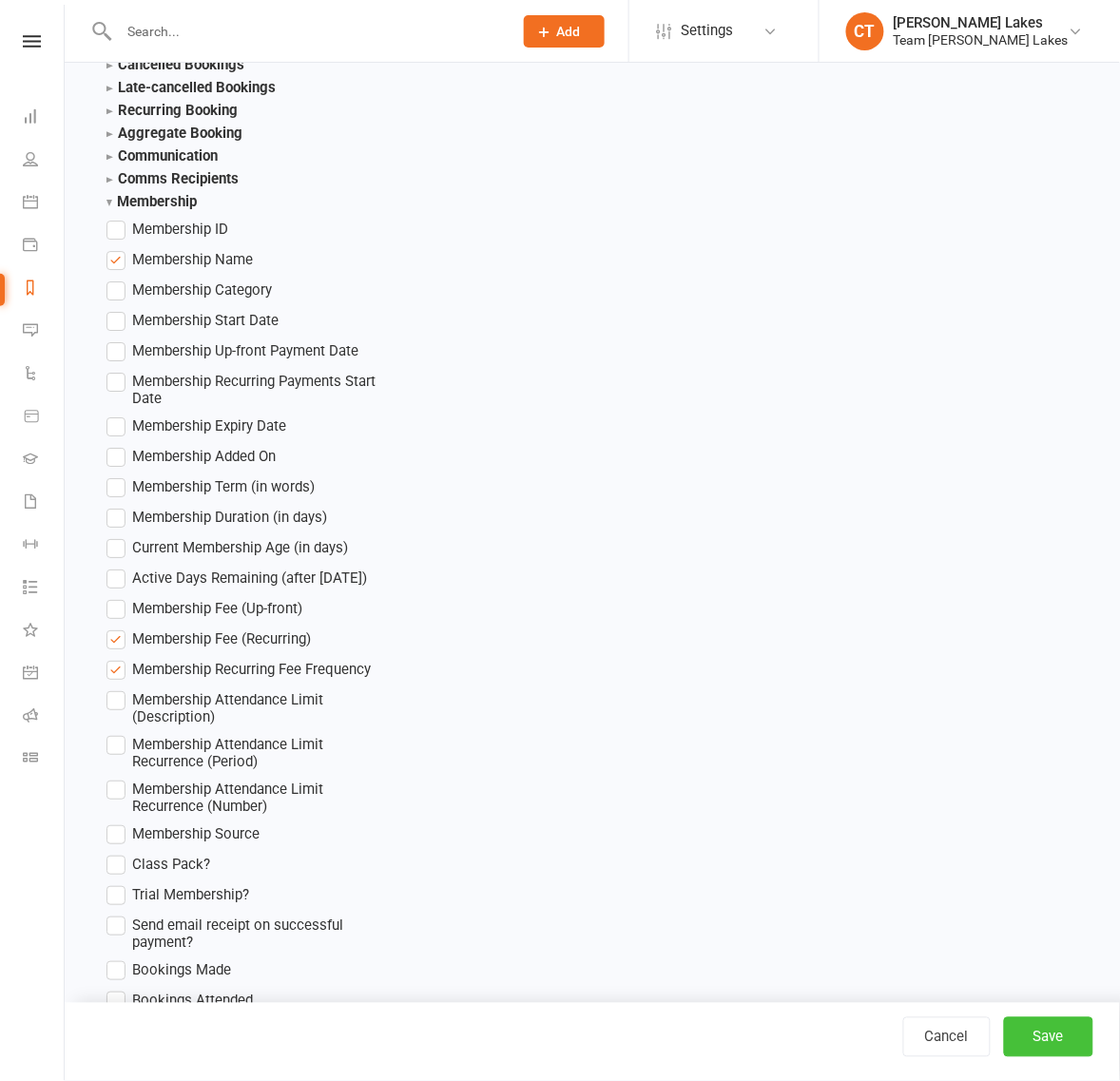 click on "Save" at bounding box center (1049, 1037) 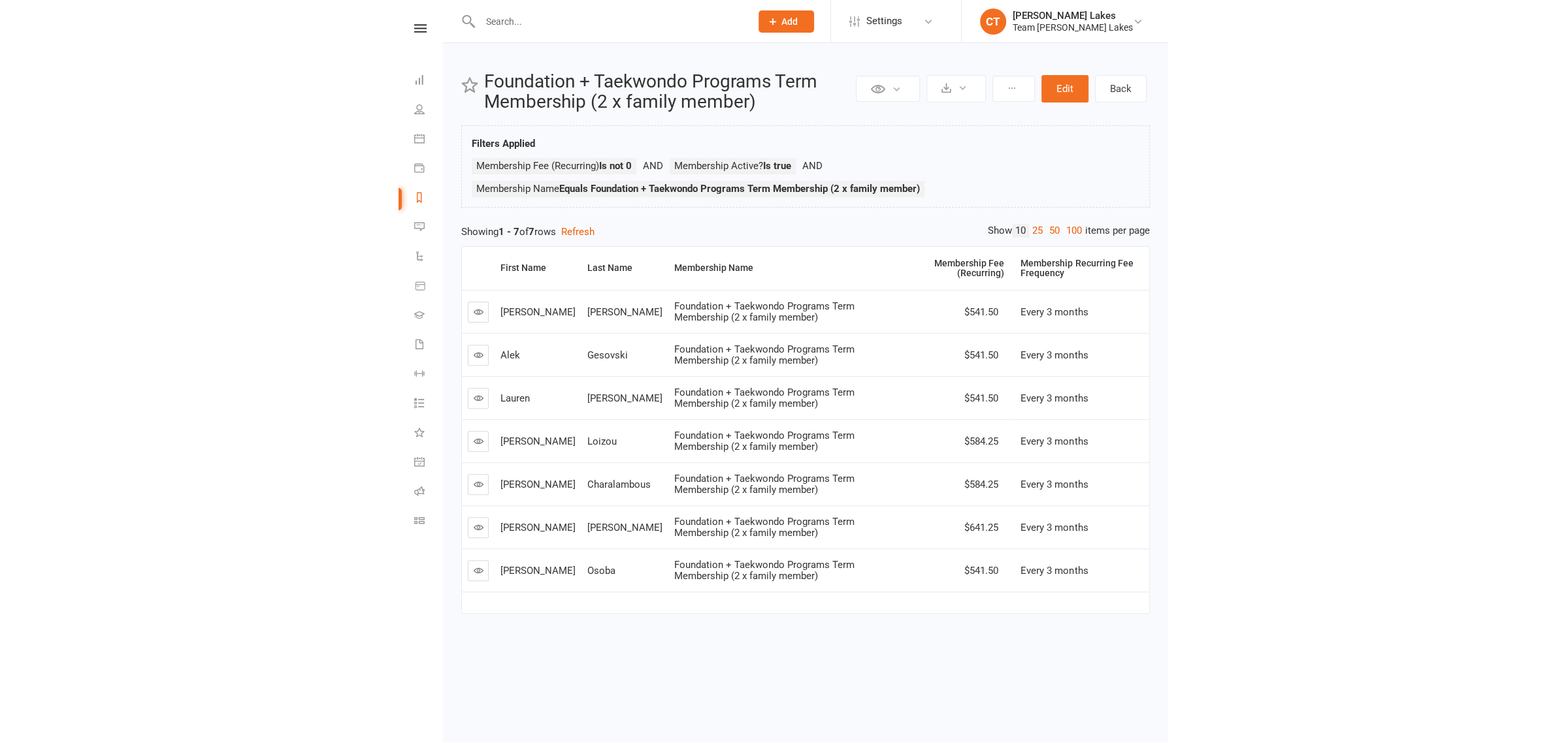 scroll, scrollTop: 0, scrollLeft: 0, axis: both 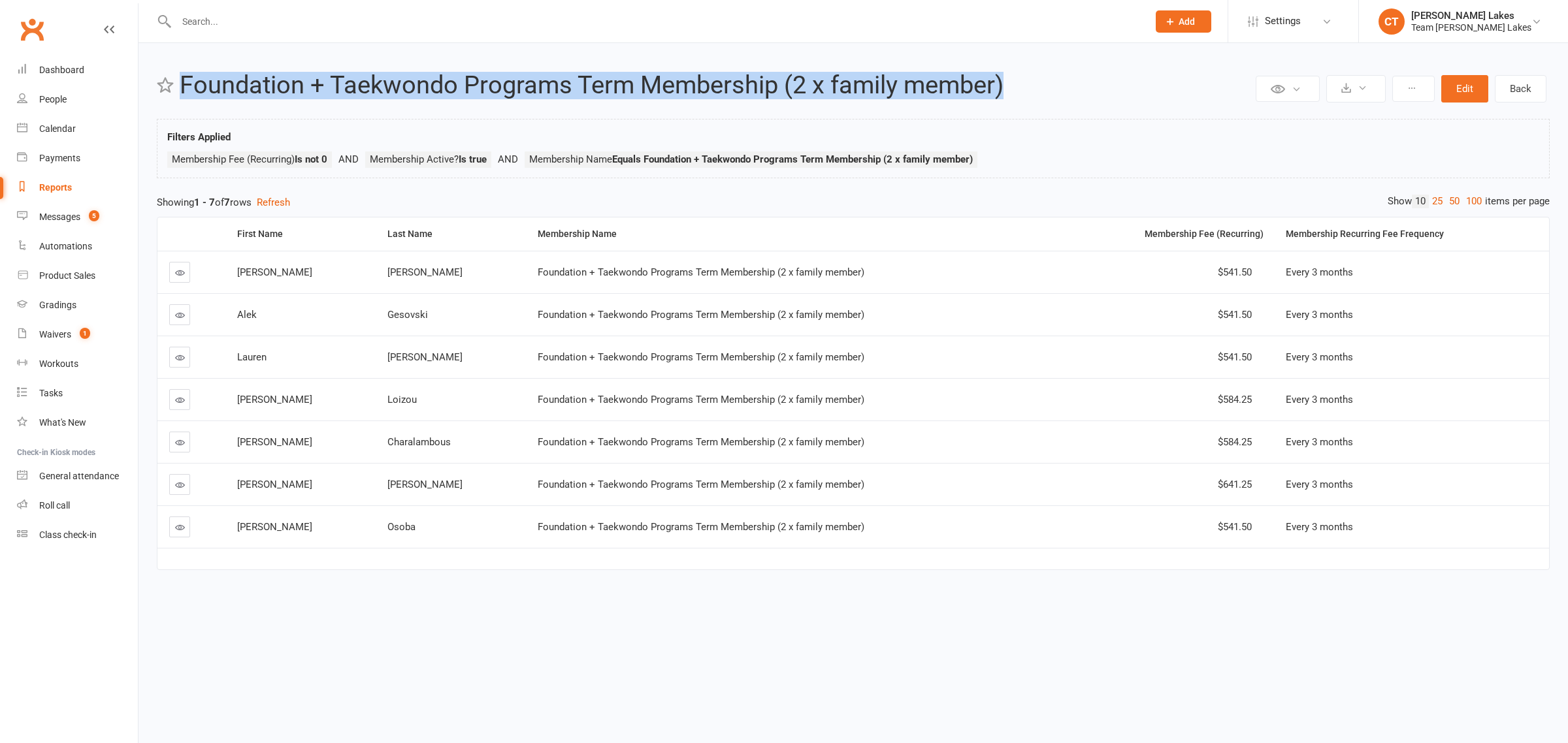 drag, startPoint x: 488, startPoint y: 85, endPoint x: 1095, endPoint y: 85, distance: 607 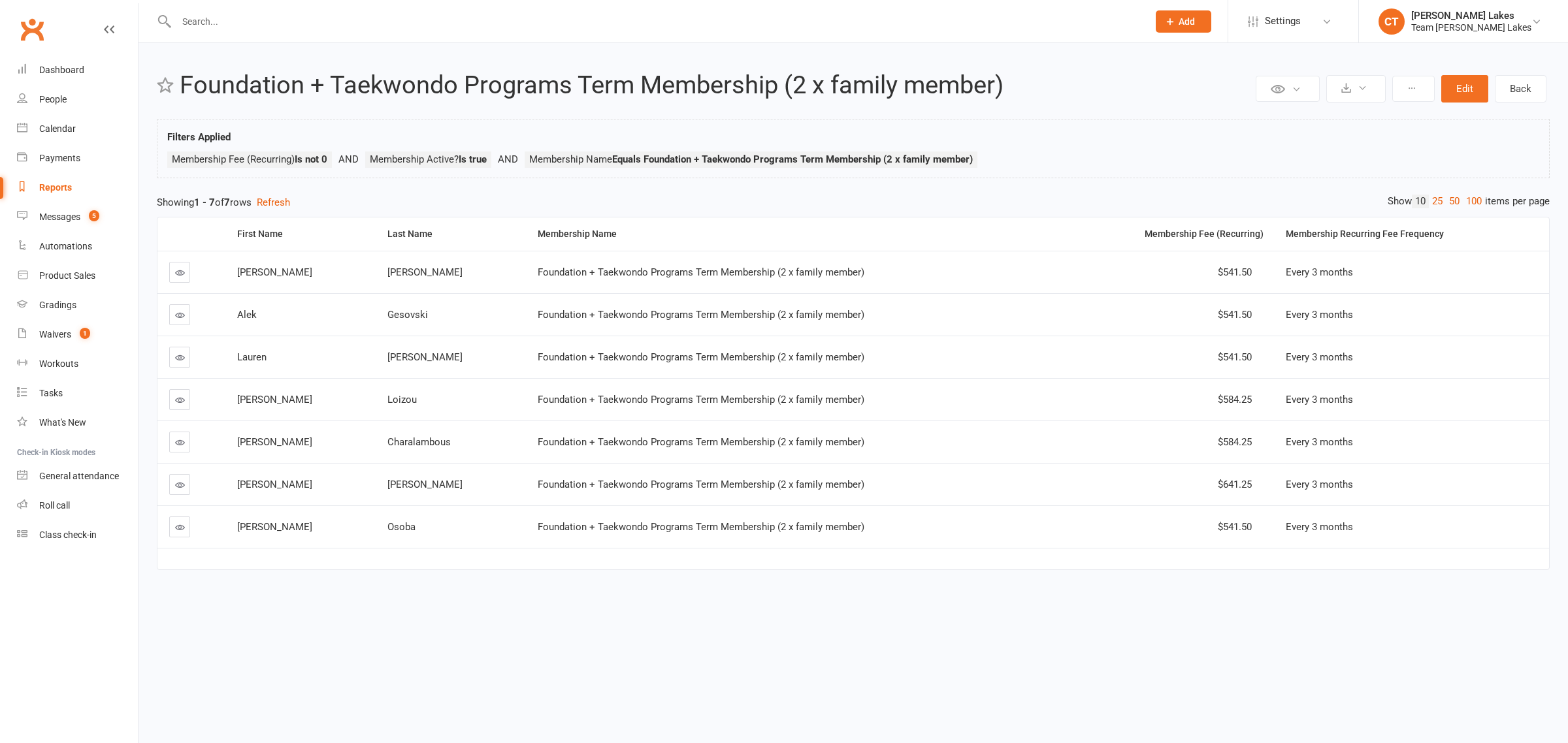 click on "First Name Last Name Membership Name Membership Fee (Recurring) Membership Recurring Fee Frequency Alex
Athanasiou
Foundation + Taekwondo Programs Term Membership (2 x family member)
$541.50
Every 3 months
Alek
Gesovski
Foundation + Taekwondo Programs Term Membership (2 x family member)
$541.50
Every 3 months
Lauren
Szostak
Foundation + Taekwondo Programs Term Membership (2 x family member)
$541.50
Every 3 months
Helena
Loizou
Foundation + Taekwondo Programs Term Membership (2 x family member)
$584.25
Every 3 months
Christopher
Charalambous
Foundation + Taekwondo Programs Term Membership (2 x family member)
$584.25
Every 3 months
Michelle
Colley
Foundation + Taekwondo Programs Term Membership (2 x family member)
$641.25
Every 3 months
Krystal
Osoba
Foundation + Taekwondo Programs Term Membership (2 x family member)
$541.50
Every 3 months" at bounding box center (853, 402) 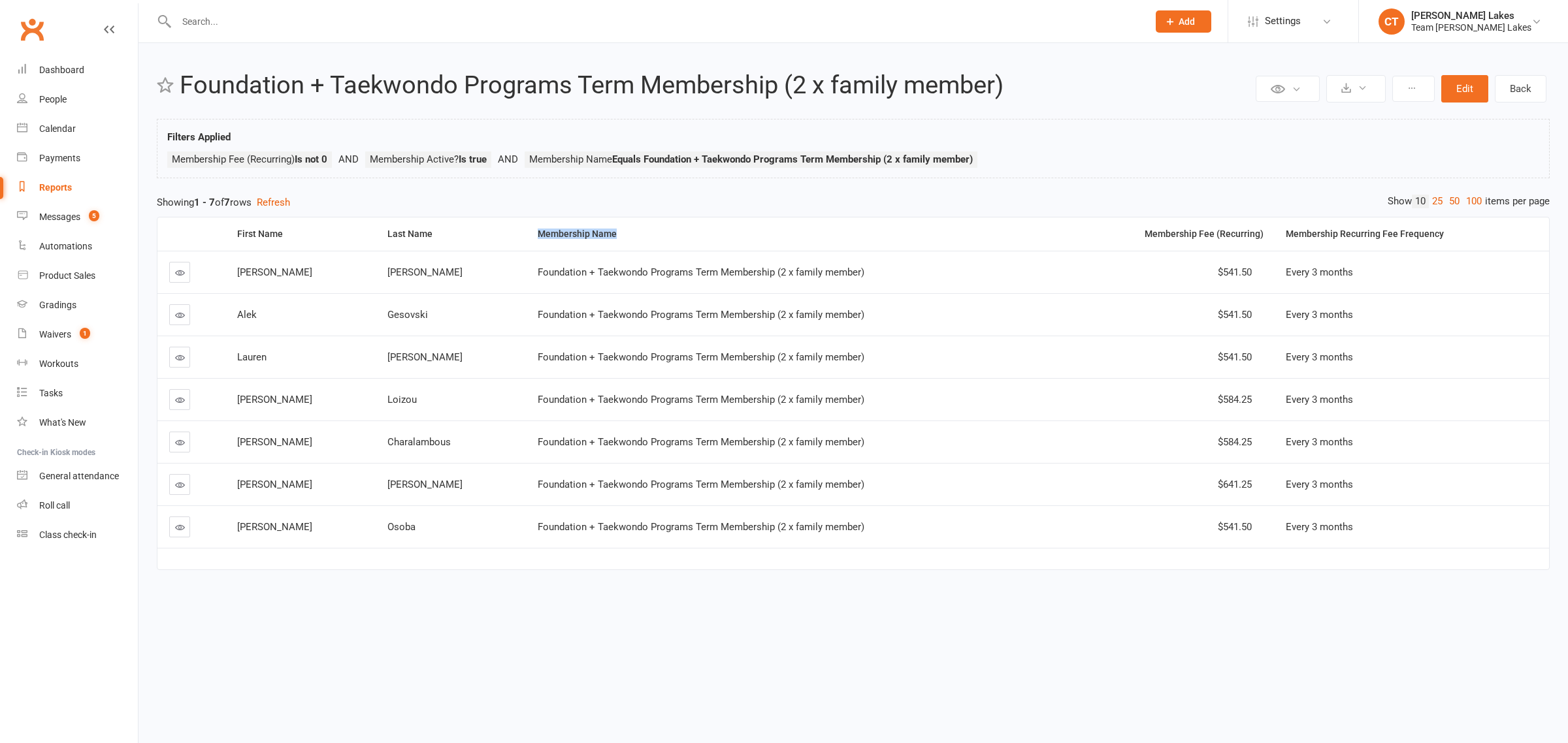 copy on "Membership Name" 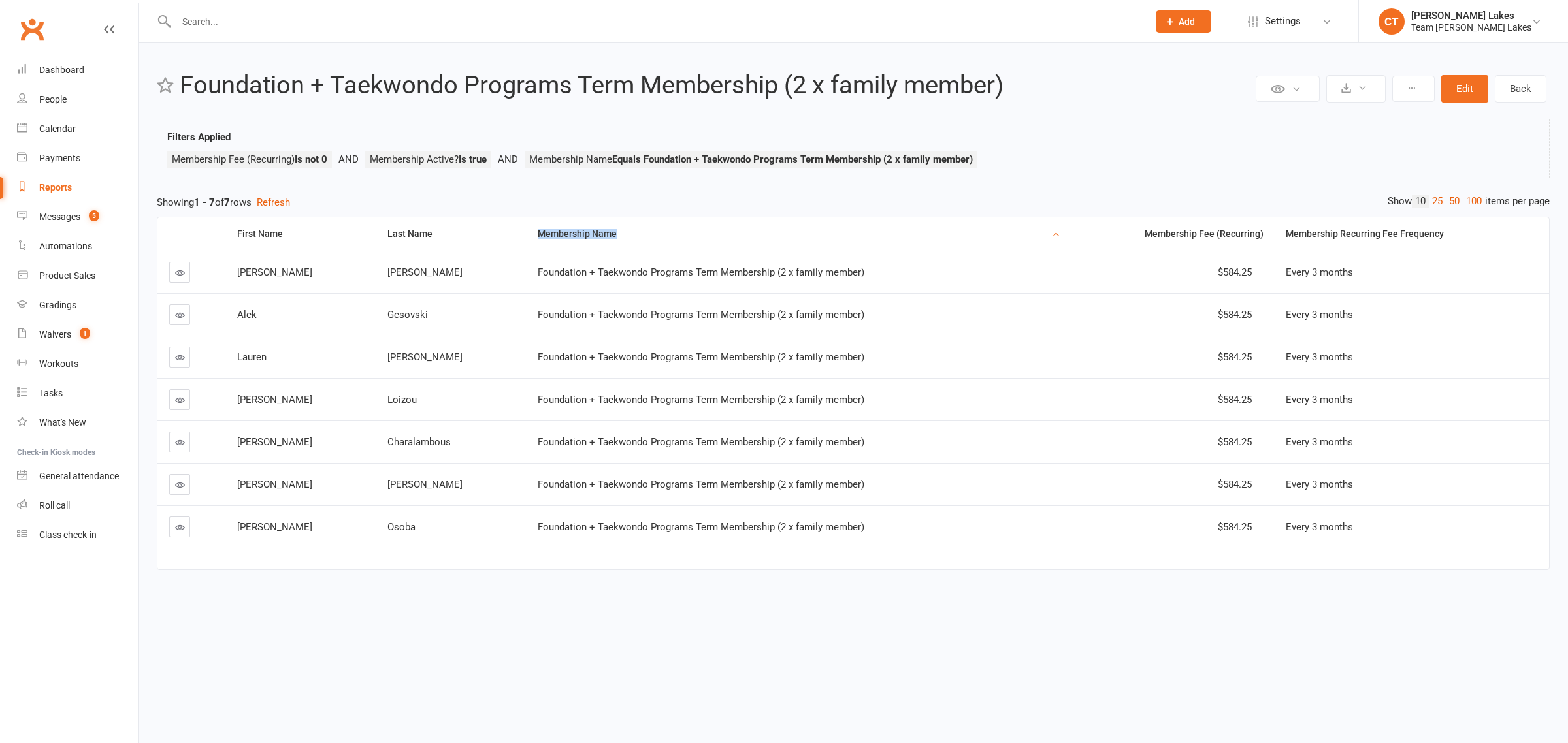 click on "Showing  1 - 7  of  7  rows Refresh" at bounding box center (853, 202) 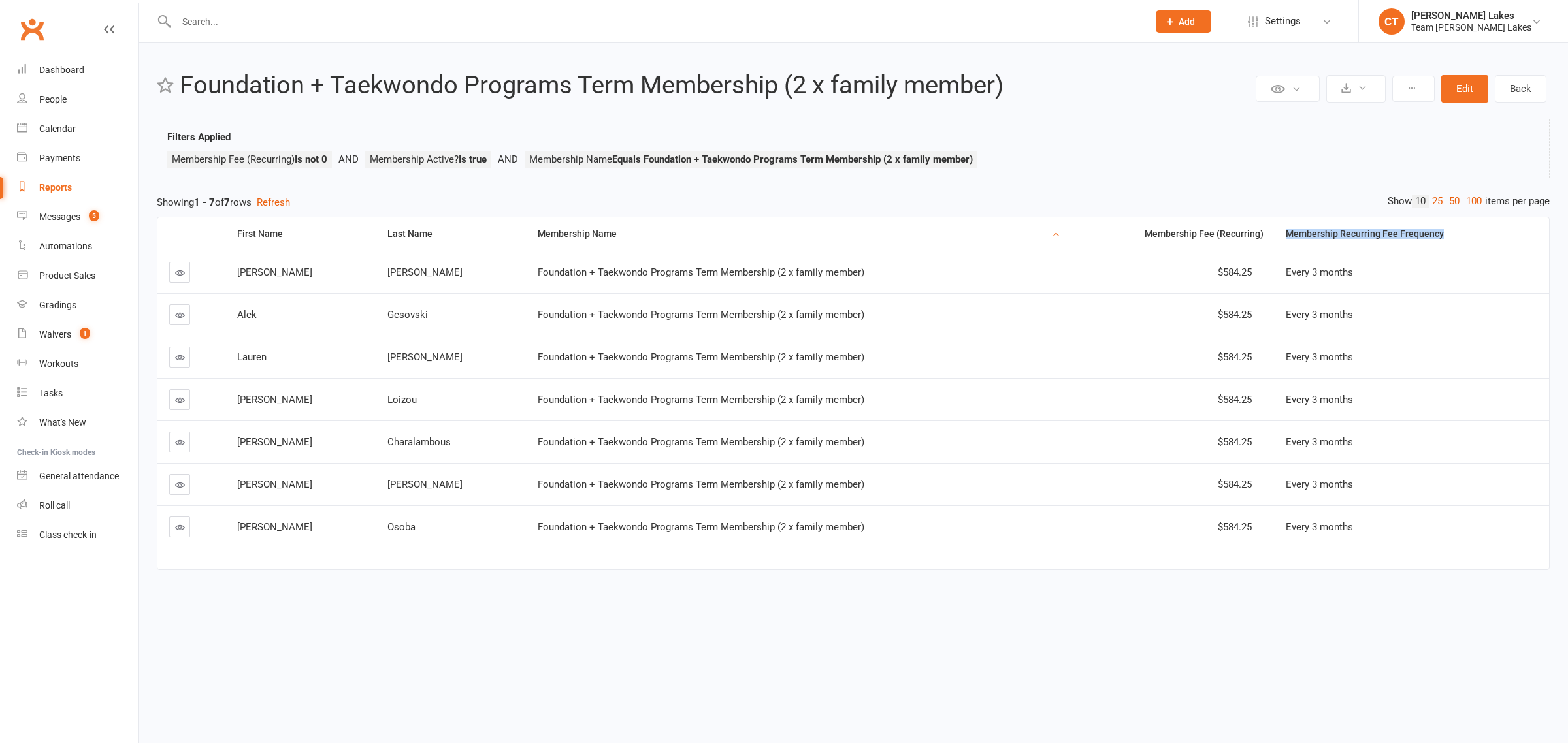 drag, startPoint x: 1273, startPoint y: 237, endPoint x: 1433, endPoint y: 238, distance: 160.00312 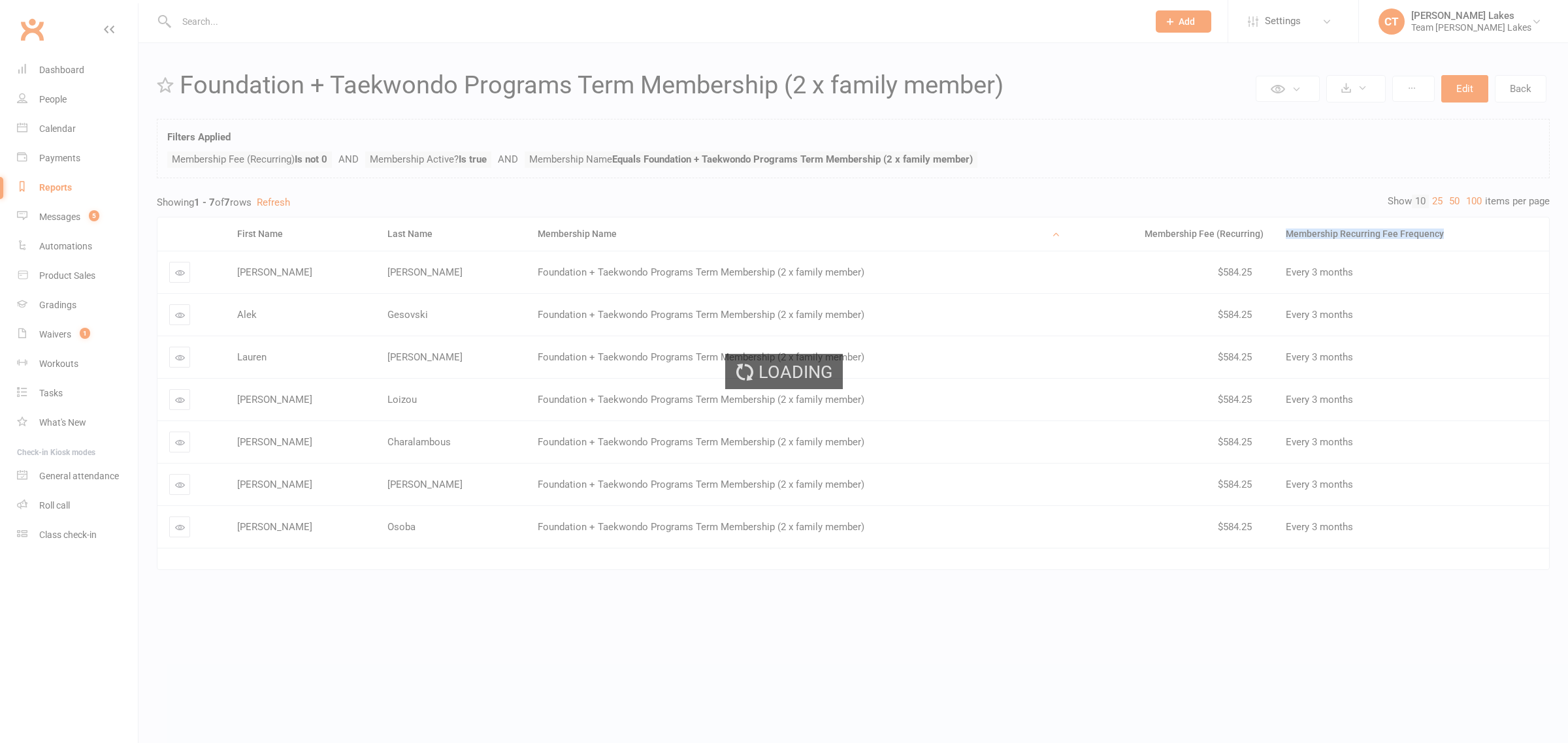 copy on "Membership Recurring Fee Frequency" 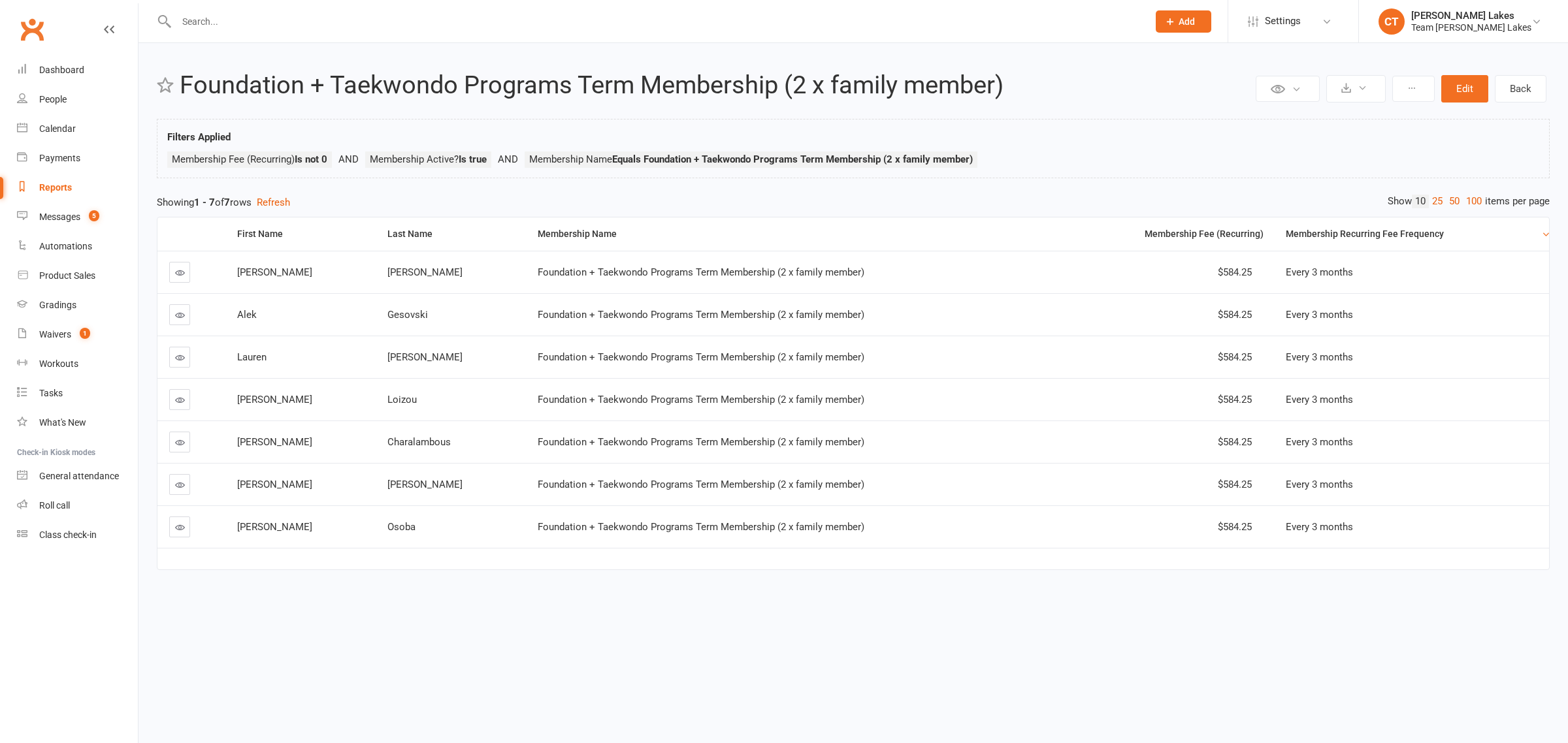 drag, startPoint x: 572, startPoint y: 650, endPoint x: 836, endPoint y: 550, distance: 282.3048 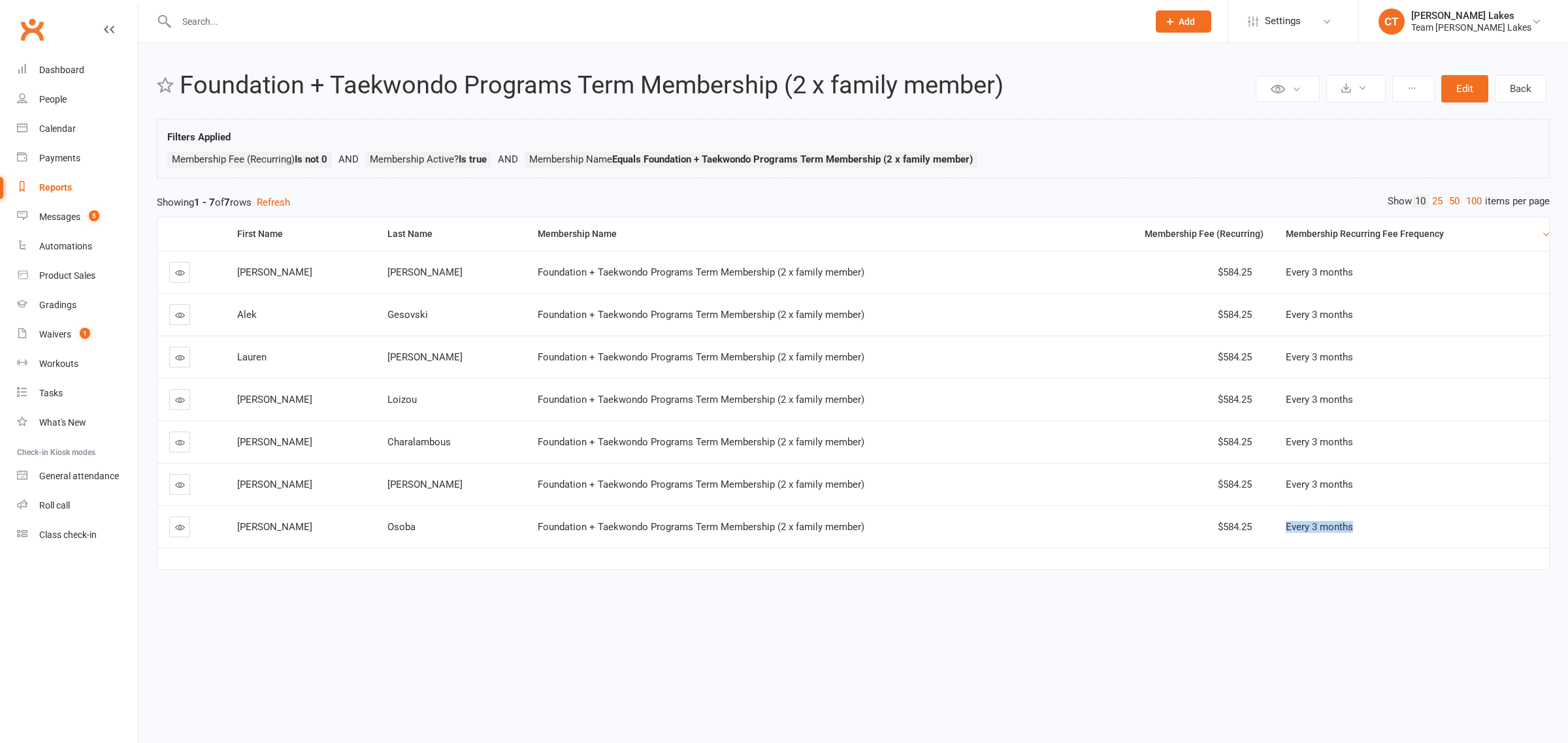 copy on "Every 3 months" 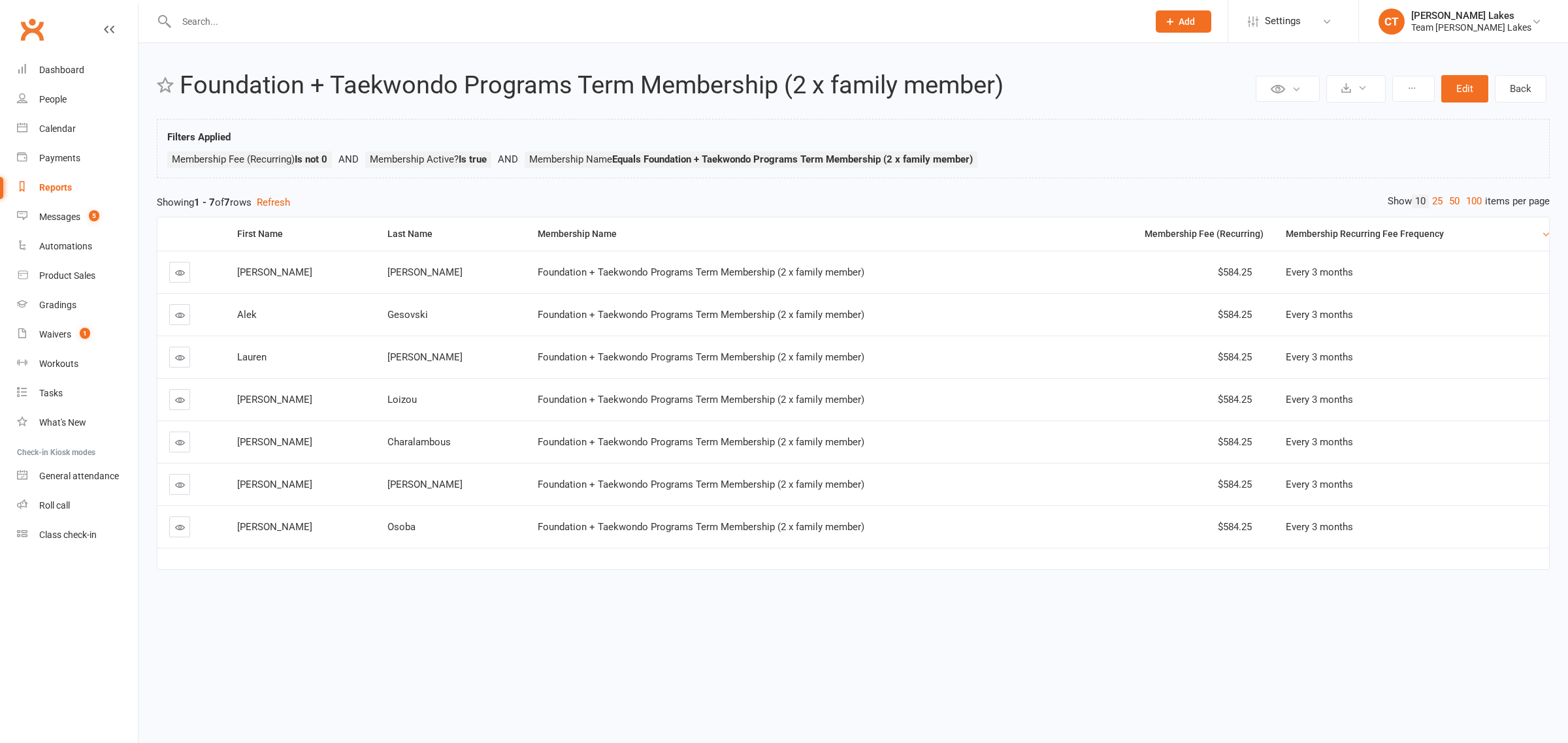 drag, startPoint x: 560, startPoint y: 631, endPoint x: 602, endPoint y: 554, distance: 87.70975 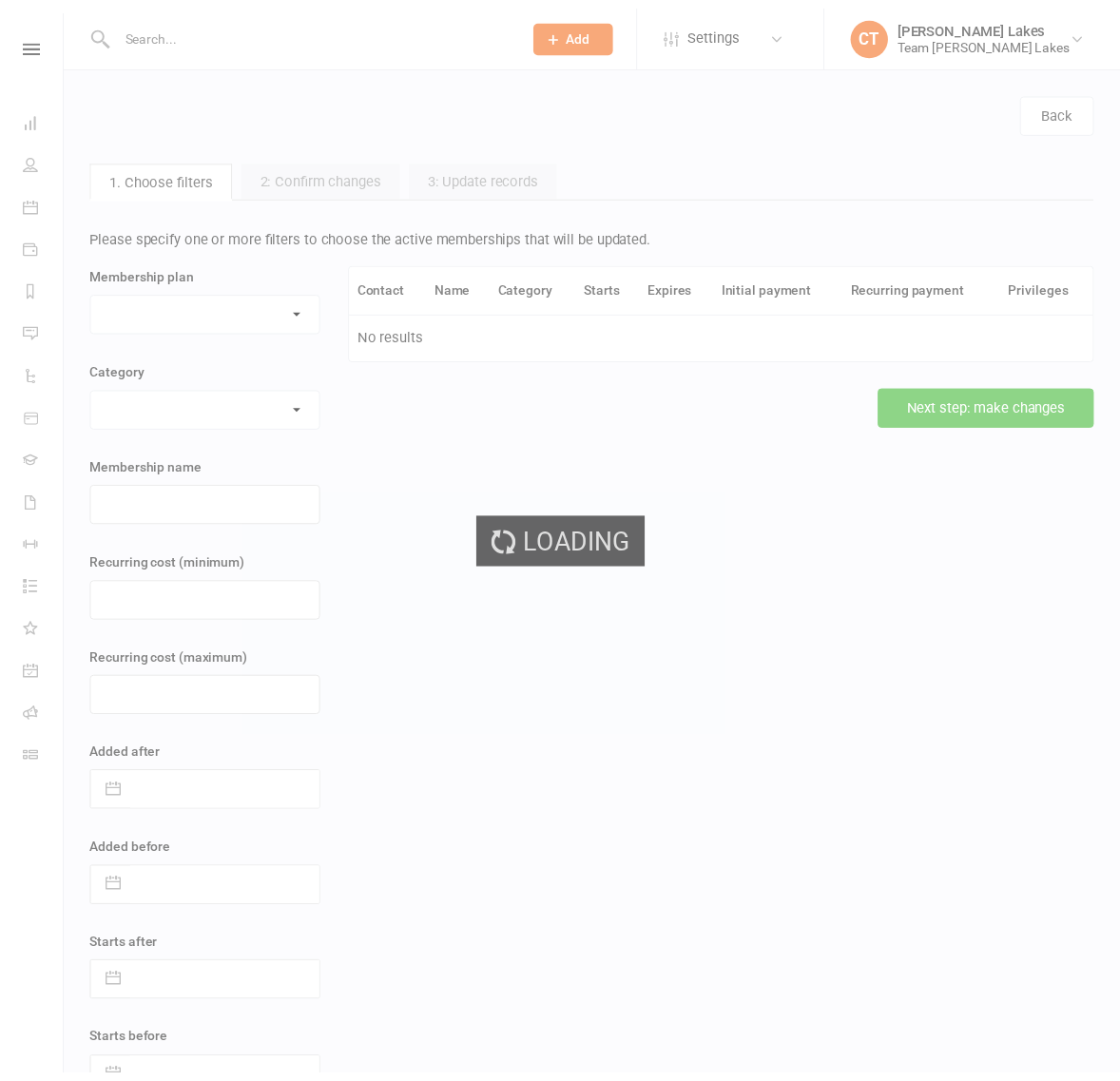 scroll, scrollTop: 0, scrollLeft: 0, axis: both 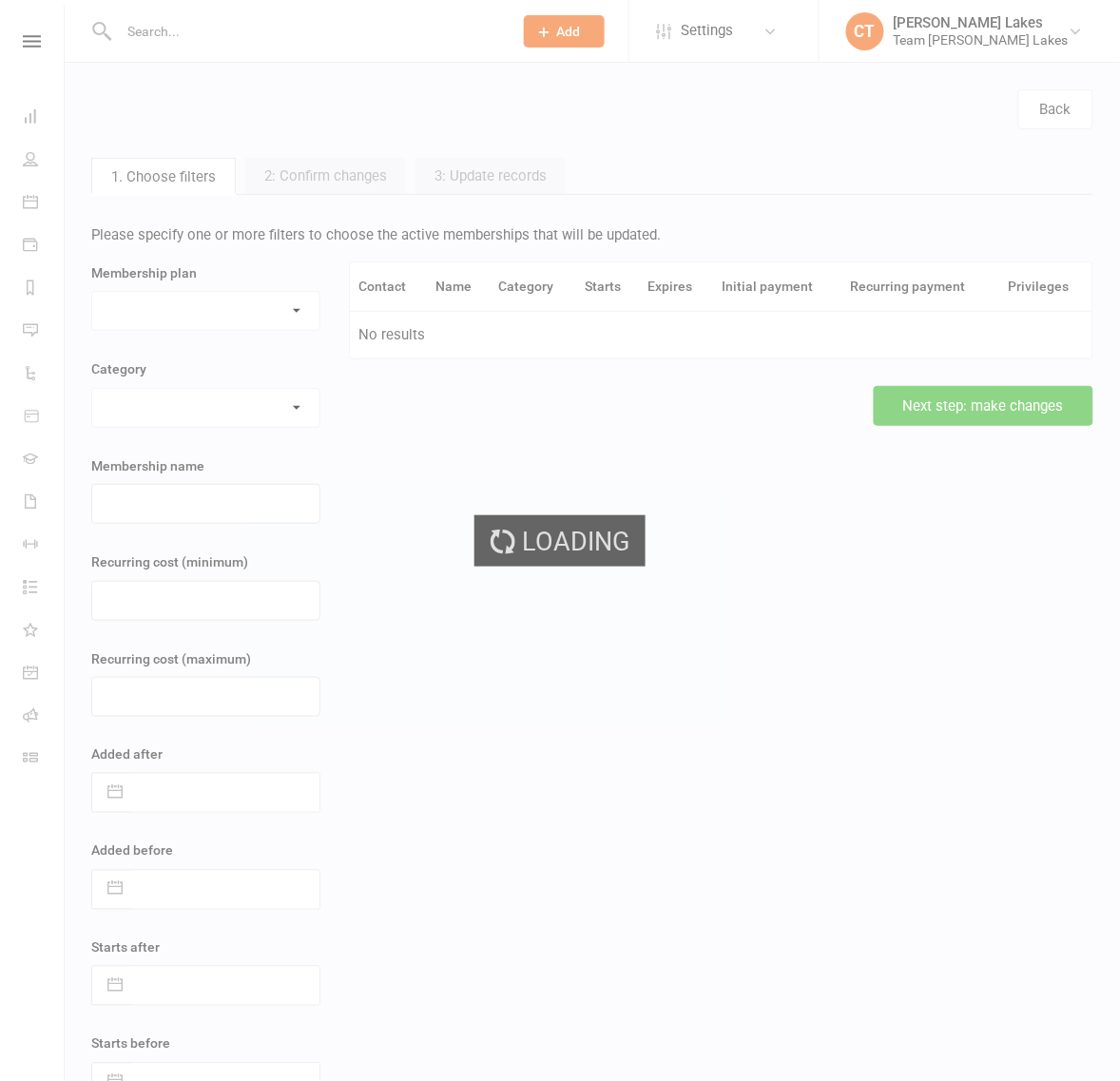 select on "194817" 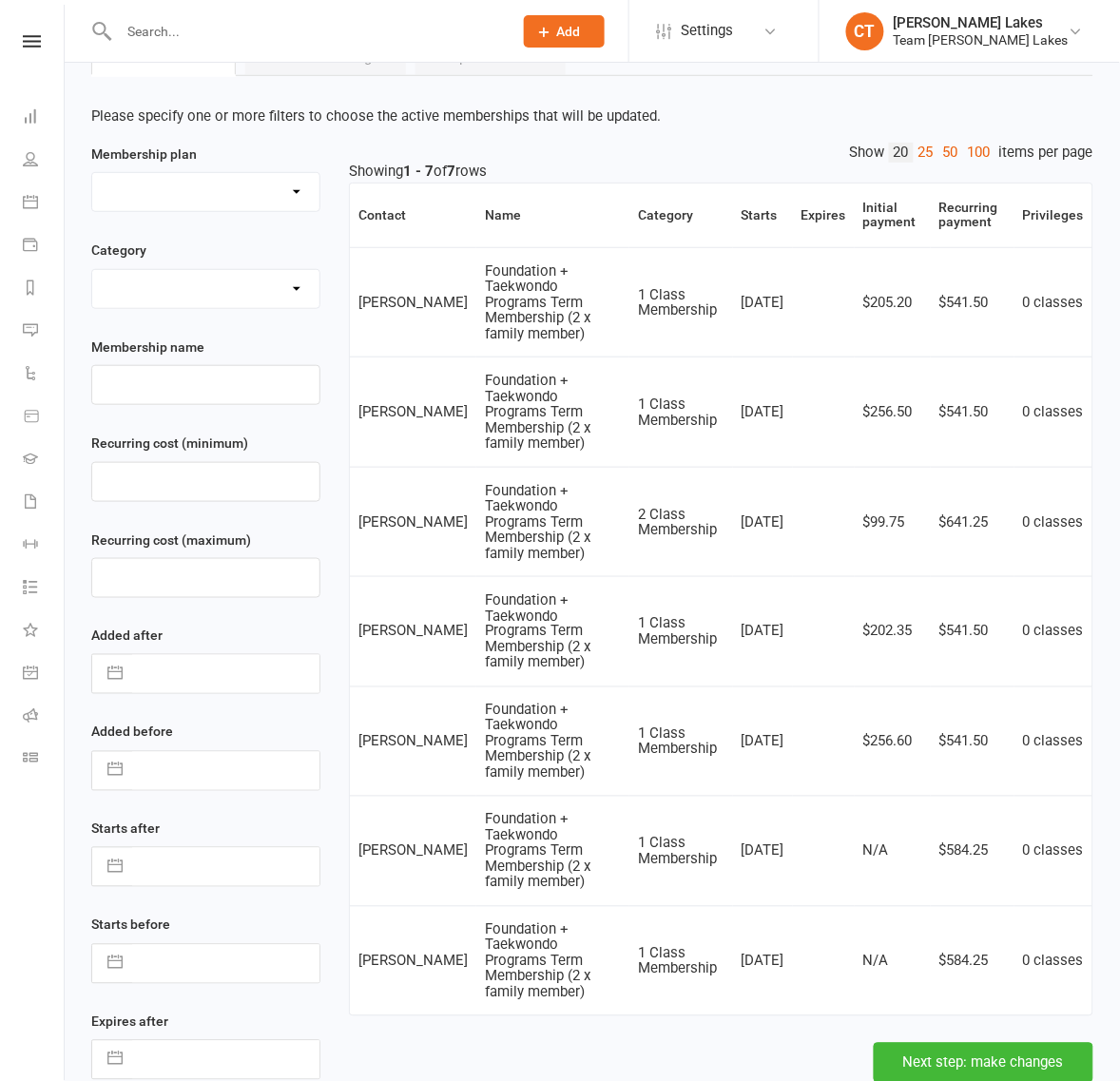 scroll, scrollTop: 475, scrollLeft: 0, axis: vertical 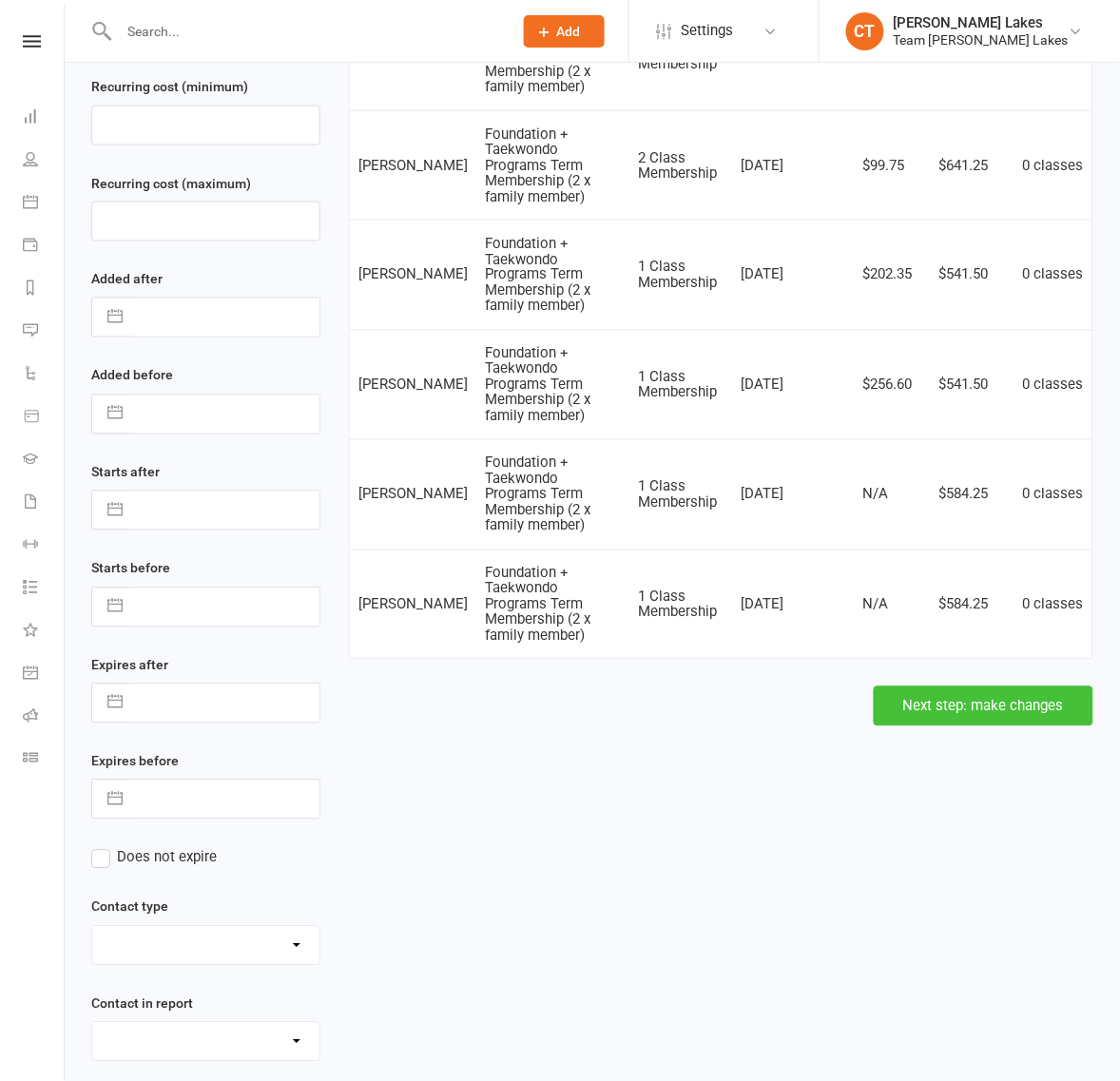 click on "Next step: make changes" at bounding box center (983, 706) 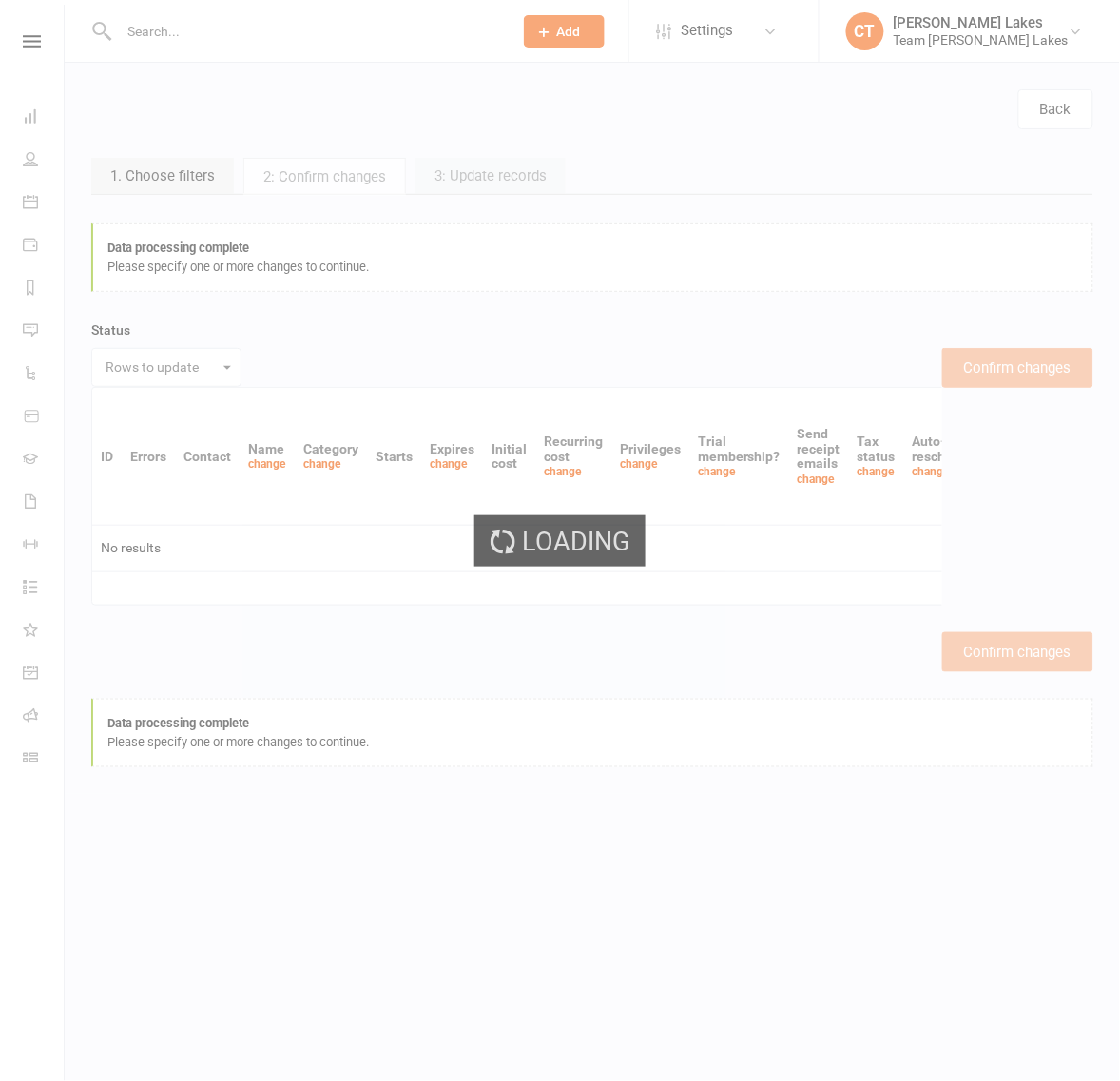 scroll, scrollTop: 0, scrollLeft: 0, axis: both 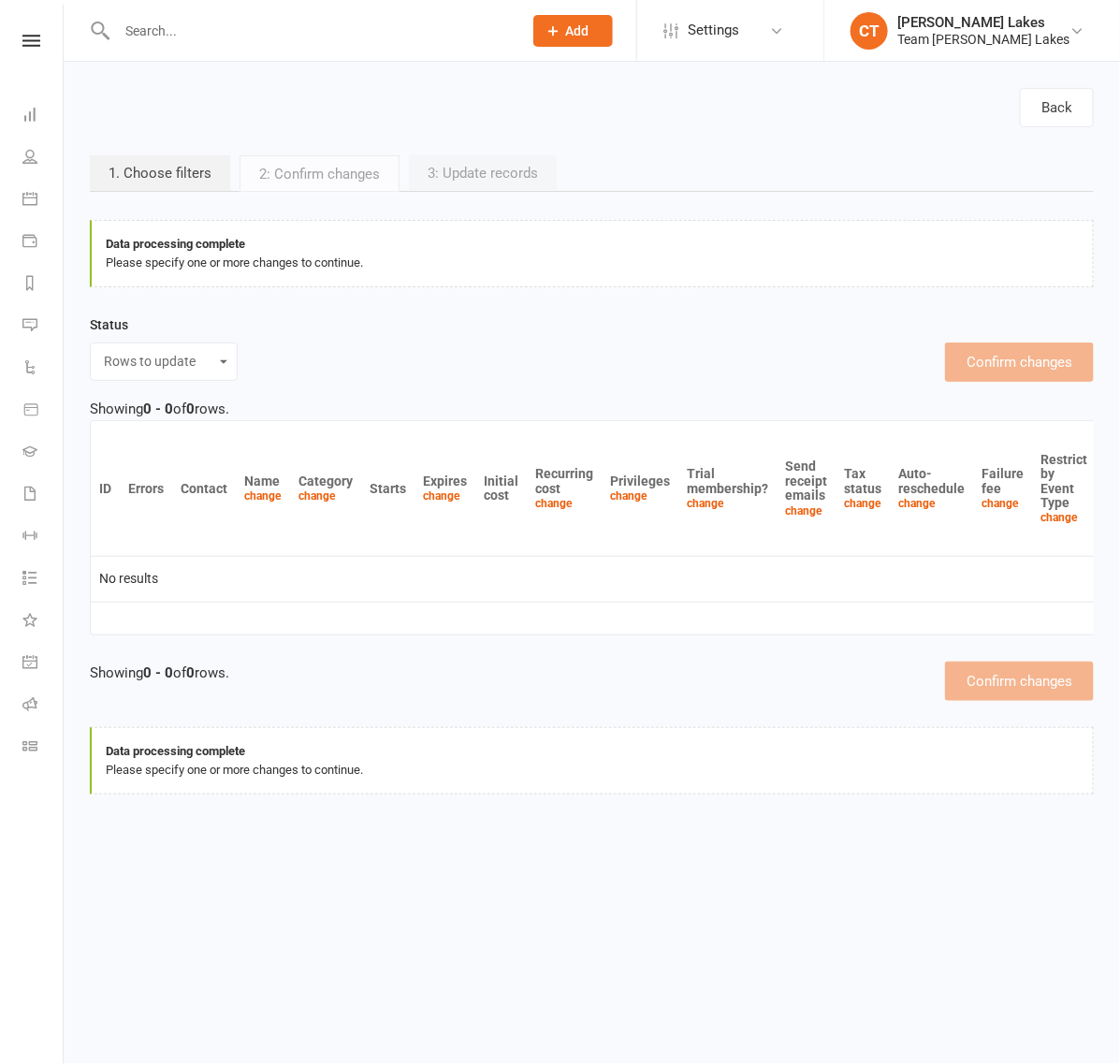 click on "Rows to update Excluded rows Invalid rows Filter mismatches" at bounding box center (164, 361) 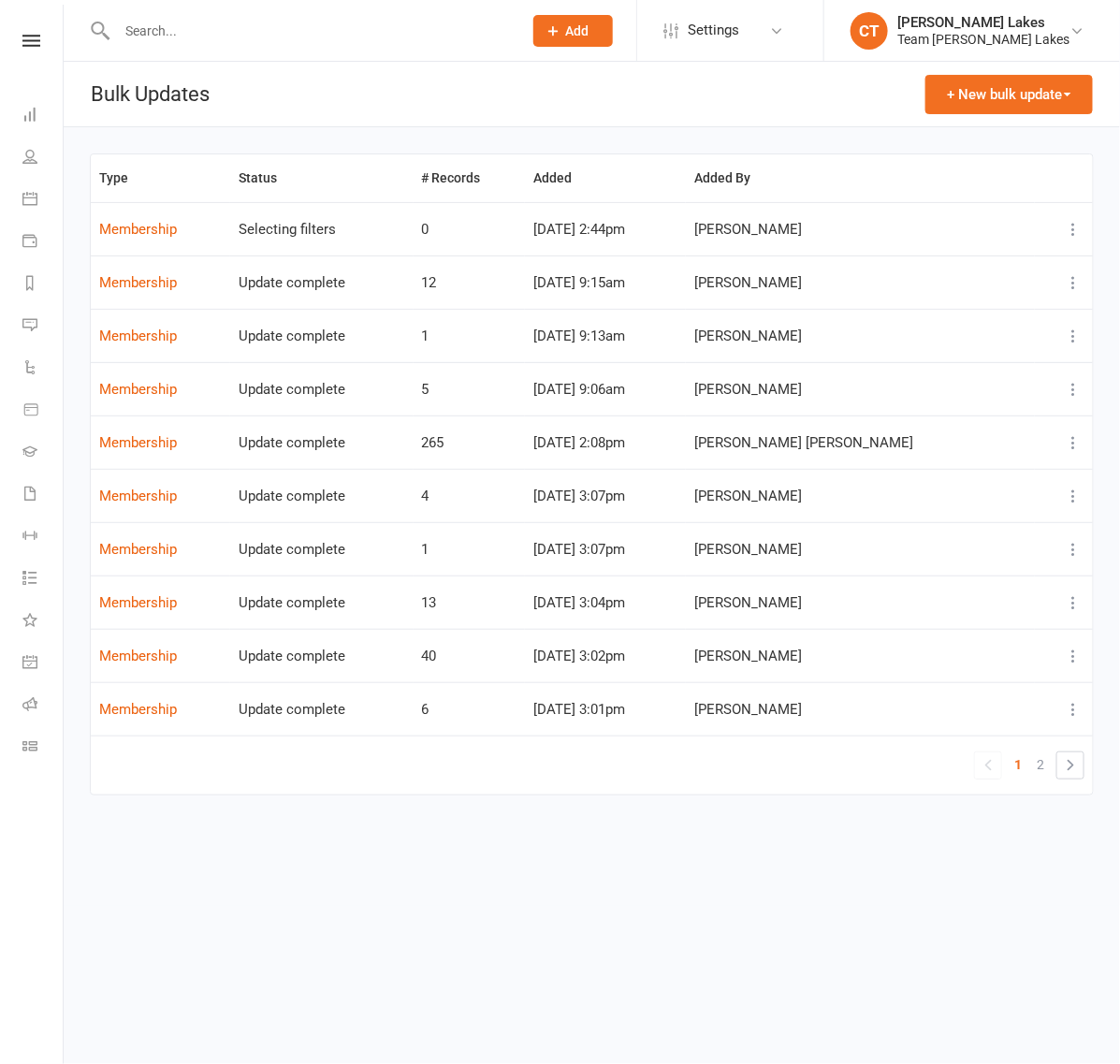 click on "Membership" at bounding box center [160, 228] 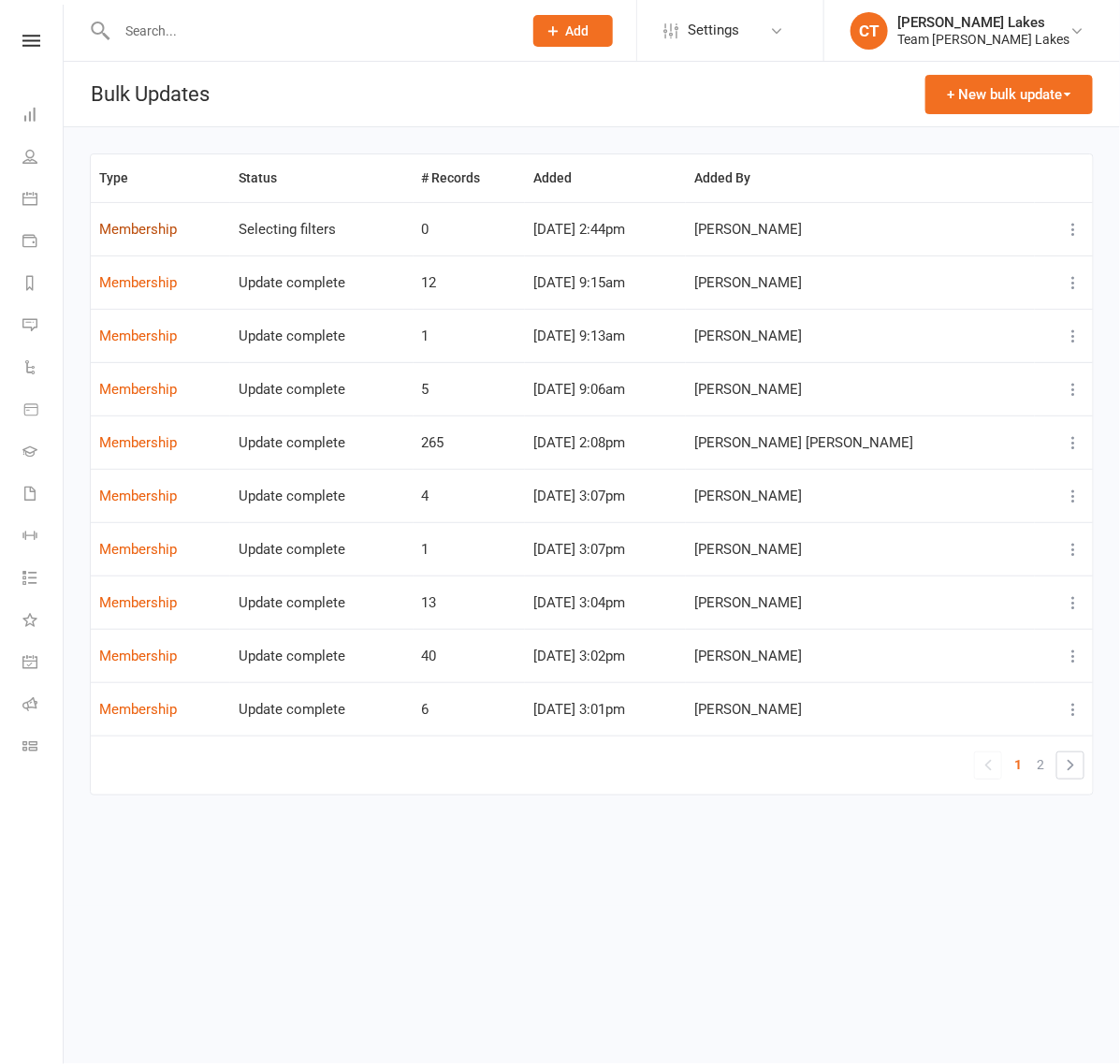 click on "Membership" at bounding box center (138, 229) 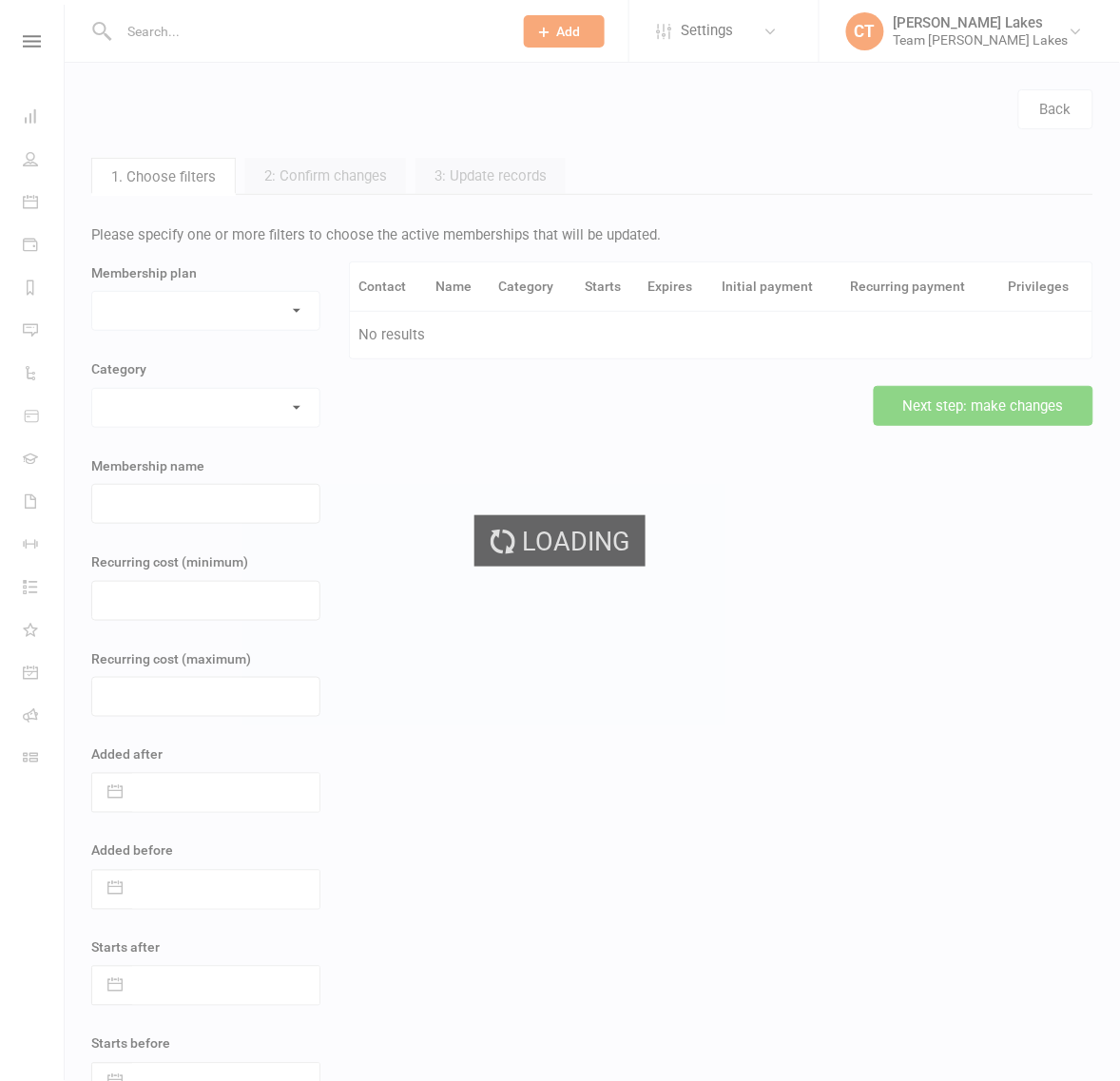 select on "194817" 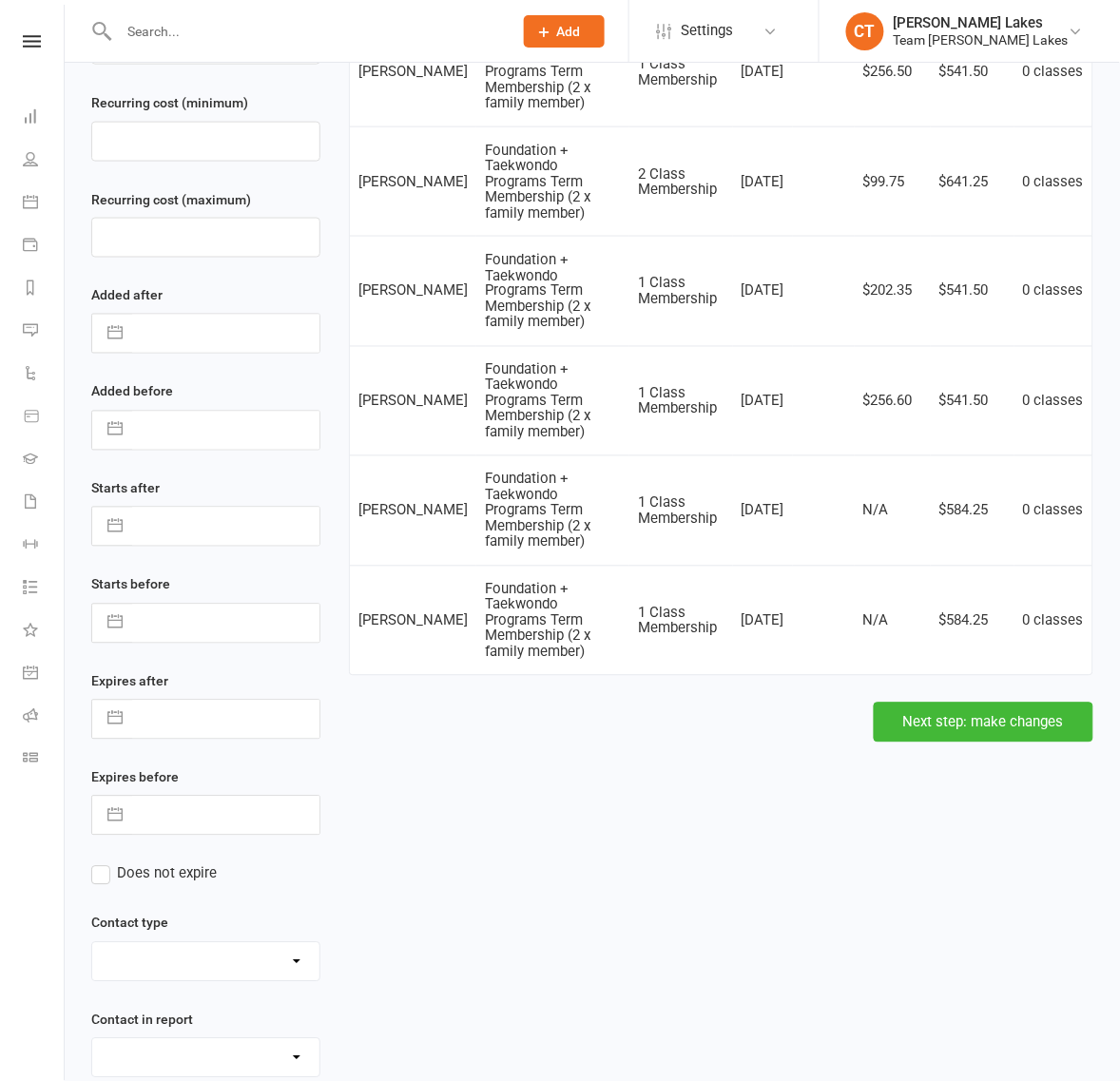 scroll, scrollTop: 616, scrollLeft: 0, axis: vertical 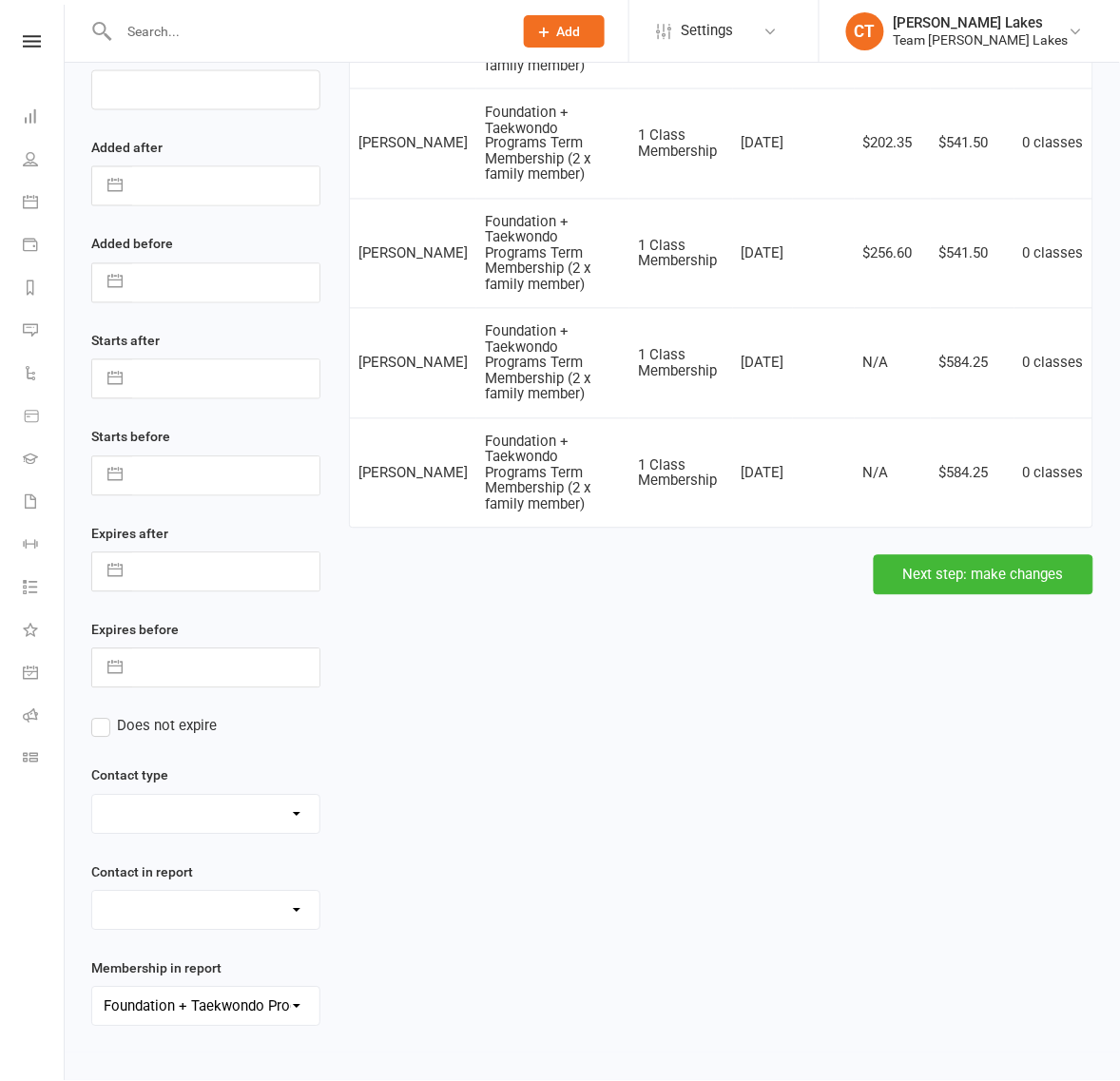 click on "Admin - 6 Month Contact Last 7 days Admin - AT Member Upload Admin - AT Reminder SMS NAC Admin - Communication December/January Monthly Payments advice Admin - January Term Payments [CWX] AT Reconciliation: NACS that have an active AT membership (base report) [CWX] AT Reconciliation: NACs with Fee Membership only (not AT) CWX Test 1 Delivery - Black Belt Program Delivery - Grading Connection List Delivery - Grading Green Stripe Ninja Delivery - Grading List Black Belt Delivery - Grading List  Junior Progam Delivery - Grading List Ninja Beginner Delivery - Grading List Ninja Intermediate & Advanced Delivery - Grading List Stripe Red to [PERSON_NAME] Bo (Junior) Delivery - Grading List Stripe Red to [PERSON_NAME] (Warrior & Junior) Delivery - Grading List Warrior Beginner Delivery - Grading List Warrior Intermediate & Advanced Delivery - Member Medical Flags (waiver answers) Events - Parent Week SMS Report (White Belt Ninja & Warrior Parents) Events - Parent Week SMS Report (White Belt Taekinda Parents)" at bounding box center [205, 1007] 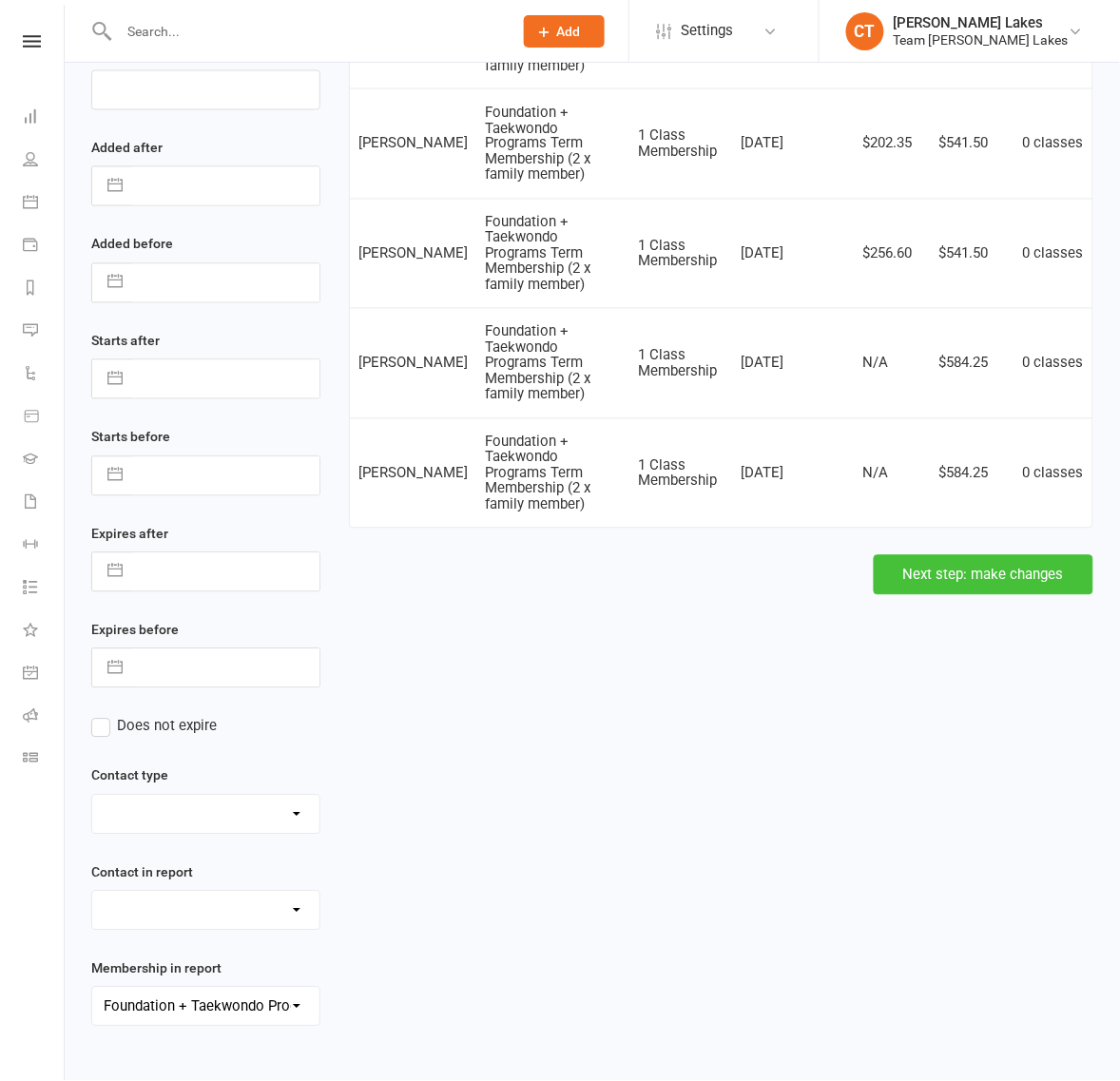 click on "Next step: make changes" at bounding box center [983, 575] 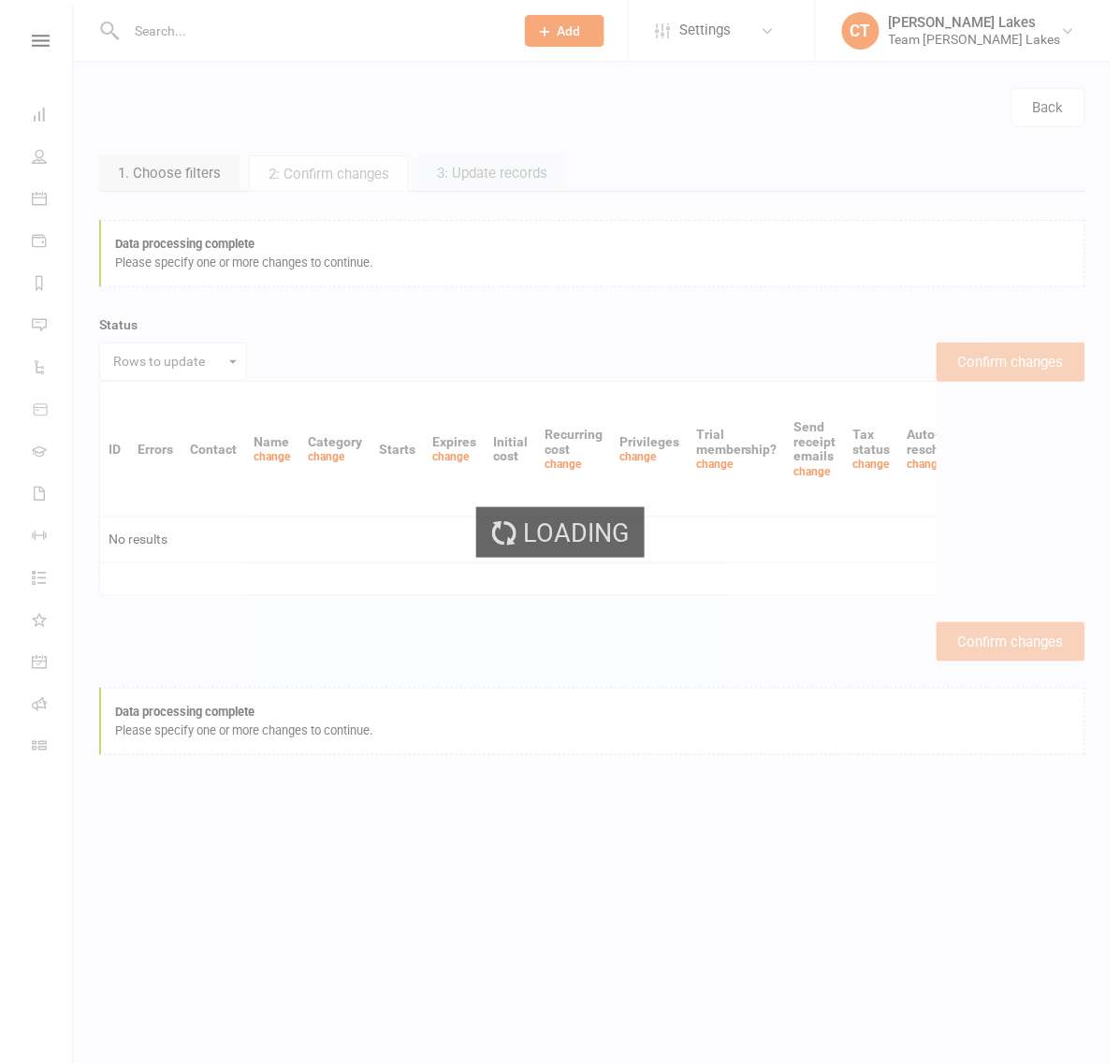scroll, scrollTop: 0, scrollLeft: 0, axis: both 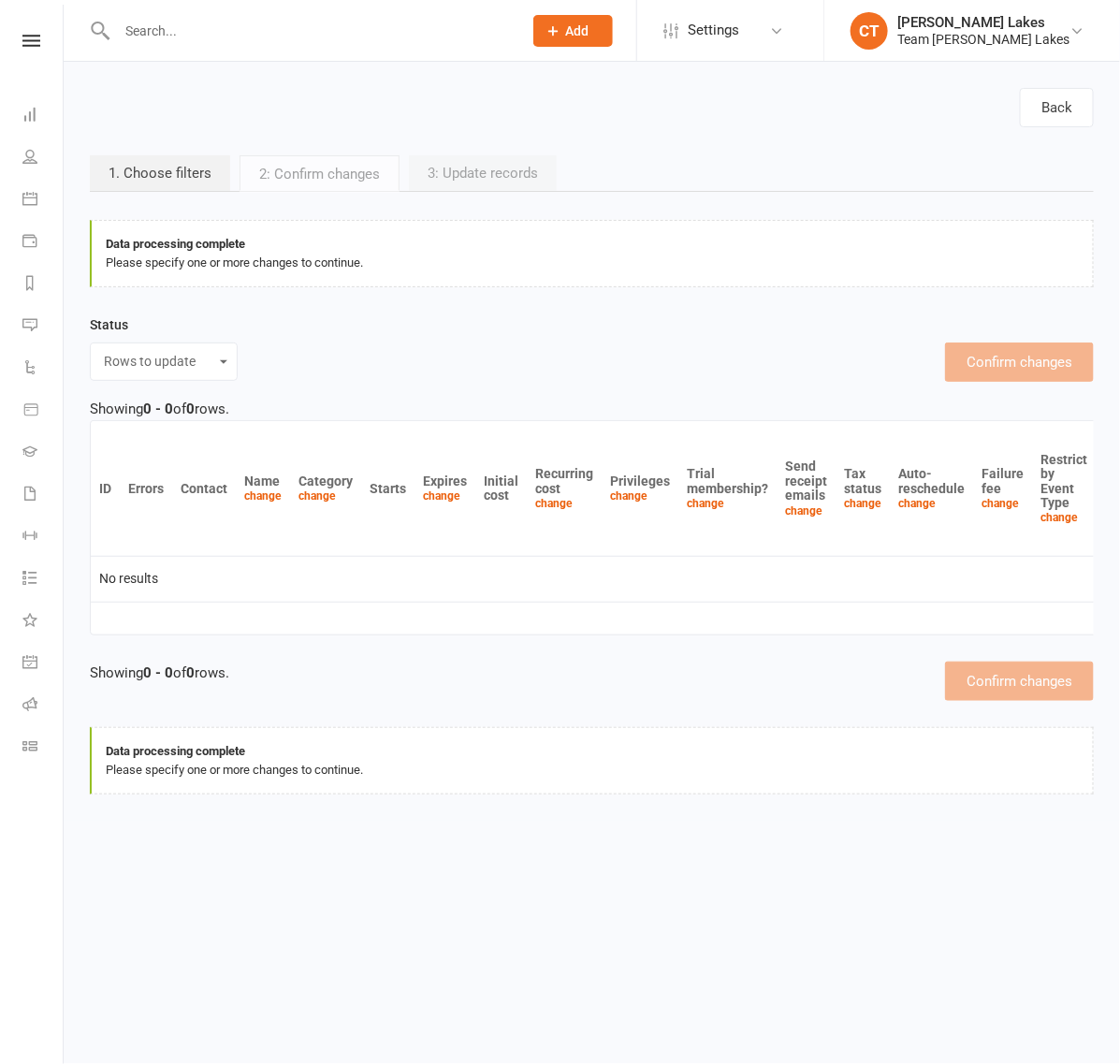 click on "Rows to update Excluded rows Invalid rows Filter mismatches" at bounding box center (164, 361) 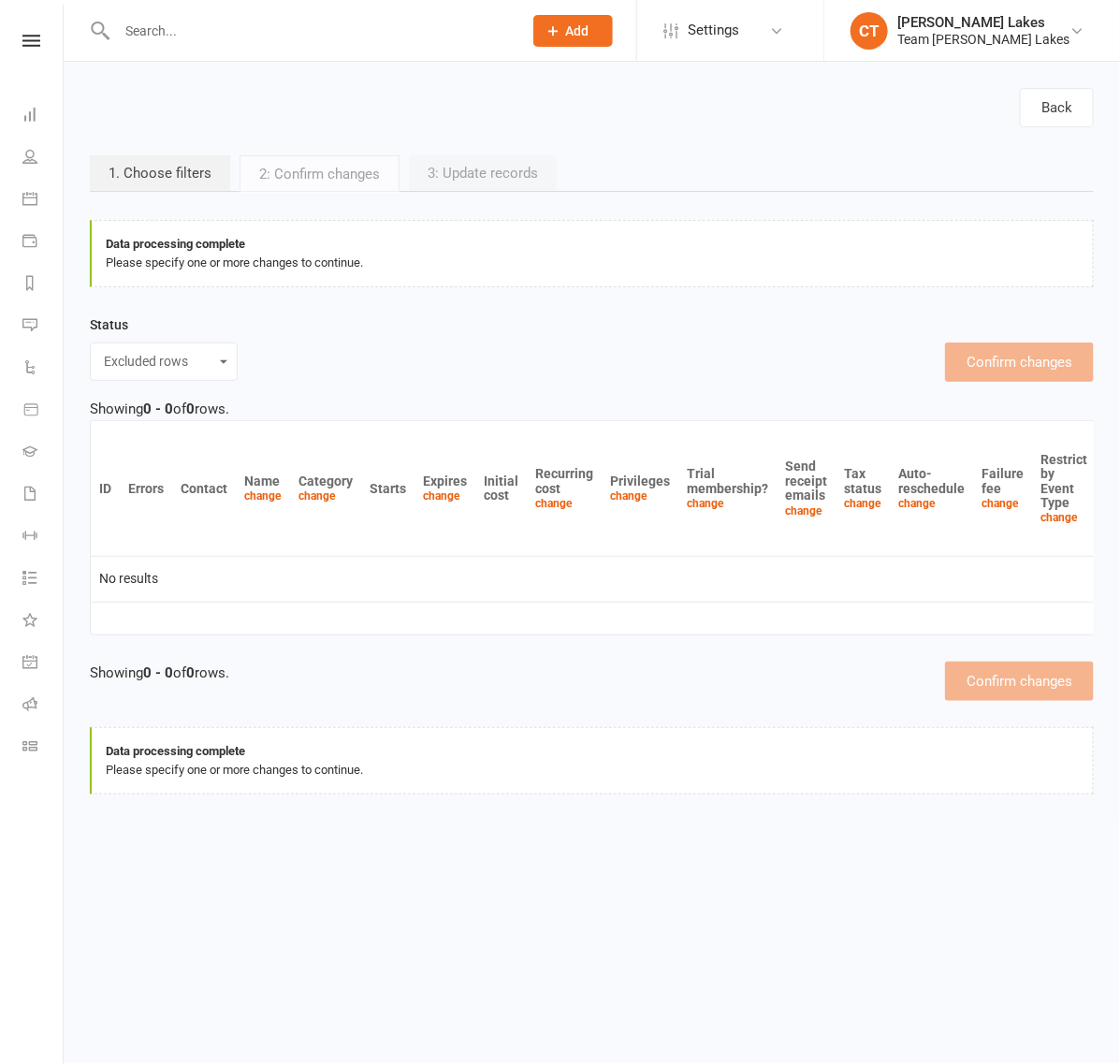 click on "Rows to update Excluded rows Invalid rows Filter mismatches" at bounding box center (164, 361) 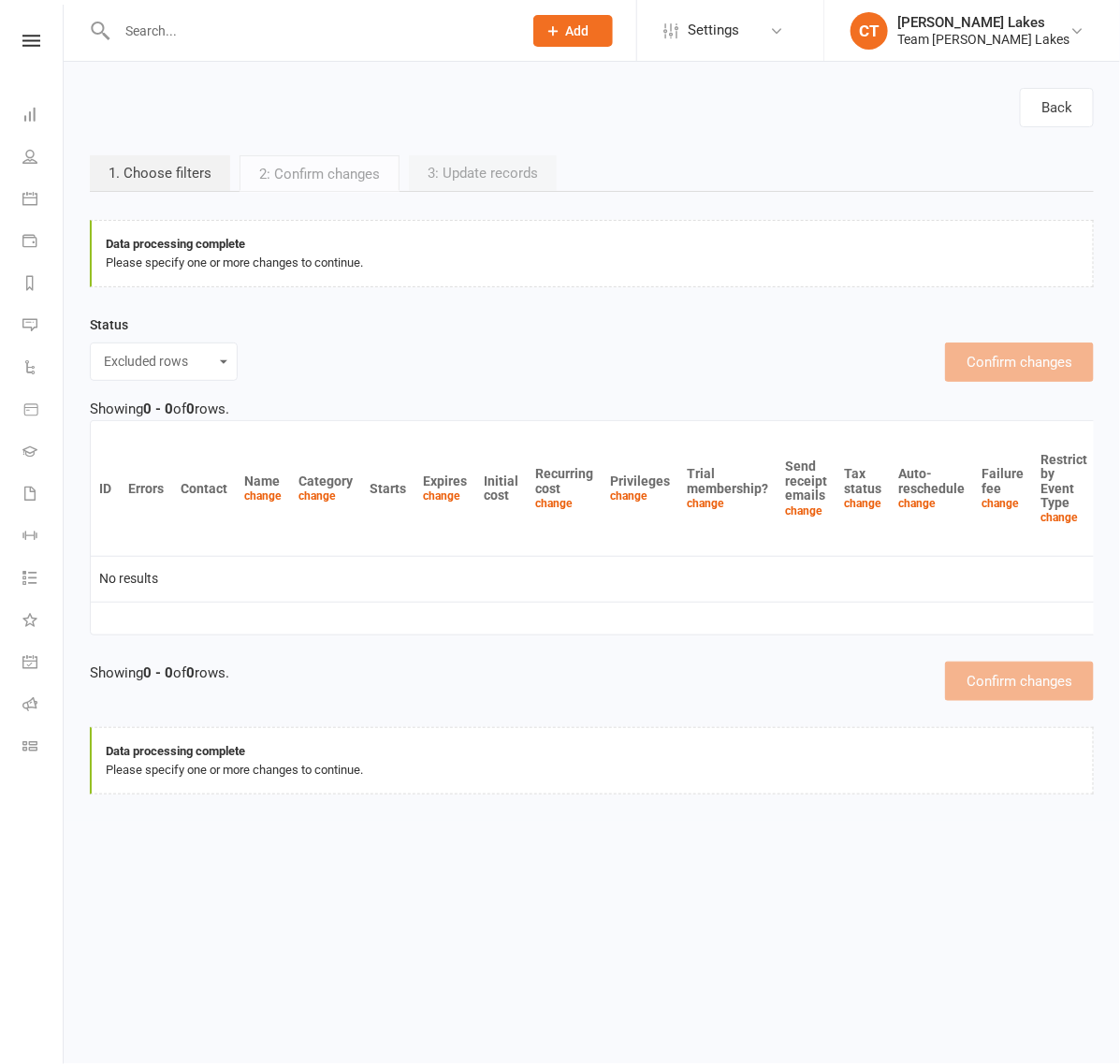 click on "Rows to update Excluded rows Invalid rows Filter mismatches" at bounding box center [164, 361] 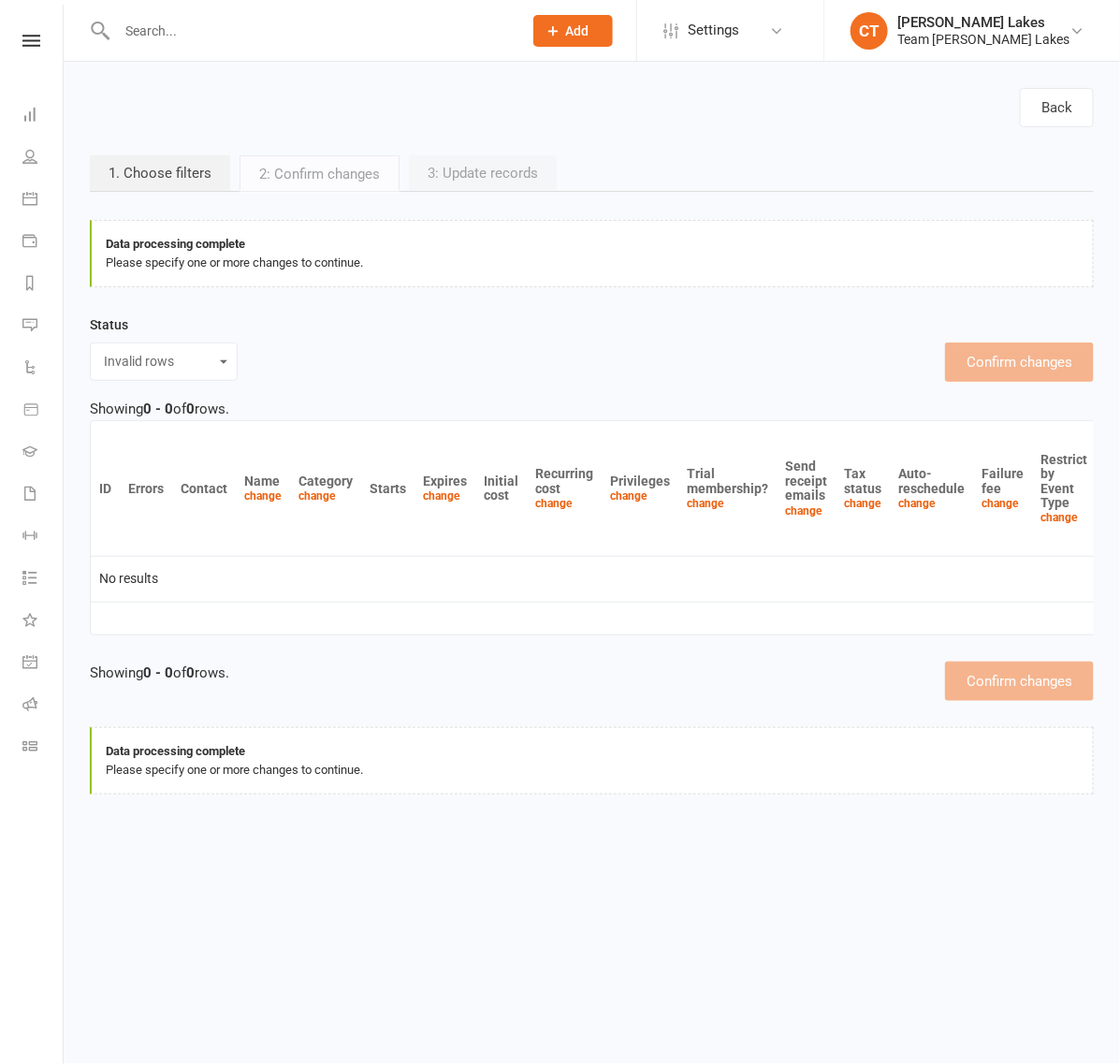 click on "Rows to update Excluded rows Invalid rows Filter mismatches" at bounding box center [164, 361] 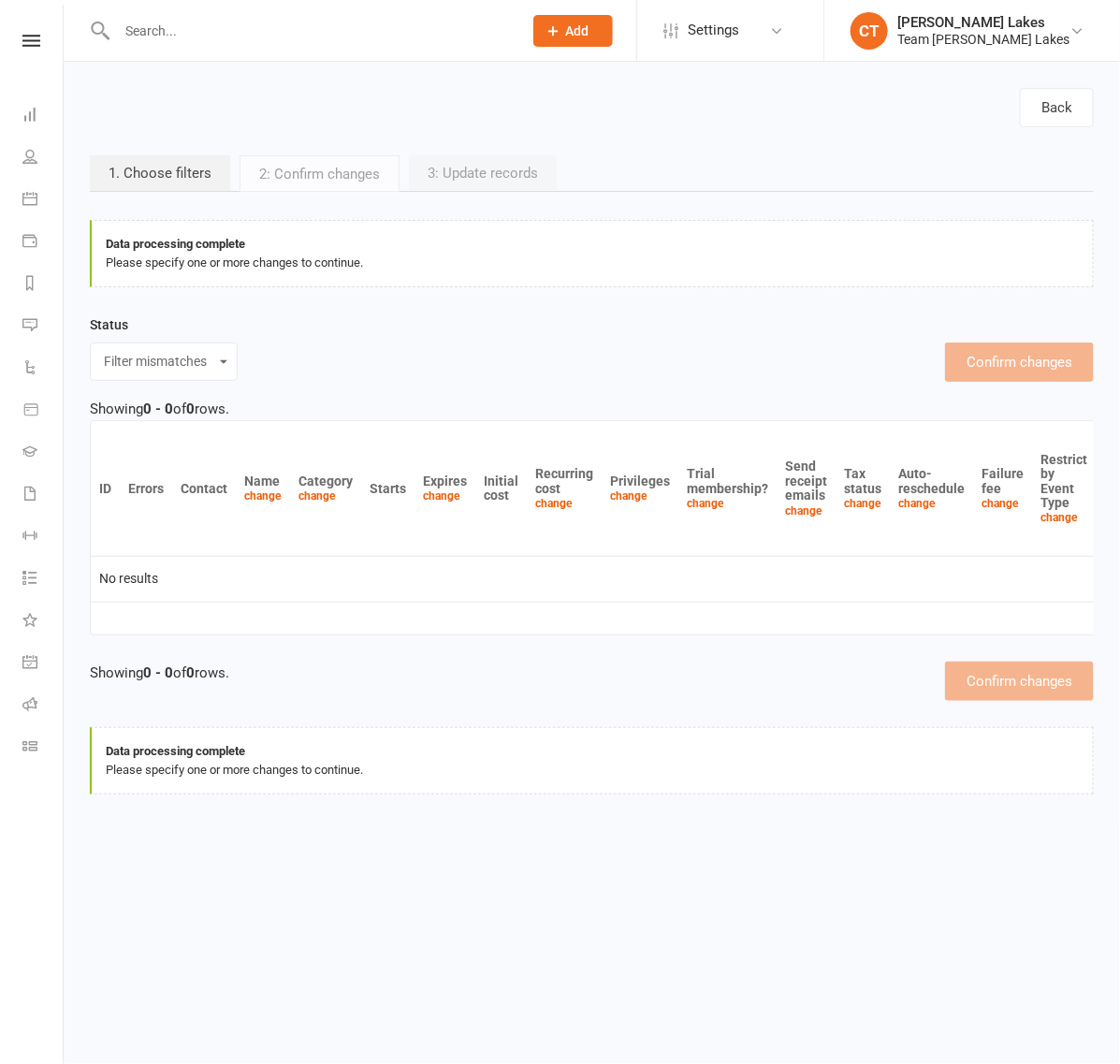 click on "Rows to update Excluded rows Invalid rows Filter mismatches" at bounding box center [164, 361] 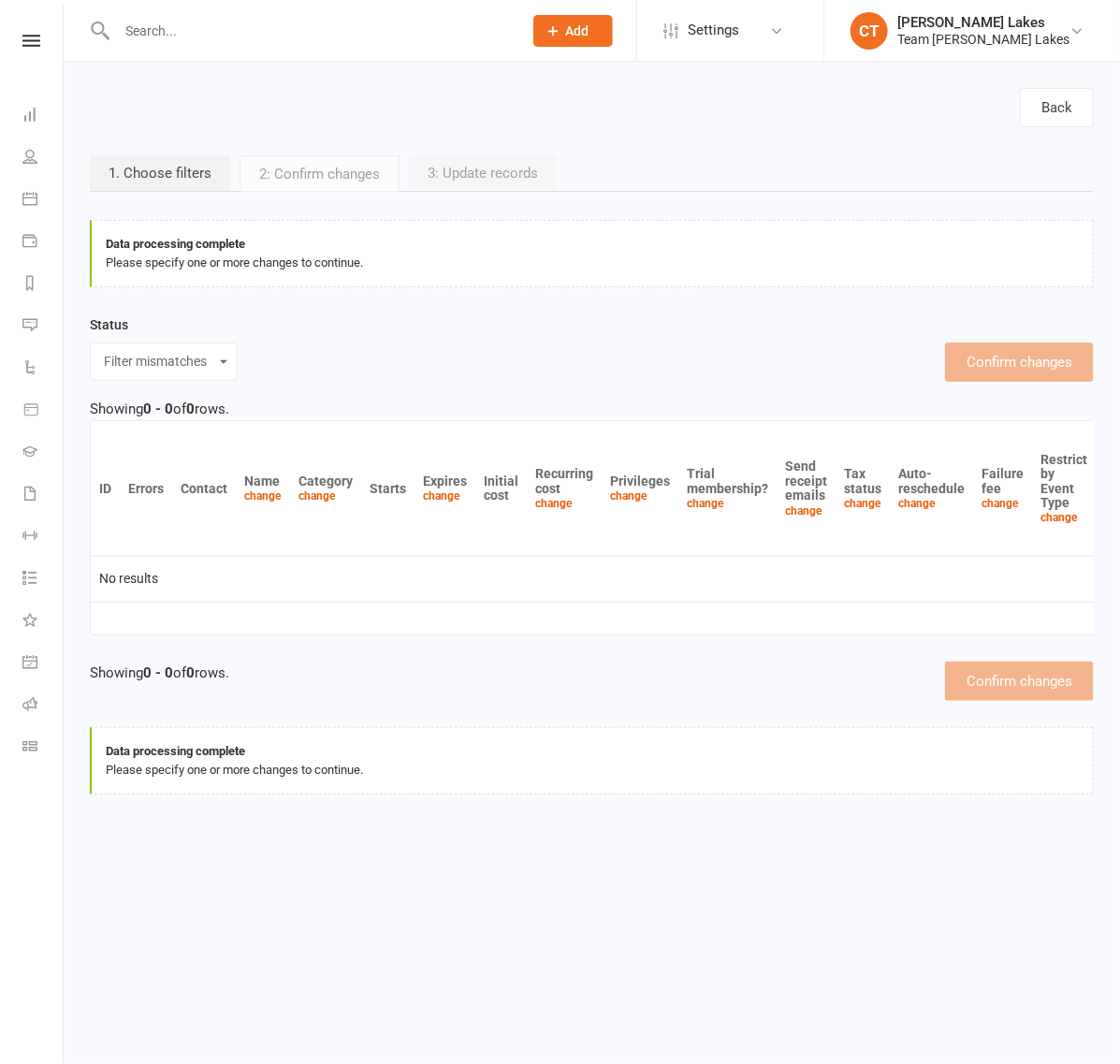 click on "Rows to update Excluded rows Invalid rows Filter mismatches" at bounding box center [164, 361] 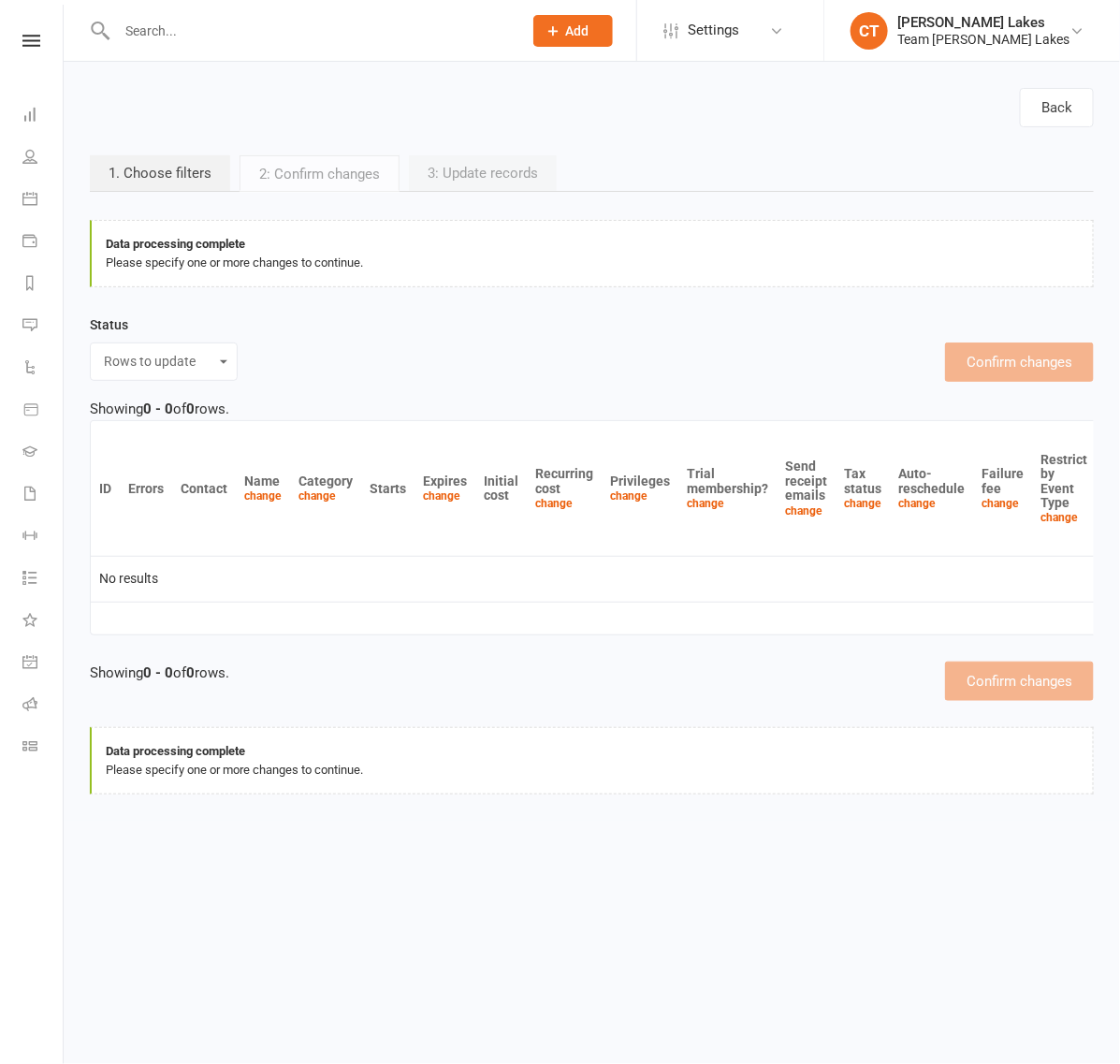 click on "Rows to update Excluded rows Invalid rows Filter mismatches" at bounding box center [164, 361] 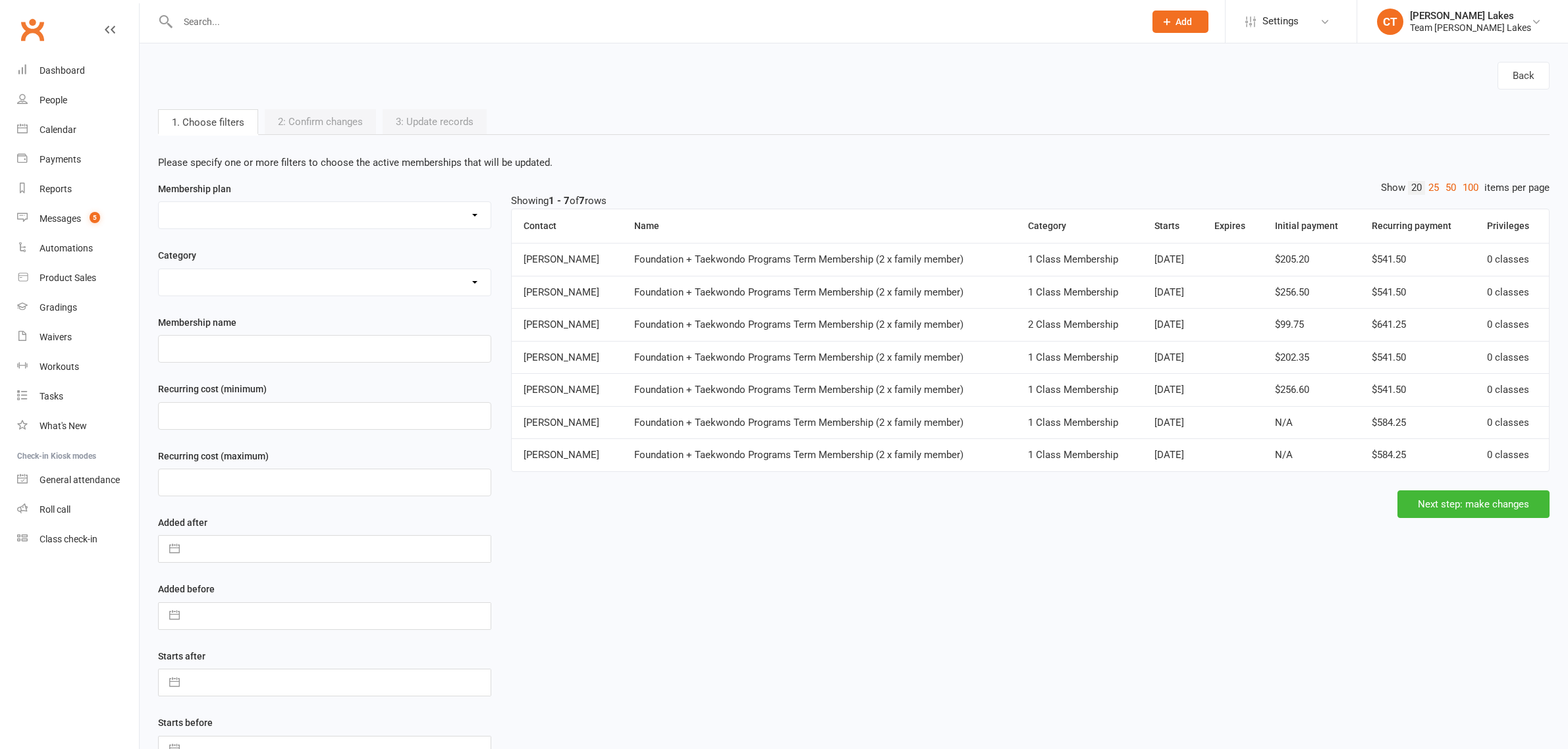 select on "194817" 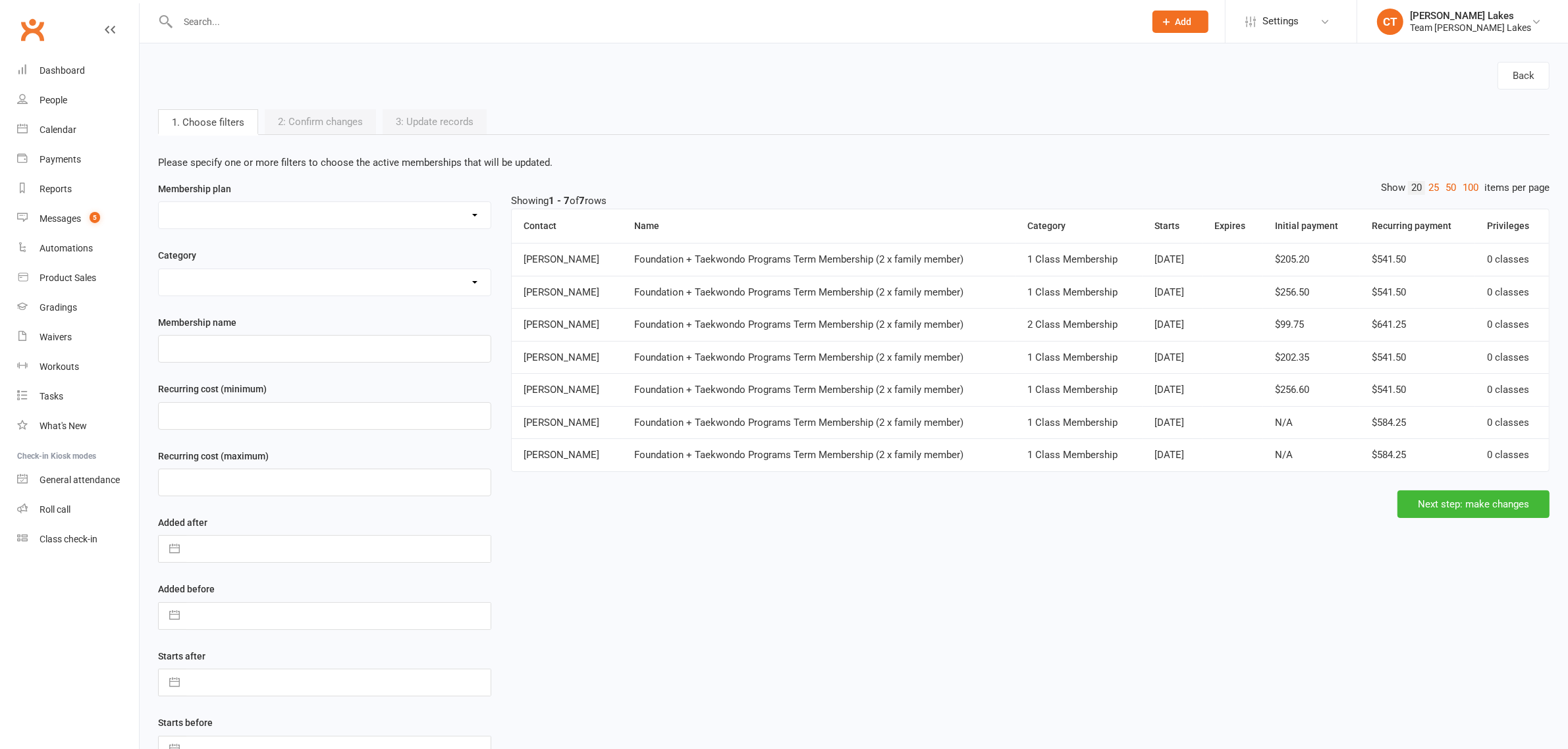 scroll, scrollTop: 0, scrollLeft: 0, axis: both 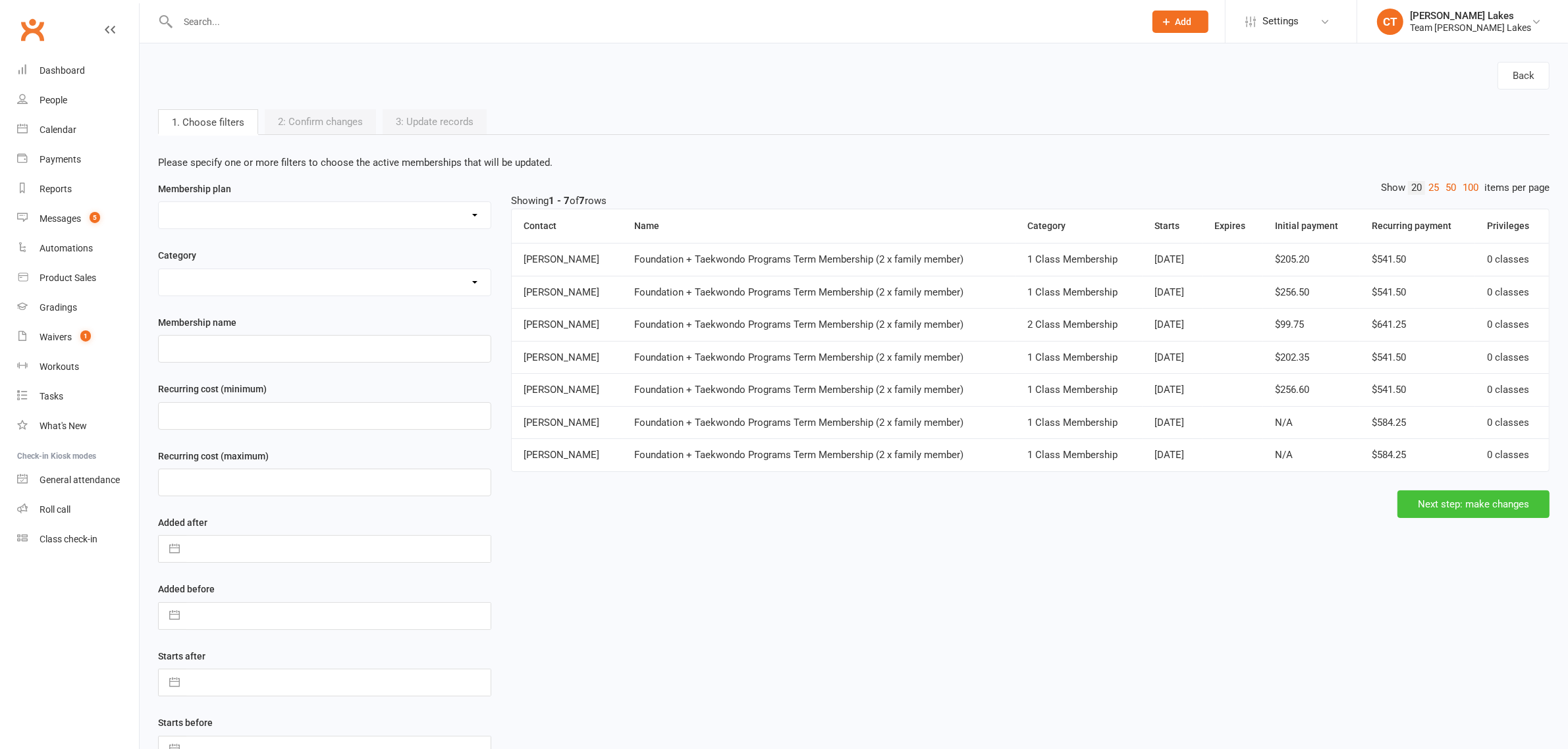 click on "Next step: make changes" at bounding box center [1473, 504] 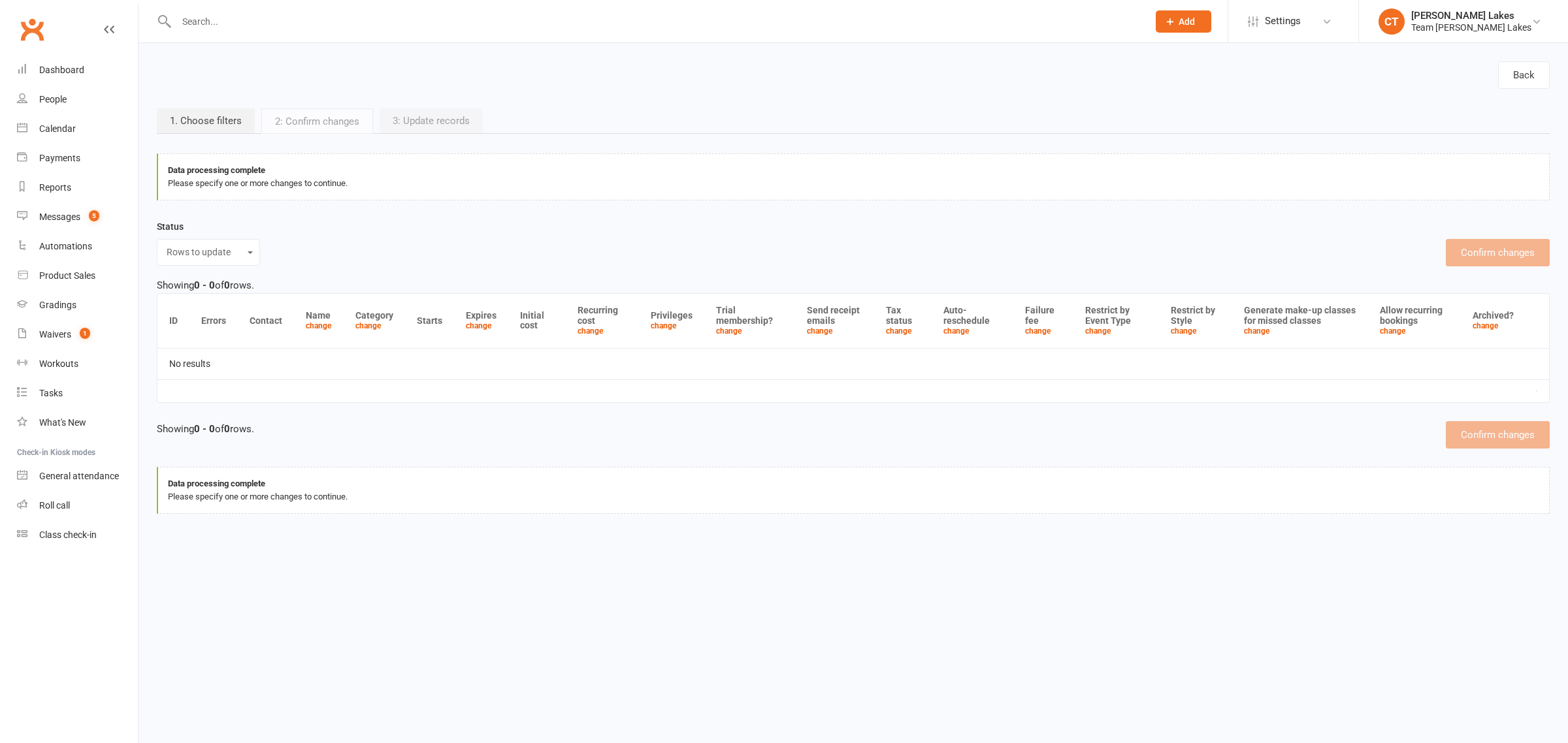 click on "Please specify one or more changes to continue." at bounding box center [853, 497] 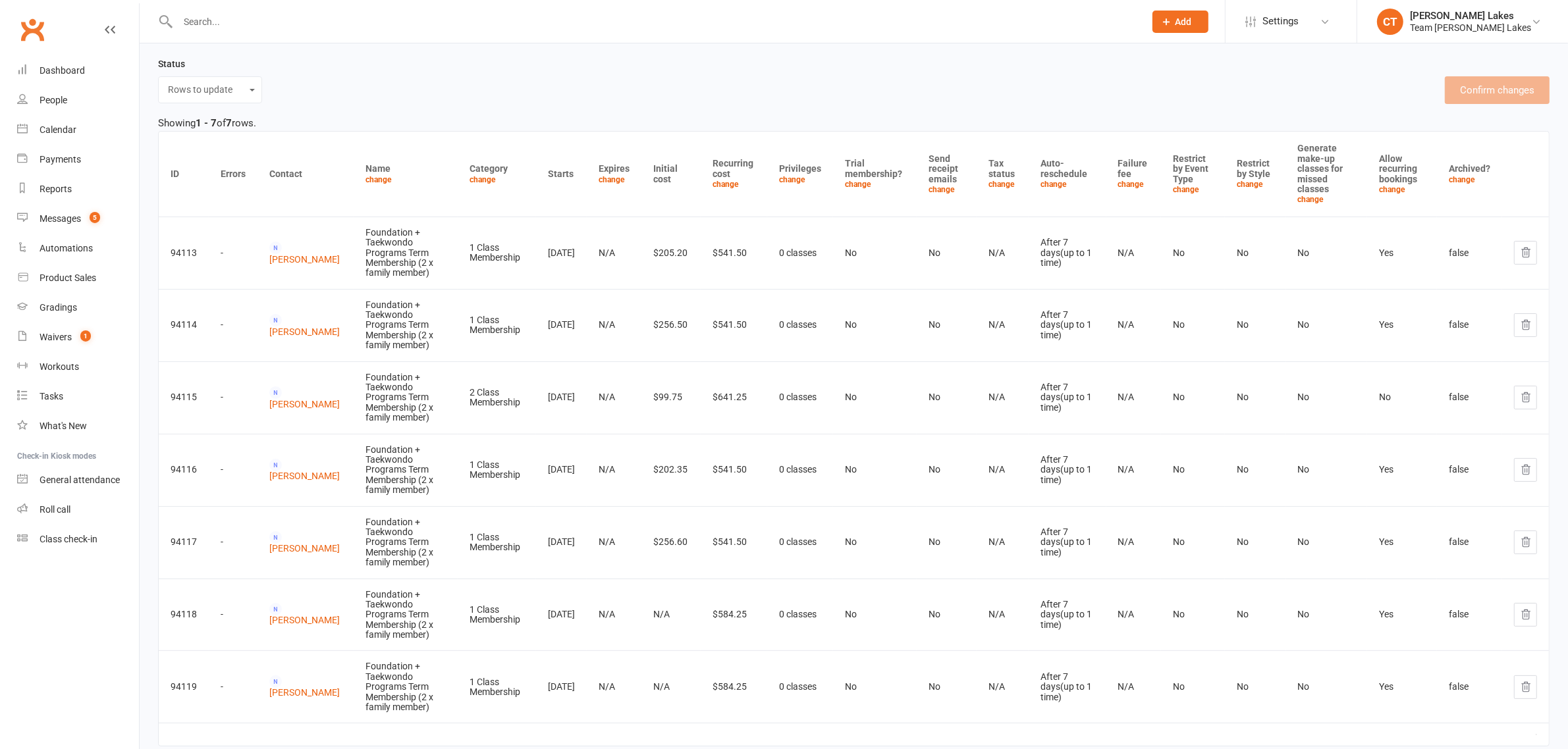 scroll, scrollTop: 247, scrollLeft: 0, axis: vertical 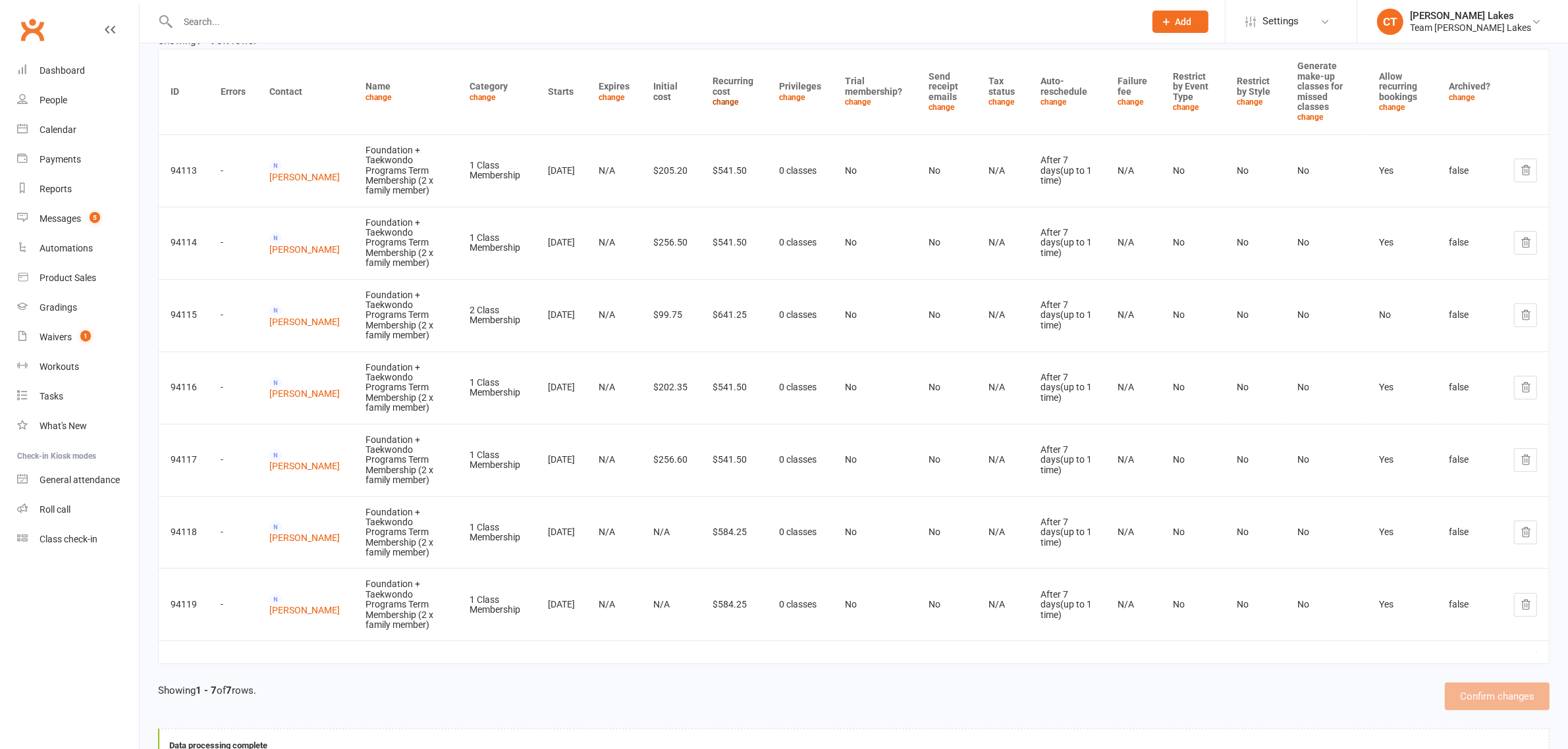 click on "change" at bounding box center (726, 102) 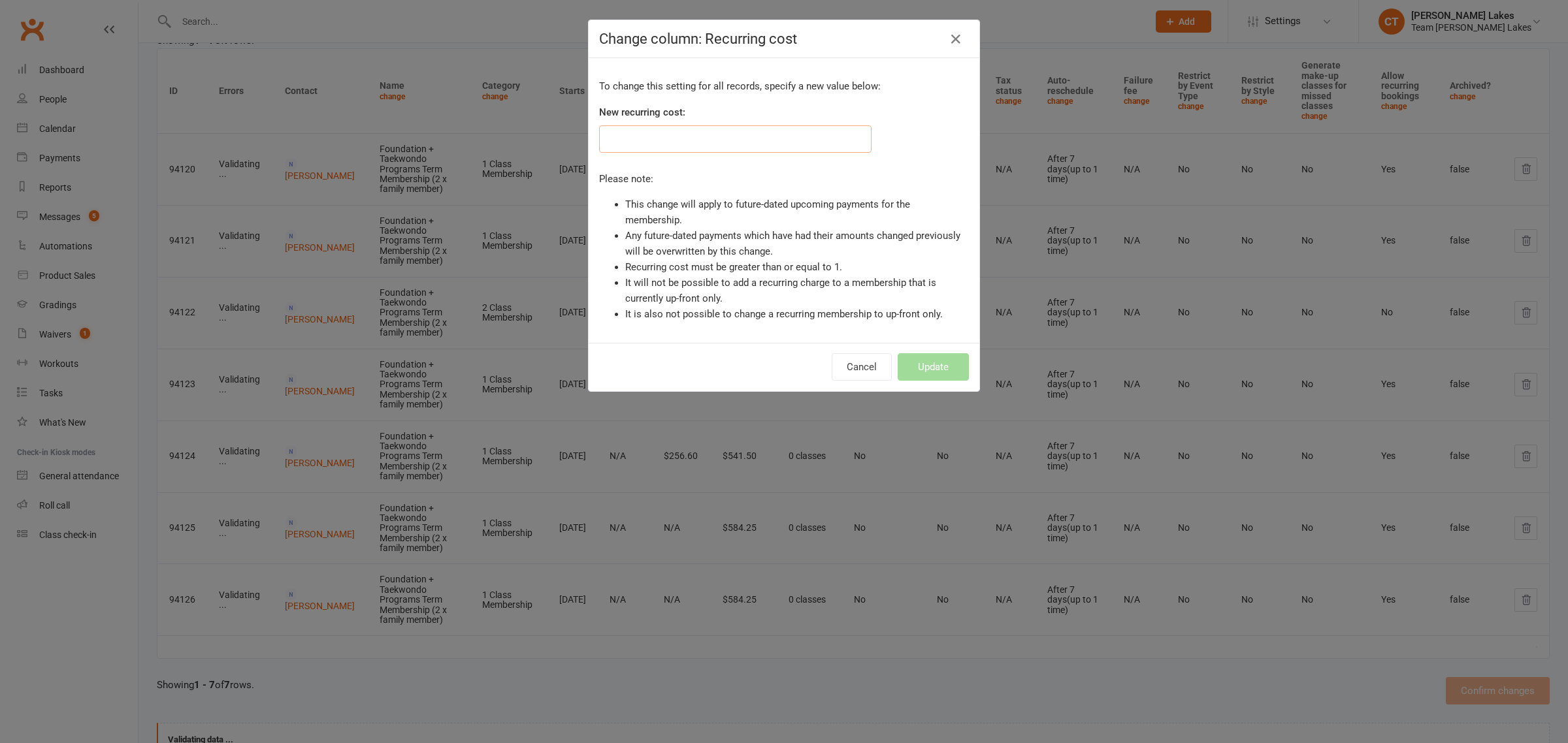 click at bounding box center [735, 139] 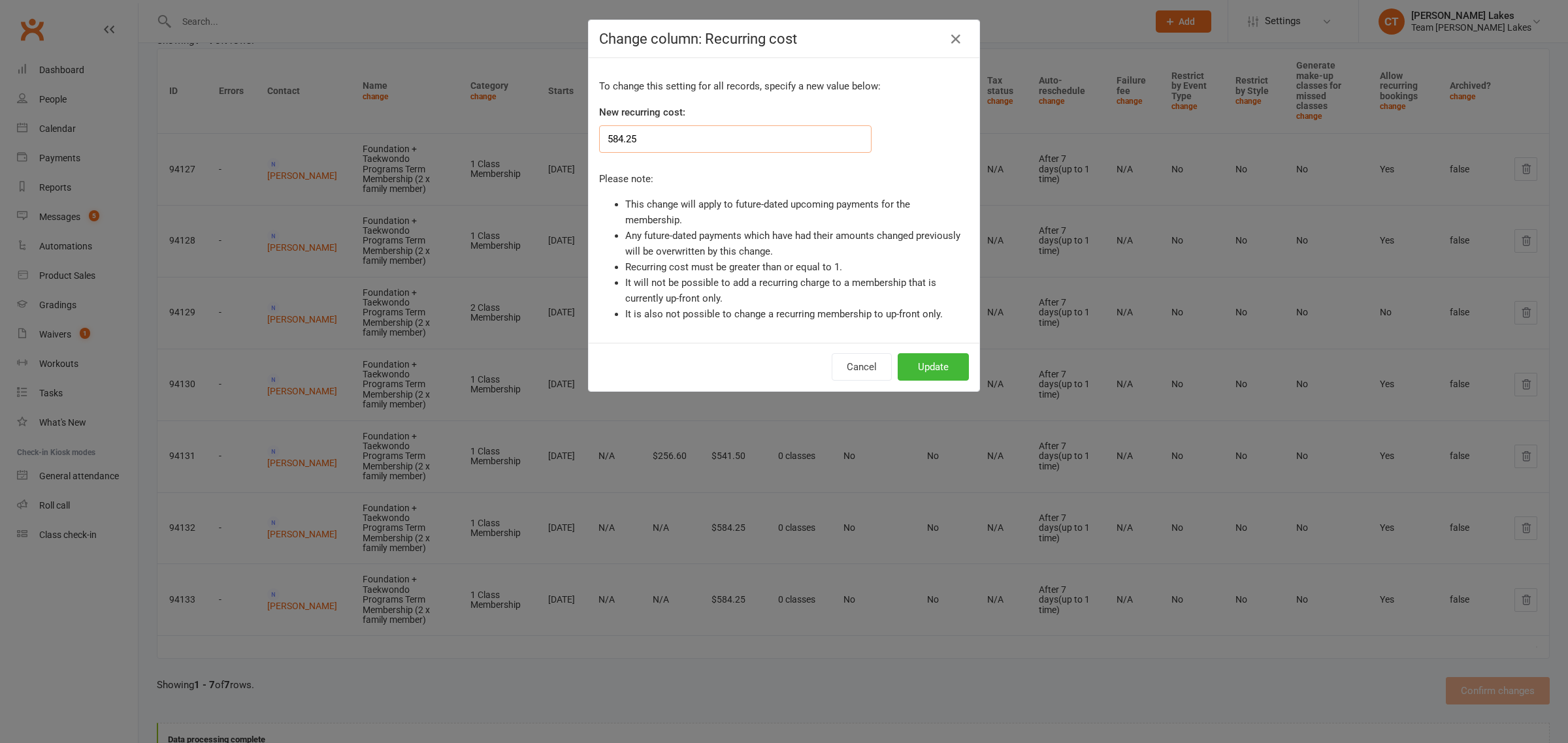 type on "584.25" 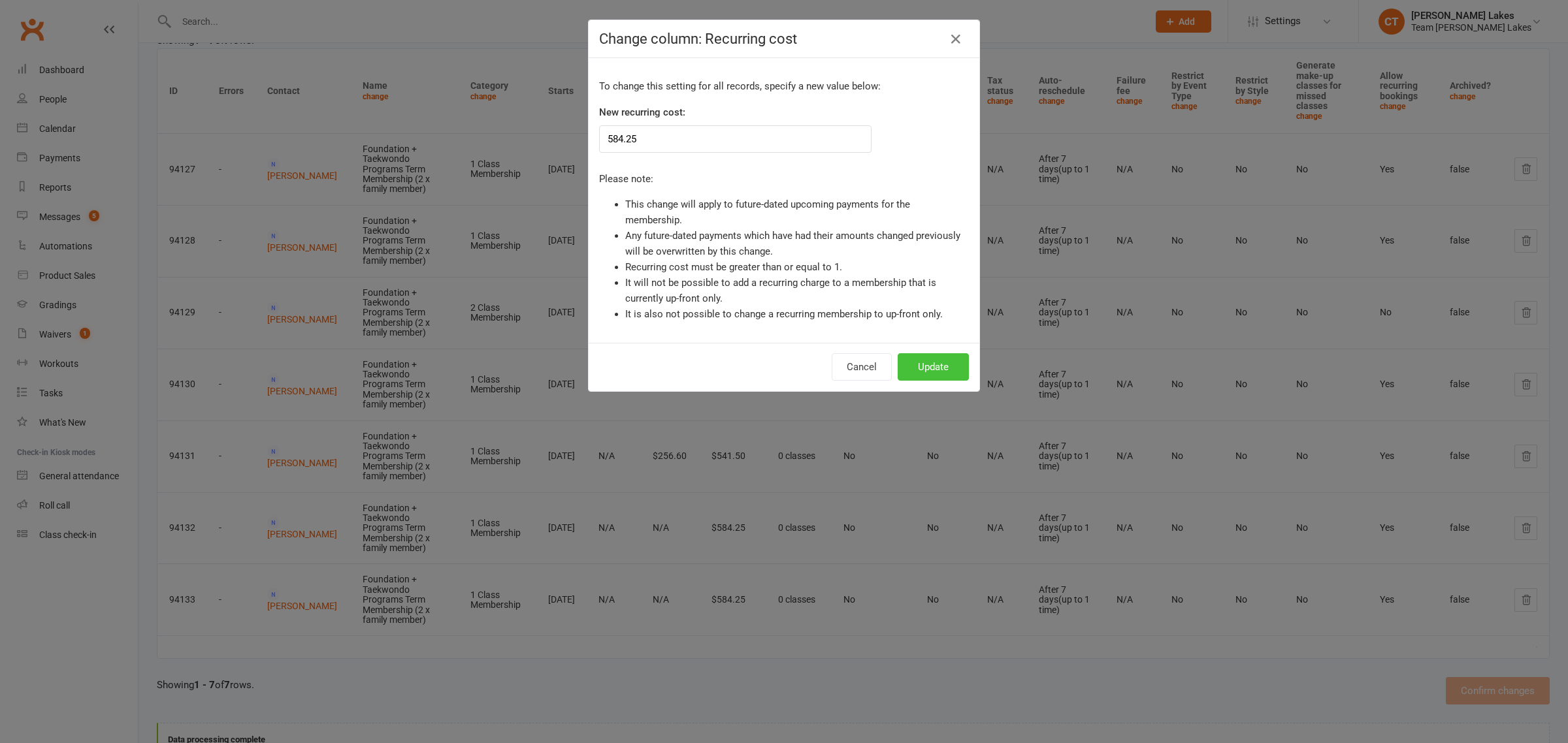click on "Update" at bounding box center [933, 367] 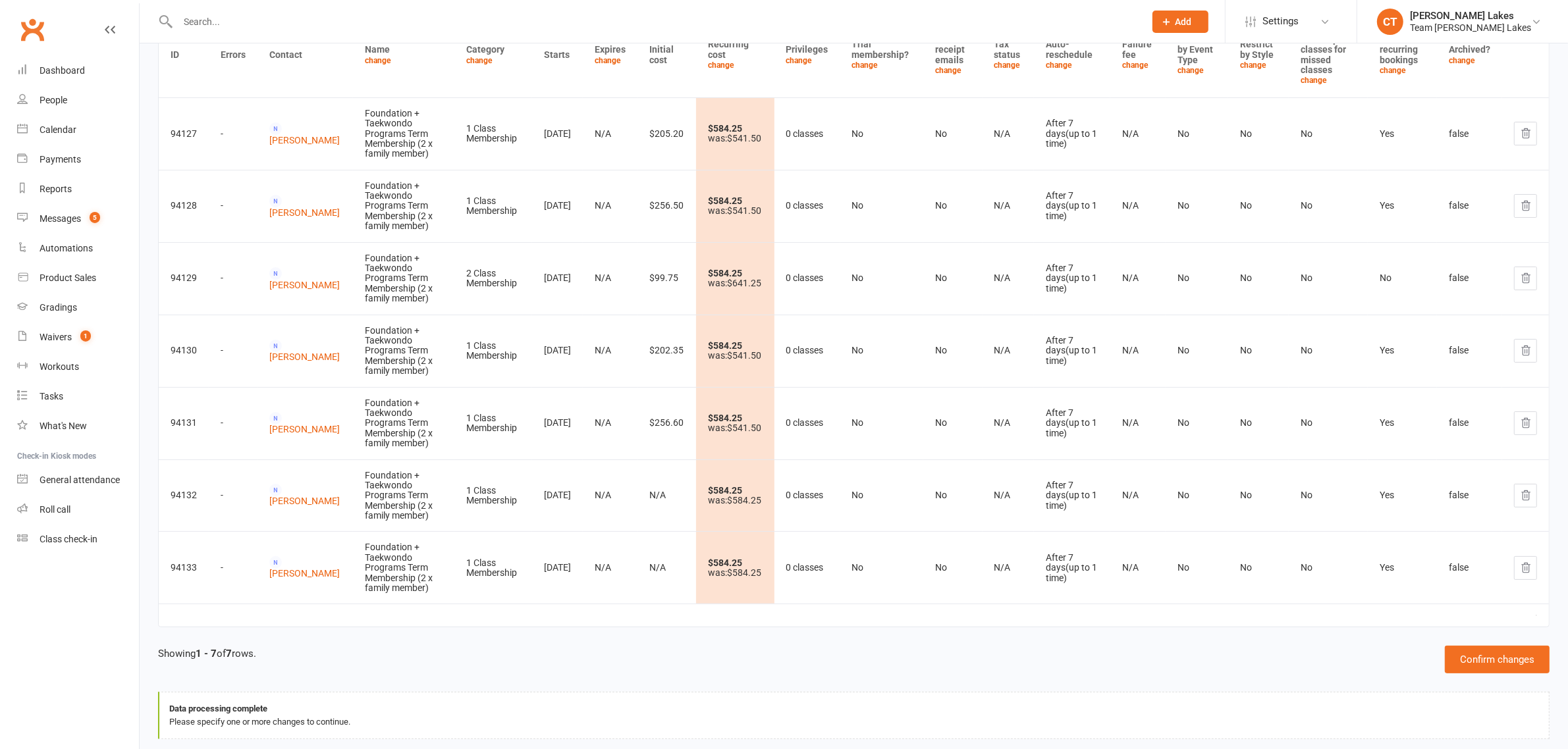 scroll, scrollTop: 315, scrollLeft: 0, axis: vertical 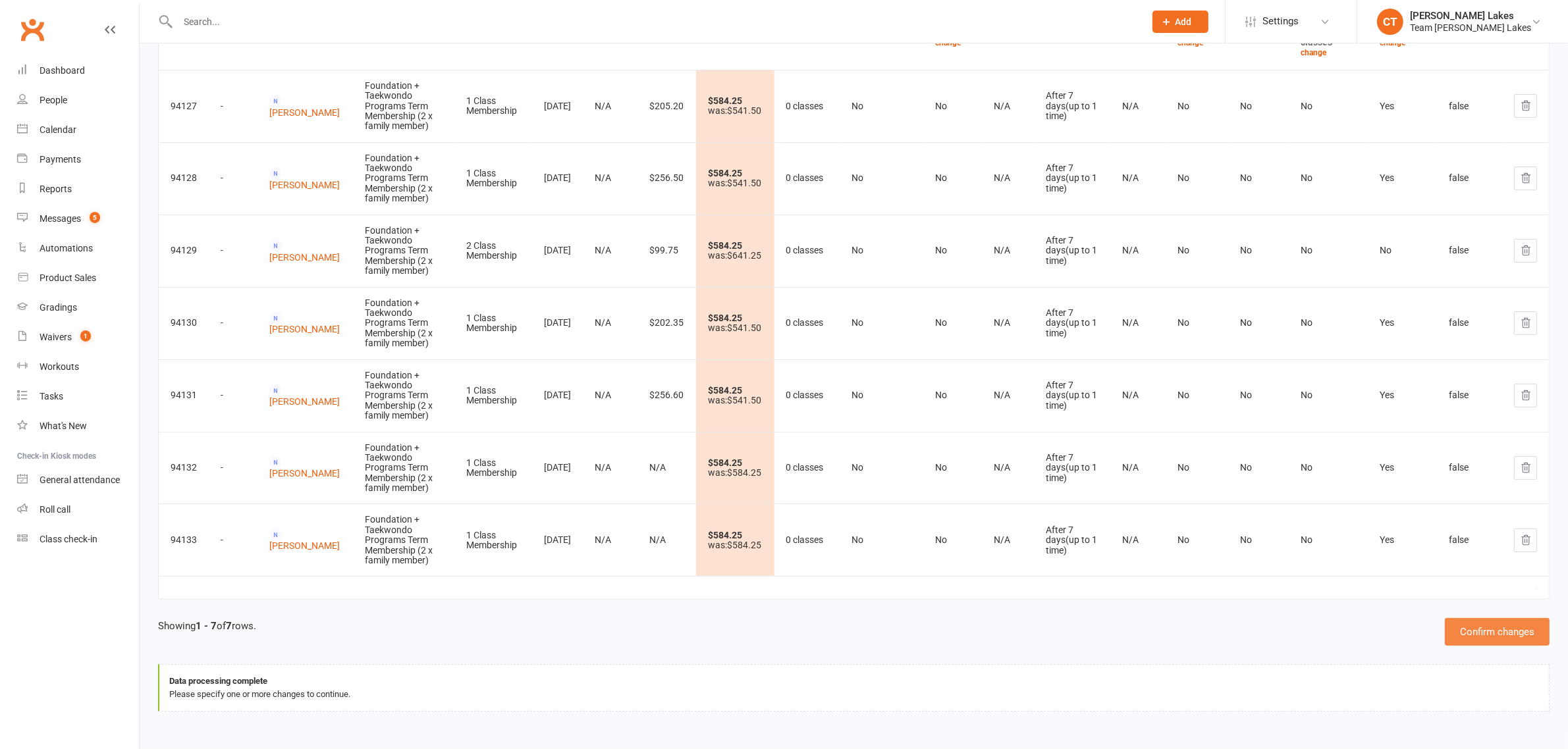 click on "Confirm changes" at bounding box center [1497, 632] 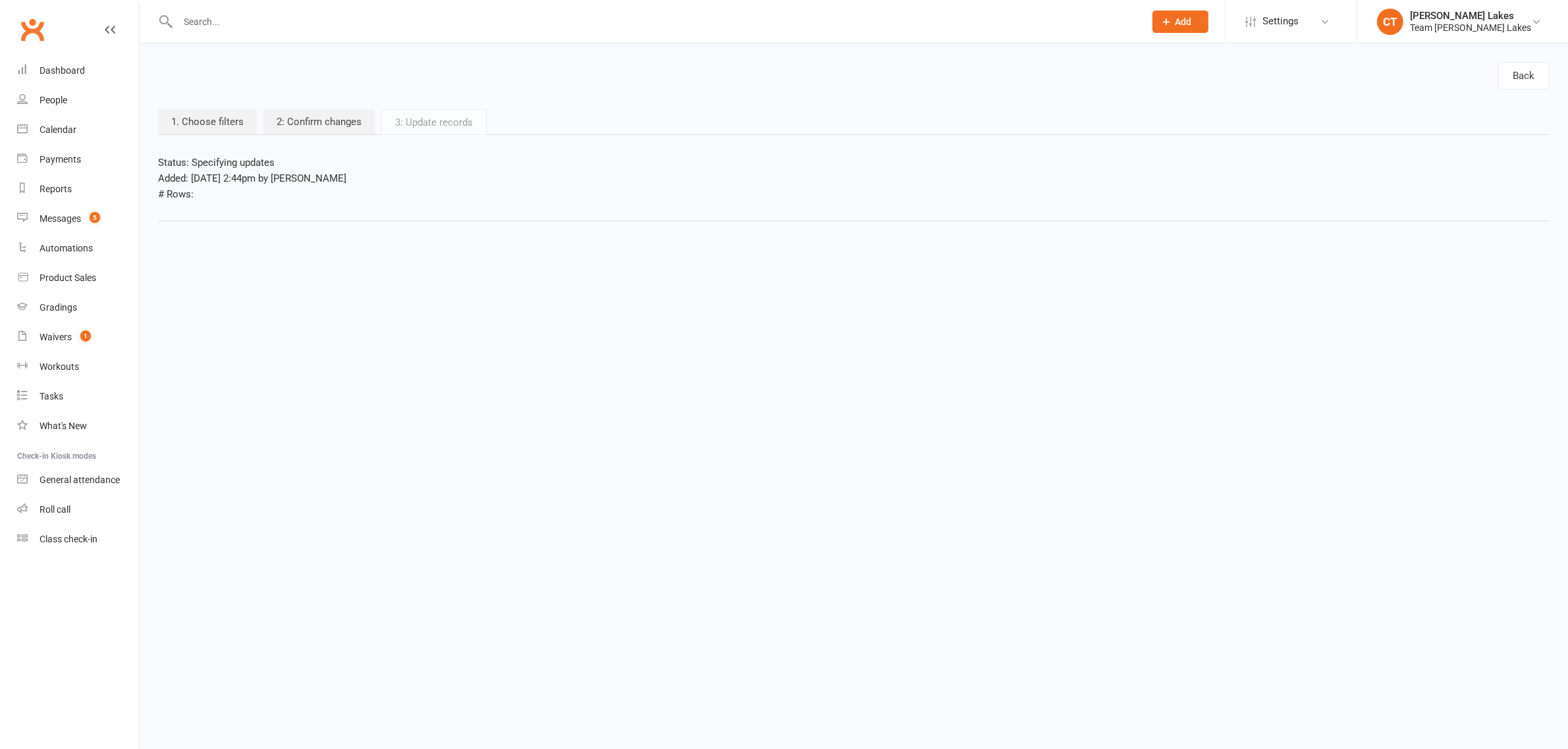 scroll, scrollTop: 0, scrollLeft: 0, axis: both 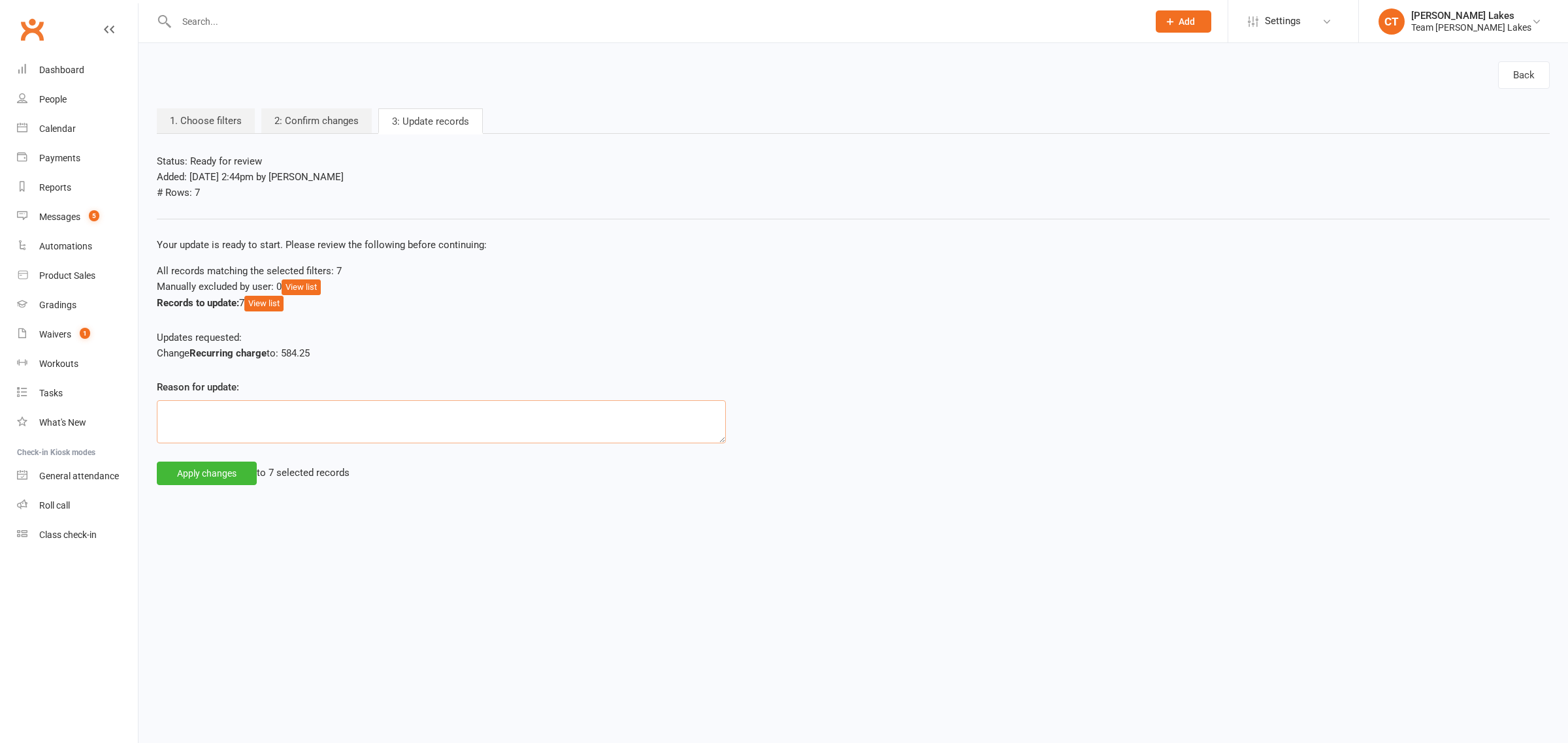 click 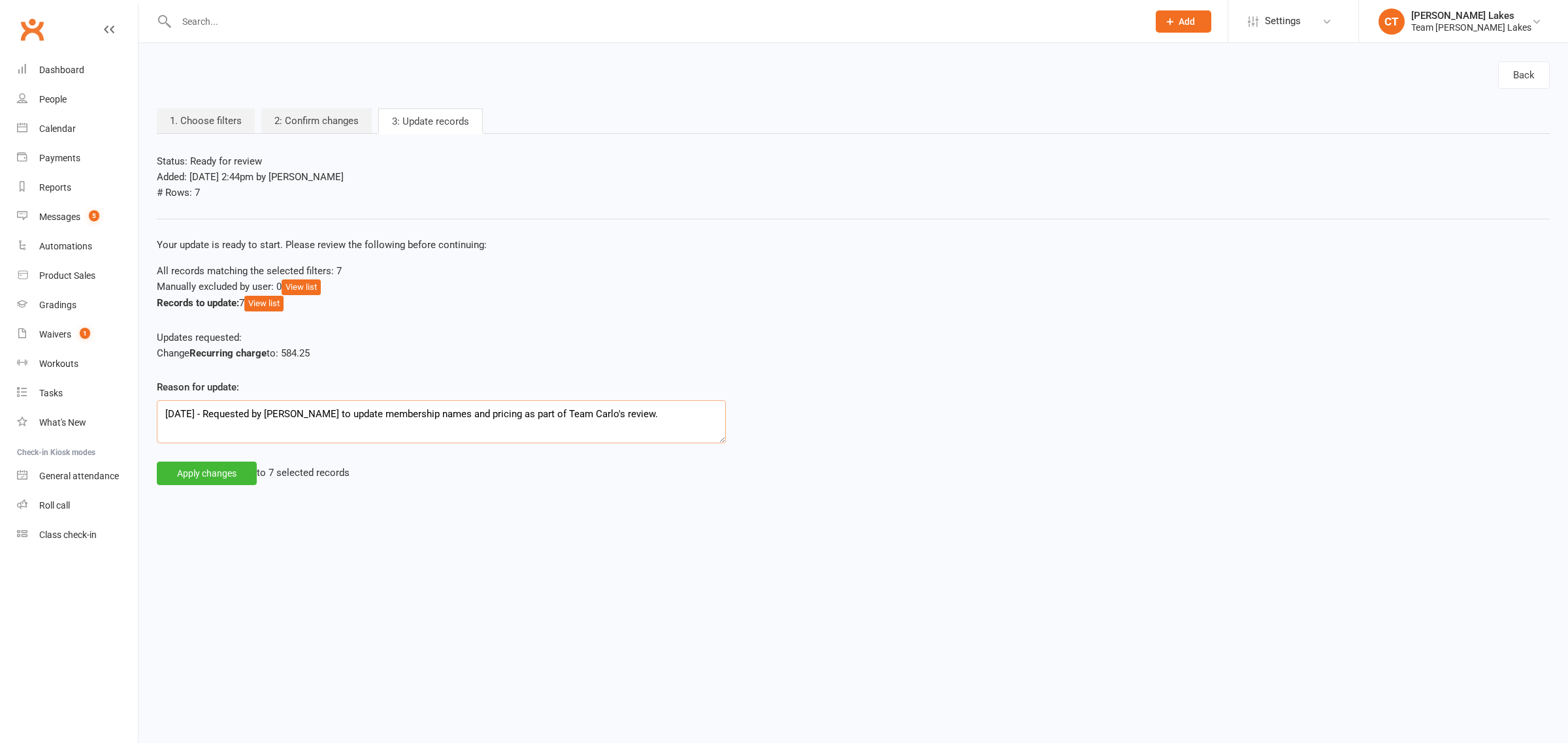 type on "11/07/2025 - Requested by Clare to update membership names and pricing as part of Team Carlo's review." 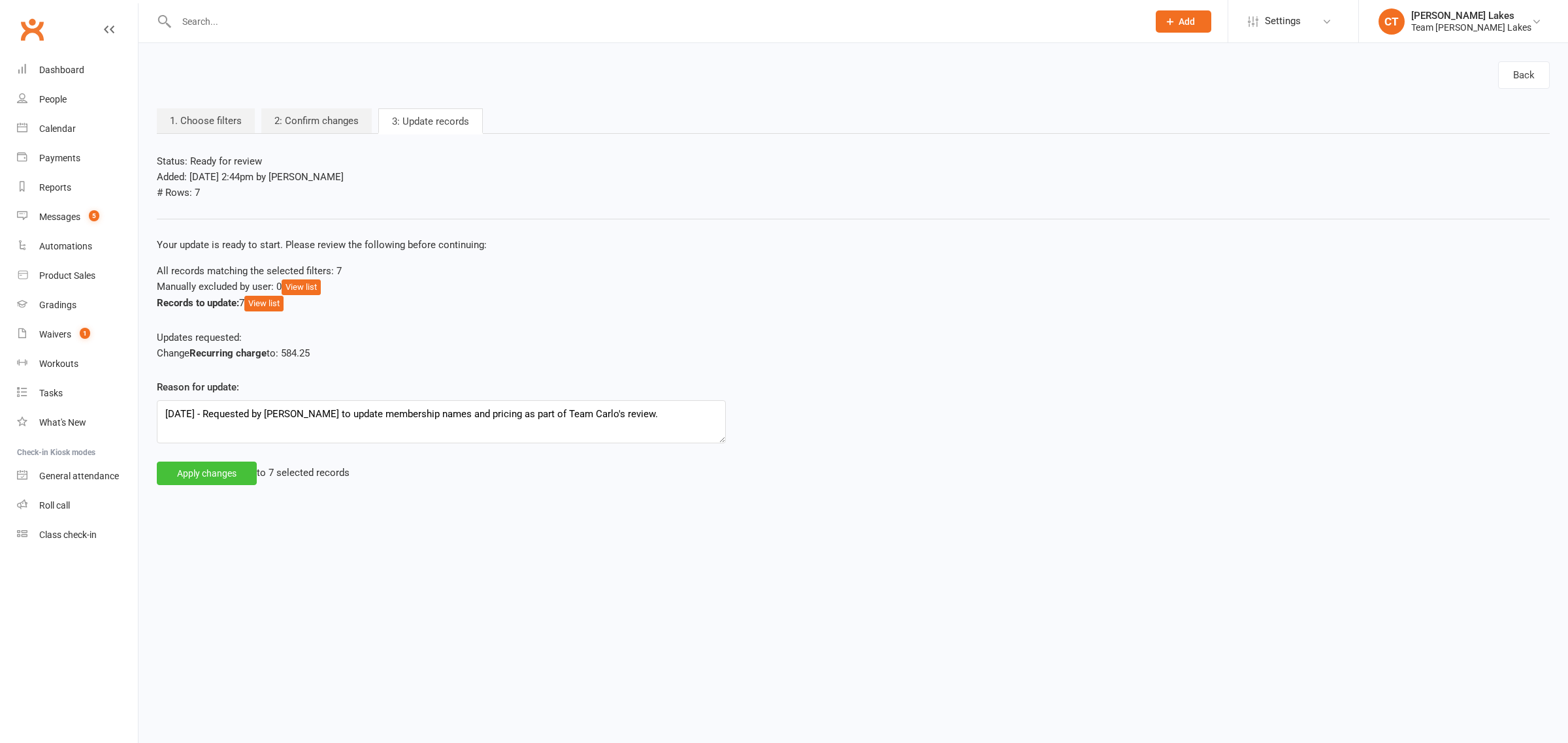 click on "Apply changes" 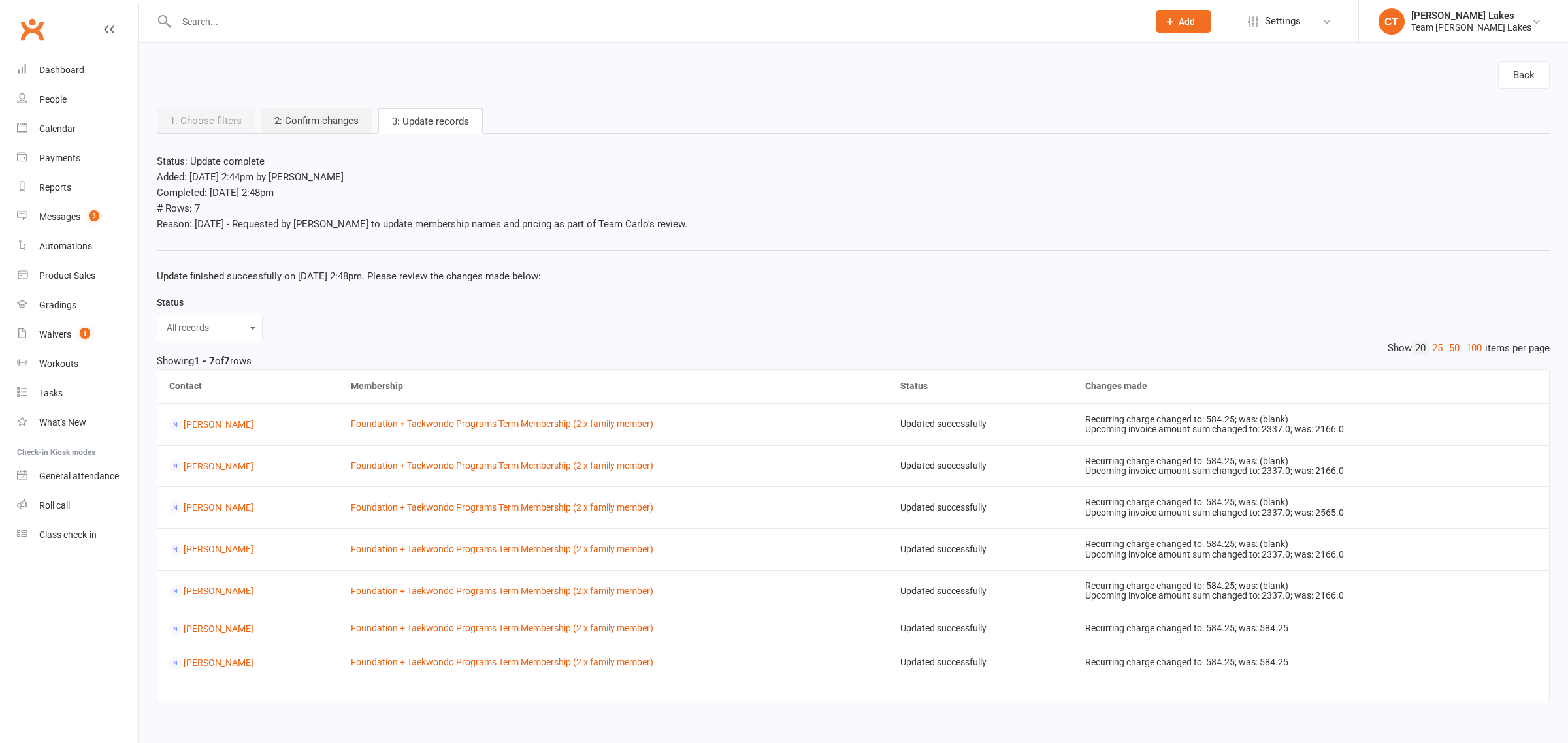 click on "Back 1. Choose filters 2: Confirm changes 3: Update records Status Rows to update Excluded rows Invalid rows Filter mismatches Showing  1 - 7  of  0  rows. ID Errors Contact Name change Category change Starts Expires change Initial cost Recurring cost change Privileges change Trial membership? change Send receipt emails change Tax status change Auto-reschedule change Failure fee change Restrict by Event Type change Restrict by Style change Generate make-up classes for missed classes change Allow recurring bookings change Archived? change No results             Showing  1 - 7  of  0  rows. Data processing complete Please specify one or more changes to continue.
Status: Update complete Added: Jul 11, 2025 2:44pm by Rebecca Wakelin Completed: Jul 11, 2025 2:48pm # Rows: 7 Reason: 11/07/2025 - Requested by Clare to update membership names and pricing as part of Team Carlo's review. Update finished successfully on Jul 11, 2025 2:48pm. Please review the changes made below: Status All records Update successful 20" at bounding box center (853, 382) 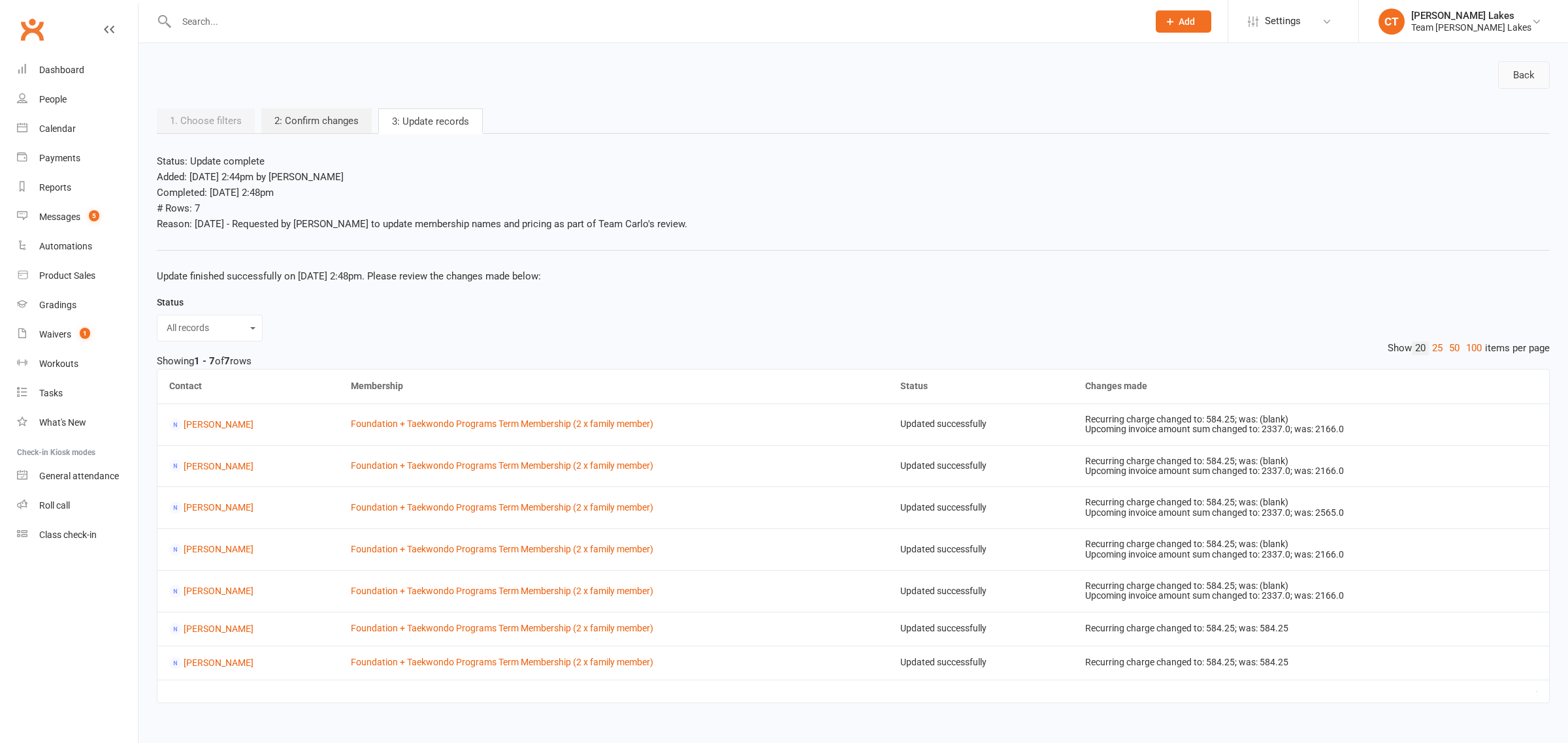 click on "Back" at bounding box center [1524, 75] 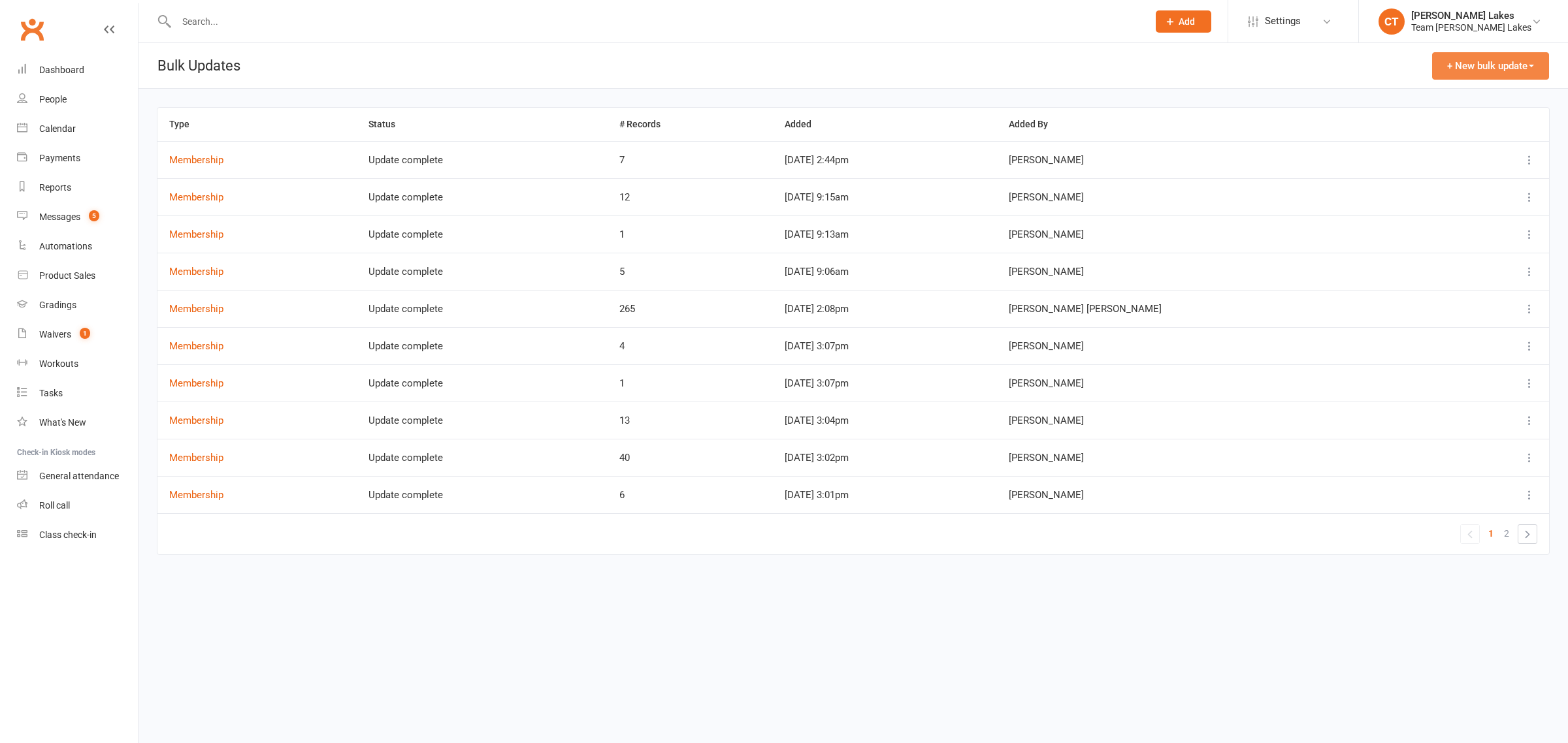 click on "+ New bulk update" at bounding box center [1490, 66] 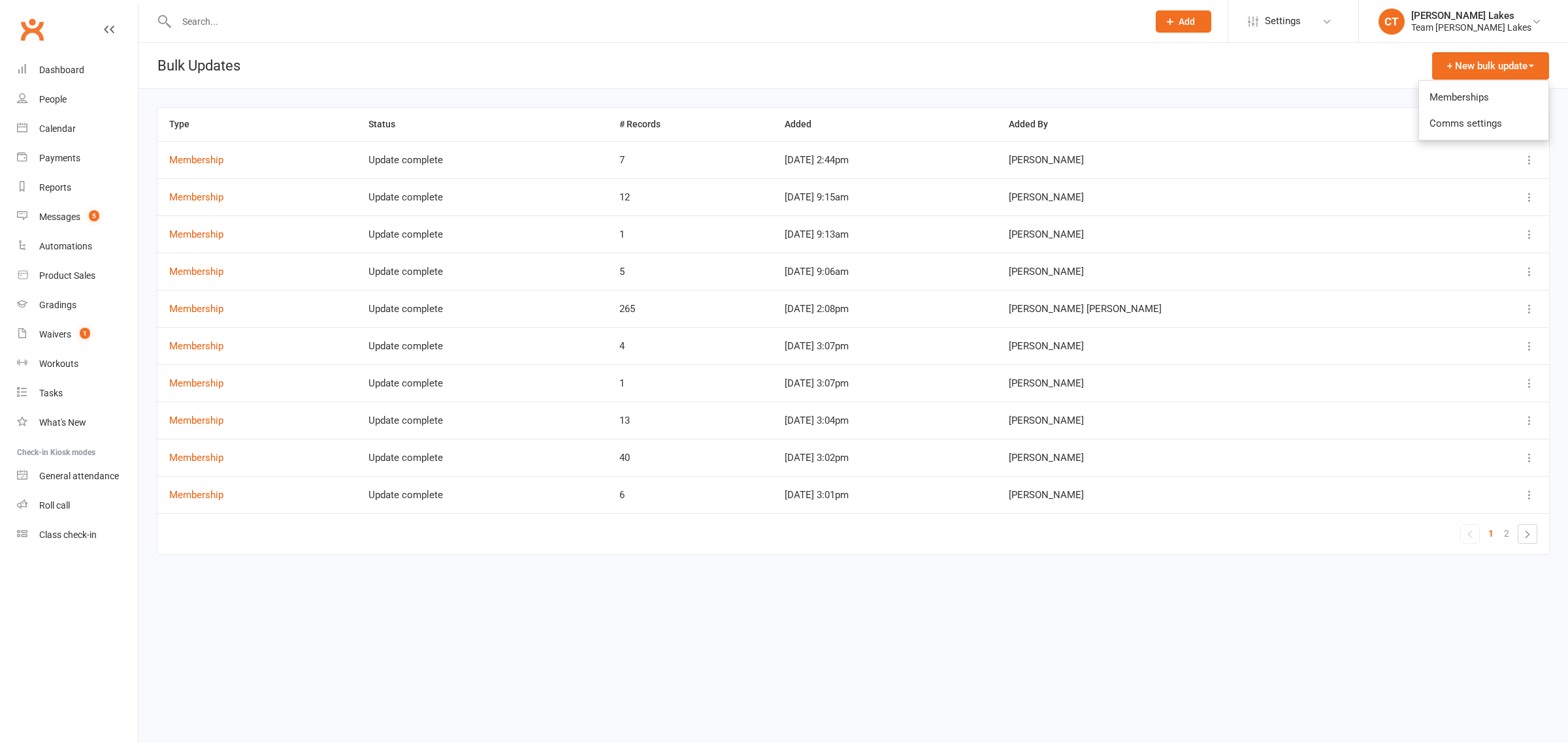click on "Memberships" at bounding box center [1484, 97] 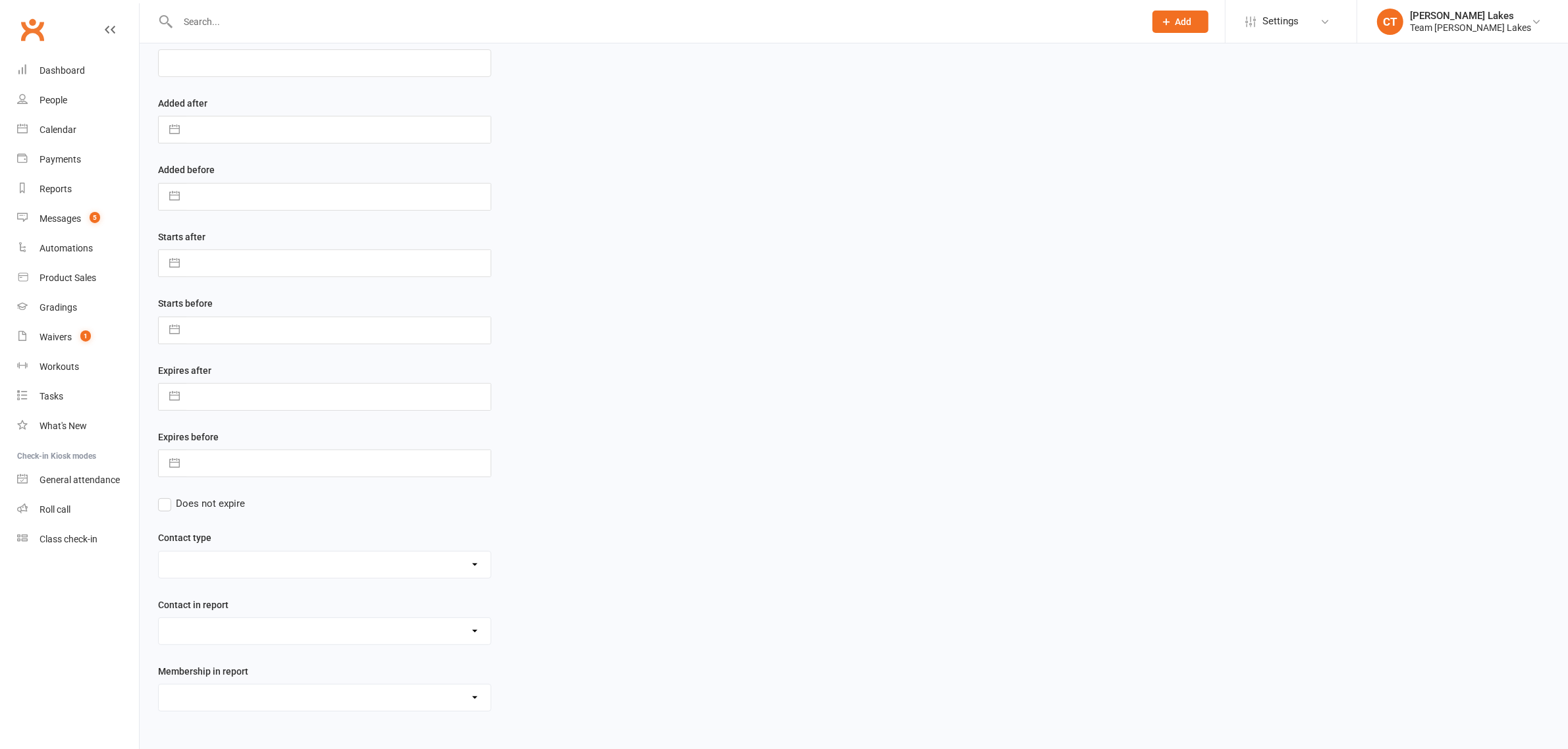 scroll, scrollTop: 426, scrollLeft: 0, axis: vertical 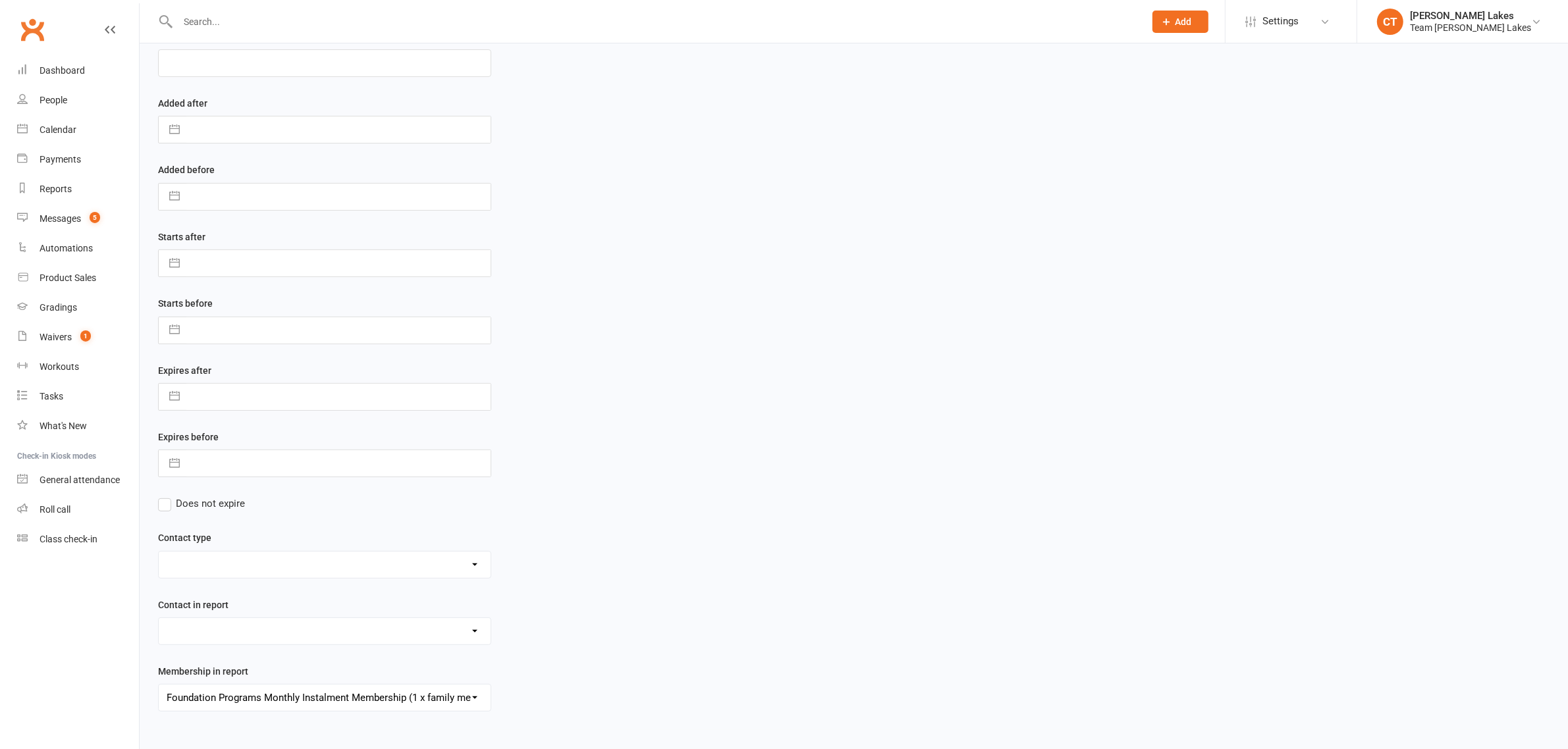 click on "Admin - 6 Month Contact Last 7 days Admin - AT Member Upload Admin - AT Reminder SMS NAC Admin - Communication December/January Monthly Payments advice Admin - January Term Payments [CWX] AT Reconciliation: NACS that have an active AT membership (base report) [CWX] AT Reconciliation: NACs with Fee Membership only (not AT) CWX Test 1 Delivery - Black Belt Program Delivery - Grading Connection List Delivery - Grading Green Stripe Ninja Delivery - Grading List Black Belt Delivery - Grading List  Junior Progam Delivery - Grading List Ninja Beginner Delivery - Grading List Ninja Intermediate & Advanced Delivery - Grading List Stripe Red to Cho Dan Bo (Junior) Delivery - Grading List Stripe Red to Cho Dan Bo (Warrior & Junior) Delivery - Grading List Warrior Beginner Delivery - Grading List Warrior Intermediate & Advanced Delivery - Member Medical Flags (waiver answers) Events - Parent Week SMS Report (White Belt Ninja & Warrior Parents) Events - Parent Week SMS Report (White Belt Taekinda Parents)" at bounding box center (325, 698) 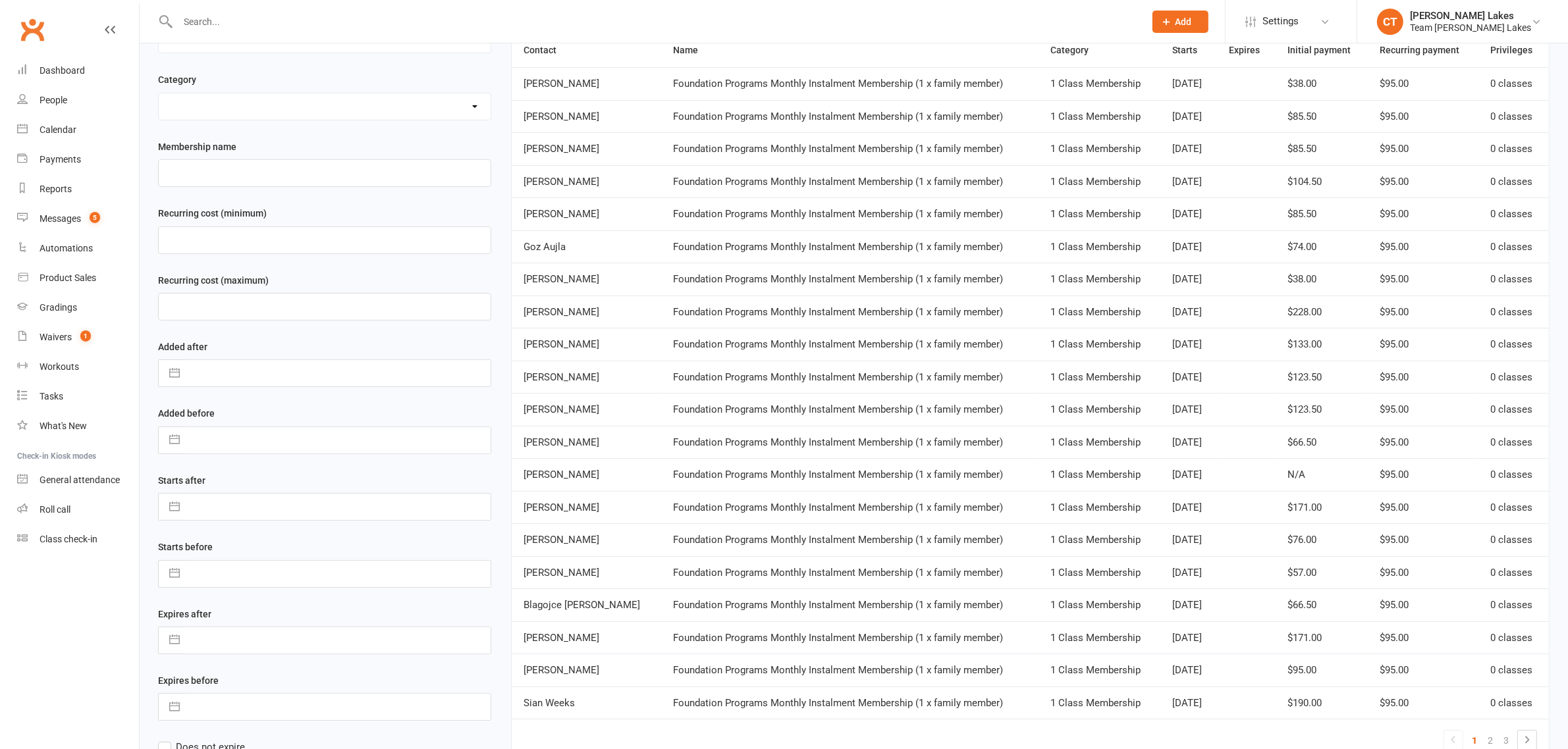 scroll, scrollTop: 329, scrollLeft: 0, axis: vertical 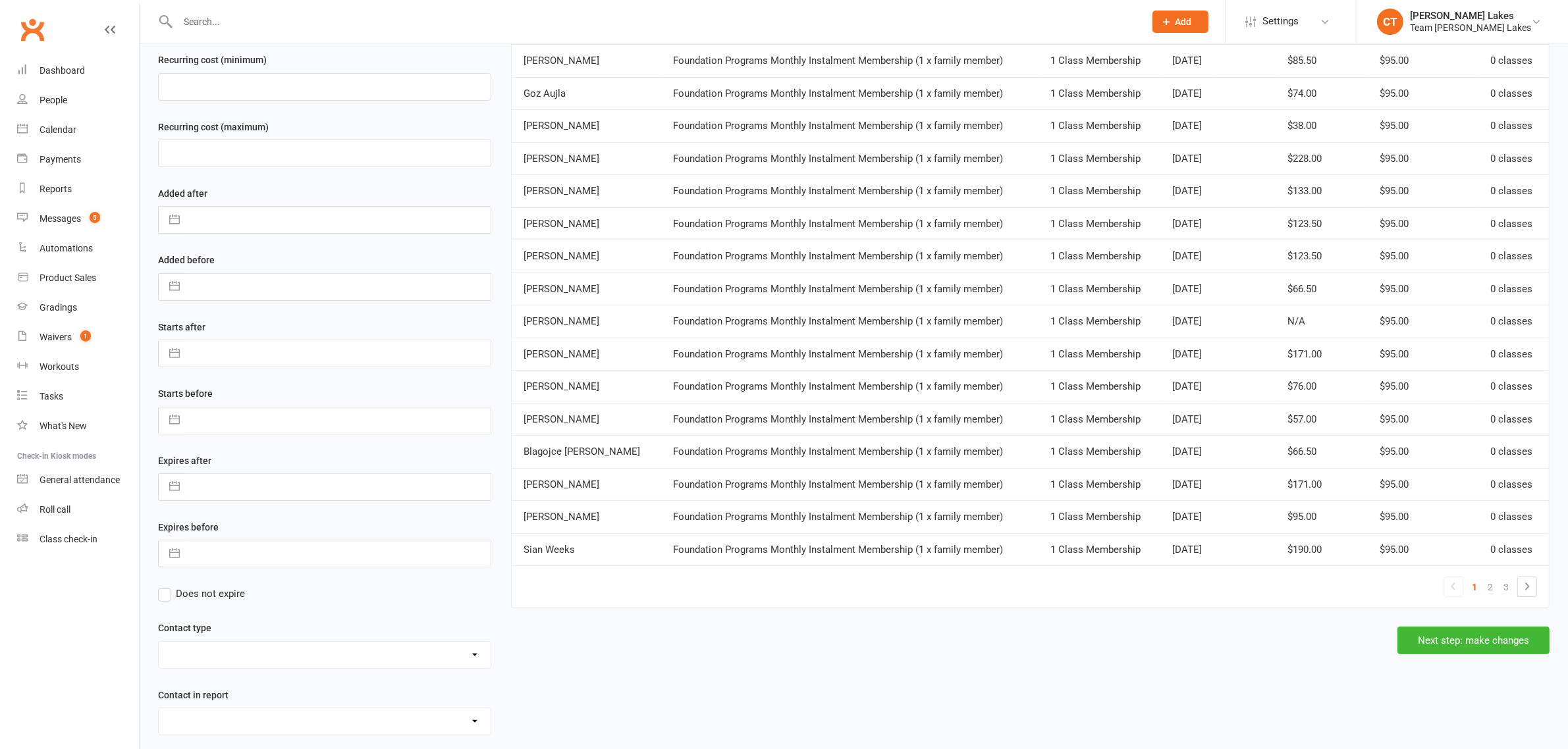 click on "2" at bounding box center (1490, 587) 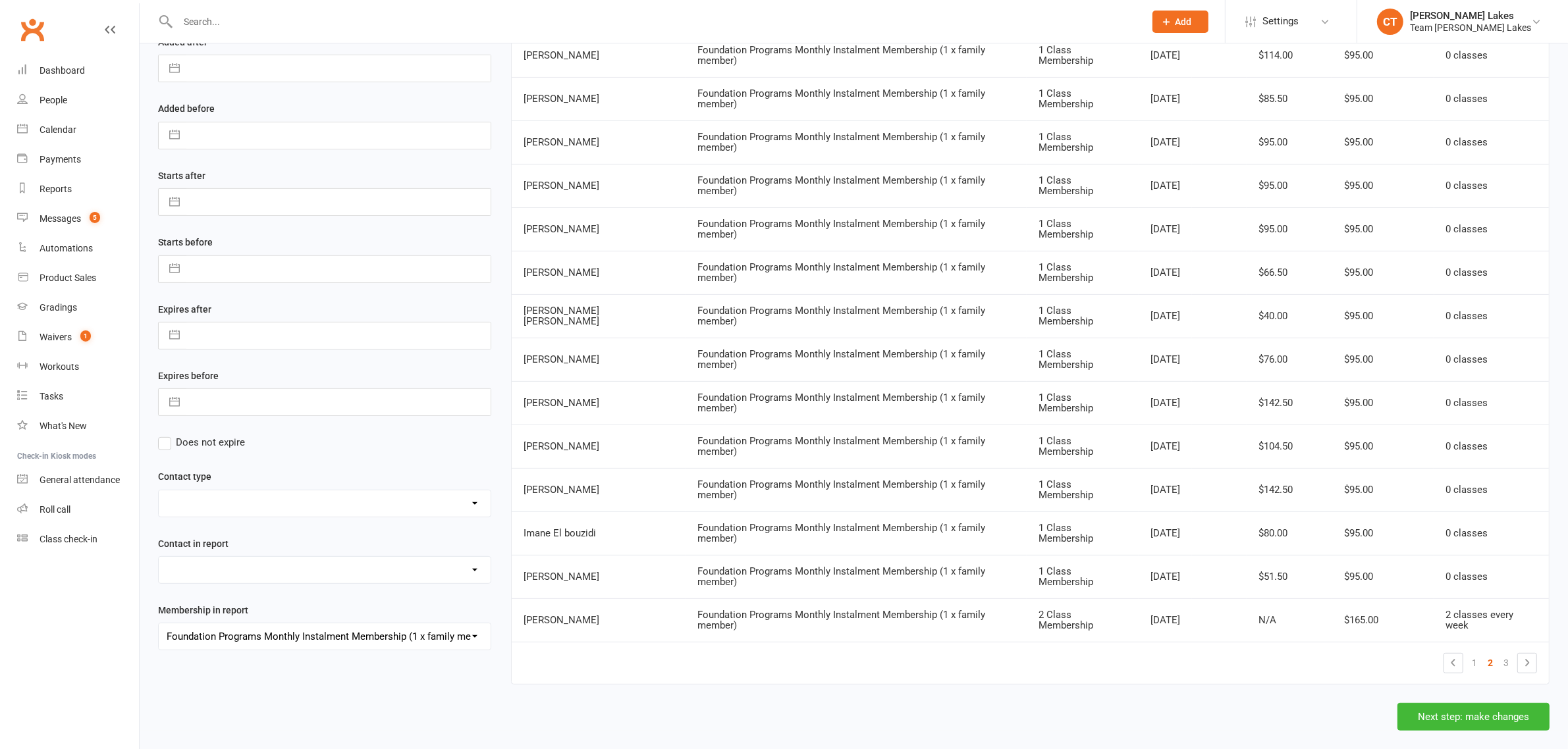 scroll, scrollTop: 484, scrollLeft: 0, axis: vertical 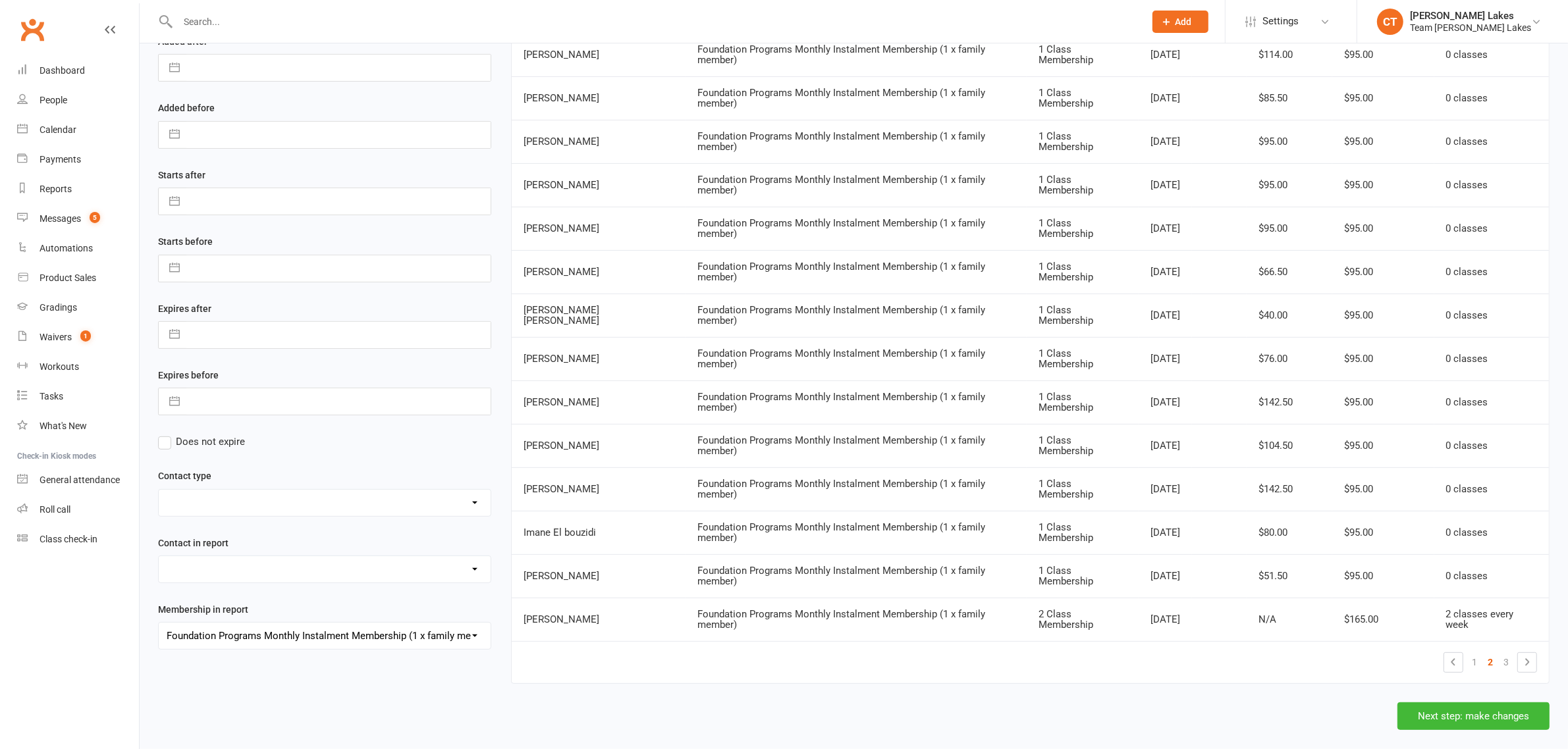 click on "3" at bounding box center [1506, 662] 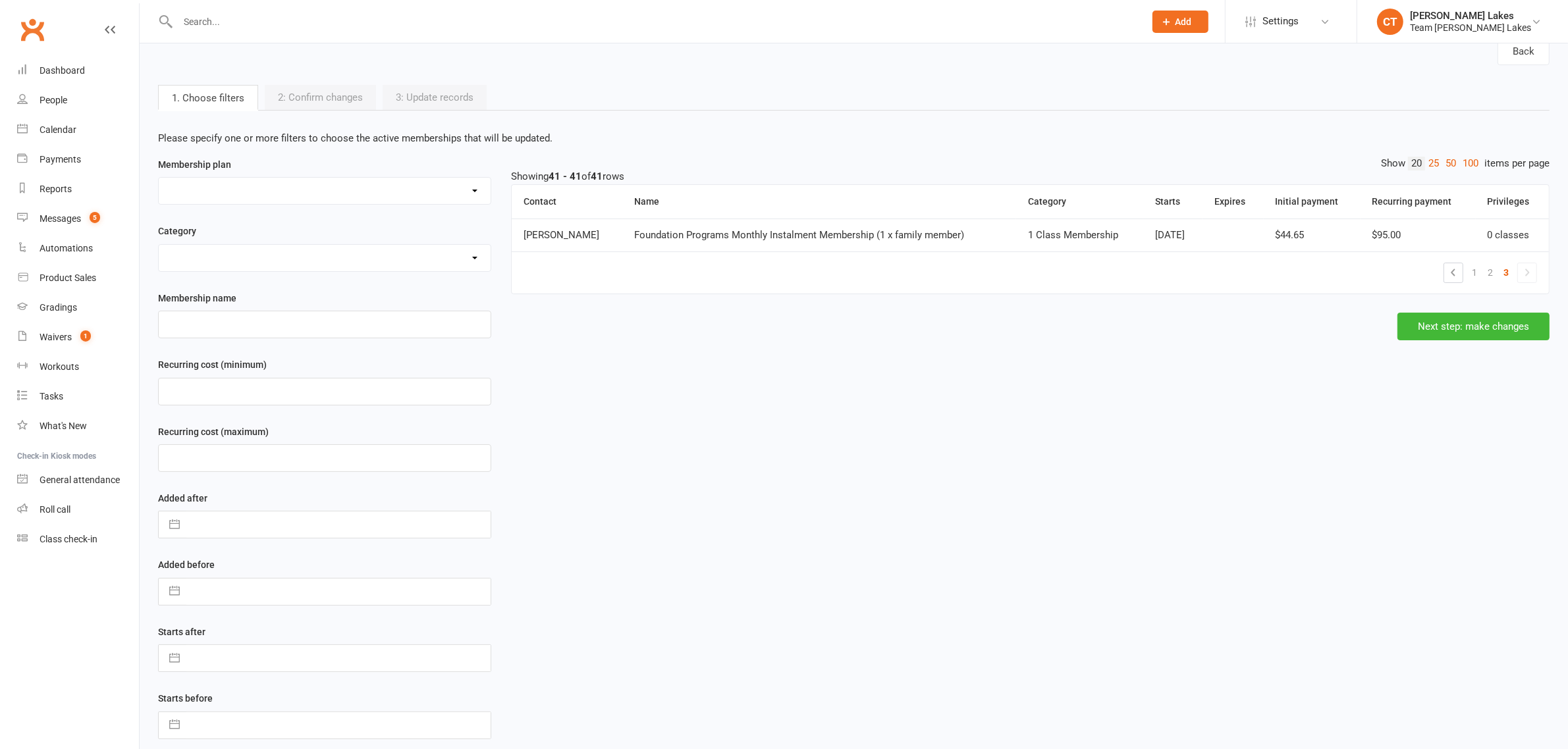 scroll, scrollTop: 14, scrollLeft: 0, axis: vertical 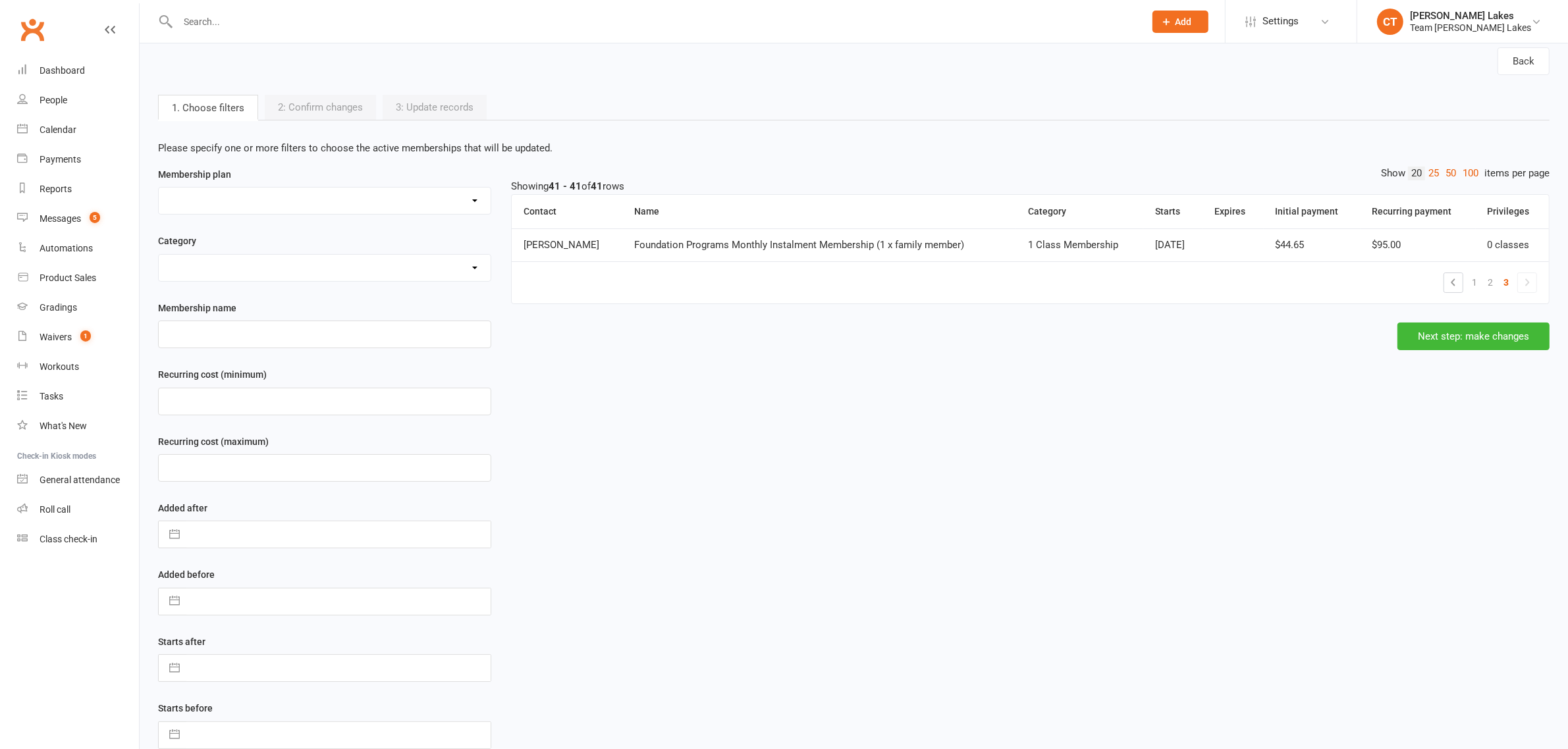 click on "2" at bounding box center [1490, 282] 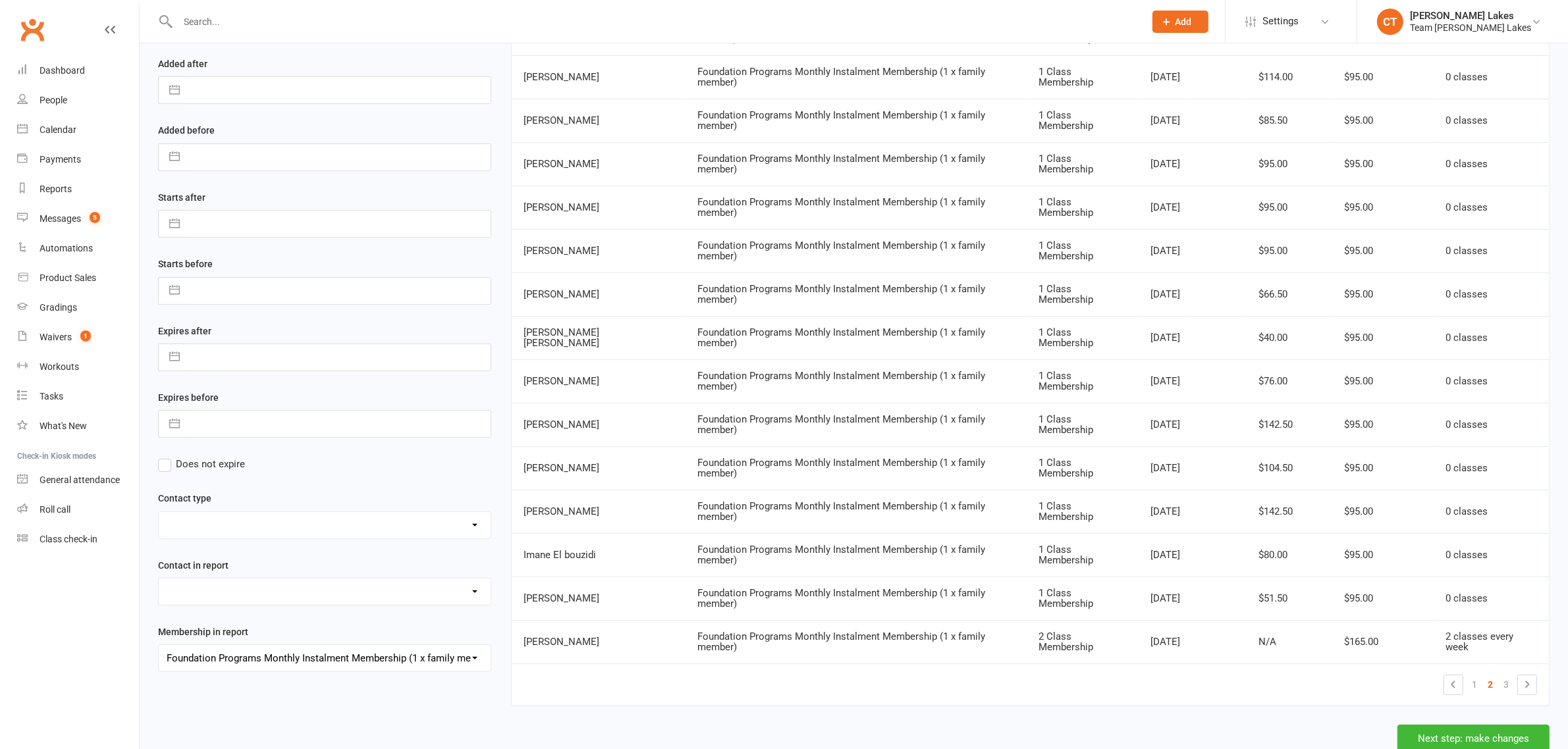 scroll, scrollTop: 484, scrollLeft: 0, axis: vertical 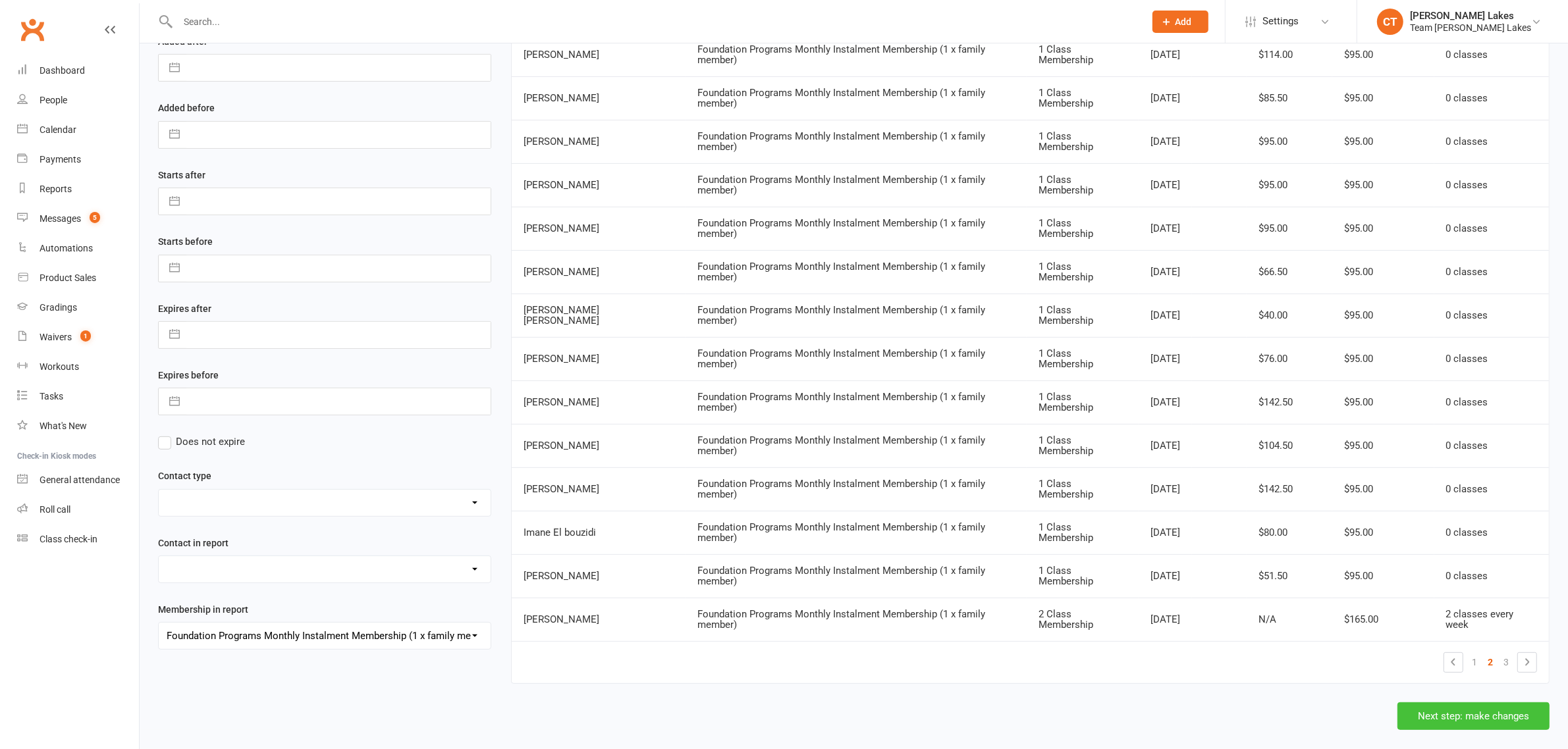 click on "Next step: make changes" at bounding box center [1473, 716] 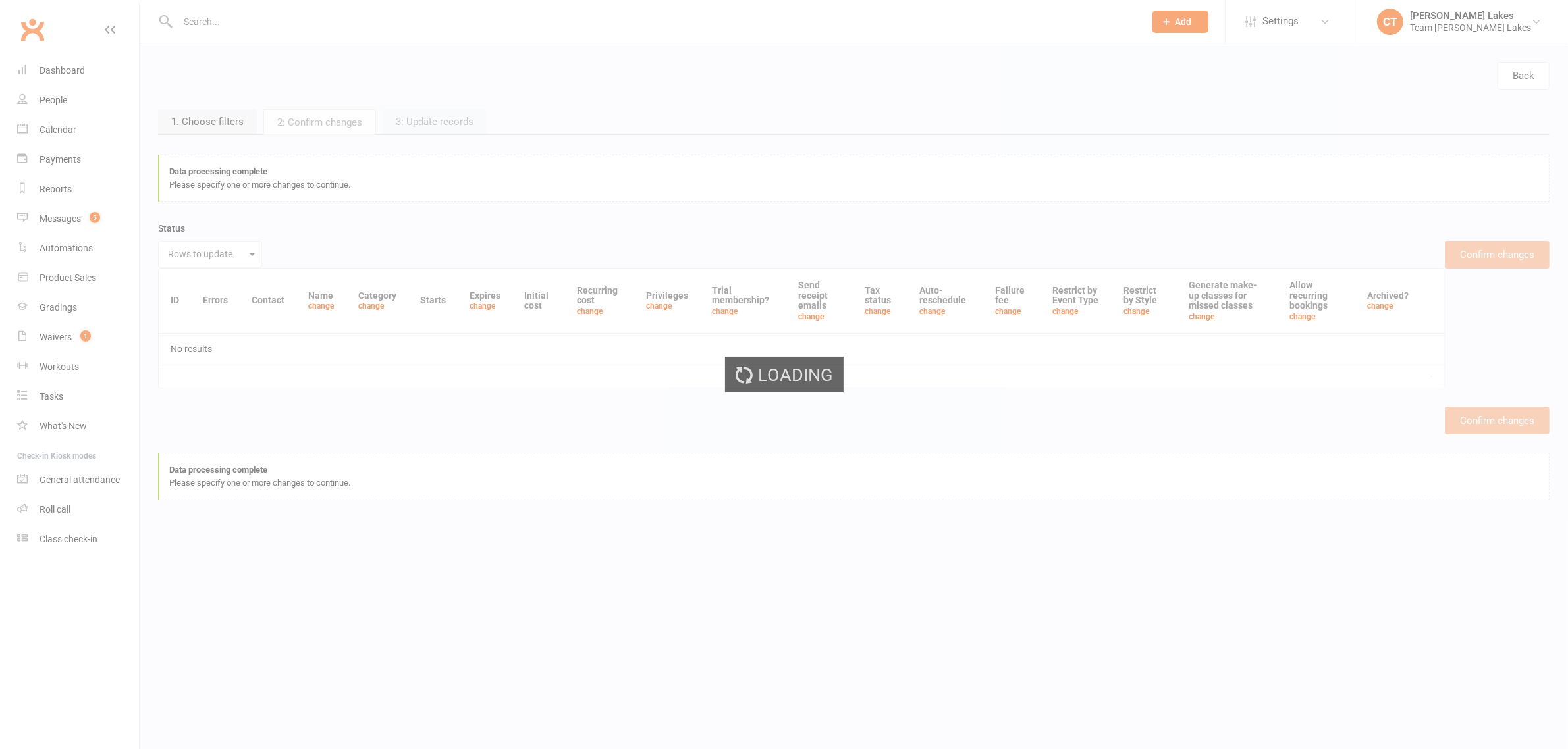 scroll, scrollTop: 0, scrollLeft: 0, axis: both 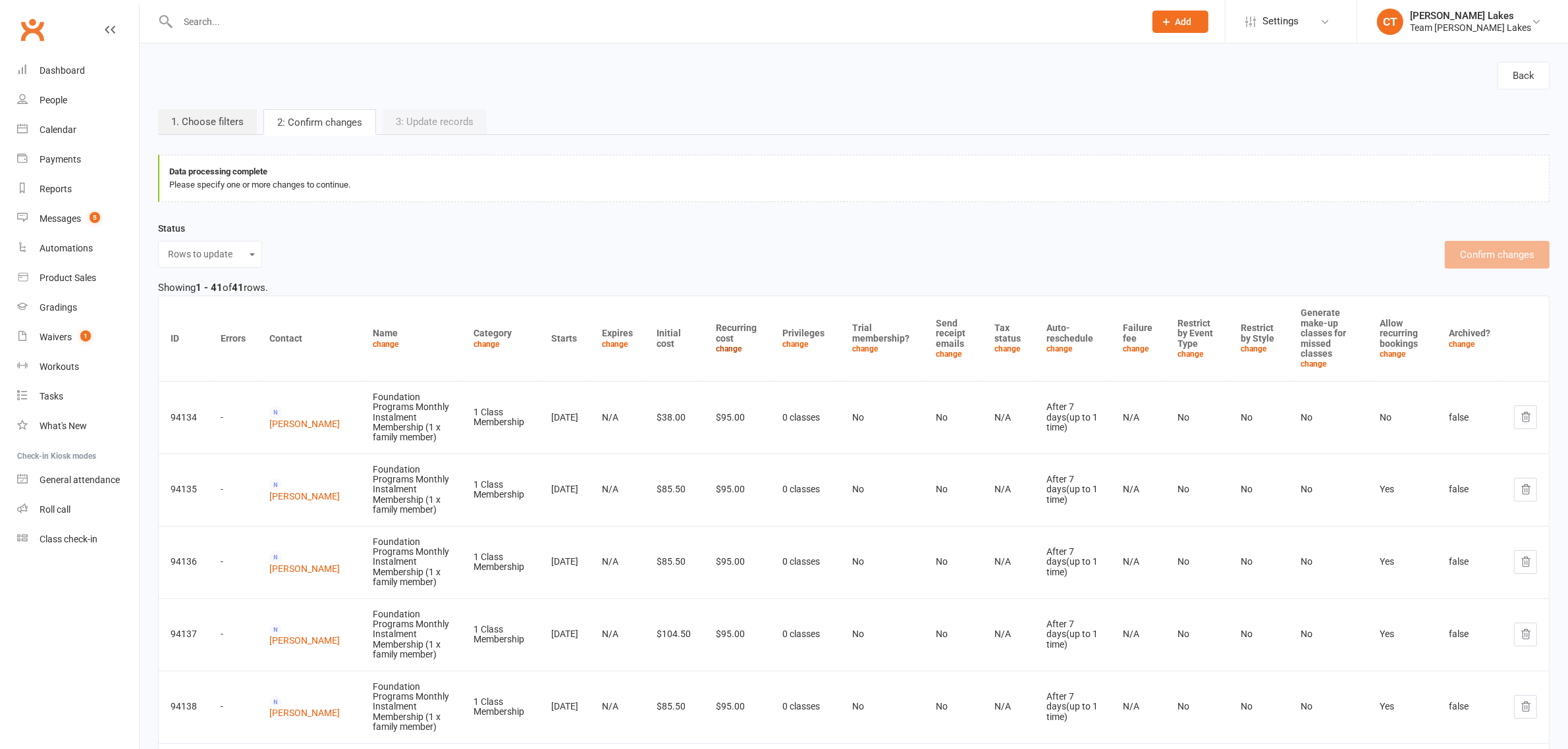 click on "change" at bounding box center (729, 349) 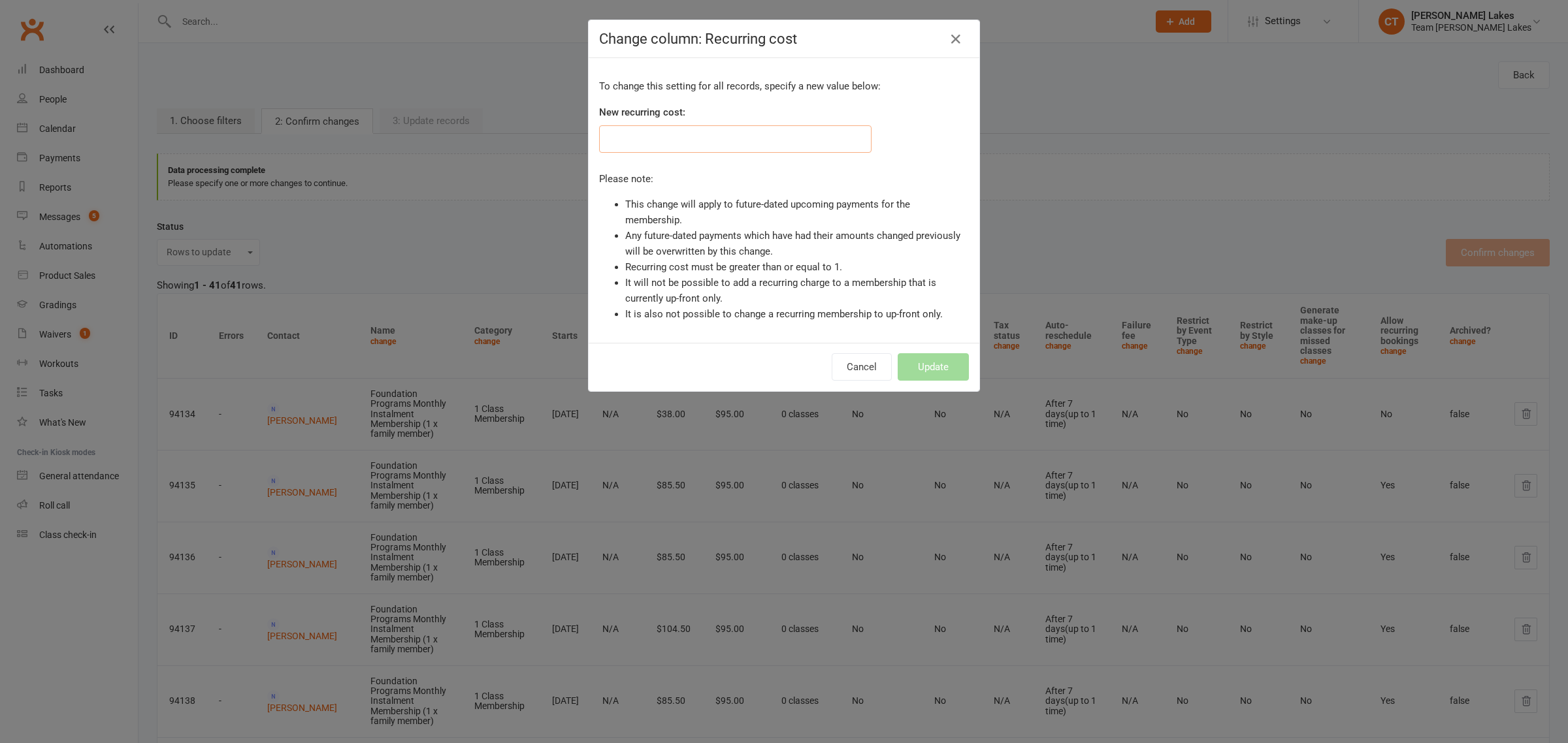click at bounding box center (735, 139) 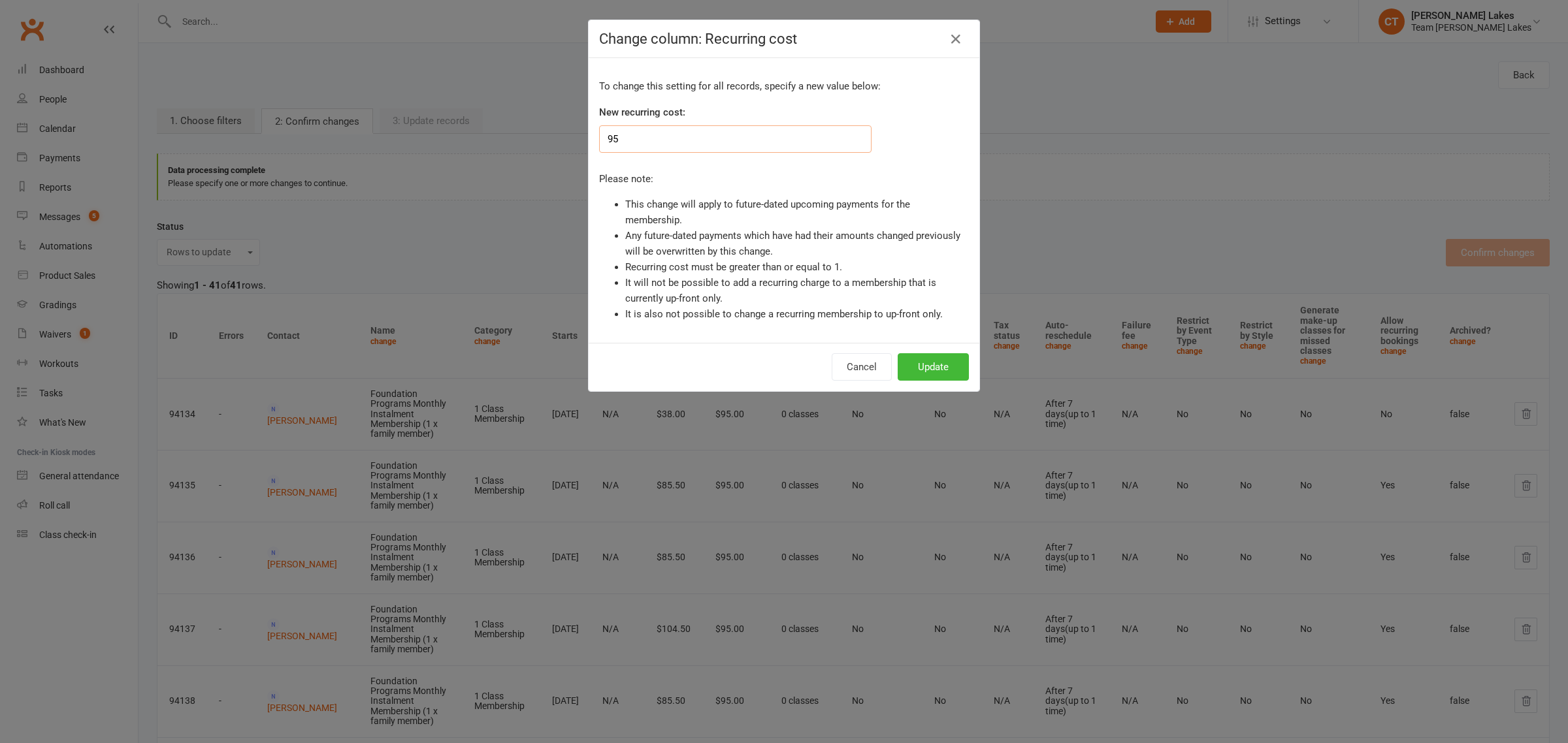 type on "95" 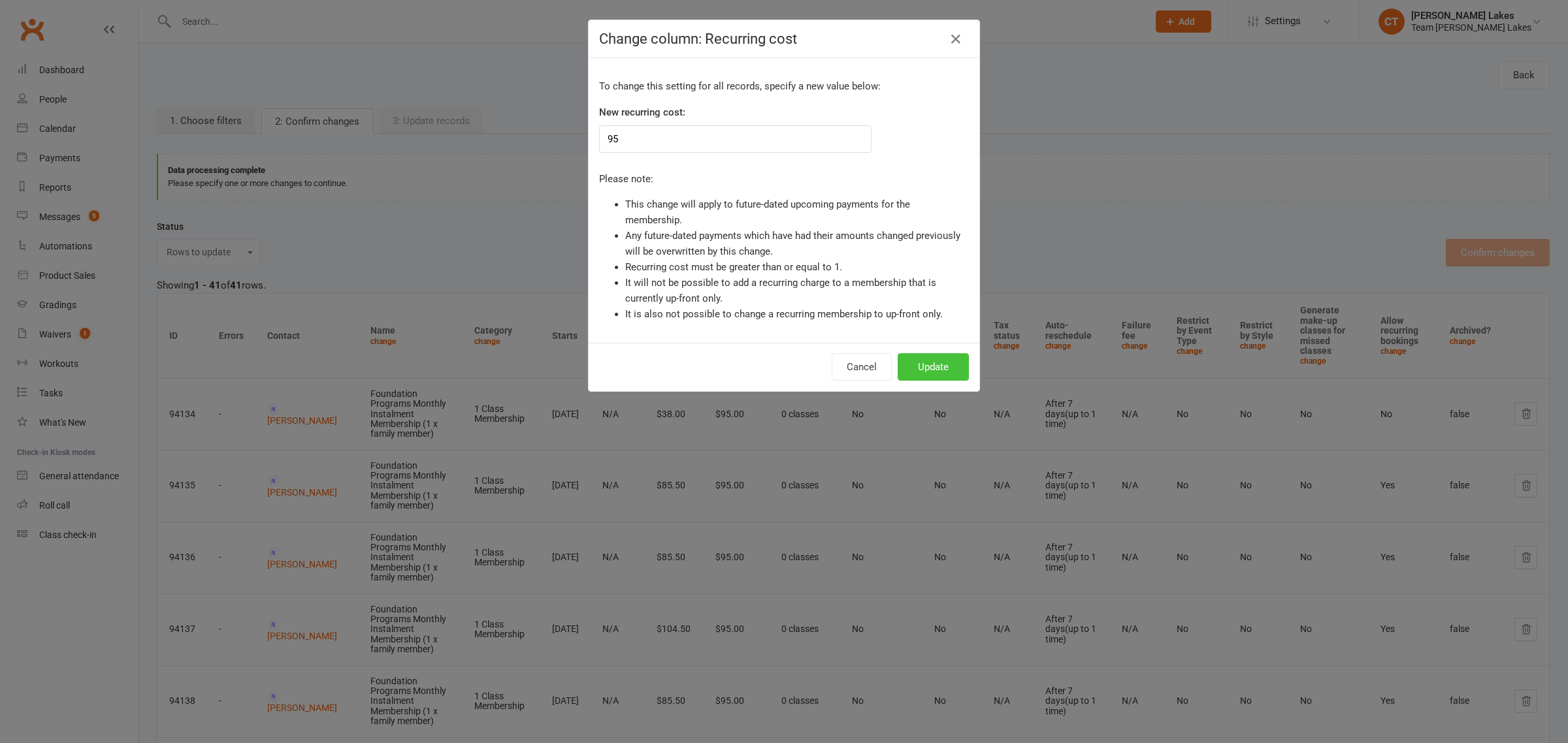 click on "Update" at bounding box center (933, 367) 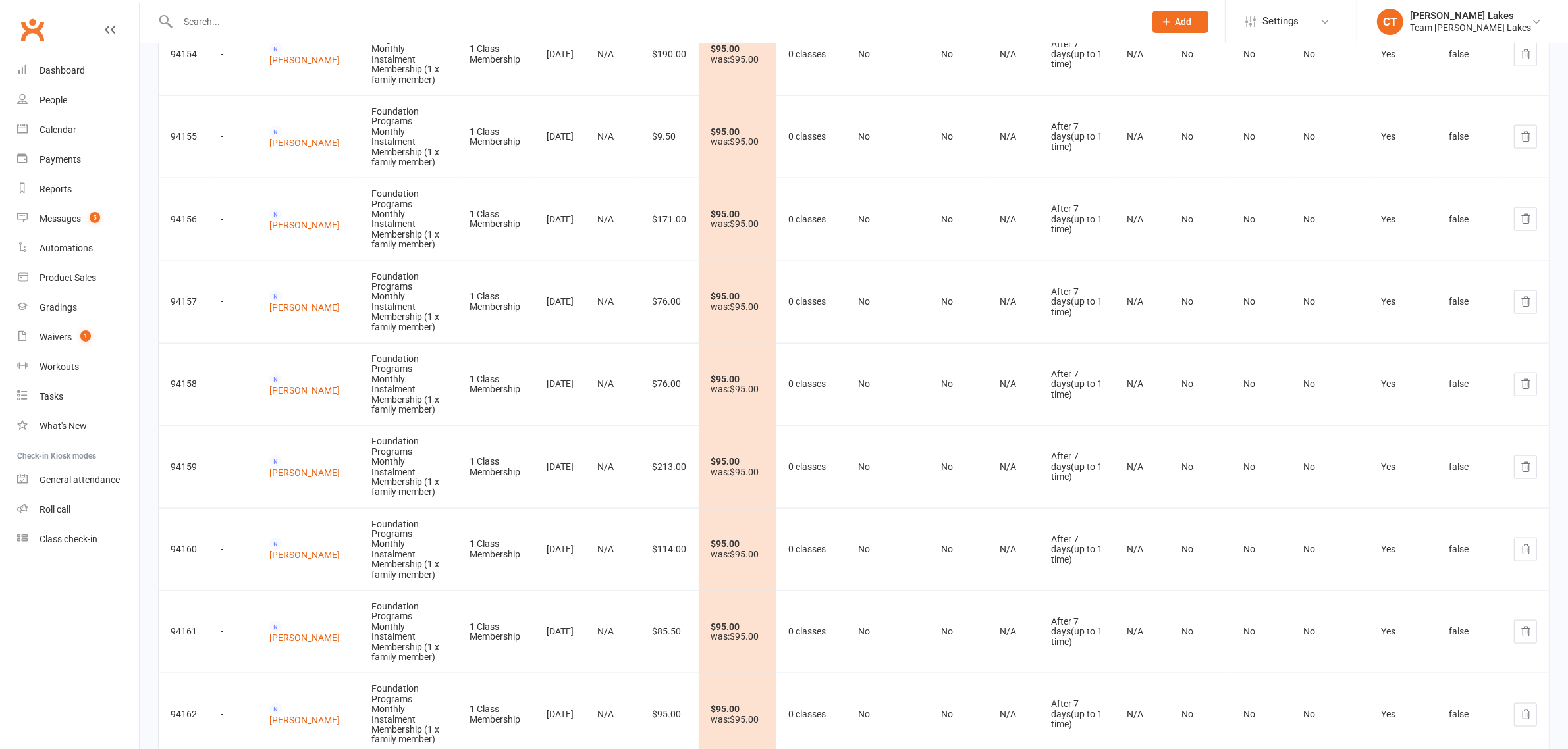 scroll, scrollTop: 2781, scrollLeft: 0, axis: vertical 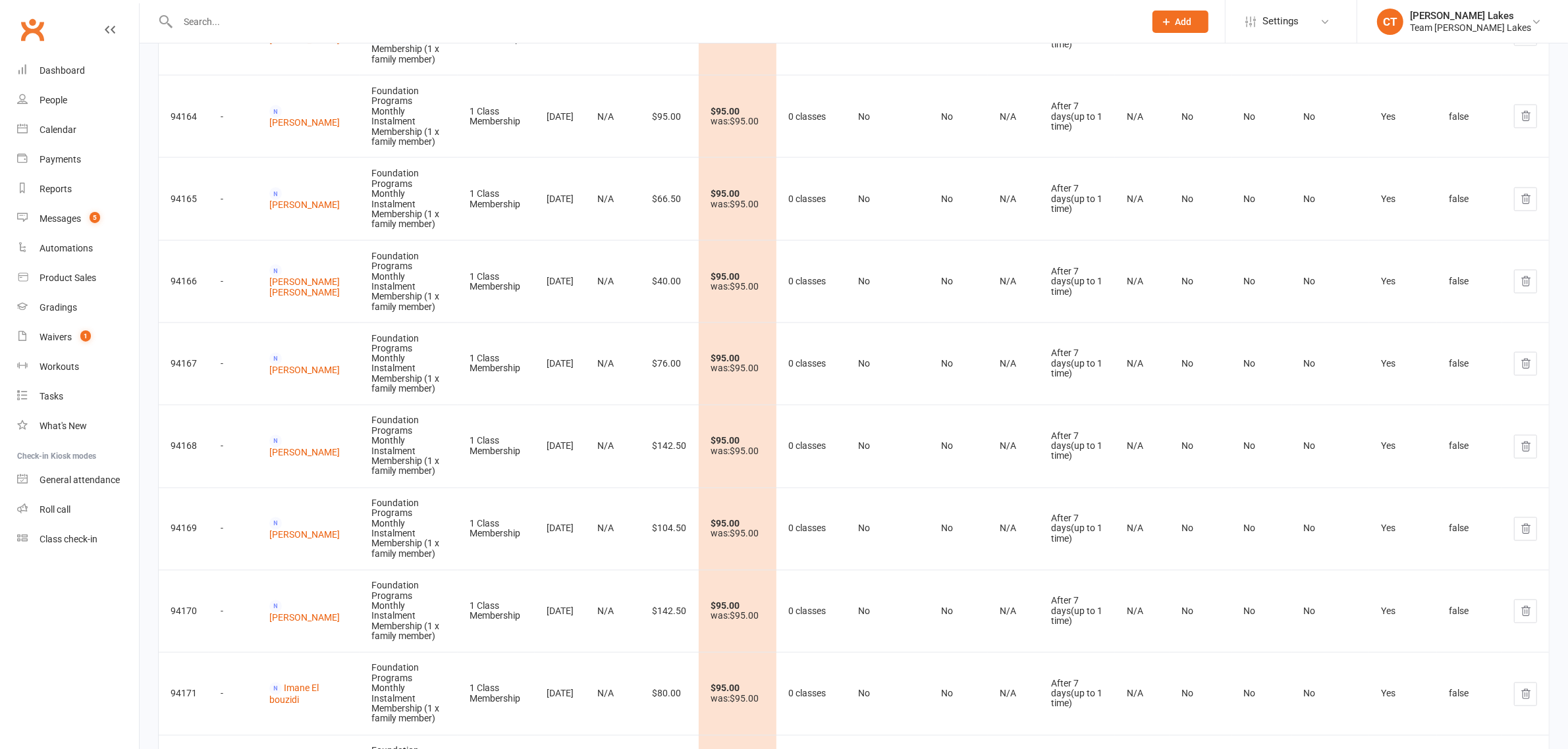 copy on "Stana Guerrisi
Foundation Programs Monthly Instalment Membership (1 x family member)" 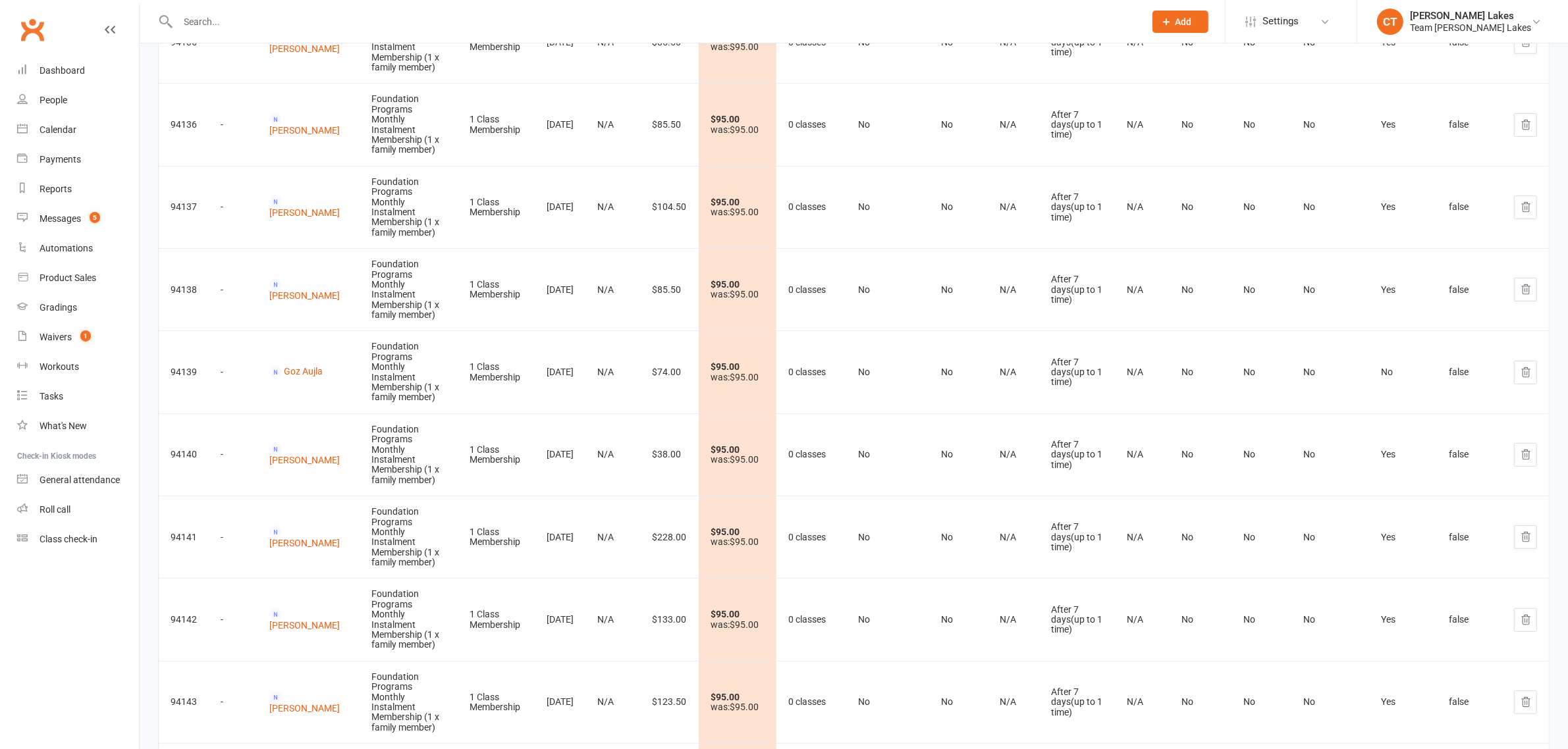 scroll, scrollTop: 148, scrollLeft: 0, axis: vertical 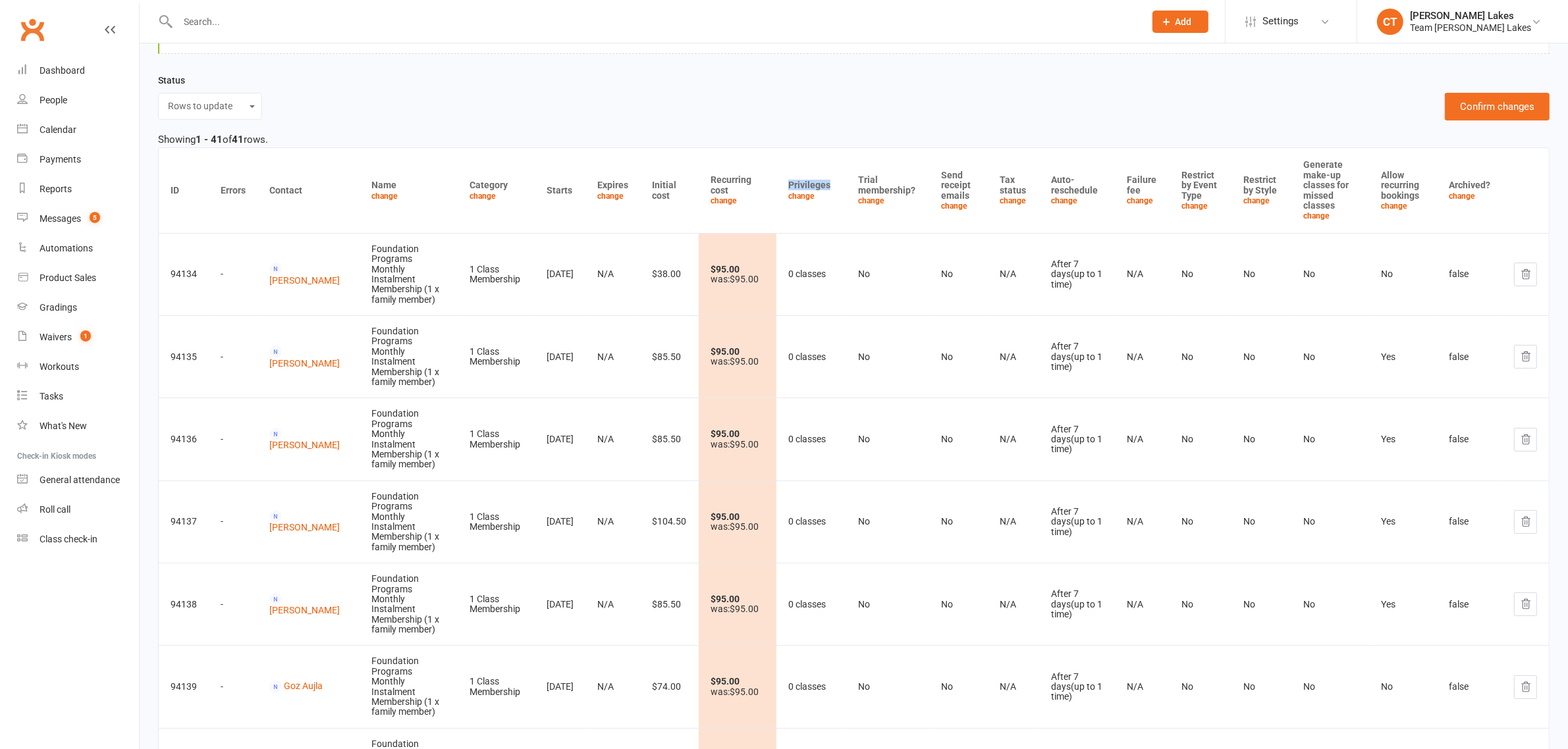copy on "Privileges" 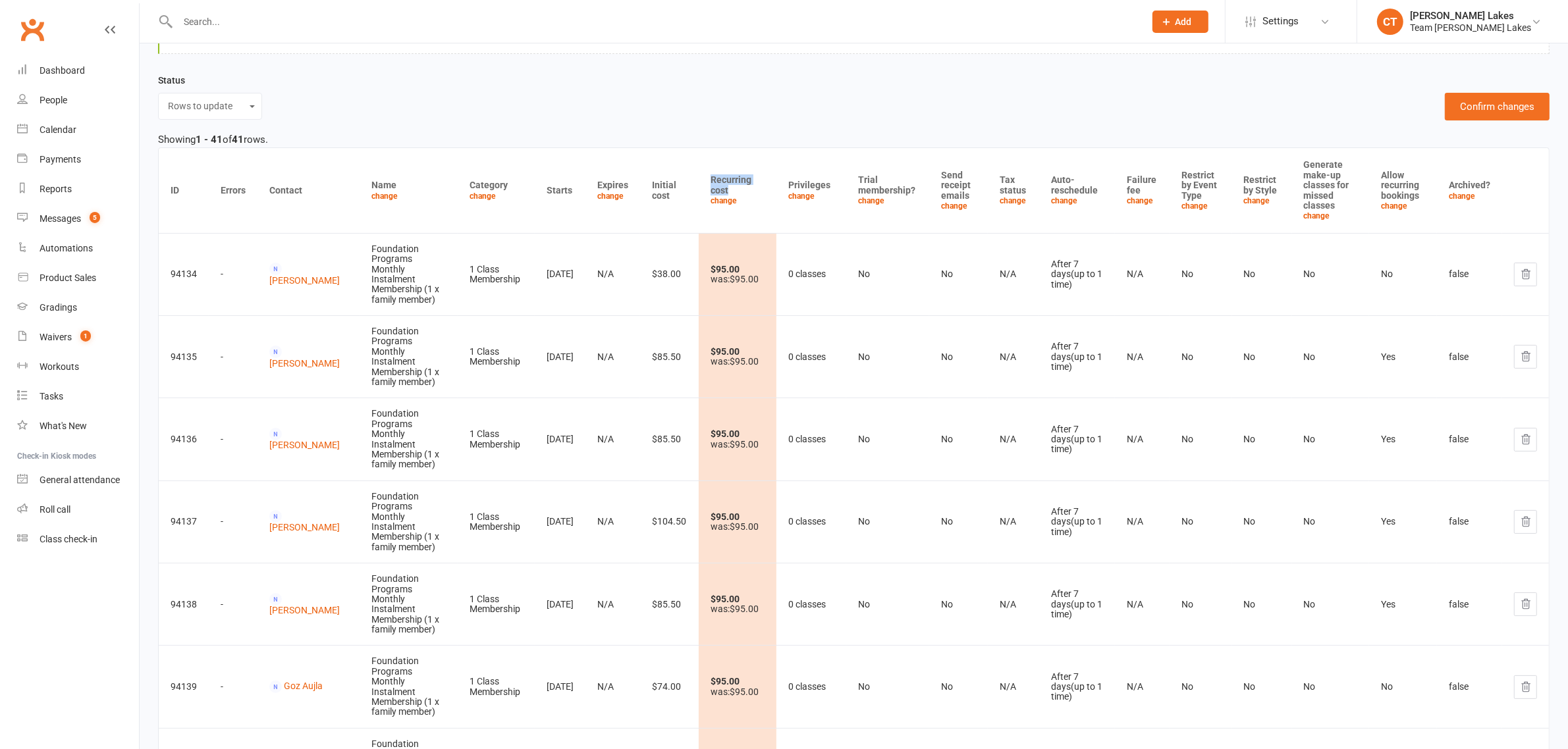 copy on "Recurring cost" 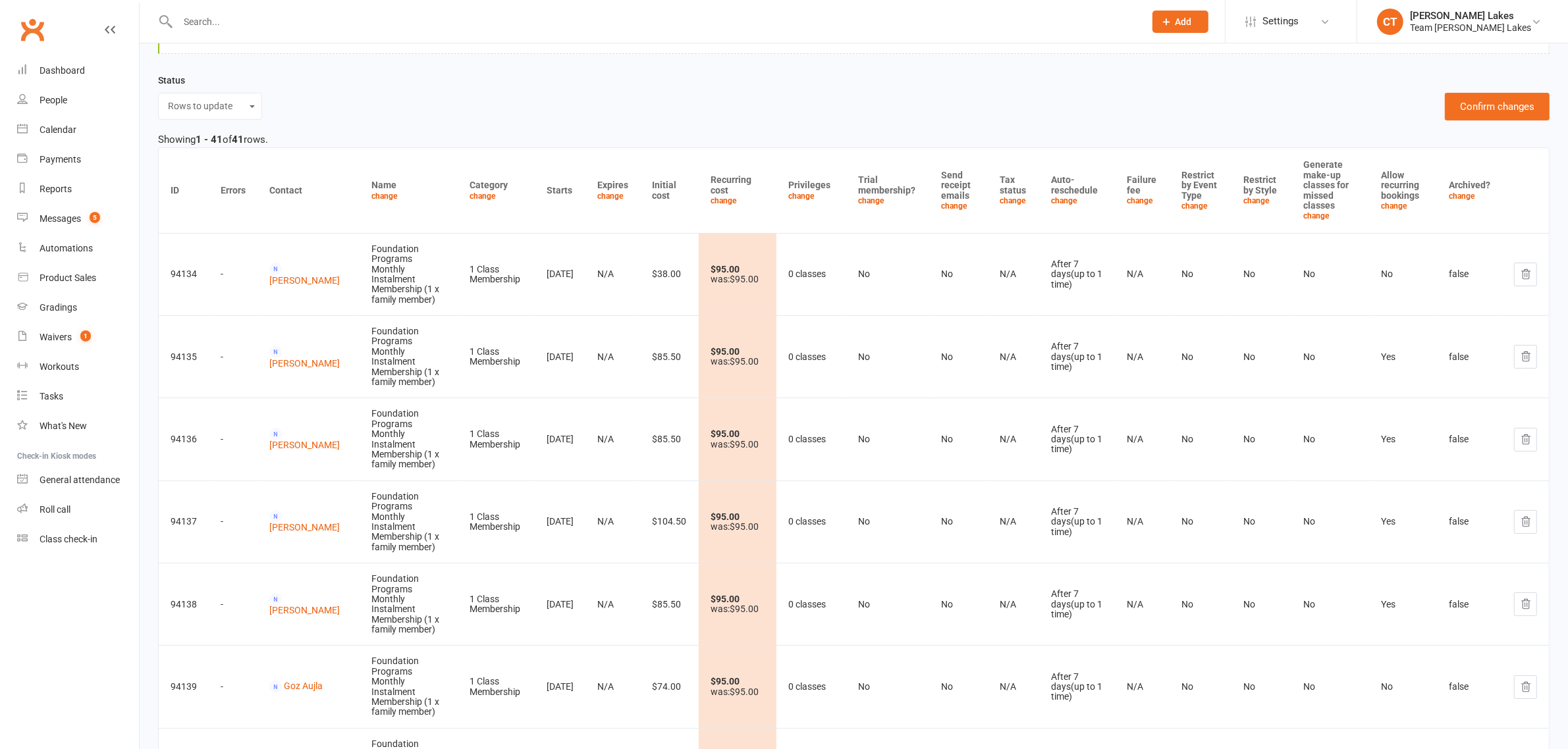 drag, startPoint x: 657, startPoint y: 83, endPoint x: 800, endPoint y: 63, distance: 144.39183 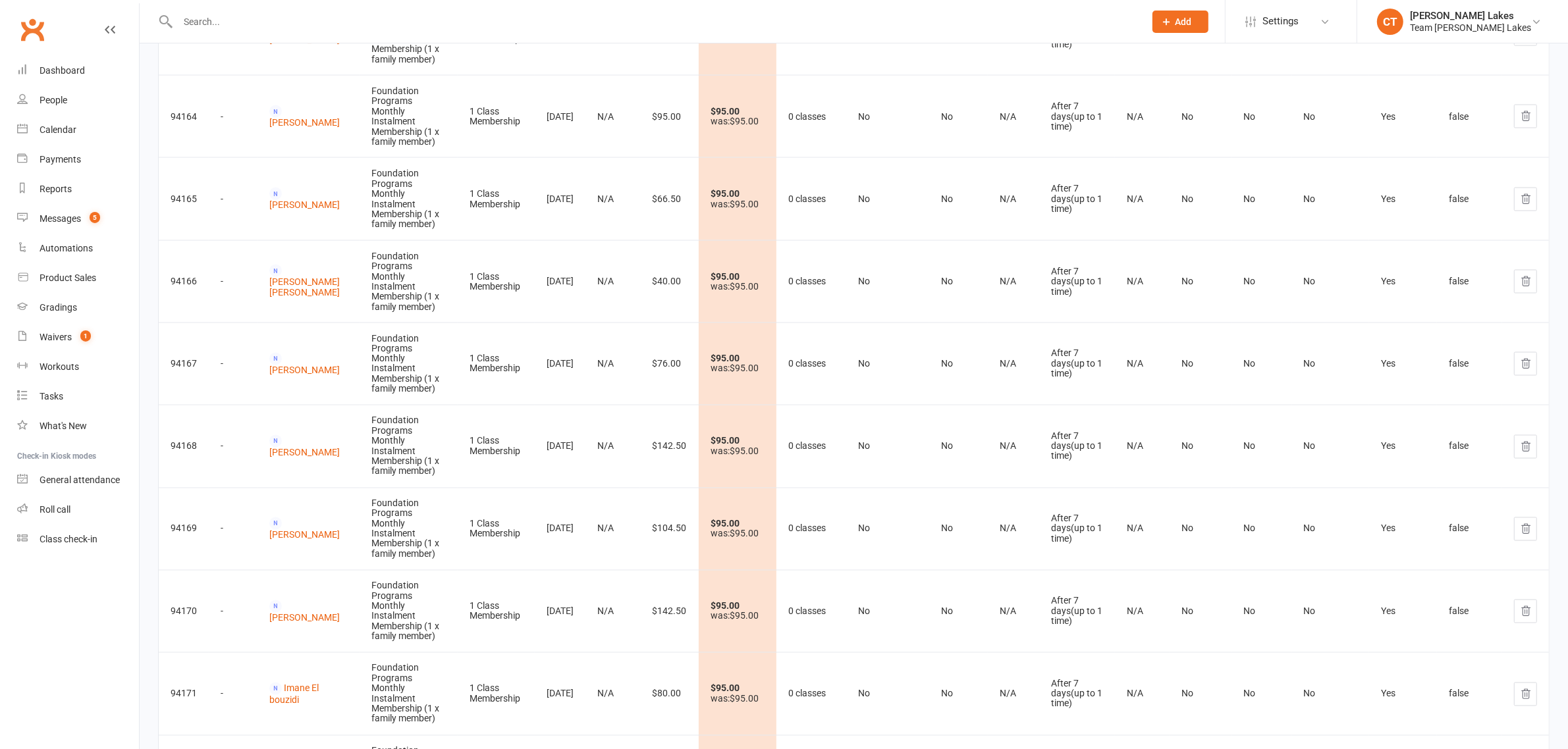 copy on "165.00  2 classes every  wee" 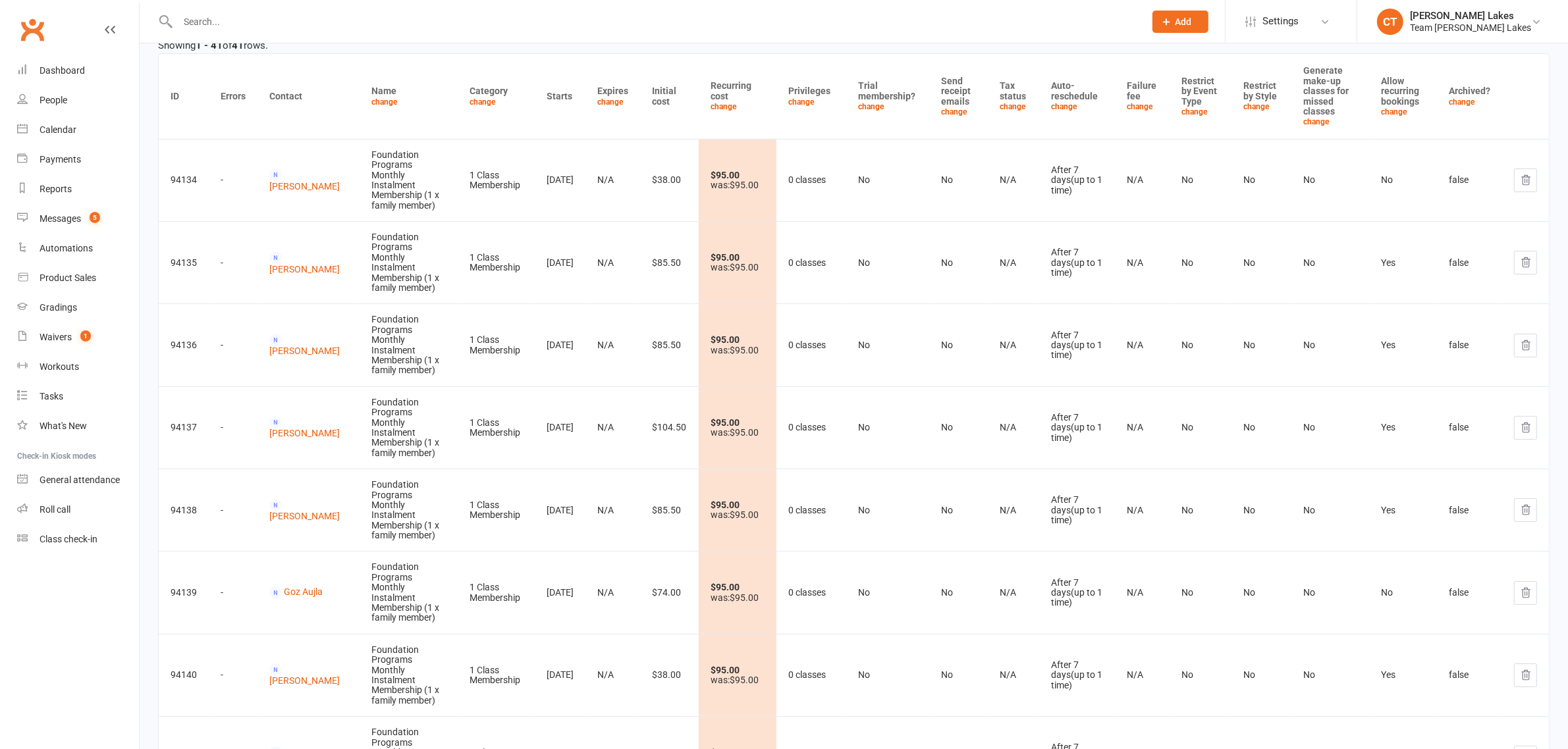 scroll, scrollTop: 0, scrollLeft: 0, axis: both 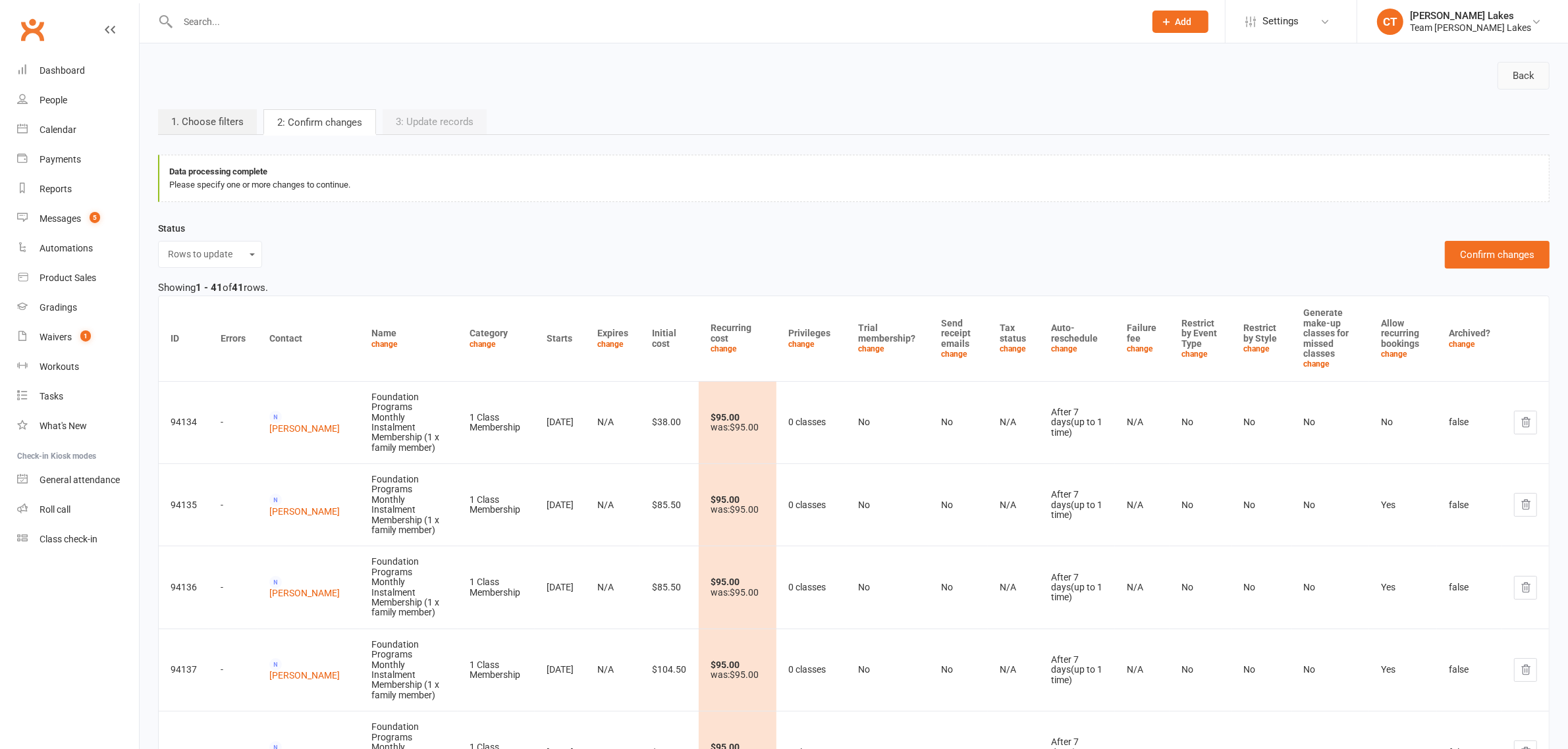 click on "Back" at bounding box center (1523, 76) 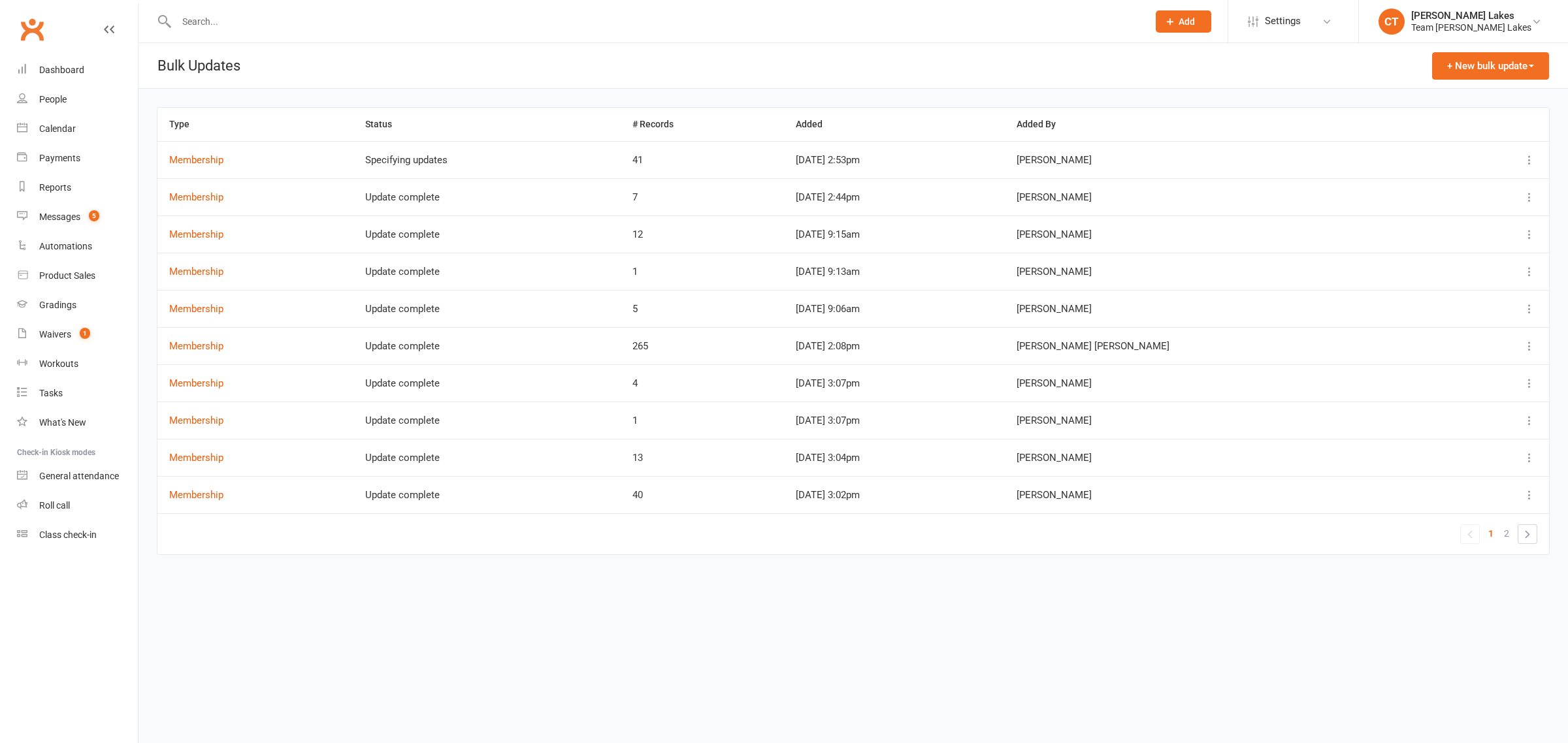 click at bounding box center [1529, 160] 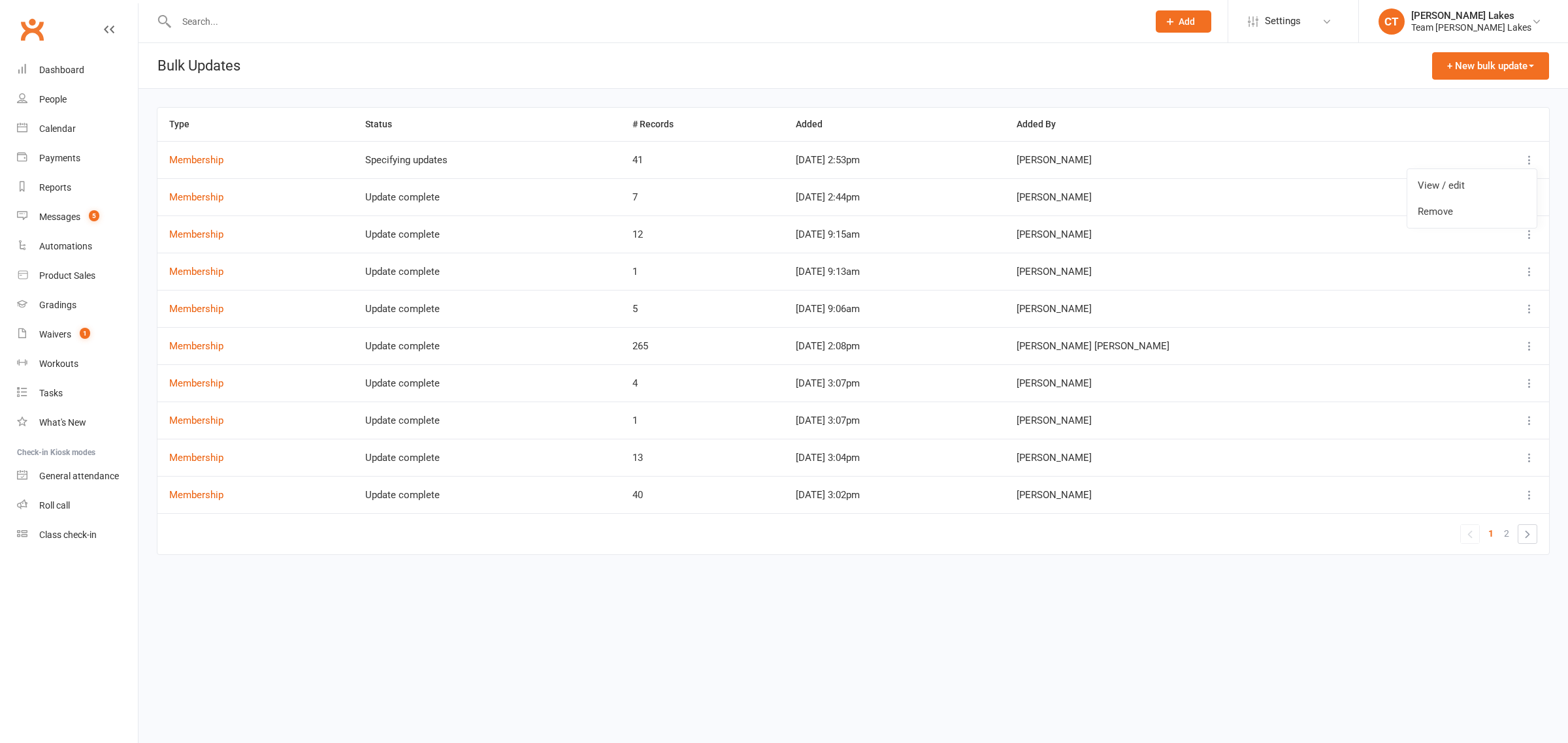click on "Remove" at bounding box center (1472, 212) 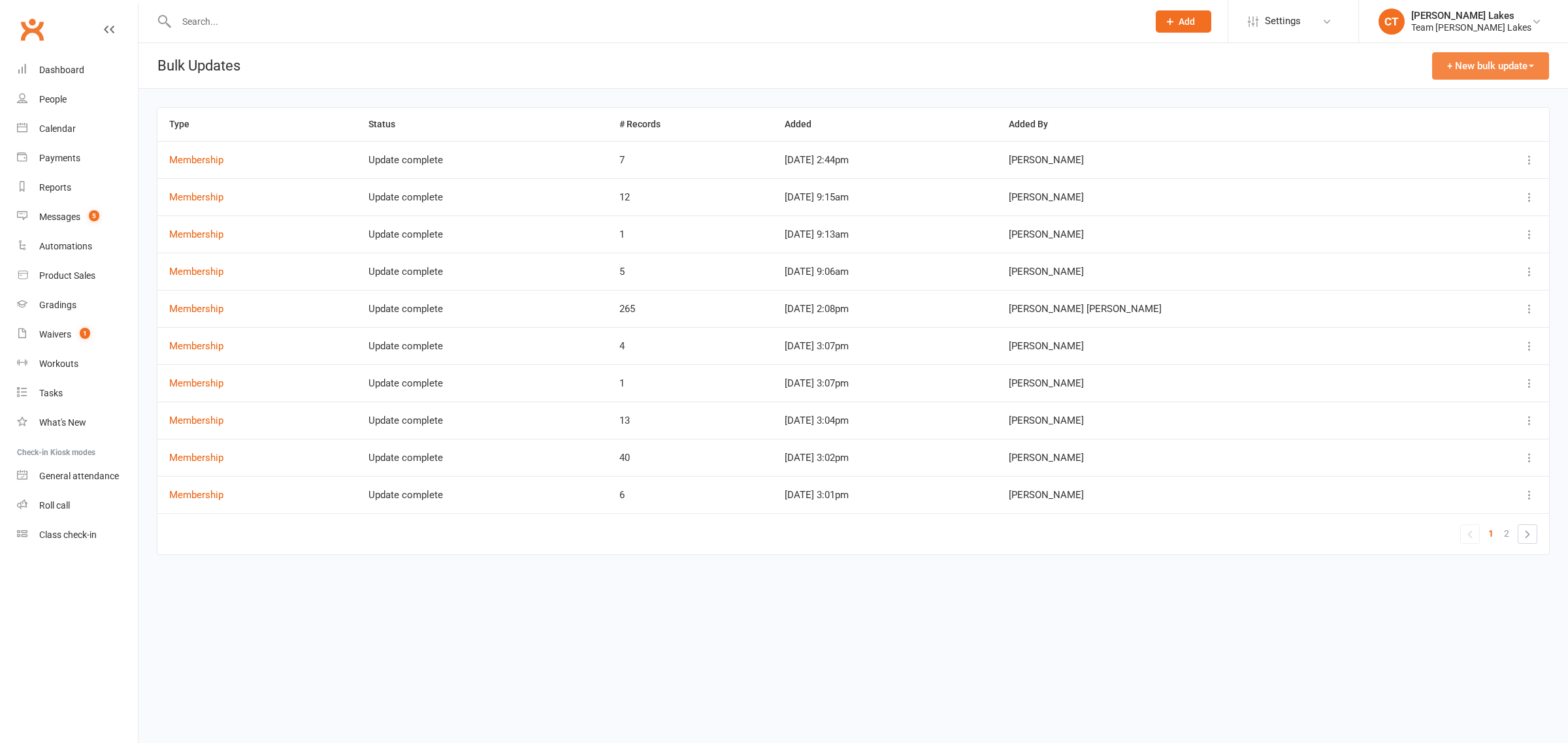 click on "+ New bulk update" at bounding box center [1490, 66] 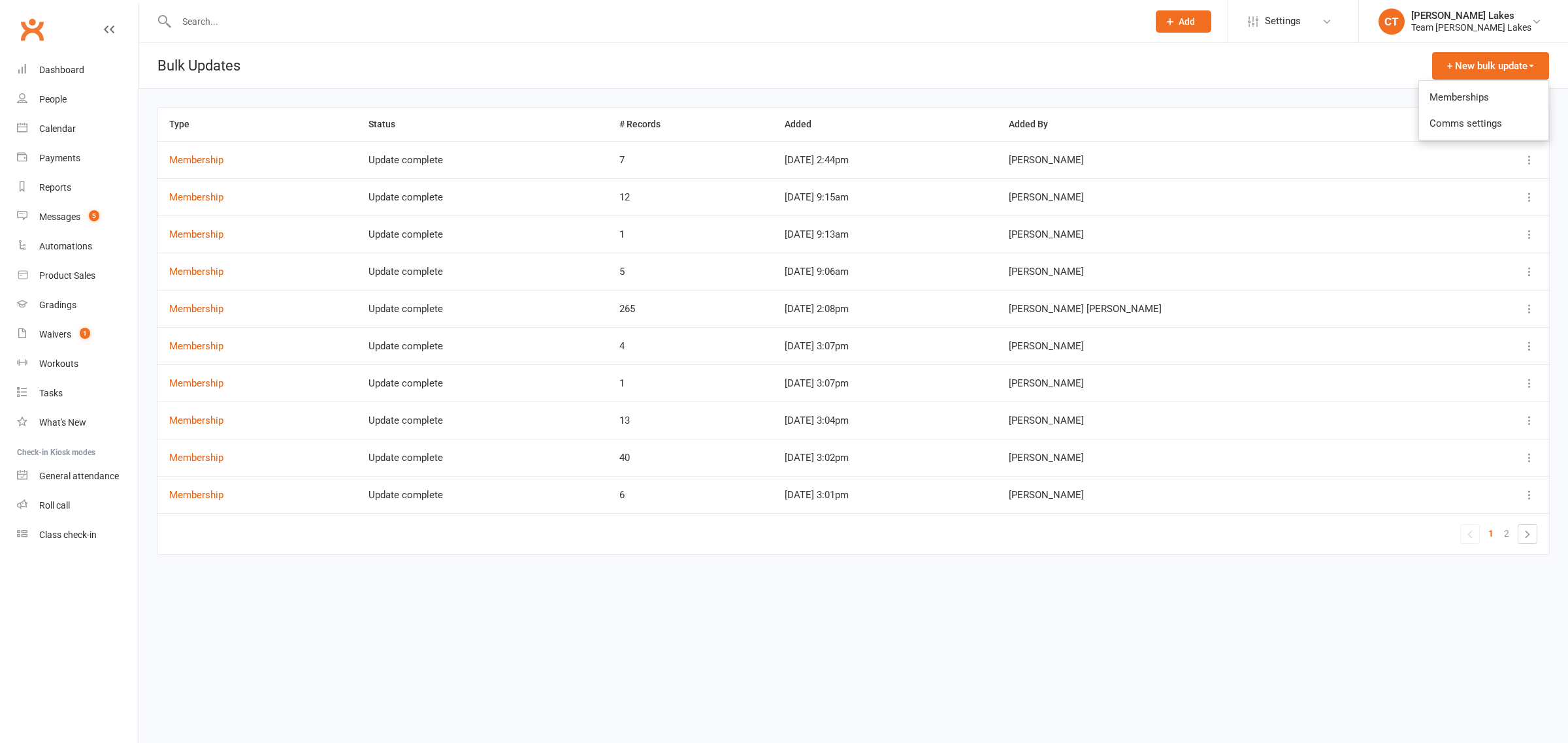 click on "Memberships" at bounding box center (1484, 97) 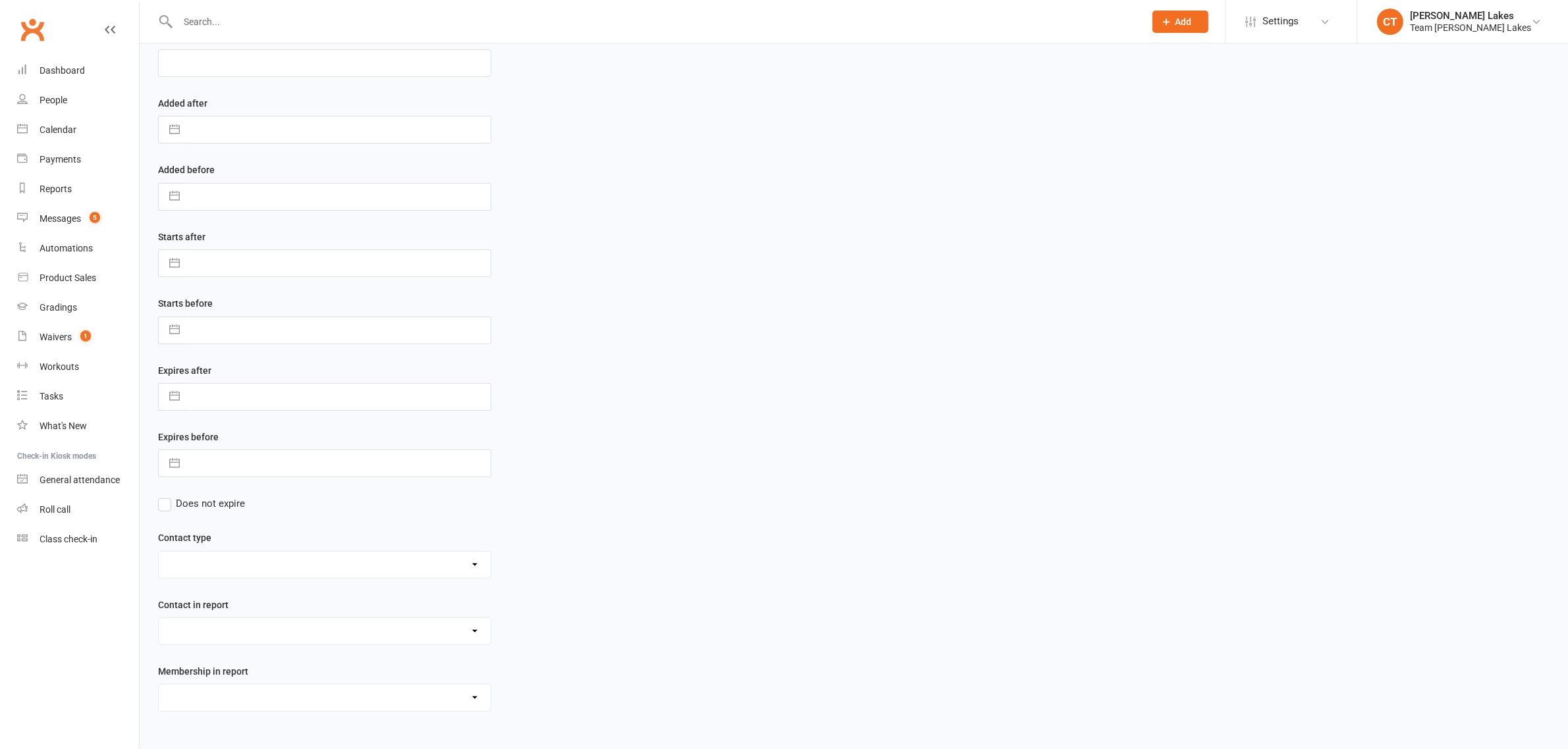 scroll, scrollTop: 426, scrollLeft: 0, axis: vertical 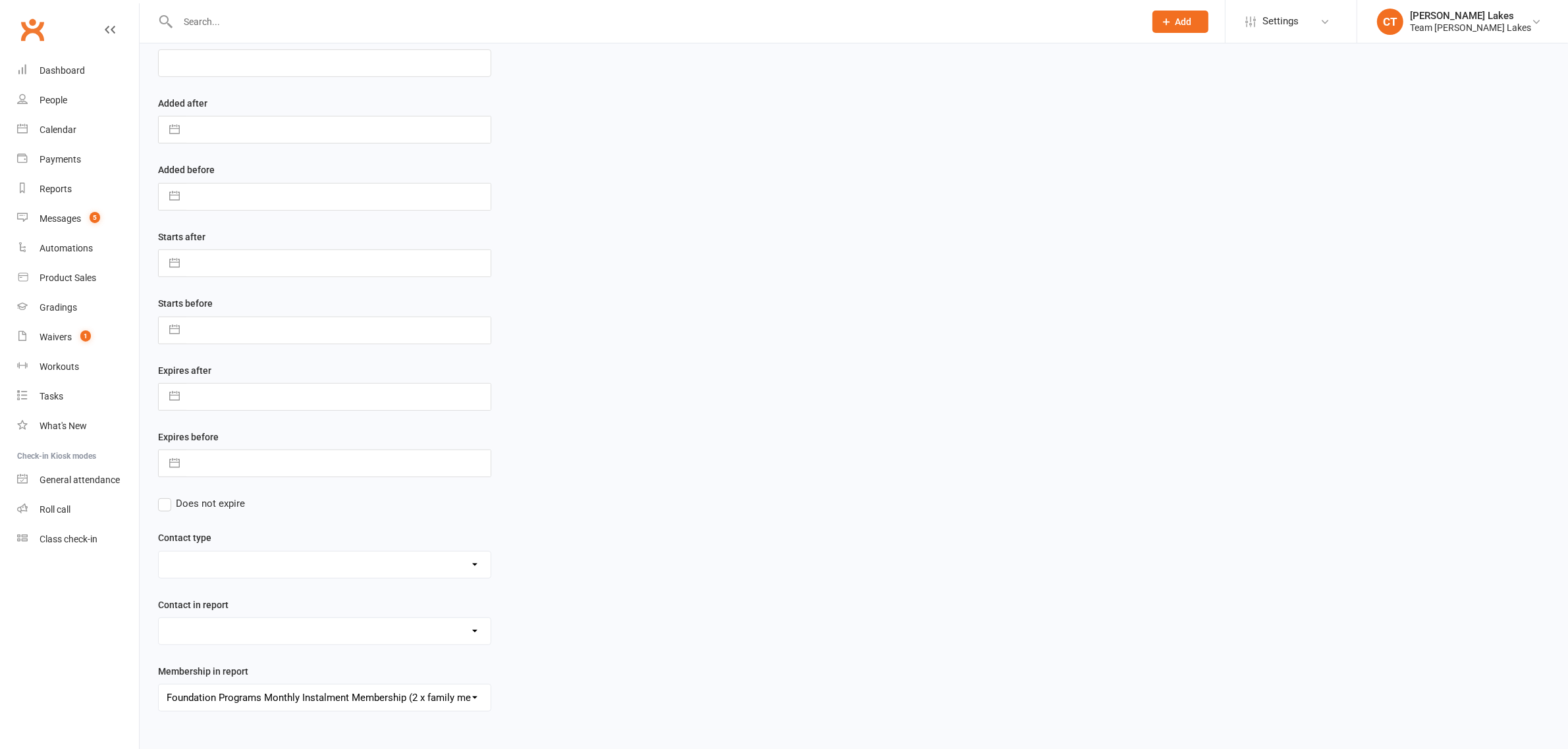 click on "Admin - 6 Month Contact Last 7 days Admin - AT Member Upload Admin - AT Reminder SMS NAC Admin - Communication December/January Monthly Payments advice Admin - January Term Payments [CWX] AT Reconciliation: NACS that have an active AT membership (base report) [CWX] AT Reconciliation: NACs with Fee Membership only (not AT) CWX Test 1 Delivery - Black Belt Program Delivery - Grading Connection List Delivery - Grading Green Stripe Ninja Delivery - Grading List Black Belt Delivery - Grading List  Junior Progam Delivery - Grading List Ninja Beginner Delivery - Grading List Ninja Intermediate & Advanced Delivery - Grading List Stripe Red to Cho Dan Bo (Junior) Delivery - Grading List Stripe Red to Cho Dan Bo (Warrior & Junior) Delivery - Grading List Warrior Beginner Delivery - Grading List Warrior Intermediate & Advanced Delivery - Member Medical Flags (waiver answers) Events - Parent Week SMS Report (White Belt Ninja & Warrior Parents) Events - Parent Week SMS Report (White Belt Taekinda Parents)" at bounding box center [325, 698] 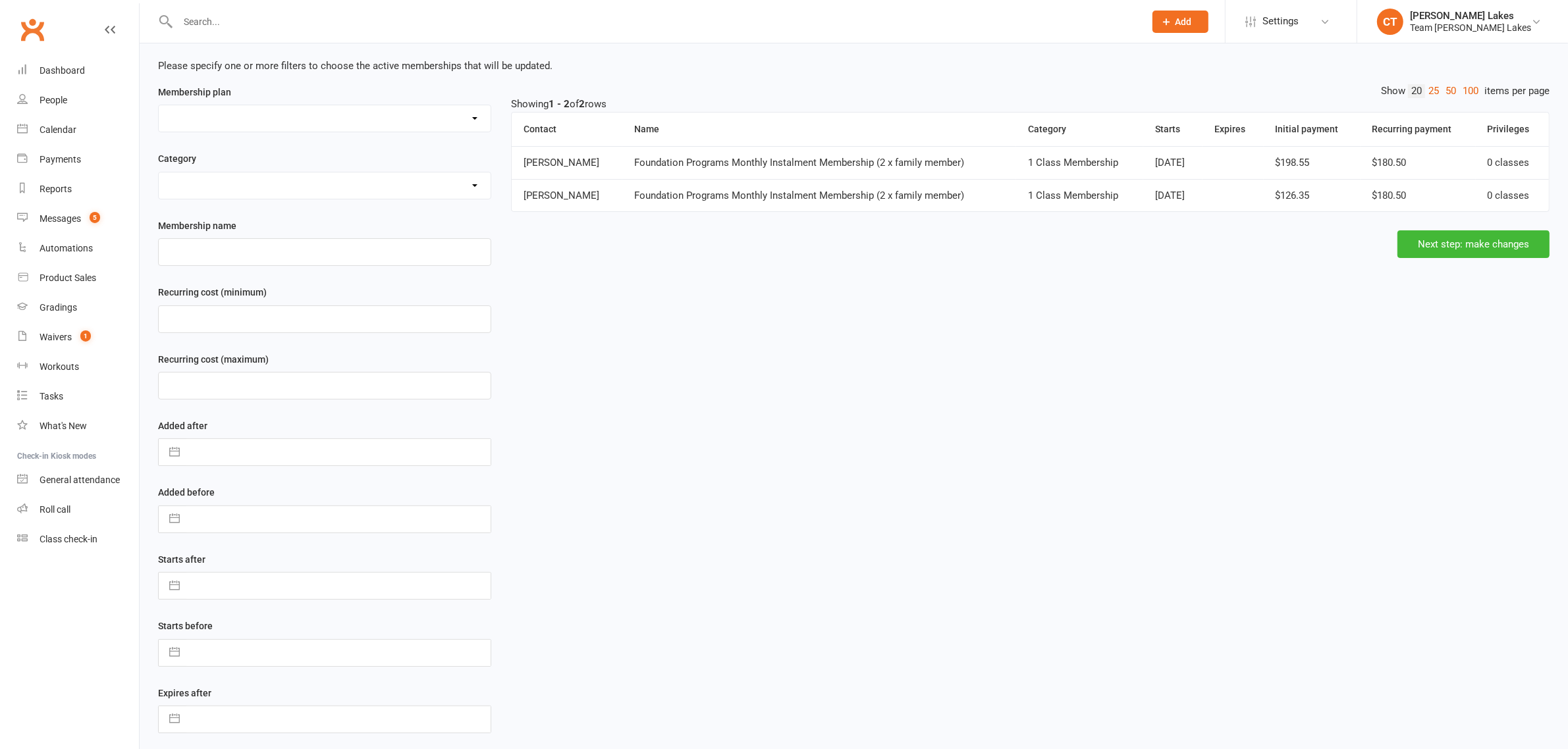 scroll, scrollTop: 0, scrollLeft: 0, axis: both 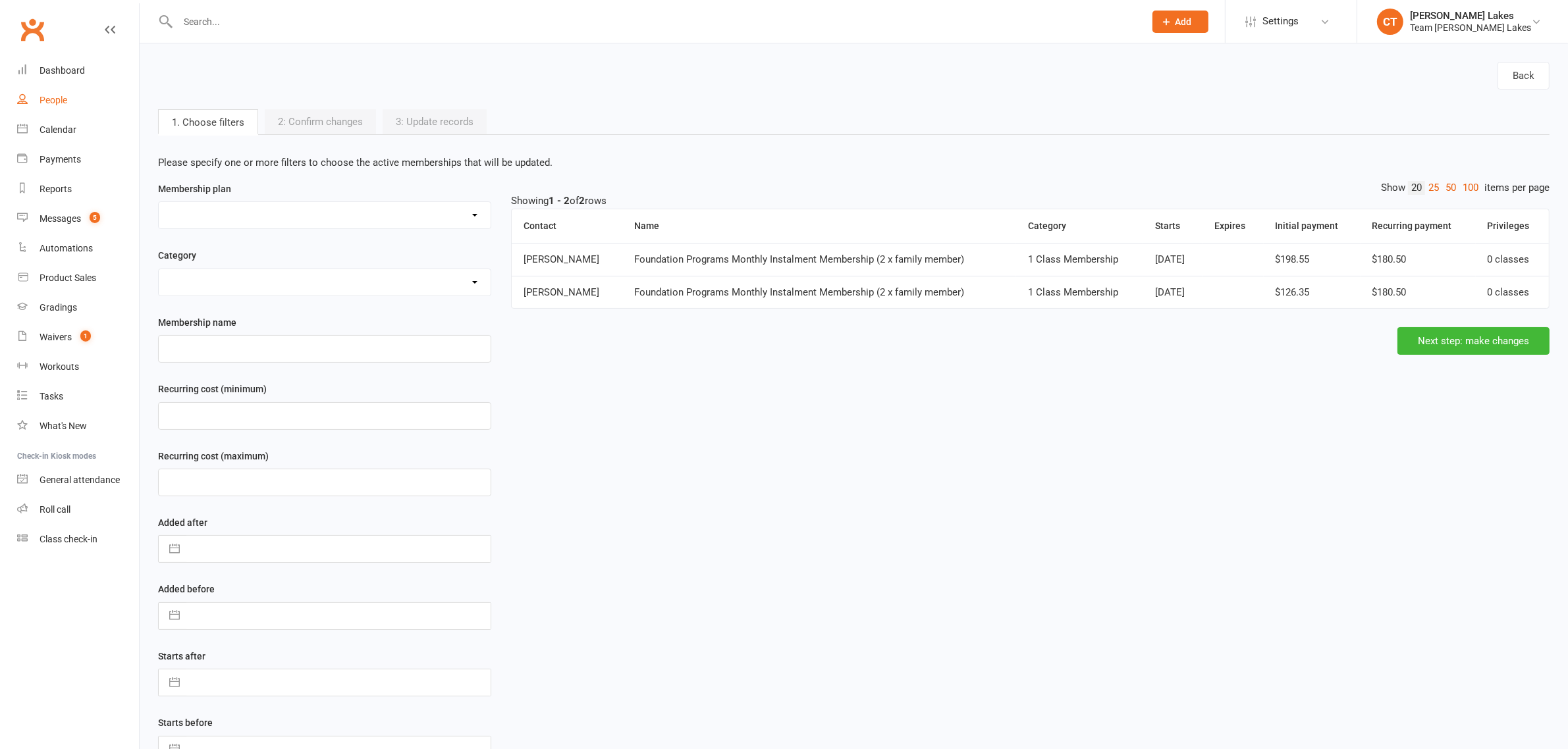 click on "People" at bounding box center [53, 100] 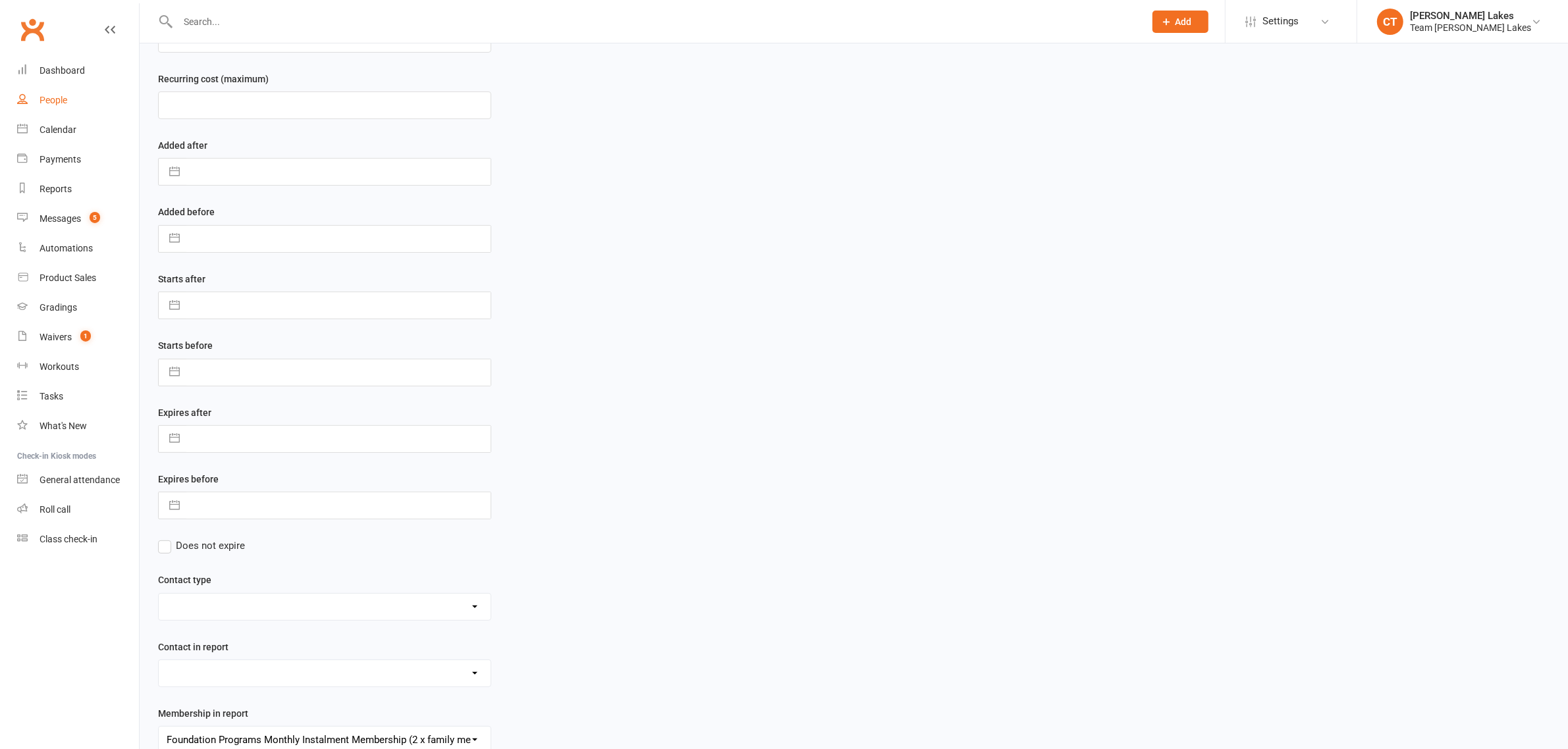 scroll, scrollTop: 426, scrollLeft: 0, axis: vertical 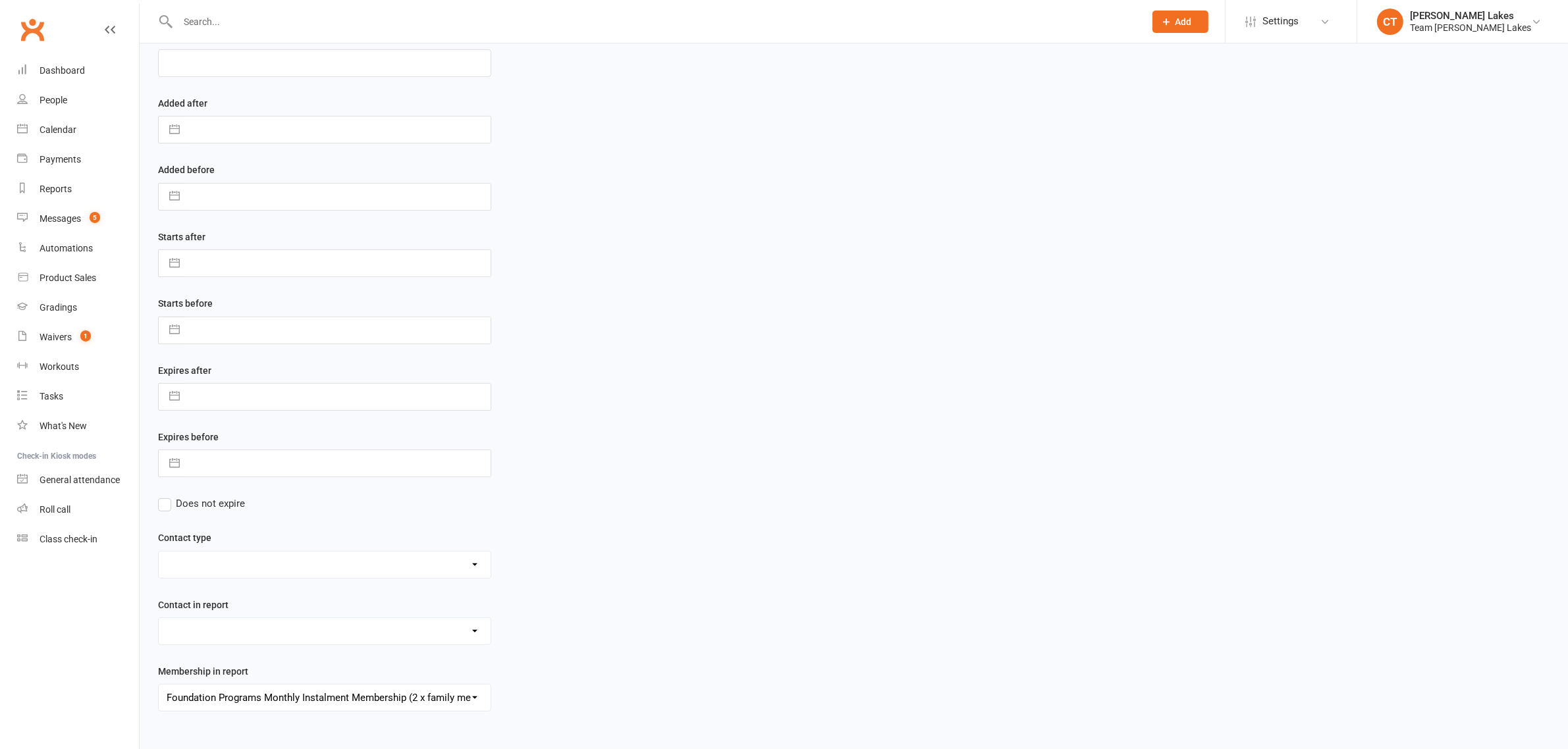 click on "Admin - 6 Month Contact Last 7 days Admin - AT Member Upload Admin - AT Reminder SMS NAC Admin - Communication December/January Monthly Payments advice Admin - January Term Payments [CWX] AT Reconciliation: NACS that have an active AT membership (base report) [CWX] AT Reconciliation: NACs with Fee Membership only (not AT) CWX Test 1 Delivery - Black Belt Program Delivery - Grading Connection List Delivery - Grading Green Stripe Ninja Delivery - Grading List Black Belt Delivery - Grading List  Junior Progam Delivery - Grading List Ninja Beginner Delivery - Grading List Ninja Intermediate & Advanced Delivery - Grading List Stripe Red to Cho Dan Bo (Junior) Delivery - Grading List Stripe Red to Cho Dan Bo (Warrior & Junior) Delivery - Grading List Warrior Beginner Delivery - Grading List Warrior Intermediate & Advanced Delivery - Member Medical Flags (waiver answers) Events - Parent Week SMS Report (White Belt Ninja & Warrior Parents) Events - Parent Week SMS Report (White Belt Taekinda Parents)" at bounding box center (325, 698) 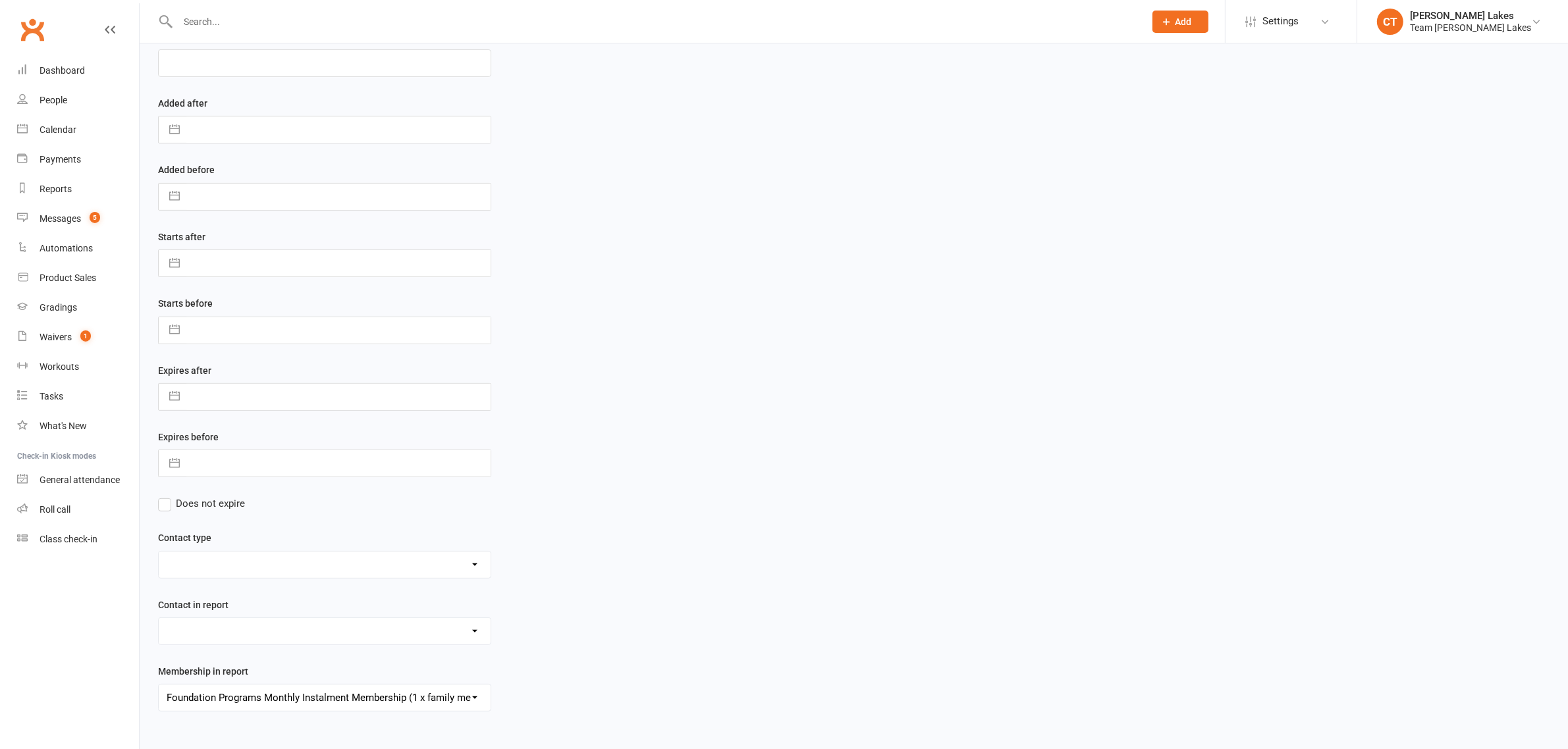 click on "Admin - 6 Month Contact Last 7 days Admin - AT Member Upload Admin - AT Reminder SMS NAC Admin - Communication December/January Monthly Payments advice Admin - January Term Payments [CWX] AT Reconciliation: NACS that have an active AT membership (base report) [CWX] AT Reconciliation: NACs with Fee Membership only (not AT) CWX Test 1 Delivery - Black Belt Program Delivery - Grading Connection List Delivery - Grading Green Stripe Ninja Delivery - Grading List Black Belt Delivery - Grading List  Junior Progam Delivery - Grading List Ninja Beginner Delivery - Grading List Ninja Intermediate & Advanced Delivery - Grading List Stripe Red to Cho Dan Bo (Junior) Delivery - Grading List Stripe Red to Cho Dan Bo (Warrior & Junior) Delivery - Grading List Warrior Beginner Delivery - Grading List Warrior Intermediate & Advanced Delivery - Member Medical Flags (waiver answers) Events - Parent Week SMS Report (White Belt Ninja & Warrior Parents) Events - Parent Week SMS Report (White Belt Taekinda Parents)" at bounding box center (325, 698) 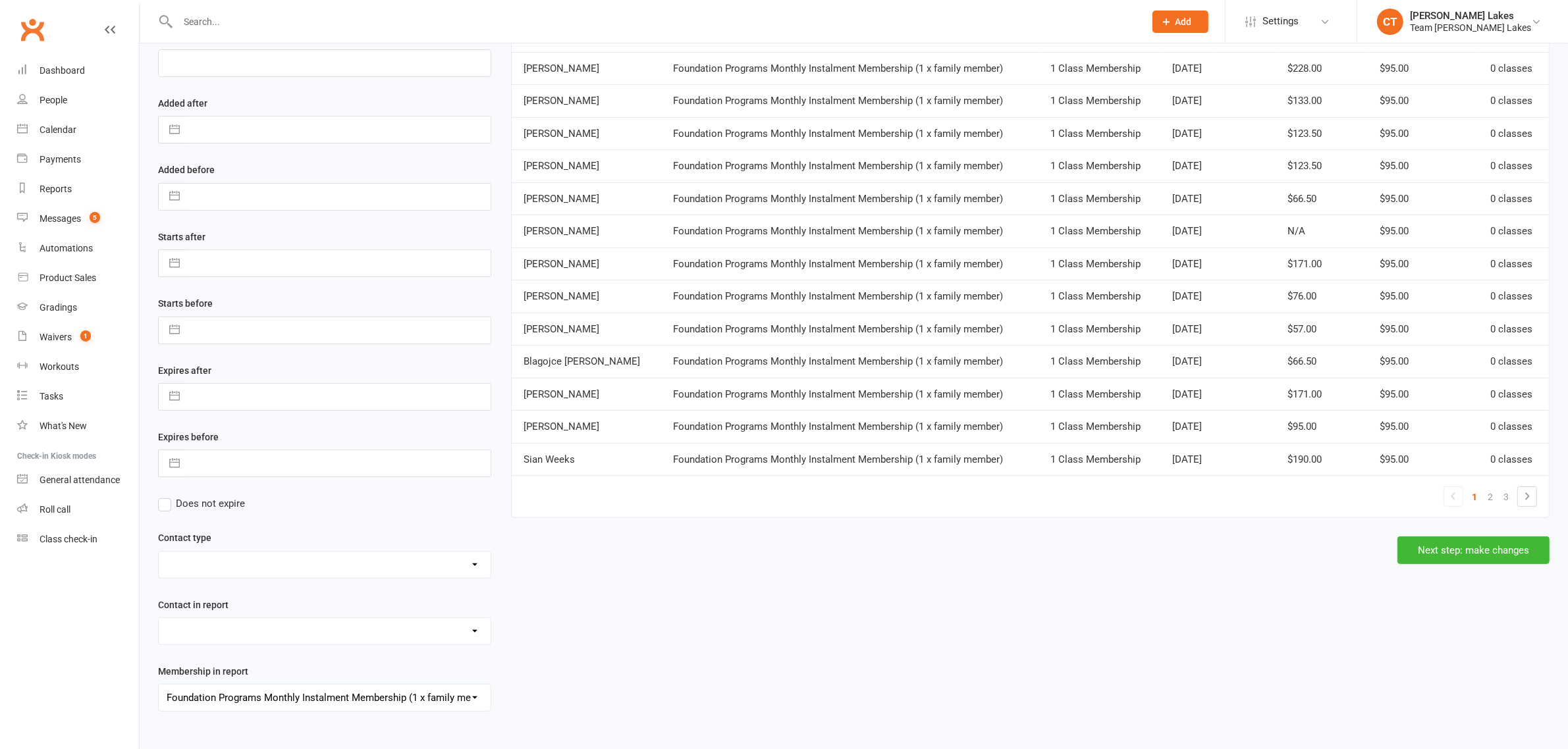 scroll, scrollTop: 426, scrollLeft: 0, axis: vertical 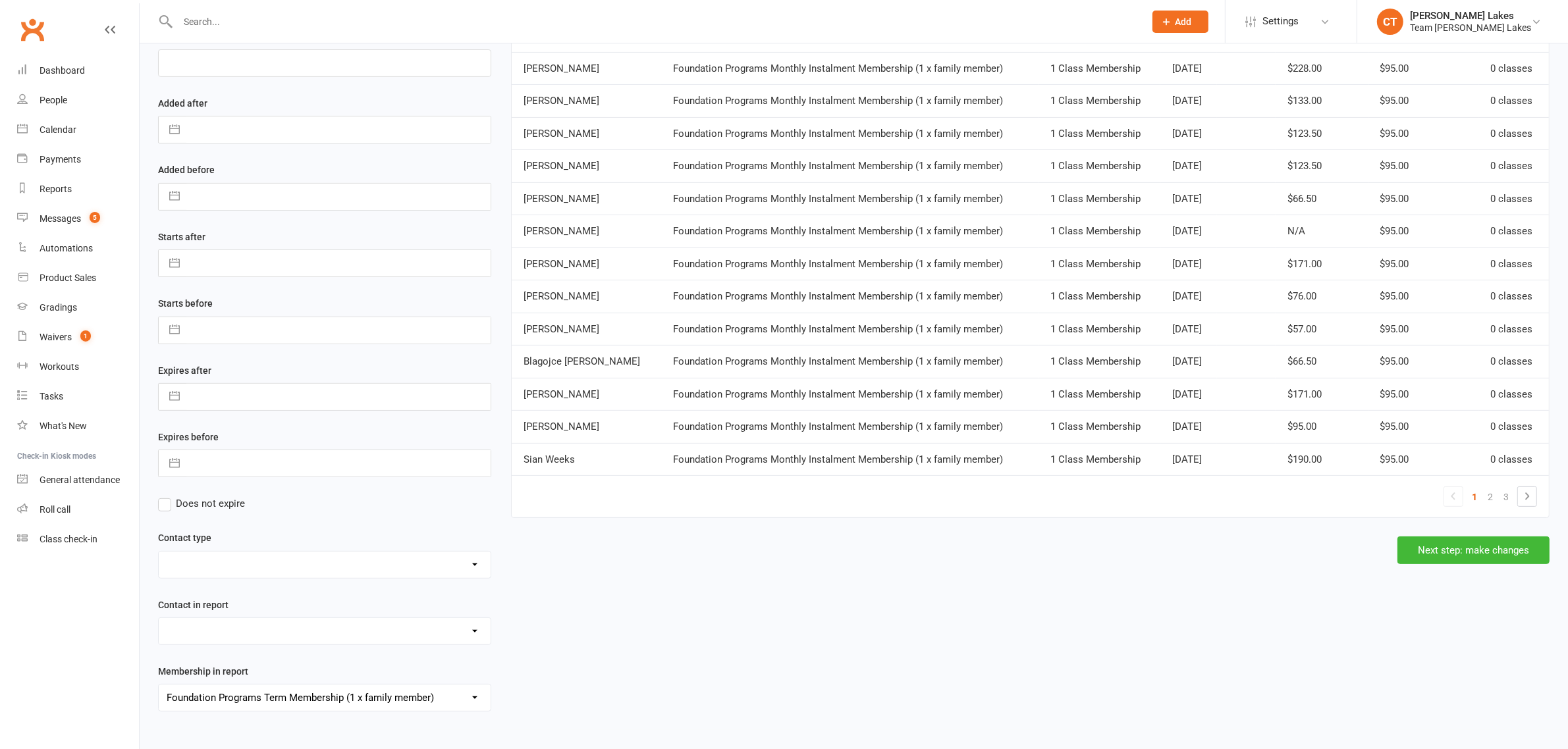 click on "Admin - 6 Month Contact Last 7 days Admin - AT Member Upload Admin - AT Reminder SMS NAC Admin - Communication December/January Monthly Payments advice Admin - January Term Payments [CWX] AT Reconciliation: NACS that have an active AT membership (base report) [CWX] AT Reconciliation: NACs with Fee Membership only (not AT) CWX Test 1 Delivery - Black Belt Program Delivery - Grading Connection List Delivery - Grading Green Stripe Ninja Delivery - Grading List Black Belt Delivery - Grading List  Junior Progam Delivery - Grading List Ninja Beginner Delivery - Grading List Ninja Intermediate & Advanced Delivery - Grading List Stripe Red to Cho Dan Bo (Junior) Delivery - Grading List Stripe Red to Cho Dan Bo (Warrior & Junior) Delivery - Grading List Warrior Beginner Delivery - Grading List Warrior Intermediate & Advanced Delivery - Member Medical Flags (waiver answers) Events - Parent Week SMS Report (White Belt Ninja & Warrior Parents) Events - Parent Week SMS Report (White Belt Taekinda Parents)" at bounding box center (325, 698) 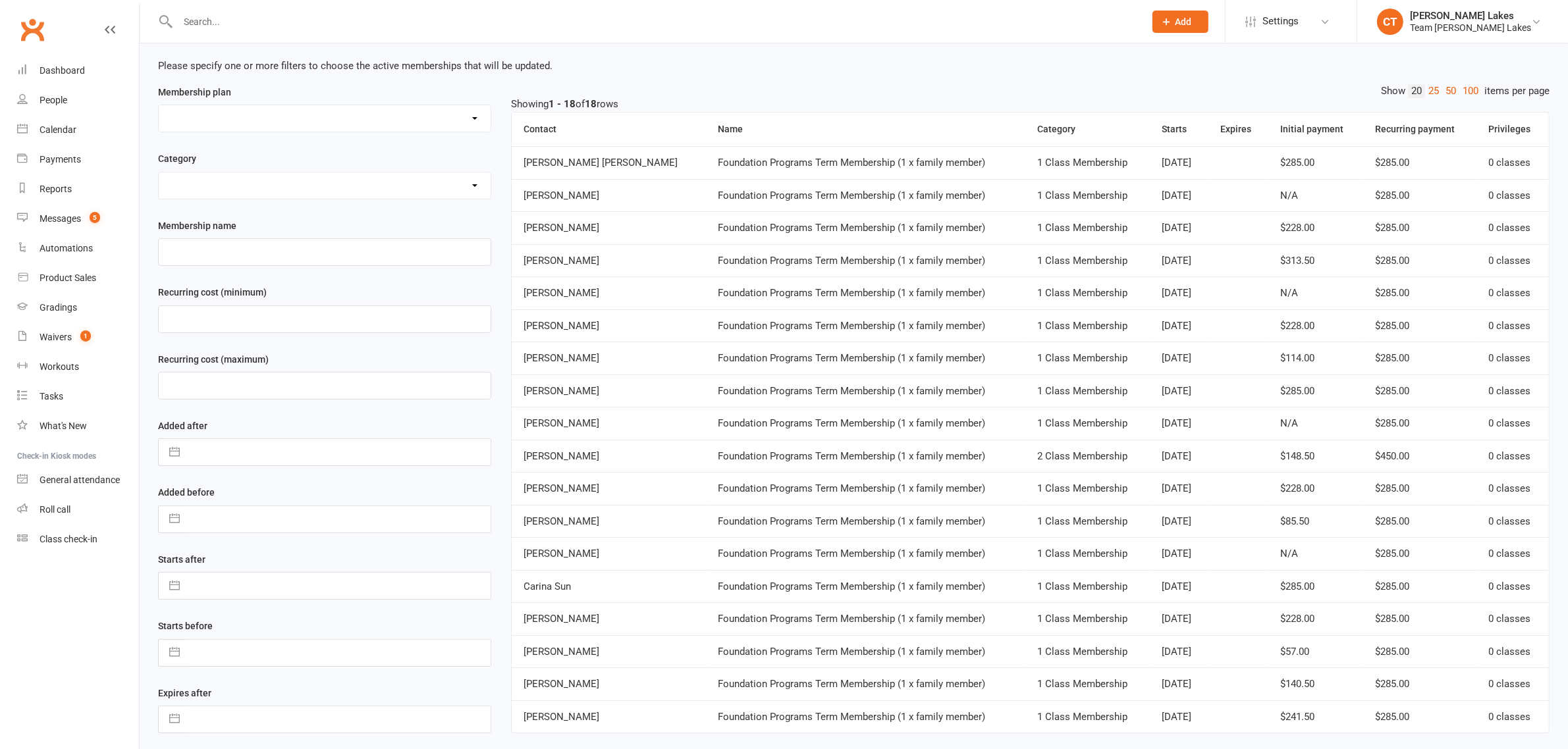 scroll, scrollTop: 179, scrollLeft: 0, axis: vertical 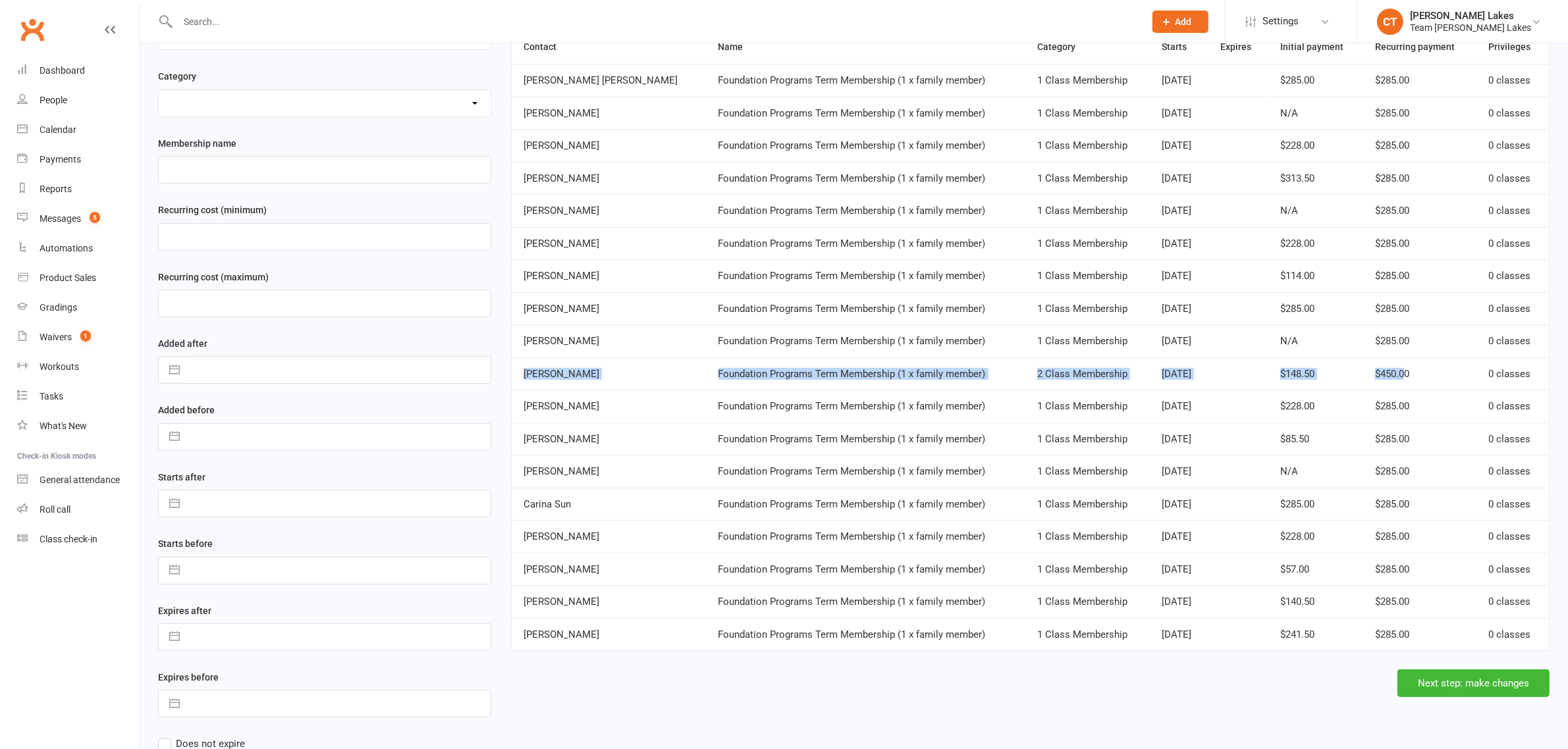 copy on "Jasmine Cemdlewski Foundation Programs Term Membership (1 x family member) 2 Class Membership Feb 02, 2025 $148.50 $450.0" 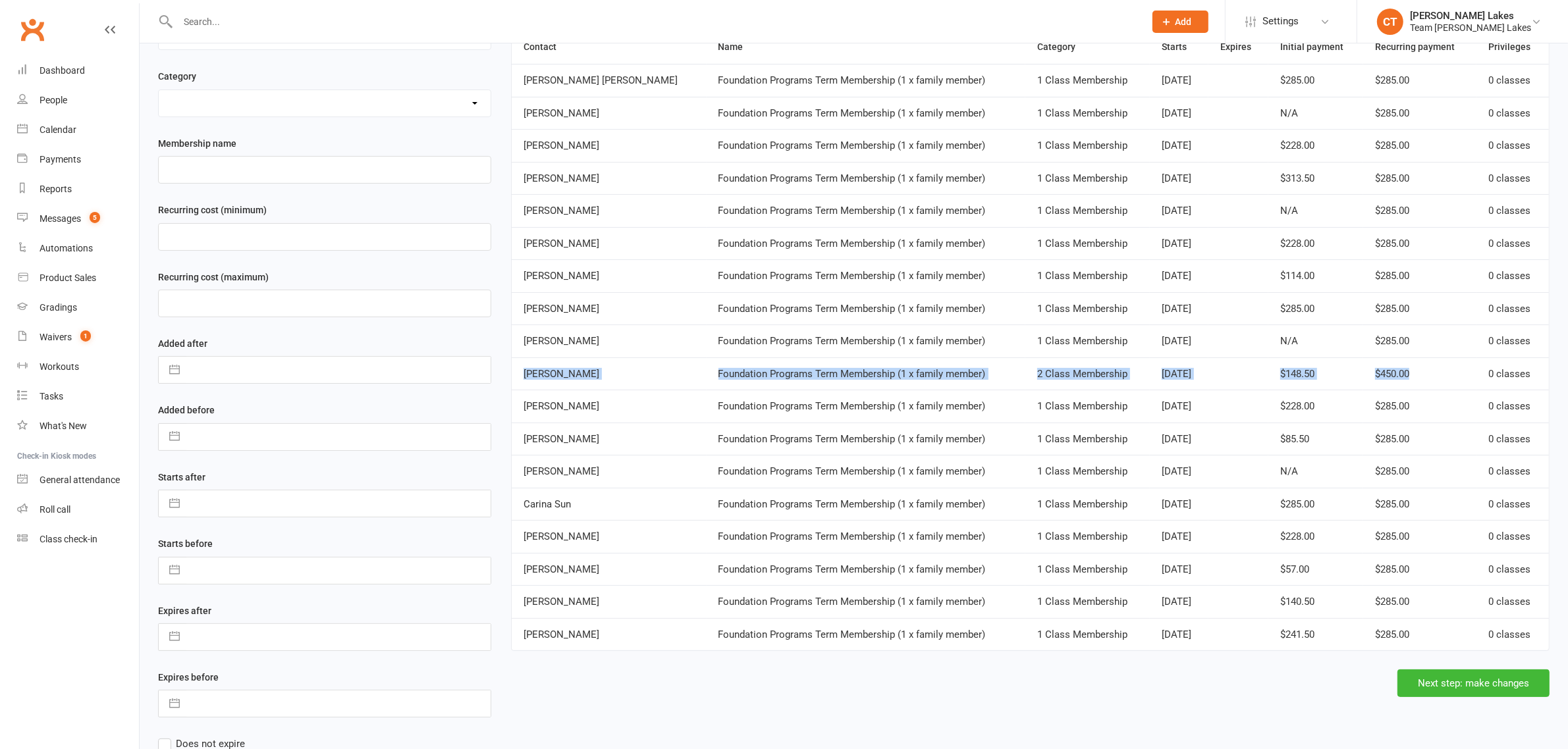 click on "$450.00" at bounding box center [1420, 374] 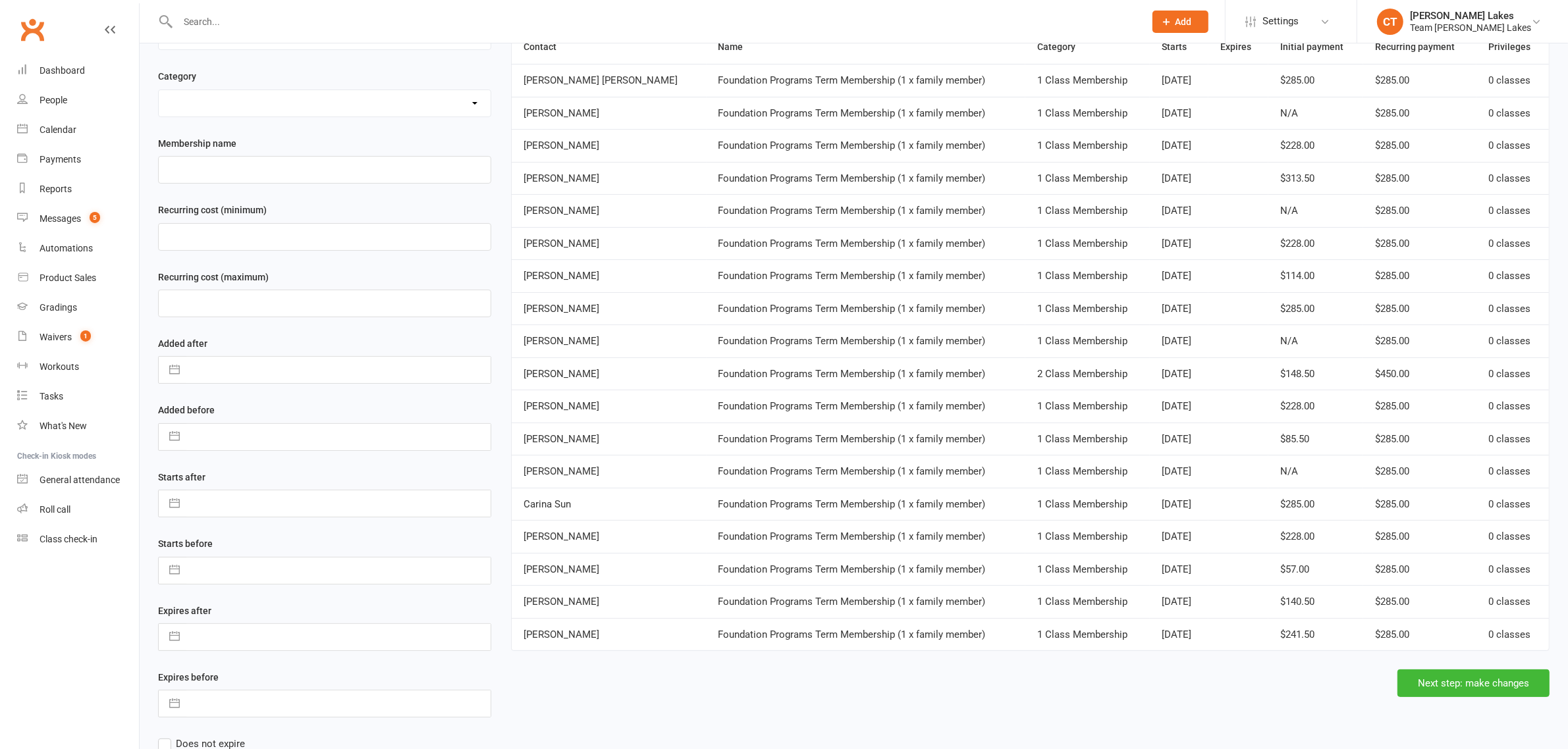 click on "Show   20 25 50 100   items per page Showing  1 - 18  of  18  rows Contact Name Category Starts Expires Initial payment Recurring payment Privileges Jyotsna Deepika Sajja Foundation Programs Term Membership (1 x family member) 1 Class Membership Oct 17, 2023 $285.00 $285.00 0 classes Remy Darham Foundation Programs Term Membership (1 x family member) 1 Class Membership Jan 15, 2024 N/A $285.00 0 classes Aurelien Broyet Foundation Programs Term Membership (1 x family member) 1 Class Membership Feb 25, 2024 $228.00 $285.00 0 classes Katrina Stavridis Foundation Programs Term Membership (1 x family member) 1 Class Membership Apr 09, 2024 $313.50 $285.00 0 classes Michael Tanner Foundation Programs Term Membership (1 x family member) 1 Class Membership Jun 26, 2024 N/A $285.00 0 classes Jasmina Mitrevski Foundation Programs Term Membership (1 x family member) 1 Class Membership Jul 29, 2024 $228.00 $285.00 0 classes Blessing Ngun Foundation Programs Term Membership (1 x family member) 1 Class Membership $114.00" at bounding box center [1030, 349] 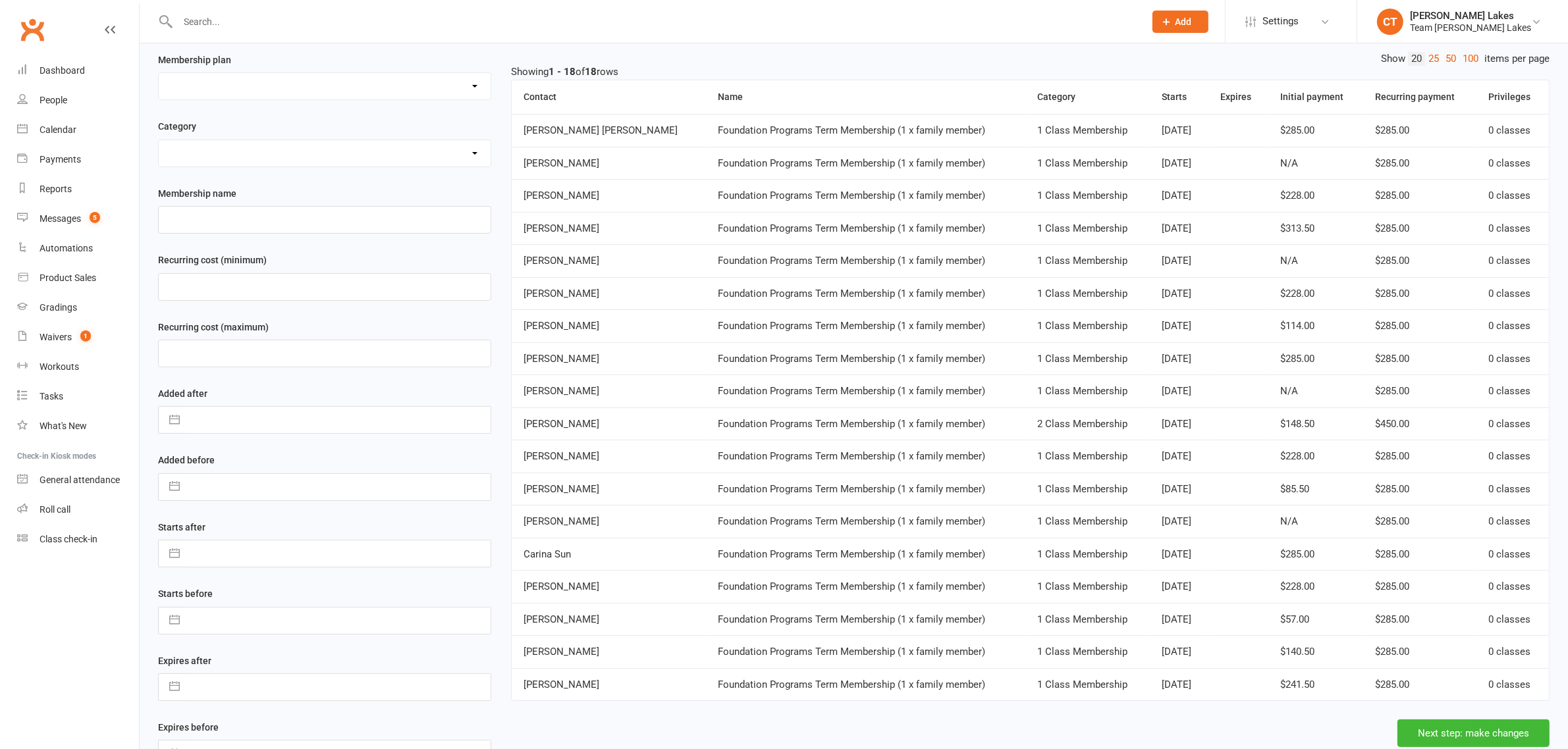 scroll, scrollTop: 137, scrollLeft: 0, axis: vertical 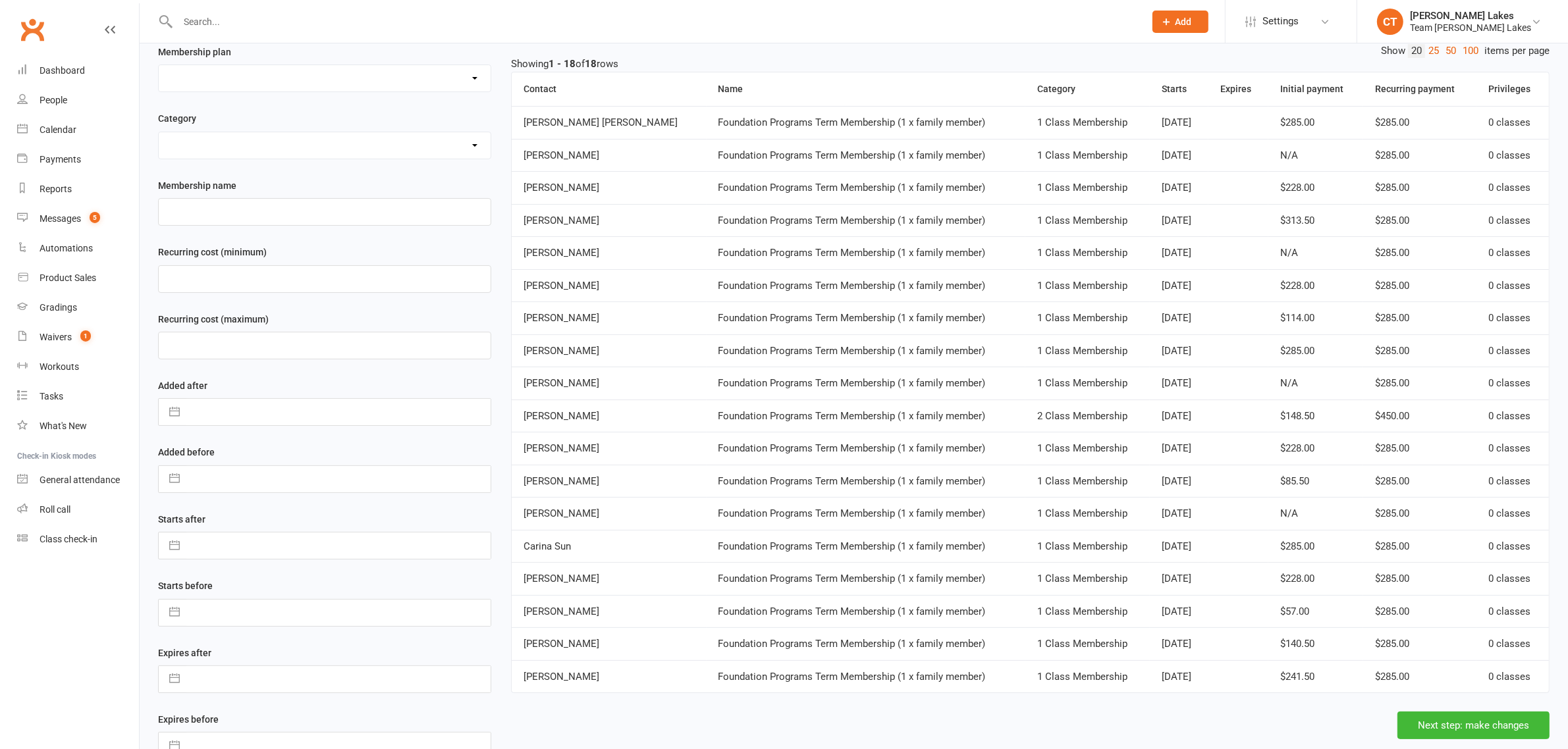 click on "Showing  1 - 18  of  18  rows" at bounding box center [1030, 64] 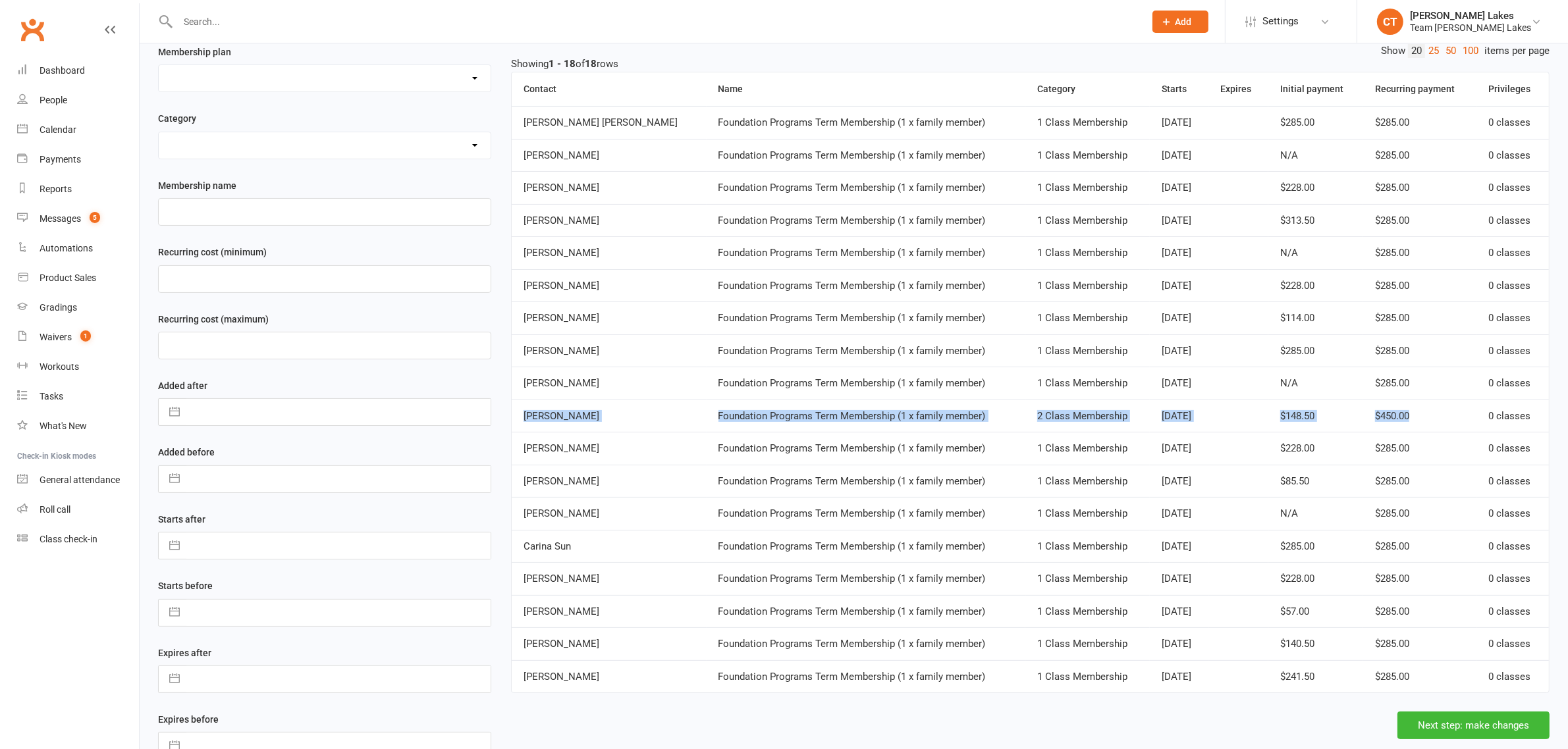 copy on "Jasmine Cemdlewski Foundation Programs Term Membership (1 x family member) 2 Class Membership Feb 02, 2025 $148.50 $450.00" 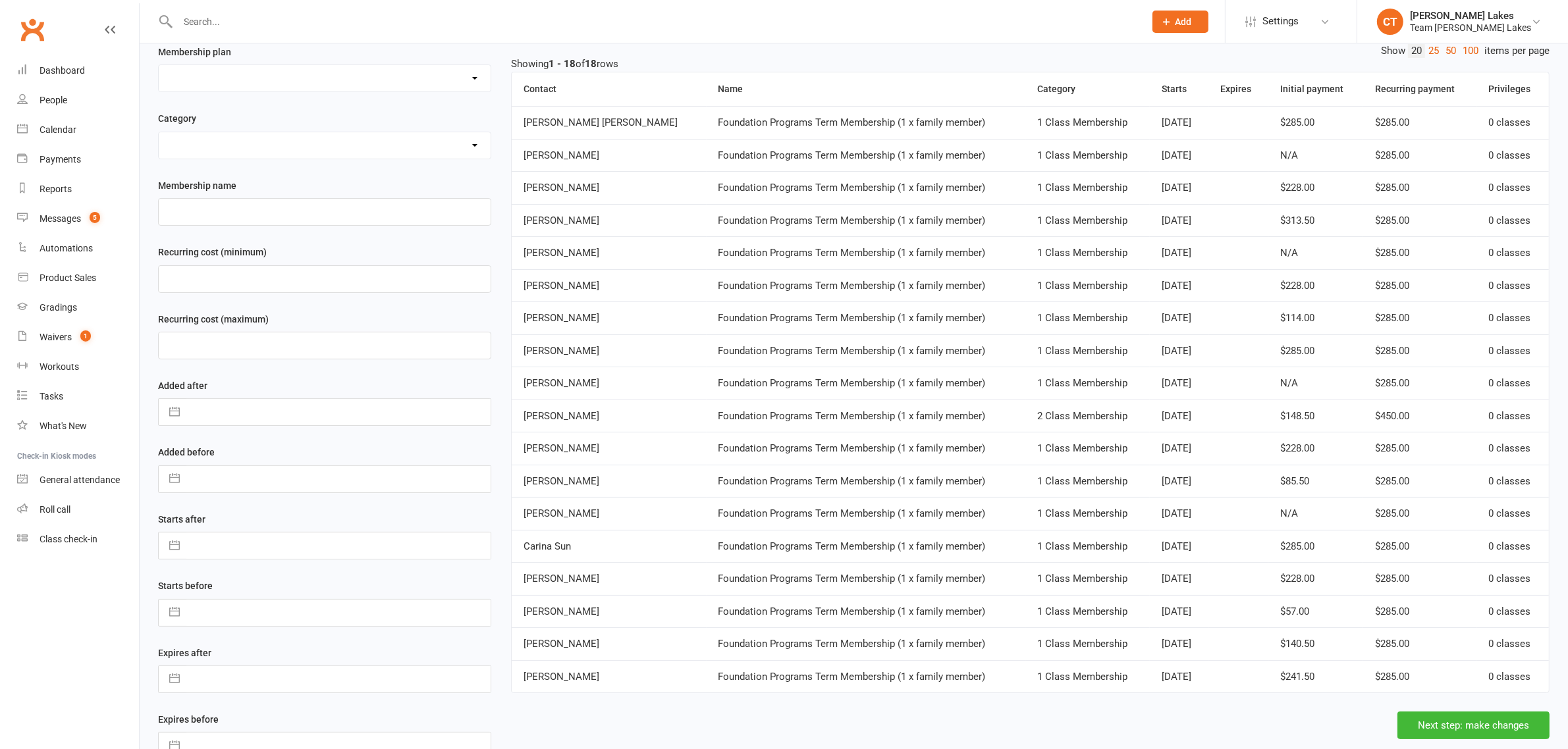 click on "Show   20 25 50 100   items per page Showing  1 - 18  of  18  rows Contact Name Category Starts Expires Initial payment Recurring payment Privileges Jyotsna Deepika Sajja Foundation Programs Term Membership (1 x family member) 1 Class Membership Oct 17, 2023 $285.00 $285.00 0 classes Remy Darham Foundation Programs Term Membership (1 x family member) 1 Class Membership Jan 15, 2024 N/A $285.00 0 classes Aurelien Broyet Foundation Programs Term Membership (1 x family member) 1 Class Membership Feb 25, 2024 $228.00 $285.00 0 classes Katrina Stavridis Foundation Programs Term Membership (1 x family member) 1 Class Membership Apr 09, 2024 $313.50 $285.00 0 classes Michael Tanner Foundation Programs Term Membership (1 x family member) 1 Class Membership Jun 26, 2024 N/A $285.00 0 classes Jasmina Mitrevski Foundation Programs Term Membership (1 x family member) 1 Class Membership Jul 29, 2024 $228.00 $285.00 0 classes Blessing Ngun Foundation Programs Term Membership (1 x family member) 1 Class Membership $114.00" at bounding box center (1030, 392) 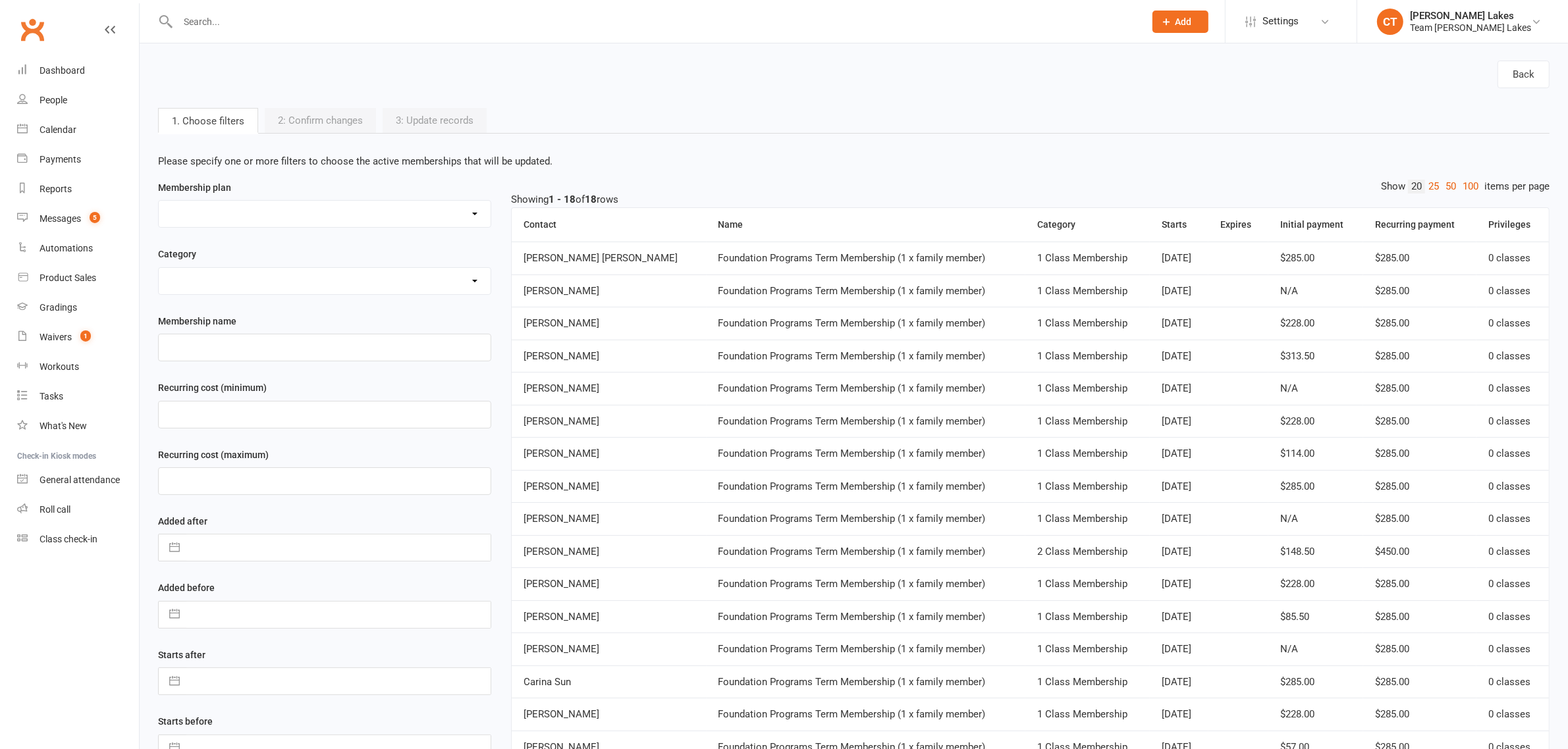 scroll, scrollTop: 0, scrollLeft: 0, axis: both 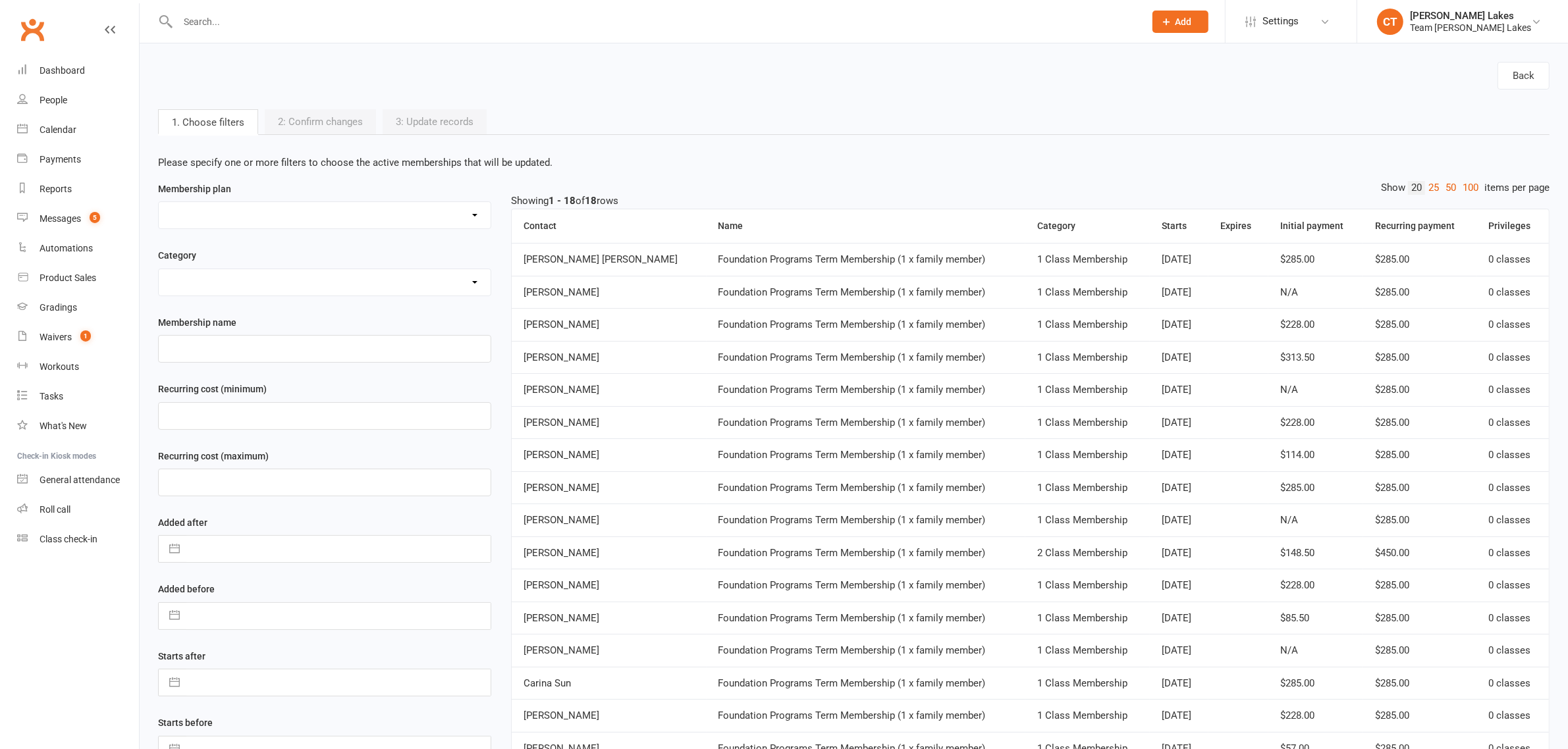 click on "Contact" at bounding box center (609, 226) 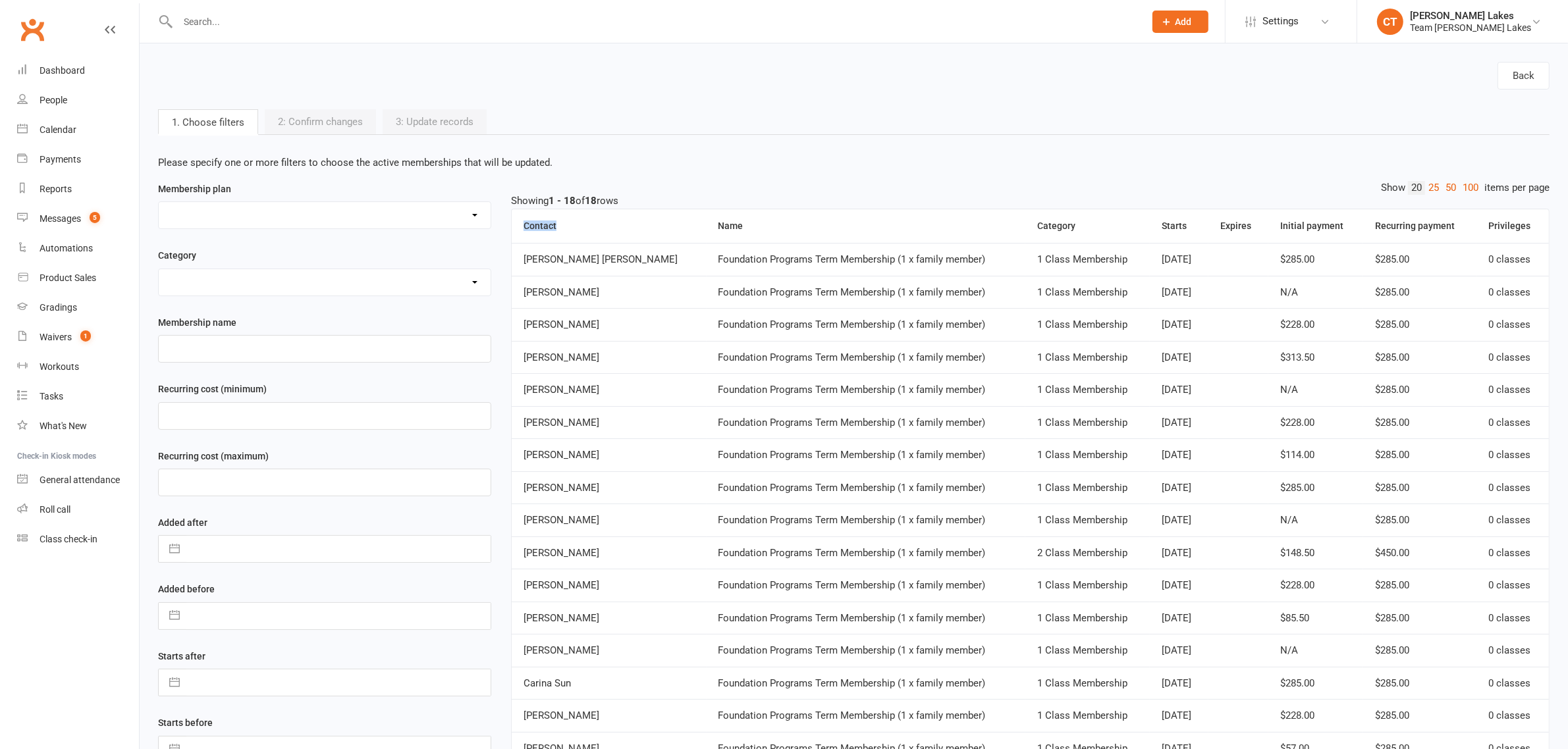 click on "Contact" at bounding box center [609, 226] 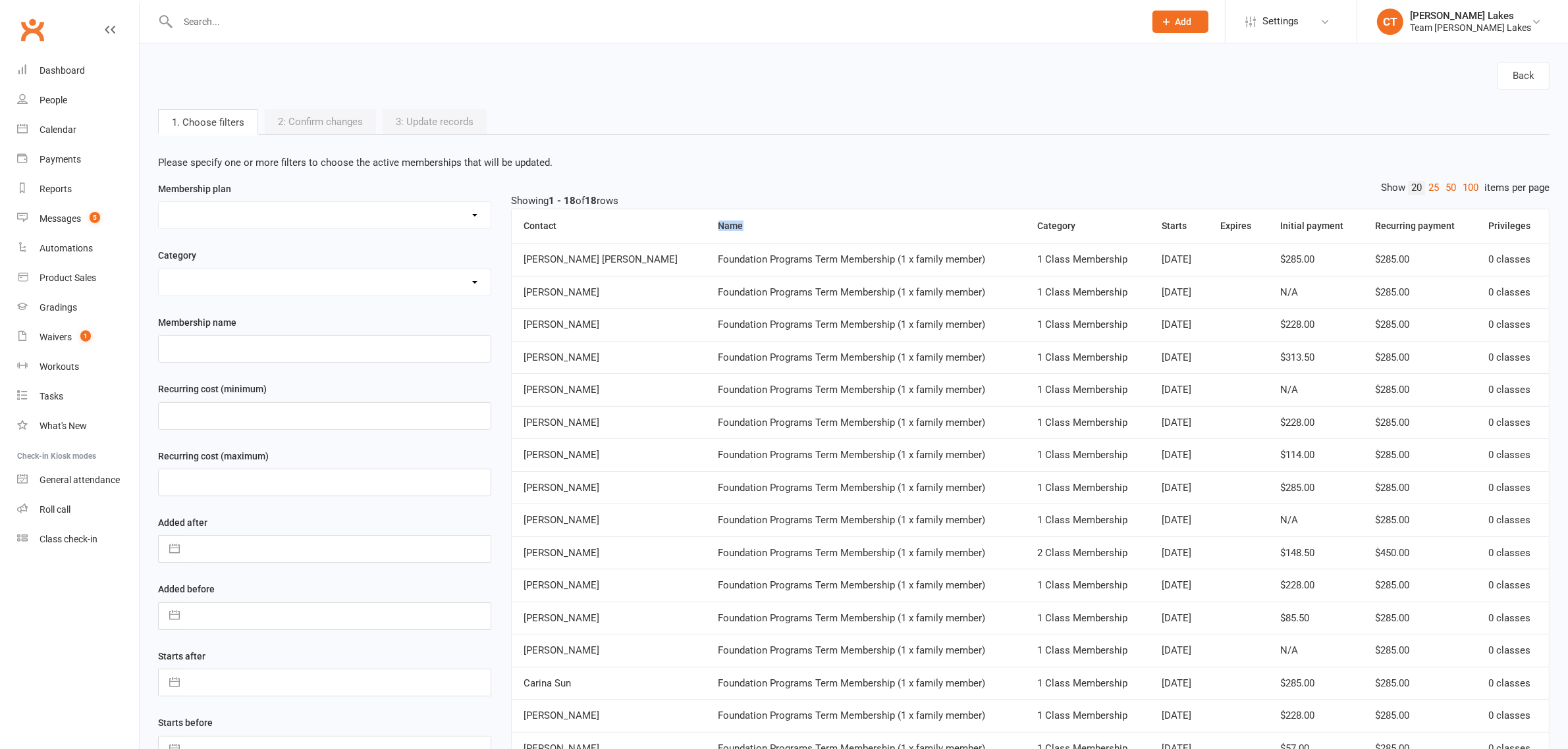 click on "Name" at bounding box center [866, 226] 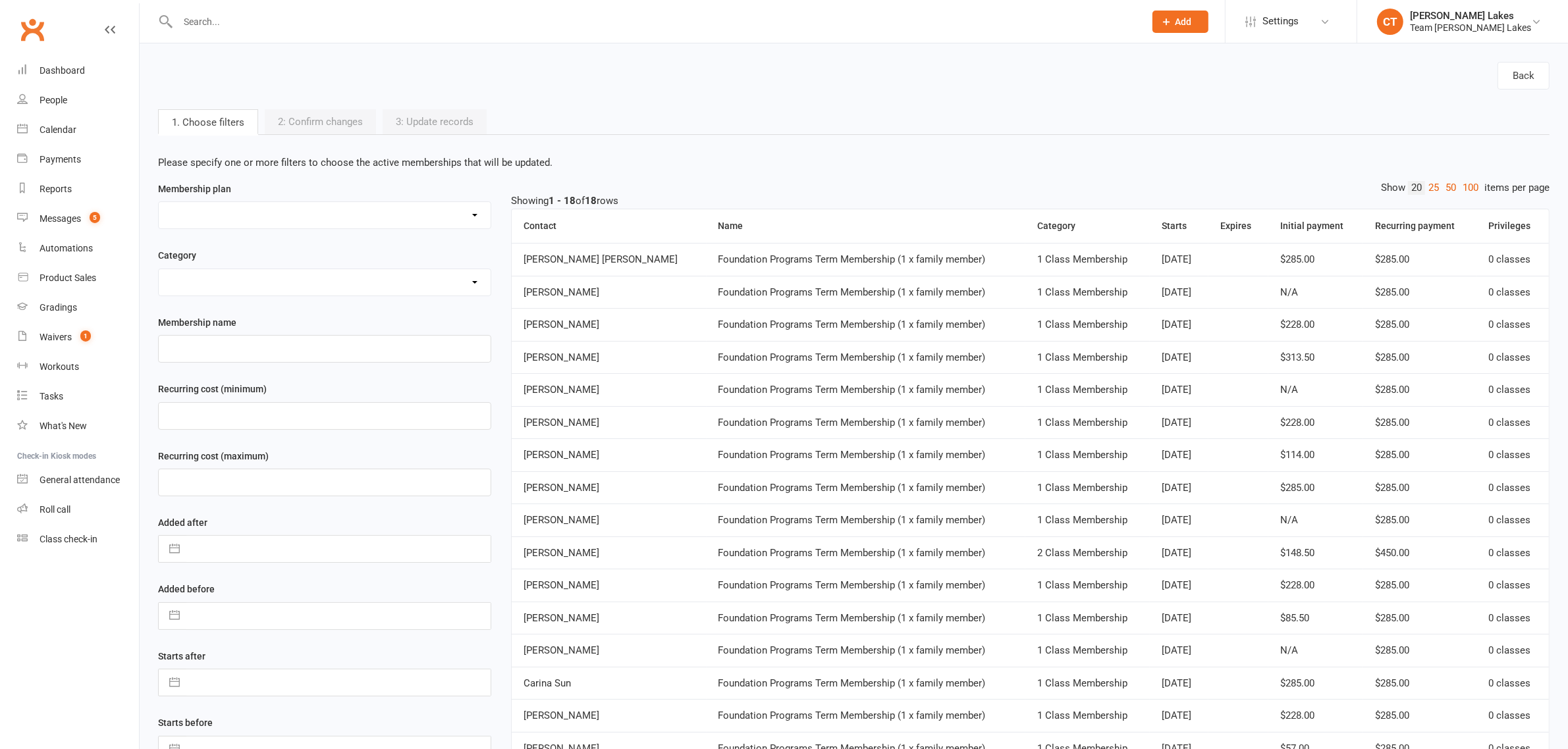 drag, startPoint x: 729, startPoint y: 124, endPoint x: 742, endPoint y: 126, distance: 13.15295 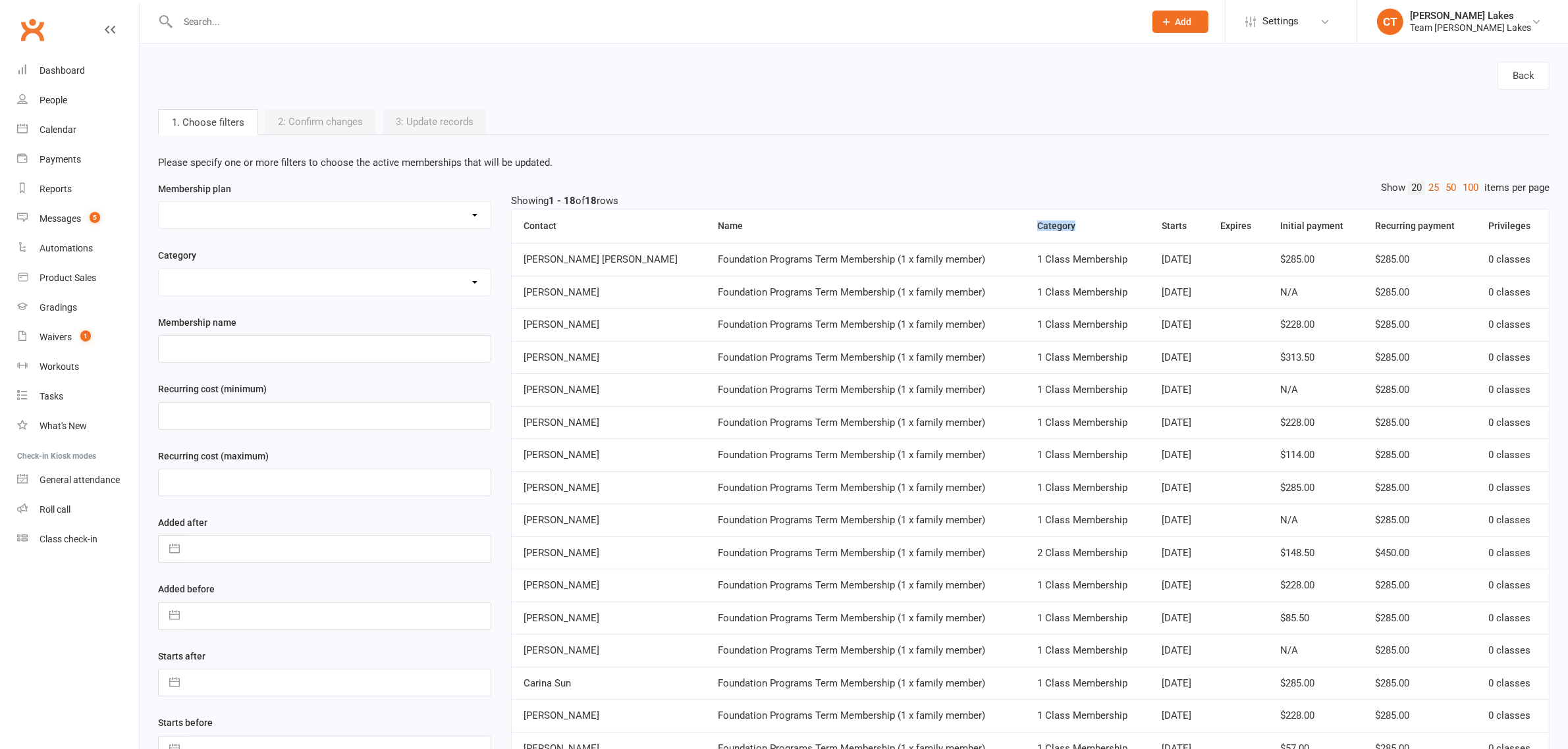 click on "Category" at bounding box center (1088, 226) 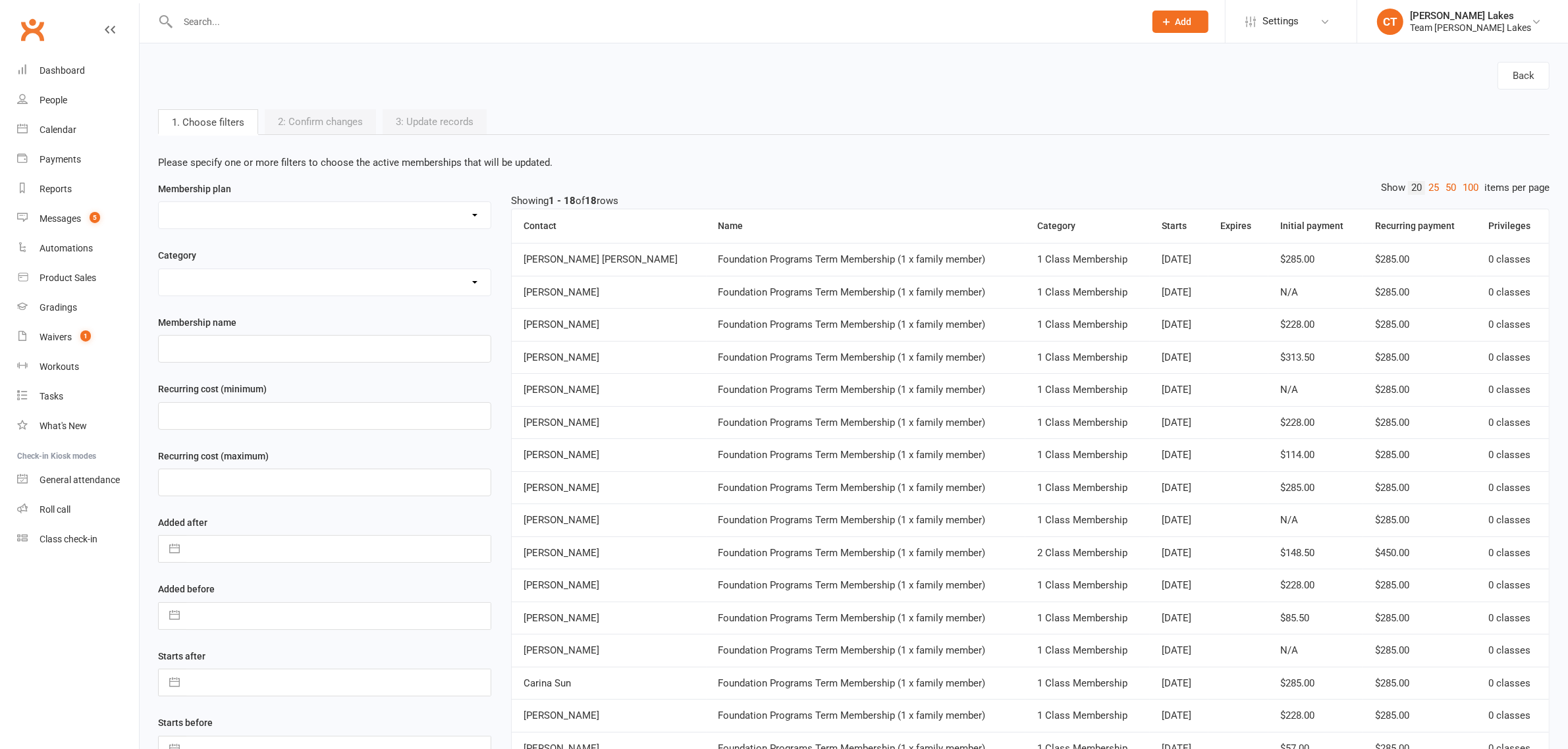 drag, startPoint x: 653, startPoint y: 149, endPoint x: 891, endPoint y: 175, distance: 239.41596 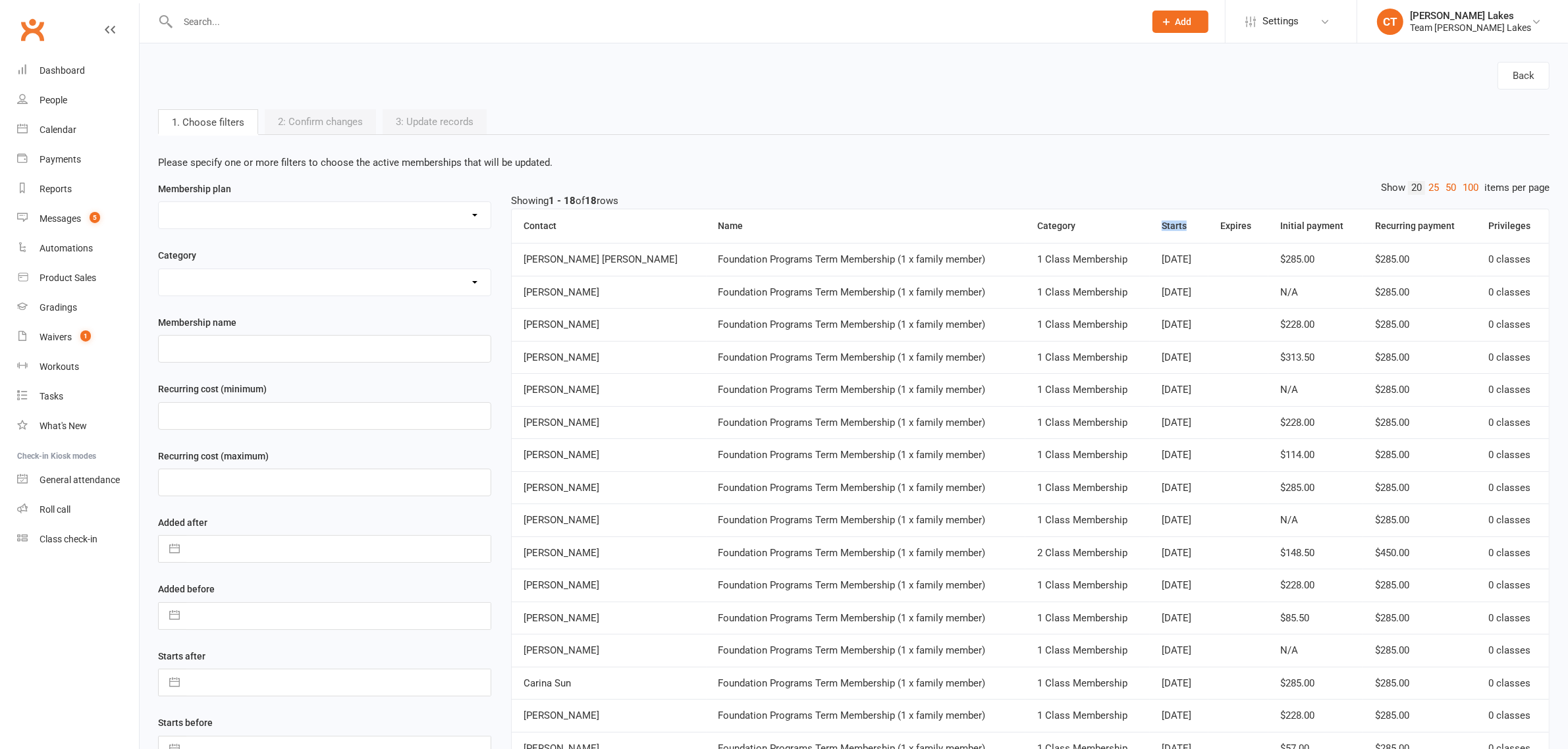 click on "Starts" at bounding box center (1179, 226) 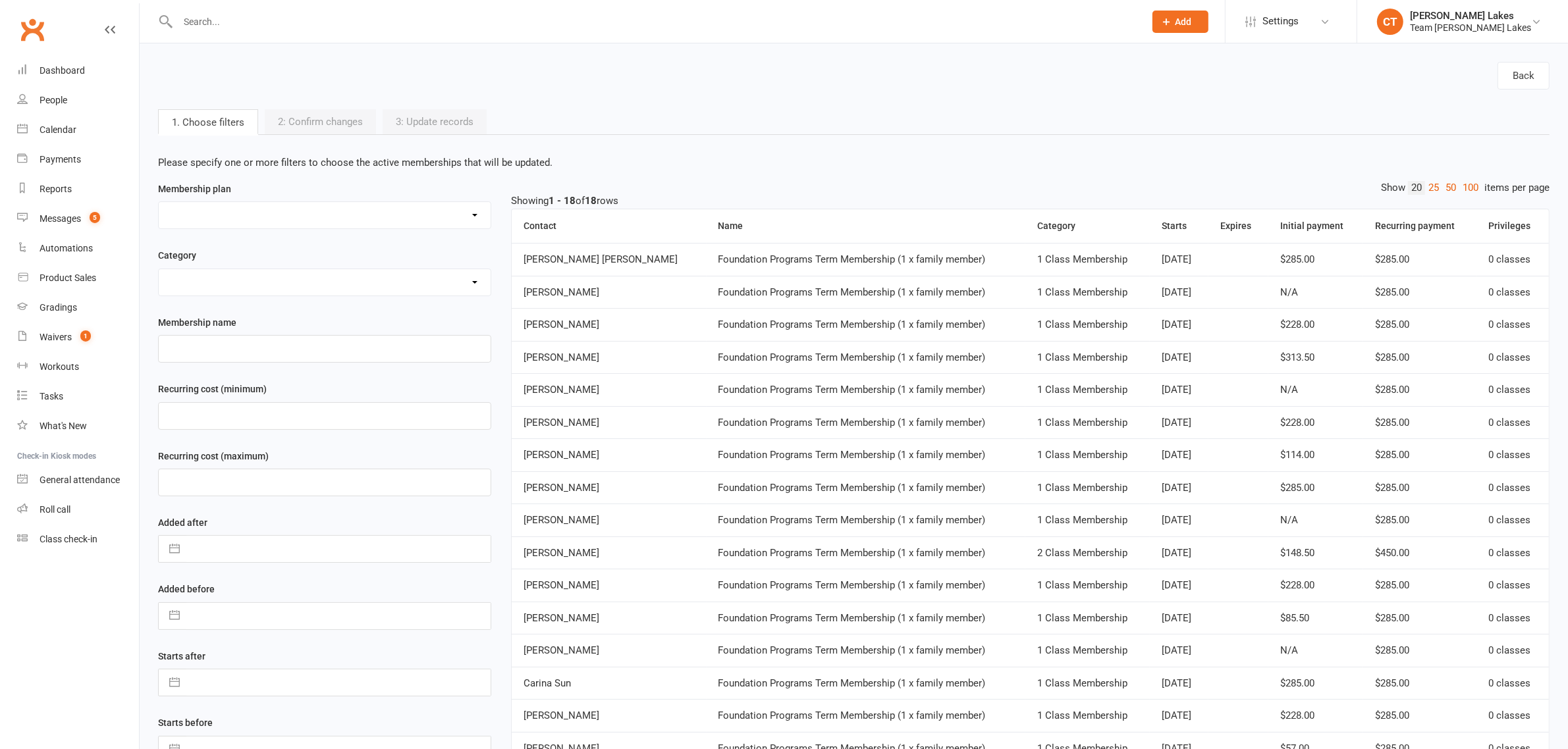 drag, startPoint x: 695, startPoint y: 134, endPoint x: 742, endPoint y: 138, distance: 47.16991 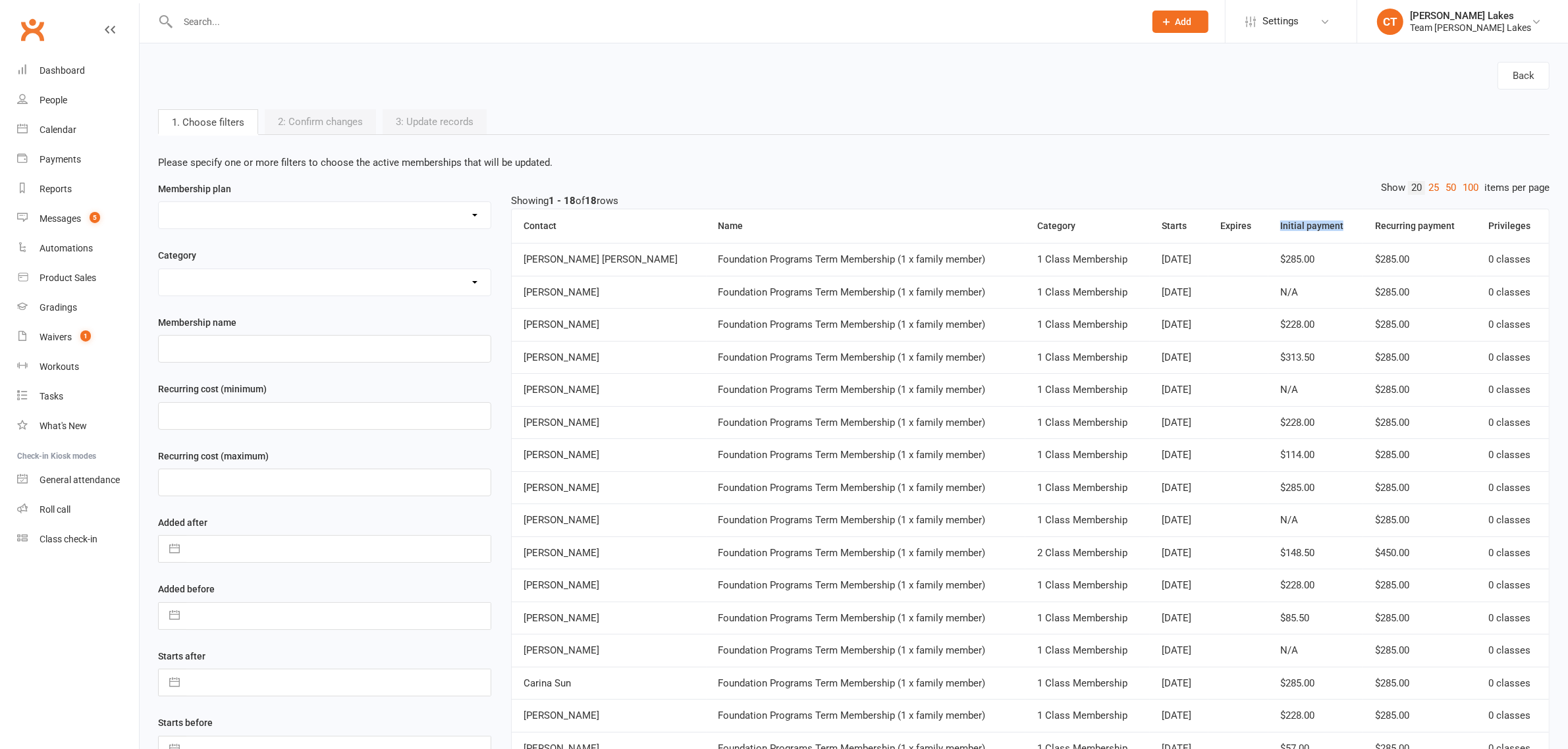 drag, startPoint x: 1270, startPoint y: 225, endPoint x: 1270, endPoint y: 352, distance: 127 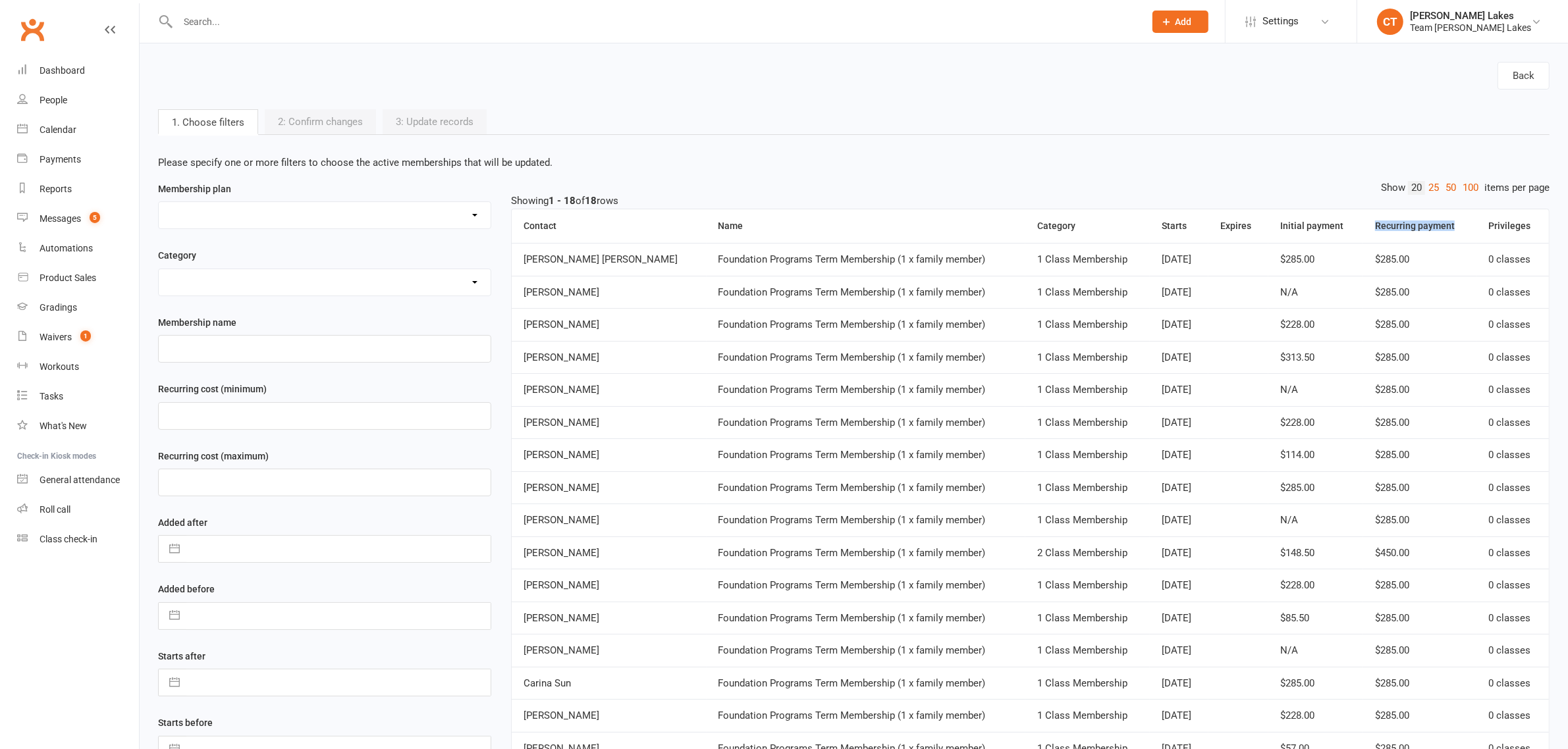 drag, startPoint x: 1368, startPoint y: 228, endPoint x: 1365, endPoint y: 376, distance: 148.0304 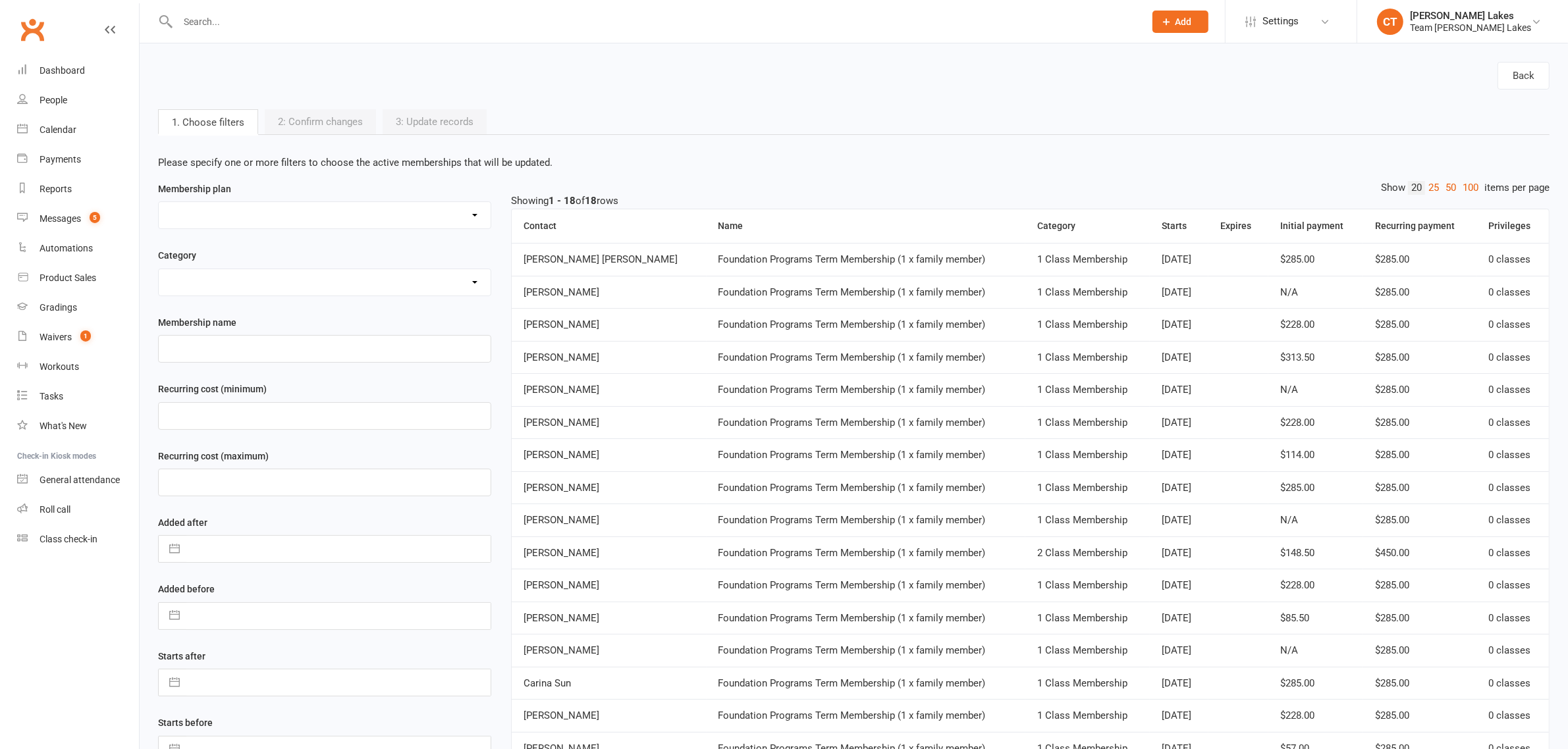 click on "Back 1. Choose filters 2: Confirm changes 3: Update records Please specify one or more filters to choose the active memberships that will be updated. Membership plan 1 x Family Fitness Member x 1 x class p/w Monthly Instalment 1 x Family Fitness Member x 1 x class p/w Term payment 1 x Family Fitness Member x Unlimited Monthly Instalment 1 x Family Fitness Member x Unlimited Term Payment 1 x Family Member Accelerate Membership - Term Payment Plan (Instalments) 1 x Family Member - Annual Membership 1 x Family Member - Monthly Instalment Membership 1 x Family Member - Term Membership 2 x Family Member - Annual Membership 2 x Family Member - Monthly Instalment Membership 2 x Family Member - Term Membership 3 x Family Member - Annual Membership 3 x Family Member - Monthly Instalment Membership 3 x Family Member - Term Membership 4 x Family Member - Monthly Instalment Membership 4 x Family Member - Term Membership Australian Taekwondo Registration Complimentary Membership Funded Membership Plan One-off payment Show" at bounding box center (853, 596) 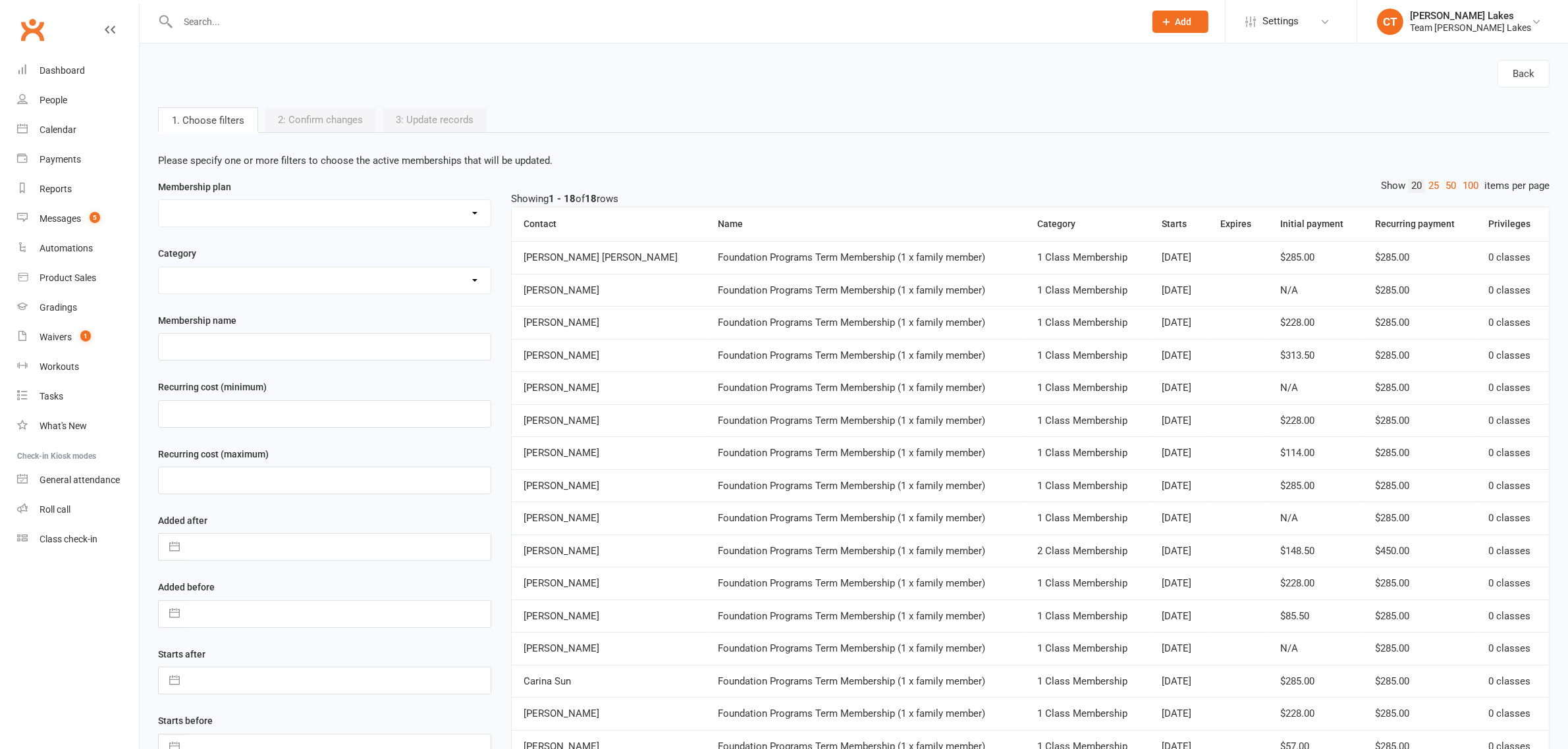 scroll, scrollTop: 0, scrollLeft: 0, axis: both 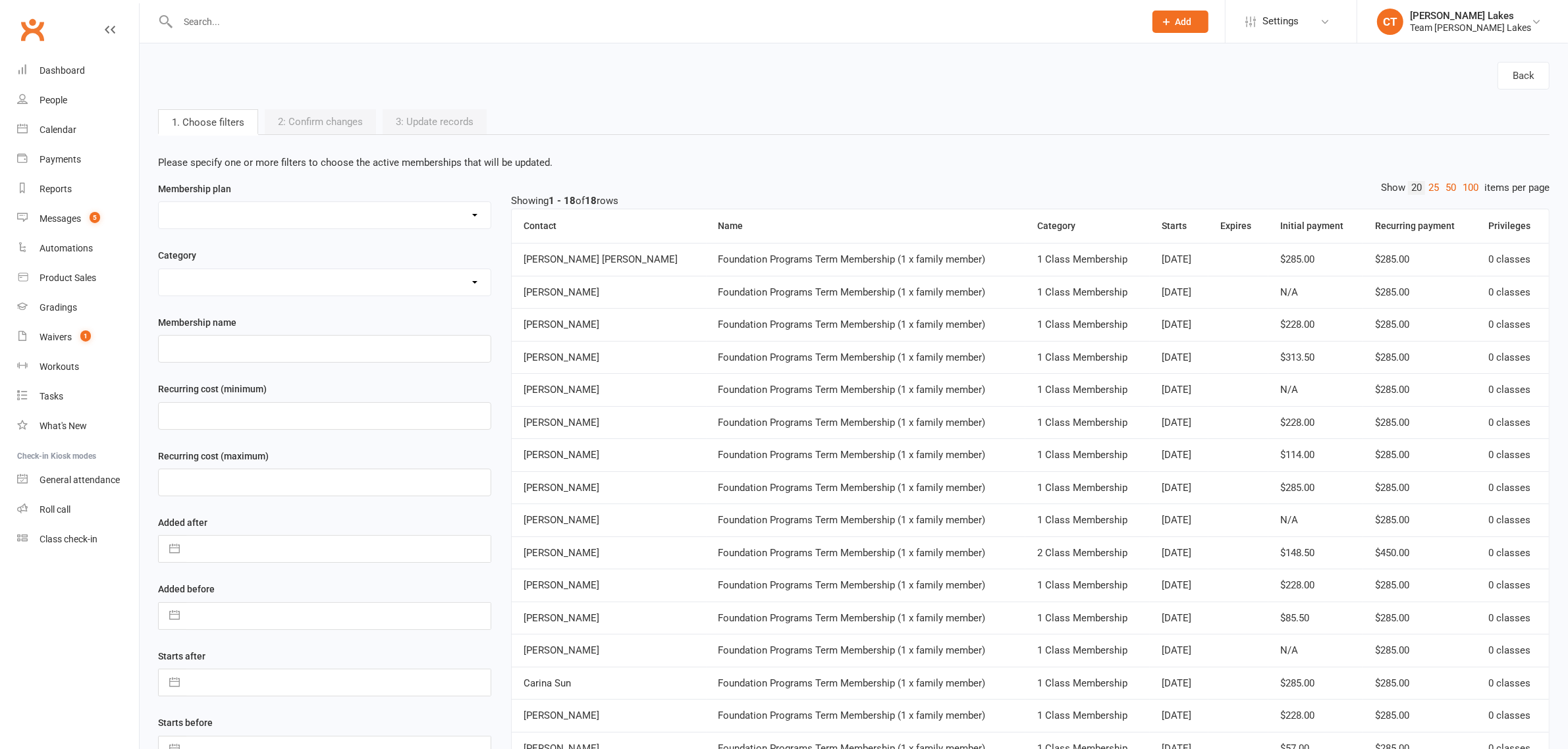click on "1. Choose filters 2: Confirm changes 3: Update records" at bounding box center [853, 122] 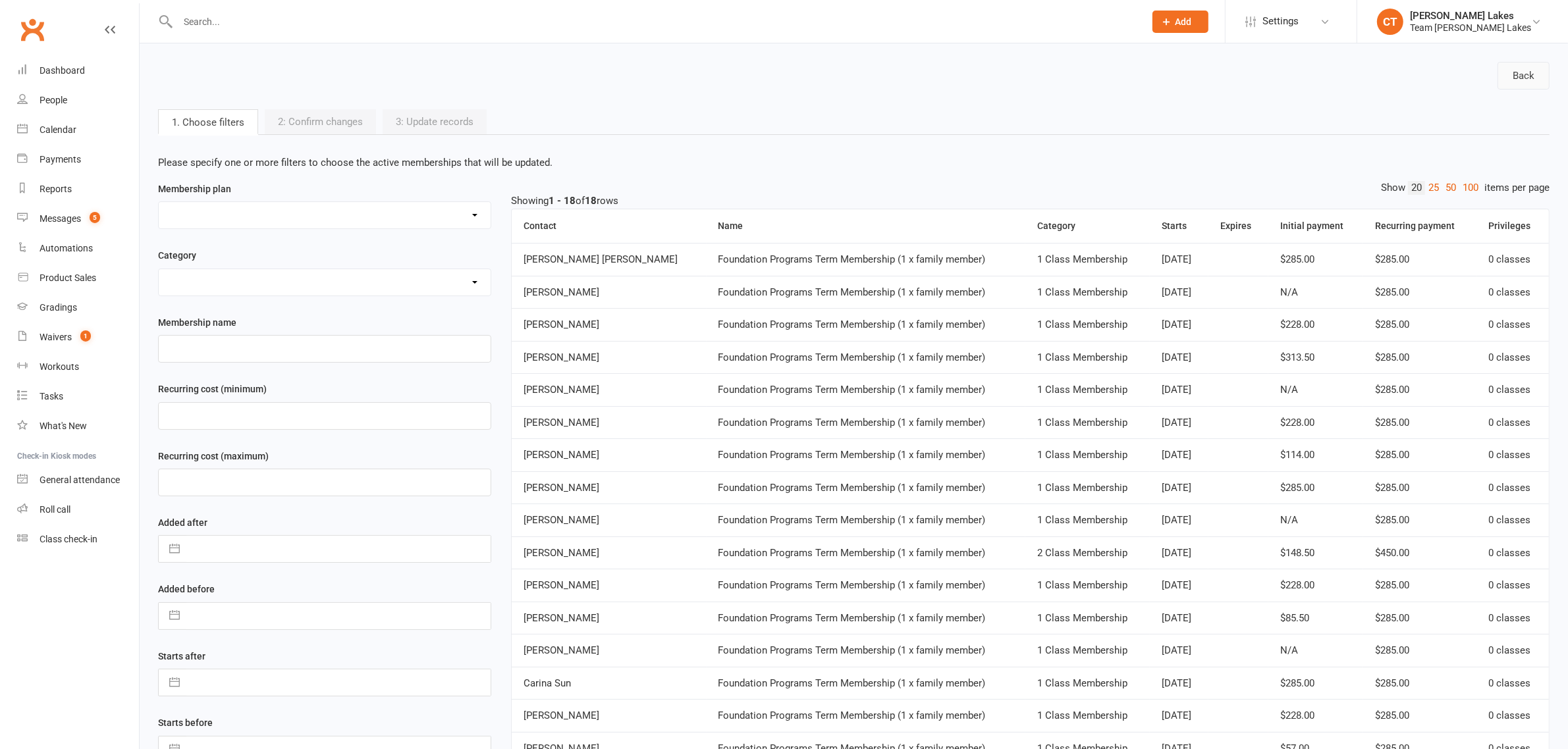 click on "Back" at bounding box center [1523, 76] 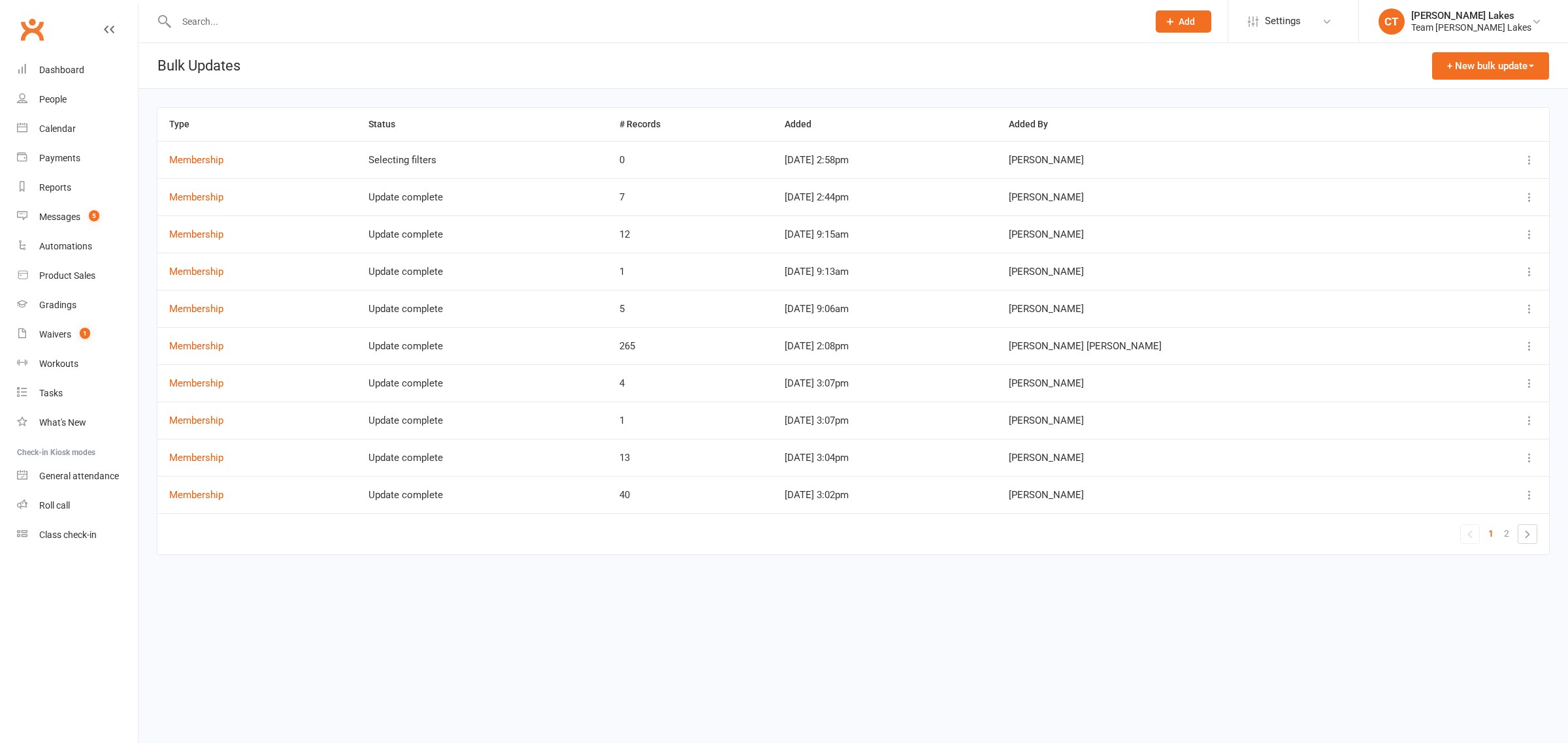 click at bounding box center [1529, 160] 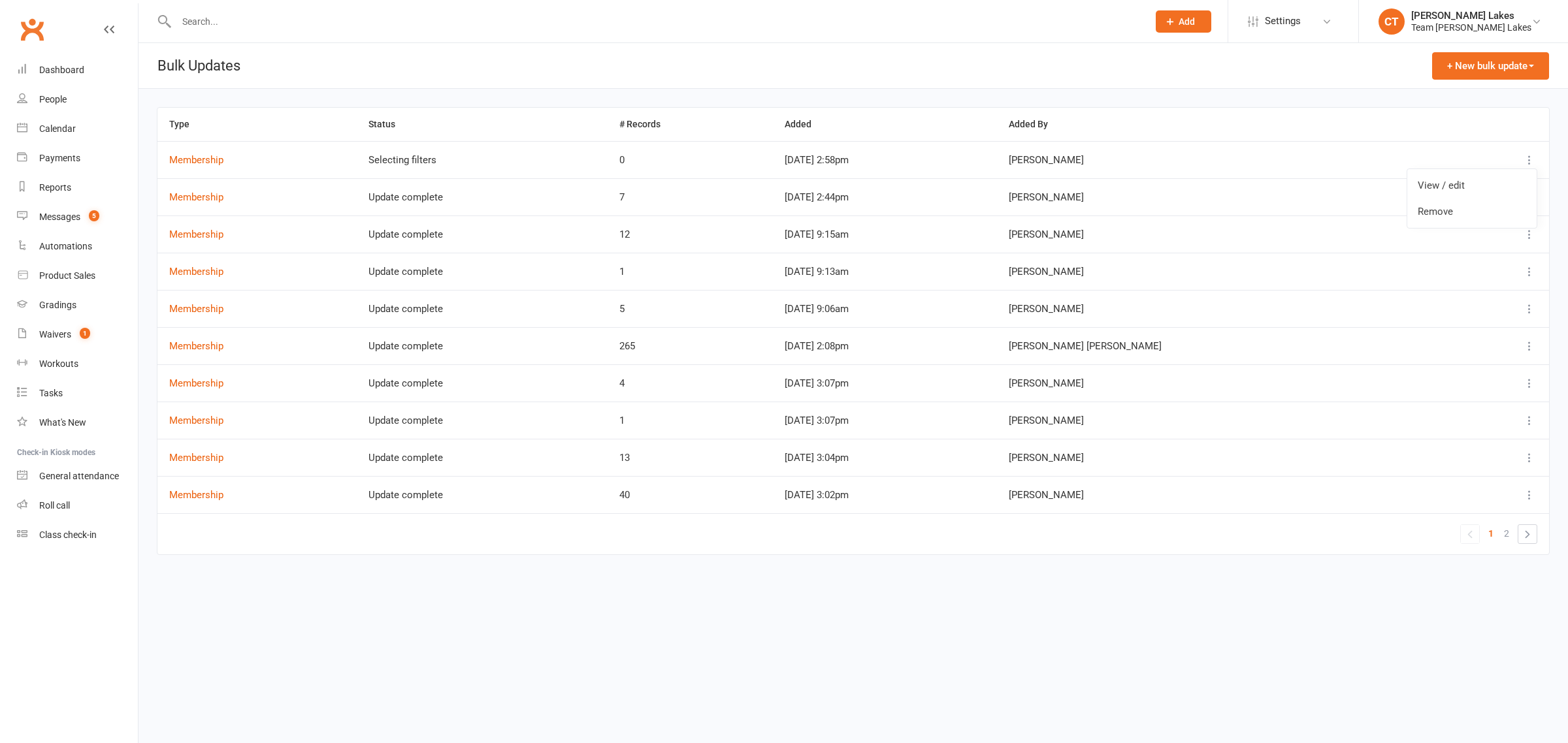click on "Remove" at bounding box center (1472, 212) 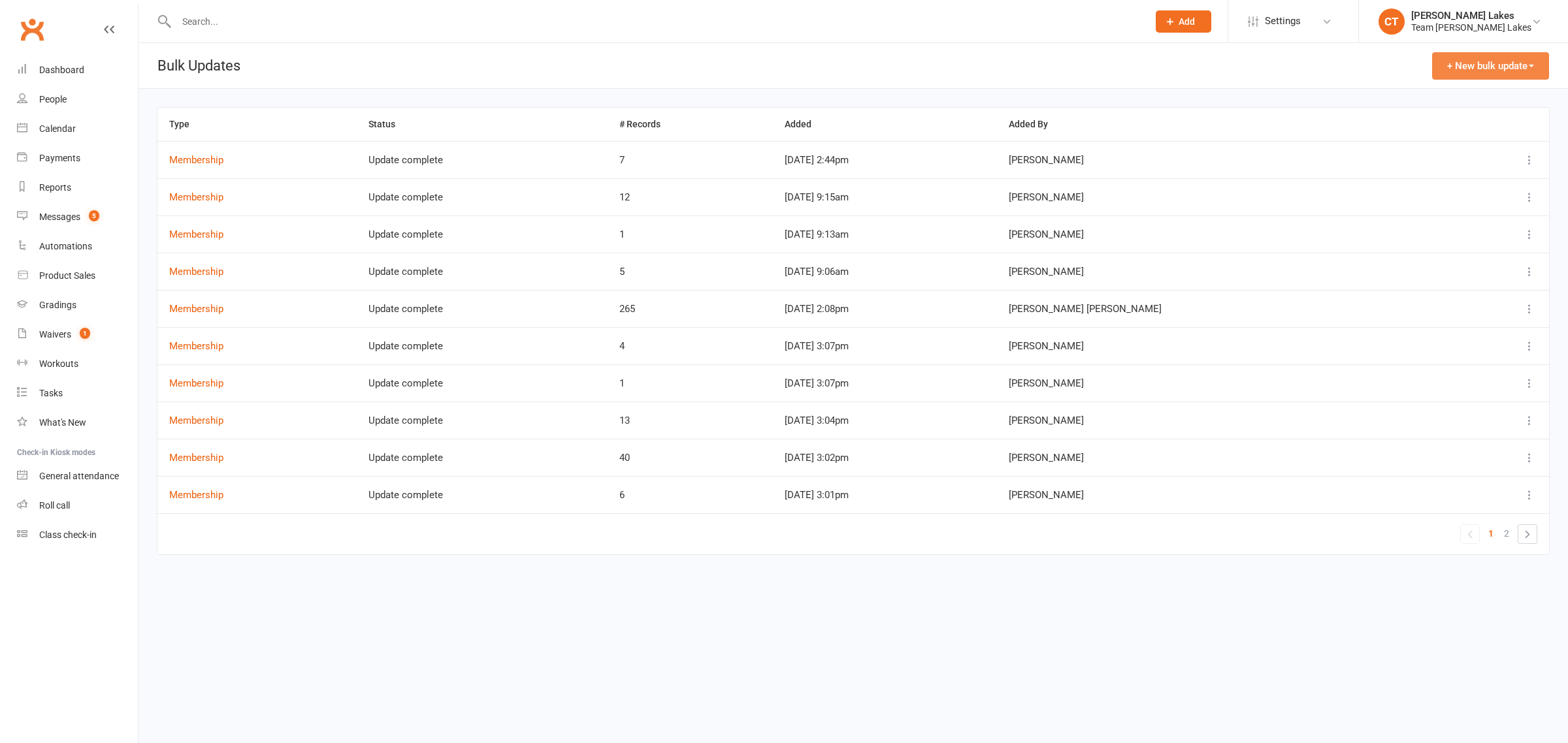 click on "+ New bulk update" at bounding box center (1490, 66) 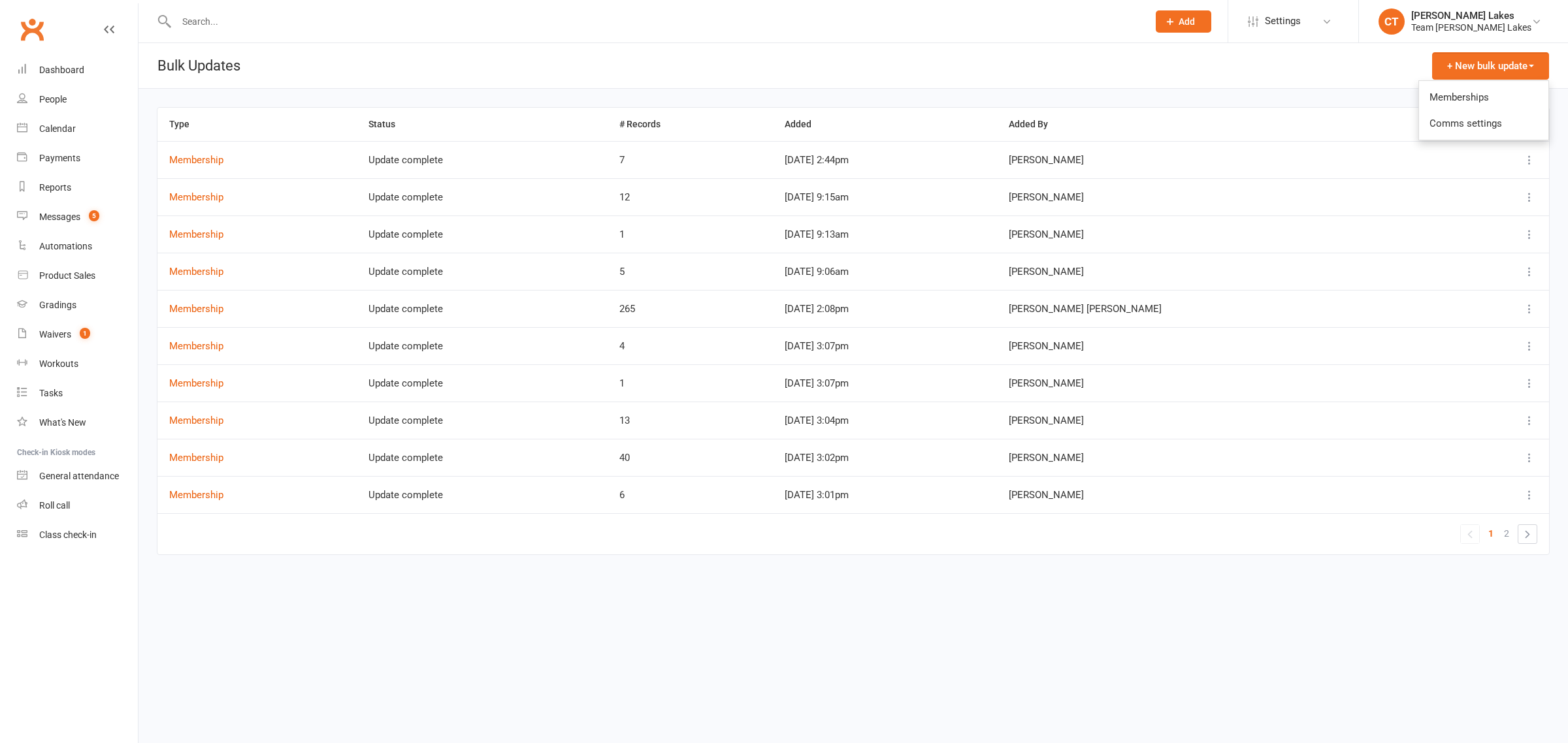 click on "Memberships" at bounding box center (1484, 97) 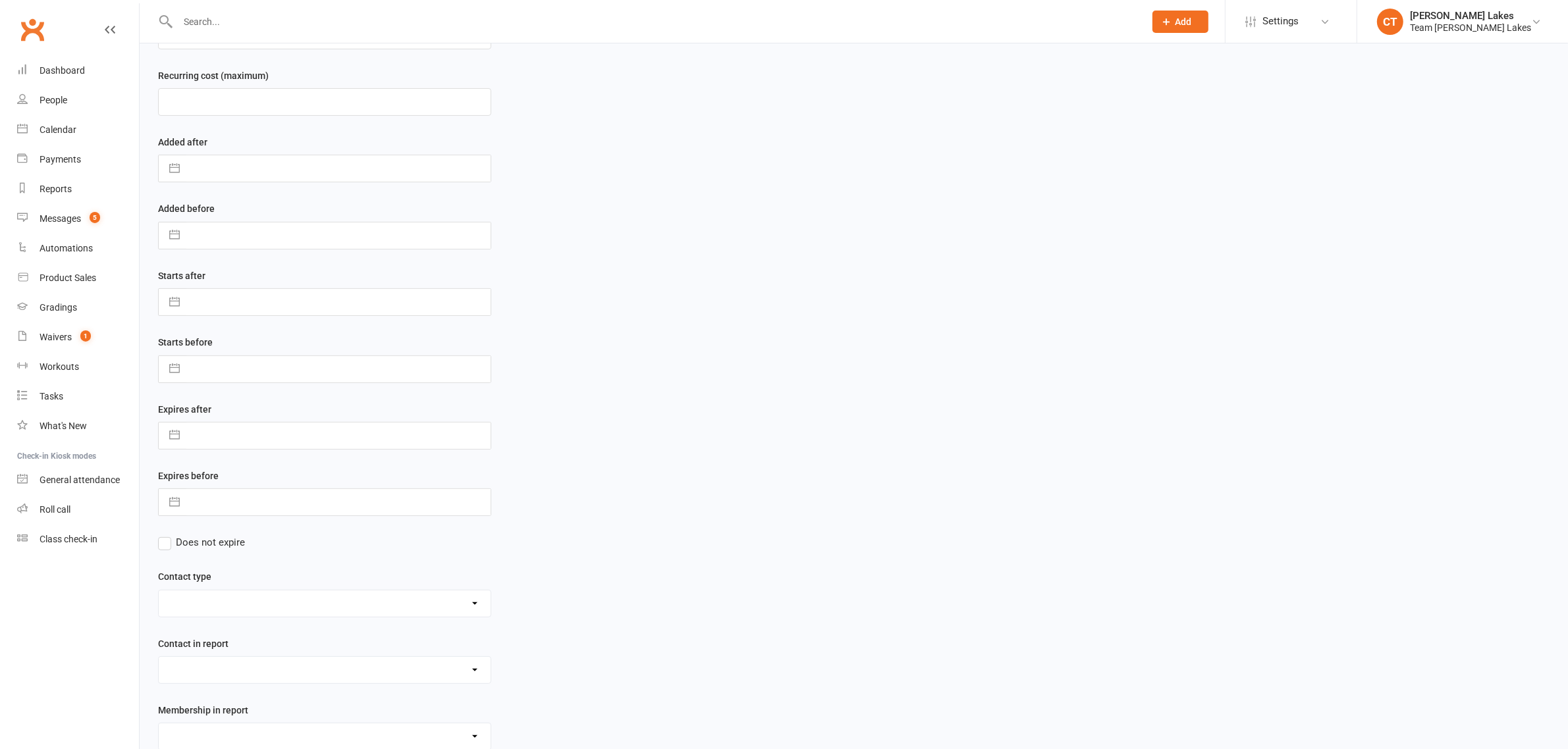 scroll, scrollTop: 426, scrollLeft: 0, axis: vertical 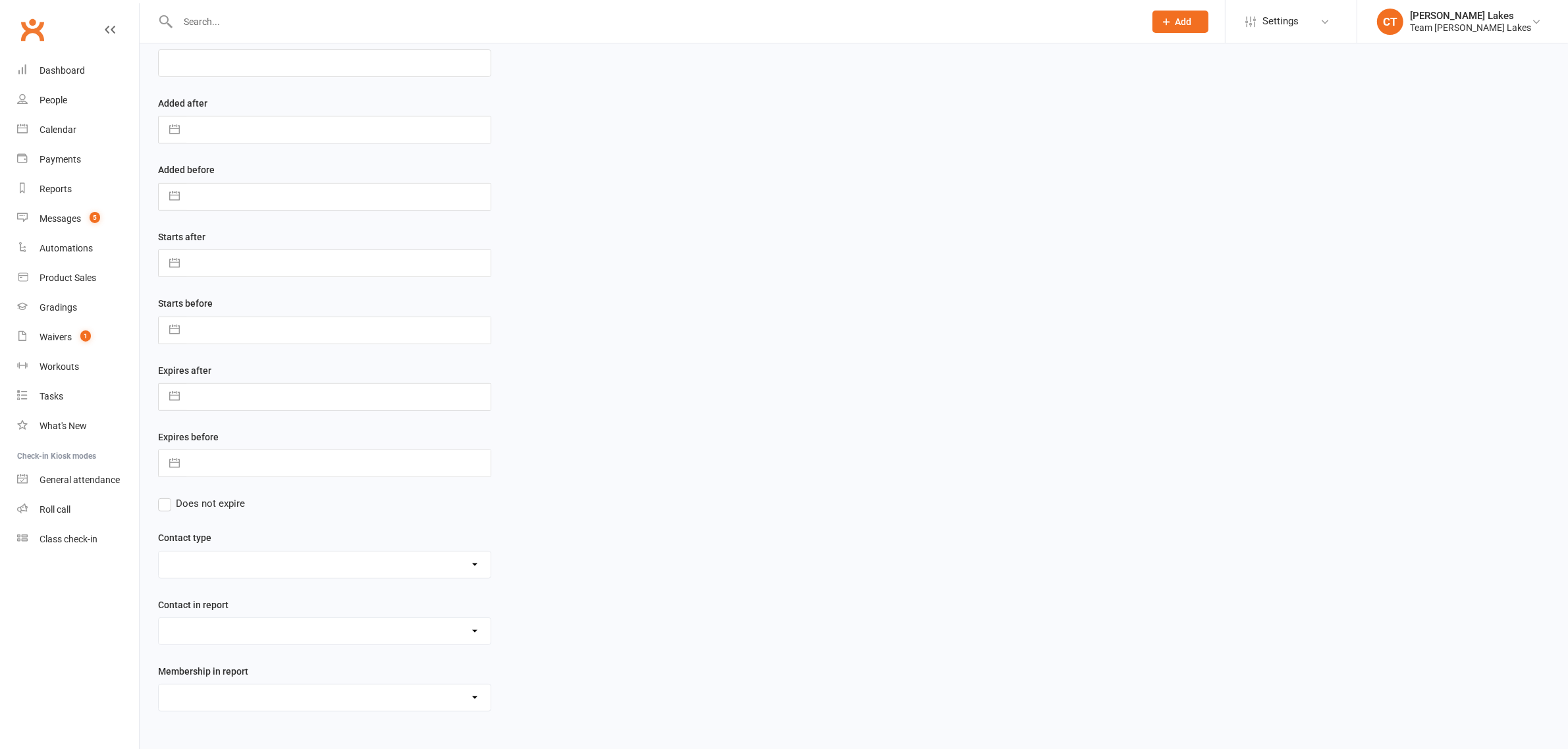 click on "Admin - 6 Month Contact Last 7 days Admin - AT Member Upload Admin - AT Reminder SMS NAC Admin - Communication December/January Monthly Payments advice Admin - January Term Payments [CWX] AT Reconciliation: NACS that have an active AT membership (base report) [CWX] AT Reconciliation: NACs with Fee Membership only (not AT) CWX Test 1 Delivery - Black Belt Program Delivery - Grading Connection List Delivery - Grading Green Stripe Ninja Delivery - Grading List Black Belt Delivery - Grading List  Junior Progam Delivery - Grading List Ninja Beginner Delivery - Grading List Ninja Intermediate & Advanced Delivery - Grading List Stripe Red to Cho Dan Bo (Junior) Delivery - Grading List Stripe Red to Cho Dan Bo (Warrior & Junior) Delivery - Grading List Warrior Beginner Delivery - Grading List Warrior Intermediate & Advanced Delivery - Member Medical Flags (waiver answers) Events - Parent Week SMS Report (White Belt Ninja & Warrior Parents) Events - Parent Week SMS Report (White Belt Taekinda Parents)" at bounding box center [325, 698] 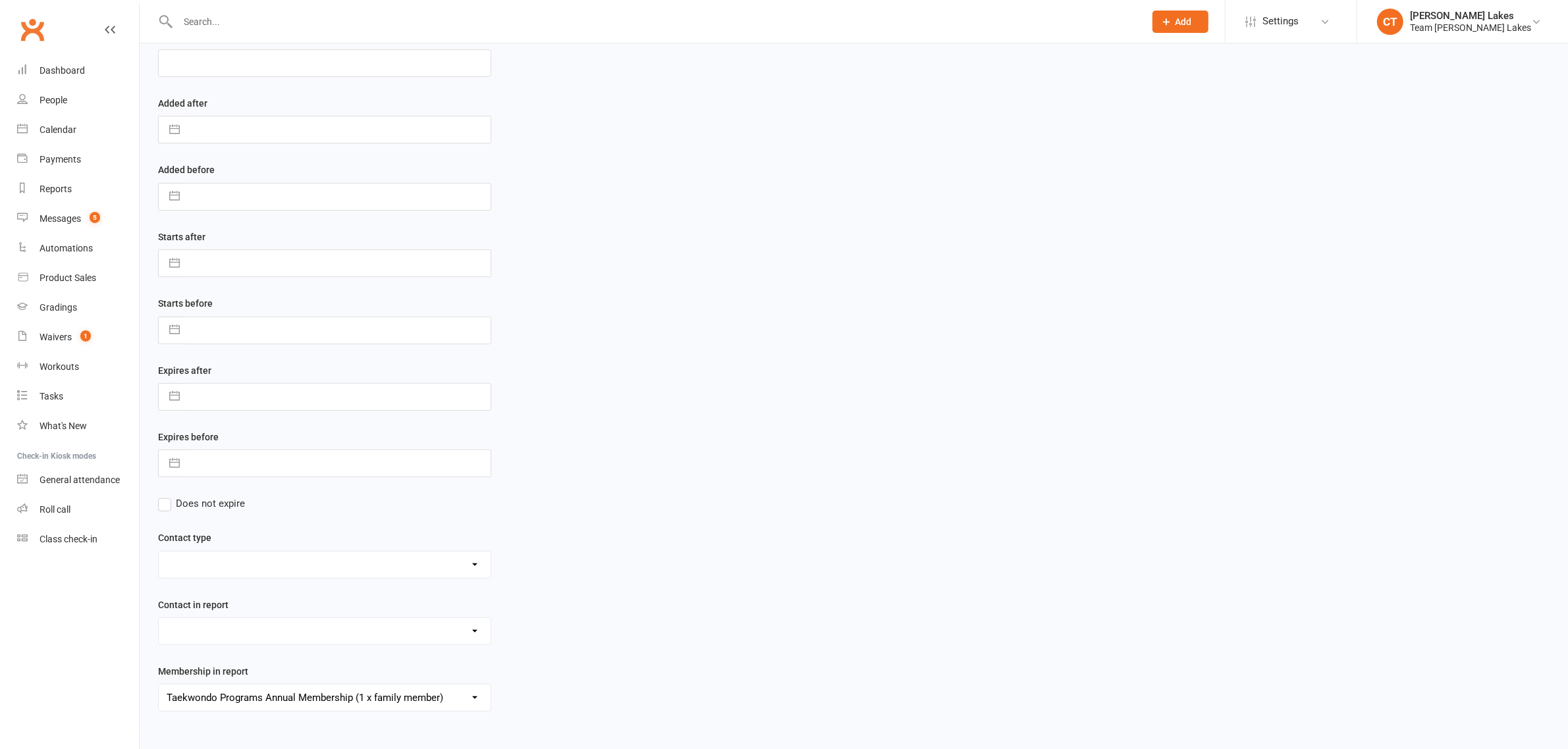 click on "Admin - 6 Month Contact Last 7 days Admin - AT Member Upload Admin - AT Reminder SMS NAC Admin - Communication December/January Monthly Payments advice Admin - January Term Payments [CWX] AT Reconciliation: NACS that have an active AT membership (base report) [CWX] AT Reconciliation: NACs with Fee Membership only (not AT) CWX Test 1 Delivery - Black Belt Program Delivery - Grading Connection List Delivery - Grading Green Stripe Ninja Delivery - Grading List Black Belt Delivery - Grading List  Junior Progam Delivery - Grading List Ninja Beginner Delivery - Grading List Ninja Intermediate & Advanced Delivery - Grading List Stripe Red to Cho Dan Bo (Junior) Delivery - Grading List Stripe Red to Cho Dan Bo (Warrior & Junior) Delivery - Grading List Warrior Beginner Delivery - Grading List Warrior Intermediate & Advanced Delivery - Member Medical Flags (waiver answers) Events - Parent Week SMS Report (White Belt Ninja & Warrior Parents) Events - Parent Week SMS Report (White Belt Taekinda Parents)" at bounding box center (325, 698) 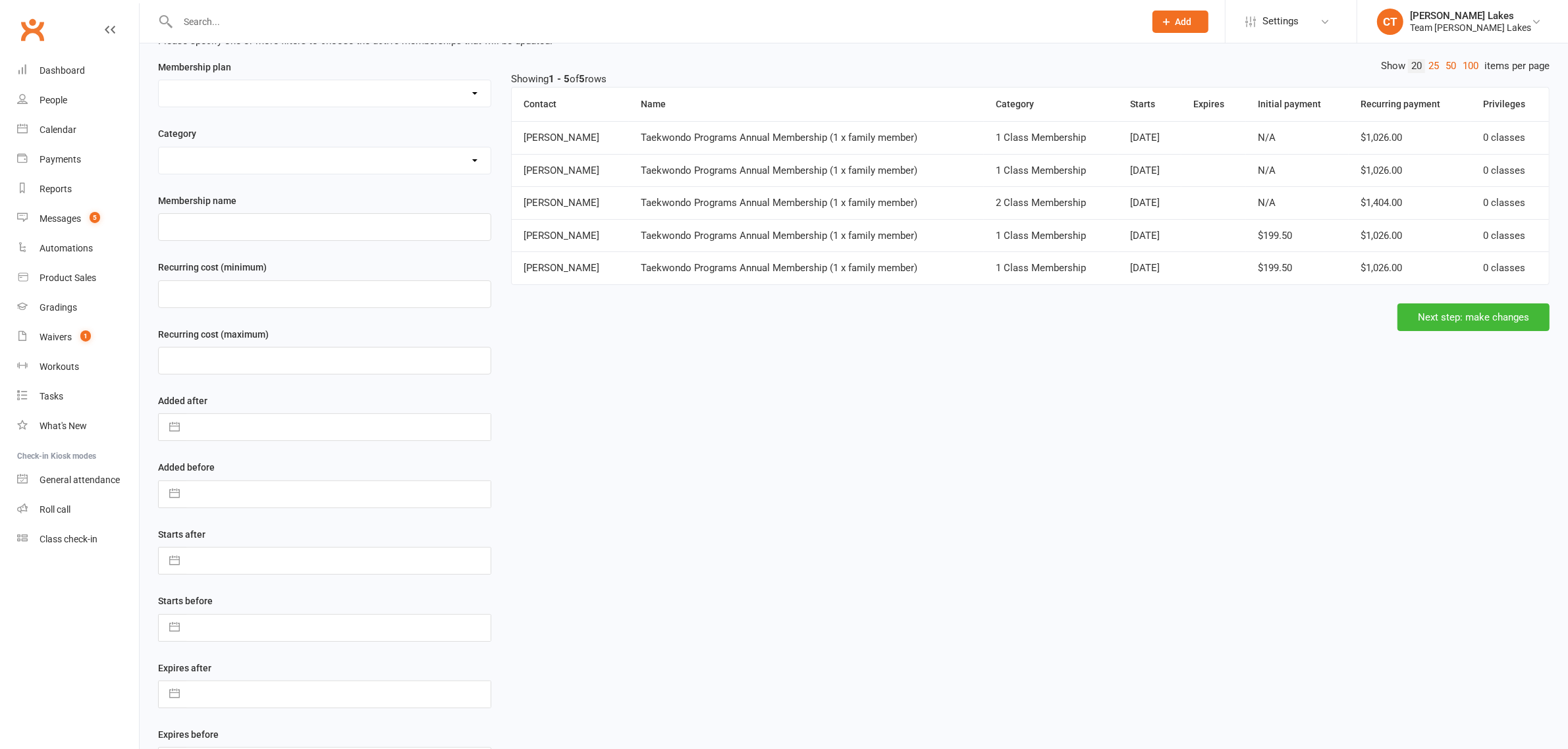 scroll, scrollTop: 97, scrollLeft: 0, axis: vertical 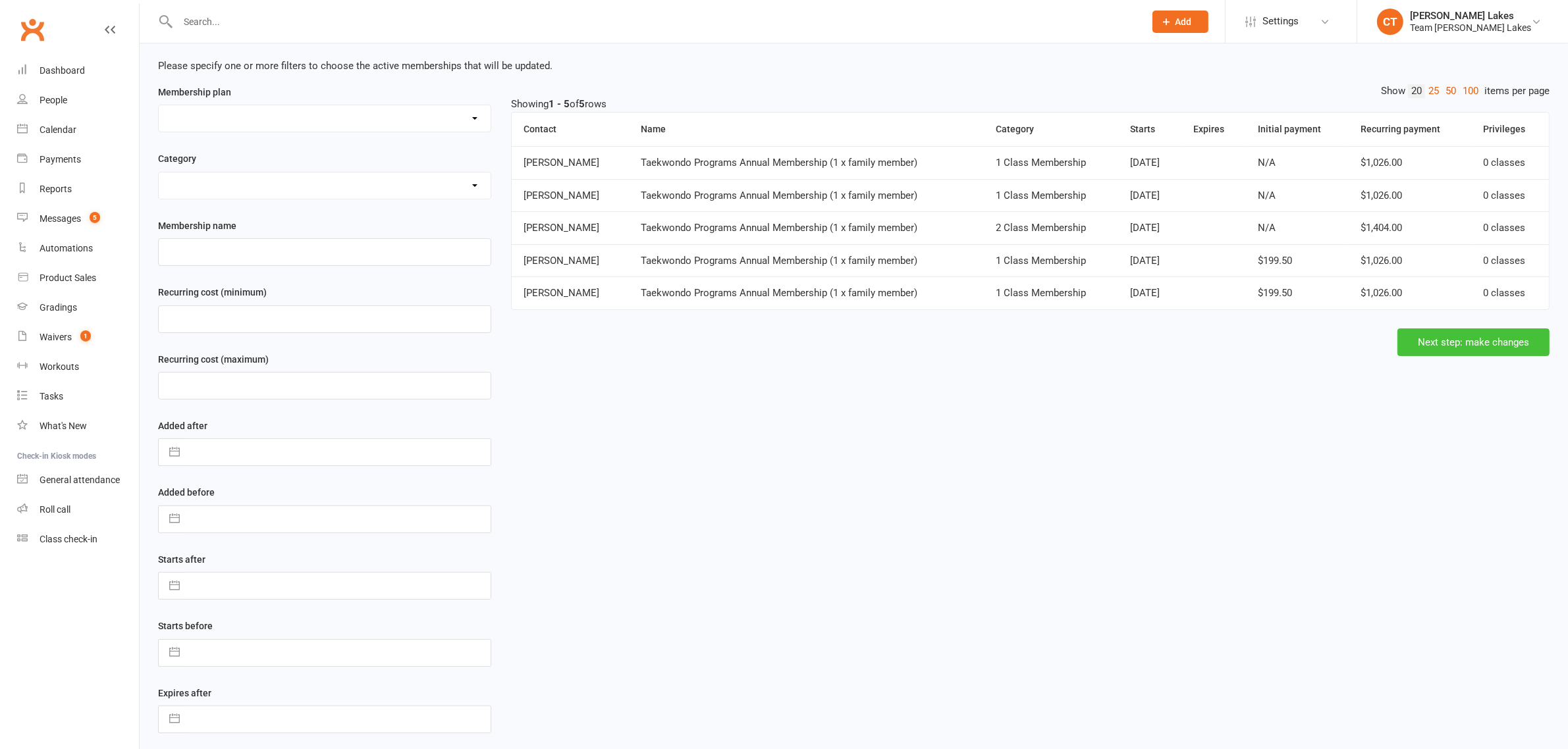 click on "Next step: make changes" at bounding box center [1473, 342] 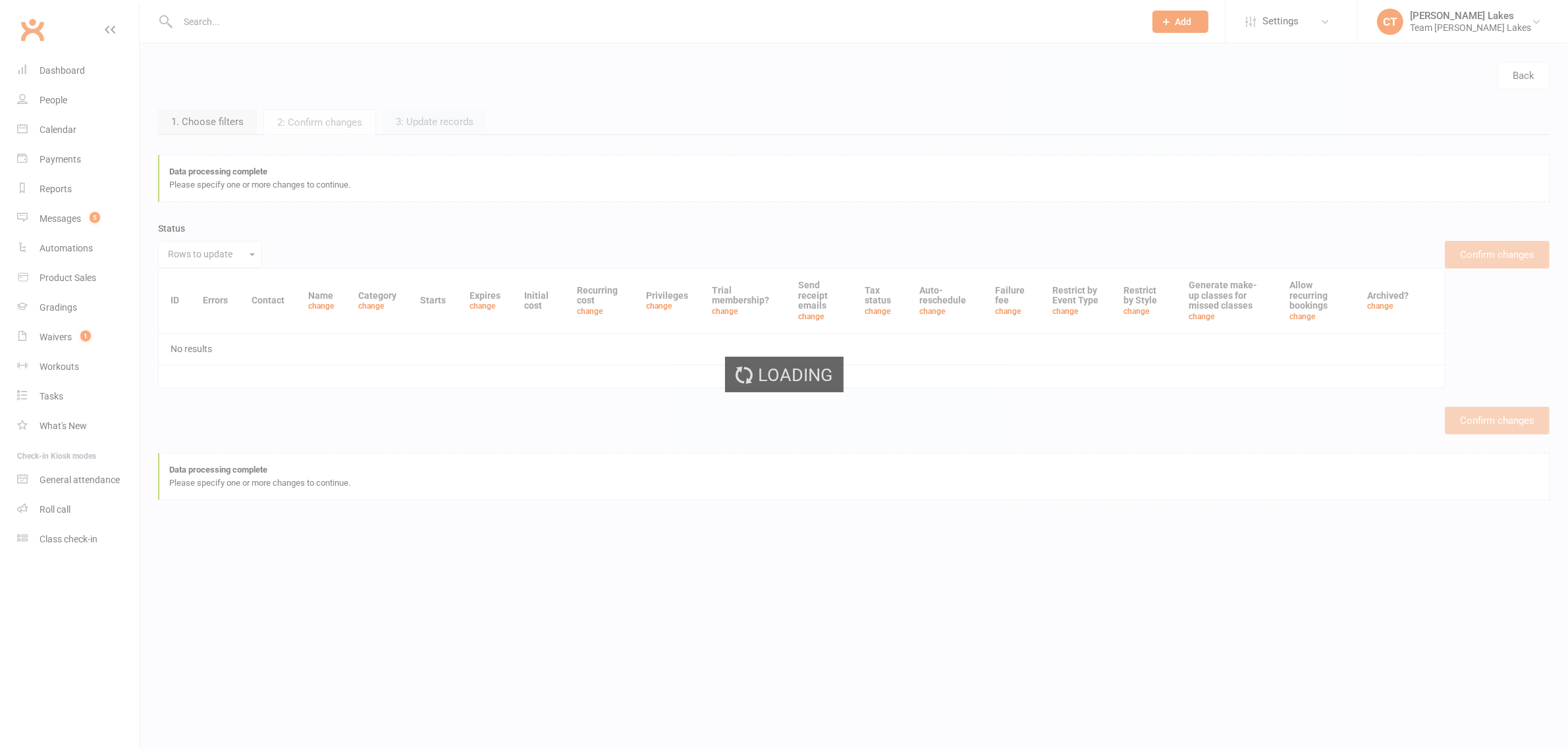 scroll, scrollTop: 0, scrollLeft: 0, axis: both 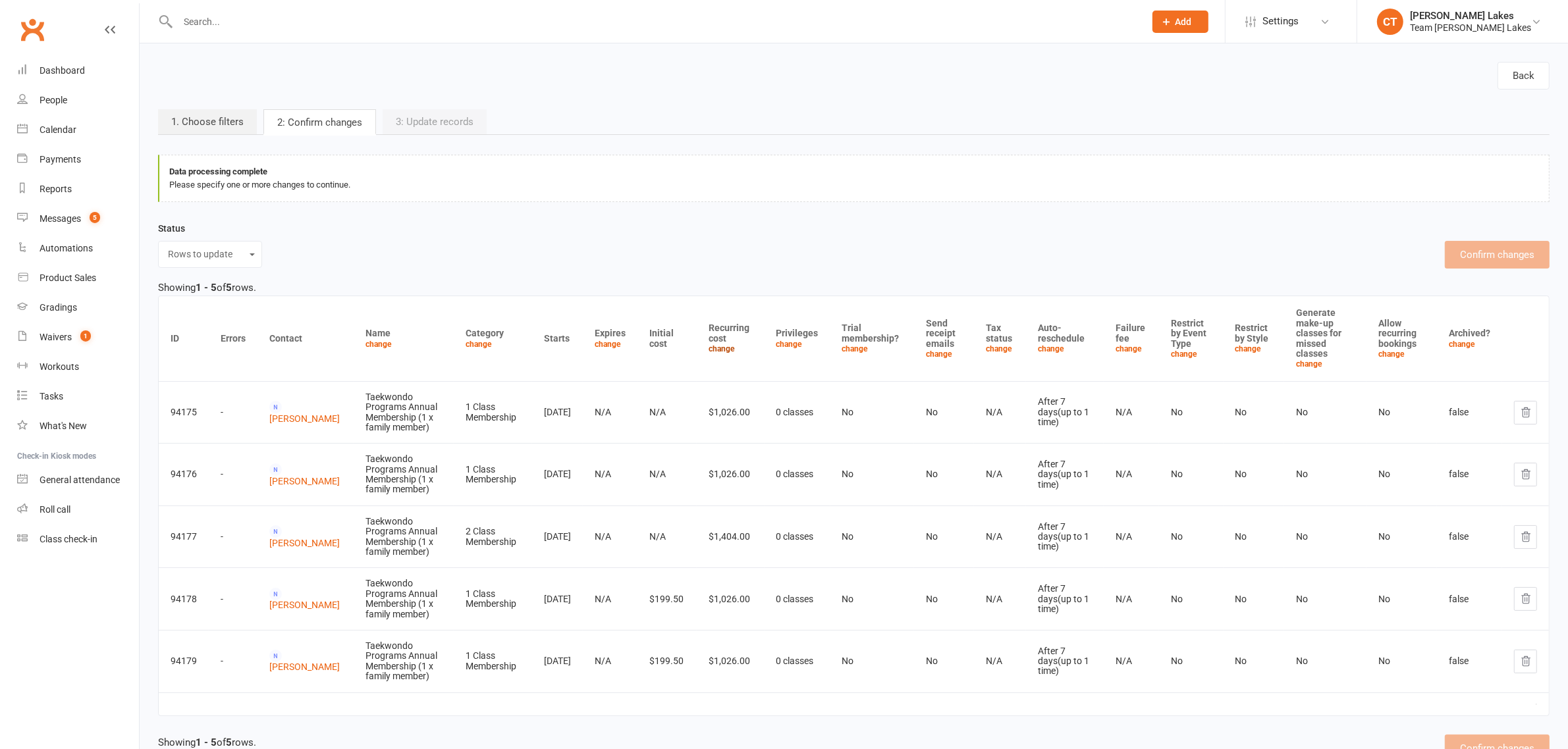 click on "change" at bounding box center [722, 349] 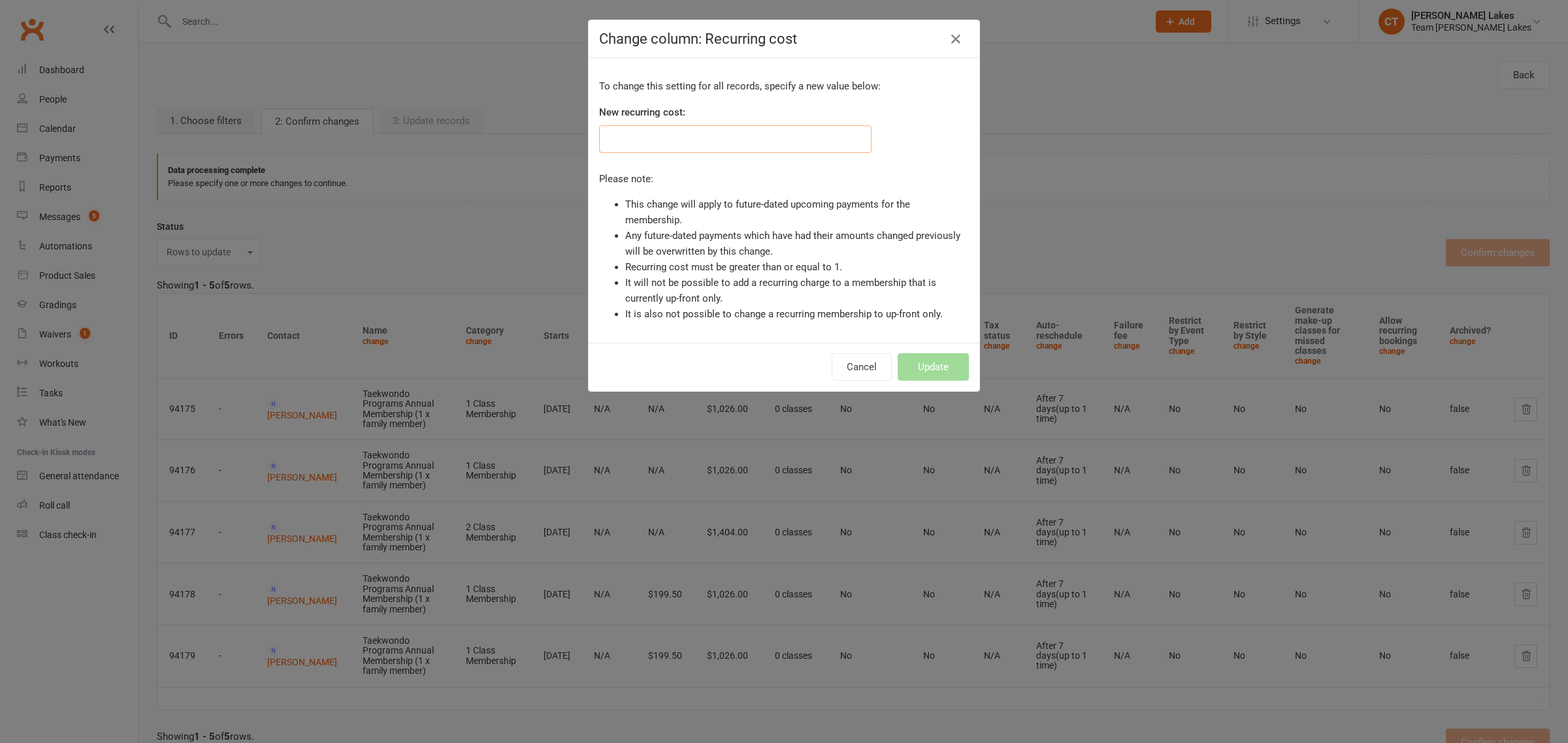 click at bounding box center (735, 139) 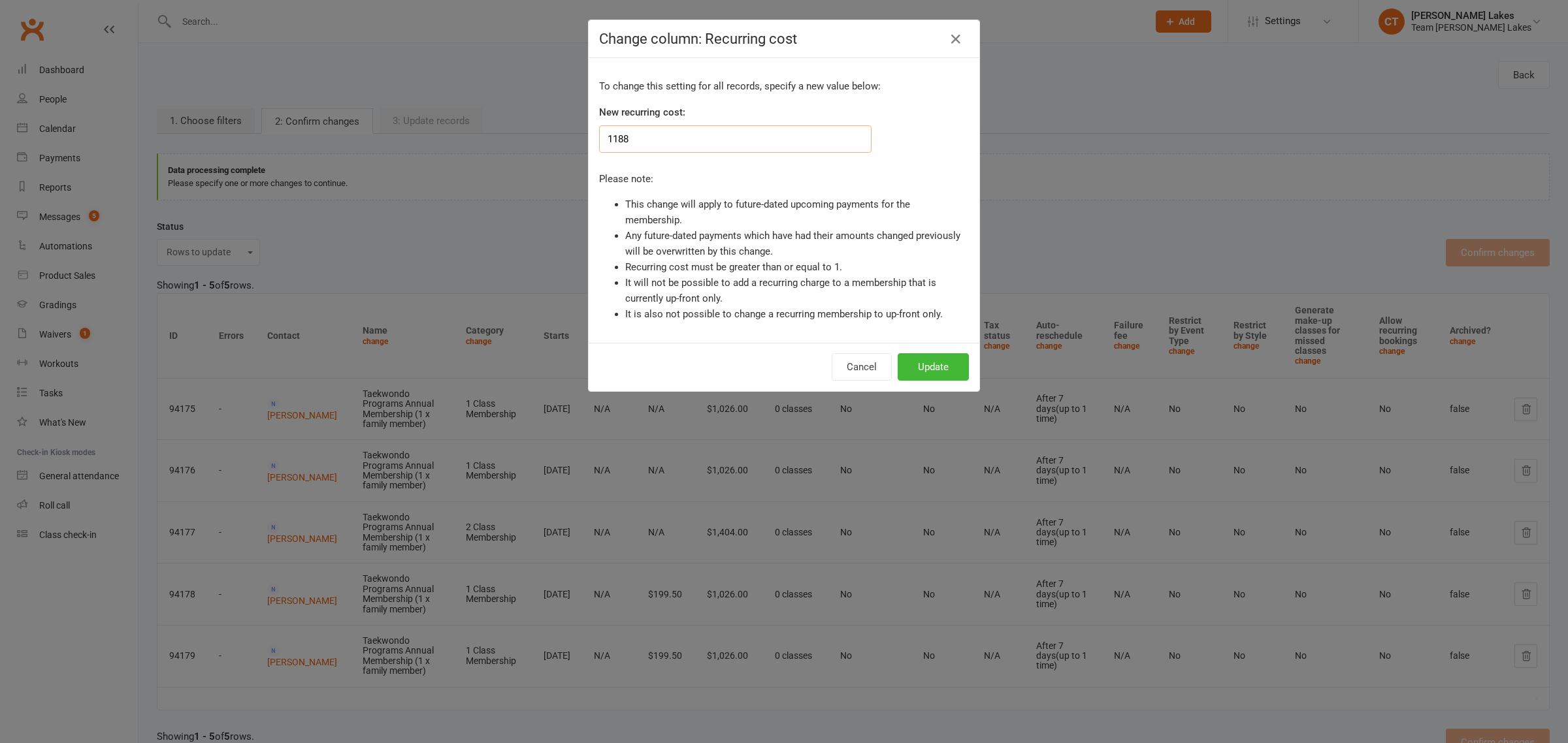 type on "1188" 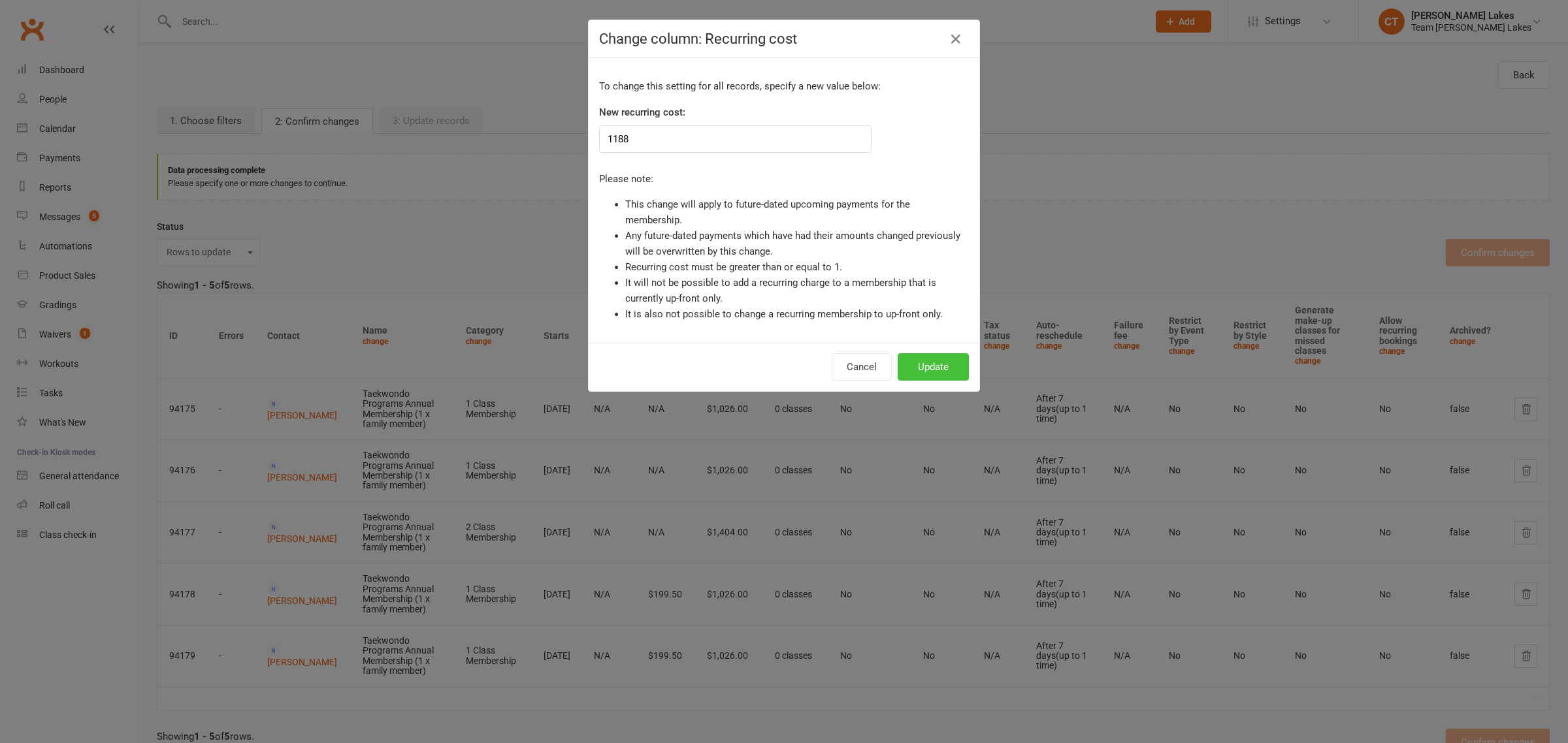 click on "Update" at bounding box center (933, 367) 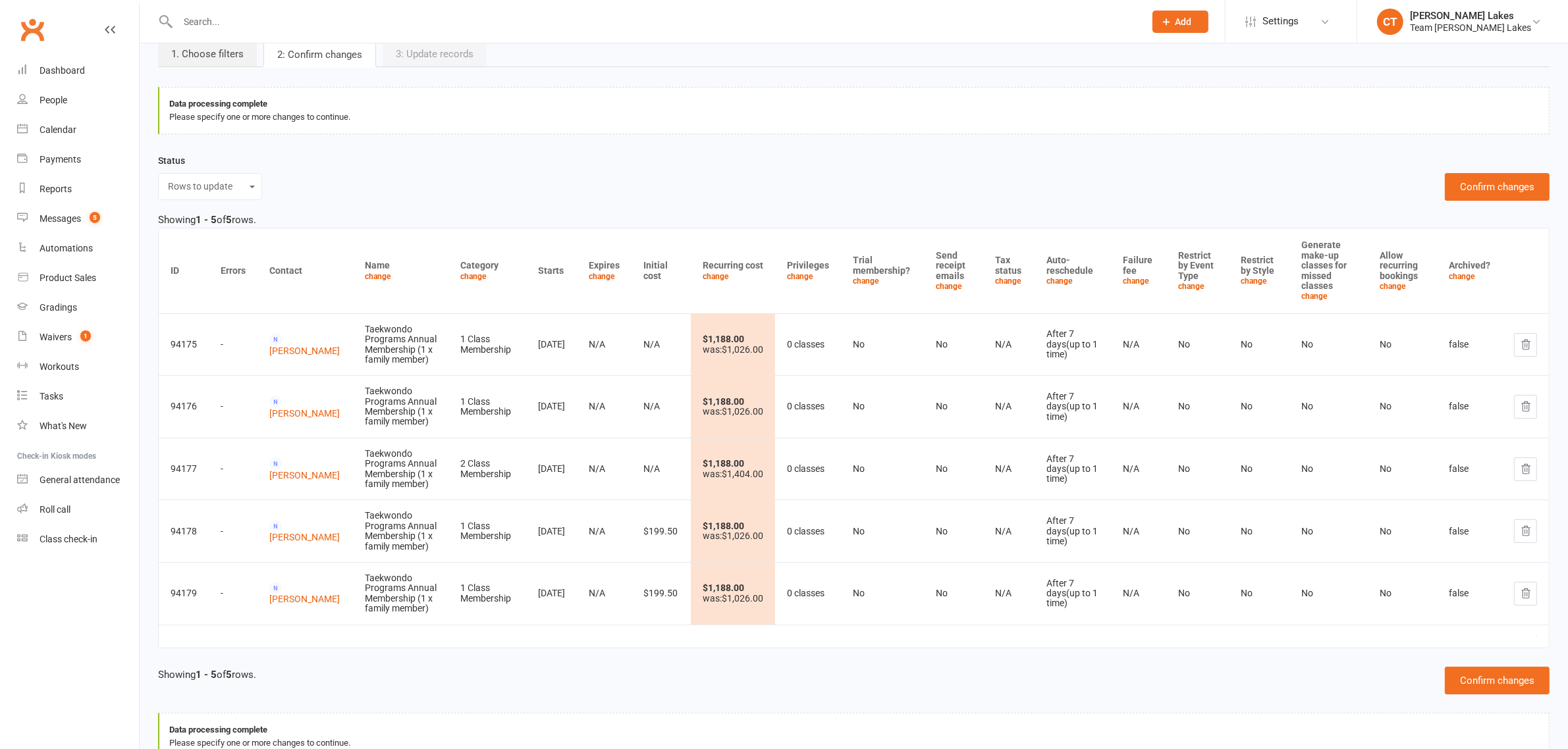scroll, scrollTop: 119, scrollLeft: 0, axis: vertical 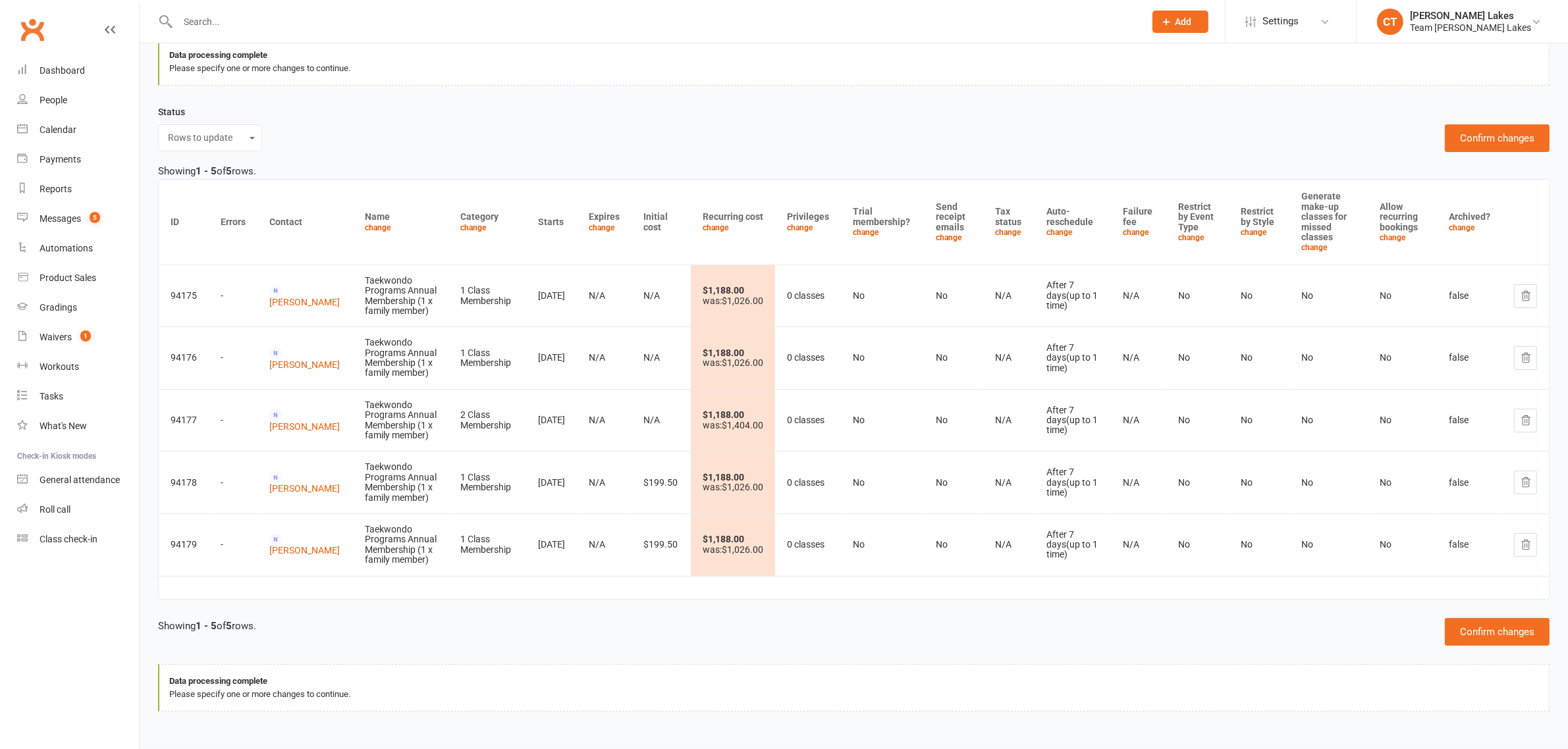 drag, startPoint x: 257, startPoint y: 400, endPoint x: 558, endPoint y: 431, distance: 302.59213 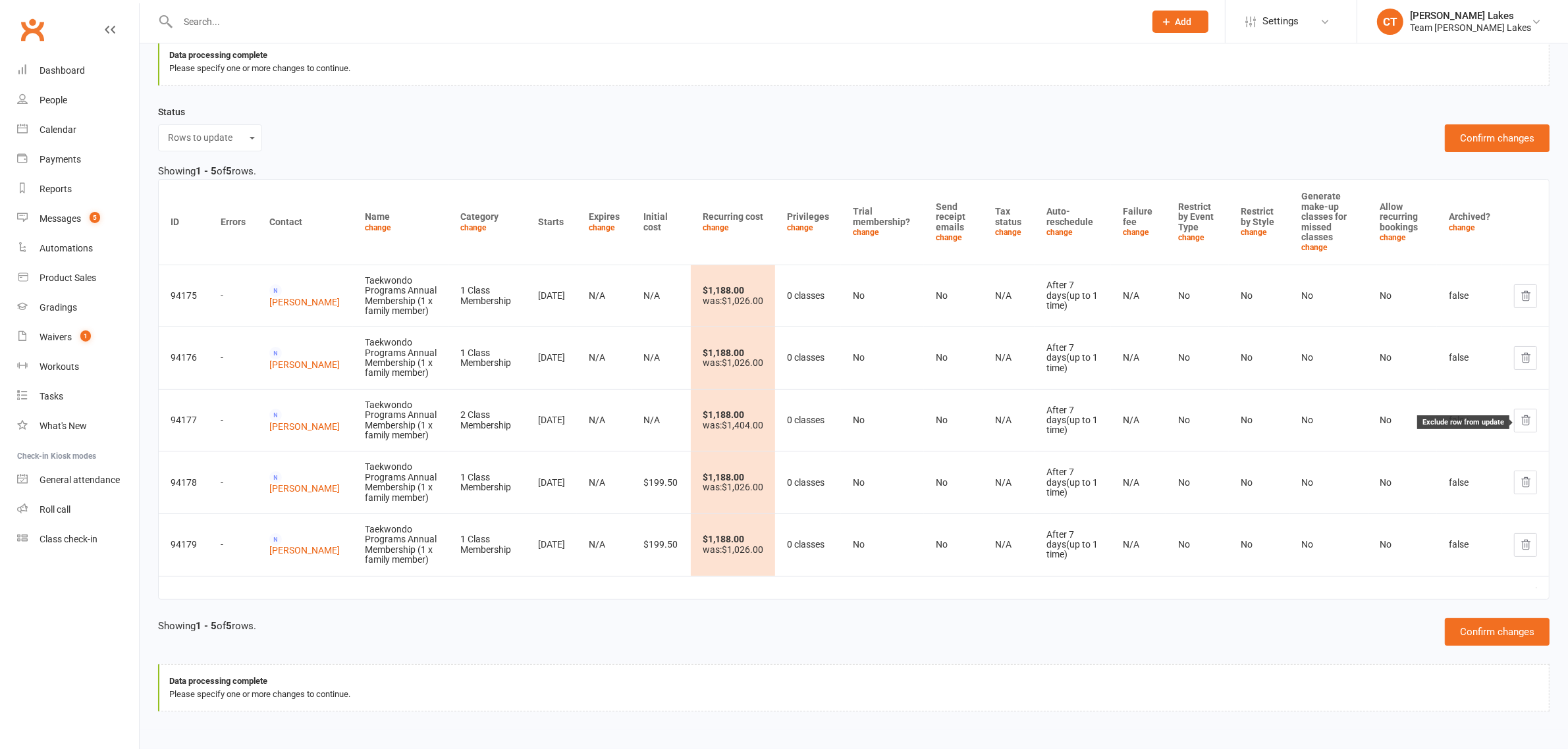 click 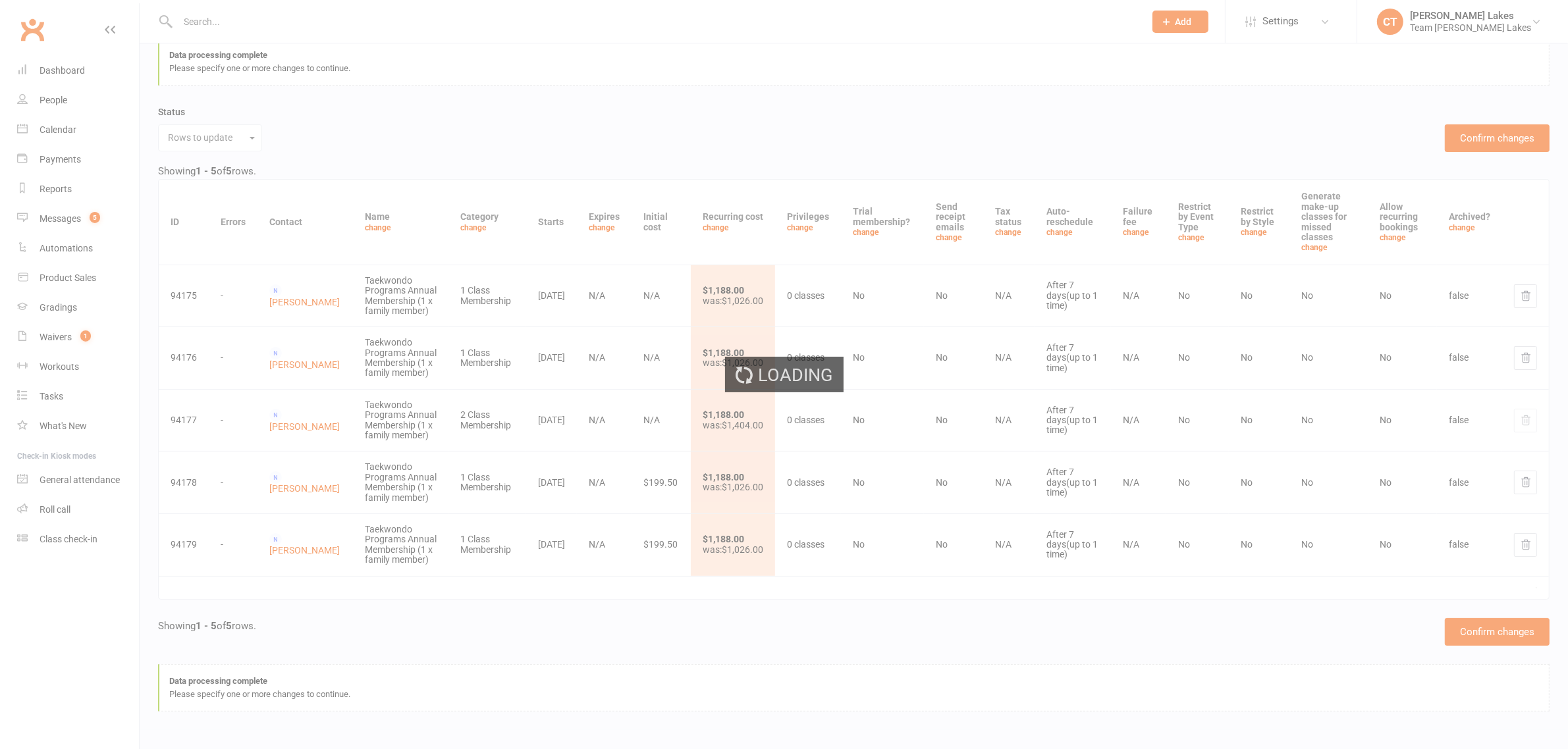 scroll, scrollTop: 57, scrollLeft: 0, axis: vertical 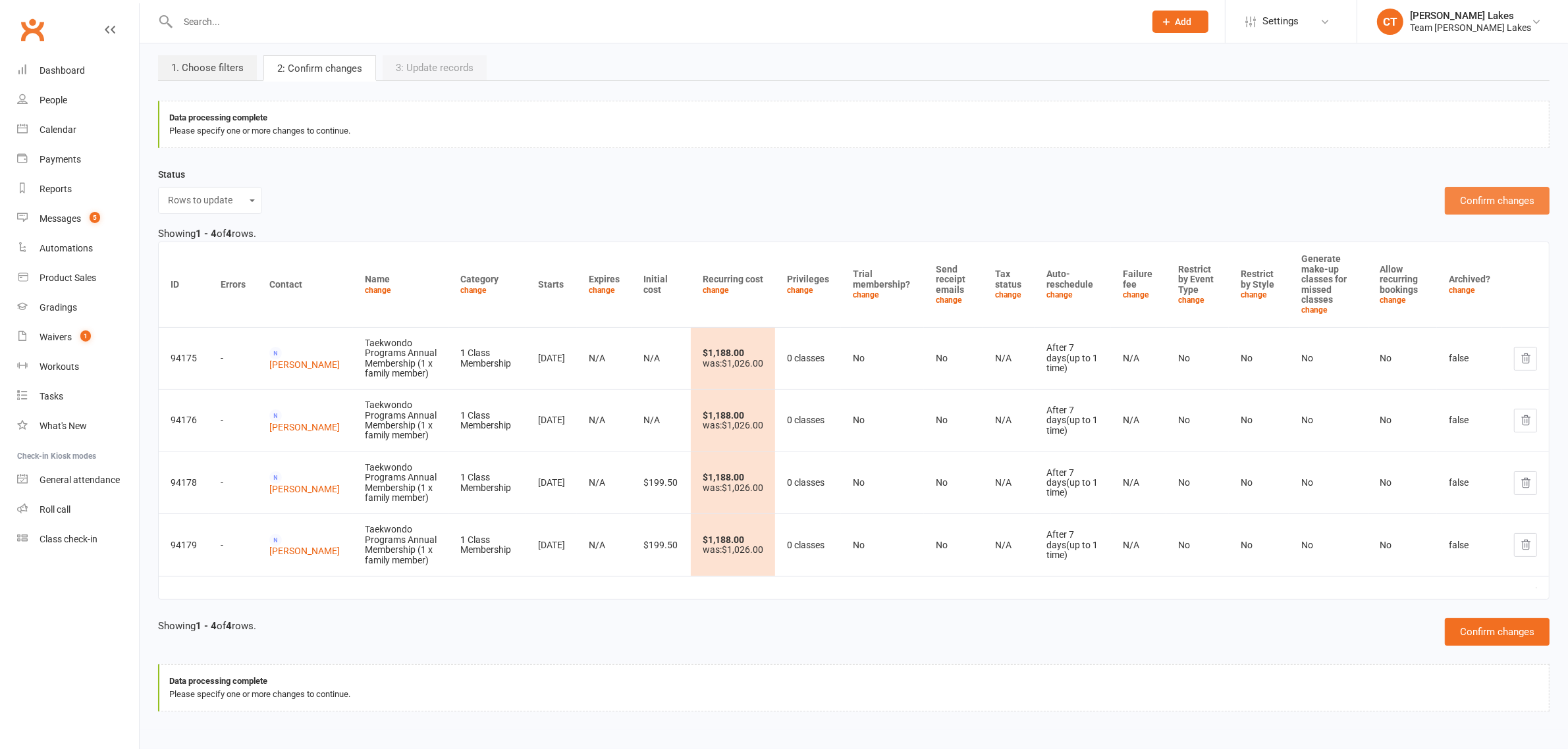 click on "Confirm changes" at bounding box center (1497, 201) 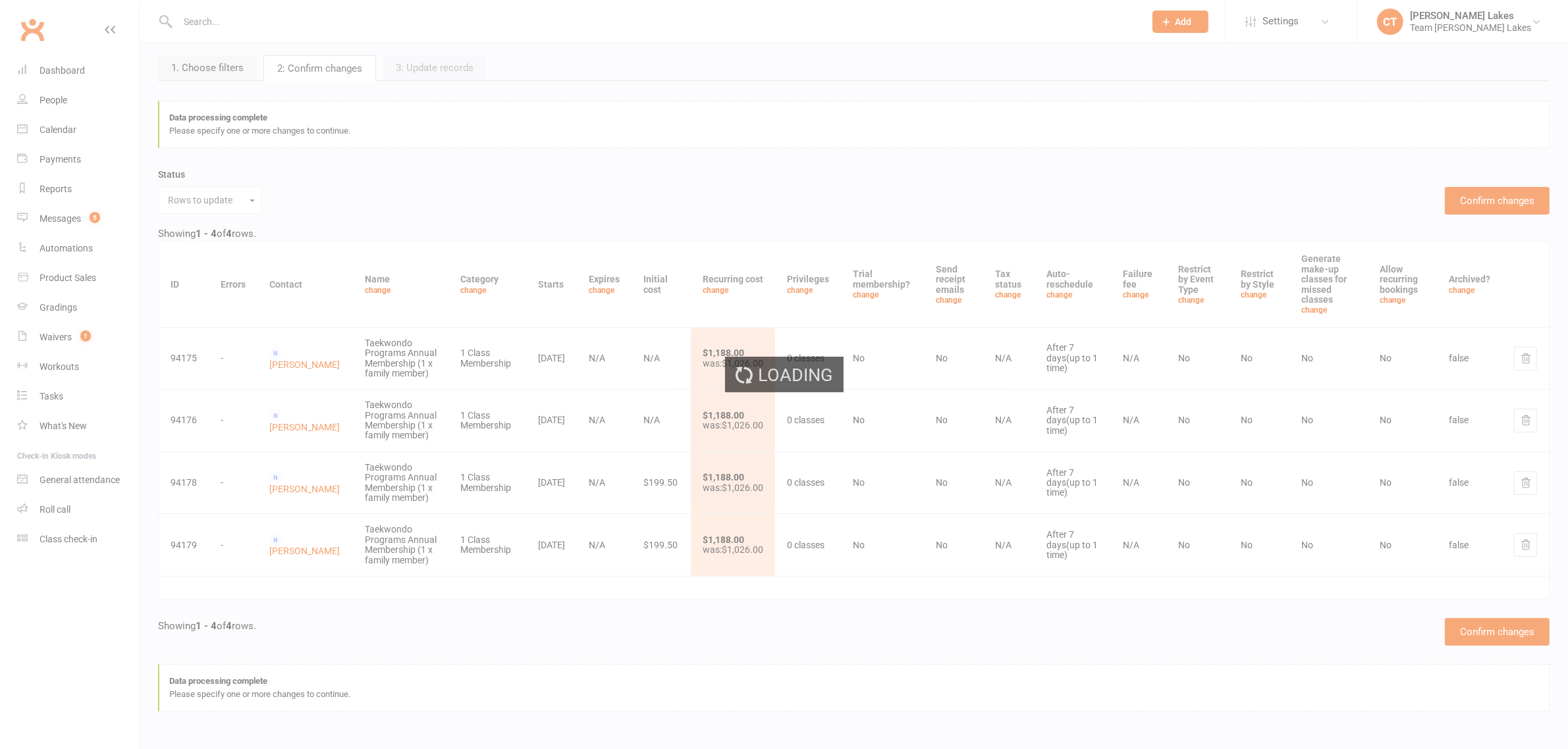 scroll, scrollTop: 0, scrollLeft: 0, axis: both 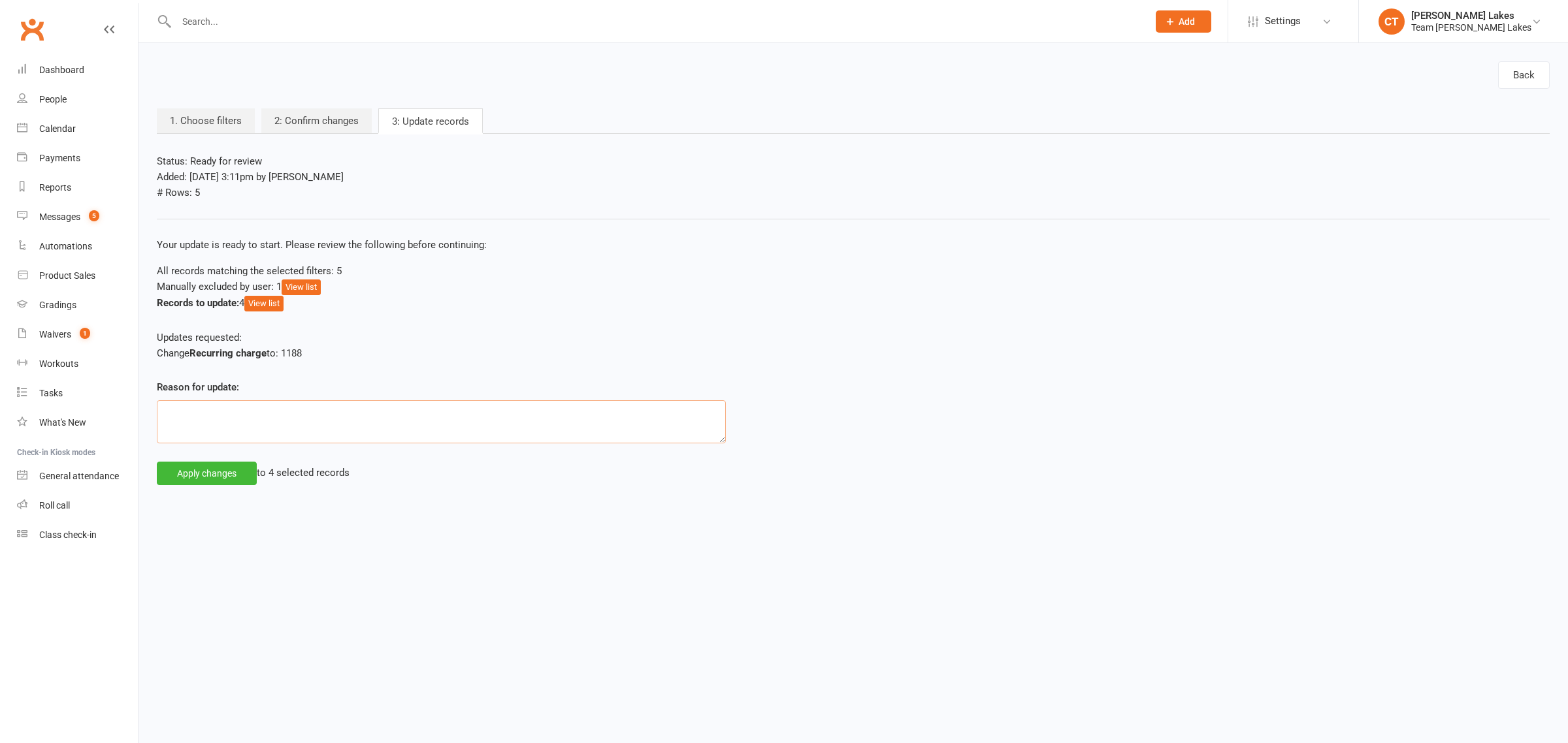 click 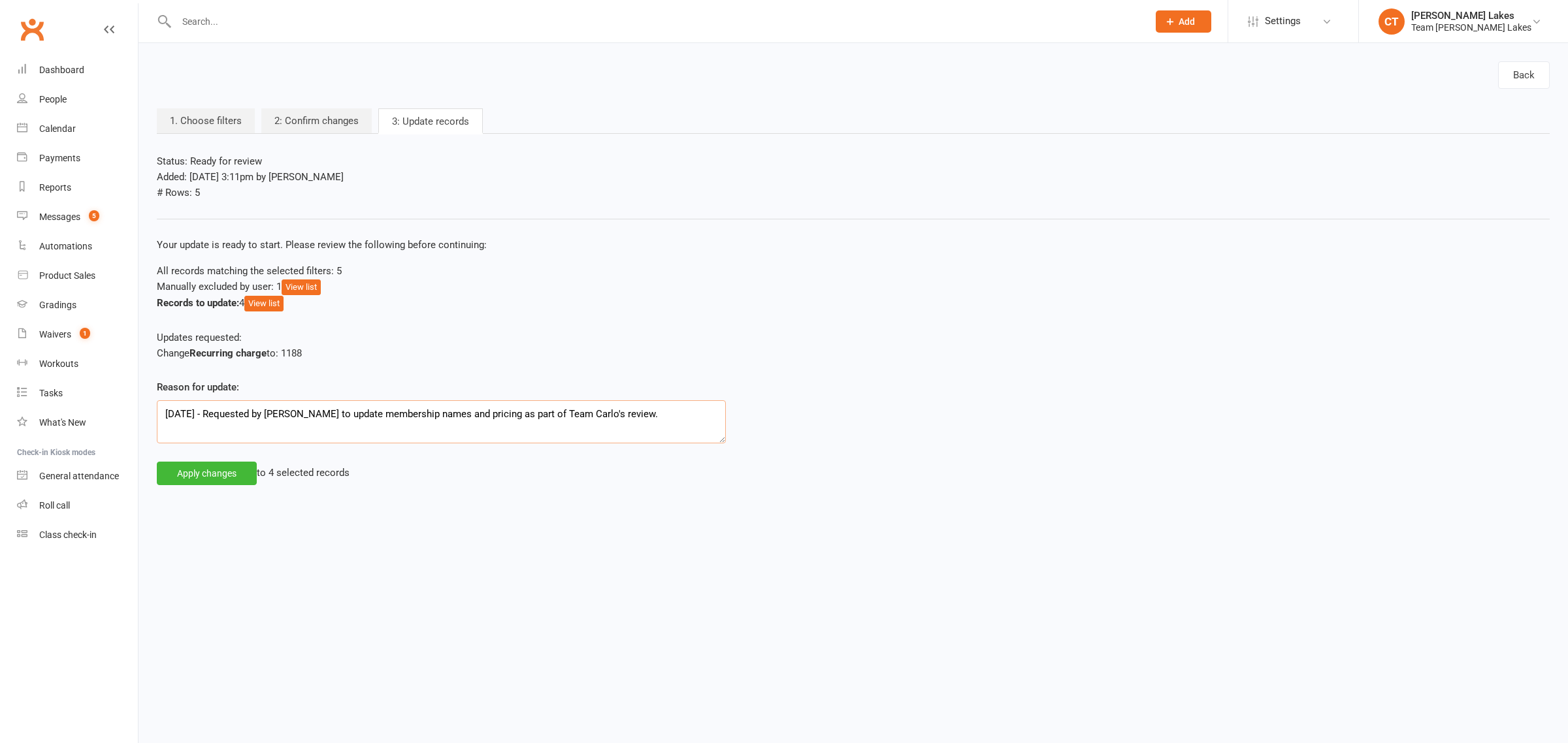 type on "11/07/2025 - Requested by Clare to update membership names and pricing as part of Team Carlo's review." 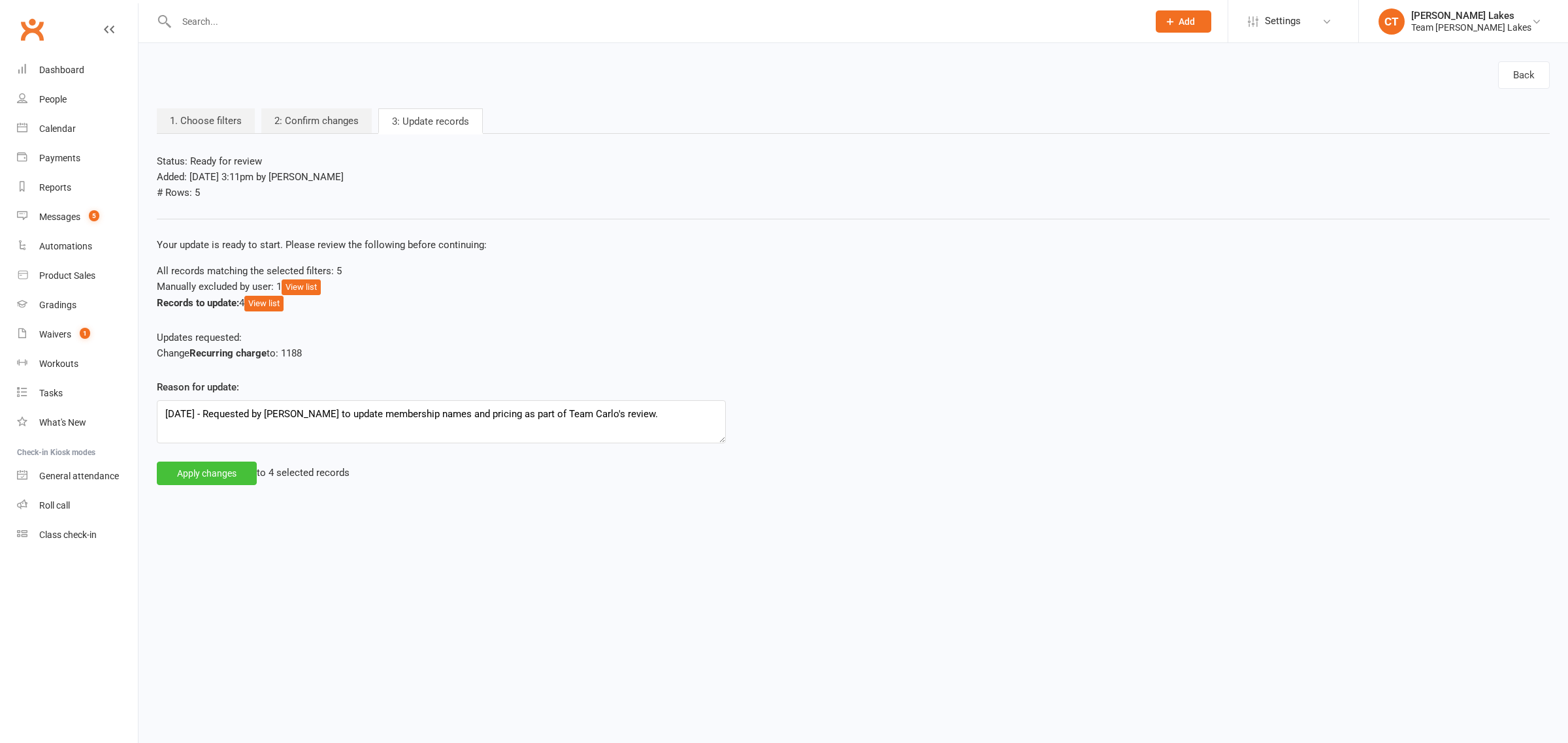 click on "Apply changes" 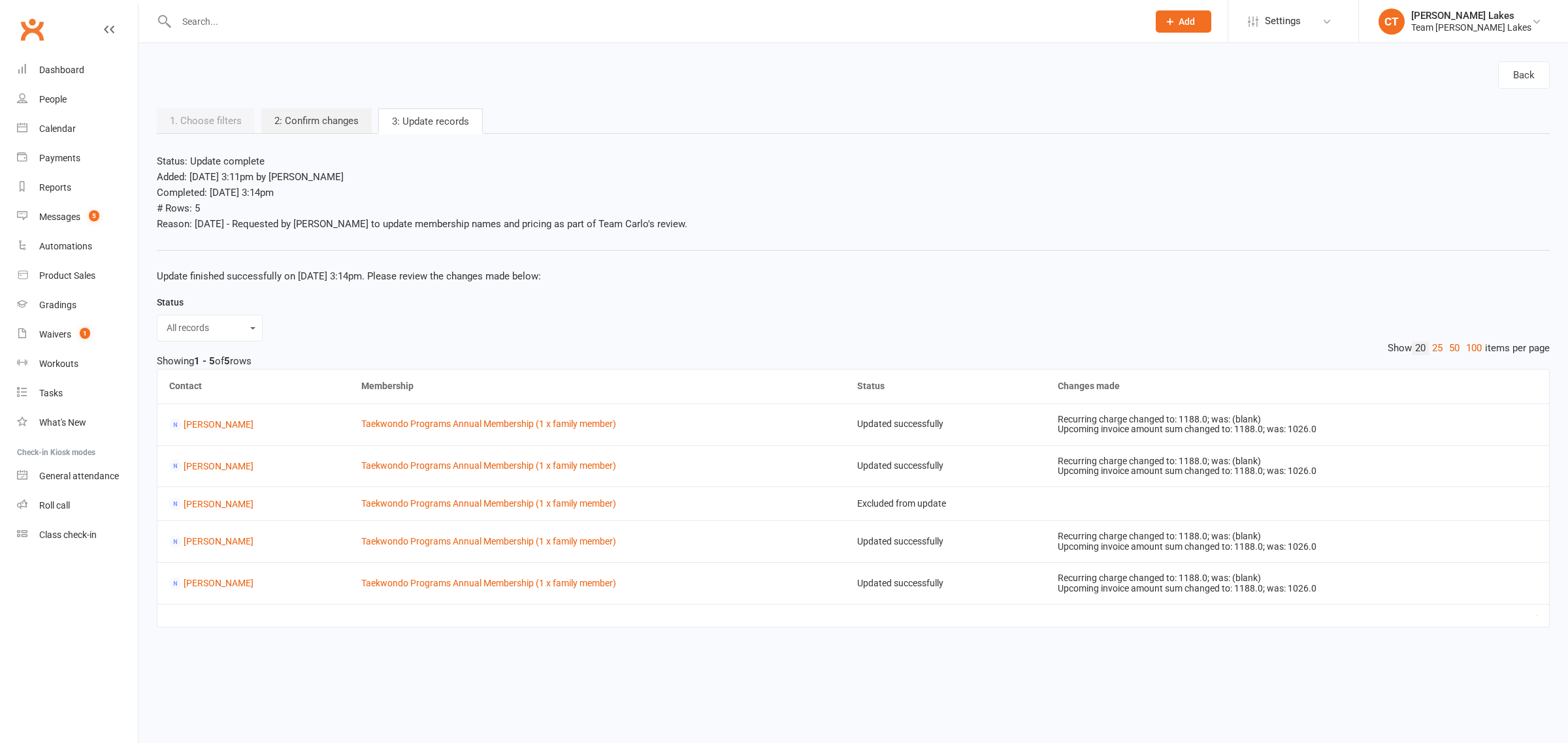 click on "Prospect
Member
Non-attending contact
Class / event
Appointment
Grading event
Task
Membership plan
Bulk message
Add
Settings Membership Plans Event Templates Appointment Types Mobile App  Website Image Library Customize Contacts Bulk Imports Bulk Updates Access Control Users Account Profile Clubworx API CT Carlo Taylors Lakes Team Carlo Taylors Lakes My profile My subscription Help Terms & conditions  Privacy policy  Remove mask Sign out Clubworx Dashboard People Calendar Payments Reports Messages   5 Automations   Product Sales Gradings   Waivers   1 Workouts   Tasks   What's New Check-in Kiosk modes General attendance Roll call Class check-in × × × Back 1. Choose filters 2: Confirm changes 3: Update records Status Rows to update of" at bounding box center [784, 332] 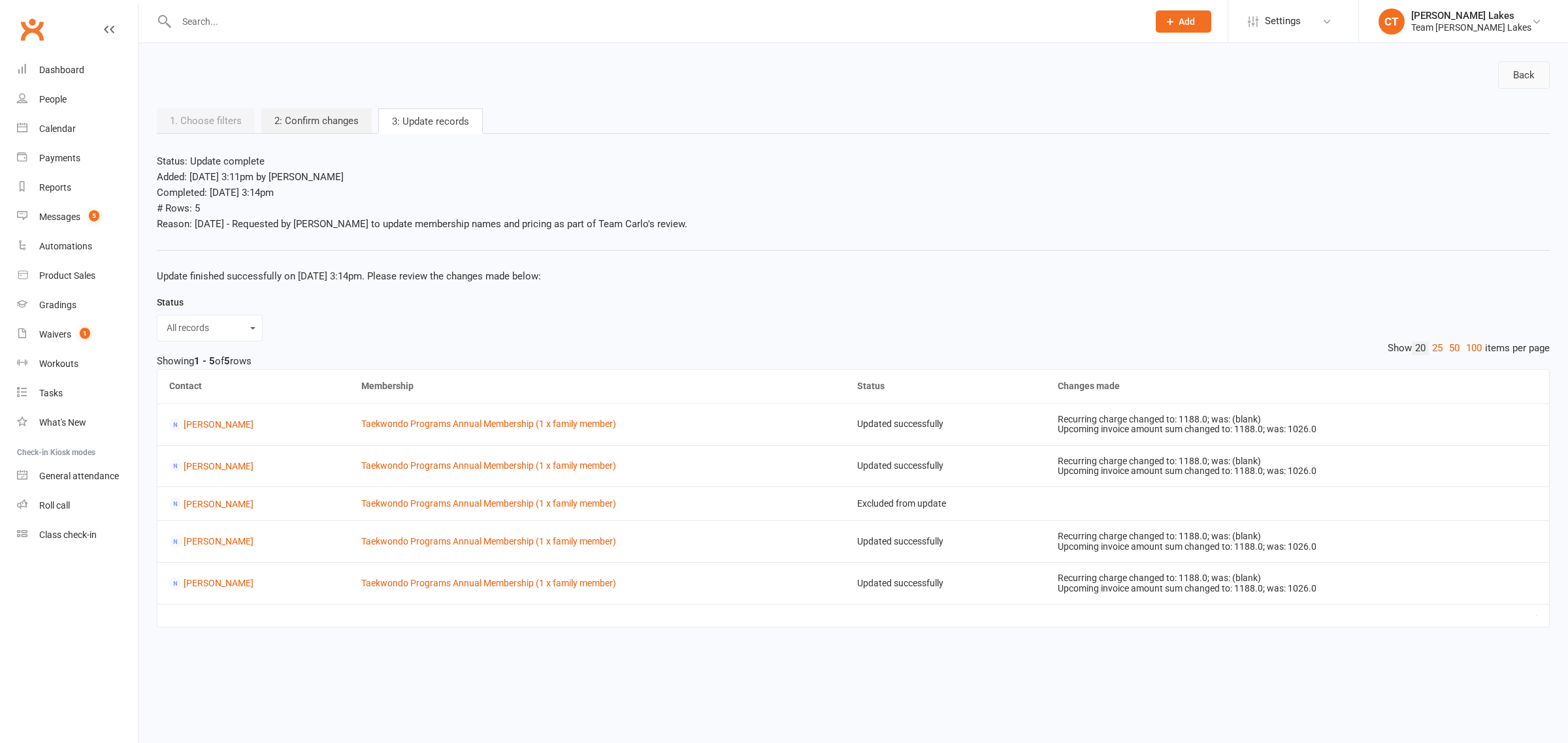 click on "Back" at bounding box center [1524, 75] 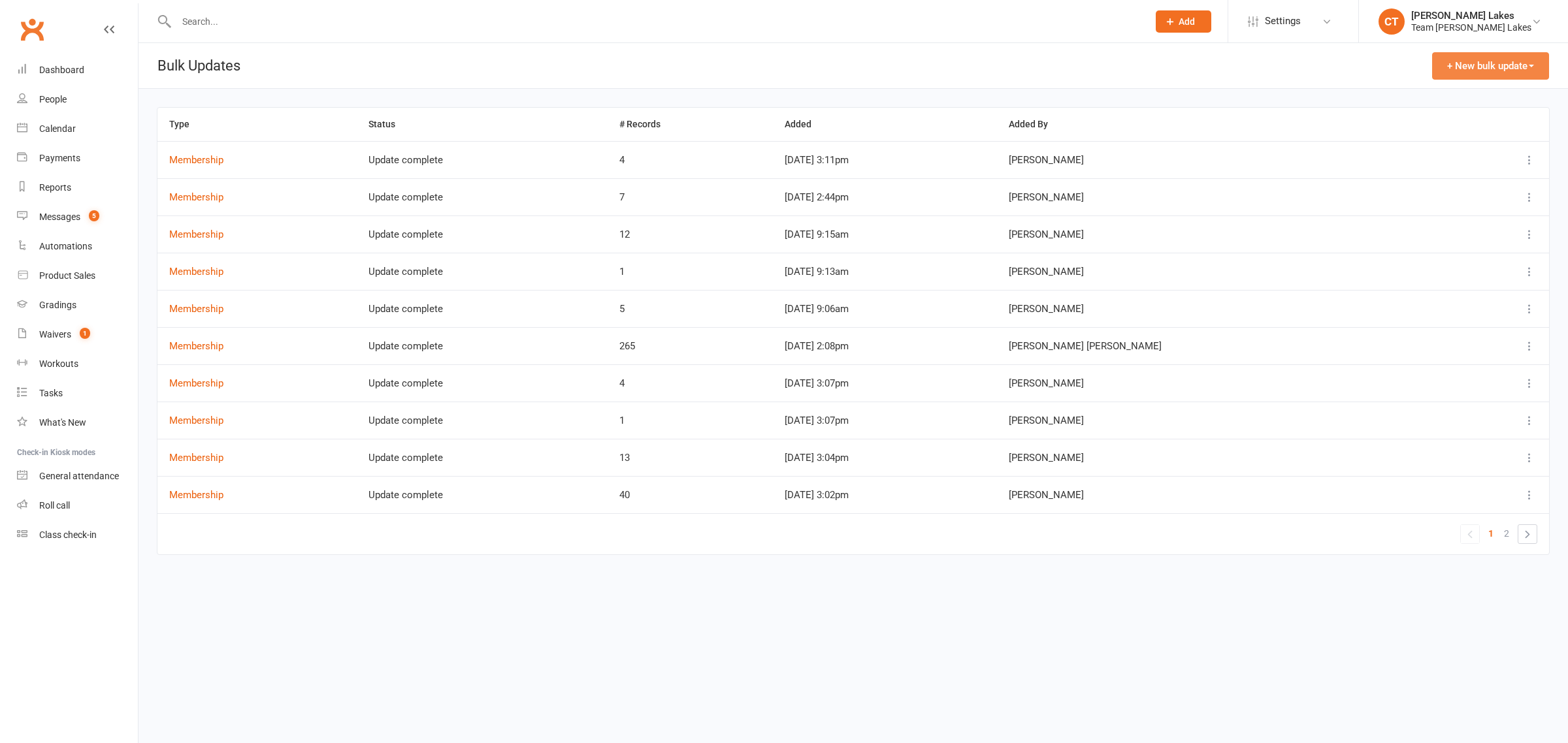 drag, startPoint x: 1463, startPoint y: 62, endPoint x: 1463, endPoint y: 69, distance: 7 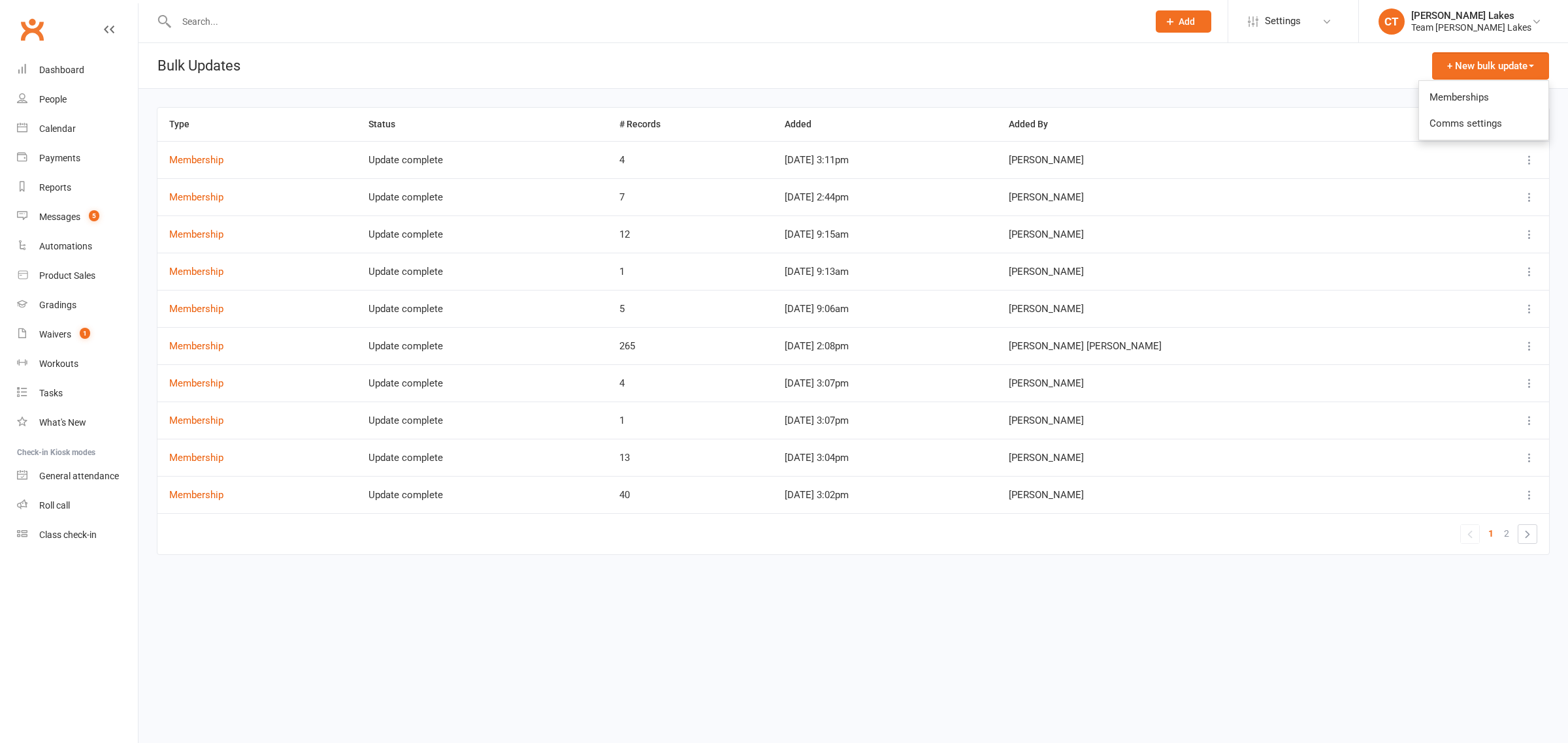 click on "Memberships" at bounding box center (1484, 97) 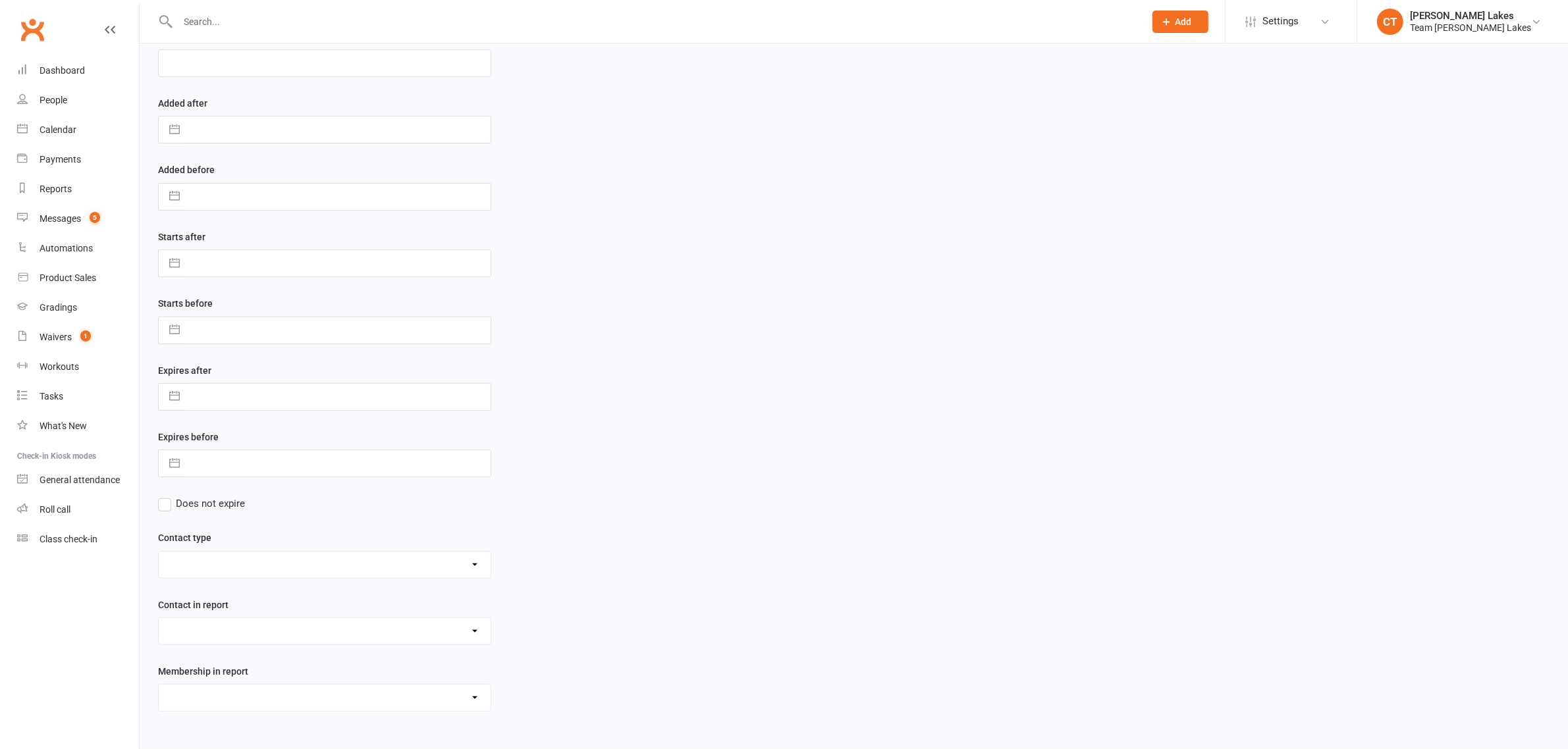 scroll, scrollTop: 426, scrollLeft: 0, axis: vertical 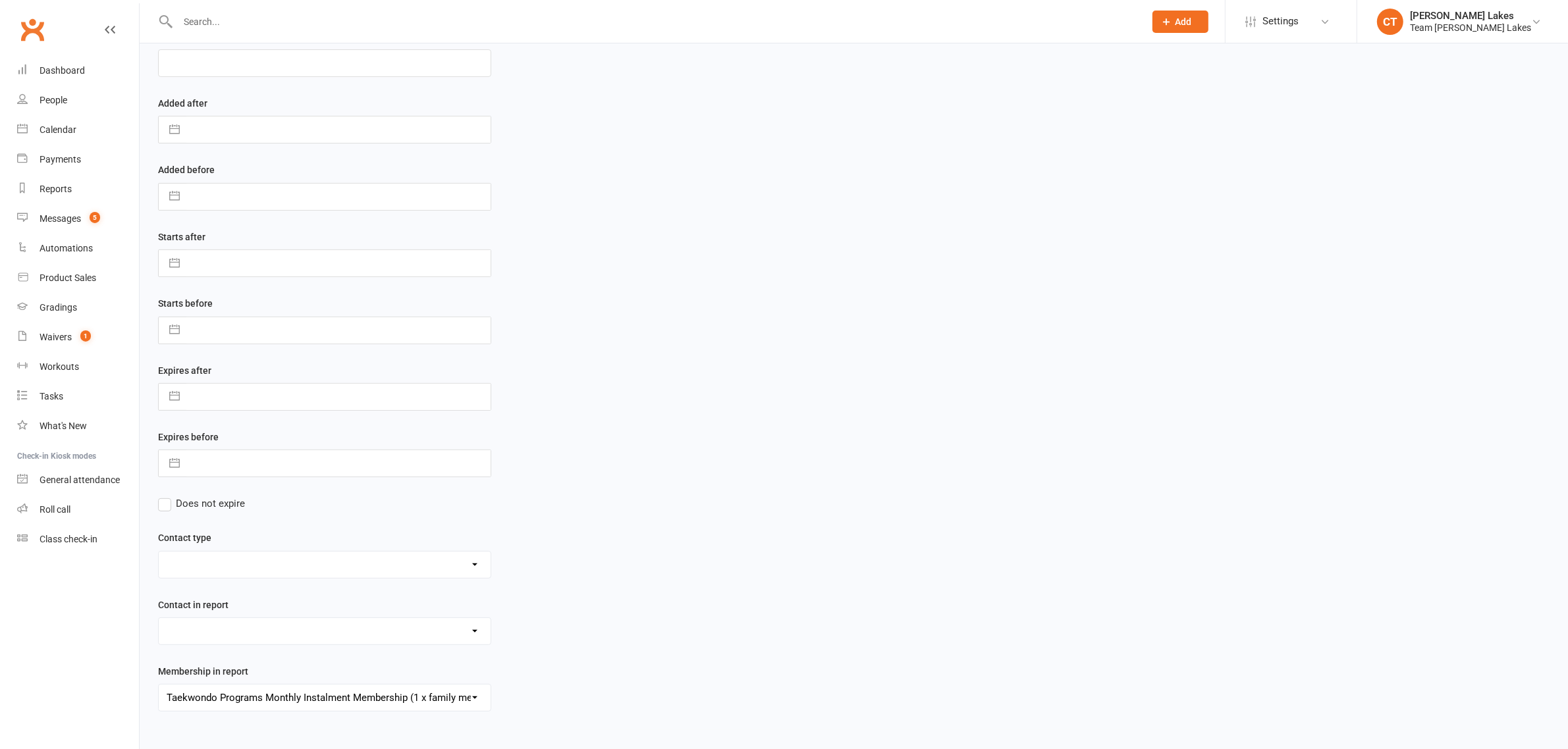 click on "Admin - 6 Month Contact Last 7 days Admin - AT Member Upload Admin - AT Reminder SMS NAC Admin - Communication December/January Monthly Payments advice Admin - January Term Payments [CWX] AT Reconciliation: NACS that have an active AT membership (base report) [CWX] AT Reconciliation: NACs with Fee Membership only (not AT) CWX Test 1 Delivery - Black Belt Program Delivery - Grading Connection List Delivery - Grading Green Stripe Ninja Delivery - Grading List Black Belt Delivery - Grading List  Junior Progam Delivery - Grading List Ninja Beginner Delivery - Grading List Ninja Intermediate & Advanced Delivery - Grading List Stripe Red to Cho Dan Bo (Junior) Delivery - Grading List Stripe Red to Cho Dan Bo (Warrior & Junior) Delivery - Grading List Warrior Beginner Delivery - Grading List Warrior Intermediate & Advanced Delivery - Member Medical Flags (waiver answers) Events - Parent Week SMS Report (White Belt Ninja & Warrior Parents) Events - Parent Week SMS Report (White Belt Taekinda Parents)" at bounding box center [325, 698] 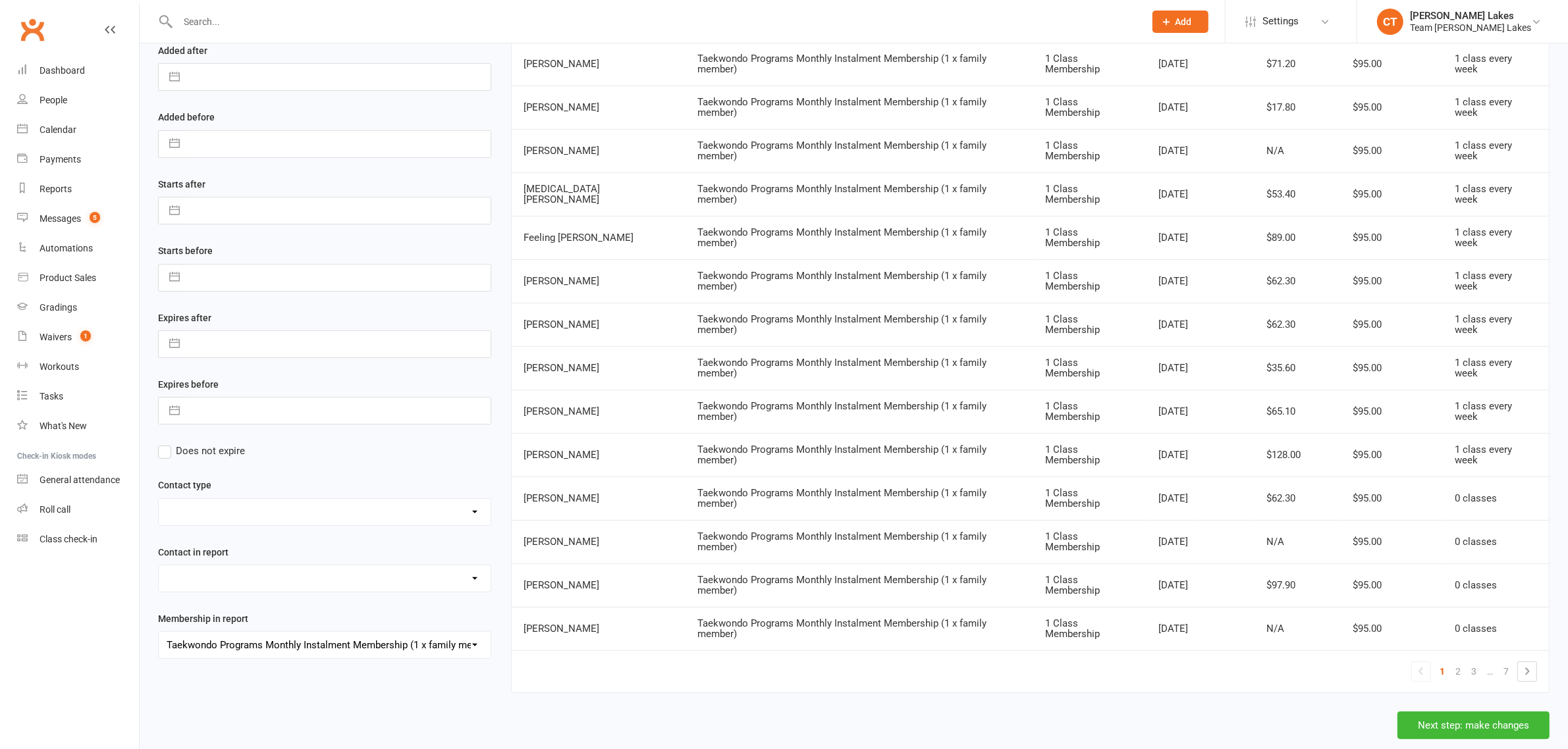 scroll, scrollTop: 484, scrollLeft: 0, axis: vertical 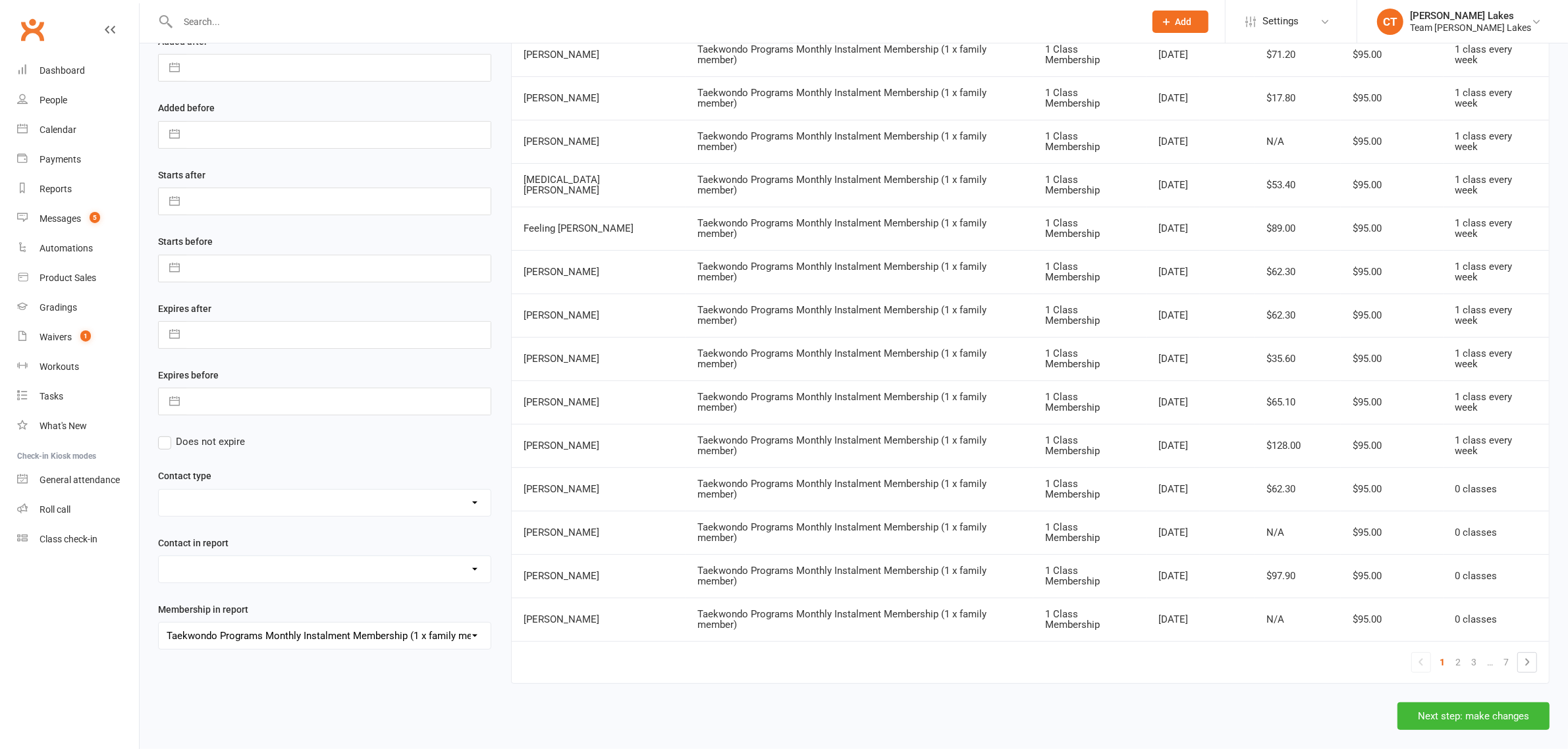 click on "2" at bounding box center [1458, 662] 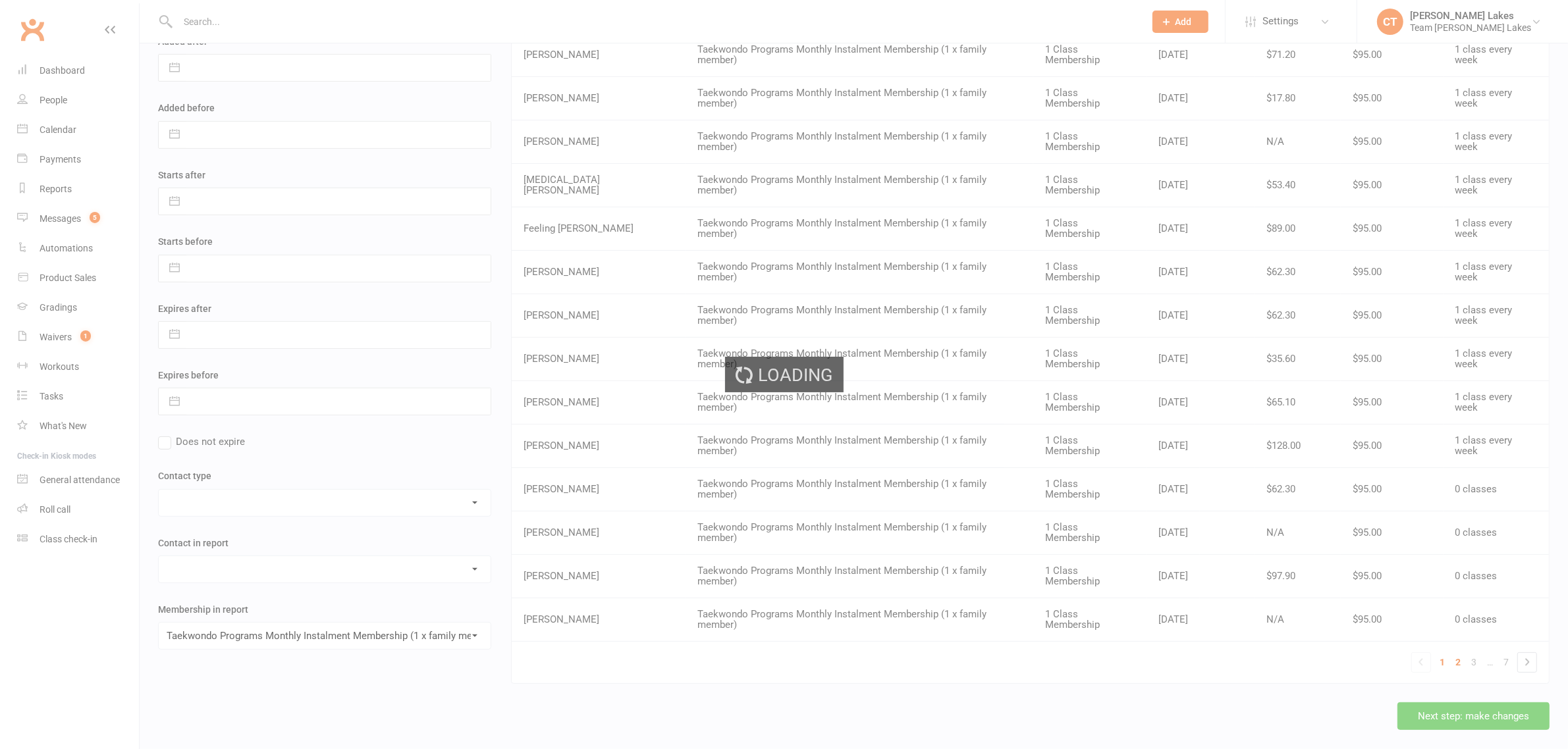 scroll, scrollTop: 426, scrollLeft: 0, axis: vertical 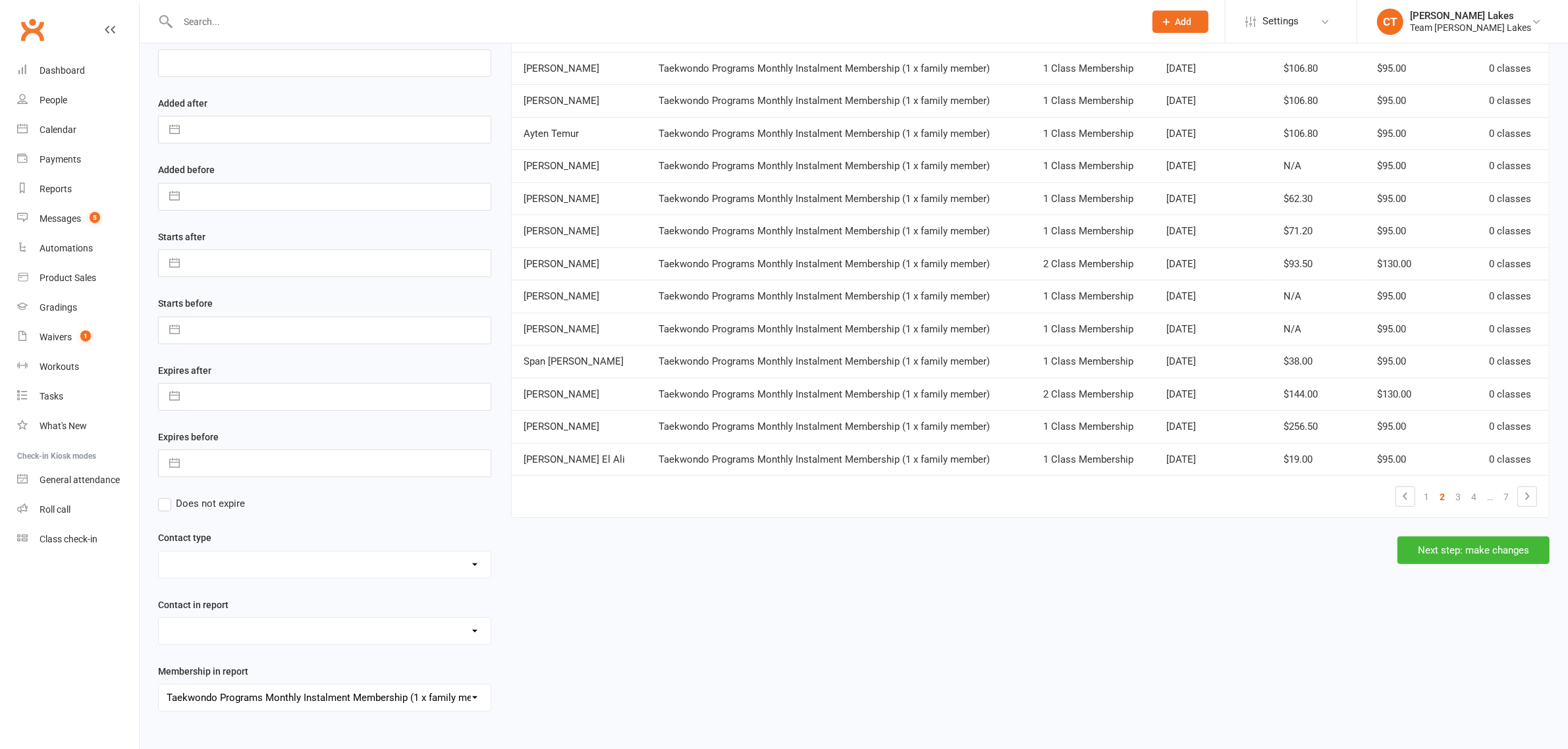 click on "3" at bounding box center [1458, 497] 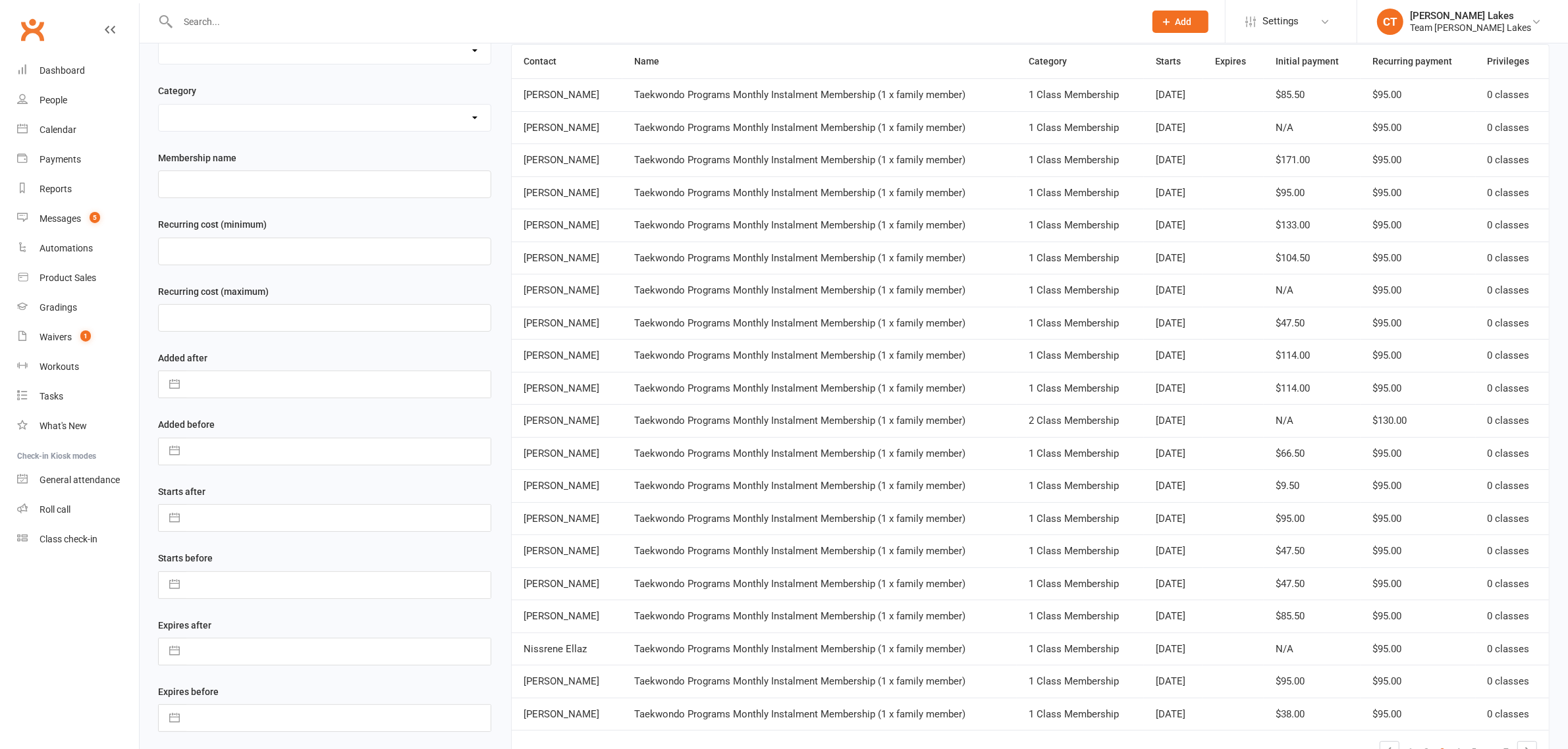 scroll, scrollTop: 426, scrollLeft: 0, axis: vertical 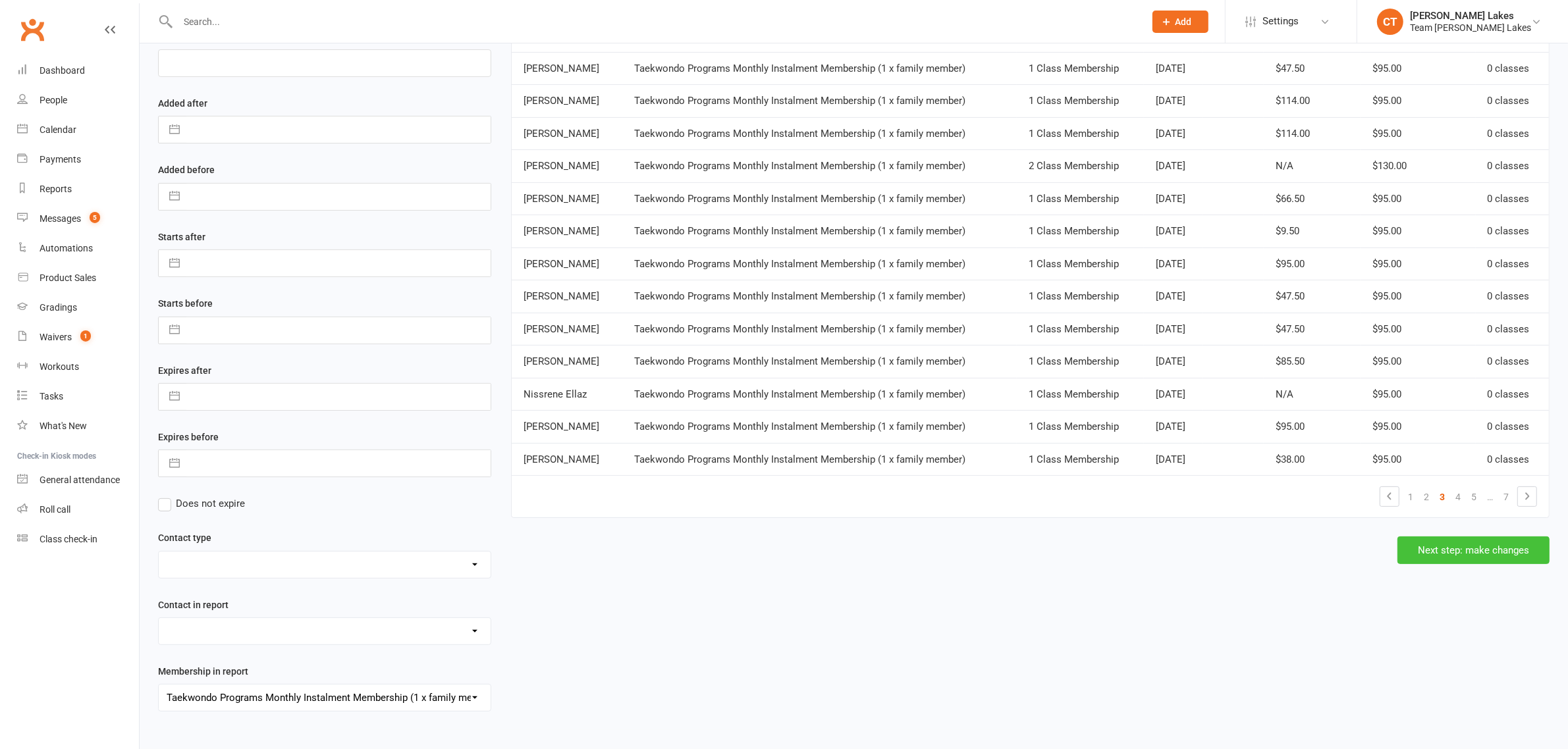 click on "Next step: make changes" at bounding box center (1473, 550) 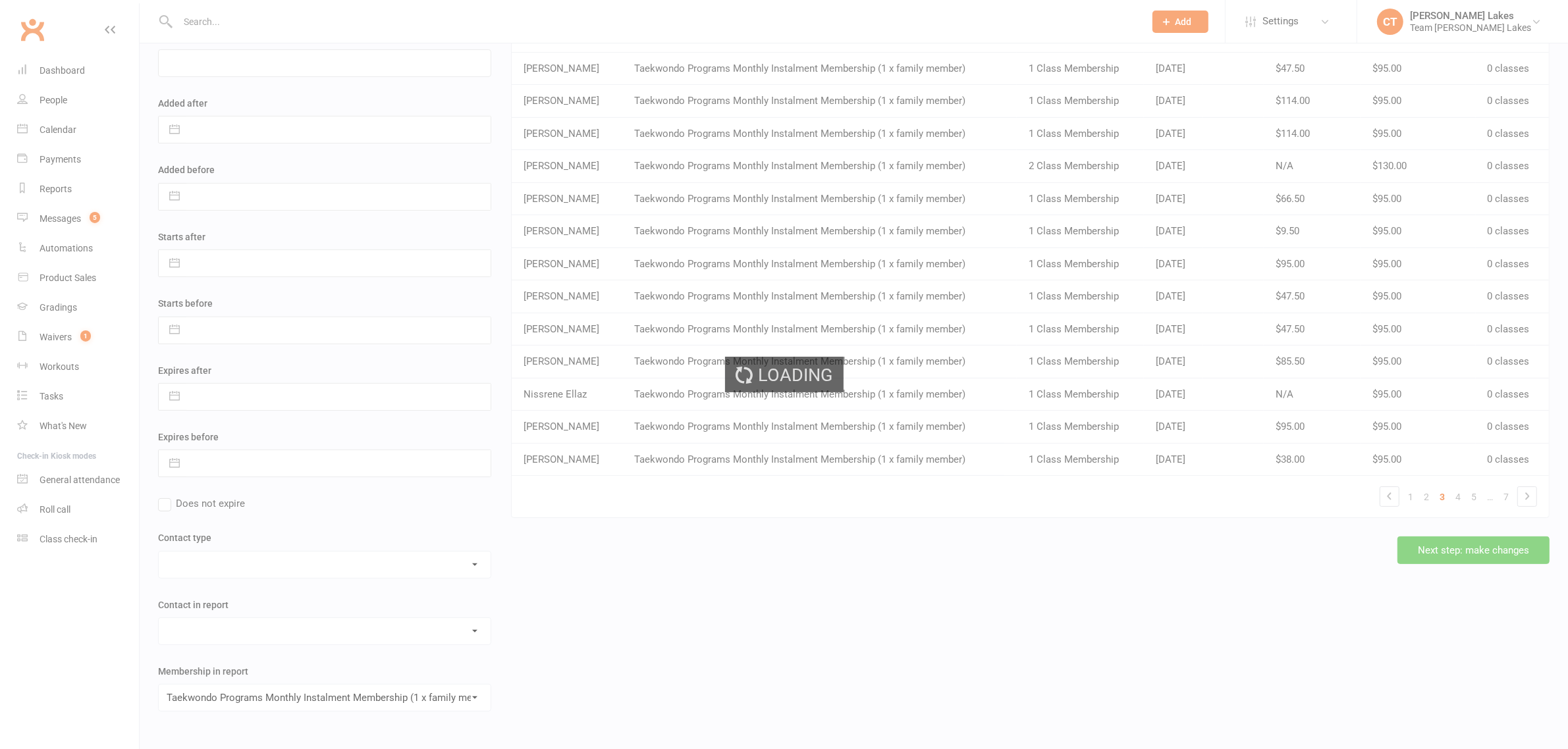 scroll, scrollTop: 0, scrollLeft: 0, axis: both 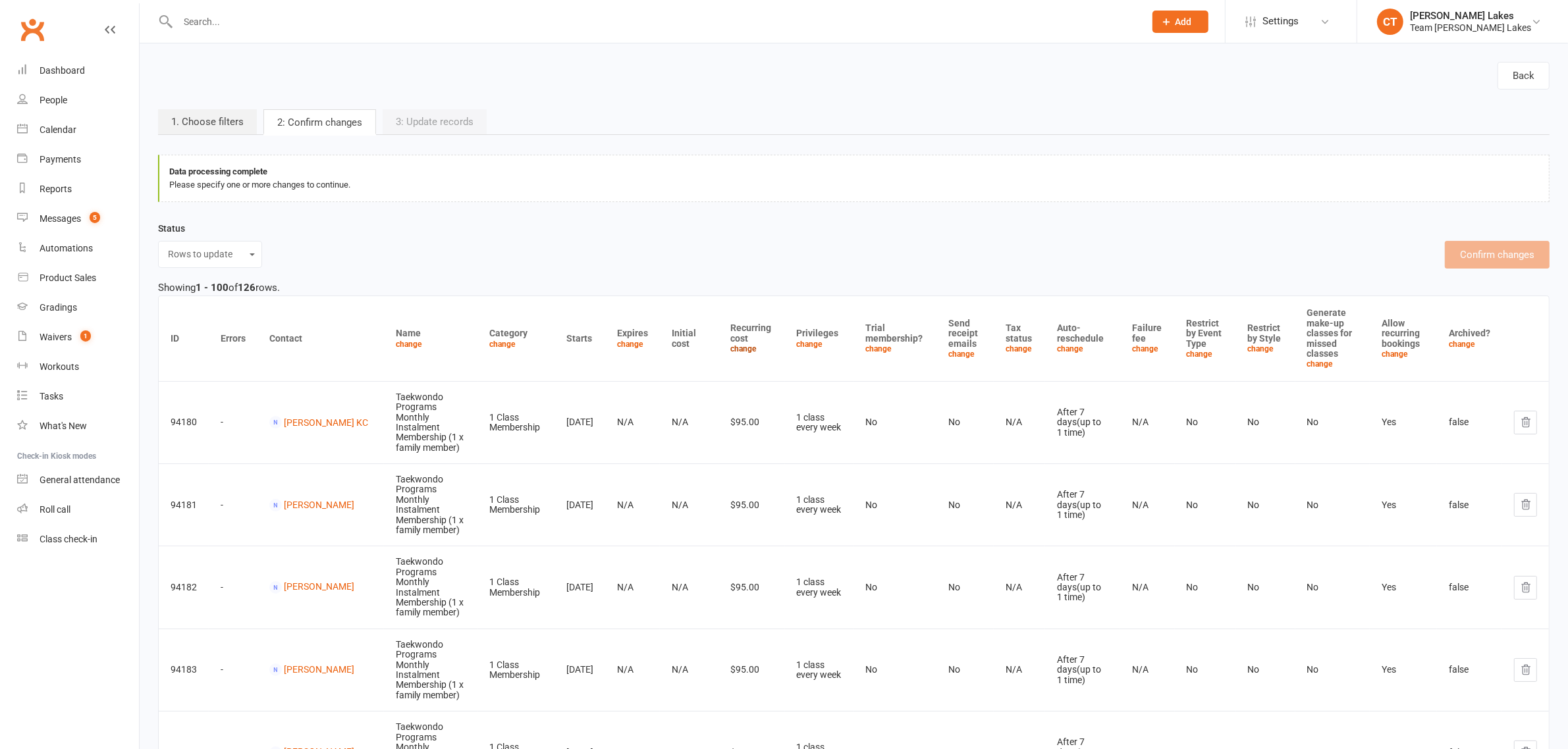 click on "change" at bounding box center [743, 349] 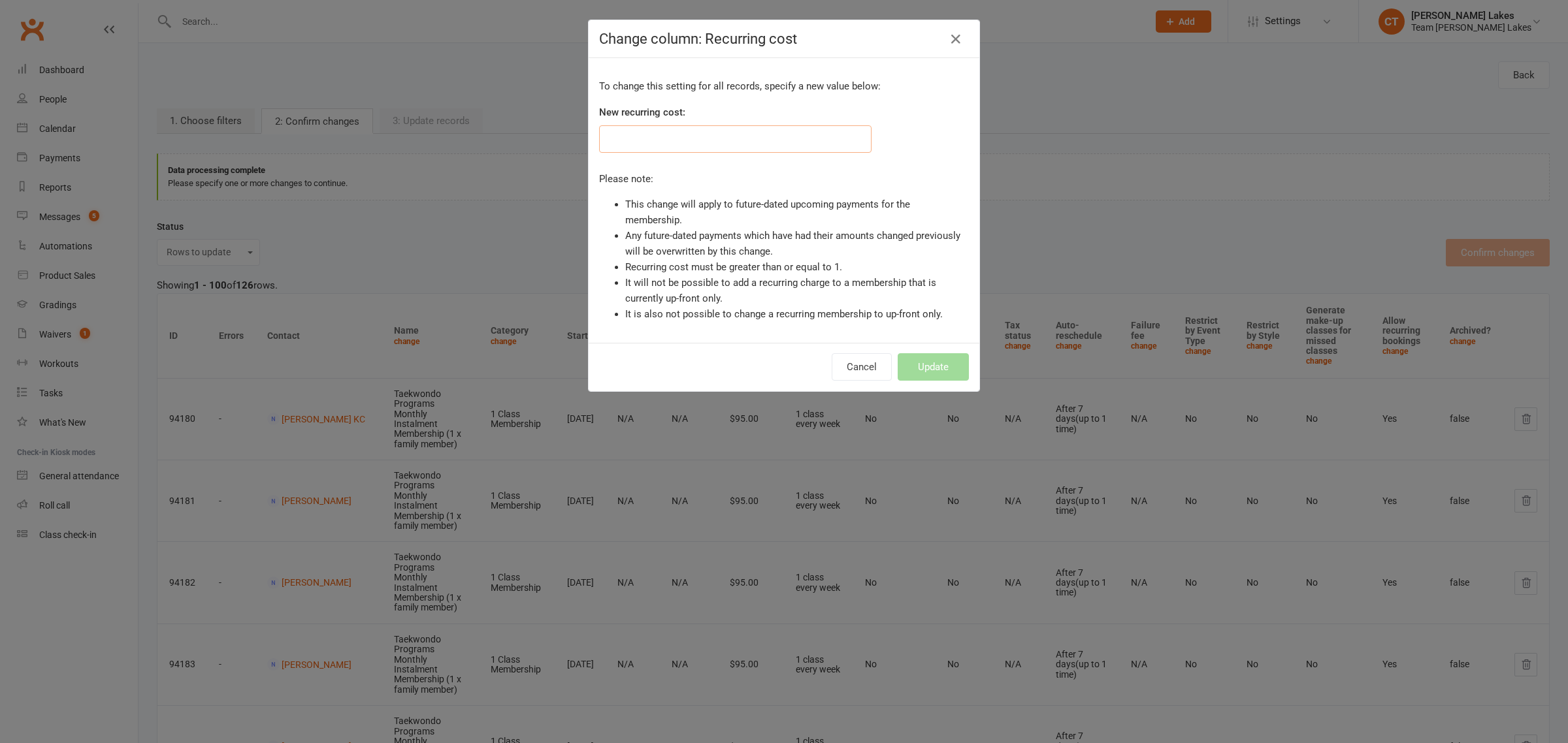 click at bounding box center (735, 139) 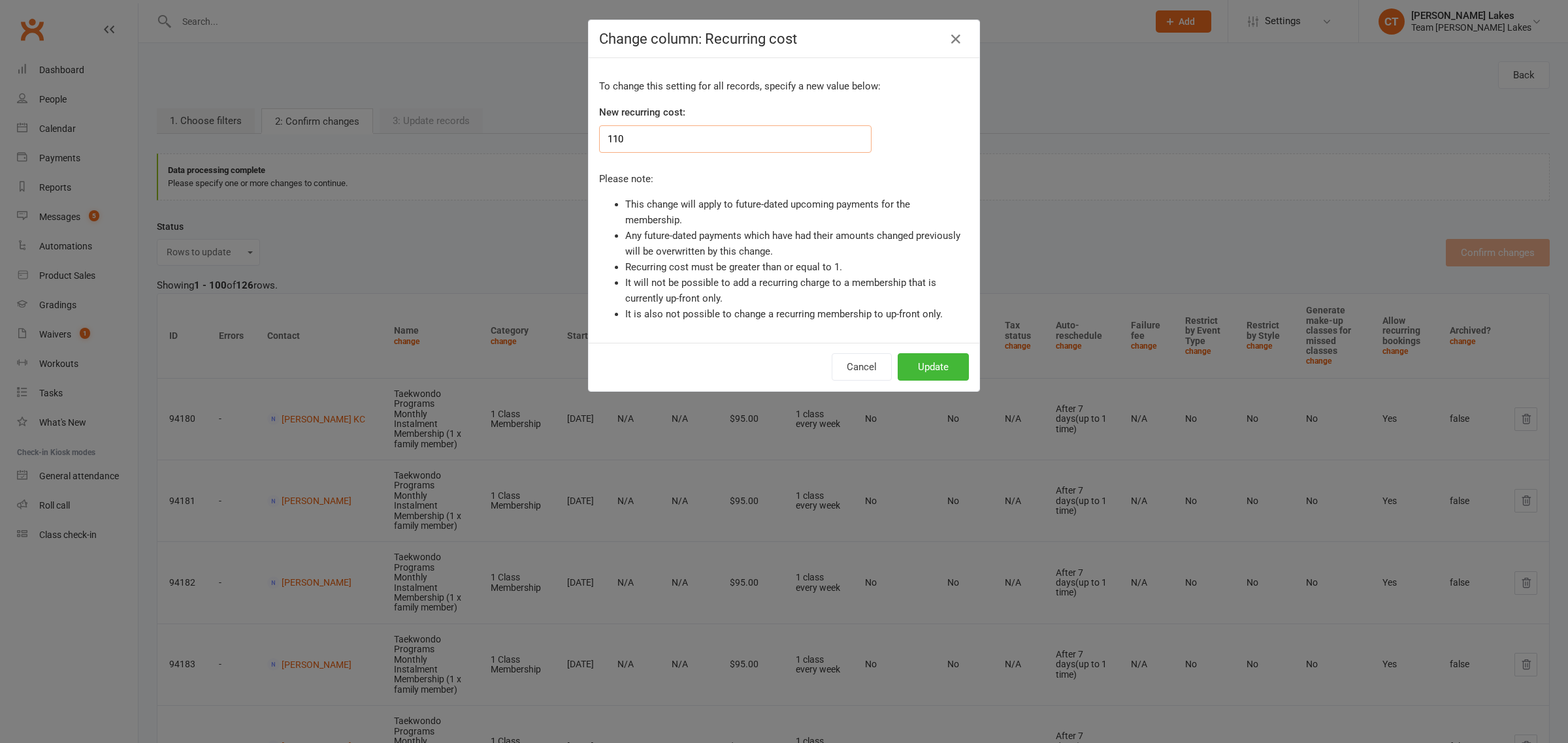 type on "110" 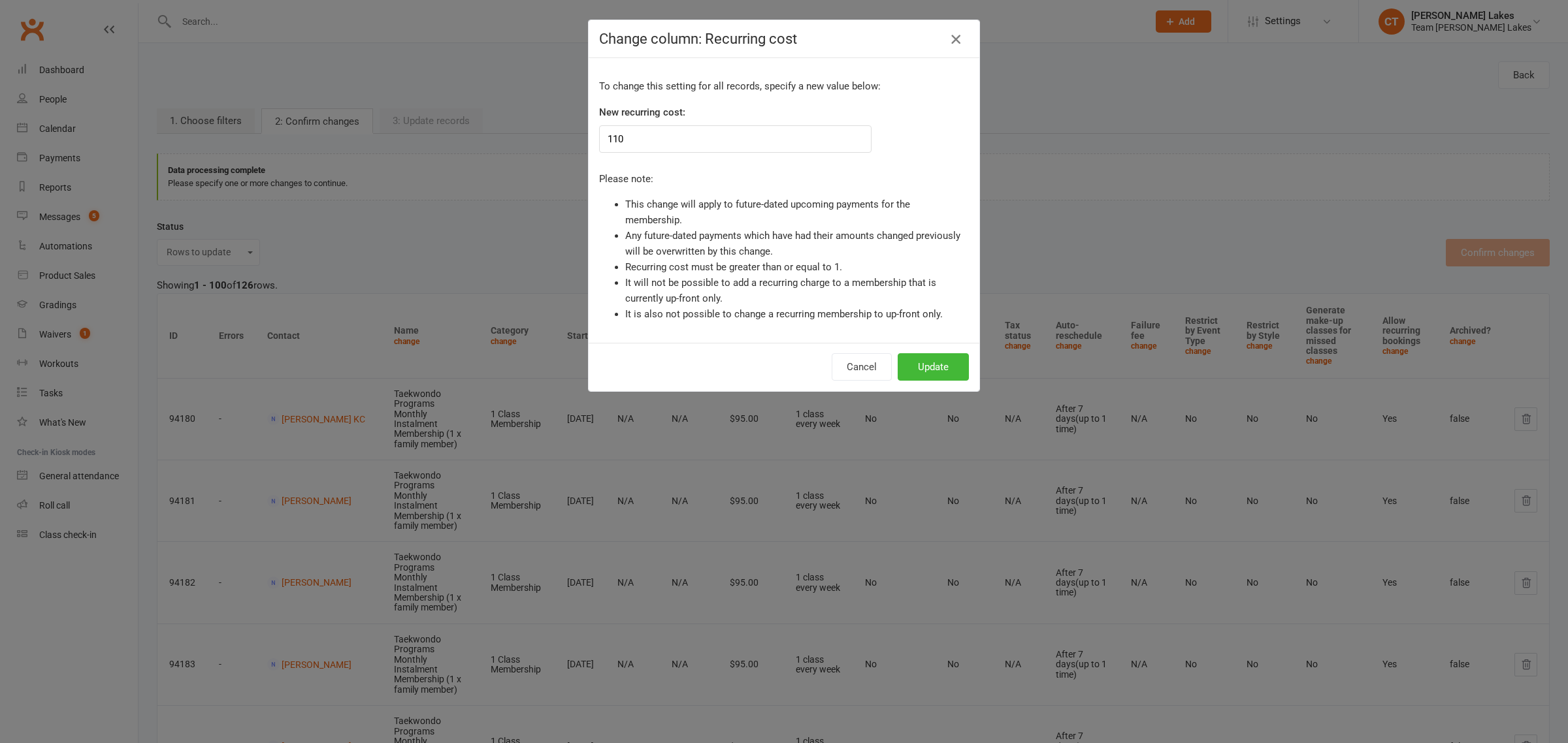 click at bounding box center (956, 39) 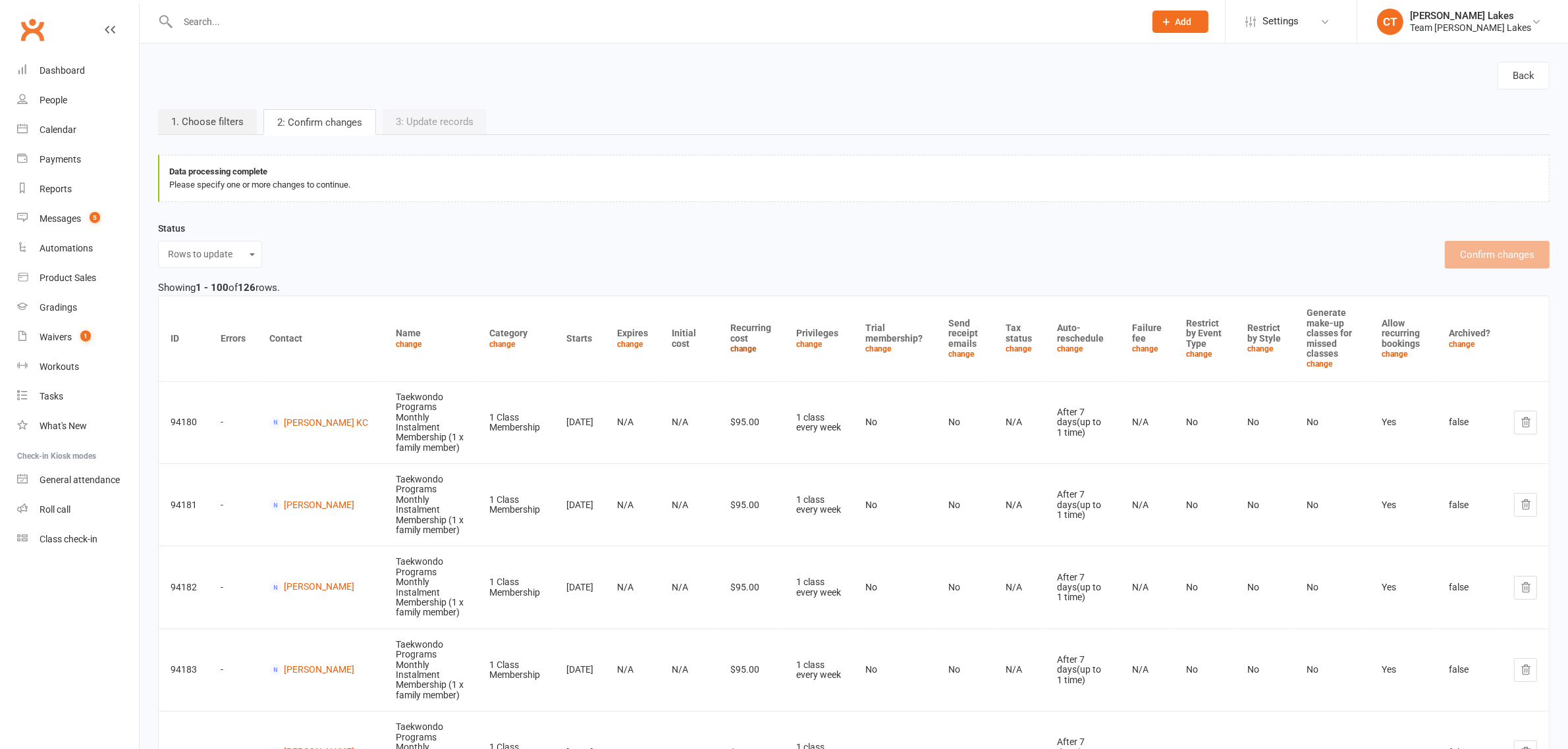 click on "change" at bounding box center (743, 349) 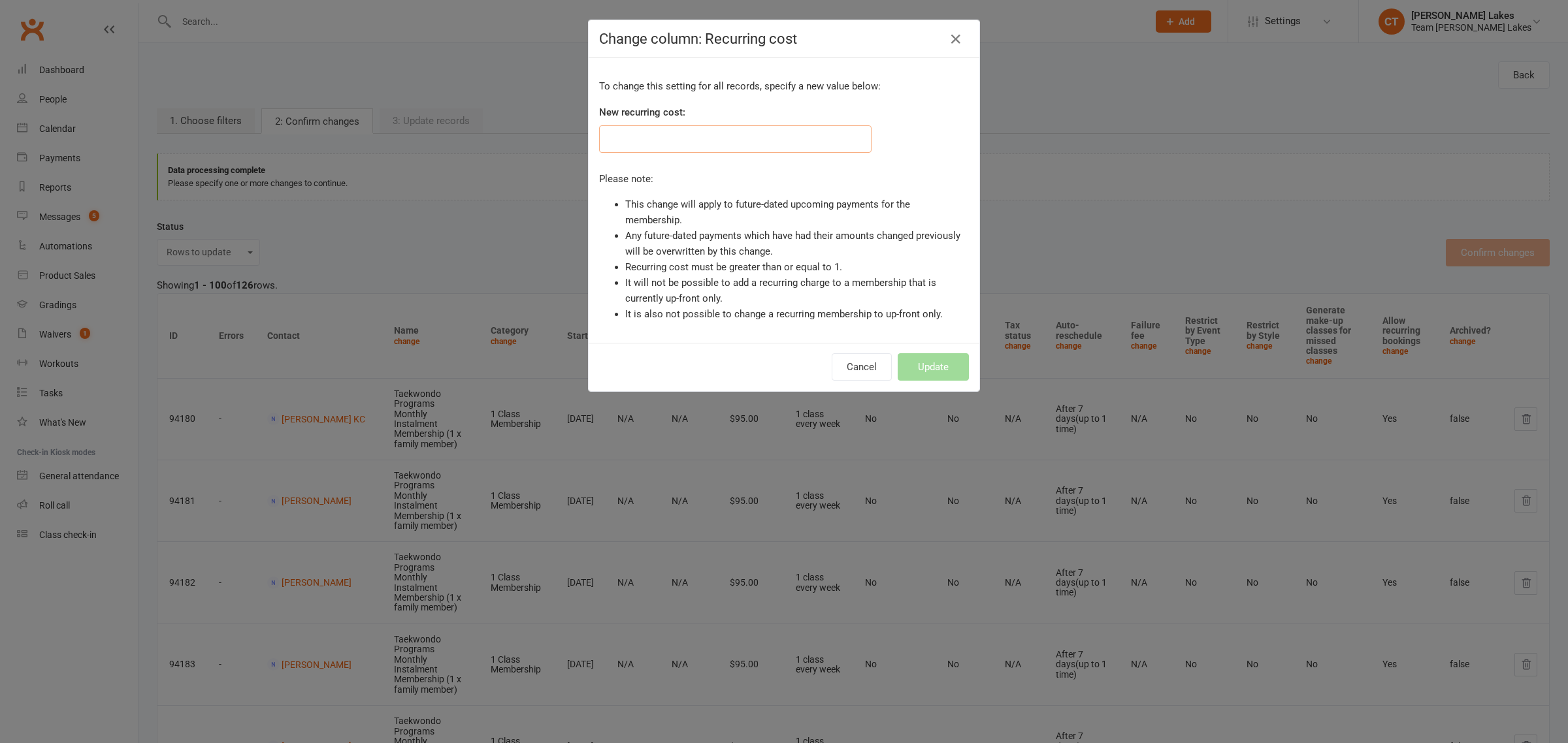 click at bounding box center (735, 139) 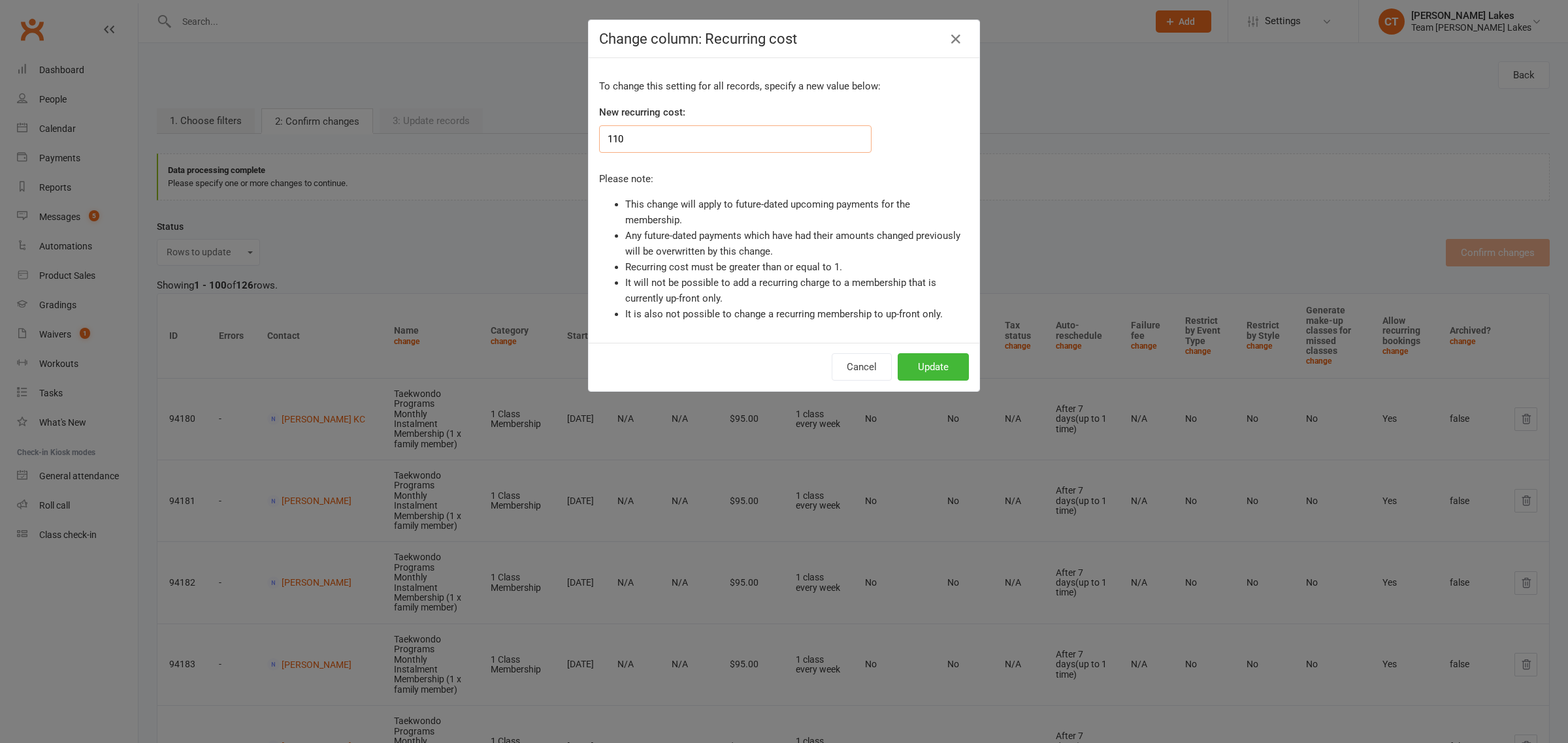 type on "110" 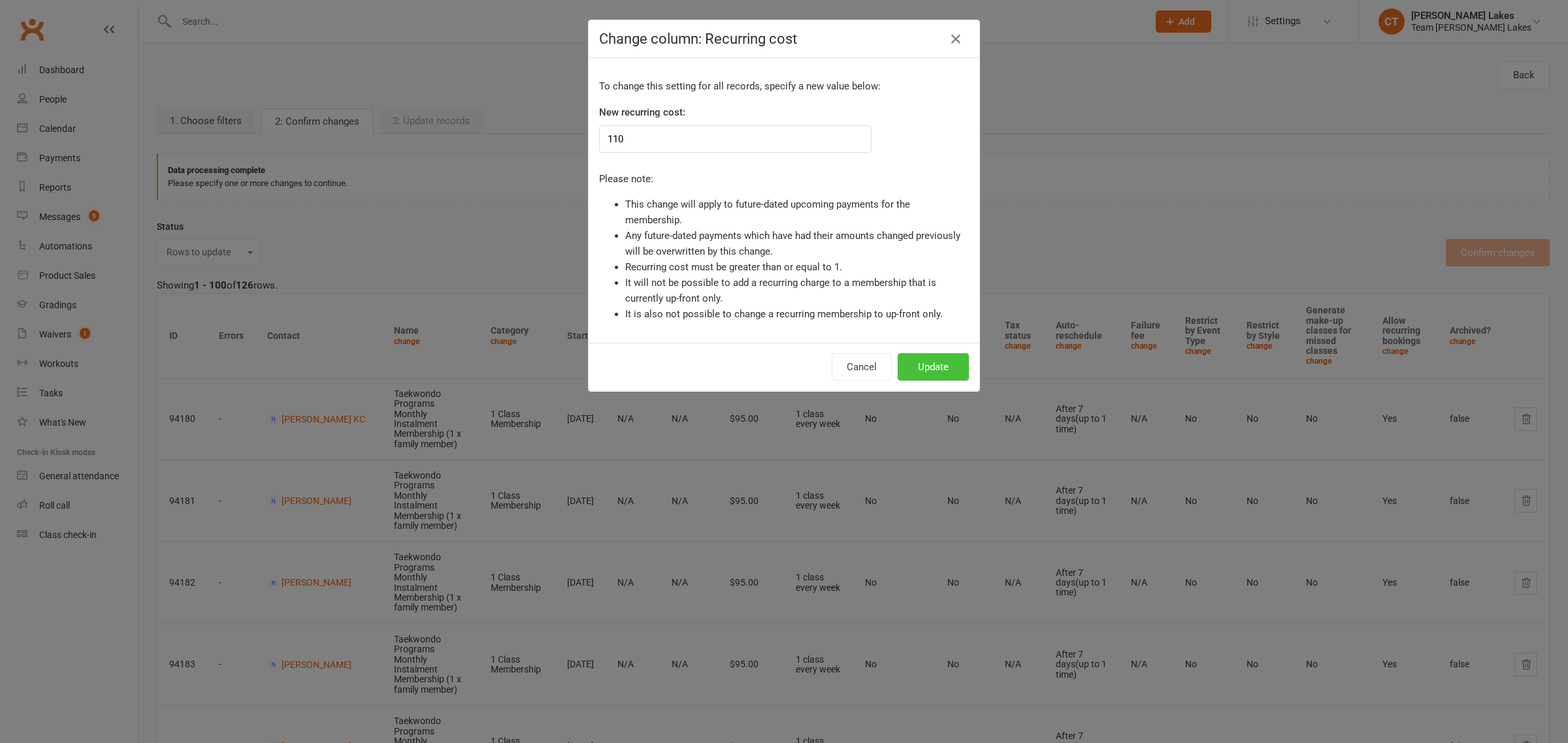click on "Update" at bounding box center (933, 367) 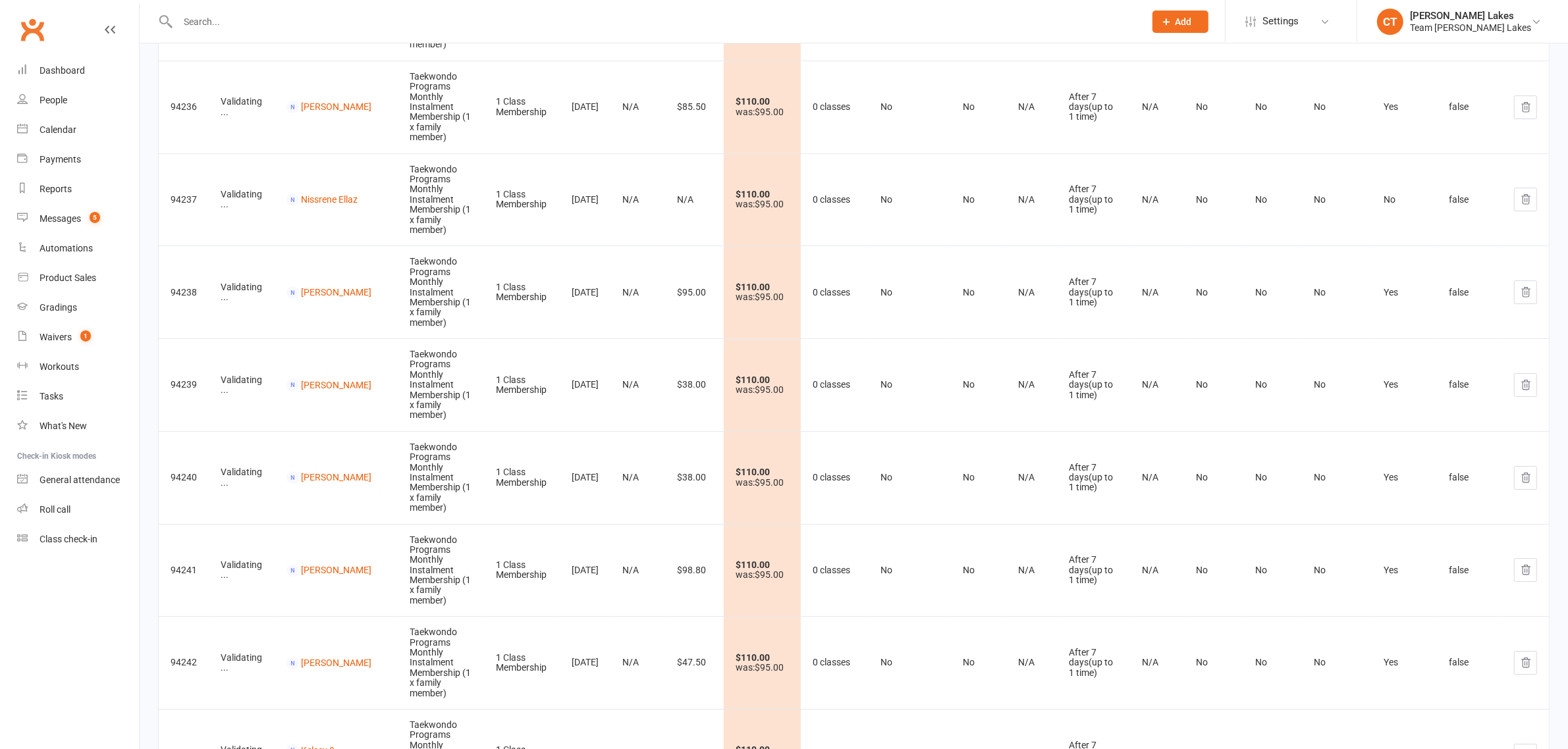 scroll, scrollTop: 5512, scrollLeft: 0, axis: vertical 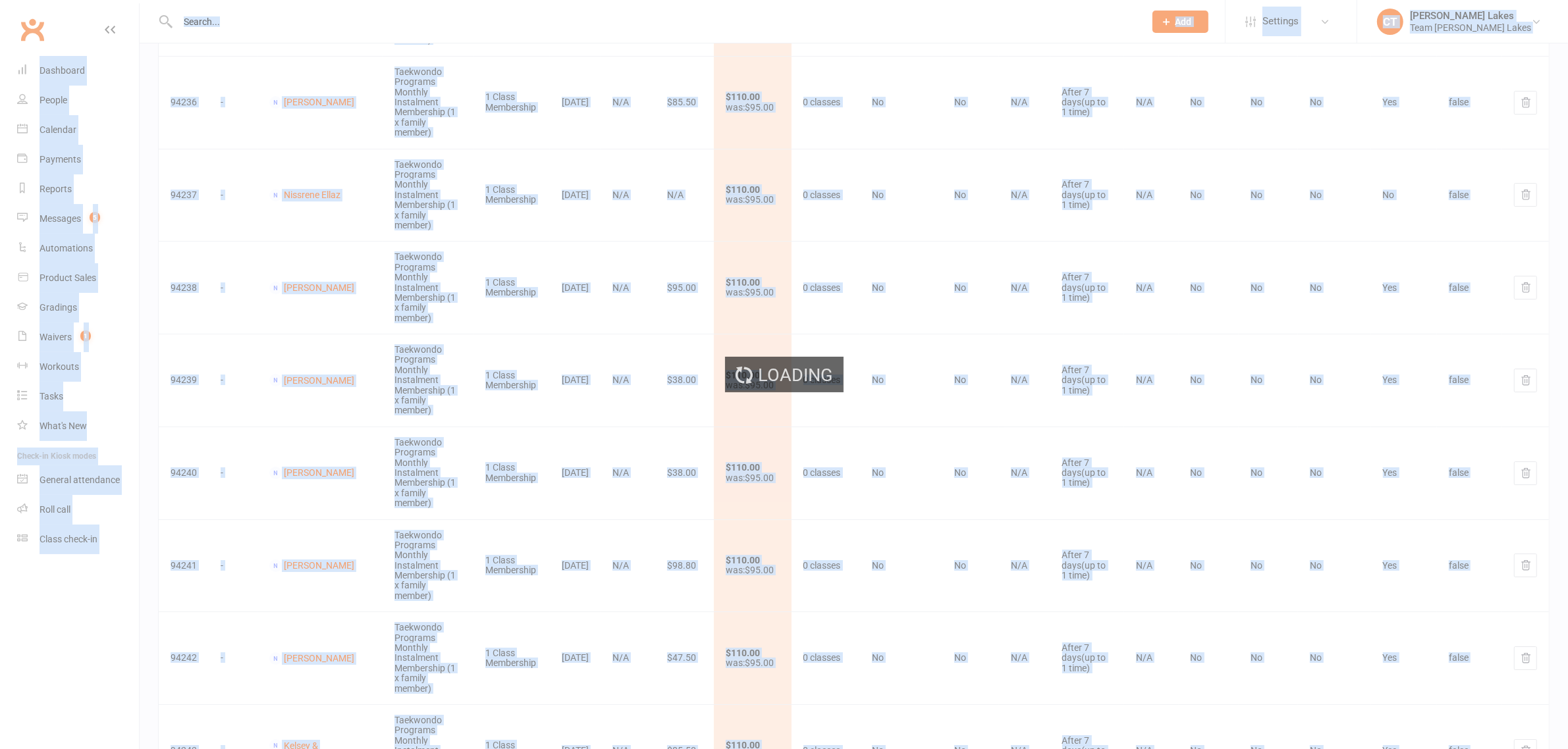 drag, startPoint x: 275, startPoint y: 336, endPoint x: 779, endPoint y: 349, distance: 504.1676 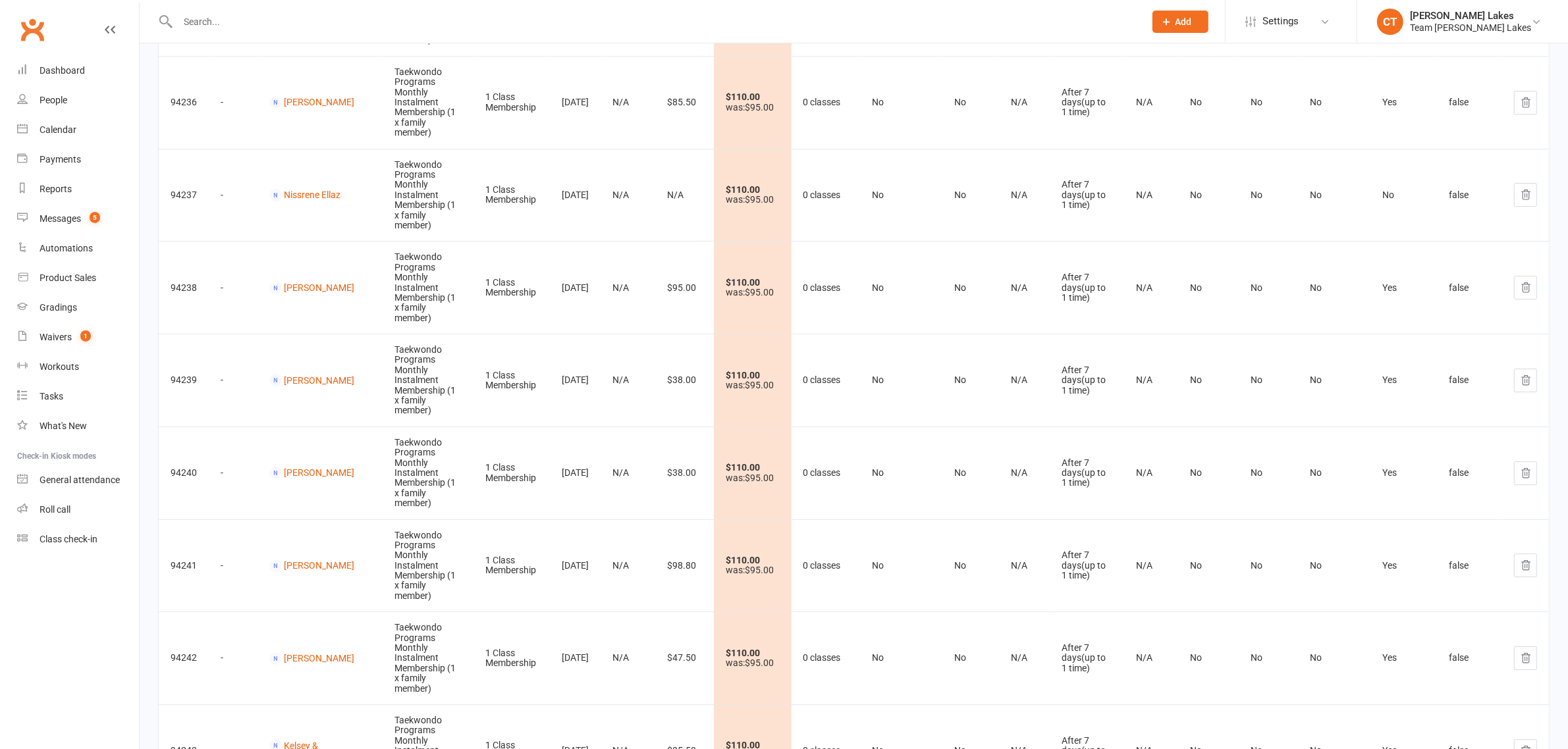 click on "2 classes every  week" at bounding box center [826, 1862] 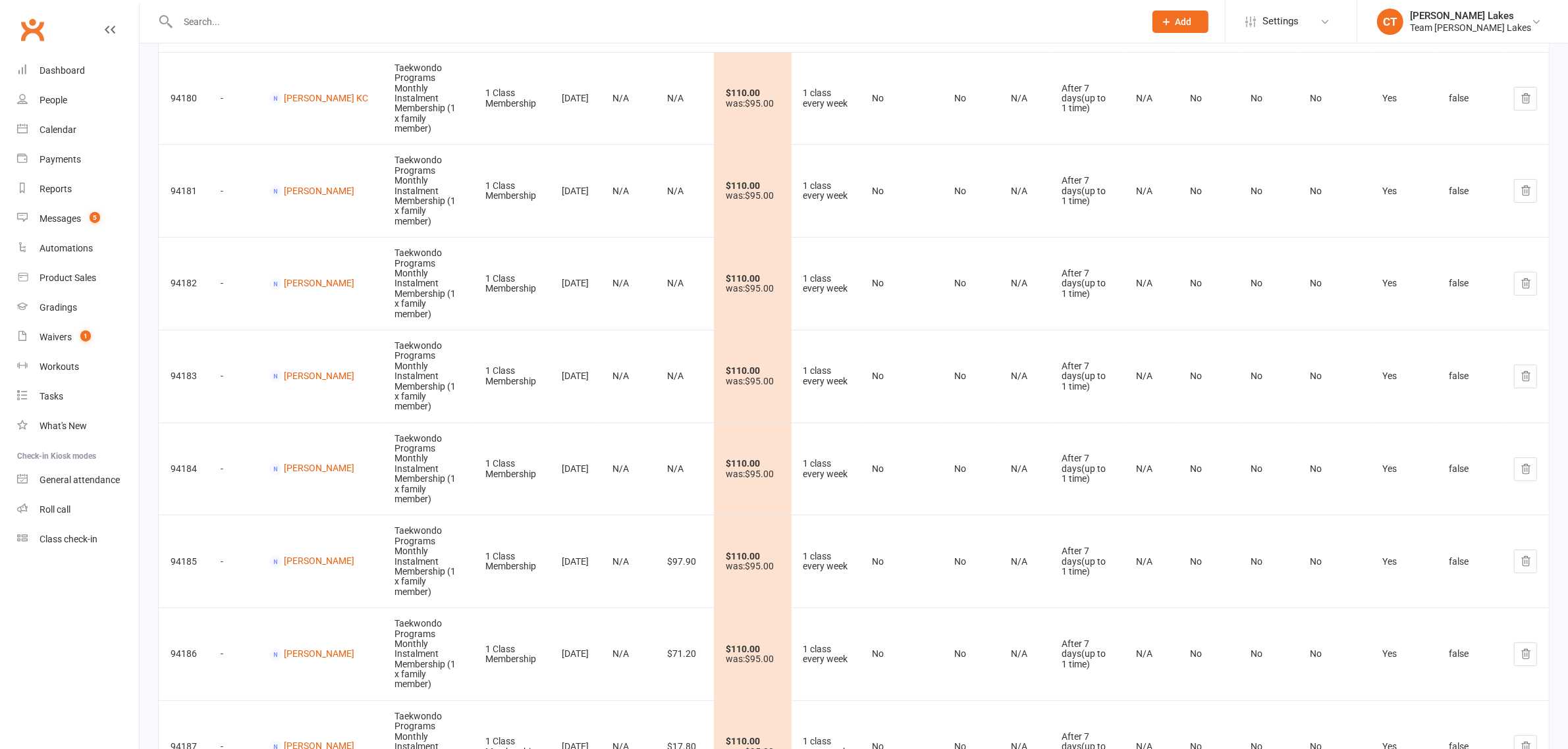scroll, scrollTop: 0, scrollLeft: 0, axis: both 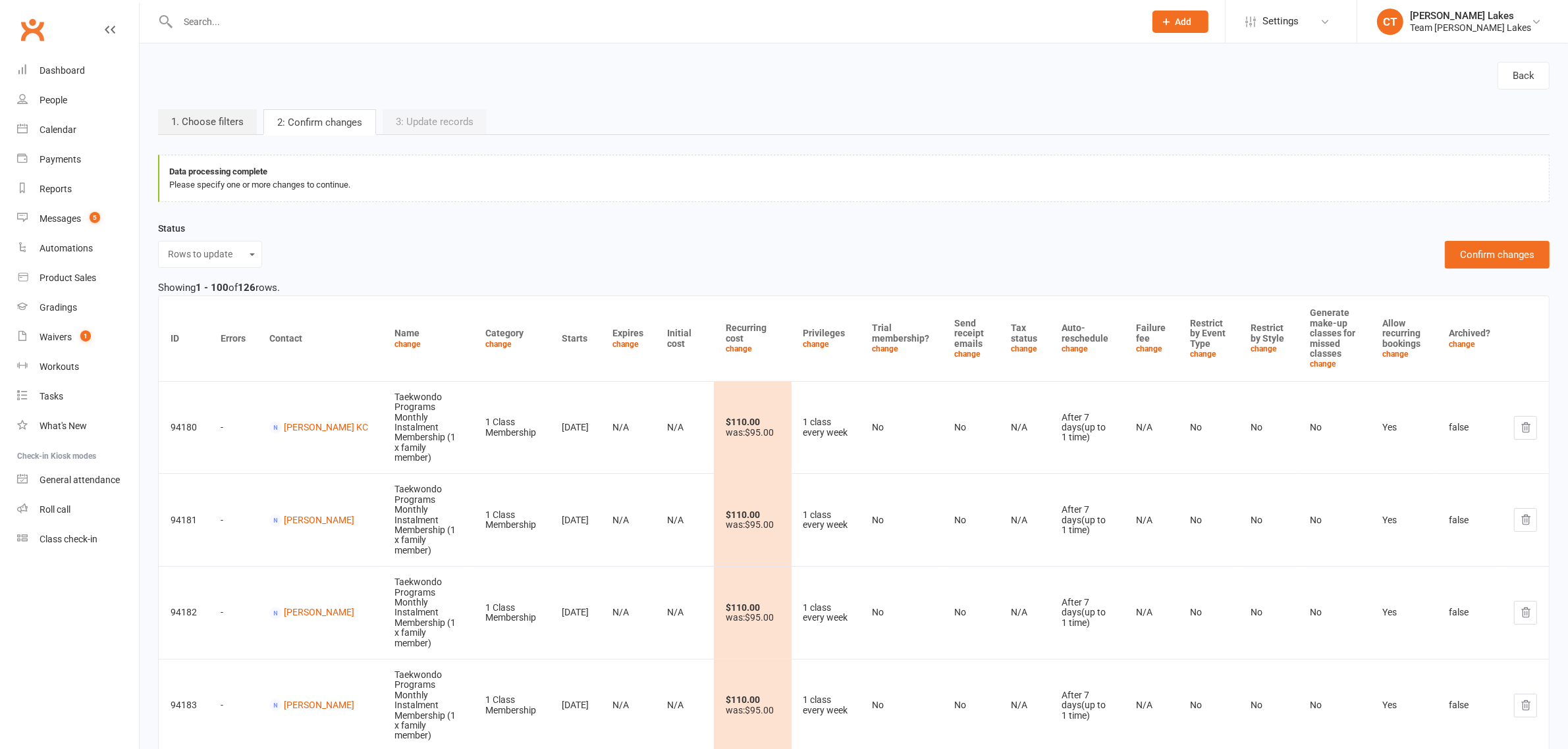 click on "Data processing complete Please specify one or more changes to continue. Status Rows to update Excluded rows Invalid rows Filter mismatches Confirm changes Showing  1 - 100  of  126  rows. ID Errors Contact Name change Category change Starts Expires change Initial cost Recurring cost change Privileges change Trial membership? change Send receipt emails change Tax status change Auto-reschedule change Failure fee change Restrict by Event Type change Restrict by Style change Generate make-up classes for missed classes change Allow recurring bookings change Archived? change 94180 -
Smriti KC
Taekwondo Programs Monthly Instalment Membership (1 x family member)  1 Class Membership Jun 13, 2020   N/A N/A $110.00 was:  $95.00  1 class every  week   No   No   N/A   After 7 days  (up to 1 time)   N/A   No   No   No   Yes   false 94181 -
Astra Gilfillan
Taekwondo Programs Monthly Instalment Membership (1 x family member)  1 Class Membership Jun 13, 2020   N/A N/A $110.00 was:  $95.00   No   No" at bounding box center [853, 4988] 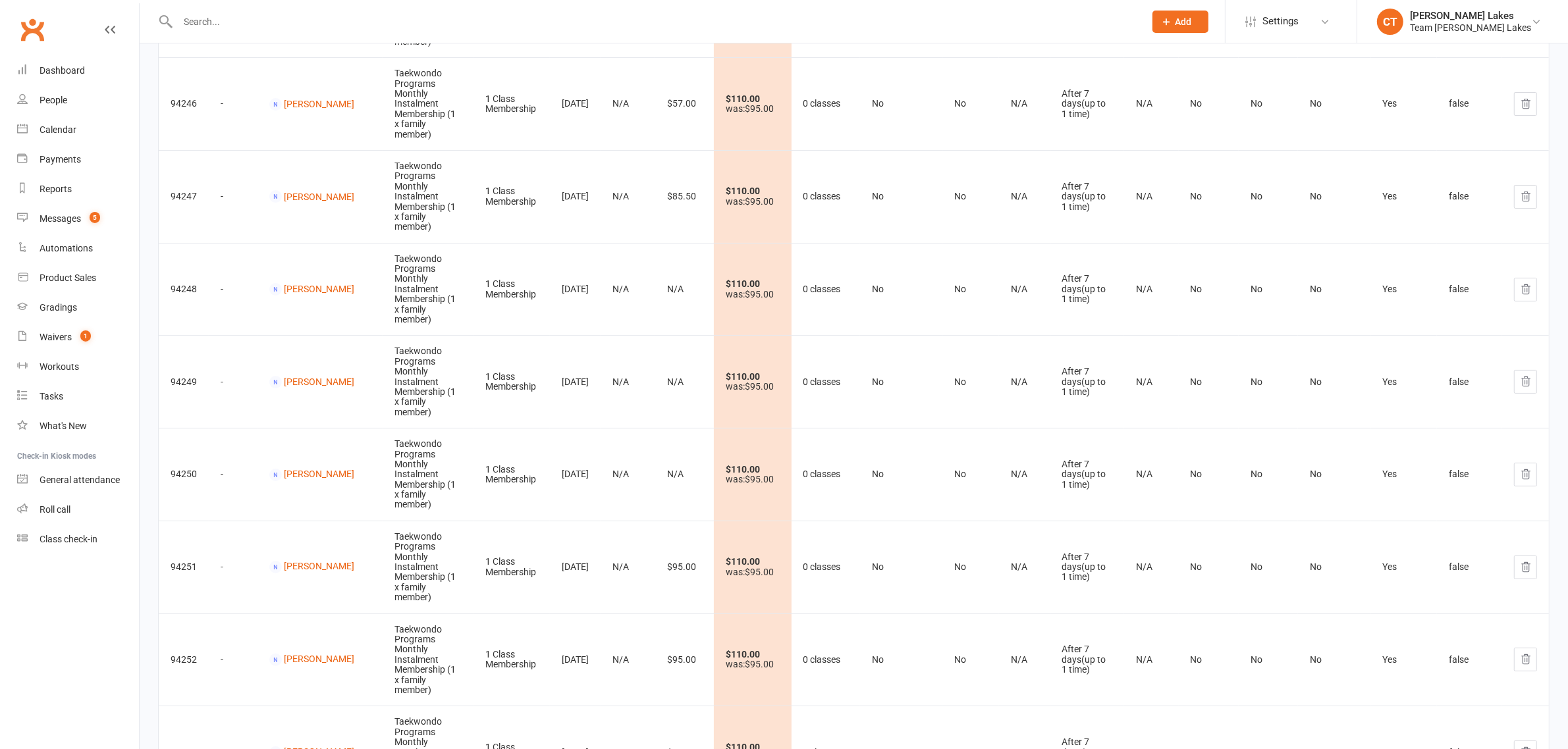 scroll, scrollTop: 5494, scrollLeft: 0, axis: vertical 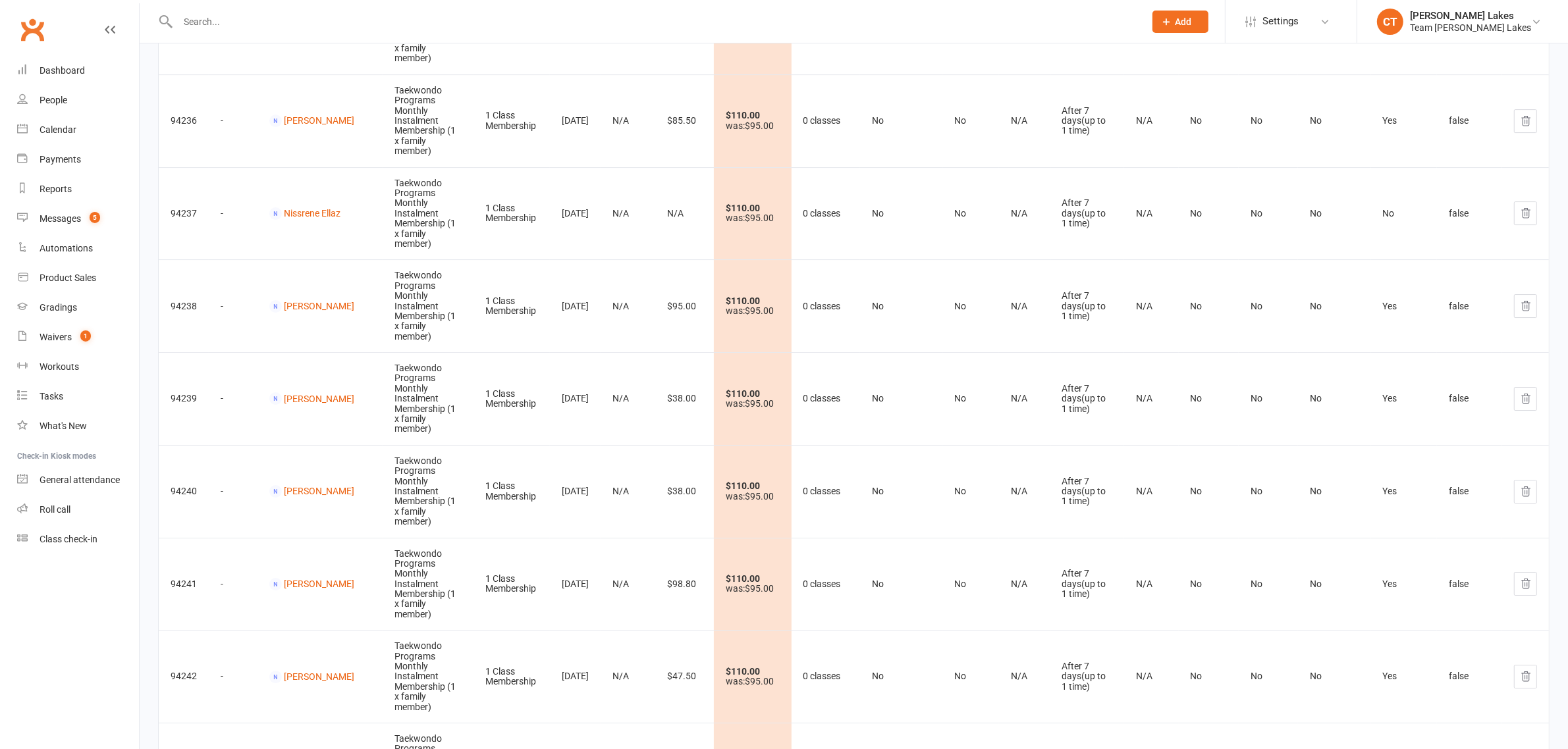click at bounding box center [655, 22] 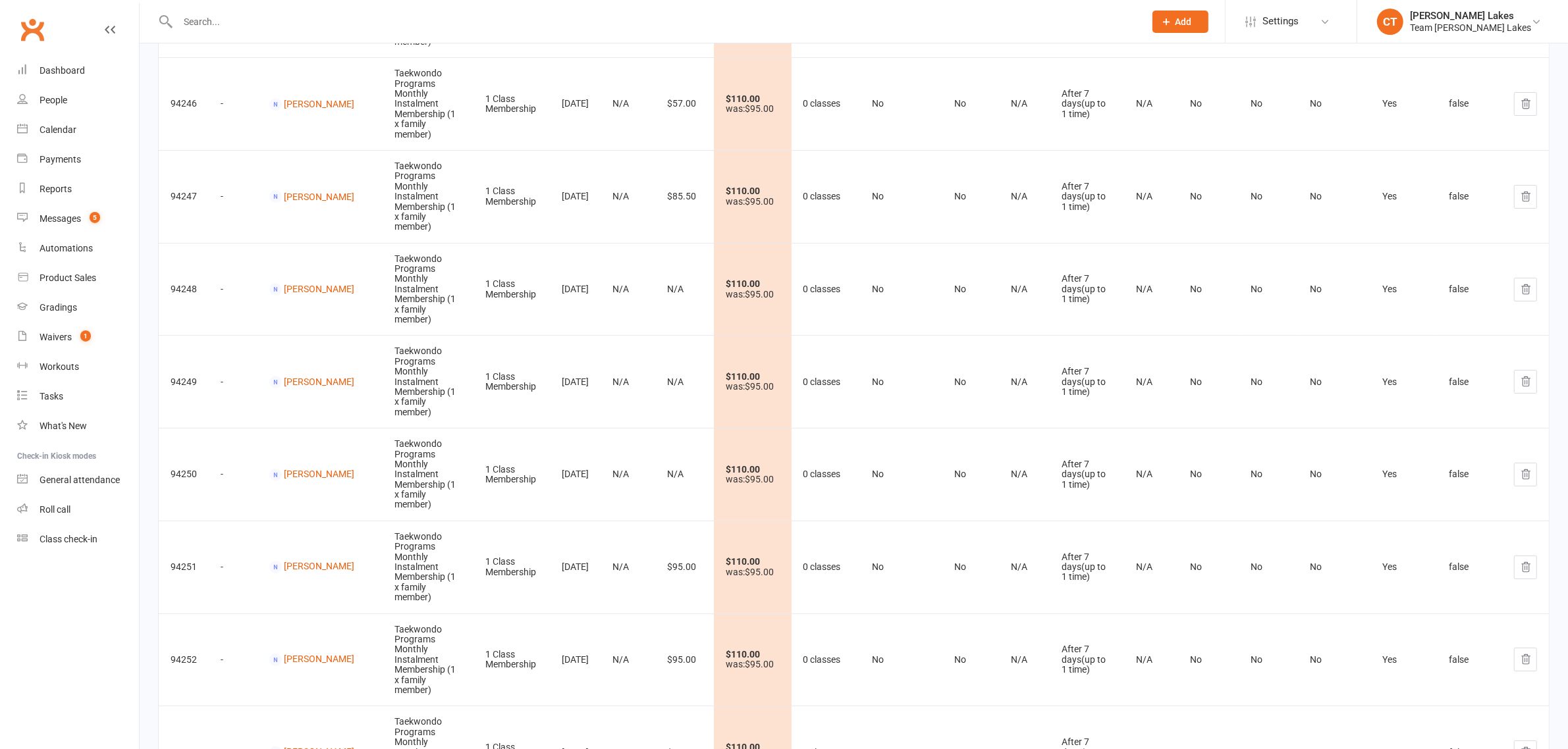 drag, startPoint x: 257, startPoint y: 370, endPoint x: 755, endPoint y: 372, distance: 498.004 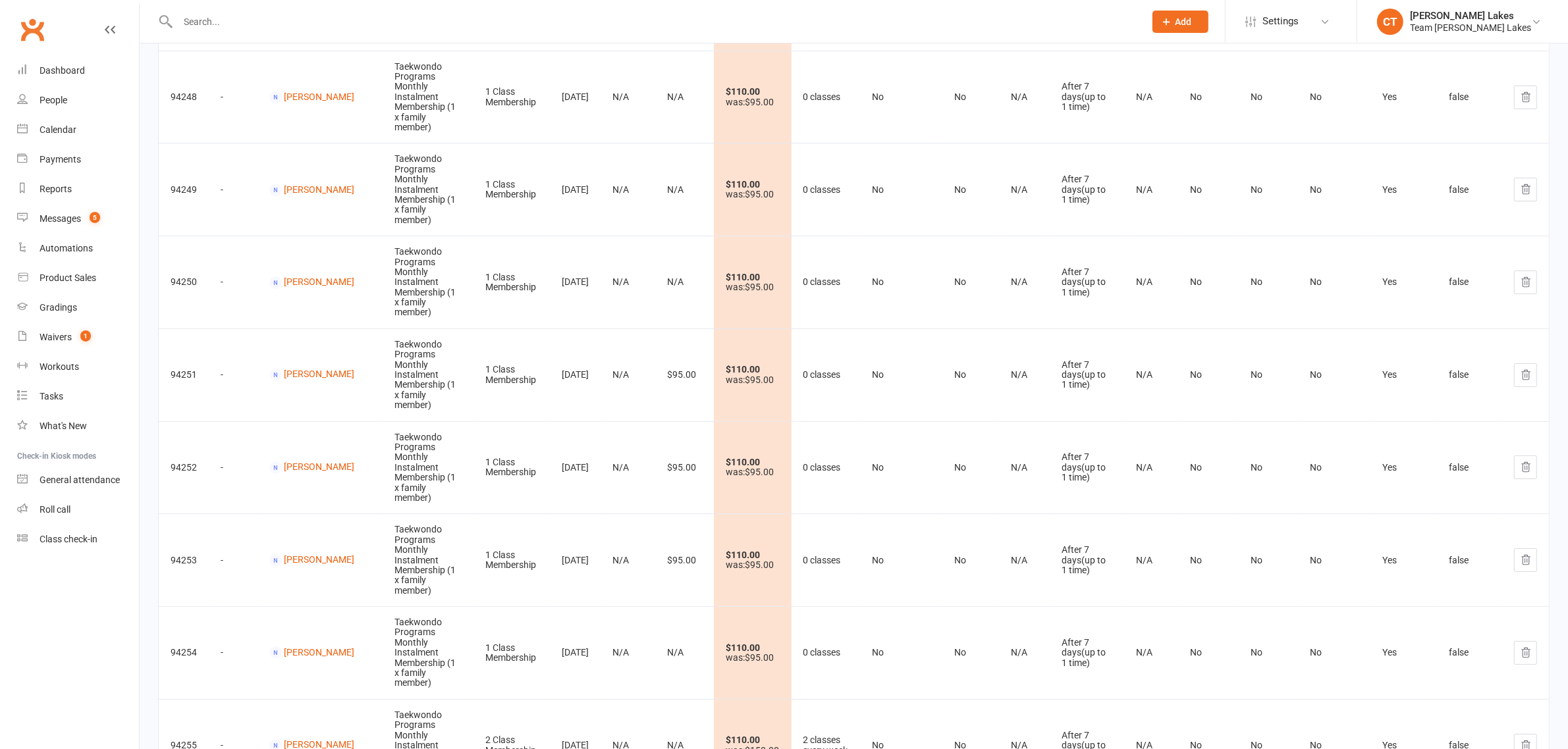 scroll, scrollTop: 6684, scrollLeft: 0, axis: vertical 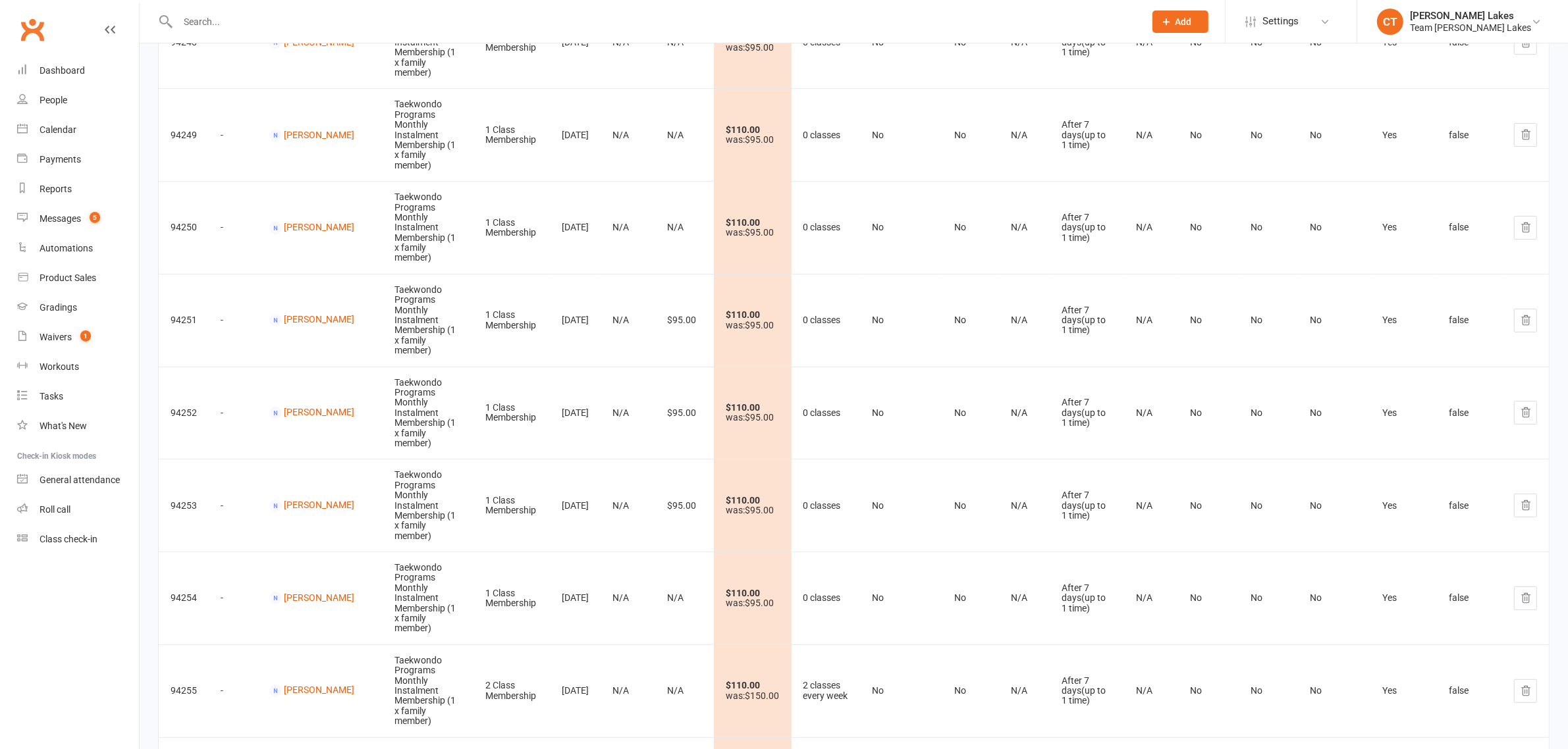 drag, startPoint x: 252, startPoint y: 486, endPoint x: 764, endPoint y: 492, distance: 512.0352 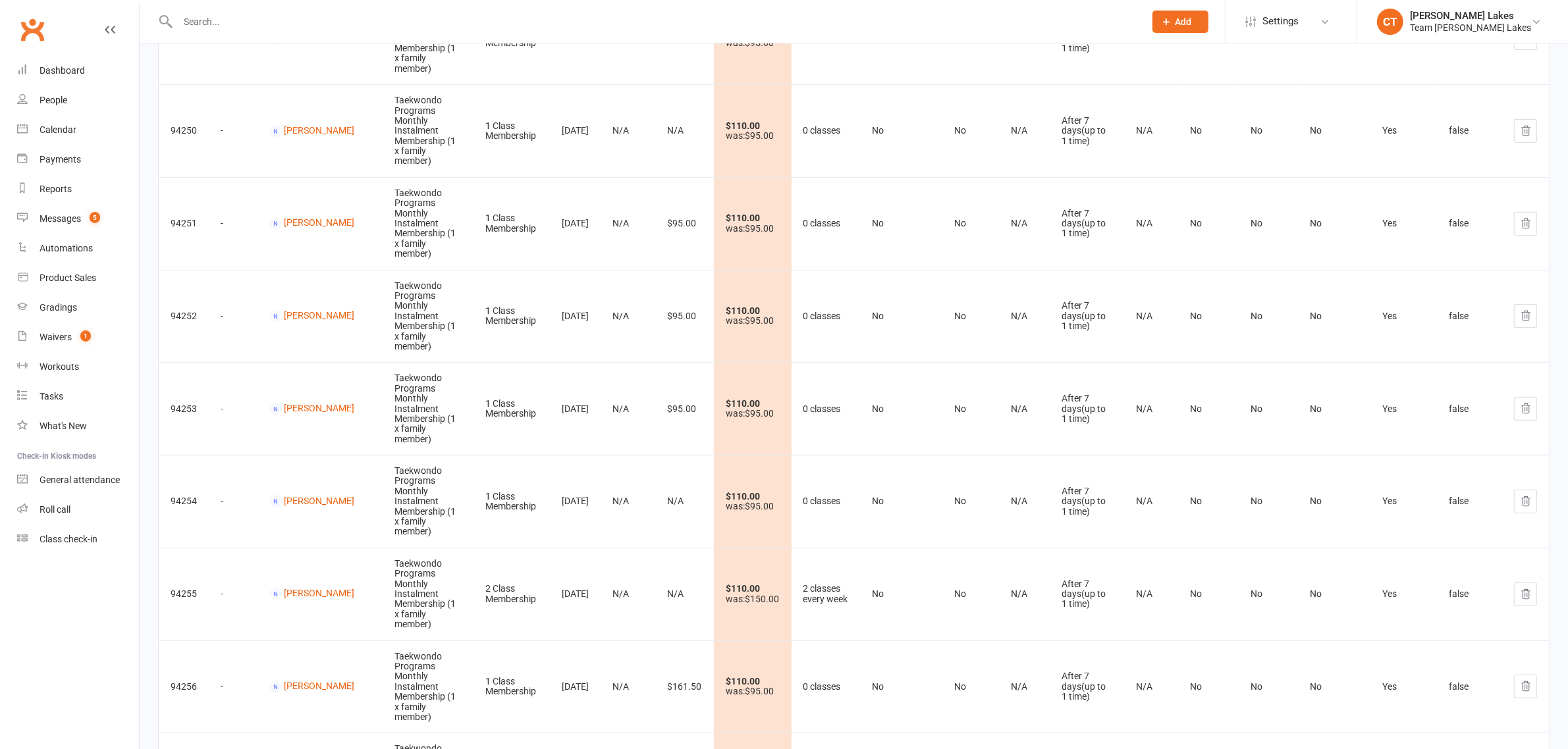 scroll, scrollTop: 7013, scrollLeft: 0, axis: vertical 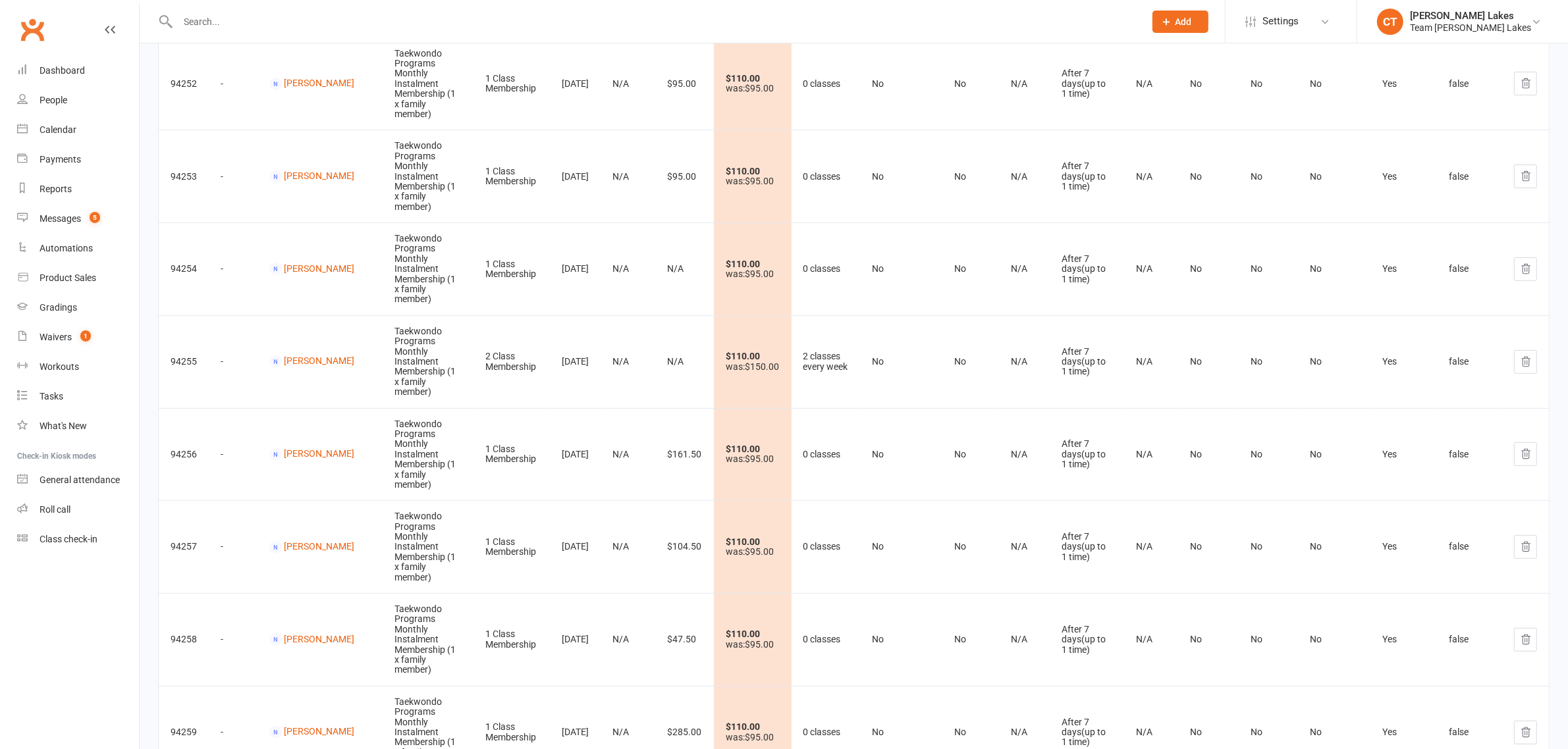 click on "2" at bounding box center (1498, 2654) 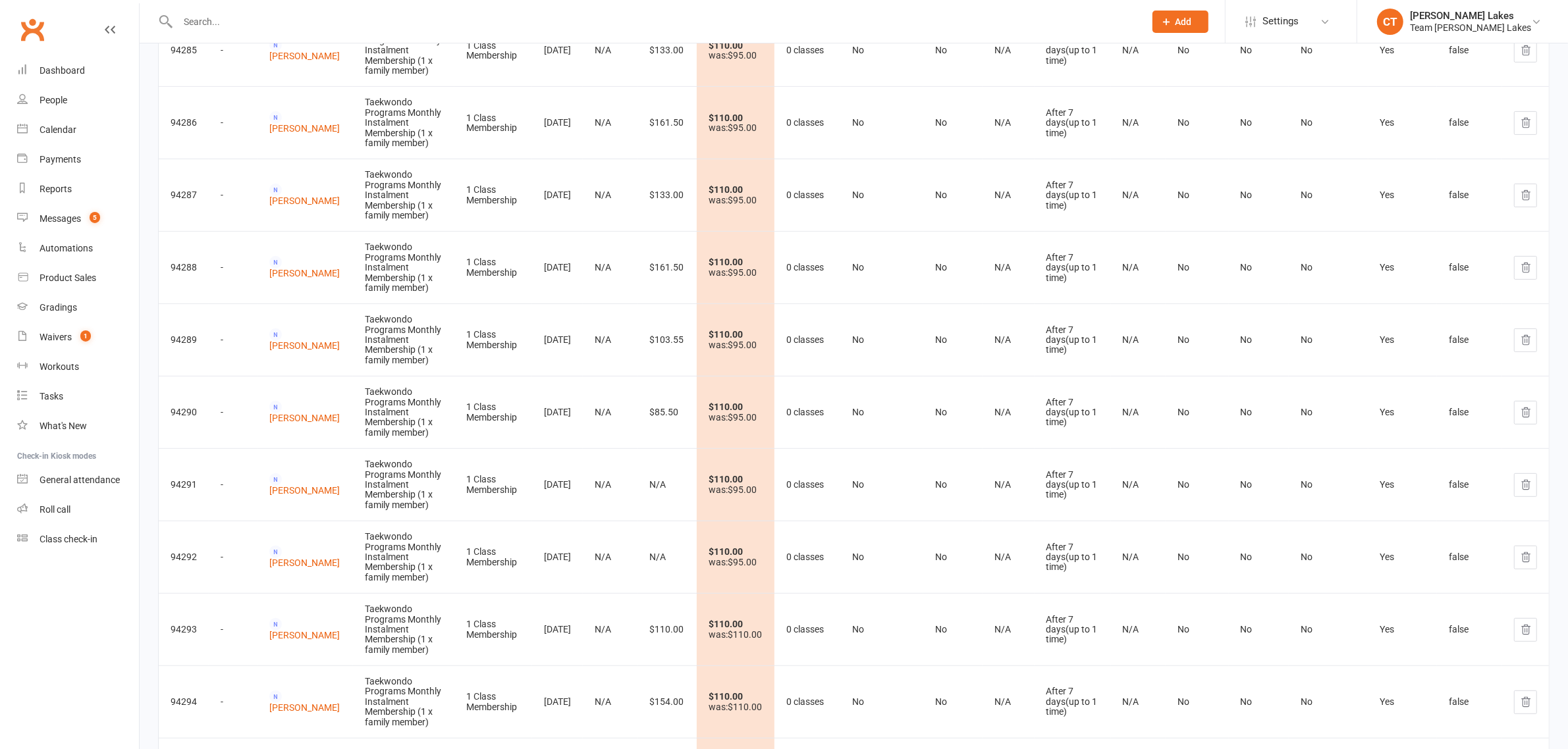 scroll, scrollTop: 1712, scrollLeft: 0, axis: vertical 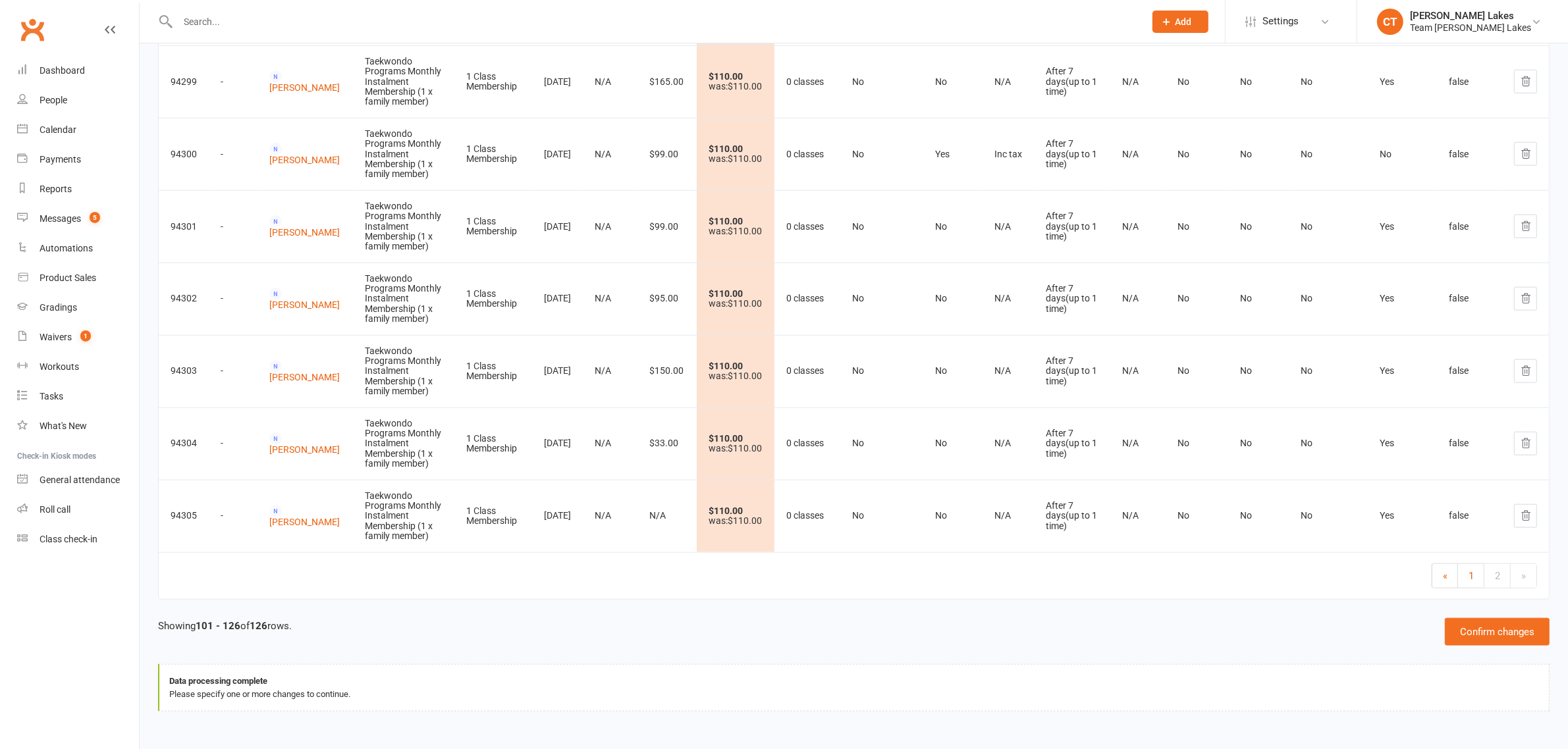 click on "2" at bounding box center [1498, 576] 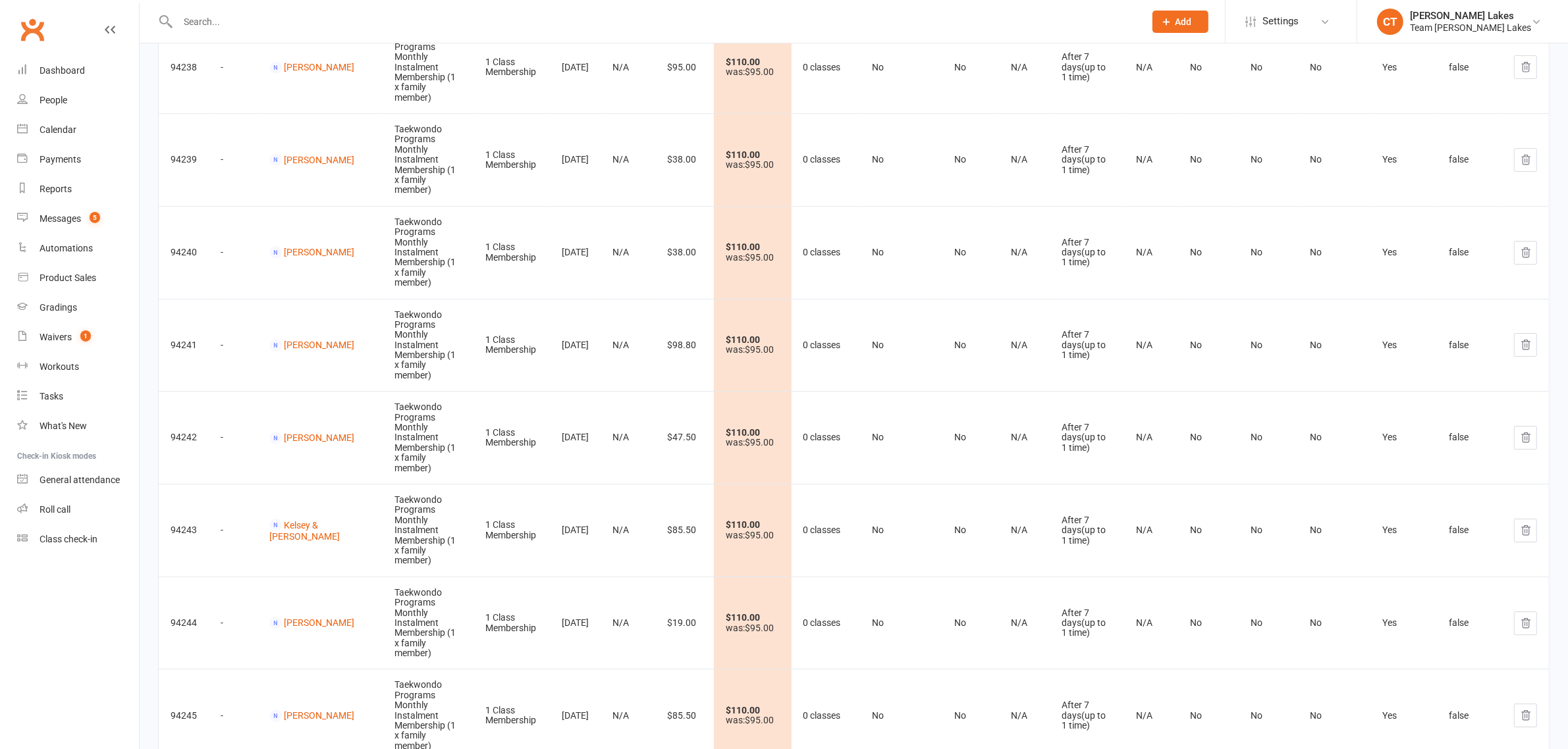 scroll, scrollTop: 7083, scrollLeft: 0, axis: vertical 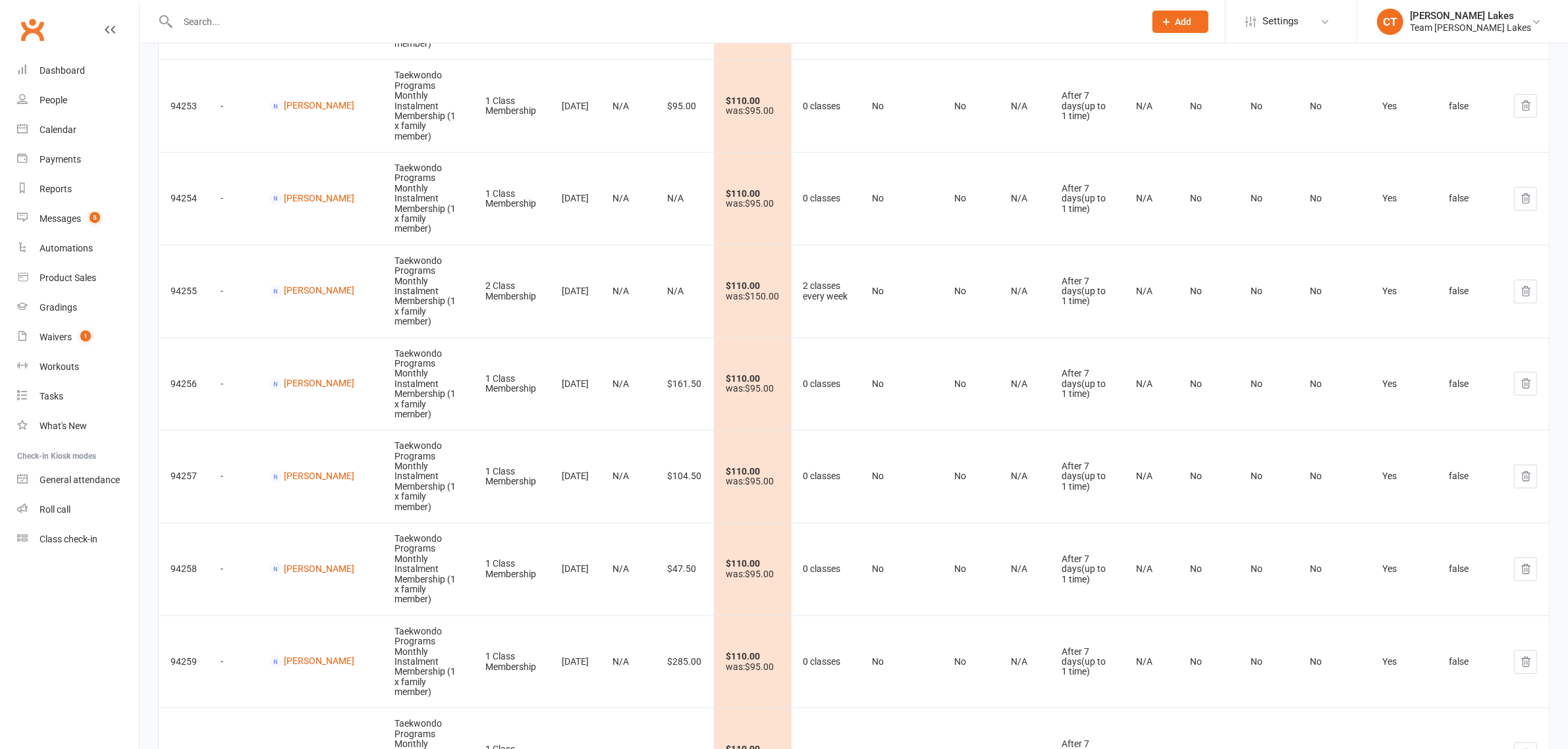 click on "2" at bounding box center (1498, 2584) 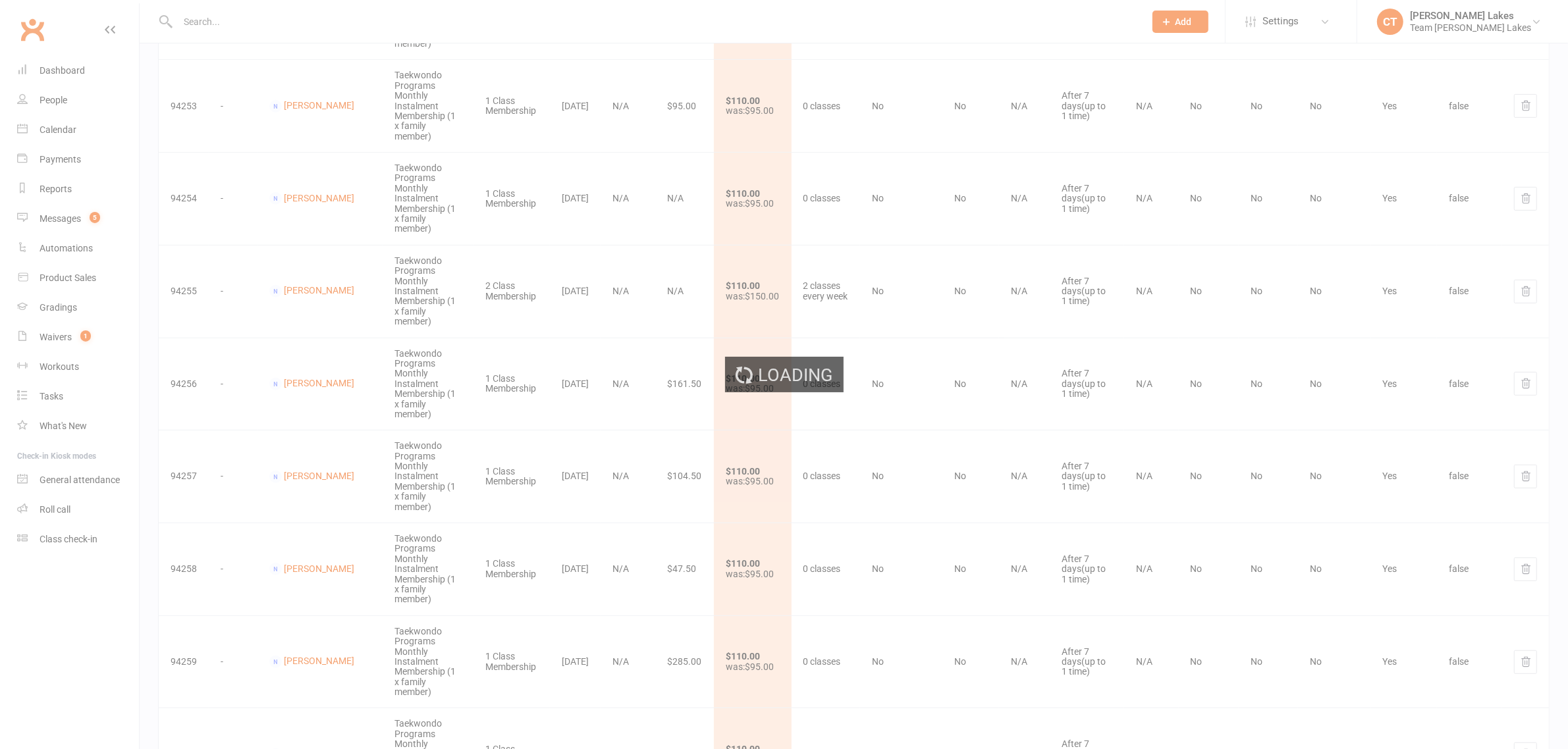 scroll, scrollTop: 1716, scrollLeft: 0, axis: vertical 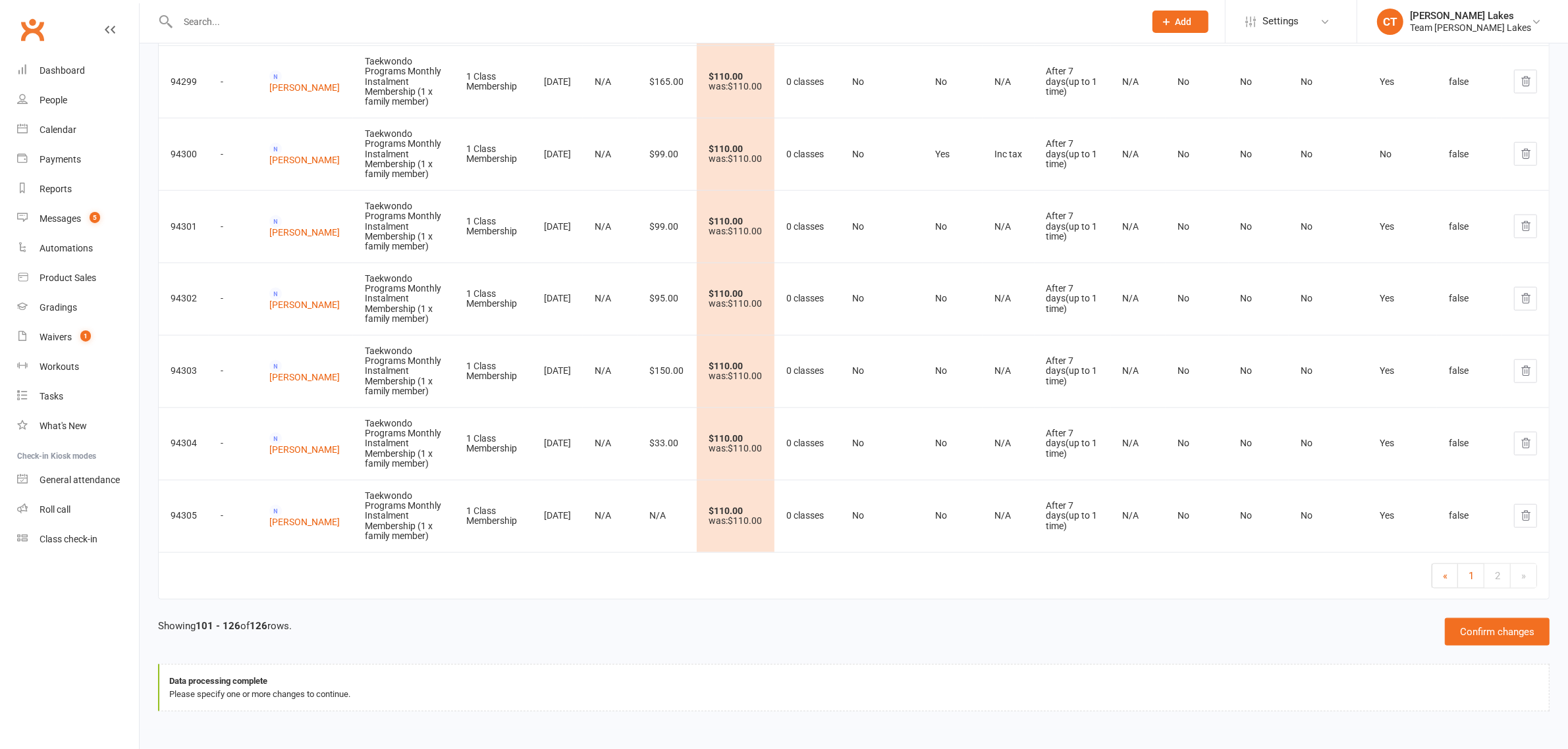 click on "ID Errors Contact Name change Category change Starts Expires change Initial cost Recurring cost change Privileges change Trial membership? change Send receipt emails change Tax status change Auto-reschedule change Failure fee change Restrict by Event Type change Restrict by Style change Generate make-up classes for missed classes change Allow recurring bookings change Archived? change 94280 -
Basirat Erinle
Taekwondo Programs Monthly Instalment Membership (1 x family member)  1 Class Membership Nov 4, 2024   N/A $171.00 $110.00 was:  $95.00  0 classes   No   No   N/A   After 7 days  (up to 1 time)   N/A   No   No   No   Yes   false 94281 -
Katie Salera
Taekwondo Programs Monthly Instalment Membership (1 x family member)  1 Class Membership Nov 18, 2024   N/A $114.00 $110.00 was:  $95.00  0 classes   No   No   N/A   After 7 days  (up to 1 time)   N/A   No   No   No   Yes   false 94282 -
Mace Caruana
Taekwondo Programs Monthly Instalment Membership (1 x family member)   N/A was:" at bounding box center [853, -399] 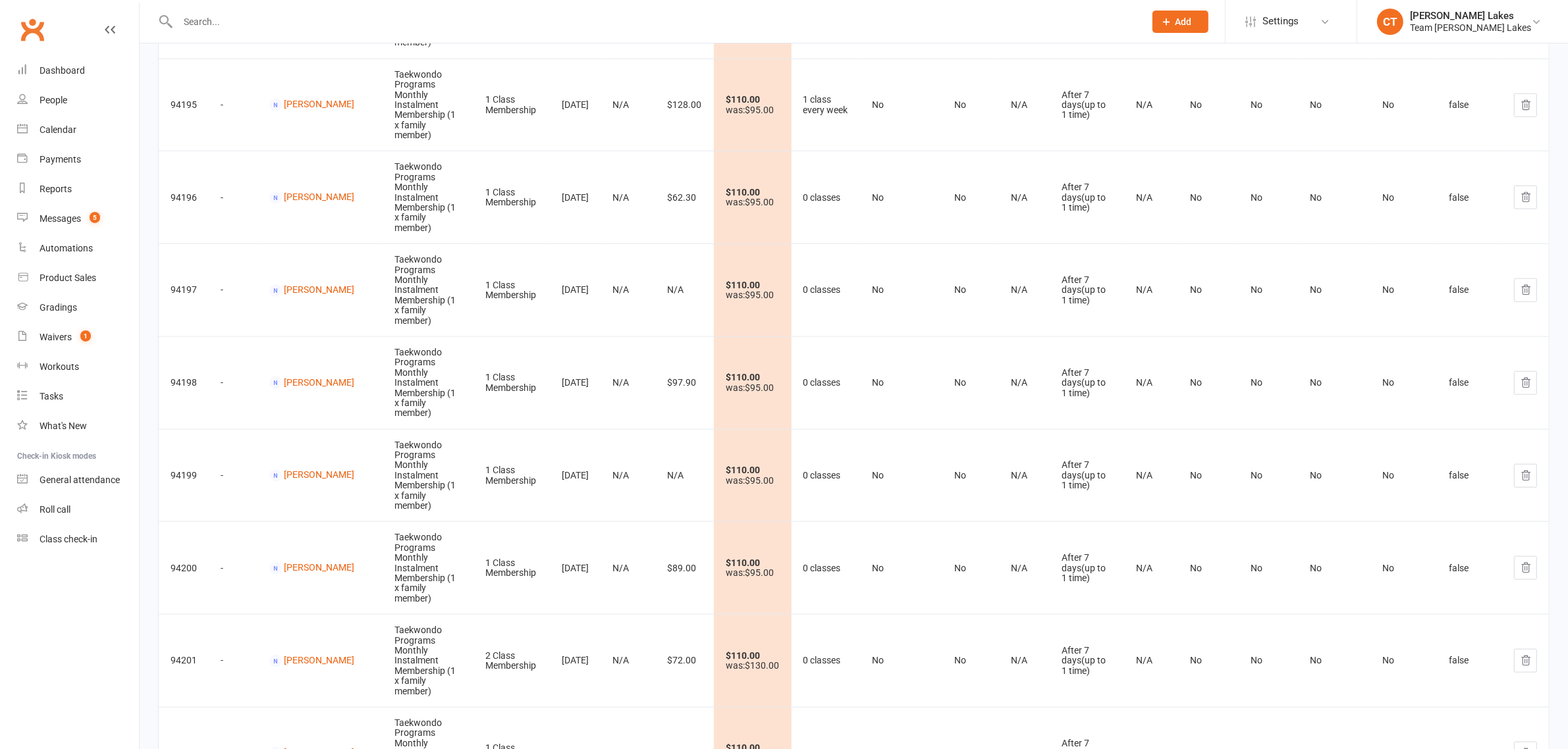 scroll, scrollTop: 6799, scrollLeft: 0, axis: vertical 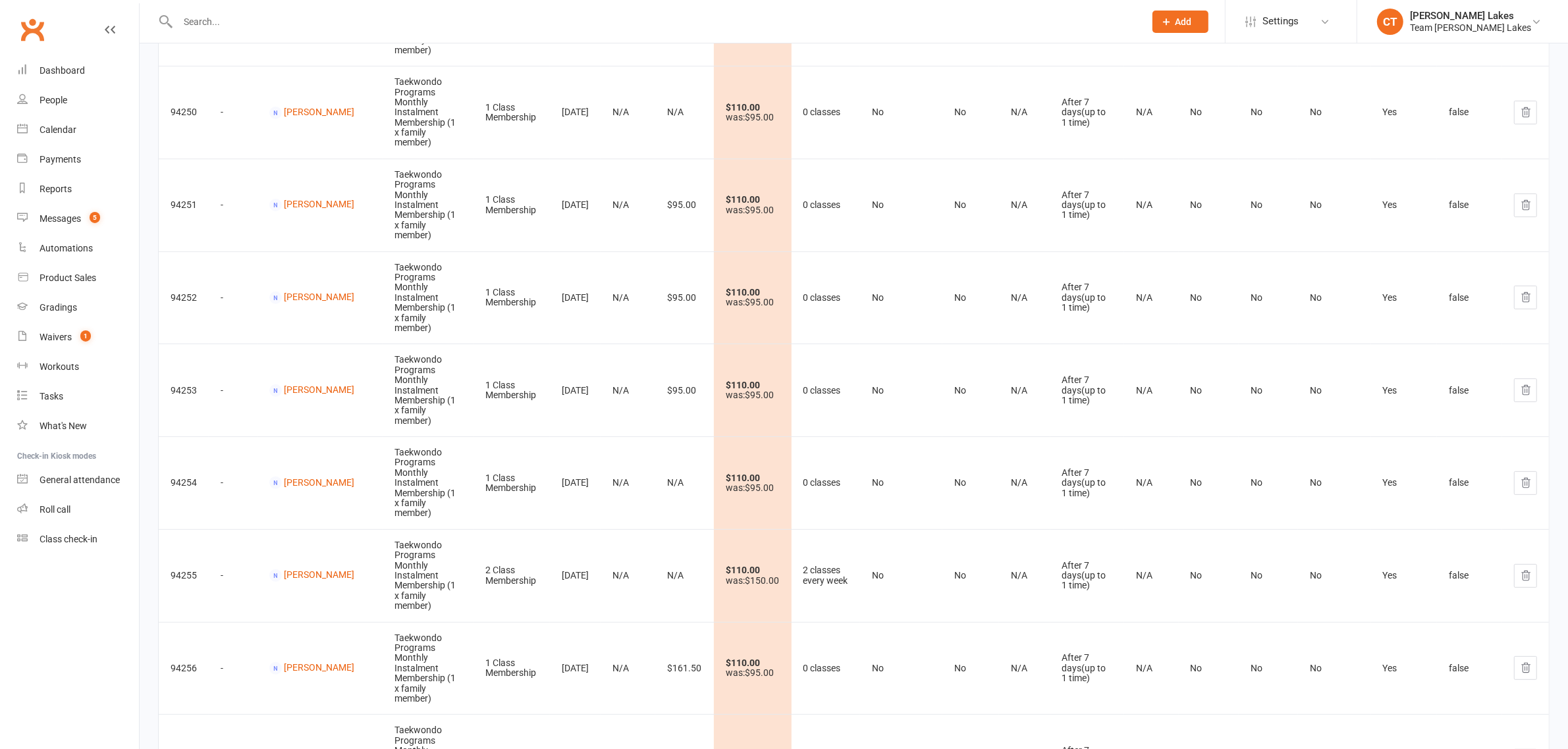 click on "$110.00 was:  $150.00" at bounding box center [753, 2242] 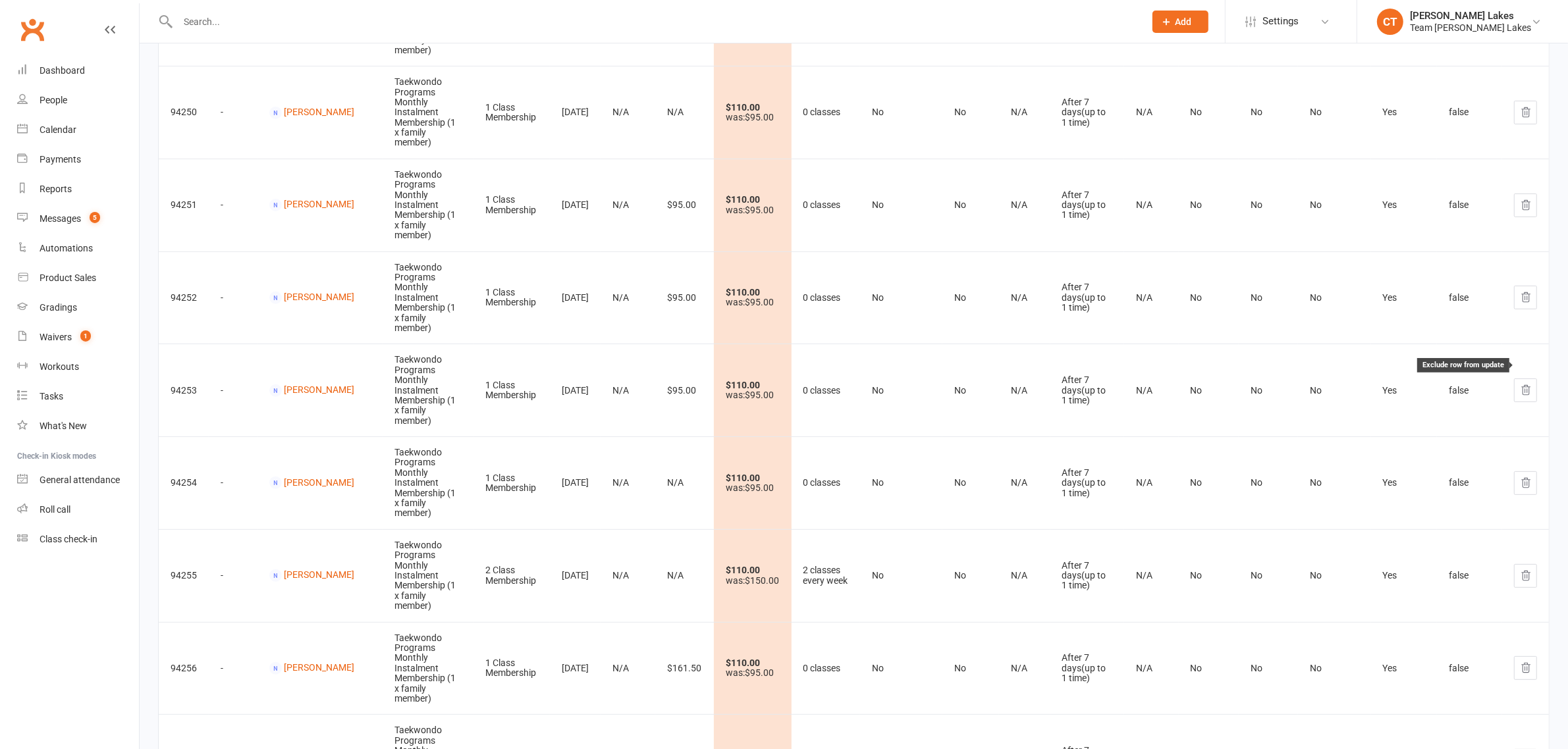 click 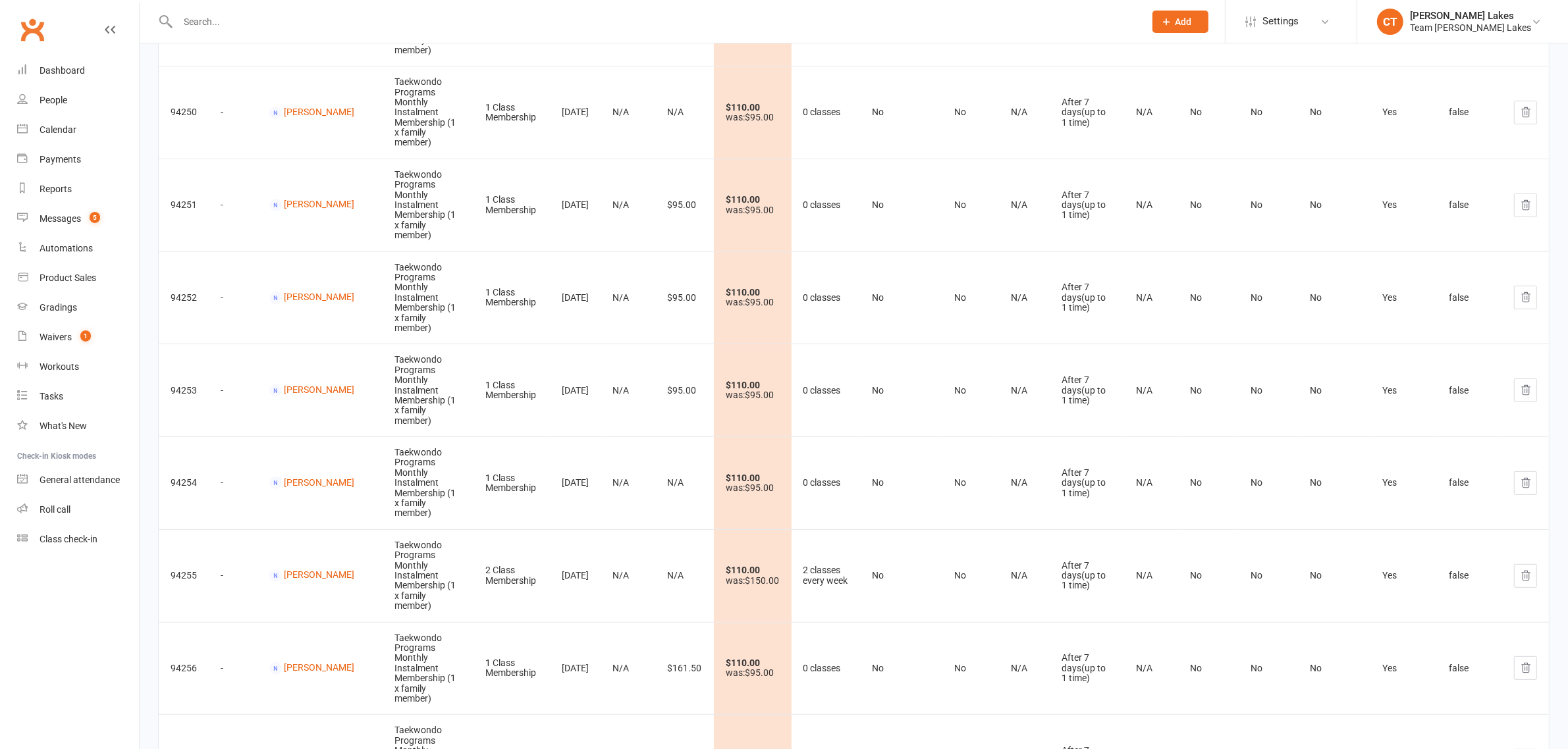 scroll, scrollTop: 5494, scrollLeft: 0, axis: vertical 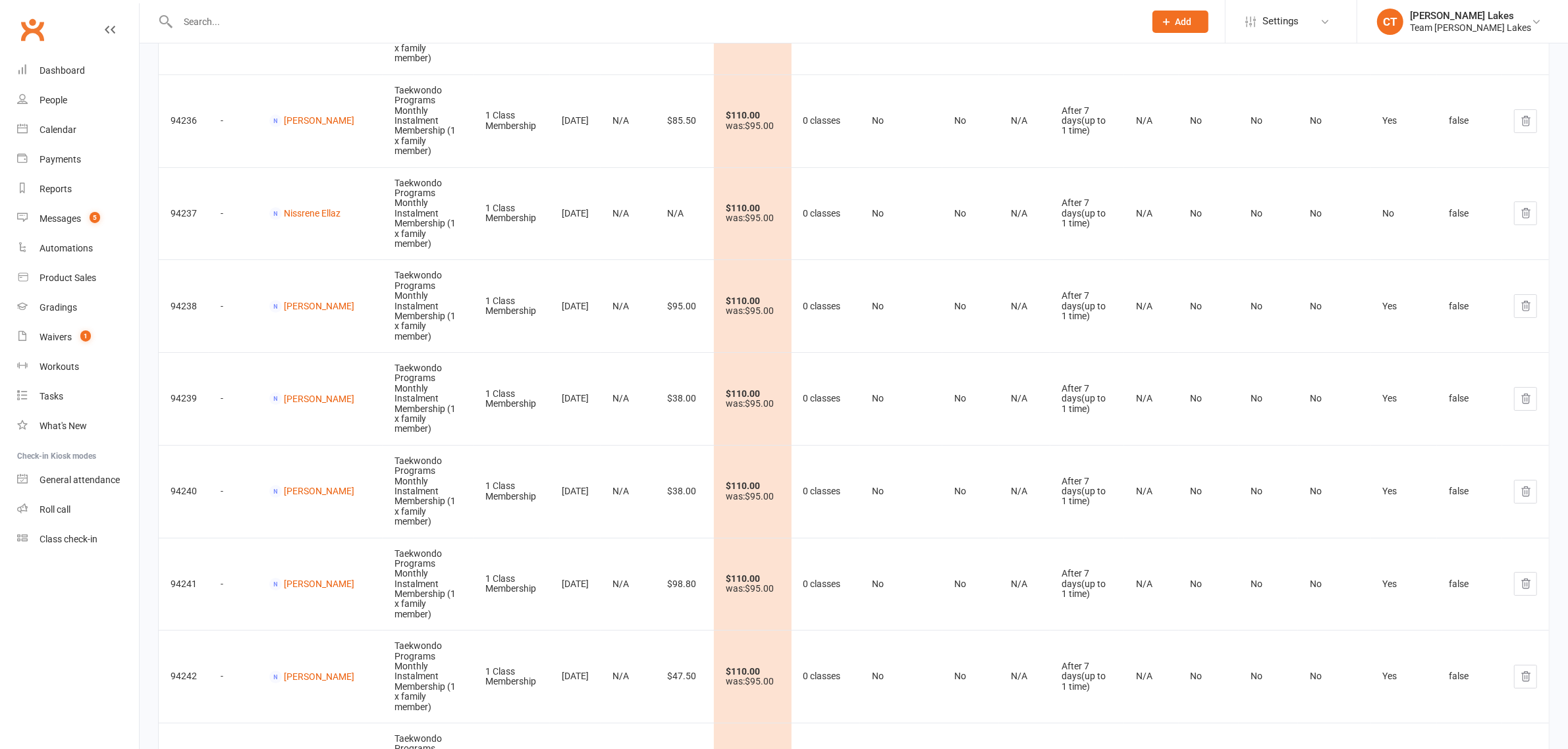 click at bounding box center [647, 21] 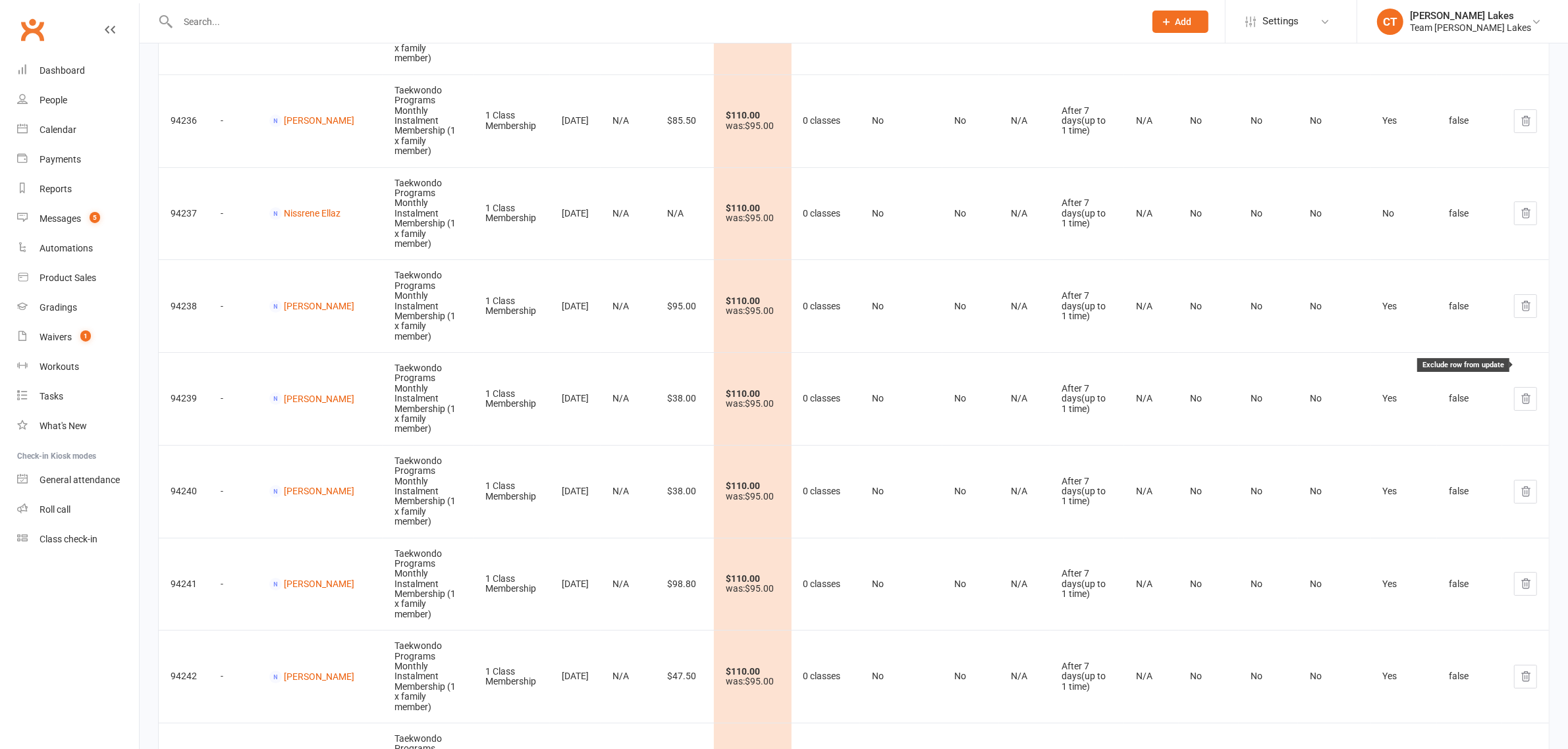 click 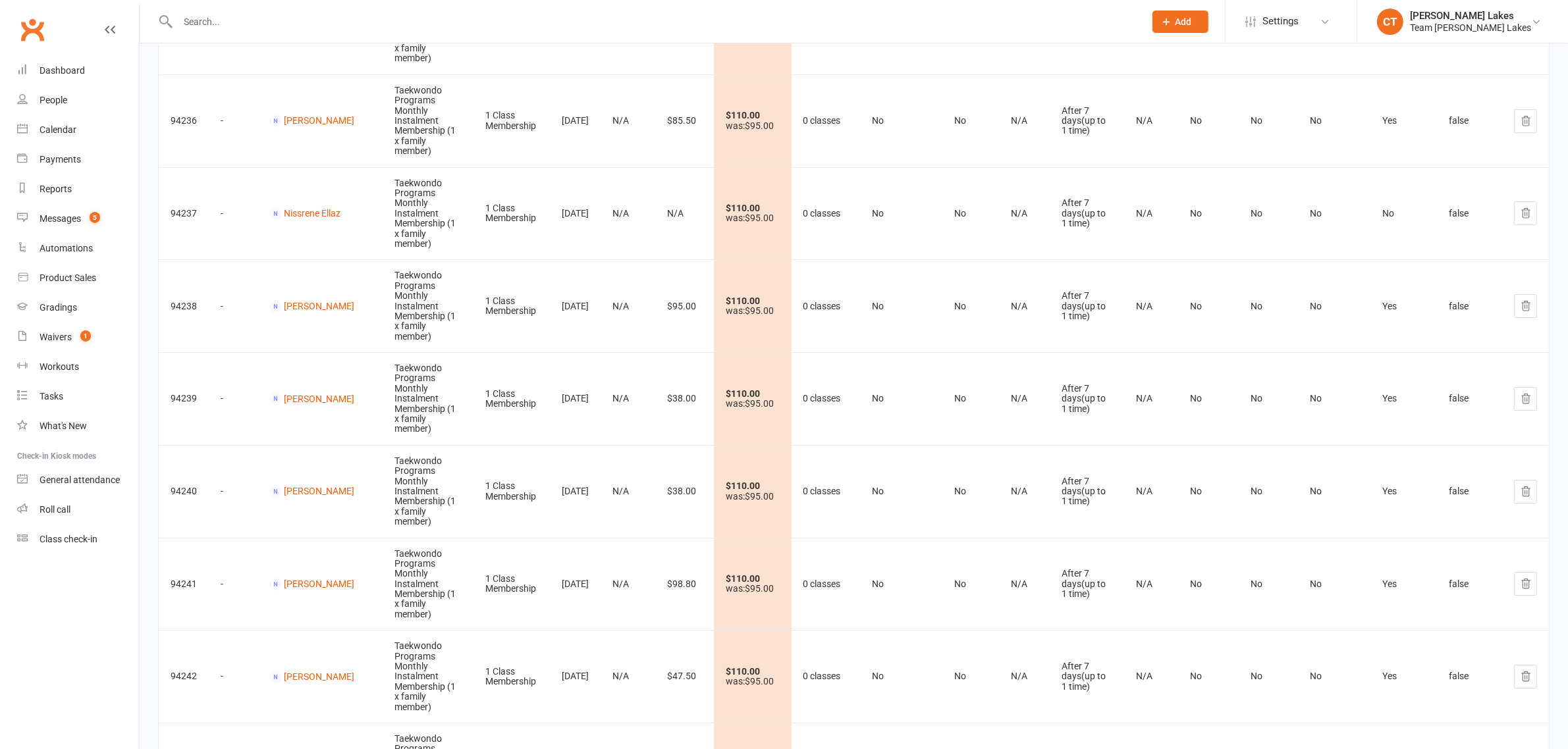 scroll, scrollTop: 6365, scrollLeft: 0, axis: vertical 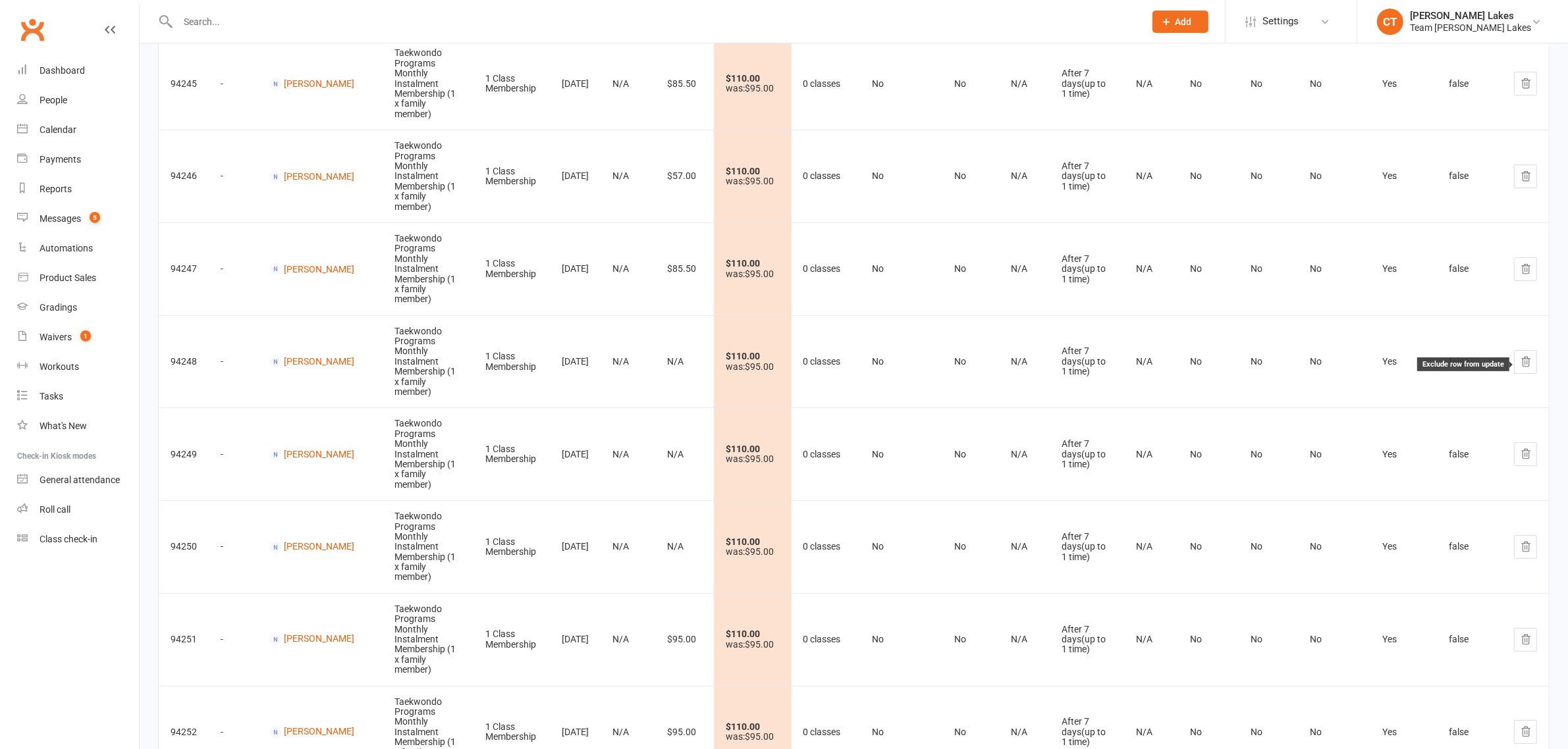 click 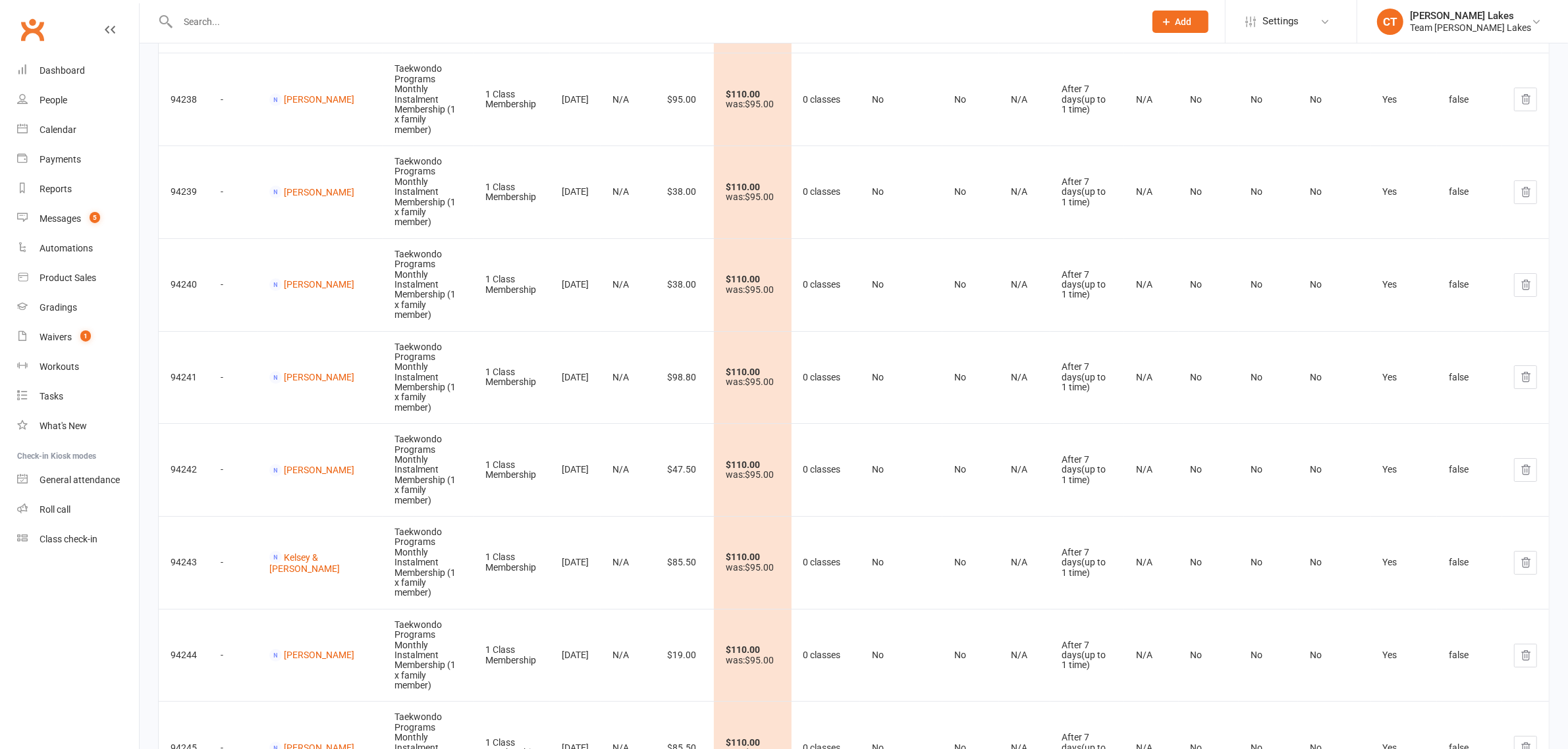 scroll, scrollTop: 5213, scrollLeft: 0, axis: vertical 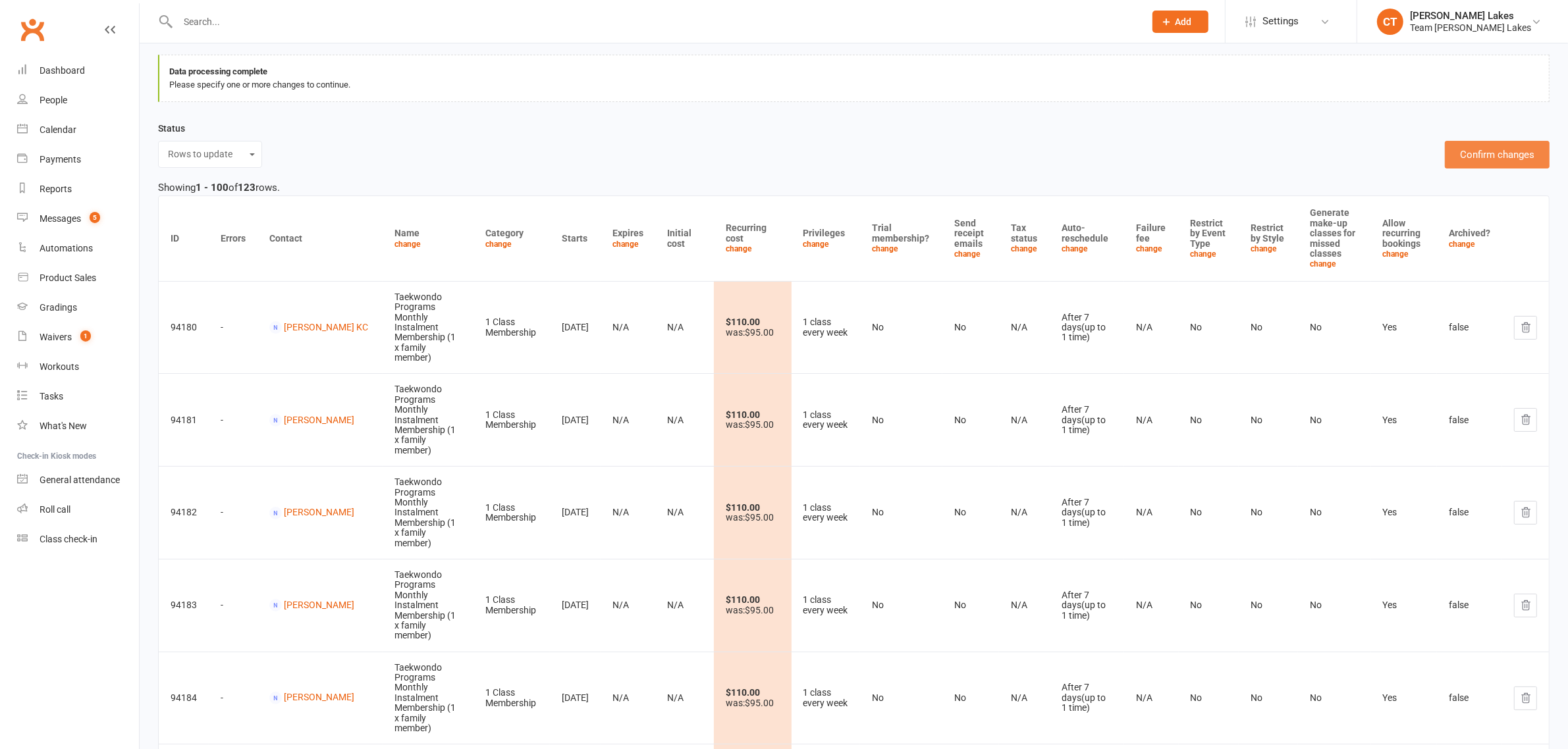 click on "Confirm changes" at bounding box center (1497, 155) 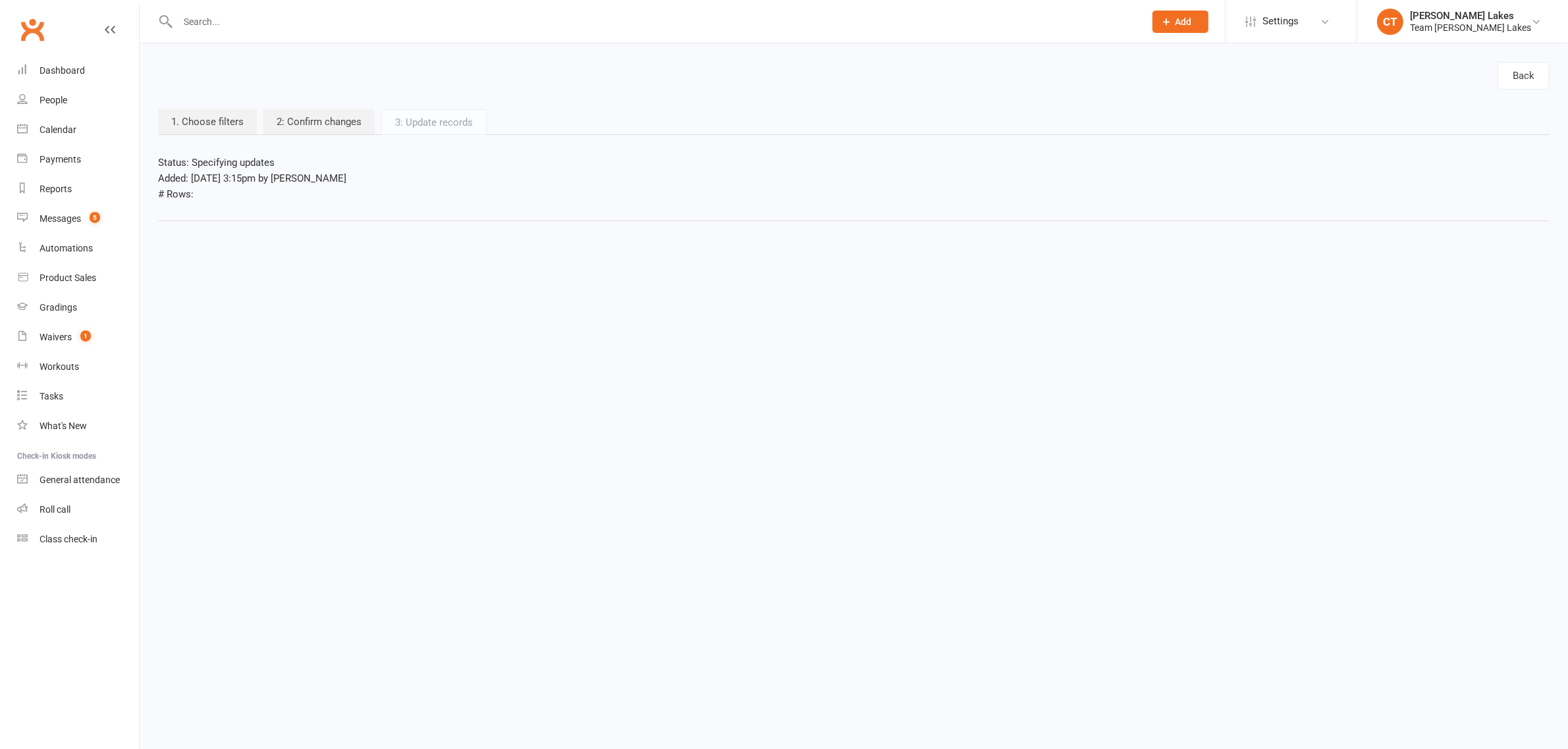 scroll, scrollTop: 0, scrollLeft: 0, axis: both 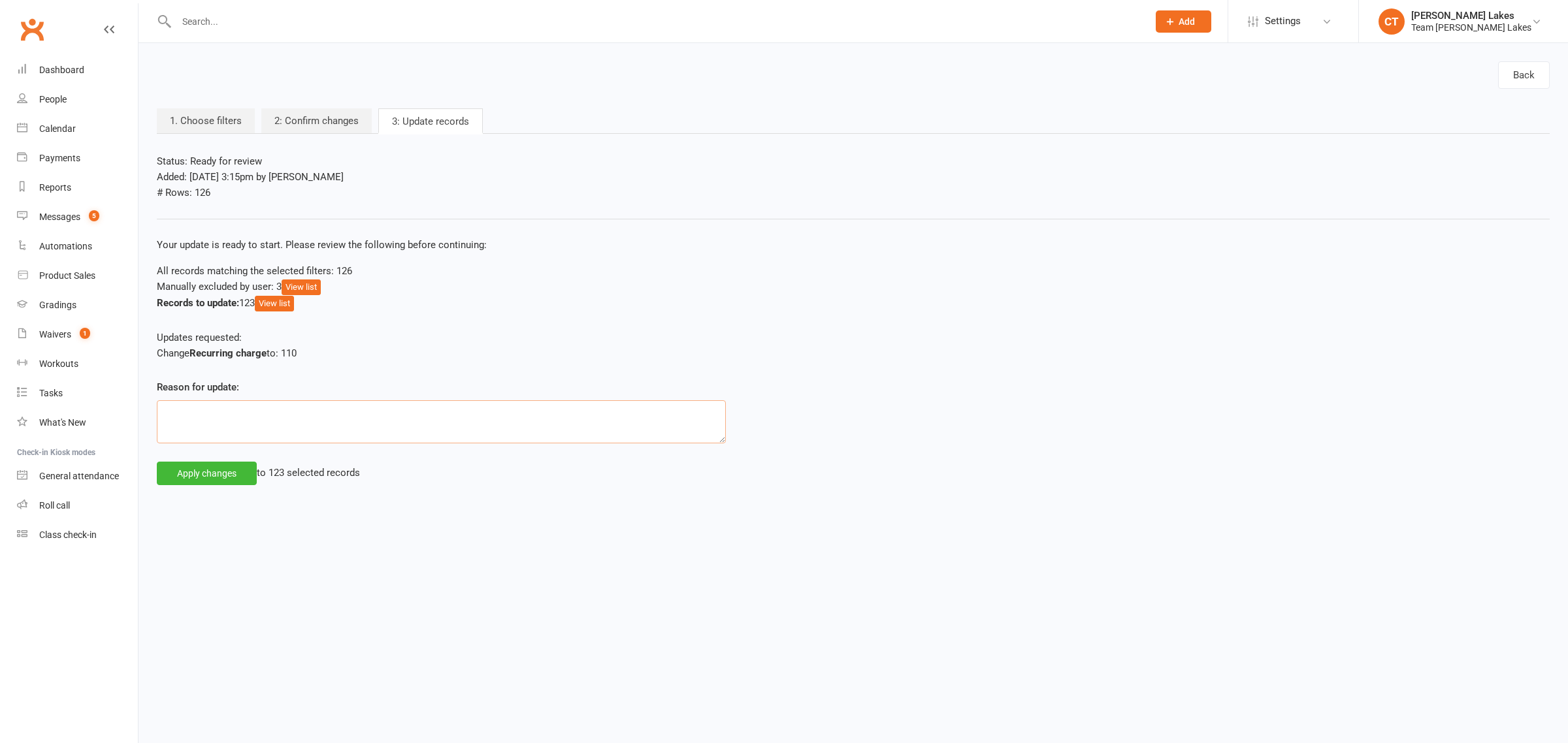 click 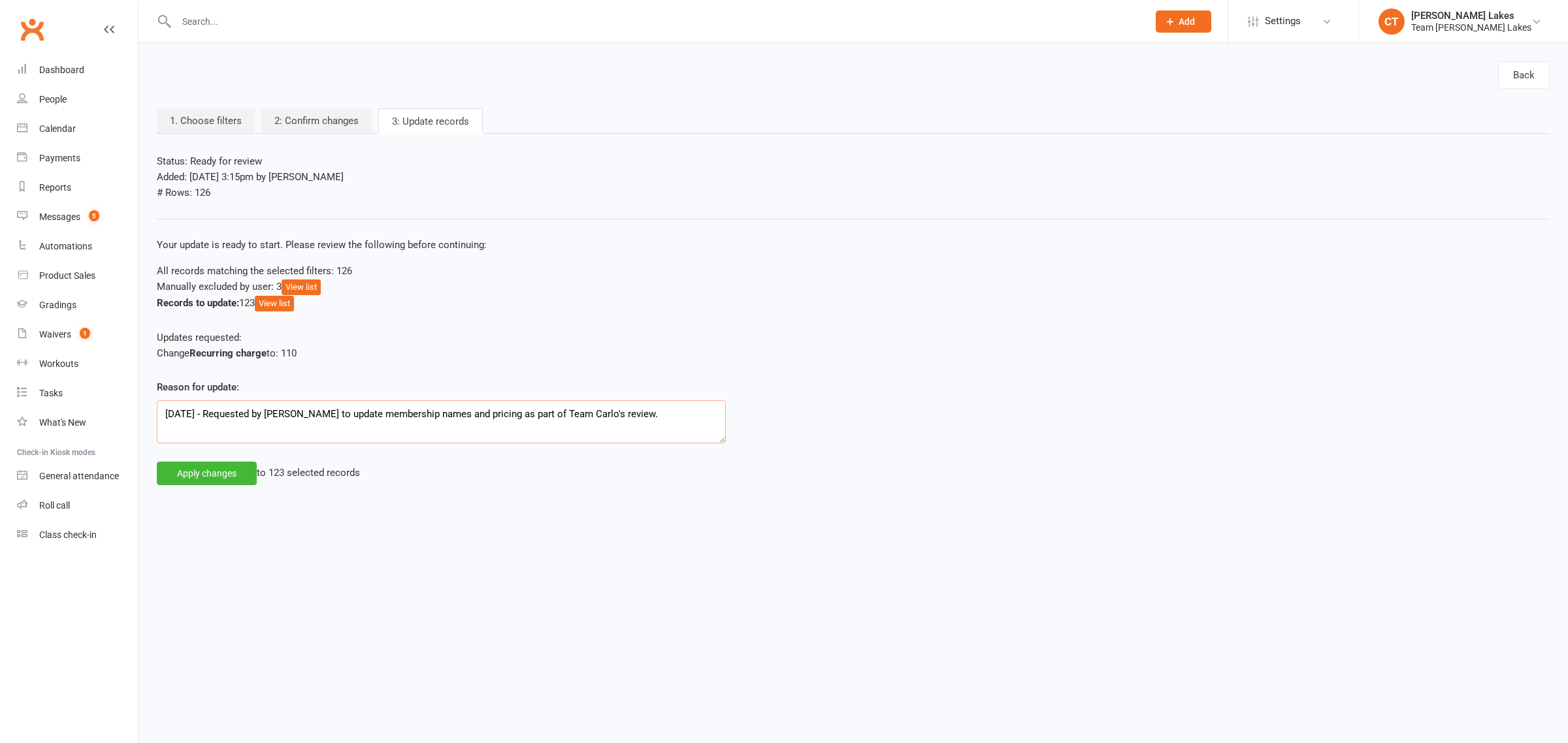 type on "11/07/2025 - Requested by Clare to update membership names and pricing as part of Team Carlo's review." 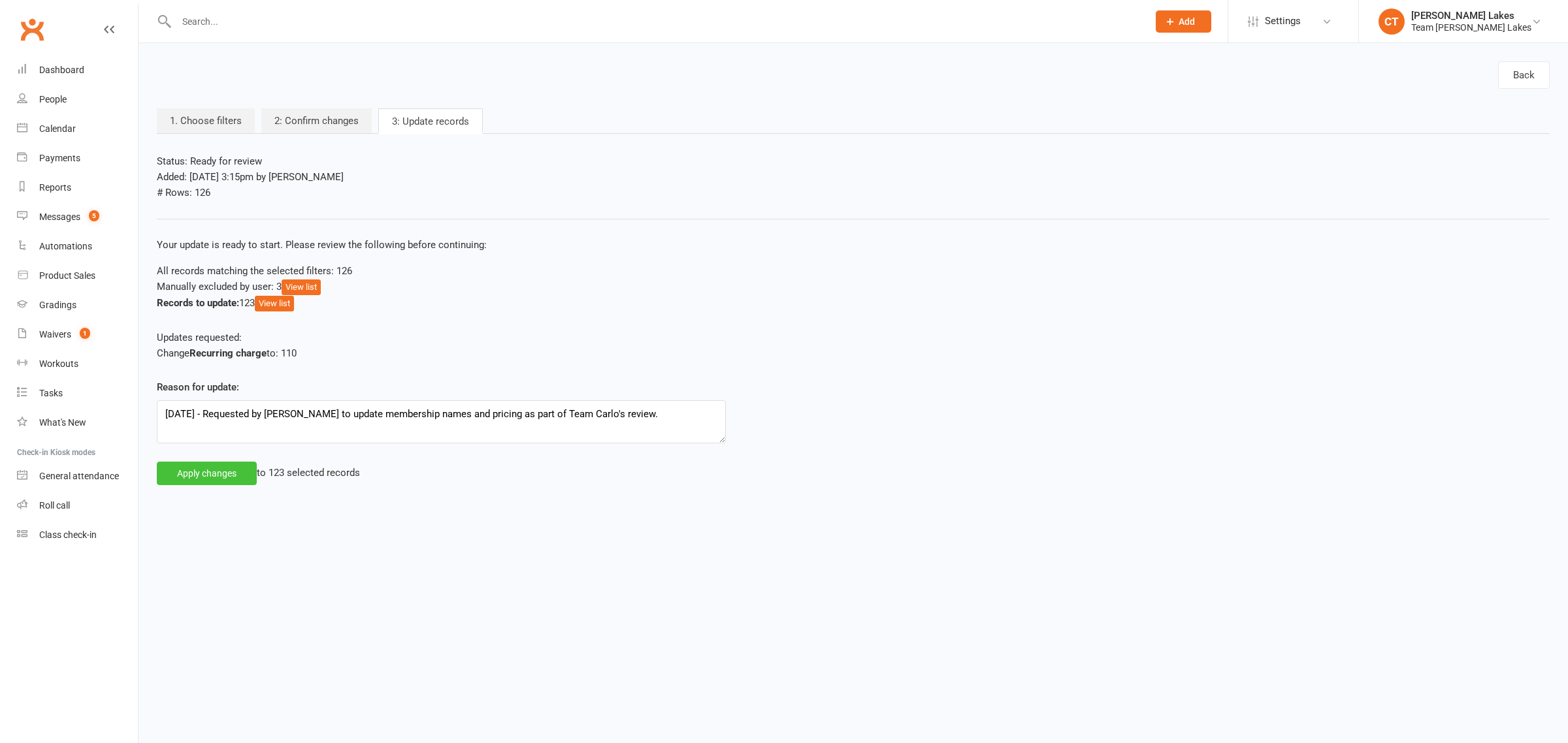 click on "Apply changes" 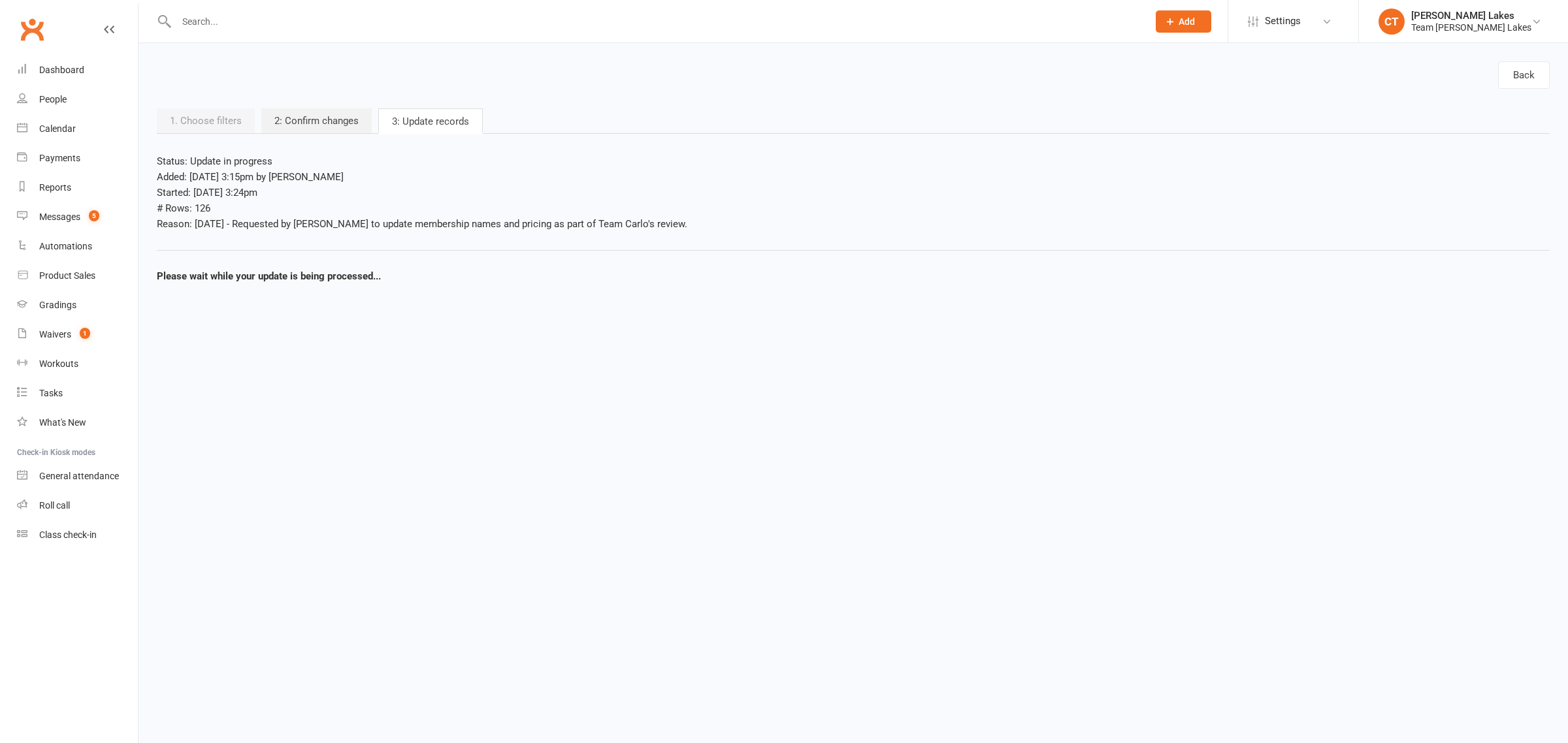 click at bounding box center [655, 22] 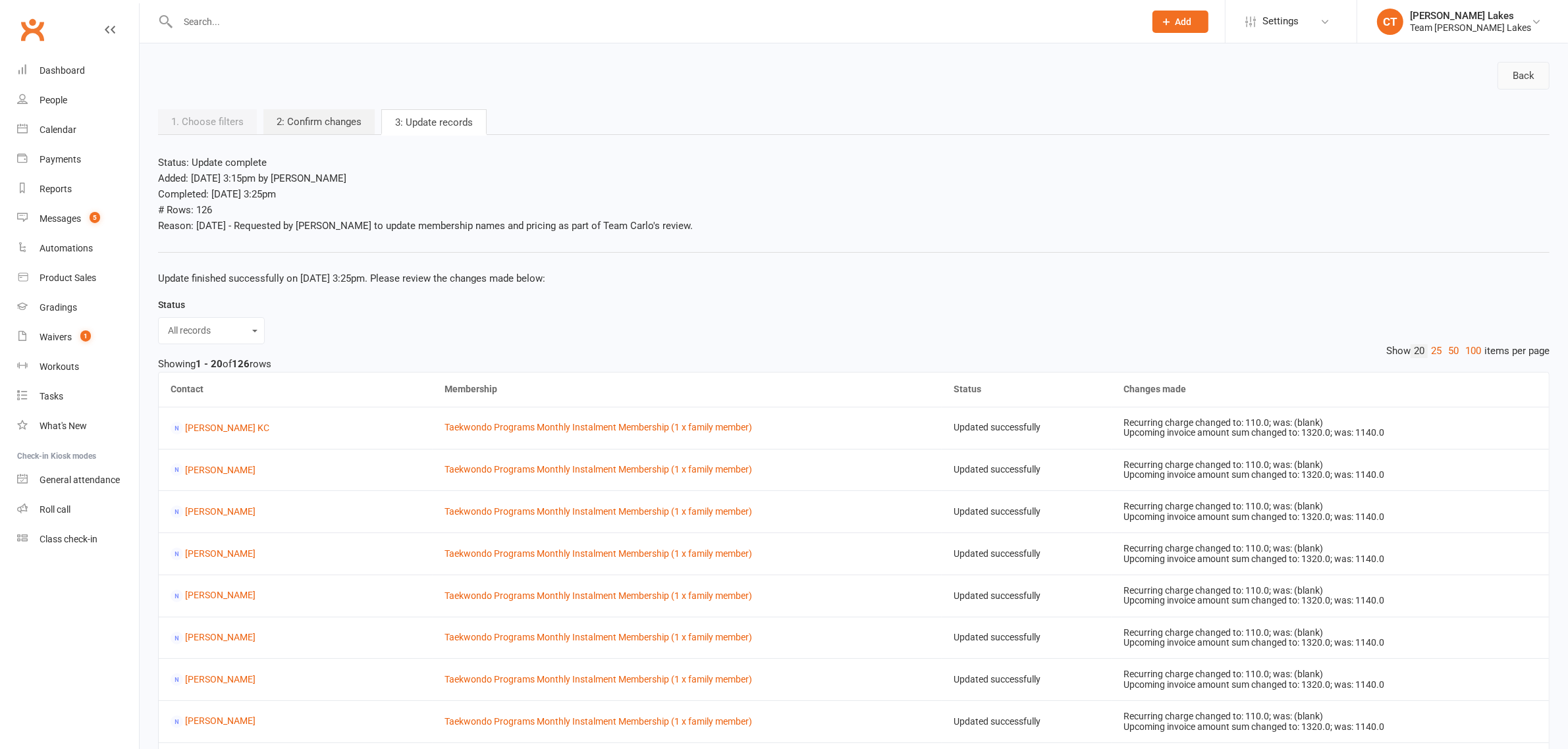 click on "Back" at bounding box center (1523, 76) 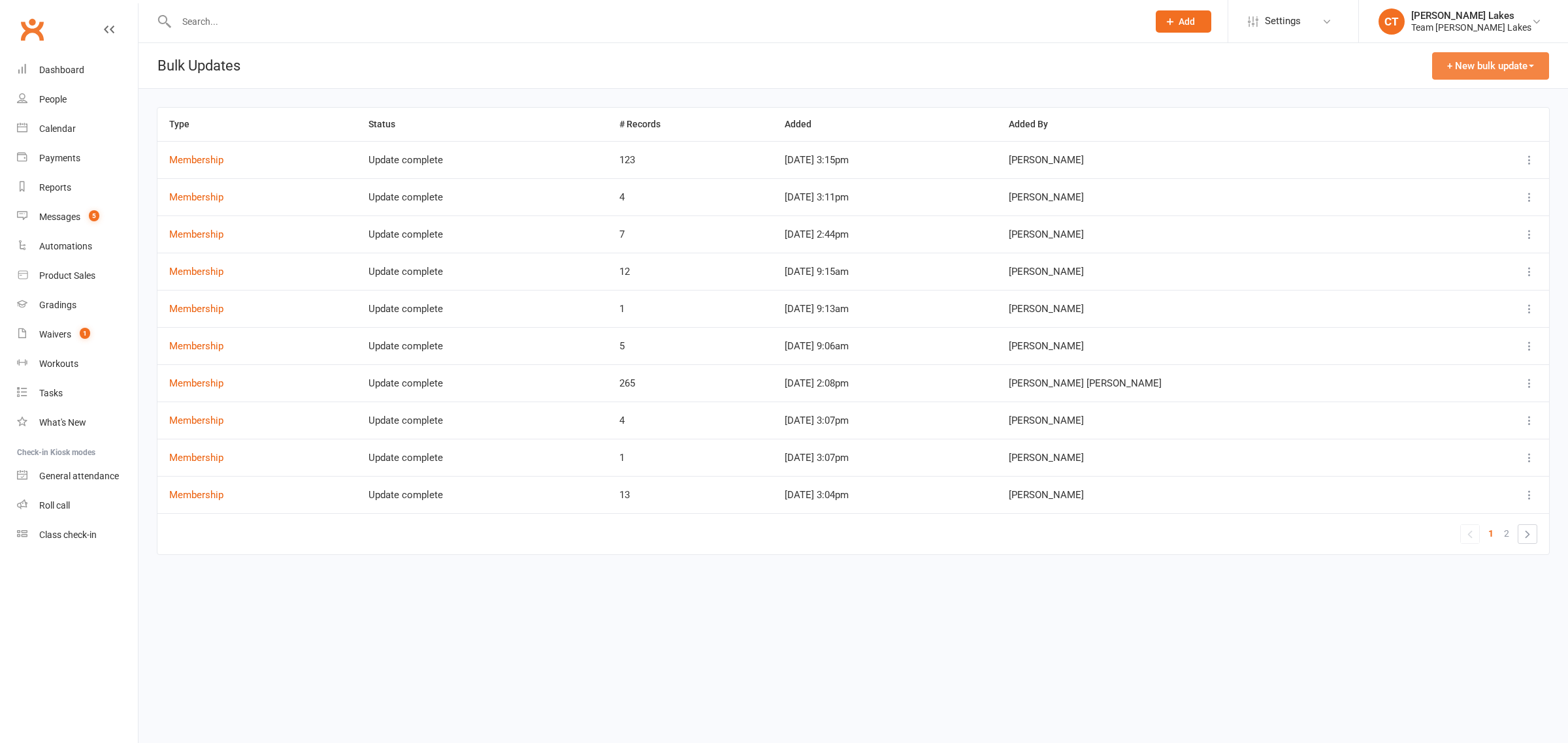 click on "+ New bulk update" at bounding box center (1490, 66) 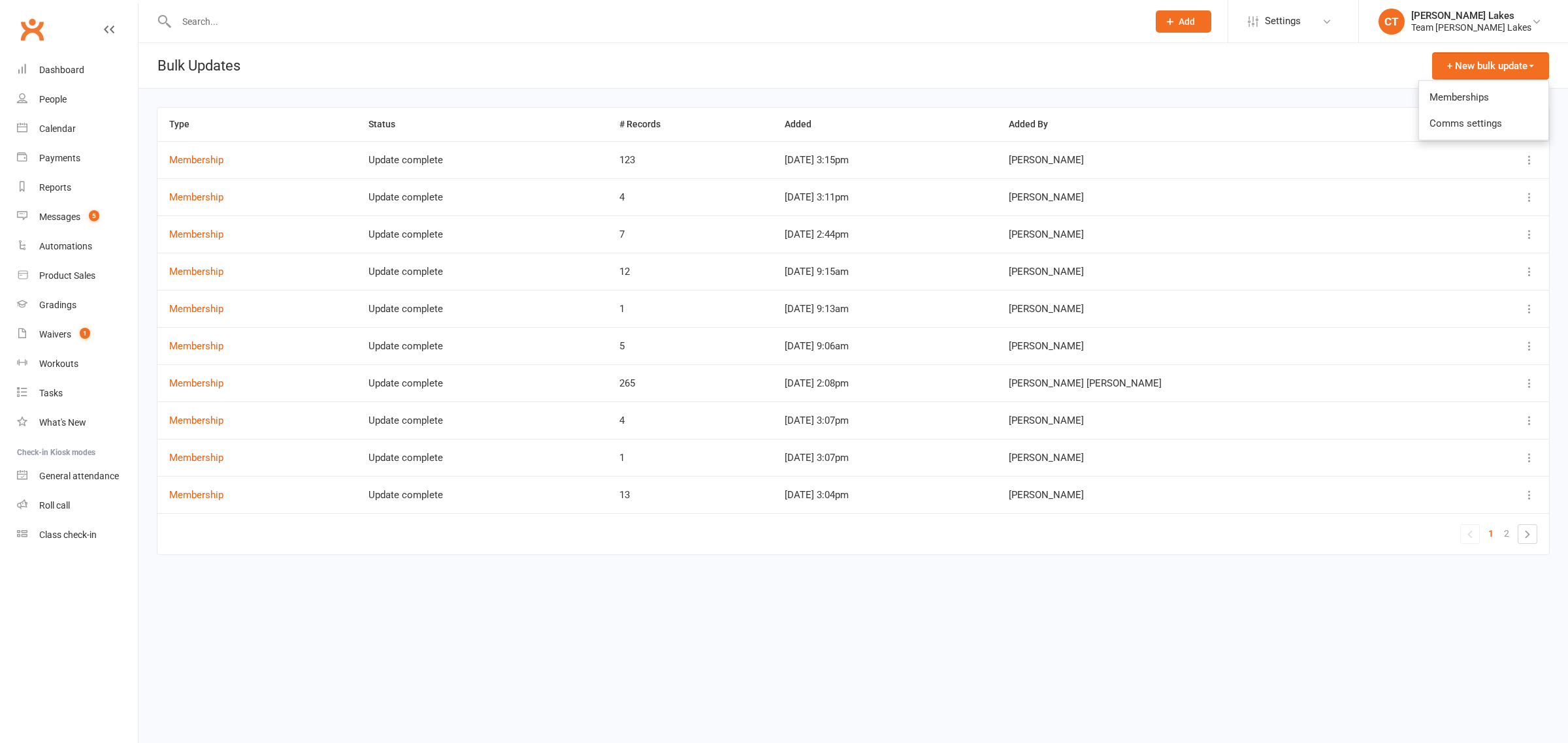 click on "Memberships" at bounding box center [1484, 97] 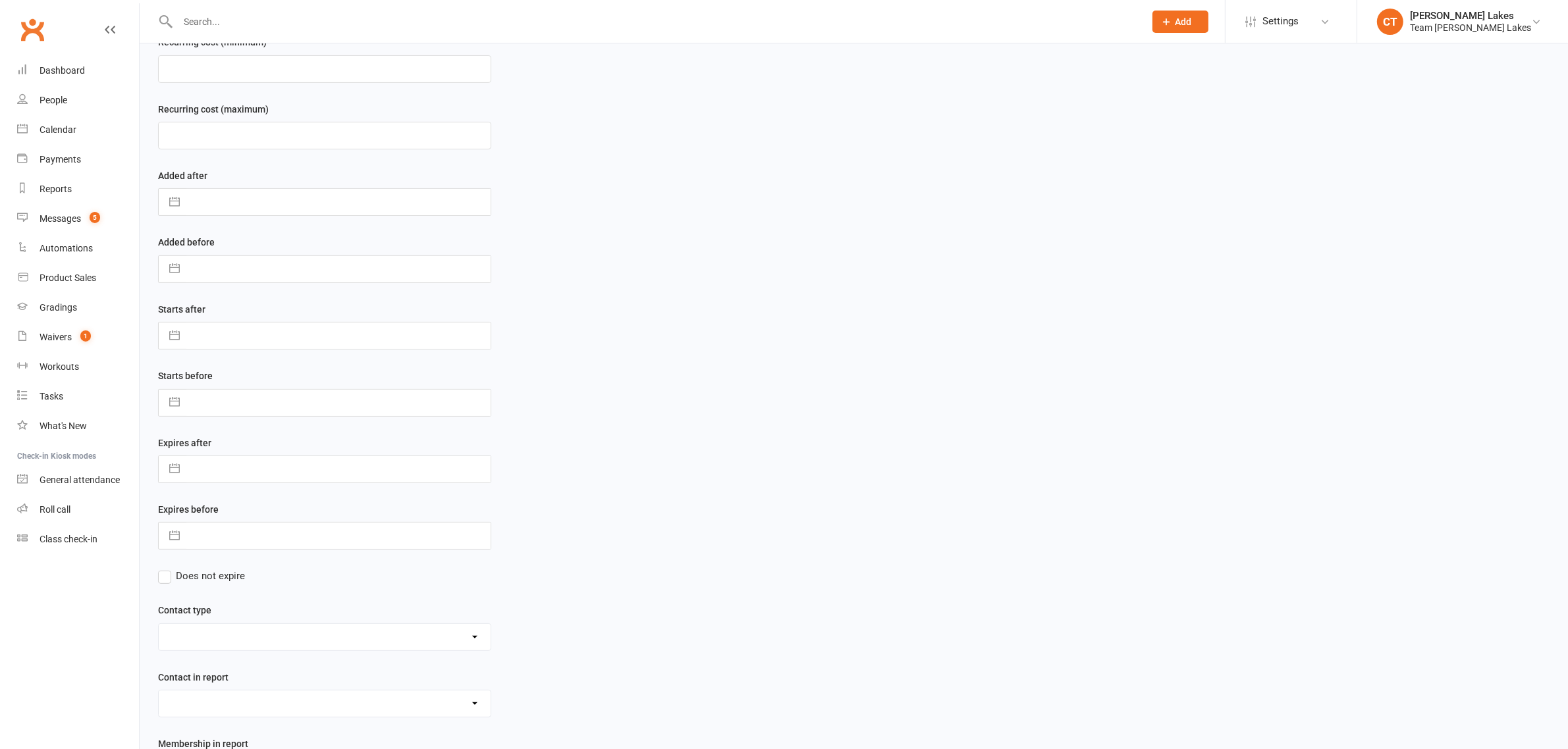 scroll, scrollTop: 426, scrollLeft: 0, axis: vertical 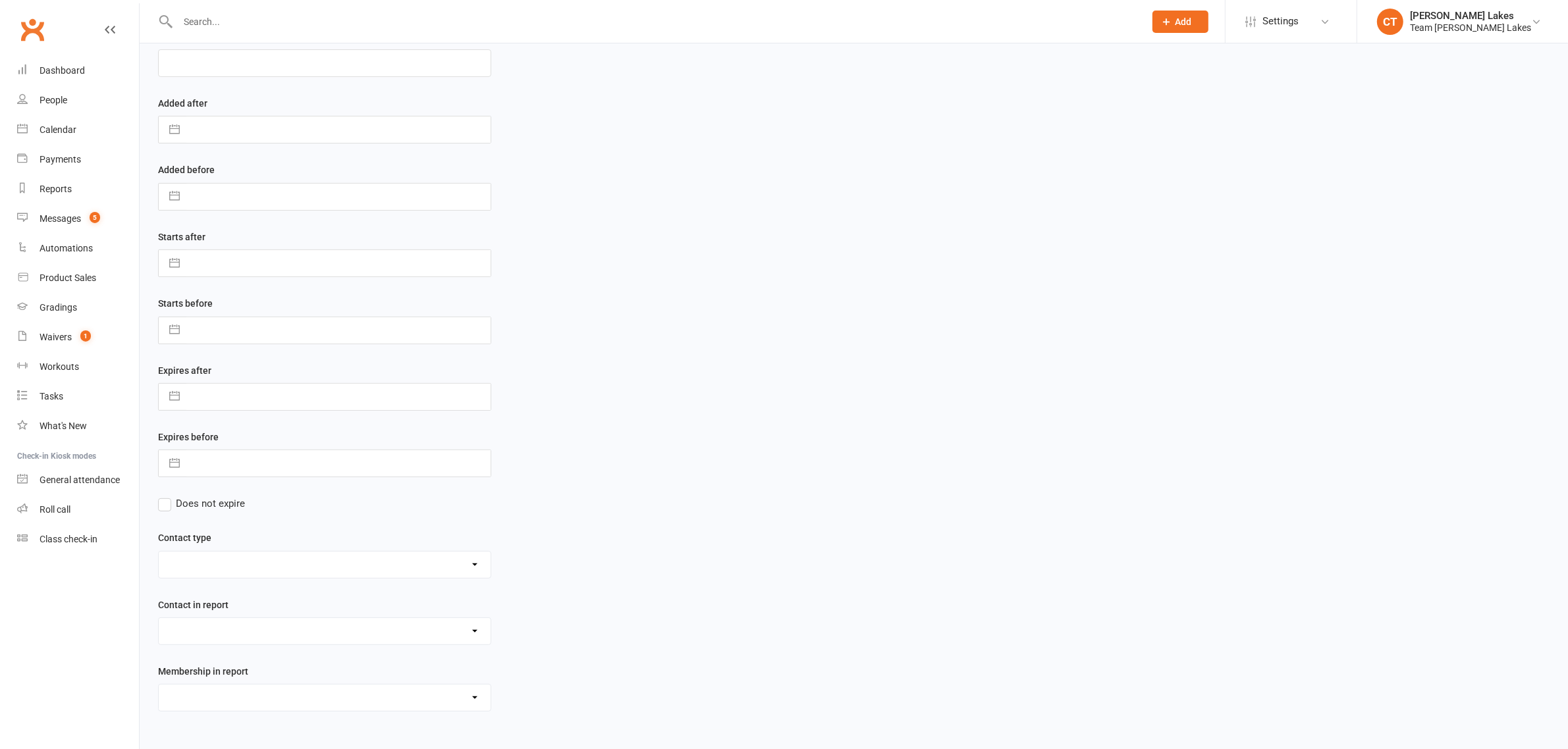 click on "Admin - 6 Month Contact Last 7 days Admin - AT Member Upload Admin - AT Reminder SMS NAC Admin - Communication December/January Monthly Payments advice Admin - January Term Payments [CWX] AT Reconciliation: NACS that have an active AT membership (base report) [CWX] AT Reconciliation: NACs with Fee Membership only (not AT) CWX Test 1 Delivery - Black Belt Program Delivery - Grading Connection List Delivery - Grading Green Stripe Ninja Delivery - Grading List Black Belt Delivery - Grading List  Junior Progam Delivery - Grading List Ninja Beginner Delivery - Grading List Ninja Intermediate & Advanced Delivery - Grading List Stripe Red to Cho Dan Bo (Junior) Delivery - Grading List Stripe Red to Cho Dan Bo (Warrior & Junior) Delivery - Grading List Warrior Beginner Delivery - Grading List Warrior Intermediate & Advanced Delivery - Member Medical Flags (waiver answers) Events - Parent Week SMS Report (White Belt Ninja & Warrior Parents) Events - Parent Week SMS Report (White Belt Taekinda Parents)" at bounding box center [325, 698] 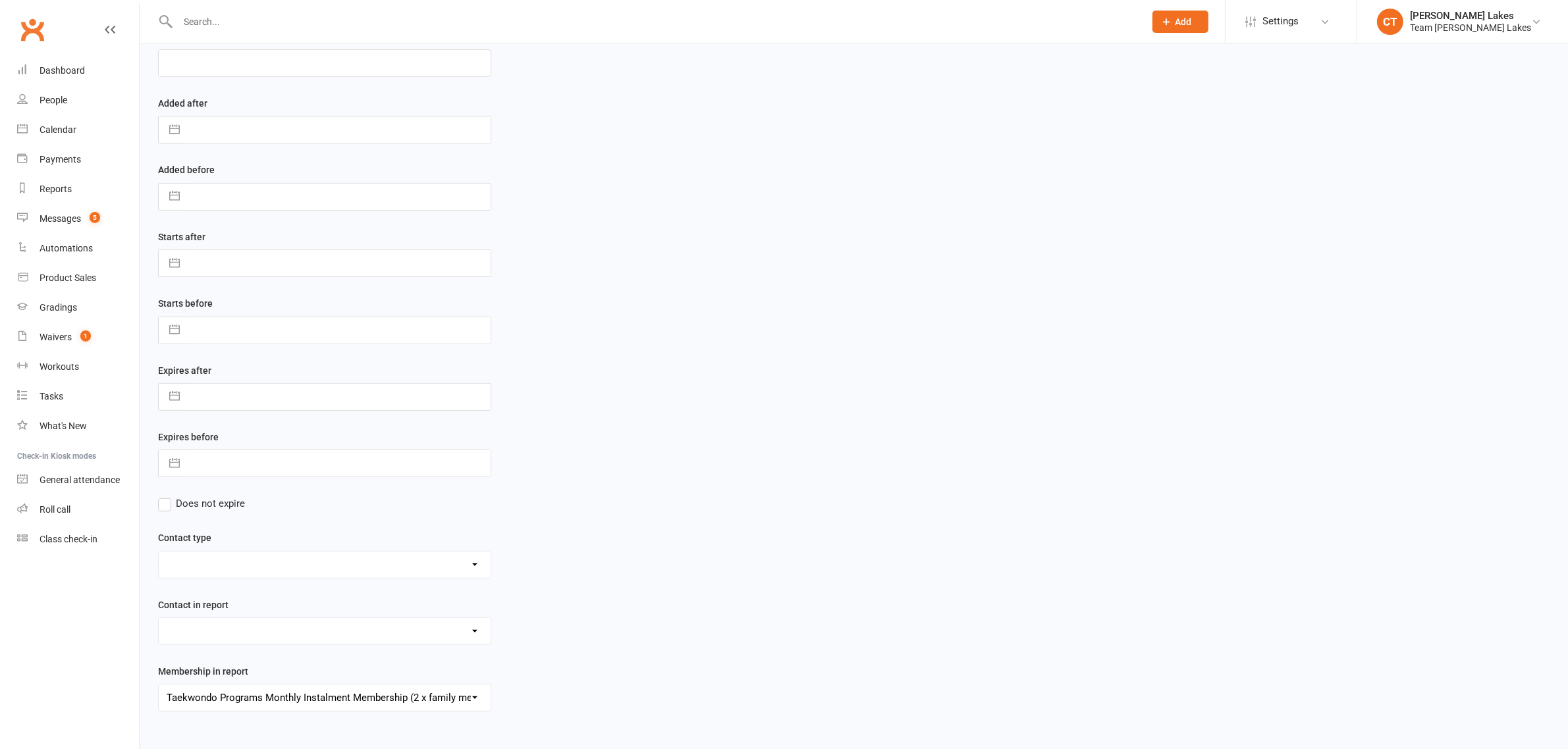 click on "Admin - 6 Month Contact Last 7 days Admin - AT Member Upload Admin - AT Reminder SMS NAC Admin - Communication December/January Monthly Payments advice Admin - January Term Payments [CWX] AT Reconciliation: NACS that have an active AT membership (base report) [CWX] AT Reconciliation: NACs with Fee Membership only (not AT) CWX Test 1 Delivery - Black Belt Program Delivery - Grading Connection List Delivery - Grading Green Stripe Ninja Delivery - Grading List Black Belt Delivery - Grading List  Junior Progam Delivery - Grading List Ninja Beginner Delivery - Grading List Ninja Intermediate & Advanced Delivery - Grading List Stripe Red to Cho Dan Bo (Junior) Delivery - Grading List Stripe Red to Cho Dan Bo (Warrior & Junior) Delivery - Grading List Warrior Beginner Delivery - Grading List Warrior Intermediate & Advanced Delivery - Member Medical Flags (waiver answers) Events - Parent Week SMS Report (White Belt Ninja & Warrior Parents) Events - Parent Week SMS Report (White Belt Taekinda Parents)" at bounding box center [325, 698] 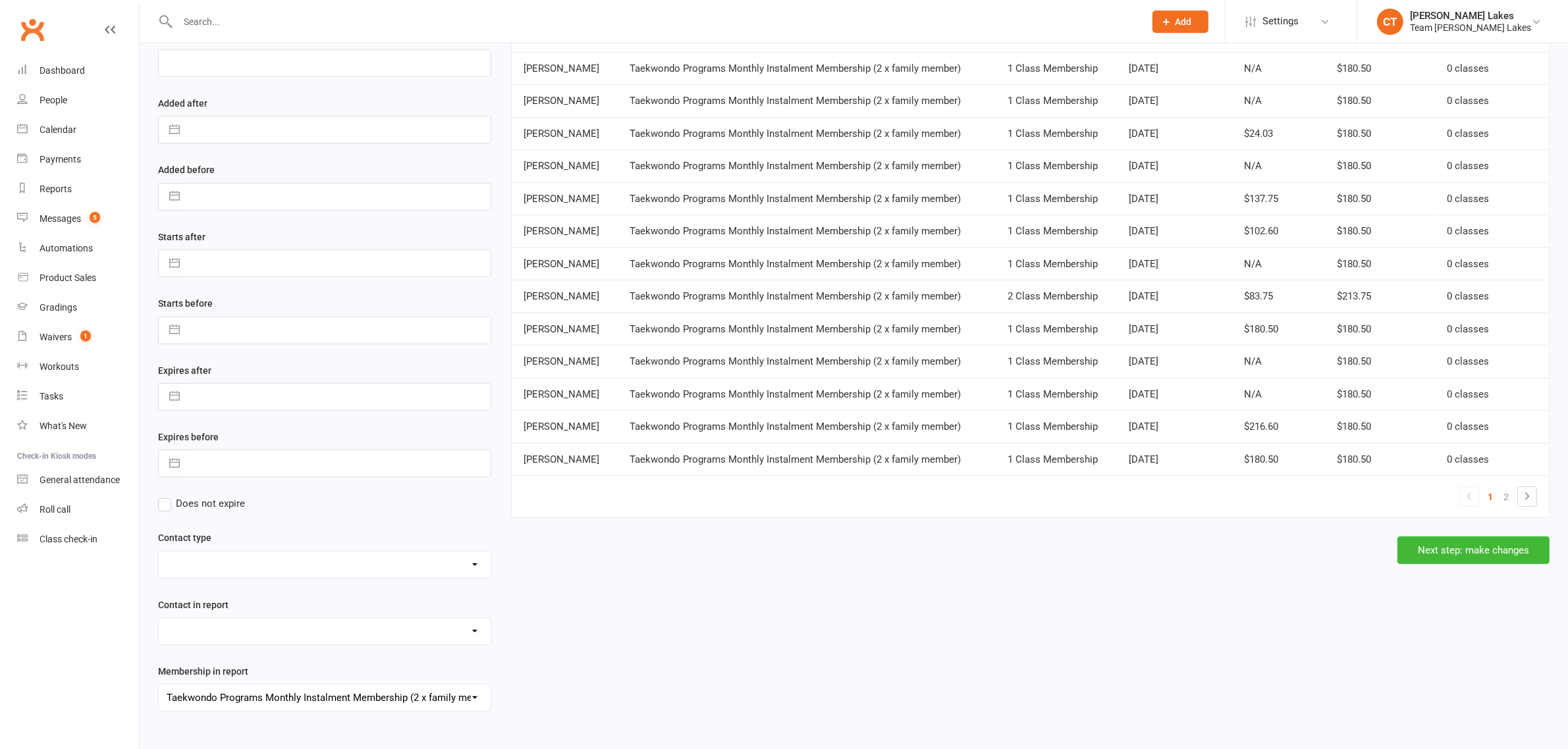 click on "1 2" at bounding box center [1030, 496] 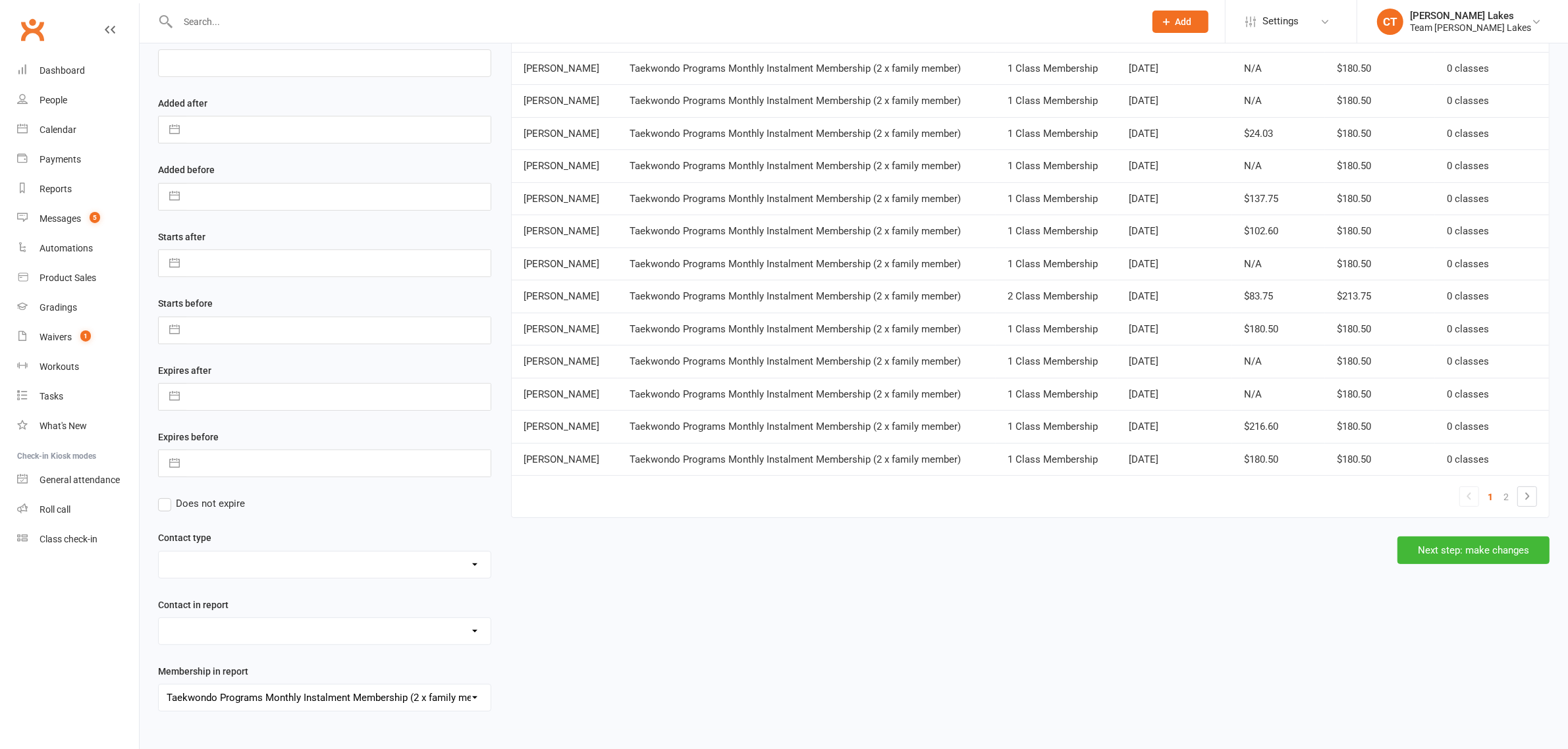 click on "1 2" at bounding box center [1030, 496] 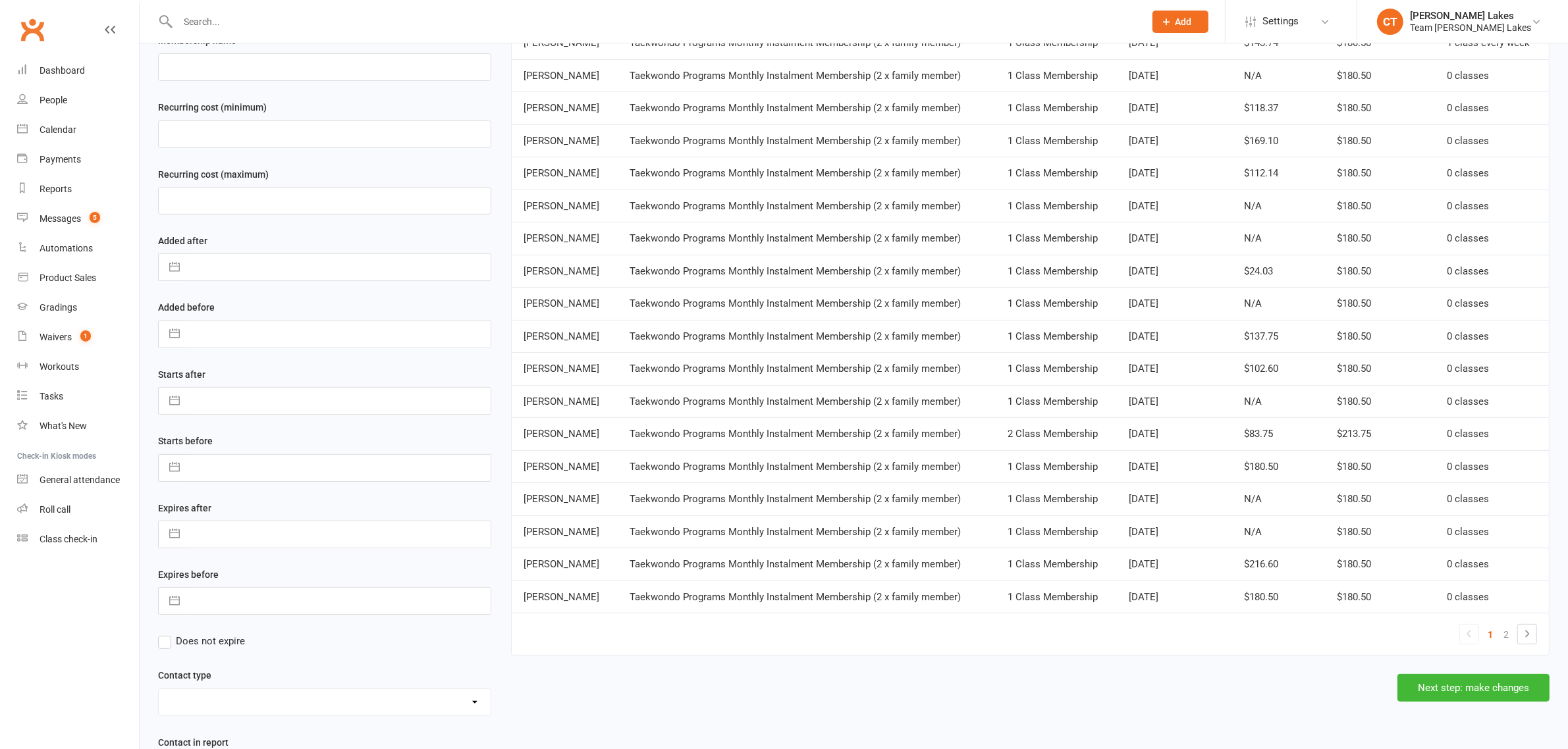 scroll, scrollTop: 261, scrollLeft: 0, axis: vertical 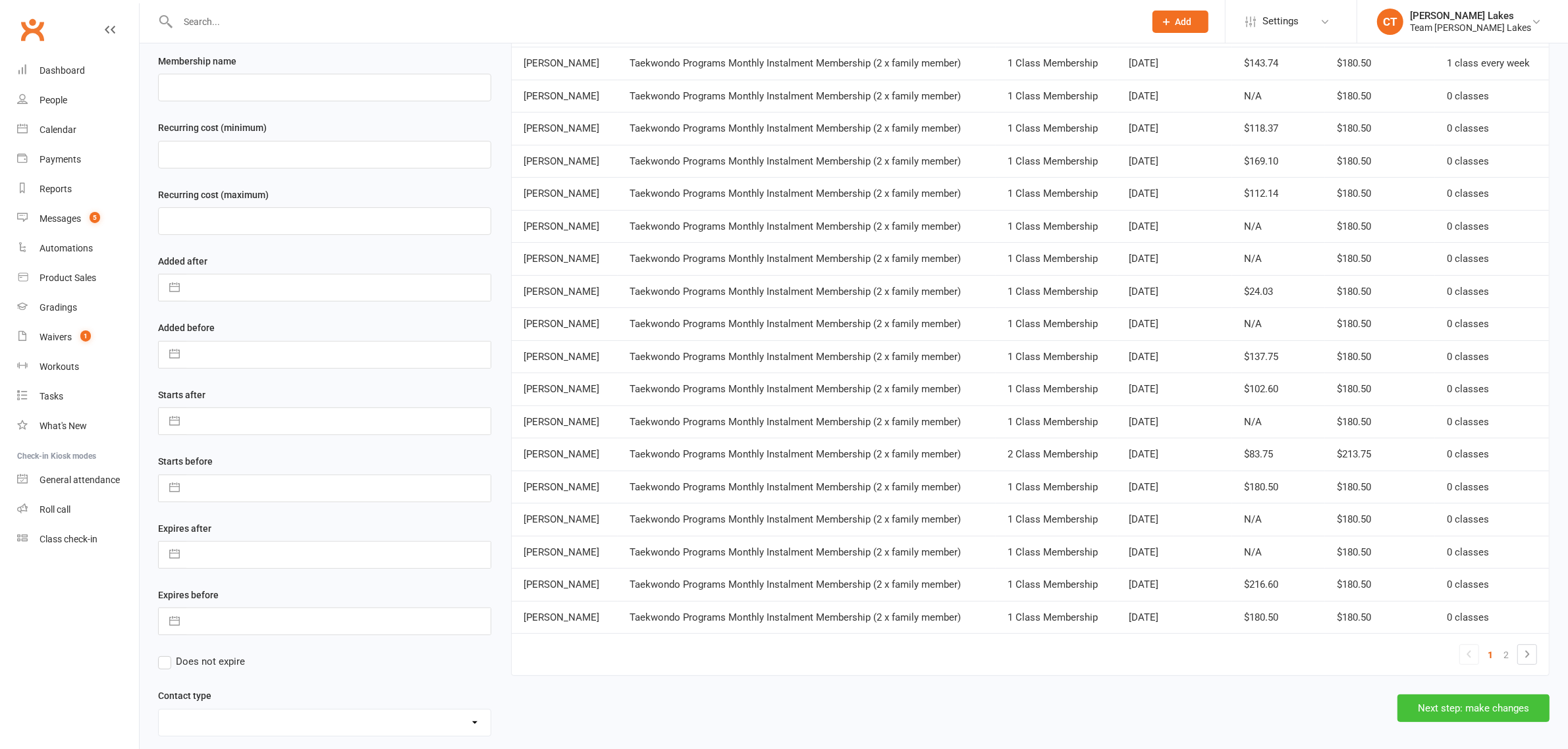 click on "Next step: make changes" at bounding box center (1473, 708) 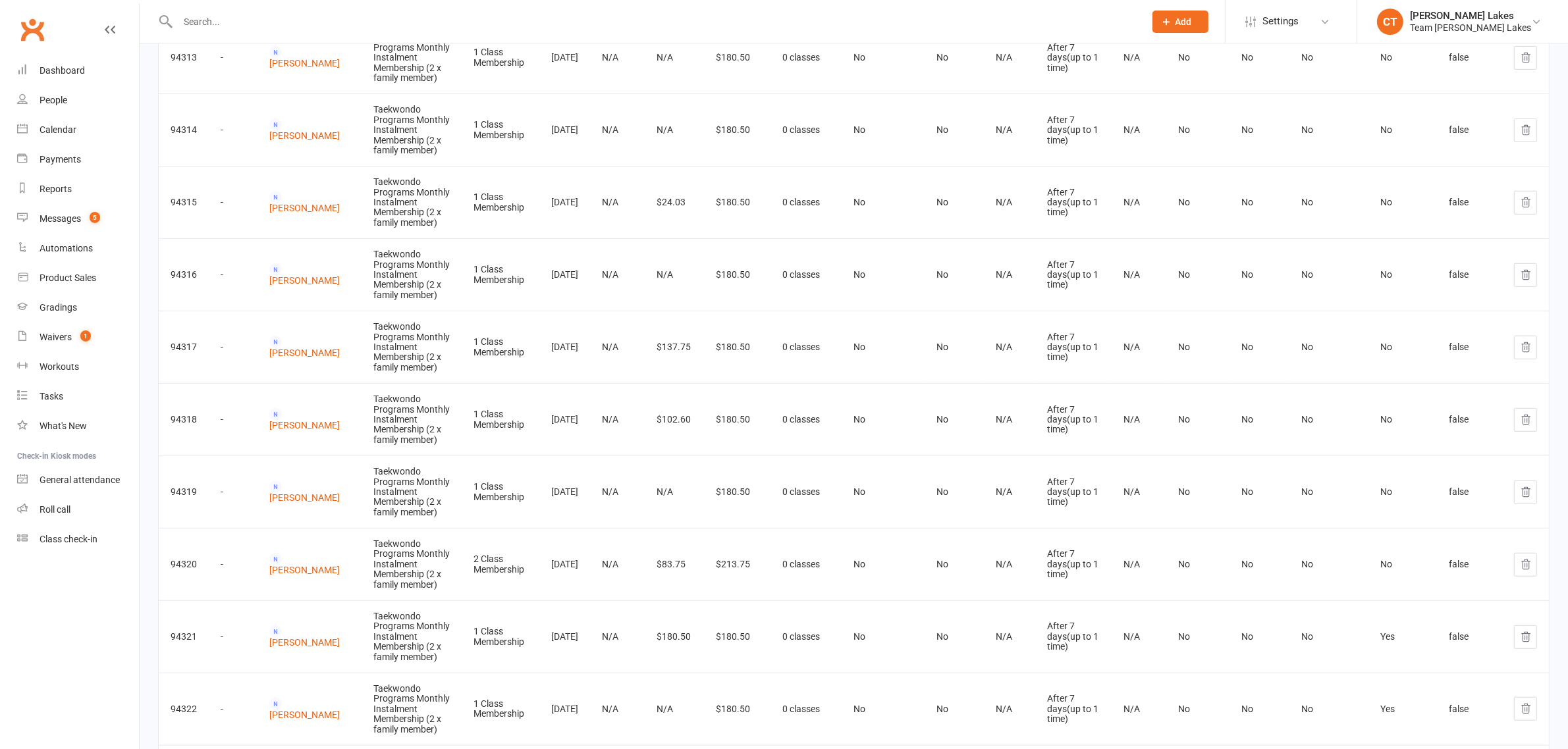 scroll, scrollTop: 905, scrollLeft: 0, axis: vertical 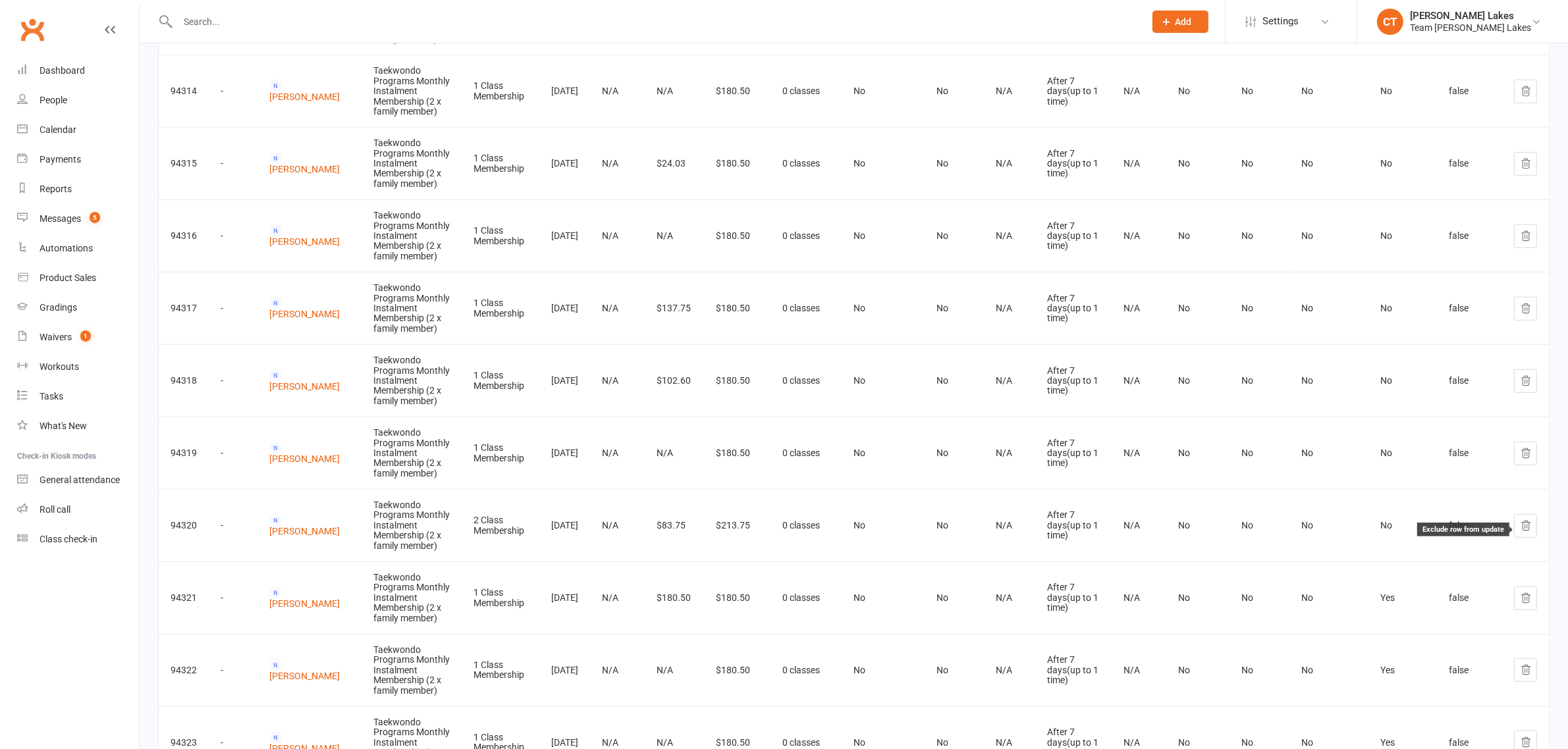 click 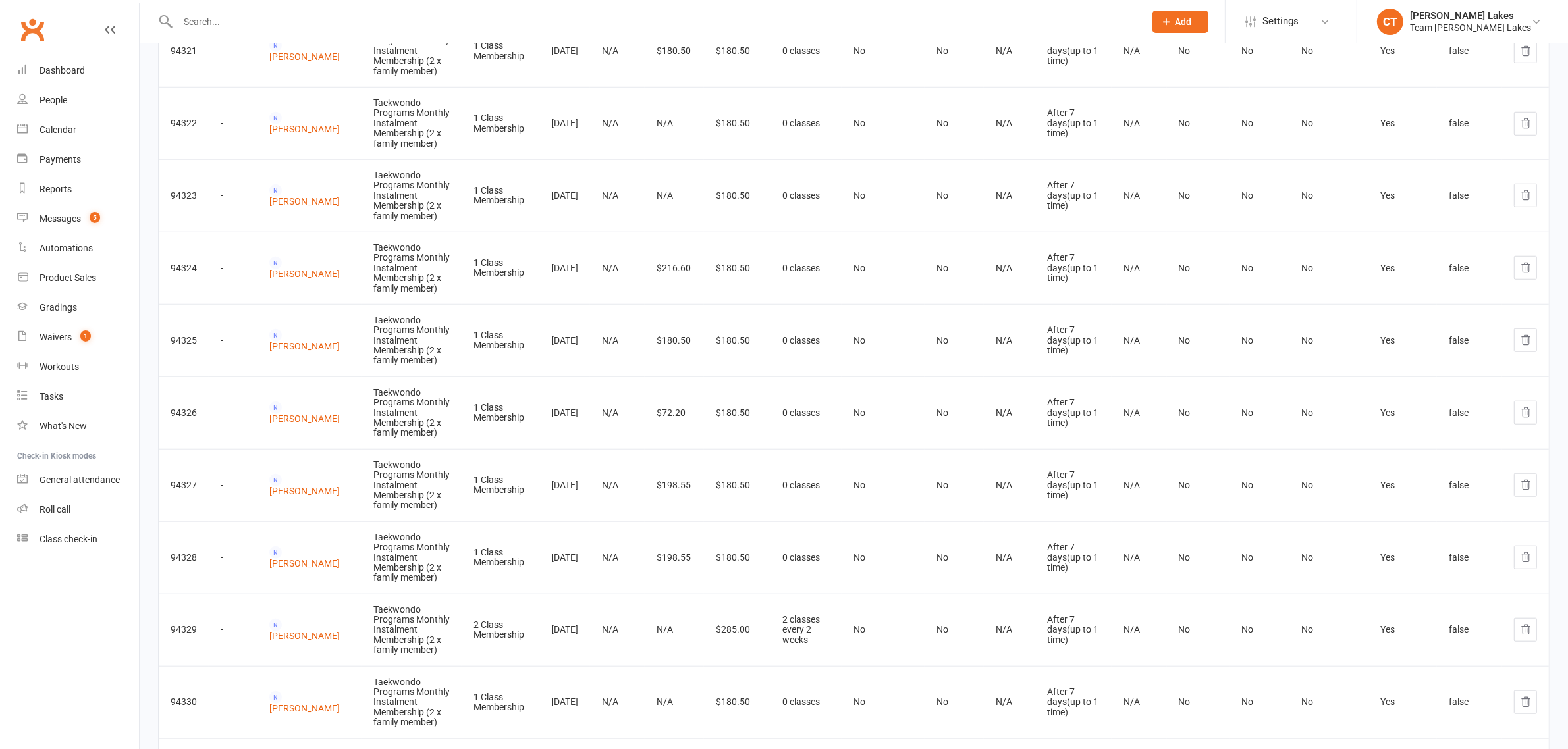 scroll, scrollTop: 1481, scrollLeft: 0, axis: vertical 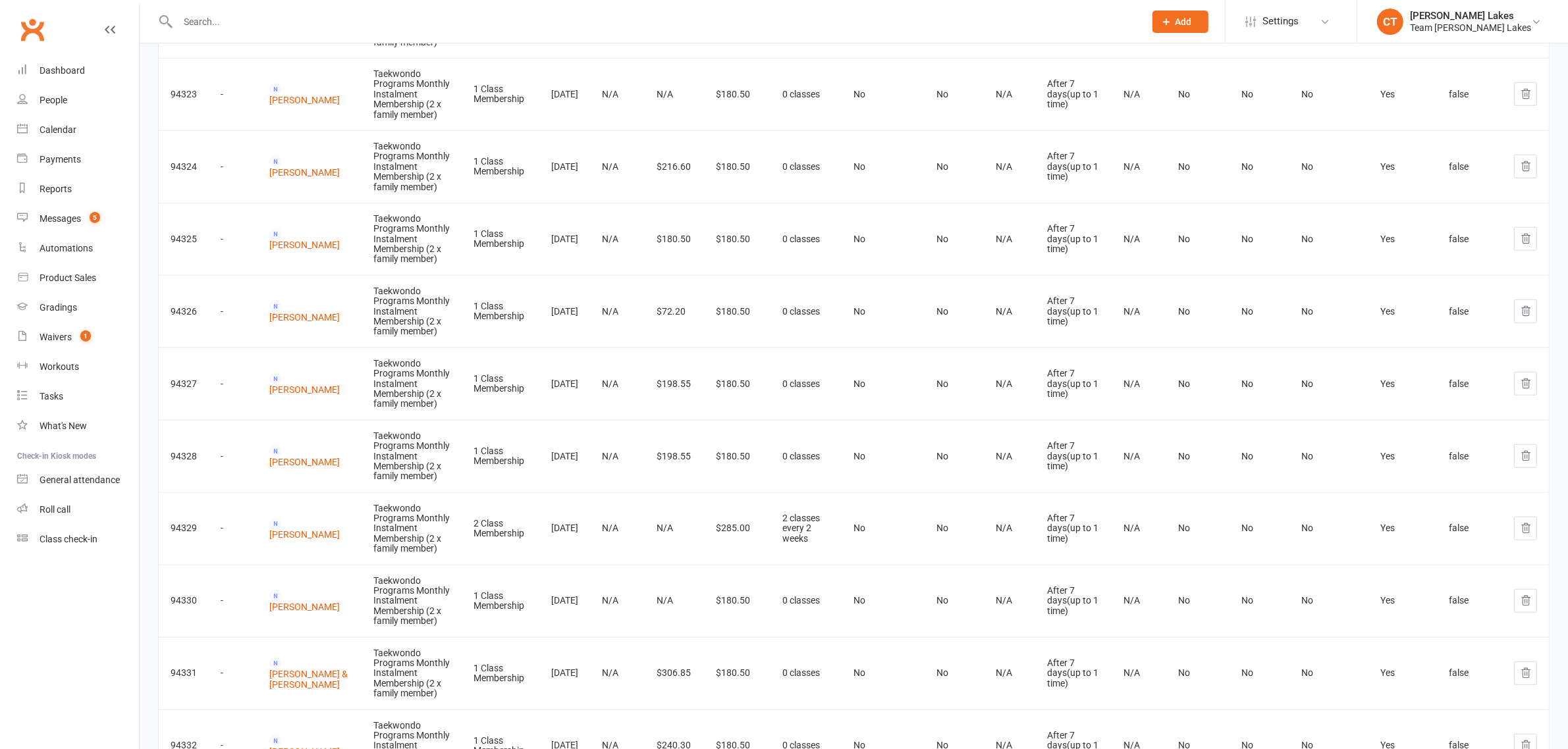 drag, startPoint x: 765, startPoint y: 522, endPoint x: 804, endPoint y: 544, distance: 44.77723 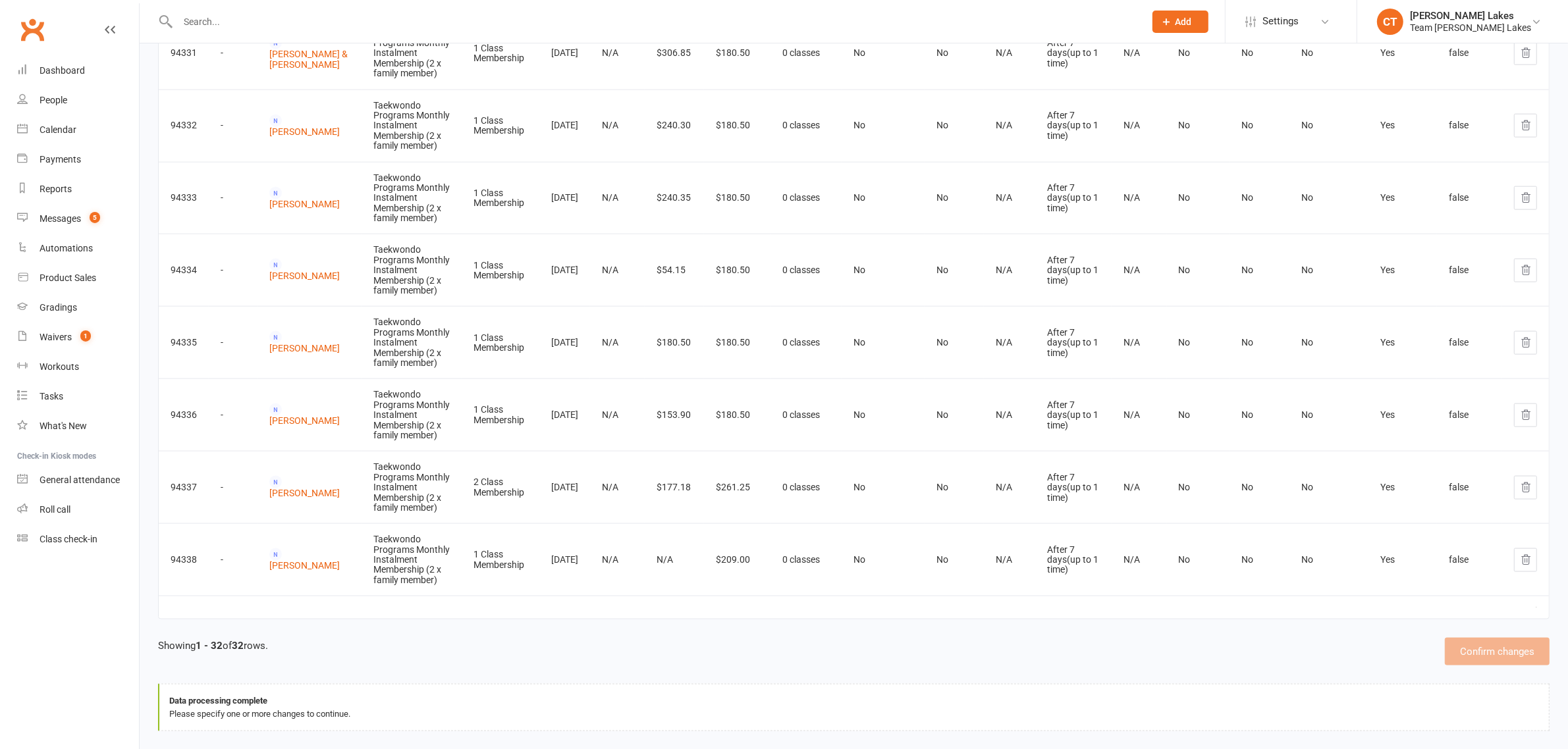 scroll, scrollTop: 2128, scrollLeft: 0, axis: vertical 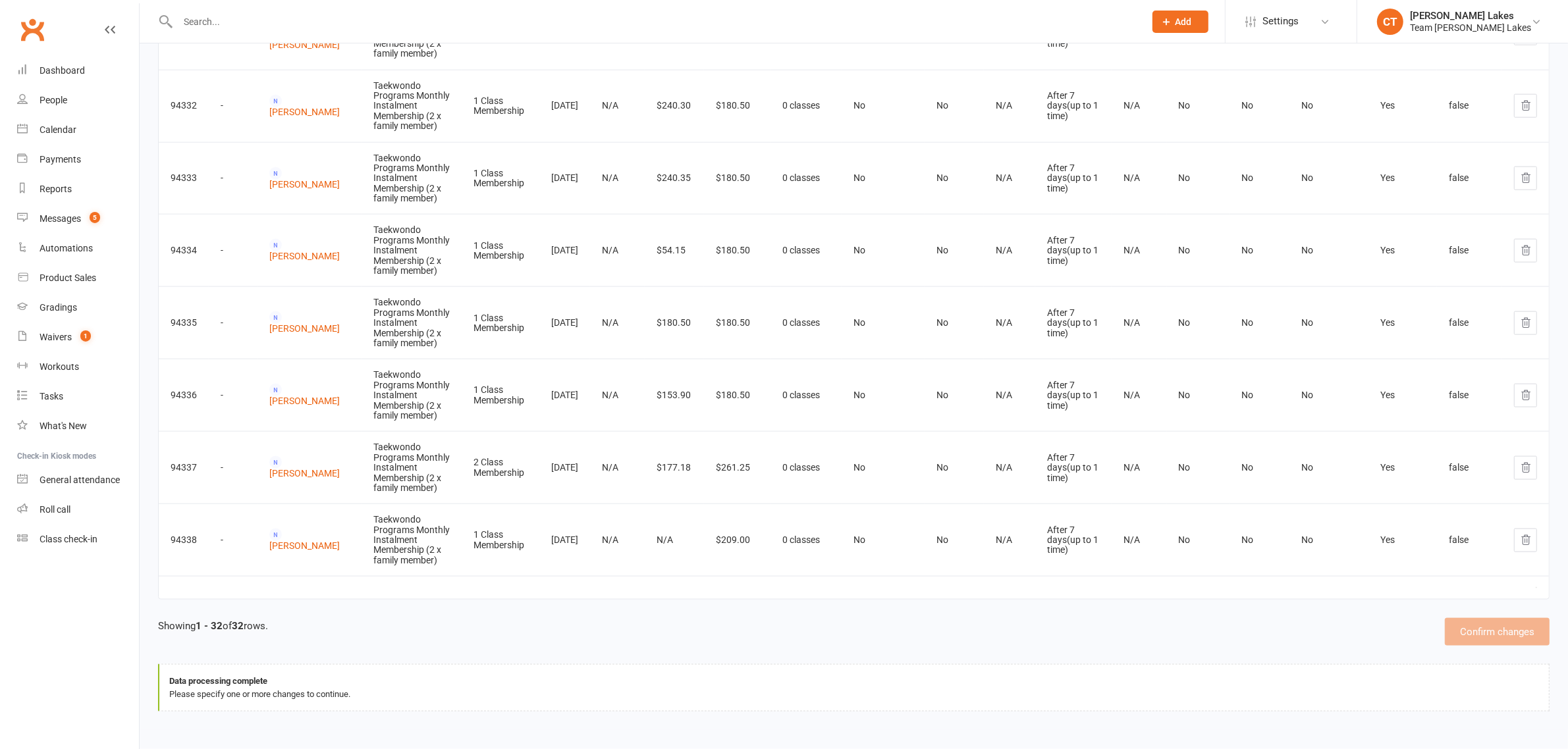 click on "2 Class Membership" at bounding box center [500, 467] 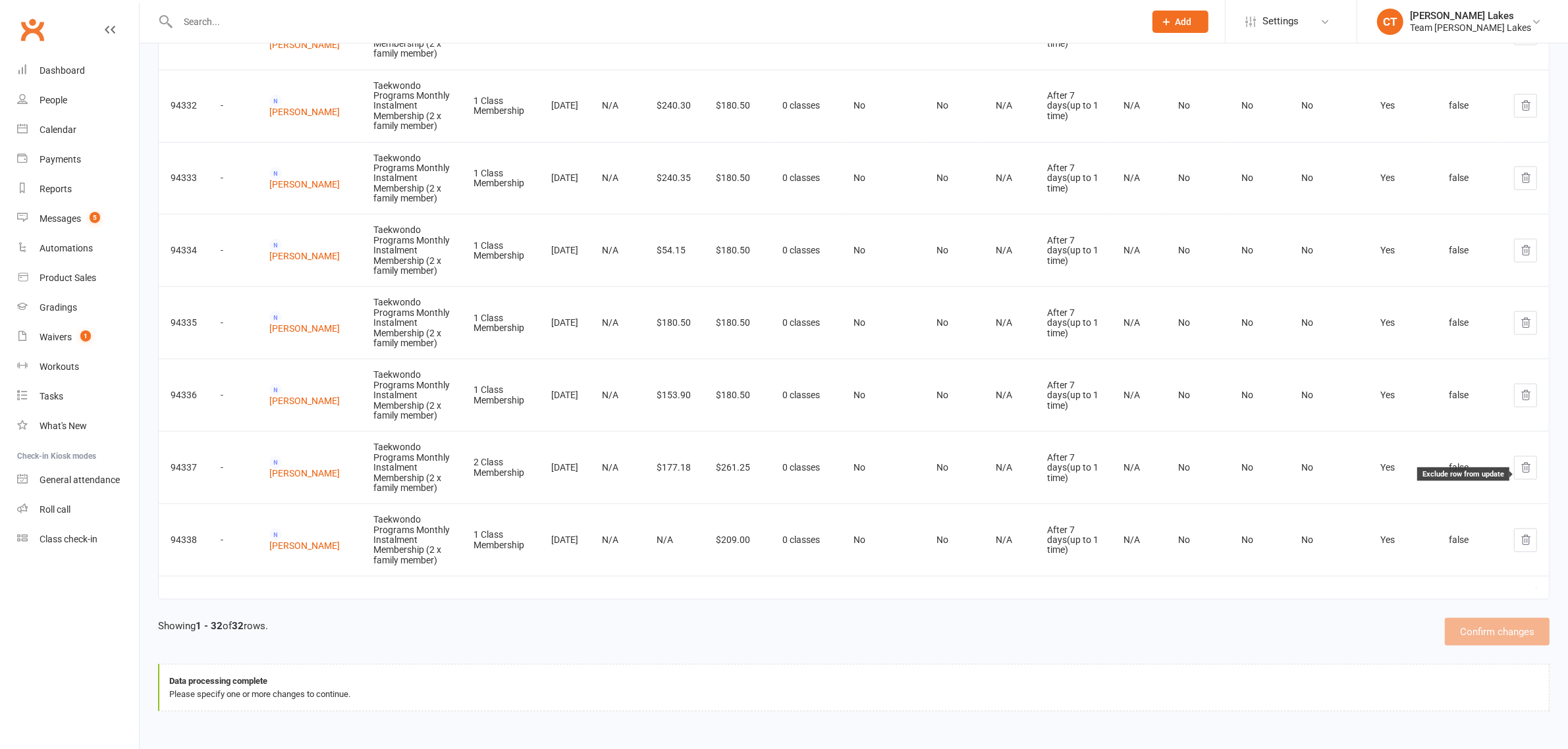 click 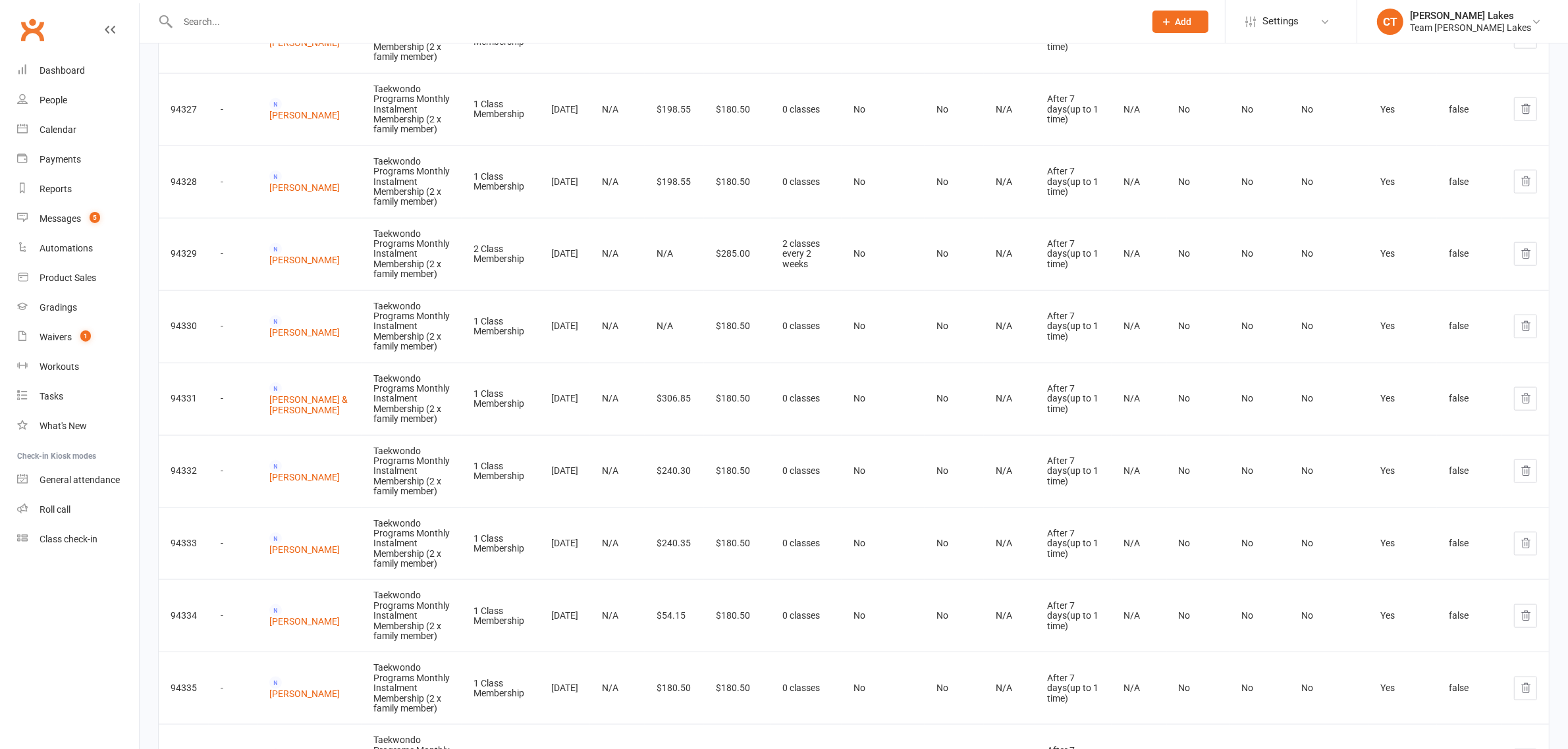 scroll, scrollTop: 1726, scrollLeft: 0, axis: vertical 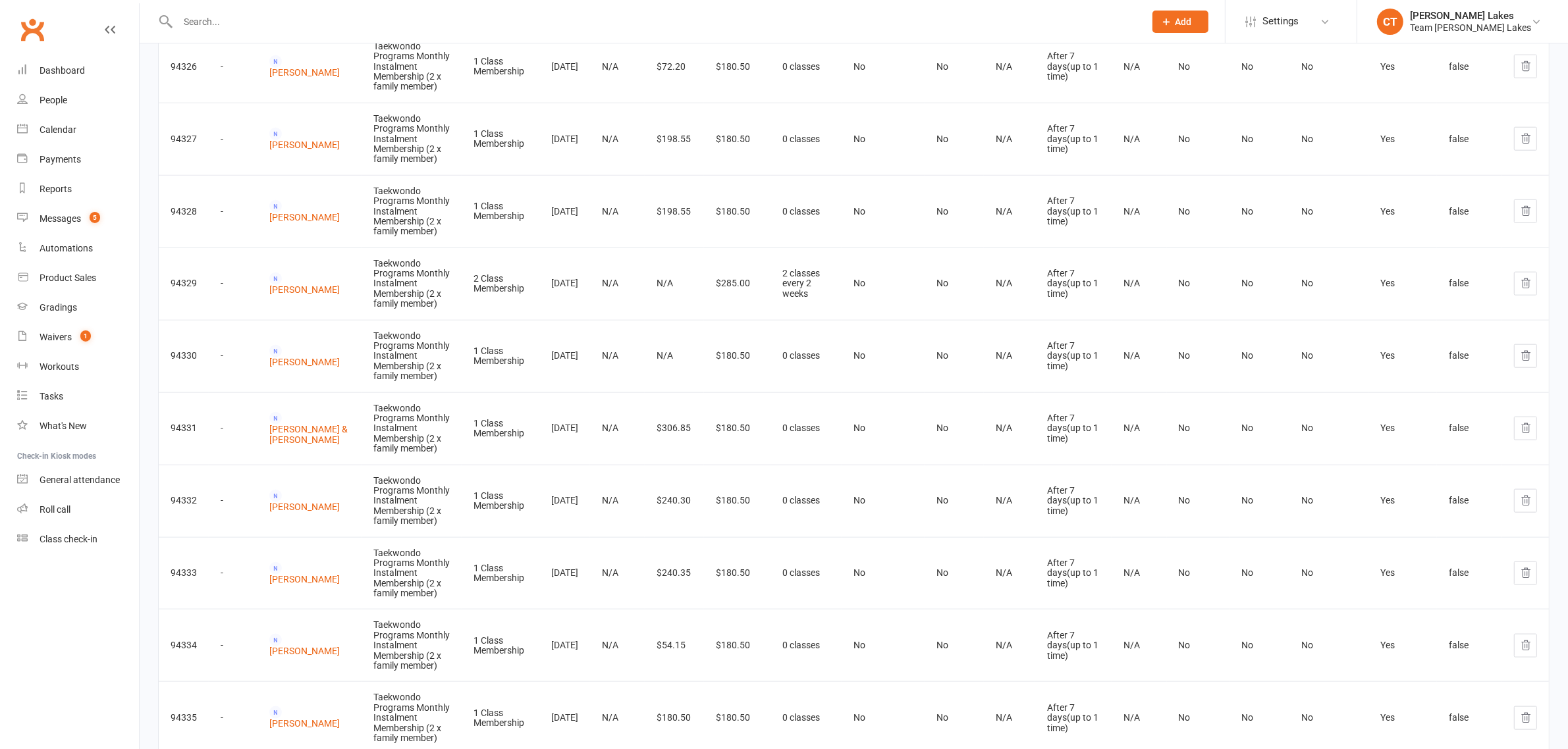 drag, startPoint x: 540, startPoint y: 282, endPoint x: 560, endPoint y: 293, distance: 22.82542 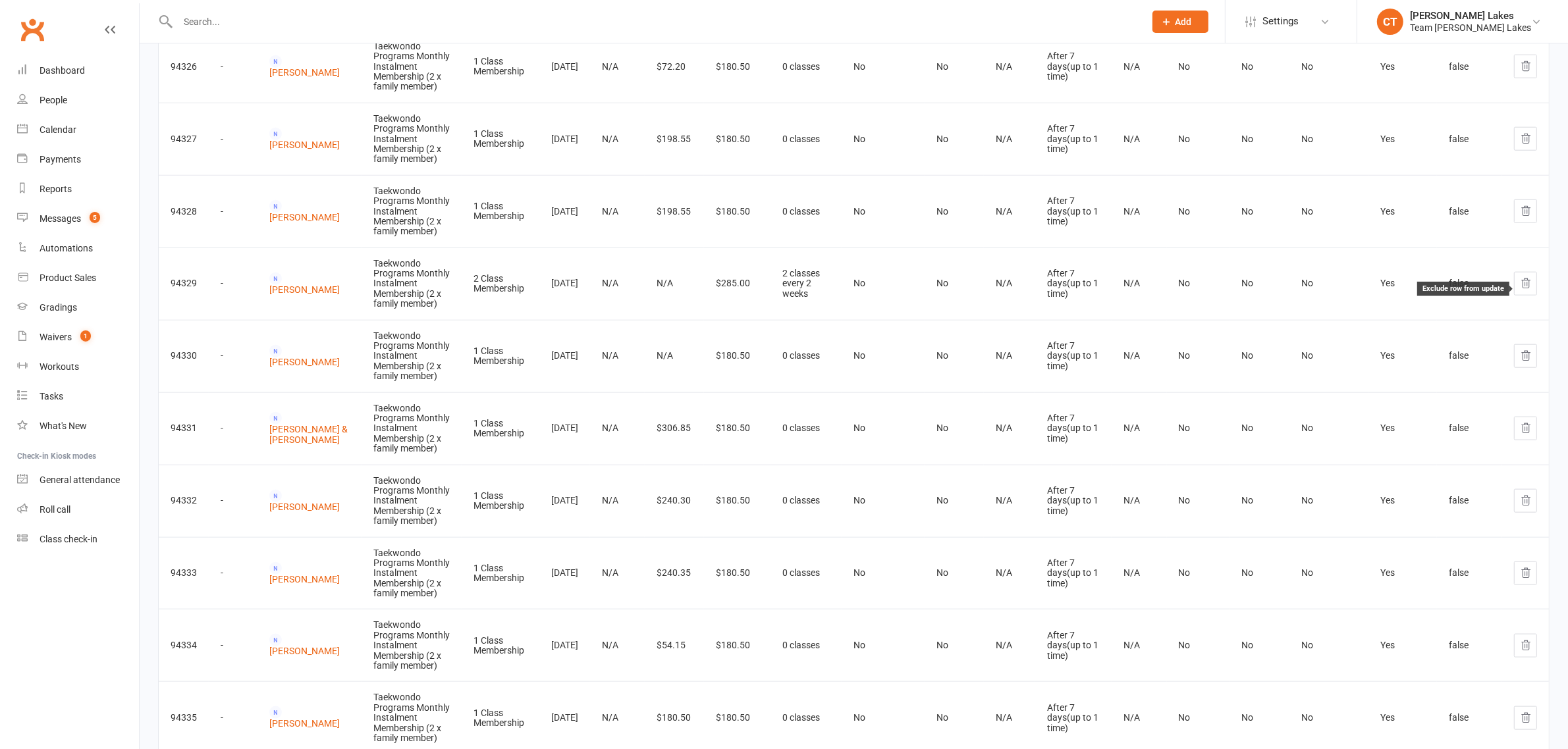 click 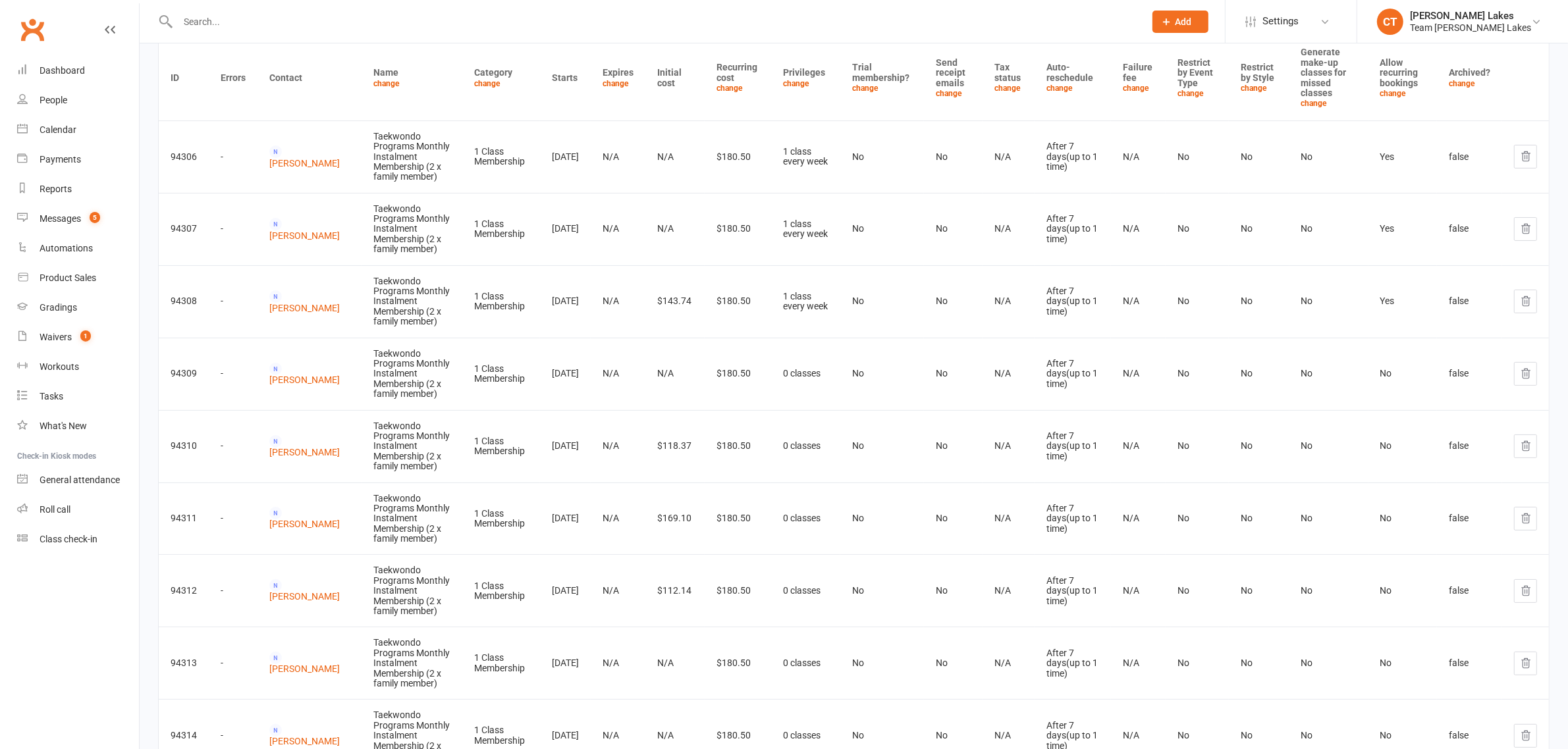 scroll, scrollTop: 0, scrollLeft: 0, axis: both 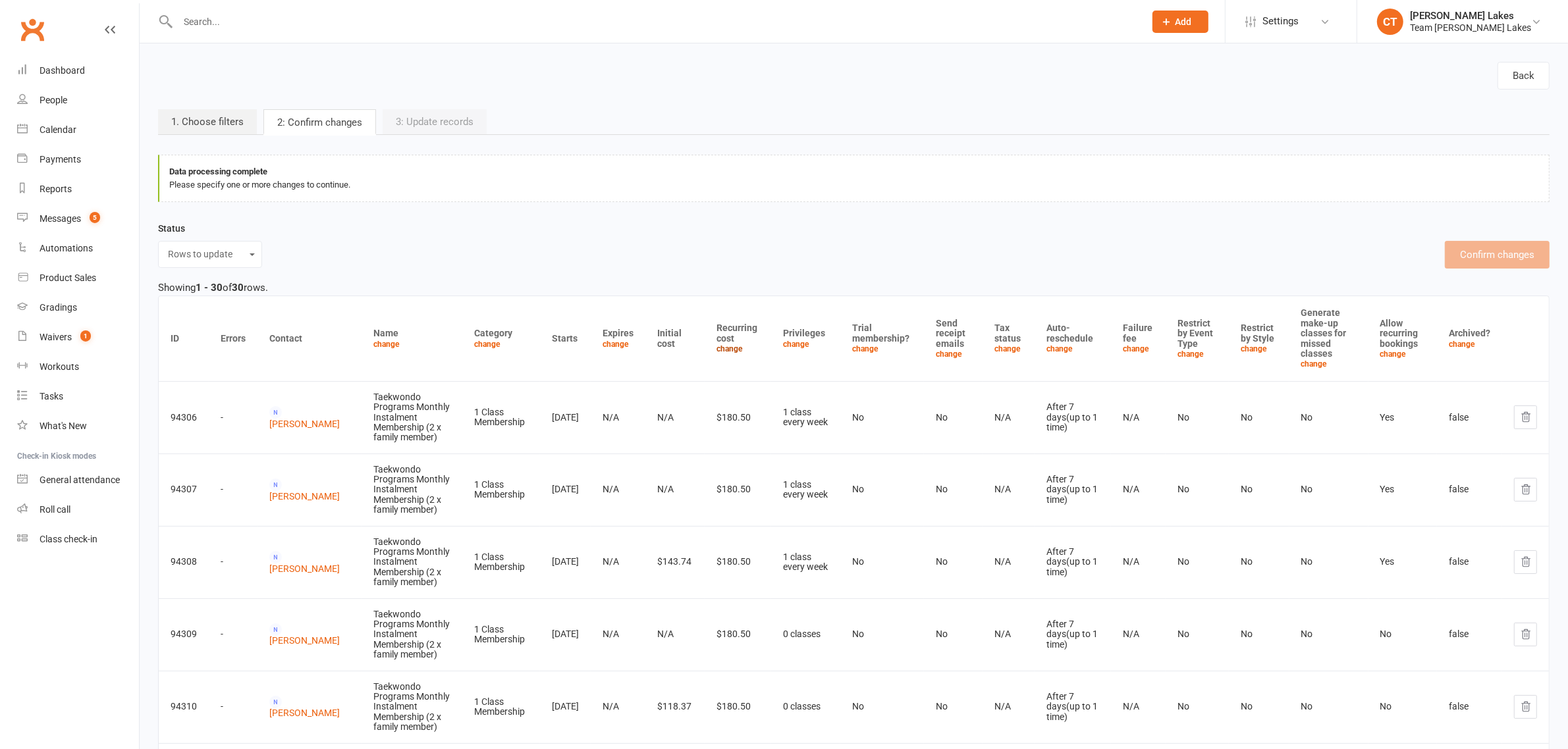 click on "change" at bounding box center [730, 349] 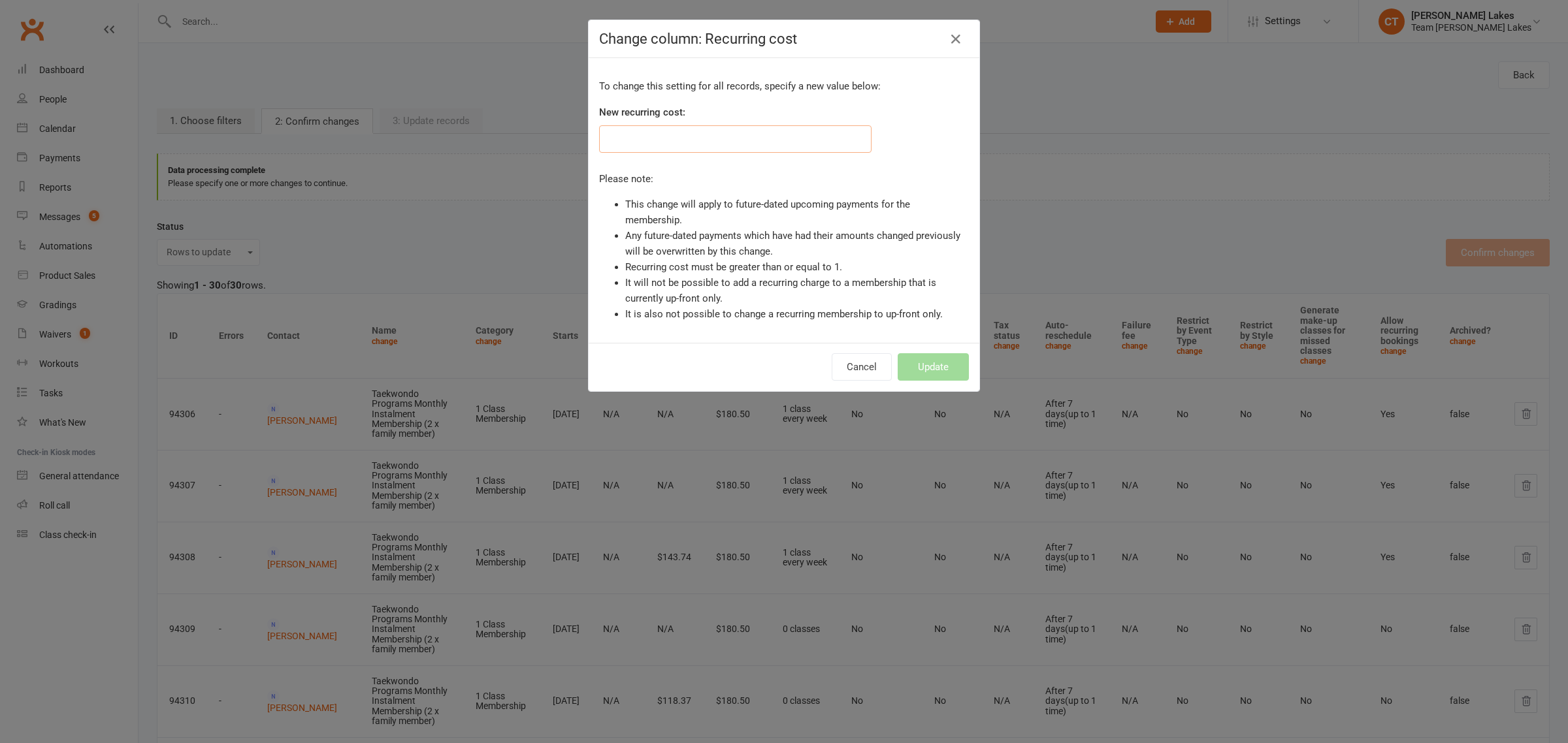 click at bounding box center [735, 139] 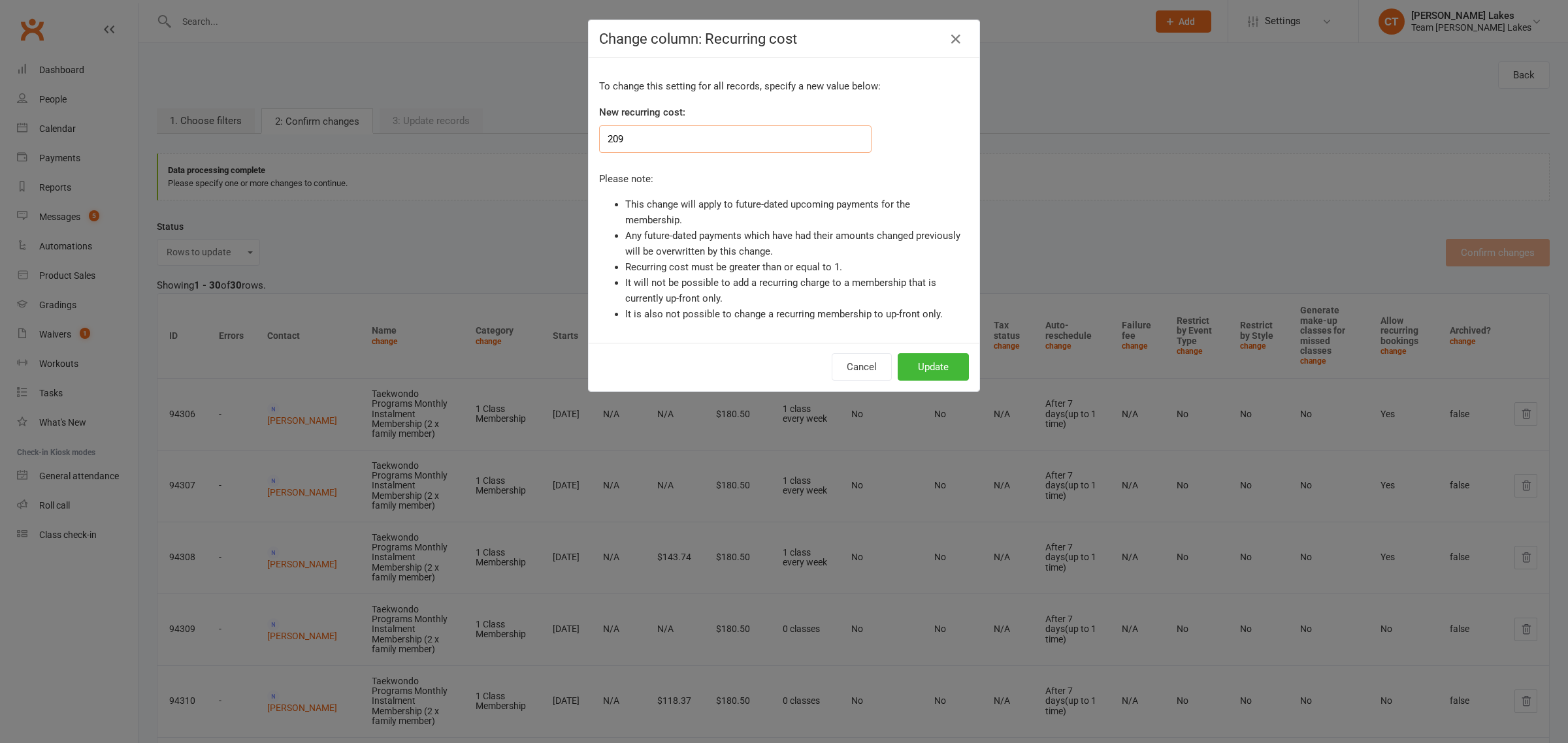type on "209" 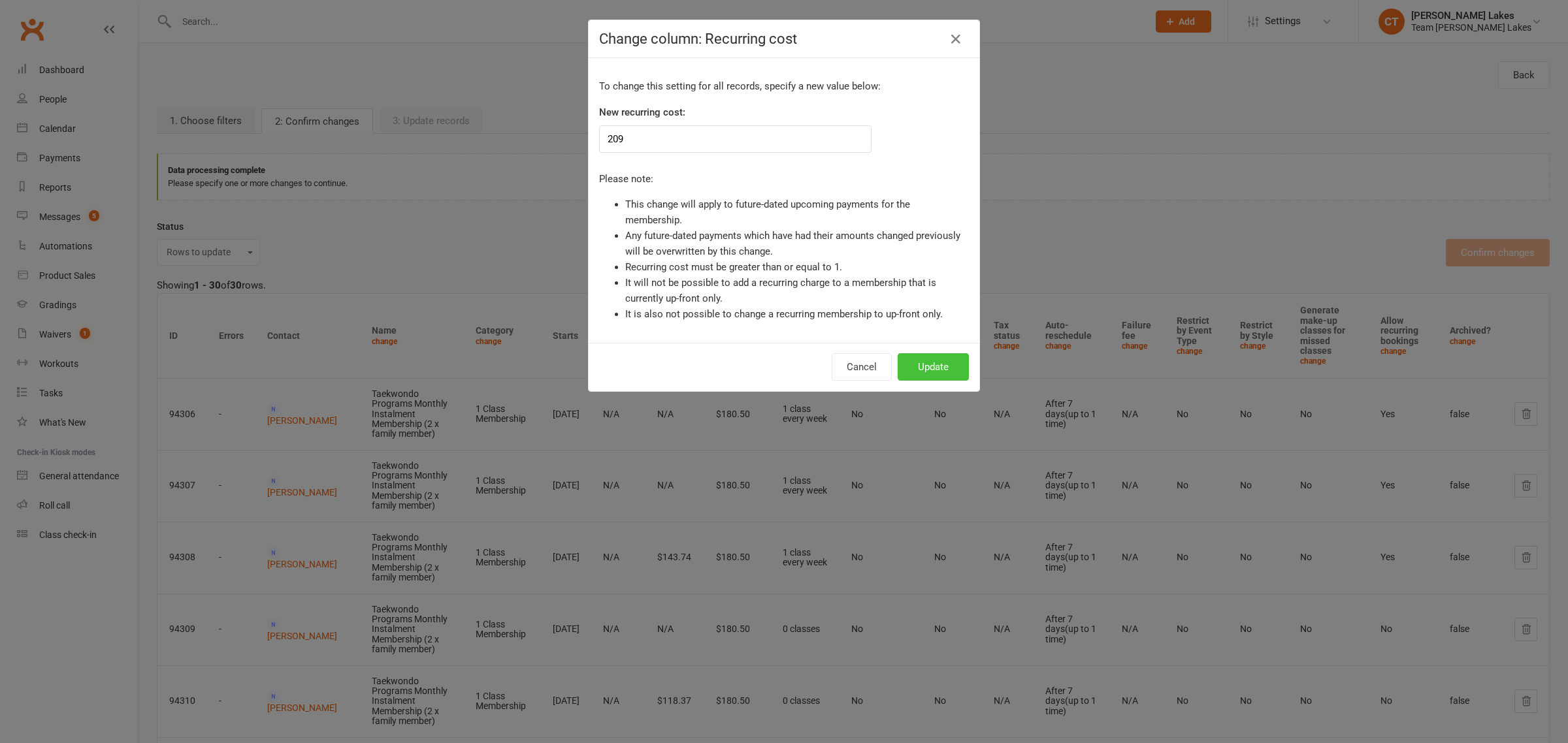 click on "Update" at bounding box center [933, 367] 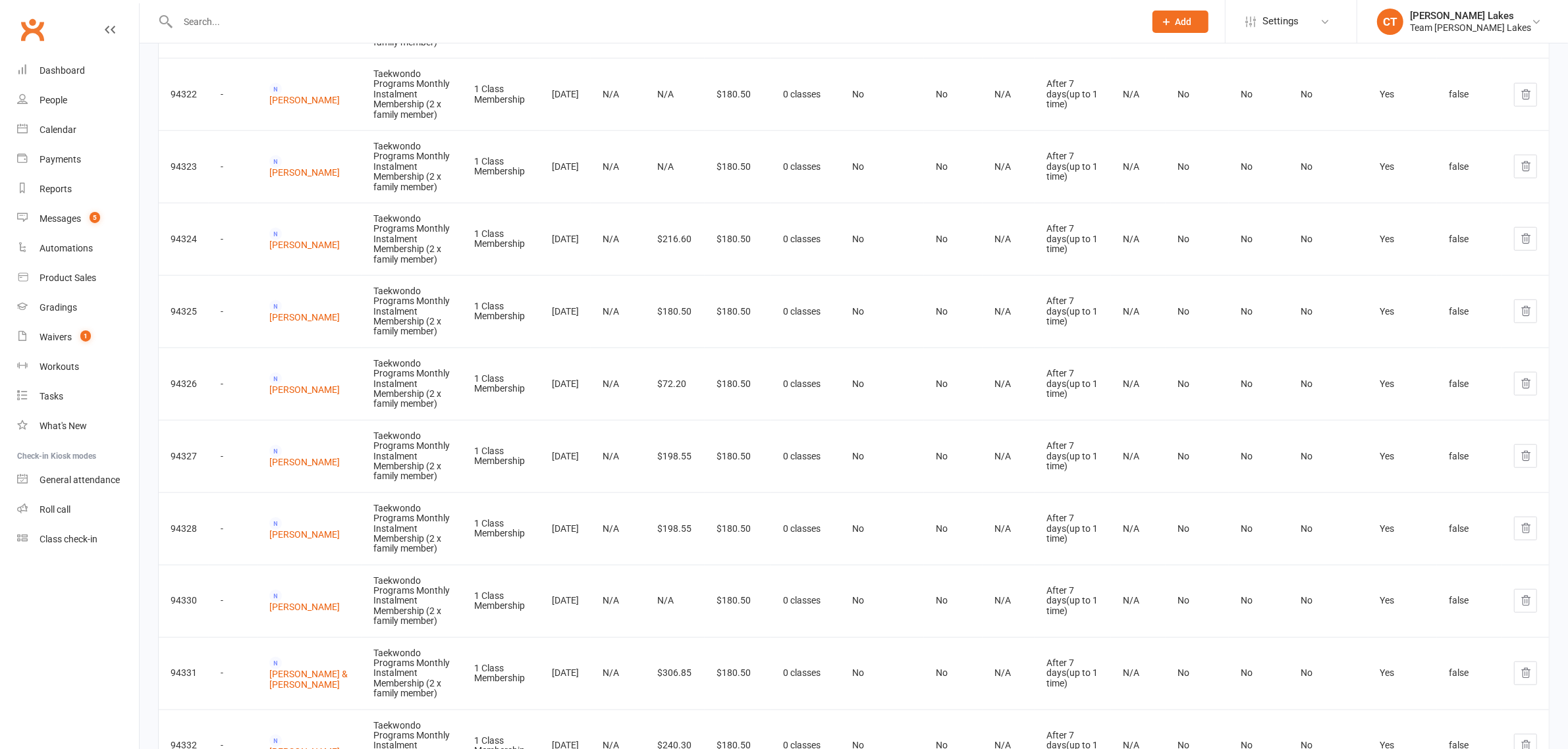 scroll, scrollTop: 1481, scrollLeft: 0, axis: vertical 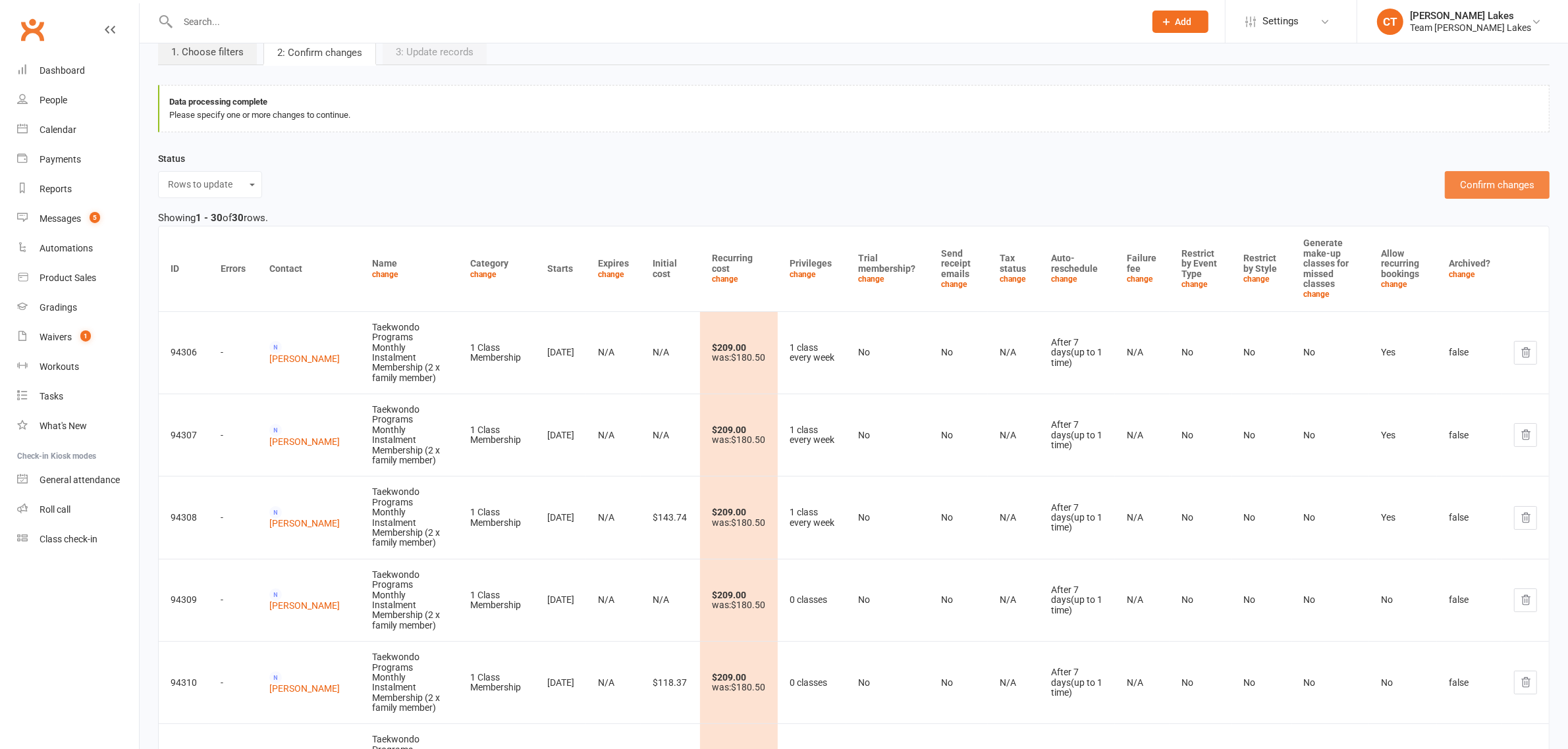 click on "Confirm changes" at bounding box center (1497, 185) 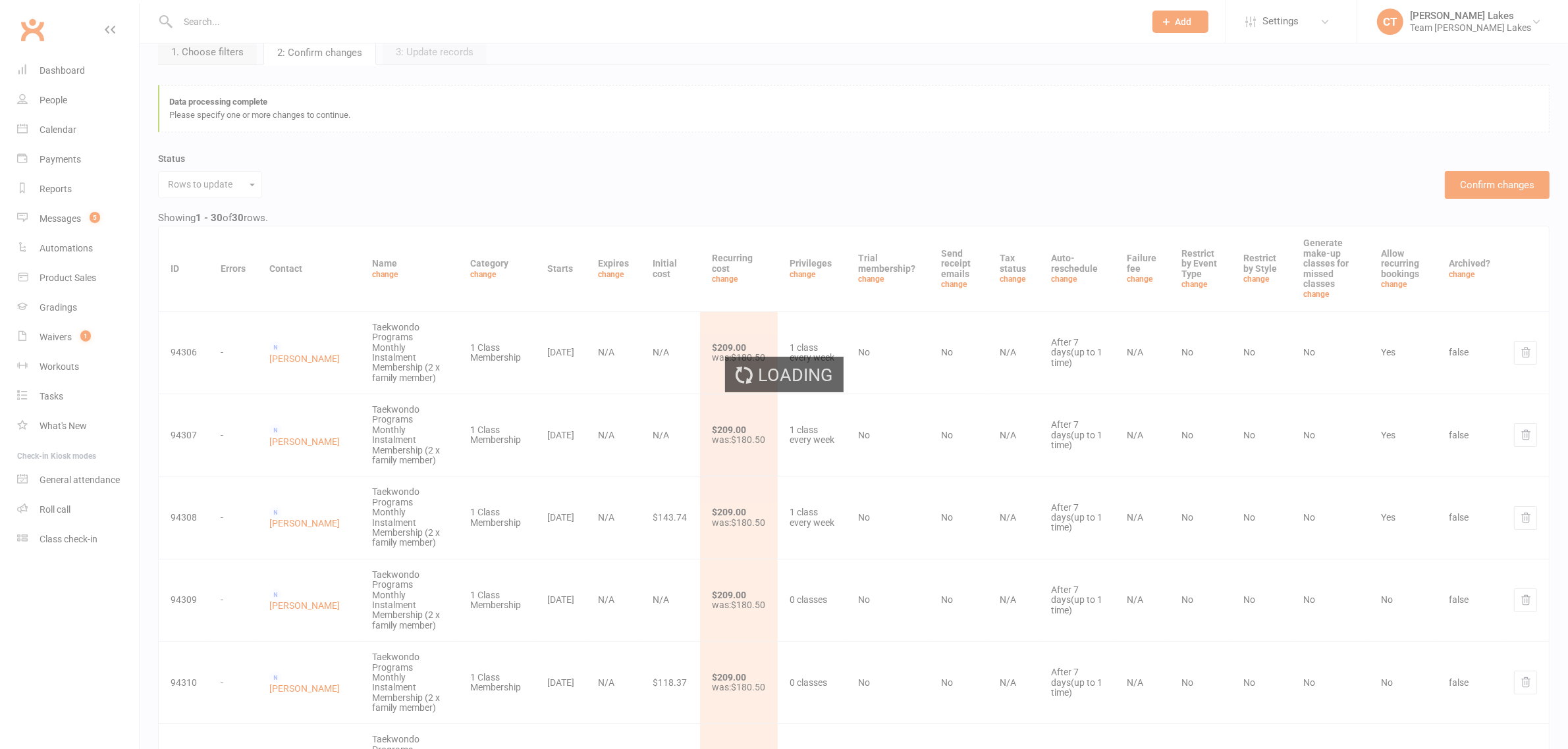 scroll, scrollTop: 0, scrollLeft: 0, axis: both 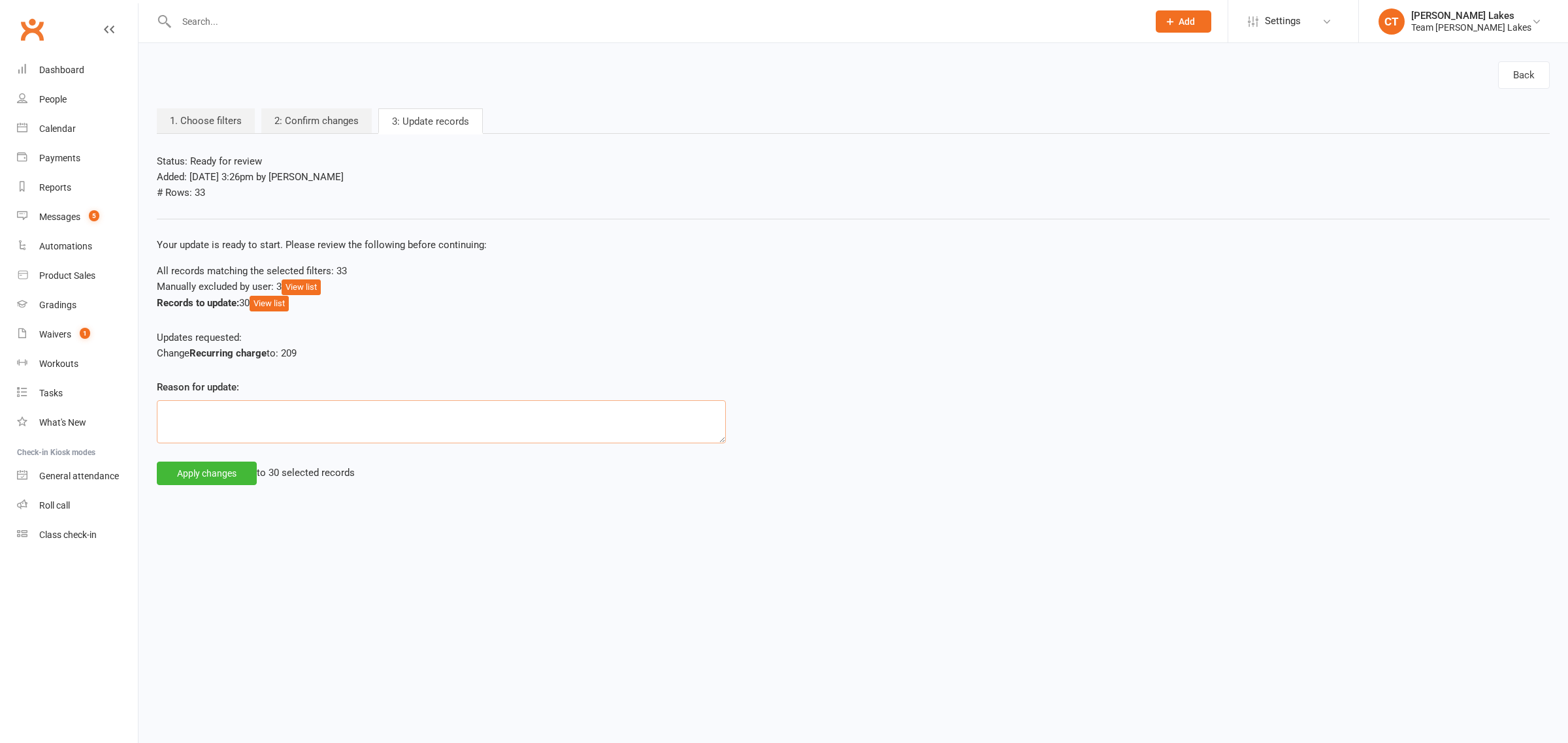 drag, startPoint x: 327, startPoint y: 422, endPoint x: 316, endPoint y: 431, distance: 14.21267 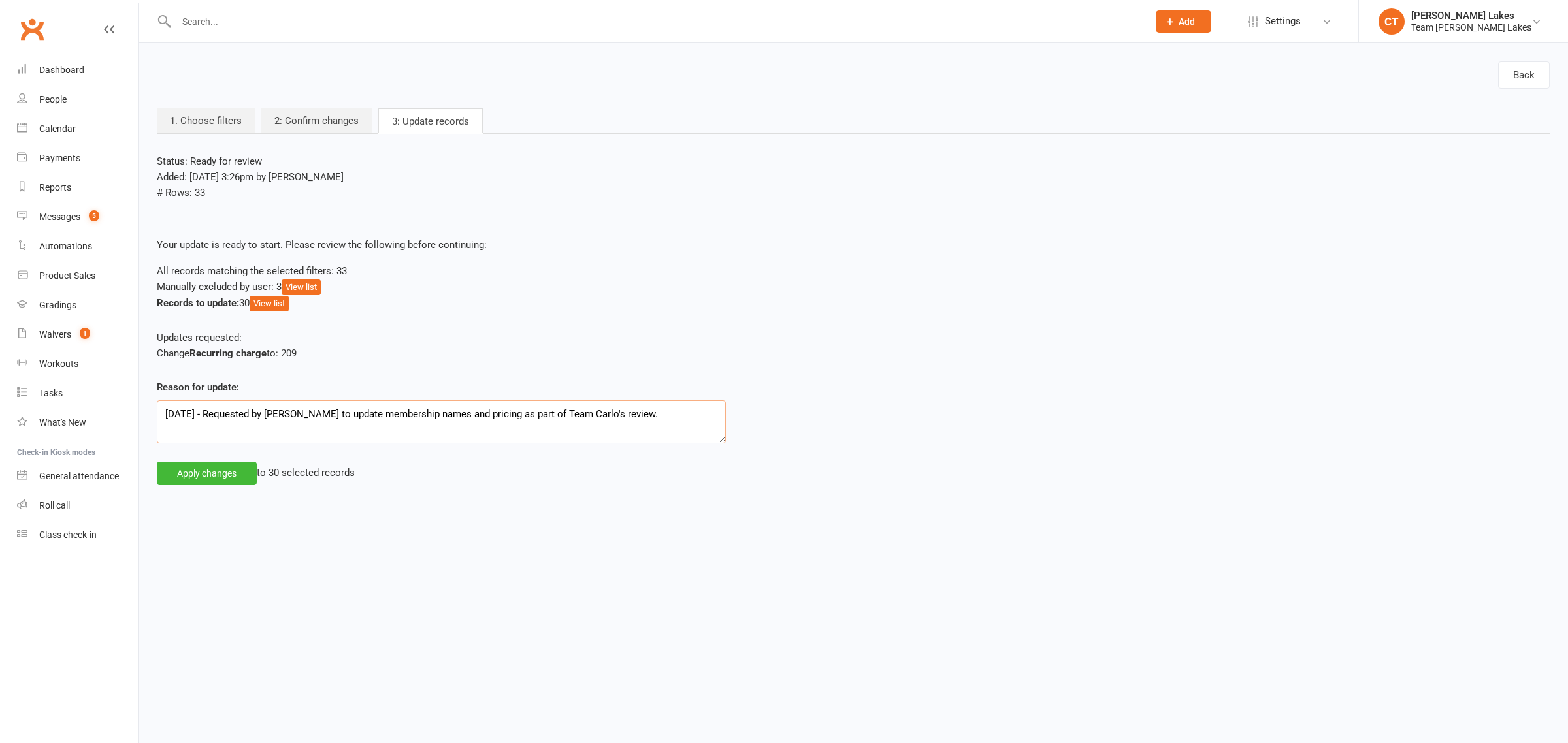 type on "11/07/2025 - Requested by Clare to update membership names and pricing as part of Team Carlo's review." 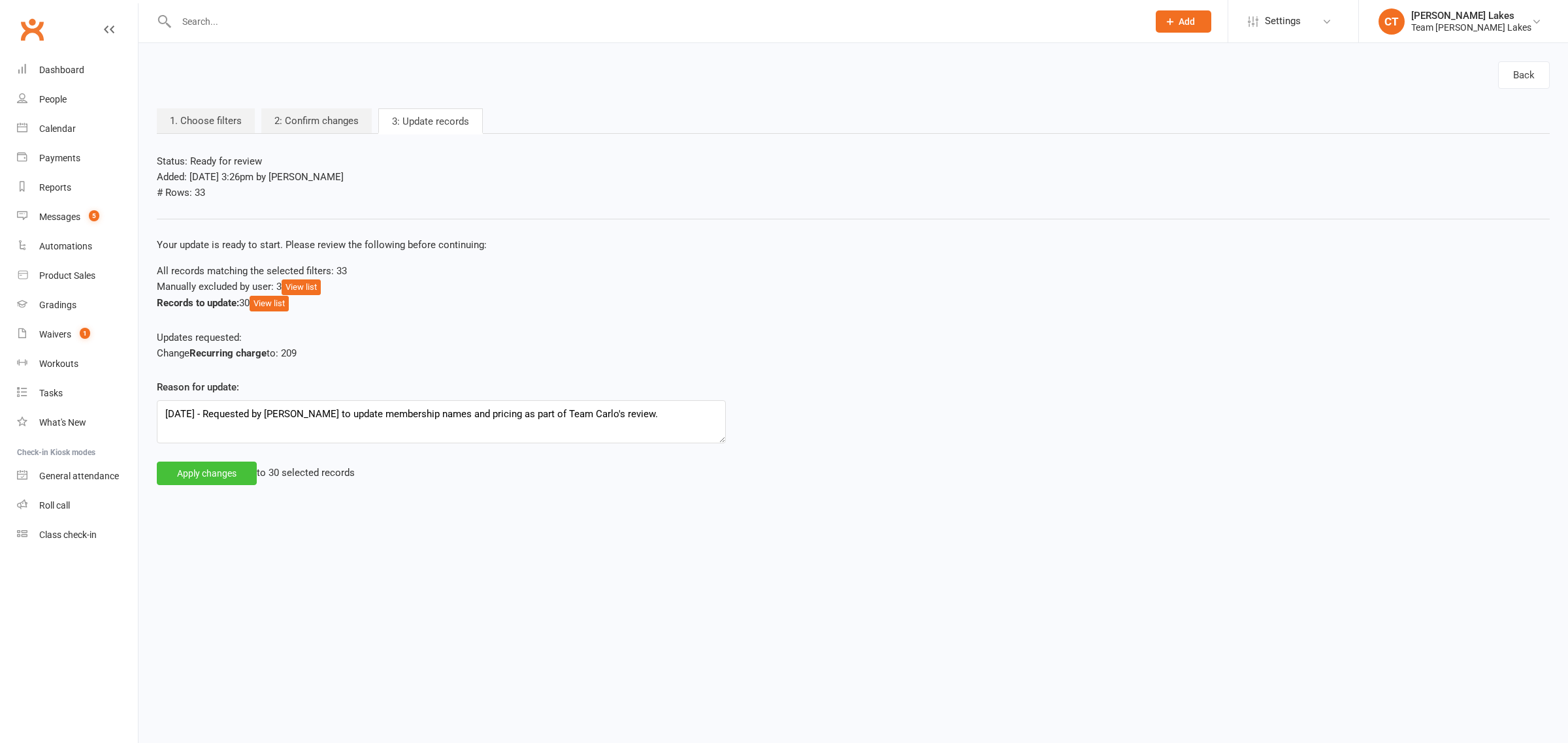 click on "Apply changes" 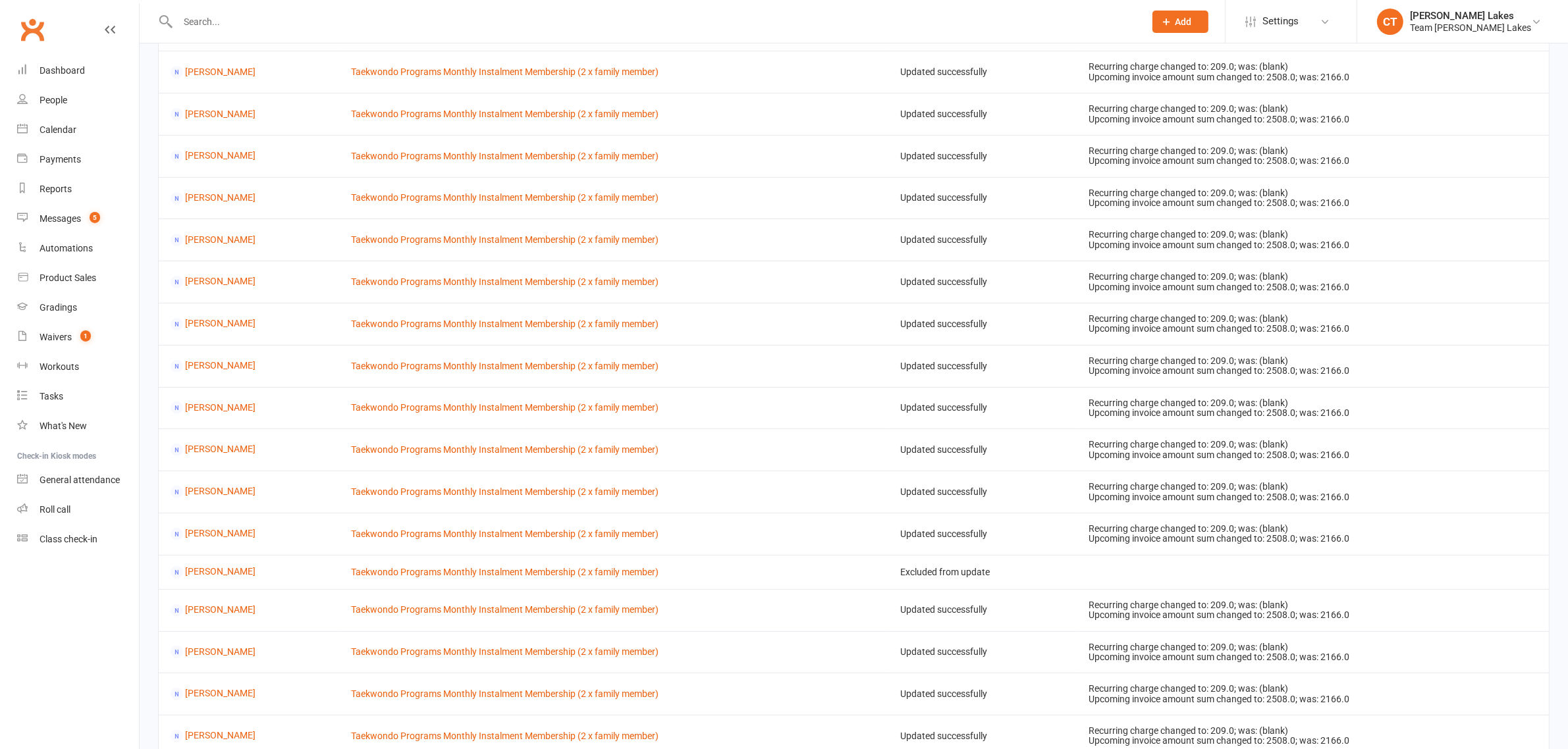scroll, scrollTop: 578, scrollLeft: 0, axis: vertical 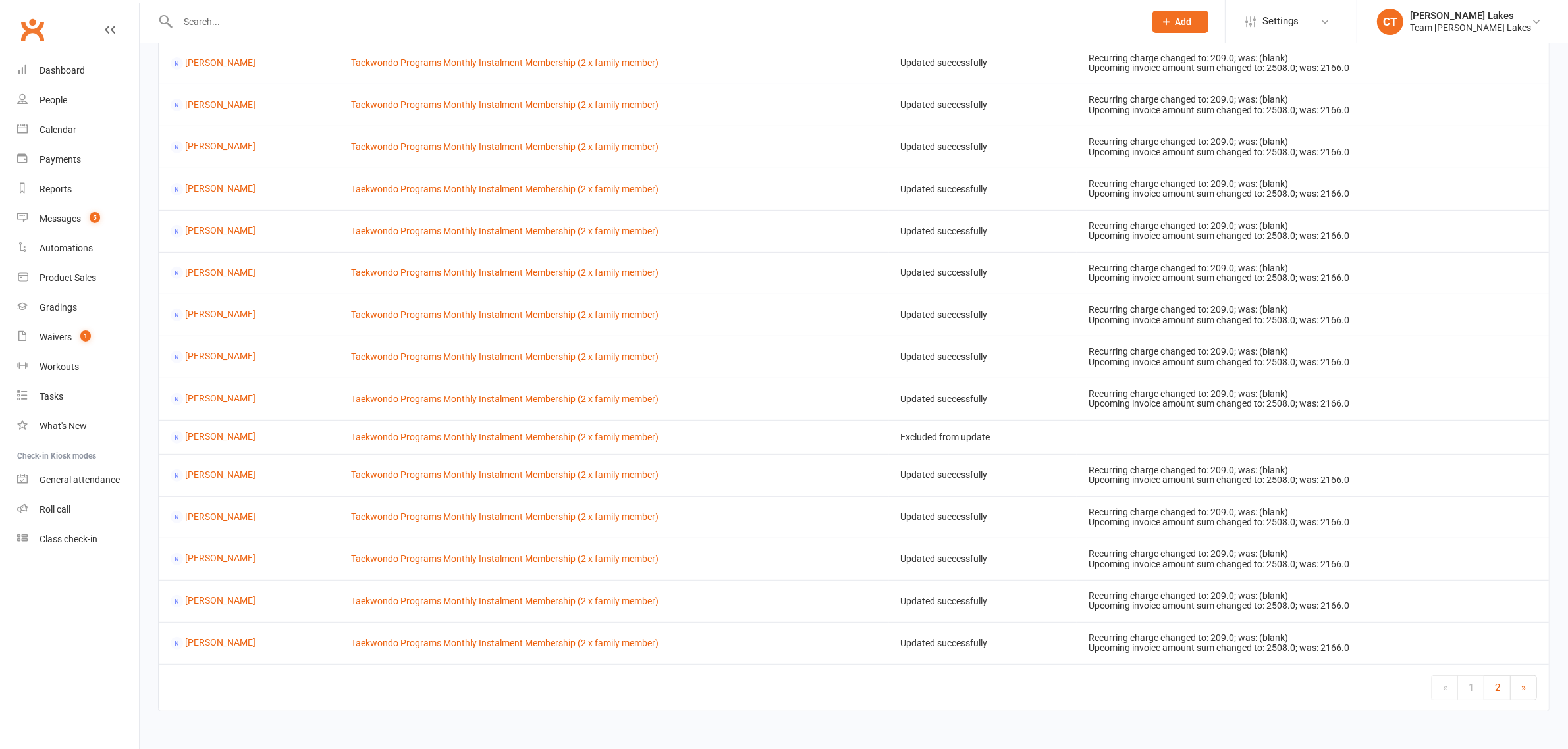 click on "2" 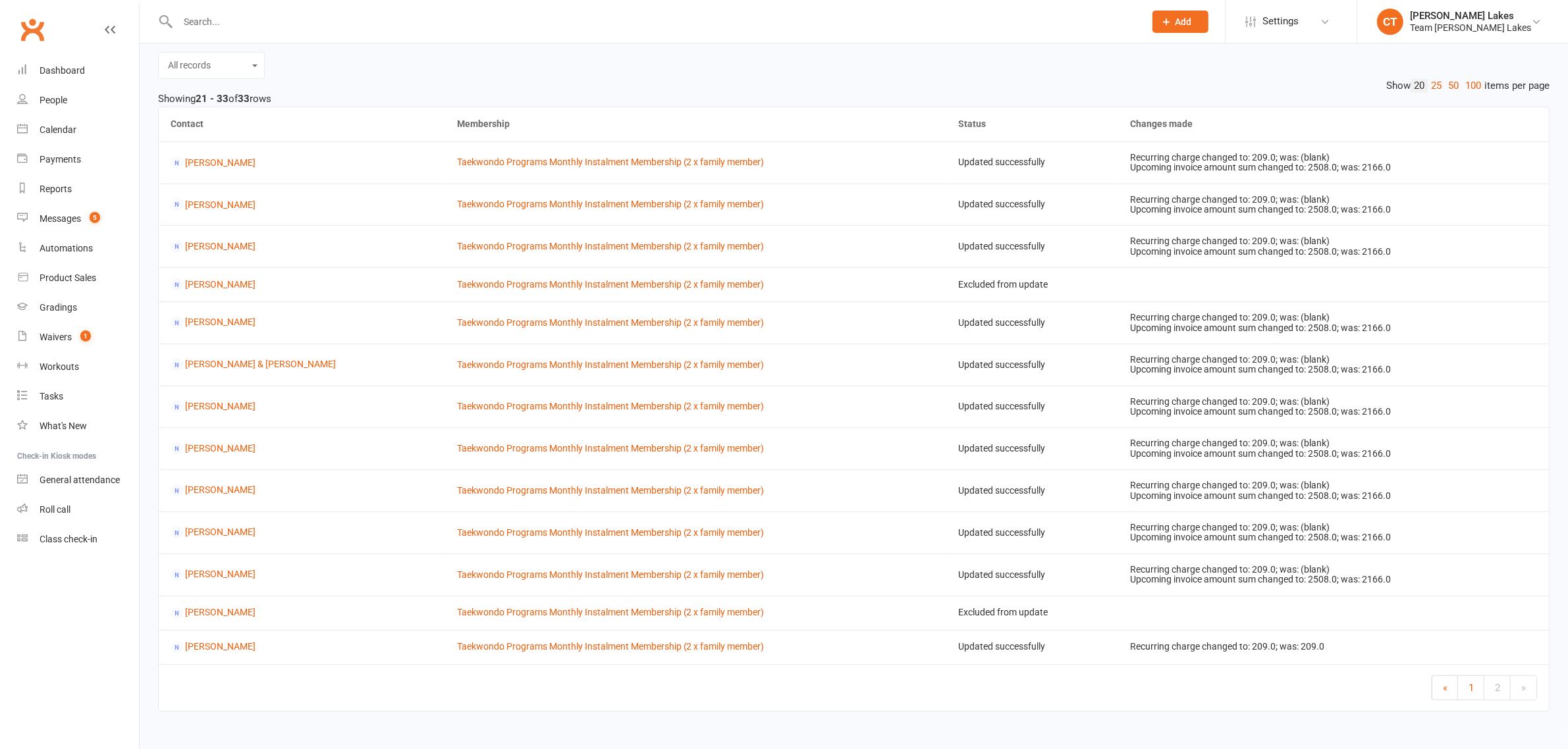 click on "«                 1                     2                 »" 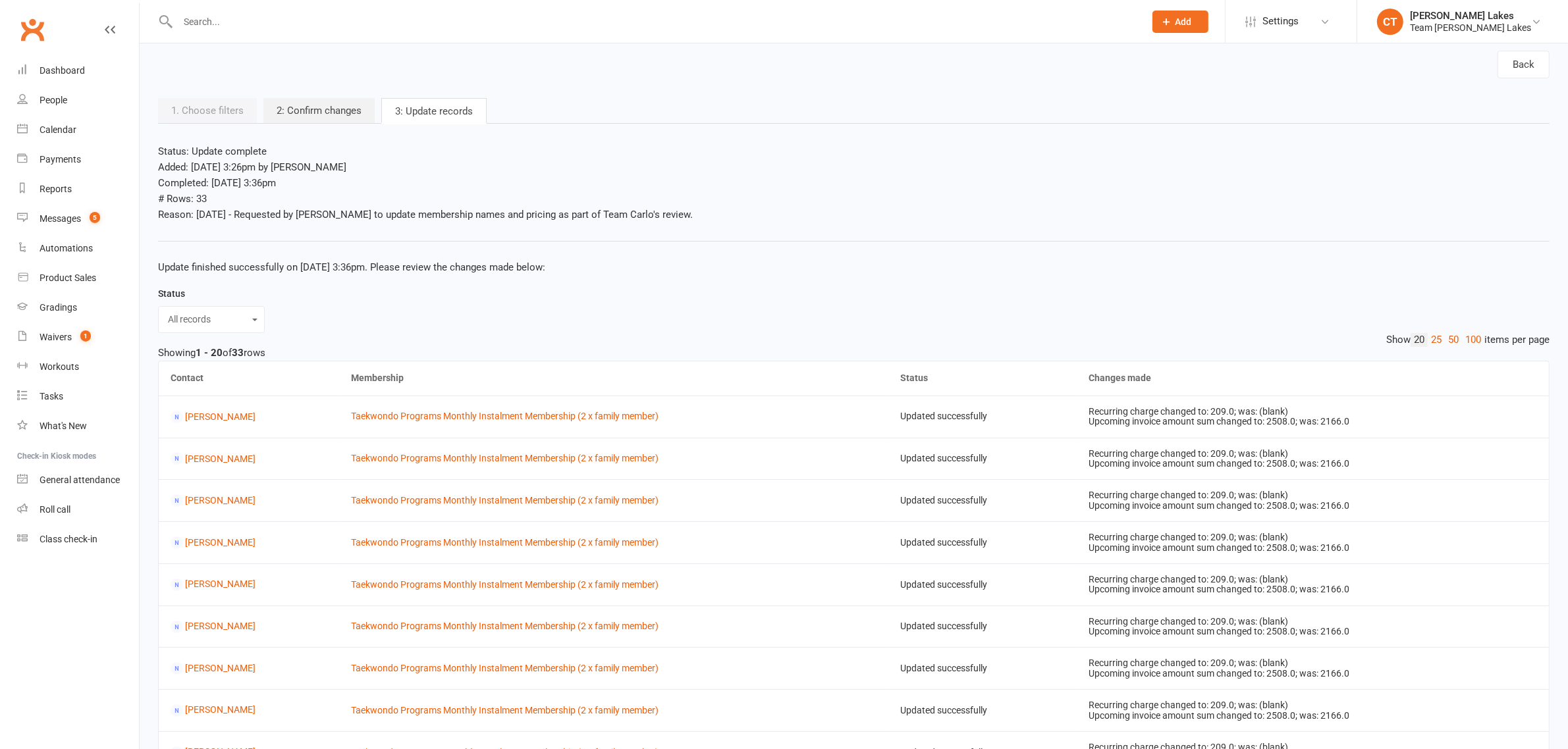 scroll, scrollTop: 0, scrollLeft: 0, axis: both 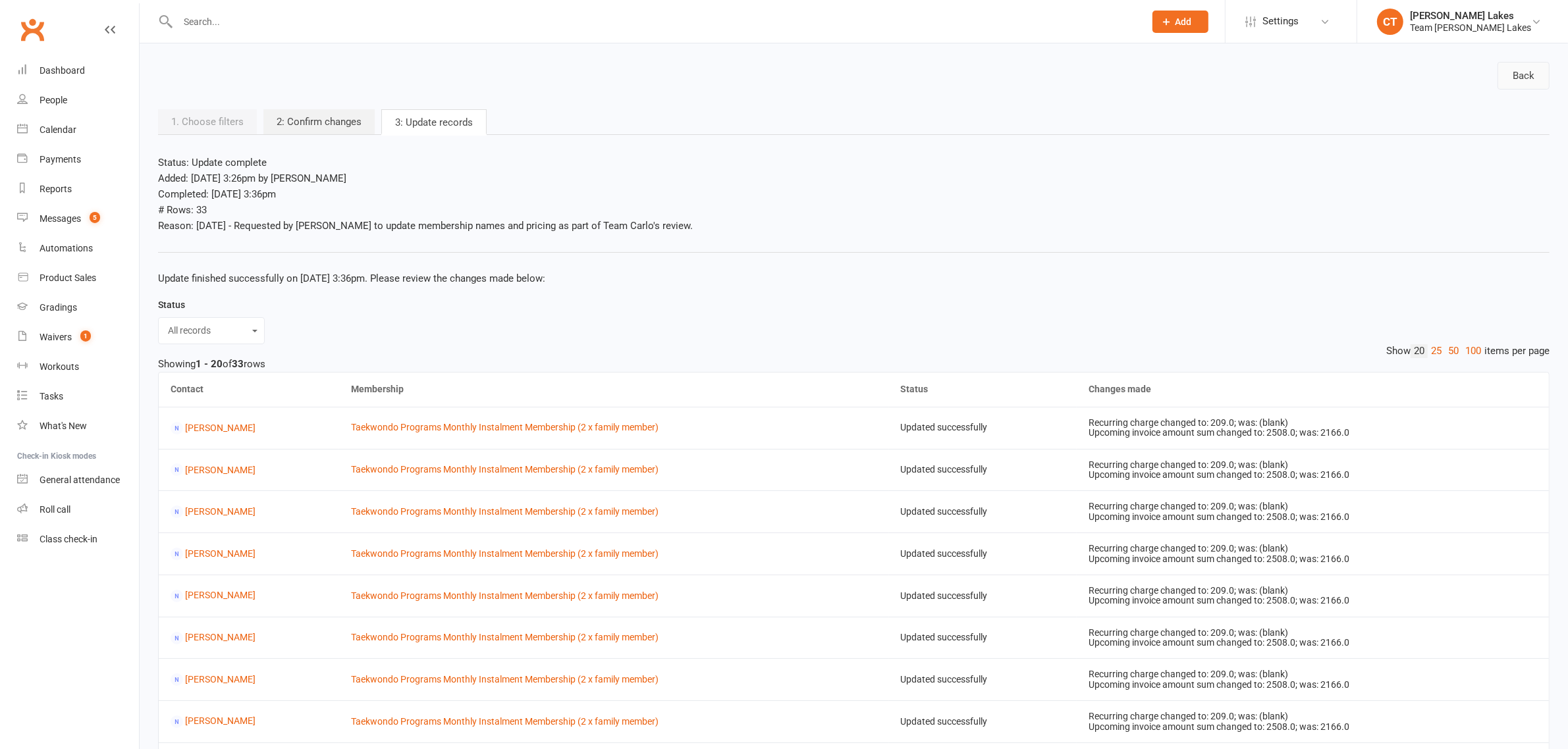 click on "Back" at bounding box center [1523, 76] 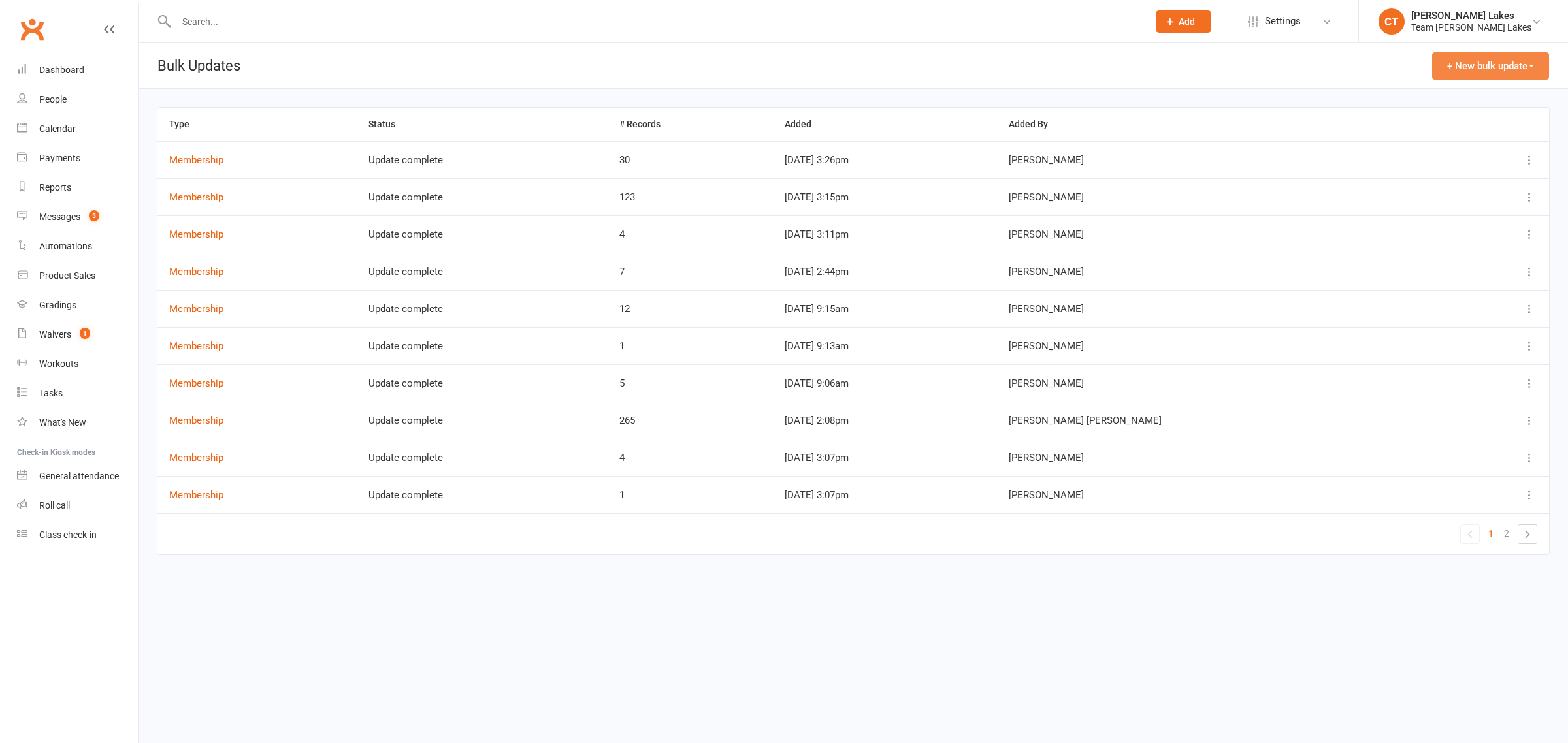 click on "+ New bulk update" at bounding box center [1490, 66] 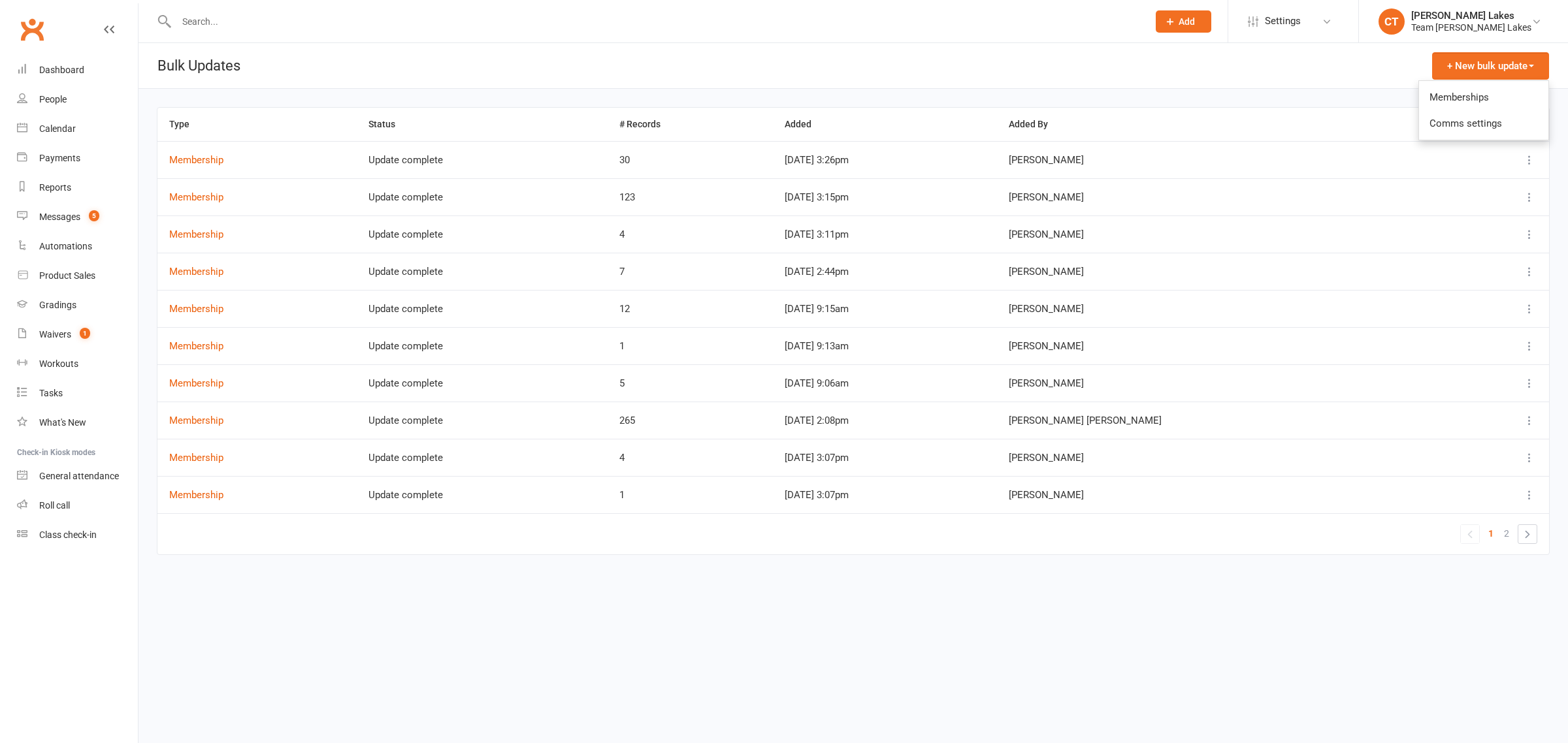 click on "Memberships" at bounding box center [1484, 97] 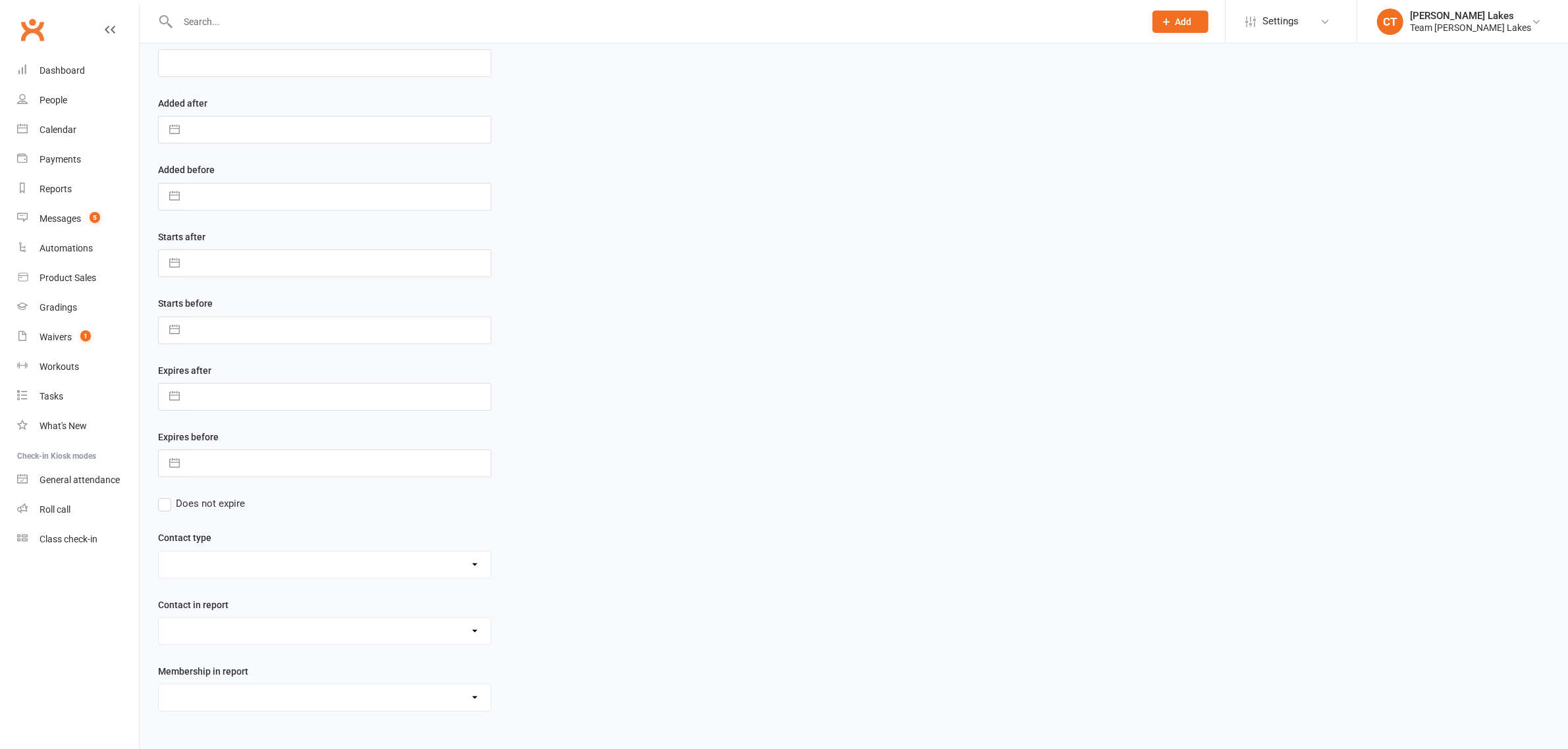 scroll, scrollTop: 426, scrollLeft: 0, axis: vertical 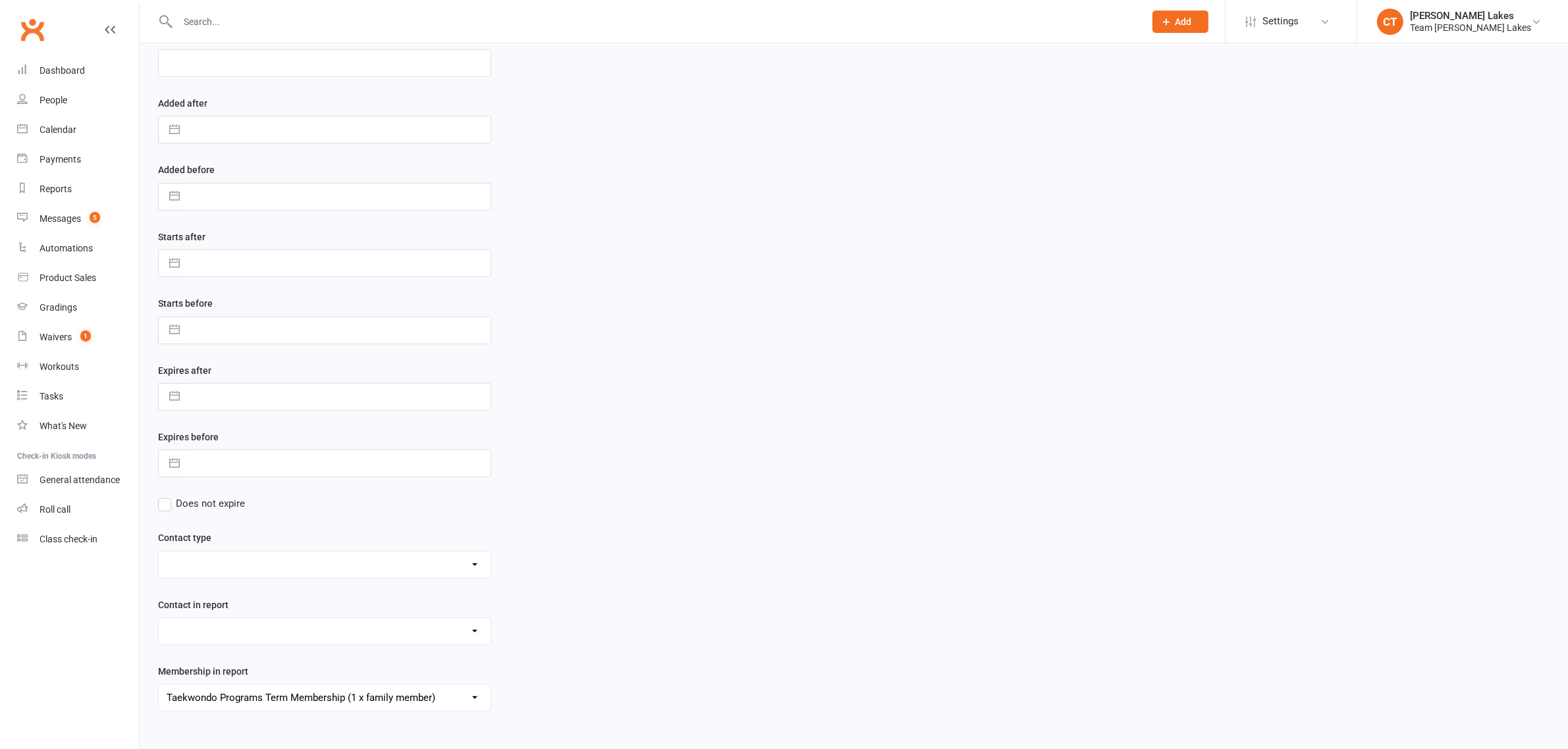 click on "Admin - 6 Month Contact Last 7 days Admin - AT Member Upload Admin - AT Reminder SMS NAC Admin - Communication December/January Monthly Payments advice Admin - January Term Payments [CWX] AT Reconciliation: NACS that have an active AT membership (base report) [CWX] AT Reconciliation: NACs with Fee Membership only (not AT) CWX Test 1 Delivery - Black Belt Program Delivery - Grading Connection List Delivery - Grading Green Stripe Ninja Delivery - Grading List Black Belt Delivery - Grading List  Junior Progam Delivery - Grading List Ninja Beginner Delivery - Grading List Ninja Intermediate & Advanced Delivery - Grading List Stripe Red to Cho Dan Bo (Junior) Delivery - Grading List Stripe Red to Cho Dan Bo (Warrior & Junior) Delivery - Grading List Warrior Beginner Delivery - Grading List Warrior Intermediate & Advanced Delivery - Member Medical Flags (waiver answers) Events - Parent Week SMS Report (White Belt Ninja & Warrior Parents) Events - Parent Week SMS Report (White Belt Taekinda Parents)" at bounding box center [325, 698] 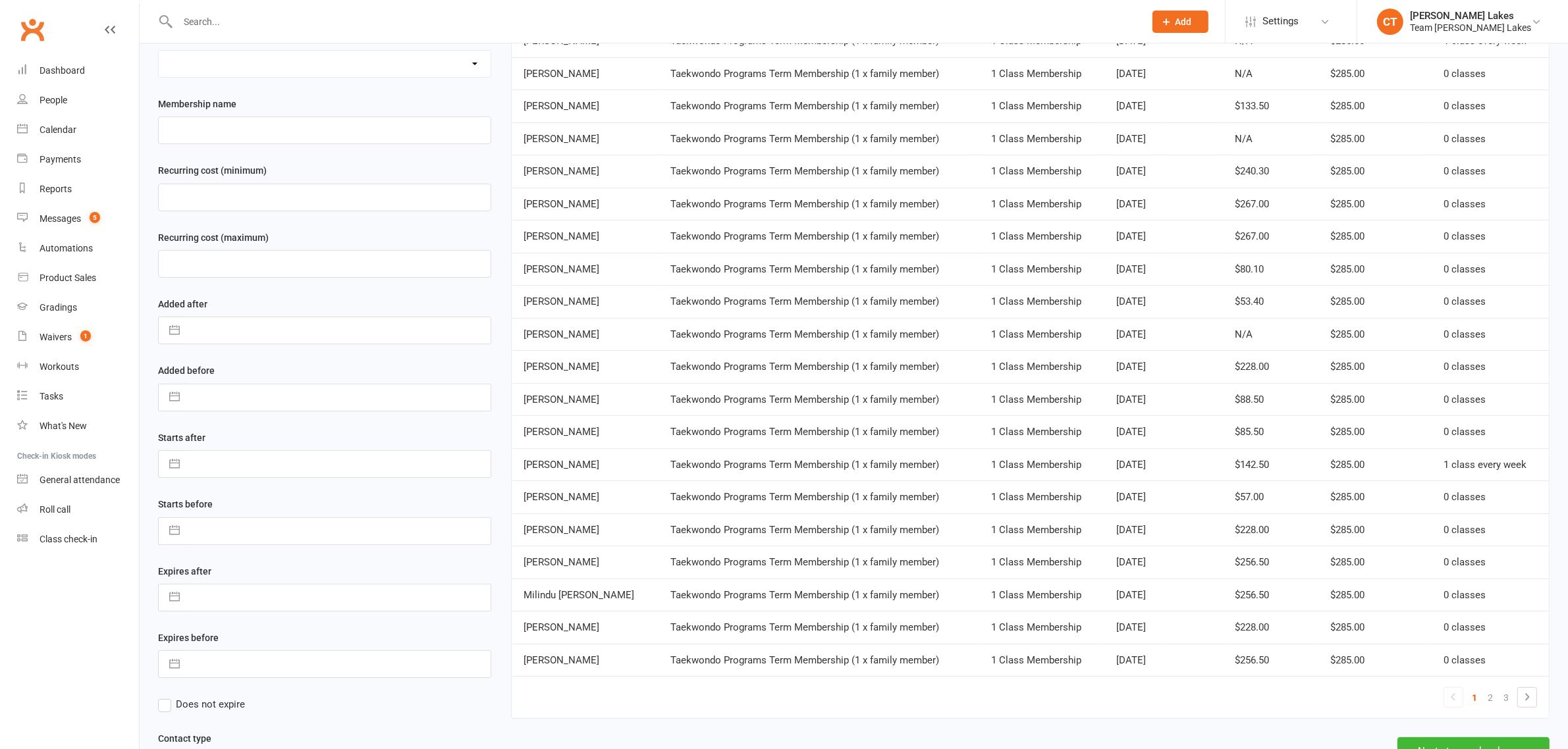 scroll, scrollTop: 411, scrollLeft: 0, axis: vertical 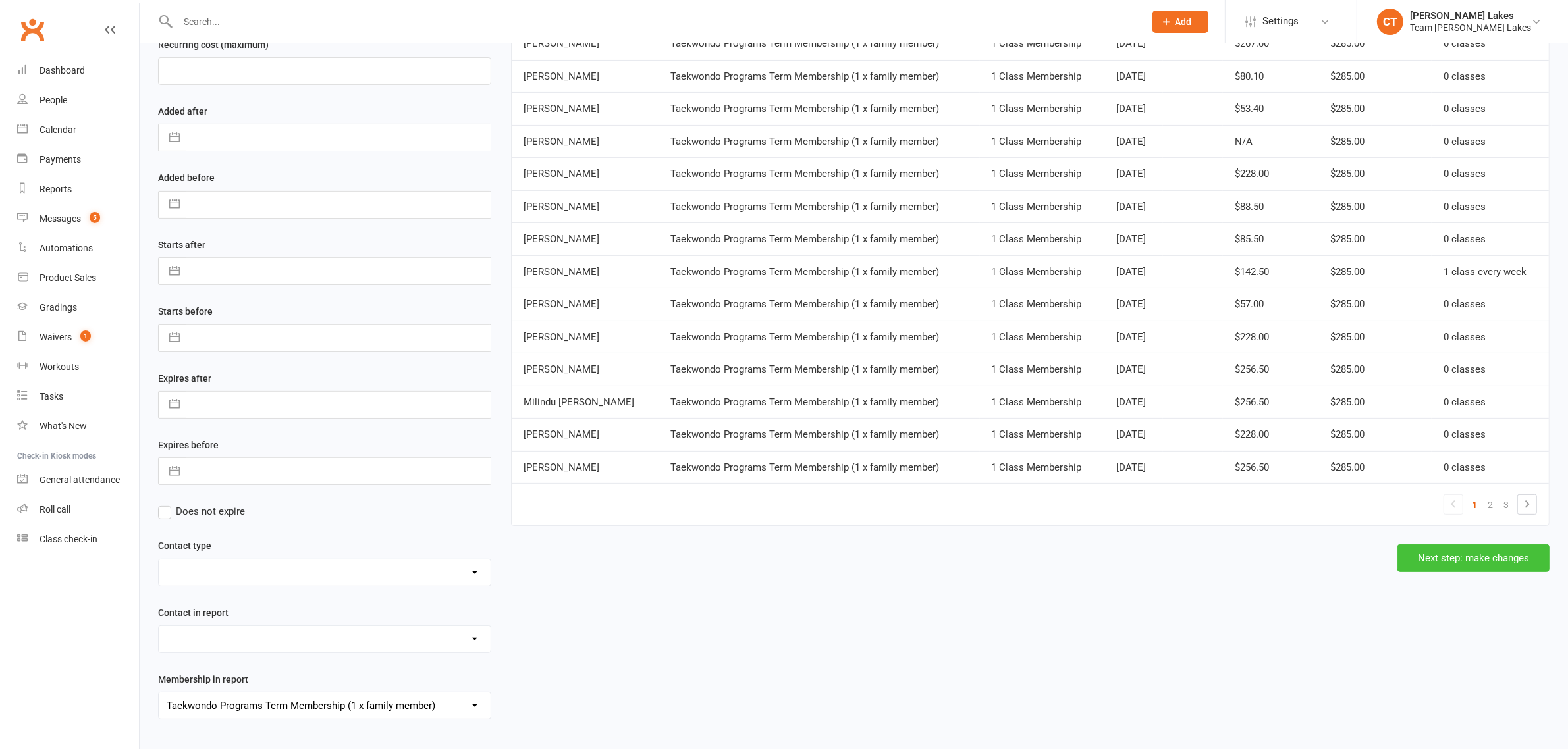 click on "Next step: make changes" at bounding box center (1473, 558) 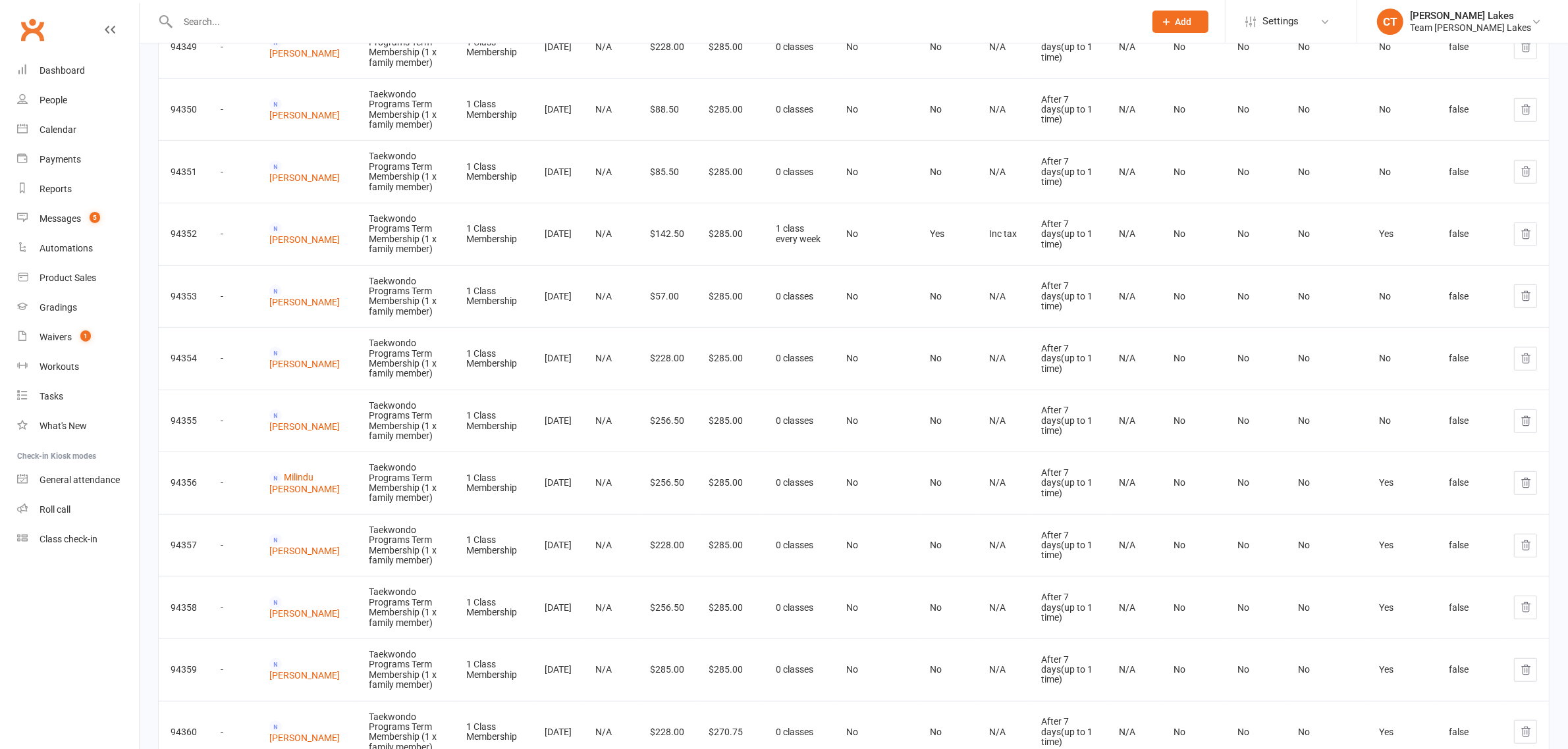 scroll, scrollTop: 1316, scrollLeft: 0, axis: vertical 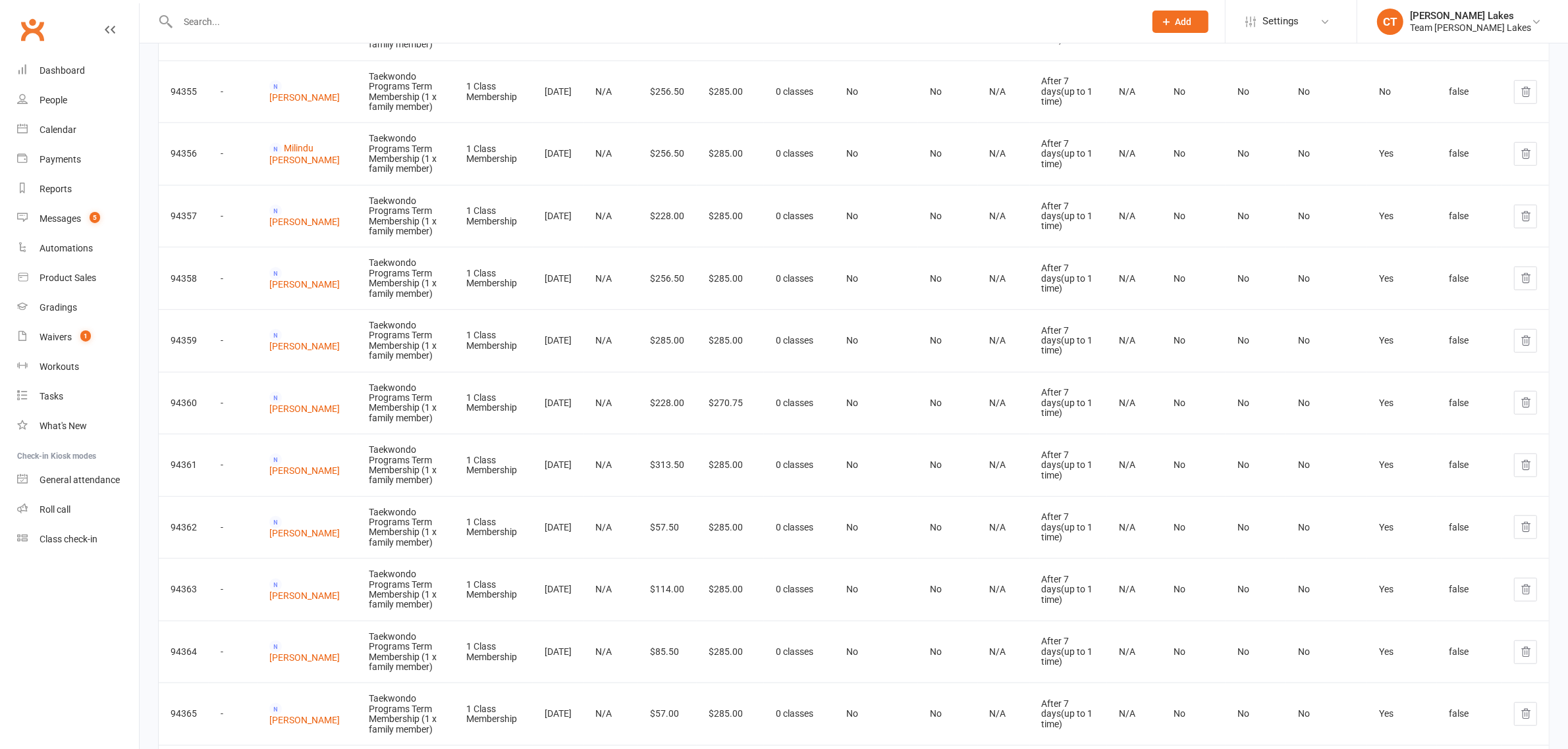 drag, startPoint x: 255, startPoint y: 400, endPoint x: 762, endPoint y: 419, distance: 507.3559 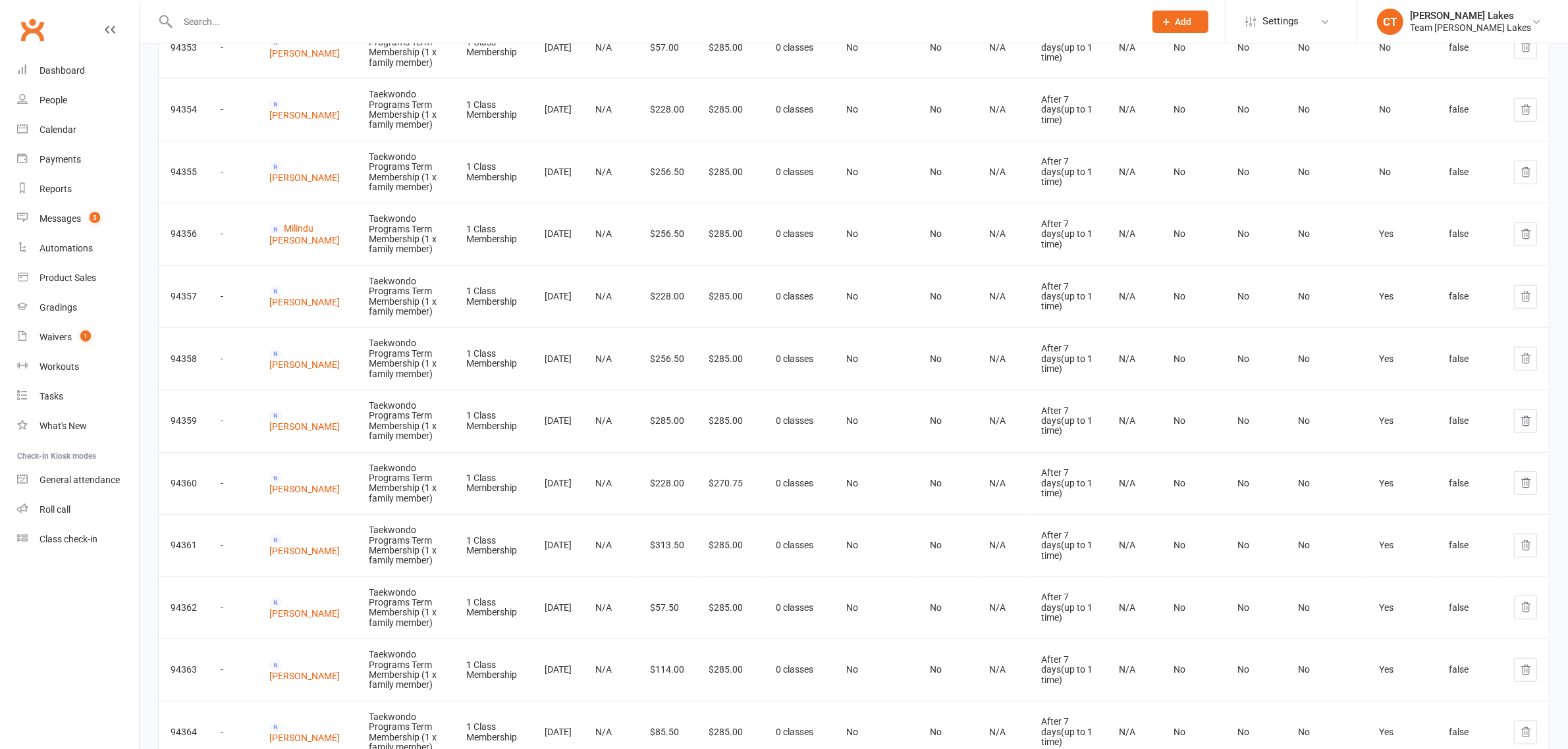 scroll, scrollTop: 1316, scrollLeft: 0, axis: vertical 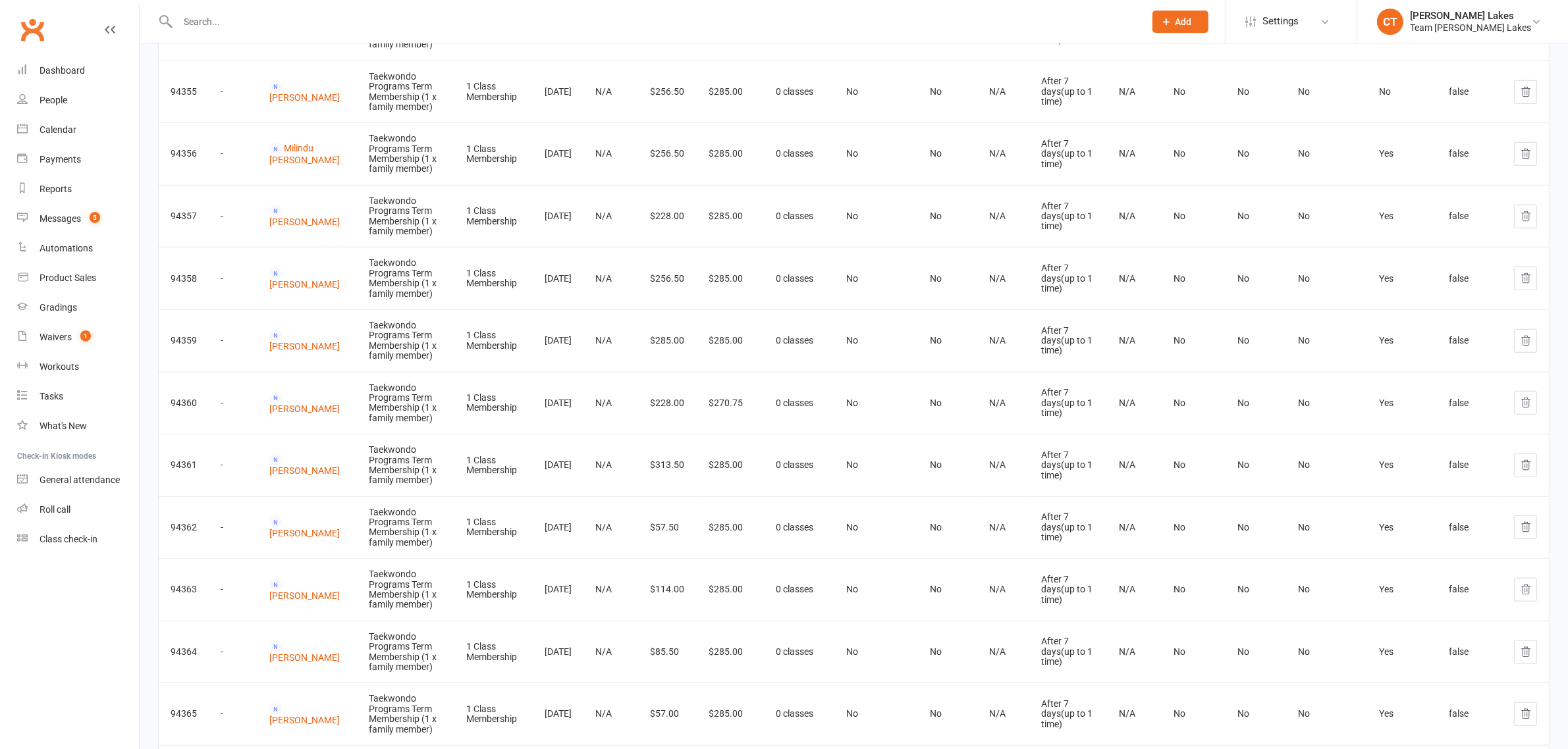 drag, startPoint x: 660, startPoint y: 420, endPoint x: 667, endPoint y: 419, distance: 7.071068 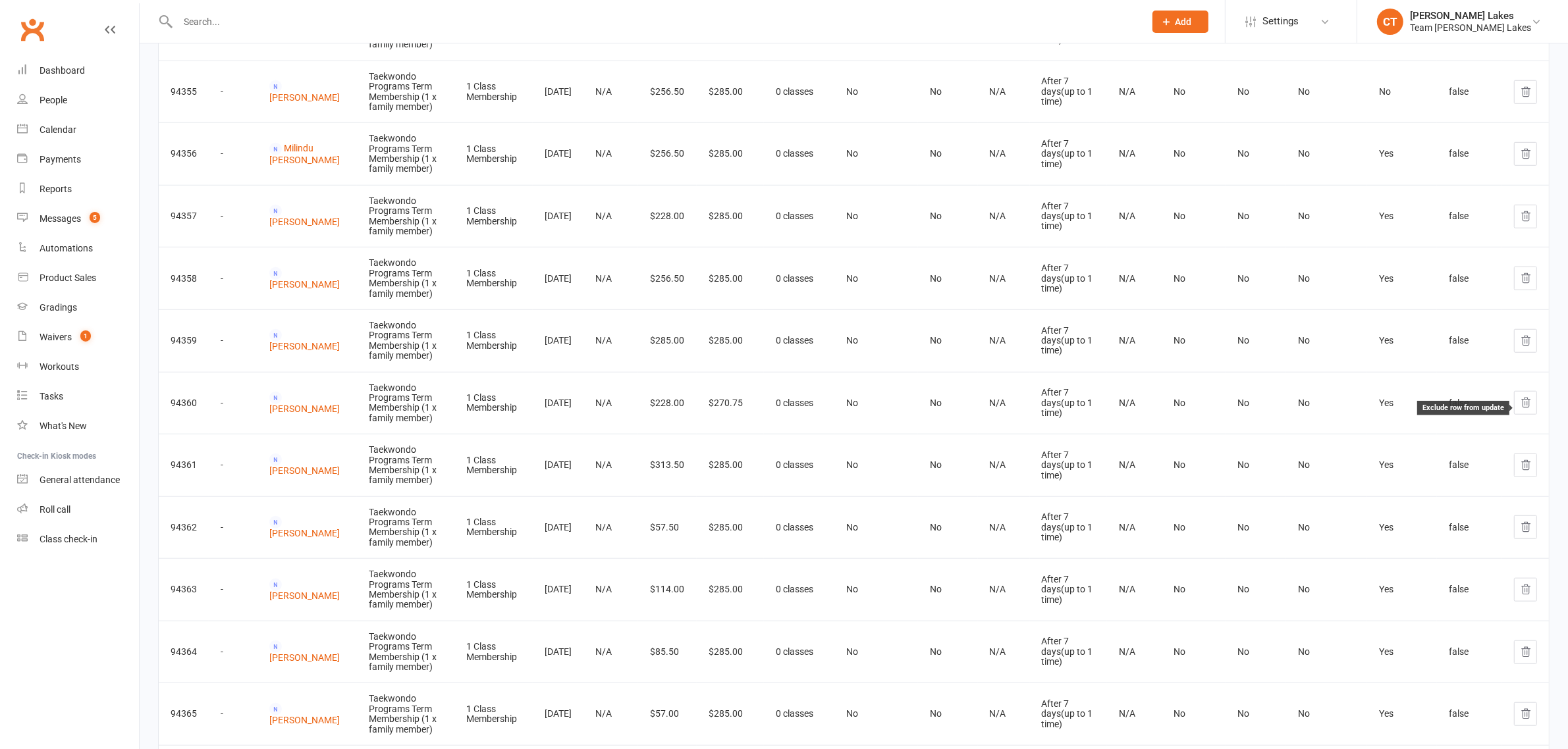 click 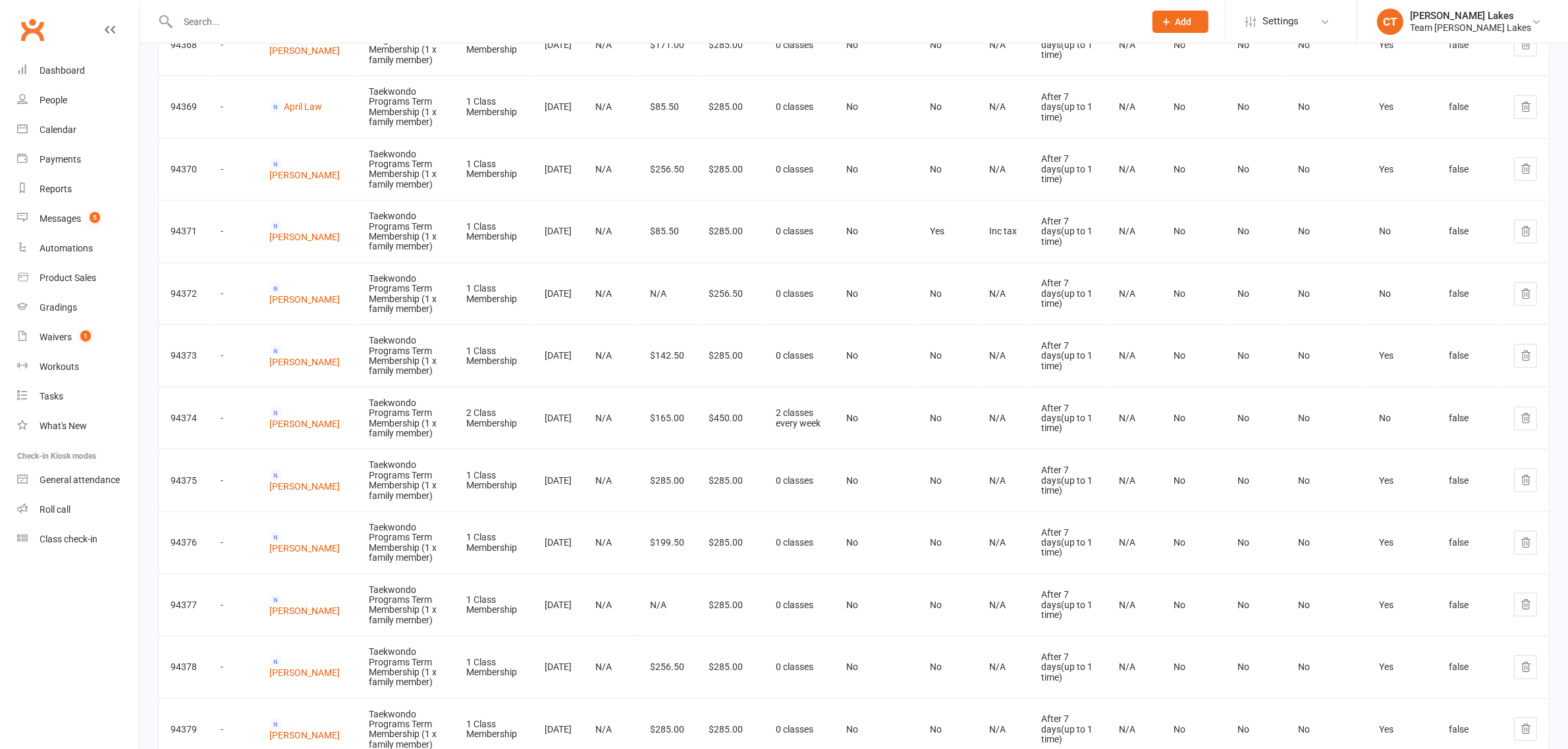 scroll, scrollTop: 2139, scrollLeft: 0, axis: vertical 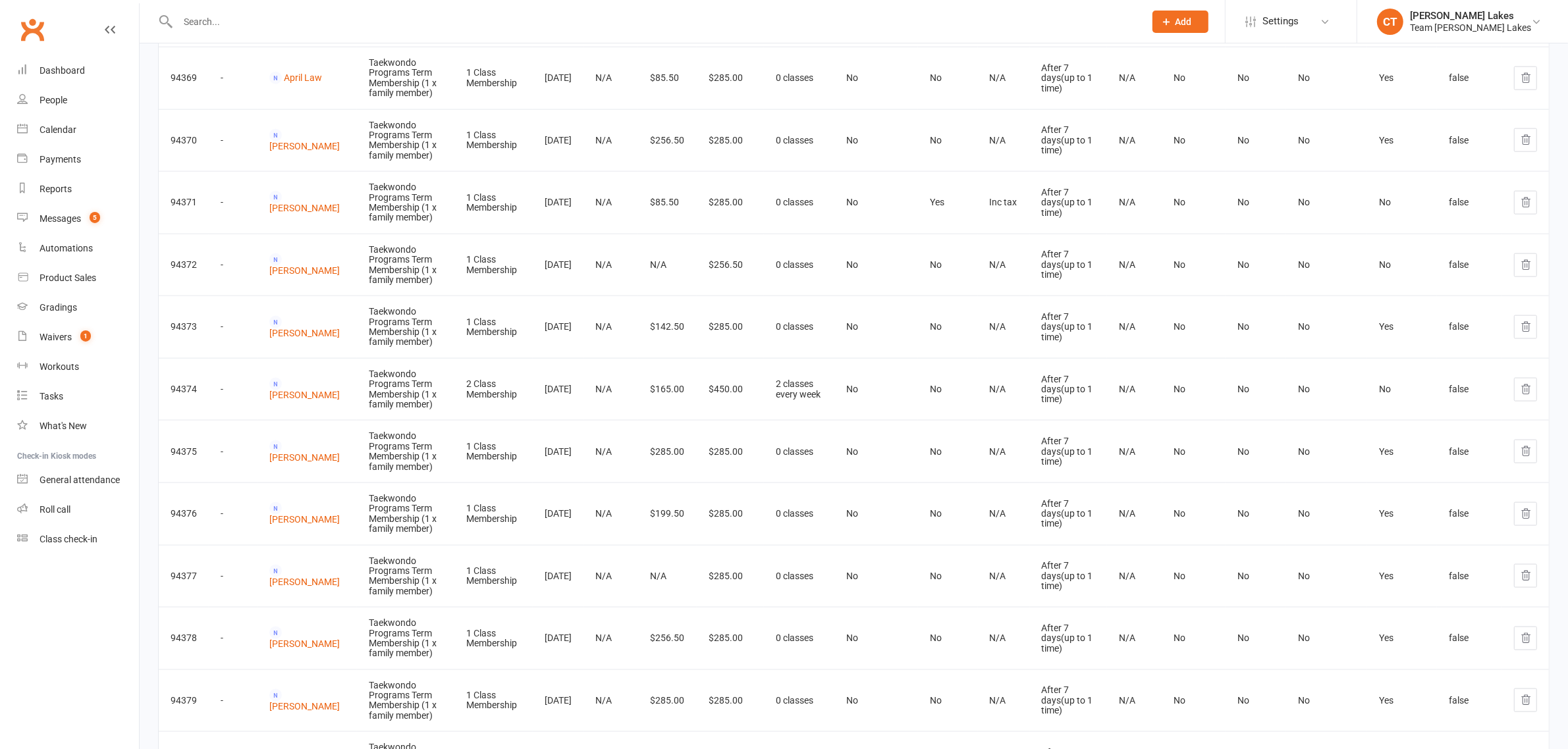 drag, startPoint x: 262, startPoint y: 262, endPoint x: 753, endPoint y: 280, distance: 491.3298 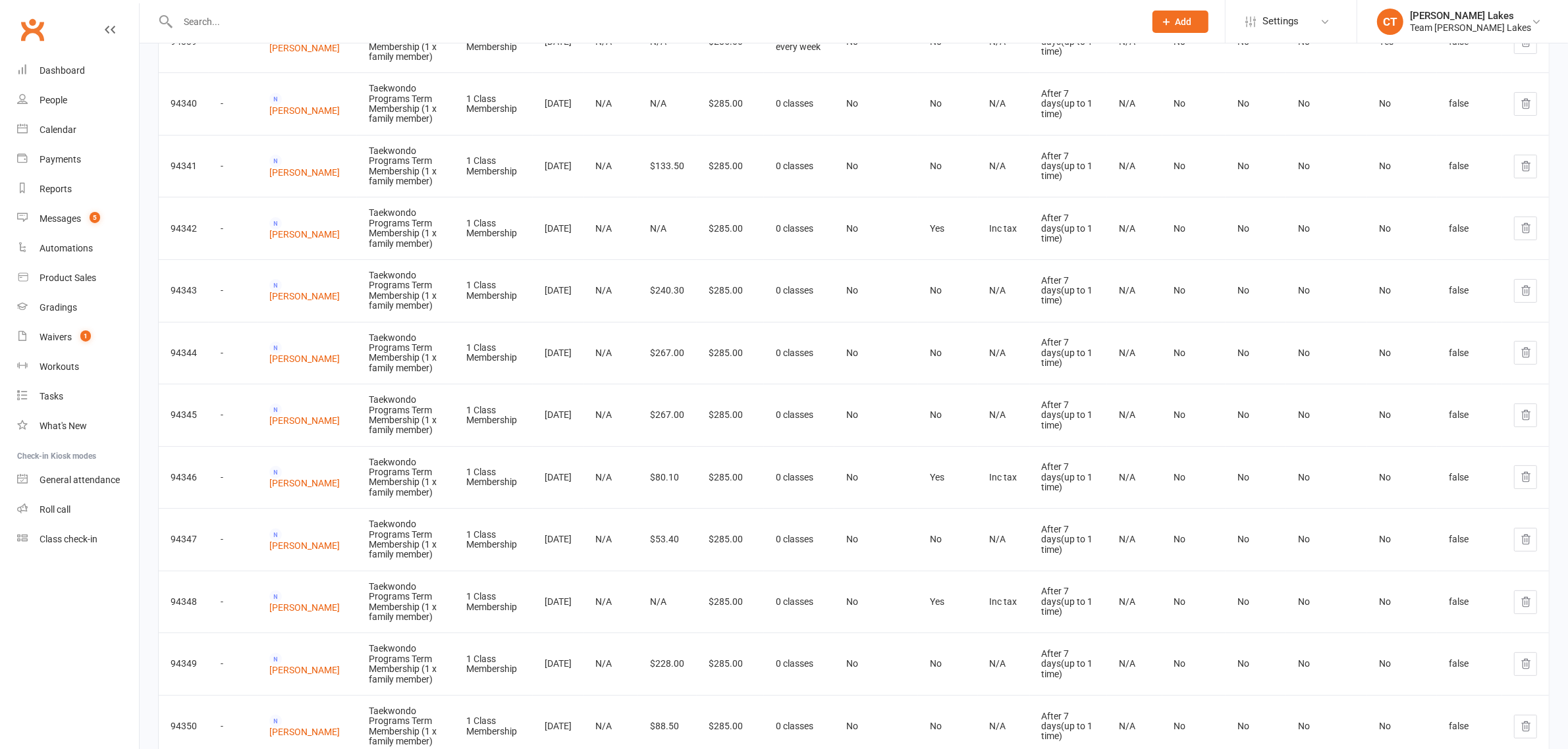 scroll, scrollTop: 140, scrollLeft: 0, axis: vertical 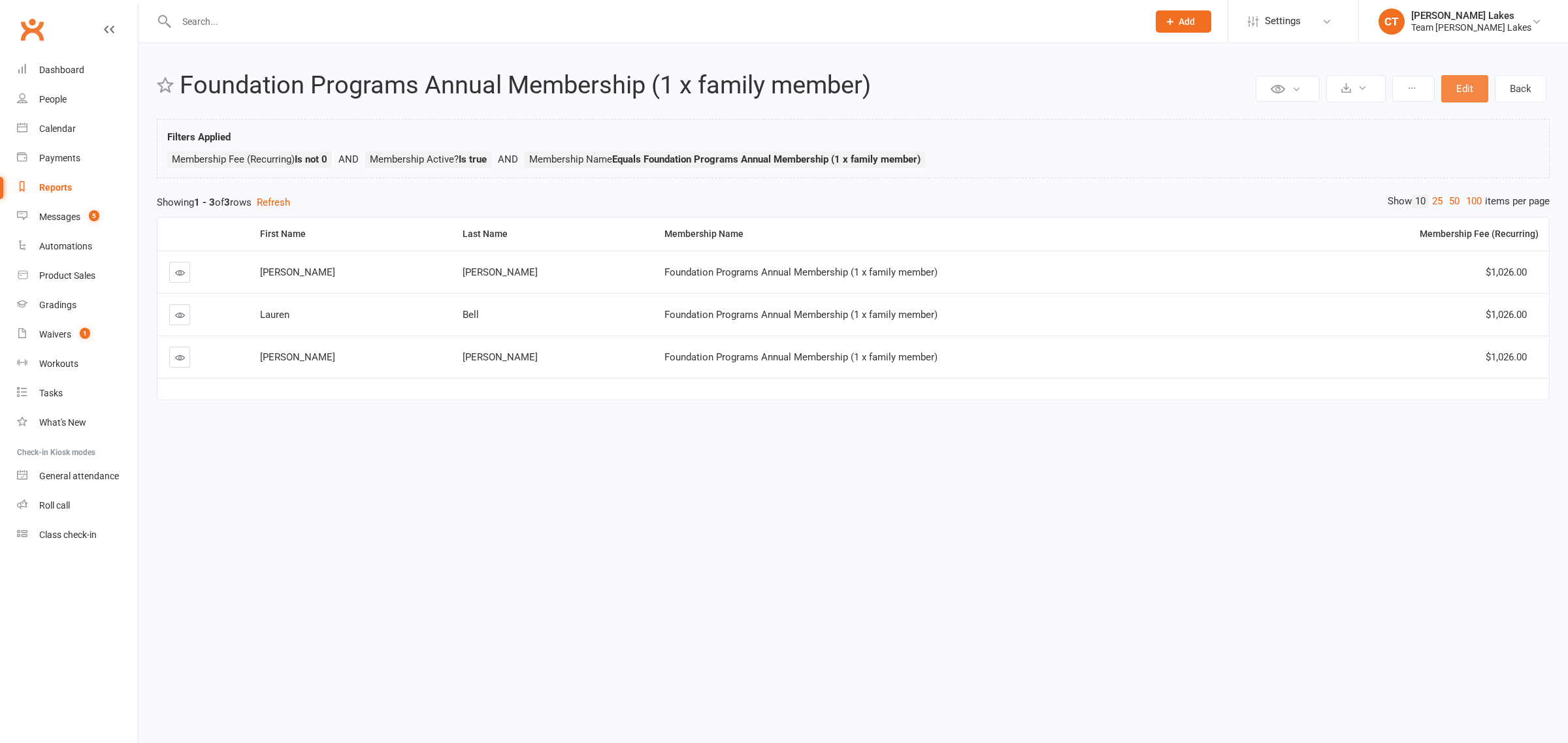 drag, startPoint x: 1455, startPoint y: 95, endPoint x: 1449, endPoint y: 100, distance: 7.8102497 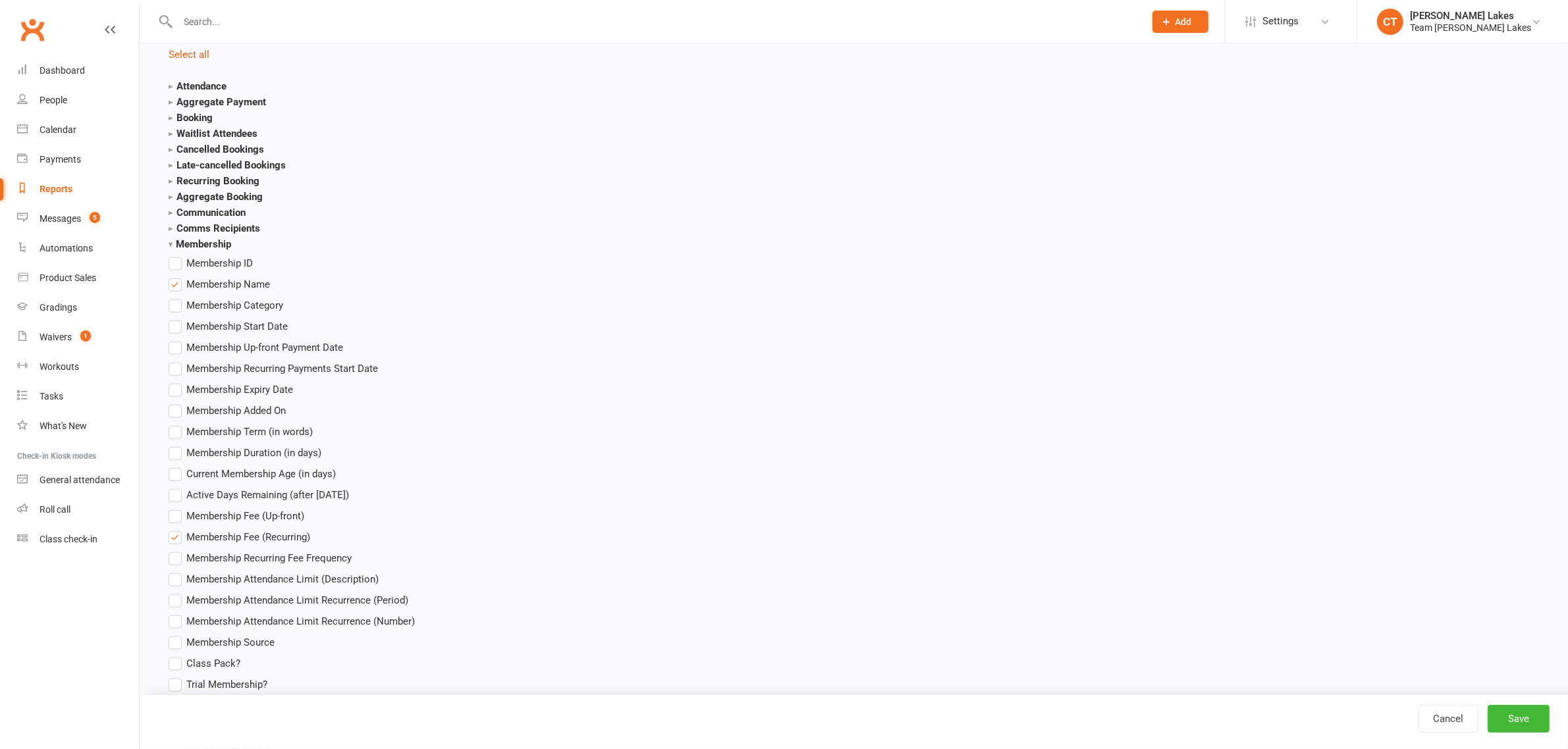 scroll, scrollTop: 1810, scrollLeft: 0, axis: vertical 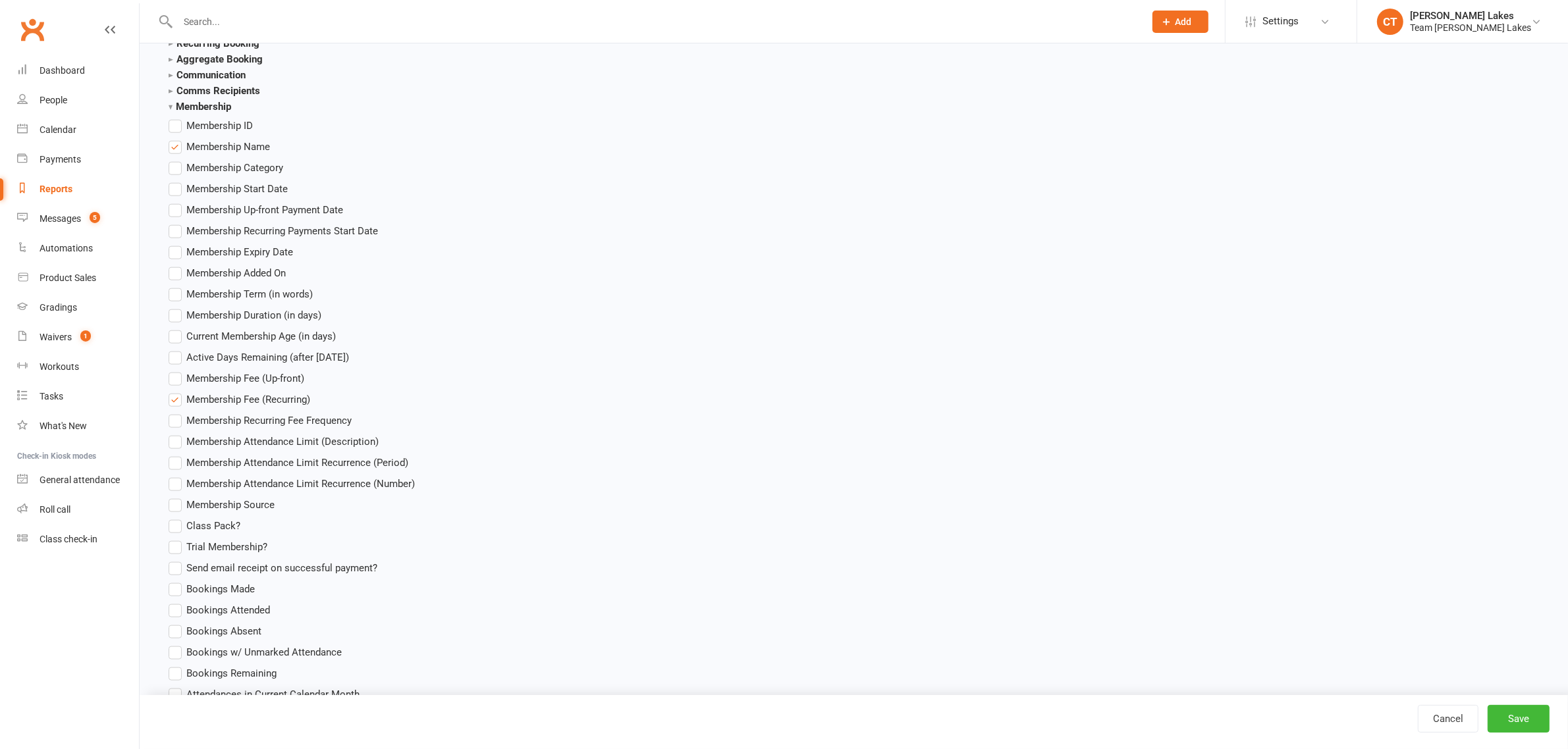 click on "Membership Recurring Fee Frequency" at bounding box center [269, 419] 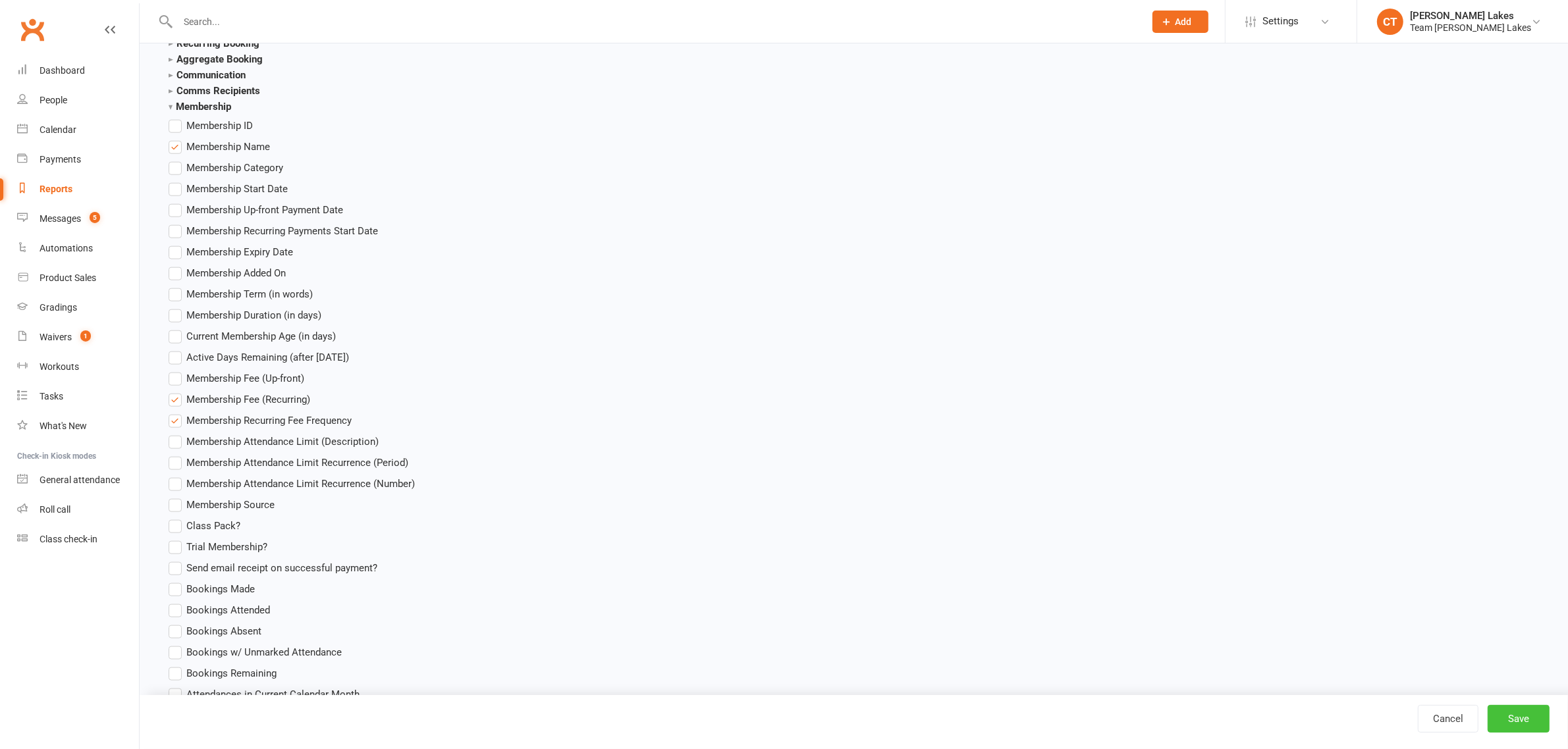 click on "Save" at bounding box center [1519, 719] 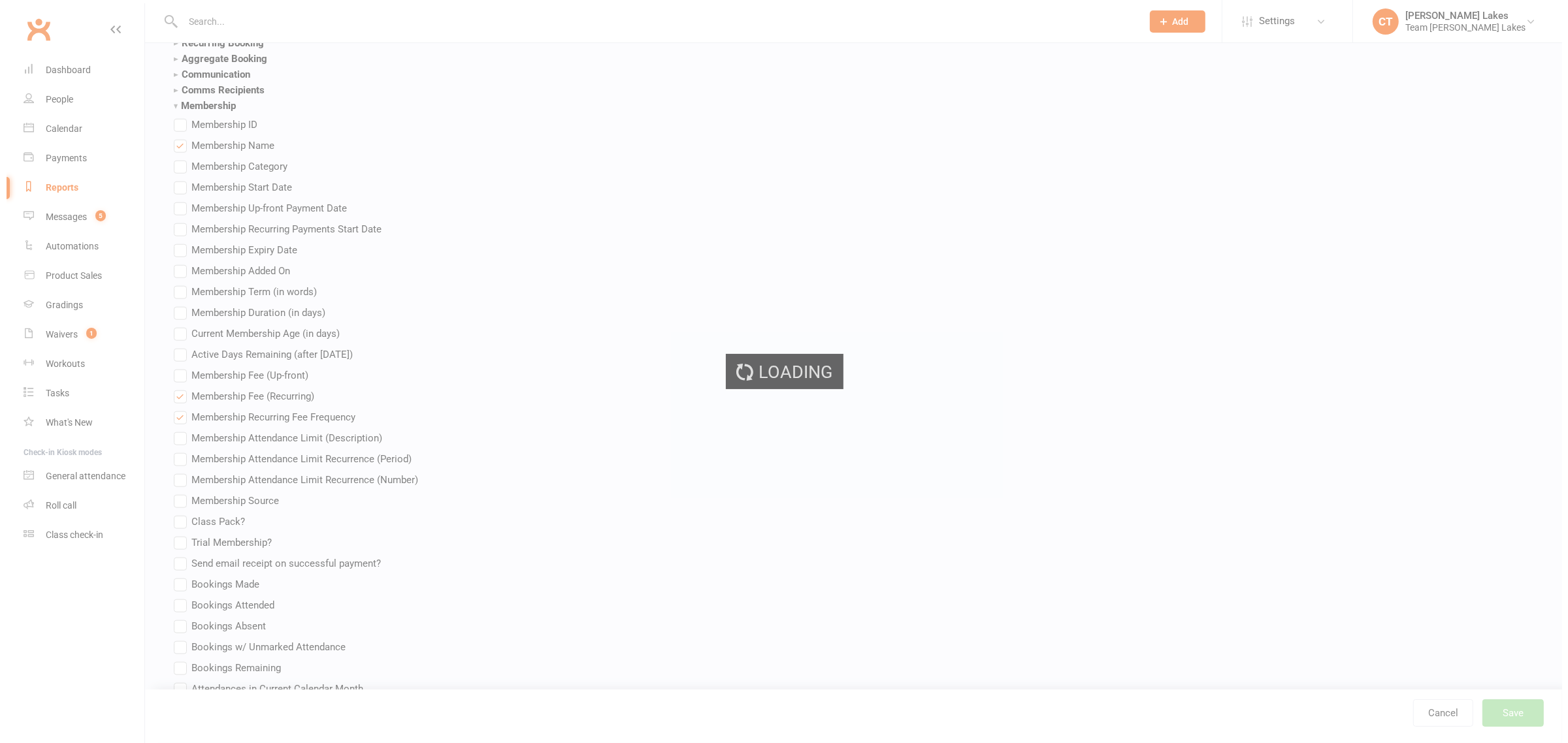 scroll, scrollTop: 0, scrollLeft: 0, axis: both 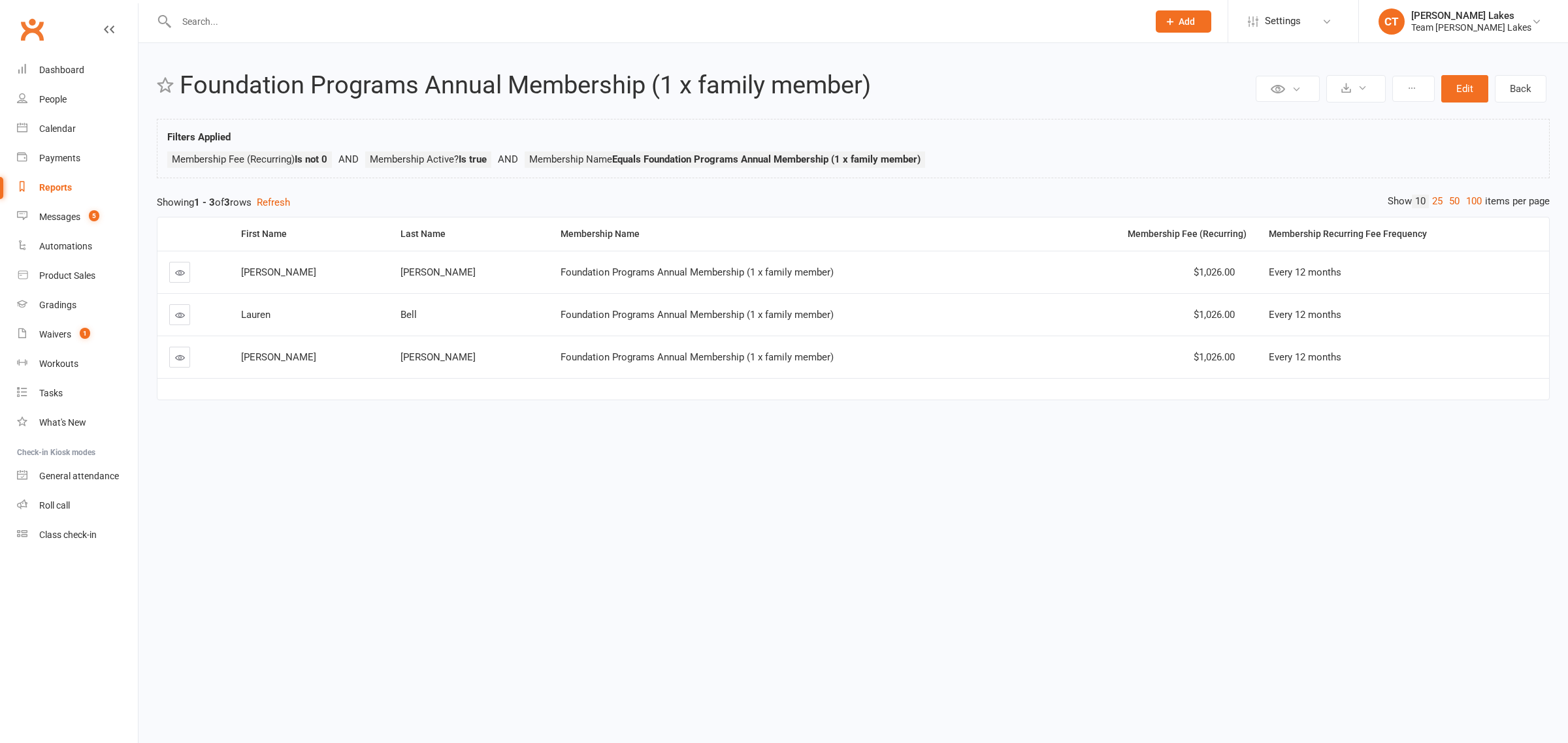 click on "Prospect
Member
Non-attending contact
Class / event
Appointment
Grading event
Task
Membership plan
Bulk message
Add
Settings Membership Plans Event Templates Appointment Types Mobile App  Website Image Library Customize Contacts Bulk Imports Bulk Updates Access Control Users Account Profile Clubworx API CT Carlo Taylors Lakes Team Carlo Taylors Lakes My profile My subscription Help Terms & conditions  Privacy policy  Remove mask Sign out Clubworx Dashboard People Calendar Payments Reports Messages   5 Automations   Product Sales Gradings   Waivers   1 Workouts   Tasks   What's New Check-in Kiosk modes General attendance Roll call Class check-in × × × Private Report Only visible by me Public Report Visible to everyone at gym Lock Report" at bounding box center [784, 230] 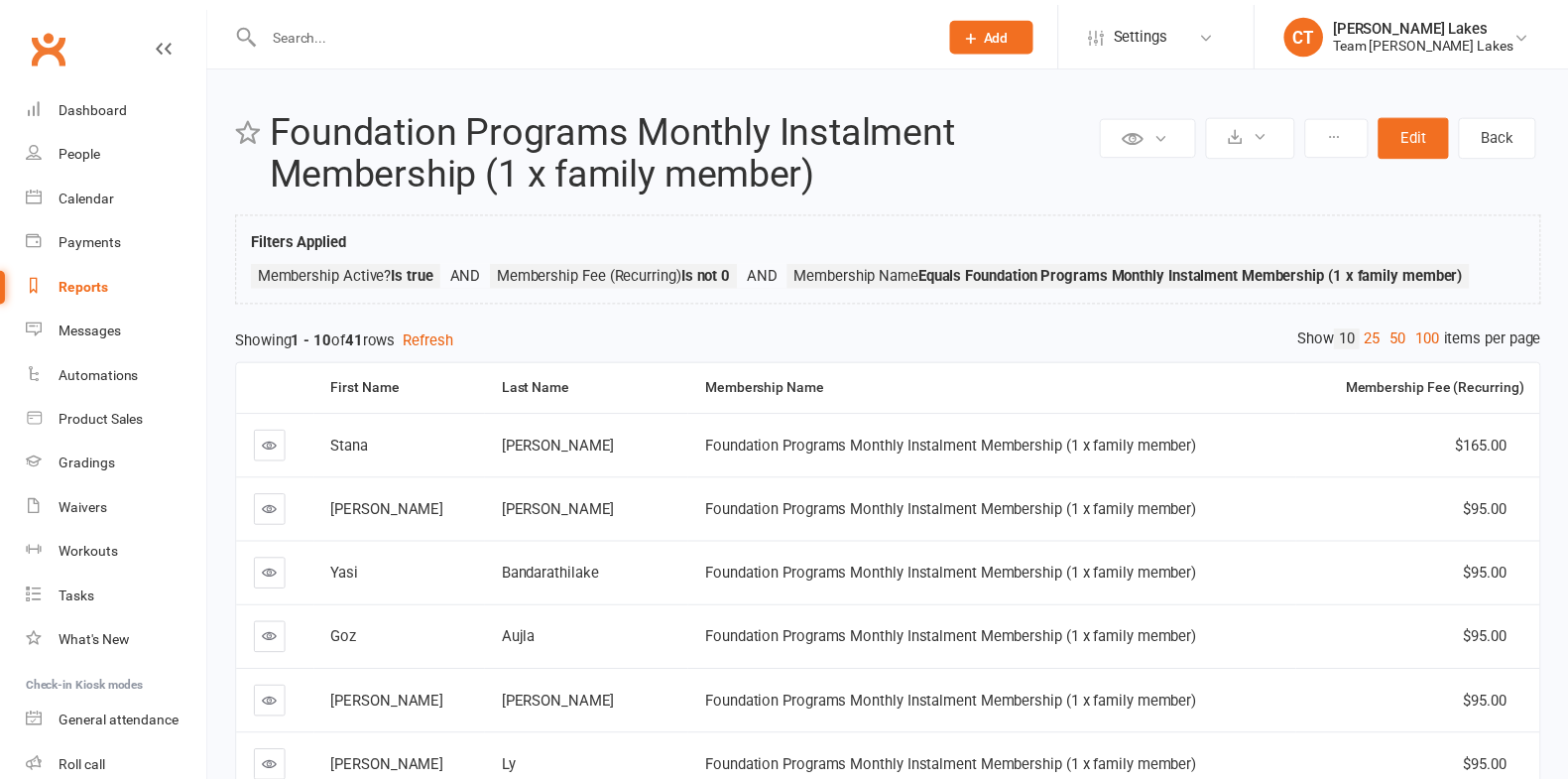scroll, scrollTop: 0, scrollLeft: 0, axis: both 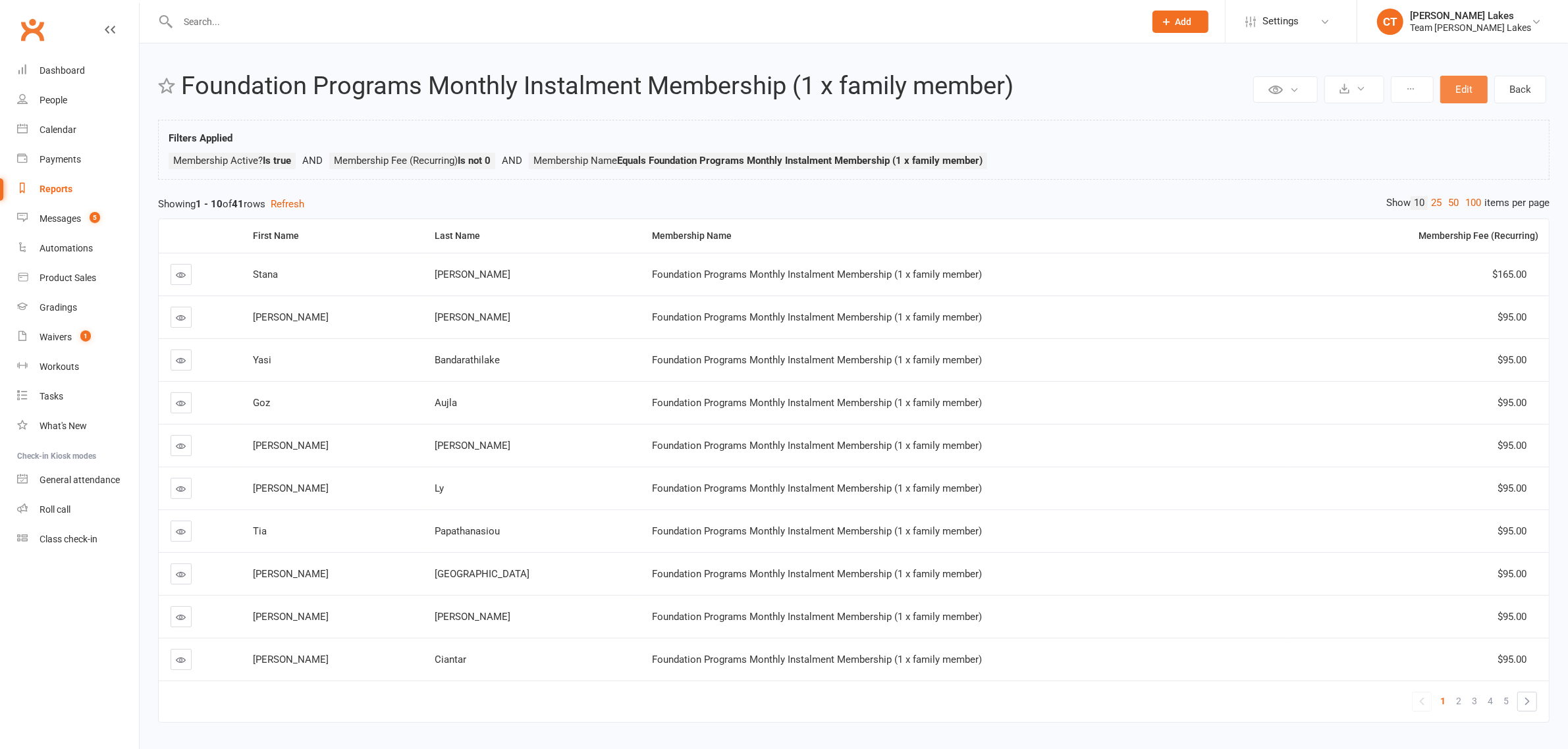 click on "Edit" at bounding box center [1464, 90] 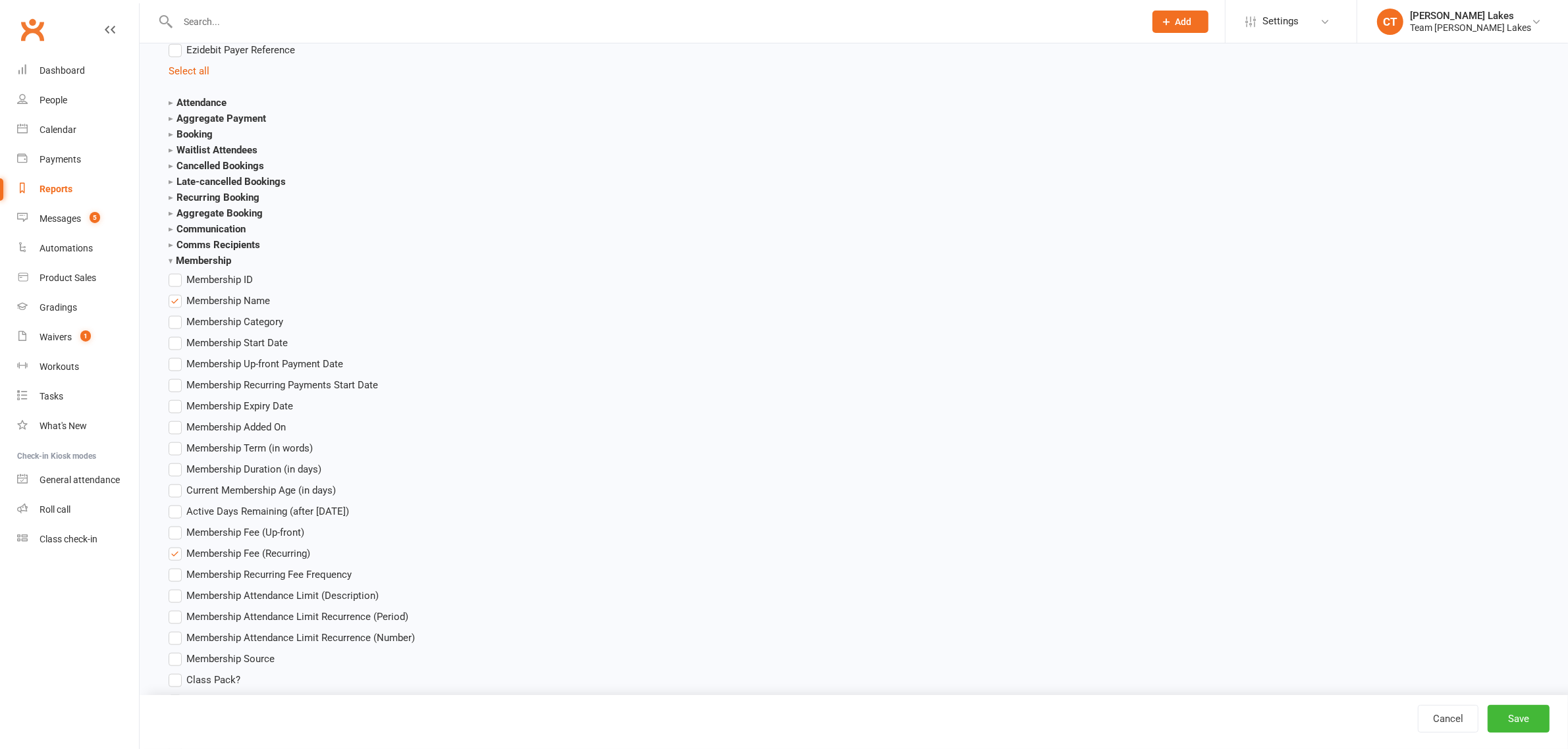 scroll, scrollTop: 1728, scrollLeft: 0, axis: vertical 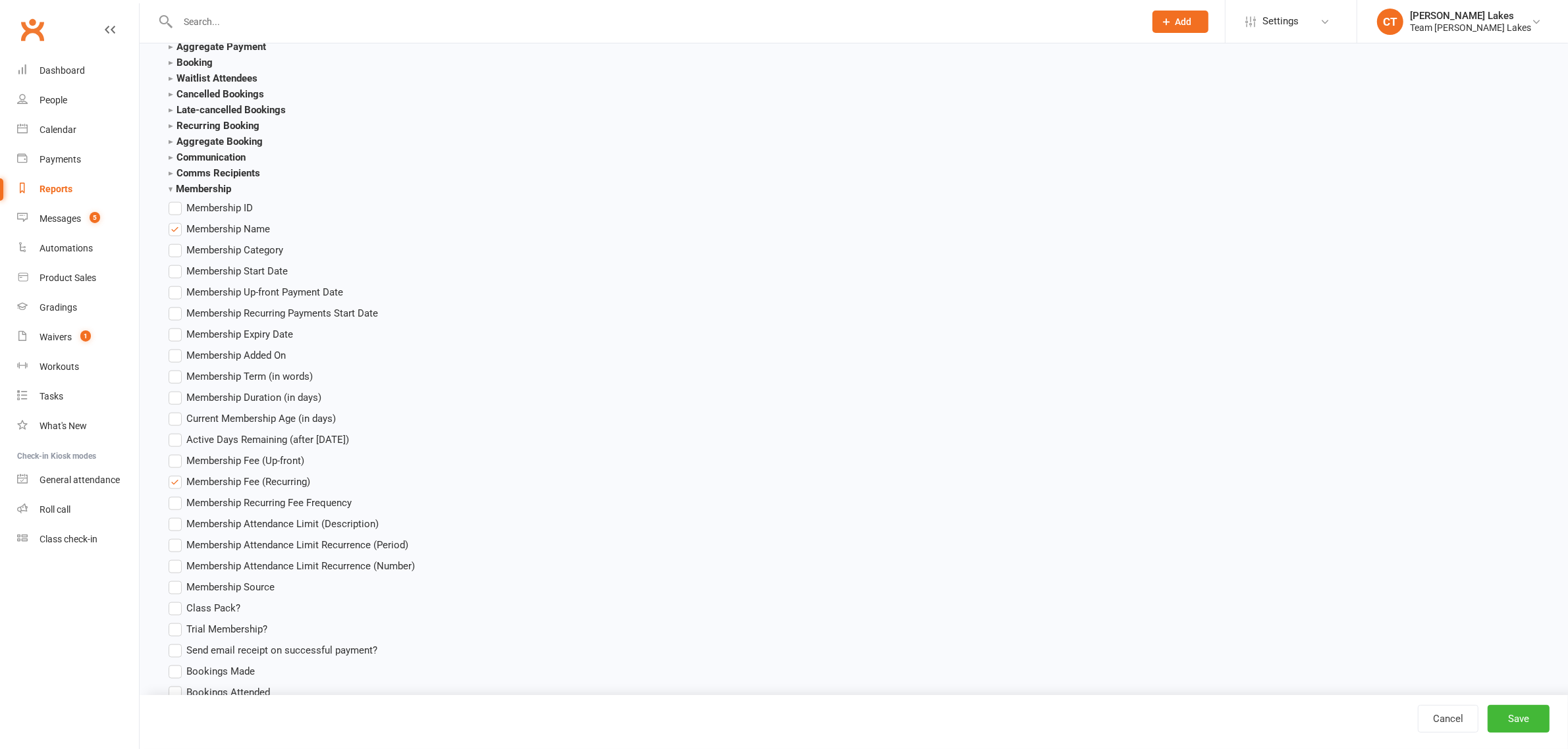 click on "Membership Recurring Fee Frequency" at bounding box center (269, 502) 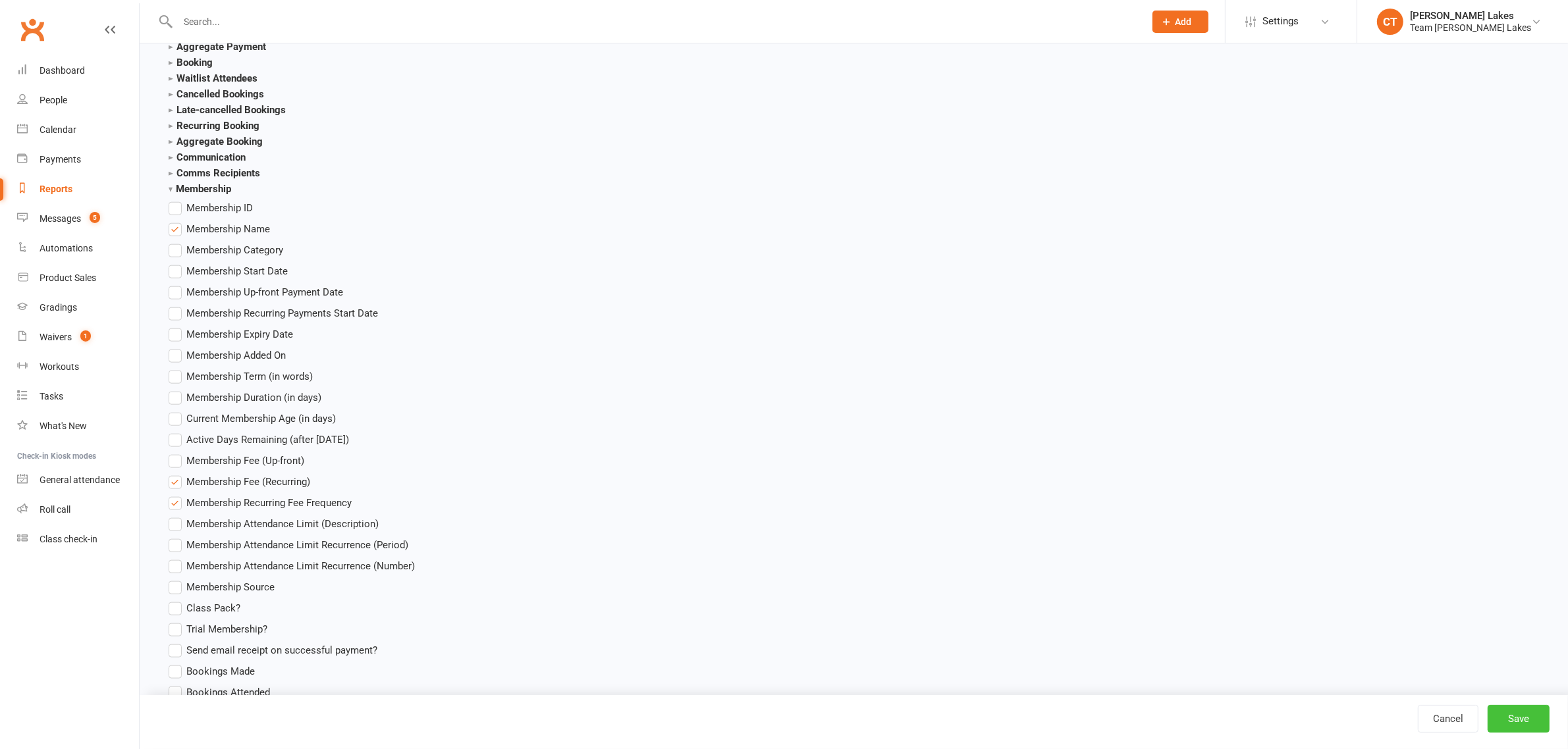 click on "Save" at bounding box center (1519, 719) 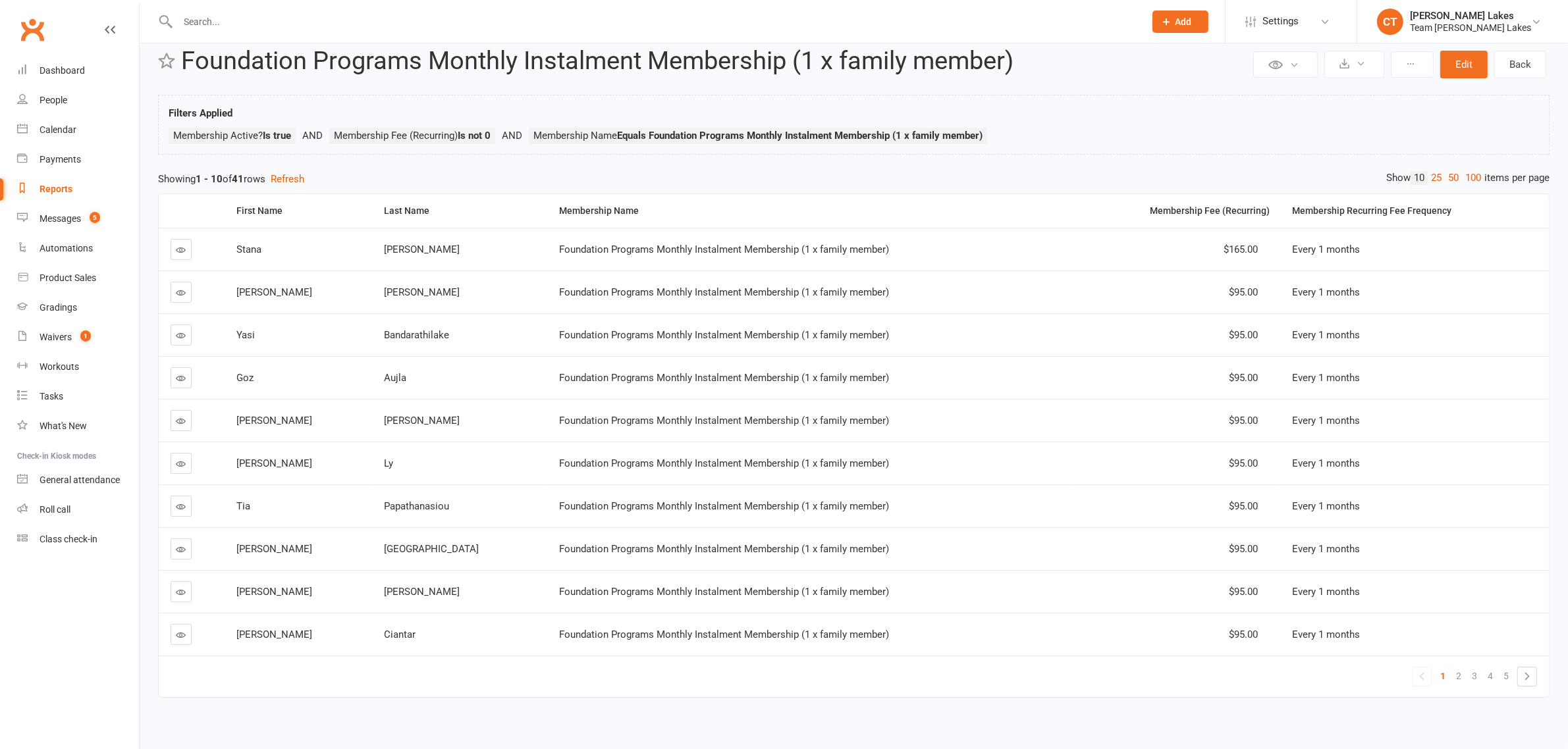 scroll, scrollTop: 38, scrollLeft: 0, axis: vertical 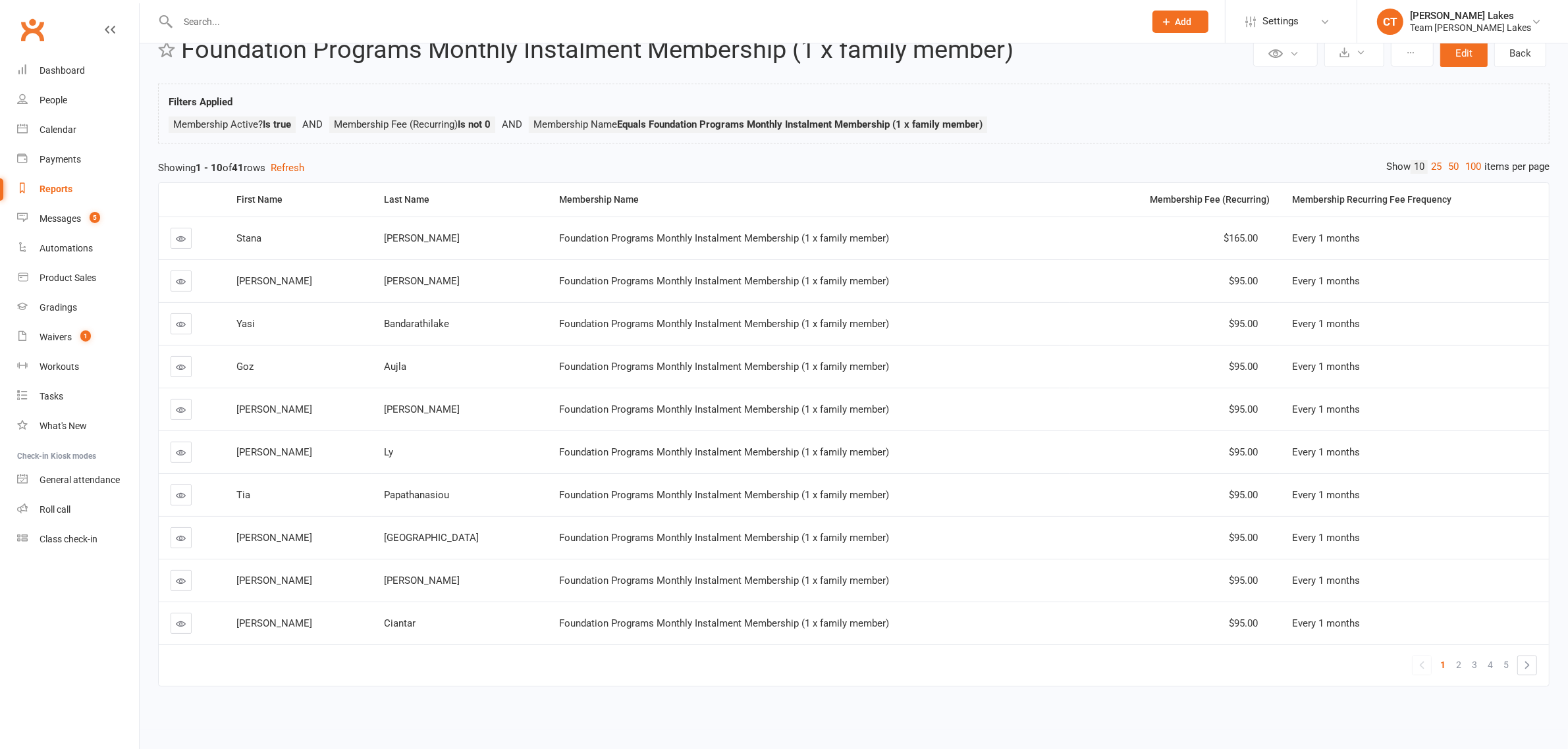 click on "Membership Fee (Recurring)" at bounding box center [1176, 199] 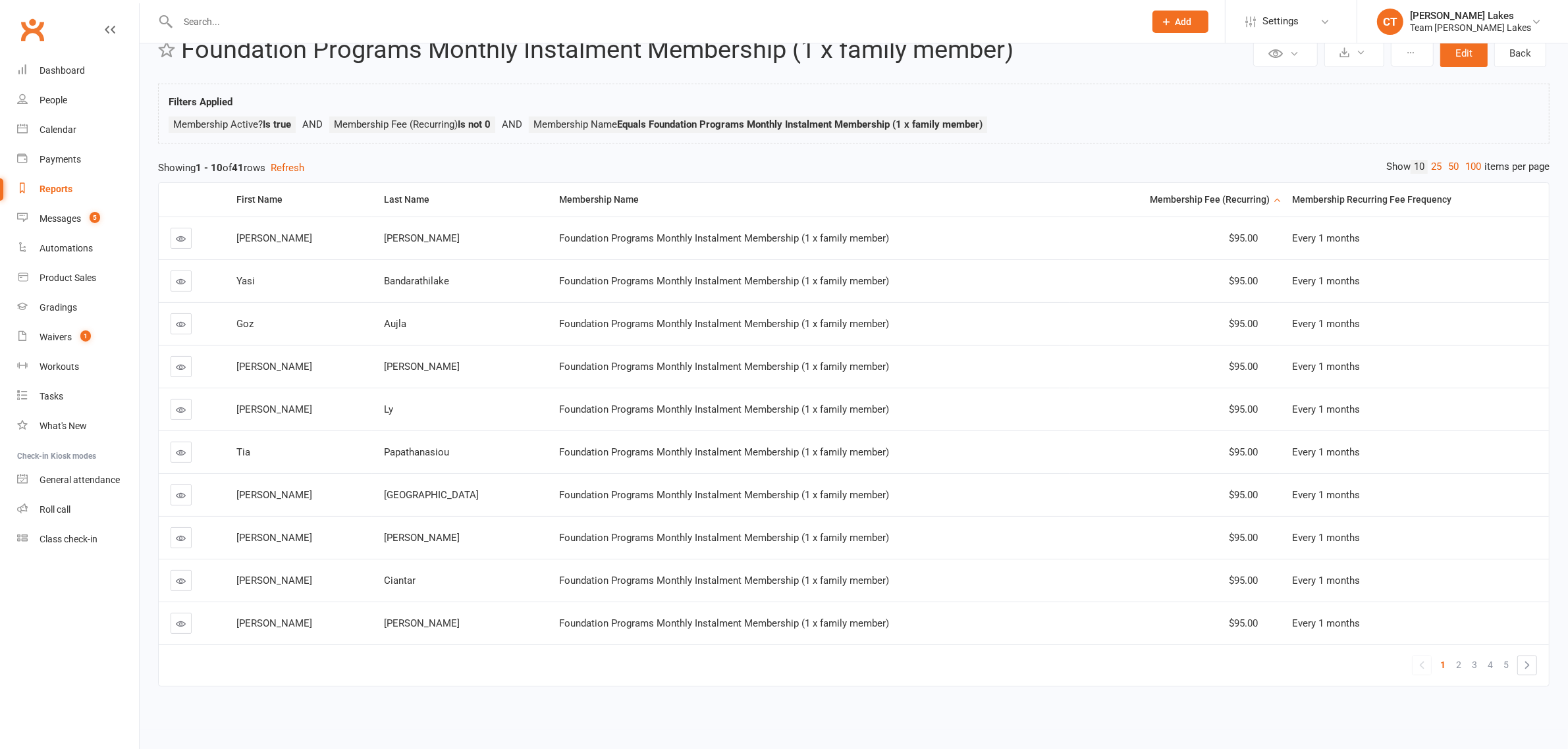 click on "Membership Fee (Recurring)" at bounding box center (1176, 199) 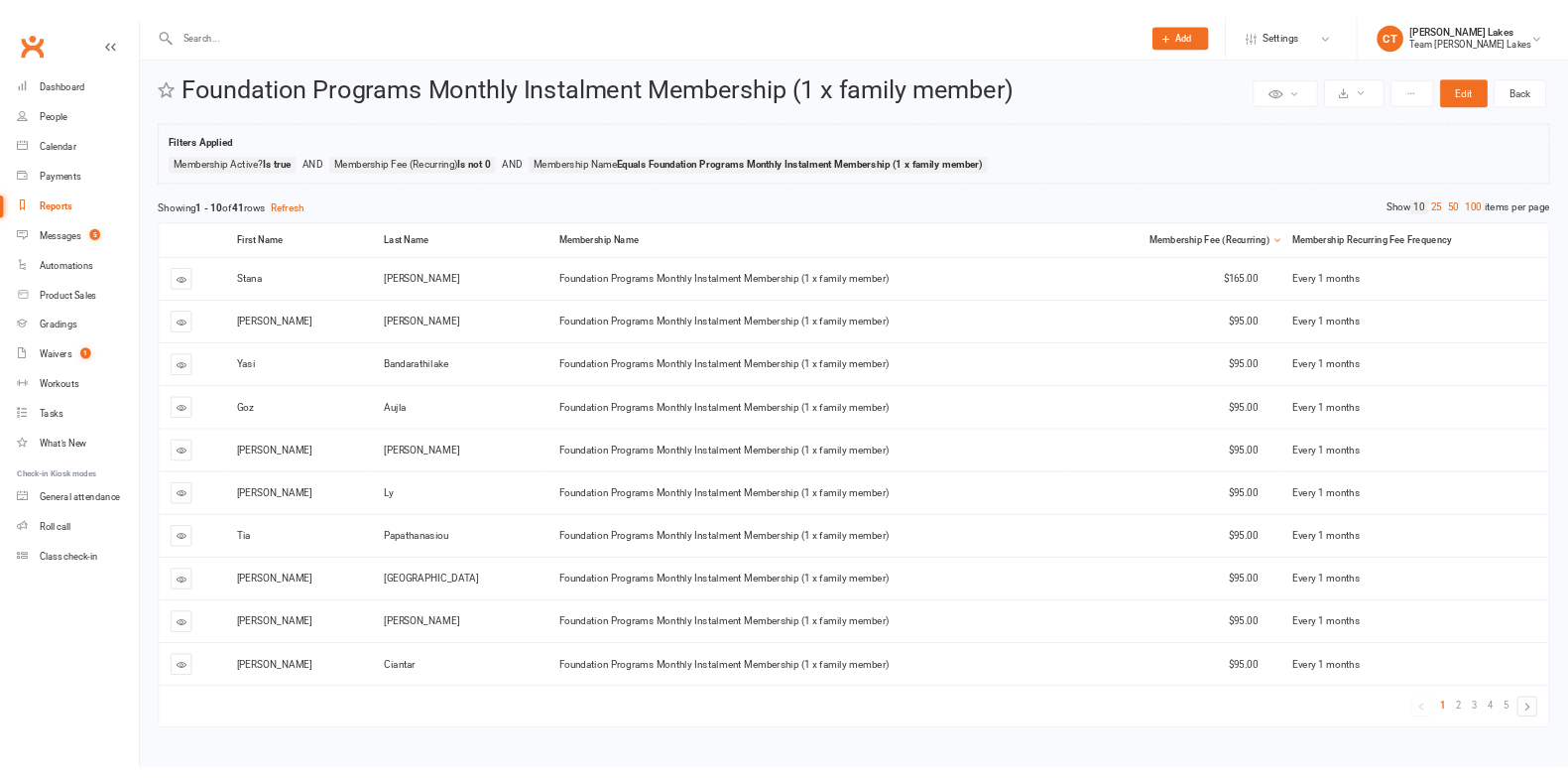 scroll, scrollTop: 0, scrollLeft: 0, axis: both 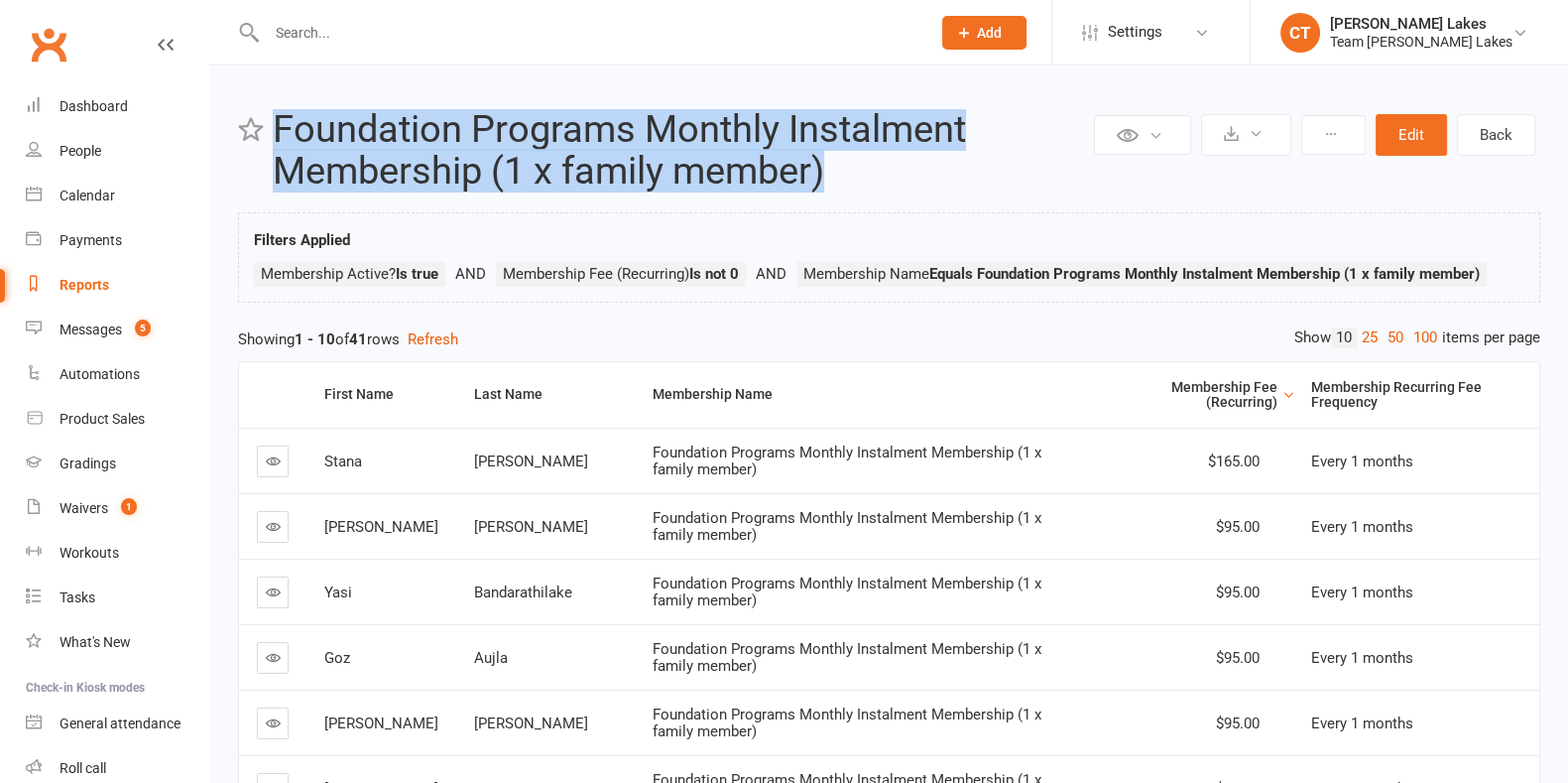 copy on "Foundation Programs Monthly Instalment Membership (1 x family member)" 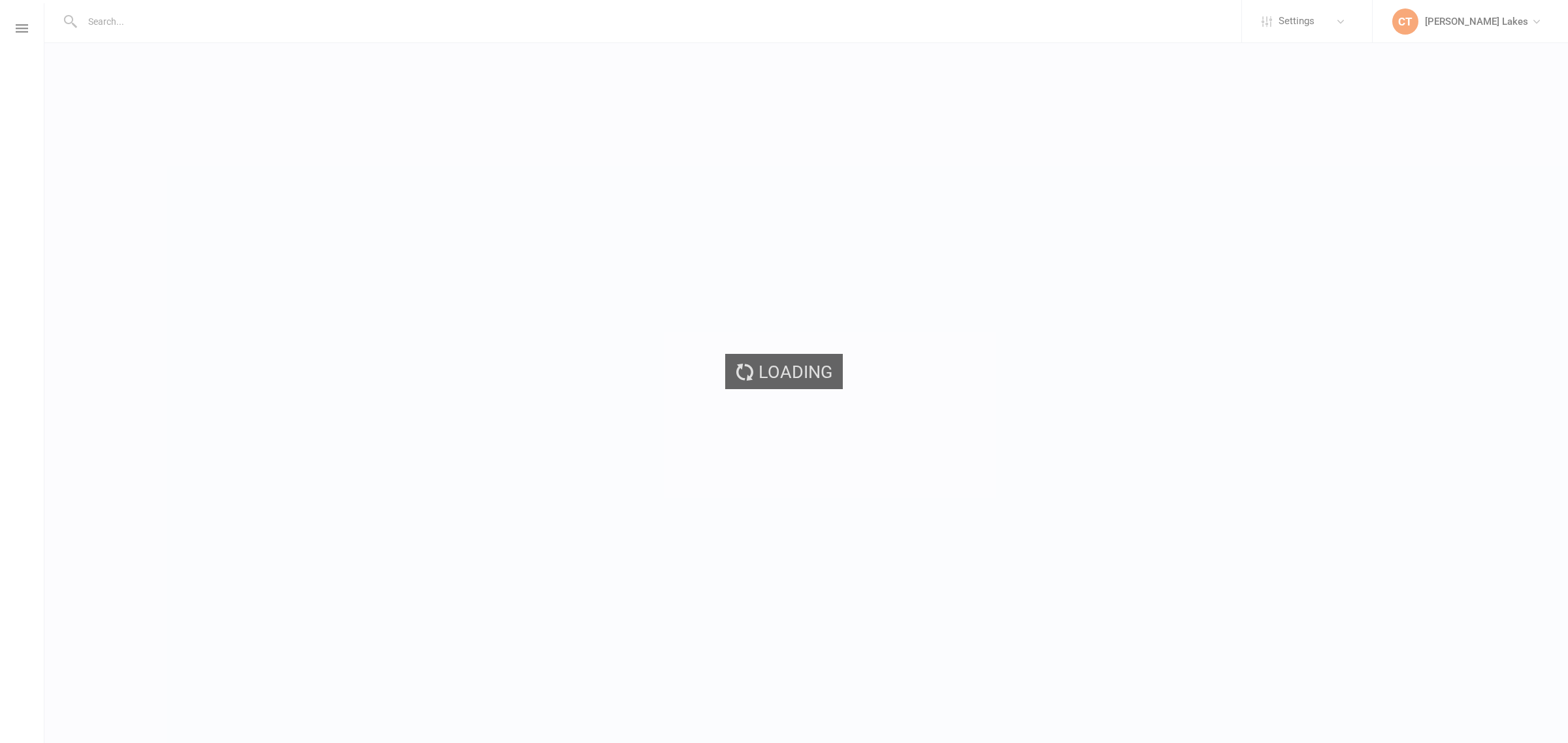 scroll, scrollTop: 0, scrollLeft: 0, axis: both 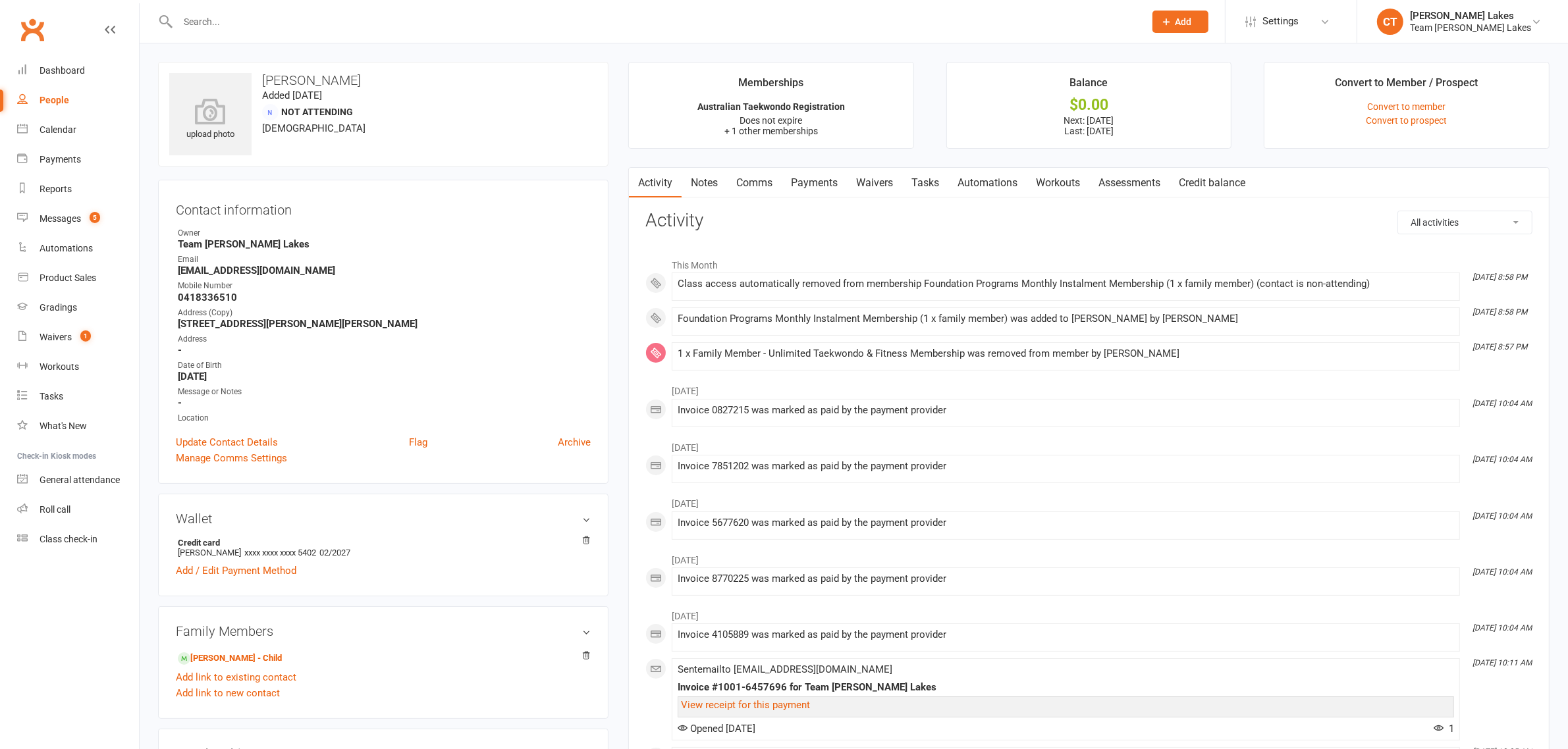 click on "upload photo [PERSON_NAME] Added [DATE]   Not Attending [DEMOGRAPHIC_DATA]  Contact information Owner   Team [PERSON_NAME] Lakes Email  [EMAIL_ADDRESS][DOMAIN_NAME]
Mobile Number  [PHONE_NUMBER]
Address (Copy)  [STREET_ADDRESS][PERSON_NAME][PERSON_NAME]
Address  -
Date of Birth  [DEMOGRAPHIC_DATA]
Message or Notes  -
Location
Update Contact Details Flag Archive Manage Comms Settings
Wallet Credit card [PERSON_NAME]  xxxx xxxx xxxx 5402  02/2027
Add / Edit Payment Method
Family Members   [PERSON_NAME] - Child Add link to existing contact  Add link to new contact
Membership      Foundation Programs Monthly Instalment Membership (1 x family member) [DATE] — Never This  week Booked: 0 Attended: 0 2 classes remaining    Cancel membership Upgrade / Downgrade     Australian Taekwondo Registration [DATE] — Never Booked: 0 Attended: 0 0 classes remaining    Cancel membership Upgrade / Downgrade Add new membership
TC Ambassador  edit Valid from -
Message sent -
Tier 1 Free Gift -" at bounding box center [383, 775] 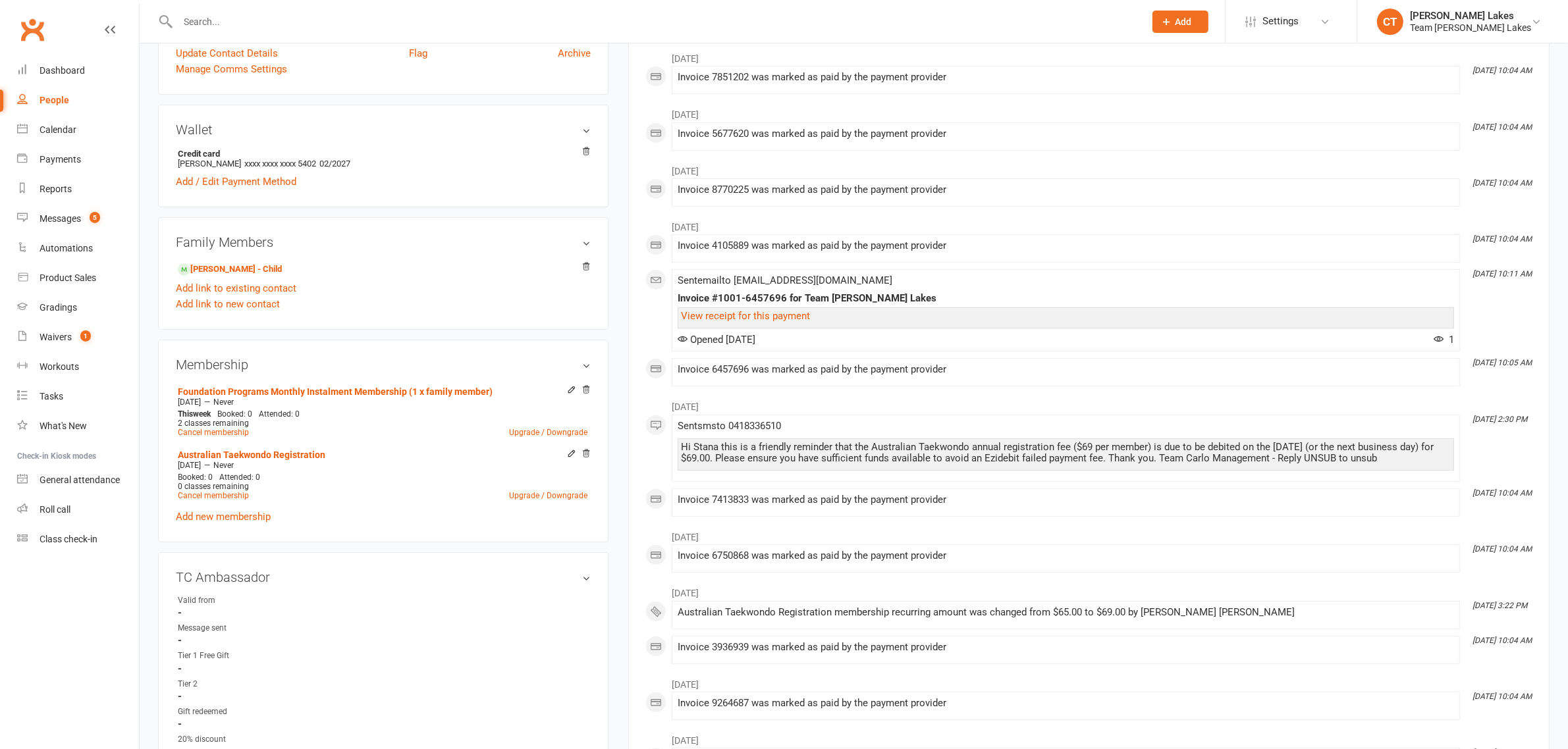 scroll, scrollTop: 411, scrollLeft: 0, axis: vertical 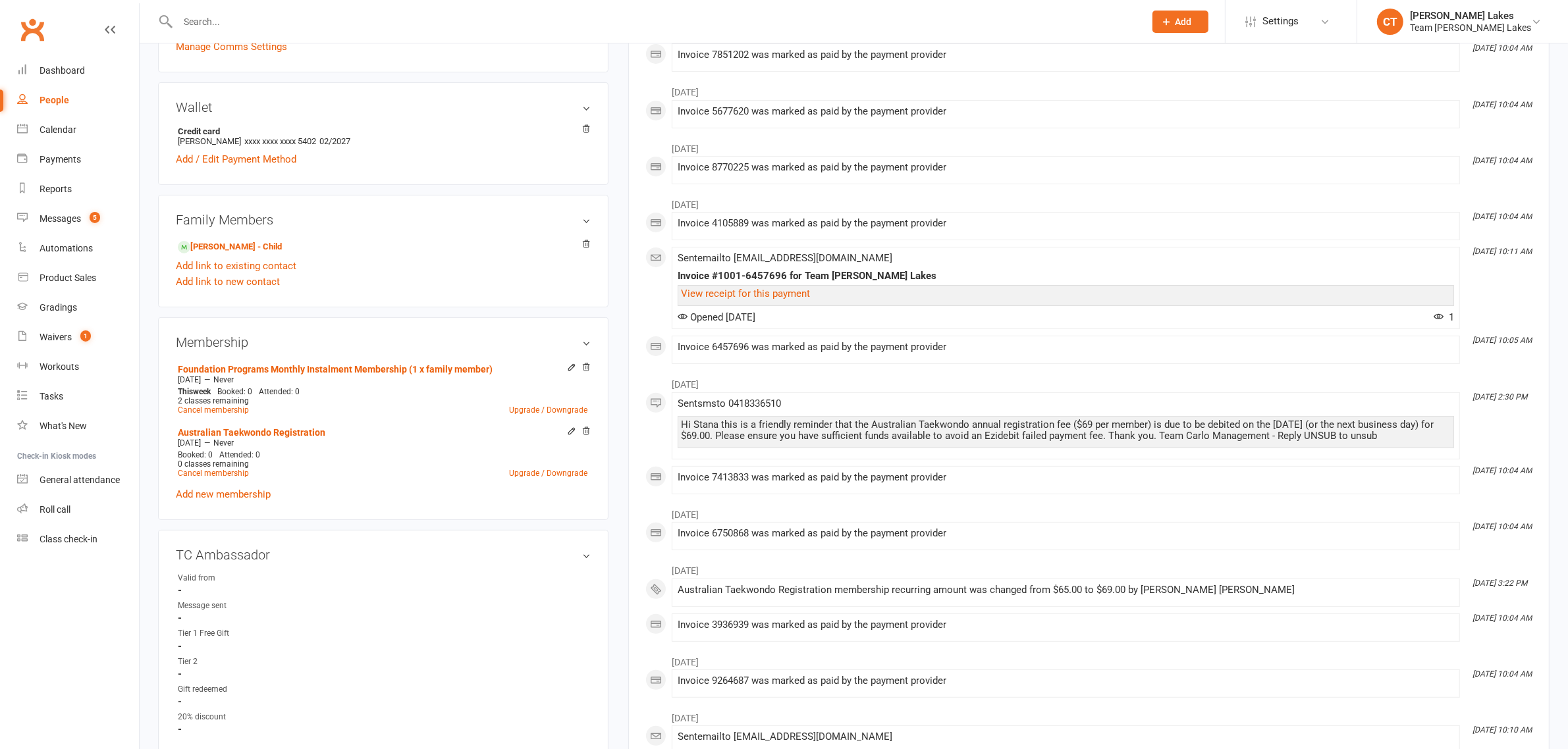 click 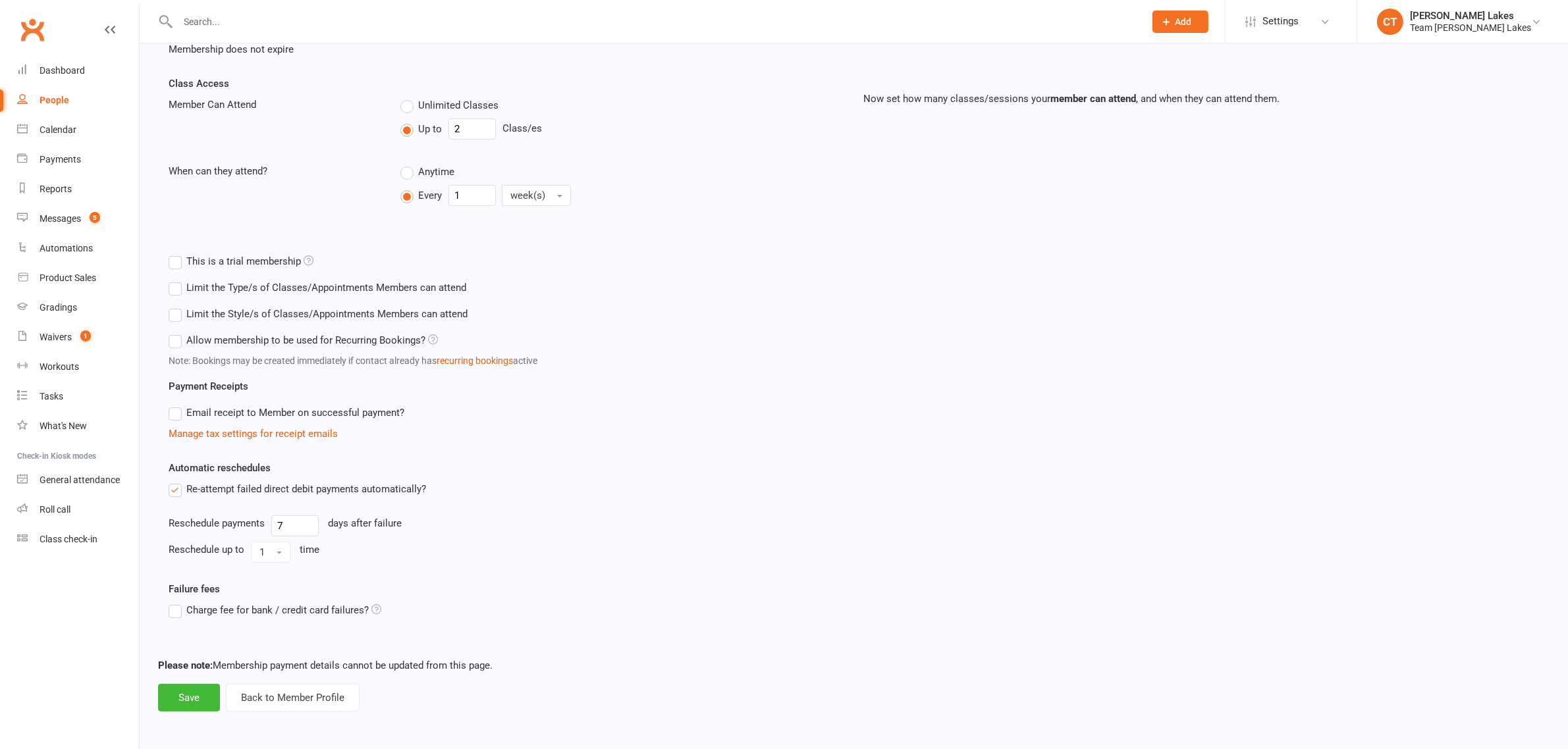 scroll, scrollTop: 0, scrollLeft: 0, axis: both 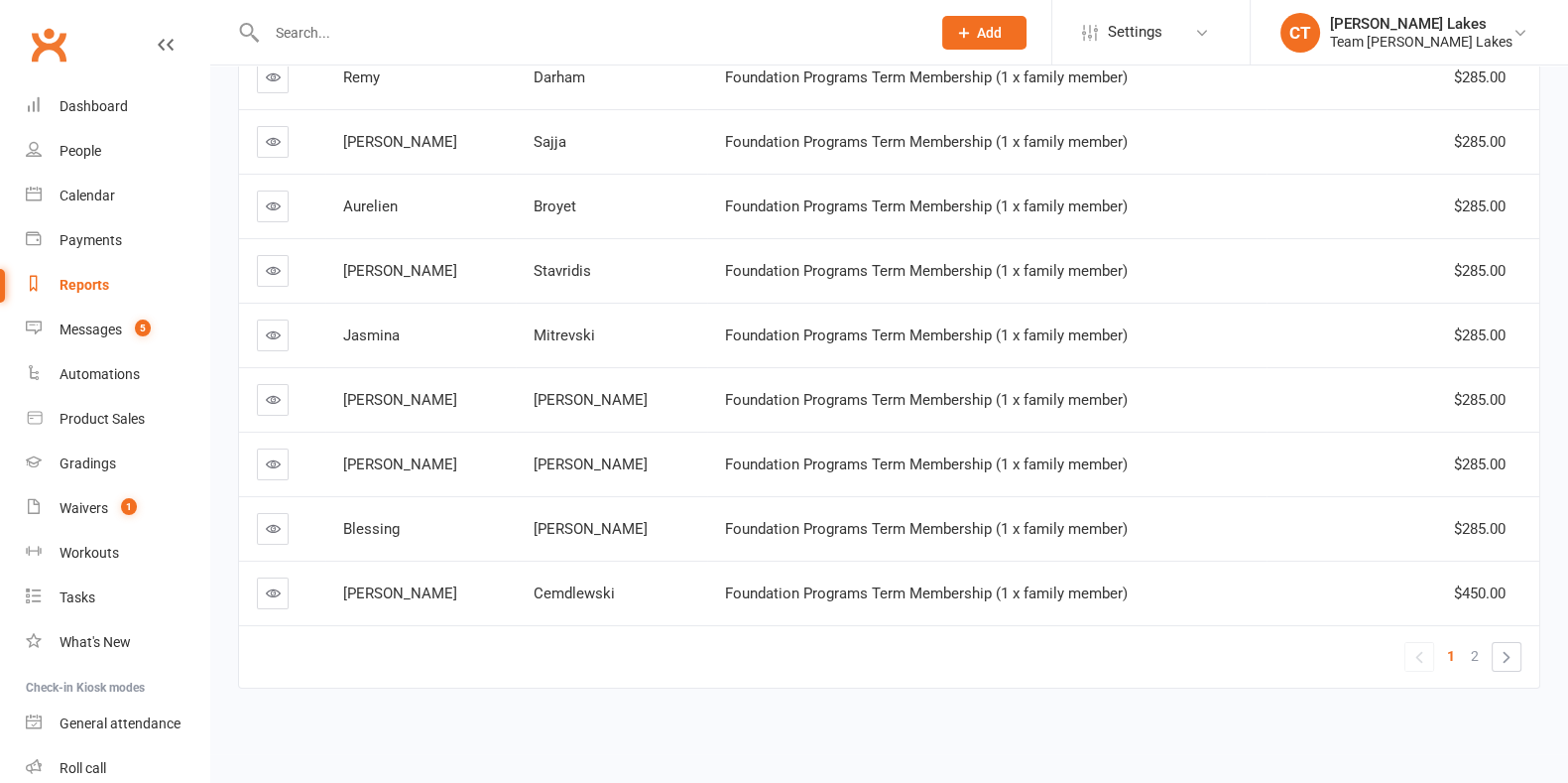 click on "2" at bounding box center (1475, 656) 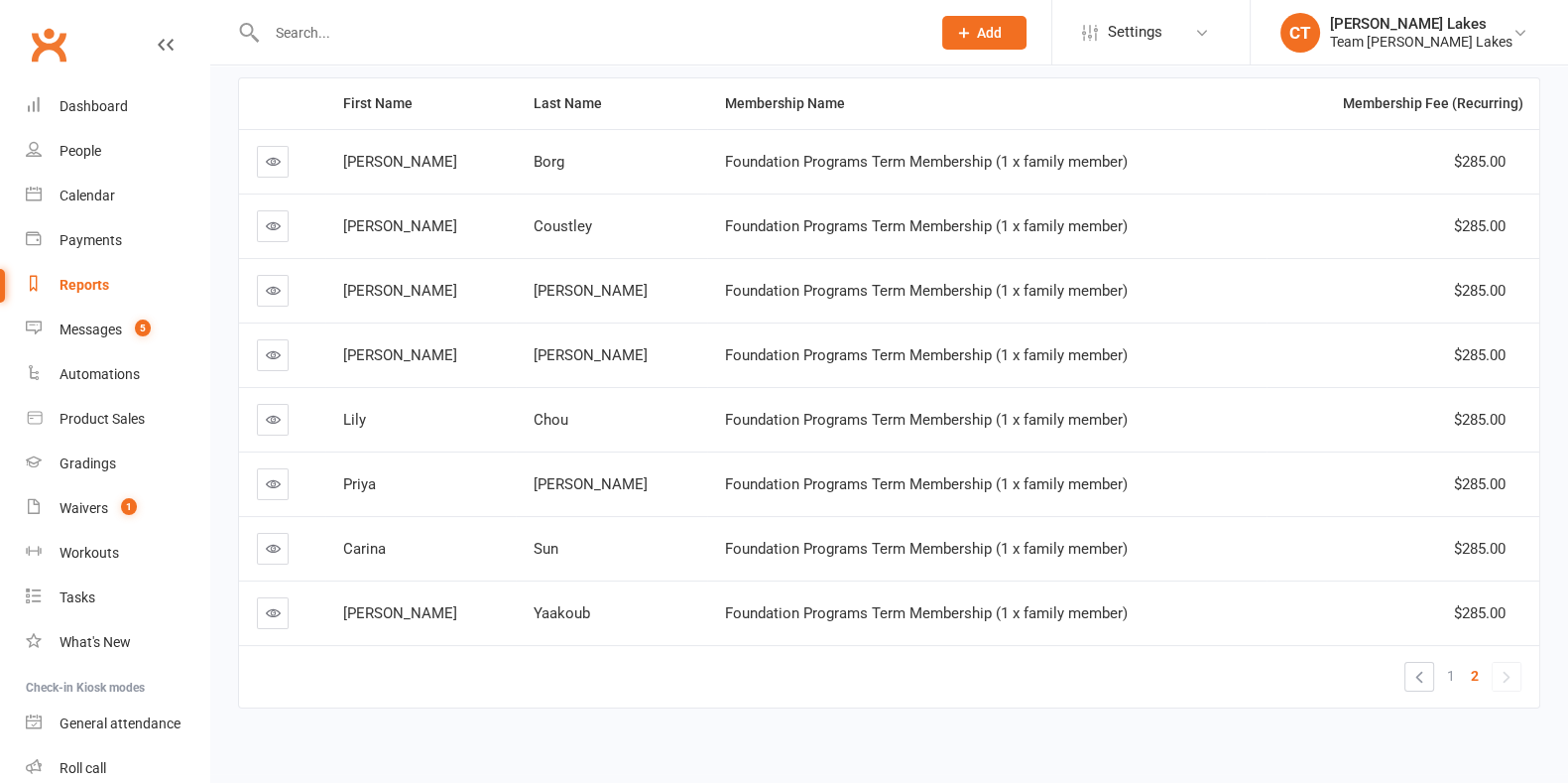 scroll, scrollTop: 320, scrollLeft: 0, axis: vertical 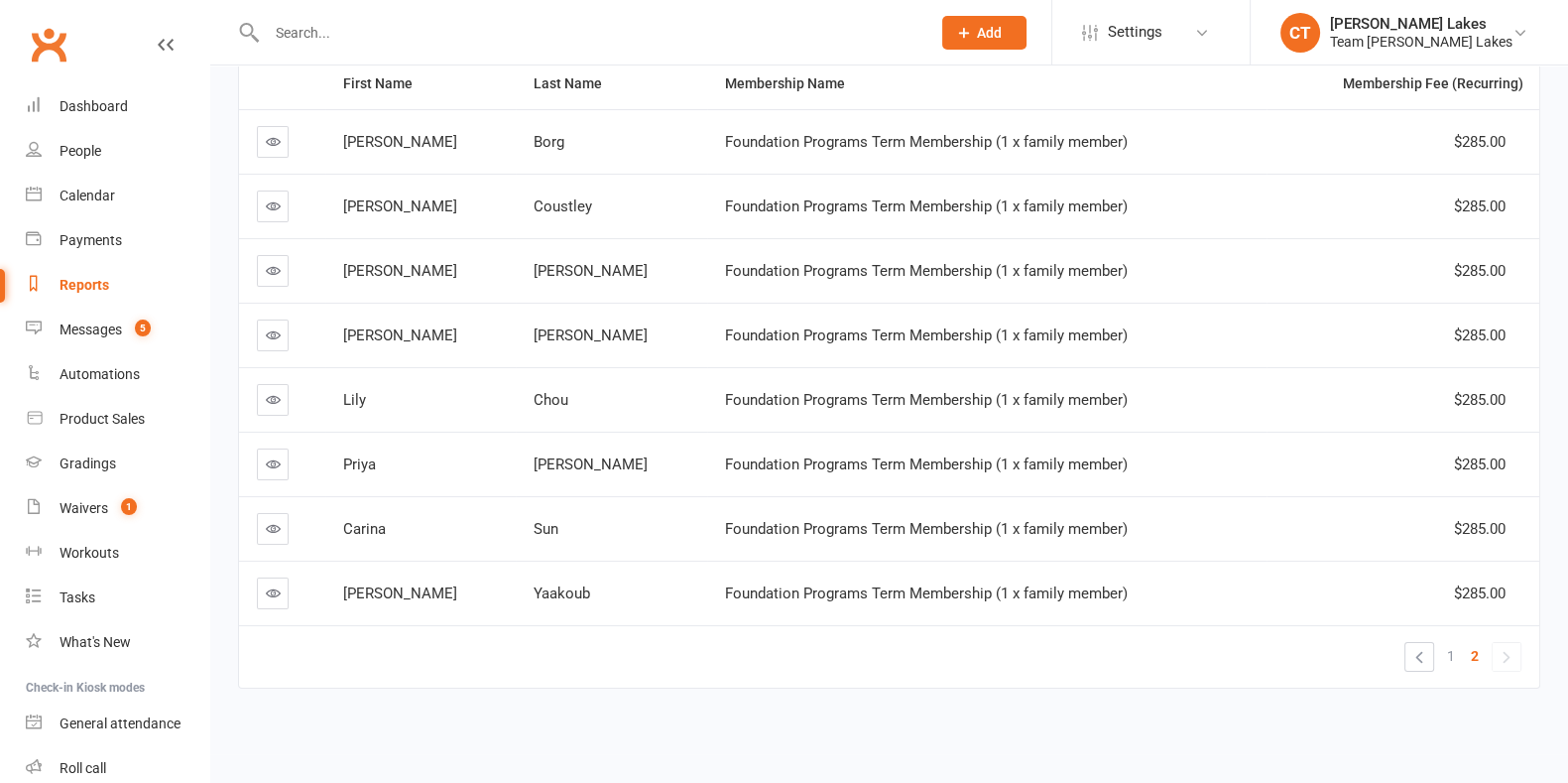 click on "1" at bounding box center (1451, 656) 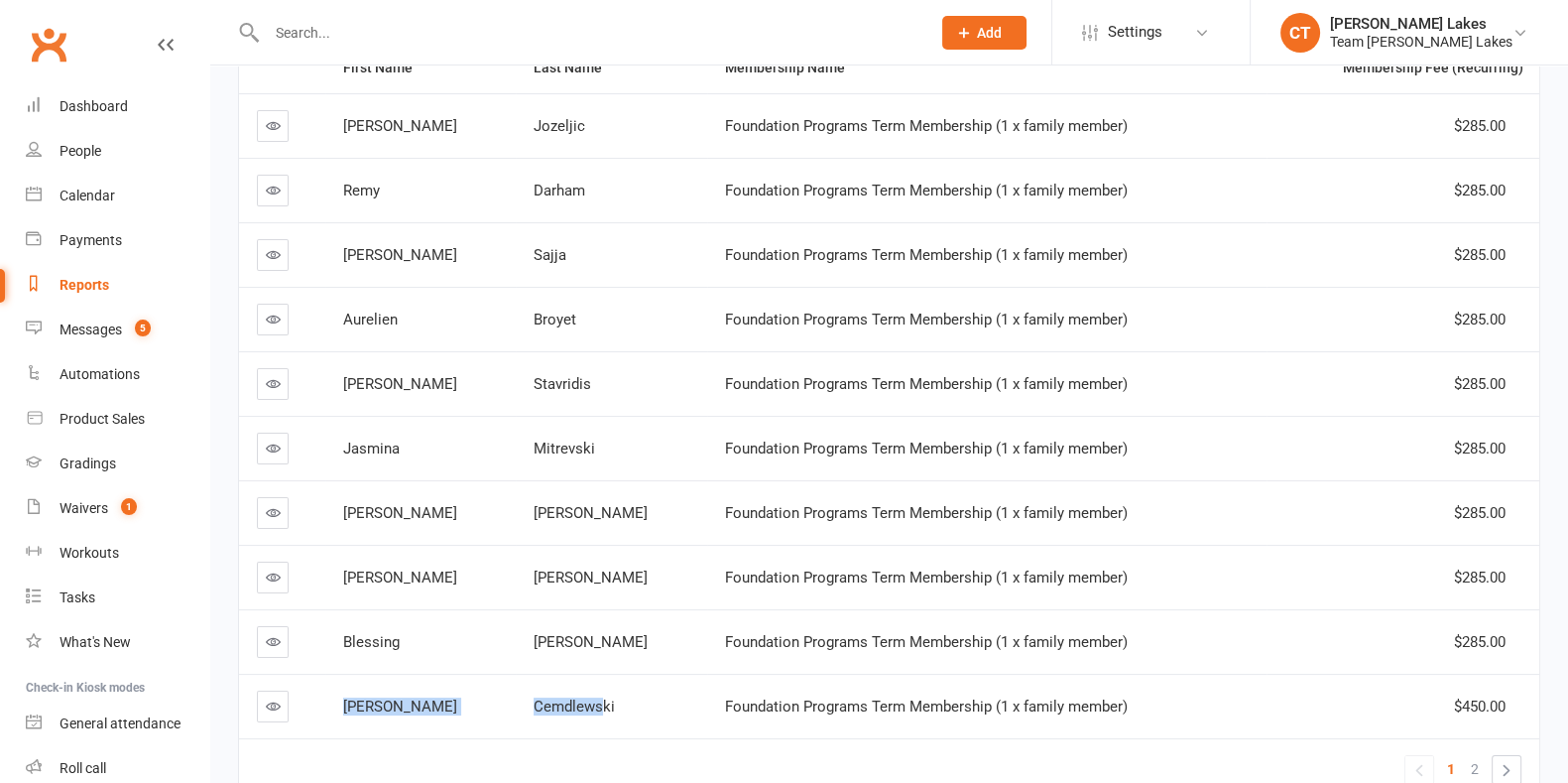 copy on "Jasmine
Cemdlews" 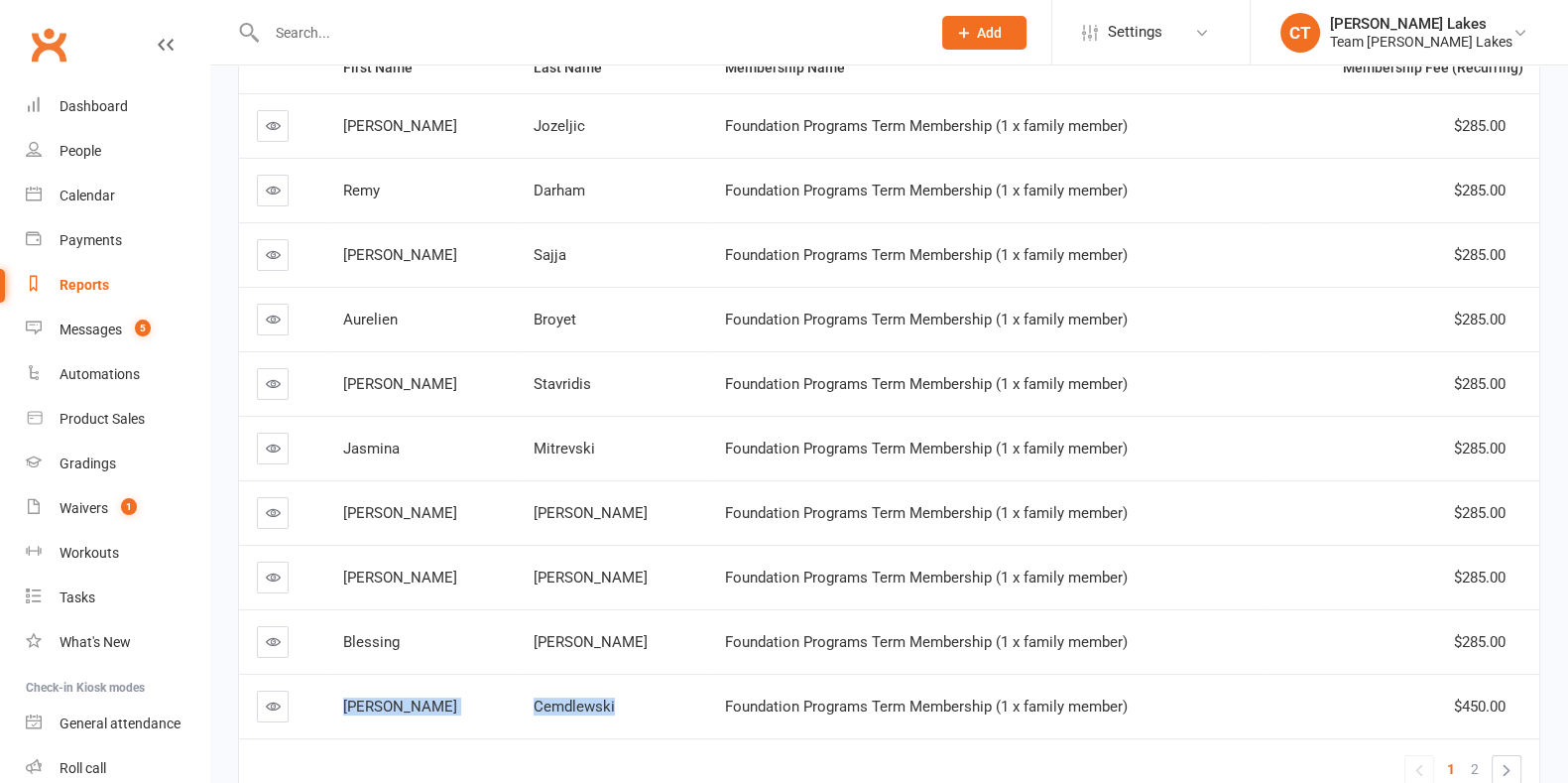 copy on "Jasmine
Cemdlewski" 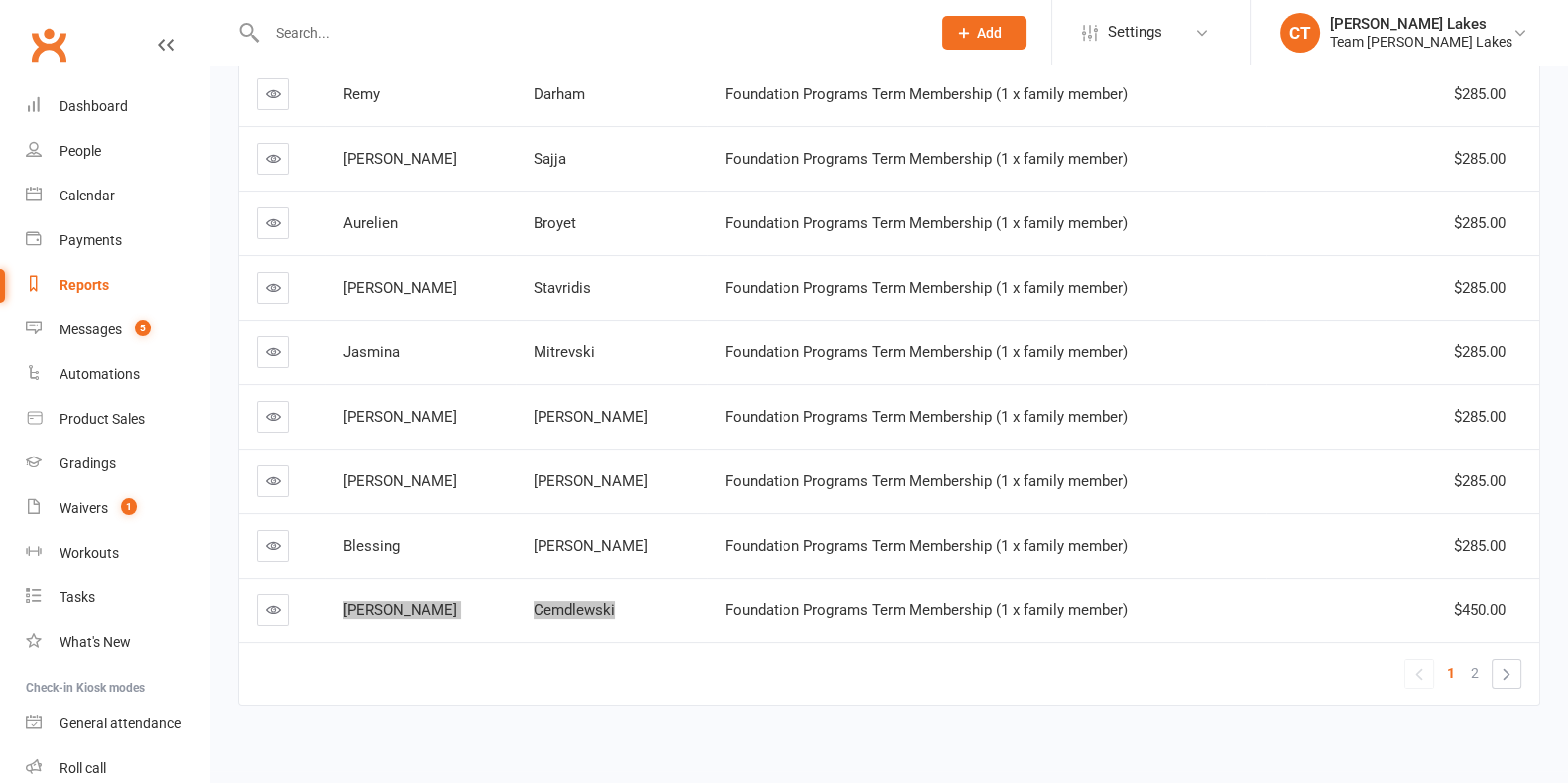 scroll, scrollTop: 448, scrollLeft: 0, axis: vertical 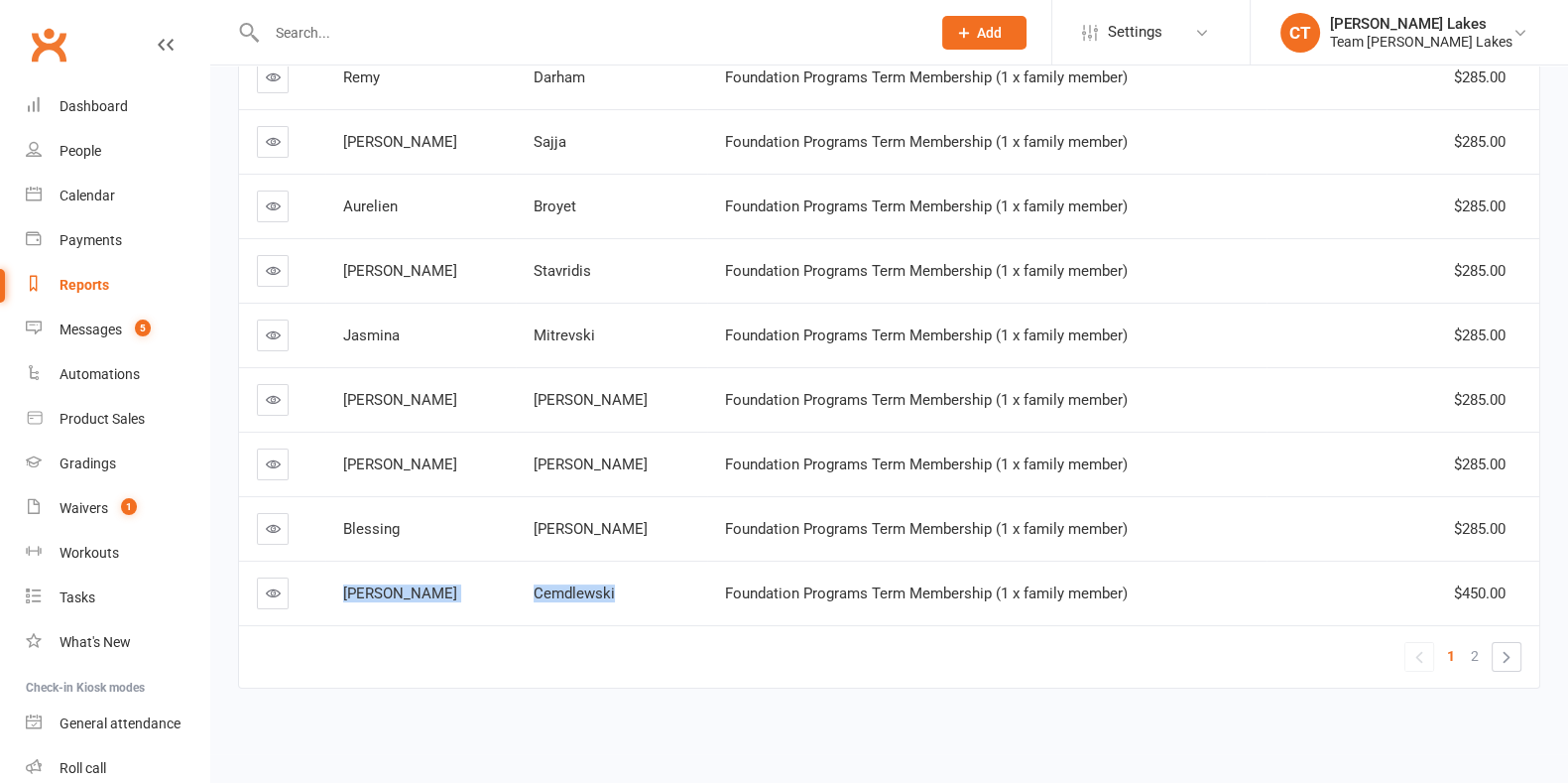 click on "Jasmine" at bounding box center (421, 592) 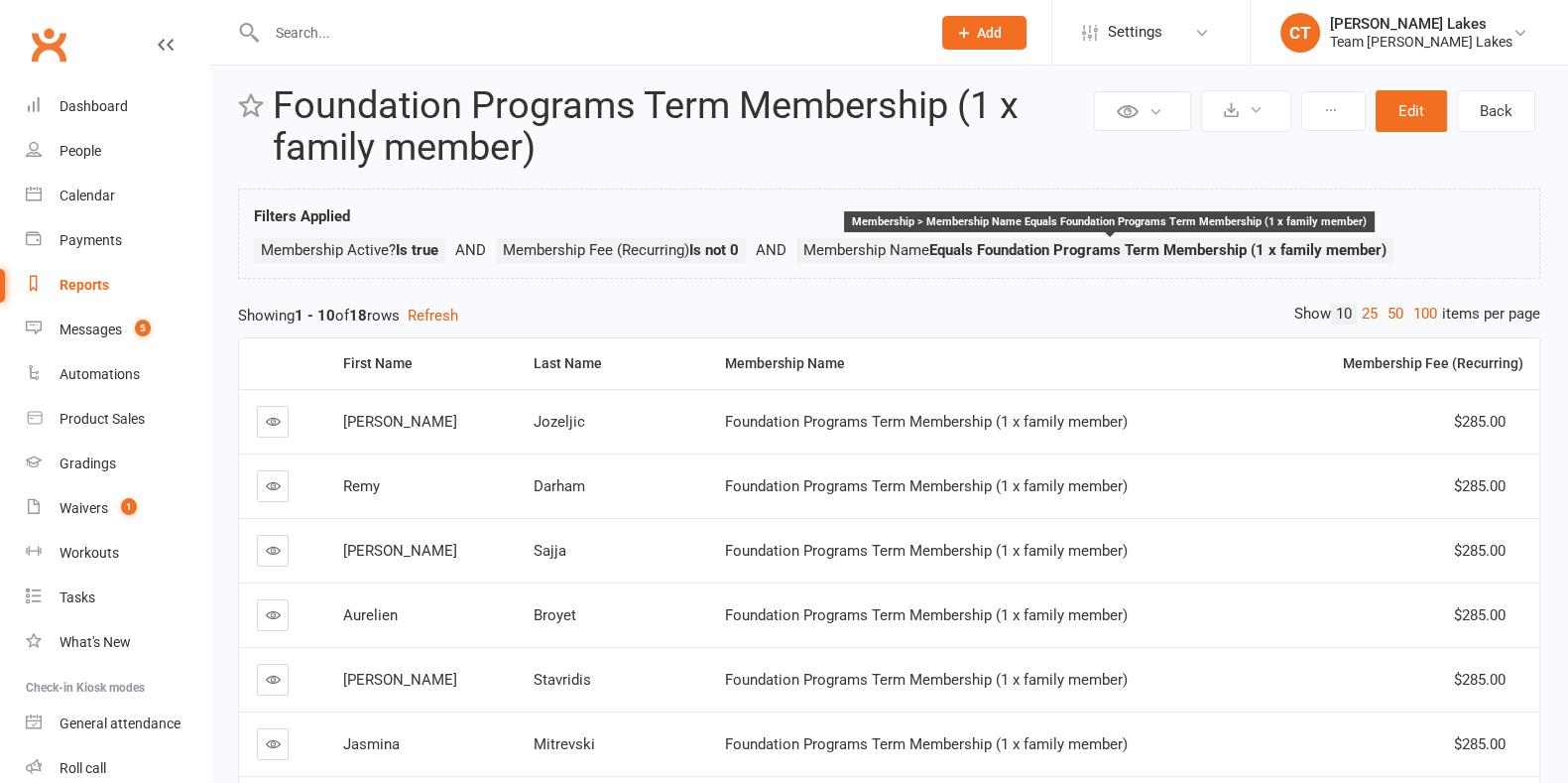scroll, scrollTop: 0, scrollLeft: 0, axis: both 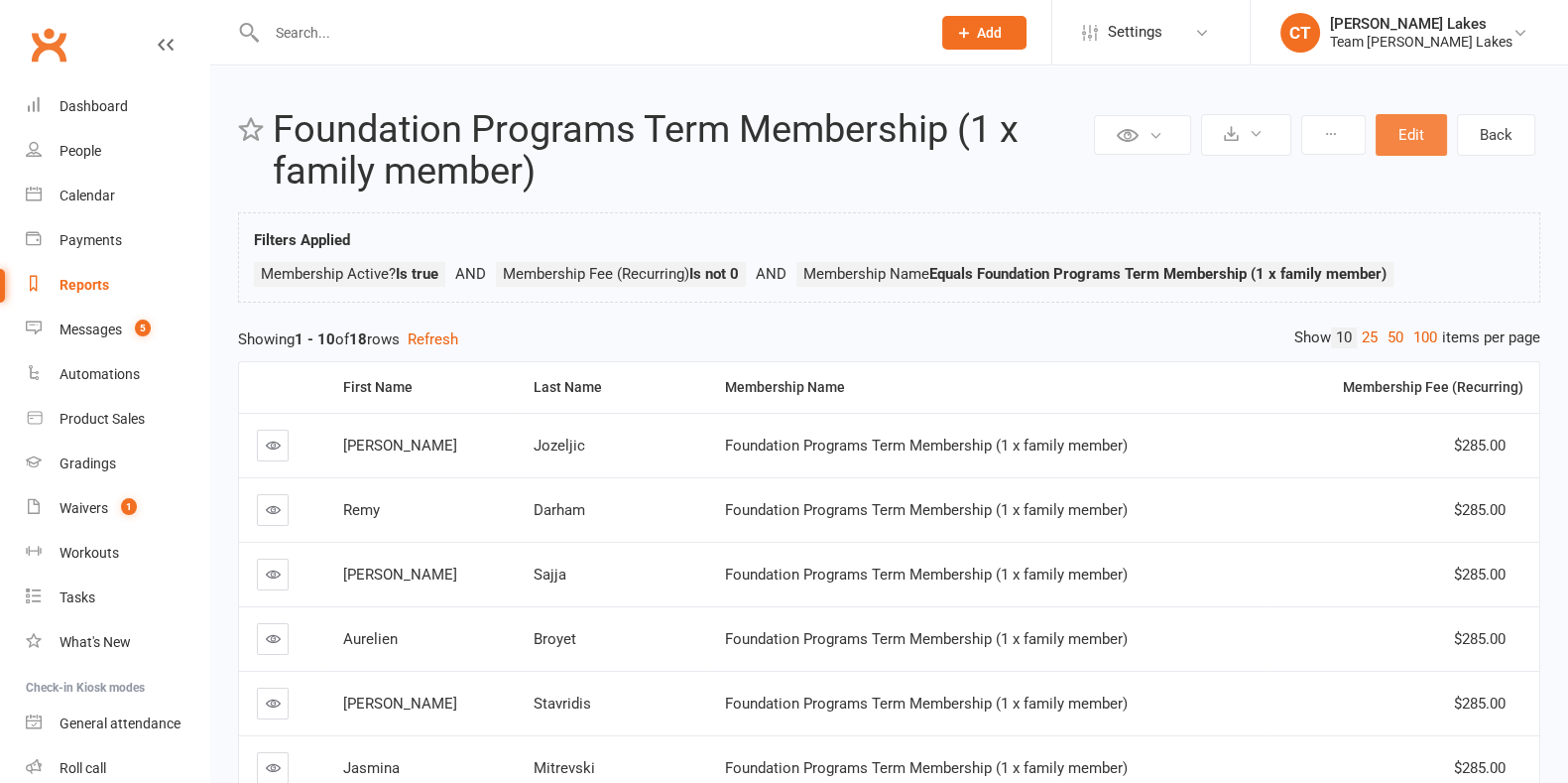 click on "Edit" at bounding box center (1411, 135) 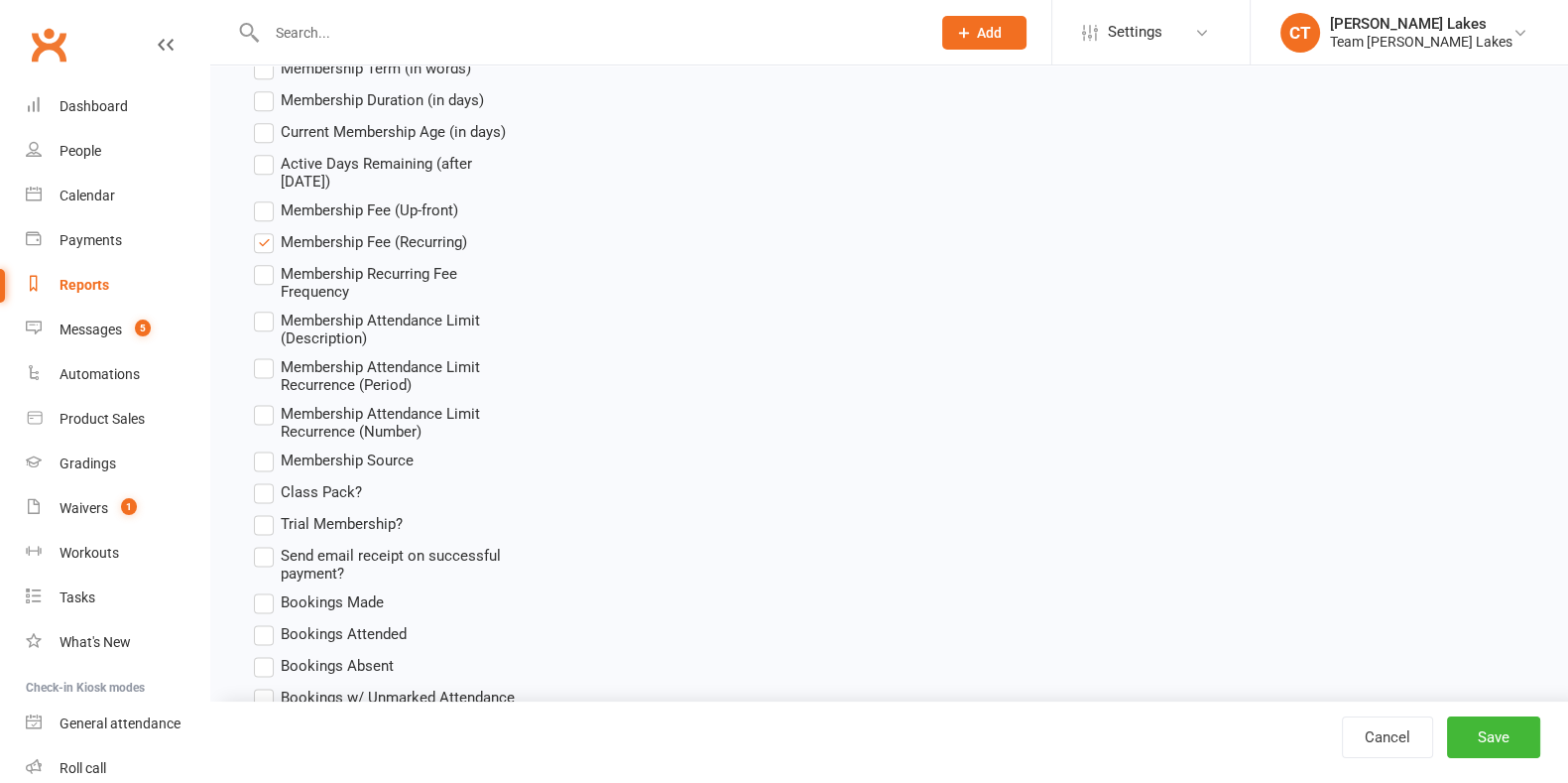 scroll, scrollTop: 2977, scrollLeft: 0, axis: vertical 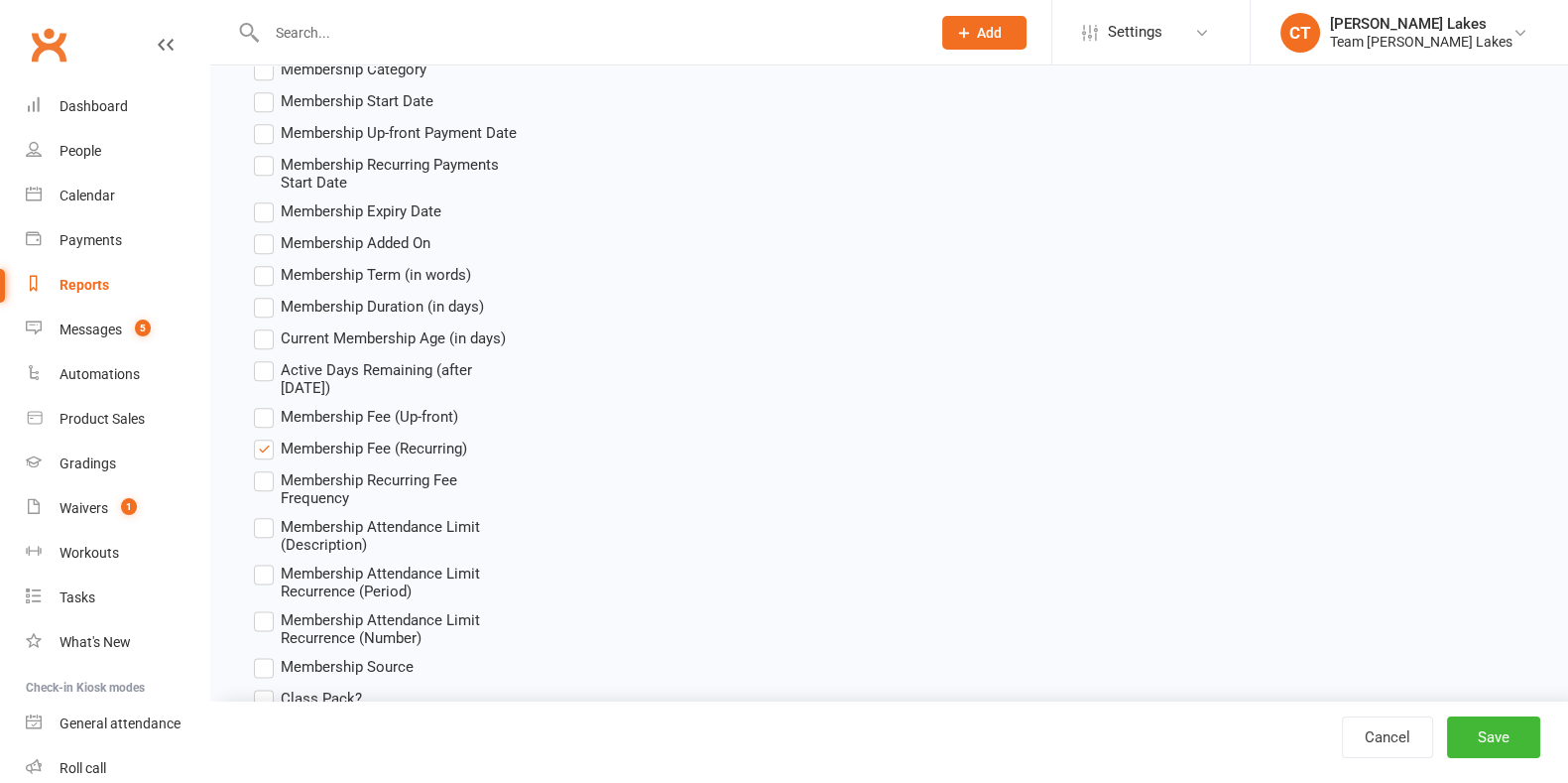 click on "Membership Recurring Fee Frequency" at bounding box center [403, 487] 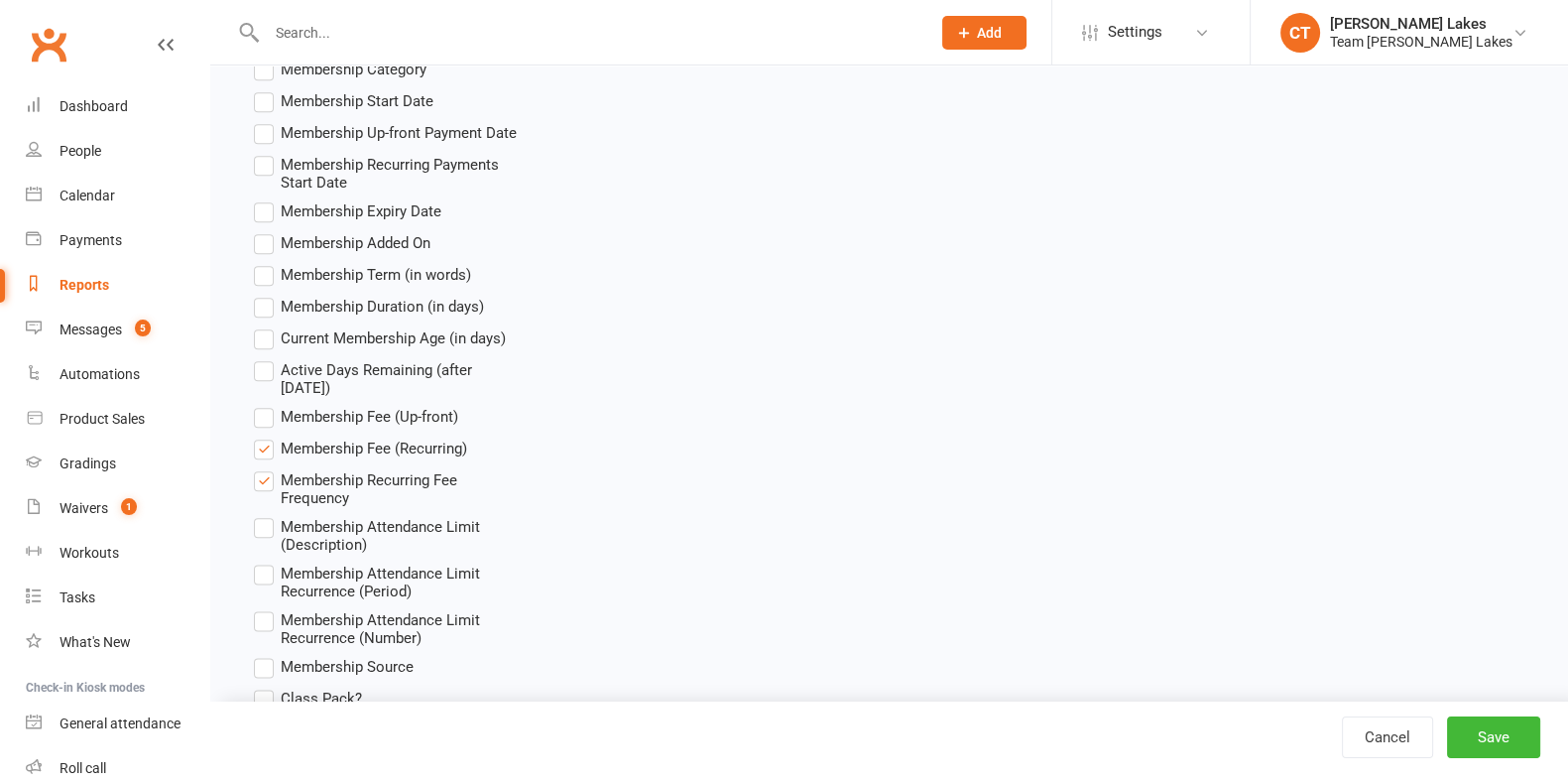 drag, startPoint x: 1448, startPoint y: 706, endPoint x: 1486, endPoint y: 721, distance: 40.853396 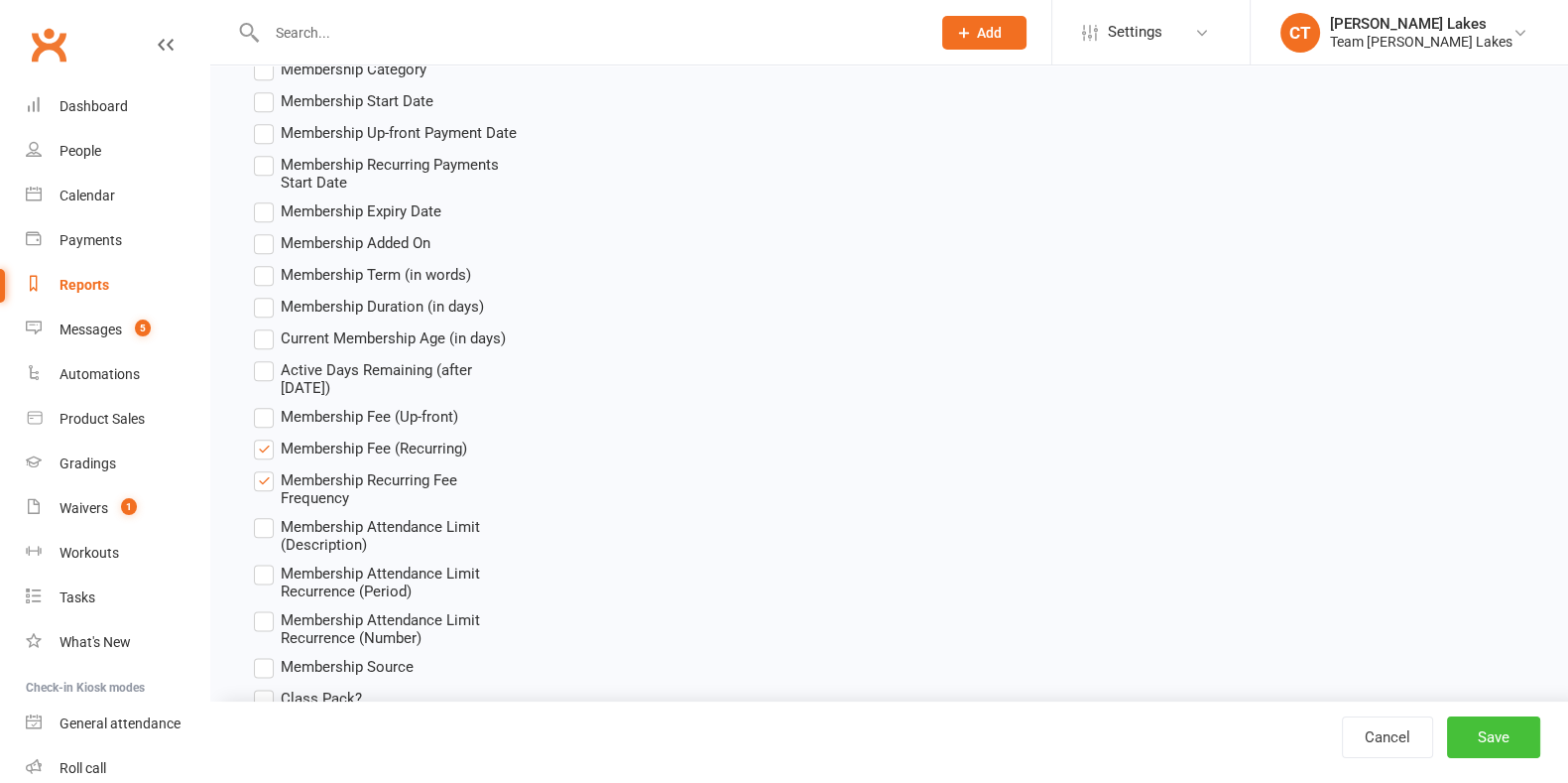 click on "Save" at bounding box center [1494, 737] 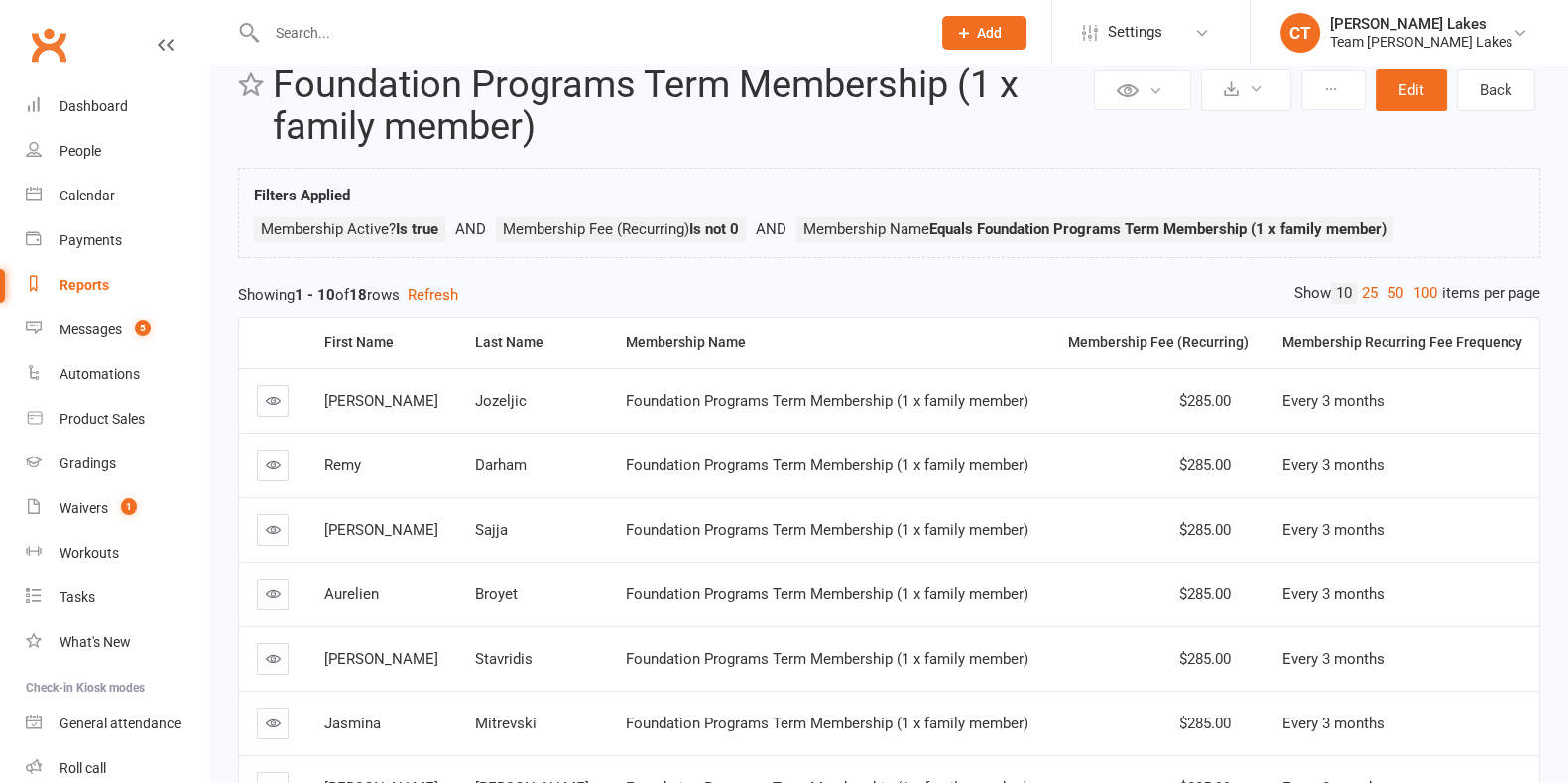 scroll, scrollTop: 0, scrollLeft: 0, axis: both 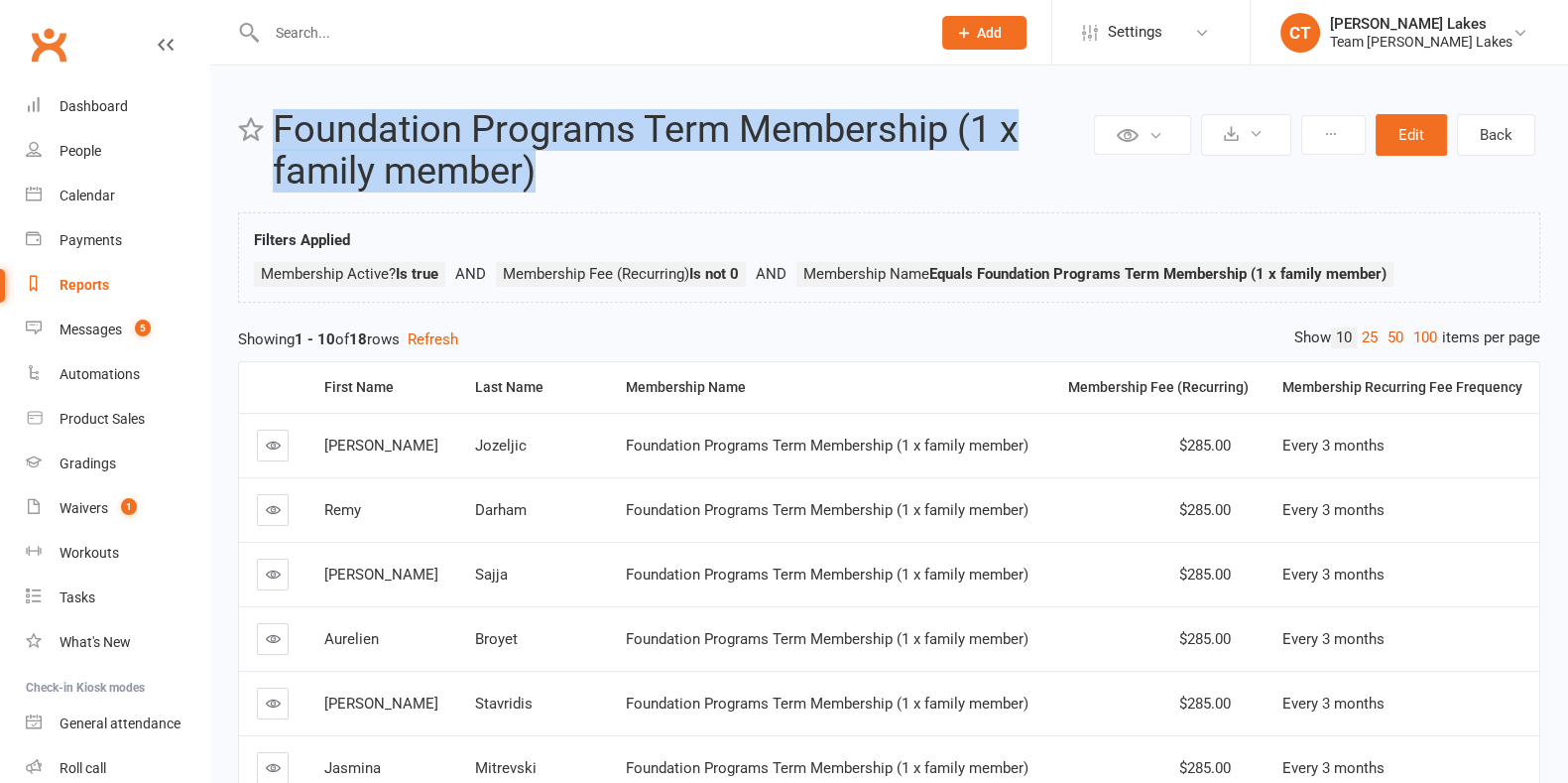 drag, startPoint x: 564, startPoint y: 172, endPoint x: 917, endPoint y: 205, distance: 354.5391 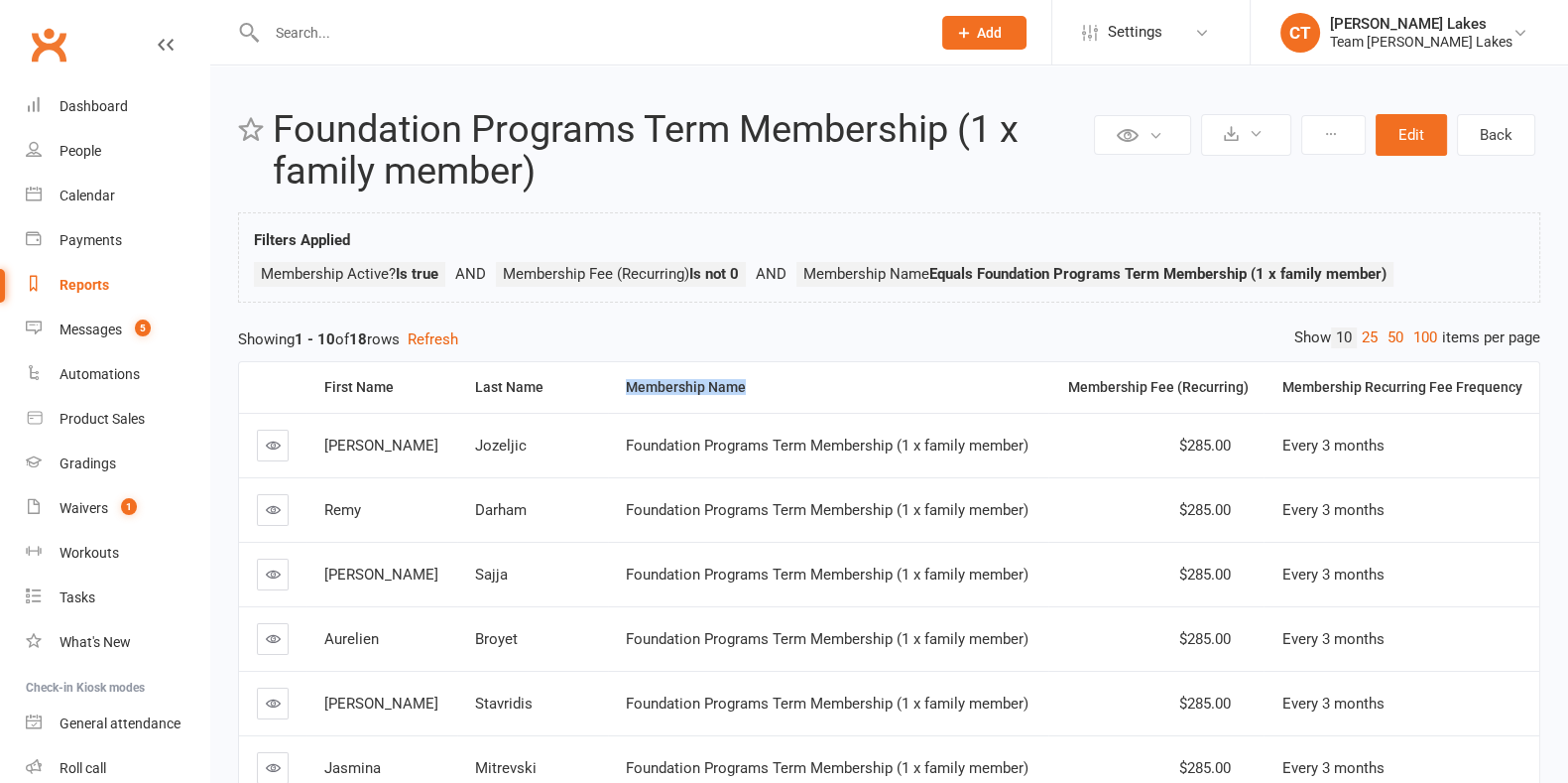 copy on "Membership Name" 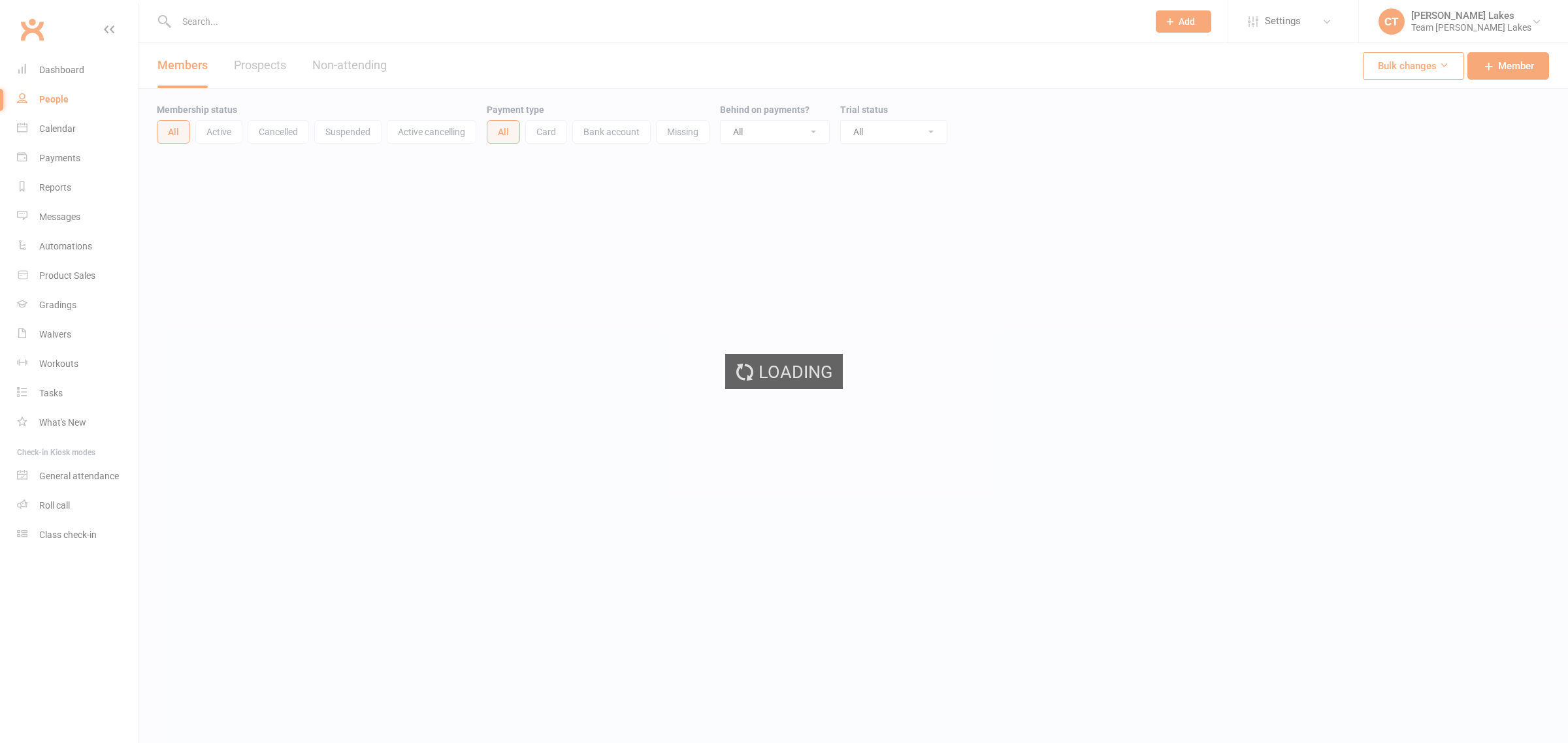 scroll, scrollTop: 0, scrollLeft: 0, axis: both 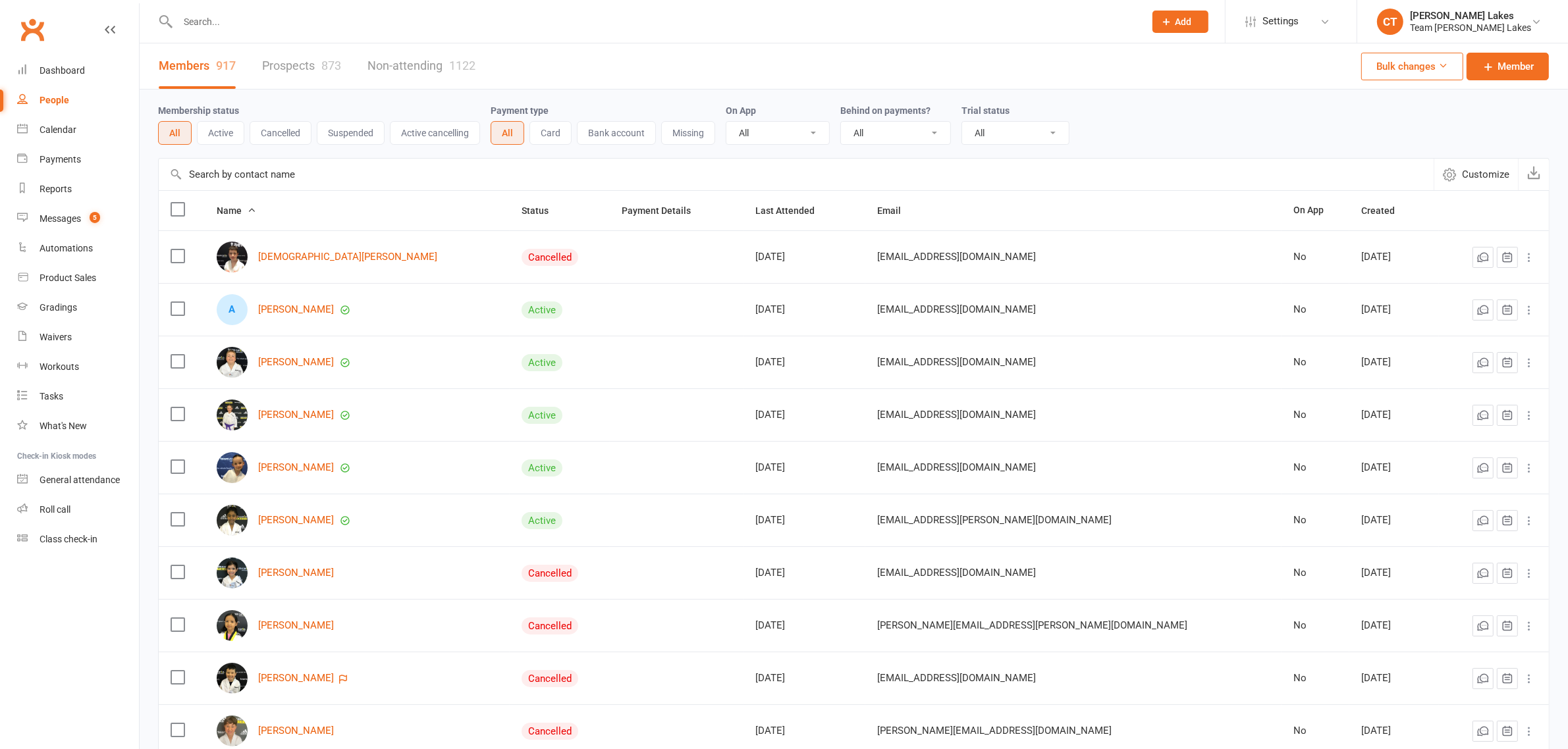 click on "Prospect
Member
Non-attending contact
Class / event
Appointment
Grading event
Task
Membership plan
Bulk message
Add
Settings Membership Plans Event Templates Appointment Types Mobile App  Website Image Library Customize Contacts Bulk Imports Bulk Updates Access Control Users Account Profile Clubworx API CT Carlo Taylors Lakes Team Carlo Taylors Lakes My profile My subscription Help Terms & conditions  Privacy policy  Remove mask Sign out Clubworx Dashboard People Calendar Payments Reports Messages   5 Automations   Product Sales Gradings   Waivers   Workouts   Tasks   What's New Check-in Kiosk modes General attendance Roll call Class check-in × × × Members 917 Prospects 873 Non-attending 1122 Bulk changes     Member Membership status No" at bounding box center (784, 428) 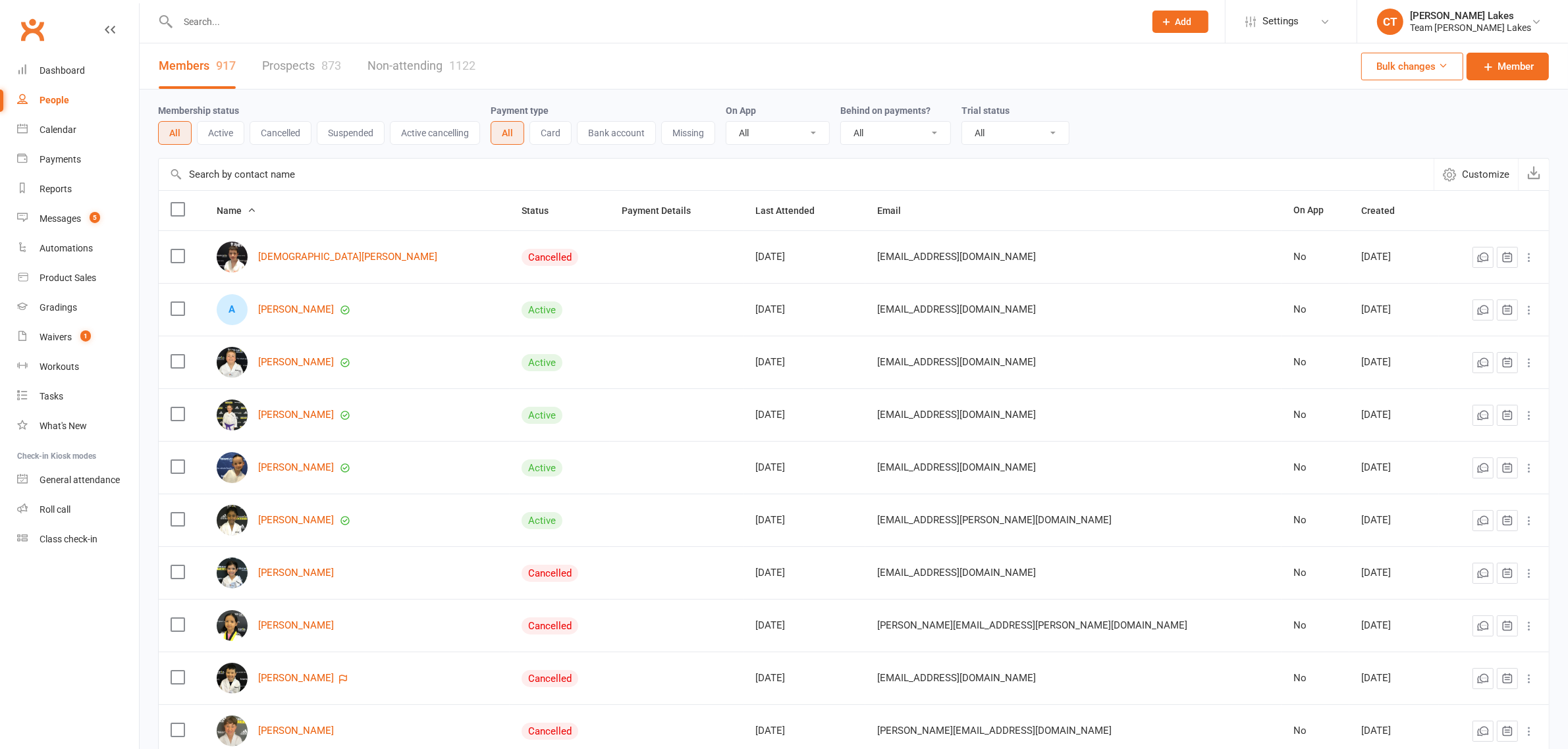 click at bounding box center [655, 22] 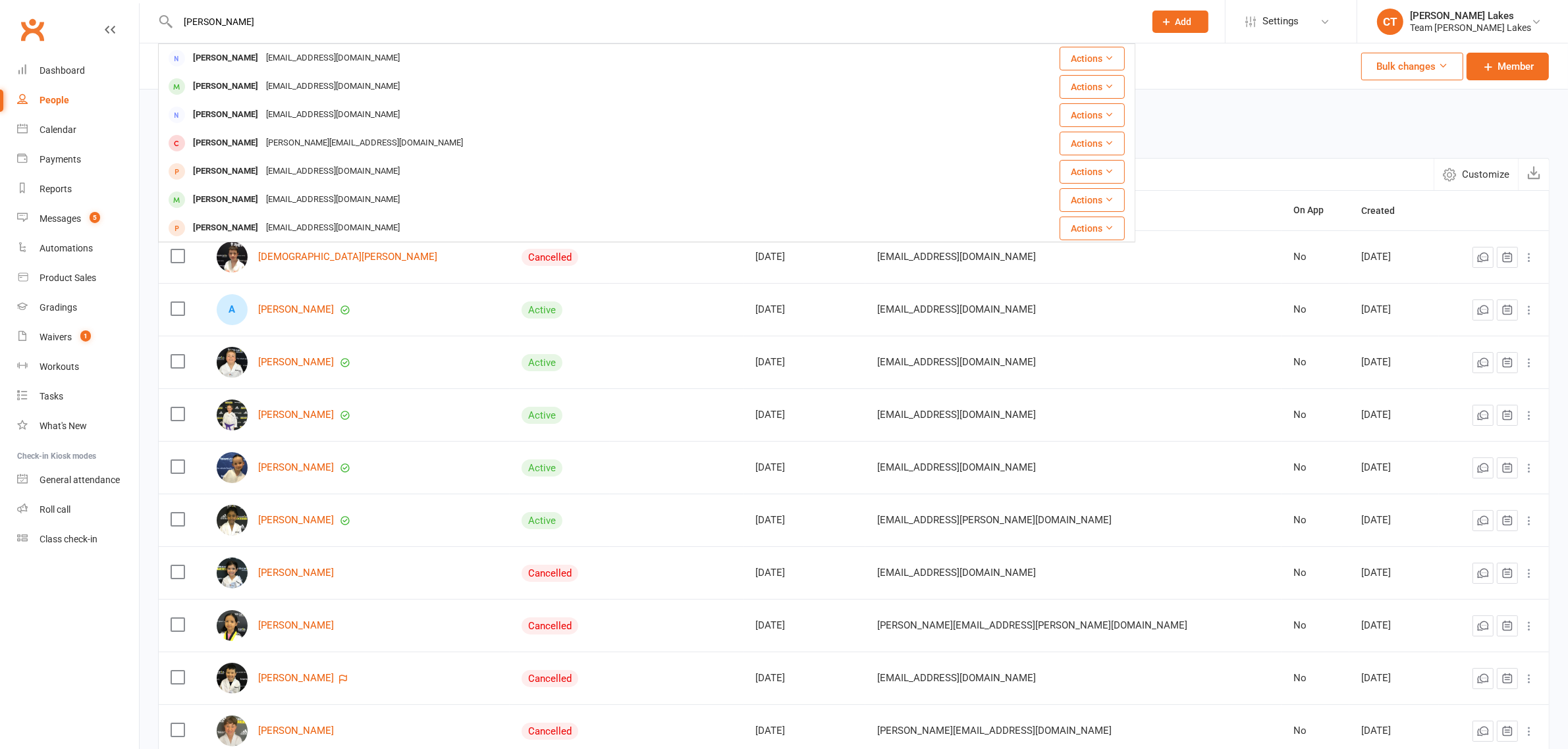 type on "Jasmine Cemdlewski" 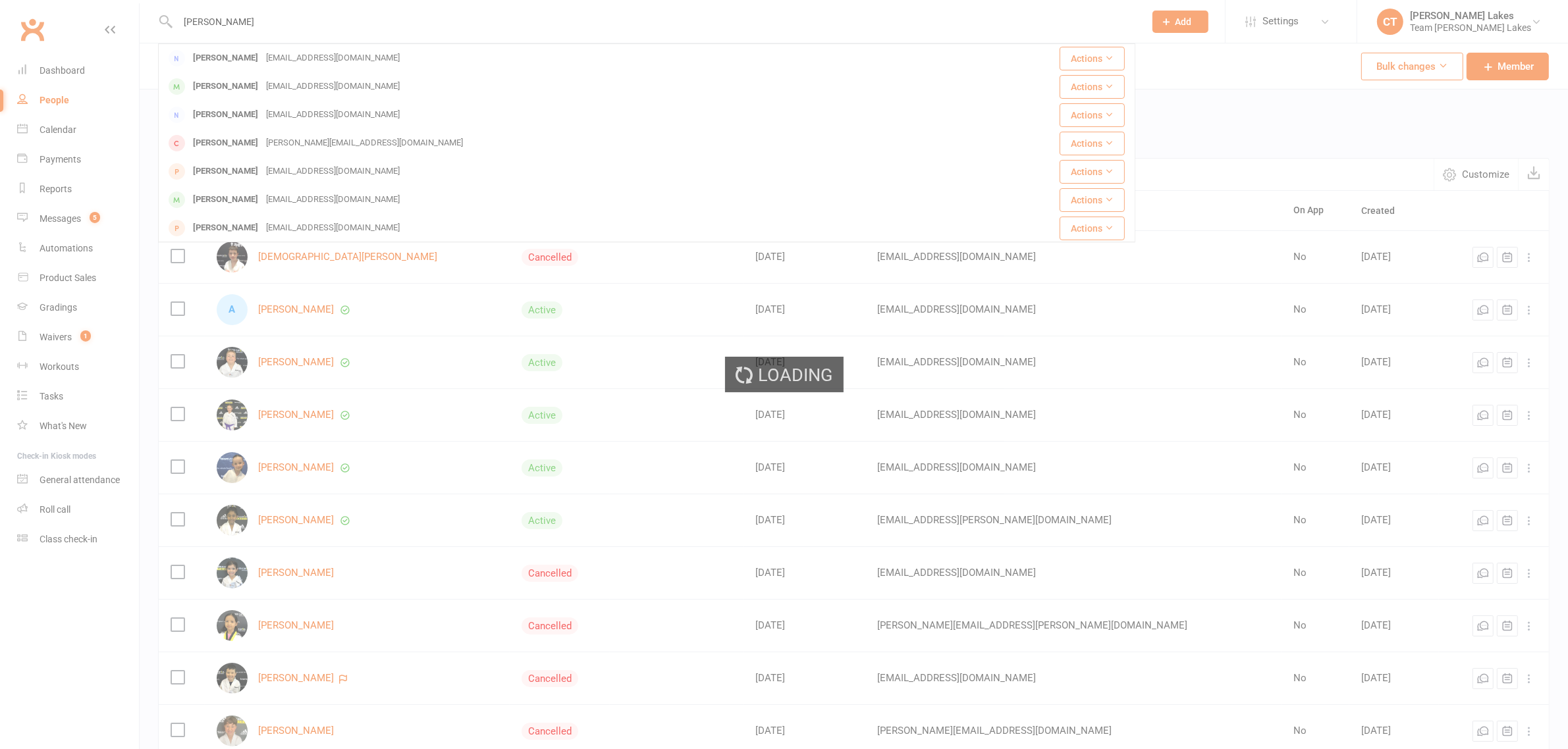 type 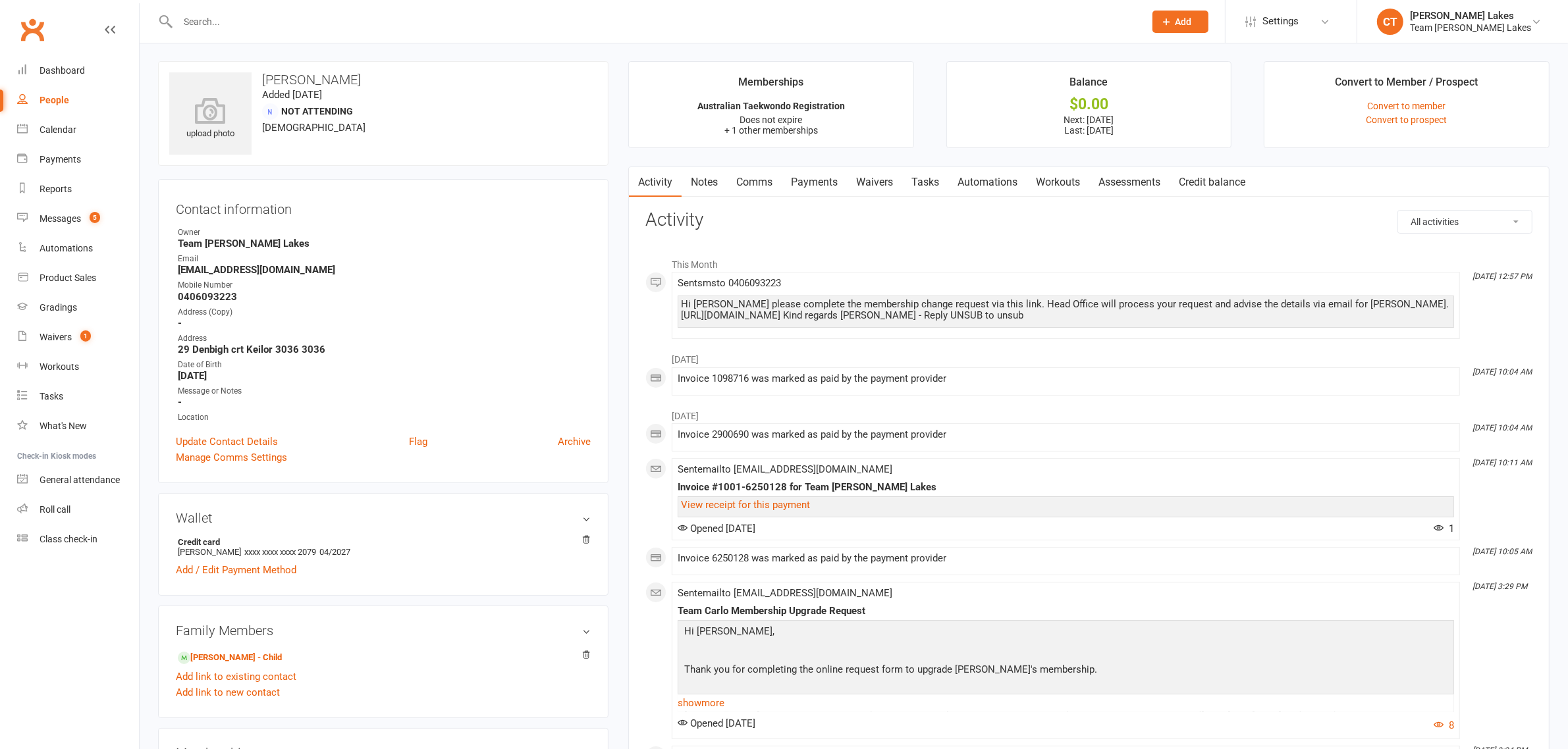 scroll, scrollTop: 0, scrollLeft: 0, axis: both 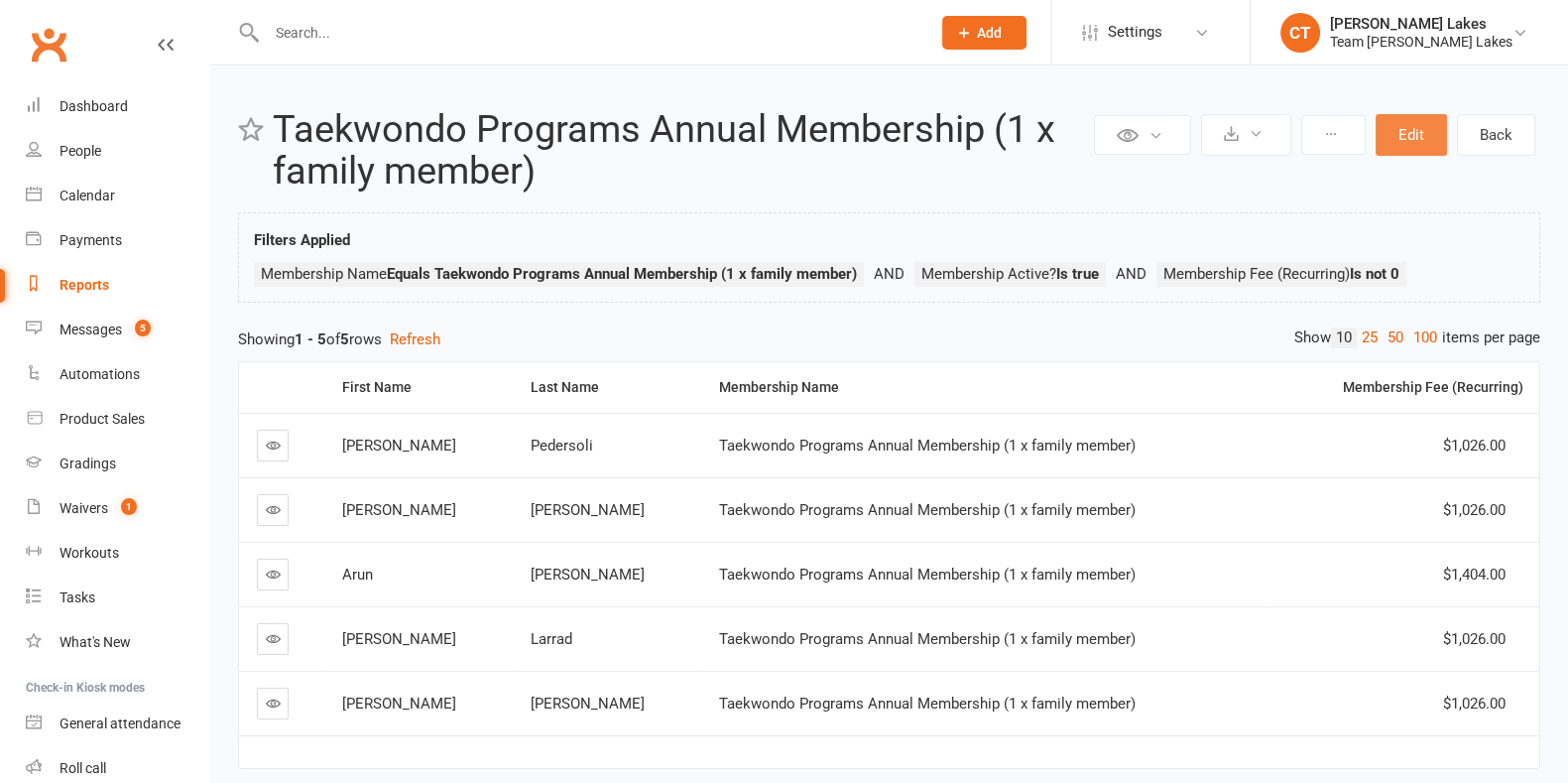 click on "Edit" at bounding box center (1411, 135) 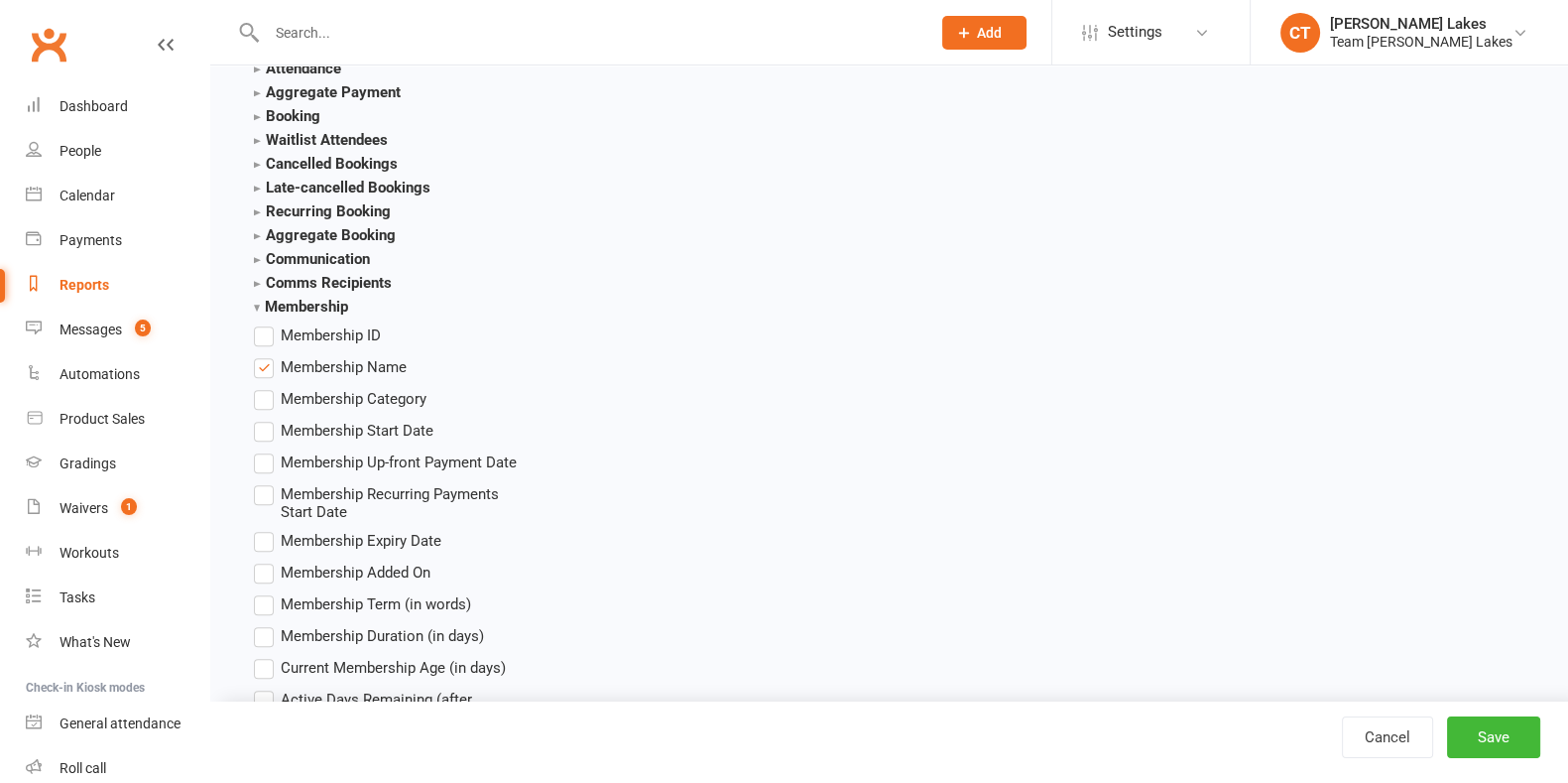 scroll, scrollTop: 2853, scrollLeft: 0, axis: vertical 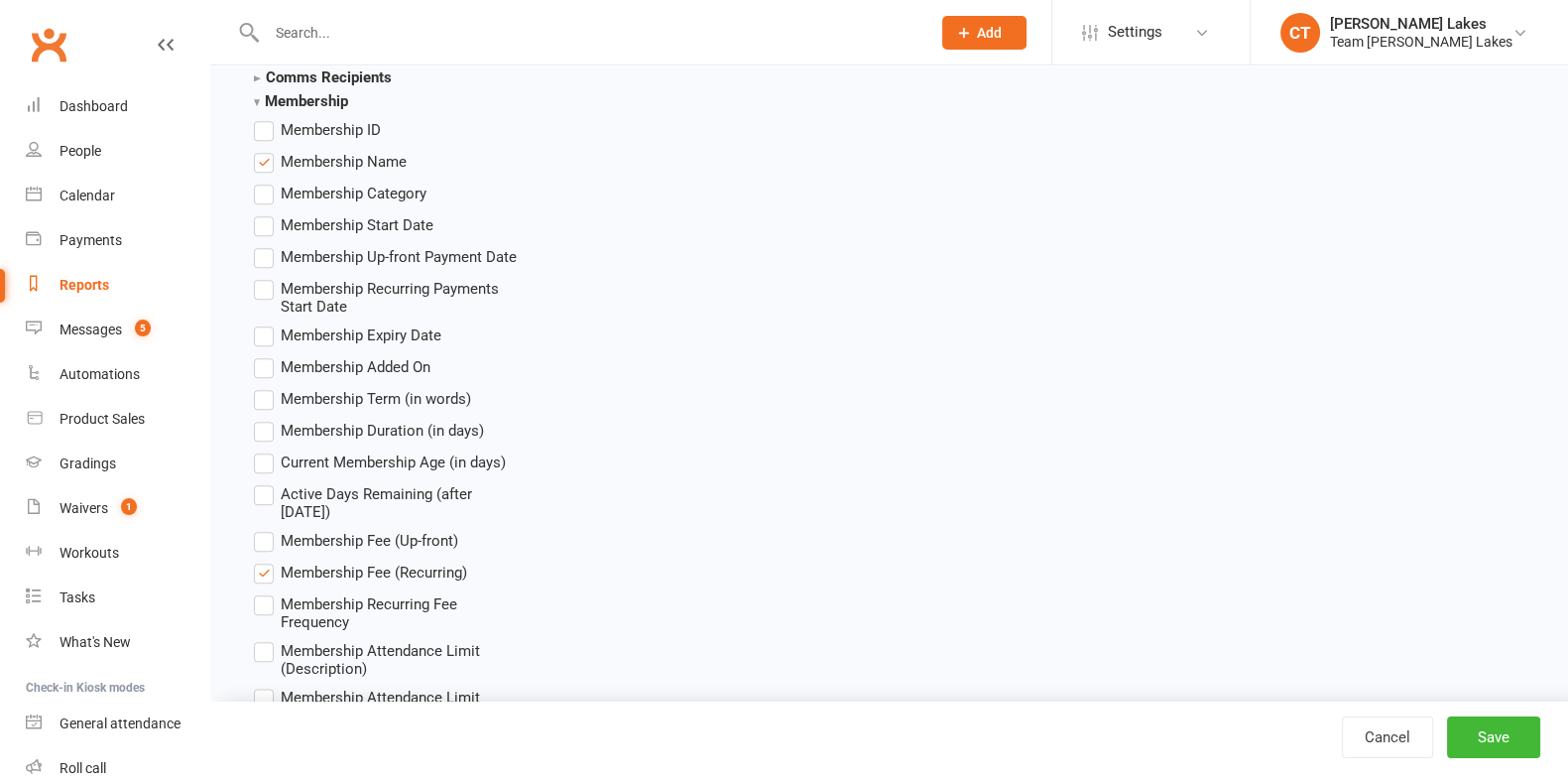 click on "Membership Recurring Fee Frequency" at bounding box center [403, 611] 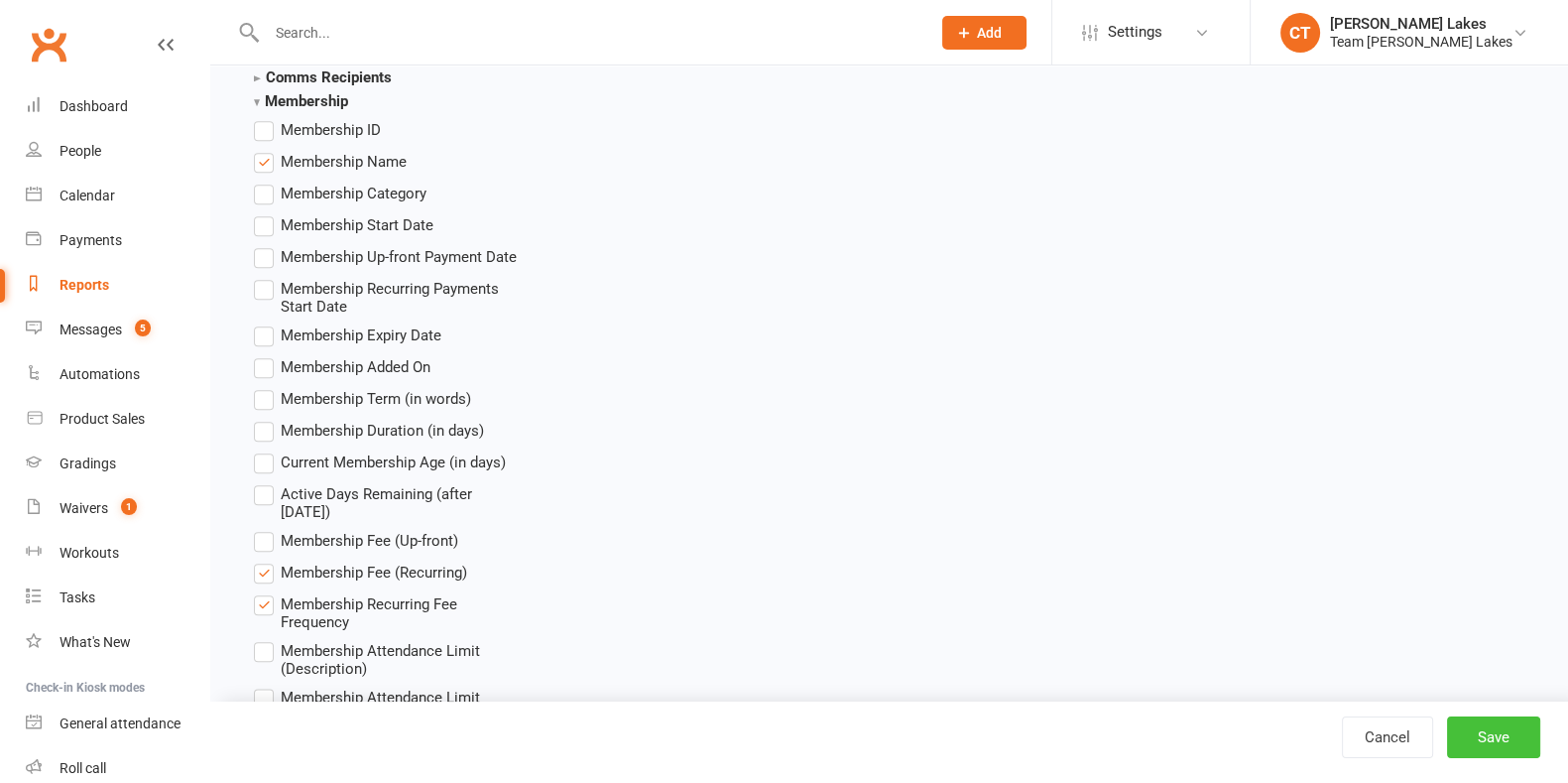 click on "Save" at bounding box center (1494, 737) 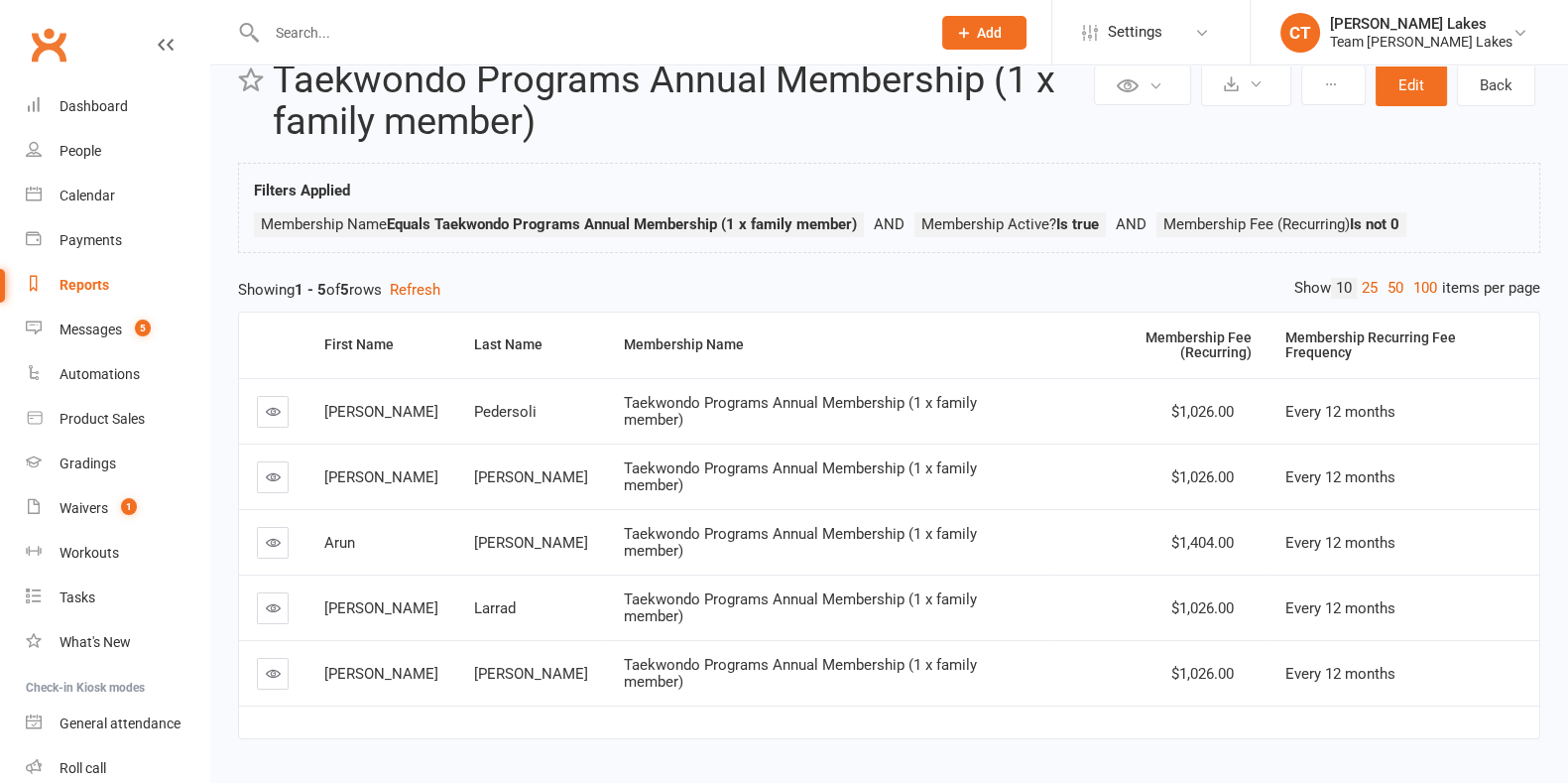scroll, scrollTop: 97, scrollLeft: 0, axis: vertical 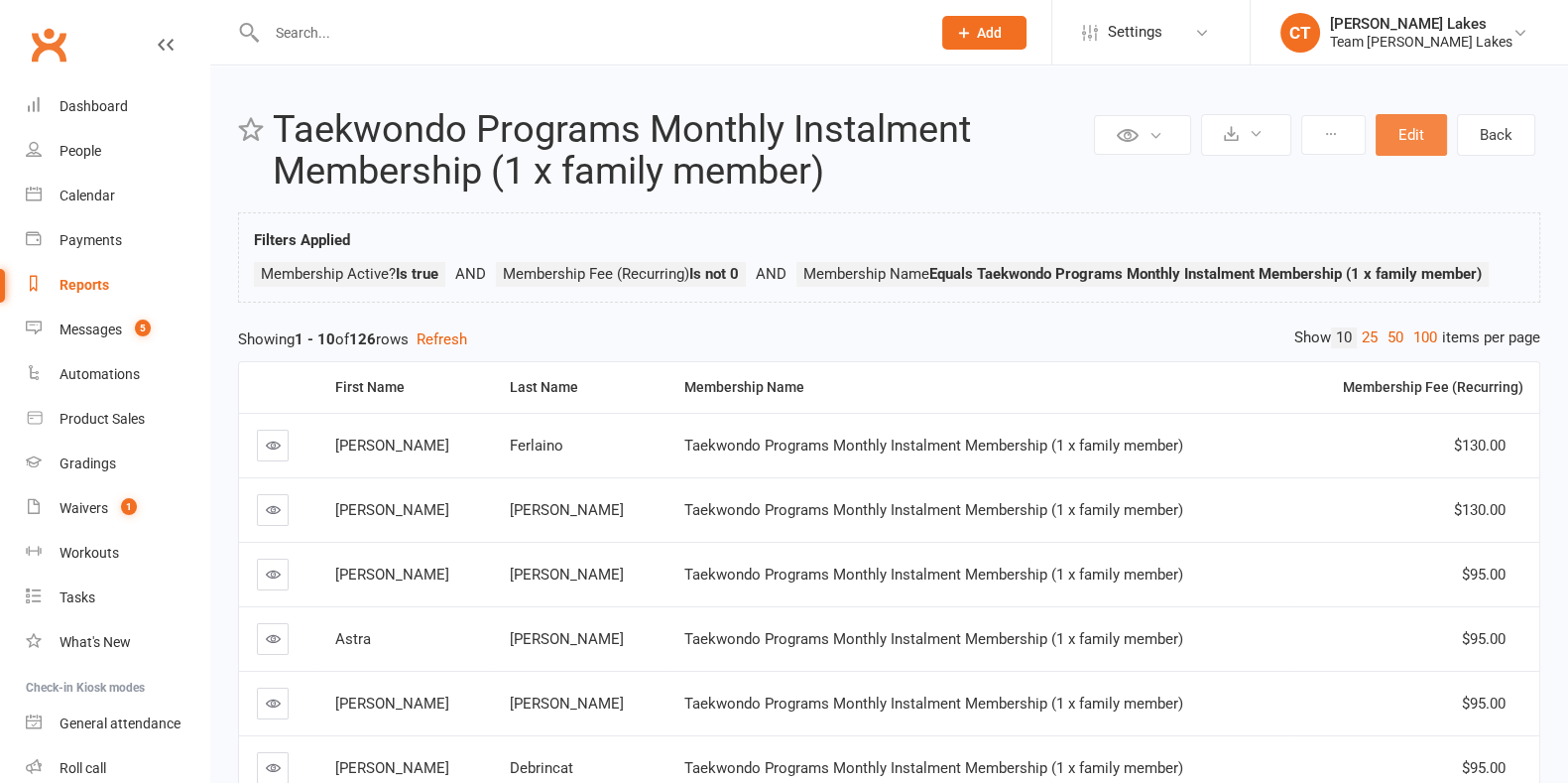click on "Edit" at bounding box center (1411, 135) 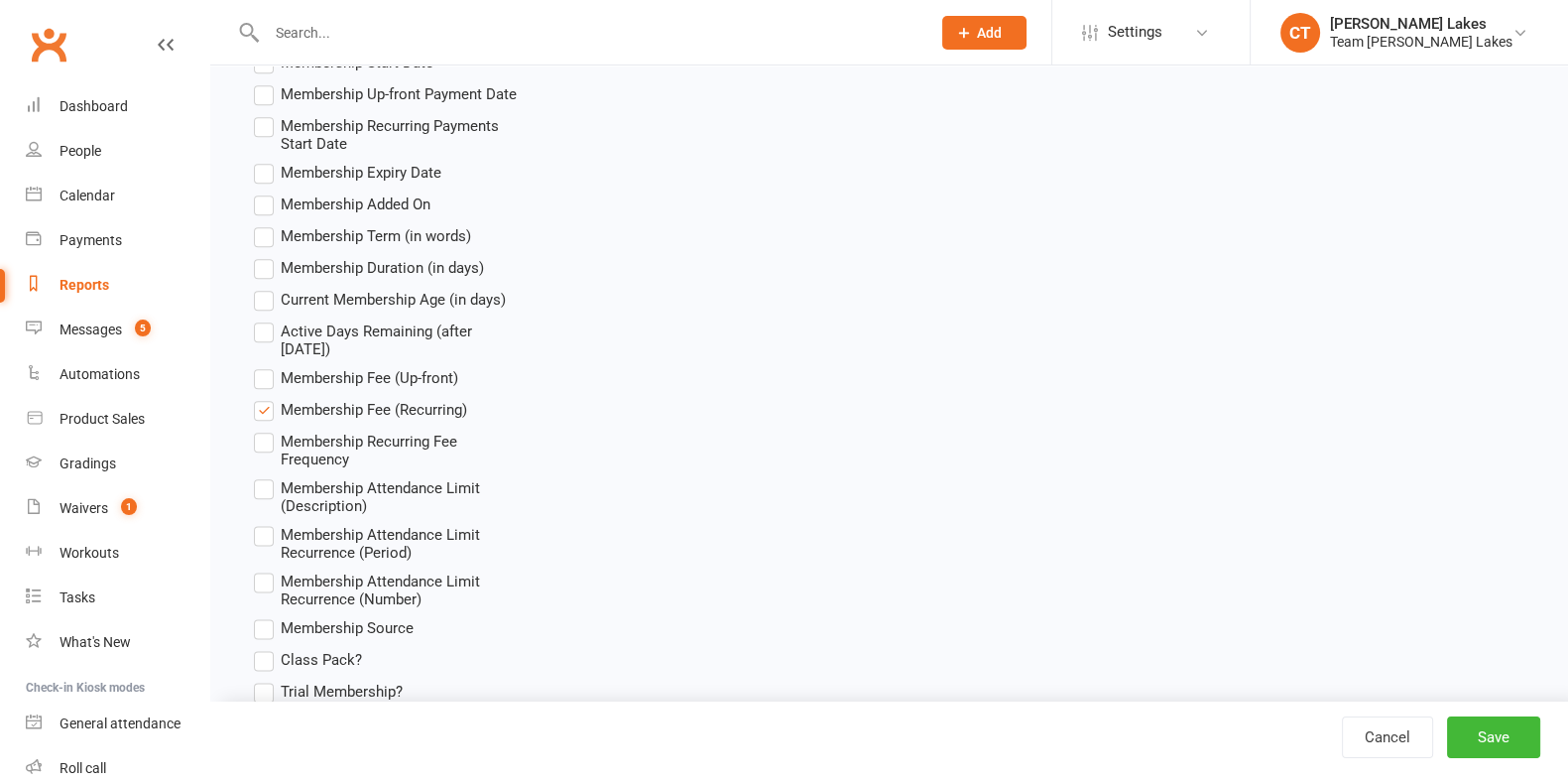 scroll, scrollTop: 2977, scrollLeft: 0, axis: vertical 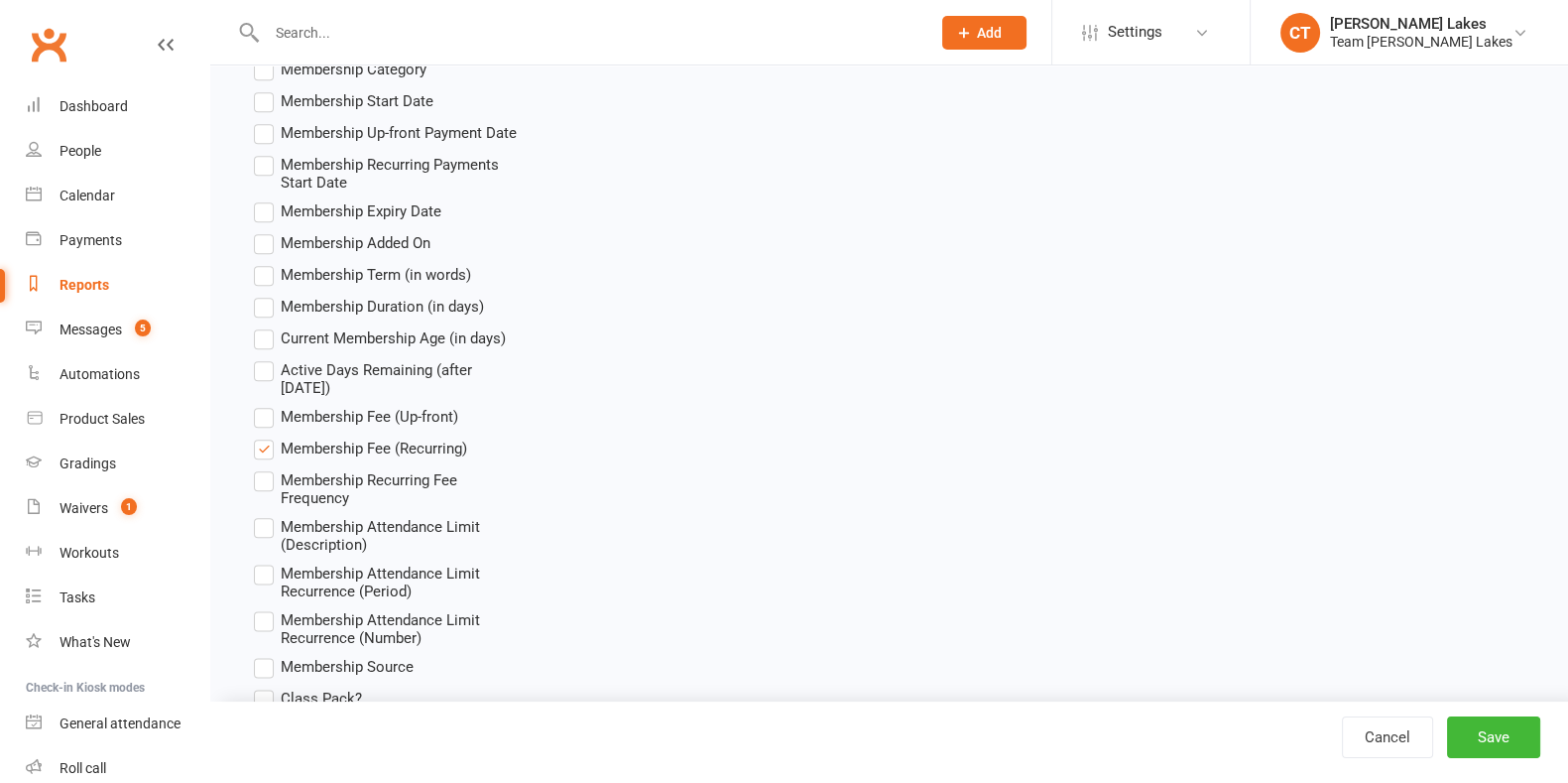 click on "Membership Recurring Fee Frequency" at bounding box center (403, 487) 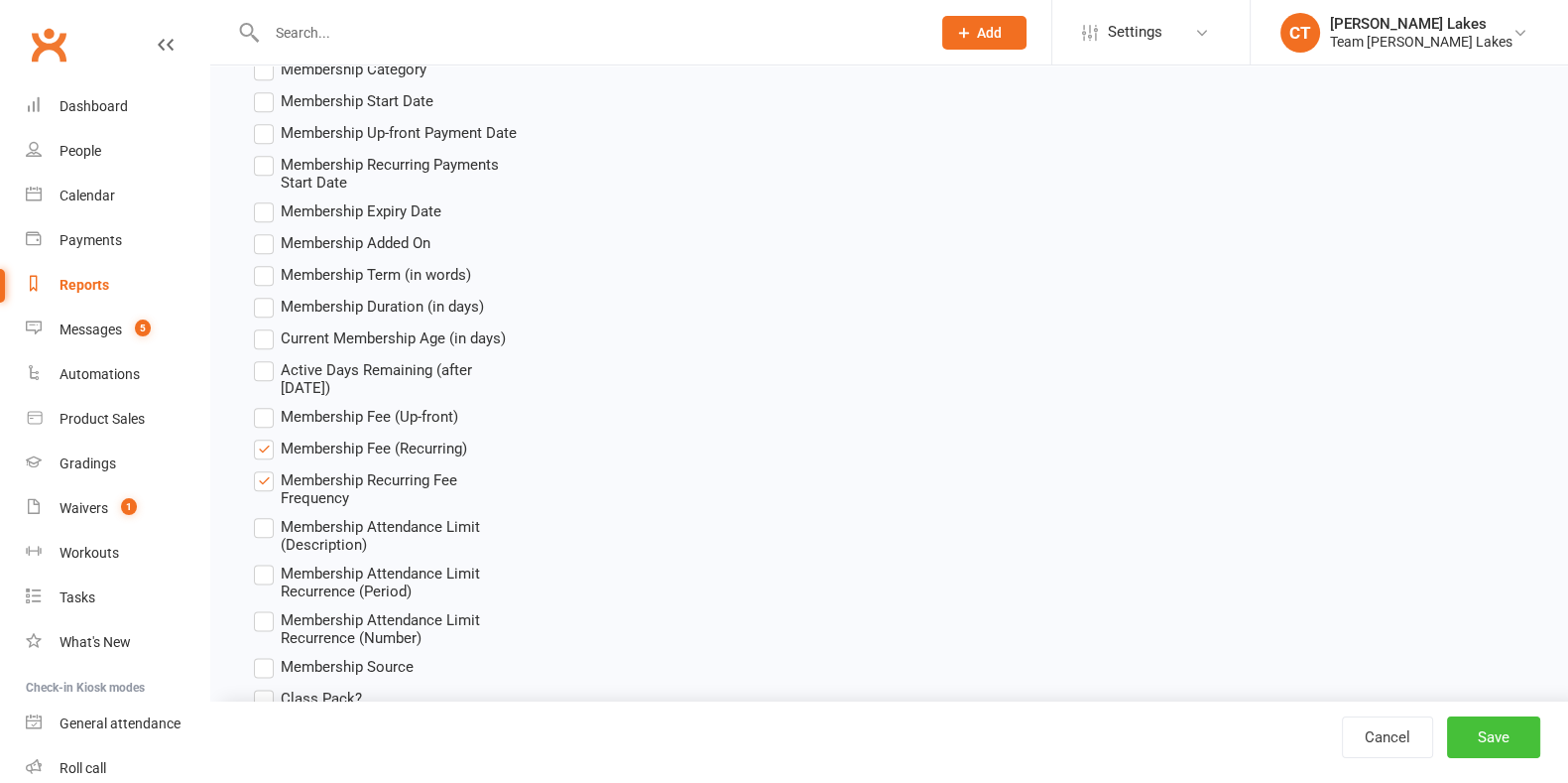 click on "Save" at bounding box center [1494, 737] 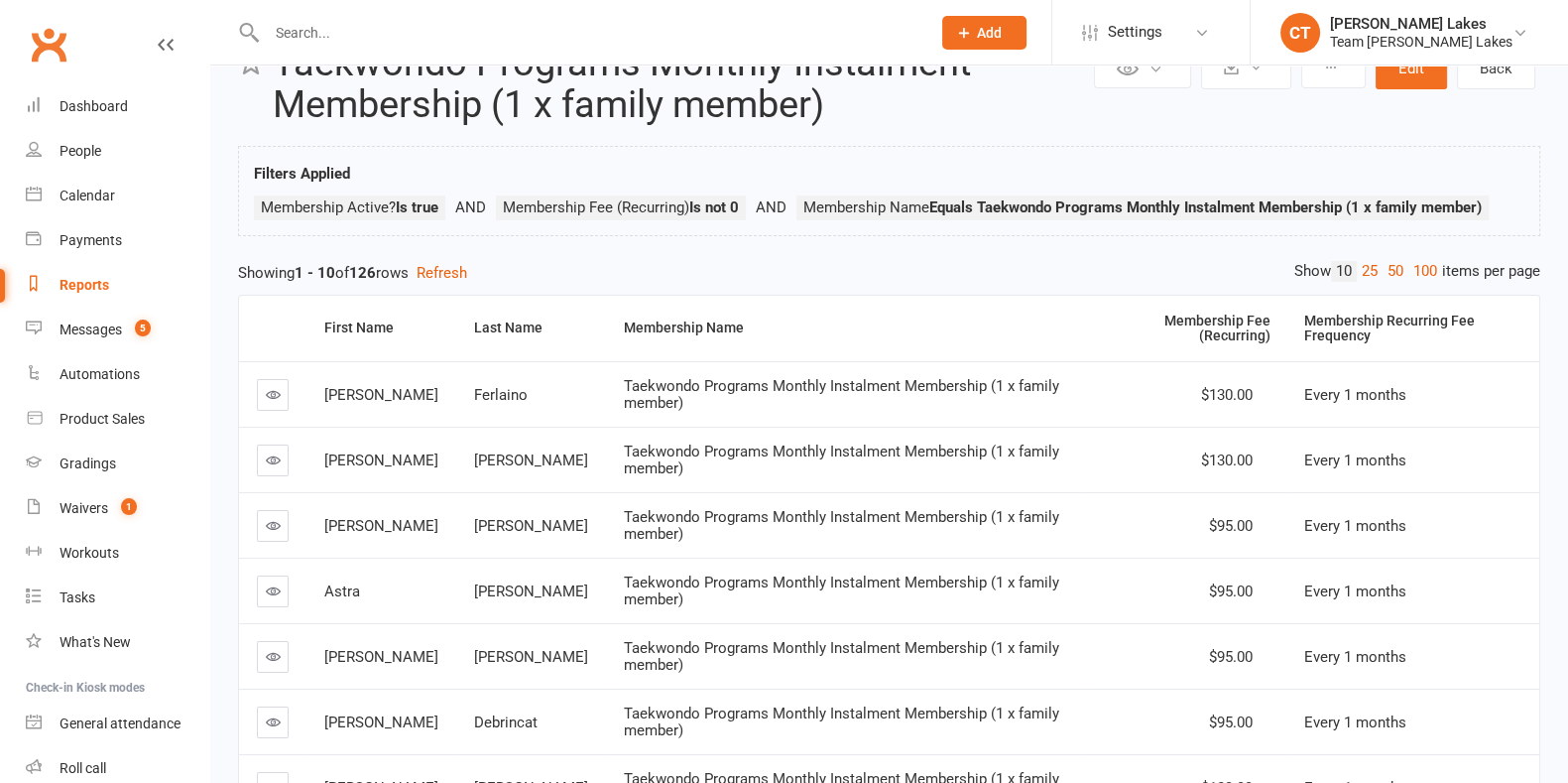 scroll, scrollTop: 0, scrollLeft: 0, axis: both 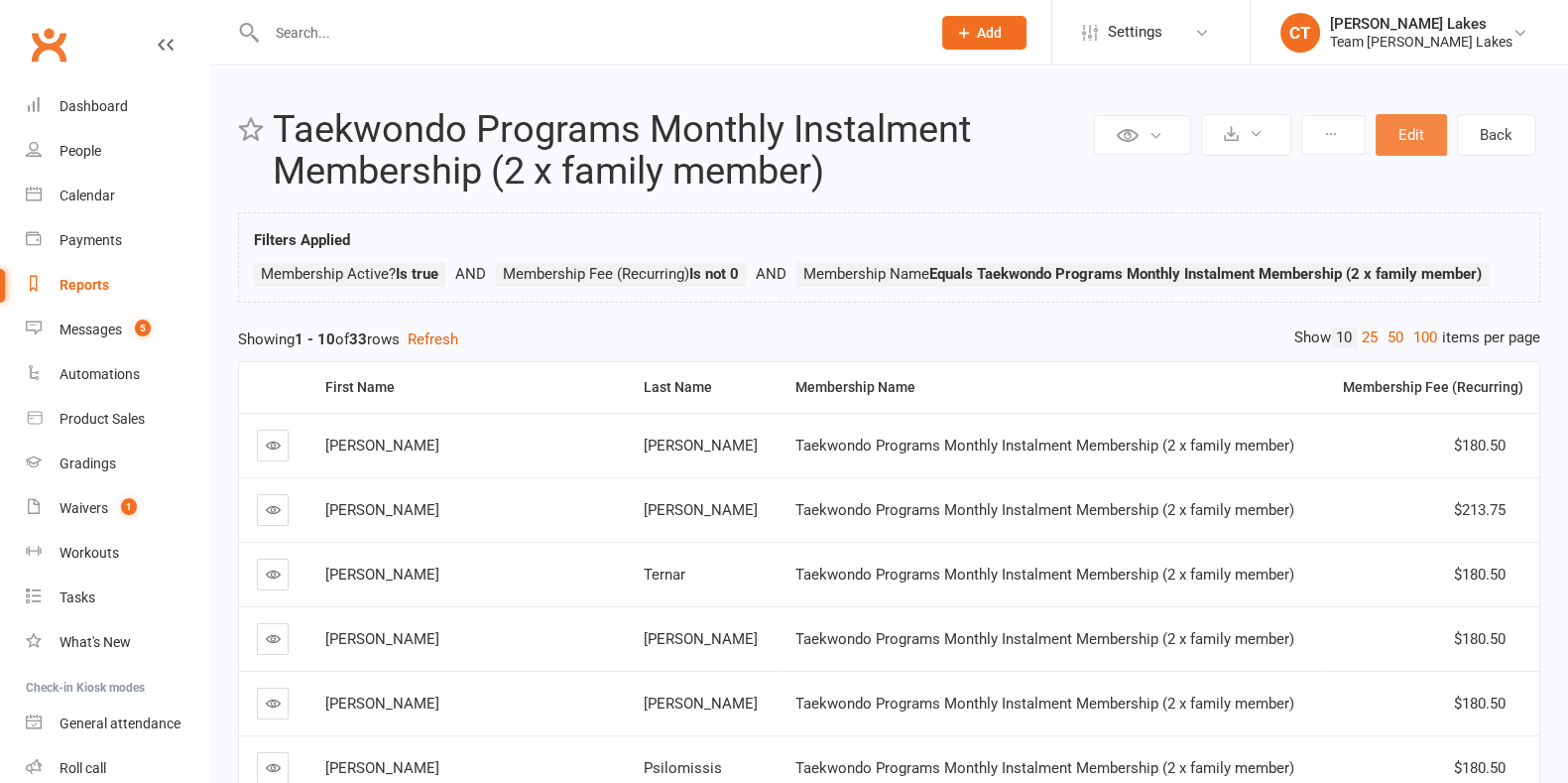 click on "Edit" at bounding box center [1411, 135] 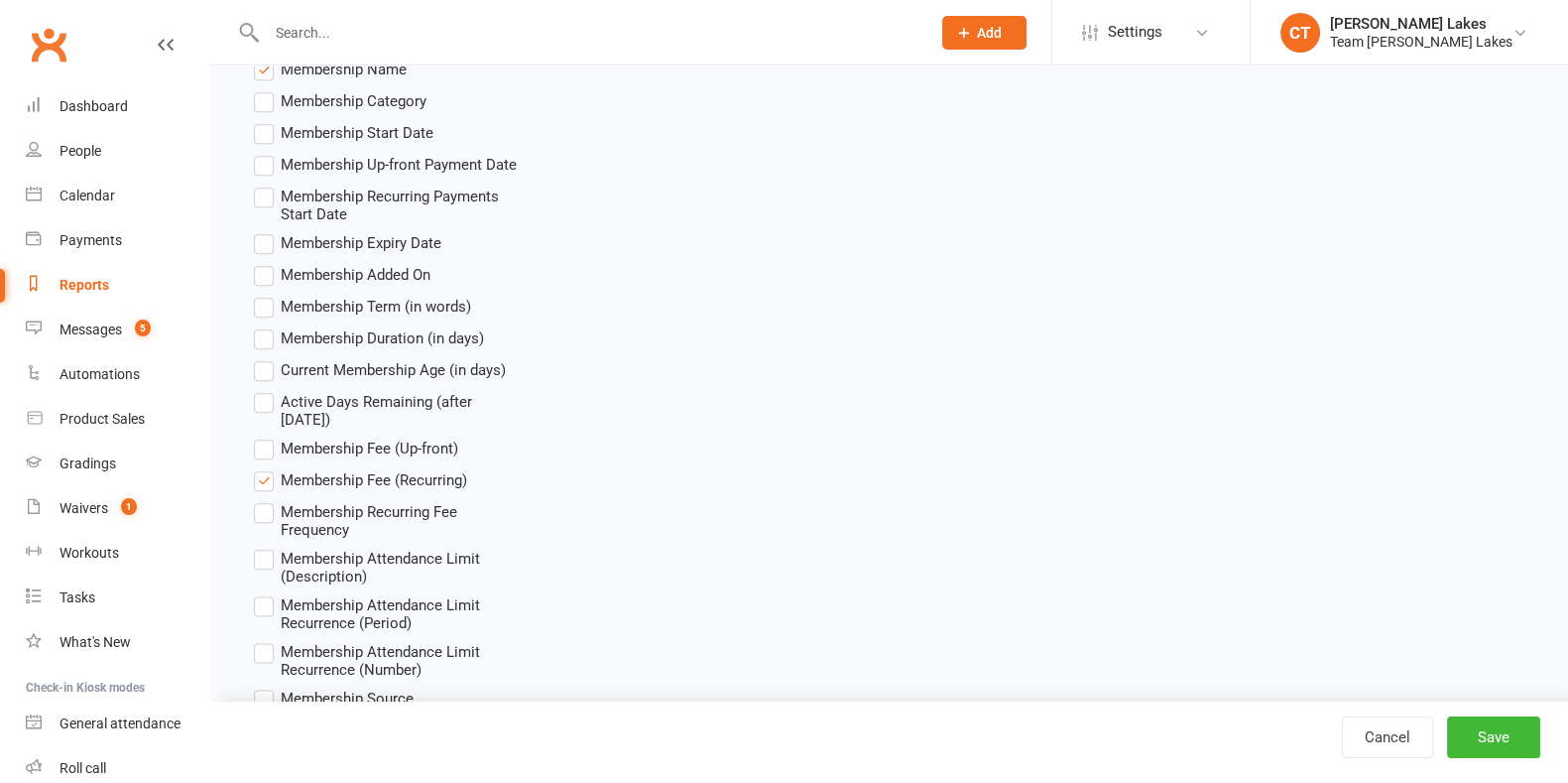 scroll, scrollTop: 3100, scrollLeft: 0, axis: vertical 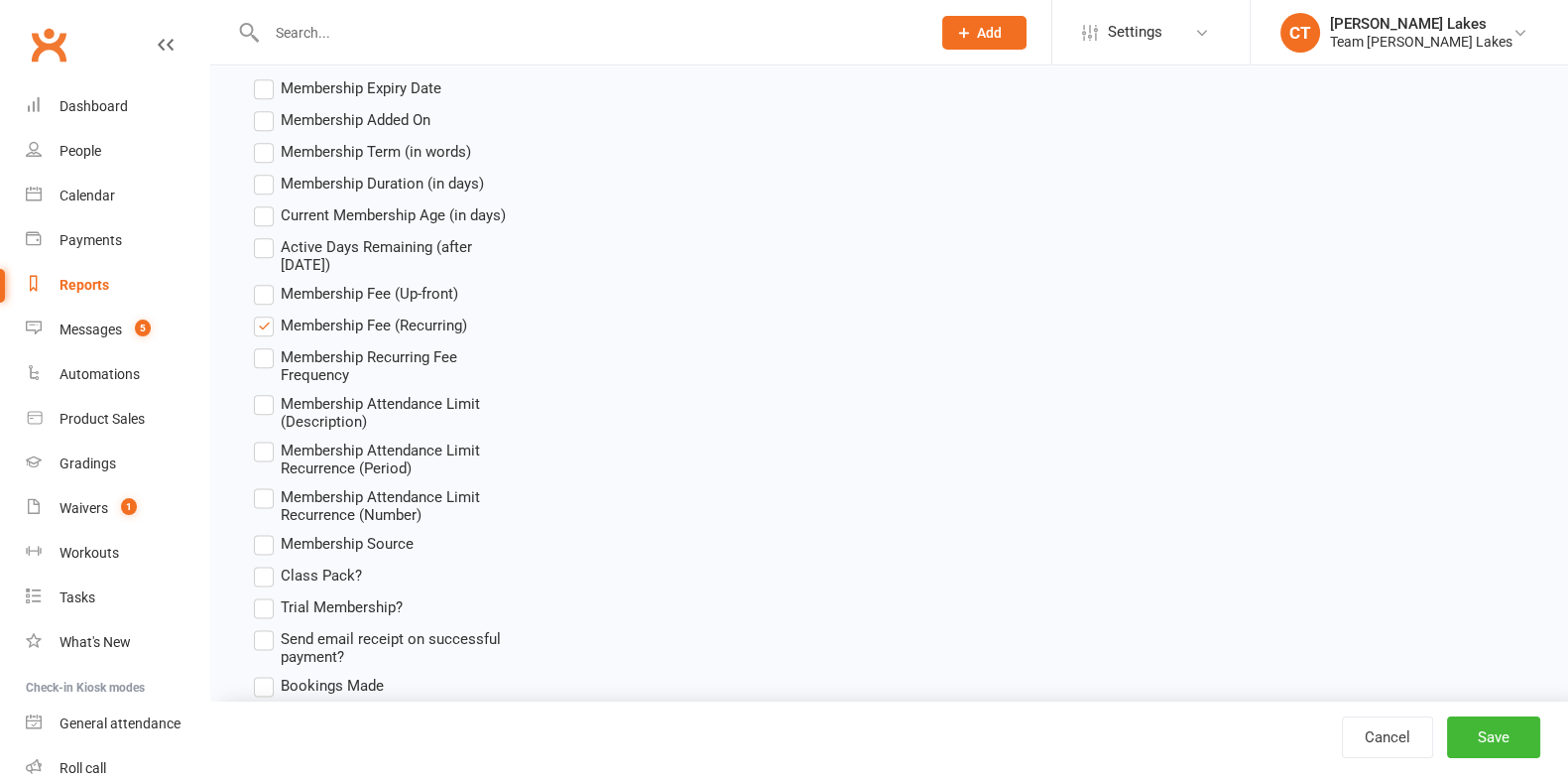 click on "Membership Recurring Fee Frequency" at bounding box center (403, 364) 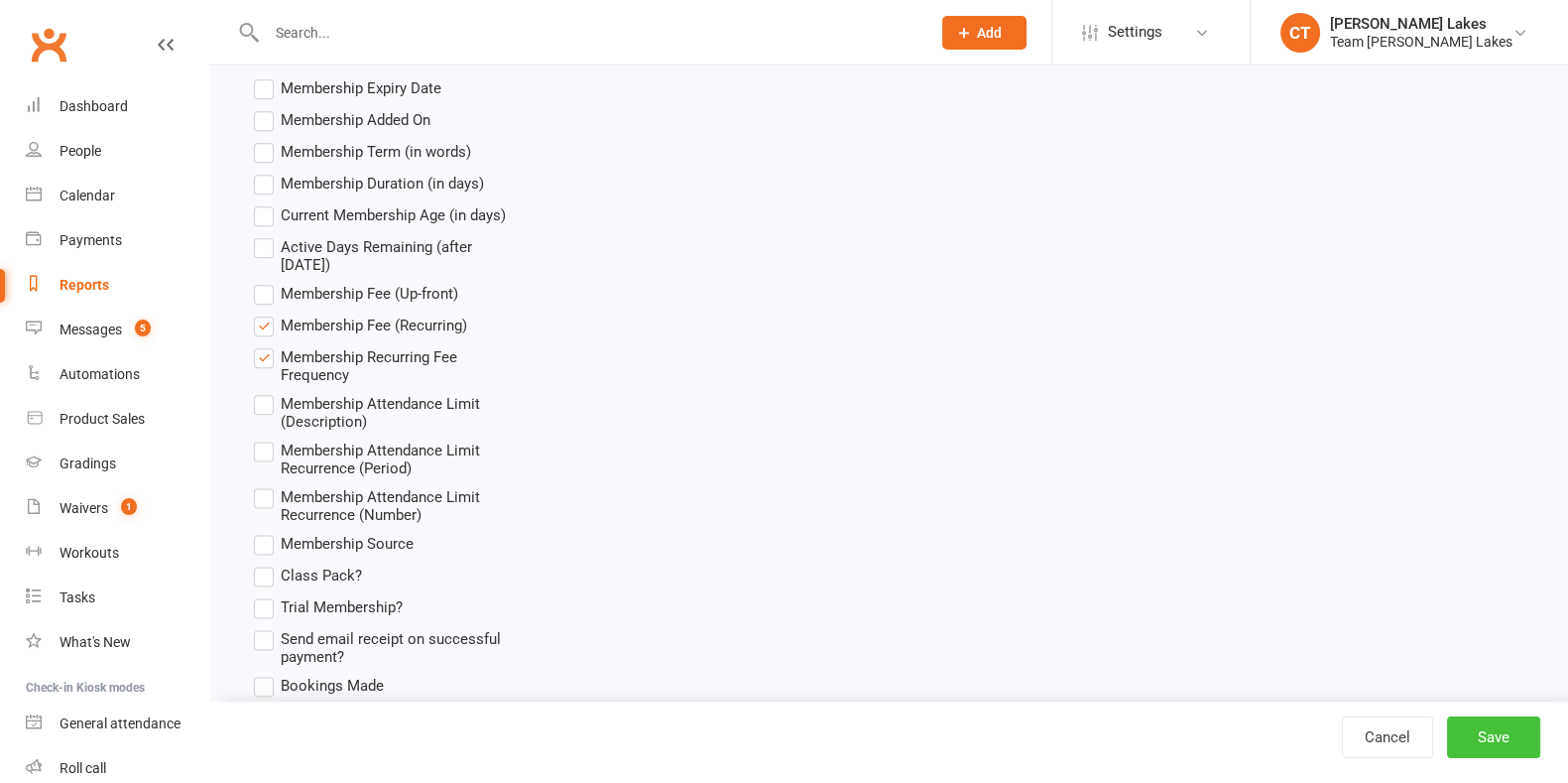 click on "Save" at bounding box center [1494, 737] 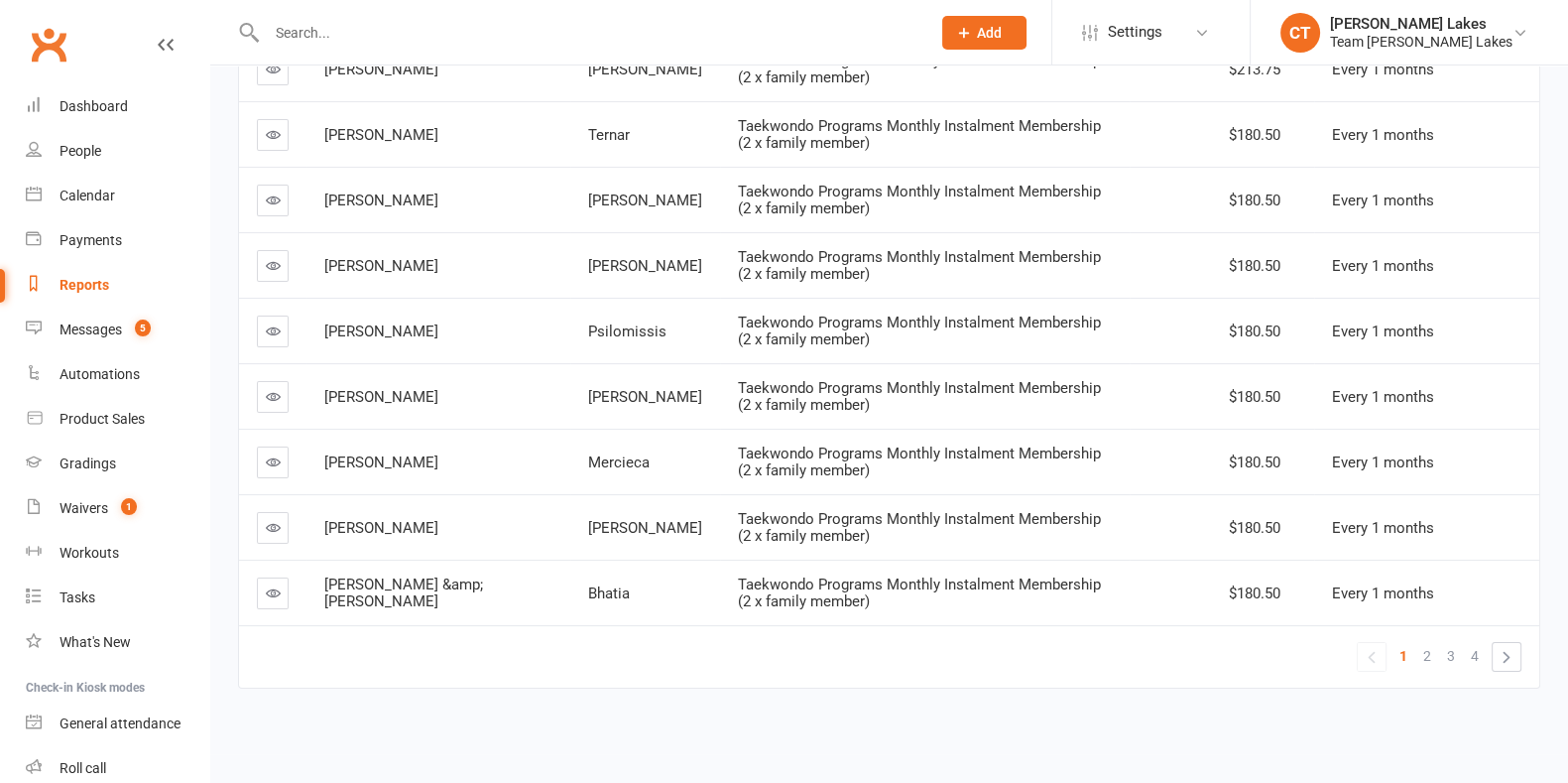 scroll, scrollTop: 101, scrollLeft: 0, axis: vertical 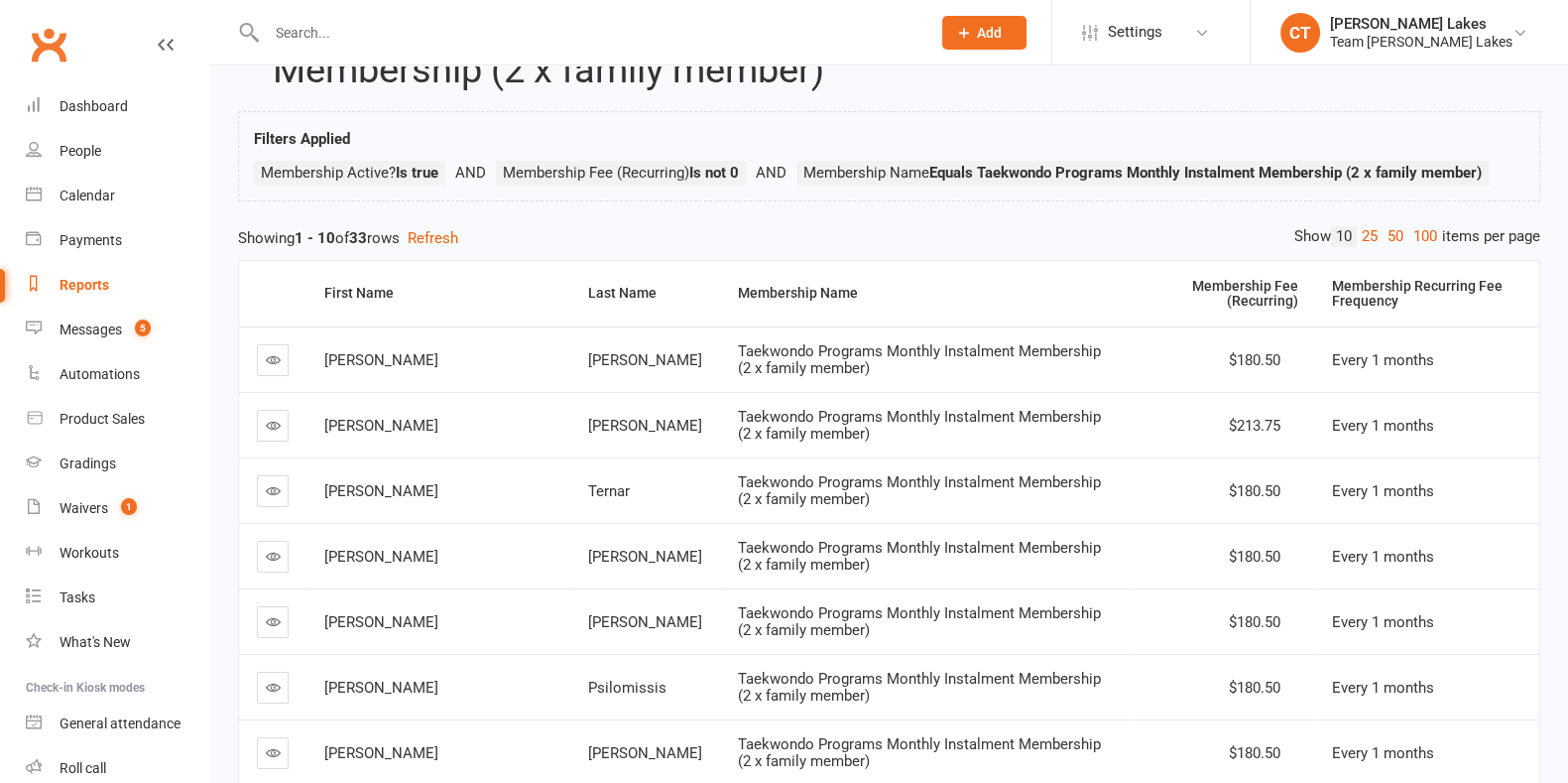 click on "50" at bounding box center (1395, 236) 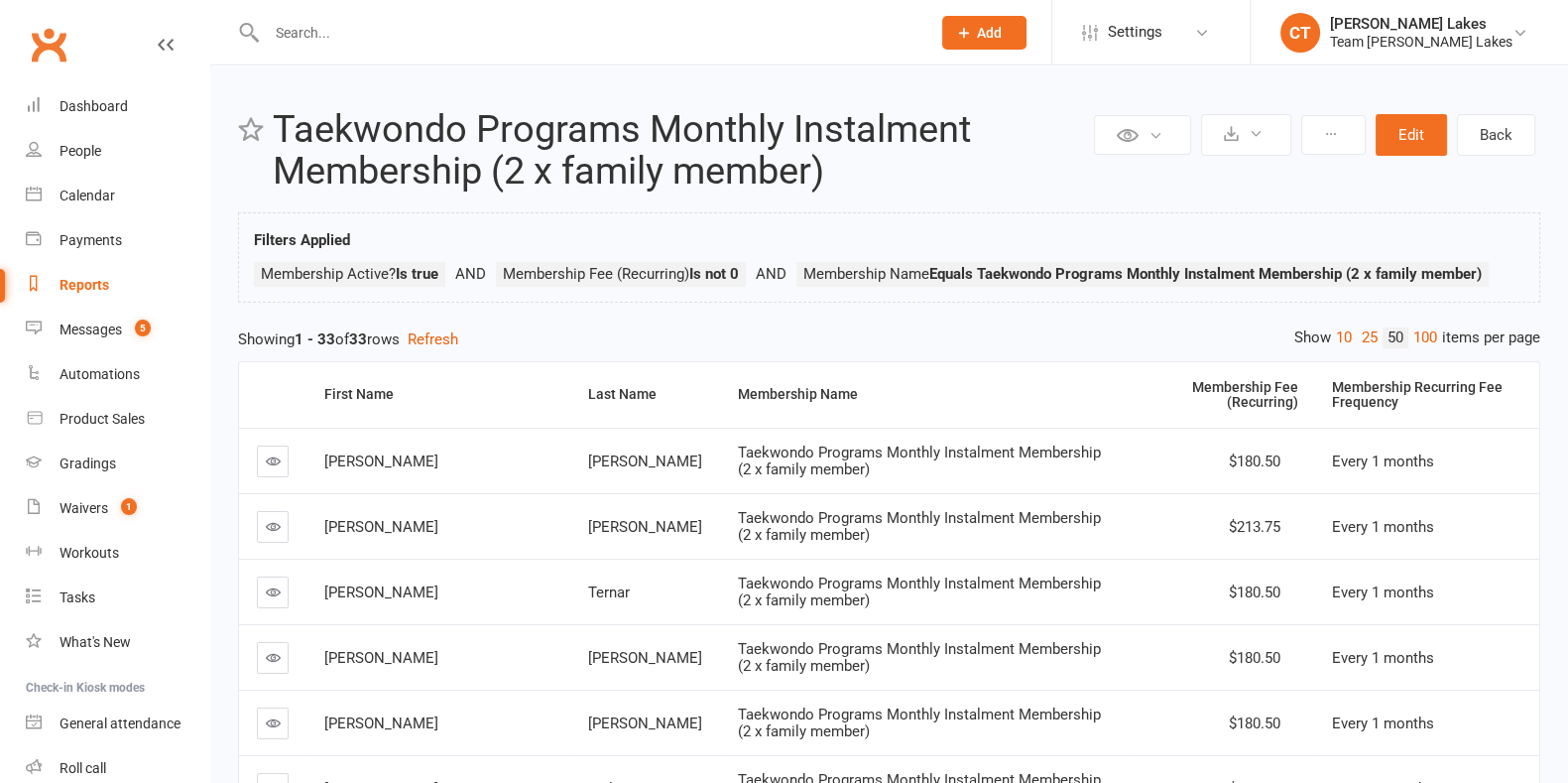 scroll, scrollTop: 0, scrollLeft: 0, axis: both 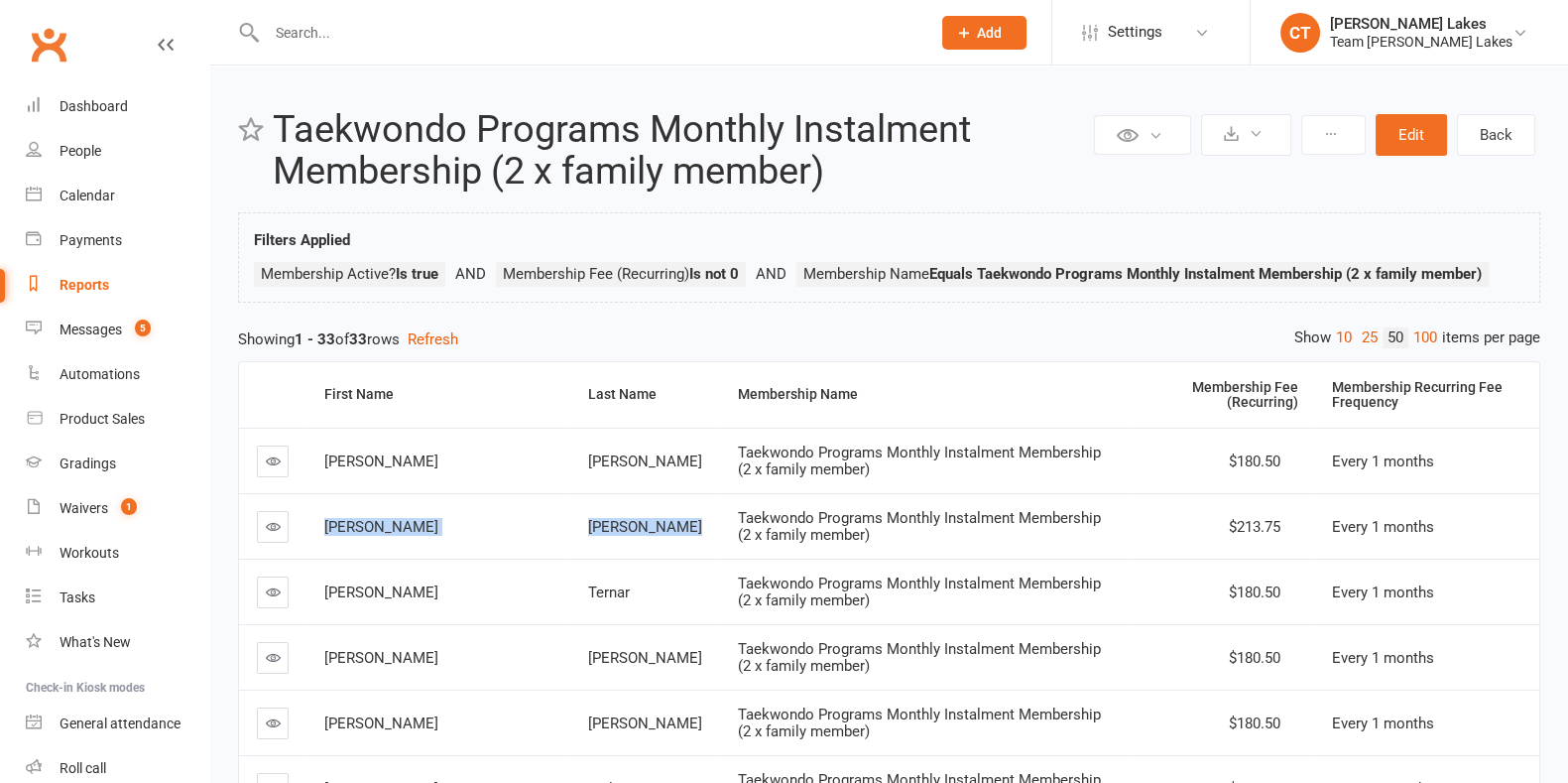 drag, startPoint x: 322, startPoint y: 524, endPoint x: 767, endPoint y: 532, distance: 445.0719 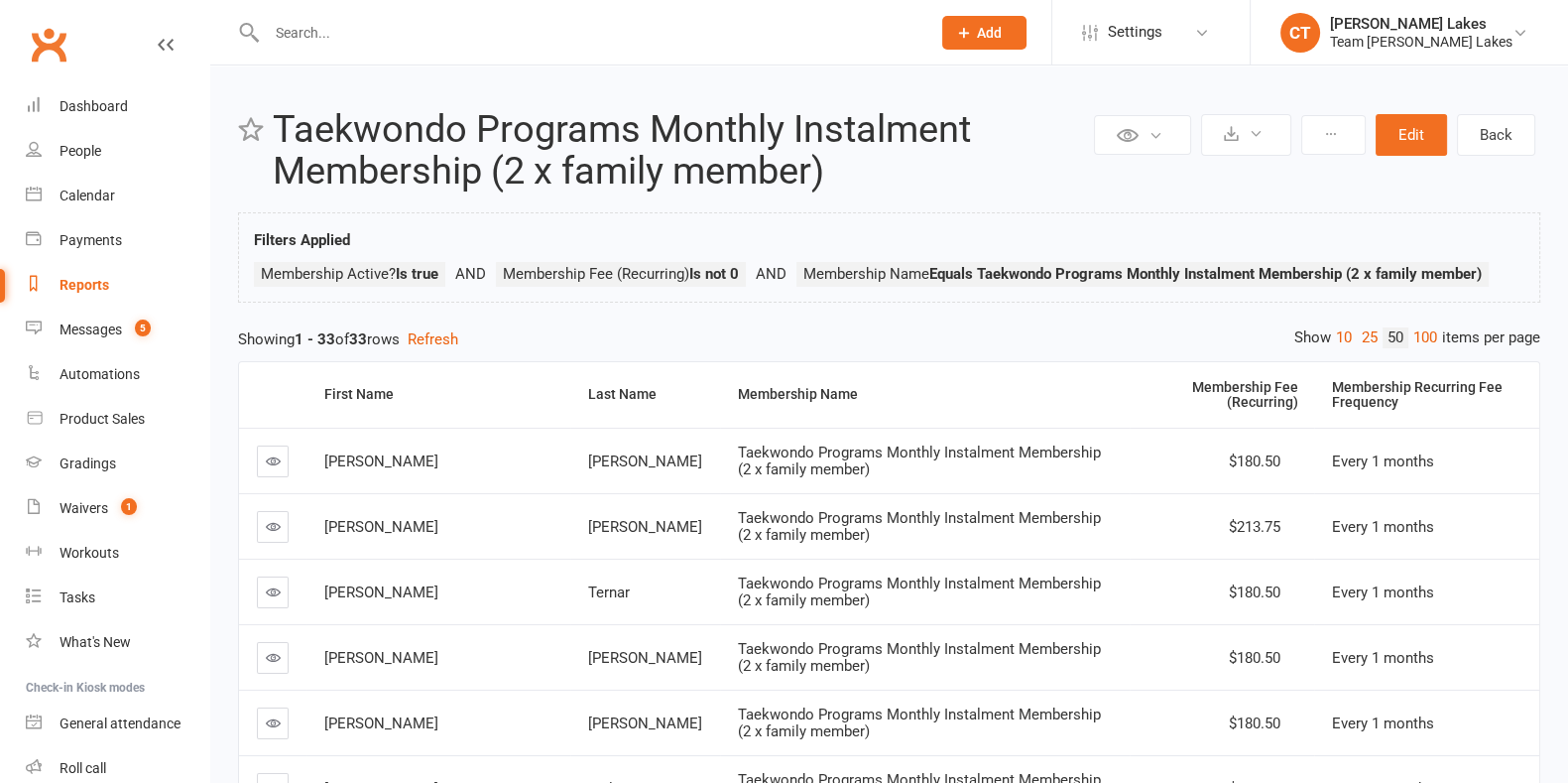 click on "Taekwondo Programs Monthly Instalment Membership (2 x family member)" at bounding box center [919, 460] 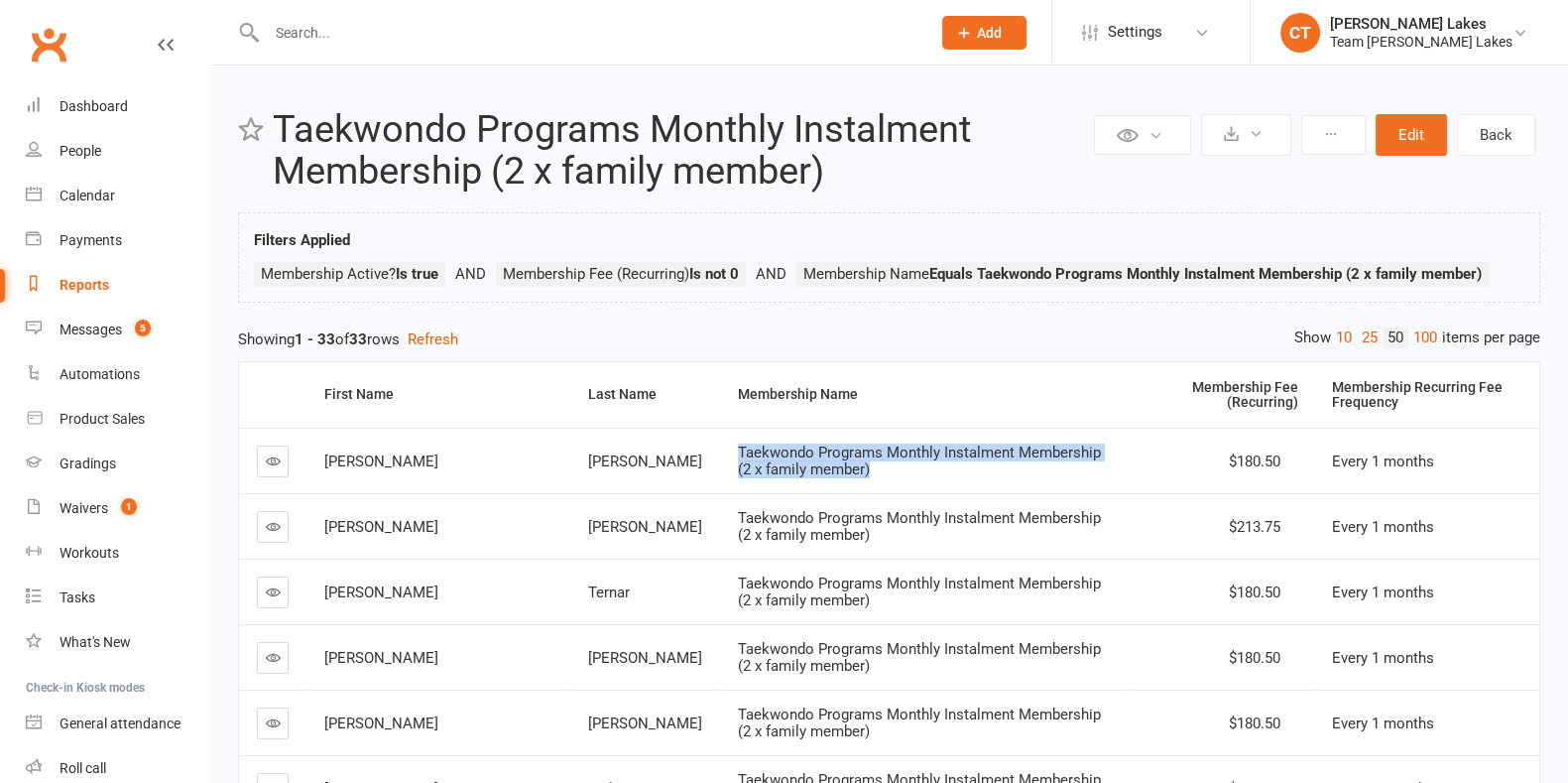 drag, startPoint x: 633, startPoint y: 450, endPoint x: 752, endPoint y: 463, distance: 119.708 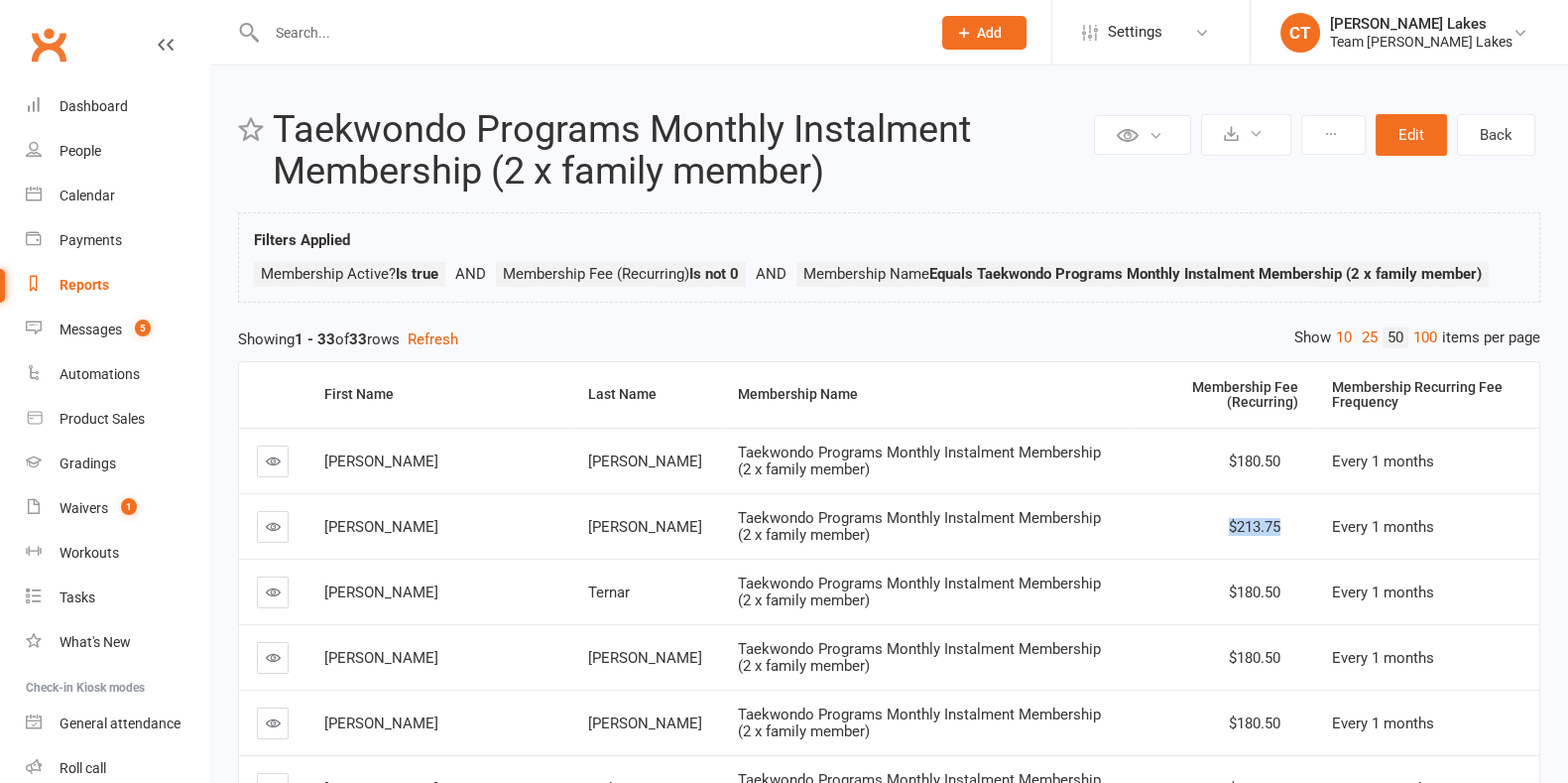 copy on "$213.75" 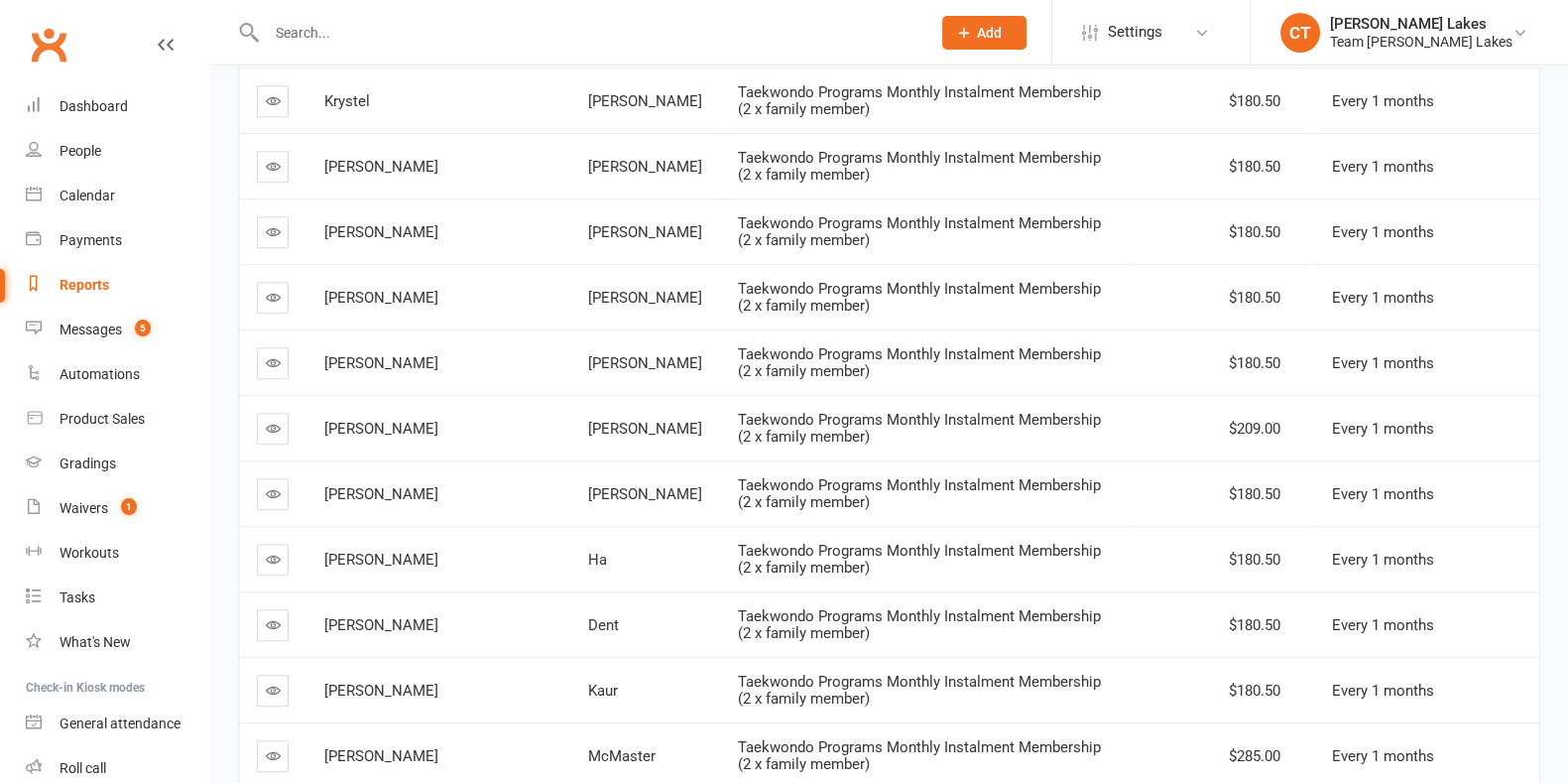 scroll, scrollTop: 1945, scrollLeft: 0, axis: vertical 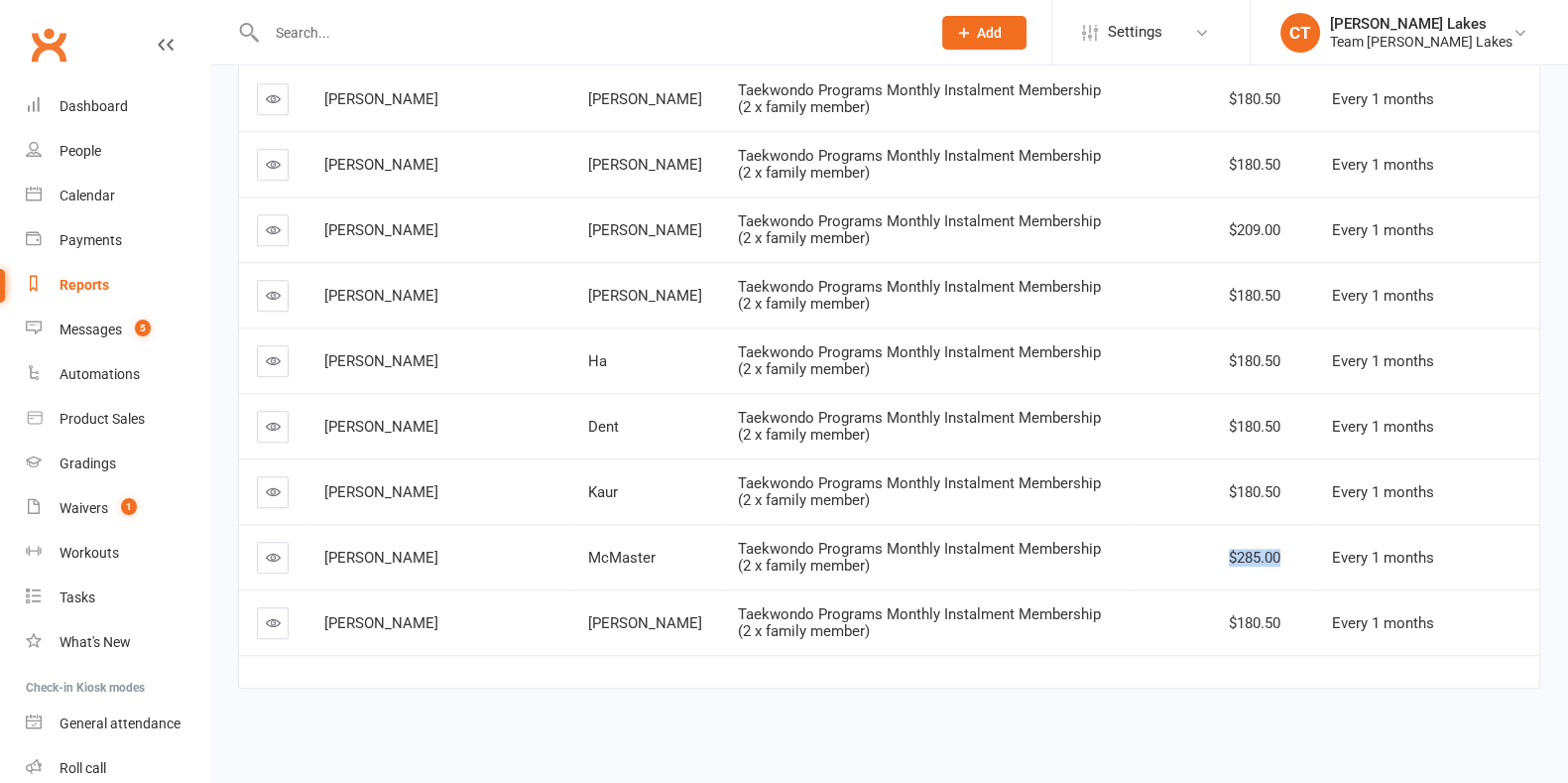 copy on "$285.00" 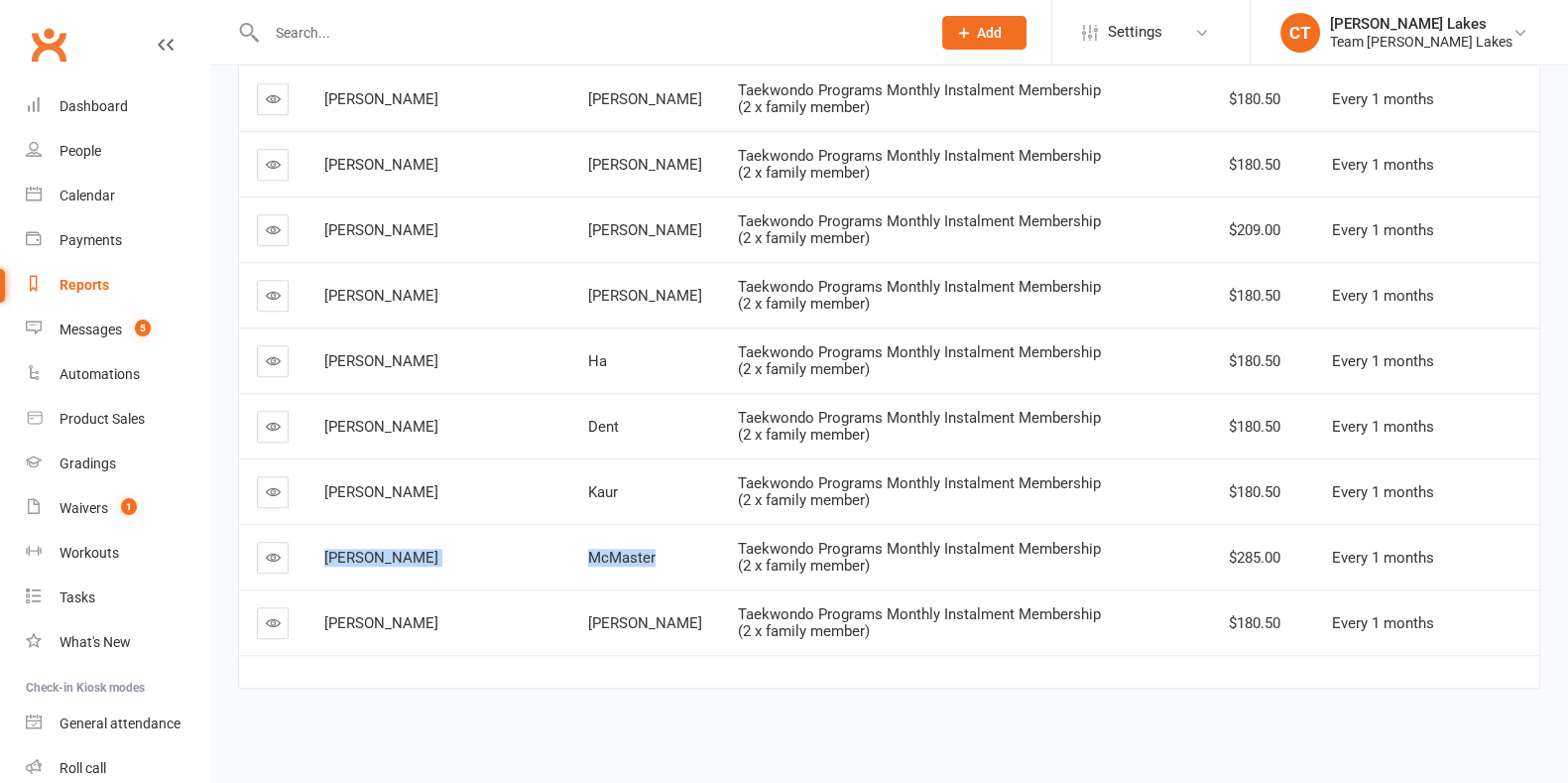 copy on "Emily
McMaster" 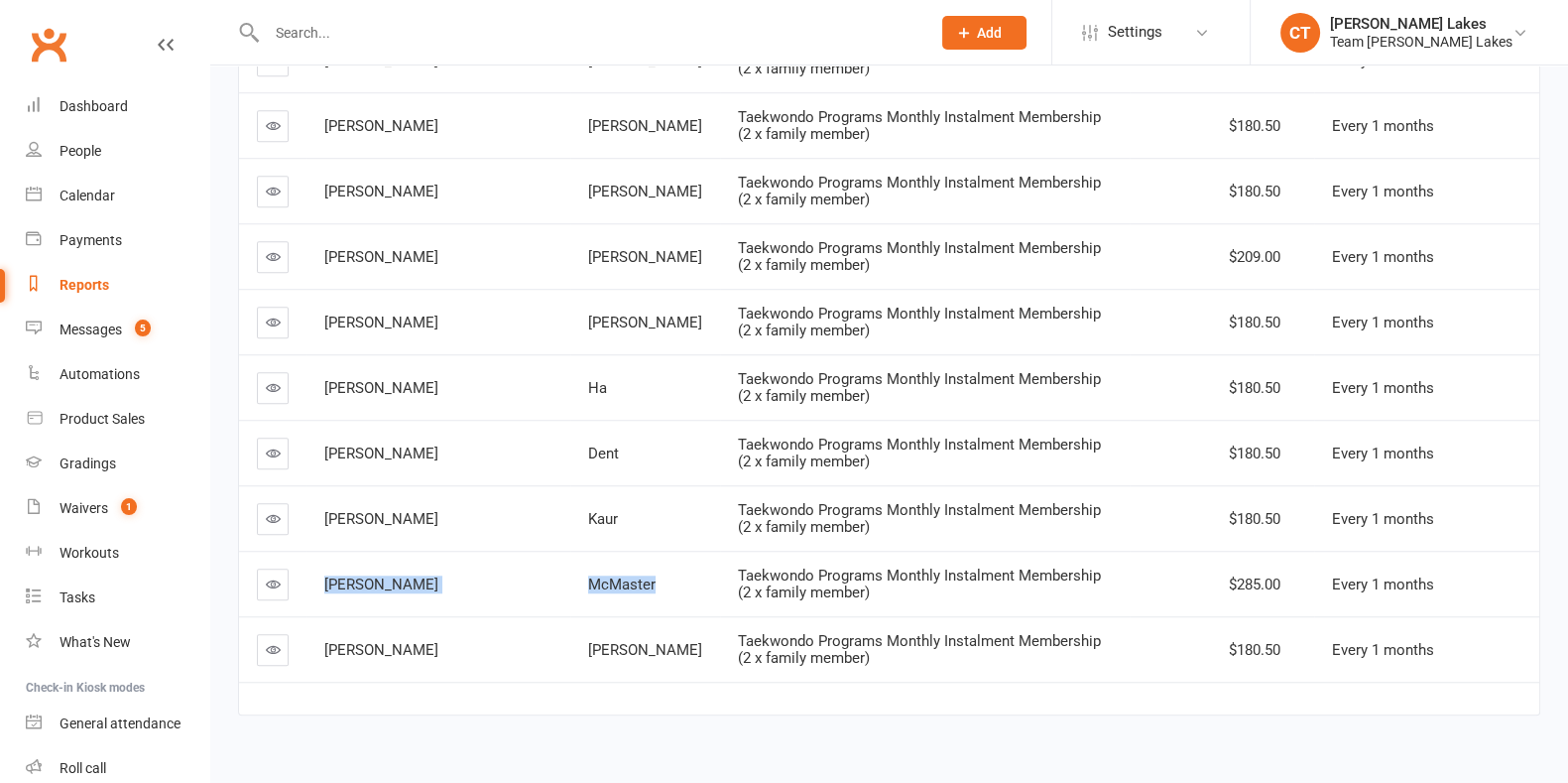 scroll, scrollTop: 1945, scrollLeft: 0, axis: vertical 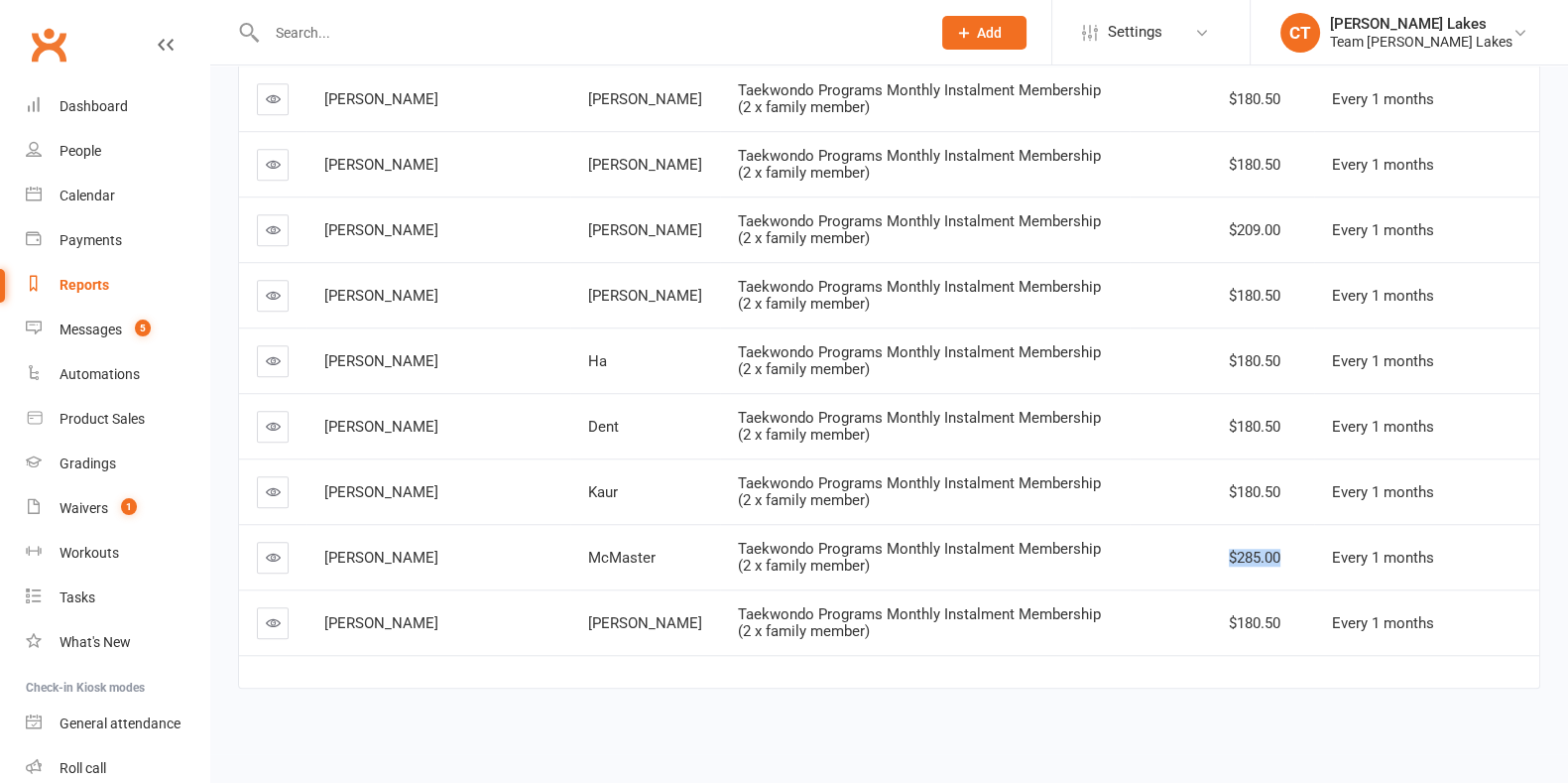 drag, startPoint x: 1190, startPoint y: 550, endPoint x: 1267, endPoint y: 539, distance: 77.78175 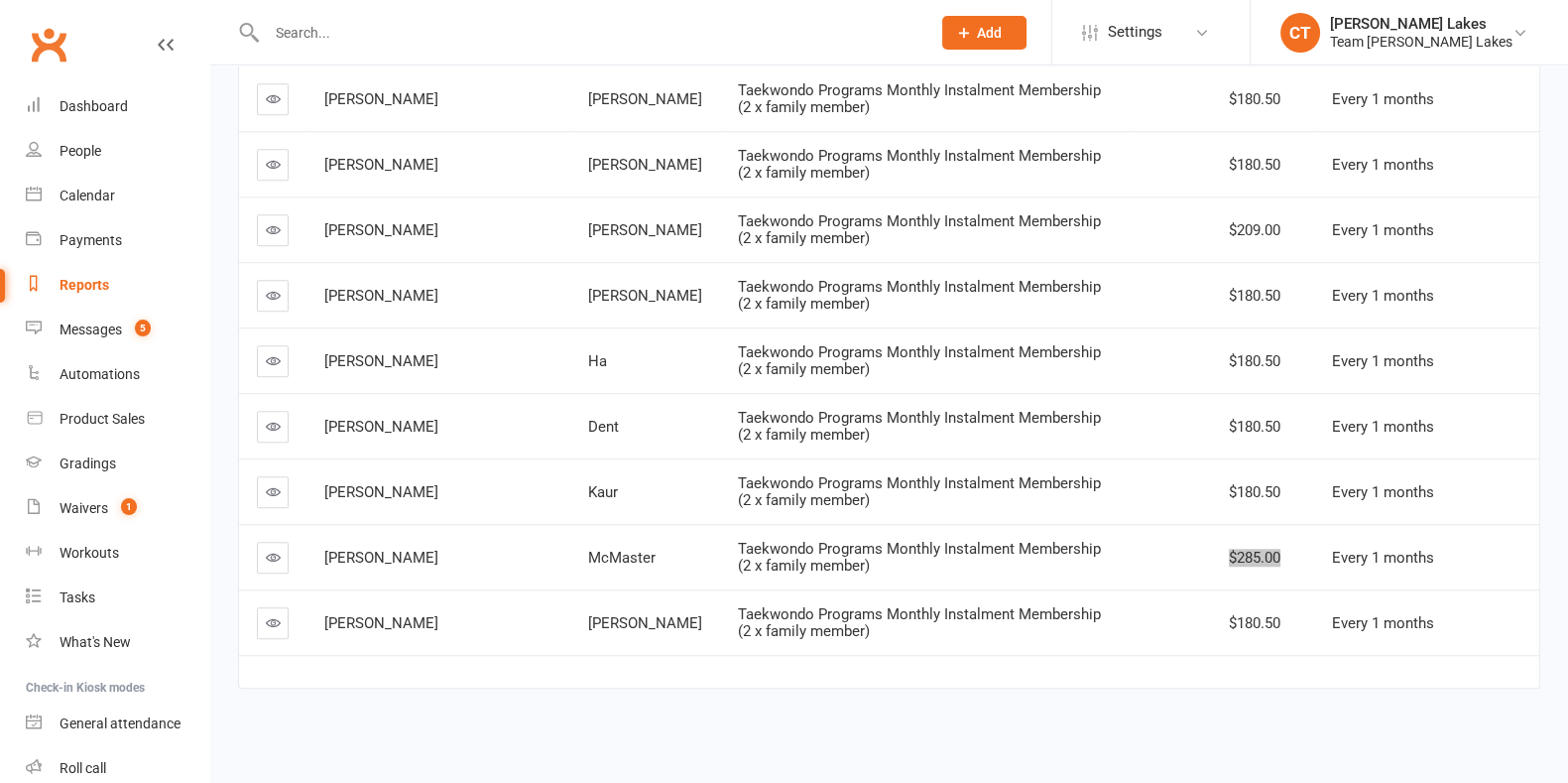 scroll, scrollTop: 1821, scrollLeft: 0, axis: vertical 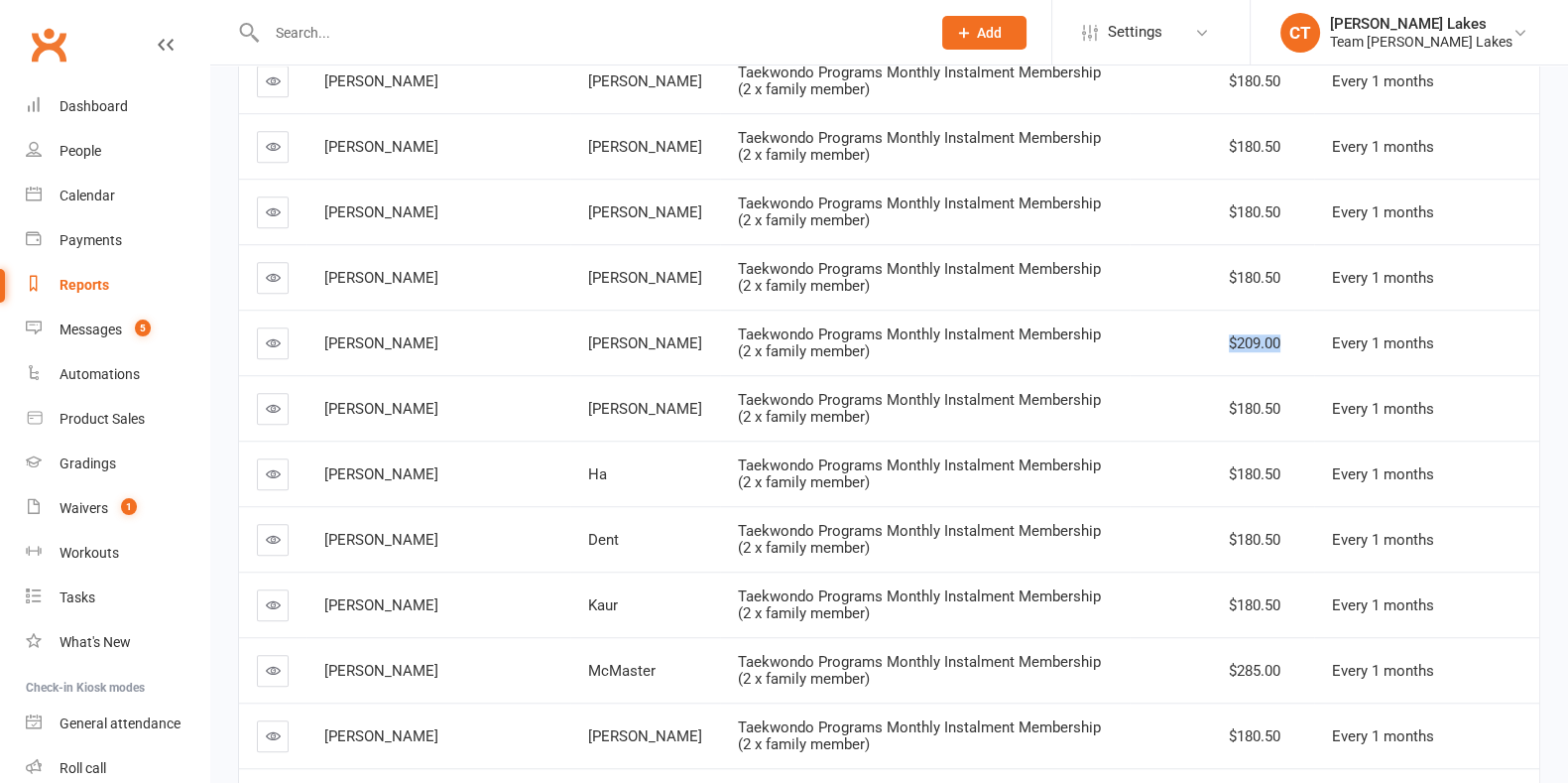 drag, startPoint x: 1195, startPoint y: 340, endPoint x: 1271, endPoint y: 339, distance: 76.00658 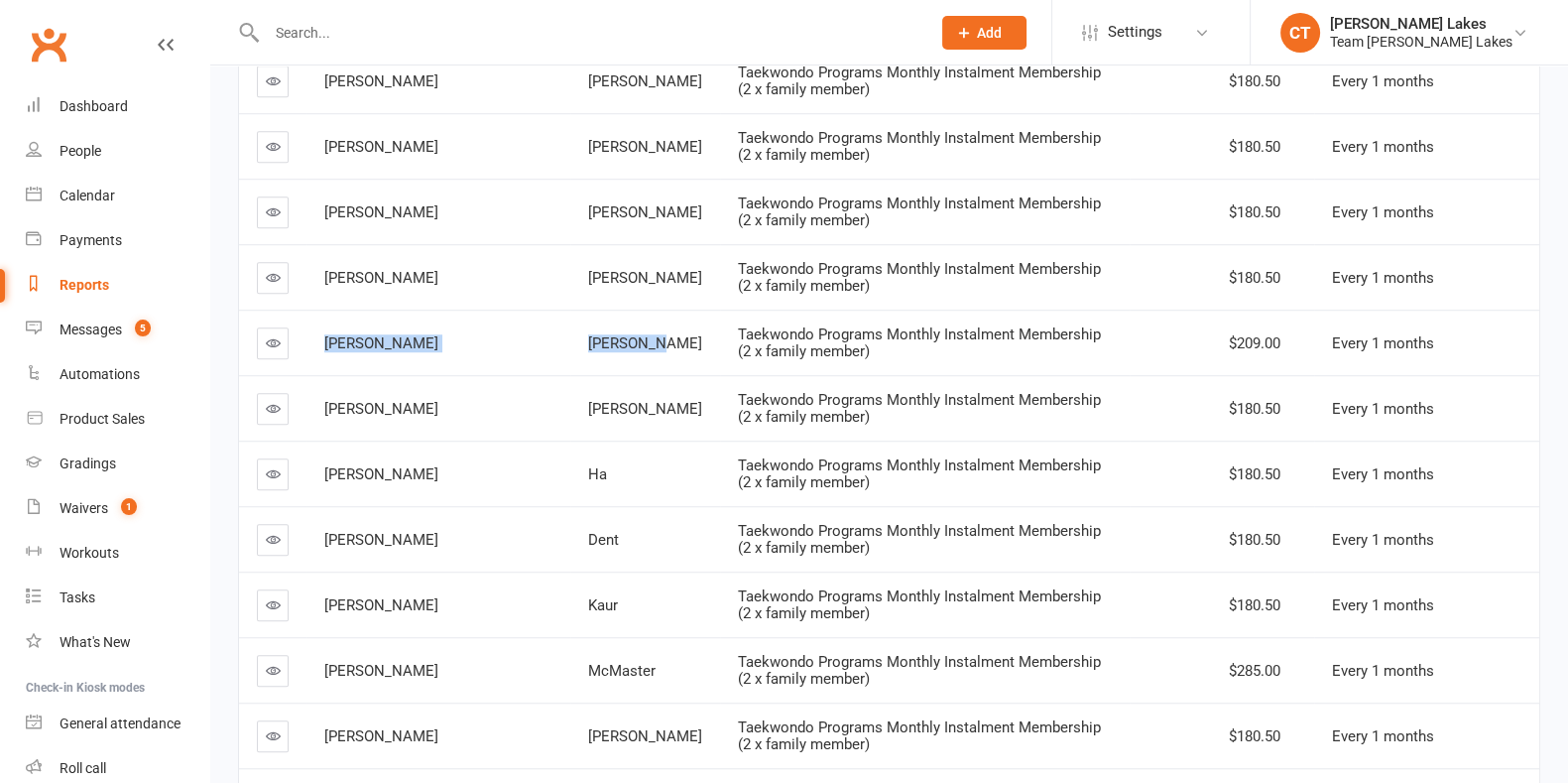 copy on "Poojadevi
Premkumar" 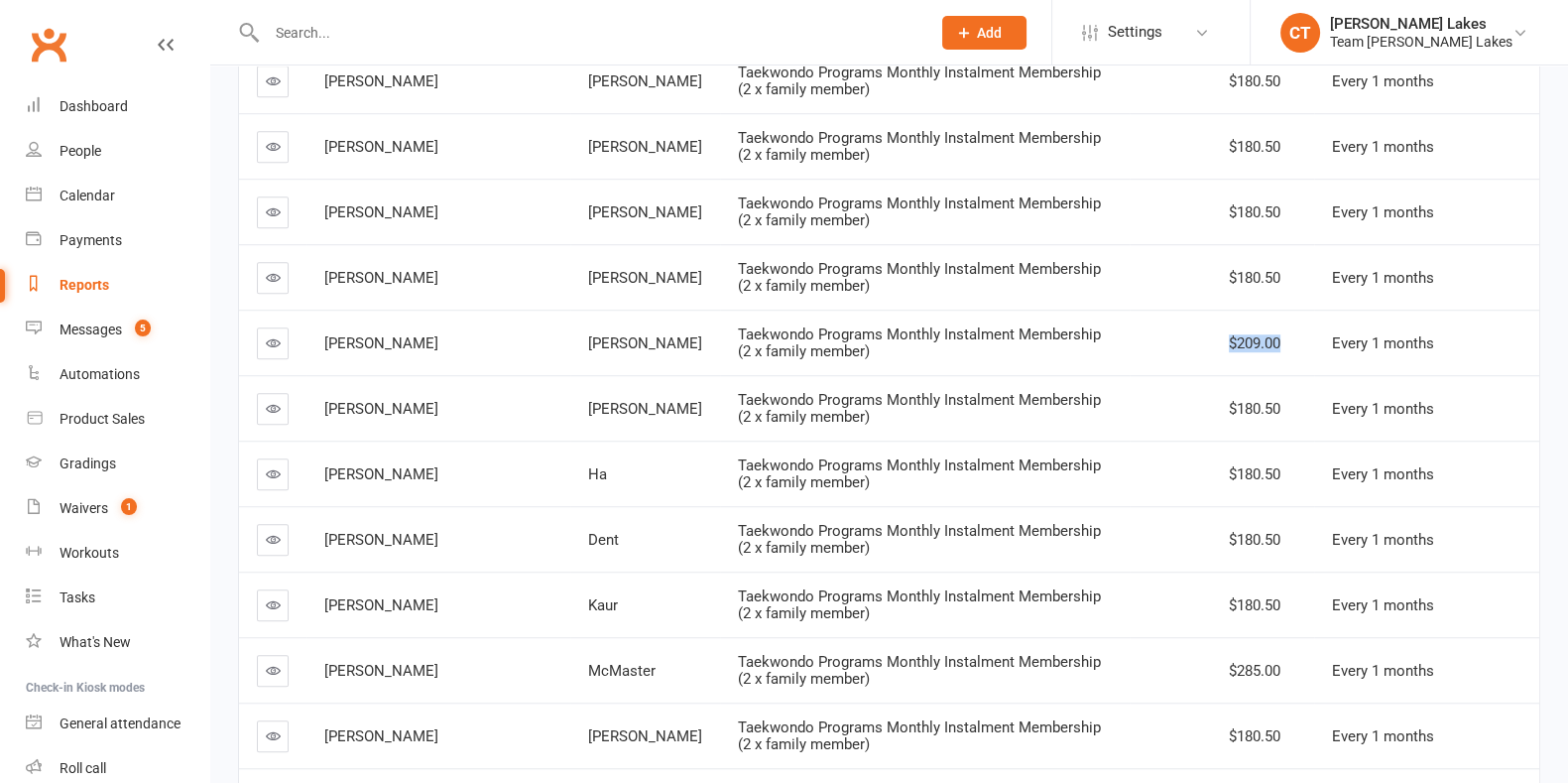 copy on "$209.00" 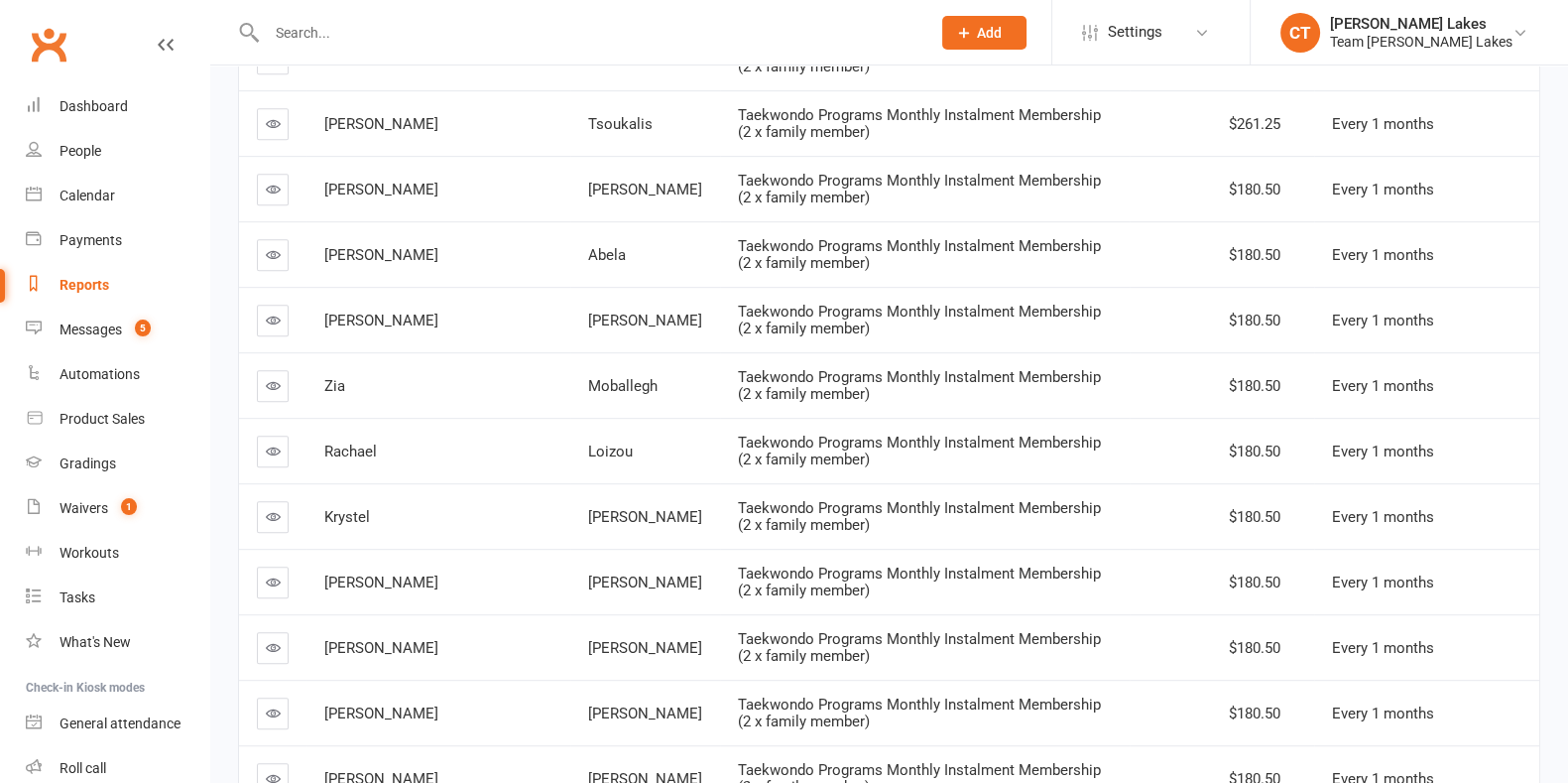 scroll, scrollTop: 1201, scrollLeft: 0, axis: vertical 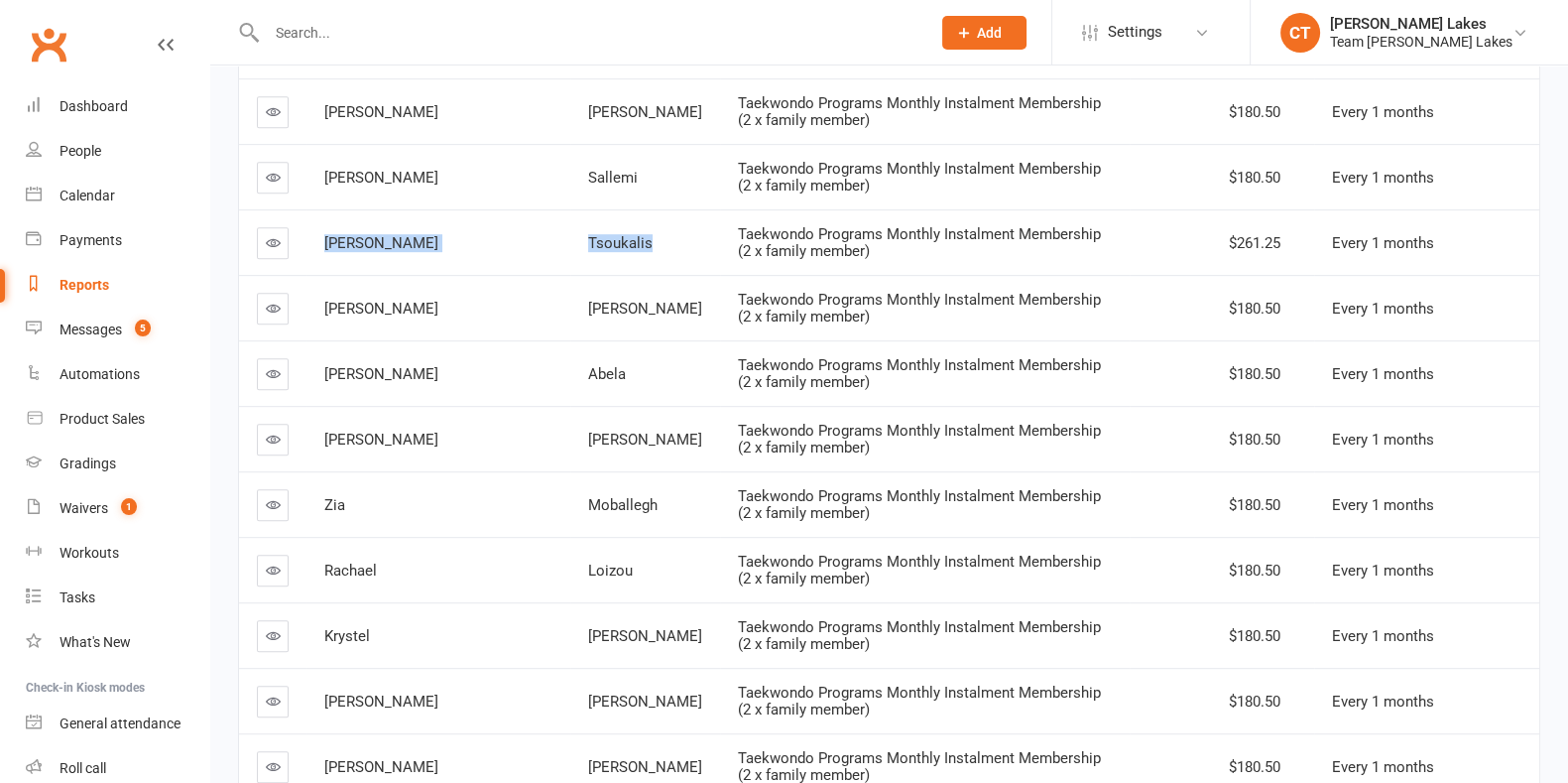 copy on "Michael
Tsoukalis" 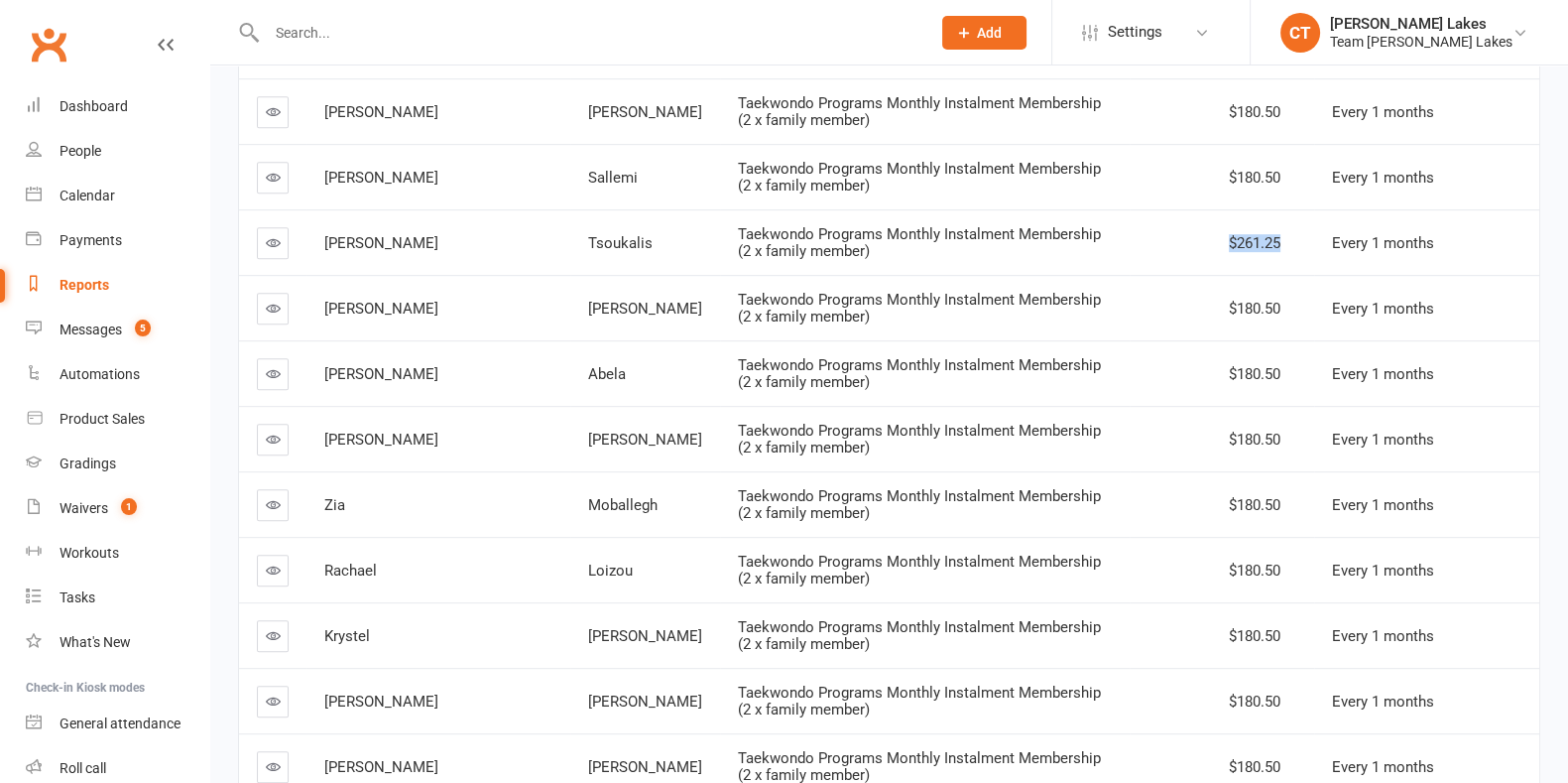 drag, startPoint x: 1201, startPoint y: 240, endPoint x: 1295, endPoint y: 242, distance: 94.02127 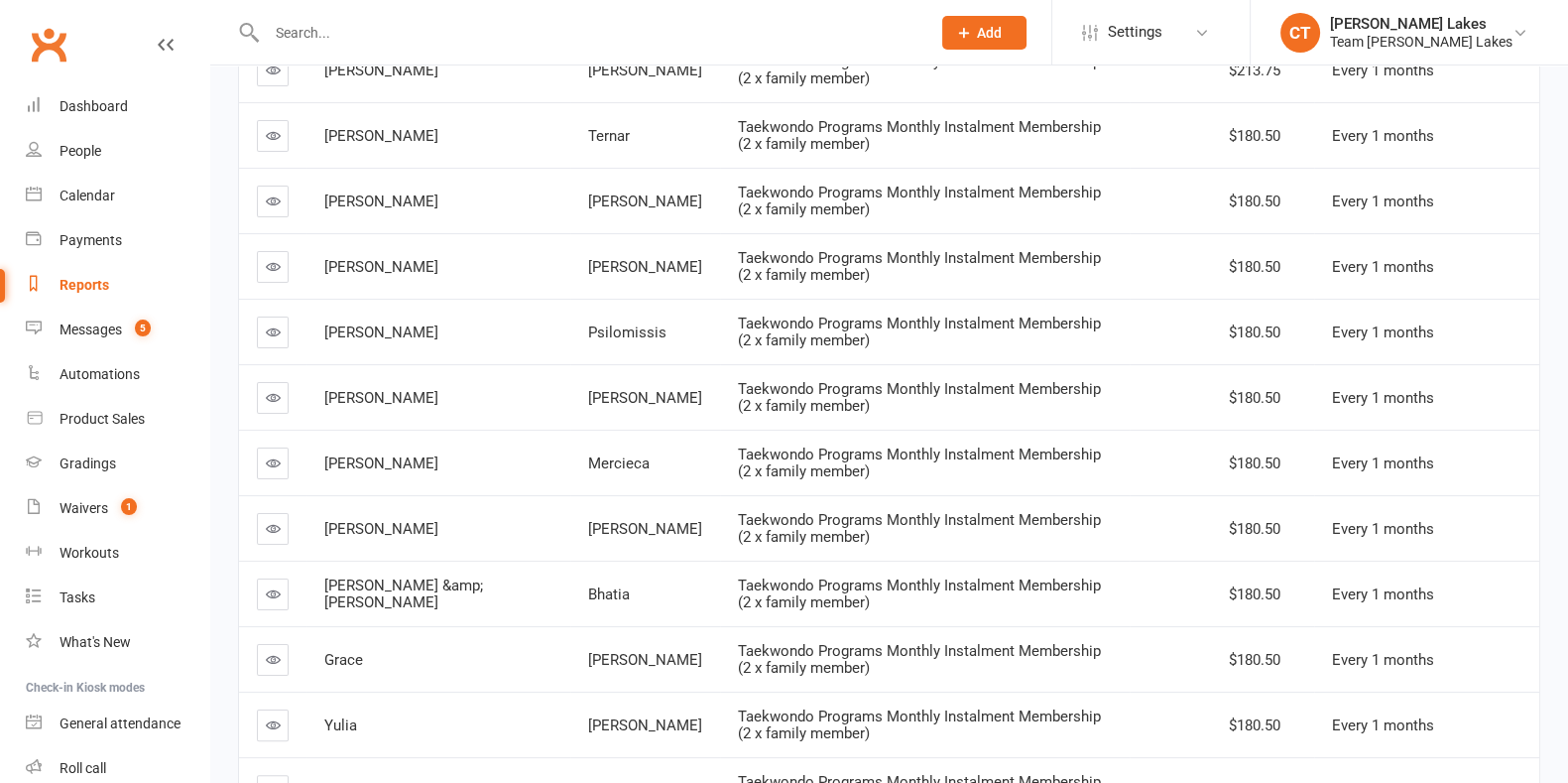 scroll, scrollTop: 84, scrollLeft: 0, axis: vertical 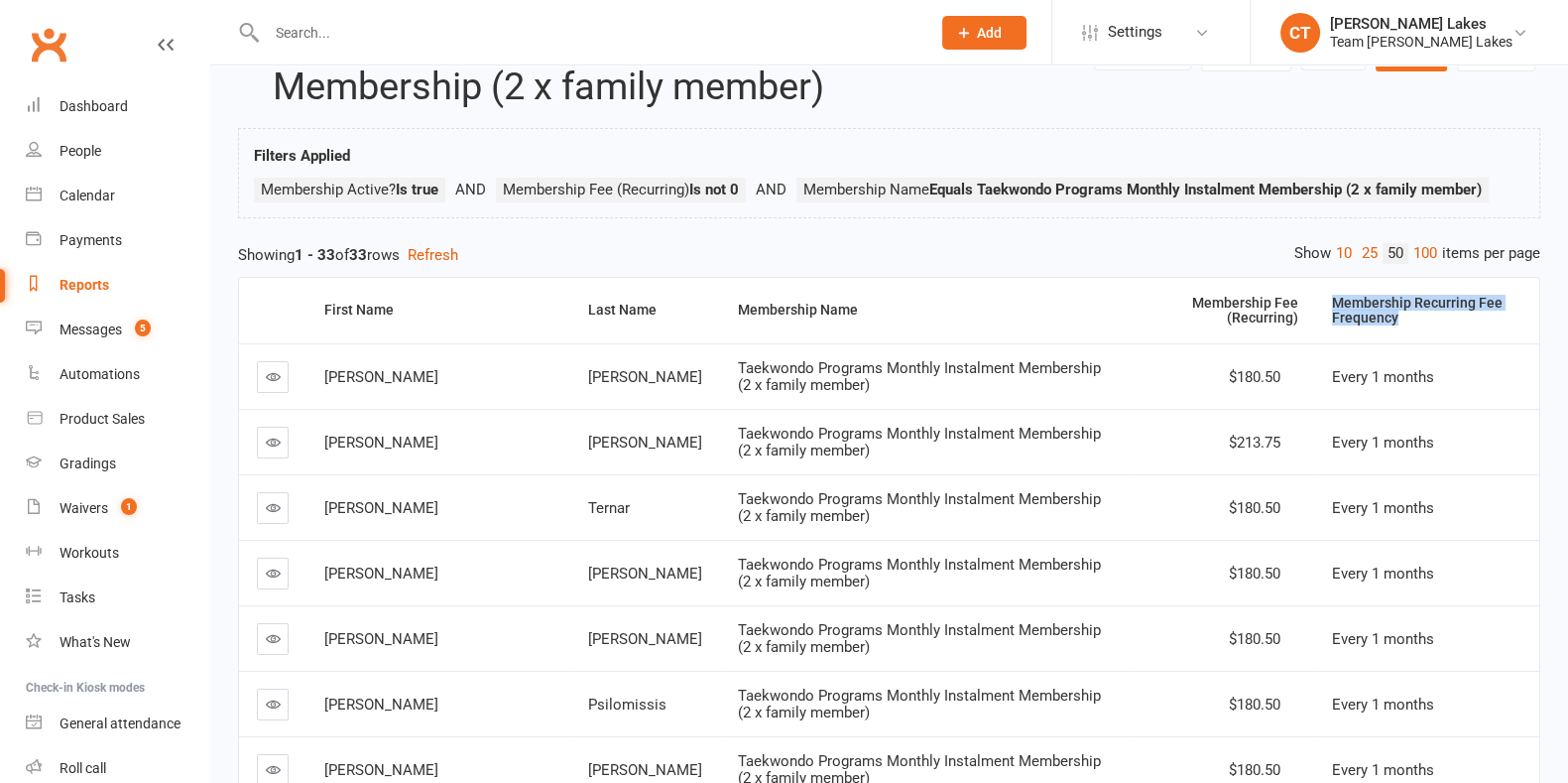 drag, startPoint x: 1366, startPoint y: 304, endPoint x: 1549, endPoint y: 332, distance: 185.12968 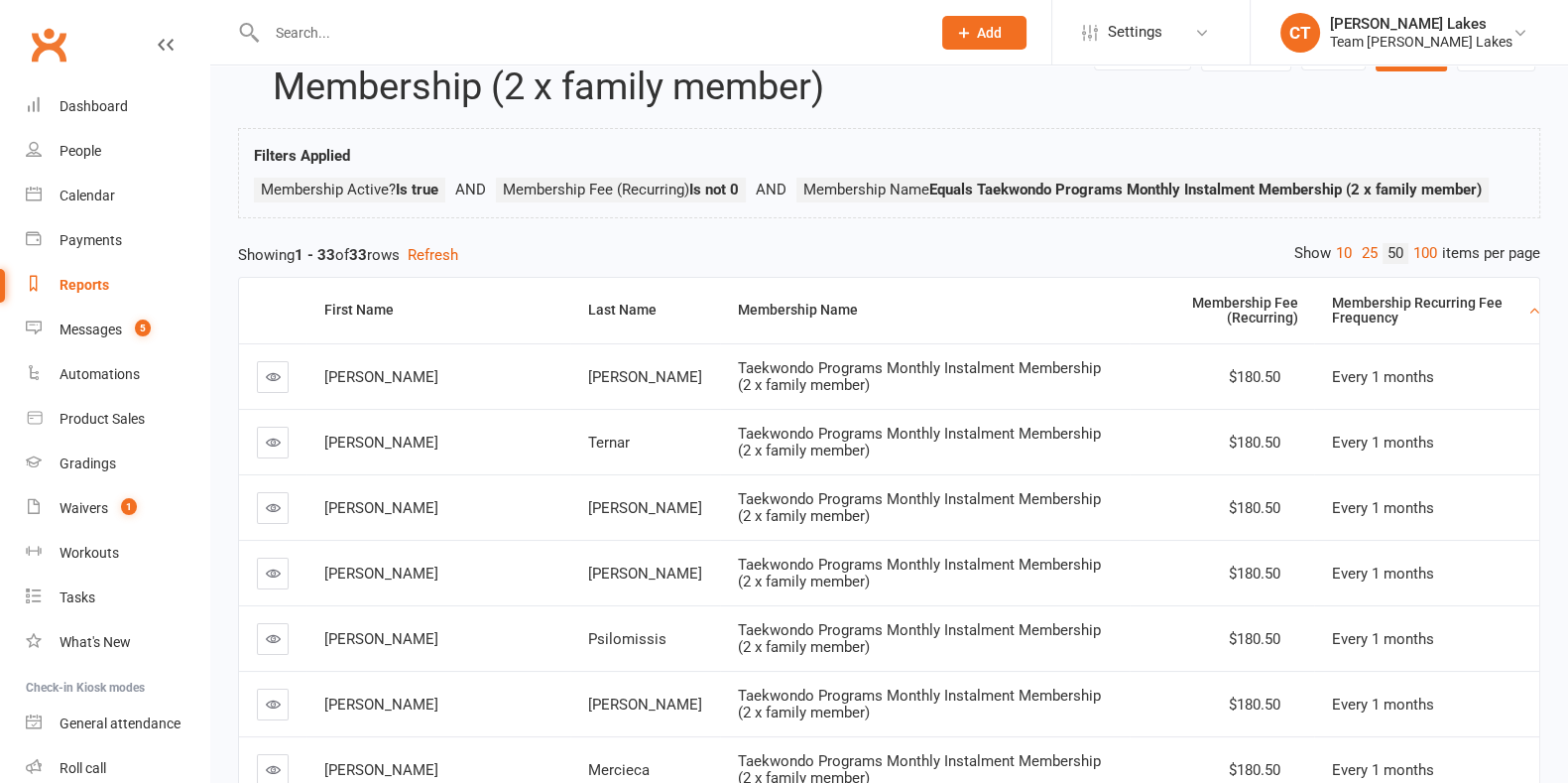 drag, startPoint x: 1126, startPoint y: 227, endPoint x: 1165, endPoint y: 234, distance: 39.62323 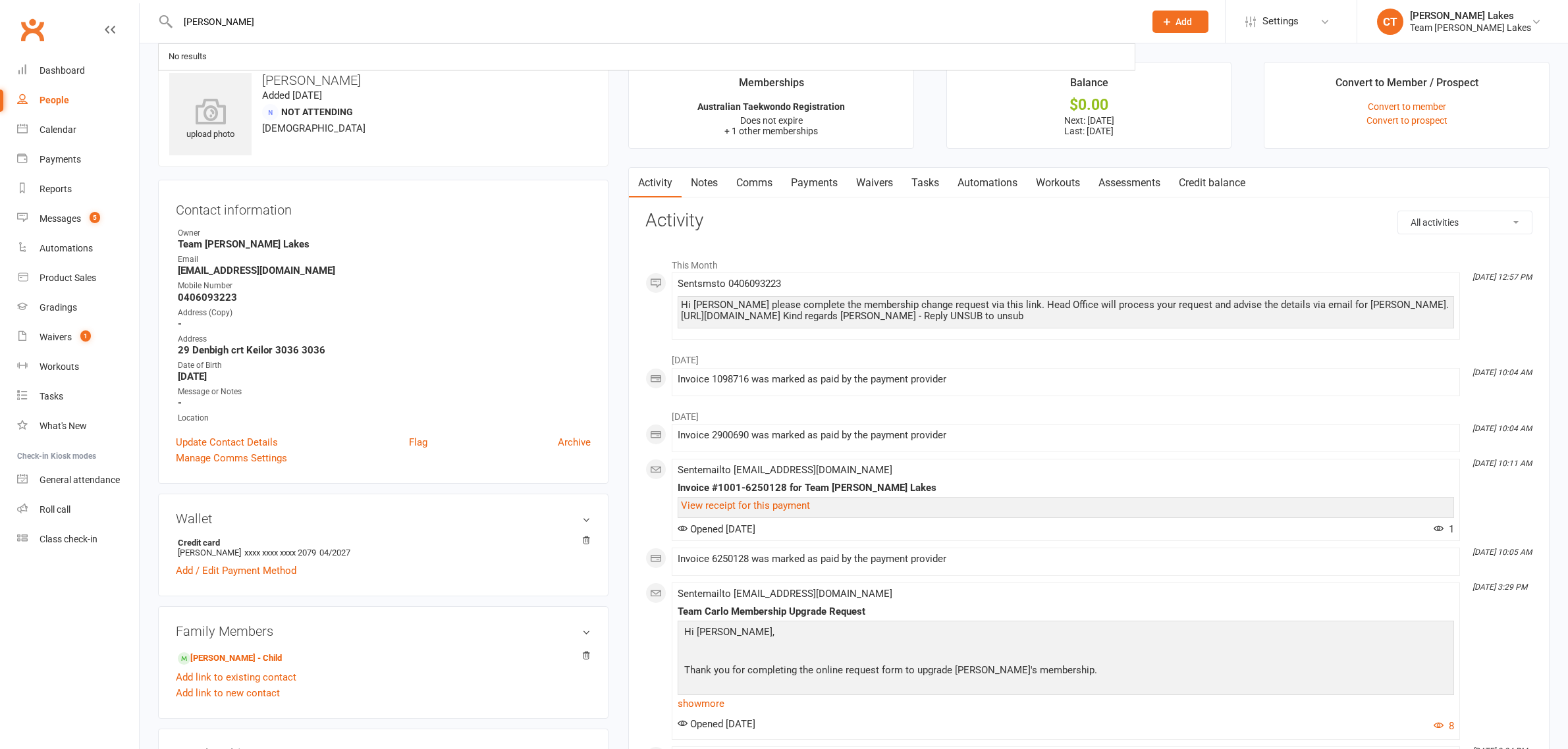 scroll, scrollTop: 0, scrollLeft: 0, axis: both 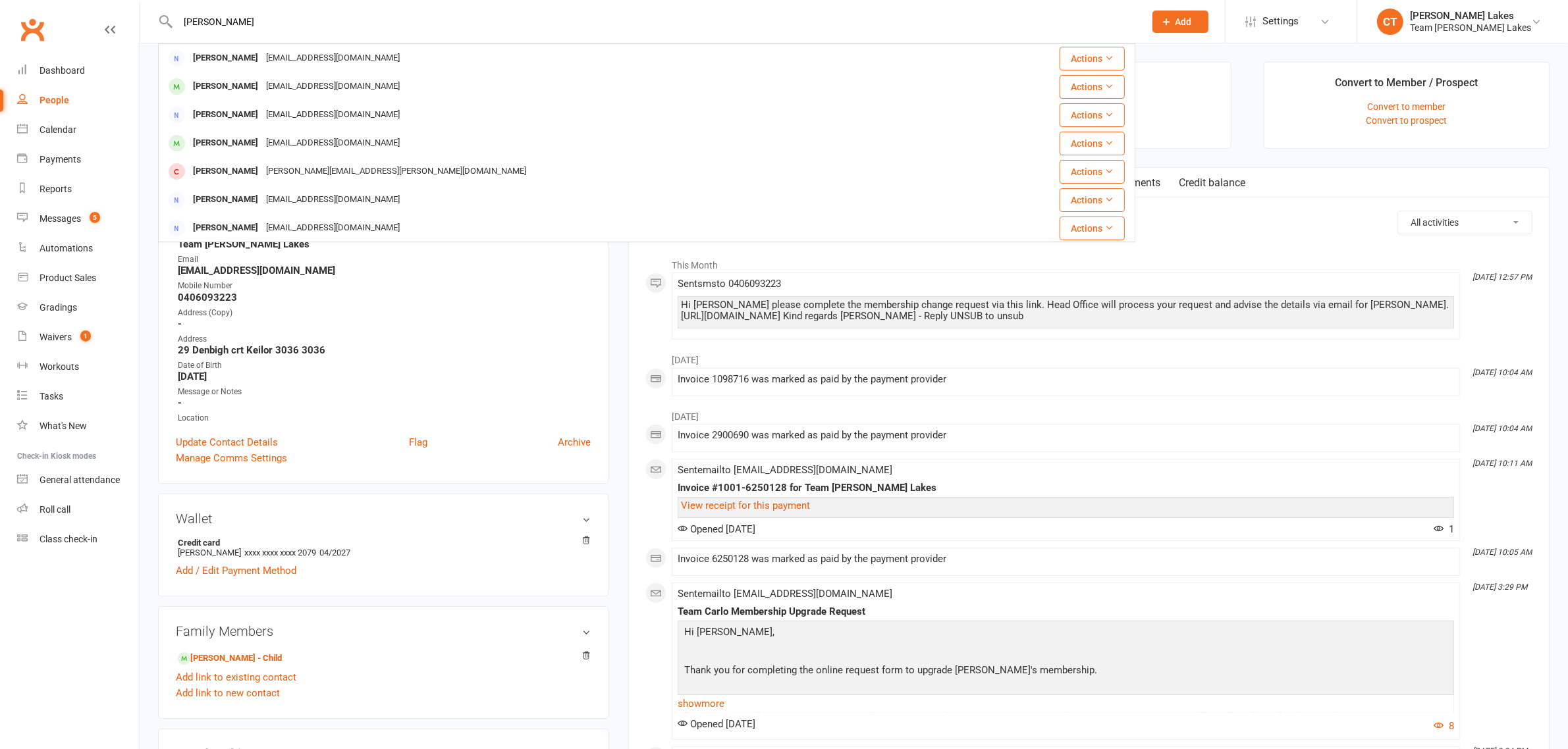 type on "[PERSON_NAME]" 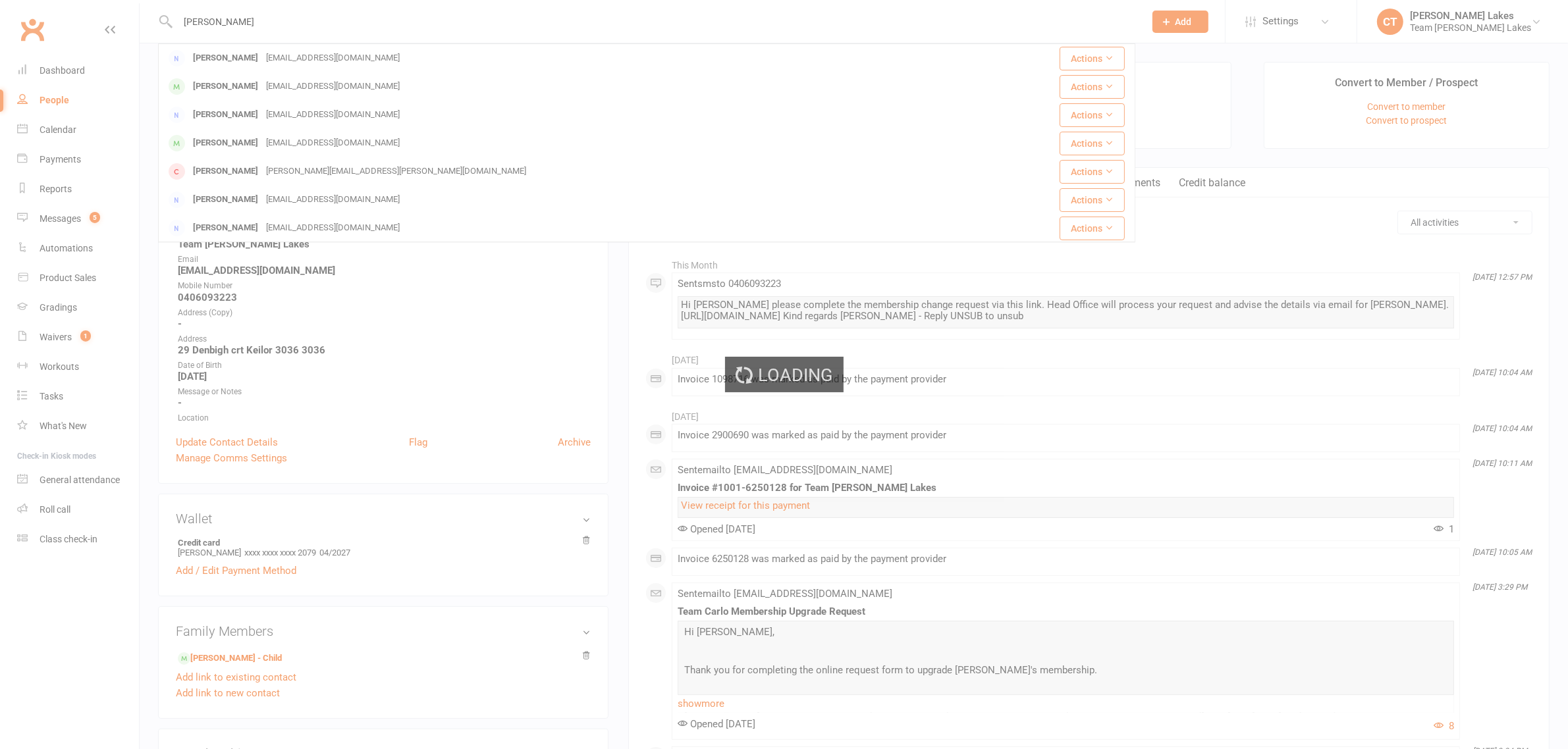 type 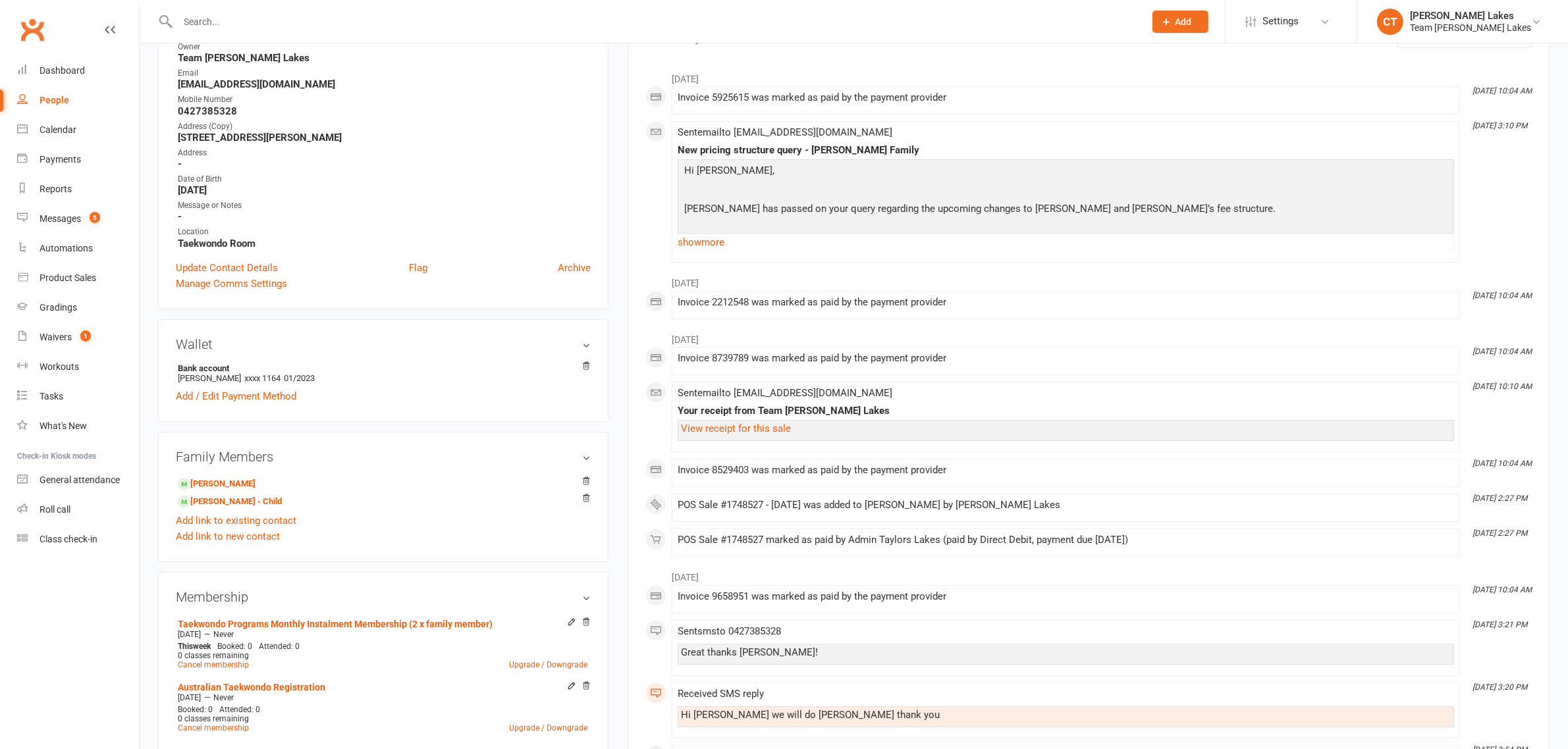 scroll, scrollTop: 329, scrollLeft: 0, axis: vertical 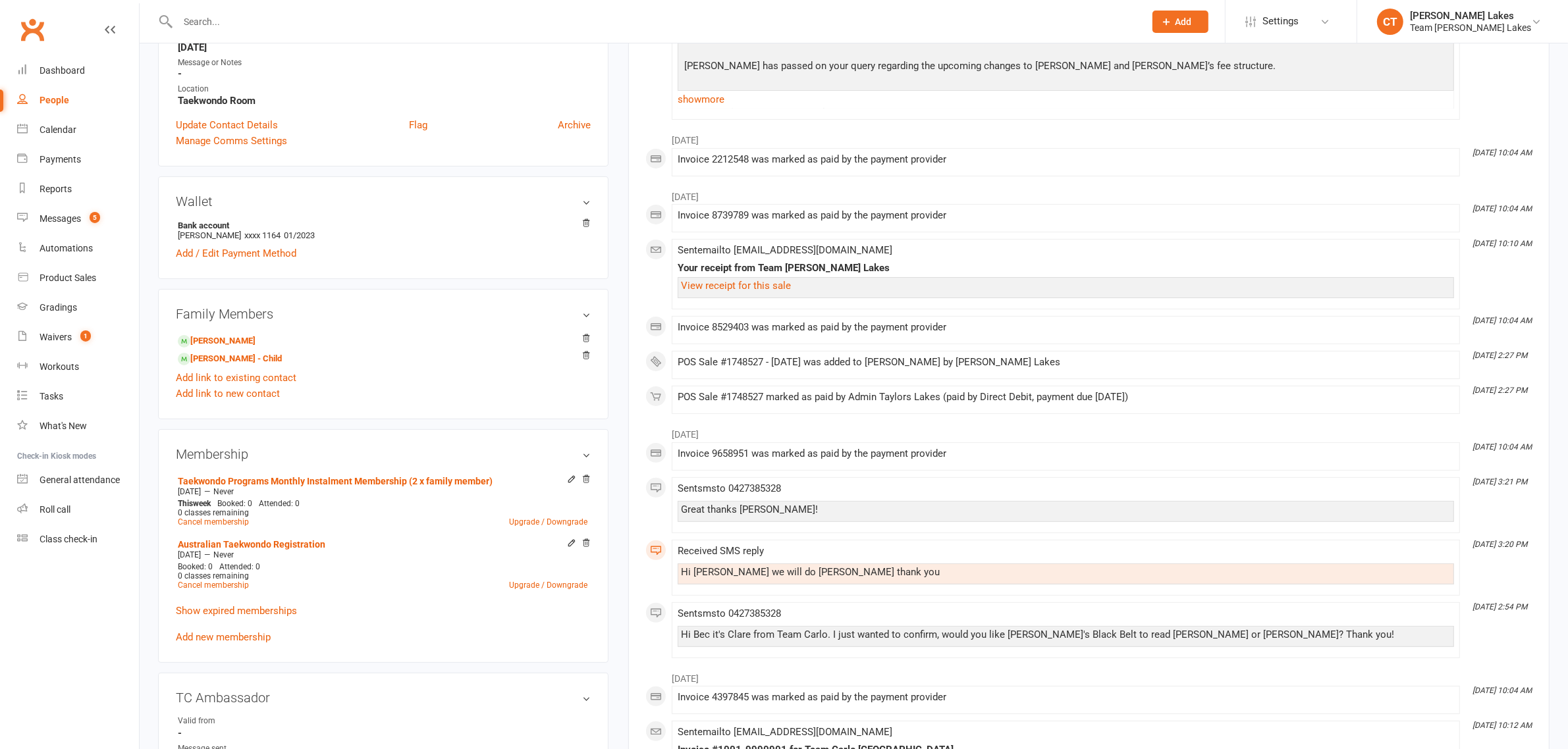 copy on "Jan 23 2023" 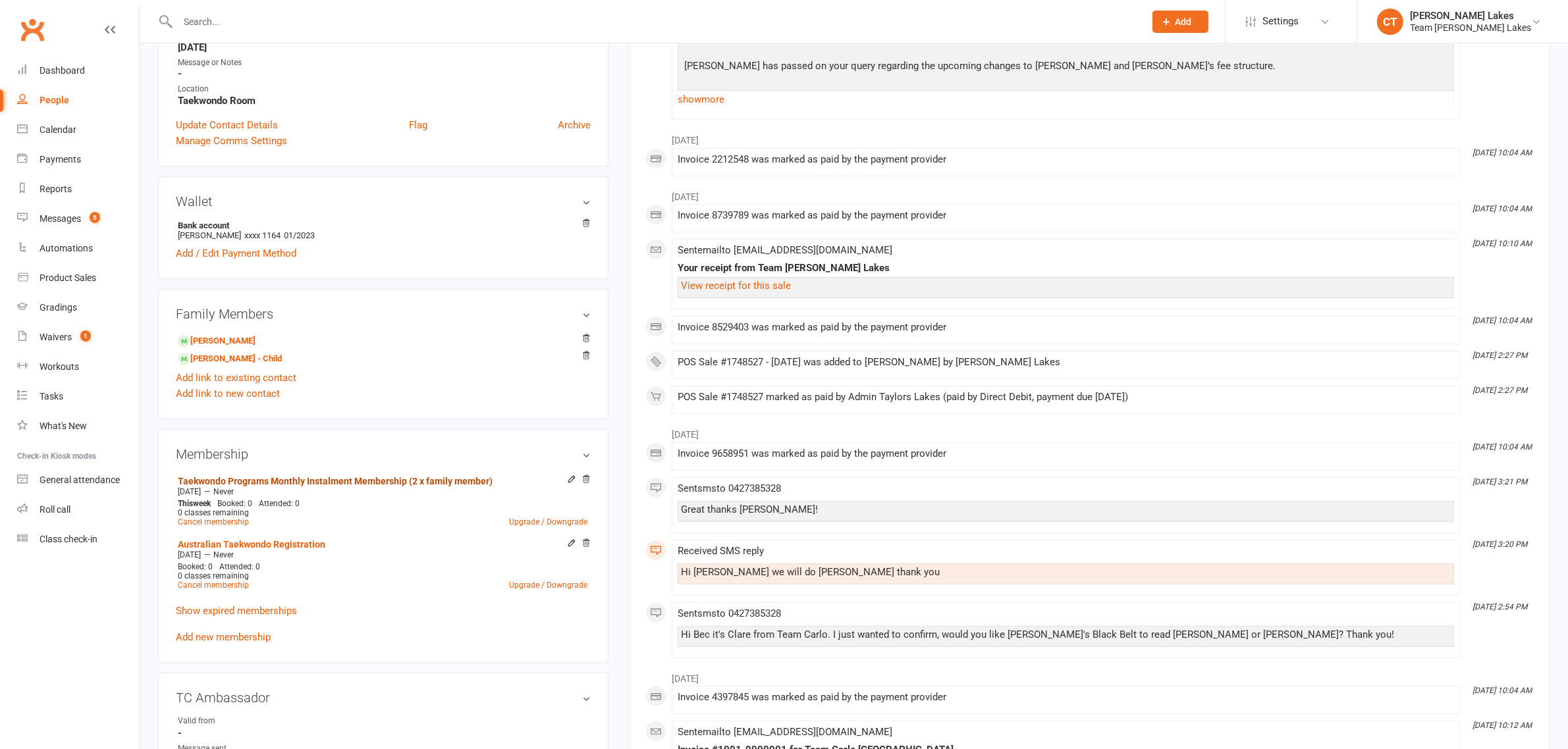 click on "Taekwondo Programs Monthly Instalment Membership (2 x family member)" at bounding box center [335, 481] 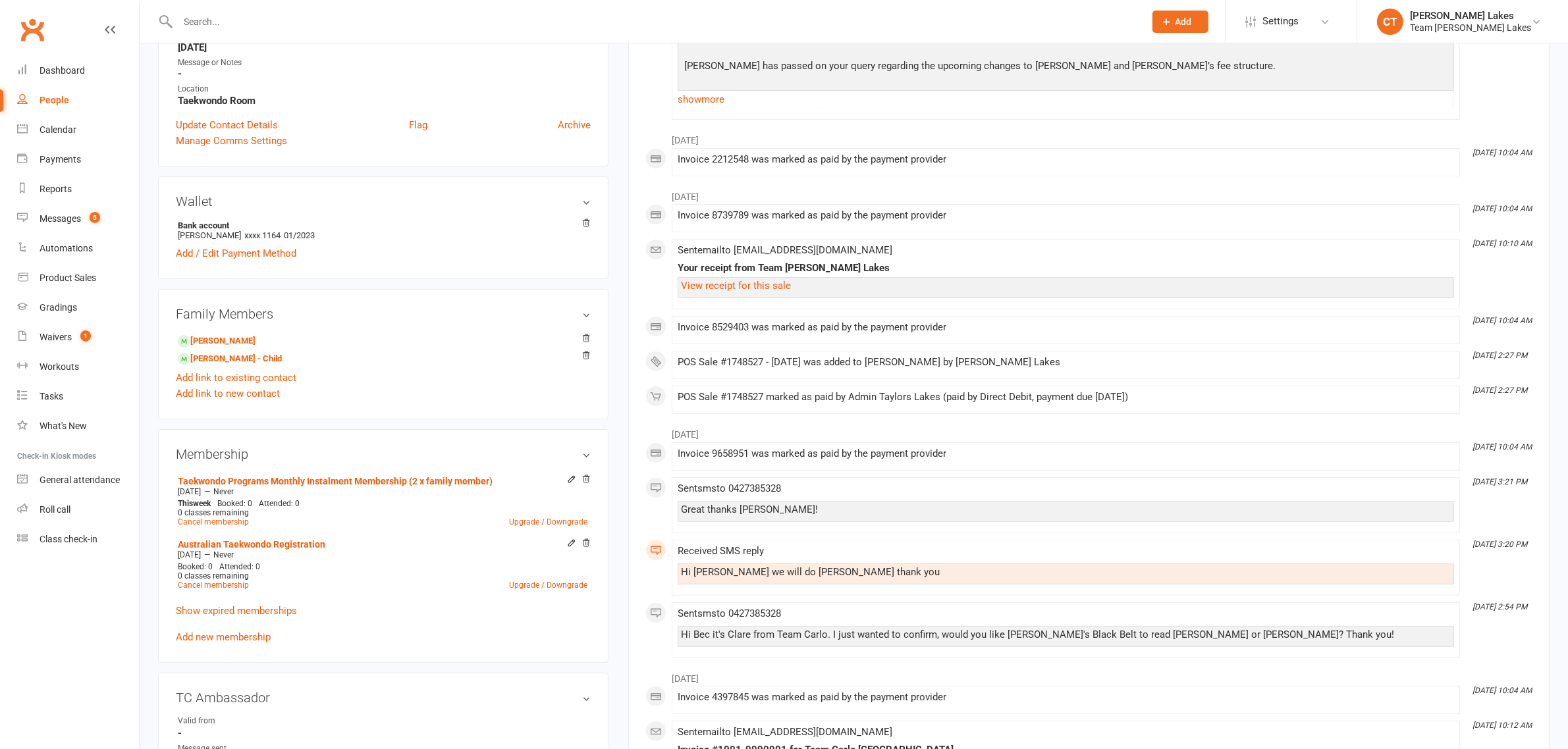 click on "Memberships Australian Taekwondo Registration Does not expire + 1 other memberships Balance $0.00 Next: 15 Jul 2025 Last: 15 Jun 2025 Convert to Member / Prospect Convert to member Convert to prospect
Activity Notes Comms Payments Waivers Tasks Automations Workouts Assessments Credit balance
All activities Bookings / Attendances Communications Notes Failed SMSes Gradings Members Memberships POS Sales Payments Credit Vouchers Prospects Reports Automations Tasks Waivers Workouts Kiosk Mode Consent Assessments Contact Flags Family Relationships Activity June 2025 Jun 18, 10:04 AM Invoice 5925615 was marked as paid by the payment provider   Jun 13, 3:10 PM   Sent  email  to   becvella80@hotmail.com   New pricing structure query - Panuccio Family Hi Rebecca,   Sarah has passed on your query regarding the upcoming changes to Marcus and Cosi’s fee structure.   To confirm, the new membership fees amounts will be:   Cosi : $495 (2 class) Marcus : $330 (1 class) Family discount (5%) applied Total per term" at bounding box center (1089, 633) 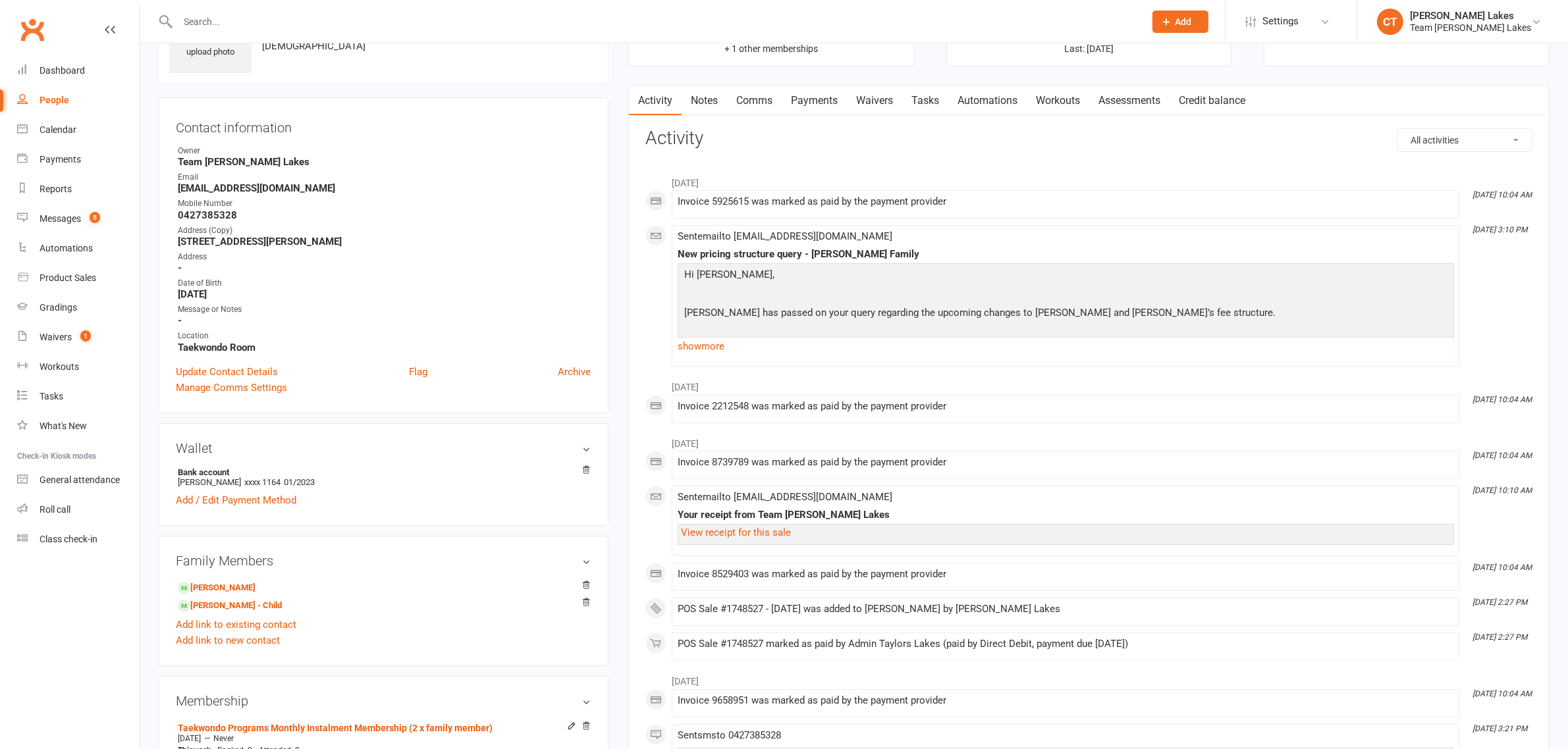 scroll, scrollTop: 0, scrollLeft: 0, axis: both 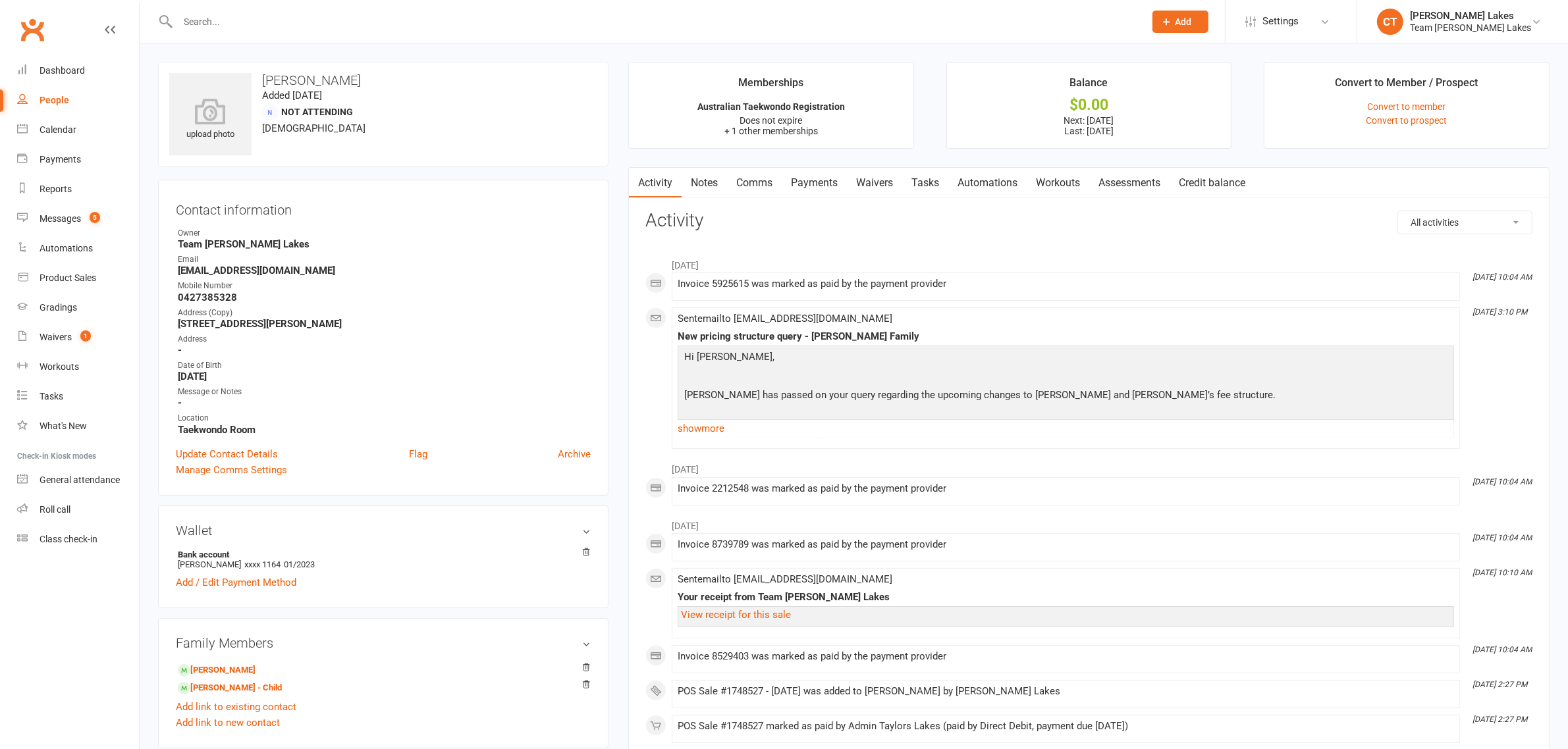 click on "Payments" at bounding box center (814, 183) 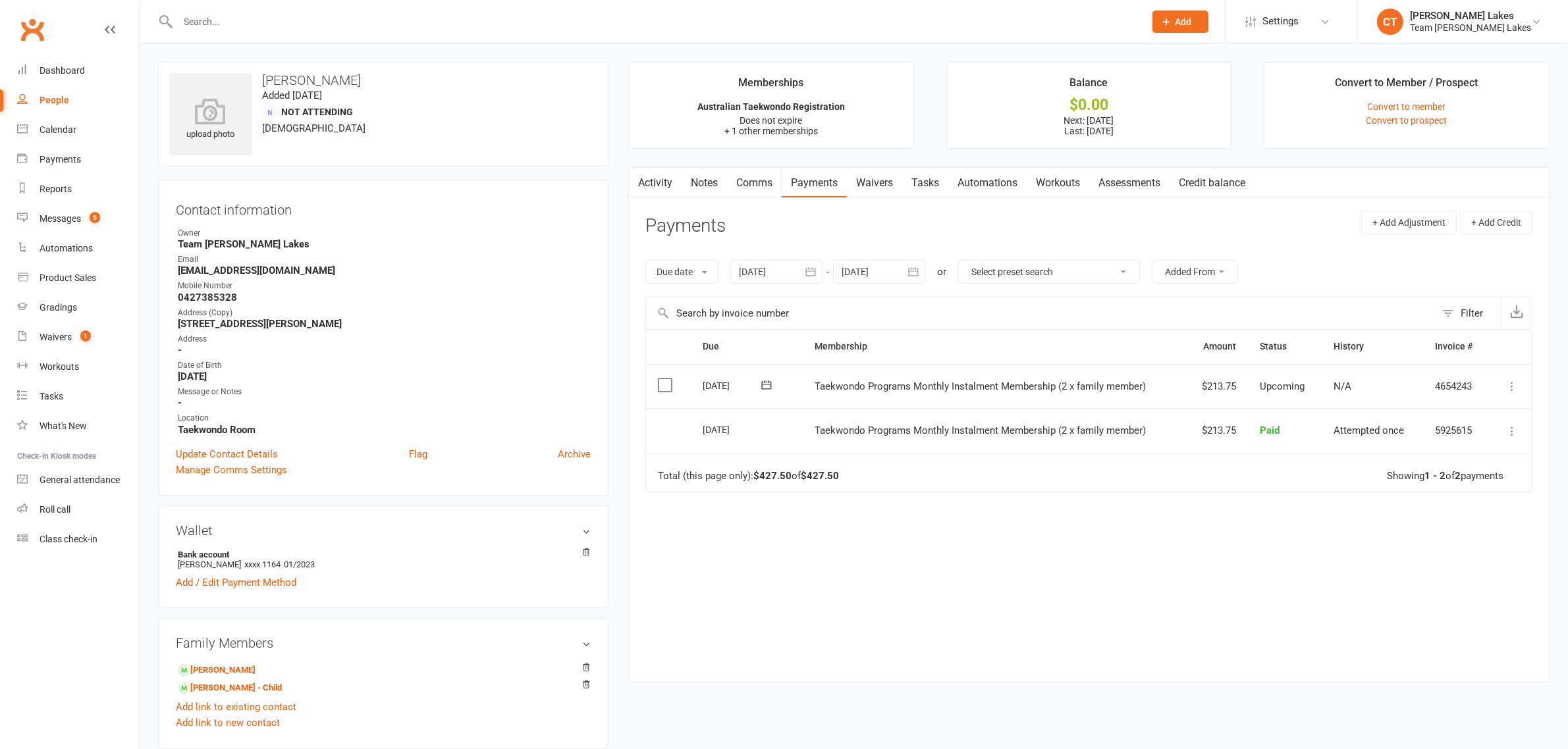 click at bounding box center (811, 272) 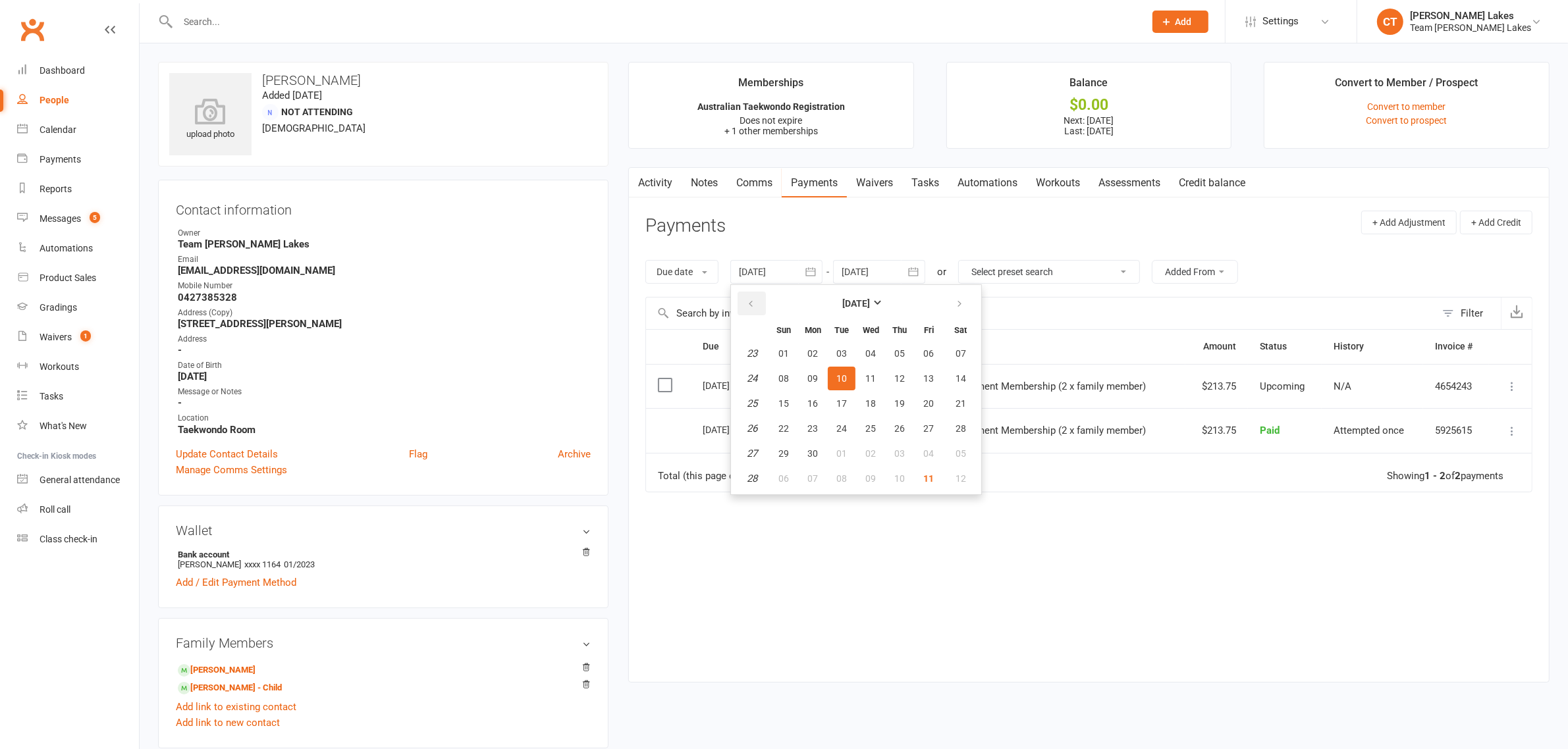 click at bounding box center [751, 304] 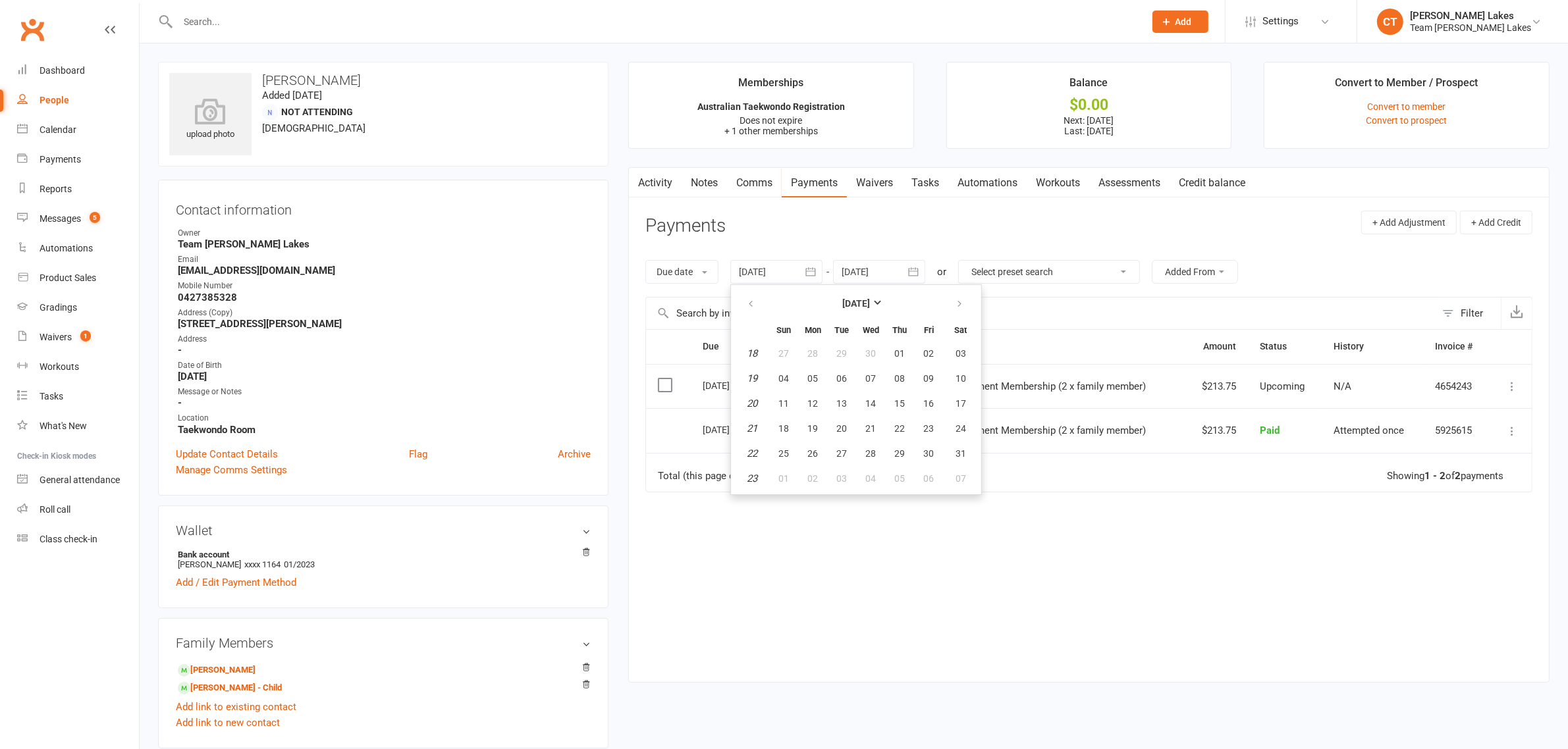 click on "Due  Contact  Membership Amount  Status History Invoice # Select this 15 Jul 2025
Rebecca Panuccio
Taekwondo Programs Monthly Instalment Membership (2 x family member) $213.75 Upcoming N/A 4654243 Mark as Paid (Cash)  Mark as Paid (POS)  Mark as Paid (Other)  Skip  Change amount  Apply credit  Bulk reschedule from this date  Process now More Info Send message Select this 15 Jun 2025
Rebecca Panuccio
Taekwondo Programs Monthly Instalment Membership (2 x family member) $213.75 Paid  Attempted once 5925615 Refund  Fetch Ezidebit payment details More Info Send message Total (this page only):  $427.50  of  $427.50 Showing  1 - 2  of  2  payments" at bounding box center (1089, 496) 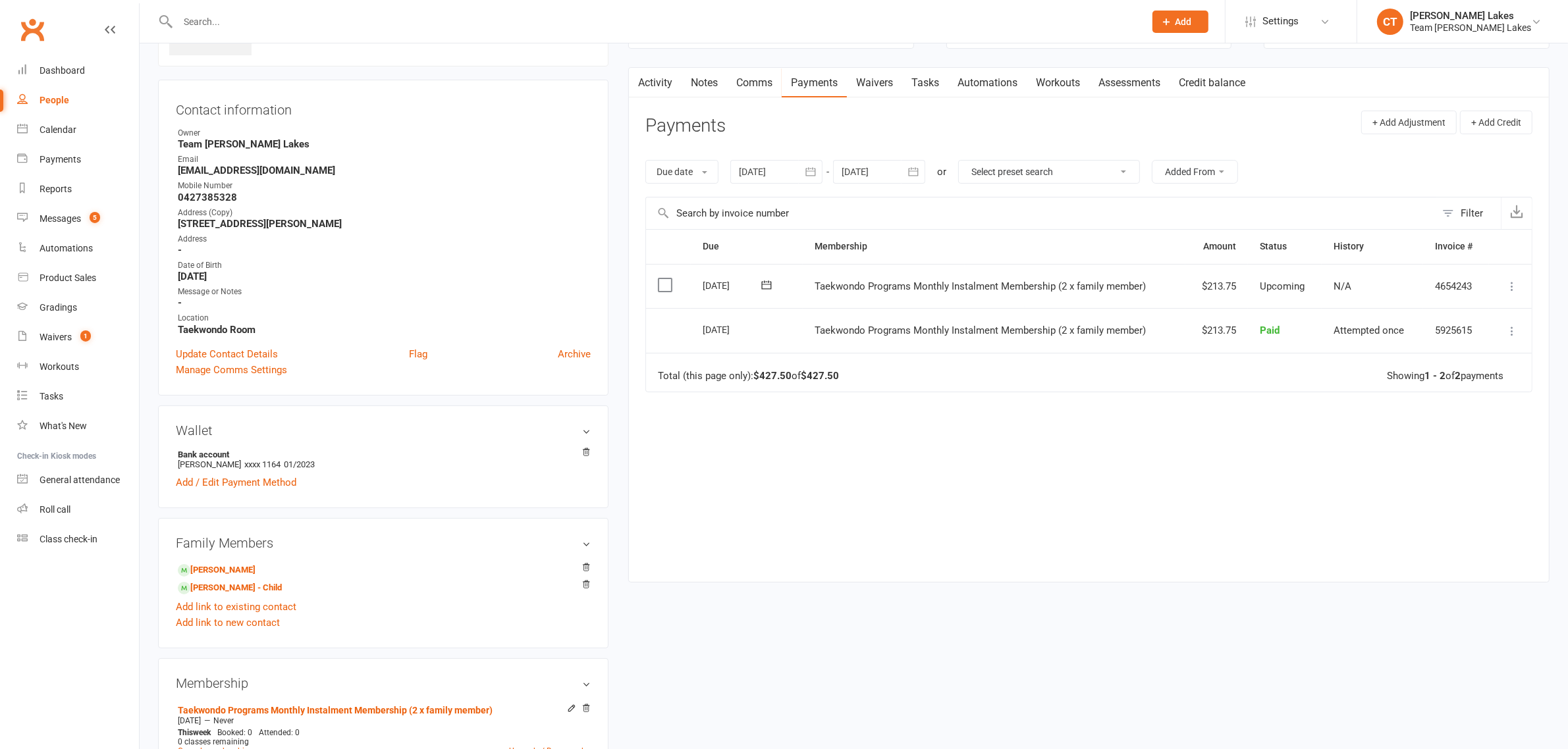 scroll, scrollTop: 82, scrollLeft: 0, axis: vertical 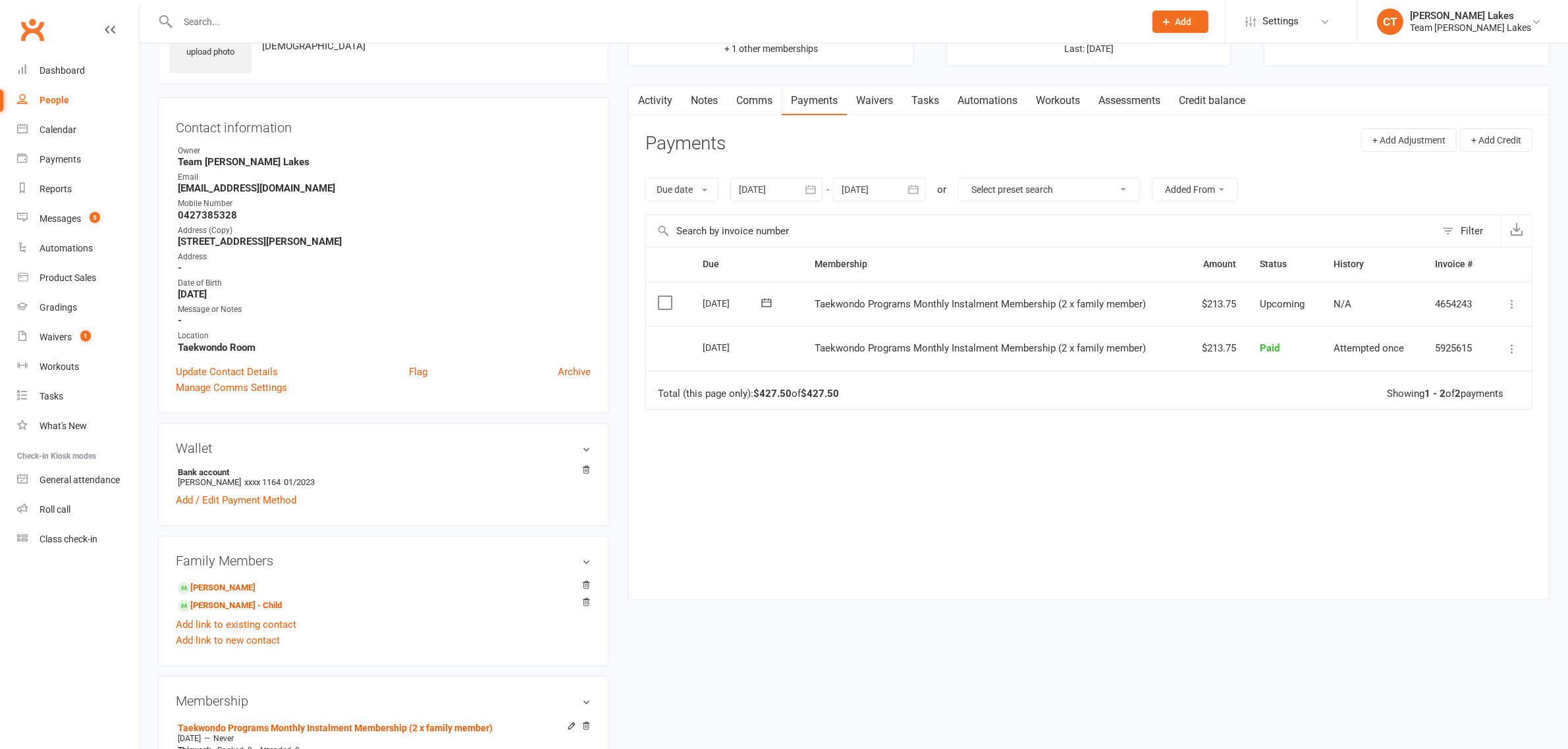 click 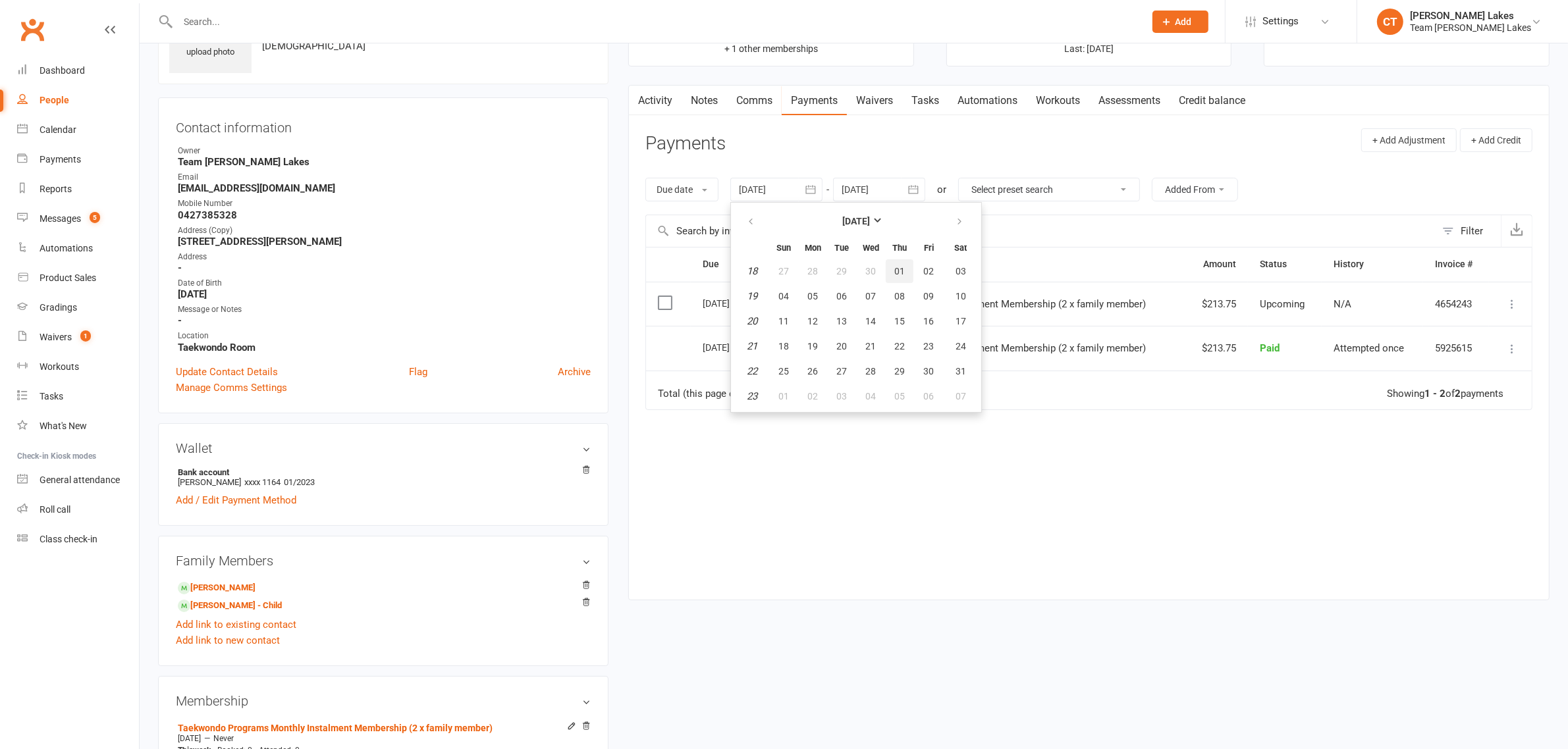drag, startPoint x: 903, startPoint y: 274, endPoint x: 896, endPoint y: 320, distance: 46.52956 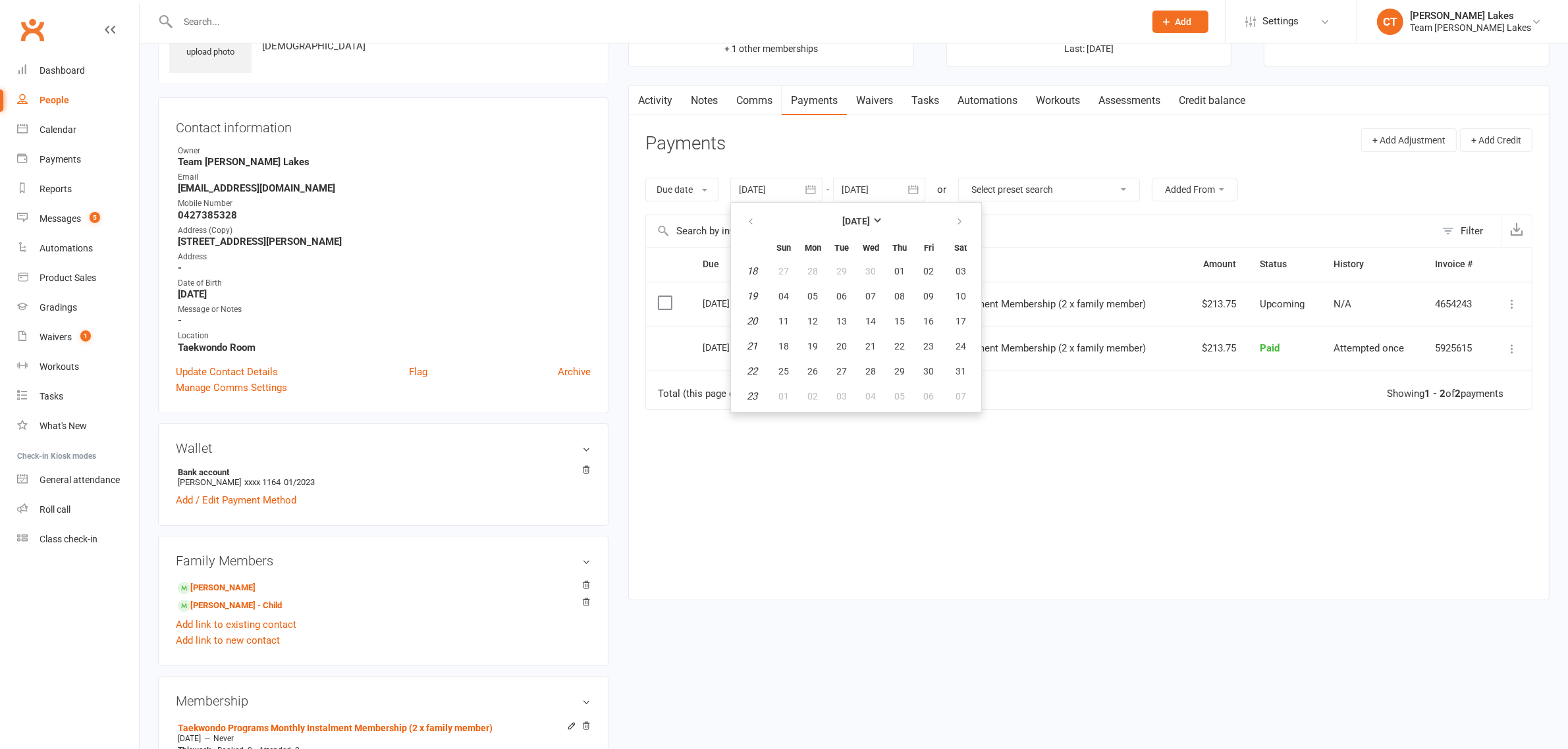 type on "01 May 2025" 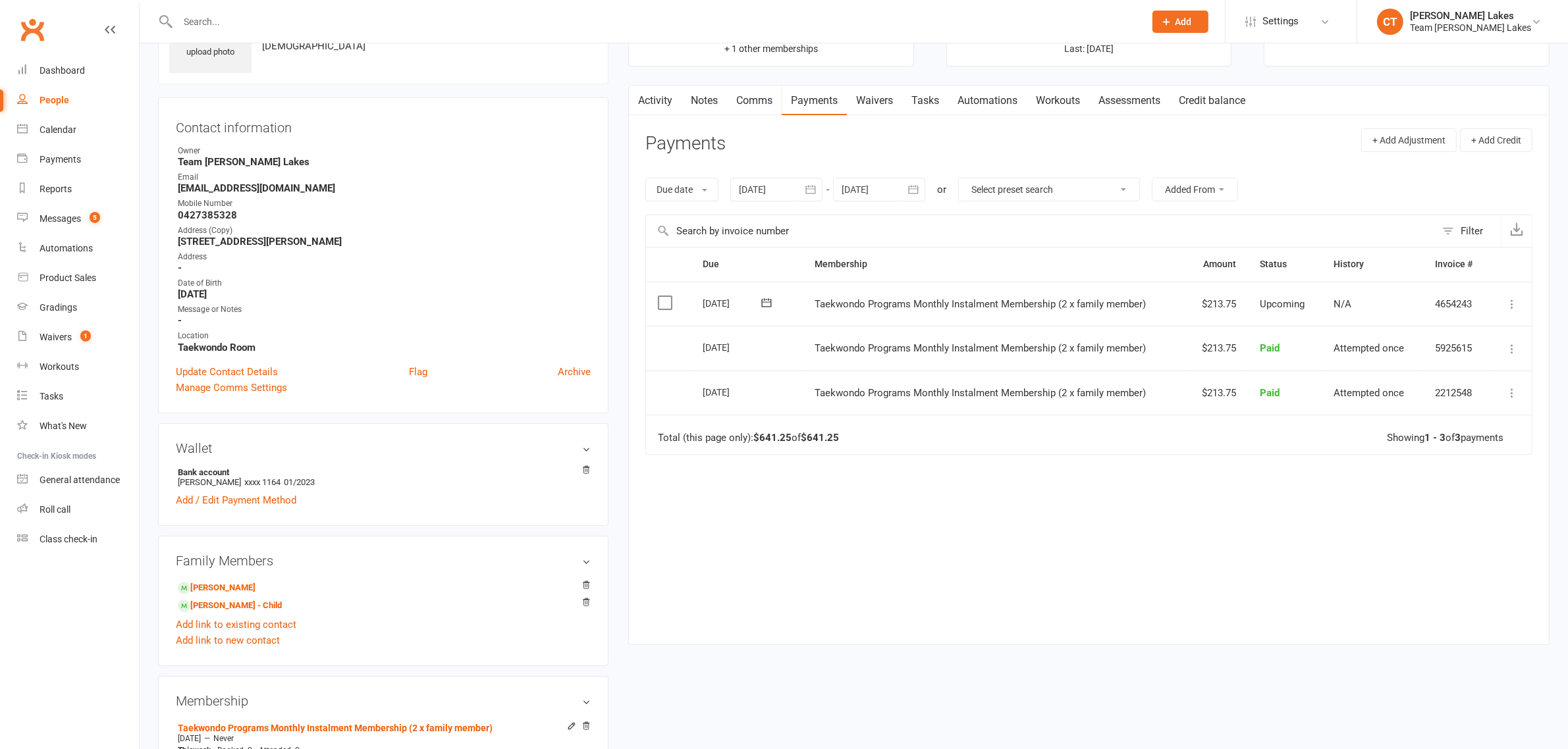 click on "[PERSON_NAME] Lakes" at bounding box center [1471, 16] 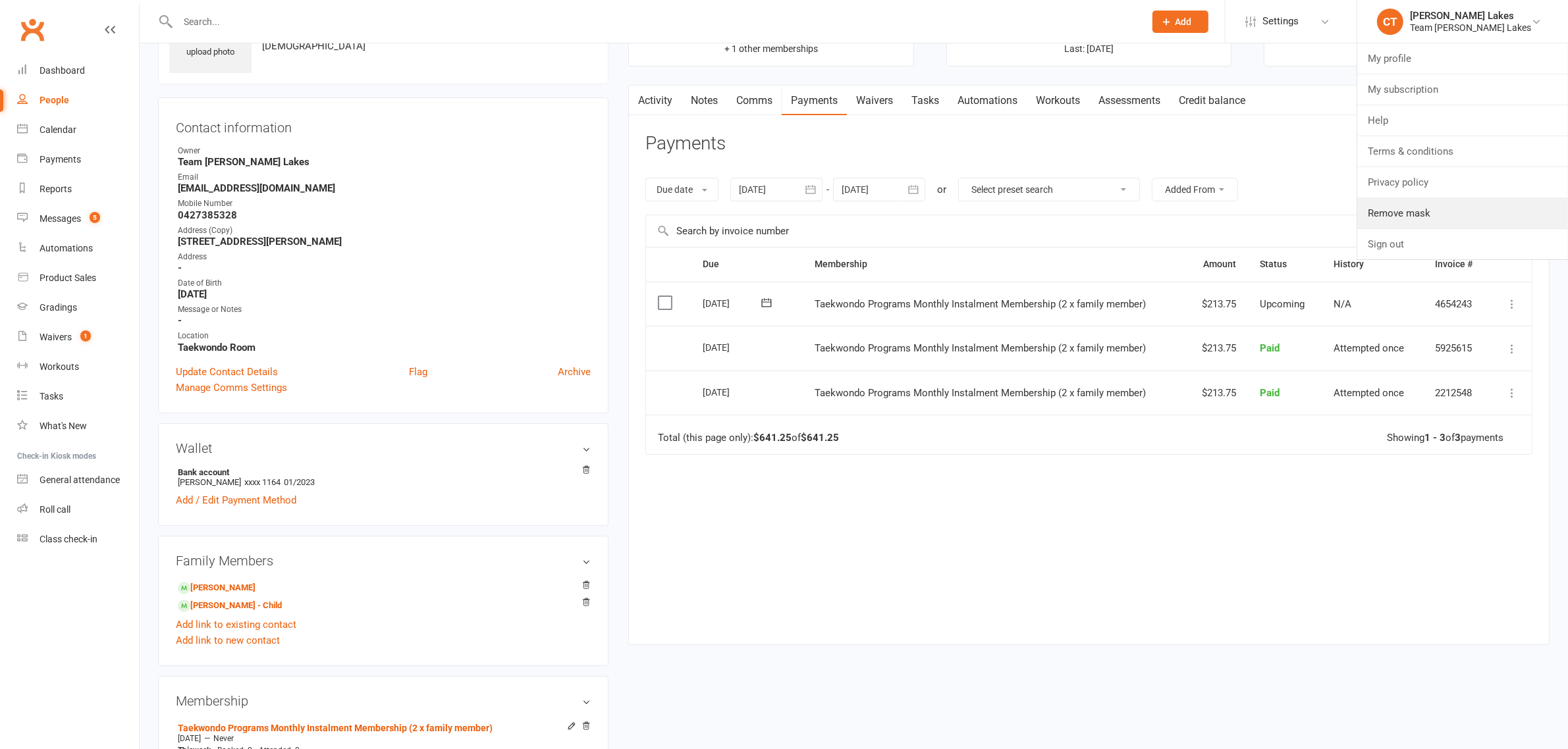 click on "Remove mask" at bounding box center [1463, 213] 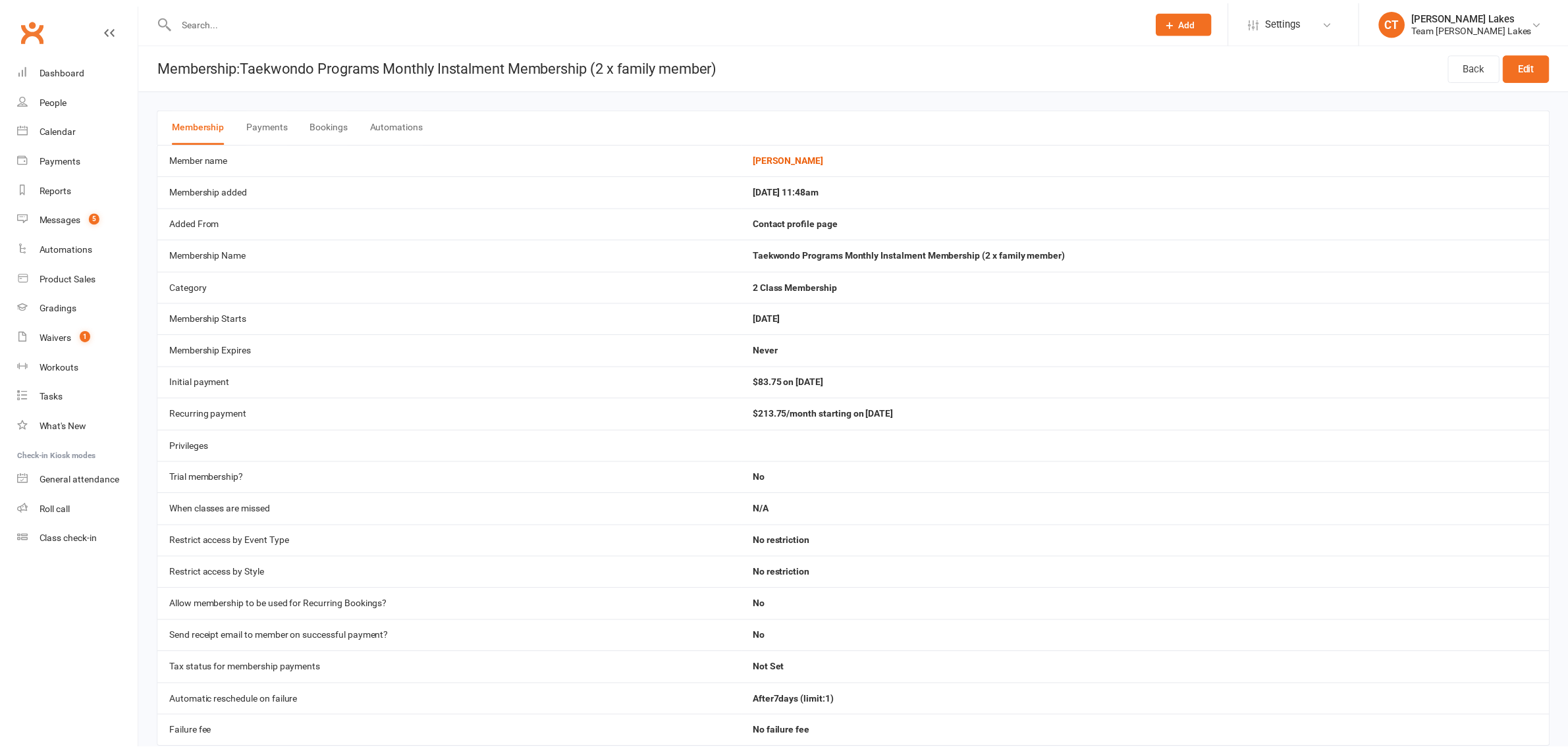 scroll, scrollTop: 0, scrollLeft: 0, axis: both 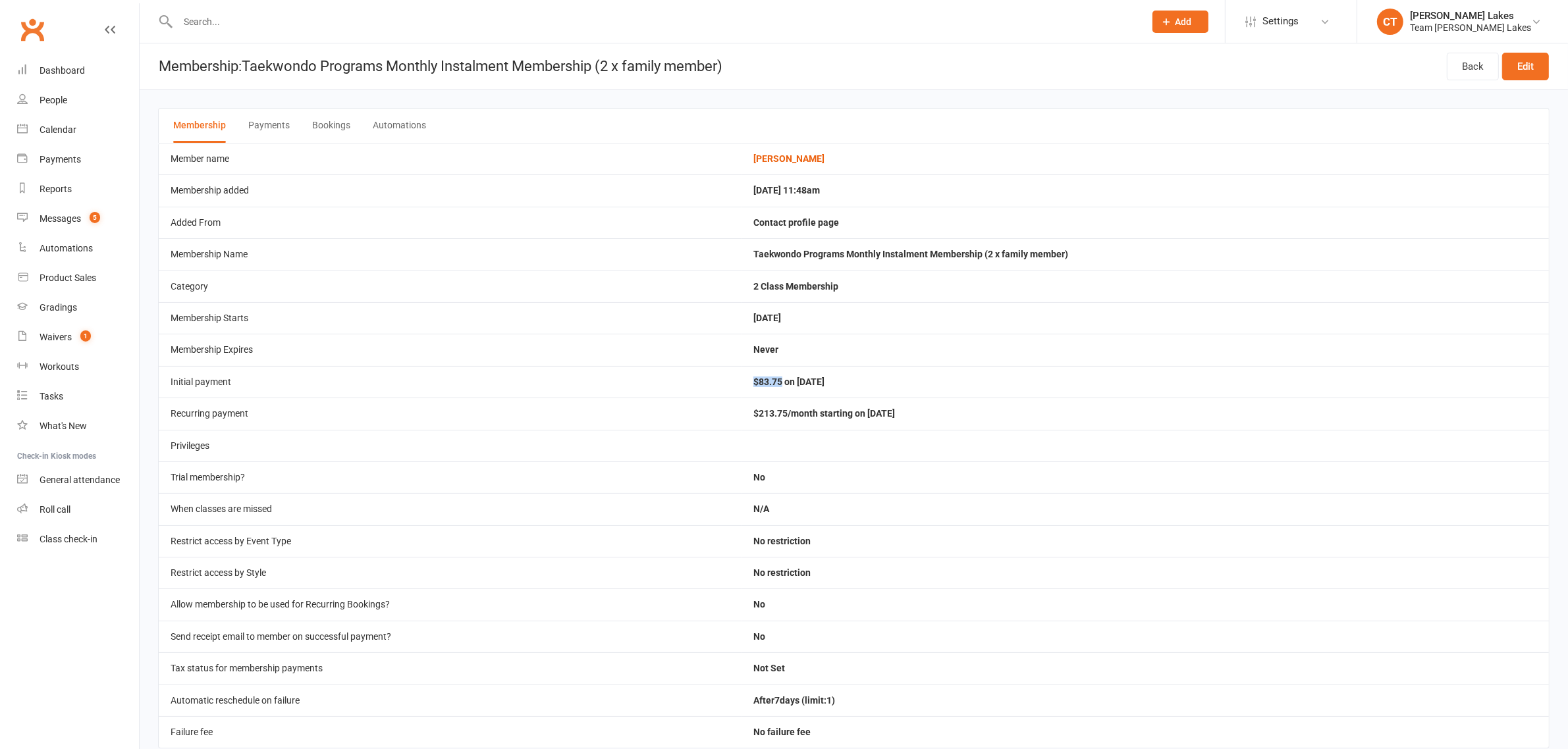 drag, startPoint x: 761, startPoint y: 380, endPoint x: 789, endPoint y: 380, distance: 28 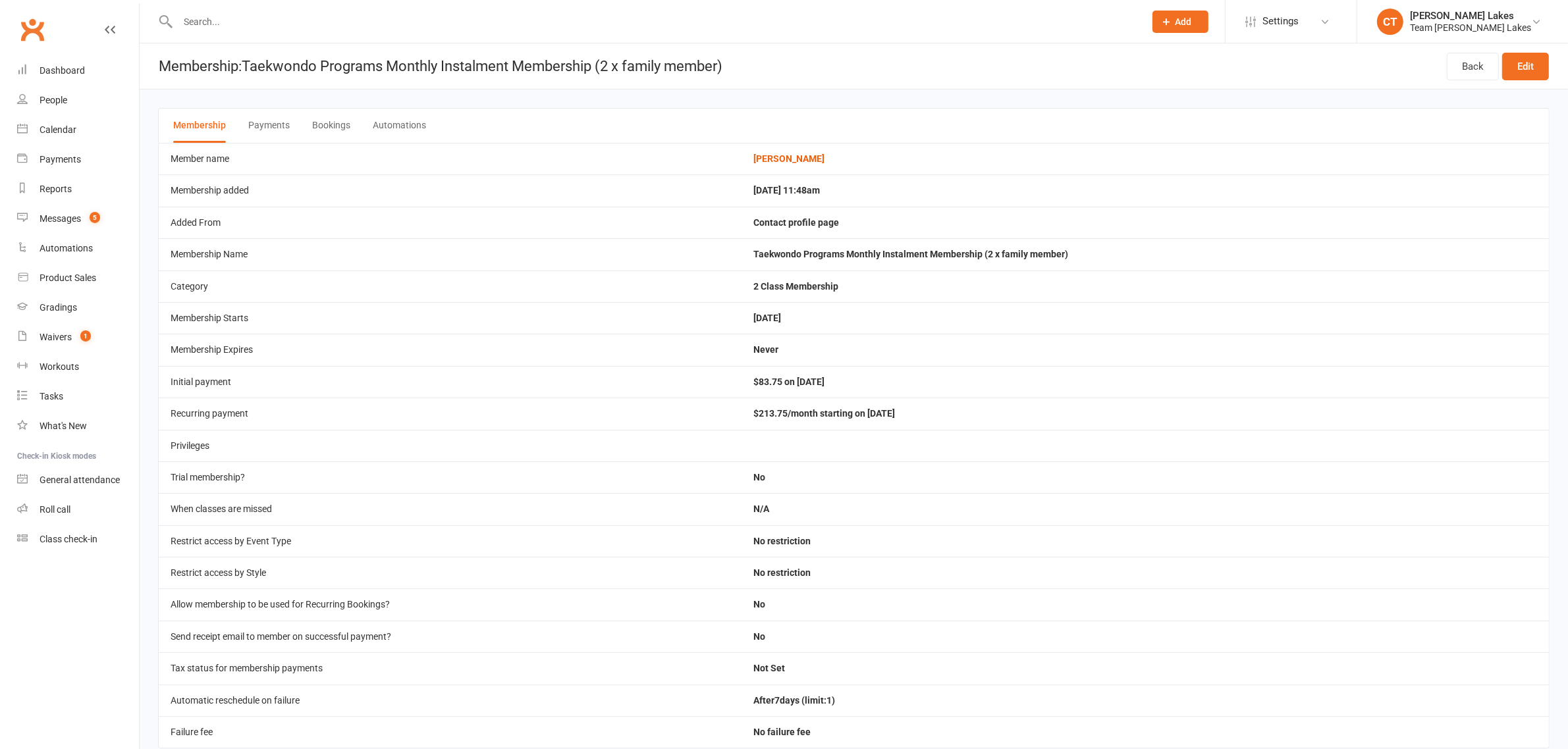 click at bounding box center [655, 22] 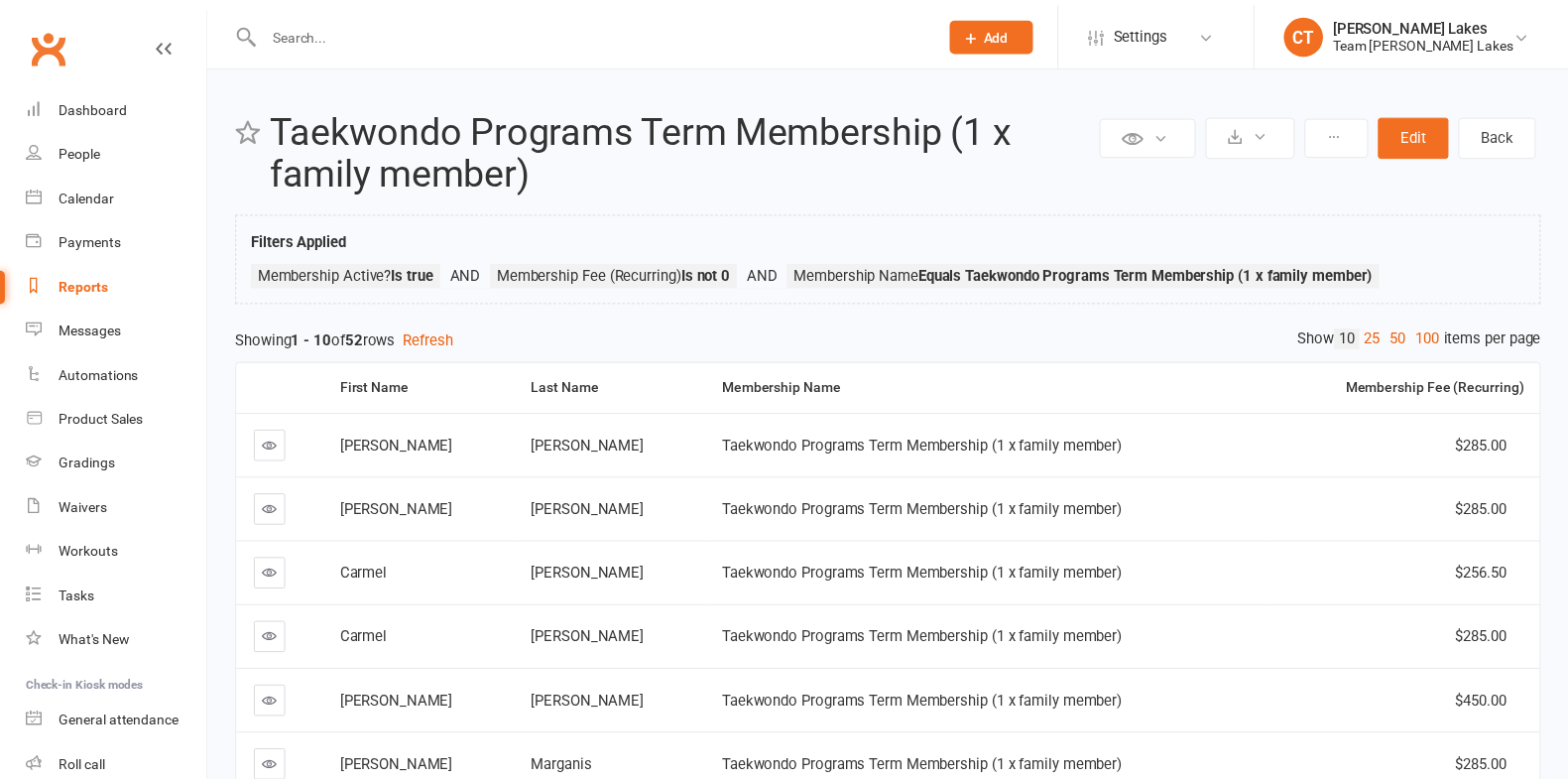 scroll, scrollTop: 0, scrollLeft: 0, axis: both 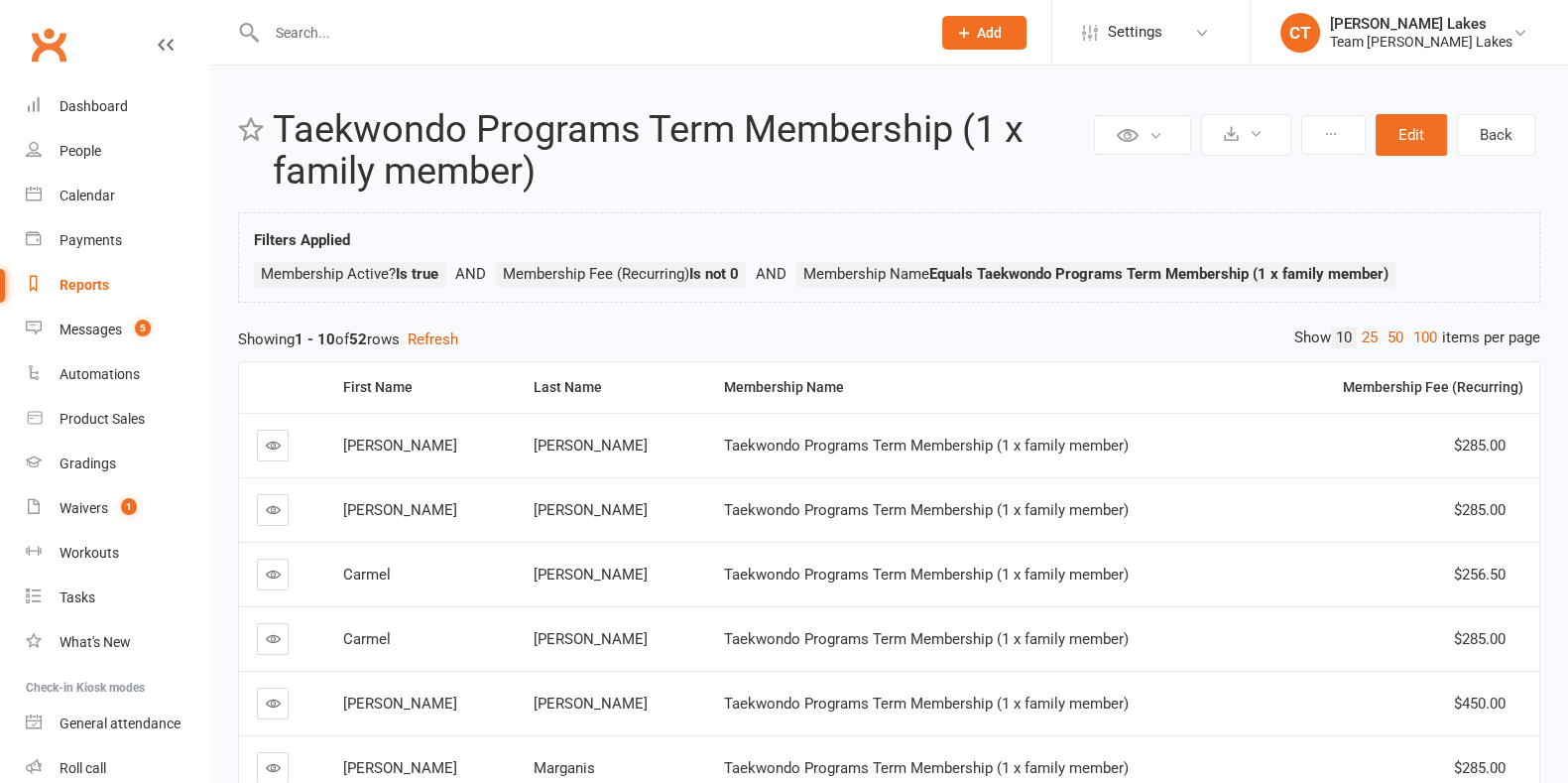 click on "50" at bounding box center [1395, 337] 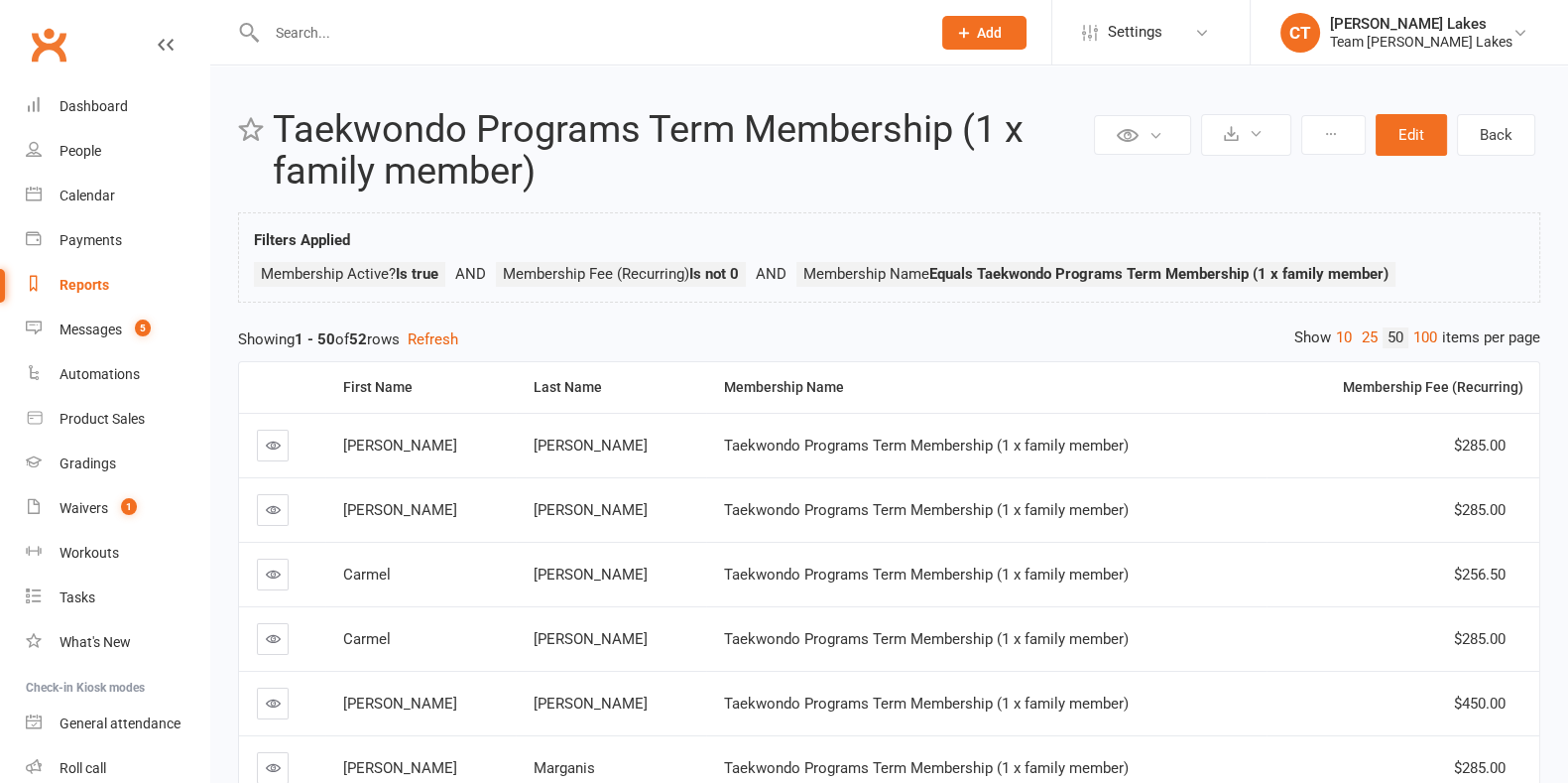 click on "100" at bounding box center [1425, 337] 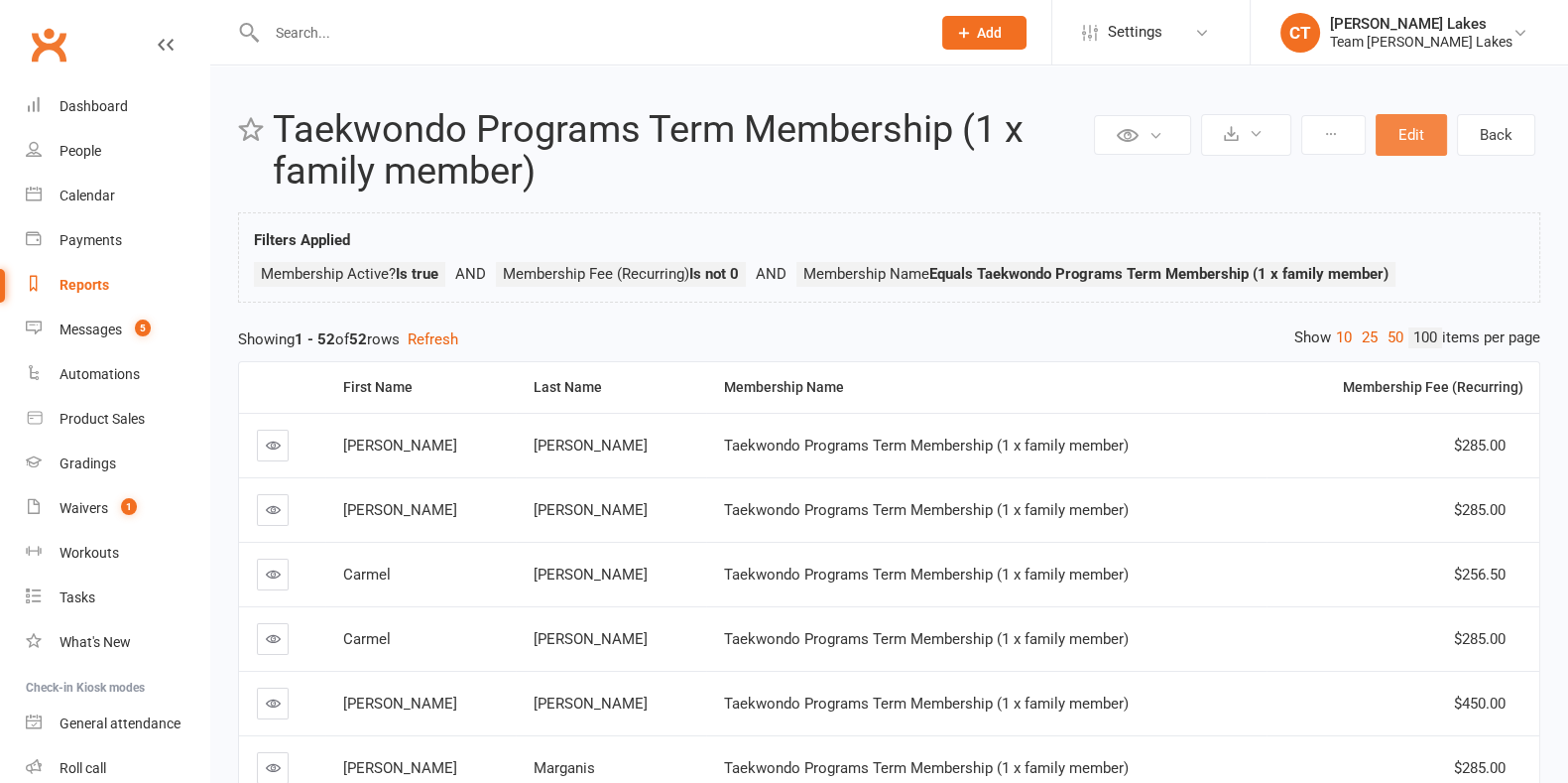 click on "Edit" at bounding box center [1411, 135] 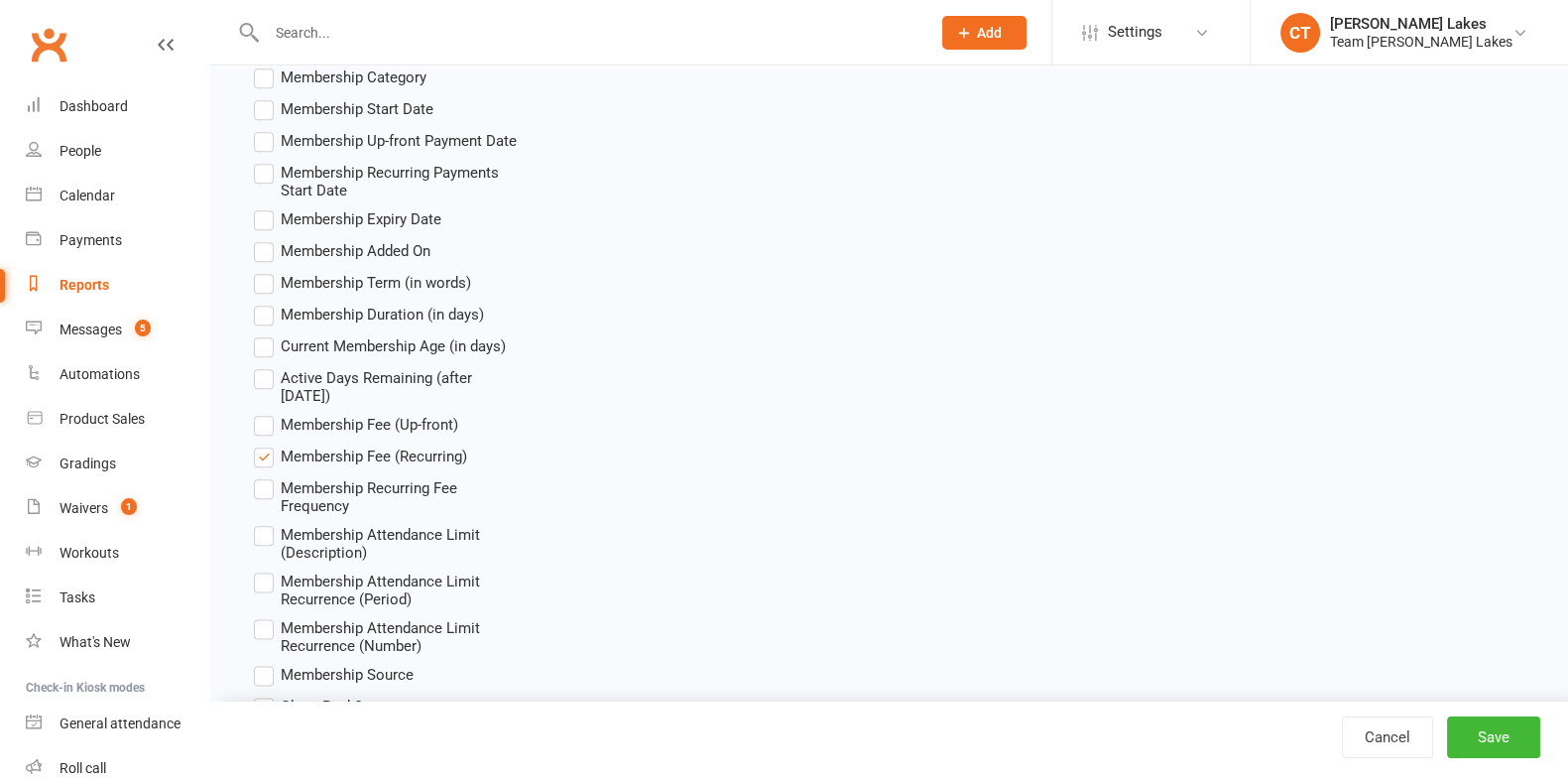 scroll, scrollTop: 2977, scrollLeft: 0, axis: vertical 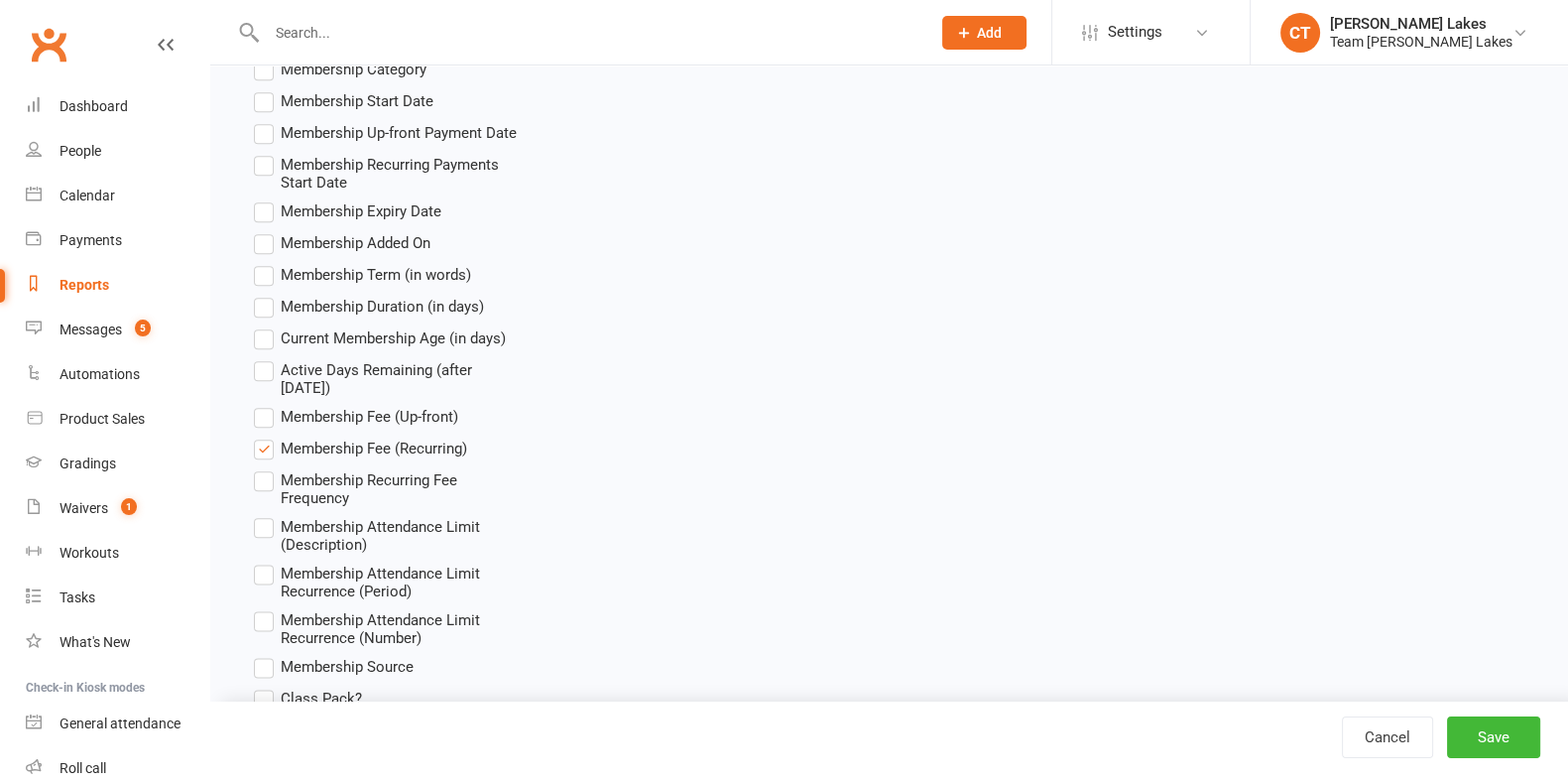 click on "Membership Recurring Fee Frequency" at bounding box center [403, 487] 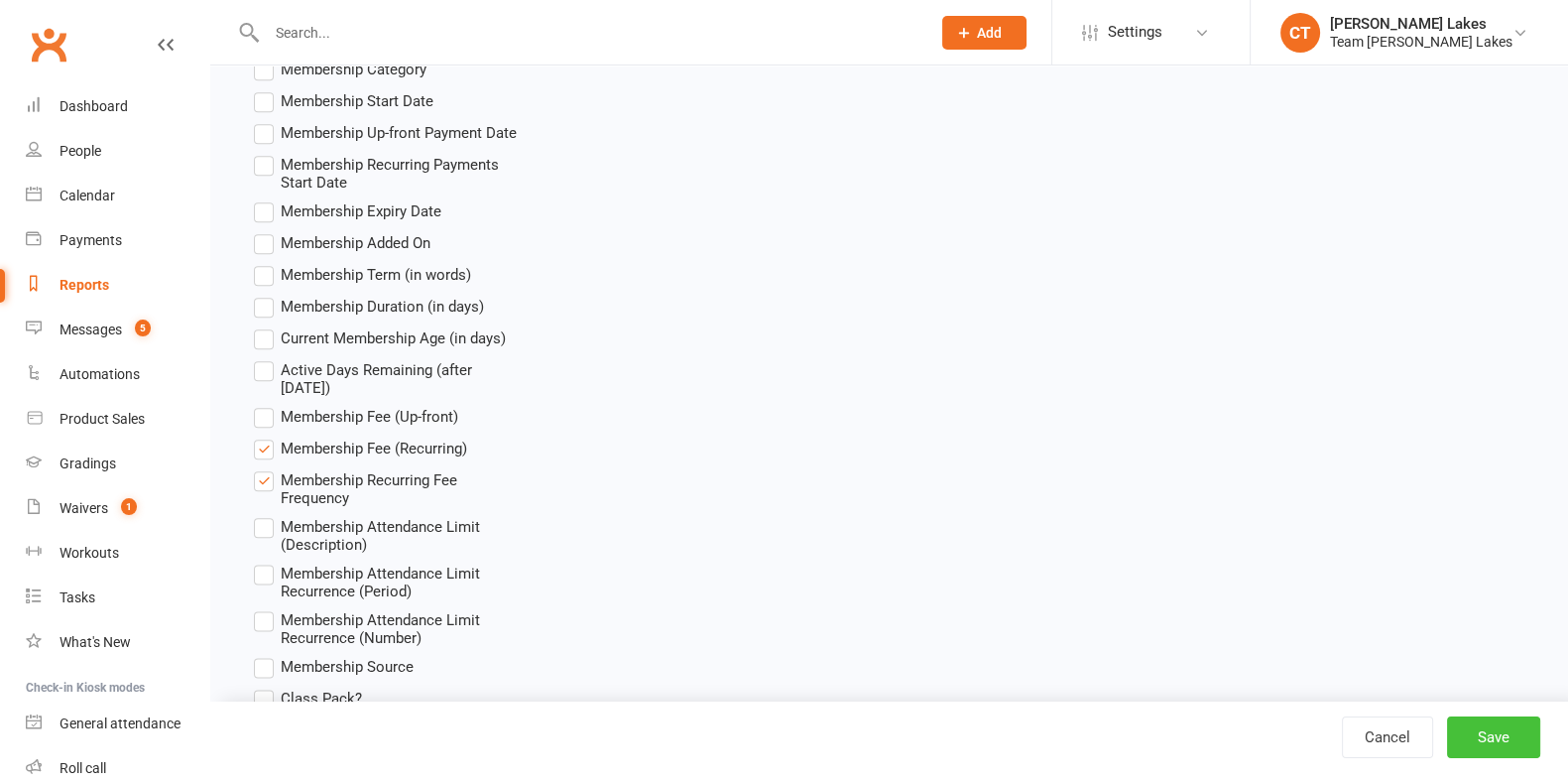 click on "Save" at bounding box center (1494, 737) 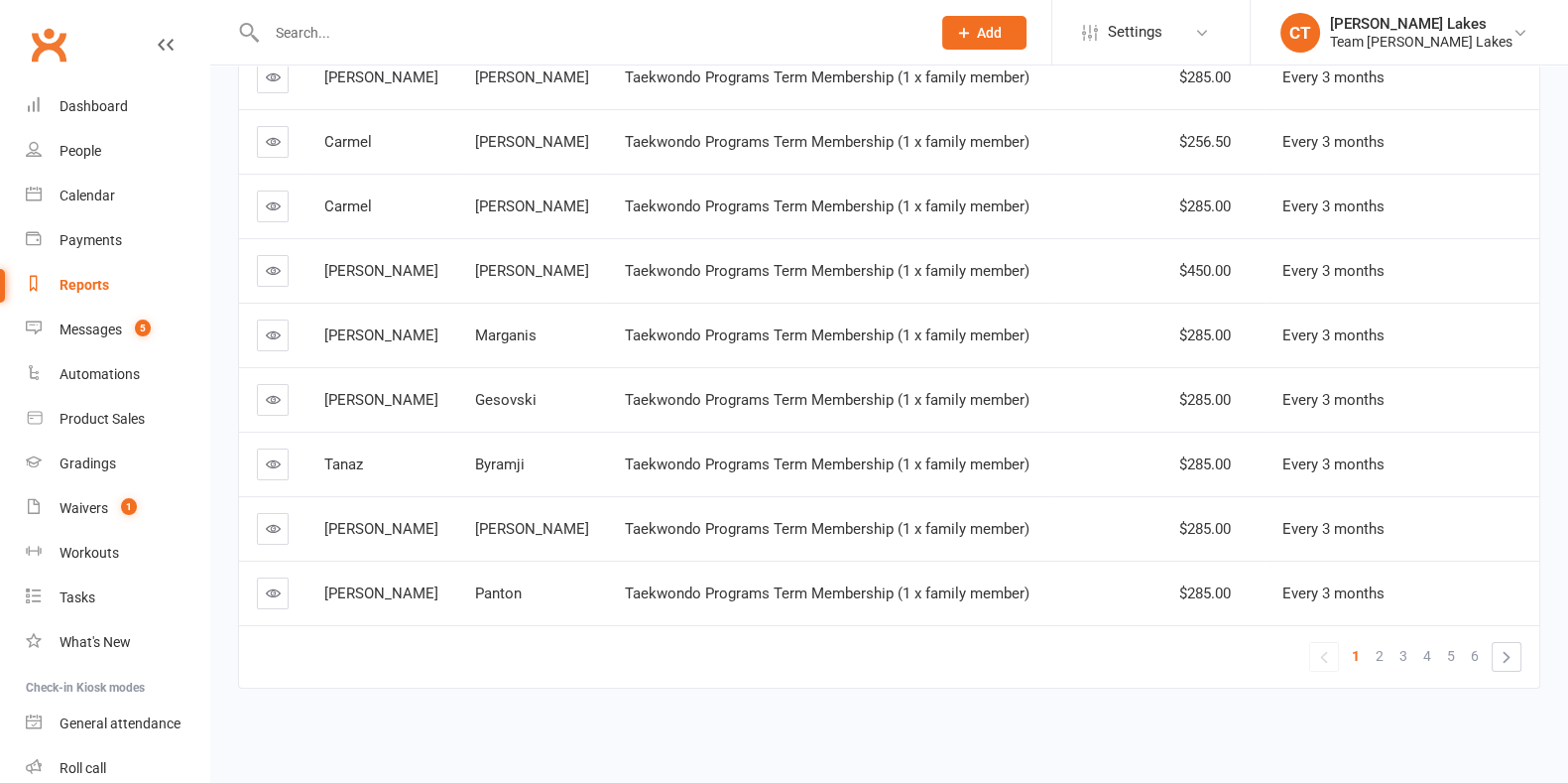 scroll, scrollTop: 0, scrollLeft: 0, axis: both 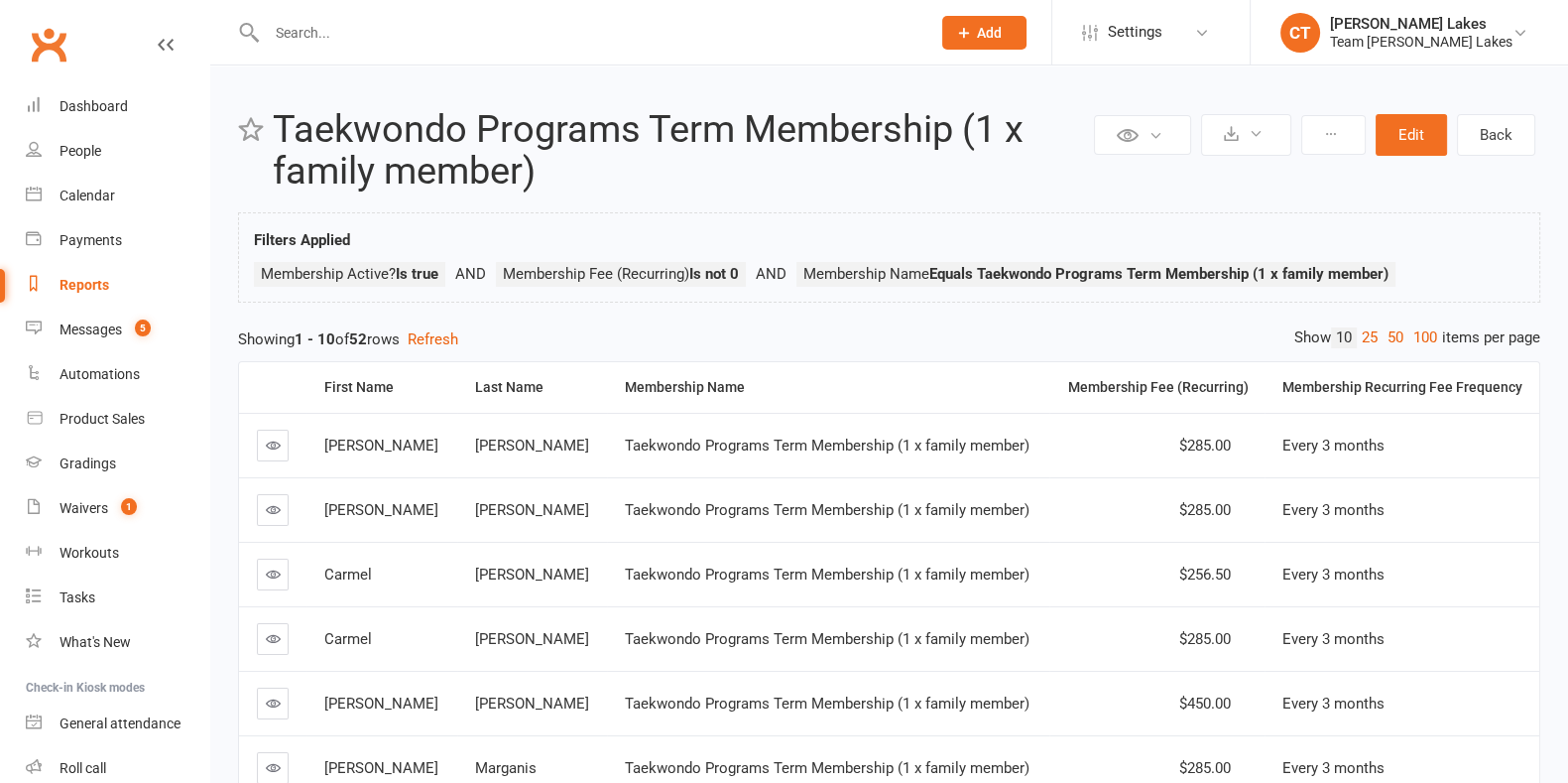 click on "100" at bounding box center (1425, 337) 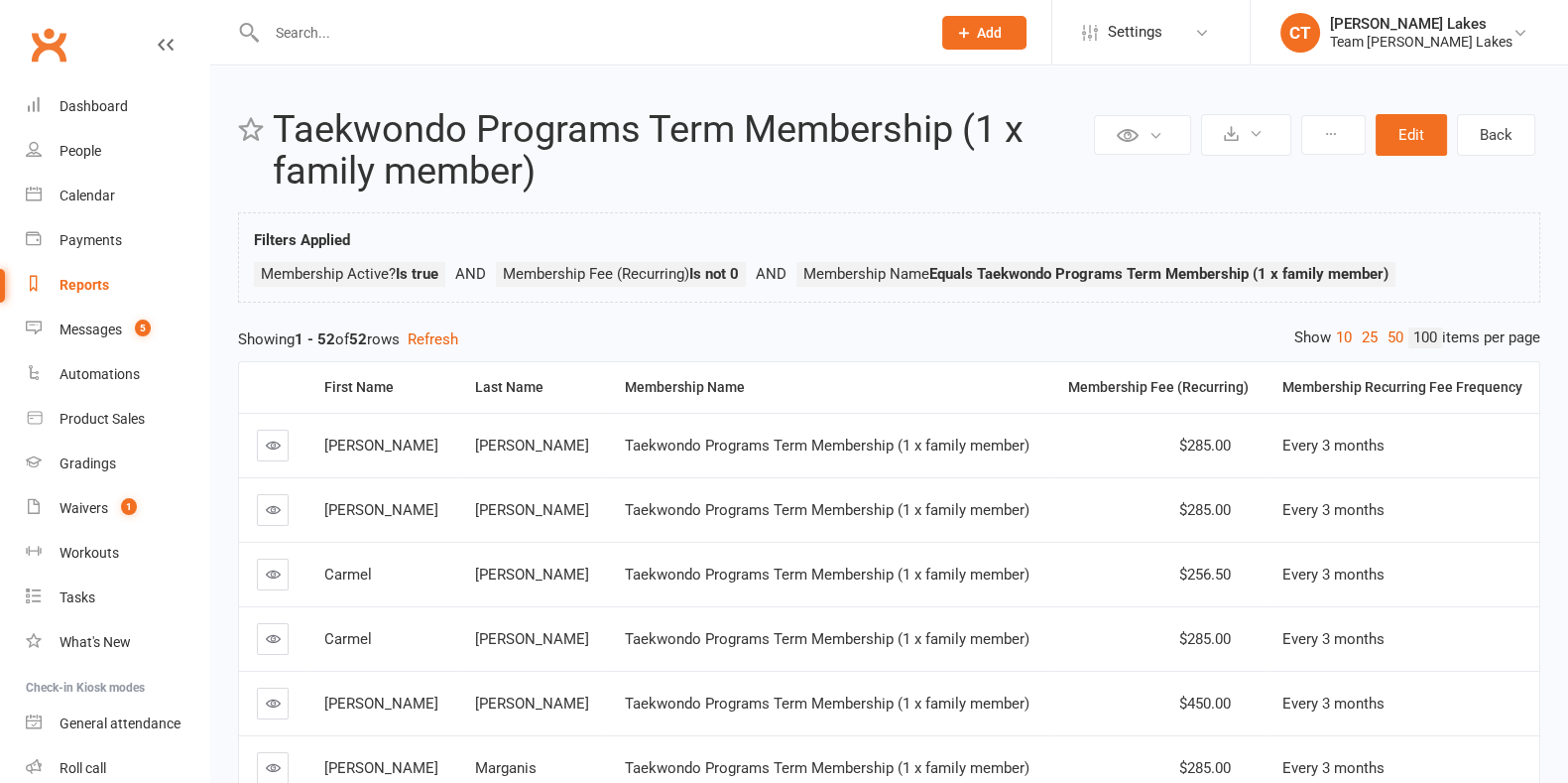 click on "Taekwondo Programs Term Membership (1 x family member)" at bounding box center [680, 151] 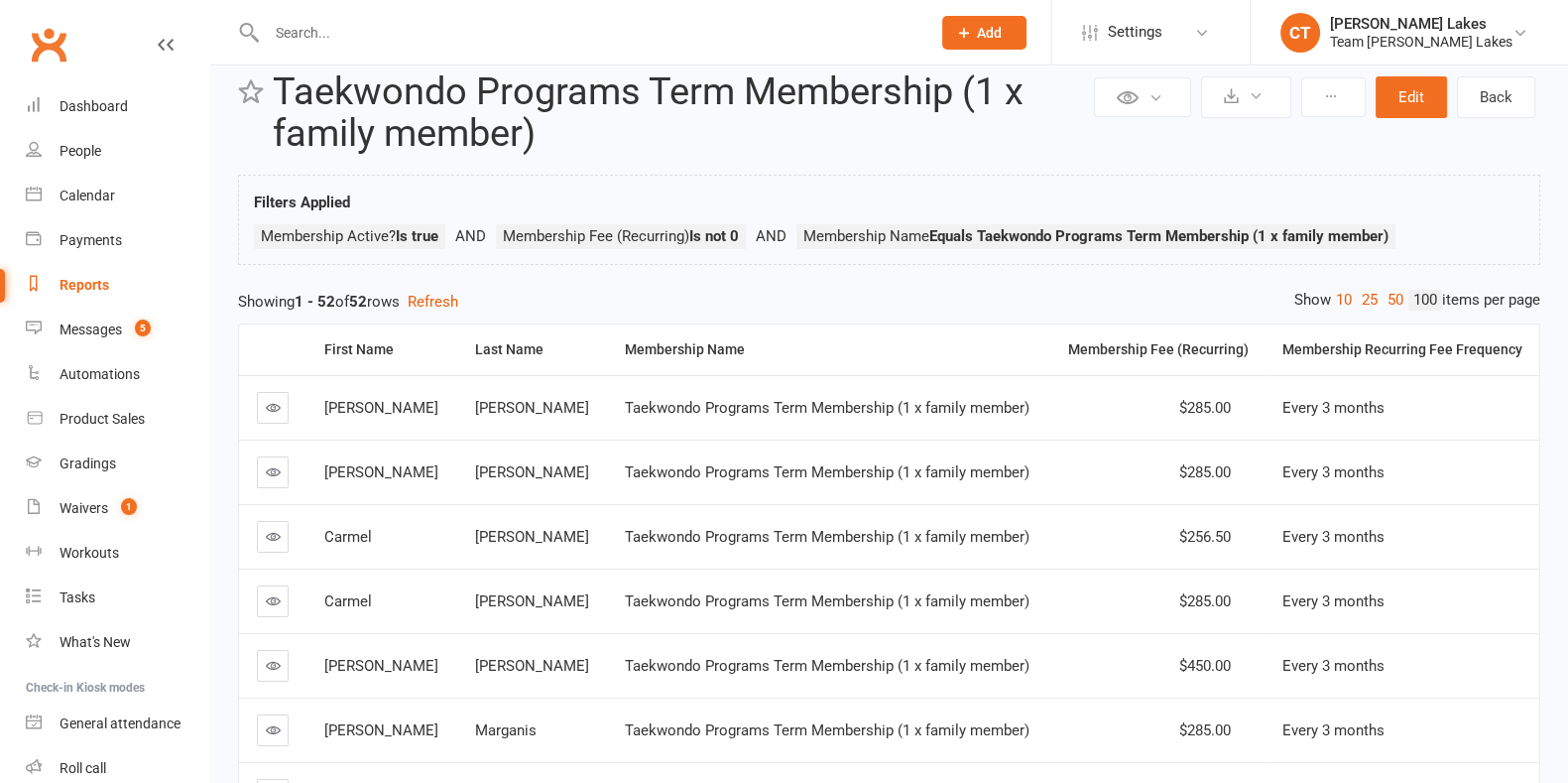 scroll, scrollTop: 0, scrollLeft: 0, axis: both 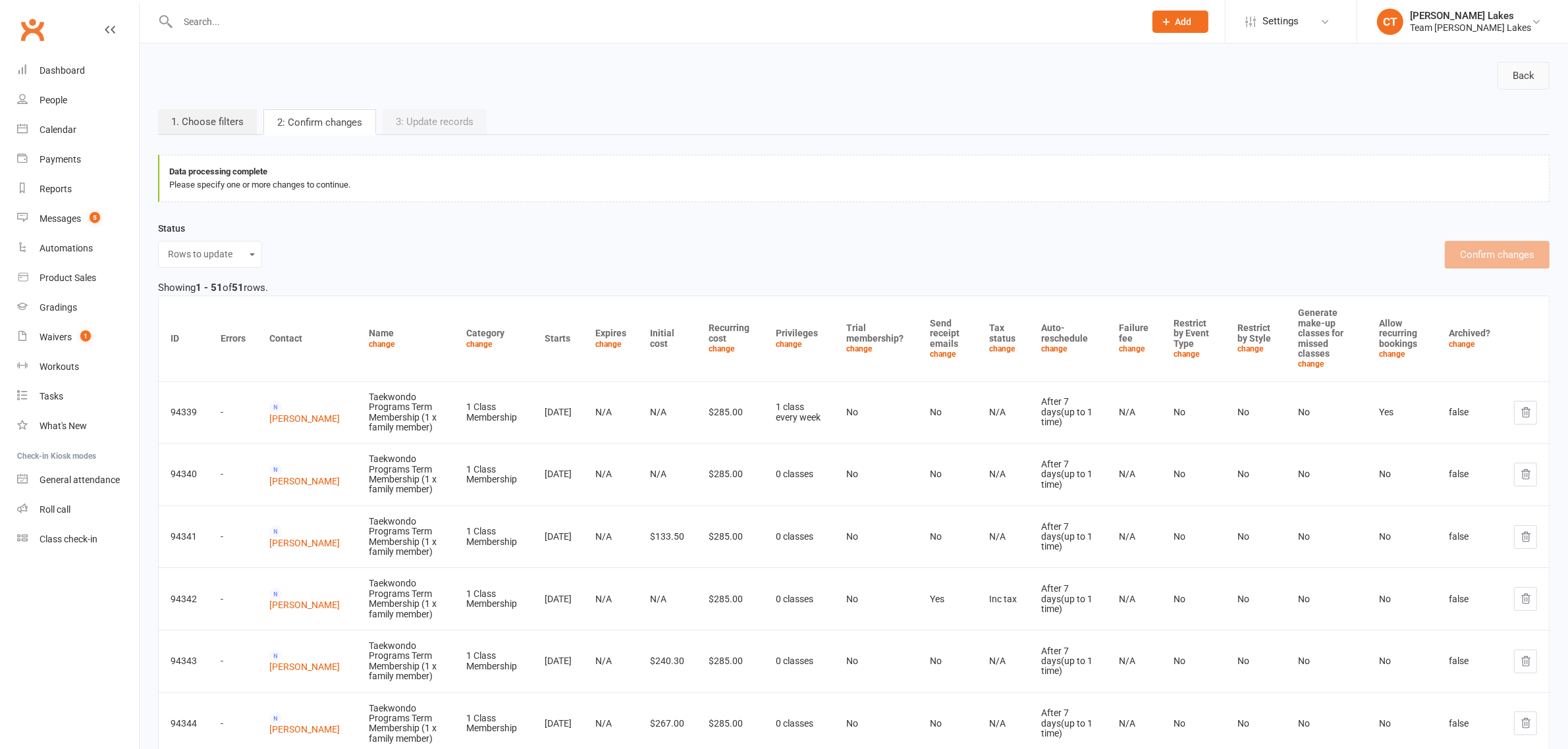 click on "Back" at bounding box center [1523, 76] 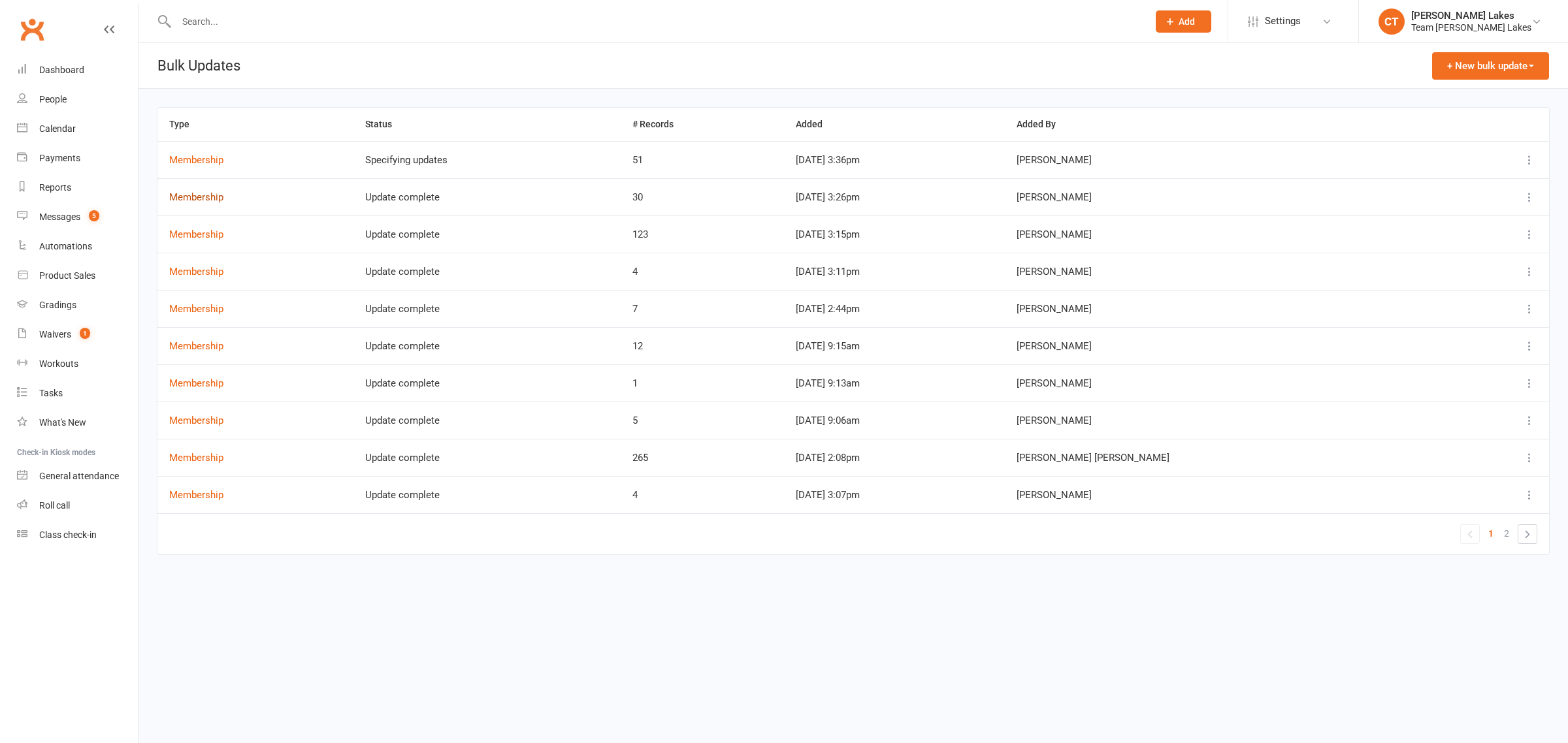 click on "Membership" at bounding box center [196, 197] 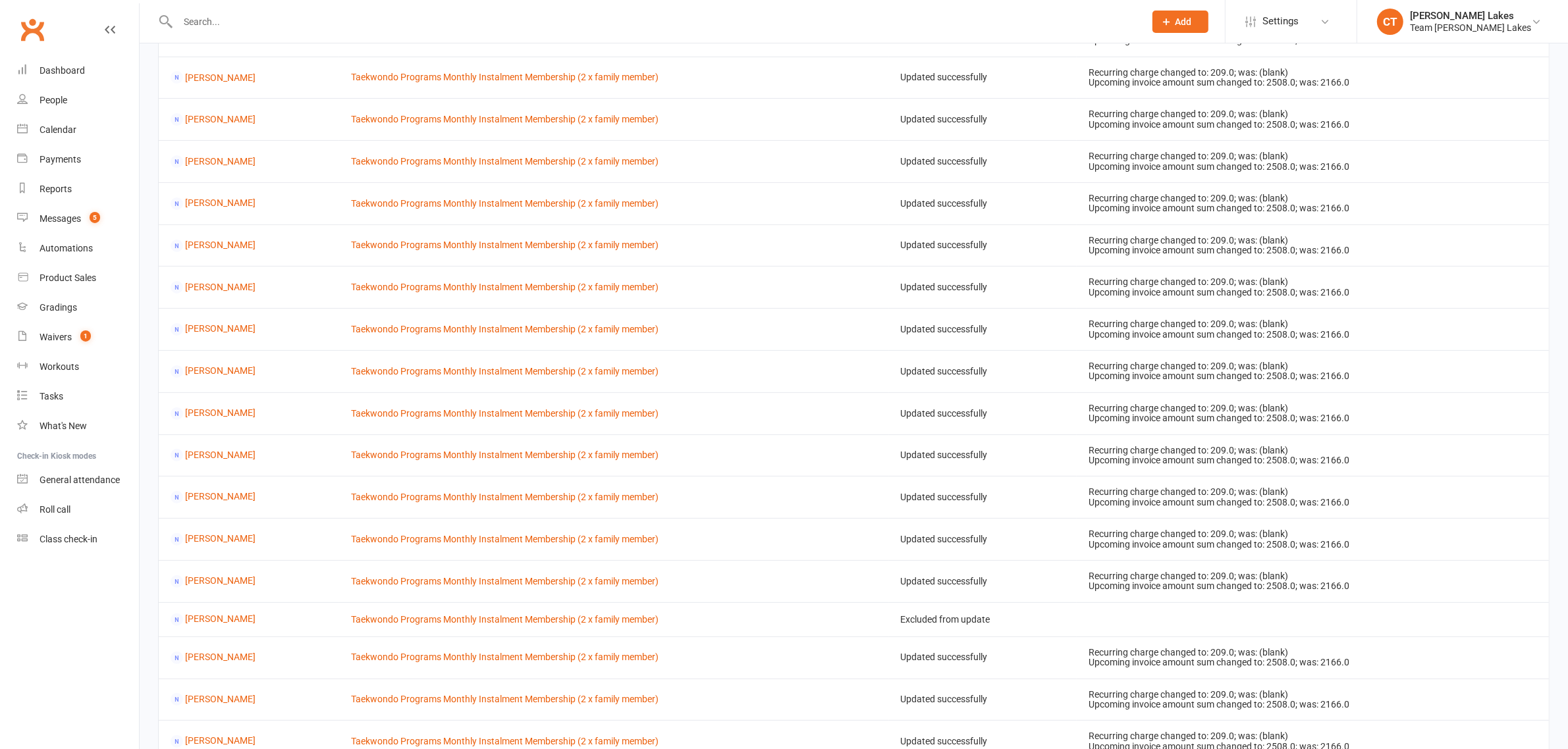 scroll, scrollTop: 249, scrollLeft: 0, axis: vertical 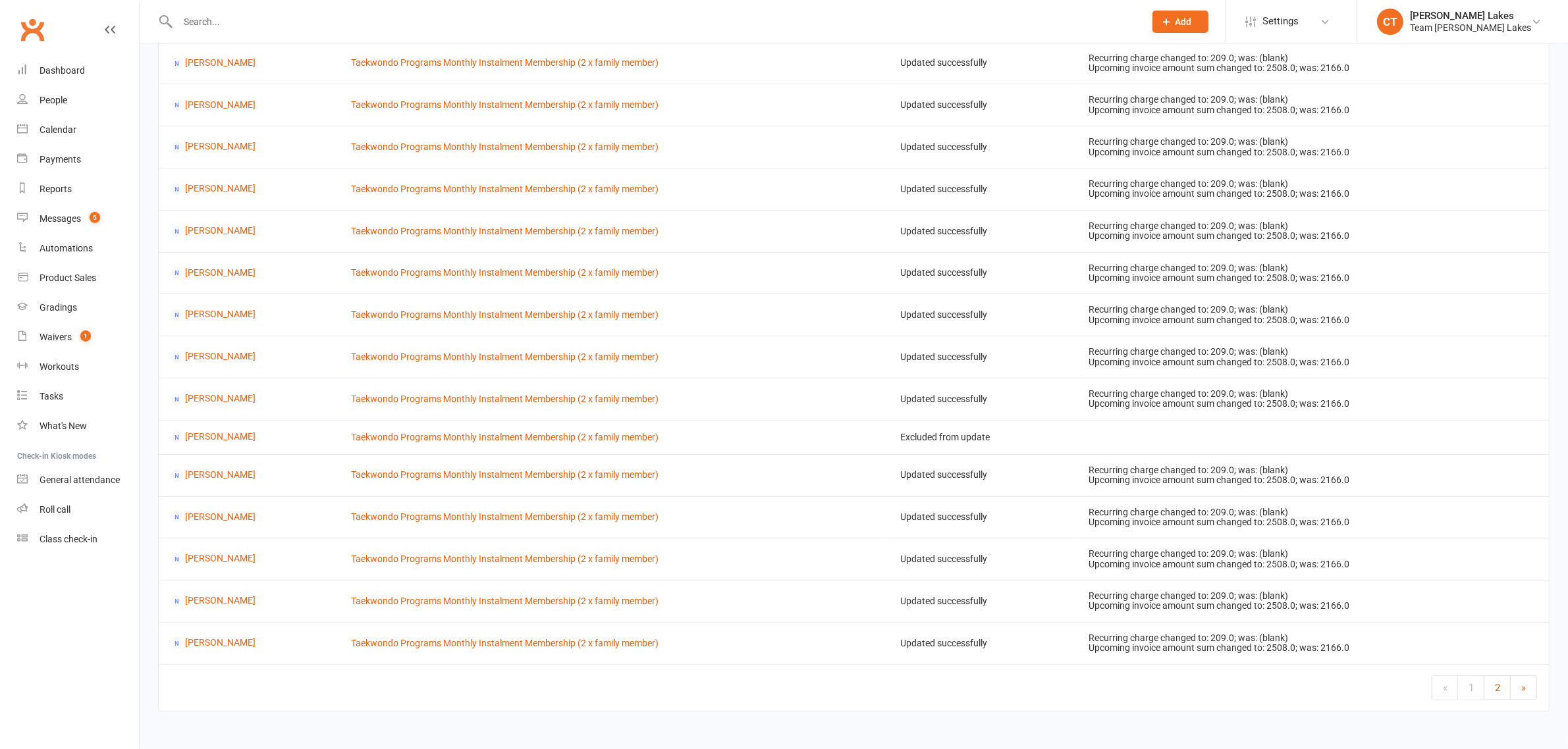 drag, startPoint x: 167, startPoint y: 136, endPoint x: 1475, endPoint y: 708, distance: 1427.6022 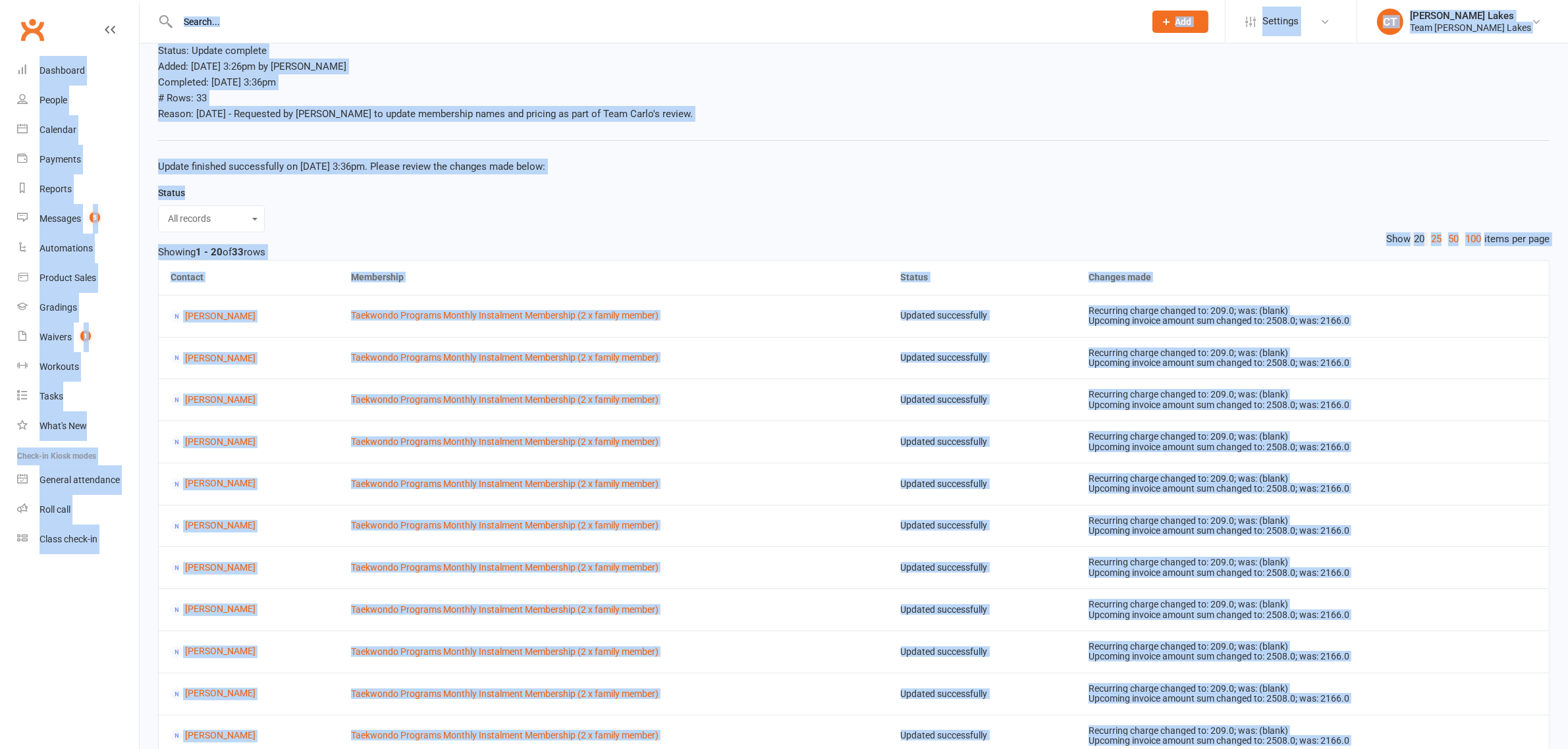 scroll, scrollTop: 93, scrollLeft: 0, axis: vertical 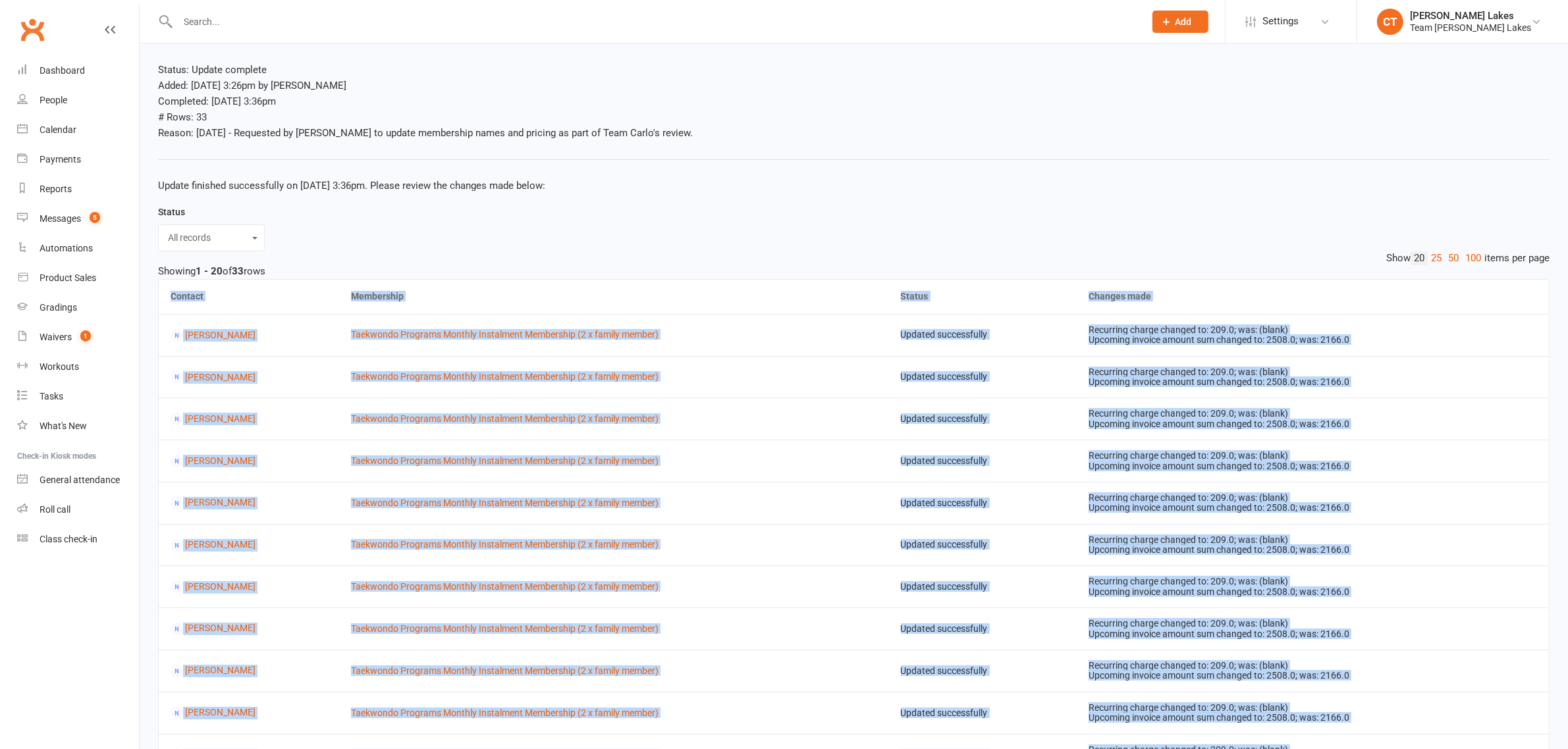 drag, startPoint x: 1392, startPoint y: 648, endPoint x: 163, endPoint y: 295, distance: 1278.6907 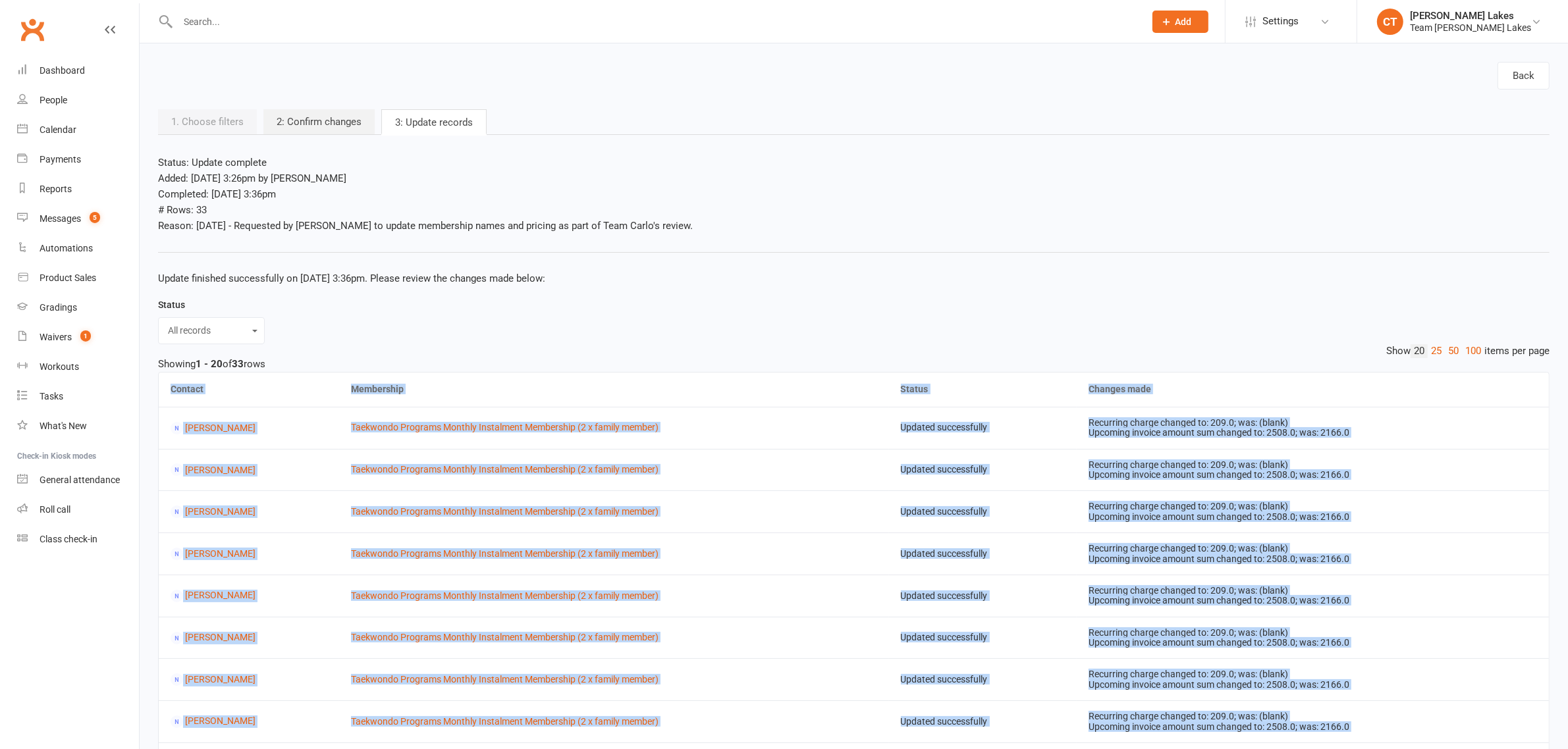 click on "1. Choose filters" at bounding box center [207, 122] 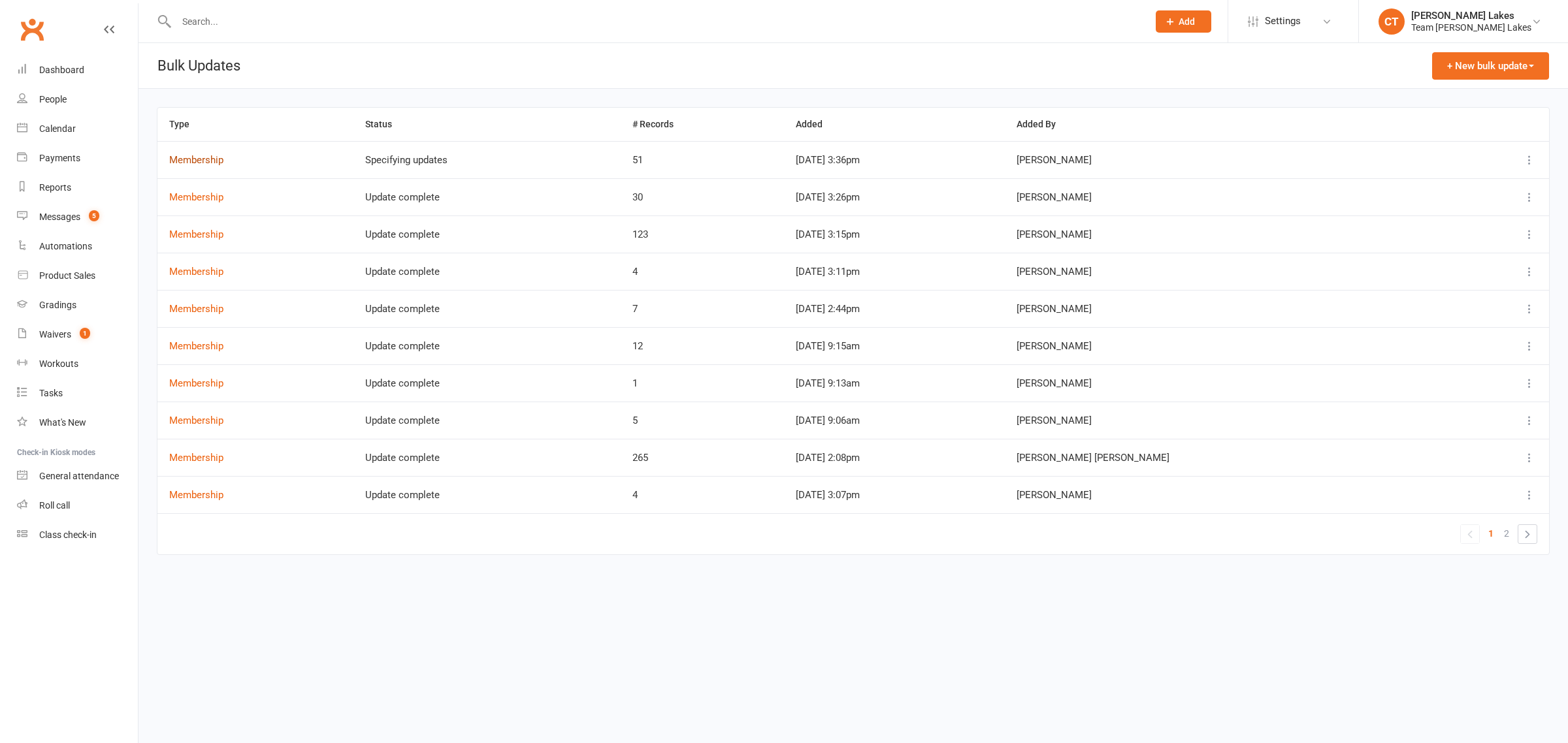 click on "Membership" at bounding box center (196, 160) 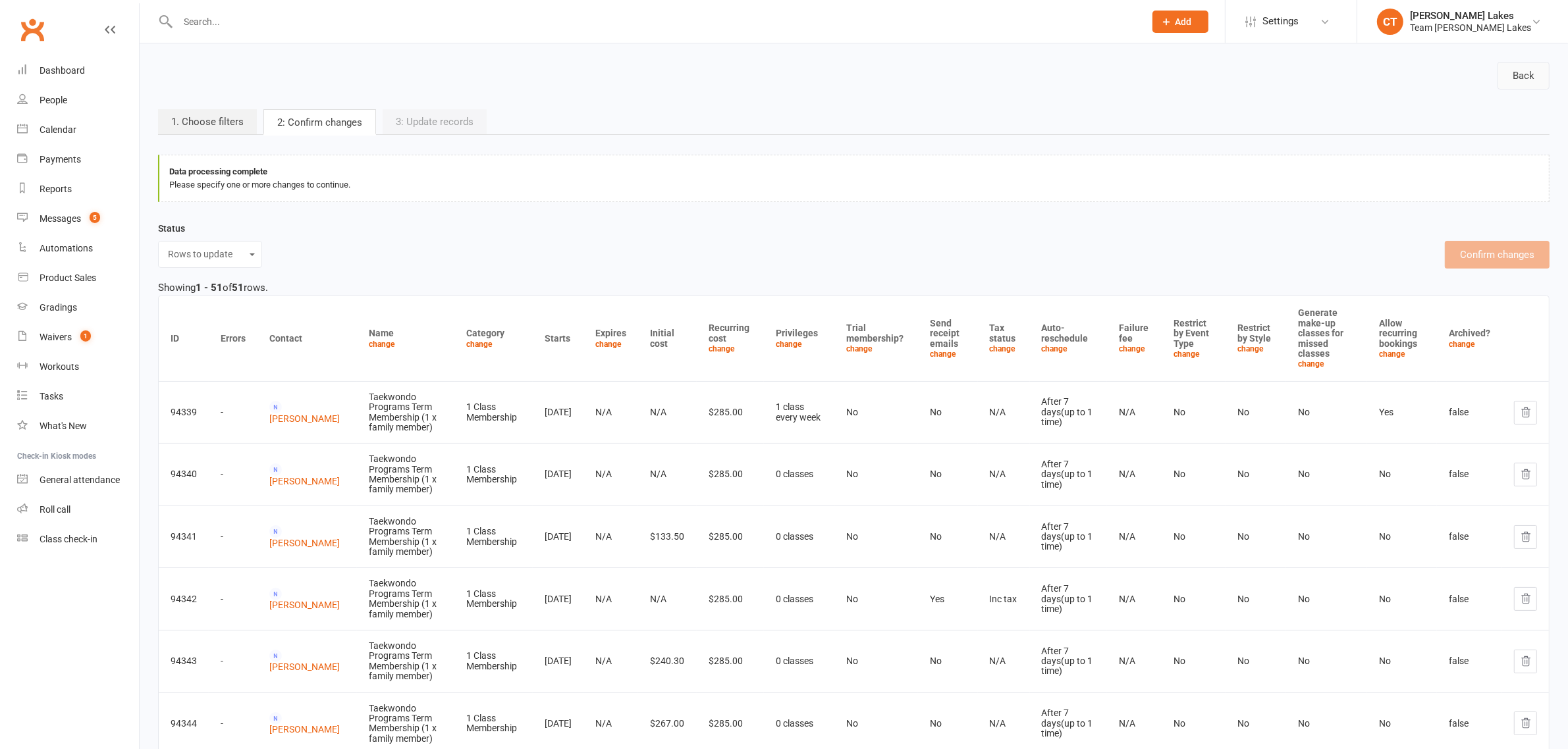 click on "Back" at bounding box center (1523, 76) 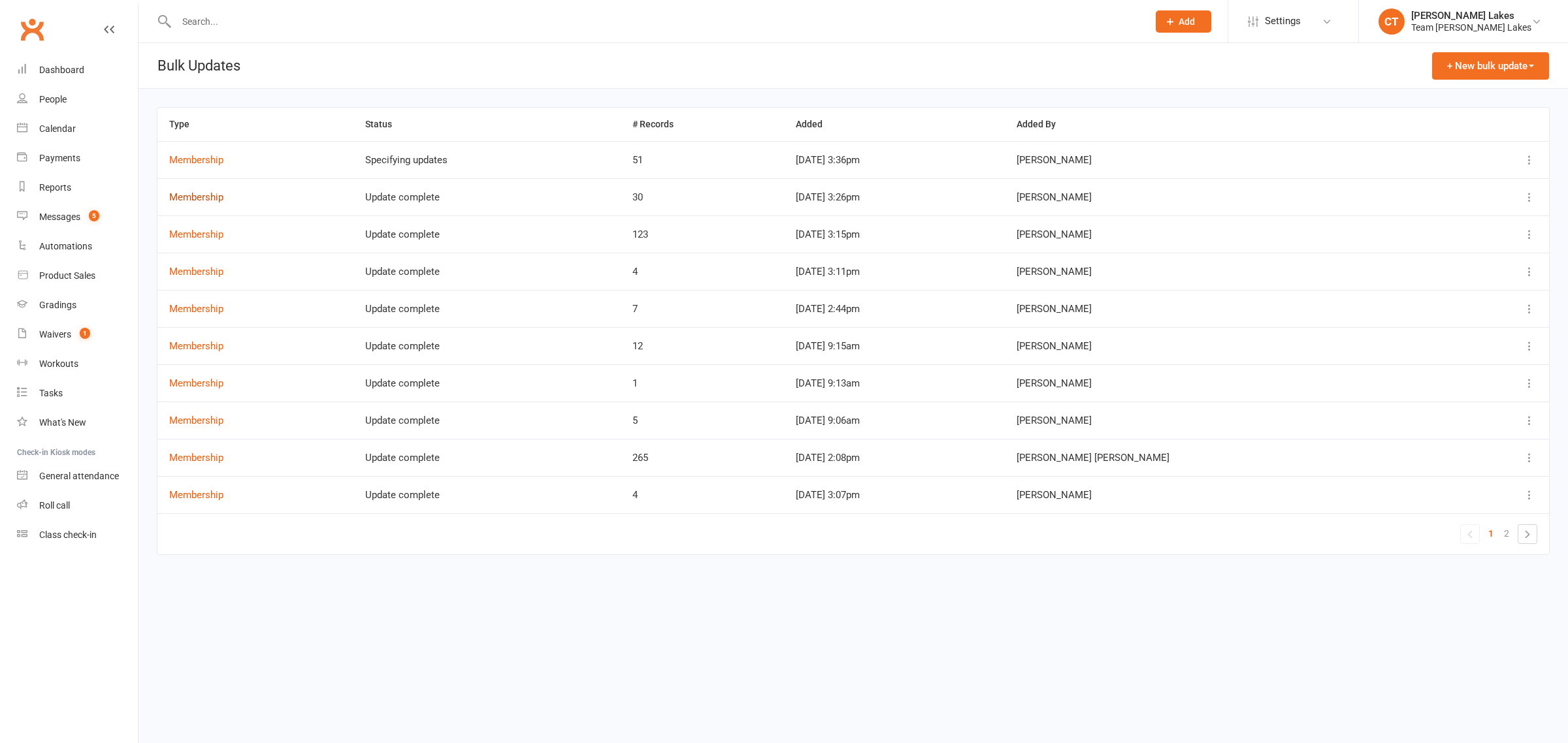 click on "Membership" at bounding box center (196, 197) 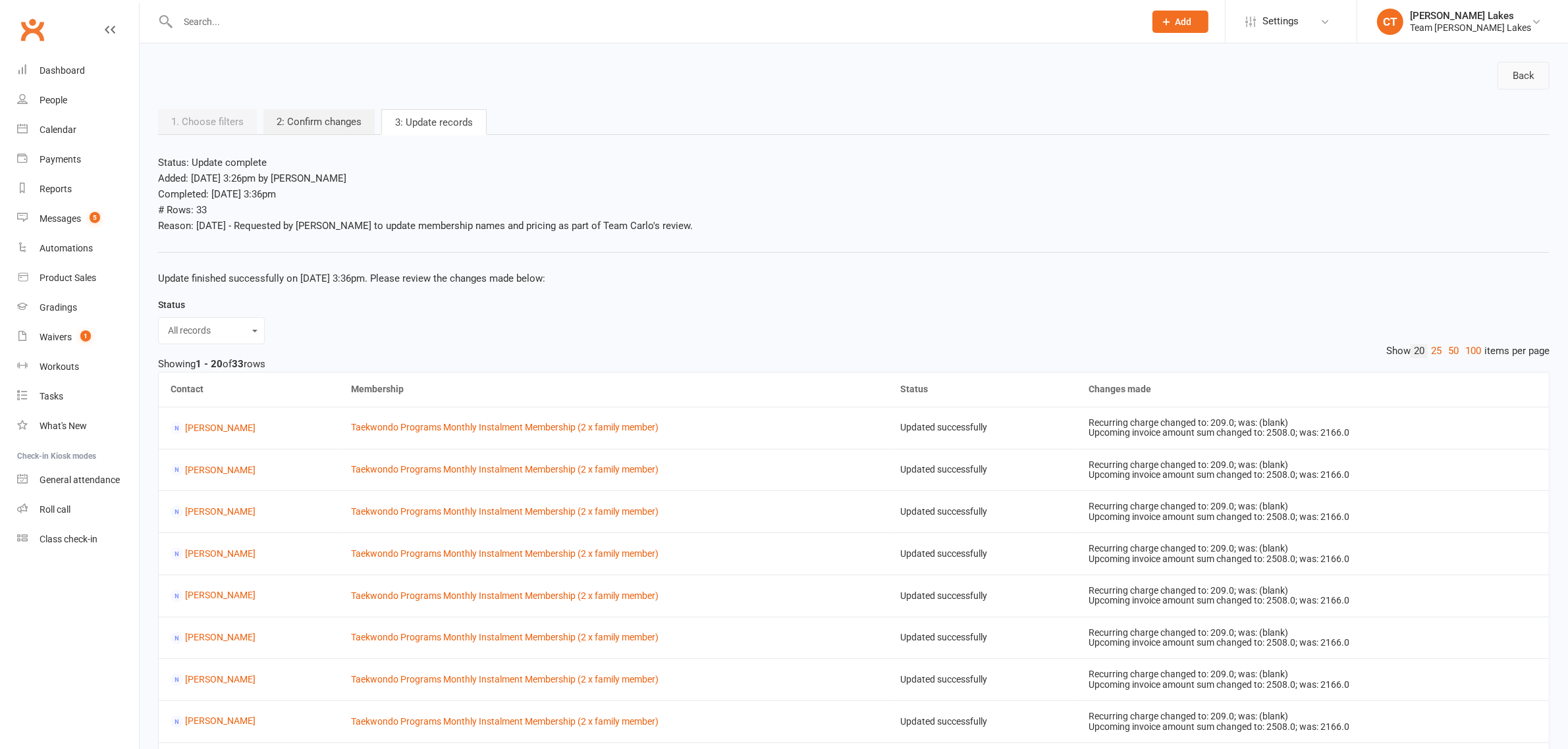 click on "Back" at bounding box center (1523, 76) 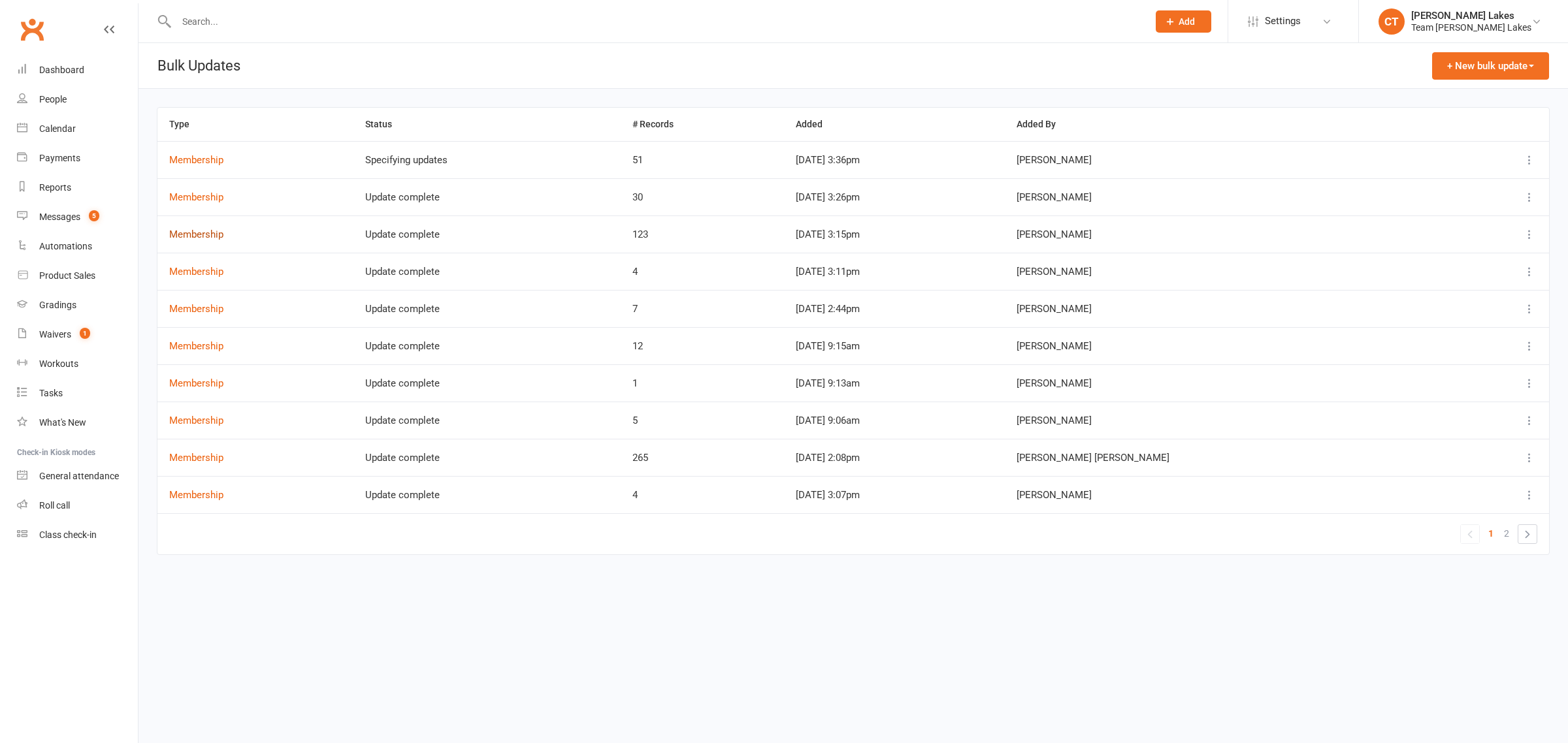 click on "Membership" at bounding box center (196, 234) 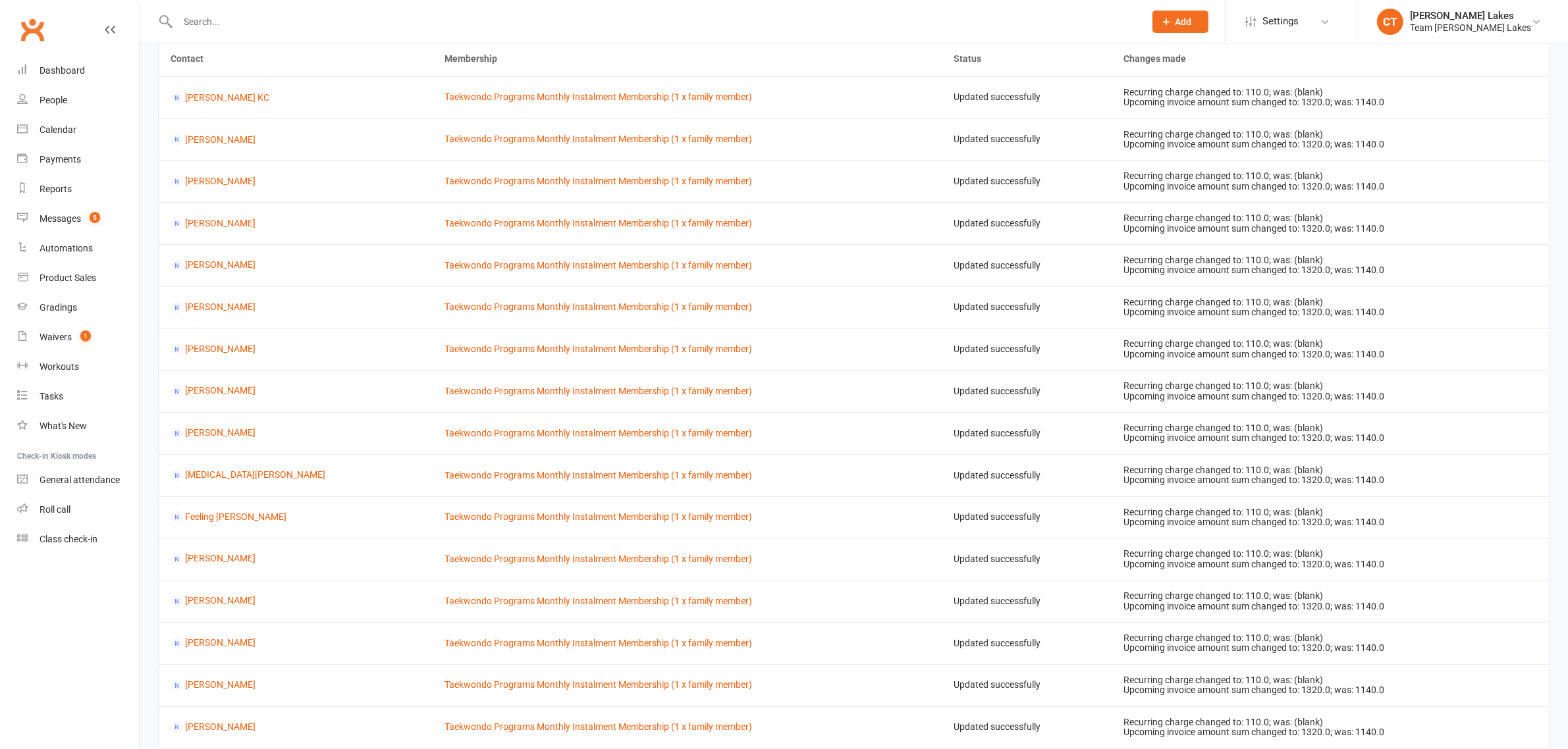 scroll, scrollTop: 175, scrollLeft: 0, axis: vertical 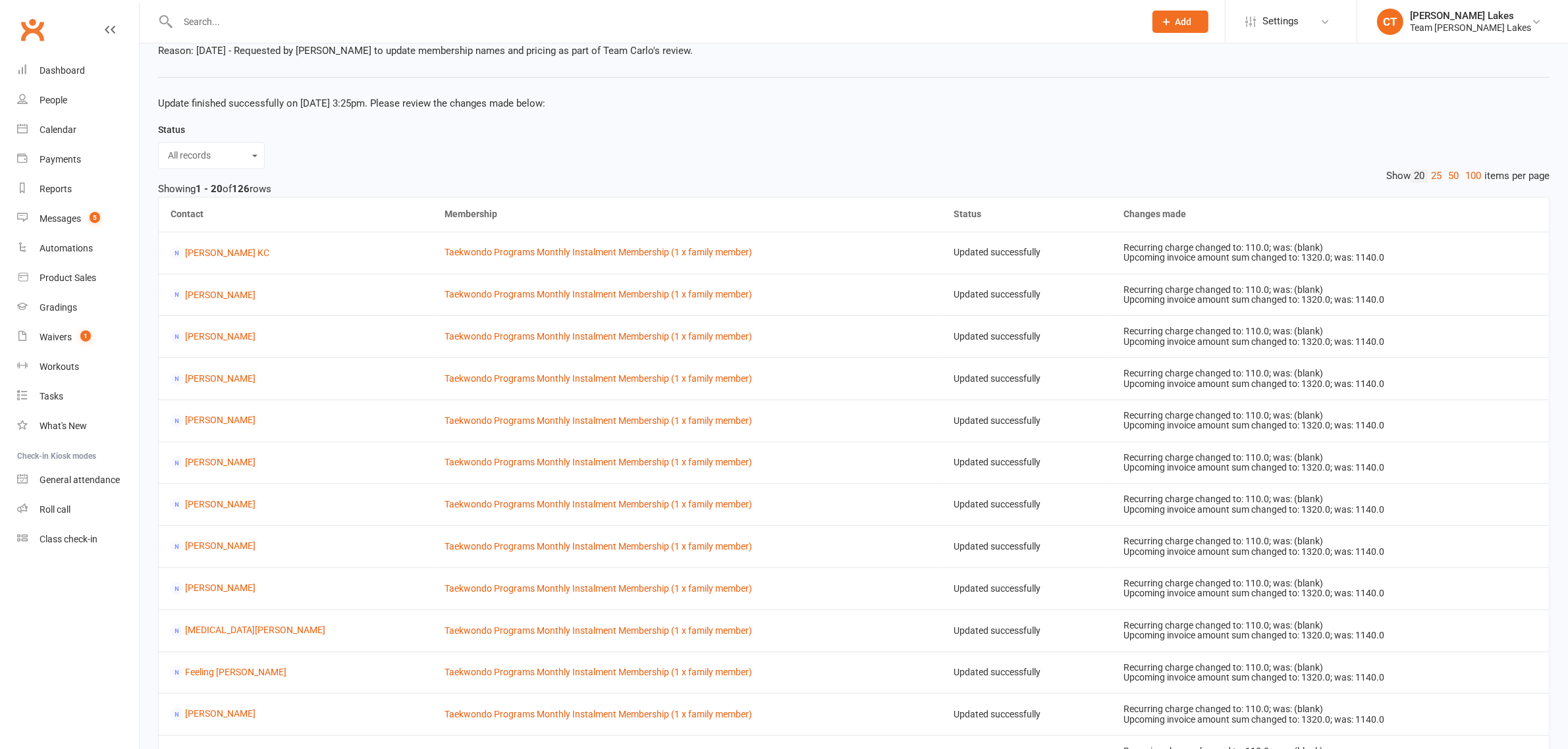 click on "100" 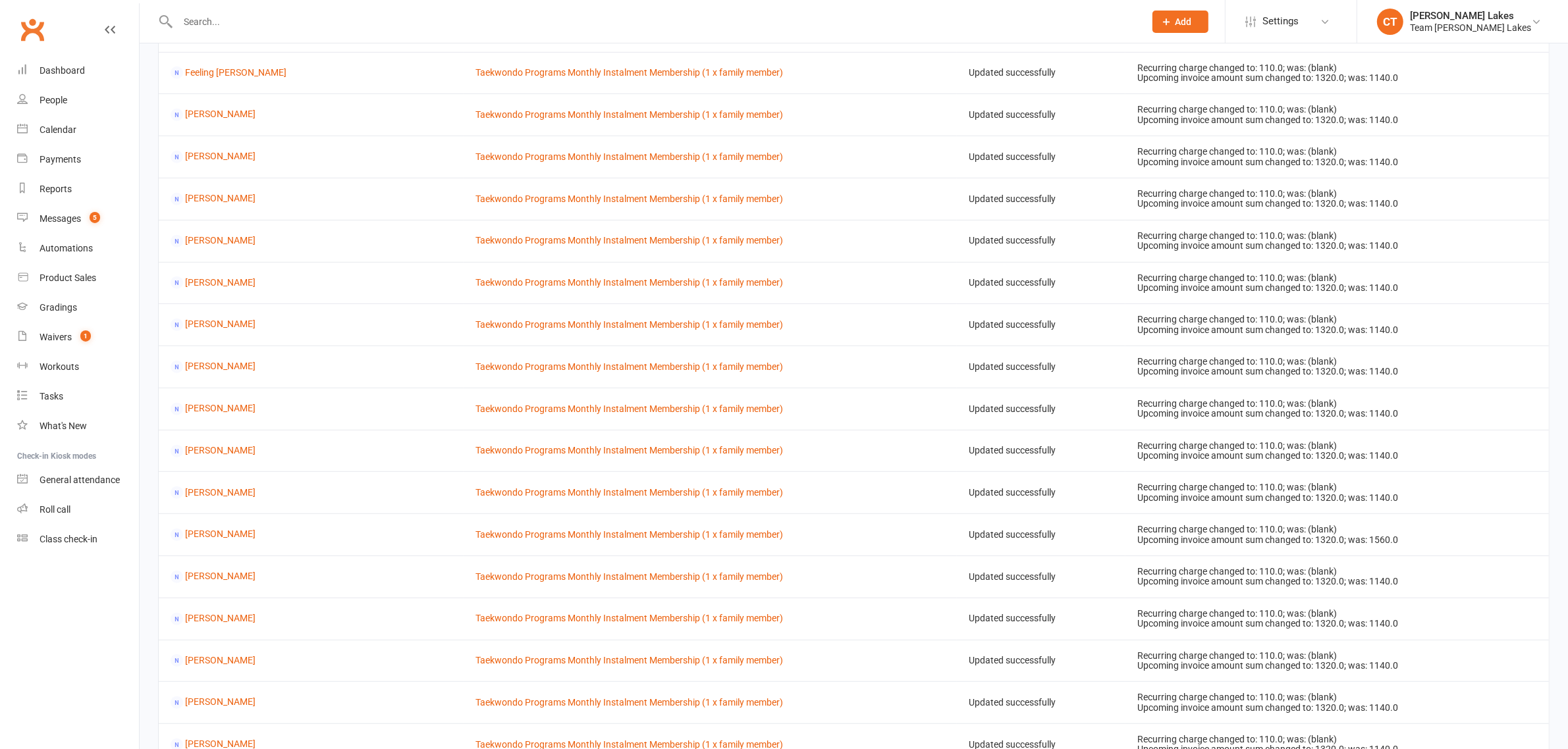scroll, scrollTop: 0, scrollLeft: 0, axis: both 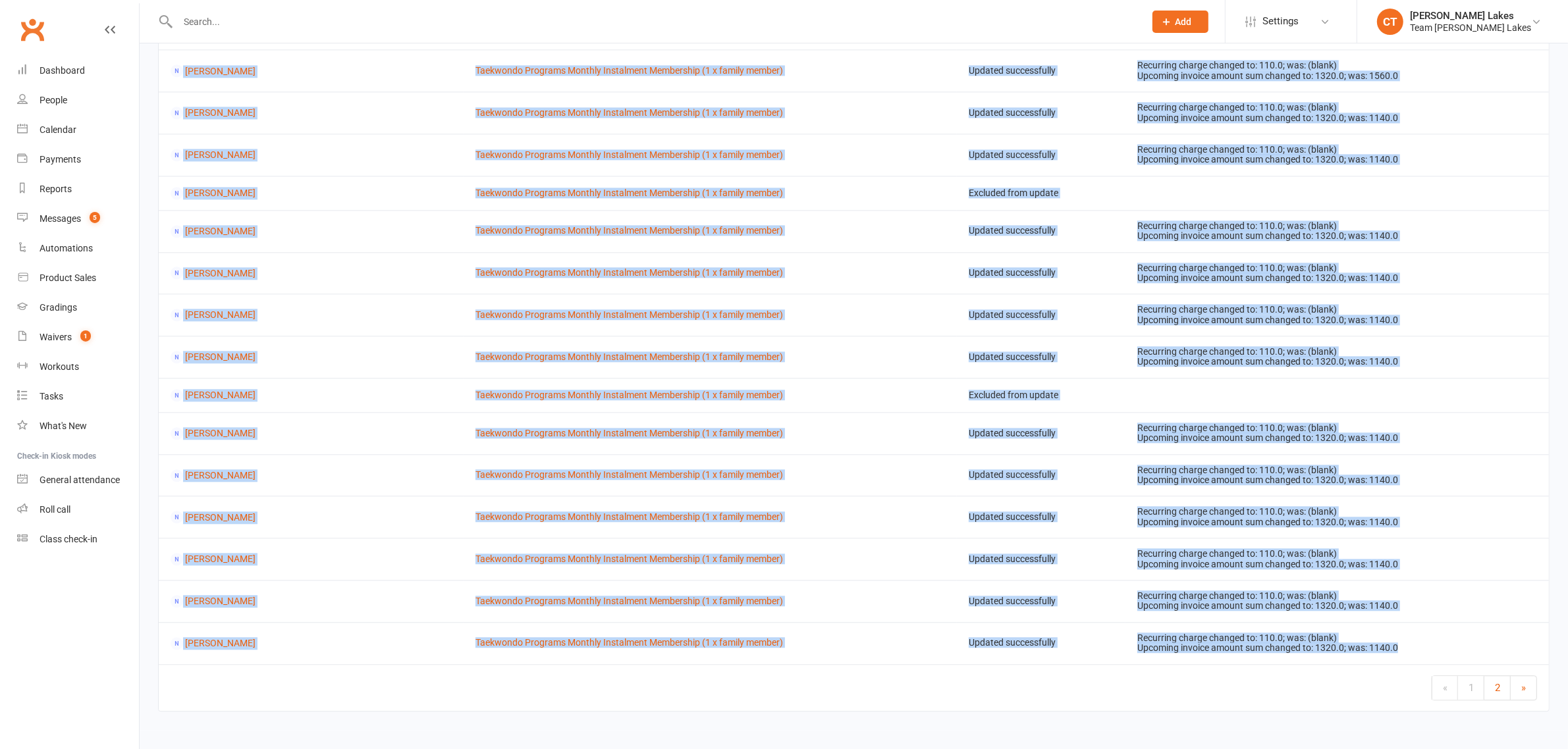 drag, startPoint x: 169, startPoint y: 386, endPoint x: 1457, endPoint y: 659, distance: 1316.6142 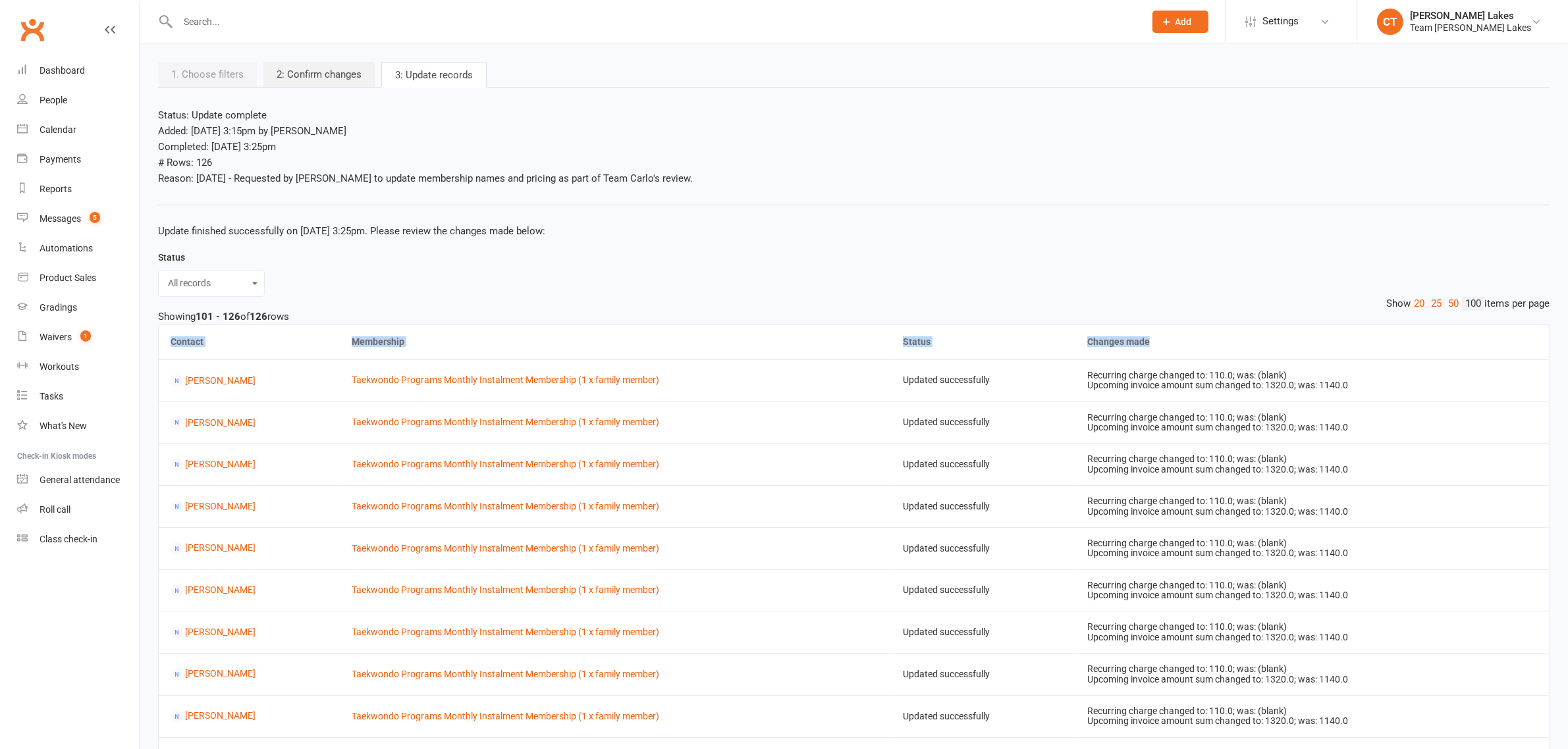 scroll, scrollTop: 0, scrollLeft: 0, axis: both 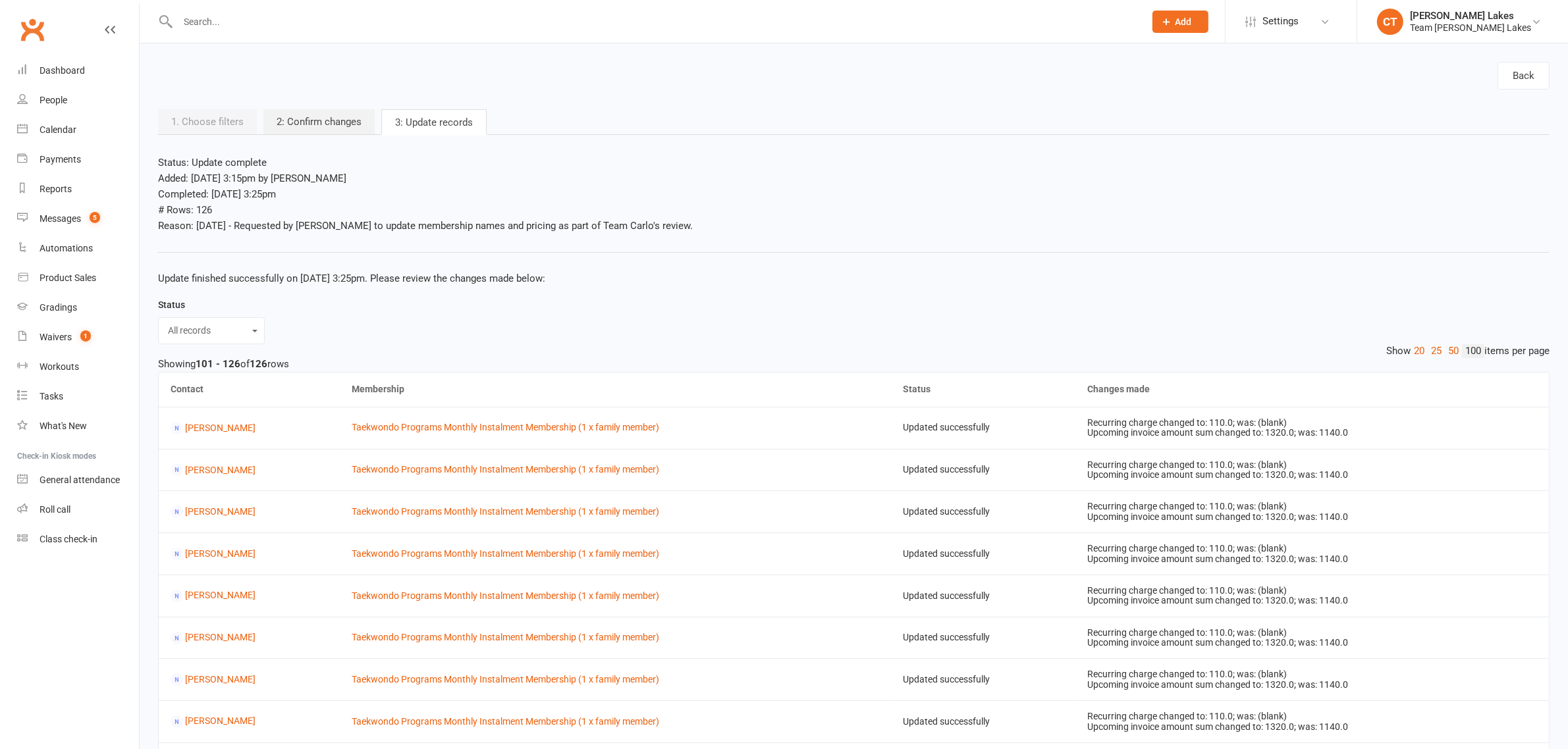 click on "Show  20 25 50 100  items per page Showing  101 - 126  of  126  rows" 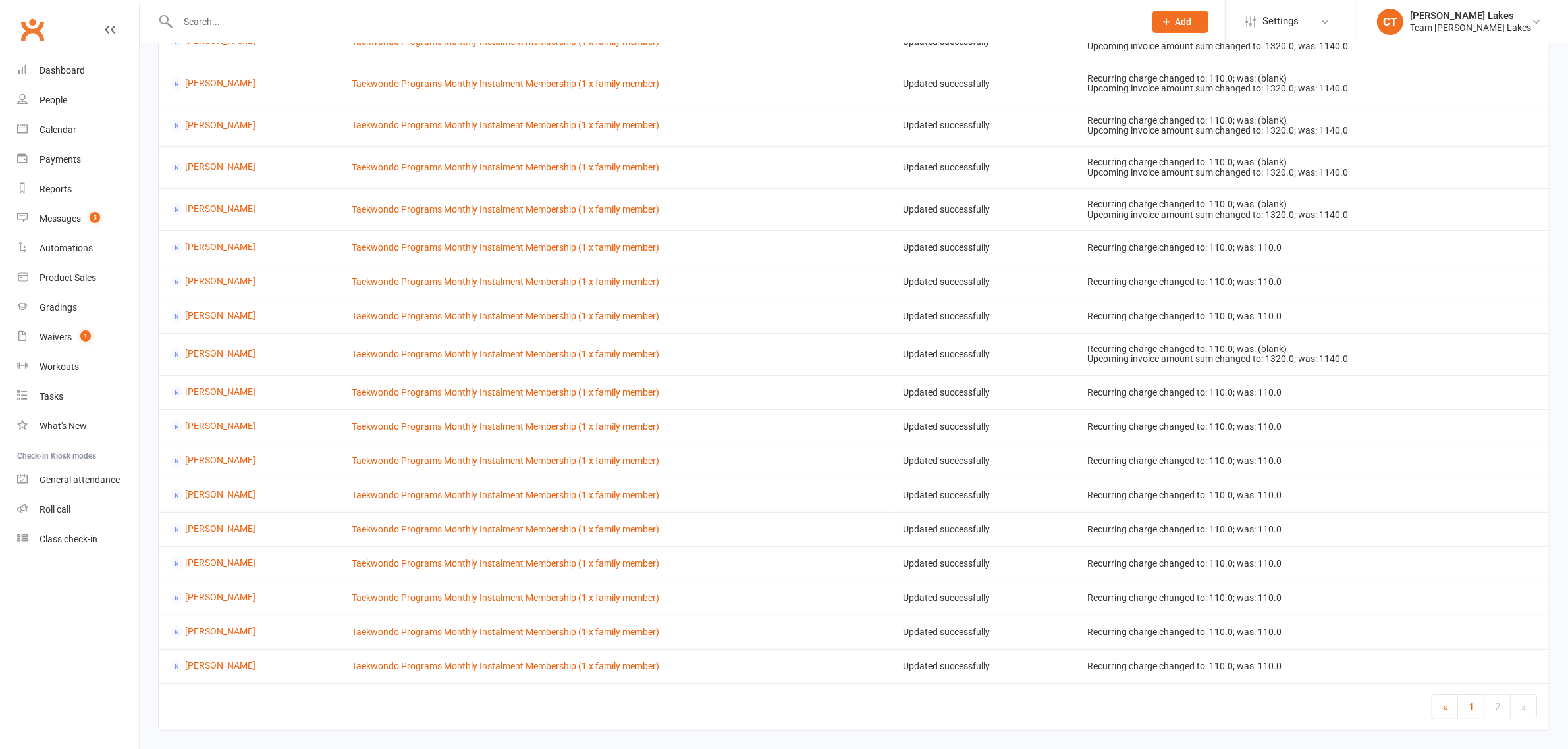 scroll, scrollTop: 746, scrollLeft: 0, axis: vertical 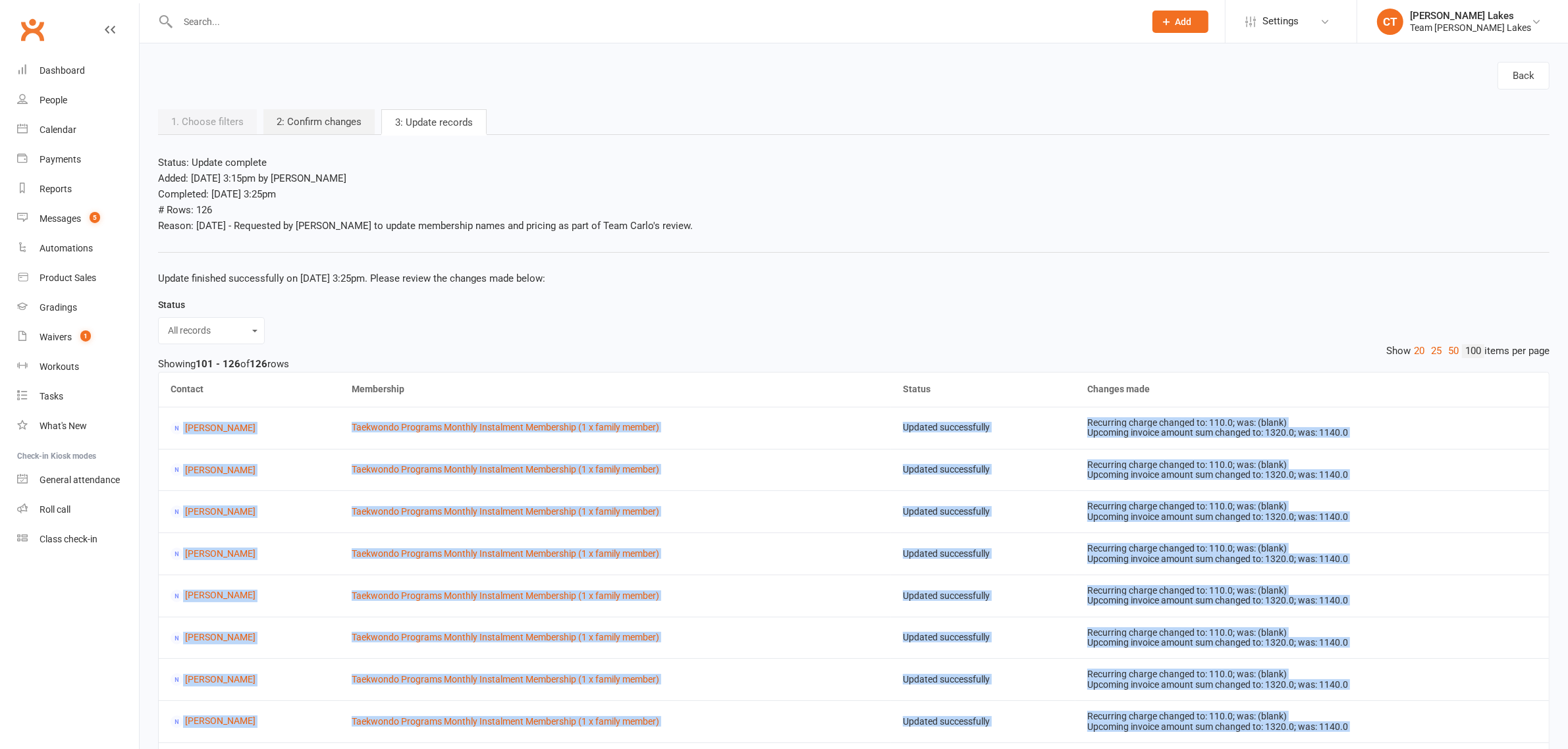 drag, startPoint x: 1420, startPoint y: 662, endPoint x: 178, endPoint y: 438, distance: 1262.038 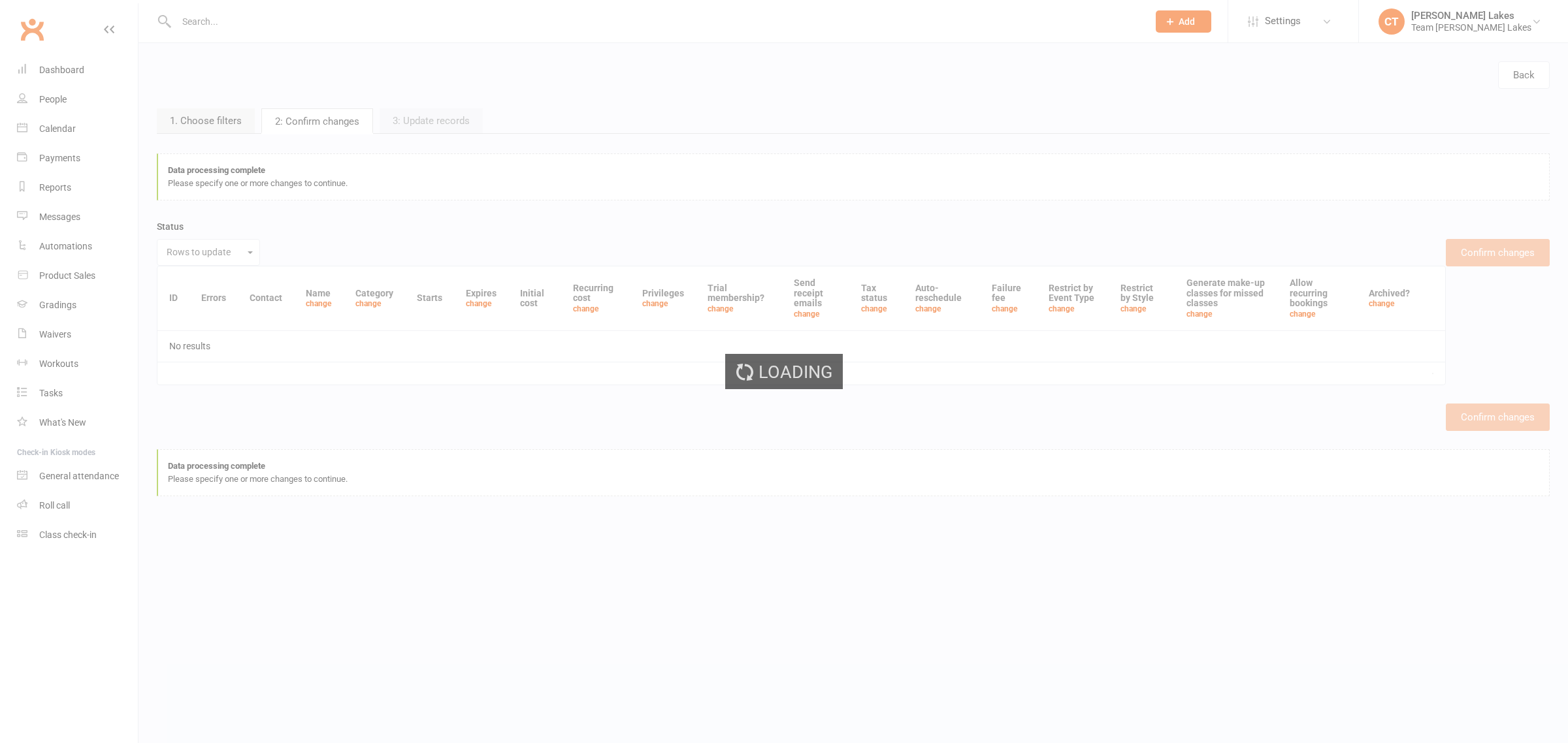 scroll, scrollTop: 0, scrollLeft: 0, axis: both 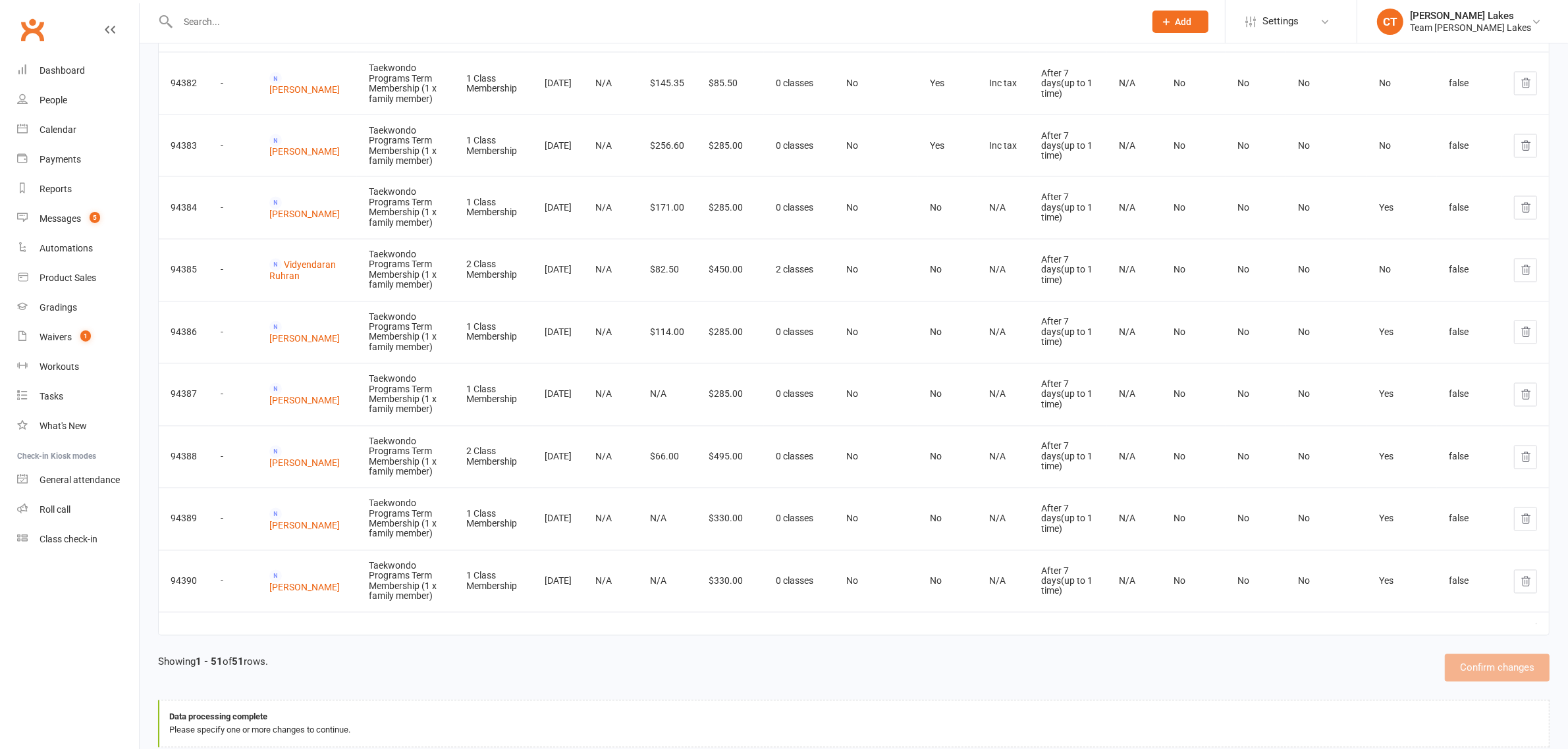 copy on "Vidyendaran Ruhran" 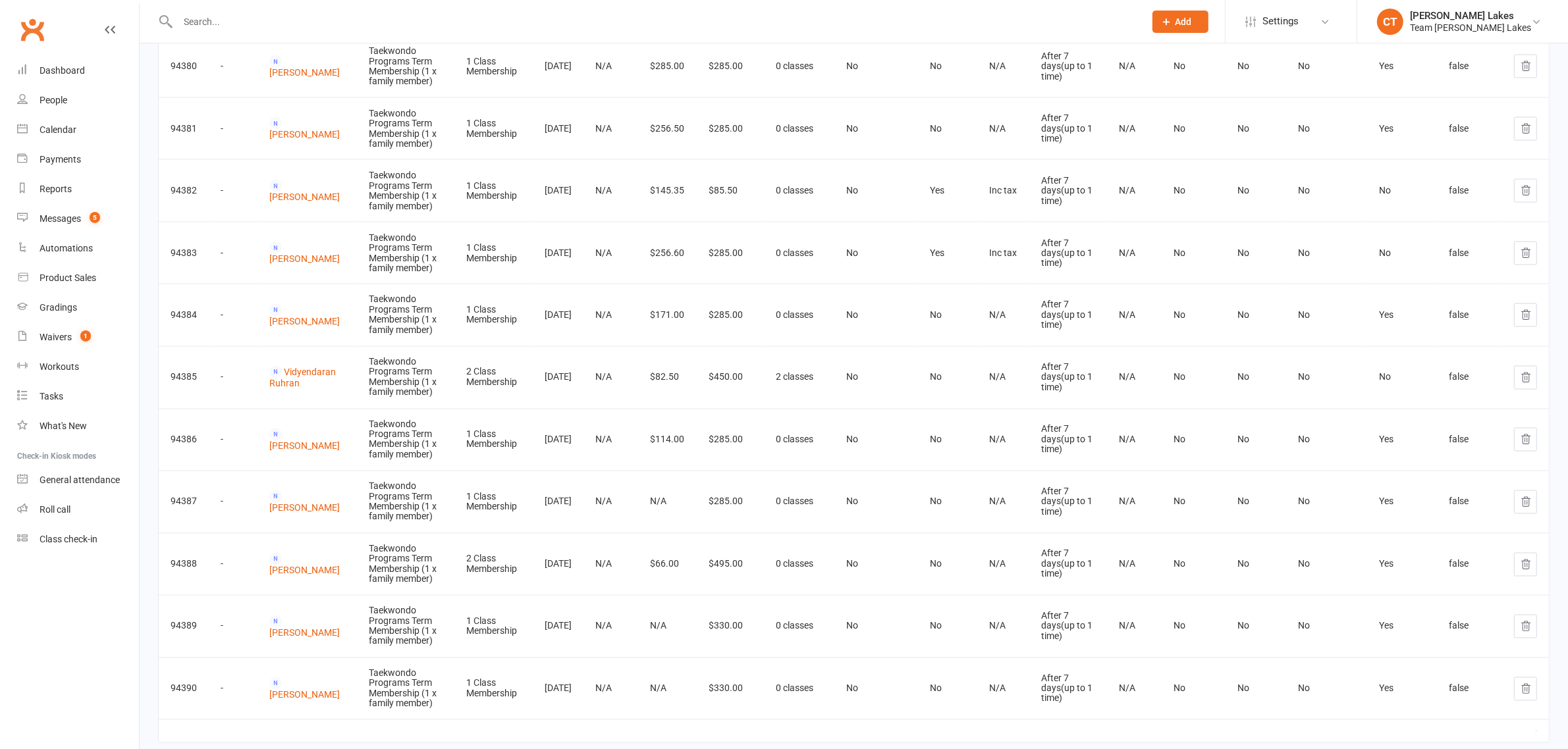scroll, scrollTop: 2989, scrollLeft: 0, axis: vertical 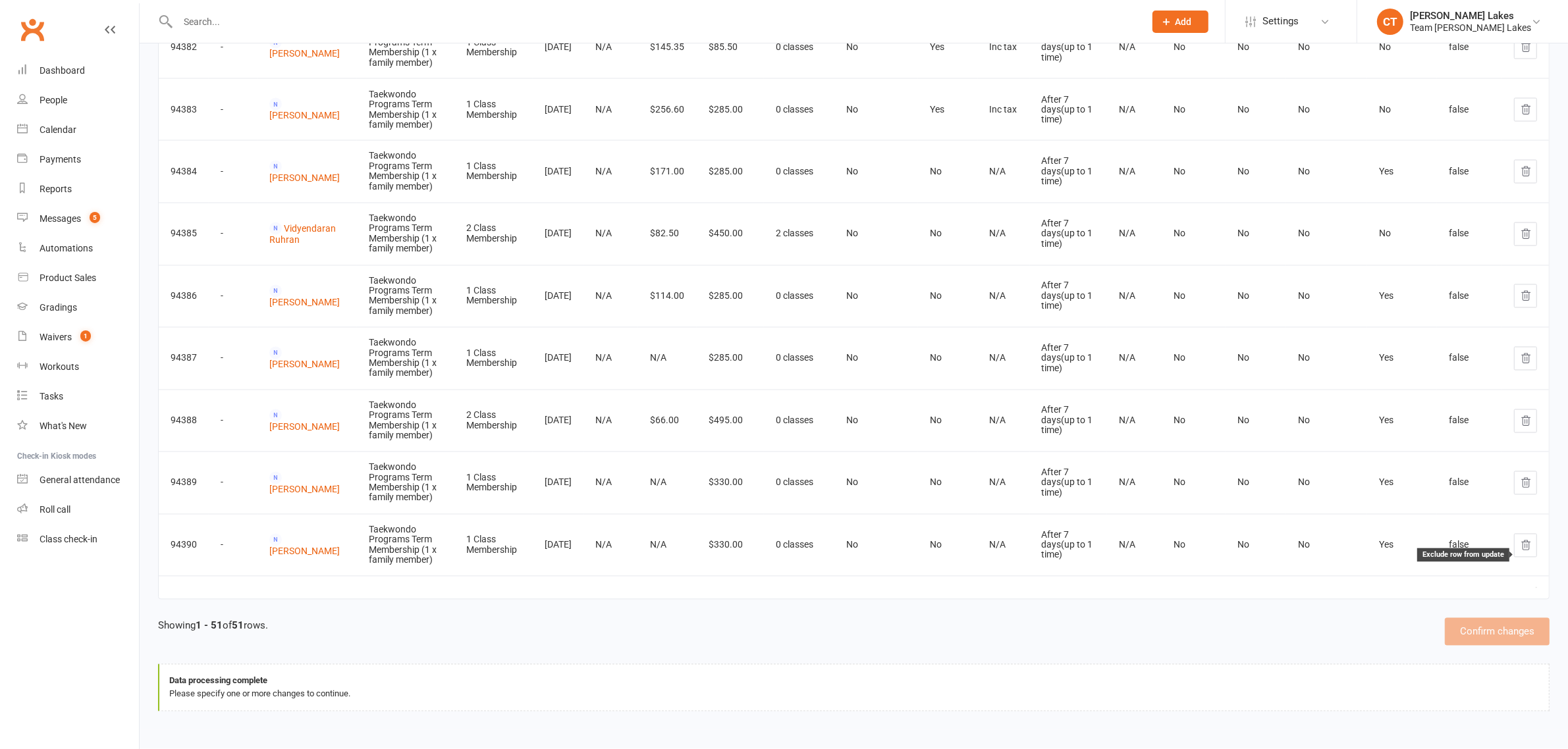click 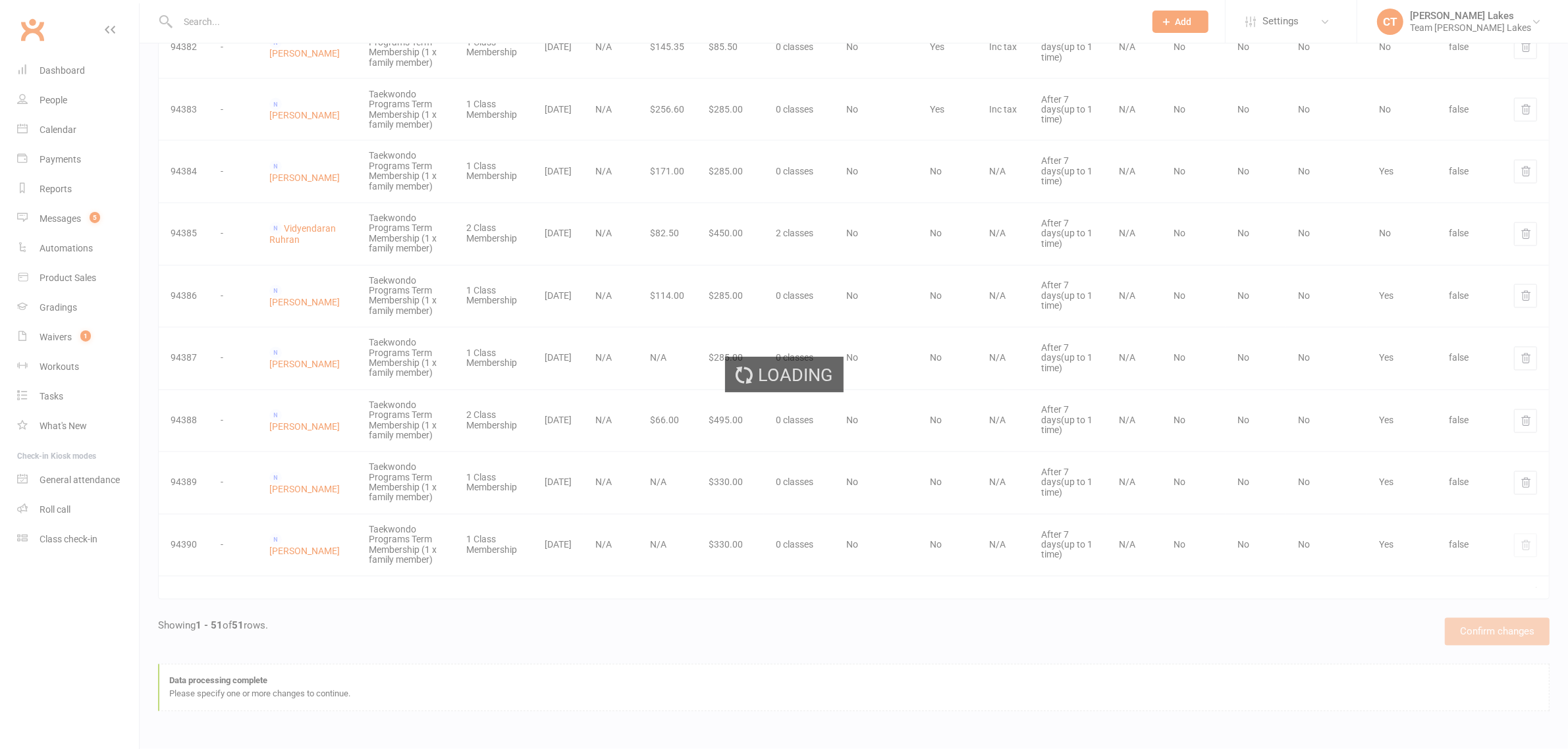 scroll, scrollTop: 2927, scrollLeft: 0, axis: vertical 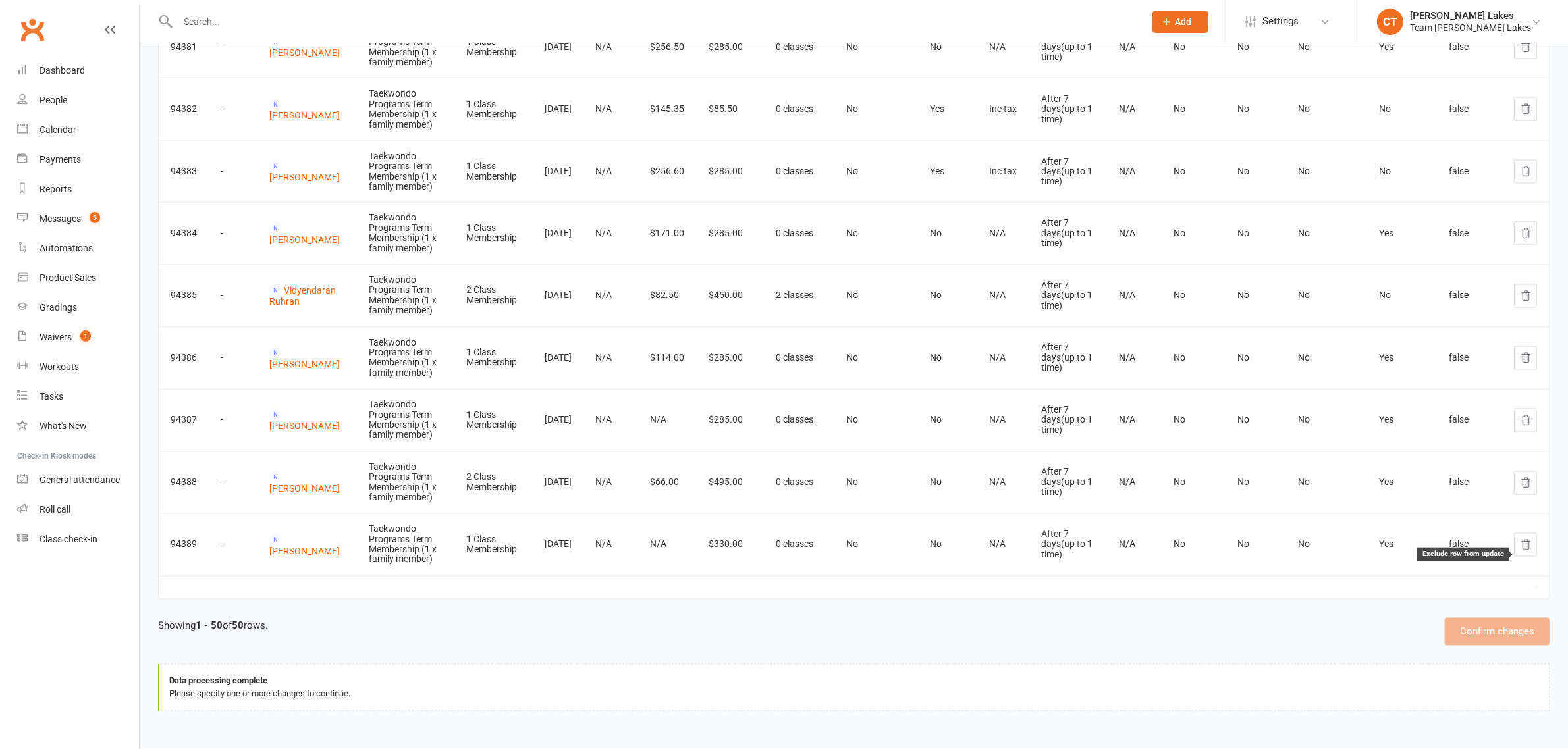 click 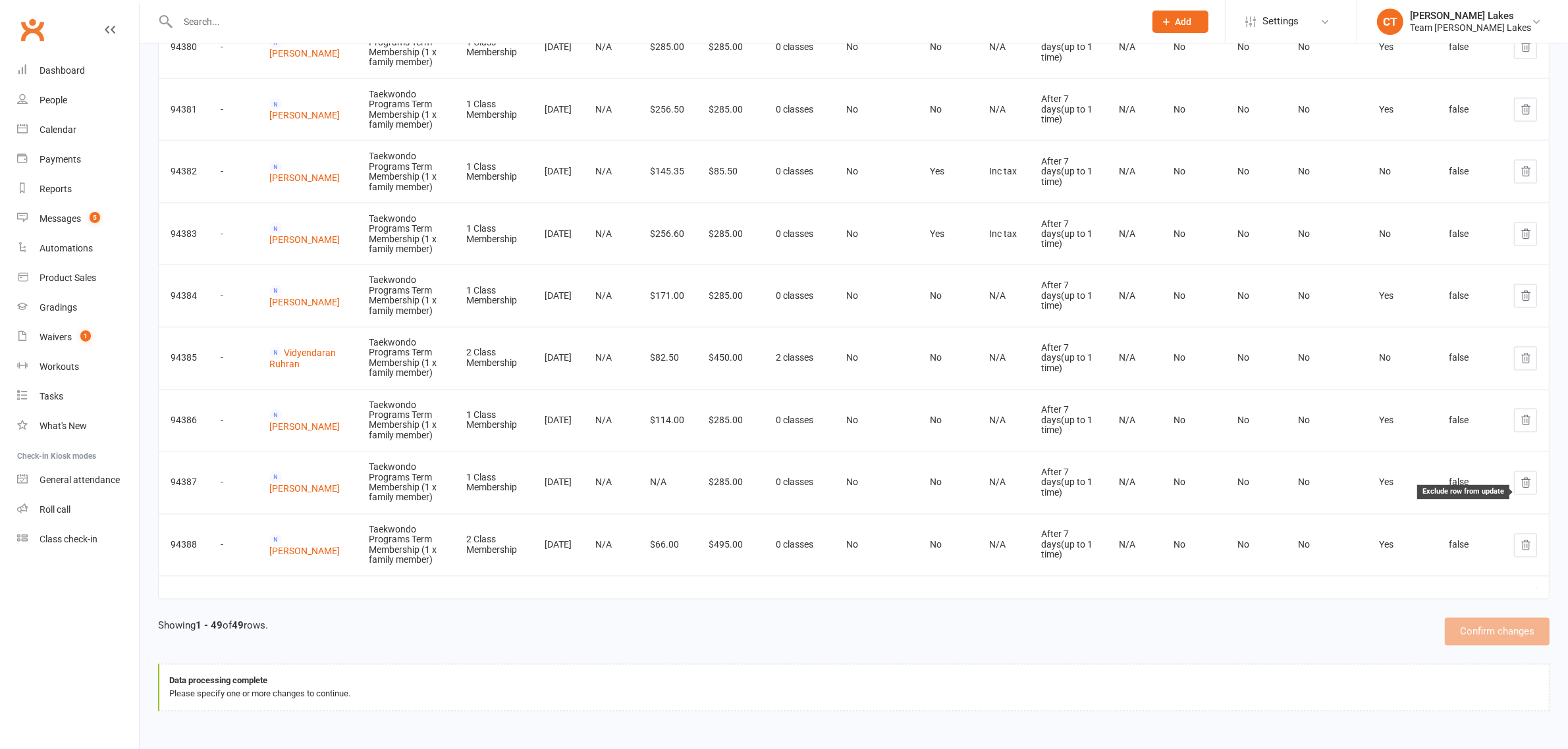 scroll, scrollTop: 2864, scrollLeft: 0, axis: vertical 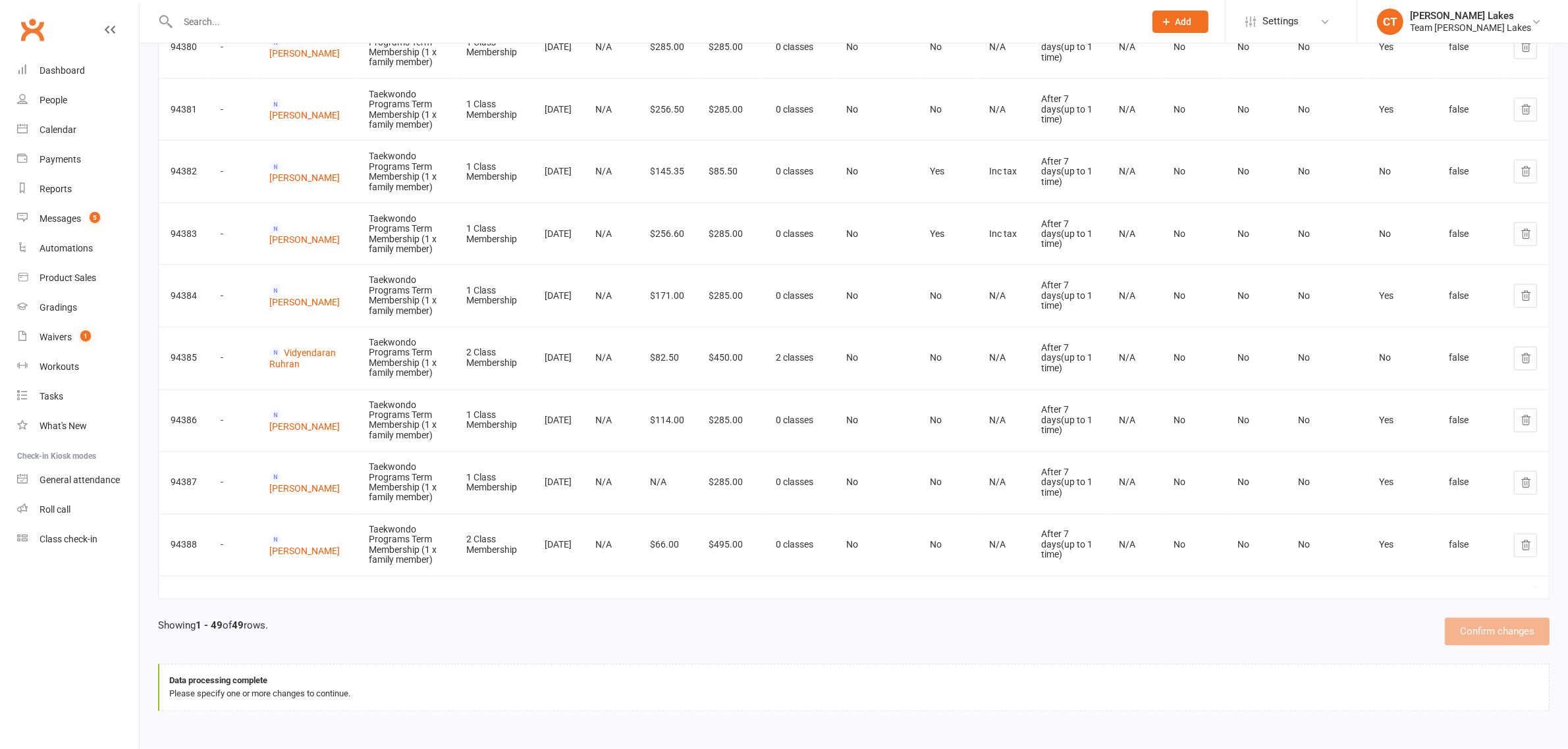 drag, startPoint x: 548, startPoint y: 607, endPoint x: 554, endPoint y: 607, distance: 6 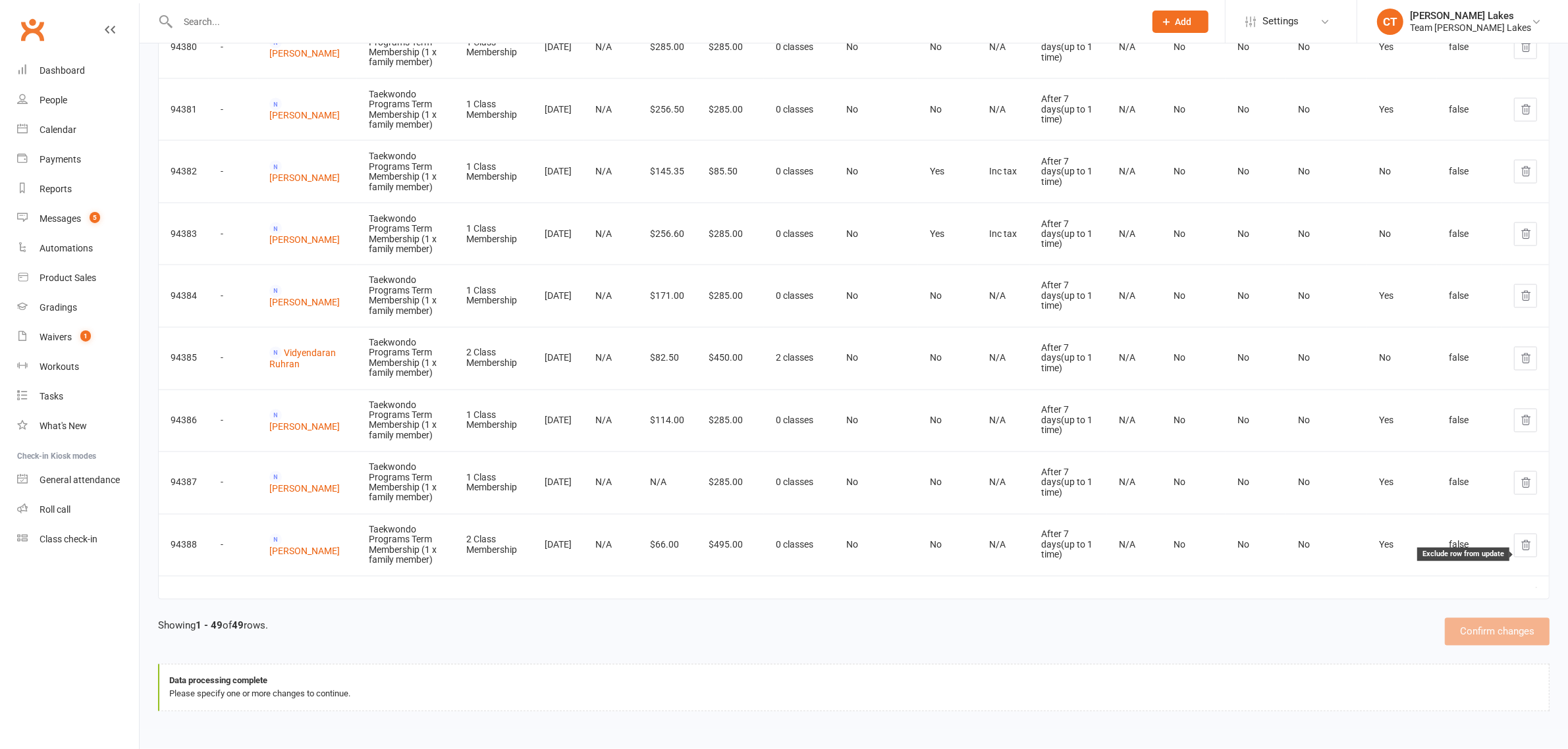click 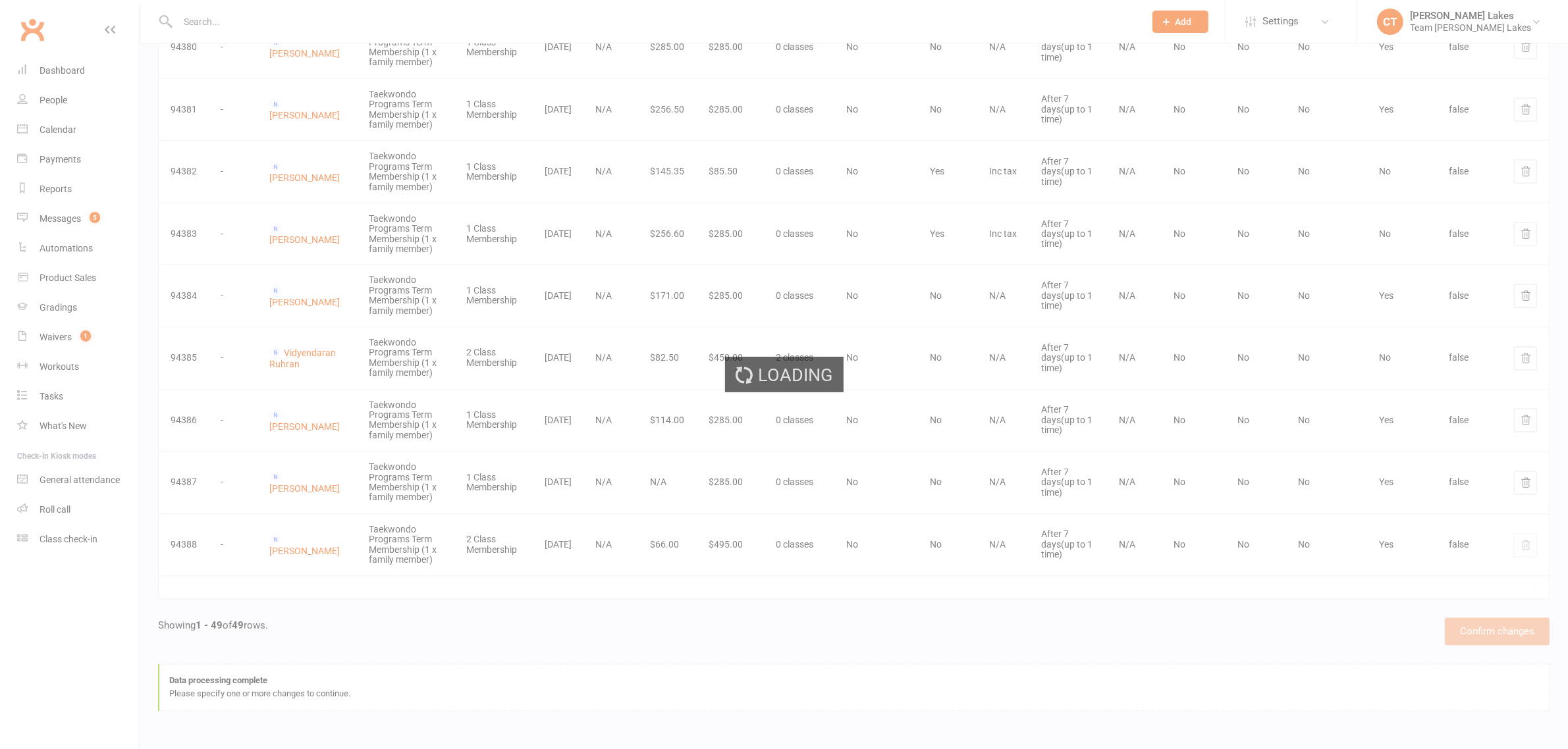scroll, scrollTop: 2802, scrollLeft: 0, axis: vertical 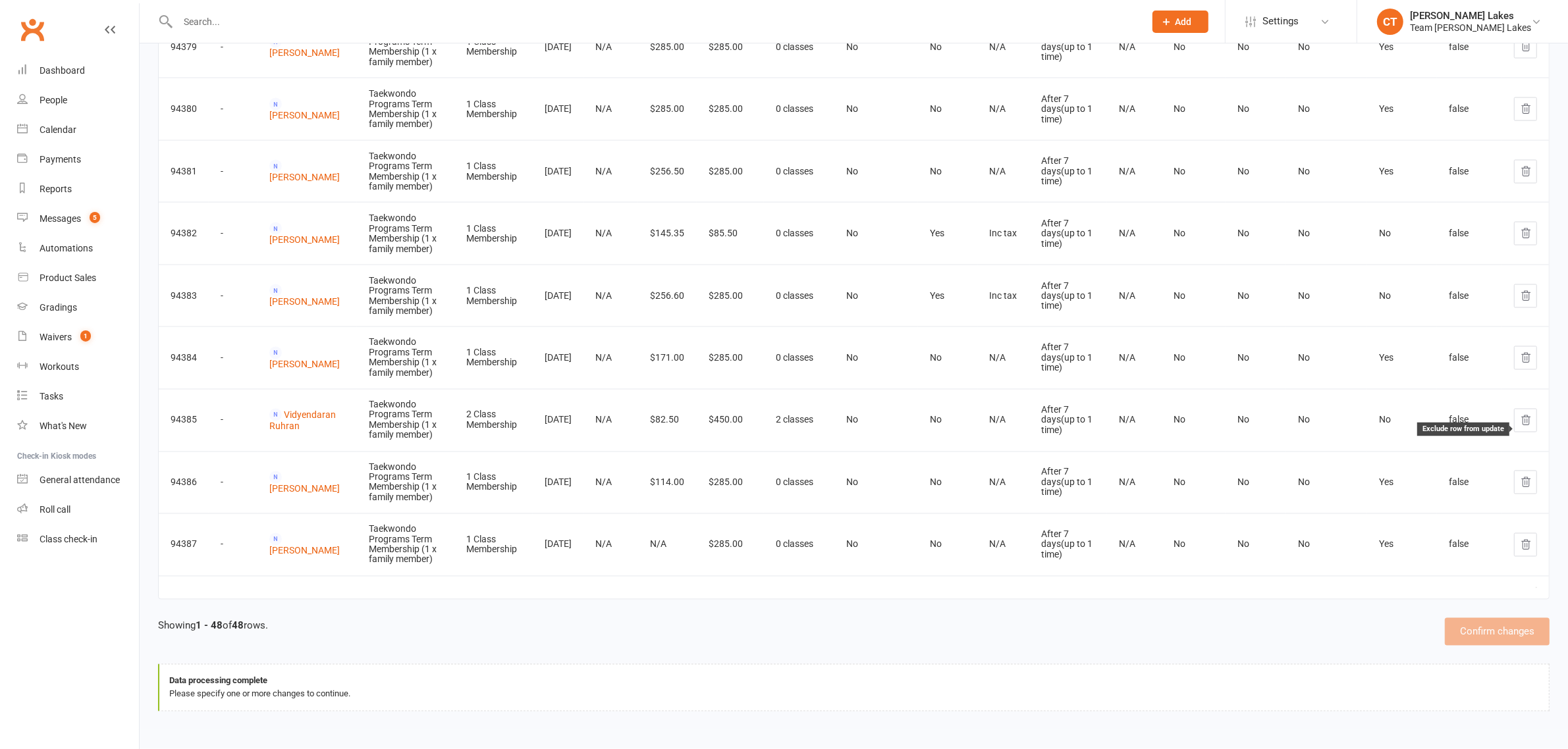 click 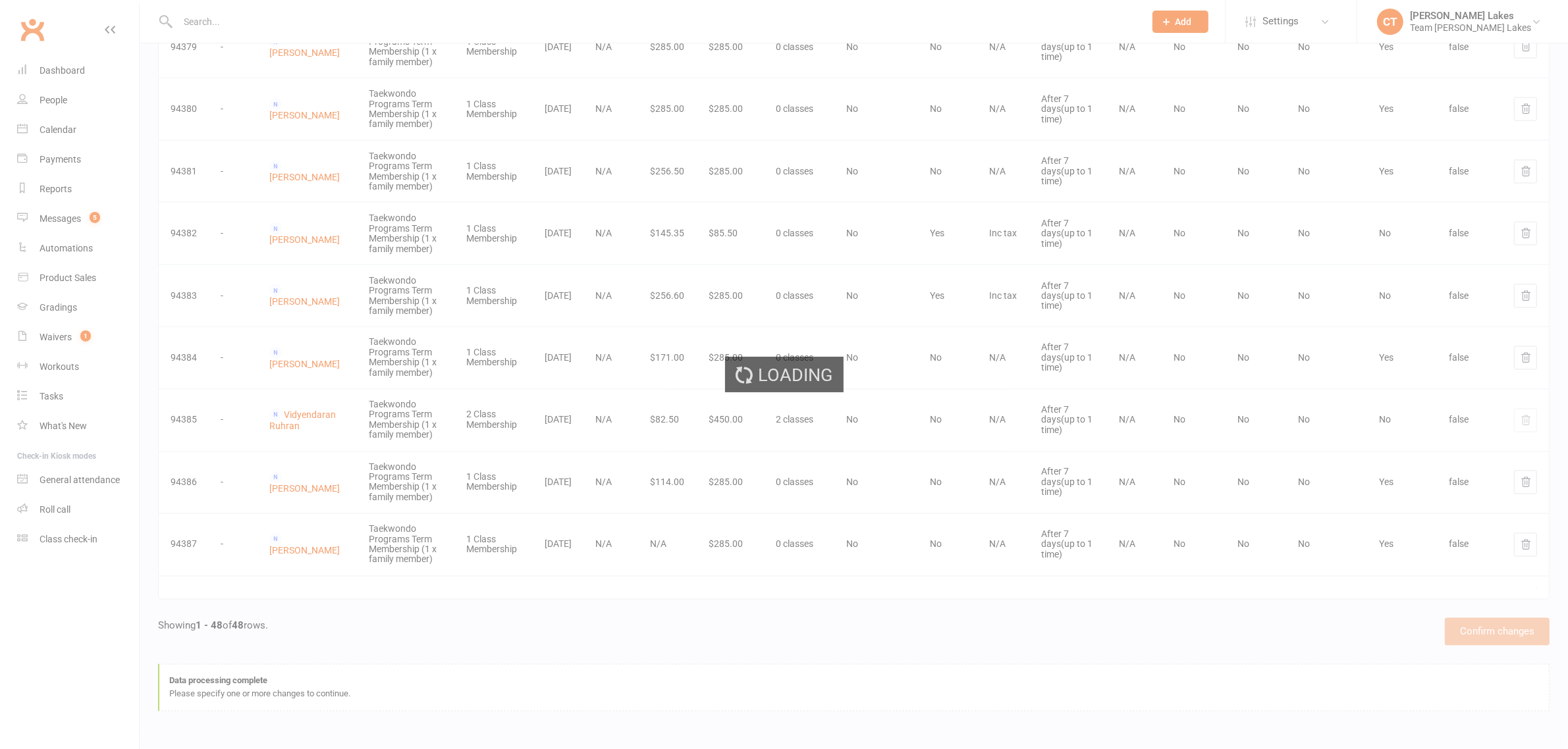 scroll, scrollTop: 2739, scrollLeft: 0, axis: vertical 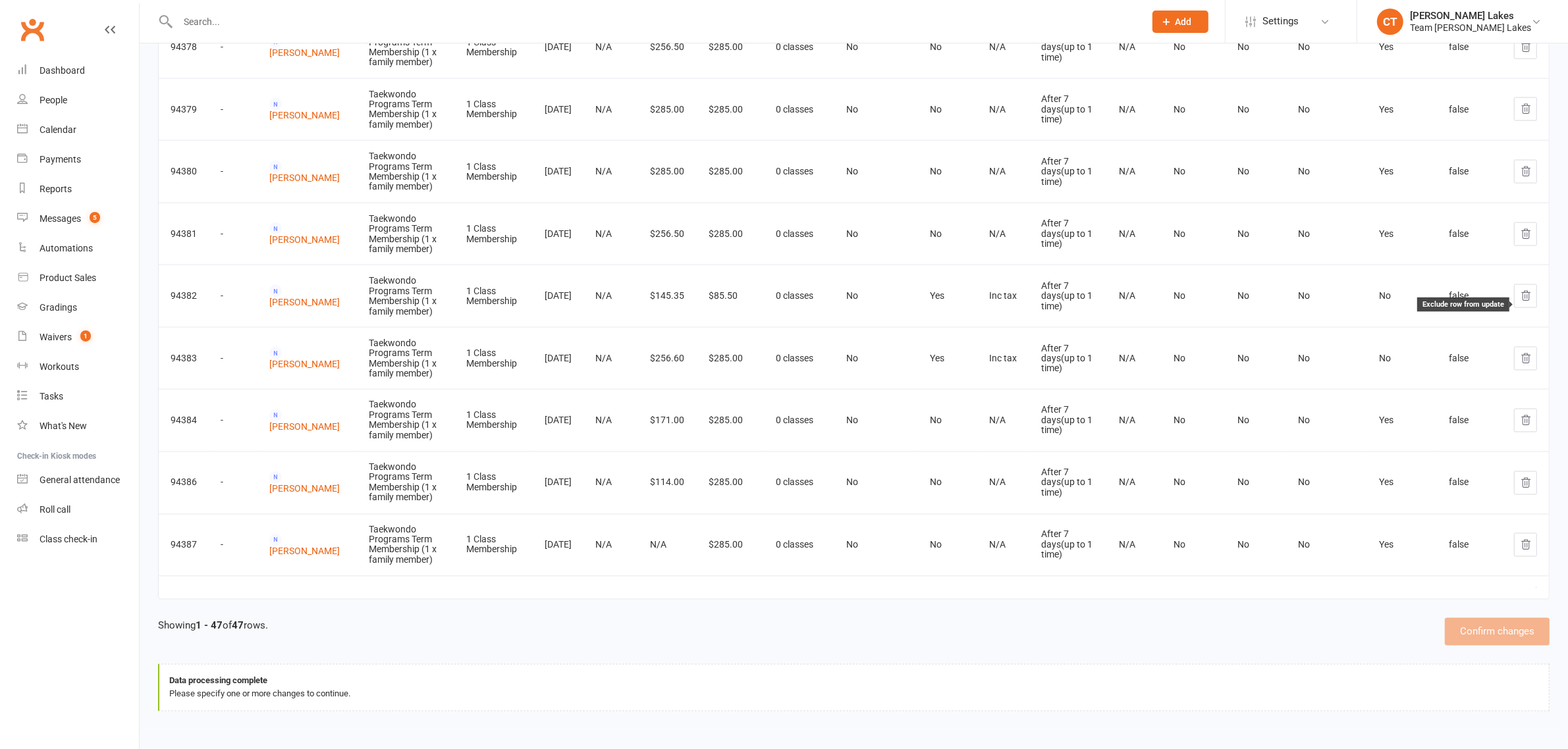 click 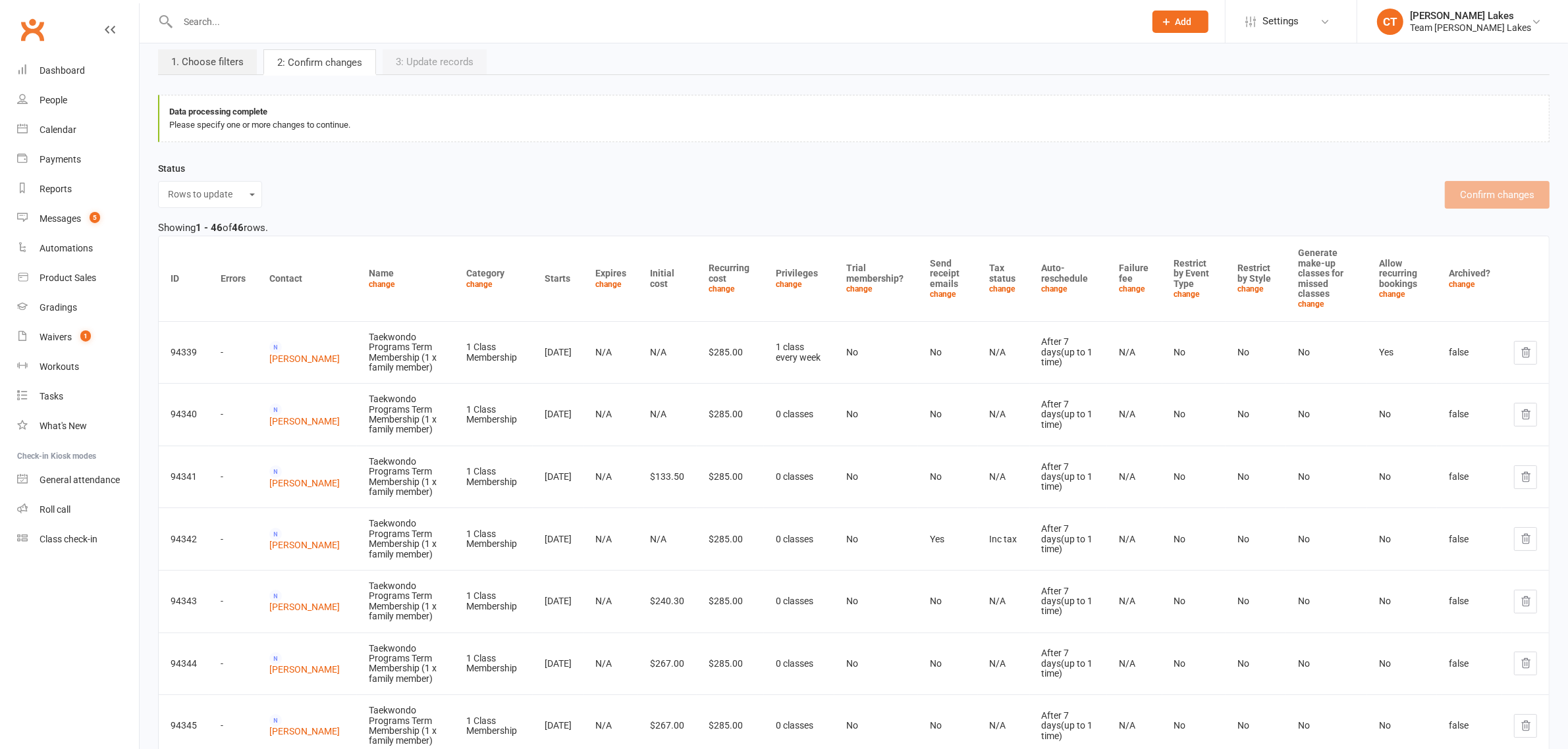 scroll, scrollTop: 0, scrollLeft: 0, axis: both 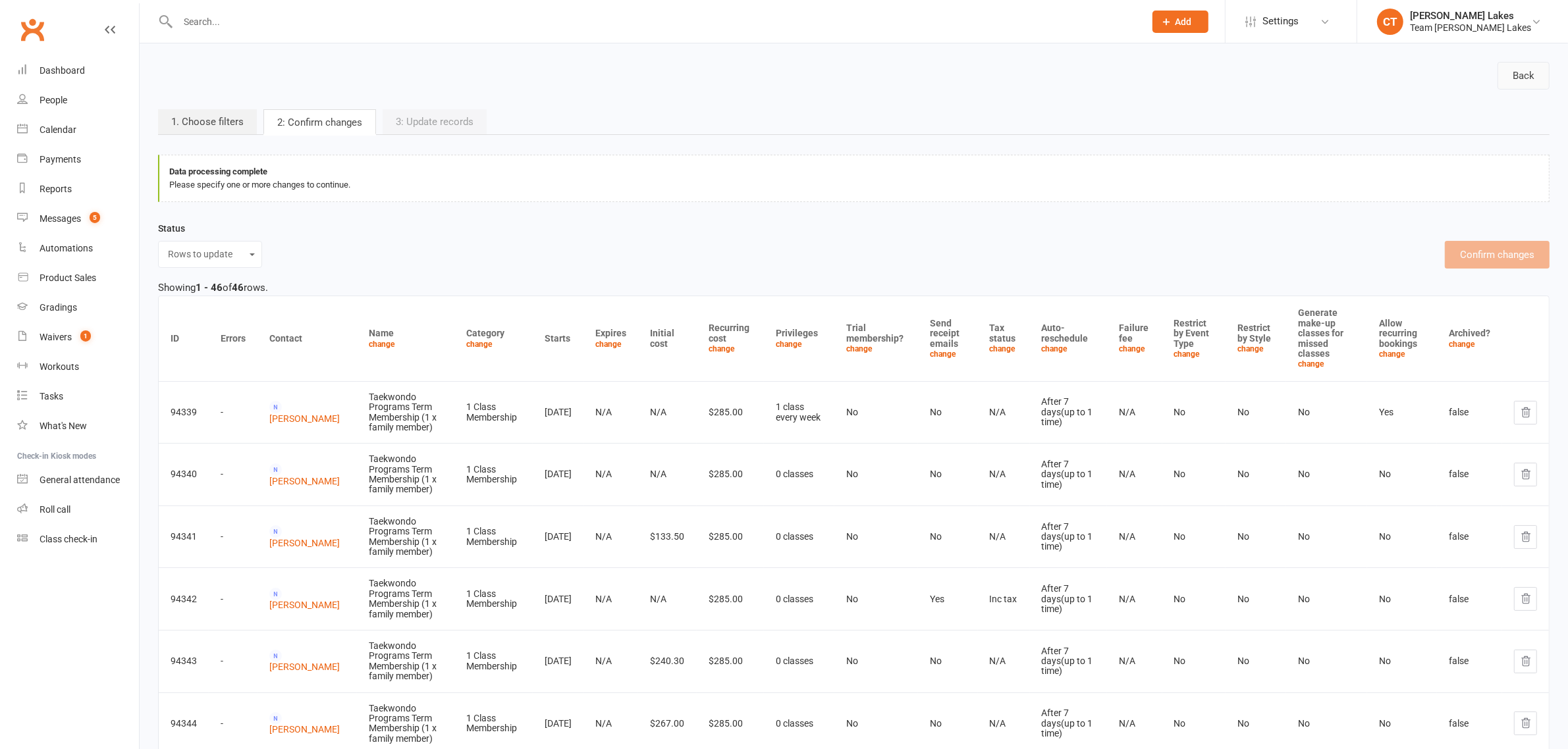 click on "Back" at bounding box center (1523, 76) 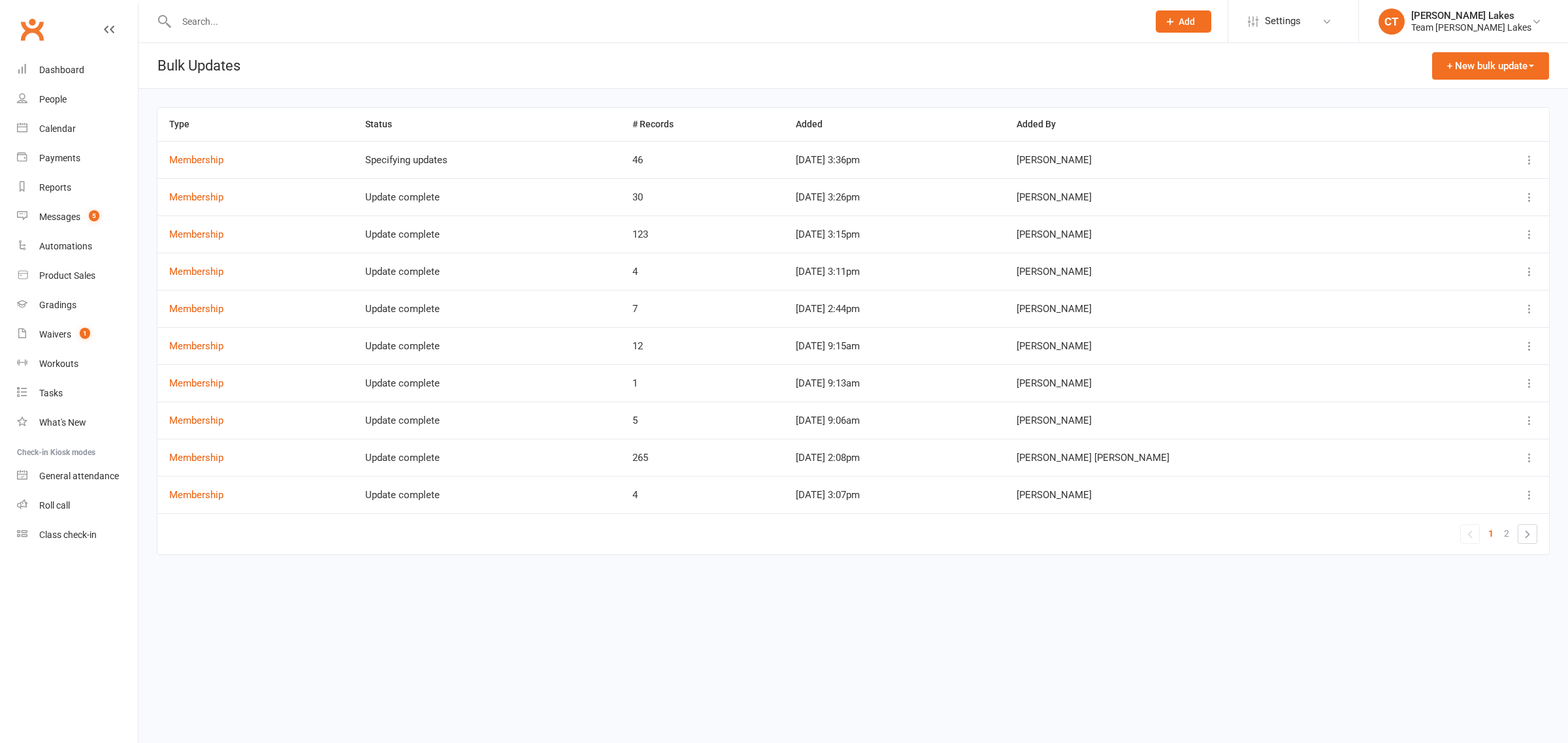 click at bounding box center (1529, 160) 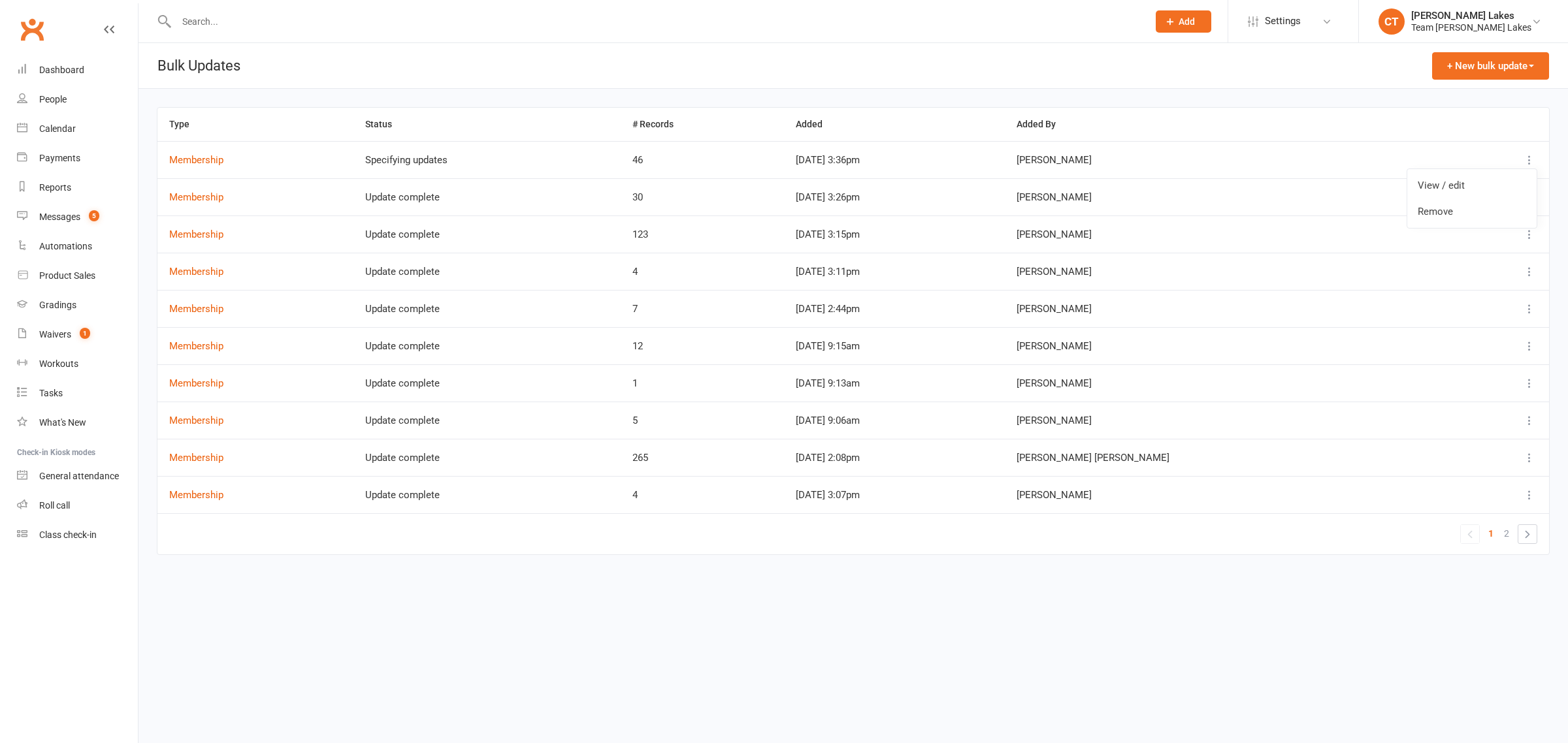 click on "Remove" at bounding box center (1472, 212) 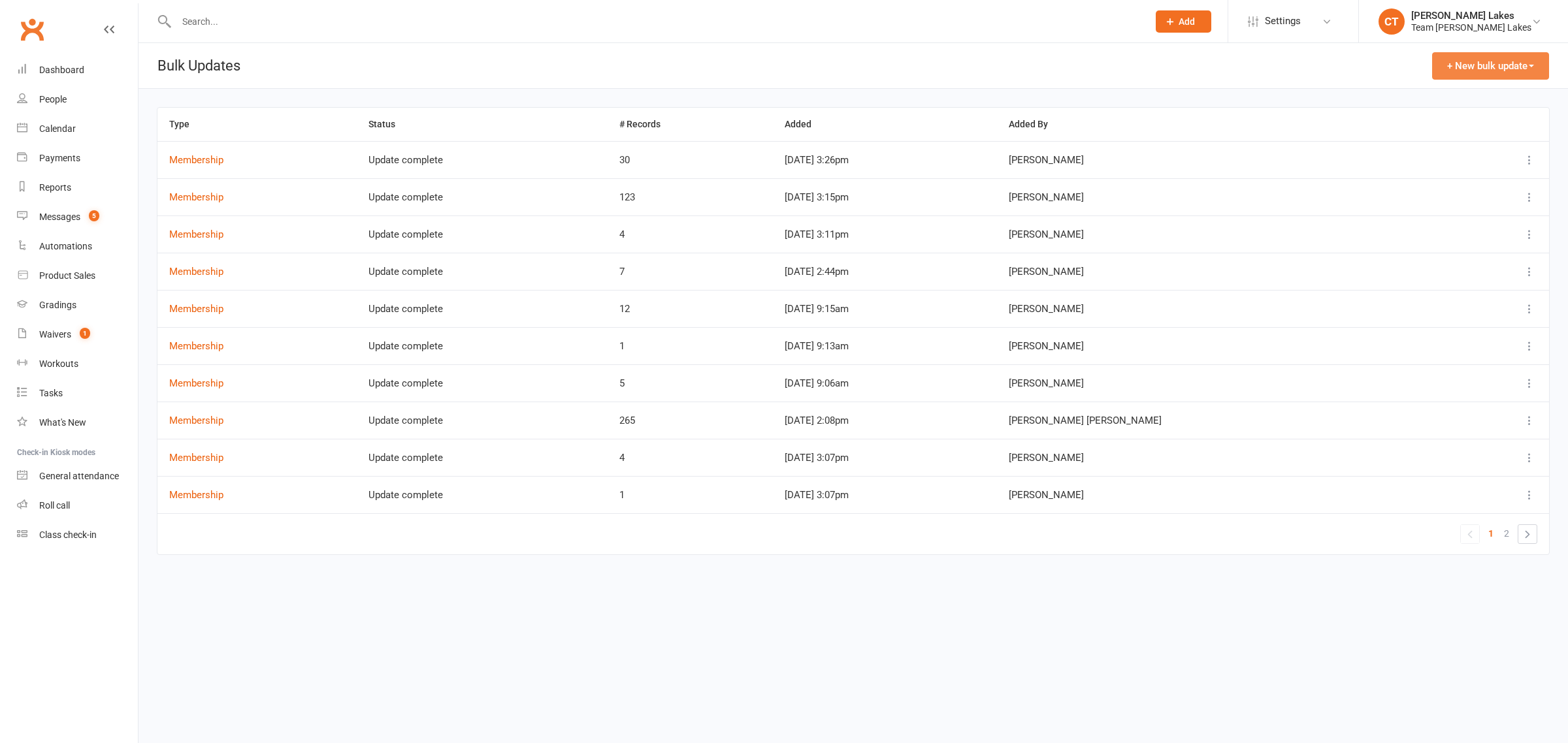 click on "+ New bulk update" at bounding box center [1490, 66] 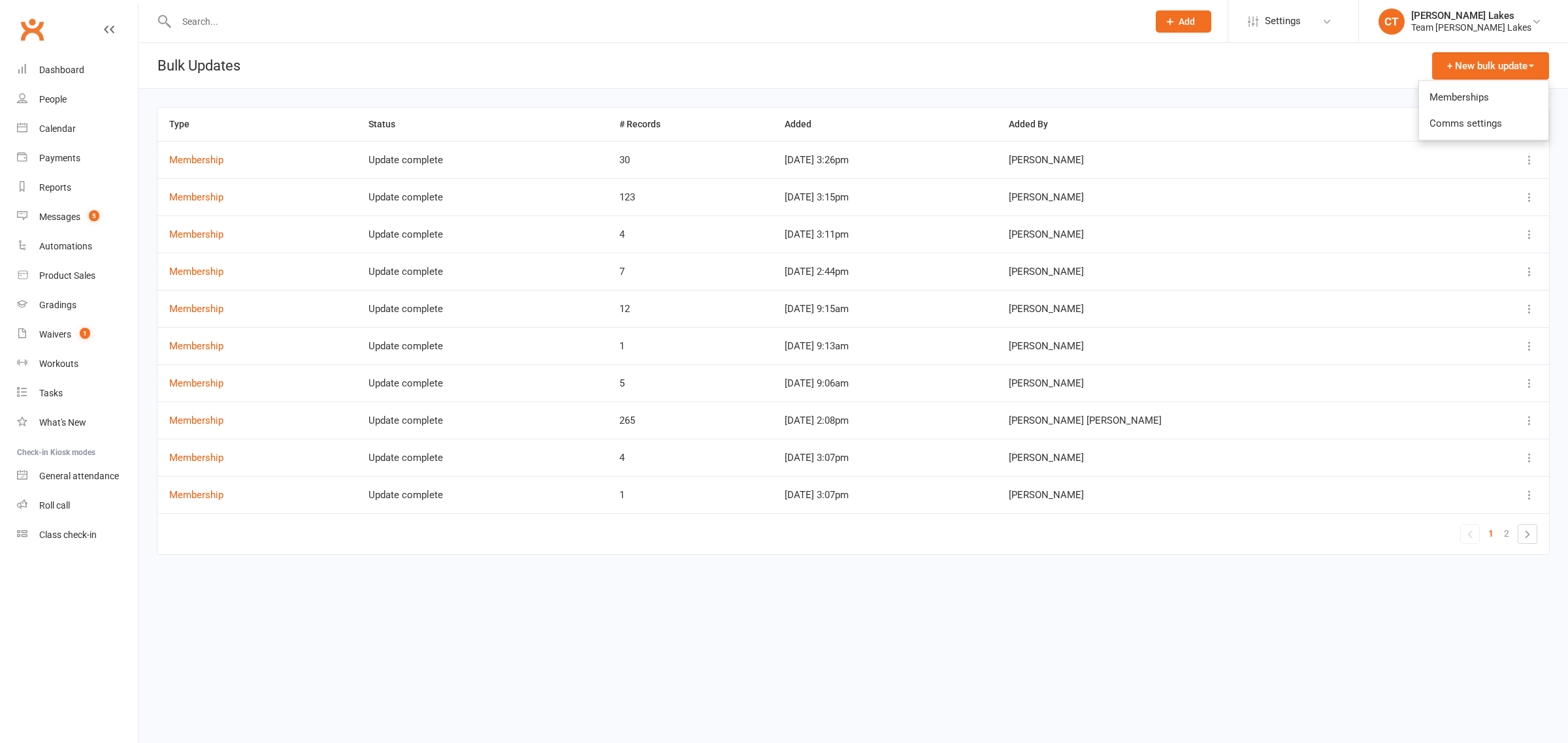 click on "Memberships" at bounding box center [1484, 97] 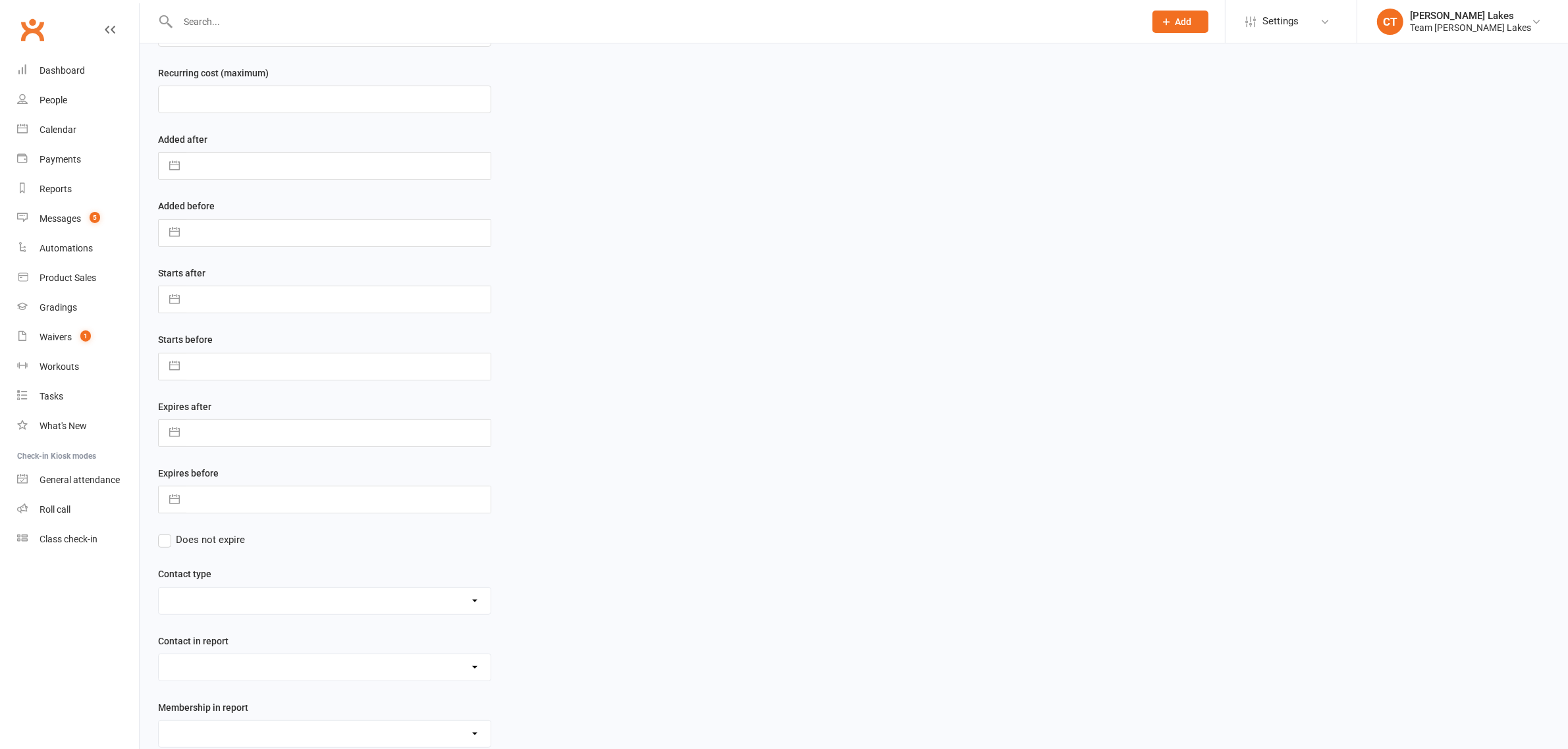 scroll, scrollTop: 426, scrollLeft: 0, axis: vertical 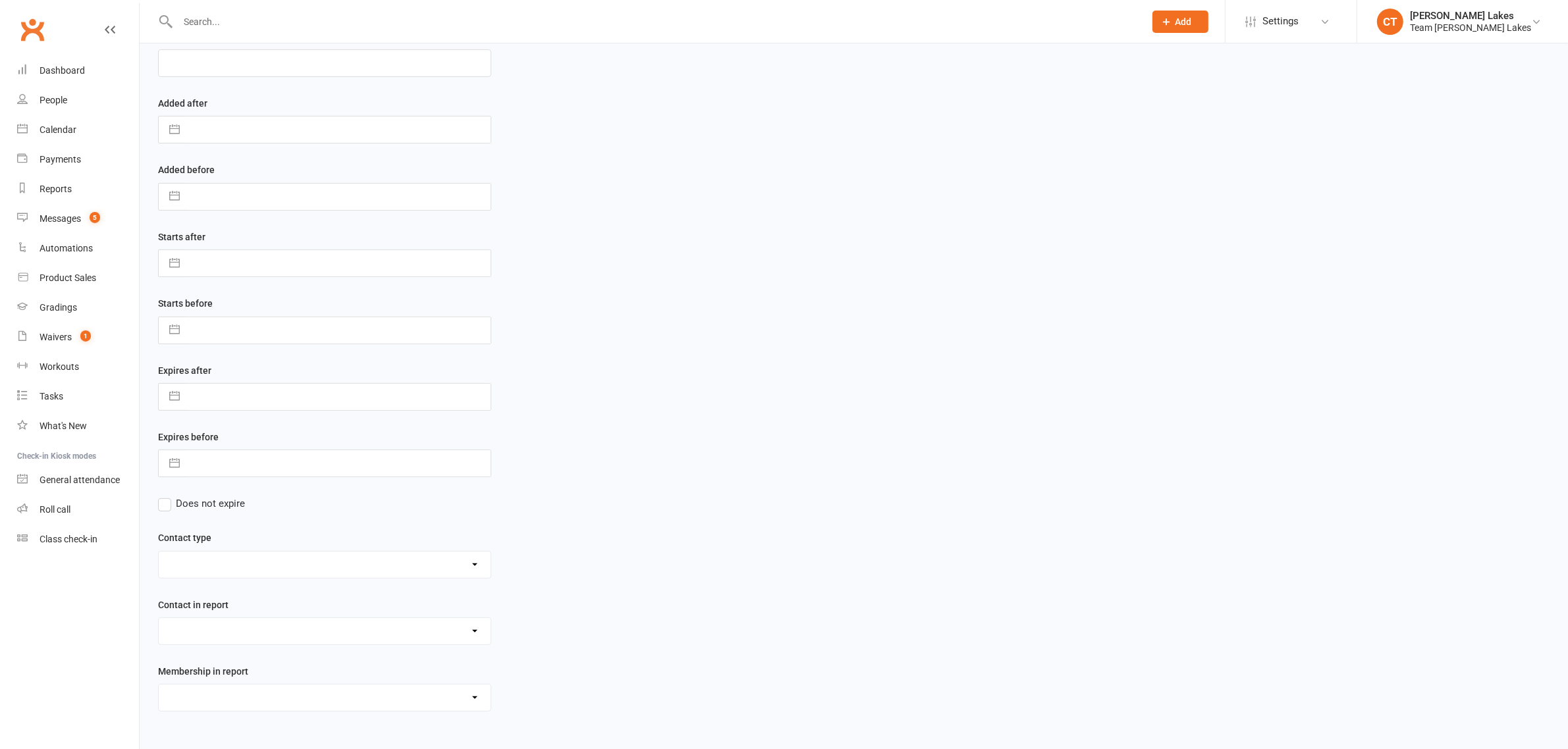 click on "Admin - 6 Month Contact Last 7 days Admin - AT Member Upload Admin - AT Reminder SMS NAC Admin - Communication December/January Monthly Payments advice Admin - January Term Payments [CWX] AT Reconciliation: NACS that have an active AT membership (base report) [CWX] AT Reconciliation: NACs with Fee Membership only (not AT) CWX Test 1 Delivery - Black Belt Program Delivery - Grading Connection List Delivery - Grading Green Stripe Ninja Delivery - Grading List Black Belt Delivery - Grading List  Junior Progam Delivery - Grading List Ninja Beginner Delivery - Grading List Ninja Intermediate & Advanced Delivery - Grading List Stripe Red to Cho Dan Bo (Junior) Delivery - Grading List Stripe Red to Cho Dan Bo (Warrior & Junior) Delivery - Grading List Warrior Beginner Delivery - Grading List Warrior Intermediate & Advanced Delivery - Member Medical Flags (waiver answers) Events - Parent Week SMS Report (White Belt Ninja & Warrior Parents) Events - Parent Week SMS Report (White Belt Taekinda Parents)" at bounding box center [325, 698] 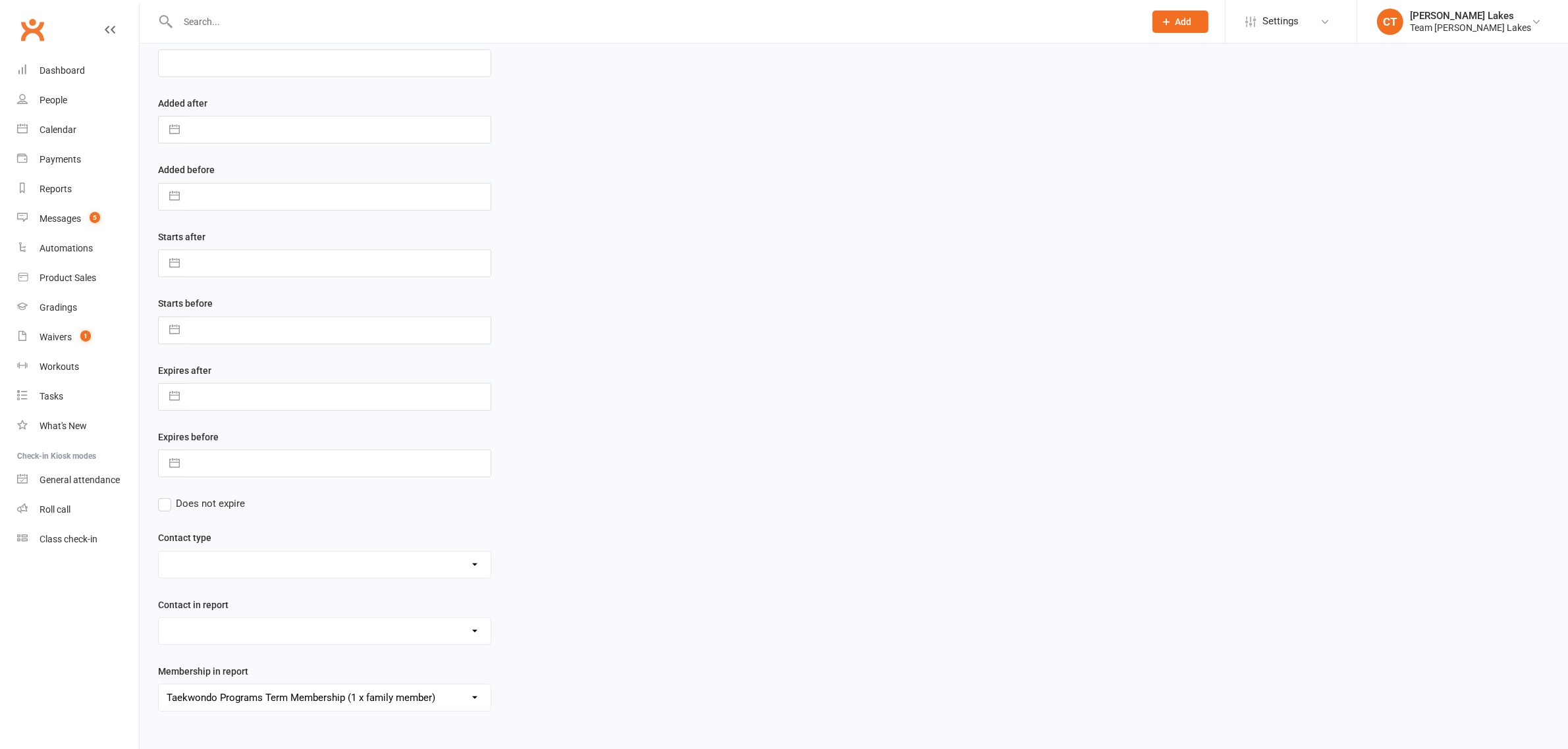 click on "Admin - 6 Month Contact Last 7 days Admin - AT Member Upload Admin - AT Reminder SMS NAC Admin - Communication December/January Monthly Payments advice Admin - January Term Payments [CWX] AT Reconciliation: NACS that have an active AT membership (base report) [CWX] AT Reconciliation: NACs with Fee Membership only (not AT) CWX Test 1 Delivery - Black Belt Program Delivery - Grading Connection List Delivery - Grading Green Stripe Ninja Delivery - Grading List Black Belt Delivery - Grading List  Junior Progam Delivery - Grading List Ninja Beginner Delivery - Grading List Ninja Intermediate & Advanced Delivery - Grading List Stripe Red to Cho Dan Bo (Junior) Delivery - Grading List Stripe Red to Cho Dan Bo (Warrior & Junior) Delivery - Grading List Warrior Beginner Delivery - Grading List Warrior Intermediate & Advanced Delivery - Member Medical Flags (waiver answers) Events - Parent Week SMS Report (White Belt Ninja & Warrior Parents) Events - Parent Week SMS Report (White Belt Taekinda Parents)" at bounding box center [325, 698] 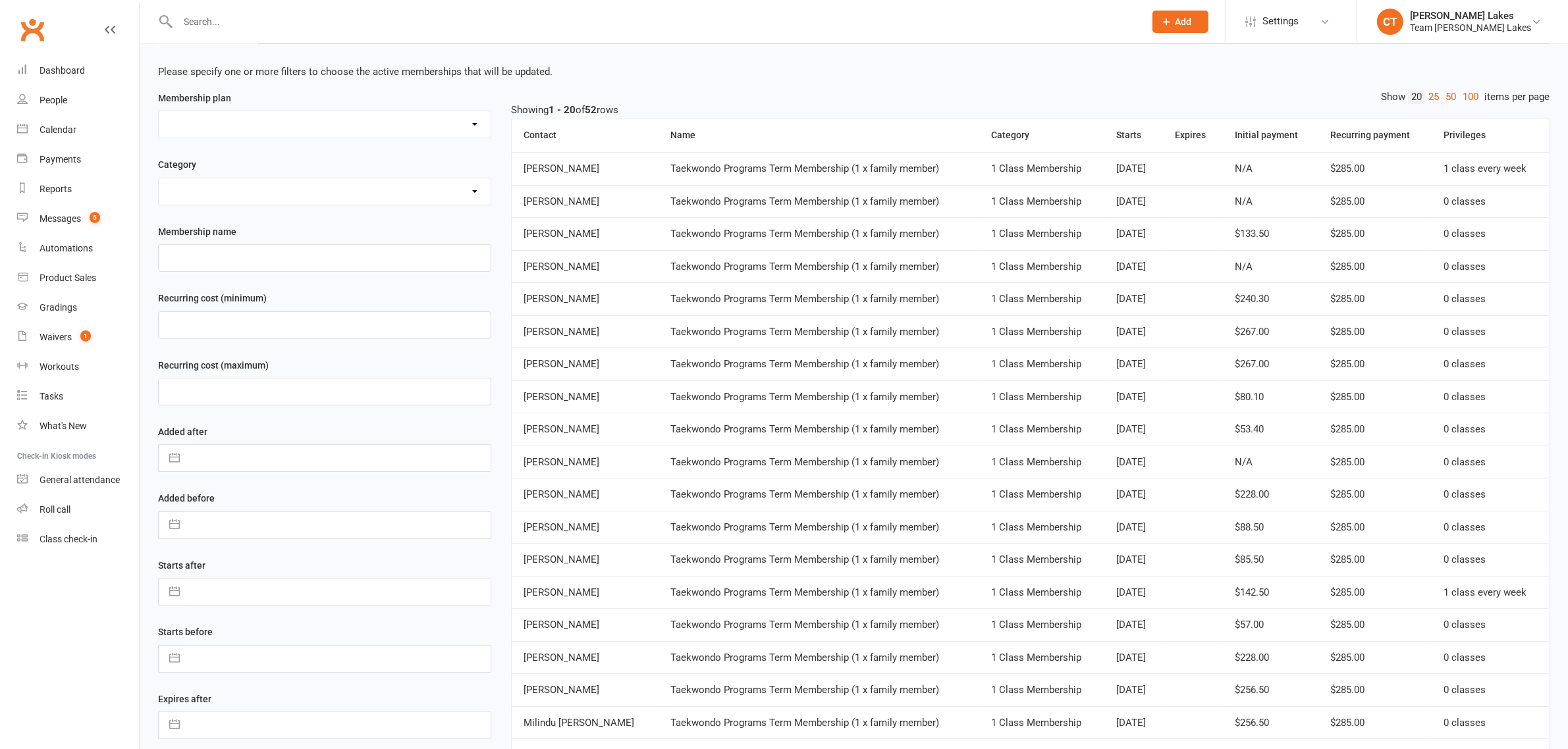 scroll, scrollTop: 247, scrollLeft: 0, axis: vertical 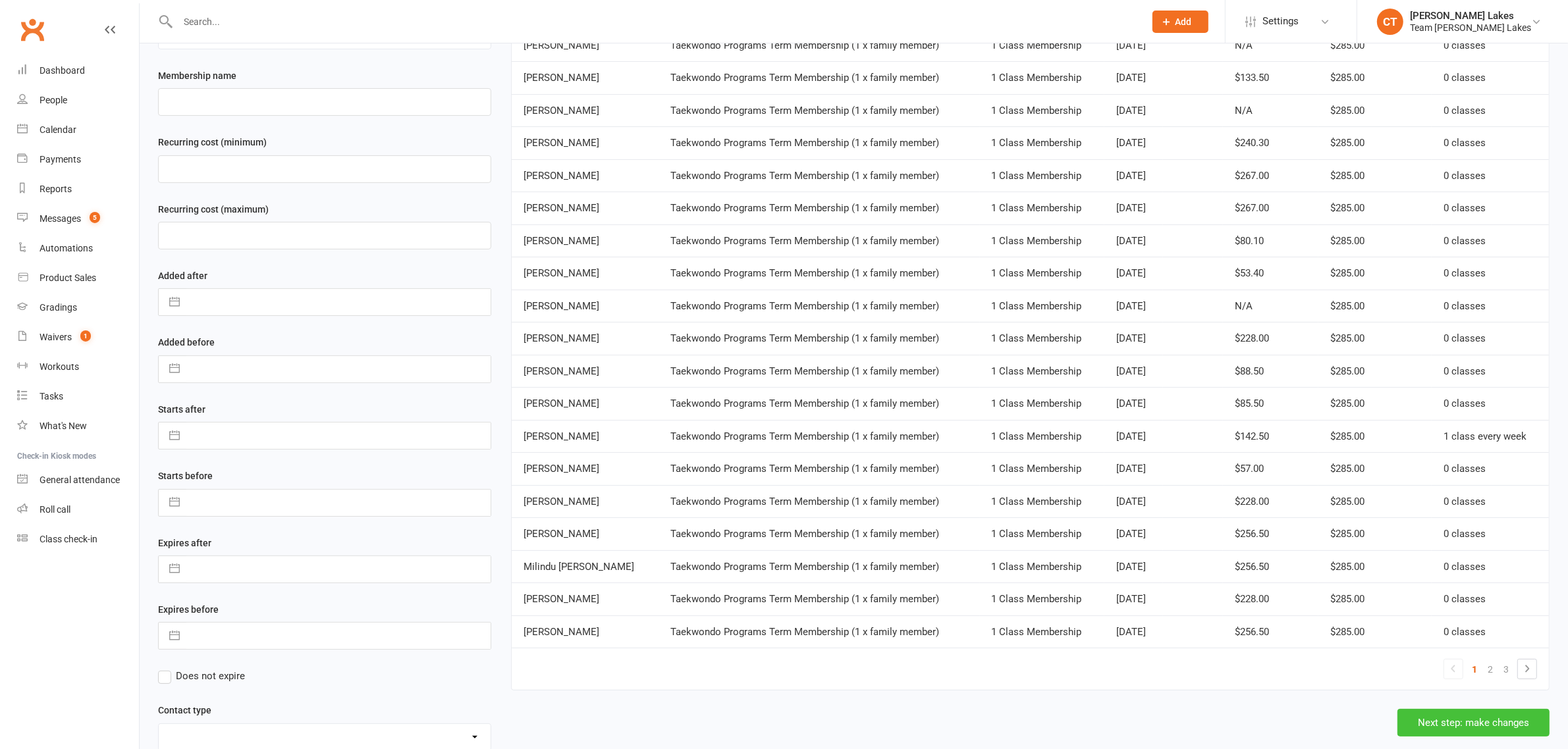 click on "Next step: make changes" at bounding box center (1473, 723) 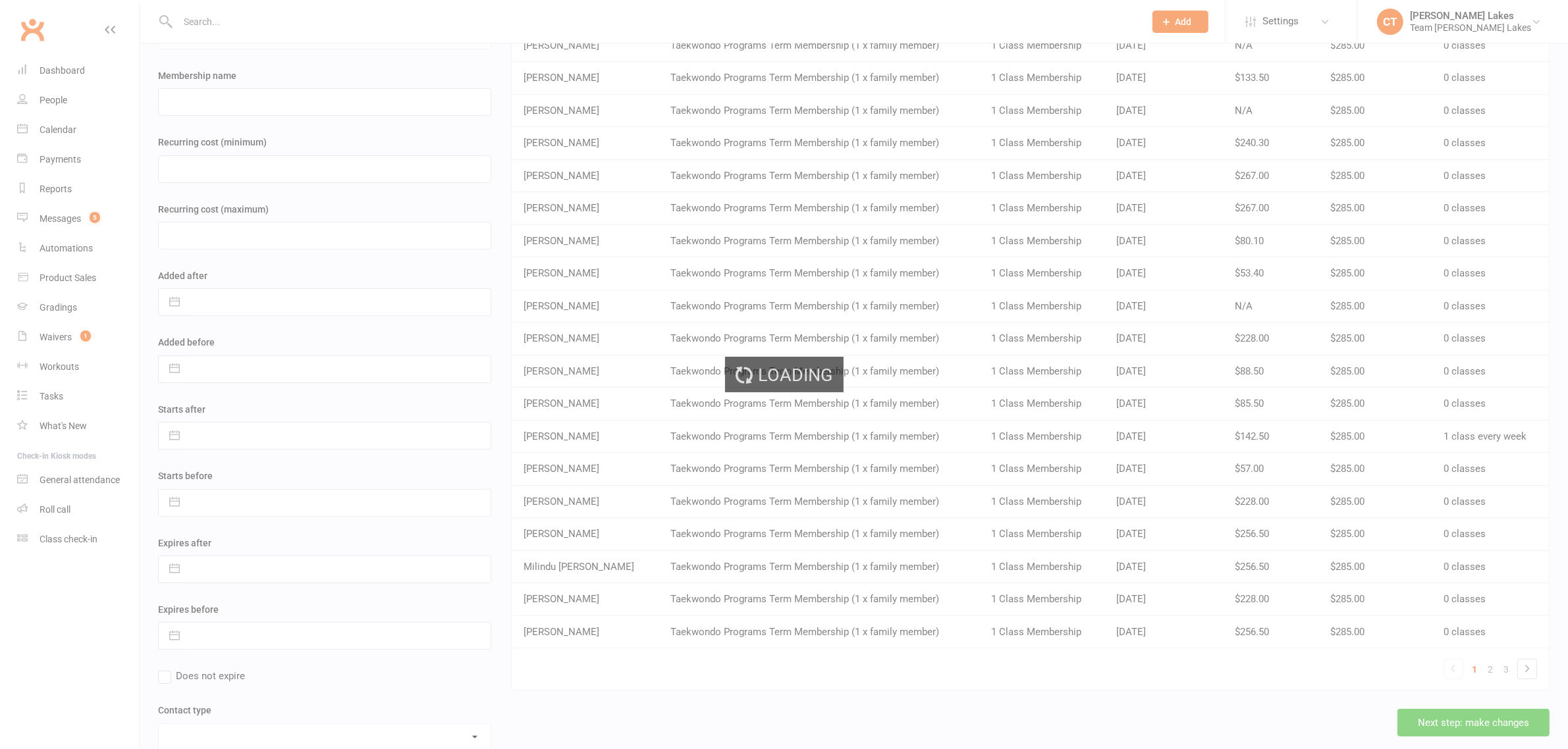 scroll, scrollTop: 0, scrollLeft: 0, axis: both 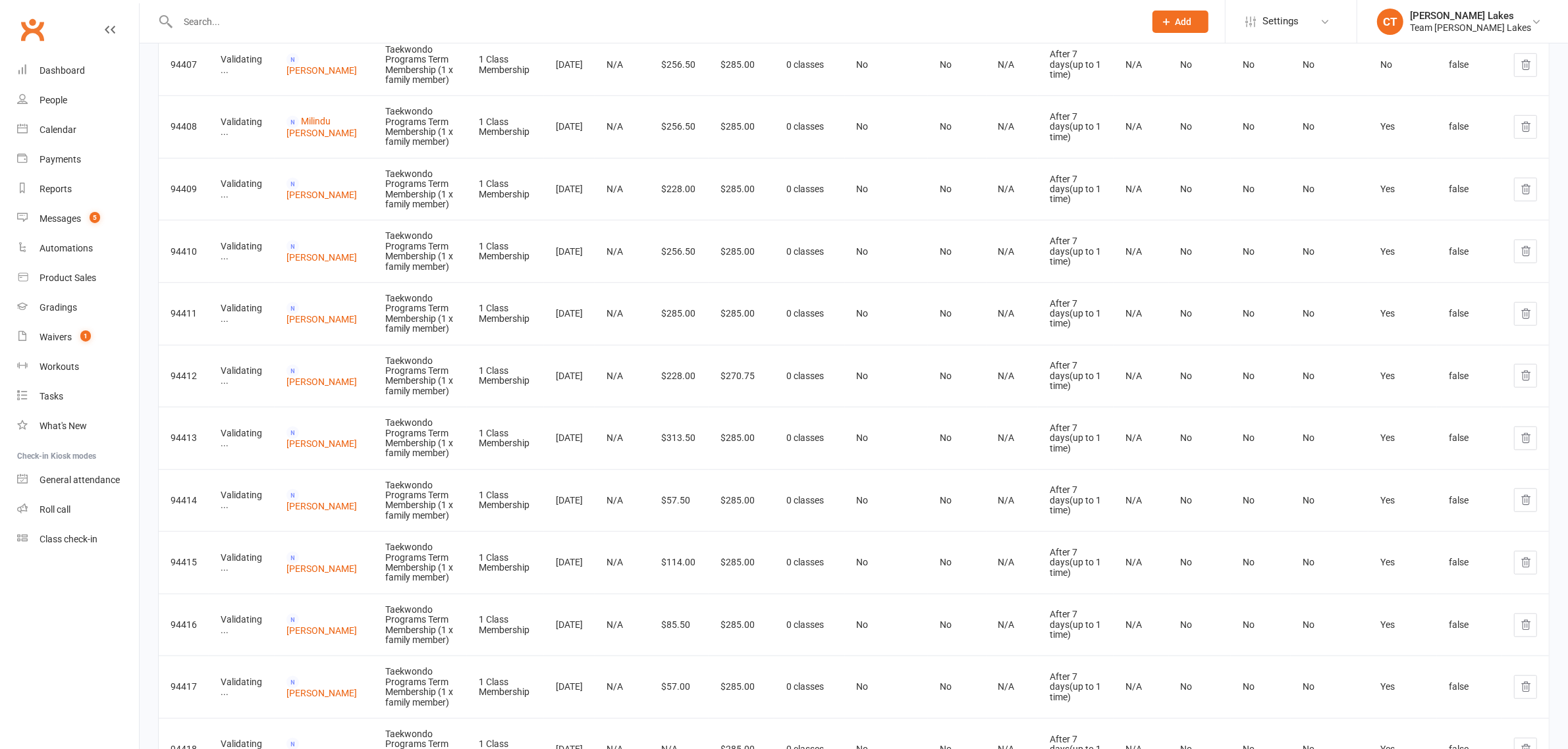 copy on "Claire Azzopardi" 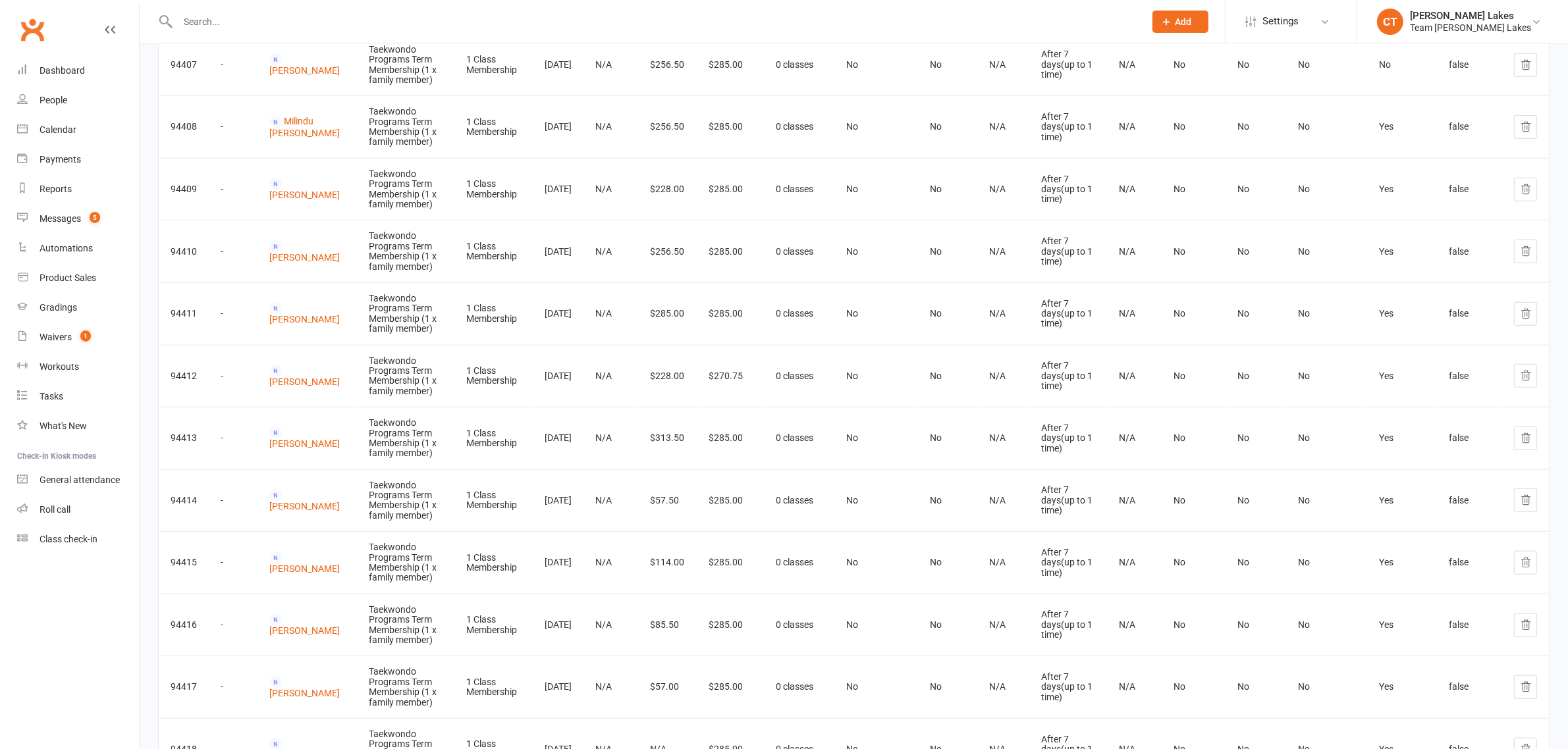 click on "Clubworx Dashboard People Calendar Payments Reports Messages   5 Automations   Product Sales Gradings   Waivers   1 Workouts   Tasks   What's New Check-in Kiosk modes General attendance Roll call Class check-in" at bounding box center [70, 378] 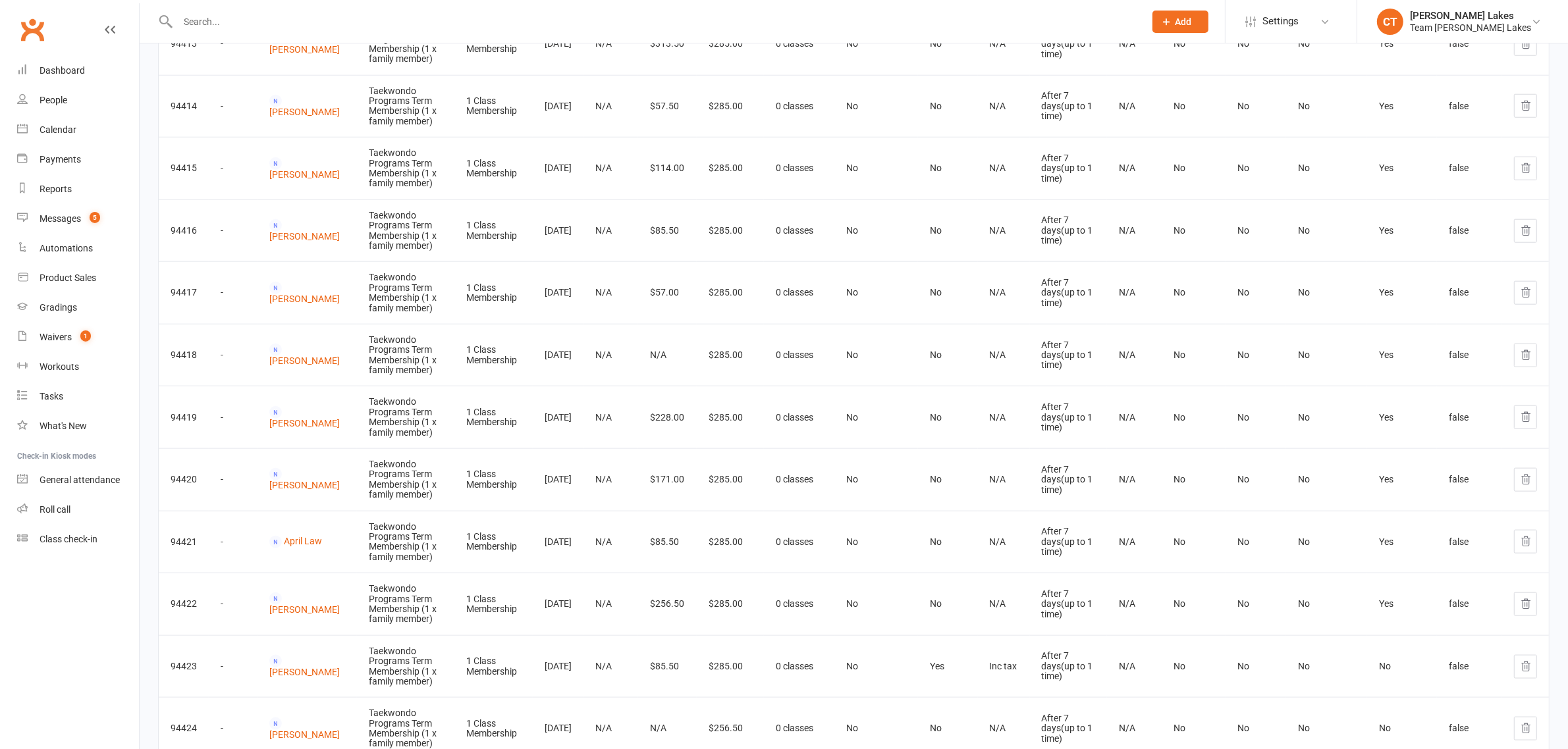 scroll, scrollTop: 1590, scrollLeft: 0, axis: vertical 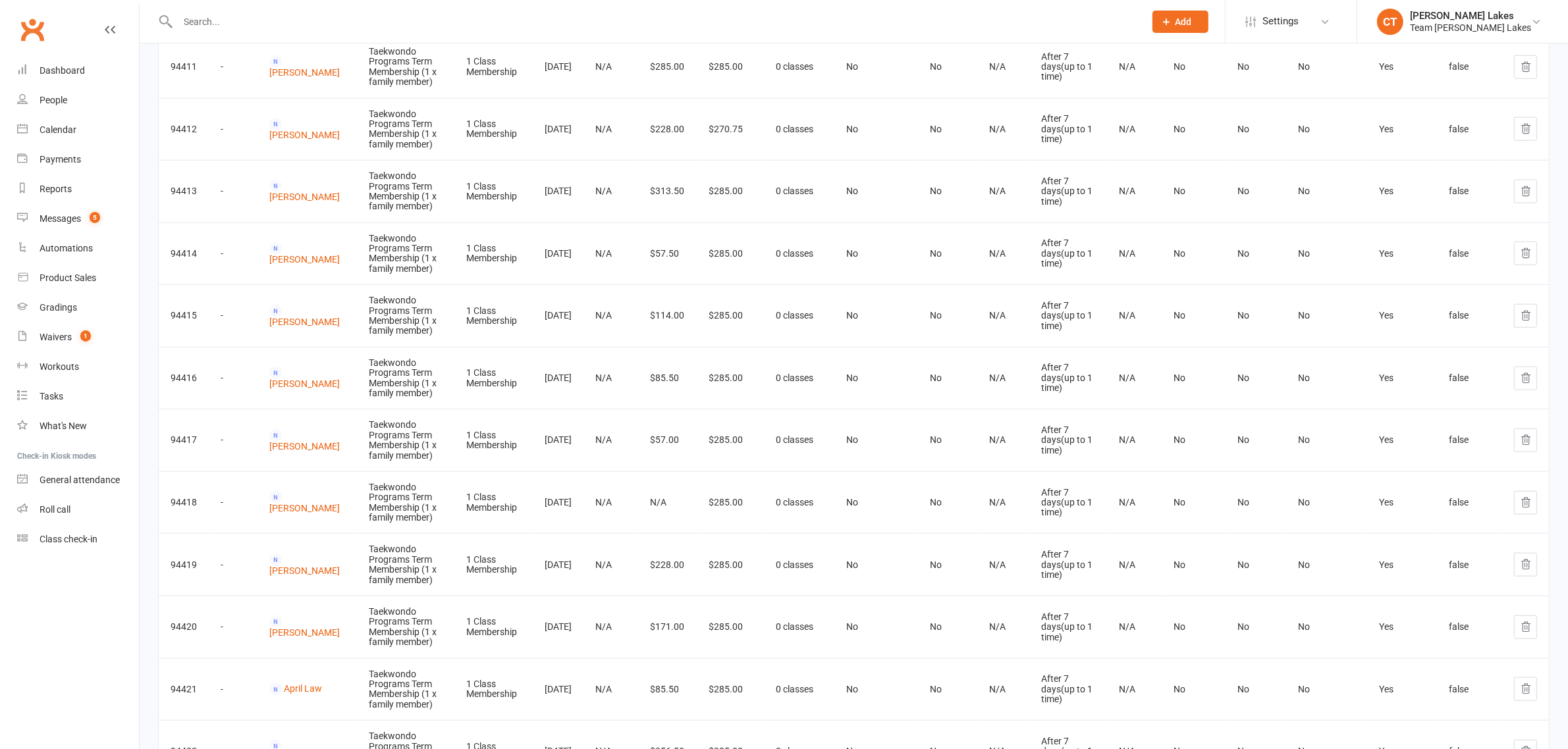 click on "Clubworx Dashboard People Calendar Payments Reports Messages   5 Automations   Product Sales Gradings   Waivers   1 Workouts   Tasks   What's New Check-in Kiosk modes General attendance Roll call Class check-in" at bounding box center (70, 378) 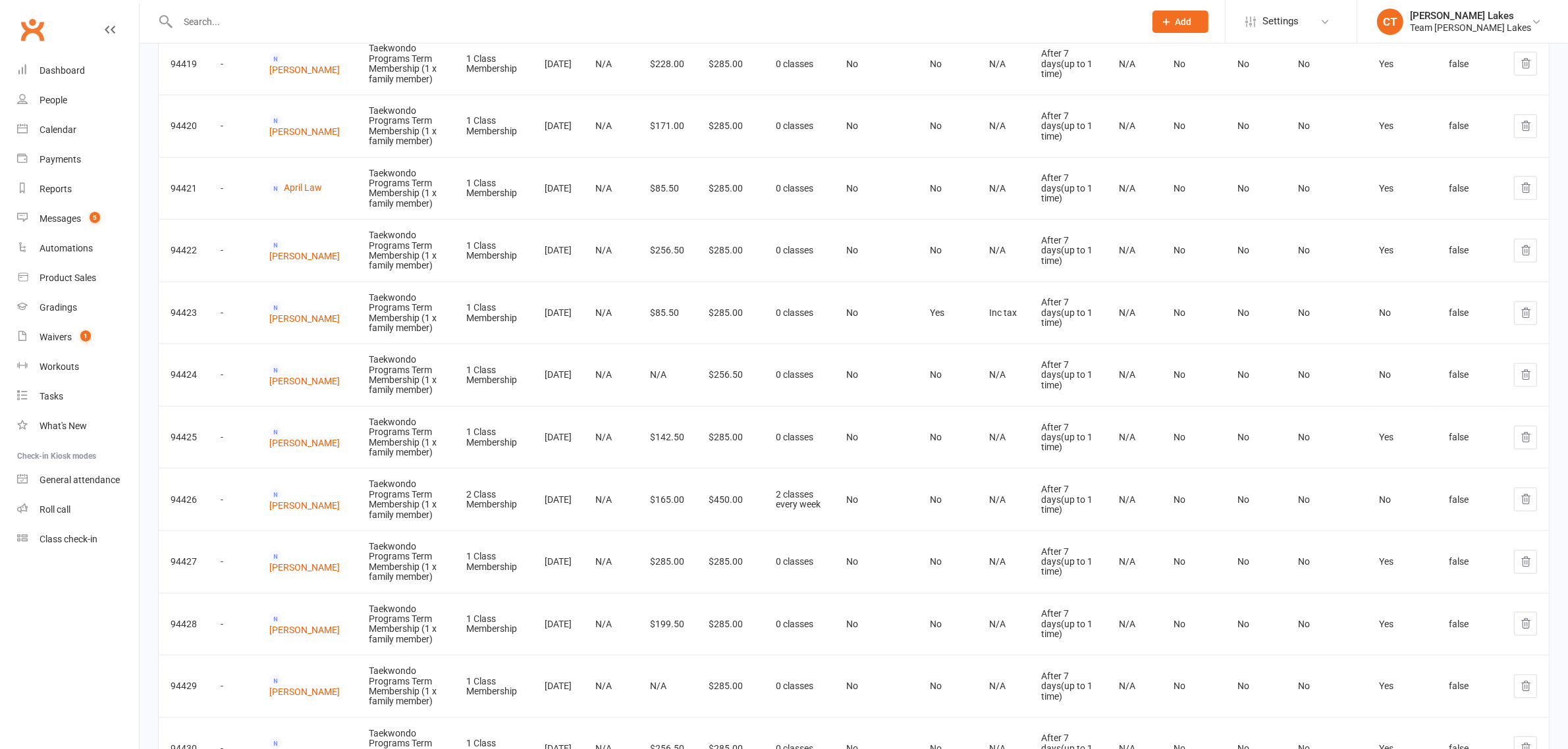 scroll, scrollTop: 2134, scrollLeft: 0, axis: vertical 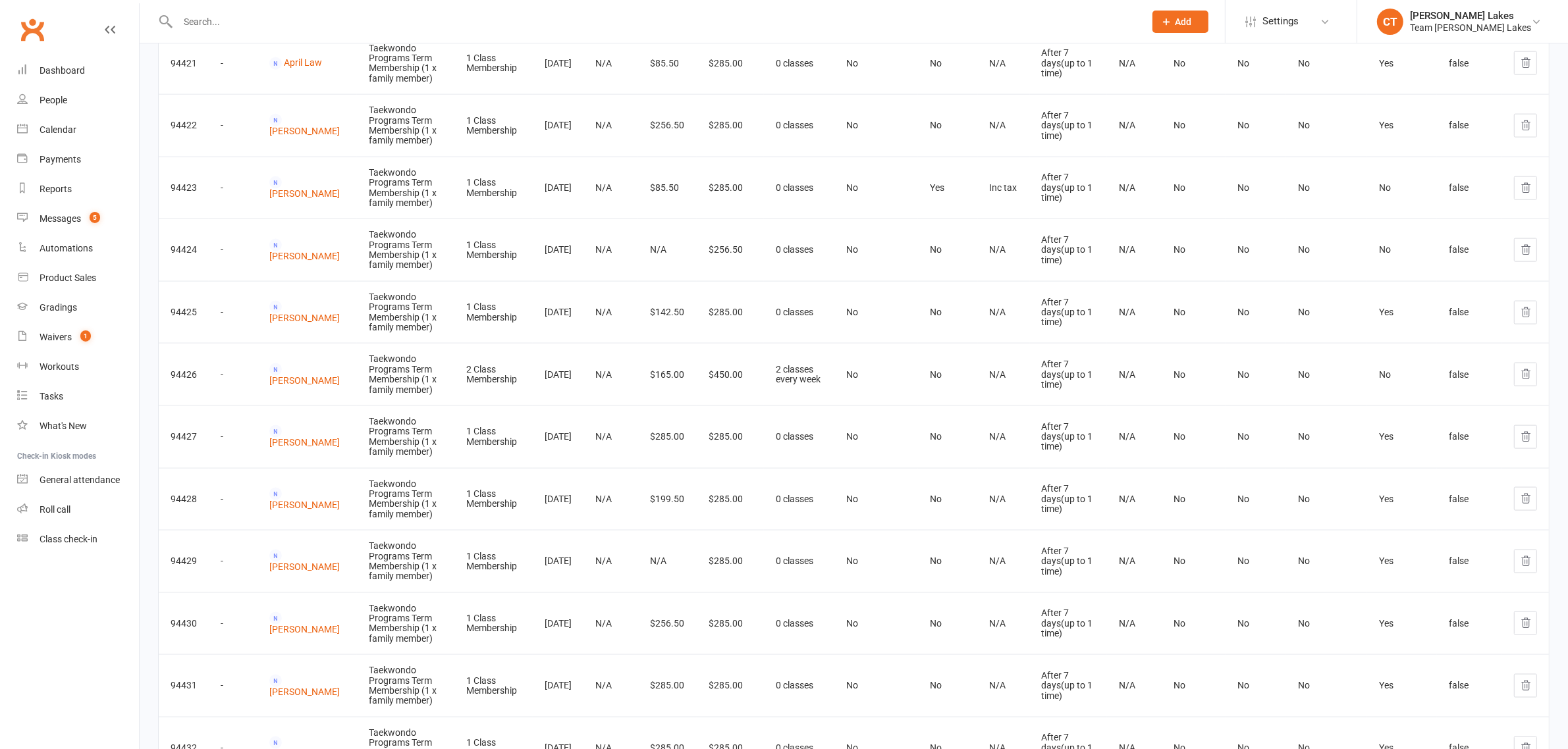 copy on "Joanne Slowik" 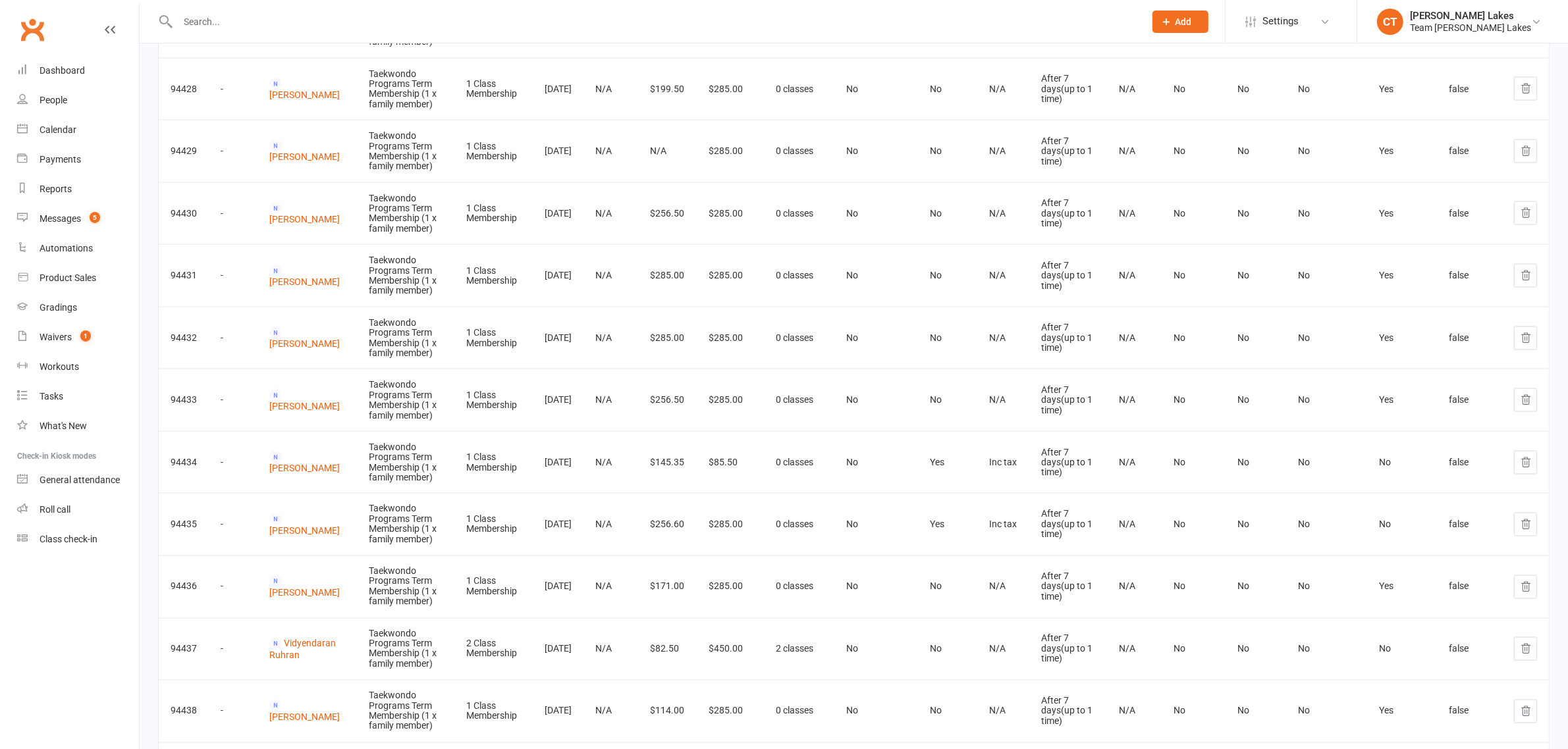 scroll, scrollTop: 2627, scrollLeft: 0, axis: vertical 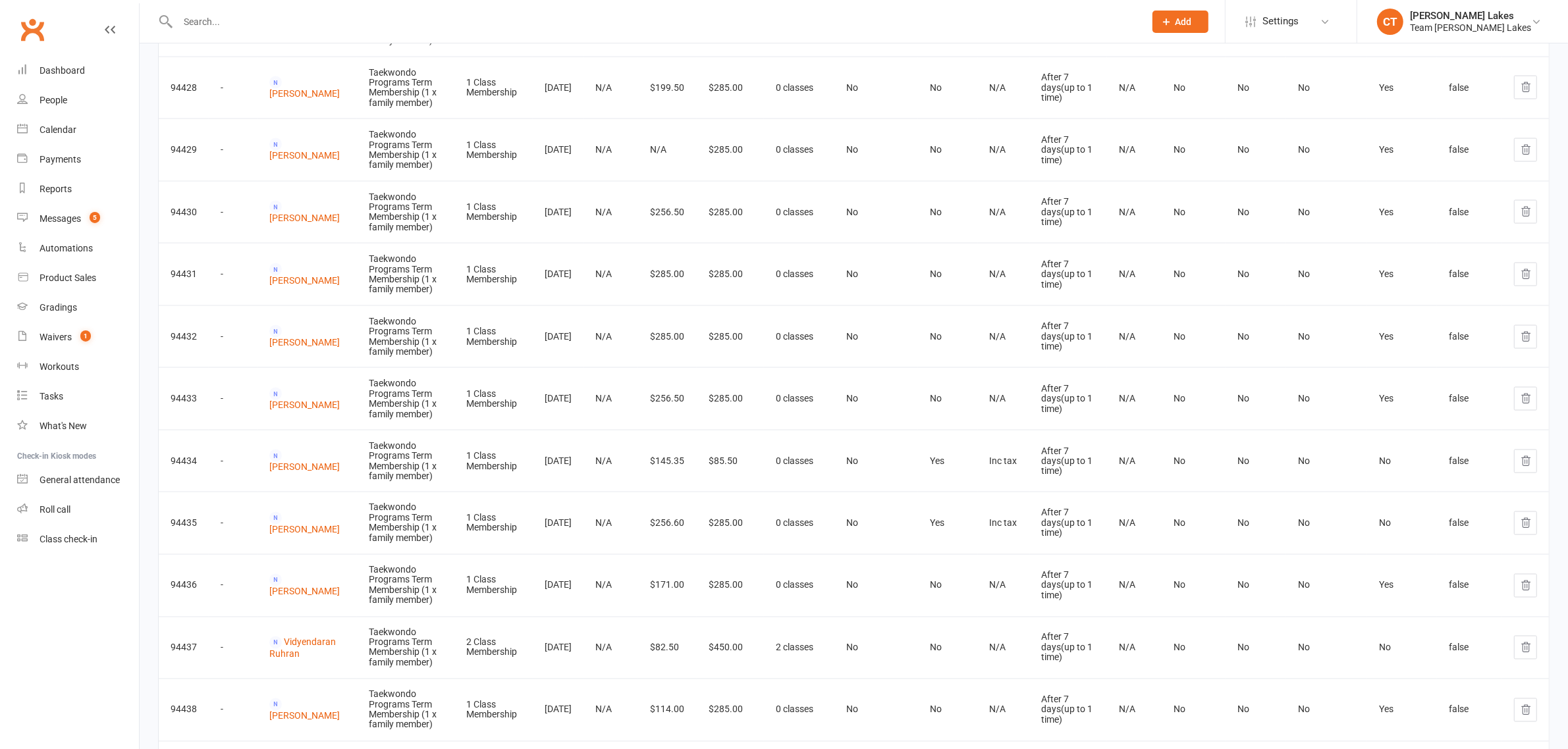 copy on "Jessica Kastanas" 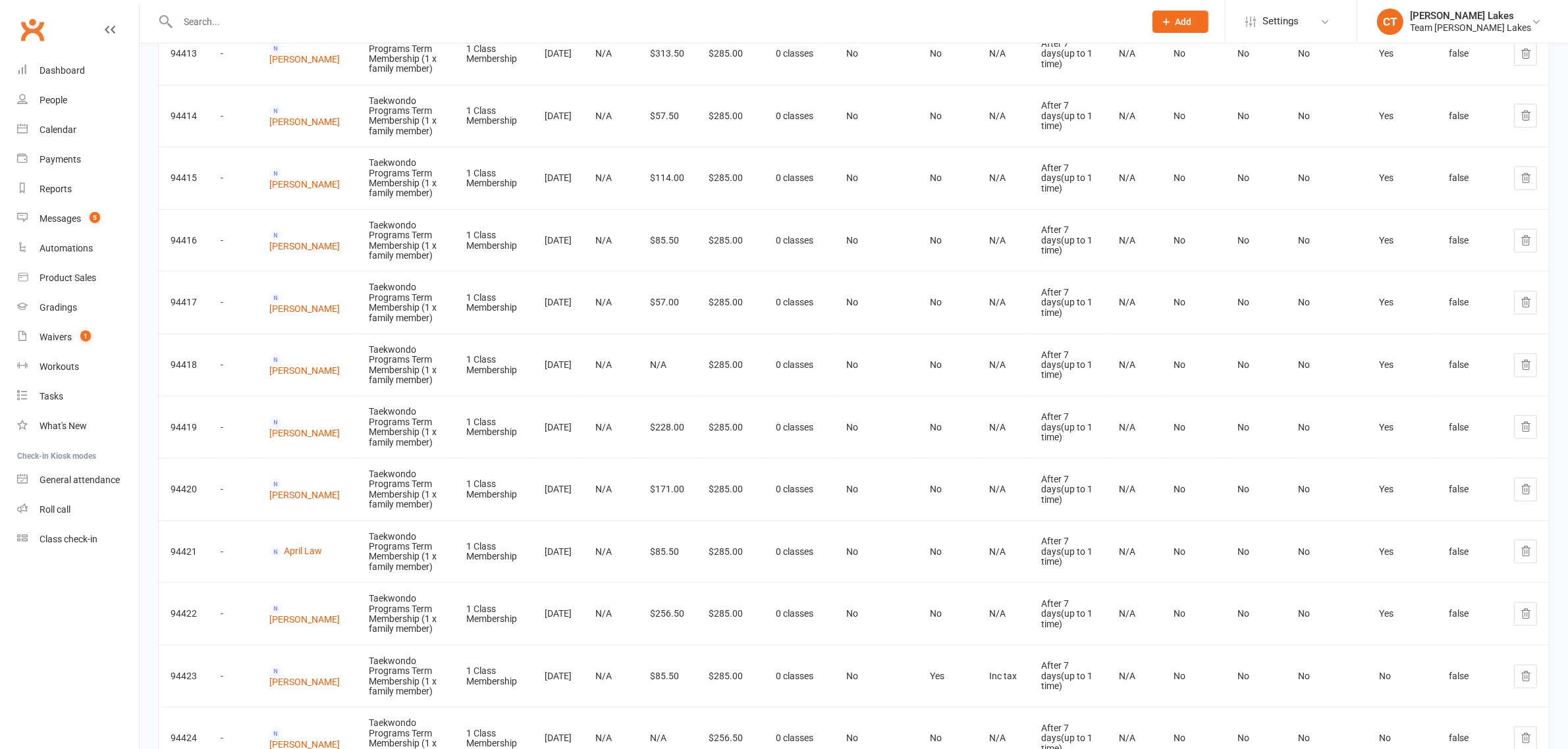 scroll, scrollTop: 2057, scrollLeft: 0, axis: vertical 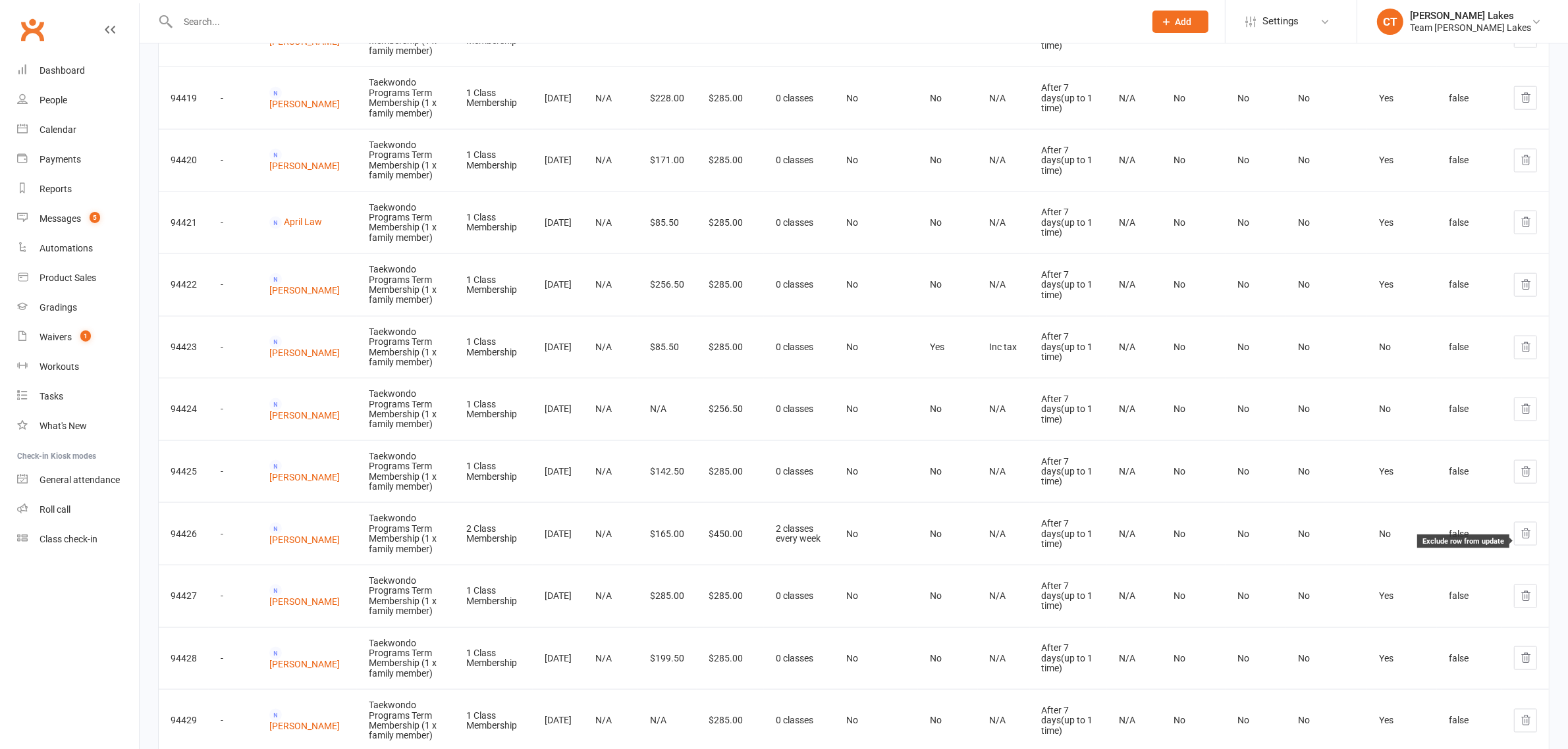 click 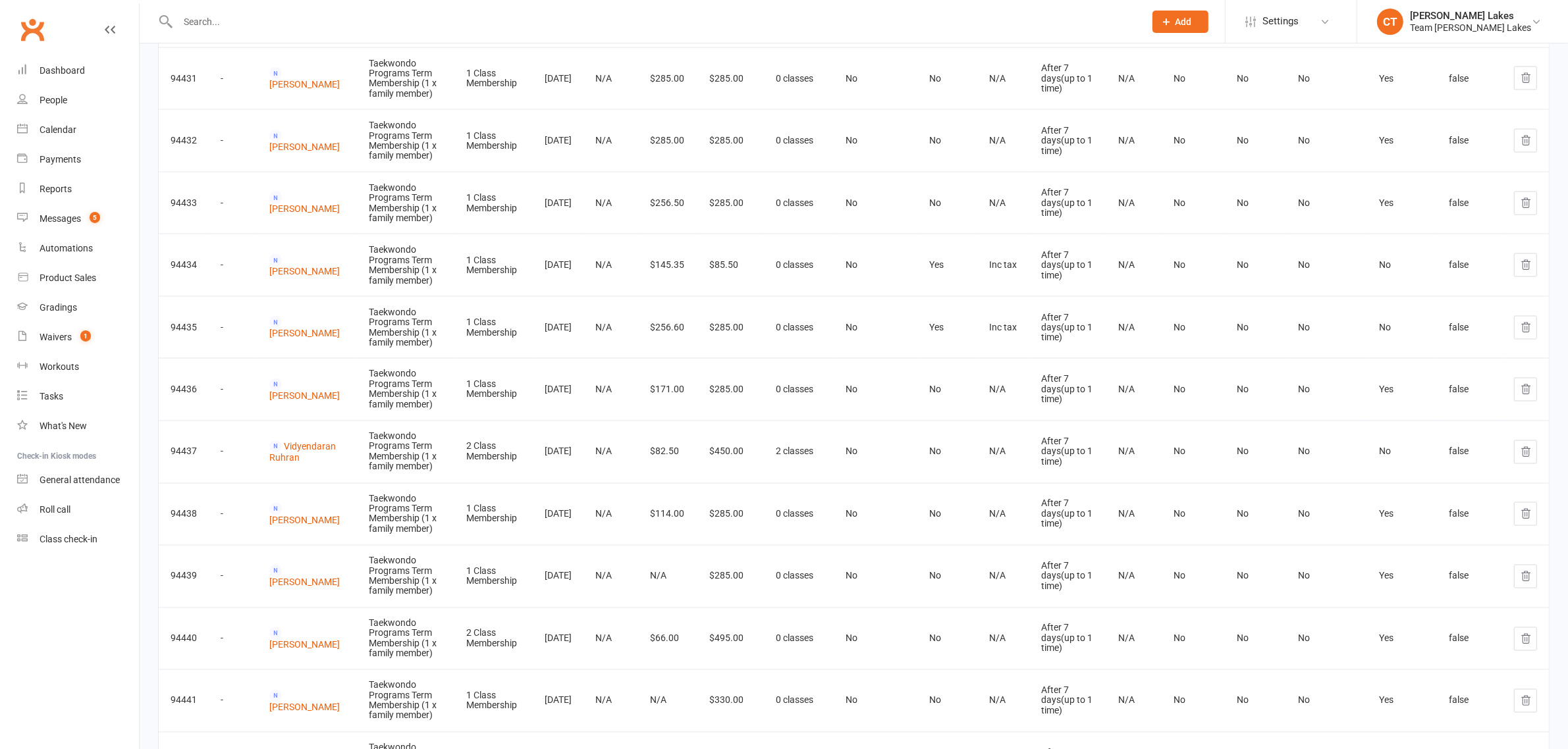 scroll, scrollTop: 2797, scrollLeft: 0, axis: vertical 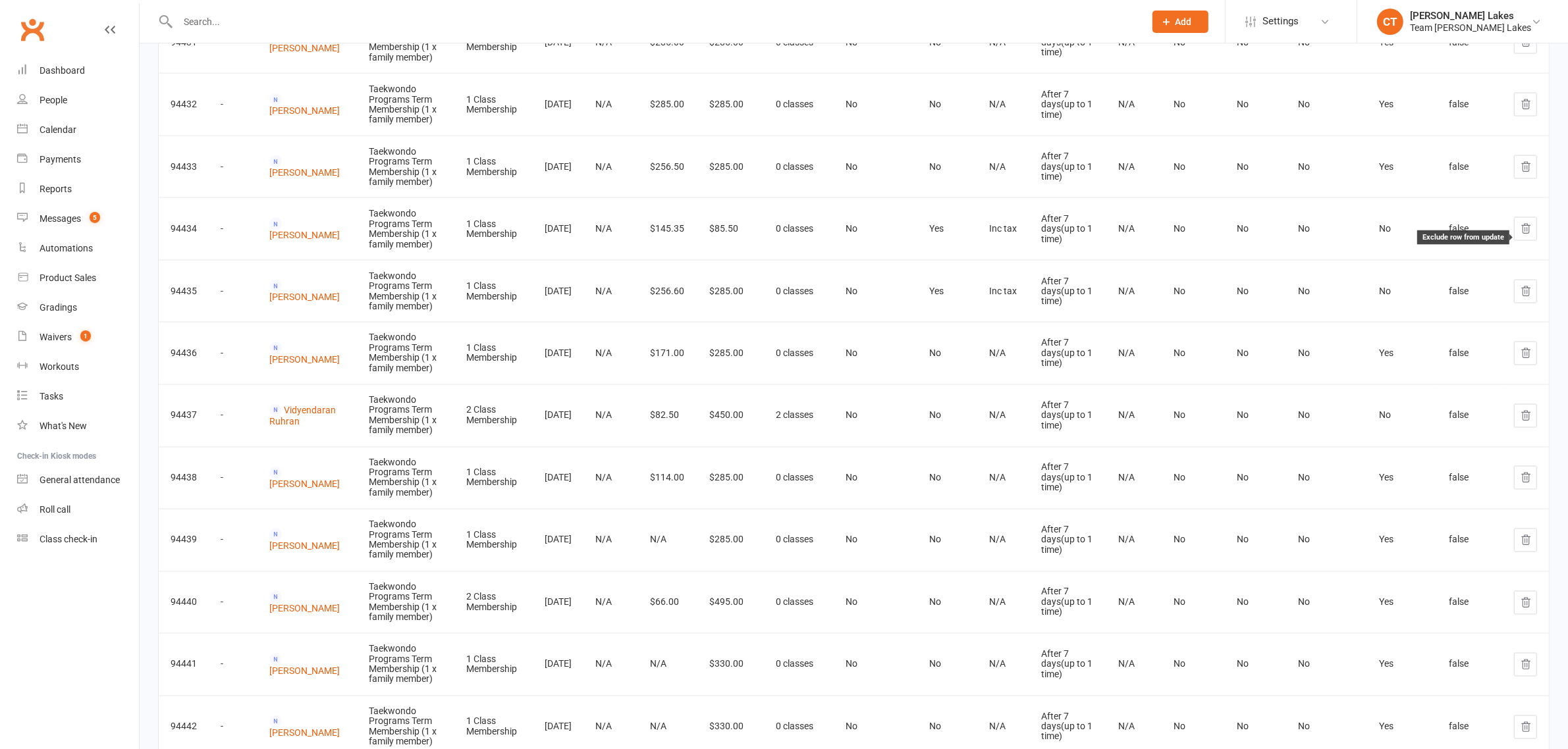 click 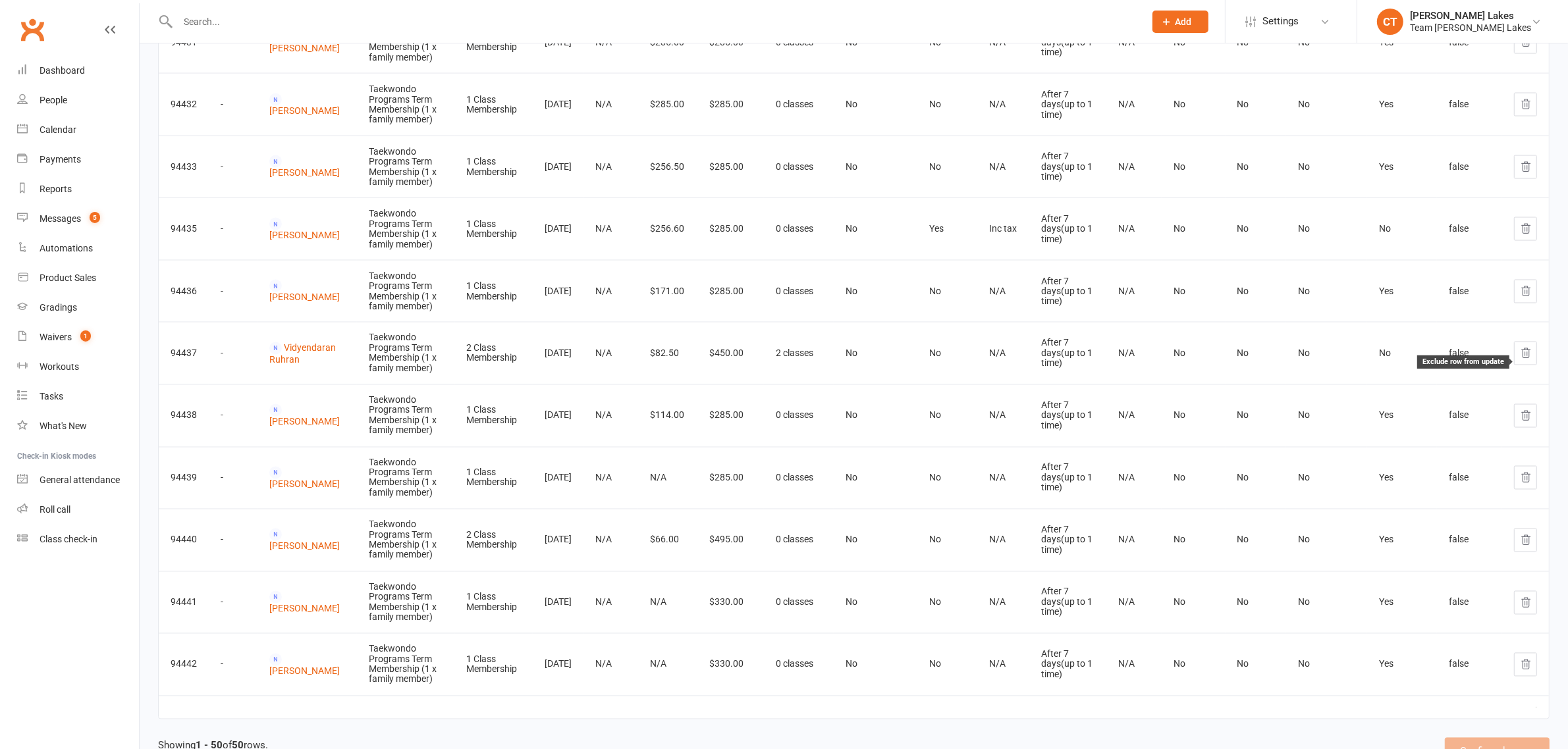 click 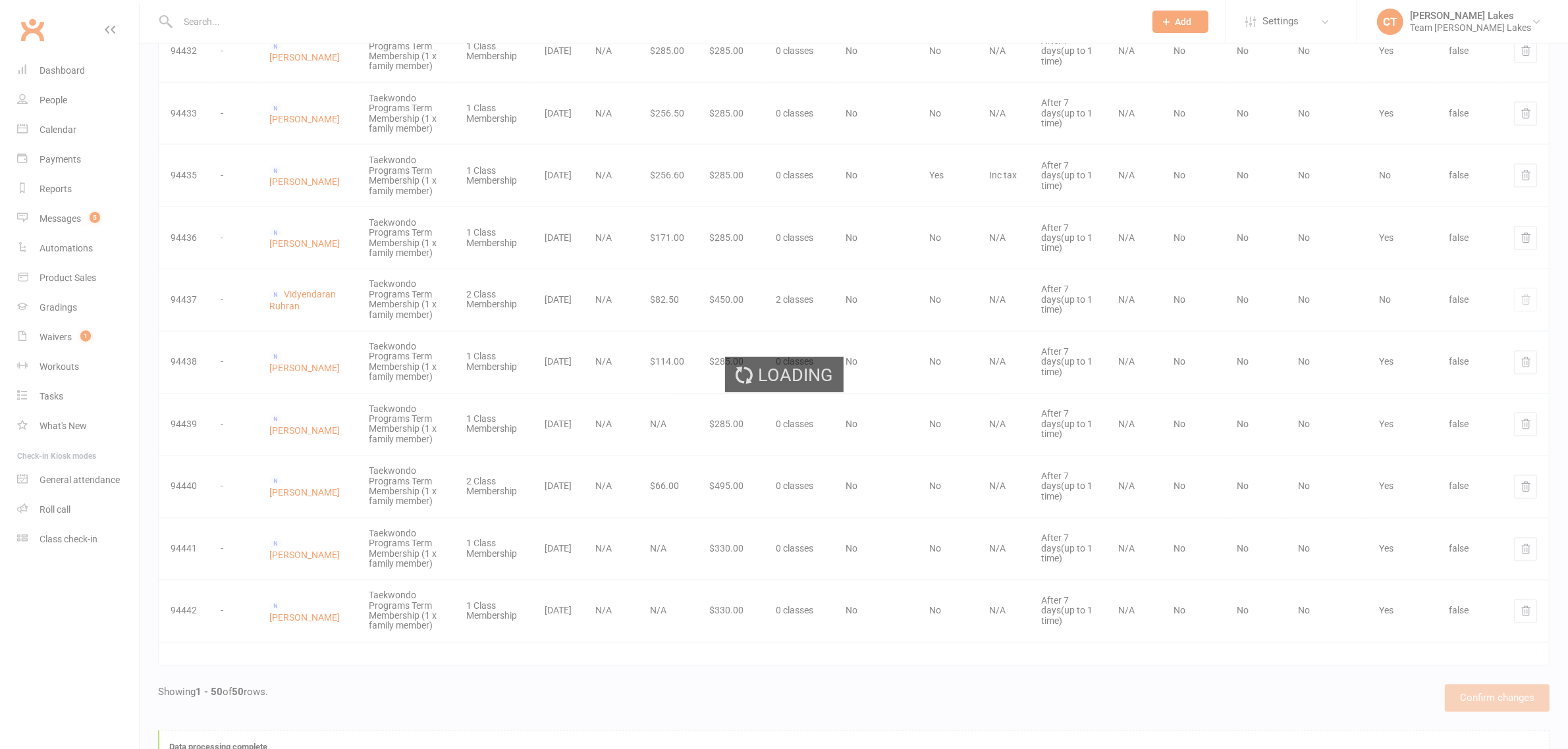 scroll, scrollTop: 2864, scrollLeft: 0, axis: vertical 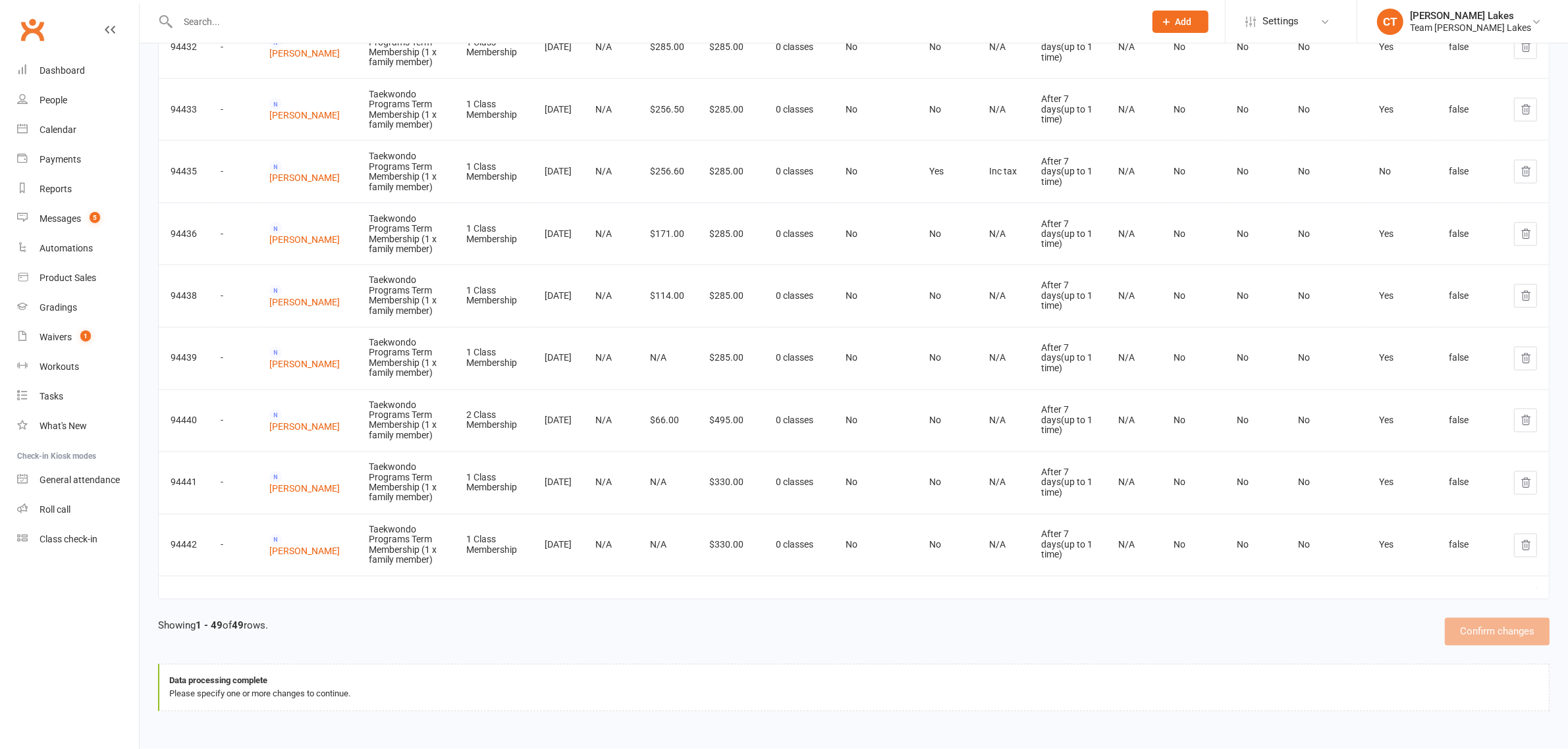 drag, startPoint x: 325, startPoint y: 431, endPoint x: 284, endPoint y: 415, distance: 44.01136 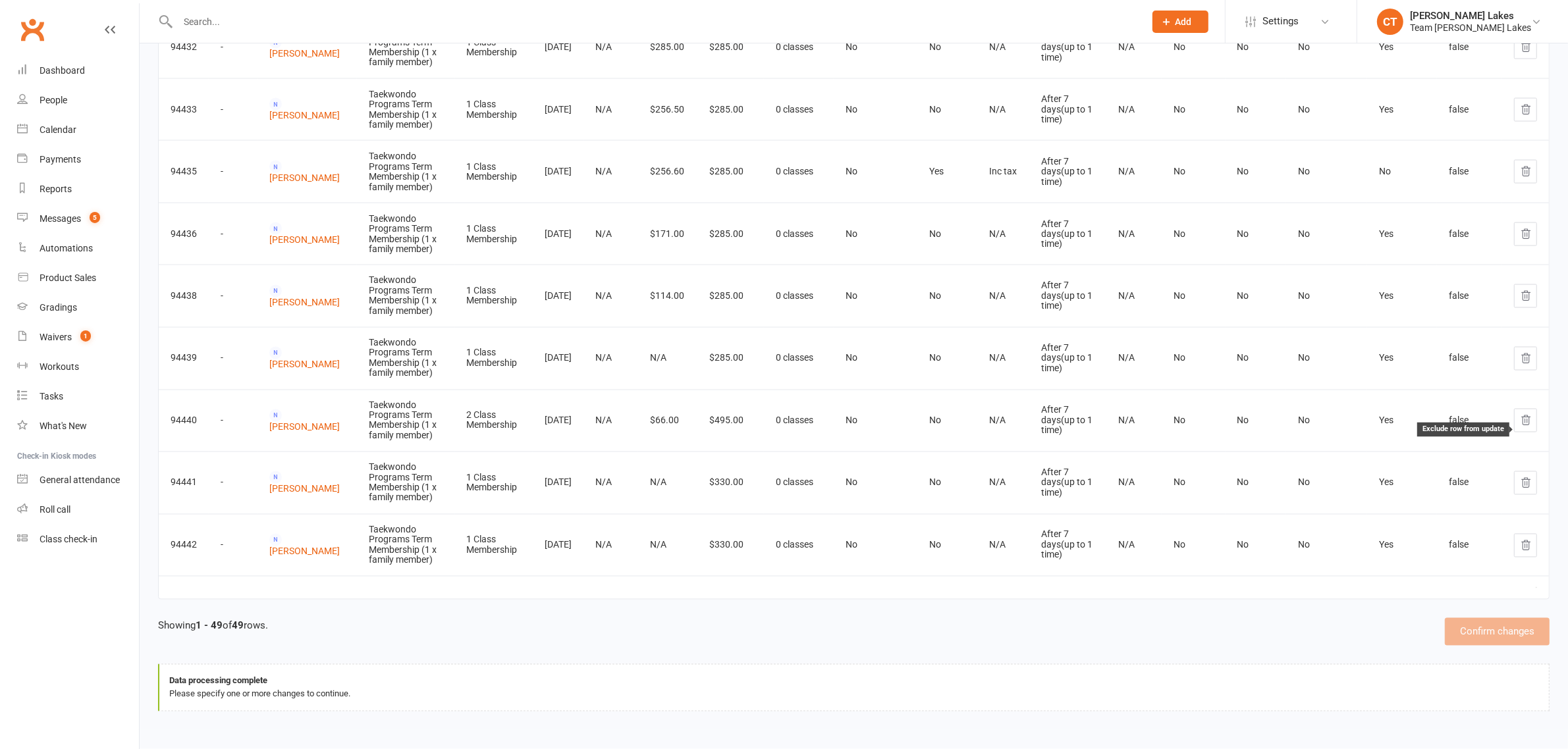 click at bounding box center [1525, 421] 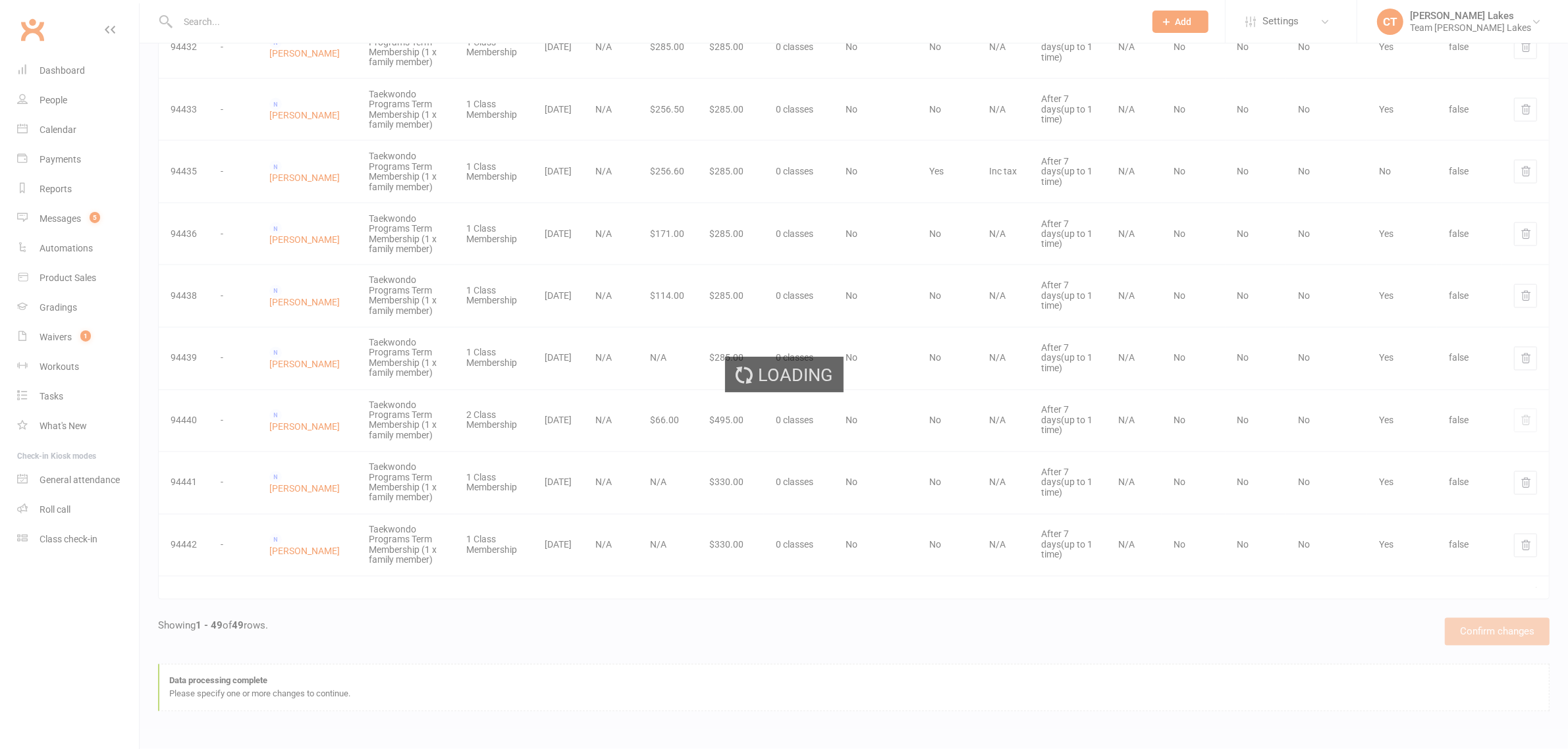 scroll, scrollTop: 2802, scrollLeft: 0, axis: vertical 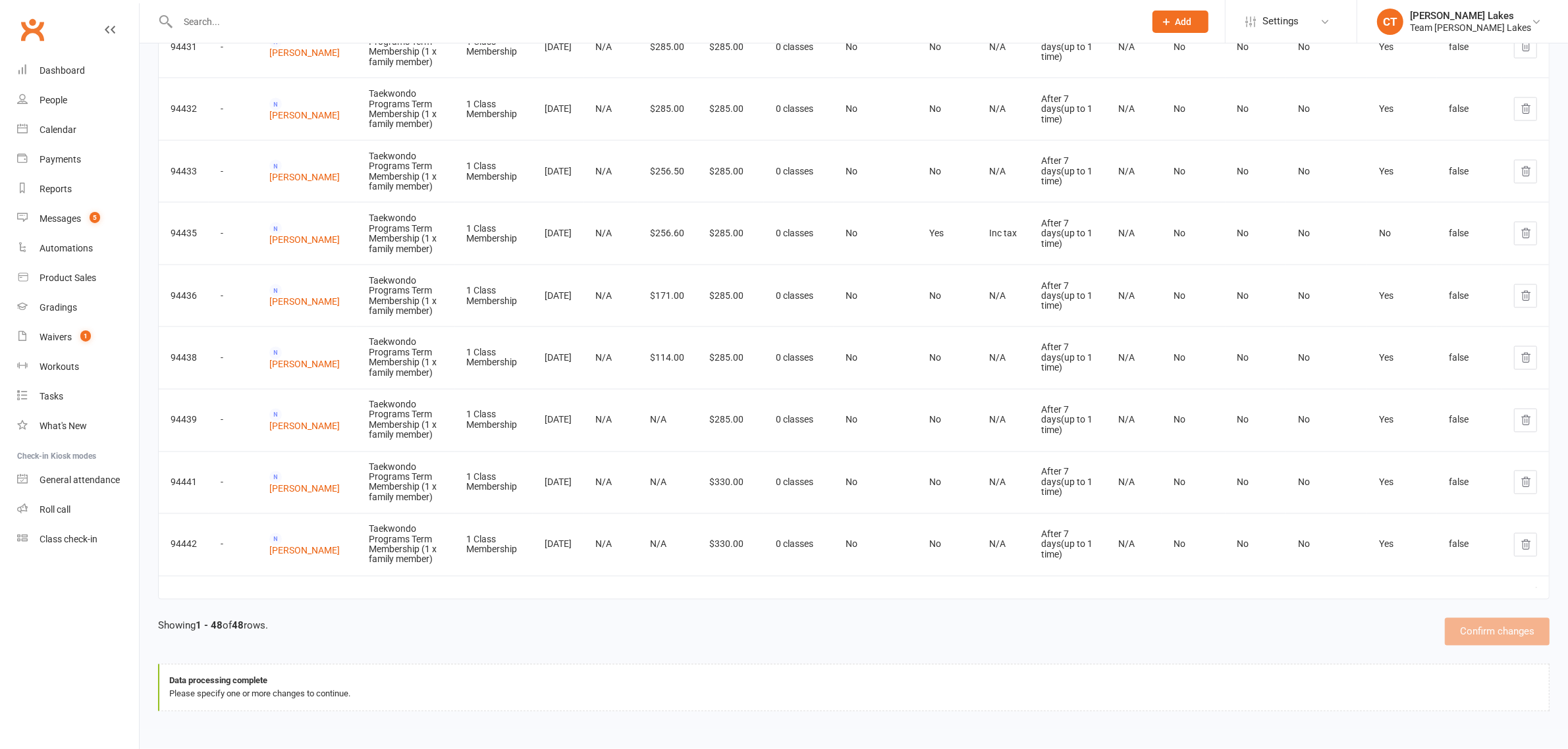 drag, startPoint x: 350, startPoint y: 482, endPoint x: 285, endPoint y: 494, distance: 66.09841 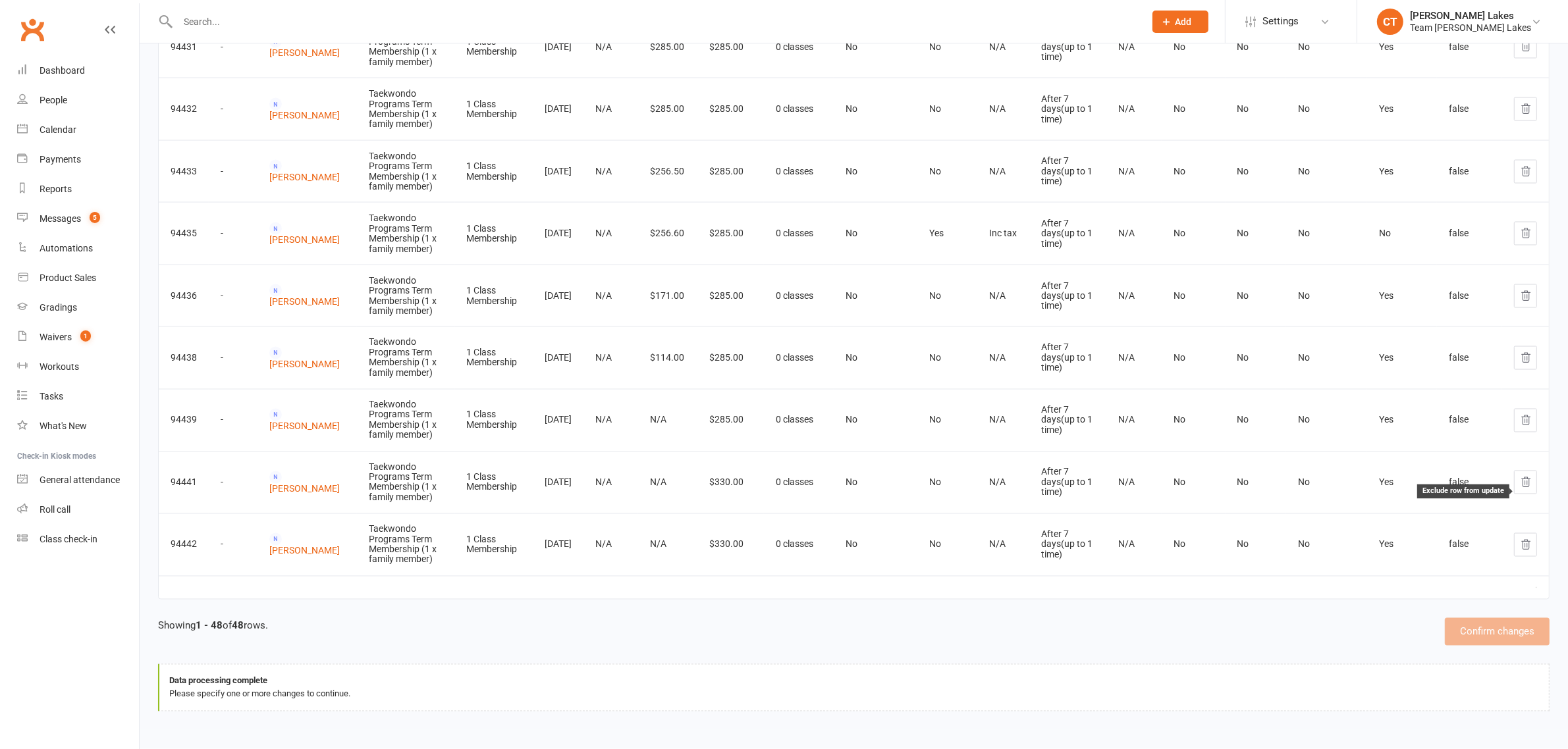 click 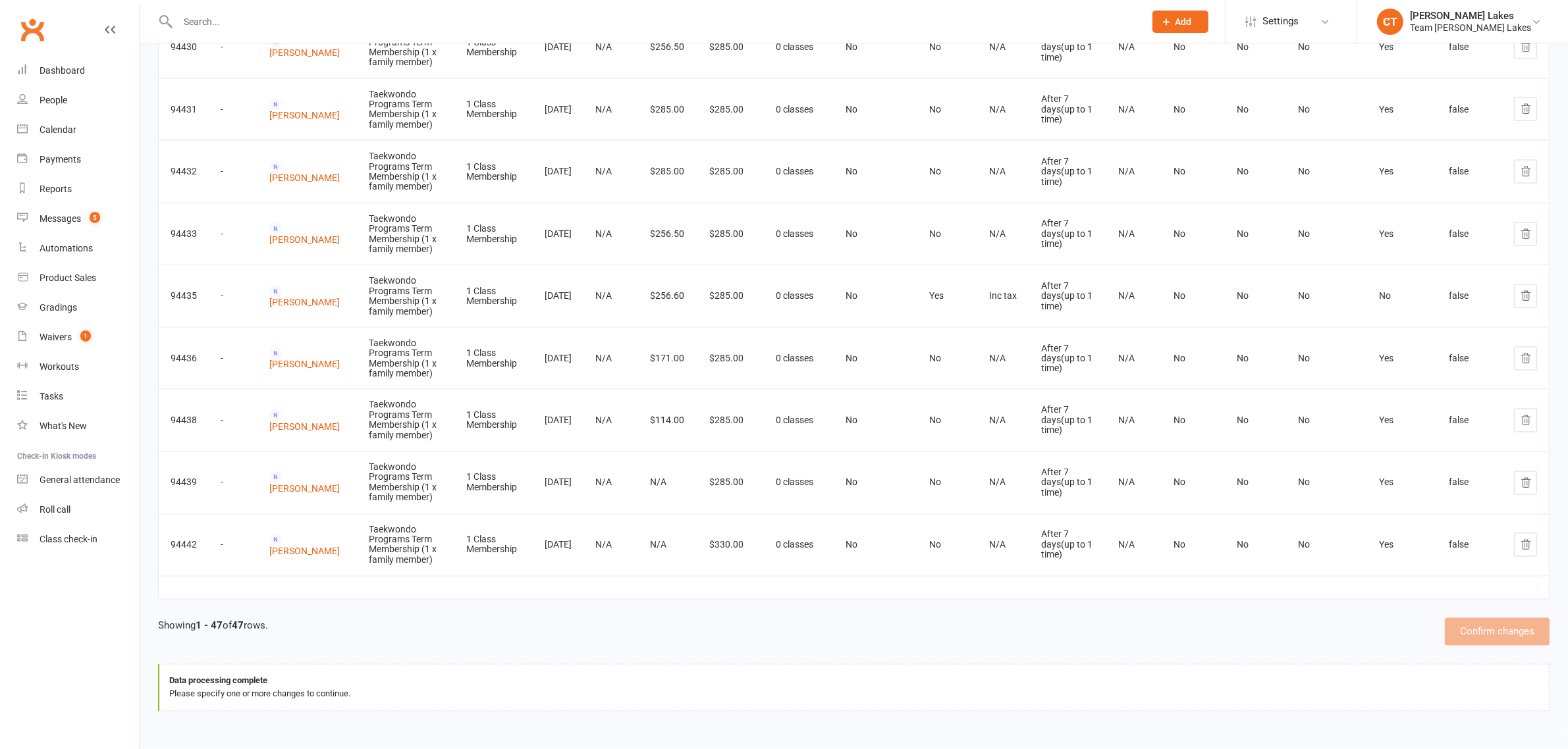 scroll, scrollTop: 2739, scrollLeft: 0, axis: vertical 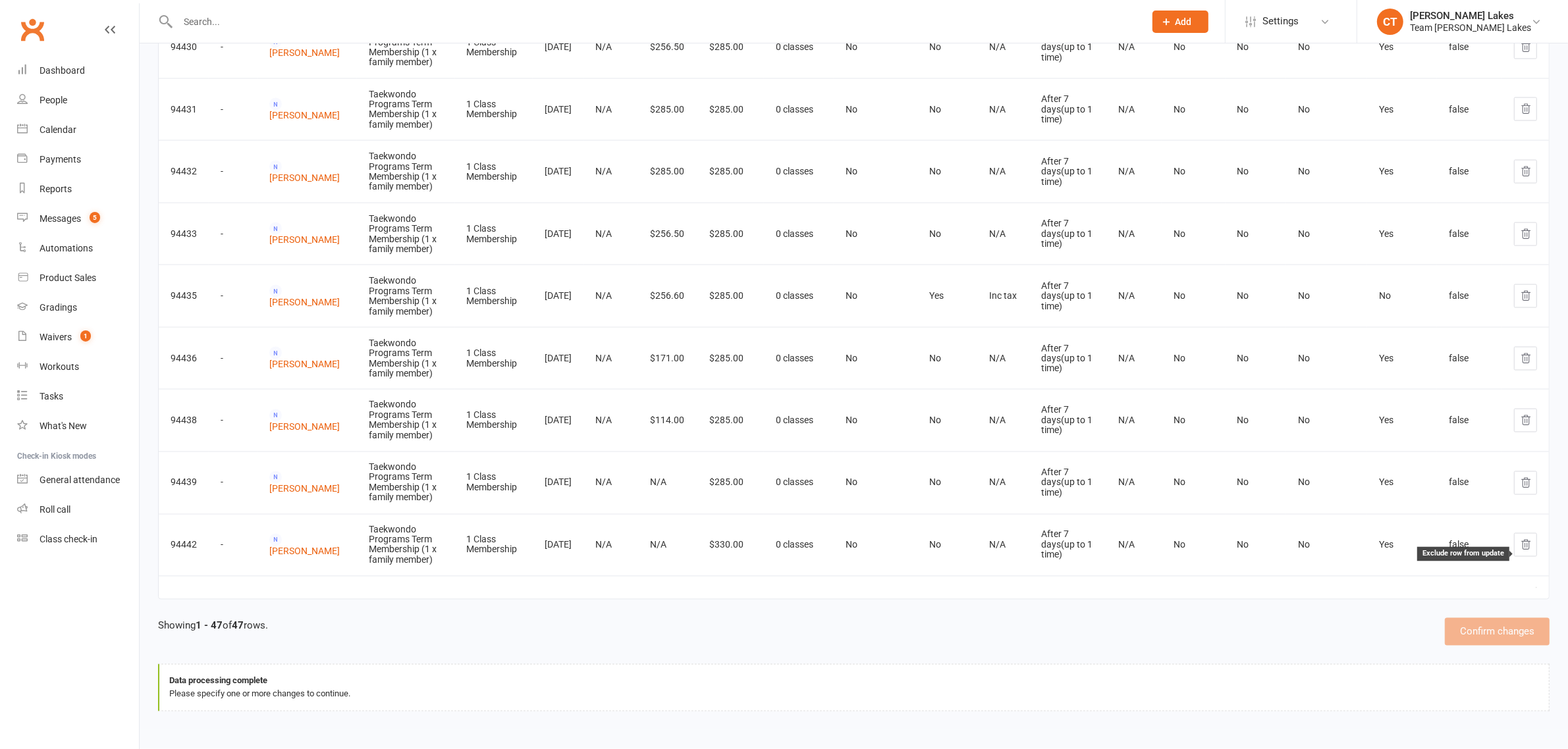 click 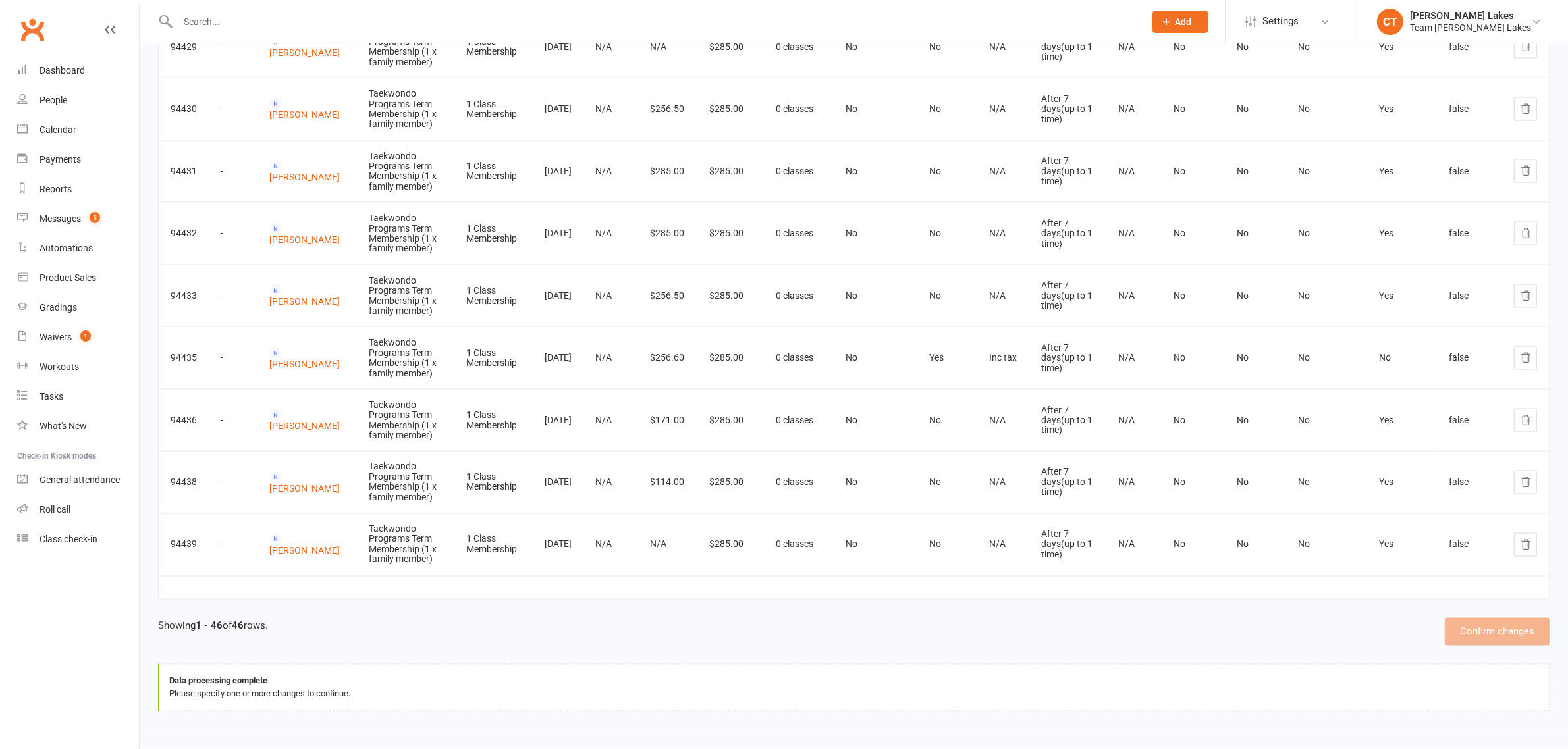 scroll, scrollTop: 2677, scrollLeft: 0, axis: vertical 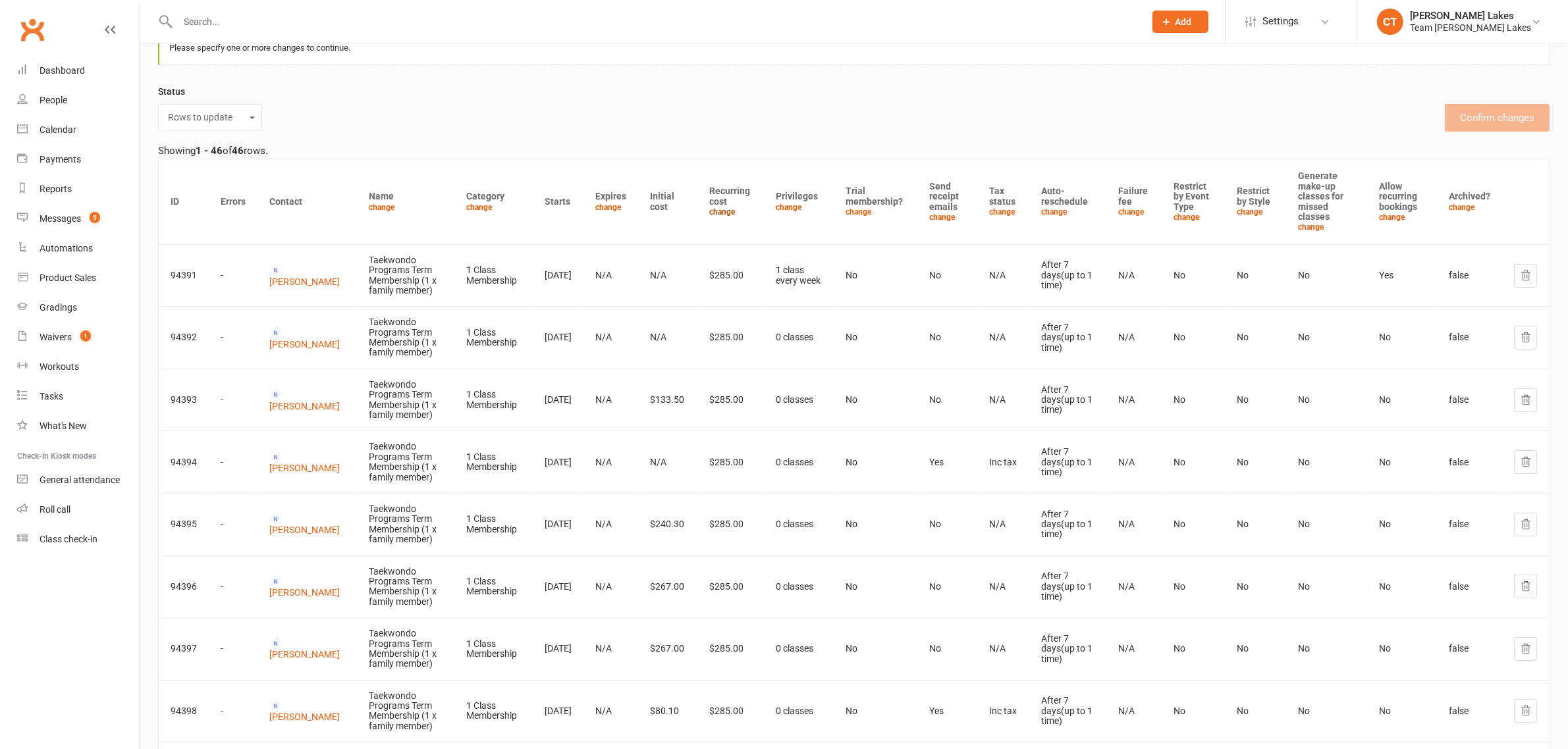 click on "change" at bounding box center (722, 212) 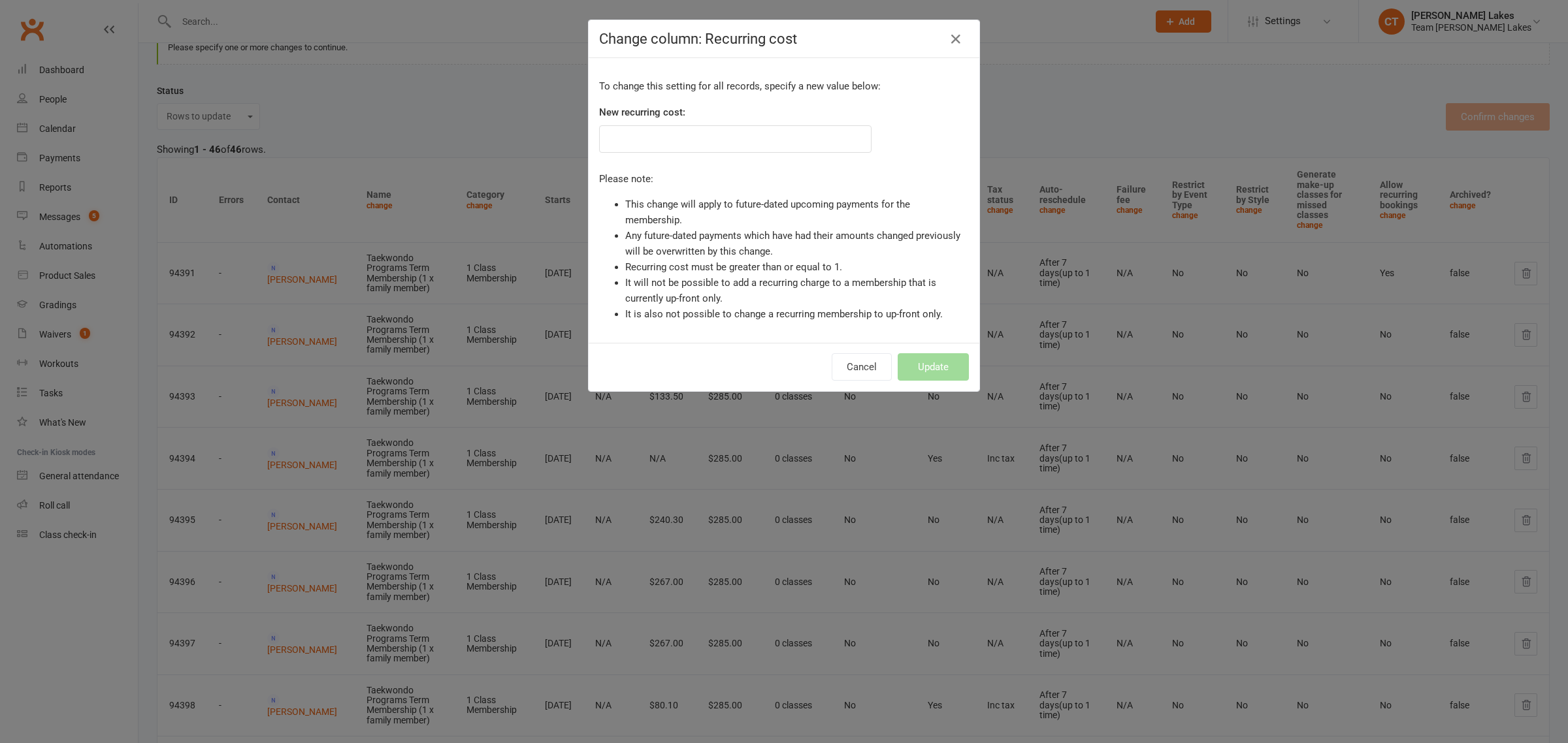 click on "New recurring cost:" at bounding box center (735, 129) 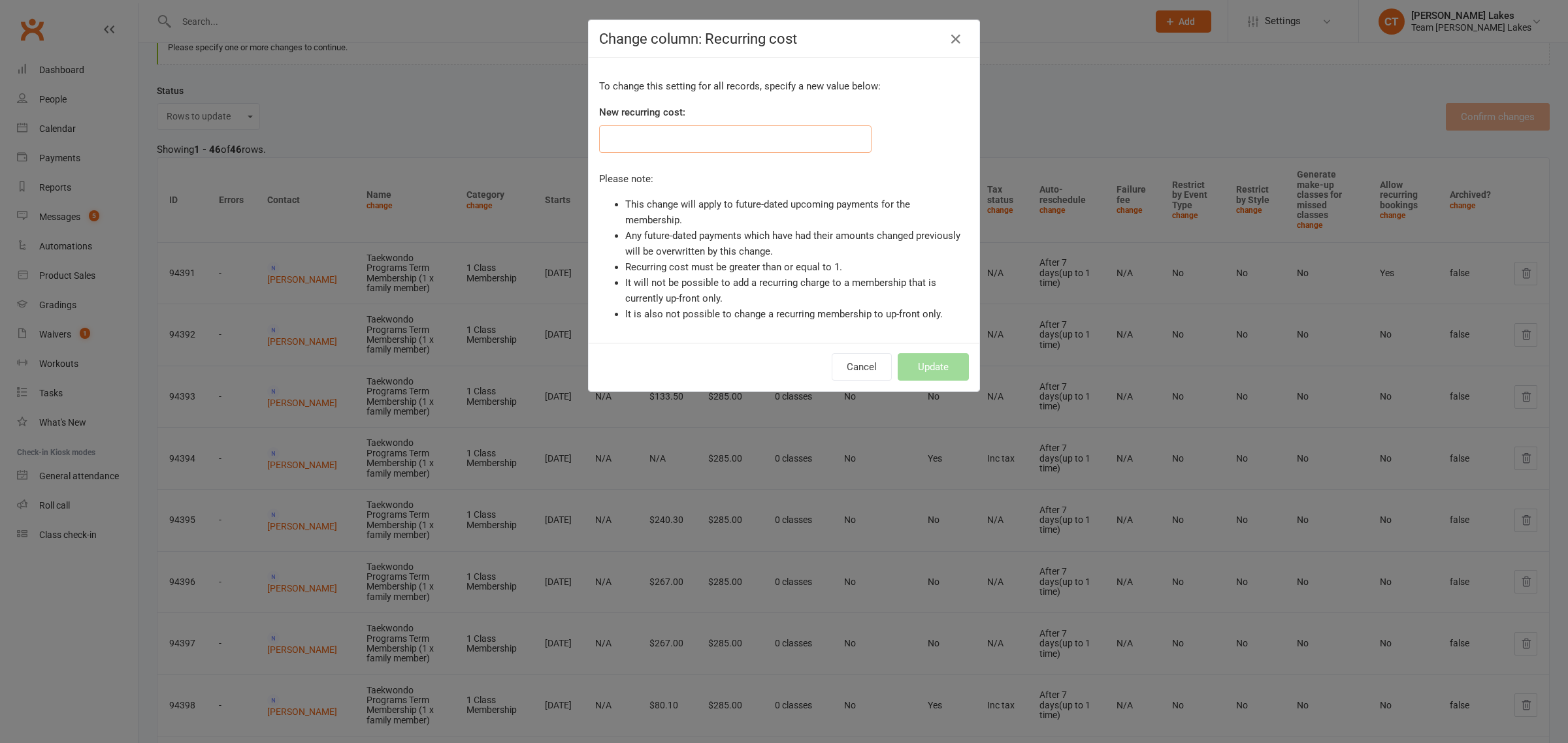 paste on "330" 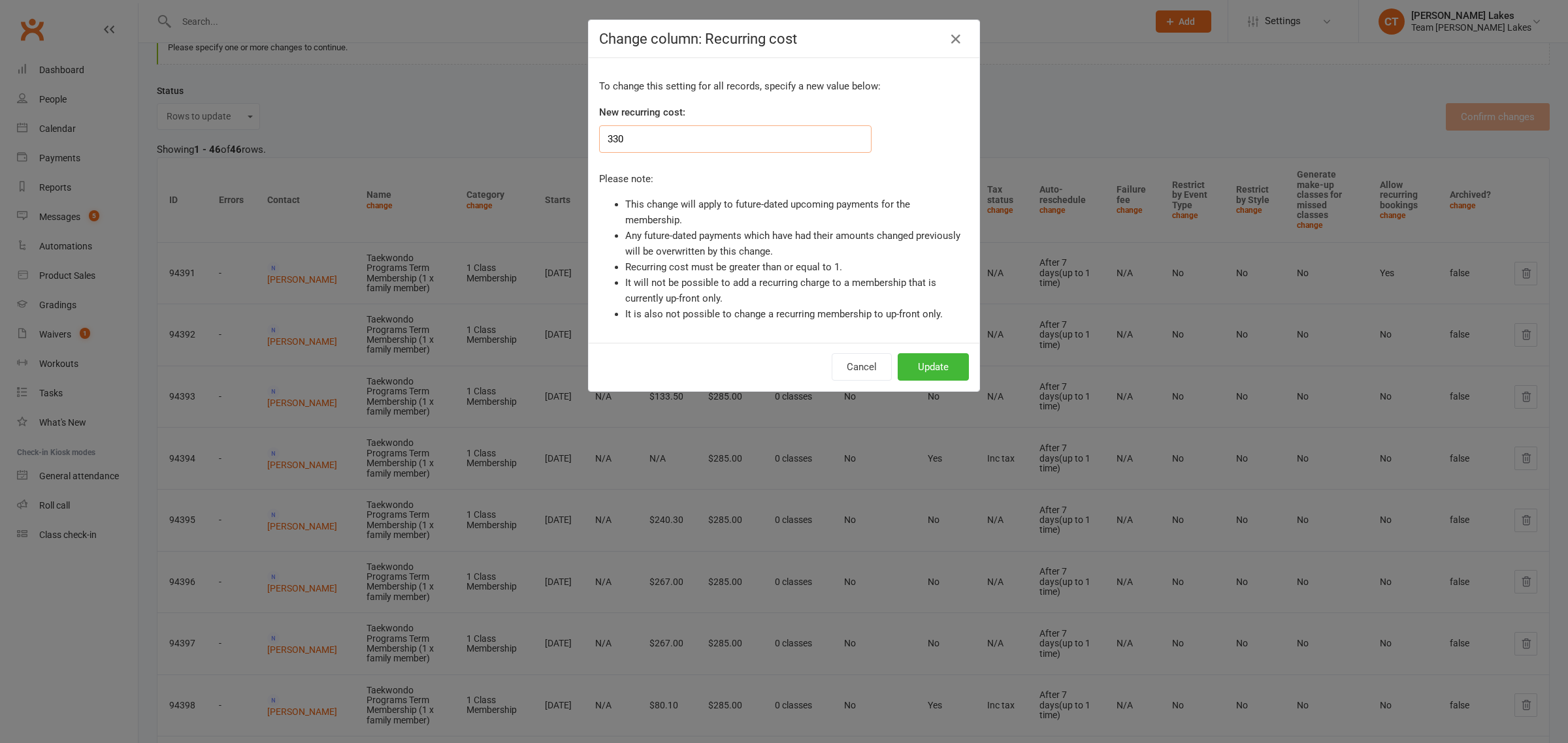 type on "330" 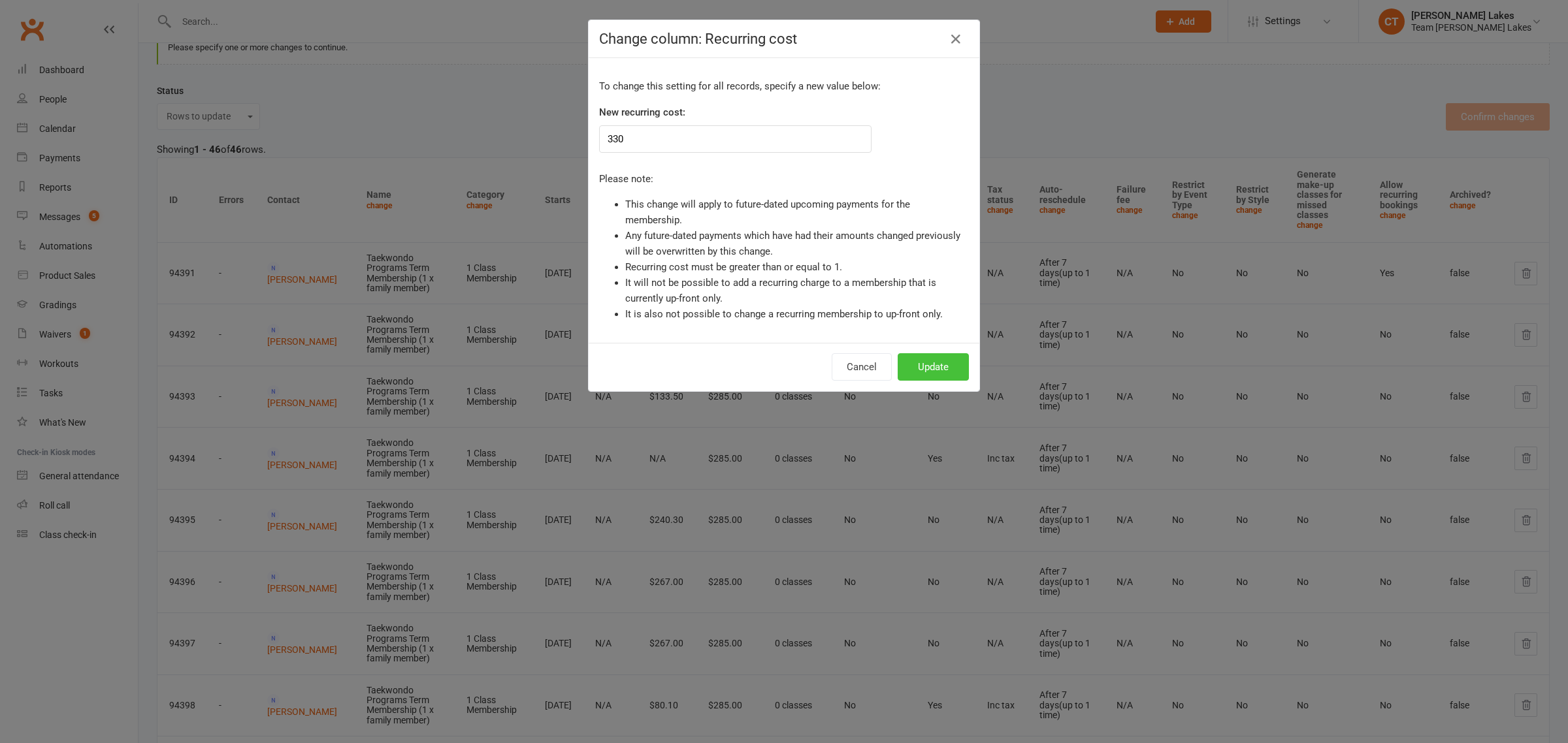 click on "Update" at bounding box center (933, 367) 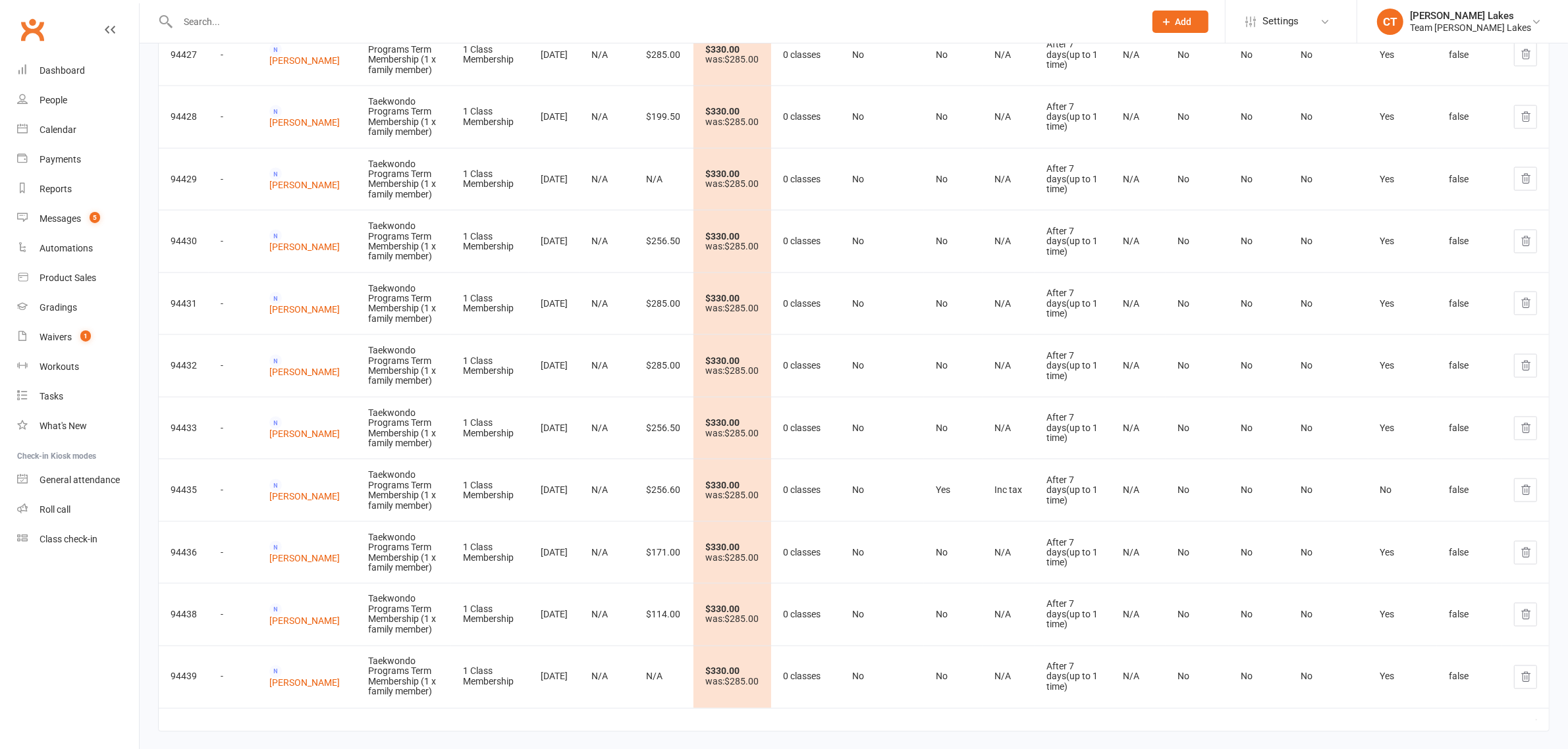 scroll, scrollTop: 2677, scrollLeft: 0, axis: vertical 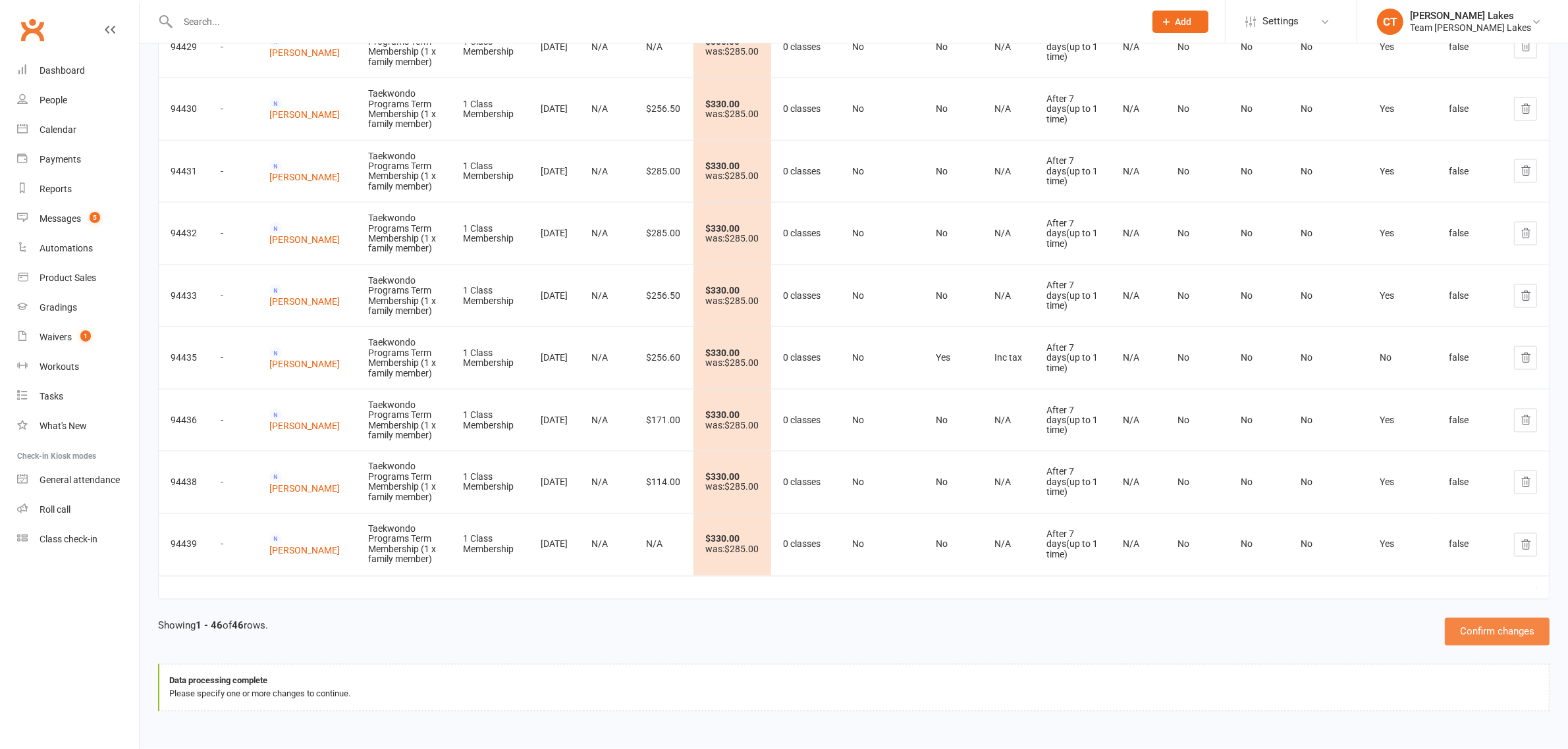 click on "Confirm changes" at bounding box center [1497, 632] 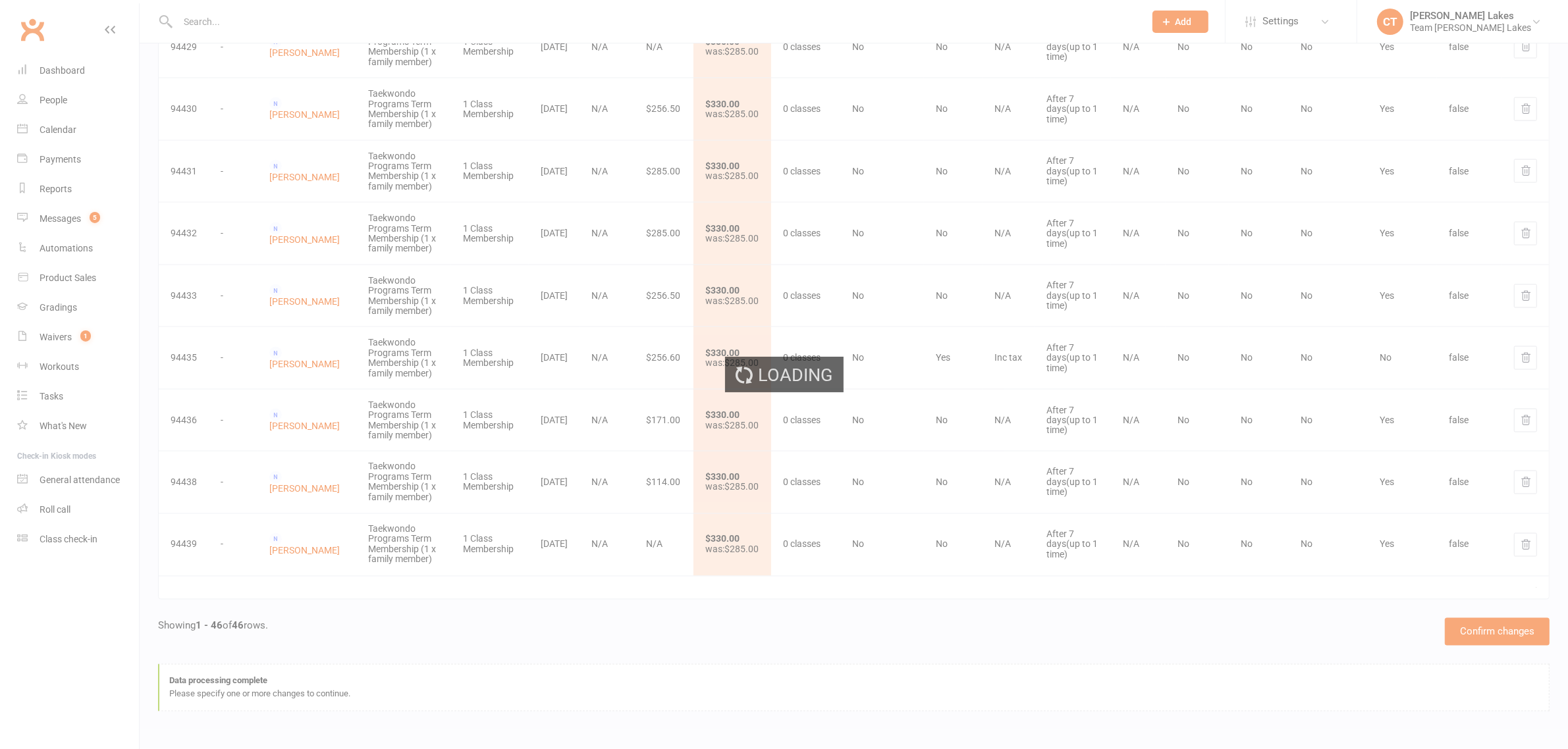 scroll, scrollTop: 0, scrollLeft: 0, axis: both 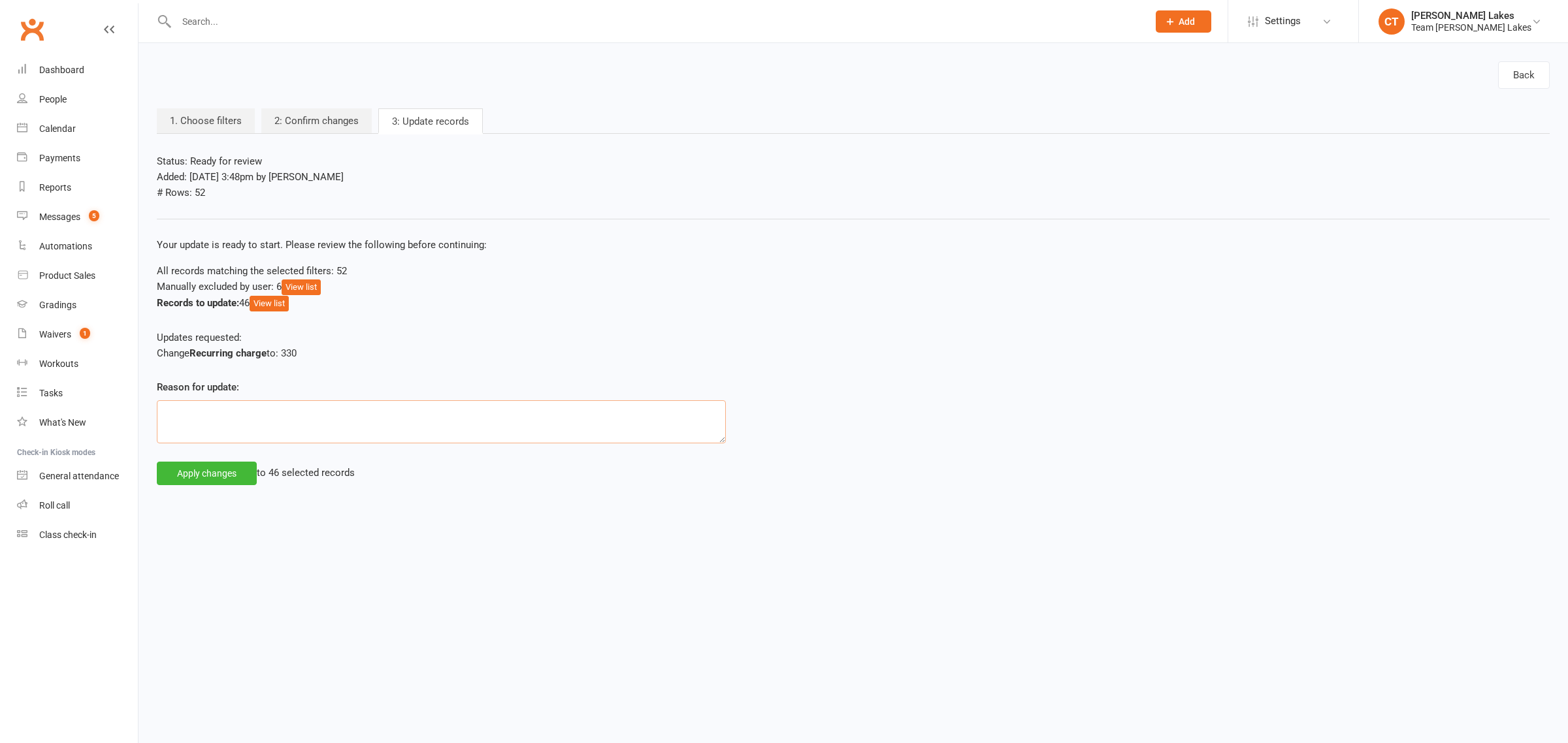 click 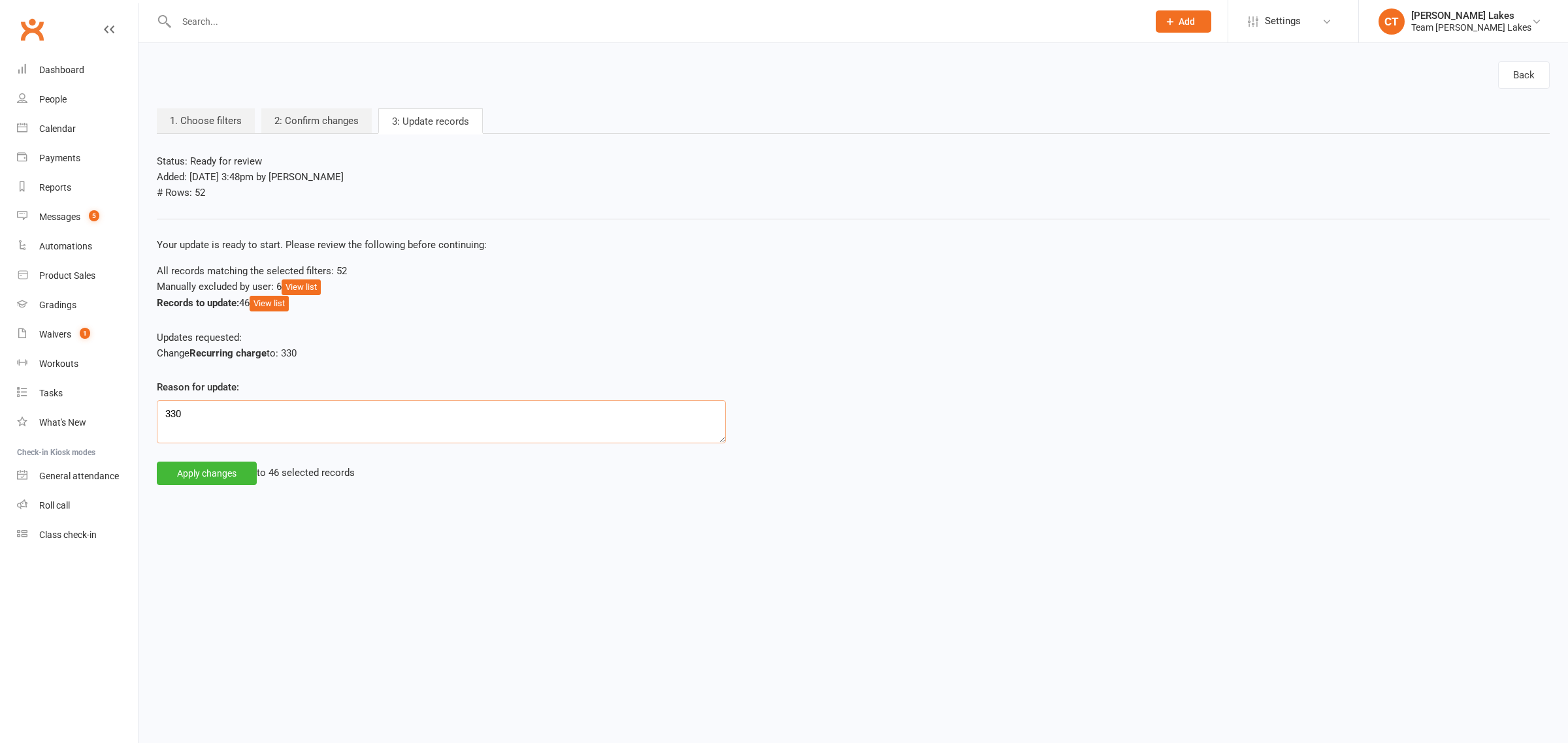 drag, startPoint x: 172, startPoint y: 405, endPoint x: 142, endPoint y: 405, distance: 30 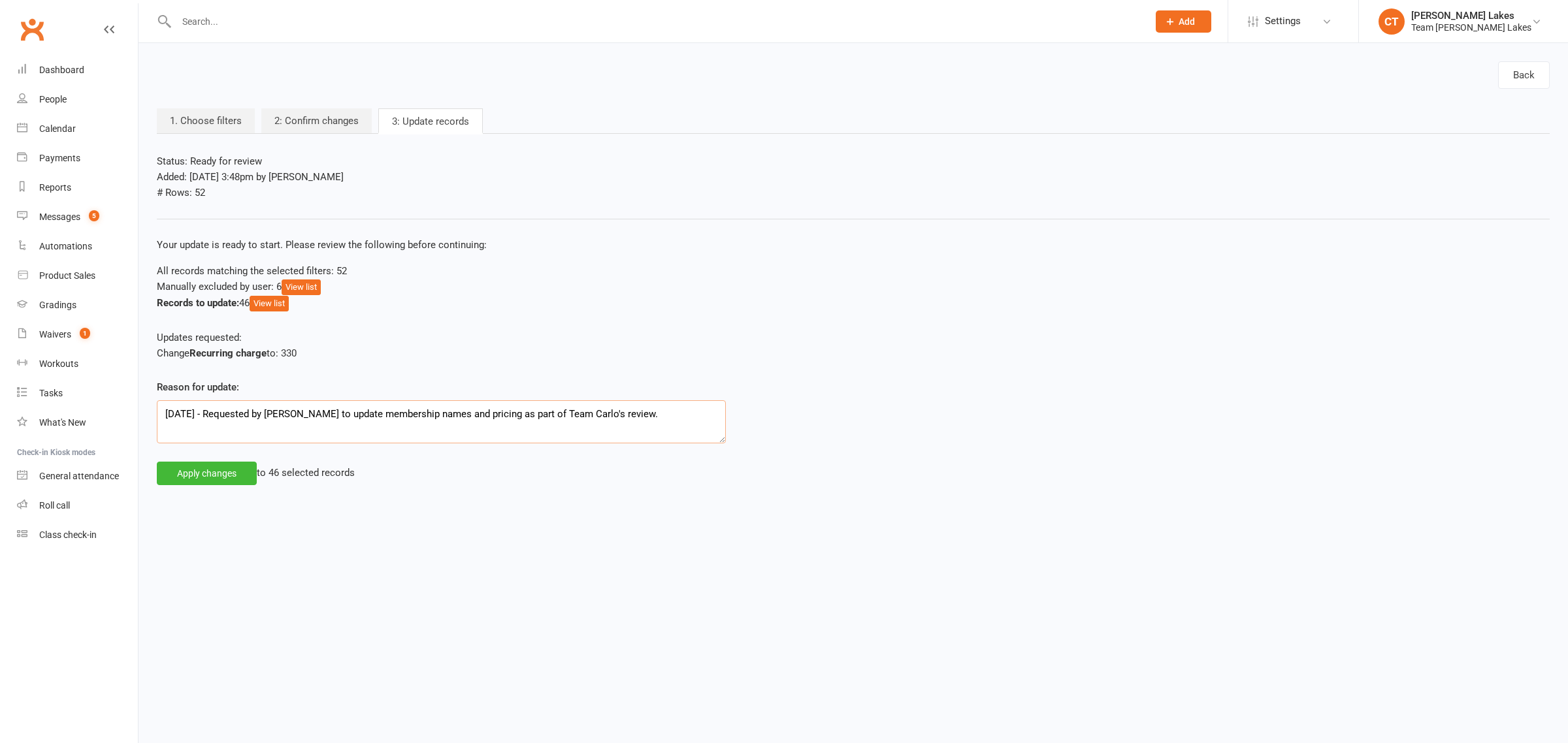 type on "11/07/2025 - Requested by Clare to update membership names and pricing as part of Team Carlo's review." 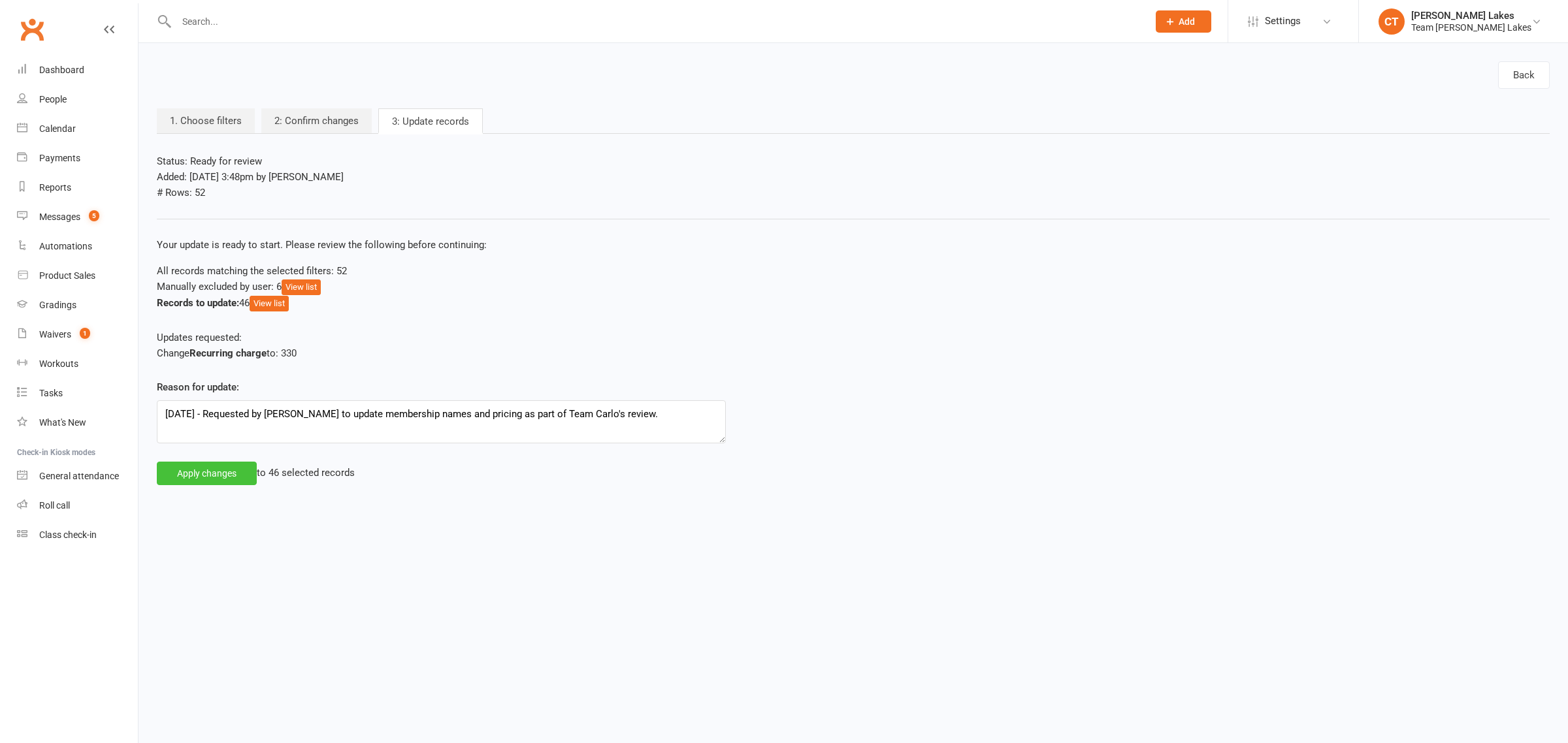 click on "Apply changes" 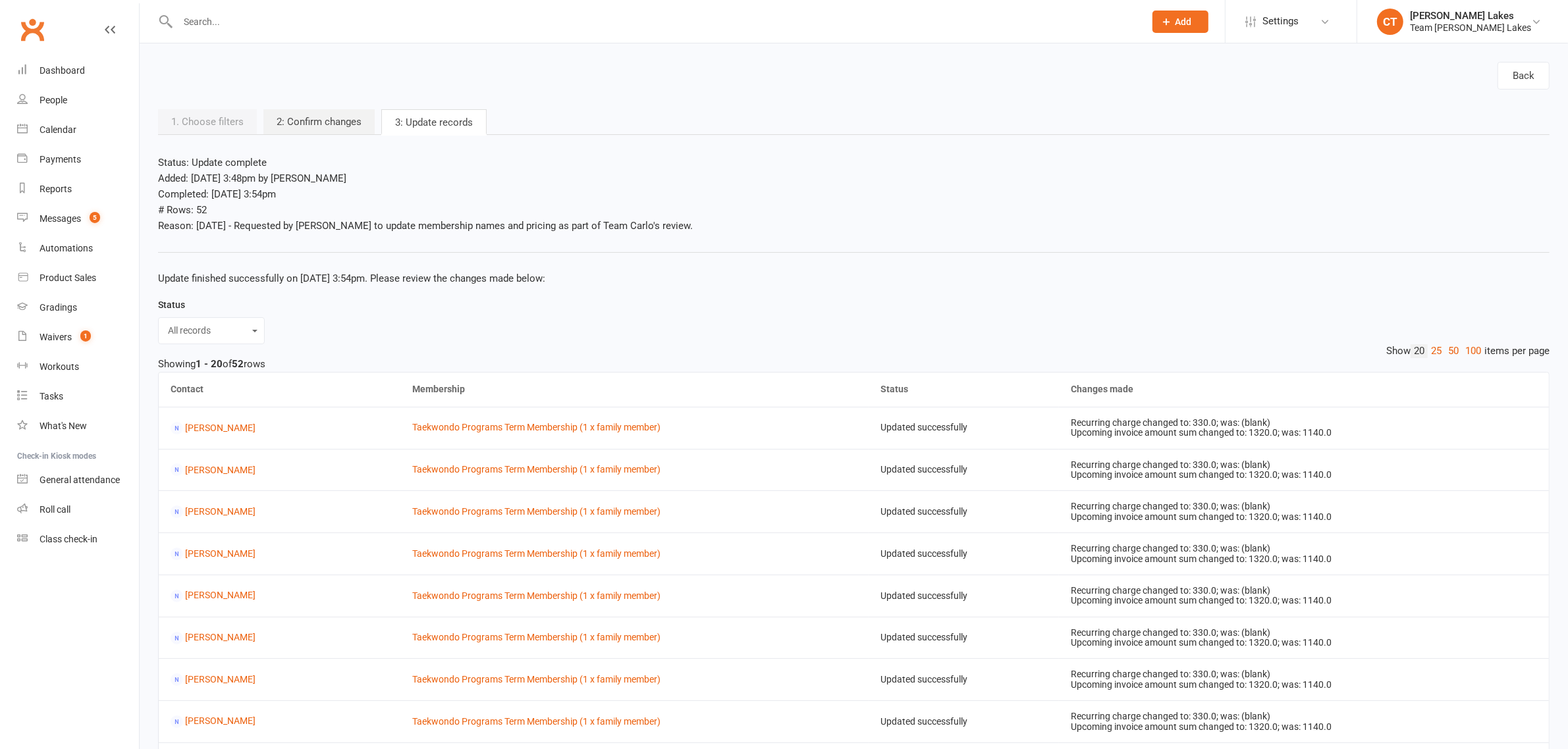 drag, startPoint x: 433, startPoint y: 292, endPoint x: 414, endPoint y: 293, distance: 19.026298 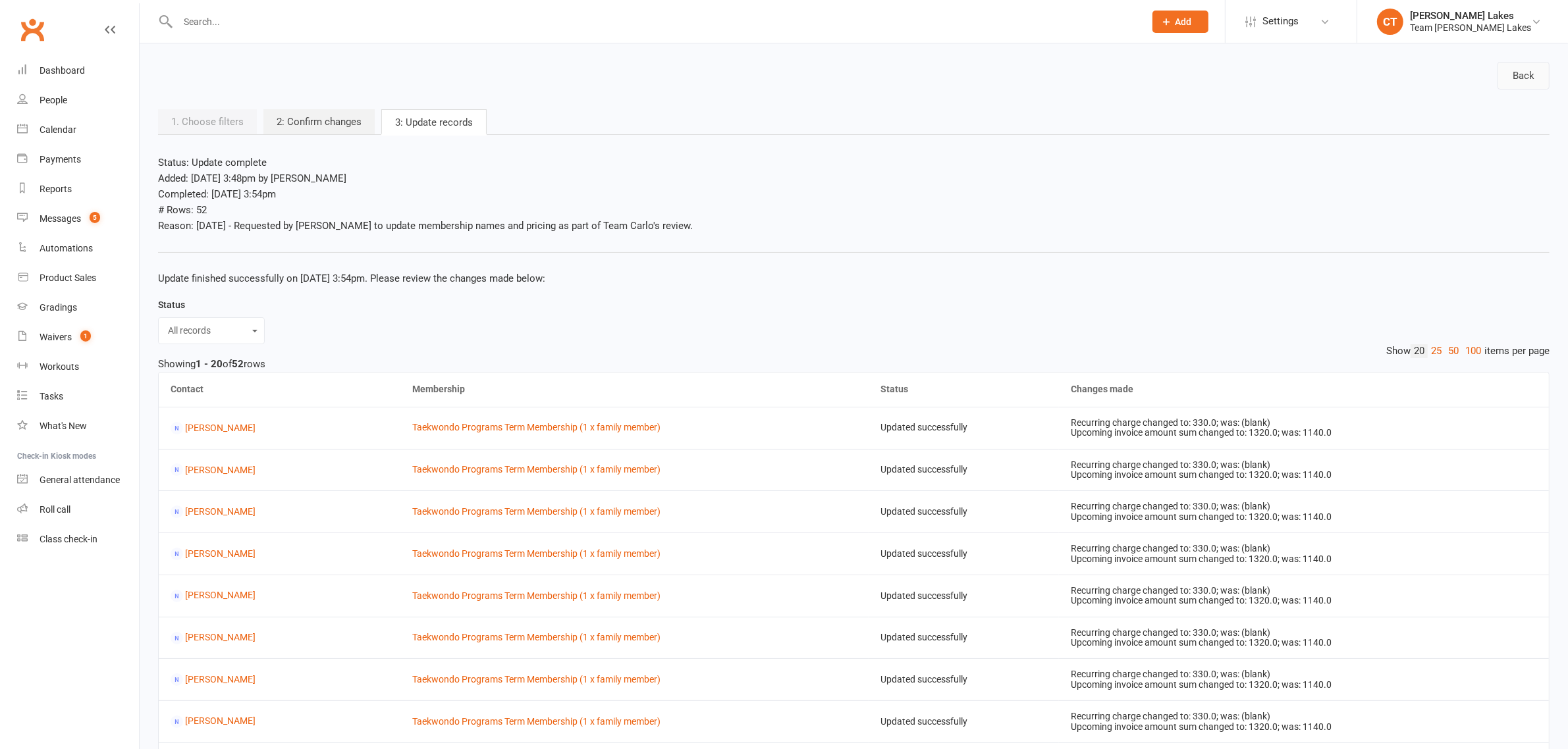 click on "Back" at bounding box center [1523, 76] 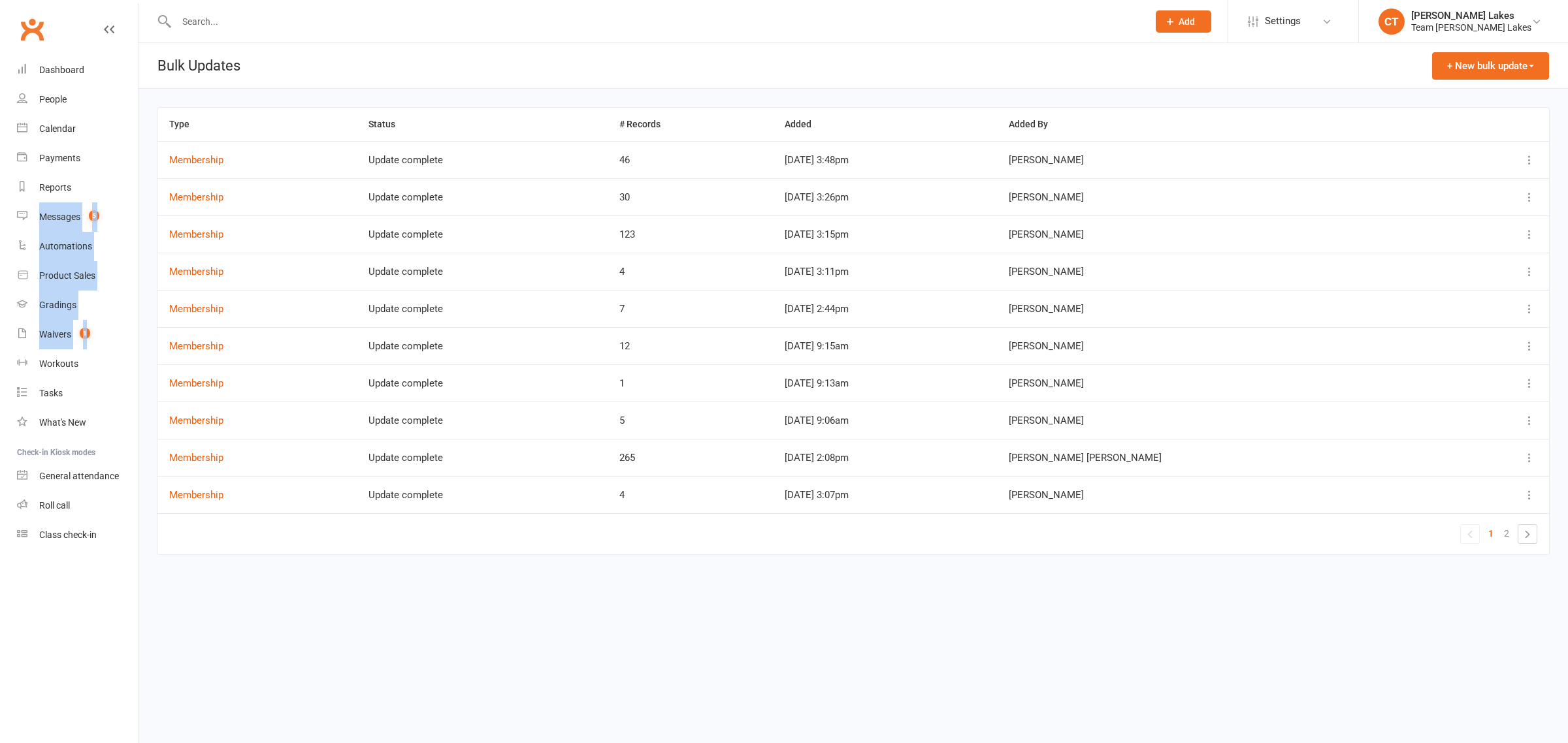 drag, startPoint x: 1, startPoint y: 206, endPoint x: 20, endPoint y: 377, distance: 172.05232 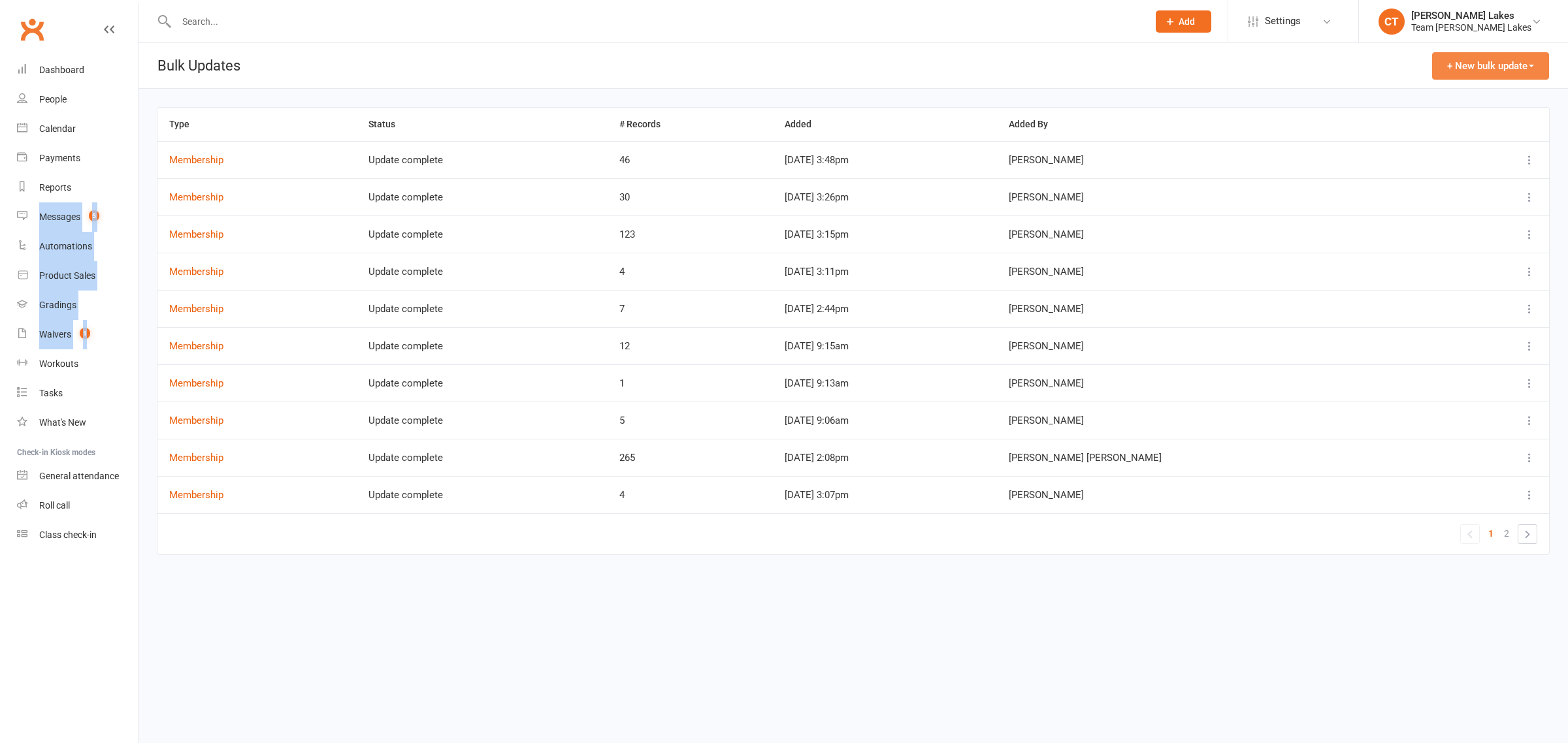 drag, startPoint x: 1481, startPoint y: 67, endPoint x: 1446, endPoint y: 92, distance: 43.01163 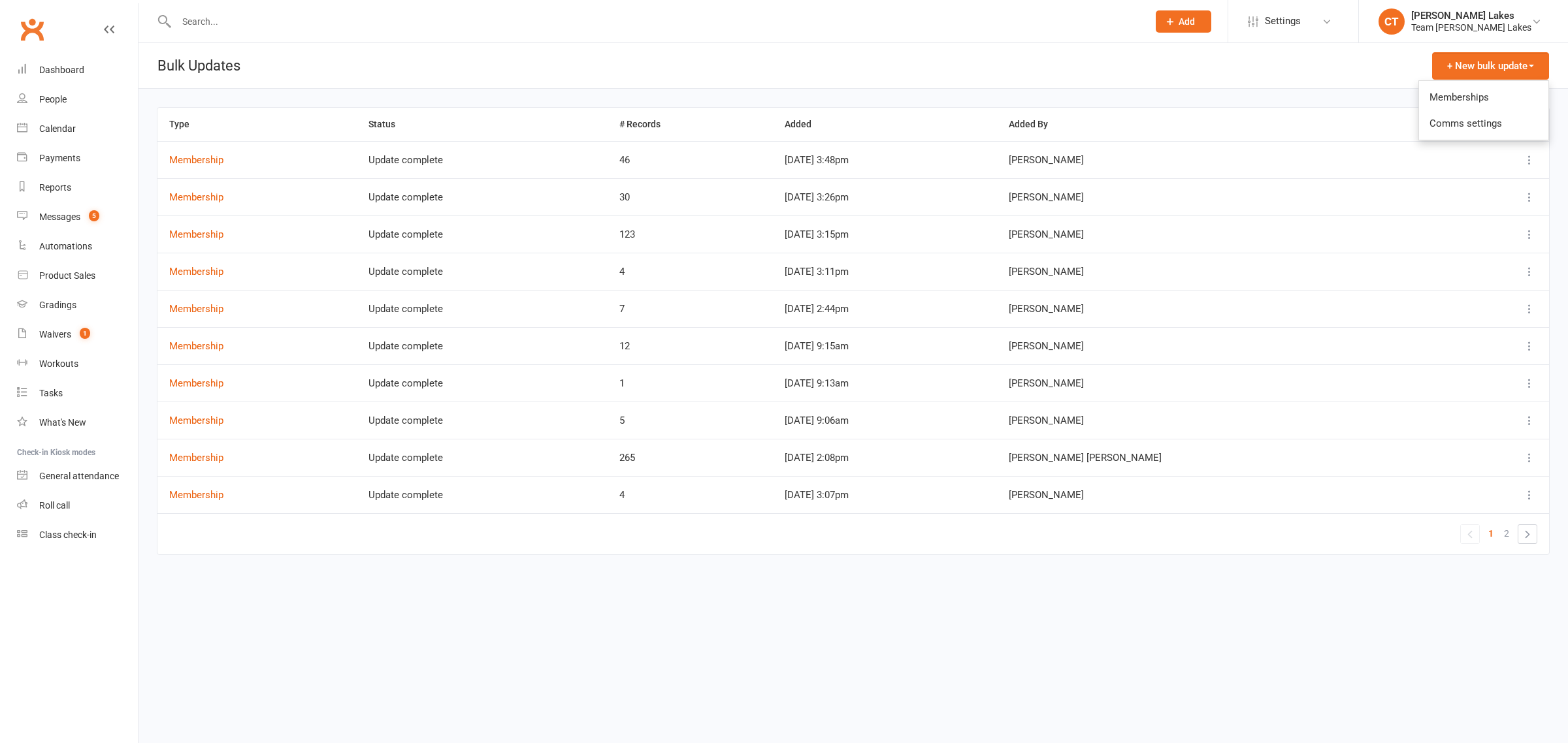 click on "Memberships" at bounding box center [1484, 97] 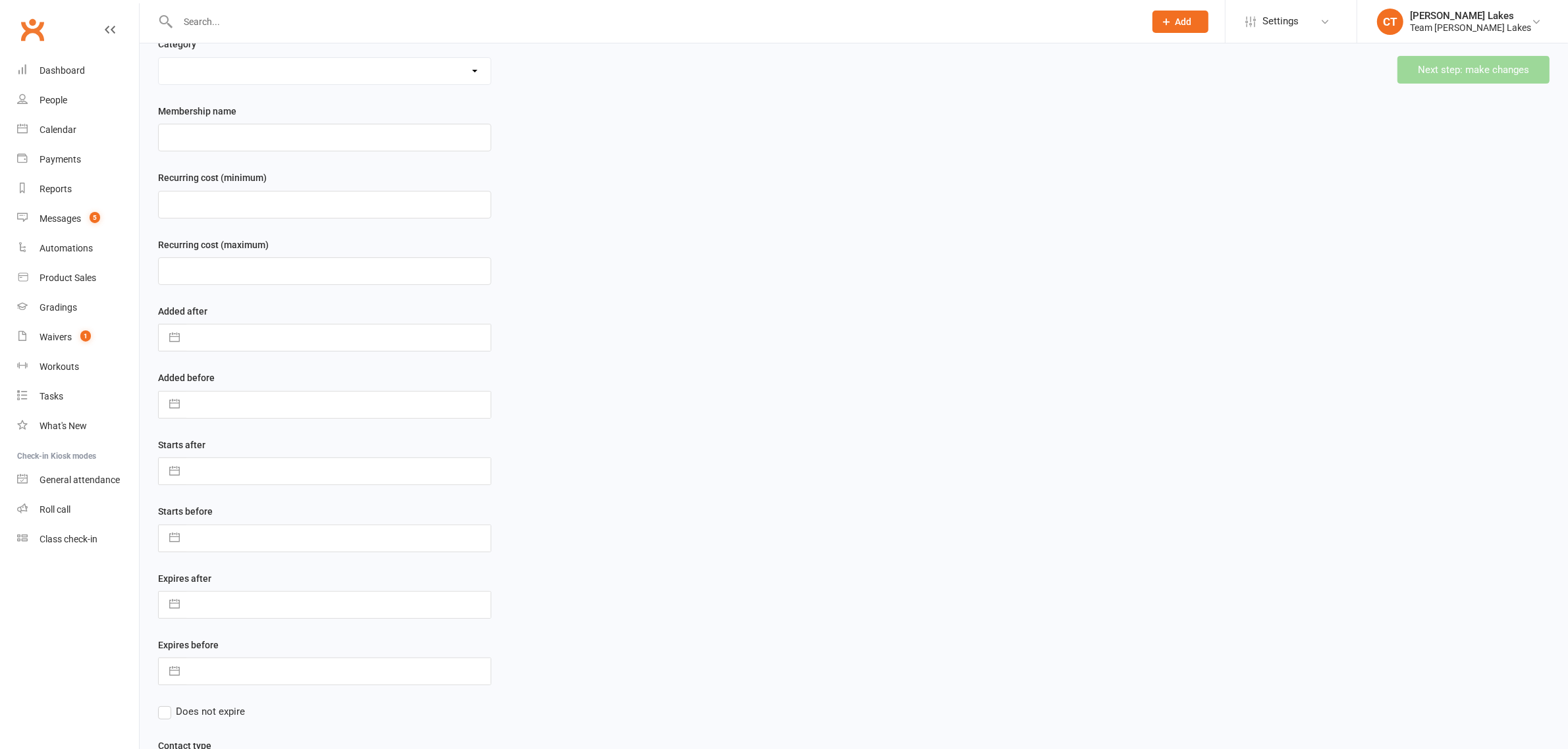 scroll, scrollTop: 426, scrollLeft: 0, axis: vertical 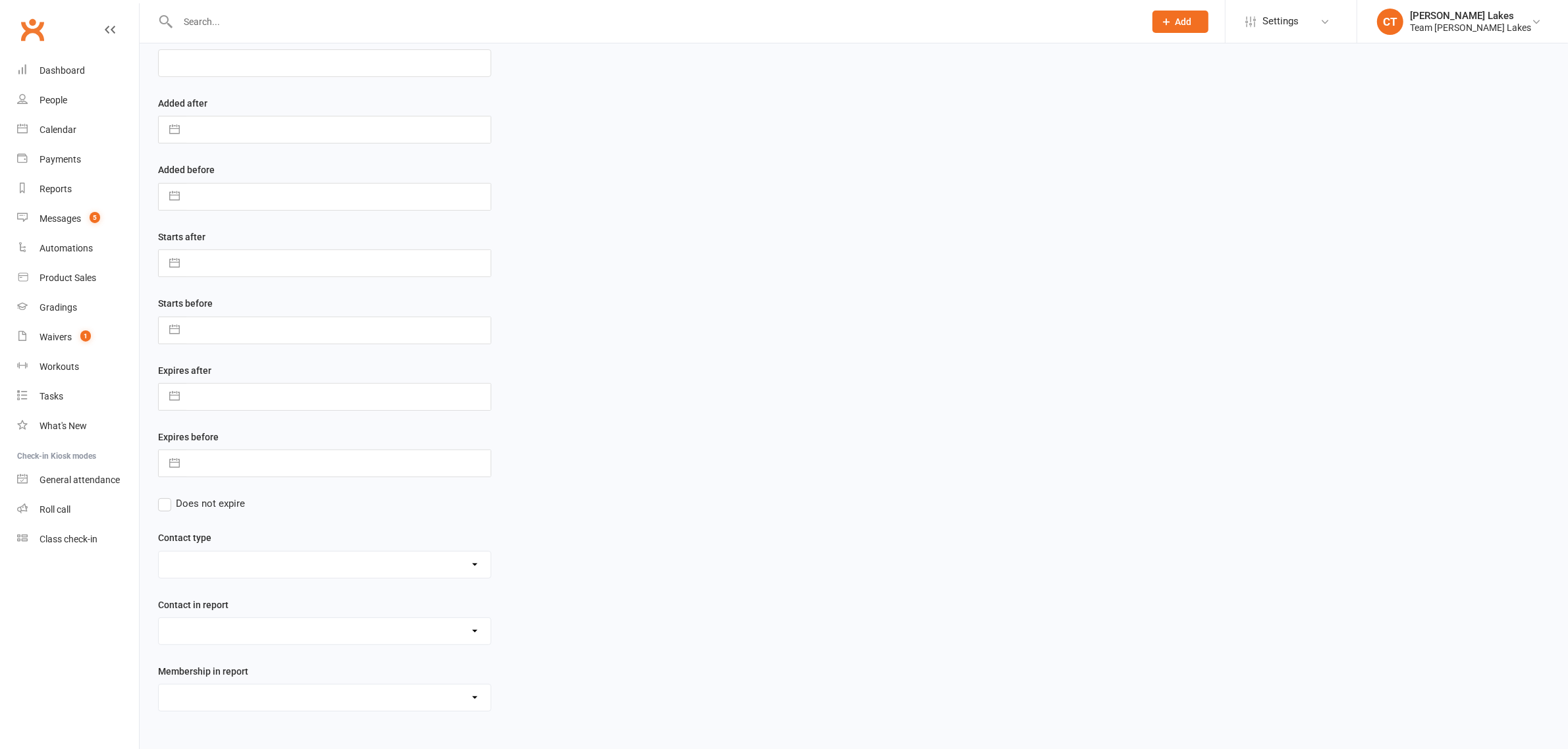 click on "Admin - 6 Month Contact Last 7 days Admin - AT Member Upload Admin - AT Reminder SMS NAC Admin - Communication December/January Monthly Payments advice Admin - January Term Payments [CWX] AT Reconciliation: NACS that have an active AT membership (base report) [CWX] AT Reconciliation: NACs with Fee Membership only (not AT) CWX Test 1 Delivery - Black Belt Program Delivery - Grading Connection List Delivery - Grading Green Stripe Ninja Delivery - Grading List Black Belt Delivery - Grading List  Junior Progam Delivery - Grading List Ninja Beginner Delivery - Grading List Ninja Intermediate & Advanced Delivery - Grading List Stripe Red to Cho Dan Bo (Junior) Delivery - Grading List Stripe Red to Cho Dan Bo (Warrior & Junior) Delivery - Grading List Warrior Beginner Delivery - Grading List Warrior Intermediate & Advanced Delivery - Member Medical Flags (waiver answers) Events - Parent Week SMS Report (White Belt Ninja & Warrior Parents) Events - Parent Week SMS Report (White Belt Taekinda Parents)" at bounding box center [325, 698] 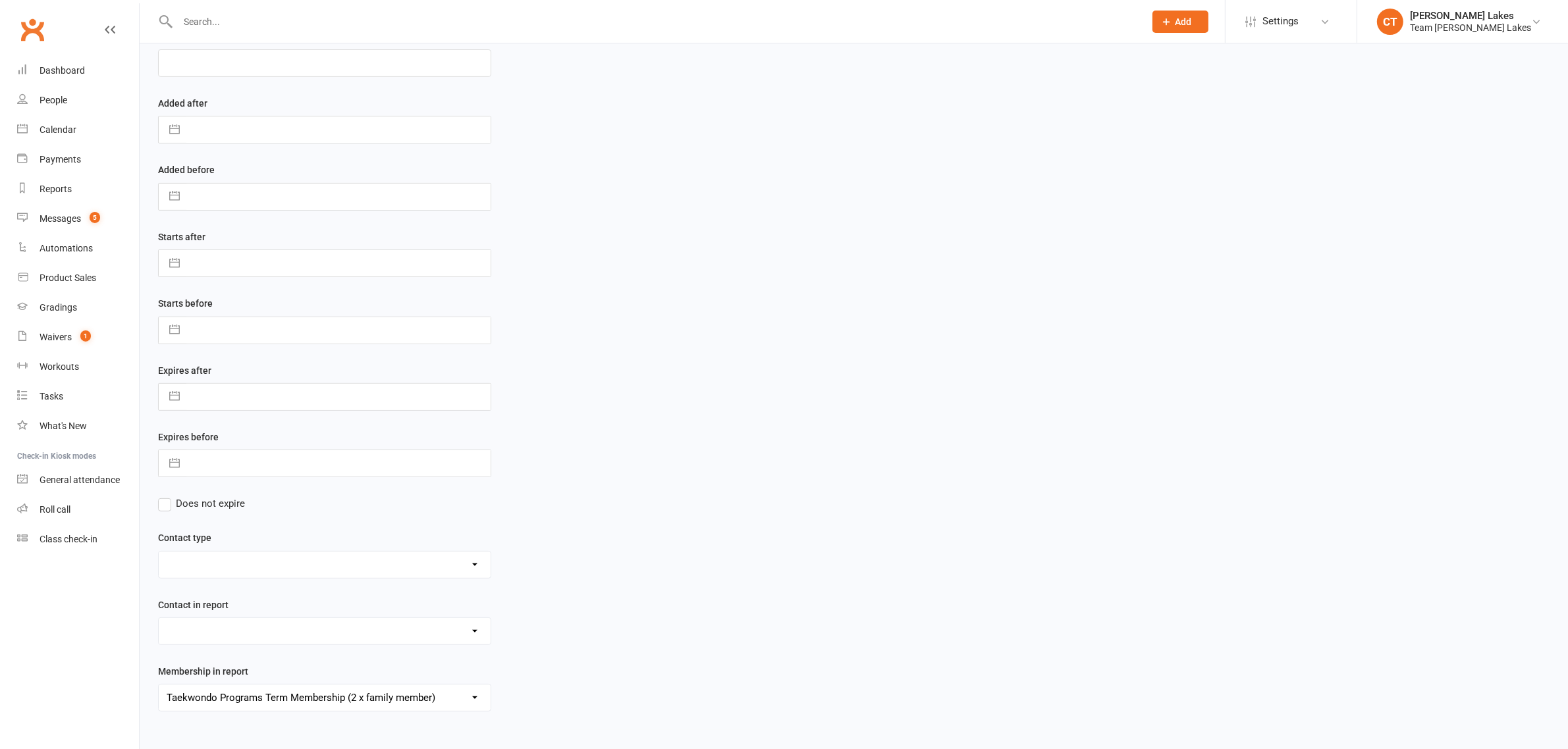 click on "Admin - 6 Month Contact Last 7 days Admin - AT Member Upload Admin - AT Reminder SMS NAC Admin - Communication December/January Monthly Payments advice Admin - January Term Payments [CWX] AT Reconciliation: NACS that have an active AT membership (base report) [CWX] AT Reconciliation: NACs with Fee Membership only (not AT) CWX Test 1 Delivery - Black Belt Program Delivery - Grading Connection List Delivery - Grading Green Stripe Ninja Delivery - Grading List Black Belt Delivery - Grading List  Junior Progam Delivery - Grading List Ninja Beginner Delivery - Grading List Ninja Intermediate & Advanced Delivery - Grading List Stripe Red to Cho Dan Bo (Junior) Delivery - Grading List Stripe Red to Cho Dan Bo (Warrior & Junior) Delivery - Grading List Warrior Beginner Delivery - Grading List Warrior Intermediate & Advanced Delivery - Member Medical Flags (waiver answers) Events - Parent Week SMS Report (White Belt Ninja & Warrior Parents) Events - Parent Week SMS Report (White Belt Taekinda Parents)" at bounding box center (325, 698) 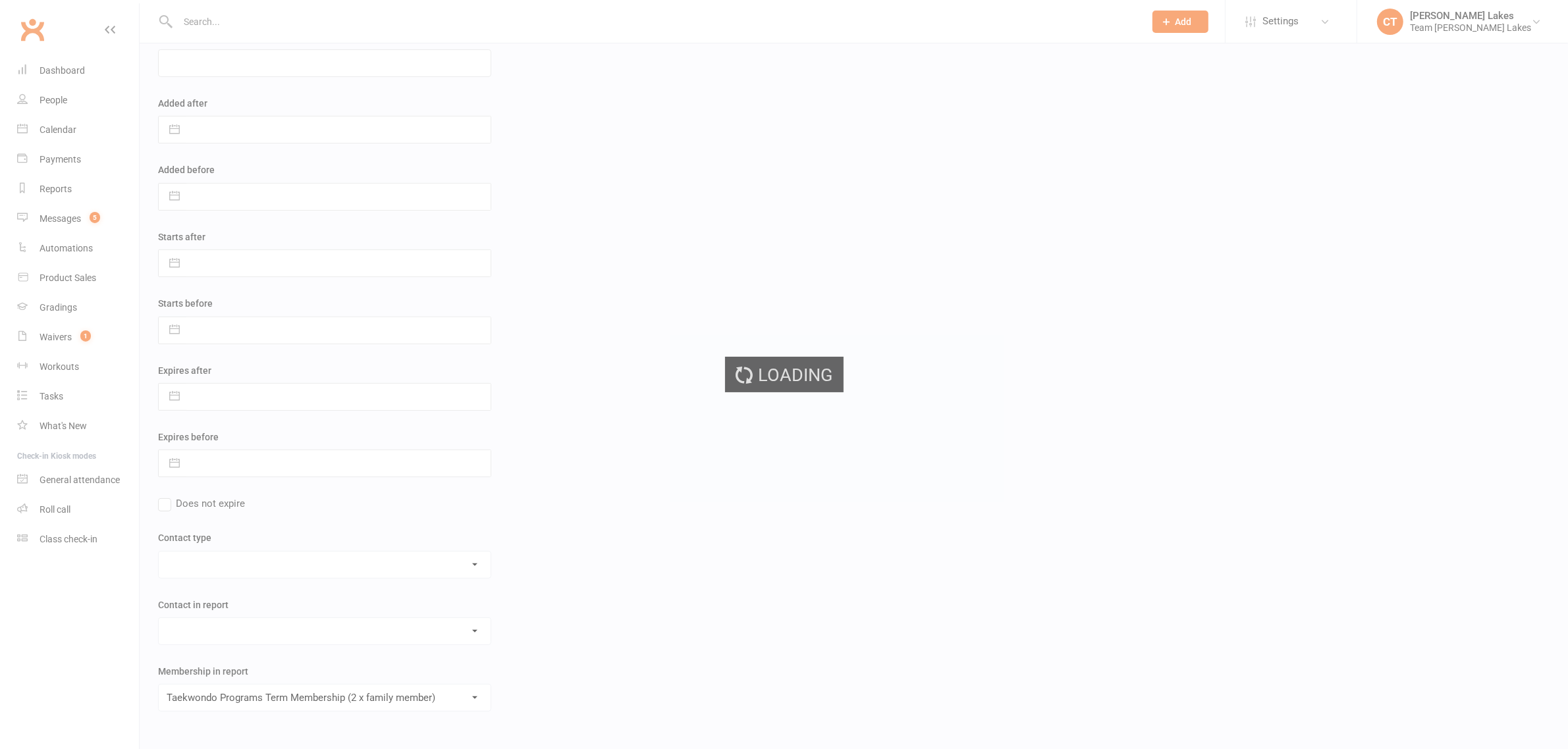 scroll, scrollTop: 0, scrollLeft: 0, axis: both 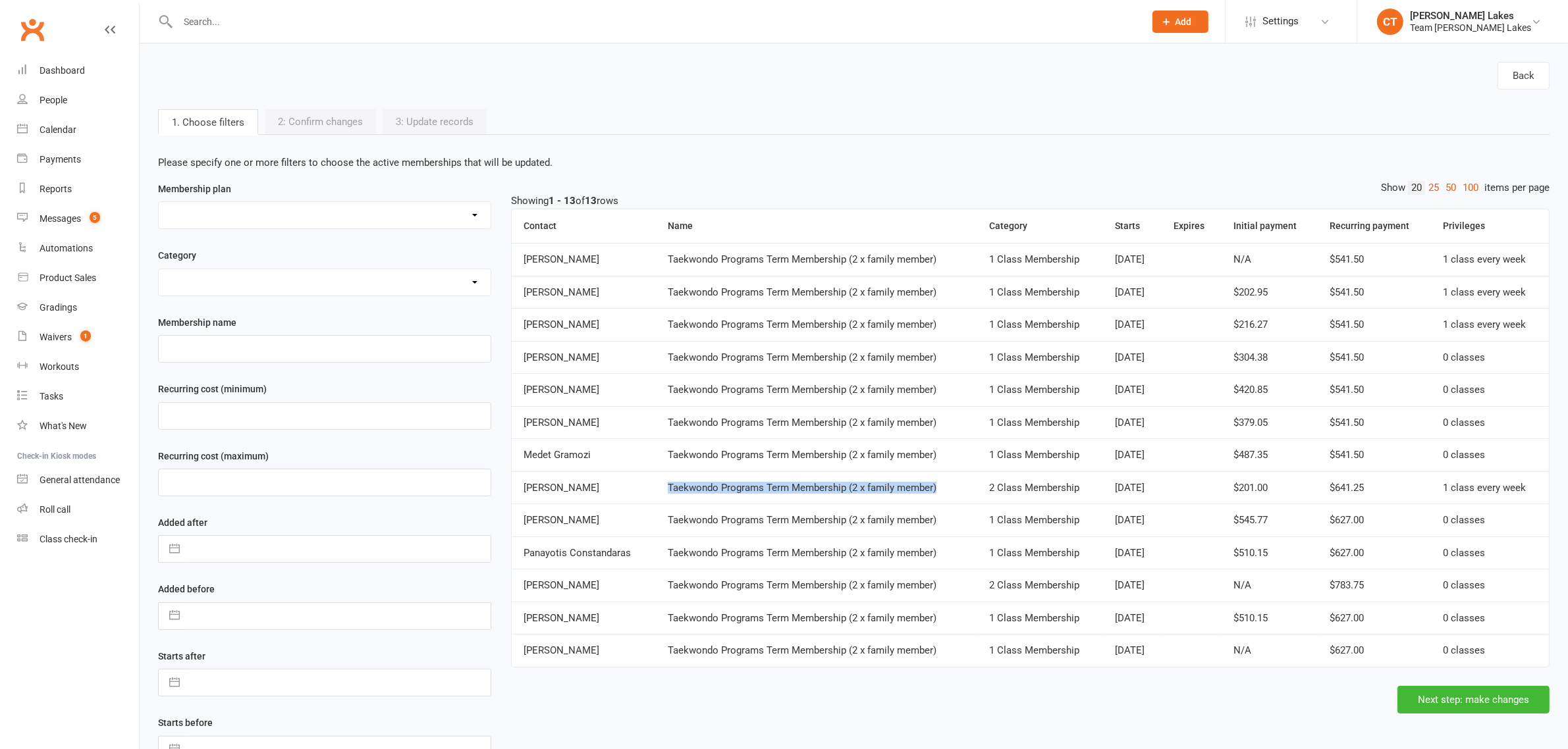 drag, startPoint x: 637, startPoint y: 489, endPoint x: 946, endPoint y: 482, distance: 309.0793 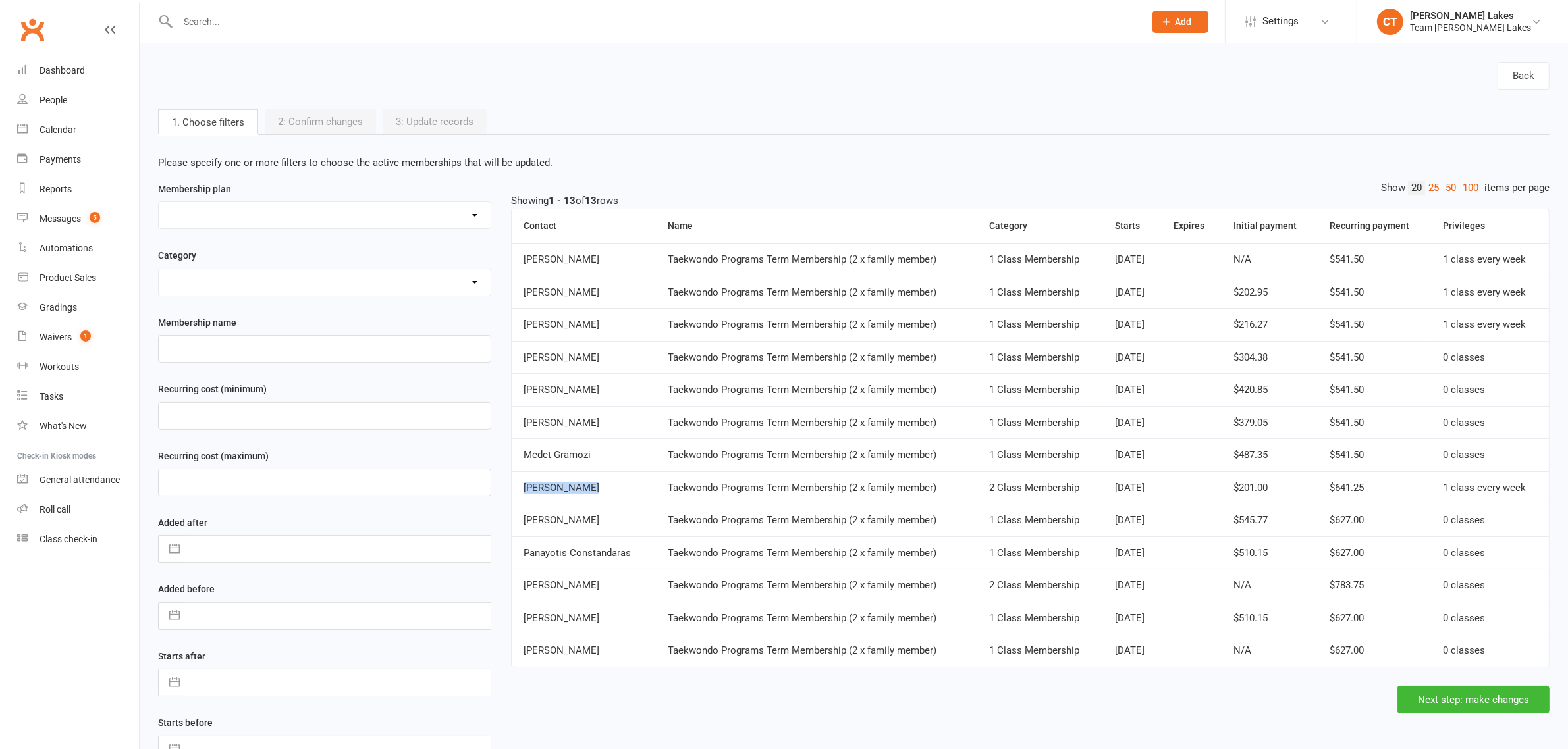 drag, startPoint x: 514, startPoint y: 488, endPoint x: 614, endPoint y: 487, distance: 100.005 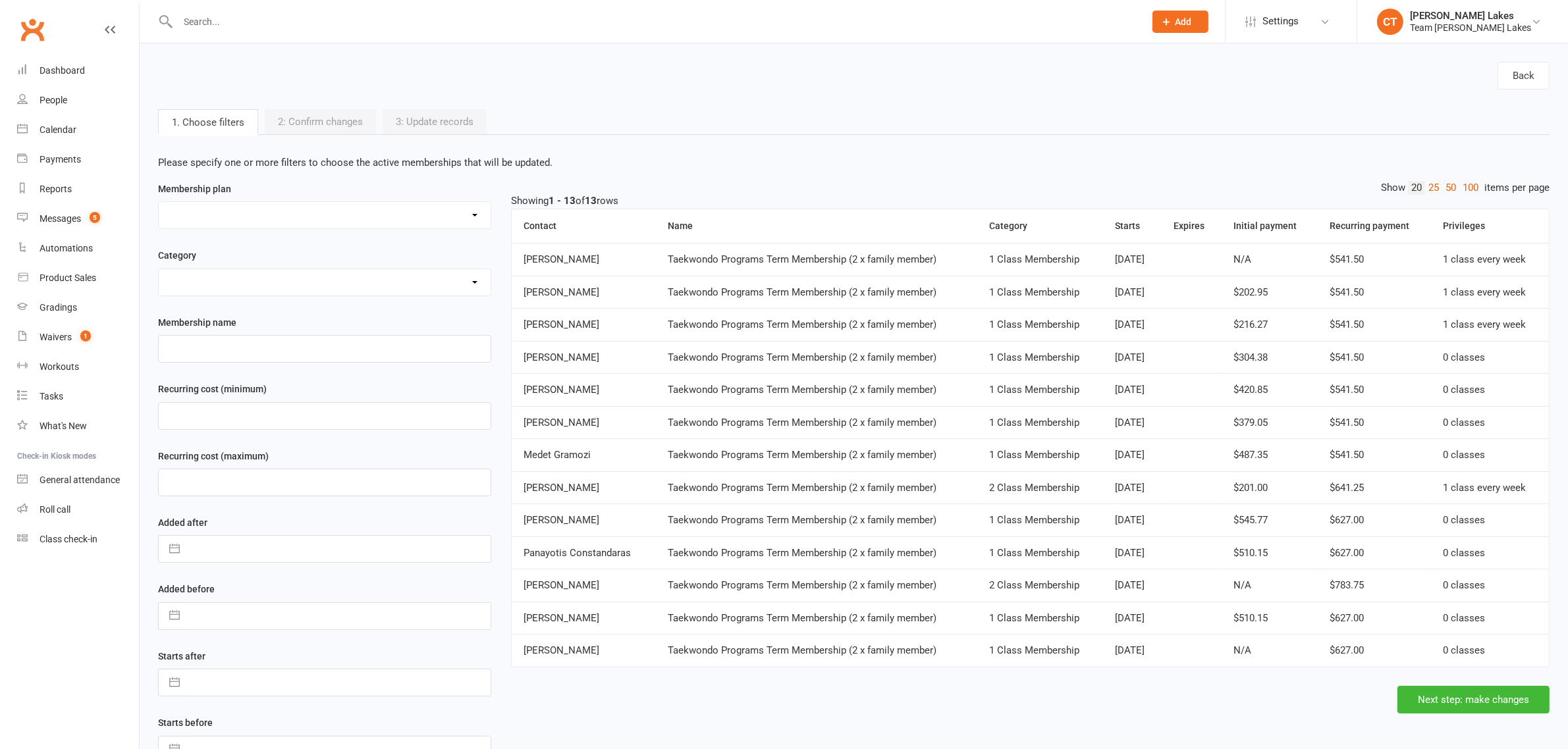 click on "Membership plan 1 x Family Fitness Member x 1 x class p/w Monthly Instalment 1 x Family Fitness Member x 1 x class p/w Term payment 1 x Family Fitness Member x Unlimited Monthly Instalment 1 x Family Fitness Member x Unlimited Term Payment 1 x Family Member Accelerate Membership - Term Payment Plan (Instalments) 1 x Family Member - Annual Membership 1 x Family Member - Monthly Instalment Membership 1 x Family Member - Term Membership 2 x Family Member - Annual Membership 2 x Family Member - Monthly Instalment Membership 2 x Family Member - Term Membership 3 x Family Member - Annual Membership 3 x Family Member - Monthly Instalment Membership 3 x Family Member - Term Membership 4 x Family Member - Monthly Instalment Membership 4 x Family Member - Term Membership Australian Taekwondo Registration Complimentary Membership Family Combination Membership (membership fee quote provided at trial) Foundation Programs Annual Membership (1 x family member) Foundation Programs Annual Membership (2 x family member) Event" at bounding box center (853, 665) 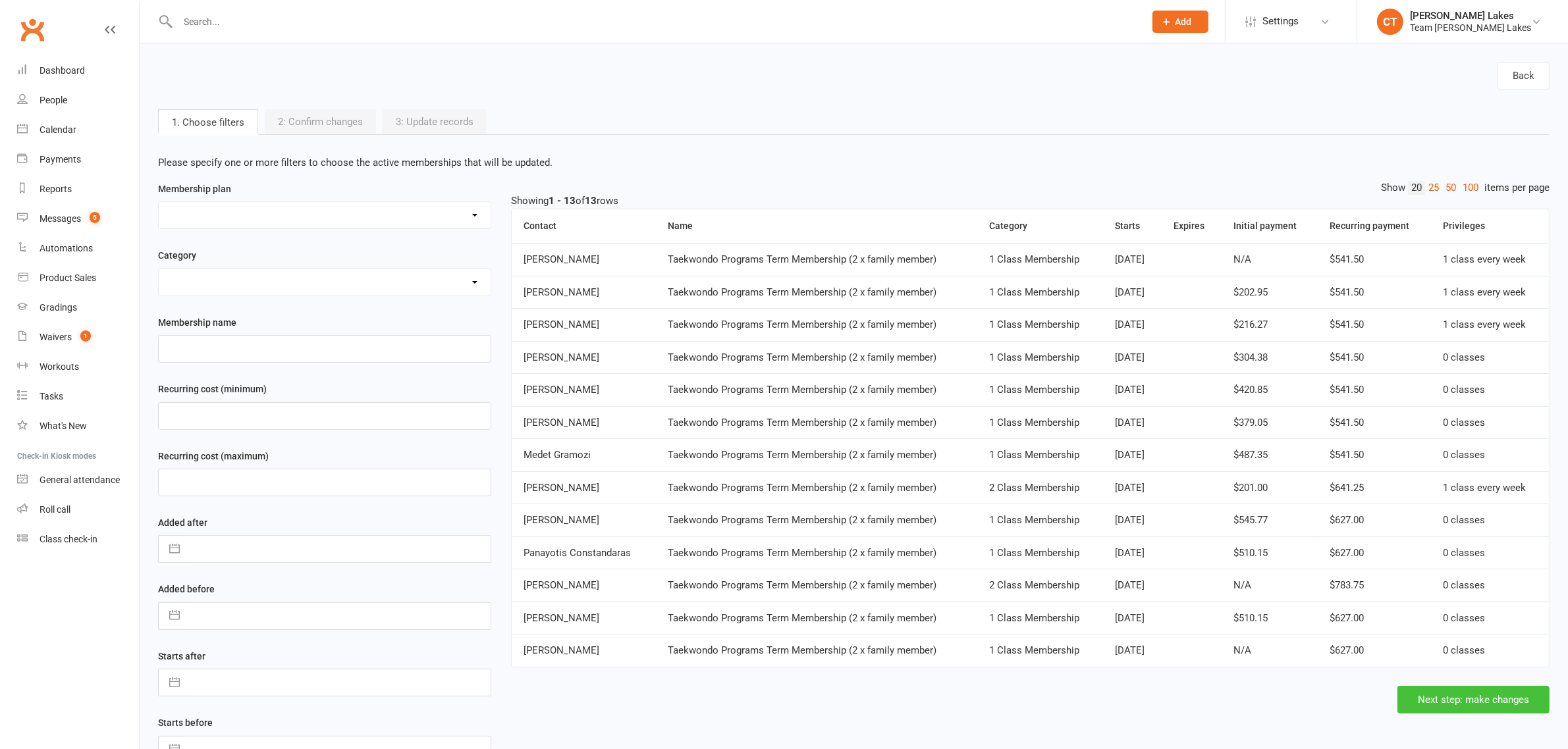 click on "Next step: make changes" at bounding box center (1473, 700) 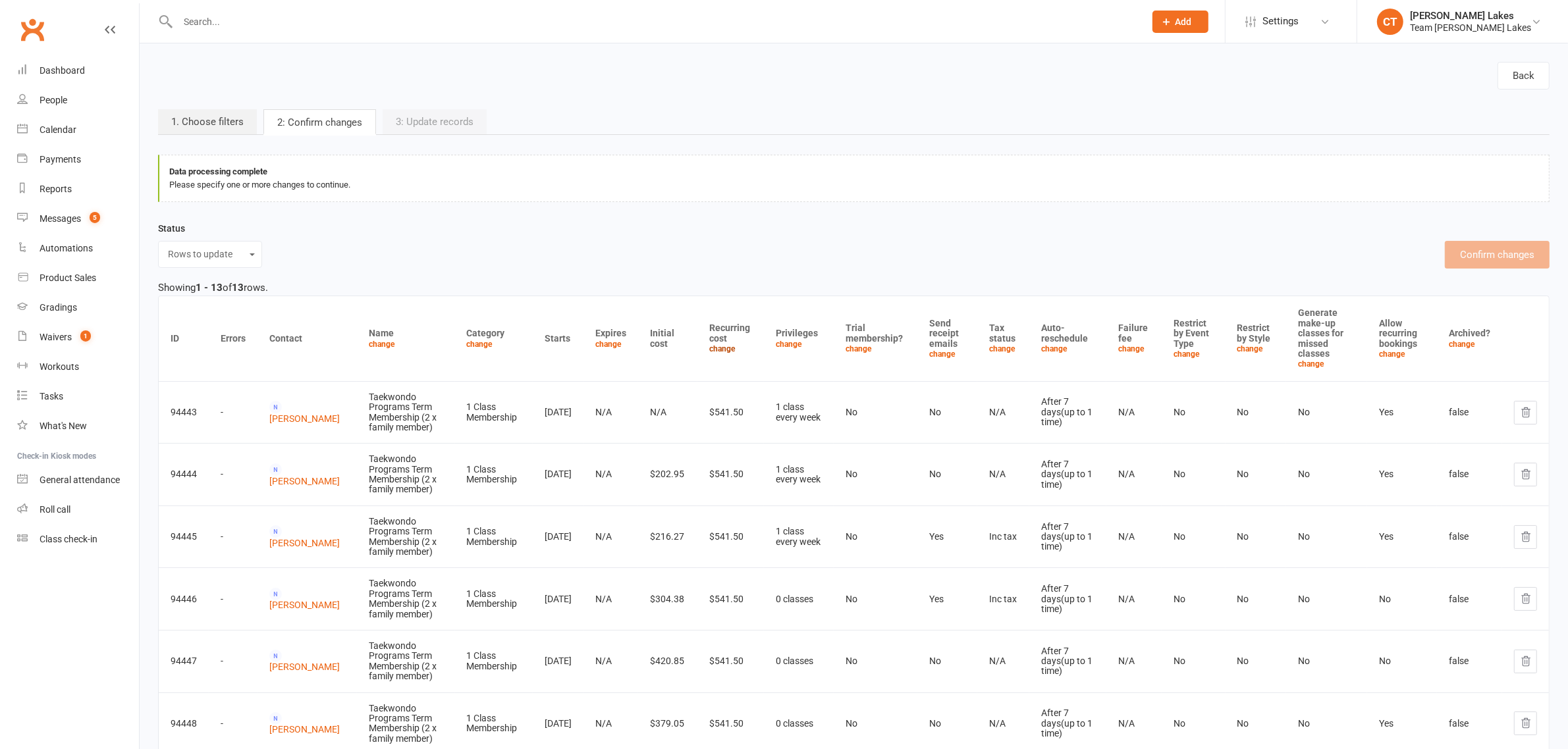 click on "change" at bounding box center [722, 349] 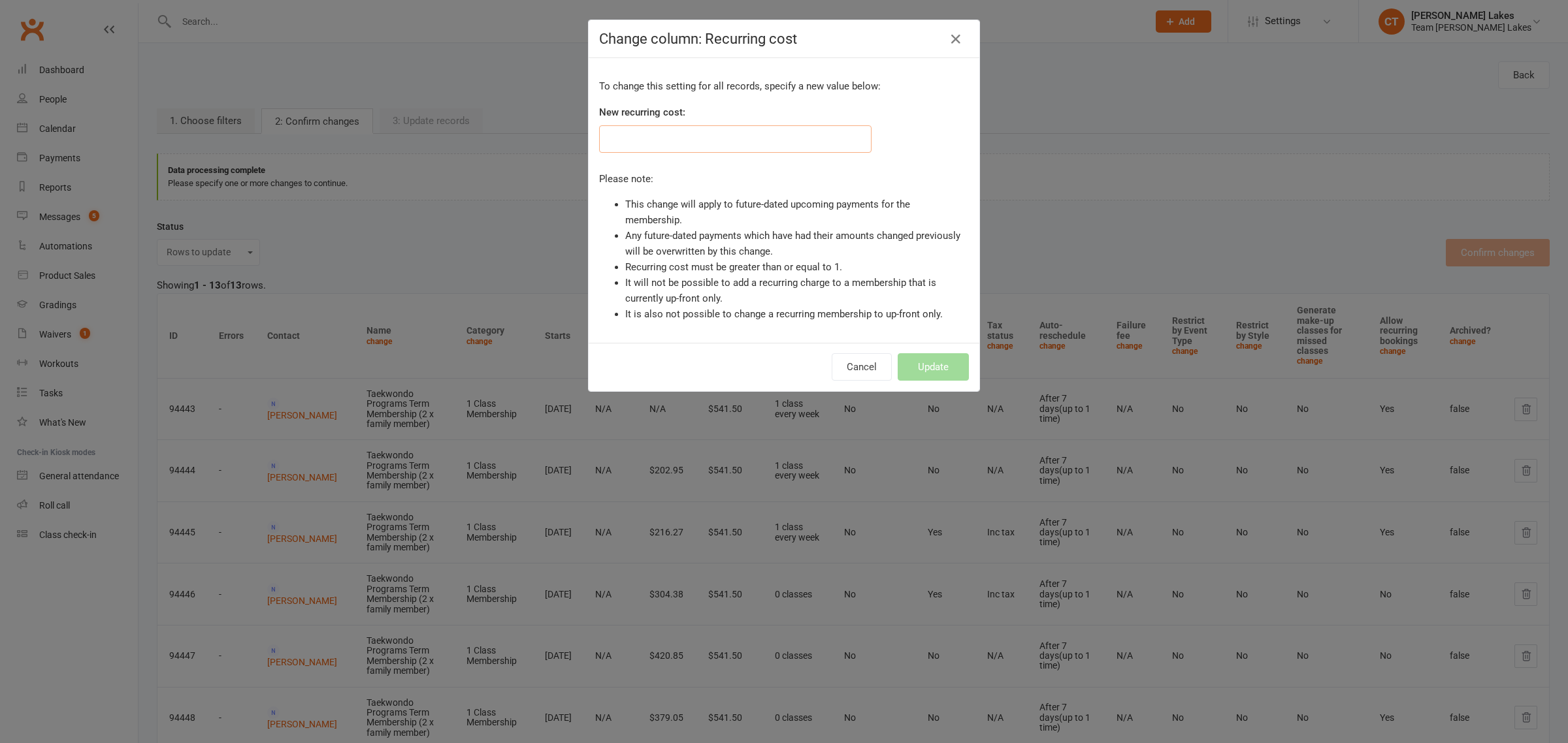 click at bounding box center [735, 139] 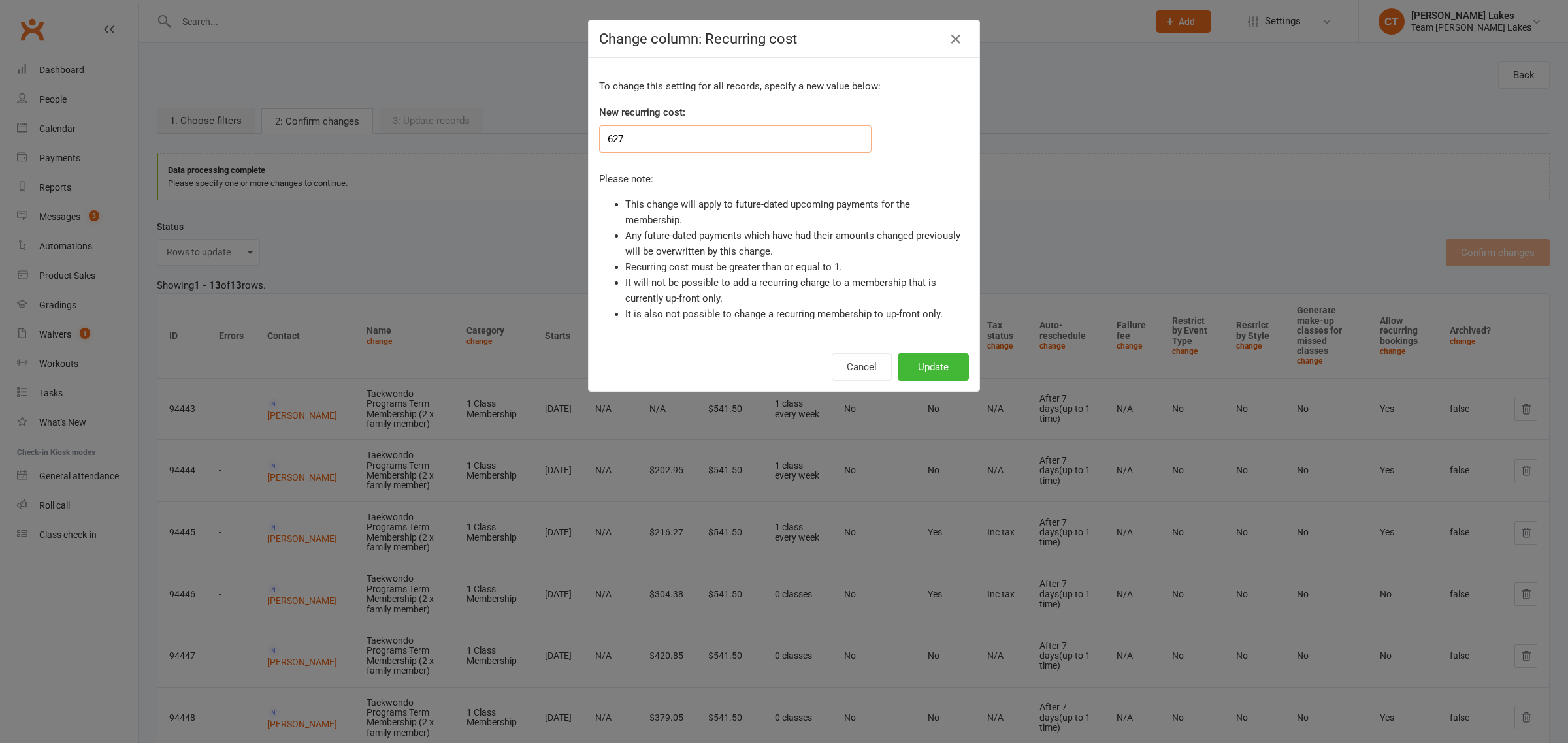 type on "627" 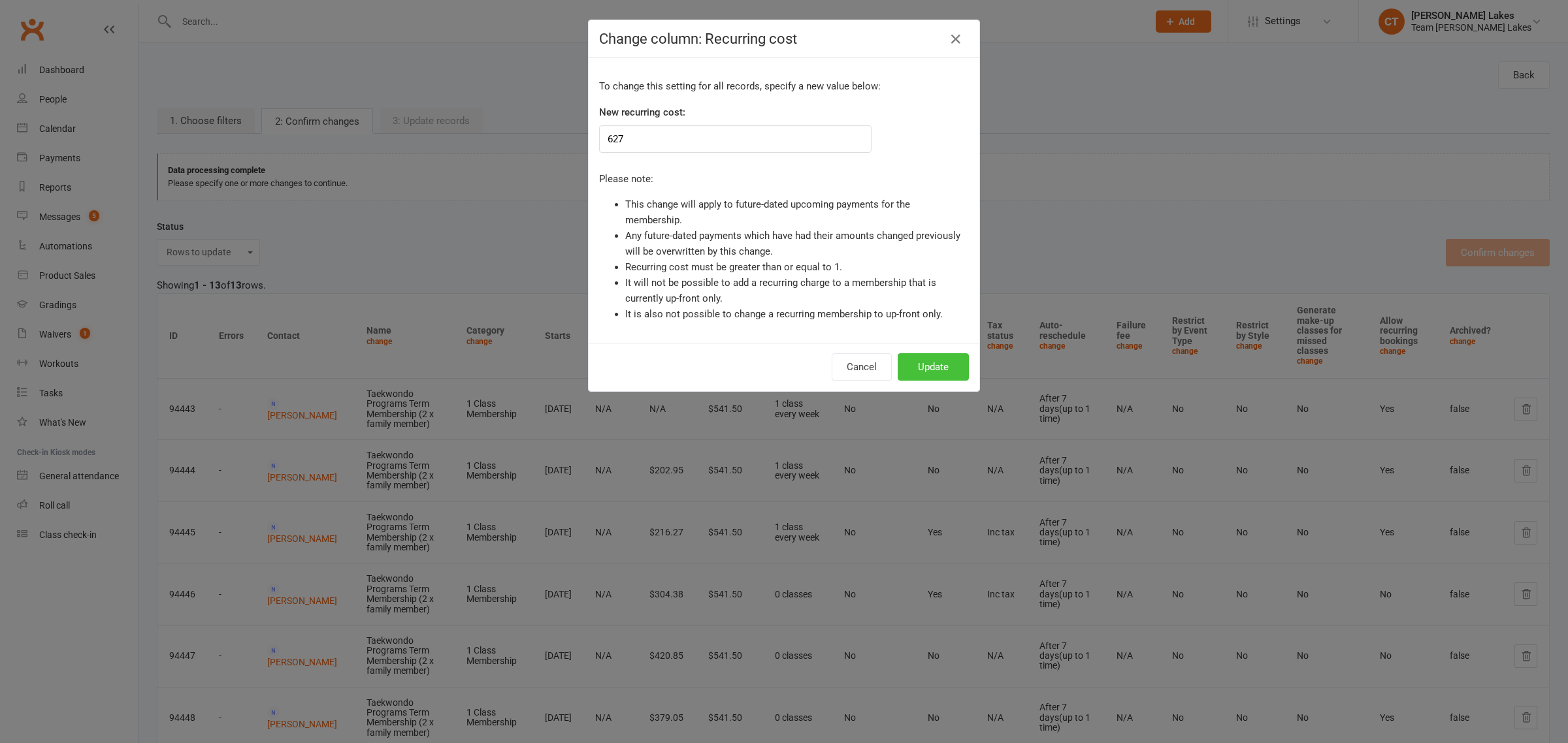 click on "Update" at bounding box center (933, 367) 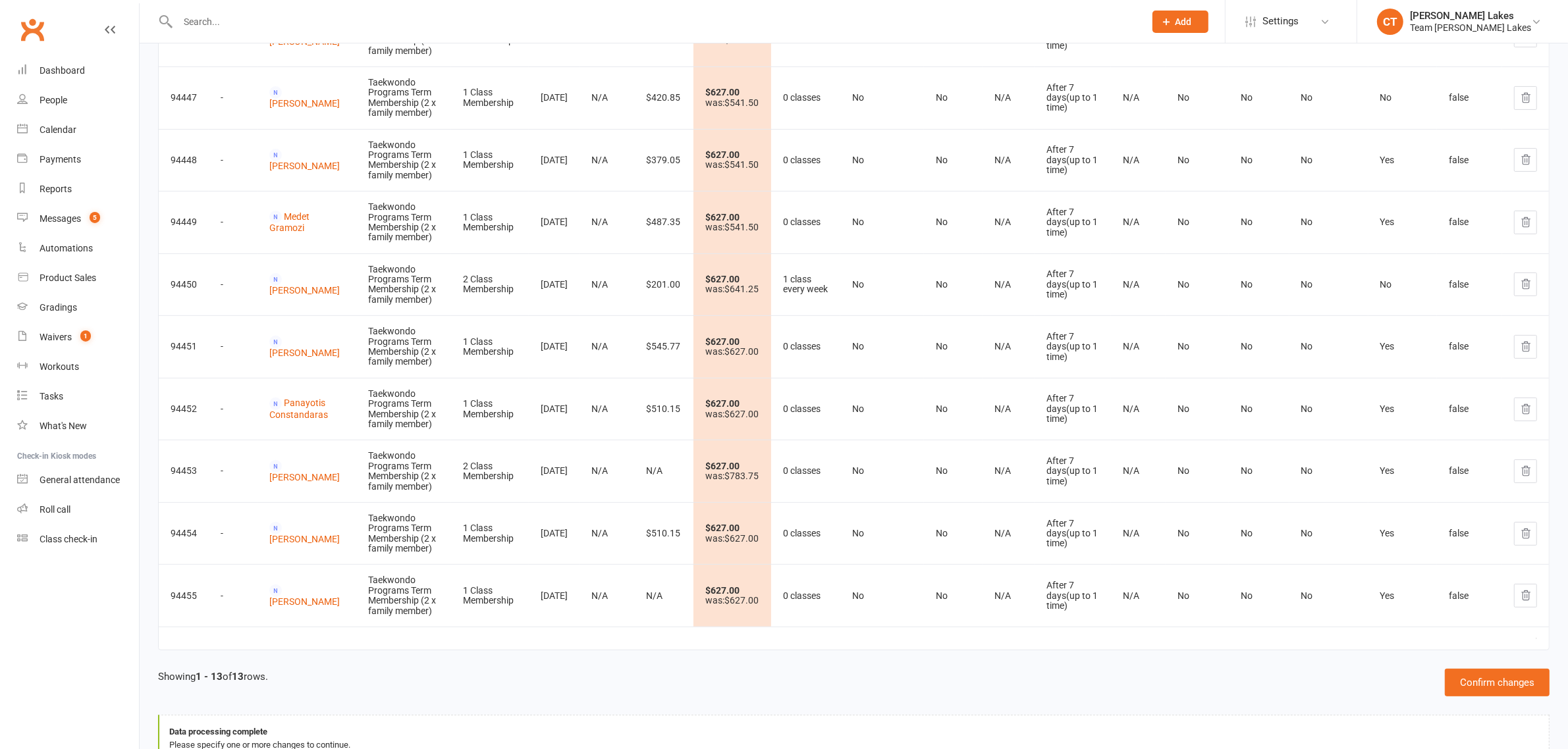 scroll, scrollTop: 619, scrollLeft: 0, axis: vertical 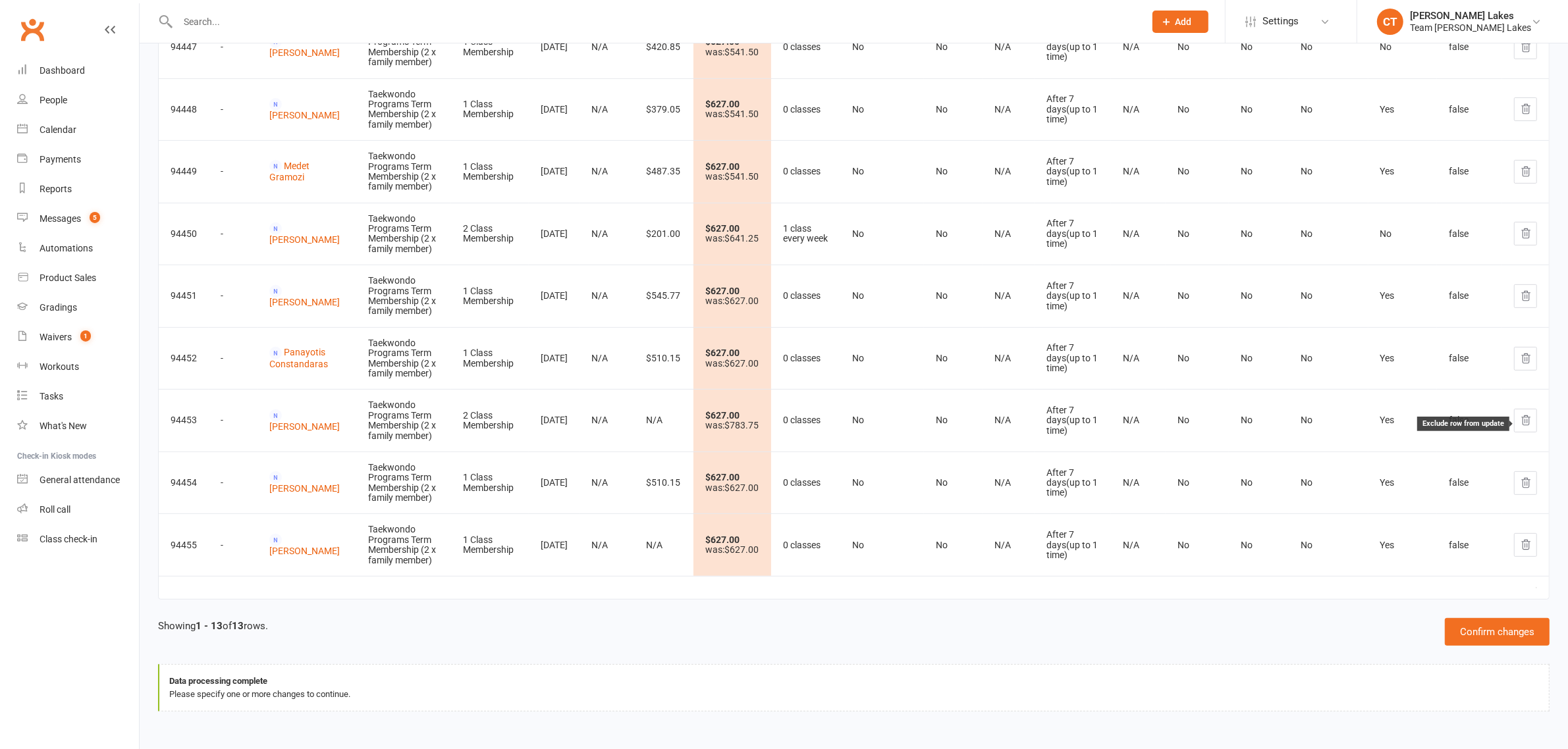 click 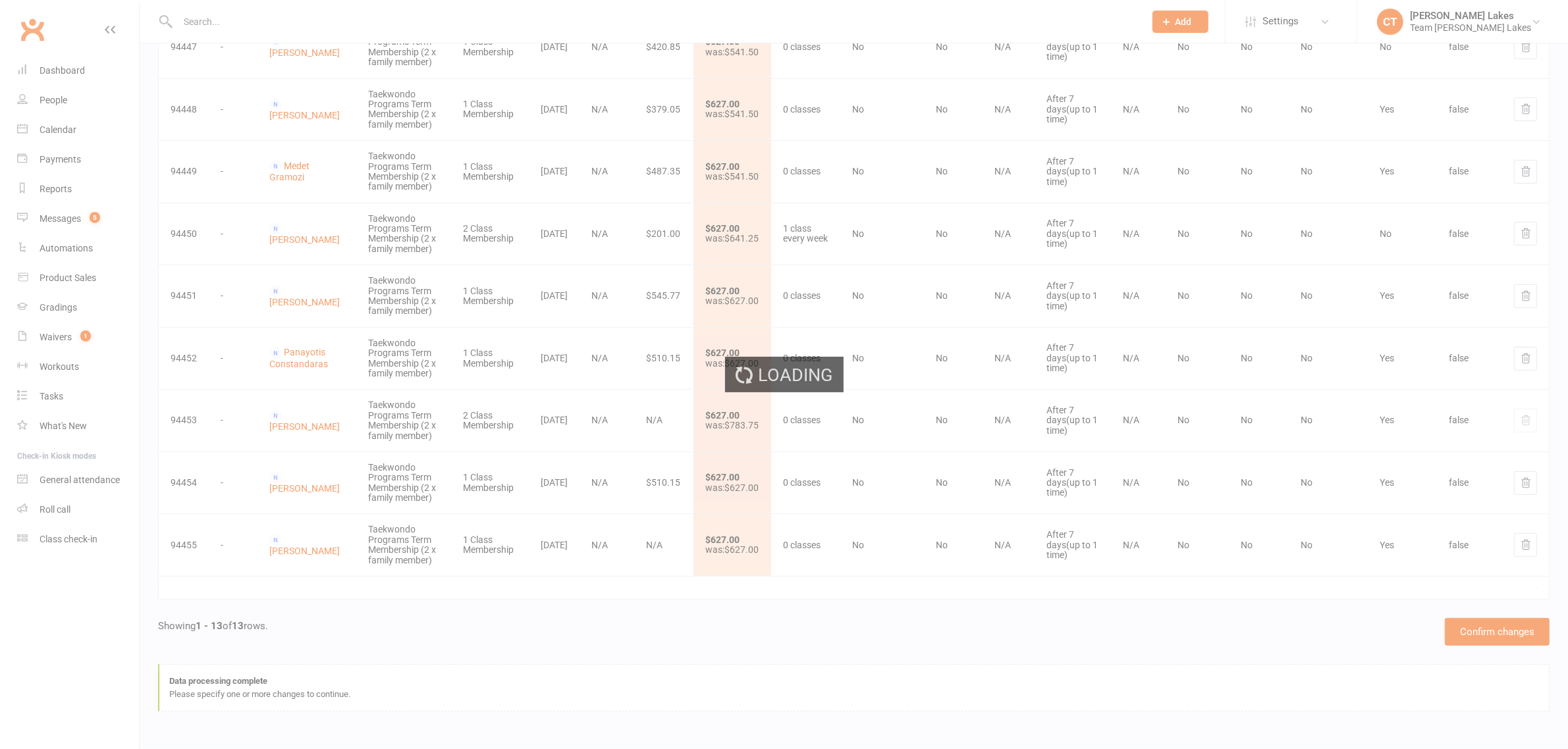 scroll, scrollTop: 556, scrollLeft: 0, axis: vertical 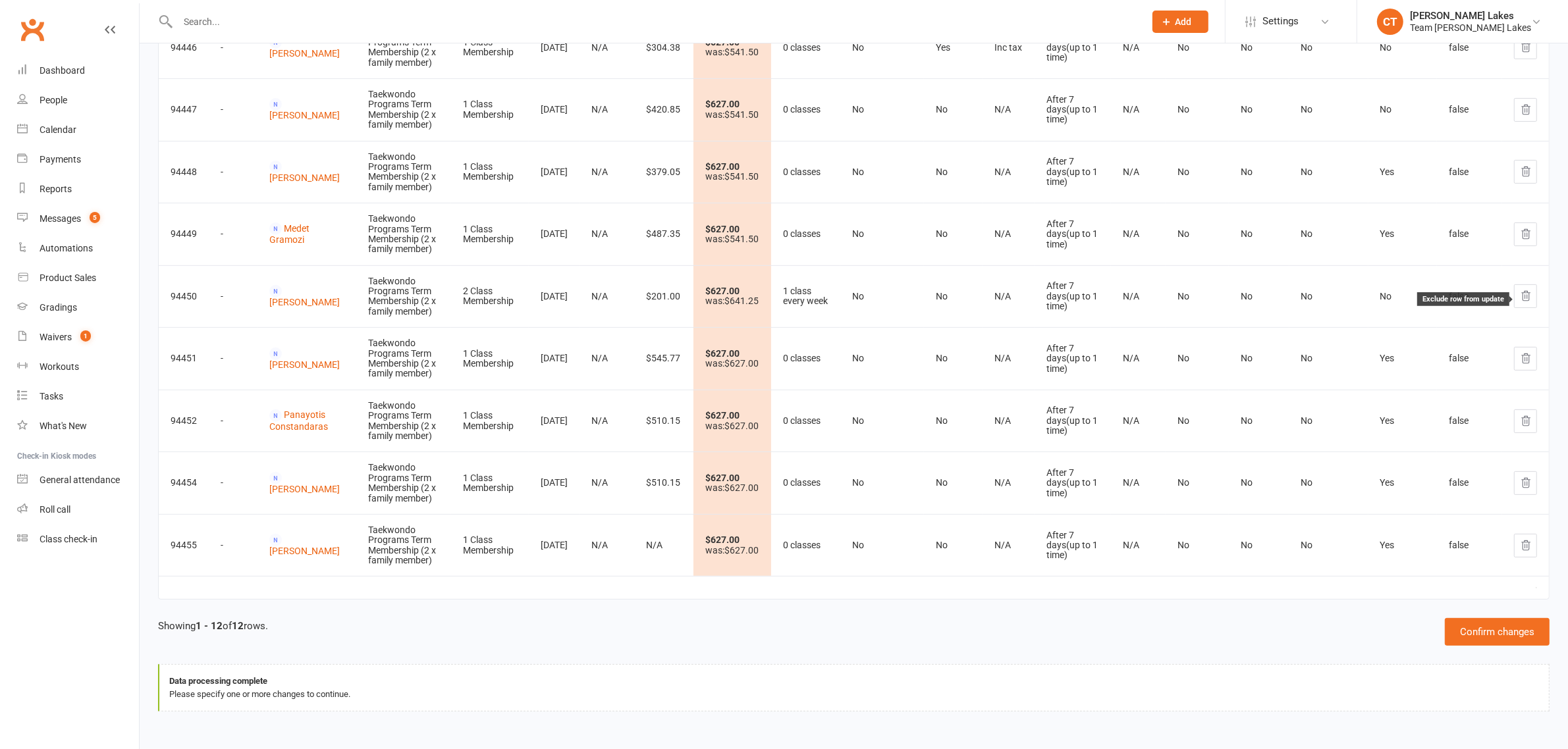 click 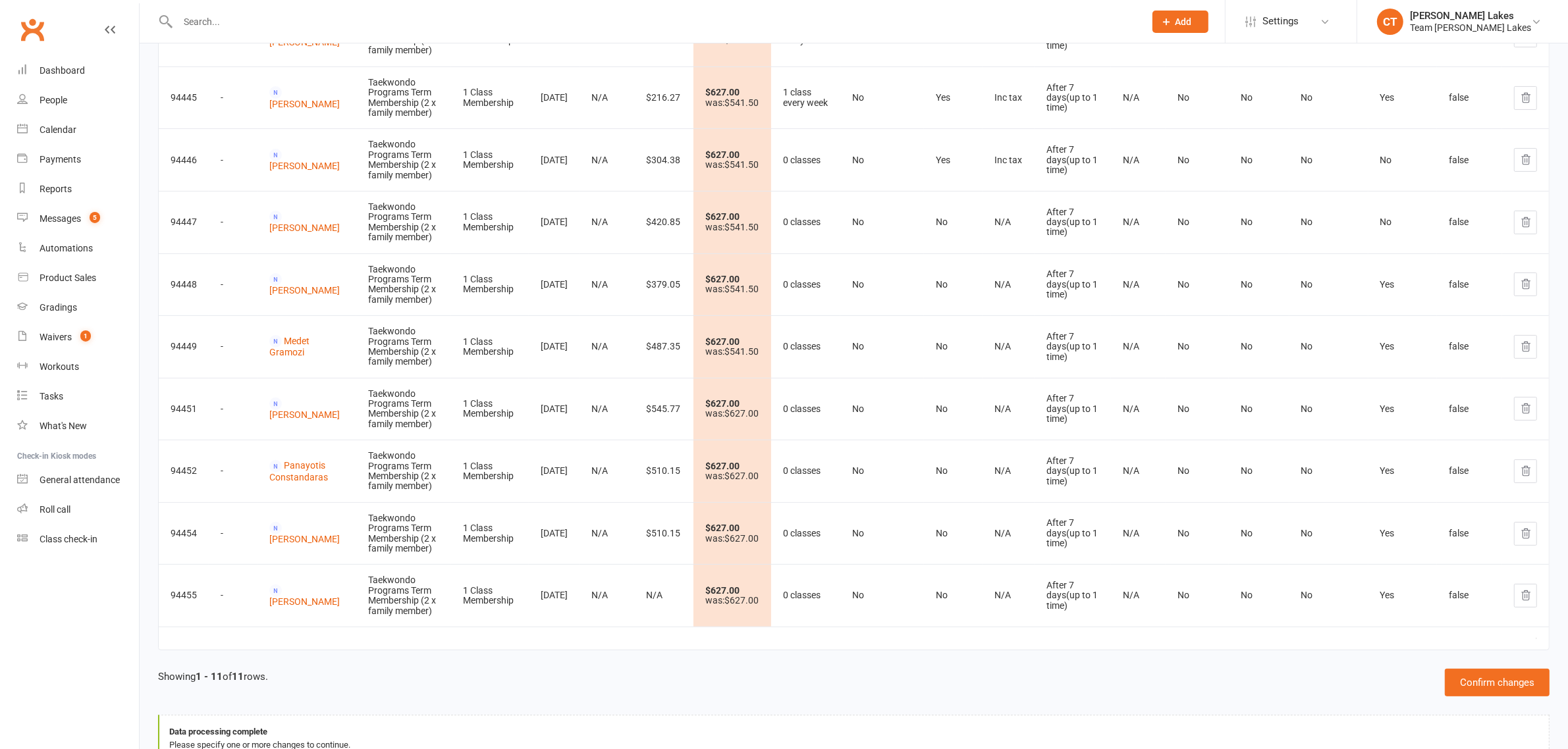 scroll, scrollTop: 411, scrollLeft: 0, axis: vertical 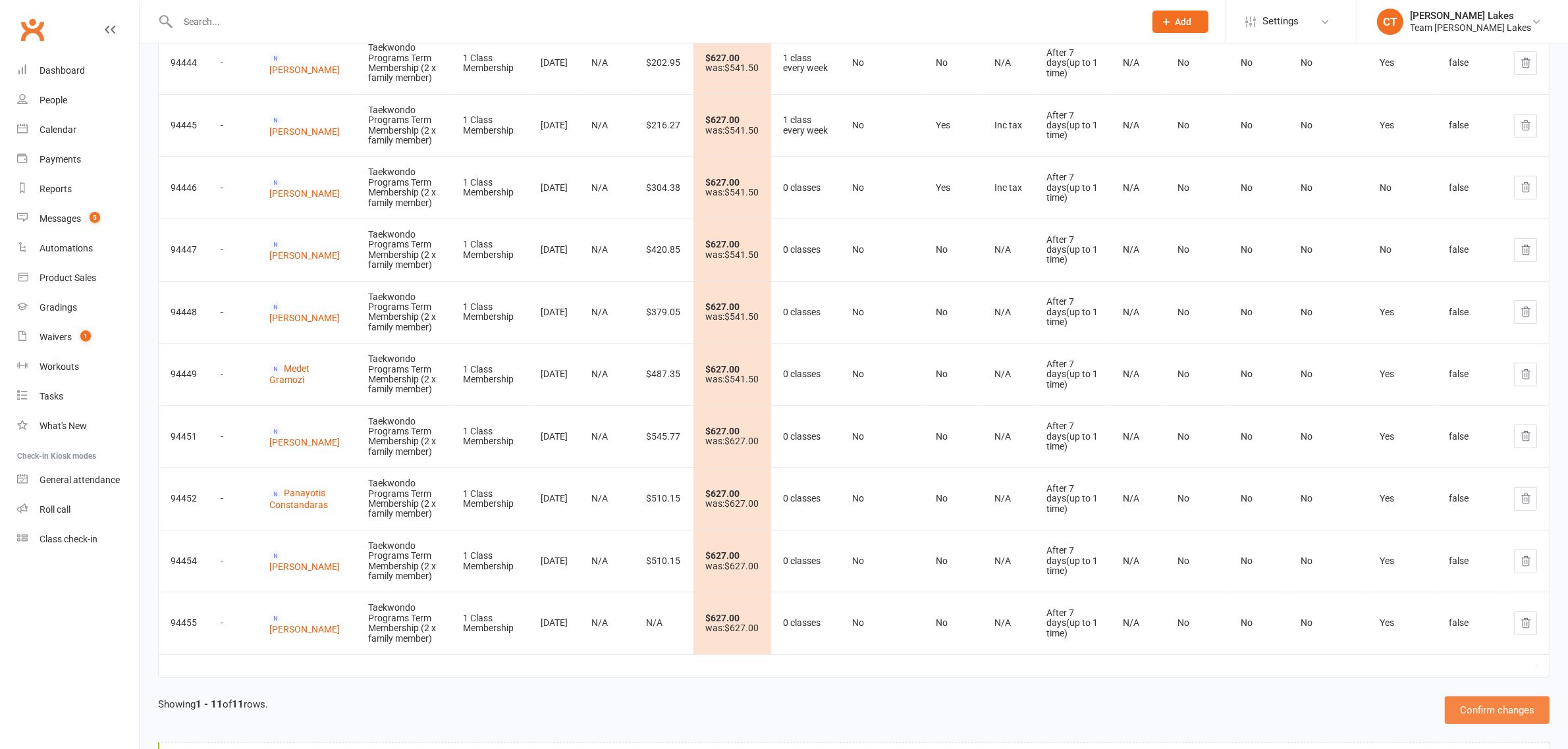 click on "Confirm changes" at bounding box center (1497, 710) 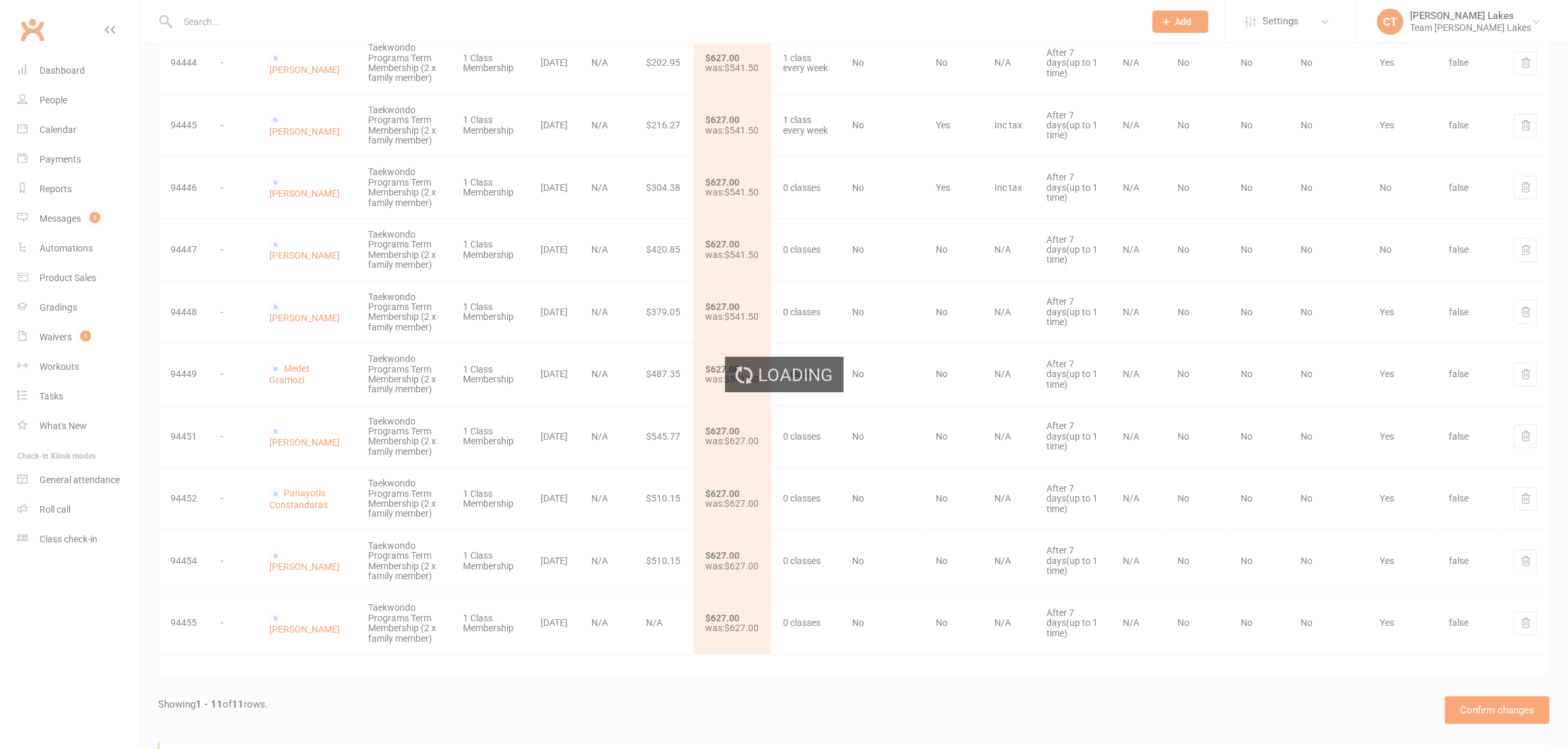 scroll, scrollTop: 0, scrollLeft: 0, axis: both 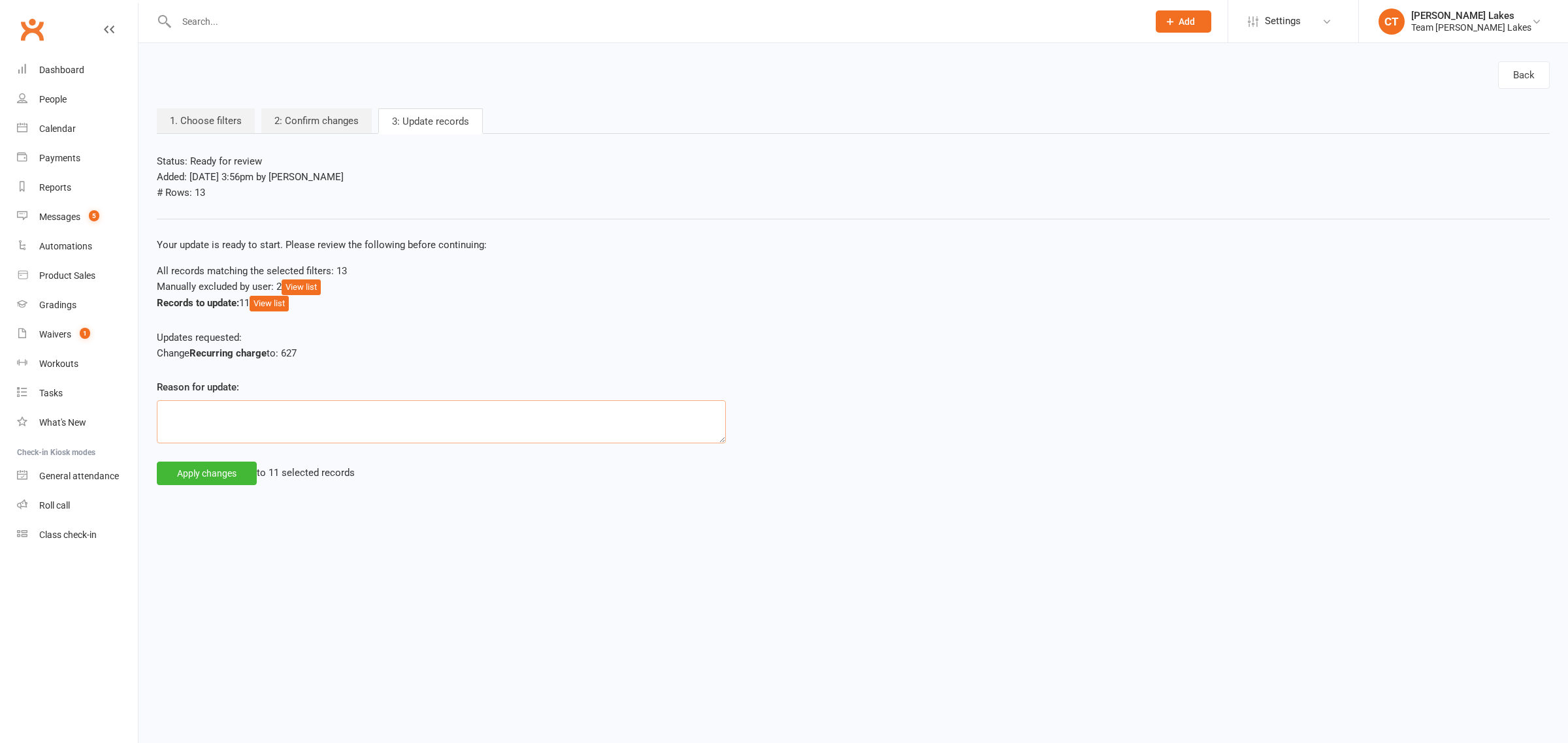 drag, startPoint x: 557, startPoint y: 411, endPoint x: 547, endPoint y: 415, distance: 10.77033 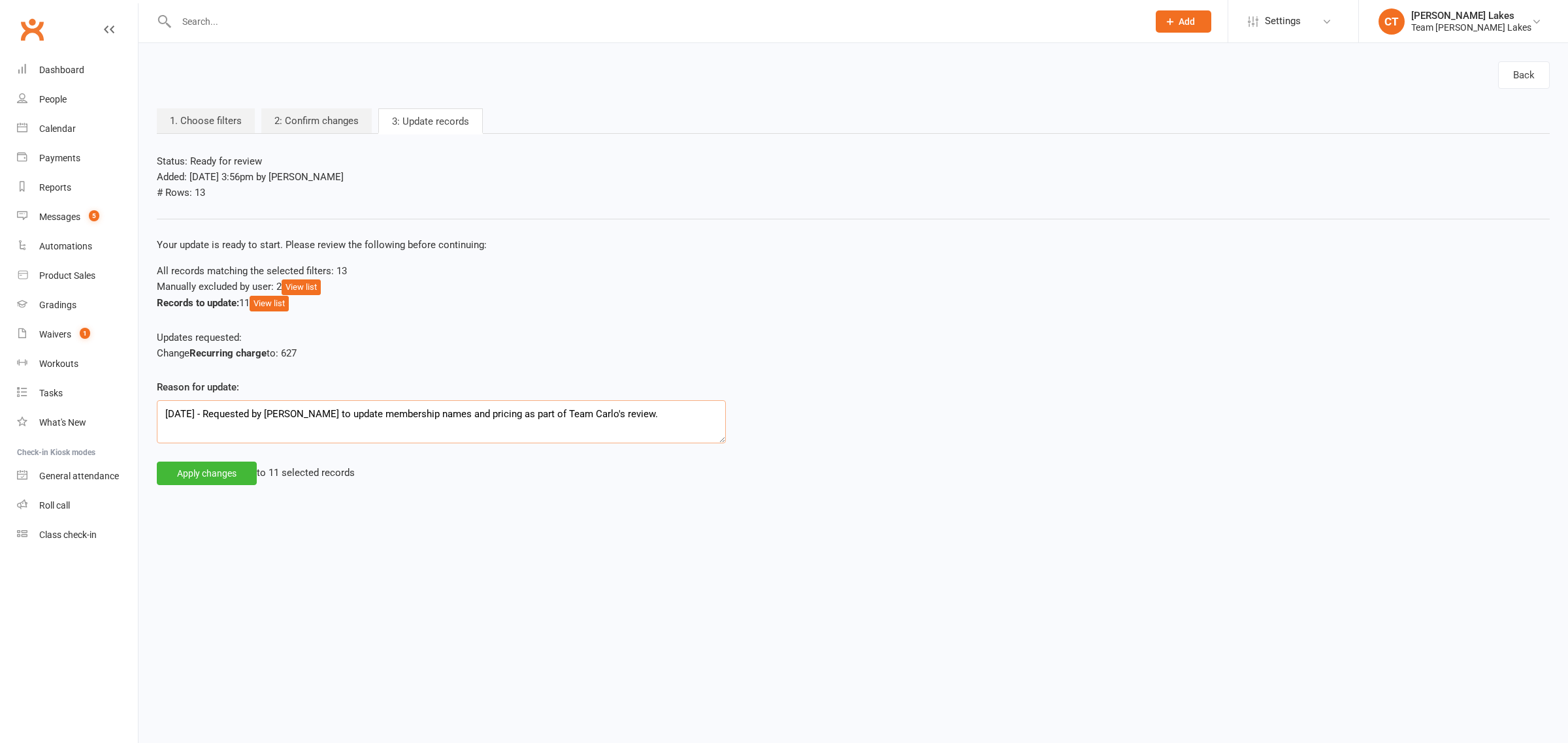 type on "11/07/2025 - Requested by Clare to update membership names and pricing as part of Team Carlo's review." 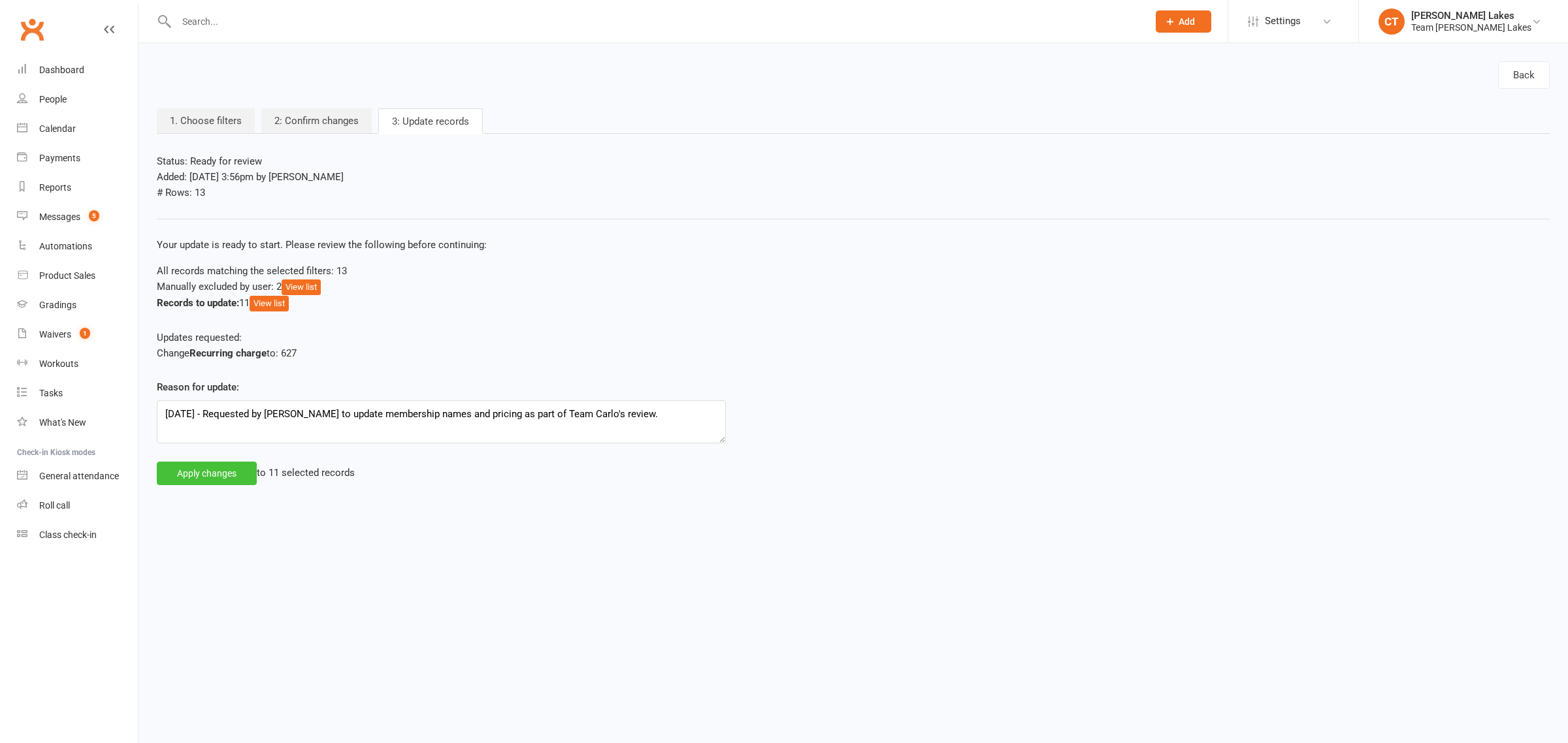 click on "Apply changes" 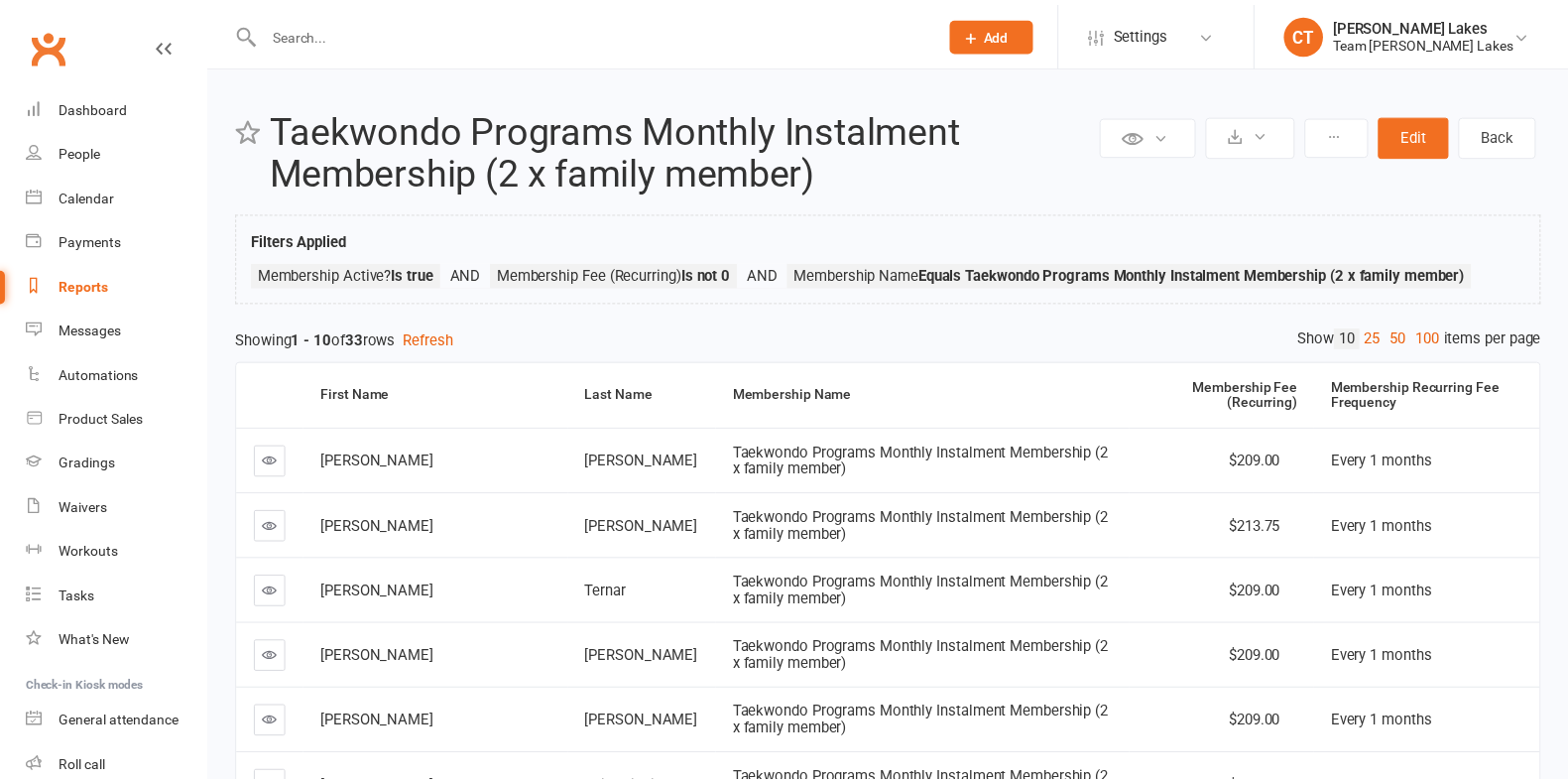 scroll, scrollTop: 0, scrollLeft: 0, axis: both 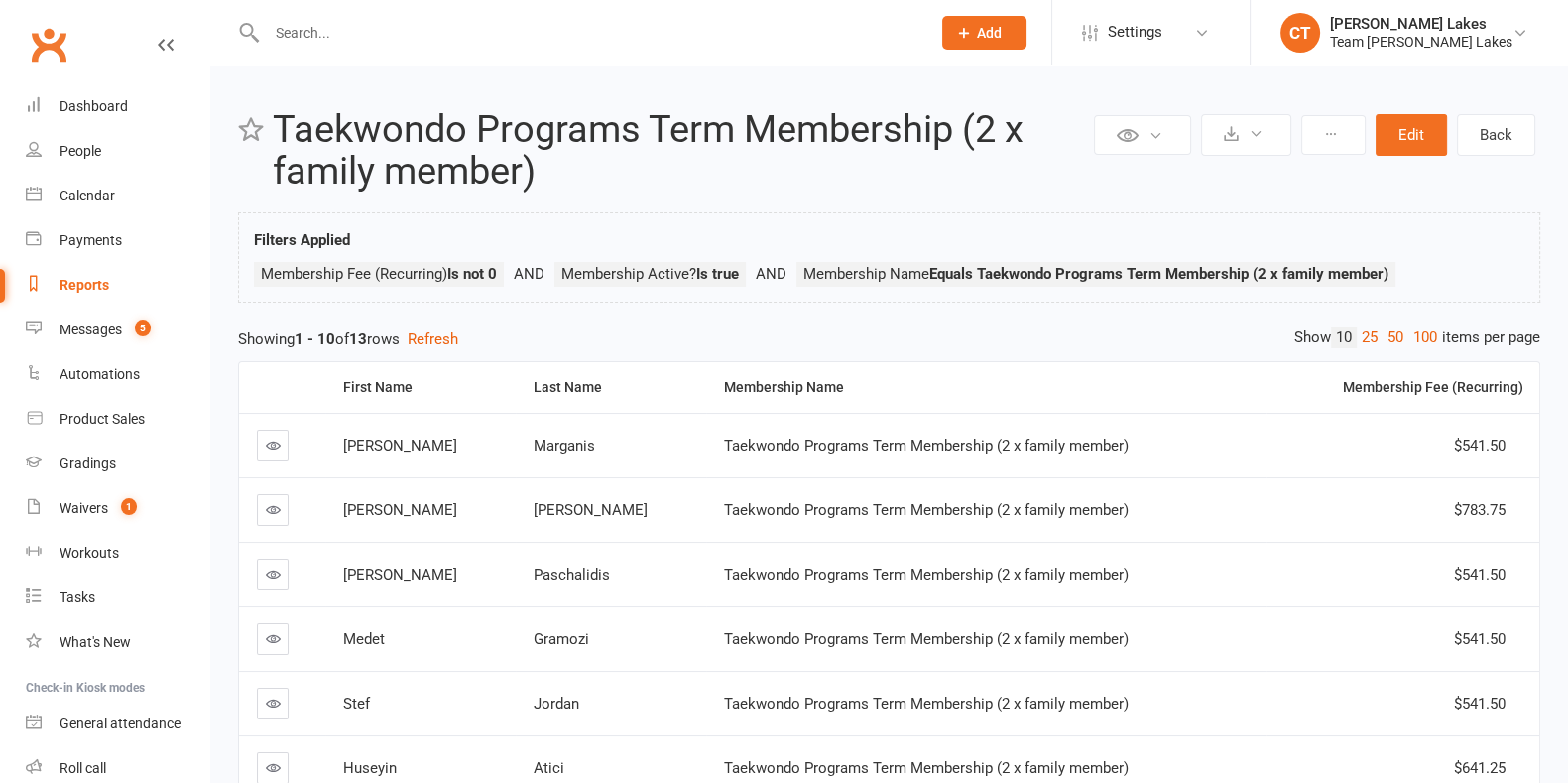 click on "25" at bounding box center [1370, 337] 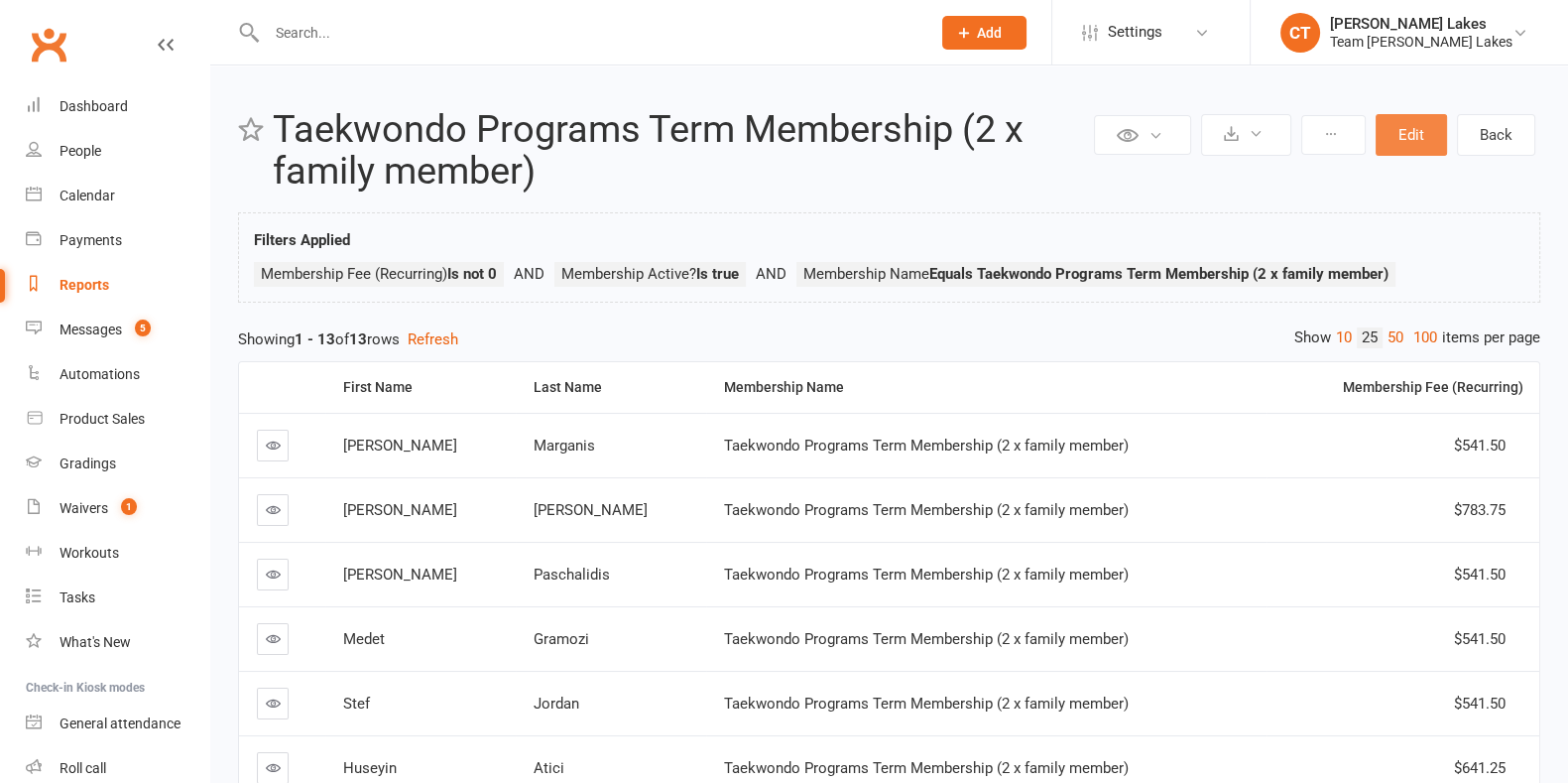click on "Edit" at bounding box center [1411, 135] 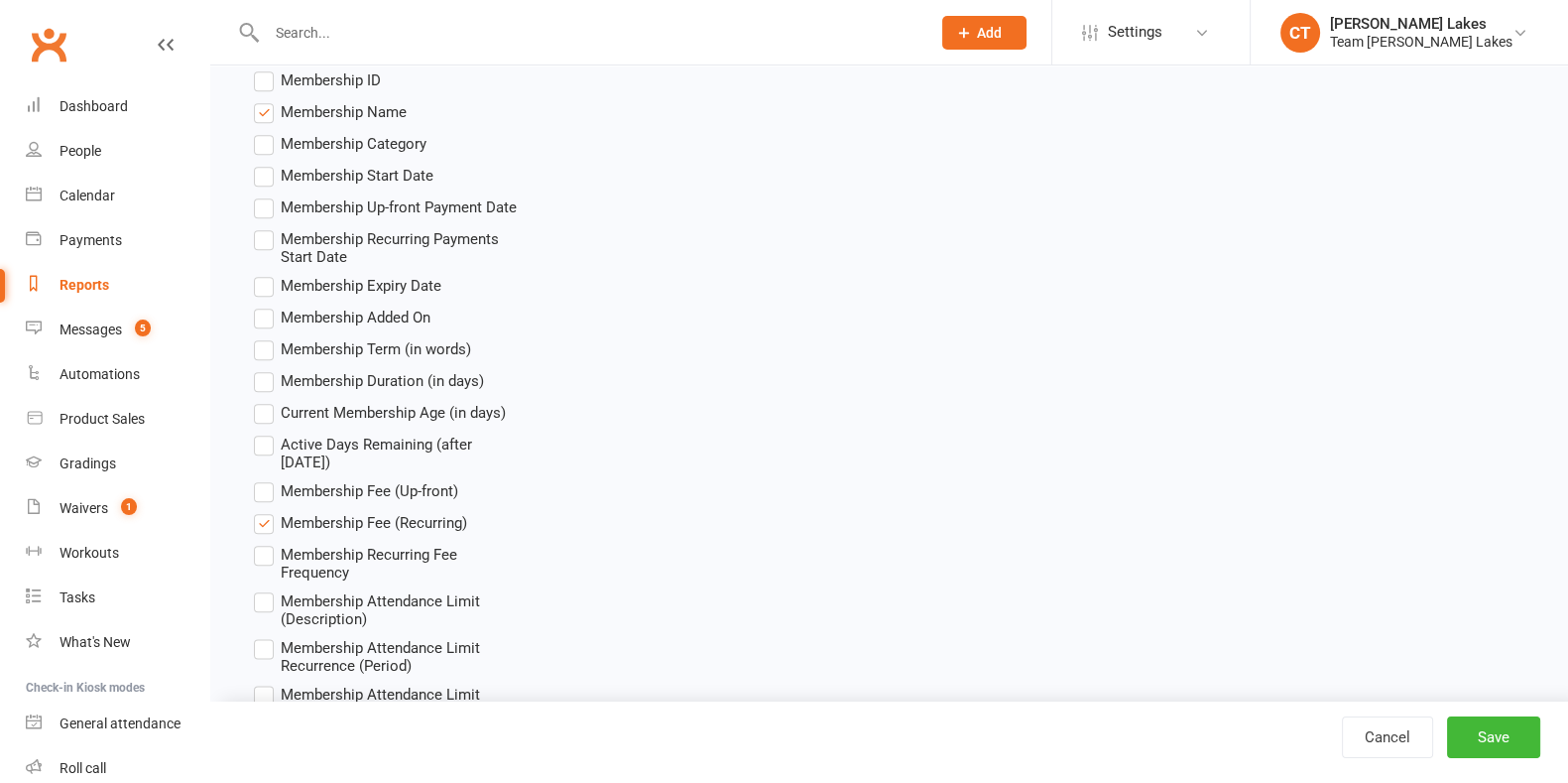 scroll, scrollTop: 2977, scrollLeft: 0, axis: vertical 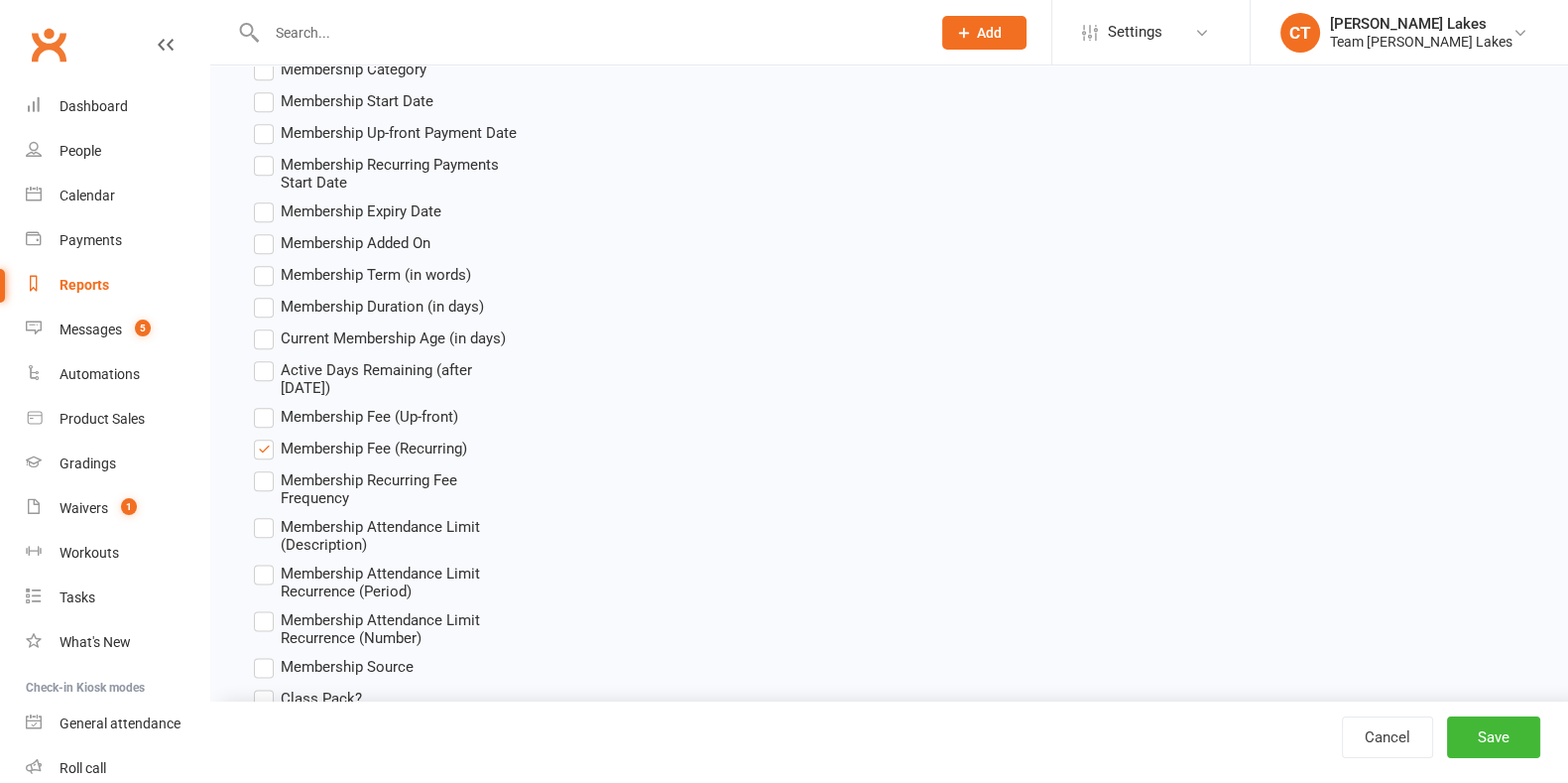click on "Membership Recurring Fee Frequency" at bounding box center (403, 487) 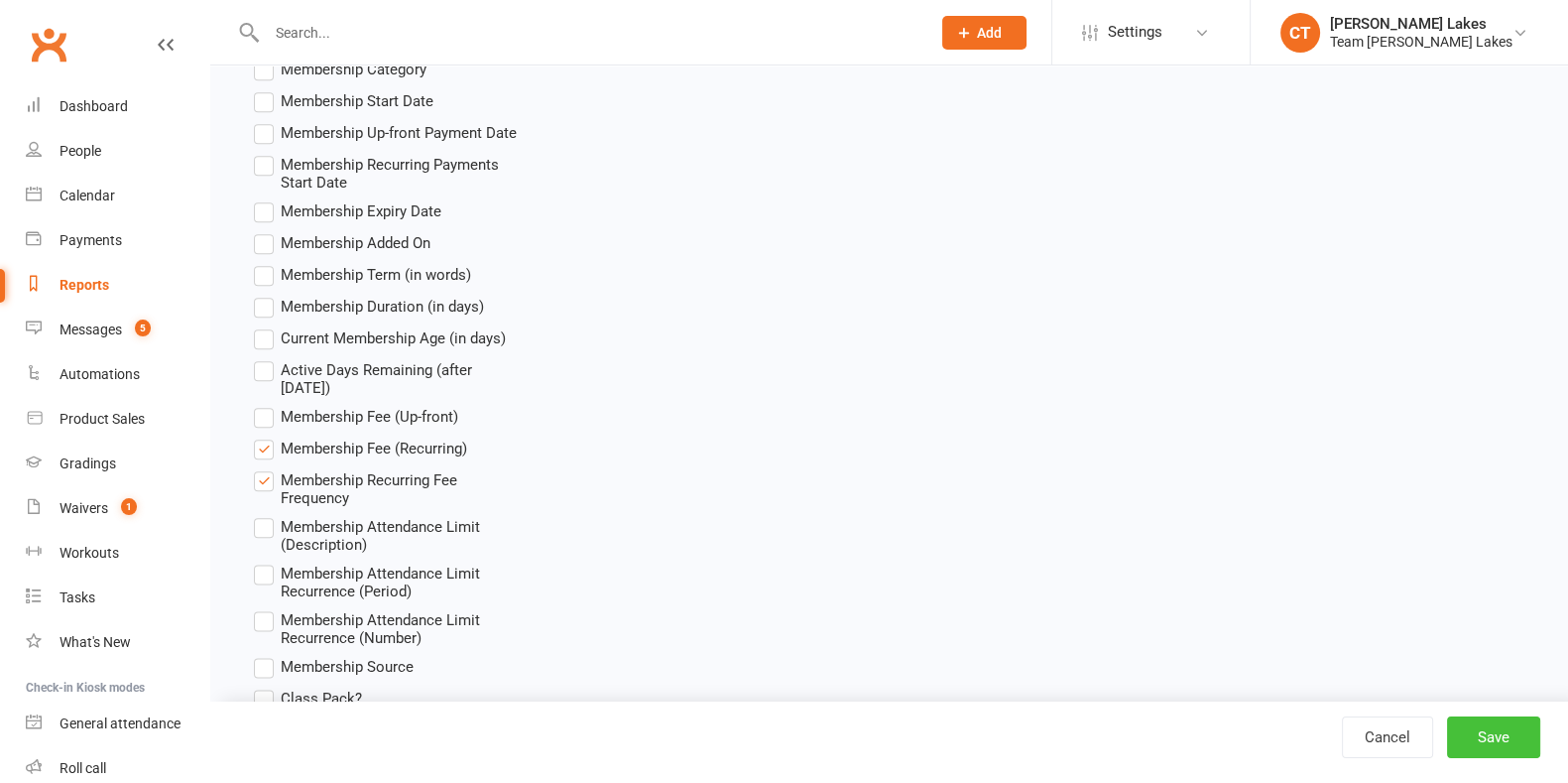 click on "Save" at bounding box center [1494, 737] 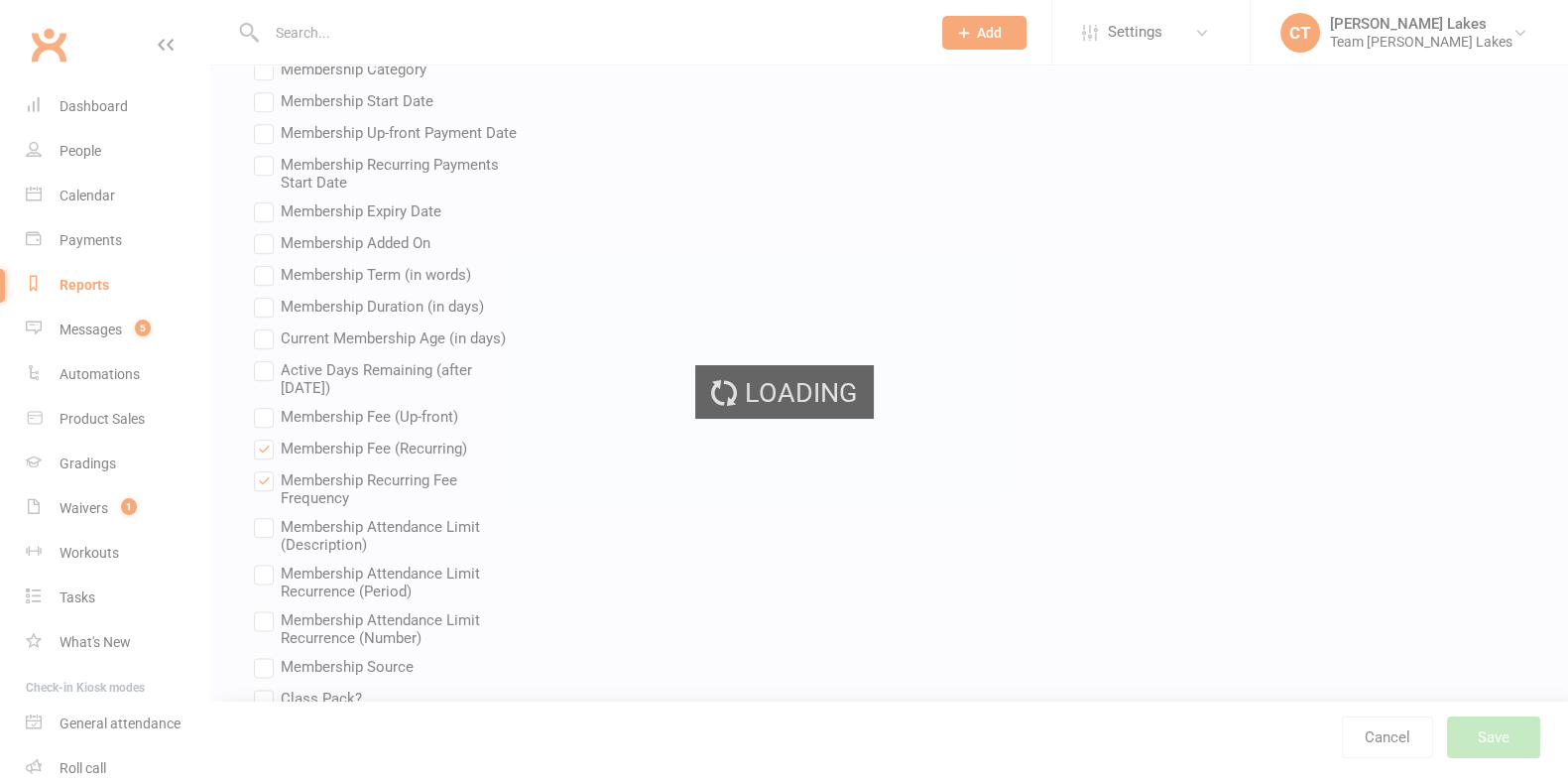 scroll, scrollTop: 0, scrollLeft: 0, axis: both 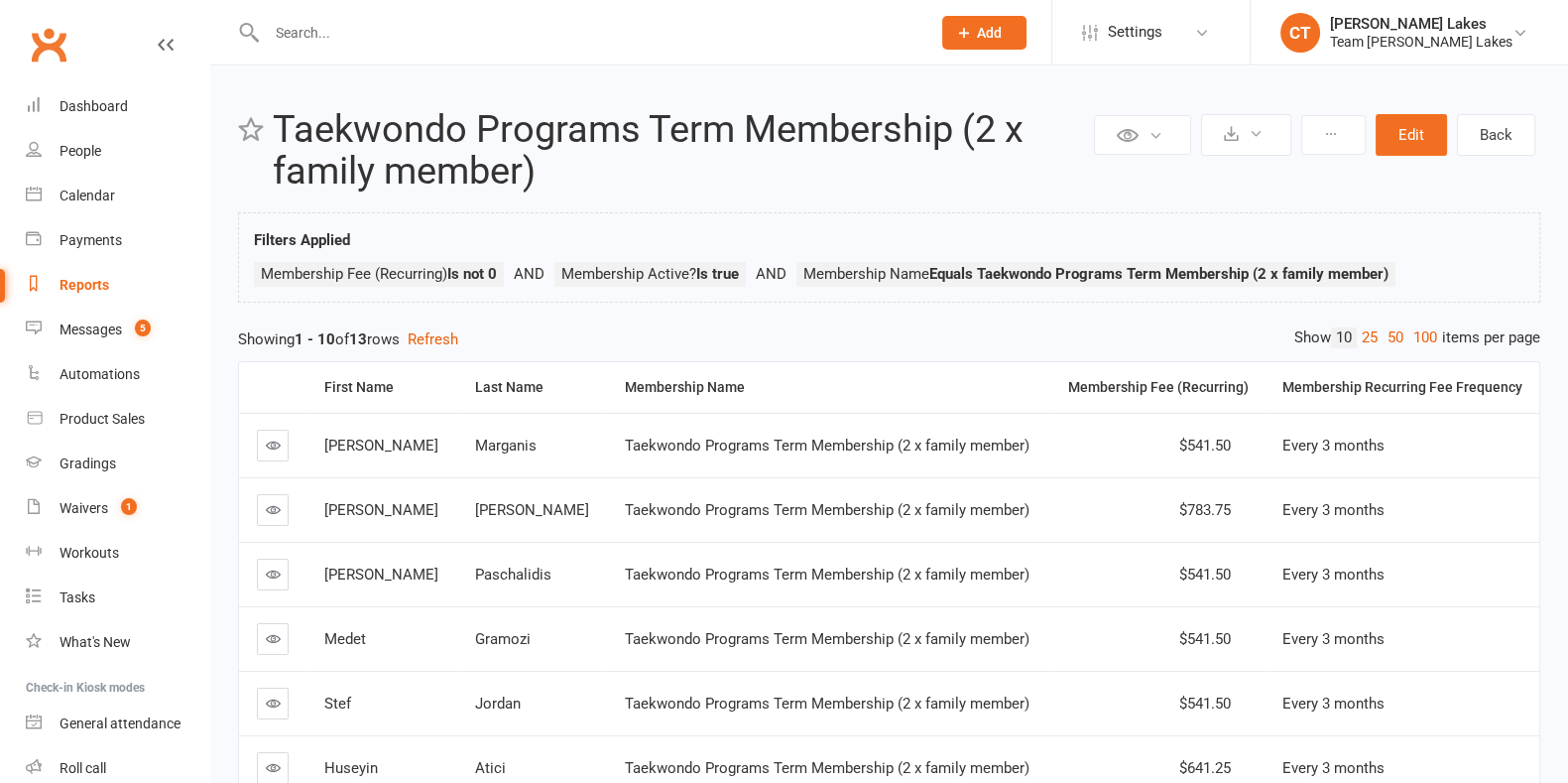 click on "Filters Applied  Membership Fee (Recurring)  Is not 0 Membership Active?  Is true Membership Name  Equals Taekwondo Programs Term Membership (2 x family member)" at bounding box center (889, 262) 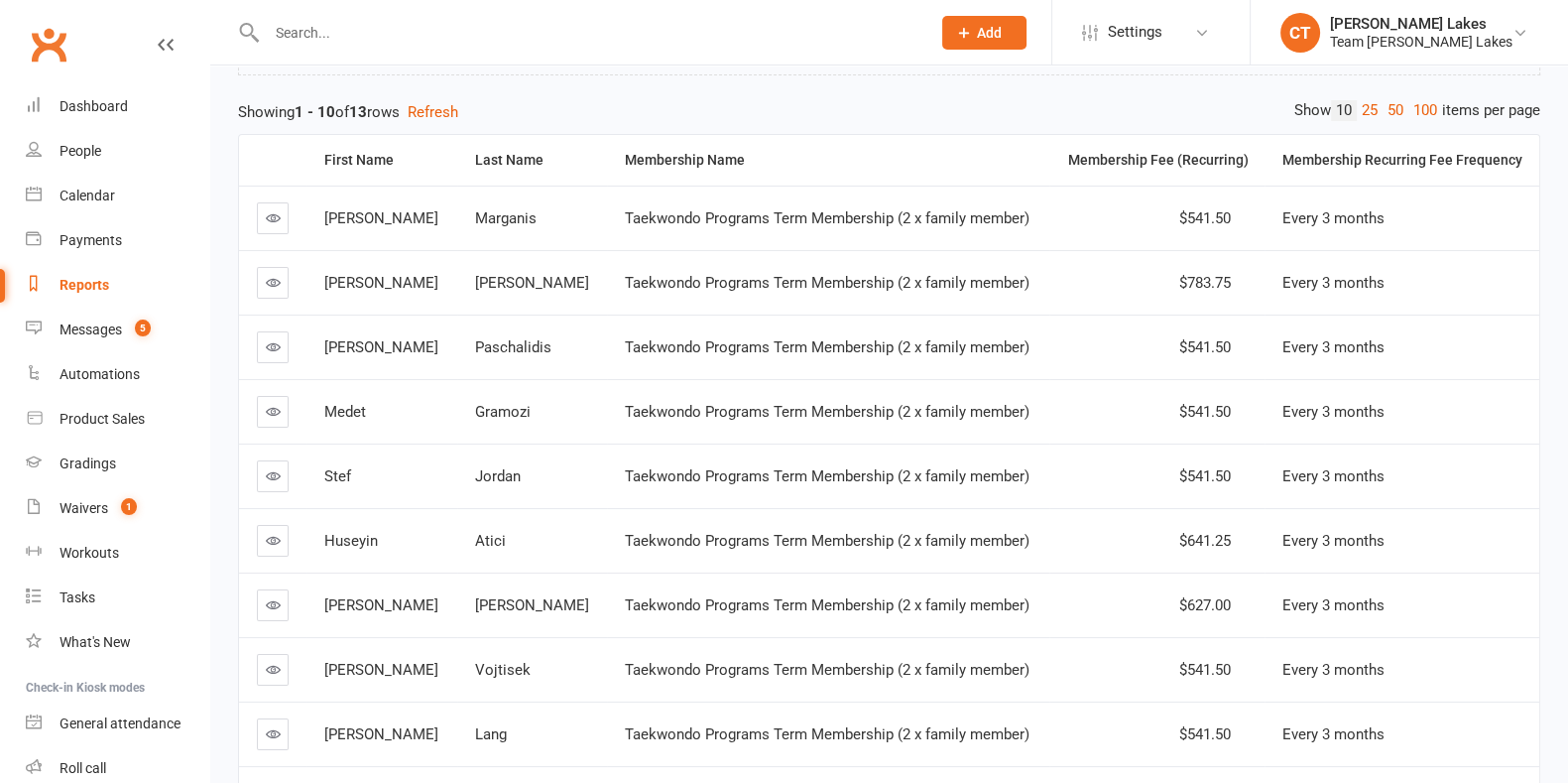 scroll, scrollTop: 225, scrollLeft: 0, axis: vertical 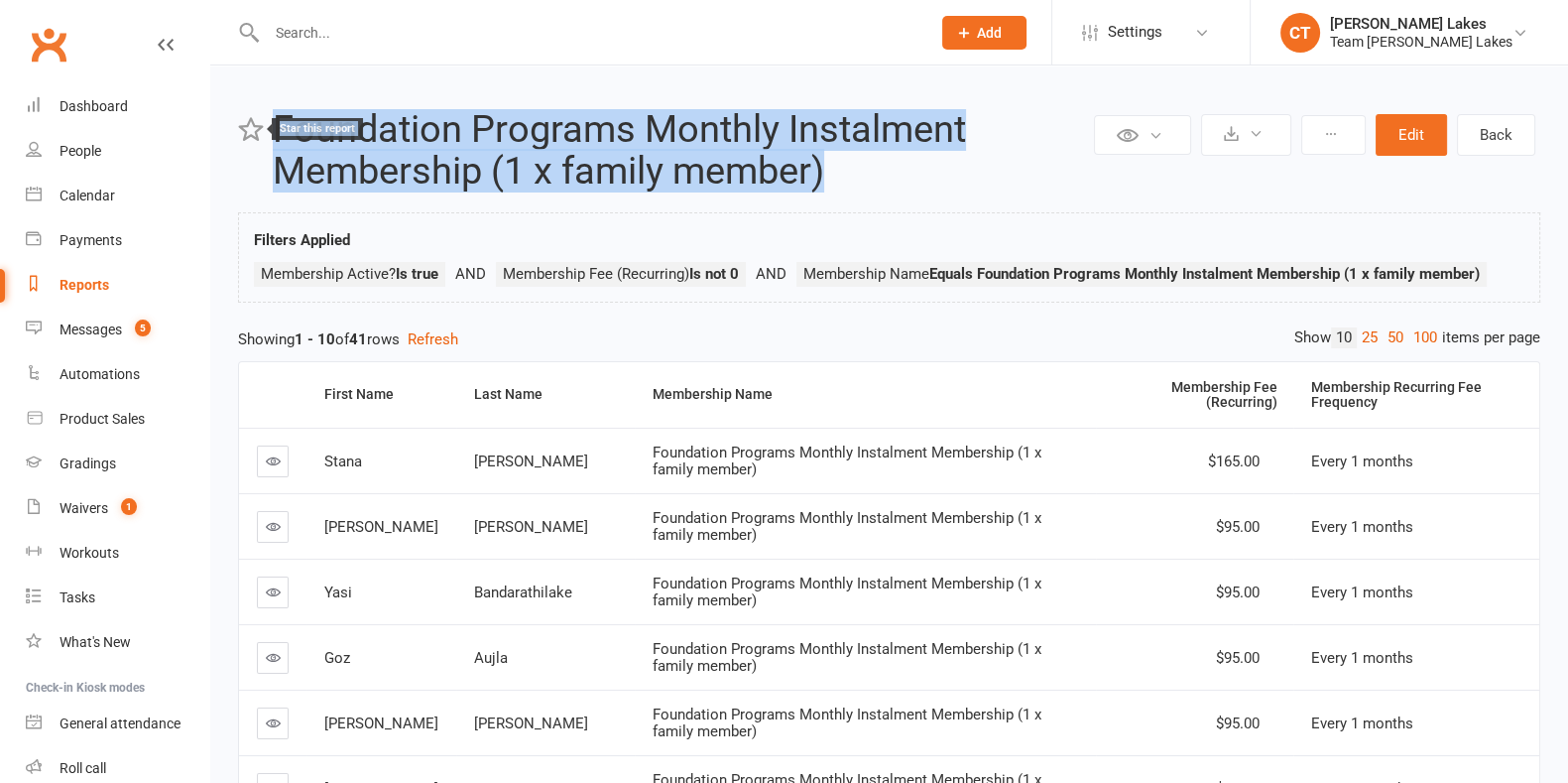 drag, startPoint x: 589, startPoint y: 148, endPoint x: 686, endPoint y: 120, distance: 100.96039 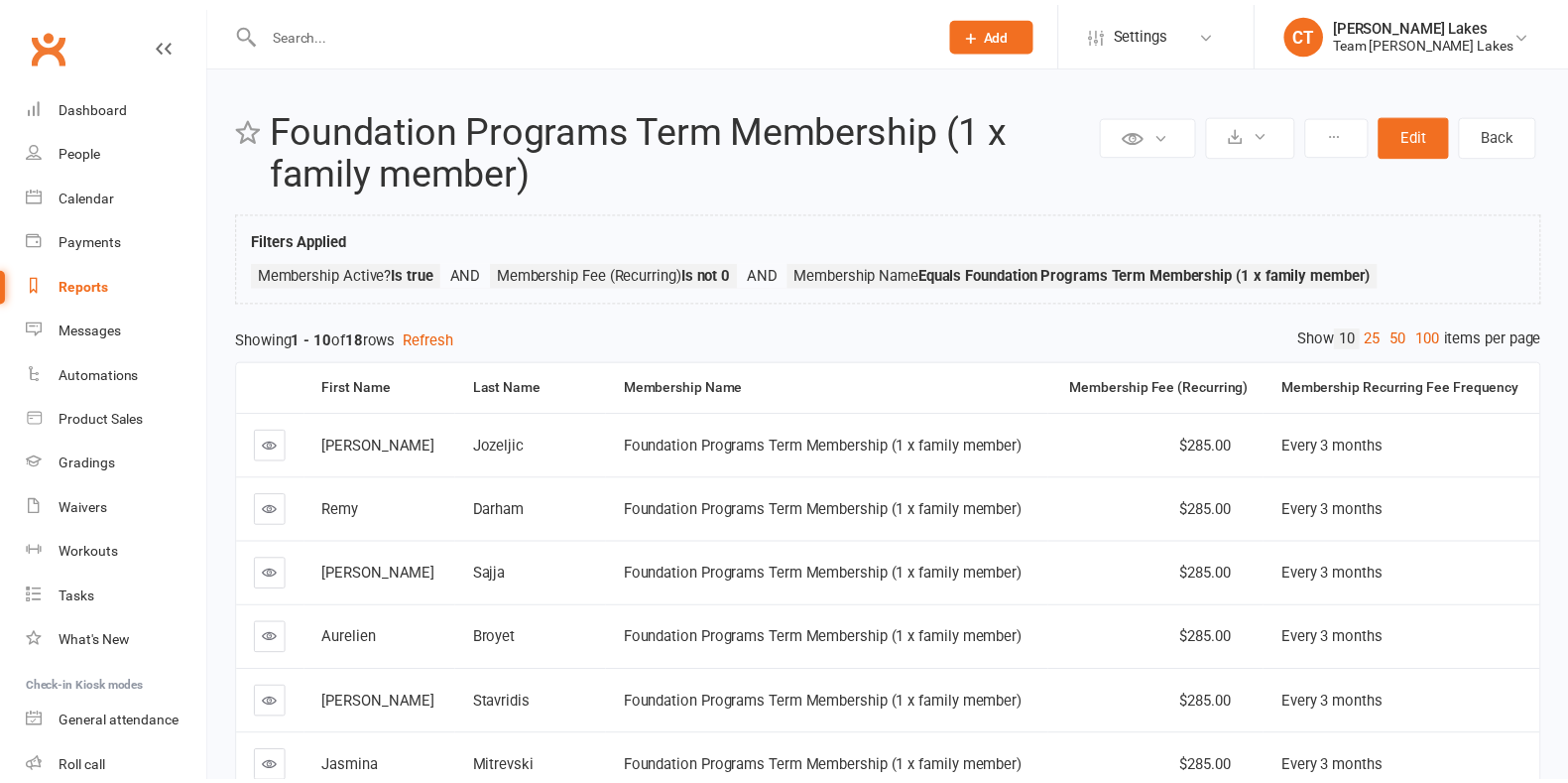 scroll, scrollTop: 0, scrollLeft: 0, axis: both 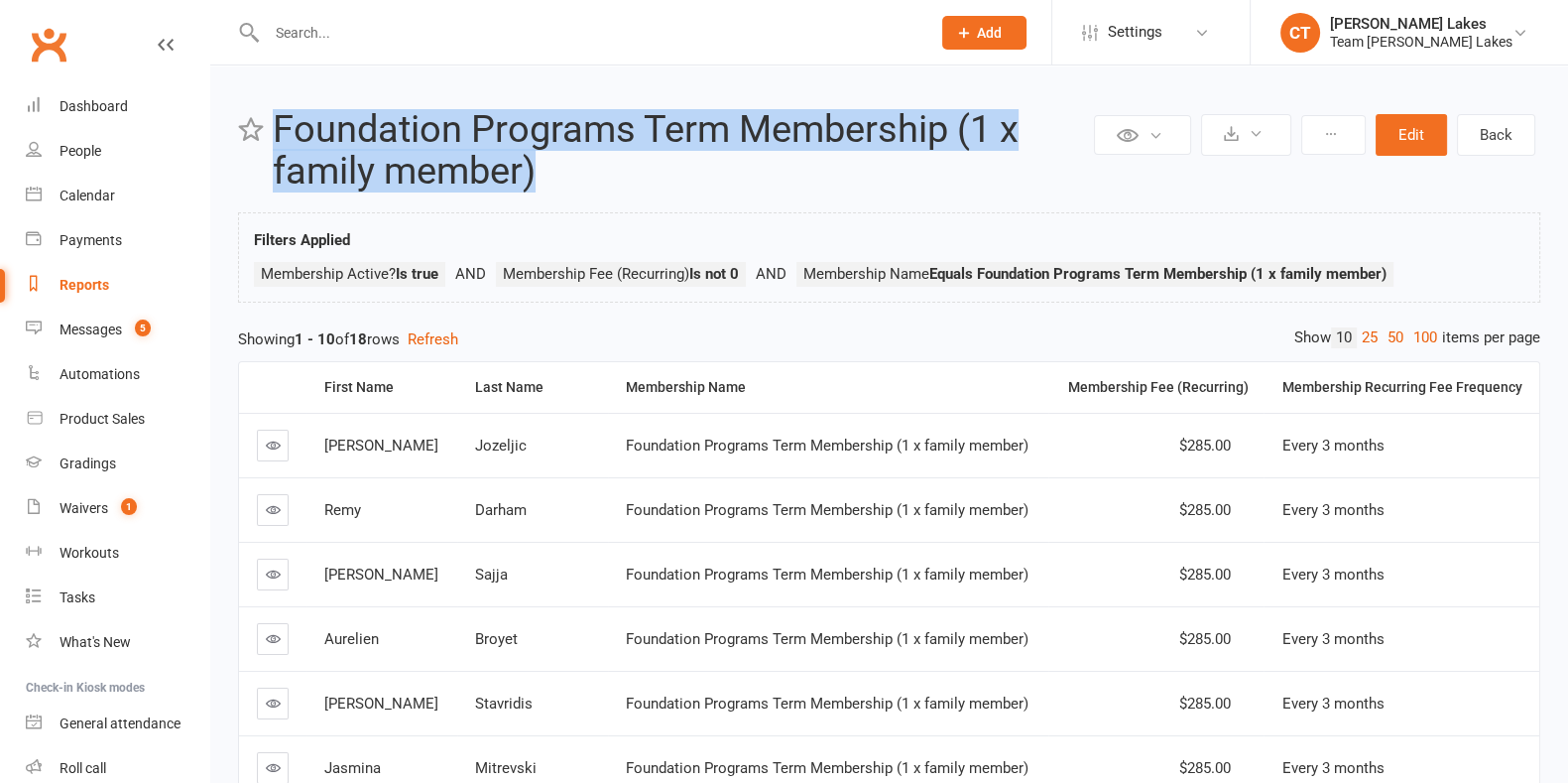 copy on "Foundation Programs Term Membership (1 x family member)" 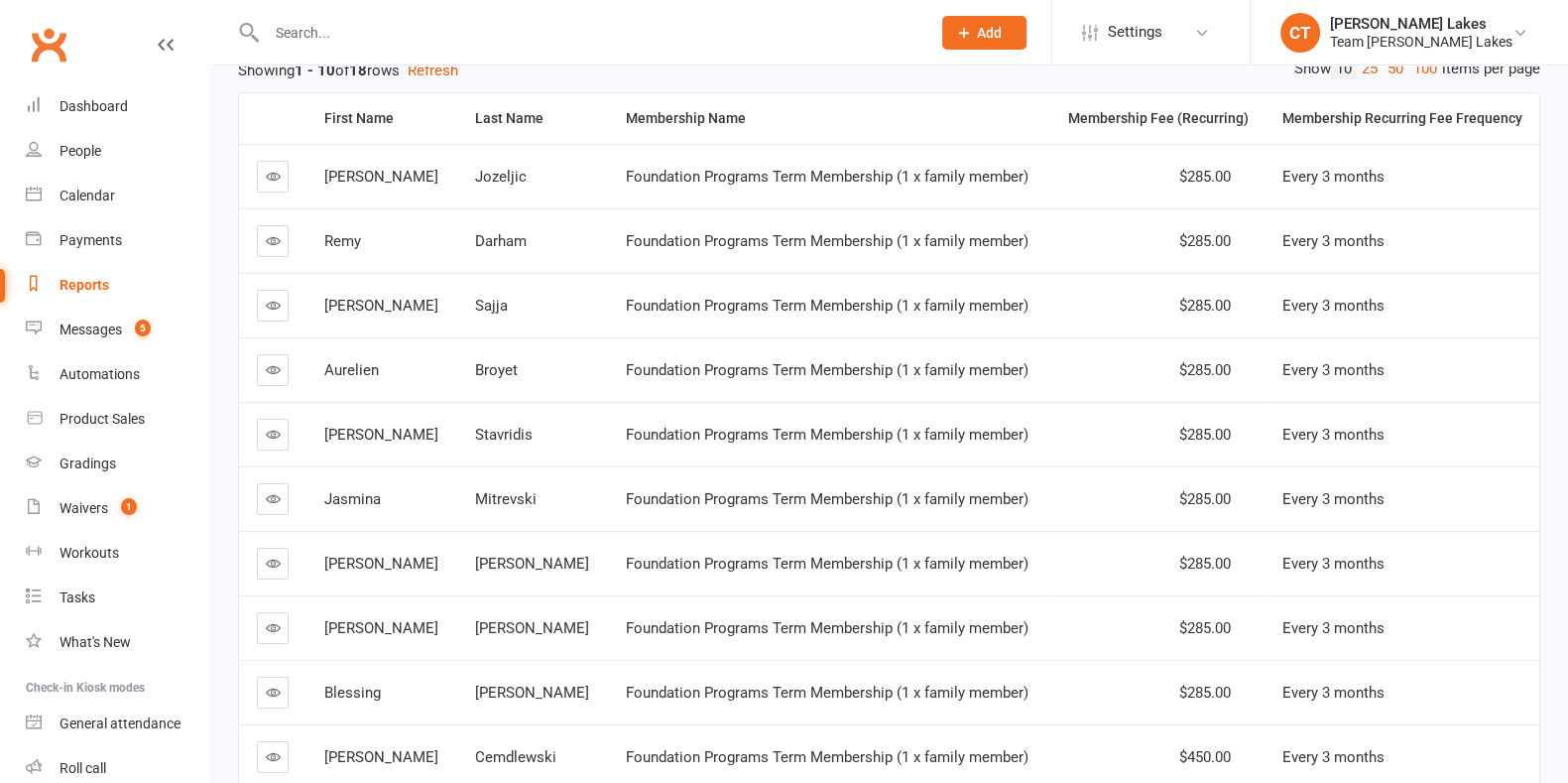 scroll, scrollTop: 448, scrollLeft: 0, axis: vertical 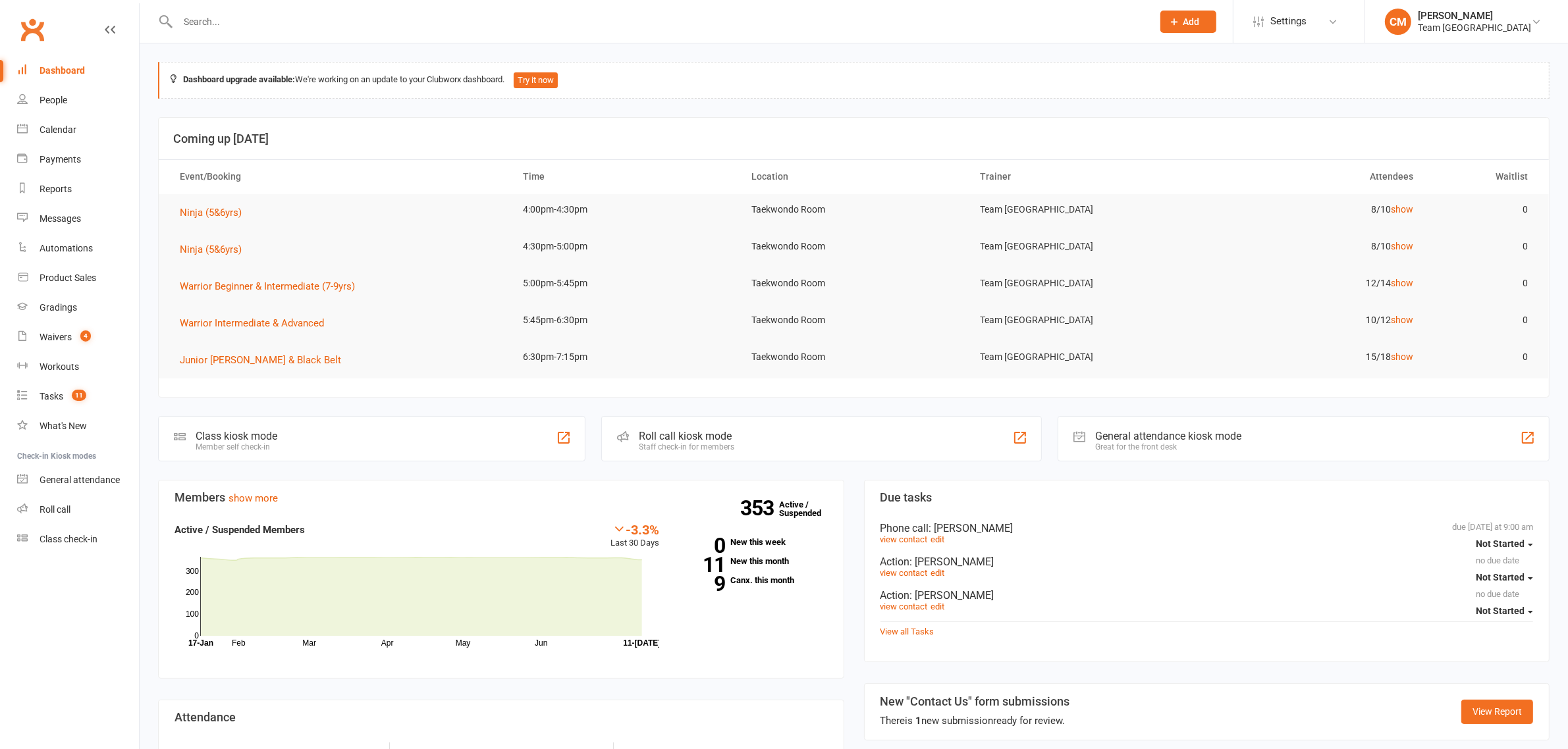 click on "Settings" at bounding box center (1288, 21) 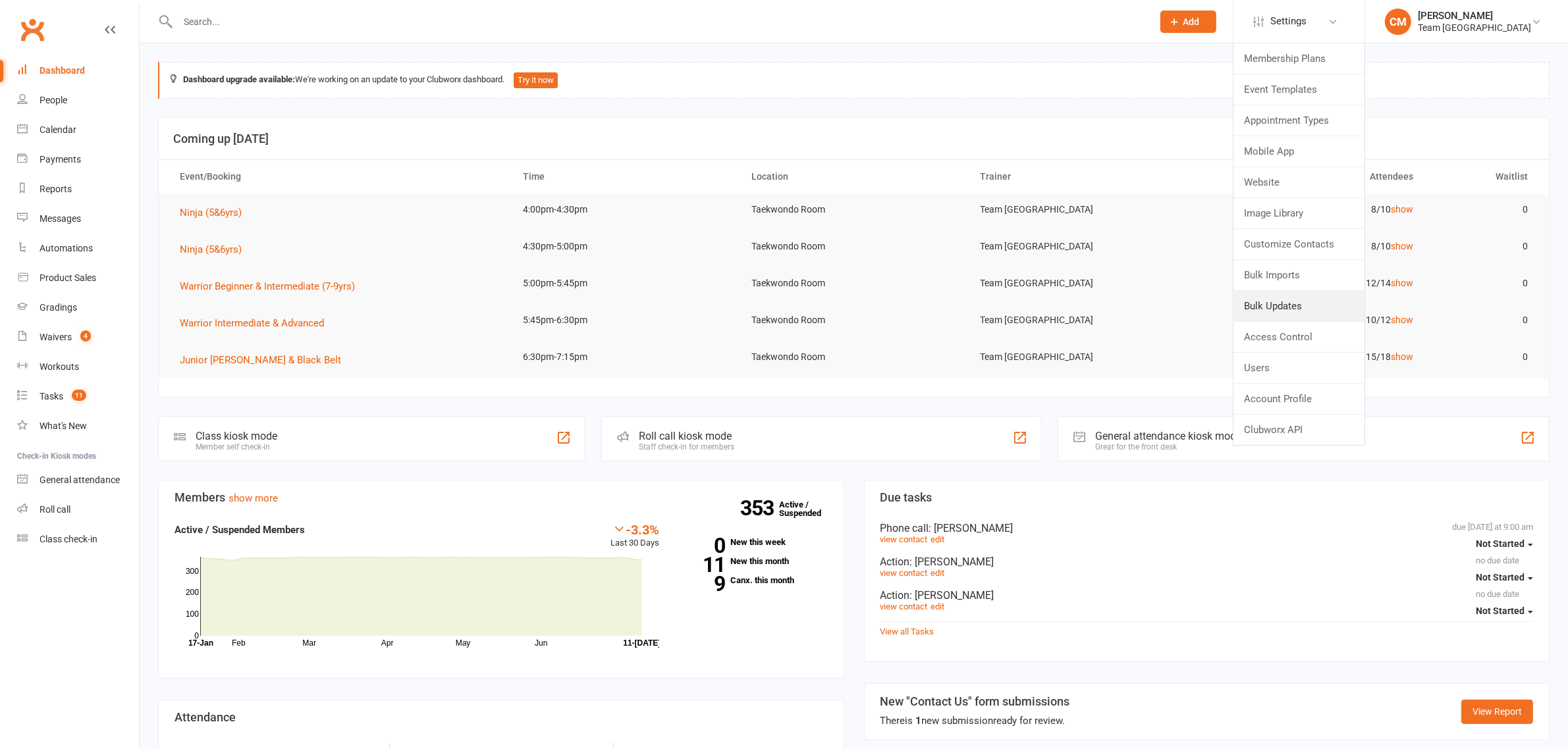 click on "Bulk Updates" at bounding box center [1299, 306] 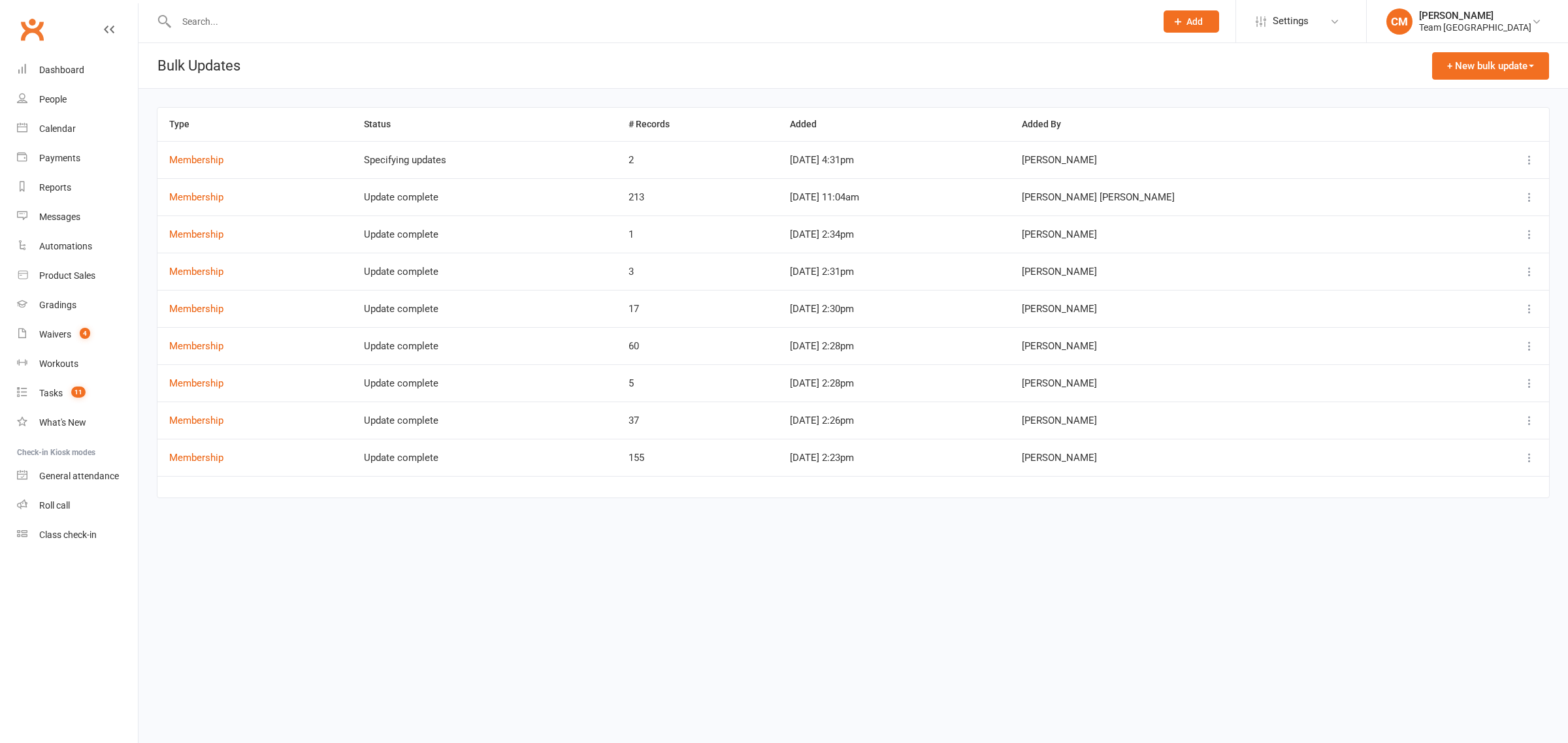 click on "Membership" at bounding box center (255, 159) 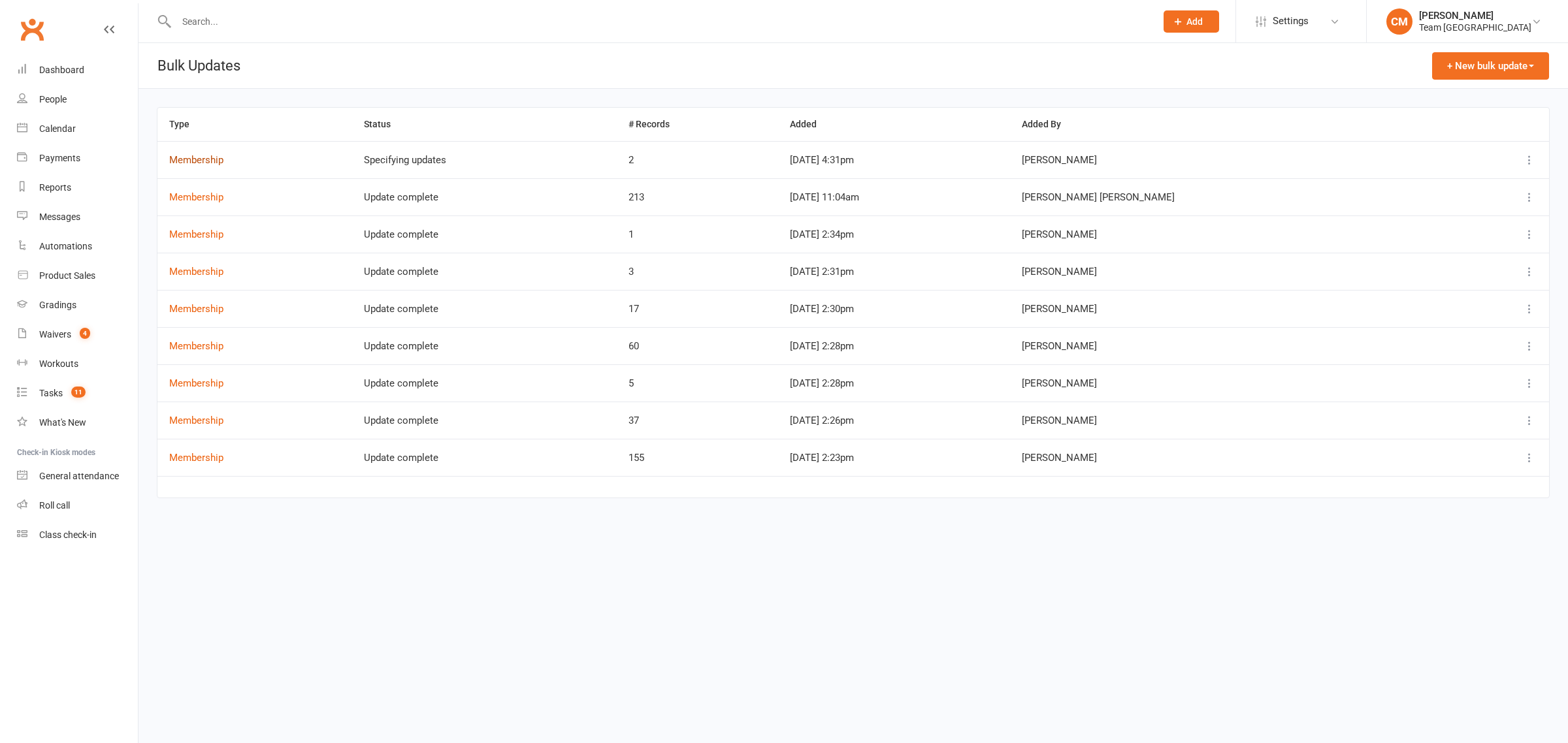 click on "Membership" at bounding box center (196, 160) 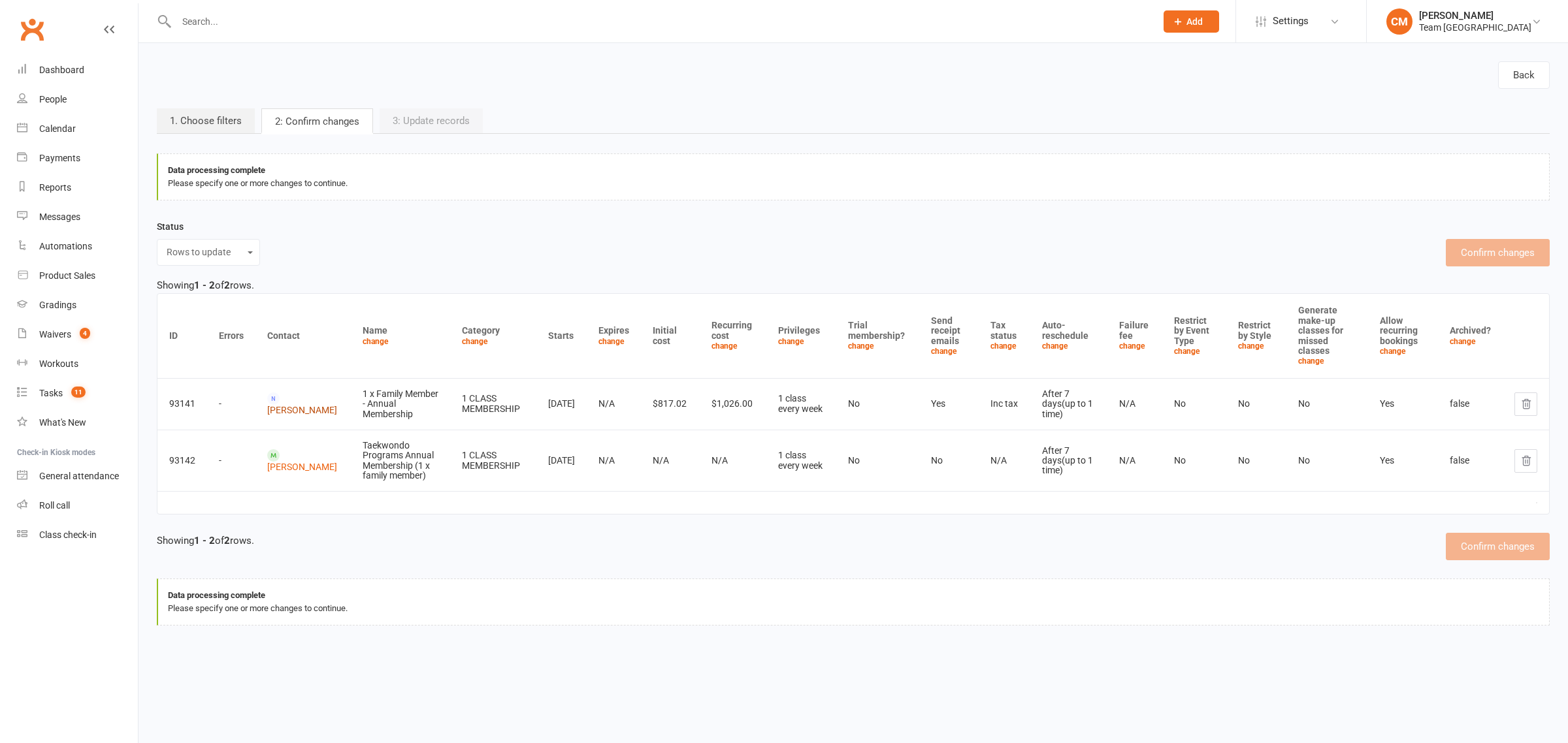 click on "Aysin Tascilar" at bounding box center [302, 410] 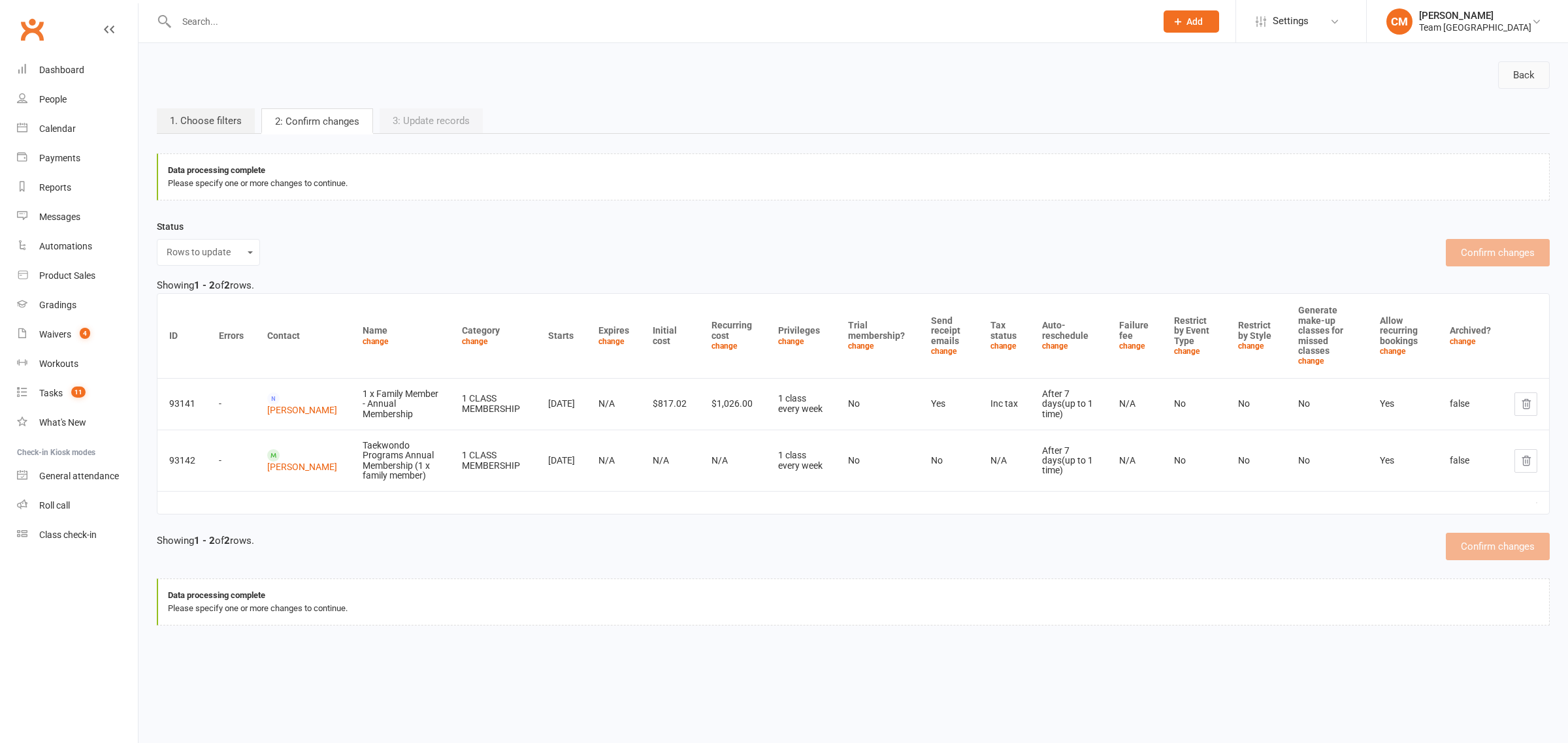 click on "Back" at bounding box center (1524, 75) 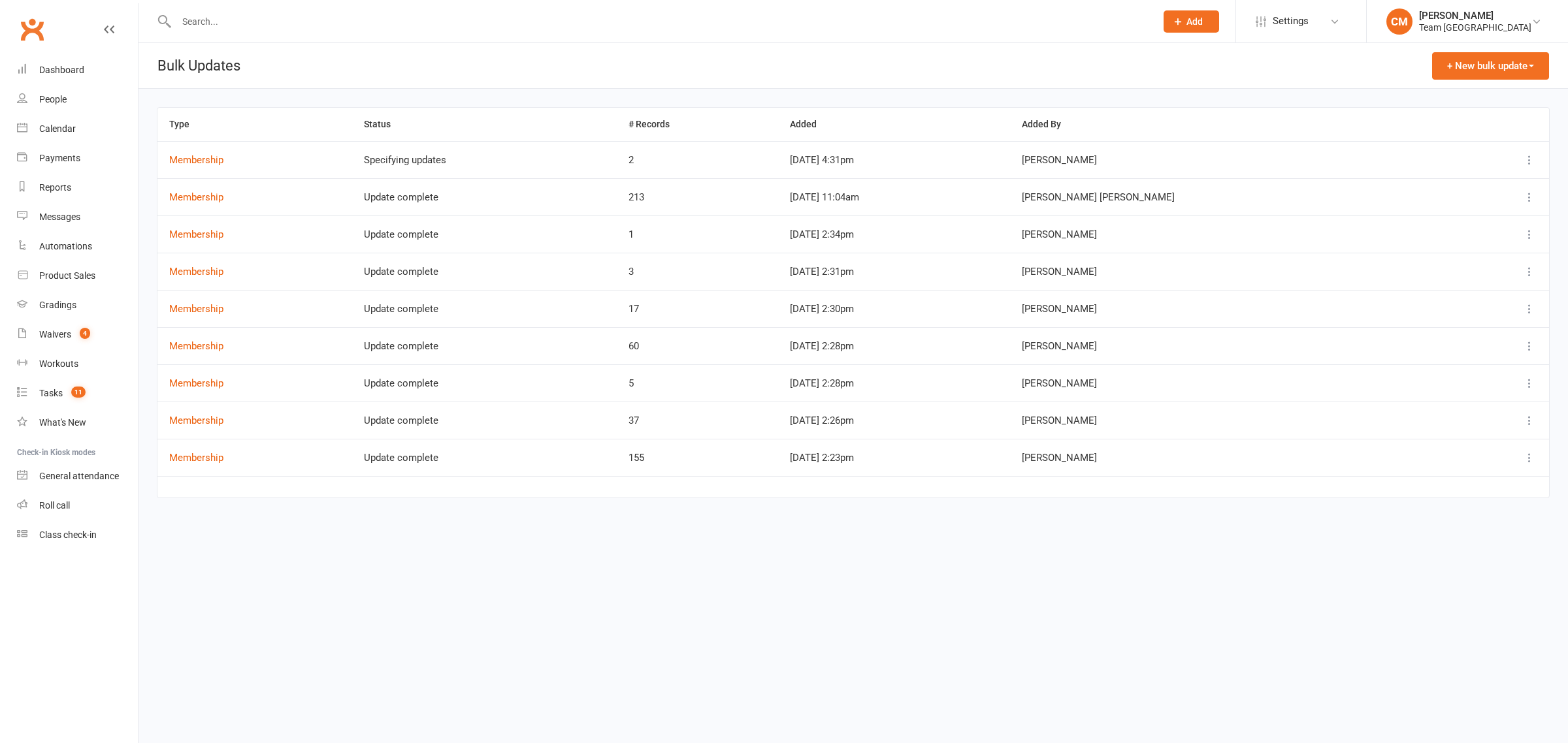 click at bounding box center (1529, 160) 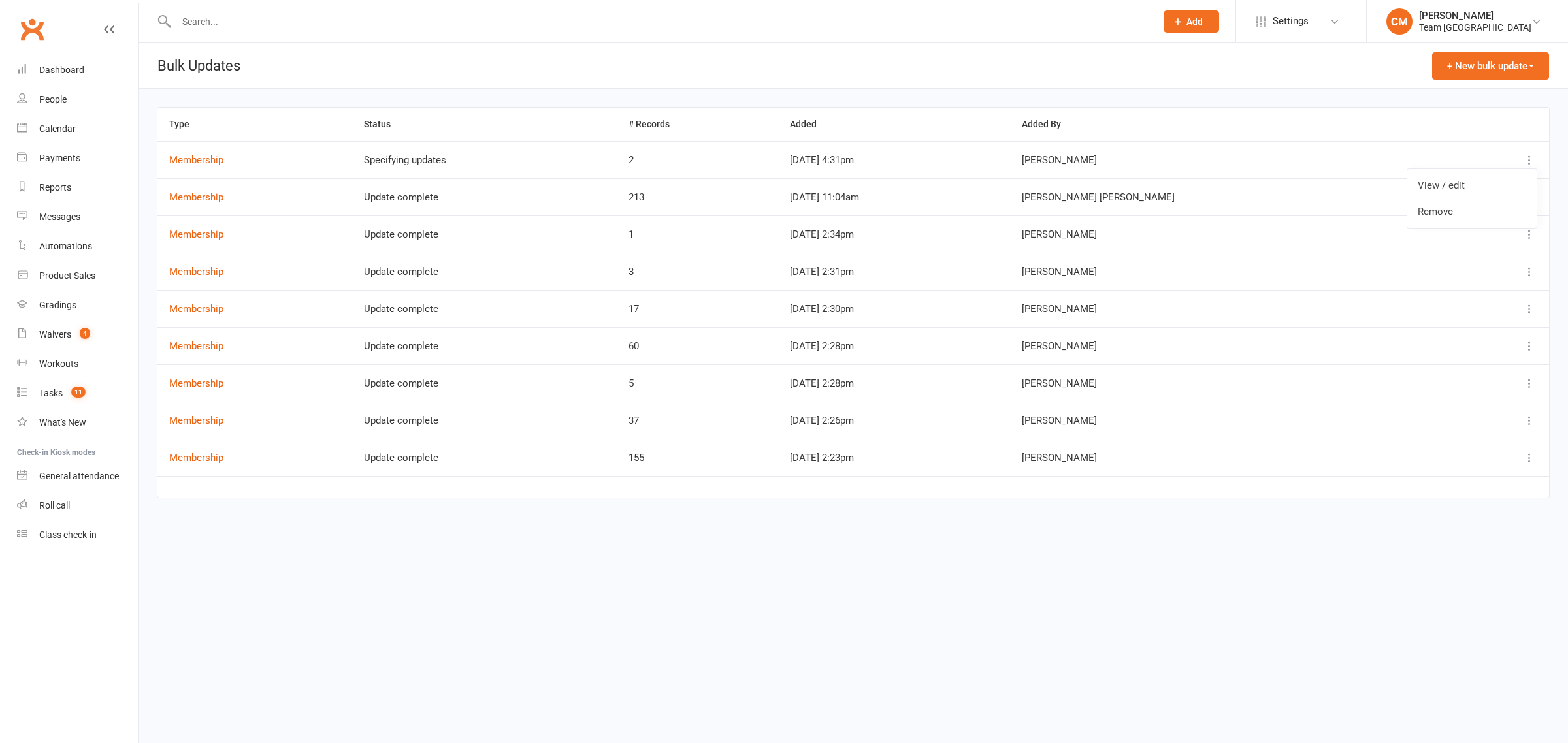 click on "Remove" at bounding box center [1472, 212] 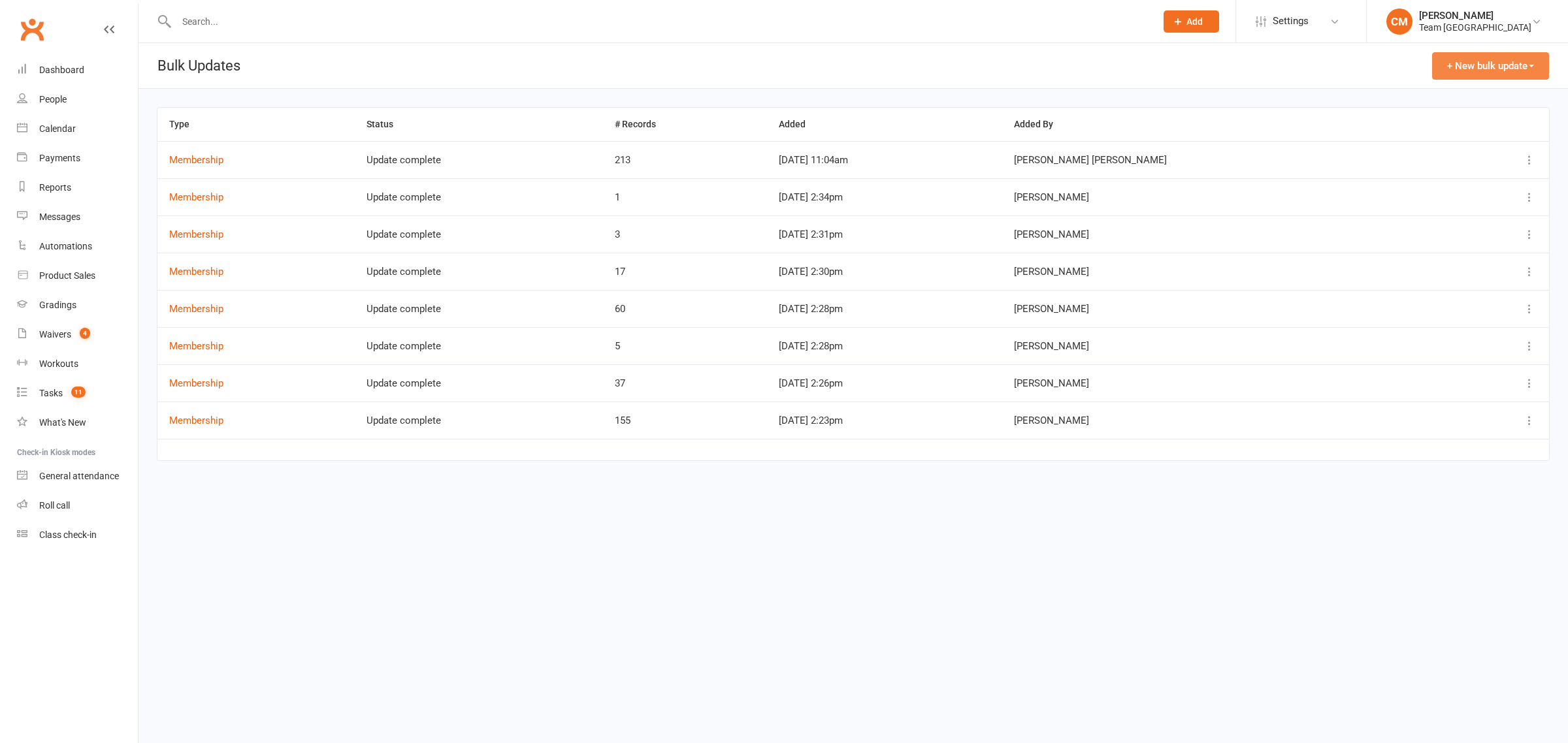 click on "+ New bulk update" at bounding box center [1490, 66] 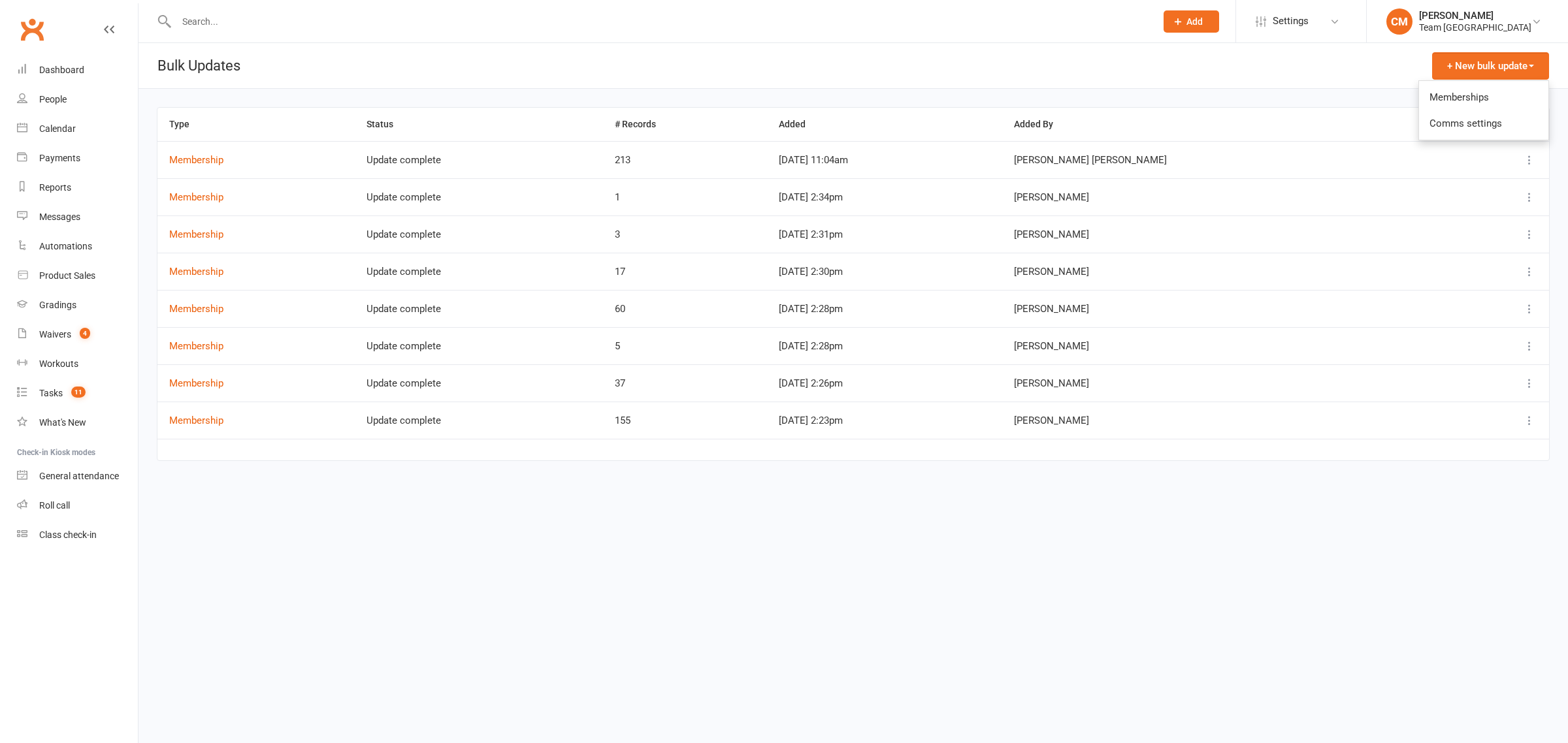 click on "Memberships" at bounding box center (1484, 97) 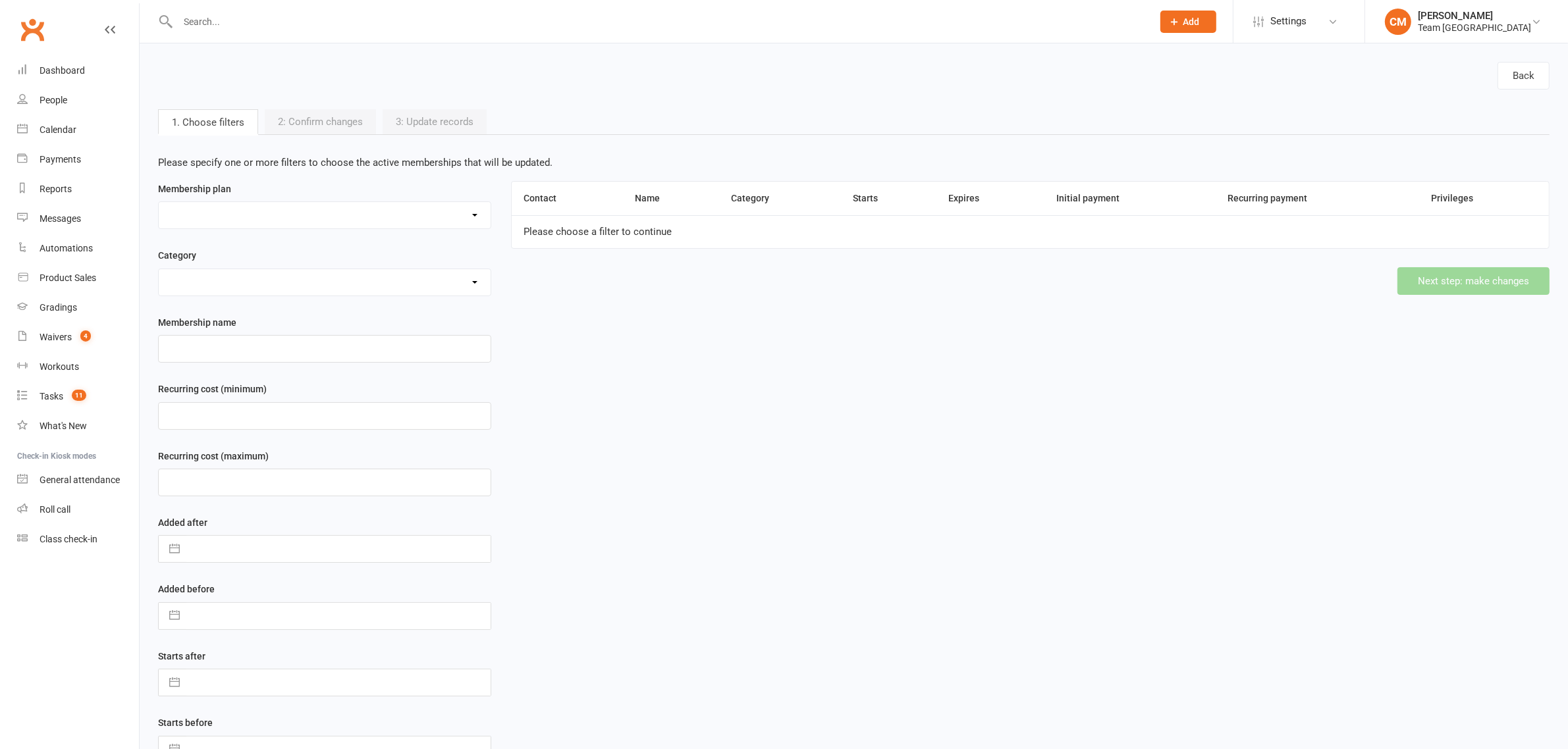 scroll, scrollTop: 426, scrollLeft: 0, axis: vertical 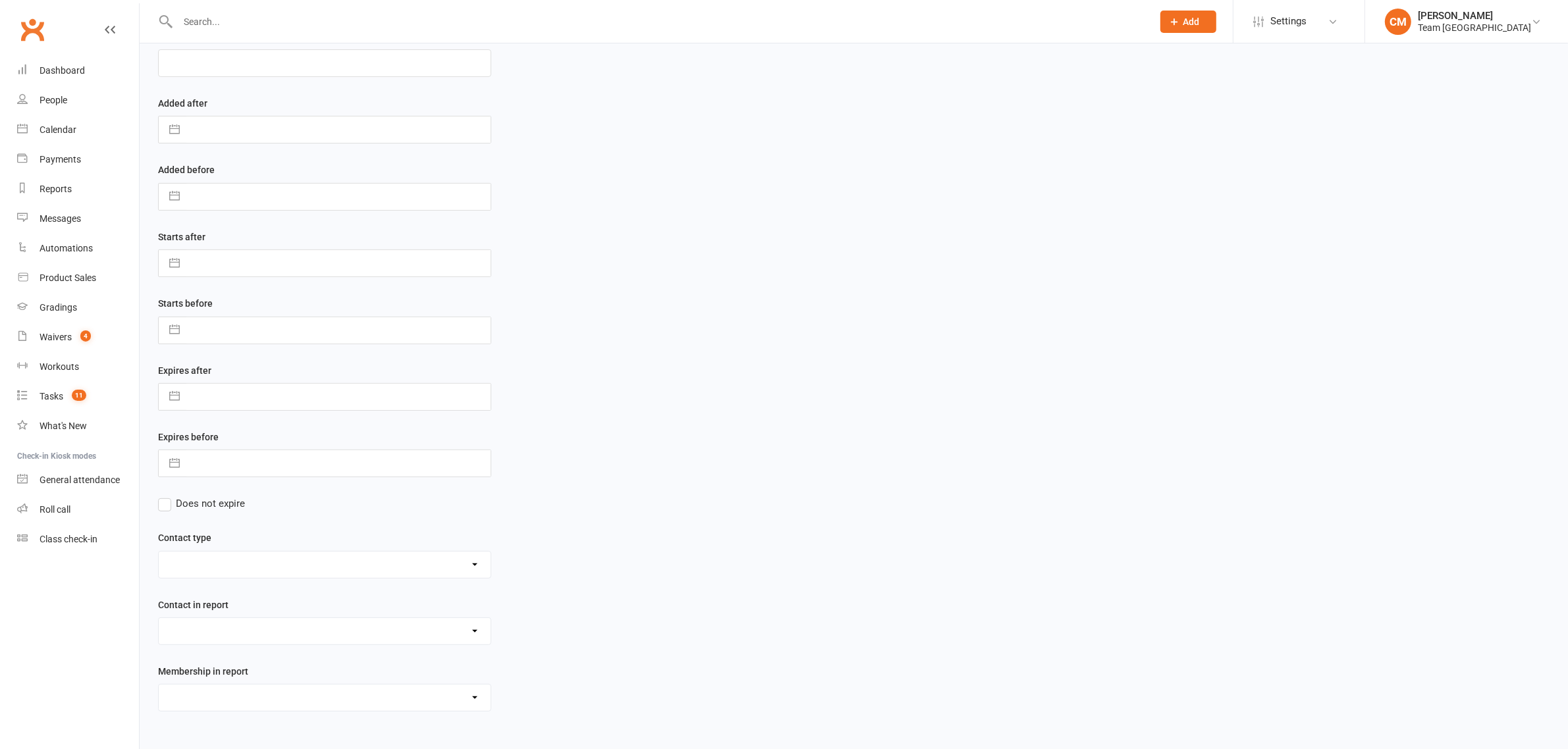 click on "Admin - AT Reminder SMS Admin - Communication December/January Monthly Payments advice Admin - January Term Payments [CWX] AT Reconciliation: NACS that have an active AT membership (base report) [CWX] AT Reconciliation: NACs with Fee Membership only (not AT) [CWX] Membership Reconciliation : Active Students linked to an Active NAC (1 or none memberships) Delivery - Grading Connection List Delivery - Grading Green Stripe Ninja Delivery - Grading List Cho Dan Bo to Black Belt Delivery - Grading List Junior Delivery - Grading List Ninja Beginner Delivery - Grading List Ninja Intermediate & Advanced Delivery - Grading List Stripe Red Stripe to Cho Dan Bo (Warrior & Junior) Delivery - Grading List Warrior Beginner Delivery - Grading List Warrior Intermediate & Advanced Delivery - Member Medical Flags (waiver answers) Events - Parent Week SMS Report (White Belt Ninja & Warrior Parents) Events - Parent Week SMS Report (White Belt Taekinda Parents) Finance - 2 classes+ within a week Finance - 2 class + NAC Payment" at bounding box center [325, 698] 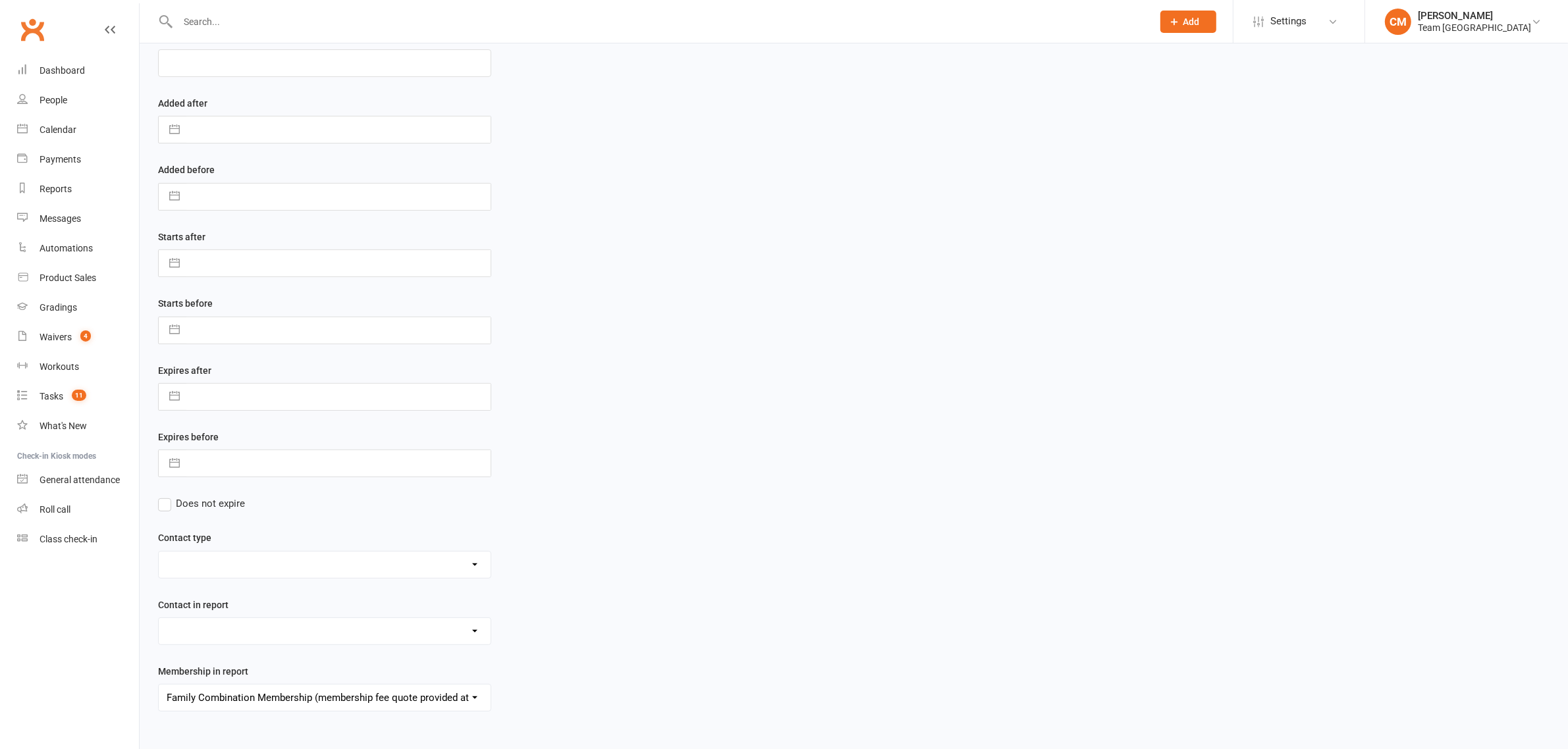 click on "Admin - AT Reminder SMS Admin - Communication December/January Monthly Payments advice Admin - January Term Payments [CWX] AT Reconciliation: NACS that have an active AT membership (base report) [CWX] AT Reconciliation: NACs with Fee Membership only (not AT) [CWX] Membership Reconciliation : Active Students linked to an Active NAC (1 or none memberships) Delivery - Grading Connection List Delivery - Grading Green Stripe Ninja Delivery - Grading List Cho Dan Bo to Black Belt Delivery - Grading List Junior Delivery - Grading List Ninja Beginner Delivery - Grading List Ninja Intermediate & Advanced Delivery - Grading List Stripe Red Stripe to Cho Dan Bo (Warrior & Junior) Delivery - Grading List Warrior Beginner Delivery - Grading List Warrior Intermediate & Advanced Delivery - Member Medical Flags (waiver answers) Events - Parent Week SMS Report (White Belt Ninja & Warrior Parents) Events - Parent Week SMS Report (White Belt Taekinda Parents) Finance - 2 classes+ within a week Finance - 2 class + NAC Payment" at bounding box center (325, 698) 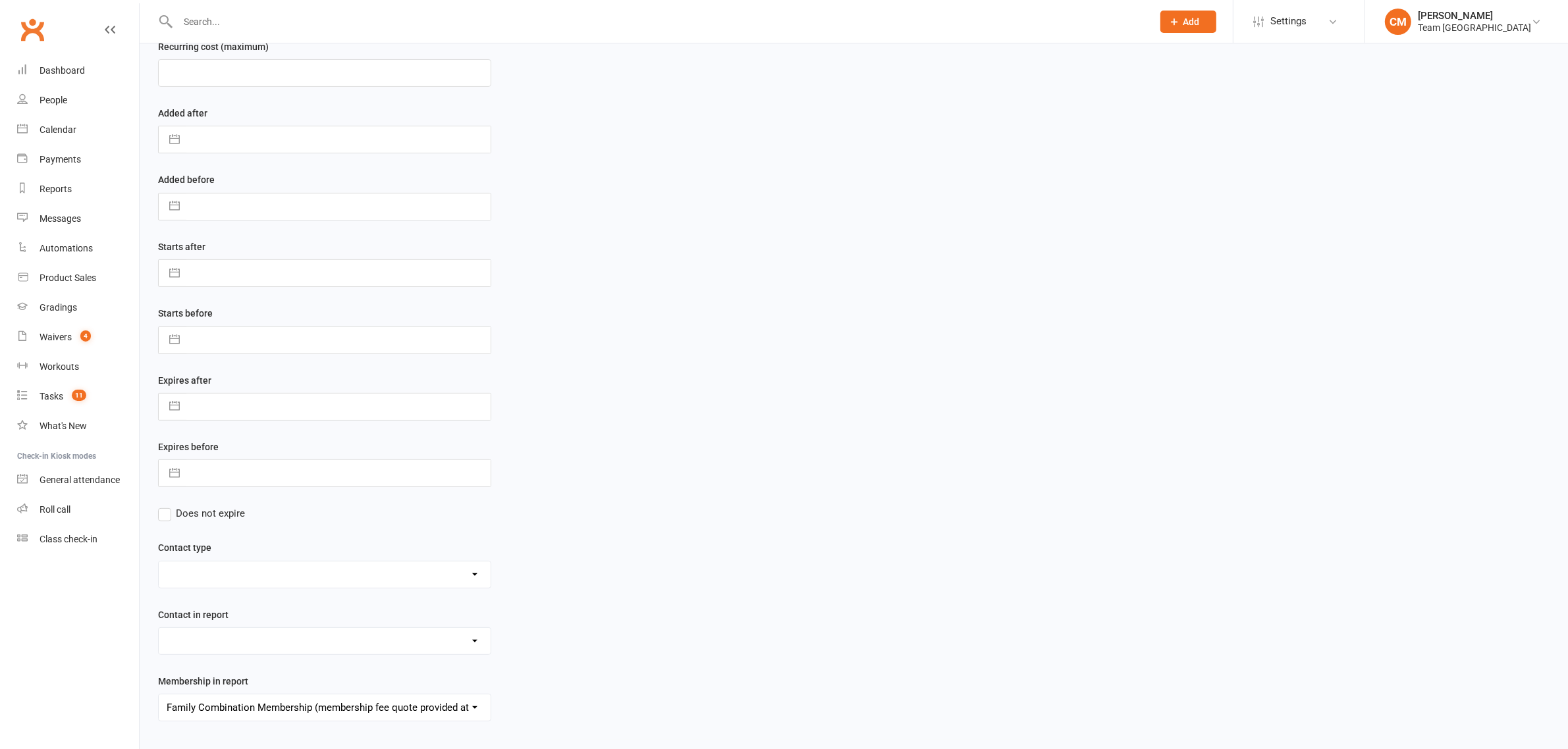 scroll, scrollTop: 14, scrollLeft: 0, axis: vertical 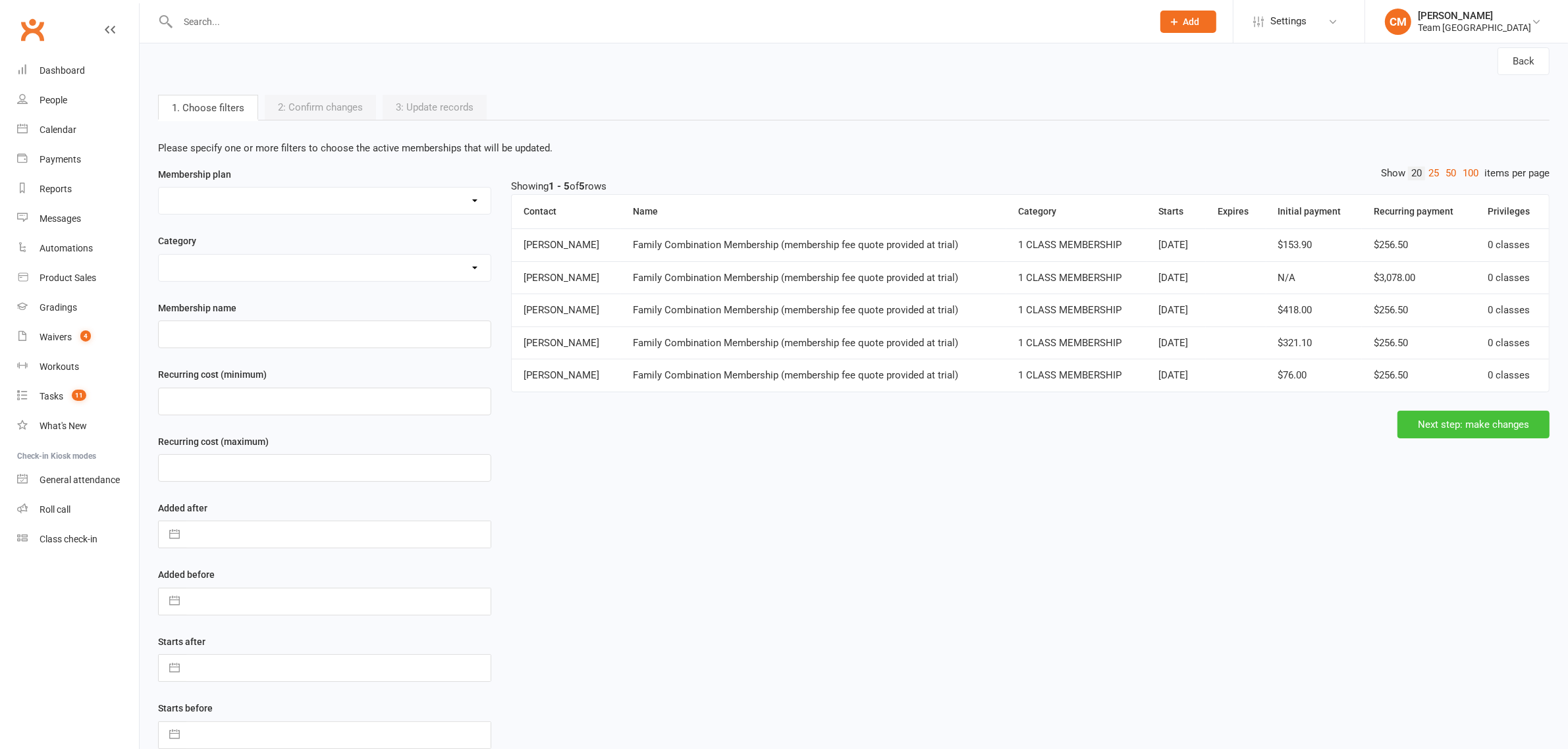 click on "Next step: make changes" at bounding box center (1473, 425) 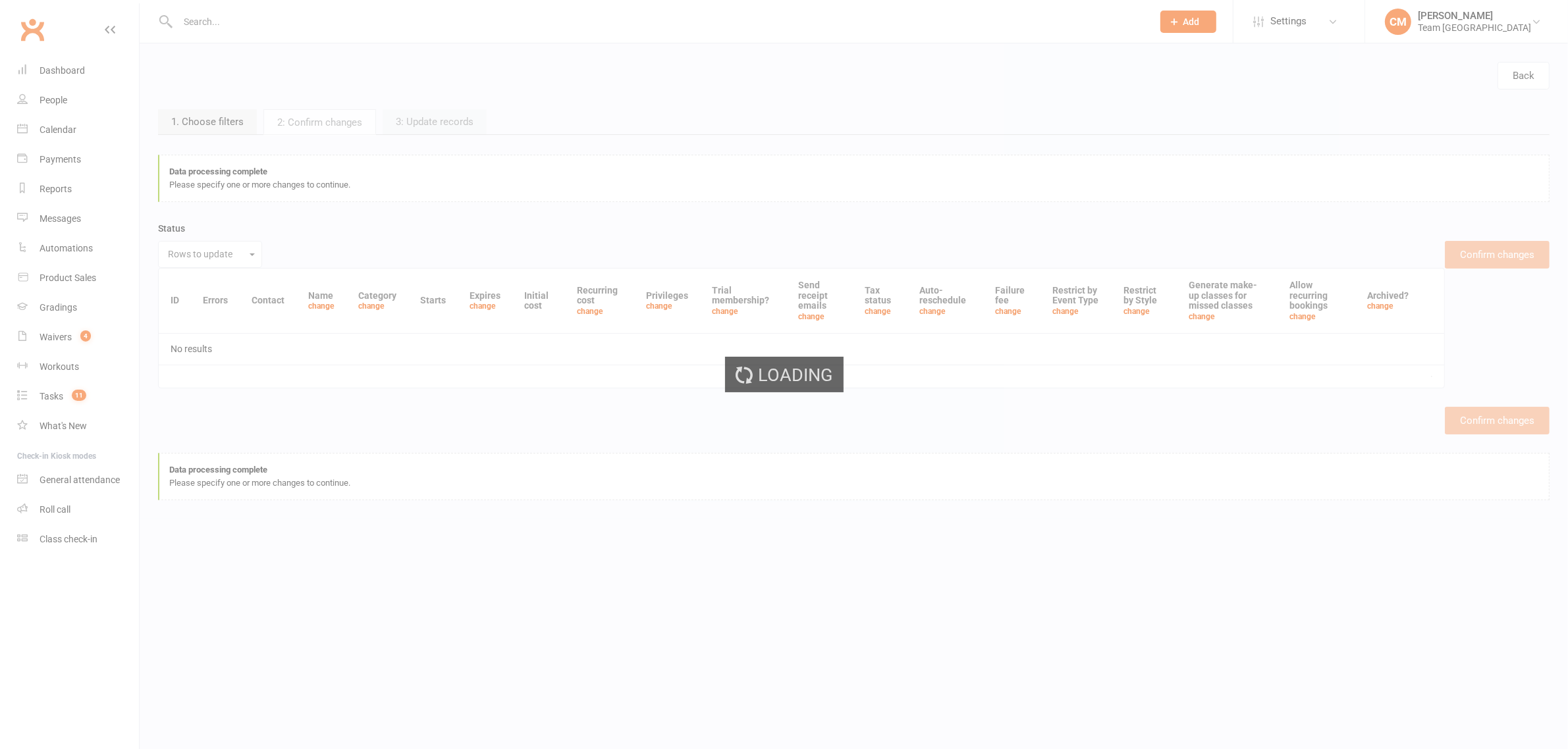 scroll, scrollTop: 0, scrollLeft: 0, axis: both 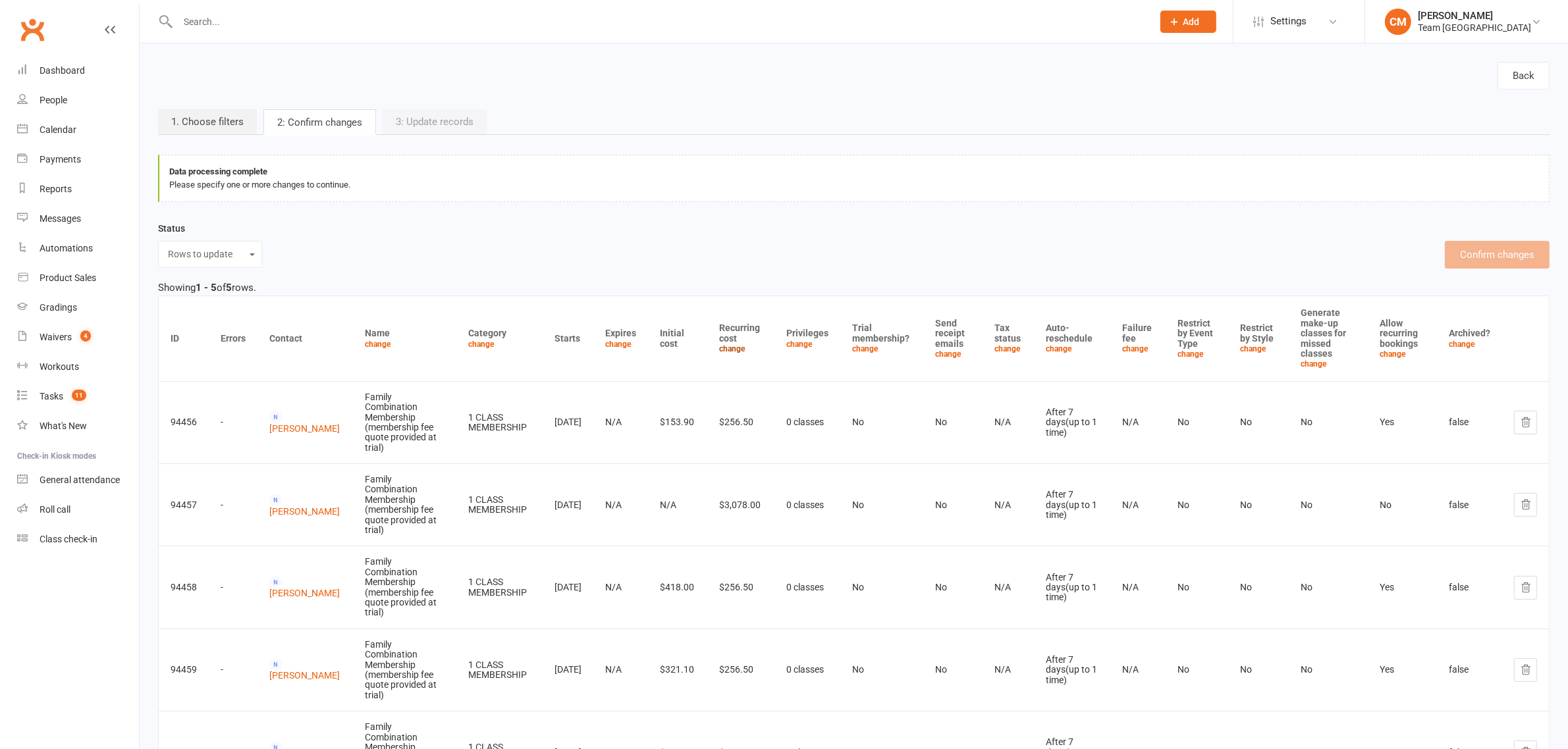 click on "change" at bounding box center [732, 349] 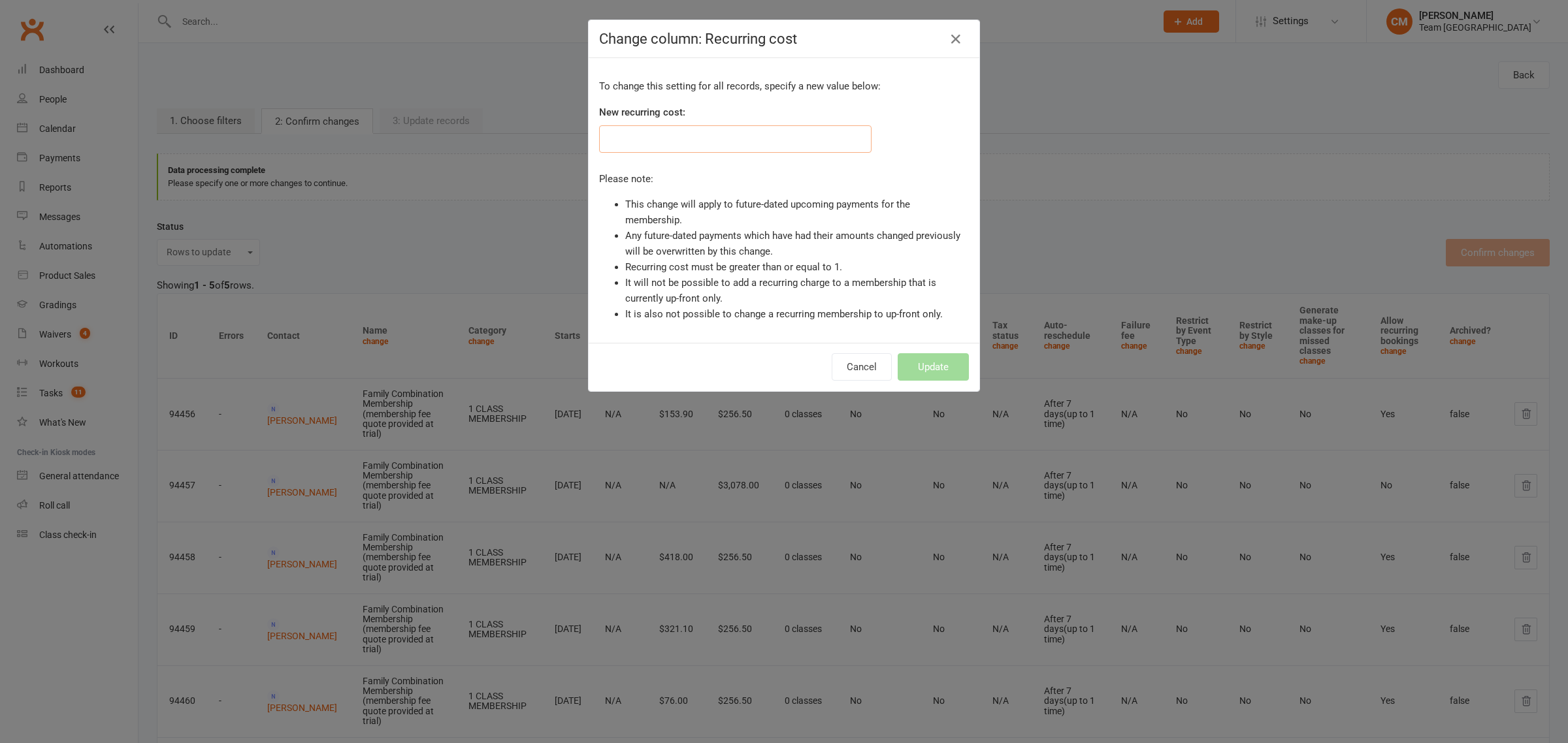 click at bounding box center [735, 139] 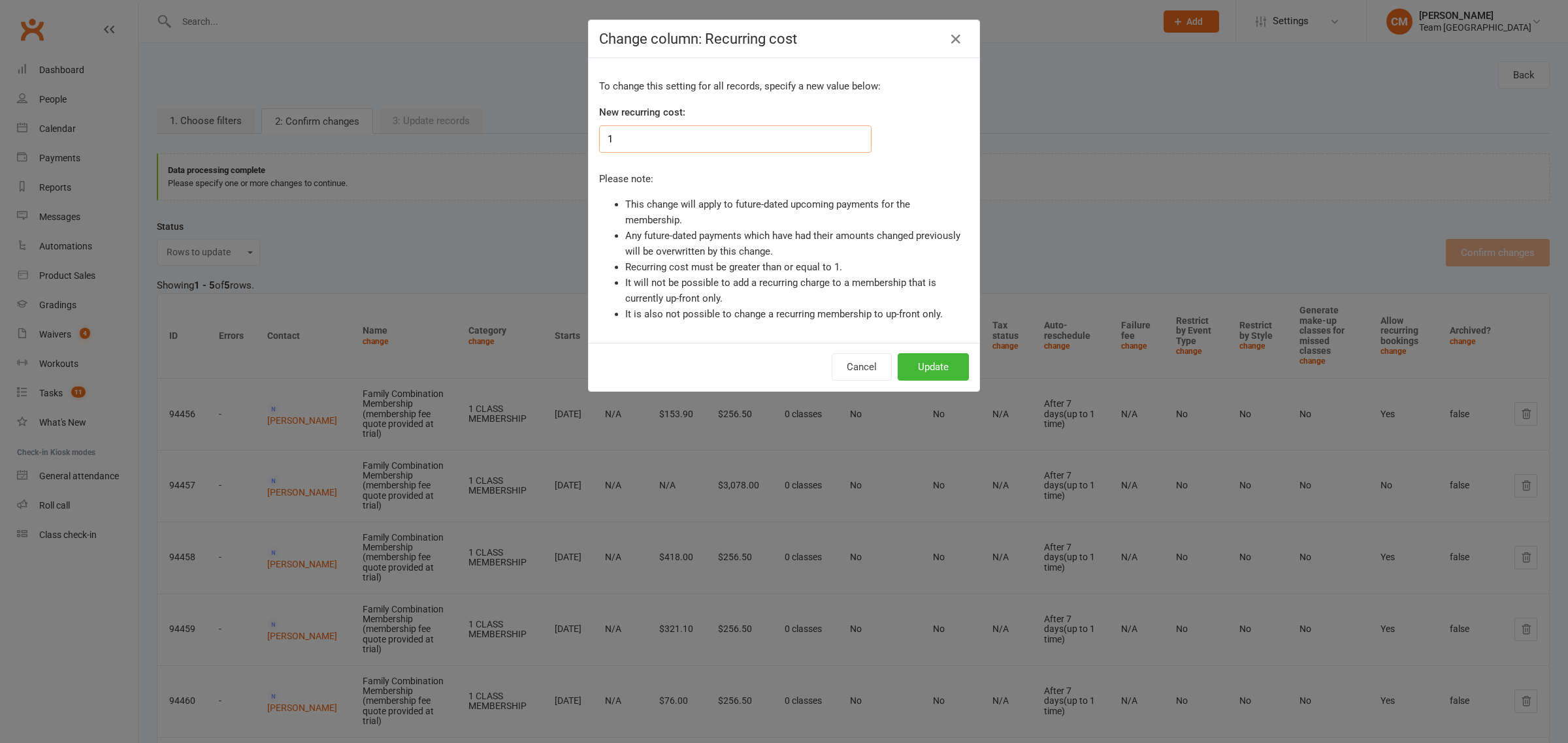 type on "1" 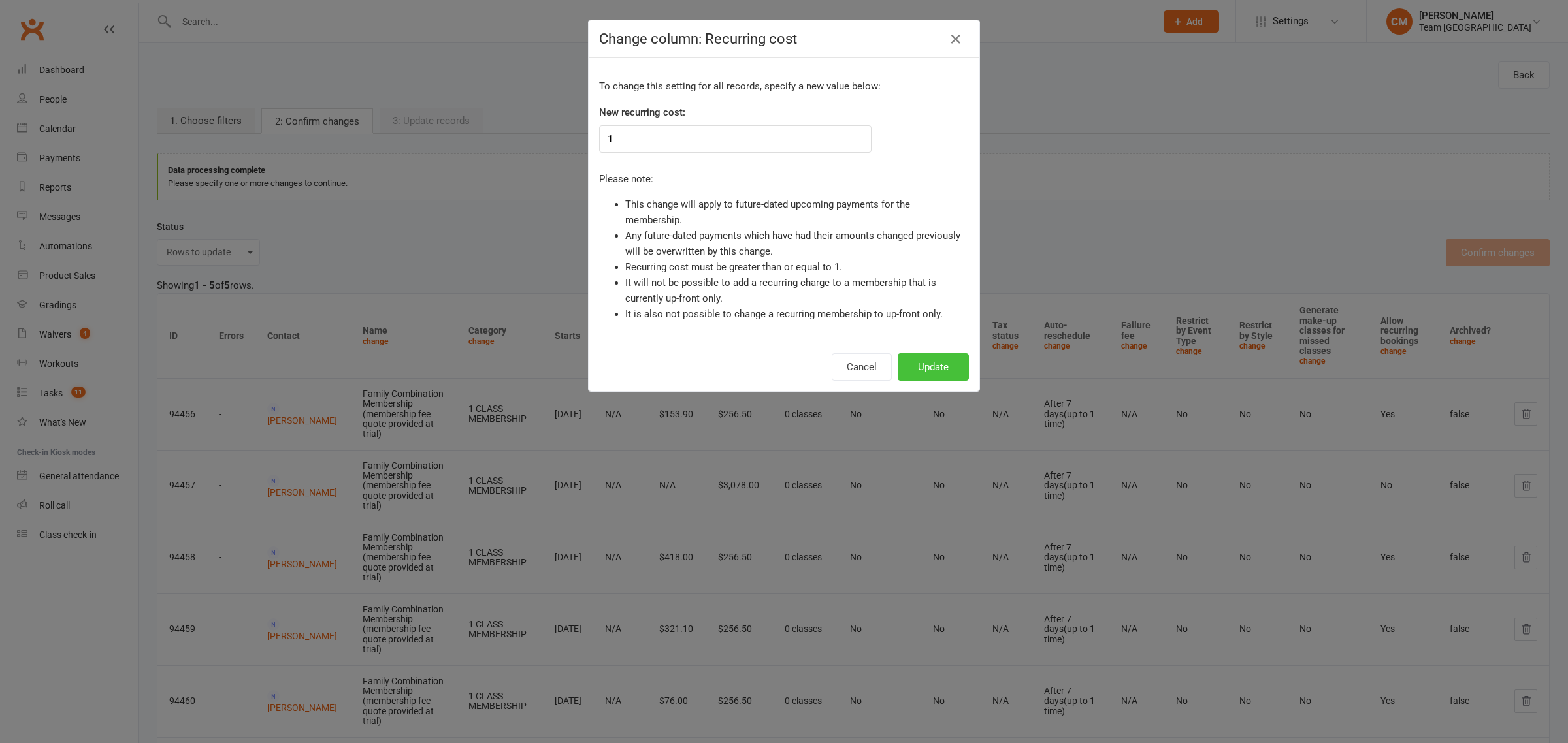 click on "Update" at bounding box center [933, 367] 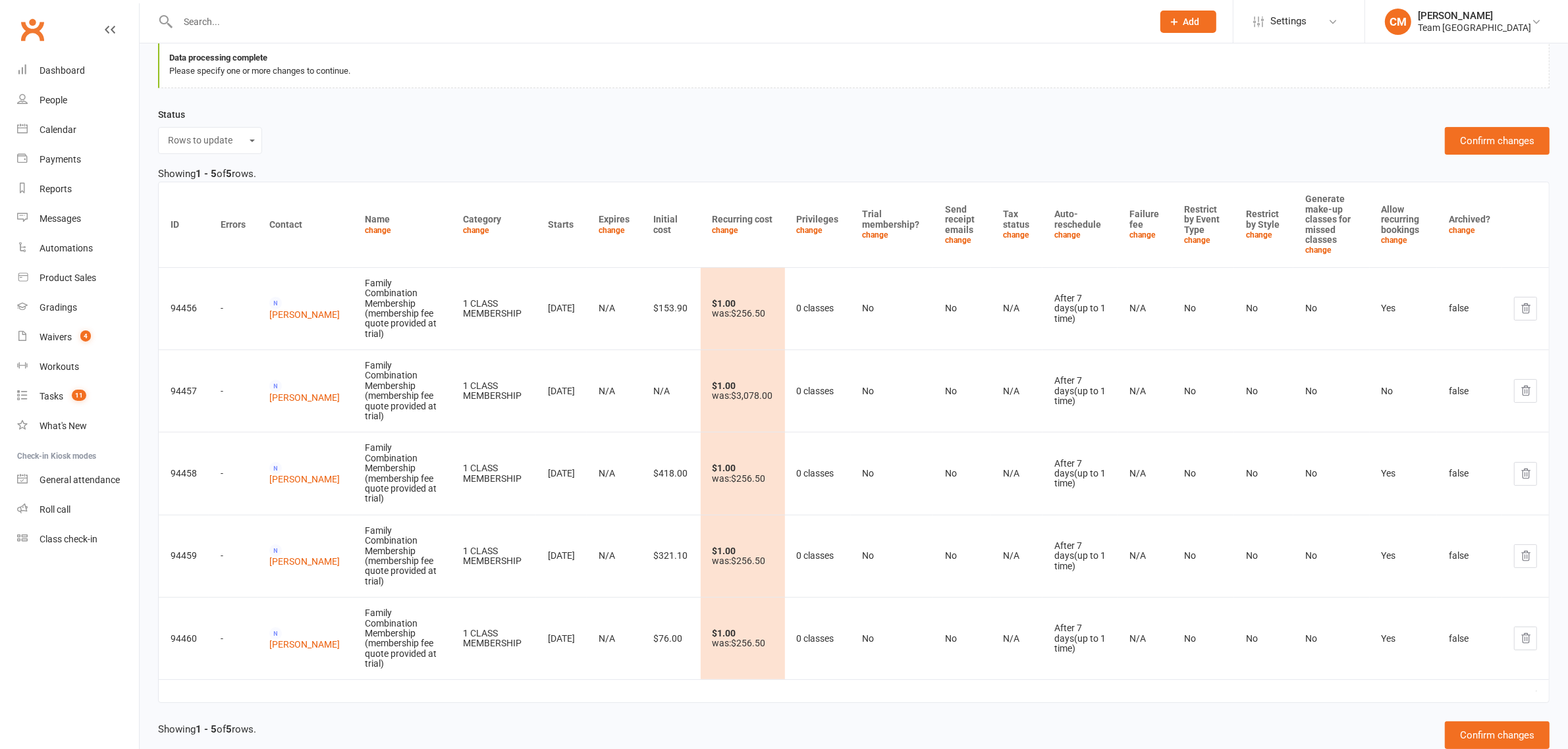 scroll, scrollTop: 119, scrollLeft: 0, axis: vertical 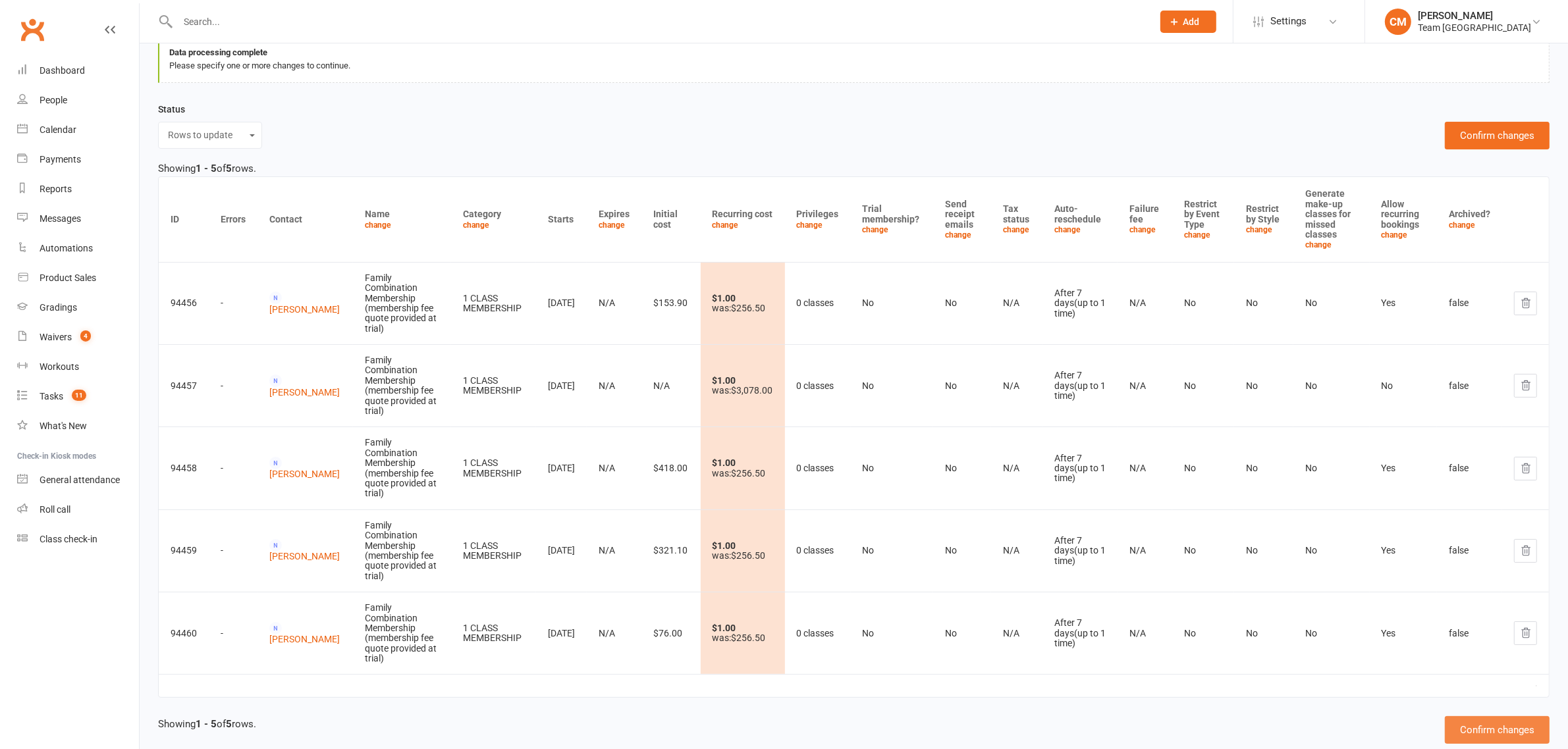 click on "Confirm changes" at bounding box center [1497, 730] 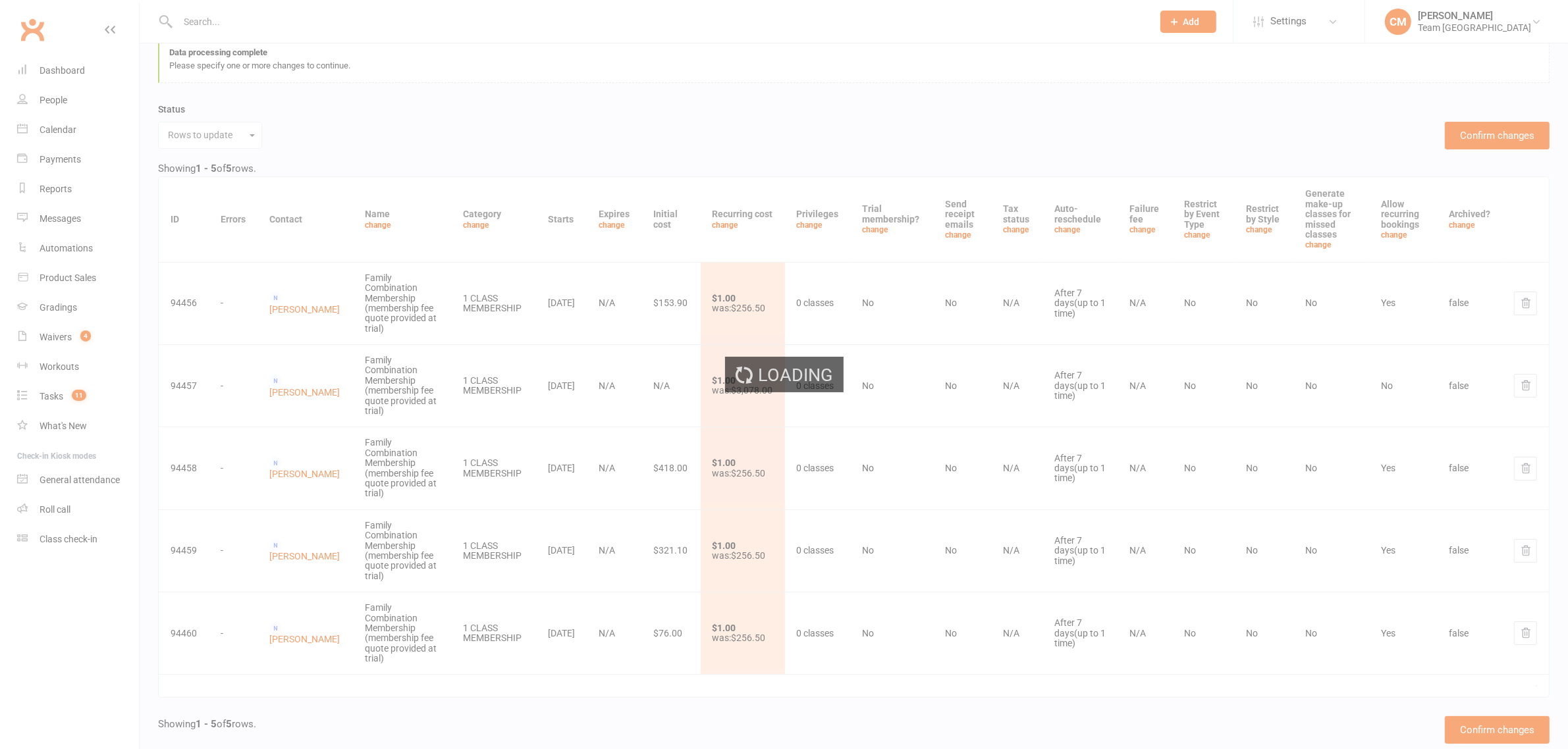 scroll, scrollTop: 0, scrollLeft: 0, axis: both 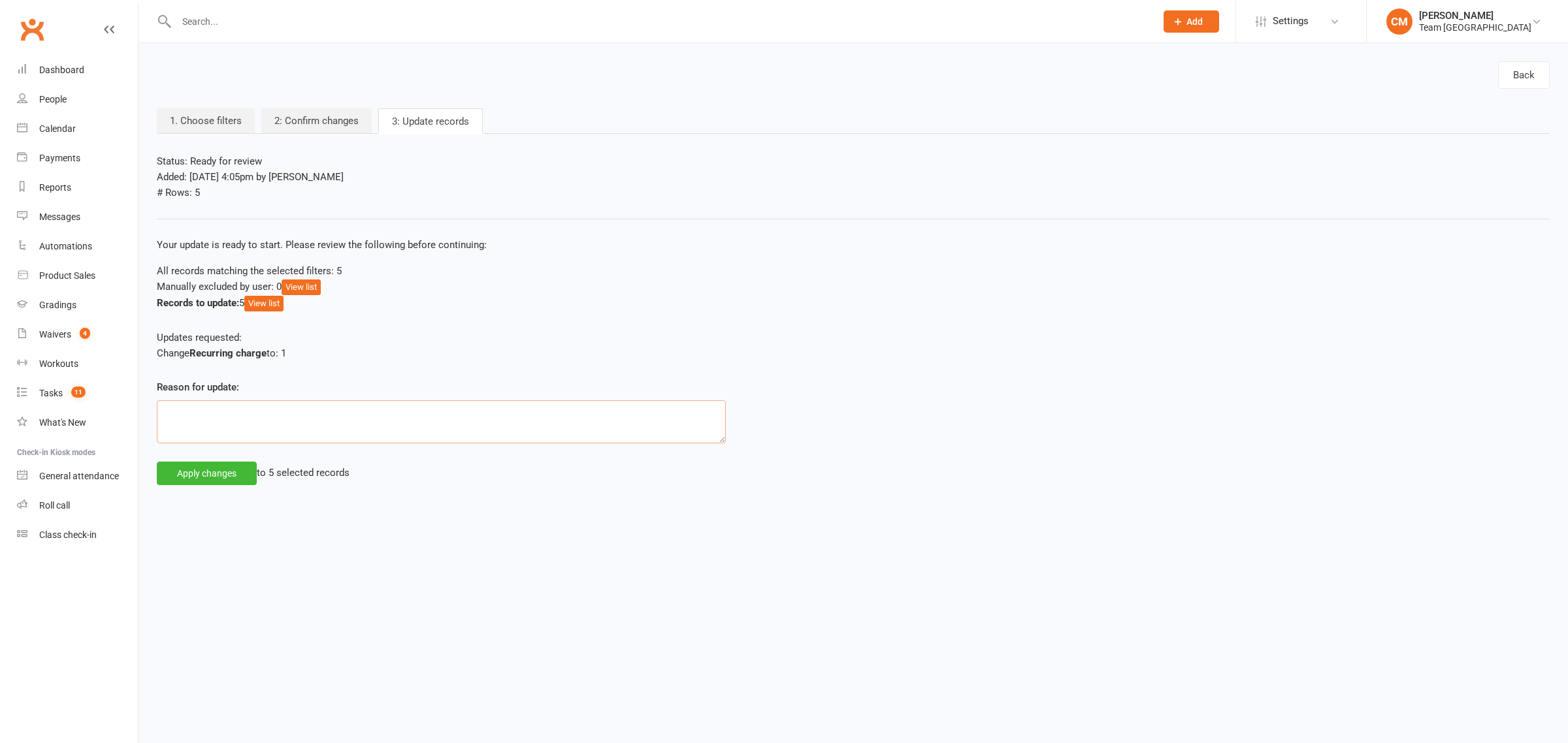 drag, startPoint x: 438, startPoint y: 422, endPoint x: 429, endPoint y: 426, distance: 9.848858 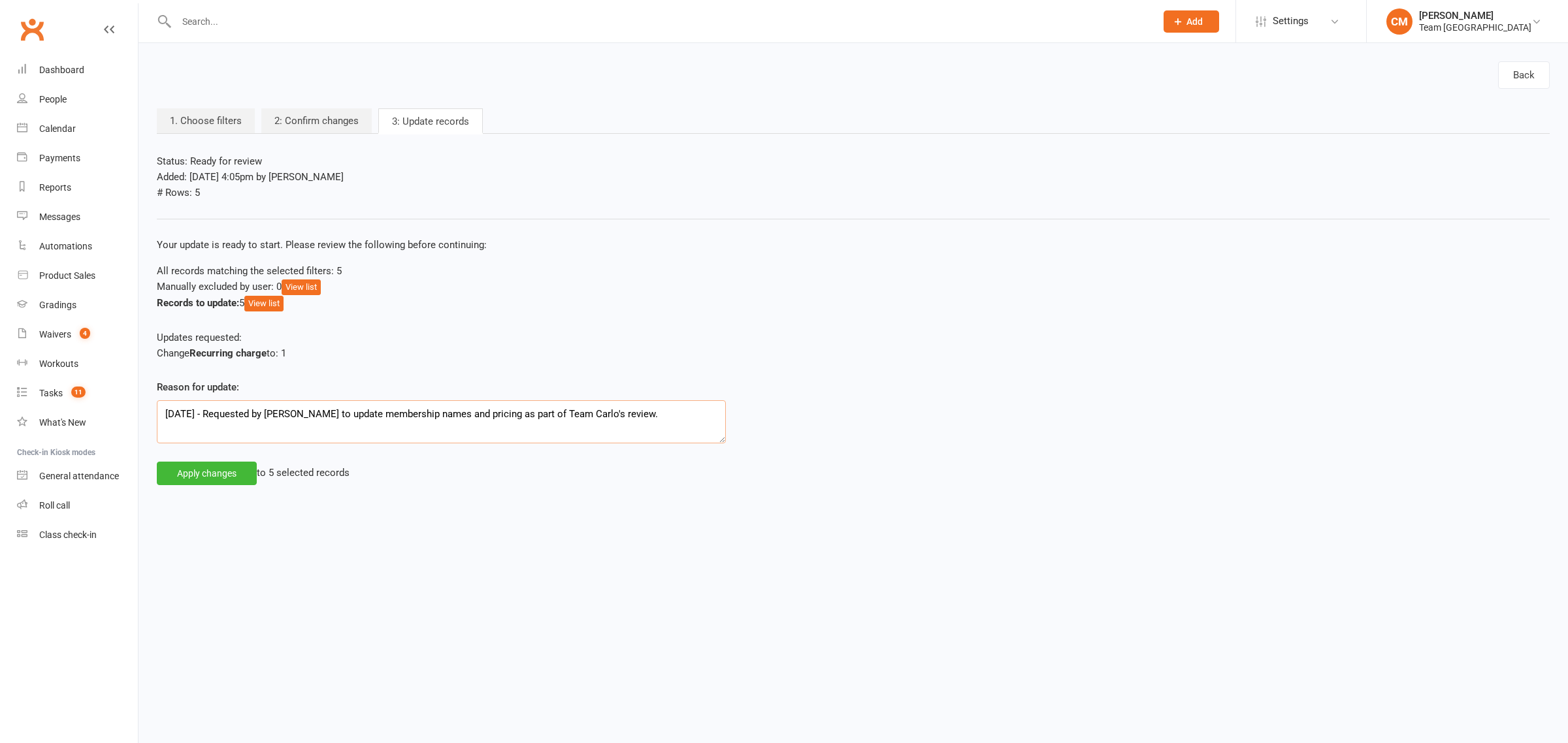 type on "11/07/2025 - Requested by Clare to update membership names and pricing as part of Team Carlo's review." 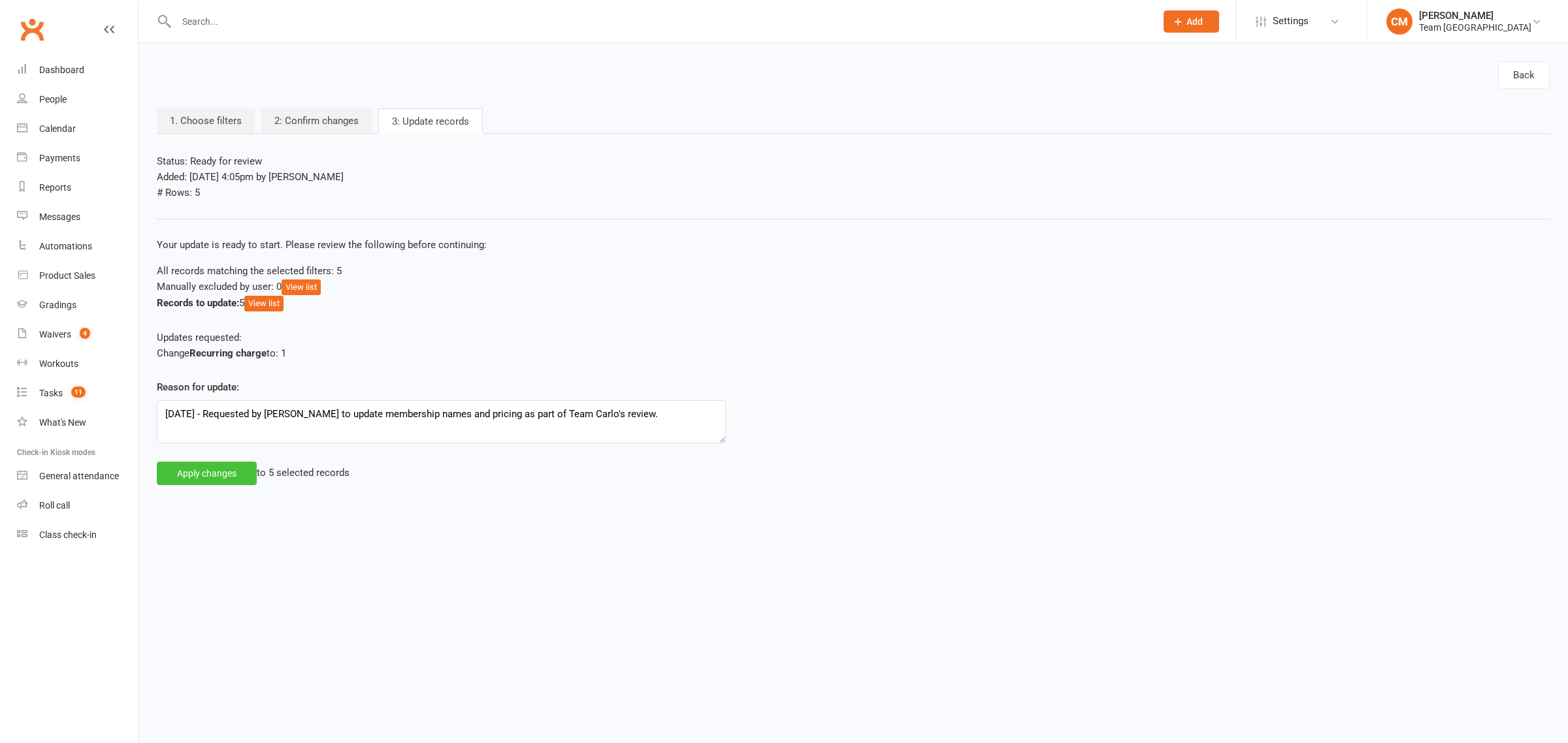 click on "Apply changes" 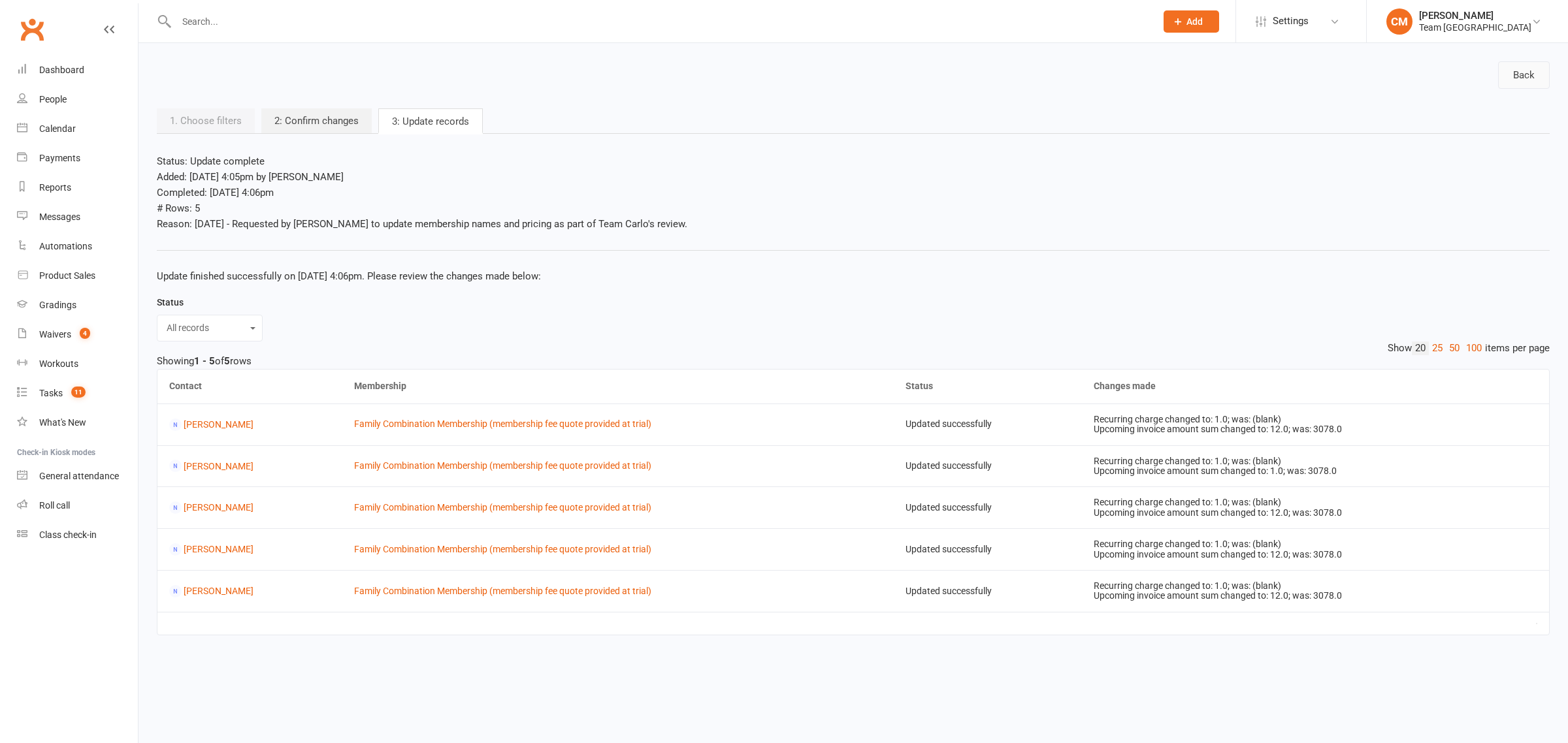 click on "Back" at bounding box center (1524, 75) 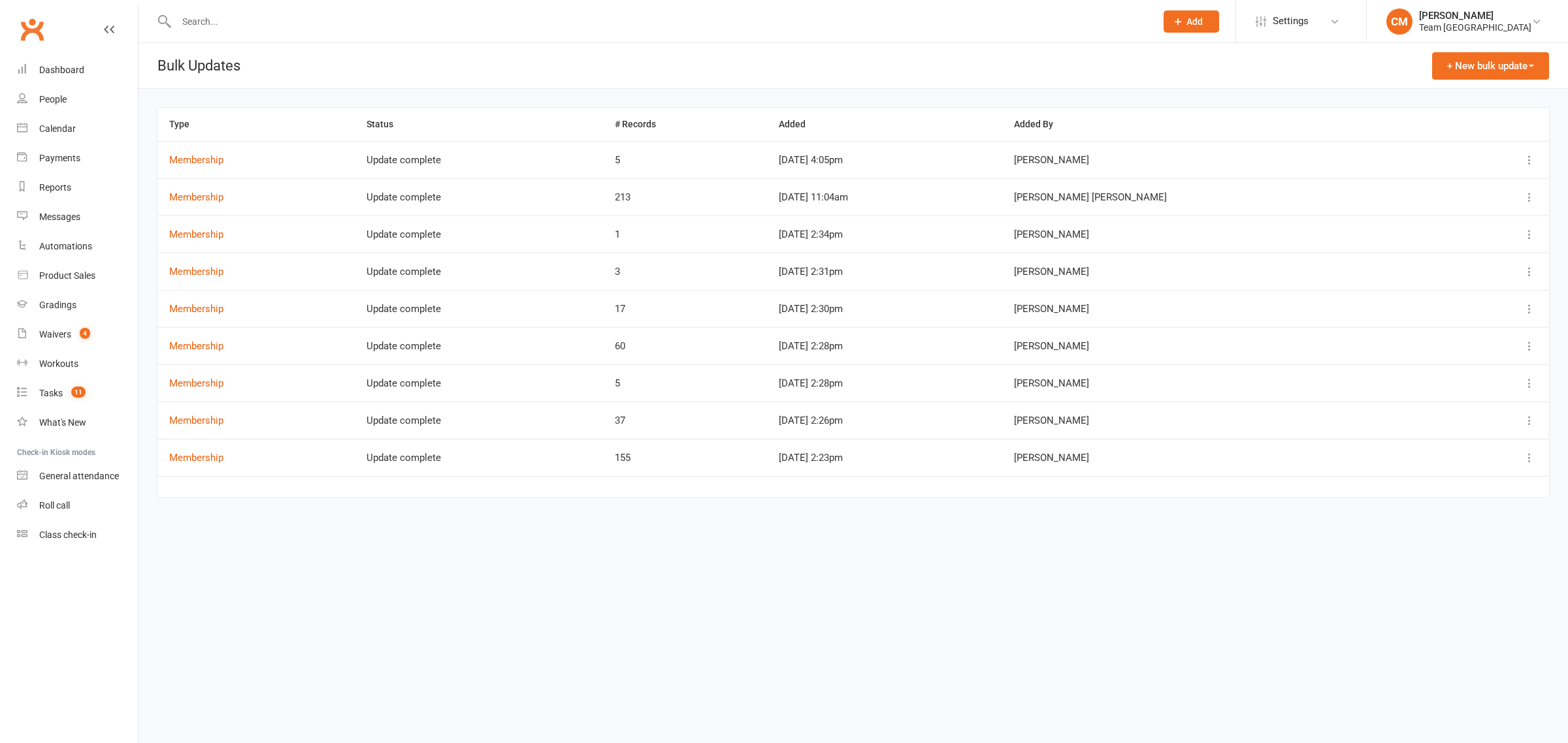 click on "Type Status # Records Added Added By Membership Update complete 5 Jul 11, 2025 4:05pm Rebecca Wakelin View / edit Remove Membership Update complete 213 Nov 28, 2024 11:04am Jia Yu Chan View / edit Remove Membership Update complete 1 Jul 1, 2022 2:34pm Jessica Berry View / edit Remove Membership Update complete 3 Jul 1, 2022 2:31pm Jessica Berry View / edit Remove Membership Update complete 17 Jul 1, 2022 2:30pm Jessica Berry View / edit Remove Membership Update complete 60 Jul 1, 2022 2:28pm Jessica Berry View / edit Remove Membership Update complete 5 Jul 1, 2022 2:28pm Jessica Berry View / edit Remove Membership Update complete 37 Jul 1, 2022 2:26pm Jessica Berry View / edit Remove Membership Update complete 155 Jul 1, 2022 2:23pm Jessica Berry View / edit Remove" at bounding box center [853, 341] 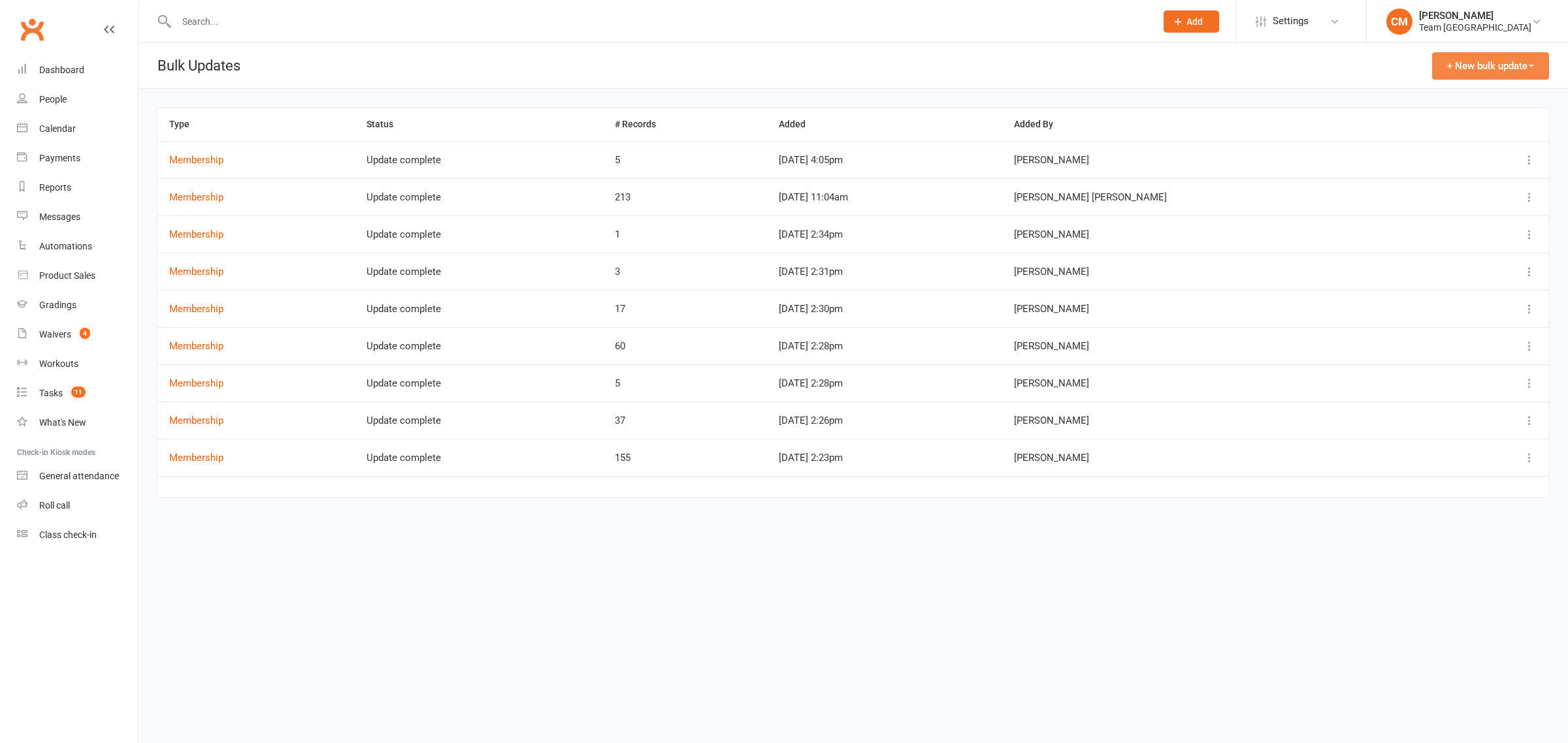 click on "+ New bulk update" at bounding box center [1490, 66] 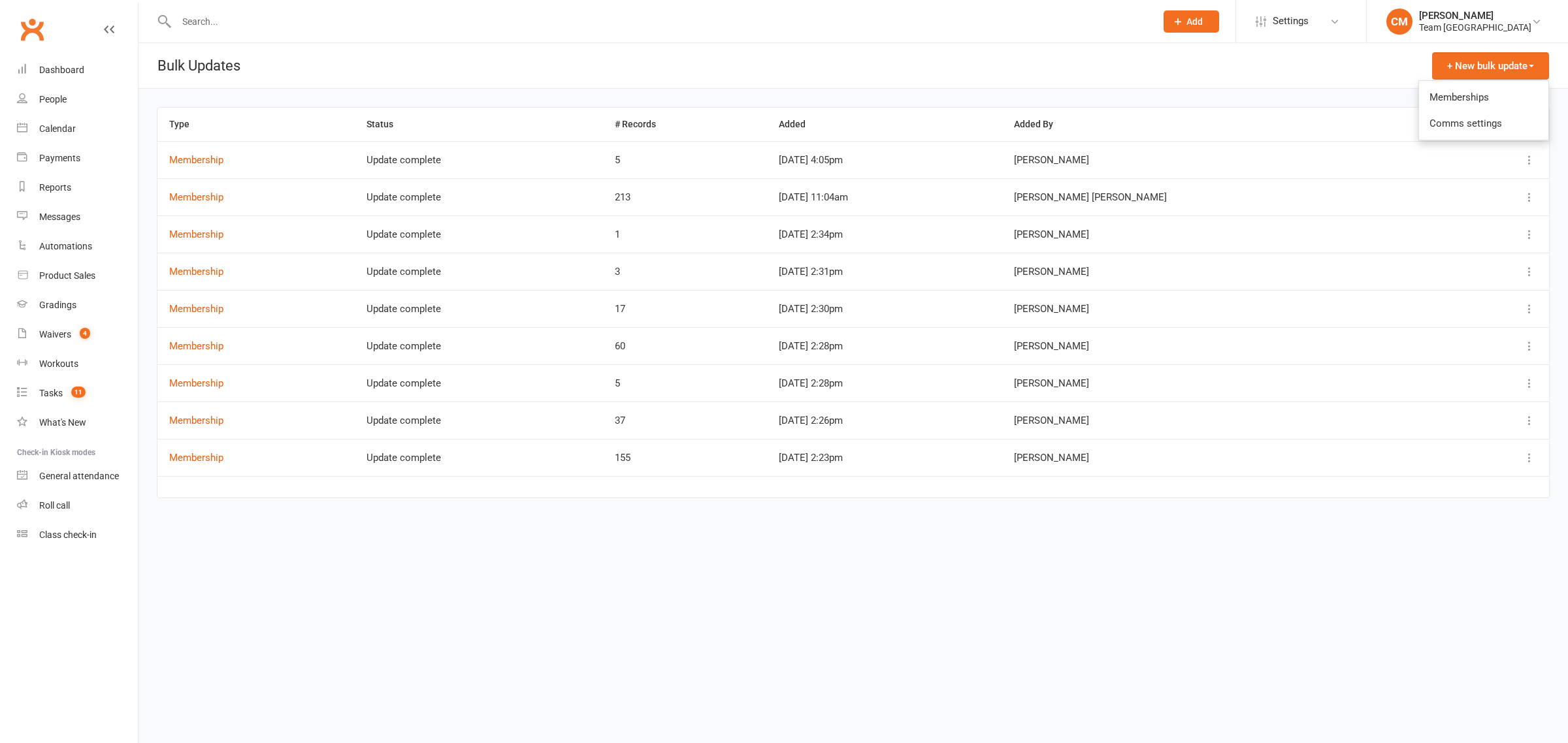 click on "Memberships" at bounding box center [1484, 97] 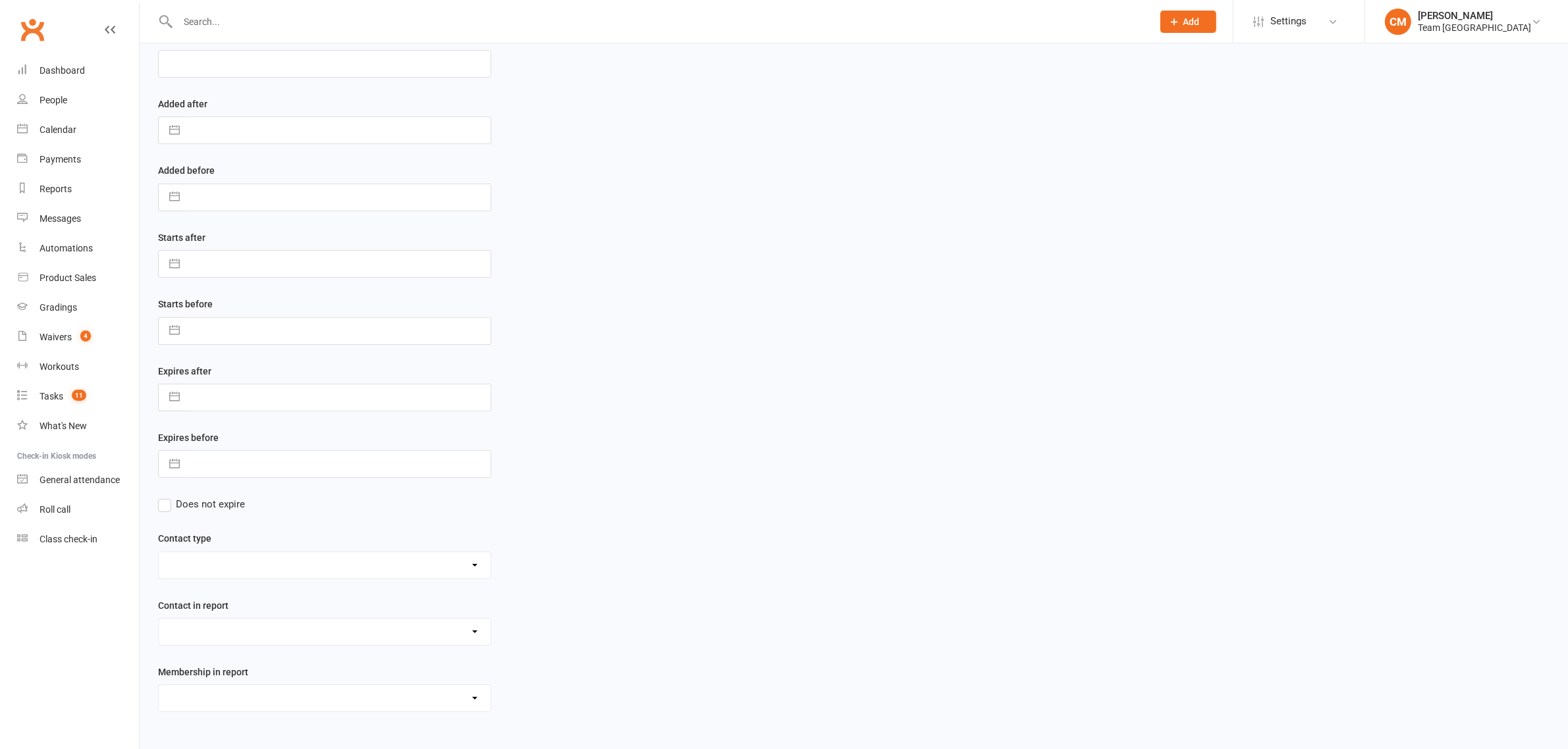 scroll, scrollTop: 426, scrollLeft: 0, axis: vertical 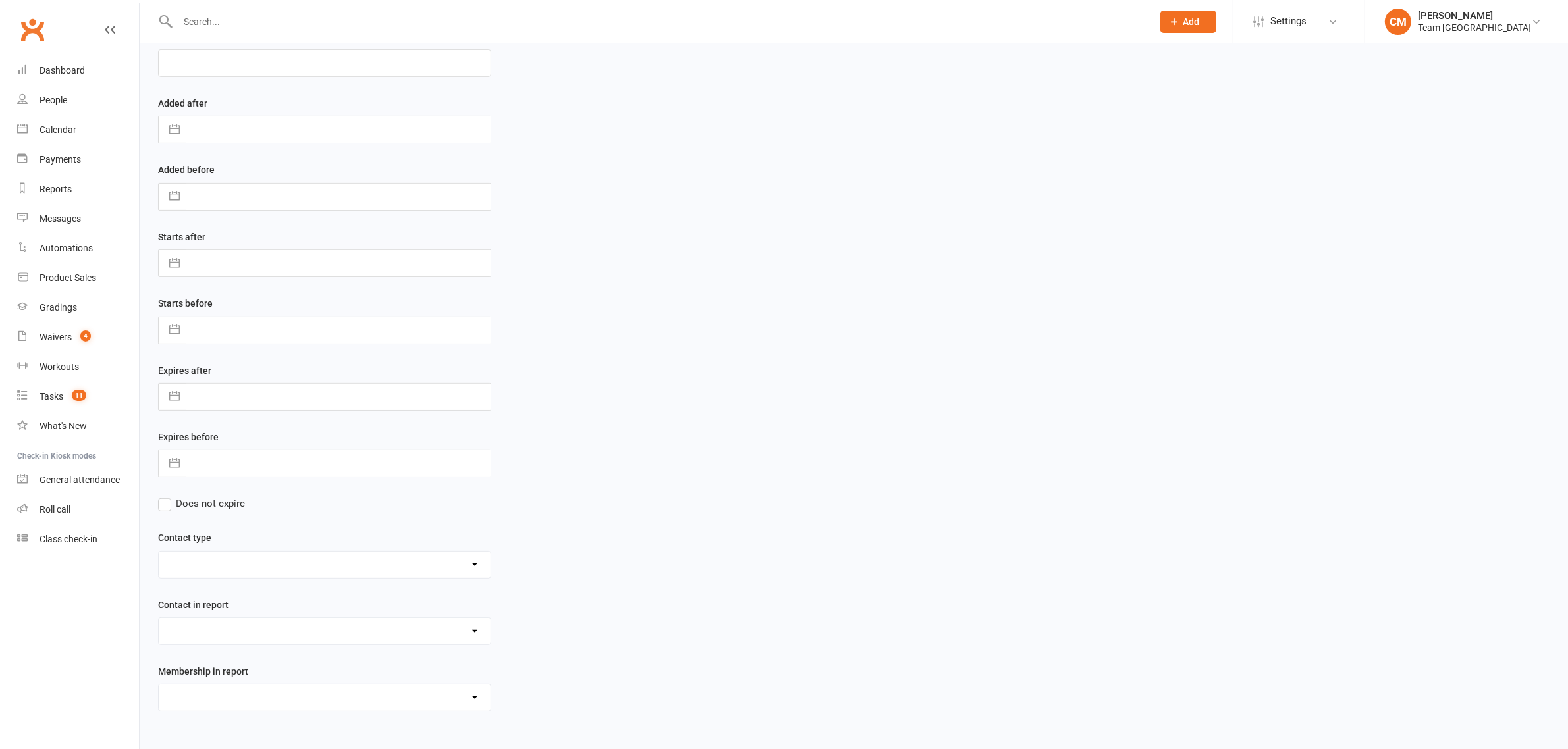 click on "Membership plan 1 x Family Member - Annual Membership 1 x Family Member - Monthly Instalment Membership 1 x Family Member - Term Membership 2 x Family Member - Annual Membership 2 x Family Member - Monthly Instalment Membership 2 x Family Member - Term Membership 3 x Family Member - Annual Membership 3 x Family Member - Monthly Instalment Membership 3 x Family Member - Term Membership 4 x Family Member - Monthly Instalment Membership 4 x Family Member - Term Membership Athlete Program Membership Payment Australian Taekwondo Registration Complimentary Membership Family Combination Membership (membership fee quote provided at trial) Foundation Programs Annual Membership (1 x family member) Foundation Programs Annual Membership (2 x family member) Foundation Programs Monthly Instalment Membership (1 x family member) Foundation Programs Monthly Instalment Membership (2 x family member) Foundation Programs Term Membership (1 x family member) Foundation Programs Term Membership (2 x family member) One-off payment" at bounding box center (325, 245) 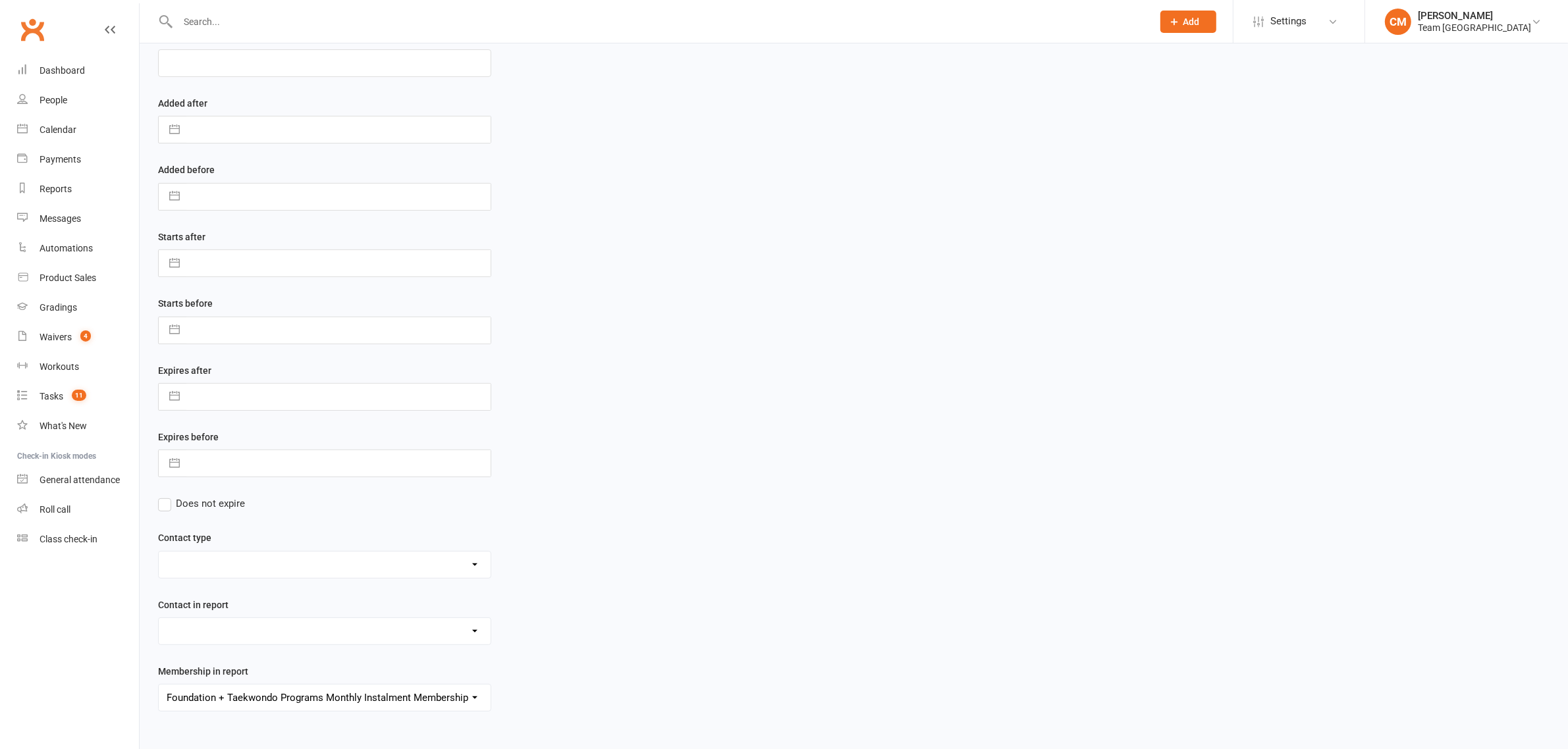 click on "Admin - AT Reminder SMS Admin - Communication December/January Monthly Payments advice Admin - January Term Payments [CWX] AT Reconciliation: NACS that have an active AT membership (base report) [CWX] AT Reconciliation: NACs with Fee Membership only (not AT) [CWX] Membership Reconciliation : Active Students linked to an Active NAC (1 or none memberships) Delivery - Grading Connection List Delivery - Grading Green Stripe Ninja Delivery - Grading List Cho Dan Bo to Black Belt Delivery - Grading List Junior Delivery - Grading List Ninja Beginner Delivery - Grading List Ninja Intermediate & Advanced Delivery - Grading List Stripe Red Stripe to Cho Dan Bo (Warrior & Junior) Delivery - Grading List Warrior Beginner Delivery - Grading List Warrior Intermediate & Advanced Delivery - Member Medical Flags (waiver answers) Events - Parent Week SMS Report (White Belt Ninja & Warrior Parents) Events - Parent Week SMS Report (White Belt Taekinda Parents) Finance - 2 classes+ within a week Finance - 2 class + NAC Payment" at bounding box center (325, 698) 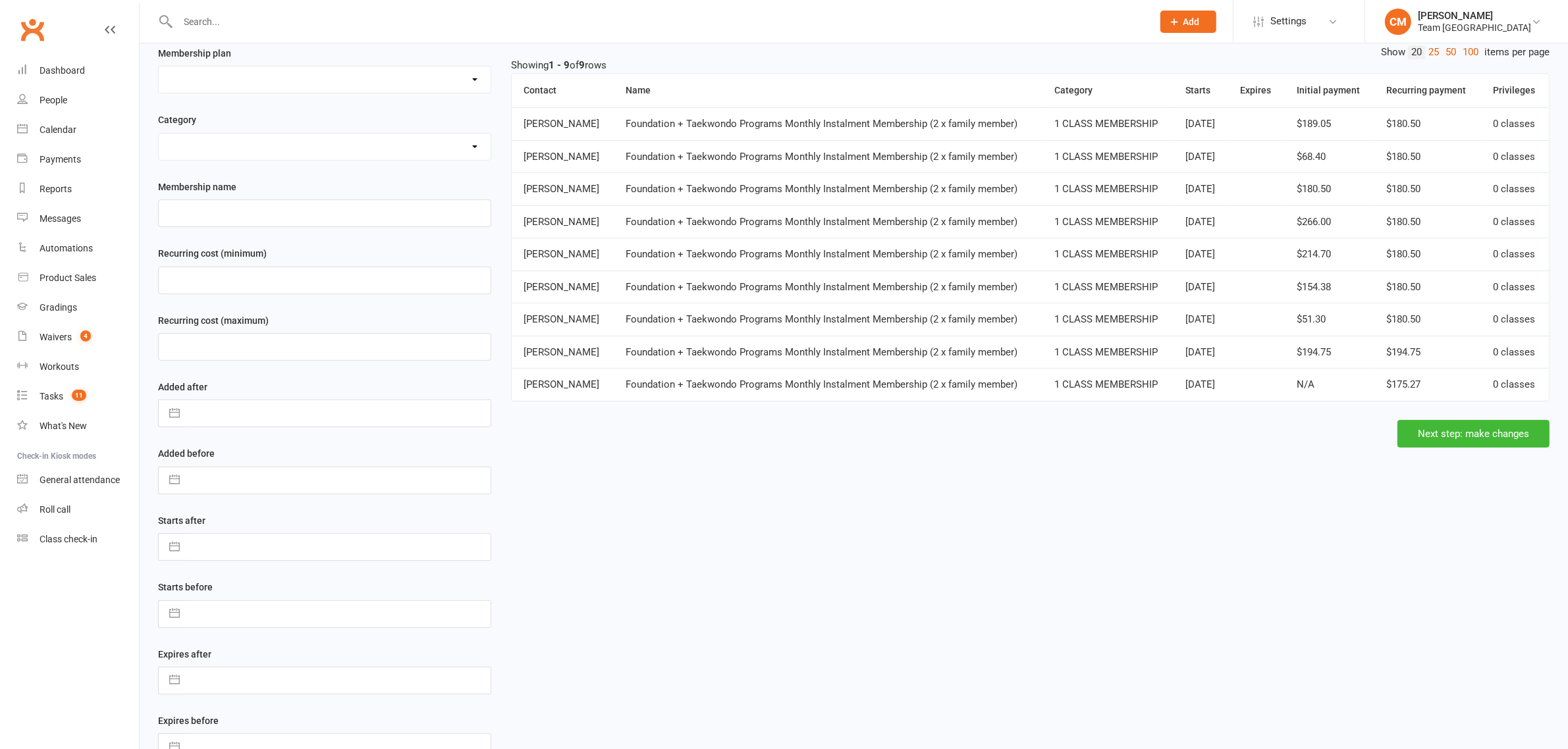 scroll, scrollTop: 97, scrollLeft: 0, axis: vertical 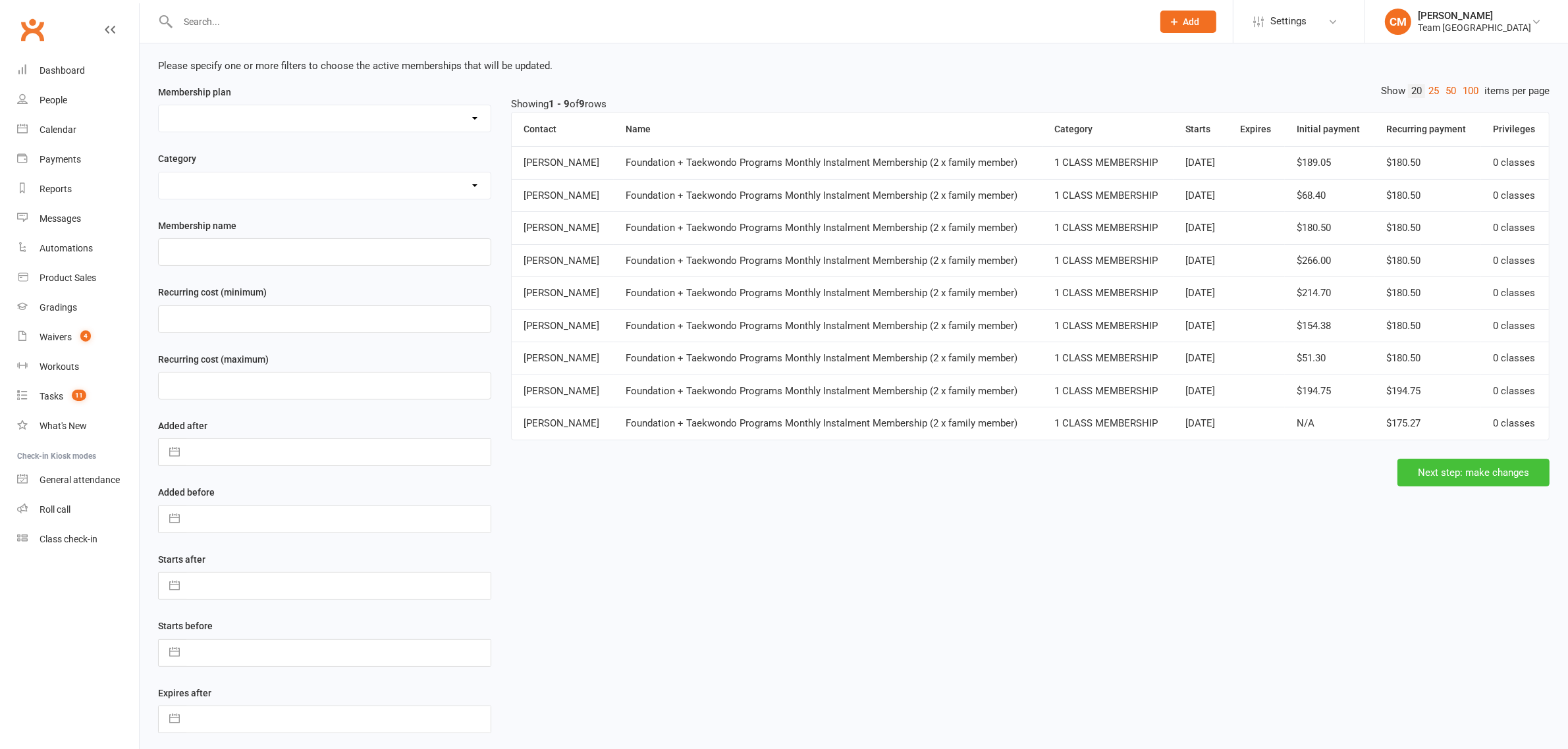 click on "Next step: make changes" at bounding box center [1473, 473] 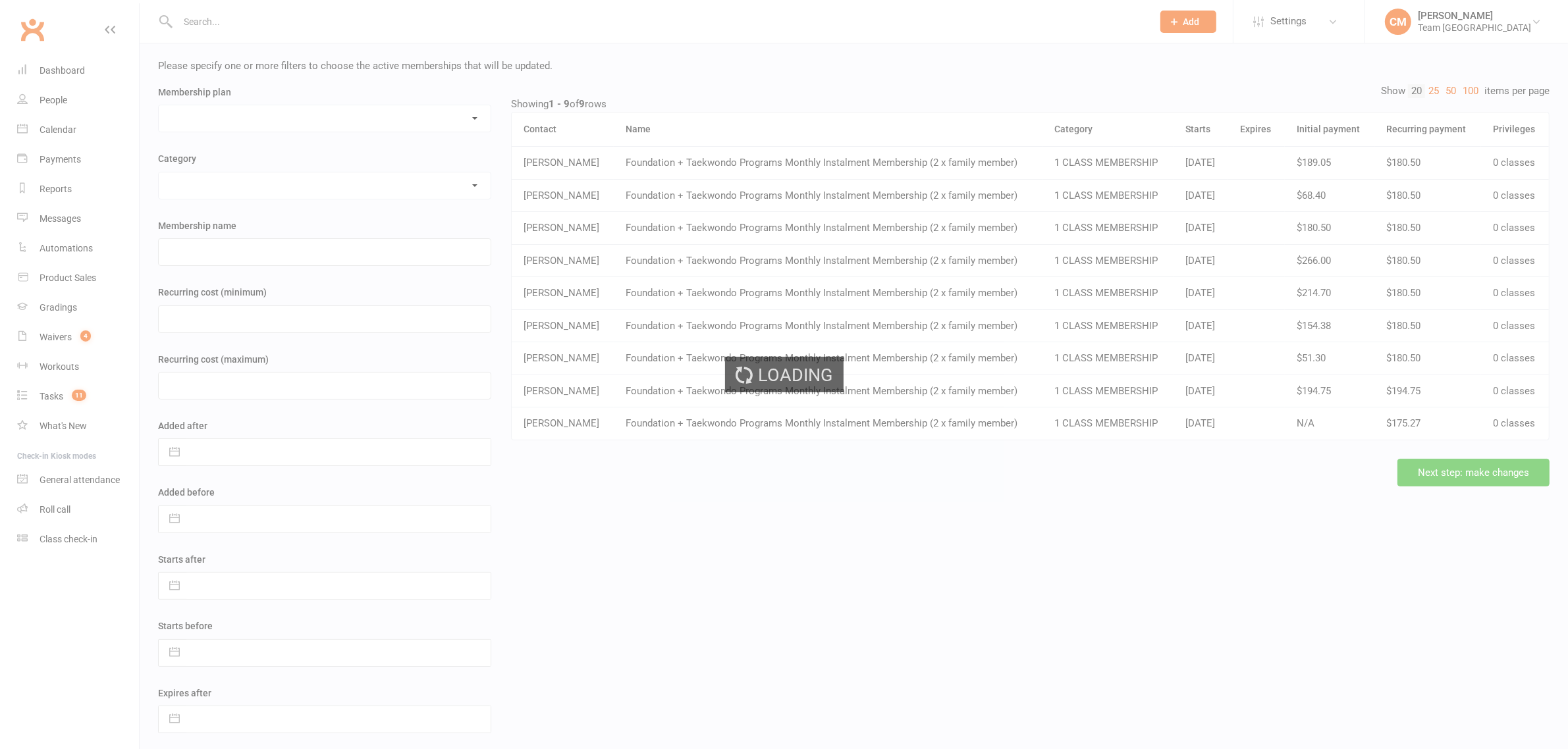 scroll, scrollTop: 0, scrollLeft: 0, axis: both 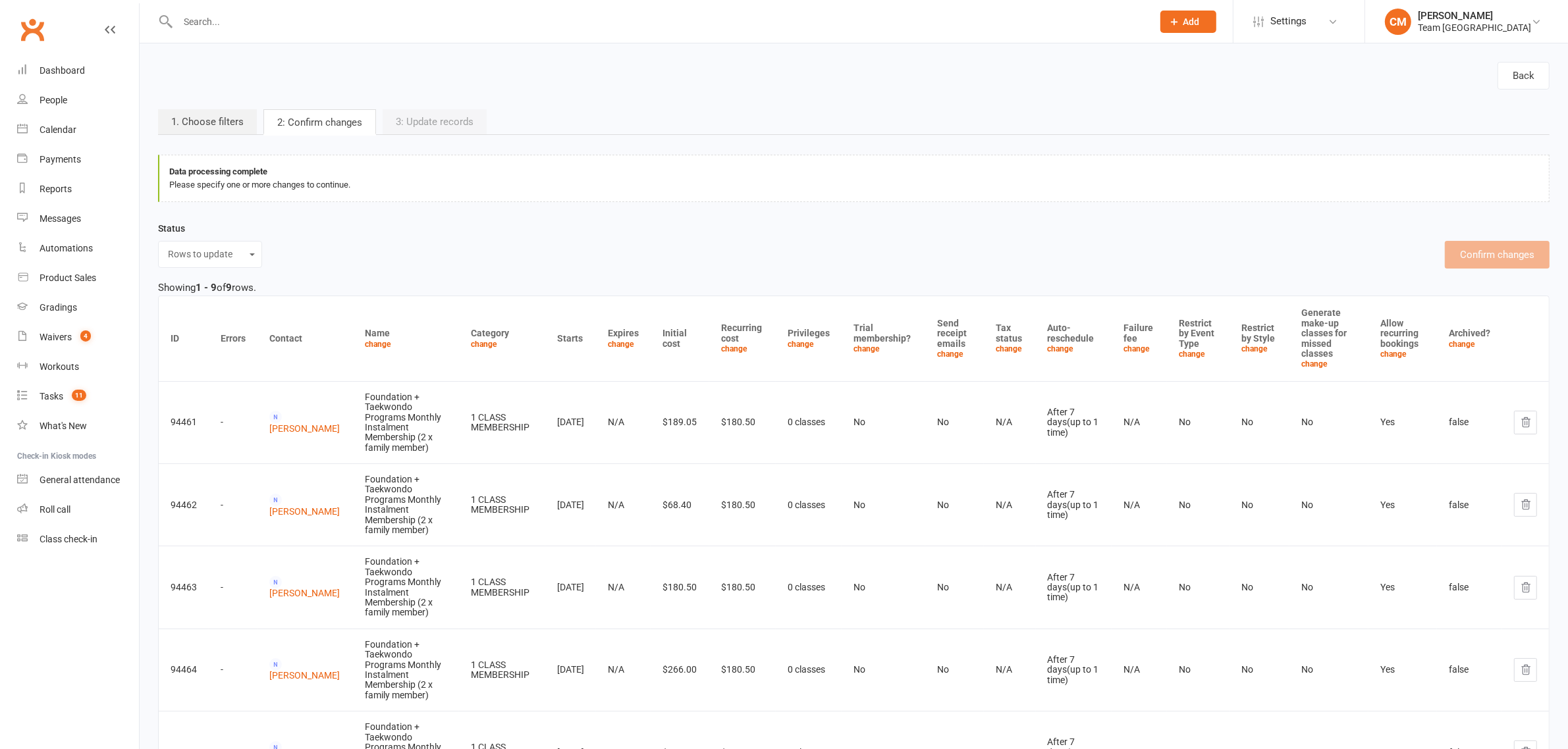 click on "Expires change" at bounding box center [623, 338] 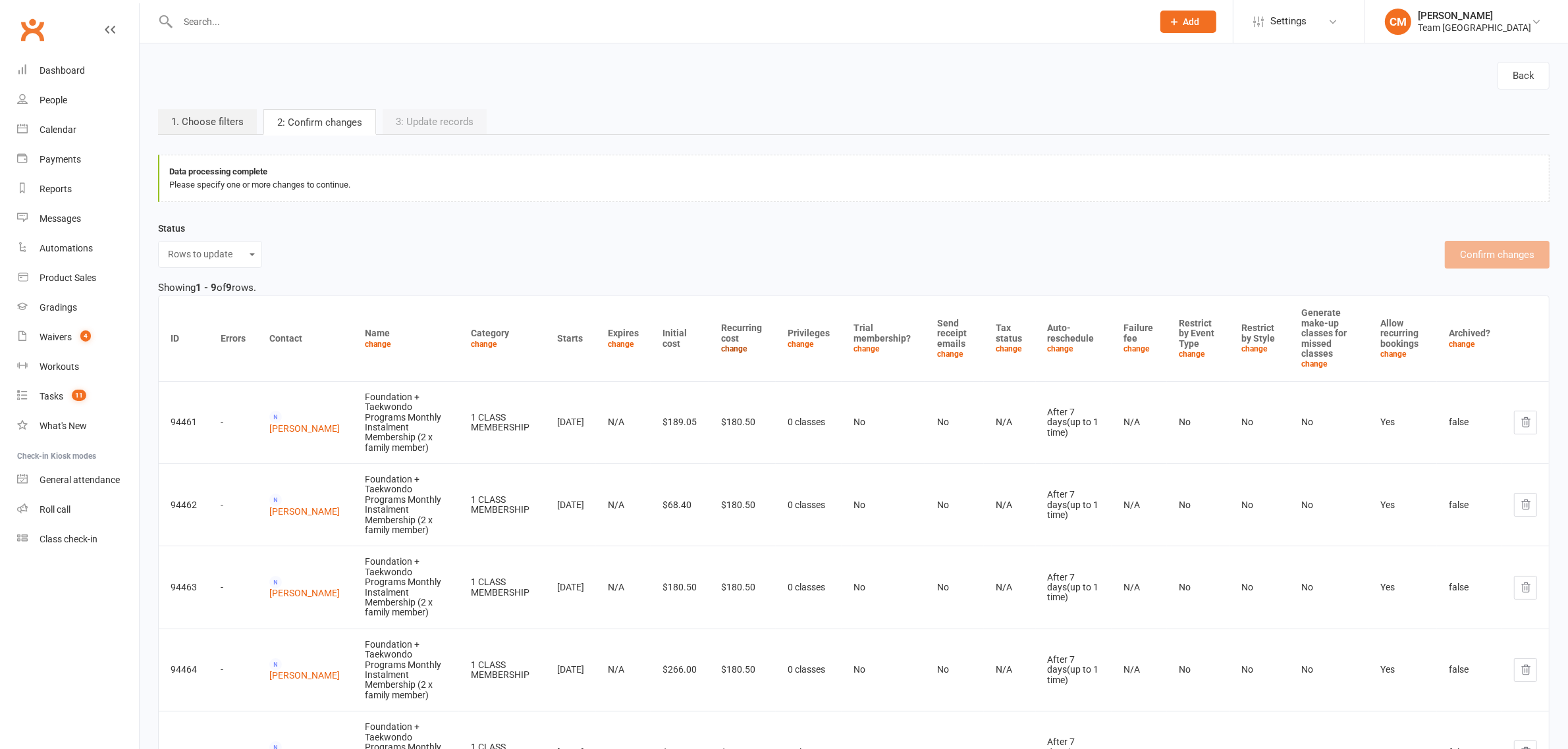 click on "change" at bounding box center [734, 349] 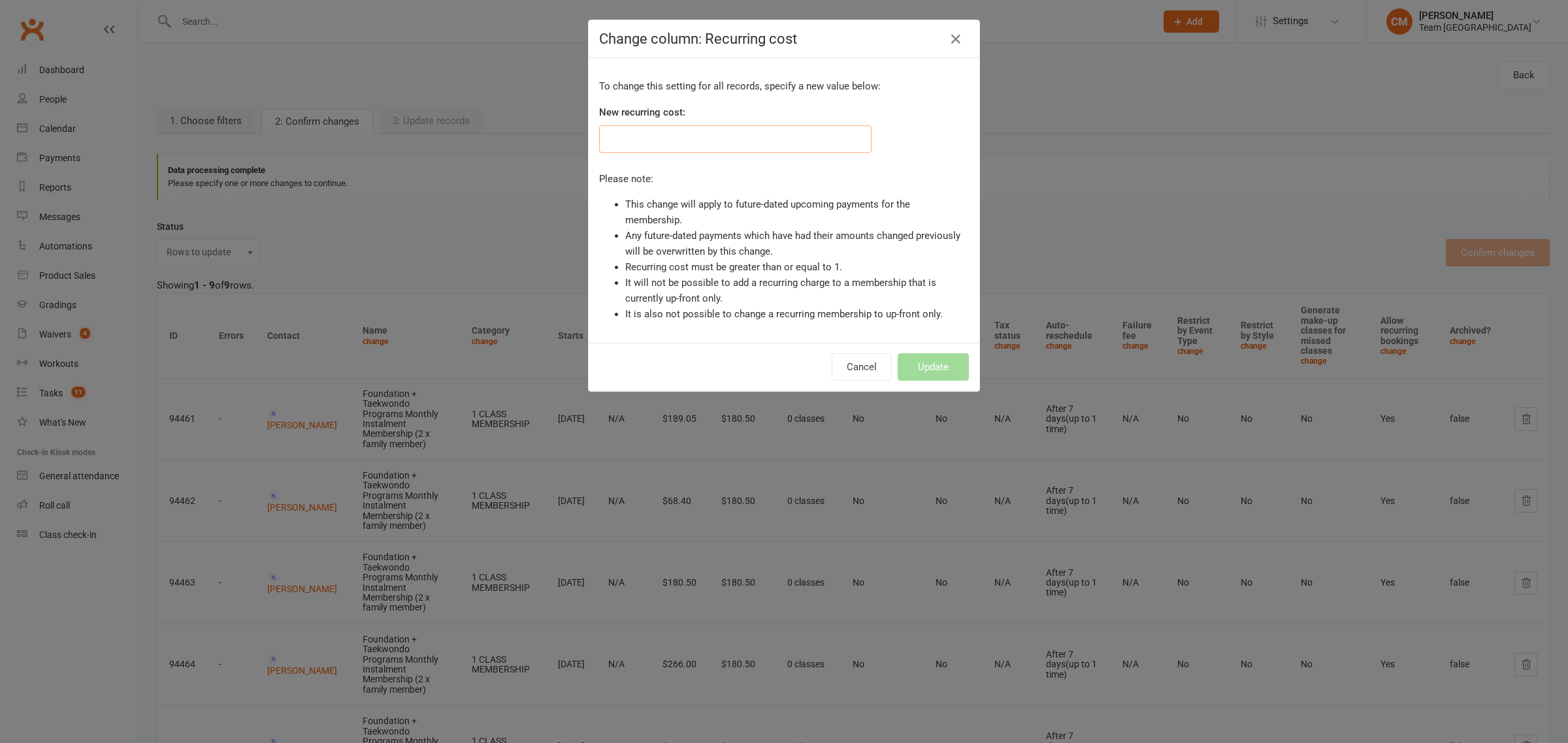 click at bounding box center (735, 139) 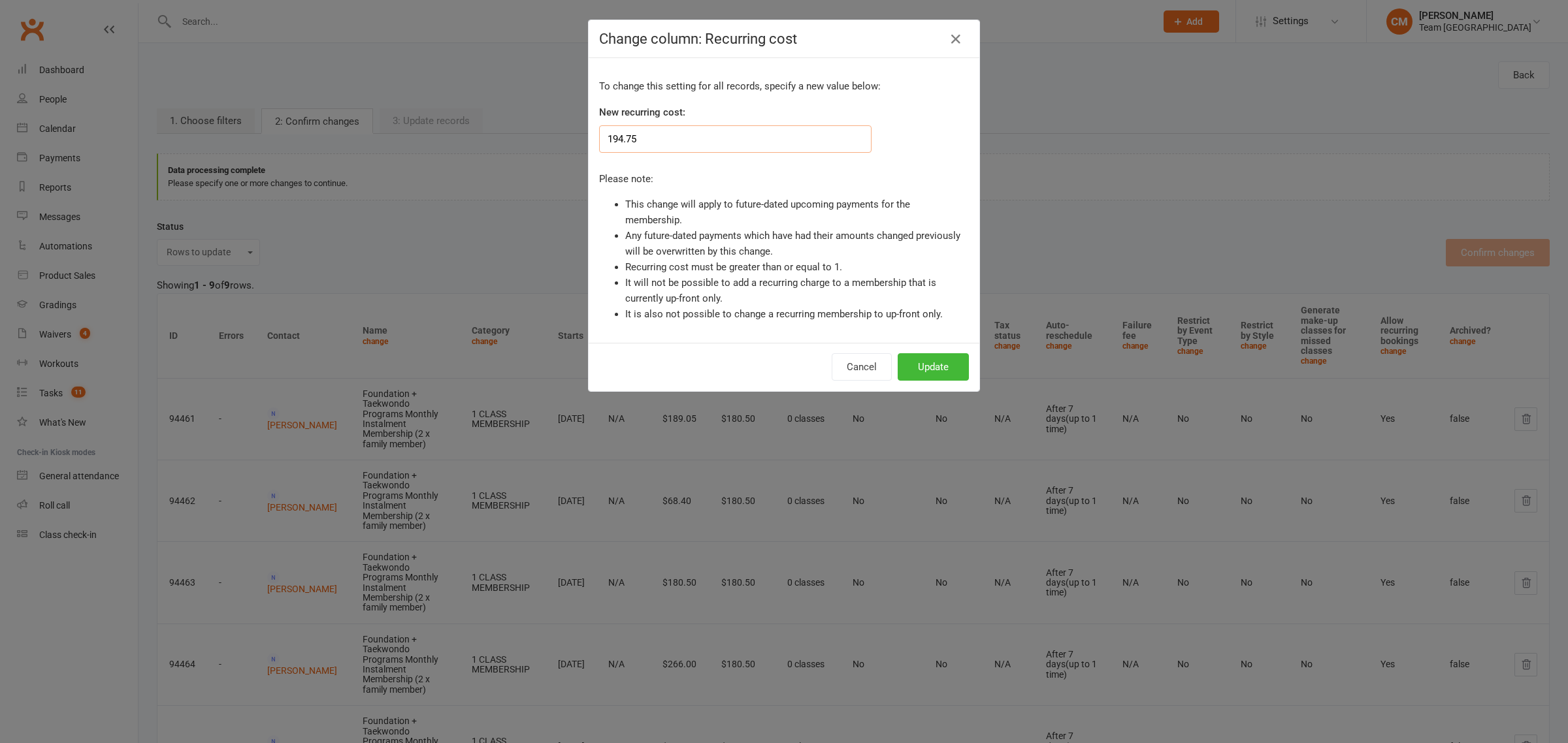 type on "194.75" 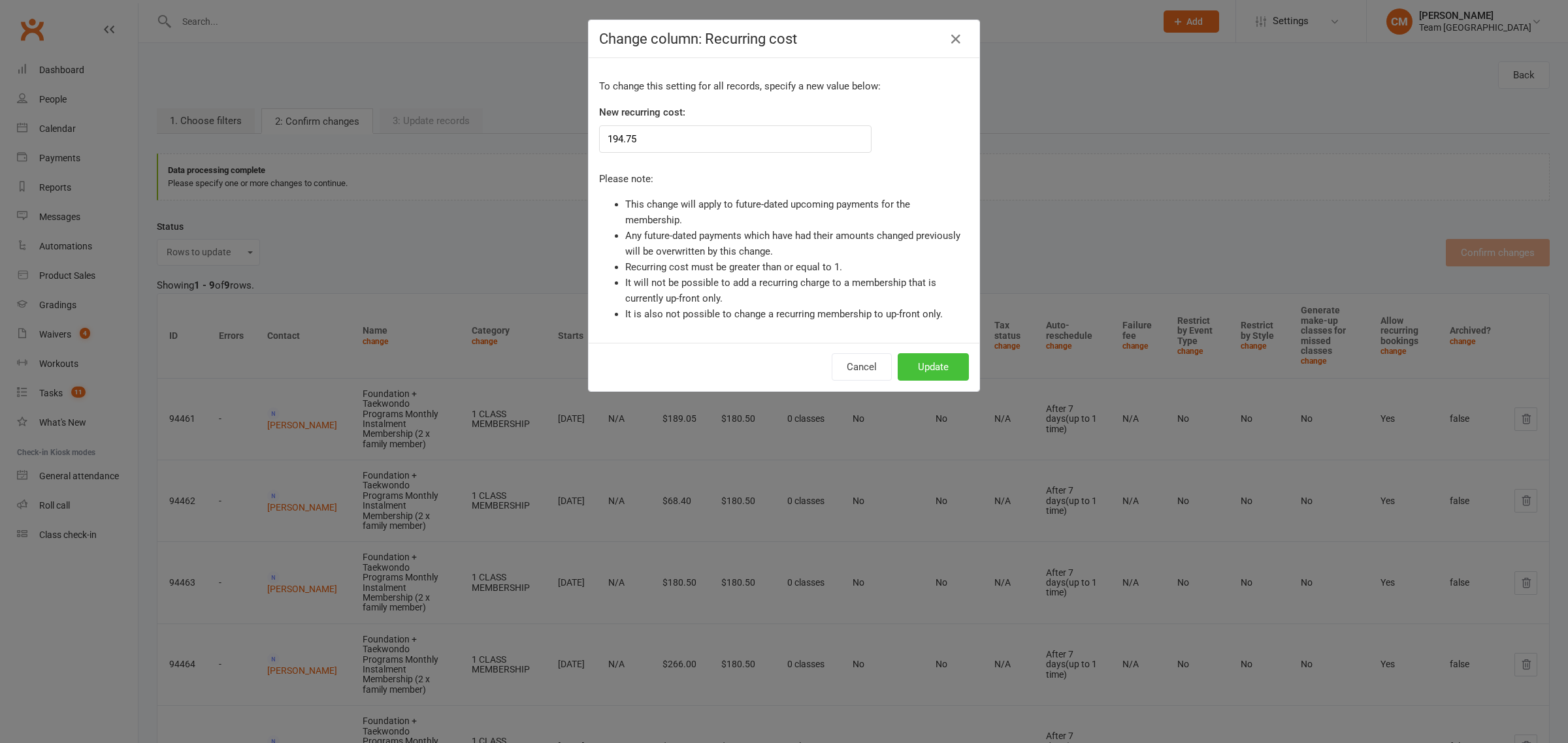 click on "Update" at bounding box center [933, 367] 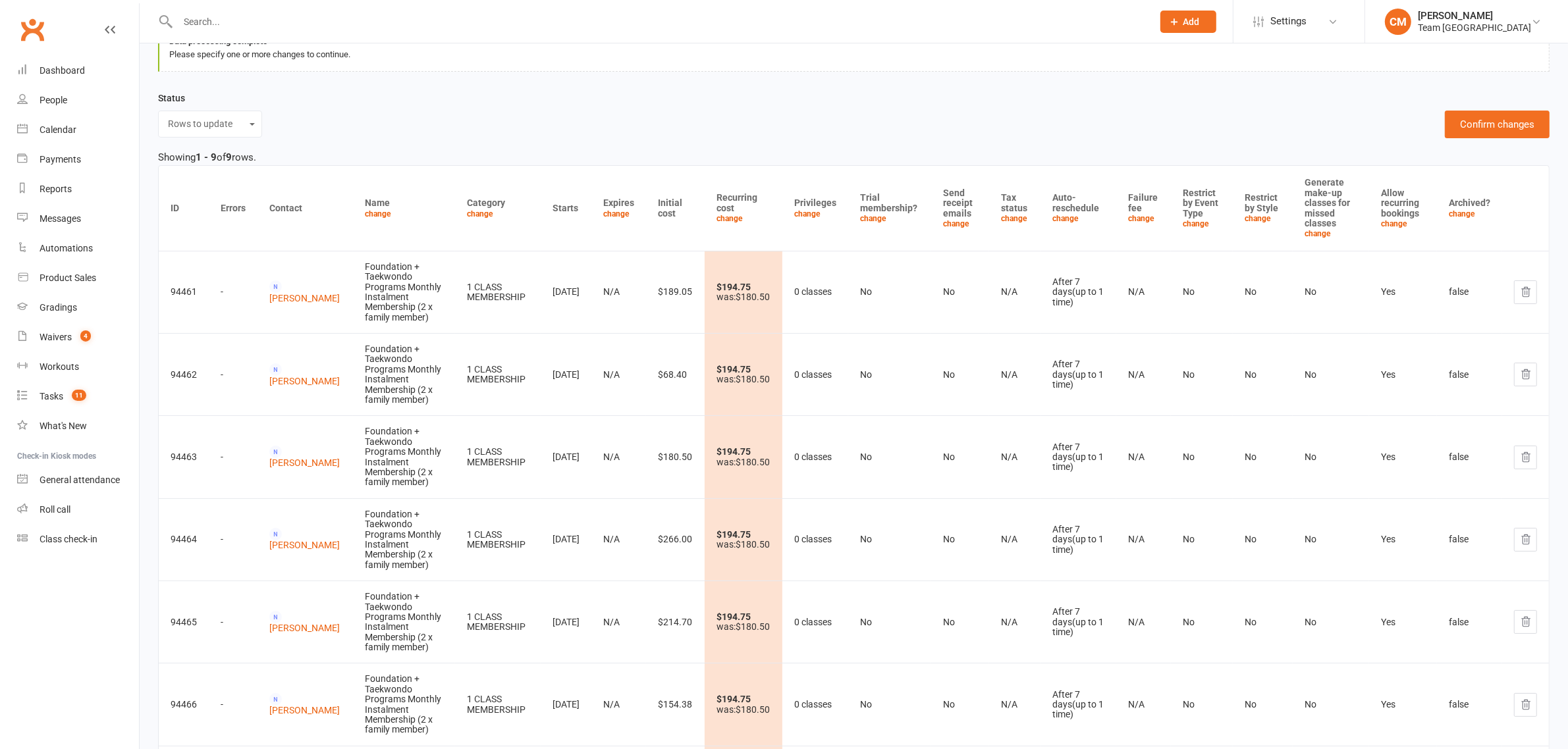 scroll, scrollTop: 82, scrollLeft: 0, axis: vertical 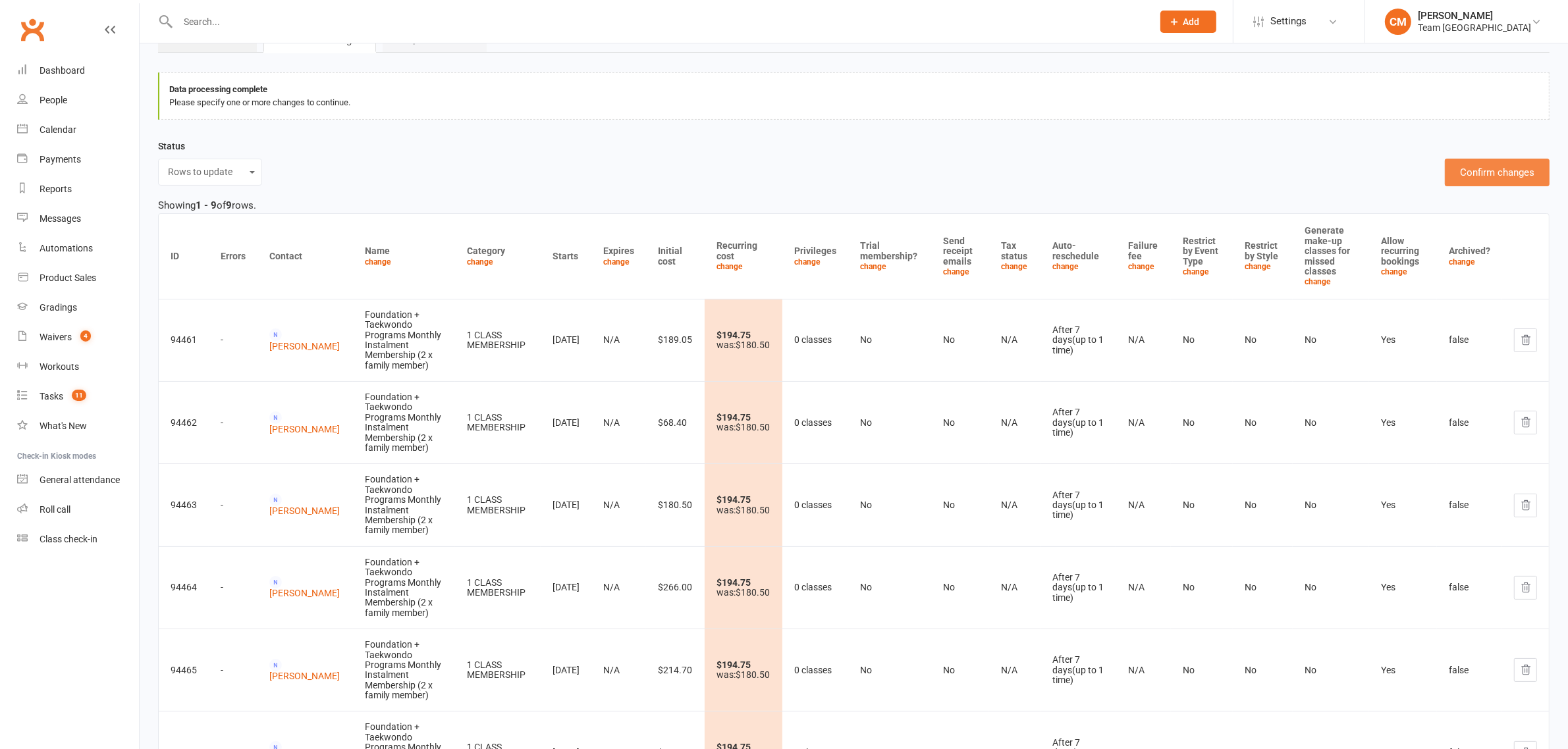 click on "Confirm changes" at bounding box center [1497, 172] 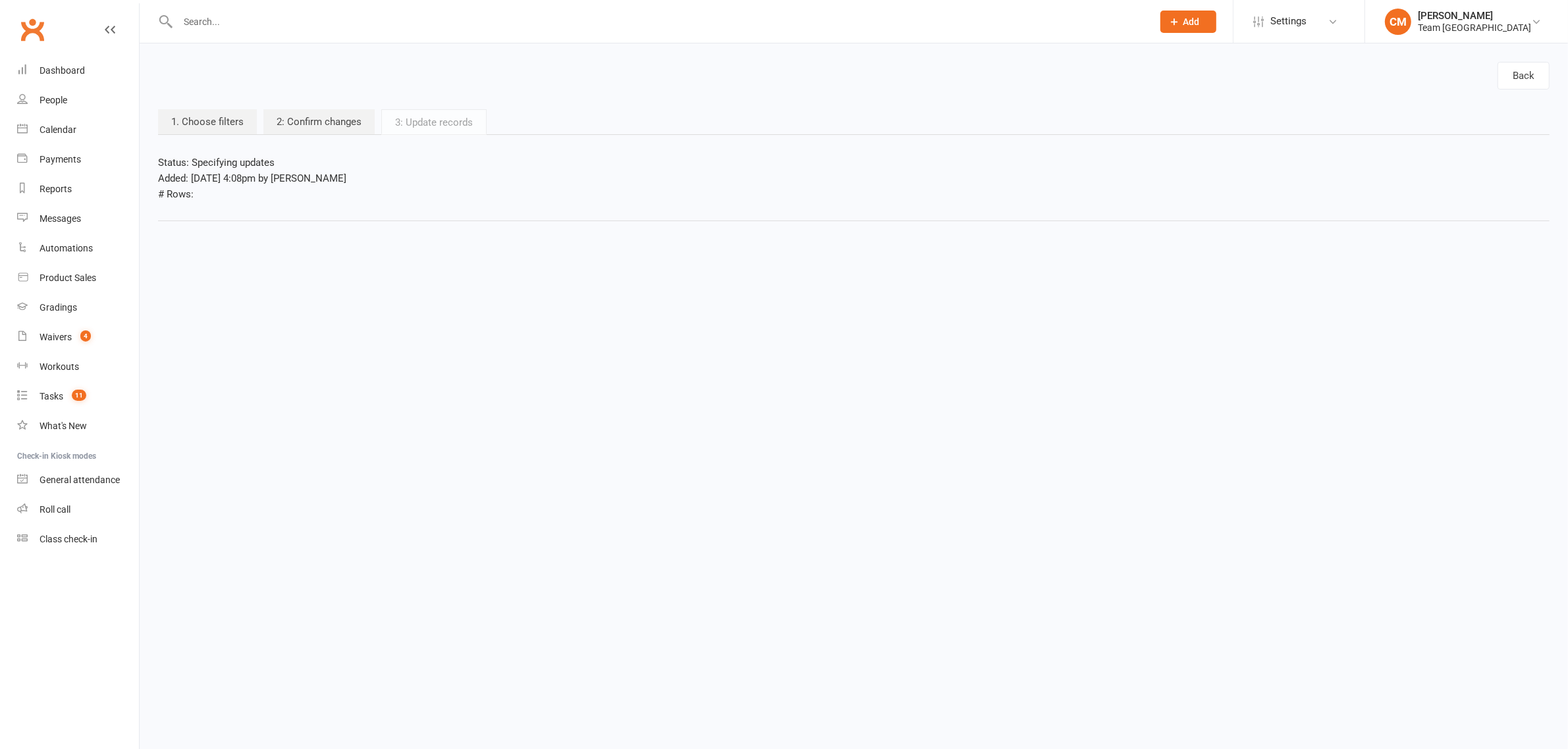 scroll, scrollTop: 0, scrollLeft: 0, axis: both 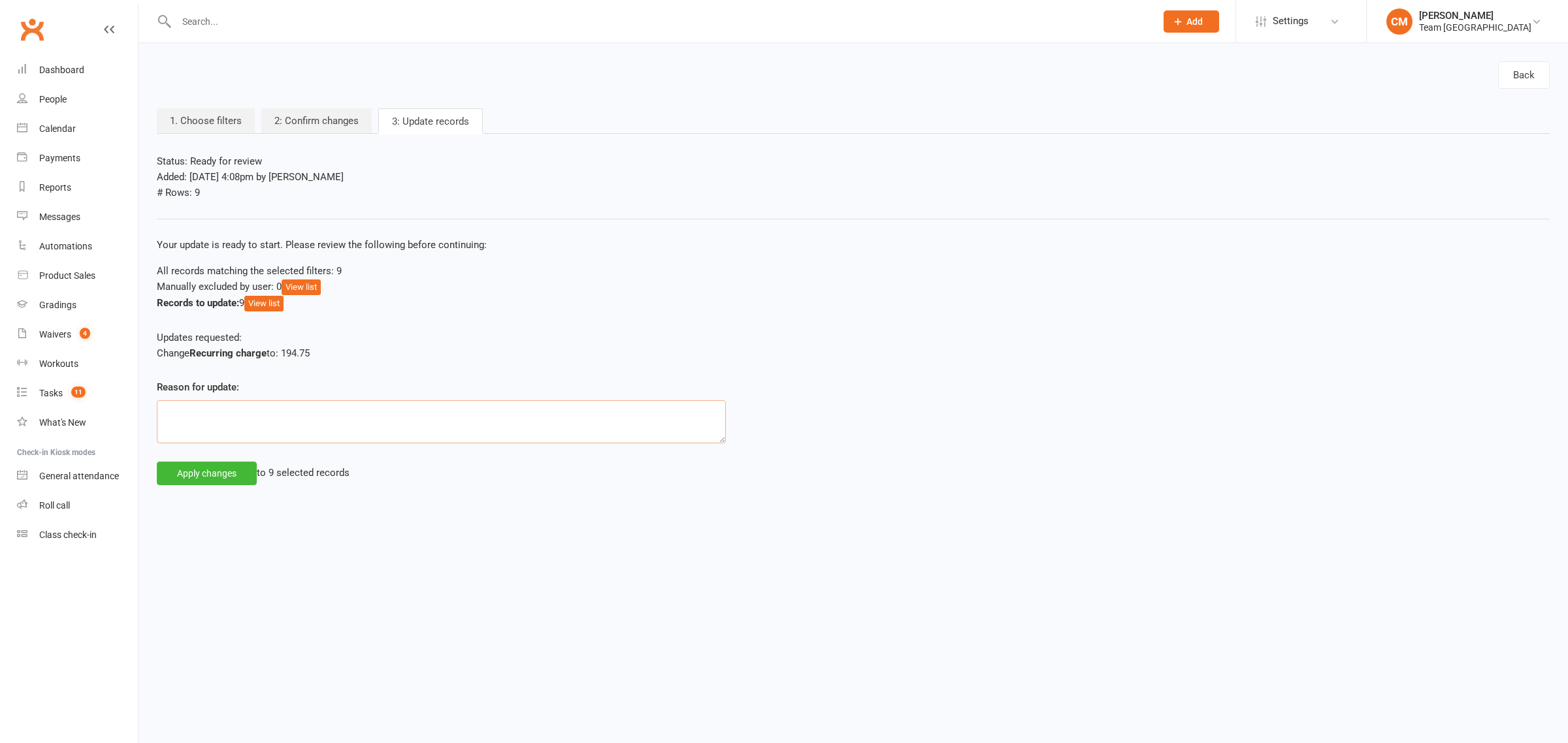 click 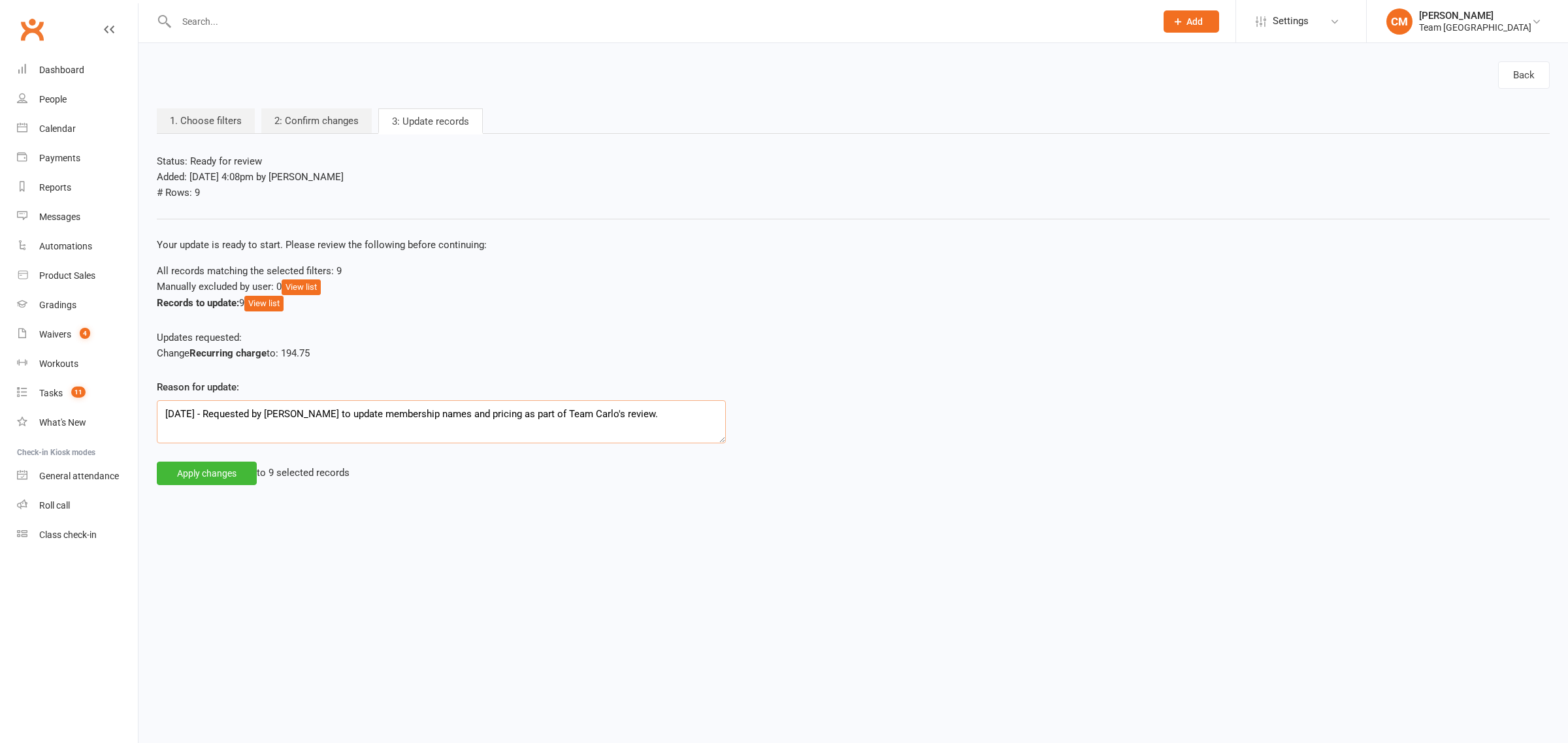type on "11/07/2025 - Requested by Clare to update membership names and pricing as part of Team Carlo's review." 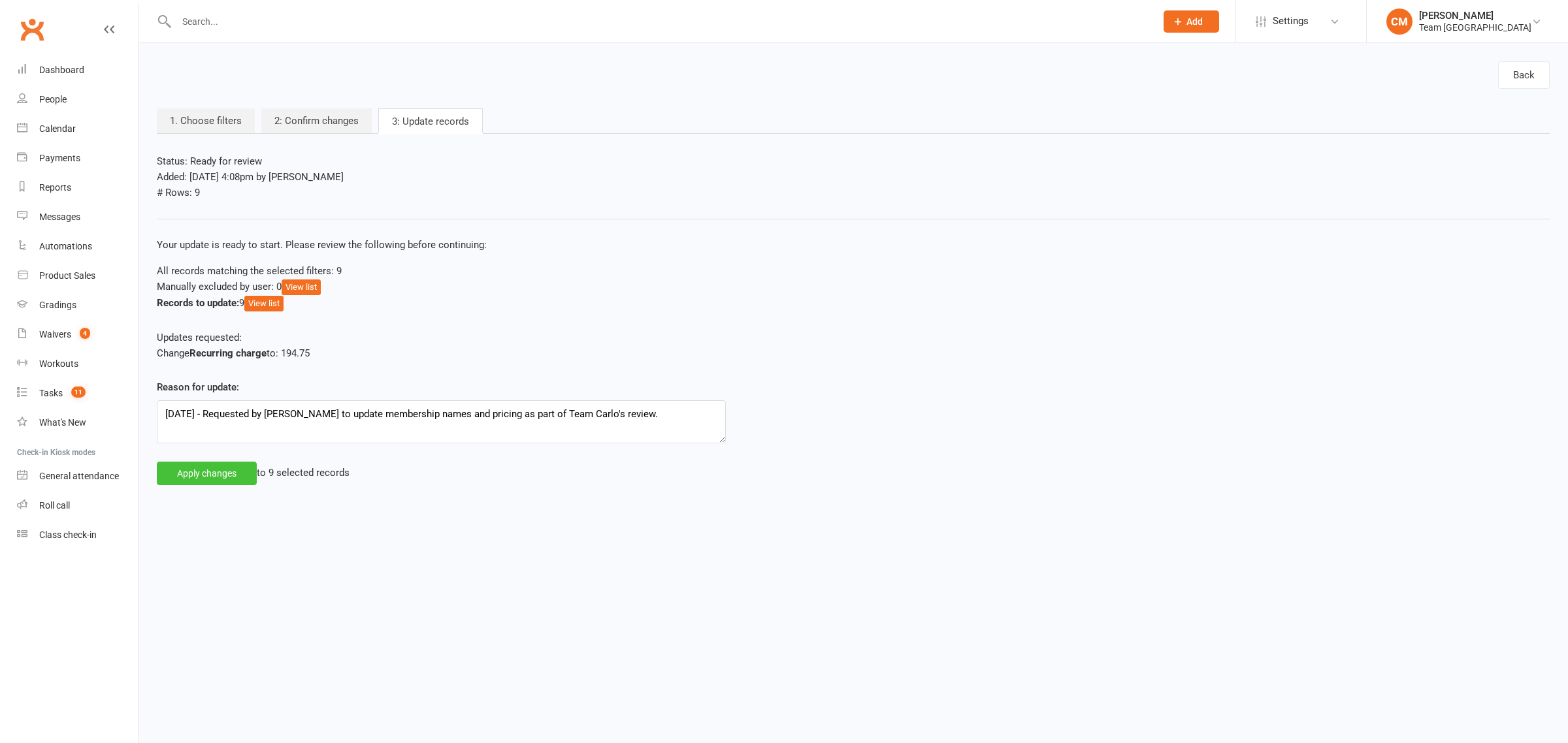 click on "Apply changes" 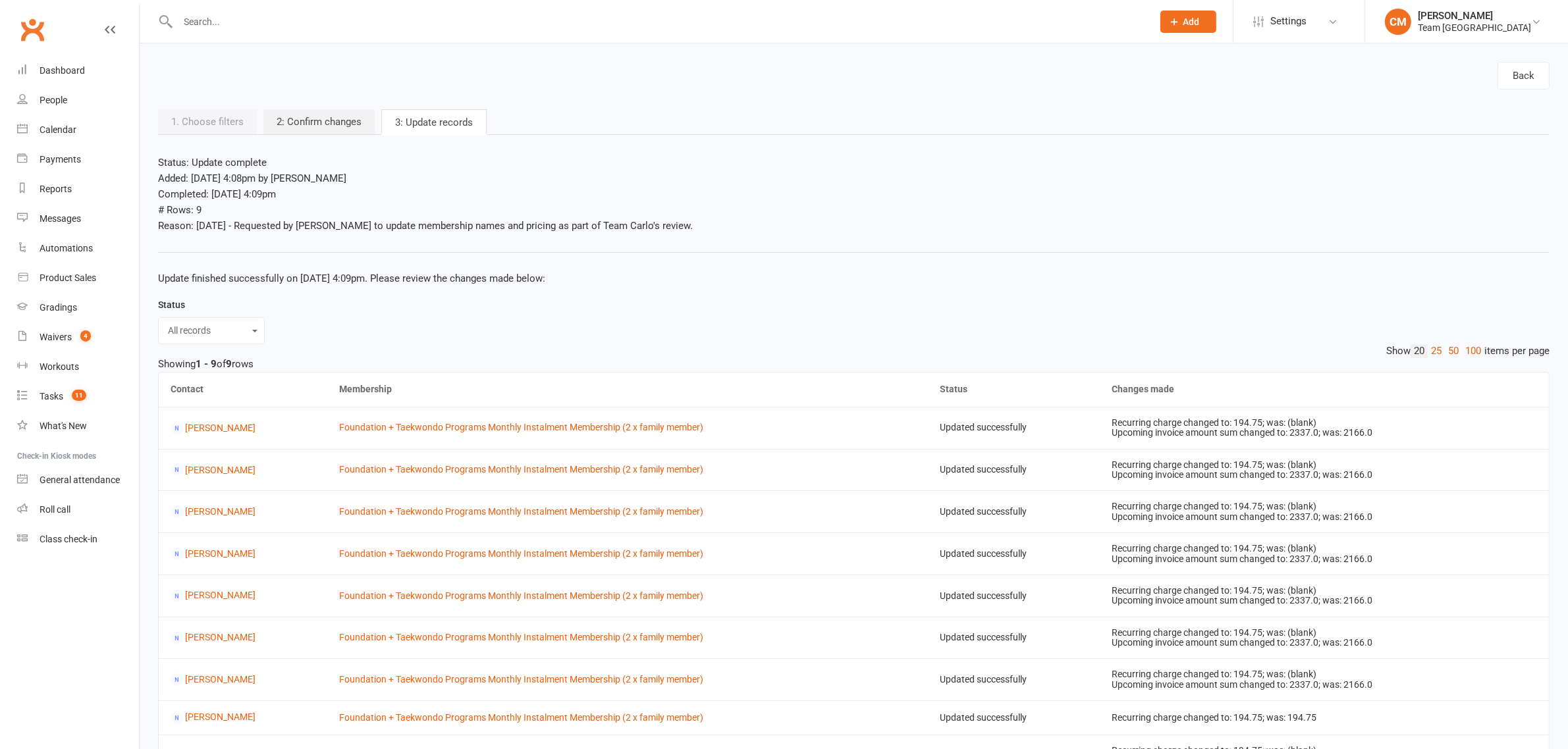 drag, startPoint x: 540, startPoint y: 238, endPoint x: 550, endPoint y: 234, distance: 10.77033 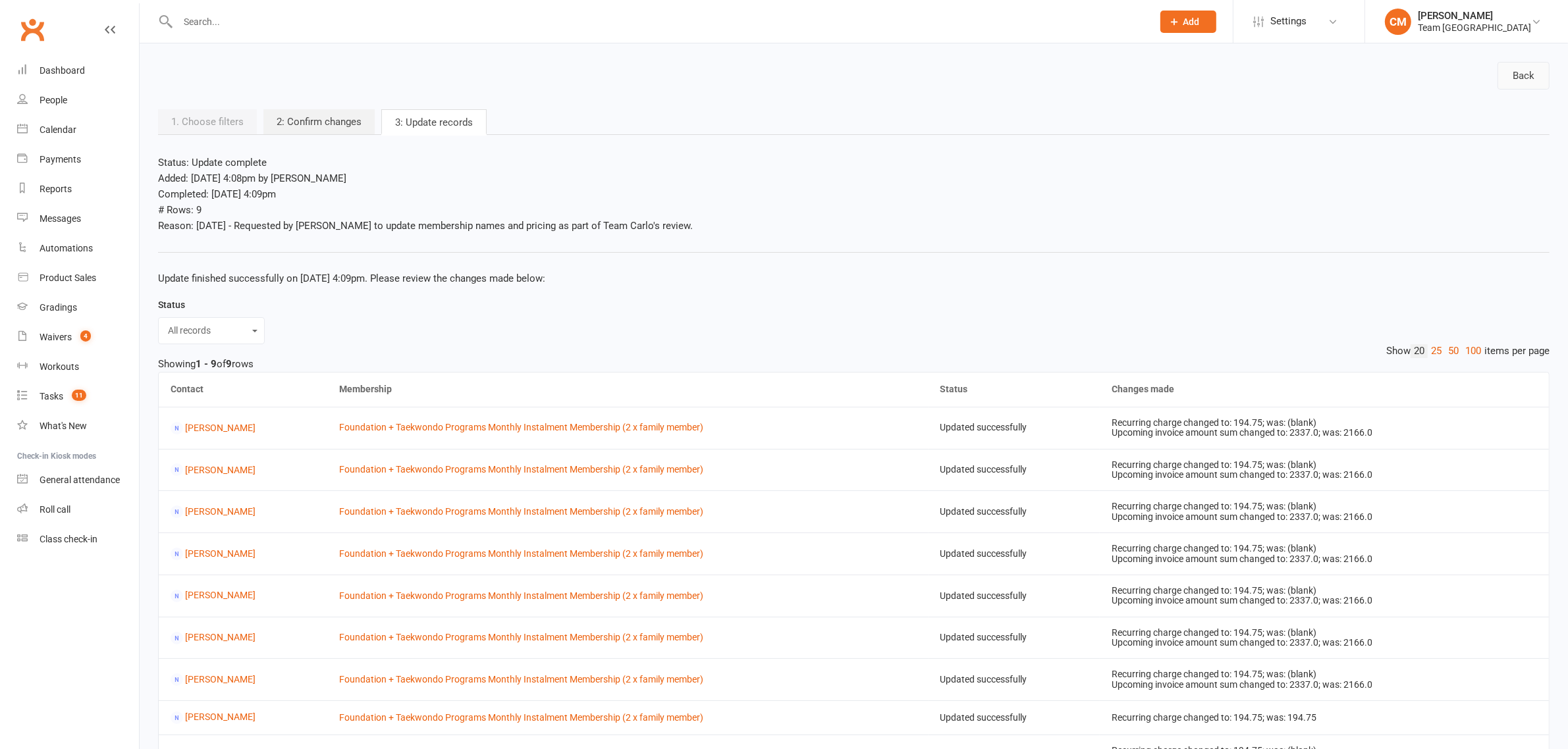 click on "Back" at bounding box center (1523, 76) 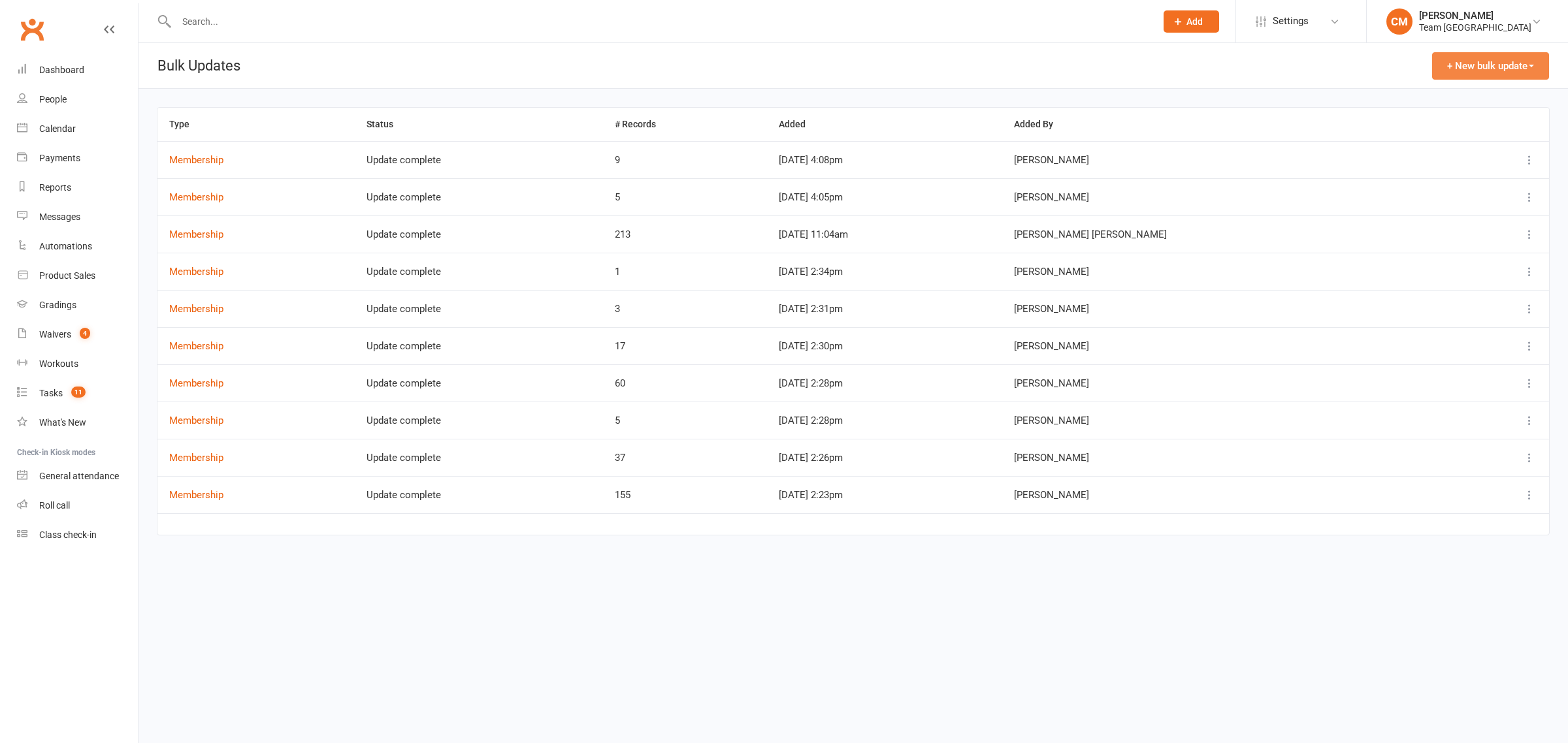 click on "+ New bulk update" at bounding box center (1490, 66) 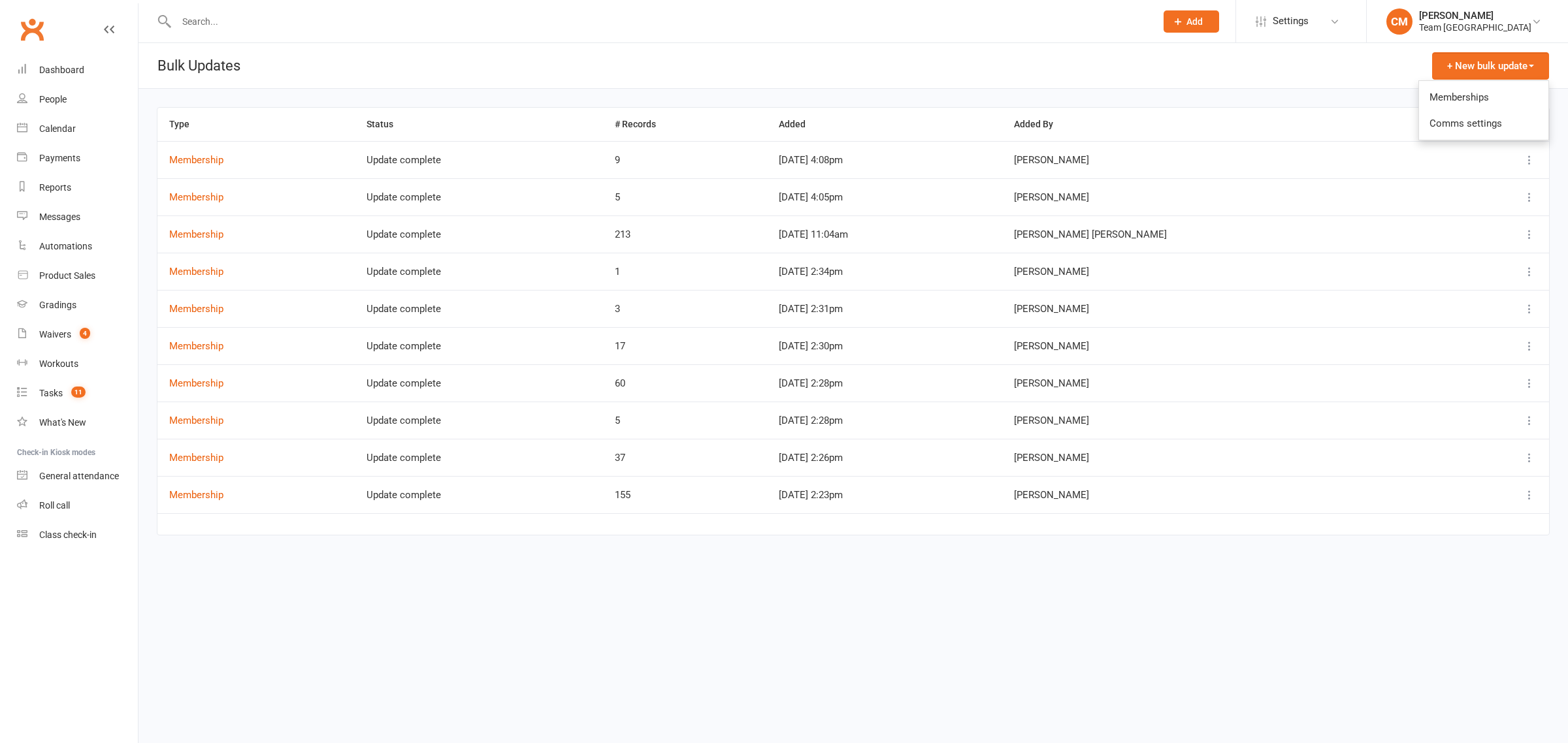 click on "Memberships" at bounding box center [1484, 97] 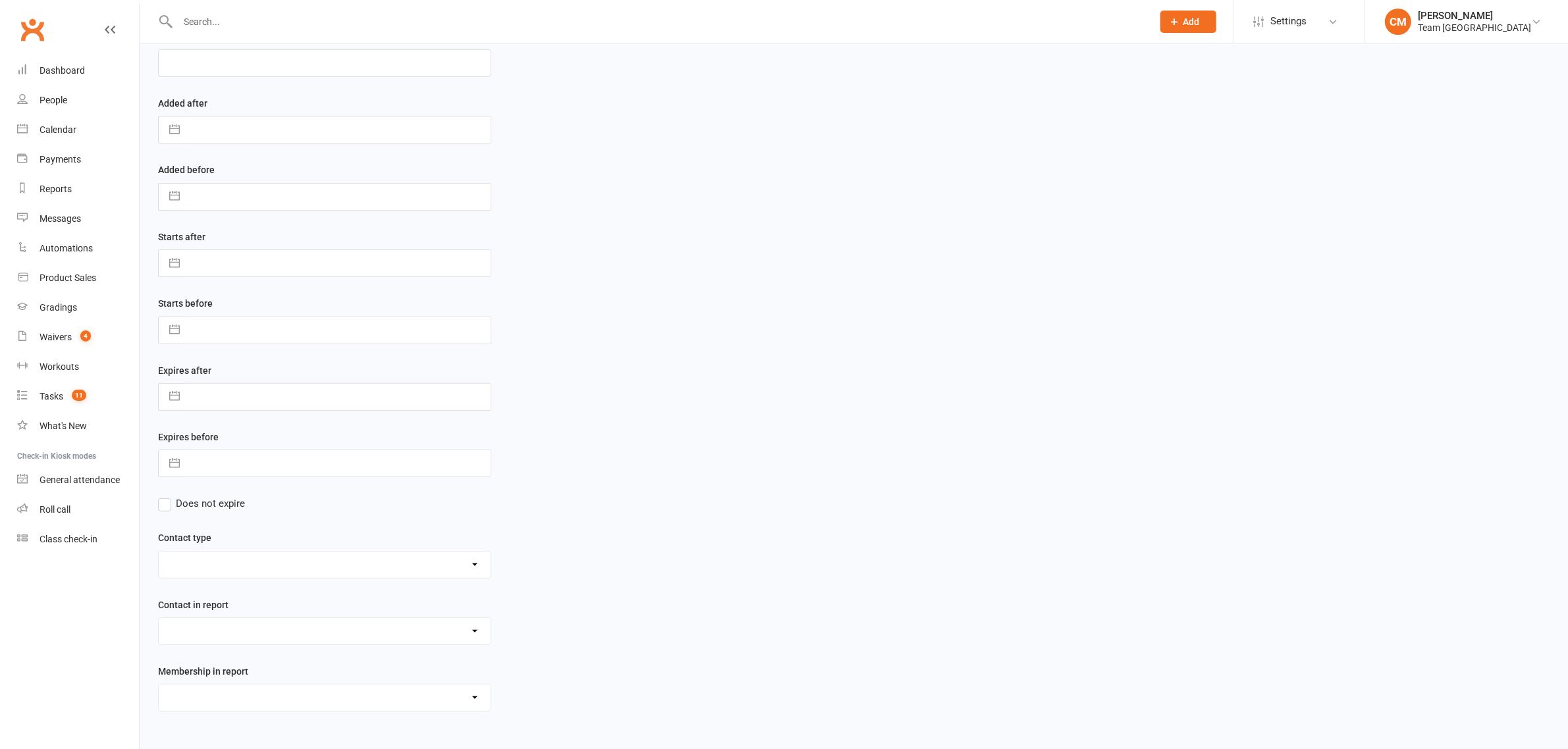 scroll, scrollTop: 426, scrollLeft: 0, axis: vertical 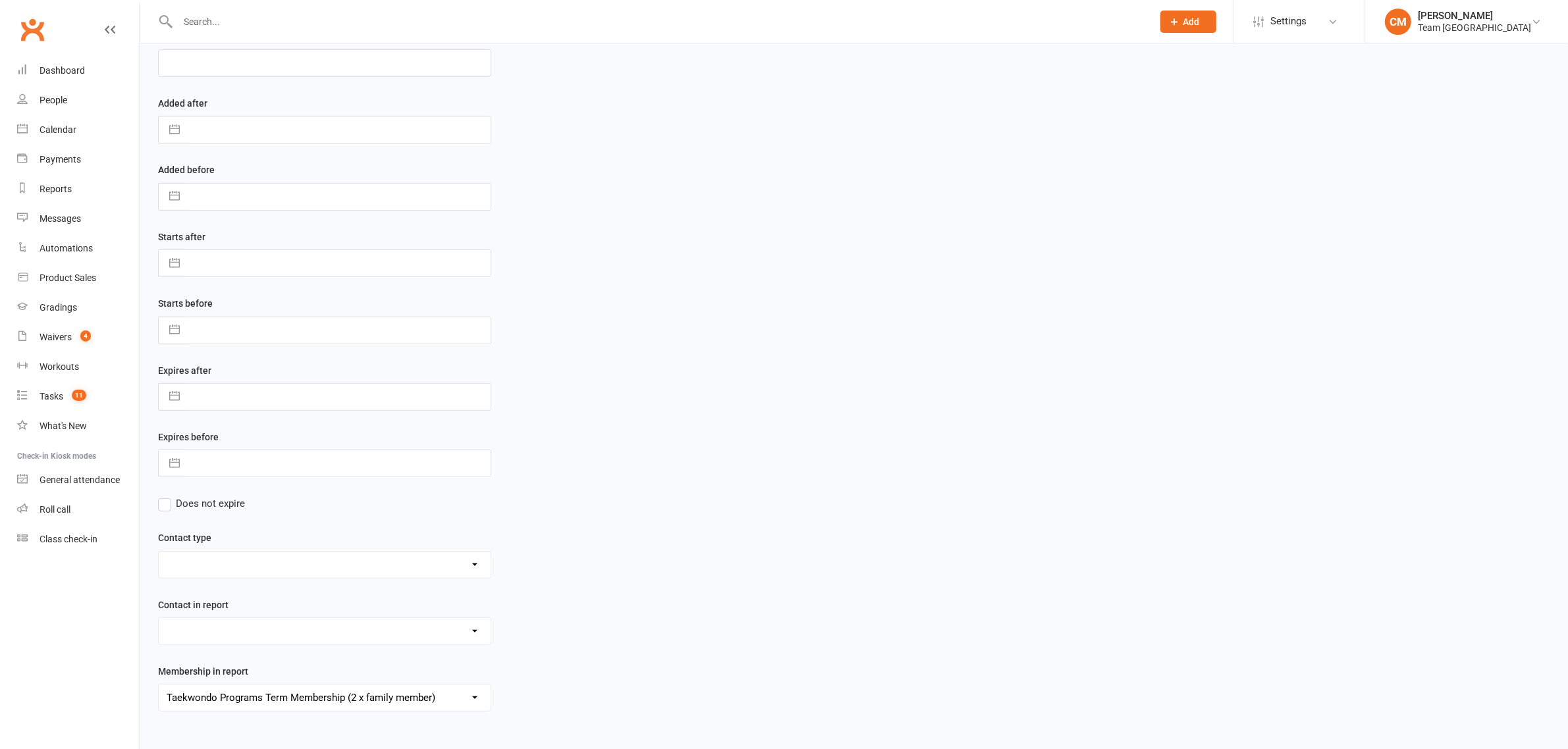 click on "Admin - AT Reminder SMS Admin - Communication December/January Monthly Payments advice Admin - January Term Payments [CWX] AT Reconciliation: NACS that have an active AT membership (base report) [CWX] AT Reconciliation: NACs with Fee Membership only (not AT) [CWX] Membership Reconciliation : Active Students linked to an Active NAC (1 or none memberships) Delivery - Grading Connection List Delivery - Grading Green Stripe Ninja Delivery - Grading List Cho Dan Bo to Black Belt Delivery - Grading List Junior Delivery - Grading List Ninja Beginner Delivery - Grading List Ninja Intermediate & Advanced Delivery - Grading List Stripe Red Stripe to Cho Dan Bo (Warrior & Junior) Delivery - Grading List Warrior Beginner Delivery - Grading List Warrior Intermediate & Advanced Delivery - Member Medical Flags (waiver answers) Events - Parent Week SMS Report (White Belt Ninja & Warrior Parents) Events - Parent Week SMS Report (White Belt Taekinda Parents) Finance - 2 classes+ within a week Finance - 2 class + NAC Payment" at bounding box center [325, 698] 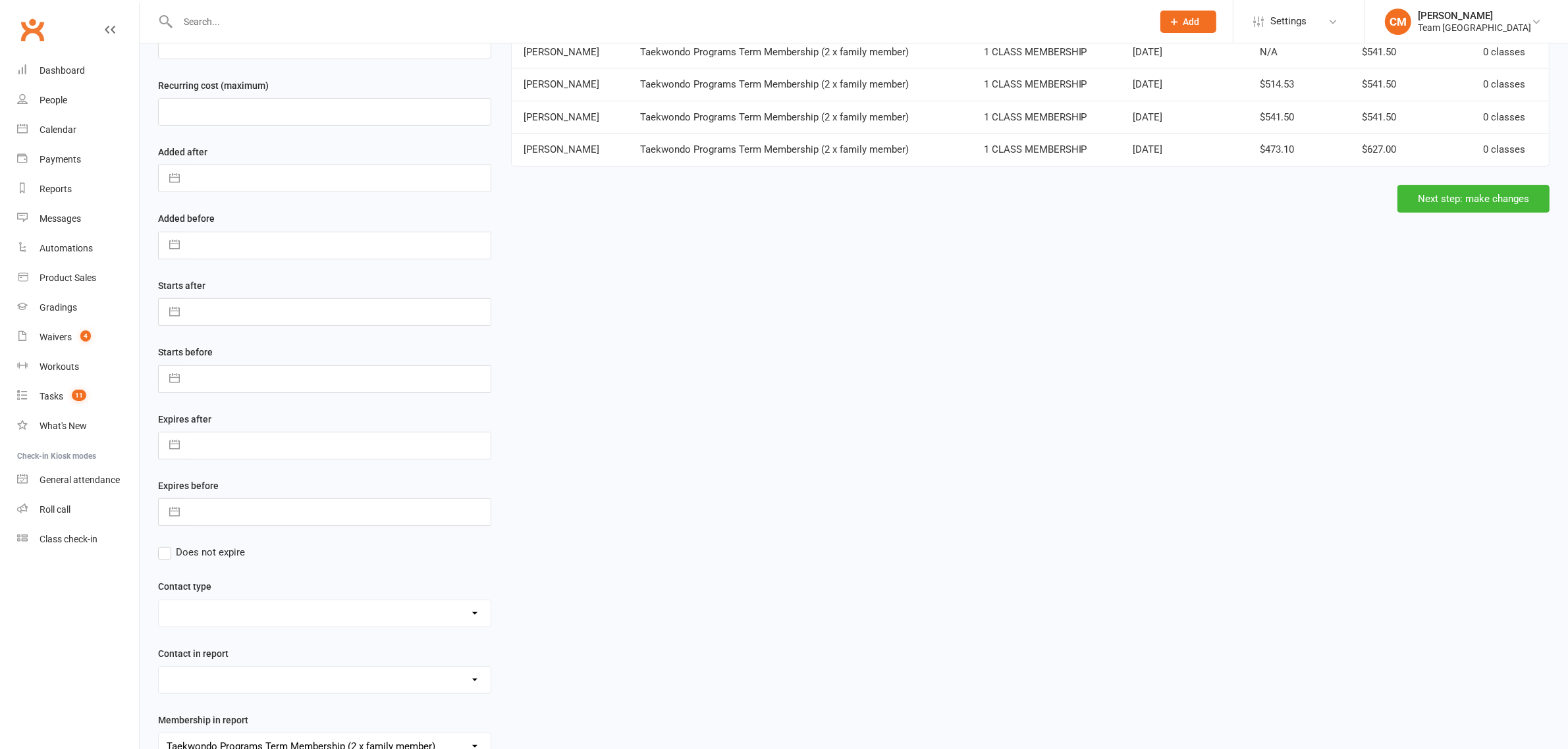 scroll, scrollTop: 426, scrollLeft: 0, axis: vertical 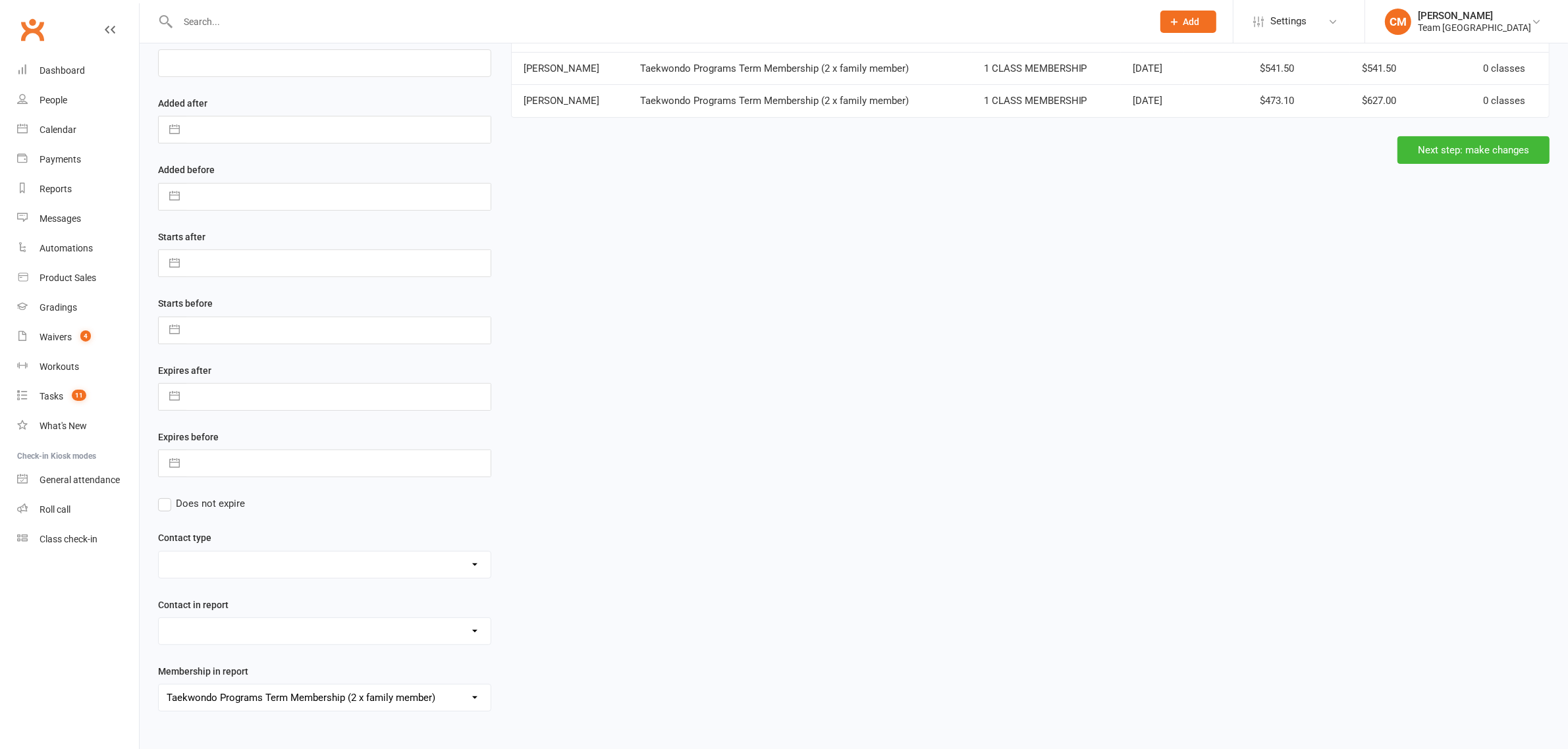 click on "Admin - AT Reminder SMS Admin - Communication December/January Monthly Payments advice Admin - January Term Payments [CWX] AT Reconciliation: NACS that have an active AT membership (base report) [CWX] AT Reconciliation: NACs with Fee Membership only (not AT) [CWX] Membership Reconciliation : Active Students linked to an Active NAC (1 or none memberships) Delivery - Grading Connection List Delivery - Grading Green Stripe Ninja Delivery - Grading List Cho Dan Bo to Black Belt Delivery - Grading List Junior Delivery - Grading List Ninja Beginner Delivery - Grading List Ninja Intermediate & Advanced Delivery - Grading List Stripe Red Stripe to Cho Dan Bo (Warrior & Junior) Delivery - Grading List Warrior Beginner Delivery - Grading List Warrior Intermediate & Advanced Delivery - Member Medical Flags (waiver answers) Events - Parent Week SMS Report (White Belt Ninja & Warrior Parents) Events - Parent Week SMS Report (White Belt Taekinda Parents) Finance - 2 classes+ within a week Finance - 2 class + NAC Payment" at bounding box center [325, 698] 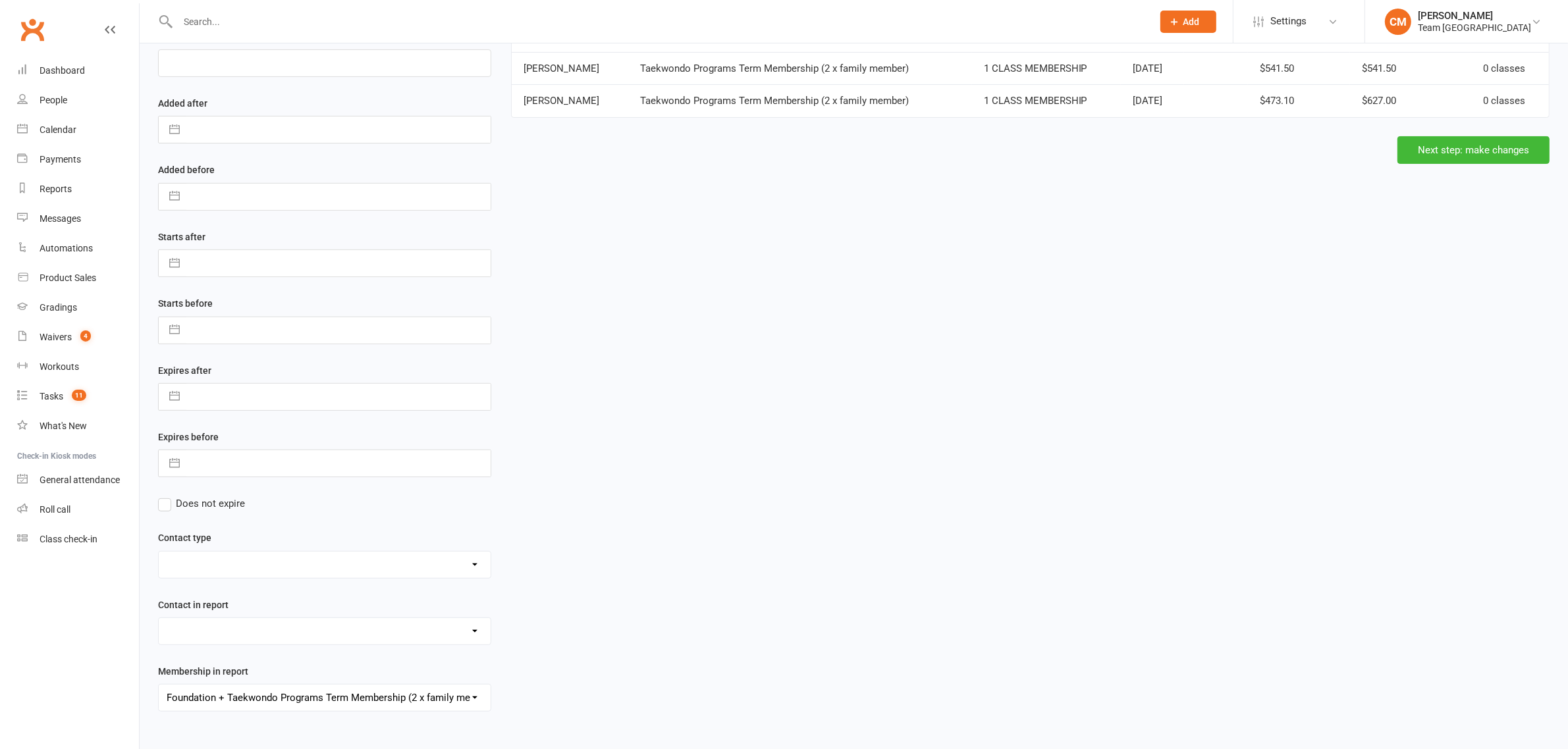click on "Admin - AT Reminder SMS Admin - Communication December/January Monthly Payments advice Admin - January Term Payments [CWX] AT Reconciliation: NACS that have an active AT membership (base report) [CWX] AT Reconciliation: NACs with Fee Membership only (not AT) [CWX] Membership Reconciliation : Active Students linked to an Active NAC (1 or none memberships) Delivery - Grading Connection List Delivery - Grading Green Stripe Ninja Delivery - Grading List Cho Dan Bo to Black Belt Delivery - Grading List Junior Delivery - Grading List Ninja Beginner Delivery - Grading List Ninja Intermediate & Advanced Delivery - Grading List Stripe Red Stripe to Cho Dan Bo (Warrior & Junior) Delivery - Grading List Warrior Beginner Delivery - Grading List Warrior Intermediate & Advanced Delivery - Member Medical Flags (waiver answers) Events - Parent Week SMS Report (White Belt Ninja & Warrior Parents) Events - Parent Week SMS Report (White Belt Taekinda Parents) Finance - 2 classes+ within a week Finance - 2 class + NAC Payment" at bounding box center (325, 698) 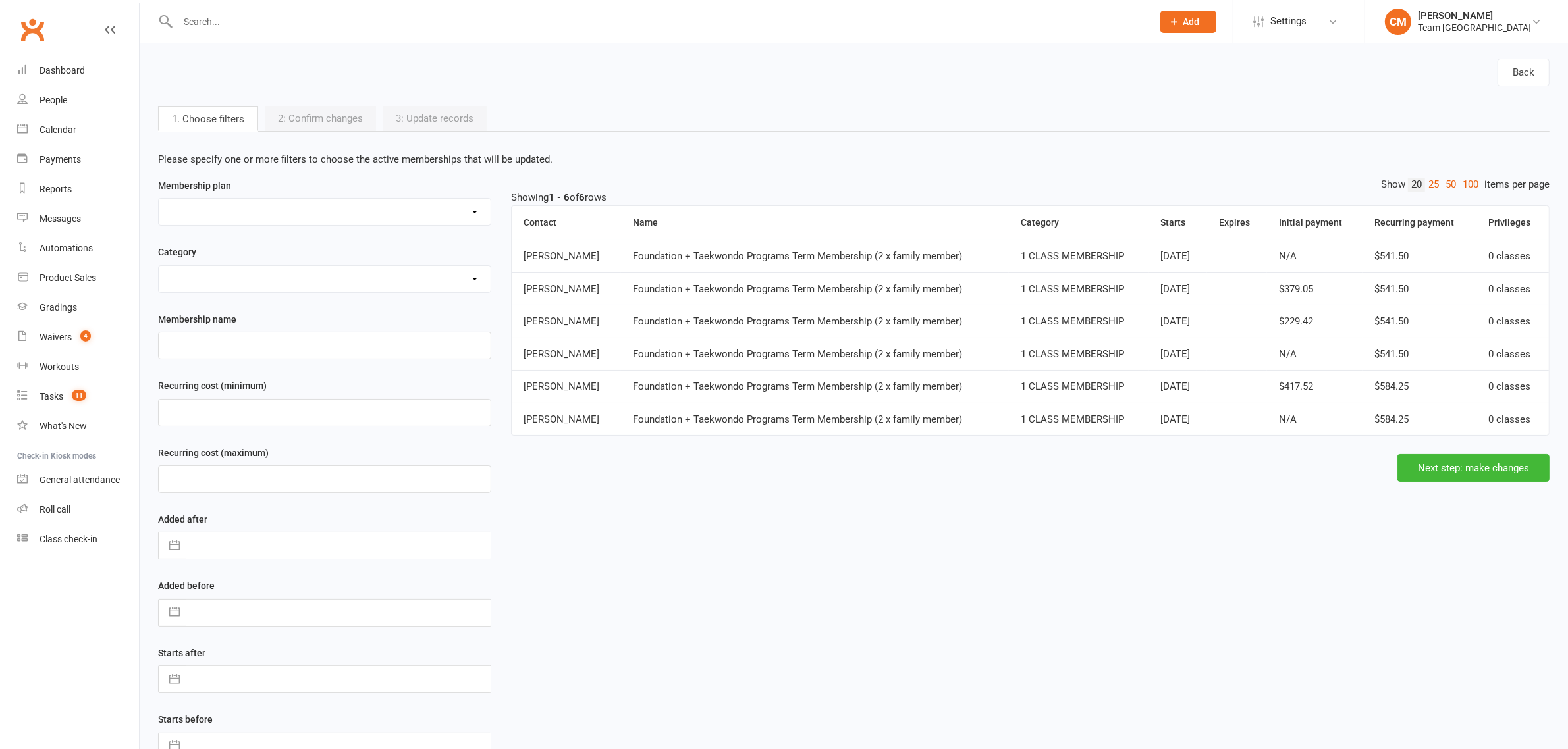 scroll, scrollTop: 0, scrollLeft: 0, axis: both 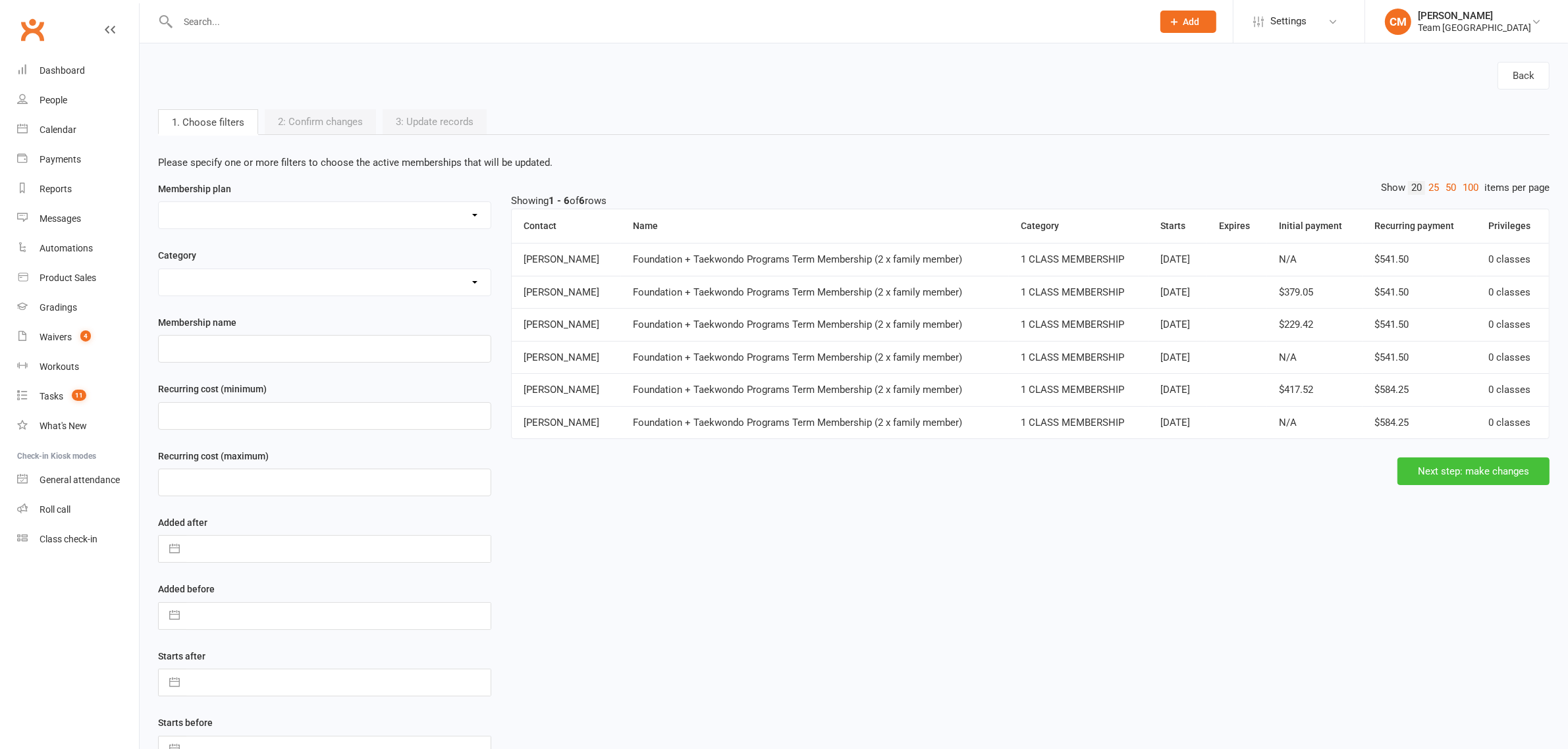 click on "Next step: make changes" at bounding box center (1473, 471) 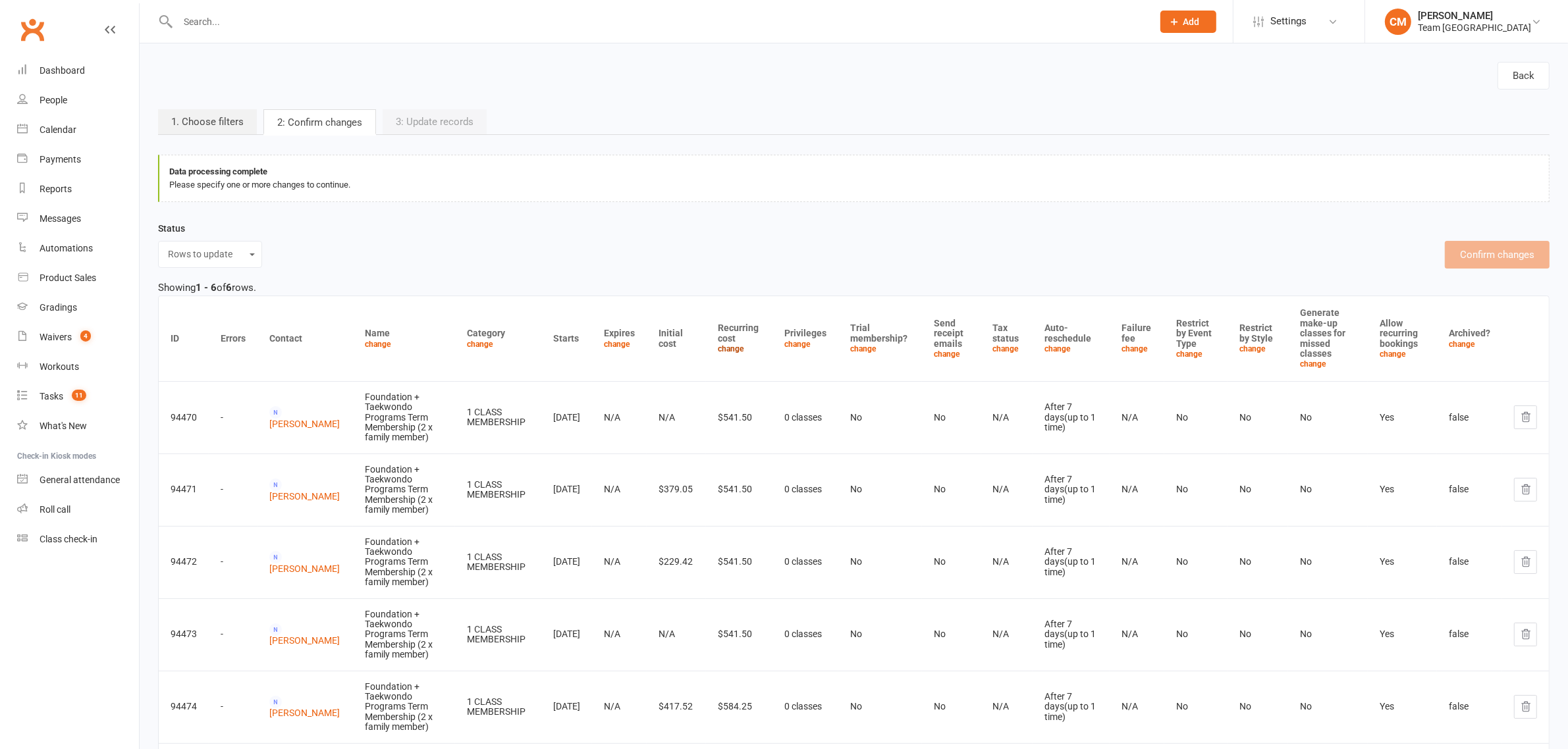 click on "change" at bounding box center [731, 349] 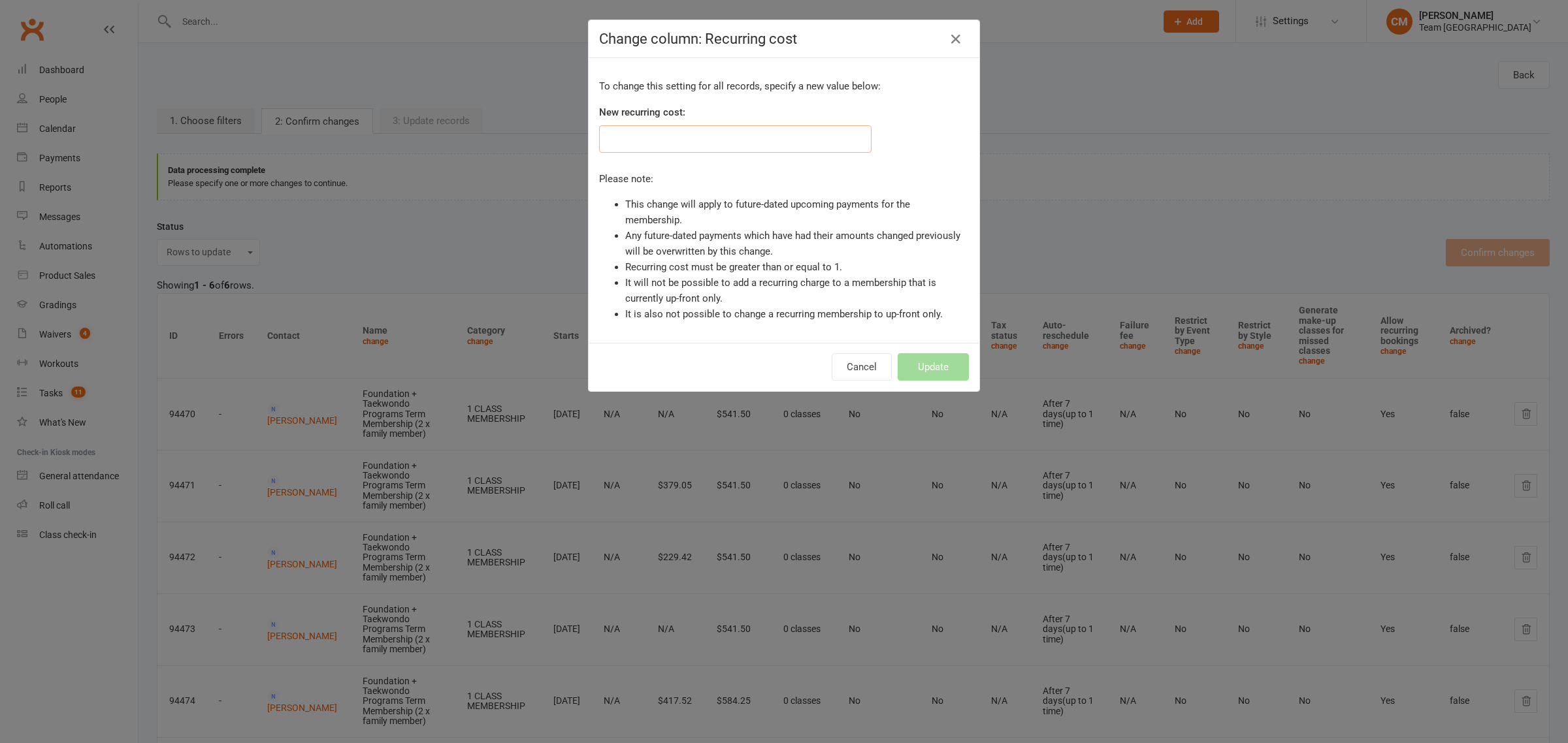 click at bounding box center (735, 139) 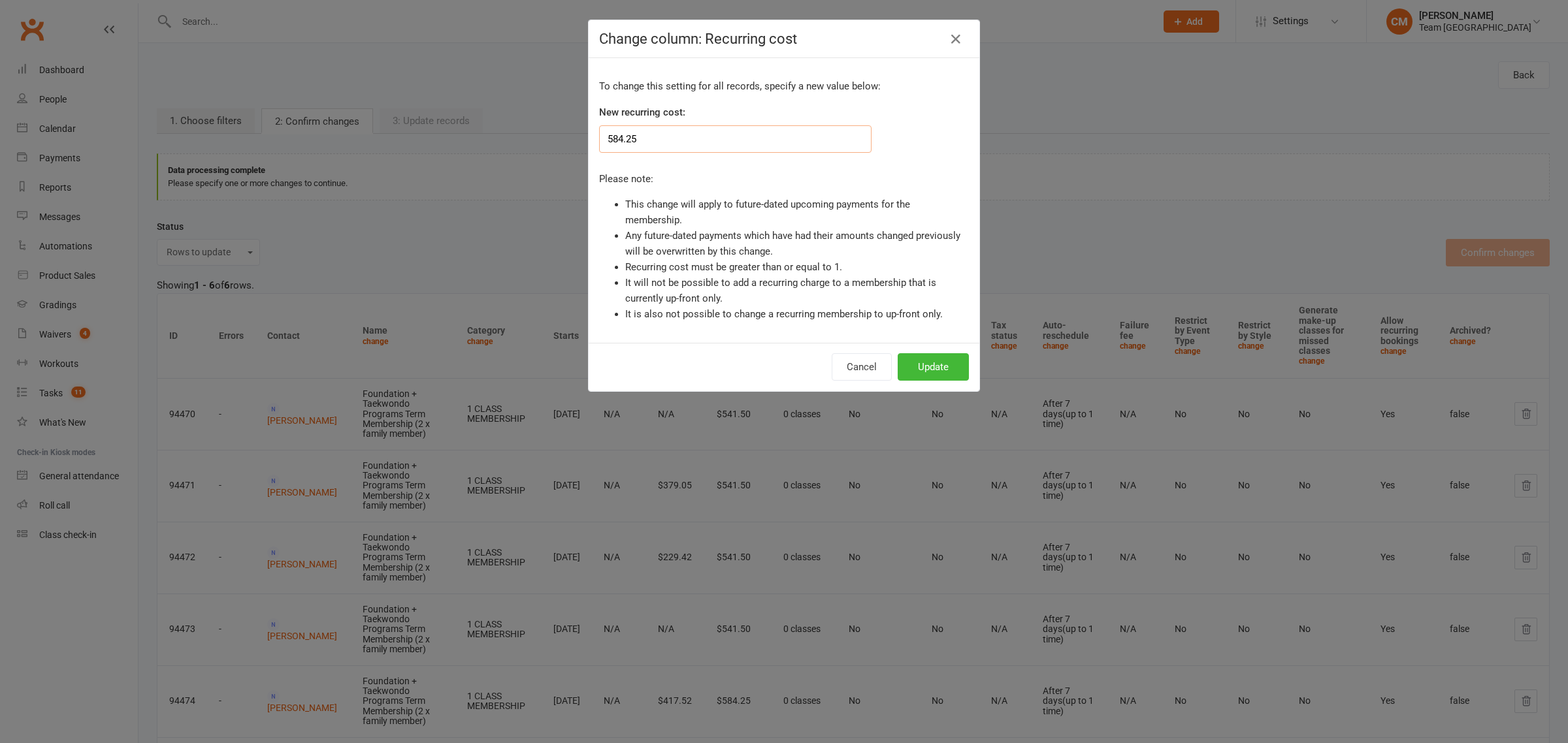 type on "584.25" 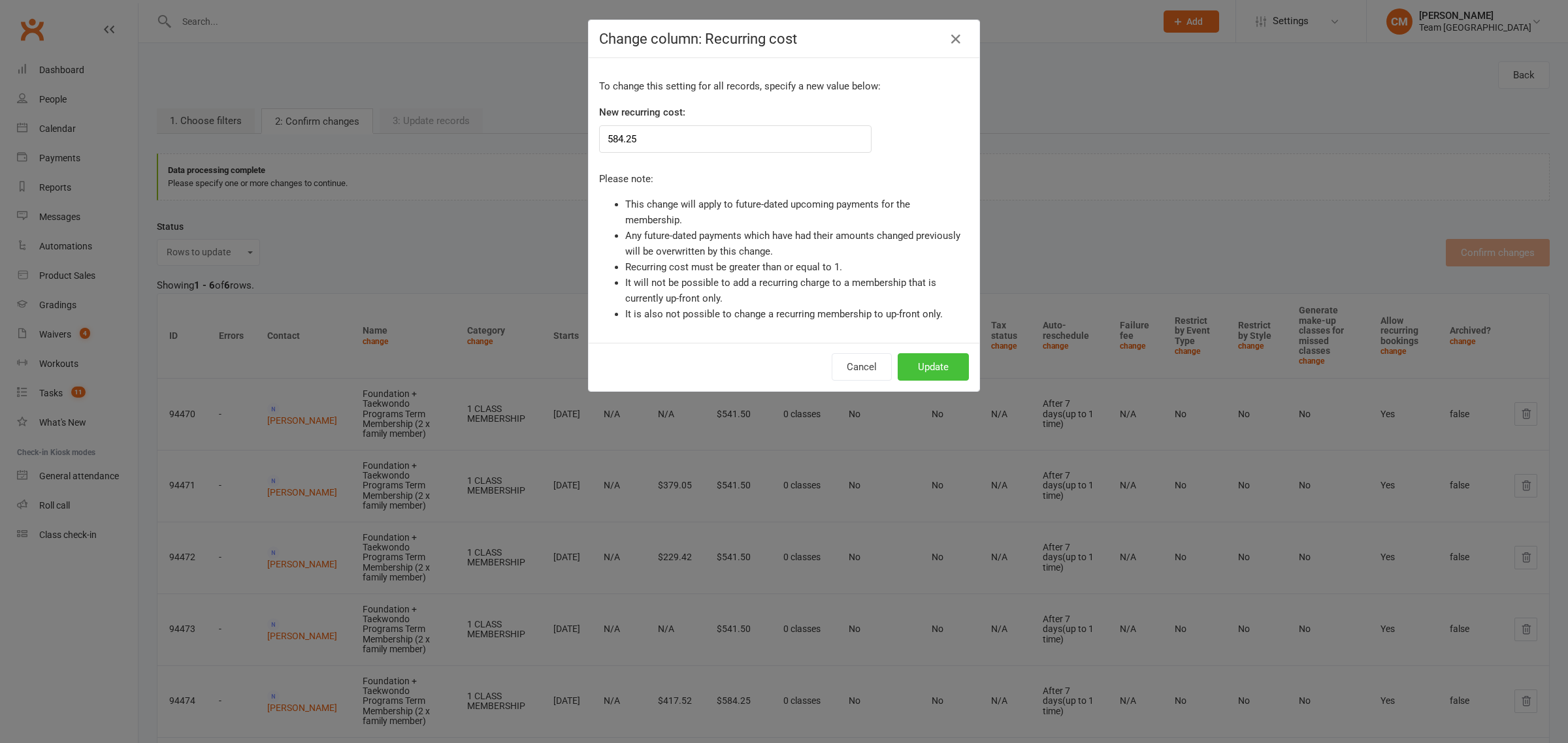 click on "Update" at bounding box center [933, 367] 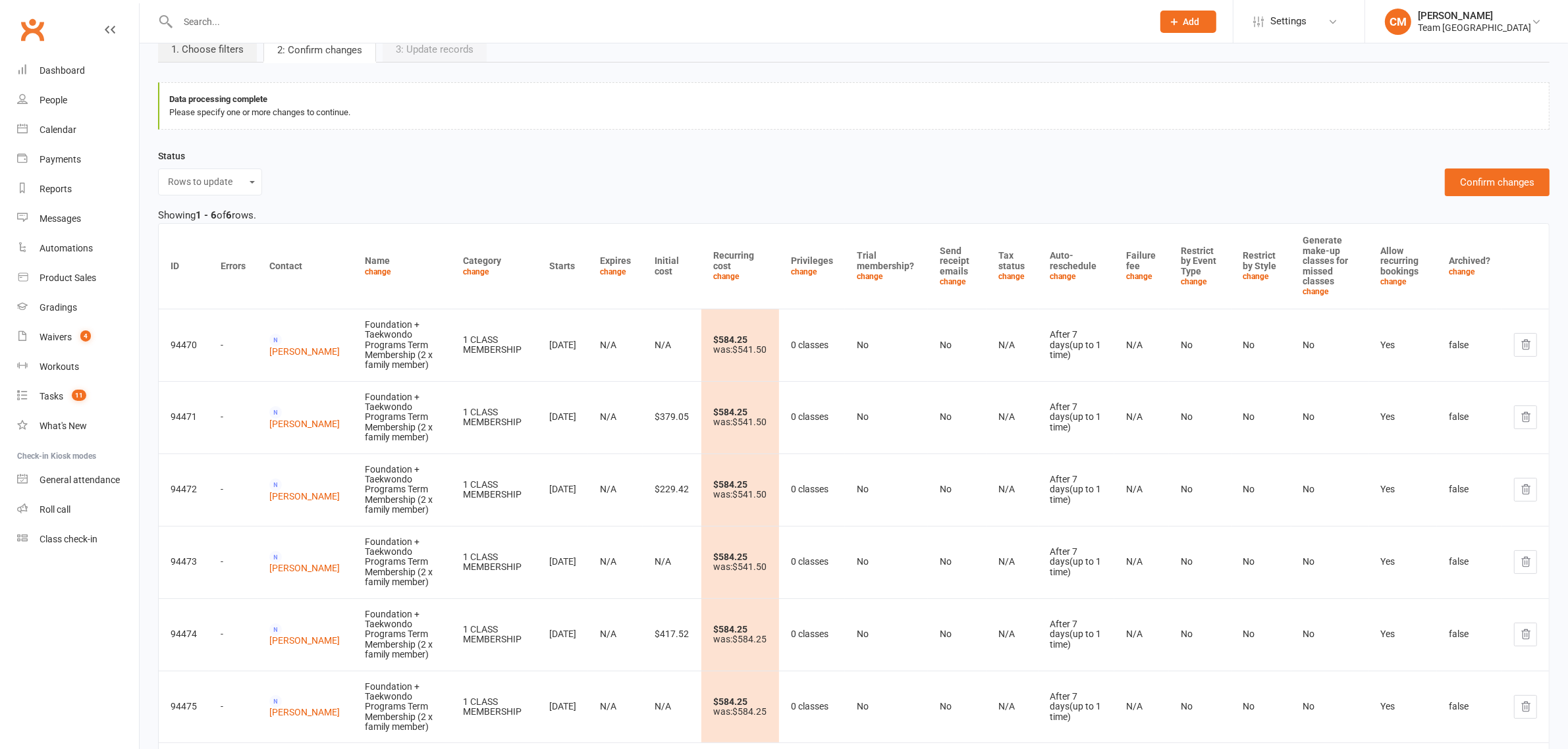scroll, scrollTop: 82, scrollLeft: 0, axis: vertical 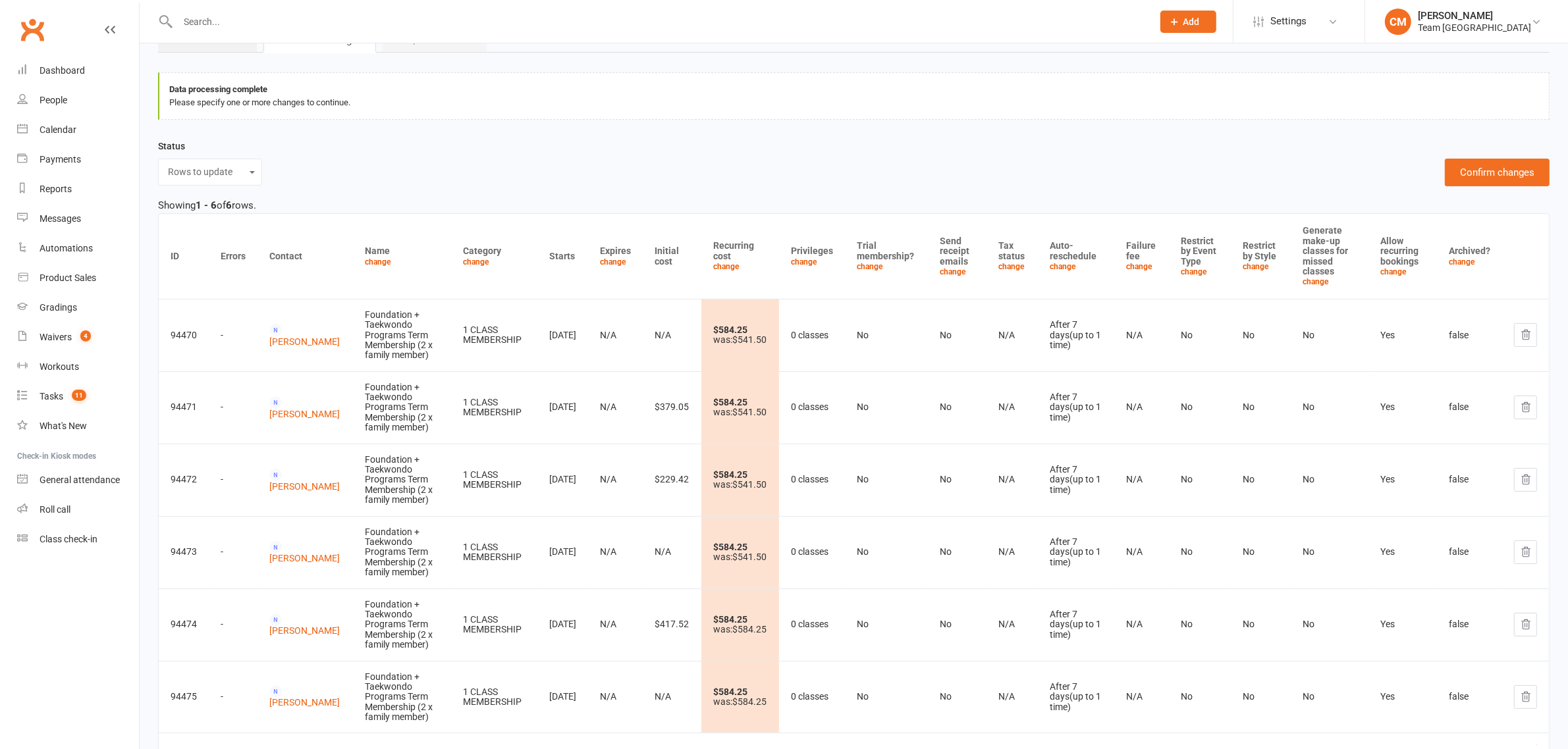 click on "Data processing complete Please specify one or more changes to continue. Status Rows to update Excluded rows Invalid rows Filter mismatches Confirm changes Showing  1 - 6  of  6  rows. ID Errors Contact Name change Category change Starts Expires change Initial cost Recurring cost change Privileges change Trial membership? change Send receipt emails change Tax status change Auto-reschedule change Failure fee change Restrict by Event Type change Restrict by Style change Generate make-up classes for missed classes change Allow recurring bookings change Archived? change 94470 -
Connie Klifunis
Foundation + Taekwondo Programs Term Membership (2 x family member)  1 CLASS MEMBERSHIP Oct 2, 2023   N/A N/A $584.25 was:  $541.50  0 classes   No   No   N/A   After 7 days  (up to 1 time)   N/A   No   No   No   Yes   false 94471 -
Jodie Elliott
Foundation + Taekwondo Programs Term Membership (2 x family member)  1 CLASS MEMBERSHIP Feb 19, 2024   N/A $379.05 $584.25 was:  $541.50  0 classes   No   No" at bounding box center (853, 479) 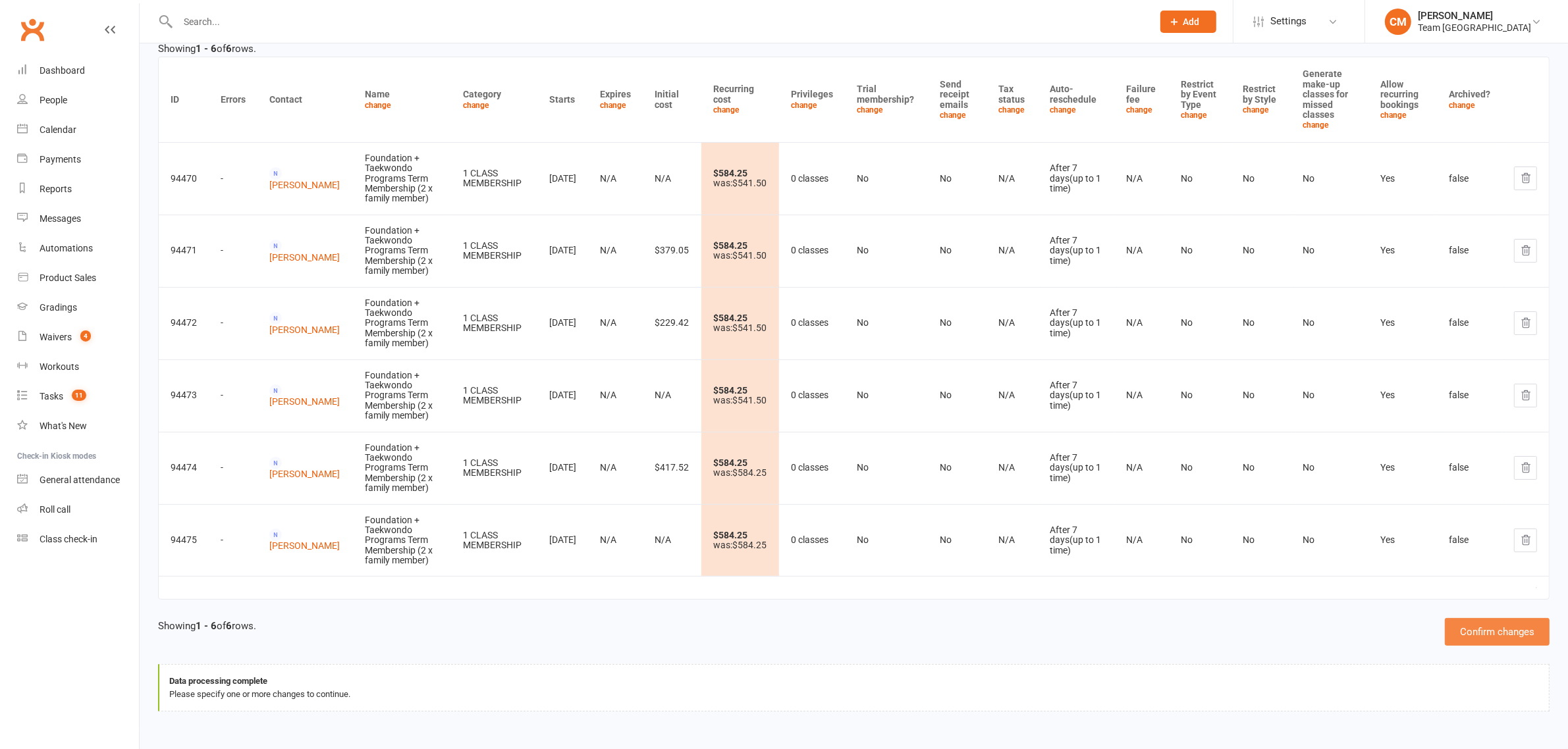 click on "Confirm changes" at bounding box center [1497, 632] 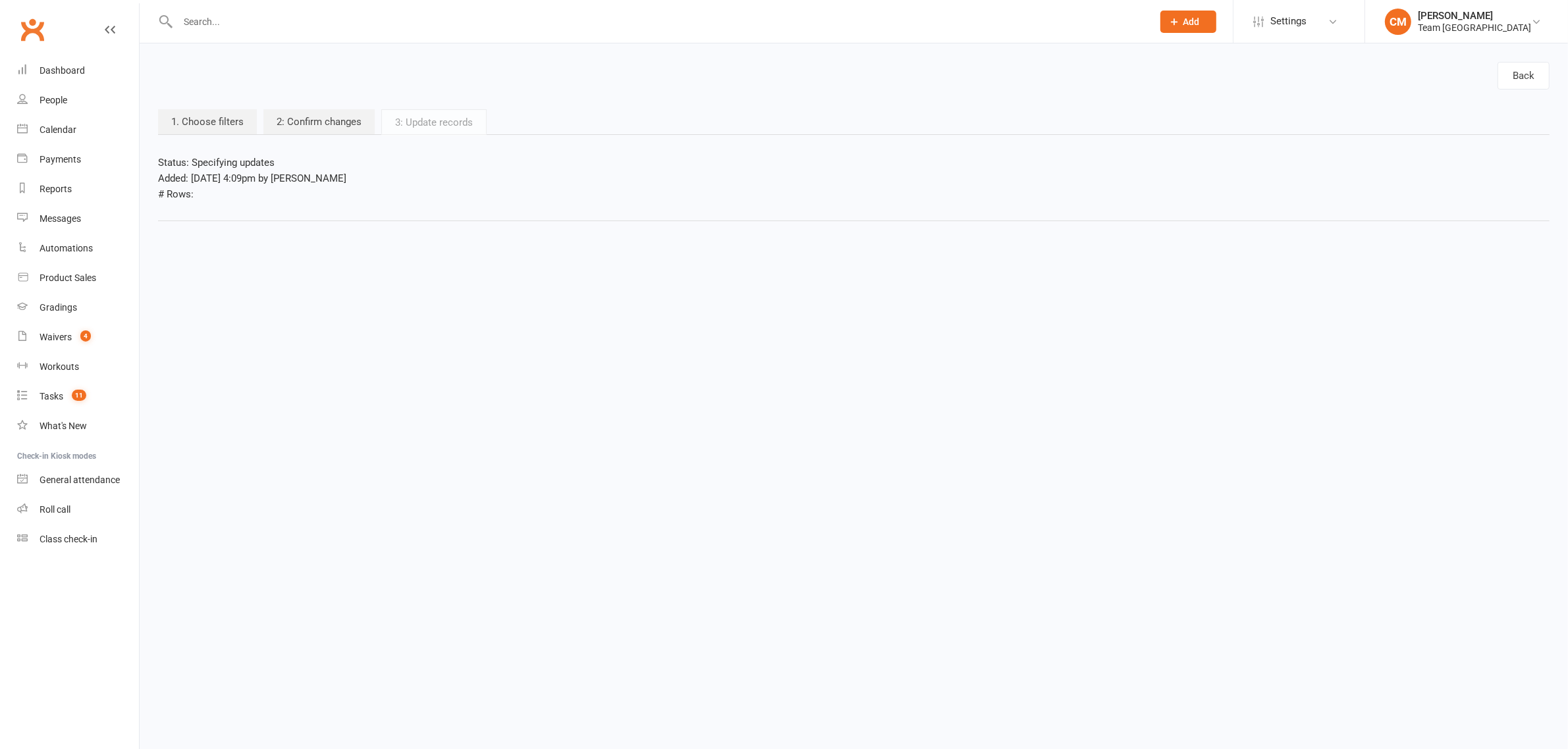 scroll, scrollTop: 0, scrollLeft: 0, axis: both 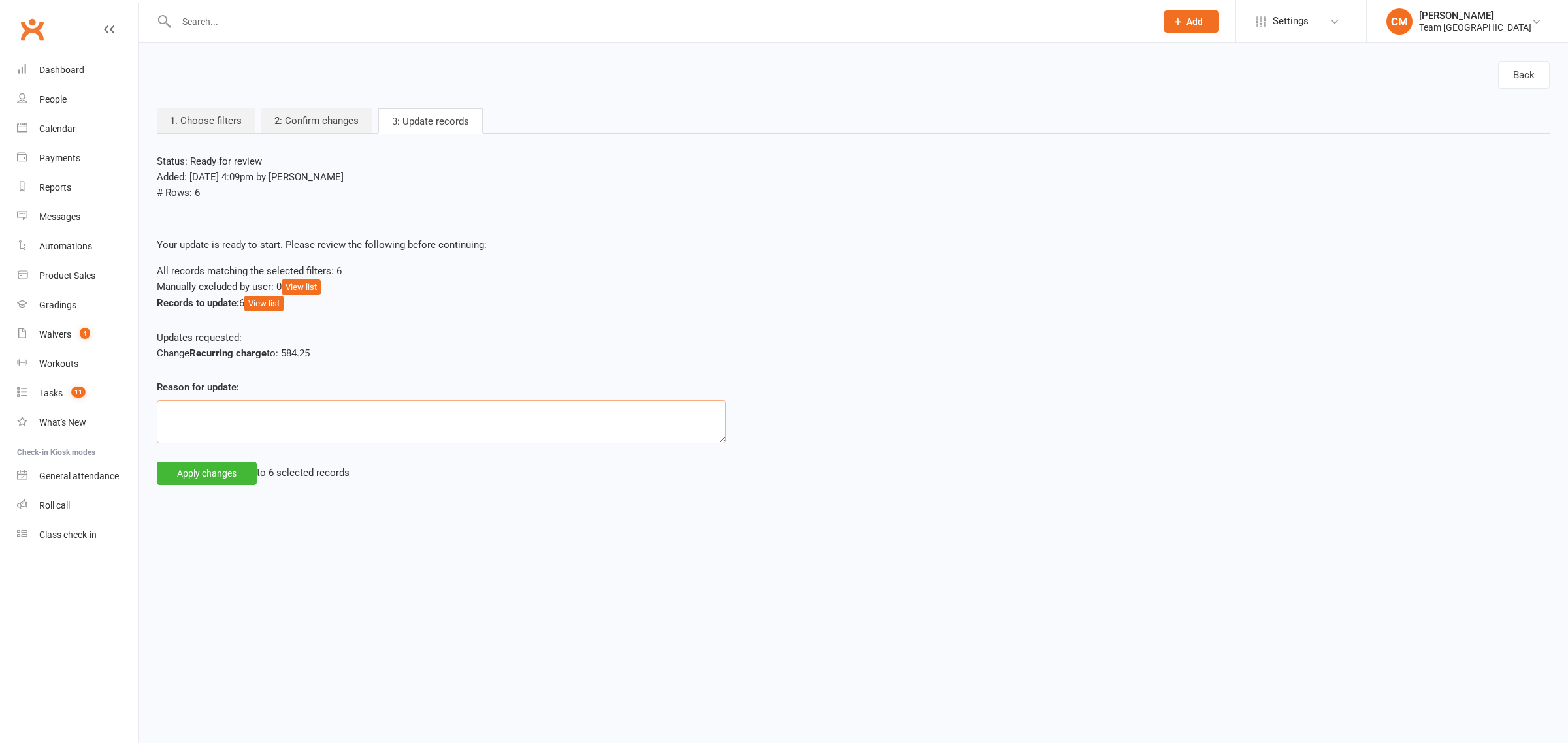 click 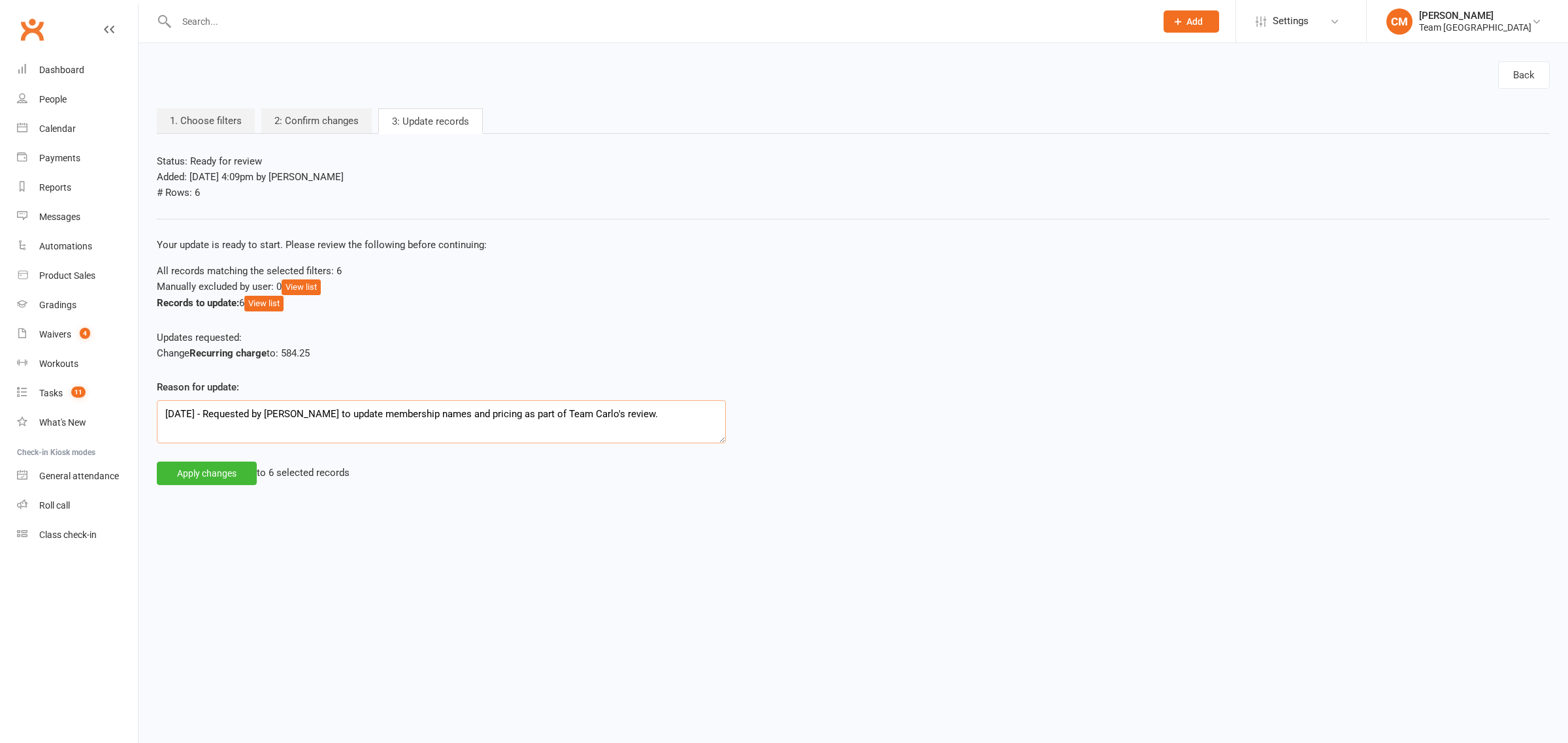 type on "11/07/2025 - Requested by Clare to update membership names and pricing as part of Team Carlo's review." 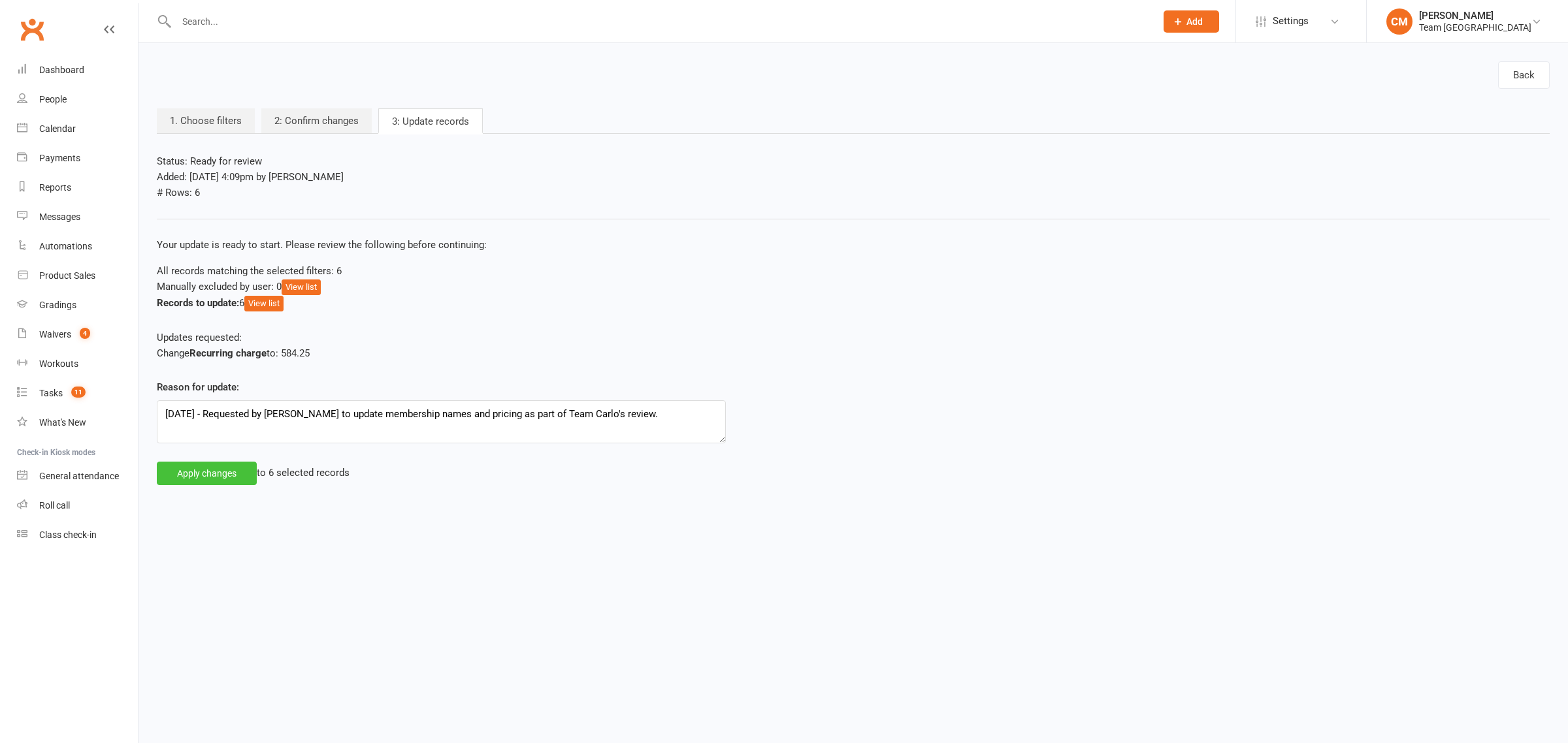 click on "Apply changes" 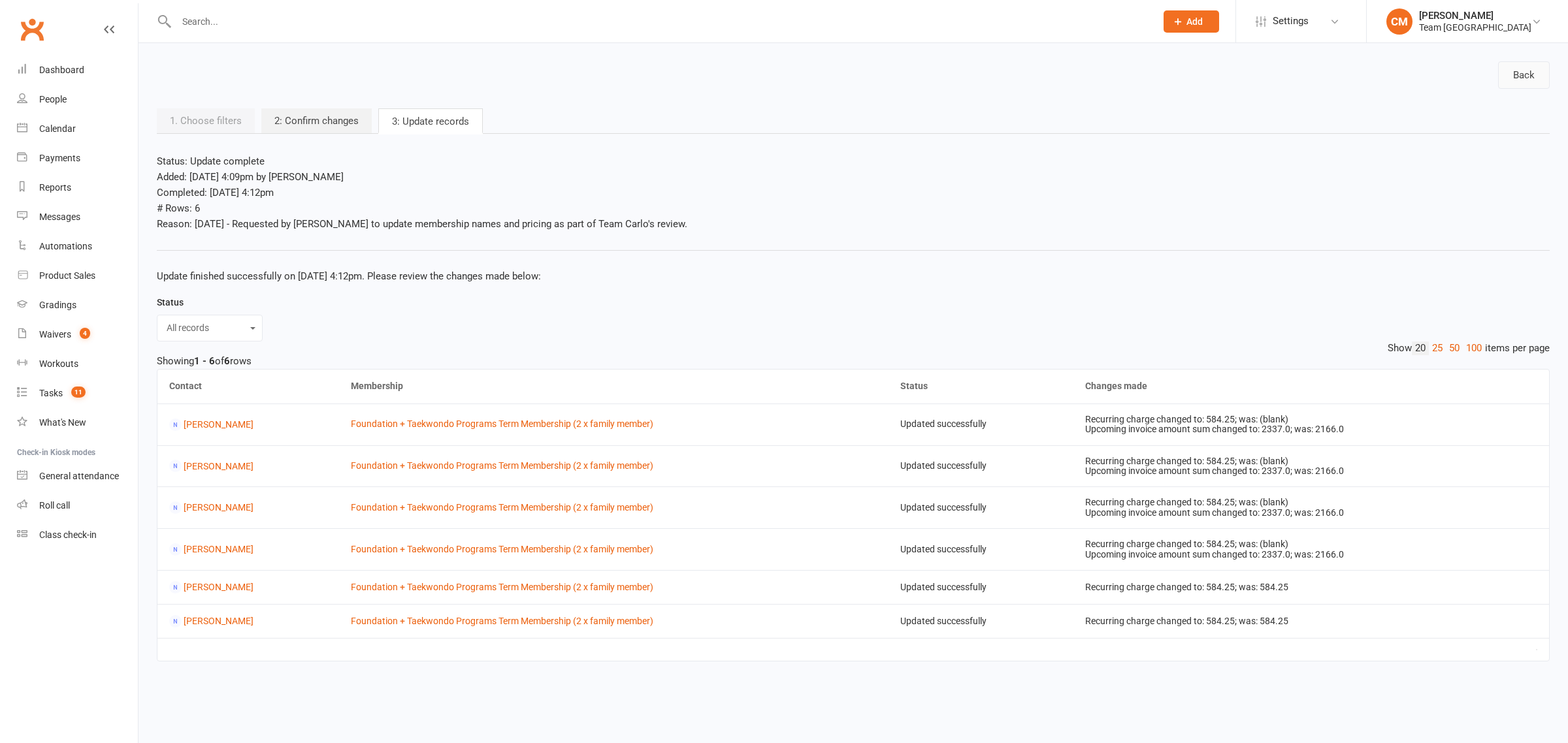 click on "Back" at bounding box center (1524, 75) 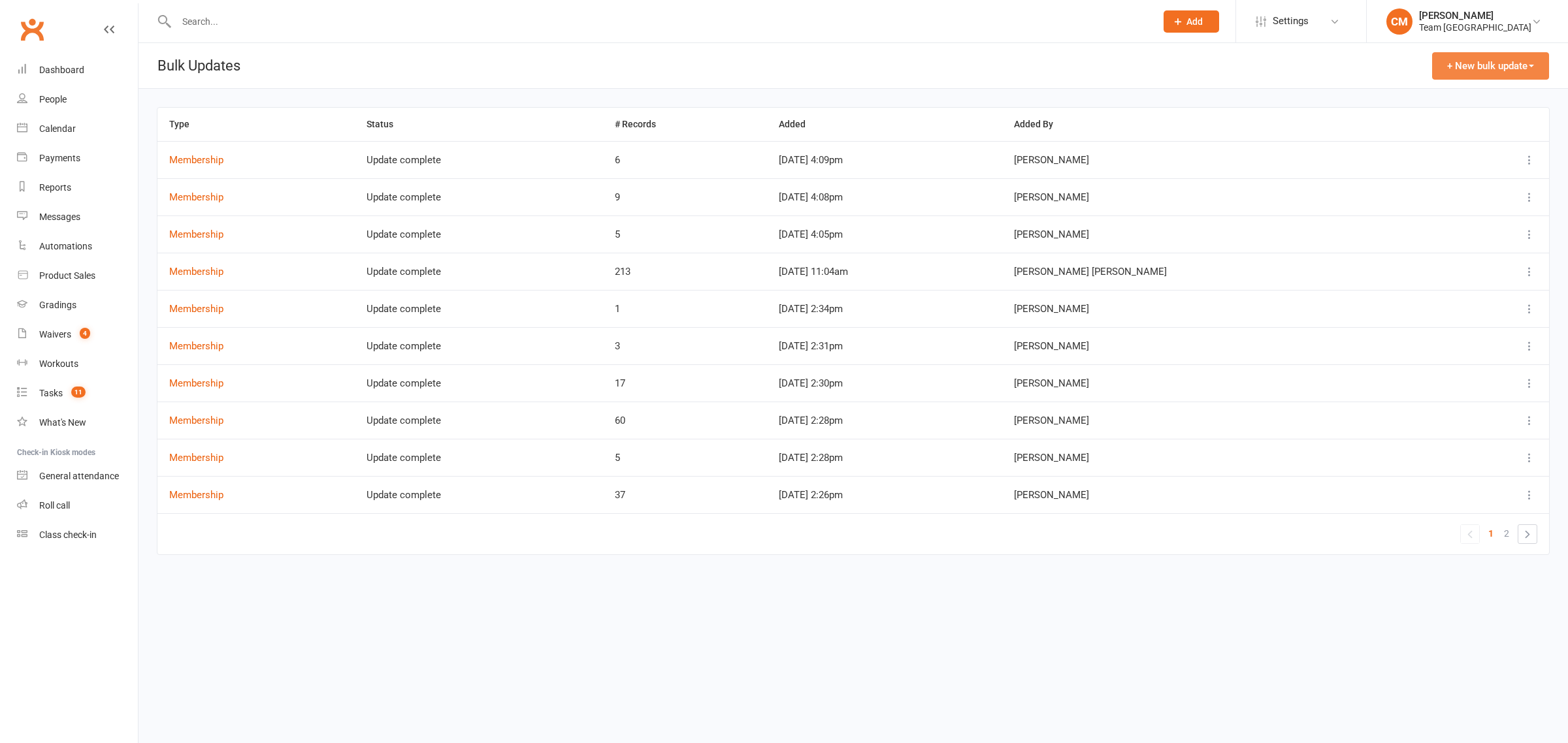 click on "+ New bulk update" at bounding box center (1490, 66) 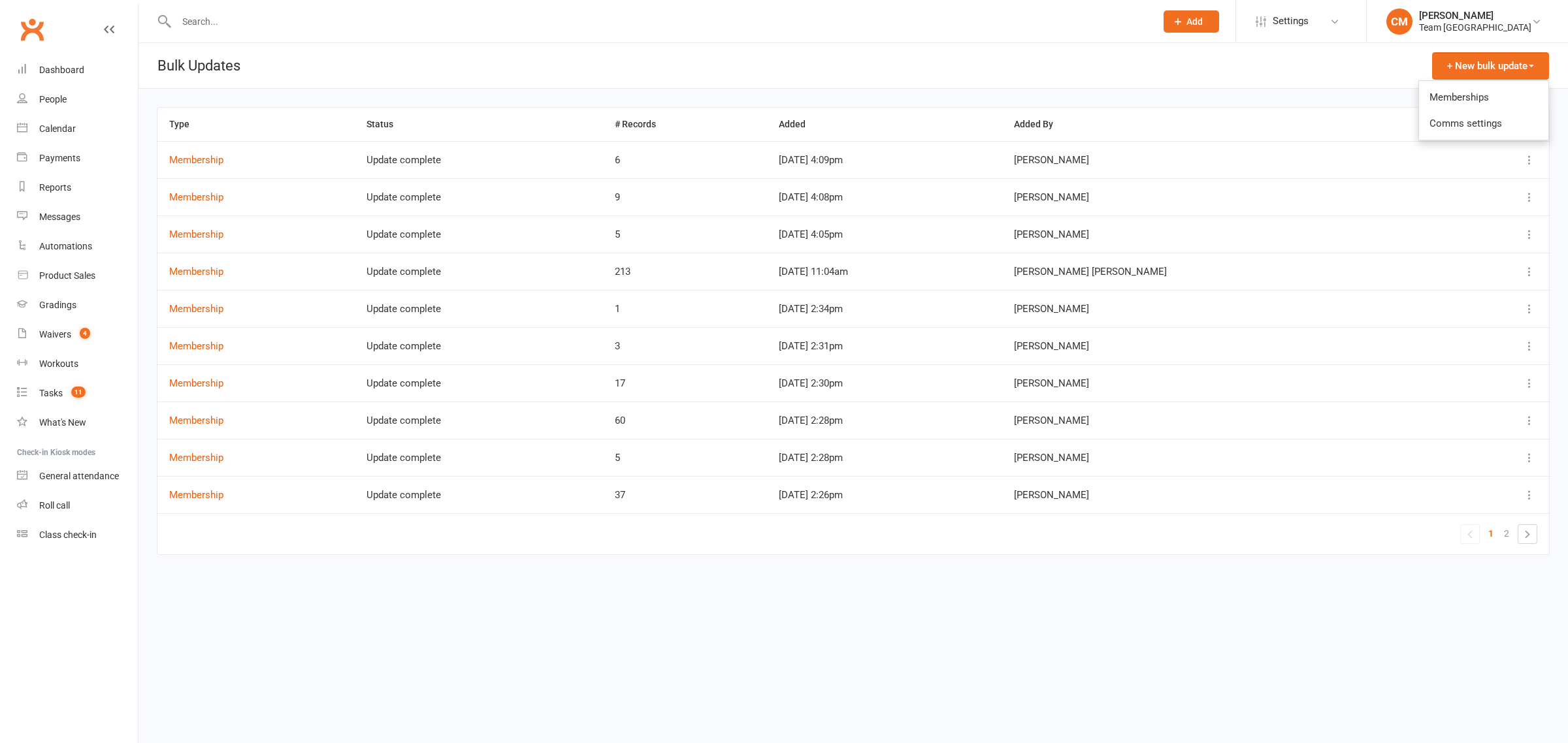 click on "Memberships" at bounding box center (1484, 97) 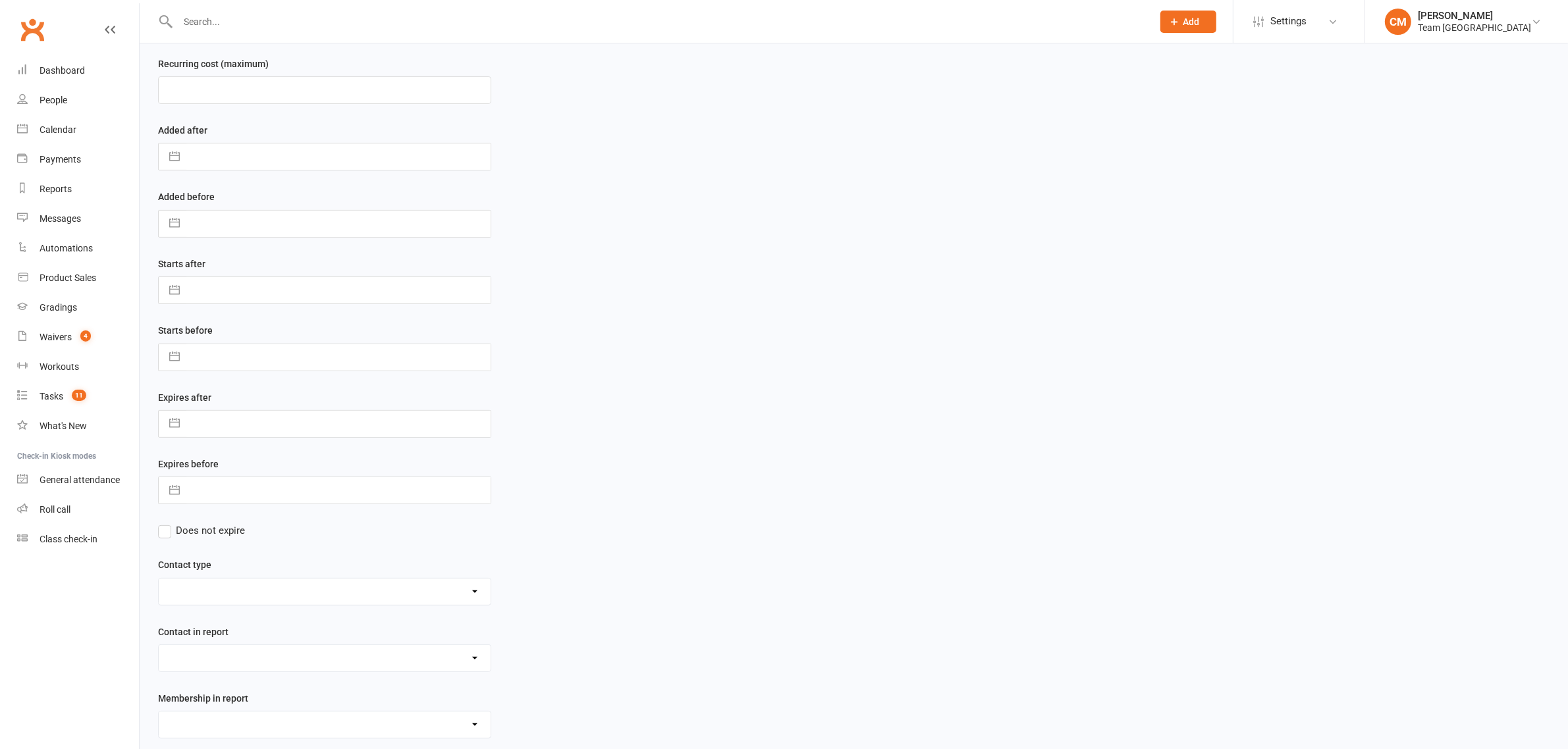 scroll, scrollTop: 411, scrollLeft: 0, axis: vertical 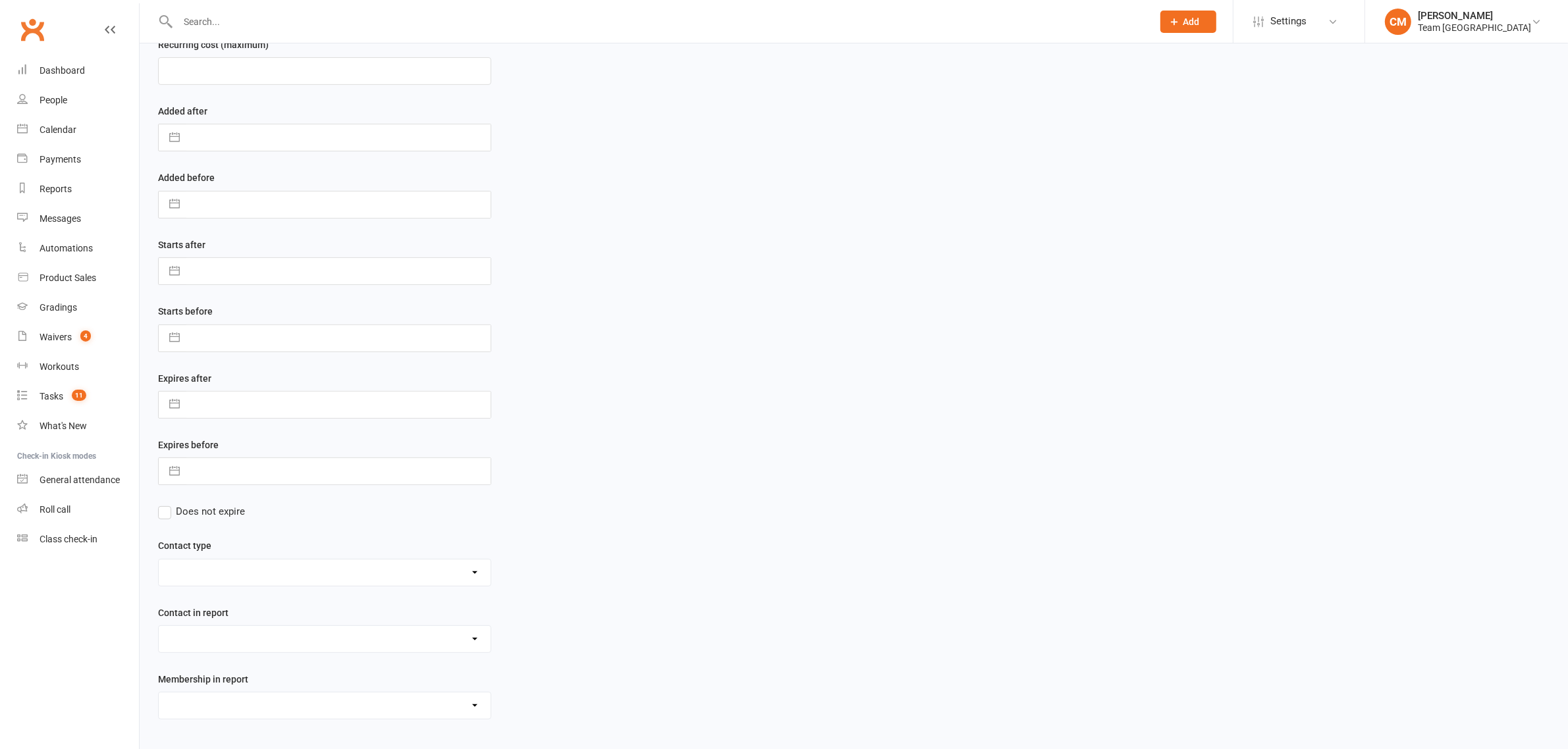 click on "Admin - AT Reminder SMS Admin - Communication December/January Monthly Payments advice Admin - January Term Payments [CWX] AT Reconciliation: NACS that have an active AT membership (base report) [CWX] AT Reconciliation: NACs with Fee Membership only (not AT) [CWX] Membership Reconciliation : Active Students linked to an Active NAC (1 or none memberships) Delivery - Grading Connection List Delivery - Grading Green Stripe Ninja Delivery - Grading List Cho Dan Bo to Black Belt Delivery - Grading List Junior Delivery - Grading List Ninja Beginner Delivery - Grading List Ninja Intermediate & Advanced Delivery - Grading List Stripe Red Stripe to Cho Dan Bo (Warrior & Junior) Delivery - Grading List Warrior Beginner Delivery - Grading List Warrior Intermediate & Advanced Delivery - Member Medical Flags (waiver answers) Events - Parent Week SMS Report (White Belt Ninja & Warrior Parents) Events - Parent Week SMS Report (White Belt Taekinda Parents) Finance - 2 classes+ within a week Finance - 2 class + NAC Payment" at bounding box center [325, 706] 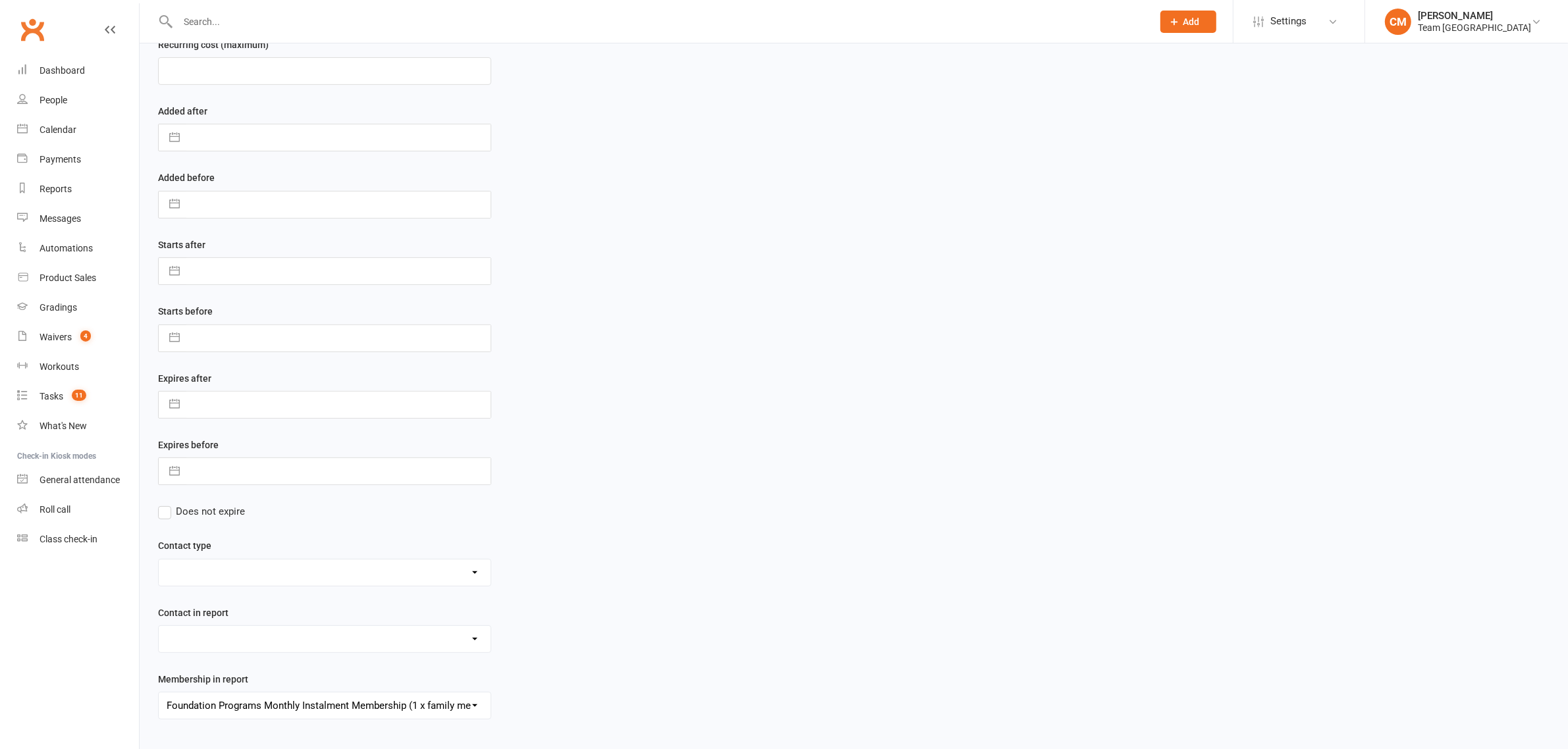 click on "Admin - AT Reminder SMS Admin - Communication December/January Monthly Payments advice Admin - January Term Payments [CWX] AT Reconciliation: NACS that have an active AT membership (base report) [CWX] AT Reconciliation: NACs with Fee Membership only (not AT) [CWX] Membership Reconciliation : Active Students linked to an Active NAC (1 or none memberships) Delivery - Grading Connection List Delivery - Grading Green Stripe Ninja Delivery - Grading List Cho Dan Bo to Black Belt Delivery - Grading List Junior Delivery - Grading List Ninja Beginner Delivery - Grading List Ninja Intermediate & Advanced Delivery - Grading List Stripe Red Stripe to Cho Dan Bo (Warrior & Junior) Delivery - Grading List Warrior Beginner Delivery - Grading List Warrior Intermediate & Advanced Delivery - Member Medical Flags (waiver answers) Events - Parent Week SMS Report (White Belt Ninja & Warrior Parents) Events - Parent Week SMS Report (White Belt Taekinda Parents) Finance - 2 classes+ within a week Finance - 2 class + NAC Payment" at bounding box center [325, 706] 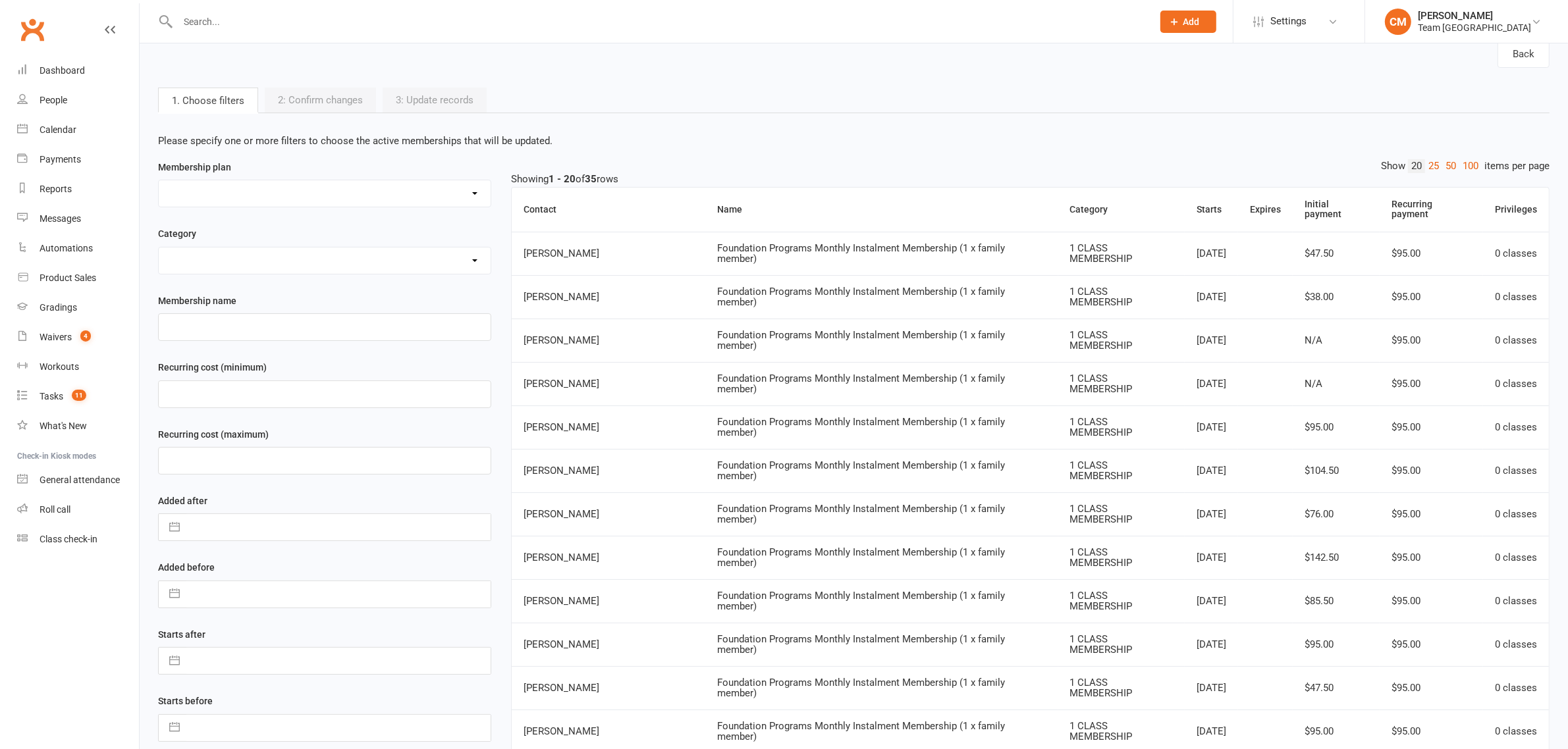 scroll, scrollTop: 0, scrollLeft: 0, axis: both 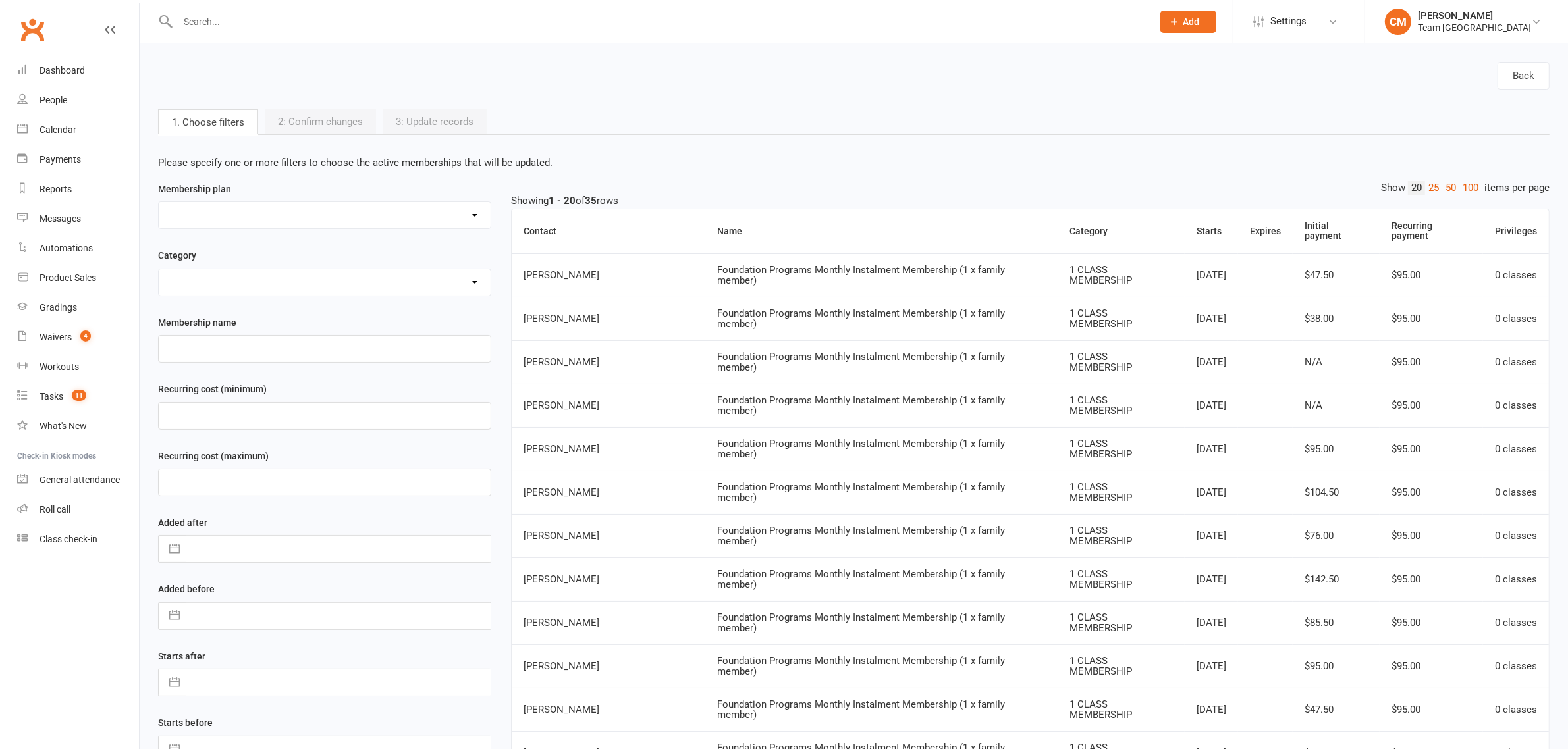click on "Please specify one or more filters to choose the active memberships that will be updated. Membership plan 1 x Family Member - Annual Membership 1 x Family Member - Monthly Instalment Membership 1 x Family Member - Term Membership 2 x Family Member - Annual Membership 2 x Family Member - Monthly Instalment Membership 2 x Family Member - Term Membership 3 x Family Member - Annual Membership 3 x Family Member - Monthly Instalment Membership 3 x Family Member - Term Membership 4 x Family Member - Monthly Instalment Membership 4 x Family Member - Term Membership Athlete Program Membership Payment Australian Taekwondo Registration Complimentary Membership Family Combination Membership (membership fee quote provided at trial) Foundation Programs Annual Membership (1 x family member) Foundation Programs Annual Membership (2 x family member) Foundation Programs Monthly Instalment Membership (1 x family member) Foundation Programs Monthly Instalment Membership (2 x family member) Funded Membership Plan One-off payment" at bounding box center [853, 683] 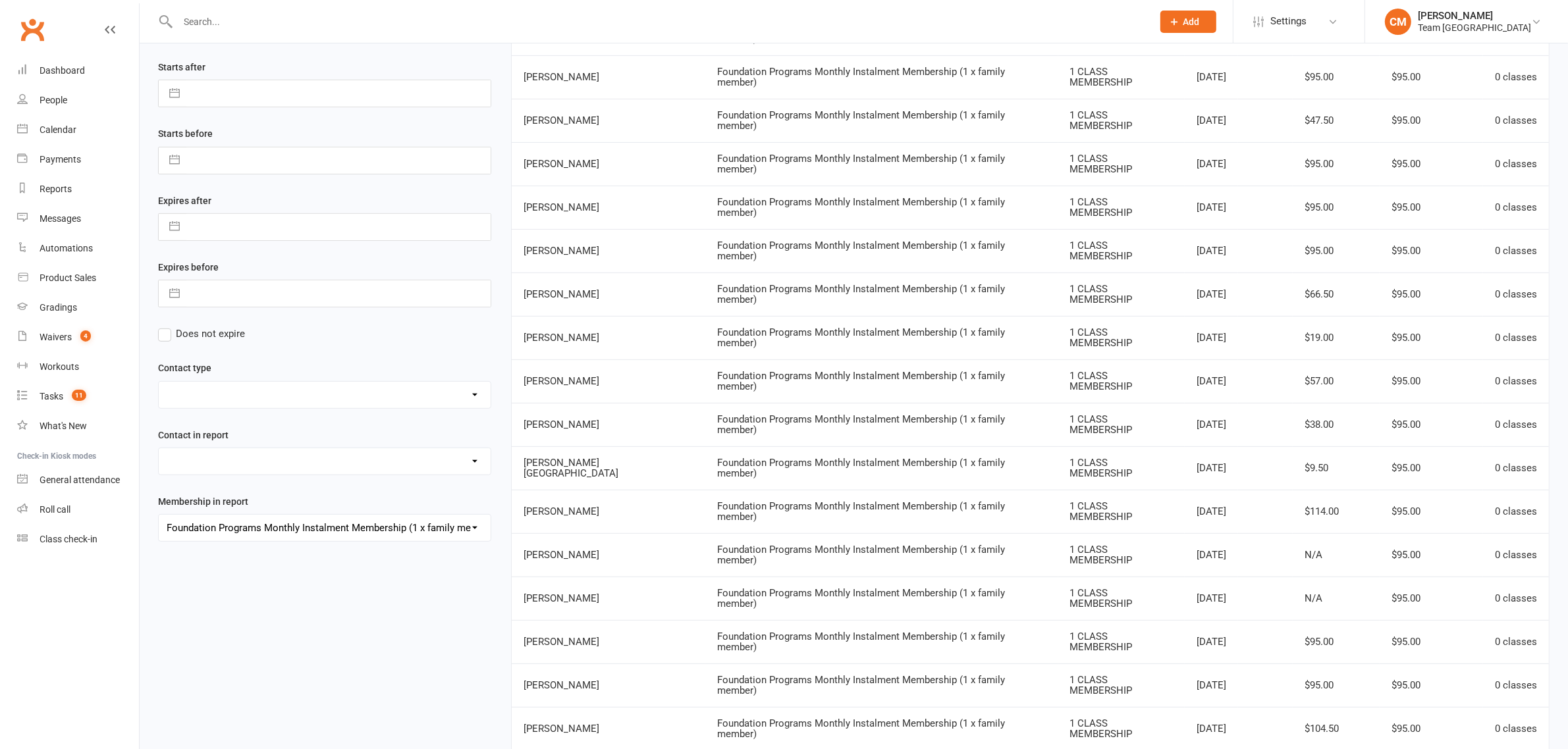 scroll, scrollTop: 706, scrollLeft: 0, axis: vertical 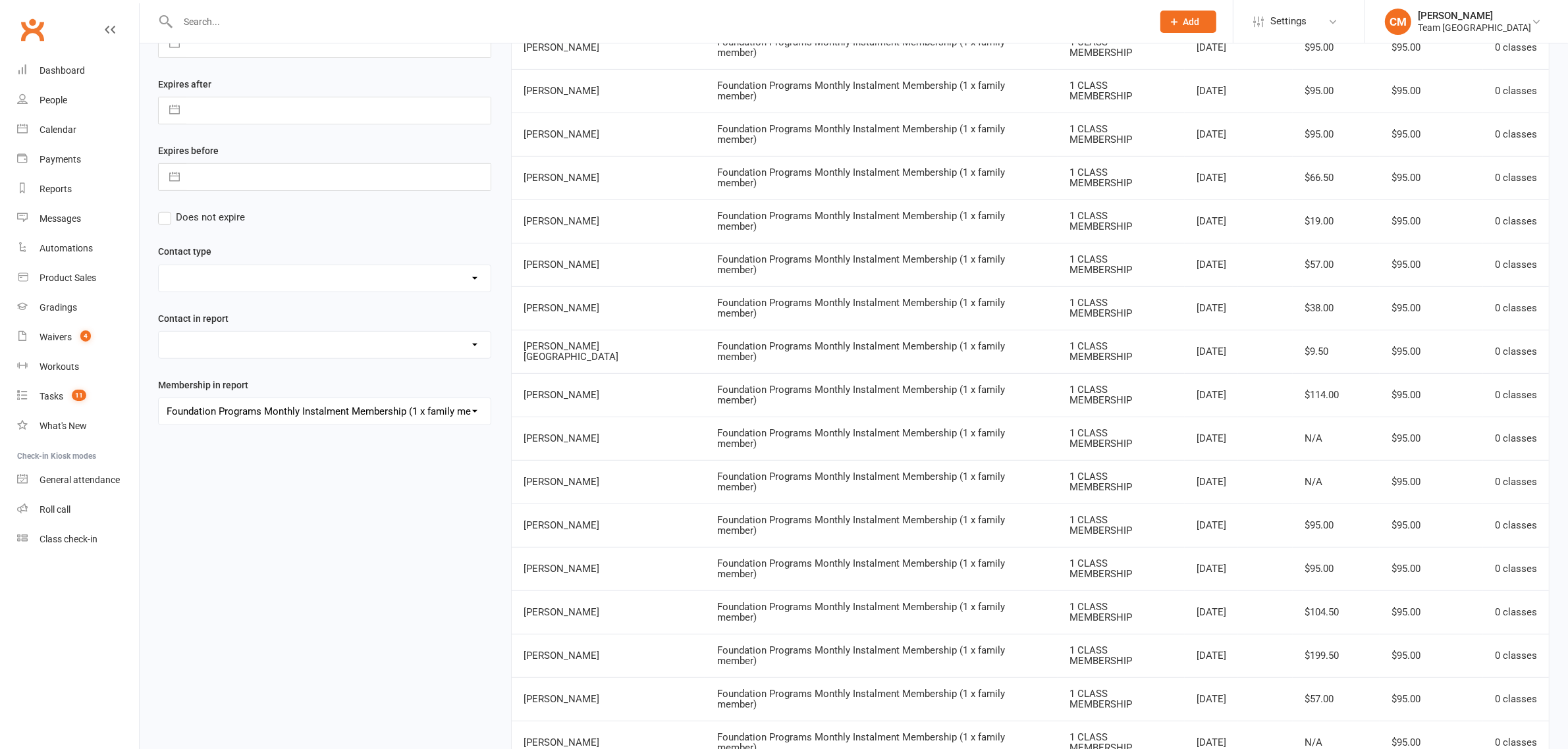 click on "Next step: make changes" at bounding box center [1473, 1101] 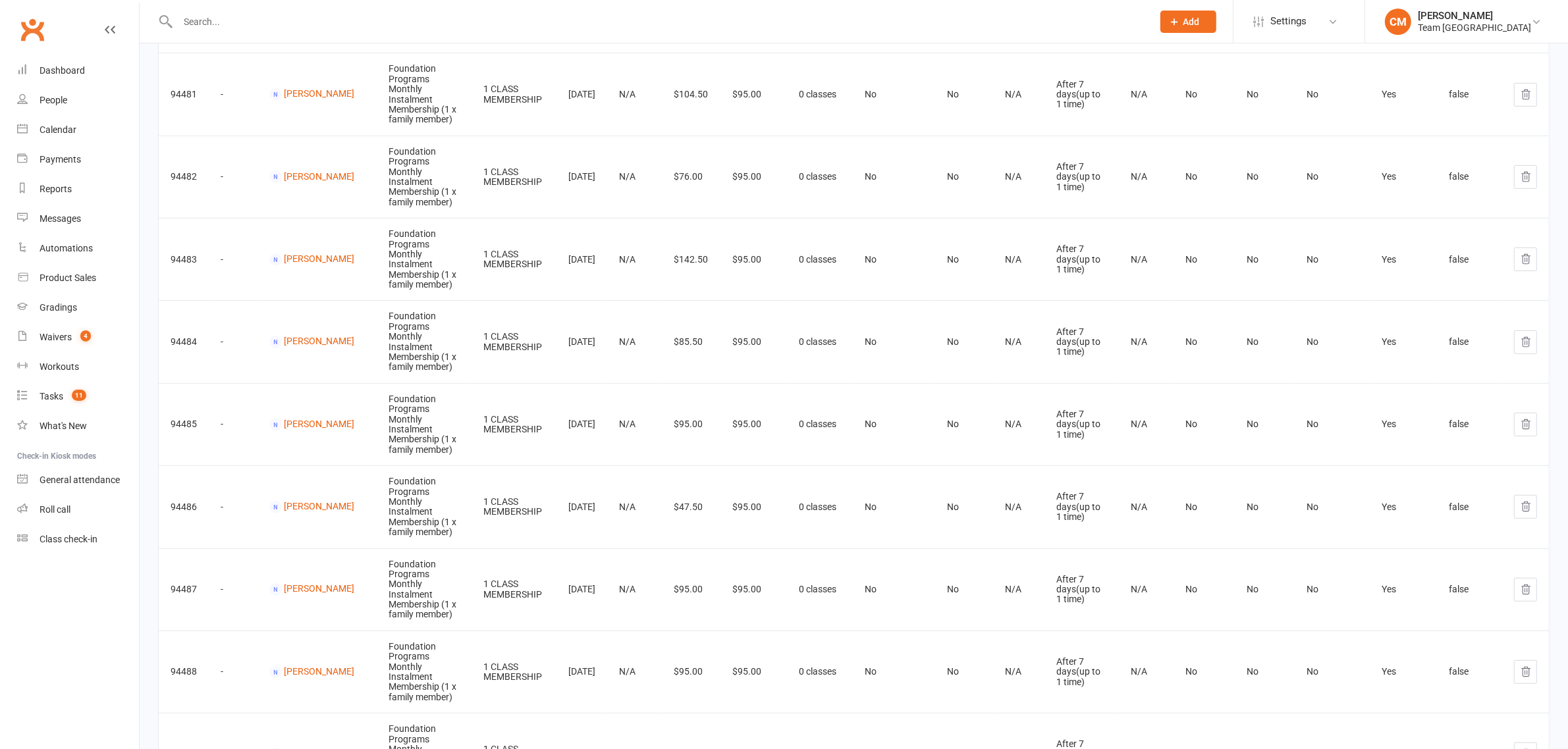 scroll, scrollTop: 44, scrollLeft: 0, axis: vertical 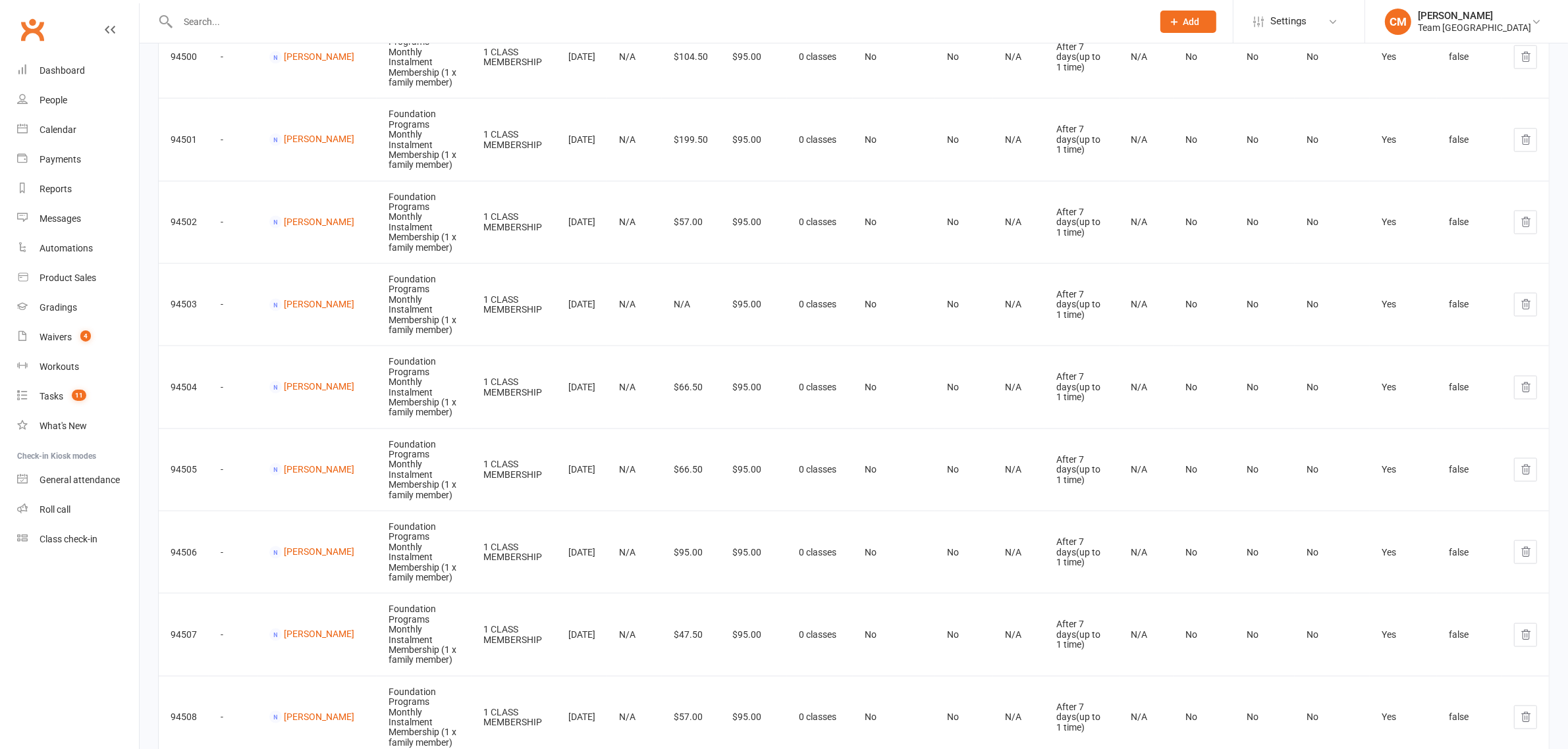 click at bounding box center (853, 935) 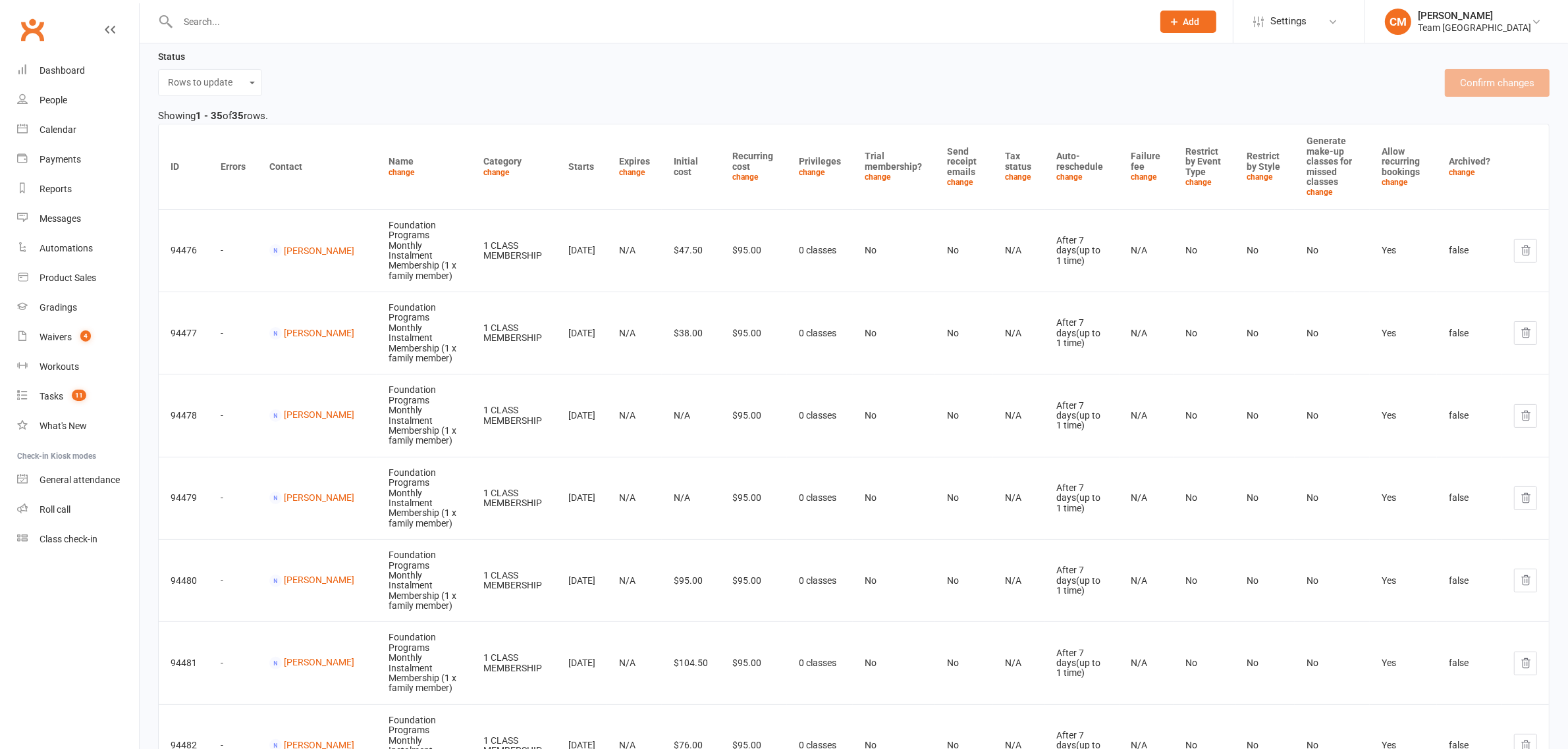 scroll, scrollTop: 41, scrollLeft: 0, axis: vertical 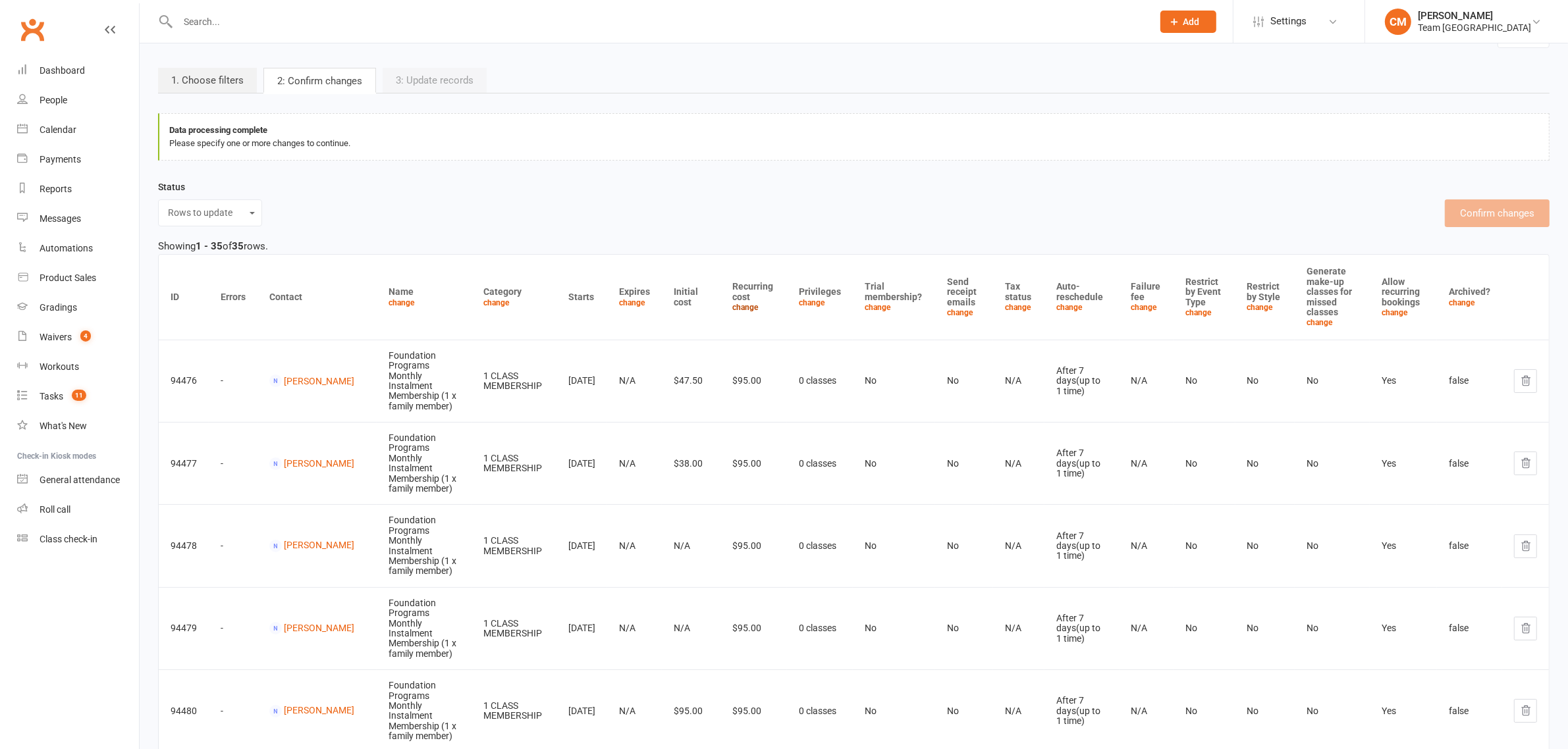 click on "change" at bounding box center [745, 307] 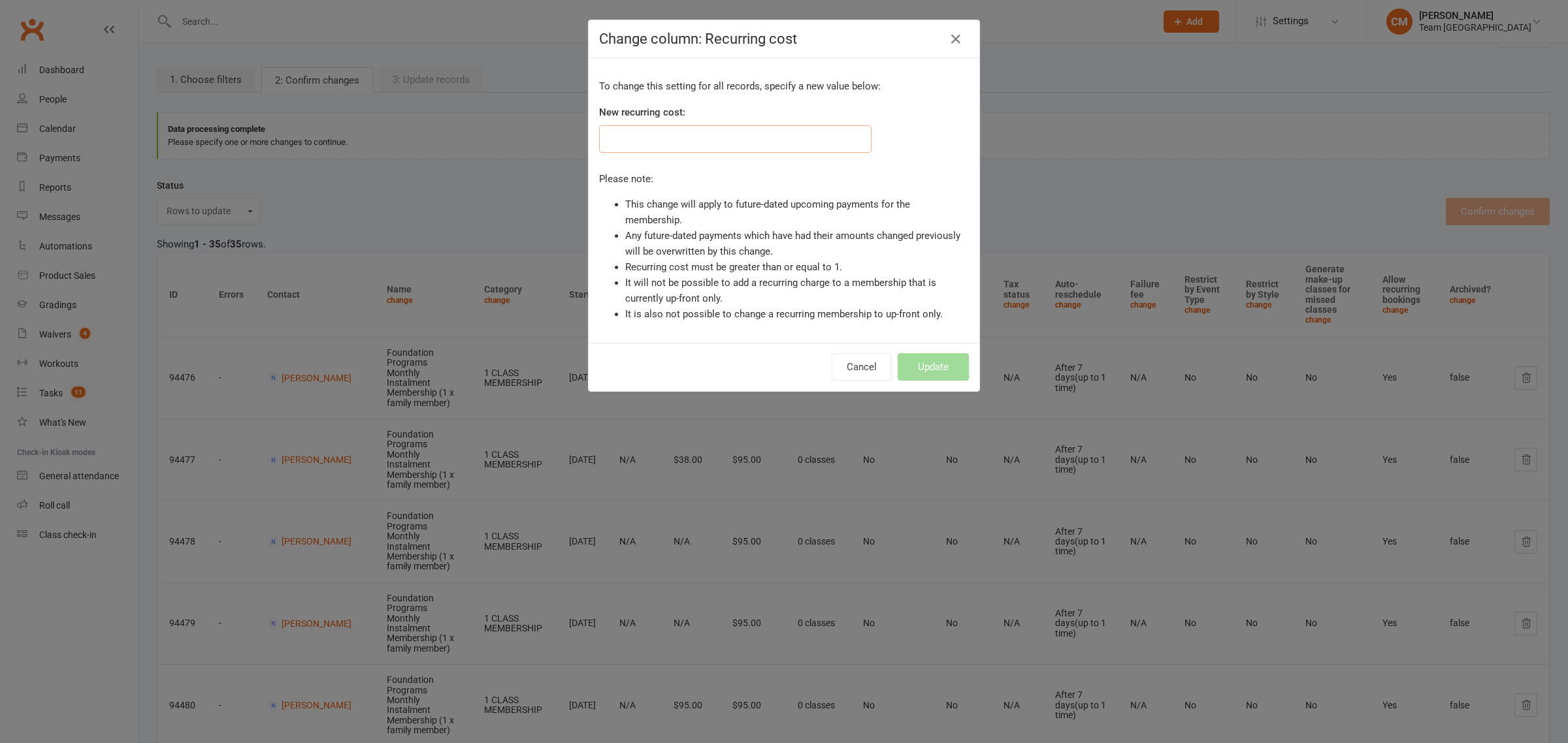 click at bounding box center (735, 139) 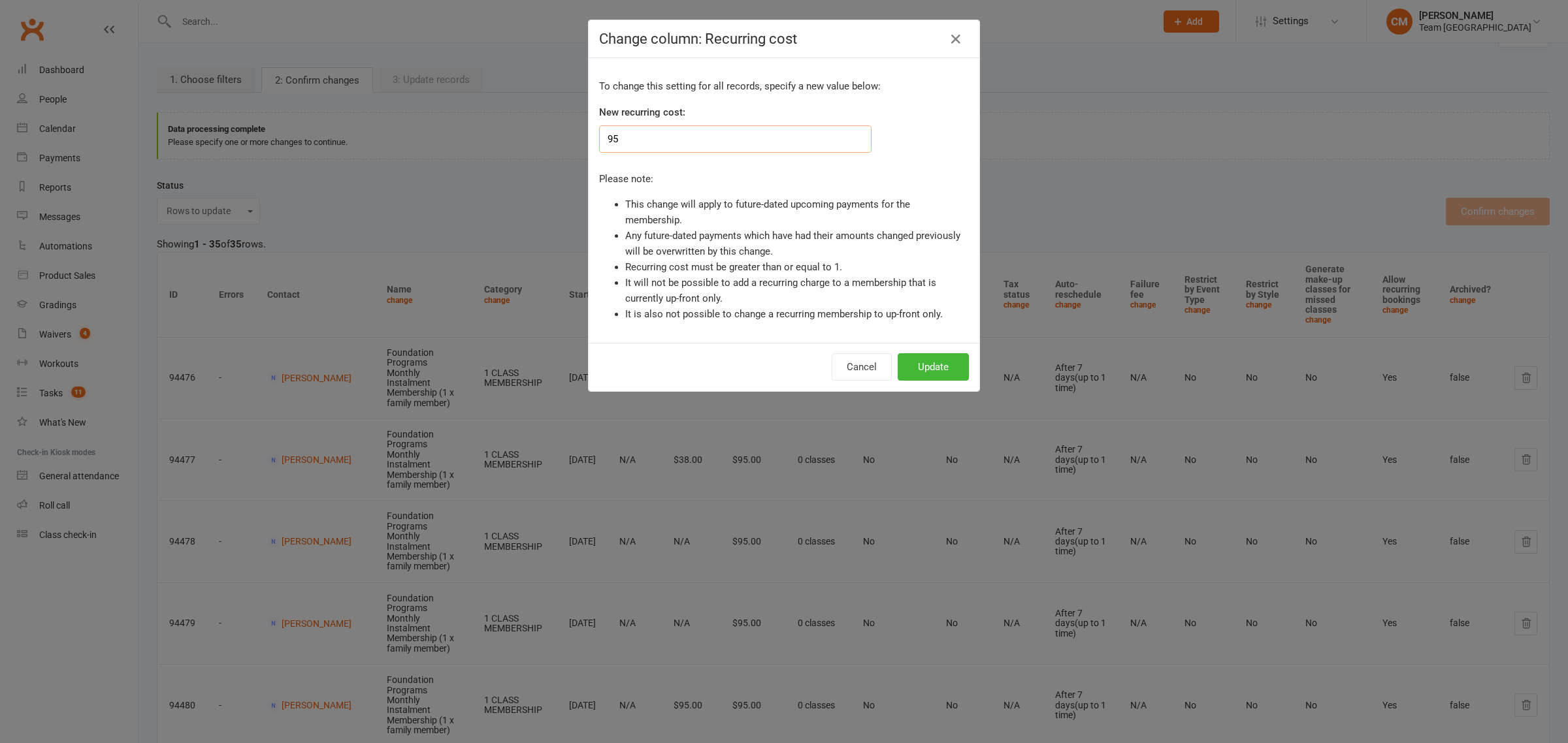 type on "95" 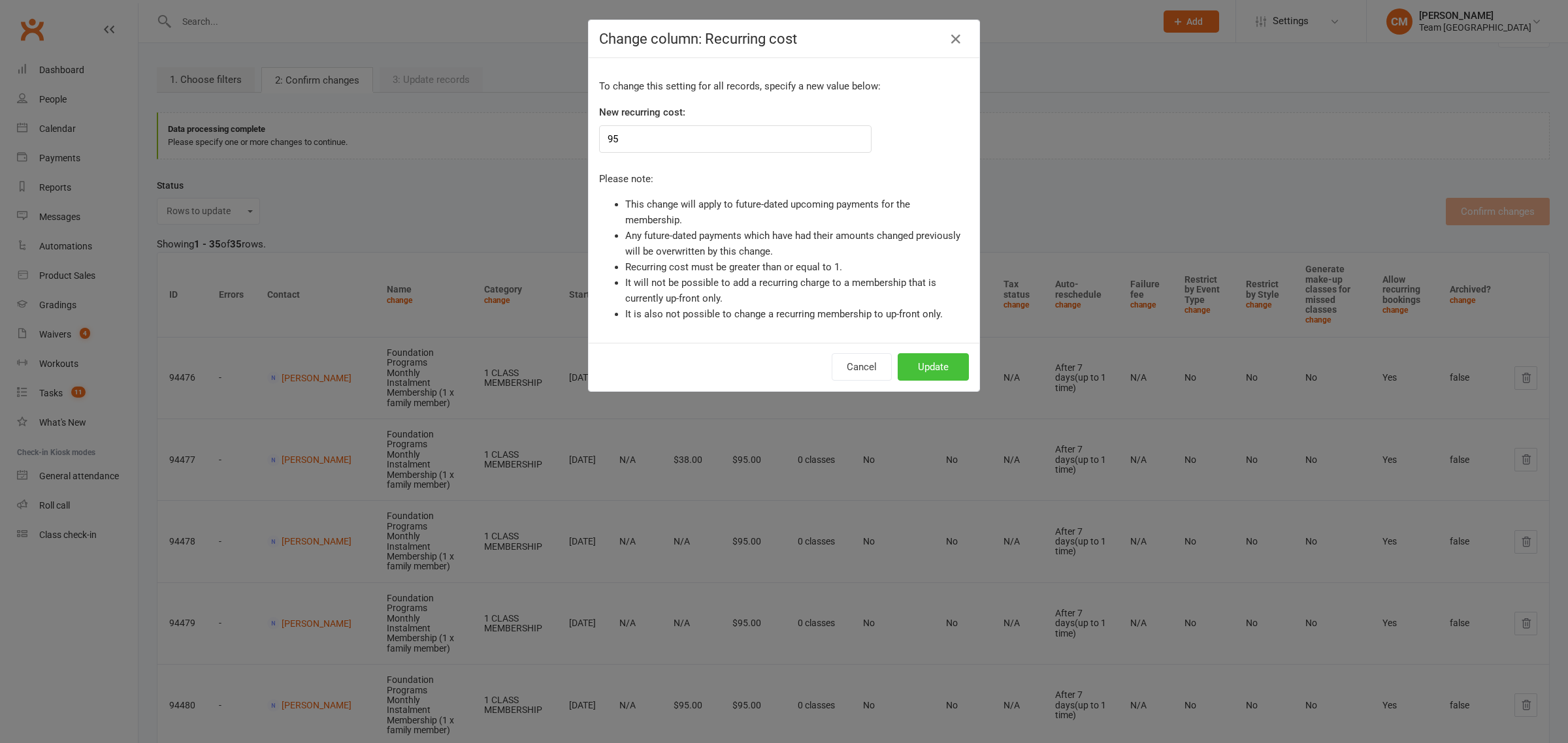 click on "Update" at bounding box center [933, 367] 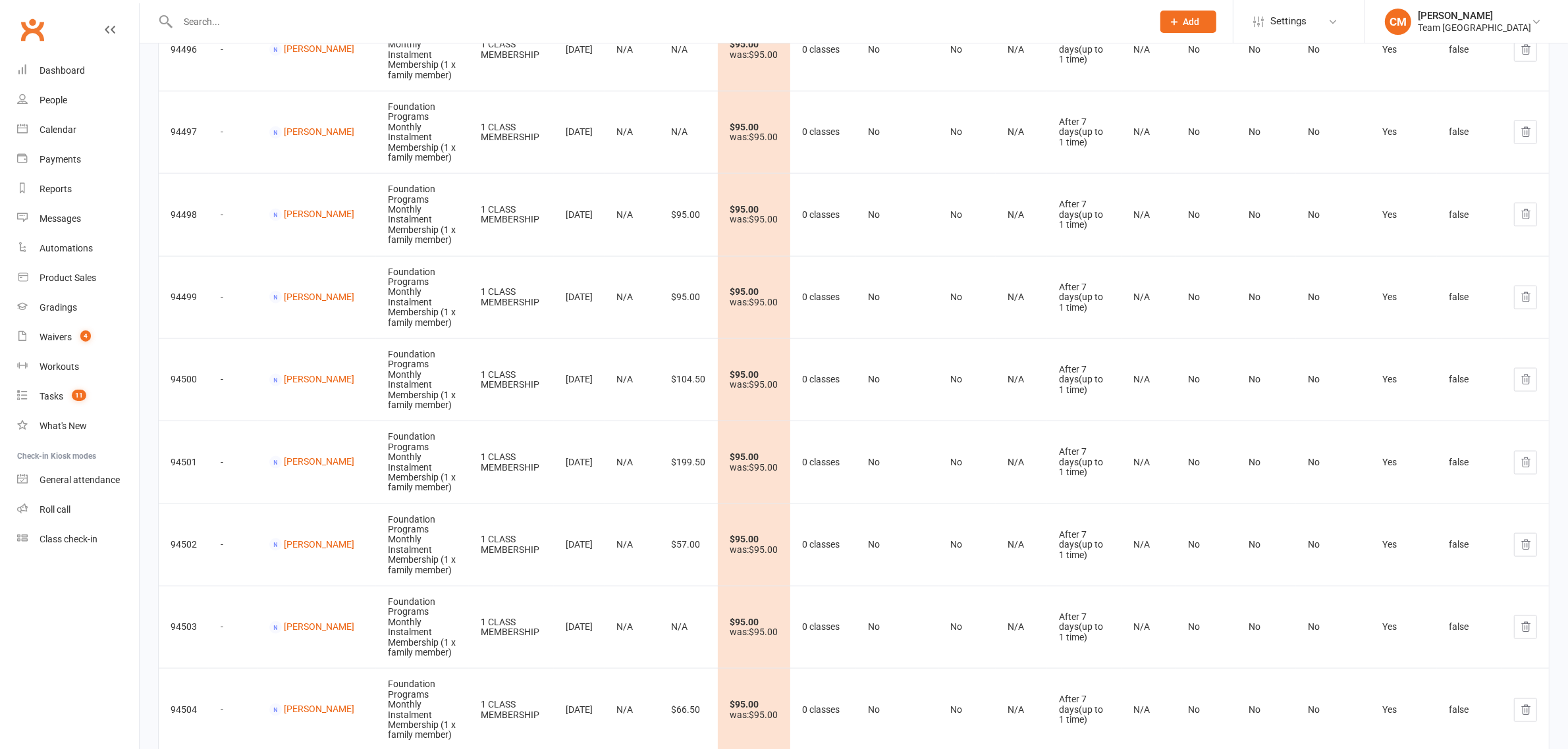 scroll, scrollTop: 2345, scrollLeft: 0, axis: vertical 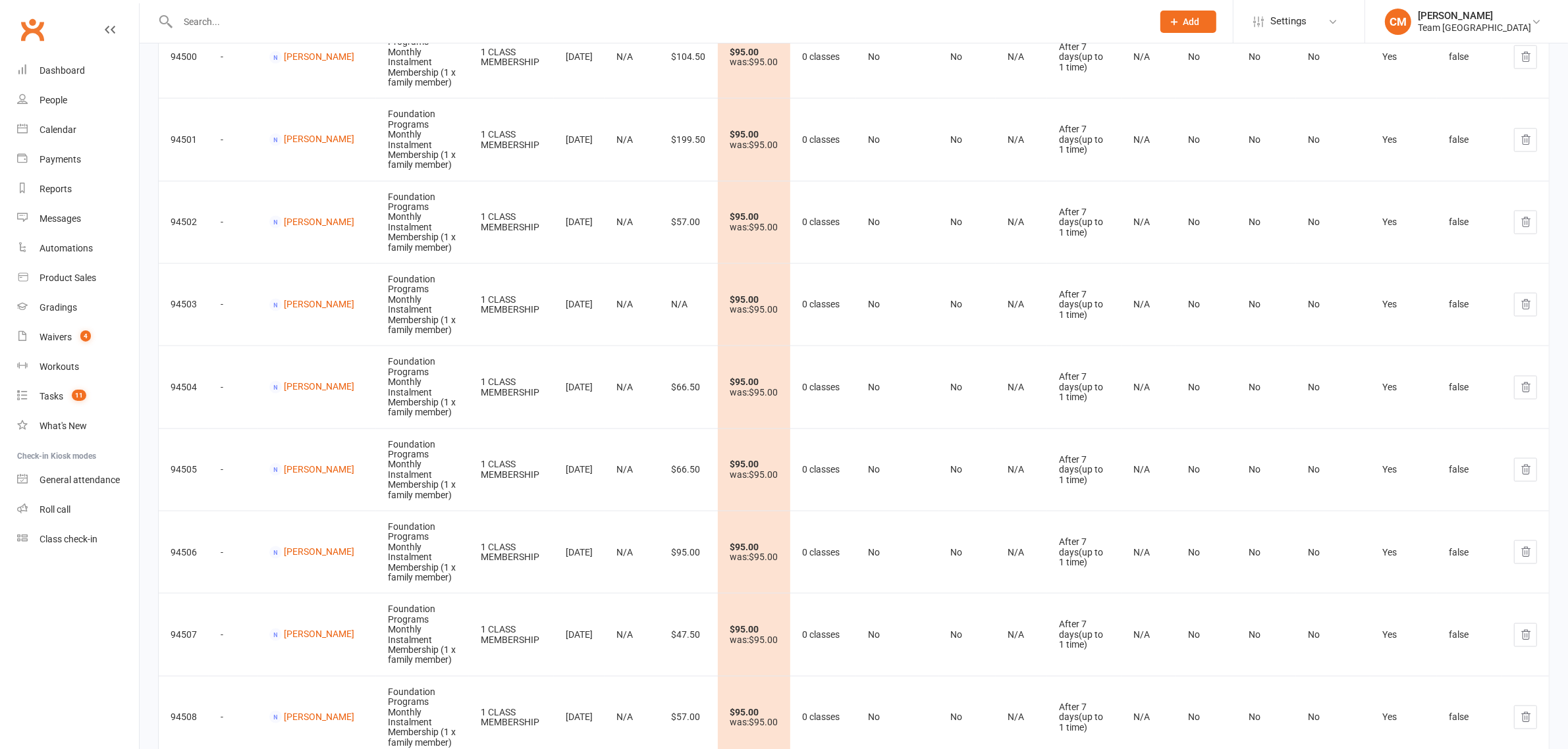 click on "Confirm changes" at bounding box center [1497, 979] 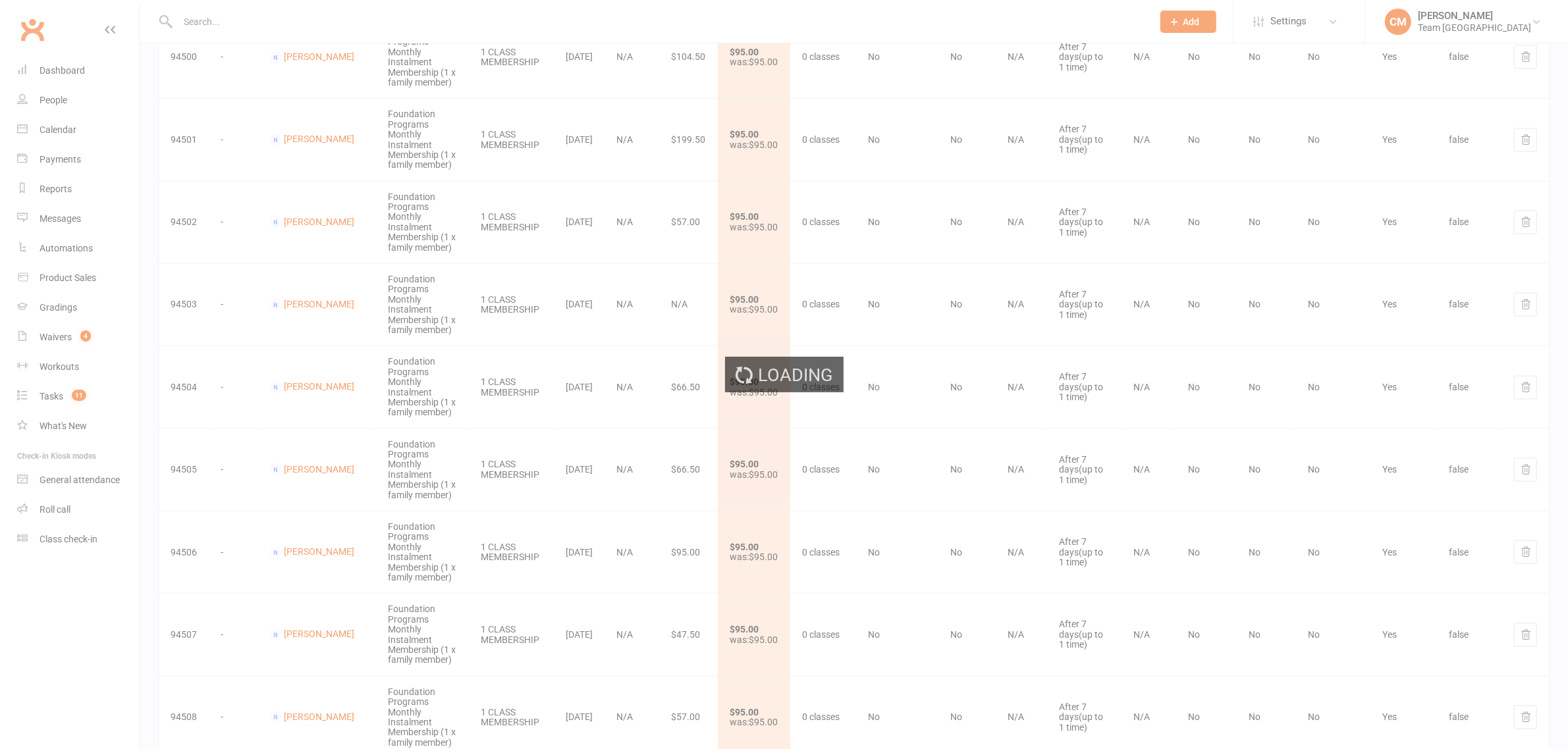scroll, scrollTop: 0, scrollLeft: 0, axis: both 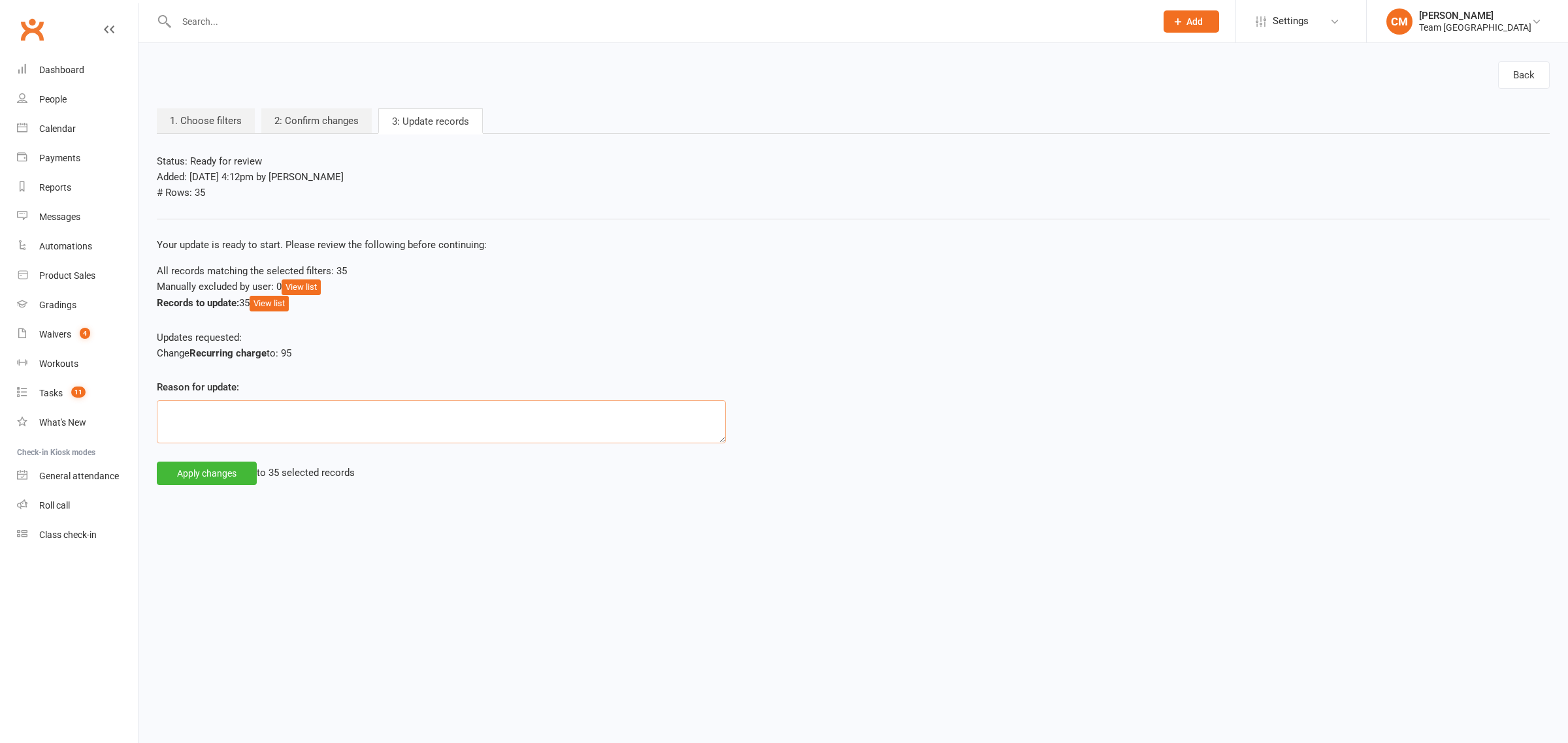drag, startPoint x: 583, startPoint y: 413, endPoint x: 553, endPoint y: 426, distance: 32.695565 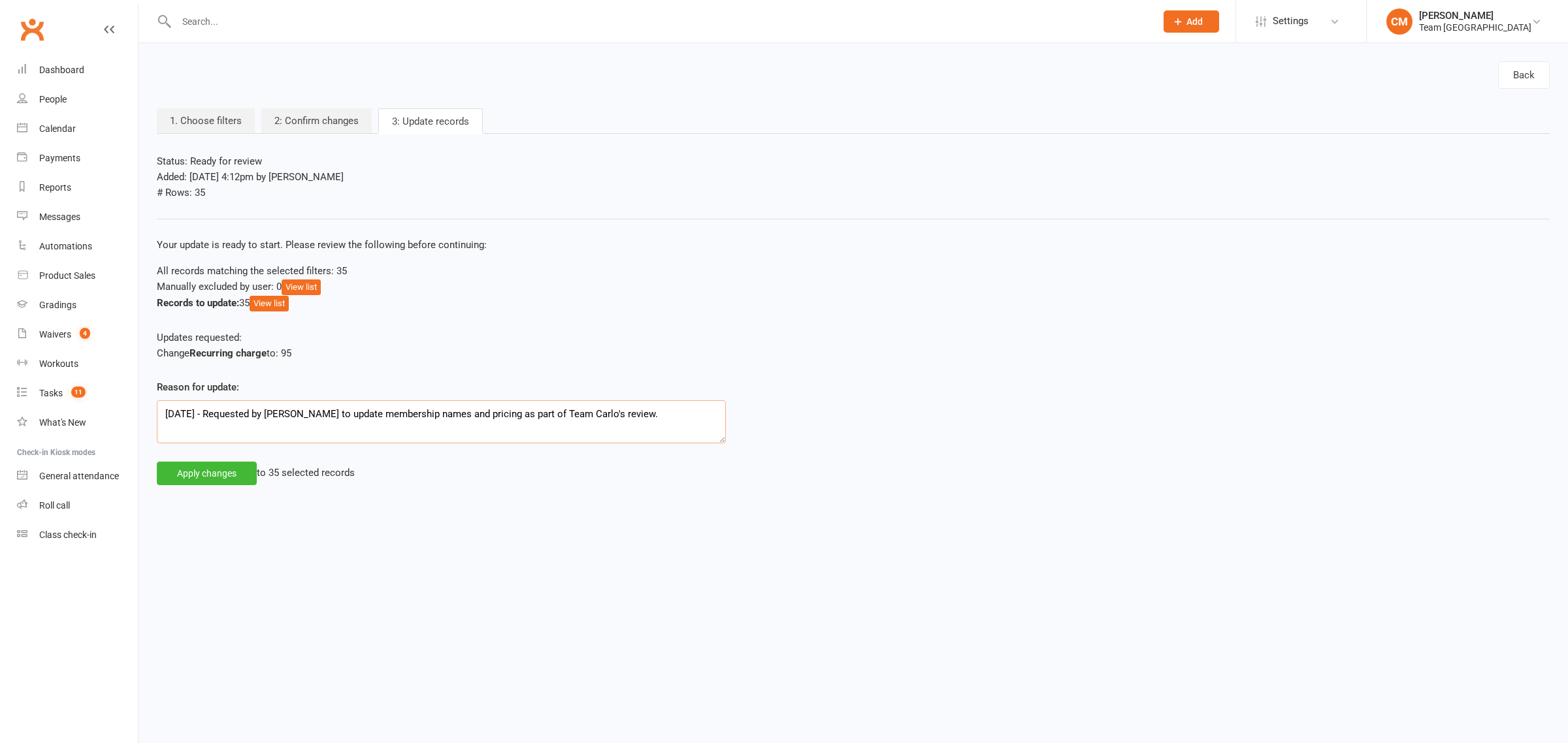 type on "11/07/2025 - Requested by Clare to update membership names and pricing as part of Team Carlo's review." 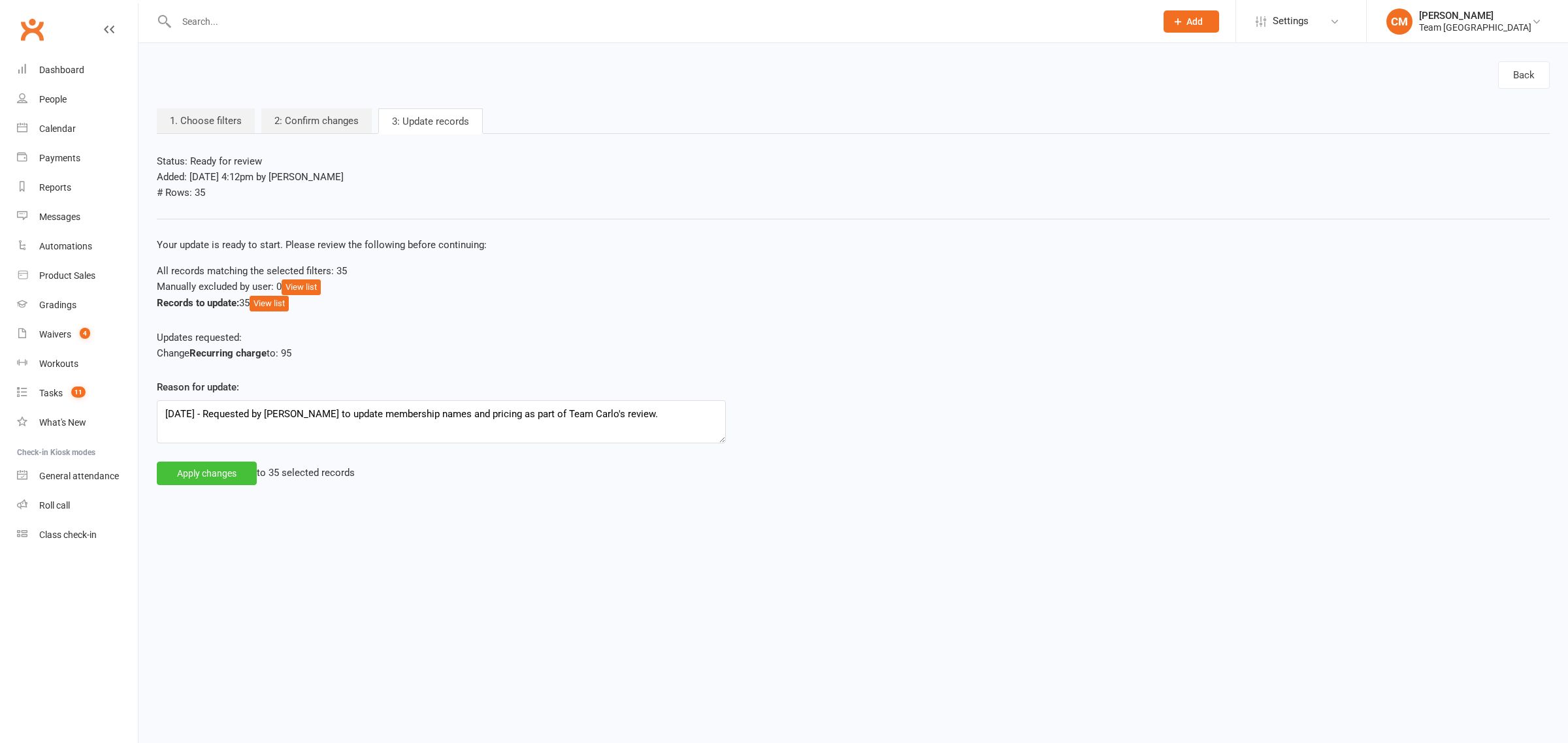 click on "Apply changes" 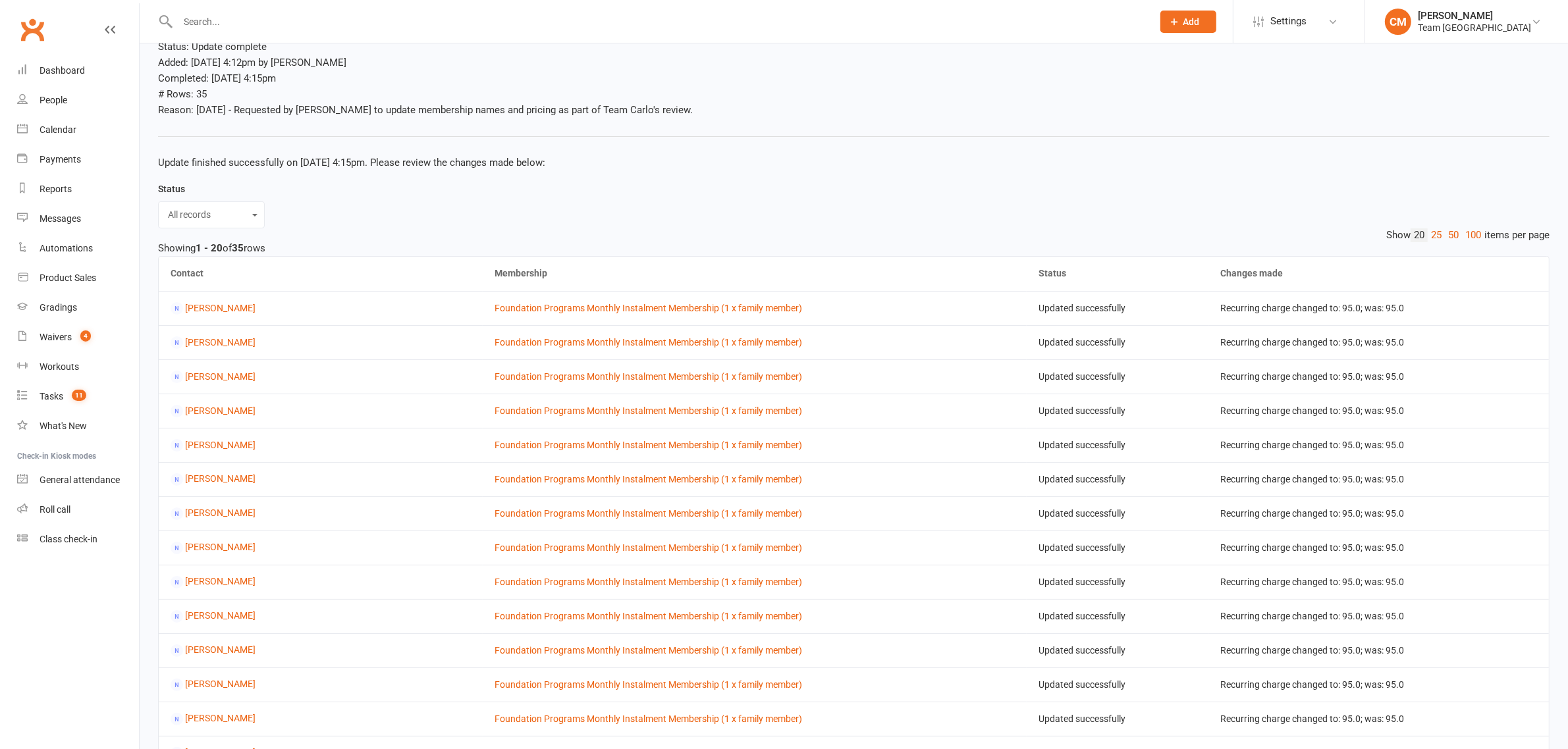 scroll, scrollTop: 0, scrollLeft: 0, axis: both 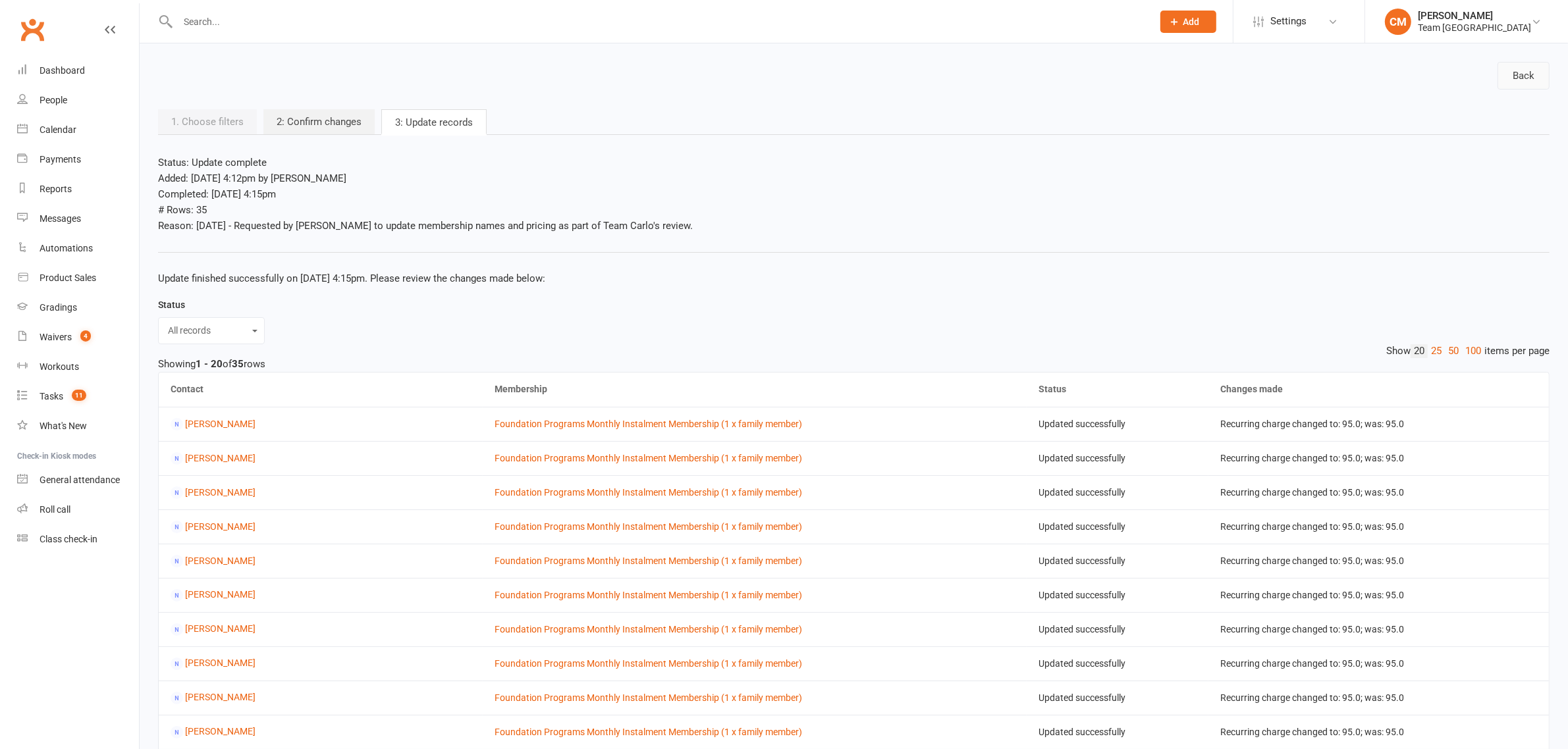 click on "Back" at bounding box center [1523, 76] 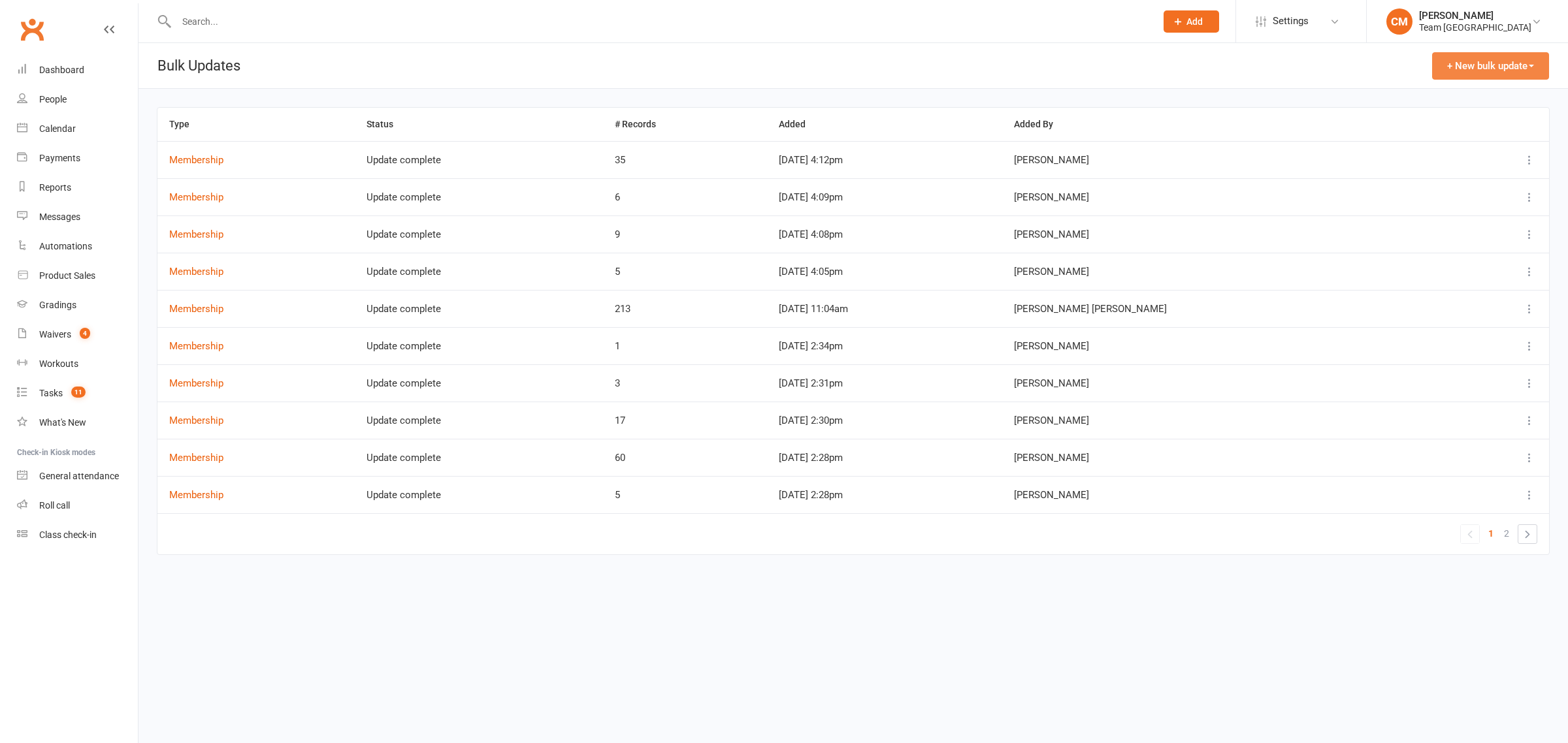 click on "+ New bulk update" at bounding box center (1490, 66) 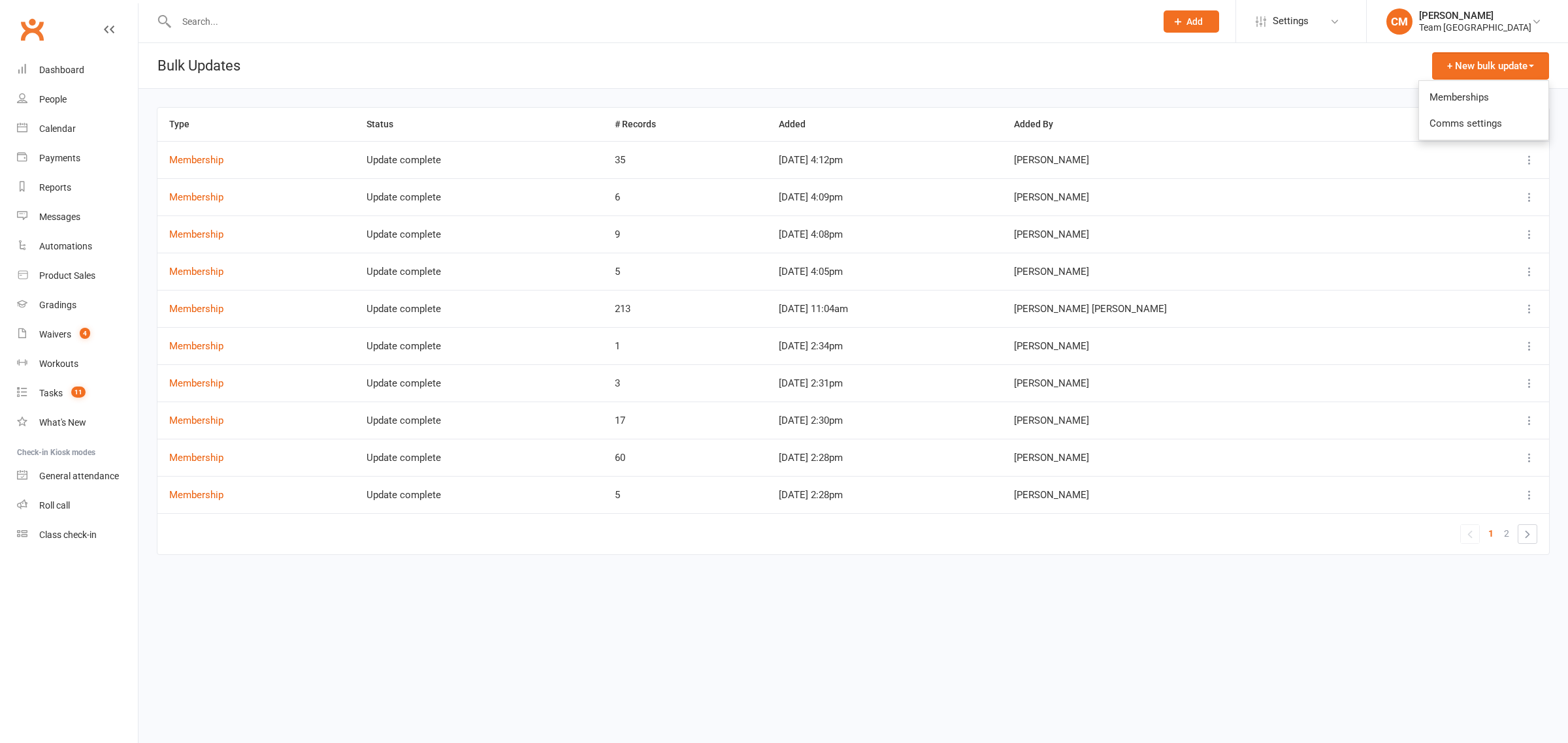 click on "Memberships" at bounding box center (1484, 97) 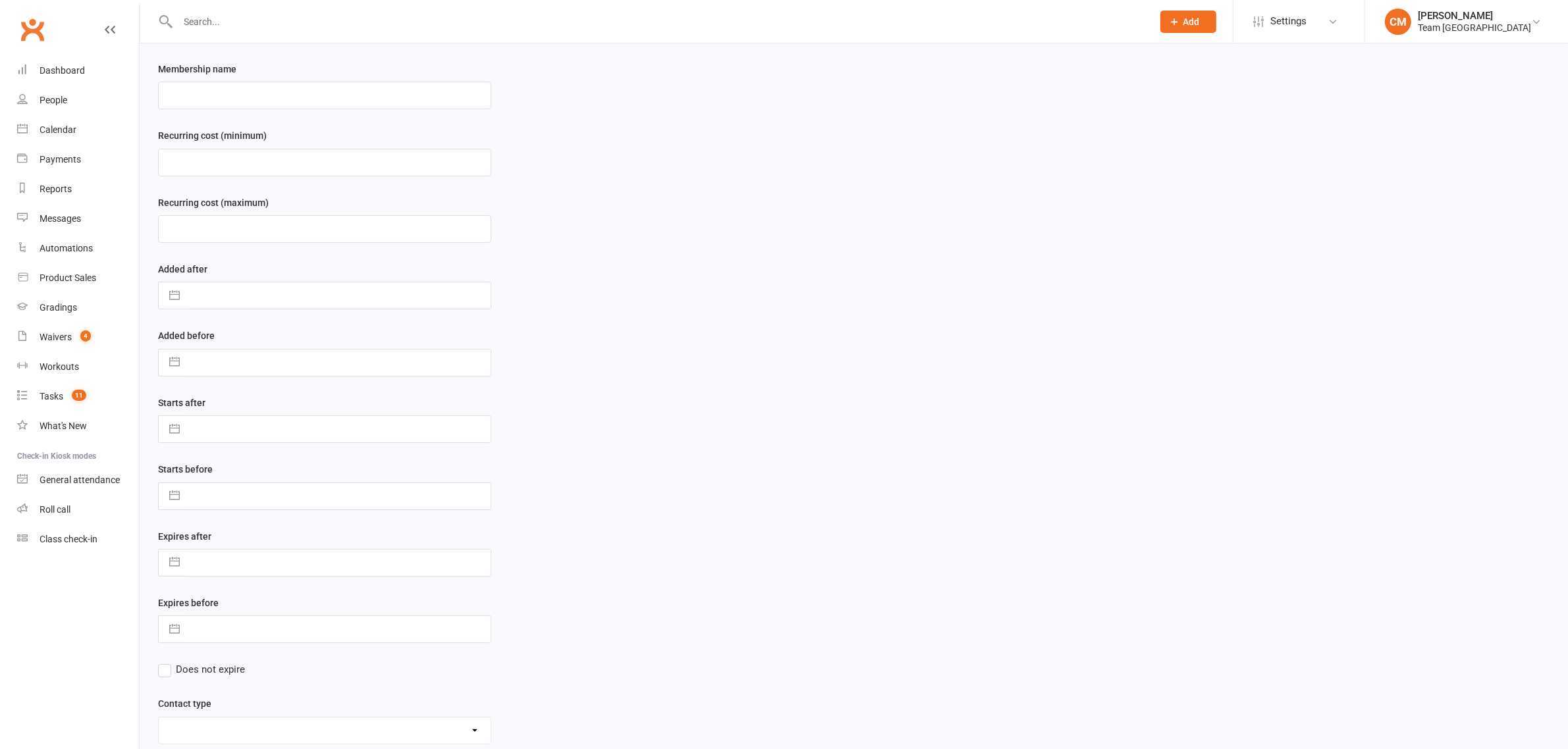 scroll, scrollTop: 411, scrollLeft: 0, axis: vertical 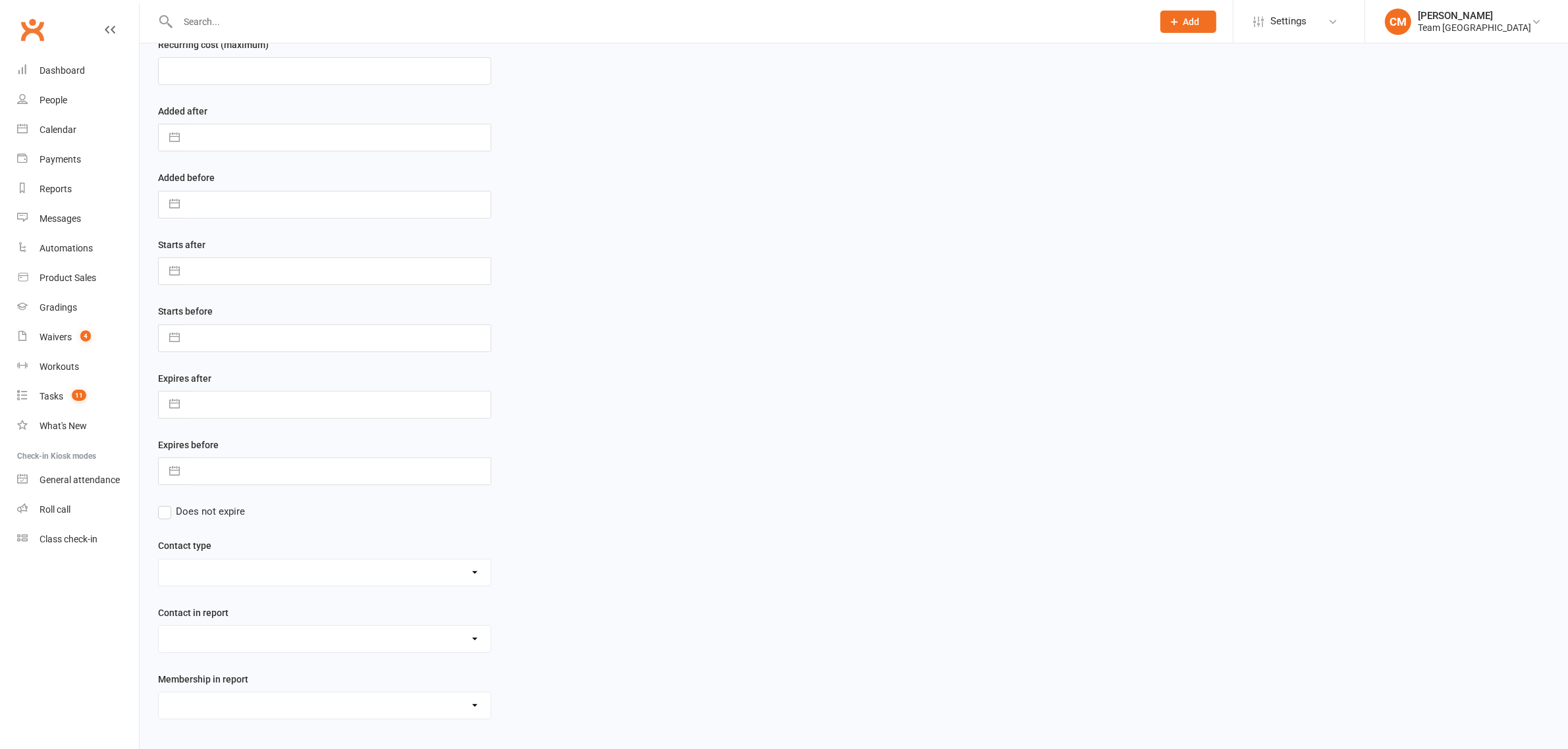 click on "Admin - AT Reminder SMS Admin - Communication December/January Monthly Payments advice Admin - January Term Payments [CWX] AT Reconciliation: NACS that have an active AT membership (base report) [CWX] AT Reconciliation: NACs with Fee Membership only (not AT) [CWX] Membership Reconciliation : Active Students linked to an Active NAC (1 or none memberships) Delivery - Grading Connection List Delivery - Grading Green Stripe Ninja Delivery - Grading List Cho Dan Bo to Black Belt Delivery - Grading List Junior Delivery - Grading List Ninja Beginner Delivery - Grading List Ninja Intermediate & Advanced Delivery - Grading List Stripe Red Stripe to Cho Dan Bo (Warrior & Junior) Delivery - Grading List Warrior Beginner Delivery - Grading List Warrior Intermediate & Advanced Delivery - Member Medical Flags (waiver answers) Events - Parent Week SMS Report (White Belt Ninja & Warrior Parents) Events - Parent Week SMS Report (White Belt Taekinda Parents) Finance - 2 classes+ within a week Finance - 2 class + NAC Payment" at bounding box center [325, 706] 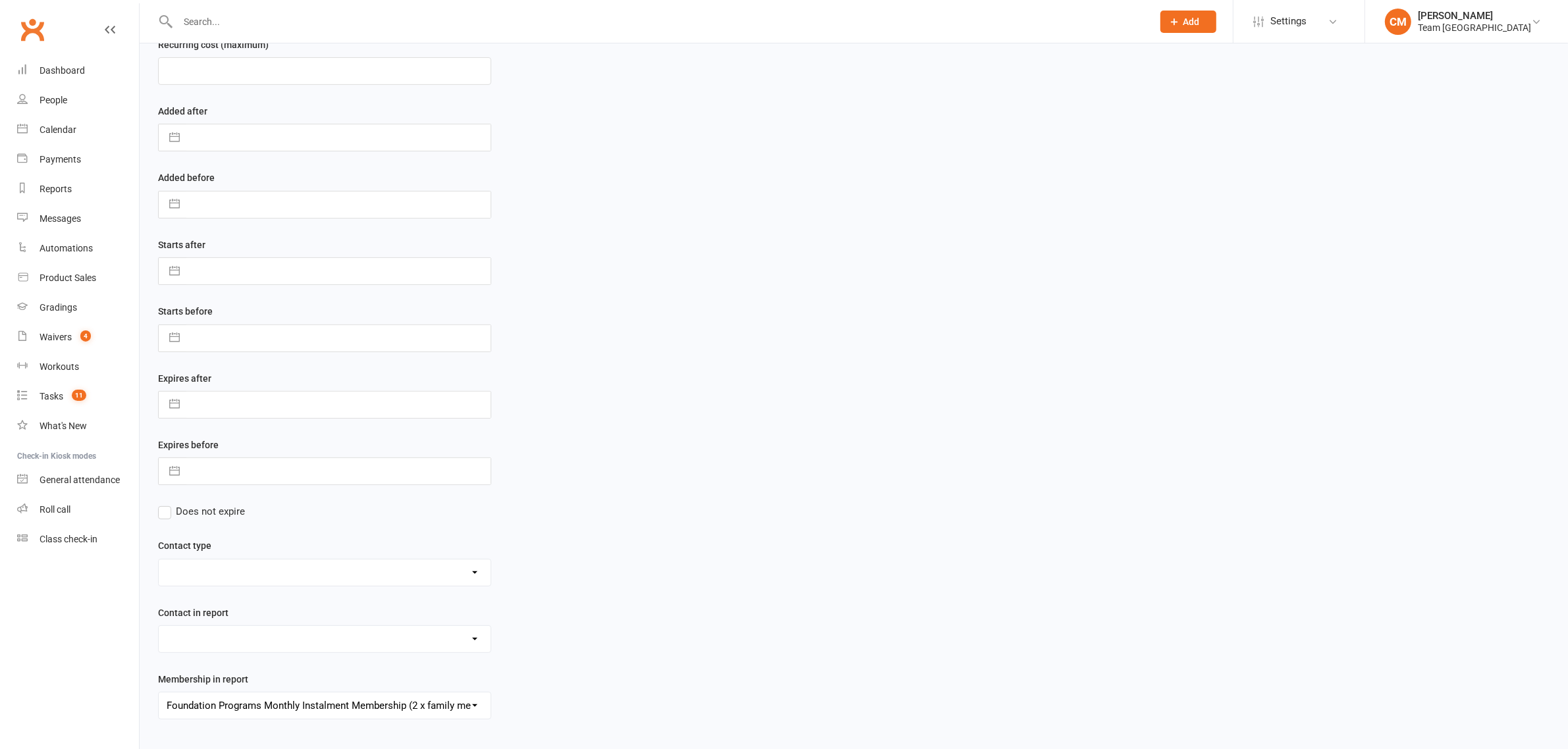click on "Admin - AT Reminder SMS Admin - Communication December/January Monthly Payments advice Admin - January Term Payments [CWX] AT Reconciliation: NACS that have an active AT membership (base report) [CWX] AT Reconciliation: NACs with Fee Membership only (not AT) [CWX] Membership Reconciliation : Active Students linked to an Active NAC (1 or none memberships) Delivery - Grading Connection List Delivery - Grading Green Stripe Ninja Delivery - Grading List Cho Dan Bo to Black Belt Delivery - Grading List Junior Delivery - Grading List Ninja Beginner Delivery - Grading List Ninja Intermediate & Advanced Delivery - Grading List Stripe Red Stripe to Cho Dan Bo (Warrior & Junior) Delivery - Grading List Warrior Beginner Delivery - Grading List Warrior Intermediate & Advanced Delivery - Member Medical Flags (waiver answers) Events - Parent Week SMS Report (White Belt Ninja & Warrior Parents) Events - Parent Week SMS Report (White Belt Taekinda Parents) Finance - 2 classes+ within a week Finance - 2 class + NAC Payment" at bounding box center [325, 706] 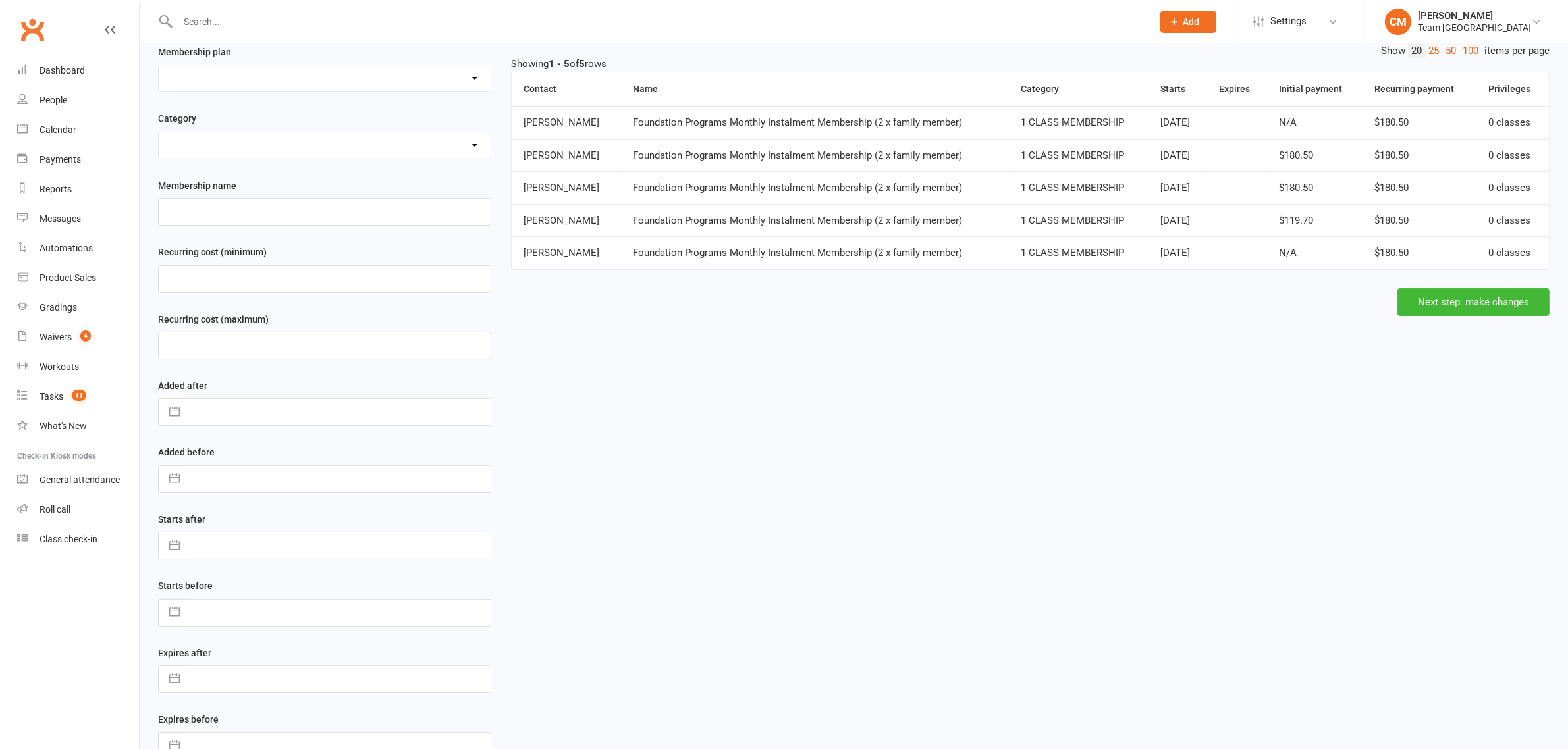 scroll, scrollTop: 82, scrollLeft: 0, axis: vertical 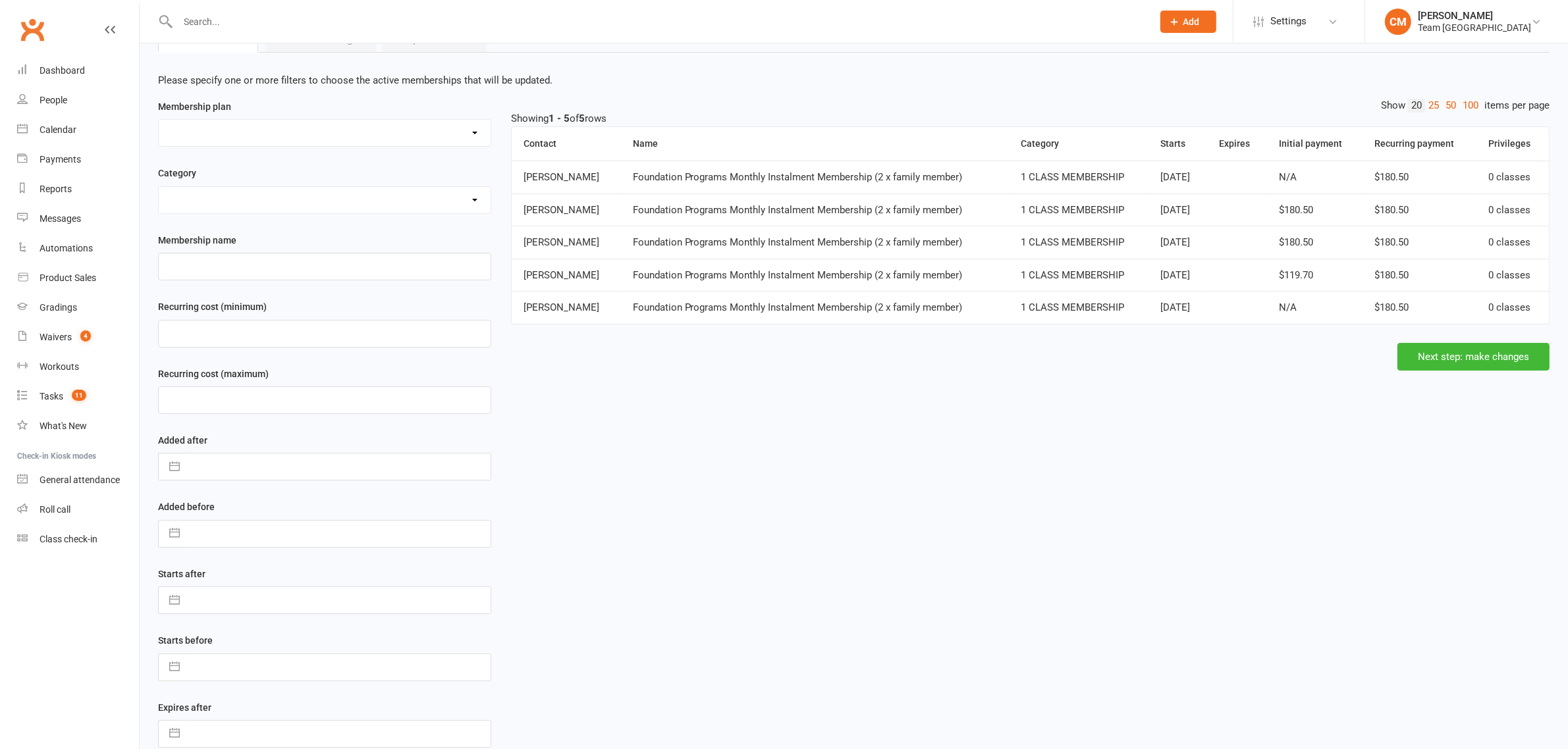 click on "Membership plan 1 x Family Member - Annual Membership 1 x Family Member - Monthly Instalment Membership 1 x Family Member - Term Membership 2 x Family Member - Annual Membership 2 x Family Member - Monthly Instalment Membership 2 x Family Member - Term Membership 3 x Family Member - Annual Membership 3 x Family Member - Monthly Instalment Membership 3 x Family Member - Term Membership 4 x Family Member - Monthly Instalment Membership 4 x Family Member - Term Membership Athlete Program Membership Payment Australian Taekwondo Registration Complimentary Membership Family Combination Membership (membership fee quote provided at trial) Foundation Programs Annual Membership (1 x family member) Foundation Programs Annual Membership (2 x family member) Foundation Programs Monthly Instalment Membership (1 x family member) Foundation Programs Monthly Instalment Membership (2 x family member) Foundation Programs Term Membership (1 x family member) Foundation Programs Term Membership (2 x family member) One-off payment" at bounding box center (853, 582) 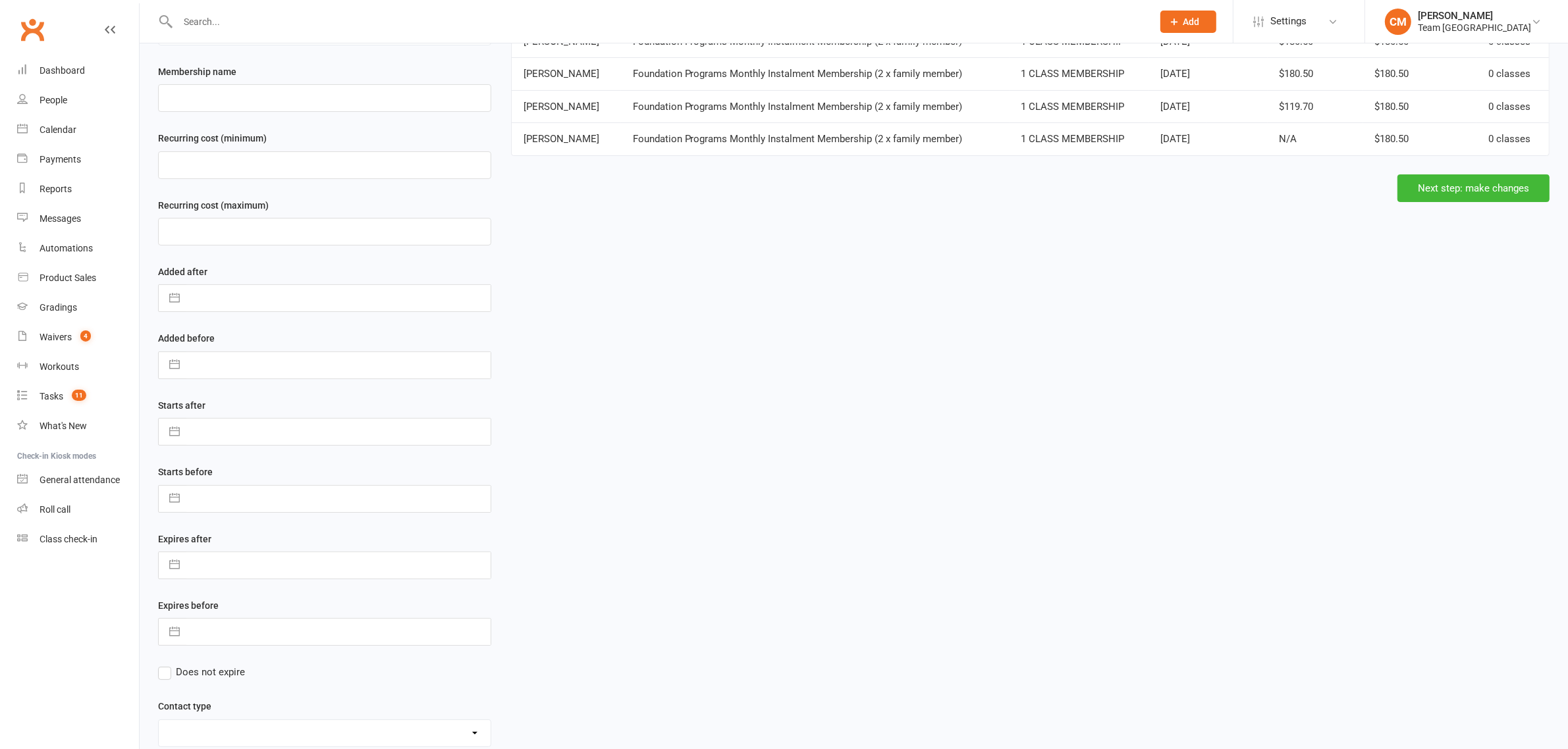 scroll, scrollTop: 426, scrollLeft: 0, axis: vertical 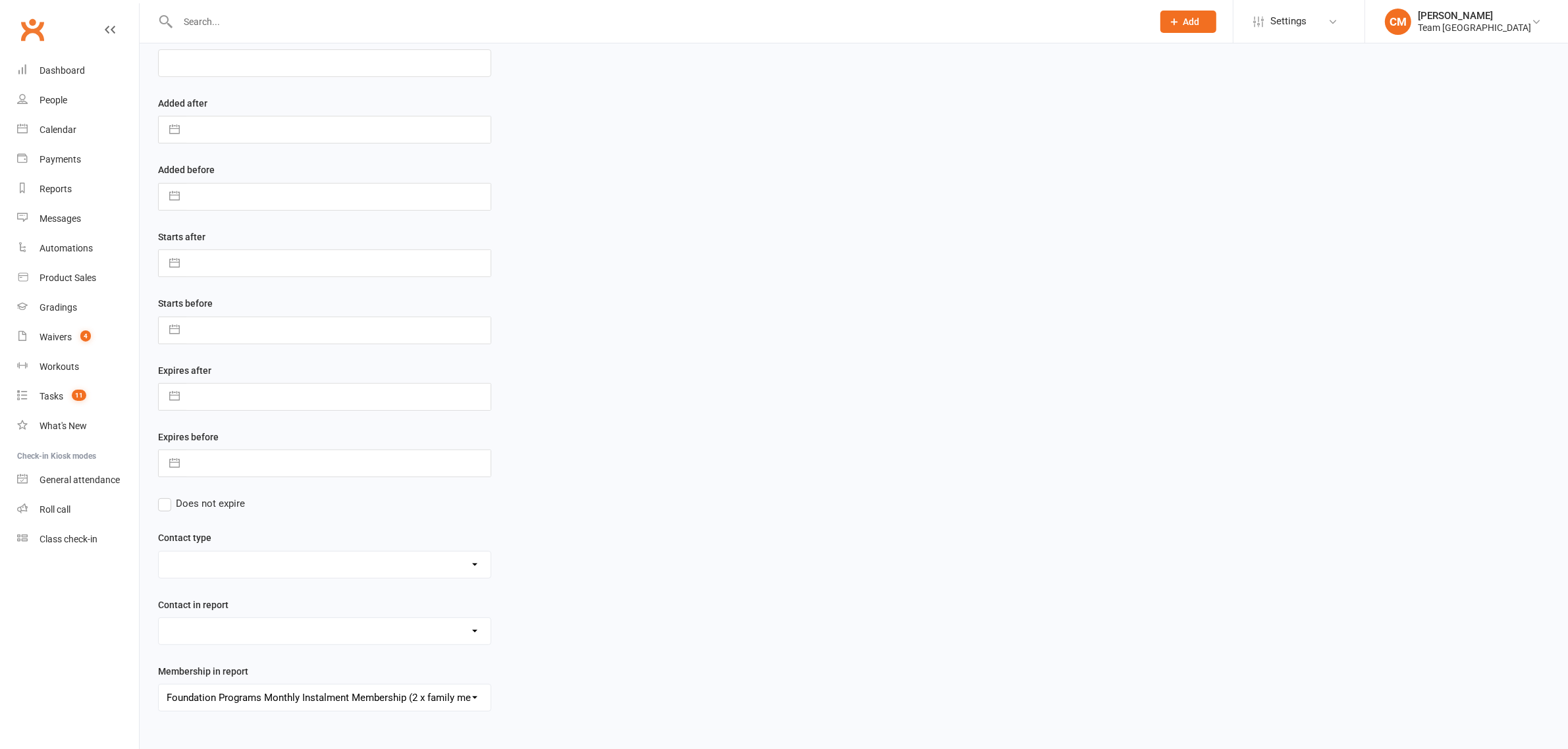 click on "Admin - AT Reminder SMS Admin - Communication December/January Monthly Payments advice Admin - January Term Payments [CWX] AT Reconciliation: NACS that have an active AT membership (base report) [CWX] AT Reconciliation: NACs with Fee Membership only (not AT) [CWX] Membership Reconciliation : Active Students linked to an Active NAC (1 or none memberships) Delivery - Grading Connection List Delivery - Grading Green Stripe Ninja Delivery - Grading List Cho Dan Bo to Black Belt Delivery - Grading List Junior Delivery - Grading List Ninja Beginner Delivery - Grading List Ninja Intermediate & Advanced Delivery - Grading List Stripe Red Stripe to Cho Dan Bo (Warrior & Junior) Delivery - Grading List Warrior Beginner Delivery - Grading List Warrior Intermediate & Advanced Delivery - Member Medical Flags (waiver answers) Events - Parent Week SMS Report (White Belt Ninja & Warrior Parents) Events - Parent Week SMS Report (White Belt Taekinda Parents) Finance - 2 classes+ within a week Finance - 2 class + NAC Payment" at bounding box center (325, 698) 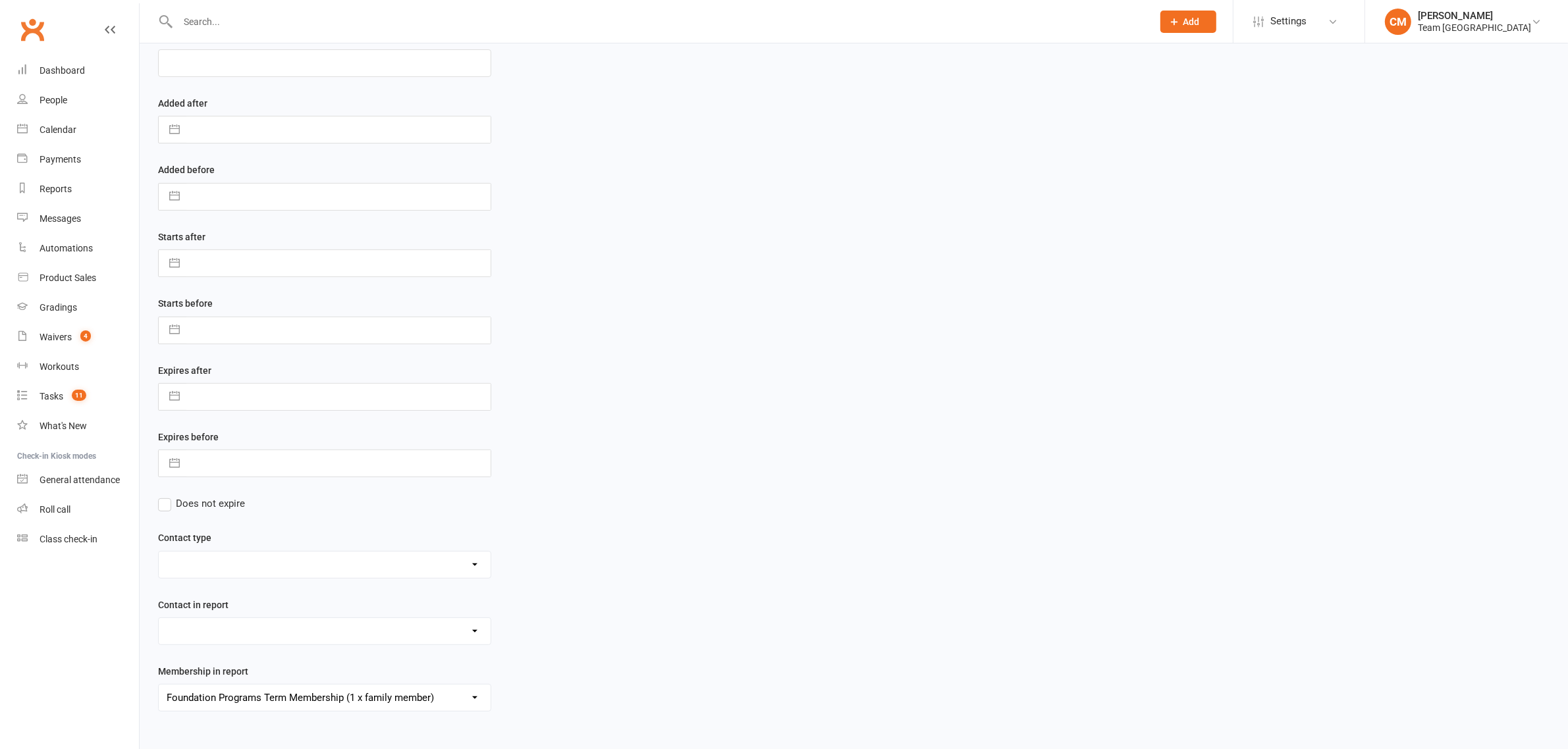 click on "Admin - AT Reminder SMS Admin - Communication December/January Monthly Payments advice Admin - January Term Payments [CWX] AT Reconciliation: NACS that have an active AT membership (base report) [CWX] AT Reconciliation: NACs with Fee Membership only (not AT) [CWX] Membership Reconciliation : Active Students linked to an Active NAC (1 or none memberships) Delivery - Grading Connection List Delivery - Grading Green Stripe Ninja Delivery - Grading List Cho Dan Bo to Black Belt Delivery - Grading List Junior Delivery - Grading List Ninja Beginner Delivery - Grading List Ninja Intermediate & Advanced Delivery - Grading List Stripe Red Stripe to Cho Dan Bo (Warrior & Junior) Delivery - Grading List Warrior Beginner Delivery - Grading List Warrior Intermediate & Advanced Delivery - Member Medical Flags (waiver answers) Events - Parent Week SMS Report (White Belt Ninja & Warrior Parents) Events - Parent Week SMS Report (White Belt Taekinda Parents) Finance - 2 classes+ within a week Finance - 2 class + NAC Payment" at bounding box center (325, 698) 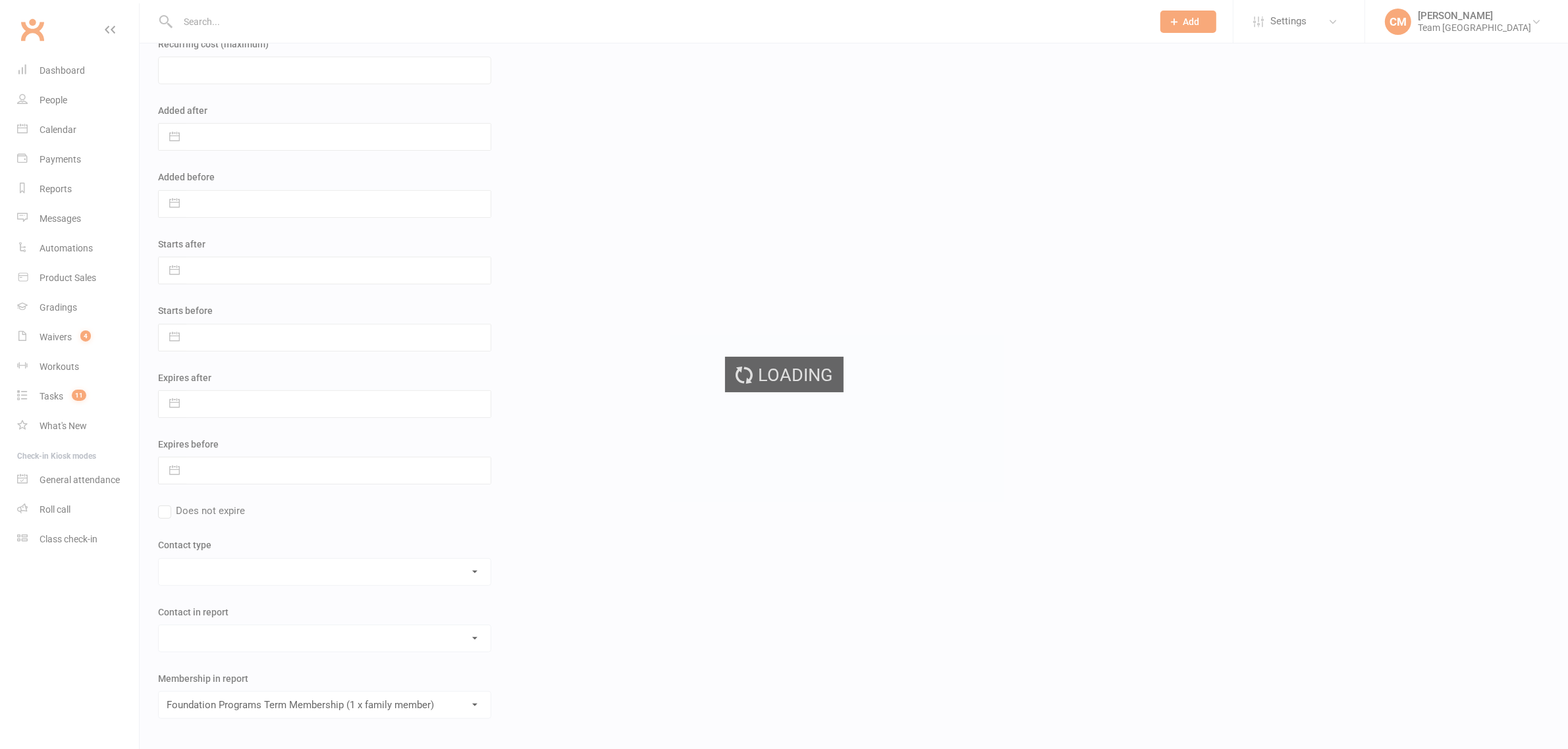 scroll, scrollTop: 14, scrollLeft: 0, axis: vertical 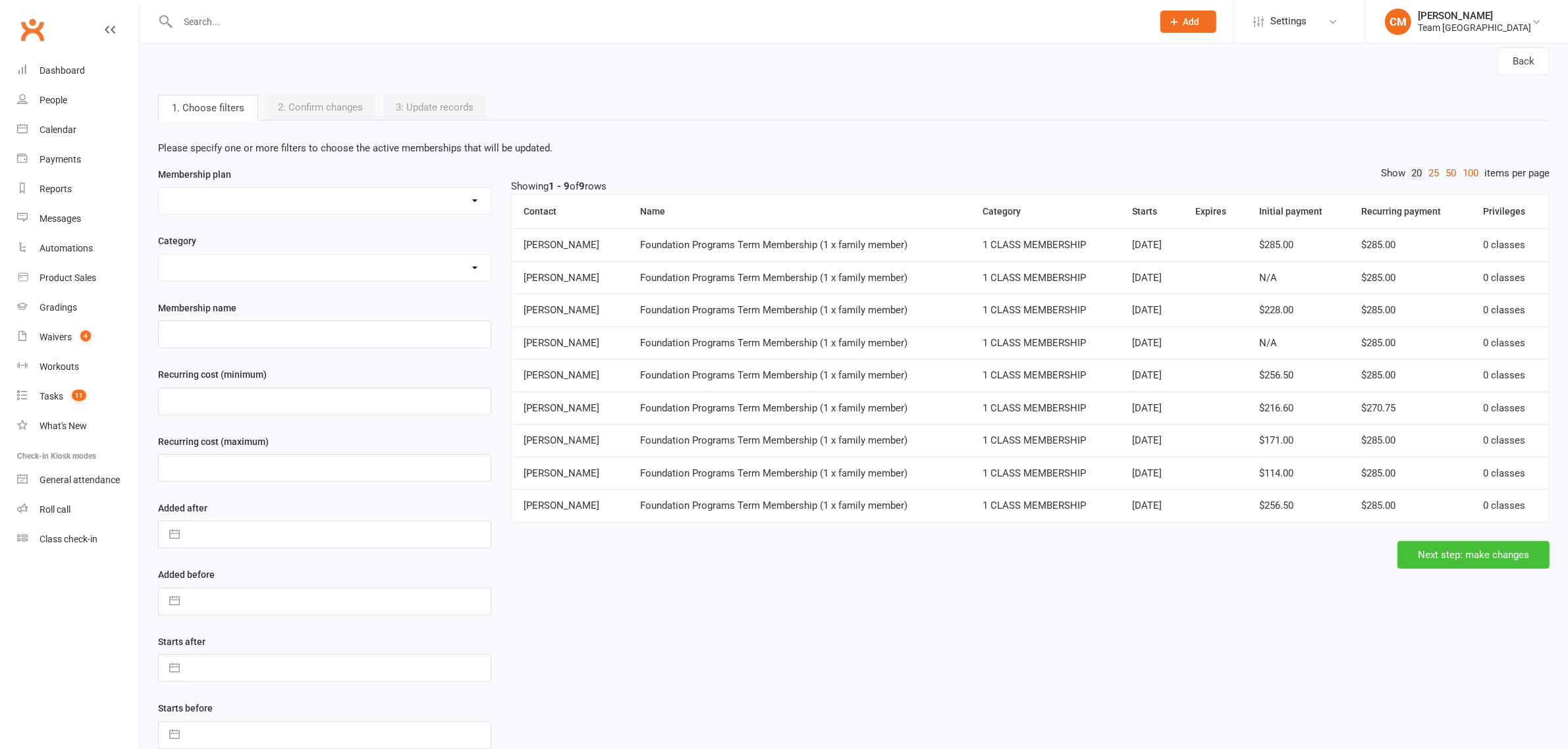 drag, startPoint x: 1440, startPoint y: 557, endPoint x: 1421, endPoint y: 554, distance: 19.235384 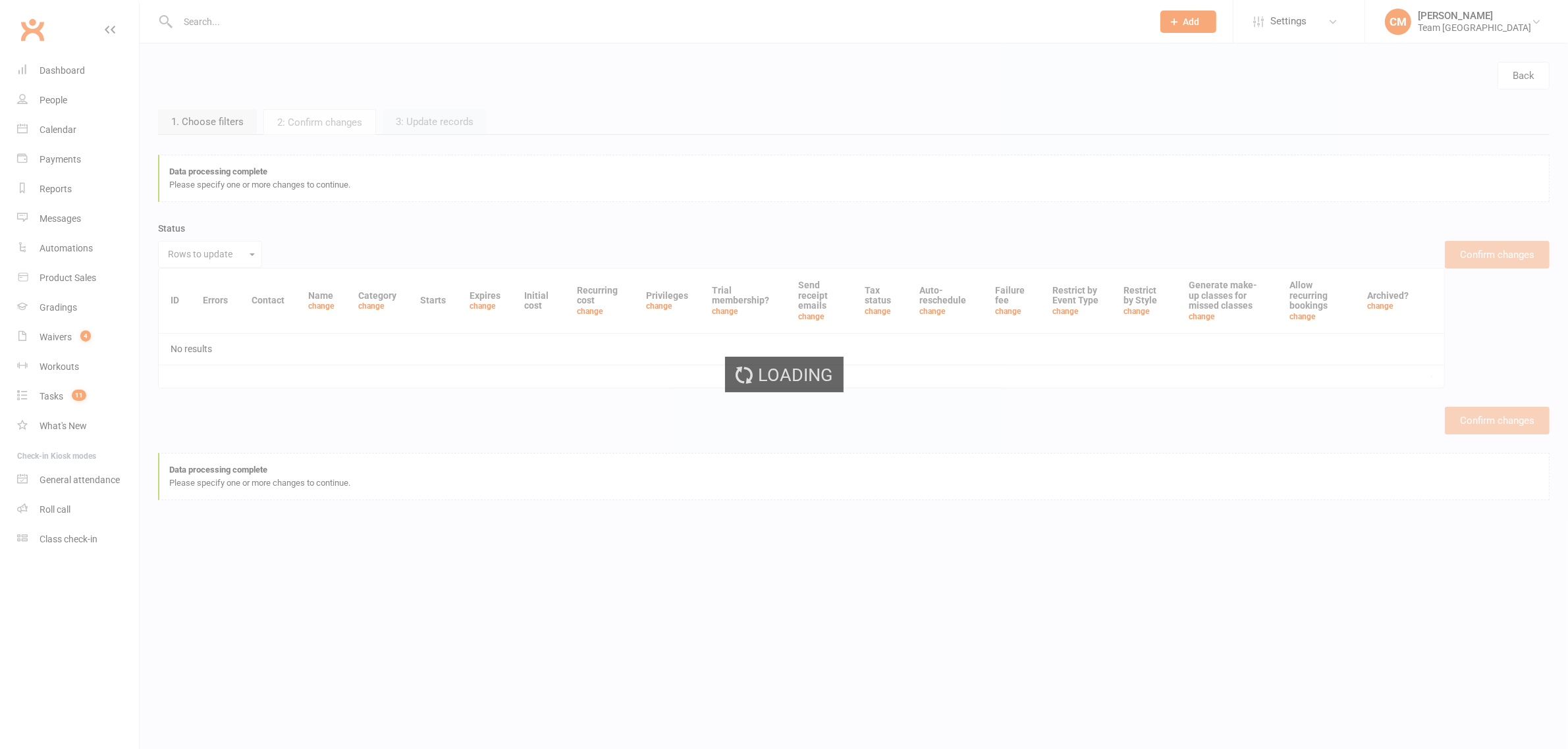 scroll, scrollTop: 0, scrollLeft: 0, axis: both 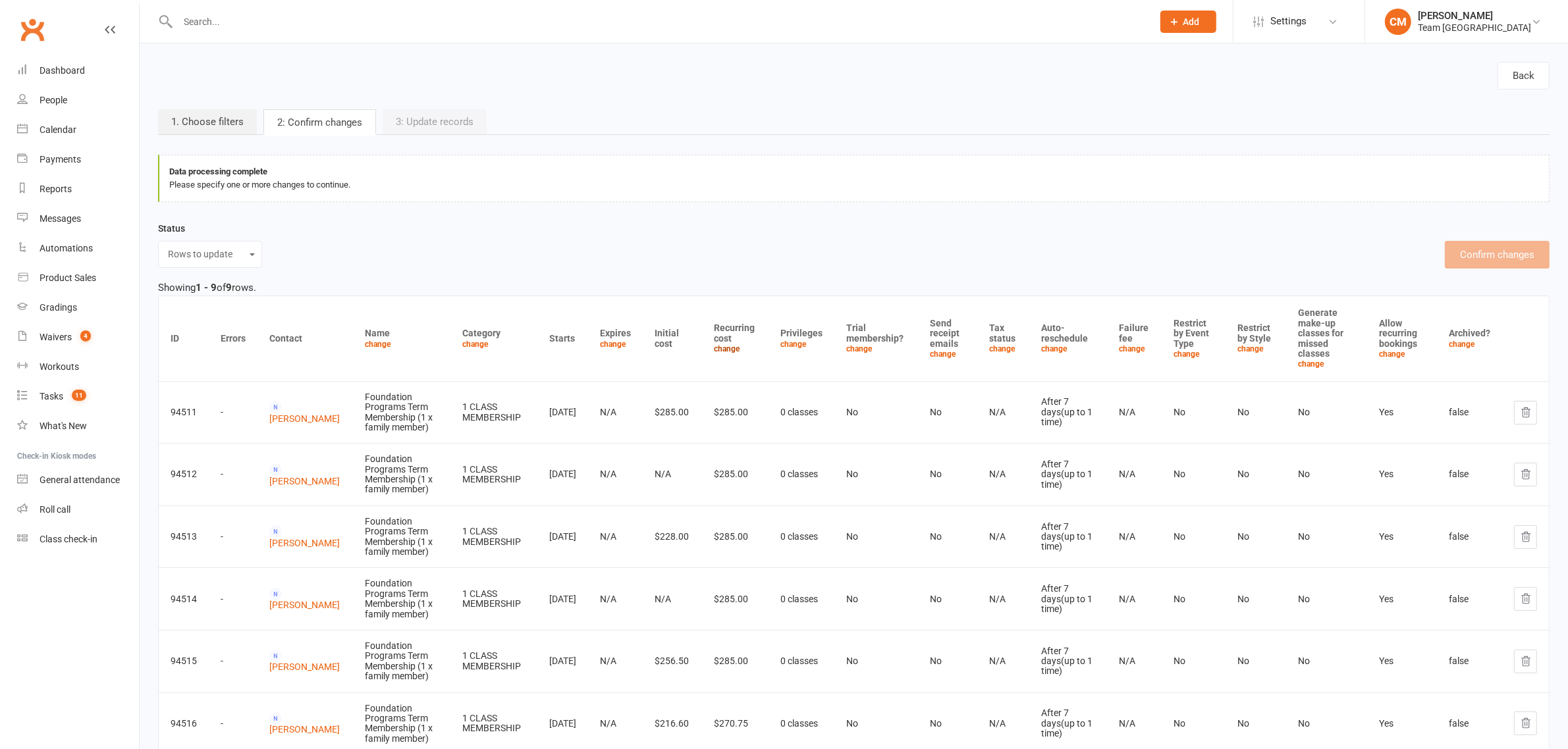 click on "change" at bounding box center (727, 349) 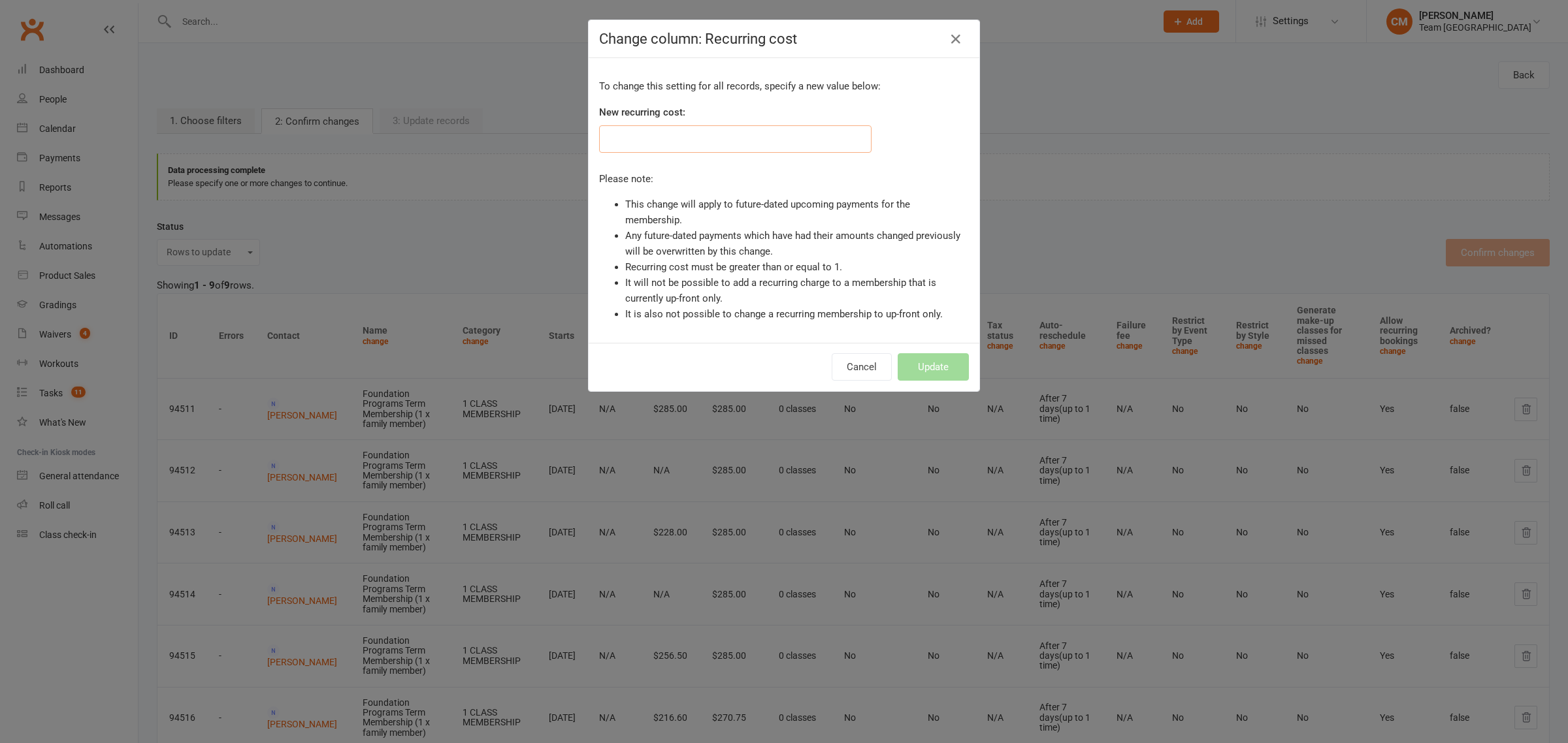 click at bounding box center (735, 139) 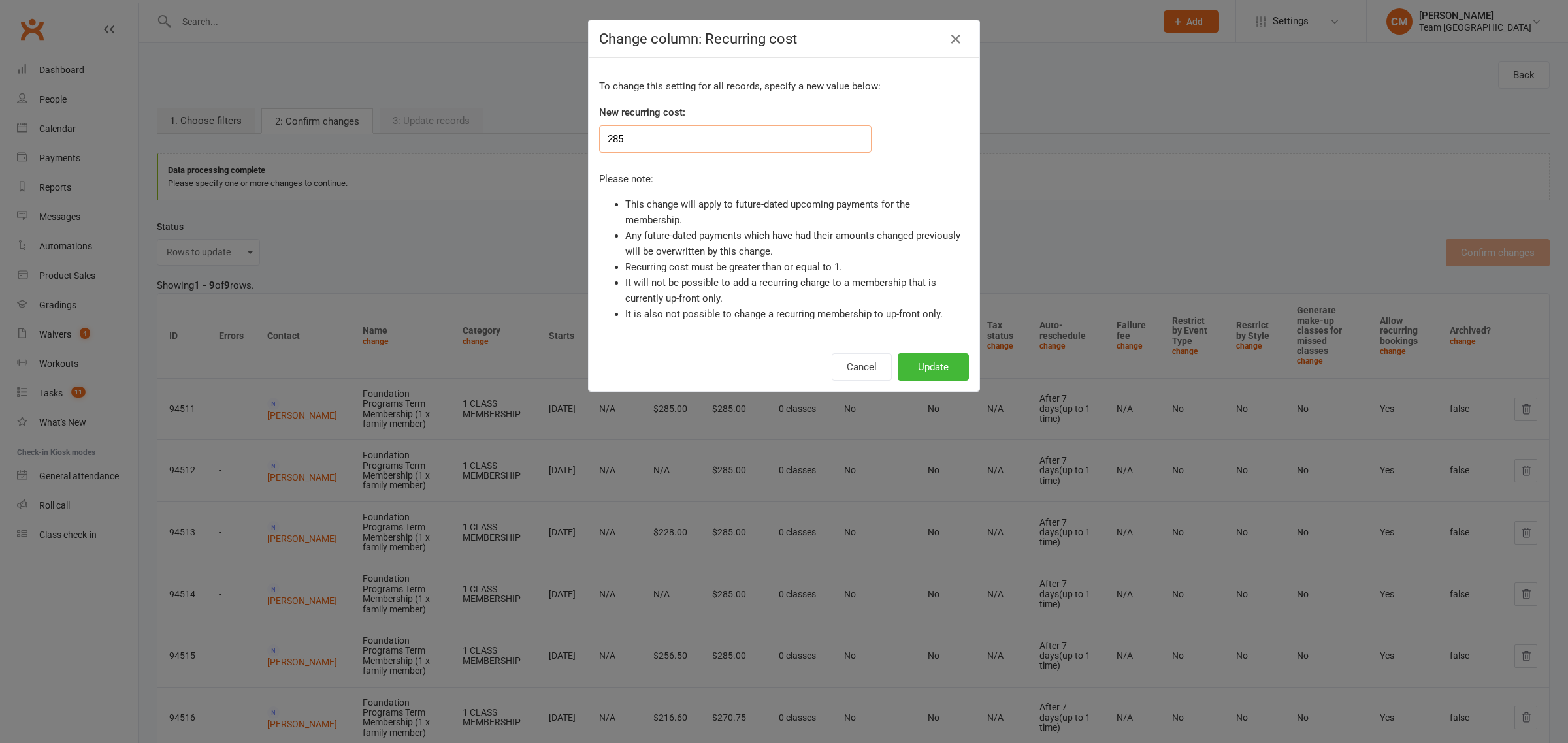 type on "285" 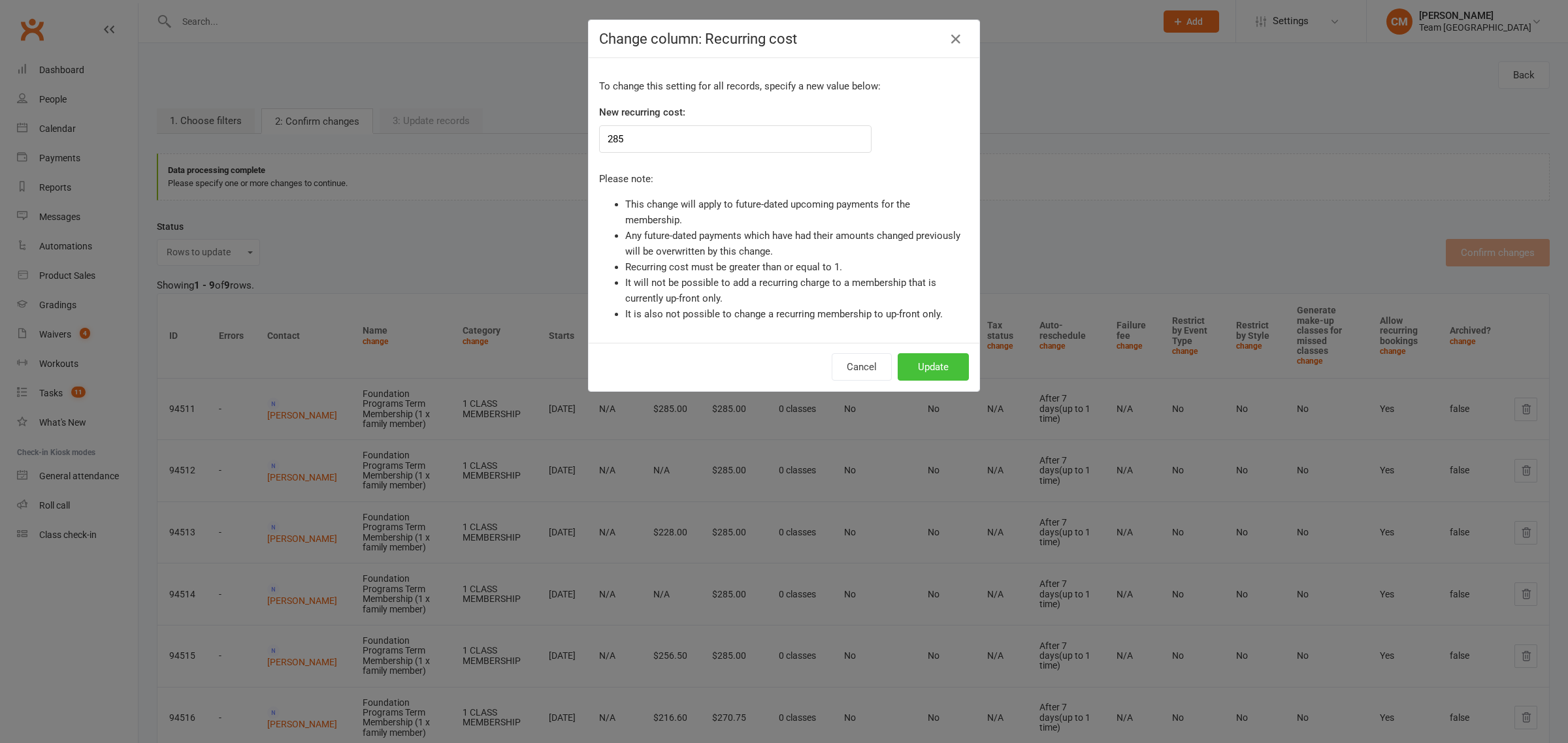 click on "Update" at bounding box center [933, 367] 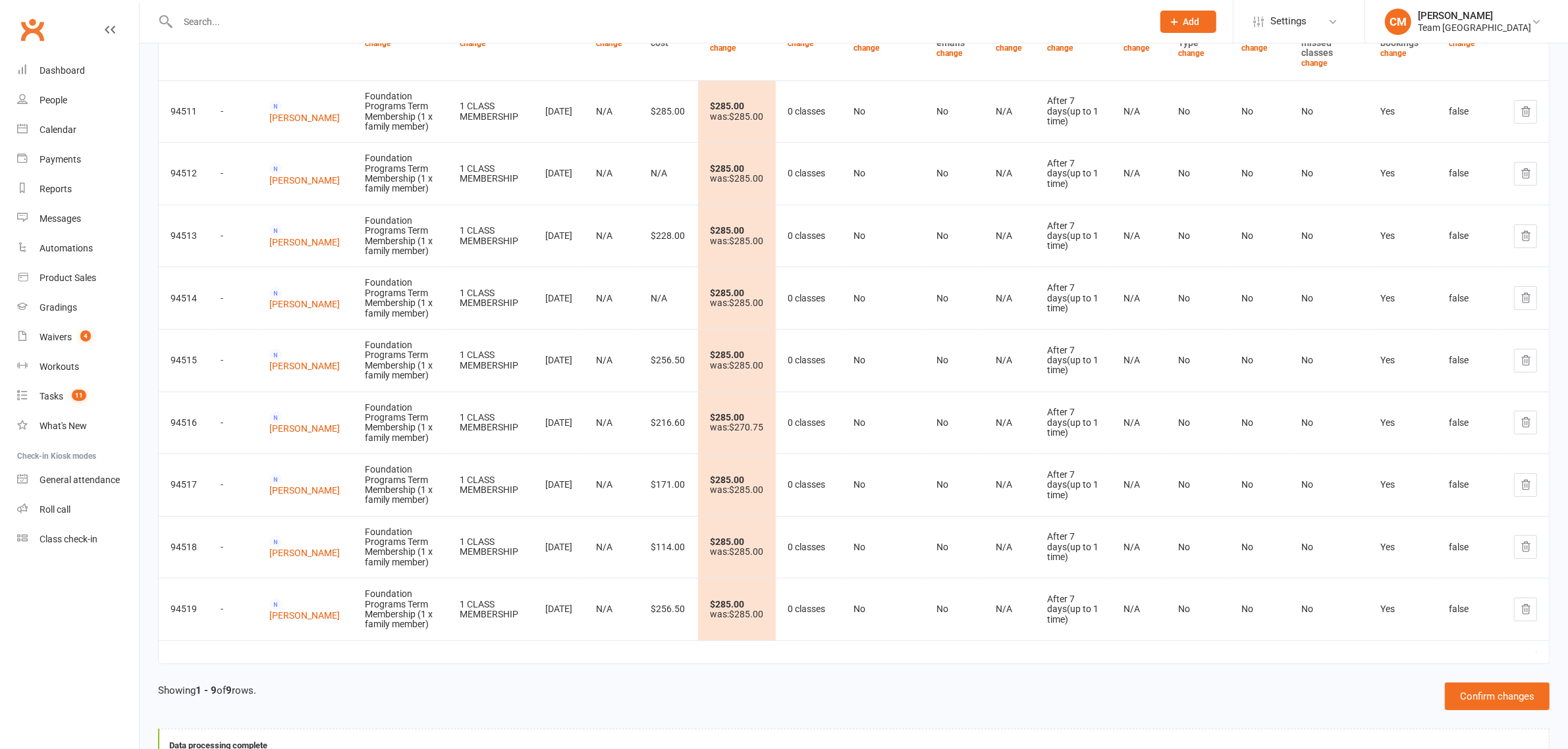 scroll, scrollTop: 369, scrollLeft: 0, axis: vertical 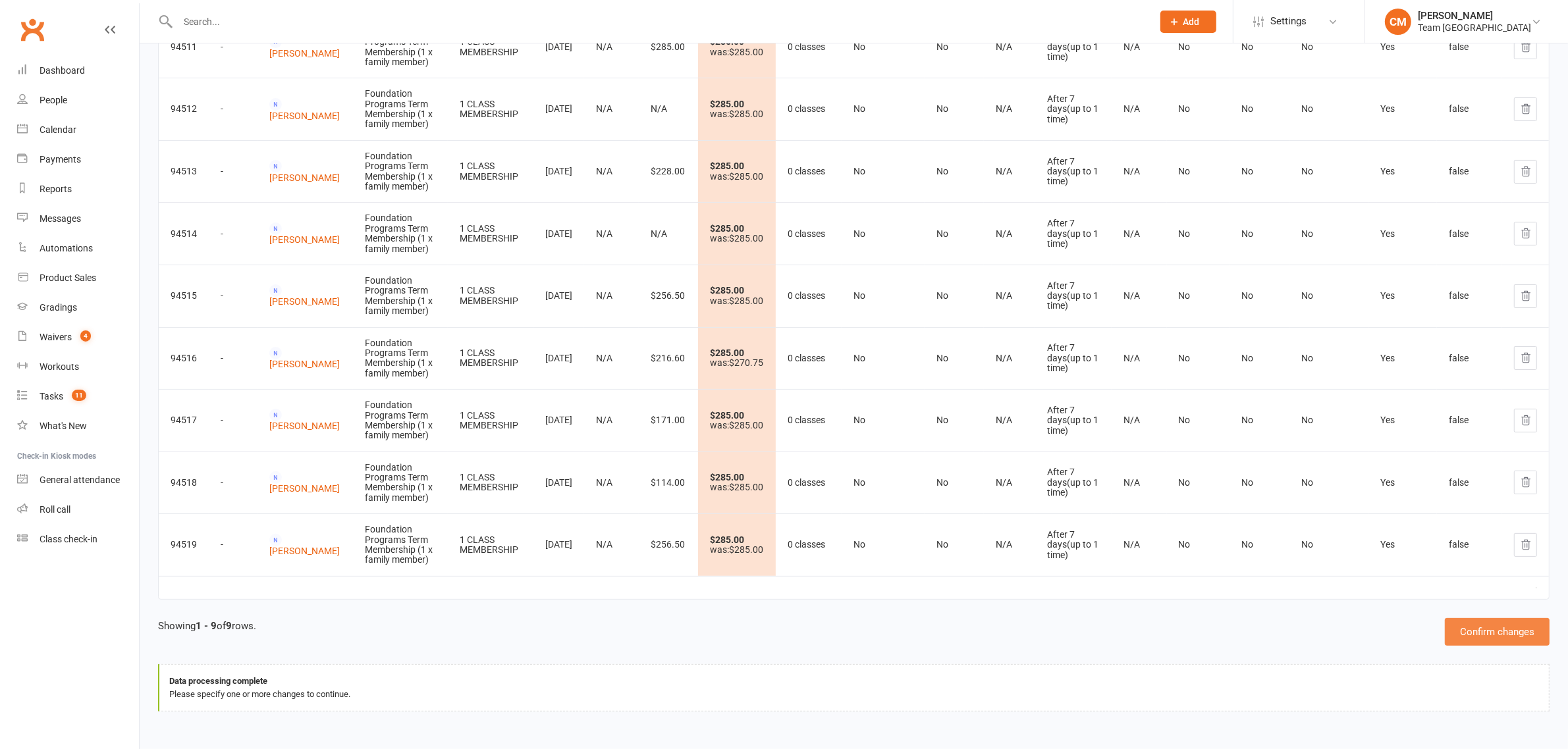 click on "Confirm changes" at bounding box center [1497, 632] 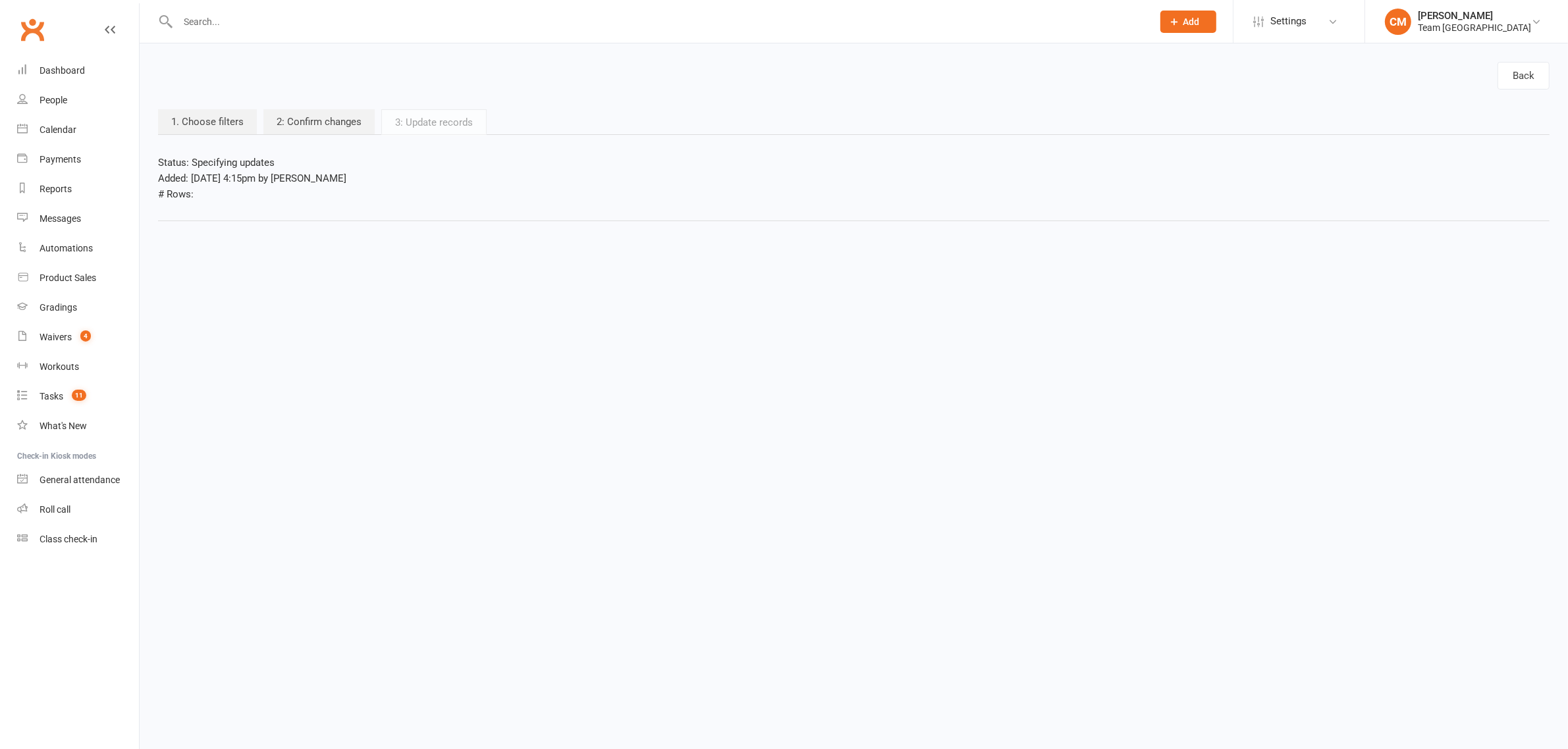scroll, scrollTop: 0, scrollLeft: 0, axis: both 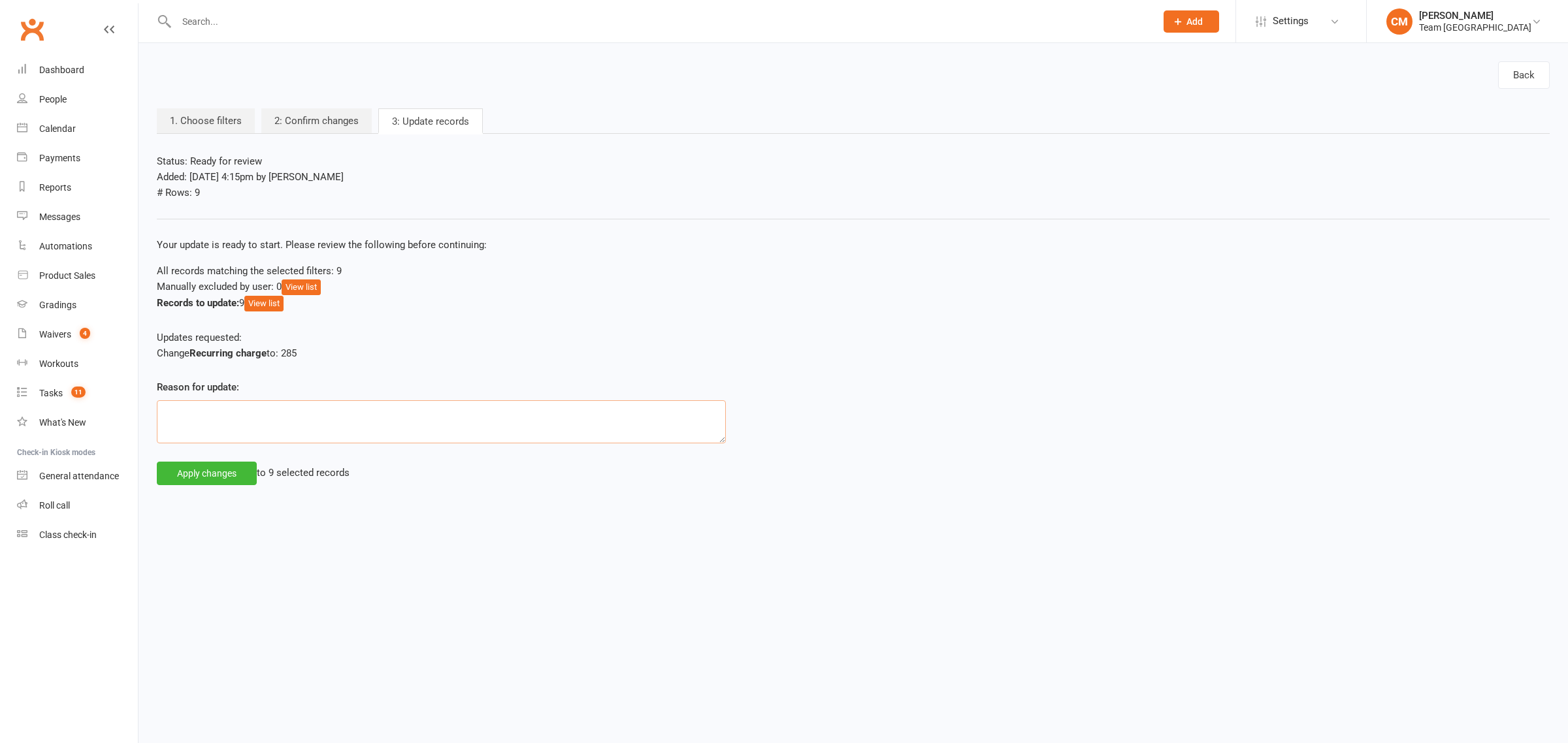 drag, startPoint x: 502, startPoint y: 415, endPoint x: 370, endPoint y: 455, distance: 137.92752 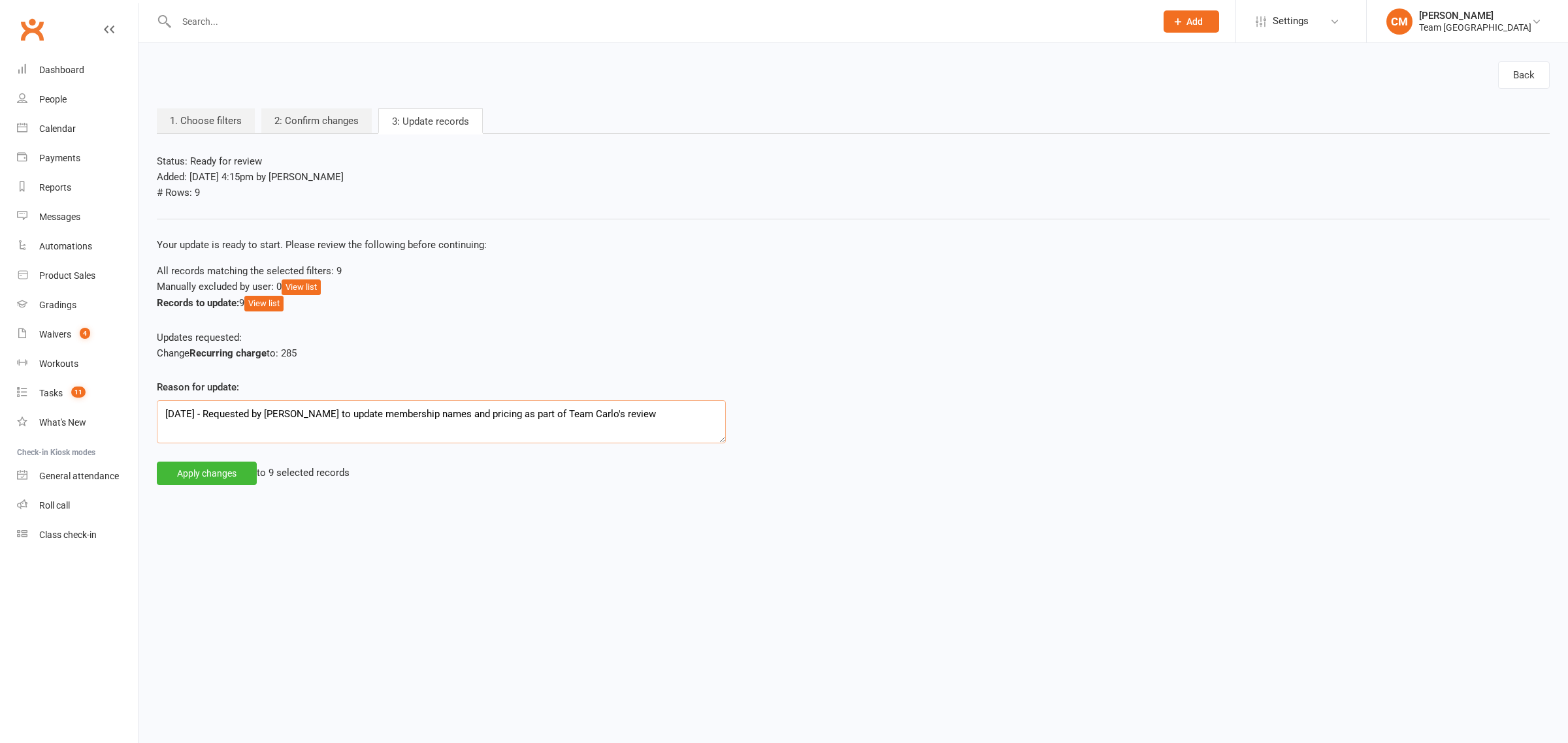 type on "11/07/2025 - Requested by Clare to update membership names and pricing as part of Team Carlo's review" 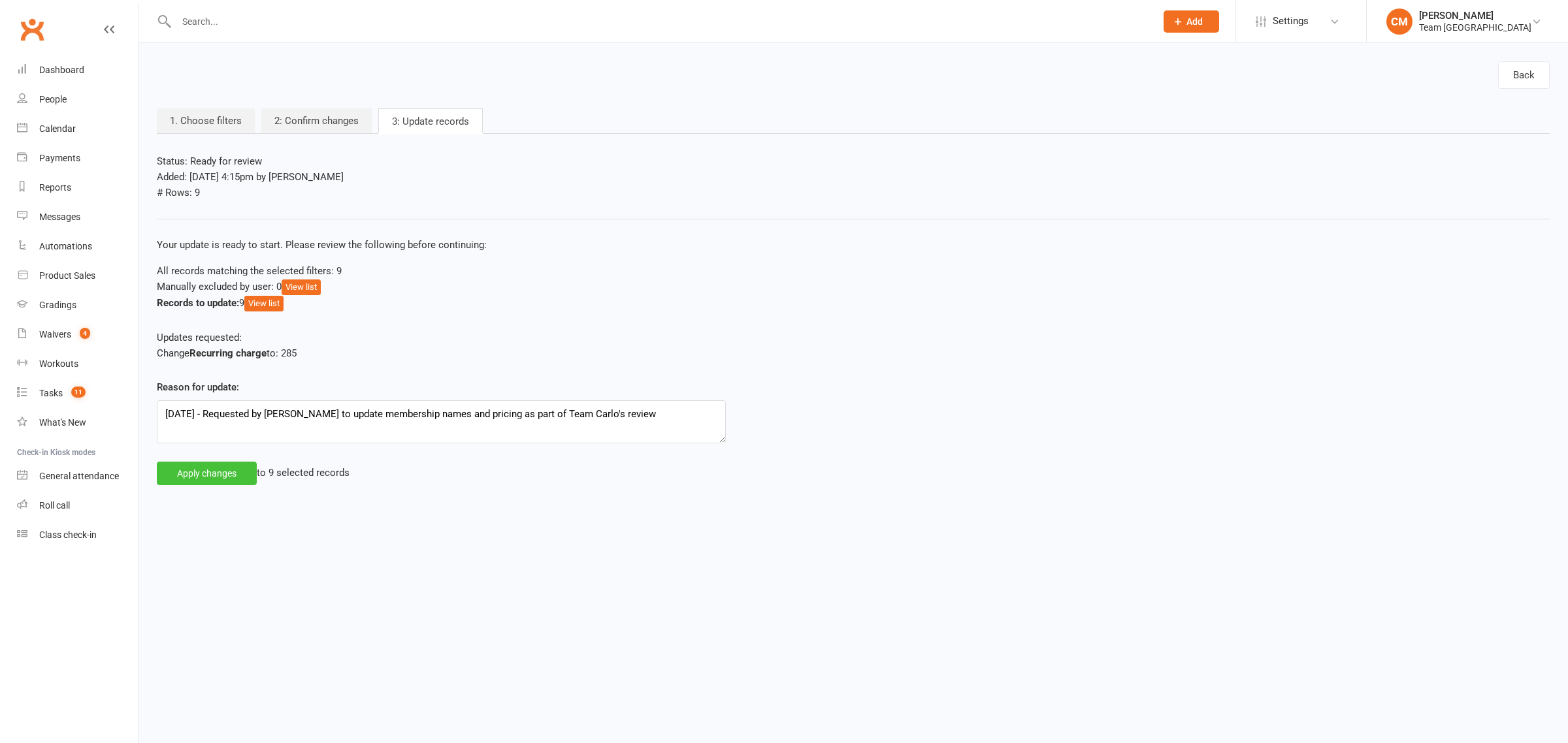 click on "Apply changes" 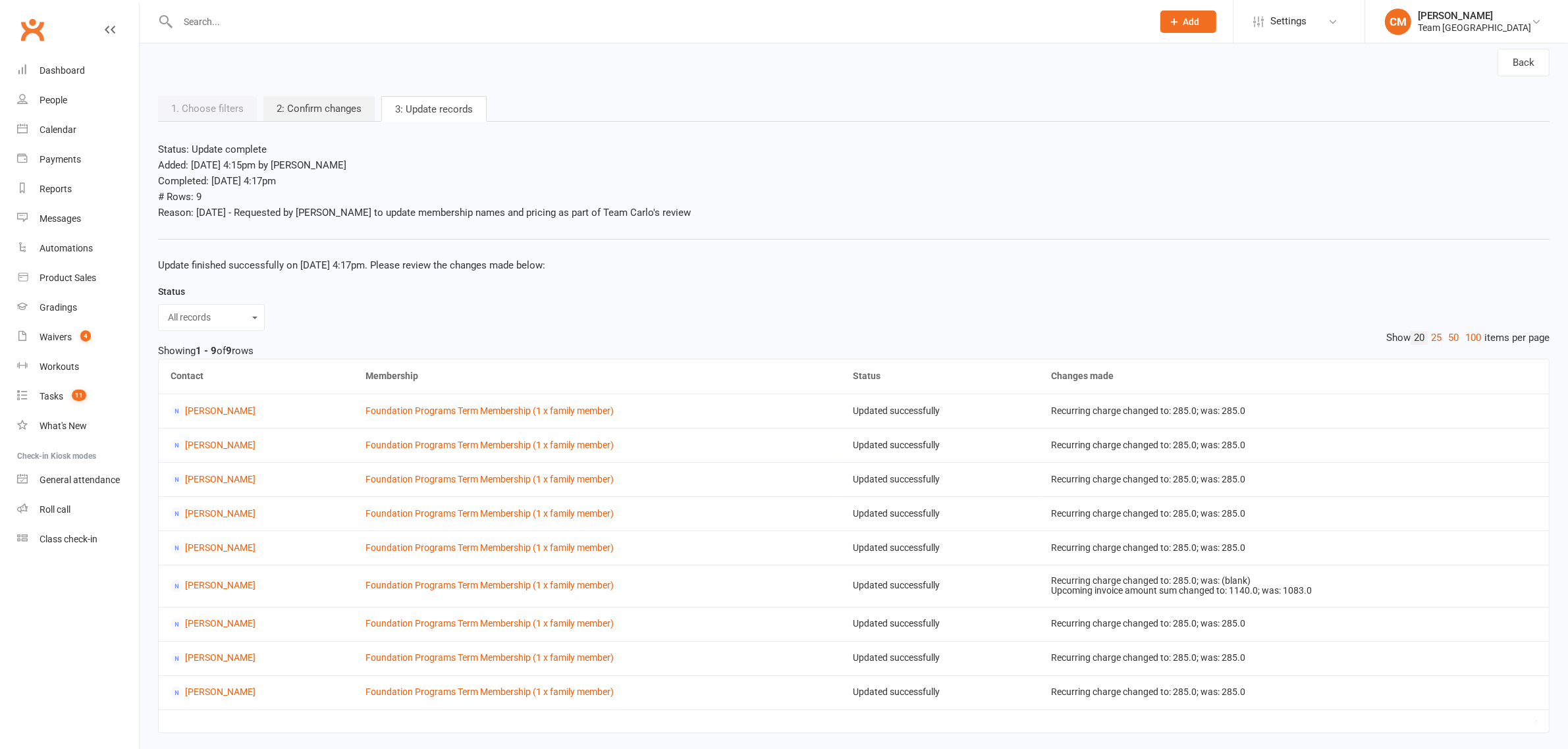 scroll, scrollTop: 0, scrollLeft: 0, axis: both 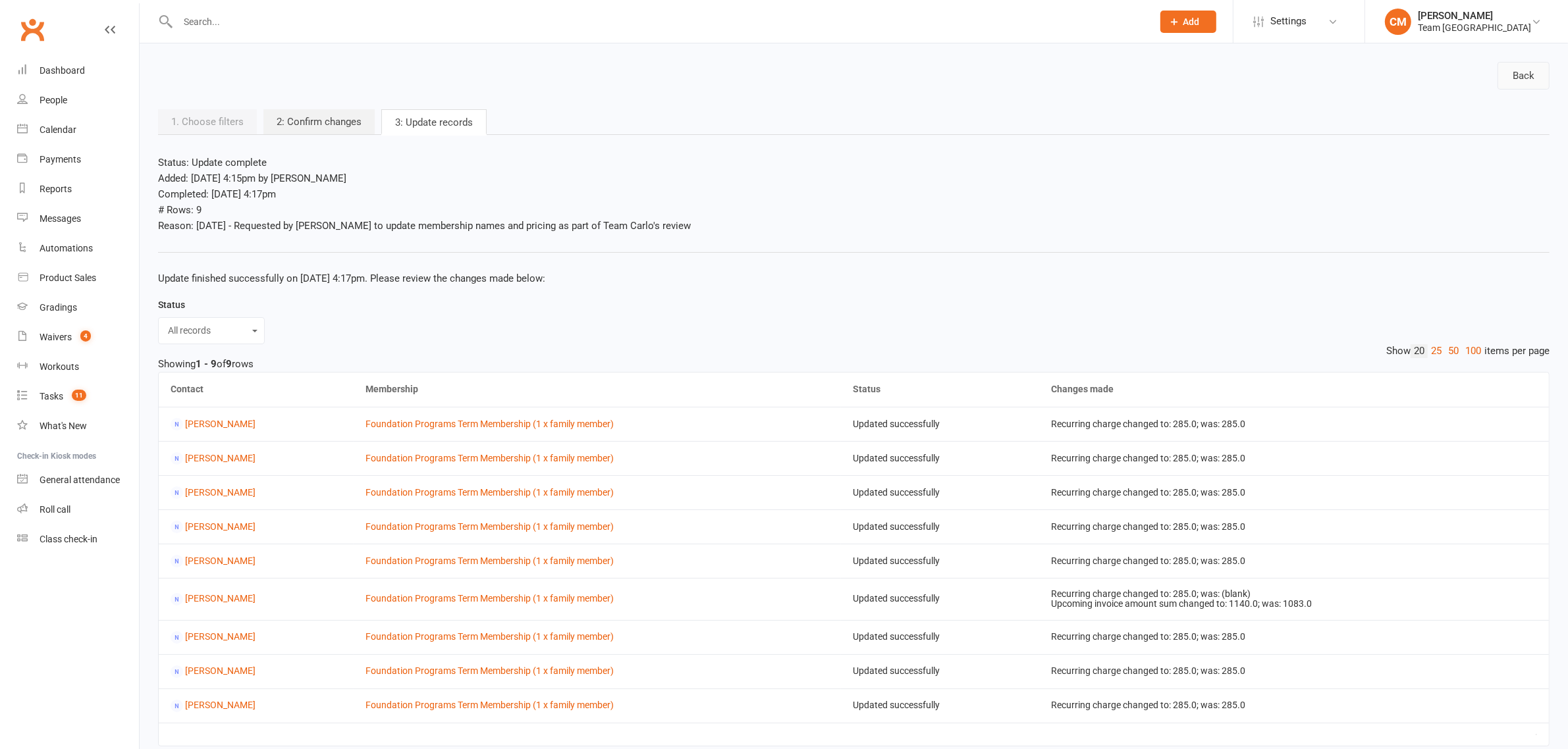 click on "Back" at bounding box center (1523, 76) 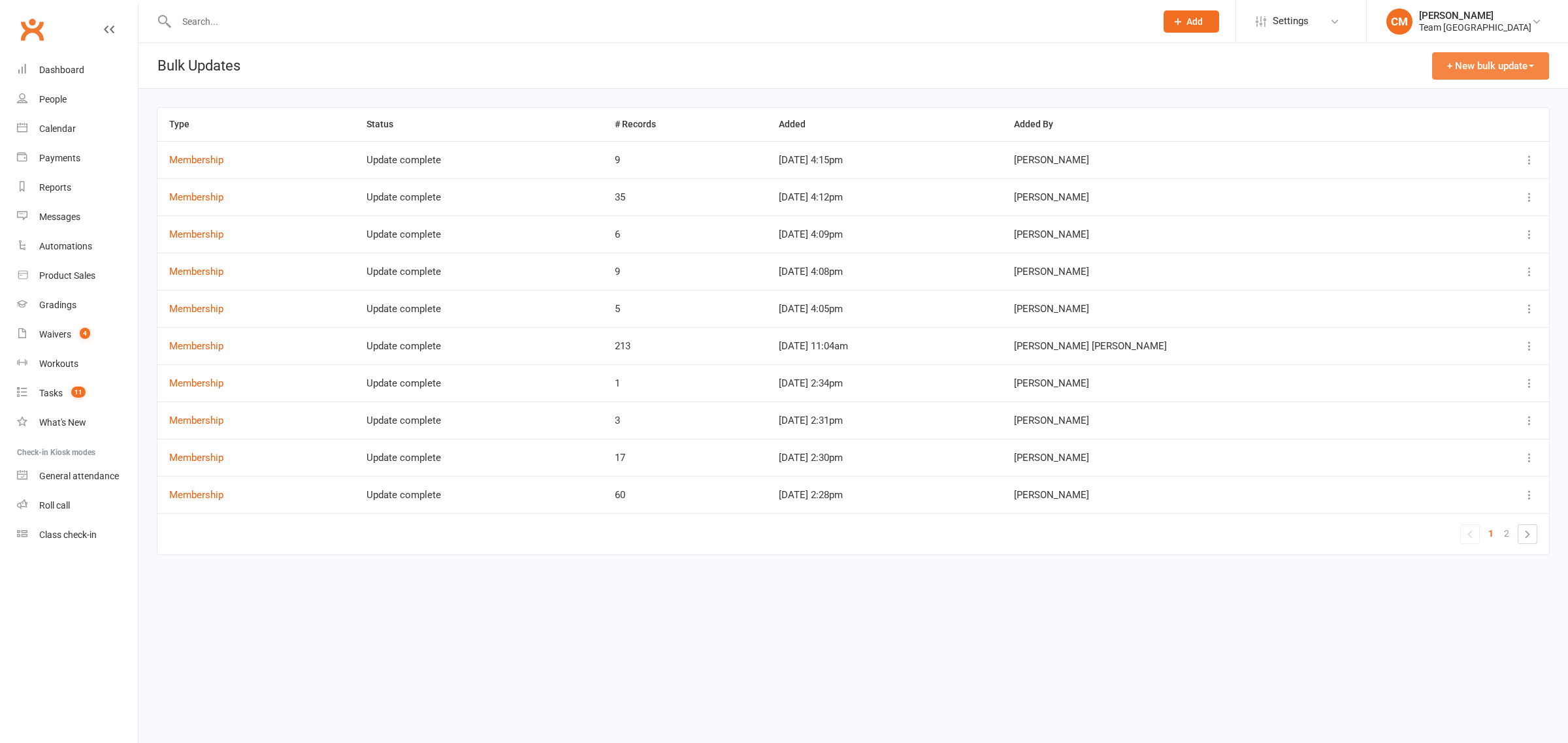 click on "+ New bulk update" at bounding box center [1490, 66] 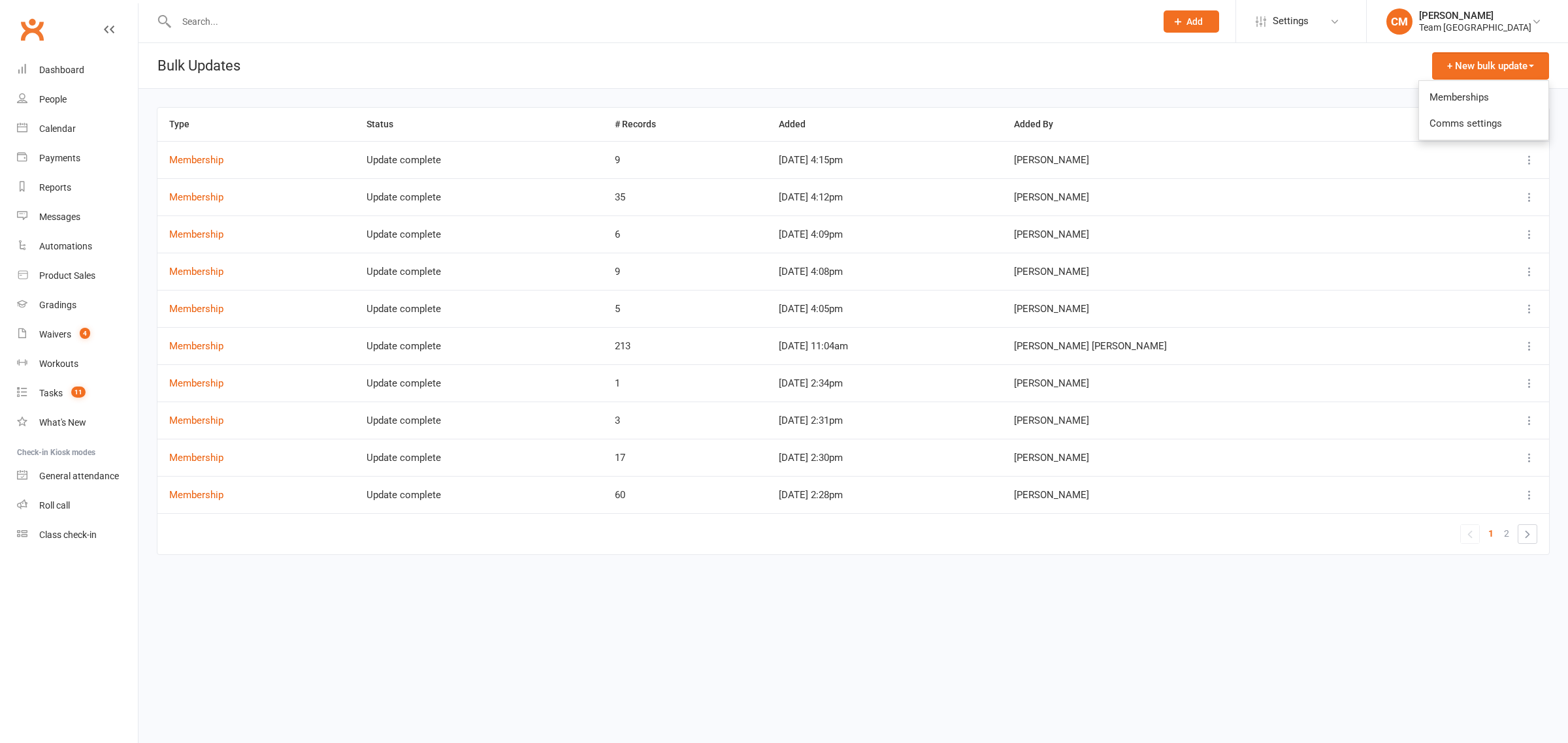 click on "Memberships" at bounding box center [1484, 97] 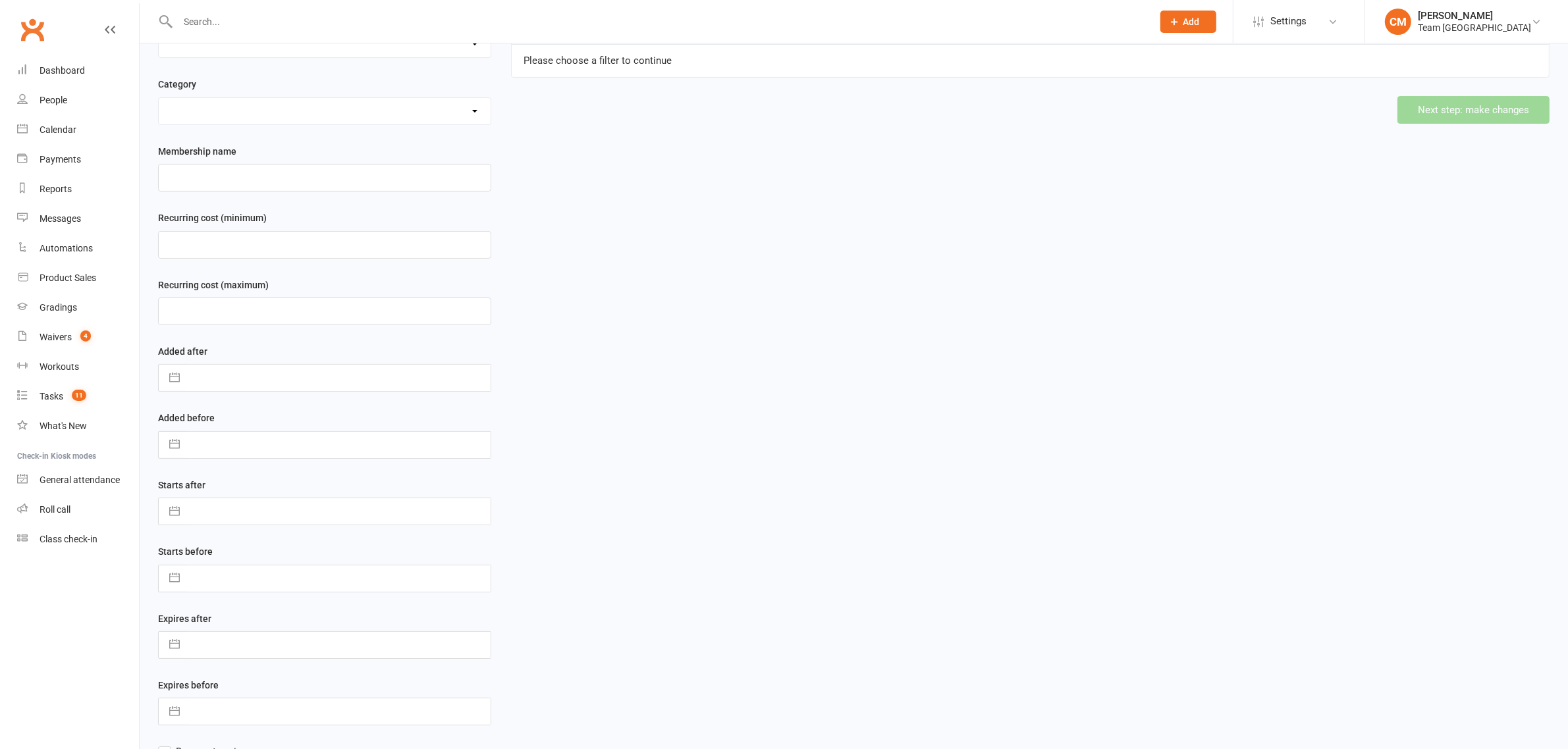 scroll, scrollTop: 411, scrollLeft: 0, axis: vertical 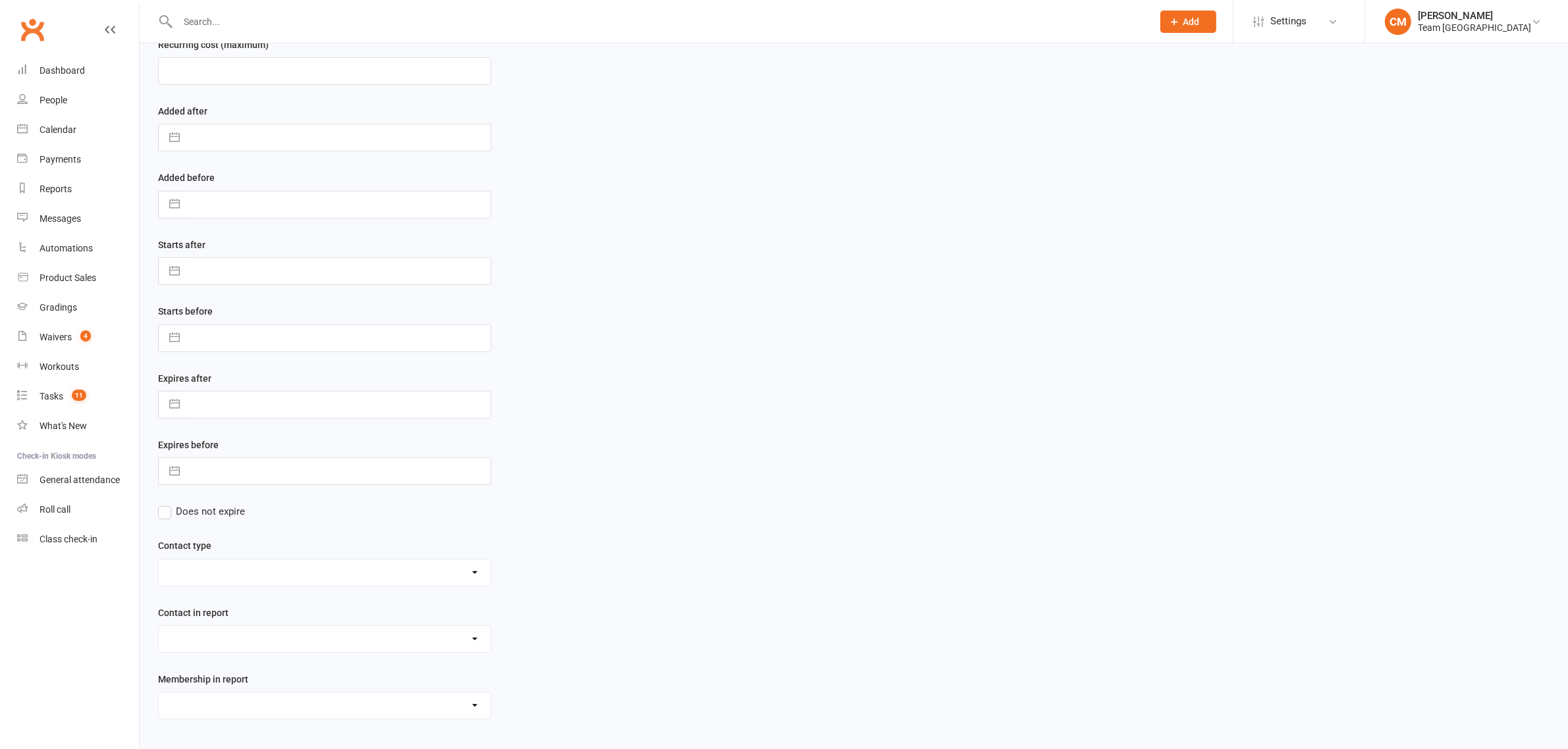 click on "Admin - AT Reminder SMS Admin - Communication December/January Monthly Payments advice Admin - January Term Payments [CWX] AT Reconciliation: NACS that have an active AT membership (base report) [CWX] AT Reconciliation: NACs with Fee Membership only (not AT) [CWX] Membership Reconciliation : Active Students linked to an Active NAC (1 or none memberships) Delivery - Grading Connection List Delivery - Grading Green Stripe Ninja Delivery - Grading List Cho Dan Bo to Black Belt Delivery - Grading List Junior Delivery - Grading List Ninja Beginner Delivery - Grading List Ninja Intermediate & Advanced Delivery - Grading List Stripe Red Stripe to Cho Dan Bo (Warrior & Junior) Delivery - Grading List Warrior Beginner Delivery - Grading List Warrior Intermediate & Advanced Delivery - Member Medical Flags (waiver answers) Events - Parent Week SMS Report (White Belt Ninja & Warrior Parents) Events - Parent Week SMS Report (White Belt Taekinda Parents) Finance - 2 classes+ within a week Finance - 2 class + NAC Payment" at bounding box center [325, 706] 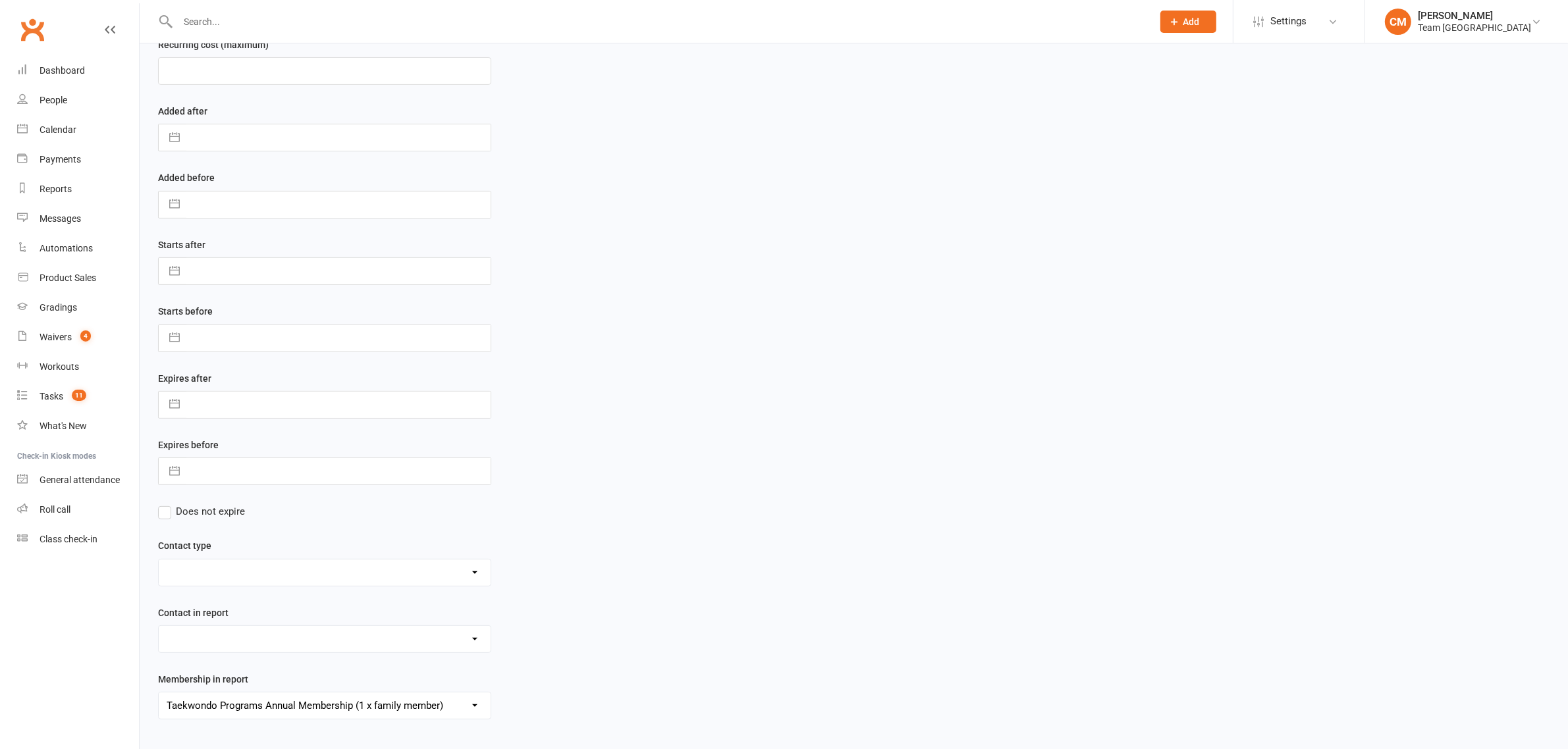 click on "Admin - AT Reminder SMS Admin - Communication December/January Monthly Payments advice Admin - January Term Payments [CWX] AT Reconciliation: NACS that have an active AT membership (base report) [CWX] AT Reconciliation: NACs with Fee Membership only (not AT) [CWX] Membership Reconciliation : Active Students linked to an Active NAC (1 or none memberships) Delivery - Grading Connection List Delivery - Grading Green Stripe Ninja Delivery - Grading List Cho Dan Bo to Black Belt Delivery - Grading List Junior Delivery - Grading List Ninja Beginner Delivery - Grading List Ninja Intermediate & Advanced Delivery - Grading List Stripe Red Stripe to Cho Dan Bo (Warrior & Junior) Delivery - Grading List Warrior Beginner Delivery - Grading List Warrior Intermediate & Advanced Delivery - Member Medical Flags (waiver answers) Events - Parent Week SMS Report (White Belt Ninja & Warrior Parents) Events - Parent Week SMS Report (White Belt Taekinda Parents) Finance - 2 classes+ within a week Finance - 2 class + NAC Payment" at bounding box center (325, 706) 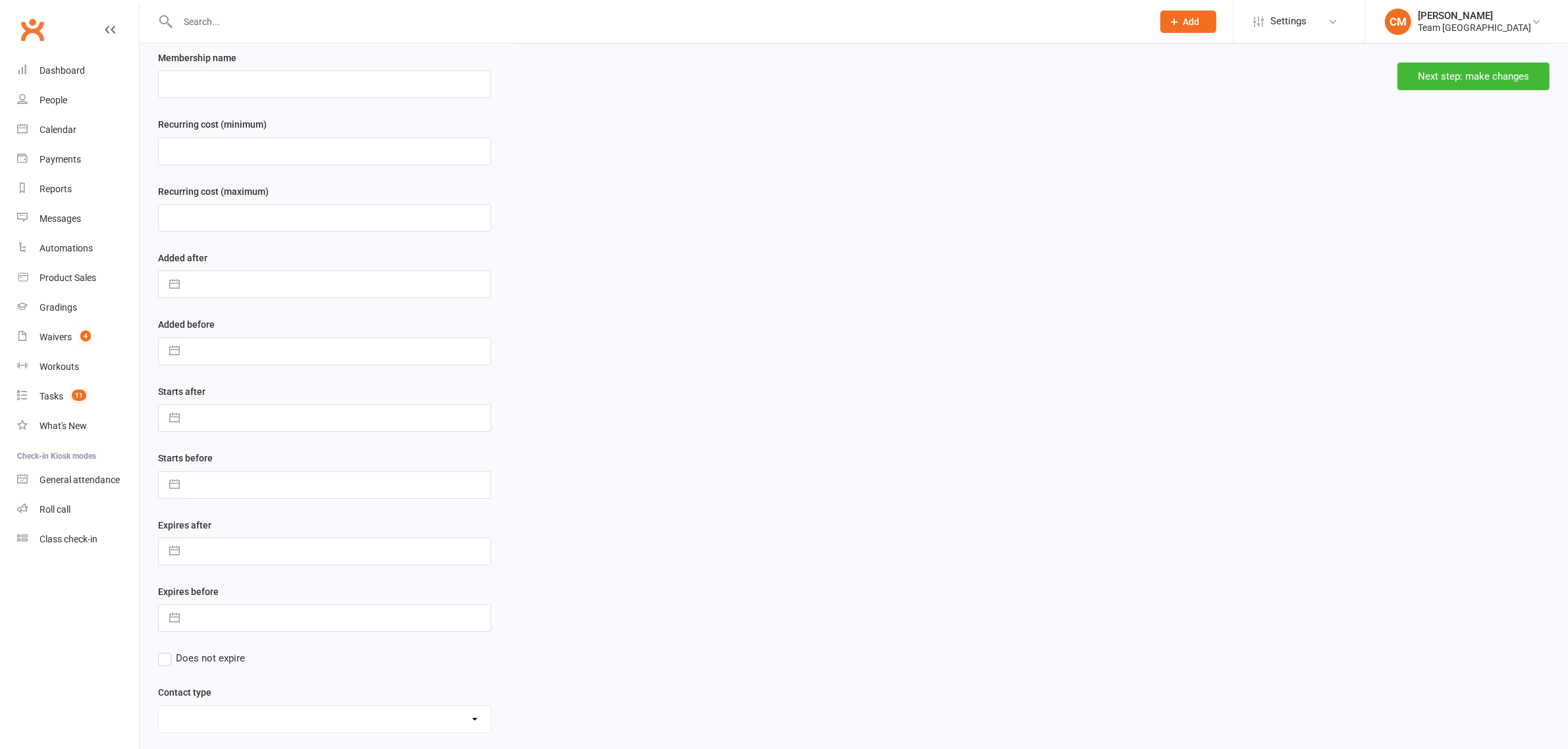 scroll, scrollTop: 0, scrollLeft: 0, axis: both 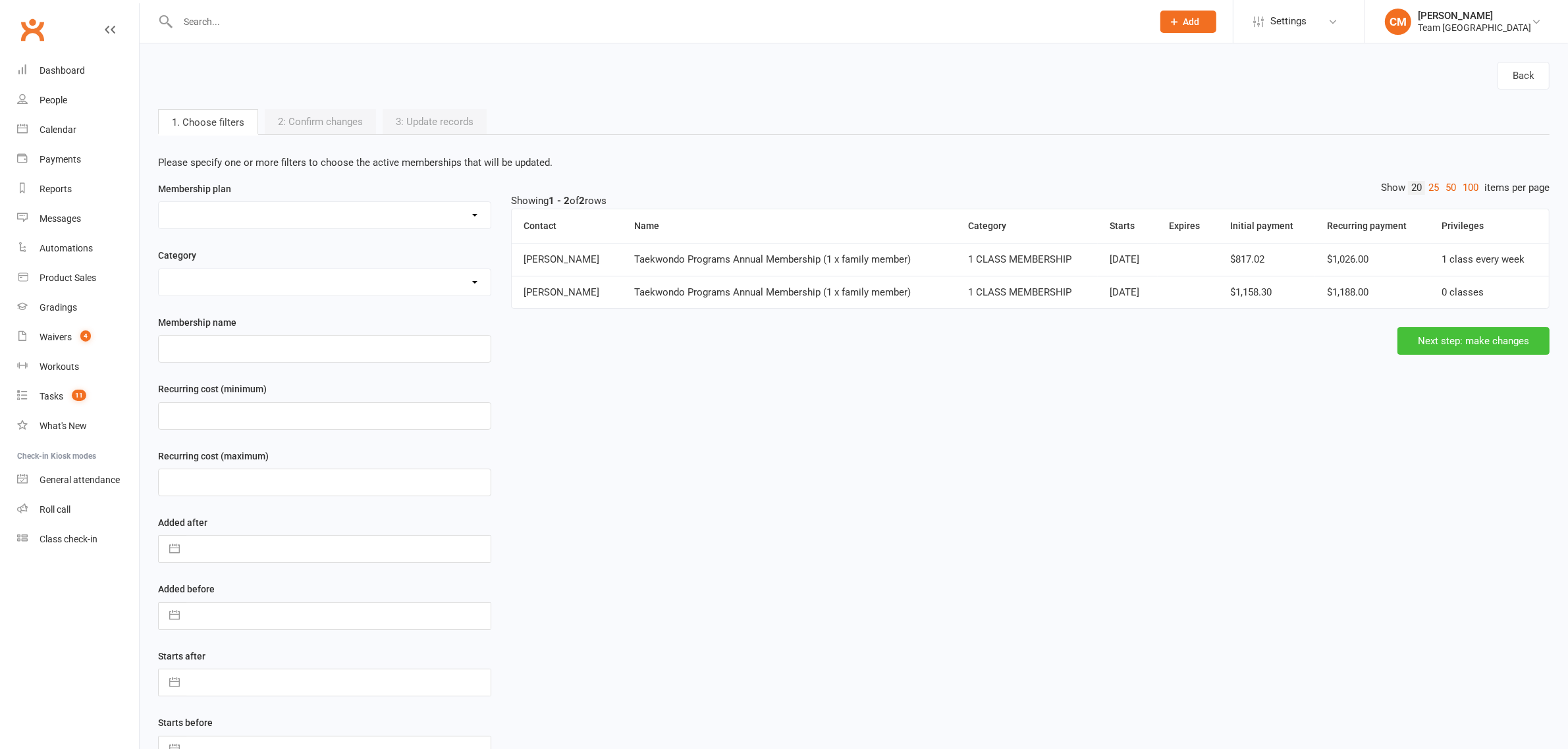click on "Next step: make changes" at bounding box center [1473, 341] 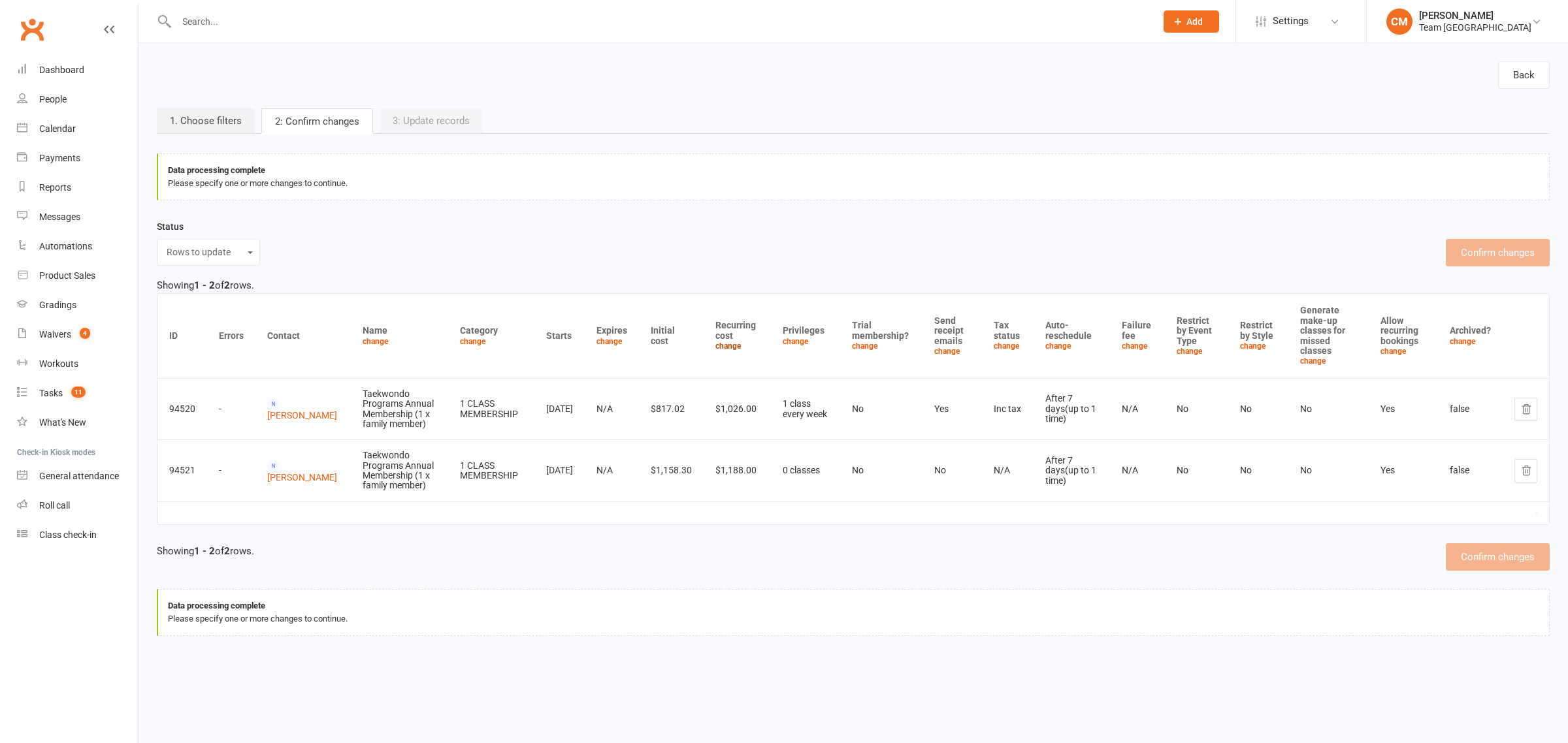 click on "change" at bounding box center (728, 346) 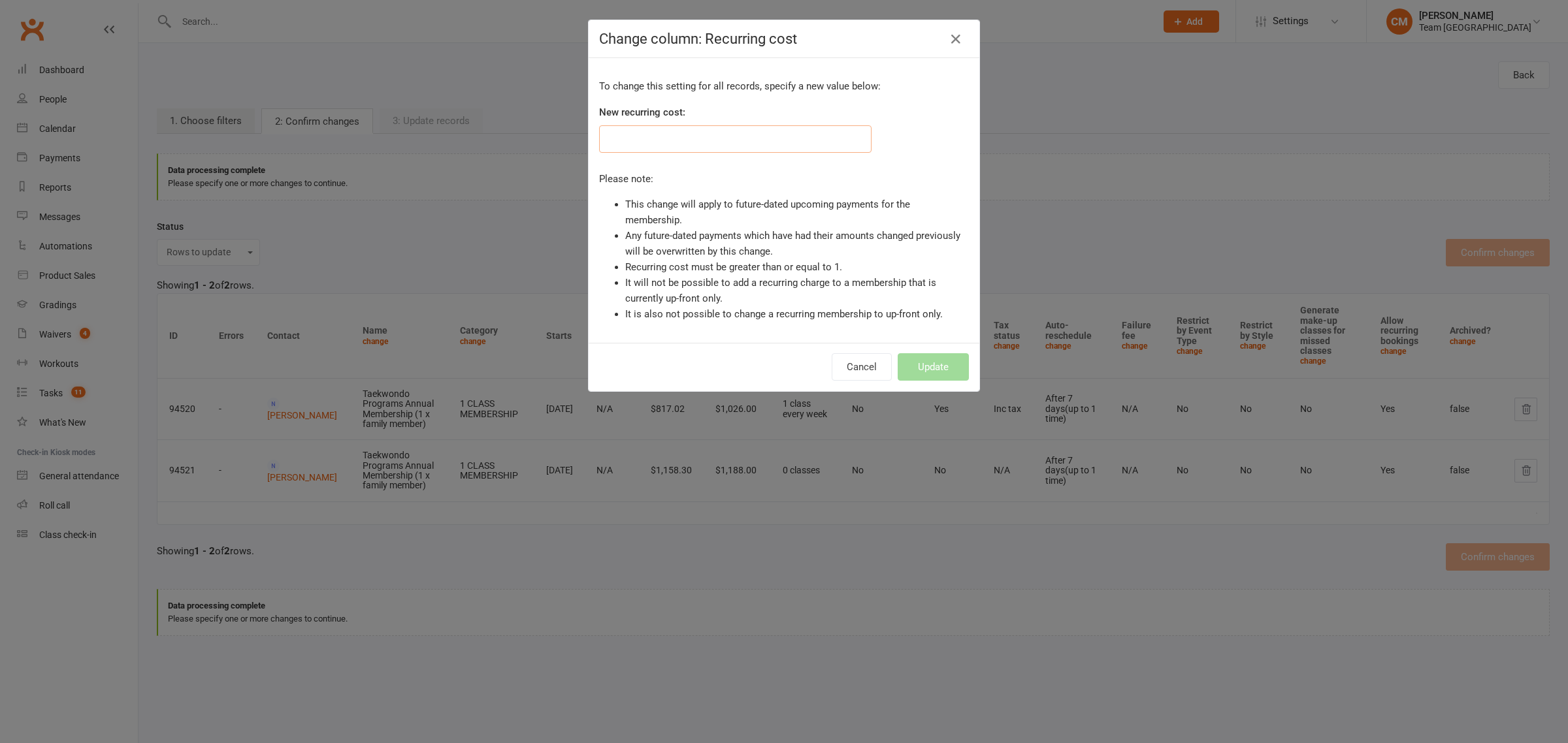 click at bounding box center (735, 139) 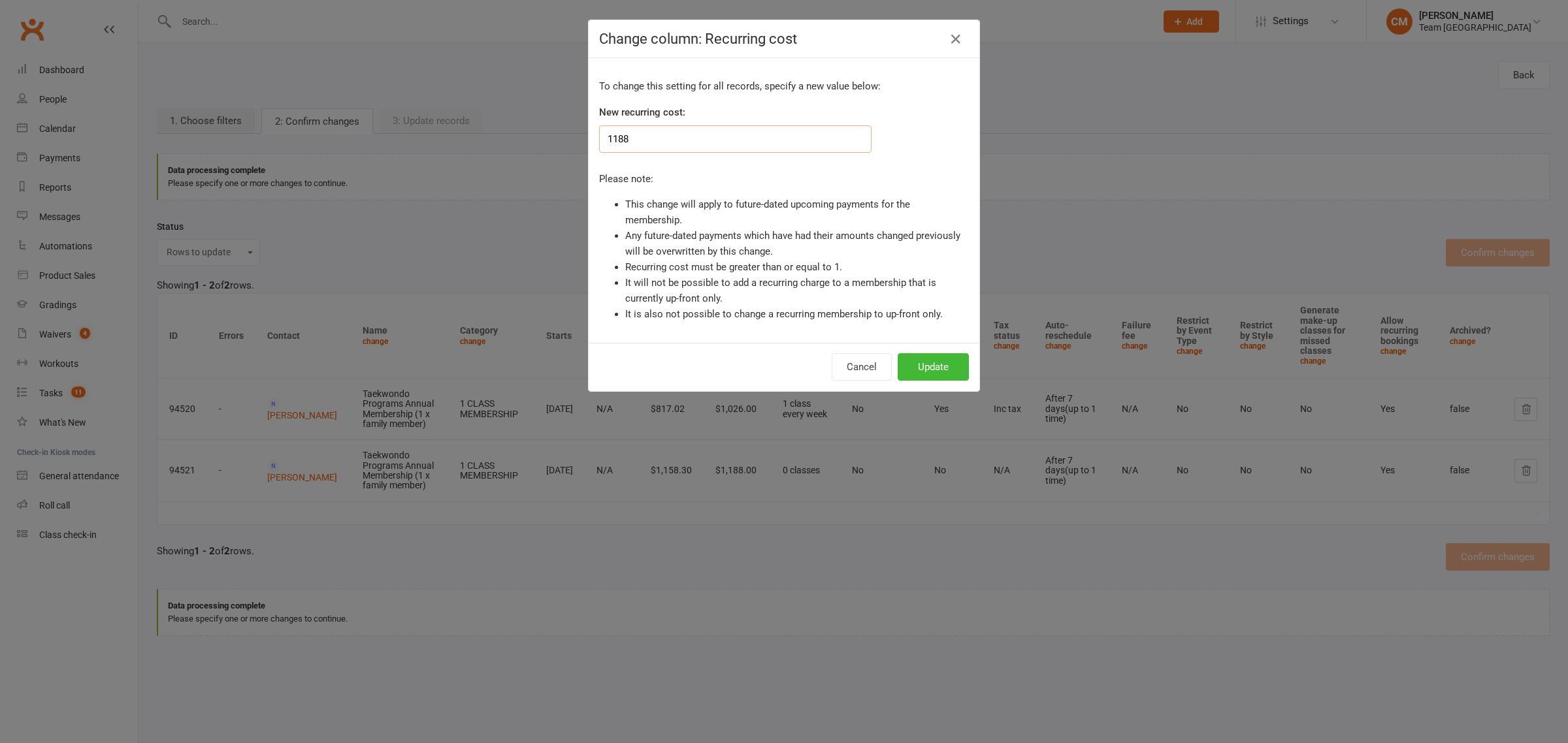 type on "1188" 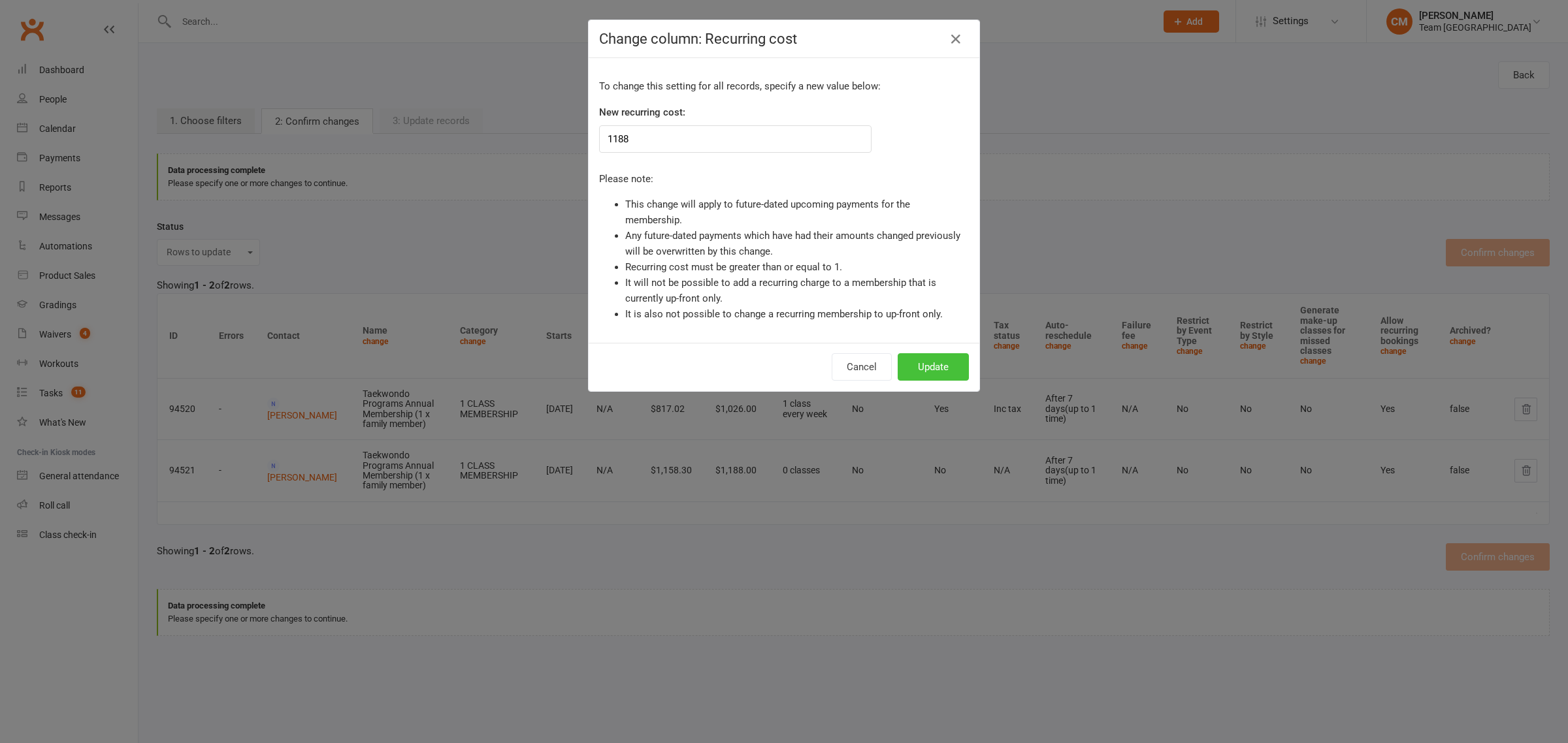 click on "Update" at bounding box center (933, 367) 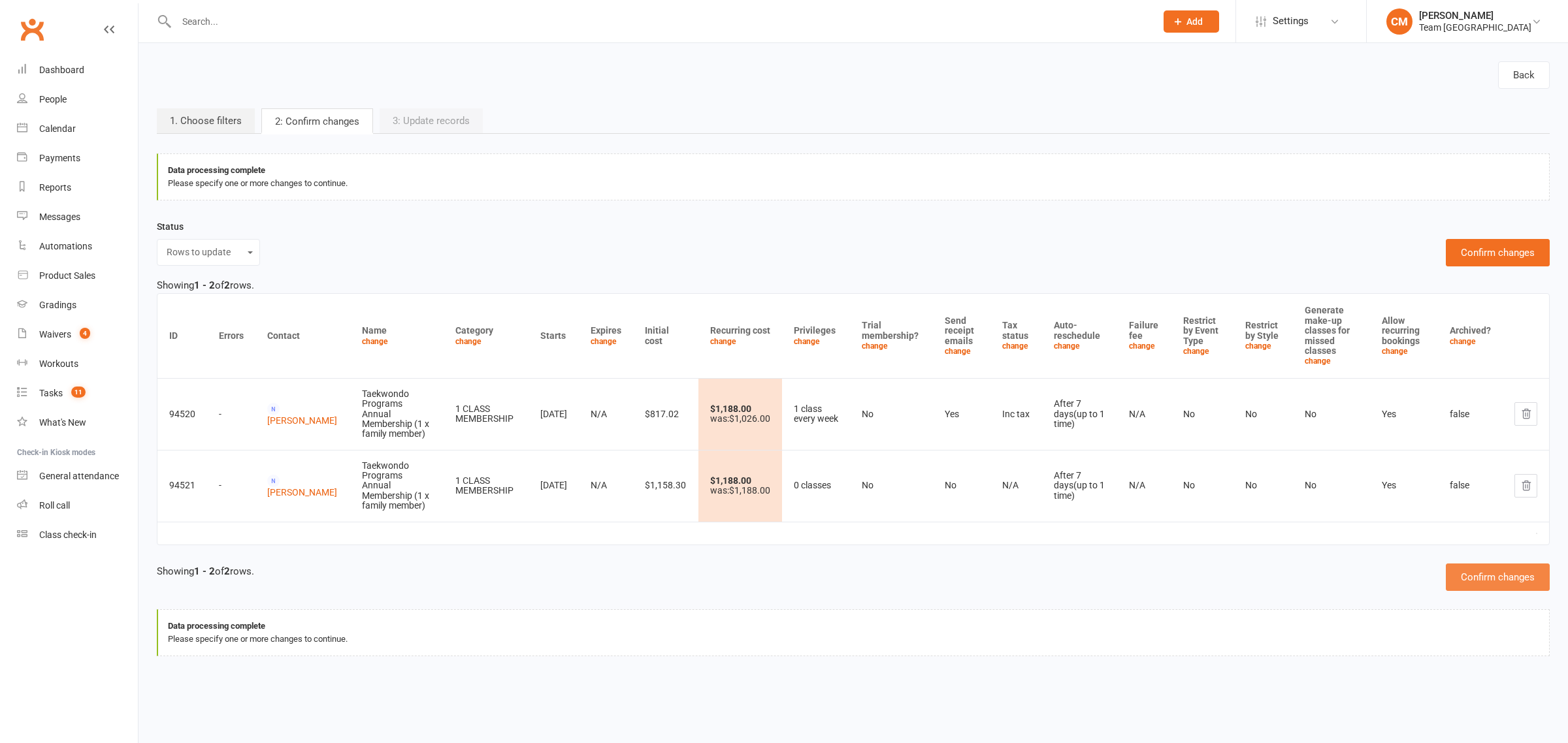 click on "Confirm changes" at bounding box center (1497, 577) 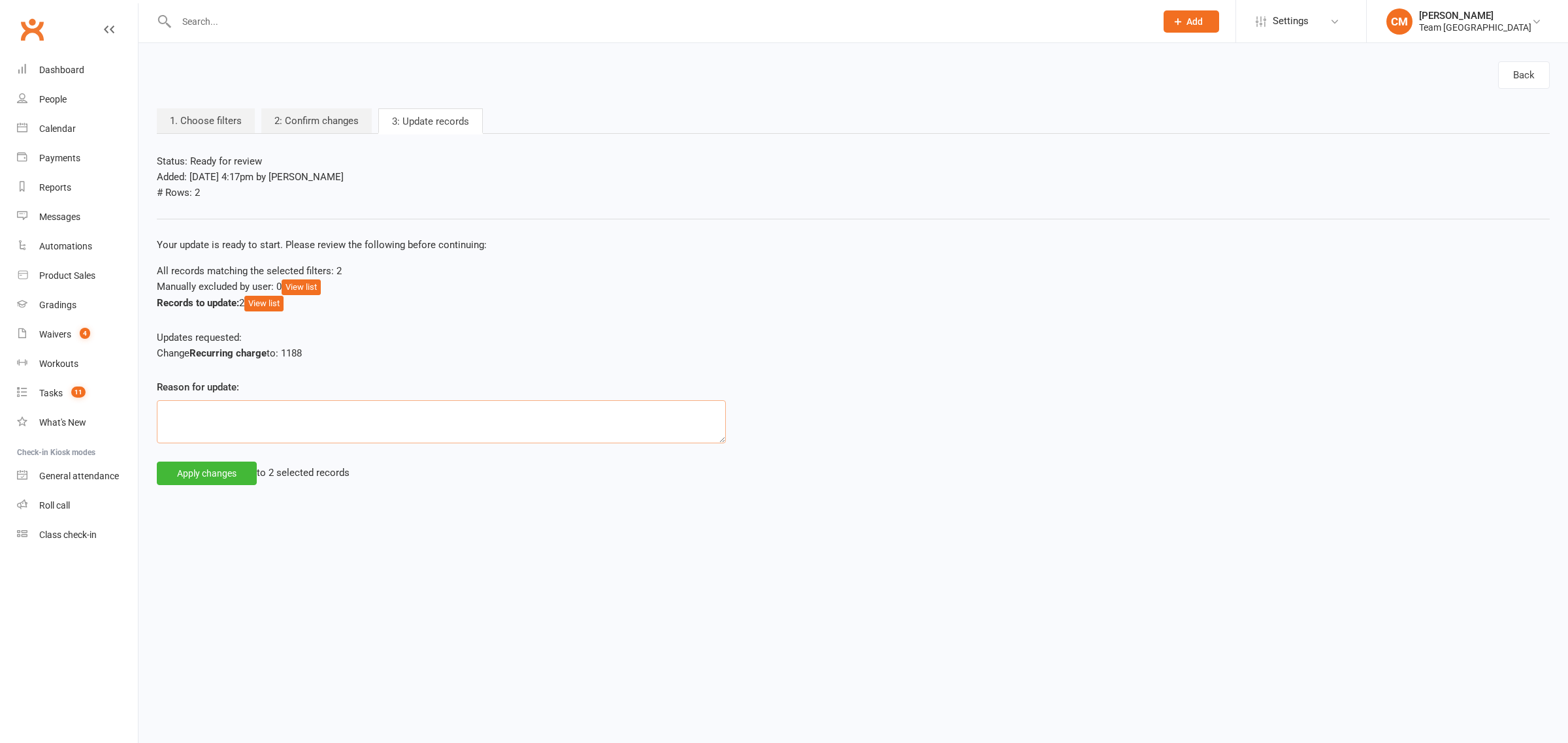 click 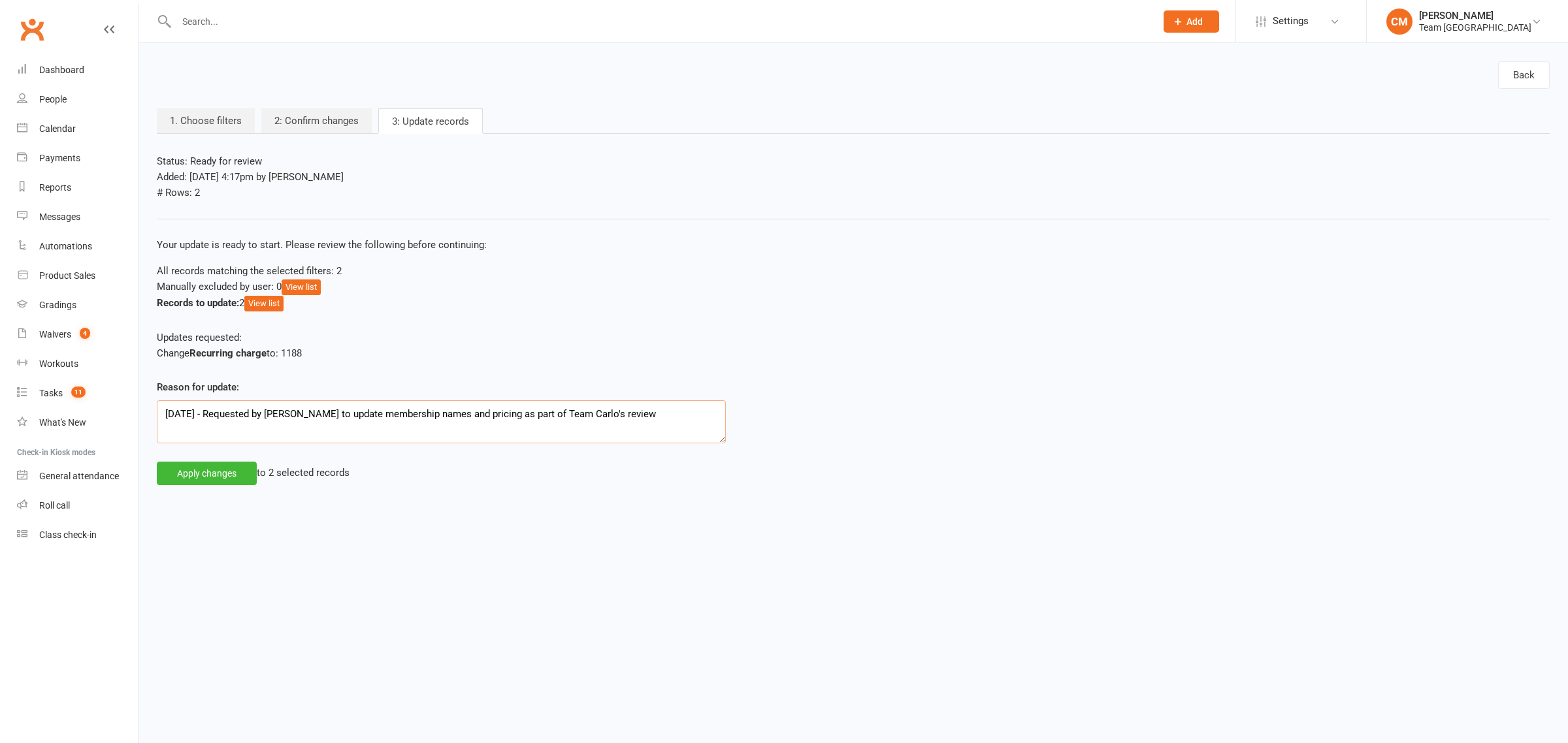 type on "11/07/2025 - Requested by Clare to update membership names and pricing as part of Team Carlo's review" 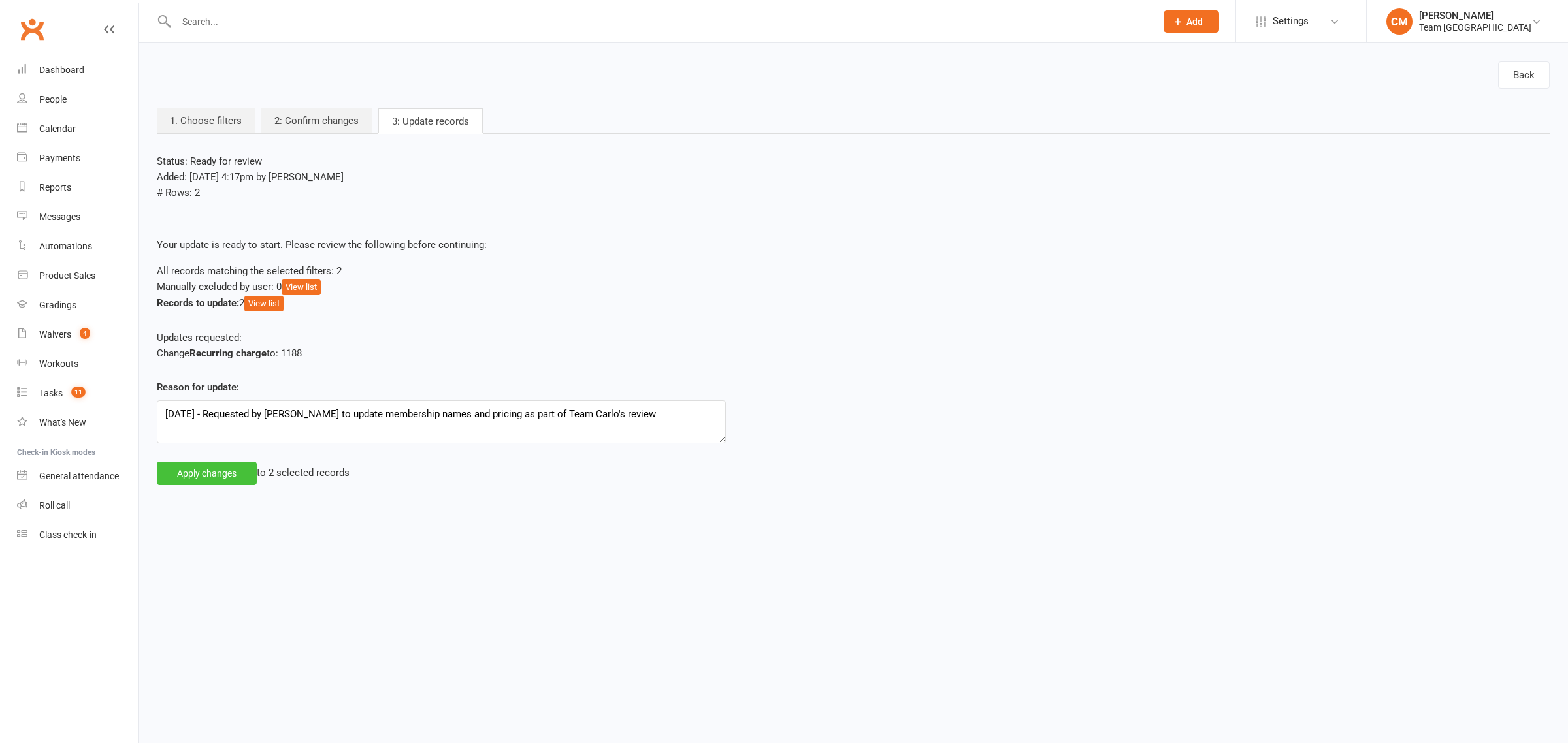 click on "Apply changes" 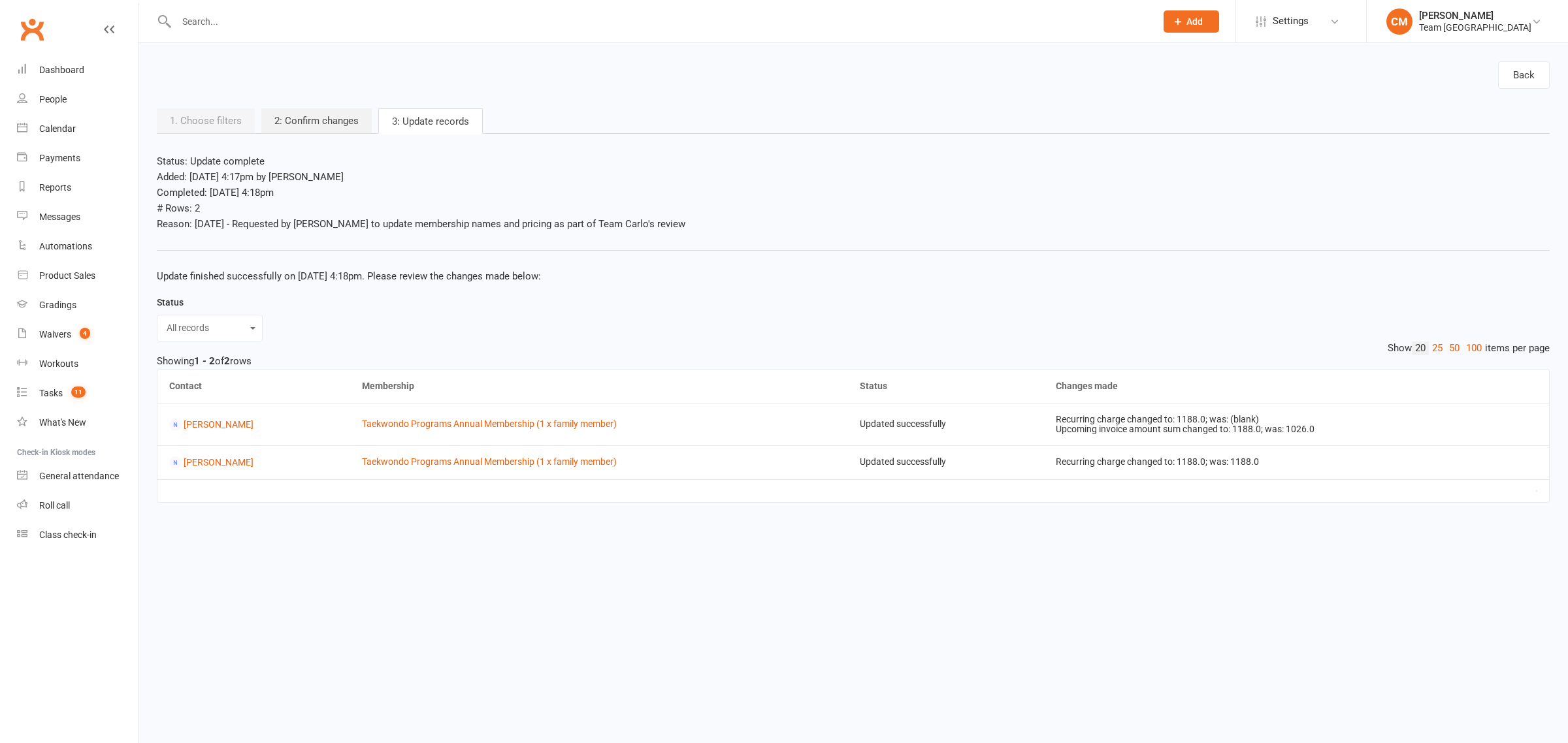 click on "Contact Membership Recipient Type Status Changes made
Aysin Tascilar
Taekwondo Programs Annual Membership (1 x family member) Updated successfully Recurring charge changed to: 1188.0; was: (blank) Upcoming invoice amount sum changed to: 1188.0; was: 1026.0
Shirin hajialilou
Taekwondo Programs Annual Membership (1 x family member) Updated successfully Recurring charge changed to: 1188.0; was: 1188.0" 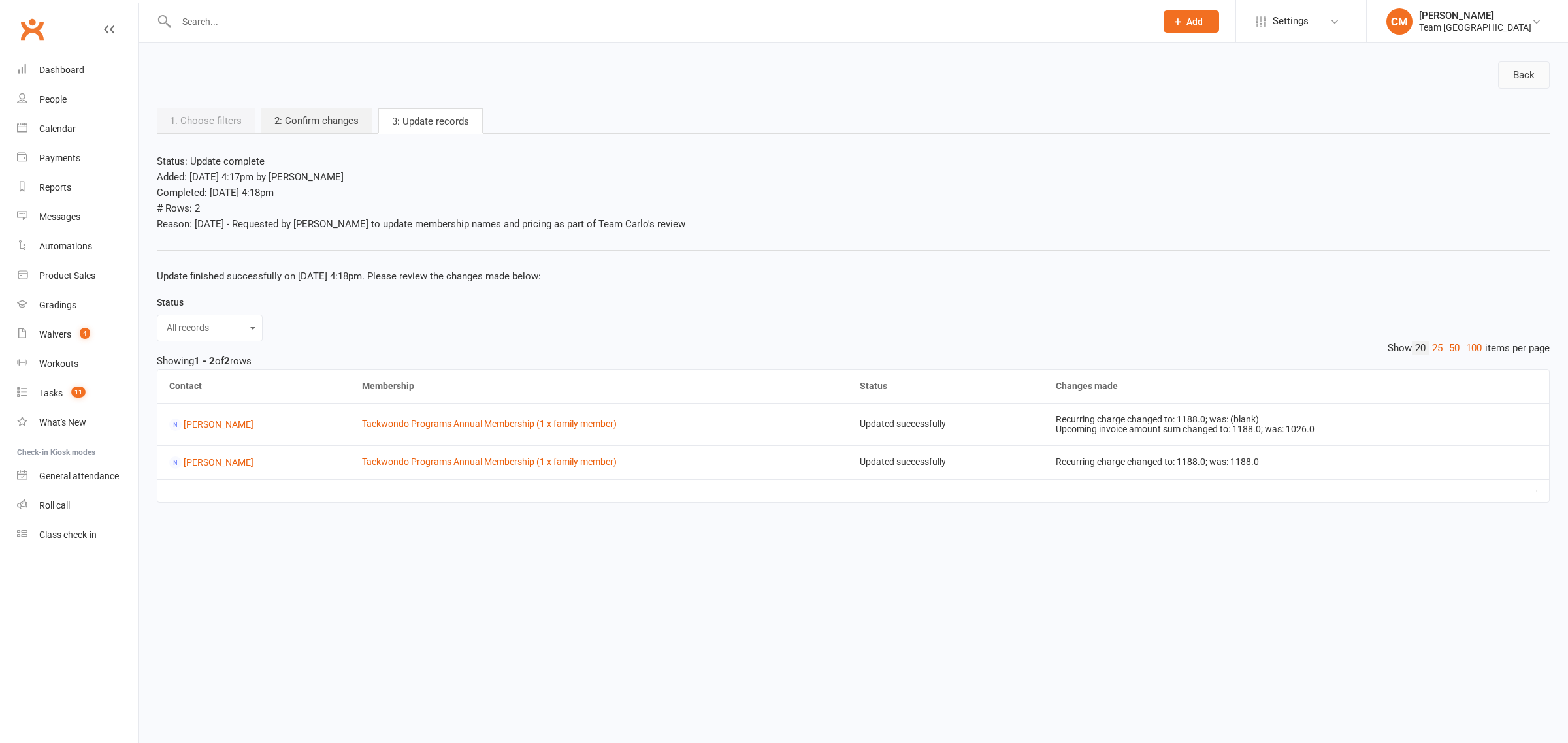 click on "Back" at bounding box center (1524, 75) 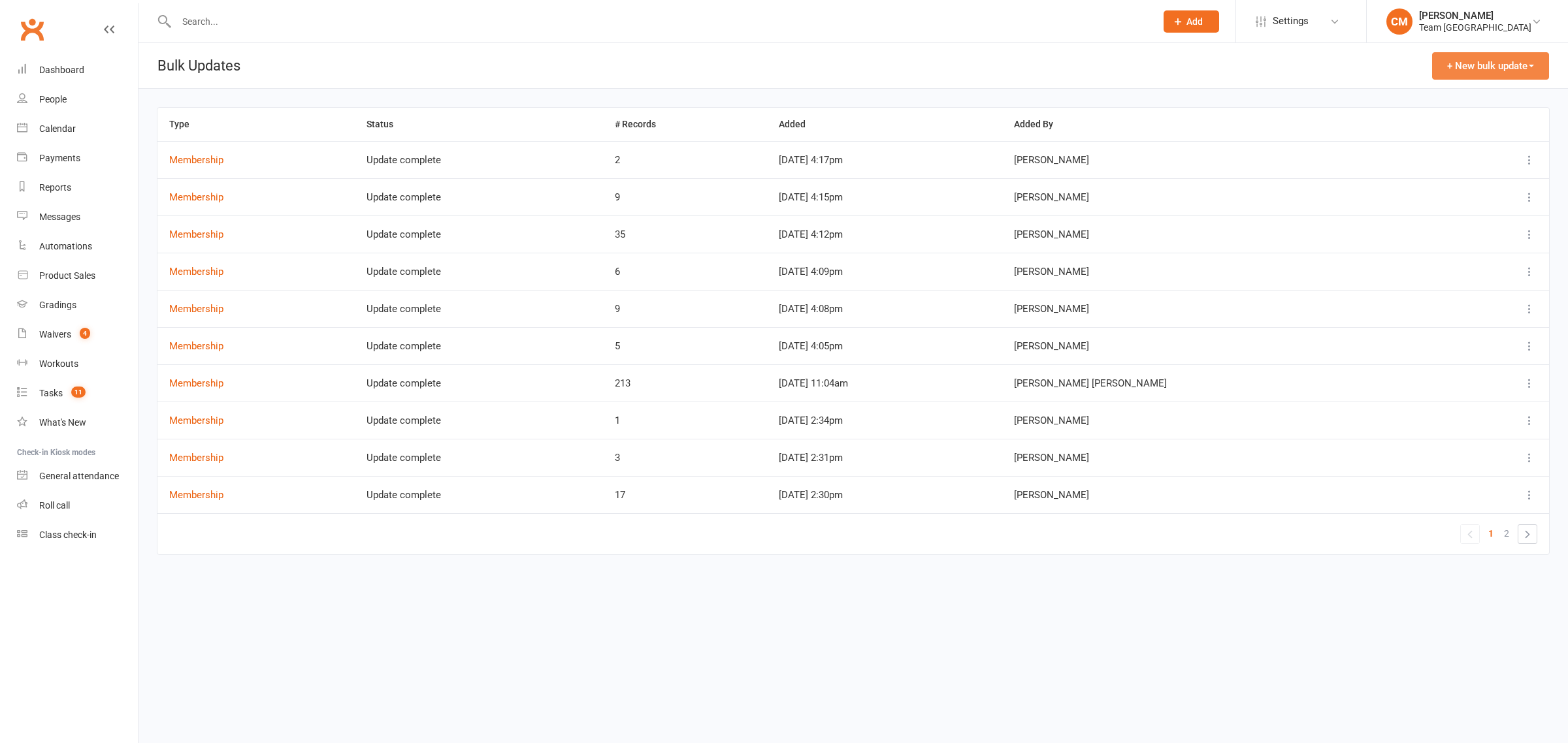 click on "+ New bulk update" at bounding box center [1490, 66] 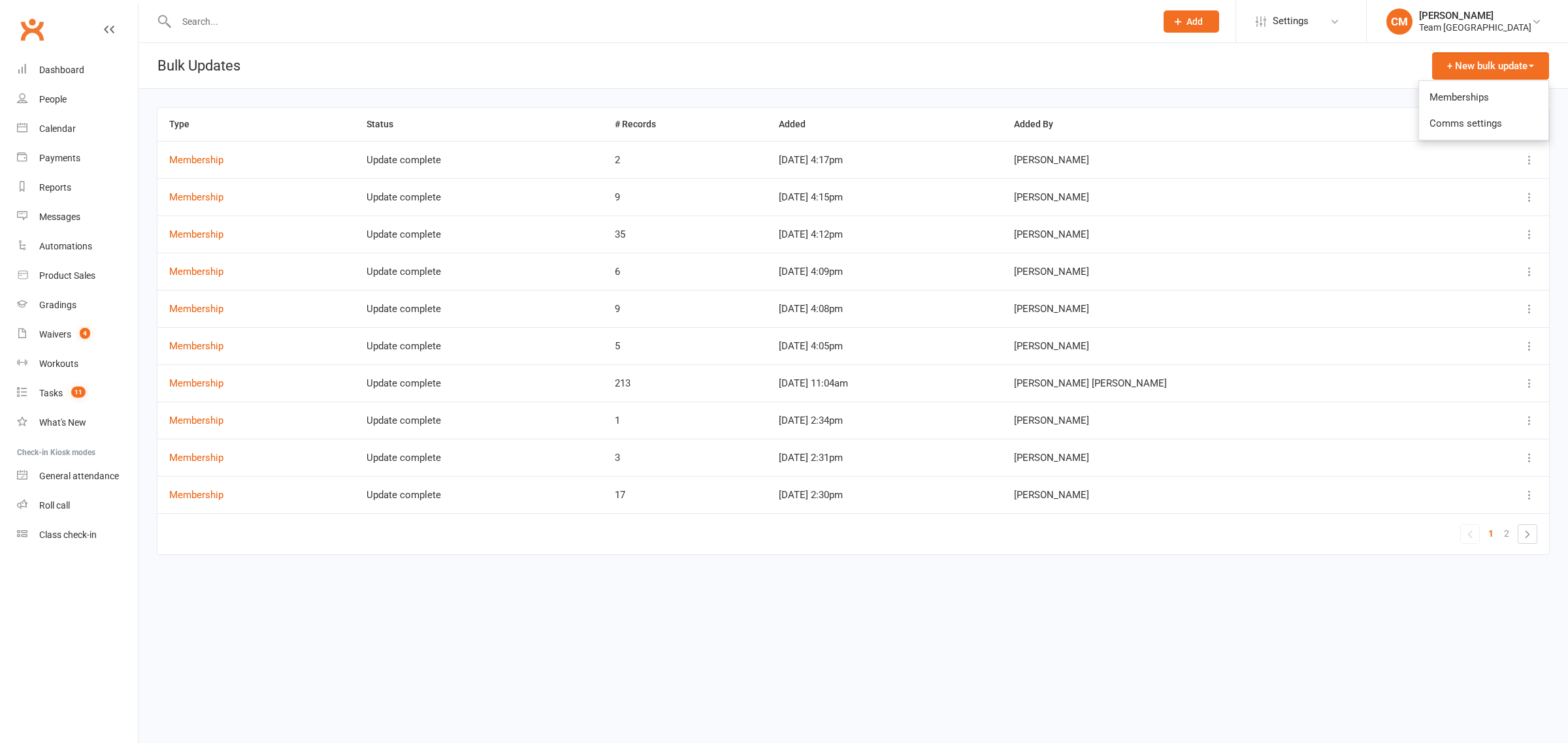 click on "Memberships" at bounding box center [1484, 97] 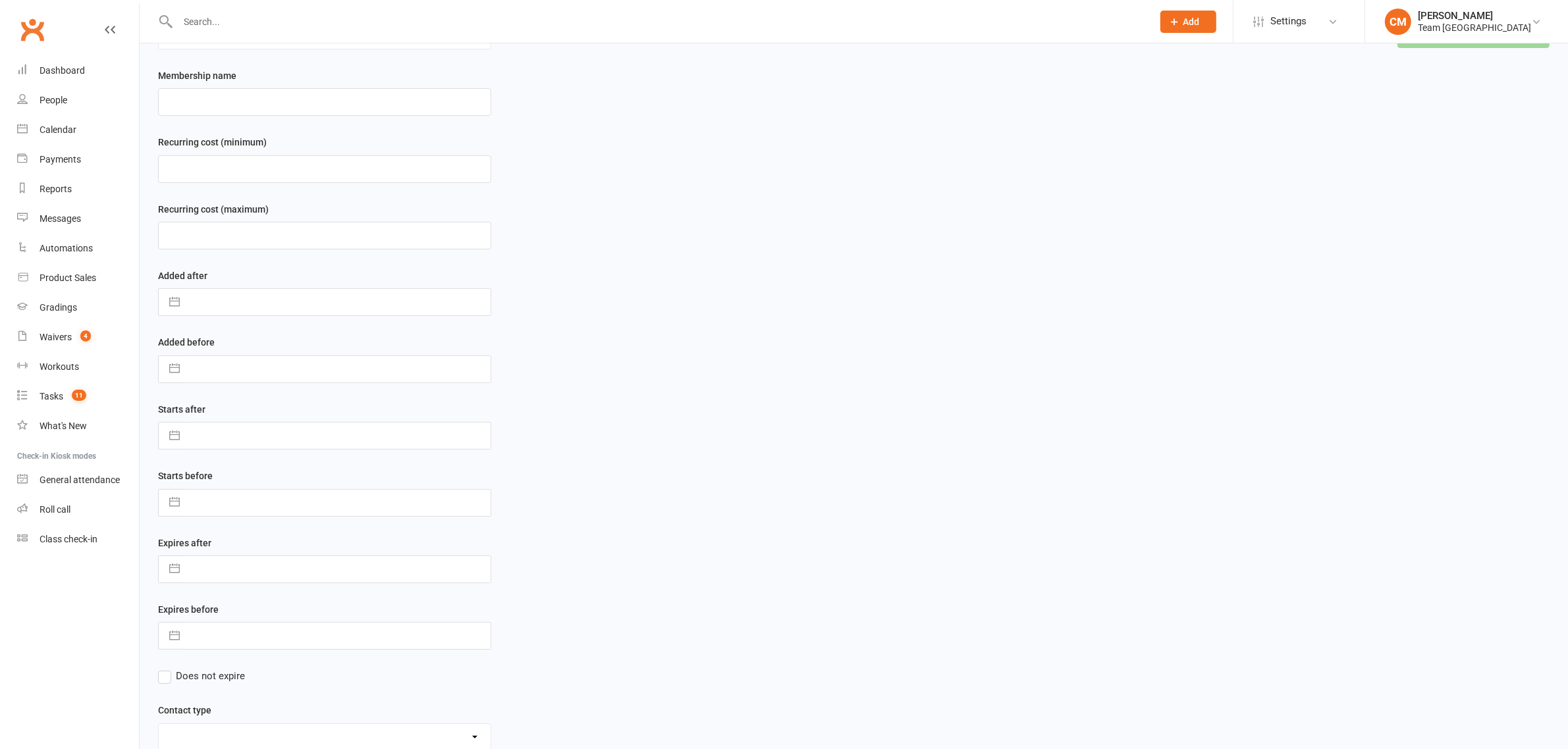 scroll, scrollTop: 426, scrollLeft: 0, axis: vertical 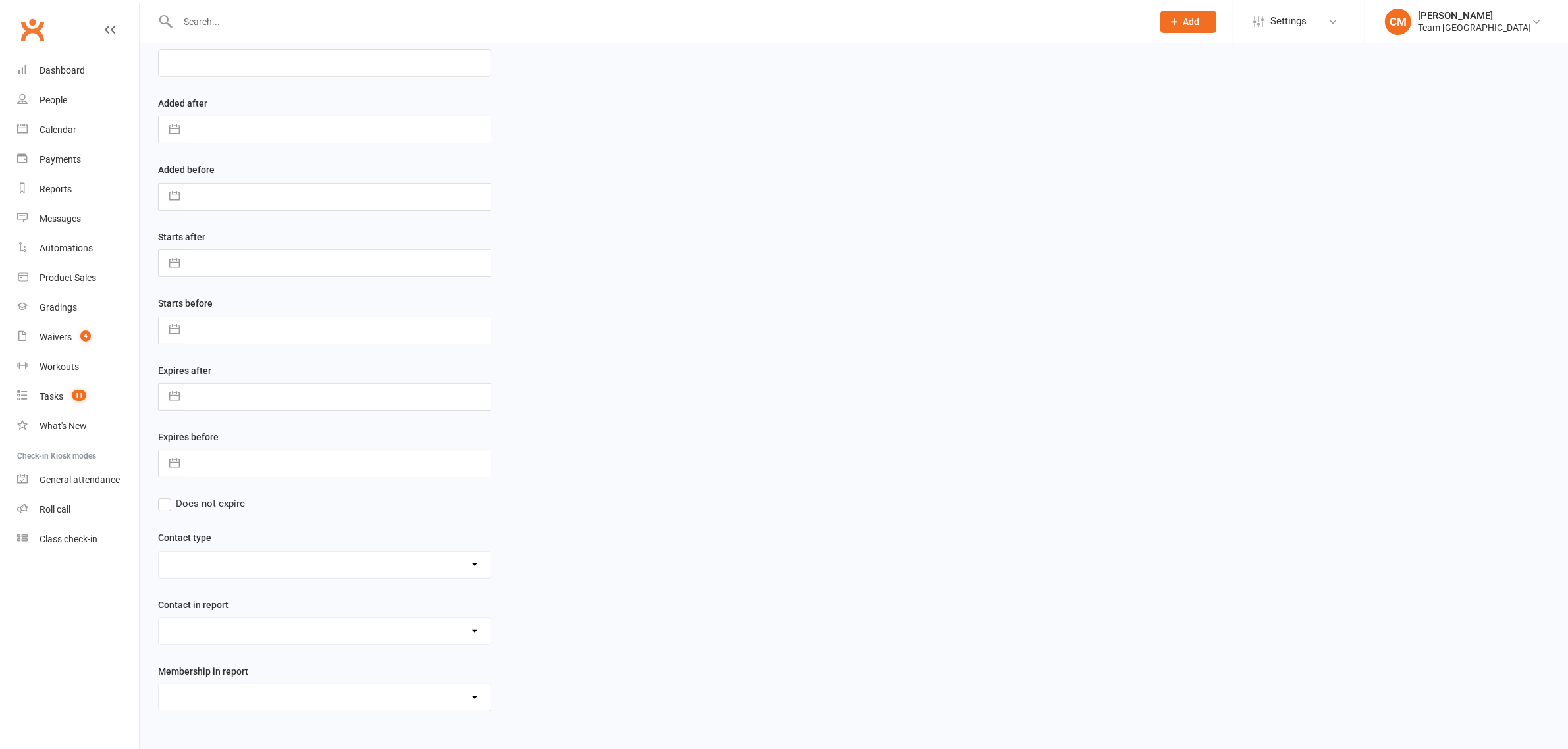 click on "Admin - AT Reminder SMS Admin - Communication December/January Monthly Payments advice Admin - January Term Payments [CWX] AT Reconciliation: NACS that have an active AT membership (base report) [CWX] AT Reconciliation: NACs with Fee Membership only (not AT) [CWX] Membership Reconciliation : Active Students linked to an Active NAC (1 or none memberships) Delivery - Grading Connection List Delivery - Grading Green Stripe Ninja Delivery - Grading List Cho Dan Bo to Black Belt Delivery - Grading List Junior Delivery - Grading List Ninja Beginner Delivery - Grading List Ninja Intermediate & Advanced Delivery - Grading List Stripe Red Stripe to Cho Dan Bo (Warrior & Junior) Delivery - Grading List Warrior Beginner Delivery - Grading List Warrior Intermediate & Advanced Delivery - Member Medical Flags (waiver answers) Events - Parent Week SMS Report (White Belt Ninja & Warrior Parents) Events - Parent Week SMS Report (White Belt Taekinda Parents) Finance - 2 classes+ within a week Finance - 2 class + NAC Payment" at bounding box center [325, 698] 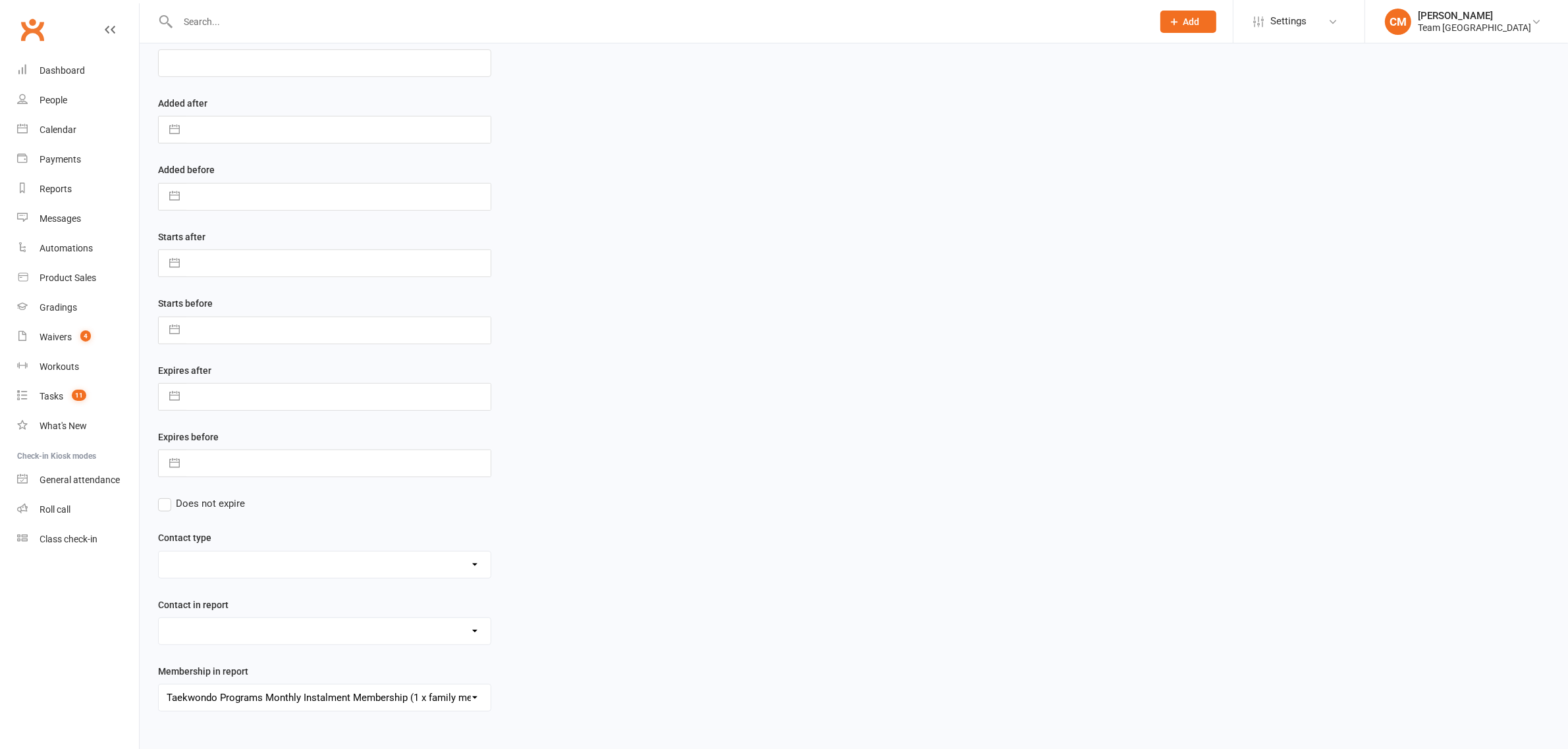 click on "Admin - AT Reminder SMS Admin - Communication December/January Monthly Payments advice Admin - January Term Payments [CWX] AT Reconciliation: NACS that have an active AT membership (base report) [CWX] AT Reconciliation: NACs with Fee Membership only (not AT) [CWX] Membership Reconciliation : Active Students linked to an Active NAC (1 or none memberships) Delivery - Grading Connection List Delivery - Grading Green Stripe Ninja Delivery - Grading List Cho Dan Bo to Black Belt Delivery - Grading List Junior Delivery - Grading List Ninja Beginner Delivery - Grading List Ninja Intermediate & Advanced Delivery - Grading List Stripe Red Stripe to Cho Dan Bo (Warrior & Junior) Delivery - Grading List Warrior Beginner Delivery - Grading List Warrior Intermediate & Advanced Delivery - Member Medical Flags (waiver answers) Events - Parent Week SMS Report (White Belt Ninja & Warrior Parents) Events - Parent Week SMS Report (White Belt Taekinda Parents) Finance - 2 classes+ within a week Finance - 2 class + NAC Payment" at bounding box center (325, 698) 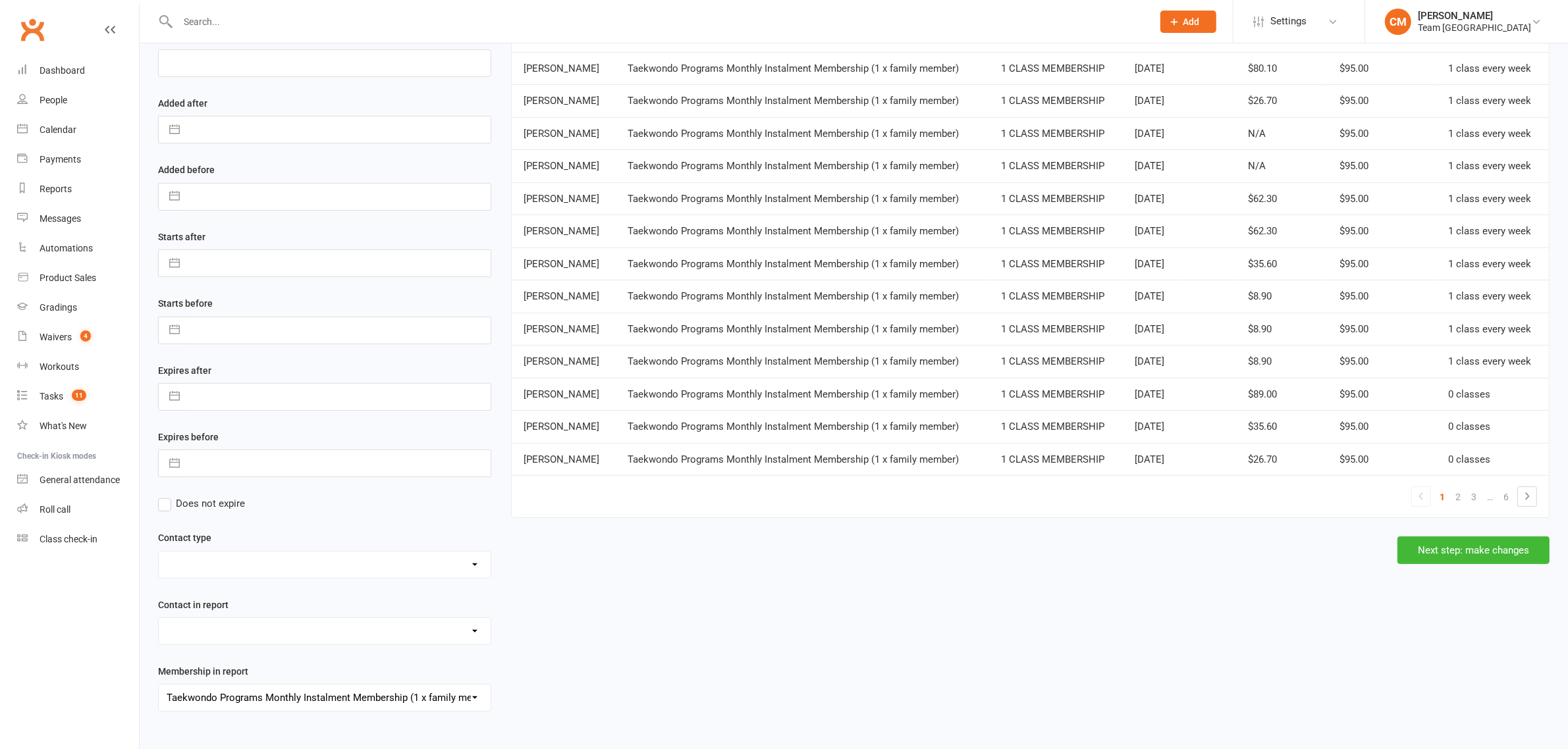 scroll, scrollTop: 73, scrollLeft: 0, axis: vertical 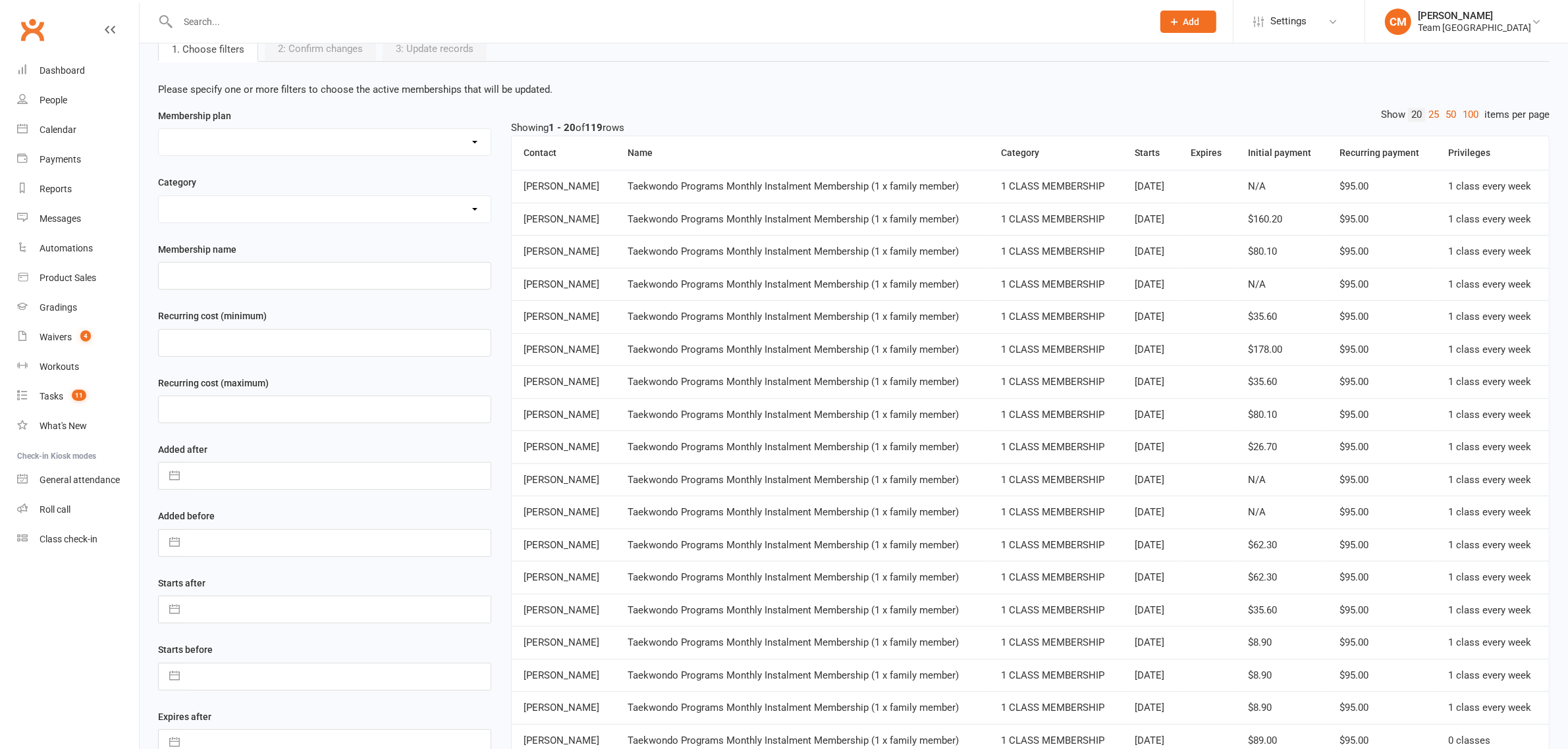 click on "Please specify one or more filters to choose the active memberships that will be updated. Membership plan 1 x Family Member - Annual Membership 1 x Family Member - Monthly Instalment Membership 1 x Family Member - Term Membership 2 x Family Member - Annual Membership 2 x Family Member - Monthly Instalment Membership 2 x Family Member - Term Membership 3 x Family Member - Annual Membership 3 x Family Member - Monthly Instalment Membership 3 x Family Member - Term Membership 4 x Family Member - Monthly Instalment Membership 4 x Family Member - Term Membership Athlete Program Membership Payment Australian Taekwondo Registration Complimentary Membership Family Combination Membership (membership fee quote provided at trial) Foundation Programs Annual Membership (1 x family member) Foundation Programs Annual Membership (2 x family member) Foundation Programs Monthly Instalment Membership (1 x family member) Foundation Programs Monthly Instalment Membership (2 x family member) Funded Membership Plan One-off payment" at bounding box center (853, 579) 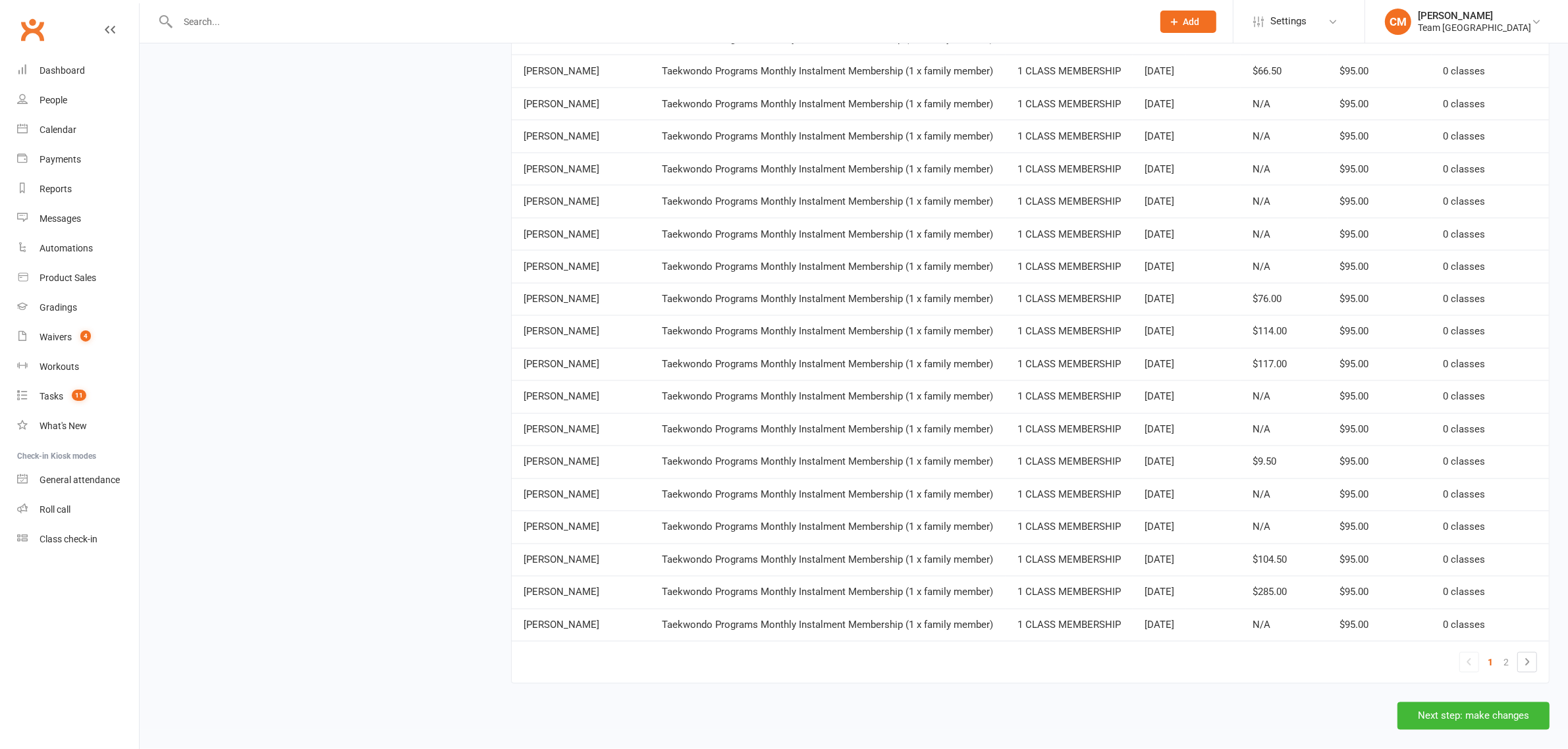 scroll, scrollTop: 2953, scrollLeft: 0, axis: vertical 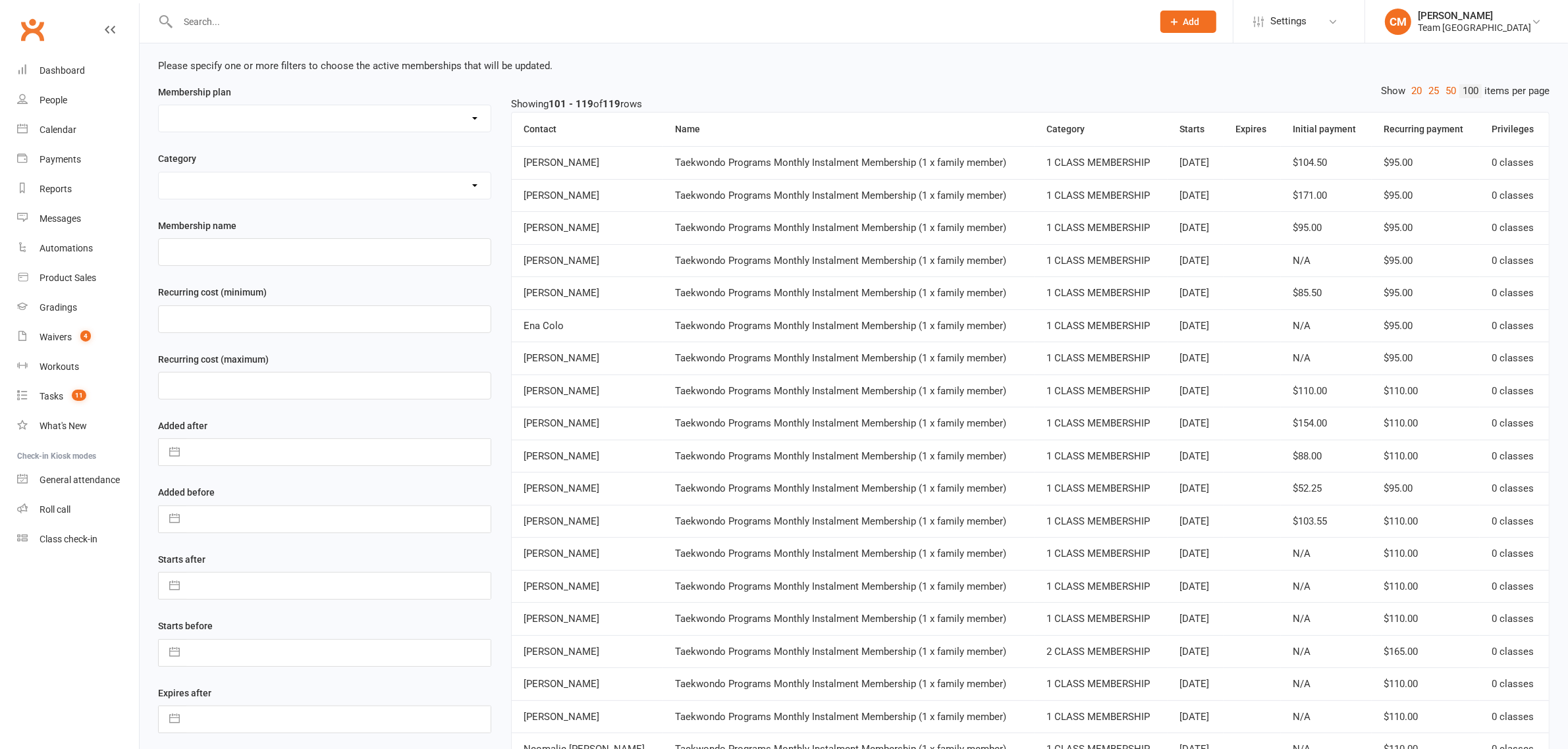 click on "Mollie Vandenberg" at bounding box center (587, 391) 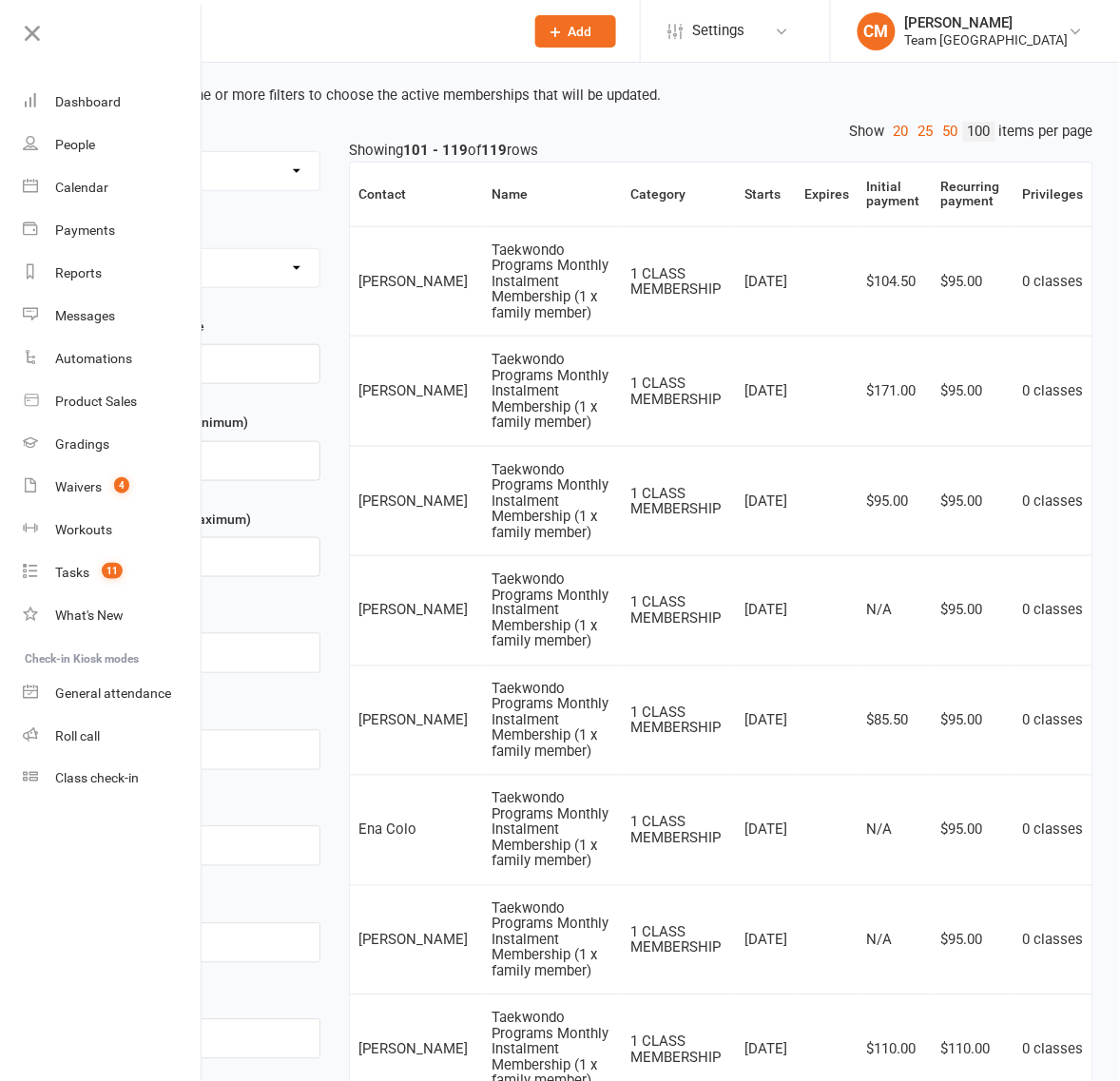 click at bounding box center [32, 33] 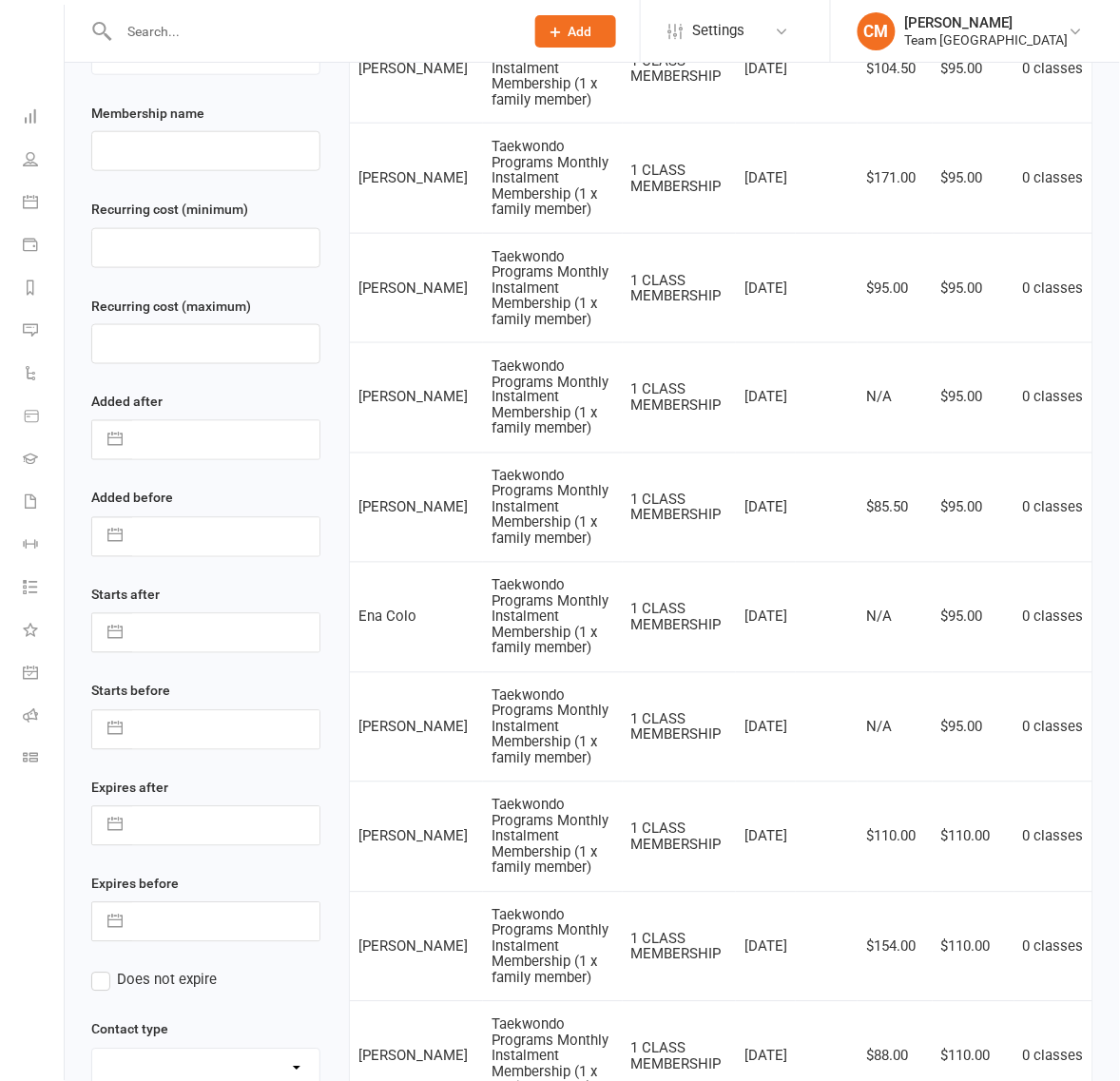 scroll, scrollTop: 496, scrollLeft: 0, axis: vertical 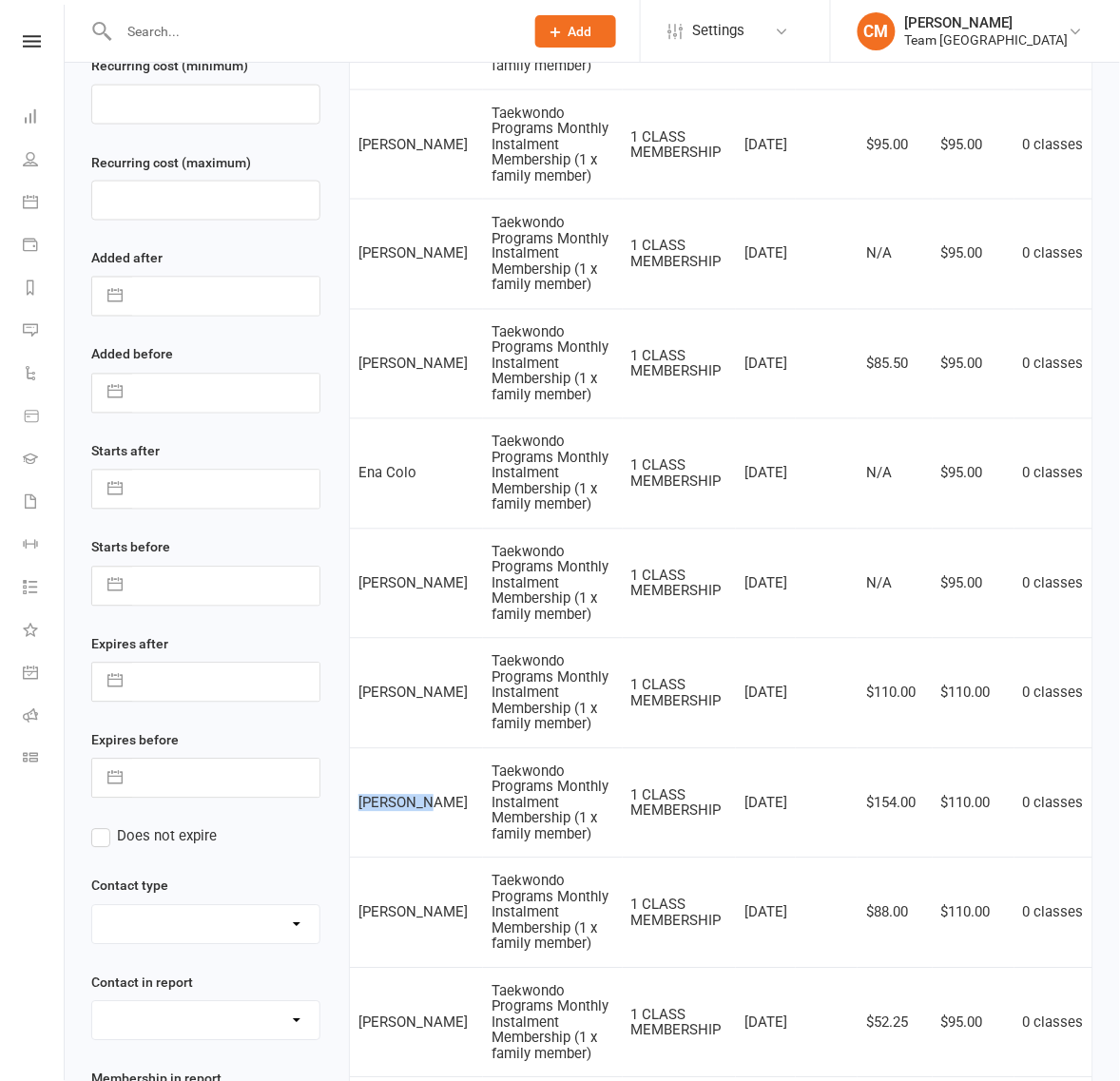 drag, startPoint x: 359, startPoint y: 666, endPoint x: 439, endPoint y: 668, distance: 80.025 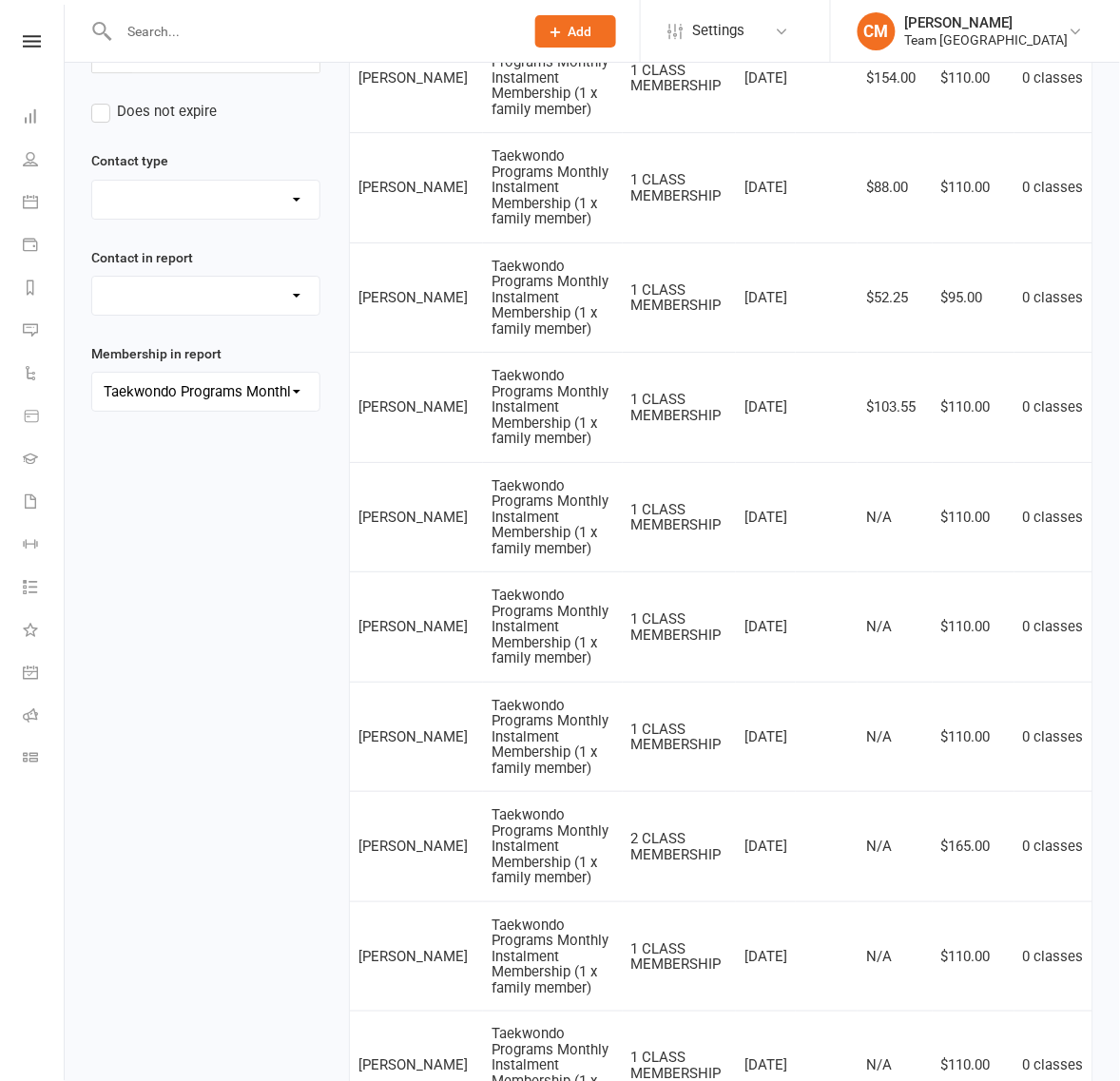 scroll, scrollTop: 1234, scrollLeft: 0, axis: vertical 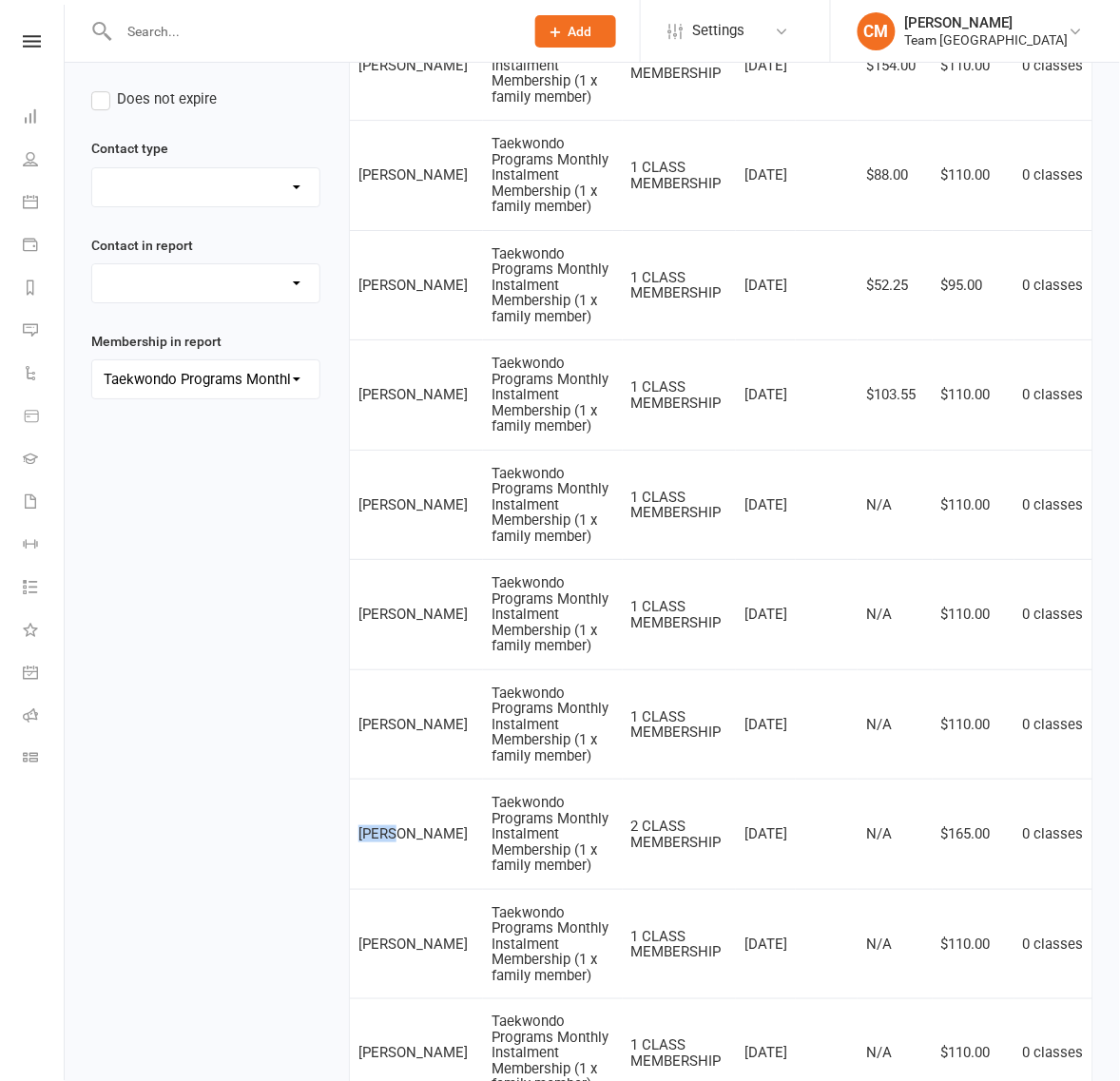 drag, startPoint x: 399, startPoint y: 590, endPoint x: 359, endPoint y: 582, distance: 40.792156 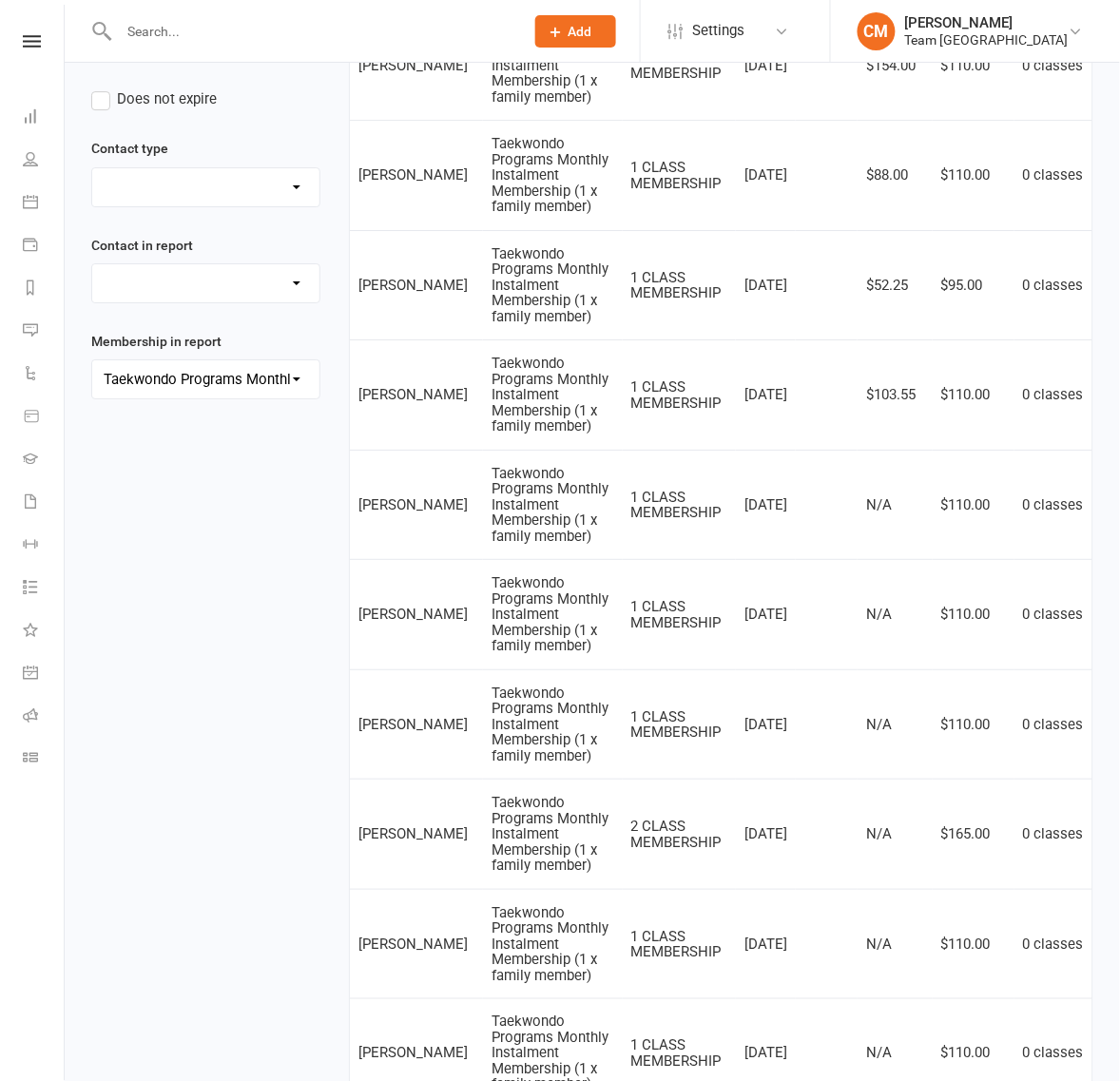 click on "1" at bounding box center [1016, 1249] 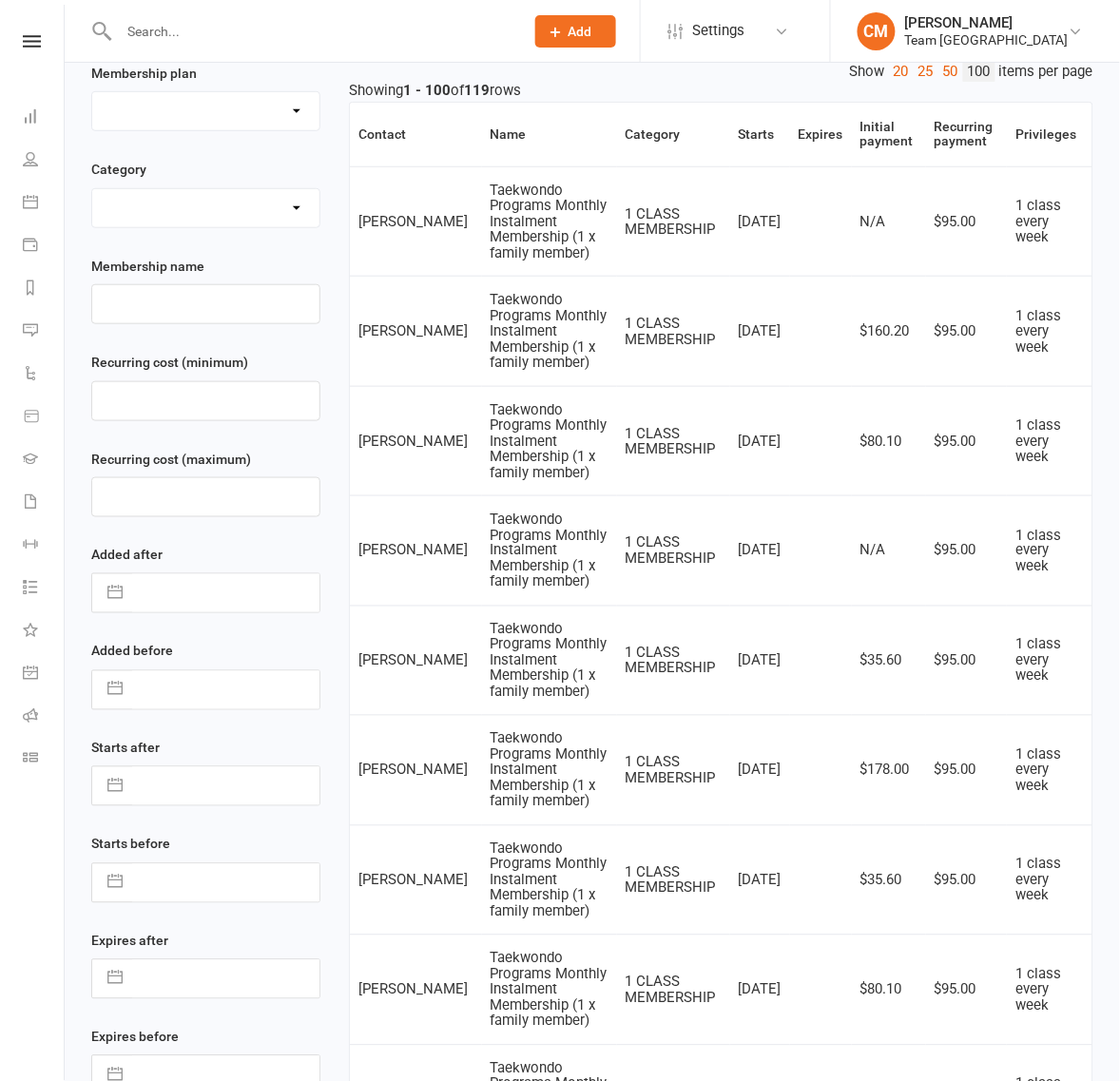 scroll, scrollTop: 594, scrollLeft: 0, axis: vertical 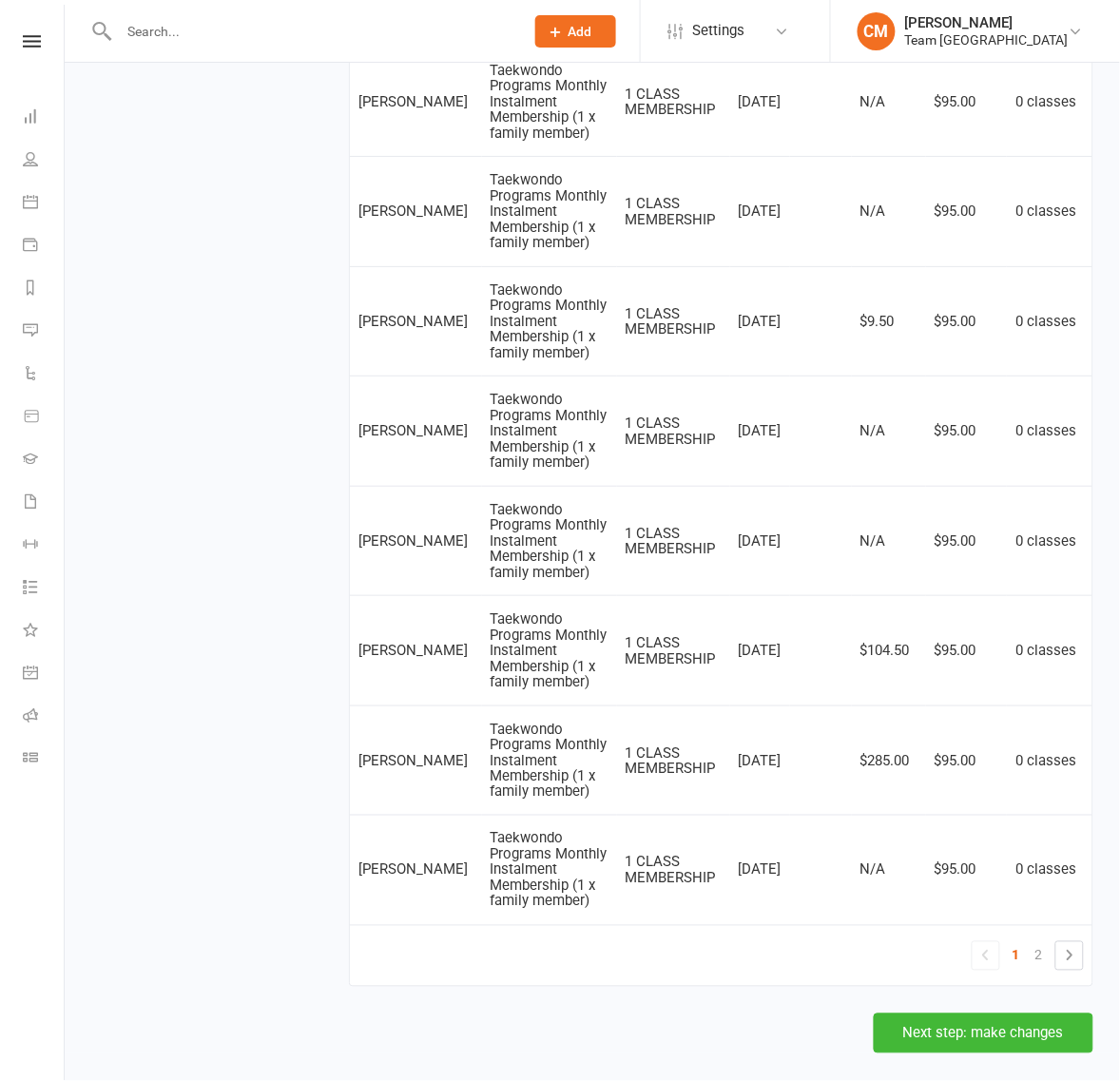 click on "2" at bounding box center (1039, 956) 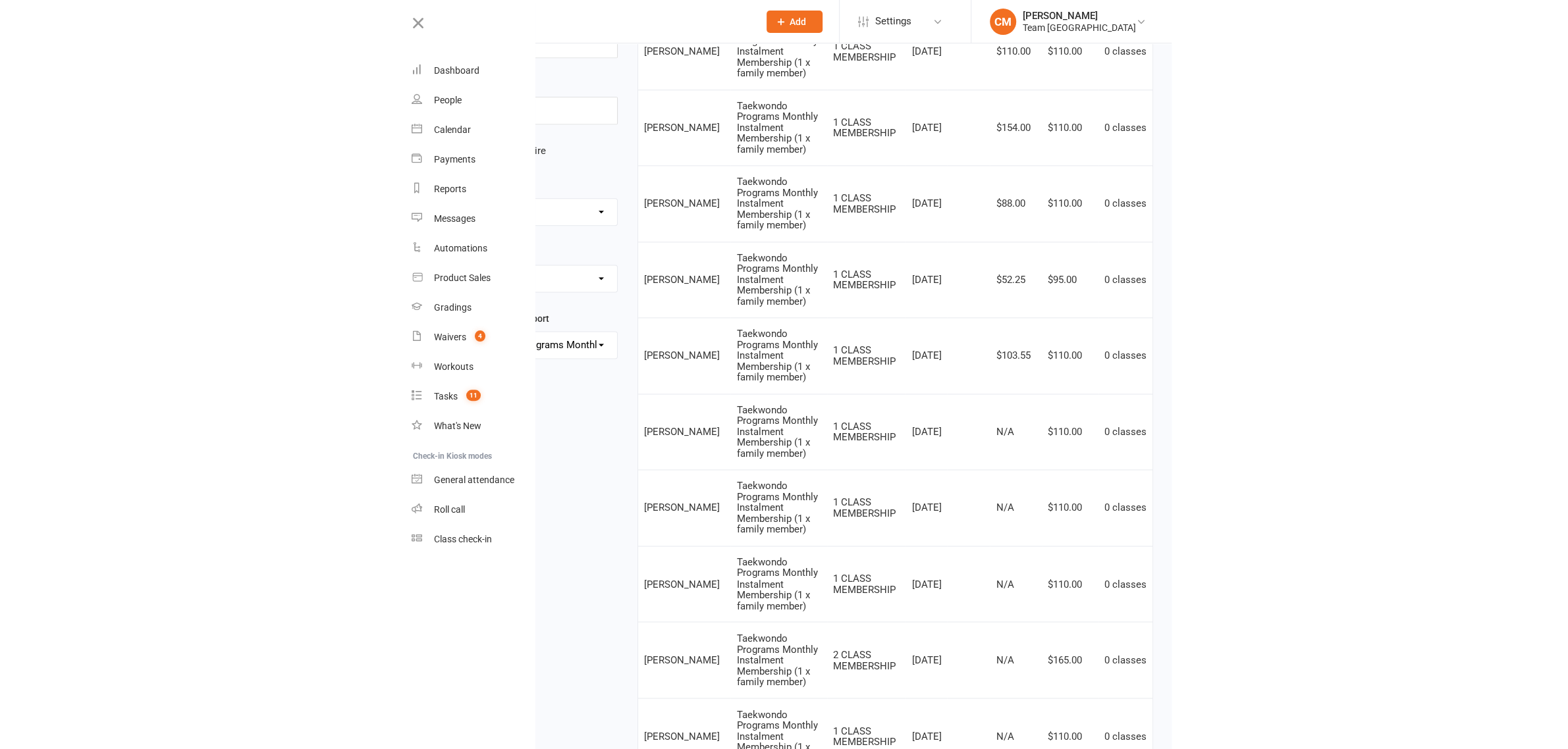 scroll, scrollTop: 426, scrollLeft: 0, axis: vertical 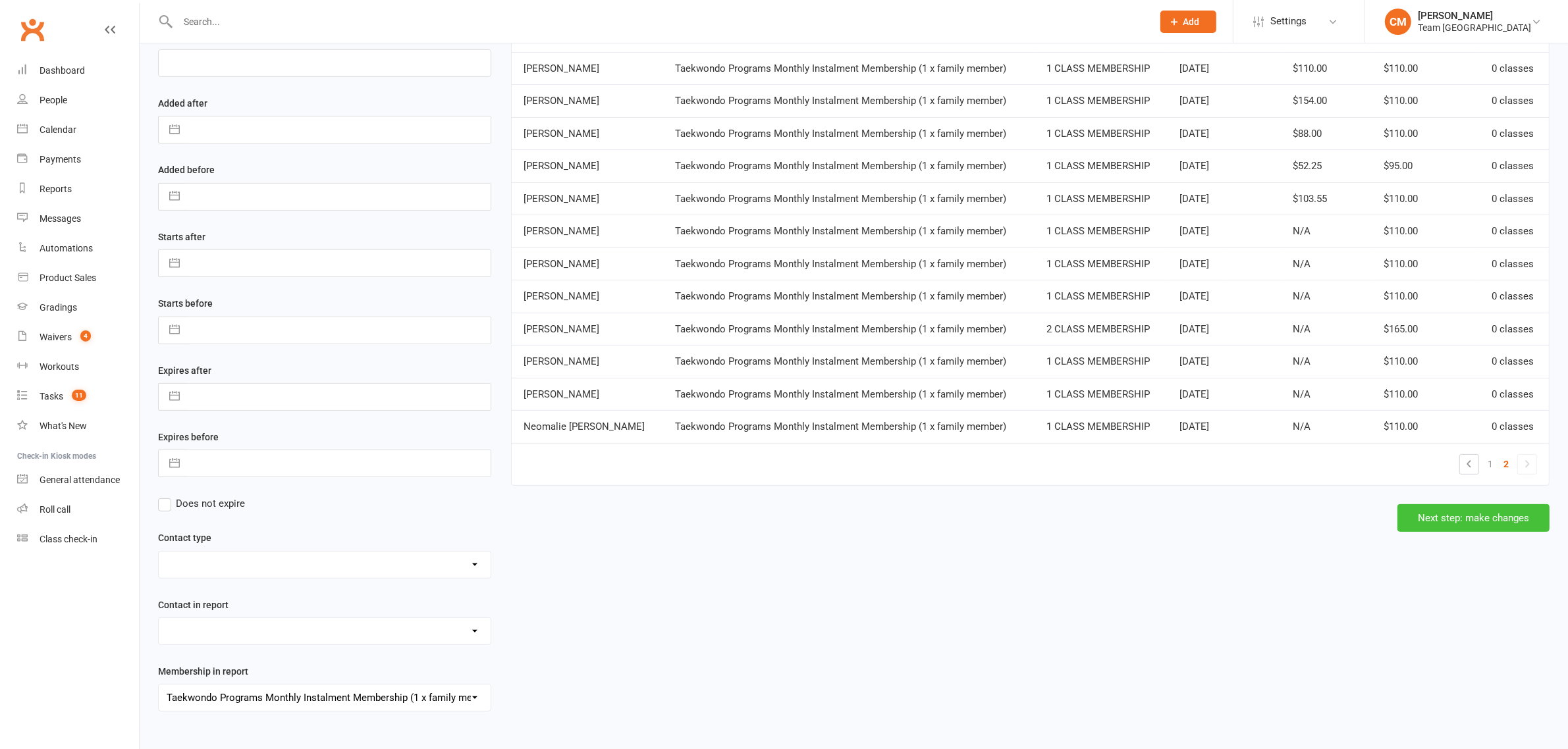 click on "Next step: make changes" at bounding box center (1473, 518) 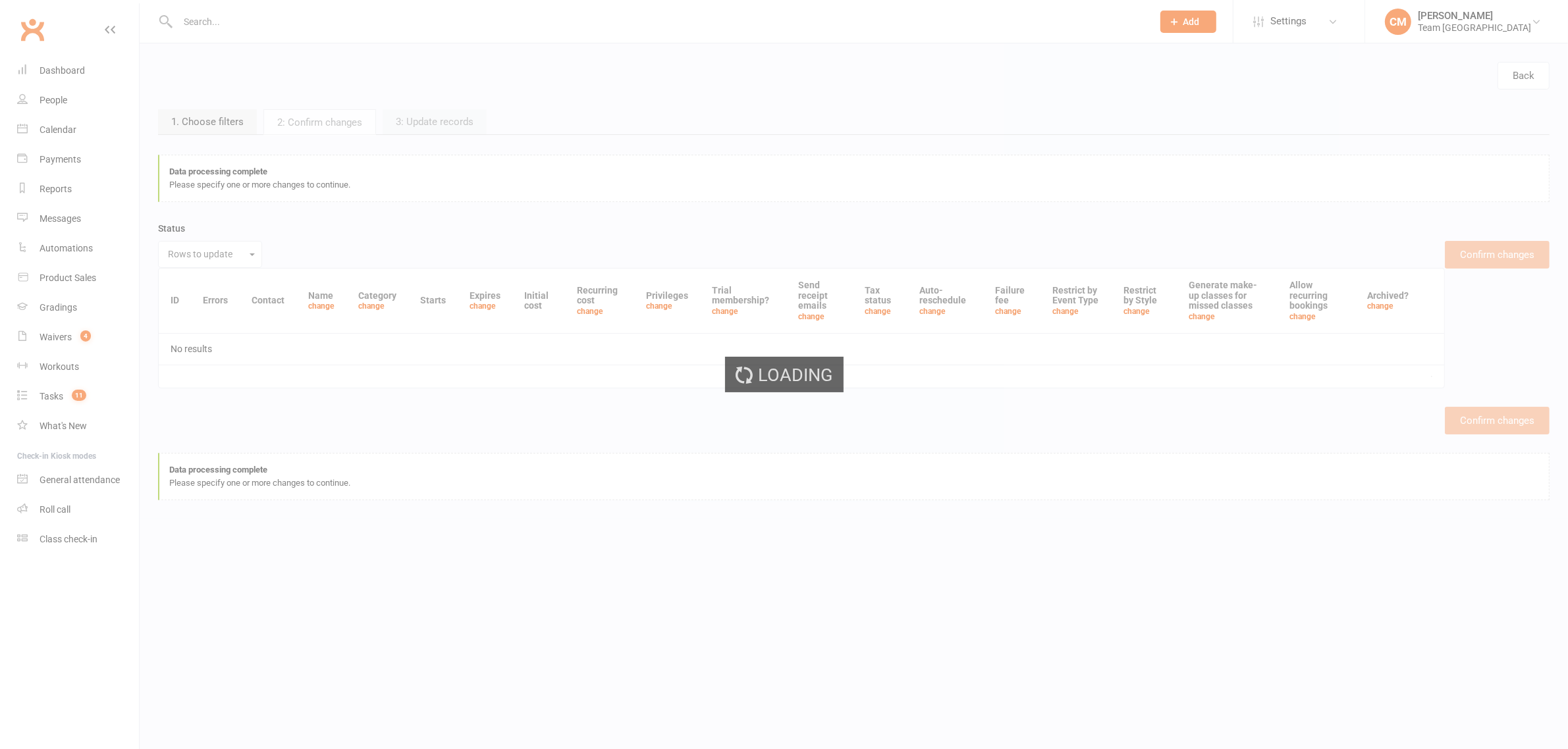 scroll, scrollTop: 0, scrollLeft: 0, axis: both 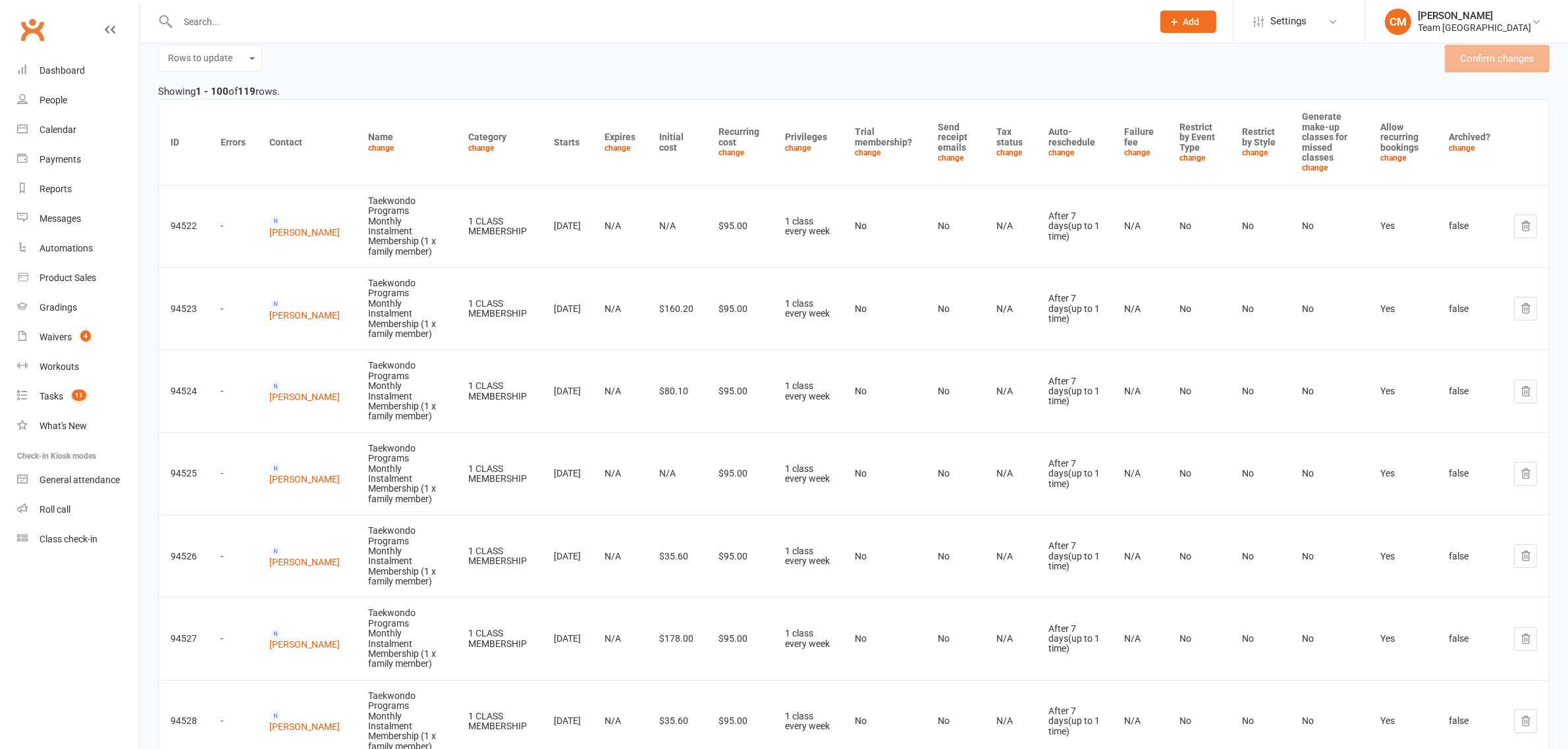 click on "Showing  1 - 100  of  119  rows." at bounding box center [853, 91] 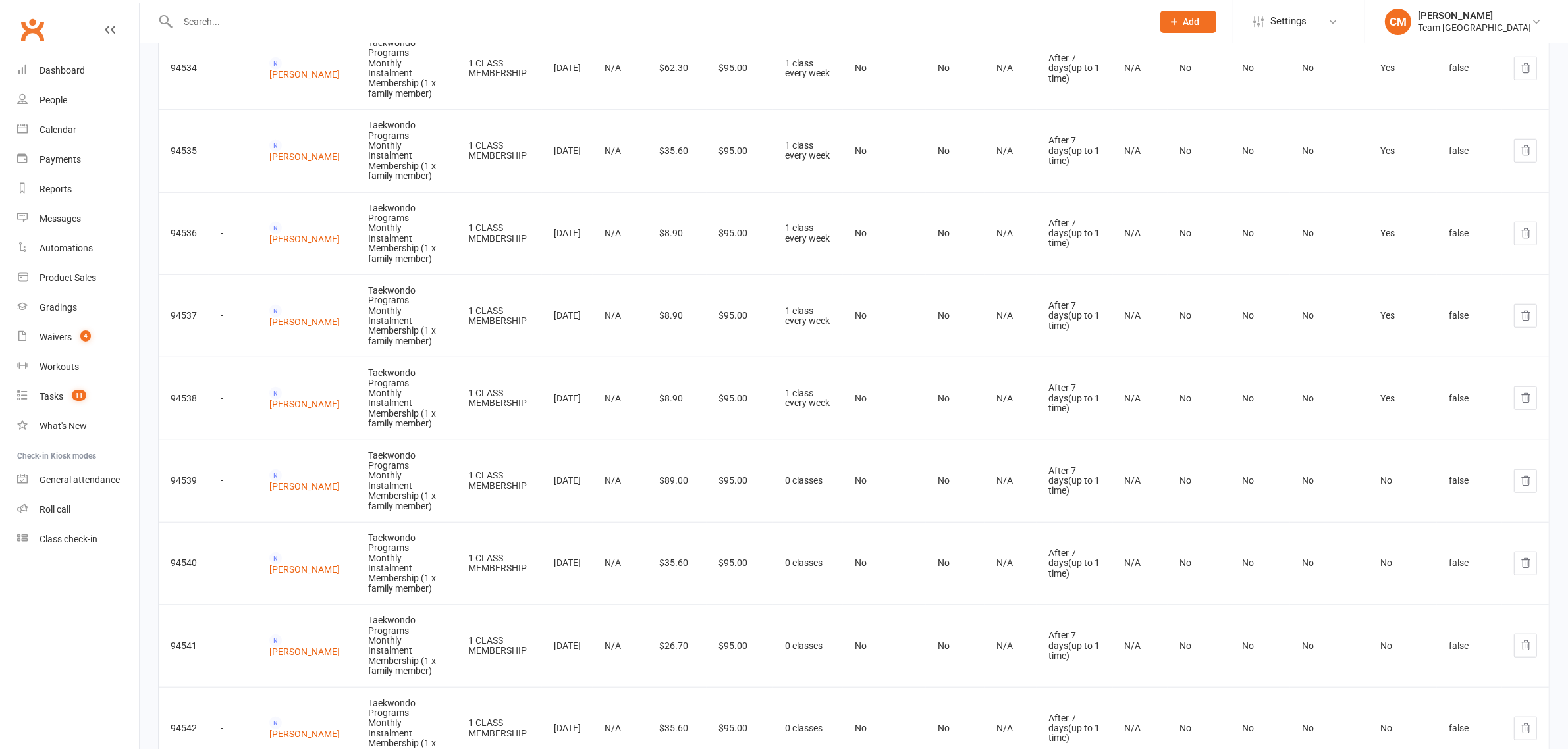 scroll, scrollTop: 5043, scrollLeft: 0, axis: vertical 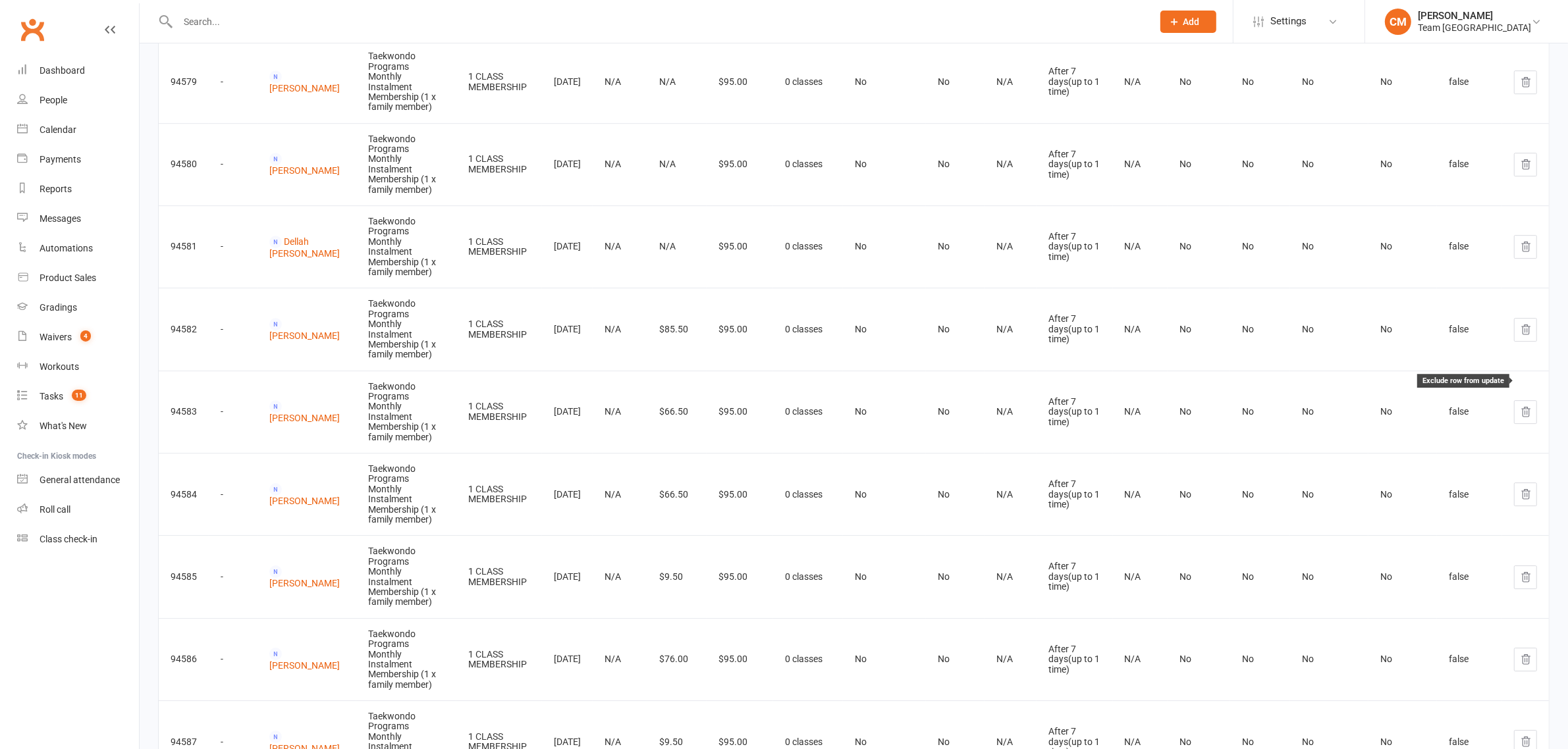 click 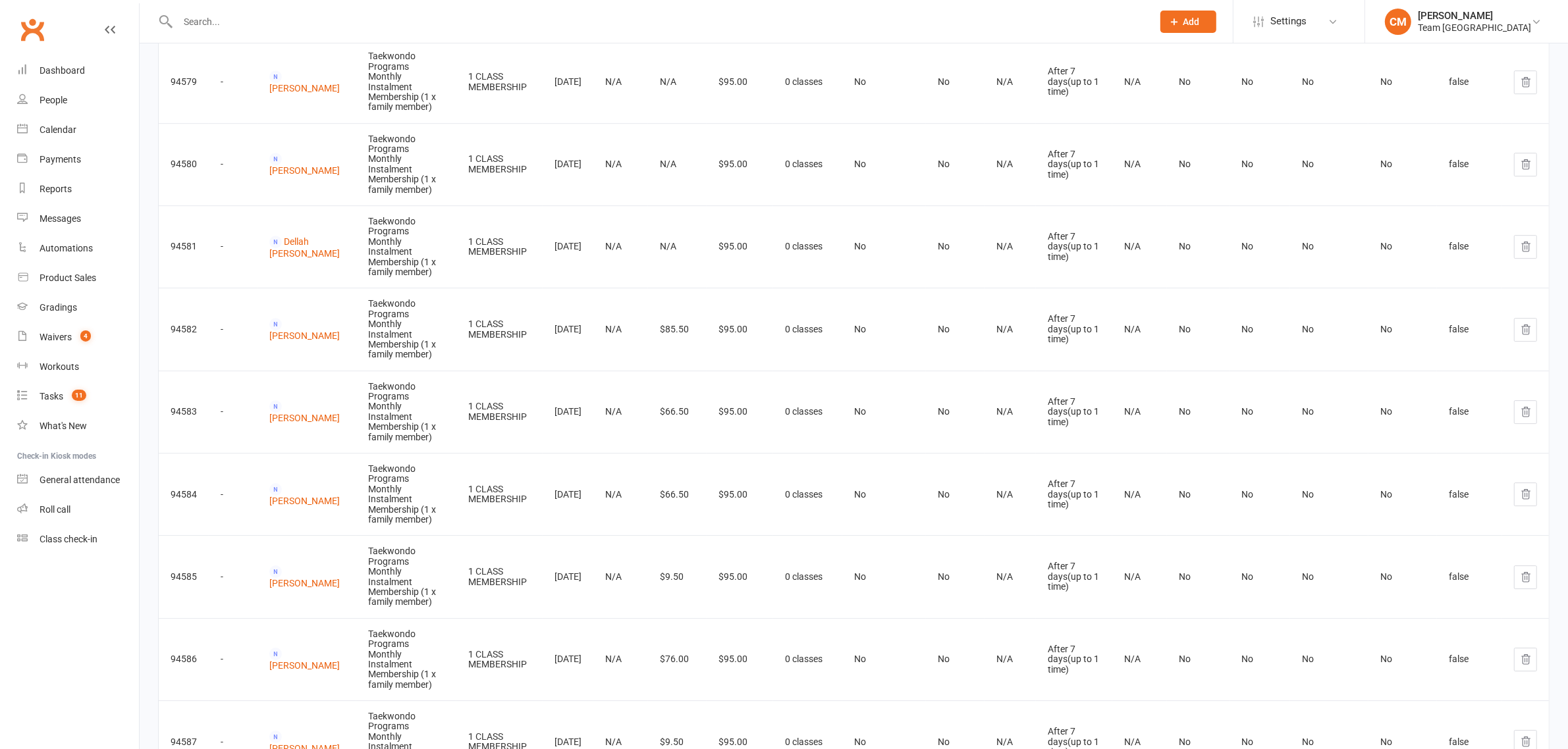 click on "Back 1. Choose filters 2: Confirm changes 3: Update records Data processing complete Please specify one or more changes to continue. Status Rows to update Excluded rows Invalid rows Filter mismatches Confirm changes Showing  1 - 100  of  118  rows. ID Errors Contact Name change Category change Starts Expires change Initial cost Recurring cost change Privileges change Trial membership? change Send receipt emails change Tax status change Auto-reschedule change Failure fee change Restrict by Event Type change Restrict by Style change Generate make-up classes for missed classes change Allow recurring bookings change Archived? change 94522 -
Linda Marino
Taekwondo Programs Monthly Instalment Membership (1 x family member)  1 CLASS MEMBERSHIP Jun 15, 2020   N/A N/A  $95.00  1 class every  week   No   No   N/A   After 7 days  (up to 1 time)   N/A   No   No   No   Yes   false 94523 -
Cate SMITH
Taekwondo Programs Monthly Instalment Membership (1 x family member)  1 CLASS MEMBERSHIP Nov 6, 2020" at bounding box center (853, -617) 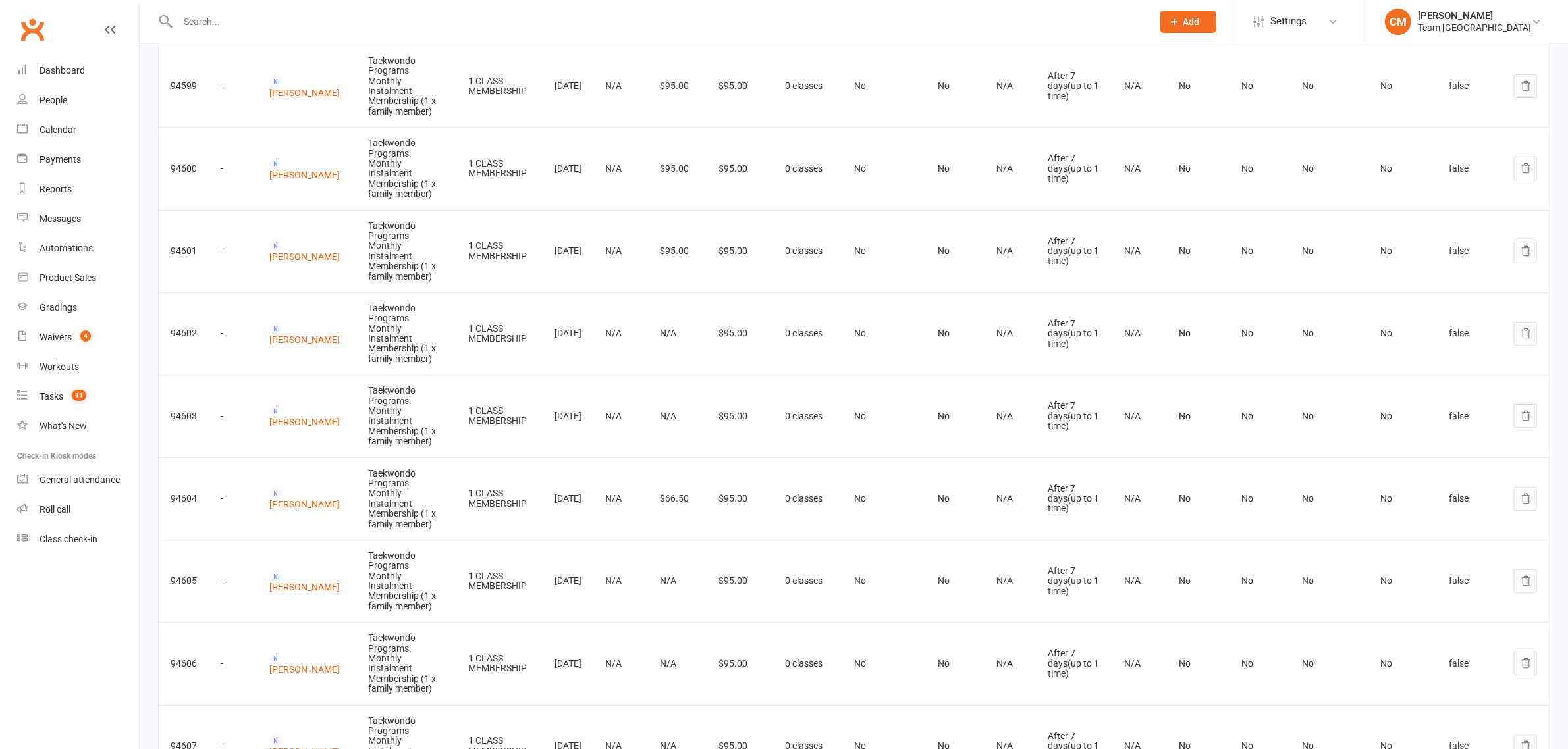 scroll, scrollTop: 7017, scrollLeft: 0, axis: vertical 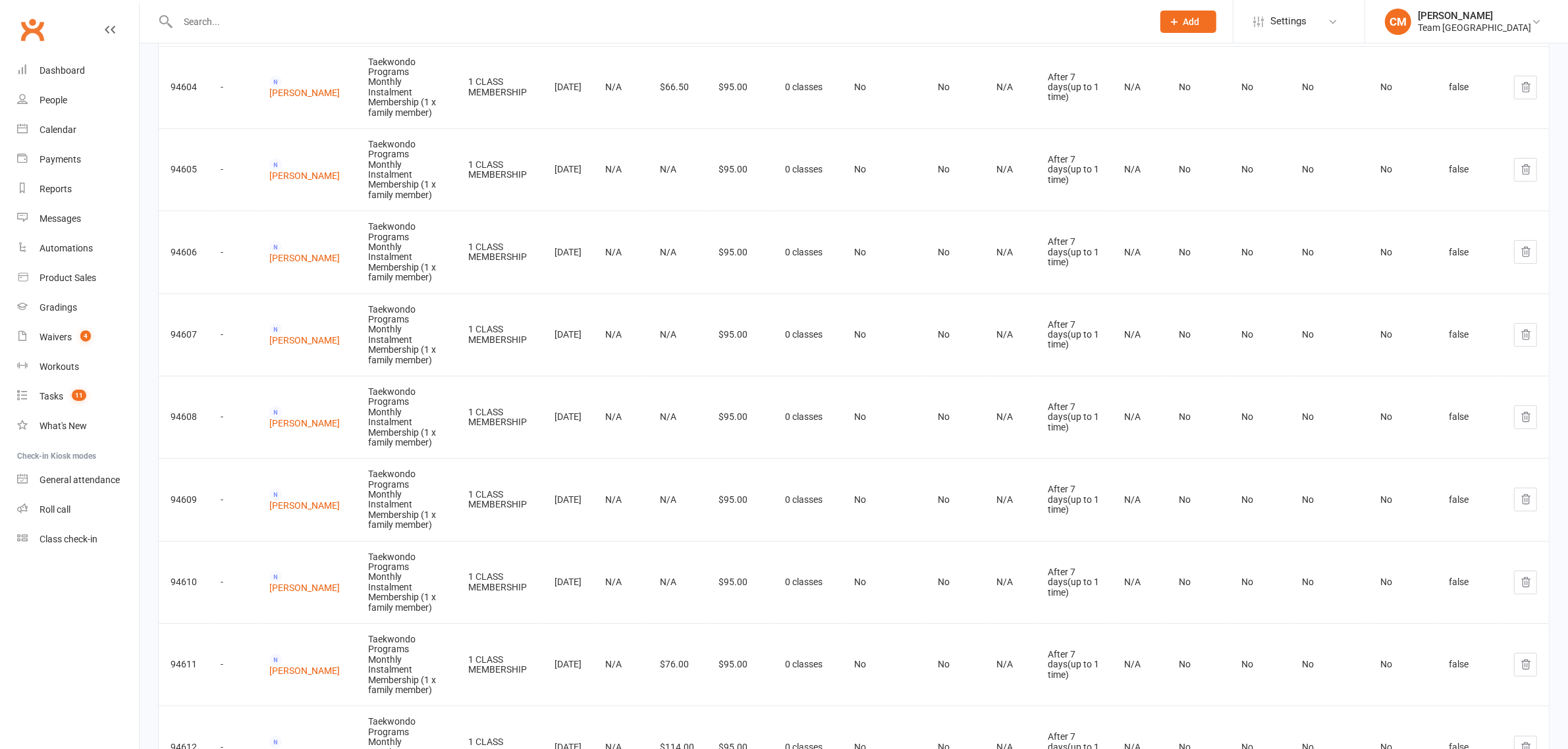 click on "2" at bounding box center [1498, 1637] 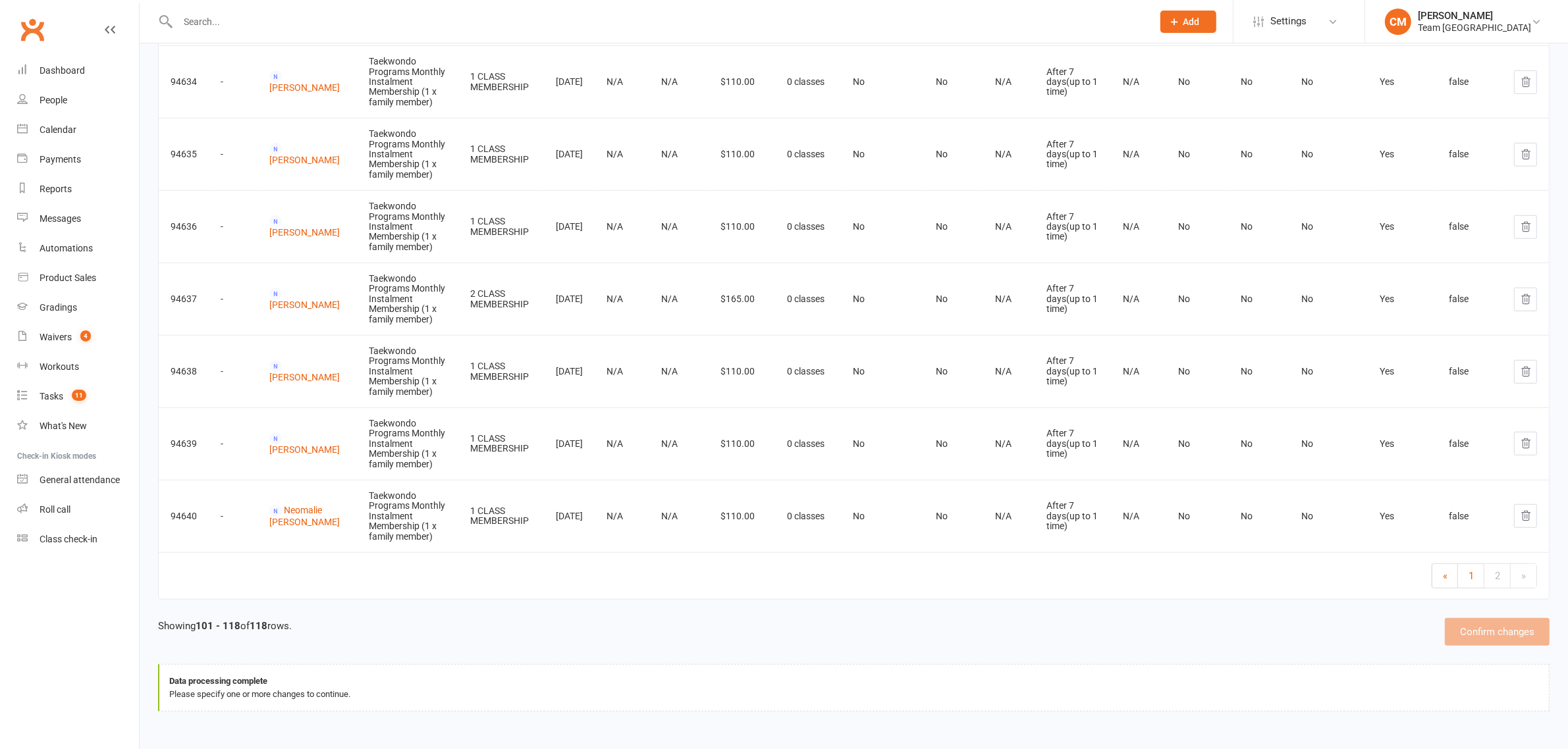 scroll, scrollTop: 1136, scrollLeft: 0, axis: vertical 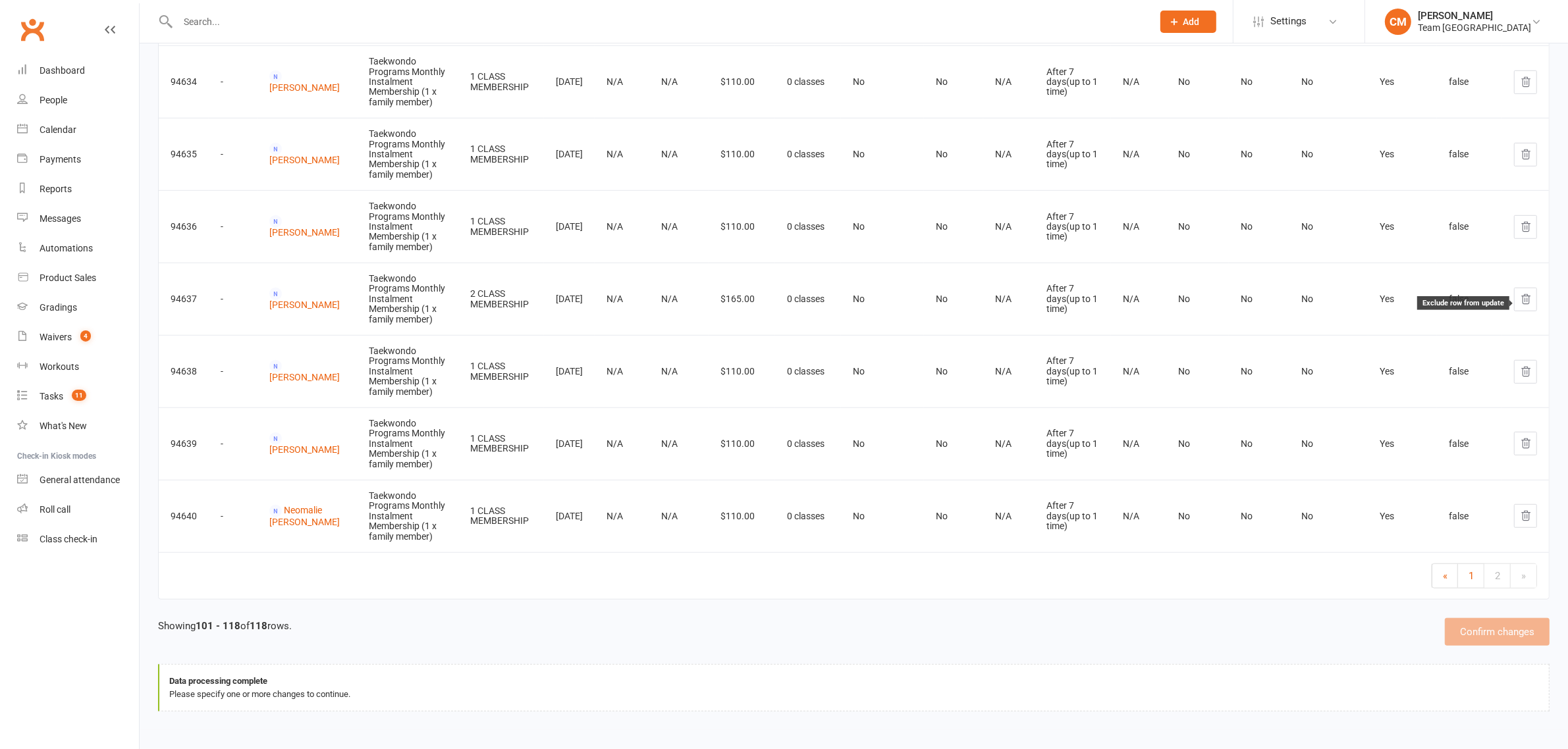 click at bounding box center [1525, 299] 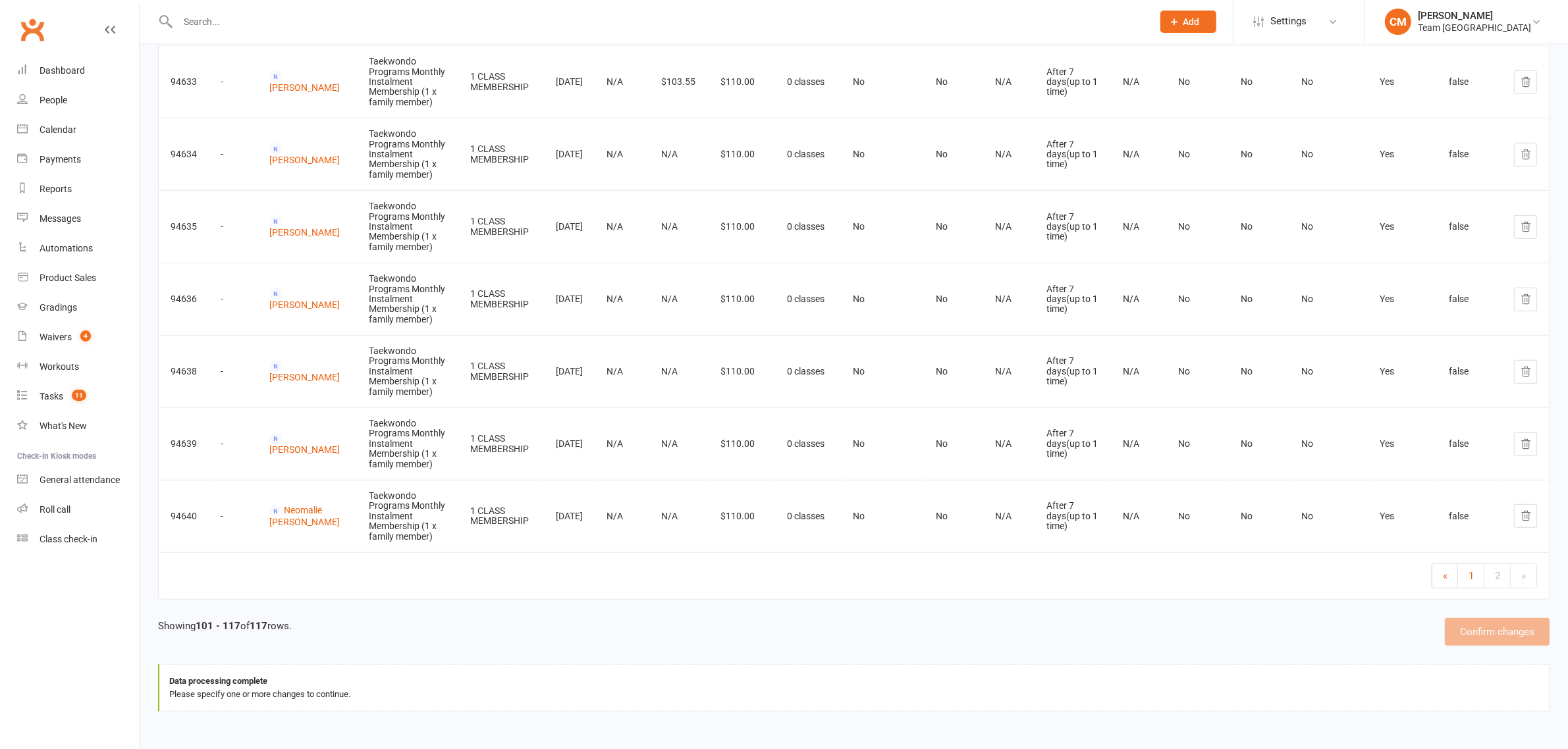 scroll, scrollTop: 1064, scrollLeft: 0, axis: vertical 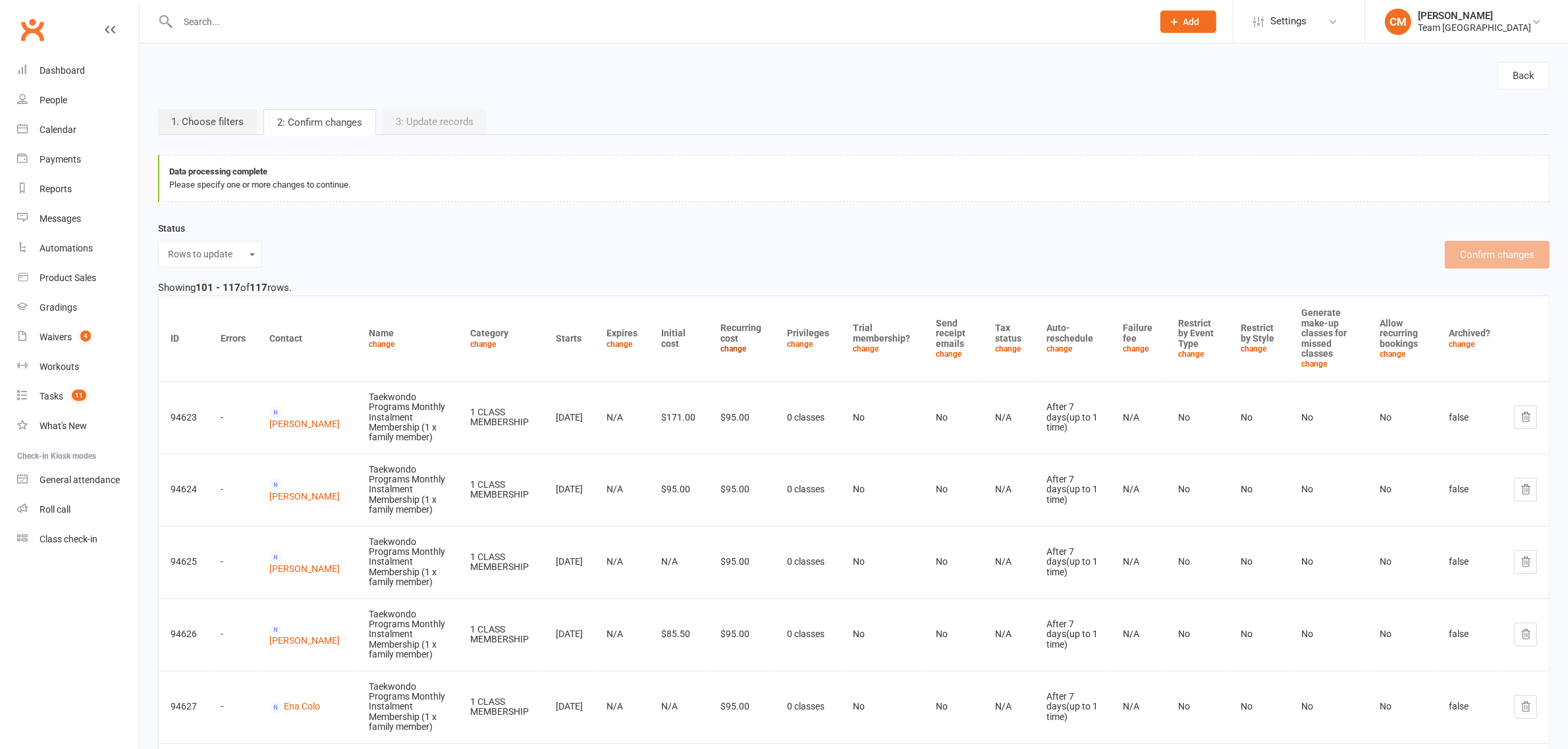 click on "change" at bounding box center (734, 349) 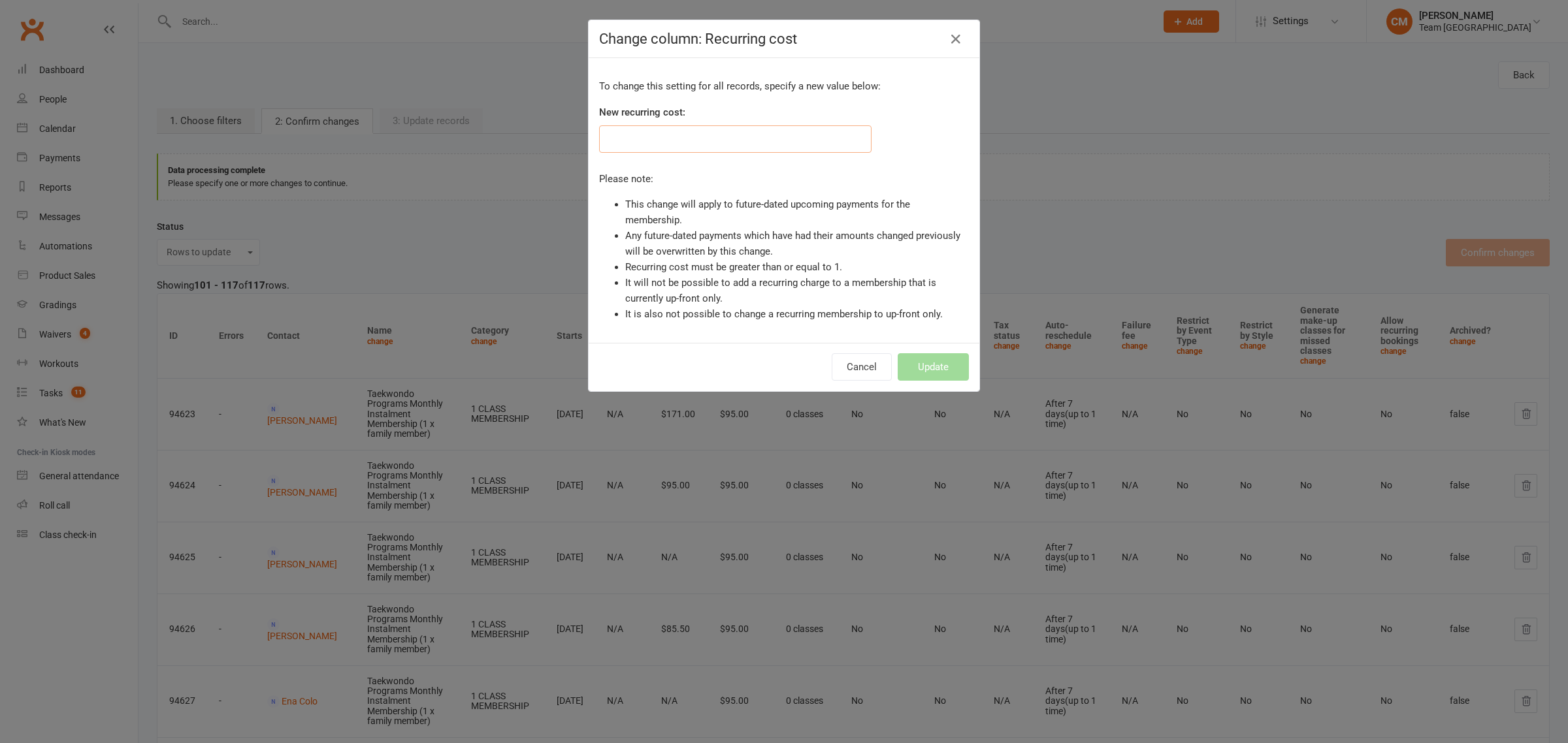 click at bounding box center (735, 139) 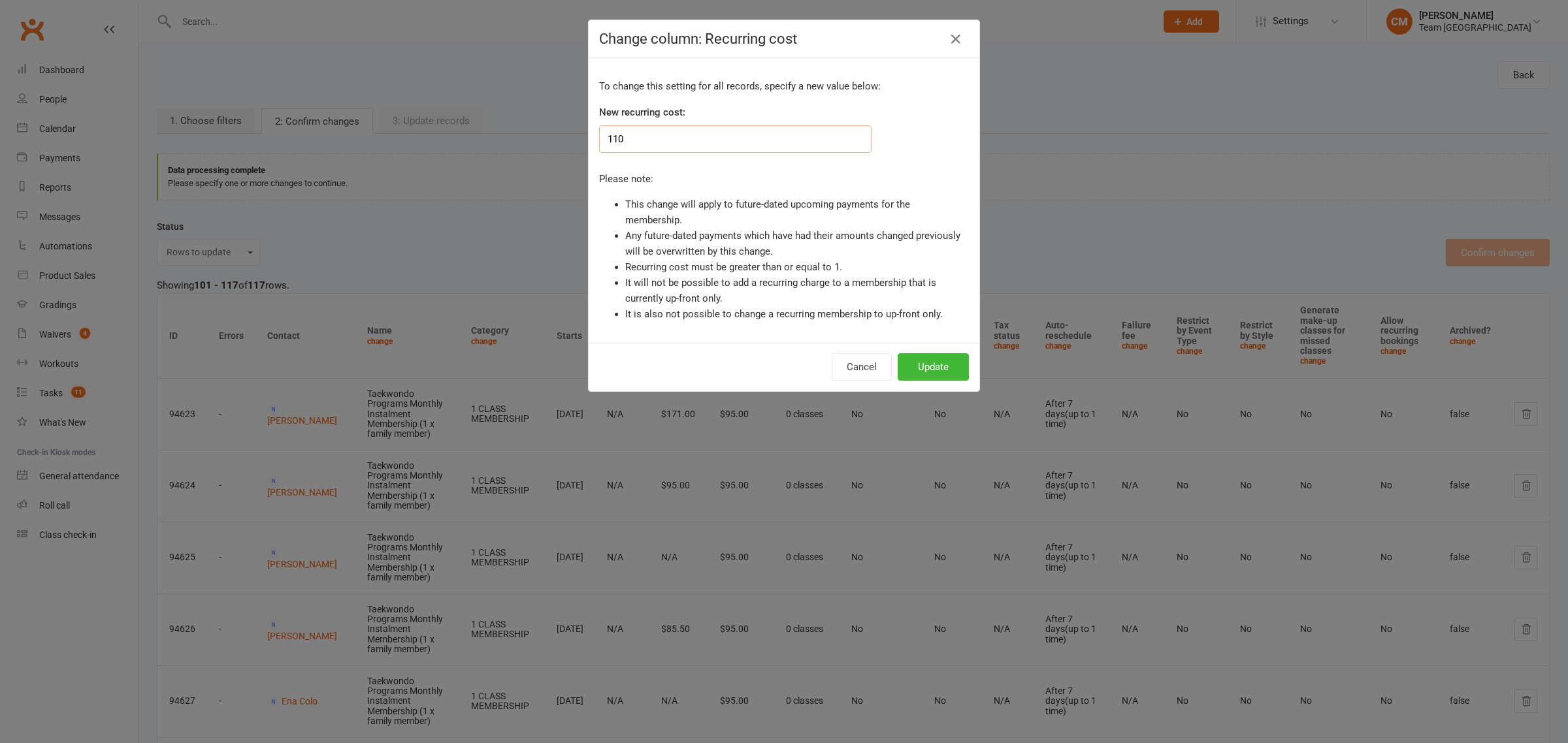 type on "110" 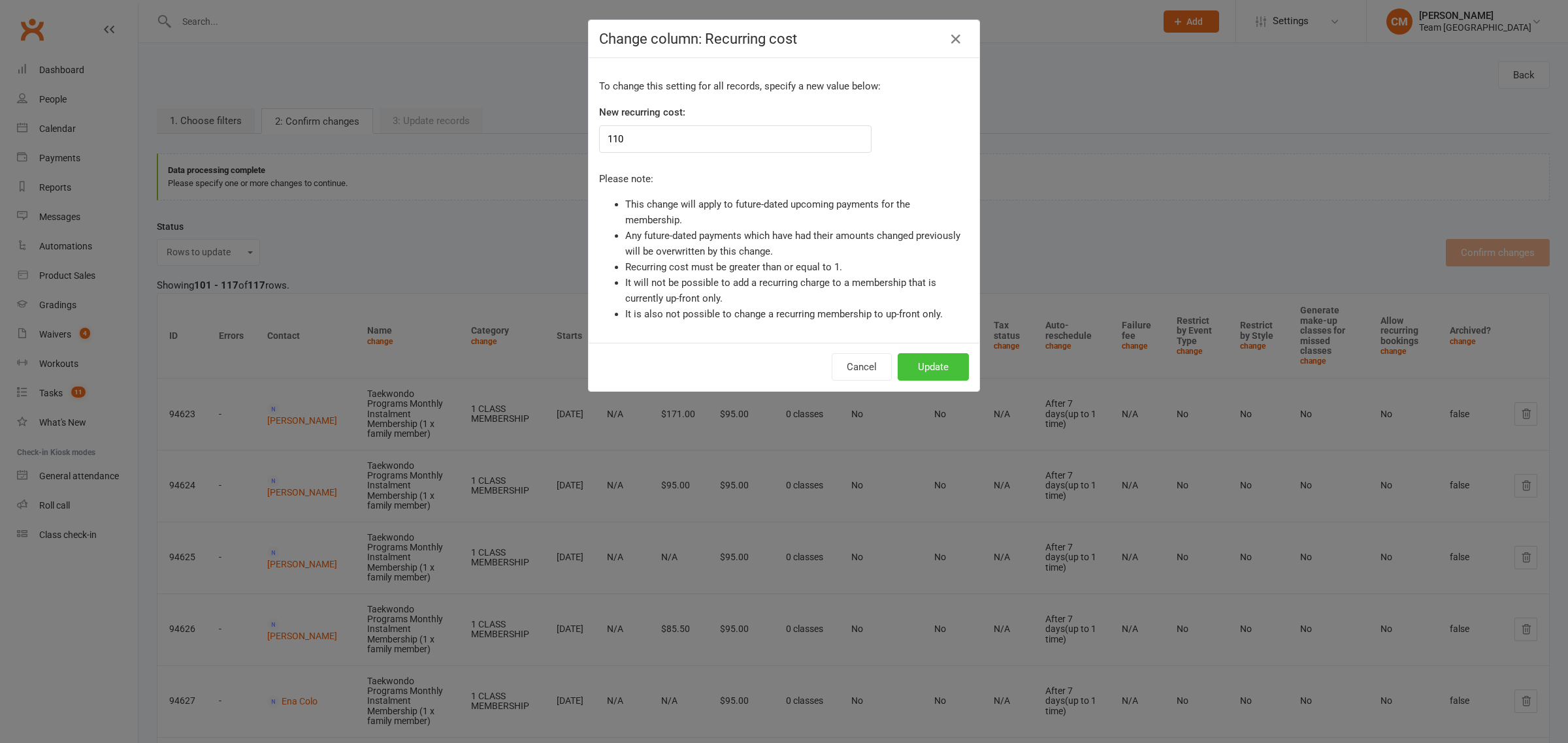 click on "Update" at bounding box center [933, 367] 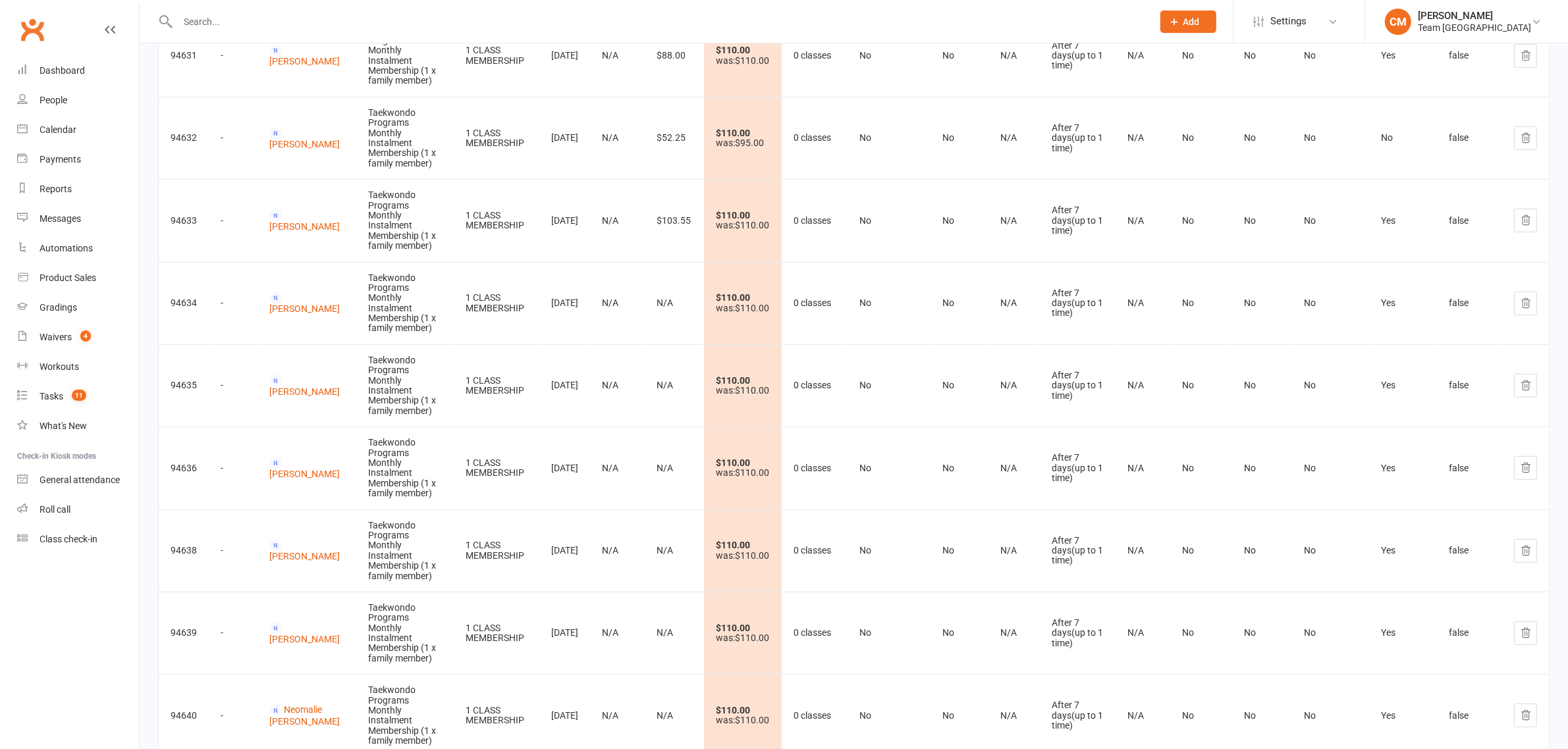 scroll, scrollTop: 1041, scrollLeft: 0, axis: vertical 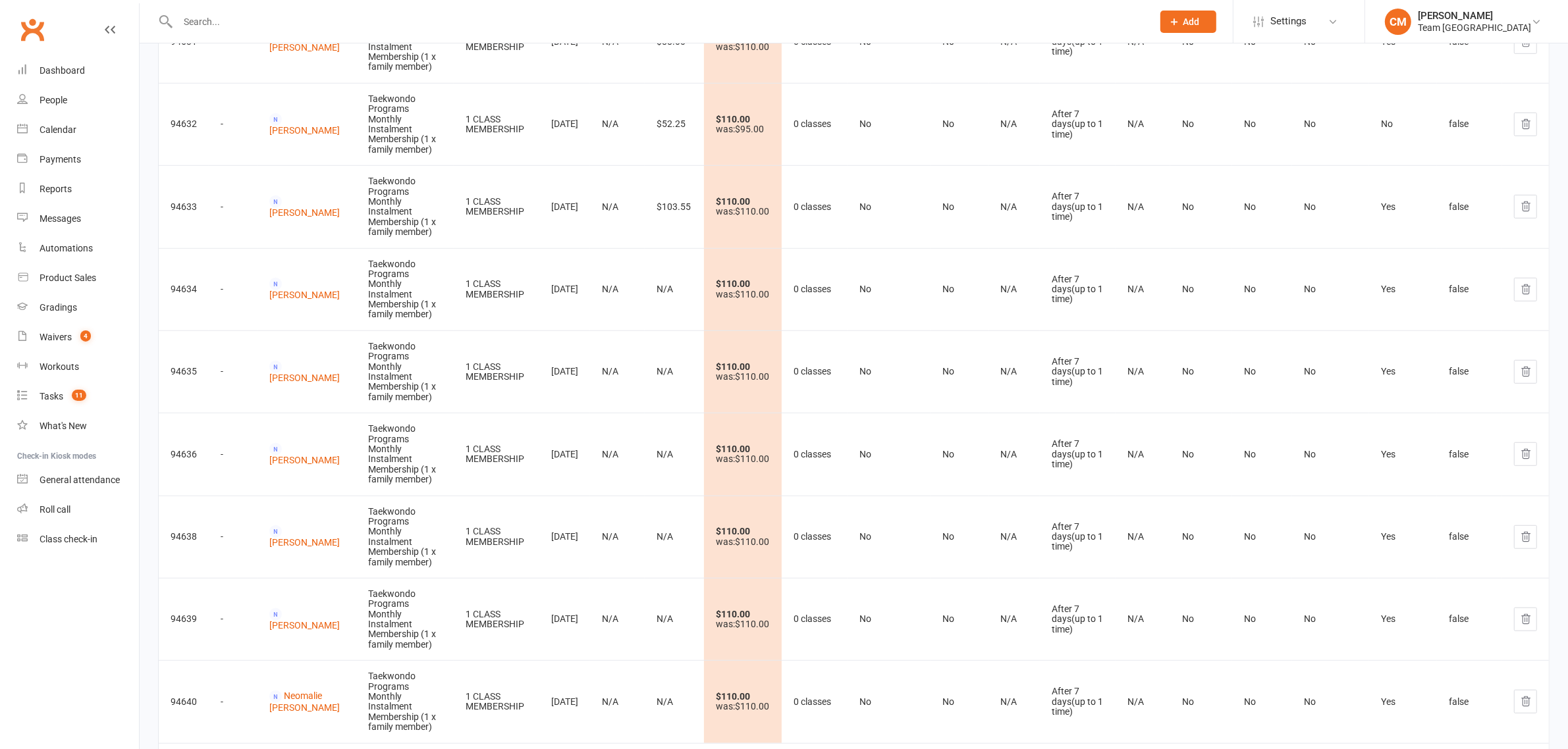 click on "2" at bounding box center (1498, 767) 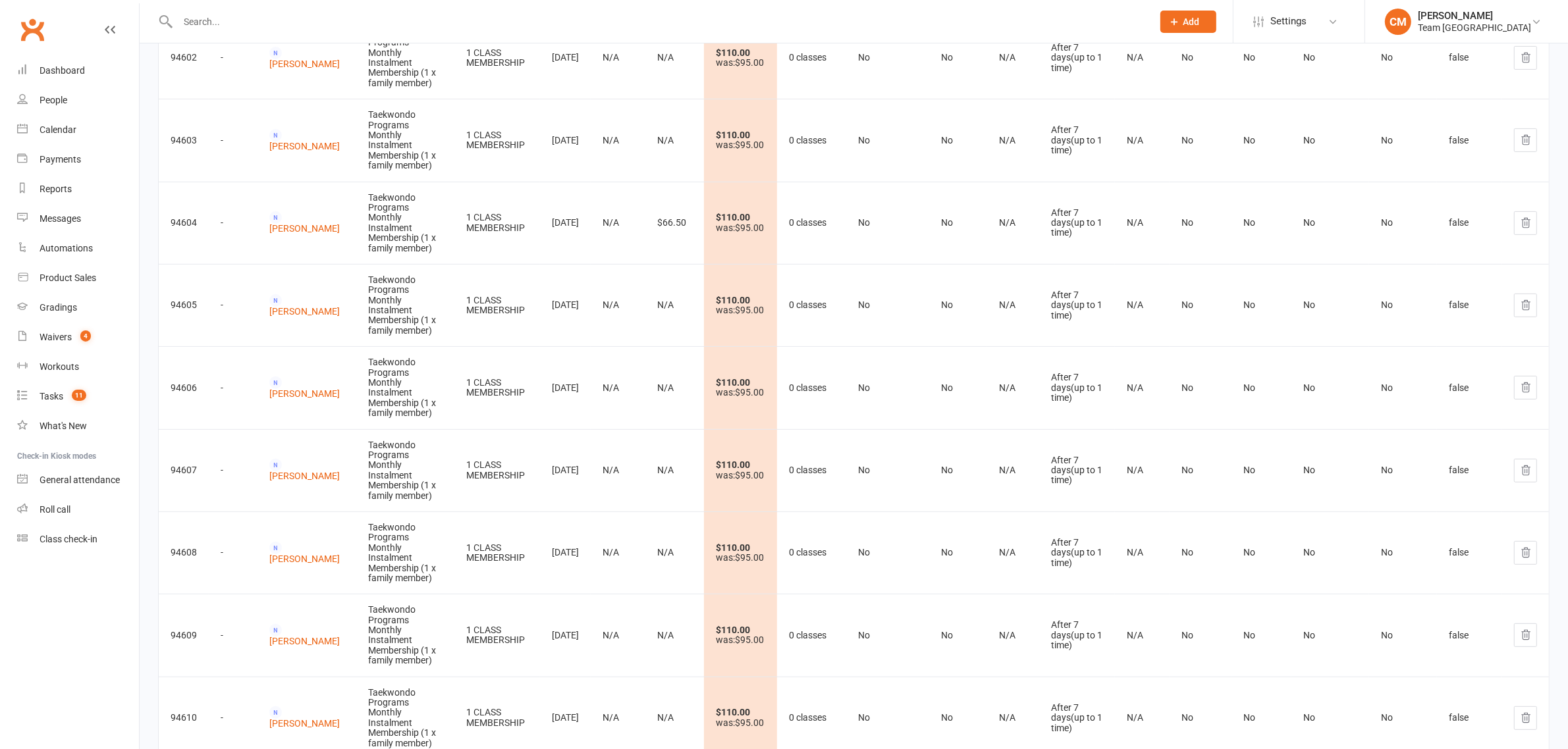 scroll, scrollTop: 7046, scrollLeft: 0, axis: vertical 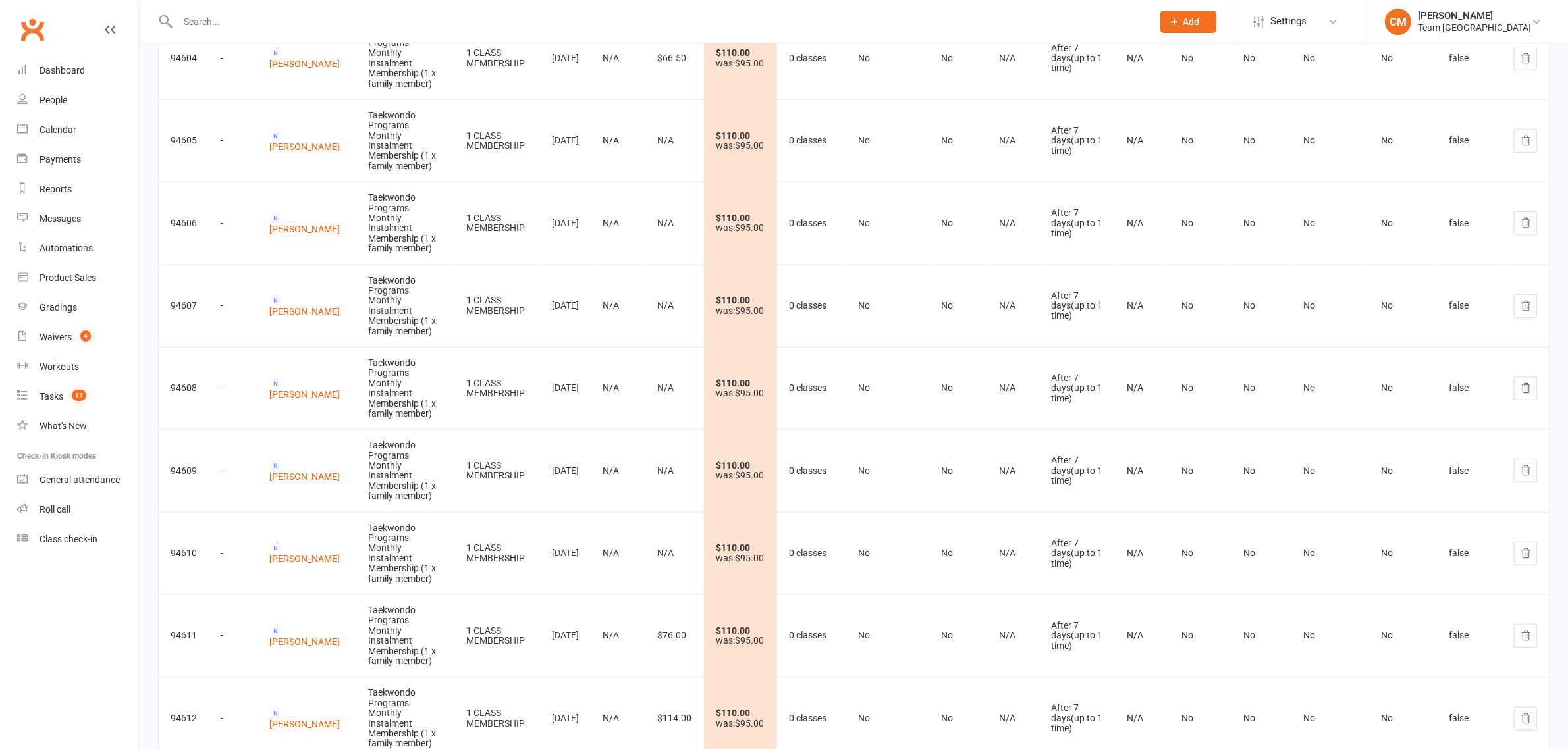 click on "Confirm changes" at bounding box center (1497, 1664) 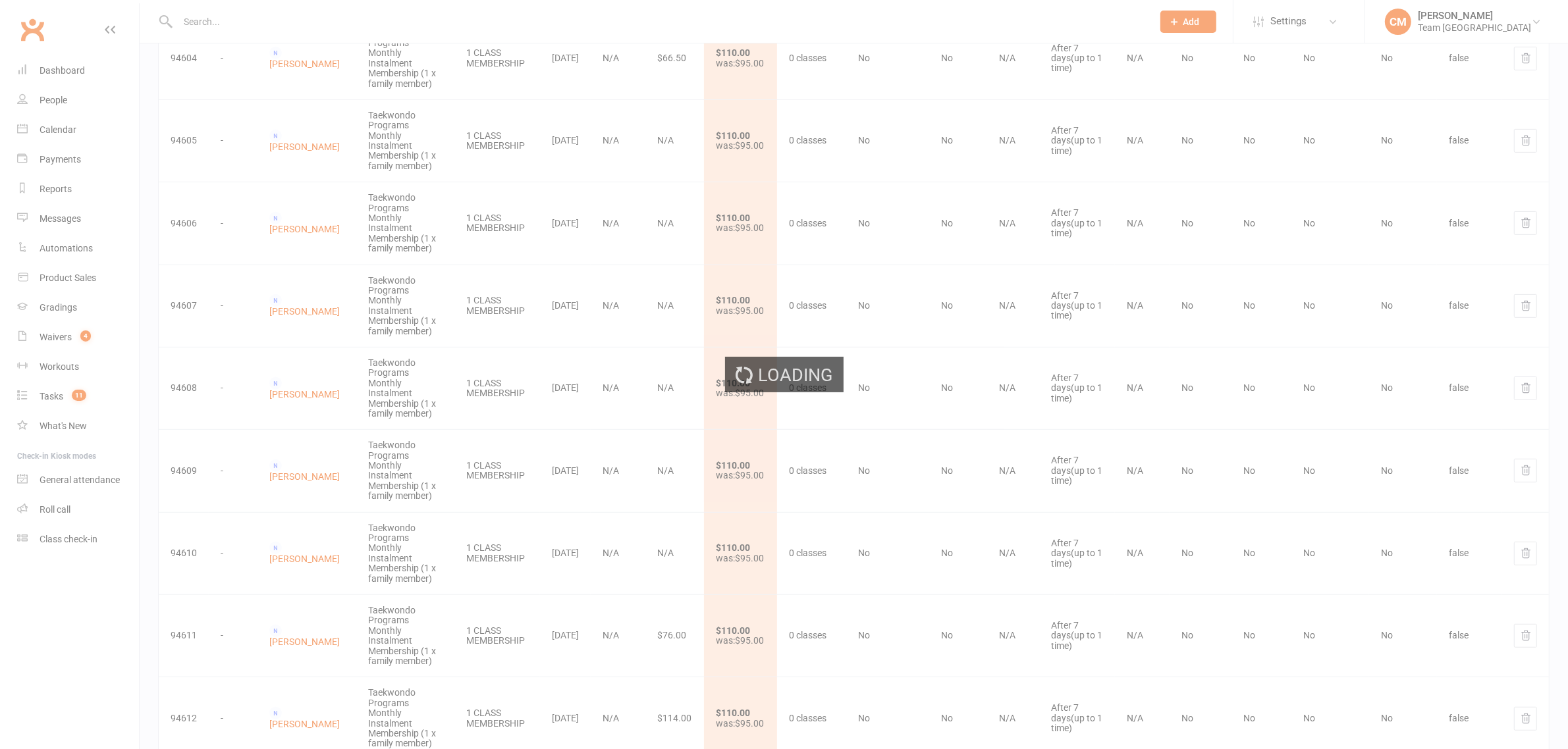 scroll, scrollTop: 0, scrollLeft: 0, axis: both 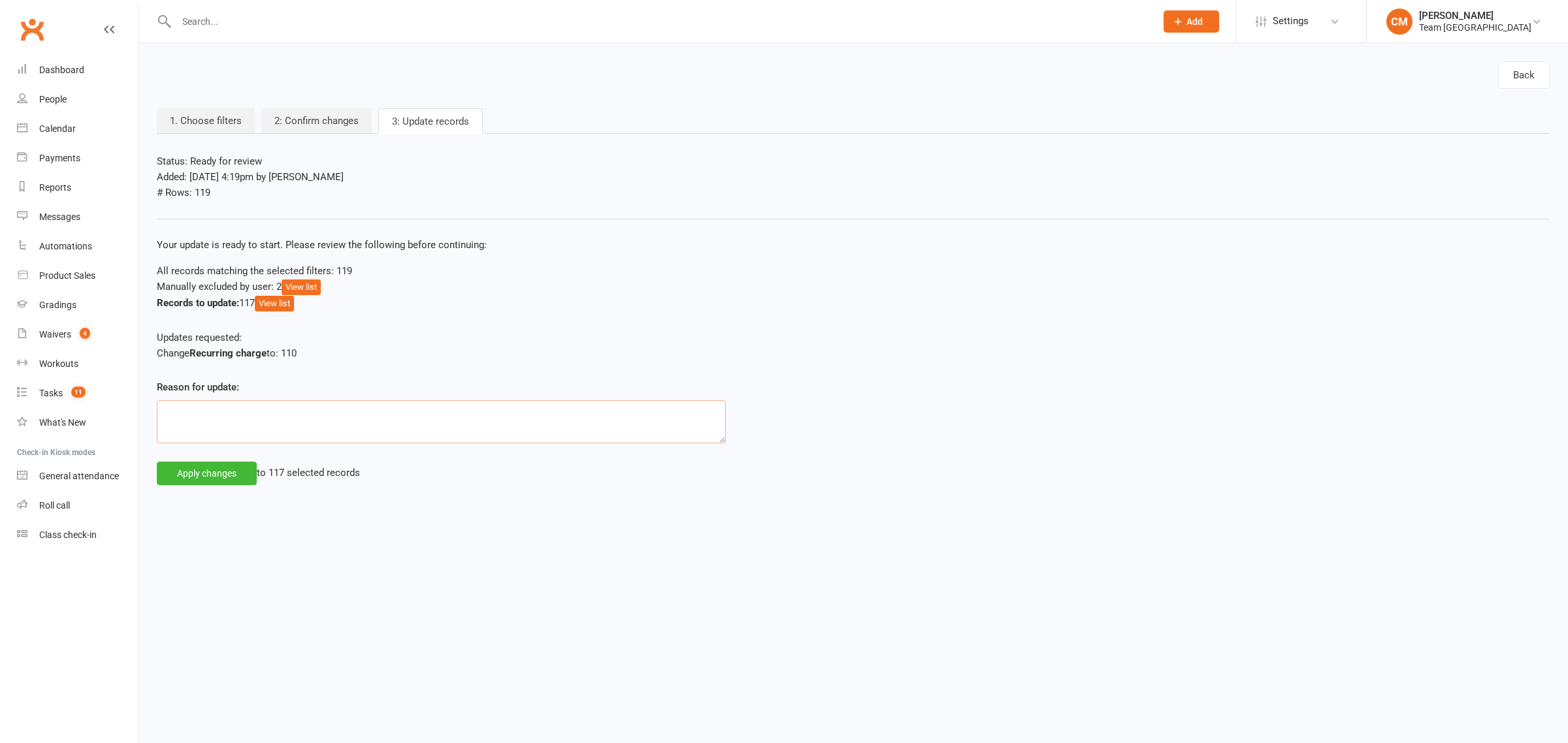 click 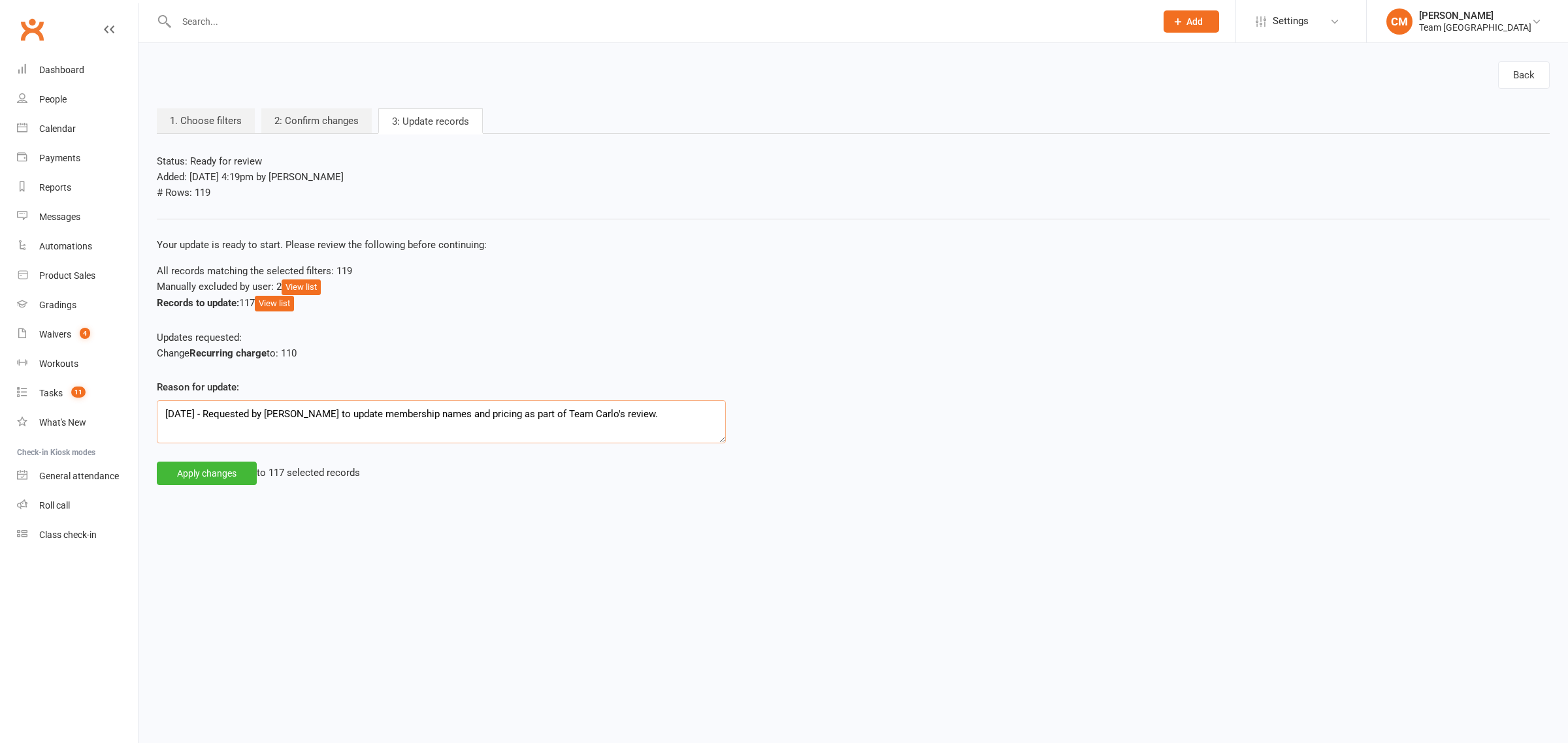 type on "11/07/2025 - Requested by Clare to update membership names and pricing as part of Team Carlo's review." 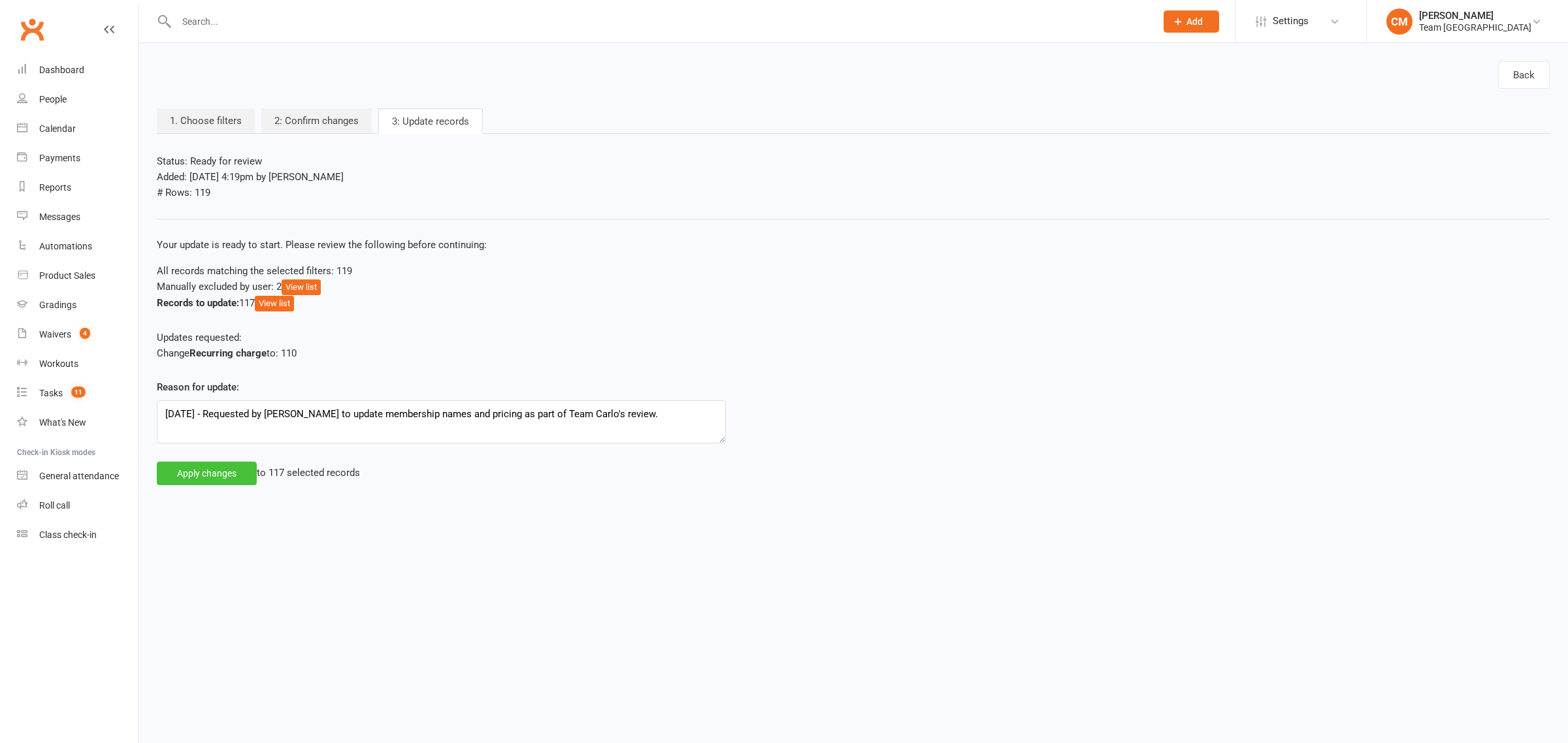 click on "Apply changes" 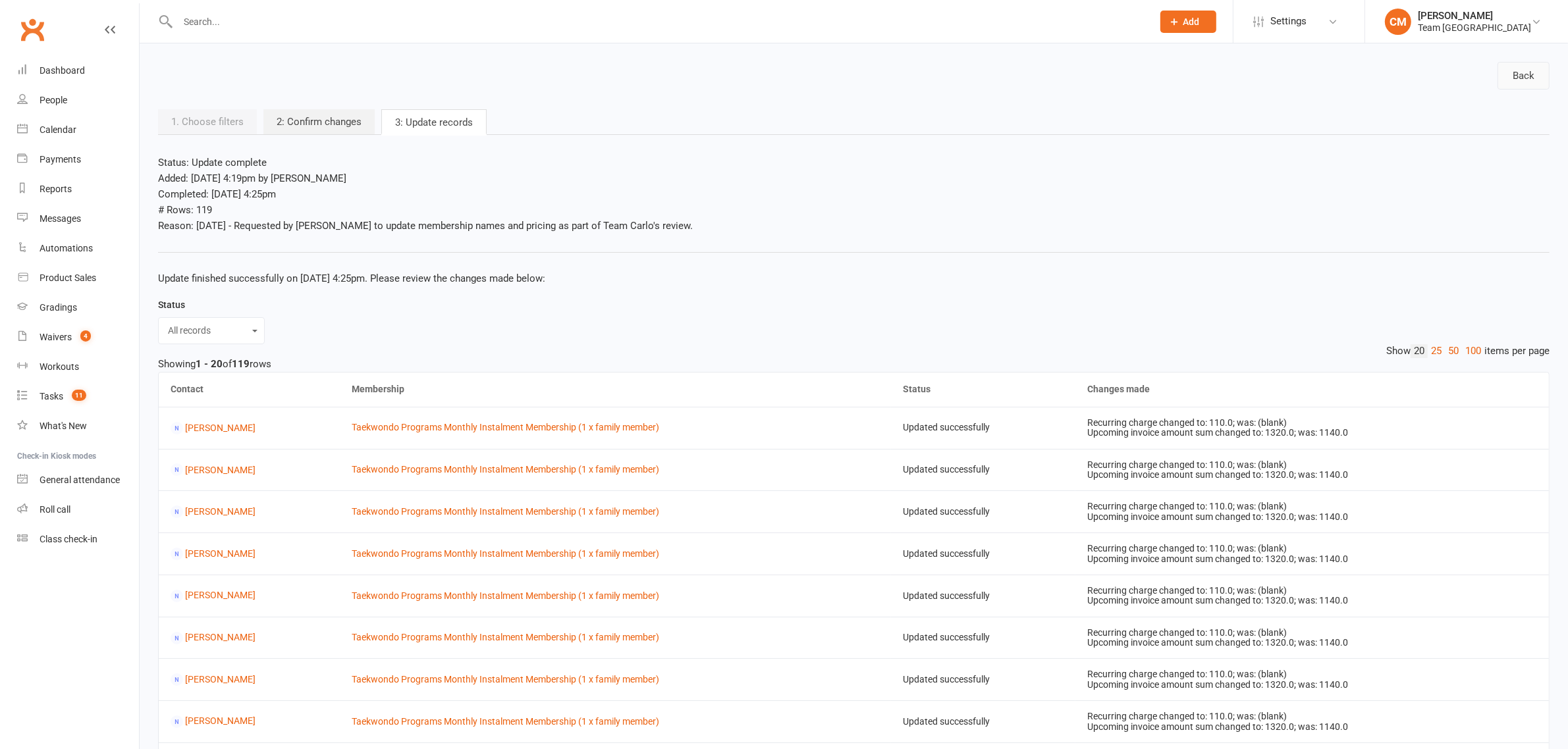 click on "Back" at bounding box center [1523, 76] 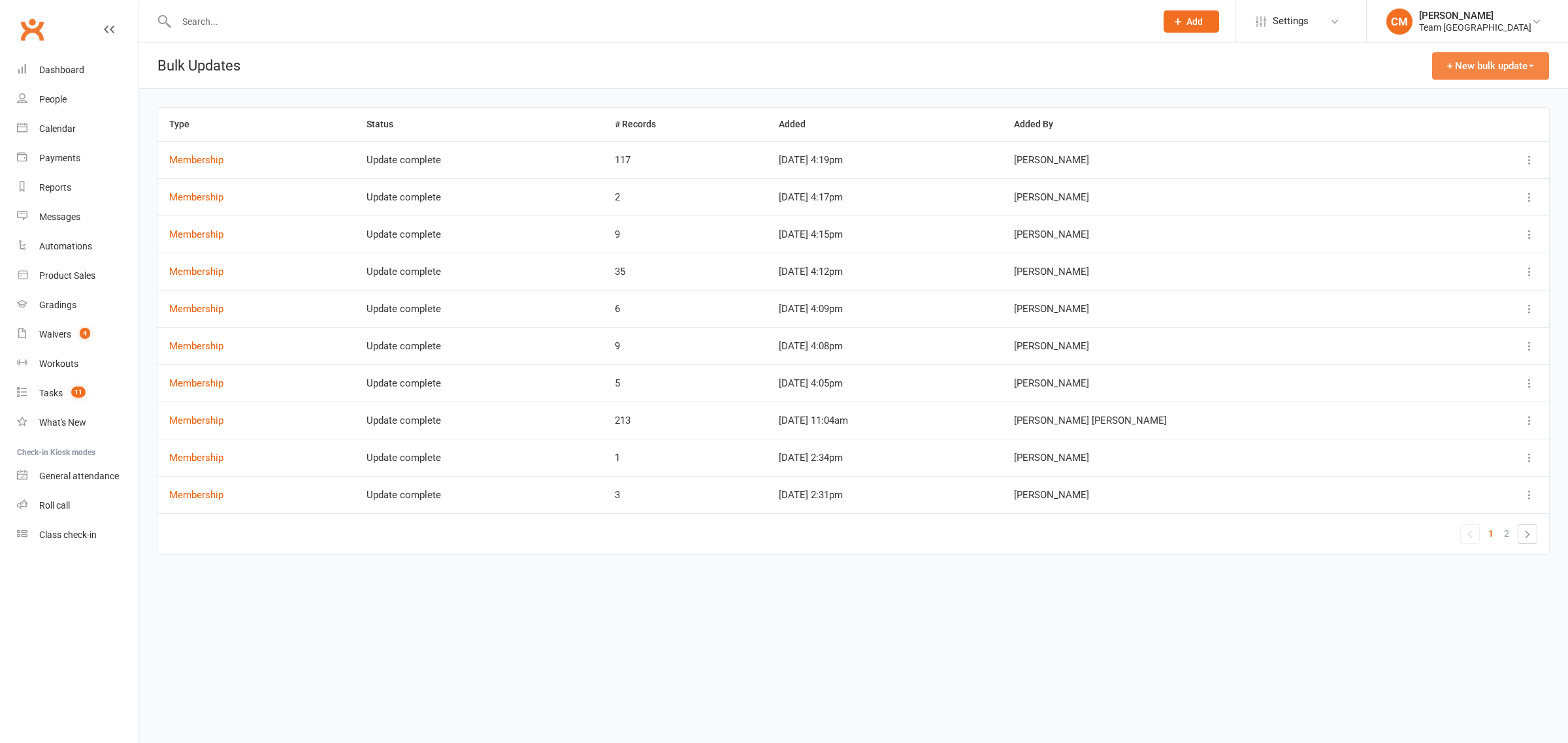 click on "+ New bulk update" at bounding box center [1490, 66] 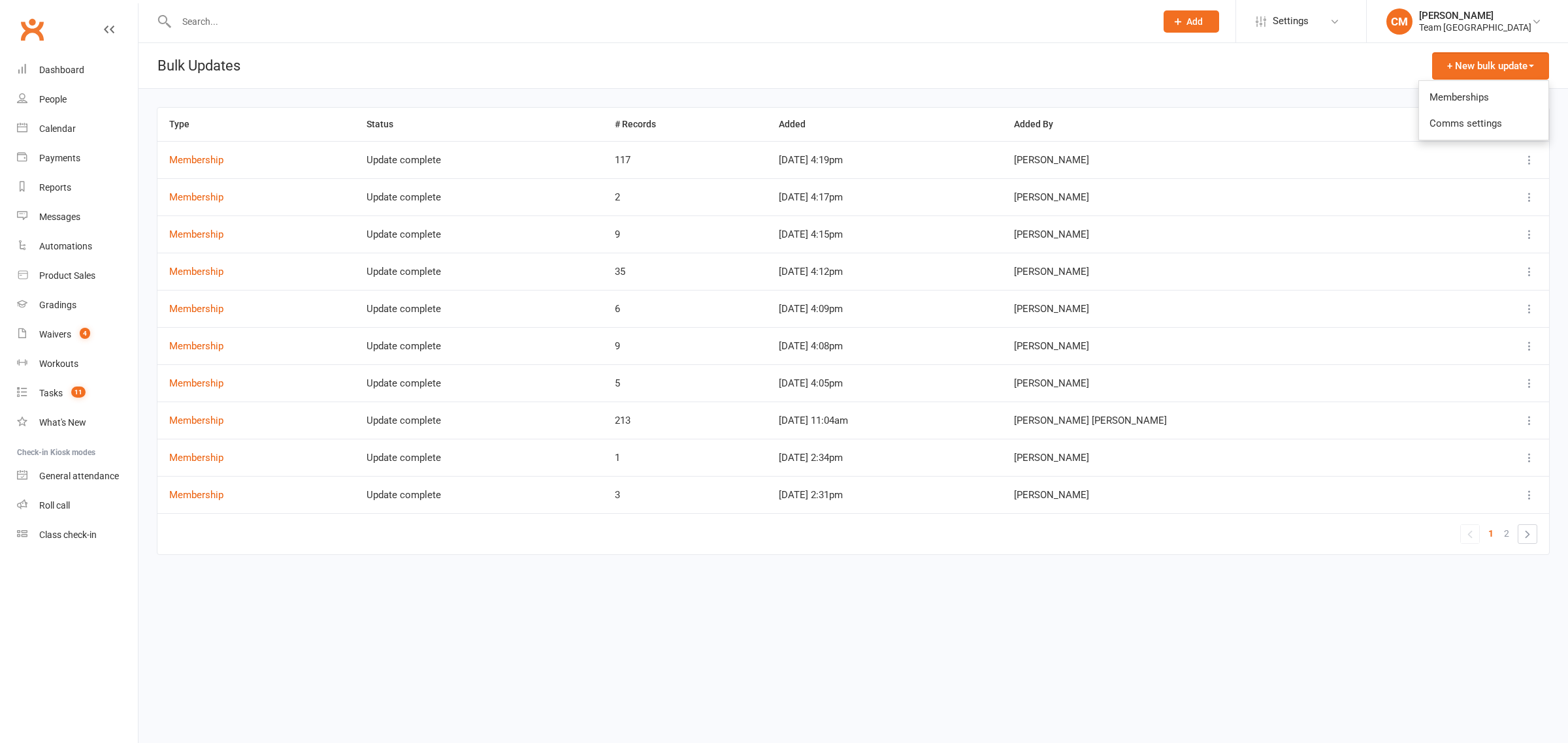 click on "Memberships" at bounding box center (1484, 97) 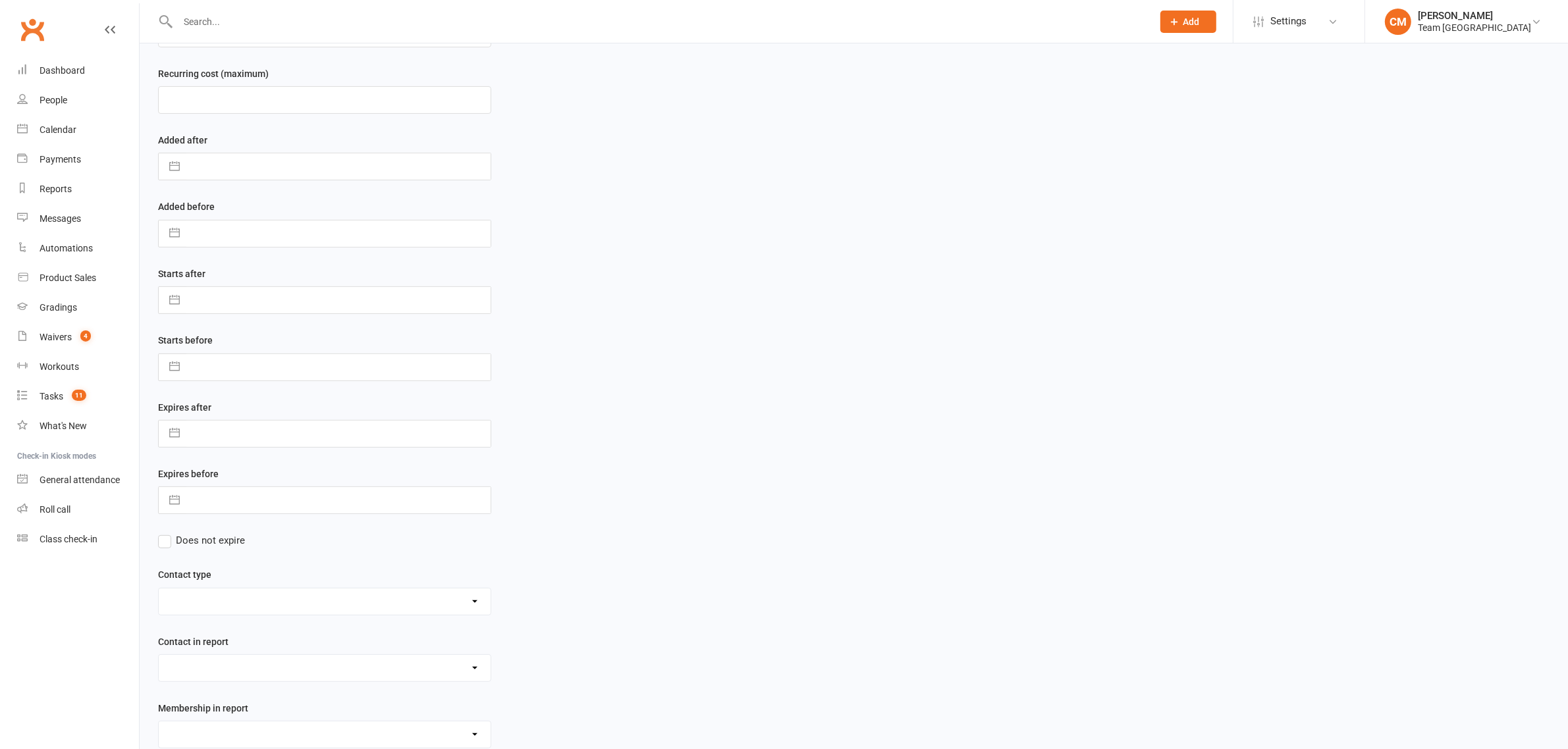 scroll, scrollTop: 426, scrollLeft: 0, axis: vertical 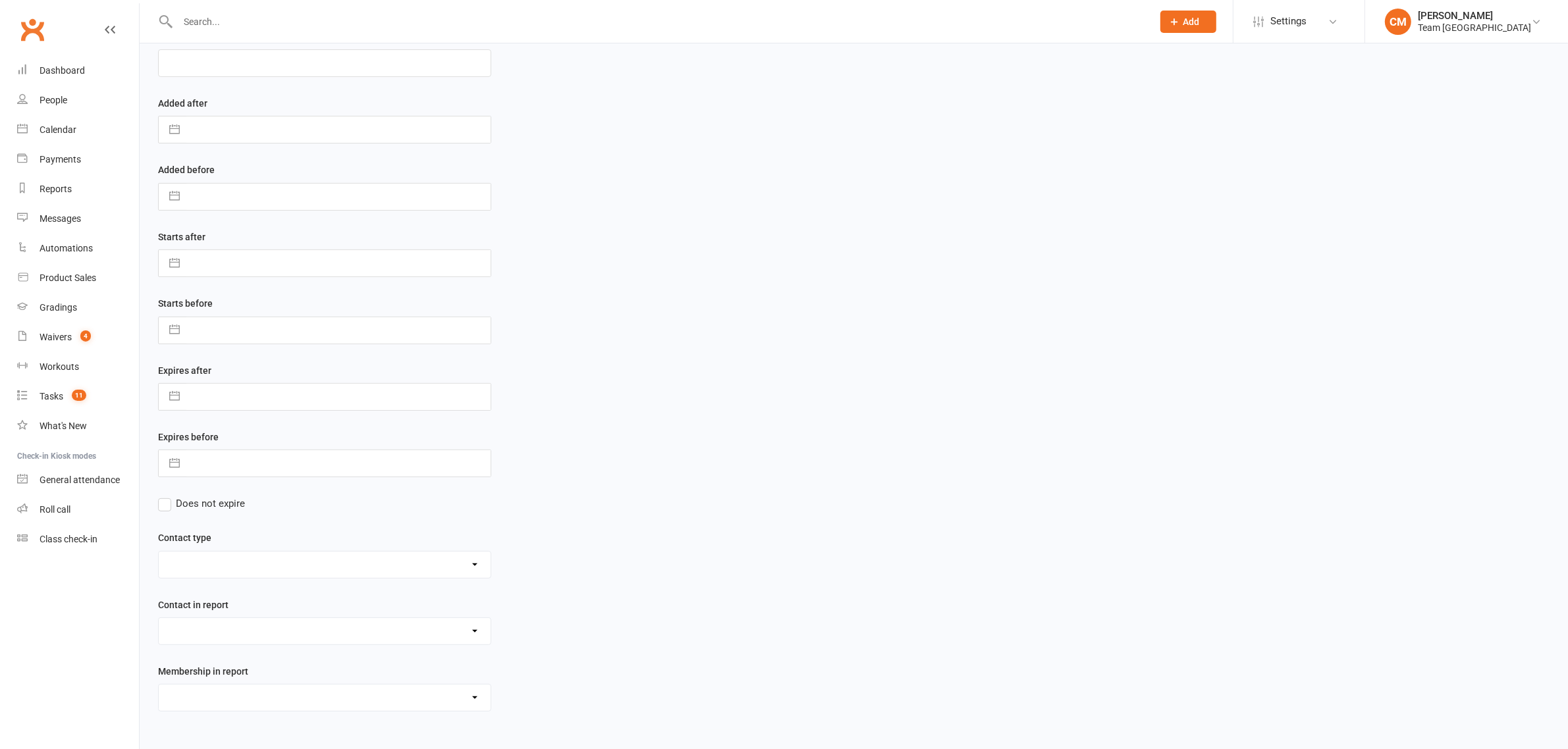 click on "Admin - AT Reminder SMS Admin - Communication December/January Monthly Payments advice Admin - January Term Payments [CWX] AT Reconciliation: NACS that have an active AT membership (base report) [CWX] AT Reconciliation: NACs with Fee Membership only (not AT) [CWX] Membership Reconciliation : Active Students linked to an Active NAC (1 or none memberships) Delivery - Grading Connection List Delivery - Grading Green Stripe Ninja Delivery - Grading List Cho Dan Bo to Black Belt Delivery - Grading List Junior Delivery - Grading List Ninja Beginner Delivery - Grading List Ninja Intermediate & Advanced Delivery - Grading List Stripe Red Stripe to Cho Dan Bo (Warrior & Junior) Delivery - Grading List Warrior Beginner Delivery - Grading List Warrior Intermediate & Advanced Delivery - Member Medical Flags (waiver answers) Events - Parent Week SMS Report (White Belt Ninja & Warrior Parents) Events - Parent Week SMS Report (White Belt Taekinda Parents) Finance - 2 classes+ within a week Finance - 2 class + NAC Payment" at bounding box center (325, 698) 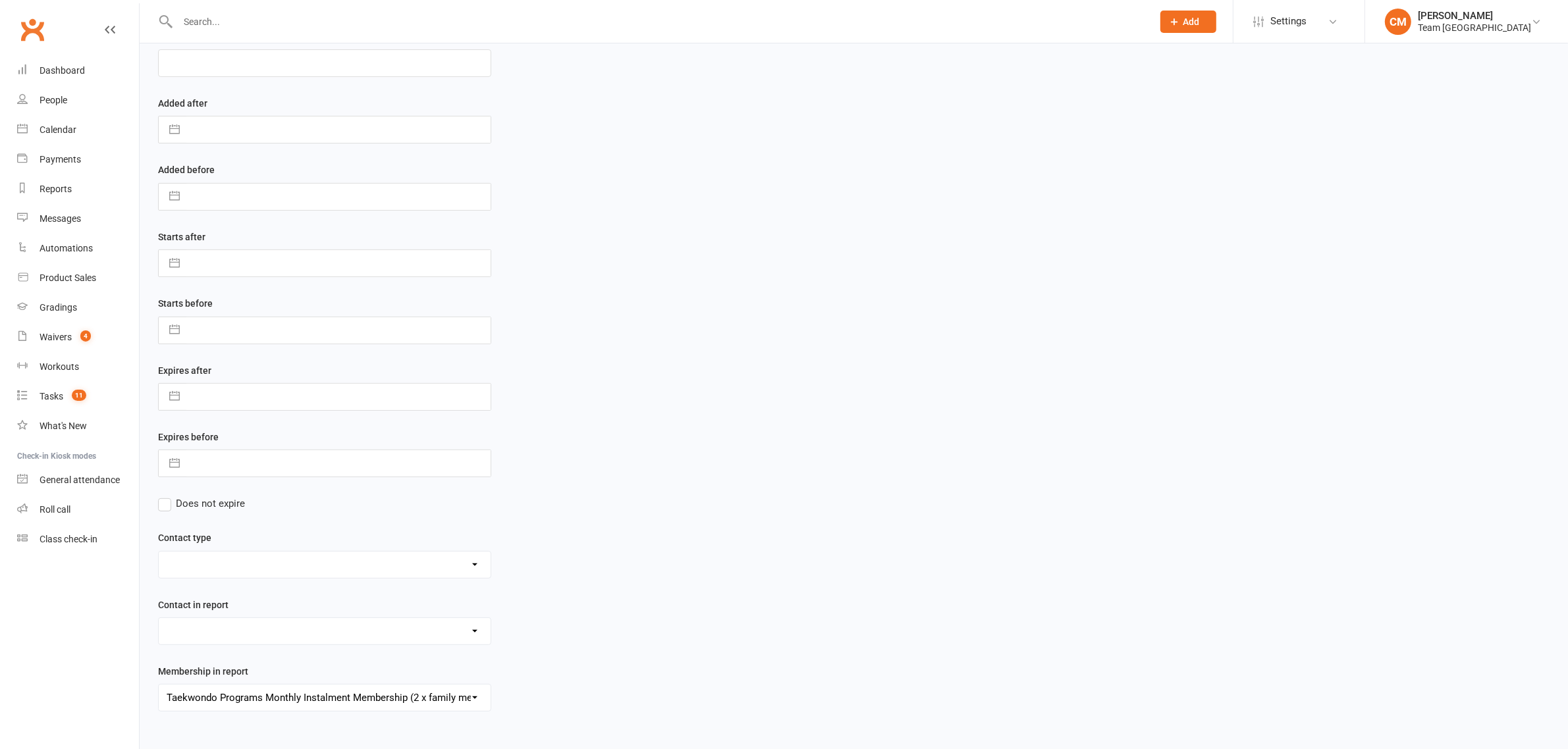 click on "Admin - AT Reminder SMS Admin - Communication December/January Monthly Payments advice Admin - January Term Payments [CWX] AT Reconciliation: NACS that have an active AT membership (base report) [CWX] AT Reconciliation: NACs with Fee Membership only (not AT) [CWX] Membership Reconciliation : Active Students linked to an Active NAC (1 or none memberships) Delivery - Grading Connection List Delivery - Grading Green Stripe Ninja Delivery - Grading List Cho Dan Bo to Black Belt Delivery - Grading List Junior Delivery - Grading List Ninja Beginner Delivery - Grading List Ninja Intermediate & Advanced Delivery - Grading List Stripe Red Stripe to Cho Dan Bo (Warrior & Junior) Delivery - Grading List Warrior Beginner Delivery - Grading List Warrior Intermediate & Advanced Delivery - Member Medical Flags (waiver answers) Events - Parent Week SMS Report (White Belt Ninja & Warrior Parents) Events - Parent Week SMS Report (White Belt Taekinda Parents) Finance - 2 classes+ within a week Finance - 2 class + NAC Payment" at bounding box center (325, 698) 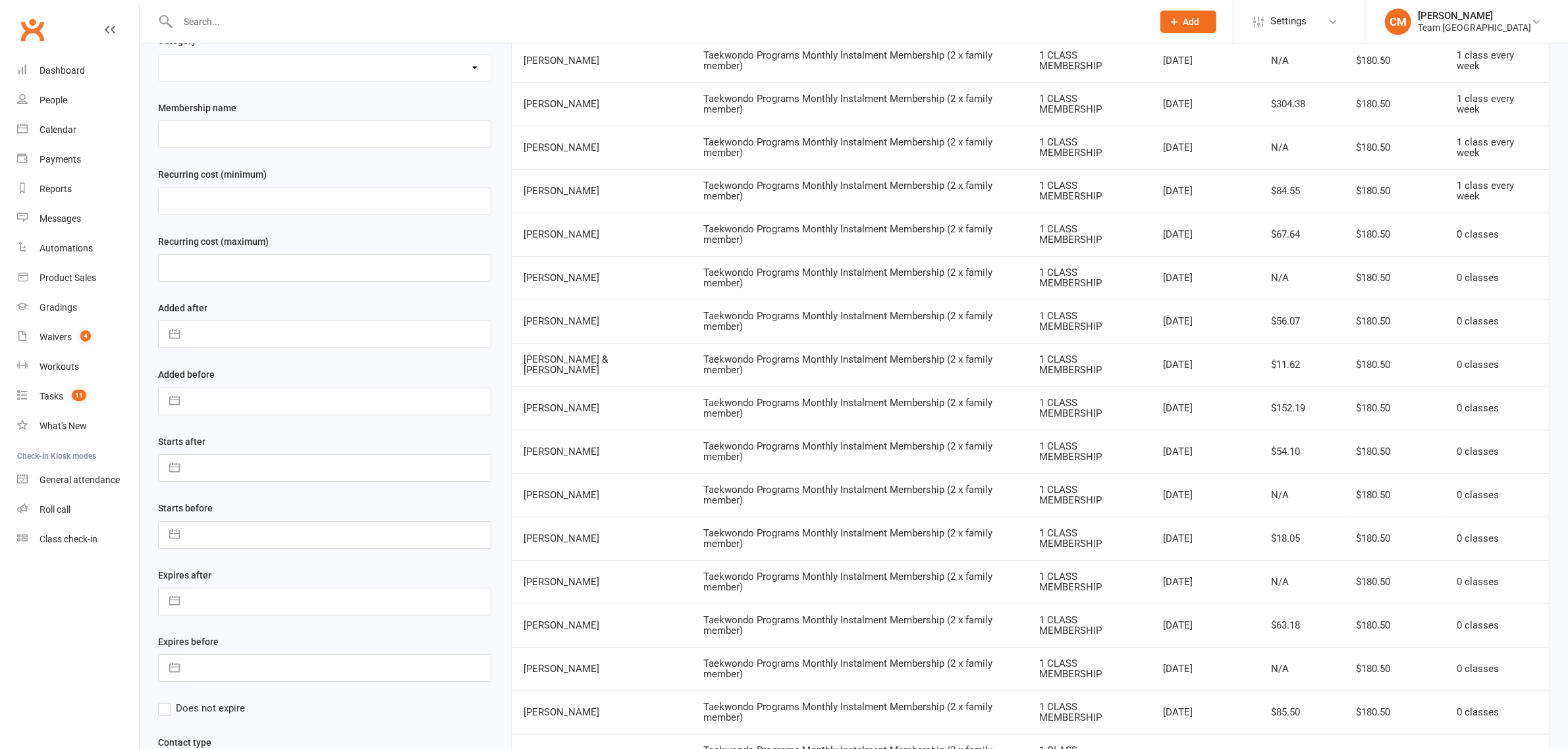 scroll, scrollTop: 0, scrollLeft: 0, axis: both 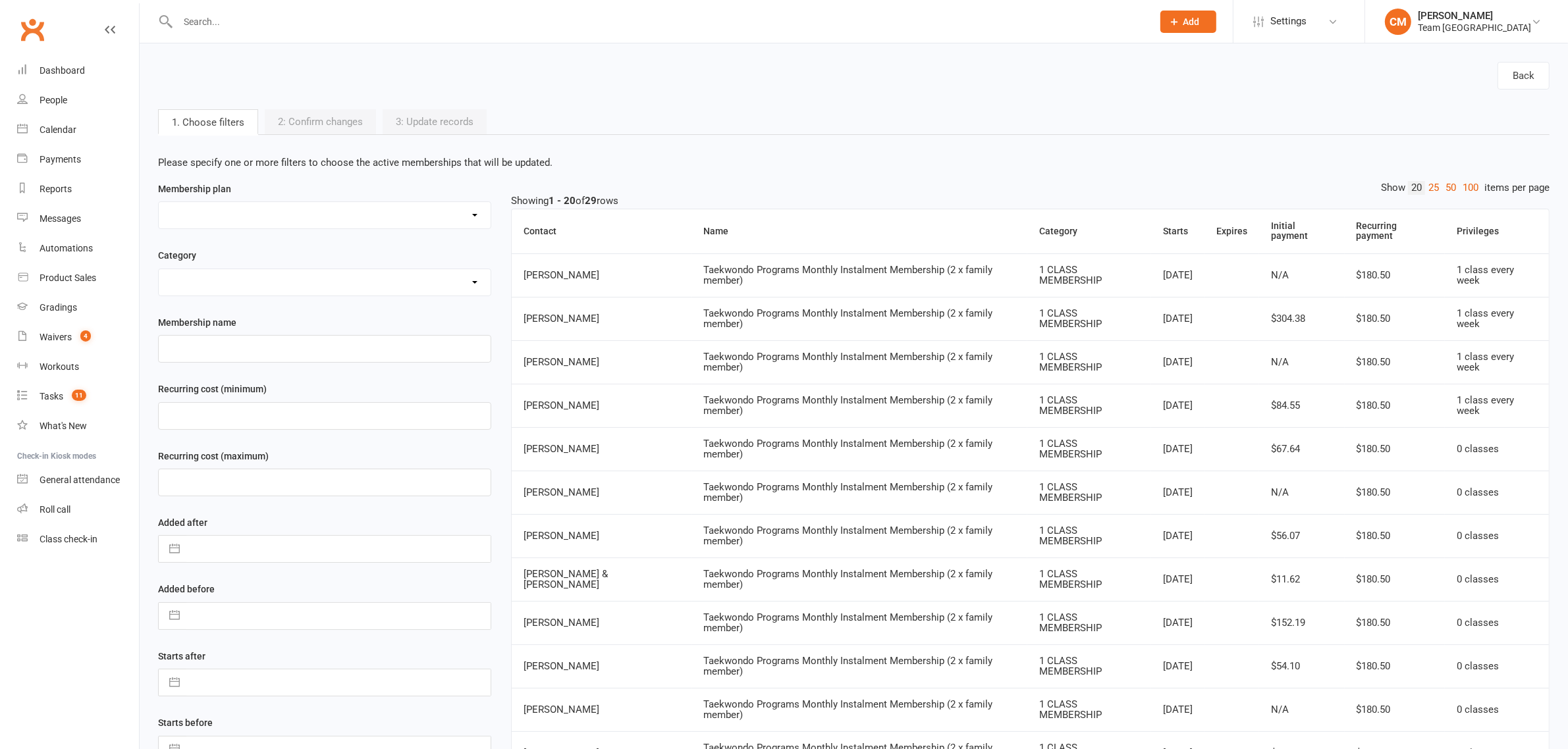 drag, startPoint x: 1464, startPoint y: 186, endPoint x: 1473, endPoint y: 192, distance: 10.81665 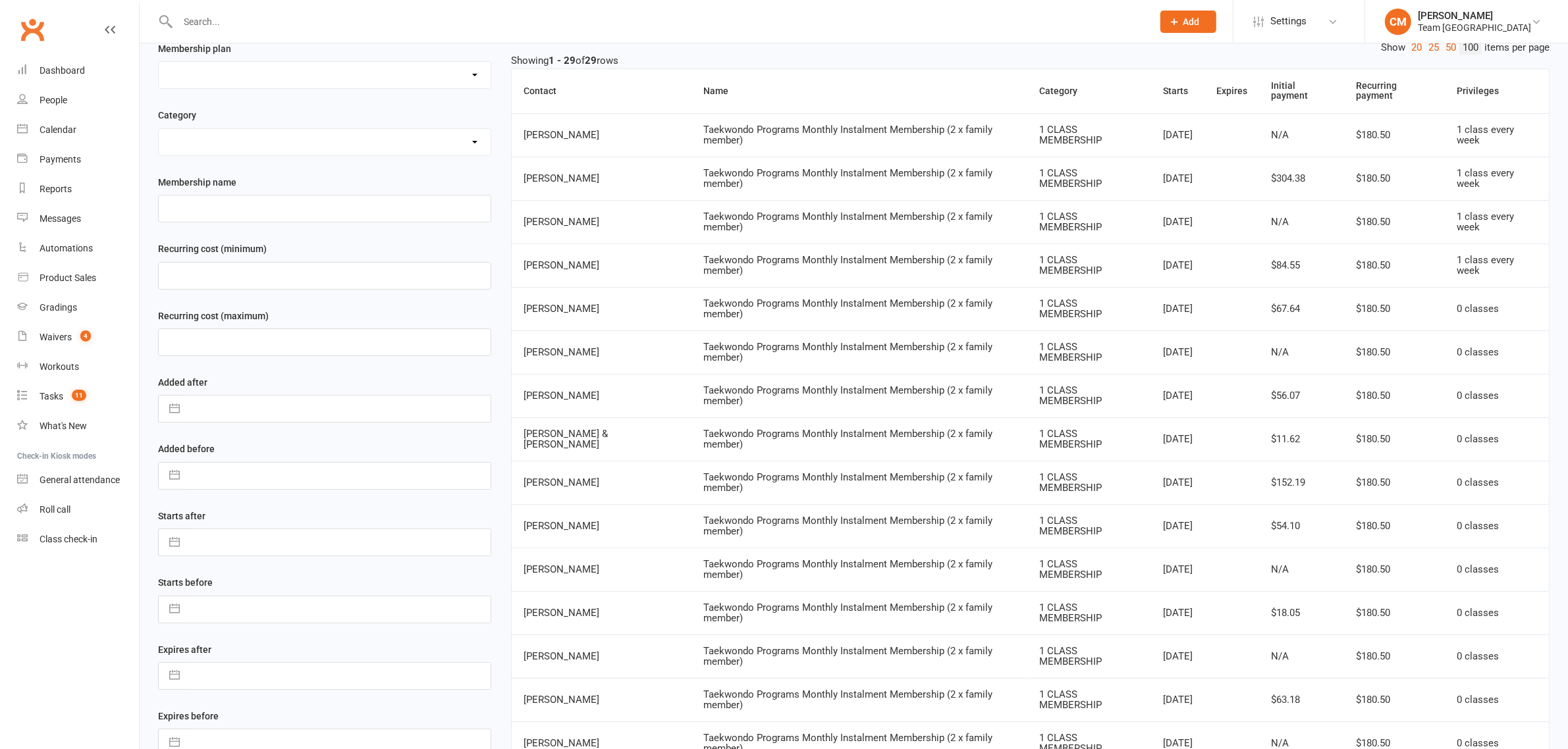 scroll, scrollTop: 509, scrollLeft: 0, axis: vertical 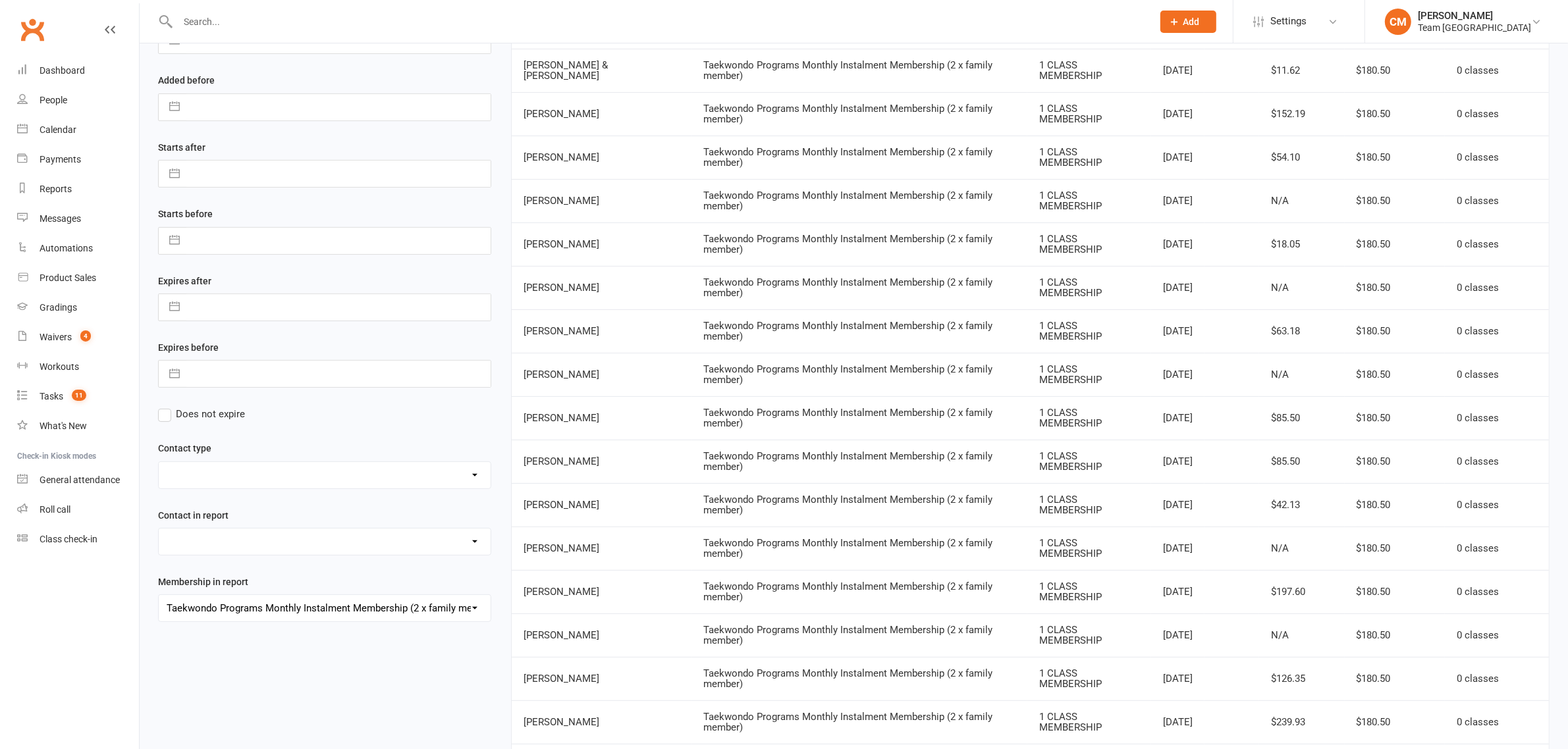 click on "Next step: make changes" at bounding box center (1473, 1037) 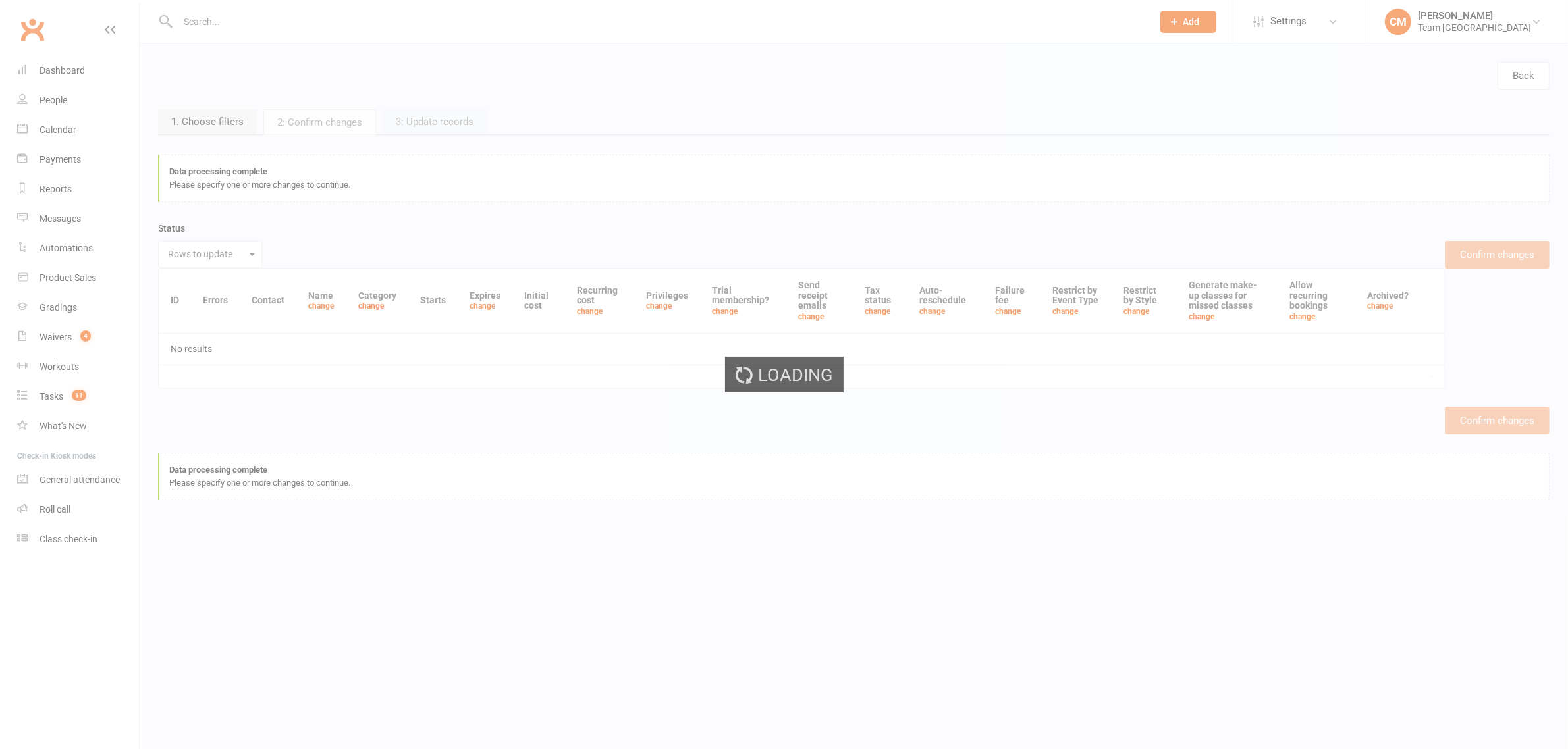 scroll, scrollTop: 0, scrollLeft: 0, axis: both 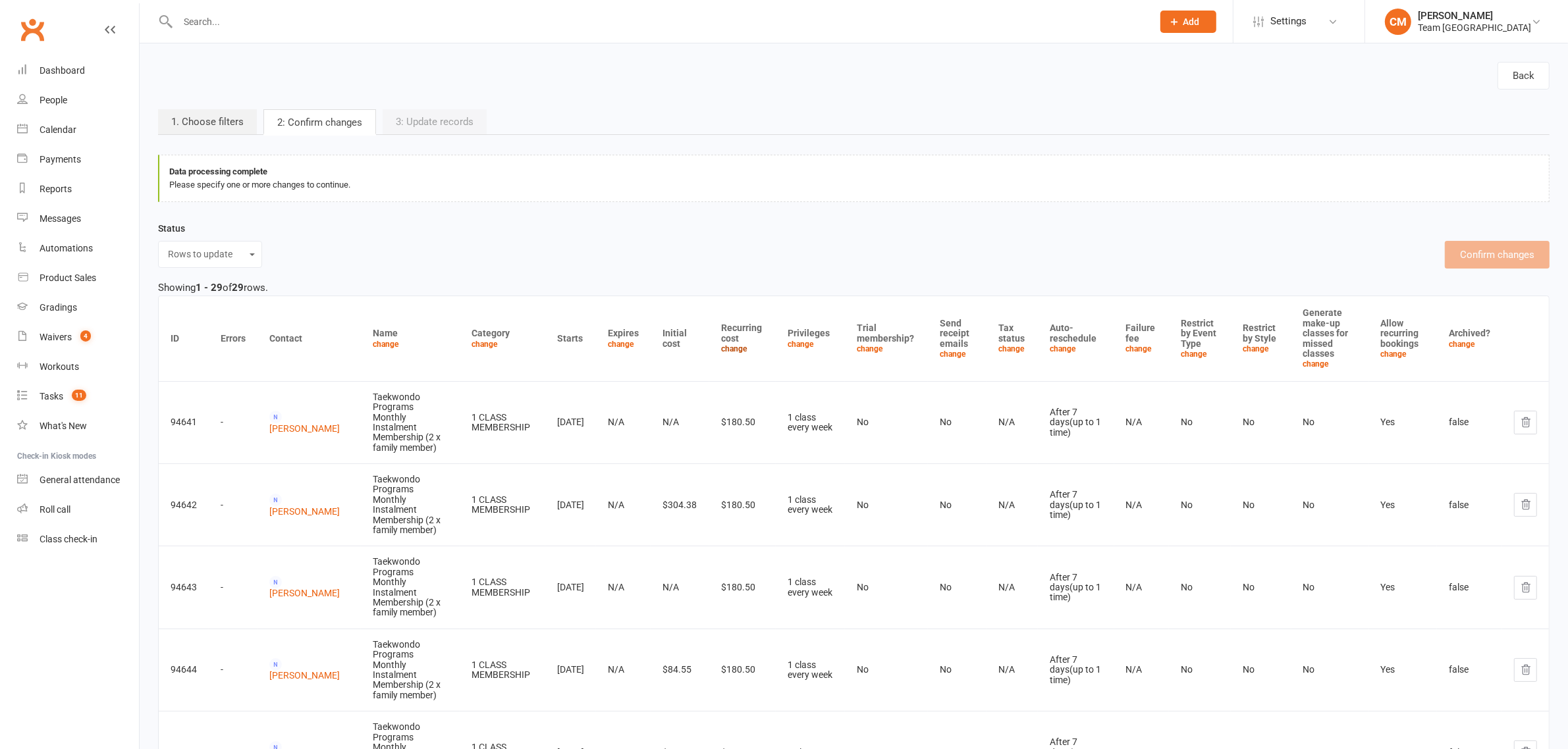 click on "change" at bounding box center (734, 349) 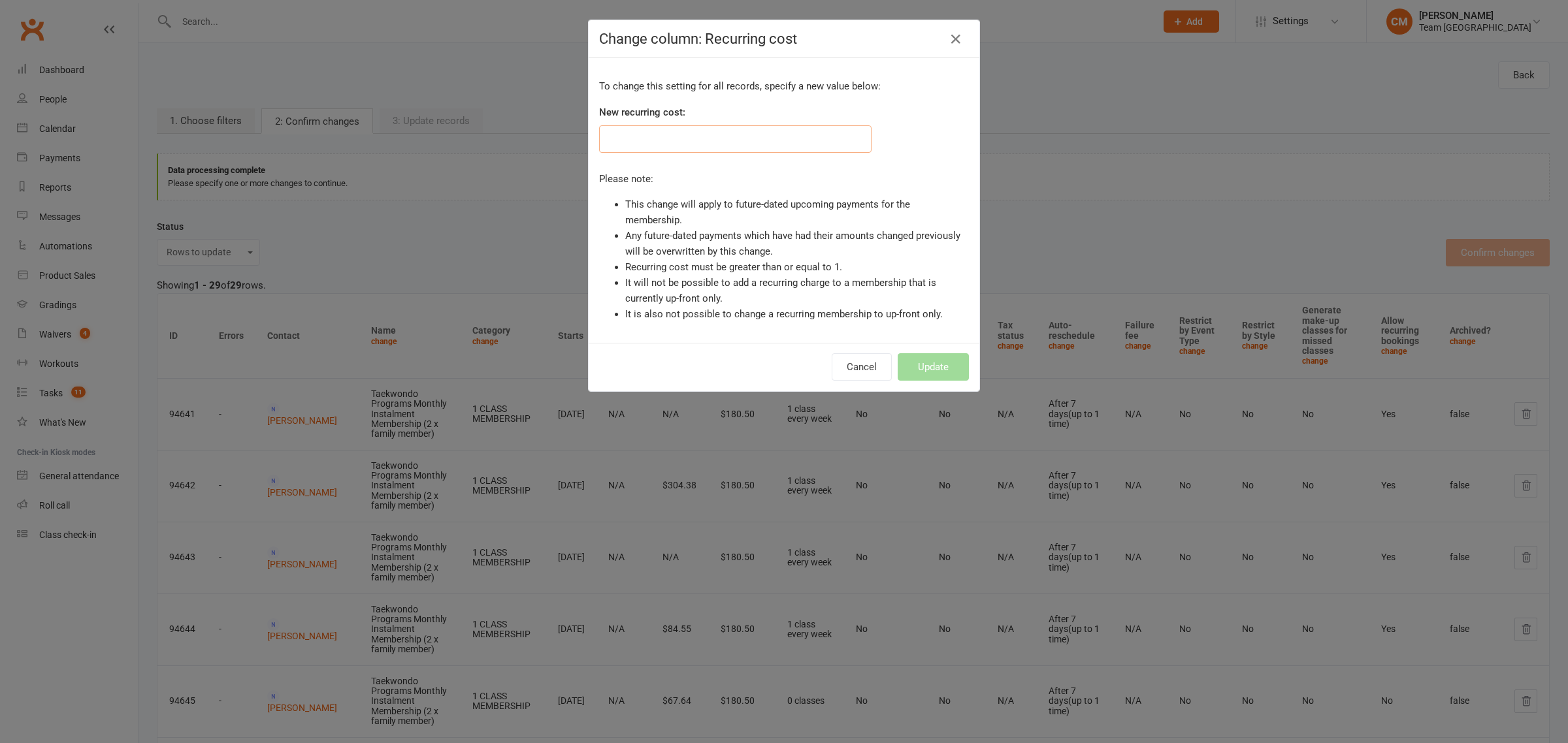 click at bounding box center (735, 139) 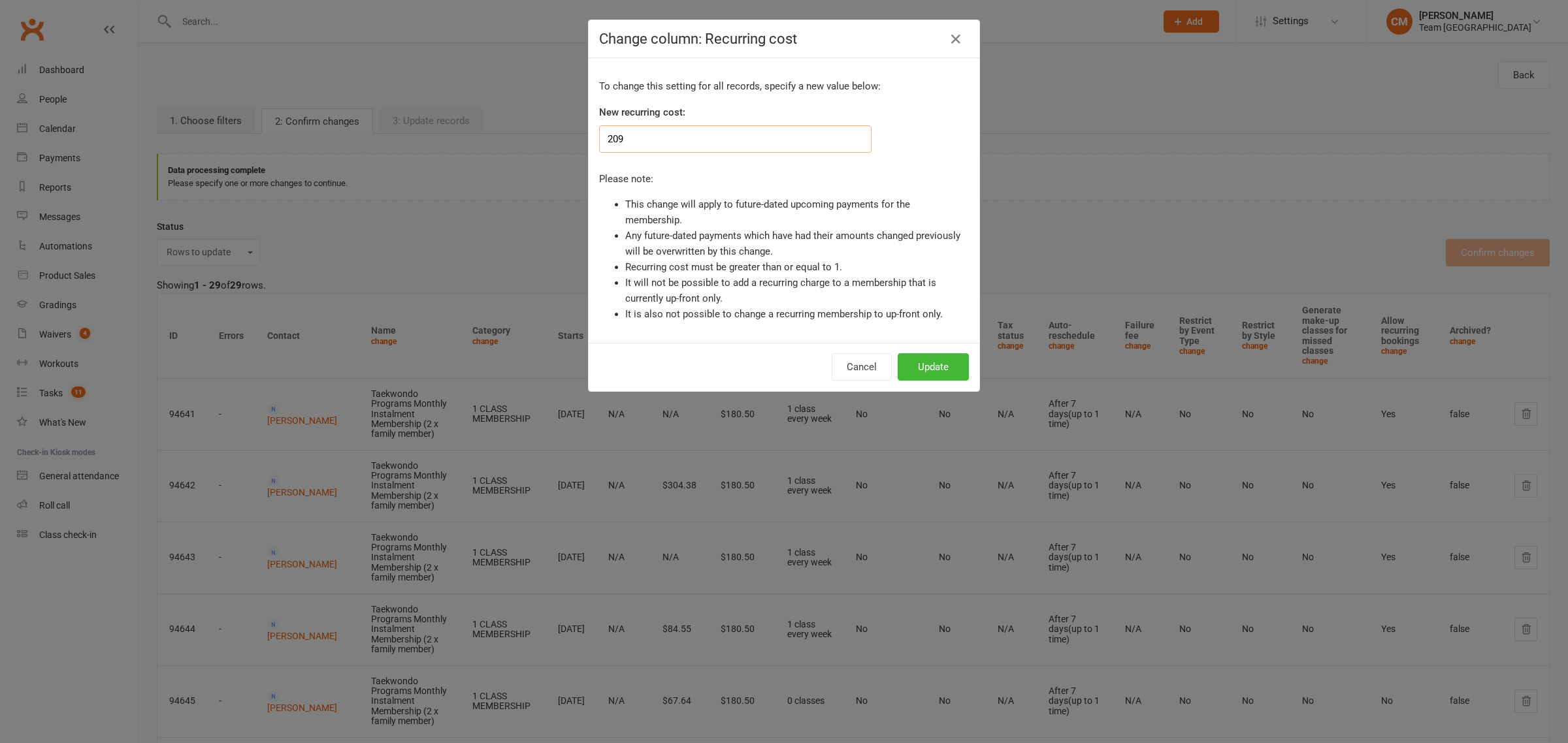 type on "209" 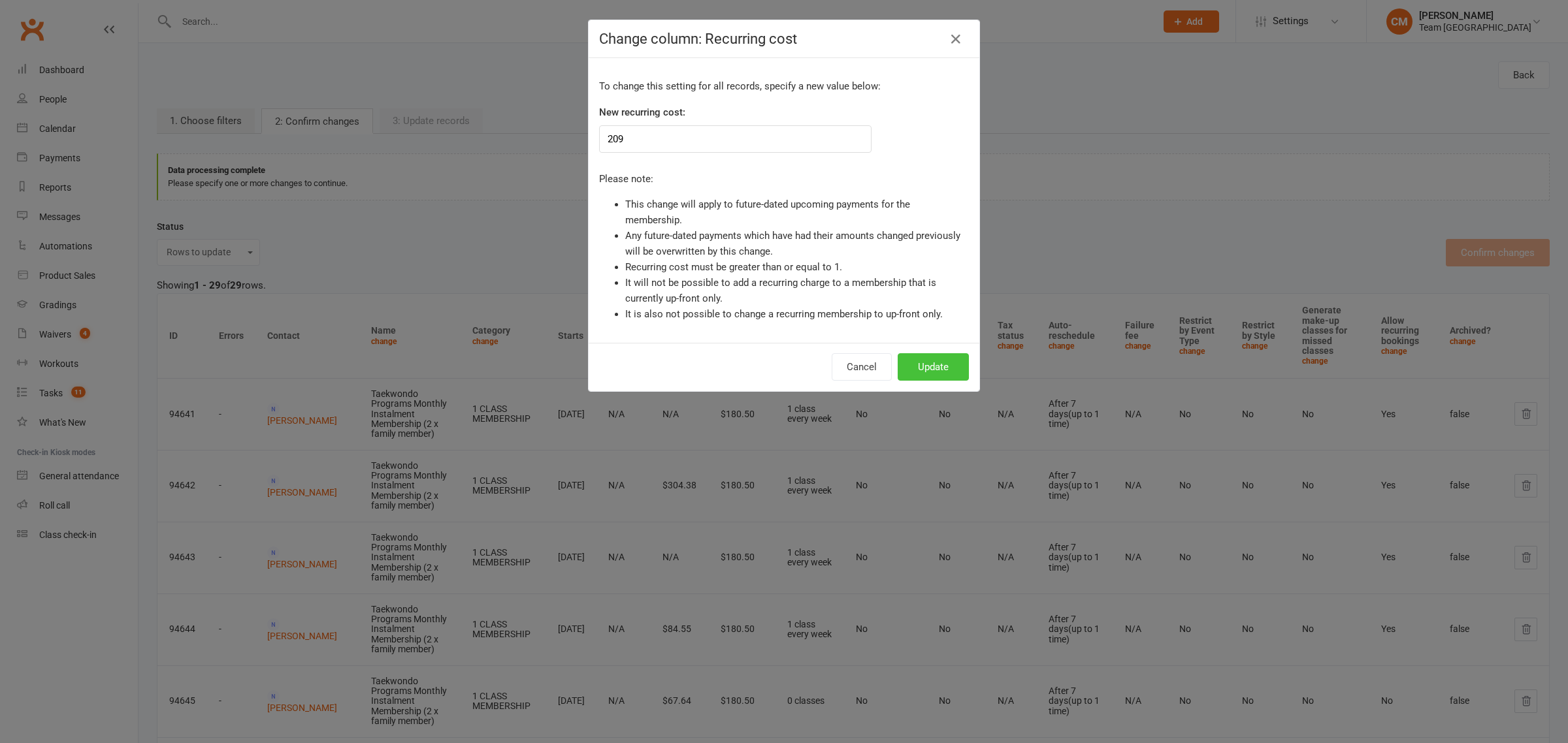 click on "Update" at bounding box center [933, 367] 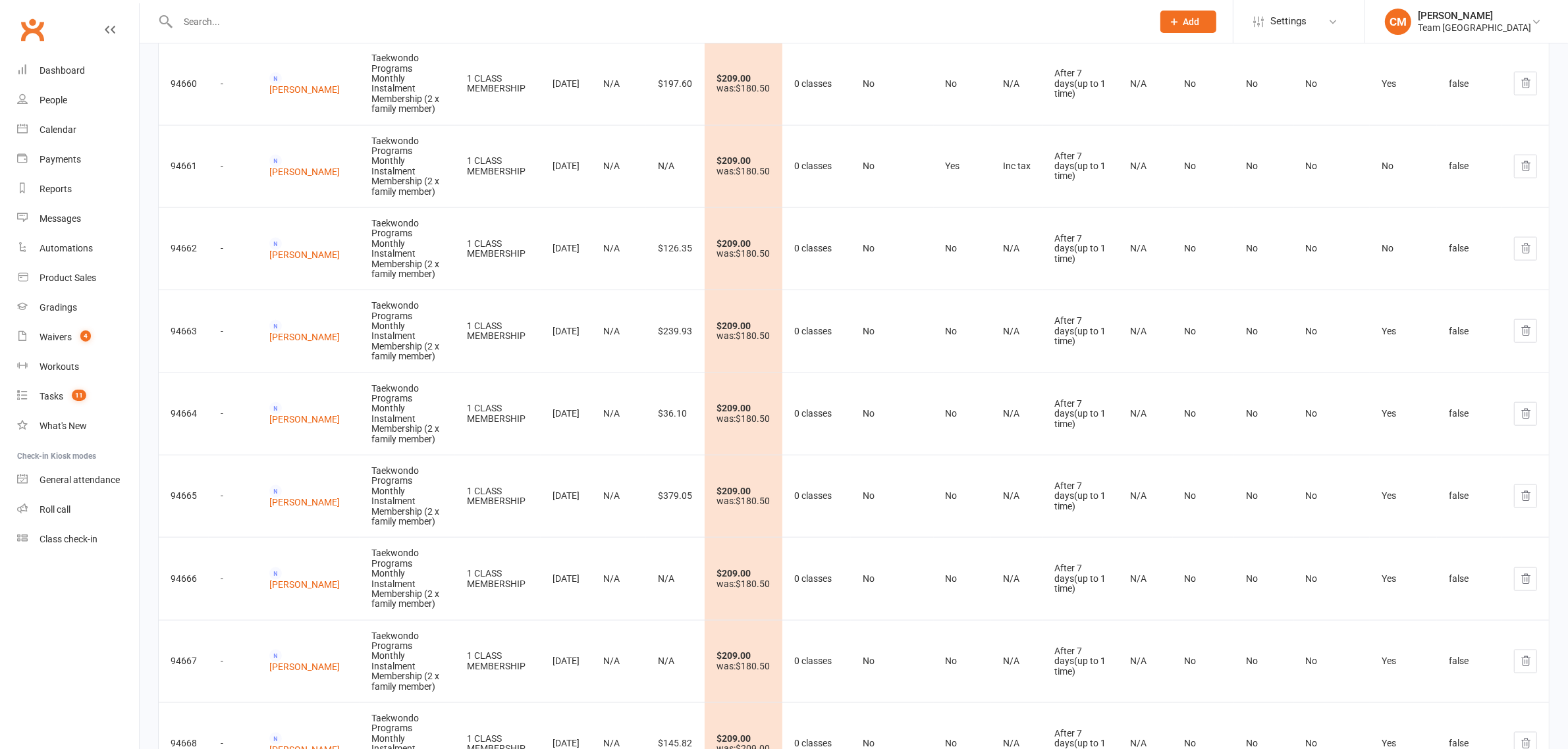 scroll, scrollTop: 1910, scrollLeft: 0, axis: vertical 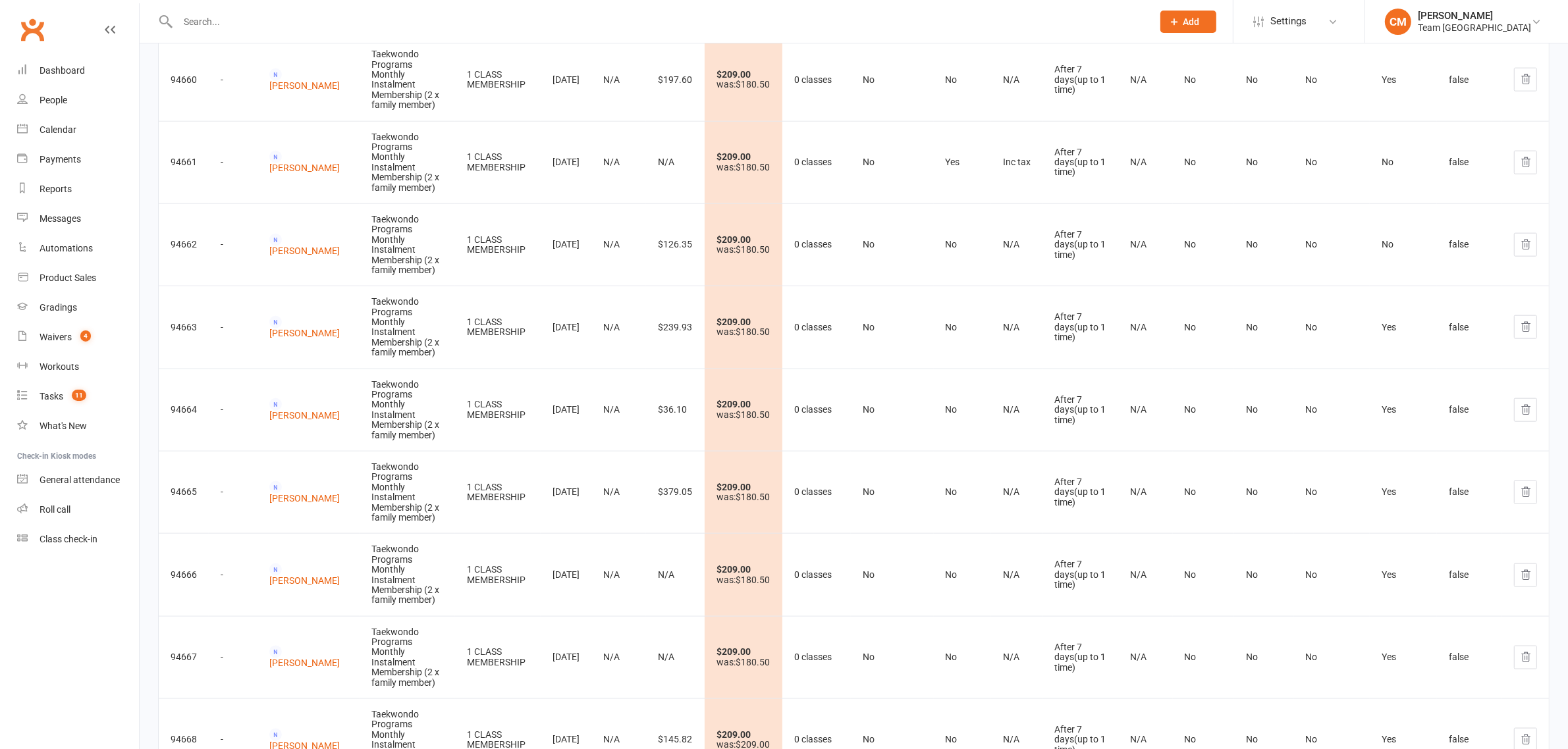 click on "Confirm changes" at bounding box center (1497, 919) 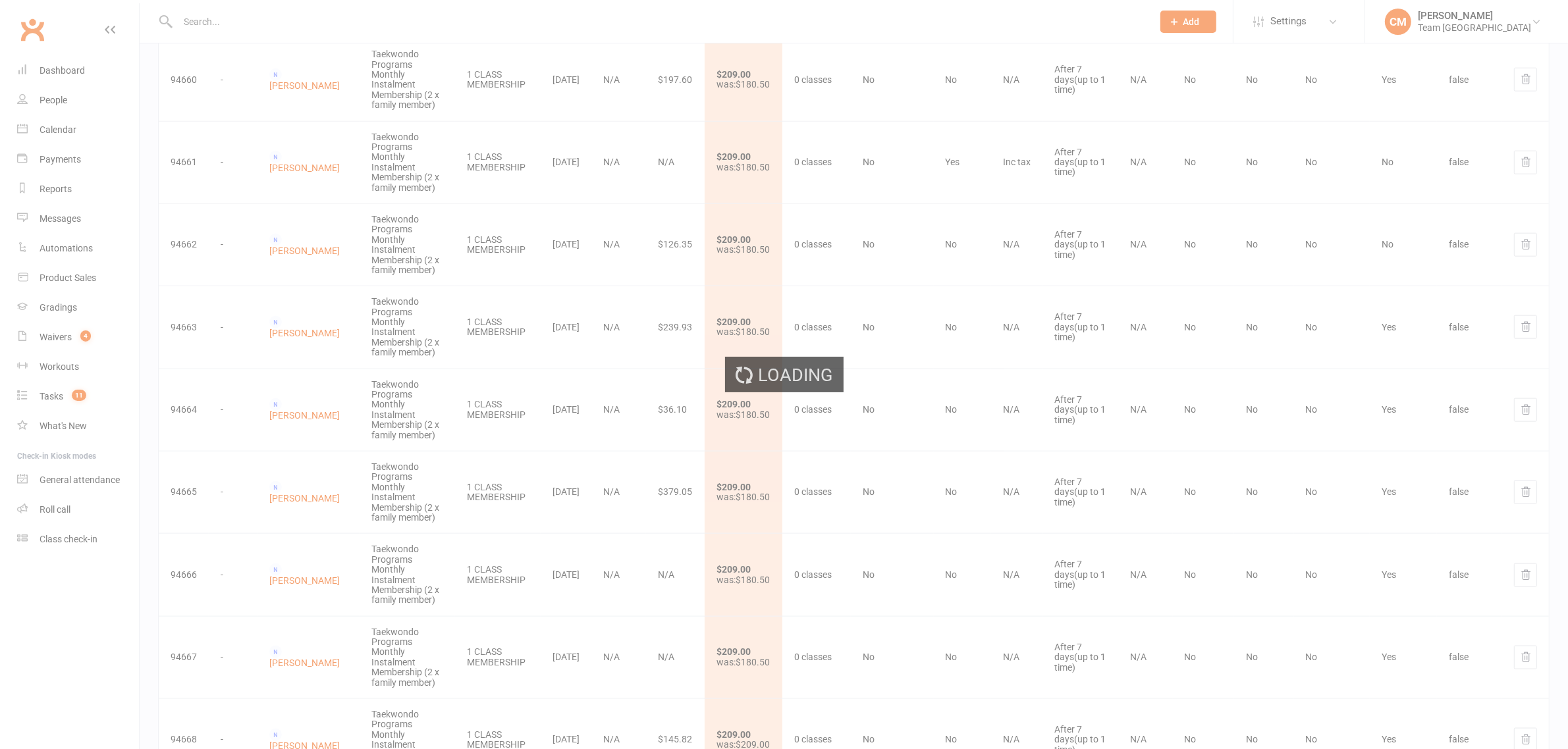 scroll, scrollTop: 0, scrollLeft: 0, axis: both 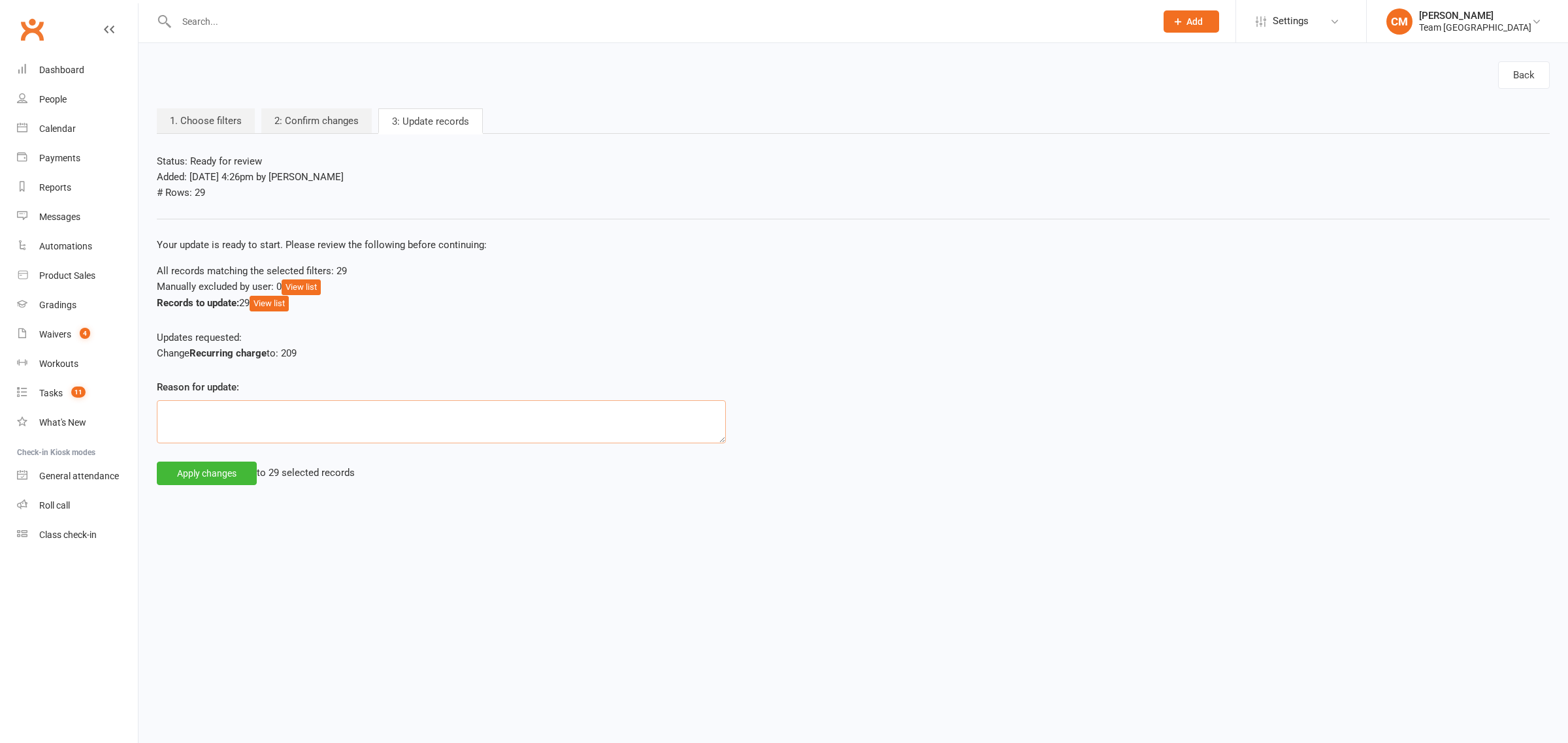 drag, startPoint x: 567, startPoint y: 422, endPoint x: 557, endPoint y: 422, distance: 10 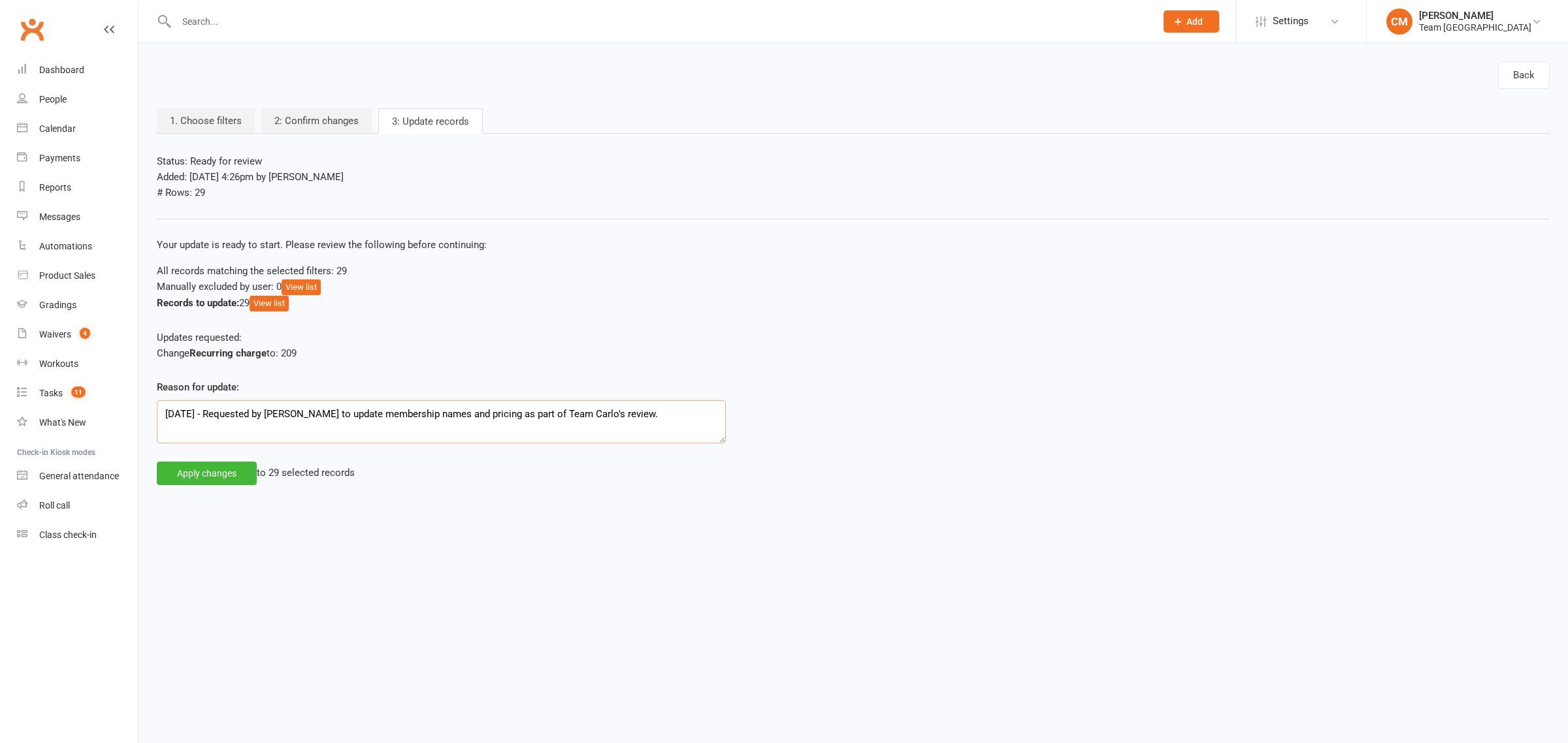 type on "11/07/2025 - Requested by Clare to update membership names and pricing as part of Team Carlo's review." 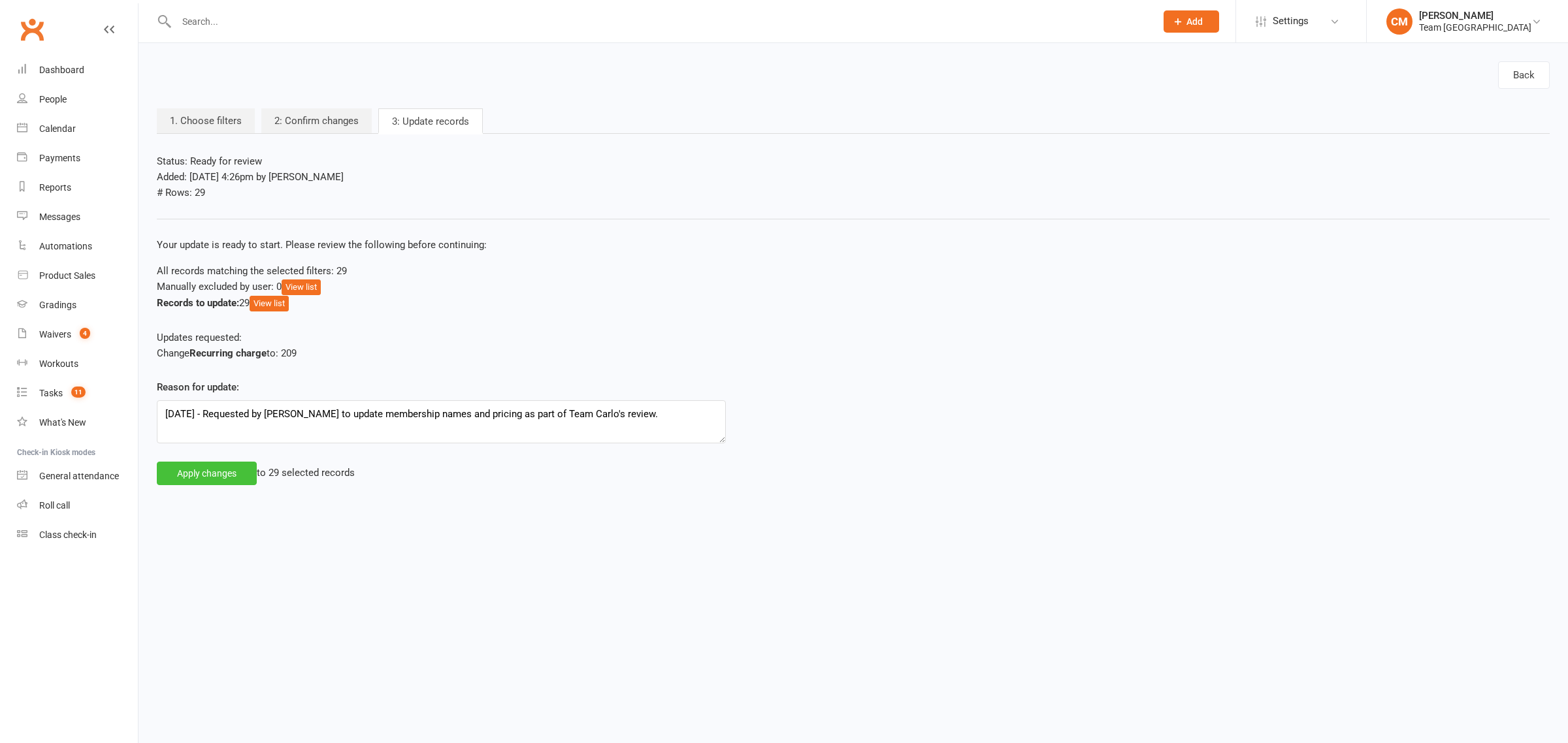click on "Apply changes" 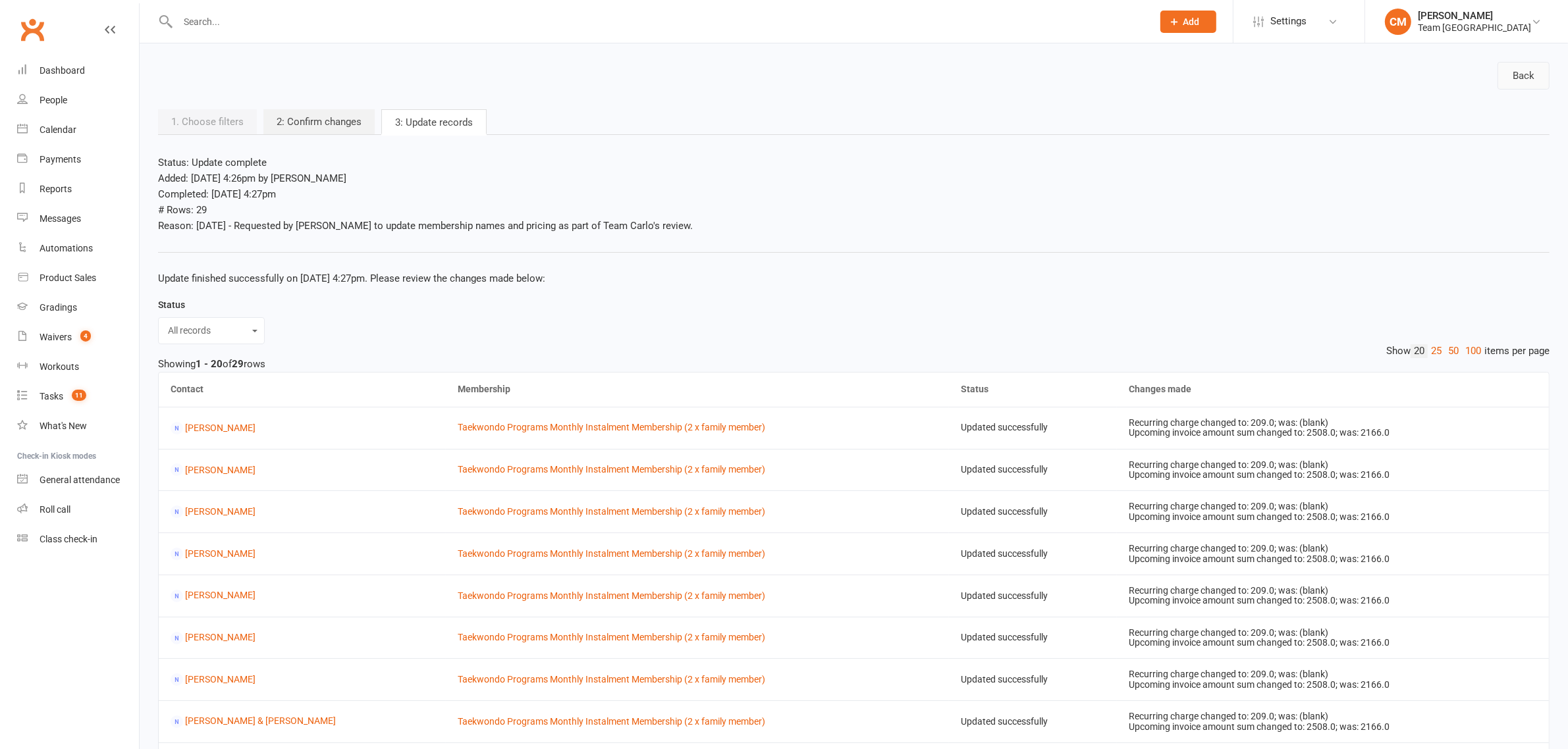 click on "Back" at bounding box center [1523, 76] 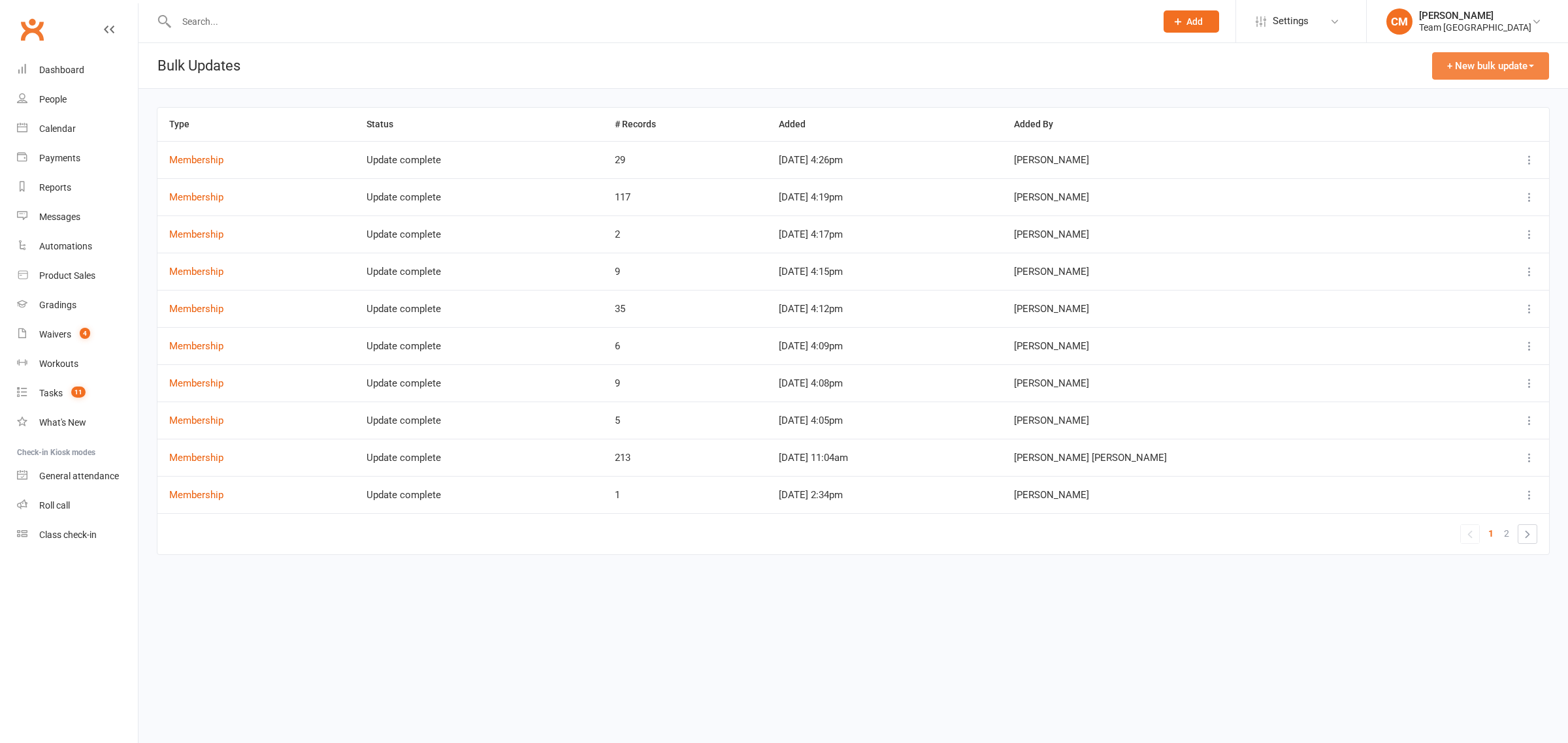 click on "+ New bulk update" at bounding box center [1490, 66] 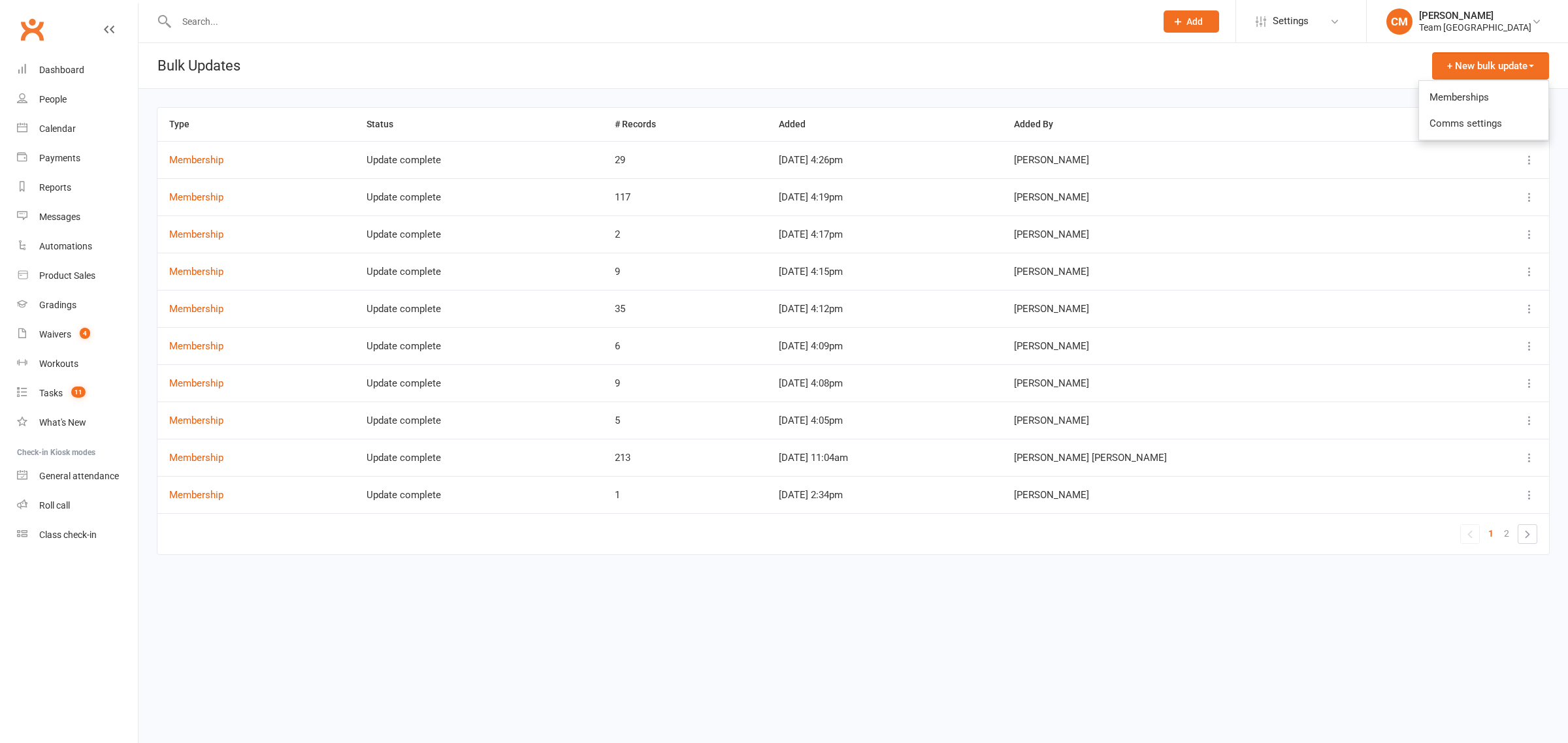 click on "Memberships" at bounding box center (1484, 97) 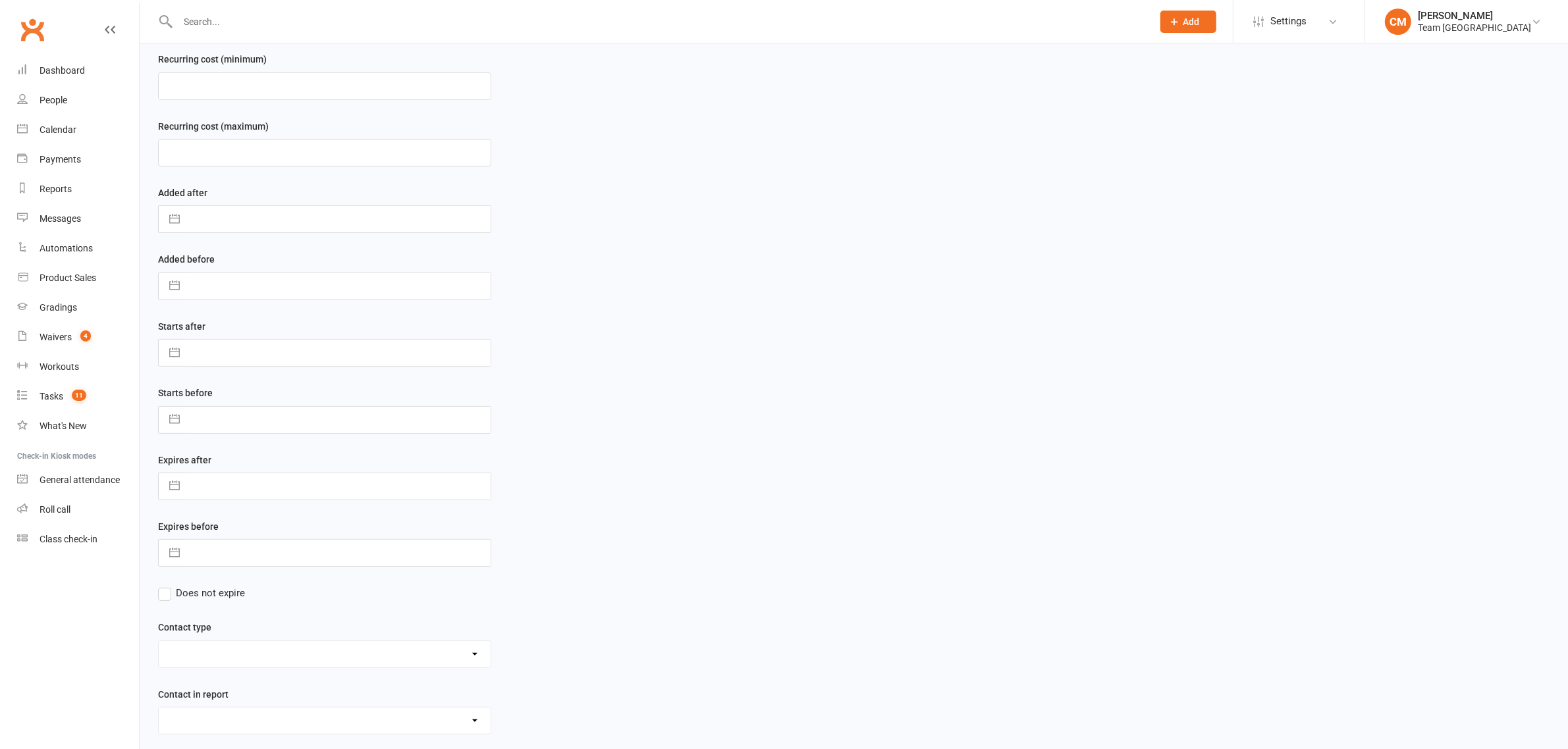 scroll, scrollTop: 426, scrollLeft: 0, axis: vertical 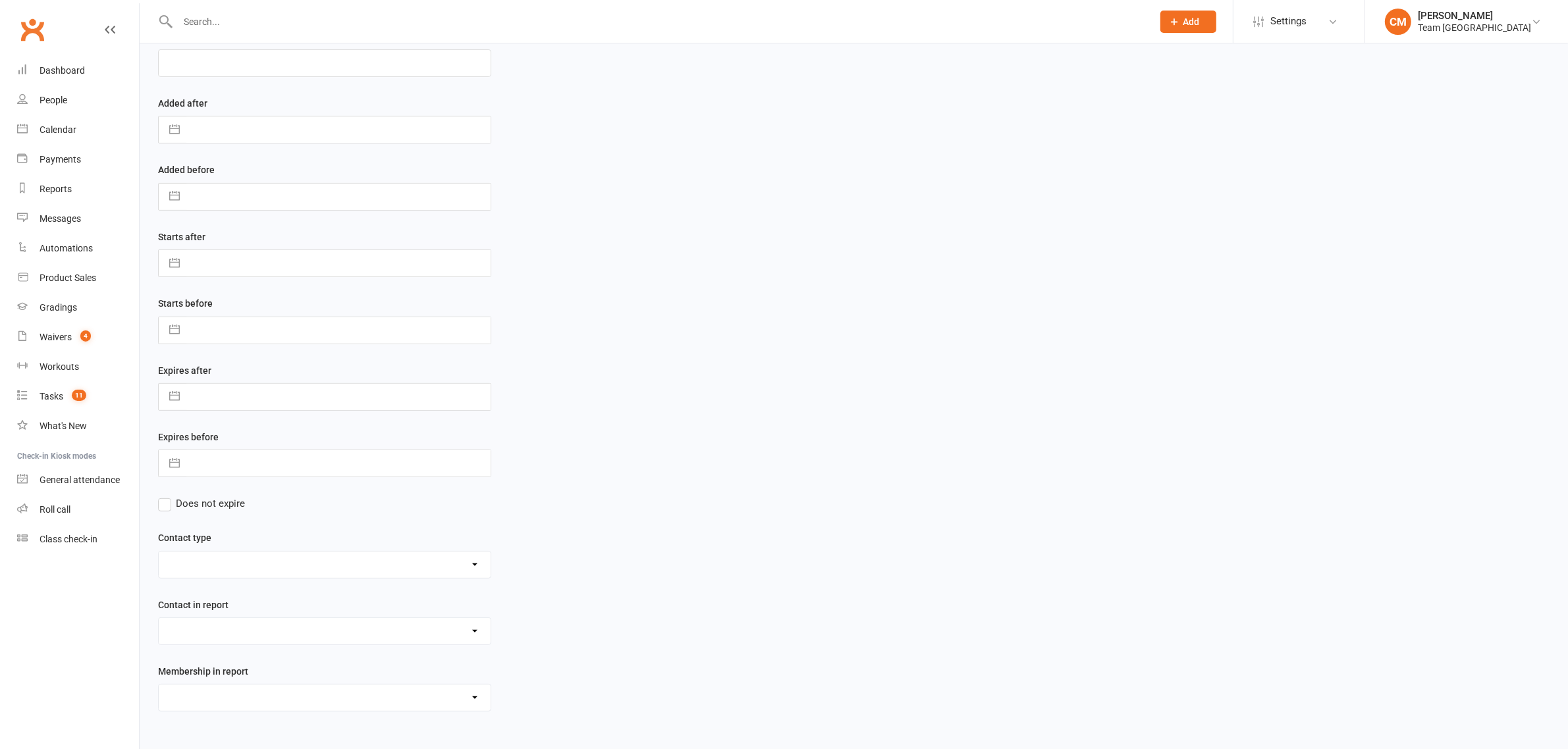 click on "Admin - AT Reminder SMS Admin - Communication December/January Monthly Payments advice Admin - January Term Payments [CWX] AT Reconciliation: NACS that have an active AT membership (base report) [CWX] AT Reconciliation: NACs with Fee Membership only (not AT) [CWX] Membership Reconciliation : Active Students linked to an Active NAC (1 or none memberships) Delivery - Grading Connection List Delivery - Grading Green Stripe Ninja Delivery - Grading List Cho Dan Bo to Black Belt Delivery - Grading List Junior Delivery - Grading List Ninja Beginner Delivery - Grading List Ninja Intermediate & Advanced Delivery - Grading List Stripe Red Stripe to Cho Dan Bo (Warrior & Junior) Delivery - Grading List Warrior Beginner Delivery - Grading List Warrior Intermediate & Advanced Delivery - Member Medical Flags (waiver answers) Events - Parent Week SMS Report (White Belt Ninja & Warrior Parents) Events - Parent Week SMS Report (White Belt Taekinda Parents) Finance - 2 classes+ within a week Finance - 2 class + NAC Payment" at bounding box center [325, 698] 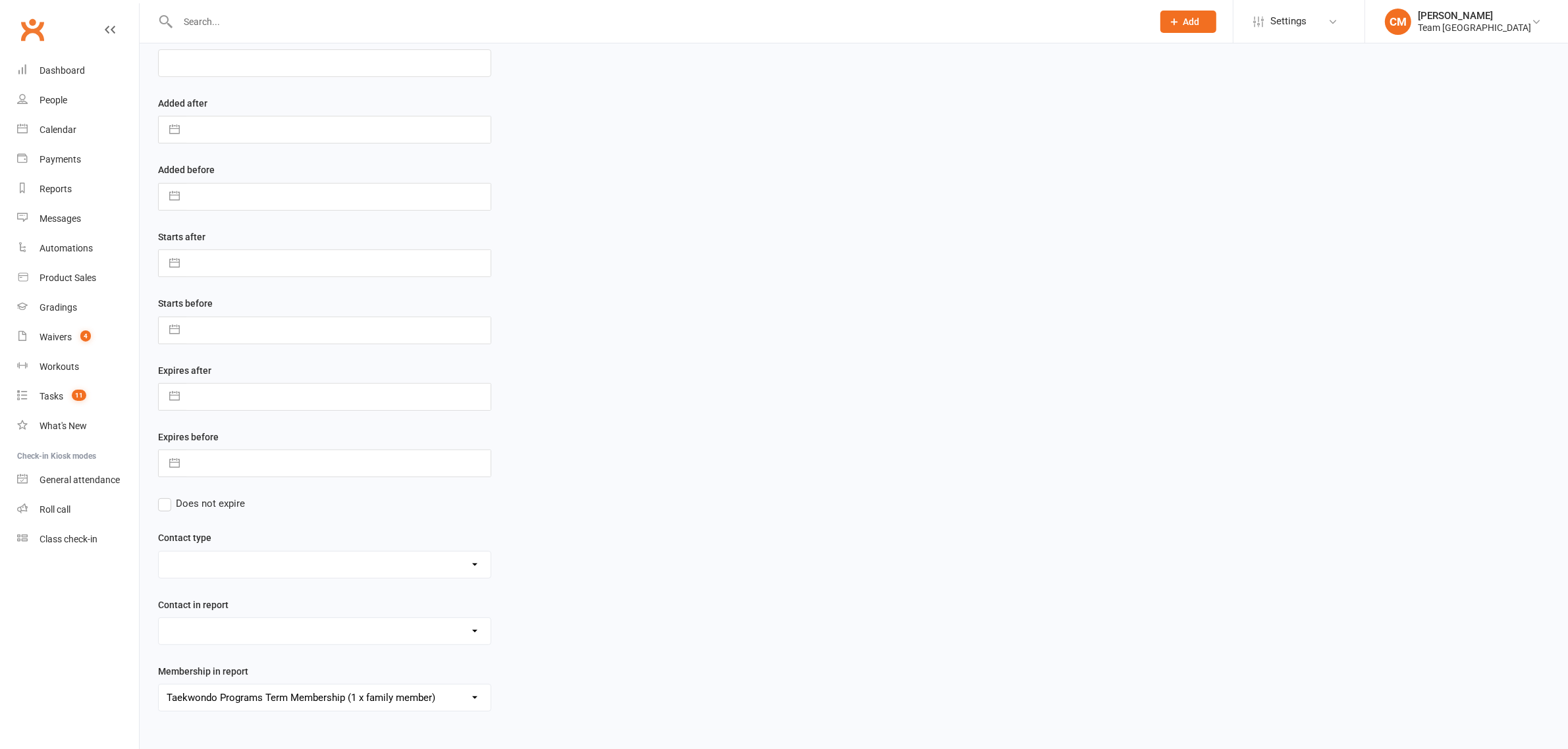 click on "Admin - AT Reminder SMS Admin - Communication December/January Monthly Payments advice Admin - January Term Payments [CWX] AT Reconciliation: NACS that have an active AT membership (base report) [CWX] AT Reconciliation: NACs with Fee Membership only (not AT) [CWX] Membership Reconciliation : Active Students linked to an Active NAC (1 or none memberships) Delivery - Grading Connection List Delivery - Grading Green Stripe Ninja Delivery - Grading List Cho Dan Bo to Black Belt Delivery - Grading List Junior Delivery - Grading List Ninja Beginner Delivery - Grading List Ninja Intermediate & Advanced Delivery - Grading List Stripe Red Stripe to Cho Dan Bo (Warrior & Junior) Delivery - Grading List Warrior Beginner Delivery - Grading List Warrior Intermediate & Advanced Delivery - Member Medical Flags (waiver answers) Events - Parent Week SMS Report (White Belt Ninja & Warrior Parents) Events - Parent Week SMS Report (White Belt Taekinda Parents) Finance - 2 classes+ within a week Finance - 2 class + NAC Payment" at bounding box center [325, 698] 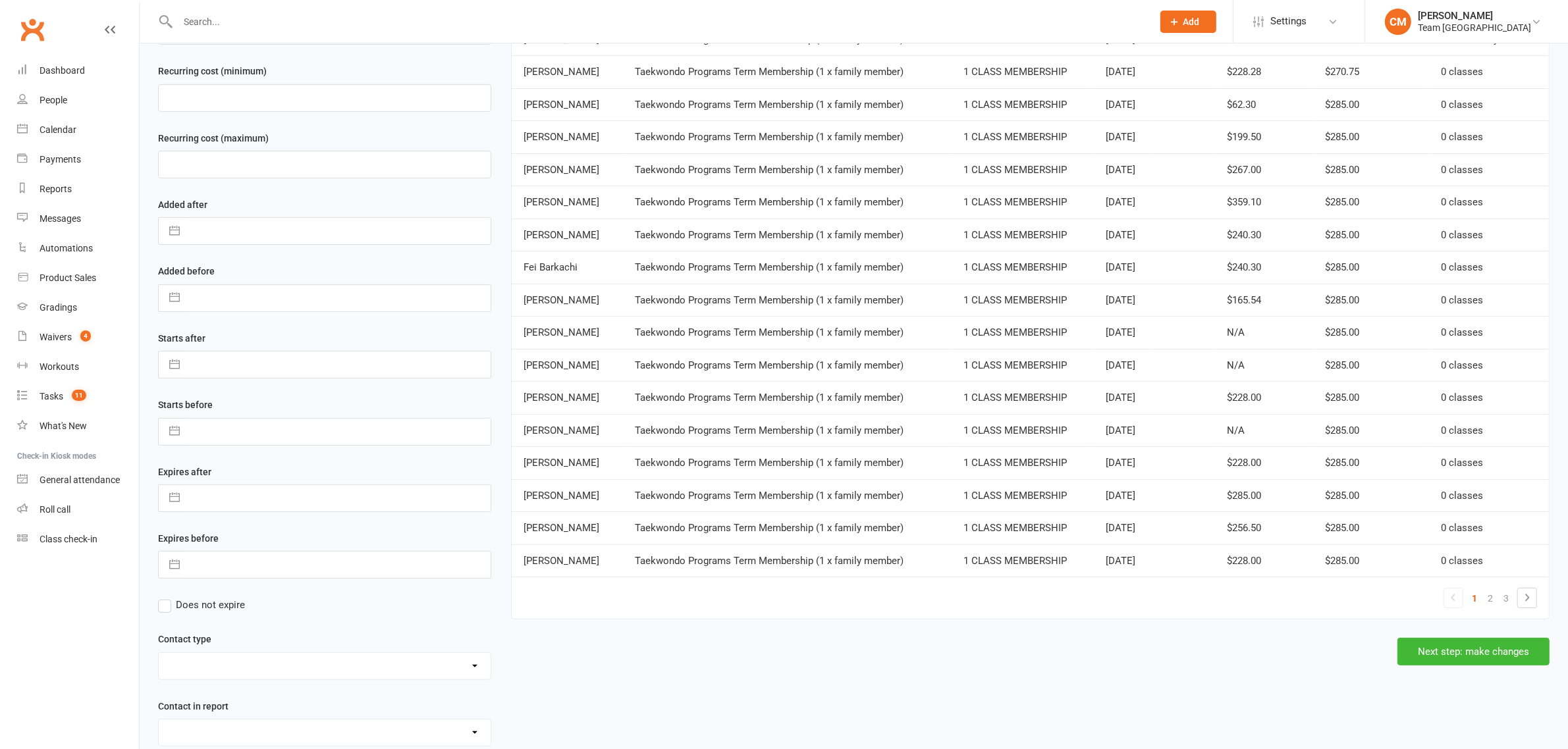 scroll, scrollTop: 426, scrollLeft: 0, axis: vertical 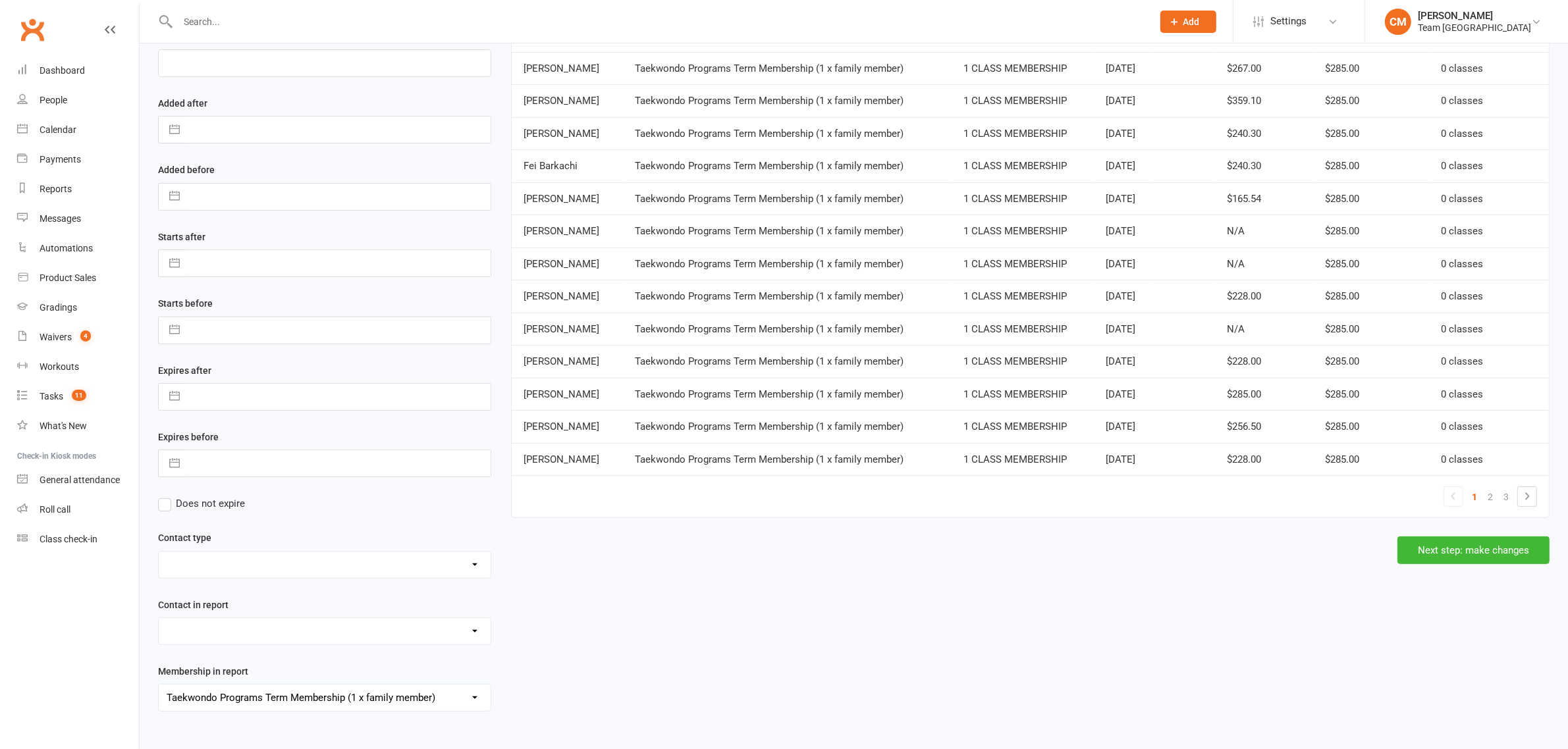 click on "Admin - AT Reminder SMS Admin - Communication December/January Monthly Payments advice Admin - January Term Payments [CWX] AT Reconciliation: NACS that have an active AT membership (base report) [CWX] AT Reconciliation: NACs with Fee Membership only (not AT) [CWX] Membership Reconciliation : Active Students linked to an Active NAC (1 or none memberships) Delivery - Grading Connection List Delivery - Grading Green Stripe Ninja Delivery - Grading List Cho Dan Bo to Black Belt Delivery - Grading List Junior Delivery - Grading List Ninja Beginner Delivery - Grading List Ninja Intermediate & Advanced Delivery - Grading List Stripe Red Stripe to Cho Dan Bo (Warrior & Junior) Delivery - Grading List Warrior Beginner Delivery - Grading List Warrior Intermediate & Advanced Delivery - Member Medical Flags (waiver answers) Events - Parent Week SMS Report (White Belt Ninja & Warrior Parents) Events - Parent Week SMS Report (White Belt Taekinda Parents) Finance - 2 classes+ within a week Finance - 2 class + NAC Payment" at bounding box center [325, 698] 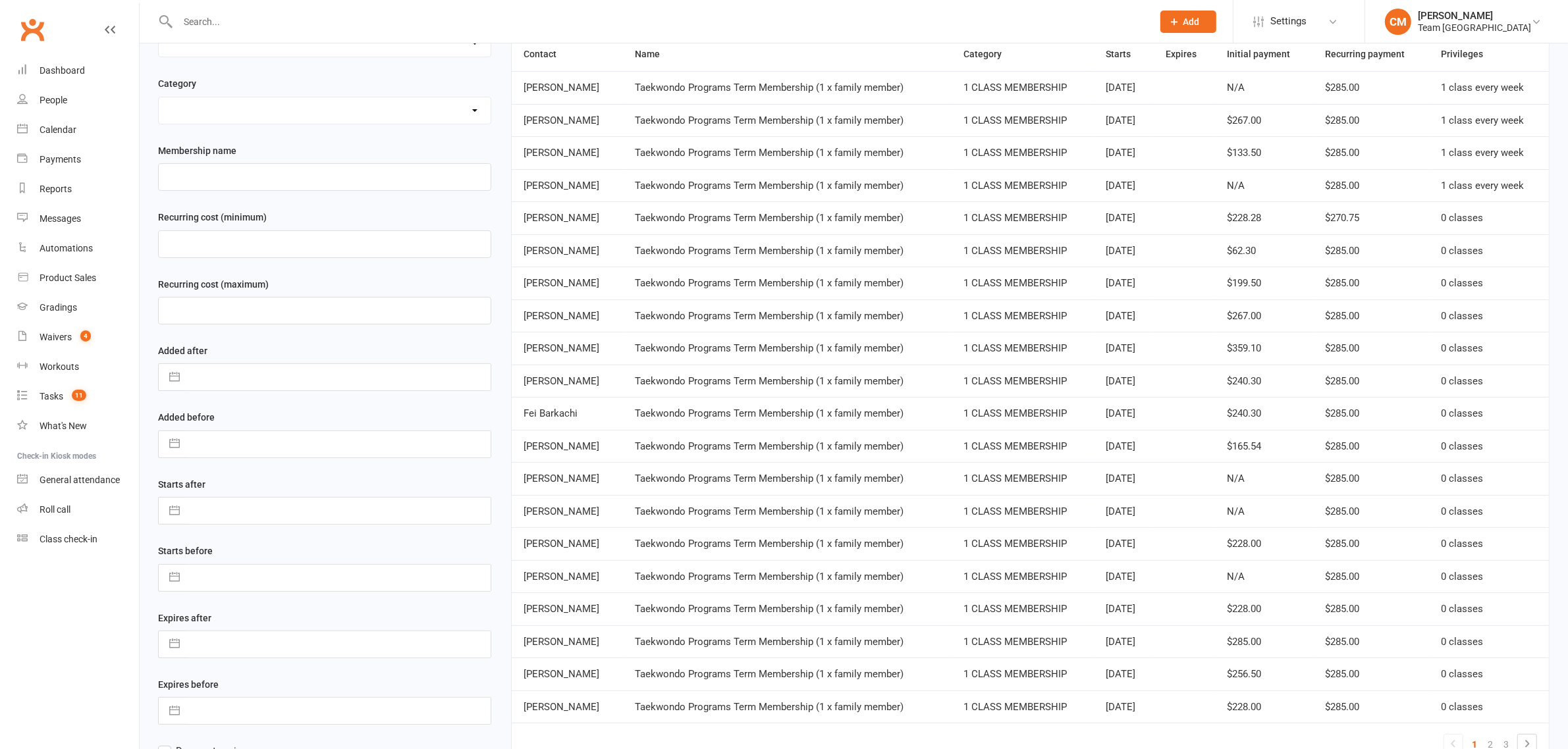 scroll, scrollTop: 344, scrollLeft: 0, axis: vertical 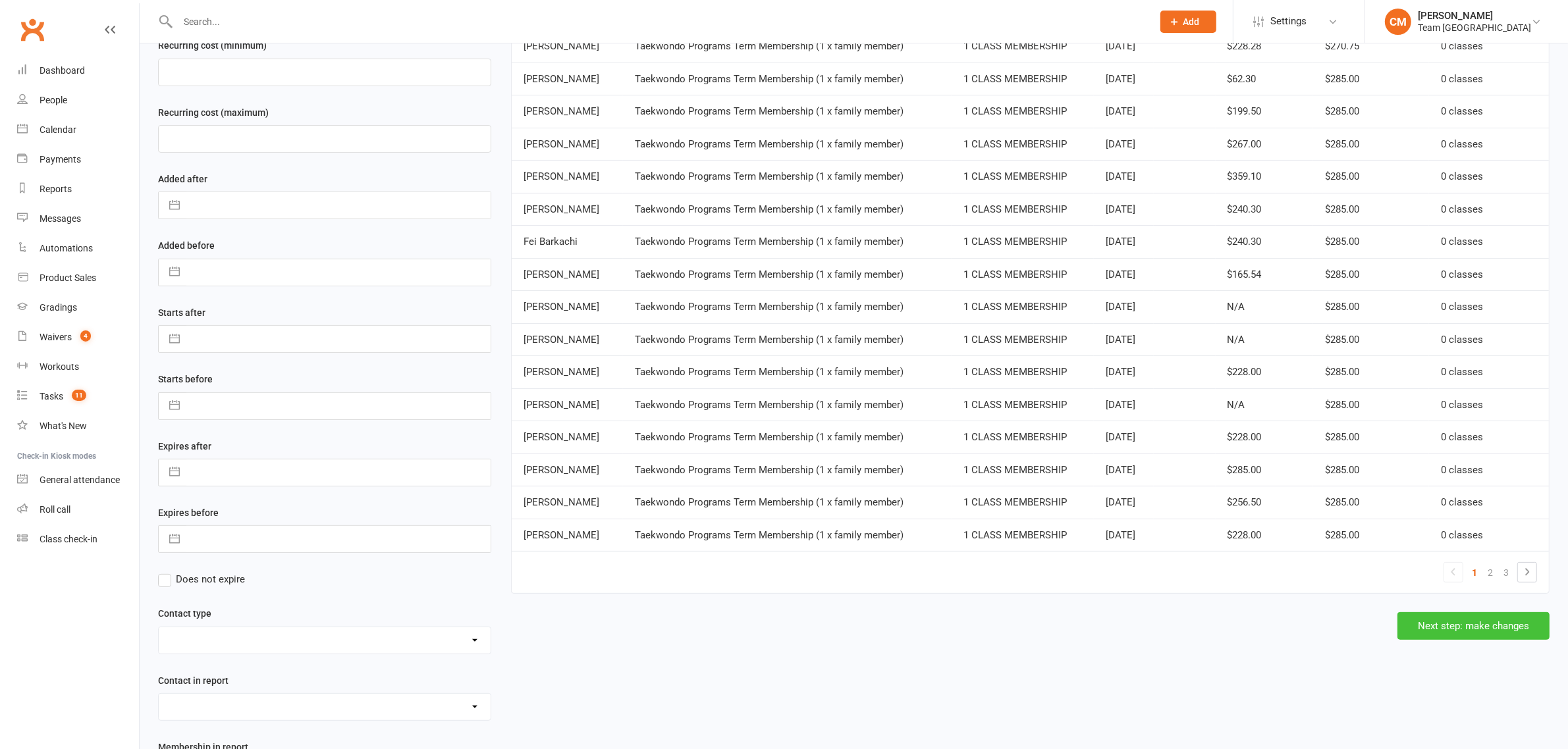 click on "Next step: make changes" at bounding box center (1473, 626) 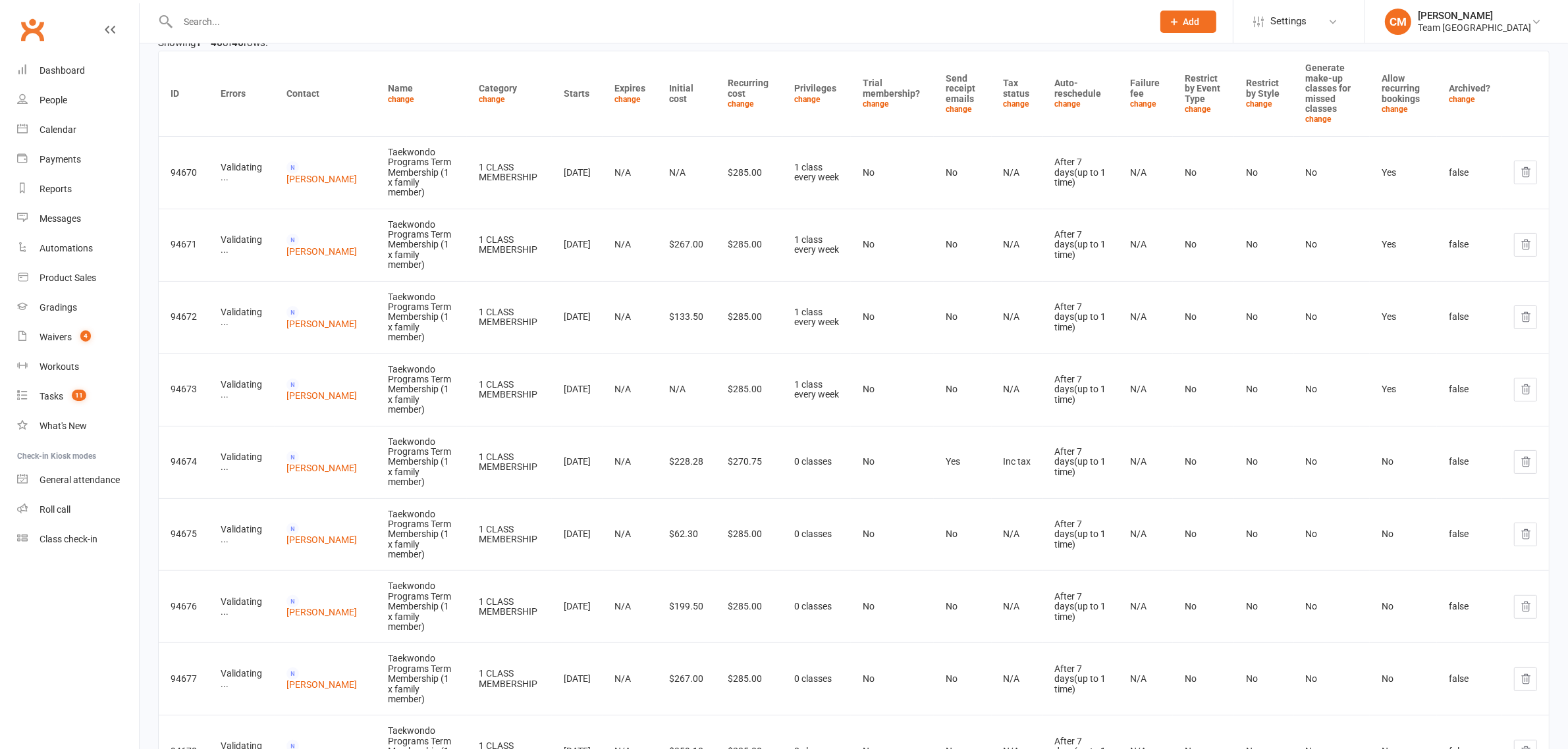 scroll, scrollTop: 82, scrollLeft: 0, axis: vertical 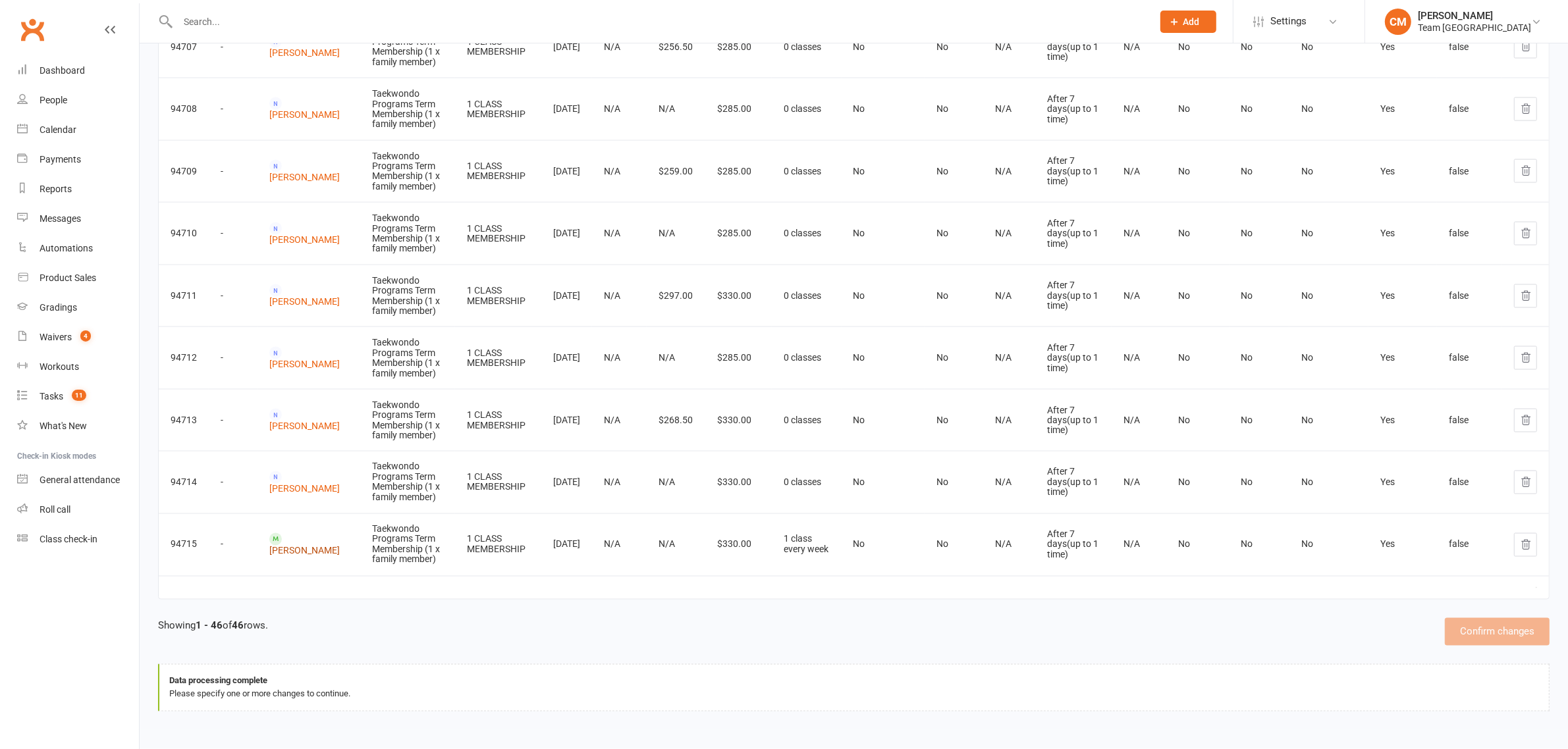 click on "Alessio Africano" at bounding box center [304, 551] 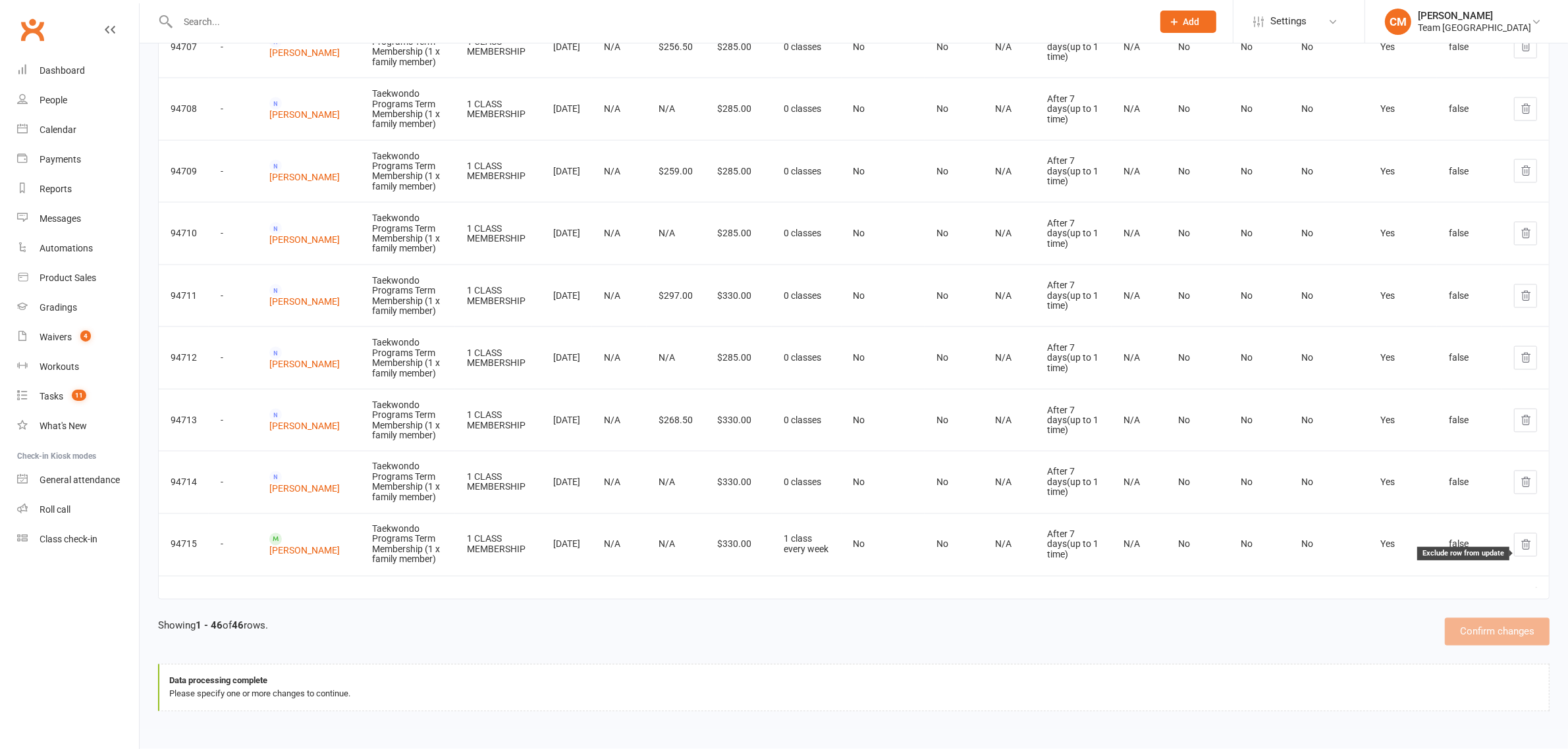 click 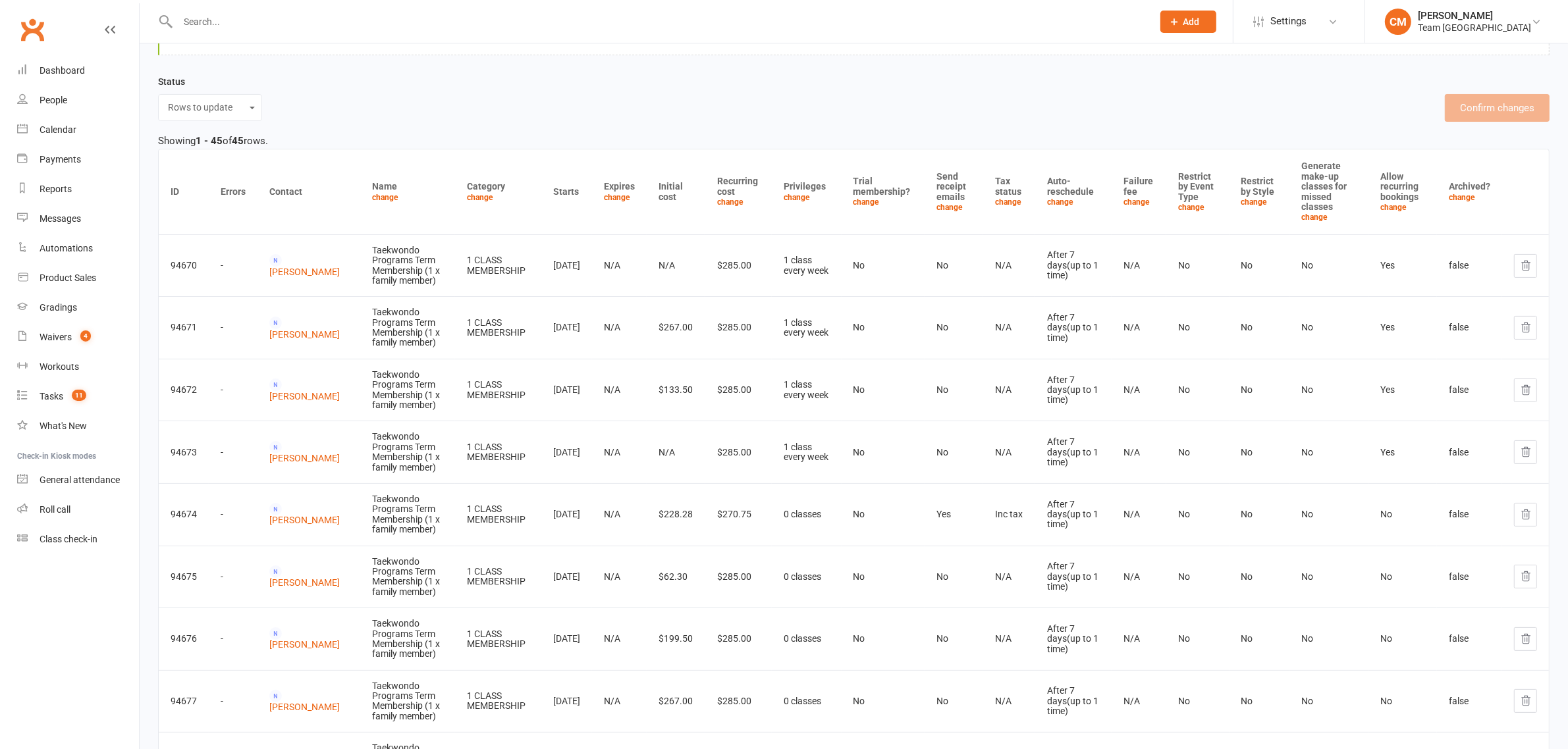 scroll, scrollTop: 0, scrollLeft: 0, axis: both 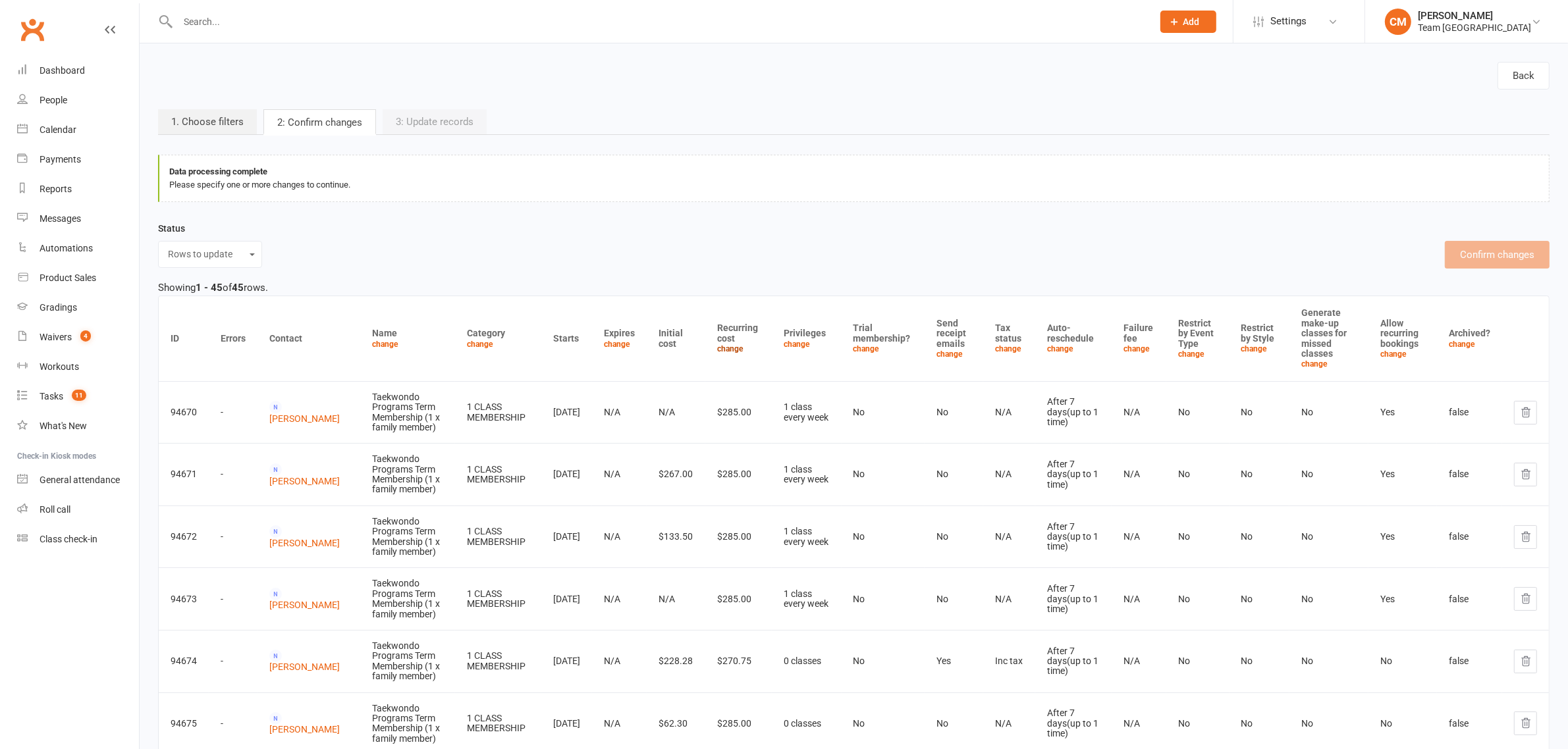 click on "change" at bounding box center (730, 349) 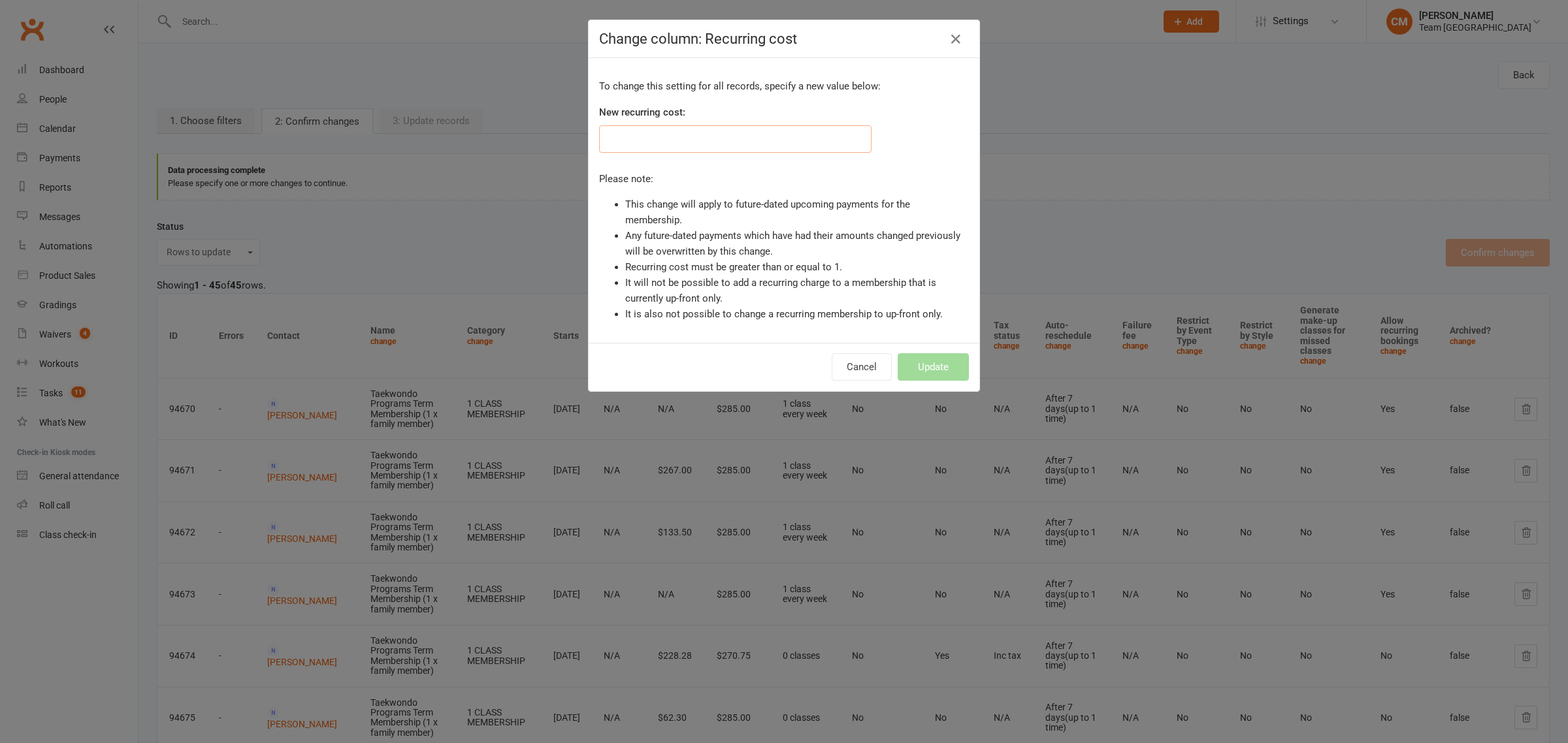 click at bounding box center (735, 139) 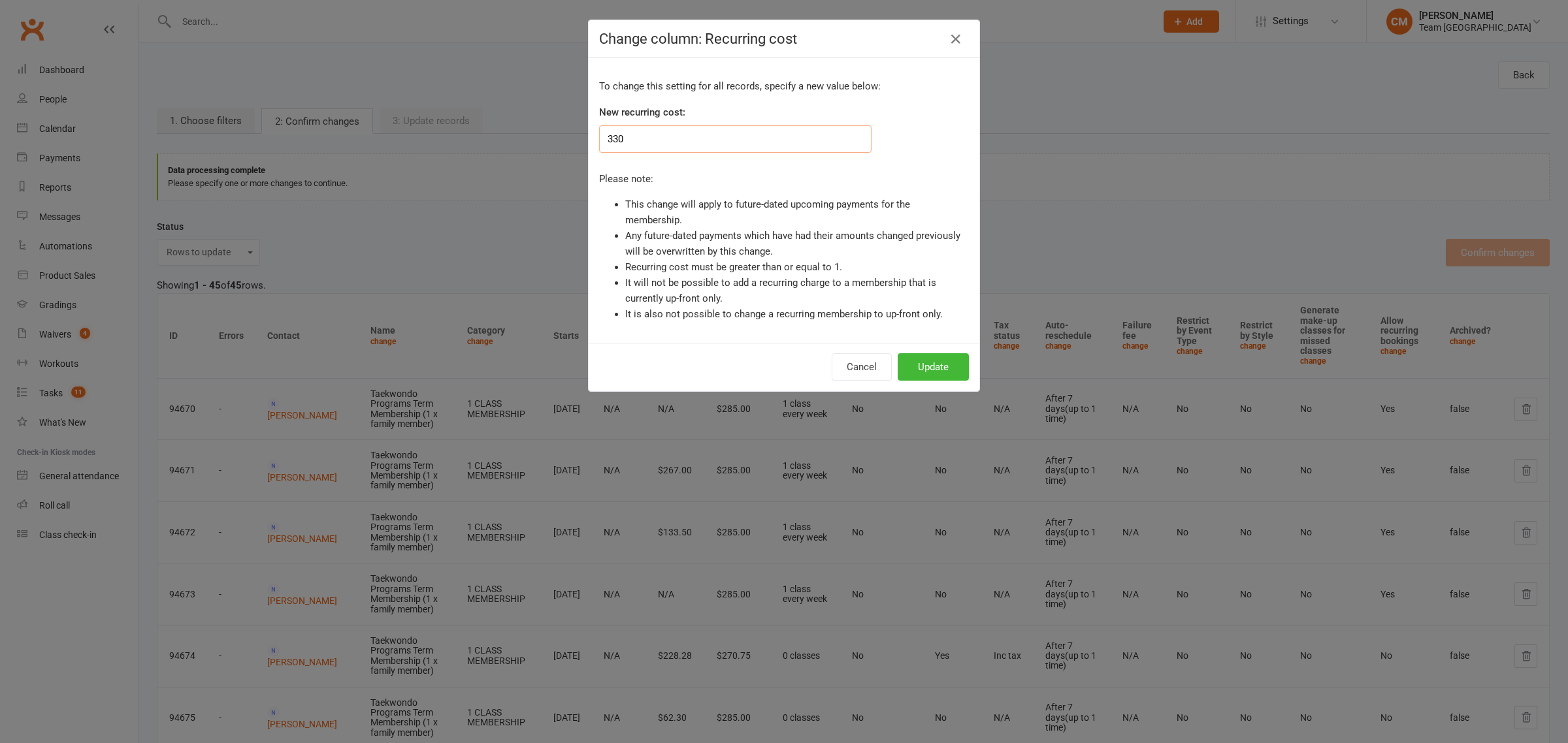 type on "330" 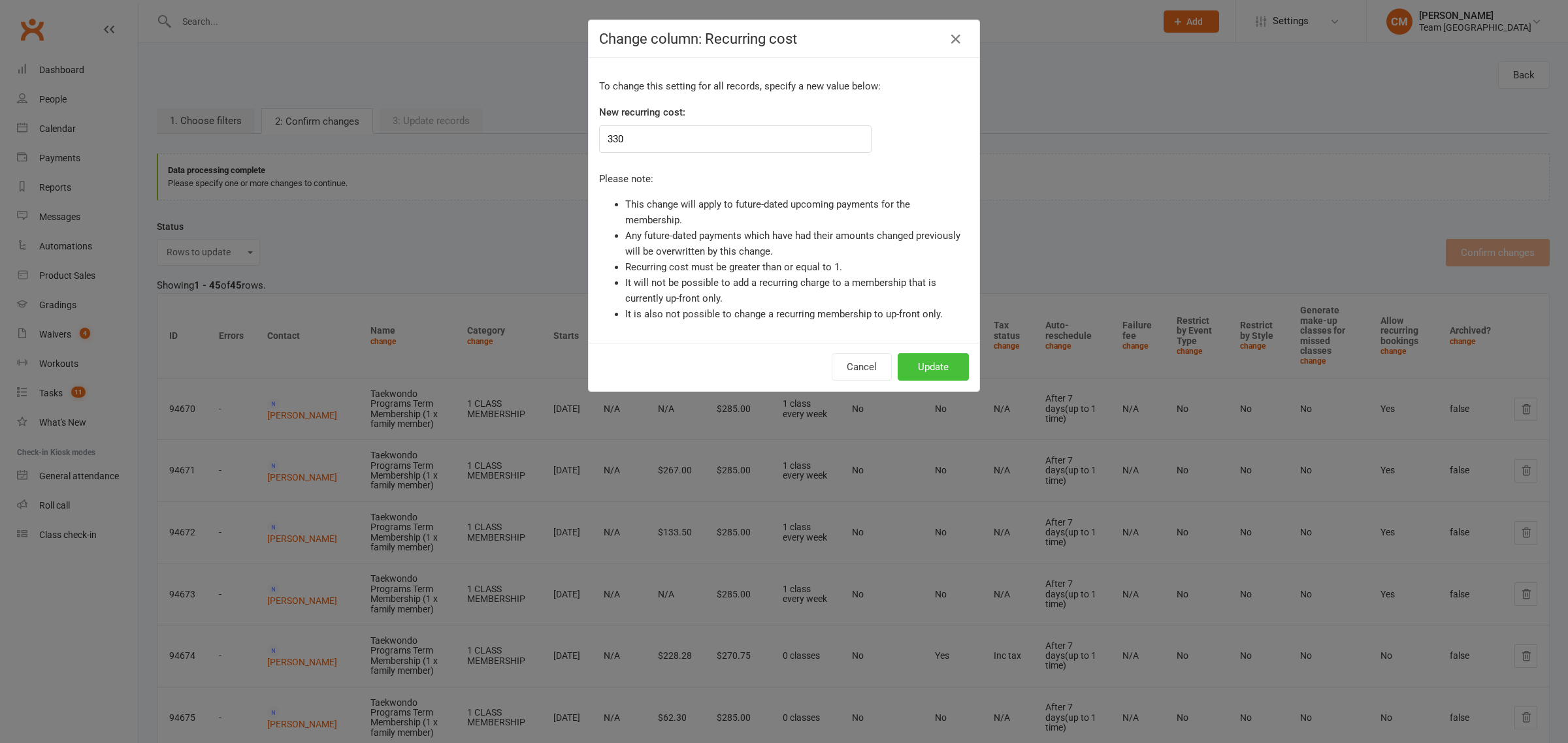 click on "Update" at bounding box center [933, 367] 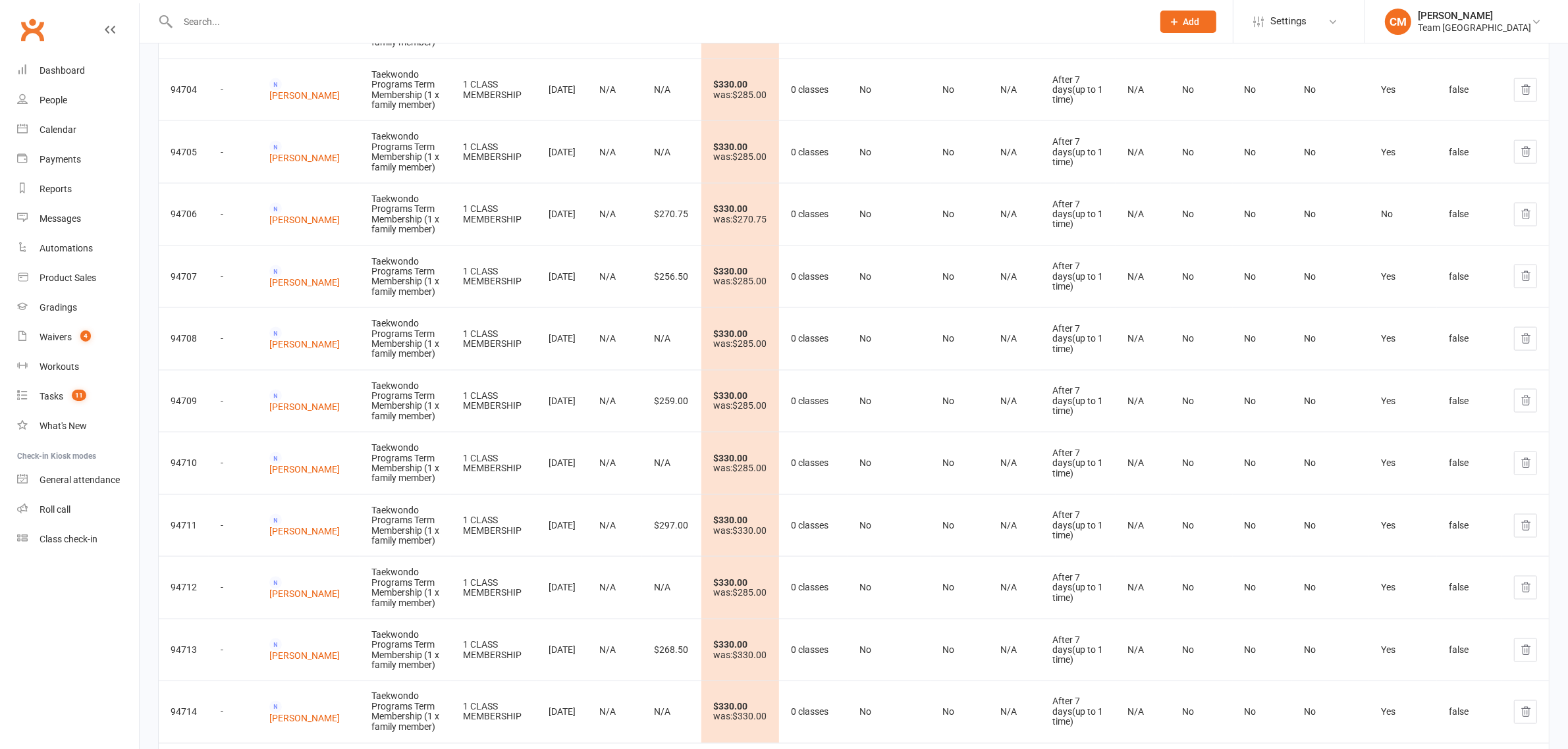 scroll, scrollTop: 2615, scrollLeft: 0, axis: vertical 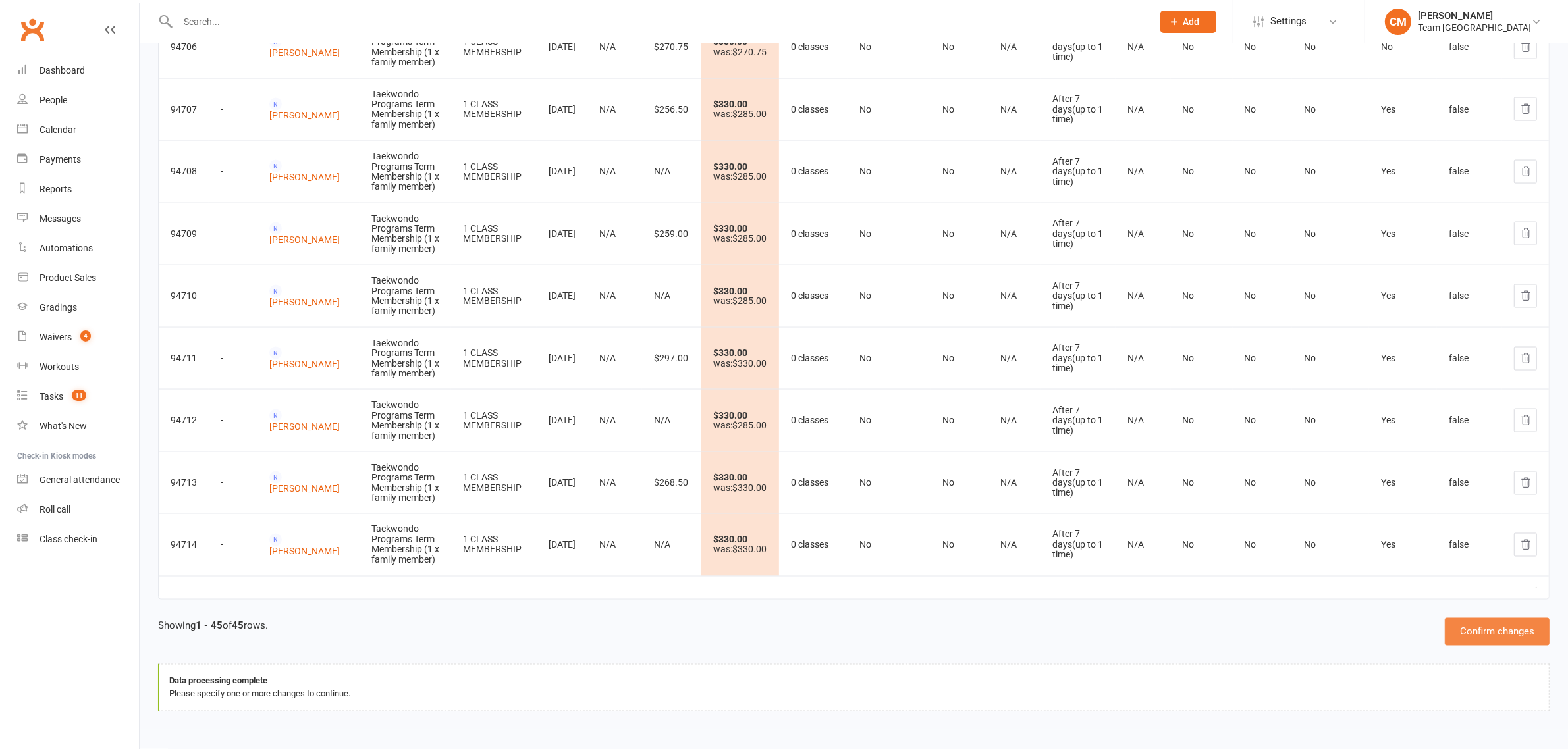 click on "Confirm changes" at bounding box center (1497, 632) 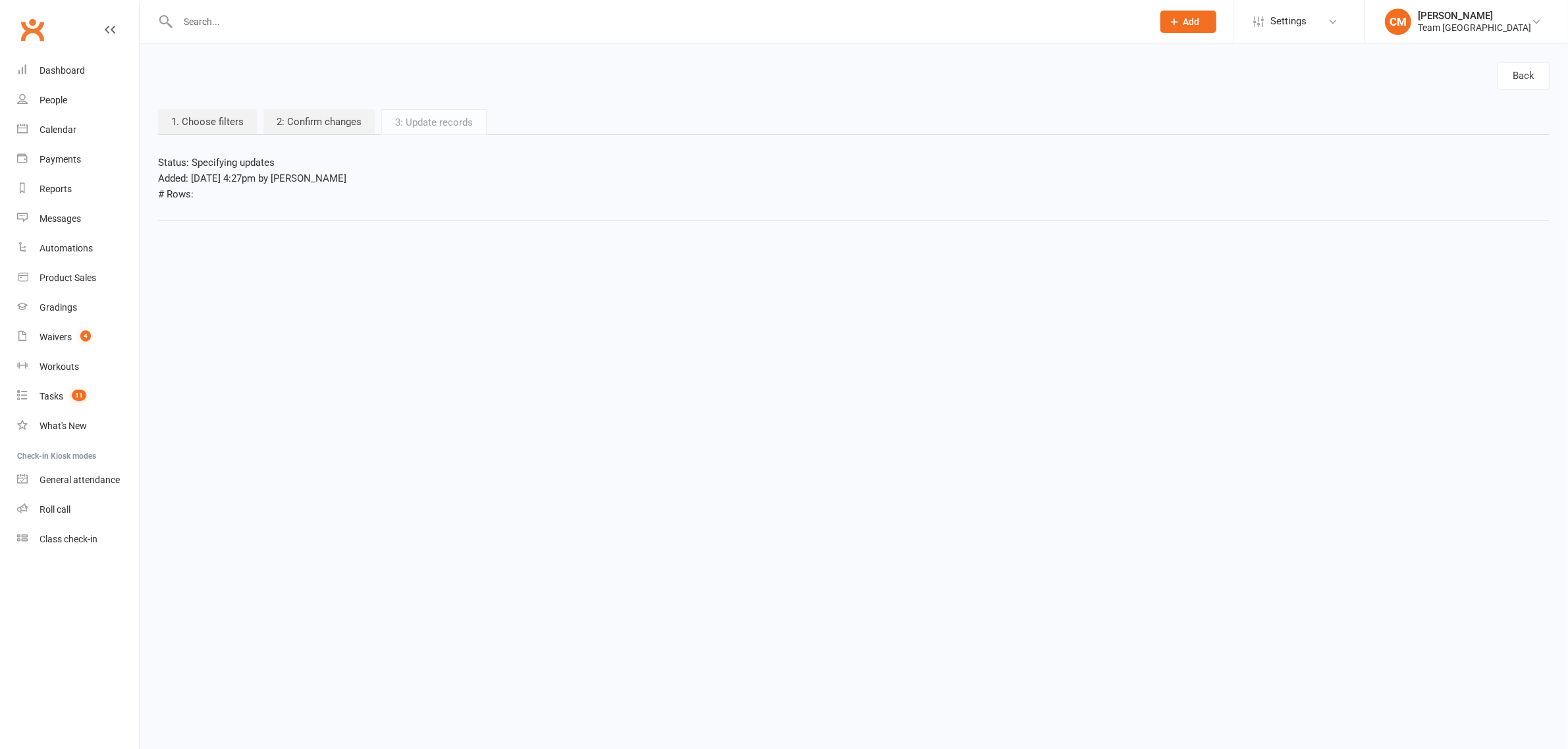 scroll, scrollTop: 0, scrollLeft: 0, axis: both 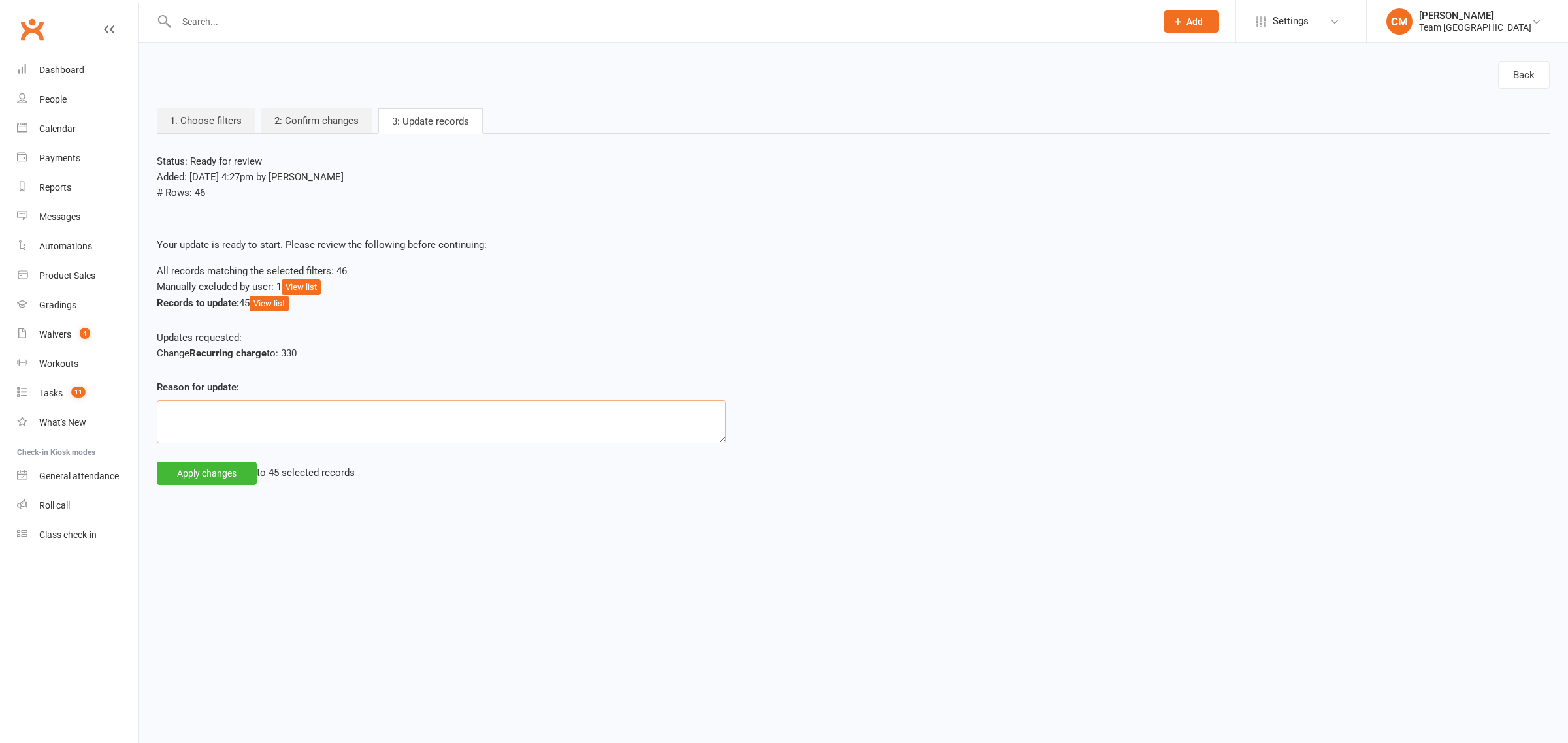 drag, startPoint x: 551, startPoint y: 428, endPoint x: 534, endPoint y: 430, distance: 17.117243 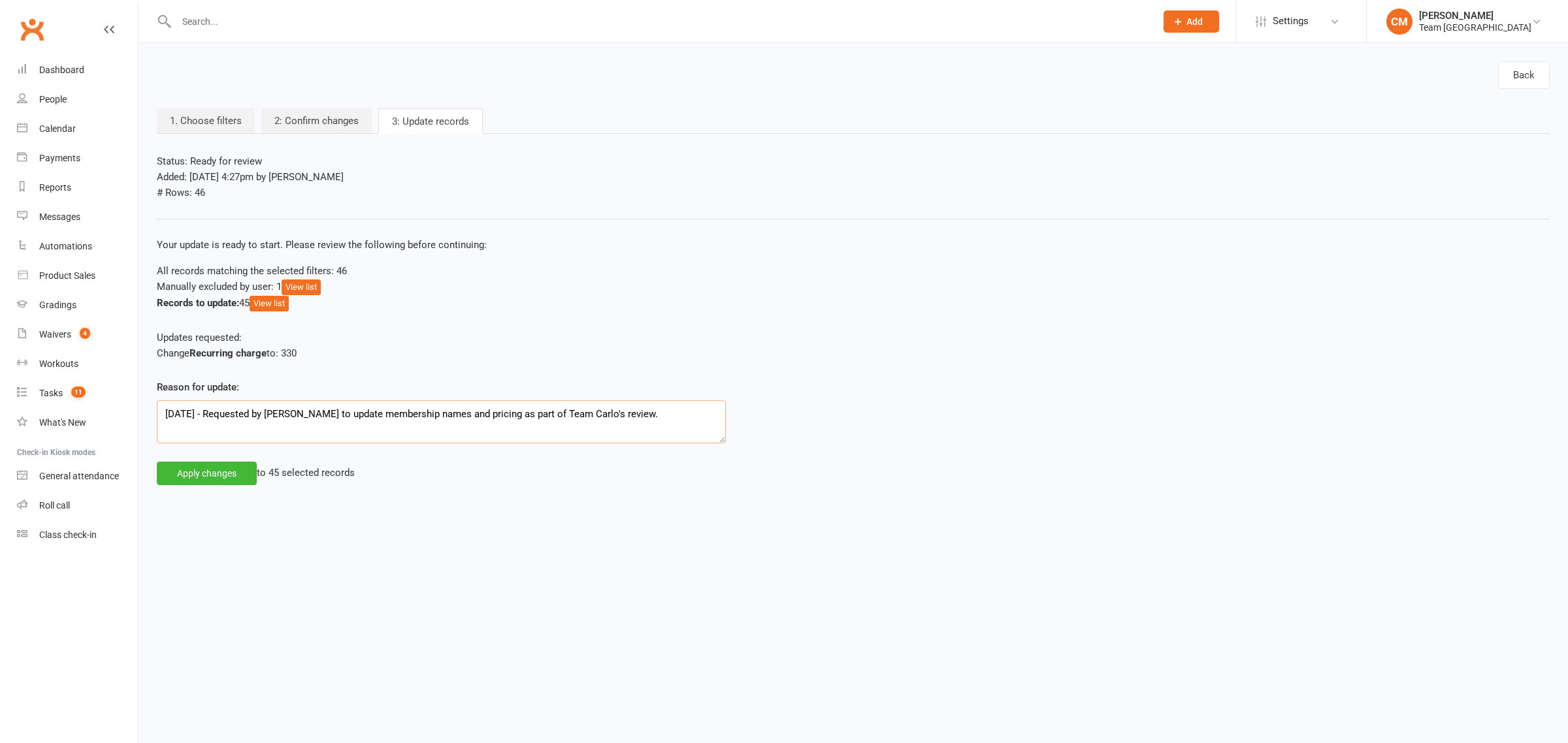 type on "11/07/2025 - Requested by Clare to update membership names and pricing as part of Team Carlo's review." 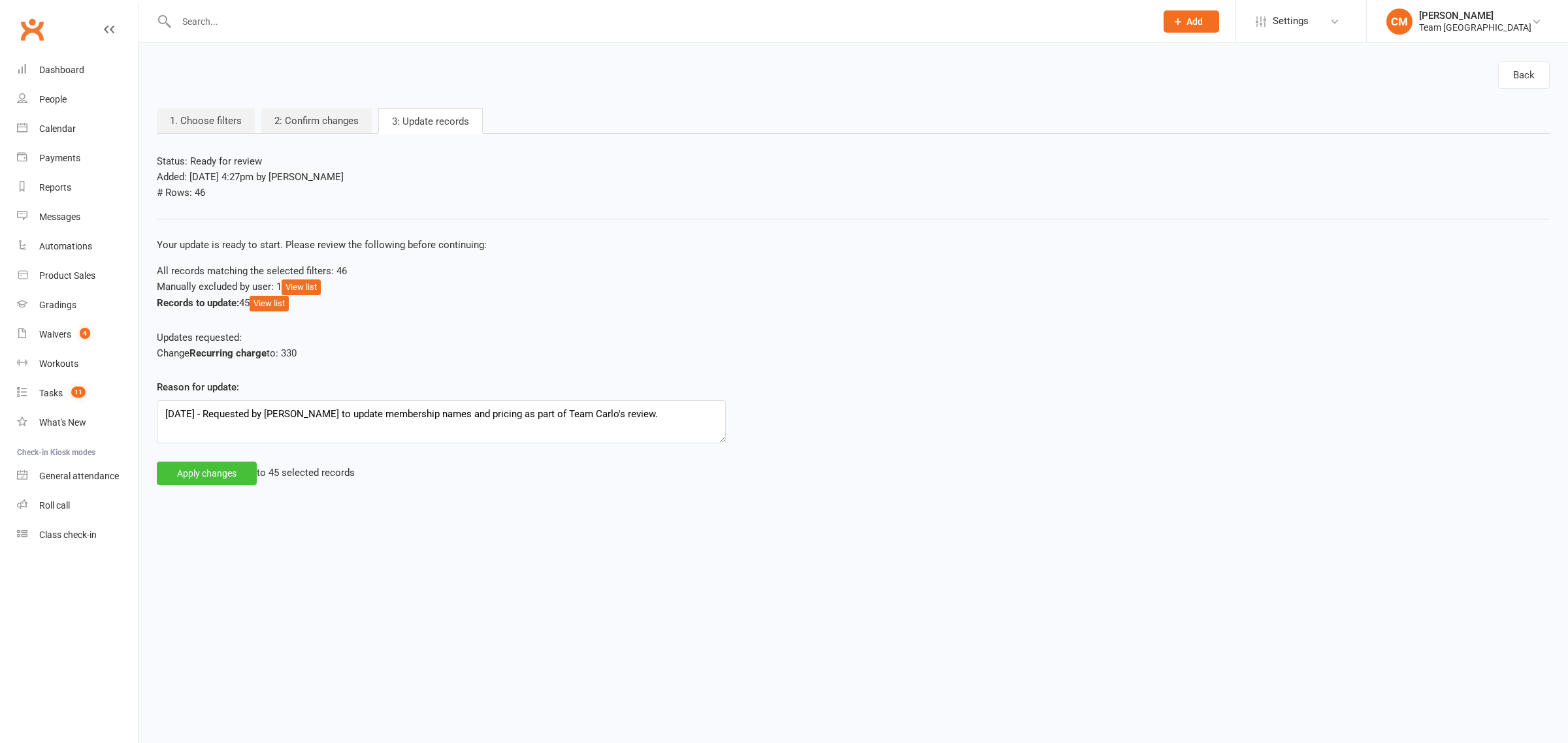 click on "Apply changes" 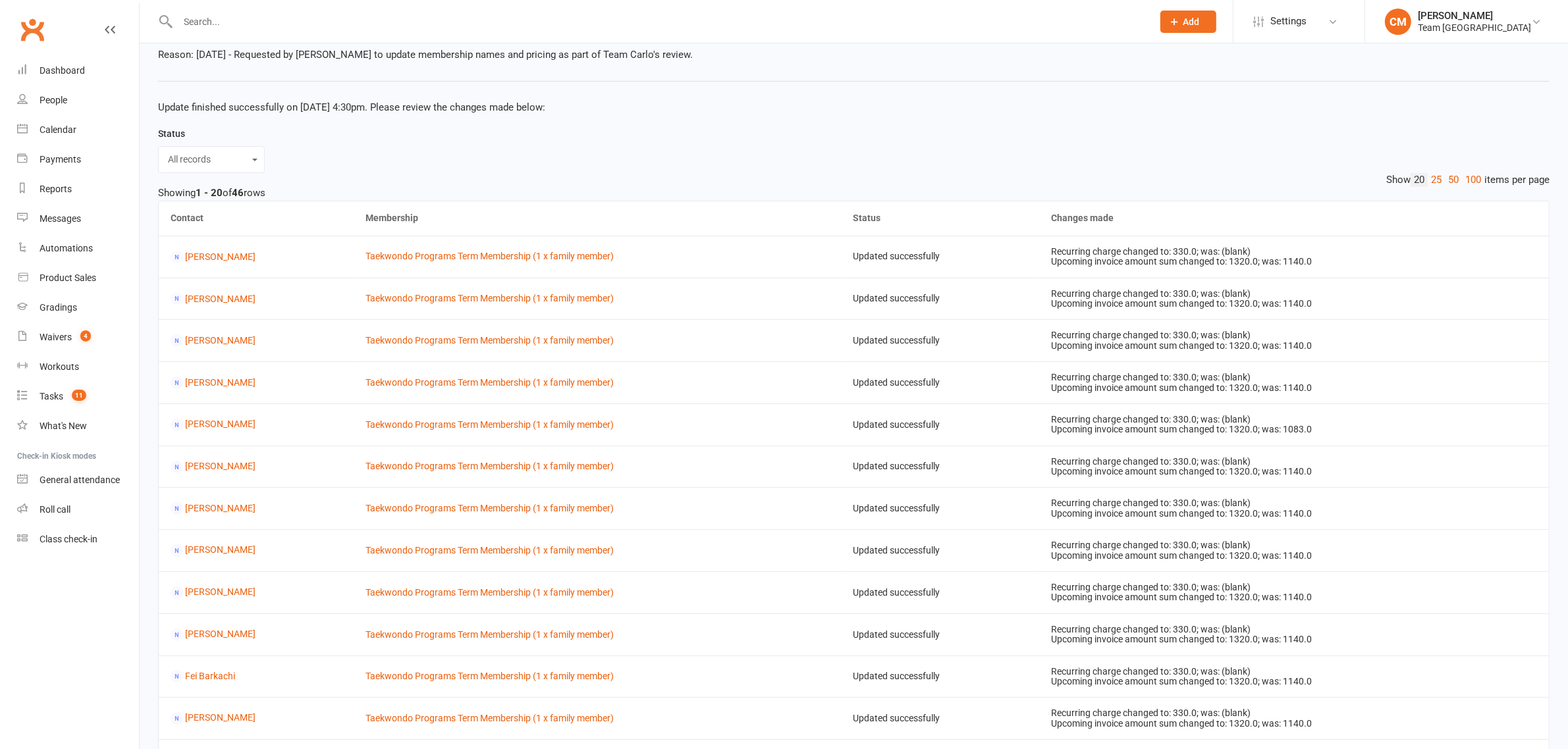 scroll, scrollTop: 586, scrollLeft: 0, axis: vertical 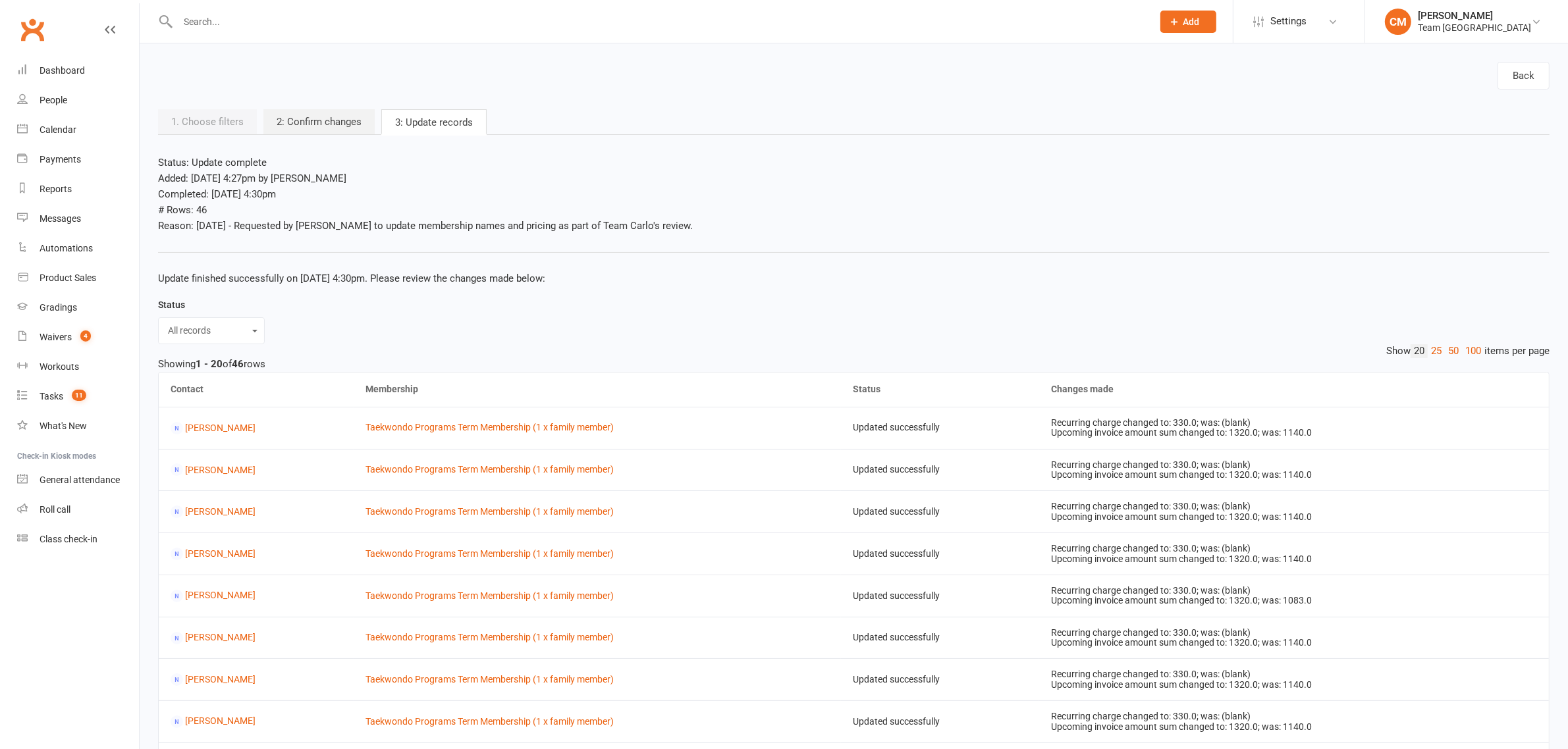 click on "100" 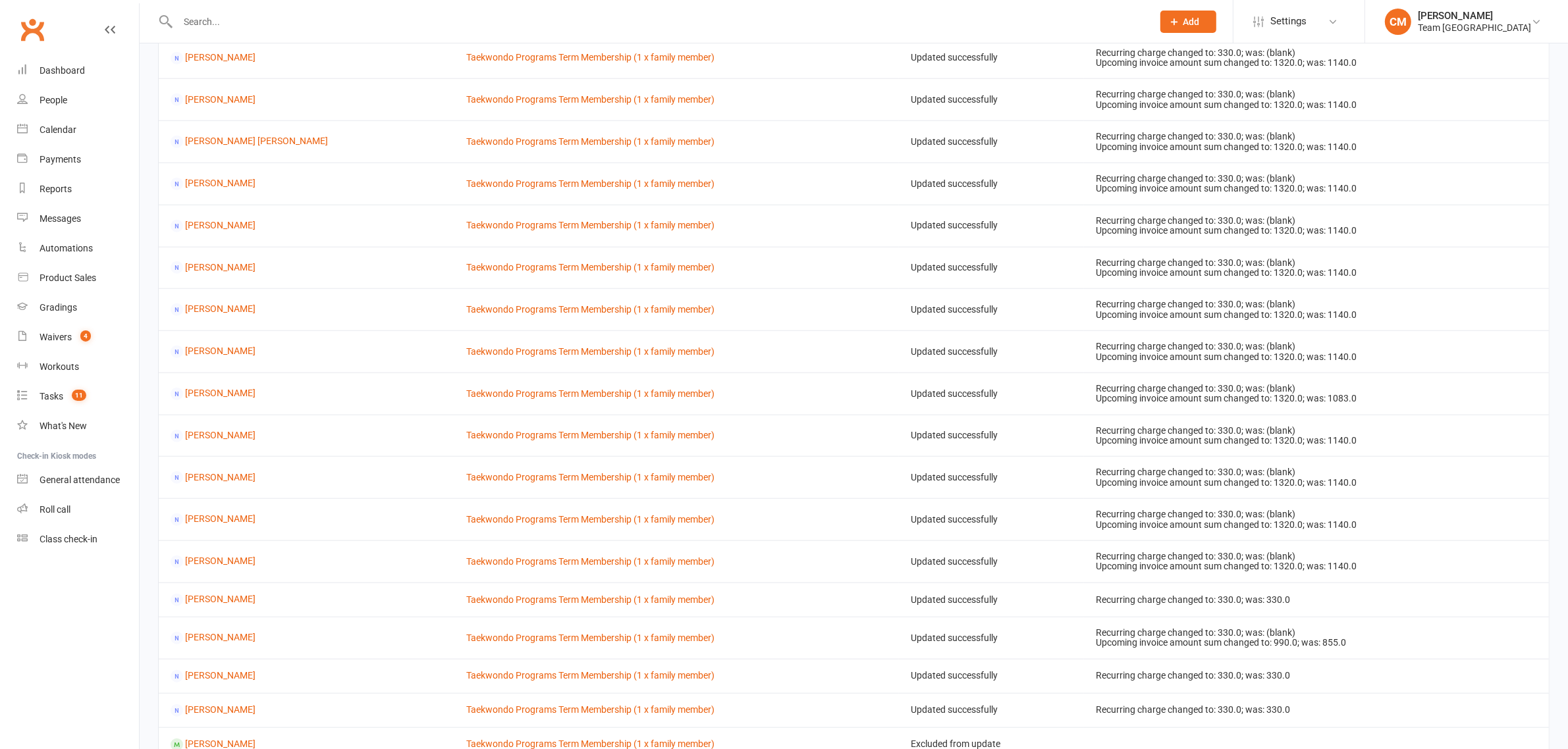 scroll, scrollTop: 1627, scrollLeft: 0, axis: vertical 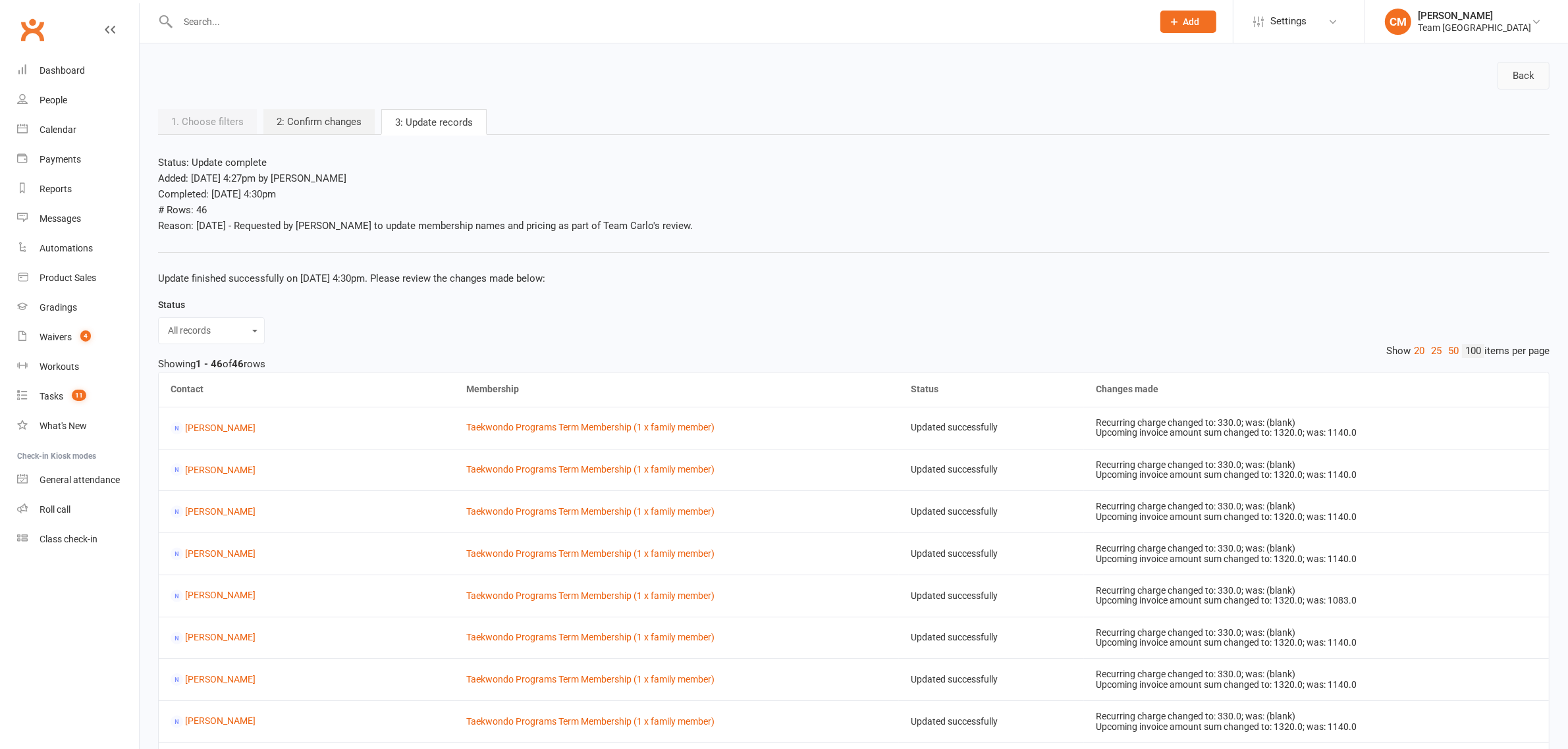 click on "Back" at bounding box center [1523, 76] 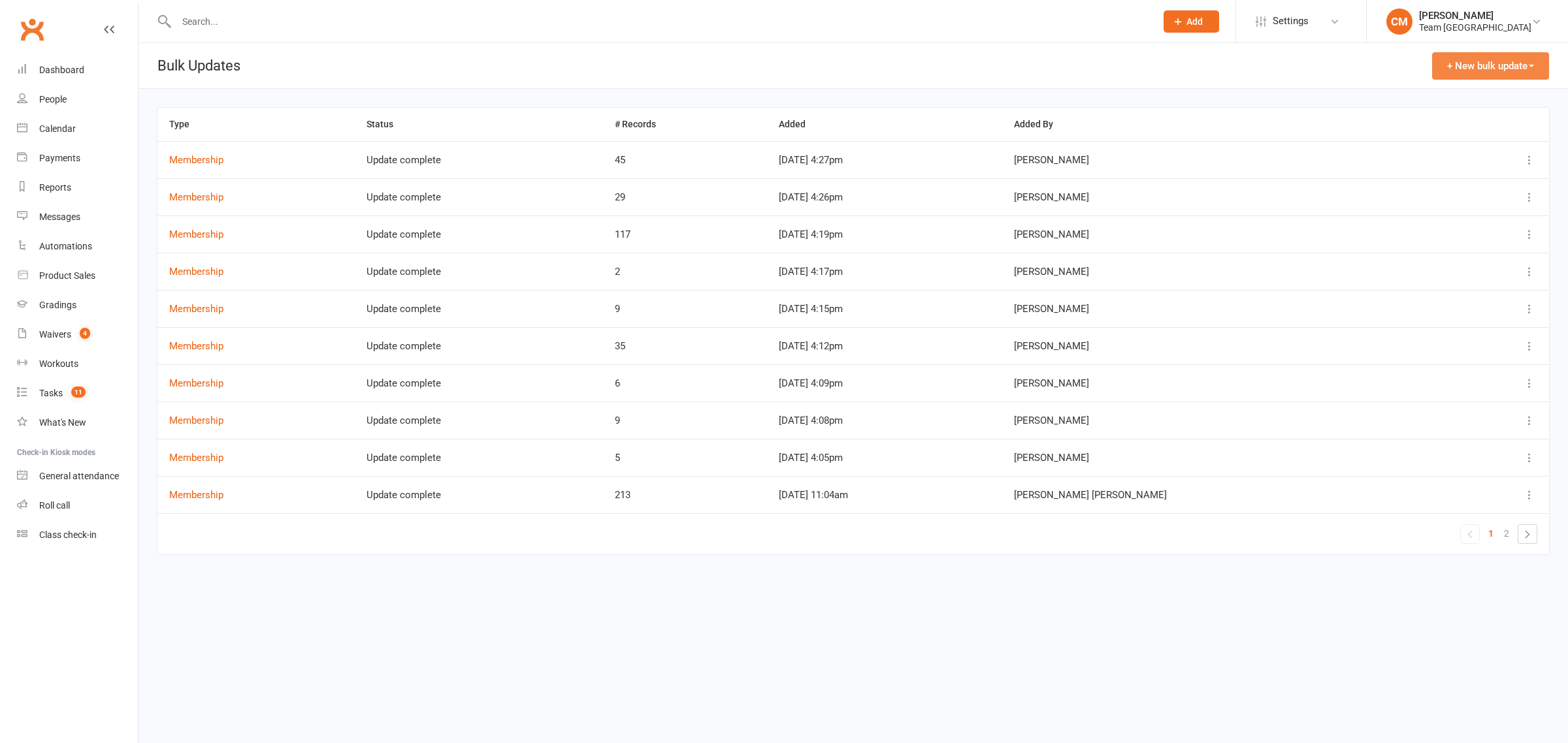 click on "+ New bulk update" at bounding box center (1490, 66) 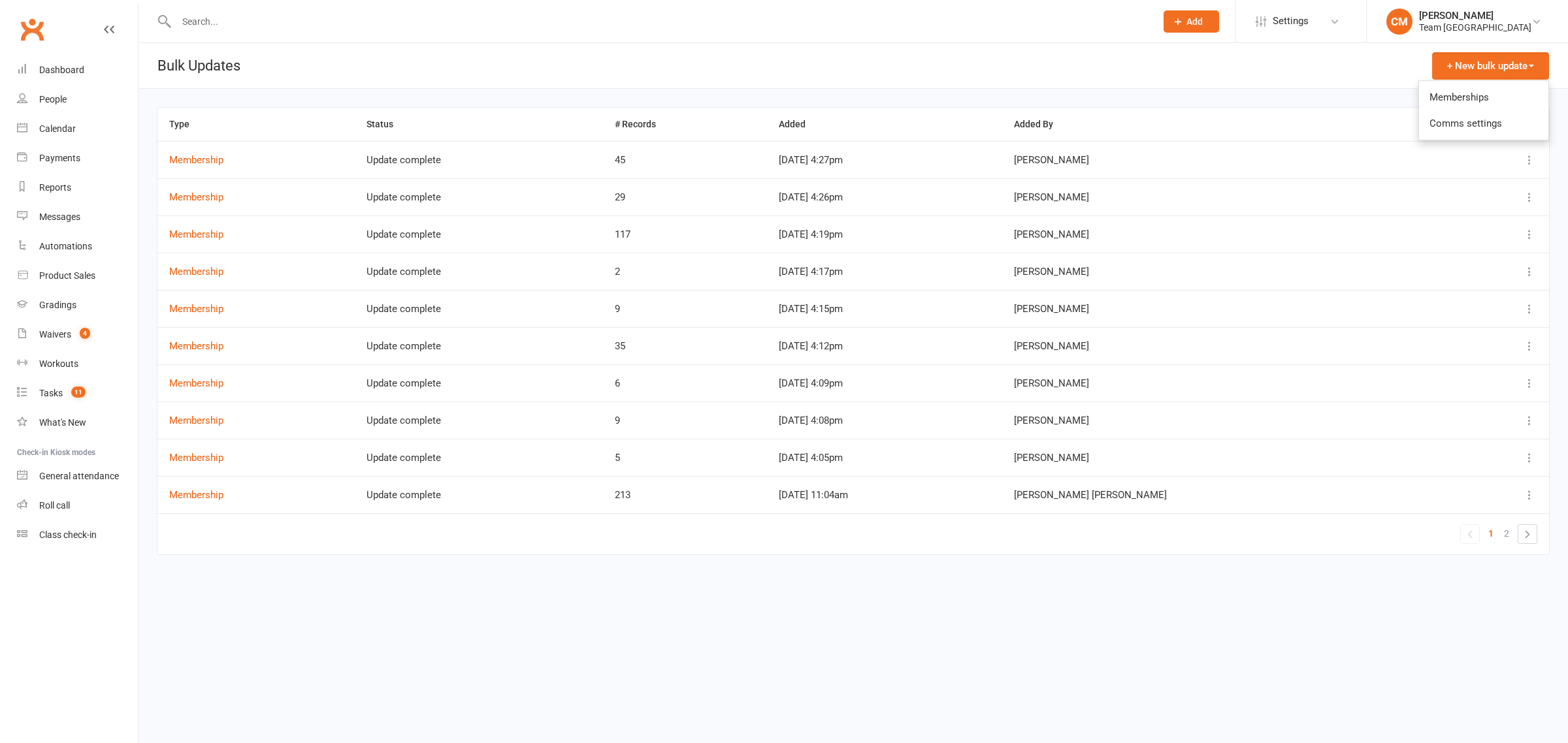 click on "Memberships" at bounding box center [1484, 97] 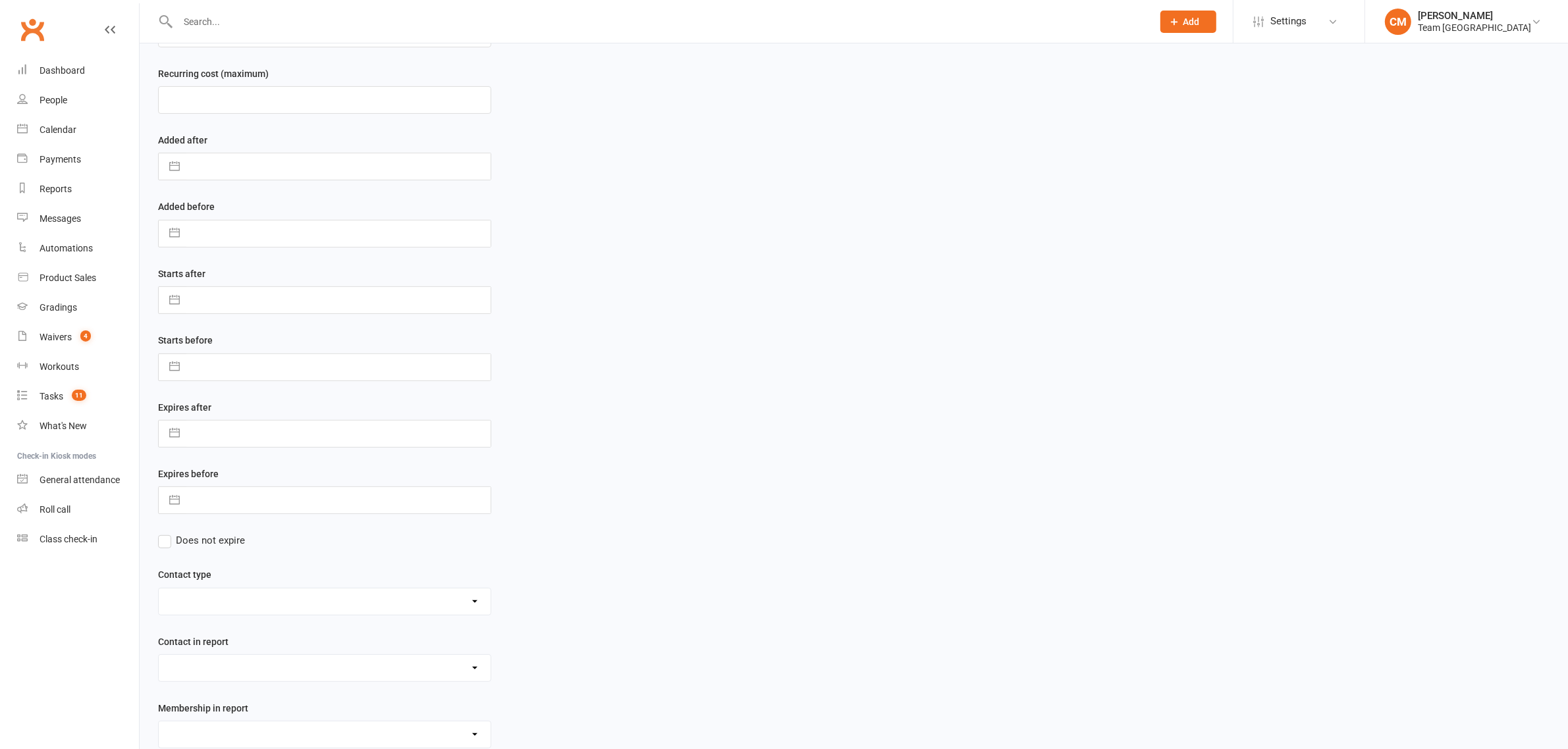 scroll, scrollTop: 426, scrollLeft: 0, axis: vertical 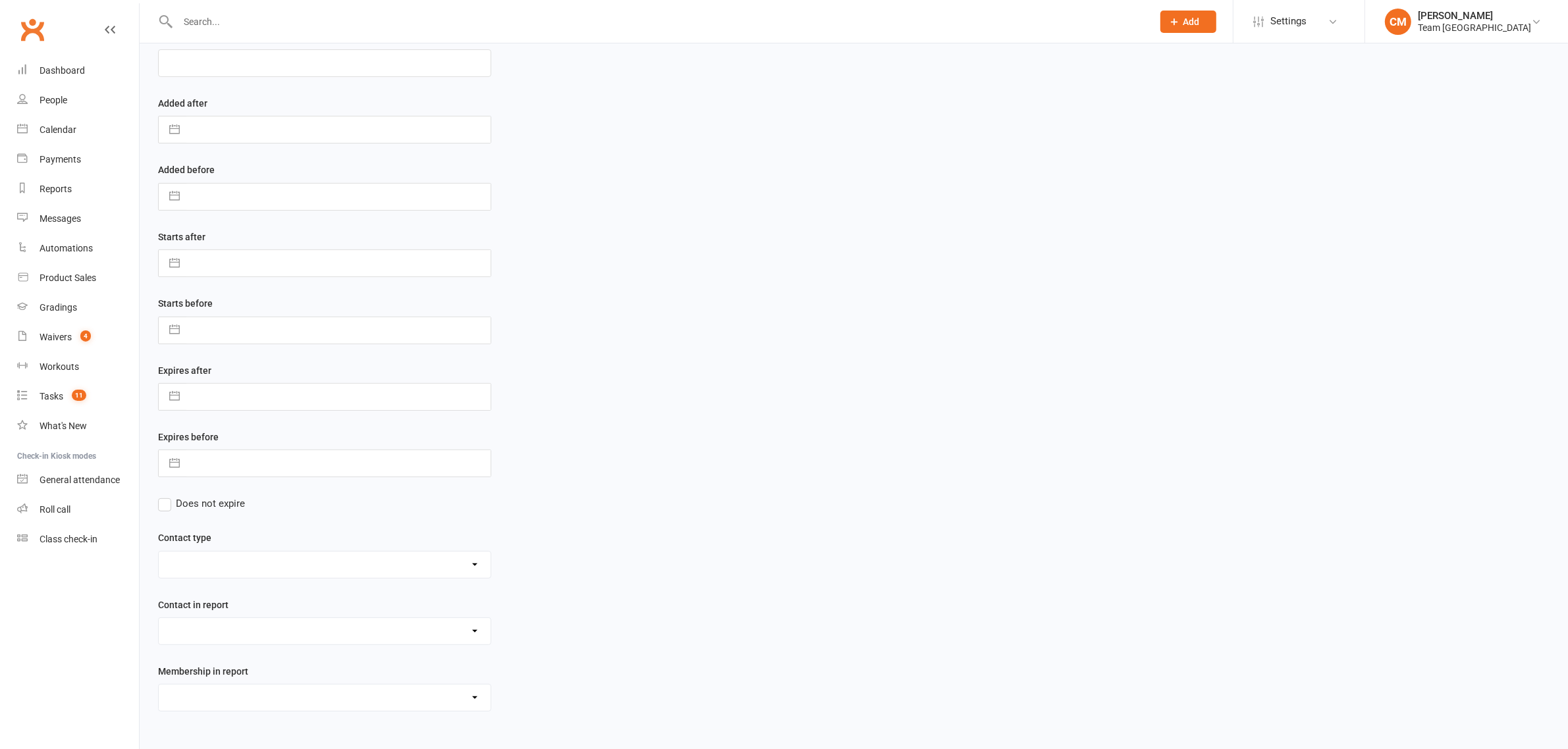 click on "Admin - AT Reminder SMS Admin - Communication December/January Monthly Payments advice Admin - January Term Payments [CWX] AT Reconciliation: NACS that have an active AT membership (base report) [CWX] AT Reconciliation: NACs with Fee Membership only (not AT) [CWX] Membership Reconciliation : Active Students linked to an Active NAC (1 or none memberships) Delivery - Grading Connection List Delivery - Grading Green Stripe Ninja Delivery - Grading List Cho Dan Bo to Black Belt Delivery - Grading List Junior Delivery - Grading List Ninja Beginner Delivery - Grading List Ninja Intermediate & Advanced Delivery - Grading List Stripe Red Stripe to Cho Dan Bo (Warrior & Junior) Delivery - Grading List Warrior Beginner Delivery - Grading List Warrior Intermediate & Advanced Delivery - Member Medical Flags (waiver answers) Events - Parent Week SMS Report (White Belt Ninja & Warrior Parents) Events - Parent Week SMS Report (White Belt Taekinda Parents) Finance - 2 classes+ within a week Finance - 2 class + NAC Payment" at bounding box center [325, 698] 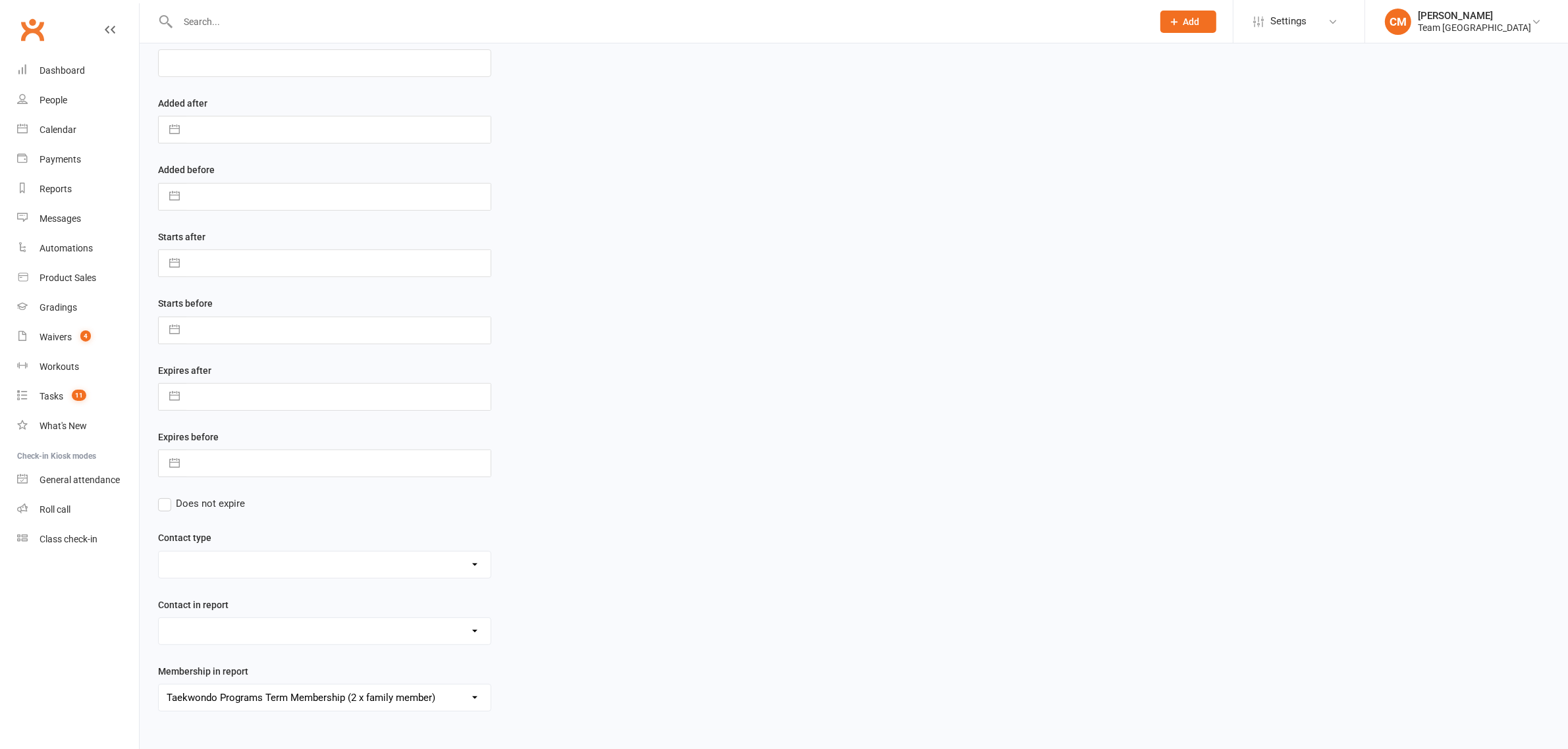 click on "Admin - AT Reminder SMS Admin - Communication December/January Monthly Payments advice Admin - January Term Payments [CWX] AT Reconciliation: NACS that have an active AT membership (base report) [CWX] AT Reconciliation: NACs with Fee Membership only (not AT) [CWX] Membership Reconciliation : Active Students linked to an Active NAC (1 or none memberships) Delivery - Grading Connection List Delivery - Grading Green Stripe Ninja Delivery - Grading List Cho Dan Bo to Black Belt Delivery - Grading List Junior Delivery - Grading List Ninja Beginner Delivery - Grading List Ninja Intermediate & Advanced Delivery - Grading List Stripe Red Stripe to Cho Dan Bo (Warrior & Junior) Delivery - Grading List Warrior Beginner Delivery - Grading List Warrior Intermediate & Advanced Delivery - Member Medical Flags (waiver answers) Events - Parent Week SMS Report (White Belt Ninja & Warrior Parents) Events - Parent Week SMS Report (White Belt Taekinda Parents) Finance - 2 classes+ within a week Finance - 2 class + NAC Payment" at bounding box center [325, 698] 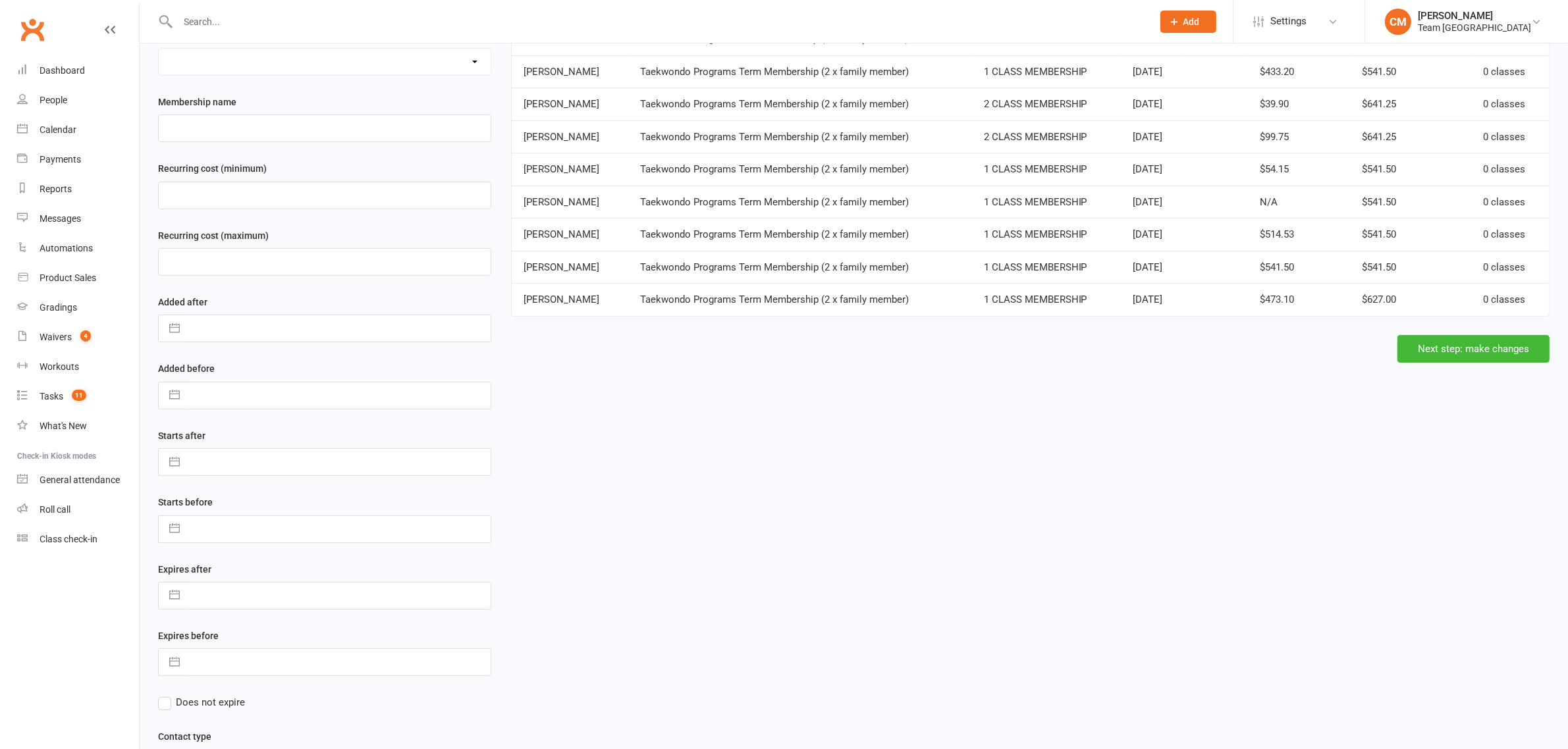 scroll, scrollTop: 0, scrollLeft: 0, axis: both 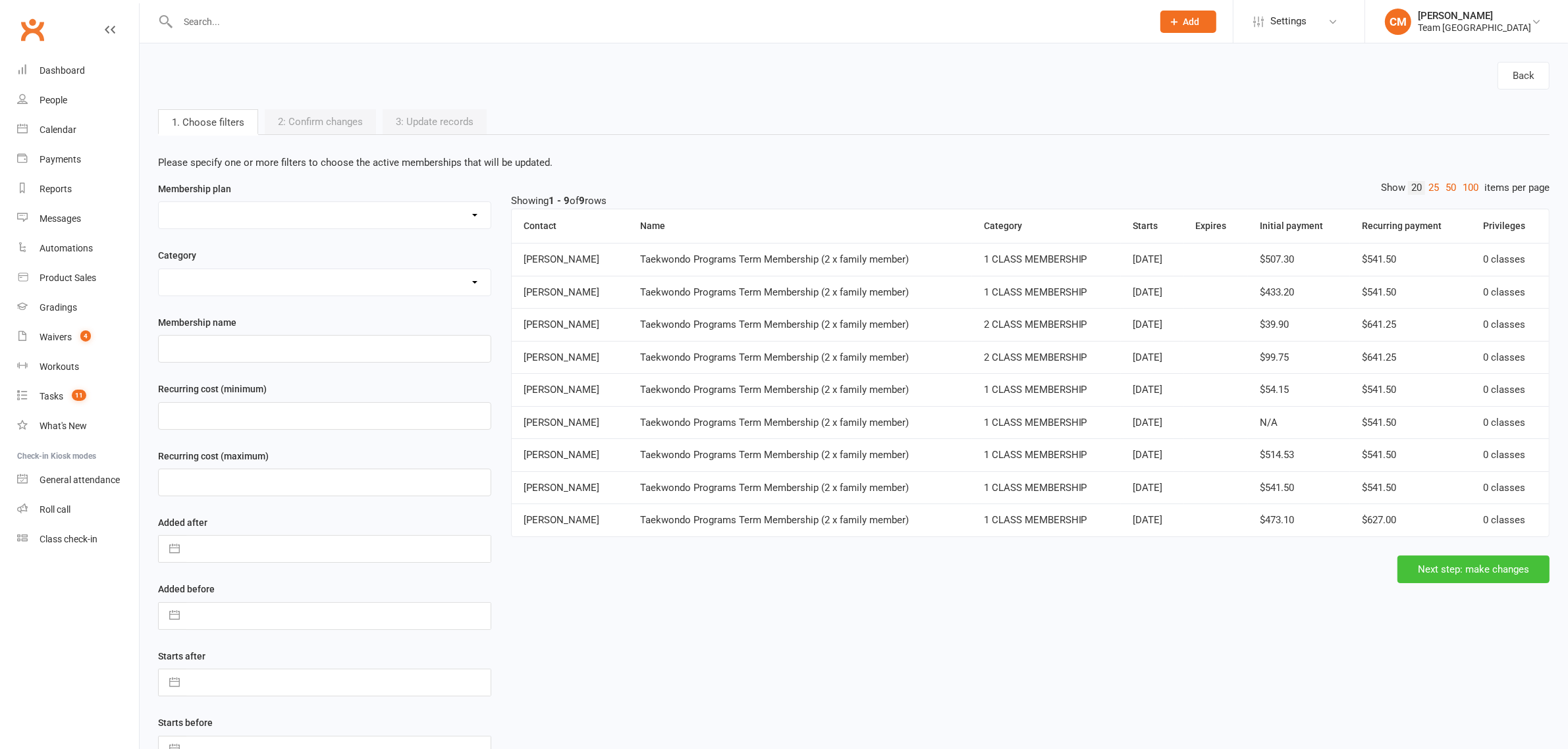 click on "Next step: make changes" at bounding box center (1473, 569) 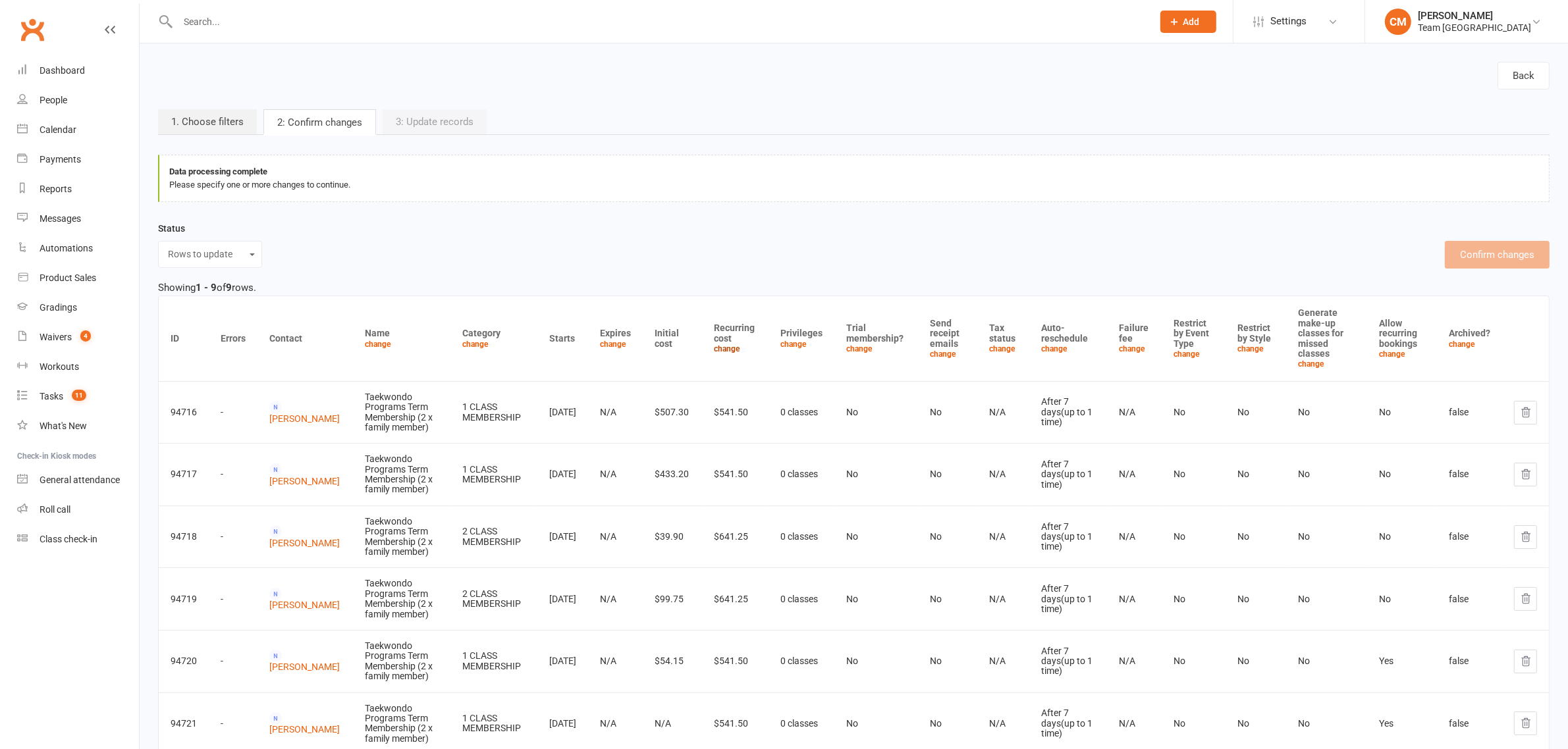 click on "change" at bounding box center (727, 349) 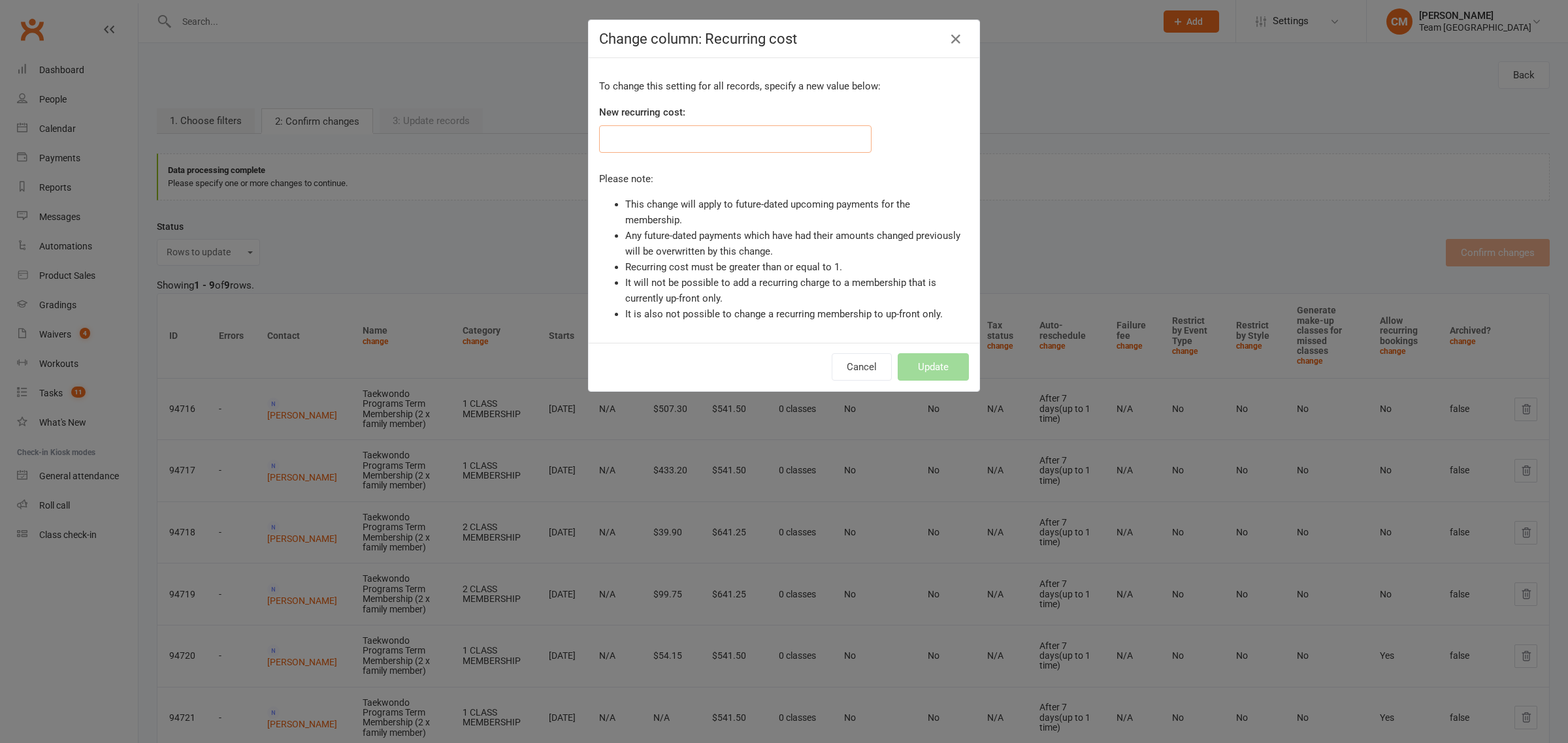 click at bounding box center [735, 139] 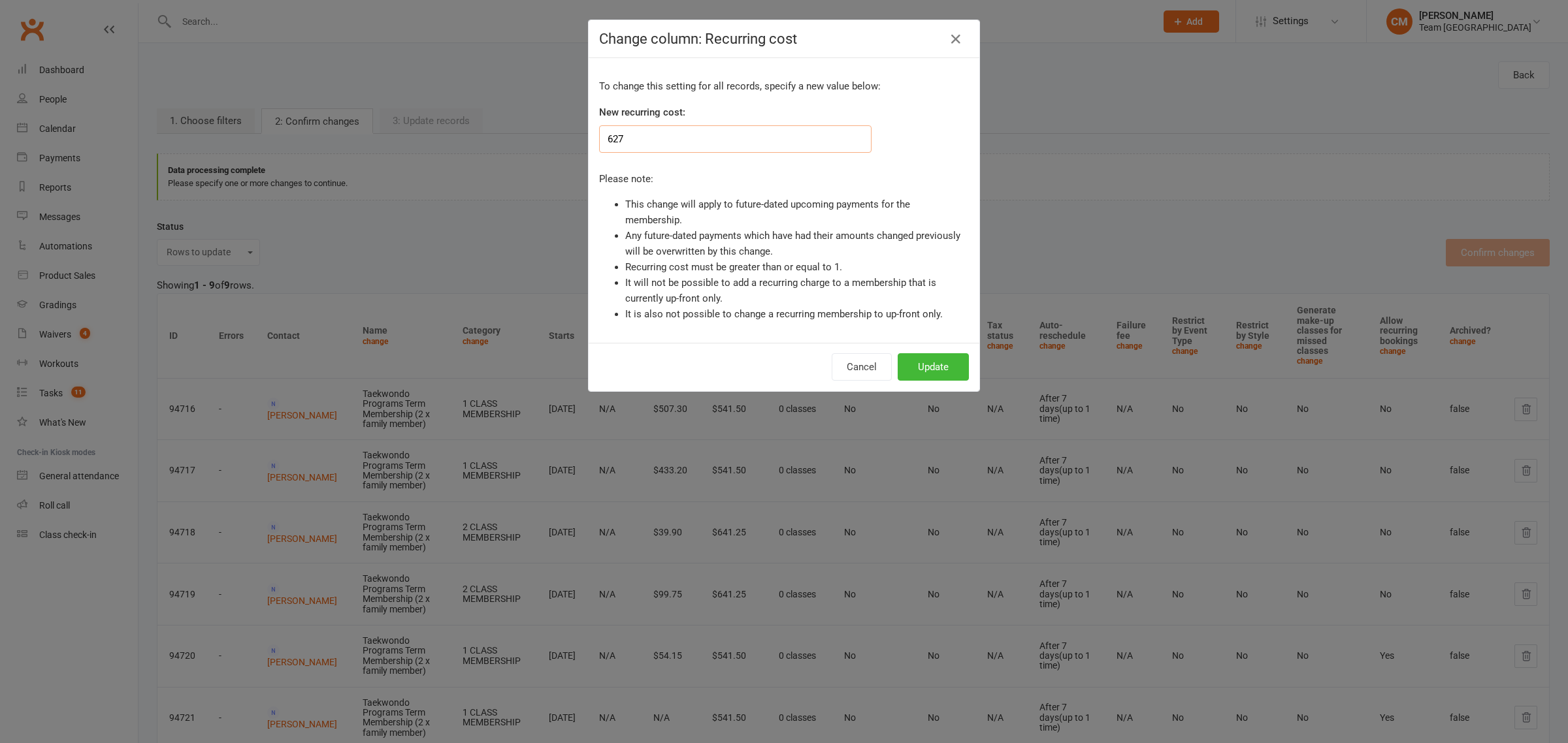 type on "627" 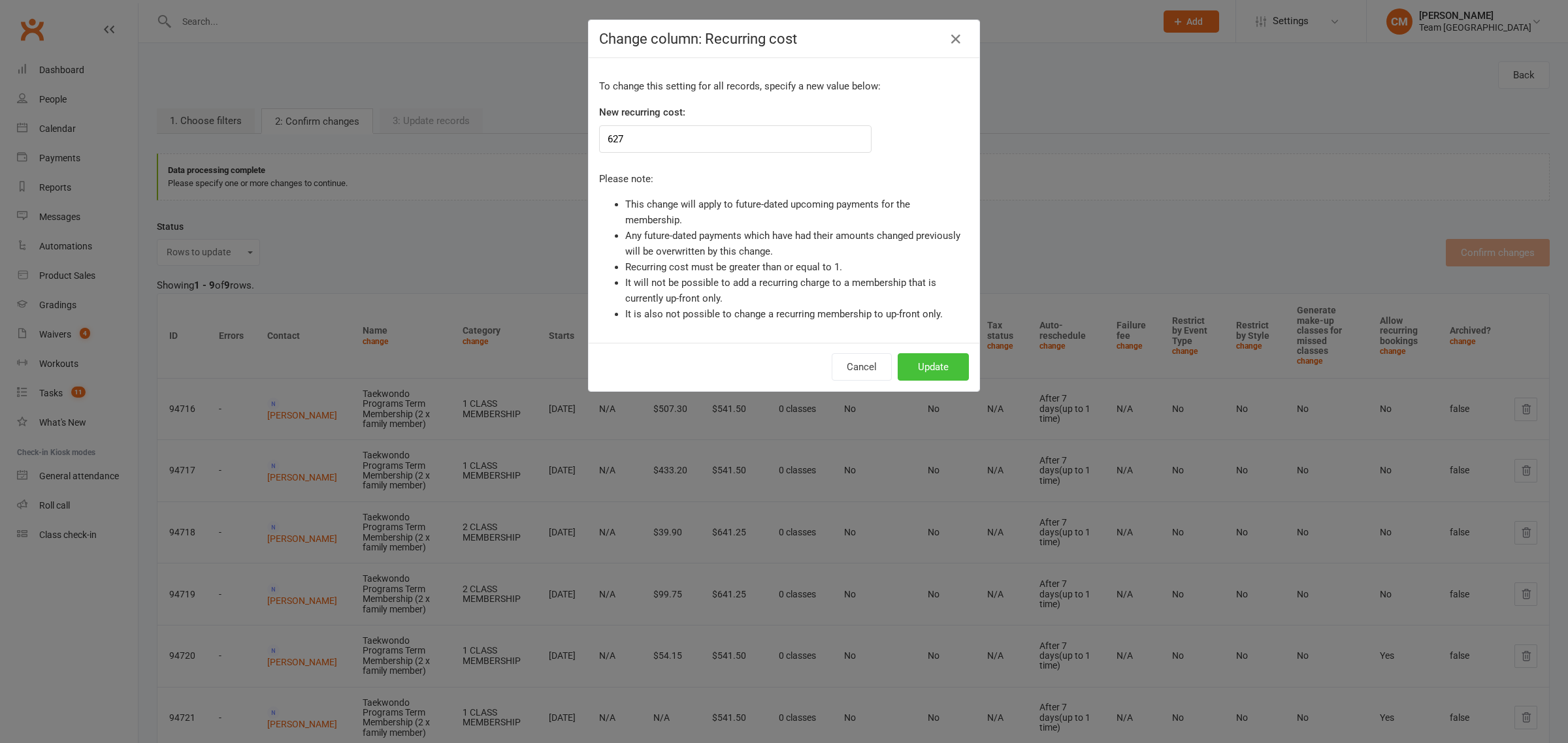 click on "Update" at bounding box center [933, 367] 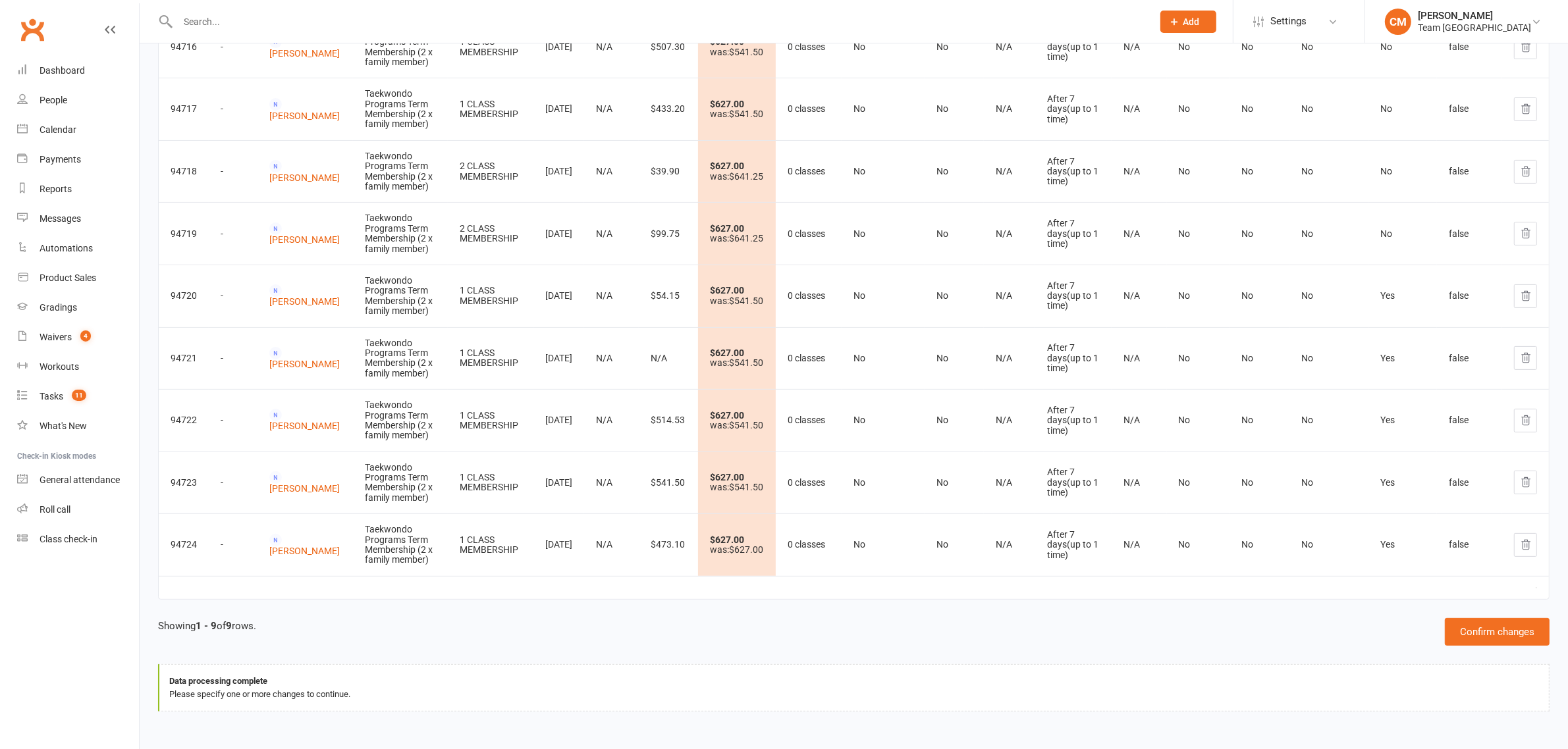 scroll, scrollTop: 286, scrollLeft: 0, axis: vertical 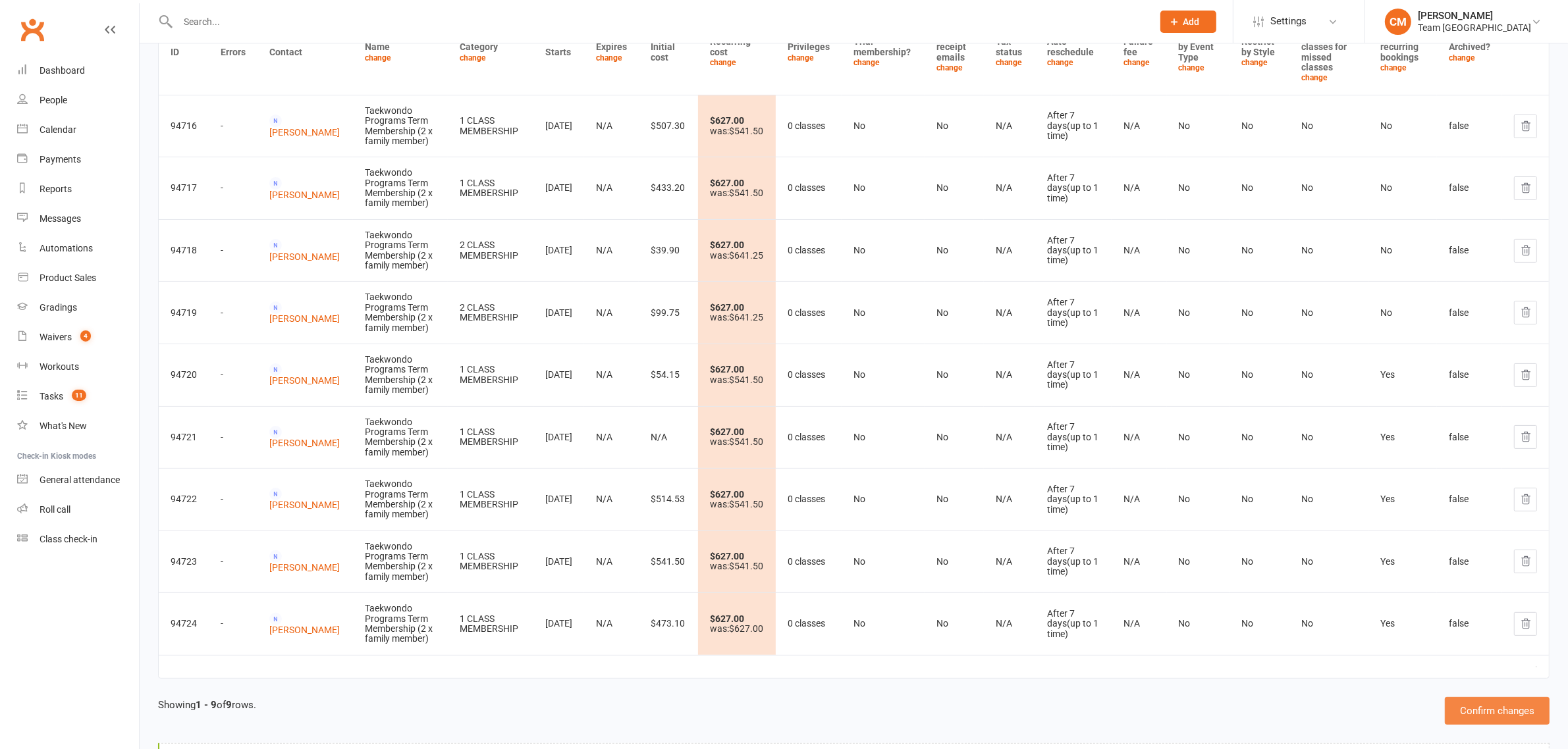 click on "Confirm changes" at bounding box center (1497, 711) 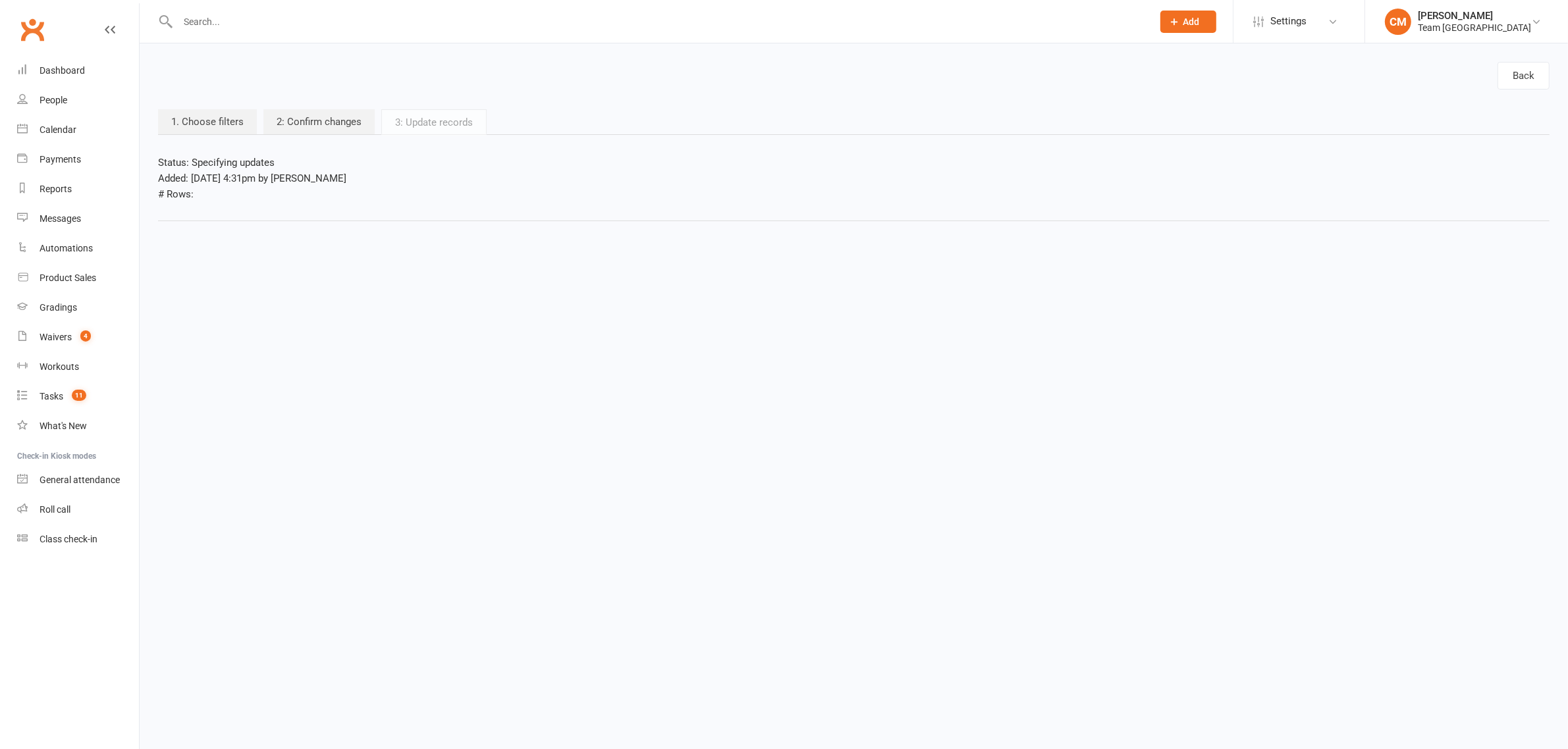 scroll, scrollTop: 0, scrollLeft: 0, axis: both 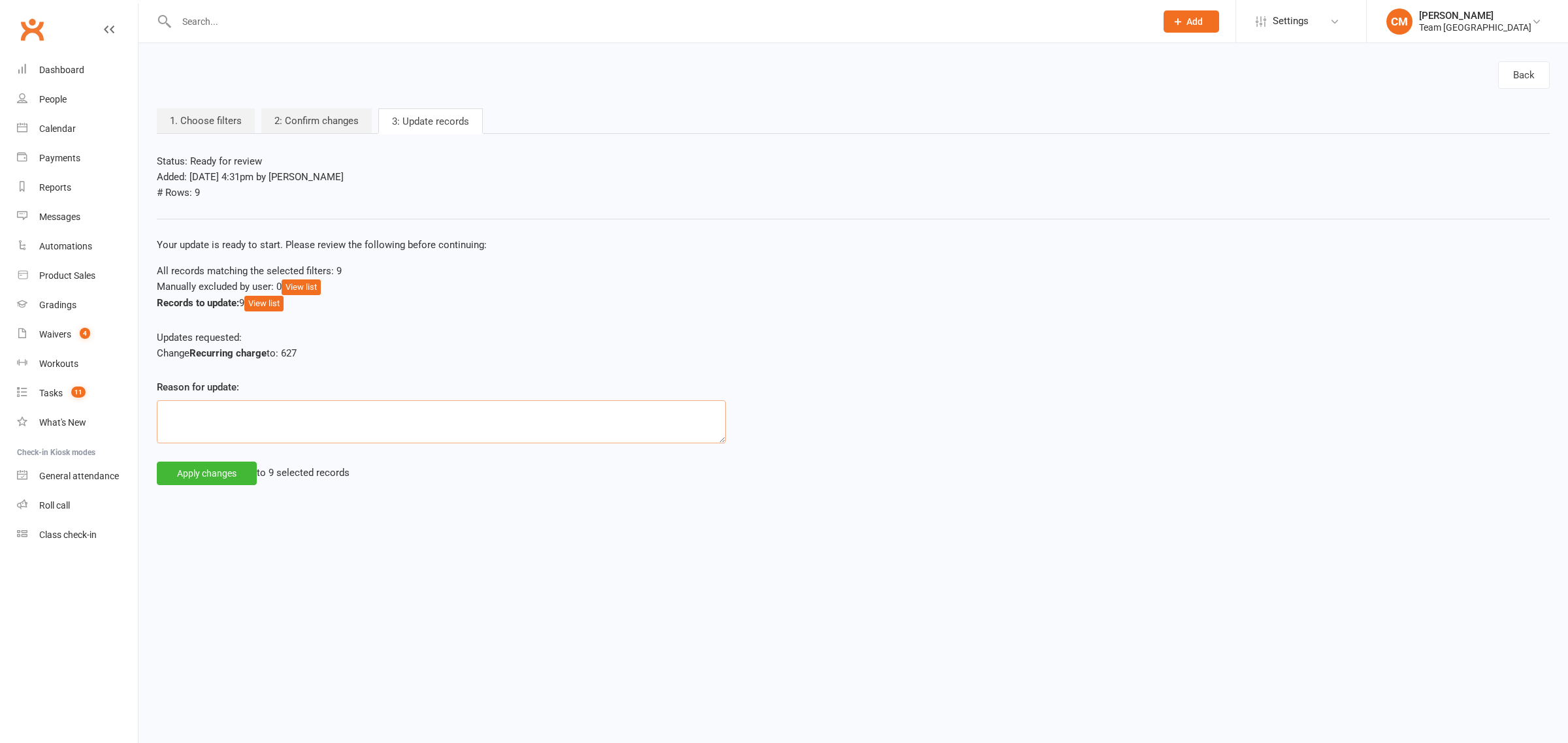 click 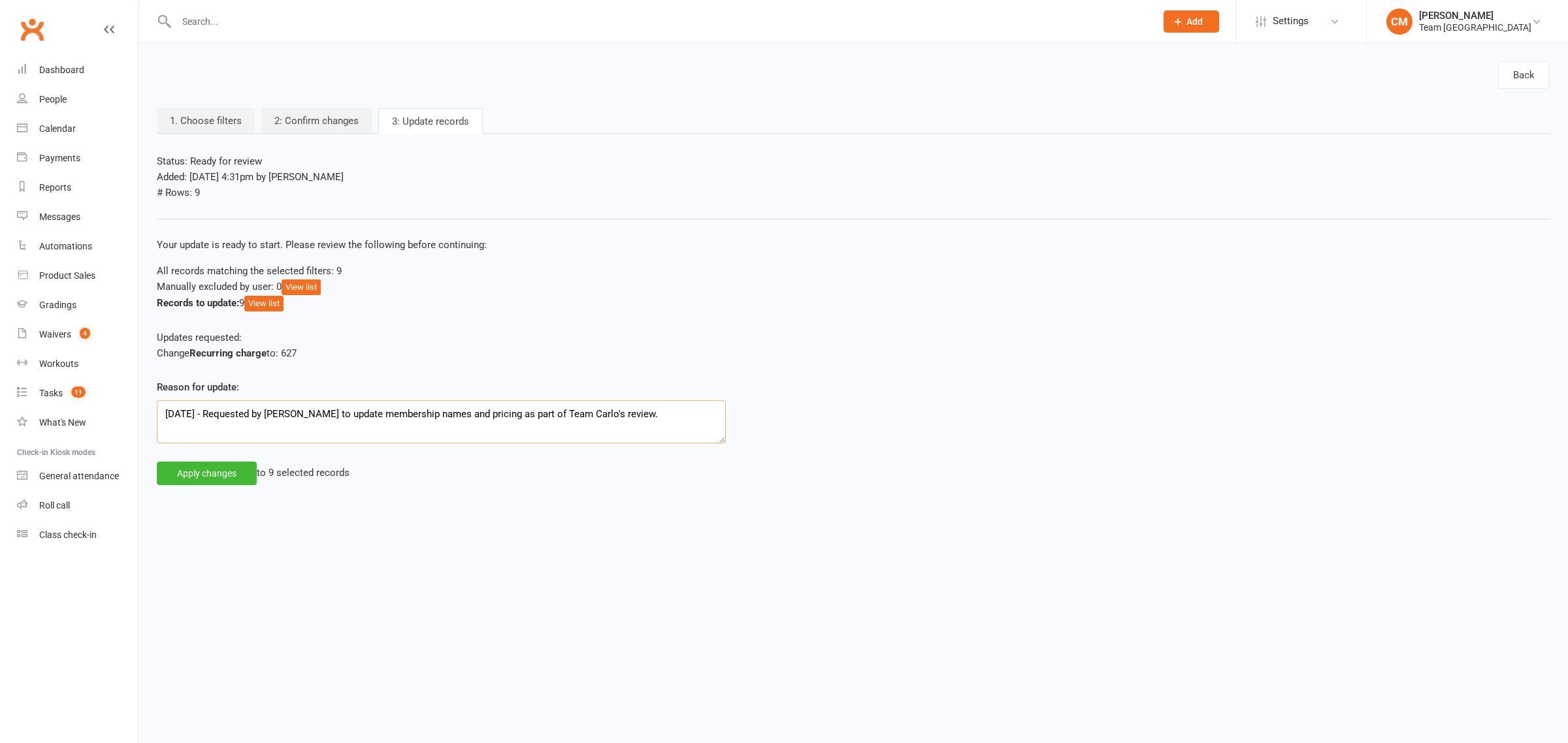 type on "11/07/2025 - Requested by Clare to update membership names and pricing as part of Team Carlo's review." 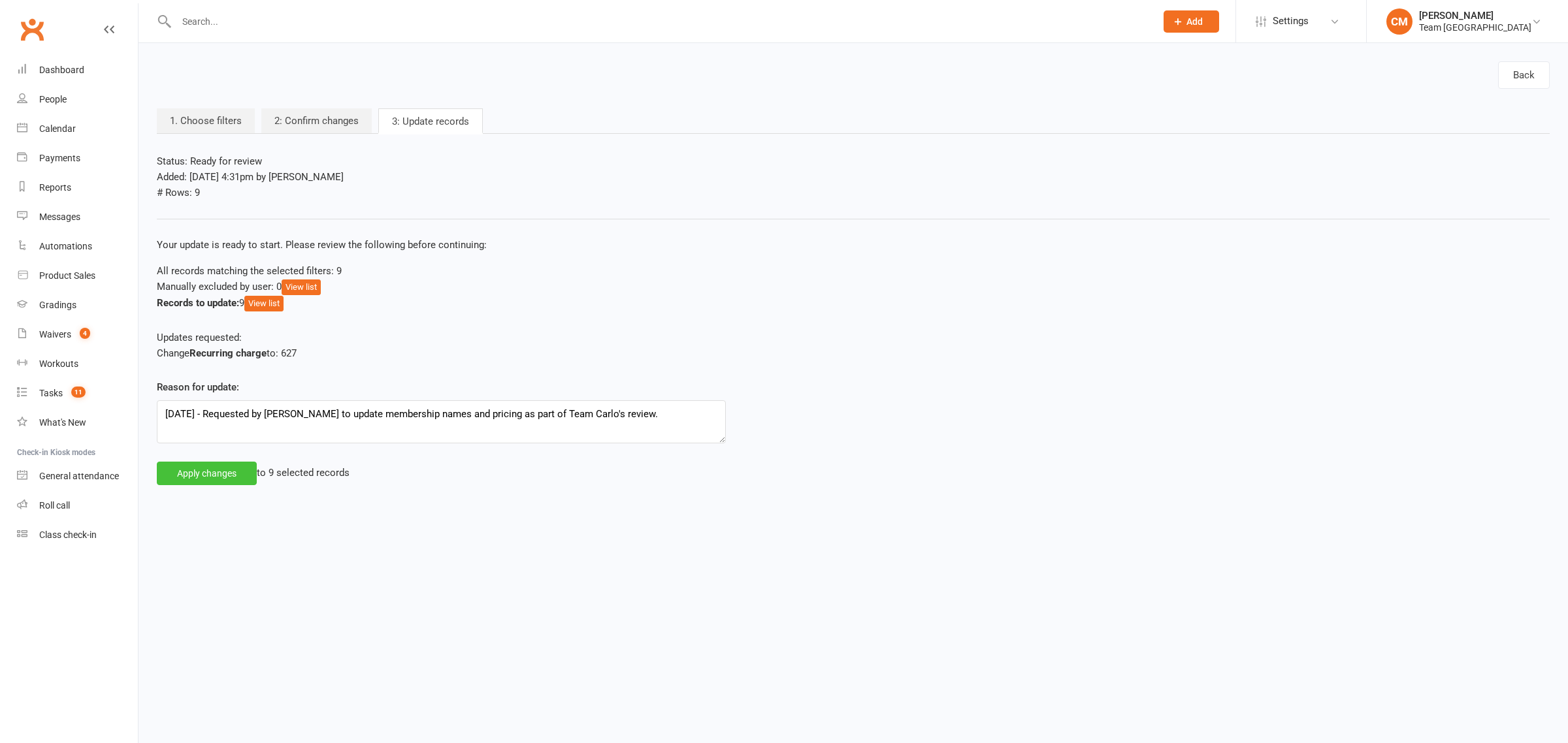 click on "Apply changes" 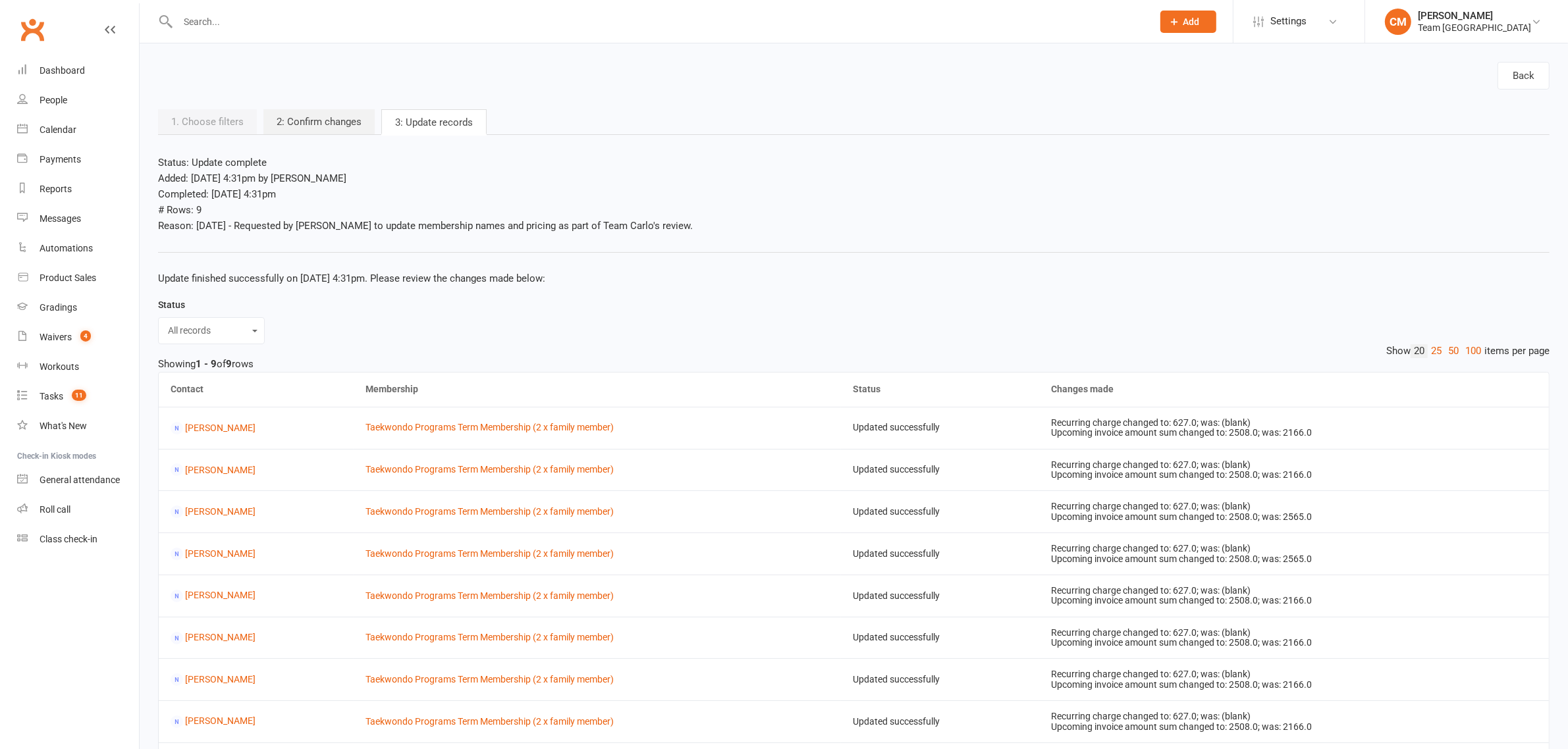 drag, startPoint x: 479, startPoint y: 199, endPoint x: 508, endPoint y: 192, distance: 29.83287 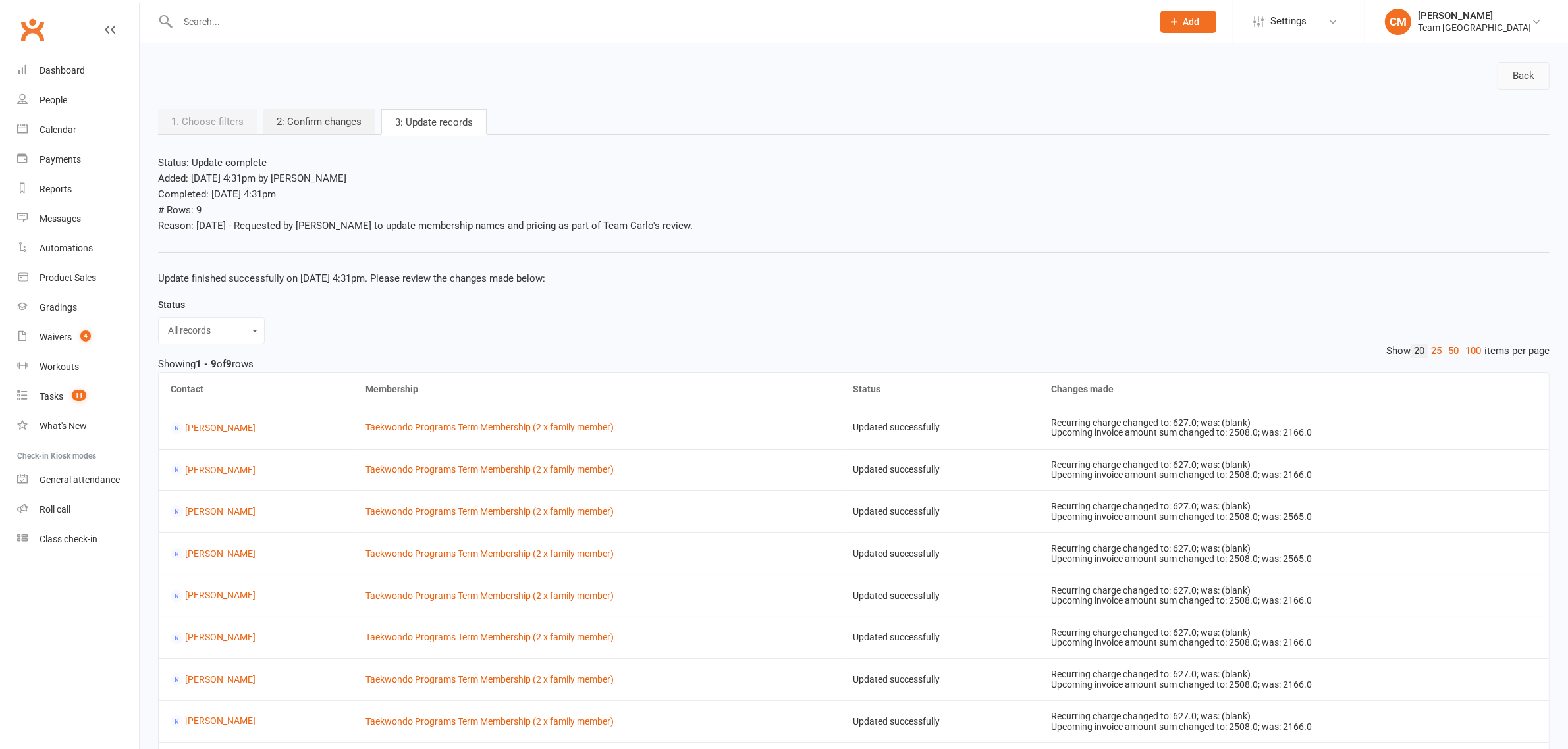 click on "Back" at bounding box center (1523, 76) 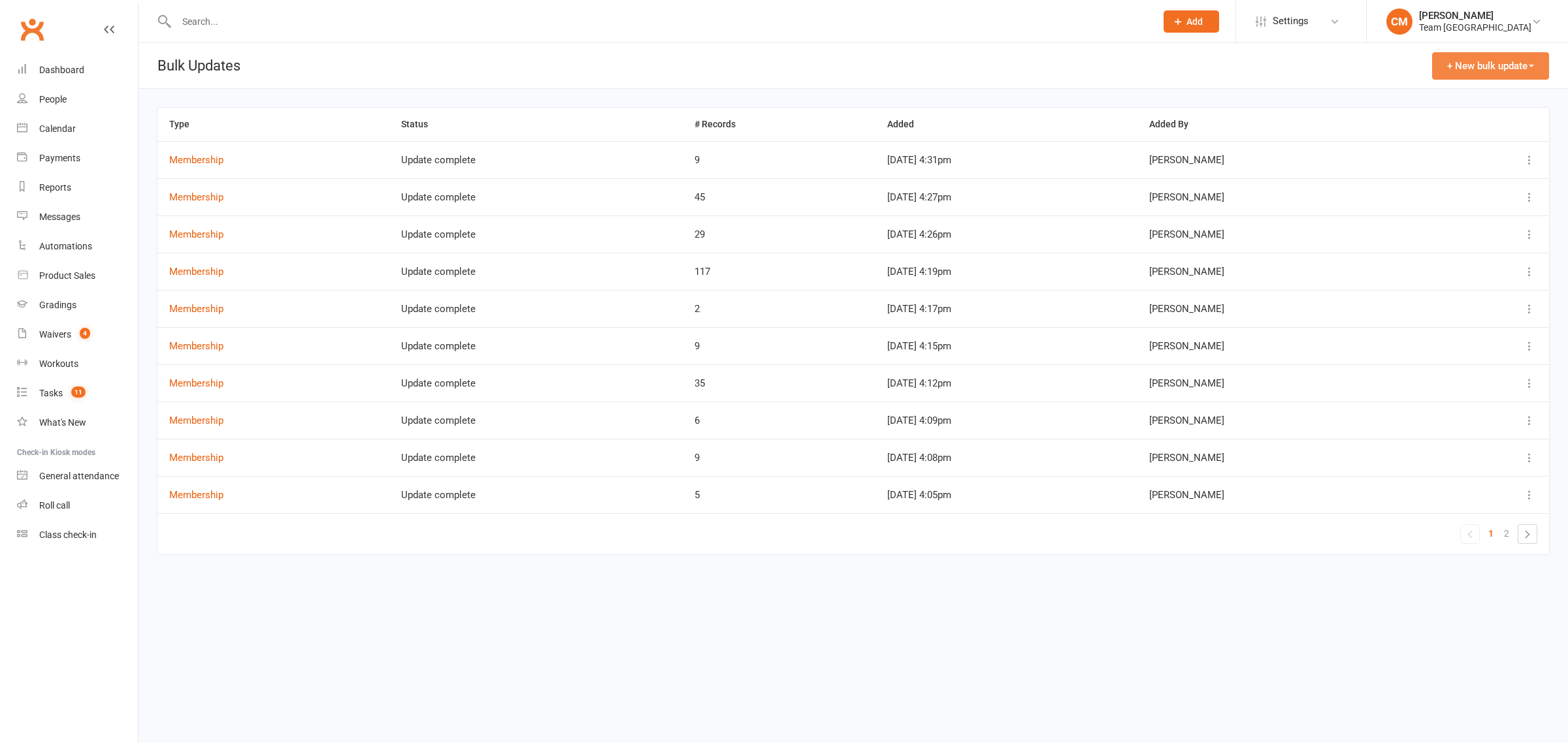 click on "+ New bulk update" at bounding box center [1490, 66] 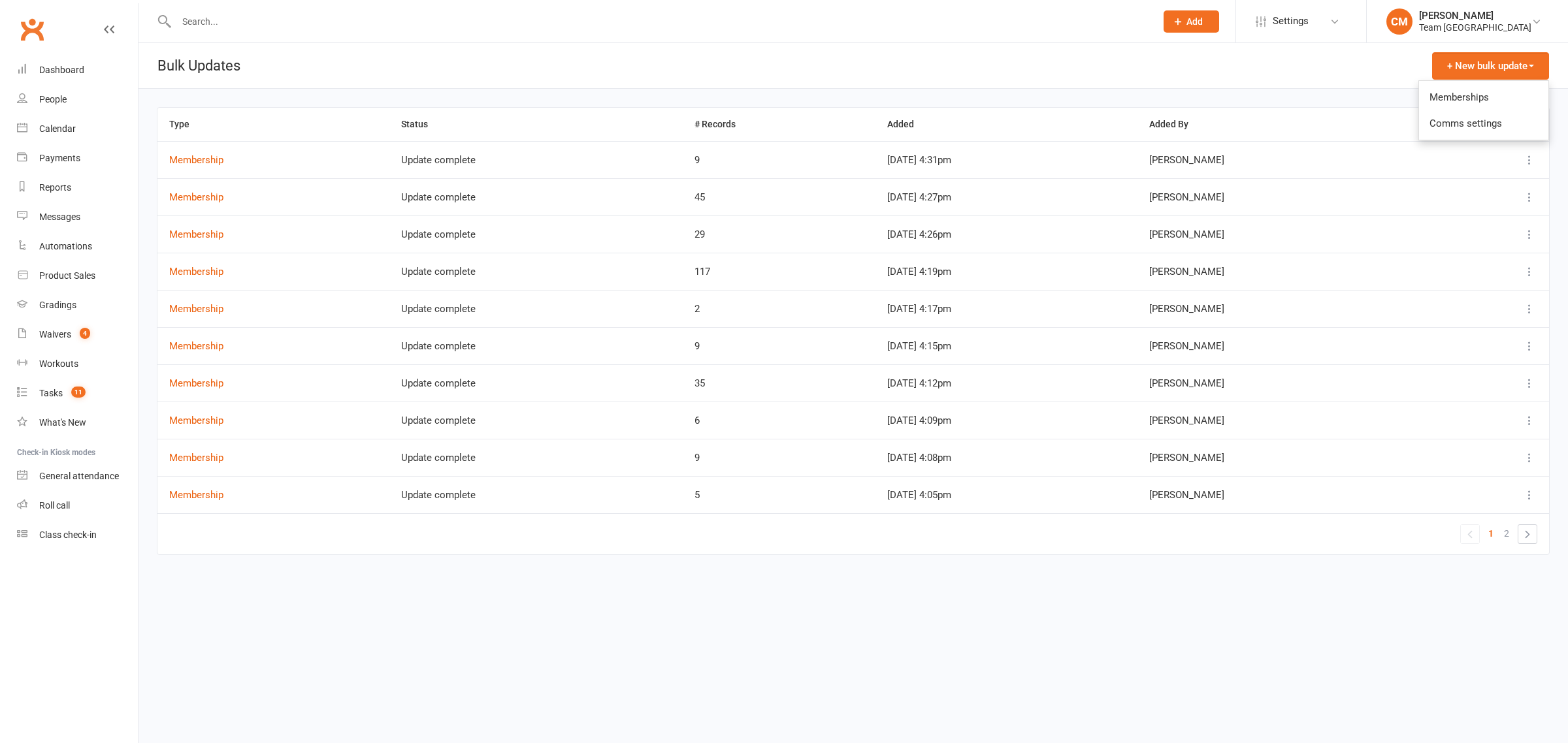 click on "Memberships" at bounding box center [1484, 97] 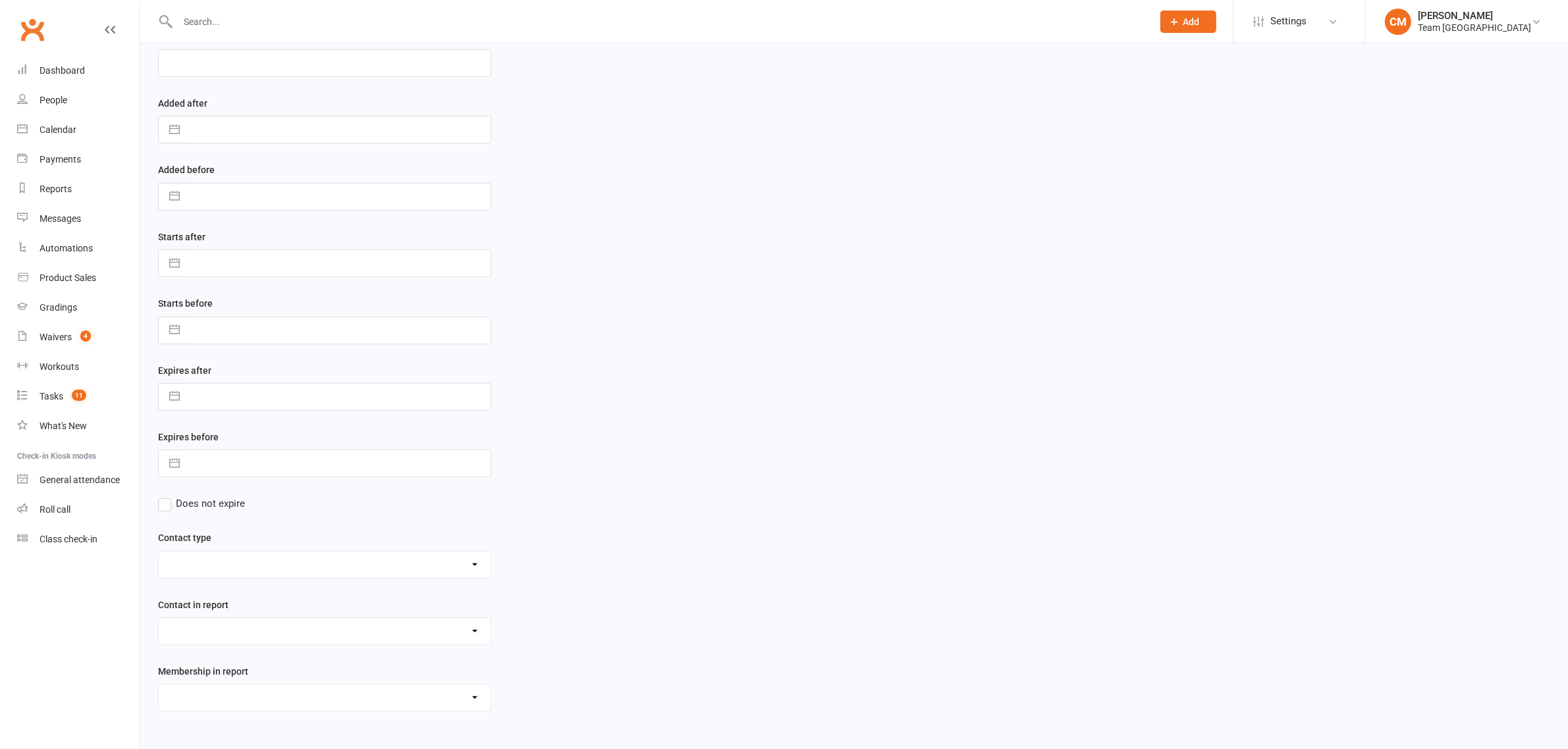 scroll, scrollTop: 426, scrollLeft: 0, axis: vertical 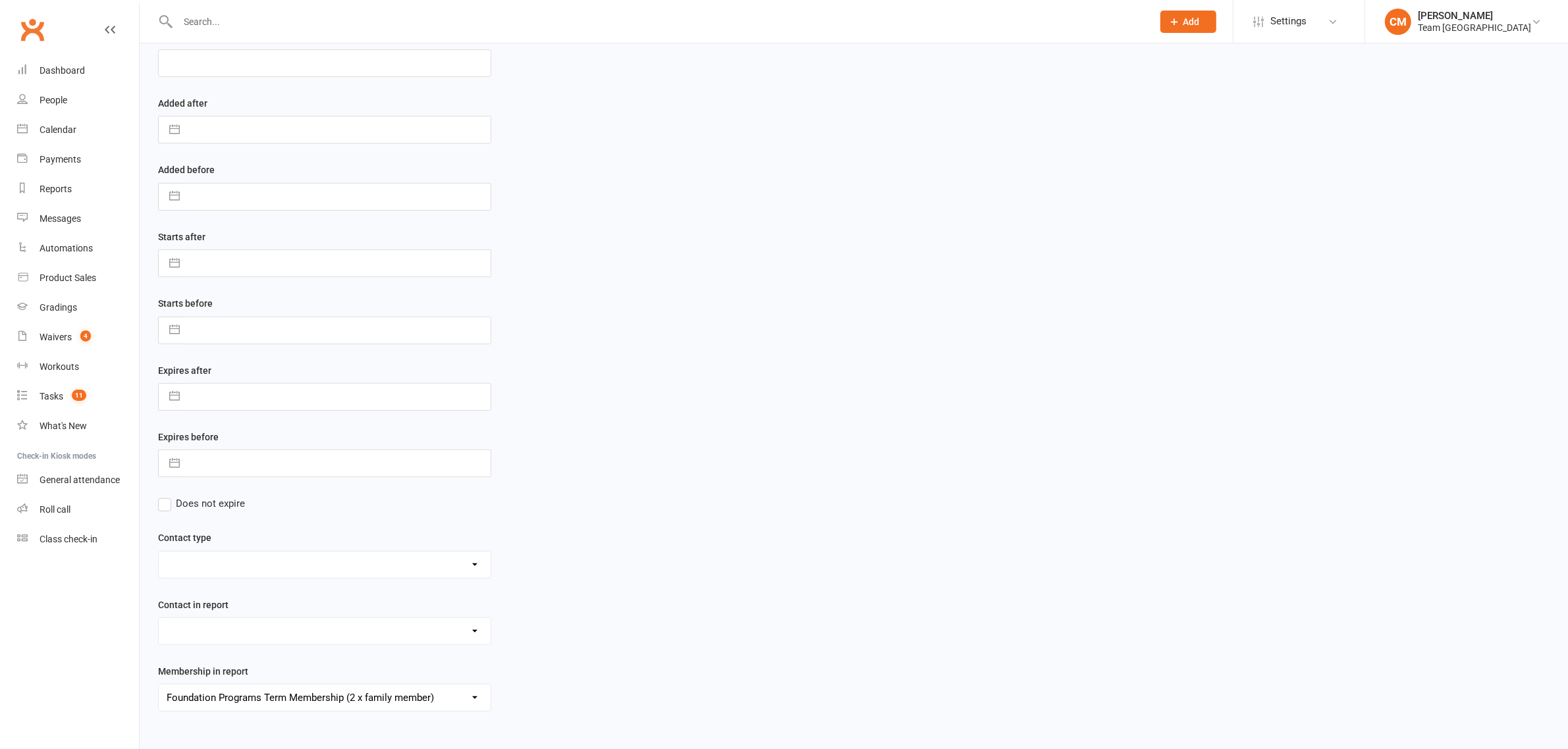 click on "Admin - AT Reminder SMS Admin - Communication December/January Monthly Payments advice Admin - January Term Payments [CWX] AT Reconciliation: NACS that have an active AT membership (base report) [CWX] AT Reconciliation: NACs with Fee Membership only (not AT) [CWX] Membership Reconciliation : Active Students linked to an Active NAC (1 or none memberships) Delivery - Grading Connection List Delivery - Grading Green Stripe Ninja Delivery - Grading List Cho Dan Bo to Black Belt Delivery - Grading List Junior Delivery - Grading List Ninja Beginner Delivery - Grading List Ninja Intermediate & Advanced Delivery - Grading List Stripe Red Stripe to Cho Dan Bo (Warrior & Junior) Delivery - Grading List Warrior Beginner Delivery - Grading List Warrior Intermediate & Advanced Delivery - Member Medical Flags (waiver answers) Events - Parent Week SMS Report (White Belt Ninja & Warrior Parents) Events - Parent Week SMS Report (White Belt Taekinda Parents) Finance - 2 classes+ within a week Finance - 2 class + NAC Payment" at bounding box center [325, 698] 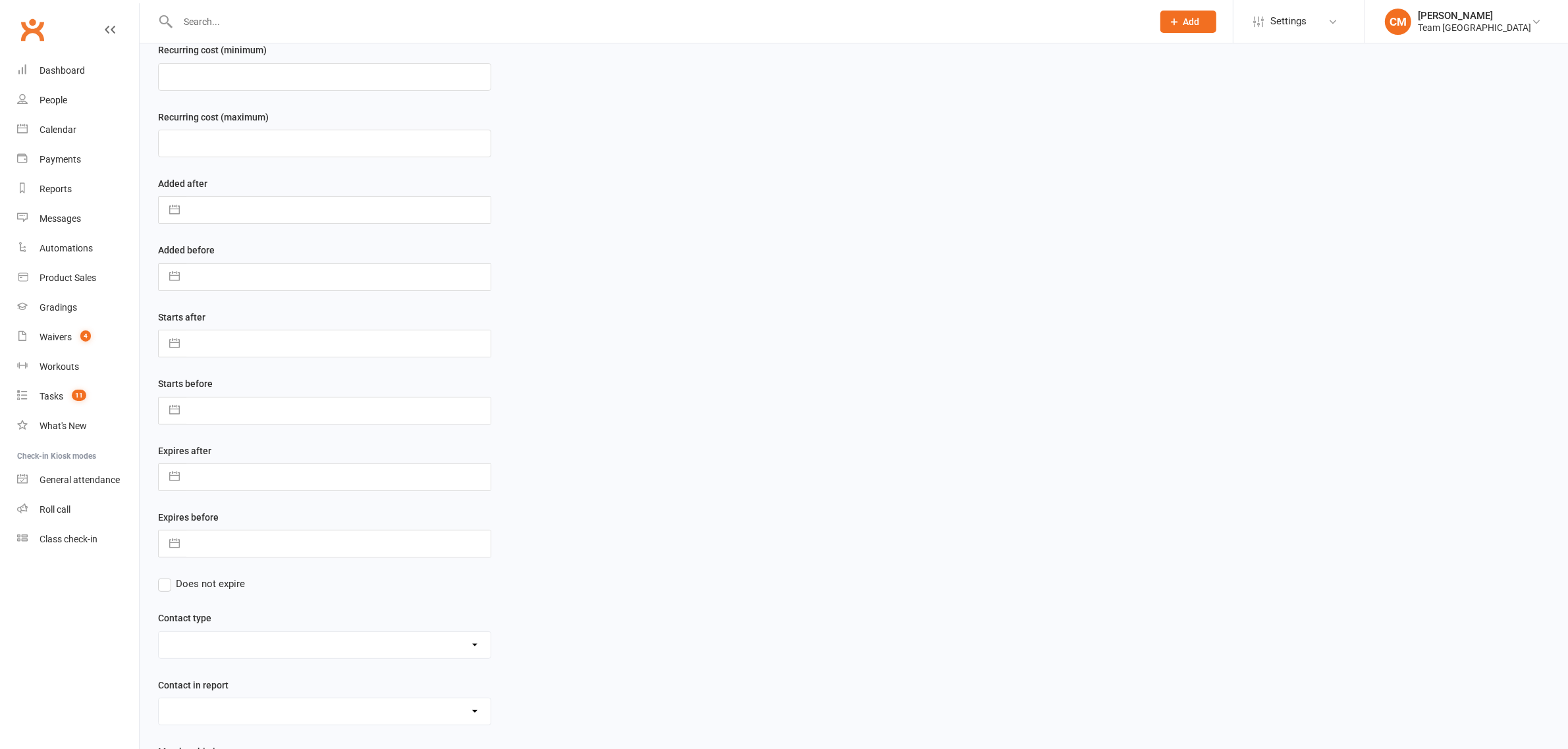 scroll, scrollTop: 426, scrollLeft: 0, axis: vertical 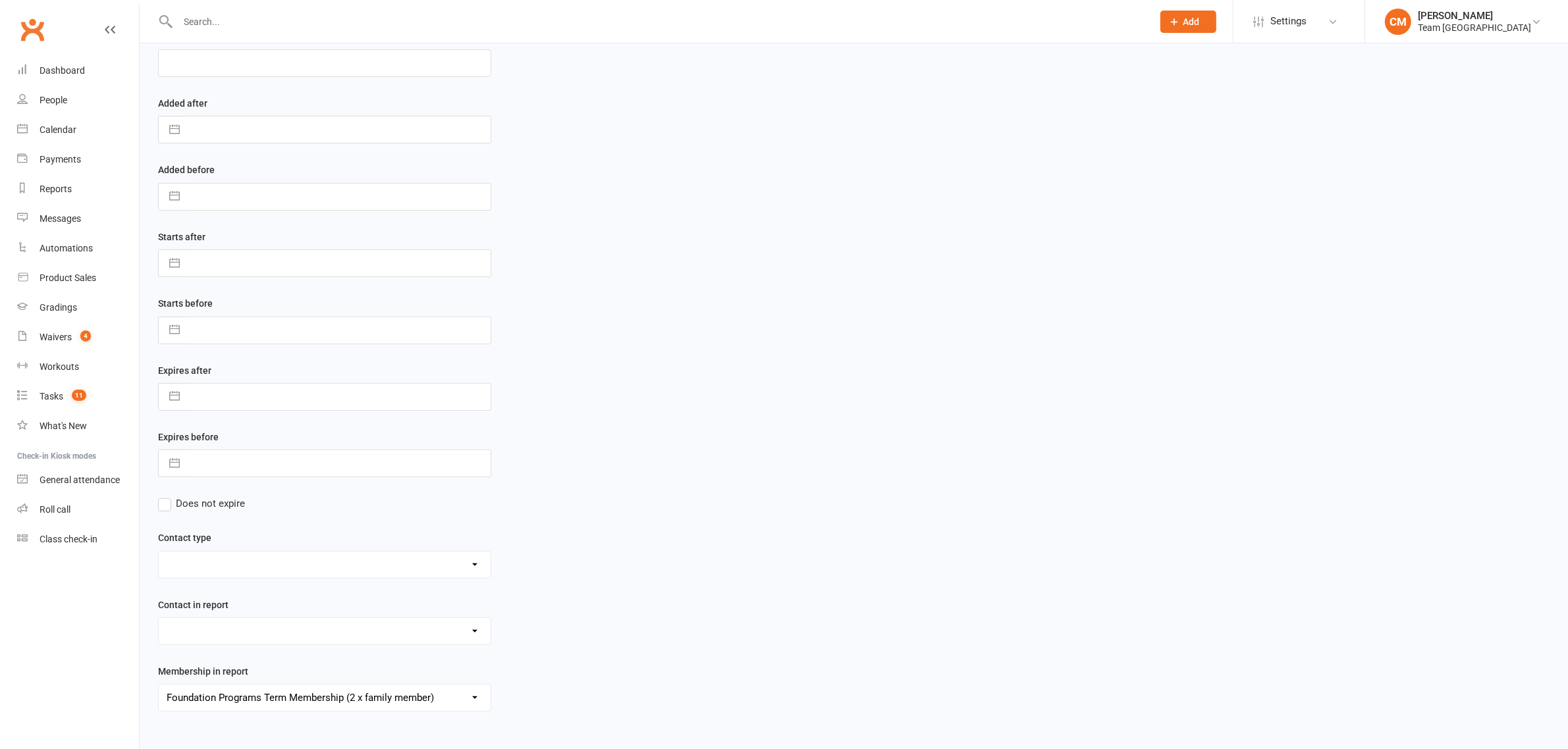click on "Admin - AT Reminder SMS Admin - Communication December/January Monthly Payments advice Admin - January Term Payments [CWX] AT Reconciliation: NACS that have an active AT membership (base report) [CWX] AT Reconciliation: NACs with Fee Membership only (not AT) [CWX] Membership Reconciliation : Active Students linked to an Active NAC (1 or none memberships) Delivery - Grading Connection List Delivery - Grading Green Stripe Ninja Delivery - Grading List Cho Dan Bo to Black Belt Delivery - Grading List Junior Delivery - Grading List Ninja Beginner Delivery - Grading List Ninja Intermediate & Advanced Delivery - Grading List Stripe Red Stripe to Cho Dan Bo (Warrior & Junior) Delivery - Grading List Warrior Beginner Delivery - Grading List Warrior Intermediate & Advanced Delivery - Member Medical Flags (waiver answers) Events - Parent Week SMS Report (White Belt Ninja & Warrior Parents) Events - Parent Week SMS Report (White Belt Taekinda Parents) Finance - 2 classes+ within a week Finance - 2 class + NAC Payment" at bounding box center (325, 698) 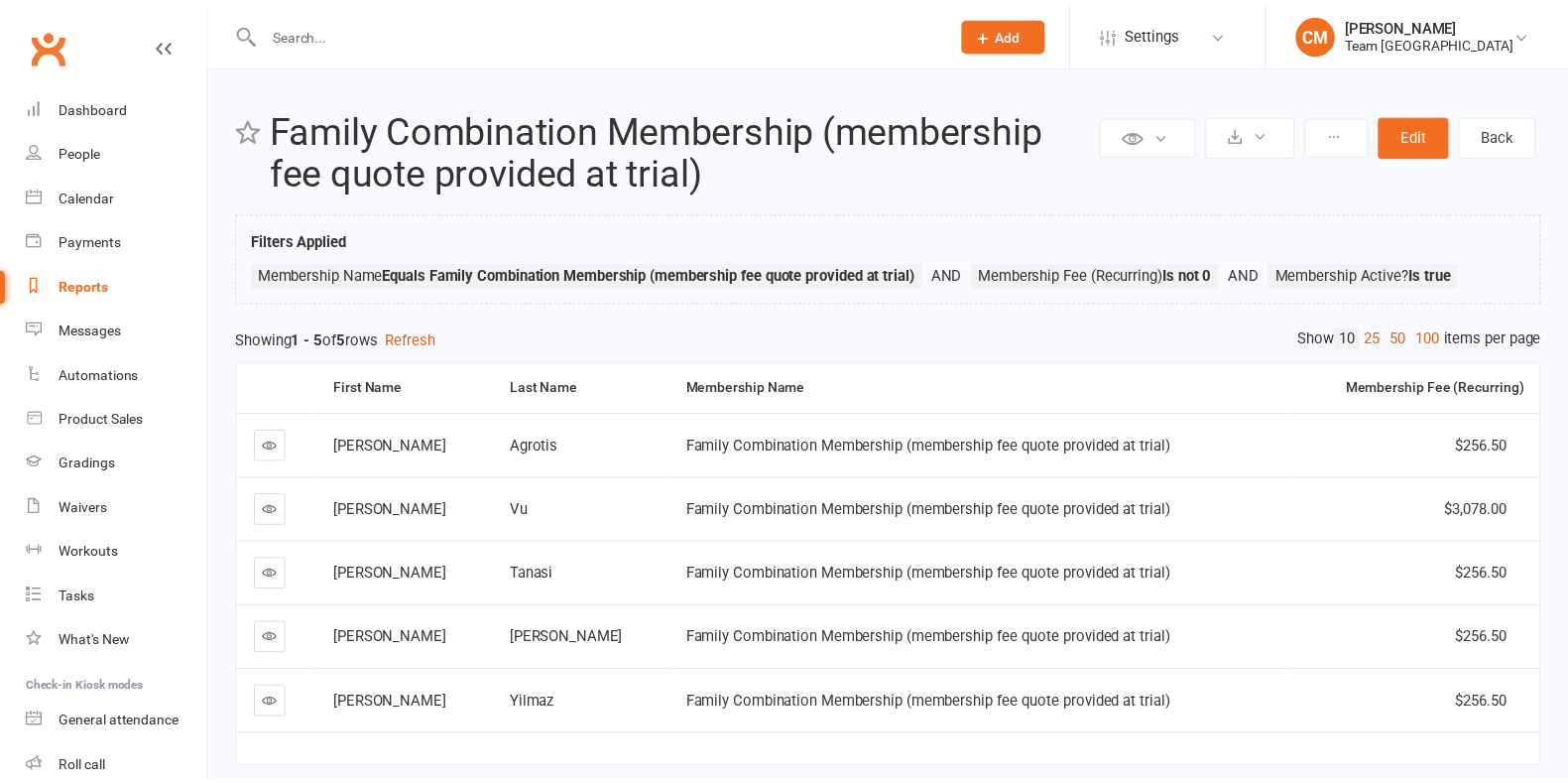 scroll, scrollTop: 0, scrollLeft: 0, axis: both 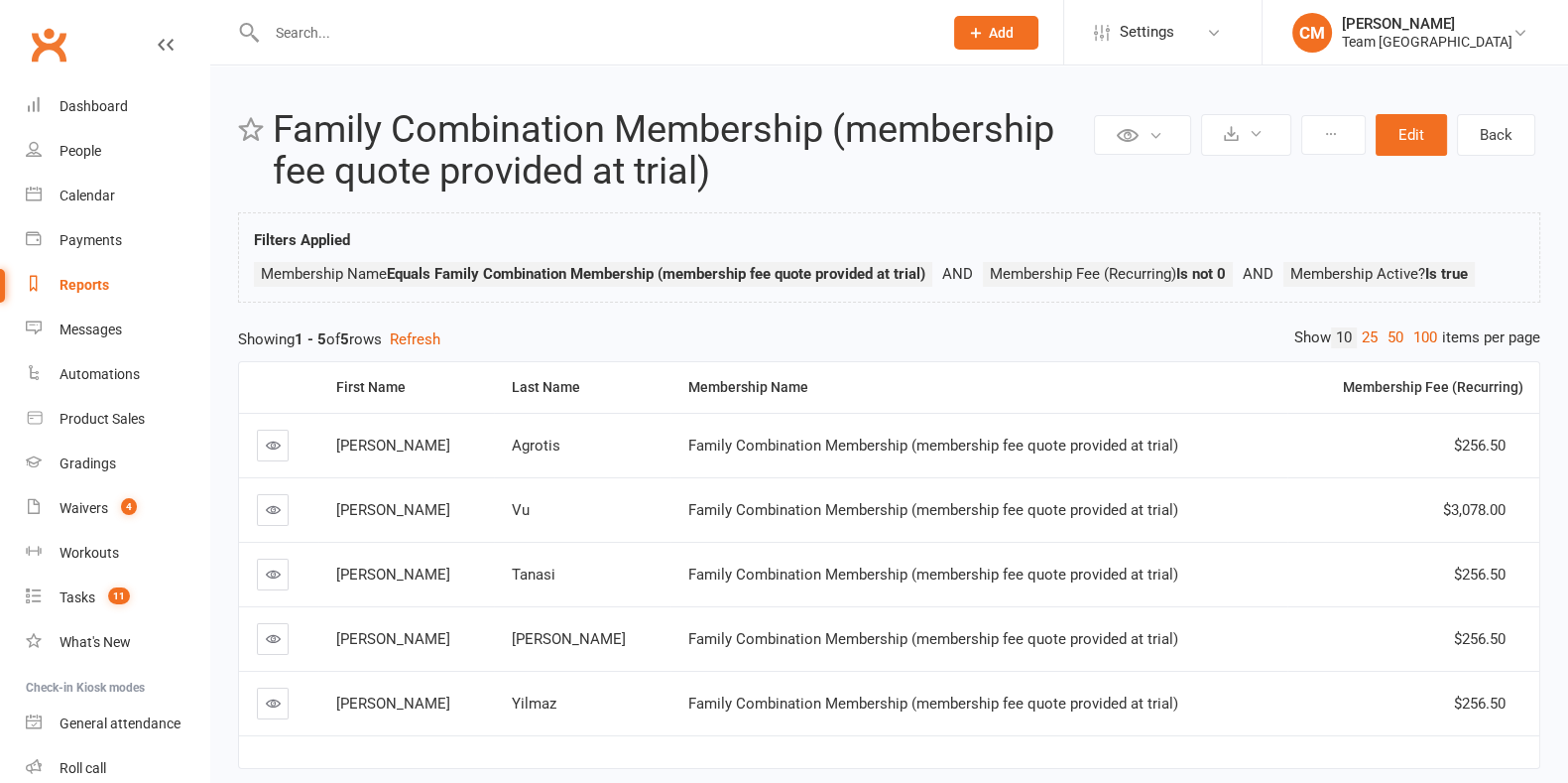click on "Private Report Only visible by me Public Report Visible to everyone at gym Export to CSV Schedule recurring exports All scheduled exports Perform bulk action Start membership import  Edit Back" at bounding box center (1314, 135) 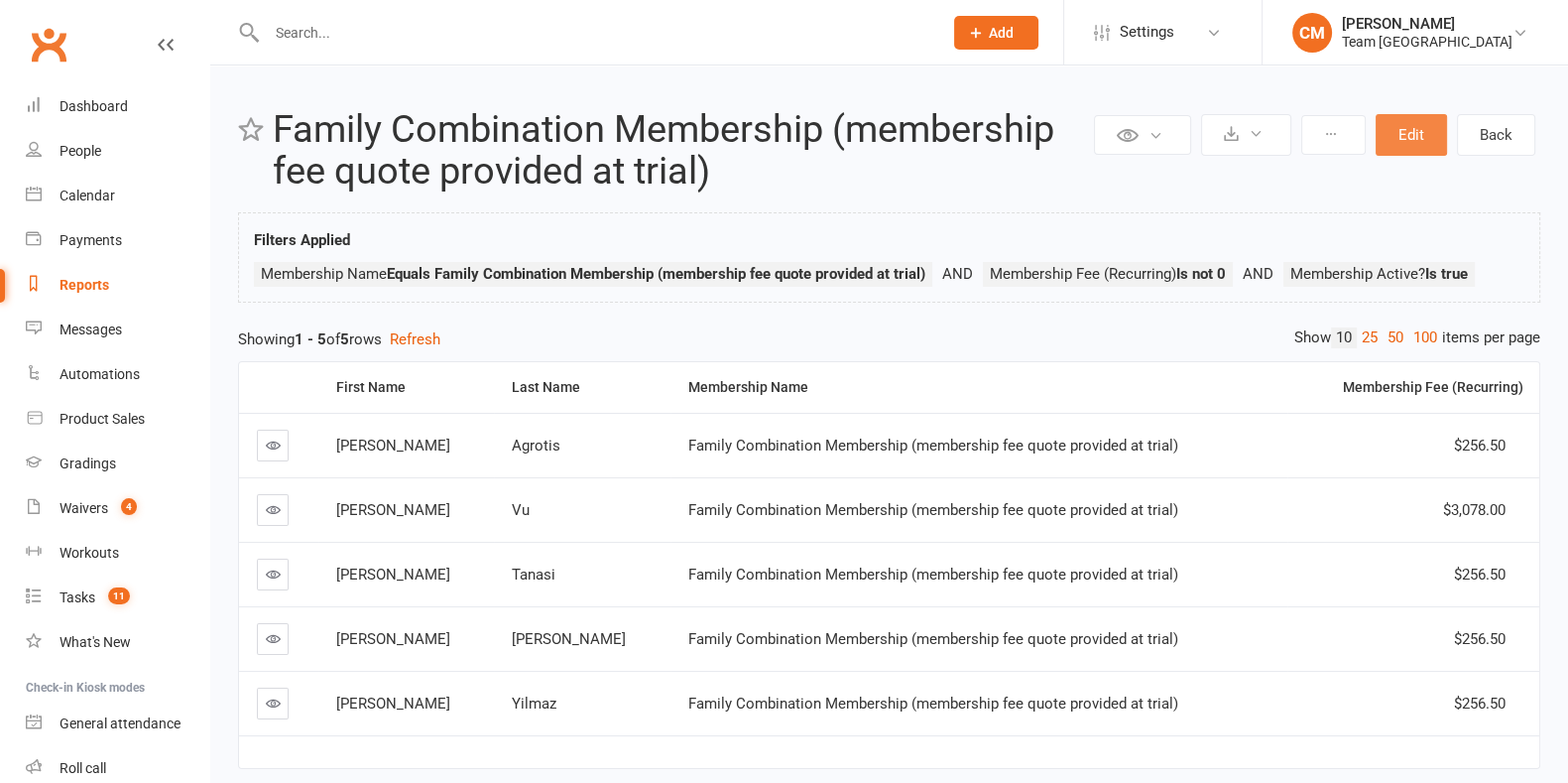 click on "Edit" at bounding box center (1411, 135) 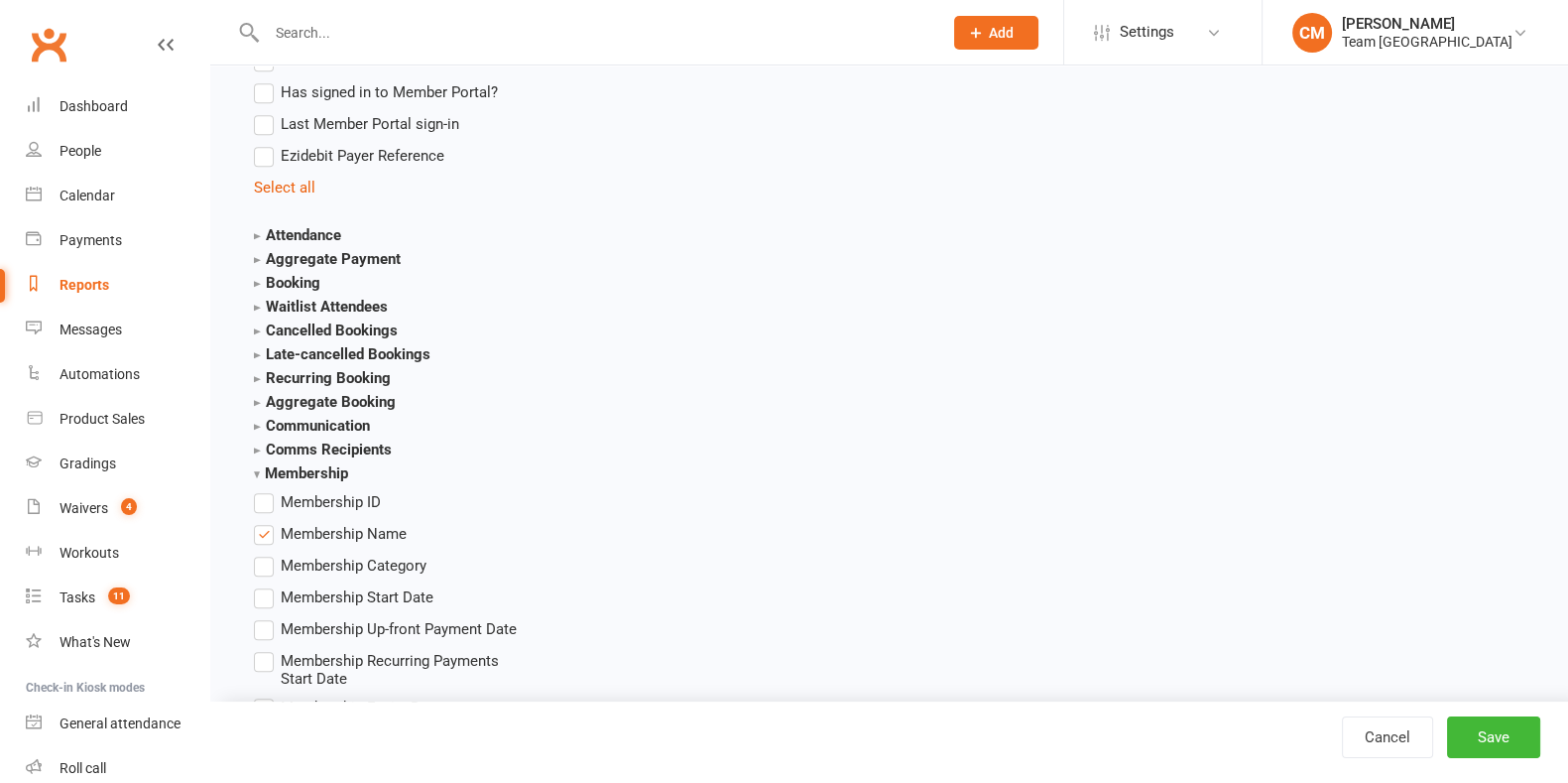 scroll, scrollTop: 2977, scrollLeft: 0, axis: vertical 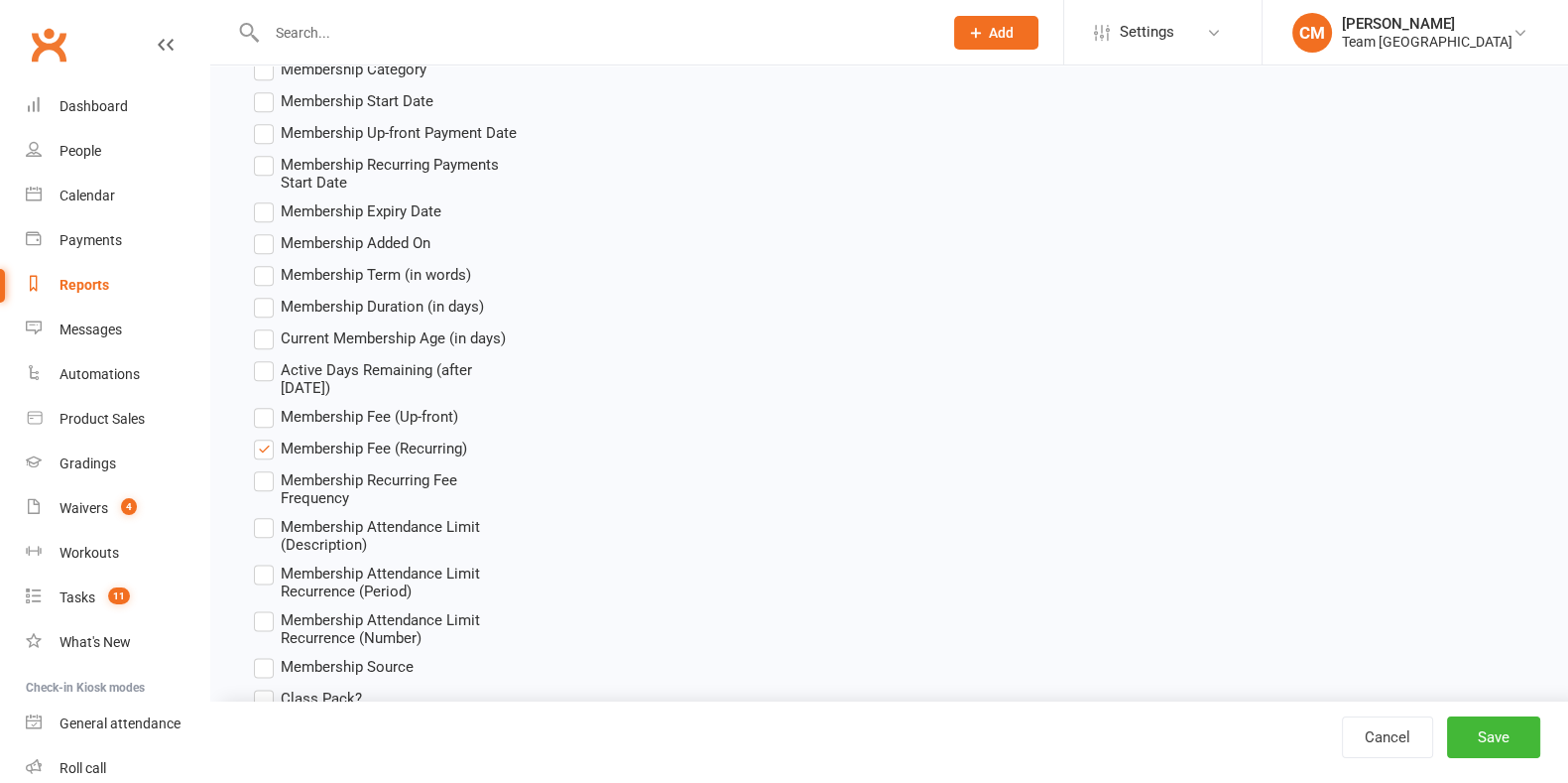 click on "Membership Recurring Fee Frequency" at bounding box center (390, 487) 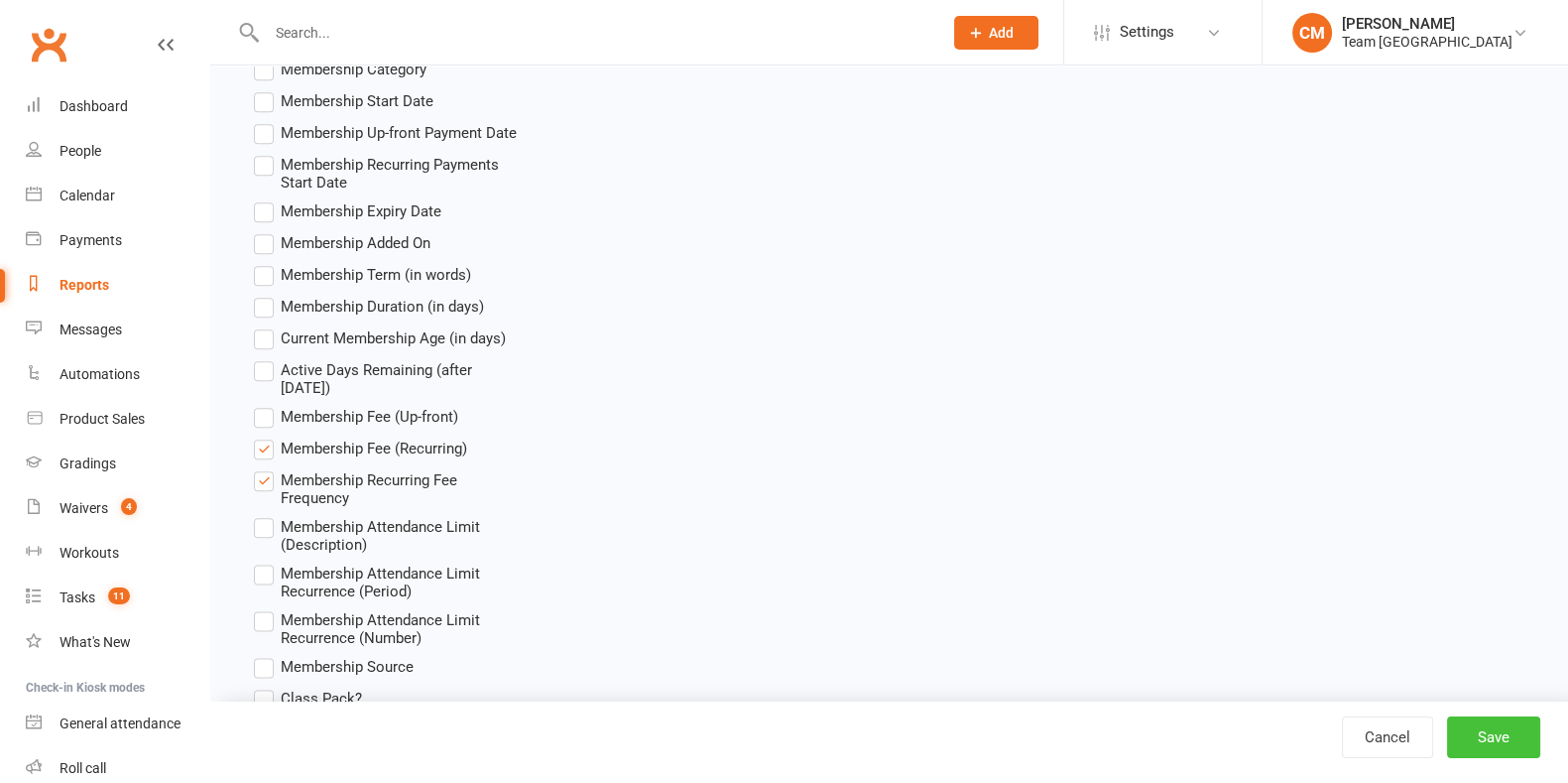 click on "Save" at bounding box center (1494, 737) 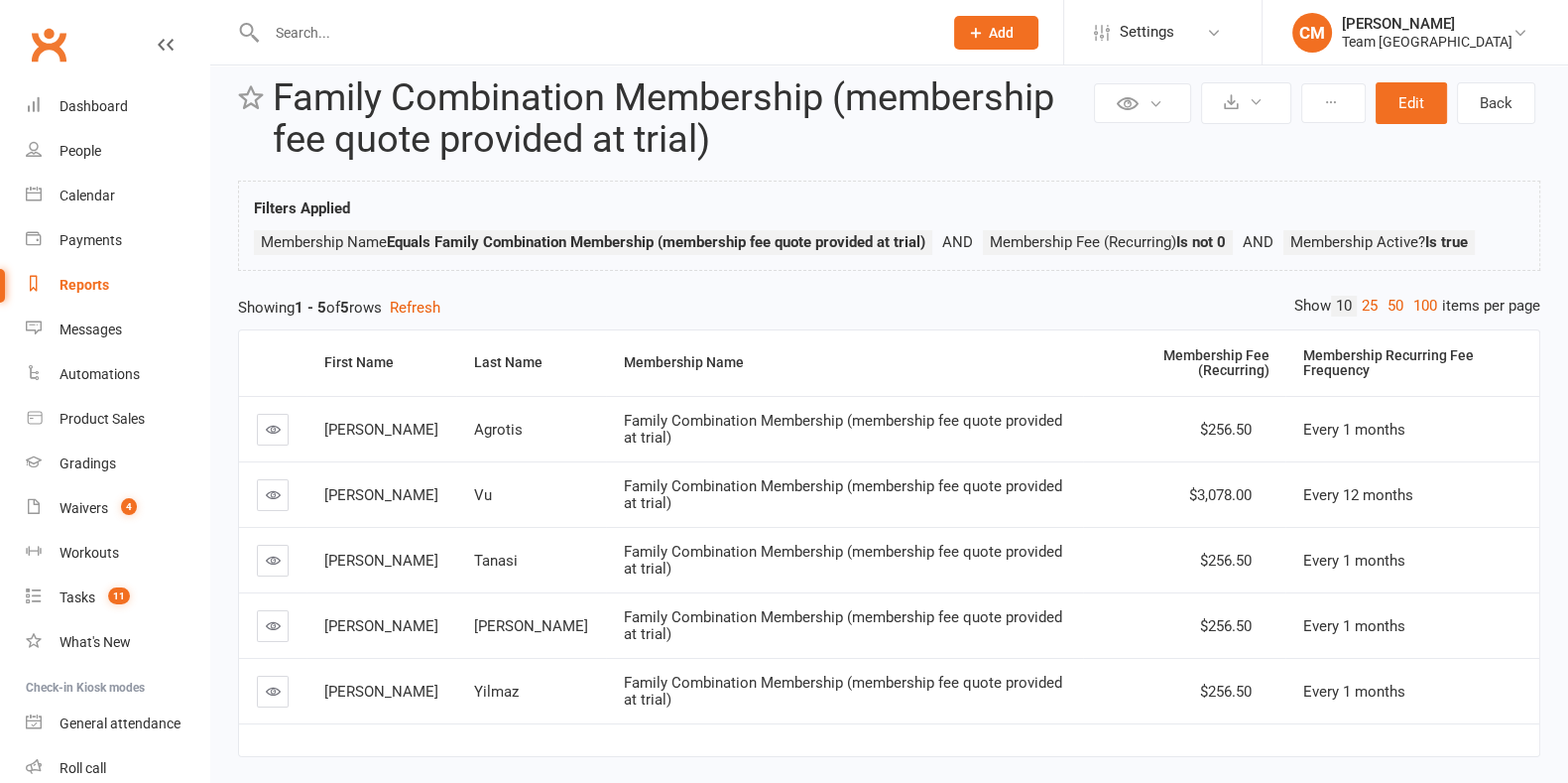 scroll, scrollTop: 0, scrollLeft: 0, axis: both 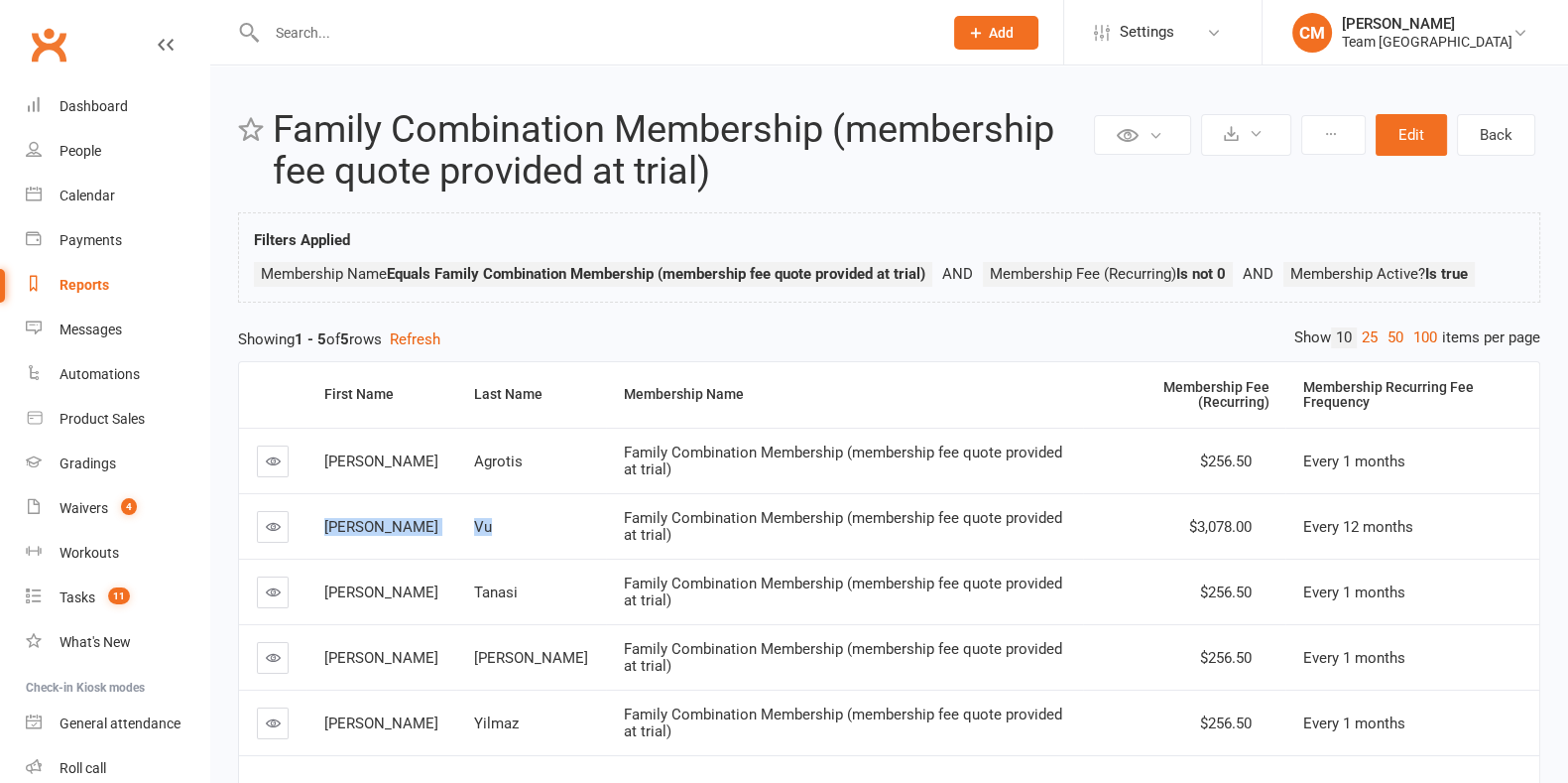 copy on "[PERSON_NAME]" 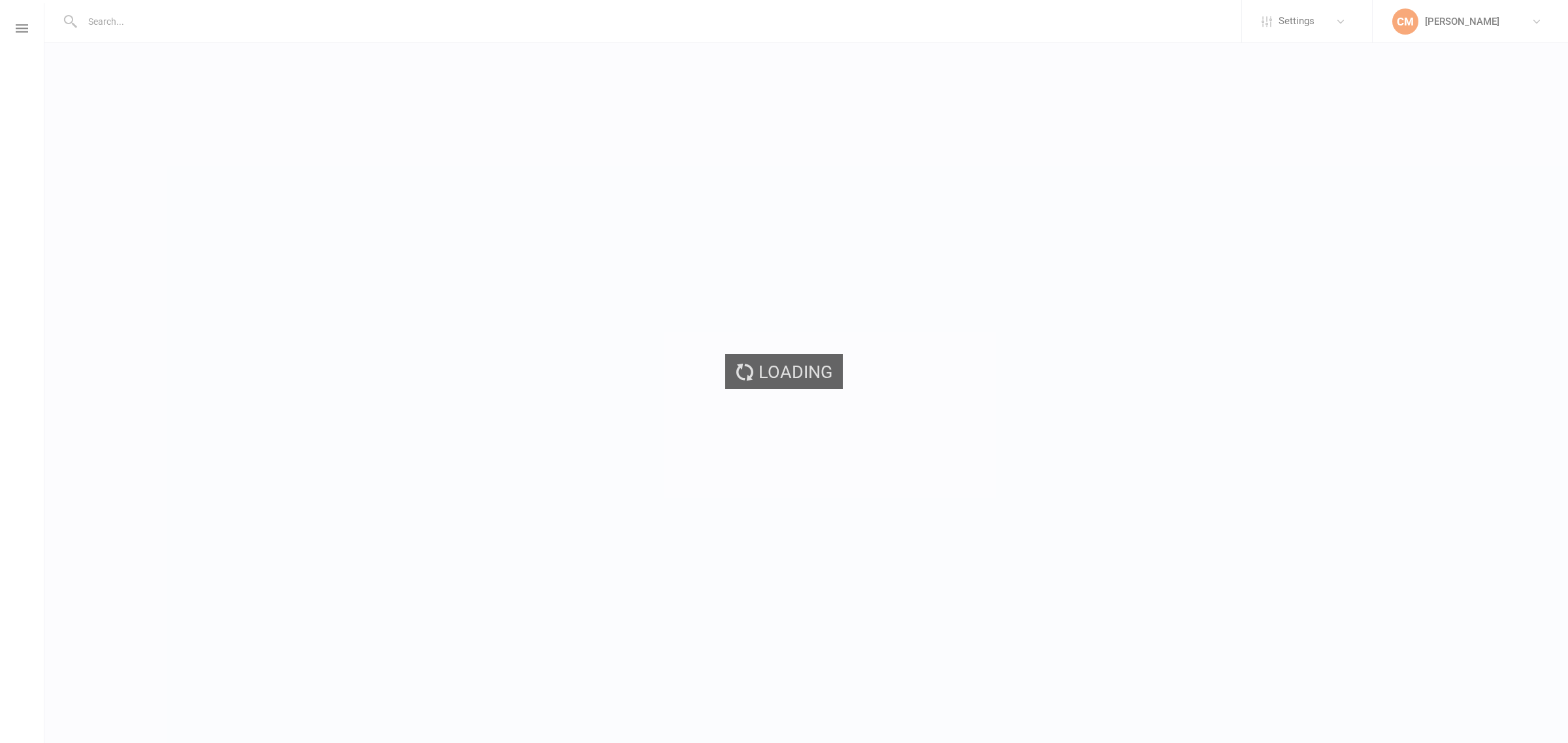scroll, scrollTop: 0, scrollLeft: 0, axis: both 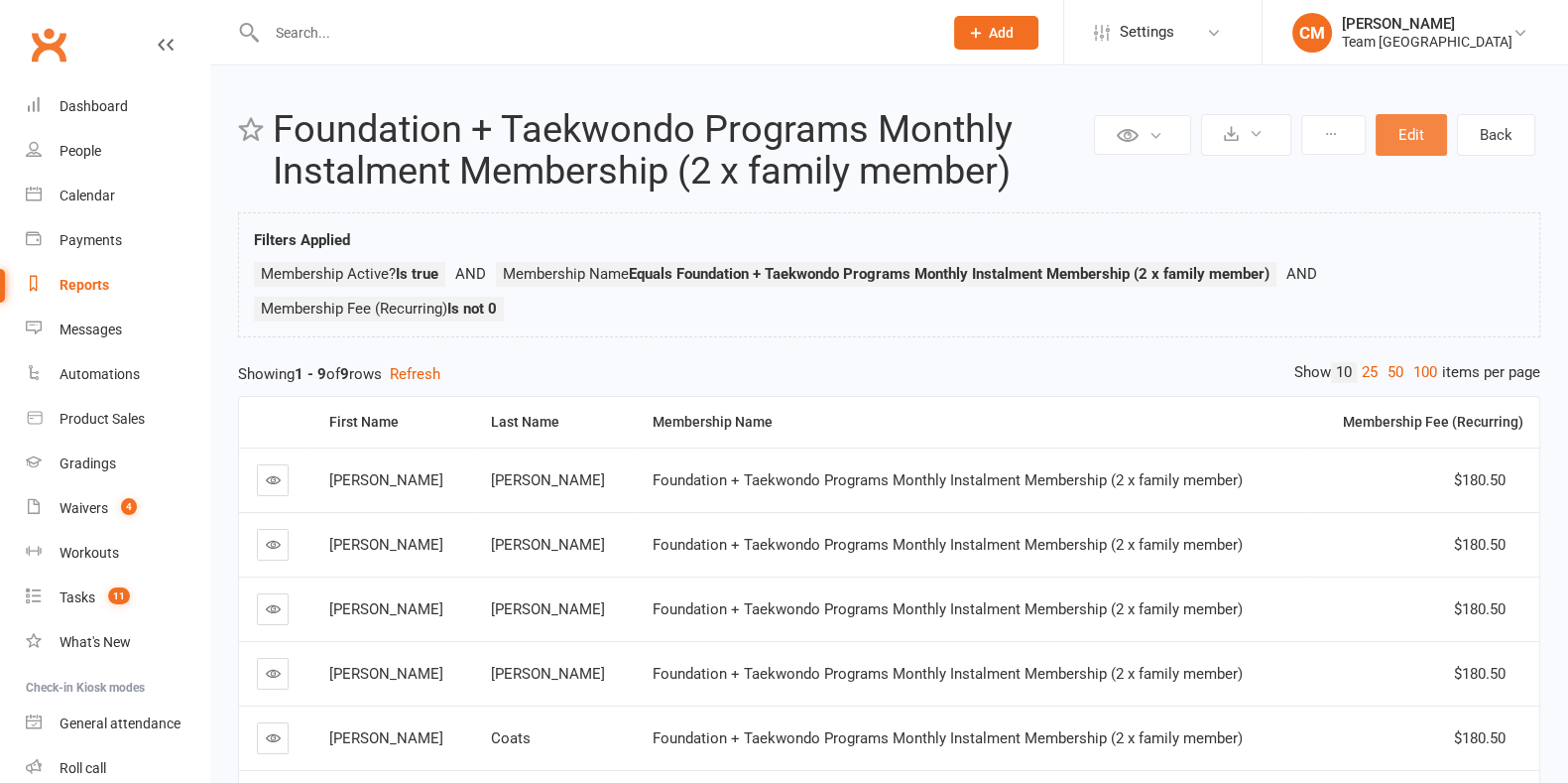 click on "Edit" at bounding box center [1411, 135] 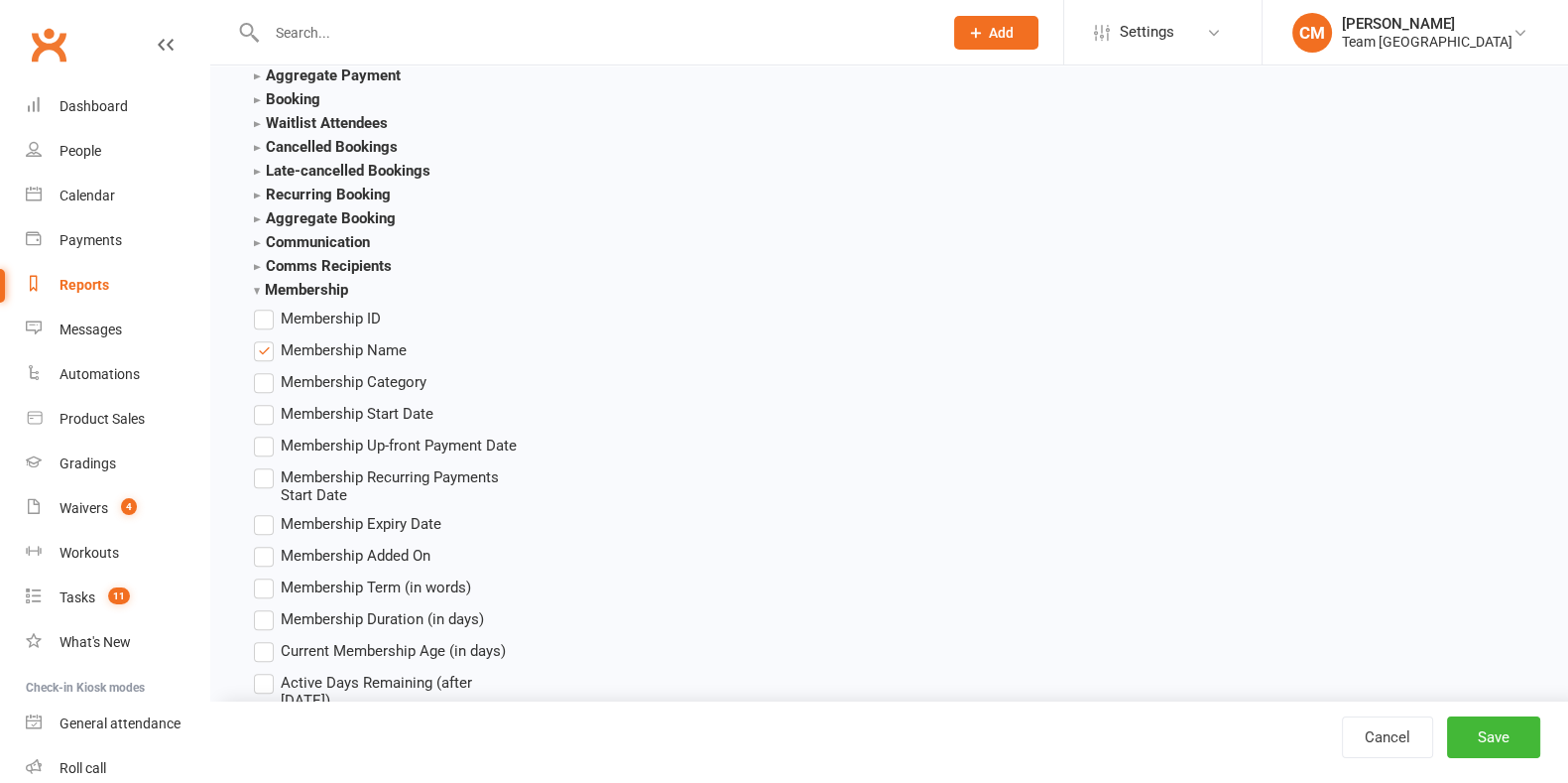 scroll, scrollTop: 2977, scrollLeft: 0, axis: vertical 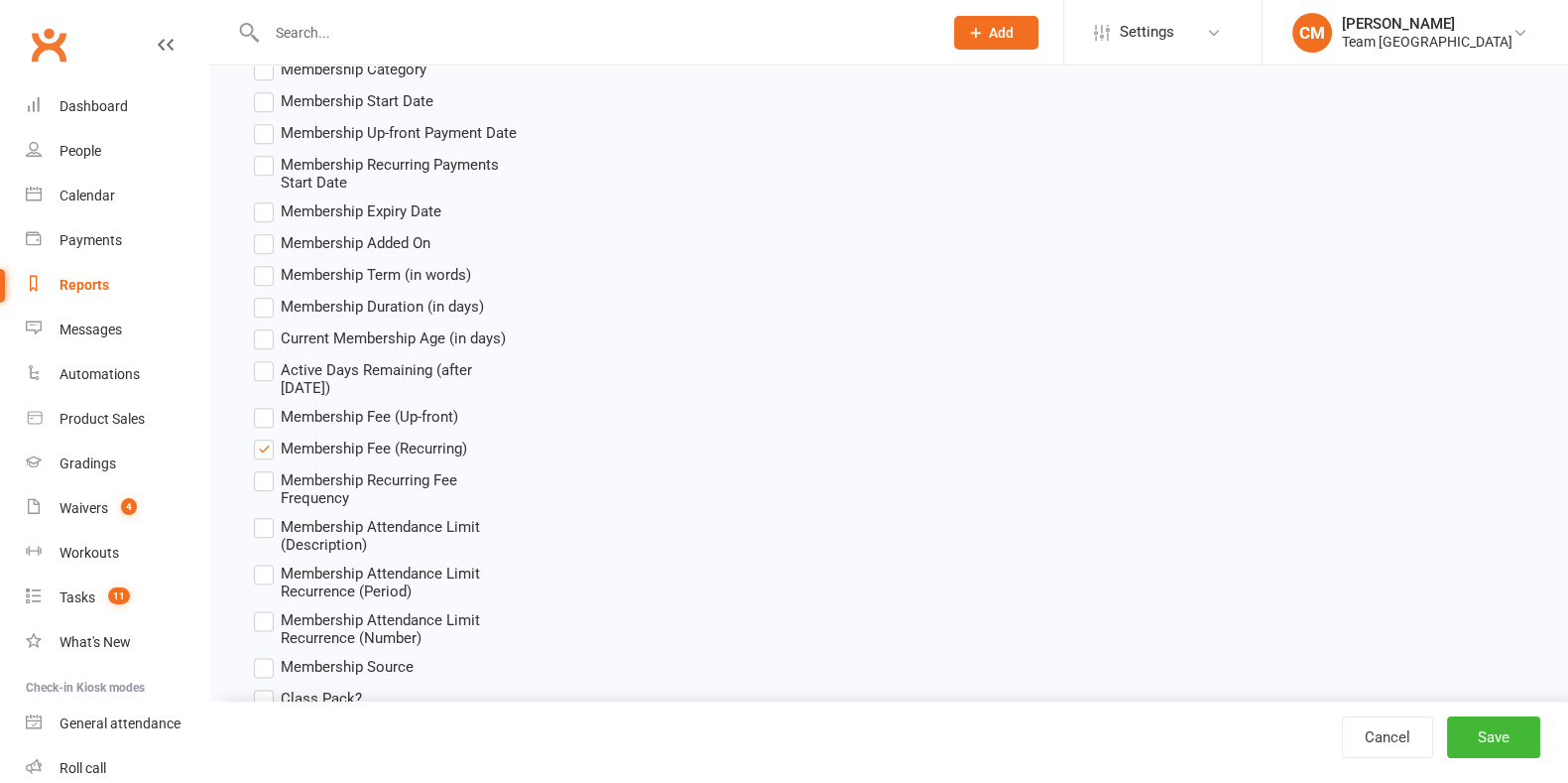 click on "Membership Recurring Fee Frequency" at bounding box center [403, 487] 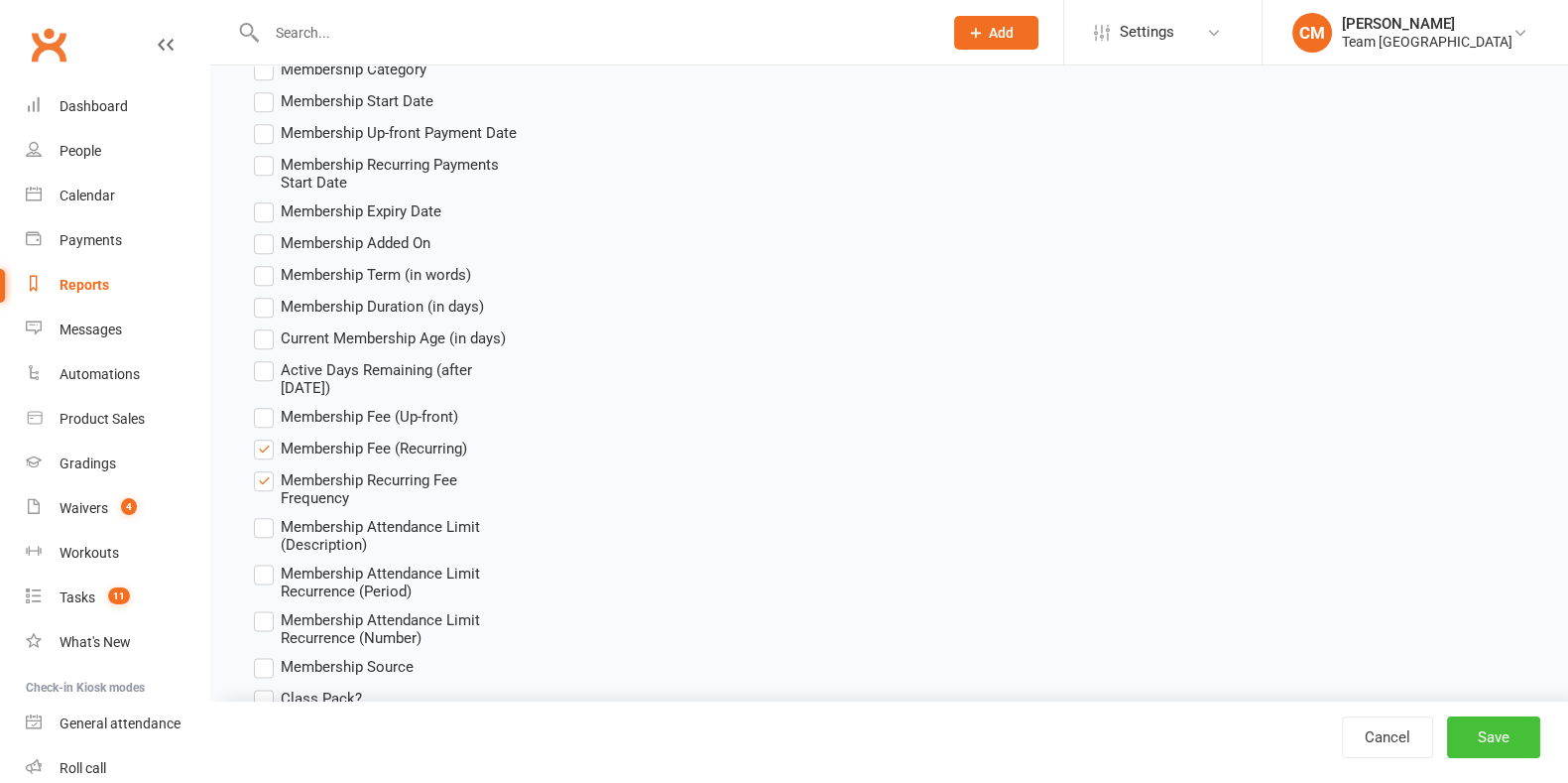 click on "Save" at bounding box center [1494, 737] 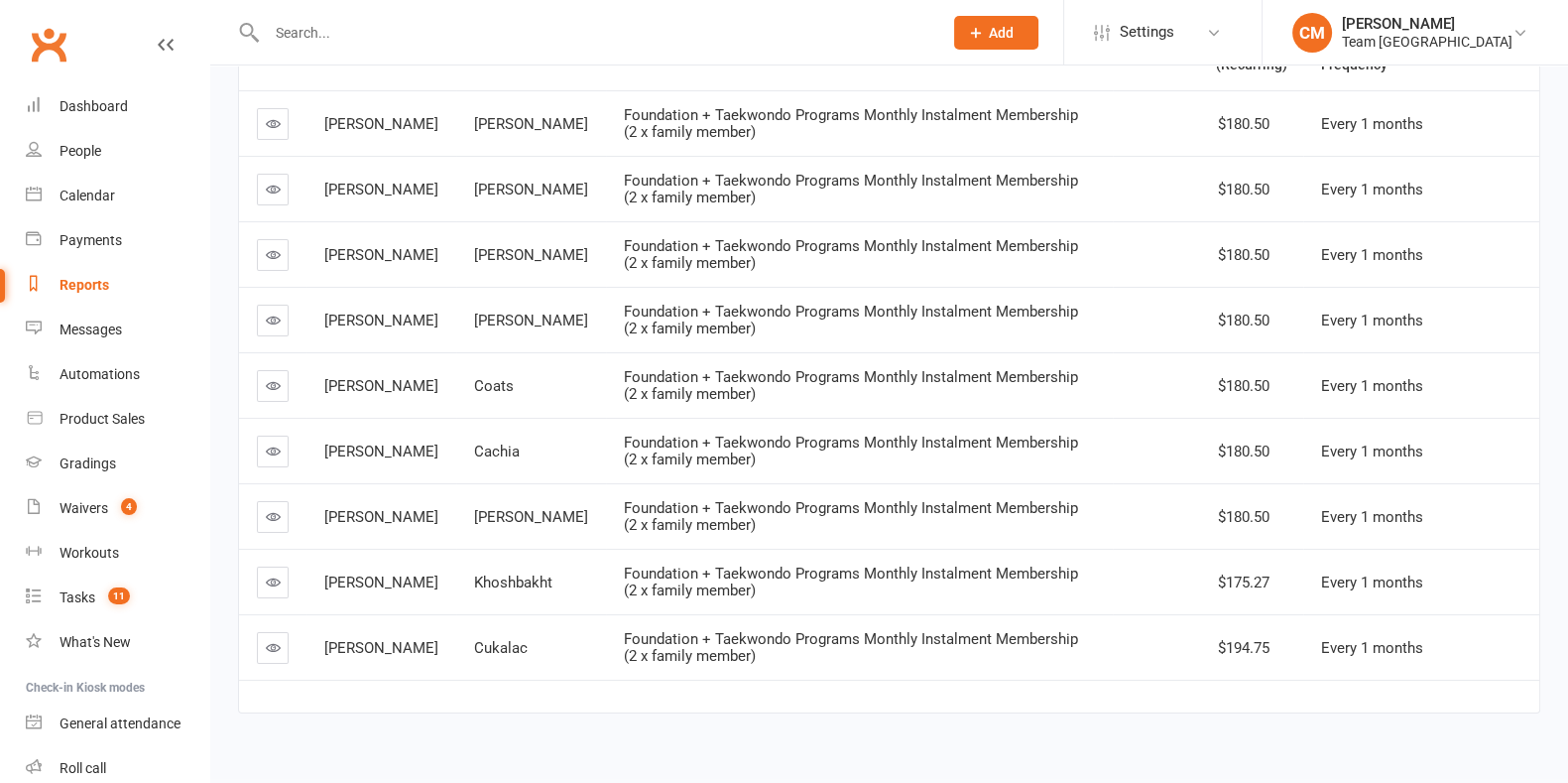 scroll, scrollTop: 247, scrollLeft: 0, axis: vertical 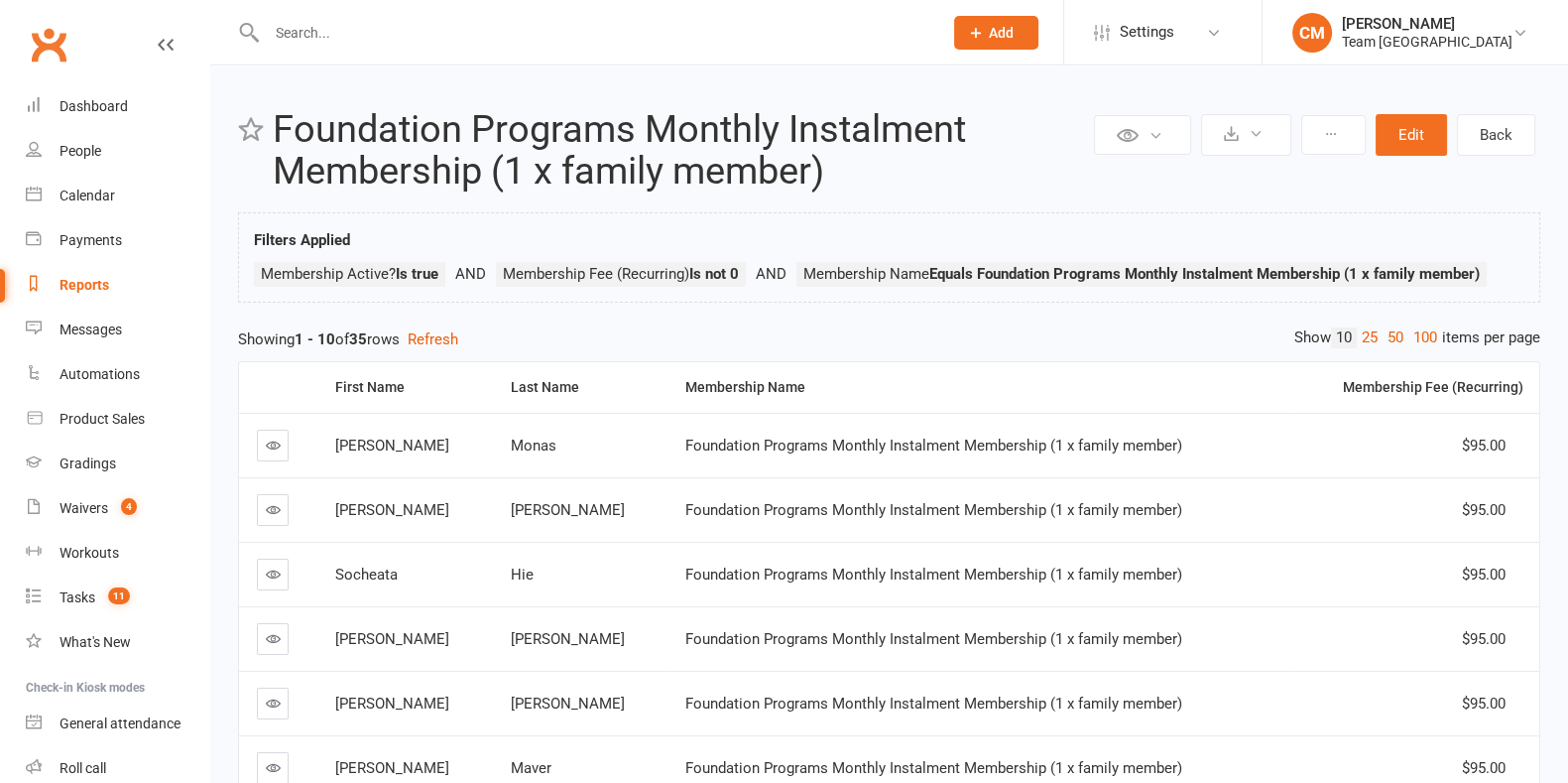 click on "50" at bounding box center [1395, 337] 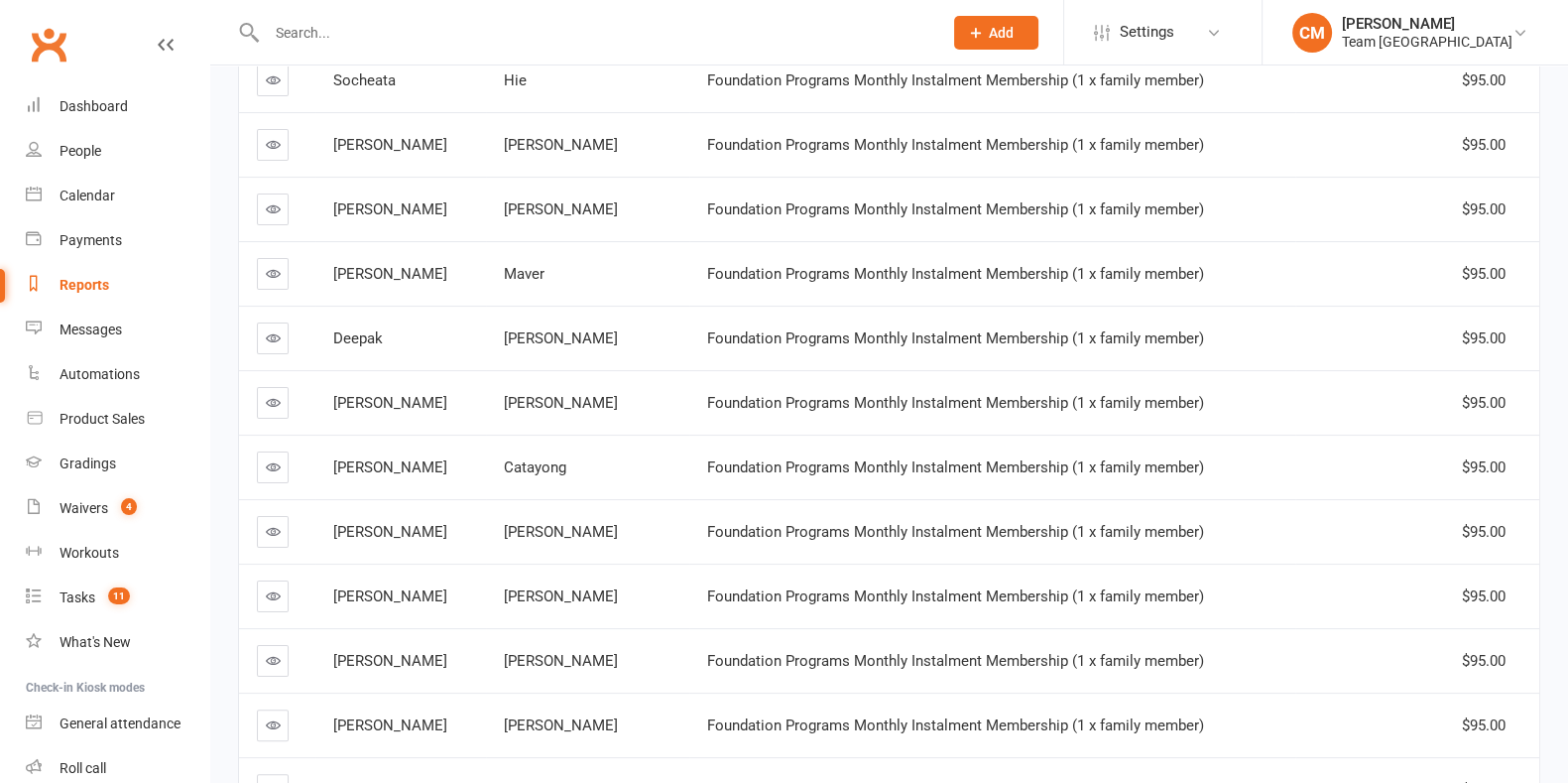 scroll, scrollTop: 0, scrollLeft: 0, axis: both 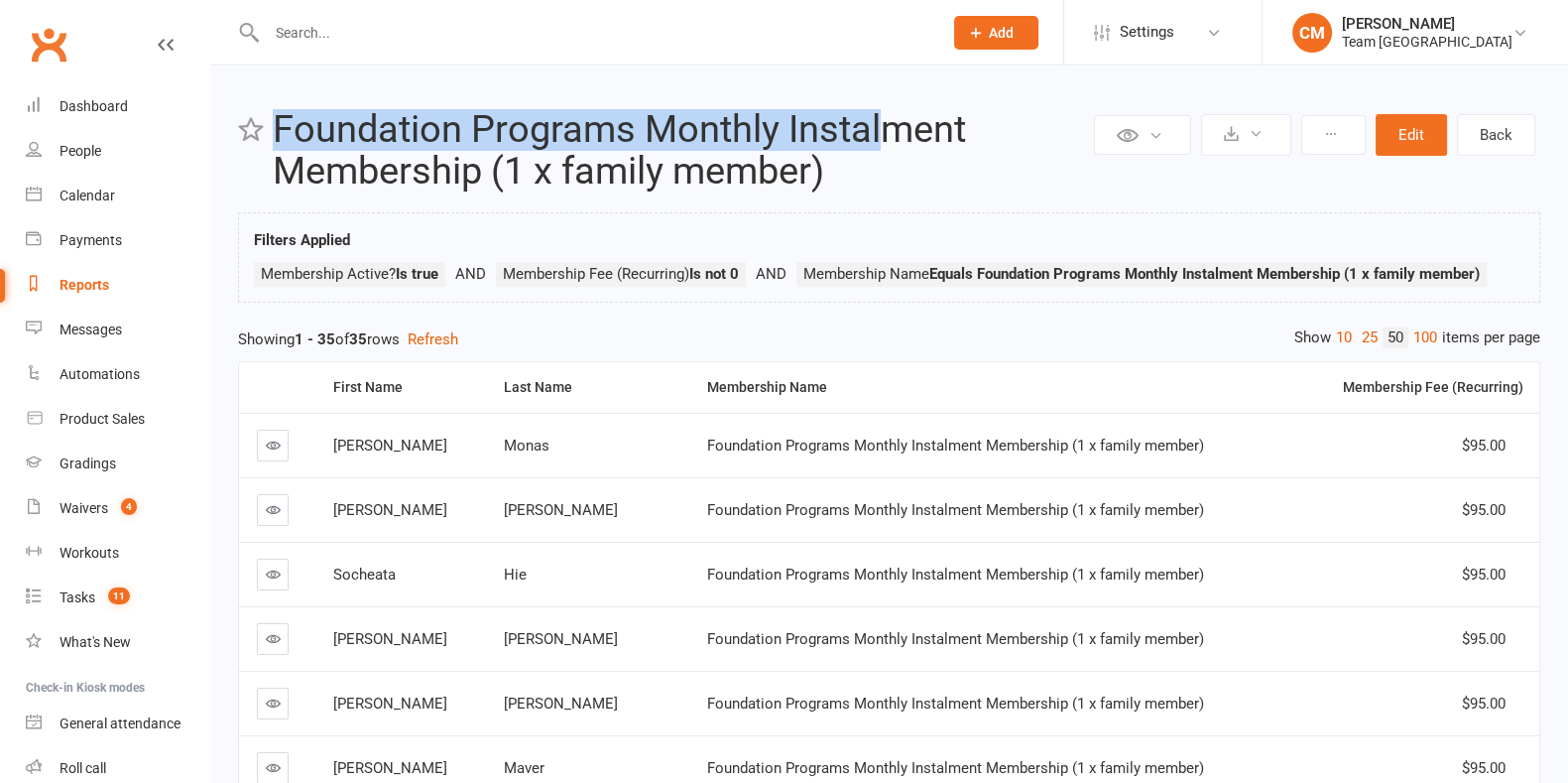 copy on "Foundation Programs Monthly Instal" 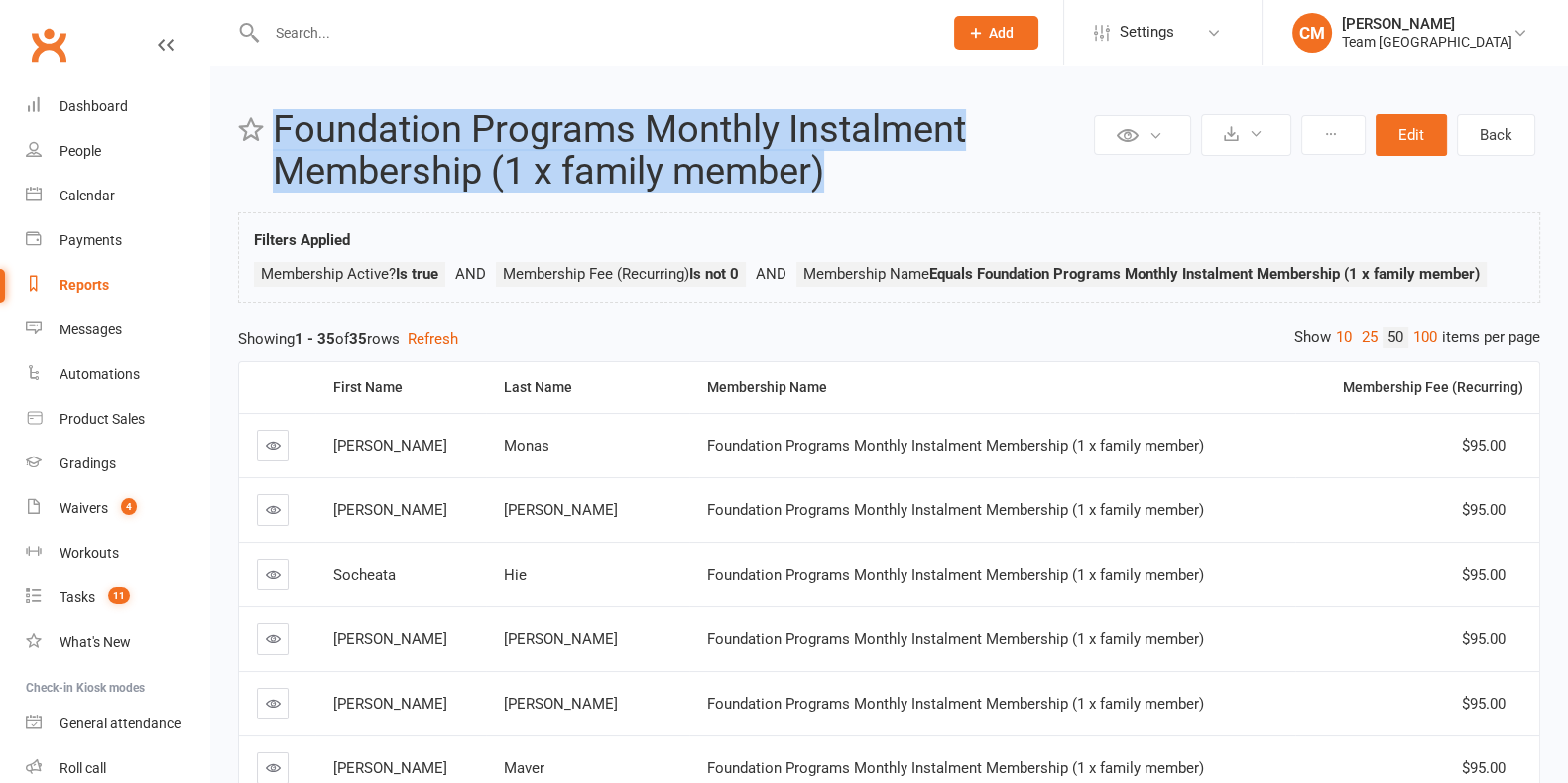 copy on "Foundation Programs Monthly Instalment Membership (1 x family member)" 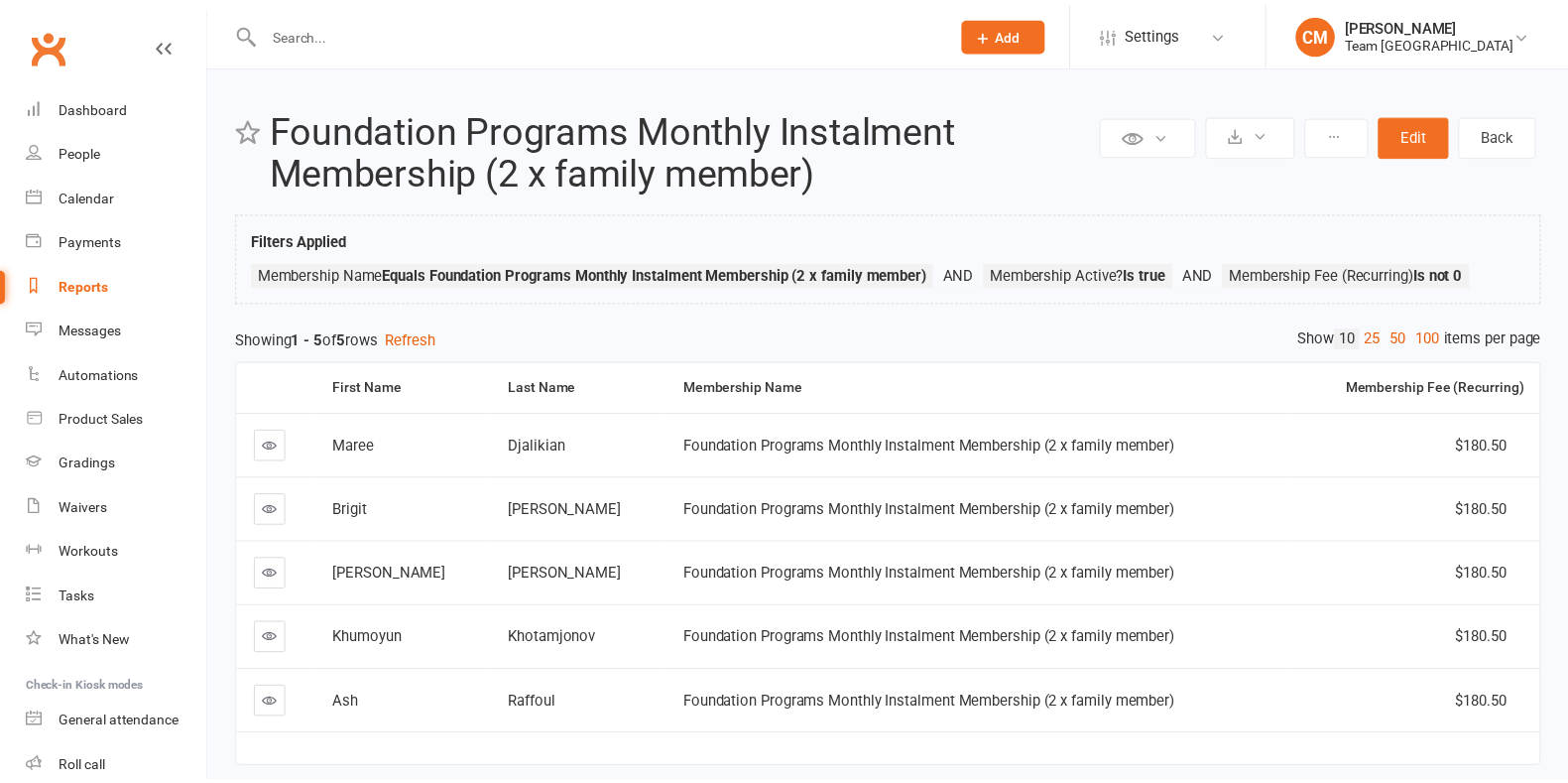 scroll, scrollTop: 0, scrollLeft: 0, axis: both 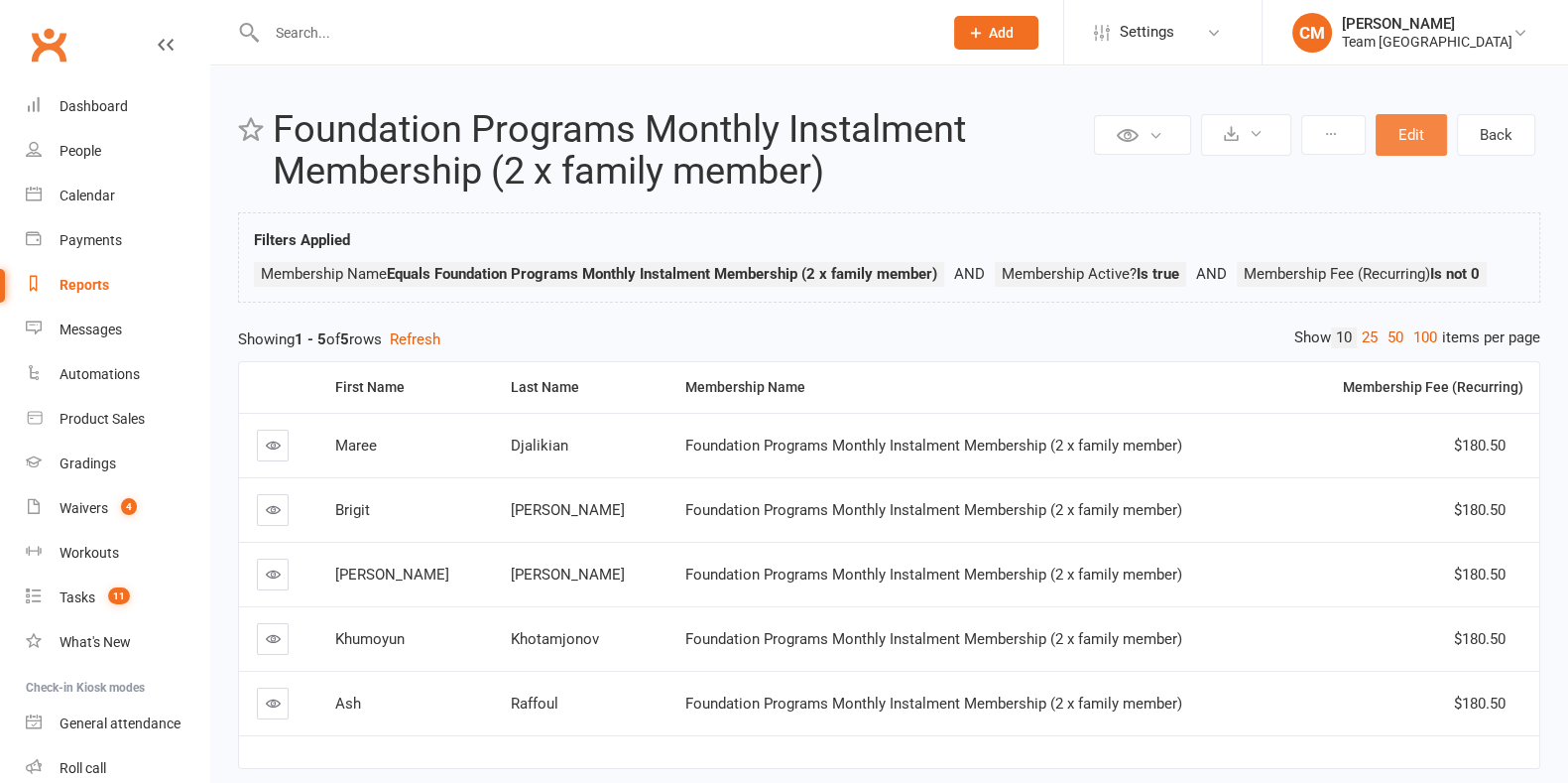 click on "Edit" at bounding box center [1411, 135] 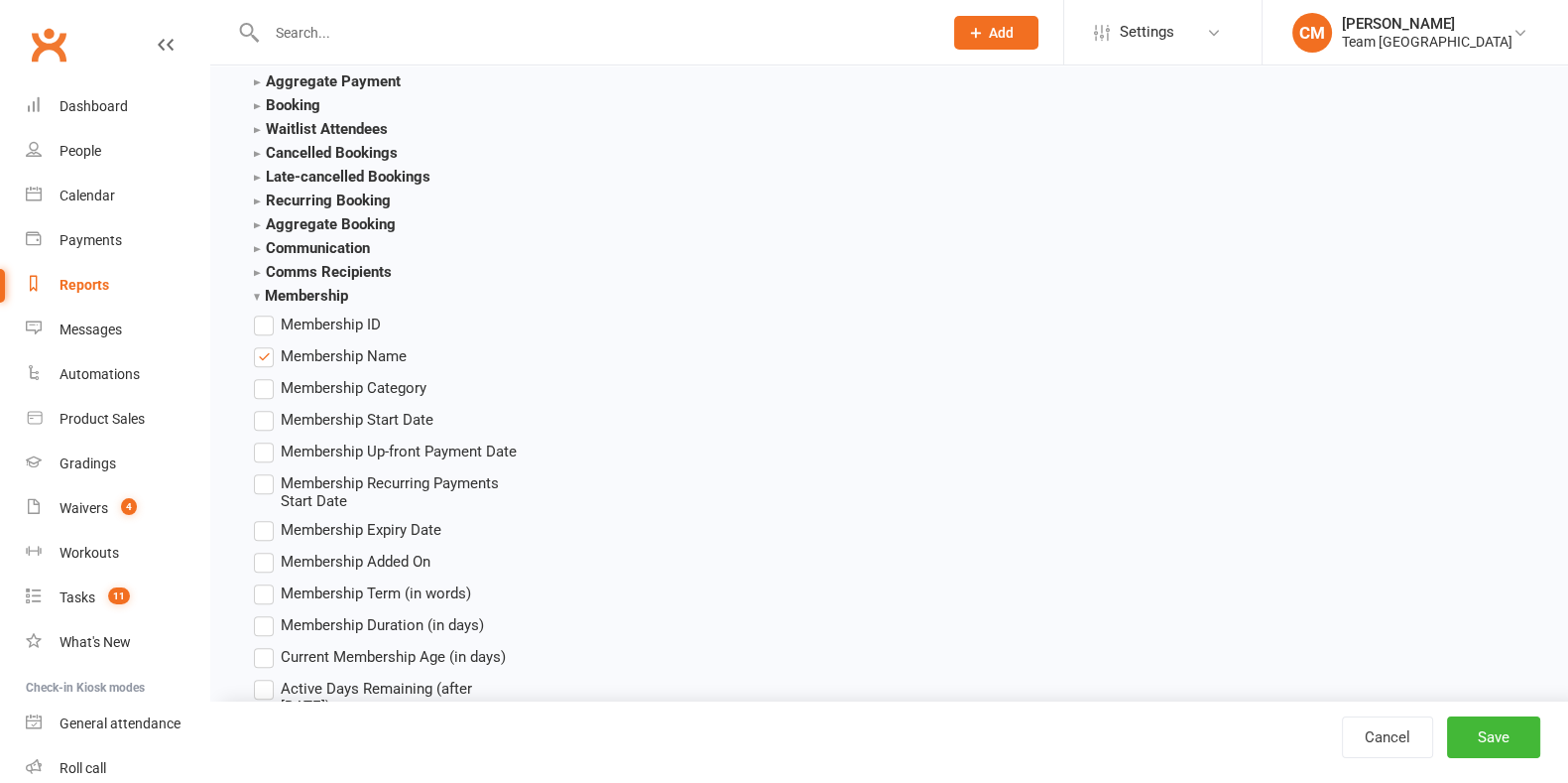 scroll, scrollTop: 2977, scrollLeft: 0, axis: vertical 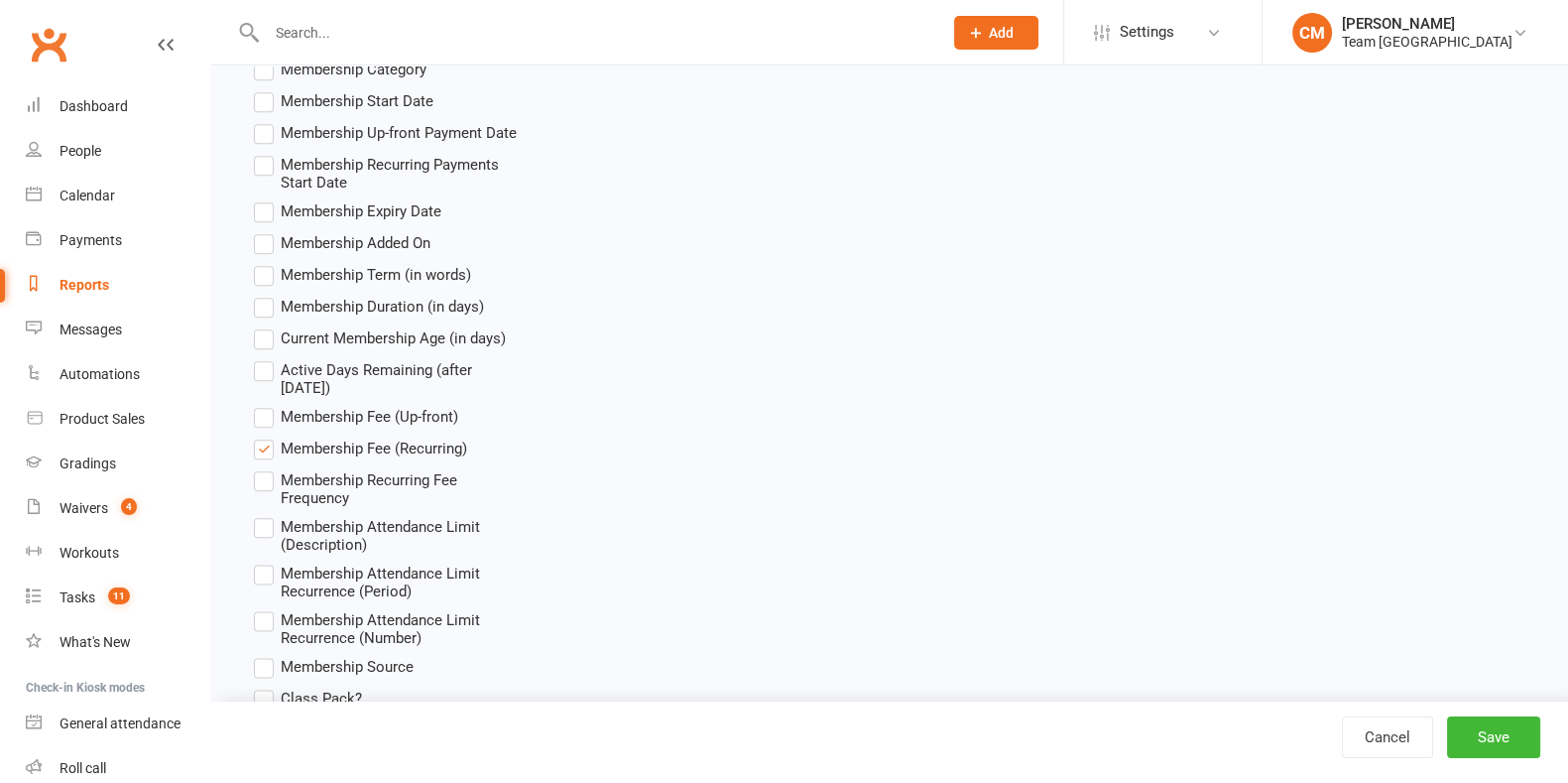click on "Membership Recurring Fee Frequency" at bounding box center (403, 487) 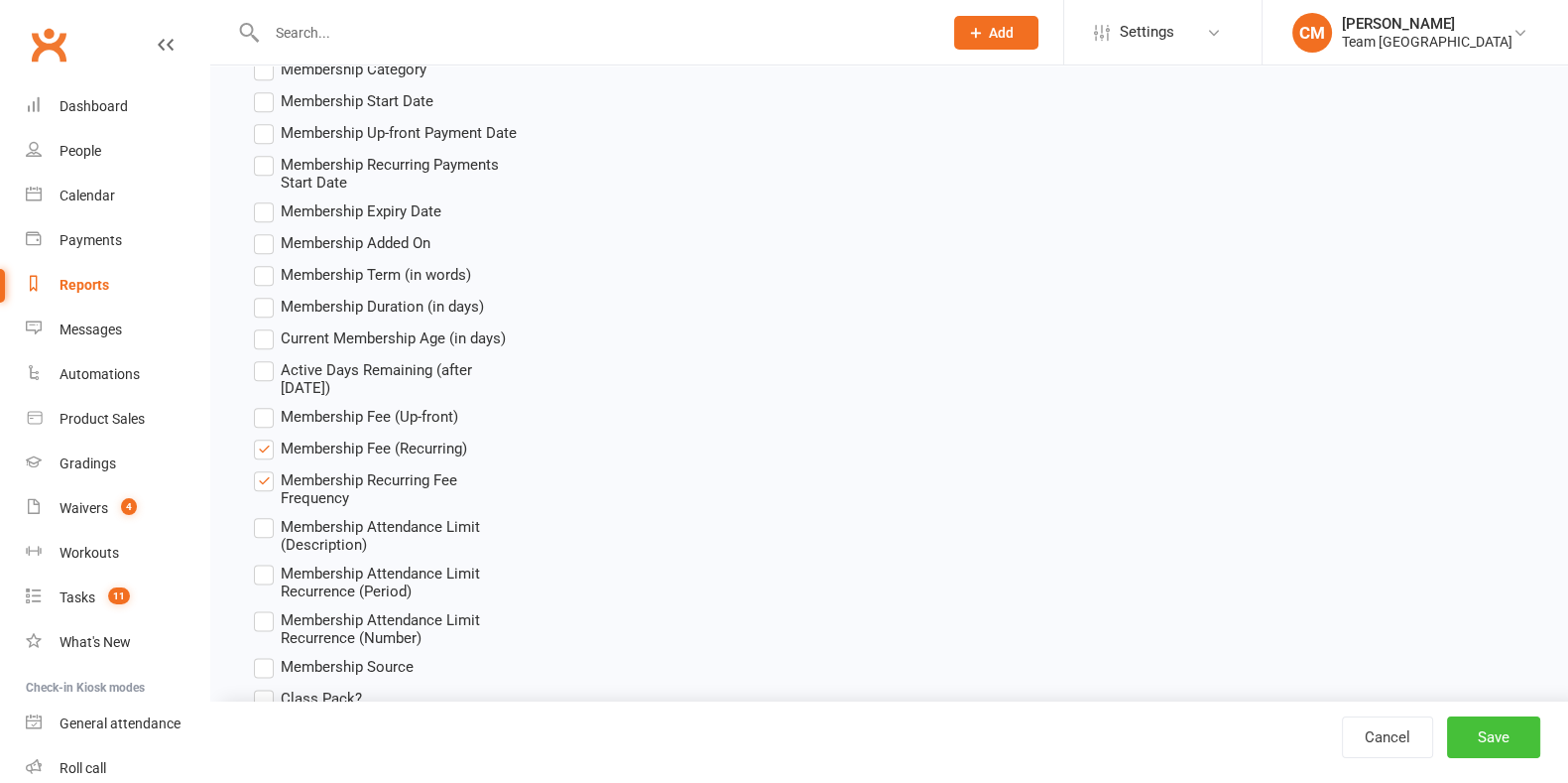 click on "Save" at bounding box center [1494, 737] 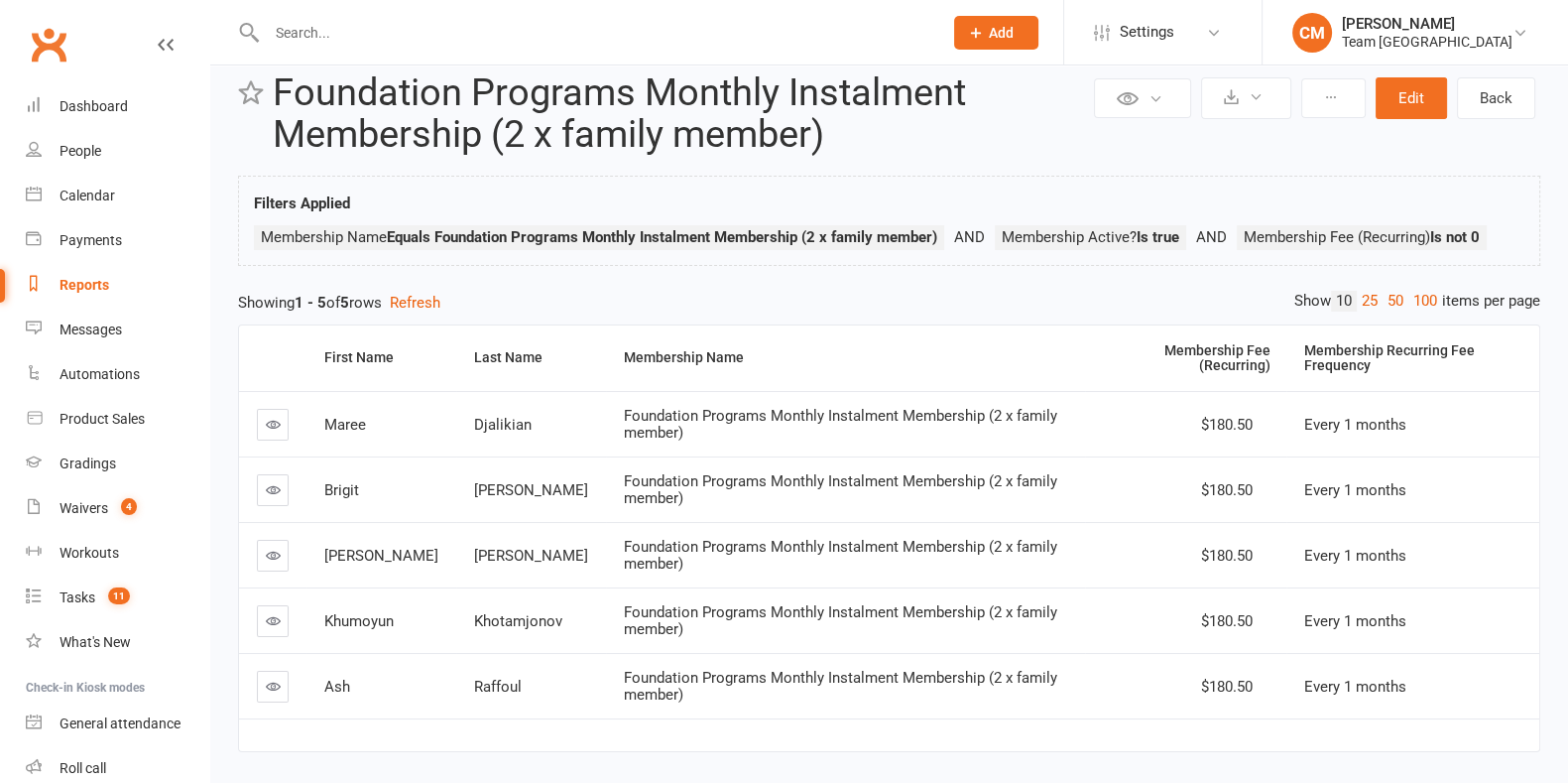 scroll, scrollTop: 0, scrollLeft: 0, axis: both 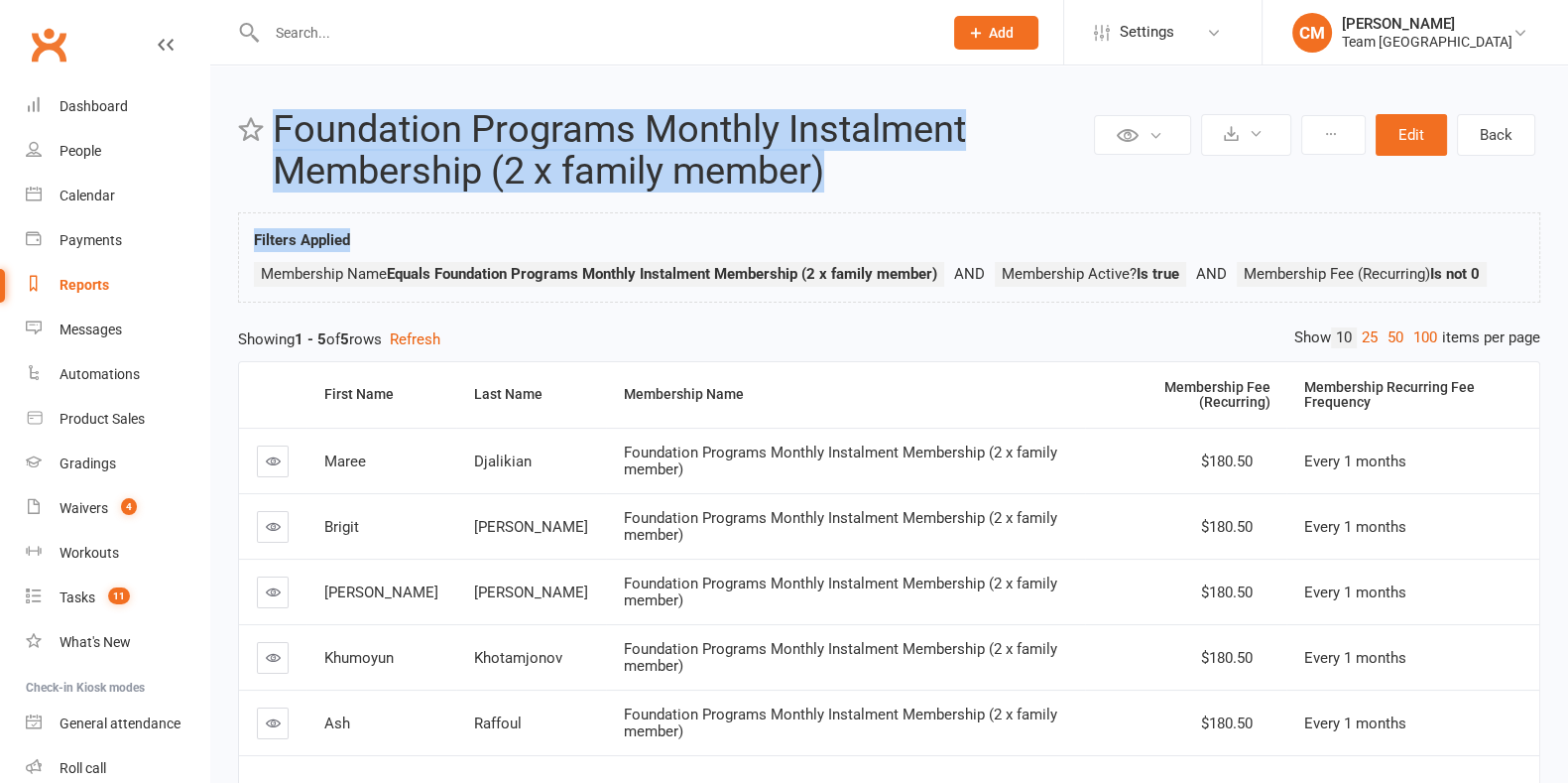 drag, startPoint x: 277, startPoint y: 117, endPoint x: 1049, endPoint y: 208, distance: 777.3448 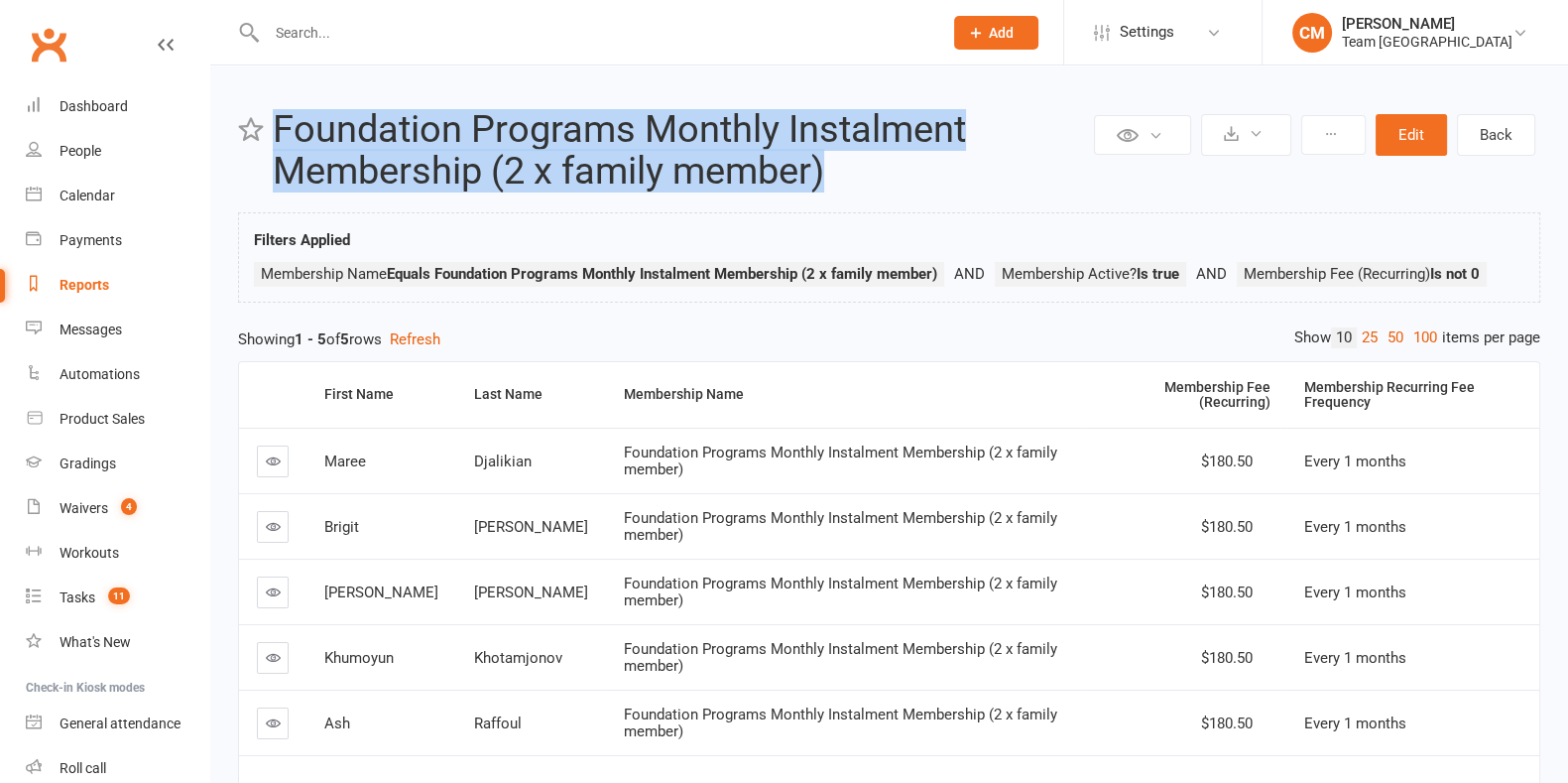 click on "Foundation Programs Monthly Instalment Membership (2 x family member)" at bounding box center (680, 151) 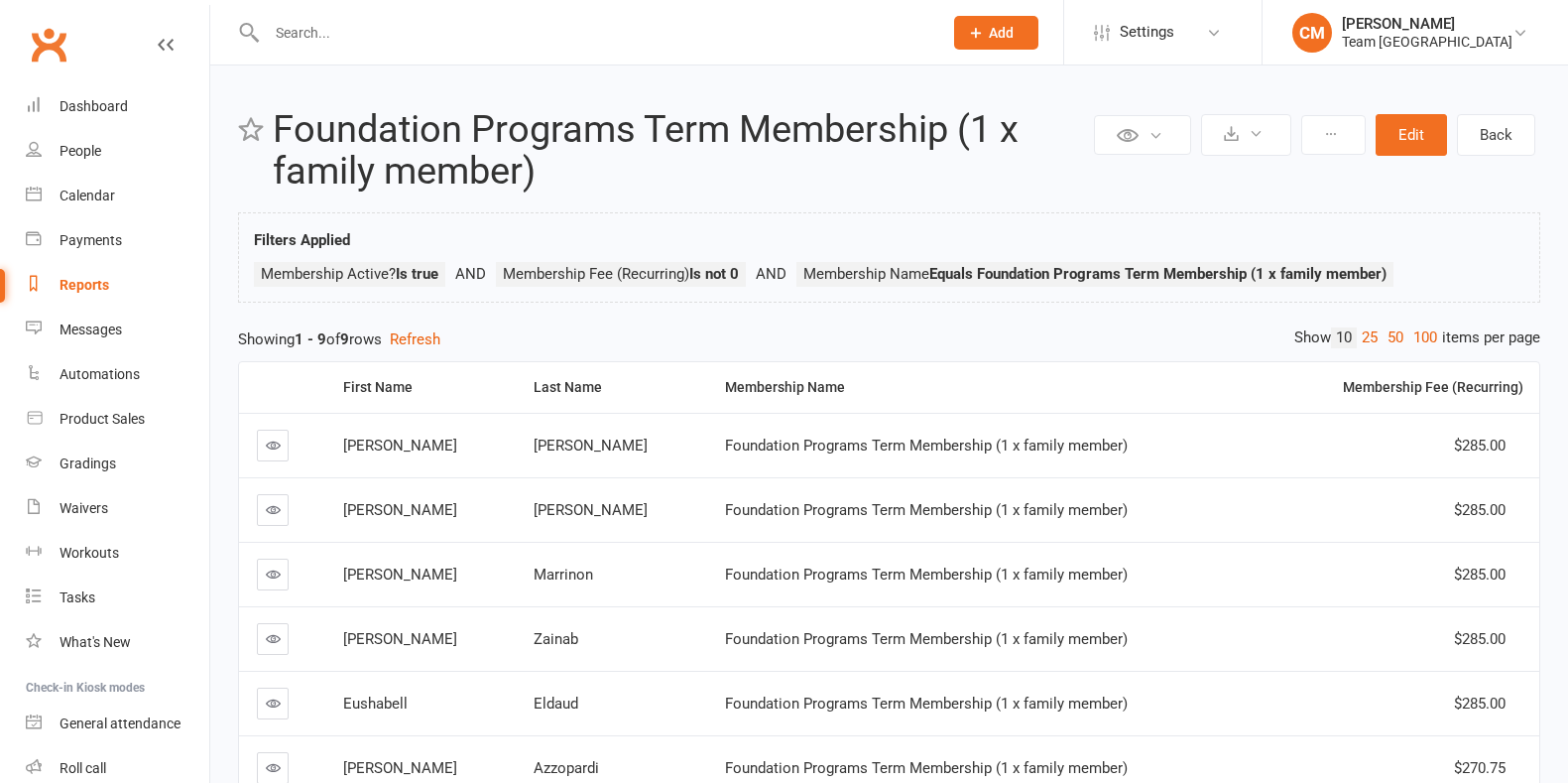 scroll, scrollTop: 0, scrollLeft: 0, axis: both 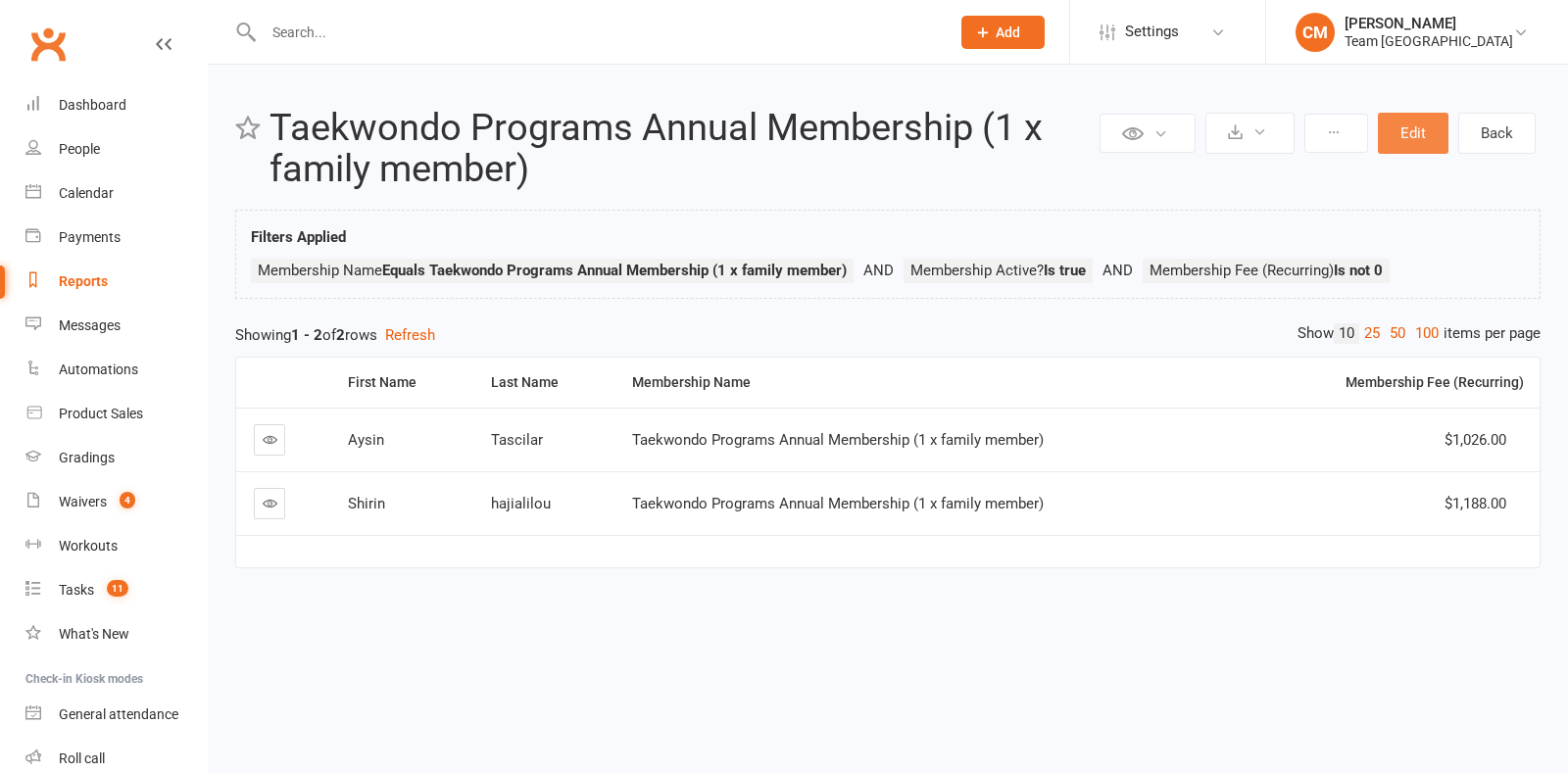 click on "Edit" at bounding box center (1413, 133) 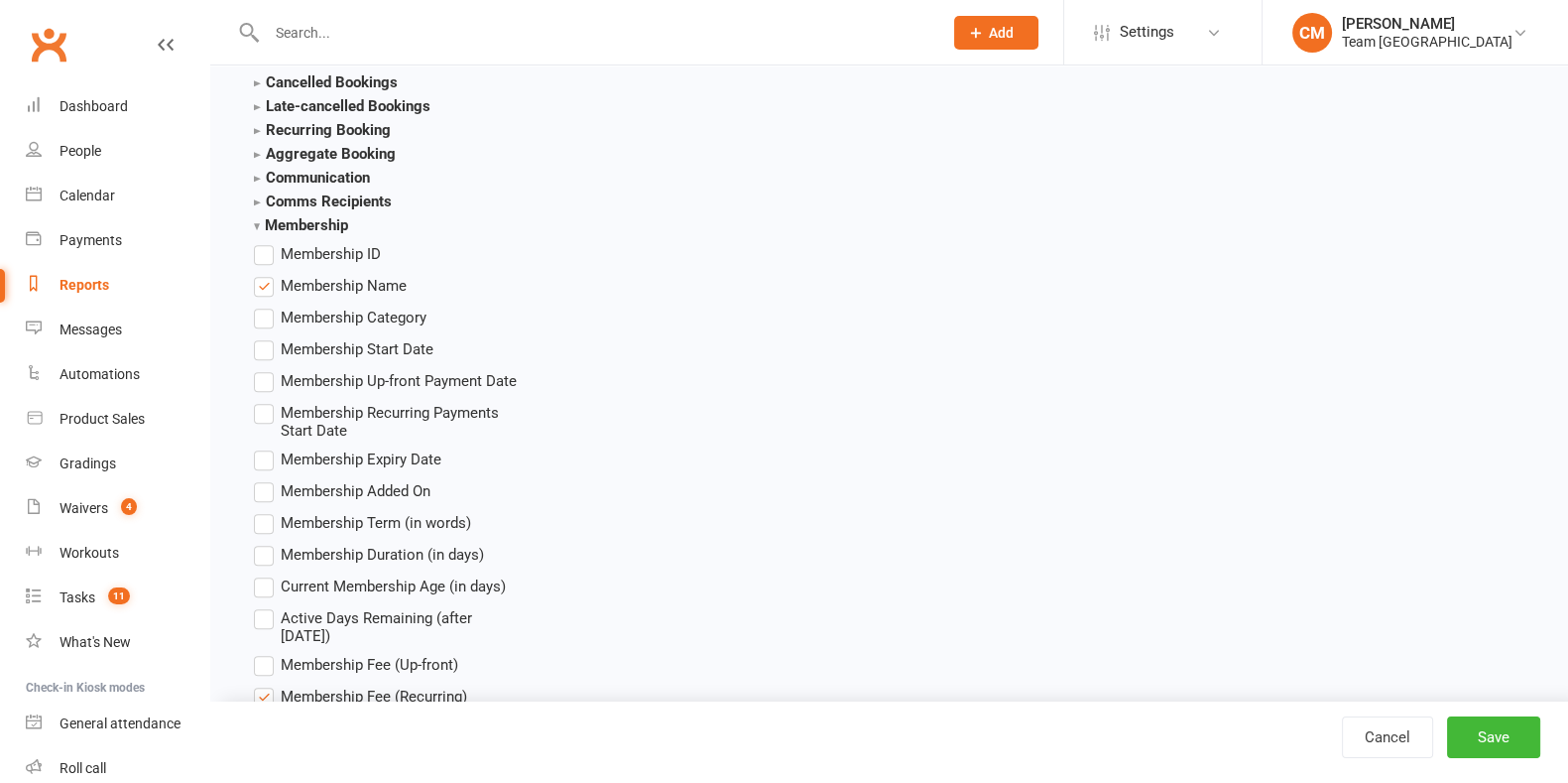 scroll, scrollTop: 2977, scrollLeft: 0, axis: vertical 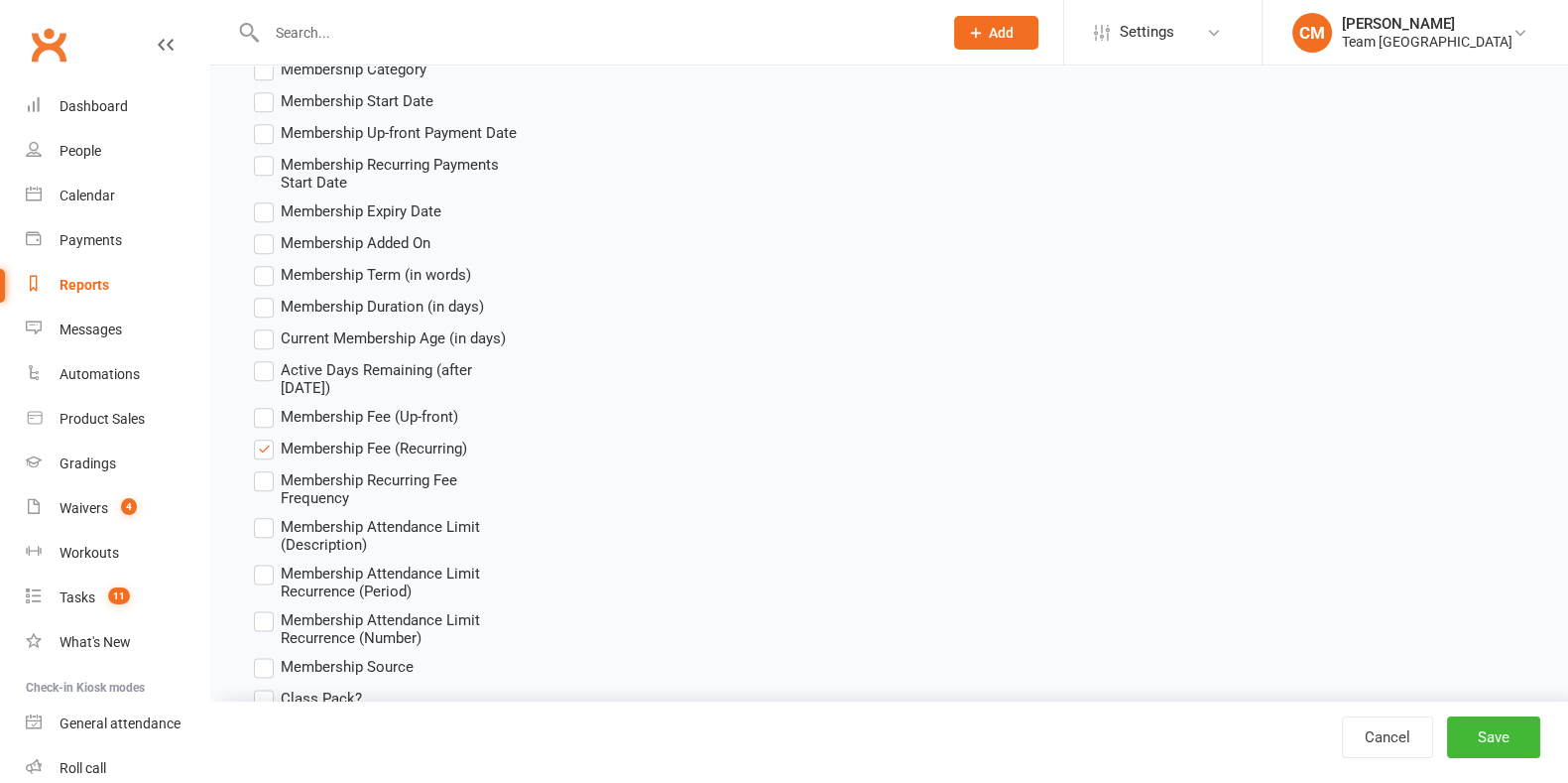 click on "Membership Fee (Recurring)" at bounding box center (360, 449) 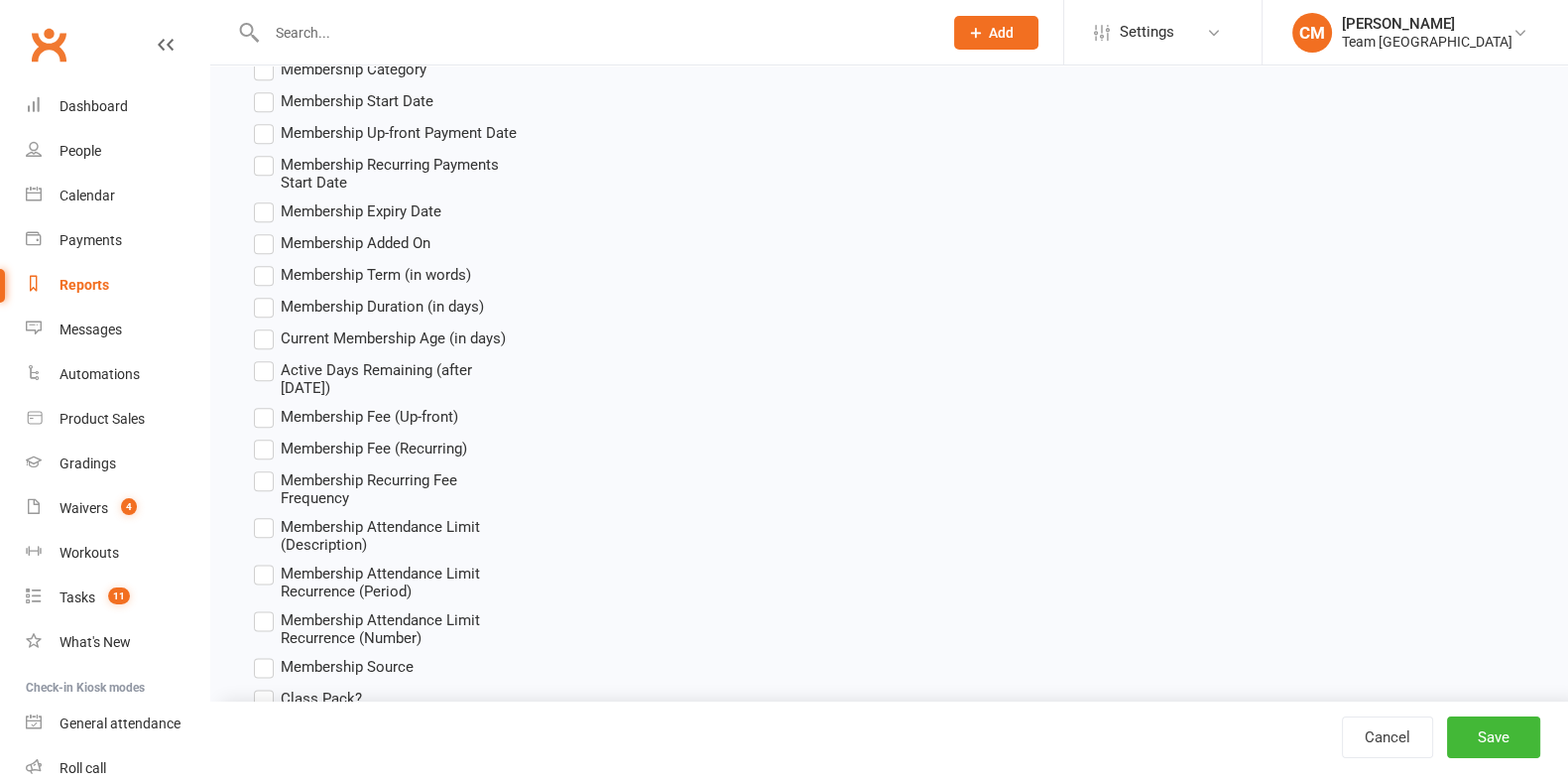 click on "Membership Fee (Recurring)" at bounding box center [360, 449] 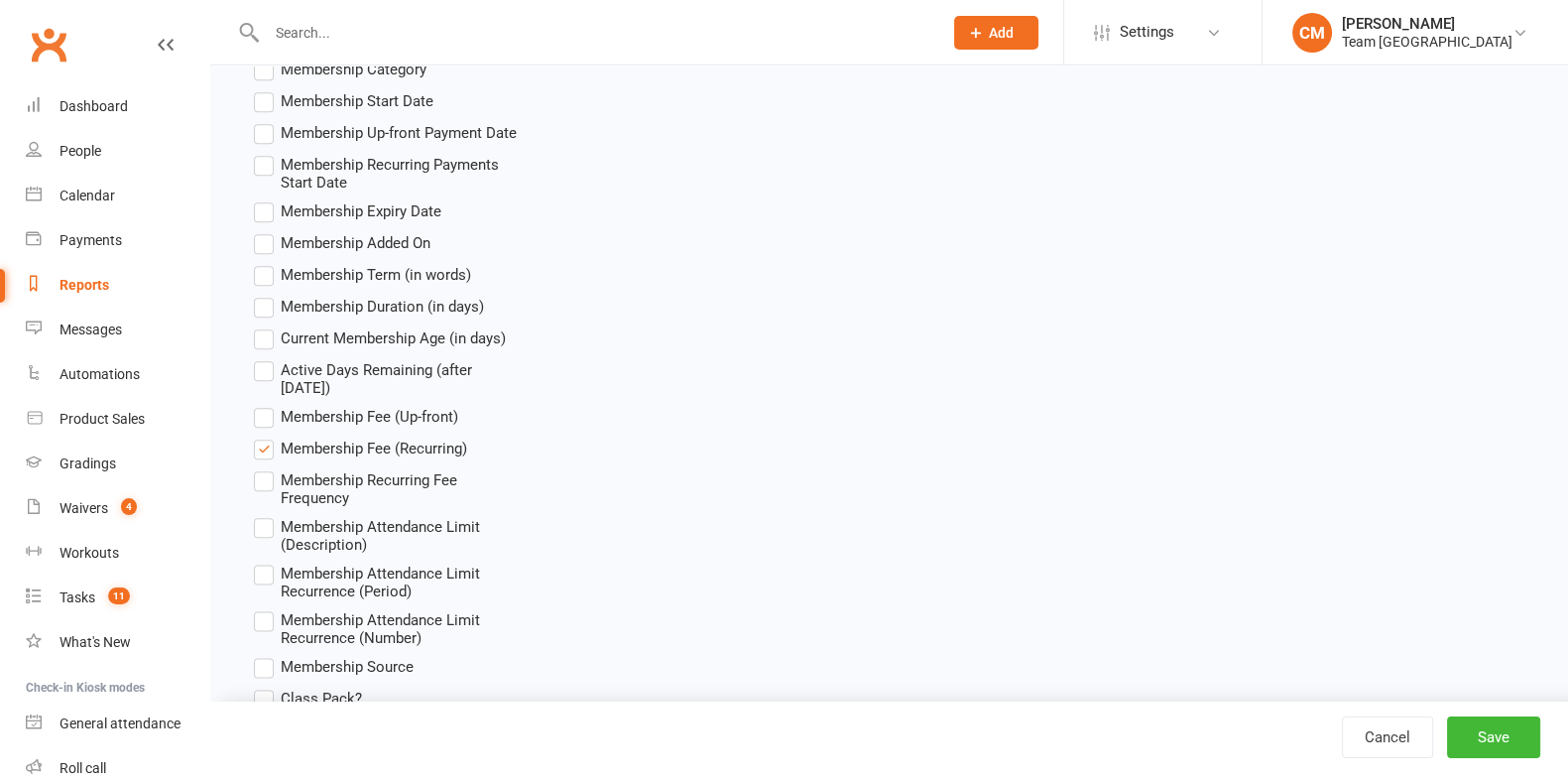click on "Membership Recurring Fee Frequency" at bounding box center [403, 487] 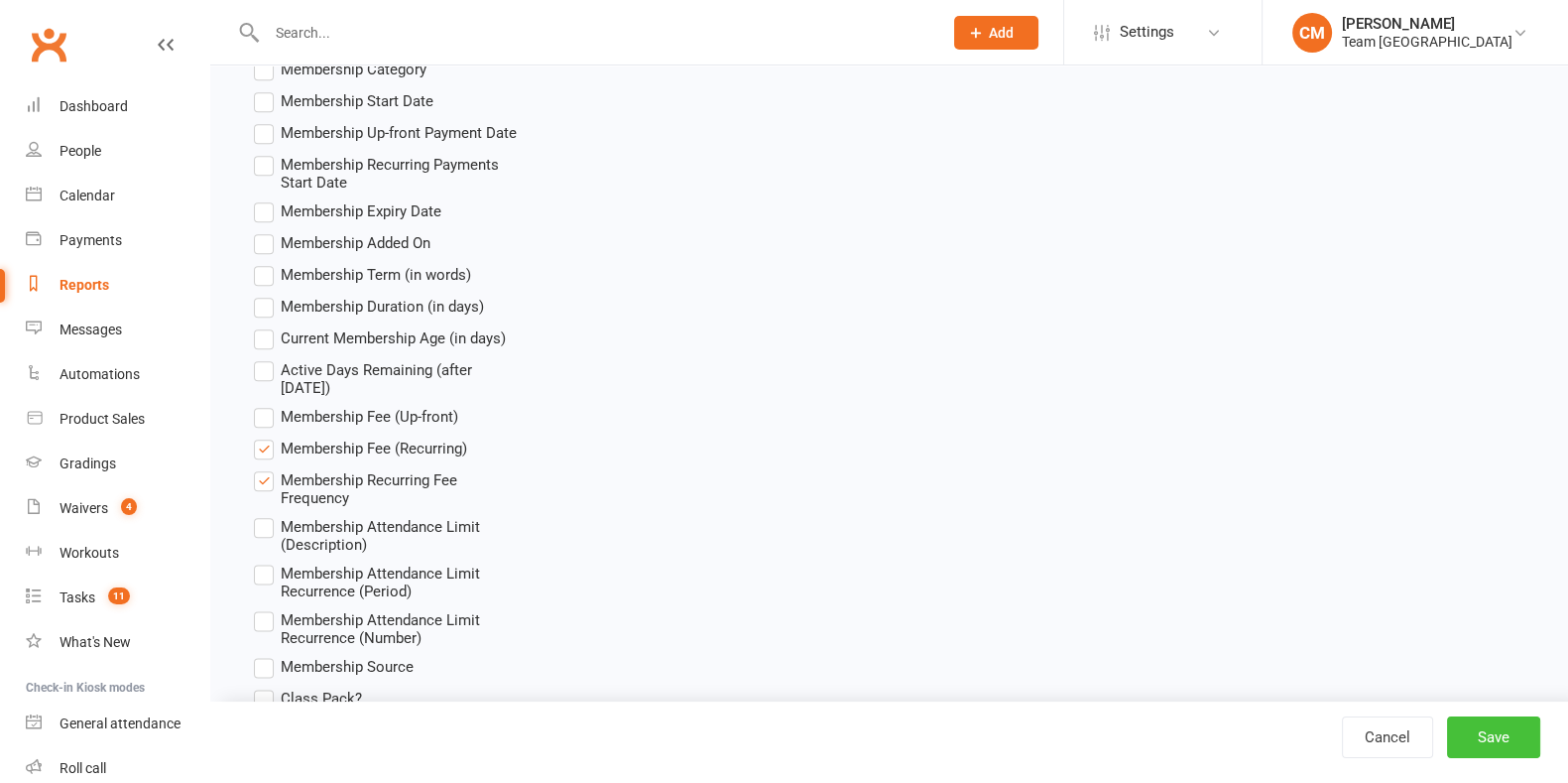 click on "Save" at bounding box center [1494, 737] 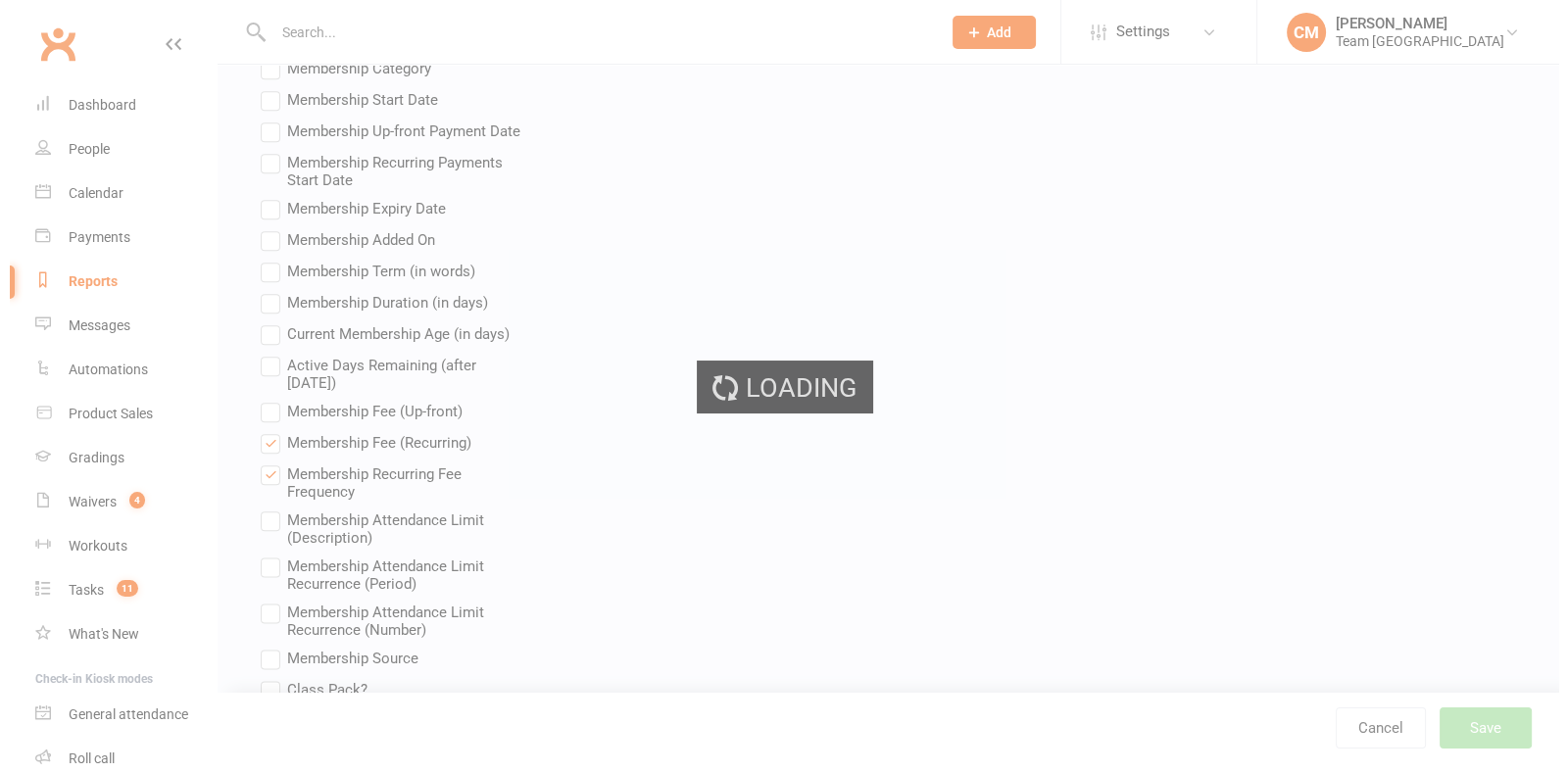scroll, scrollTop: 0, scrollLeft: 0, axis: both 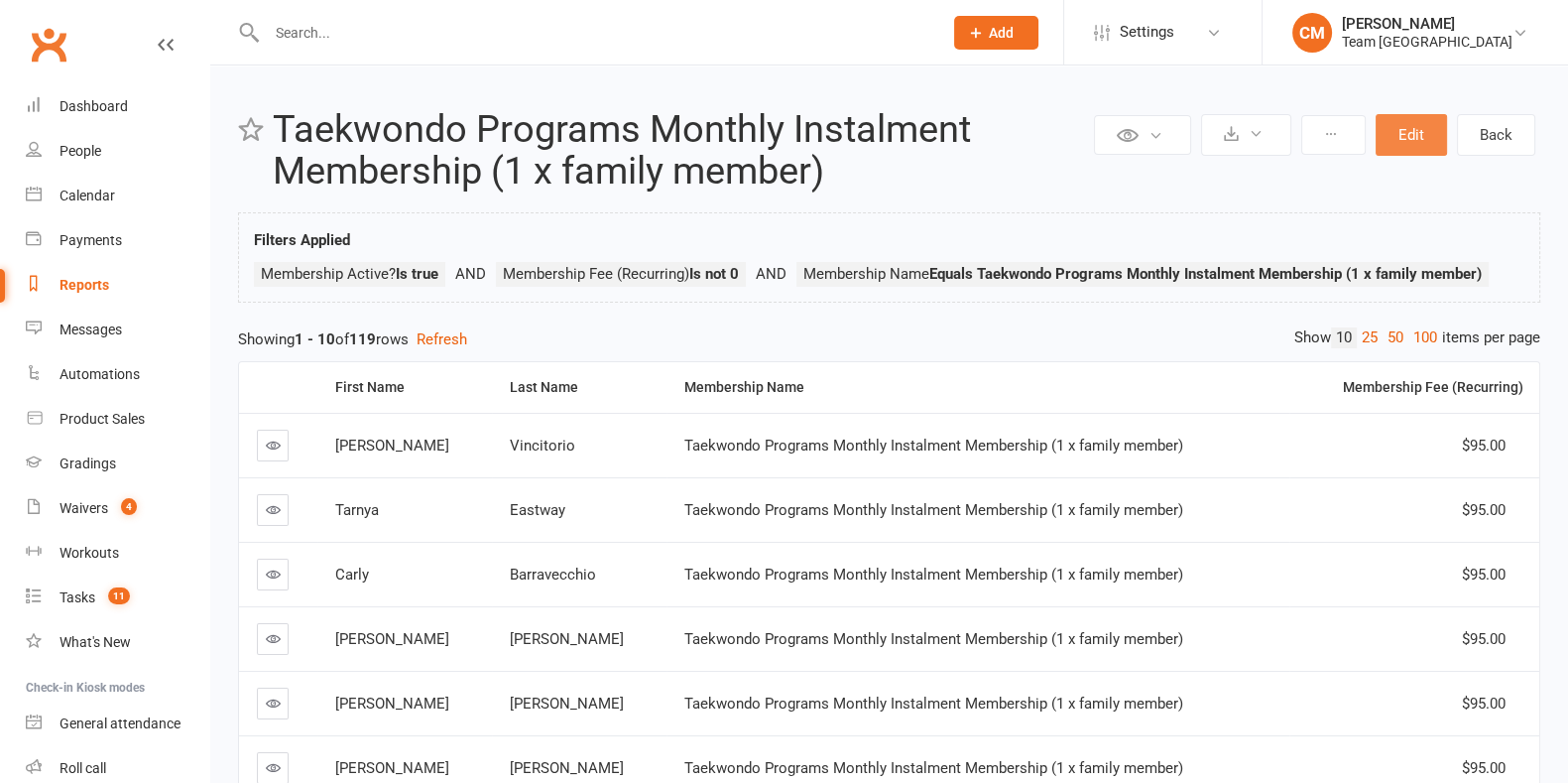 click on "Edit" at bounding box center [1411, 135] 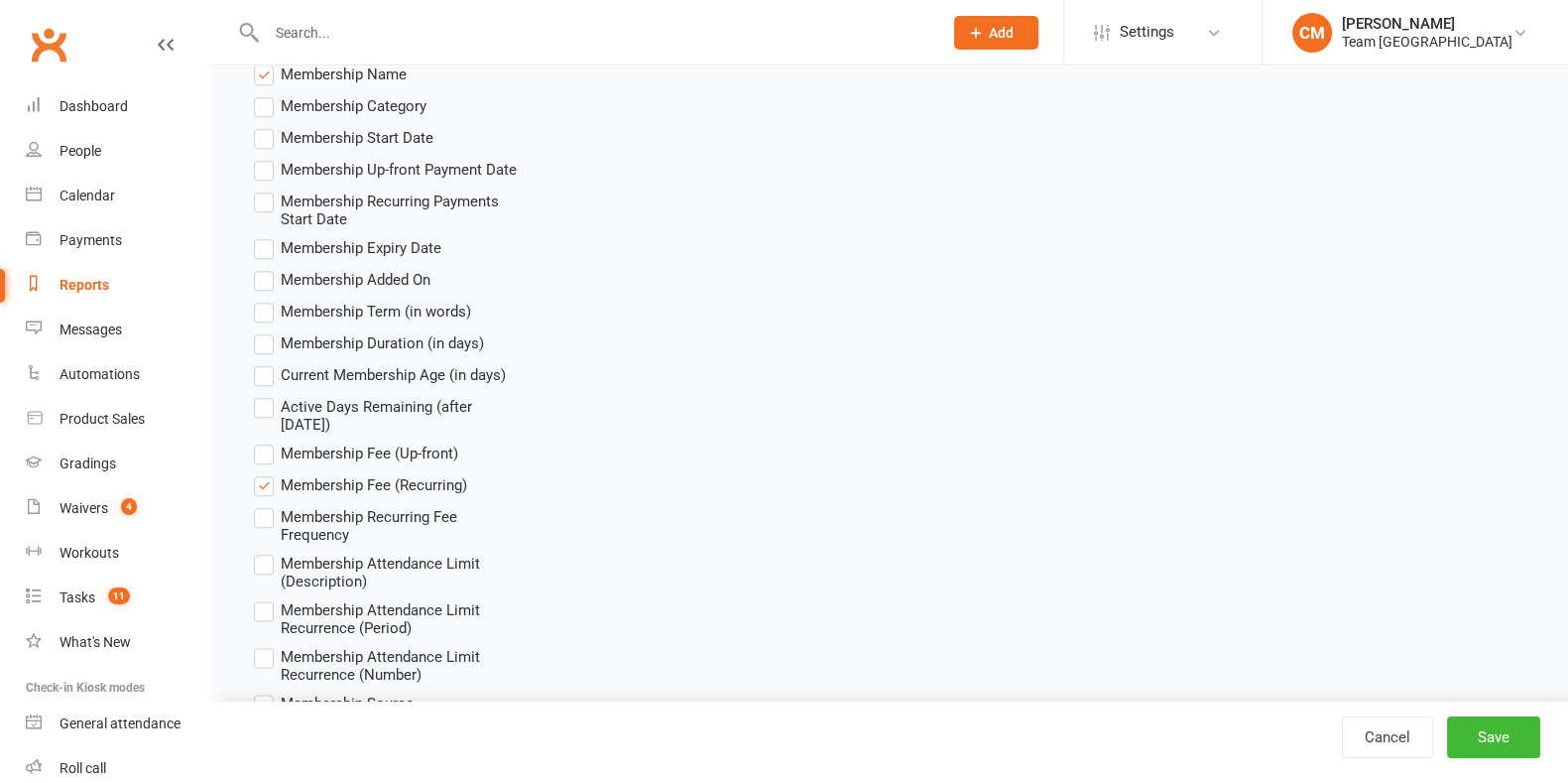 scroll, scrollTop: 3100, scrollLeft: 0, axis: vertical 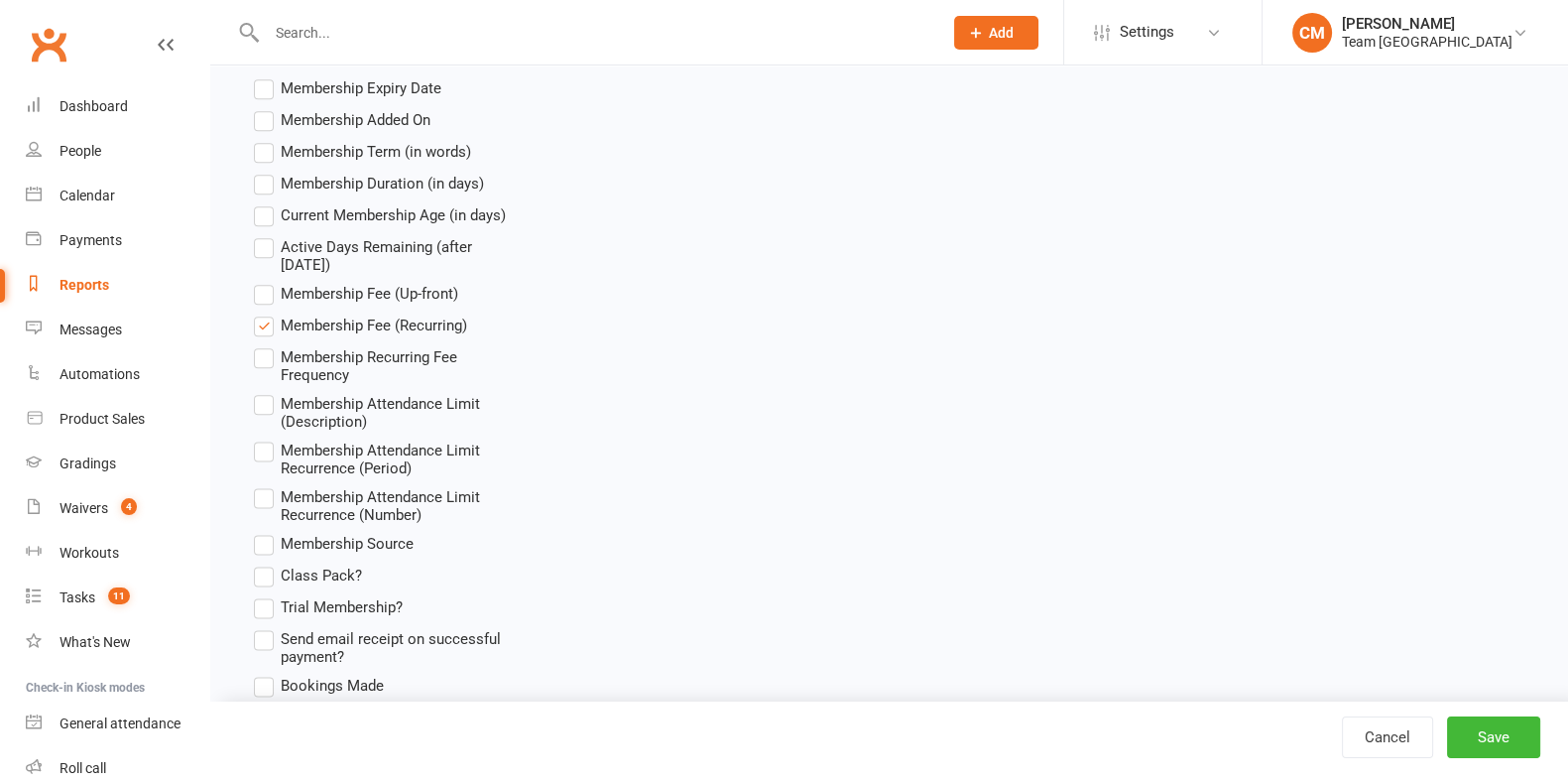 click on "Membership Recurring Fee Frequency" at bounding box center (390, 364) 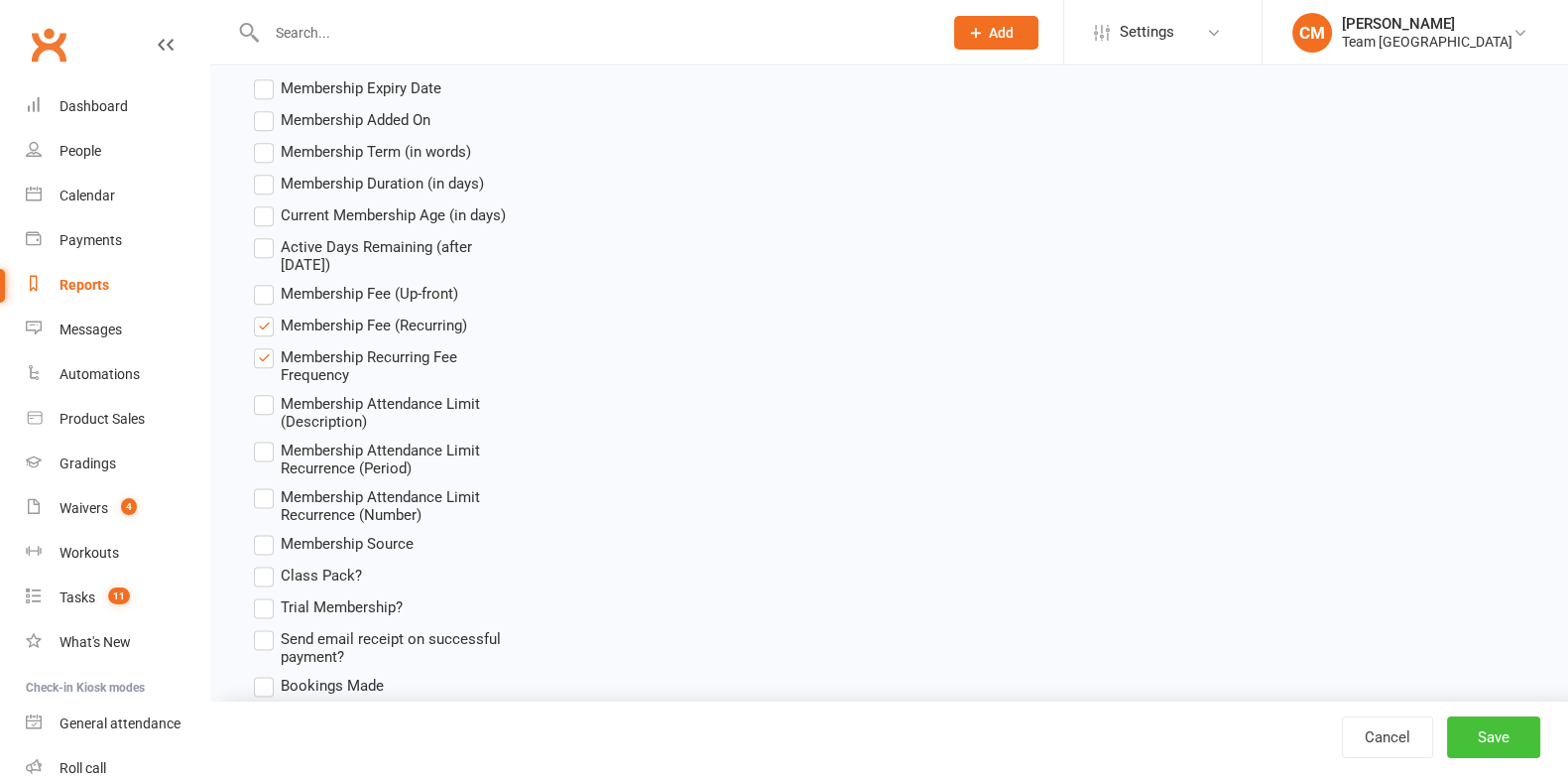 click on "Save" at bounding box center [1494, 737] 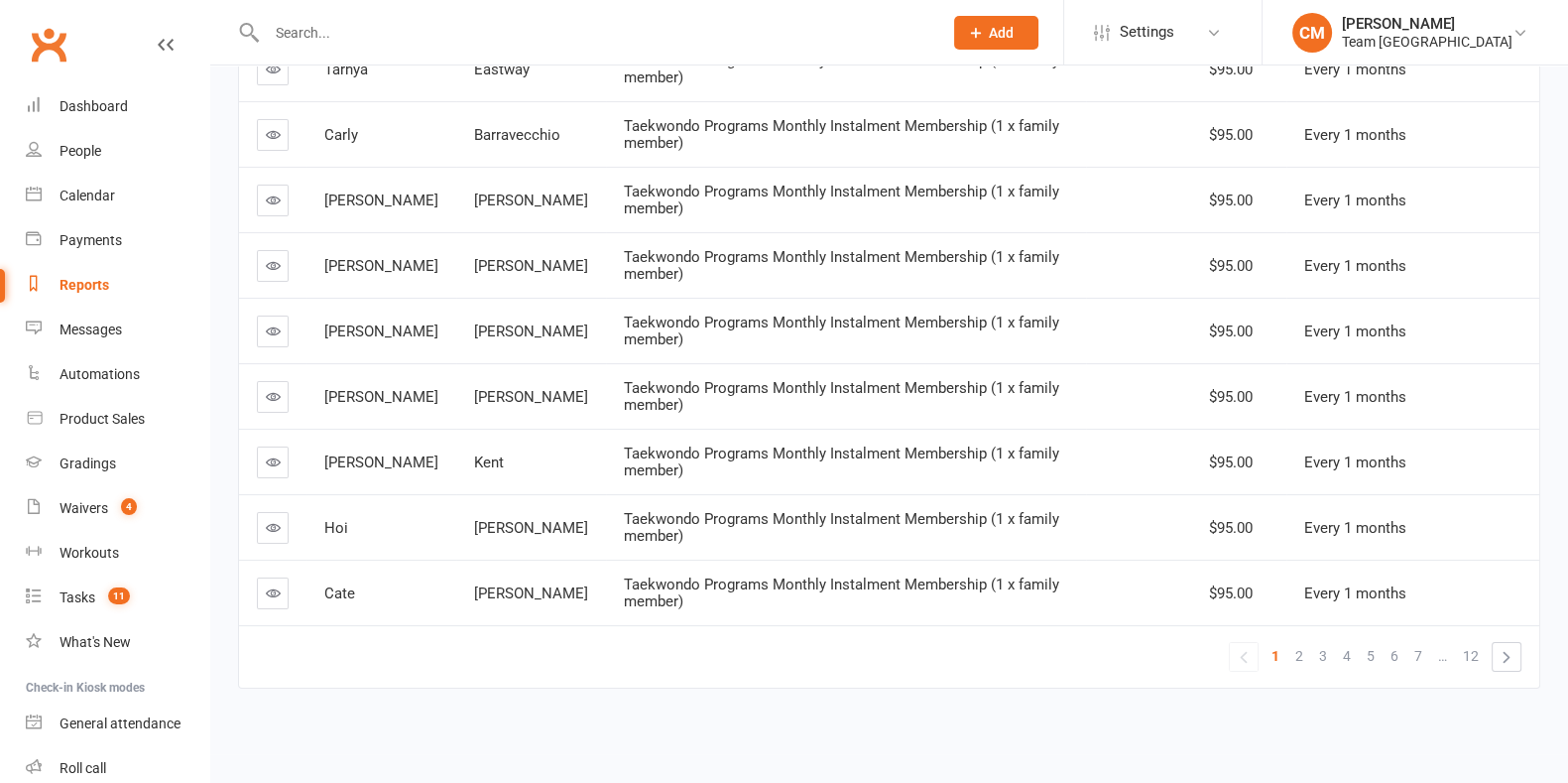 scroll, scrollTop: 0, scrollLeft: 0, axis: both 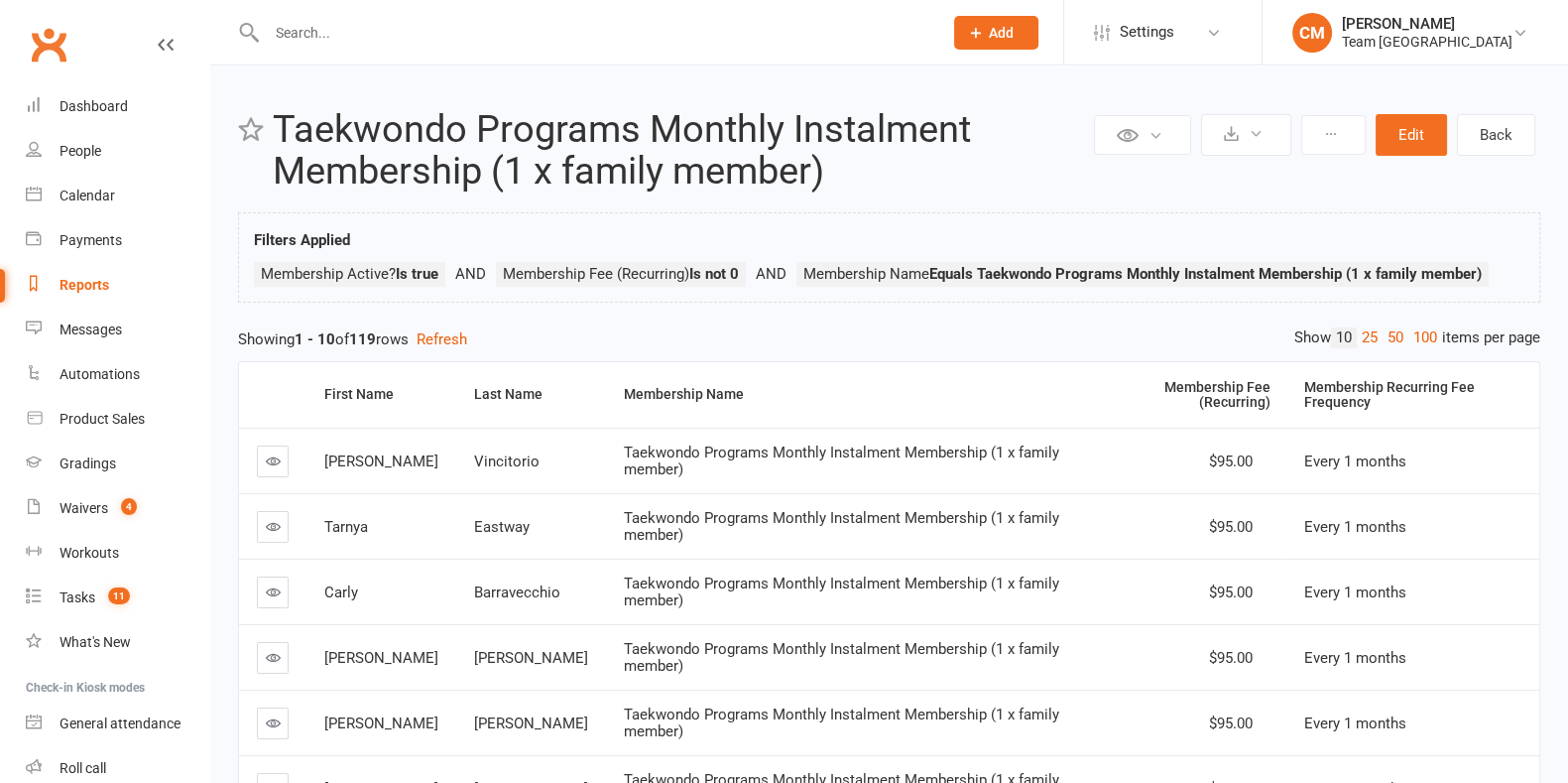 click on "100" at bounding box center (1425, 337) 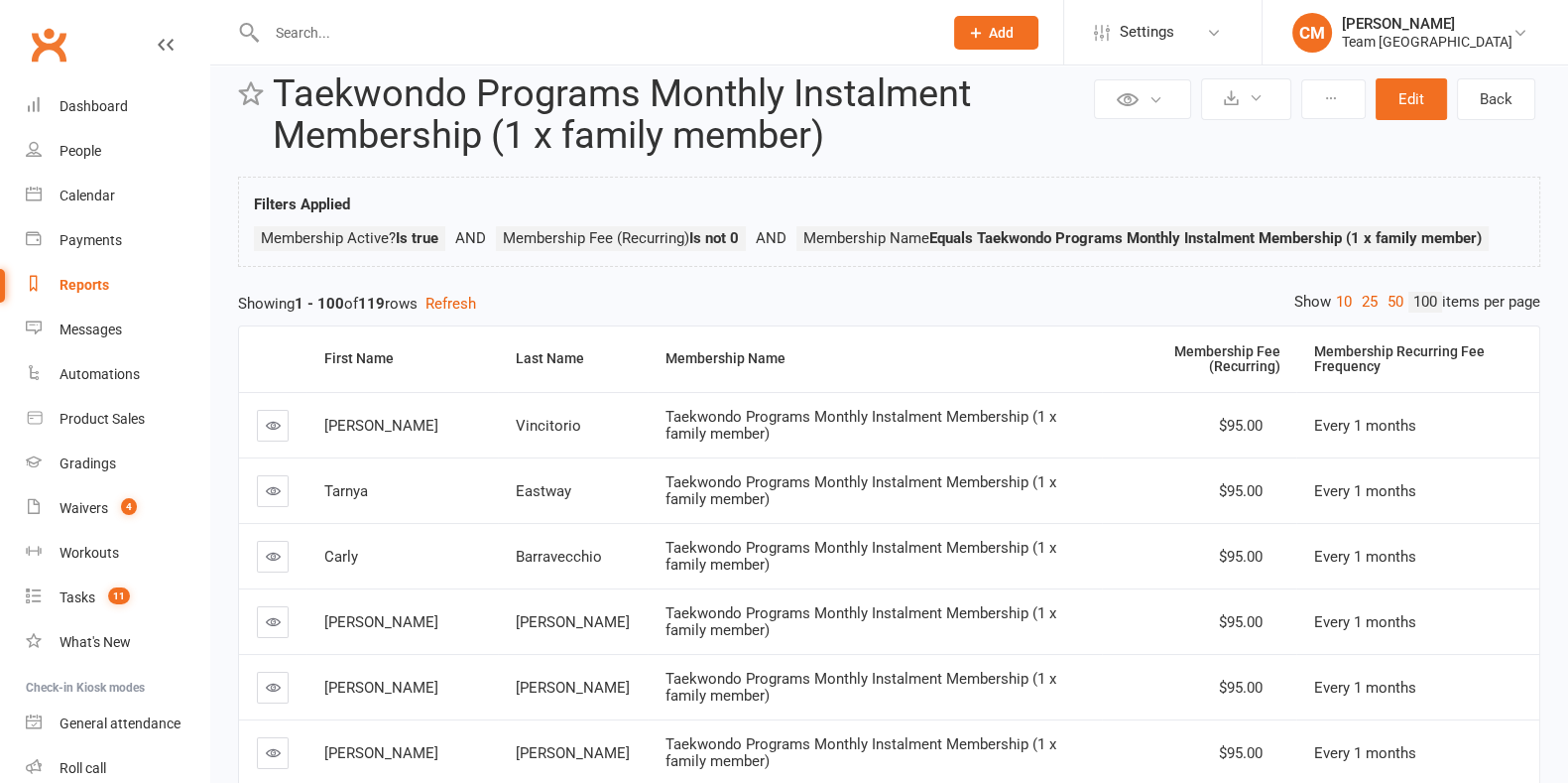 scroll, scrollTop: 0, scrollLeft: 0, axis: both 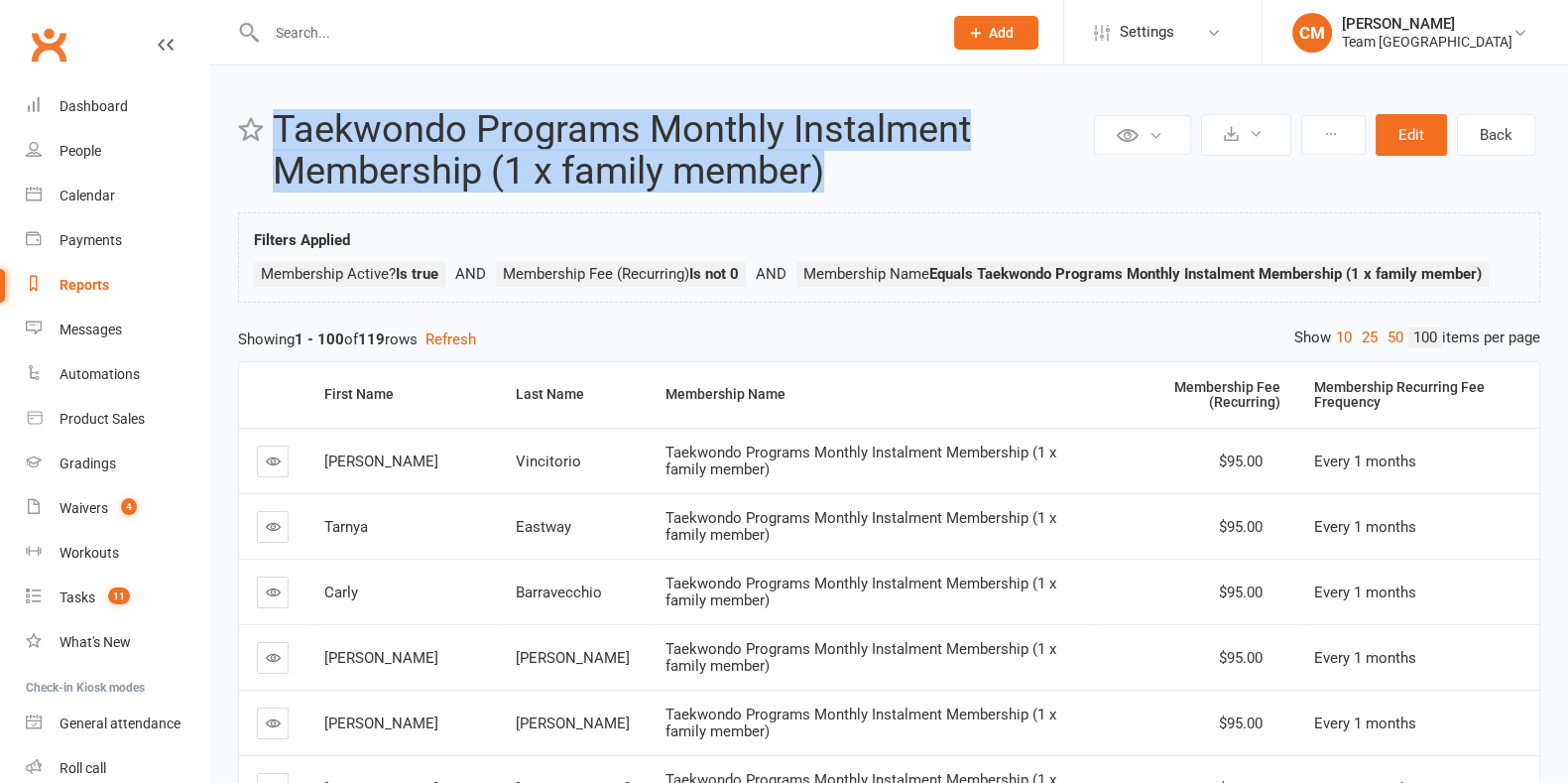 copy on "Taekwondo Programs Monthly Instalment Membership (1 x family member)" 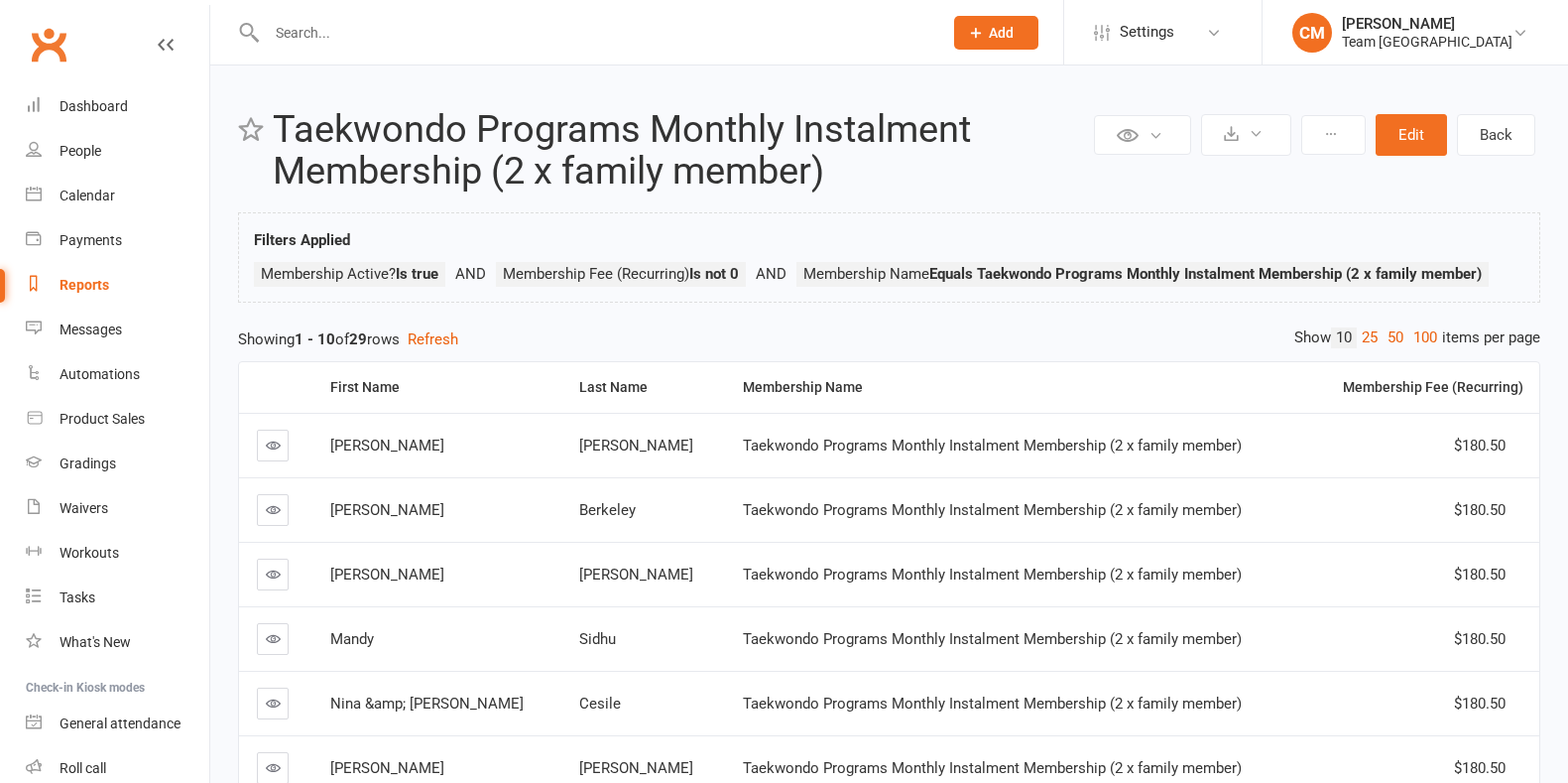 scroll, scrollTop: 0, scrollLeft: 0, axis: both 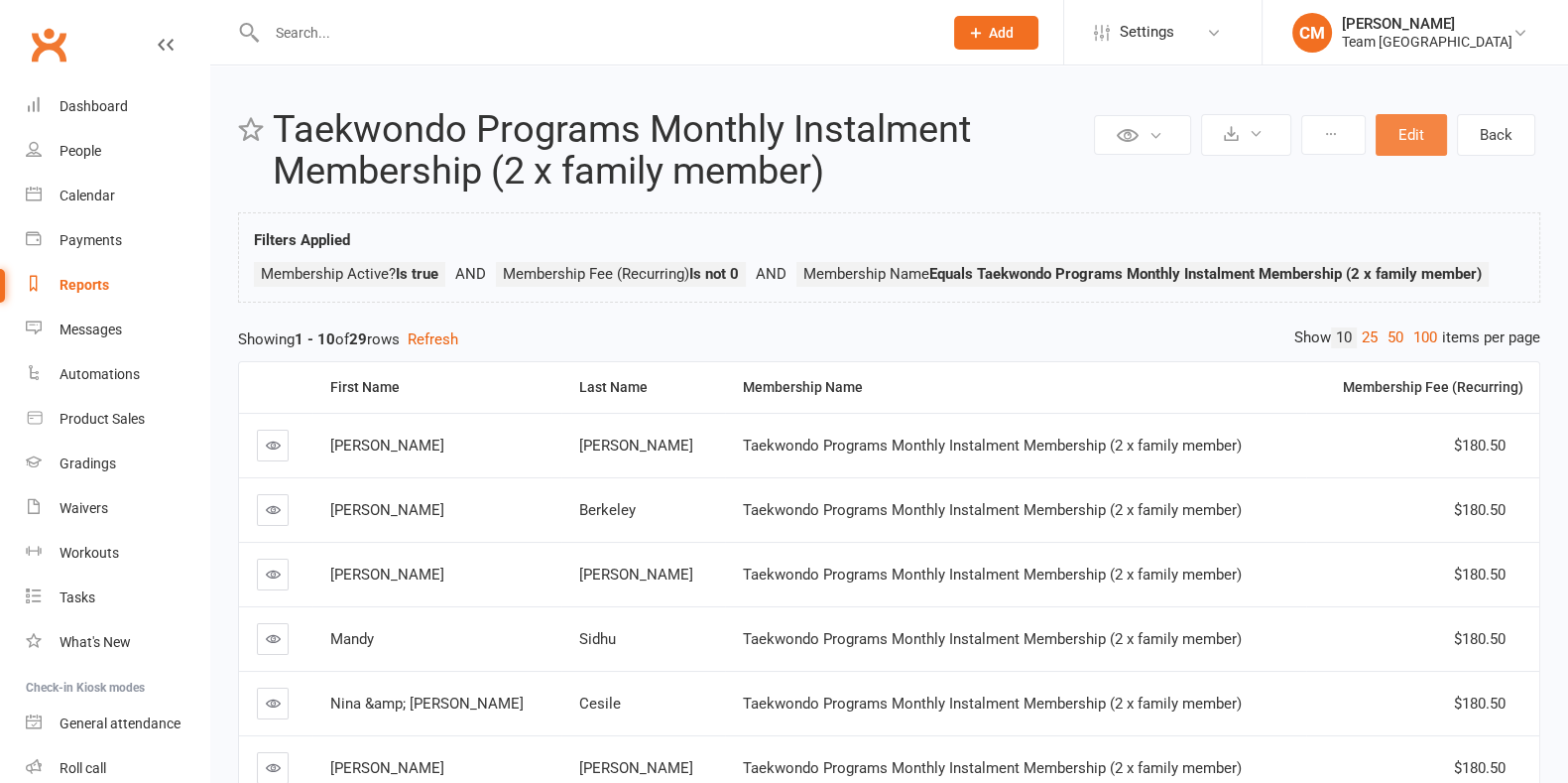 click on "Edit" at bounding box center (1411, 135) 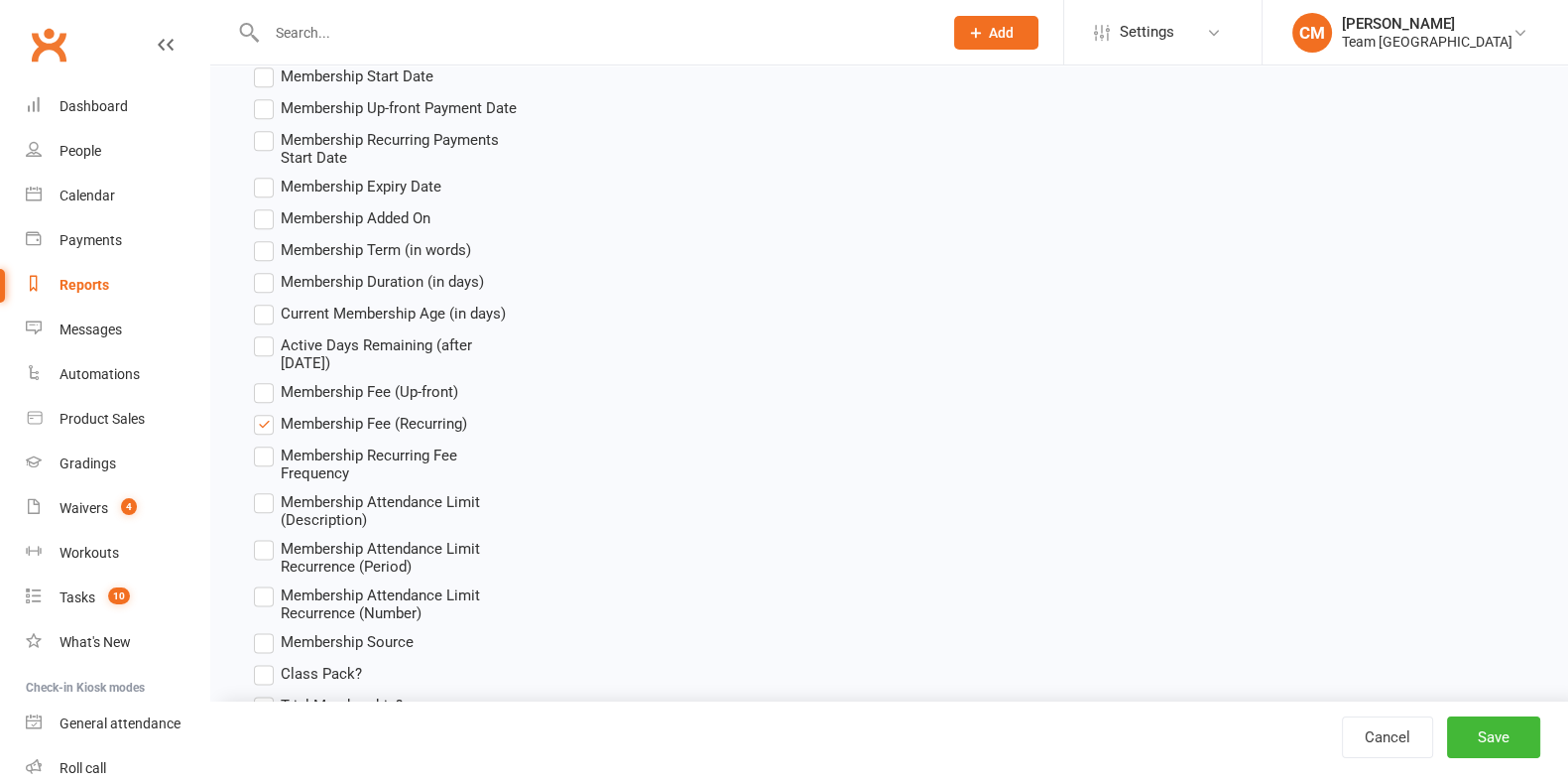 scroll, scrollTop: 2853, scrollLeft: 0, axis: vertical 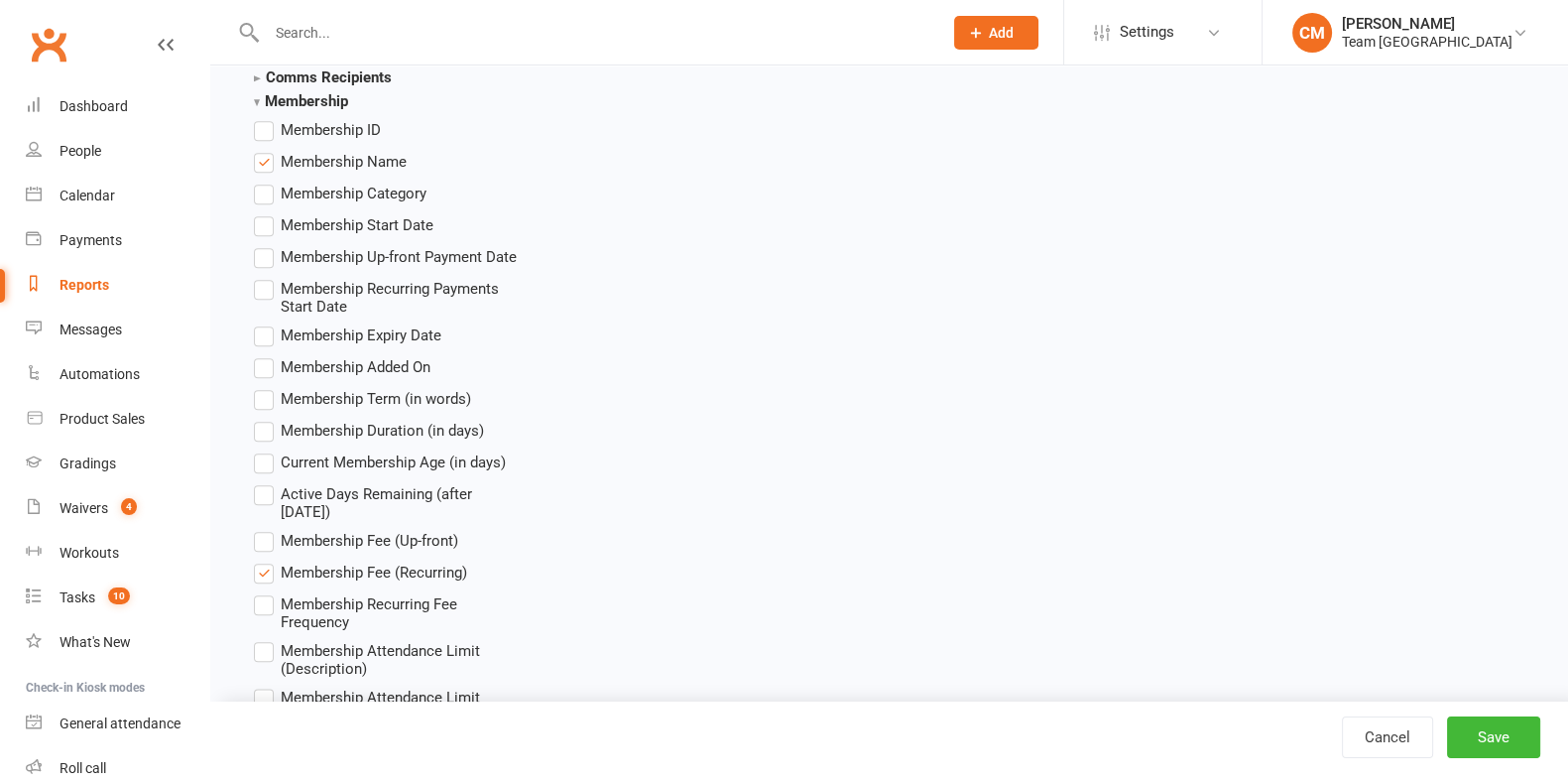 click on "Membership Recurring Fee Frequency" at bounding box center (403, 611) 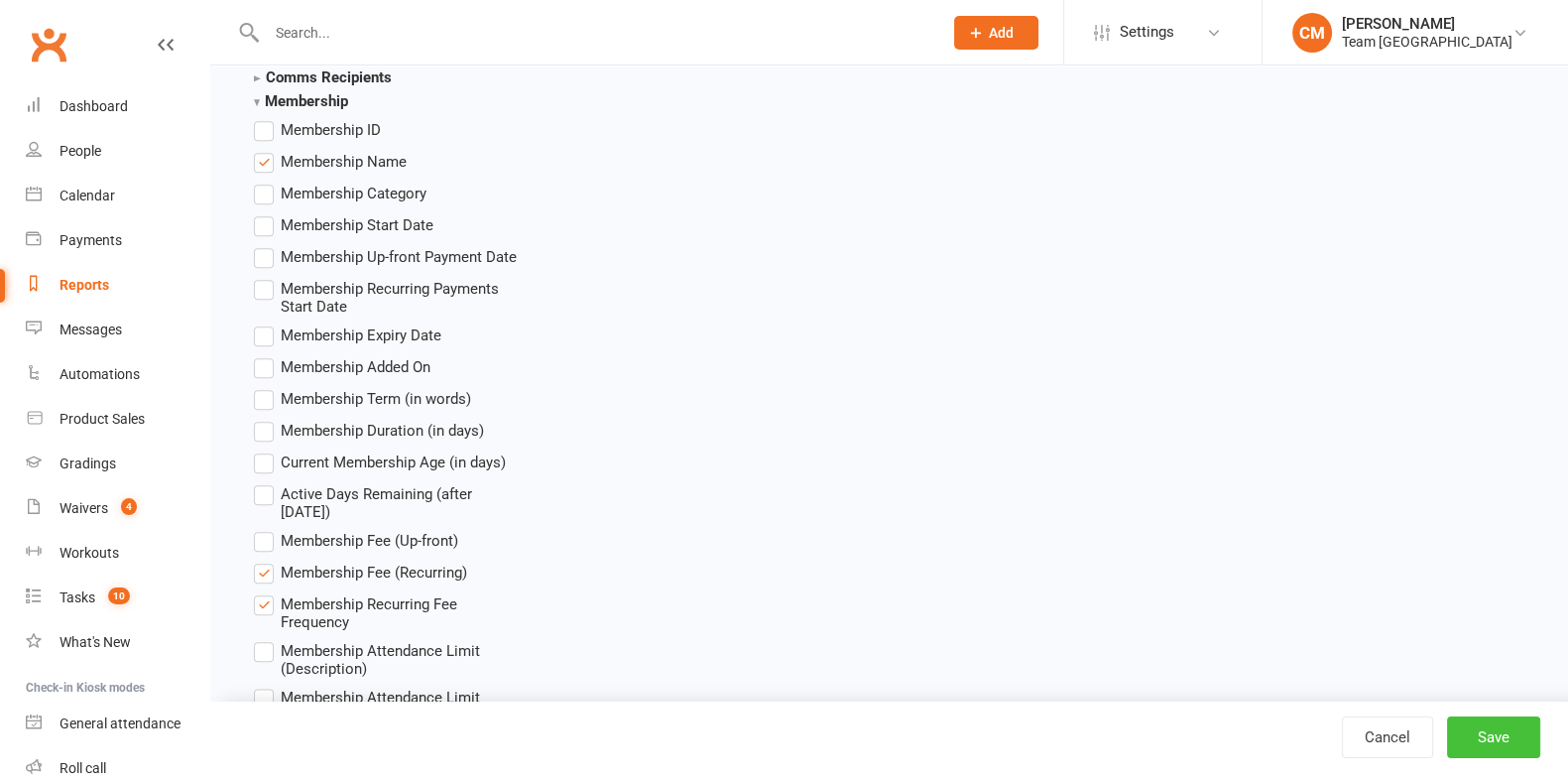 click on "Save" at bounding box center [1494, 737] 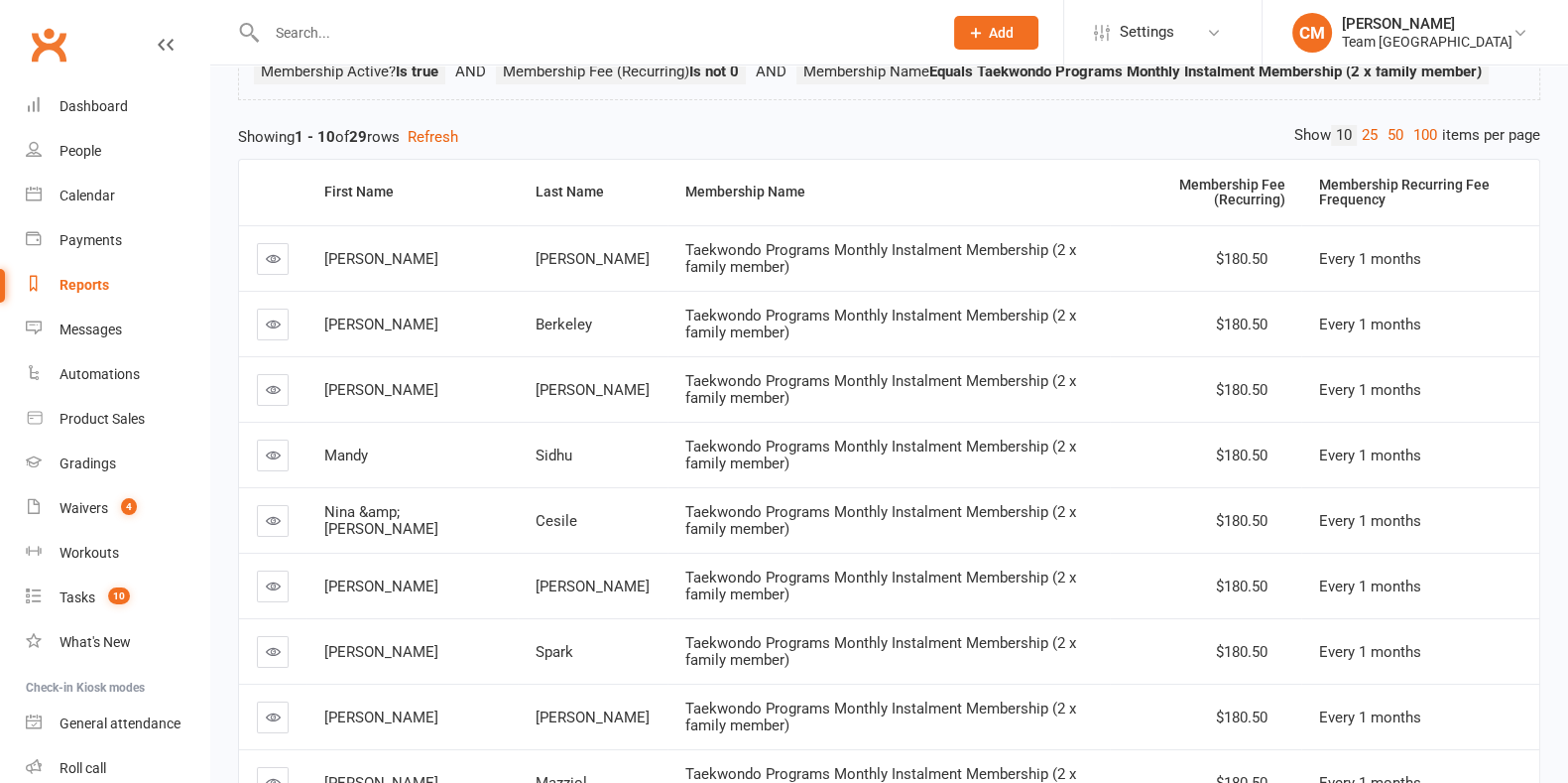 scroll, scrollTop: 0, scrollLeft: 0, axis: both 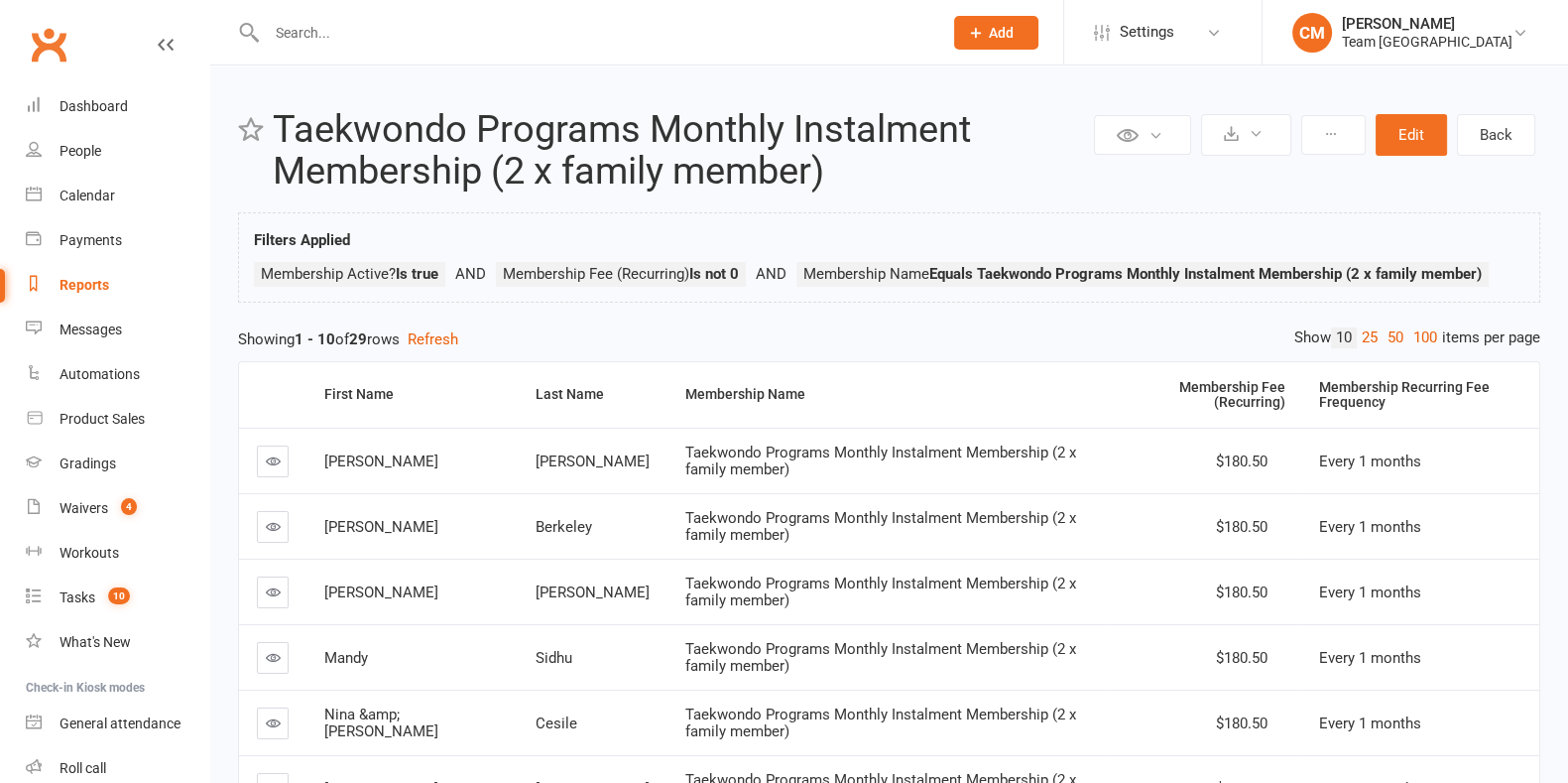 click on "100" at bounding box center (1425, 337) 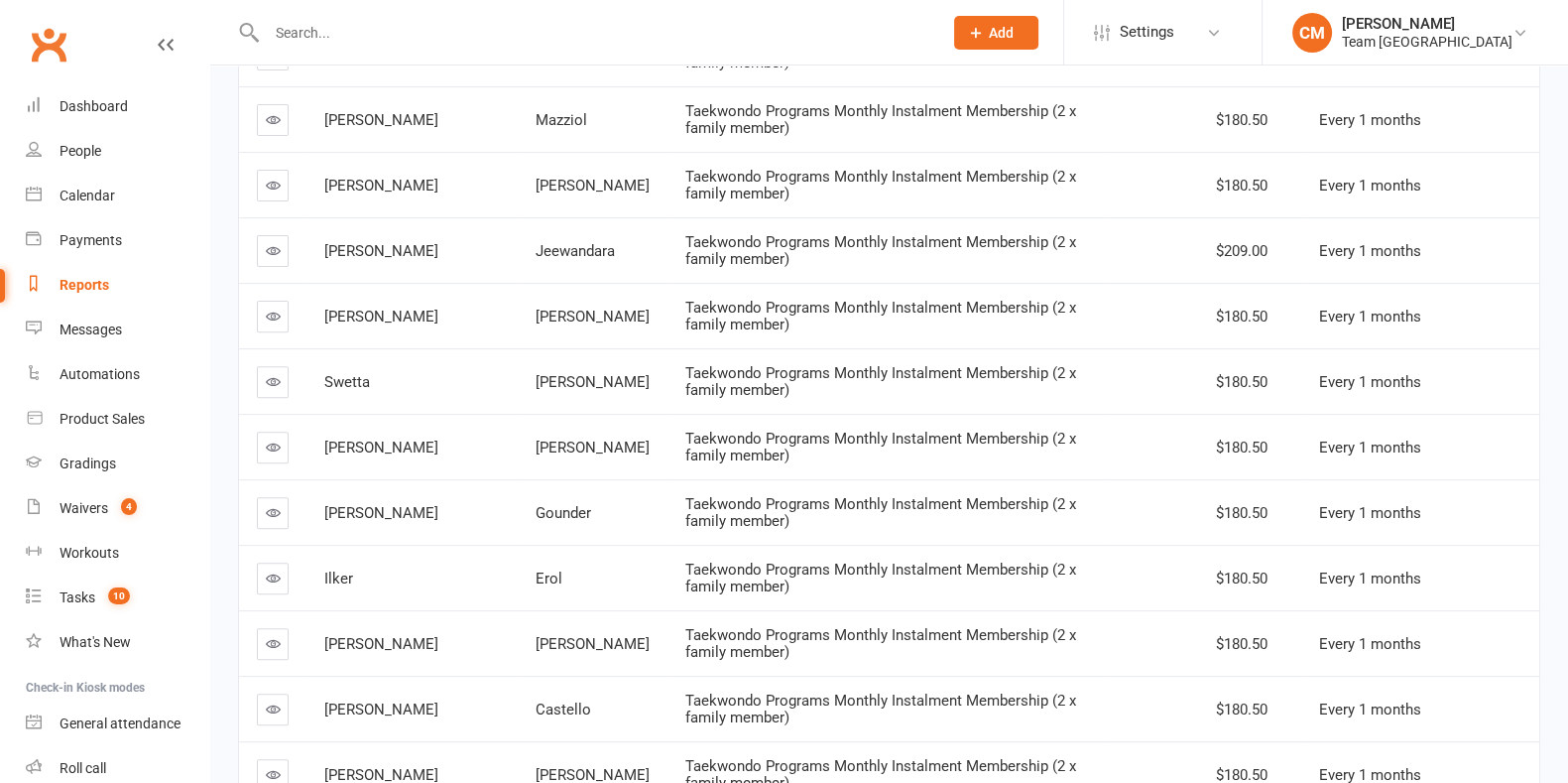 scroll, scrollTop: 954, scrollLeft: 0, axis: vertical 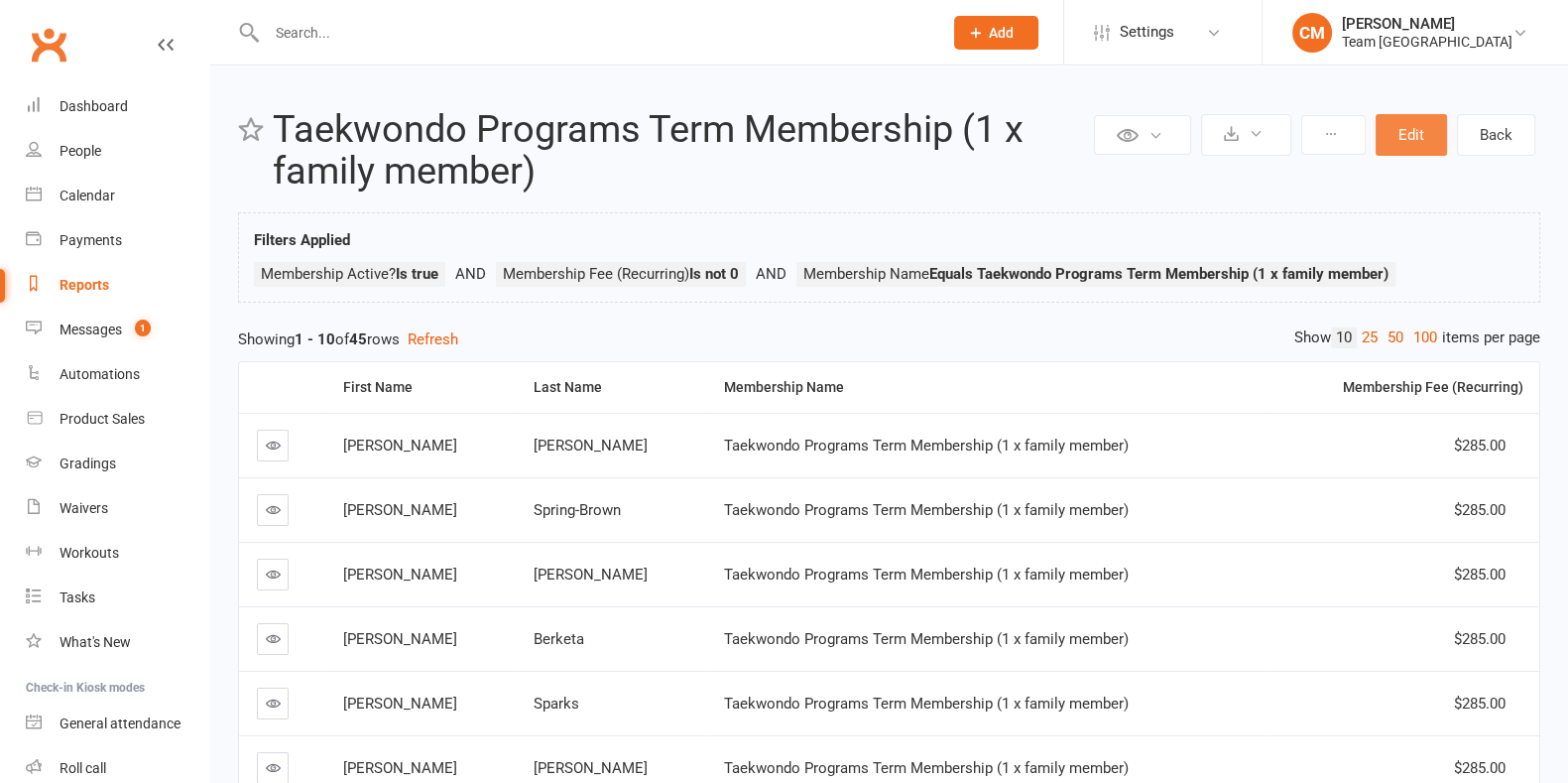 click on "Edit" at bounding box center [1411, 135] 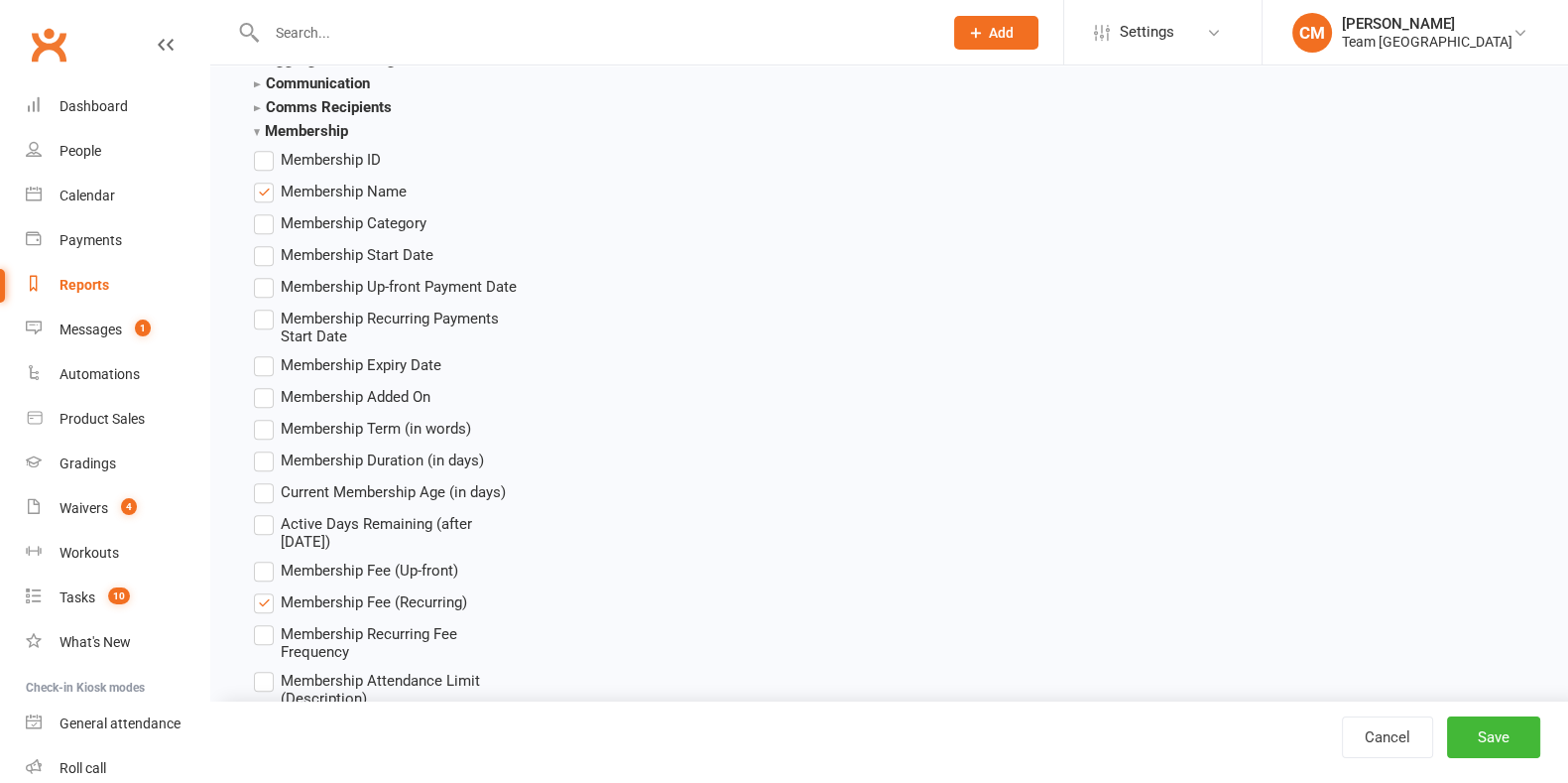 scroll, scrollTop: 2929, scrollLeft: 0, axis: vertical 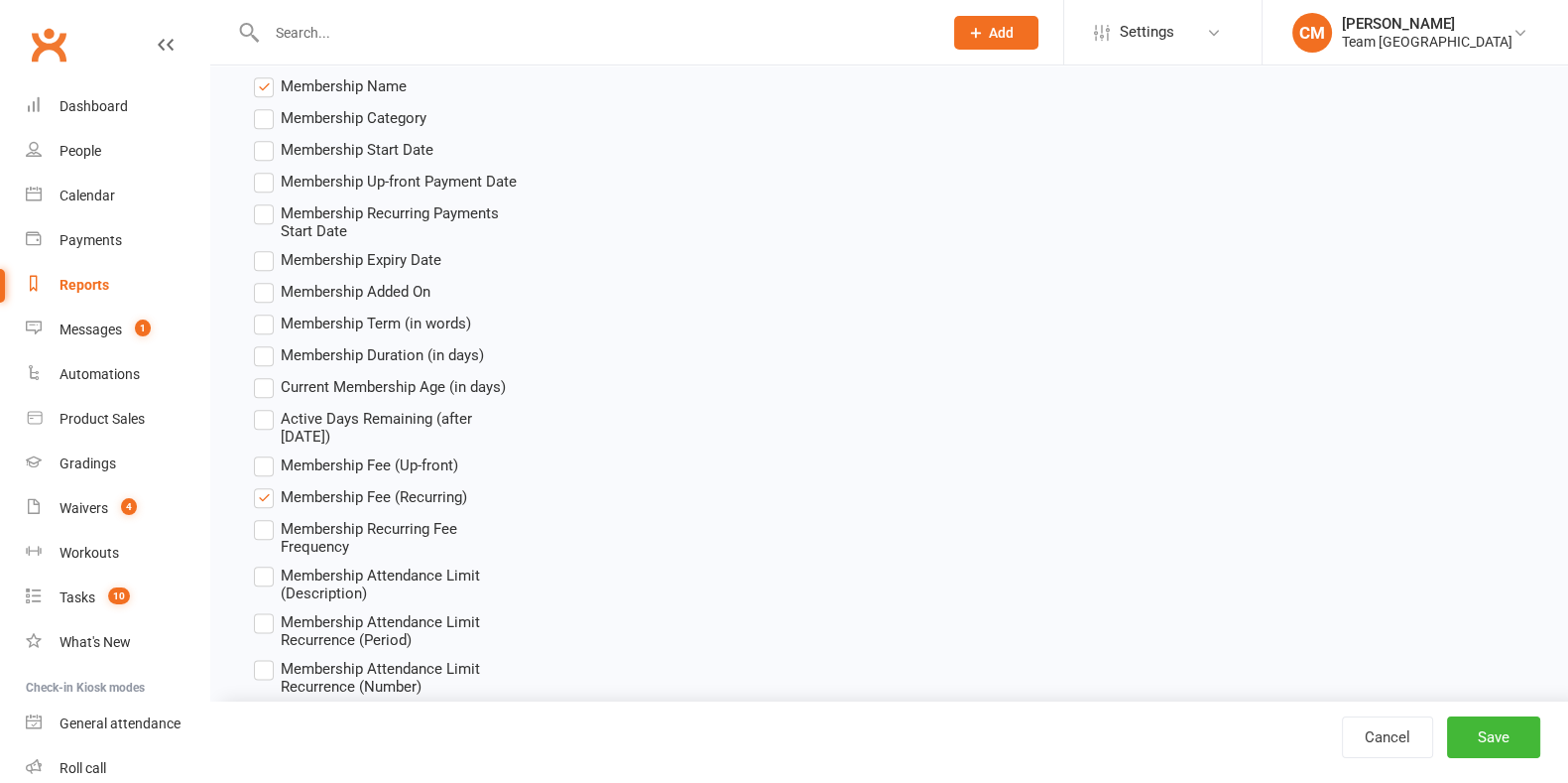 drag, startPoint x: 289, startPoint y: 514, endPoint x: 597, endPoint y: 520, distance: 308.05844 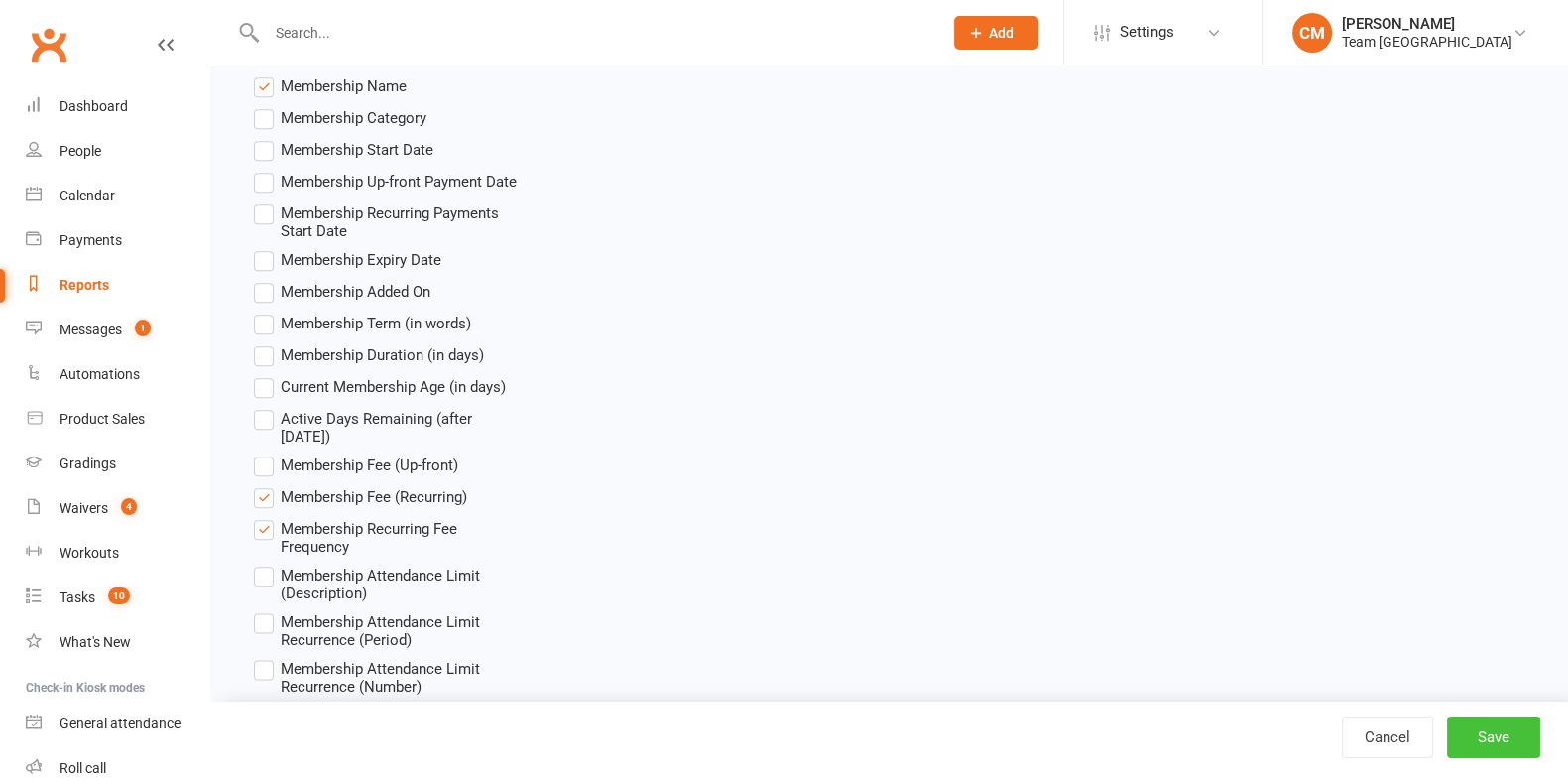 click on "Save" at bounding box center [1494, 737] 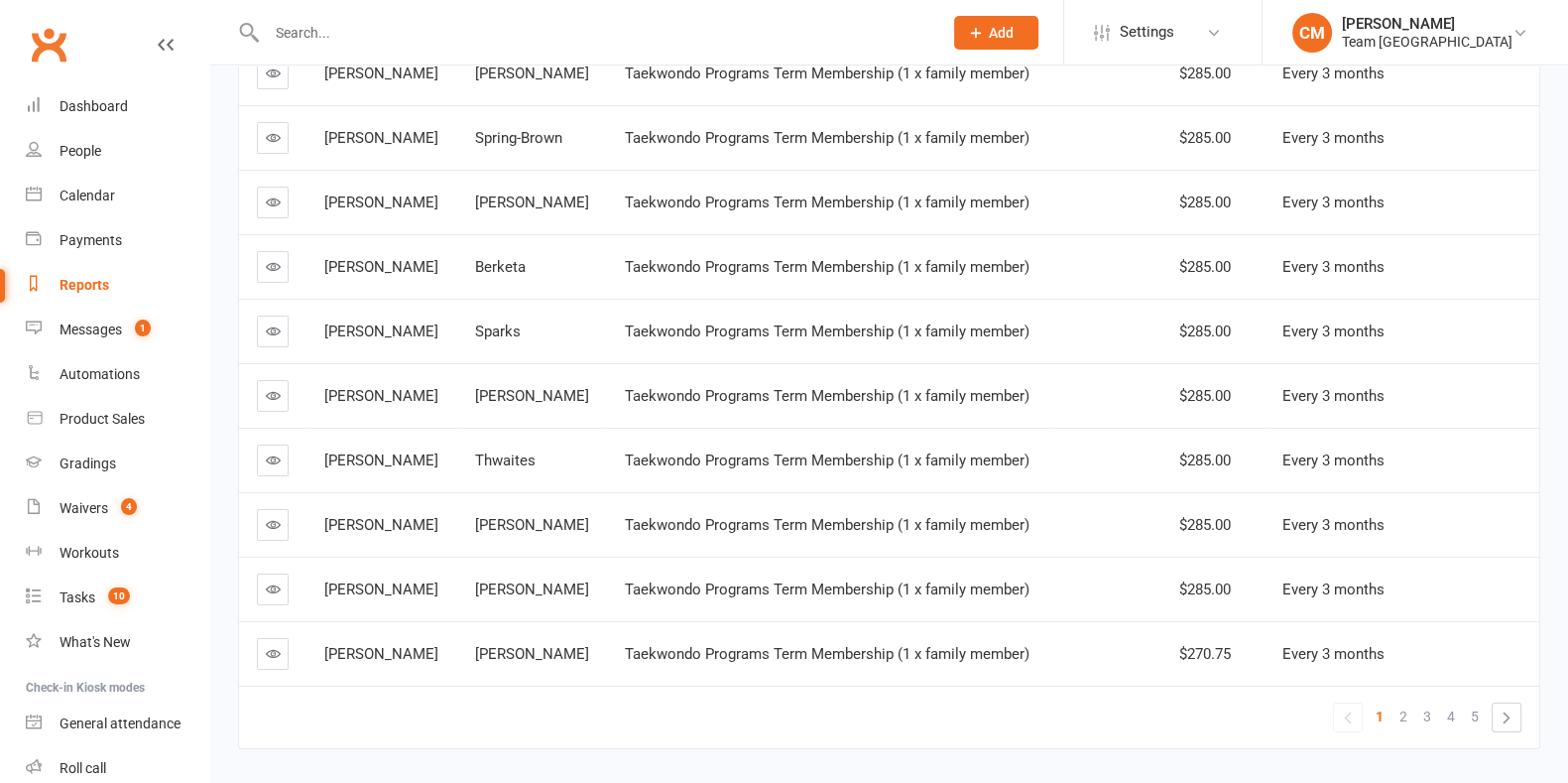 scroll, scrollTop: 0, scrollLeft: 0, axis: both 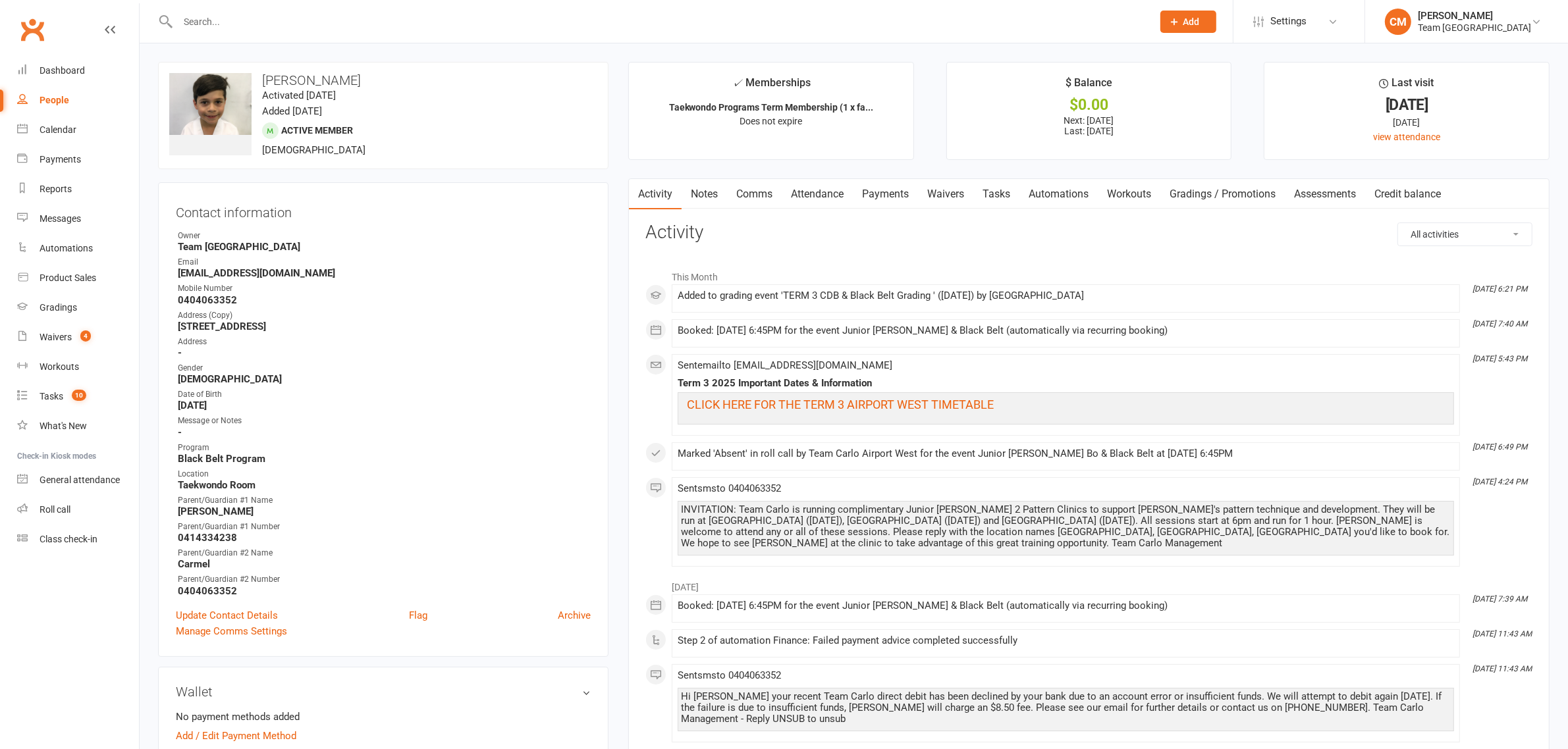 click on "Payments" at bounding box center (885, 194) 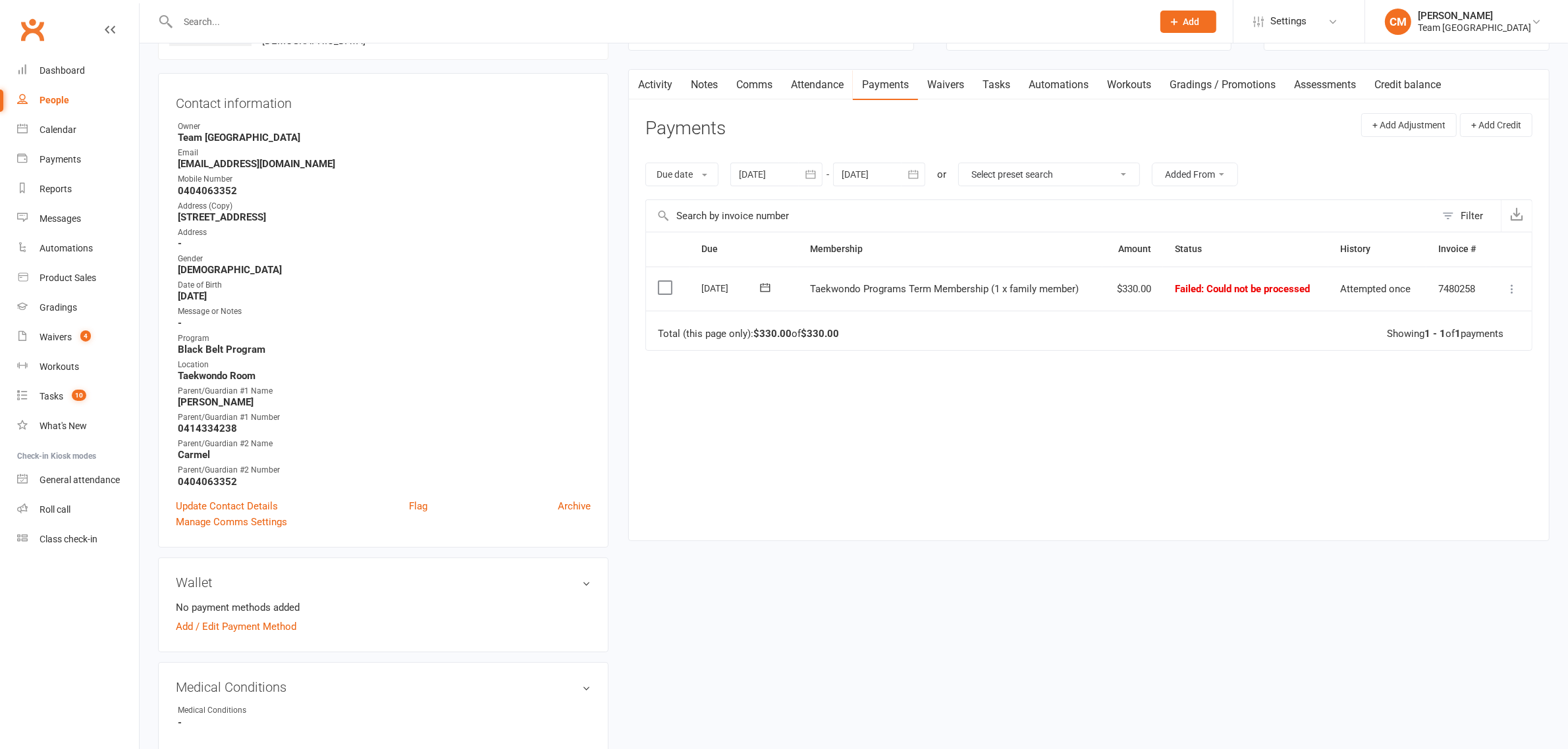 scroll, scrollTop: 329, scrollLeft: 0, axis: vertical 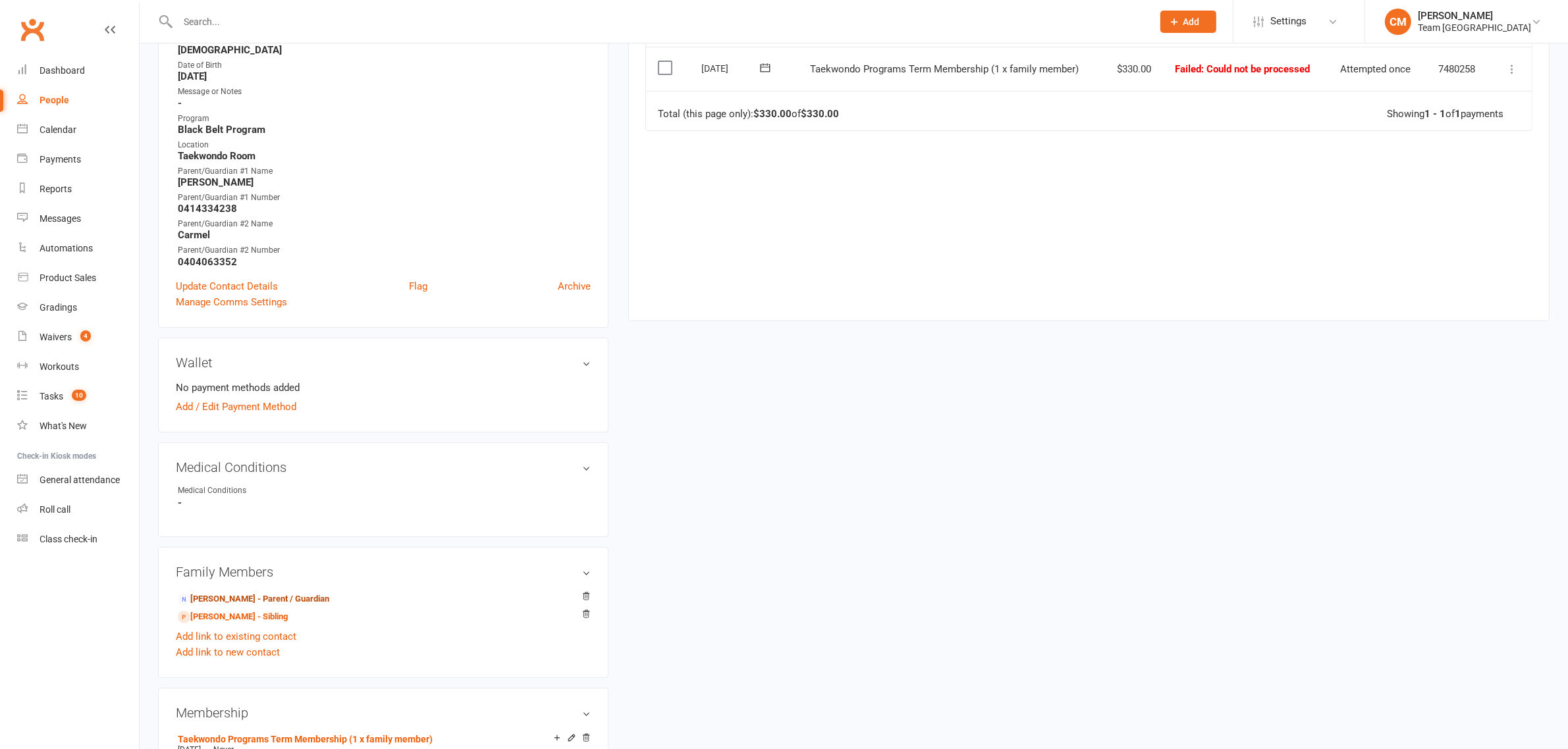 click on "carmel africano - Parent / Guardian" at bounding box center [254, 599] 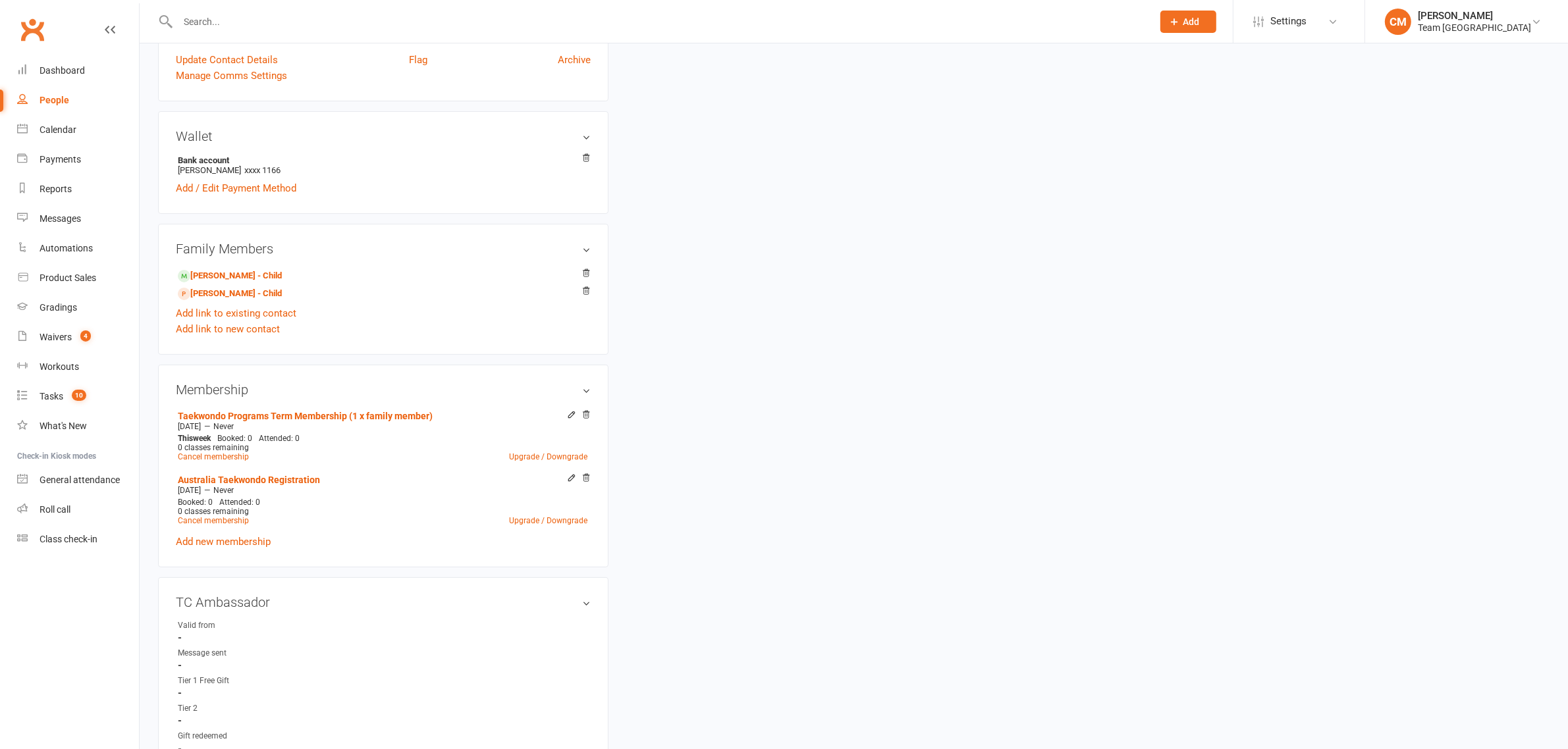 scroll, scrollTop: 0, scrollLeft: 0, axis: both 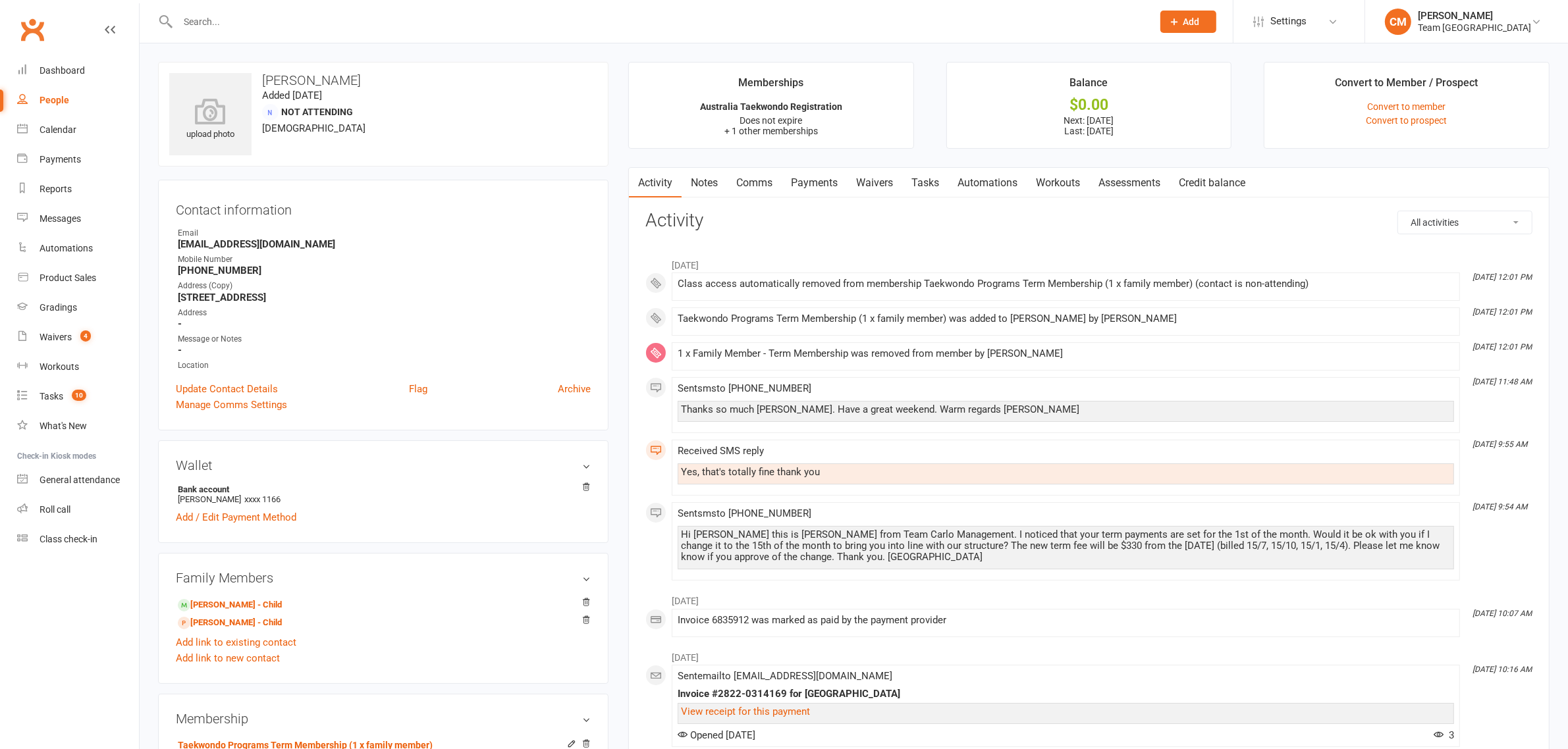 click on "Payments" at bounding box center (814, 183) 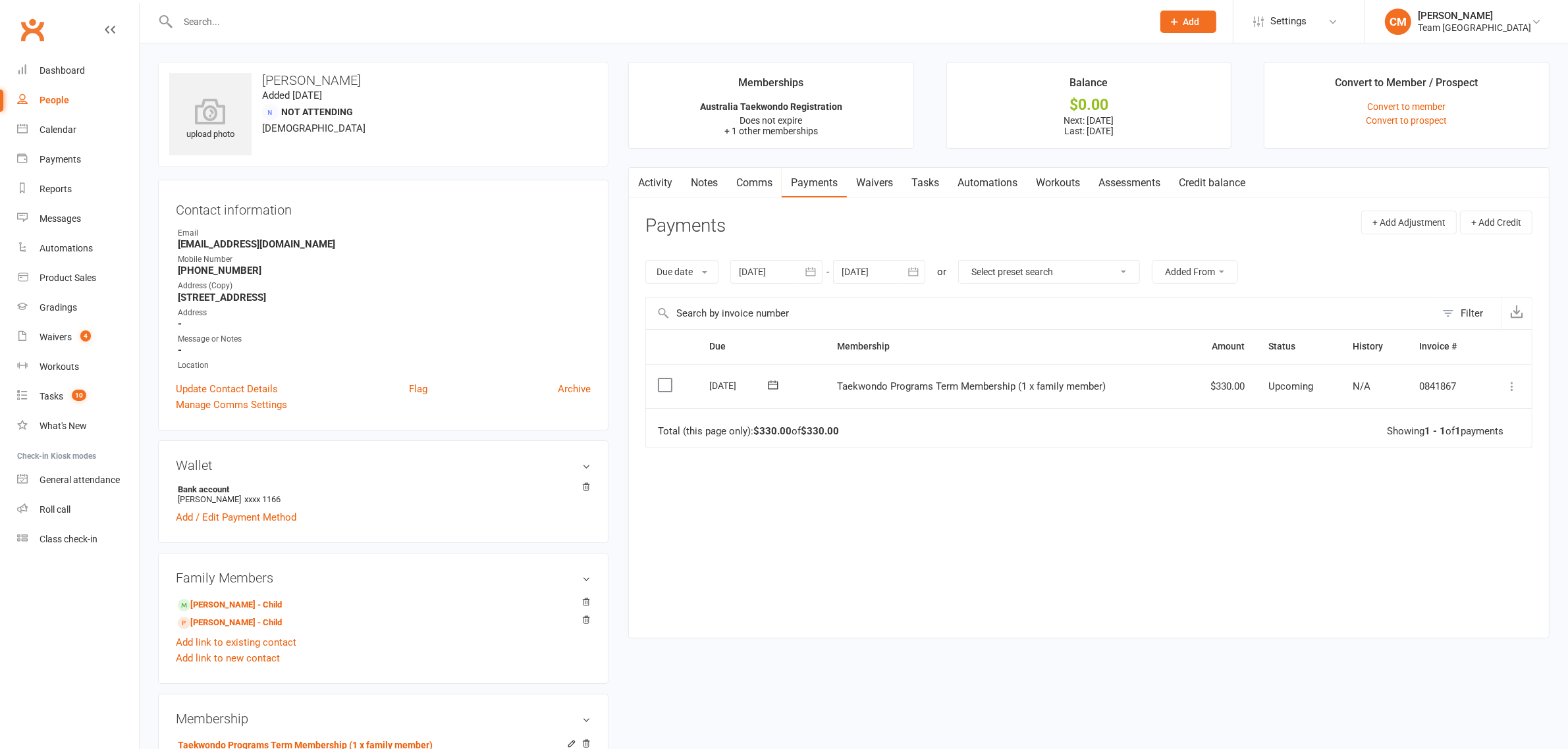 click at bounding box center (659, 22) 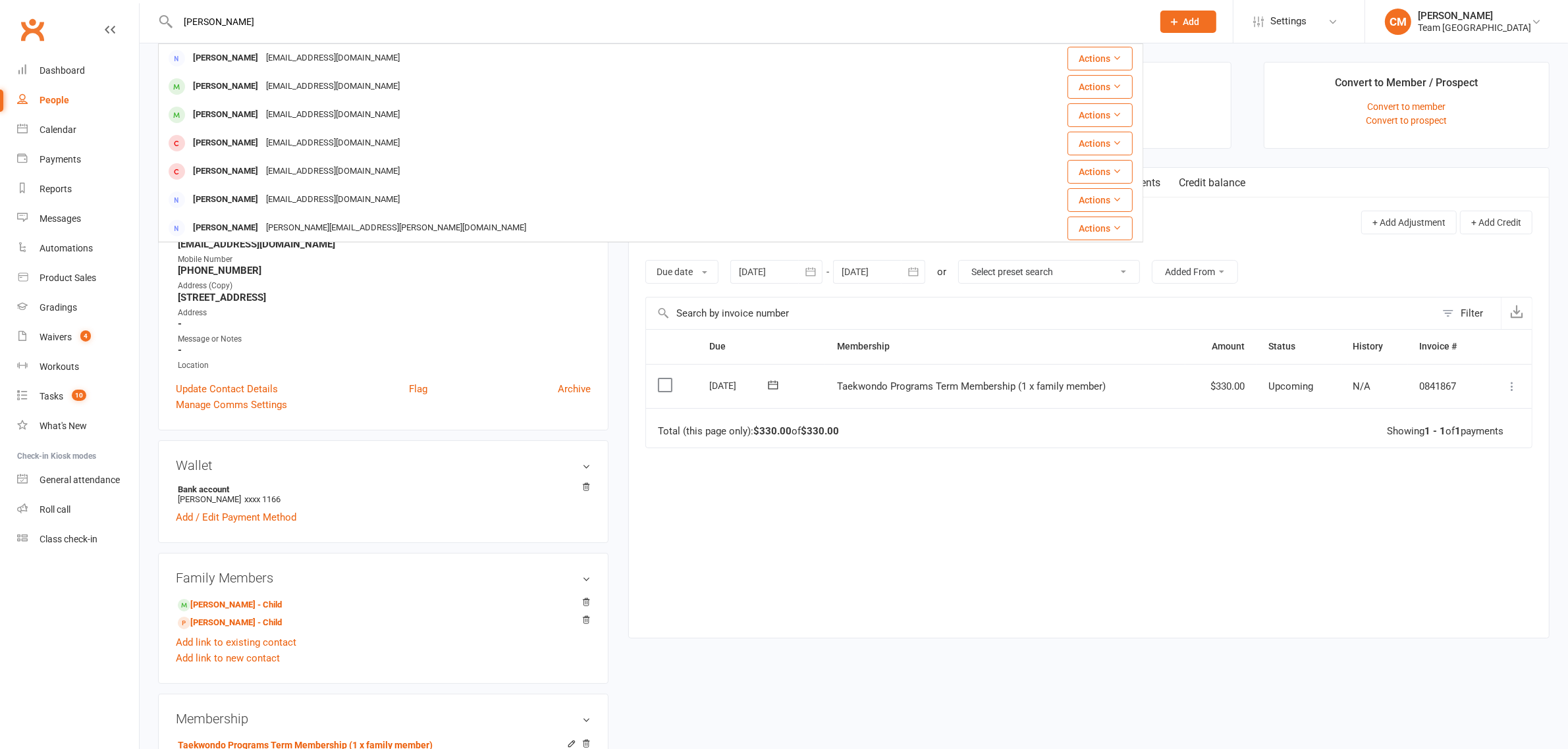 type on "Willam Lee" 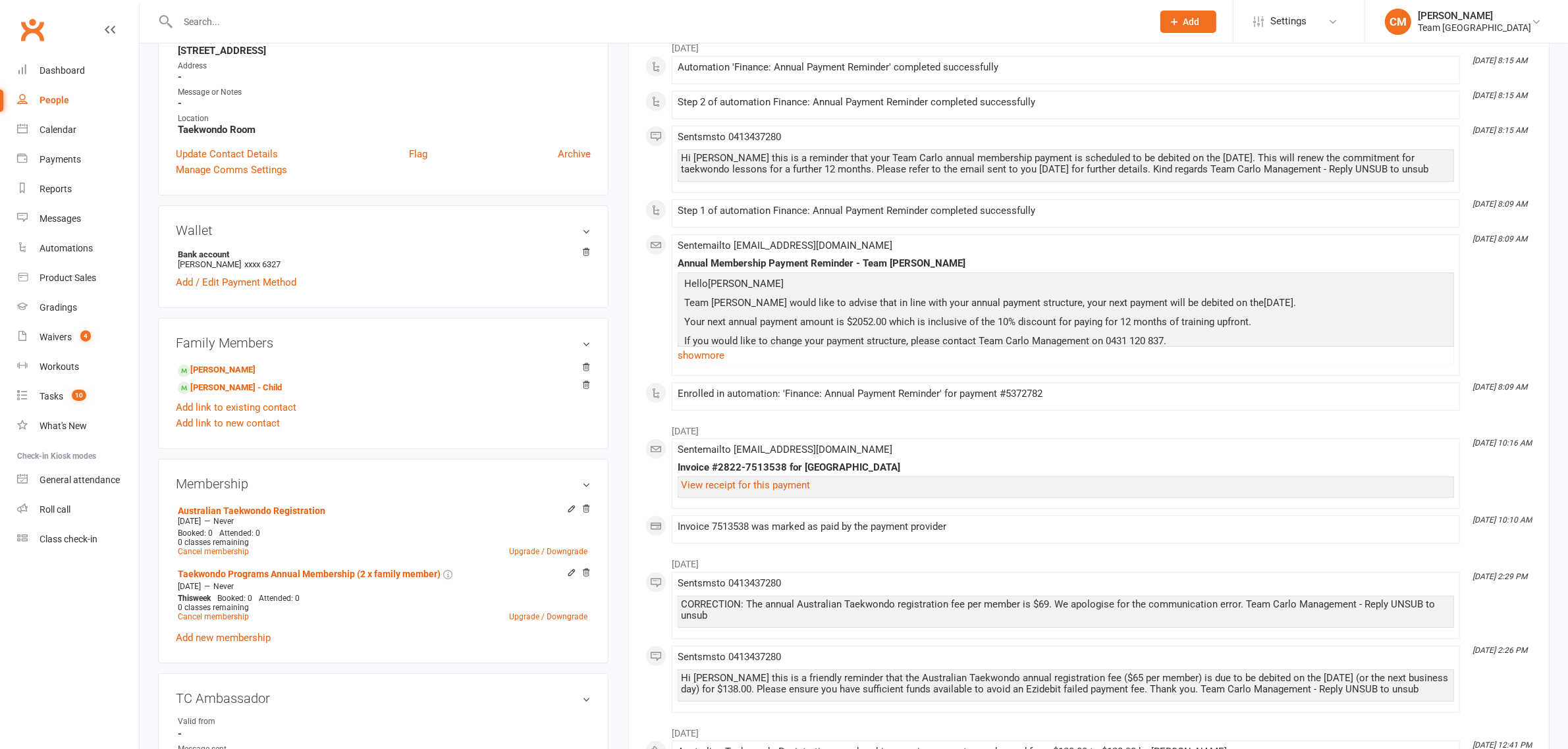scroll, scrollTop: 329, scrollLeft: 0, axis: vertical 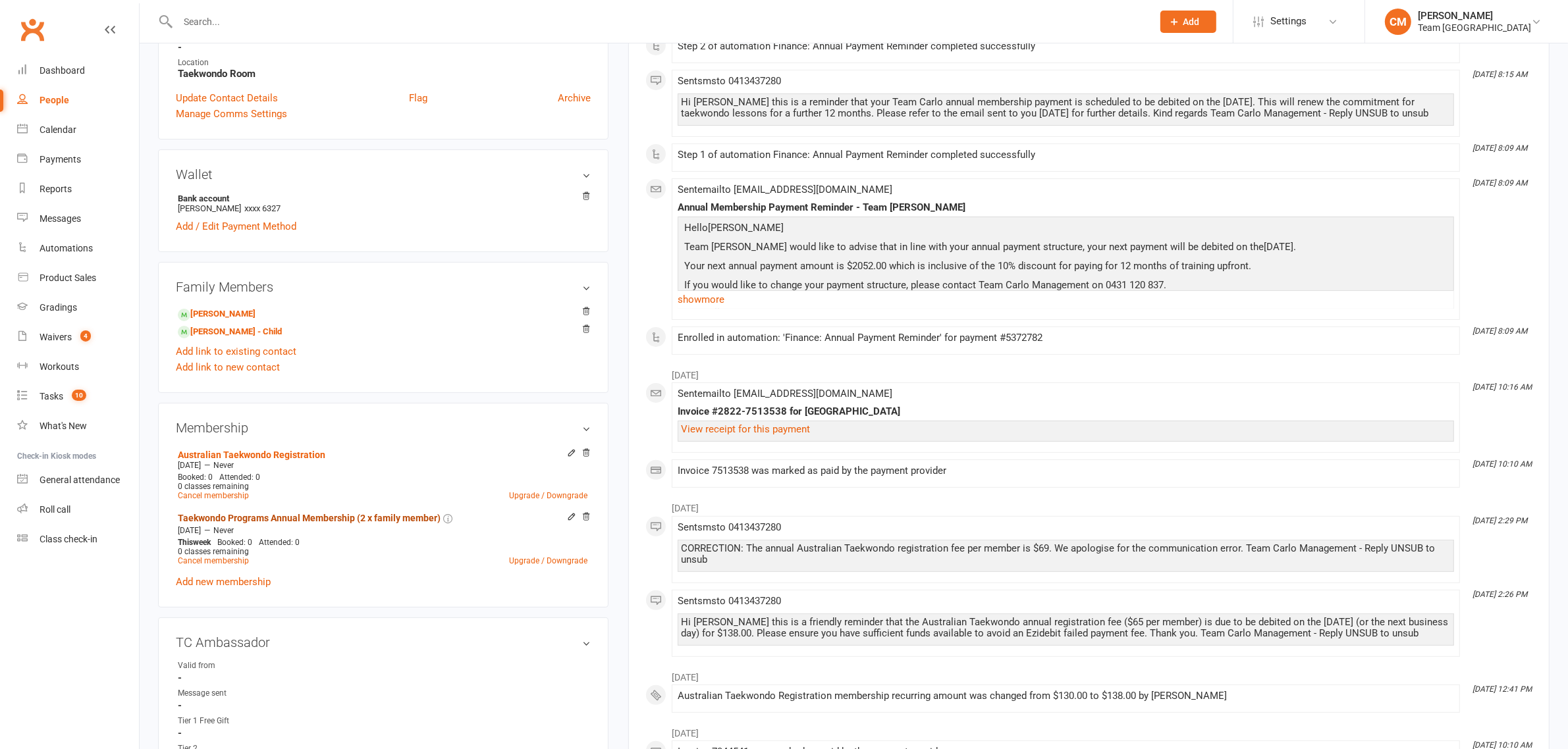 click on "Taekwondo Programs Annual Membership (2 x family member)" at bounding box center (309, 518) 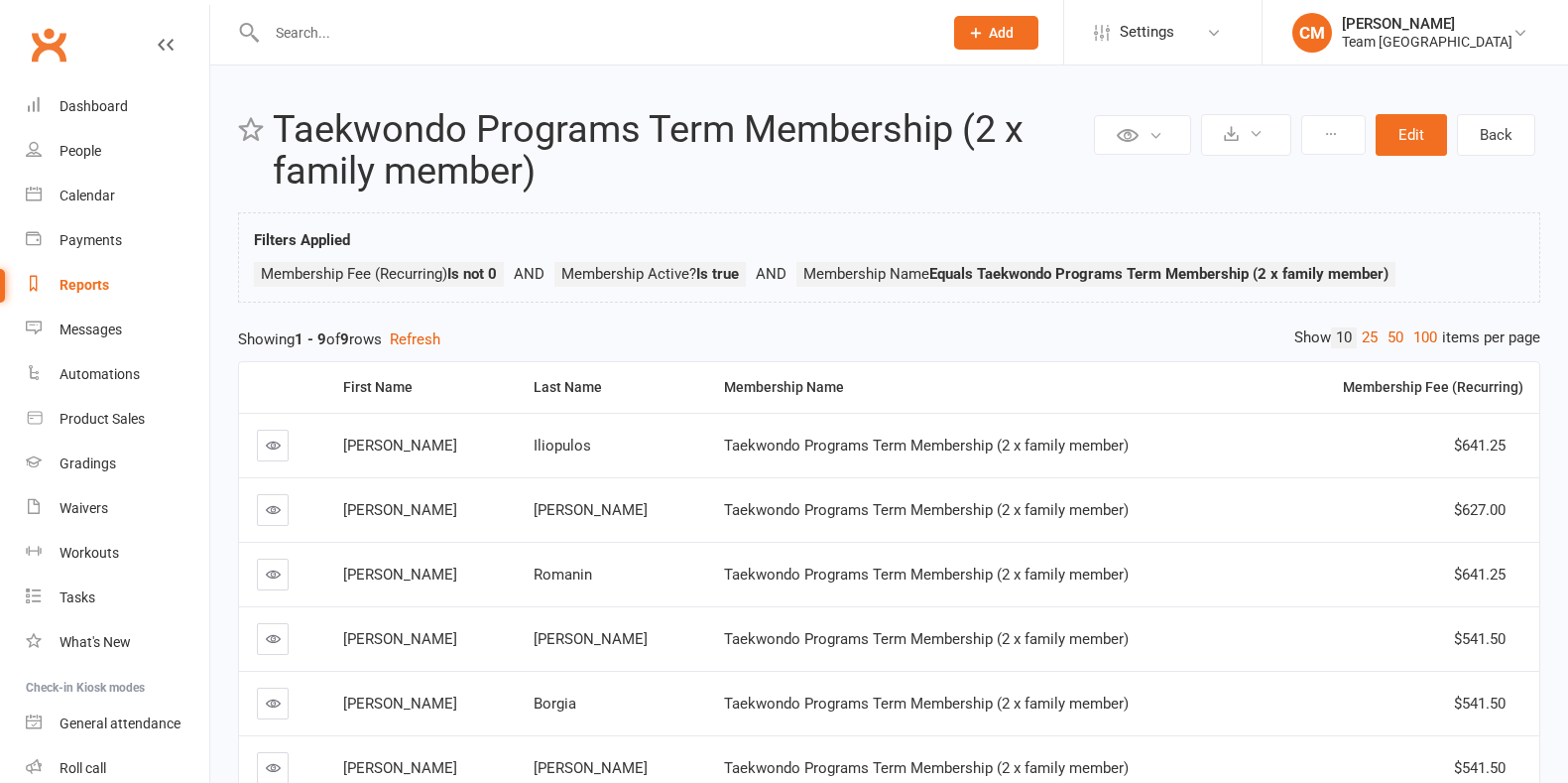 scroll, scrollTop: 0, scrollLeft: 0, axis: both 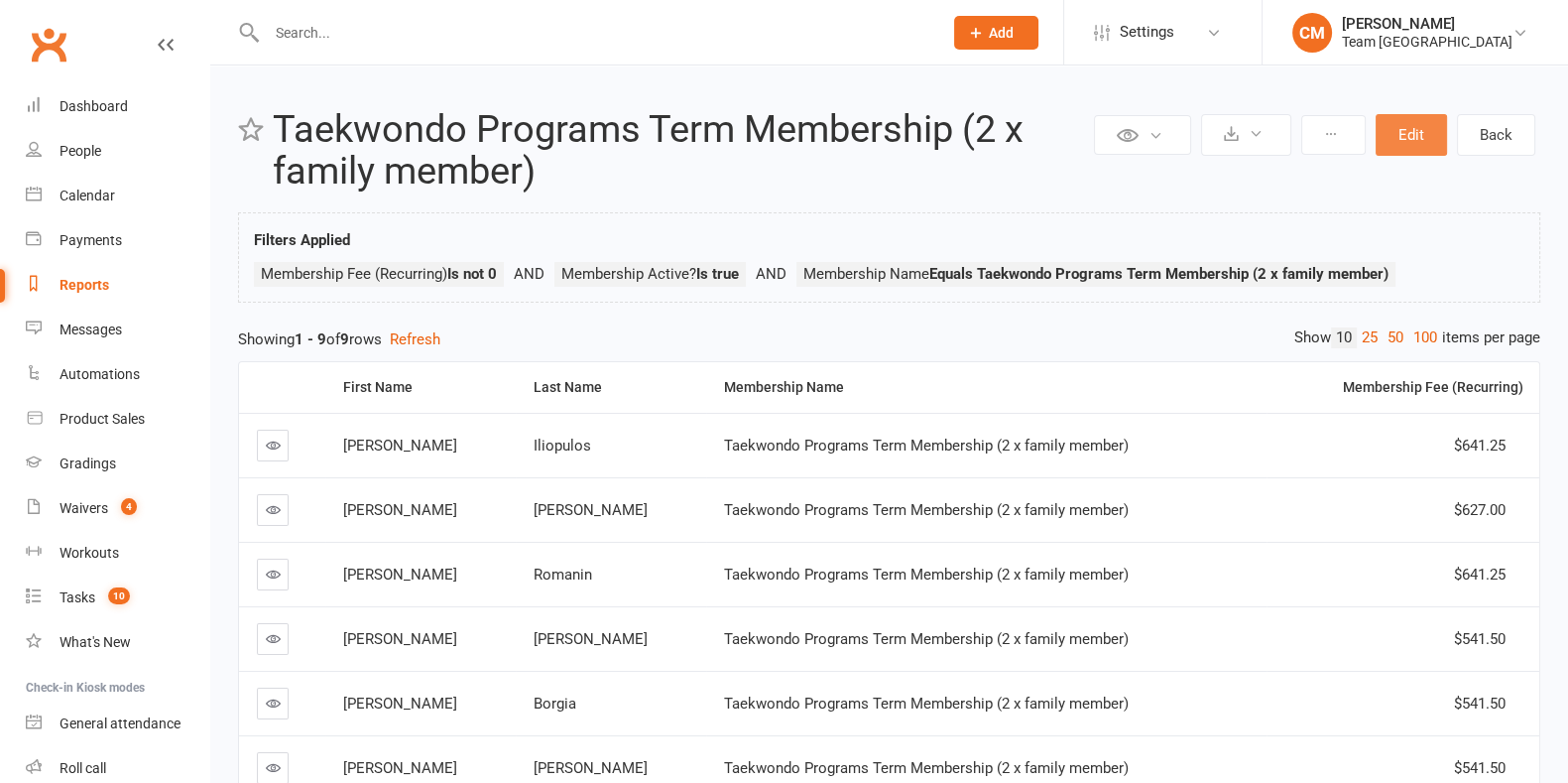 click on "Edit" at bounding box center (1411, 135) 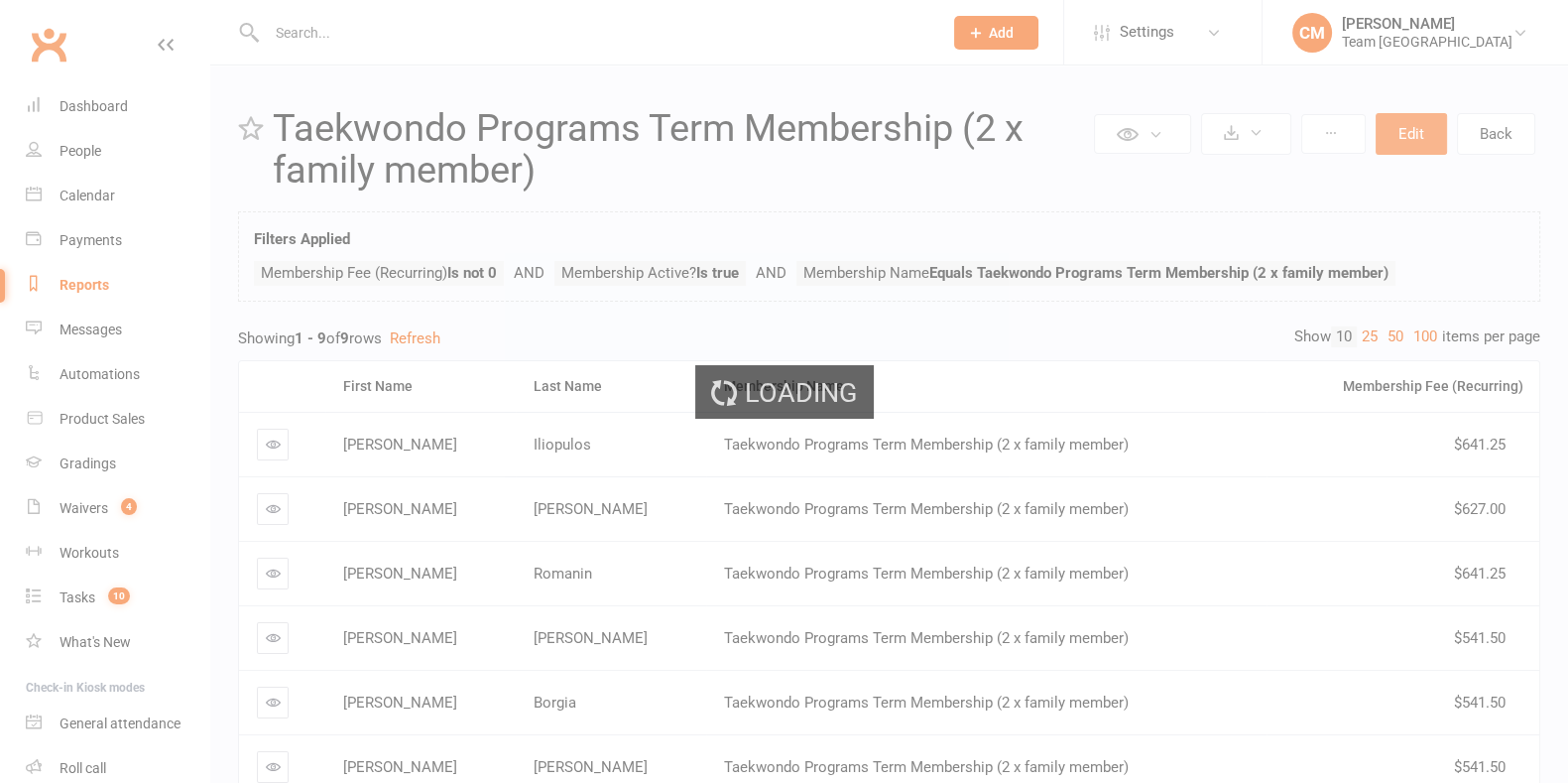 scroll, scrollTop: 271, scrollLeft: 0, axis: vertical 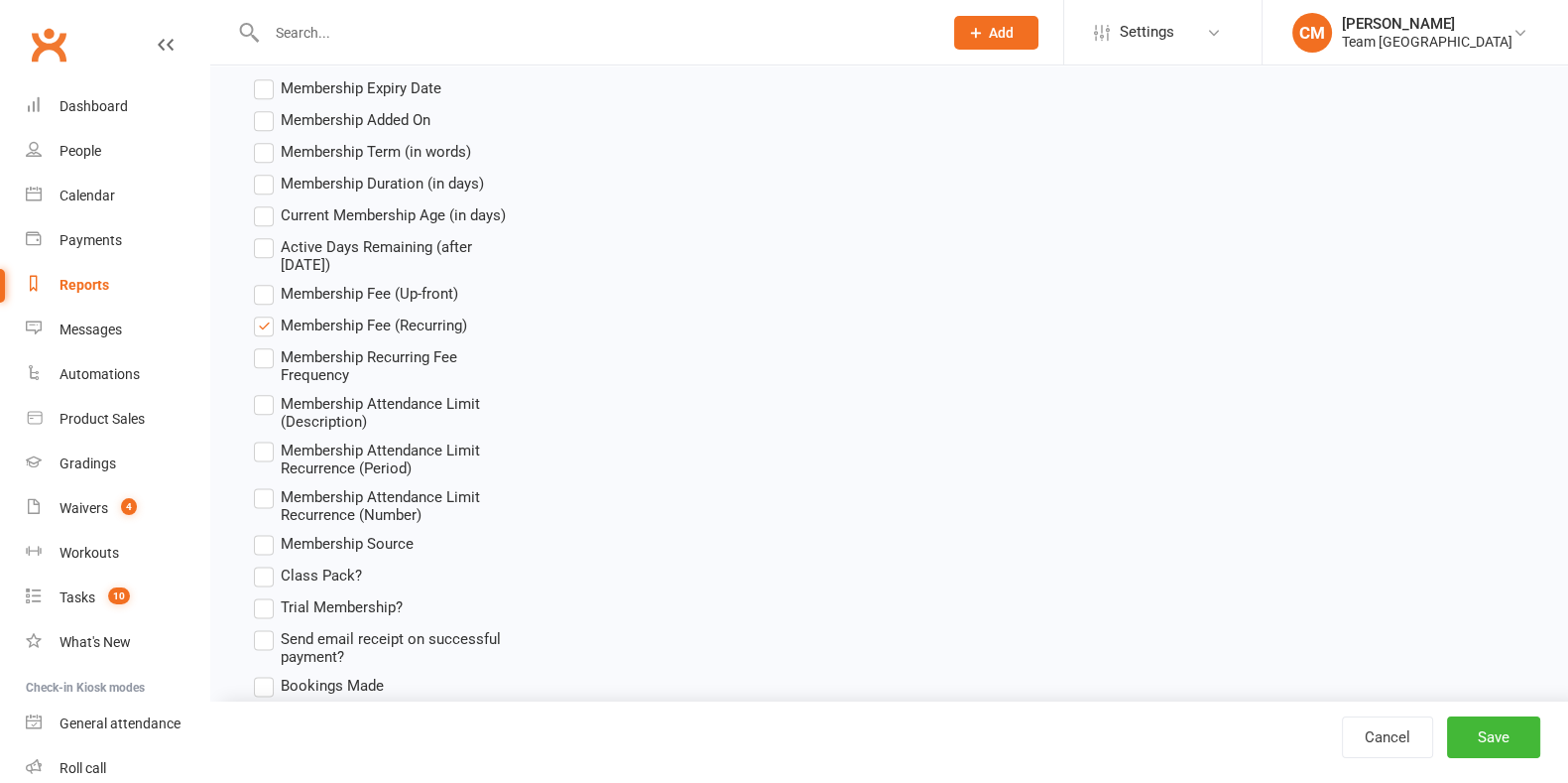 click on "Membership Recurring Fee Frequency" at bounding box center [403, 364] 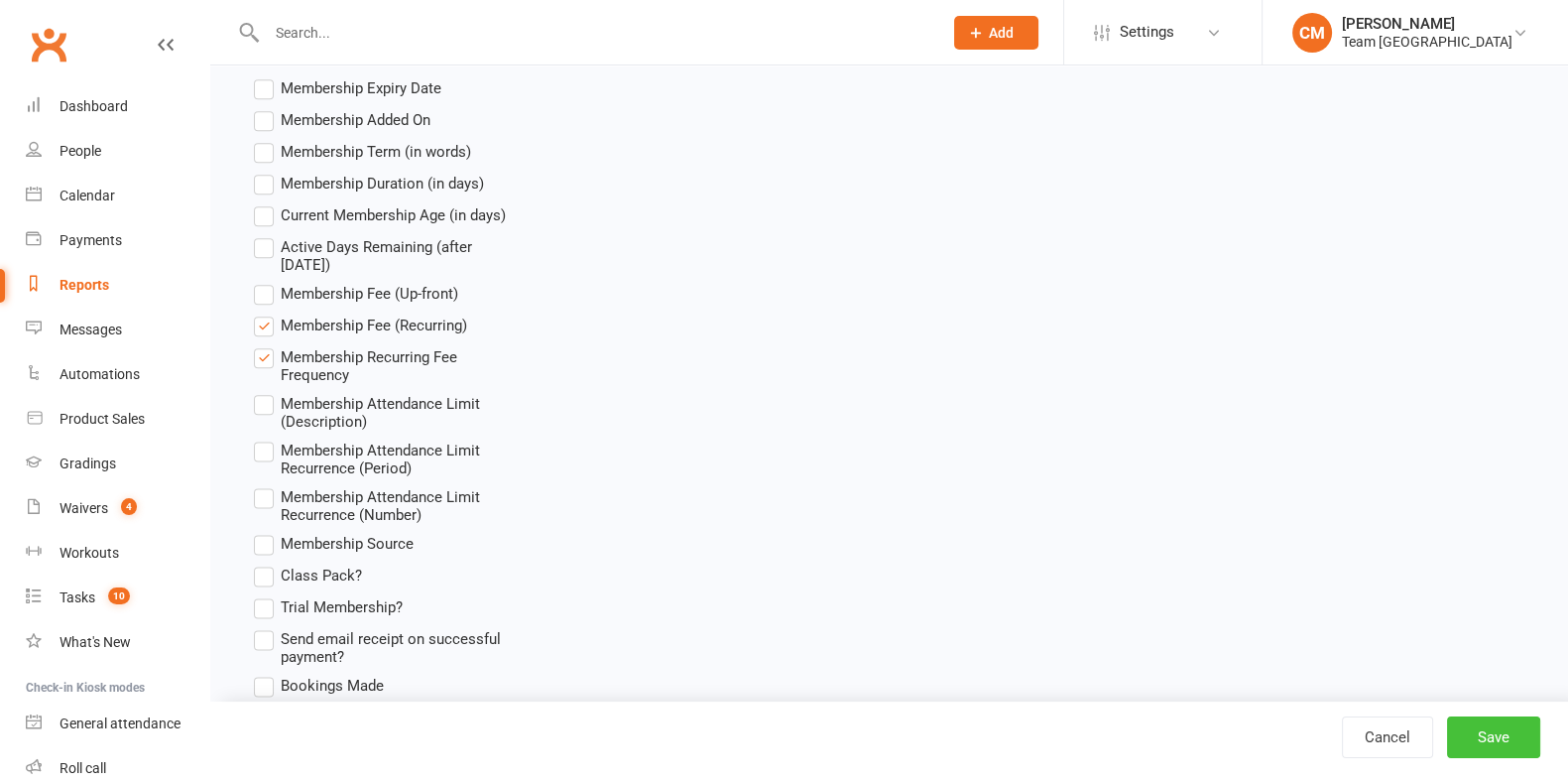 click on "Save" at bounding box center [1494, 737] 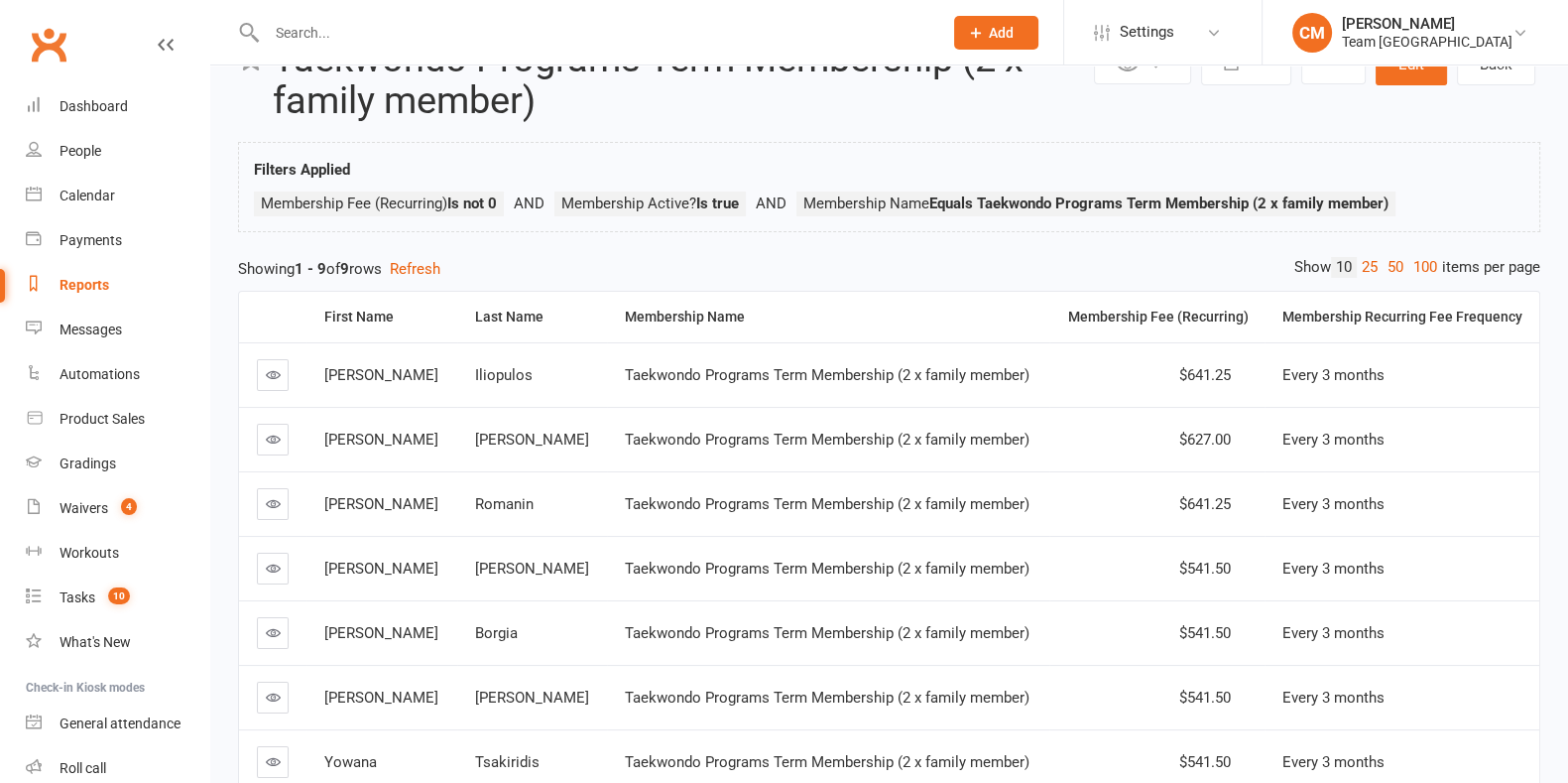 scroll, scrollTop: 0, scrollLeft: 0, axis: both 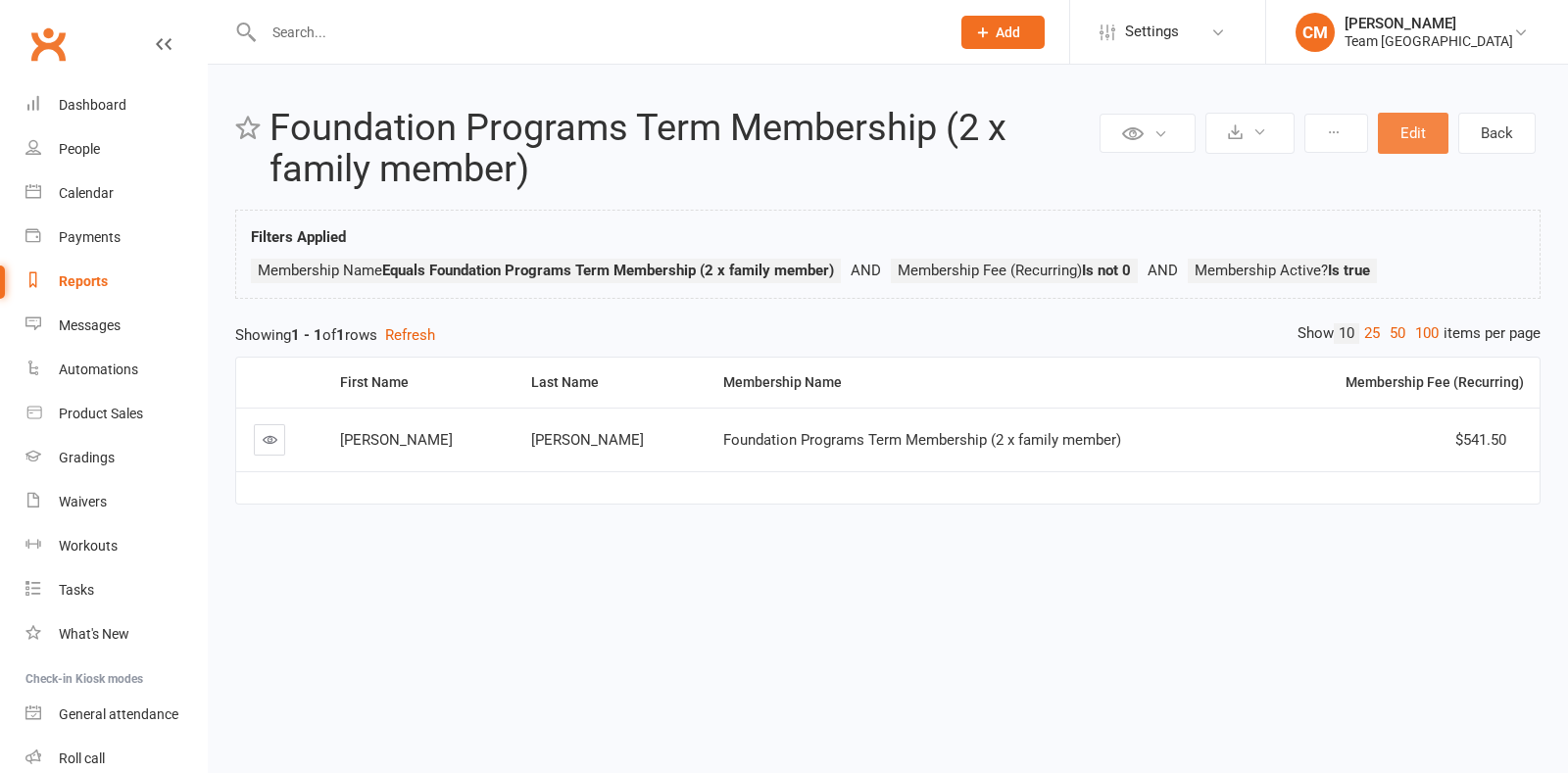 click on "Edit" at bounding box center [1413, 133] 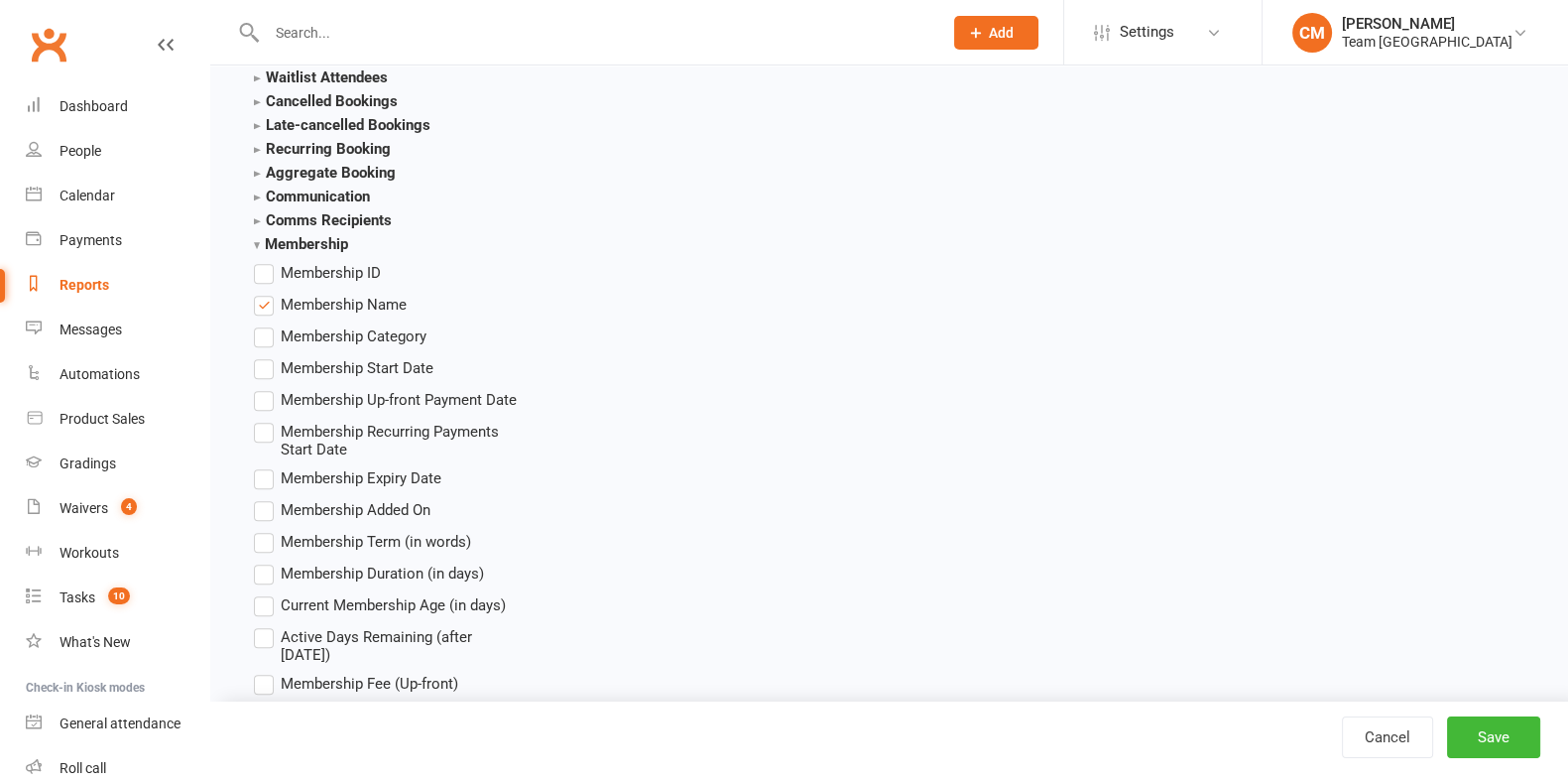 scroll, scrollTop: 2853, scrollLeft: 0, axis: vertical 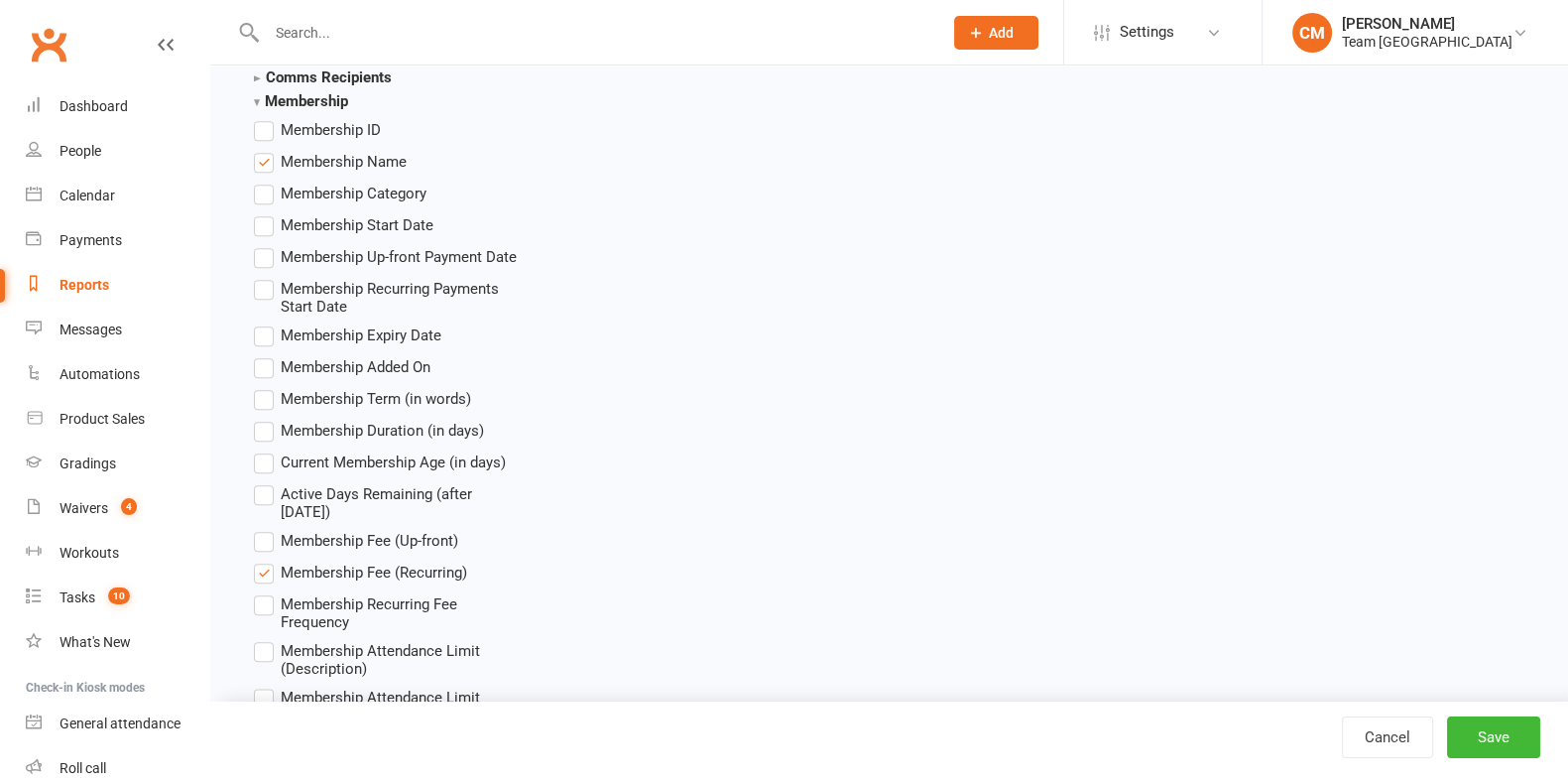click on "Membership Recurring Fee Frequency" at bounding box center [403, 611] 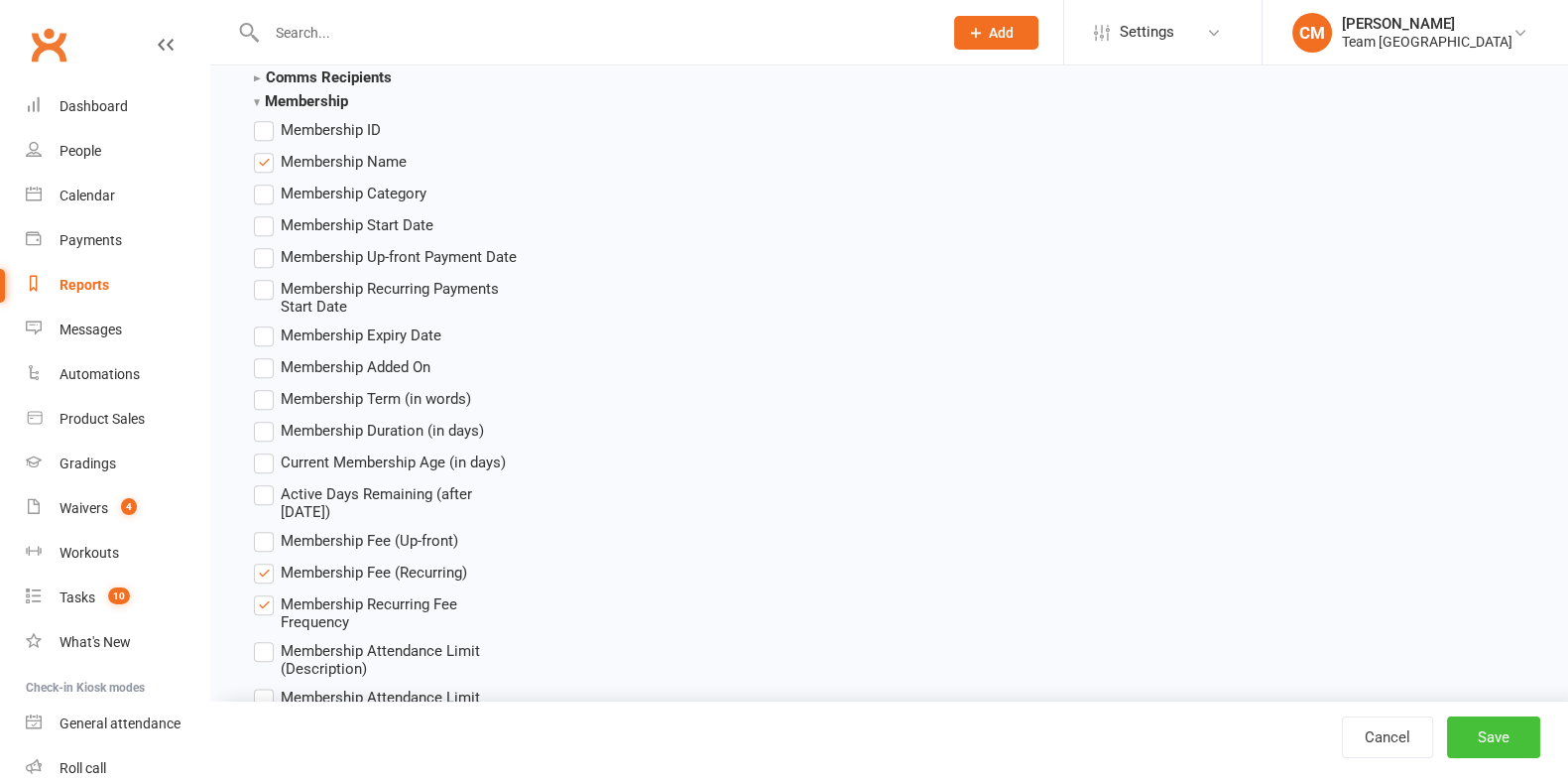 click on "Save" at bounding box center (1494, 737) 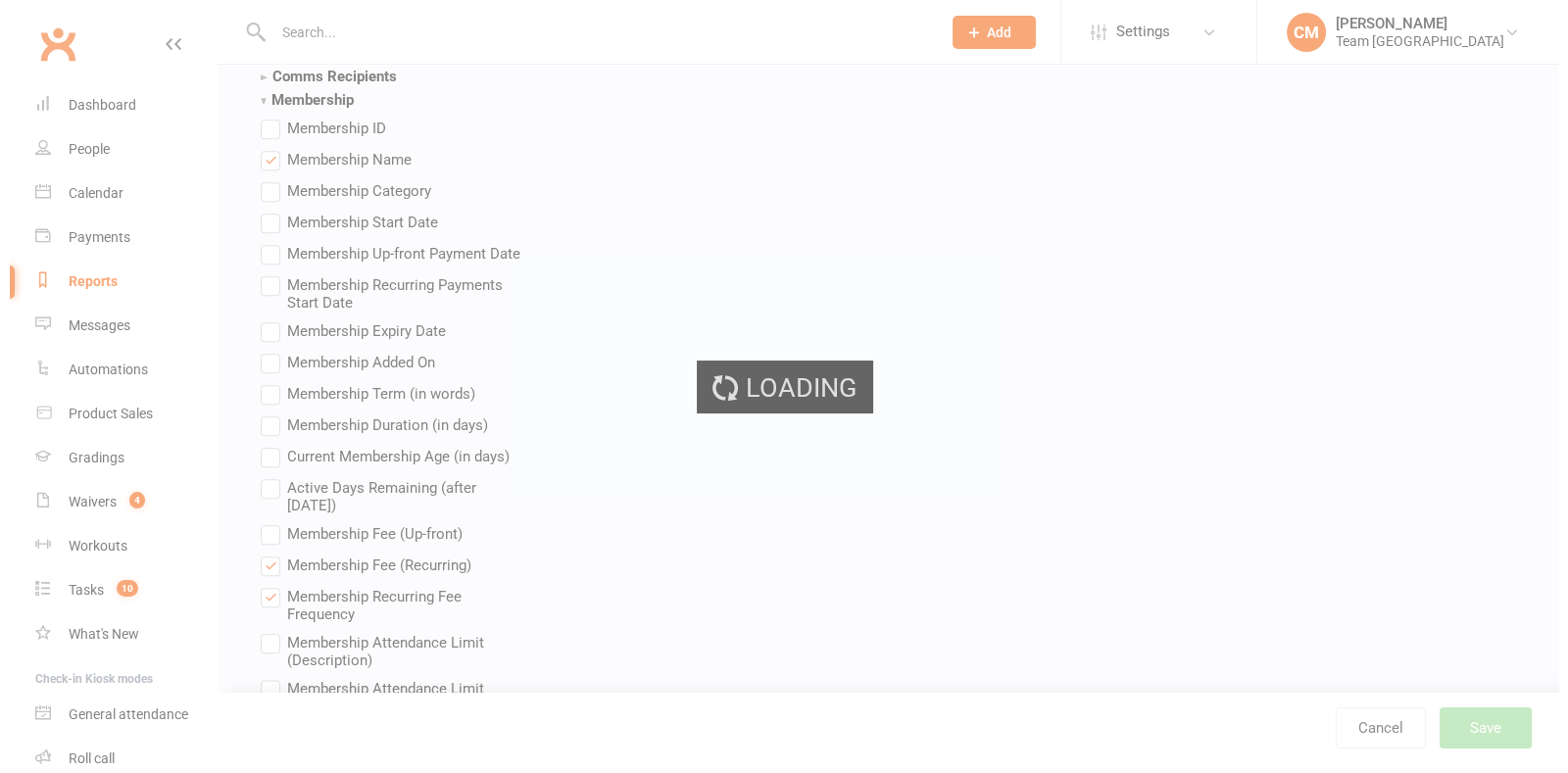 scroll, scrollTop: 0, scrollLeft: 0, axis: both 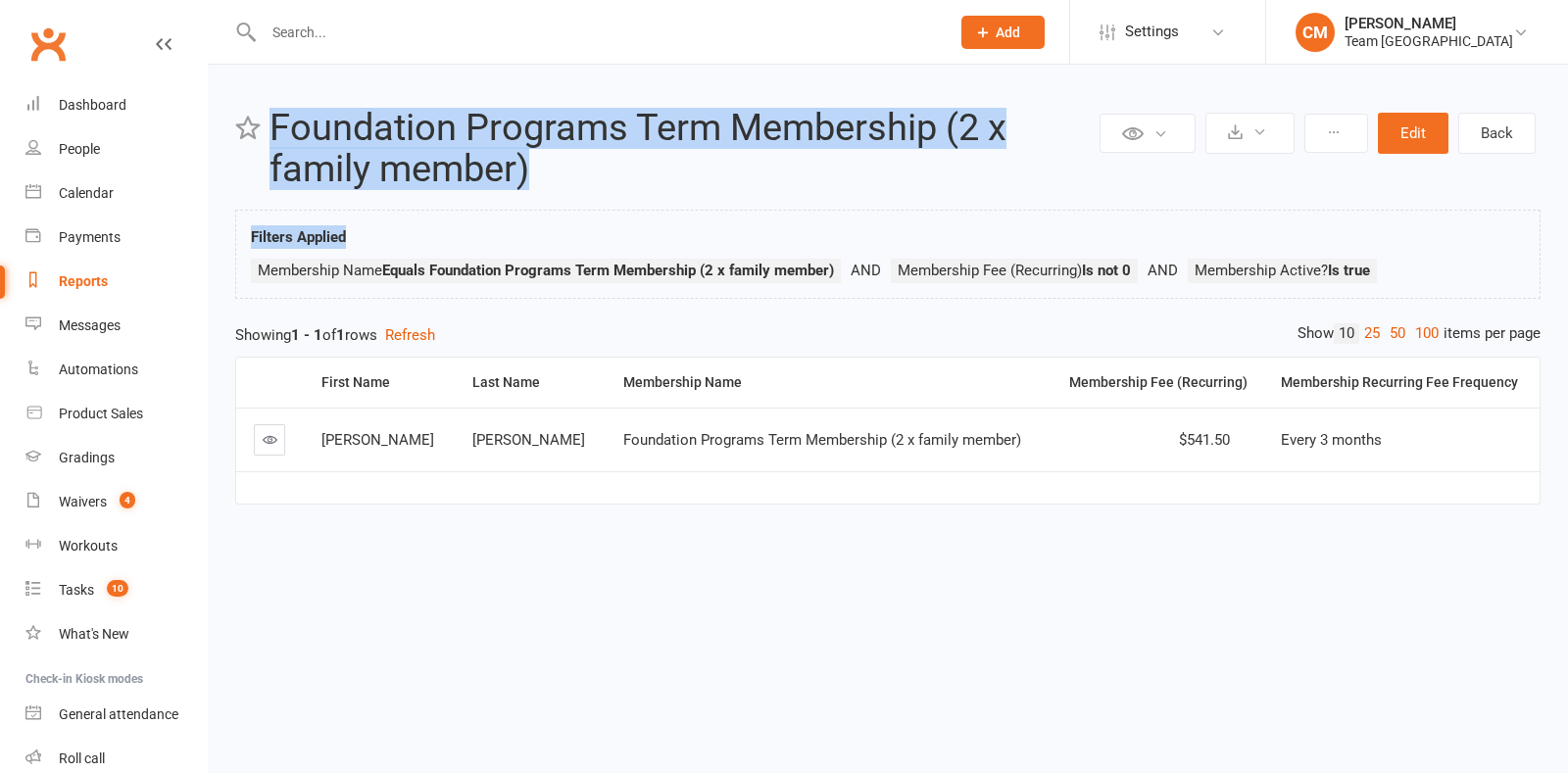 copy on "Foundation Programs Term Membership (2 x family member)  Filters Applied" 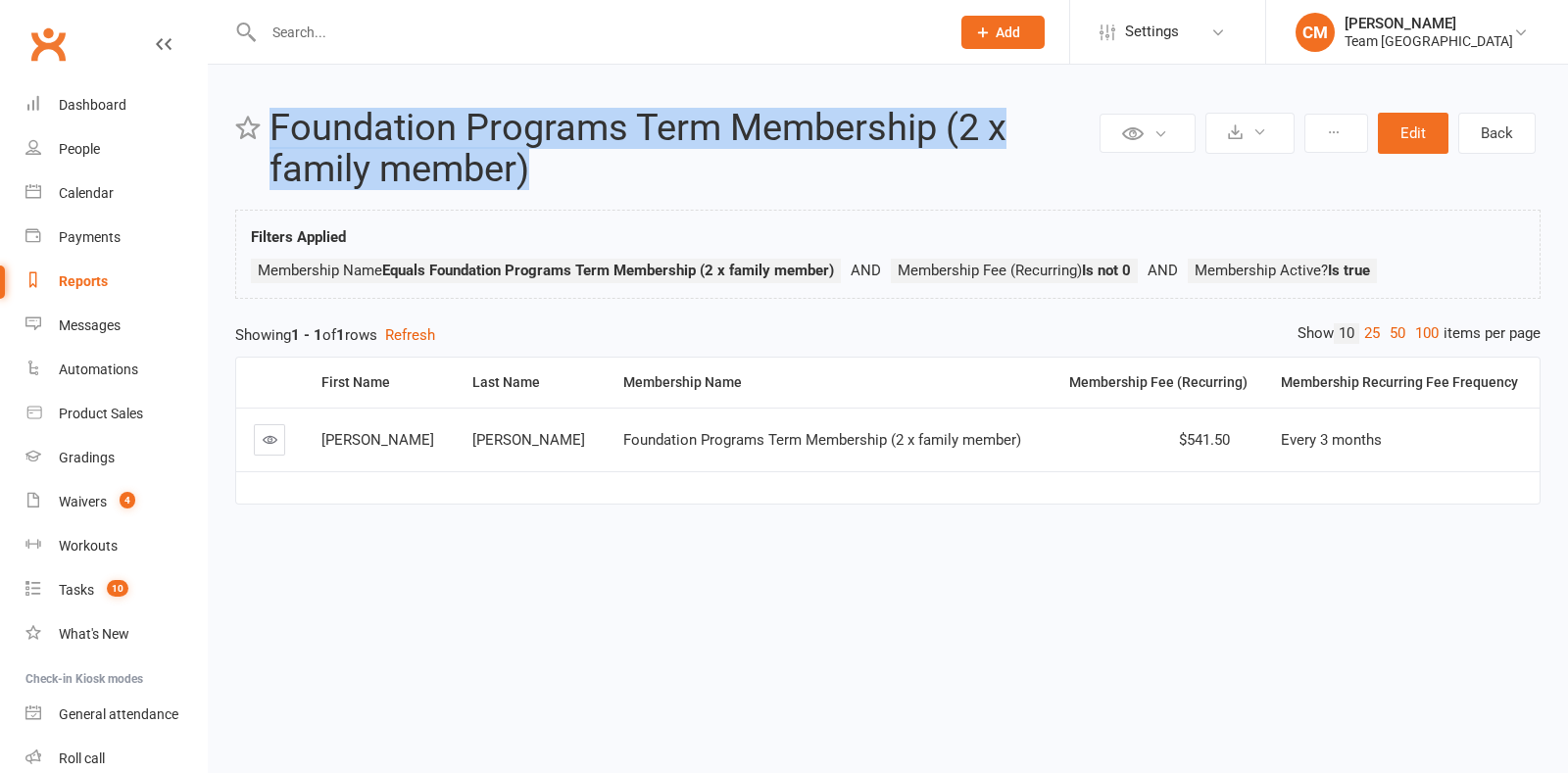 click on "Foundation Programs Term Membership (2 x family member)" at bounding box center [682, 149] 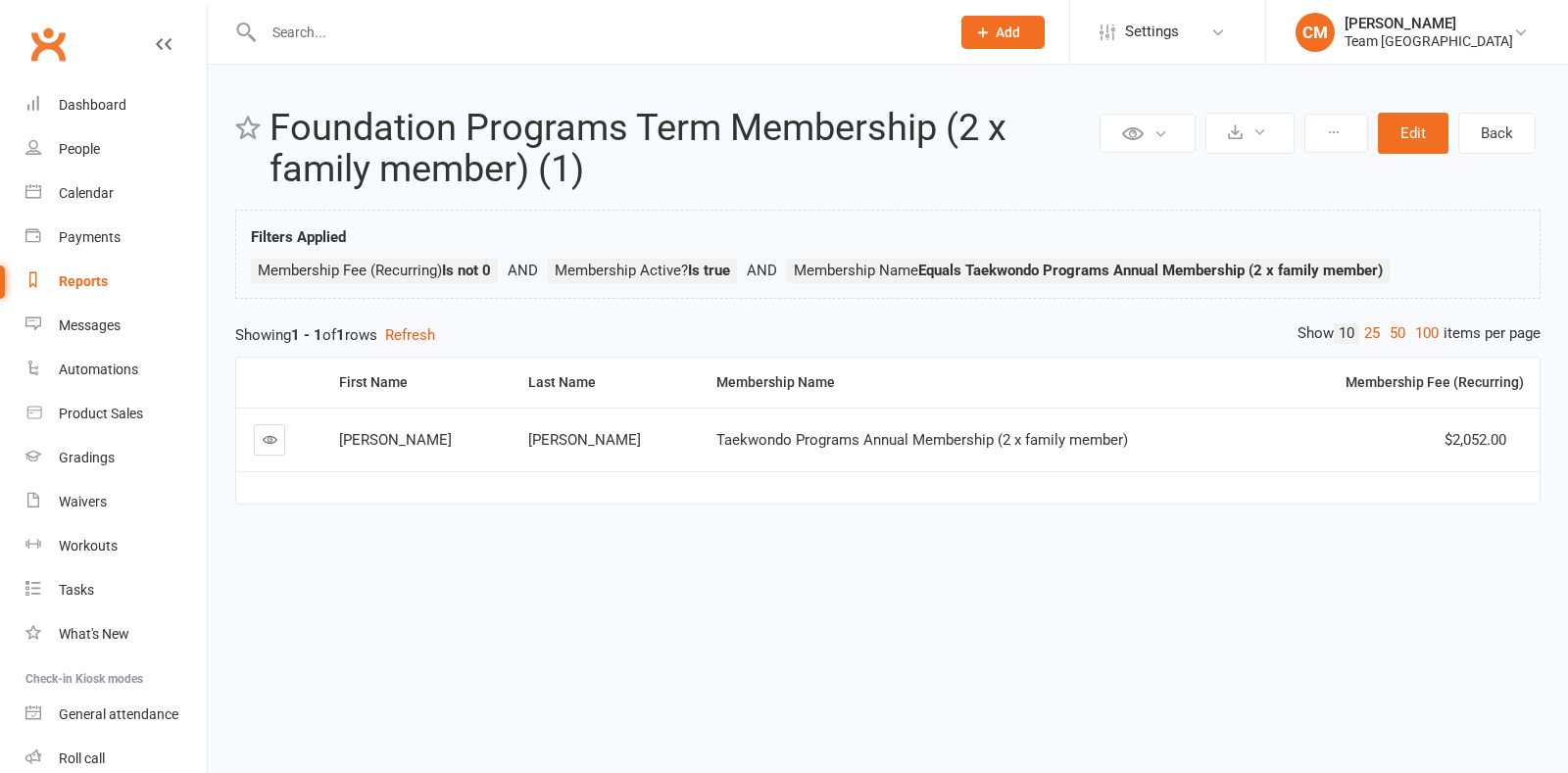 scroll, scrollTop: 0, scrollLeft: 0, axis: both 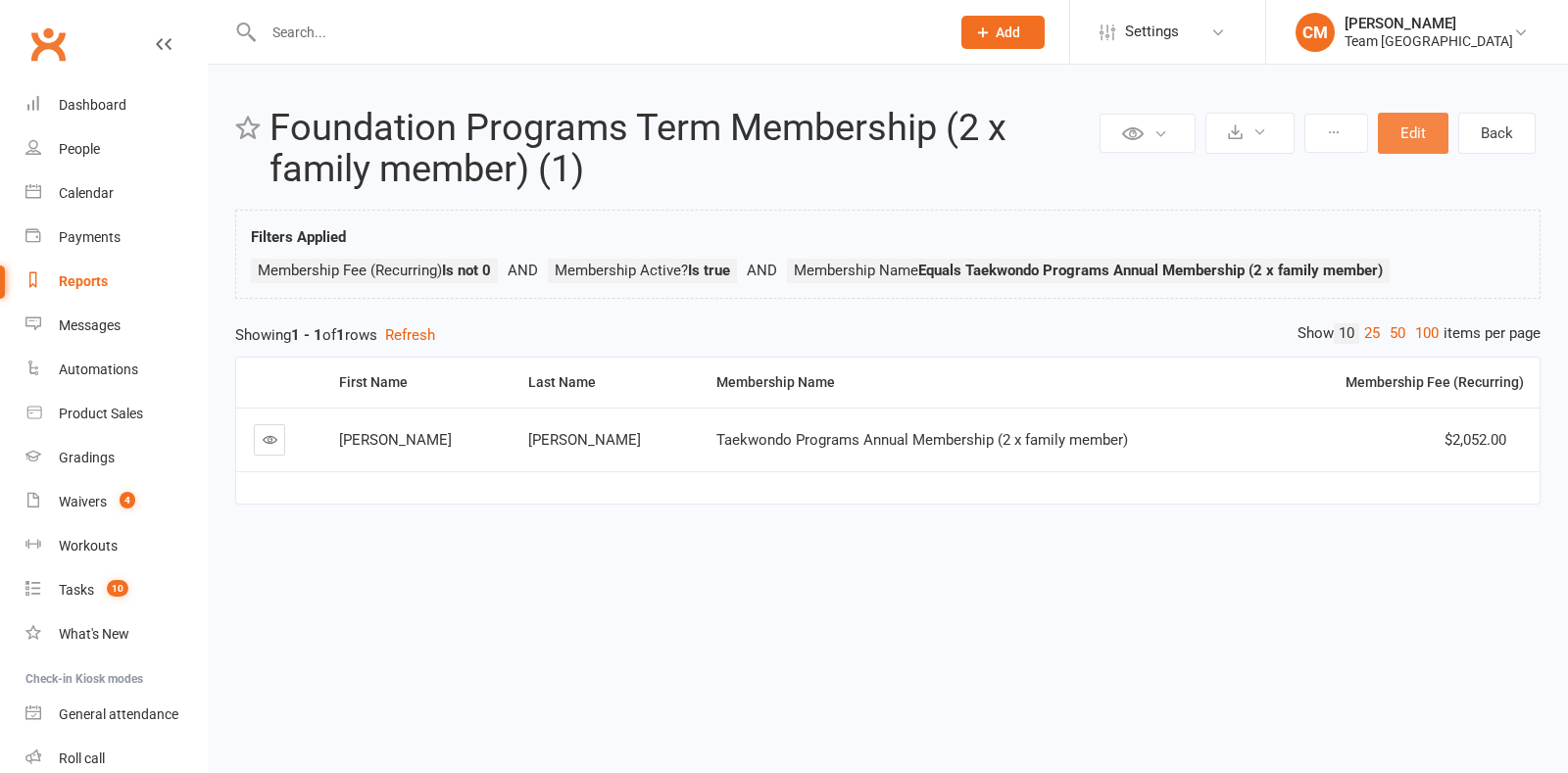 click on "Edit" at bounding box center (1413, 133) 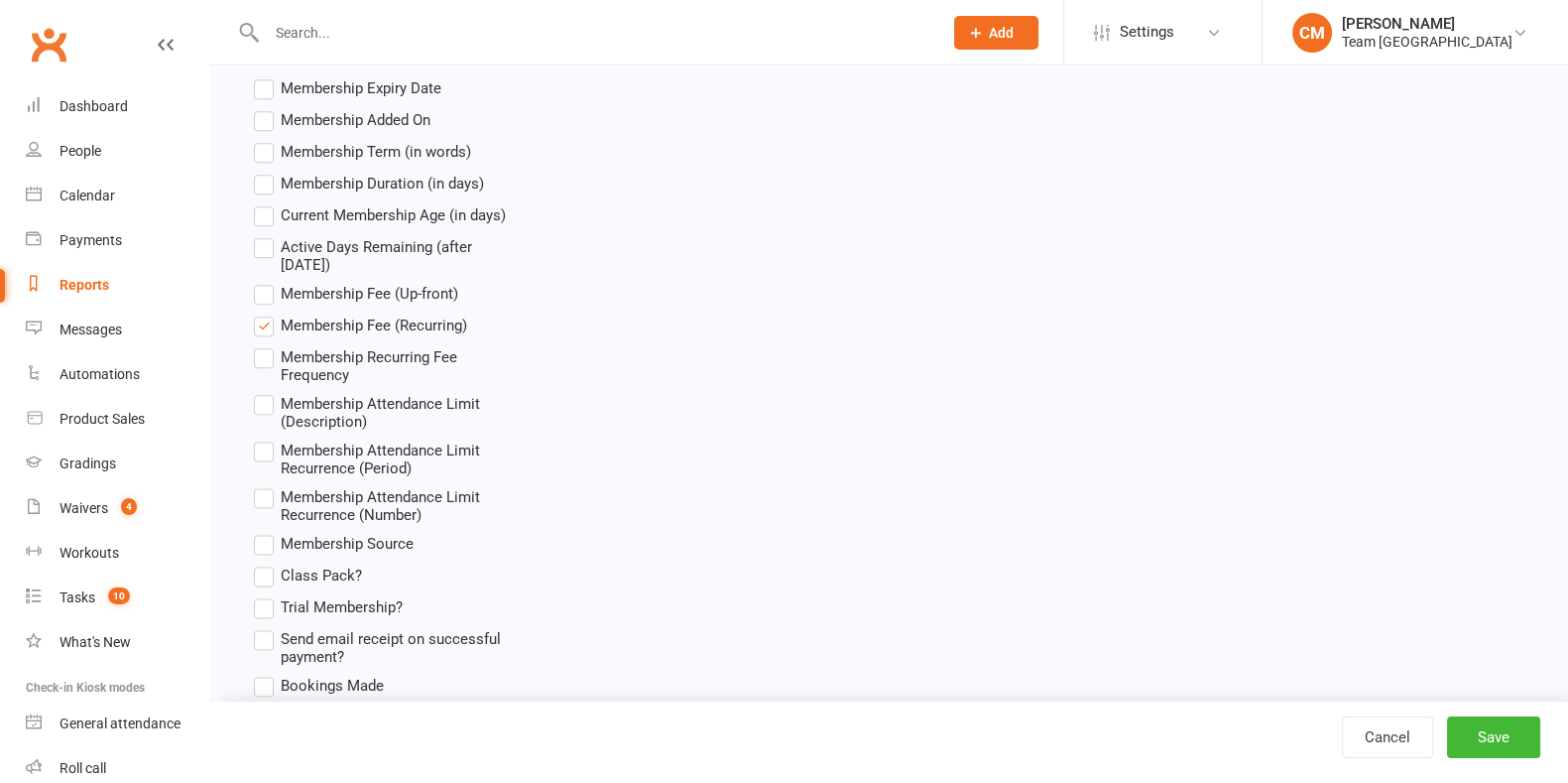 scroll, scrollTop: 3224, scrollLeft: 0, axis: vertical 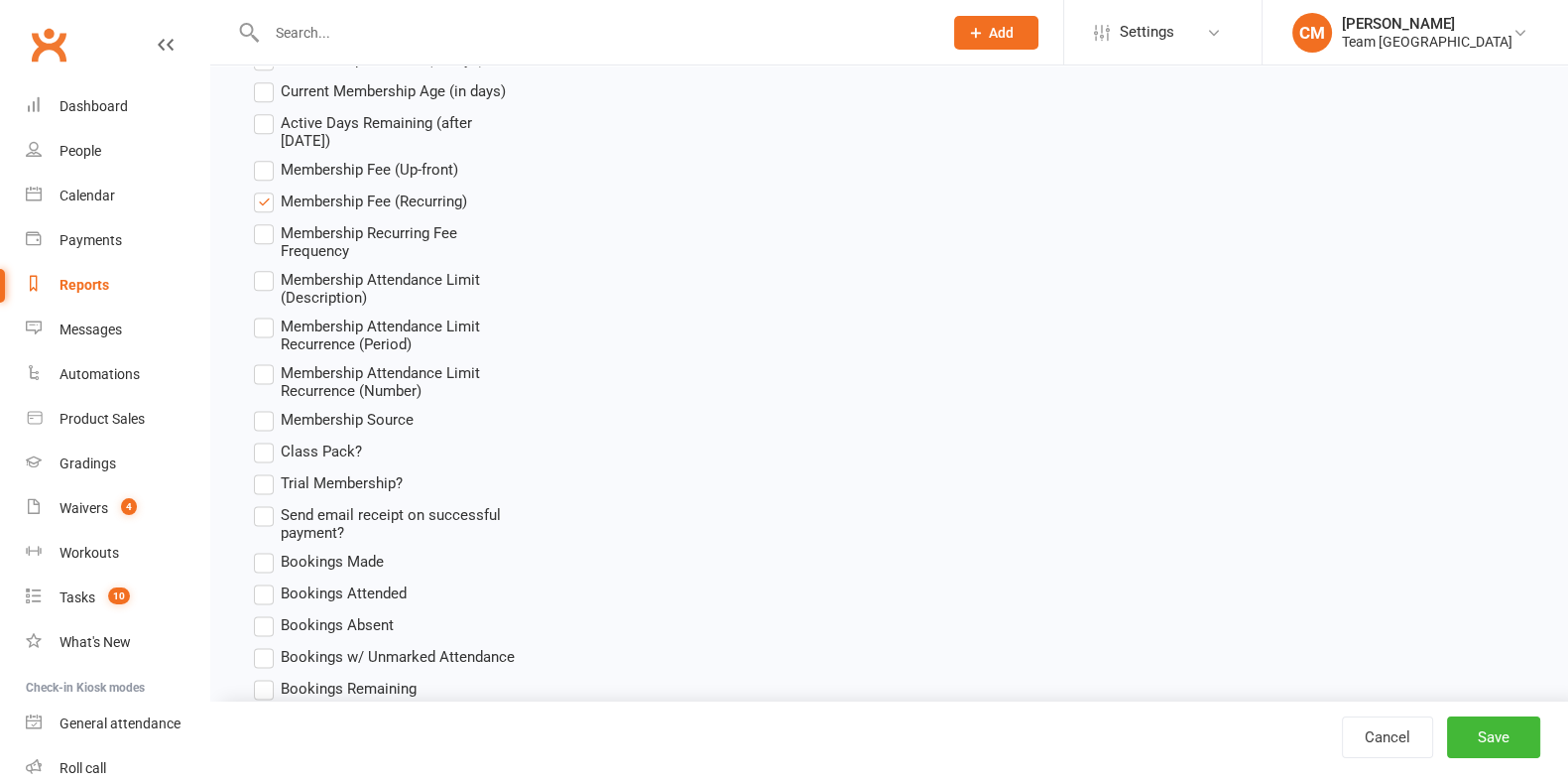 click on "Membership Recurring Fee Frequency" at bounding box center (403, 240) 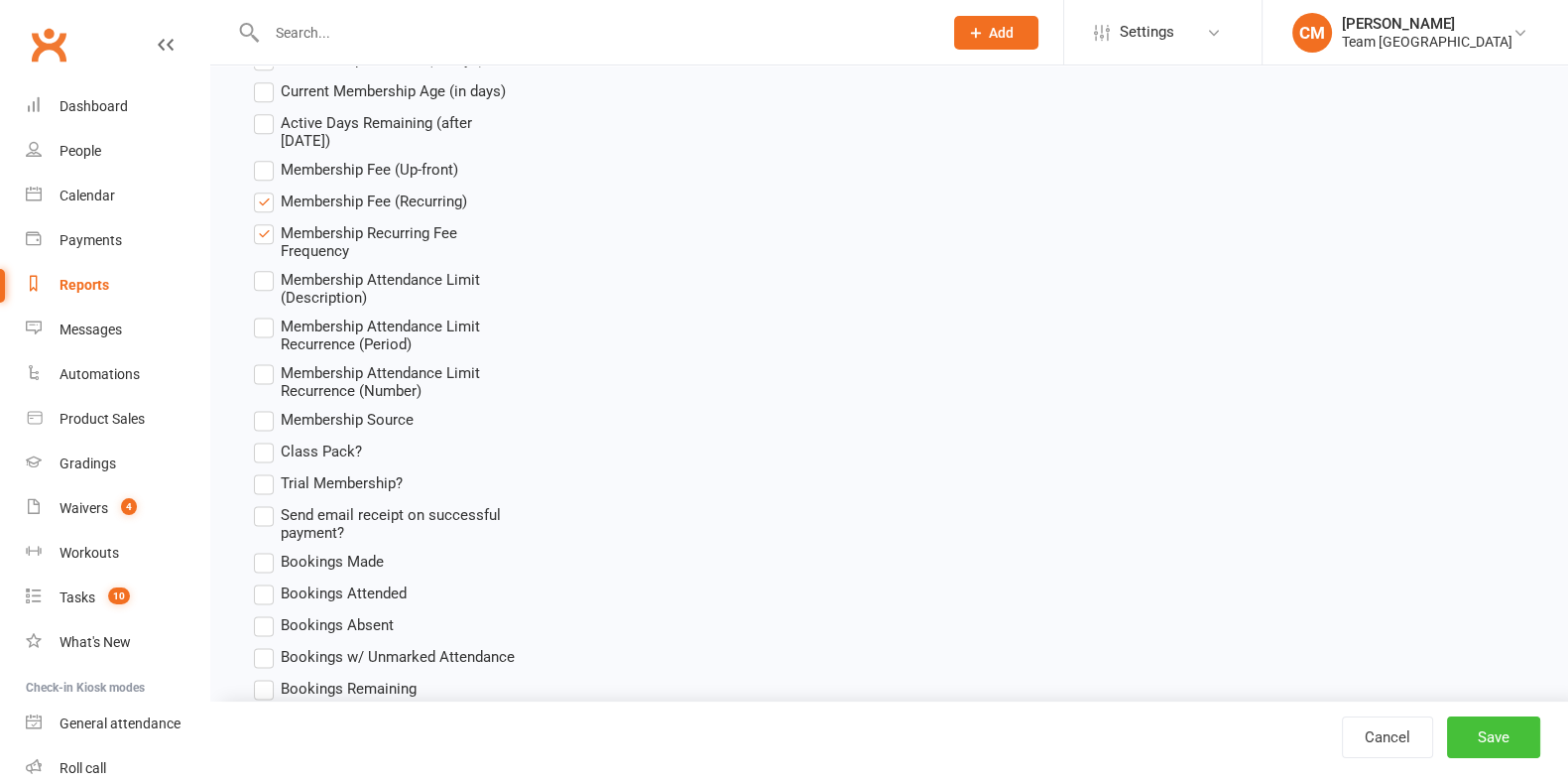 click on "Save" at bounding box center (1494, 737) 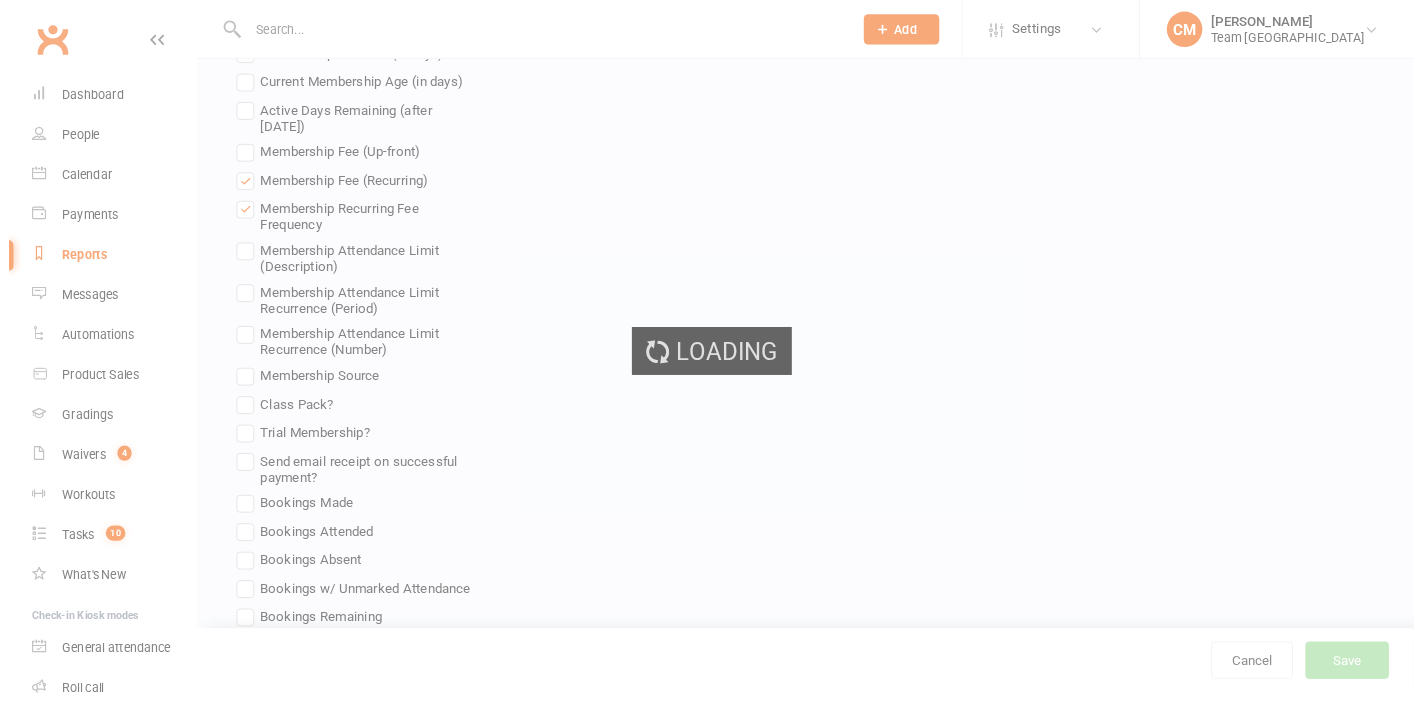 scroll, scrollTop: 0, scrollLeft: 0, axis: both 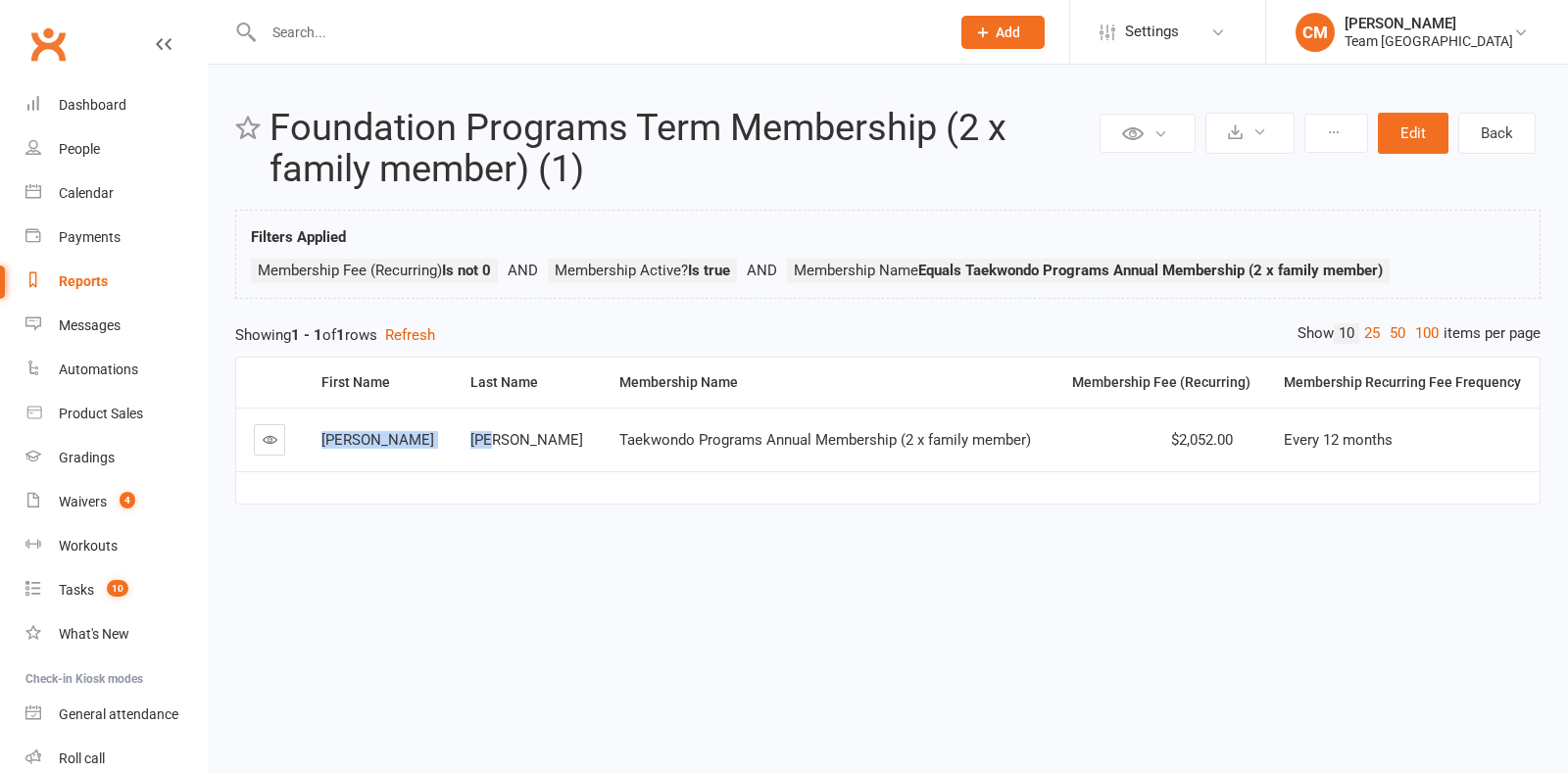 drag, startPoint x: 323, startPoint y: 443, endPoint x: 466, endPoint y: 439, distance: 143.05593 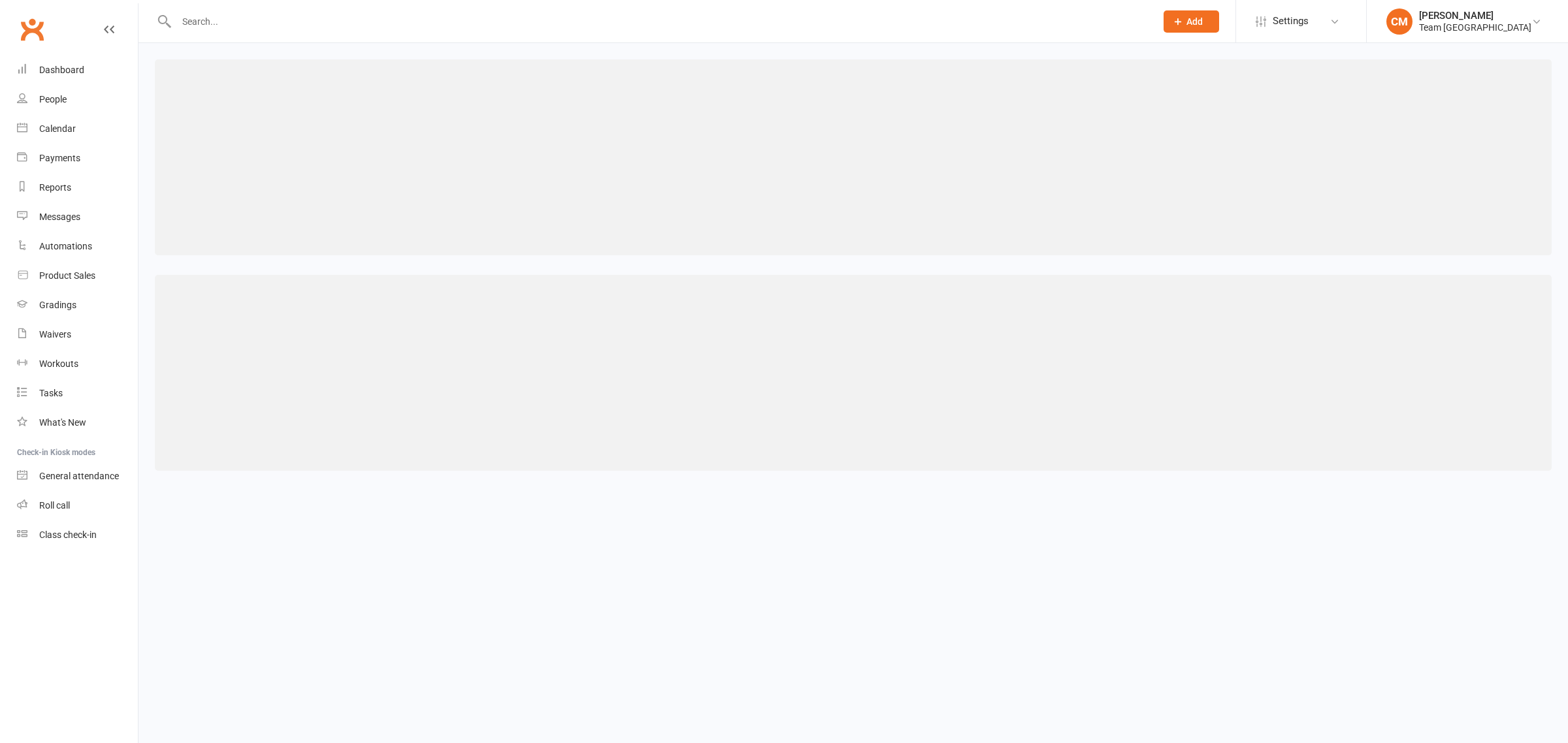 scroll, scrollTop: 0, scrollLeft: 0, axis: both 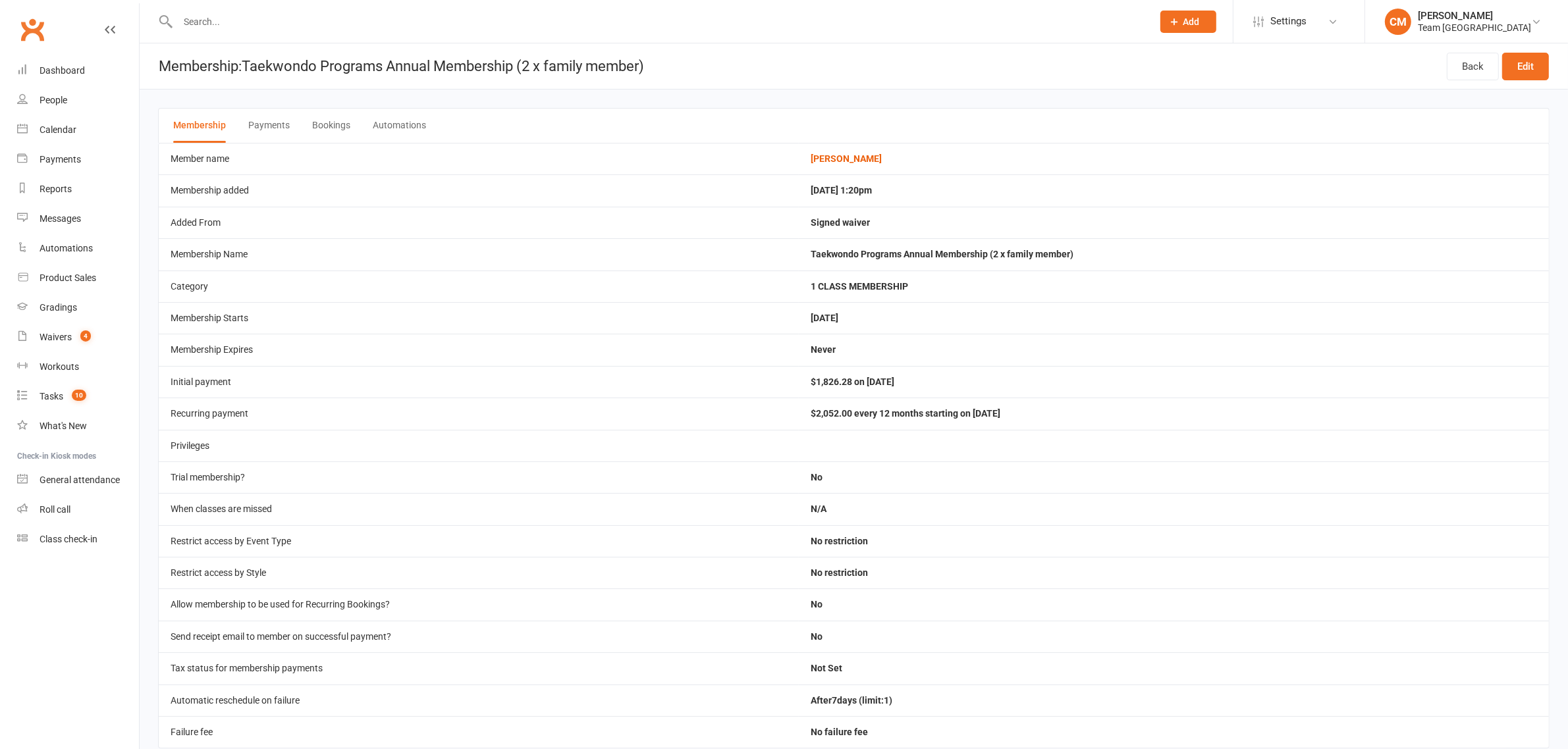 click on "Back Edit" at bounding box center (1498, 66) 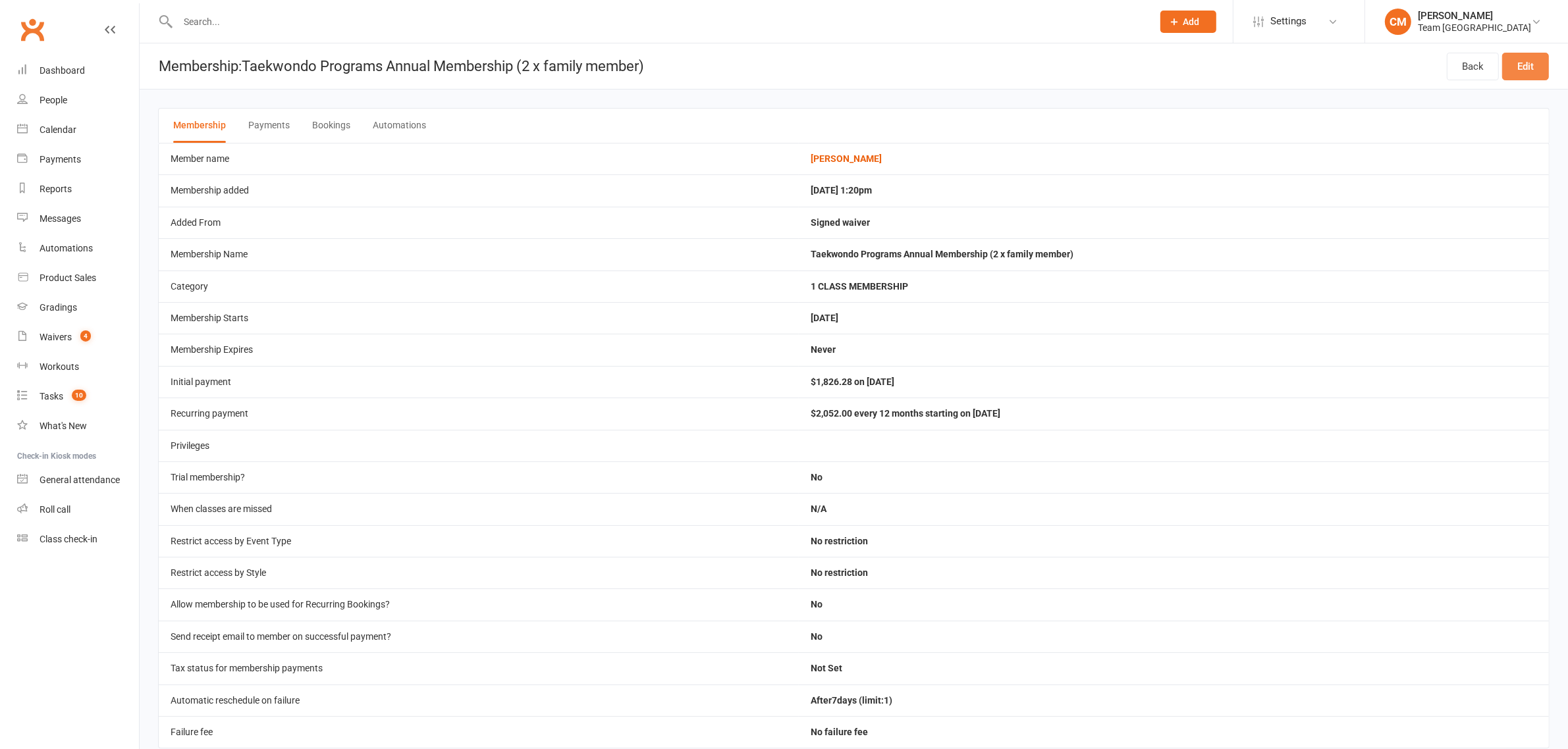 click on "Edit" at bounding box center (1525, 66) 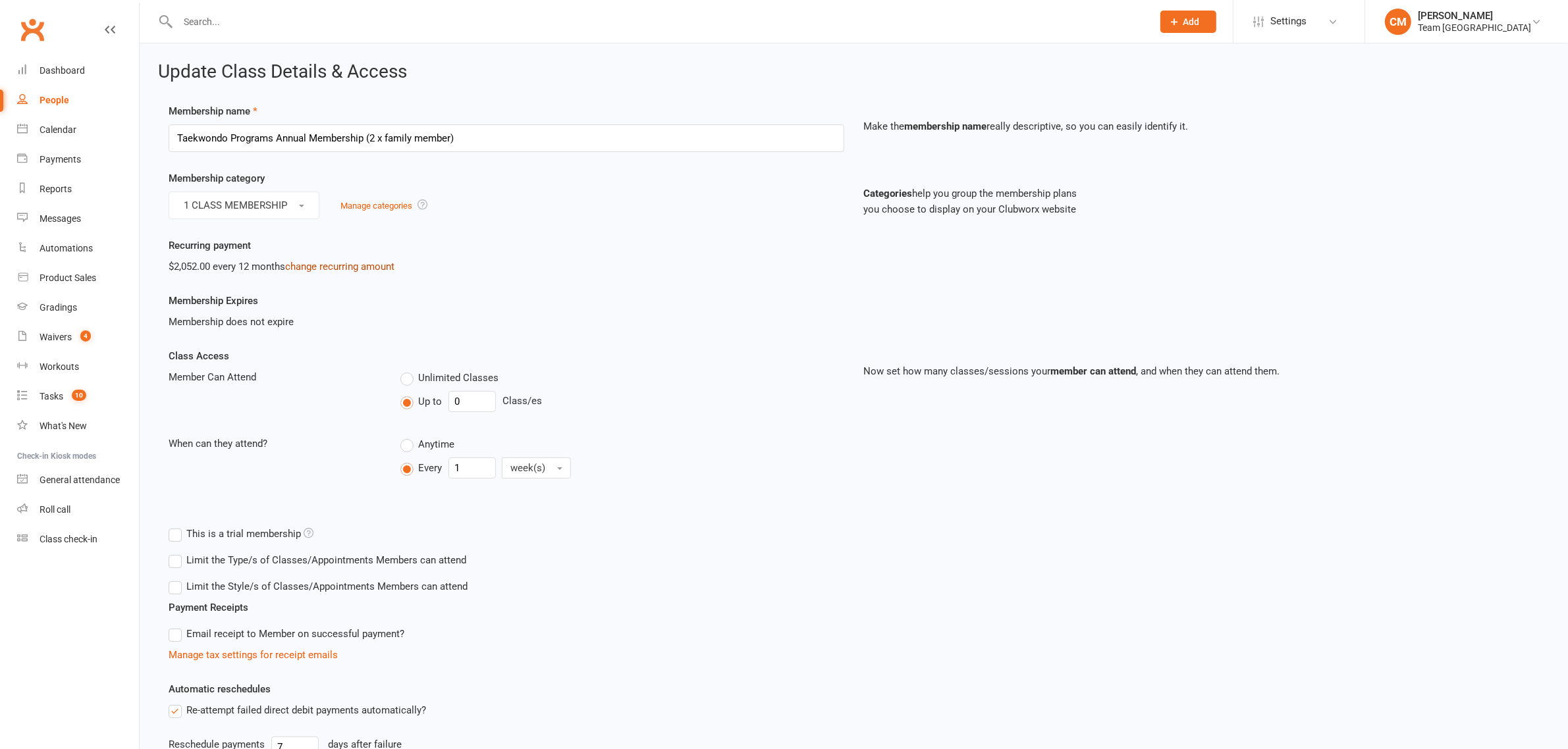 click on "change recurring amount" at bounding box center [340, 267] 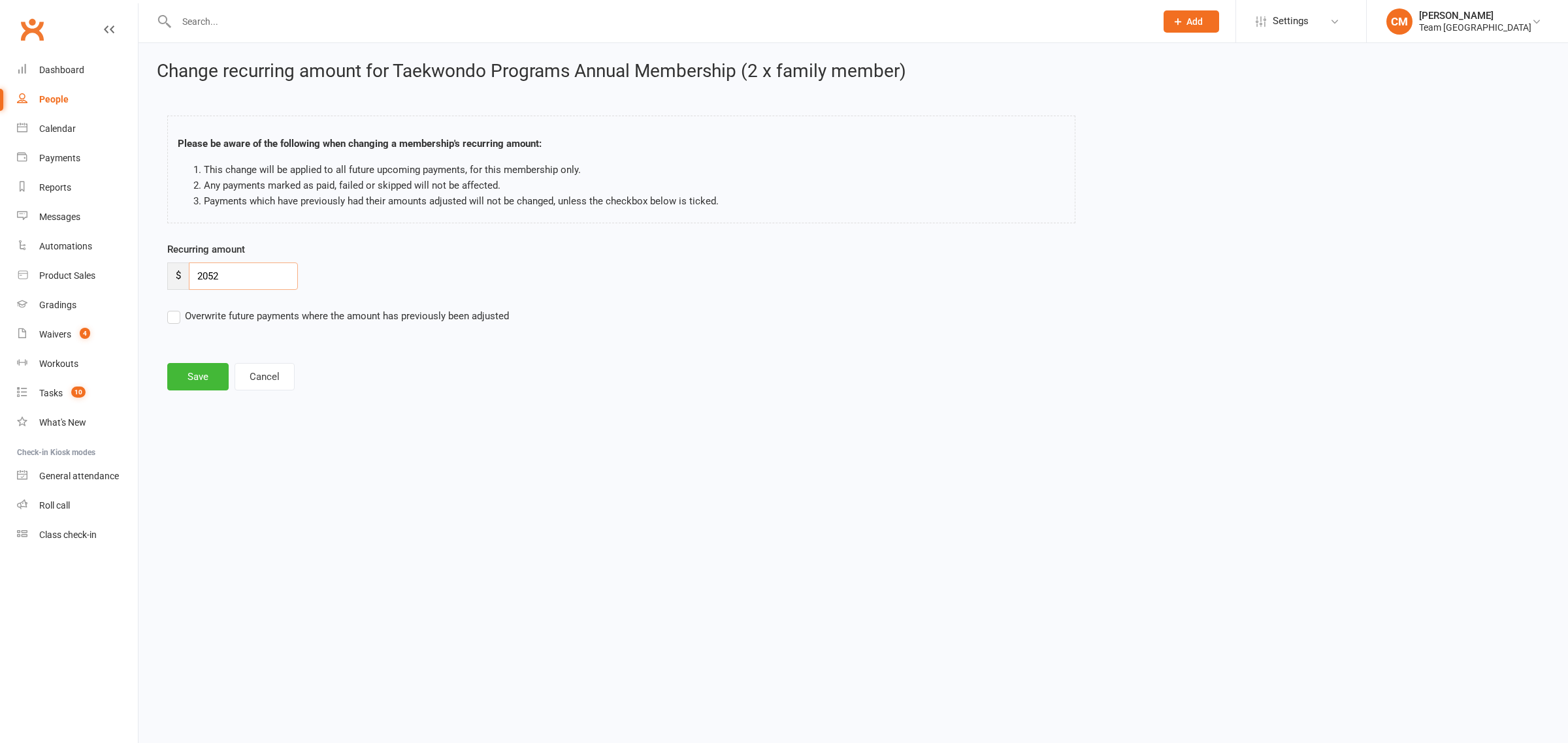 drag, startPoint x: 211, startPoint y: 276, endPoint x: 201, endPoint y: 275, distance: 10.049876 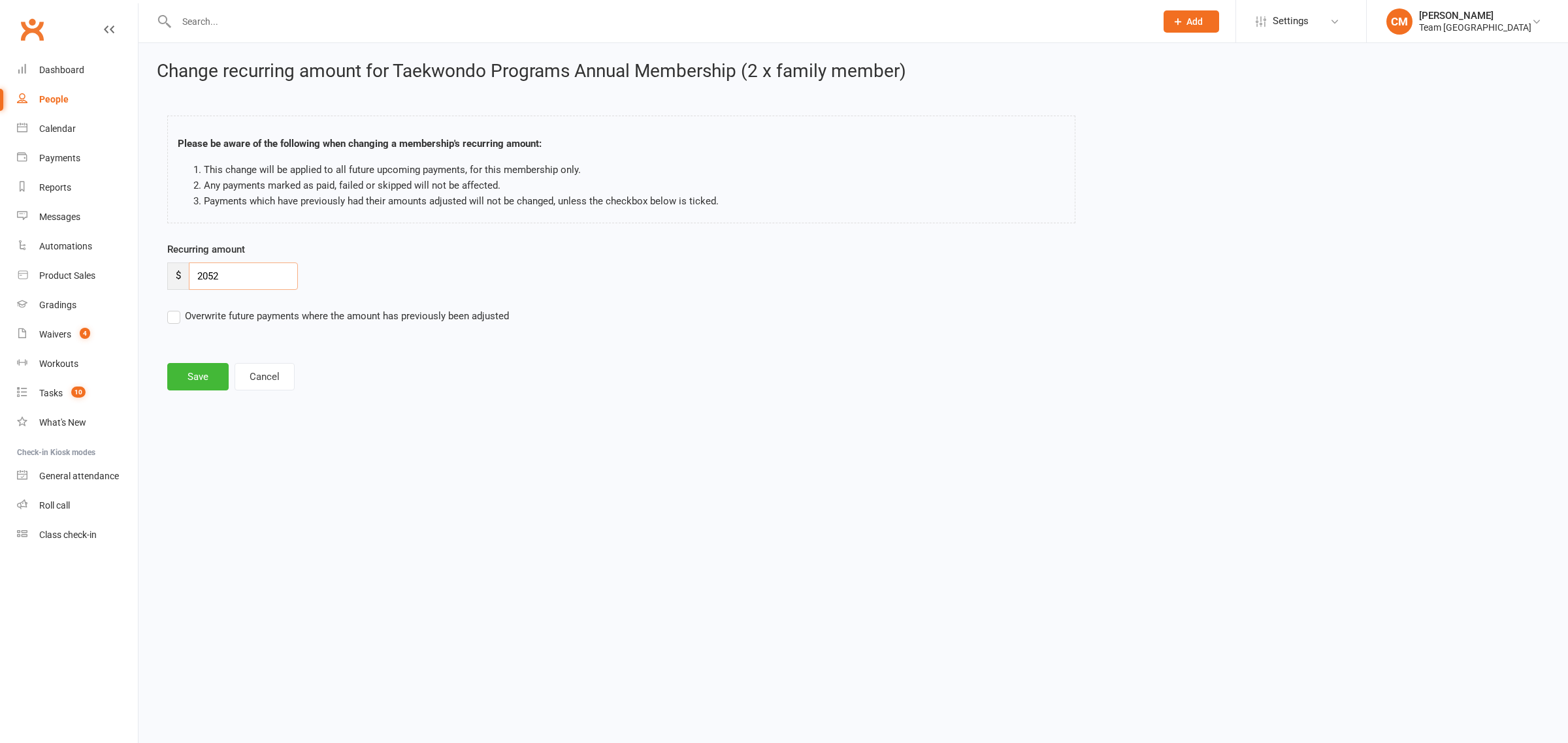 paste on "376" 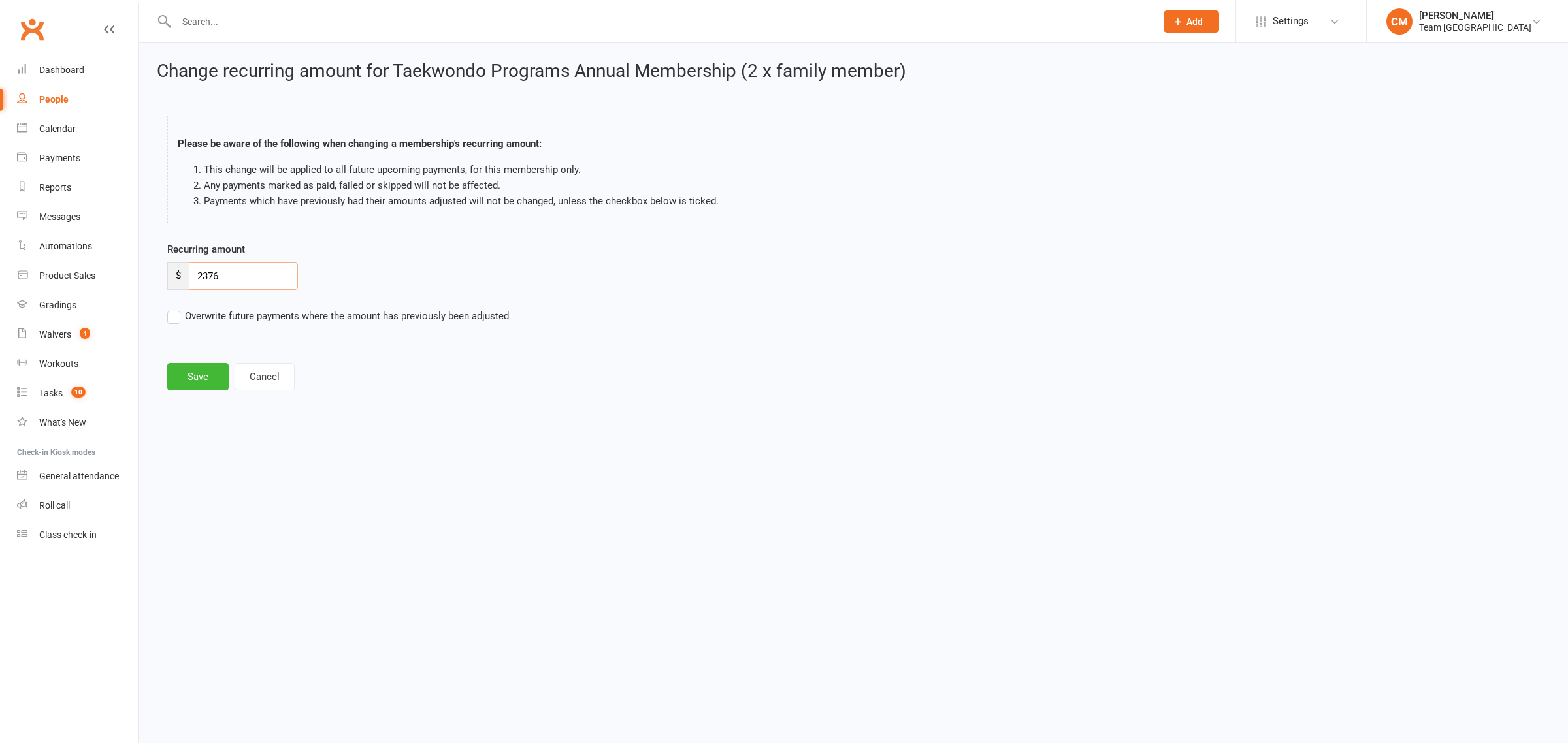 type on "2376" 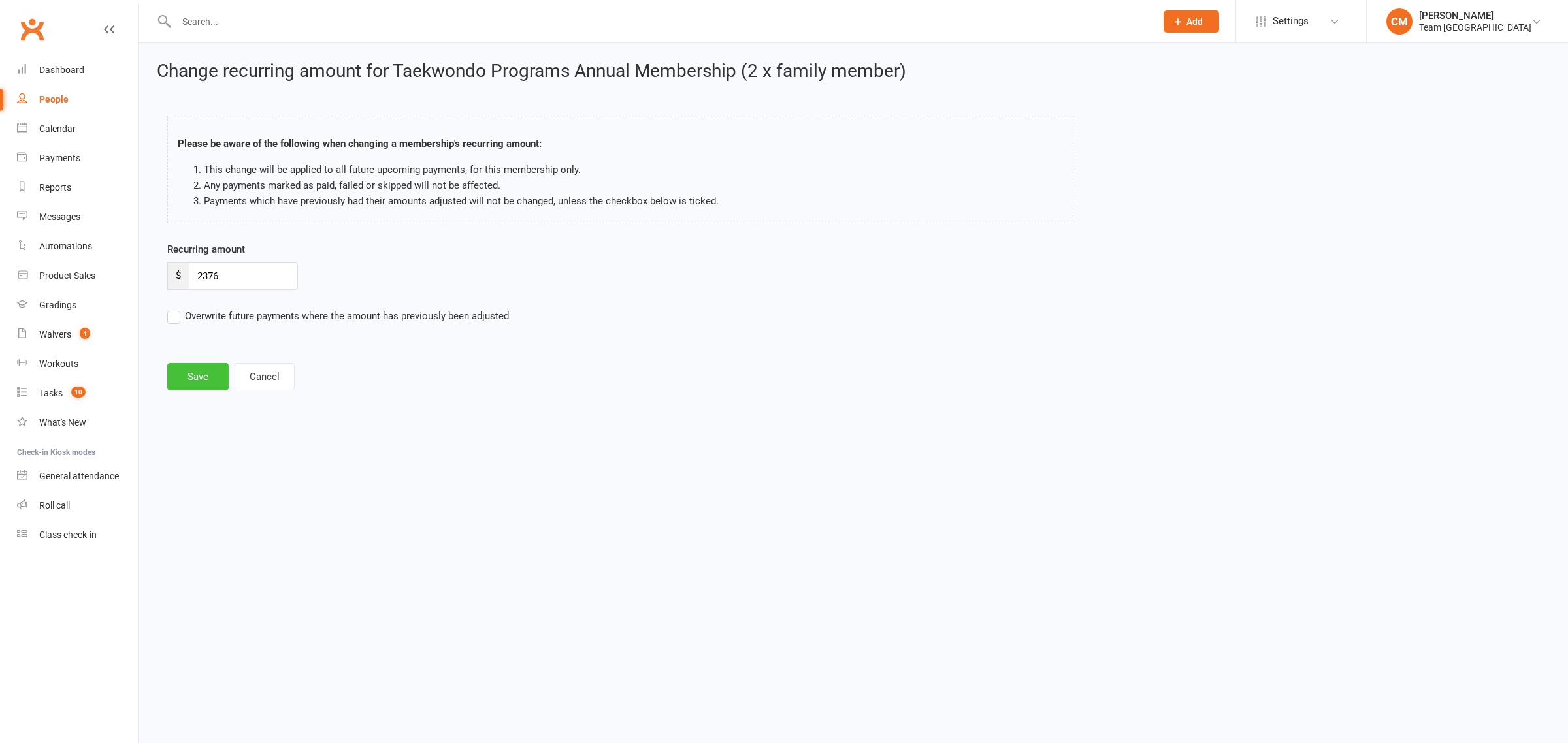 click on "Save" at bounding box center (198, 377) 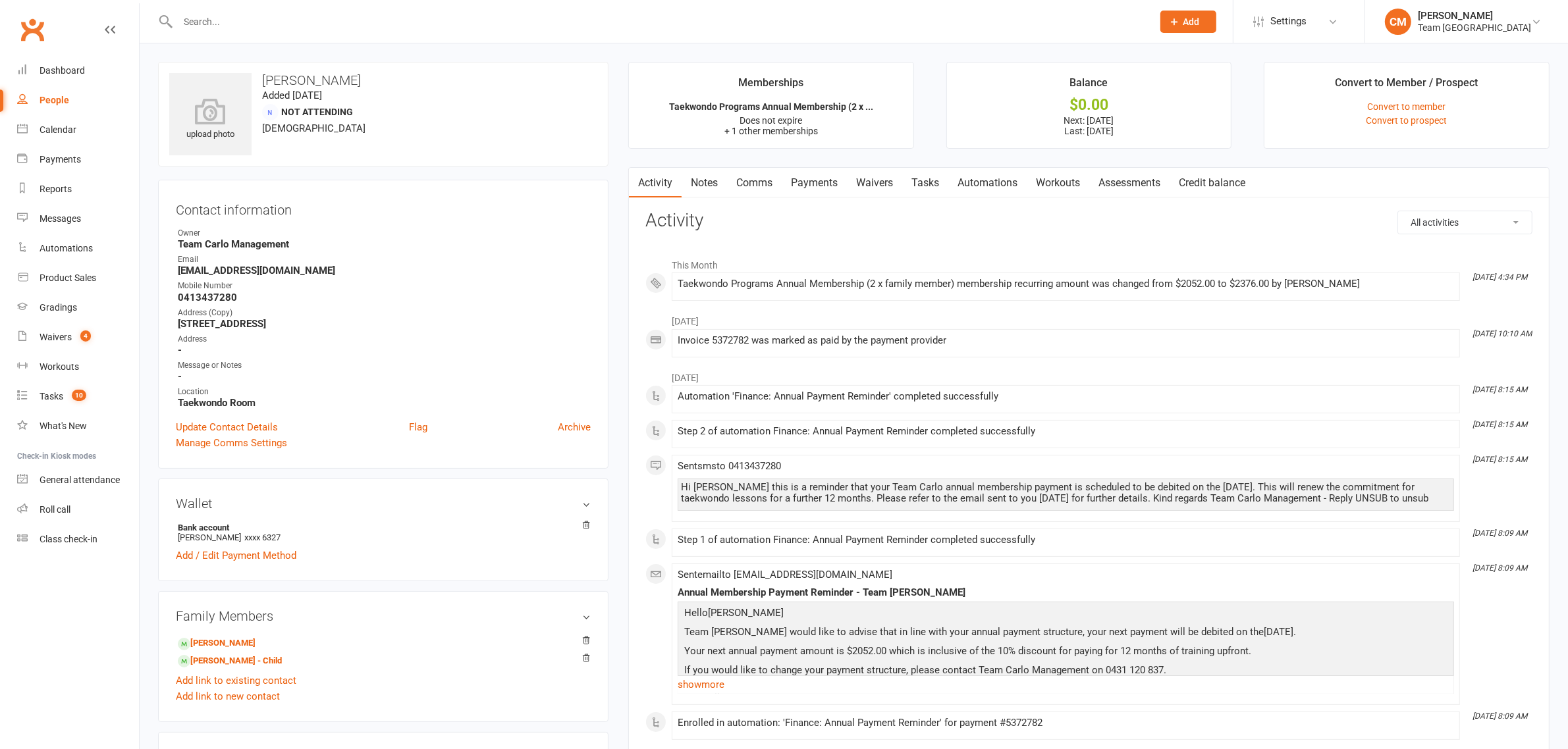 click on "Payments" at bounding box center [814, 183] 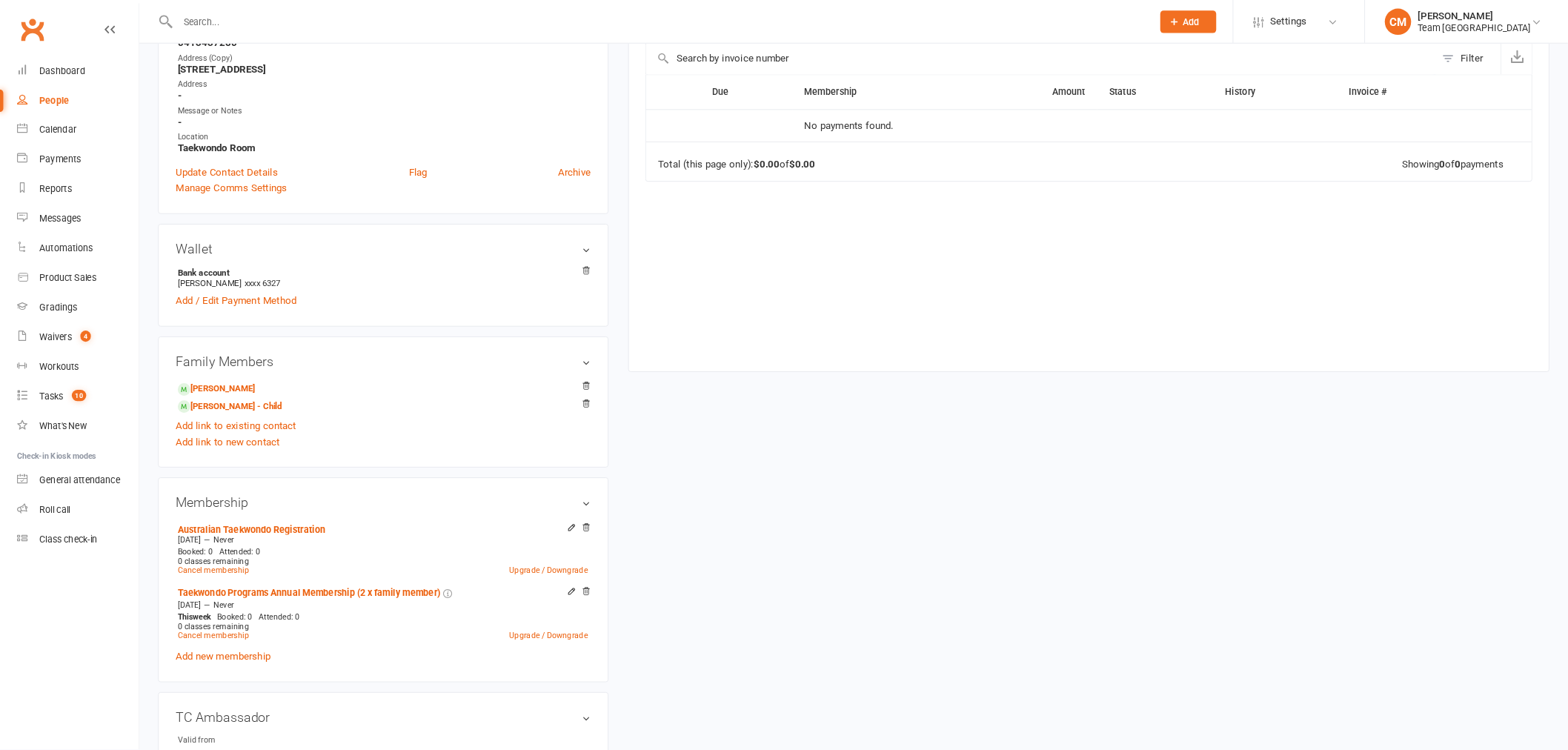 scroll, scrollTop: 371, scrollLeft: 0, axis: vertical 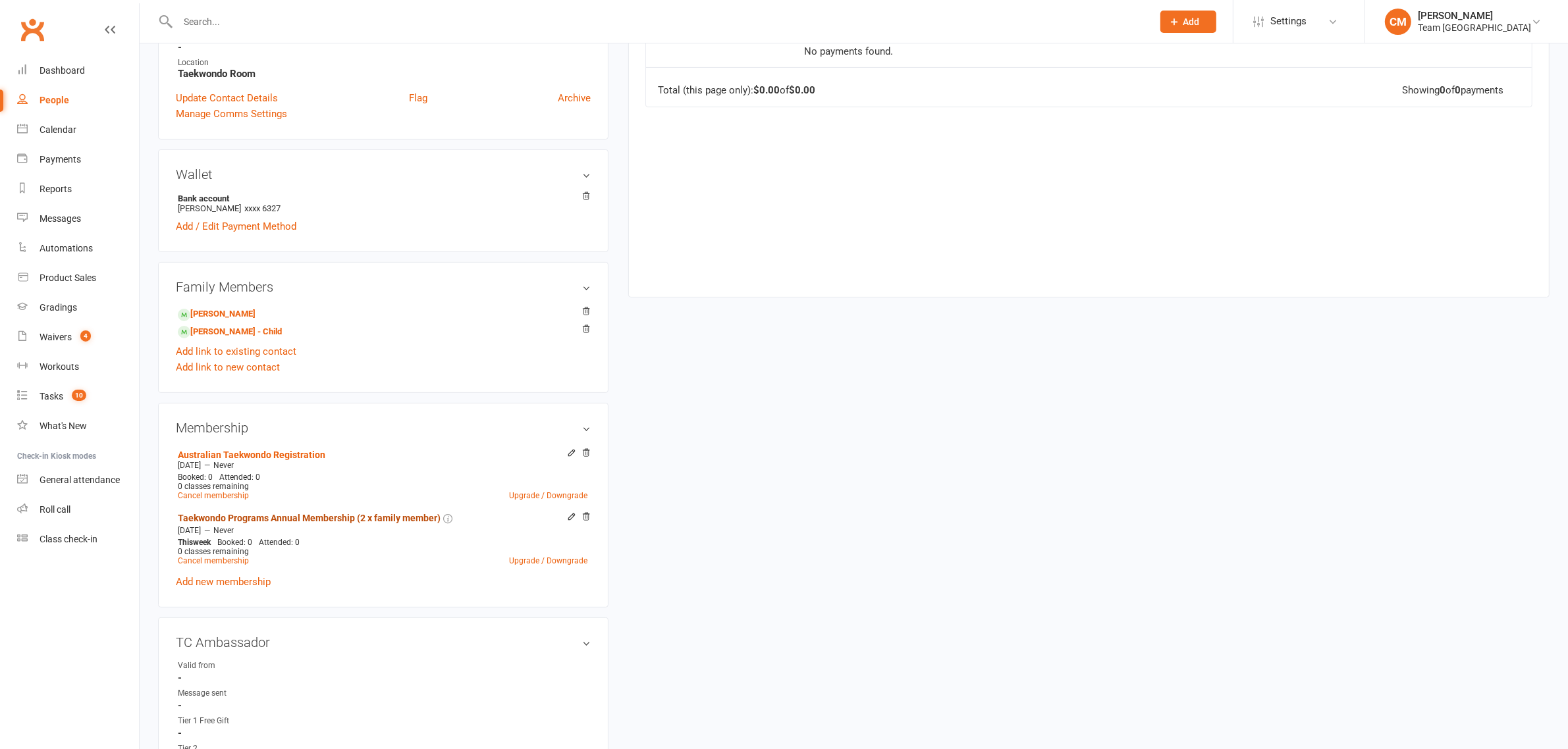 click on "Taekwondo Programs Annual Membership (2 x family member)" at bounding box center [309, 518] 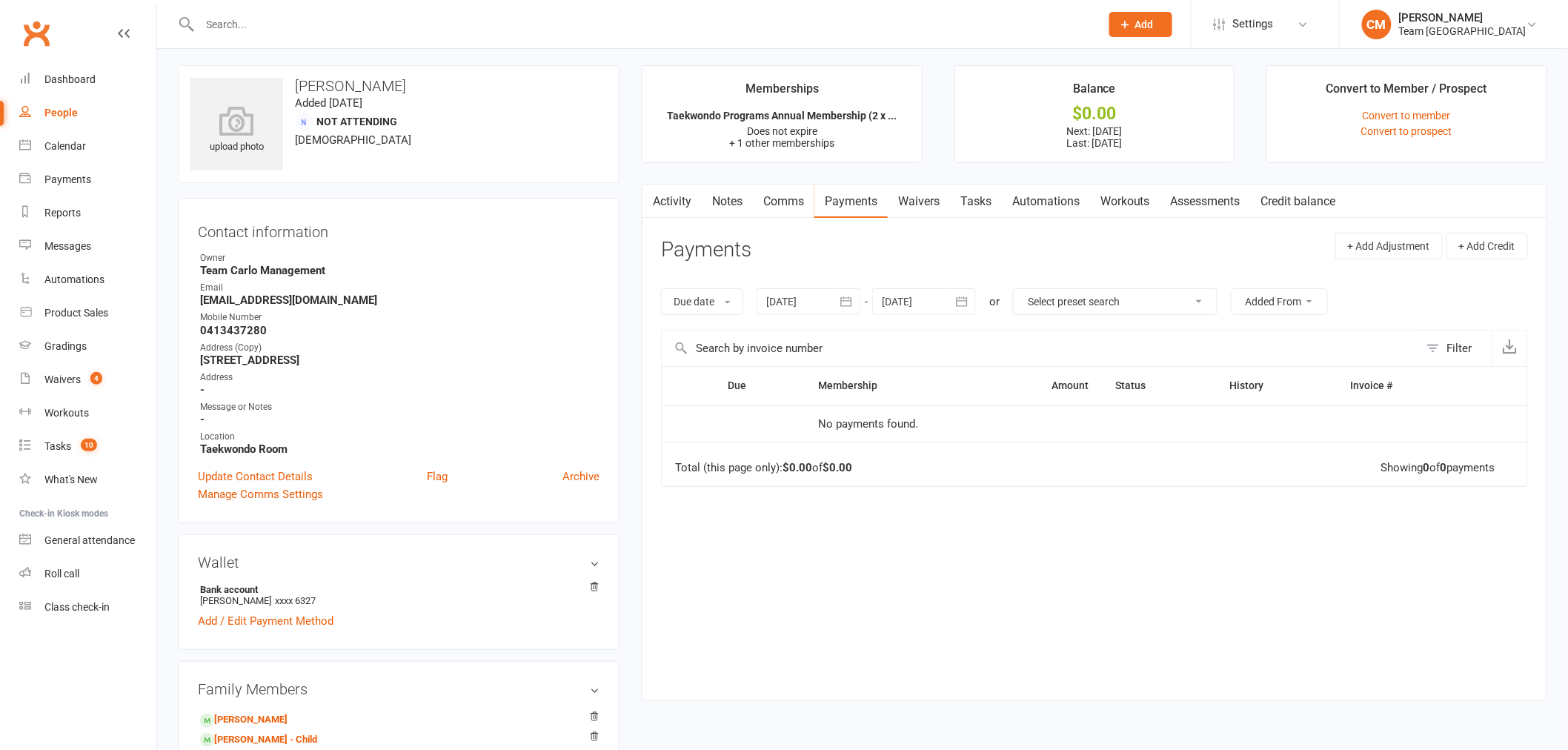 scroll, scrollTop: 0, scrollLeft: 0, axis: both 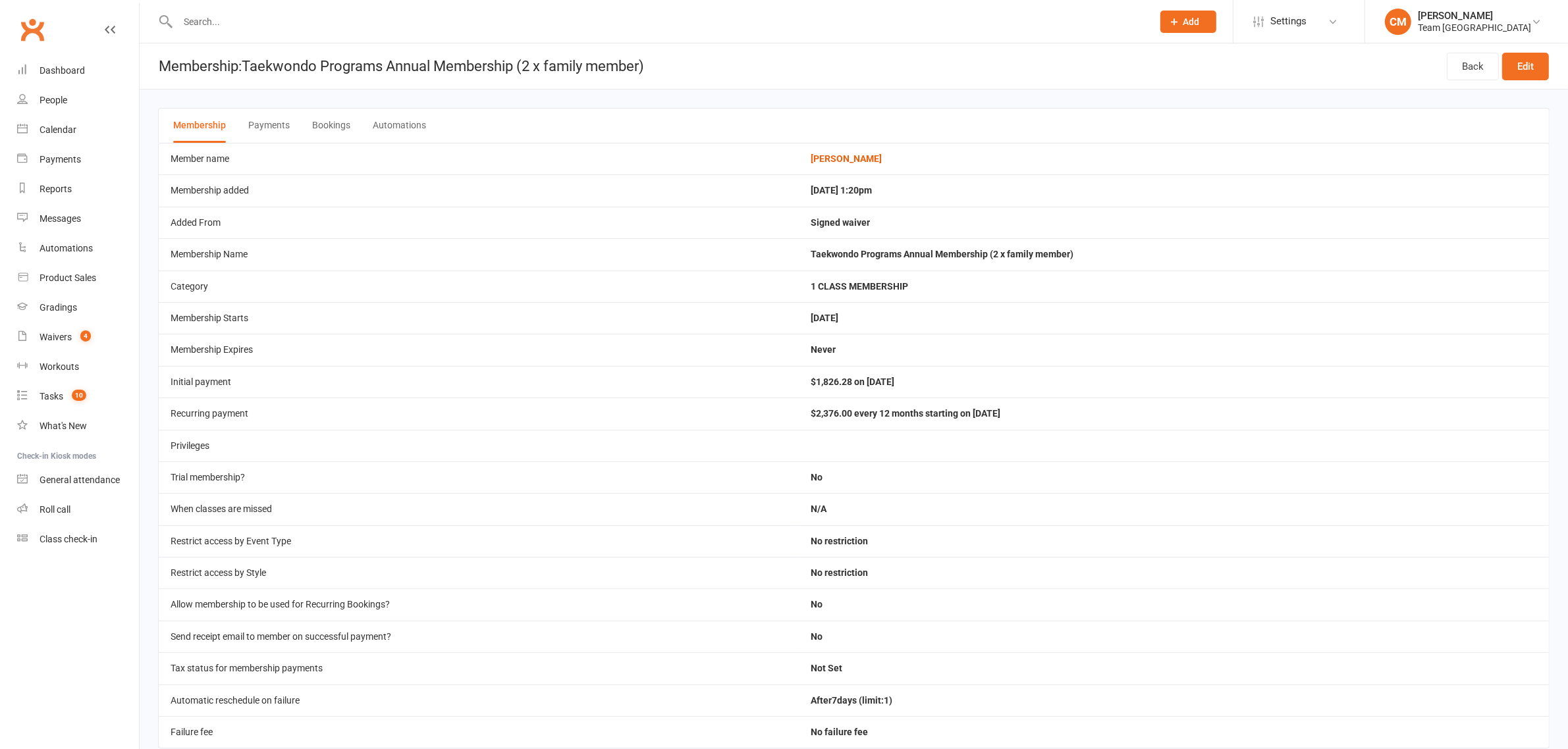 click on "[PERSON_NAME]" at bounding box center [1474, 16] 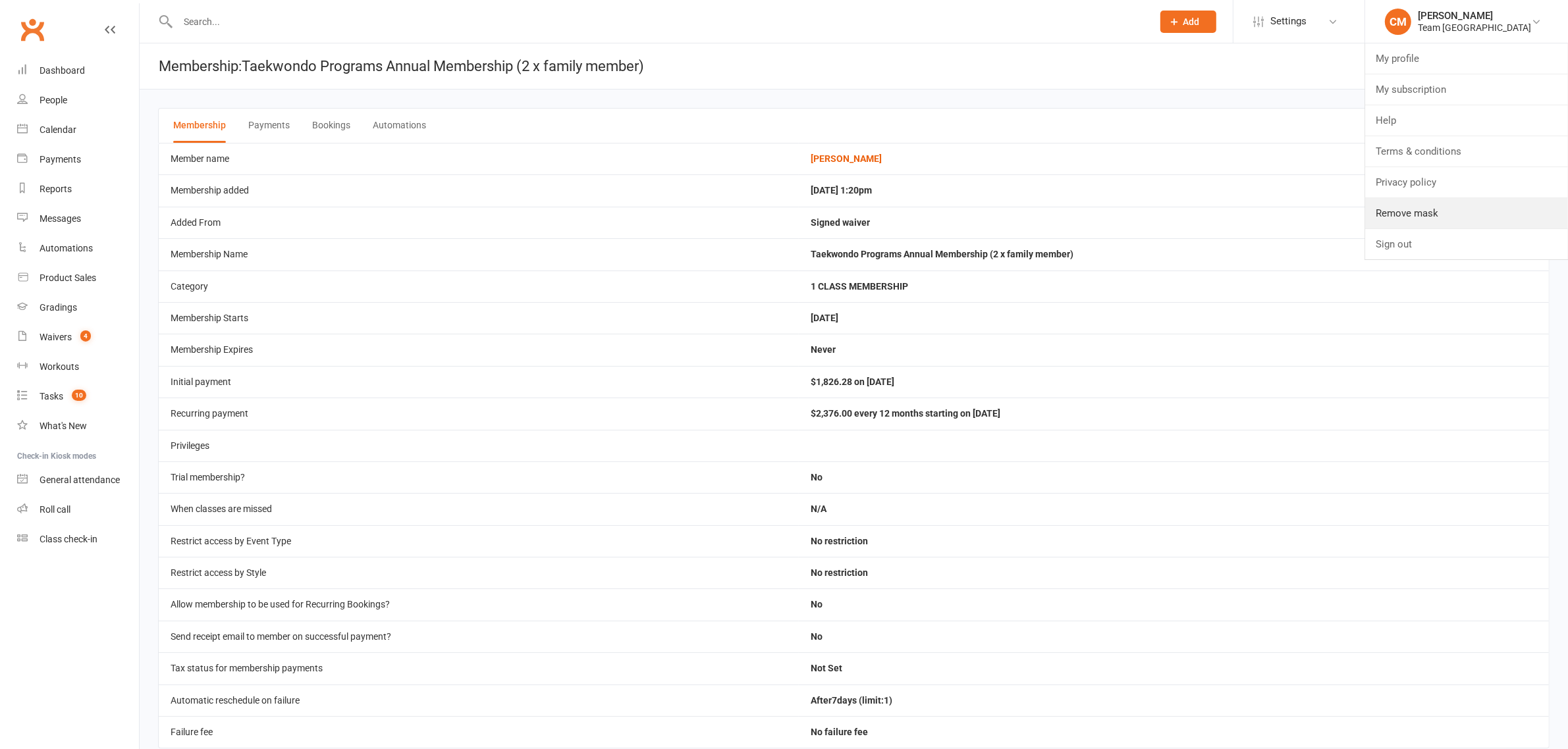 click on "Remove mask" at bounding box center (1467, 213) 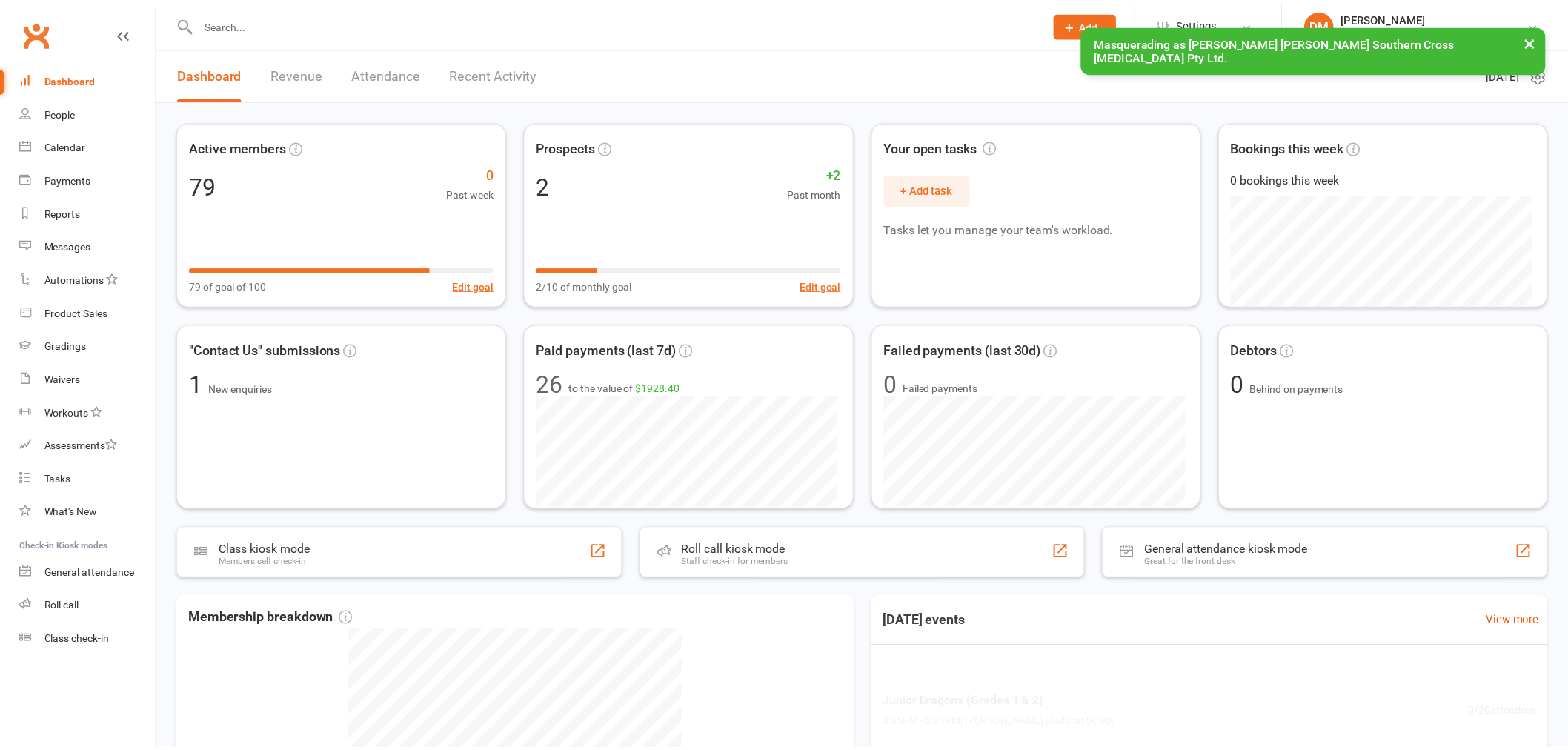 scroll, scrollTop: 0, scrollLeft: 0, axis: both 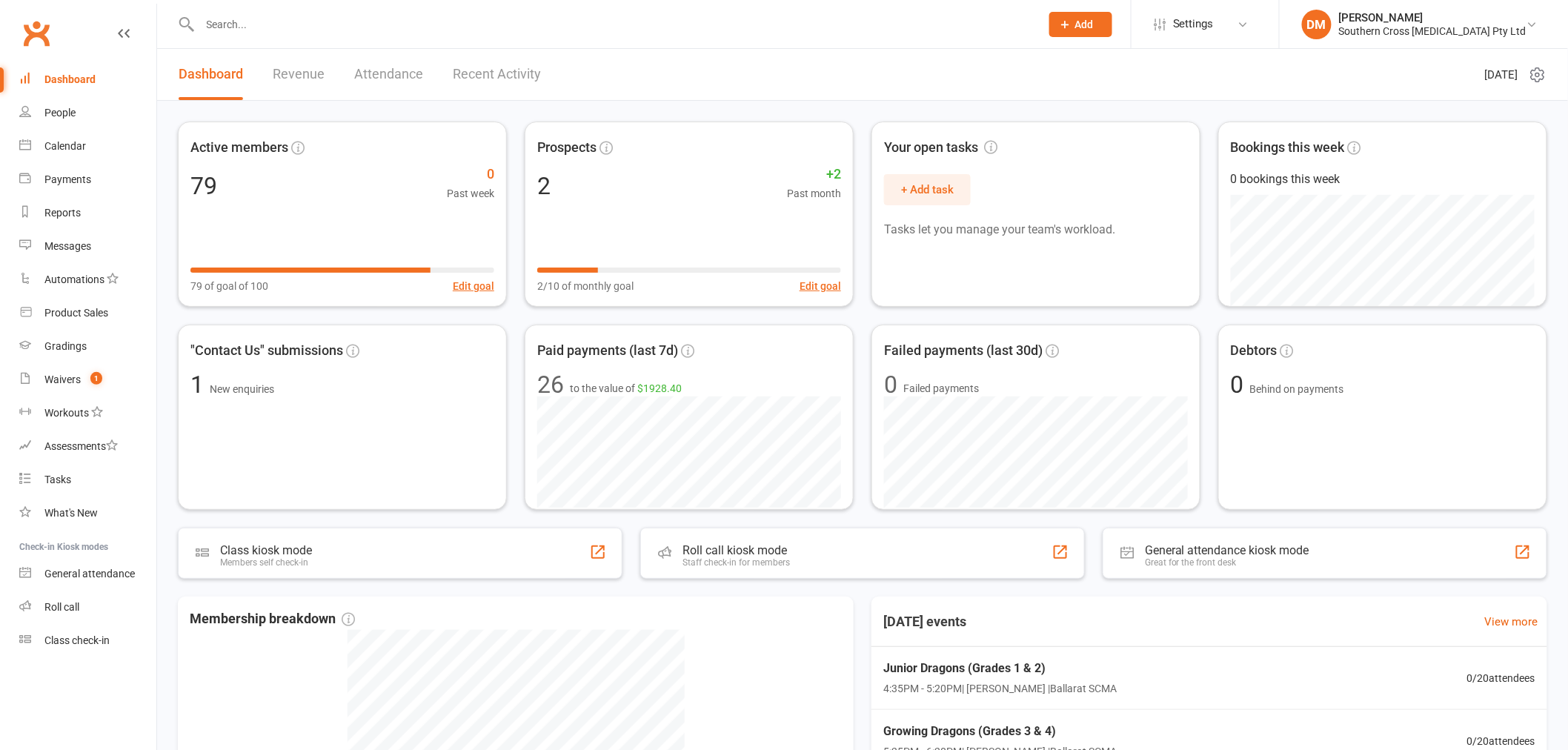 click at bounding box center [604, 24] 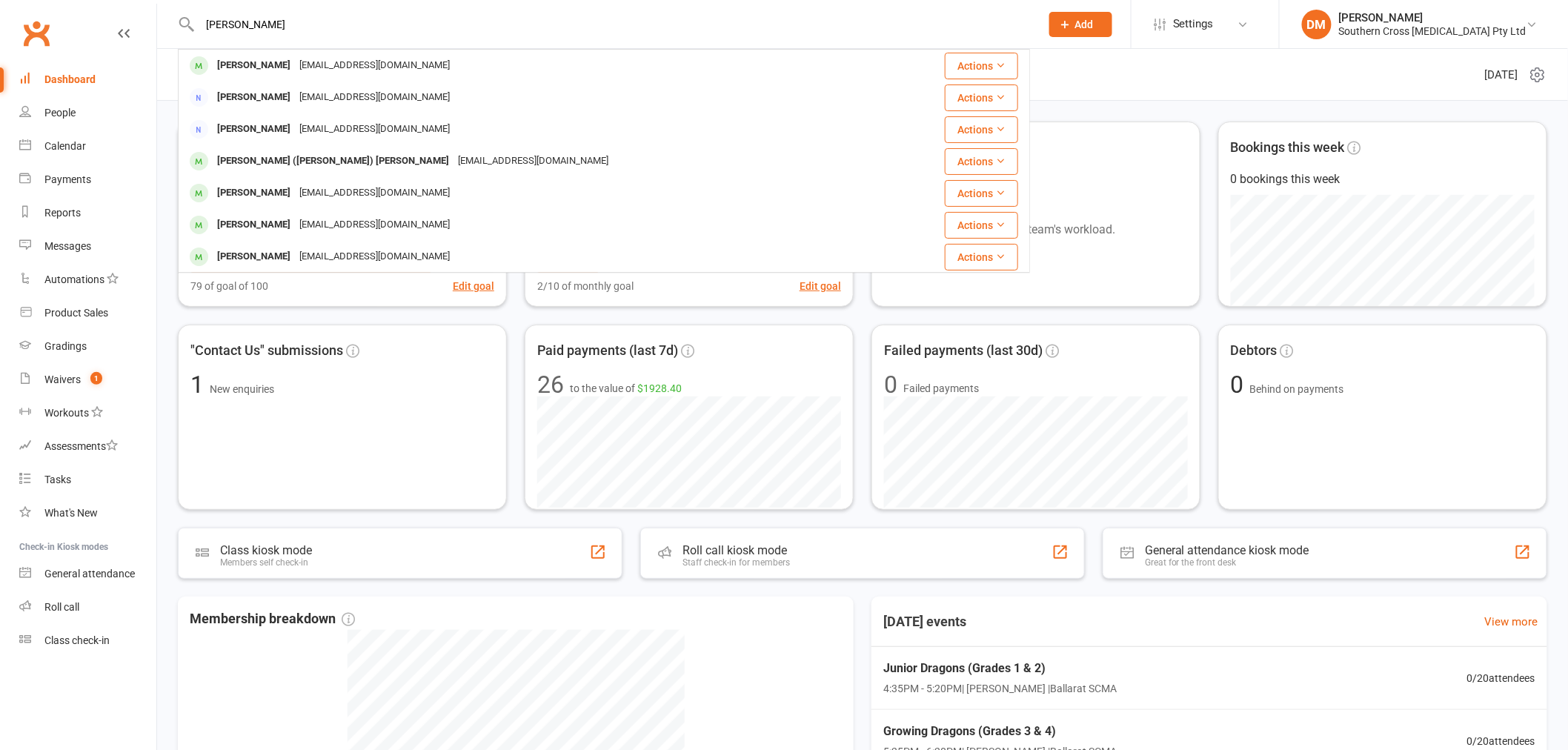 type on "[PERSON_NAME]" 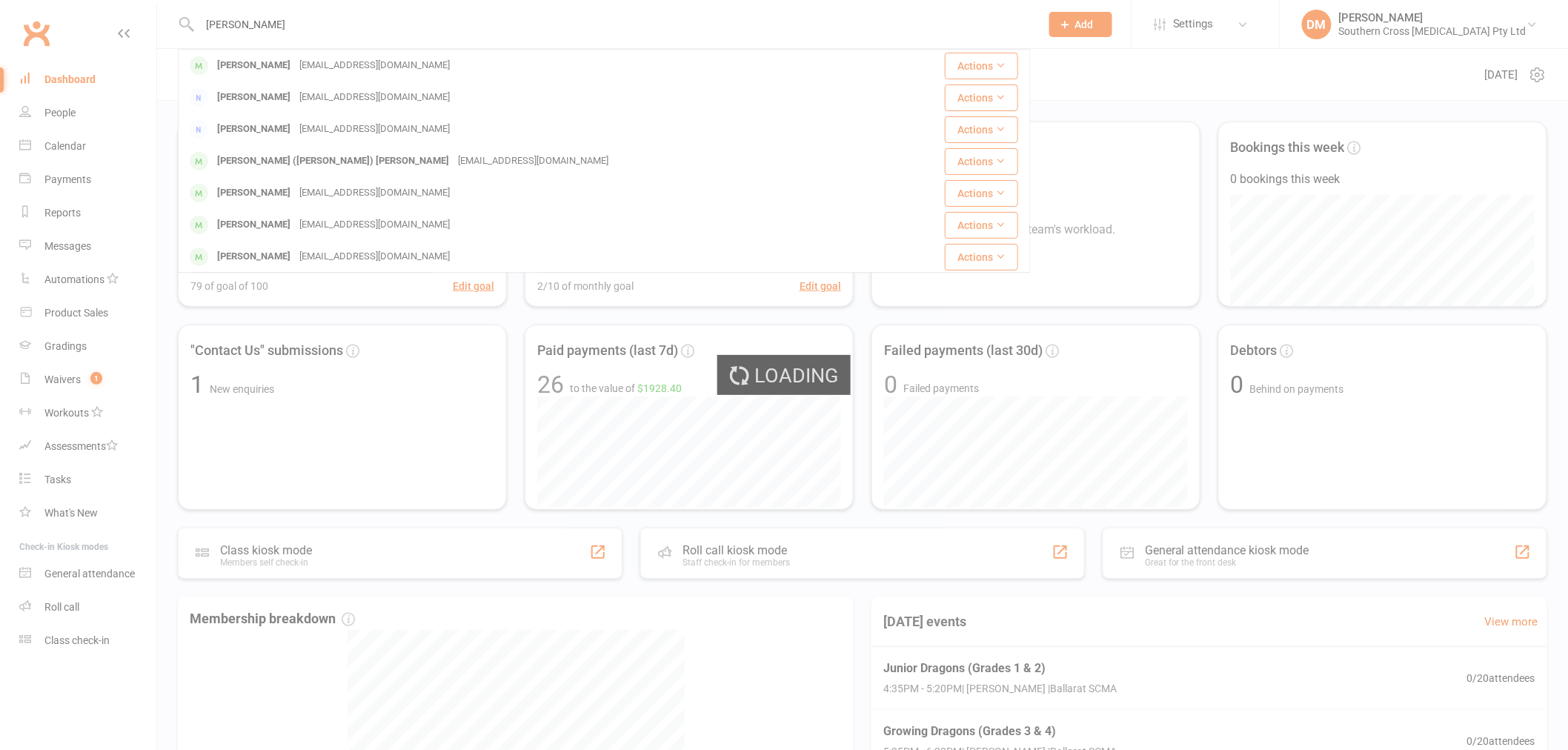 type 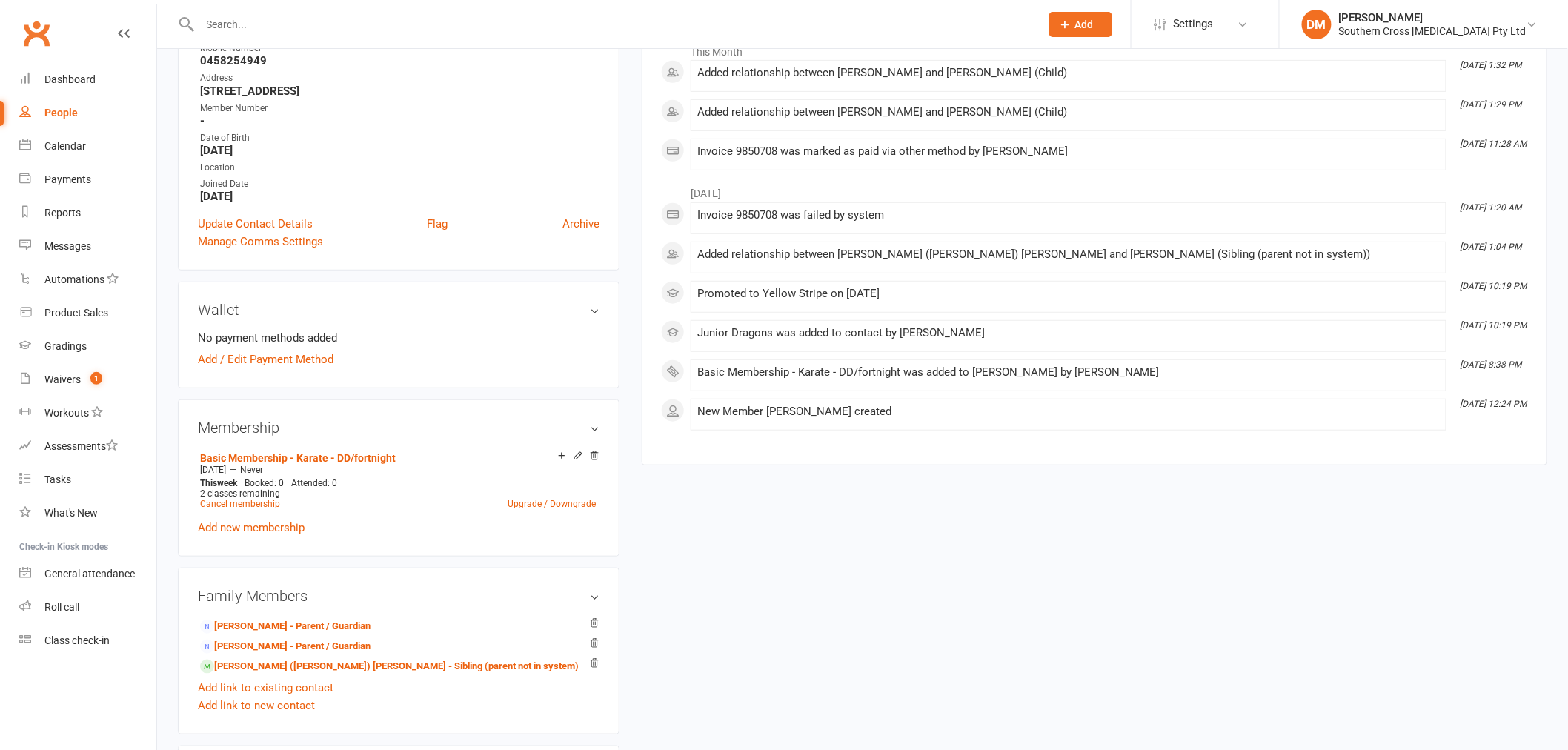 scroll, scrollTop: 329, scrollLeft: 0, axis: vertical 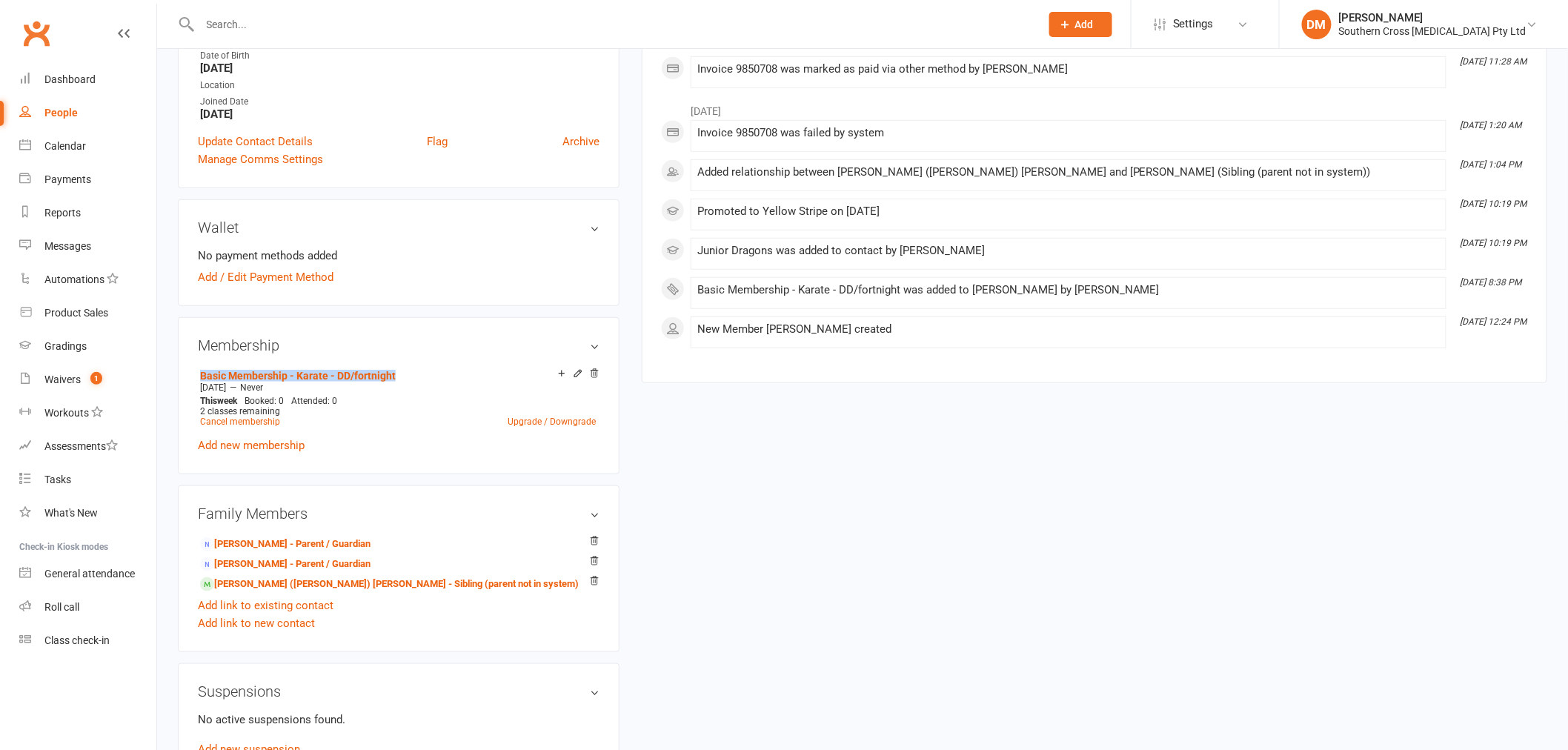 drag, startPoint x: 411, startPoint y: 375, endPoint x: 201, endPoint y: 368, distance: 210.117 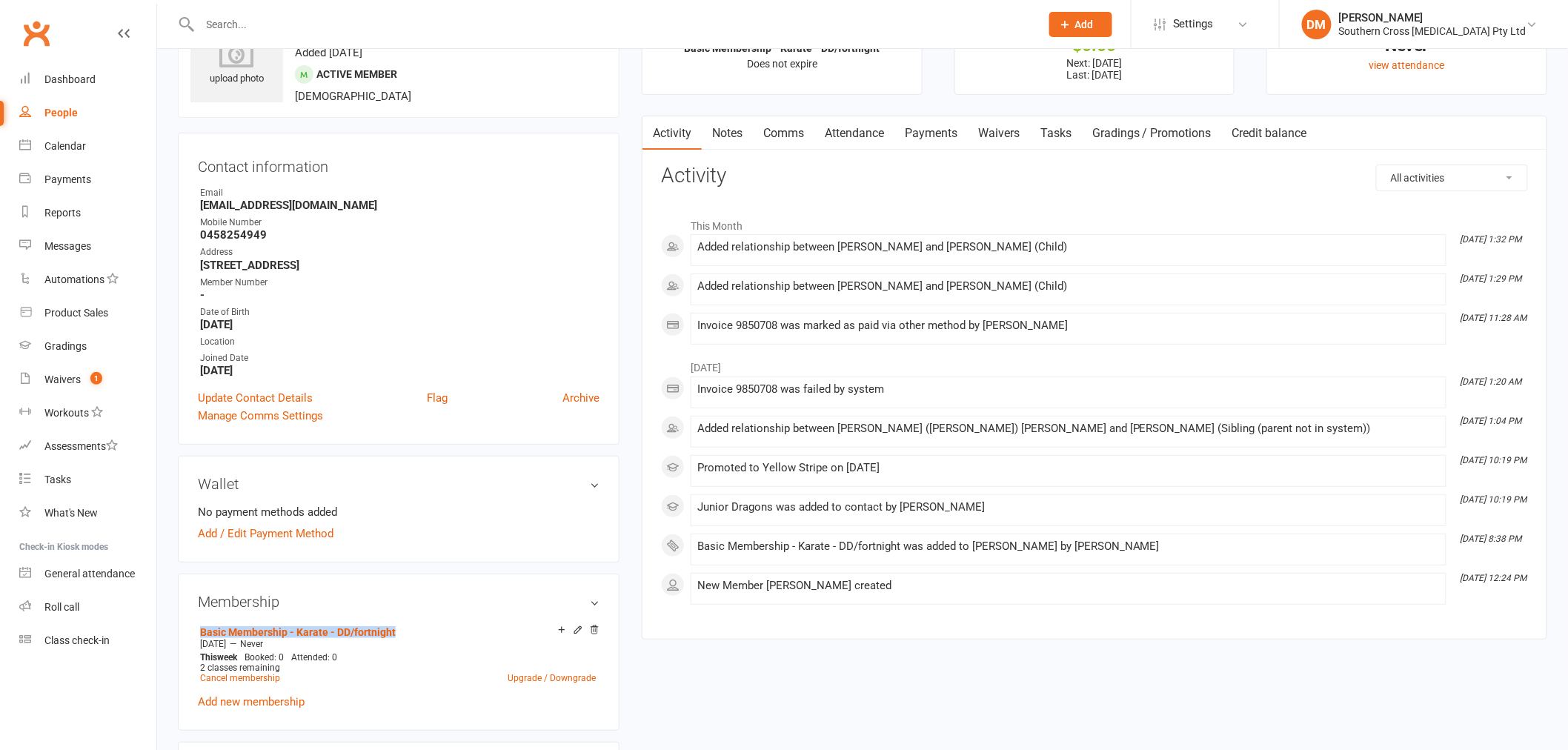 scroll, scrollTop: 0, scrollLeft: 0, axis: both 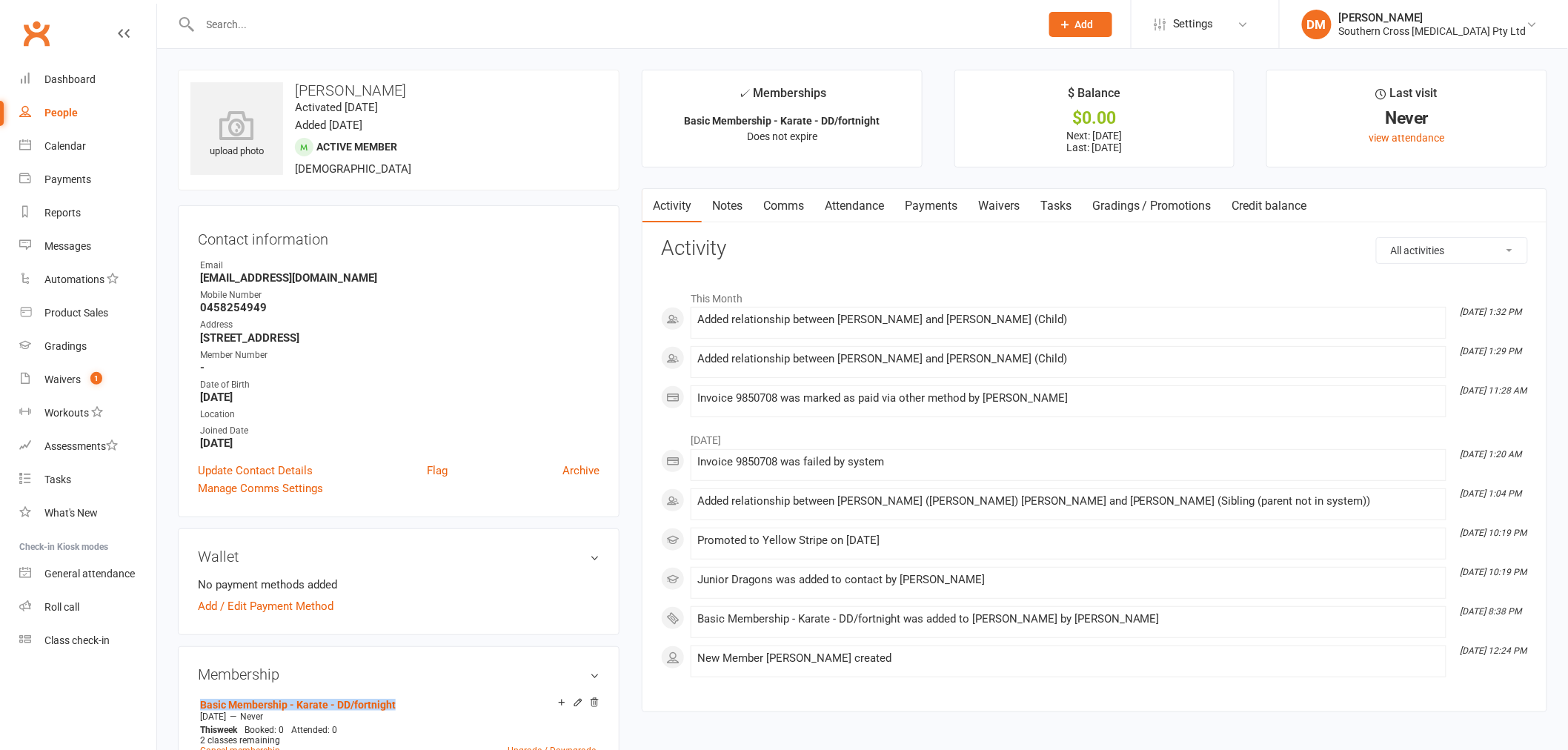 click on "Payments" at bounding box center [931, 206] 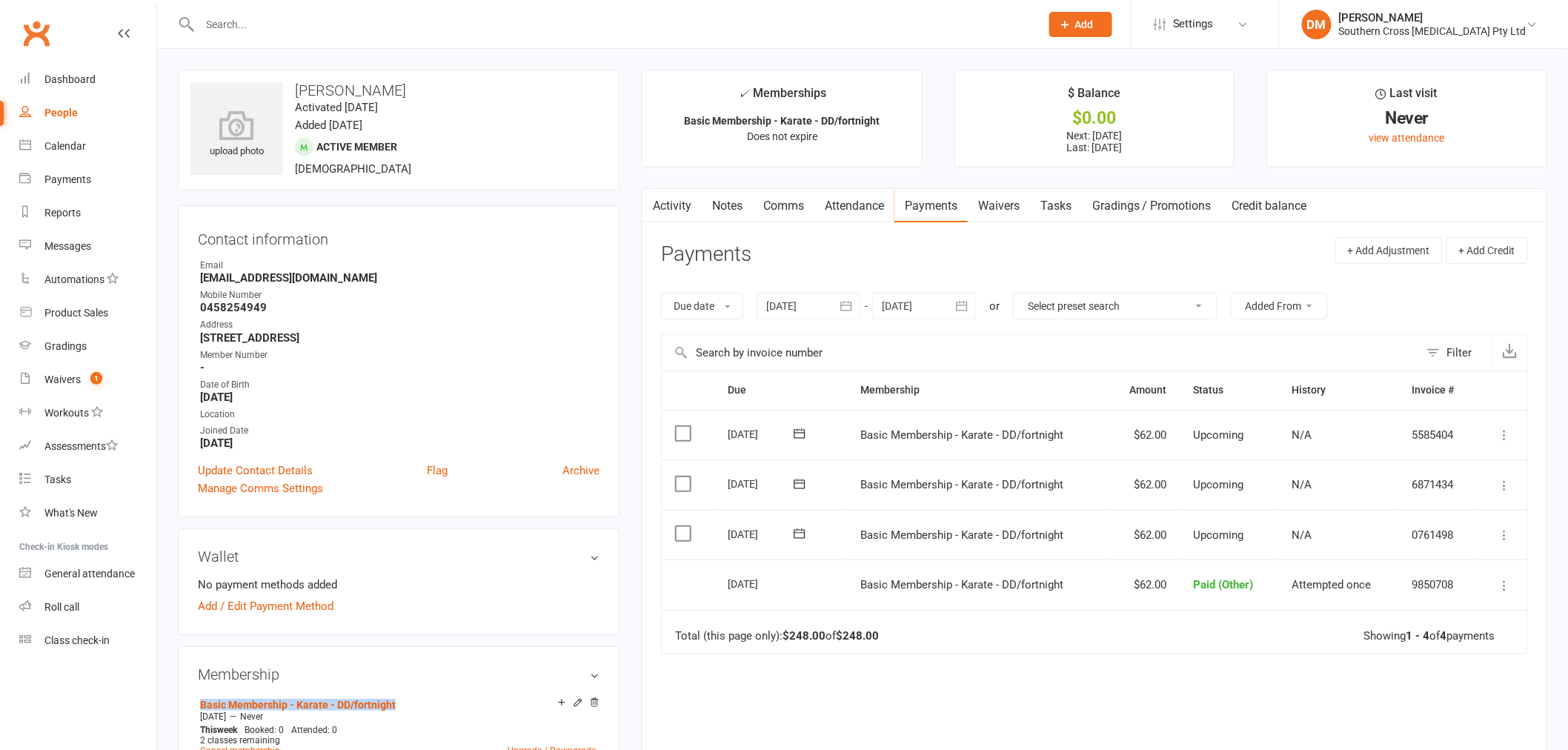 click at bounding box center [1505, 535] 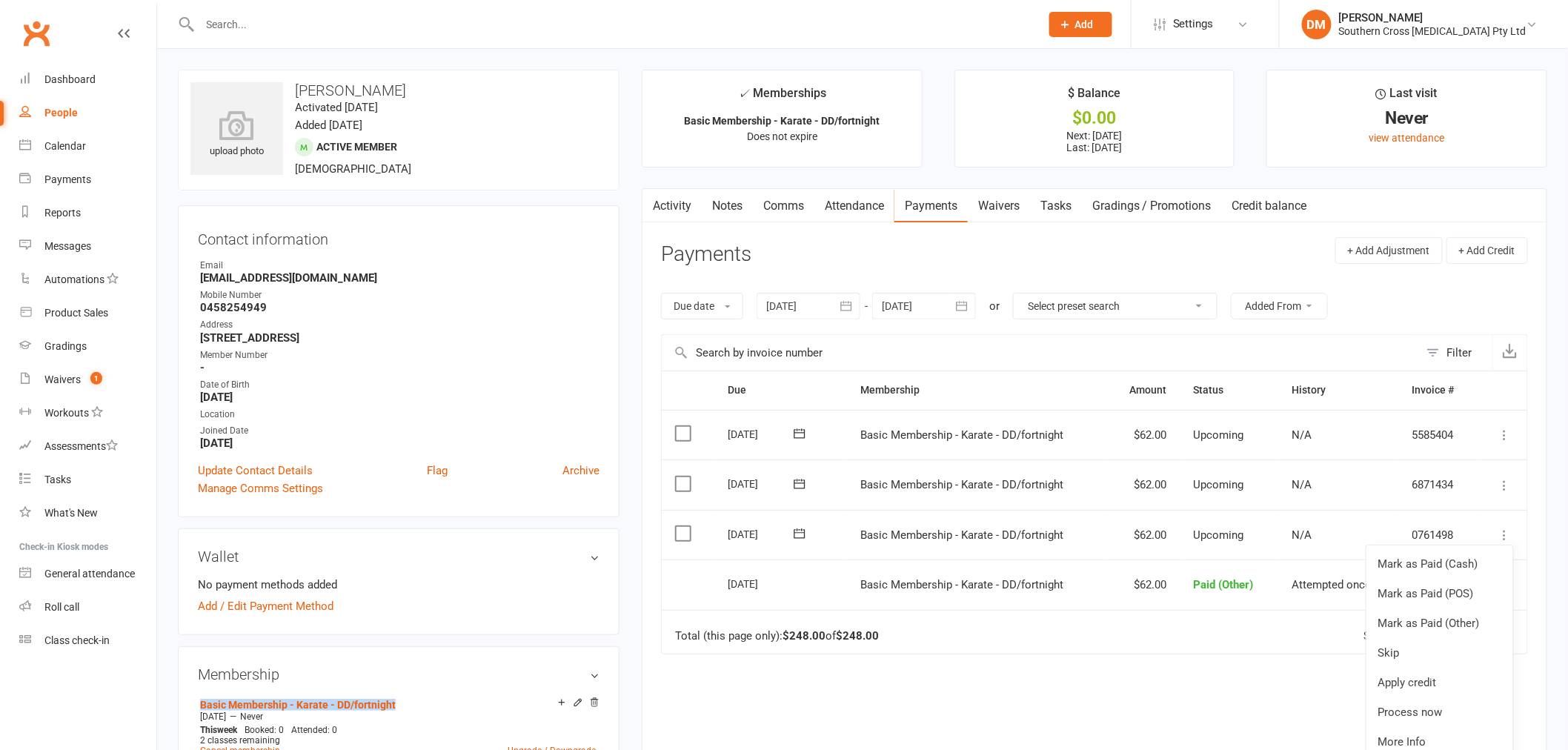scroll, scrollTop: 82, scrollLeft: 0, axis: vertical 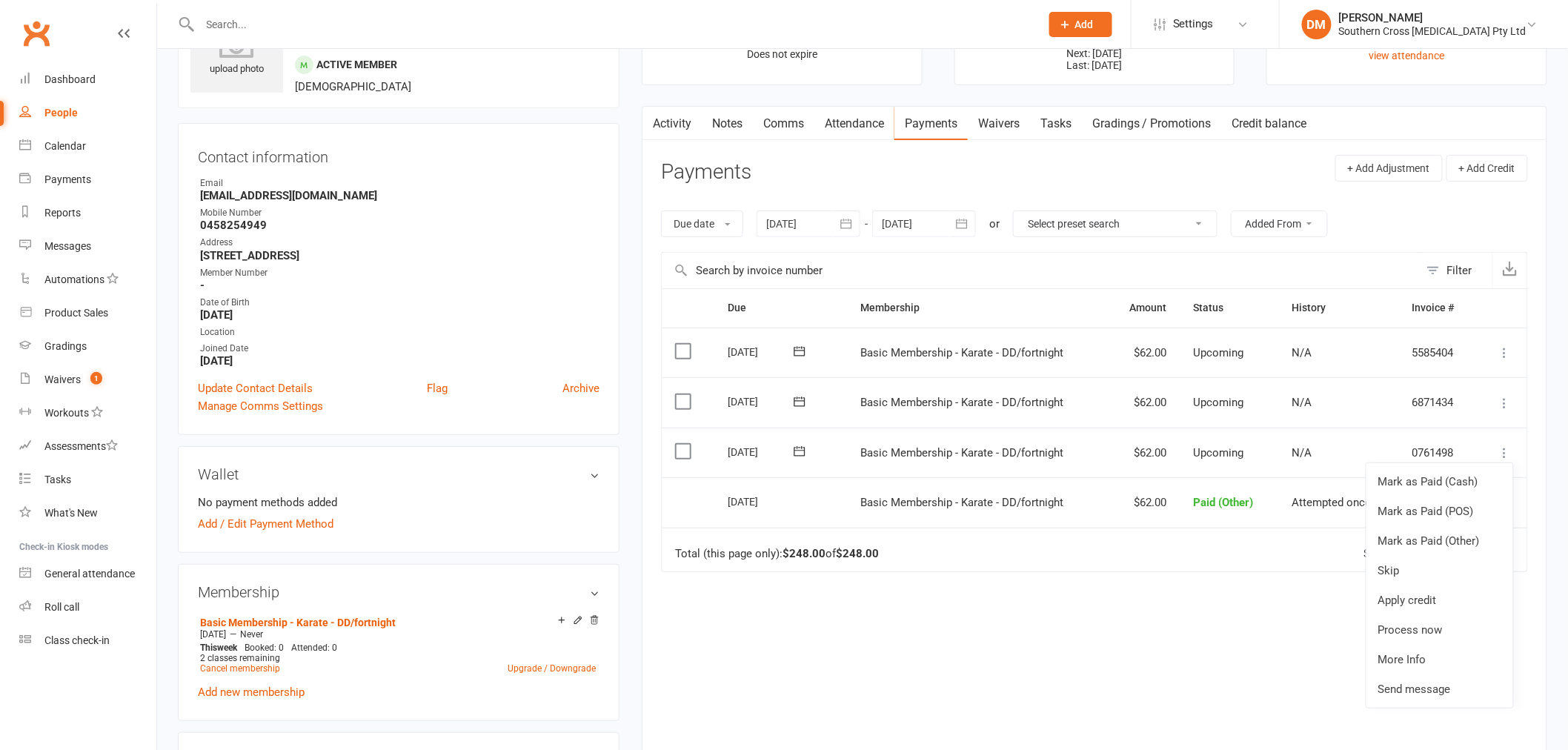 click on "Due  Contact  Membership Amount  Status History Invoice # Select this 08 Aug 2025
Noah Smith
Basic Membership - Karate - DD/fortnight $62.00 Upcoming N/A 5585404 Mark as Paid (Cash)  Mark as Paid (POS)  Mark as Paid (Other)  Skip  Change amount  Apply credit  Bulk reschedule from this date  Process now More Info Send message Select this 25 Jul 2025
Noah Smith
Basic Membership - Karate - DD/fortnight $62.00 Upcoming N/A 6871434 Mark as Paid (Cash)  Mark as Paid (POS)  Mark as Paid (Other)  Skip  Change amount  Apply credit  Bulk reschedule from this date  Process now More Info Send message Select this 11 Jul 2025
Noah Smith
Basic Membership - Karate - DD/fortnight $62.00 Upcoming N/A 0761498 Mark as Paid (Cash)  Mark as Paid (POS)  Mark as Paid (Other)  Skip  Apply credit  Process now More Info Send message Select this 27 Jun 2025
Noah Smith
Basic Membership - Karate - DD/fortnight $62.00 Paid (Other) Attempted once 9850708 Change to upcoming  Refund  More Info $248.00 4" at bounding box center (1094, 525) 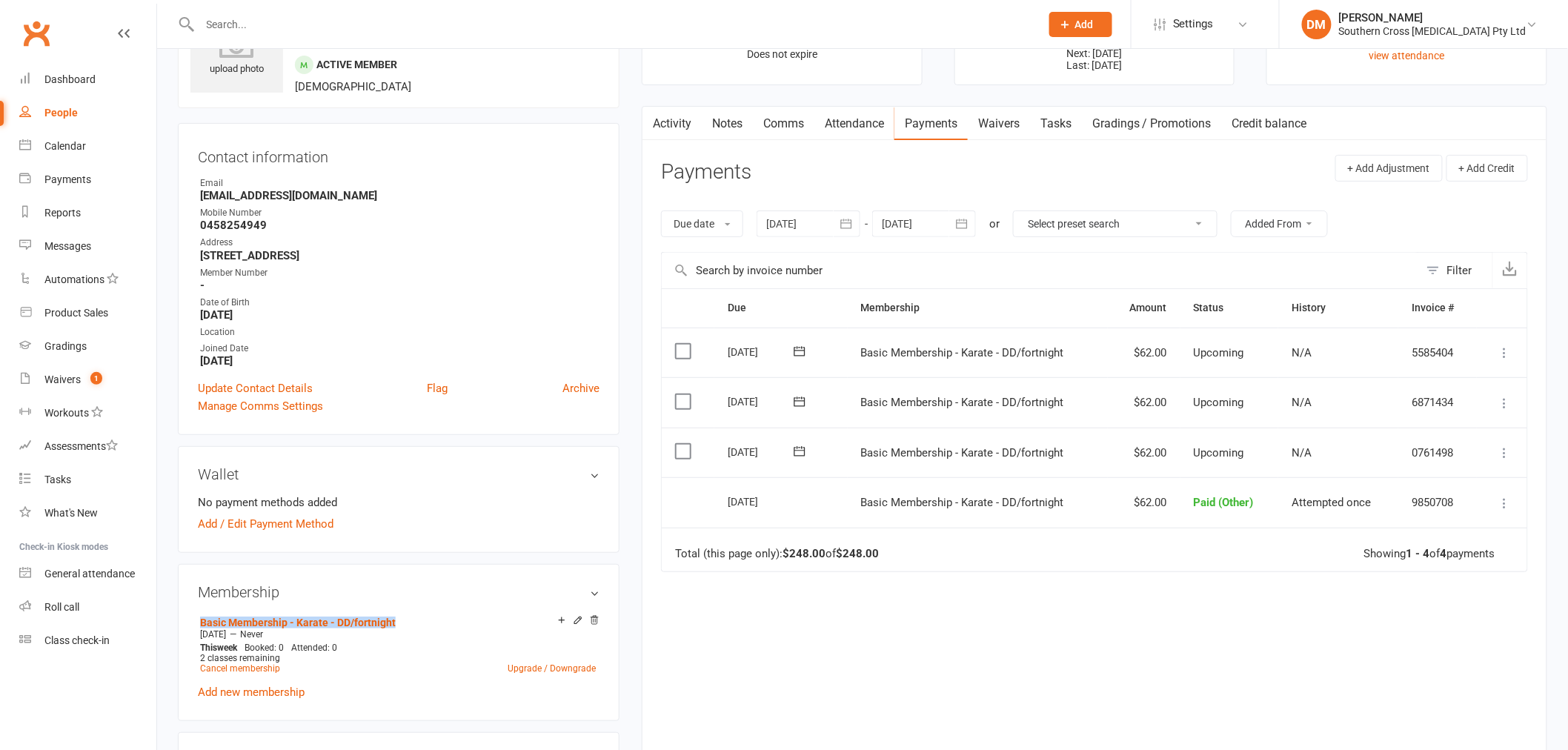 copy on "Basic Membership - Karate - DD/fortnight" 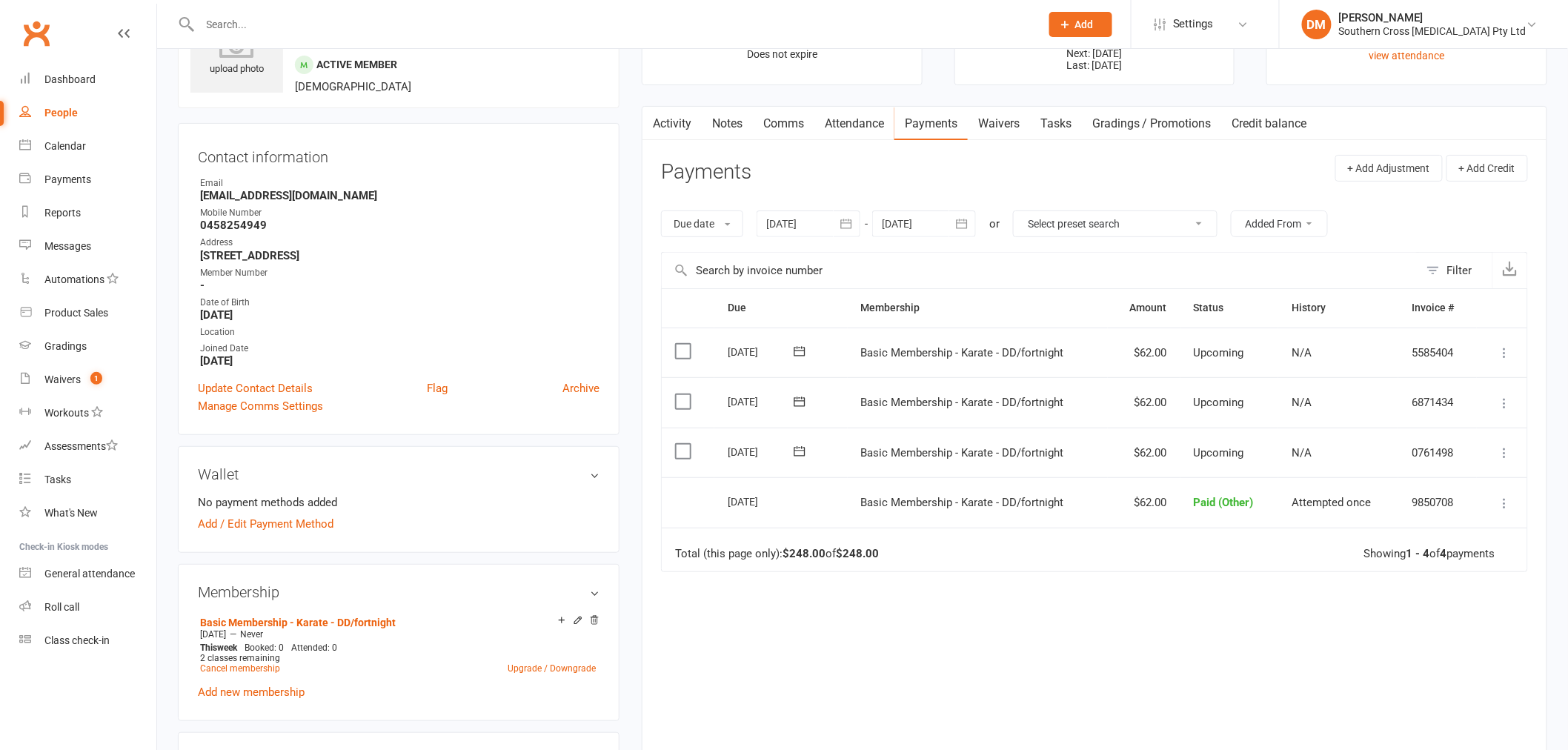 click 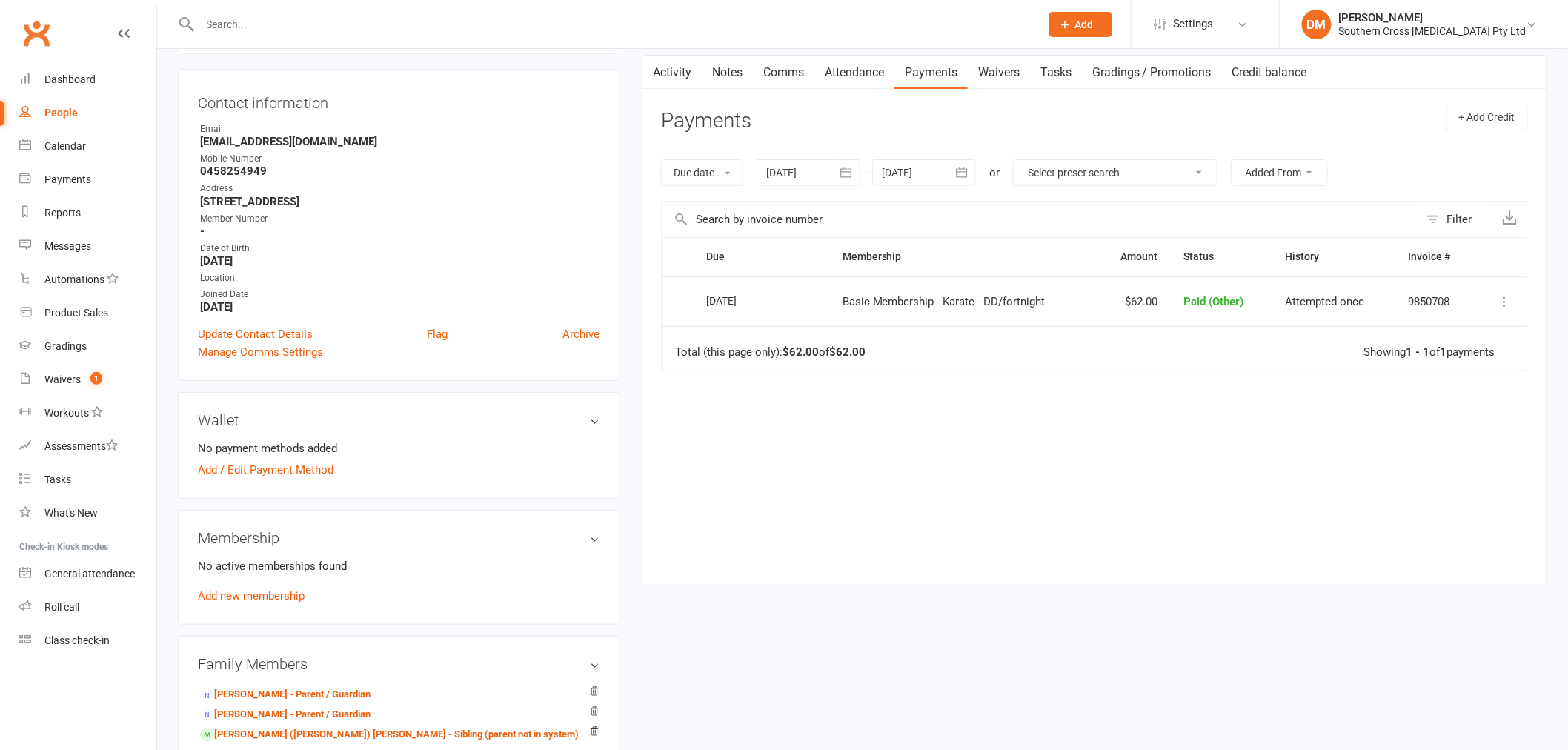 scroll, scrollTop: 329, scrollLeft: 0, axis: vertical 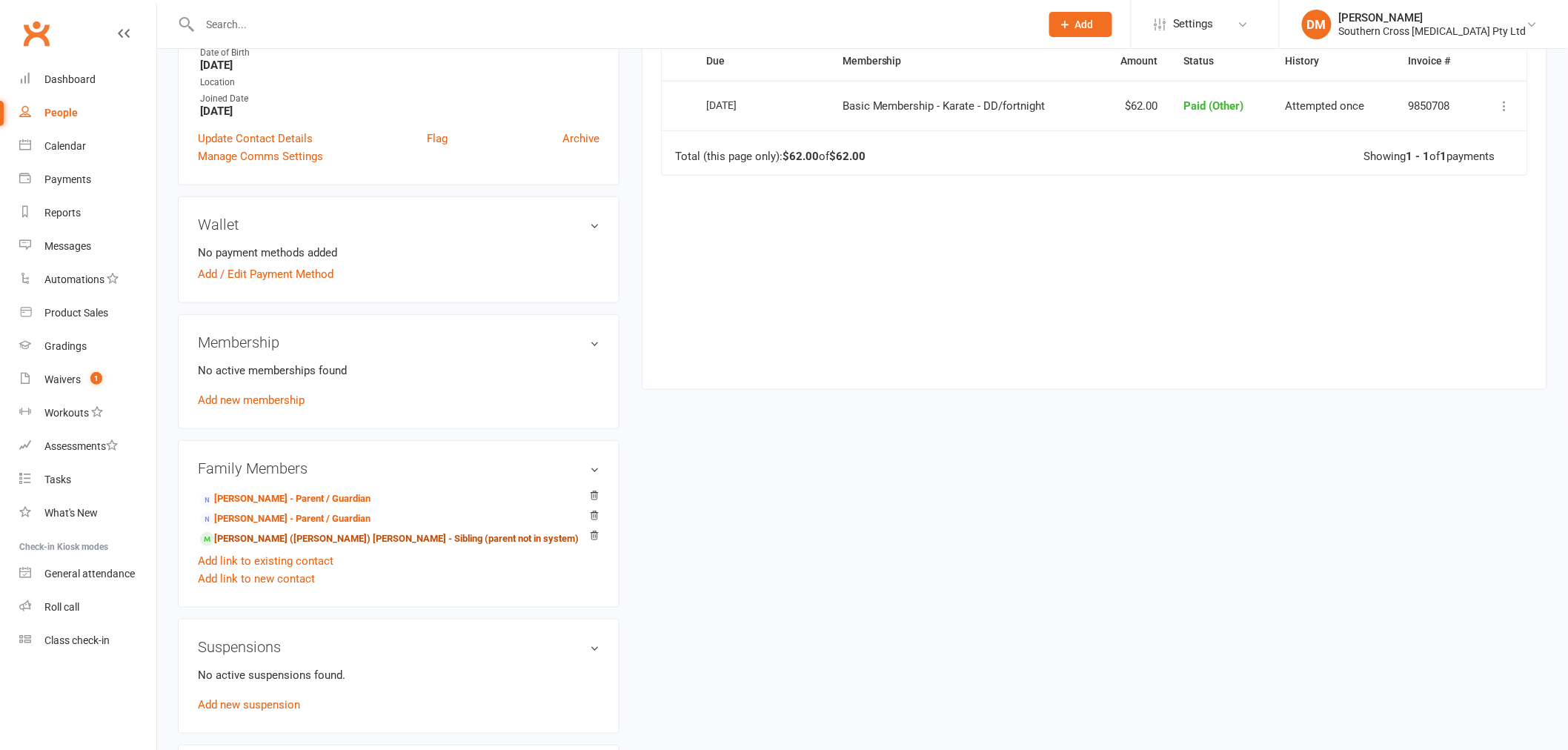 click on "Joseph (Joey) Smith - Sibling (parent not in system)" at bounding box center [389, 539] 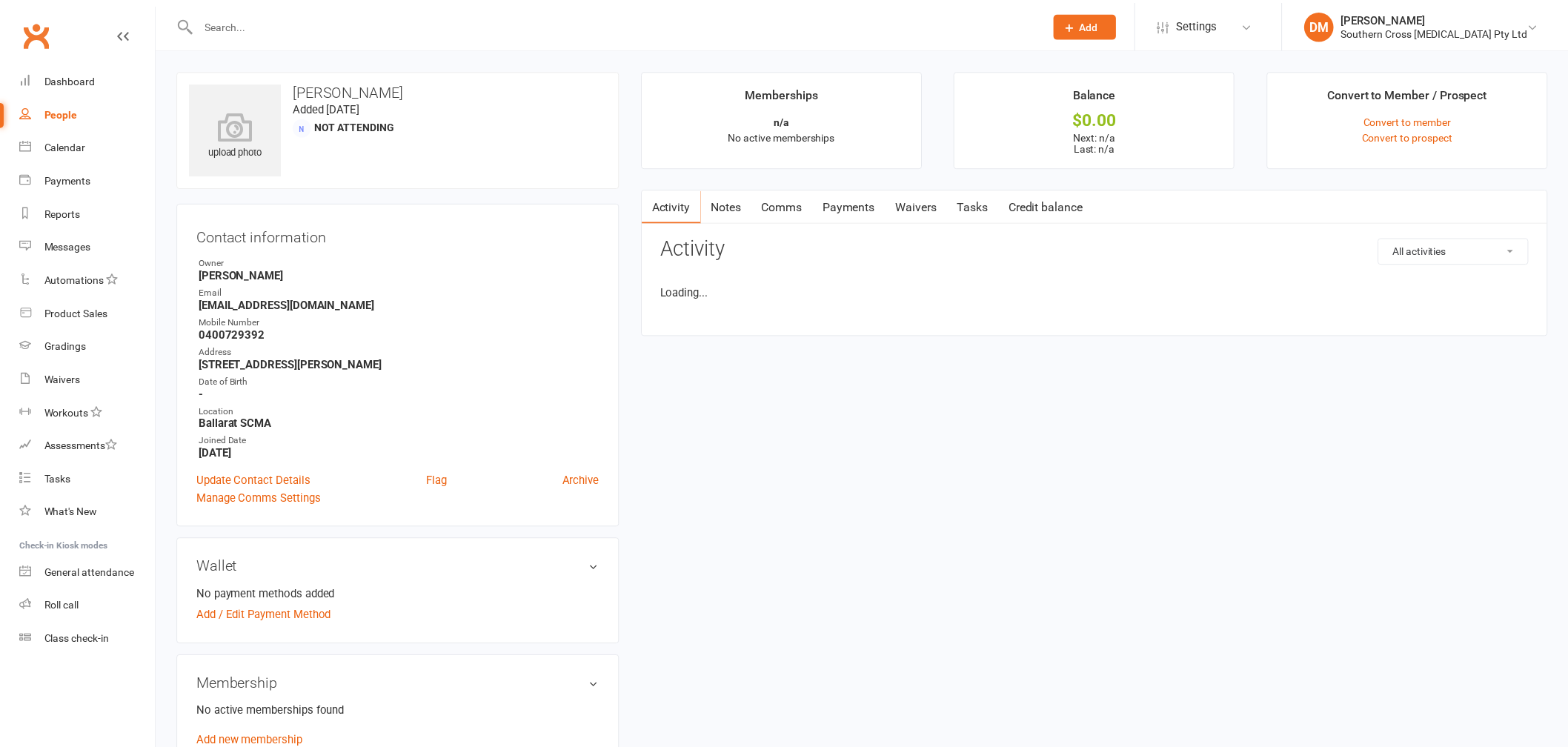 scroll, scrollTop: 0, scrollLeft: 0, axis: both 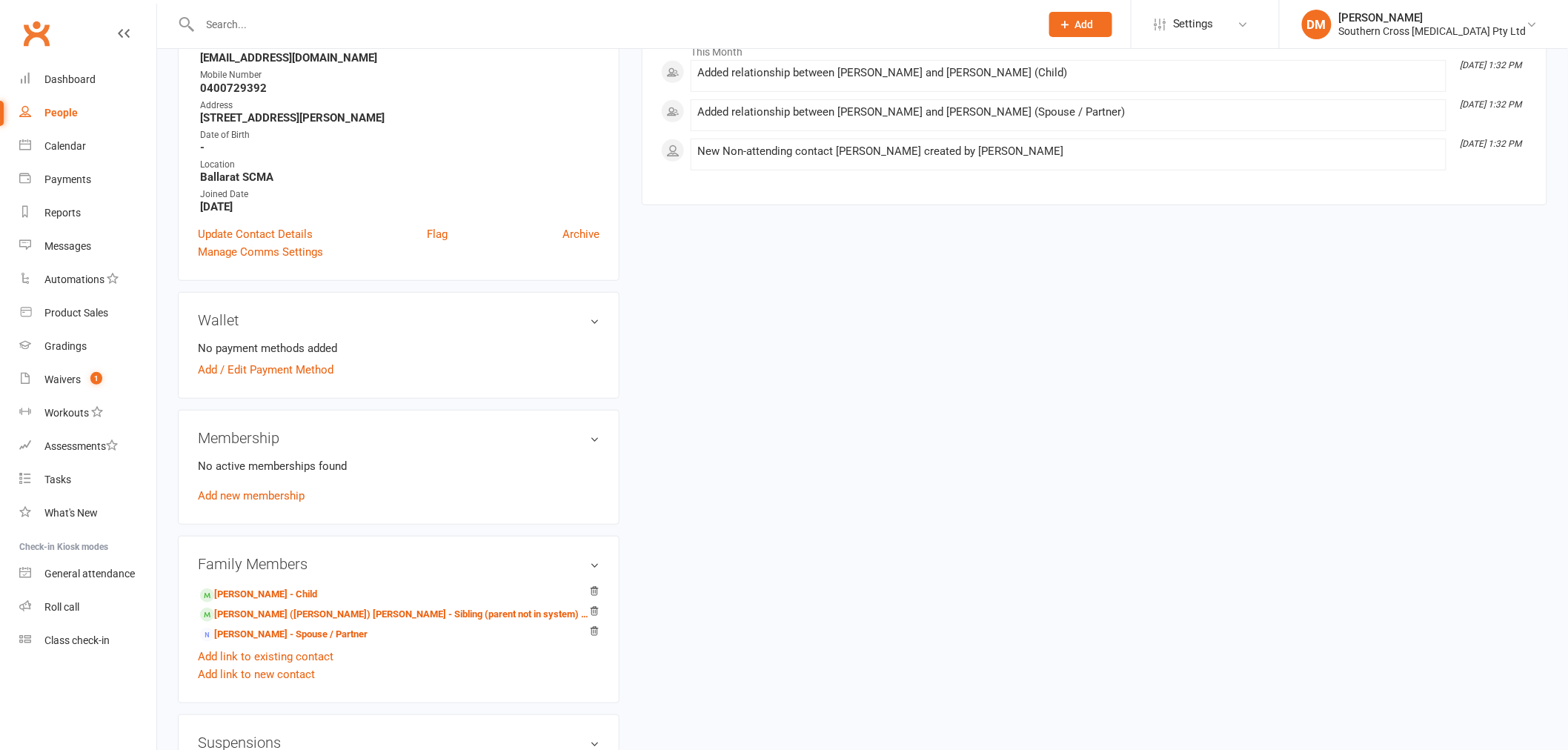 click on "Add new membership" at bounding box center (251, 496) 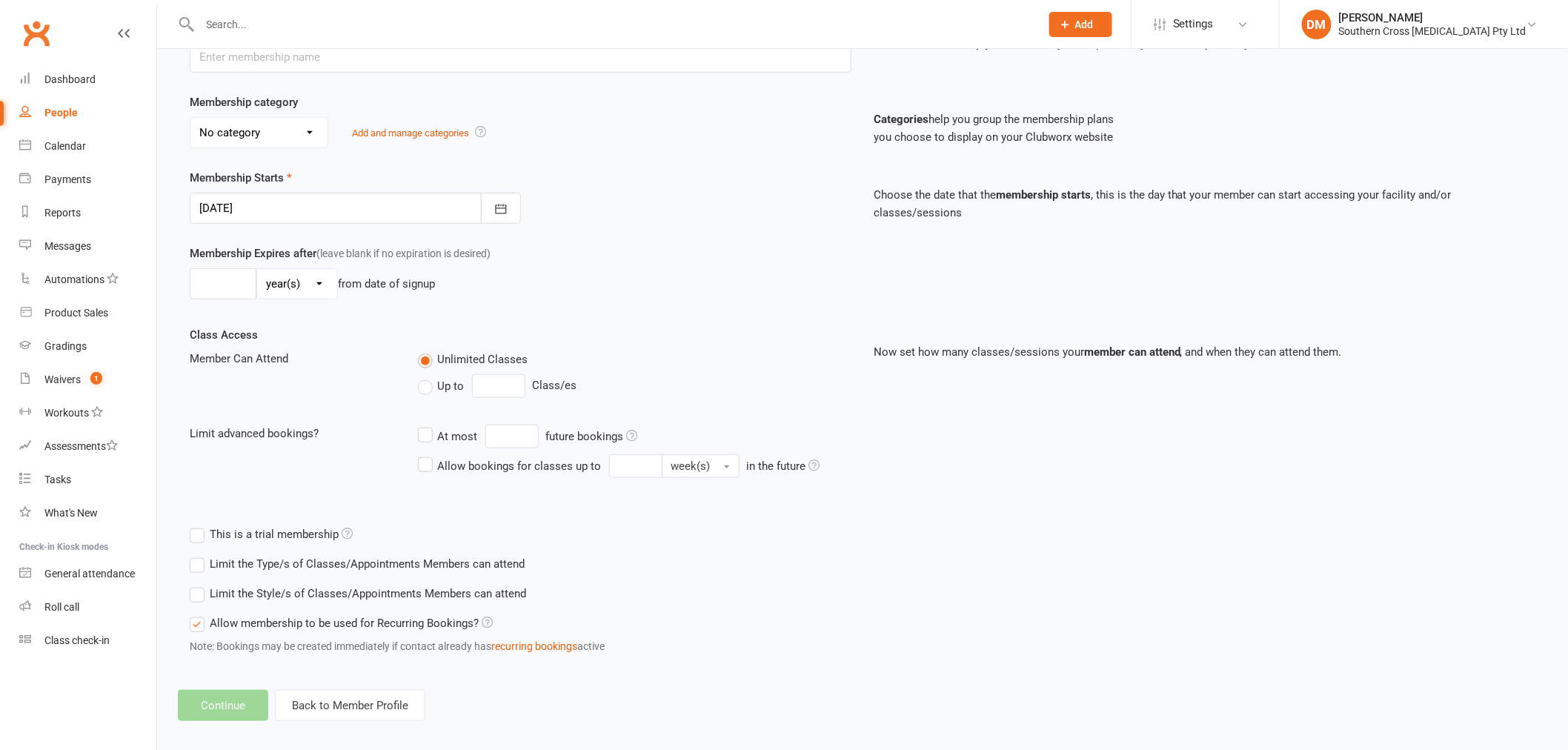 scroll, scrollTop: 0, scrollLeft: 0, axis: both 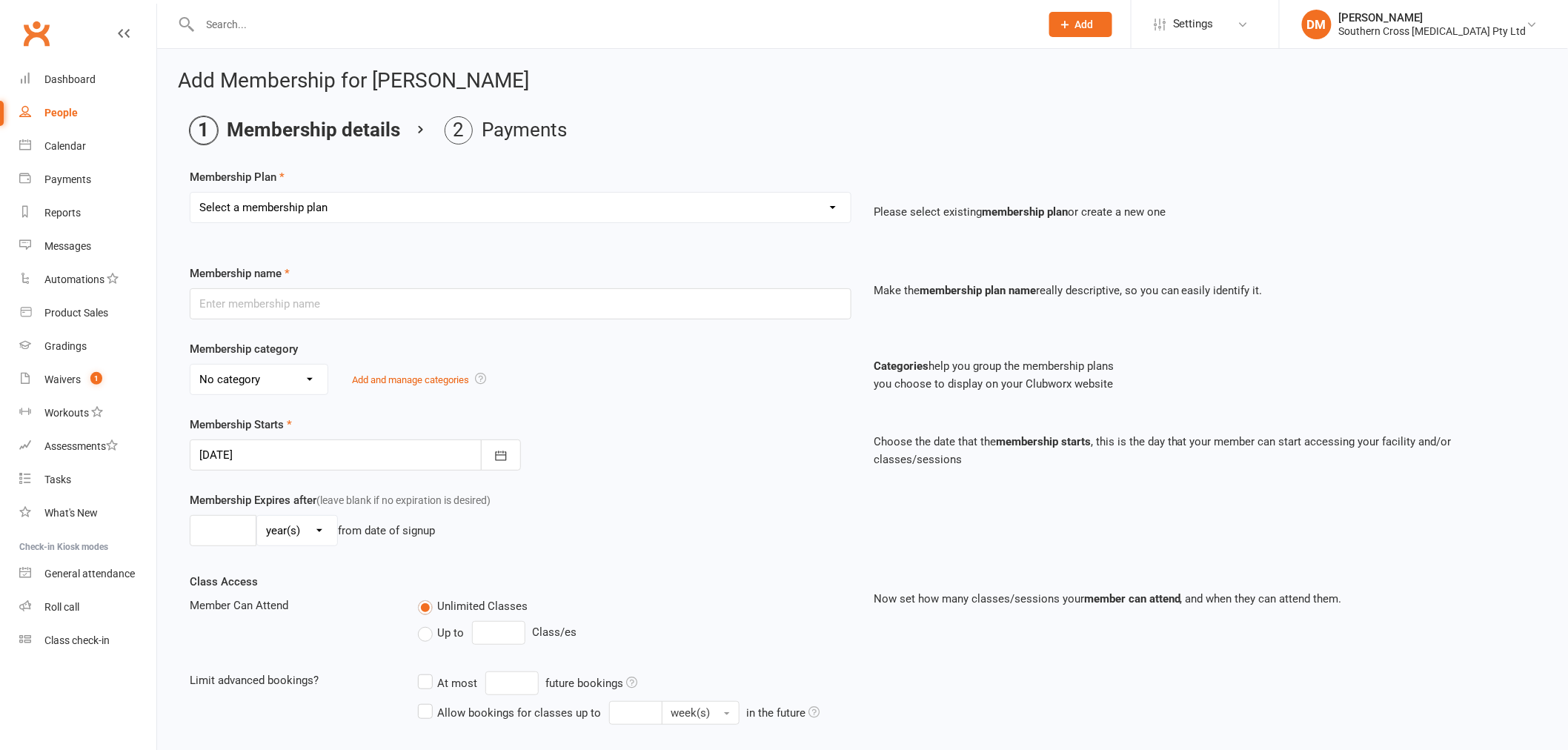 click on "Select a membership plan Create new Membership Plan Basic Membership - Karate - DD/week Basic Membership - Karate - DD/fortnight Basic Membership - Karate - DD/month Premium Membership - Karate -  DD/week Premium Membership - Weapons -  DD/week Premium Membership - Karate - DD/fortnight Premium Membership - Weapons - DD/fortnight Premium Membership - Karate - DD/month Premium Membership - Weapons - DD/month Ultimate Membership DD/week Ultimate Membership DD/fortnight Ultimate Membership DD/month Trial Membership Ryukyu Kobudo Hozonkai [GEOGRAPHIC_DATA] - Annual membership Basic Membership - Karate - Term fee 6 Month Membership Annual Membership - Karate Casual Membership NDIS Membership - Annual NDIS - Term Lifetime GC Licence Monthly Invoice - Karate Basic - Family of 2 - DD/Monthly Basic - Family of 2 - DD/Weekly 10 Class Card Basic - Family of 2 - DD/Fortnightly" at bounding box center (520, 208) 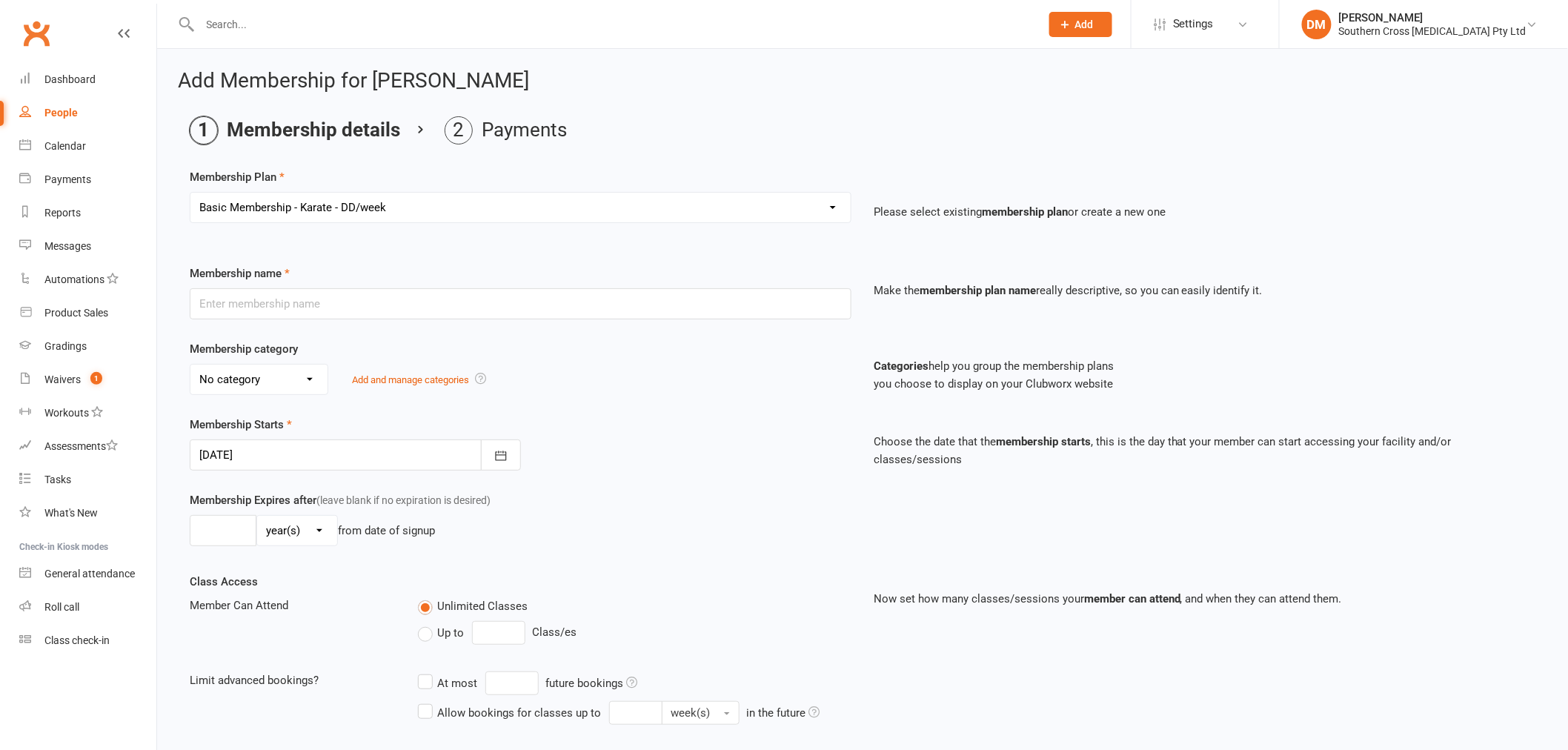 click on "Select a membership plan Create new Membership Plan Basic Membership - Karate - DD/week Basic Membership - Karate - DD/fortnight Basic Membership - Karate - DD/month Premium Membership - Karate -  DD/week Premium Membership - Weapons -  DD/week Premium Membership - Karate - DD/fortnight Premium Membership - Weapons - DD/fortnight Premium Membership - Karate - DD/month Premium Membership - Weapons - DD/month Ultimate Membership DD/week Ultimate Membership DD/fortnight Ultimate Membership DD/month Trial Membership Ryukyu Kobudo Hozonkai [GEOGRAPHIC_DATA] - Annual membership Basic Membership - Karate - Term fee 6 Month Membership Annual Membership - Karate Casual Membership NDIS Membership - Annual NDIS - Term Lifetime GC Licence Monthly Invoice - Karate Basic - Family of 2 - DD/Monthly Basic - Family of 2 - DD/Weekly 10 Class Card Basic - Family of 2 - DD/Fortnightly" at bounding box center [520, 208] 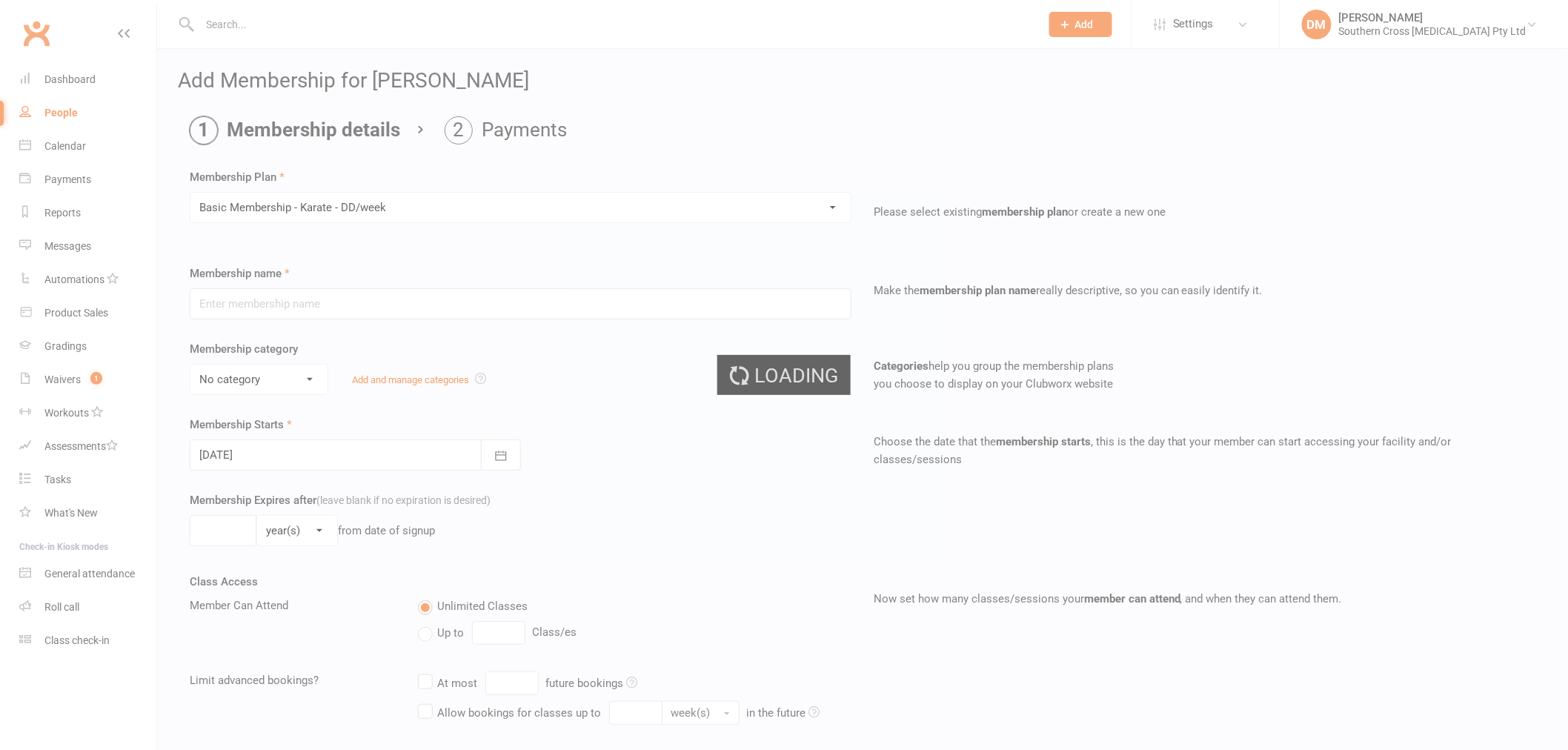type on "Basic Membership - Karate - DD/week" 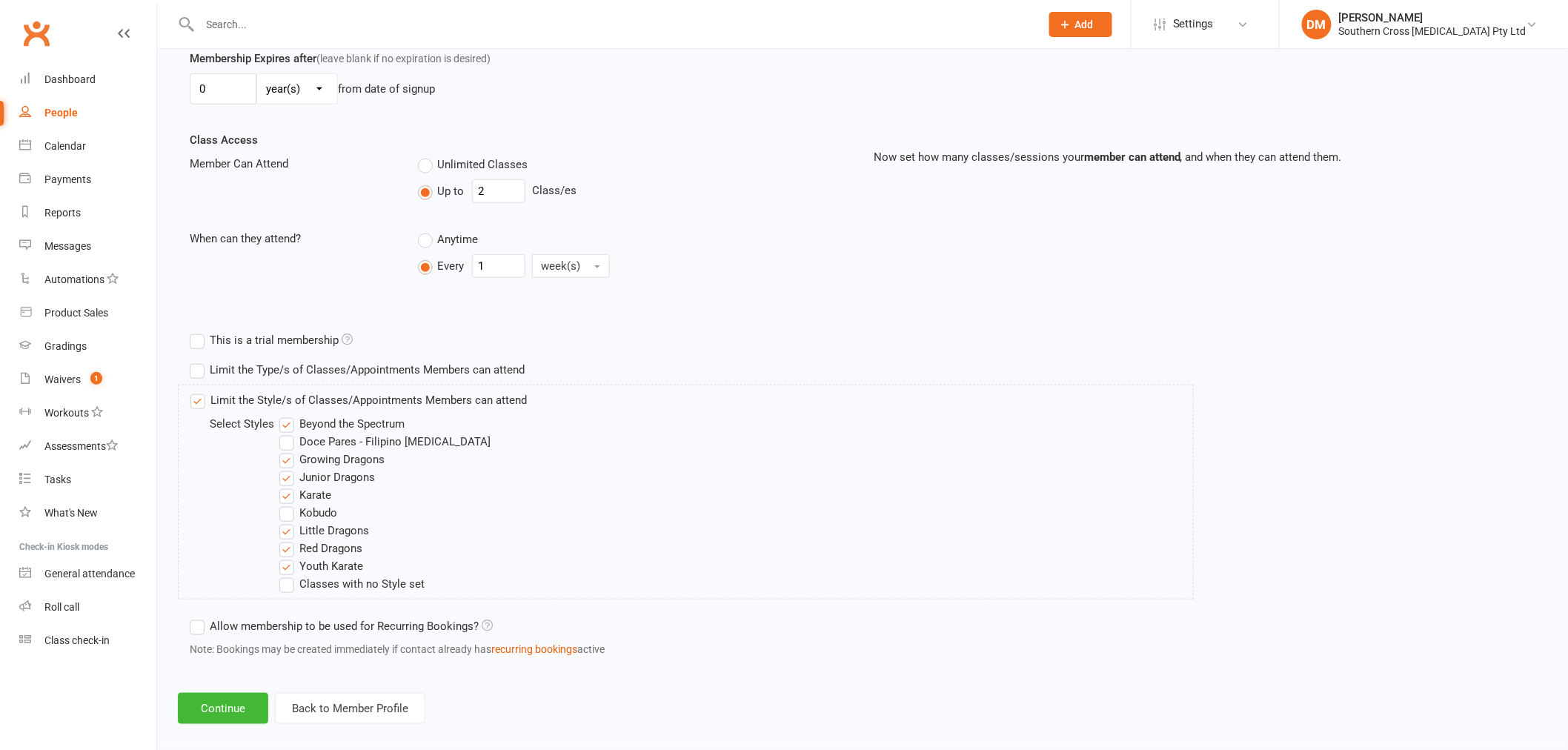 scroll, scrollTop: 458, scrollLeft: 0, axis: vertical 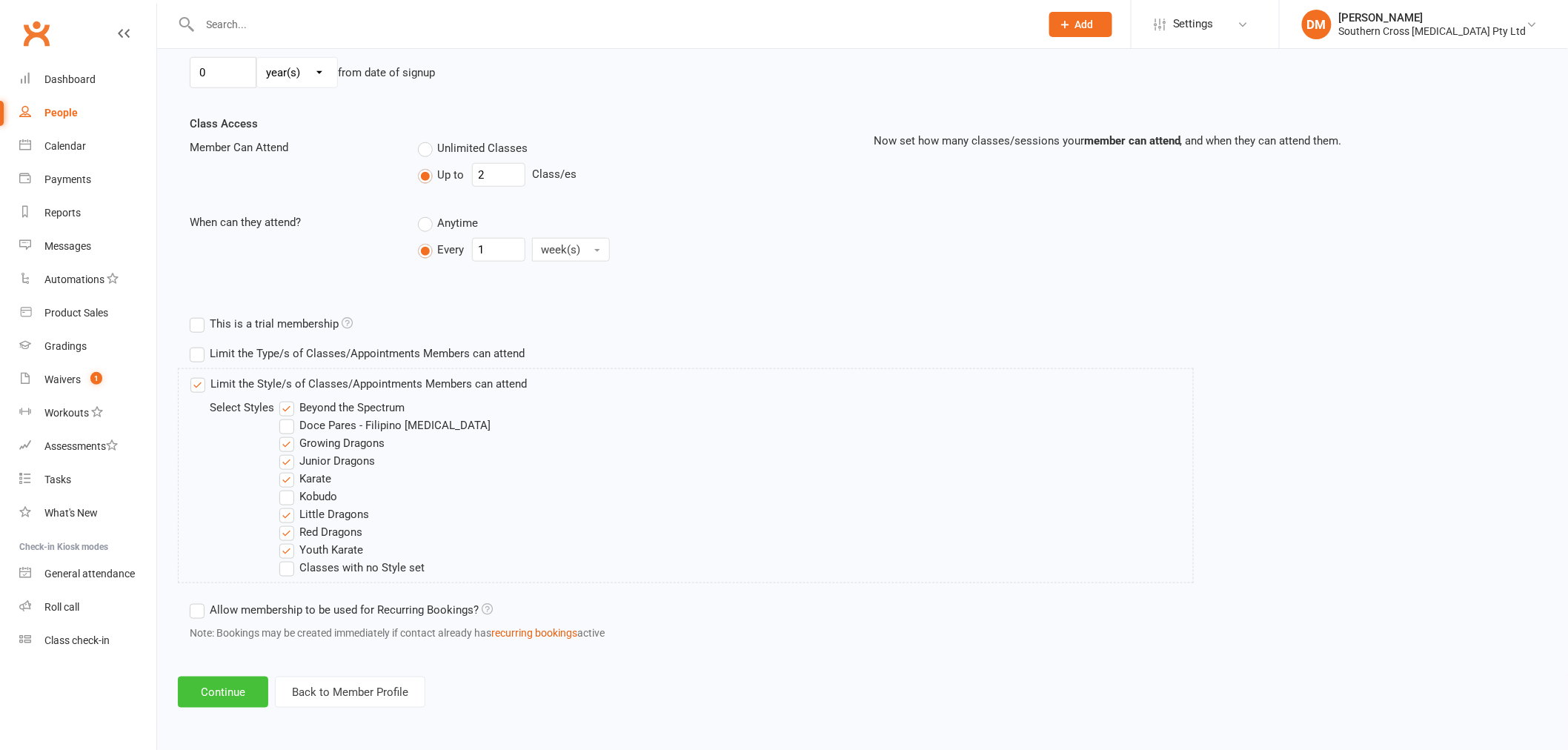 click on "Continue" at bounding box center [223, 692] 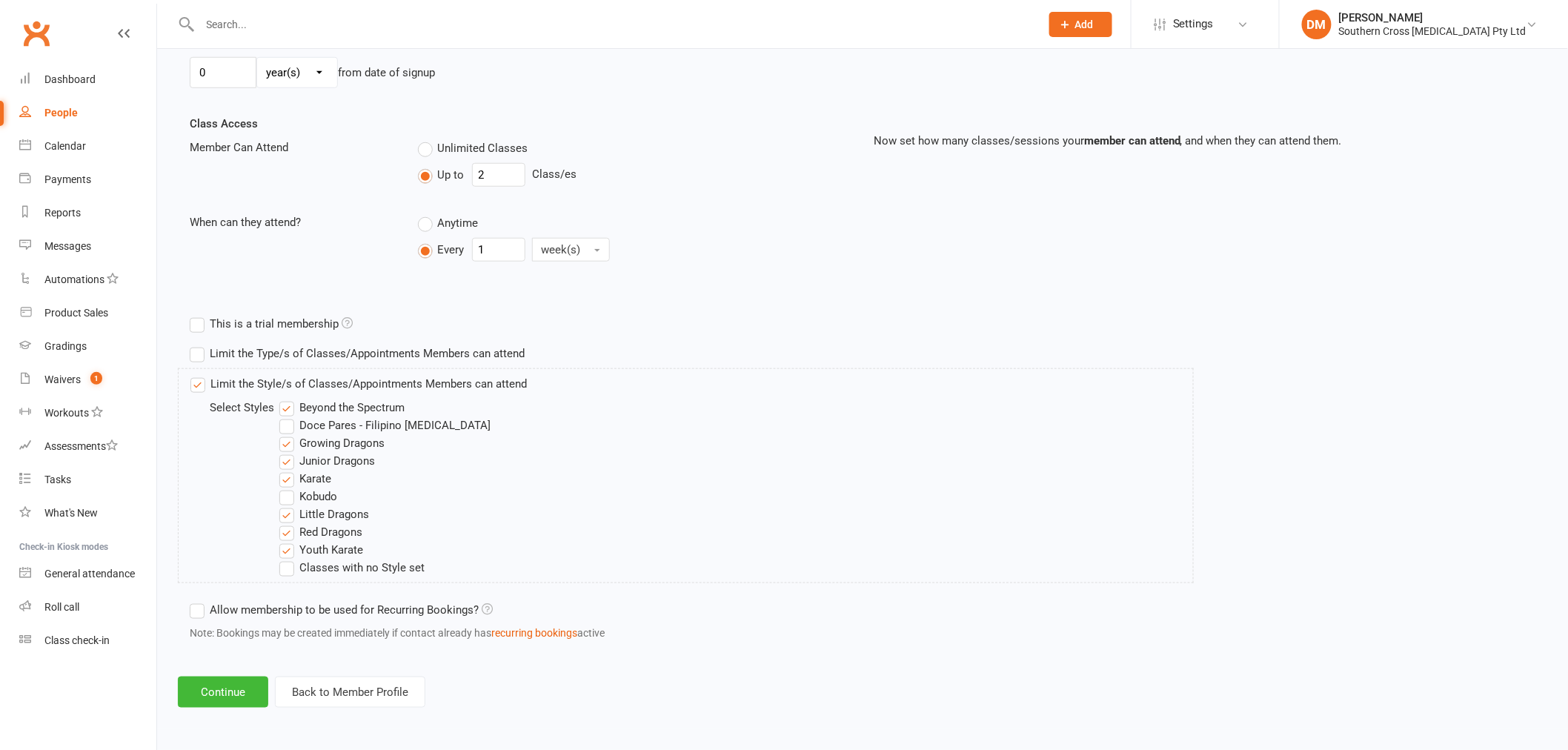 scroll, scrollTop: 0, scrollLeft: 0, axis: both 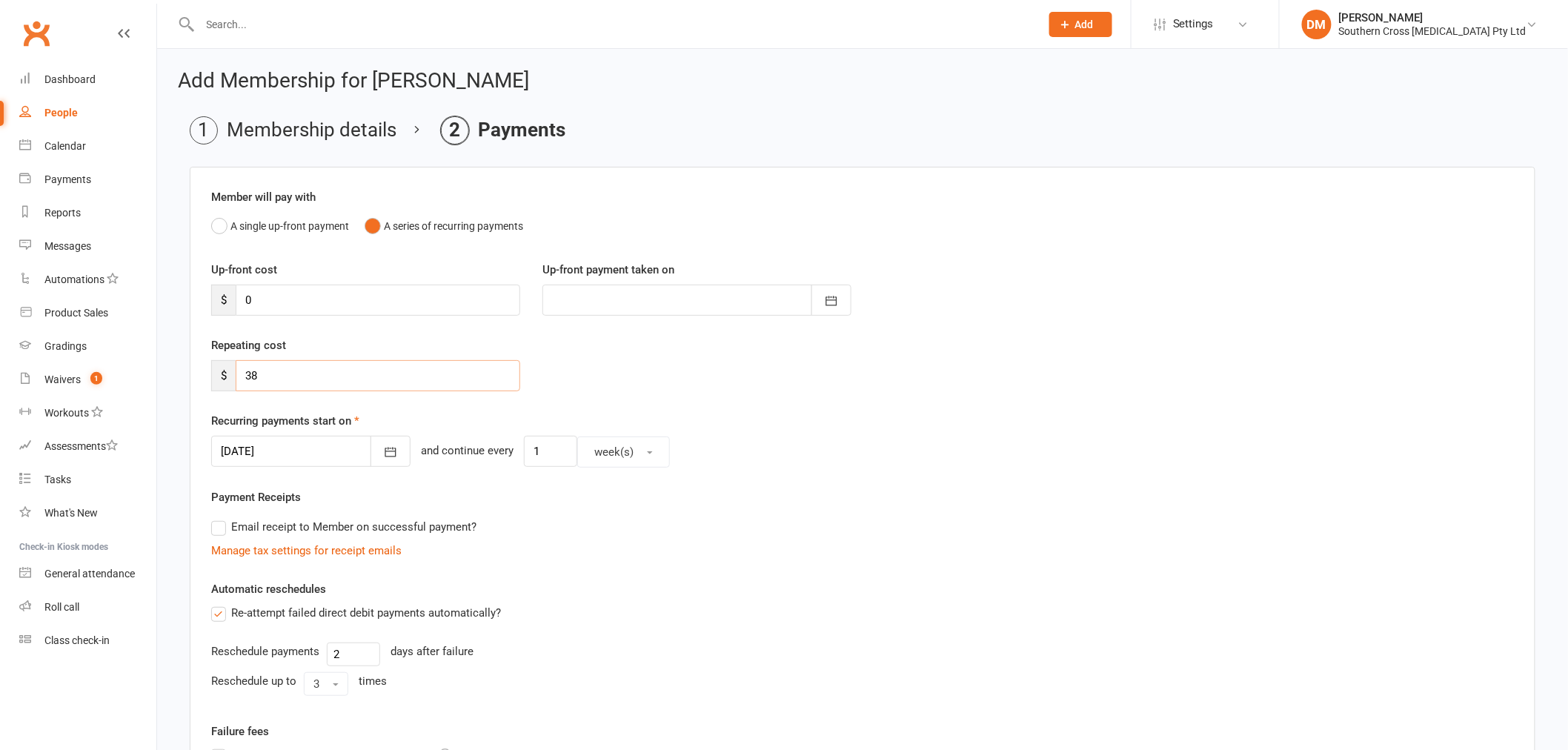 drag, startPoint x: 286, startPoint y: 378, endPoint x: 228, endPoint y: 379, distance: 58.00862 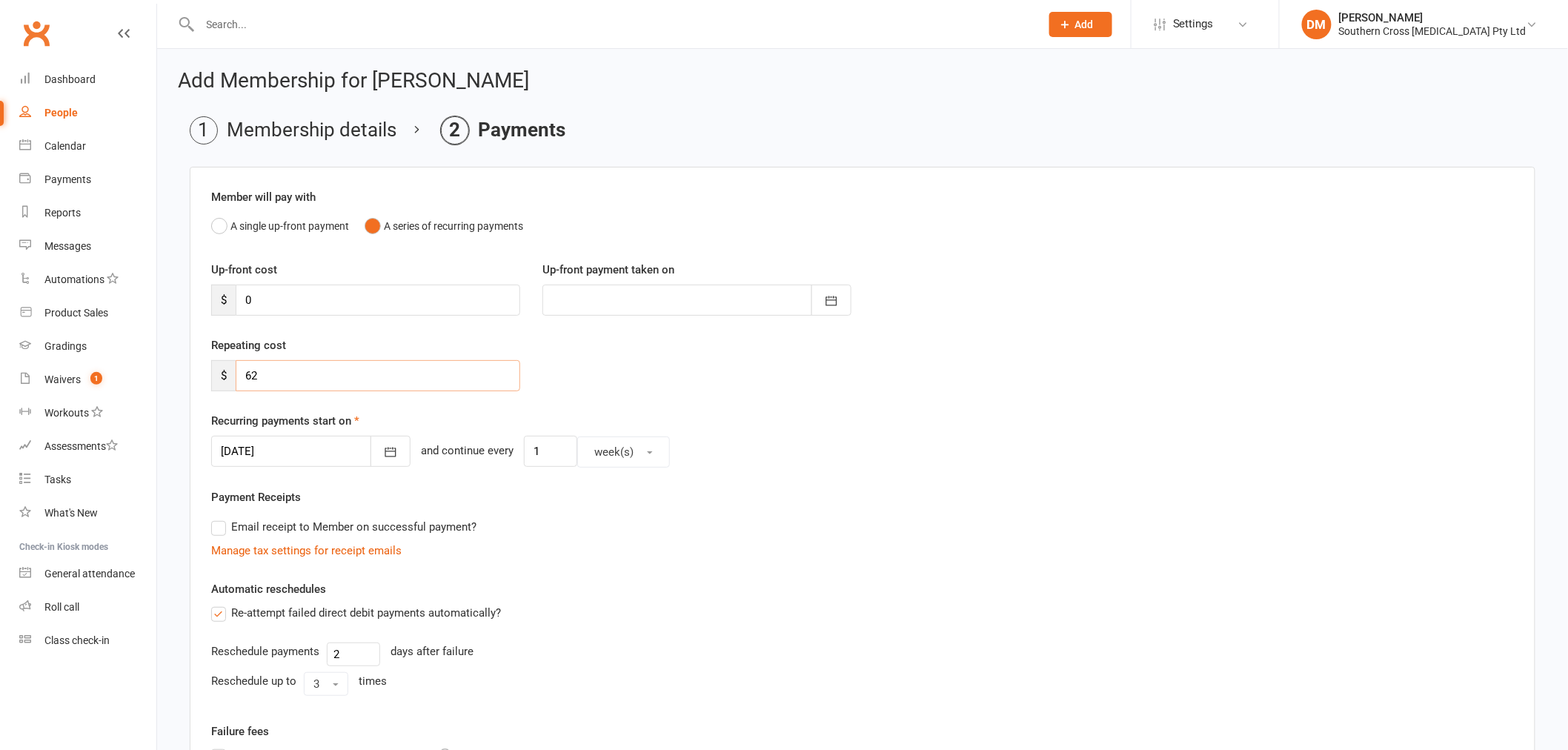 scroll, scrollTop: 268, scrollLeft: 0, axis: vertical 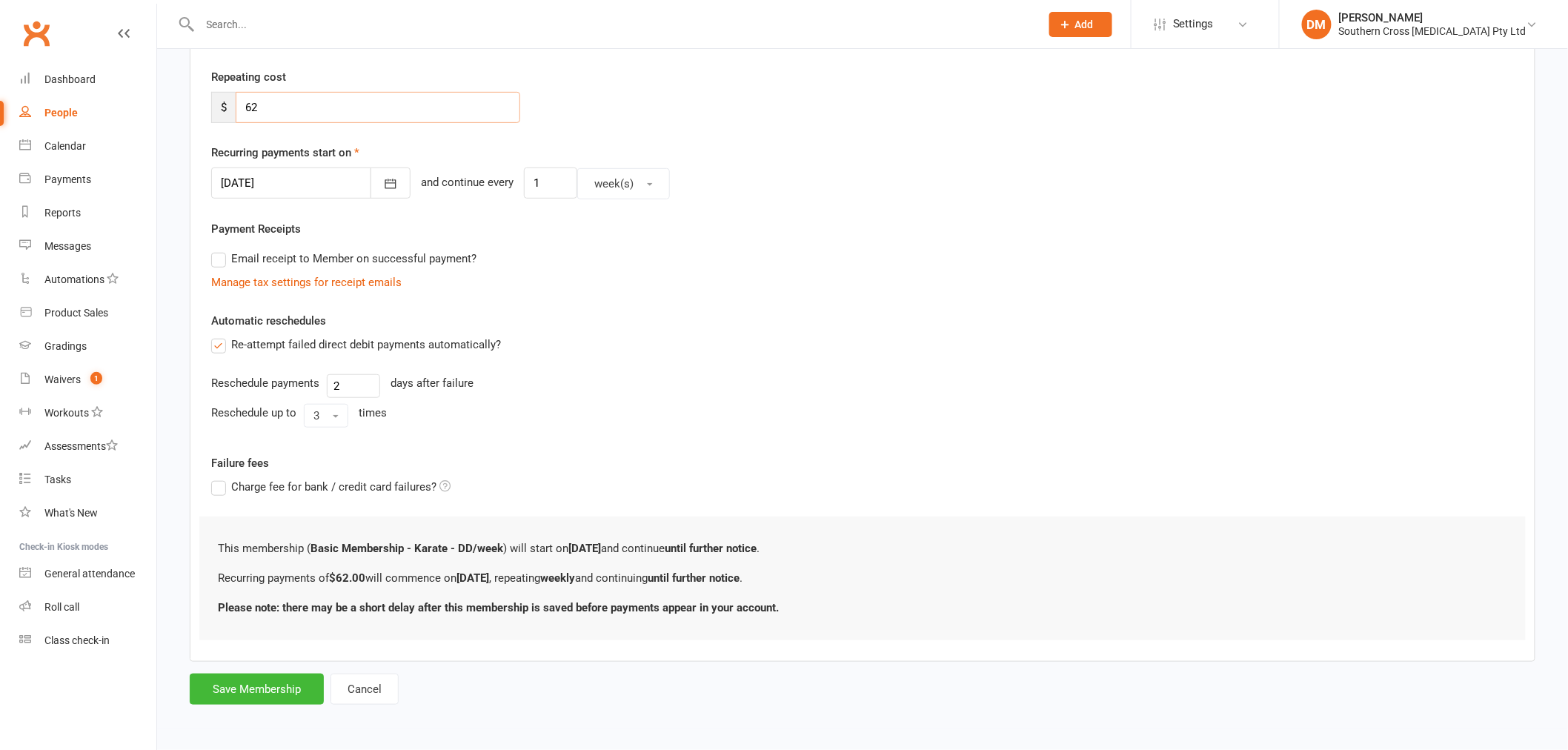 type on "62" 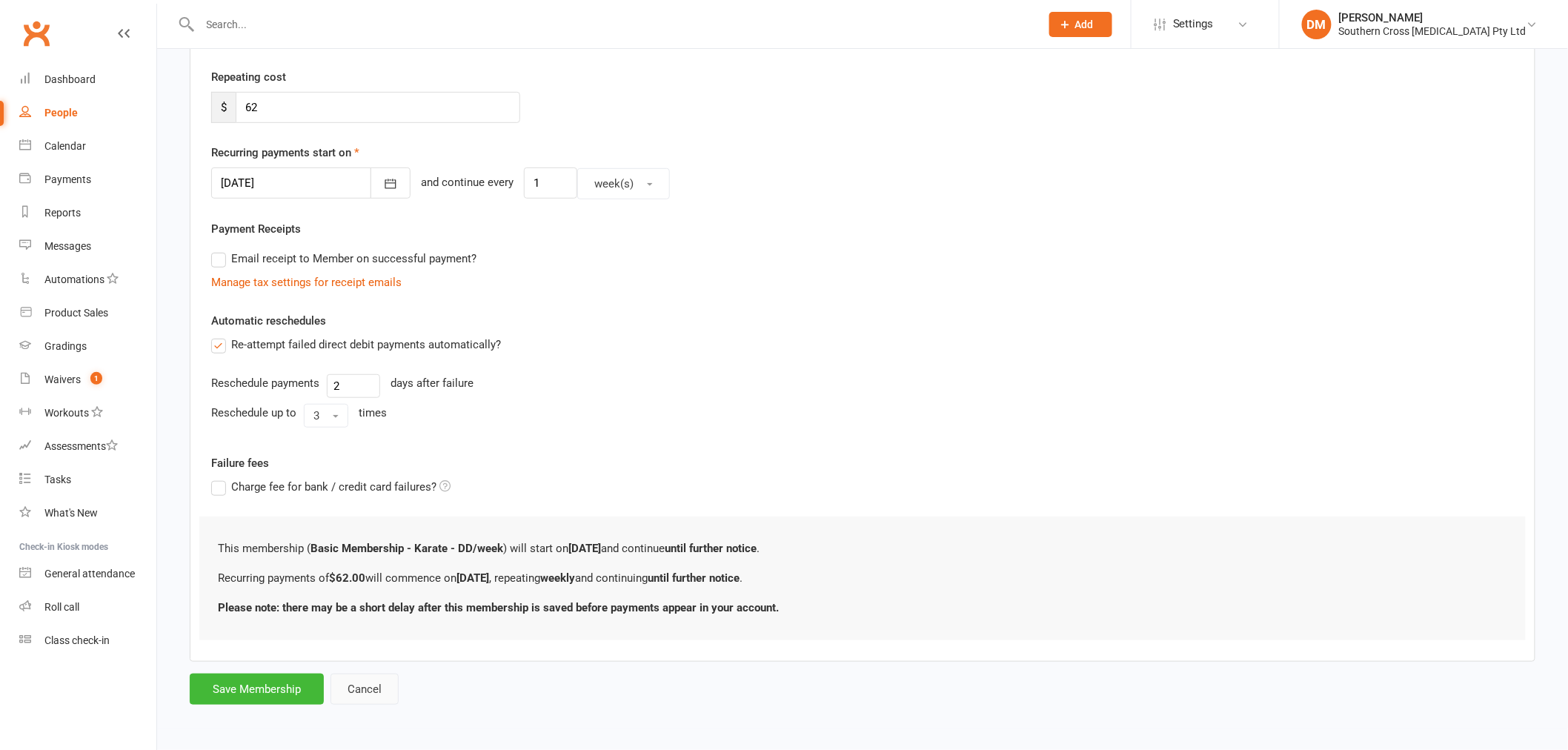 click on "Cancel" at bounding box center (365, 689) 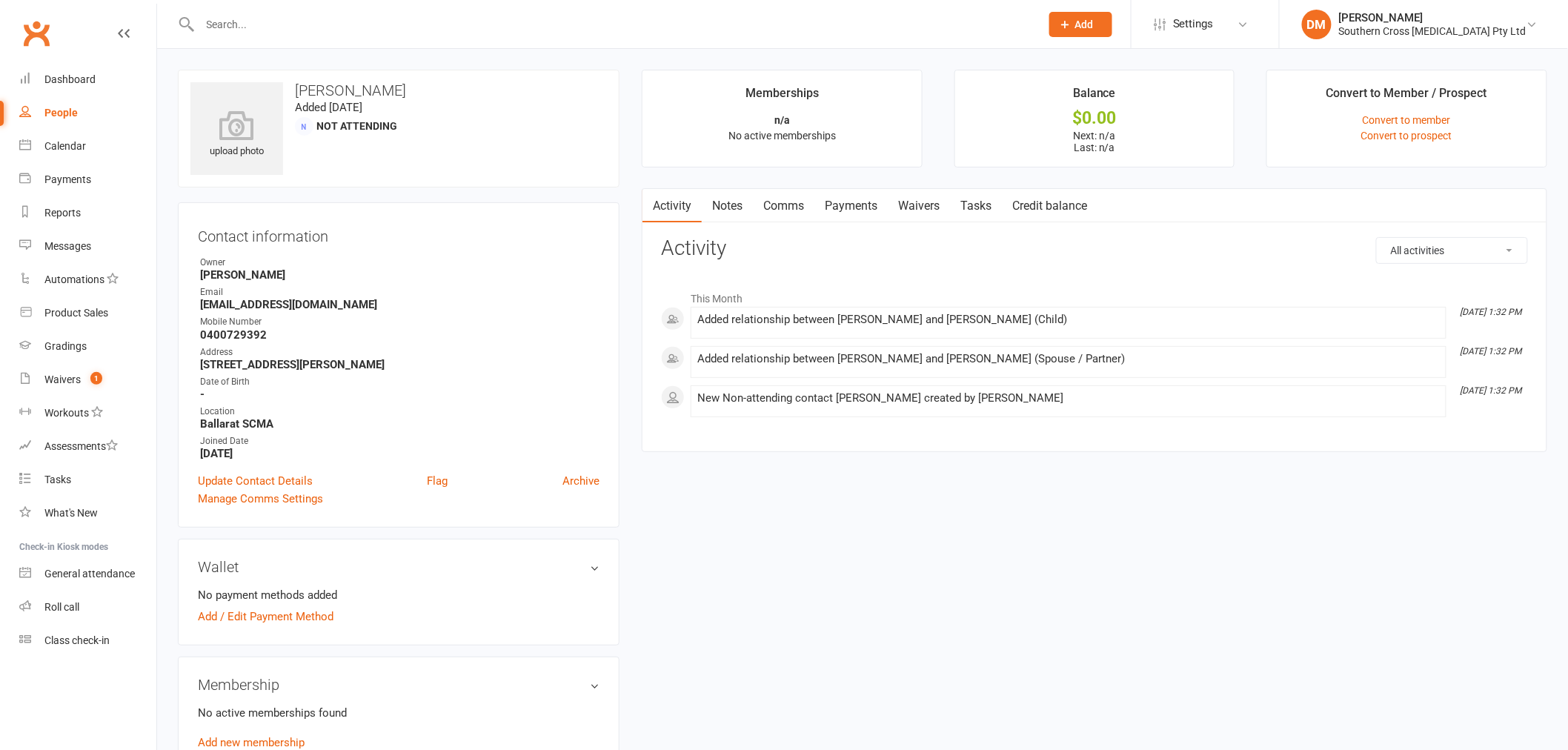 scroll, scrollTop: 411, scrollLeft: 0, axis: vertical 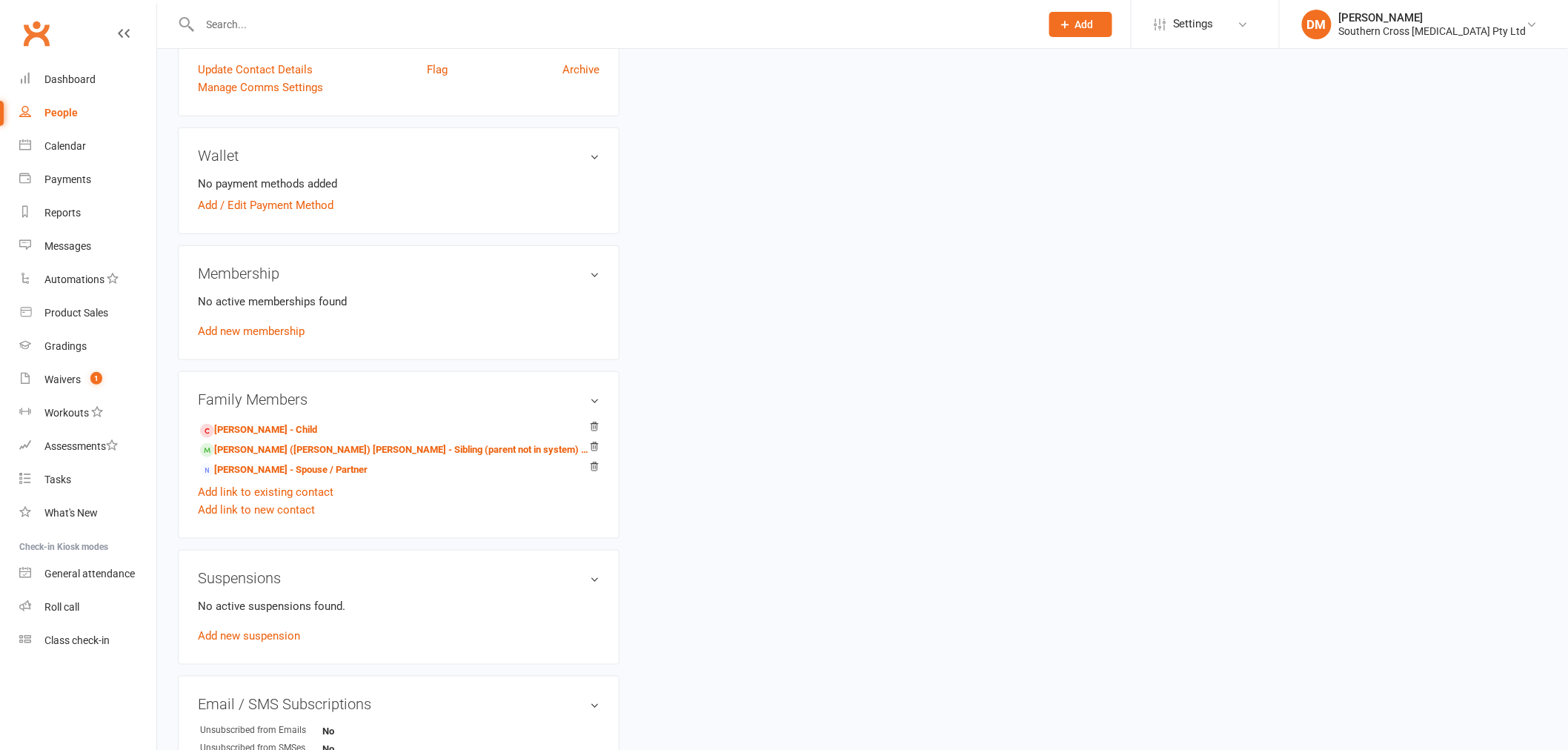 click on "Add new membership" at bounding box center (251, 331) 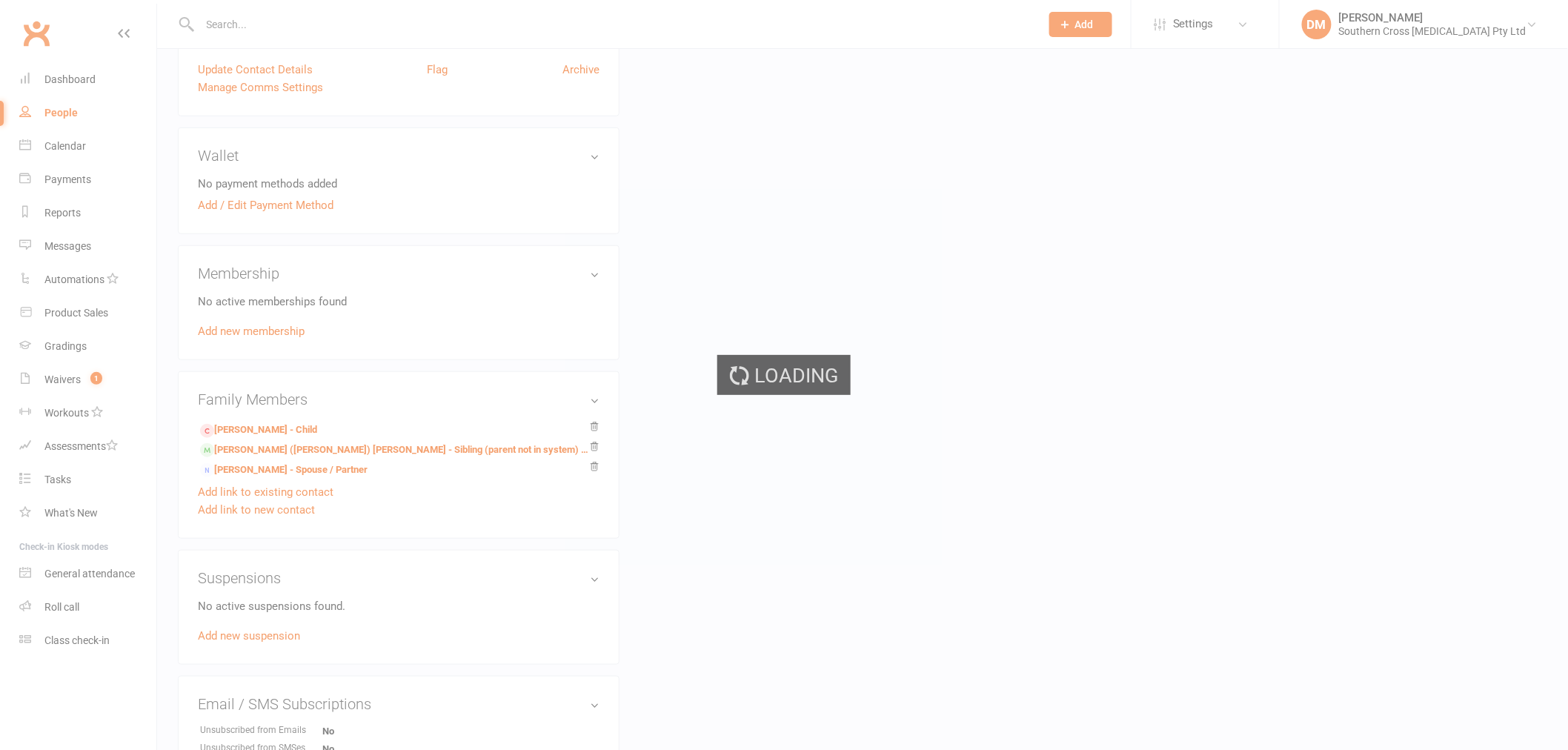 scroll, scrollTop: 0, scrollLeft: 0, axis: both 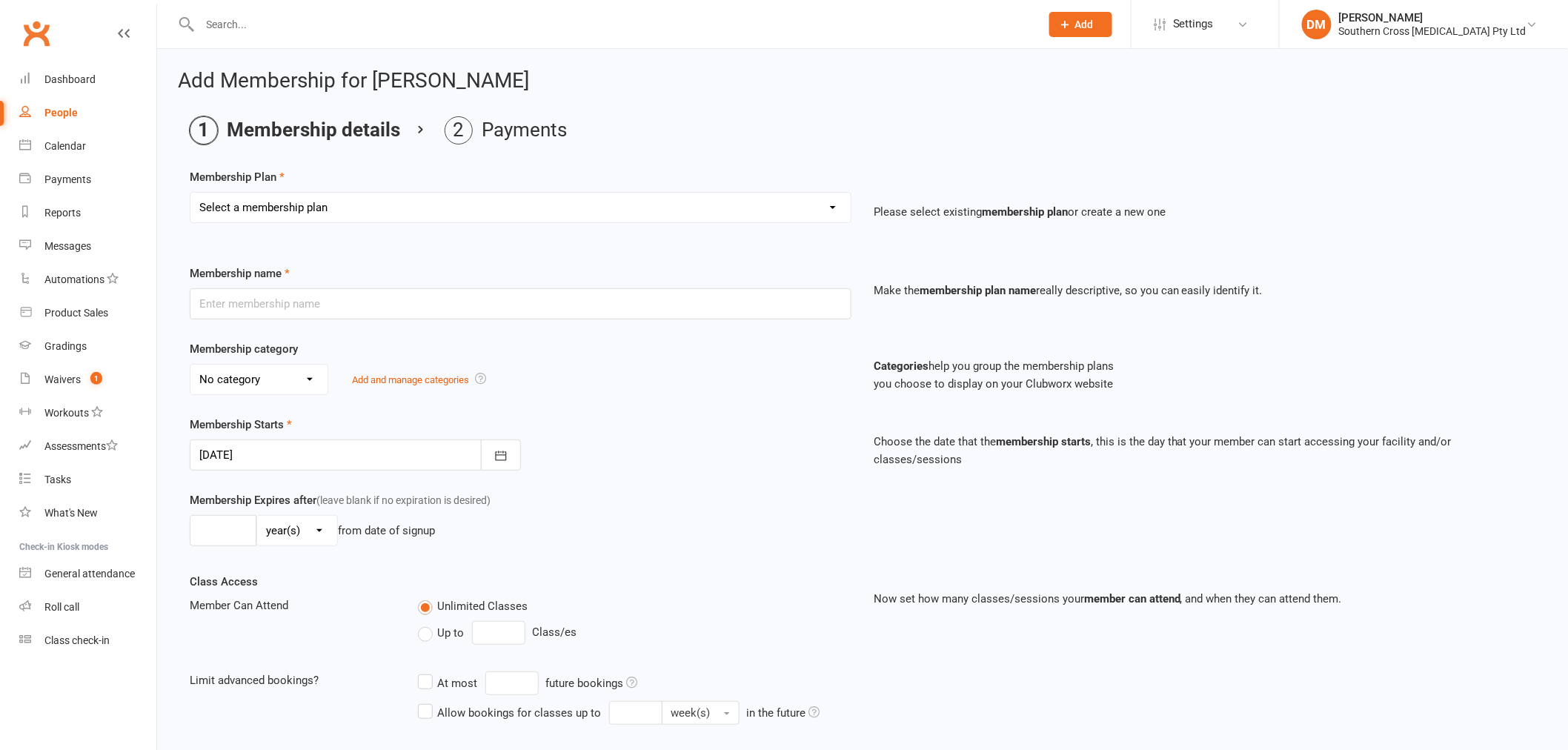 click on "Select a membership plan Create new Membership Plan Basic Membership - Karate - DD/week Basic Membership - Karate - DD/fortnight Basic Membership - Karate - DD/month Premium Membership - Karate -  DD/week Premium Membership - Weapons -  DD/week Premium Membership - Karate - DD/fortnight Premium Membership - Weapons - DD/fortnight Premium Membership - Karate - DD/month Premium Membership - Weapons - DD/month Ultimate Membership DD/week Ultimate Membership DD/fortnight Ultimate Membership DD/month Trial Membership Ryukyu Kobudo Hozonkai Australia - Annual membership Basic Membership - Karate - Term fee 6 Month Membership Annual Membership - Karate Casual Membership NDIS Membership - Annual NDIS - Term Lifetime GC Licence Monthly Invoice - Karate Basic - Family of 2 - DD/Monthly Basic - Family of 2 - DD/Weekly 10 Class Card Basic - Family of 2 - DD/Fortnightly" at bounding box center [520, 208] 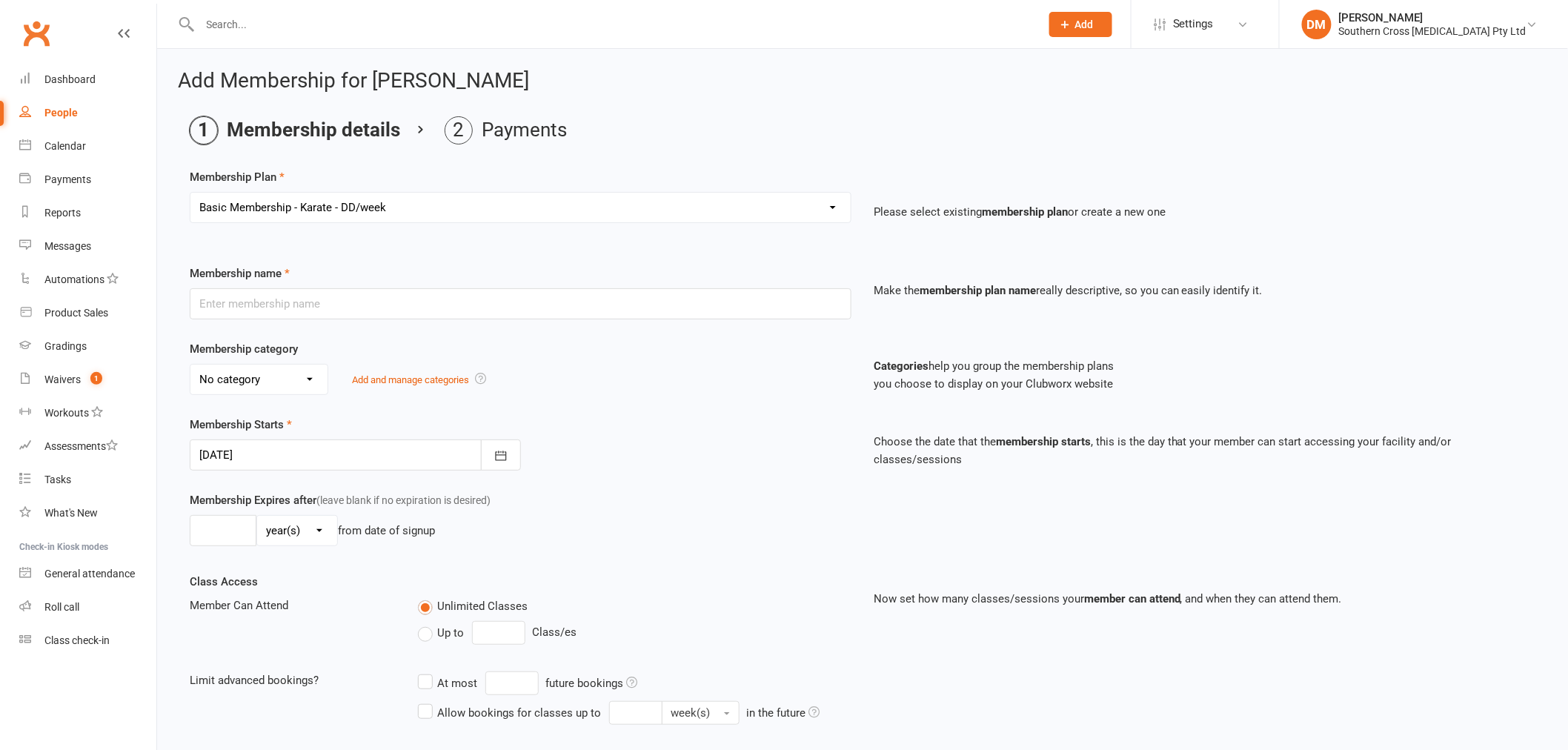 click on "Select a membership plan Create new Membership Plan Basic Membership - Karate - DD/week Basic Membership - Karate - DD/fortnight Basic Membership - Karate - DD/month Premium Membership - Karate -  DD/week Premium Membership - Weapons -  DD/week Premium Membership - Karate - DD/fortnight Premium Membership - Weapons - DD/fortnight Premium Membership - Karate - DD/month Premium Membership - Weapons - DD/month Ultimate Membership DD/week Ultimate Membership DD/fortnight Ultimate Membership DD/month Trial Membership Ryukyu Kobudo Hozonkai Australia - Annual membership Basic Membership - Karate - Term fee 6 Month Membership Annual Membership - Karate Casual Membership NDIS Membership - Annual NDIS - Term Lifetime GC Licence Monthly Invoice - Karate Basic - Family of 2 - DD/Monthly Basic - Family of 2 - DD/Weekly 10 Class Card Basic - Family of 2 - DD/Fortnightly" at bounding box center (520, 208) 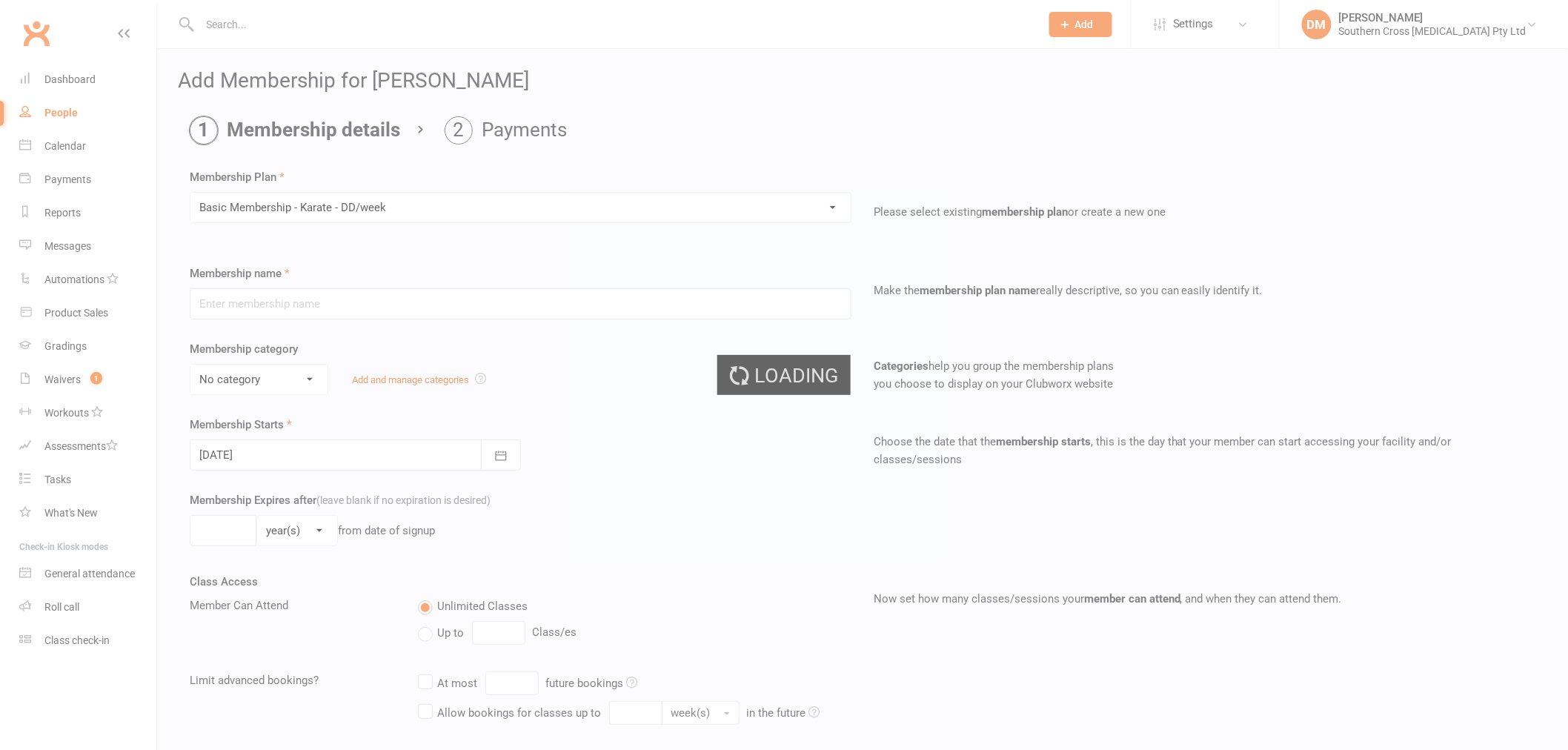 type on "Basic Membership - Karate - DD/week" 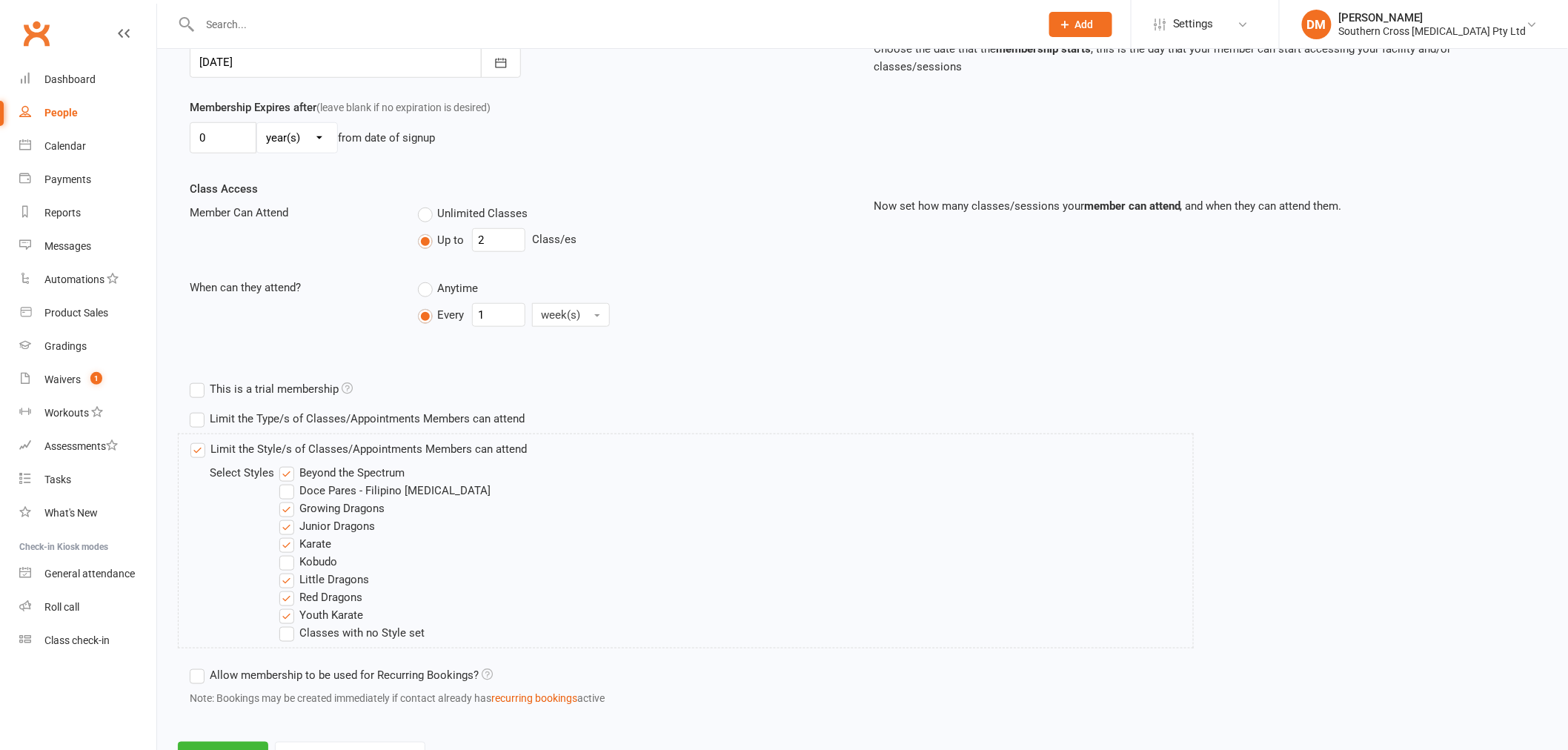 scroll, scrollTop: 458, scrollLeft: 0, axis: vertical 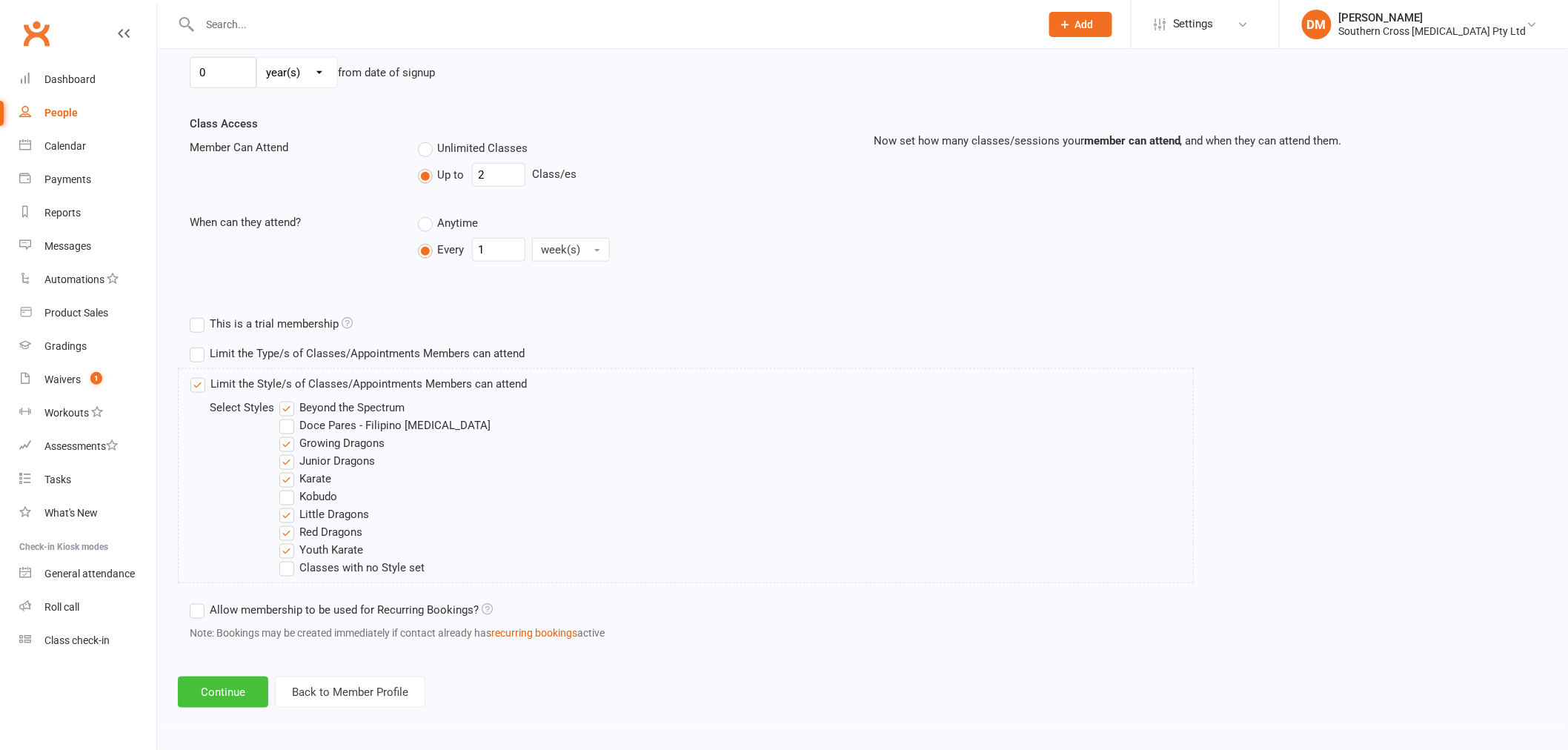 click on "Continue" at bounding box center [223, 692] 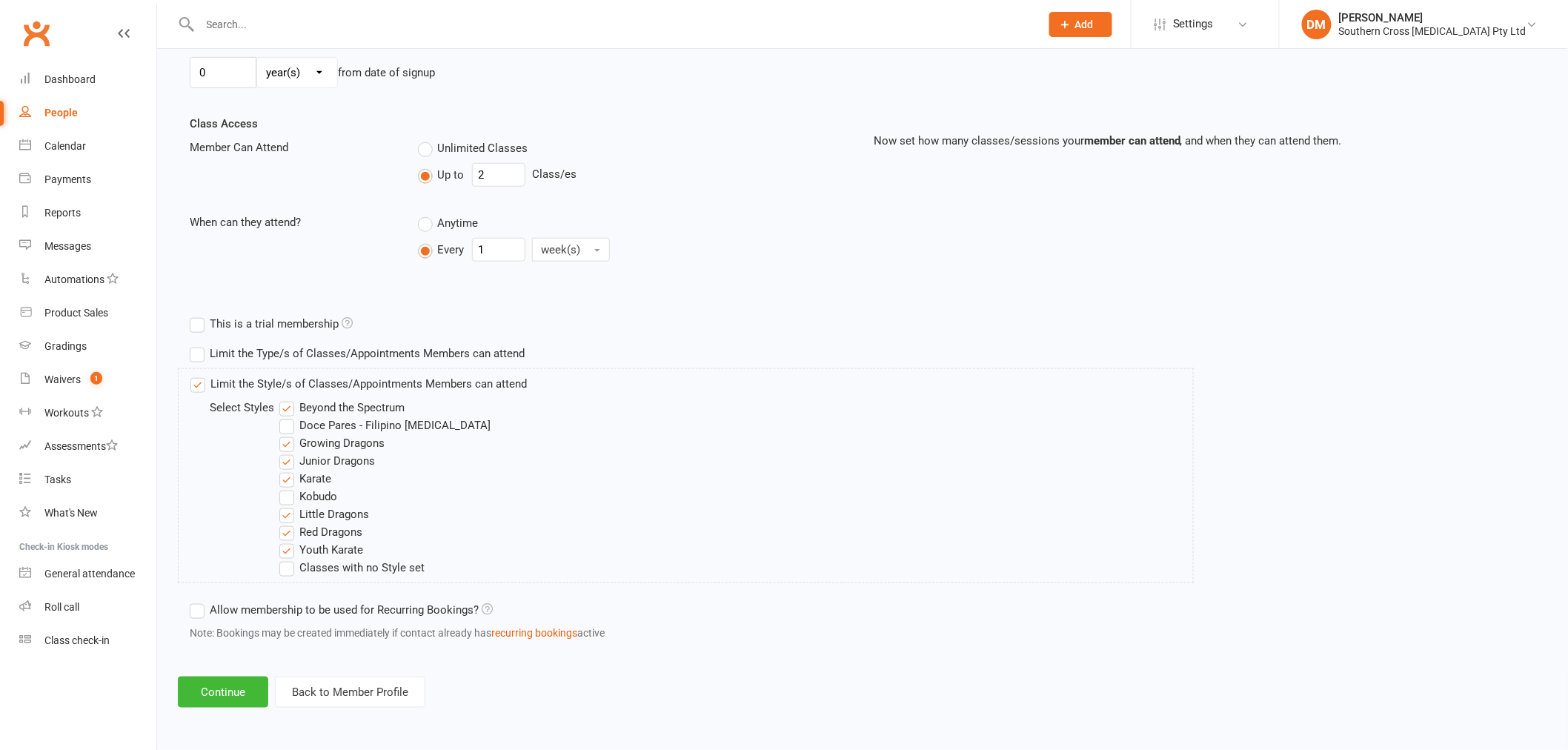 scroll, scrollTop: 0, scrollLeft: 0, axis: both 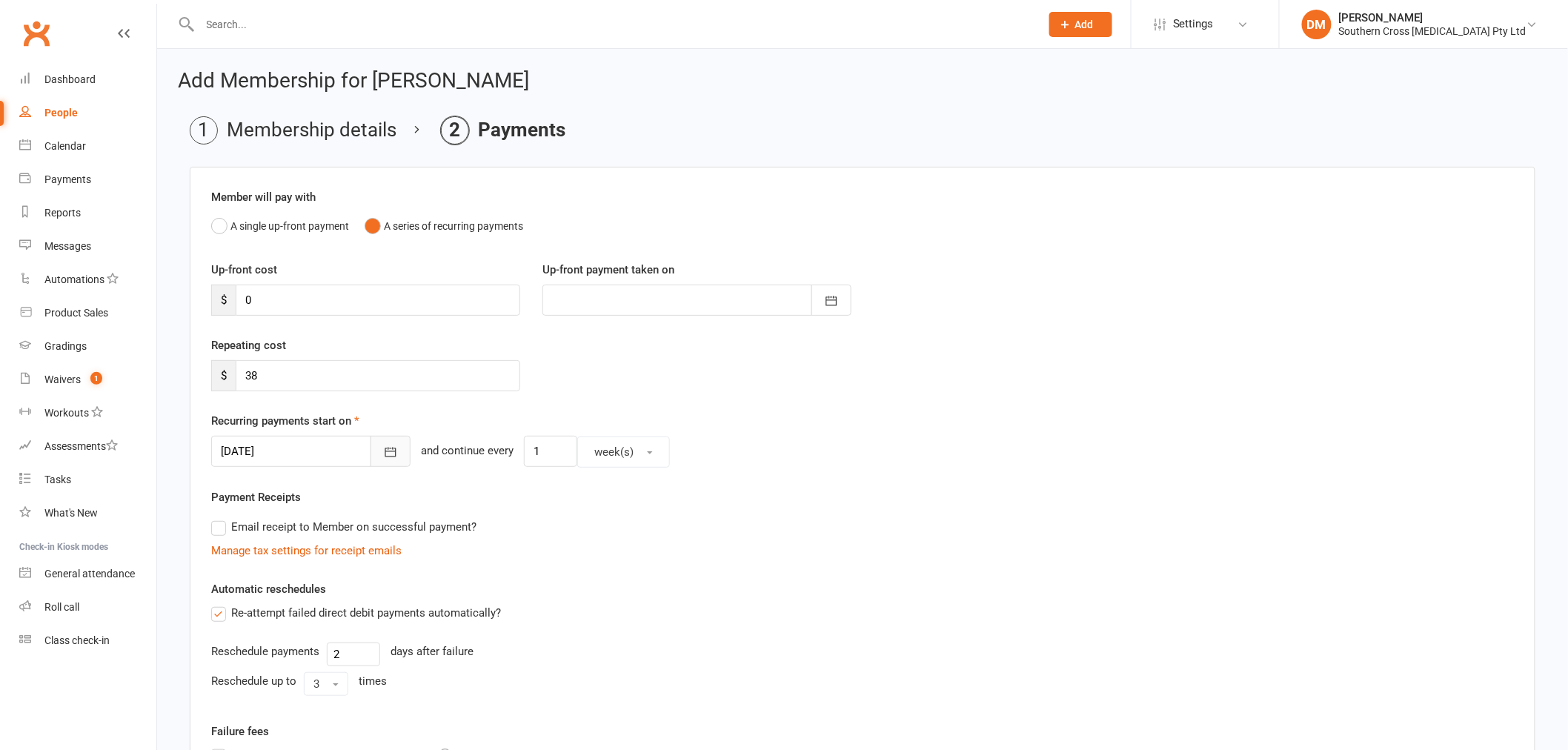 click 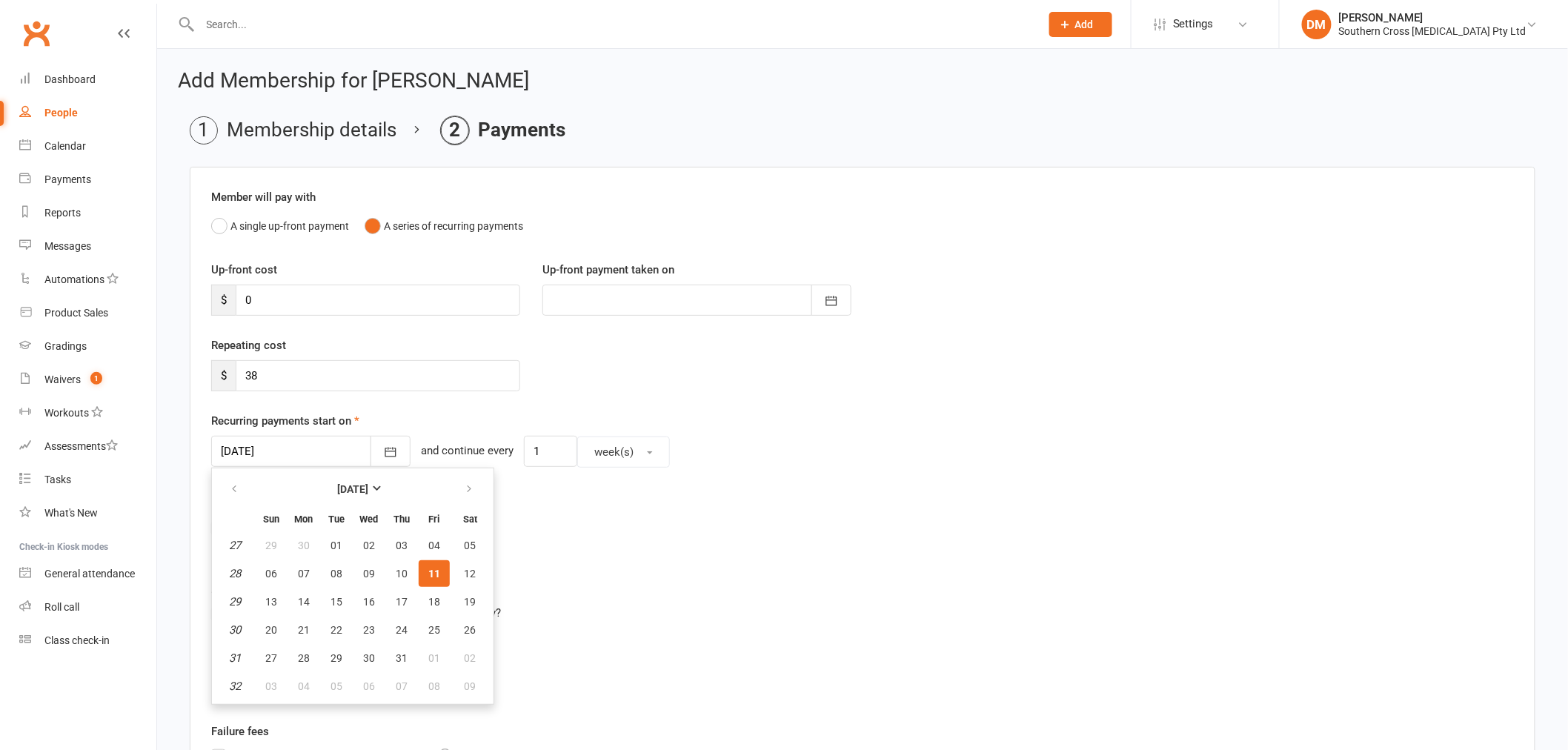 click on "11" at bounding box center (434, 574) 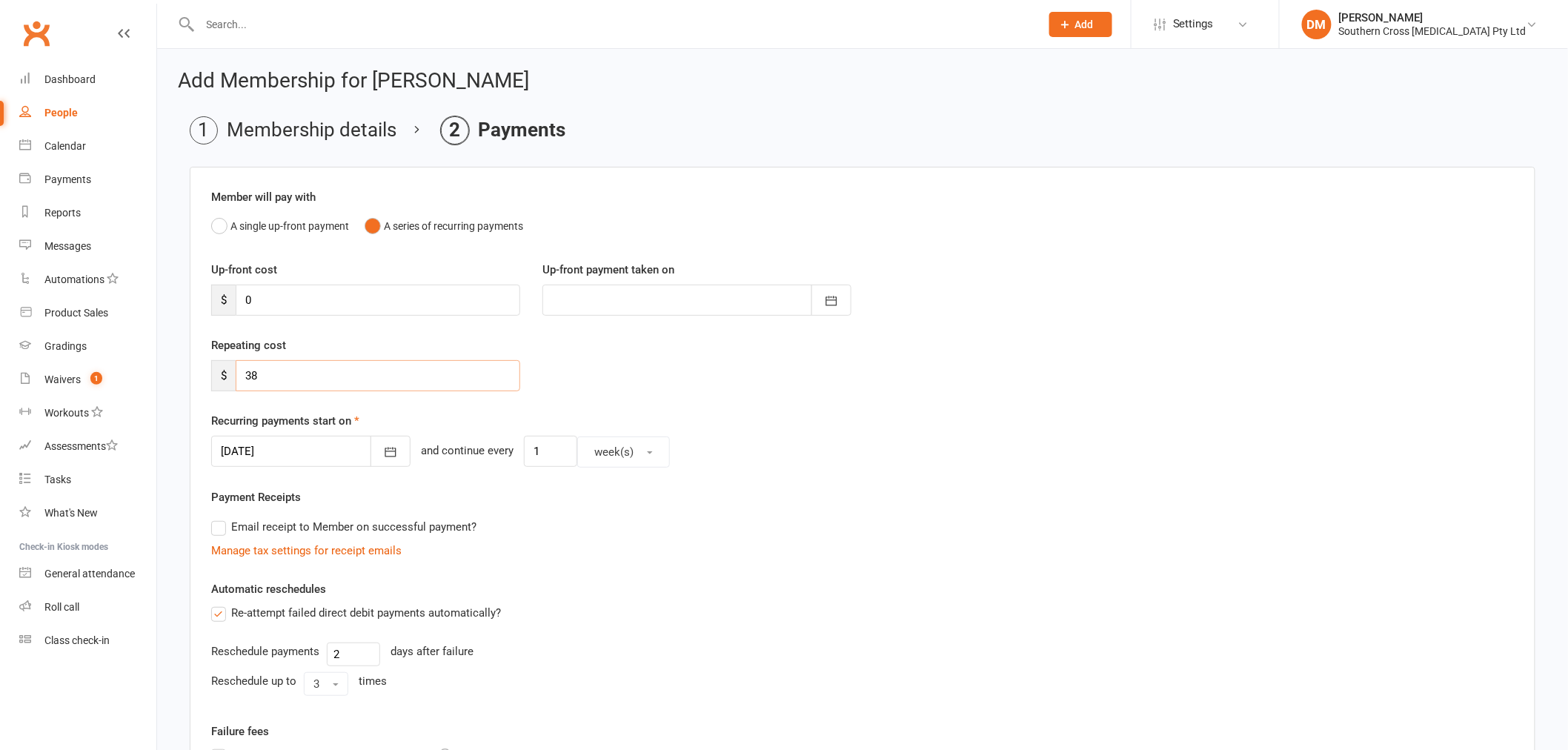 click on "$ 38" at bounding box center (365, 376) 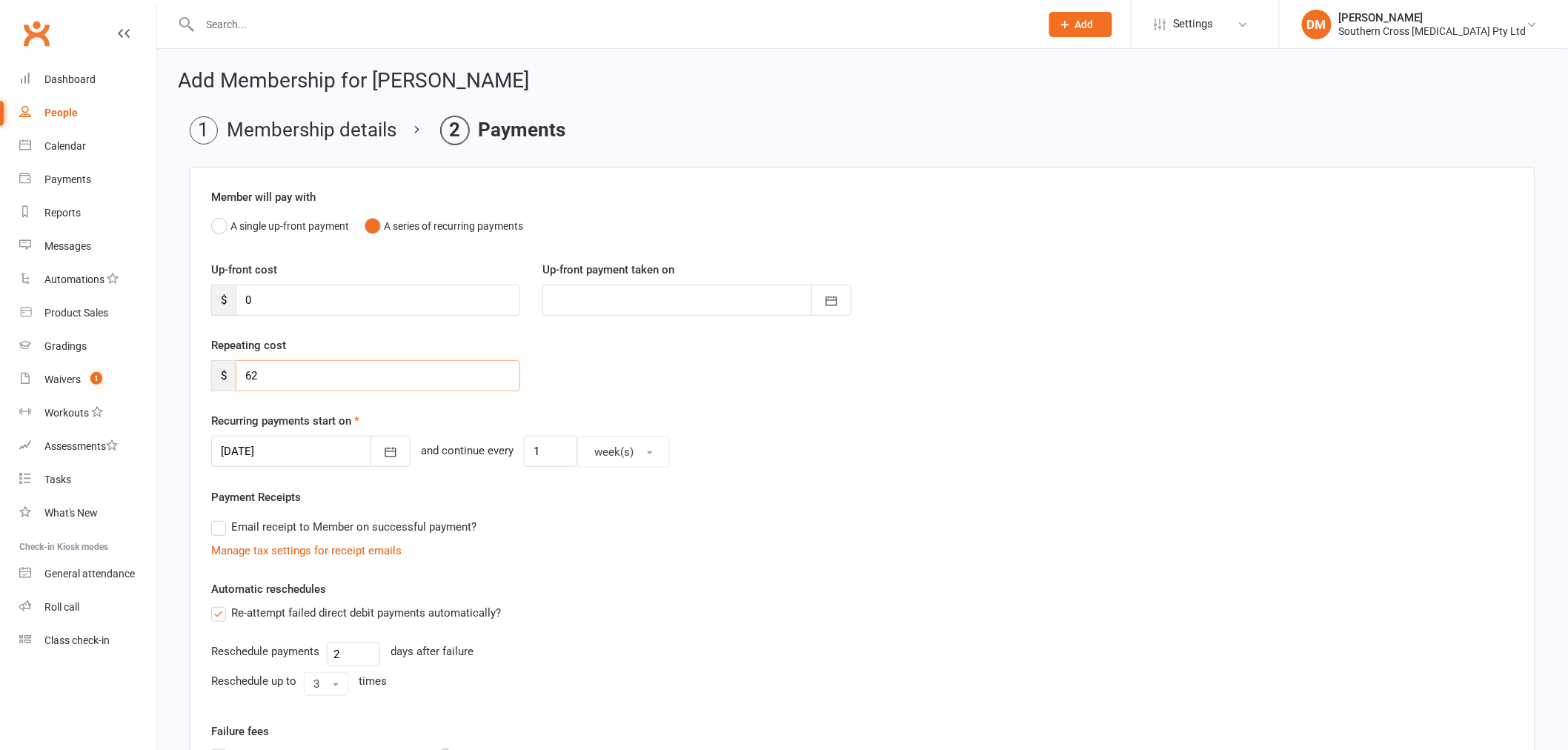 type on "62" 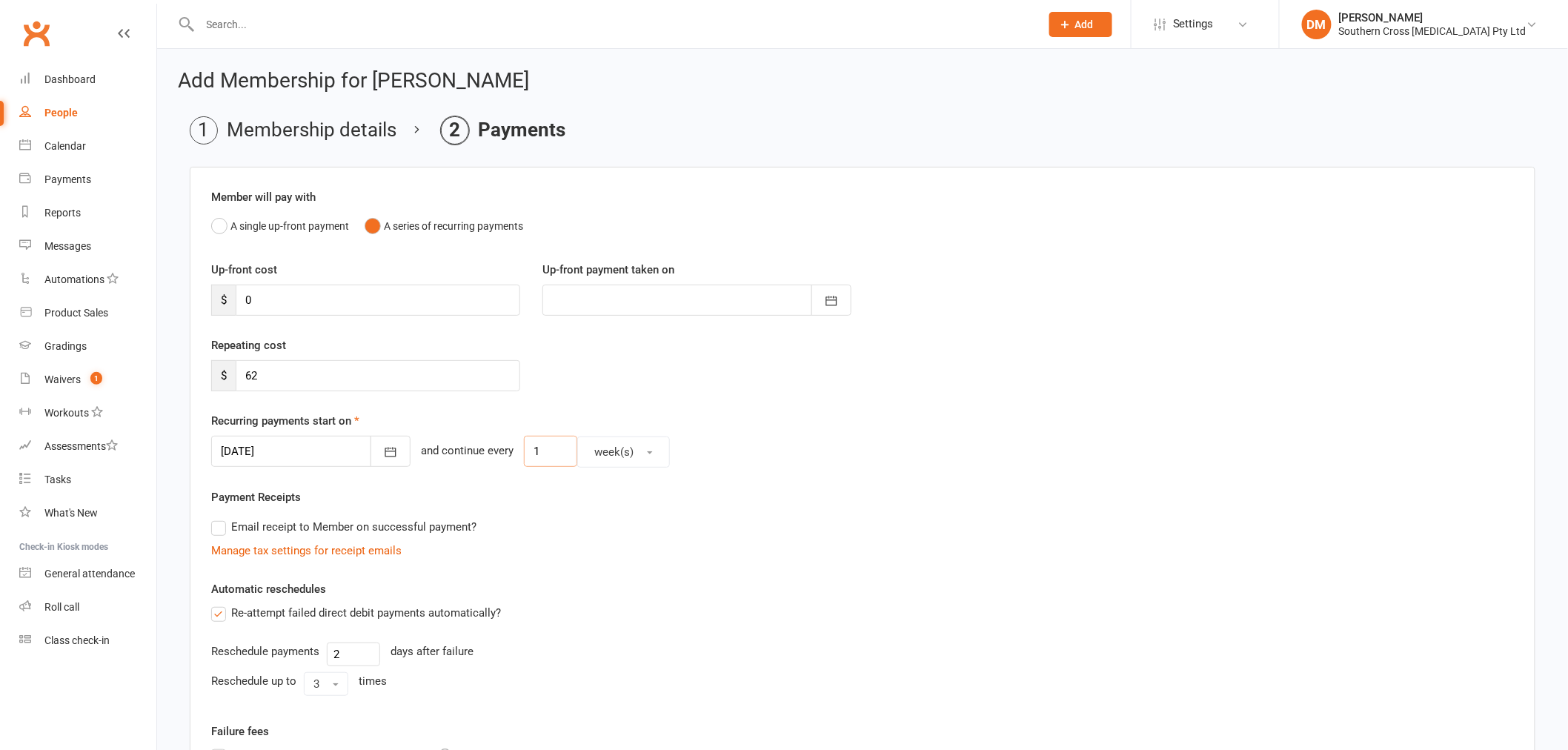 drag, startPoint x: 530, startPoint y: 442, endPoint x: 505, endPoint y: 448, distance: 25.70992 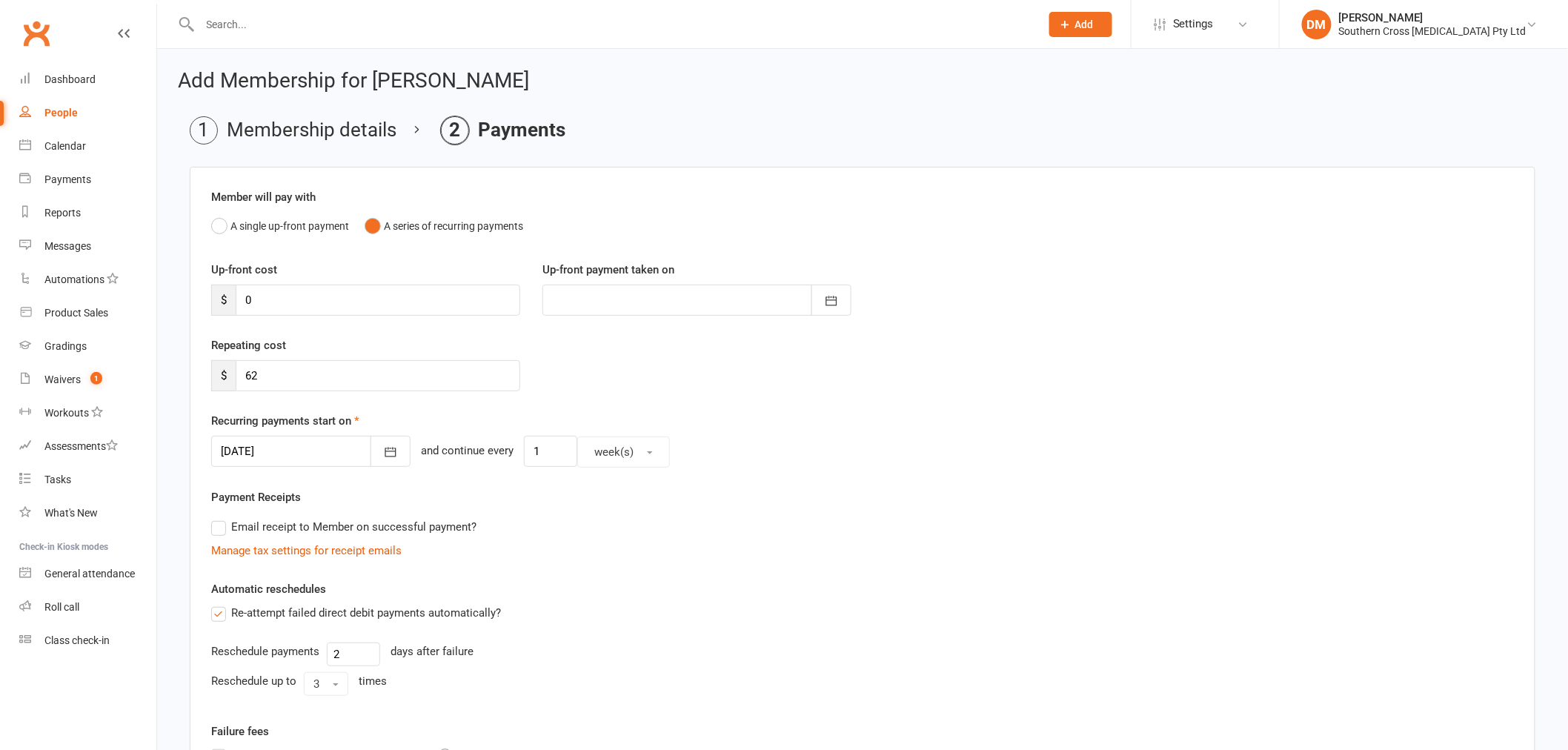 click on "Payment Receipts Email receipt to Member on successful payment? Manage tax settings for receipt emails" at bounding box center (863, 524) 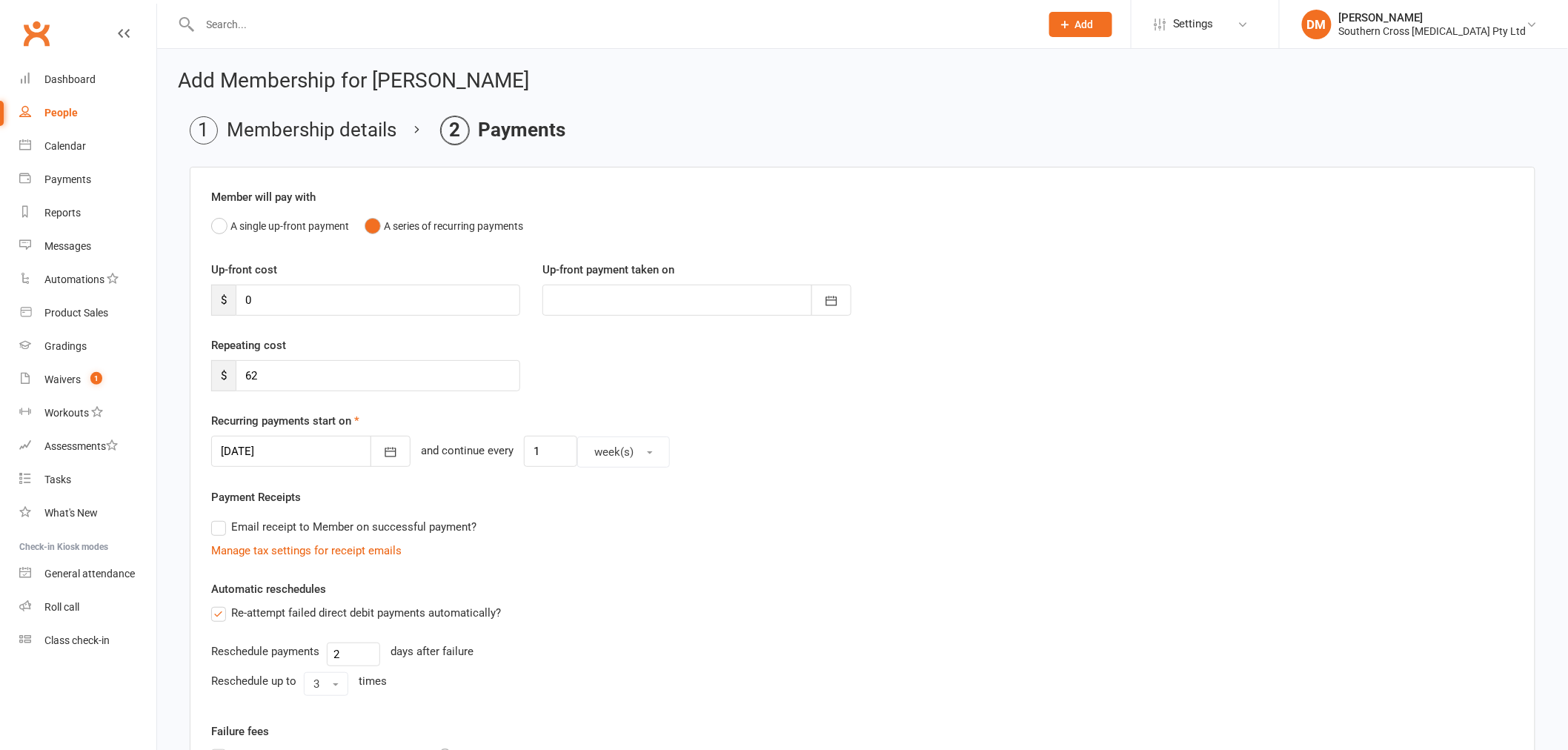 scroll, scrollTop: 268, scrollLeft: 0, axis: vertical 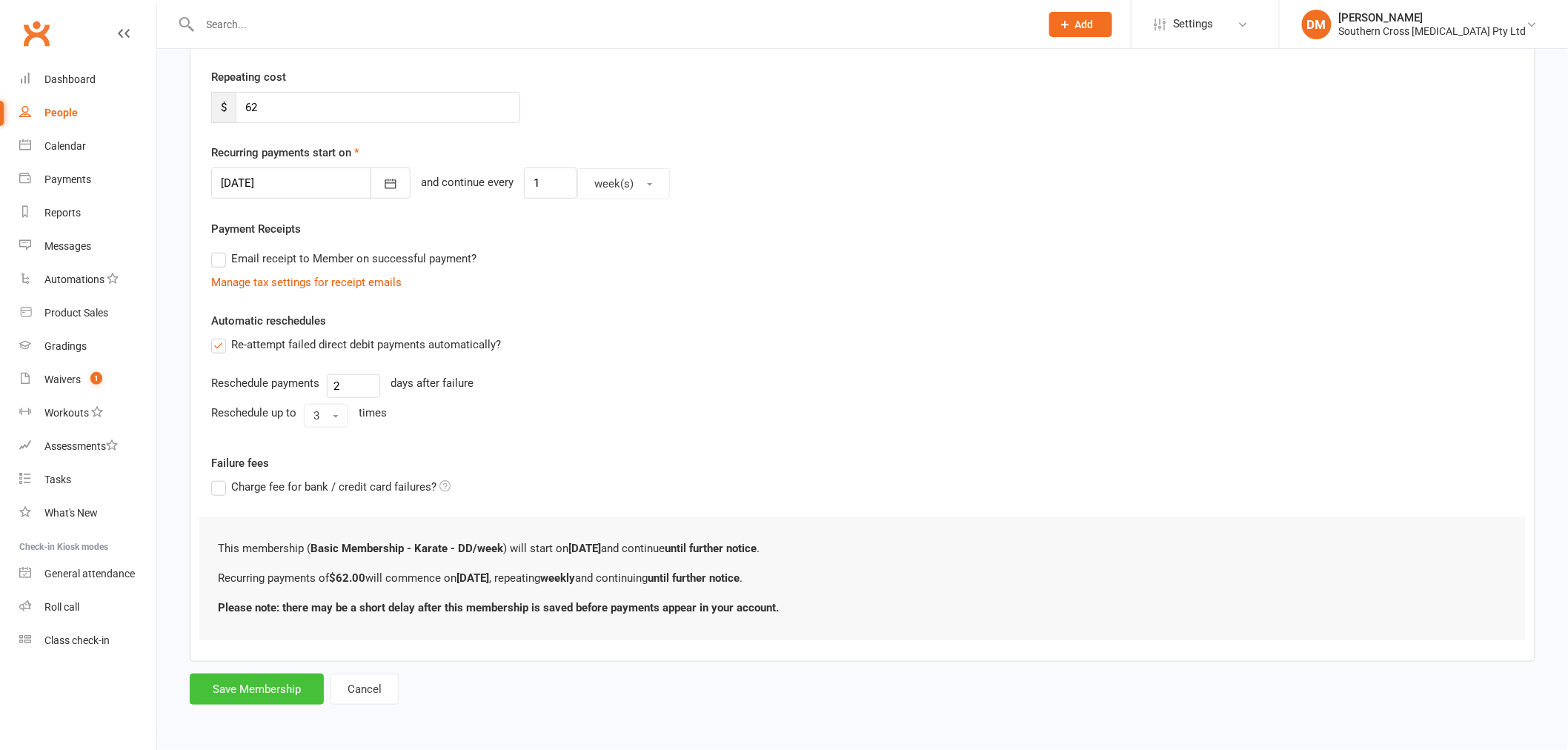 click on "Save Membership" at bounding box center (256, 689) 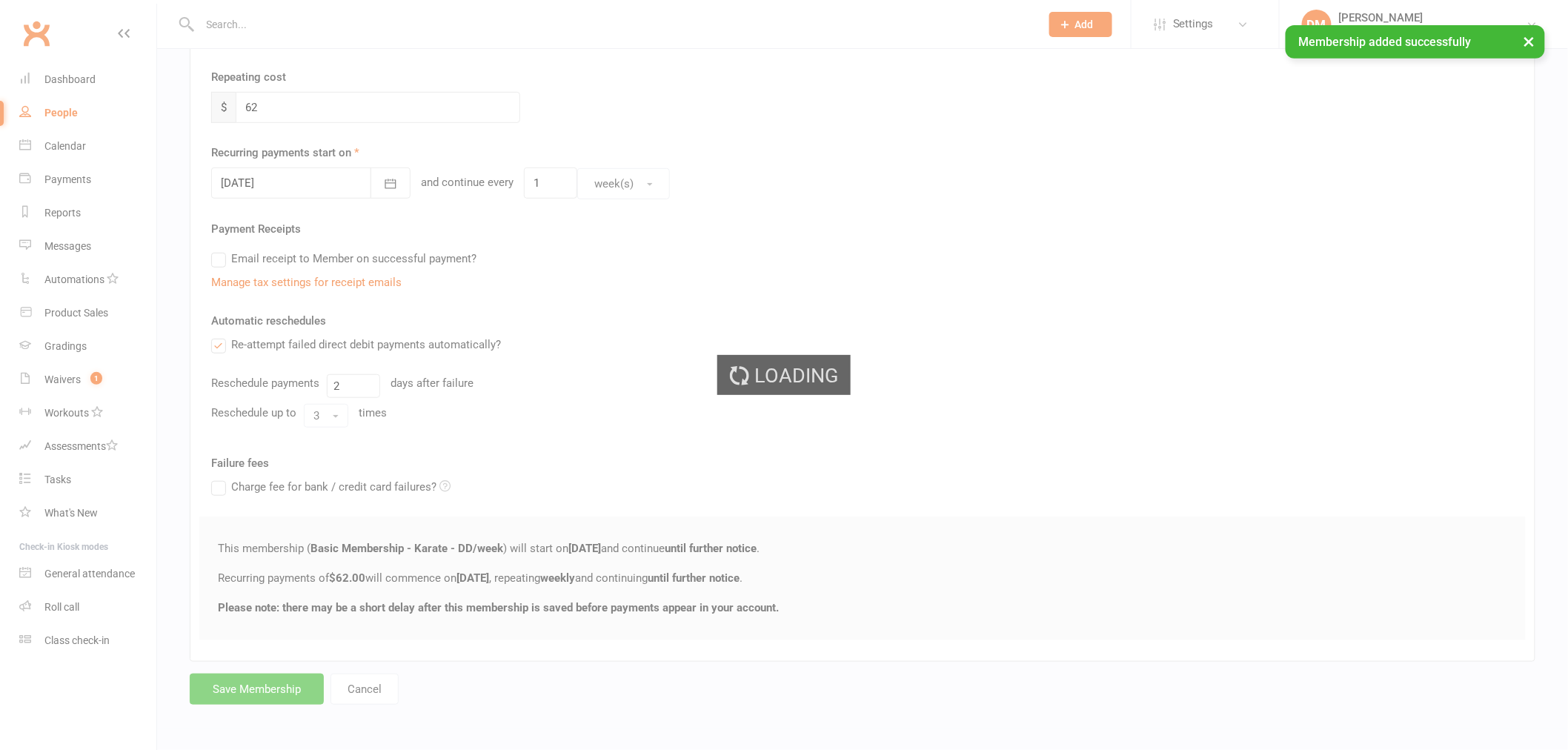 scroll, scrollTop: 0, scrollLeft: 0, axis: both 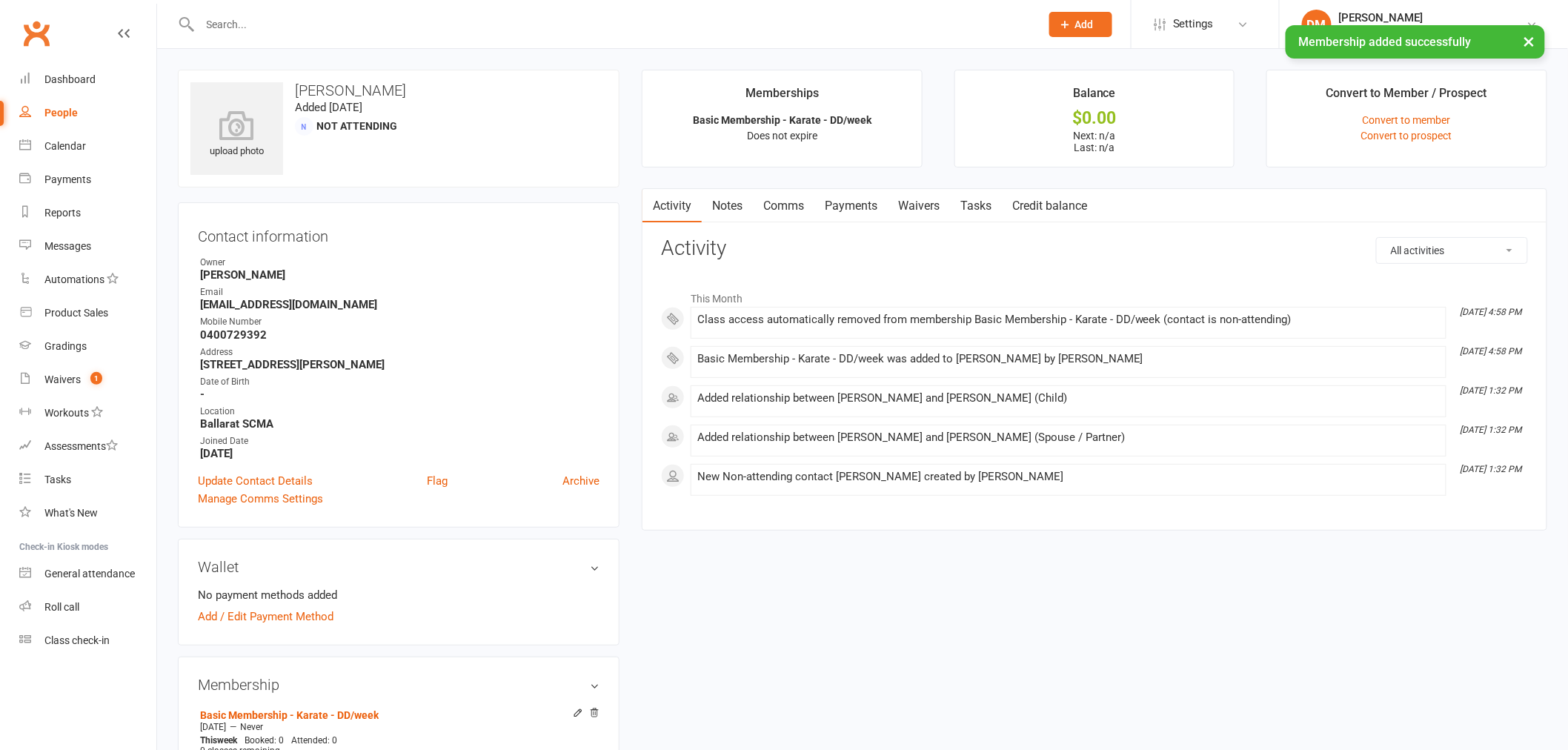 click on "Payments" at bounding box center [851, 206] 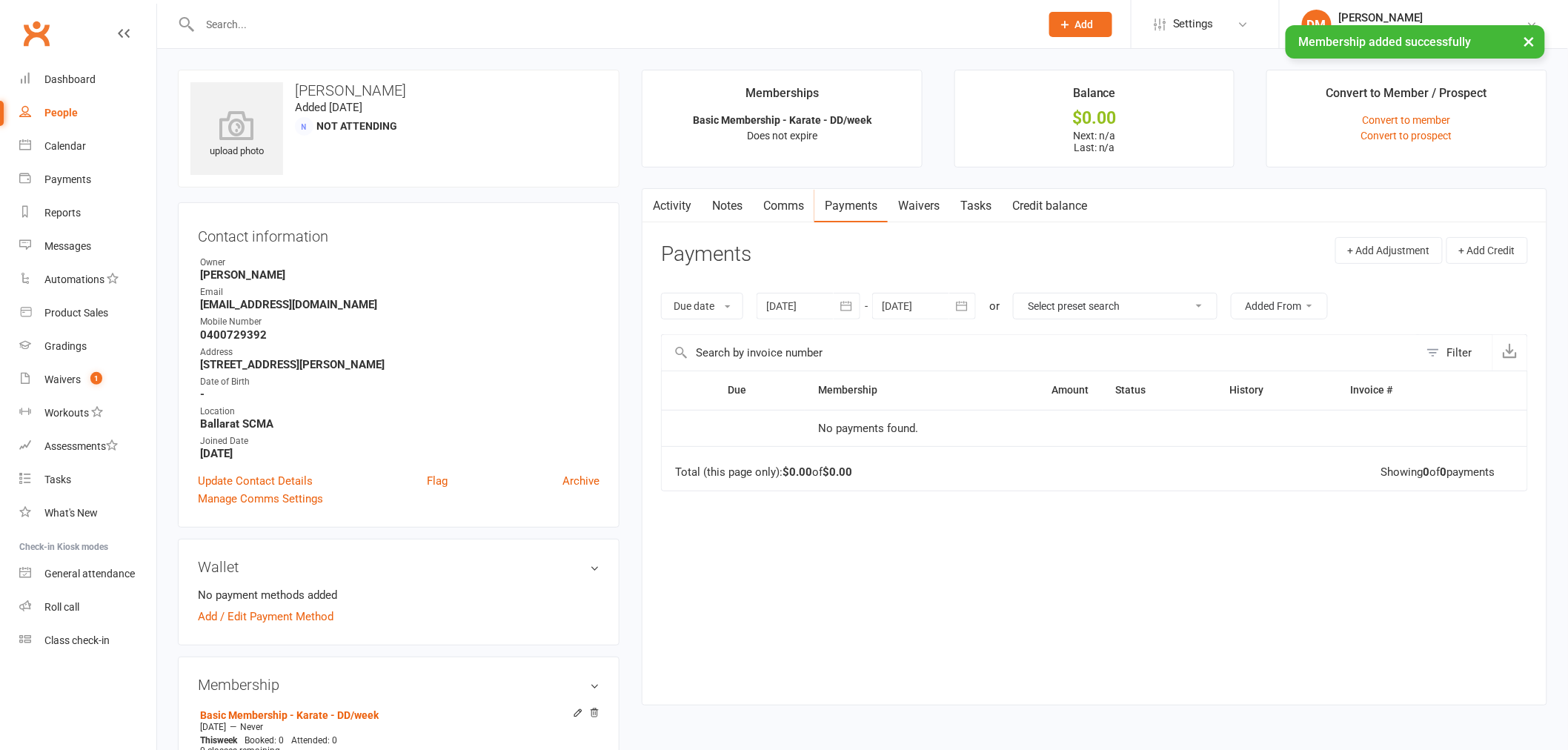 click 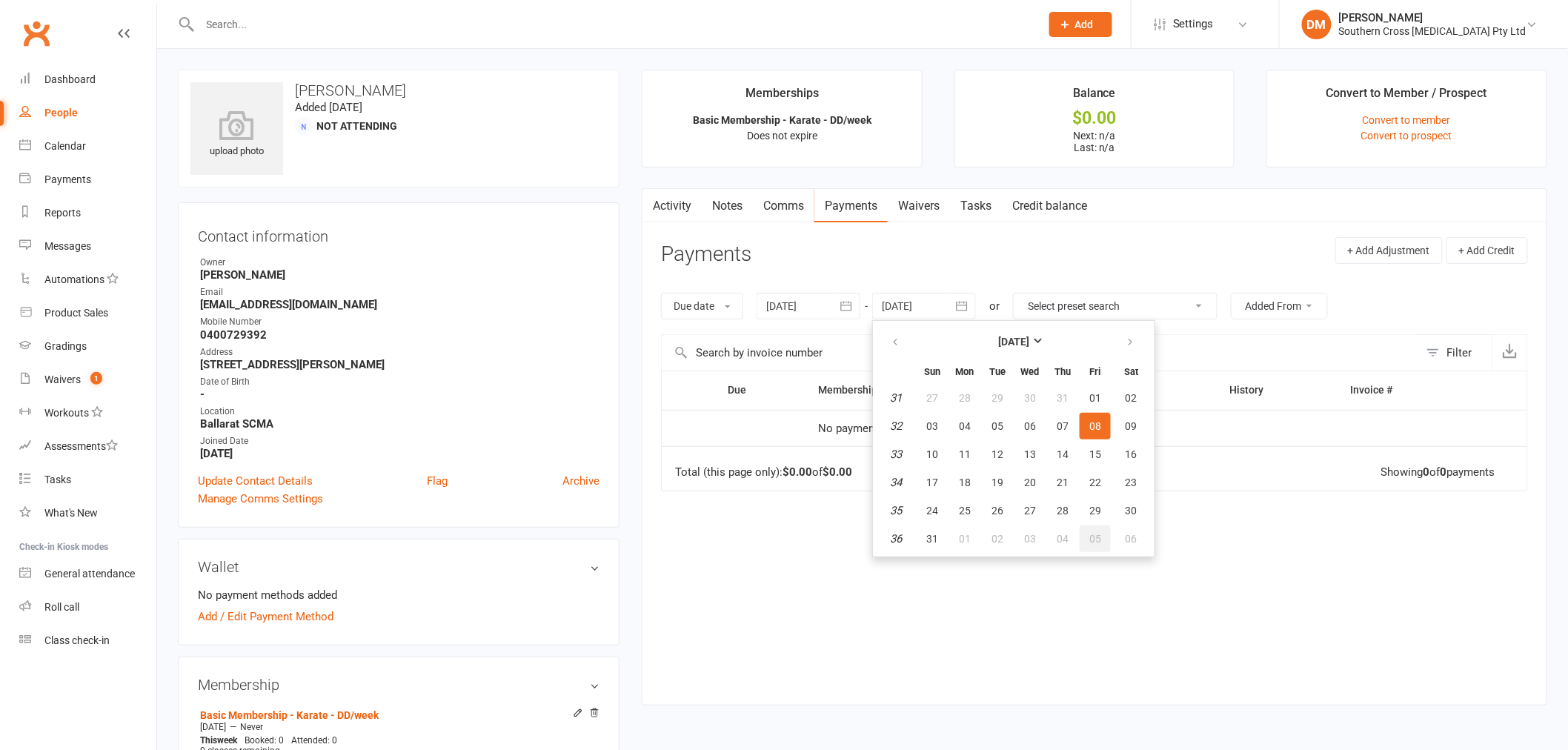 click on "05" at bounding box center [1095, 539] 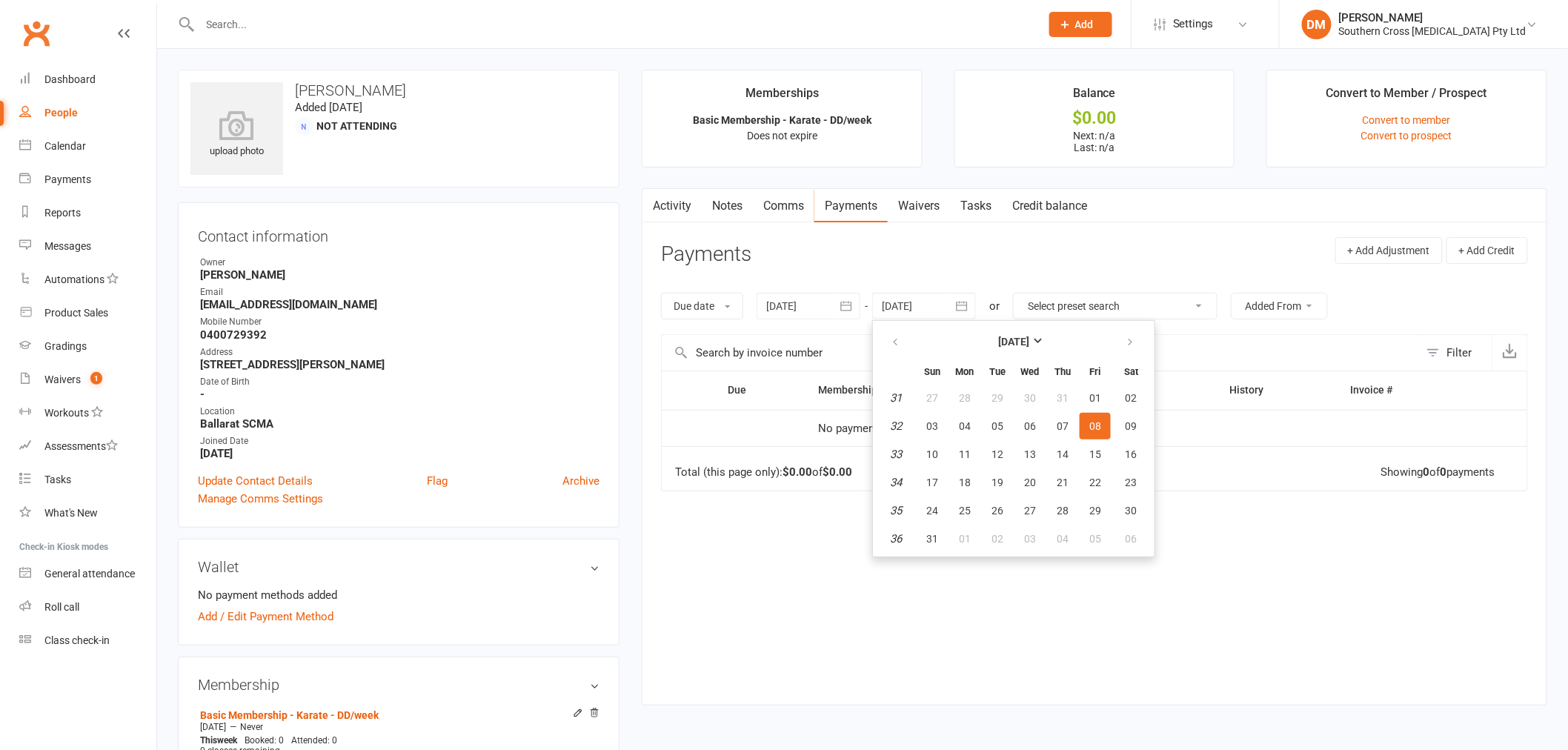 type on "05 Sep 2025" 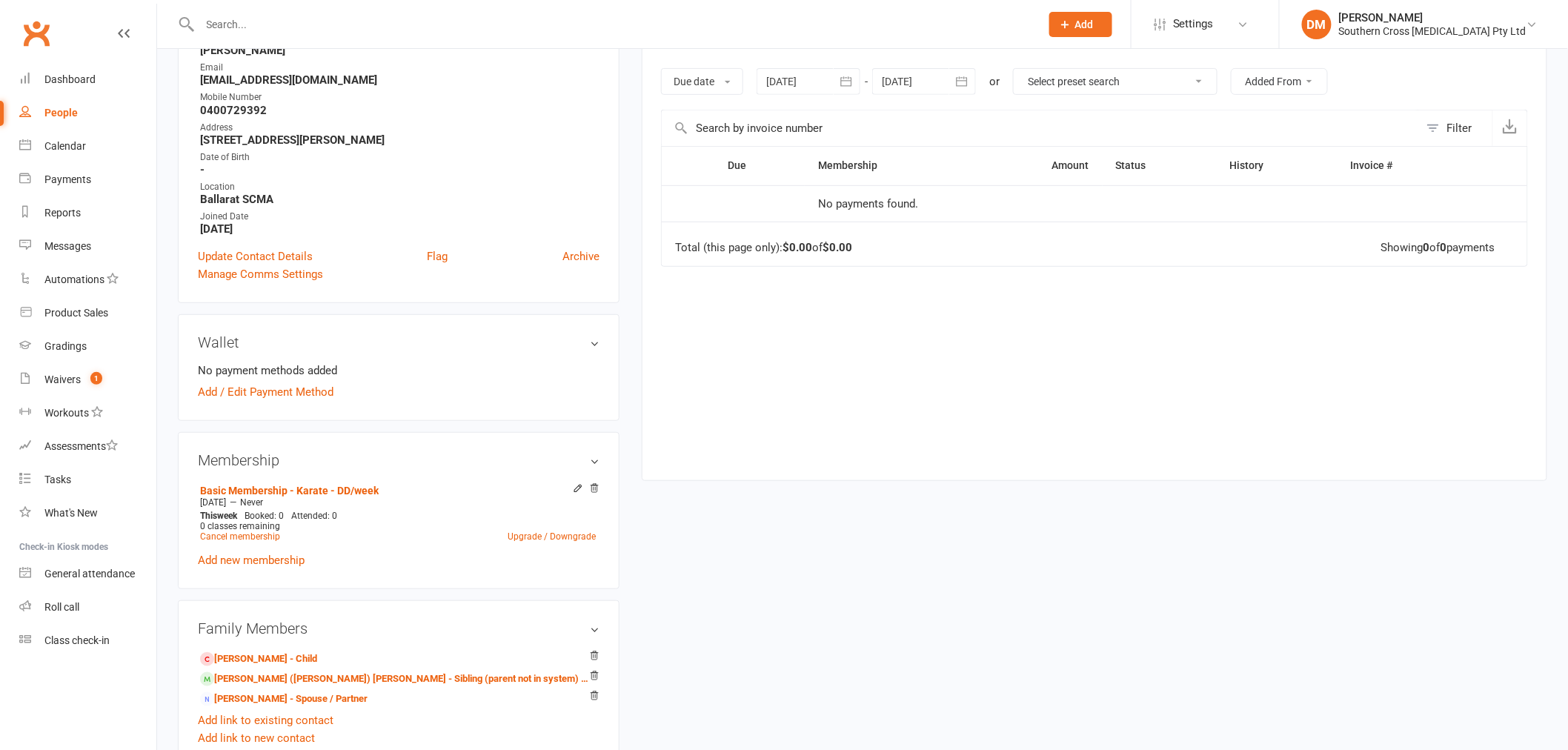 scroll, scrollTop: 247, scrollLeft: 0, axis: vertical 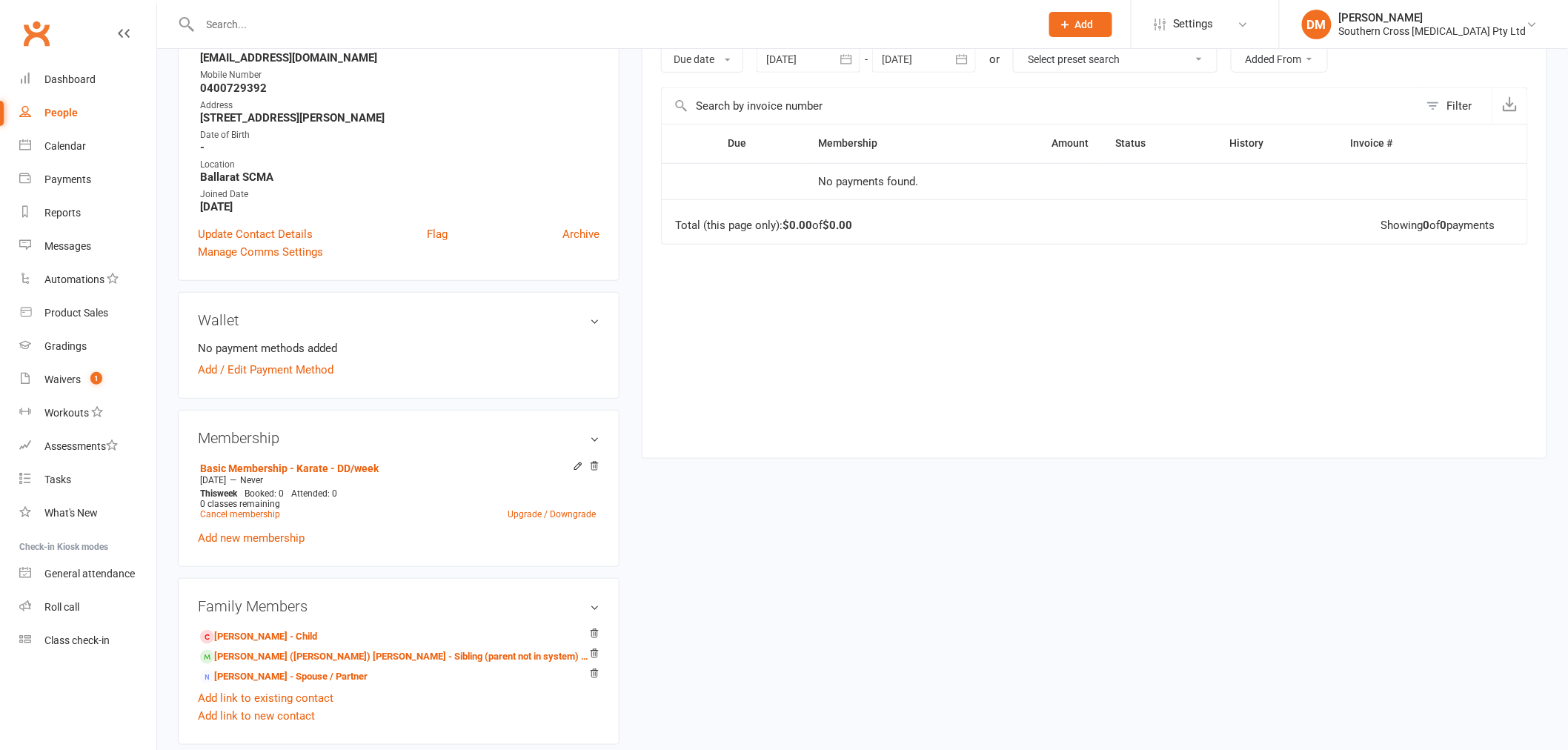 click on "Settings" at bounding box center [1205, 24] 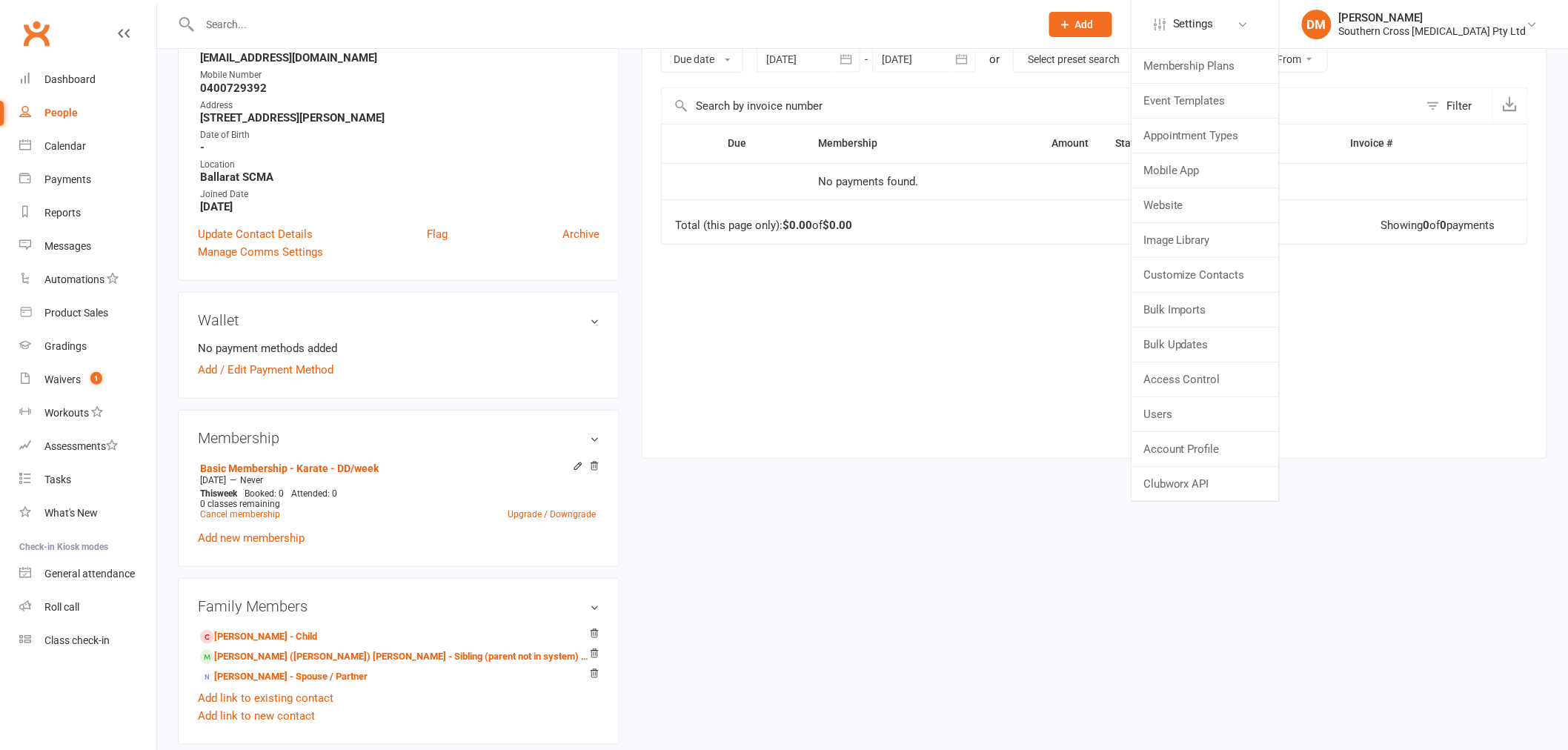 click on "upload photo Bianca Smith Added 1 July, 2025   Not Attending Contact information Owner   Damien Martin Email  BiancaRSmith@outlook.com
Mobile Number  0400729392
Address  1A Spencer St Sebastopol vic 3356
Date of Birth  -
Location  Ballarat SCMA
Joined Date  October 12, 2024
Update Contact Details Flag Archive Manage Comms Settings
Wallet No payment methods added
Add / Edit Payment Method
Membership      Basic Membership - Karate - DD/week Jul 11 2025 — Never This  week Booked: 0 Attended: 0 0 classes remaining    Cancel membership Upgrade / Downgrade Add new membership
Family Members   Noah Smith - Child  Joseph (Joey) Smith - Sibling (parent not in system) of Noah Smith  Dwayne Smith - Spouse / Partner Add link to existing contact  Add link to new contact
Suspensions  No active suspensions found. Add new suspension
Email / SMS Subscriptions  edit Unsubscribed from Emails No
Unsubscribed from SMSes No
Waiver Answers  edit Memberships Basic Membership - Karate - DD/week Balance" at bounding box center (863, 457) 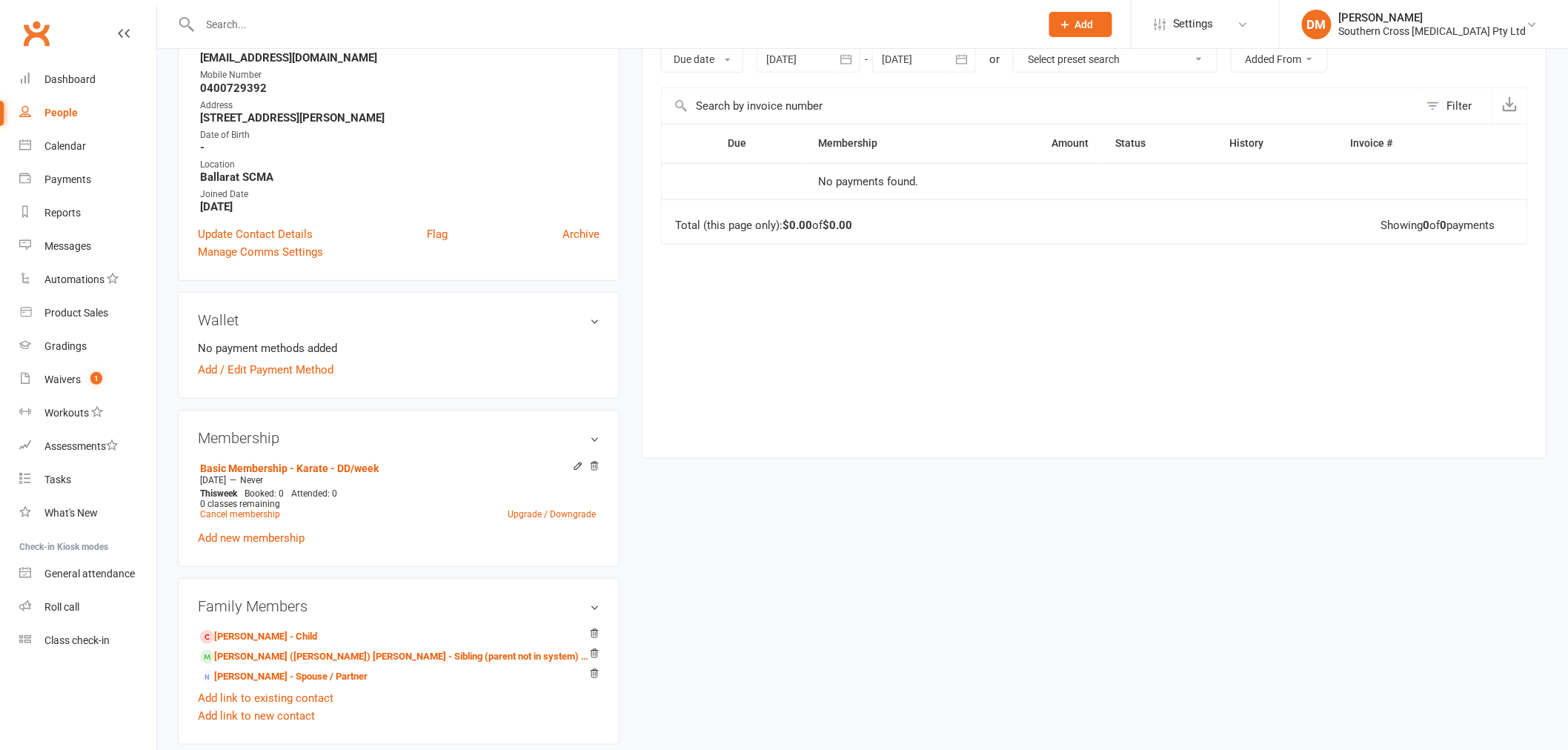 click on "Settings" at bounding box center [1193, 24] 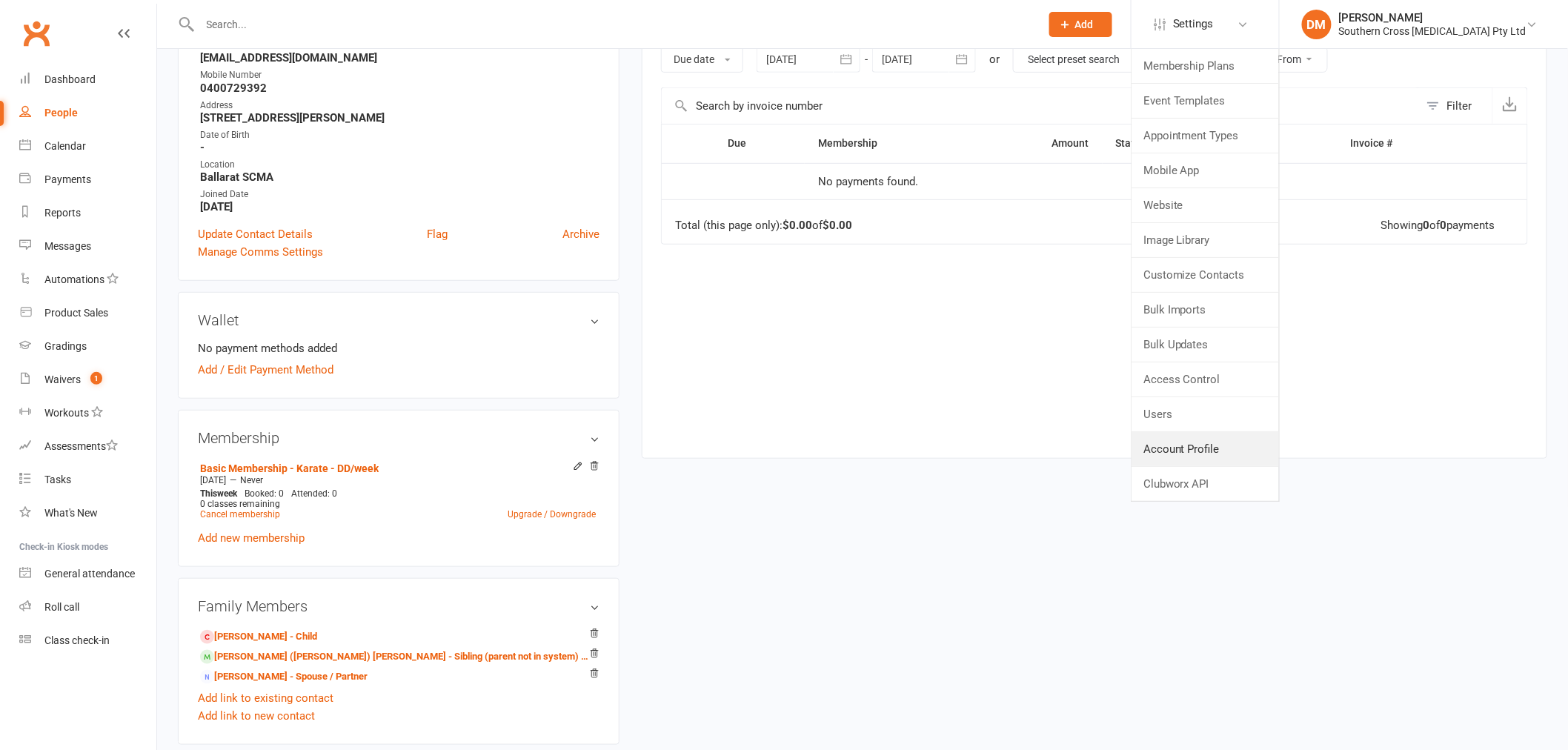 click on "Account Profile" at bounding box center (1205, 449) 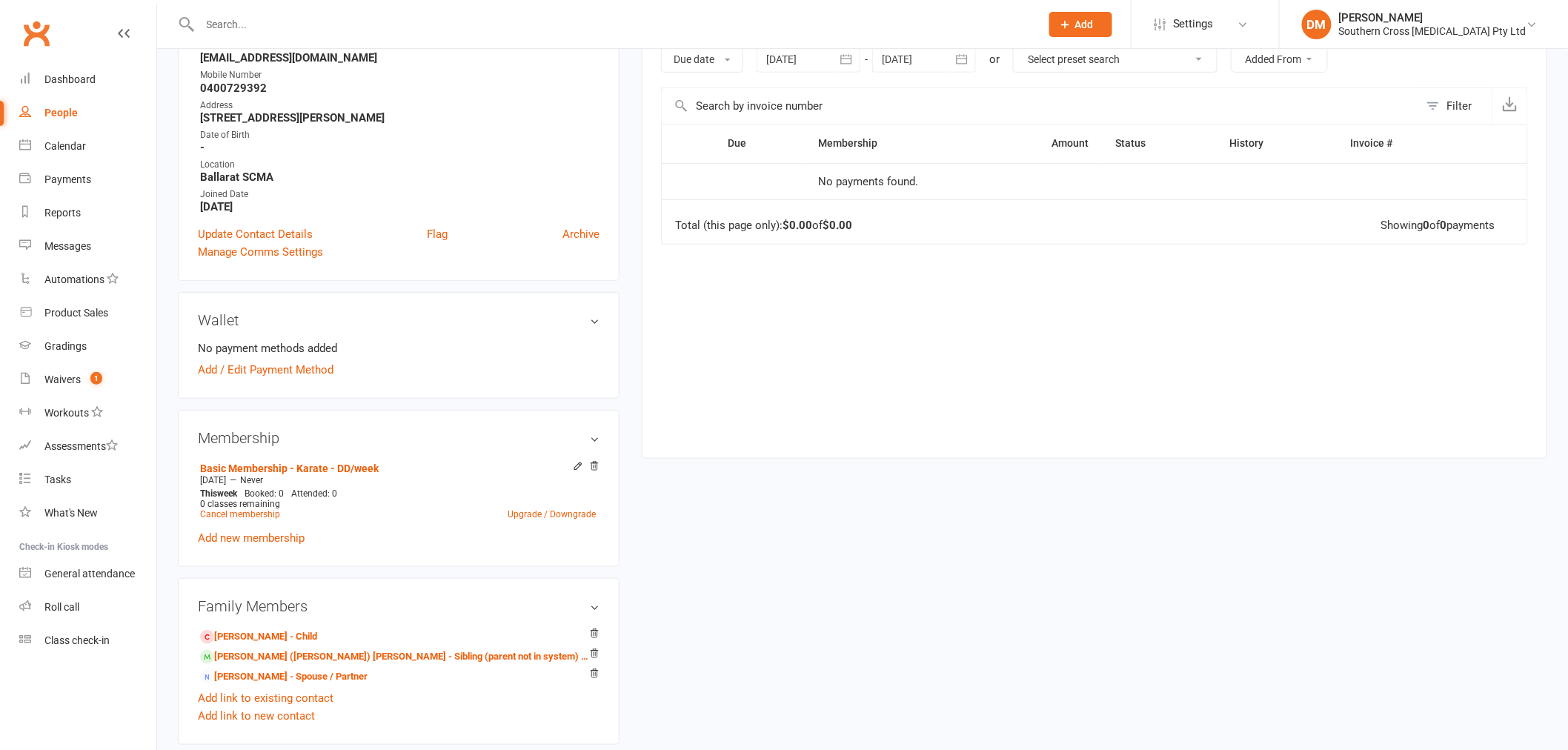 scroll, scrollTop: 0, scrollLeft: 0, axis: both 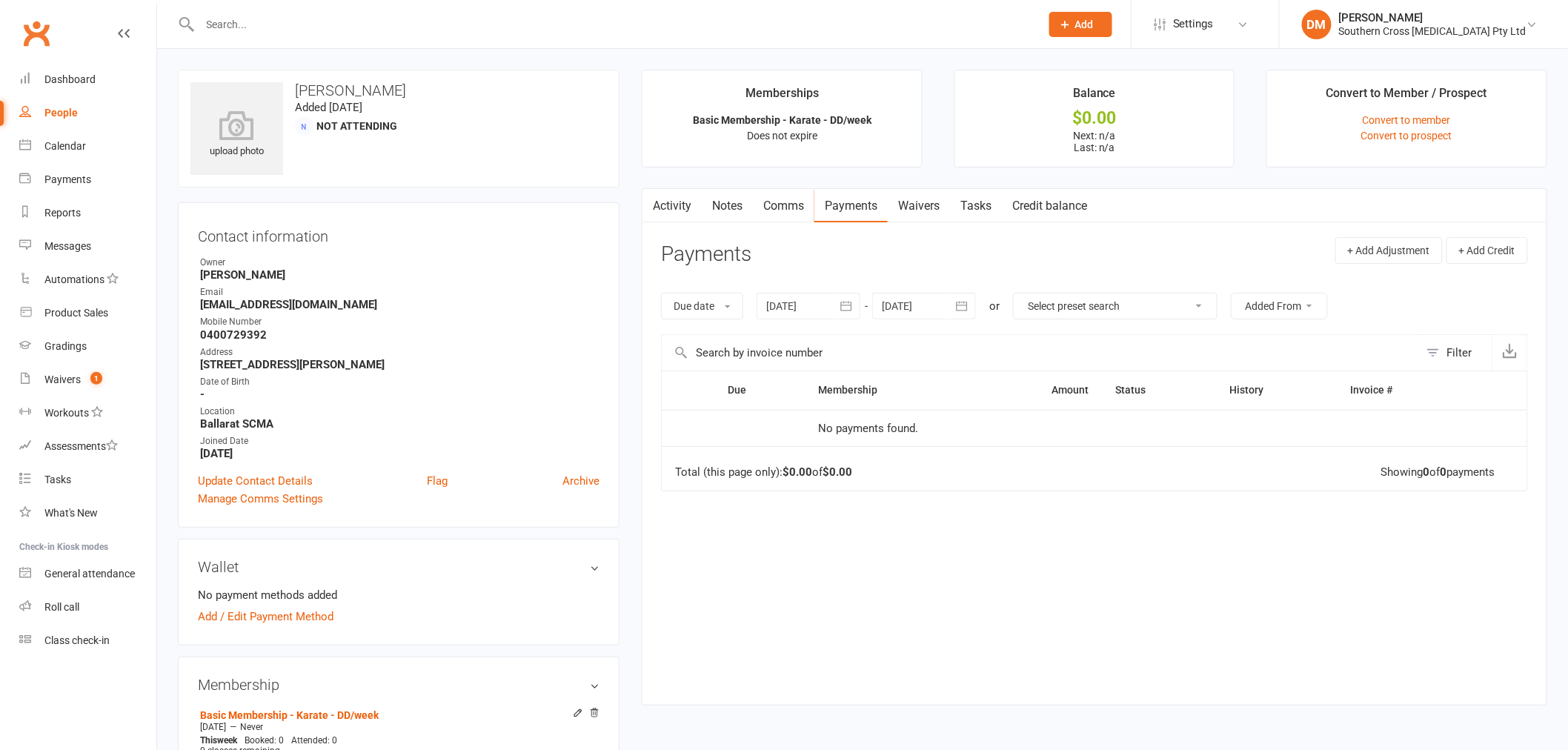 click on "Bianca Smith" at bounding box center (399, 90) 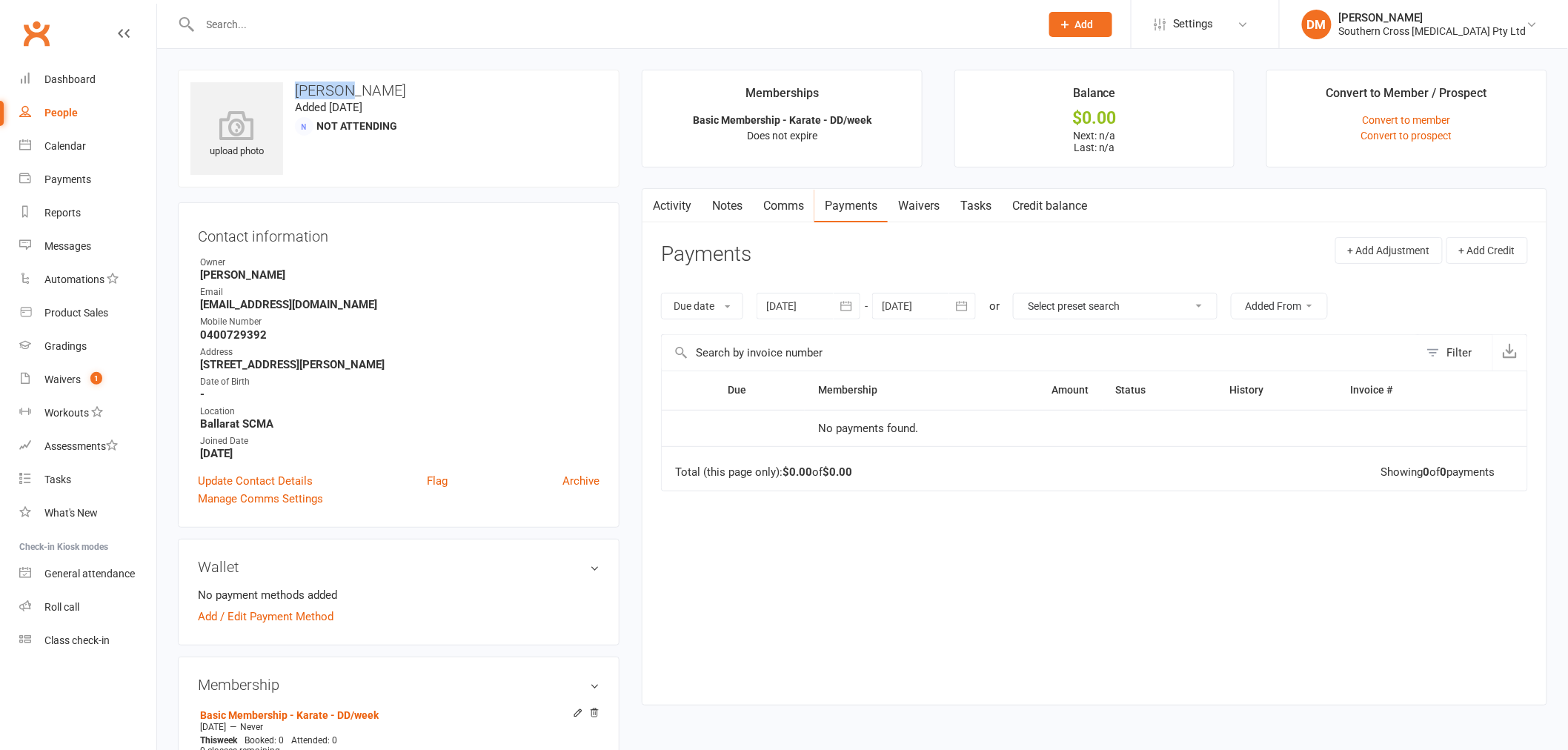 click on "Bianca Smith" at bounding box center (399, 90) 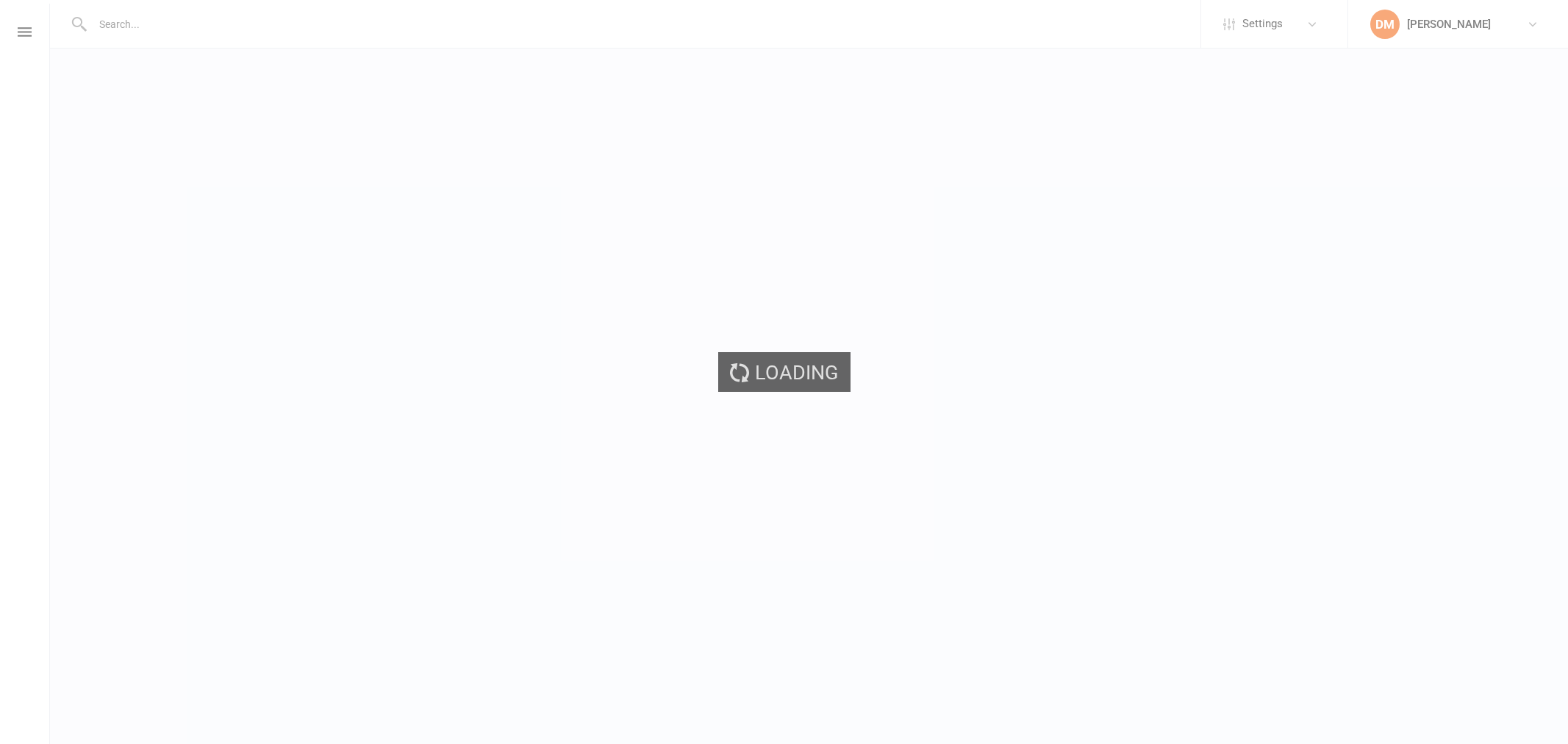 scroll, scrollTop: 0, scrollLeft: 0, axis: both 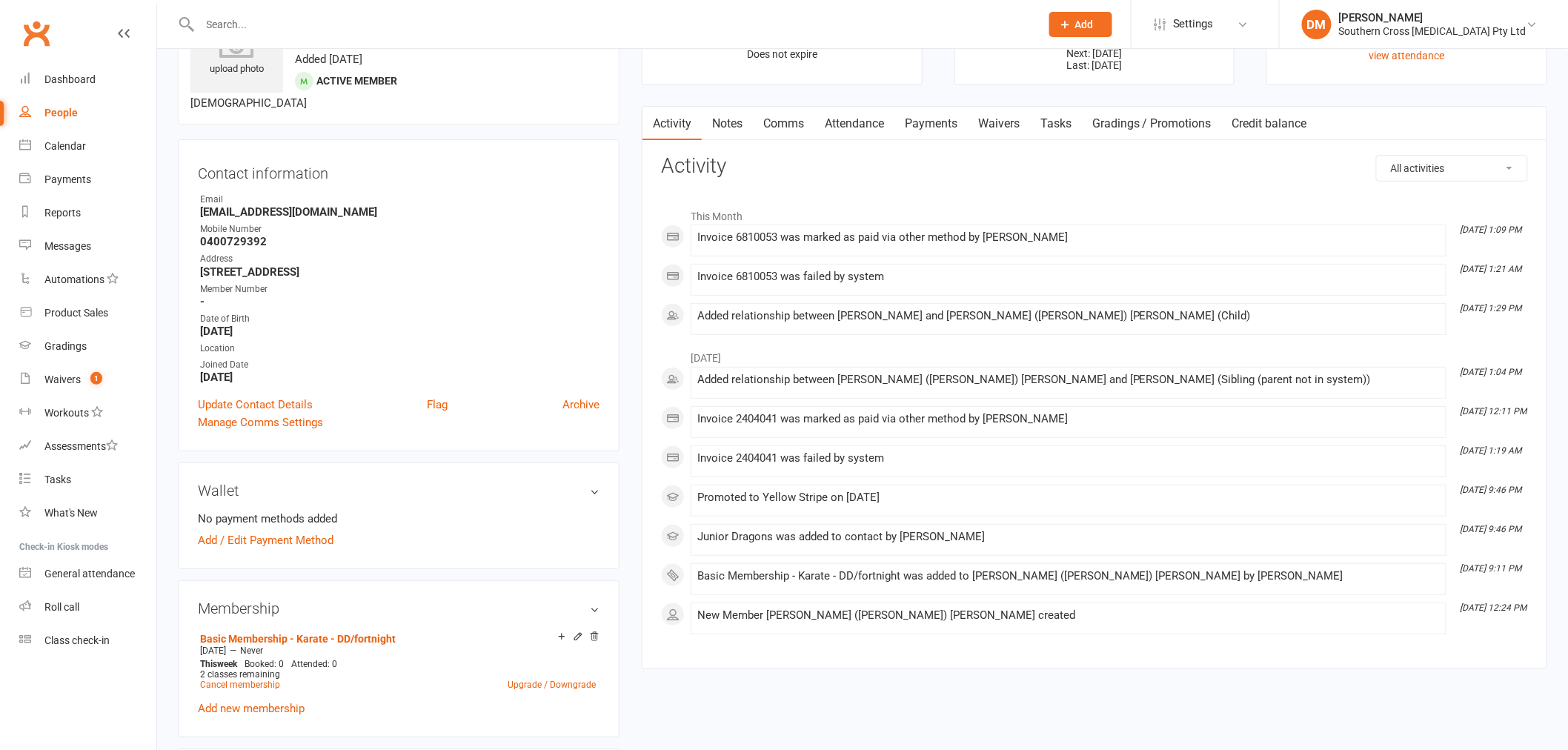 click on "Payments" at bounding box center [931, 124] 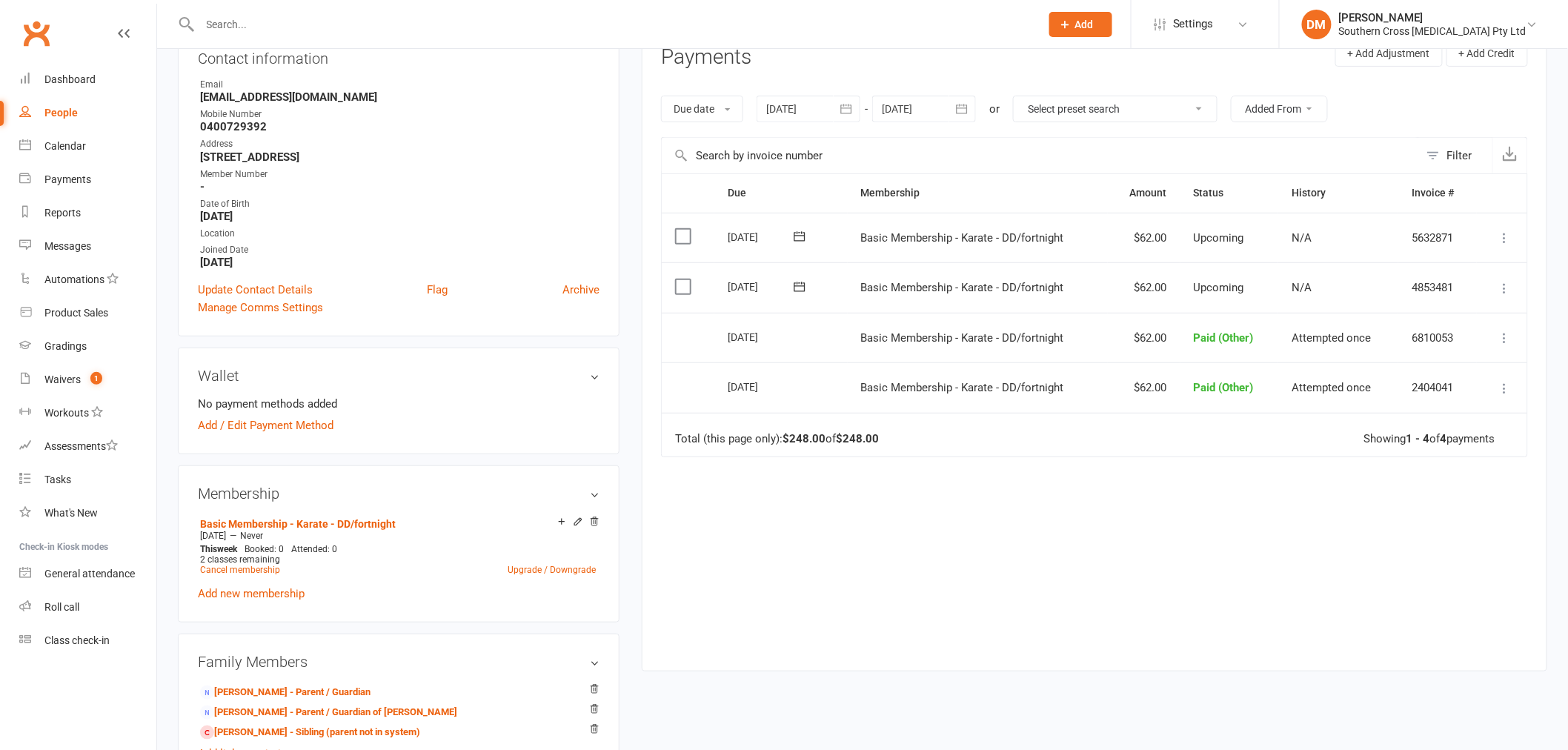 scroll, scrollTop: 247, scrollLeft: 0, axis: vertical 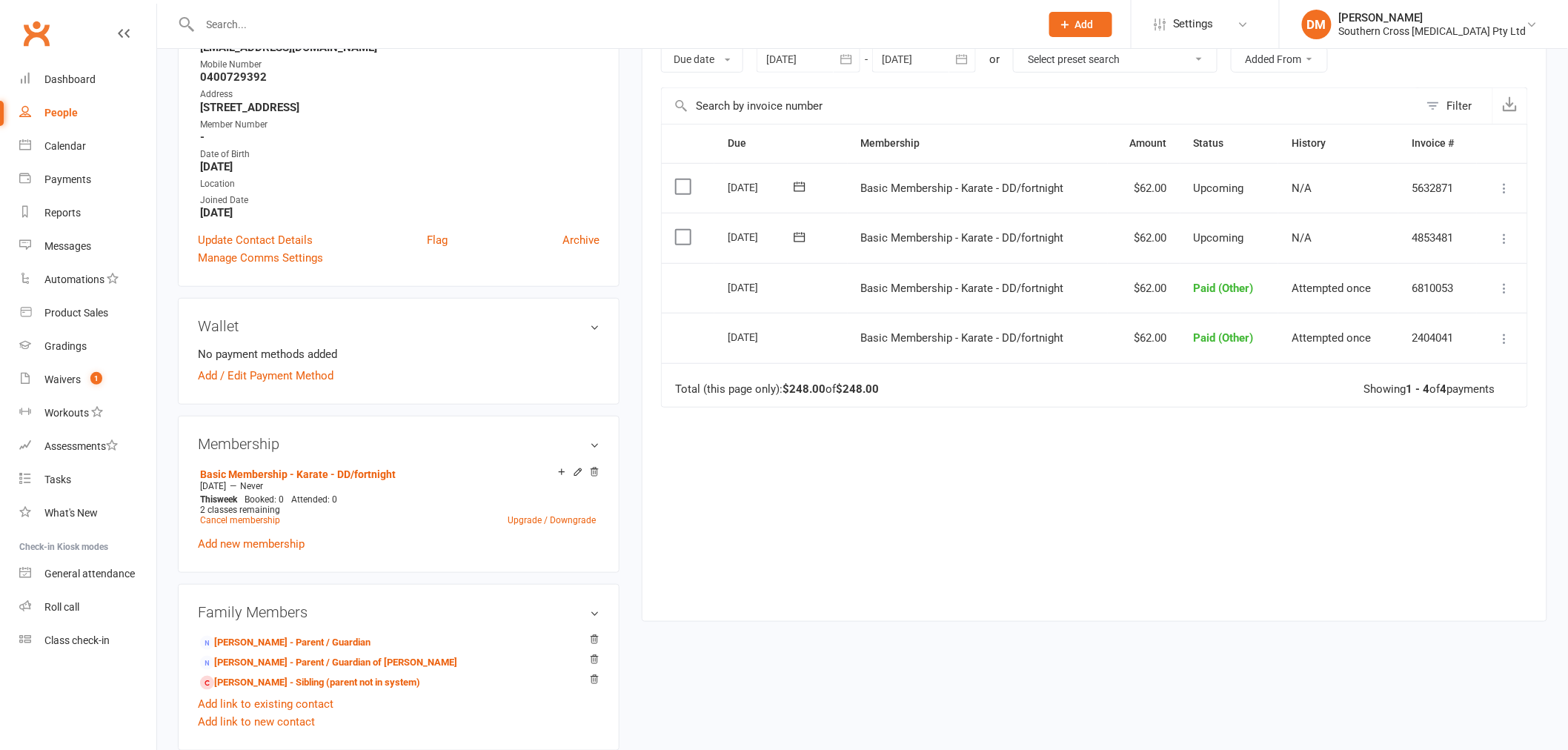 click on "Due  Contact  Membership Amount  Status History Invoice # Select this [DATE]
[PERSON_NAME] ([PERSON_NAME]) [PERSON_NAME]
Basic Membership - Karate - DD/fortnight $62.00 Upcoming N/A 5632871 Mark as Paid (Cash)  Mark as Paid (POS)  [PERSON_NAME] as Paid (Other)  Skip  Change amount  Apply credit  Bulk reschedule from this date  Process now More Info Send message Select this [DATE]
[PERSON_NAME] ([PERSON_NAME]) [PERSON_NAME]
Basic Membership - Karate - DD/fortnight $62.00 Upcoming N/A 4853481 Mark as Paid (Cash)  Mark as Paid (POS)  [PERSON_NAME] as Paid (Other)  Skip  Change amount  Apply credit  Bulk reschedule from this date  Process now More Info Send message Select this [DATE]
[PERSON_NAME] ([PERSON_NAME]) [PERSON_NAME]
Basic Membership - Karate - DD/fortnight $62.00 Paid (Other) Attempted once 6810053 Change to upcoming  Refund  More Info Send message Select this [DATE]
[PERSON_NAME] ([PERSON_NAME]) [PERSON_NAME]
Basic Membership - Karate - DD/fortnight $62.00 Paid (Other) Attempted once 2404041 Change to upcoming  Refund  More Info Send message $248.00  of" at bounding box center (1094, 361) 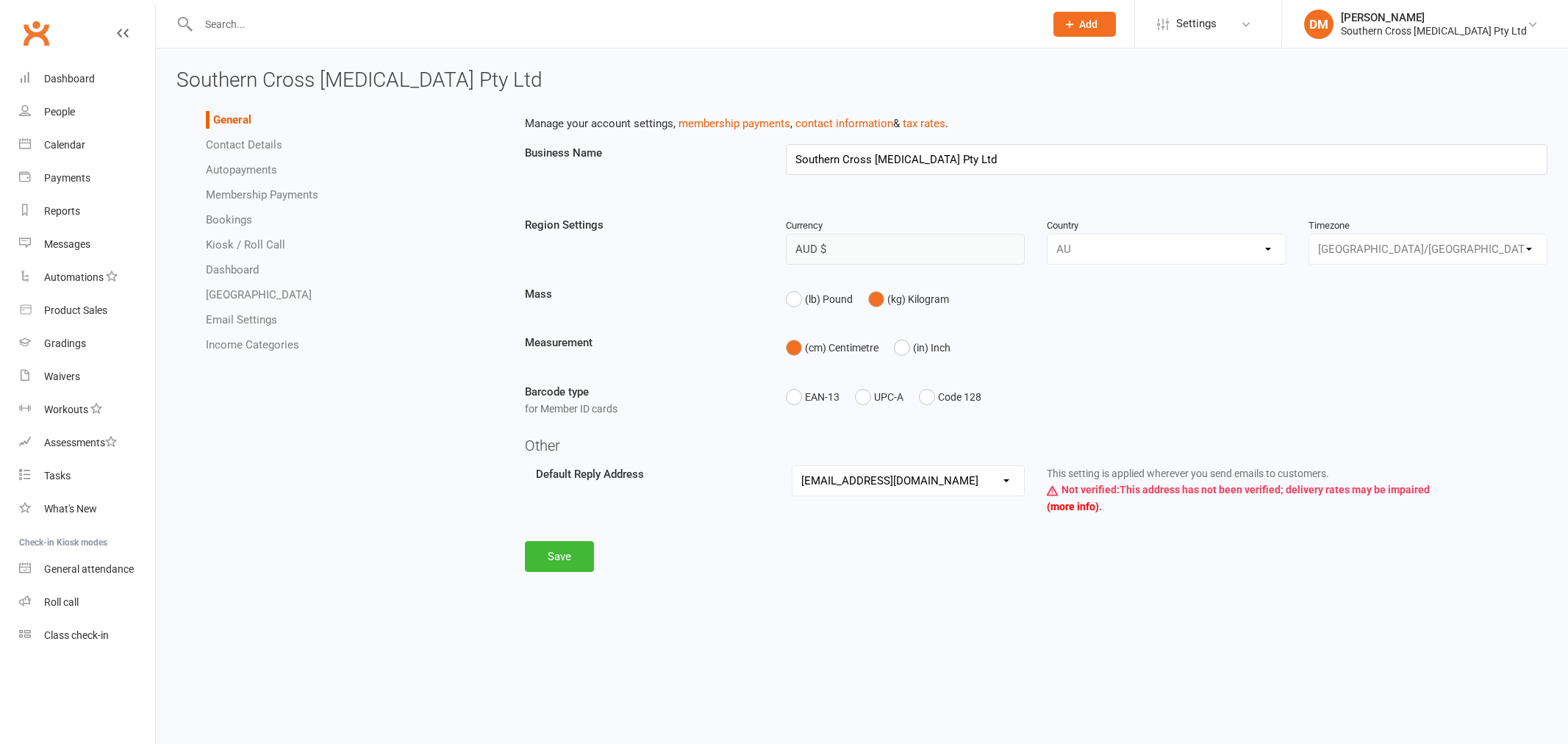 select on "[EMAIL_ADDRESS][DOMAIN_NAME]" 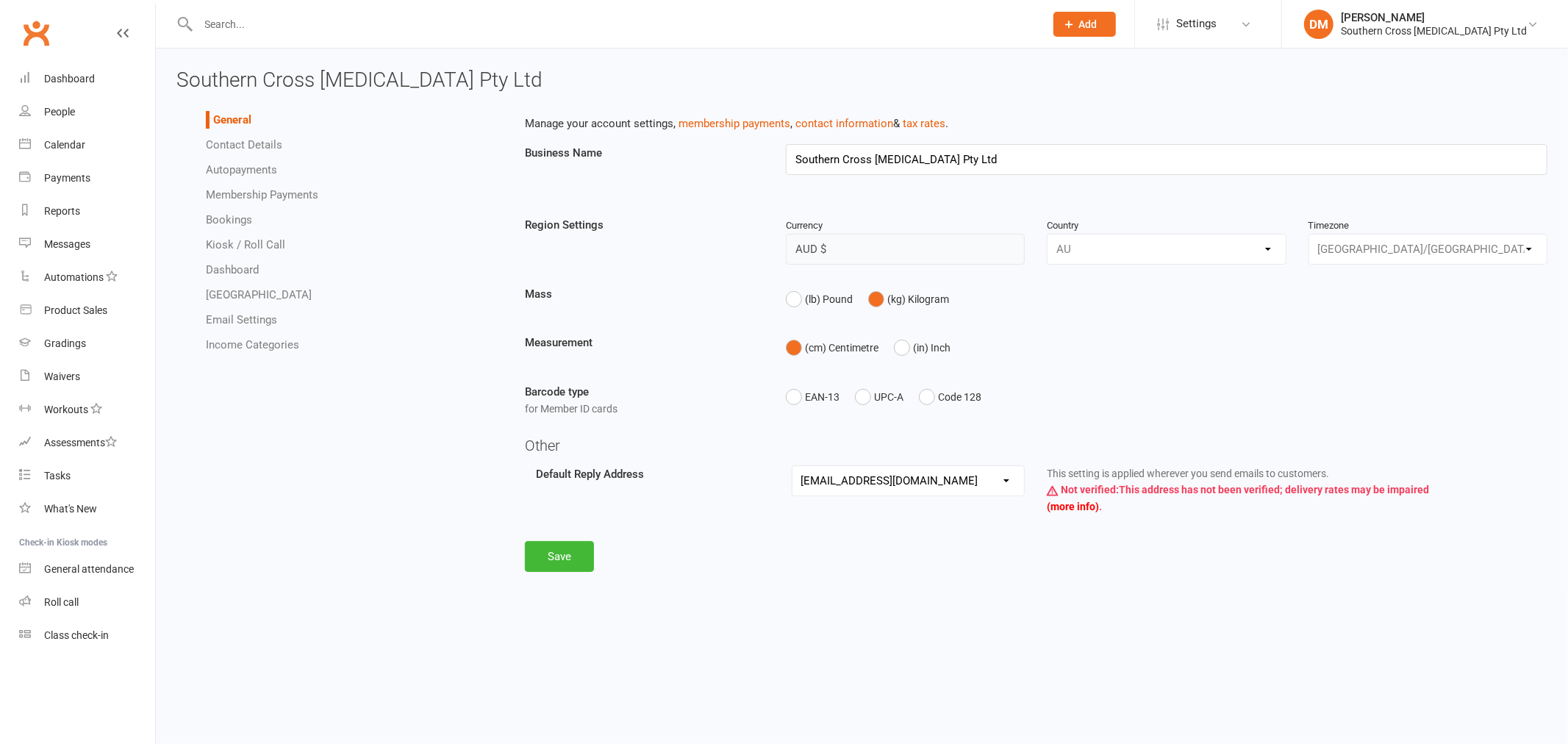 scroll, scrollTop: 0, scrollLeft: 0, axis: both 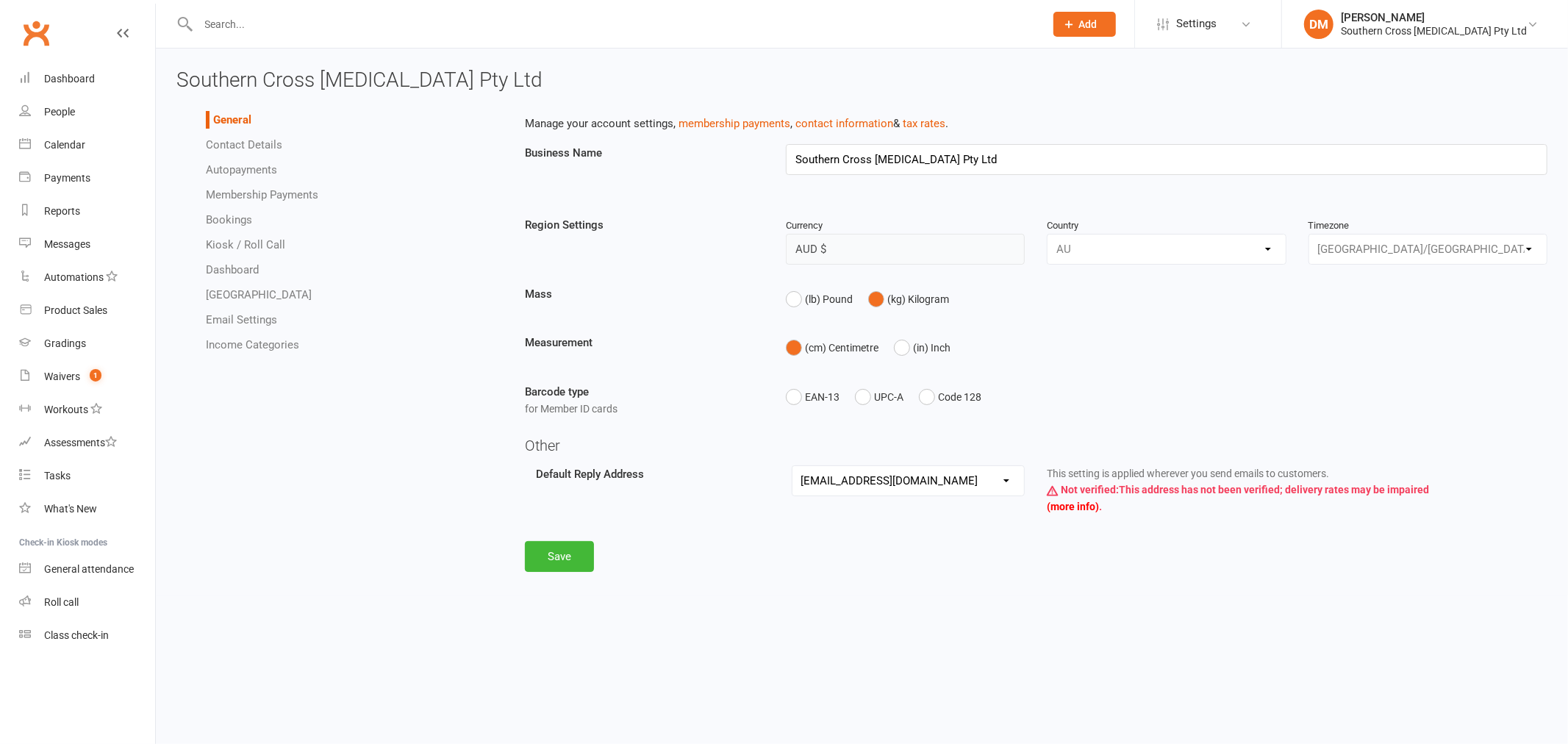 click on "Autopayments" at bounding box center [241, 170] 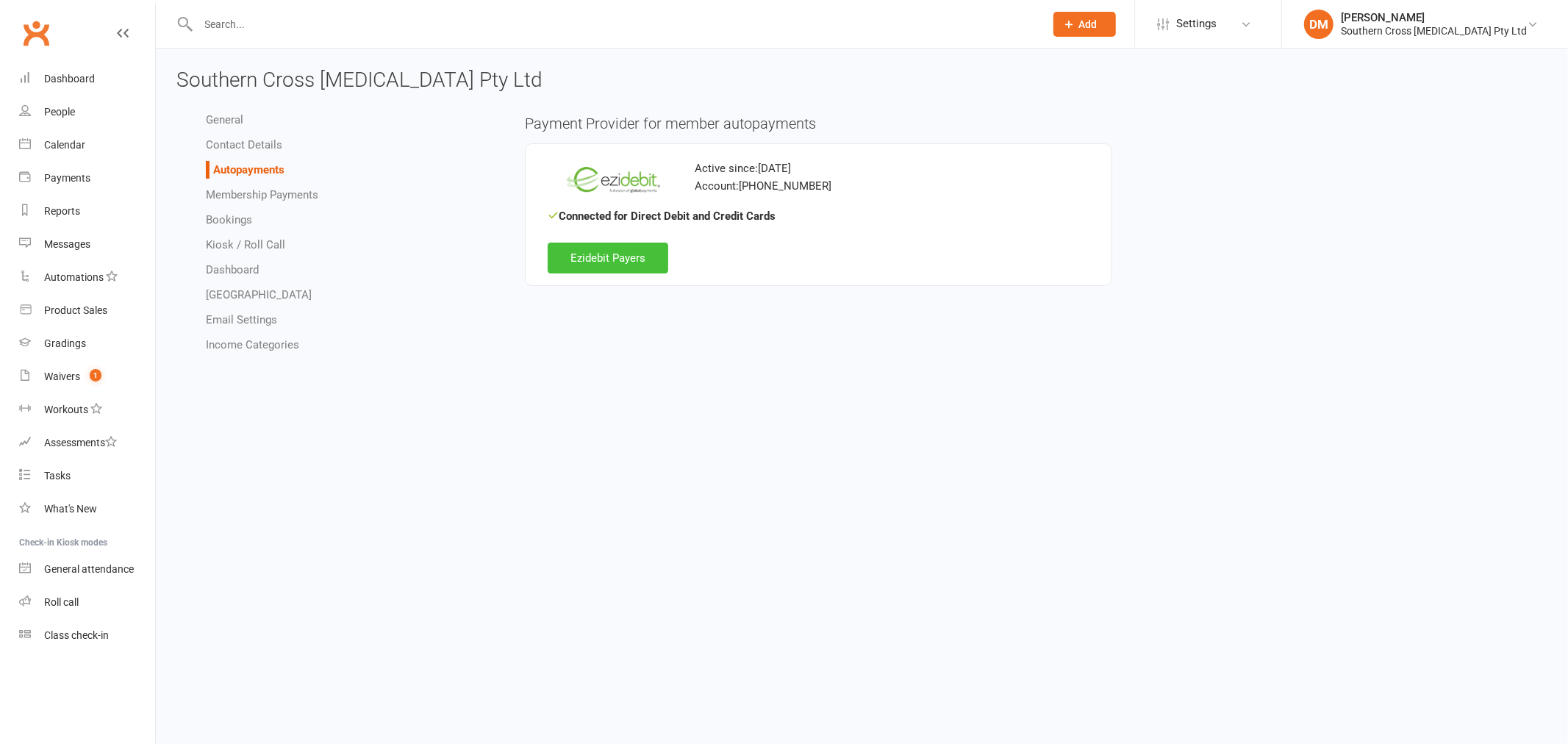 click on "Ezidebit Payers" at bounding box center [608, 258] 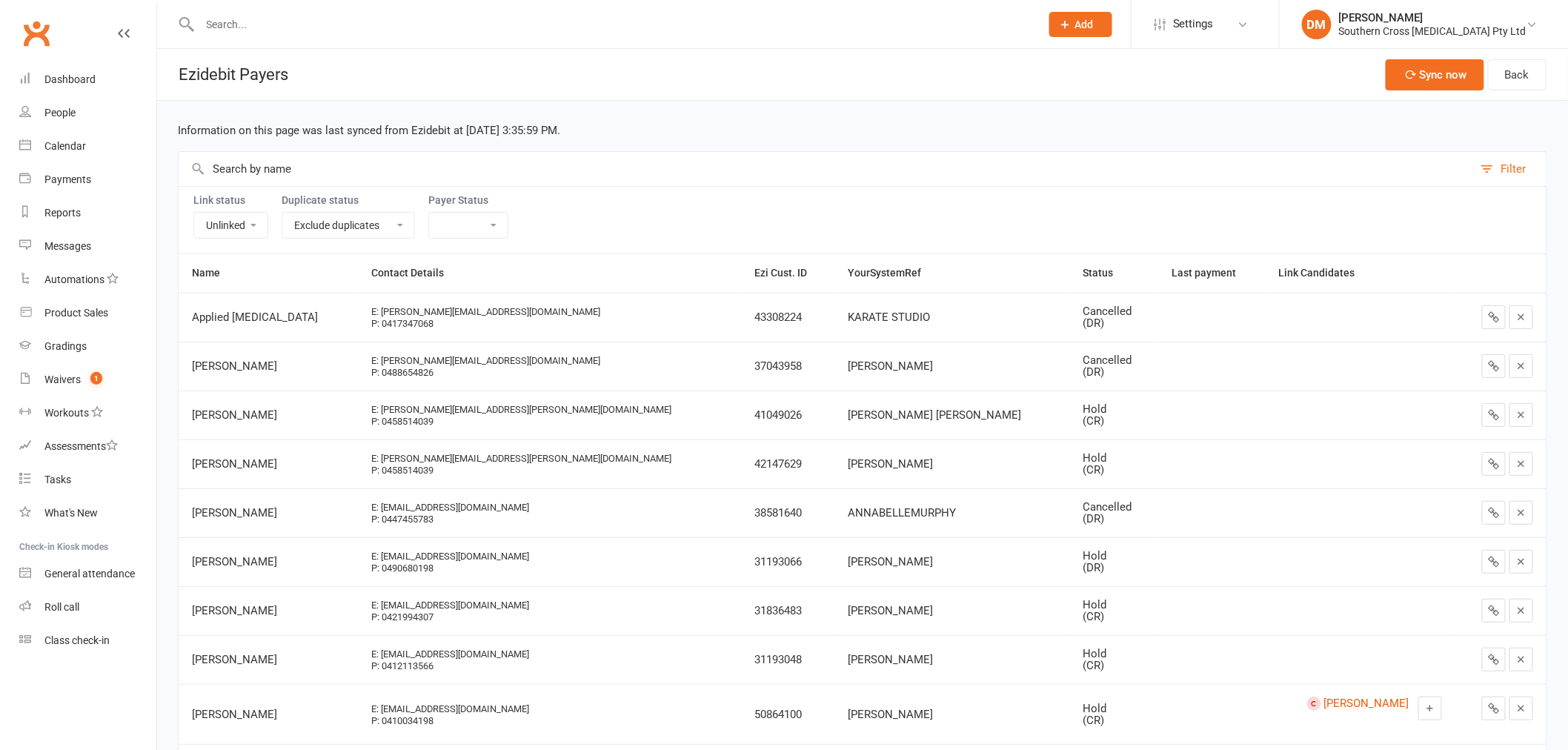 click at bounding box center [825, 169] 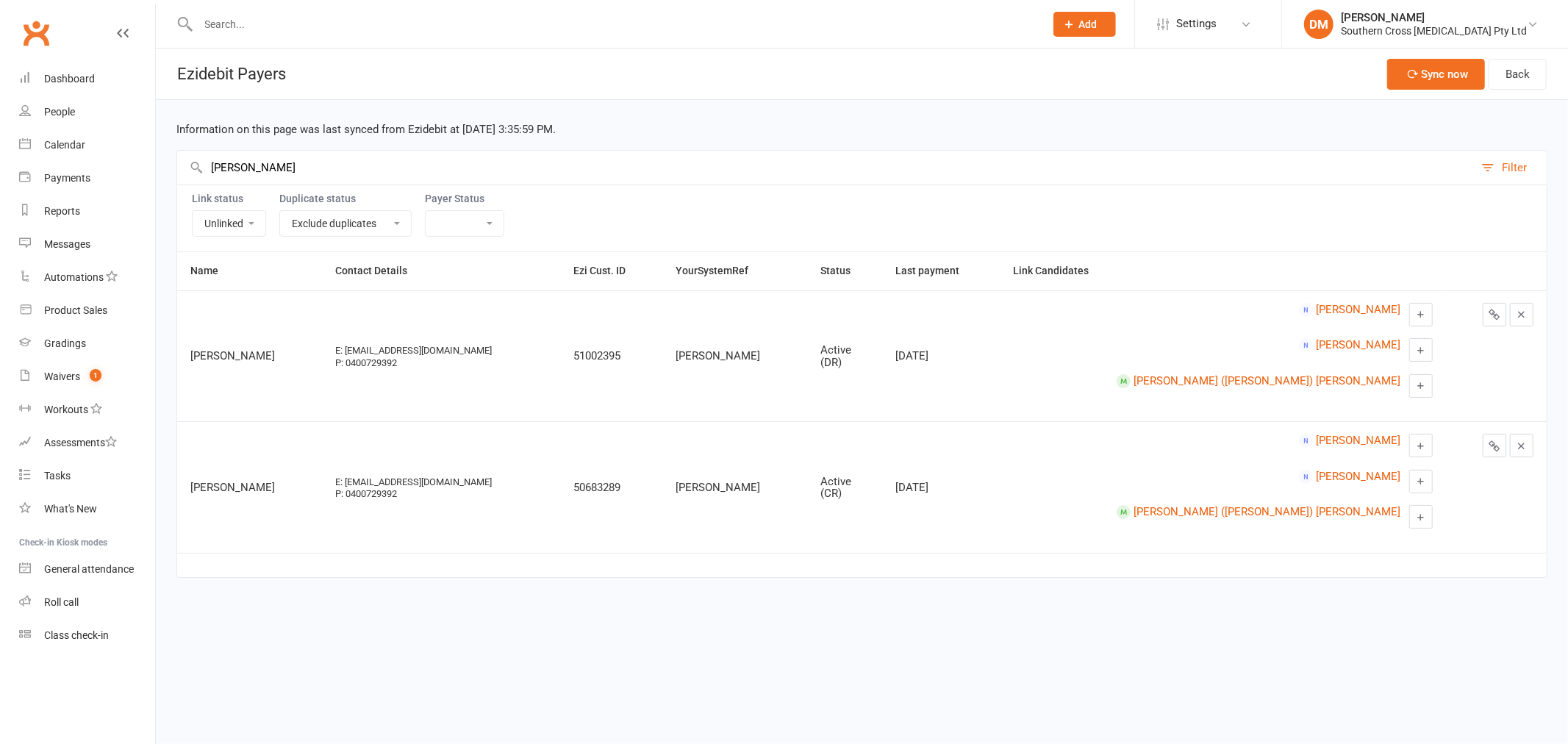 type on "[PERSON_NAME]" 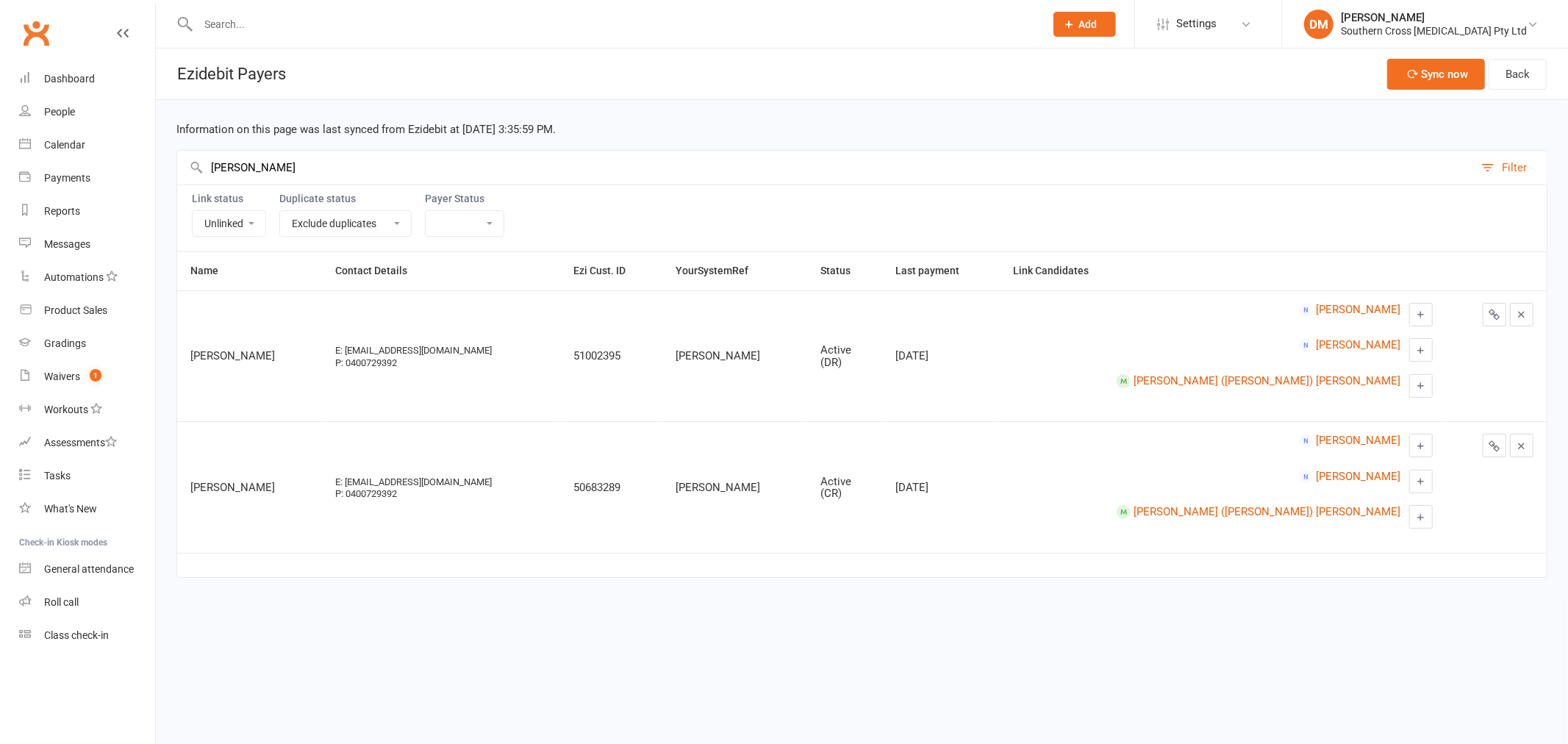 click at bounding box center [1421, 314] 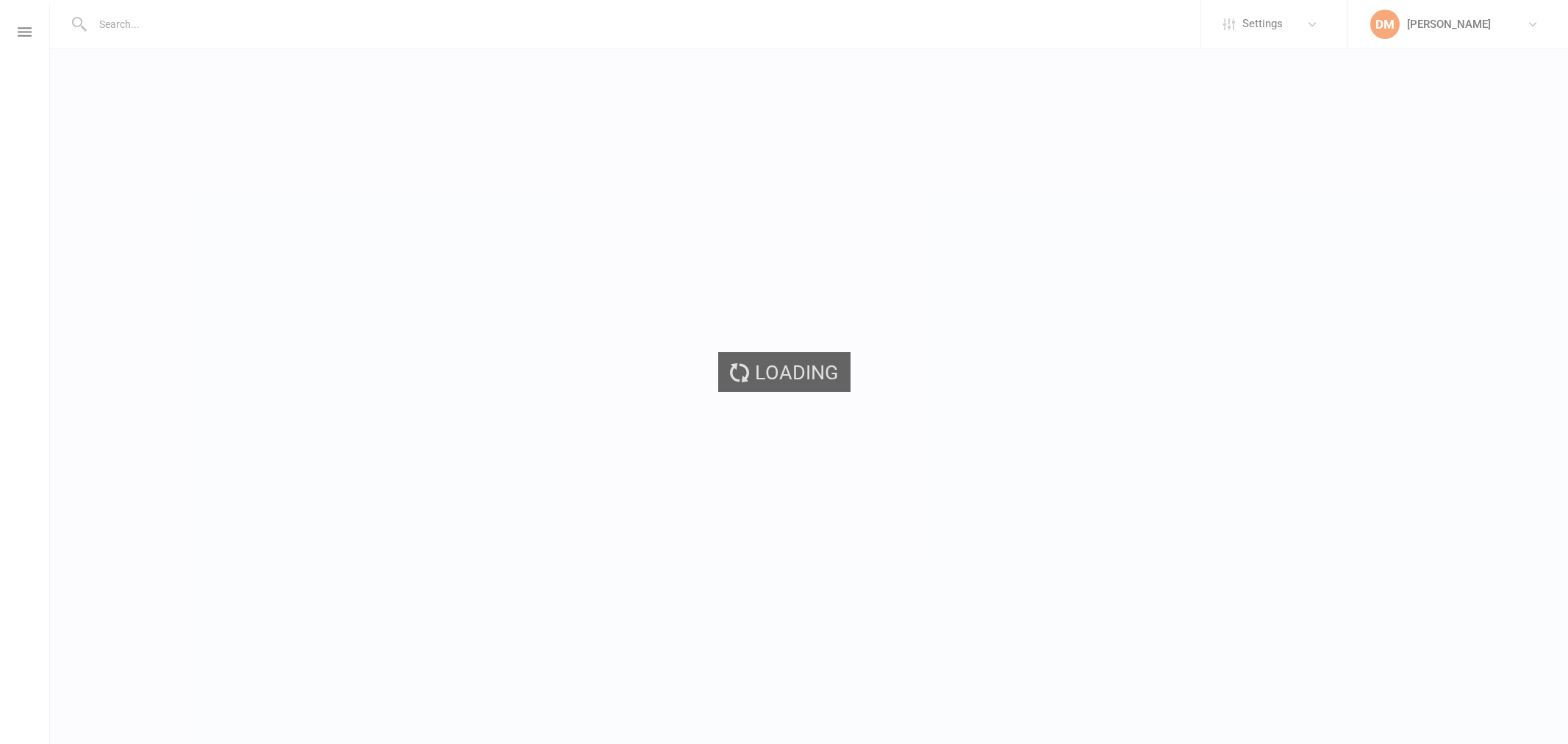 scroll, scrollTop: 0, scrollLeft: 0, axis: both 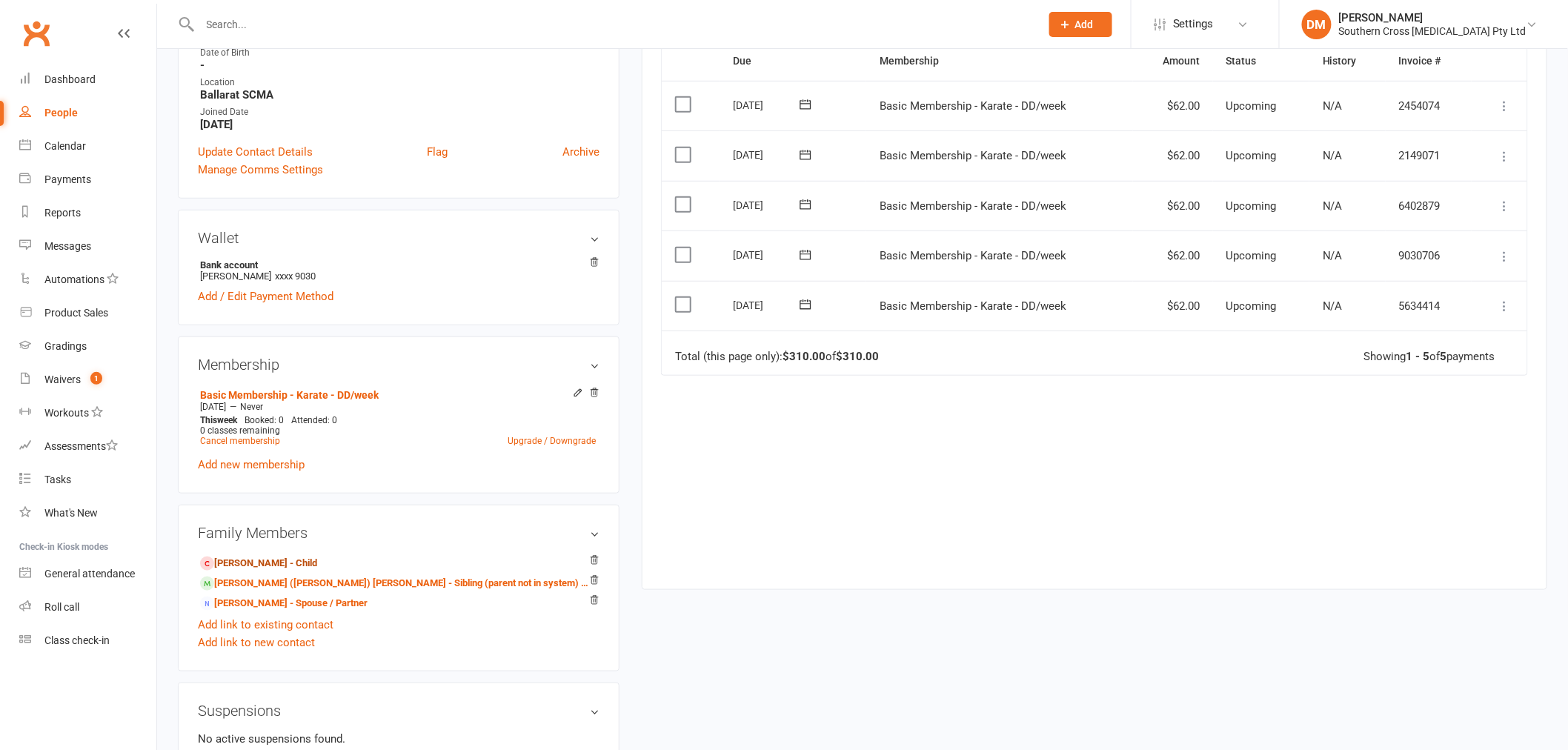 click on "[PERSON_NAME] - Child" at bounding box center [259, 563] 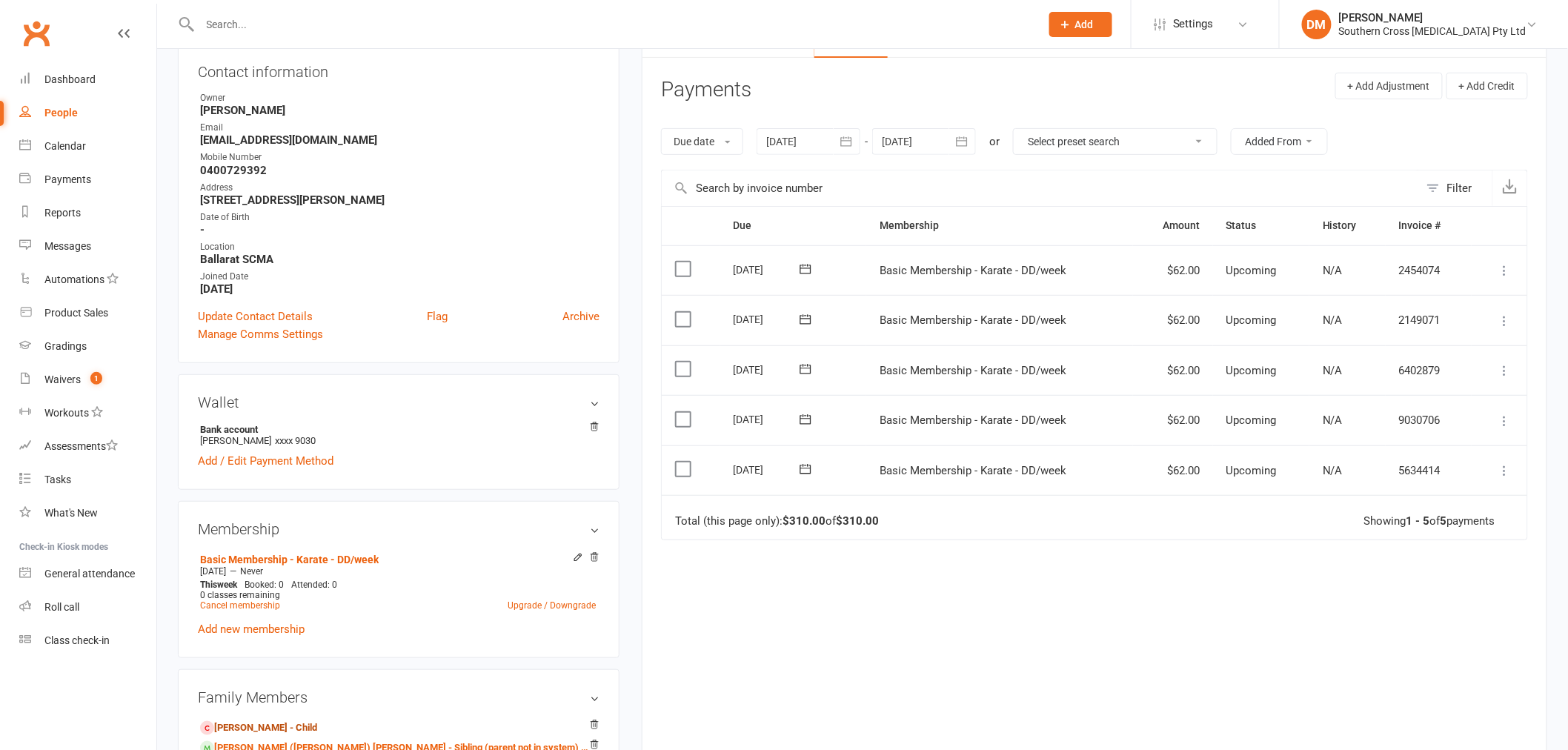 scroll, scrollTop: 0, scrollLeft: 0, axis: both 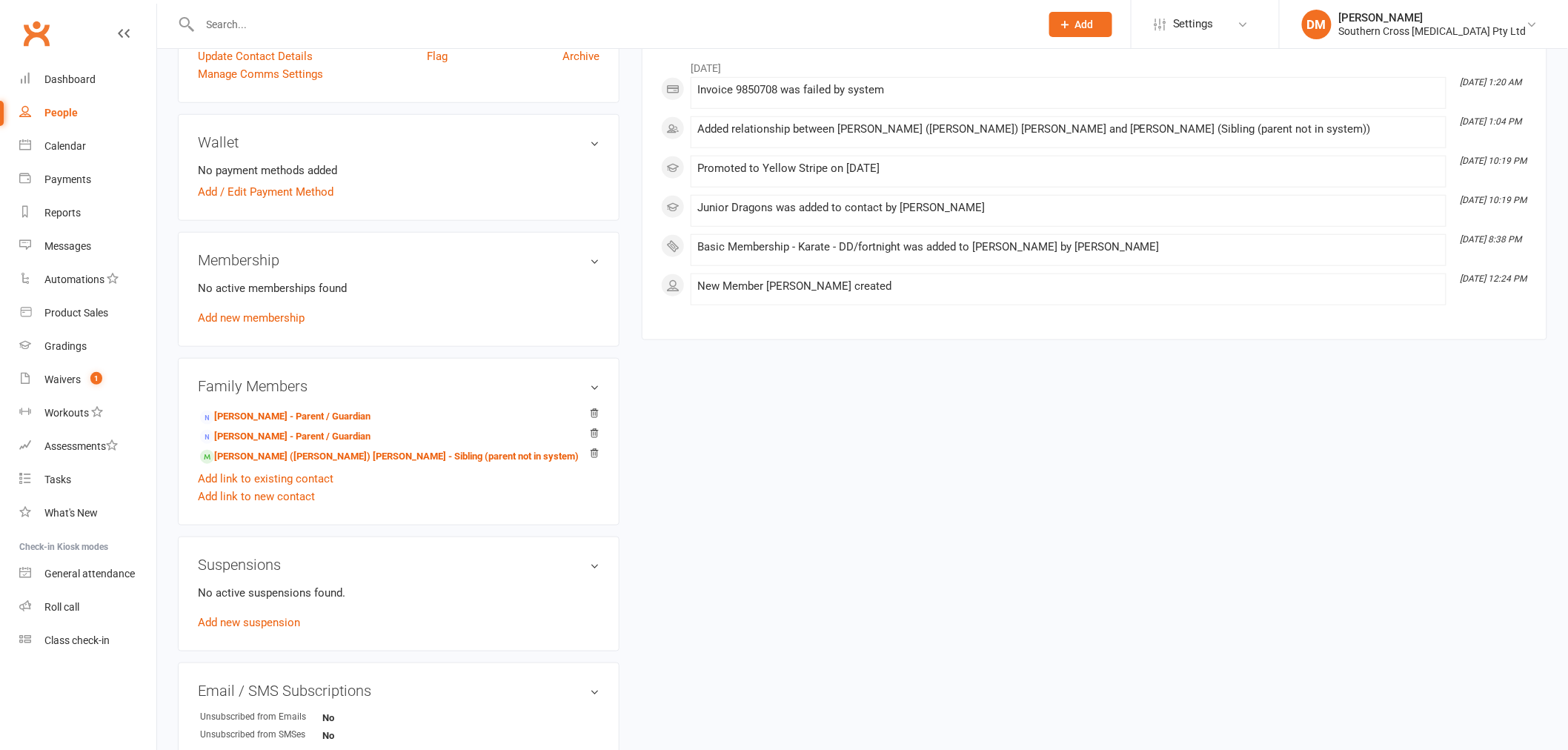 click on "Add new membership" at bounding box center (251, 318) 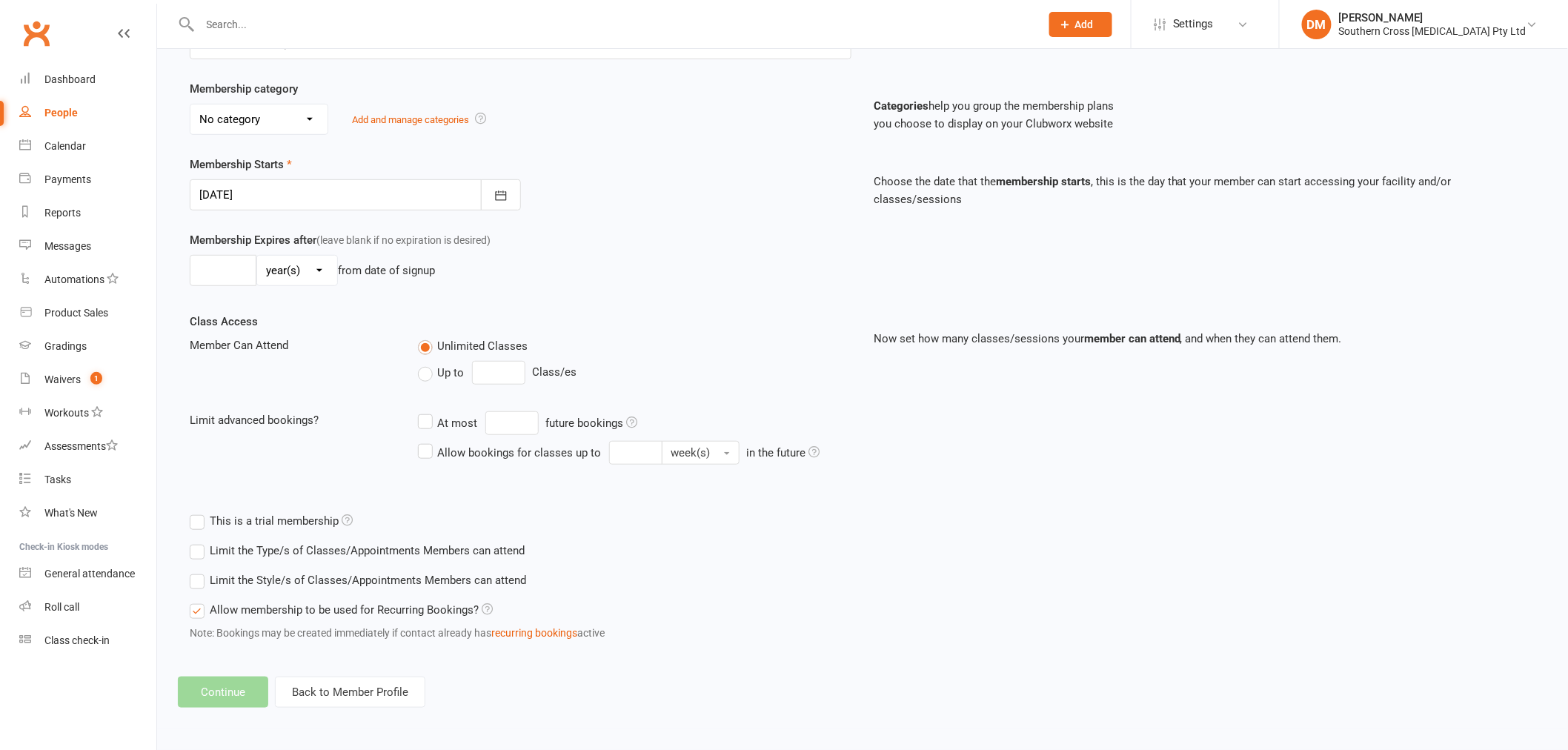 scroll, scrollTop: 0, scrollLeft: 0, axis: both 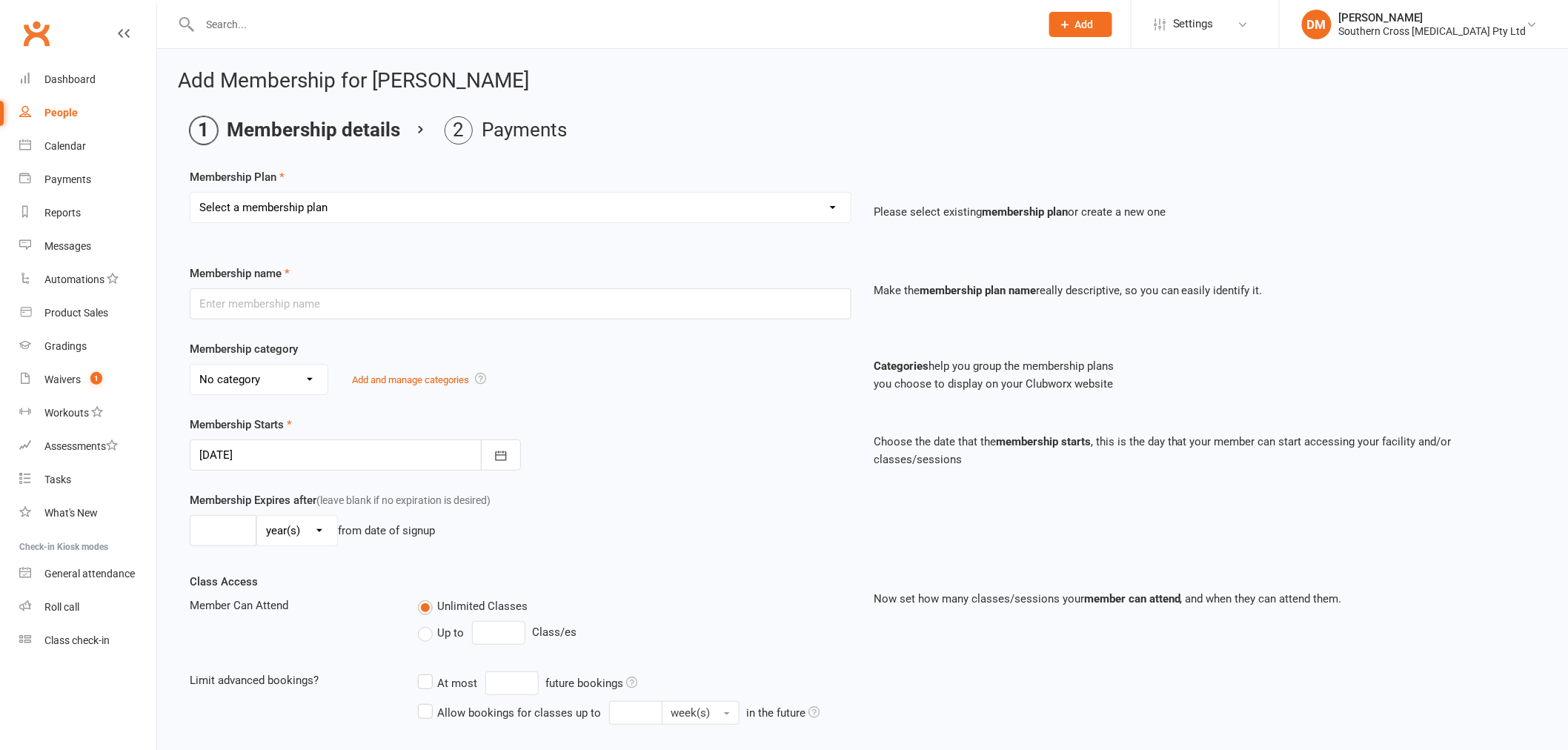 click on "Select a membership plan Create new Membership Plan Basic Membership - Karate - DD/week Basic Membership - Karate - DD/fortnight Basic Membership - Karate - DD/month Premium Membership - Karate -  DD/week Premium Membership - Weapons -  DD/week Premium Membership - Karate - DD/fortnight Premium Membership - Weapons - DD/fortnight Premium Membership - Karate - DD/month Premium Membership - Weapons - DD/month Ultimate Membership DD/week Ultimate Membership DD/fortnight Ultimate Membership DD/month Trial Membership Ryukyu Kobudo Hozonkai [GEOGRAPHIC_DATA] - Annual membership Basic Membership - Karate - Term fee 6 Month Membership Annual Membership - Karate Casual Membership NDIS Membership - Annual NDIS - Term Lifetime GC Licence Monthly Invoice - Karate Basic - Family of 2 - DD/Monthly Basic - Family of 2 - DD/Weekly 10 Class Card Basic - Family of 2 - DD/Fortnightly" at bounding box center (520, 208) 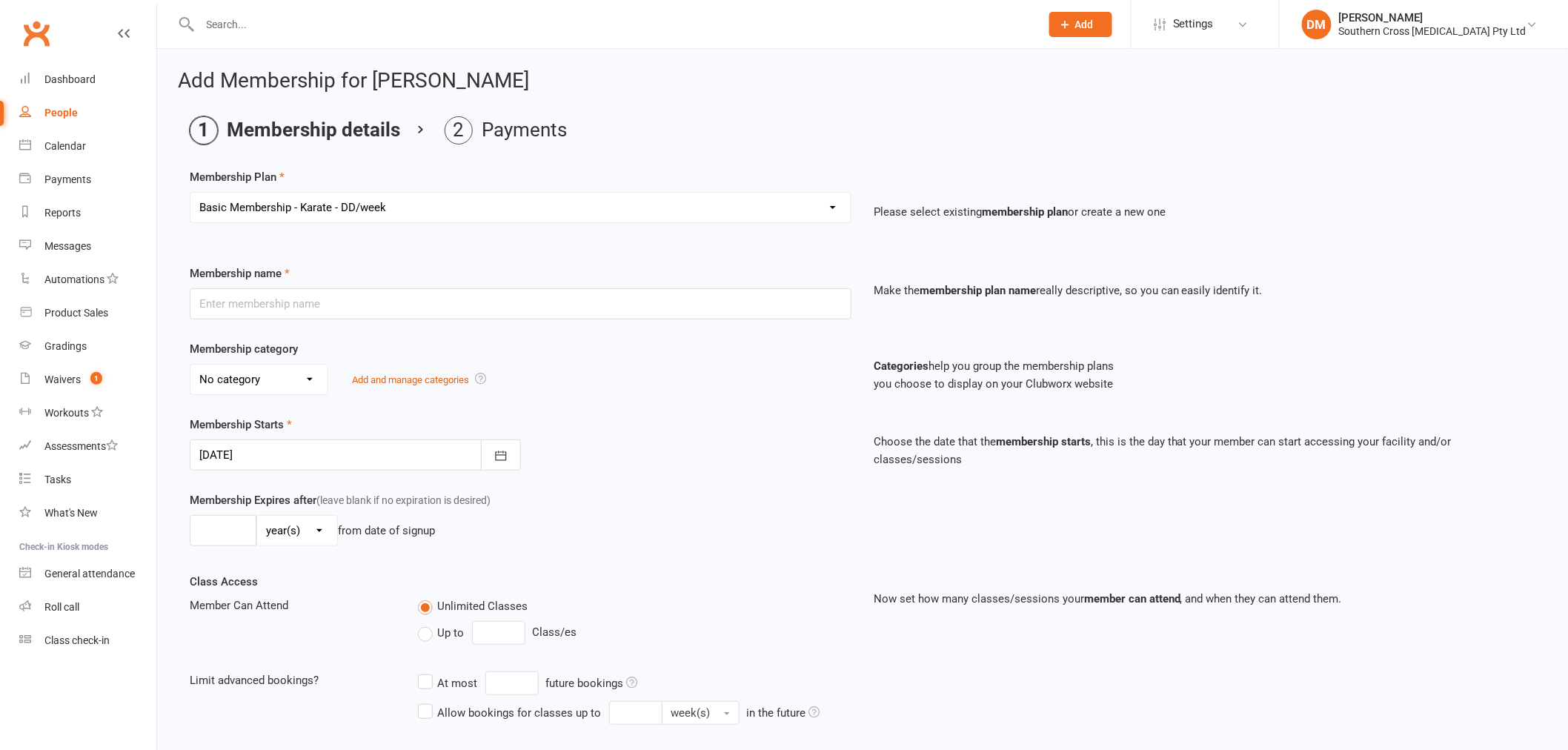 click on "Select a membership plan Create new Membership Plan Basic Membership - Karate - DD/week Basic Membership - Karate - DD/fortnight Basic Membership - Karate - DD/month Premium Membership - Karate -  DD/week Premium Membership - Weapons -  DD/week Premium Membership - Karate - DD/fortnight Premium Membership - Weapons - DD/fortnight Premium Membership - Karate - DD/month Premium Membership - Weapons - DD/month Ultimate Membership DD/week Ultimate Membership DD/fortnight Ultimate Membership DD/month Trial Membership Ryukyu Kobudo Hozonkai [GEOGRAPHIC_DATA] - Annual membership Basic Membership - Karate - Term fee 6 Month Membership Annual Membership - Karate Casual Membership NDIS Membership - Annual NDIS - Term Lifetime GC Licence Monthly Invoice - Karate Basic - Family of 2 - DD/Monthly Basic - Family of 2 - DD/Weekly 10 Class Card Basic - Family of 2 - DD/Fortnightly" at bounding box center [520, 208] 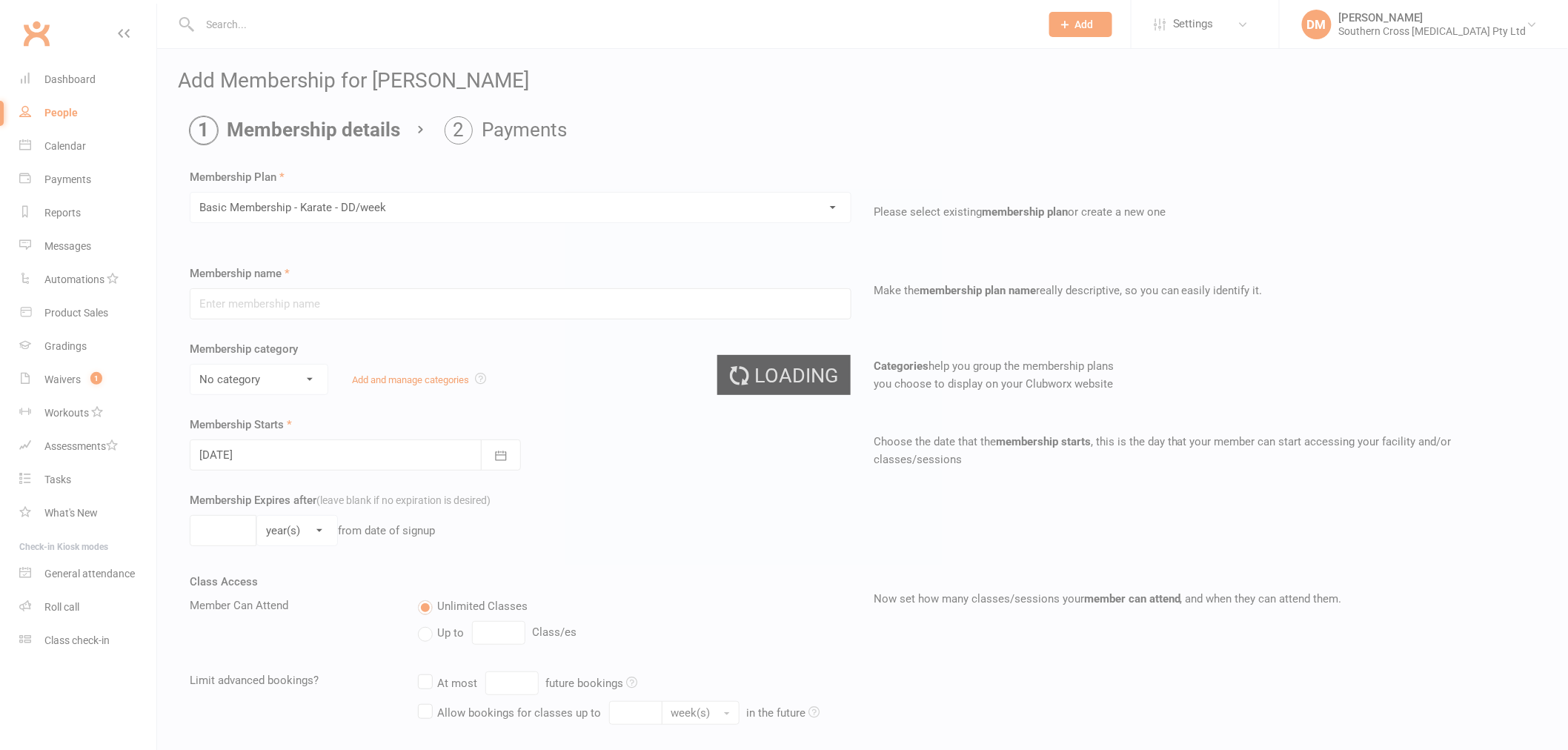 type on "Basic Membership - Karate - DD/week" 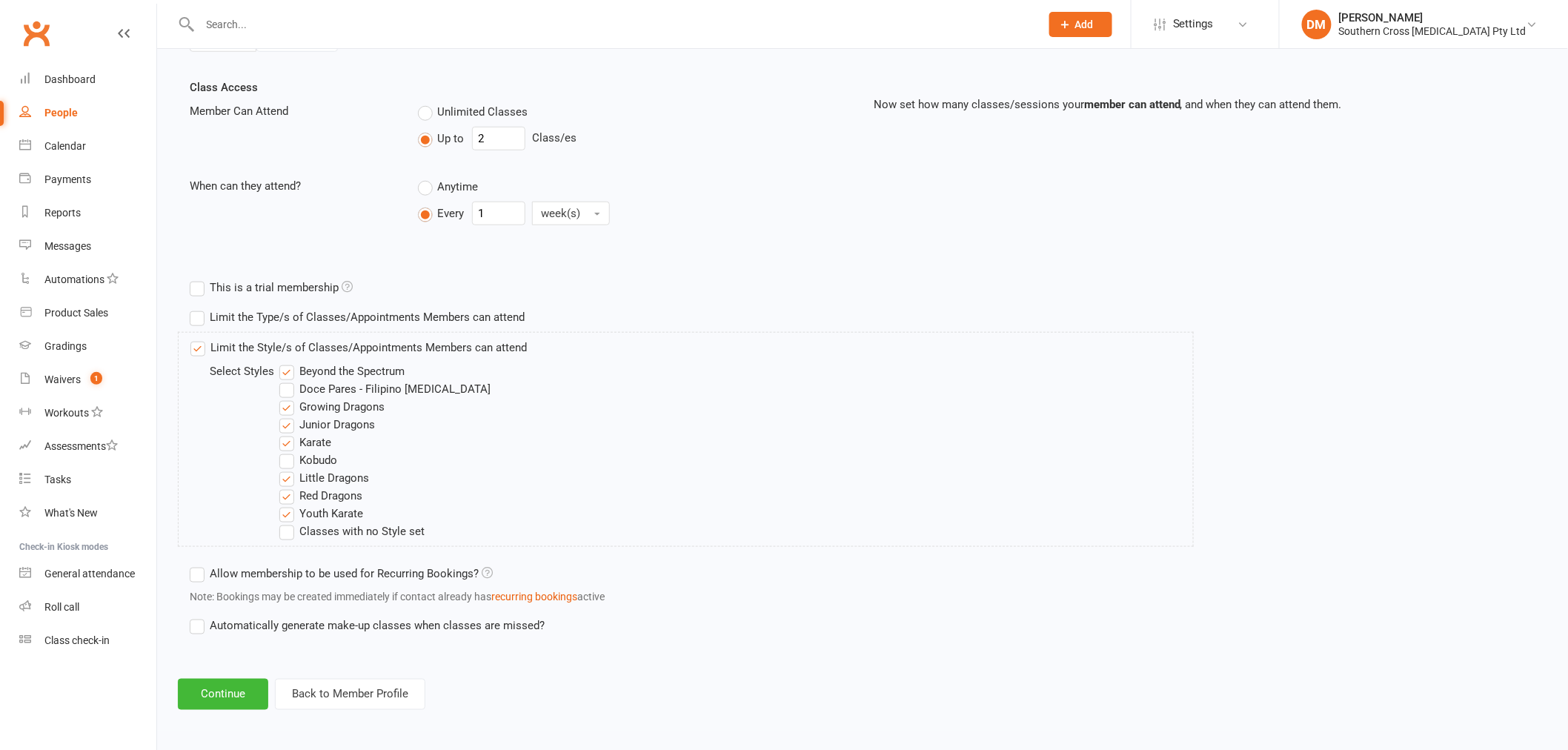 scroll, scrollTop: 497, scrollLeft: 0, axis: vertical 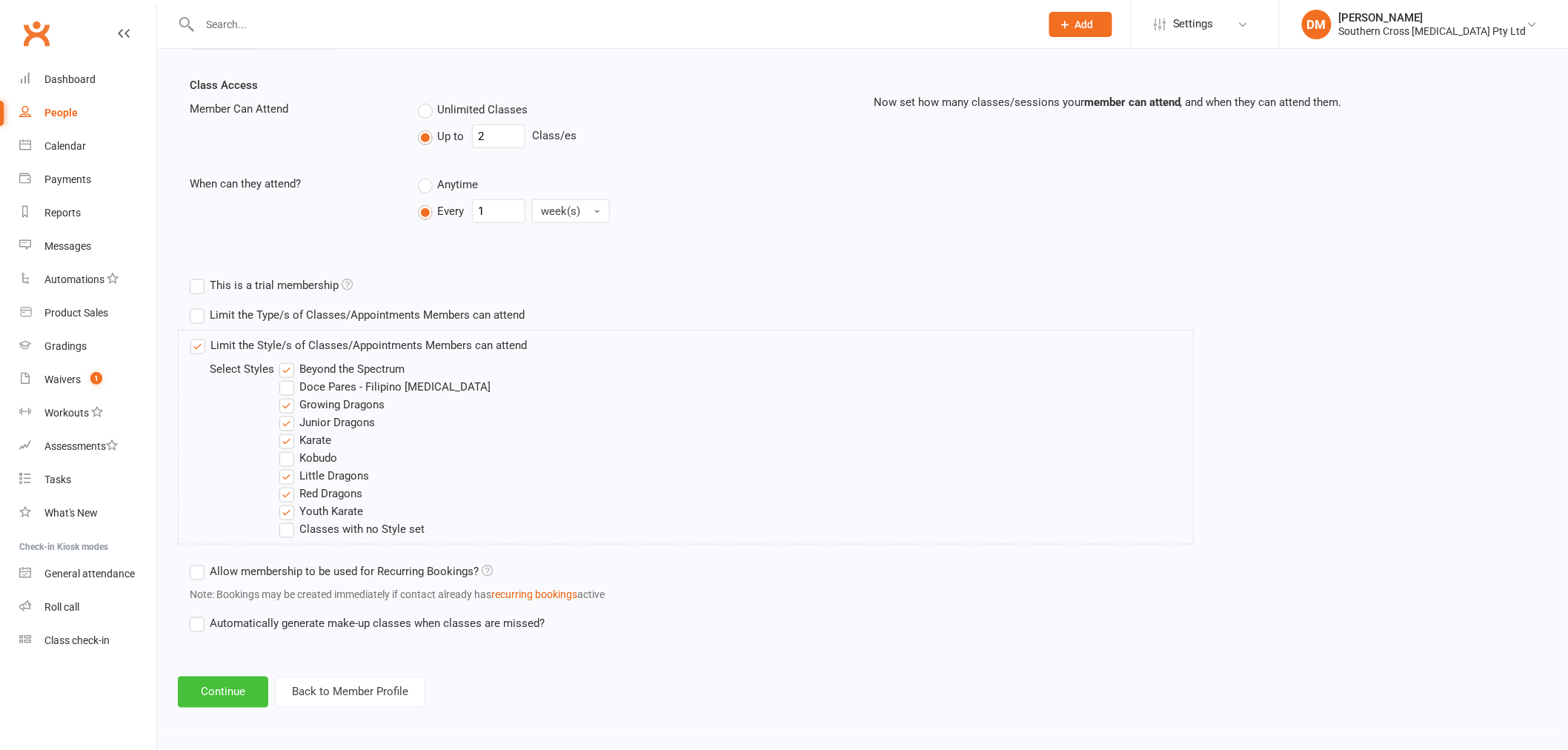 click on "Continue" at bounding box center [223, 692] 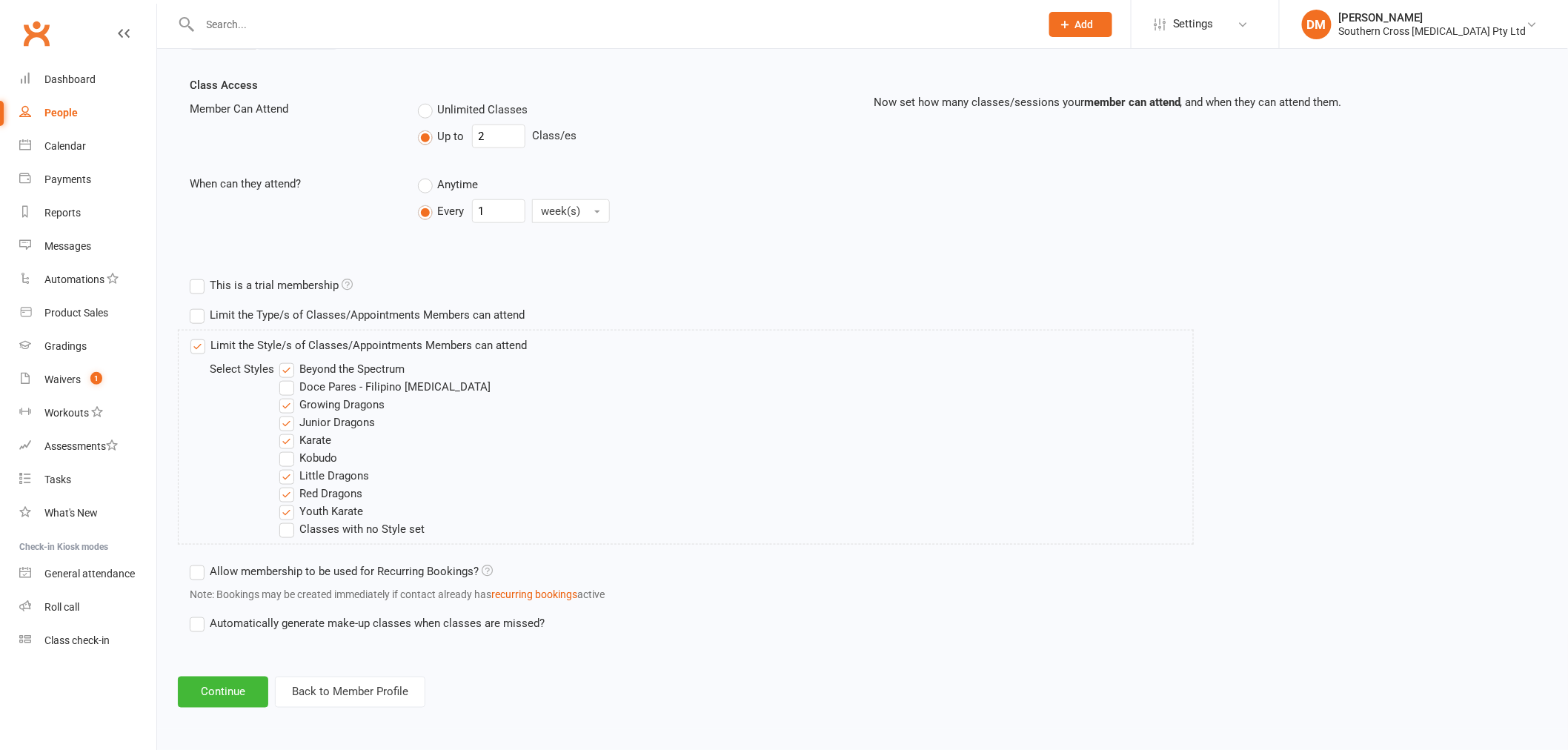 scroll, scrollTop: 0, scrollLeft: 0, axis: both 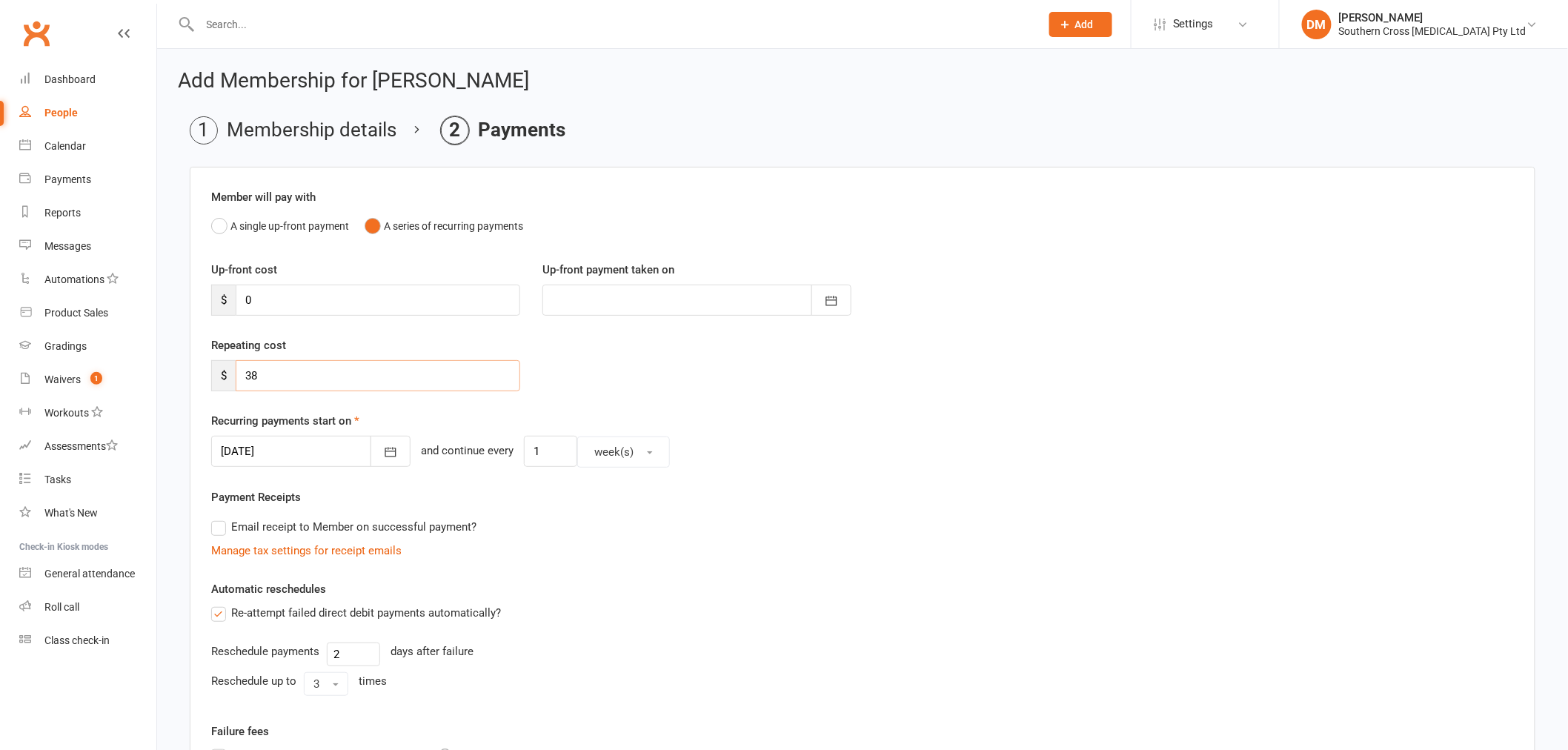 drag, startPoint x: 302, startPoint y: 365, endPoint x: 220, endPoint y: 365, distance: 82 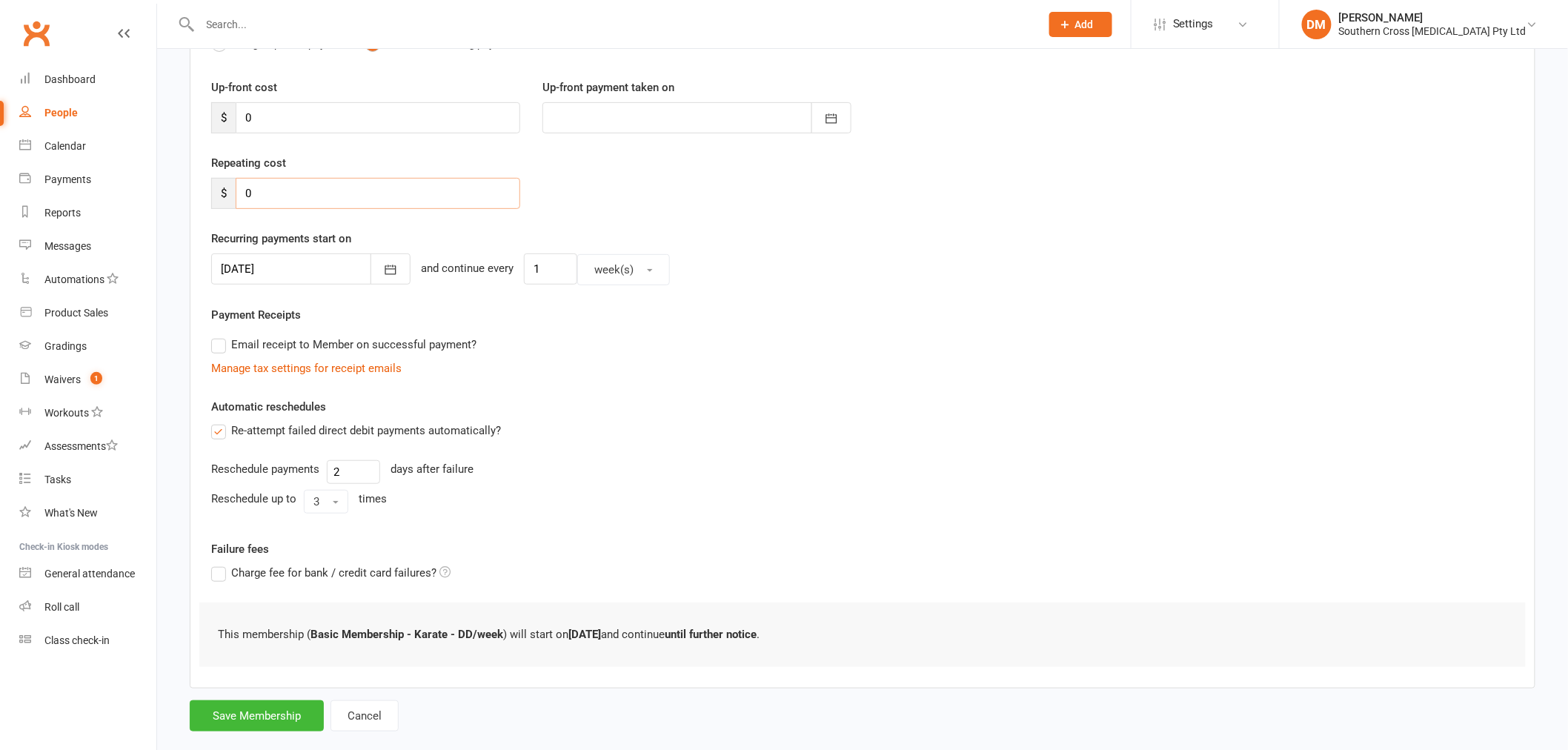 scroll, scrollTop: 209, scrollLeft: 0, axis: vertical 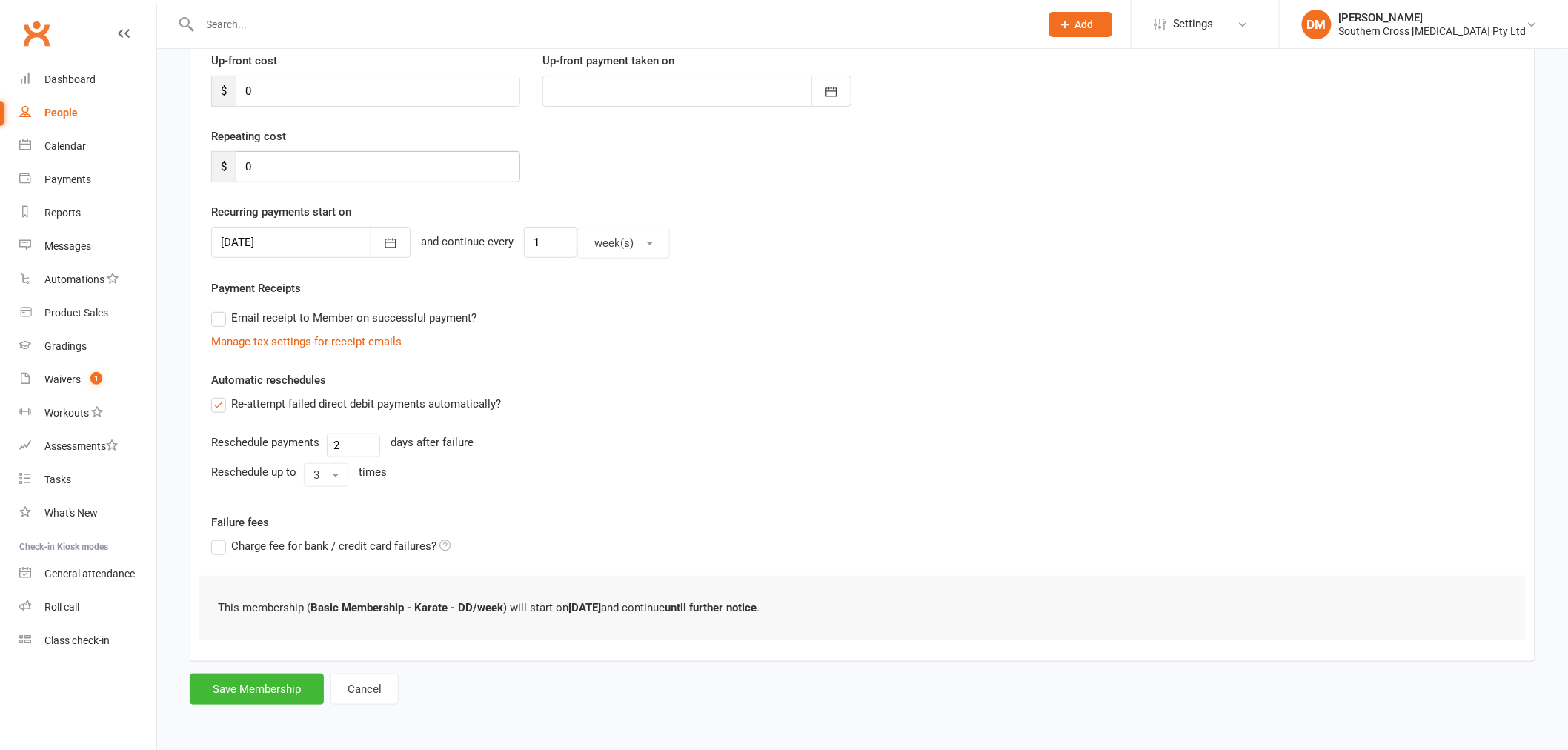 type on "0" 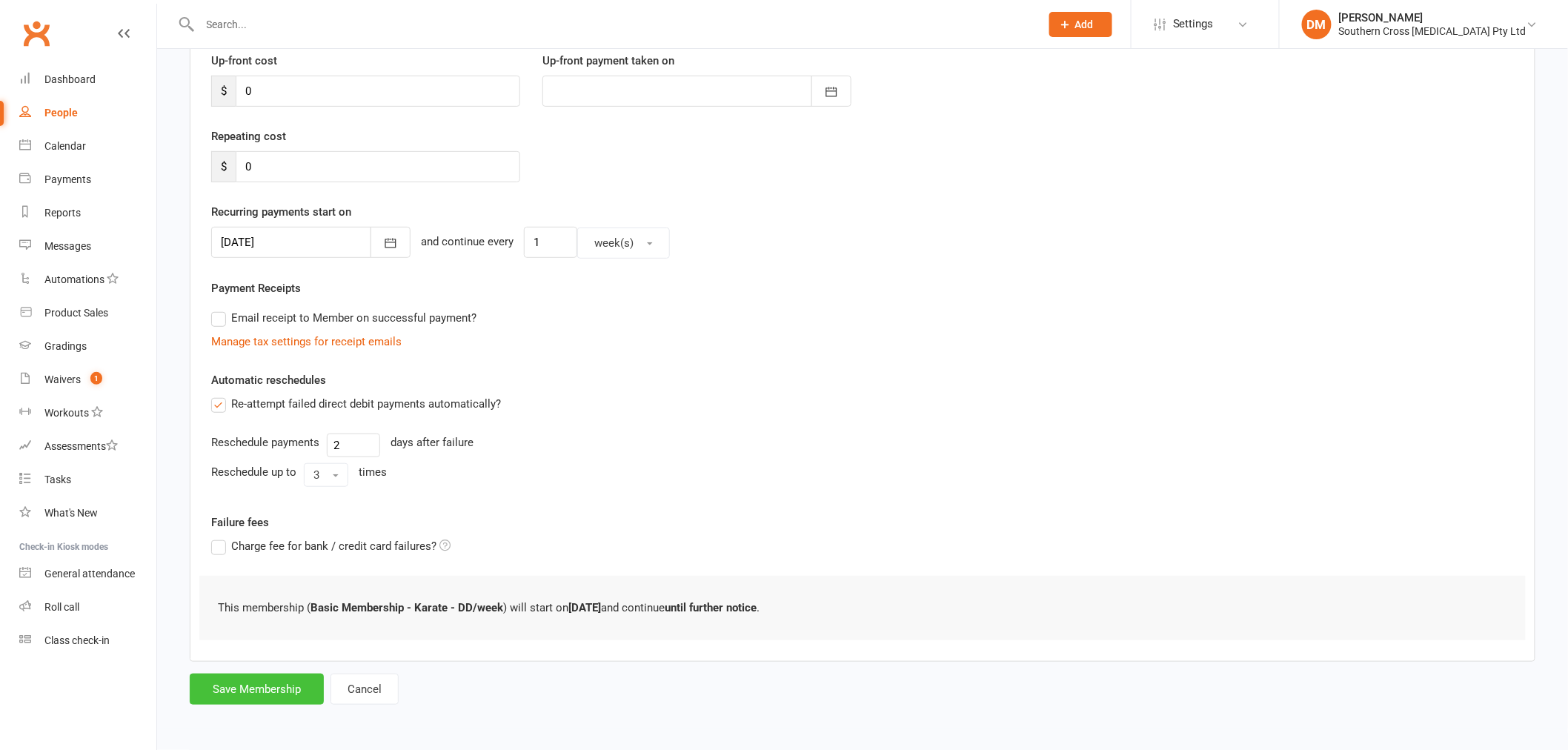 click on "Save Membership" at bounding box center (256, 689) 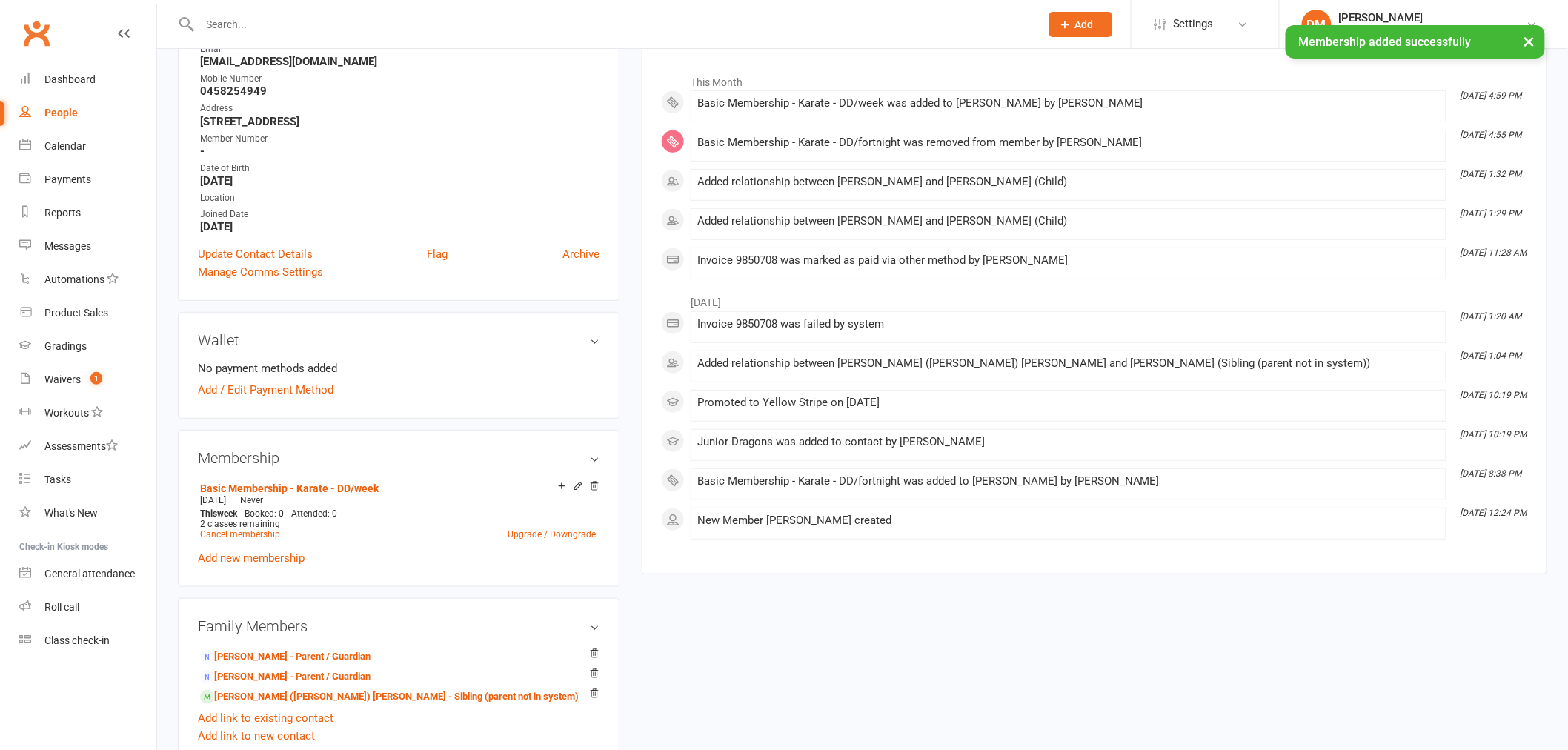 scroll, scrollTop: 247, scrollLeft: 0, axis: vertical 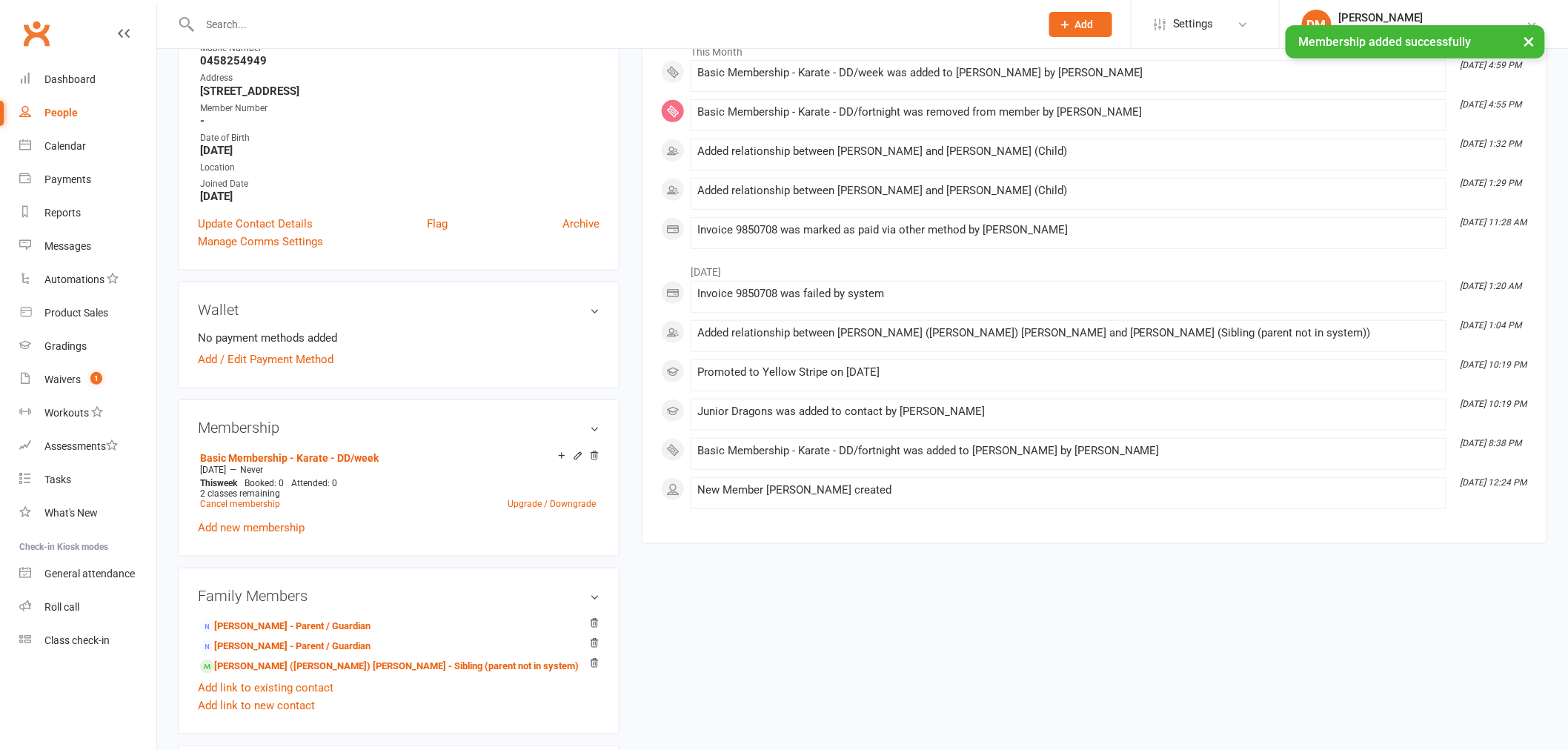 click on "Add / Edit Payment Method" at bounding box center [265, 359] 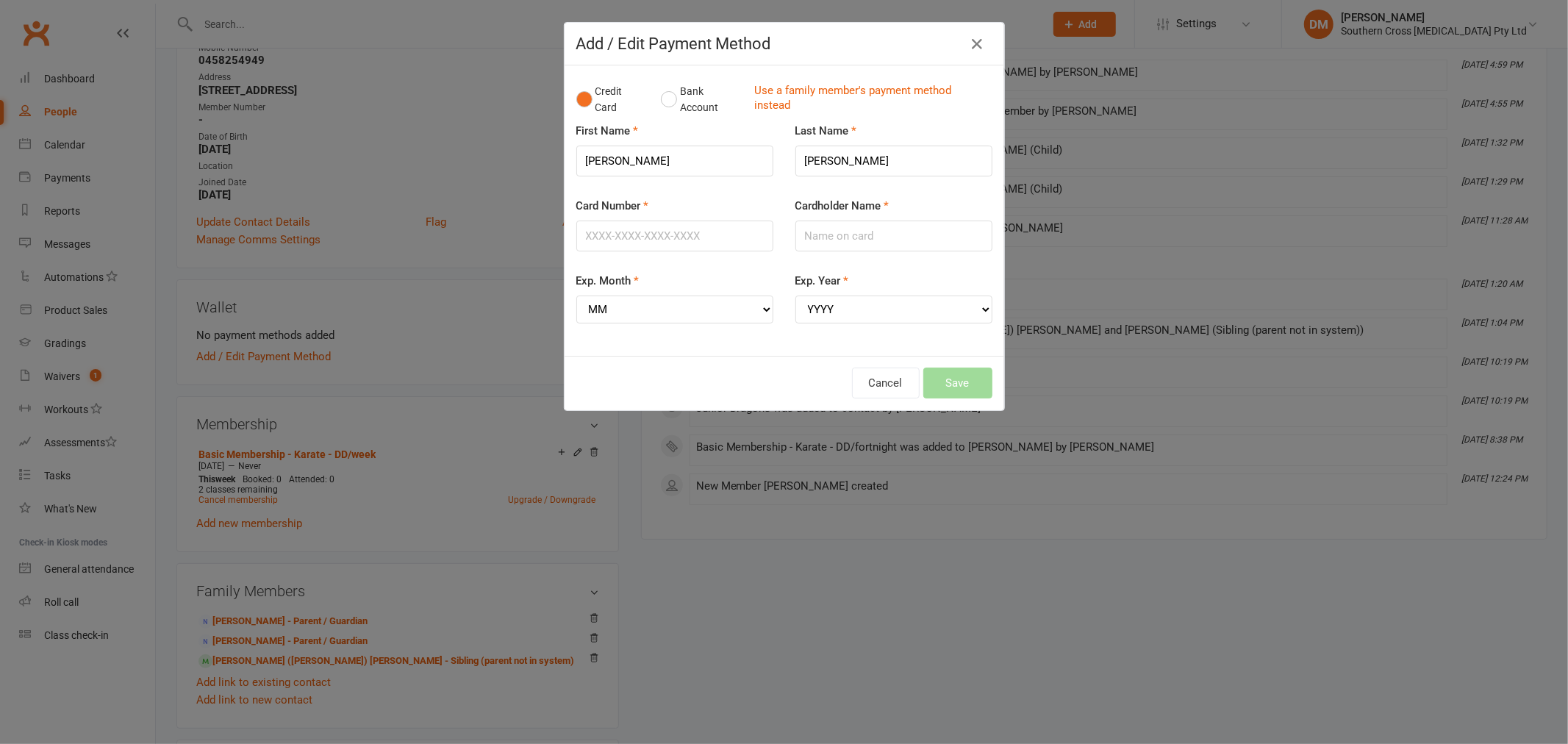 click on "Add / Edit Payment Method Credit Card Bank Account Use a family member's payment method instead First Name Noah Last Name Smith Card Number Cardholder Name Exp. Month MM 01 02 03 04 05 06 07 08 09 10 11 12 Exp. Year YYYY 2025 2026 2027 2028 2029 2030 2031 2032 2033 2034 dwayneksmith@hotmail.com 0458254949 10610-CP-2719584-1752217163-4367530122
Cancel Save" at bounding box center [784, 372] 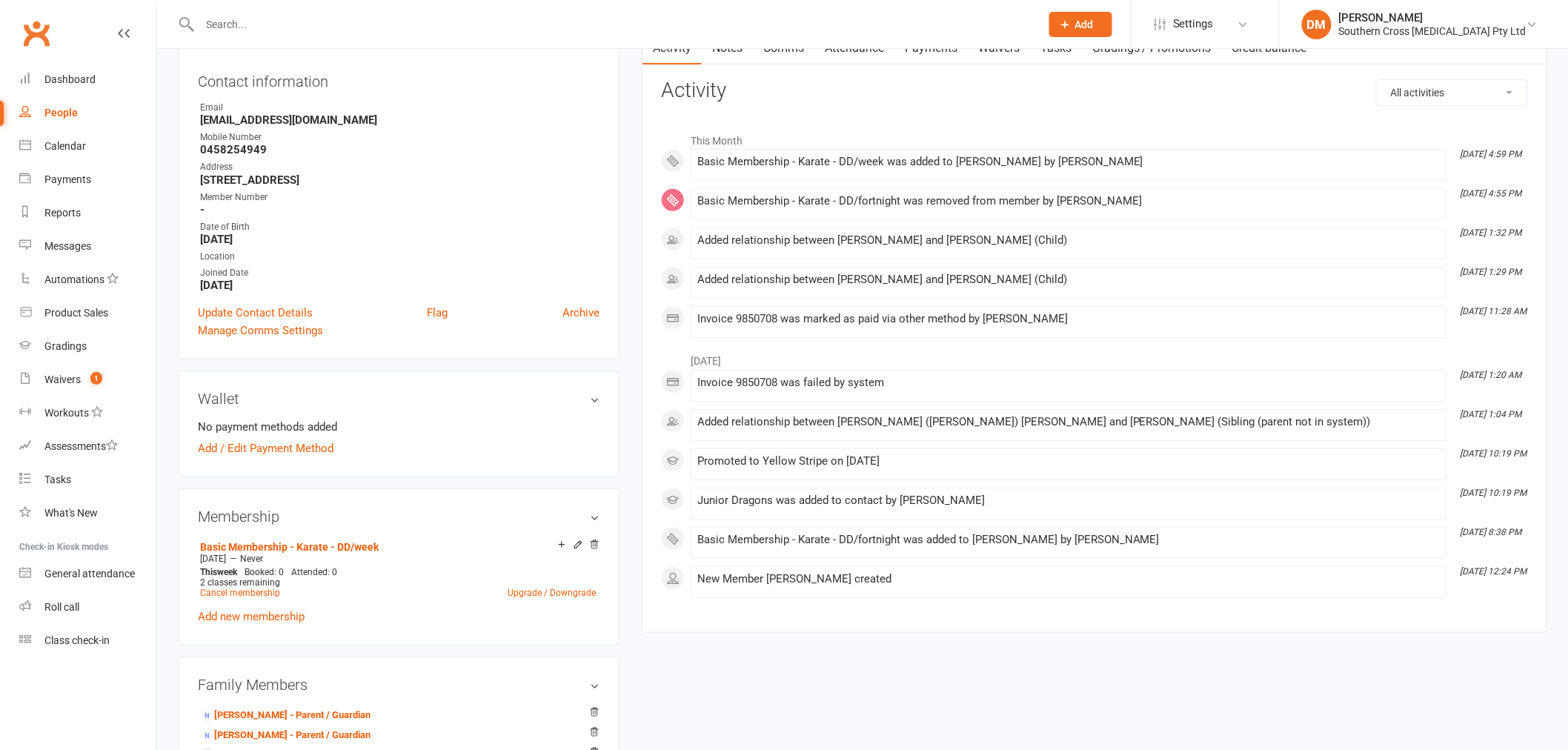 scroll, scrollTop: 247, scrollLeft: 0, axis: vertical 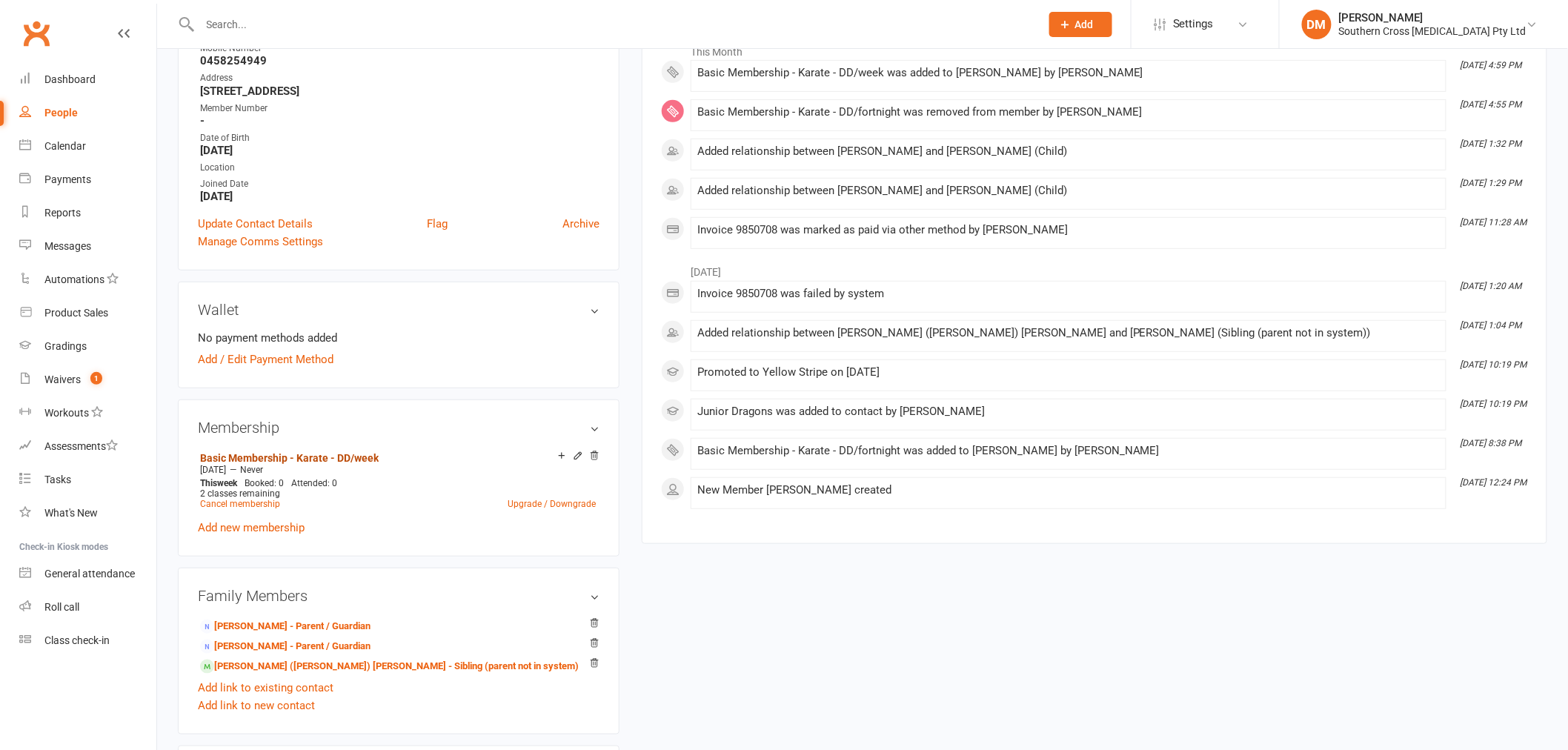 click on "Basic Membership - Karate - DD/week" at bounding box center [289, 458] 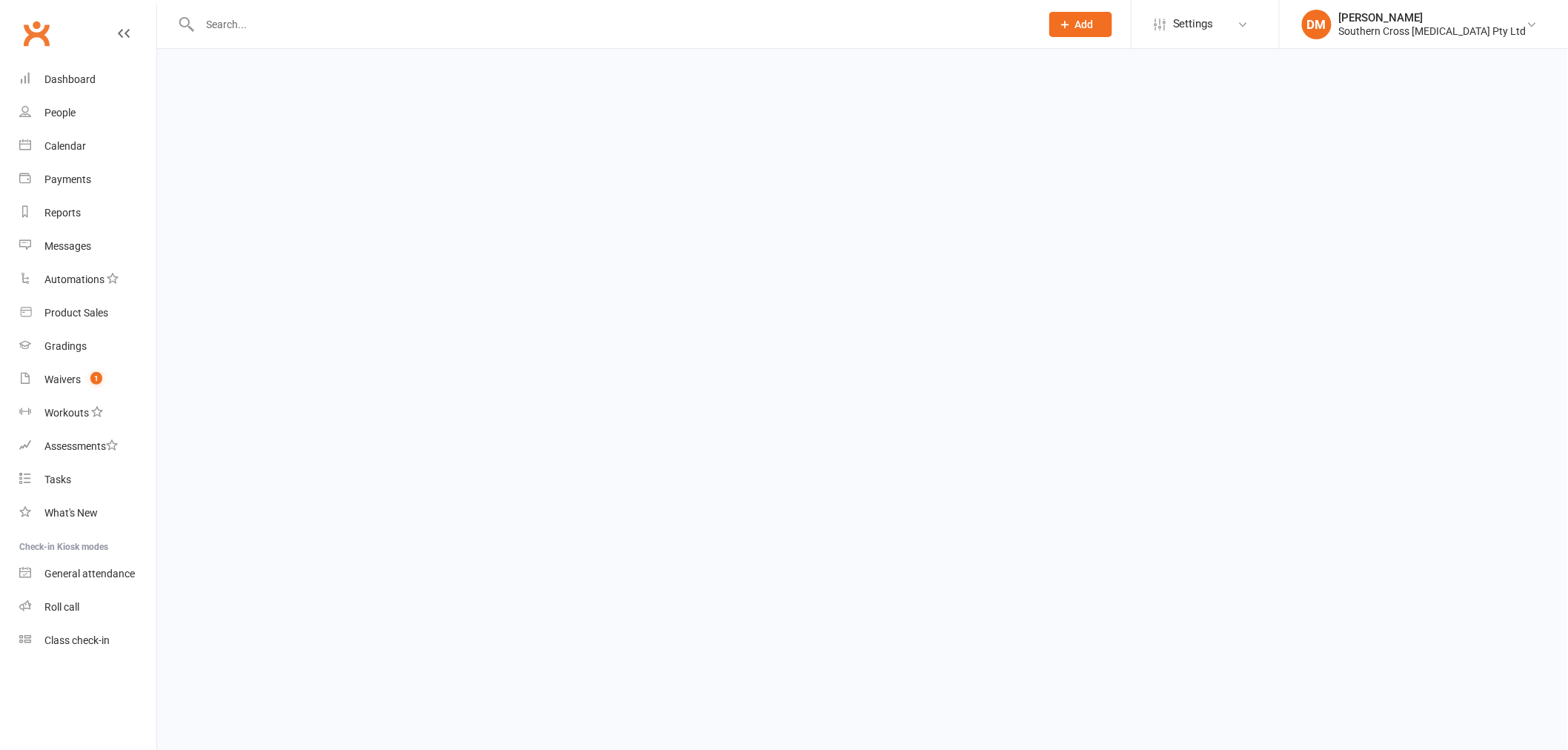 scroll, scrollTop: 0, scrollLeft: 0, axis: both 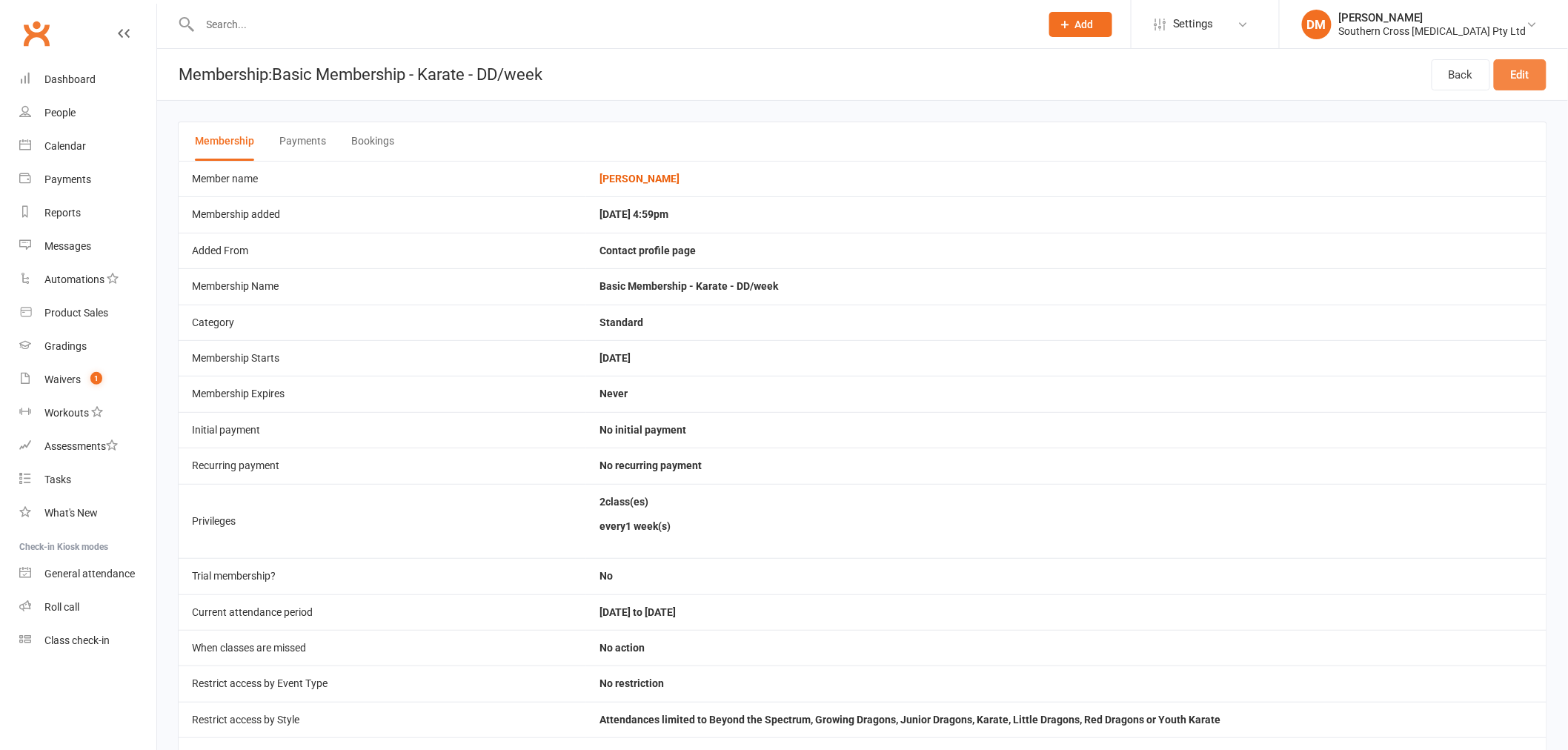 click on "Edit" at bounding box center (1520, 75) 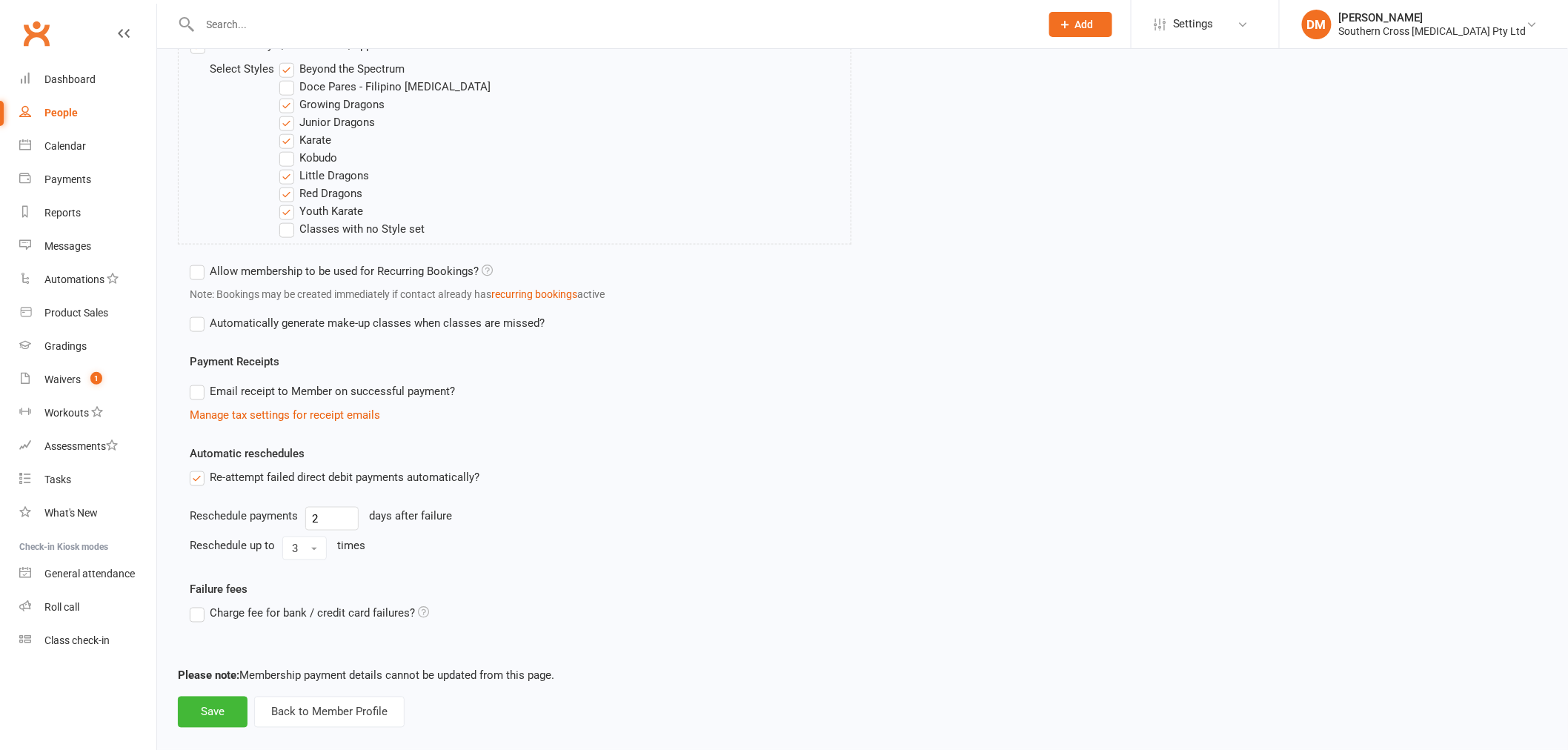 scroll, scrollTop: 635, scrollLeft: 0, axis: vertical 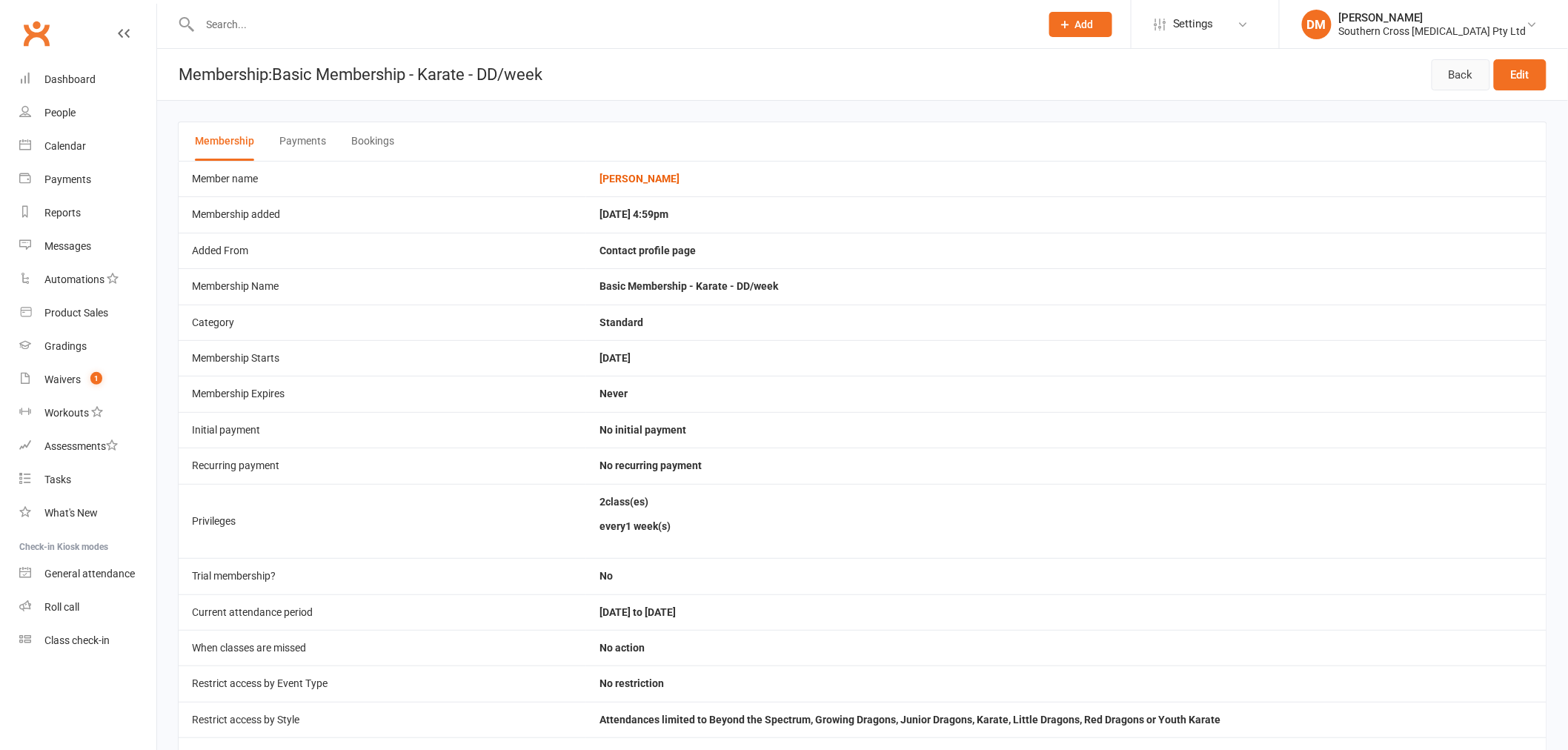 click on "Back" at bounding box center (1461, 75) 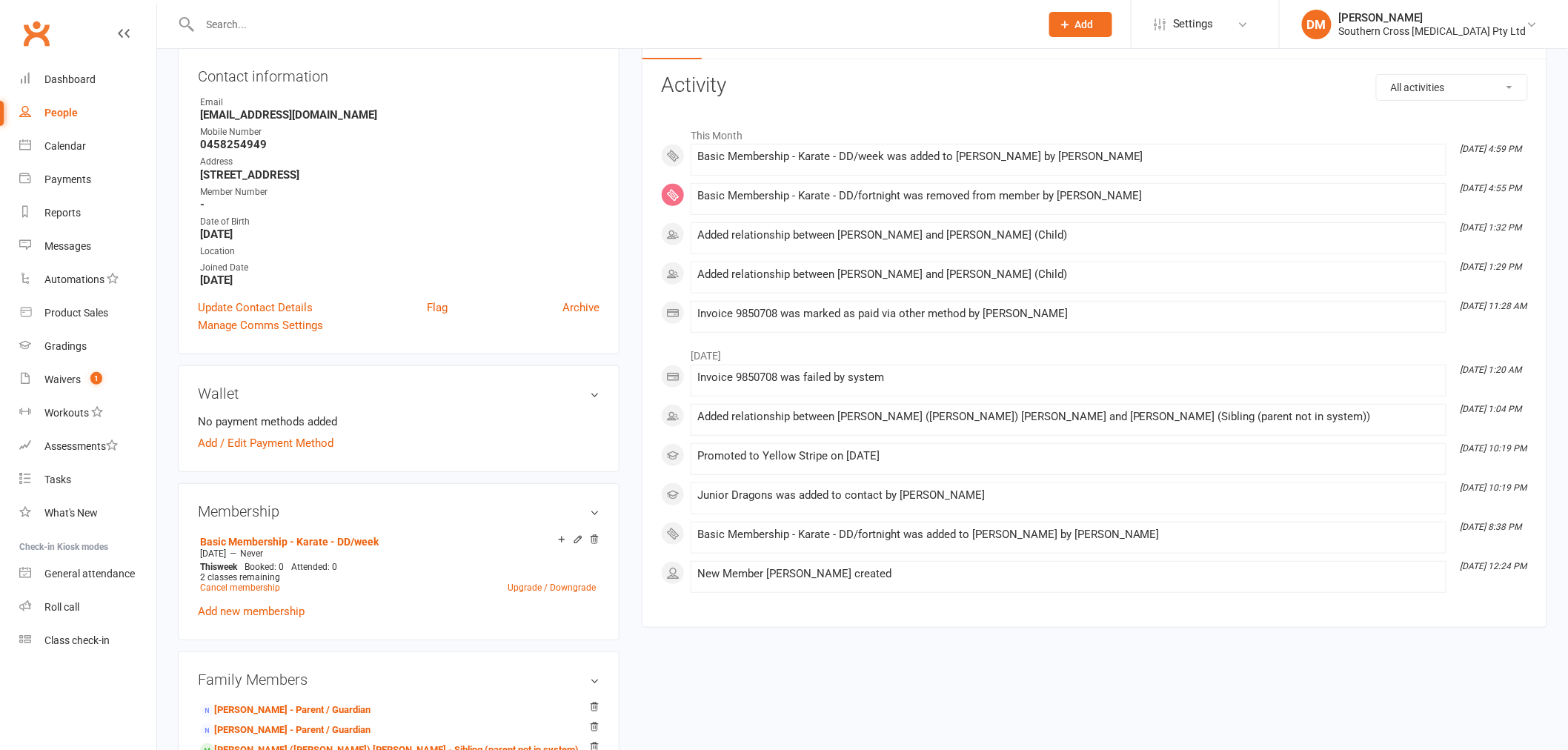 scroll, scrollTop: 494, scrollLeft: 0, axis: vertical 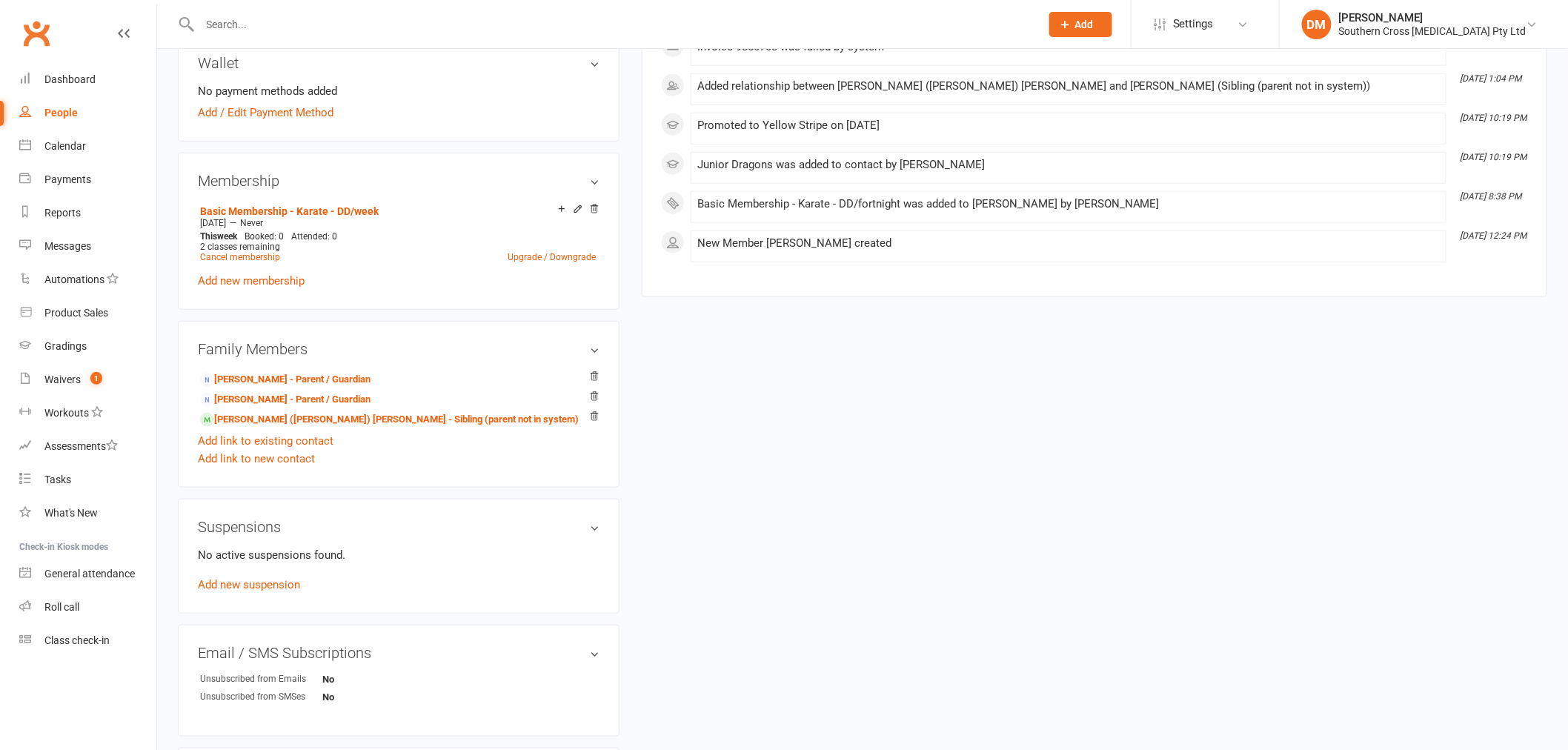click 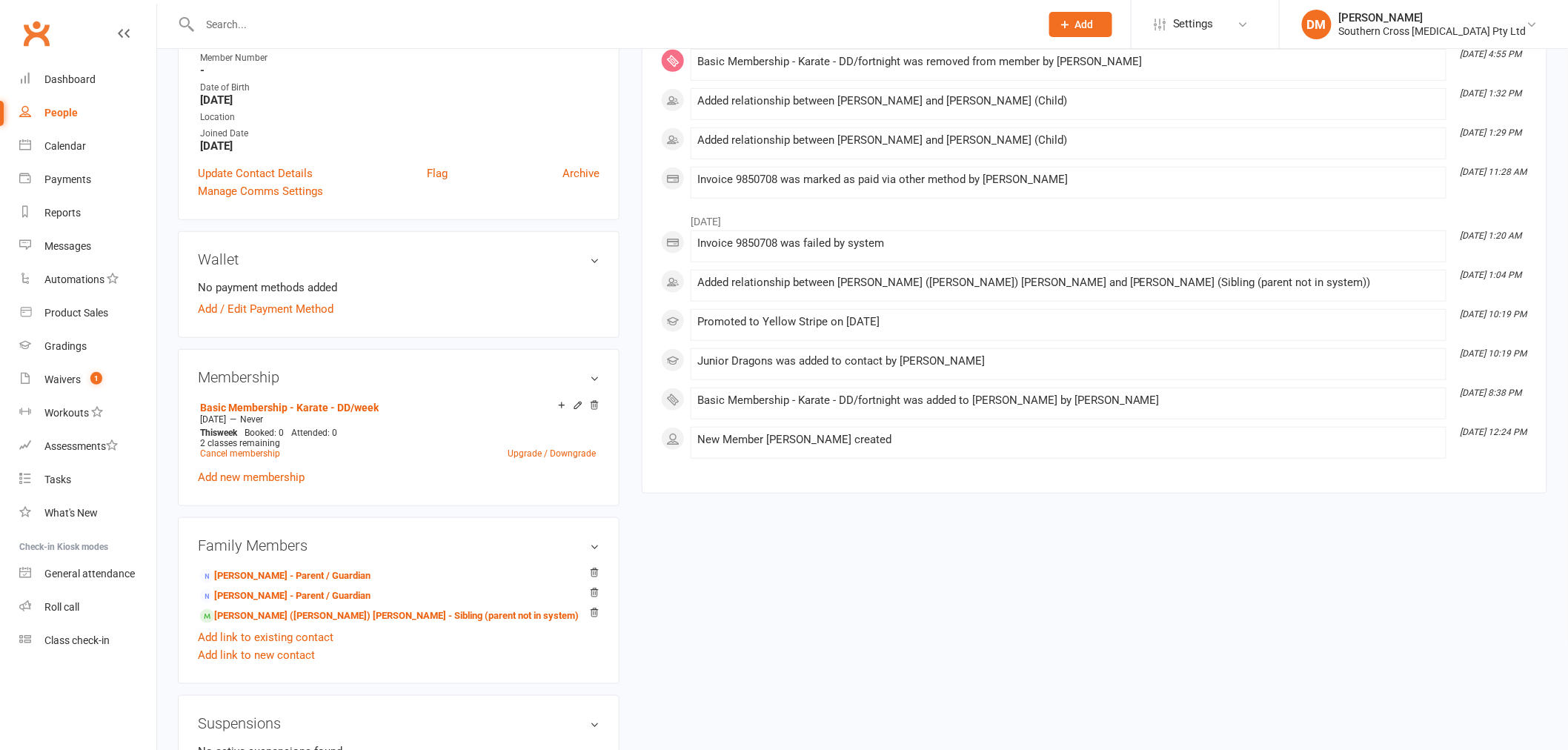 scroll, scrollTop: 494, scrollLeft: 0, axis: vertical 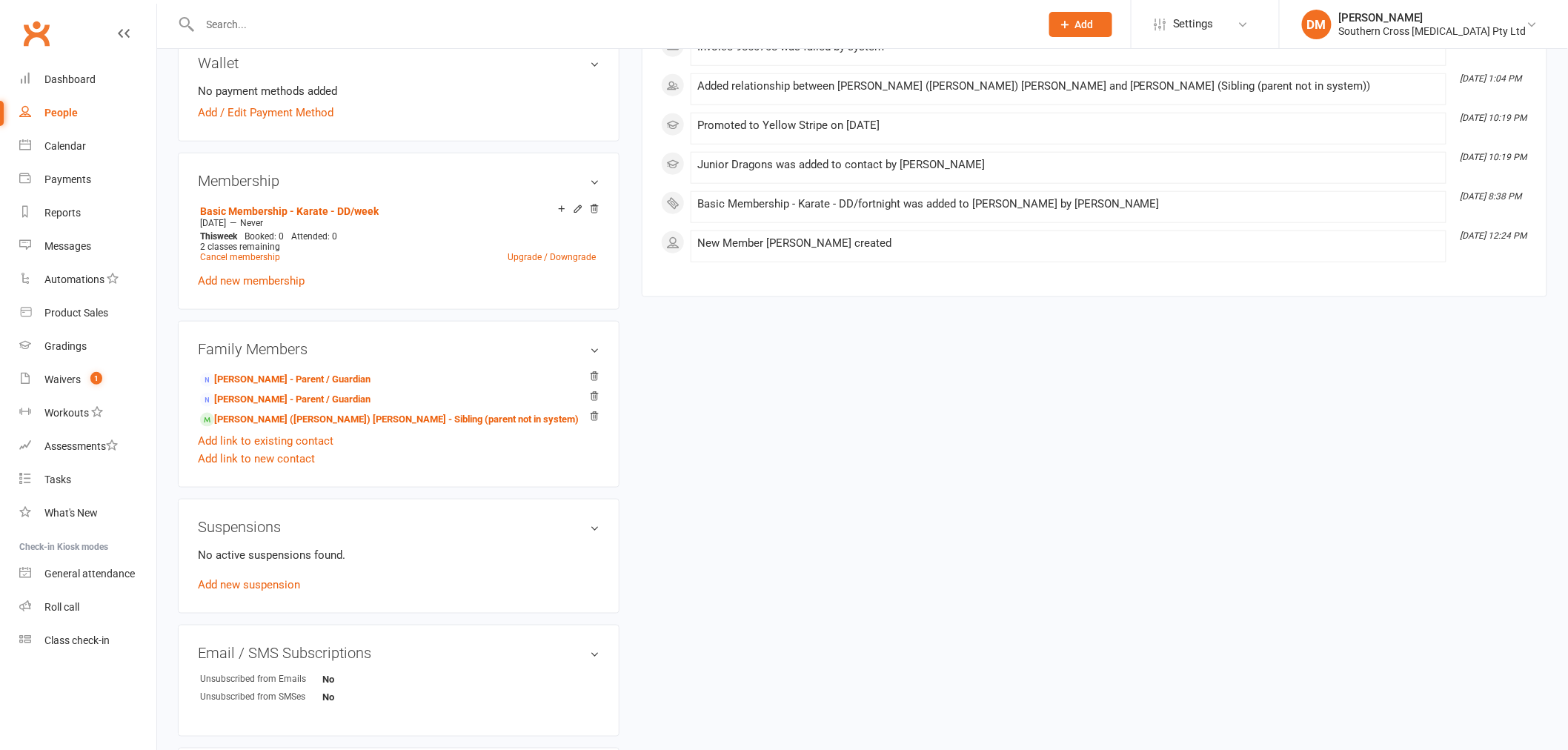 click 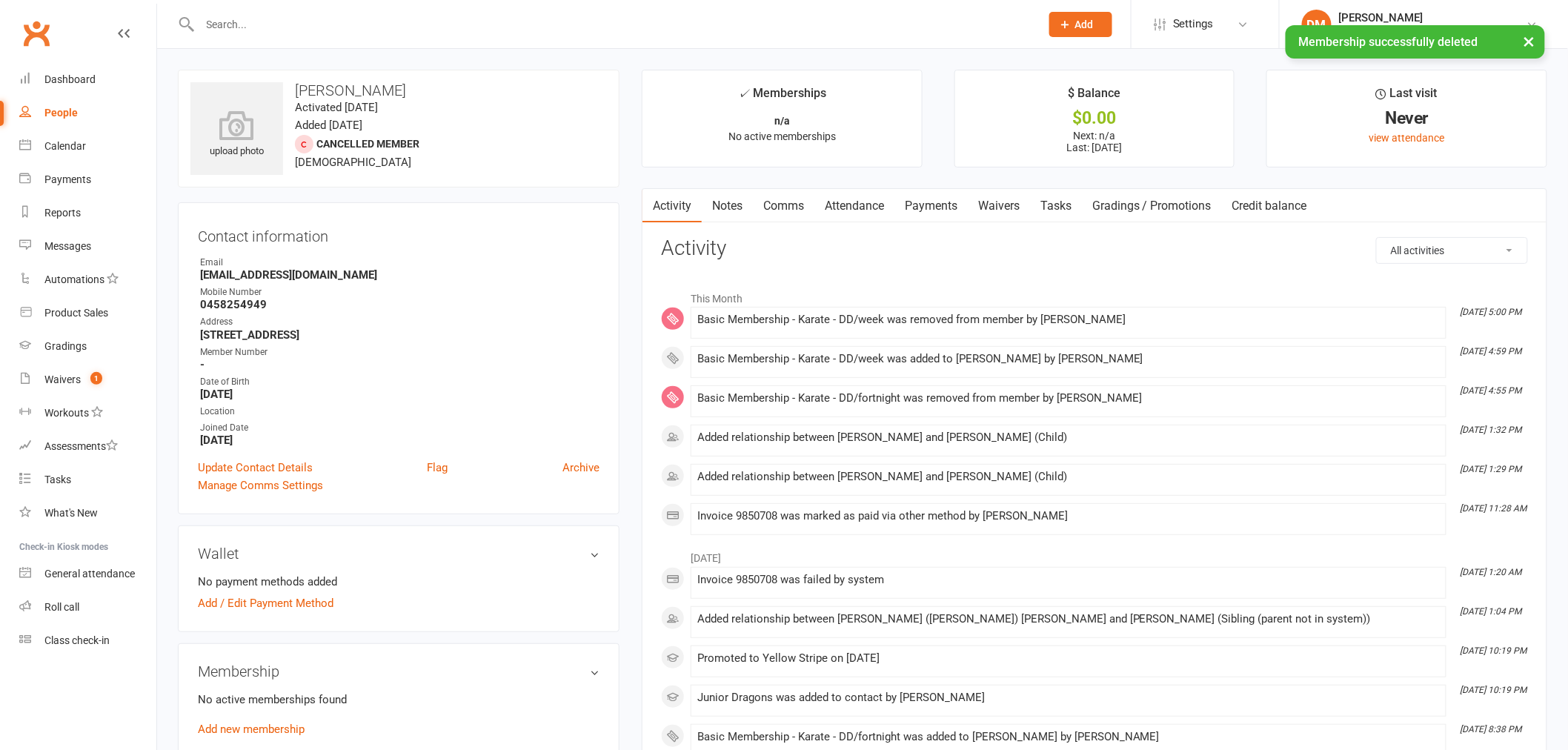 scroll, scrollTop: 411, scrollLeft: 0, axis: vertical 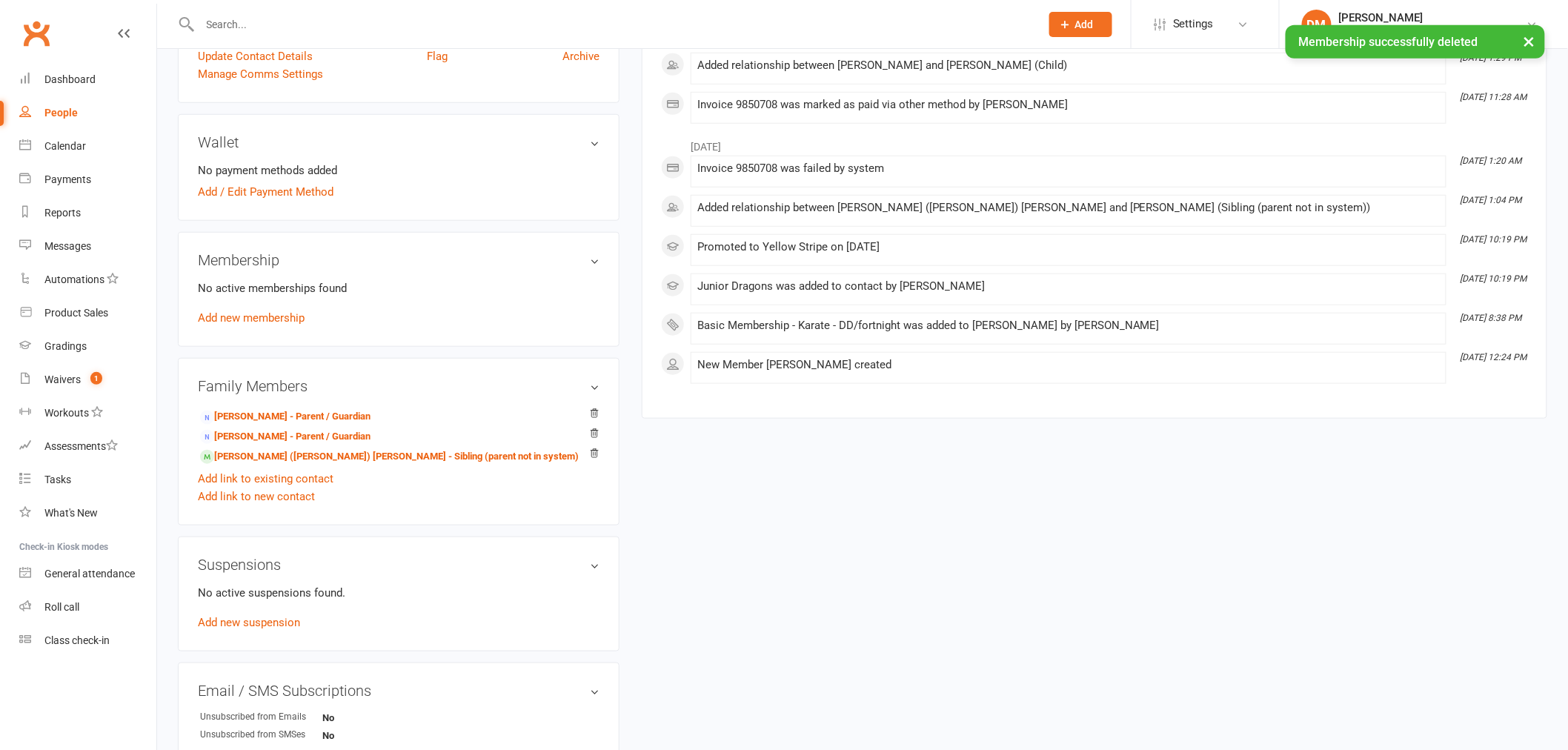 click on "No active memberships found Add new membership" at bounding box center [399, 303] 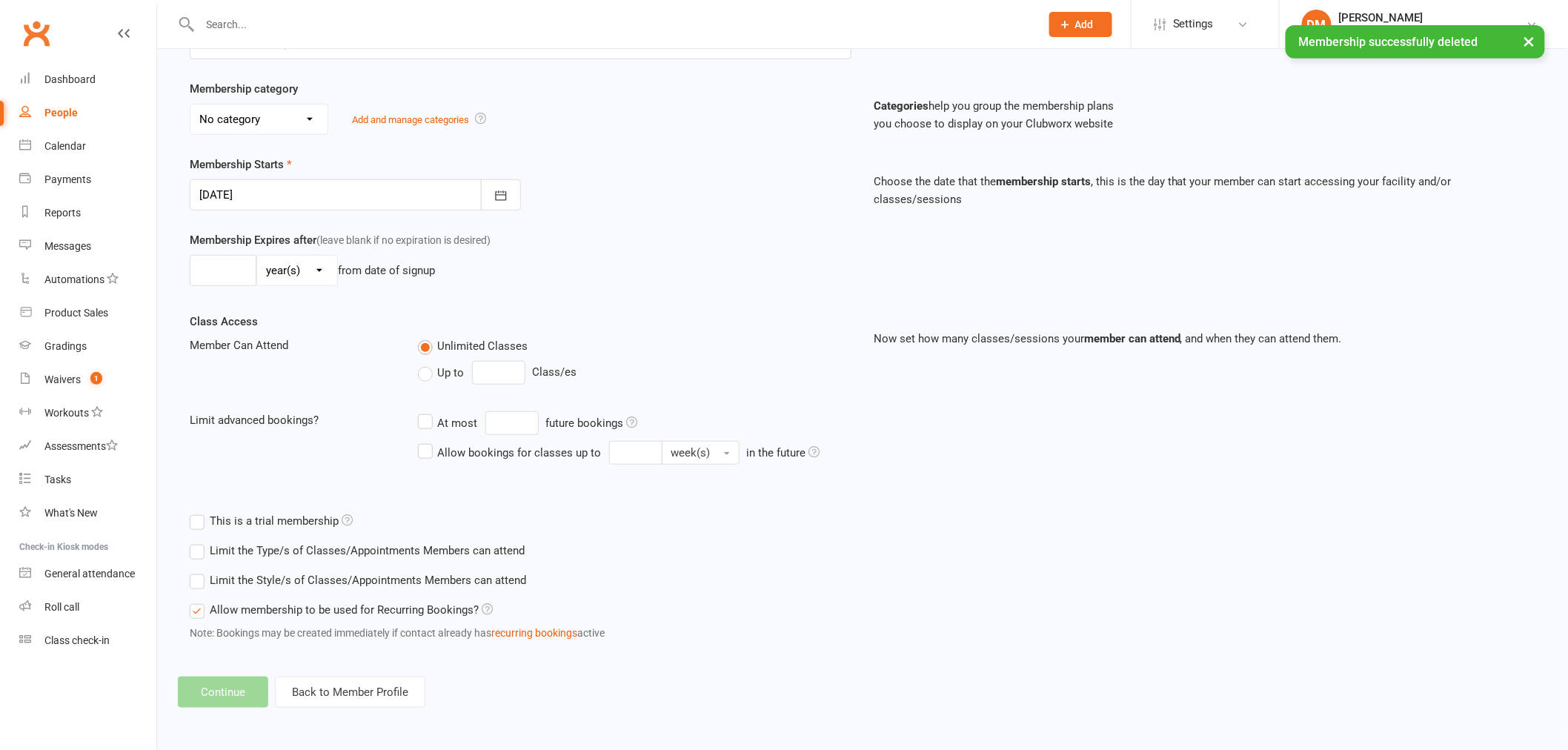 scroll, scrollTop: 0, scrollLeft: 0, axis: both 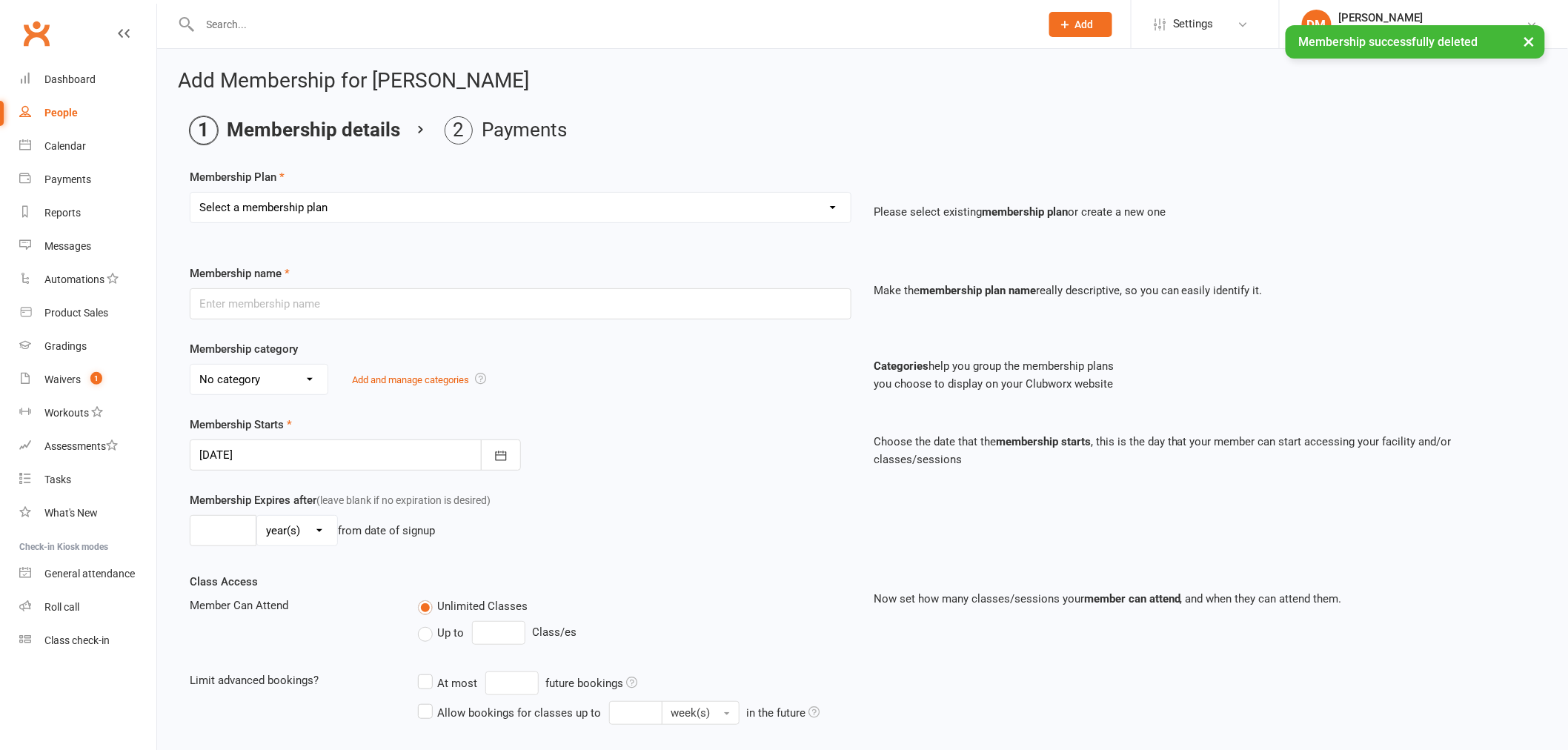 click on "Select a membership plan Create new Membership Plan Basic Membership - Karate - DD/week Basic Membership - Karate - DD/fortnight Basic Membership - Karate - DD/month Premium Membership - Karate -  DD/week Premium Membership - Weapons -  DD/week Premium Membership - Karate - DD/fortnight Premium Membership - Weapons - DD/fortnight Premium Membership - Karate - DD/month Premium Membership - Weapons - DD/month Ultimate Membership DD/week Ultimate Membership DD/fortnight Ultimate Membership DD/month Trial Membership Ryukyu Kobudo Hozonkai [GEOGRAPHIC_DATA] - Annual membership Basic Membership - Karate - Term fee 6 Month Membership Annual Membership - Karate Casual Membership NDIS Membership - Annual NDIS - Term Lifetime GC Licence Monthly Invoice - Karate Basic - Family of 2 - DD/Monthly Basic - Family of 2 - DD/Weekly 10 Class Card Basic - Family of 2 - DD/Fortnightly" at bounding box center (520, 208) 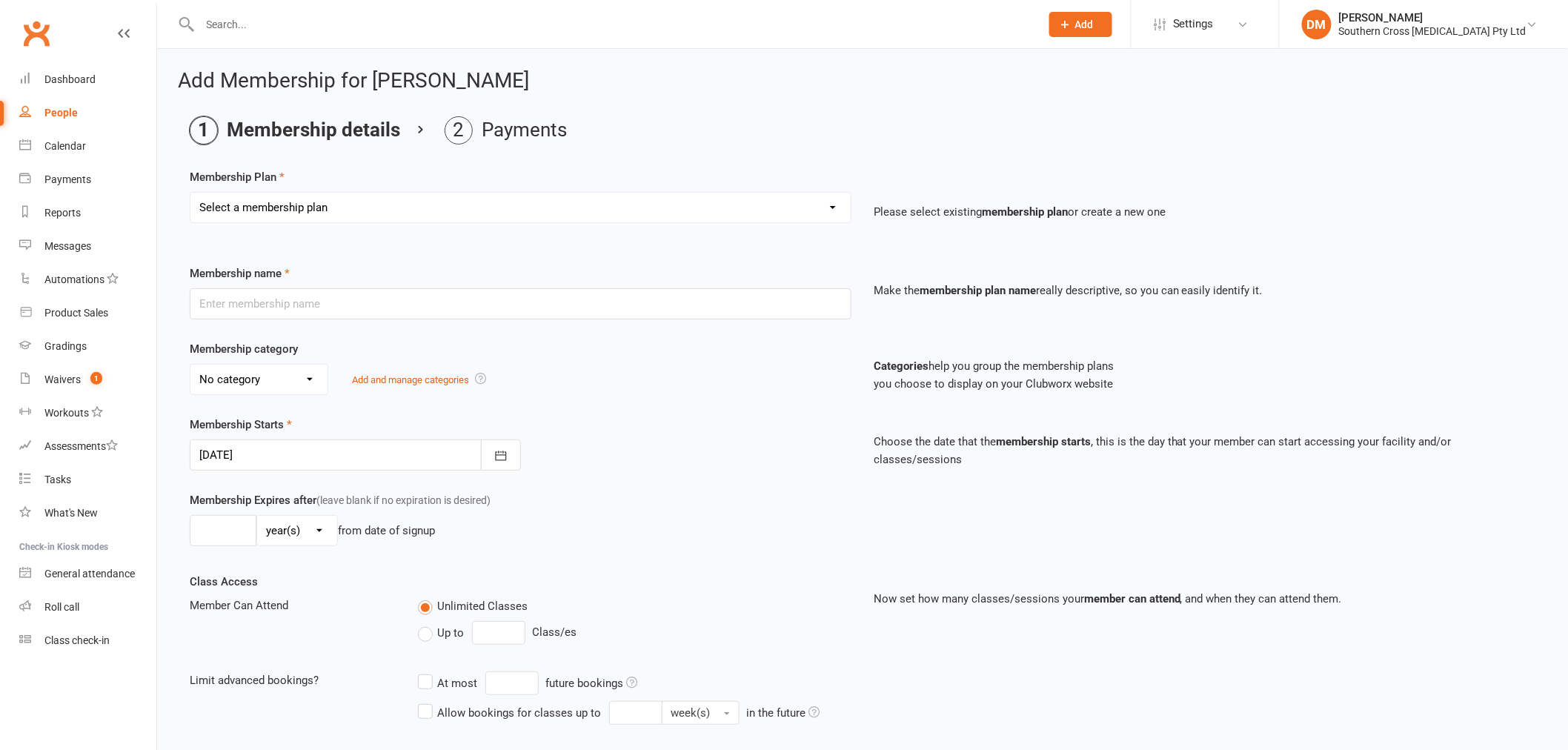 select on "1" 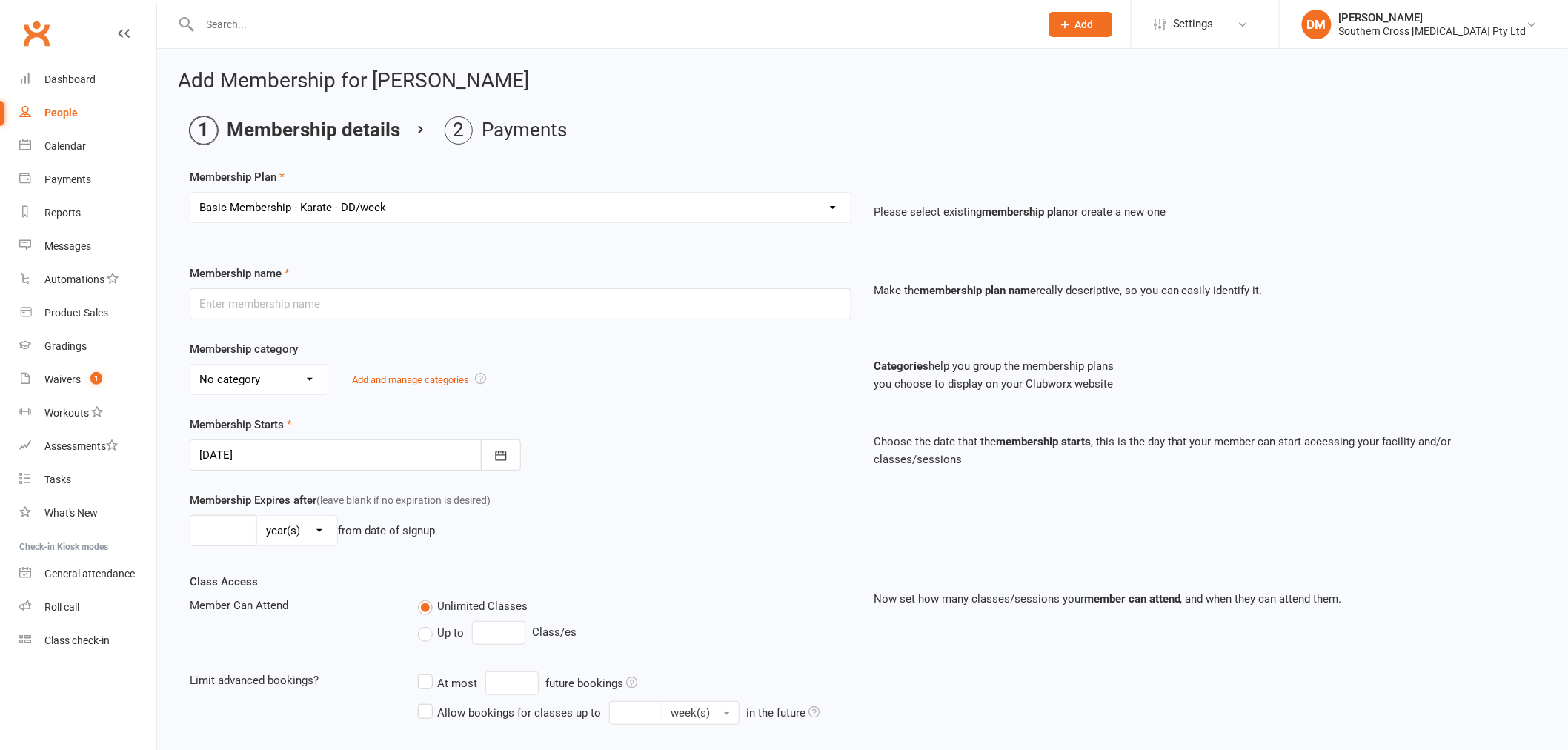 click on "Select a membership plan Create new Membership Plan Basic Membership - Karate - DD/week Basic Membership - Karate - DD/fortnight Basic Membership - Karate - DD/month Premium Membership - Karate -  DD/week Premium Membership - Weapons -  DD/week Premium Membership - Karate - DD/fortnight Premium Membership - Weapons - DD/fortnight Premium Membership - Karate - DD/month Premium Membership - Weapons - DD/month Ultimate Membership DD/week Ultimate Membership DD/fortnight Ultimate Membership DD/month Trial Membership Ryukyu Kobudo Hozonkai [GEOGRAPHIC_DATA] - Annual membership Basic Membership - Karate - Term fee 6 Month Membership Annual Membership - Karate Casual Membership NDIS Membership - Annual NDIS - Term Lifetime GC Licence Monthly Invoice - Karate Basic - Family of 2 - DD/Monthly Basic - Family of 2 - DD/Weekly 10 Class Card Basic - Family of 2 - DD/Fortnightly" at bounding box center (520, 208) 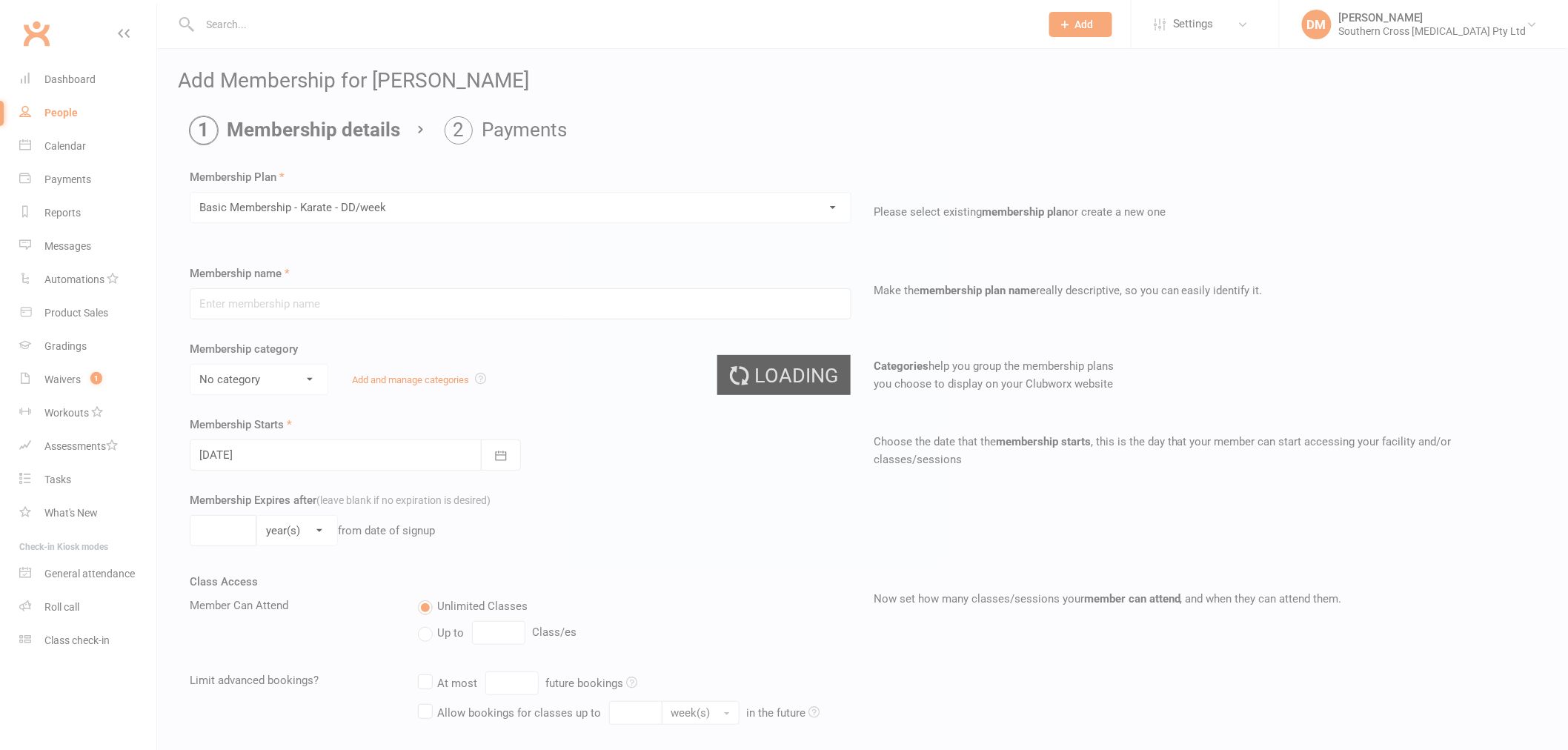 type on "Basic Membership - Karate - DD/week" 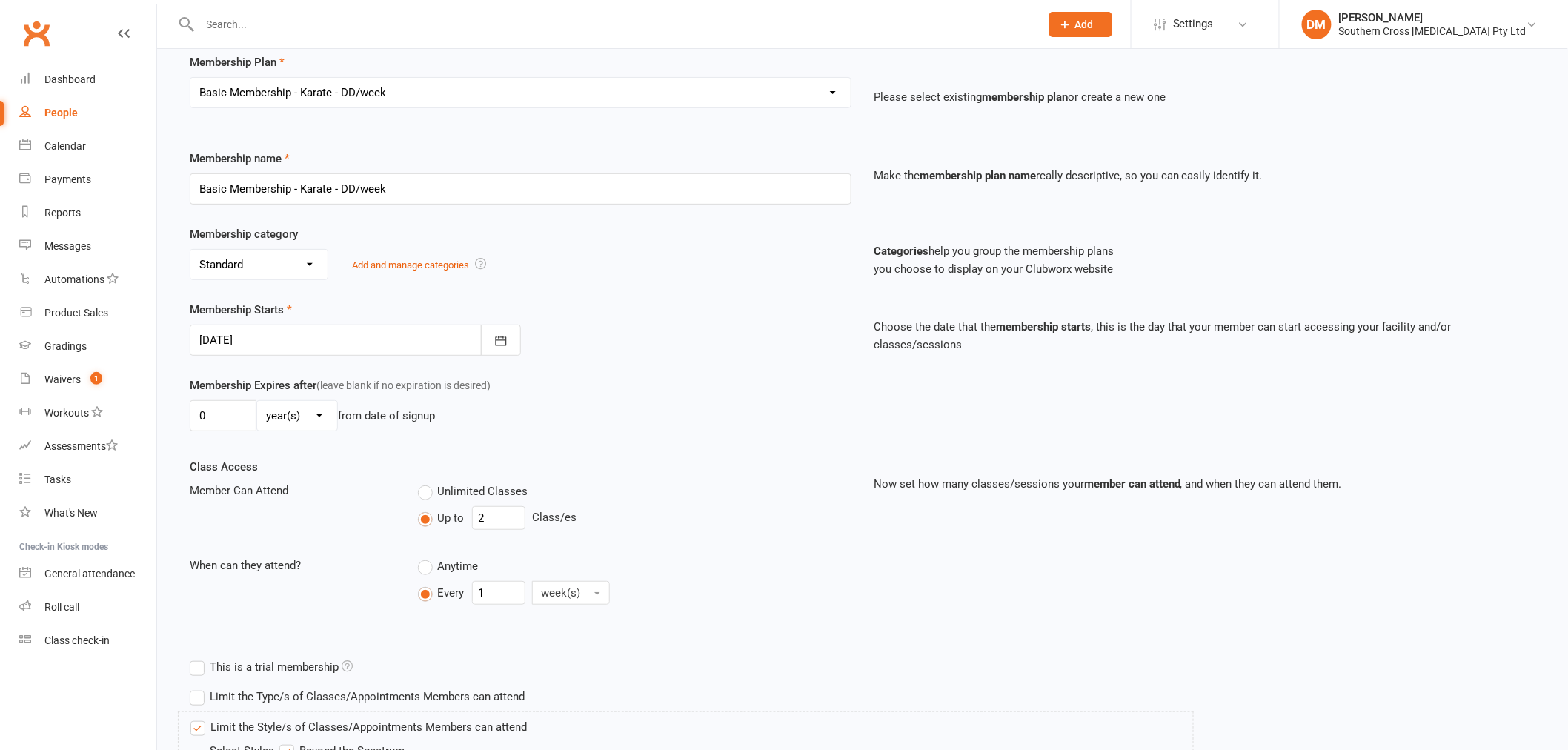 scroll, scrollTop: 329, scrollLeft: 0, axis: vertical 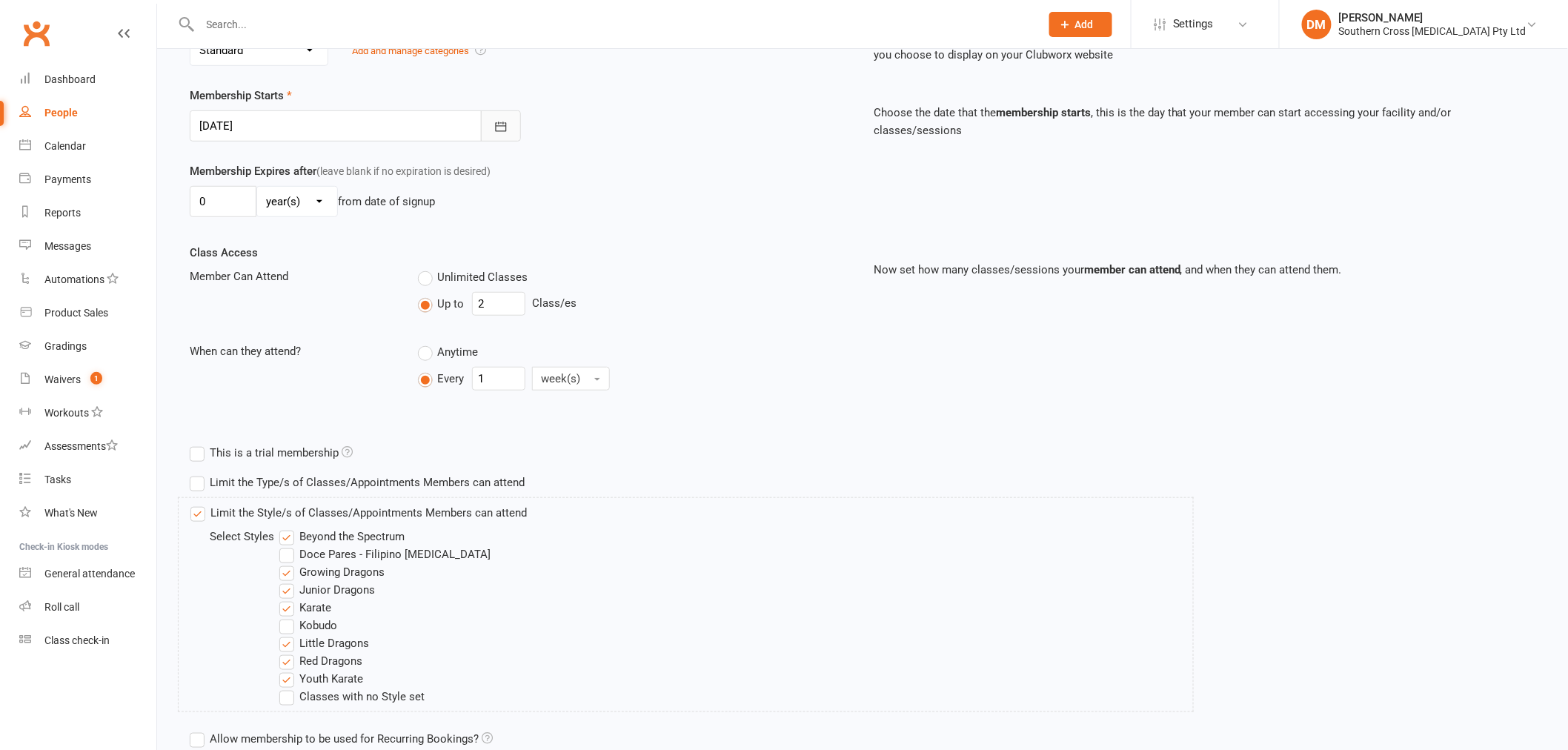 click 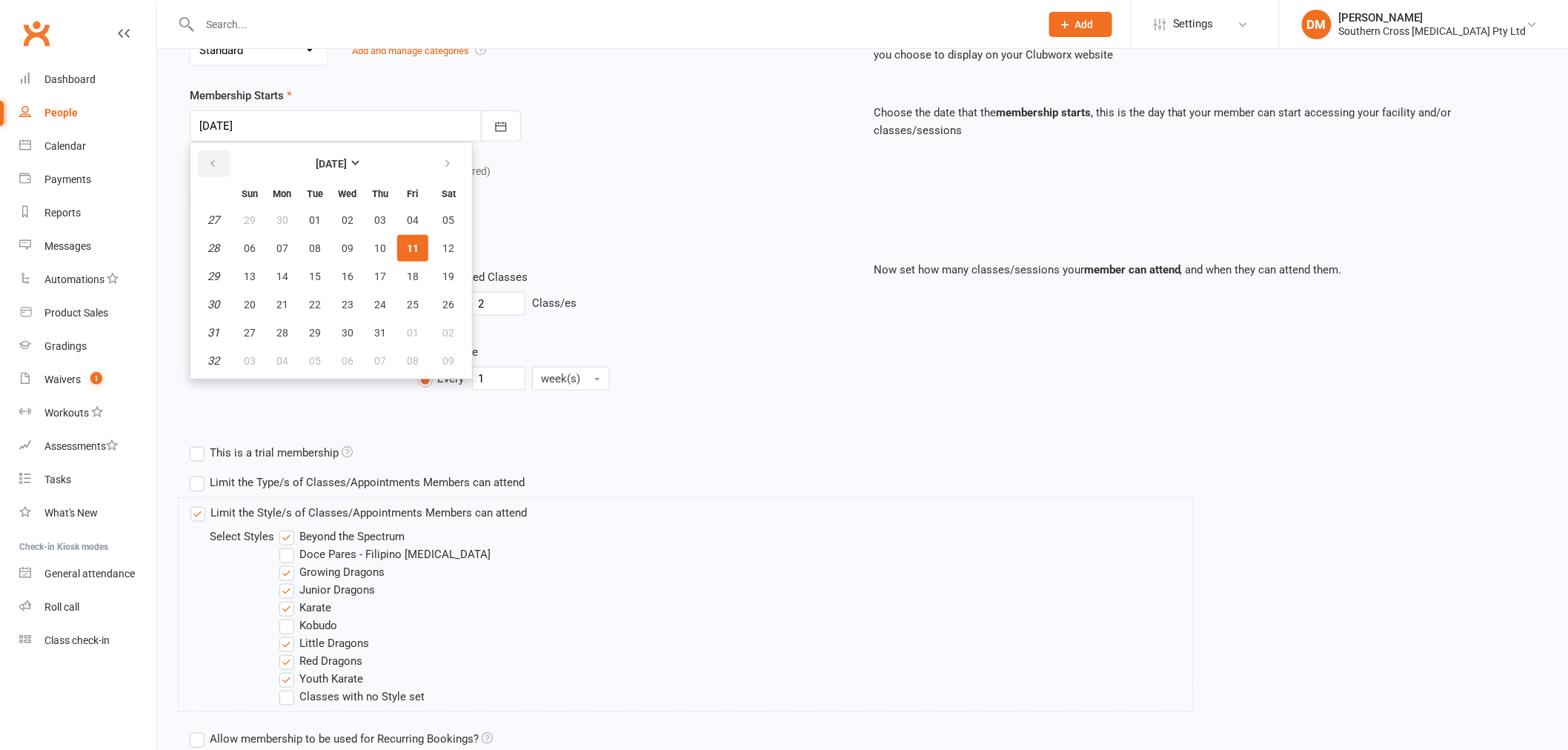 click at bounding box center [213, 164] 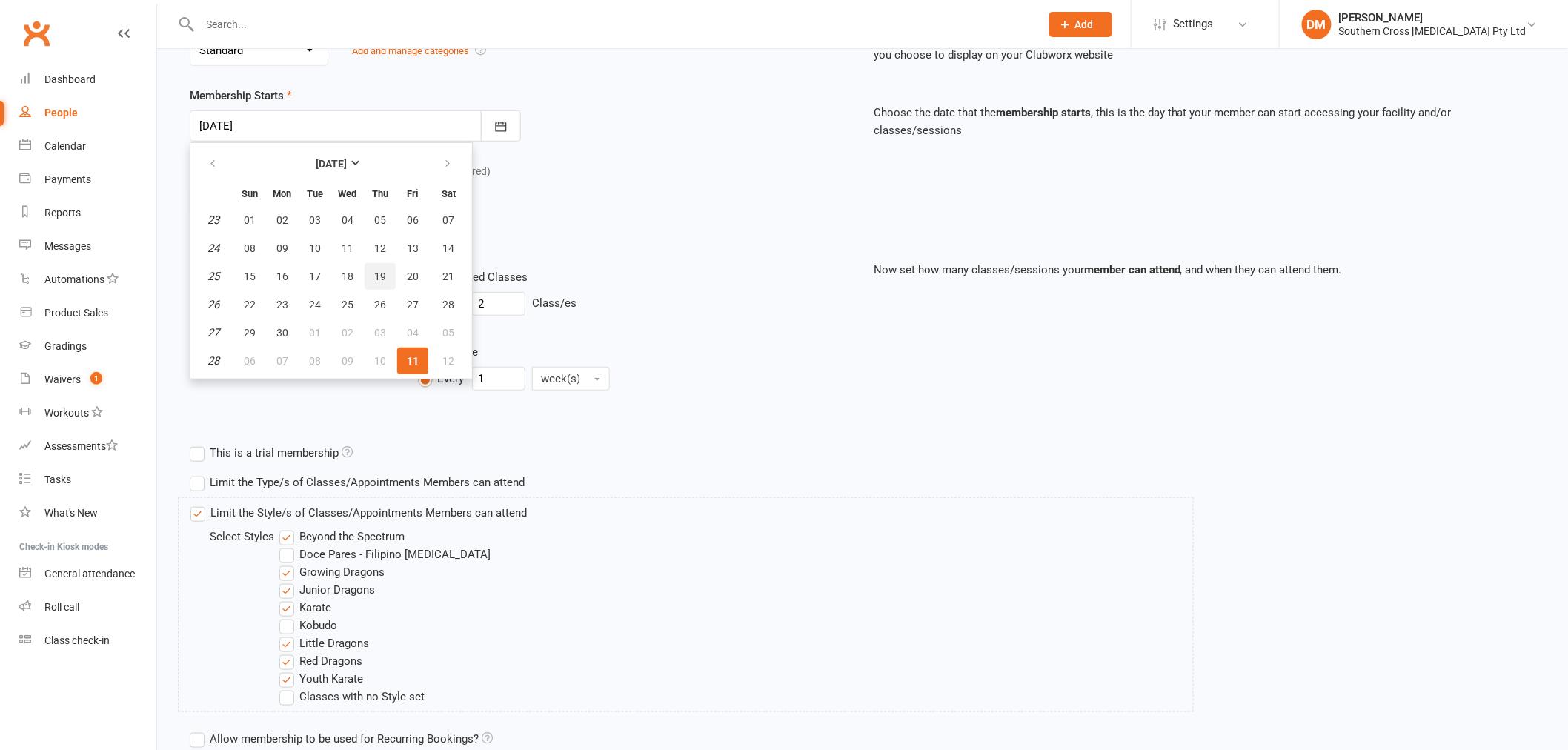 click on "19" at bounding box center [380, 276] 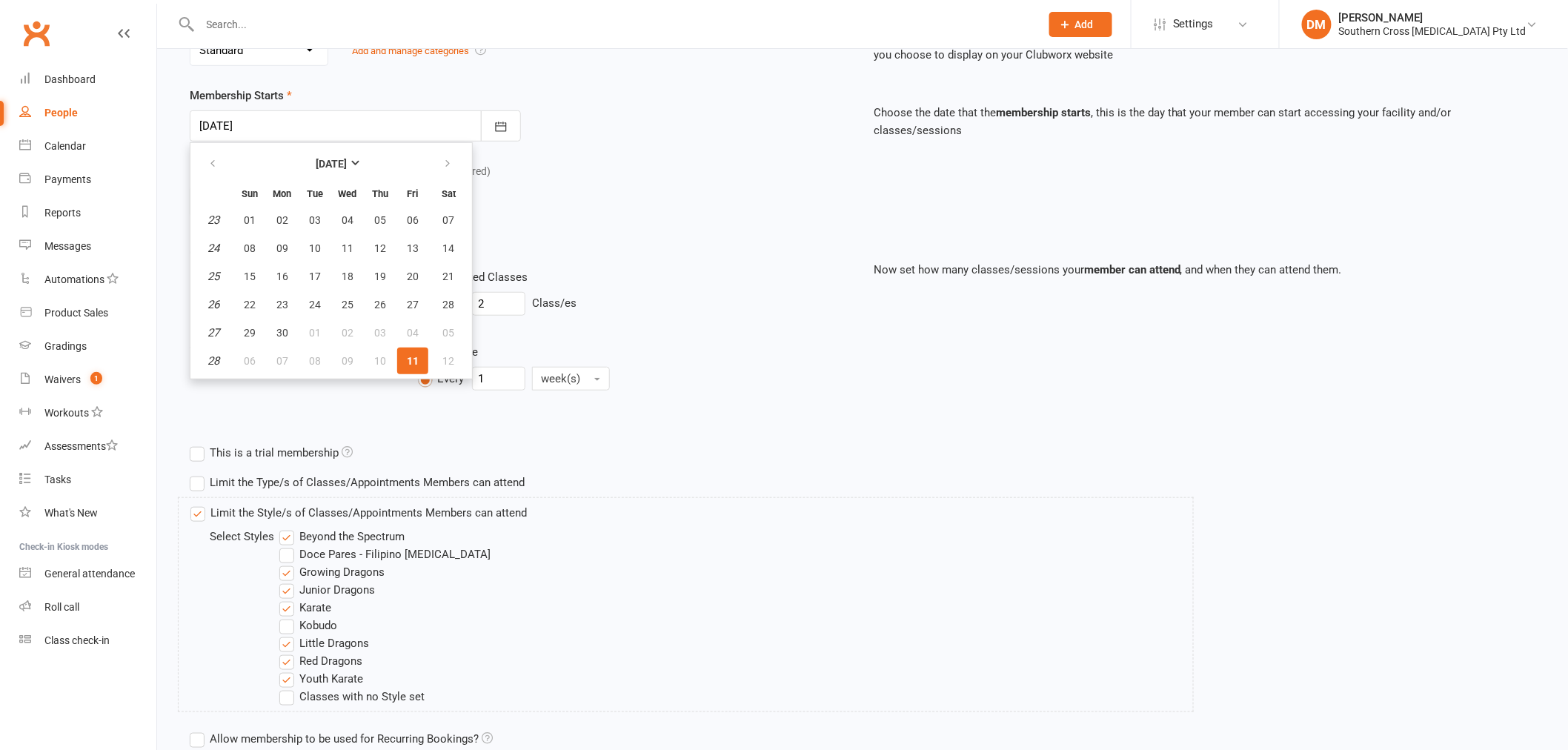 type on "19 Jun 2025" 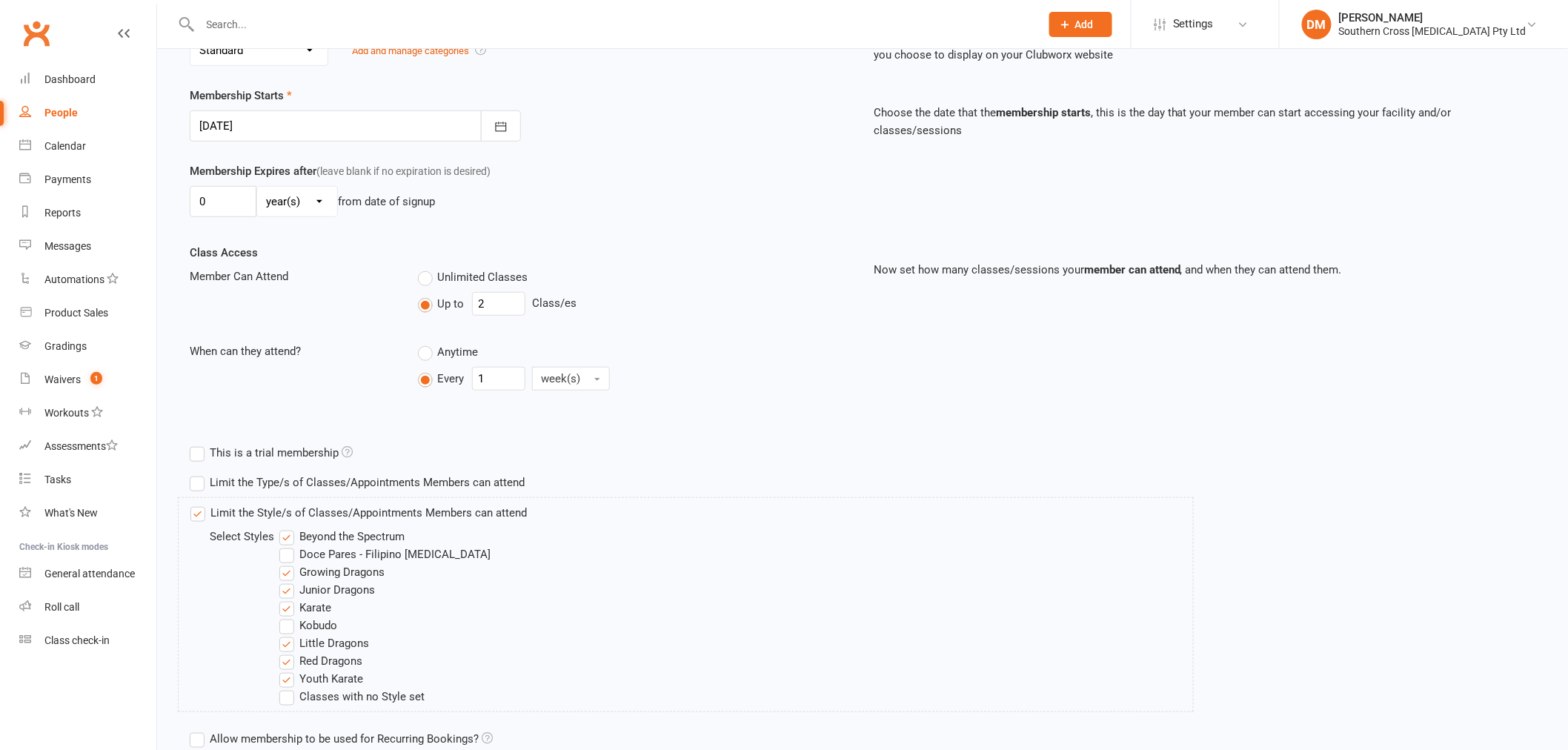scroll, scrollTop: 497, scrollLeft: 0, axis: vertical 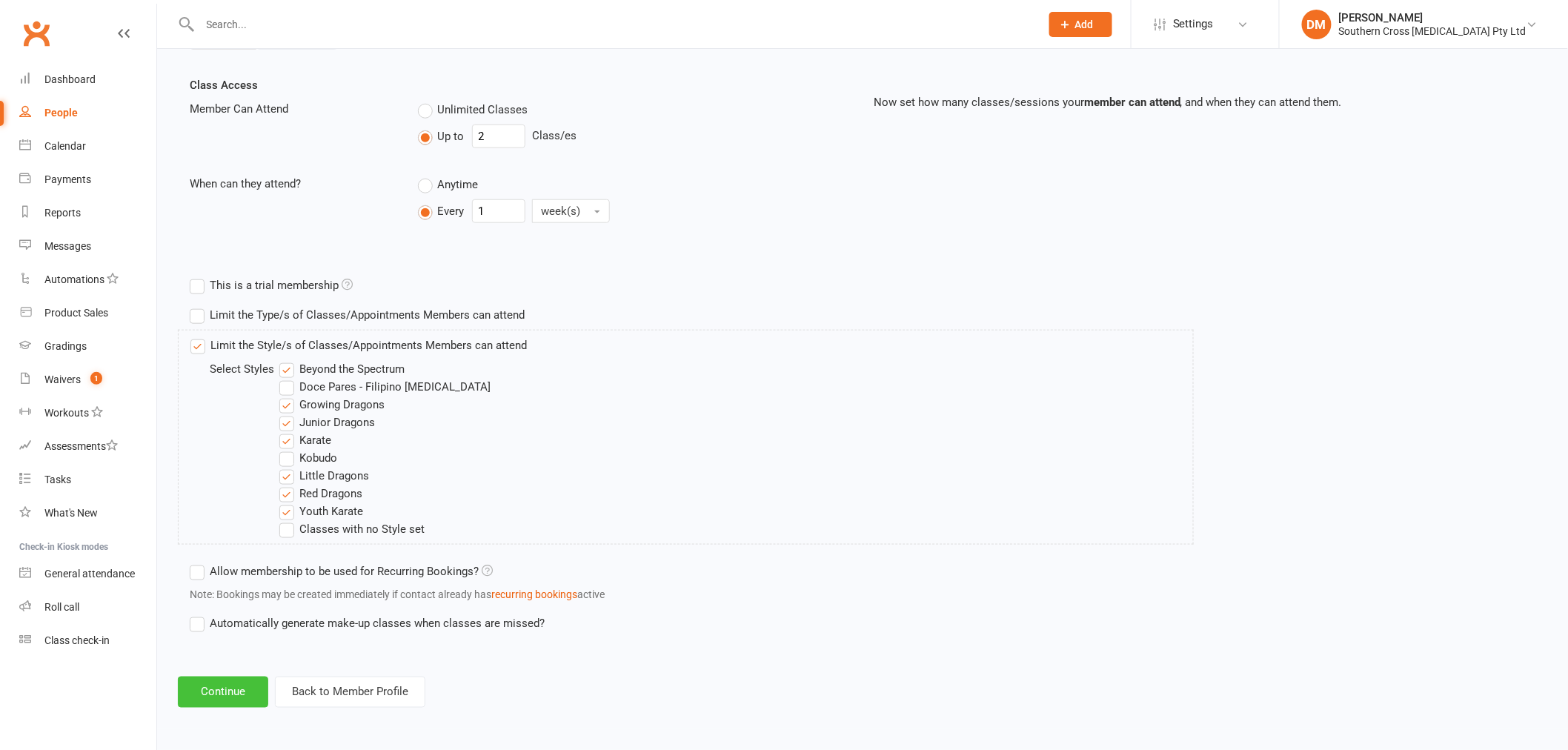 click on "Continue" at bounding box center [223, 692] 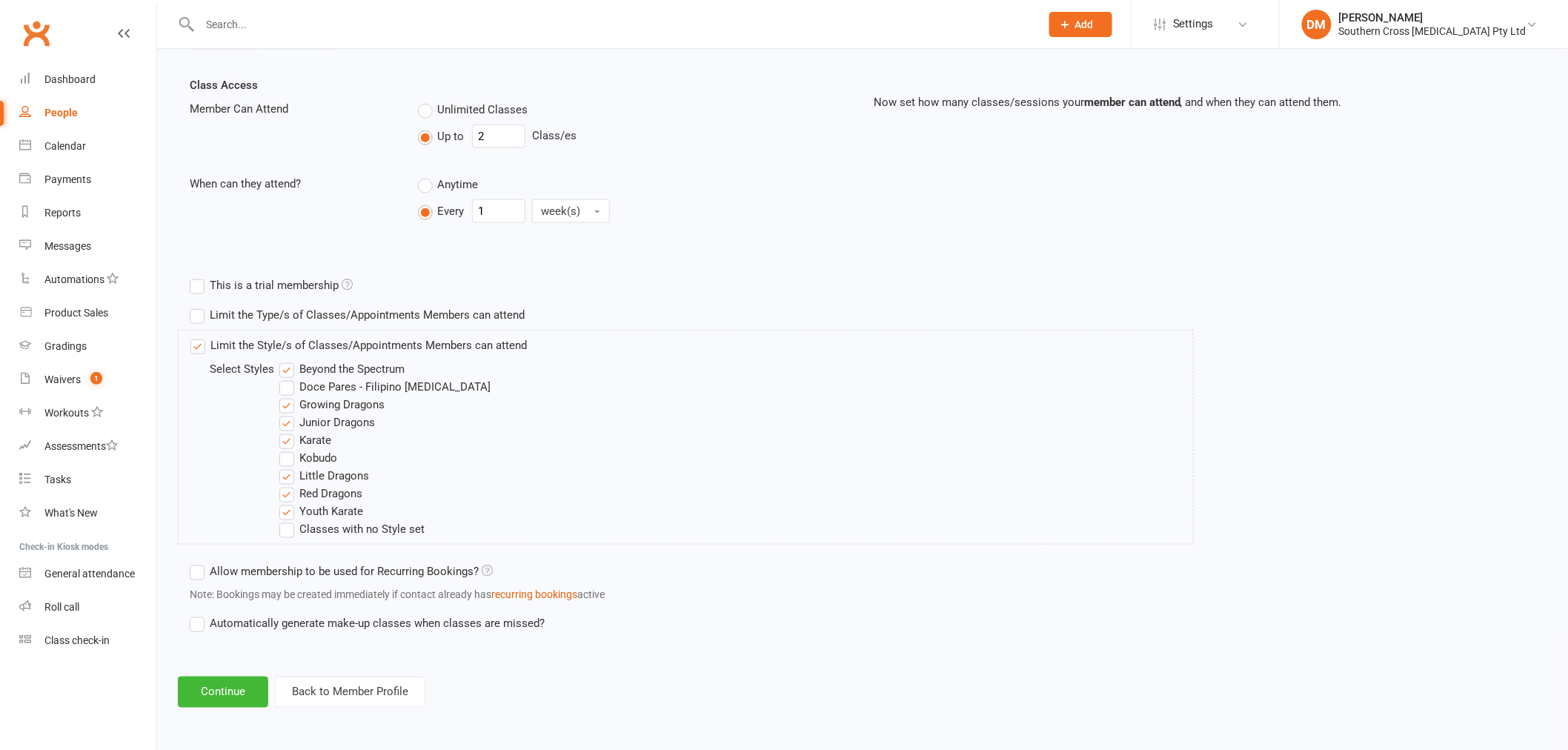 scroll, scrollTop: 0, scrollLeft: 0, axis: both 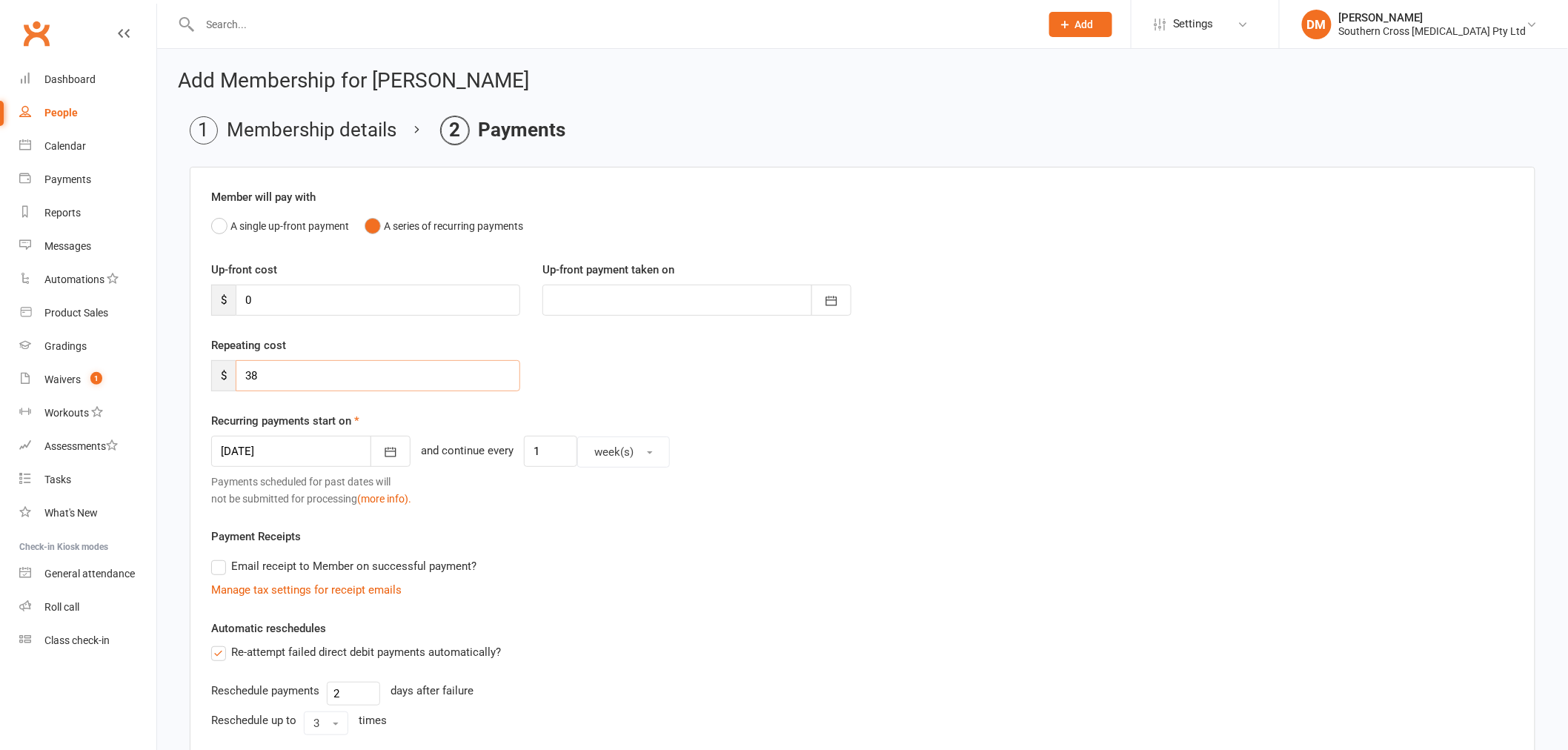 drag, startPoint x: 265, startPoint y: 376, endPoint x: 227, endPoint y: 380, distance: 38.20995 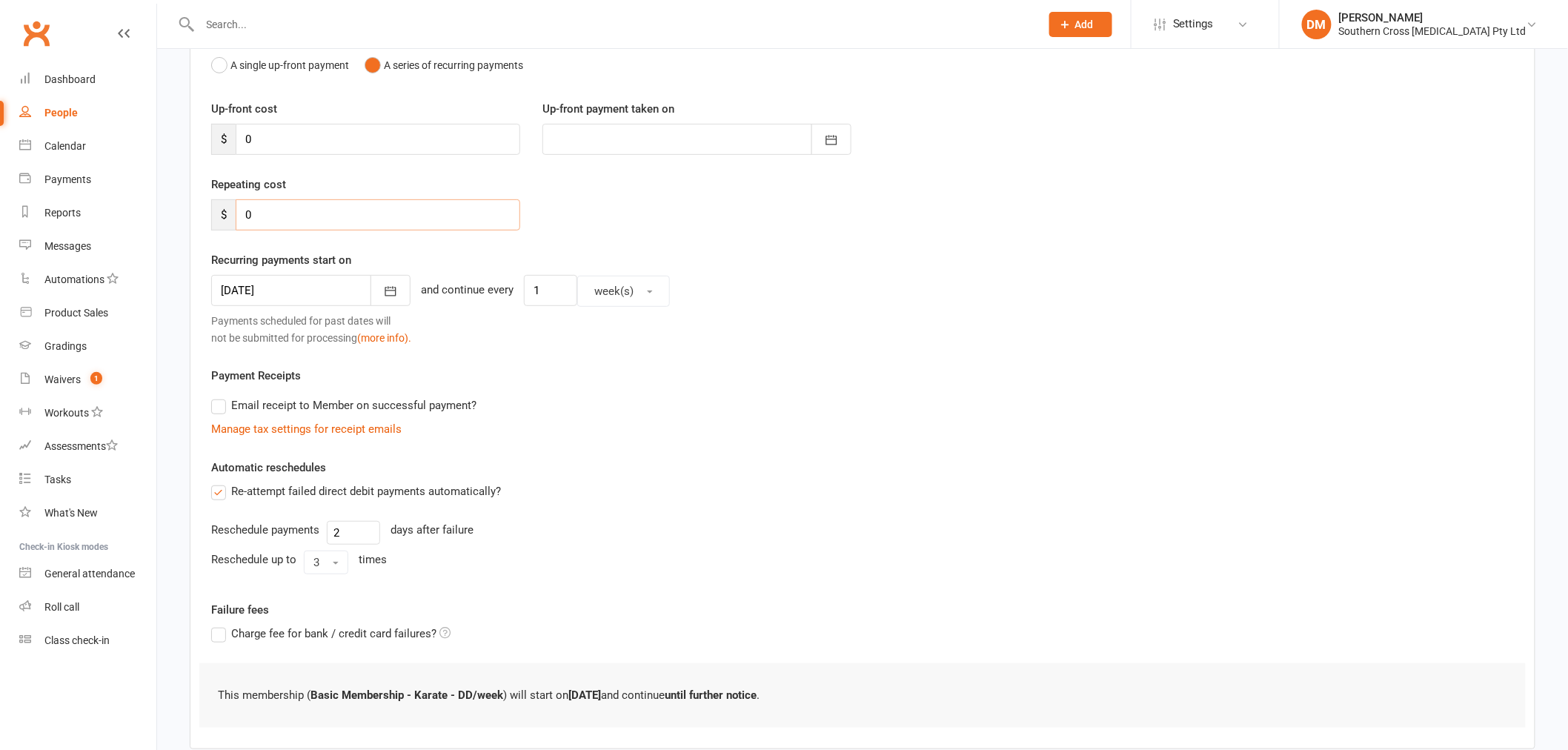 scroll, scrollTop: 248, scrollLeft: 0, axis: vertical 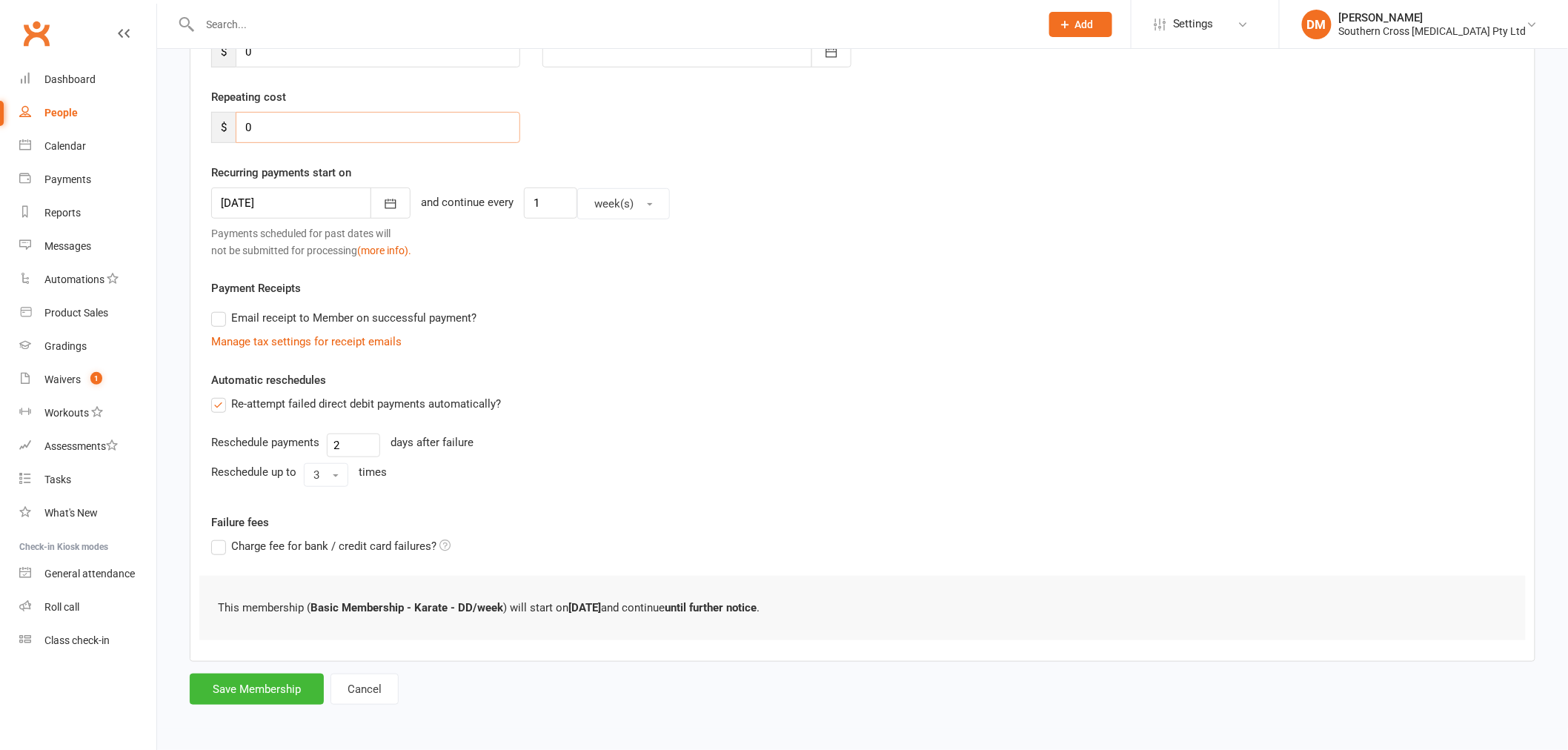 type on "0" 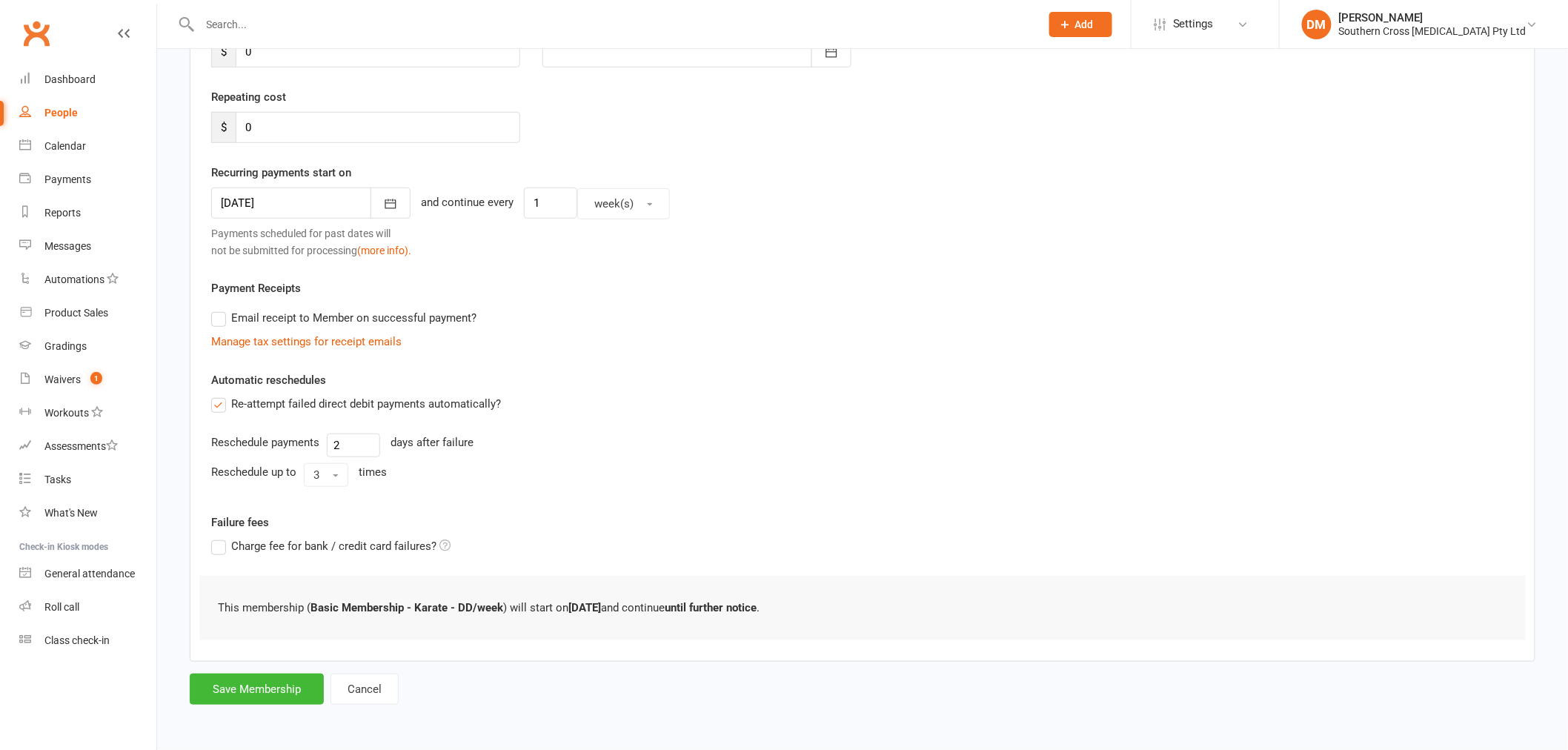 click on "Member will pay with A single up-front payment A series of recurring payments Up-front cost  $ 0 Up-front payment taken on
July 2025
Sun Mon Tue Wed Thu Fri Sat
27
29
30
01
02
03
04
05
28
06
07
08
09
10
11
12
29
13
14
15
16
17
18
19
30
20
21
22
23
24
25
26
31
27
28
29
30" at bounding box center (863, 311) 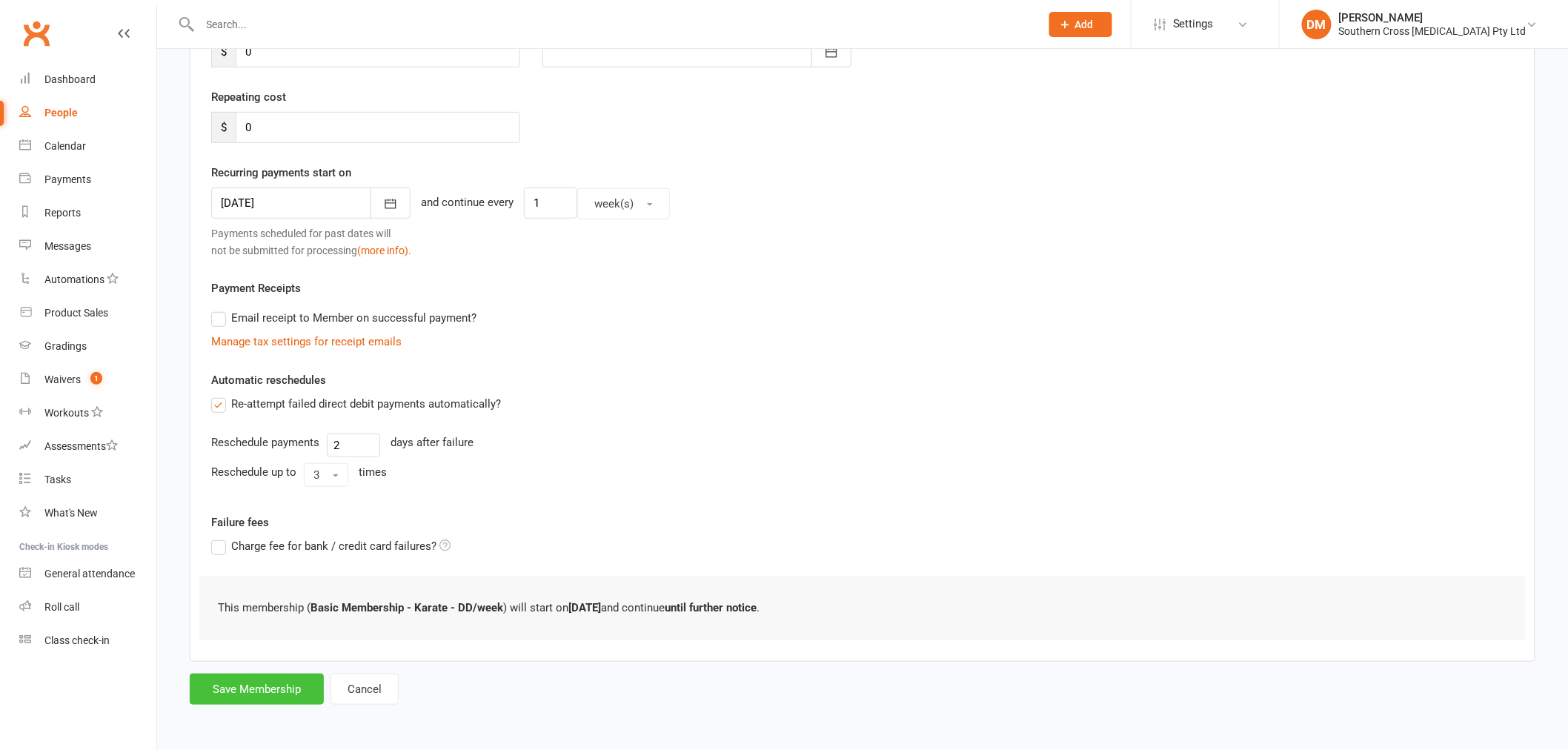 click on "Save Membership" at bounding box center [256, 689] 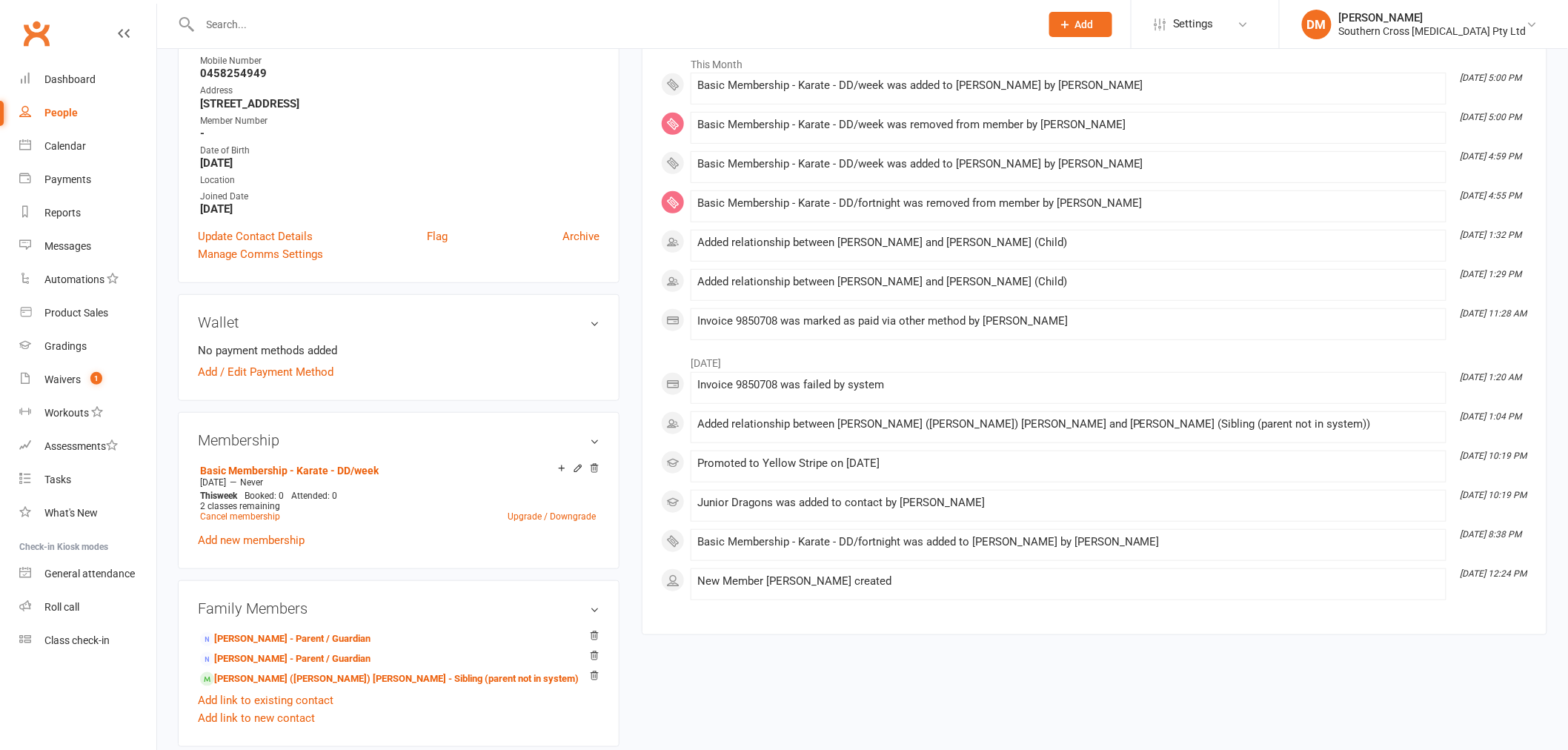 scroll, scrollTop: 329, scrollLeft: 0, axis: vertical 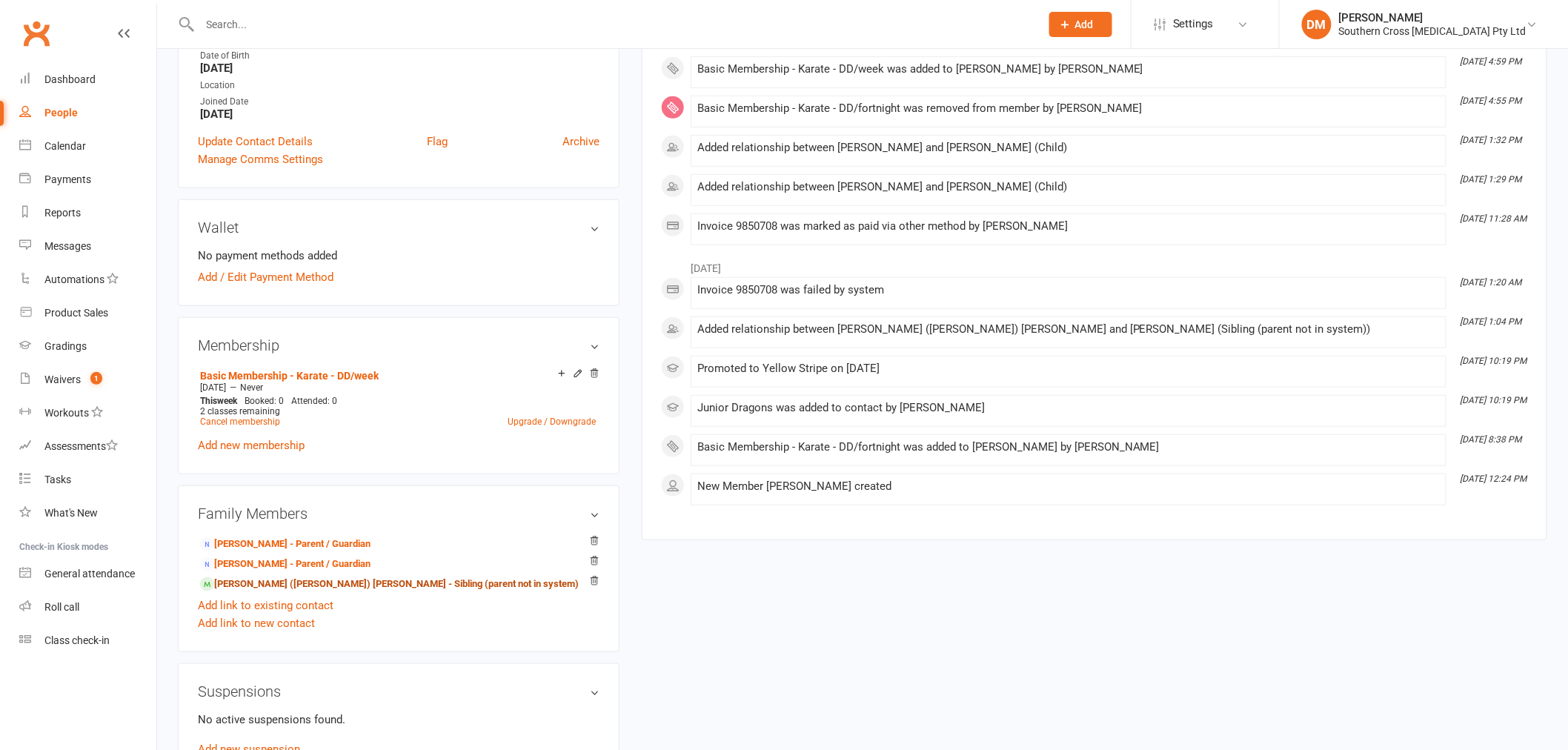 click on "Joseph (Joey) Smith - Sibling (parent not in system)" at bounding box center [389, 584] 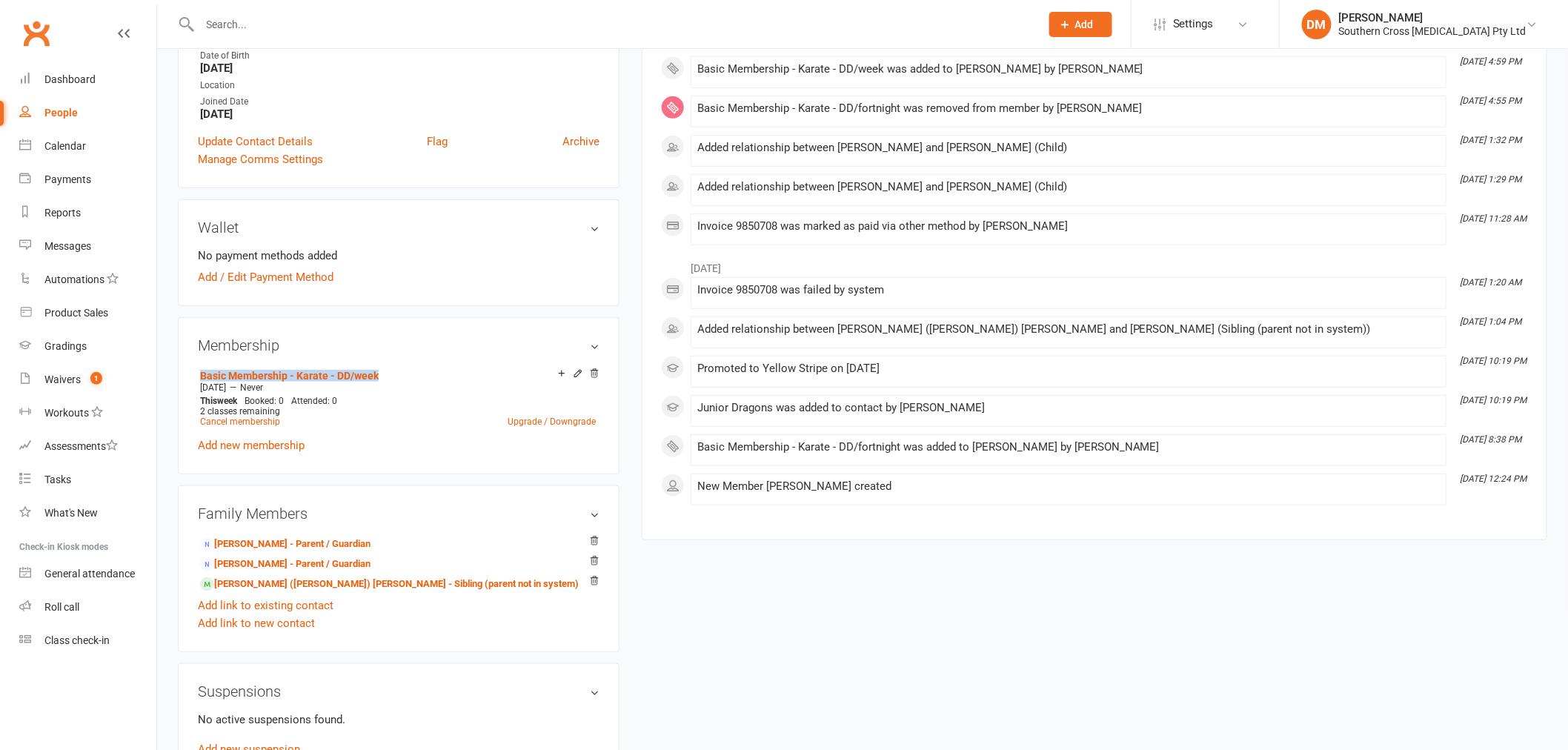 copy on "Basic Membership - Karate - DD/week" 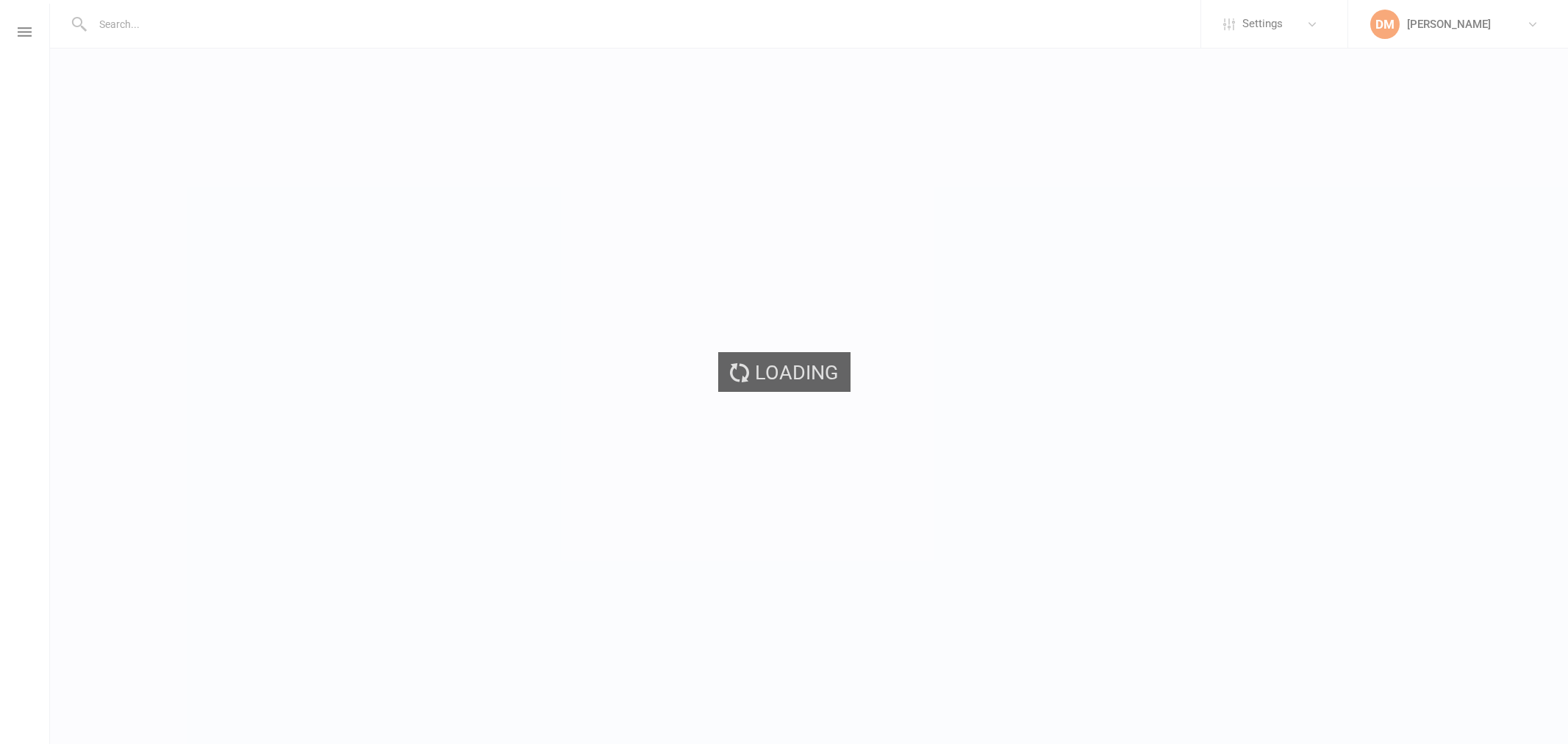 scroll, scrollTop: 0, scrollLeft: 0, axis: both 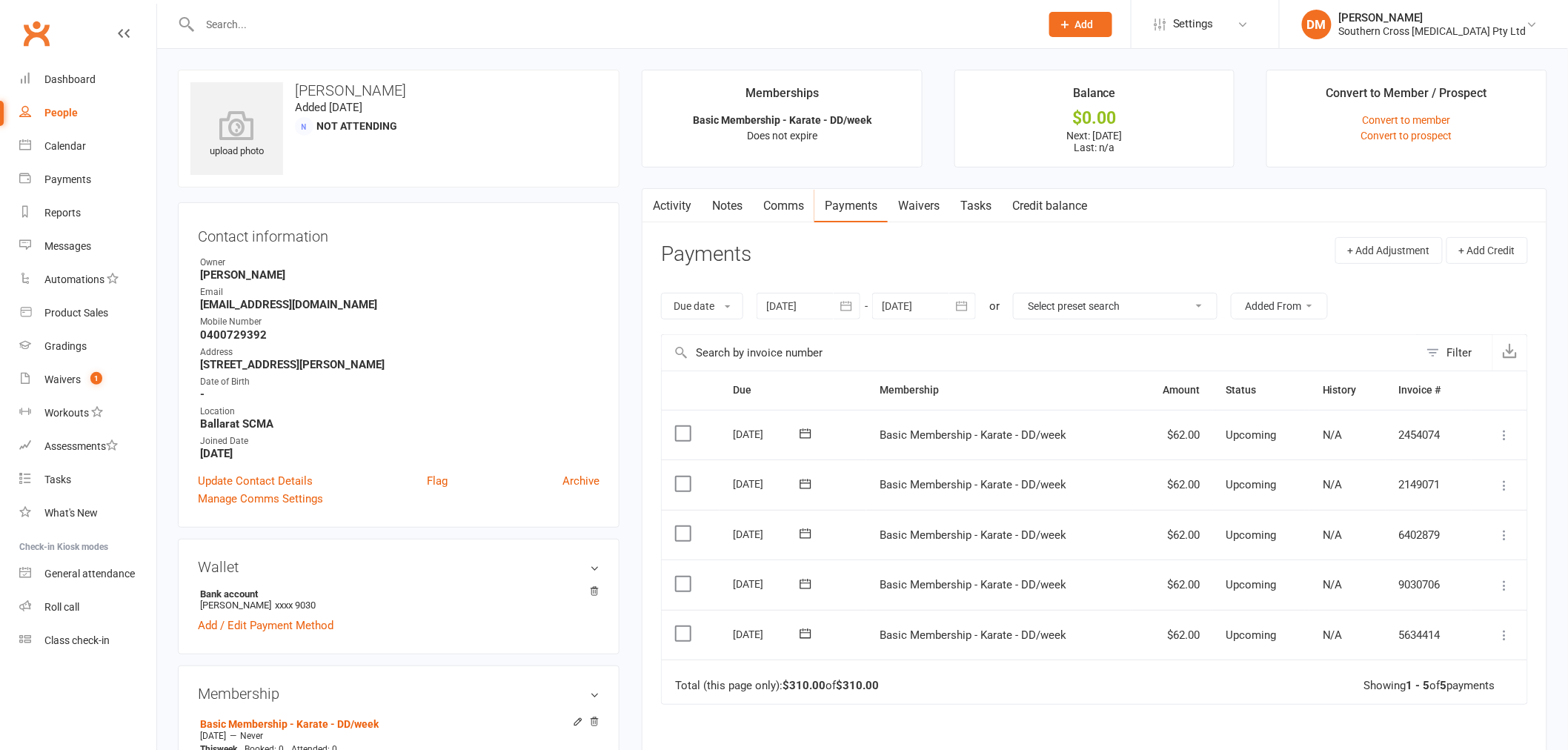 click on "Memberships Basic Membership - Karate - DD/week Does not expire Balance $0.00 Next: [DATE] Last: n/a Convert to Member / Prospect Convert to member Convert to prospect
Activity Notes Comms Payments Waivers Tasks Credit balance
Payments + Add Adjustment + Add Credit Due date  Due date Date paid Date failed Date settled [DATE]
[DATE]
Sun Mon Tue Wed Thu Fri Sat
23
01
02
03
04
05
06
07
24
08
09
10
11
12
13
14
25
15
16
17
18
19
20
21
26
22" at bounding box center (1094, 502) 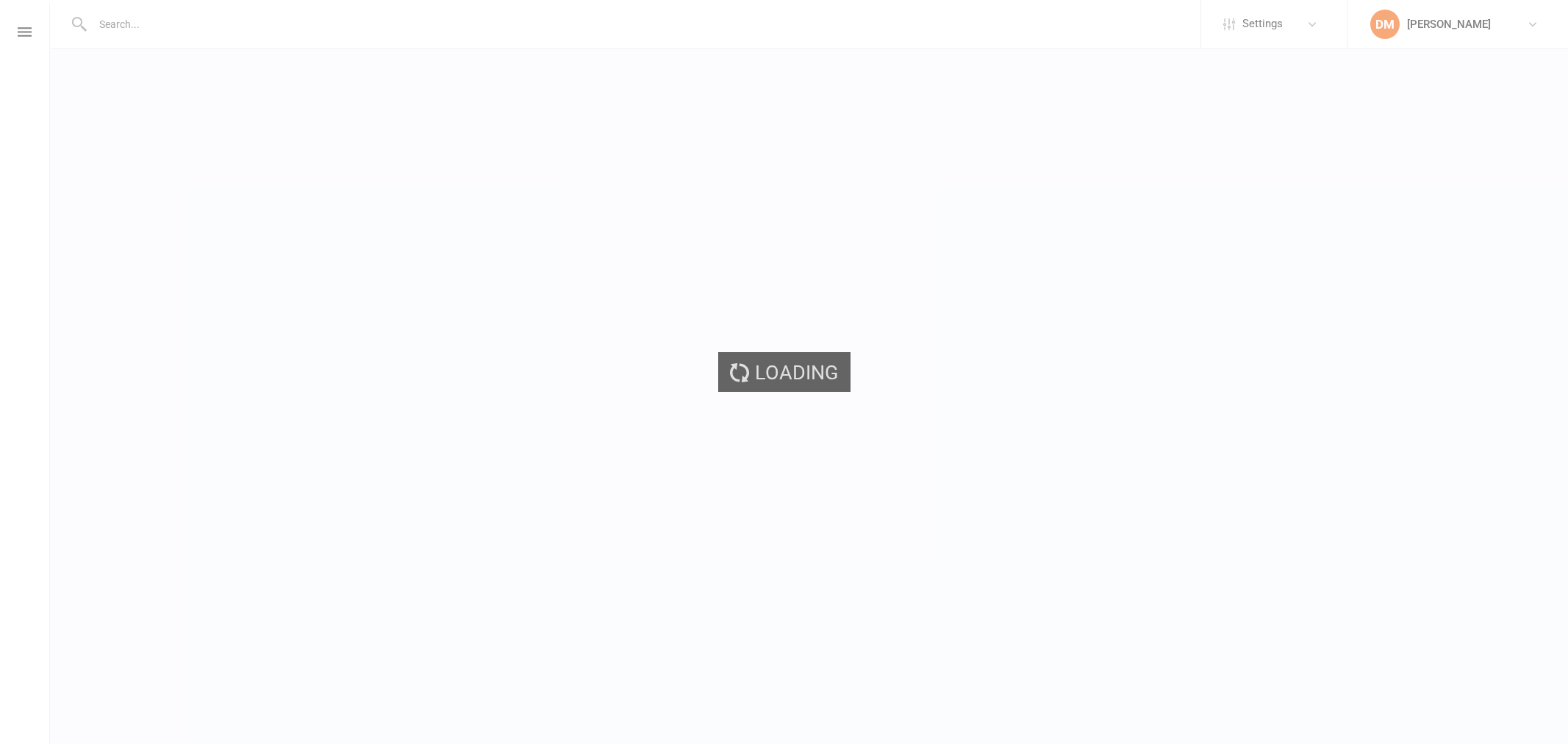 scroll, scrollTop: 0, scrollLeft: 0, axis: both 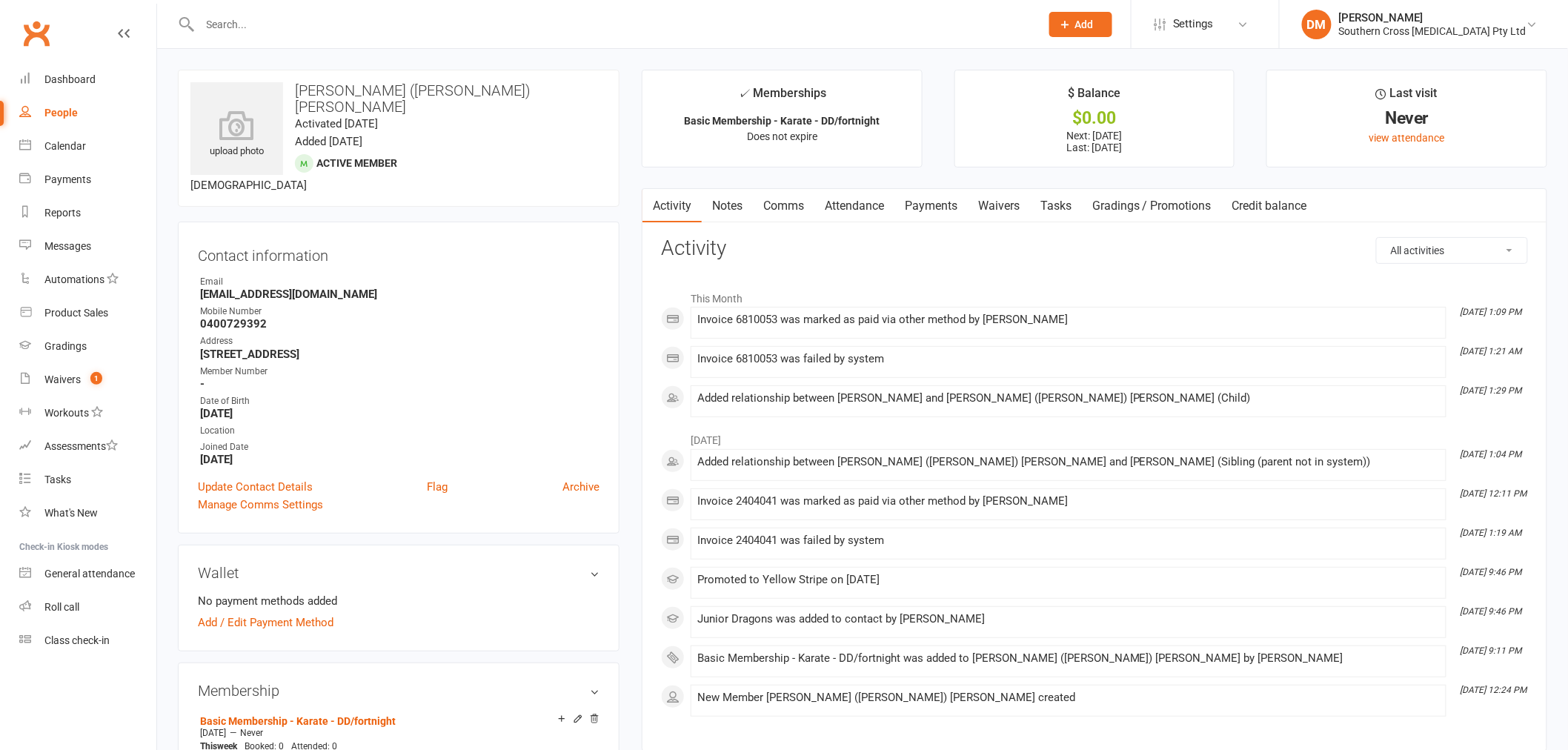 click on "Payments" at bounding box center (931, 206) 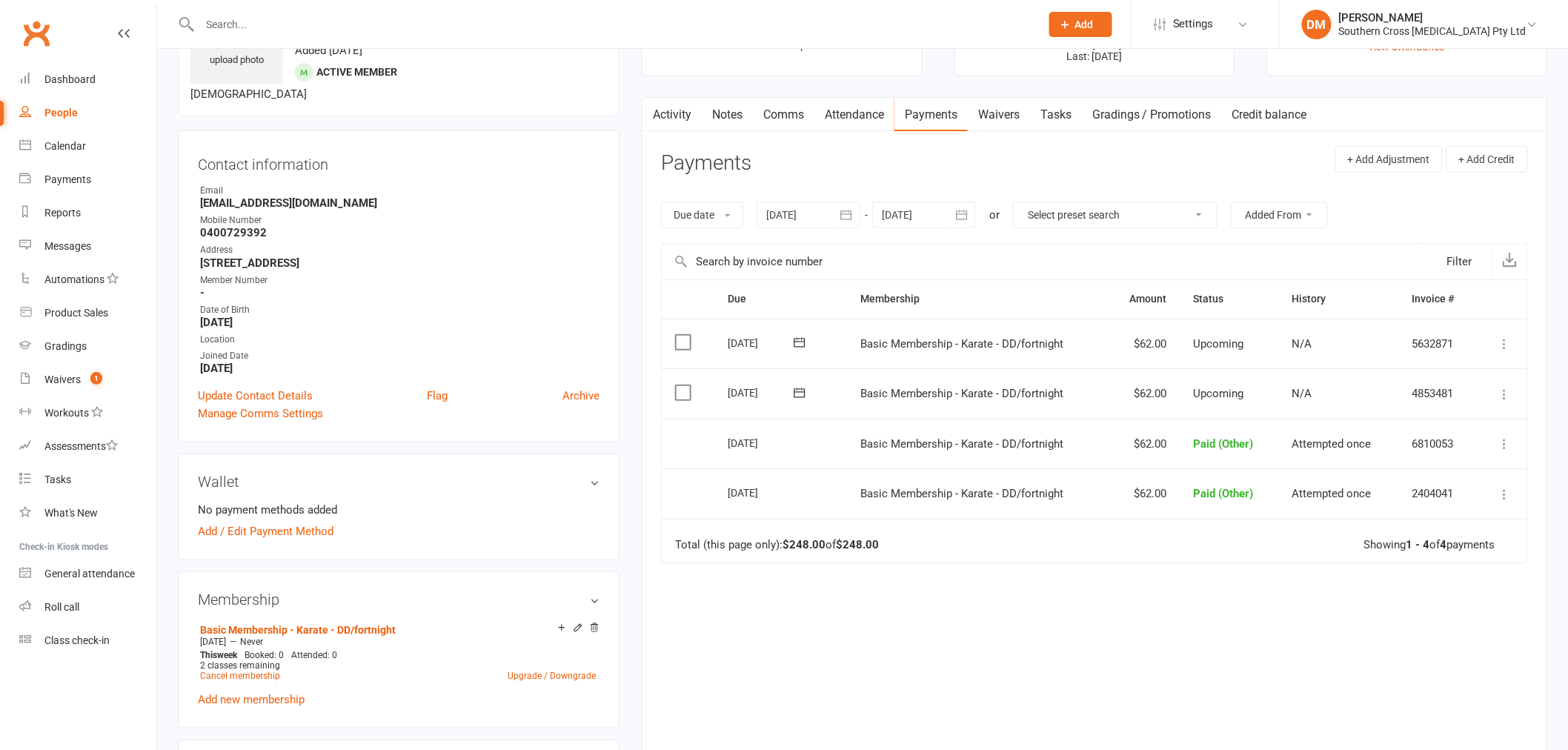 scroll, scrollTop: 247, scrollLeft: 0, axis: vertical 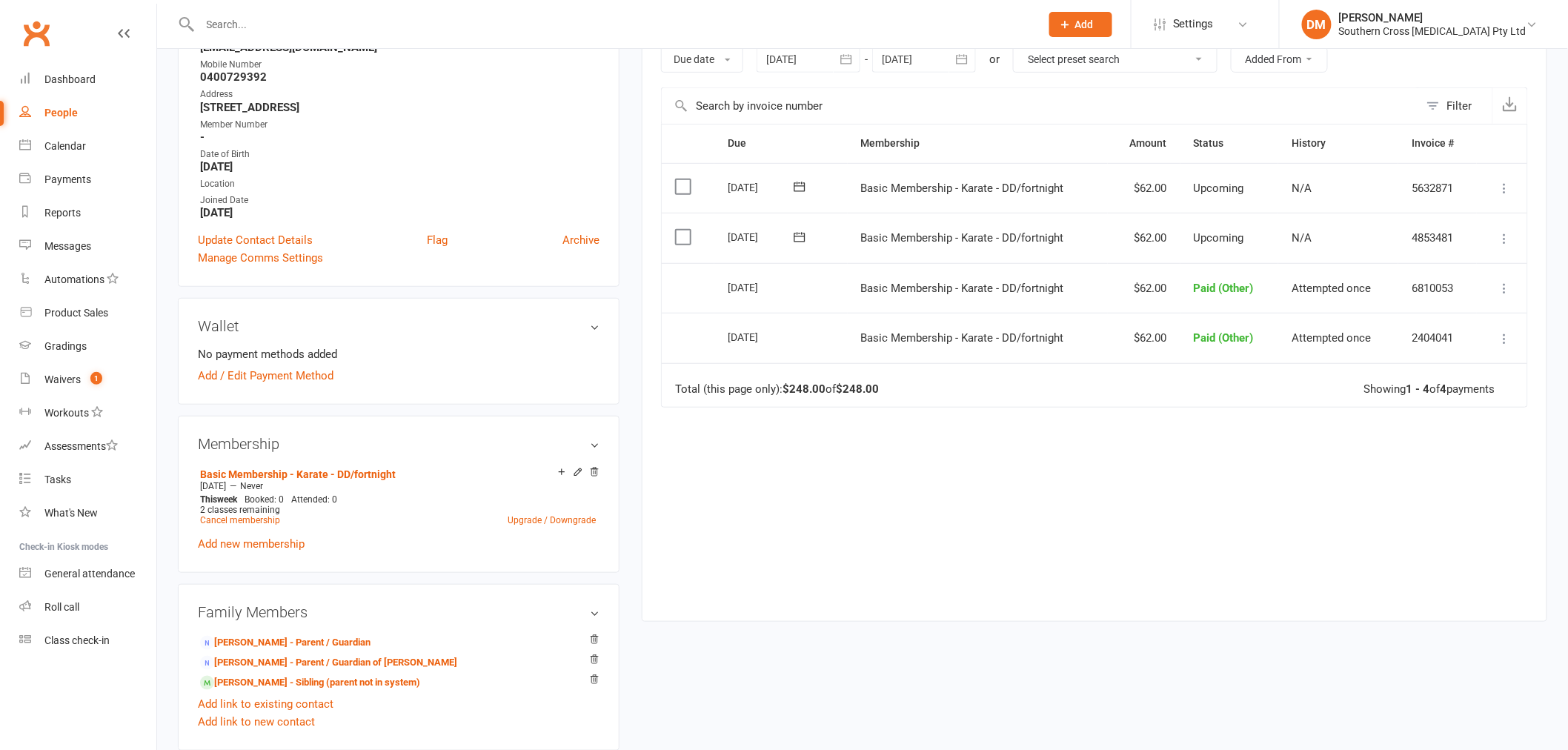 click 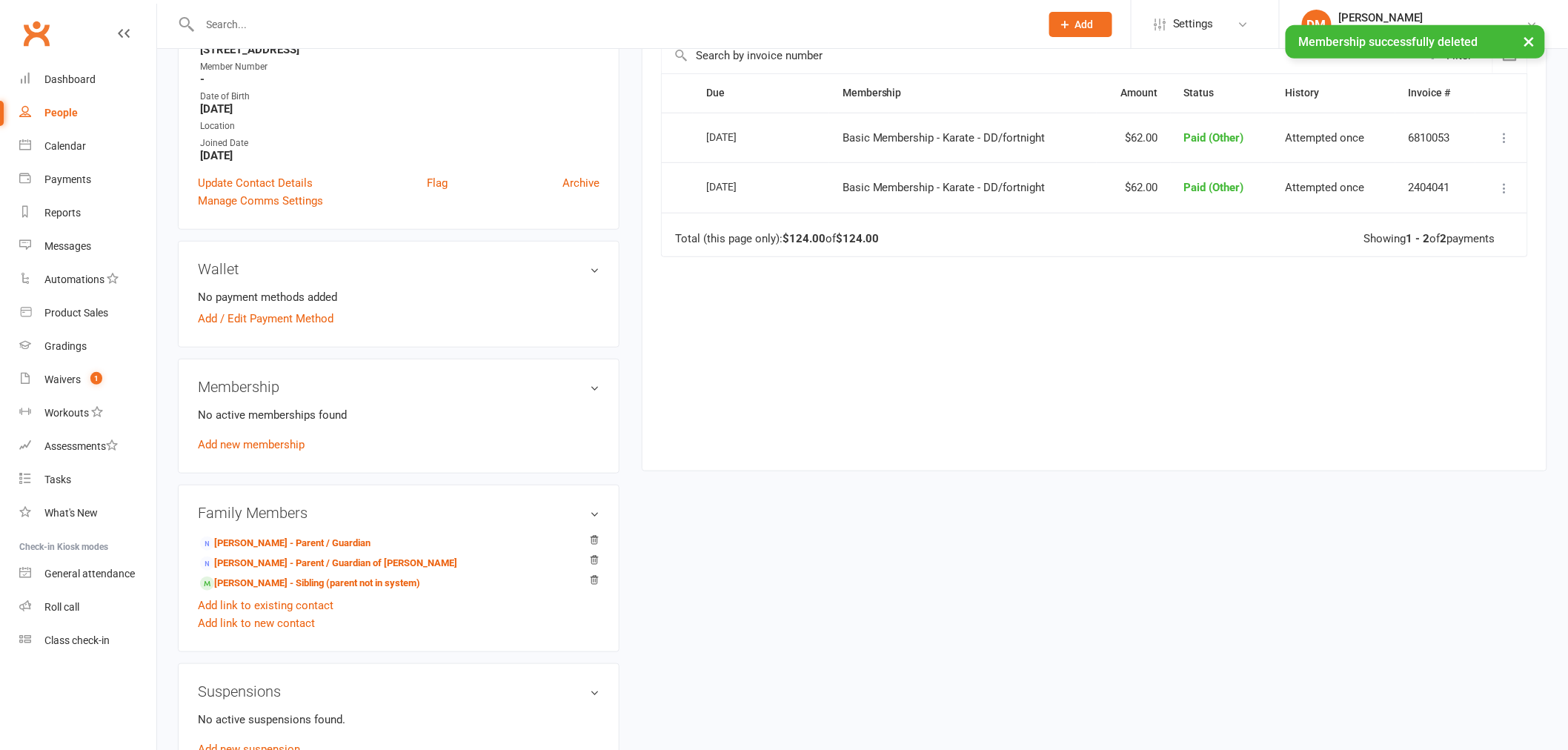 scroll, scrollTop: 326, scrollLeft: 0, axis: vertical 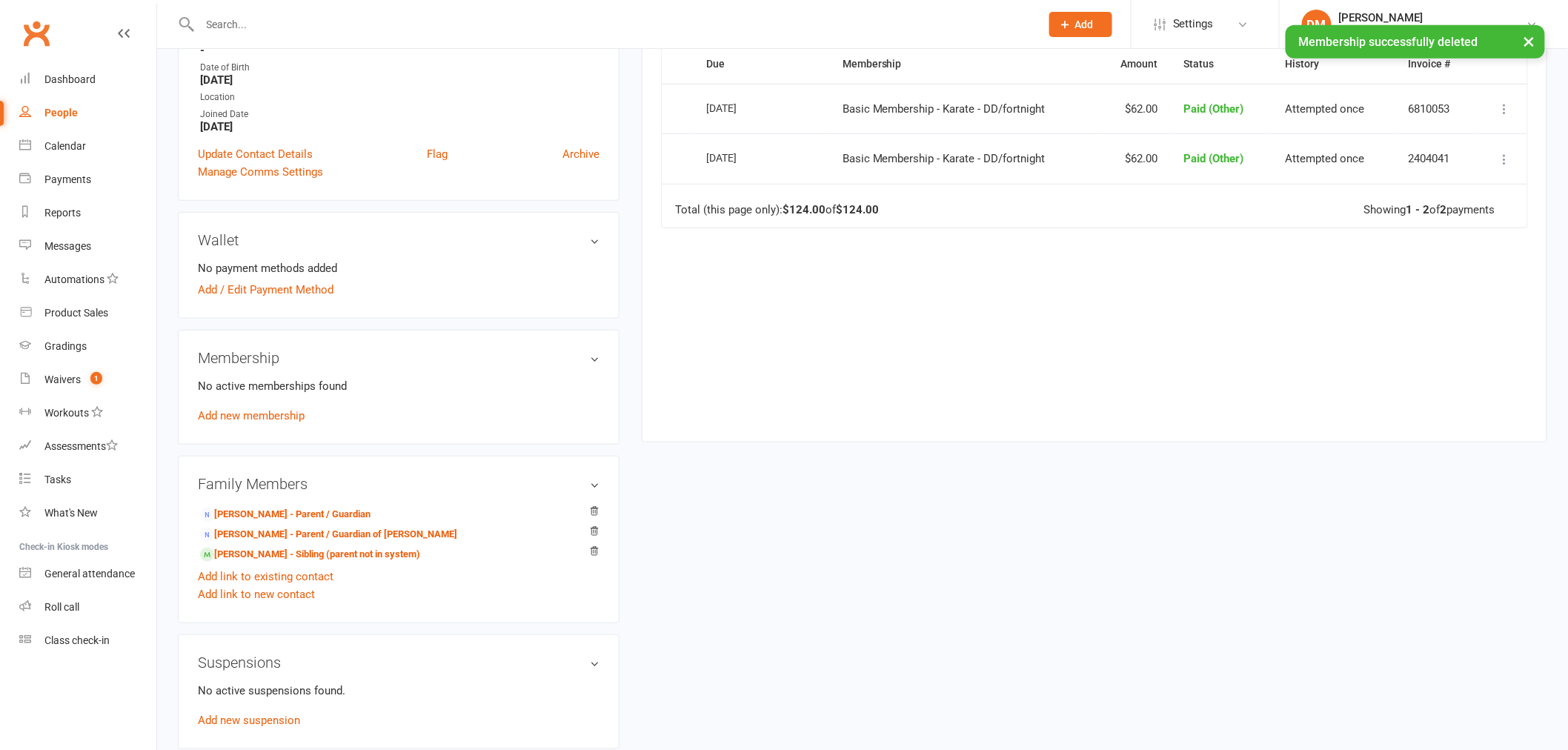 click on "Add new membership" at bounding box center [251, 416] 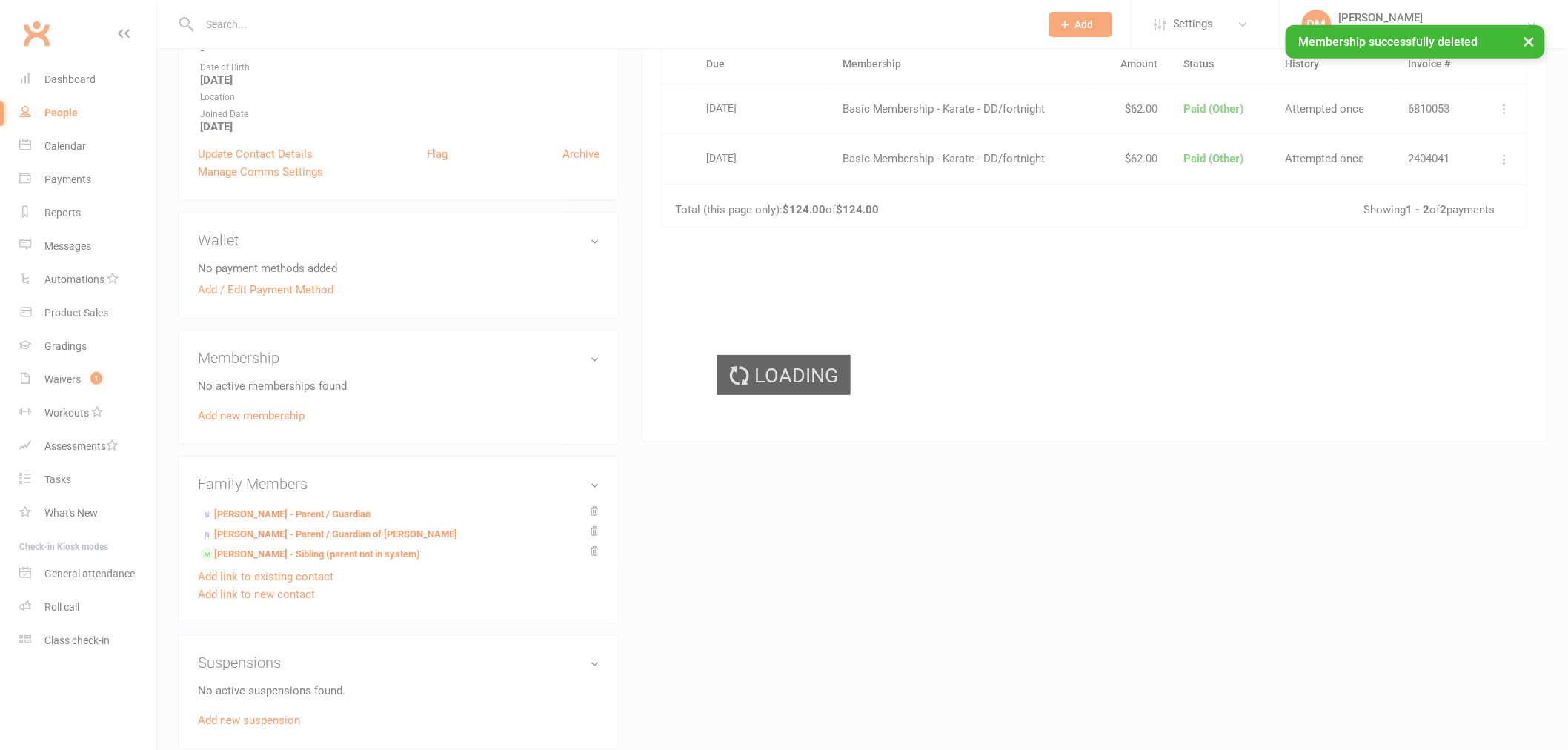 scroll, scrollTop: 0, scrollLeft: 0, axis: both 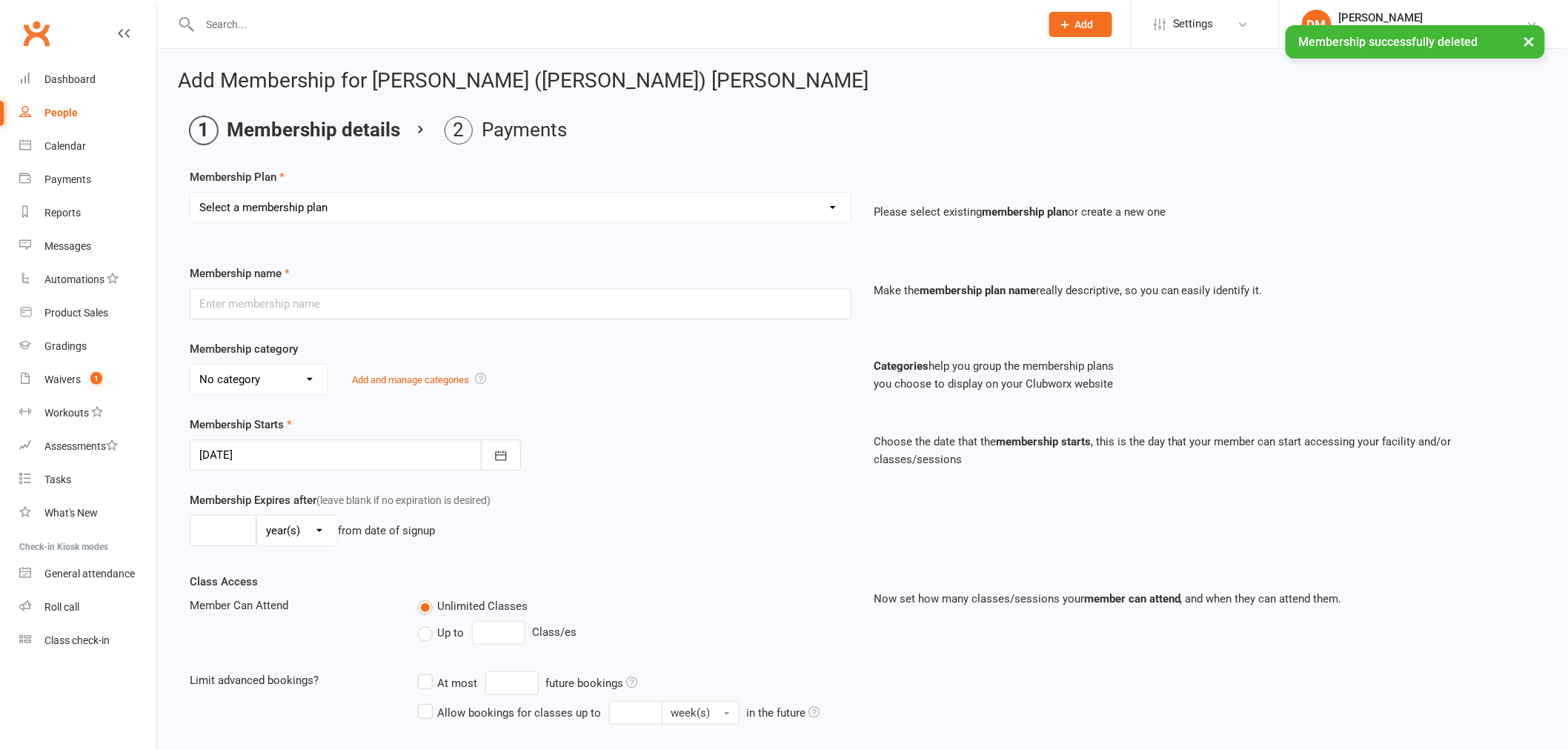 drag, startPoint x: 462, startPoint y: 202, endPoint x: 462, endPoint y: 219, distance: 17 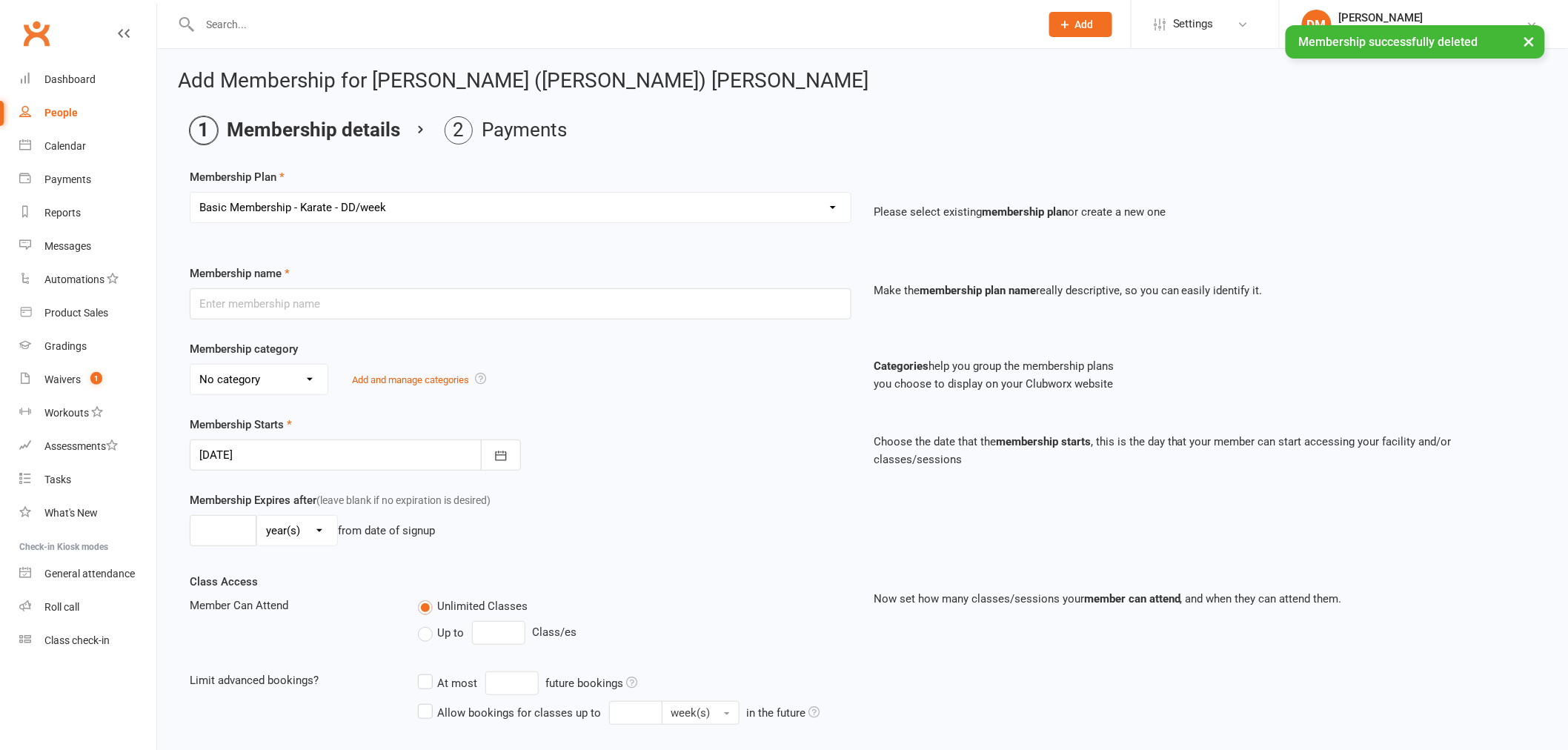 click on "Select a membership plan Create new Membership Plan Basic Membership - Karate - DD/week Basic Membership - Karate - DD/fortnight Basic Membership - Karate - DD/month Premium Membership - Karate -  DD/week Premium Membership - Weapons -  DD/week Premium Membership - Karate - DD/fortnight Premium Membership - Weapons - DD/fortnight Premium Membership - Karate - DD/month Premium Membership - Weapons - DD/month Ultimate Membership DD/week Ultimate Membership DD/fortnight Ultimate Membership DD/month Trial Membership Ryukyu Kobudo Hozonkai Australia - Annual membership Basic Membership - Karate - Term fee 6 Month Membership Annual Membership - Karate Casual Membership NDIS Membership - Annual NDIS - Term Lifetime GC Licence Monthly Invoice - Karate Basic - Family of 2 - DD/Monthly Basic - Family of 2 - DD/Weekly 10 Class Card Basic - Family of 2 - DD/Fortnightly" at bounding box center [520, 208] 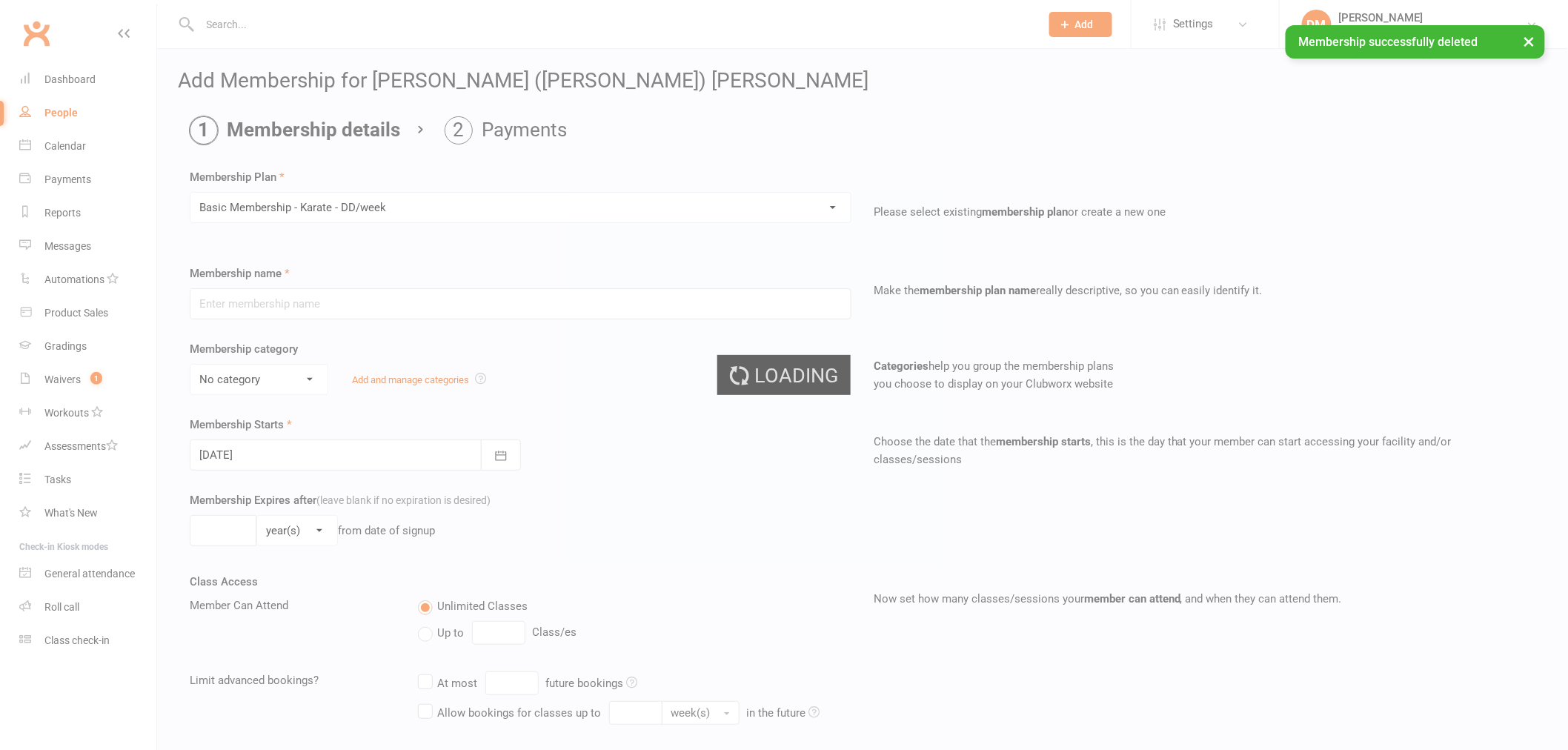 type on "Basic Membership - Karate - DD/week" 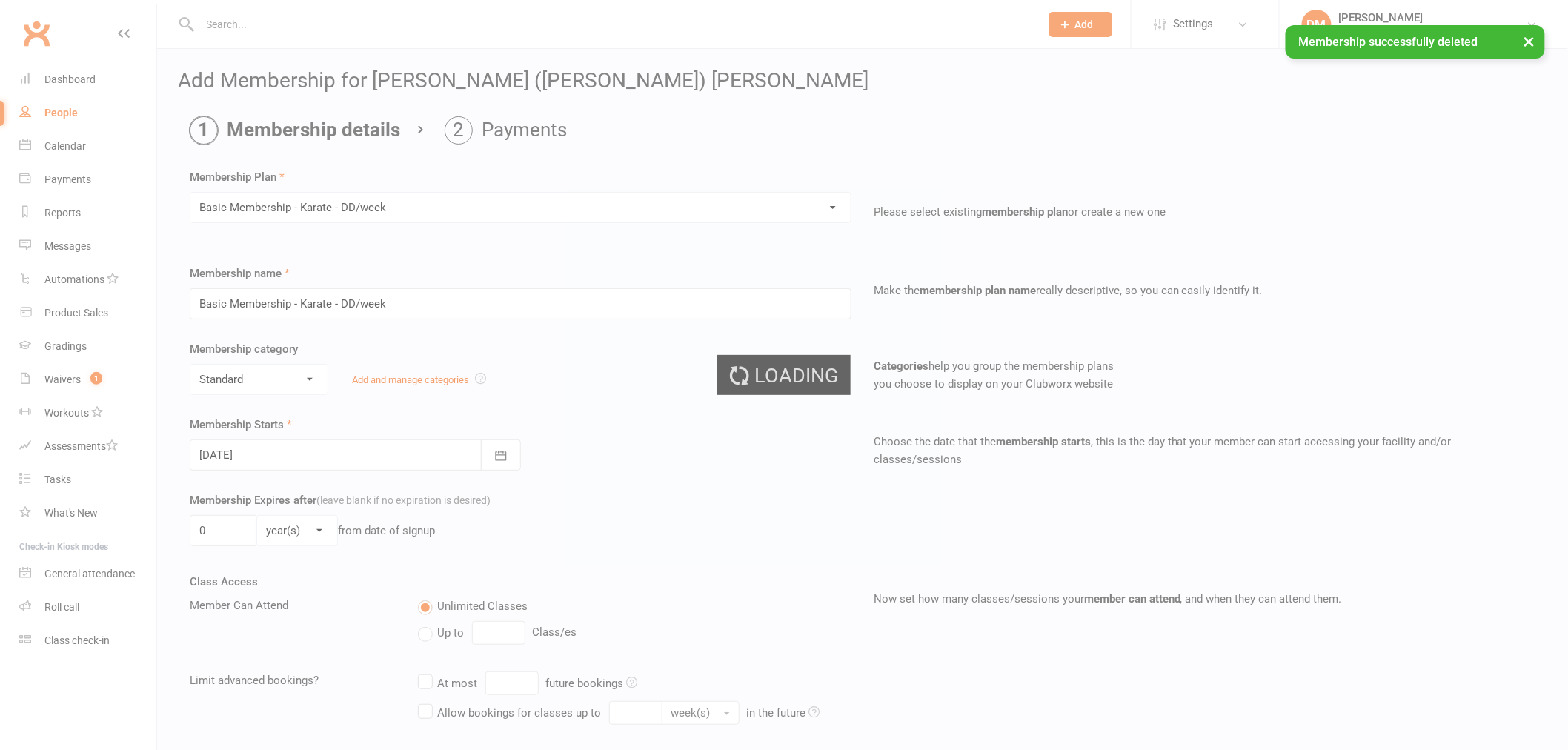 type on "2" 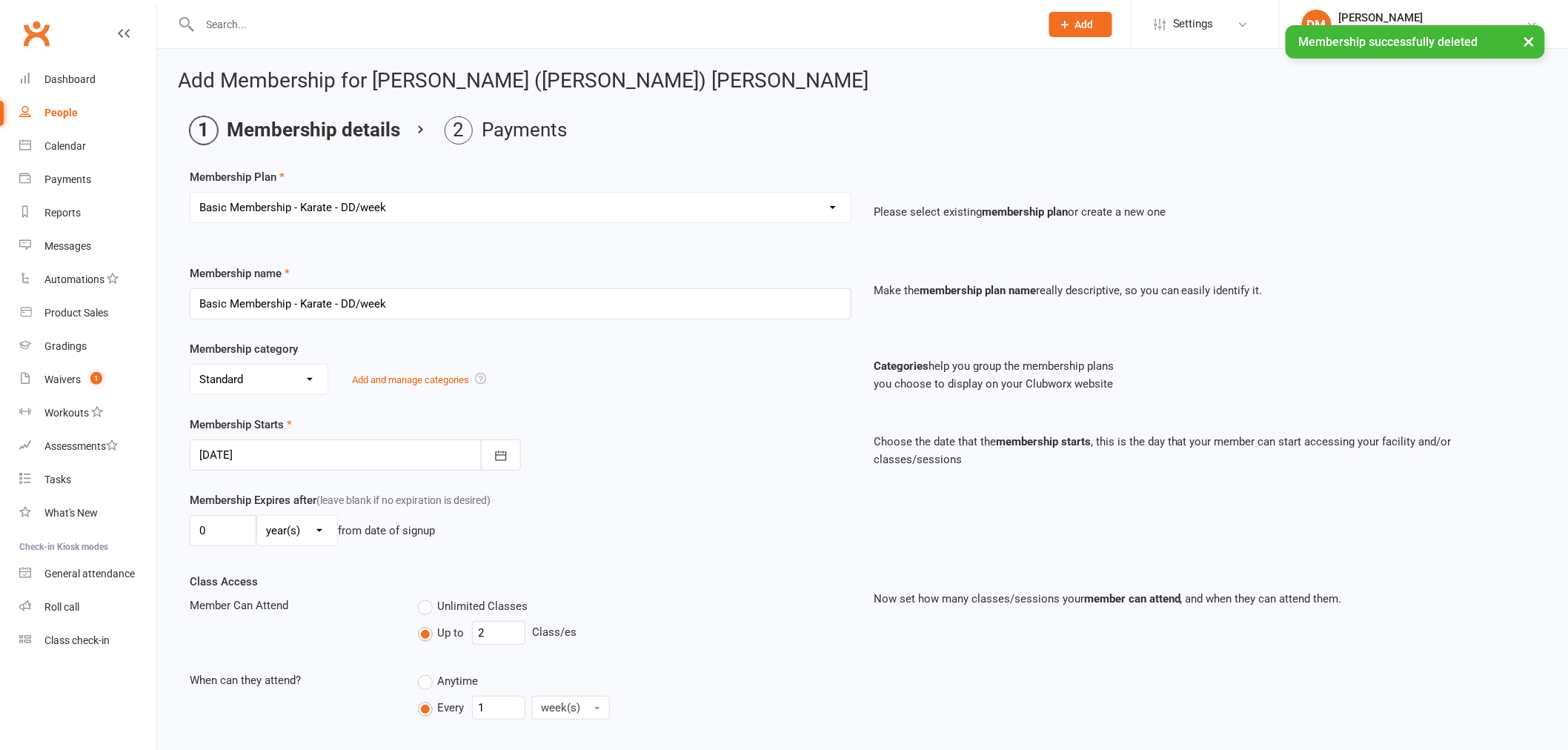 scroll, scrollTop: 82, scrollLeft: 0, axis: vertical 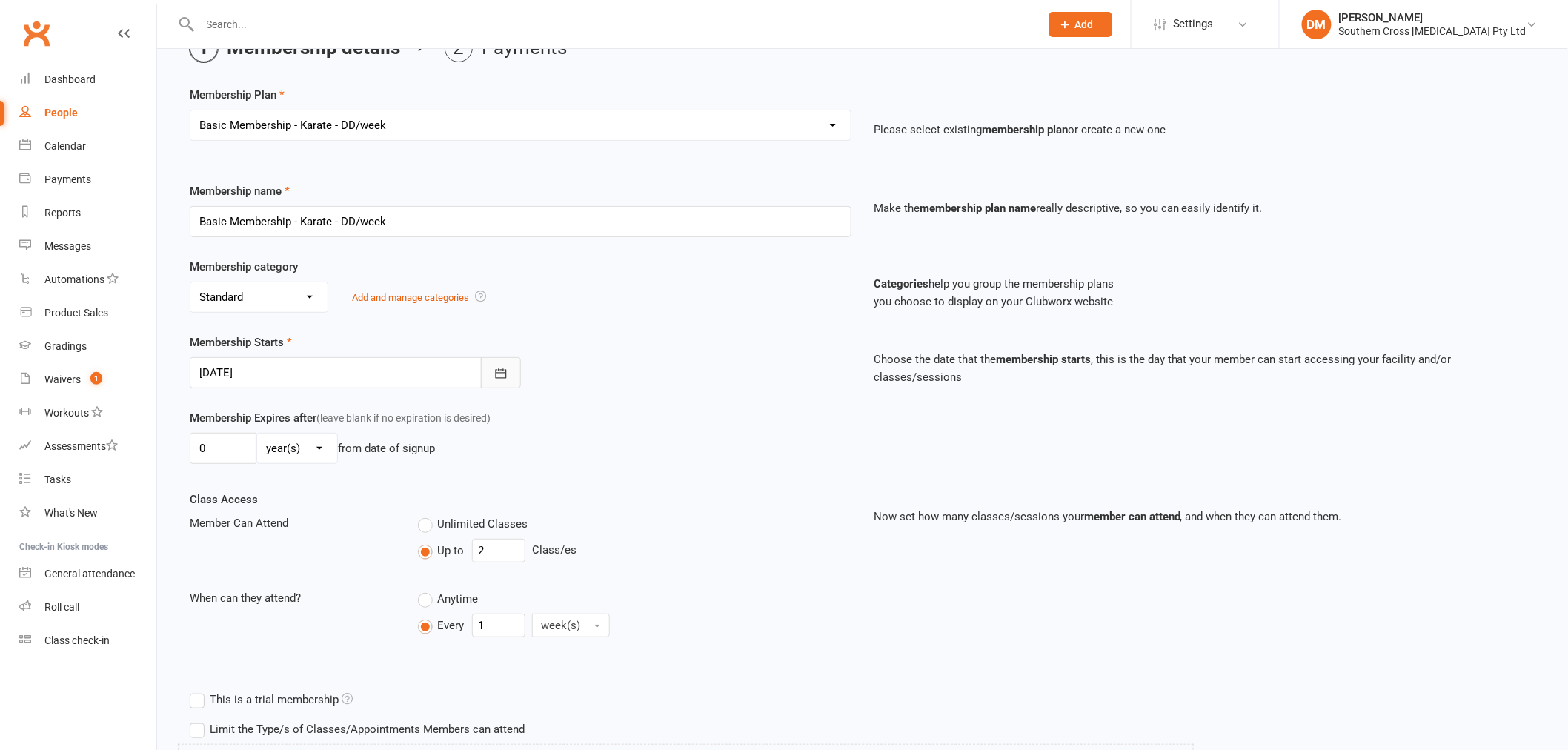 click 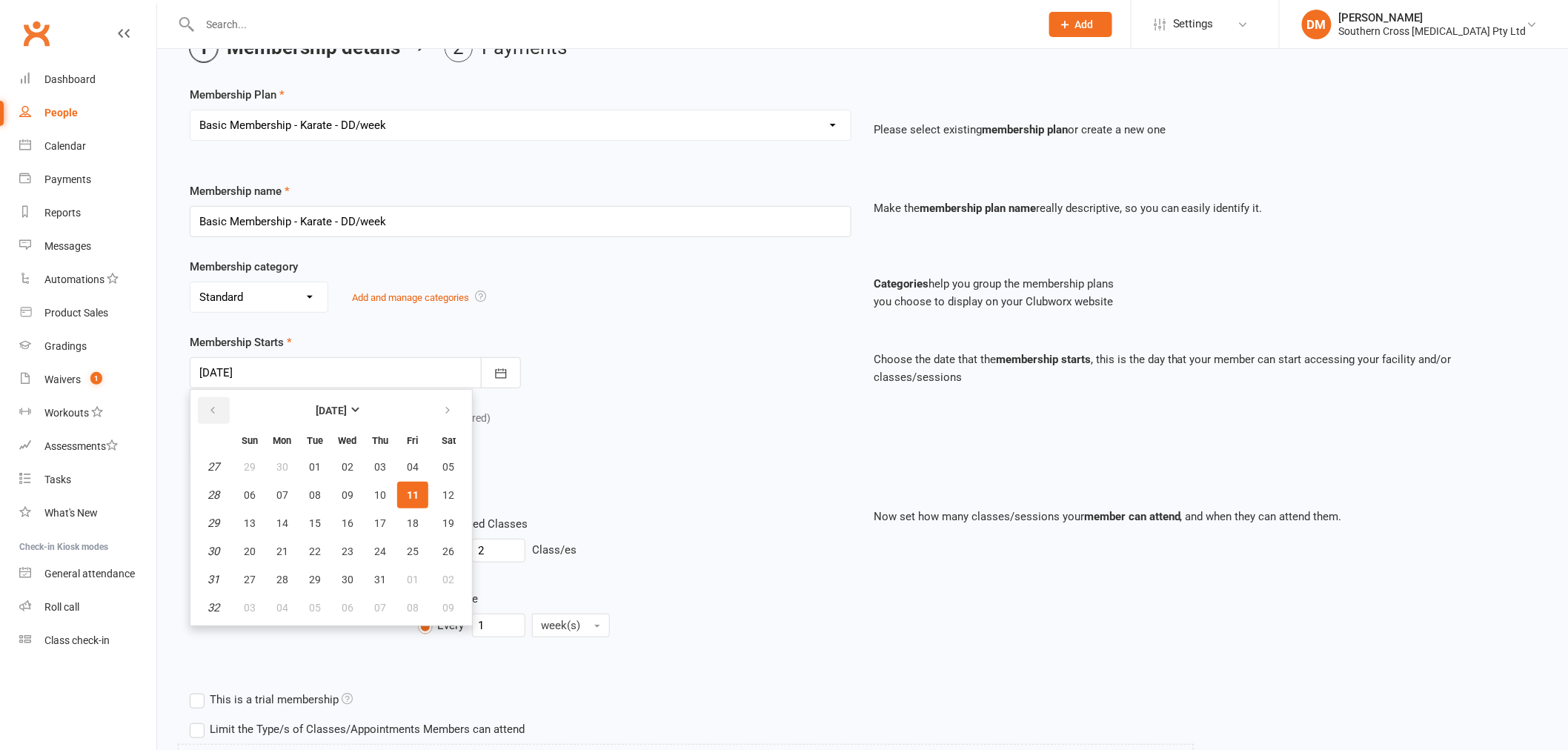 click at bounding box center [213, 411] 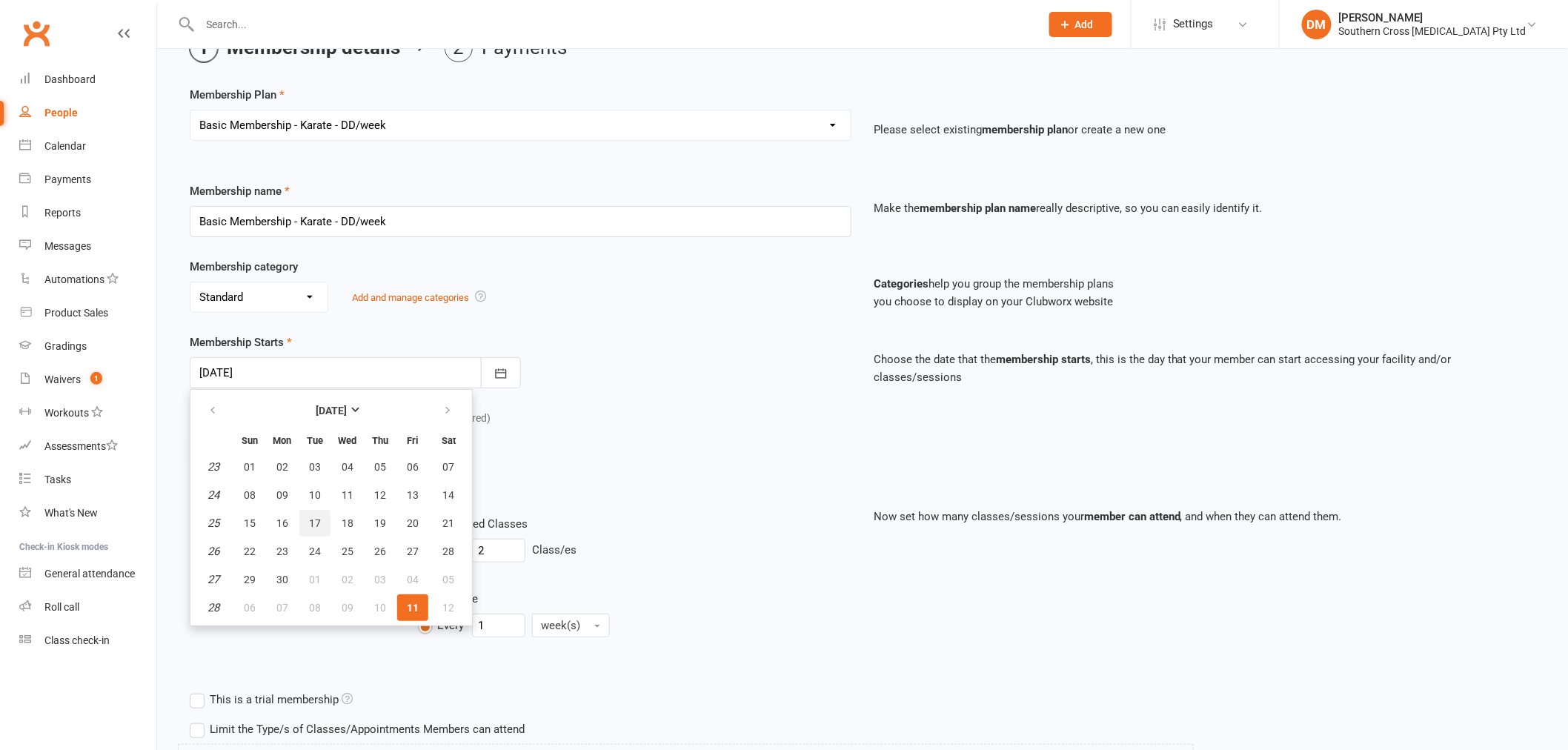 click on "17" at bounding box center (315, 523) 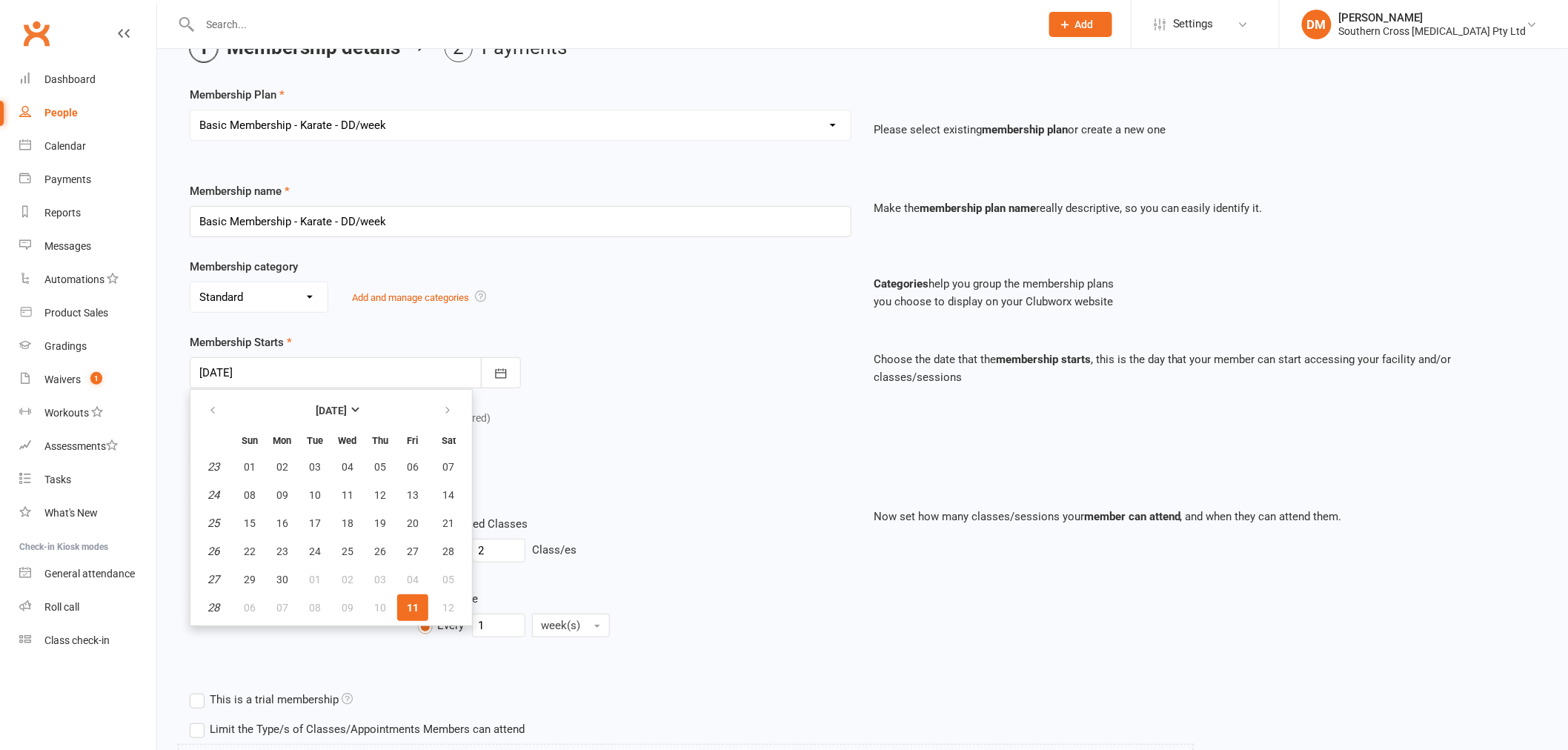 type on "17 Jun 2025" 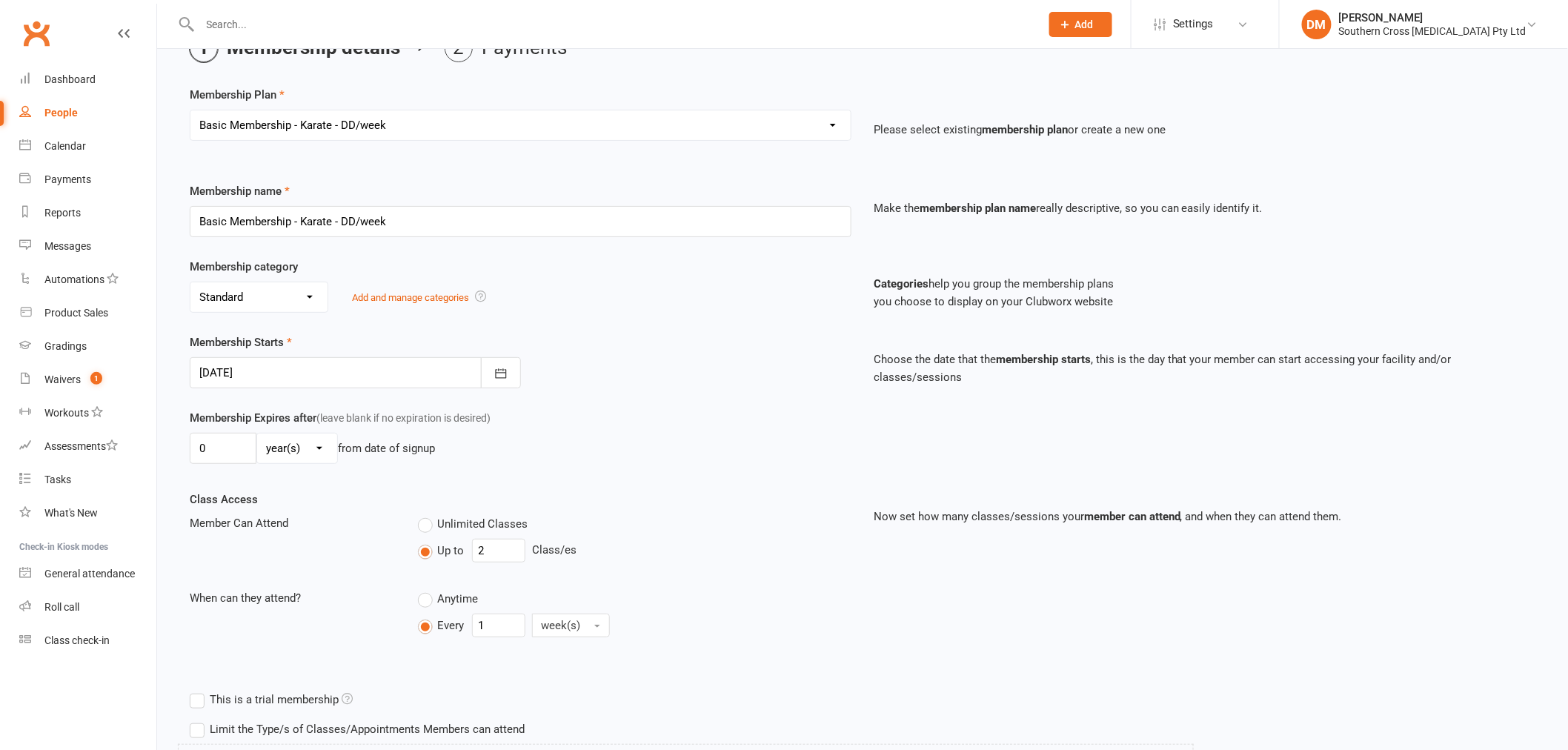 scroll, scrollTop: 494, scrollLeft: 0, axis: vertical 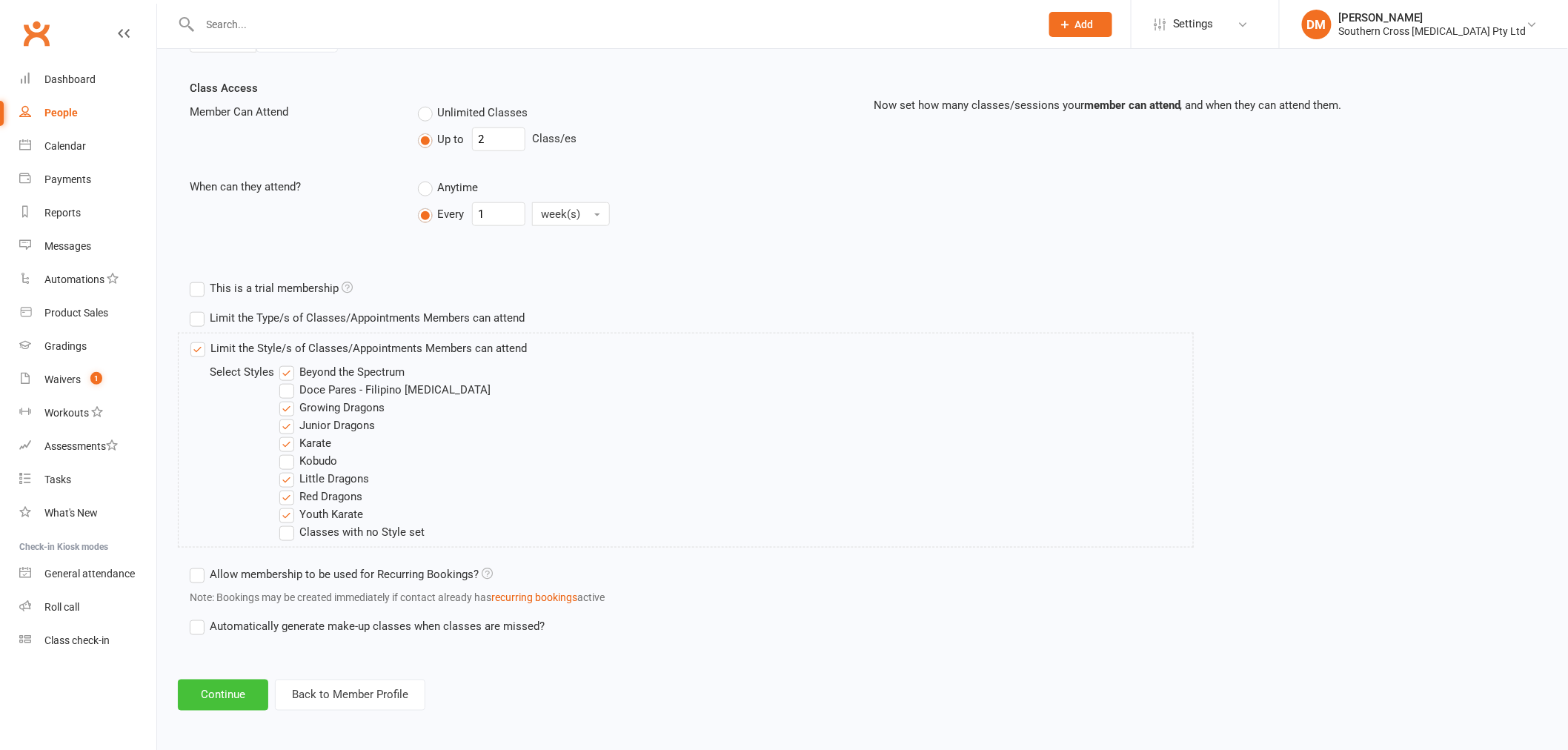 click on "Continue" at bounding box center [223, 695] 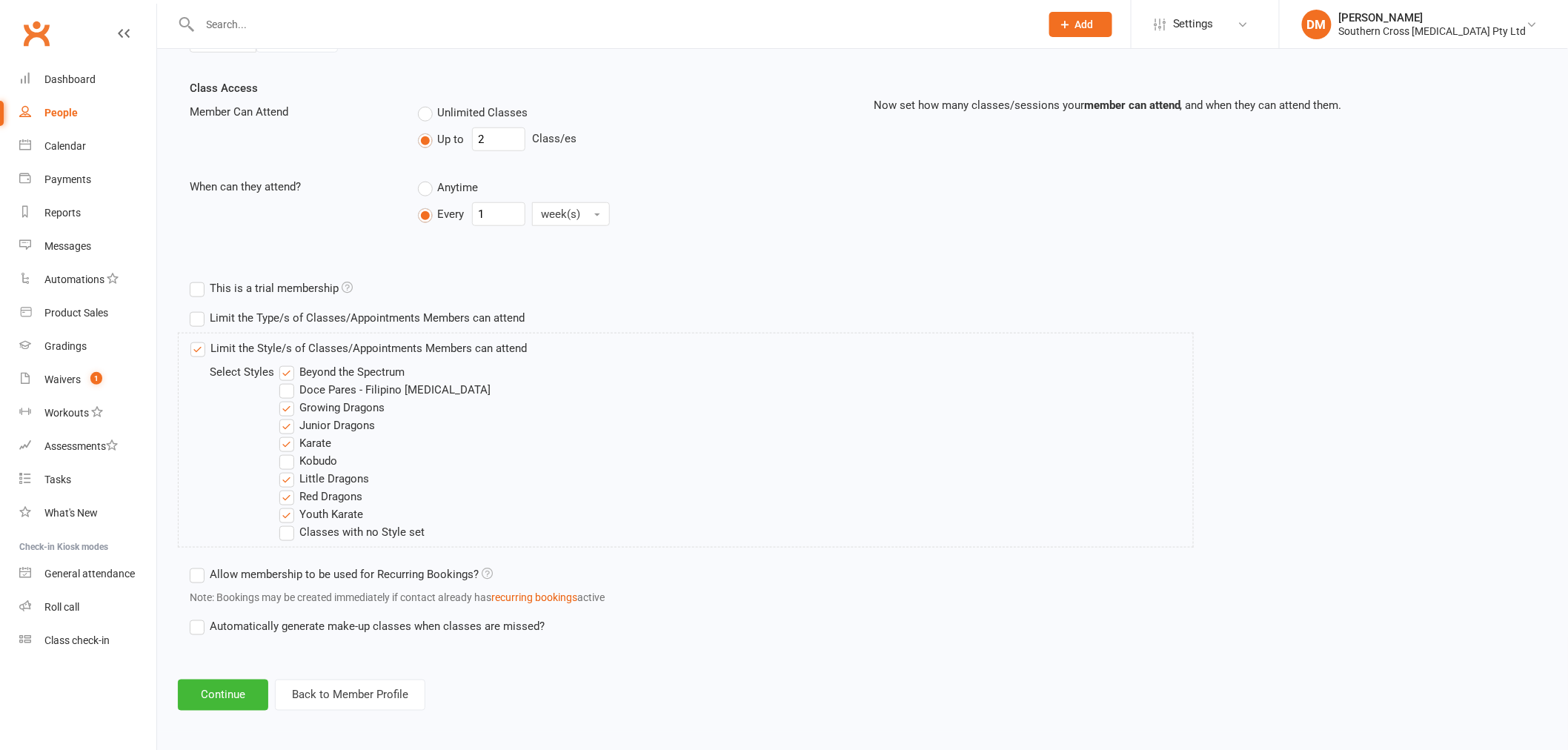scroll, scrollTop: 0, scrollLeft: 0, axis: both 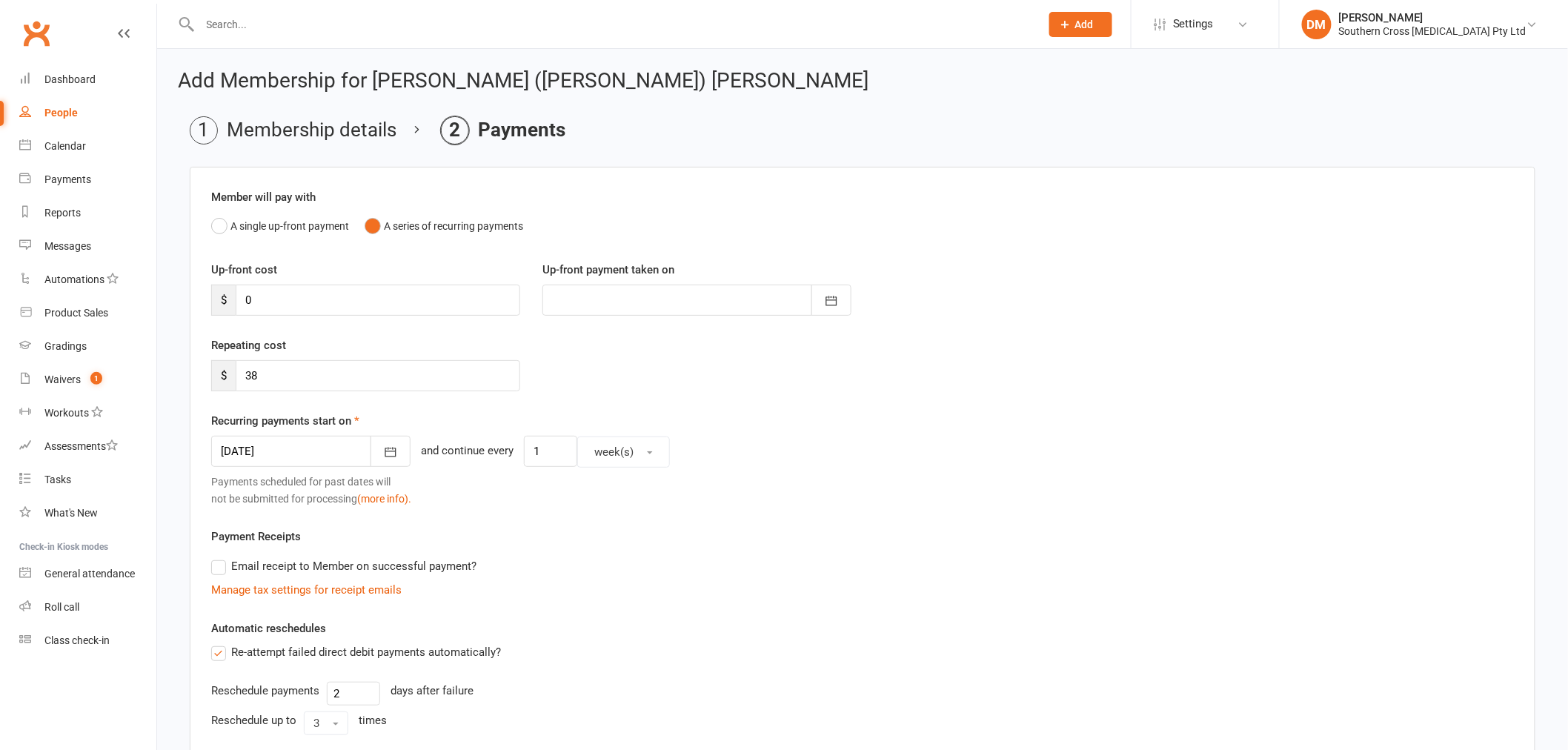 click on "Repeating cost  $ 38" at bounding box center (863, 374) 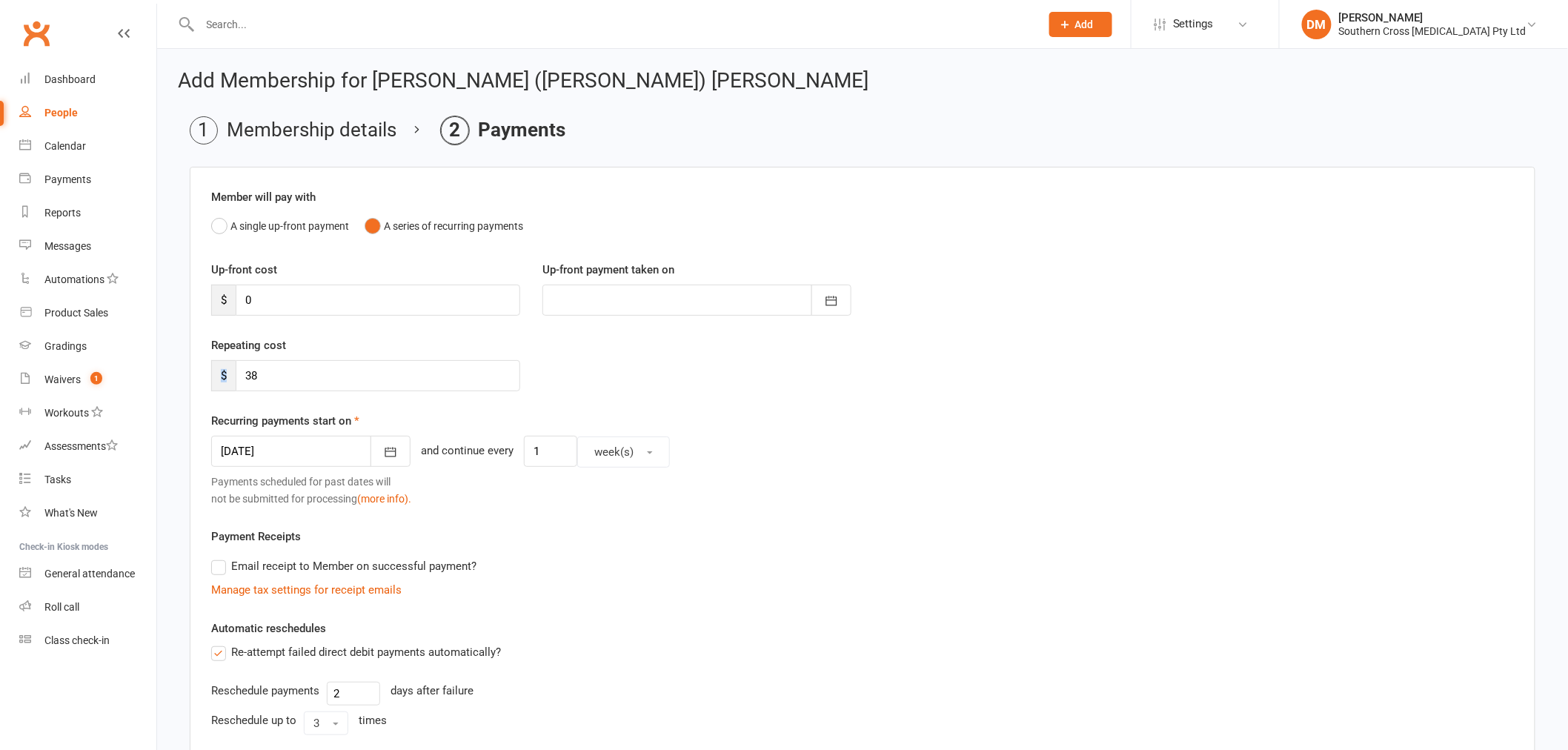 click on "Repeating cost  $ 38" at bounding box center (863, 374) 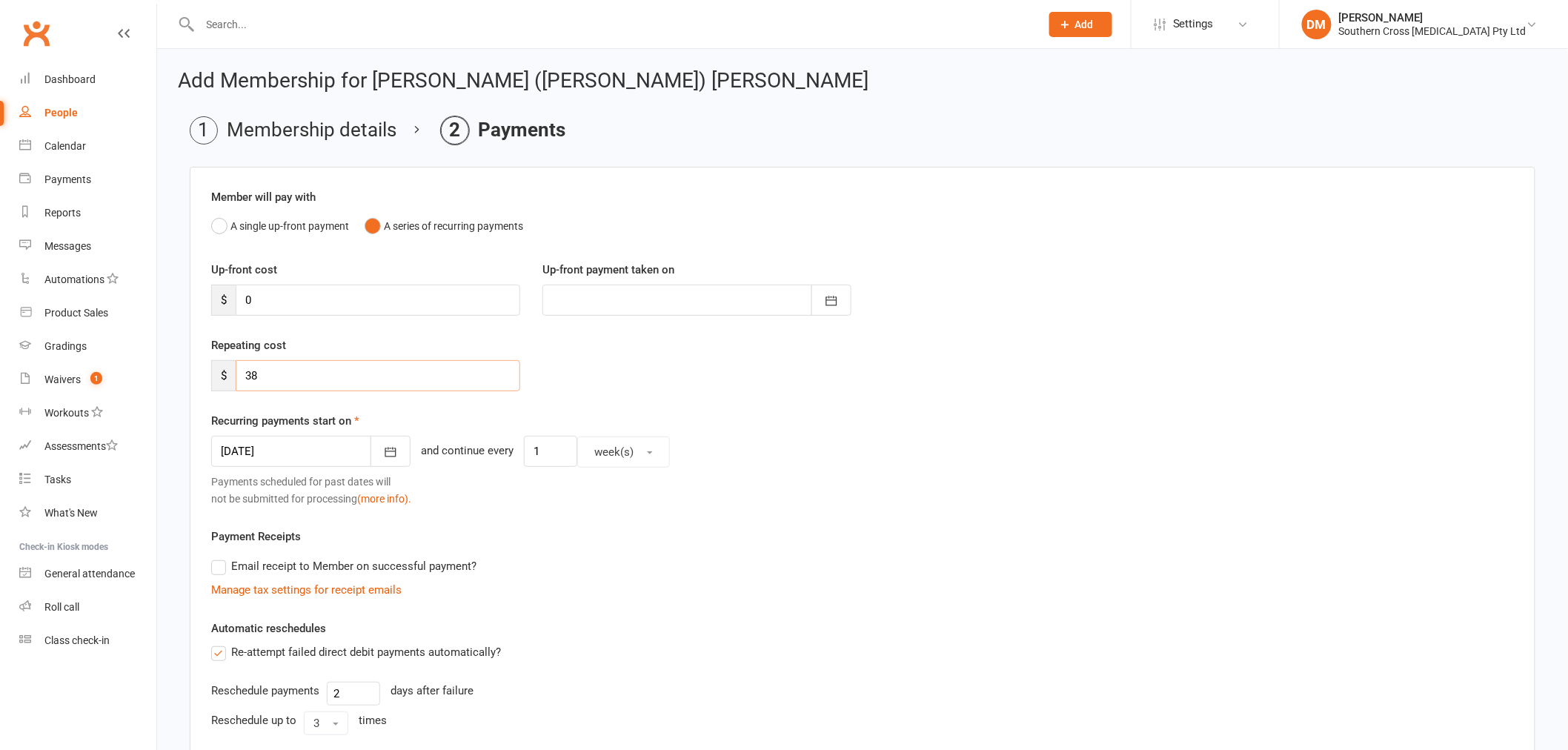 click on "38" at bounding box center [378, 376] 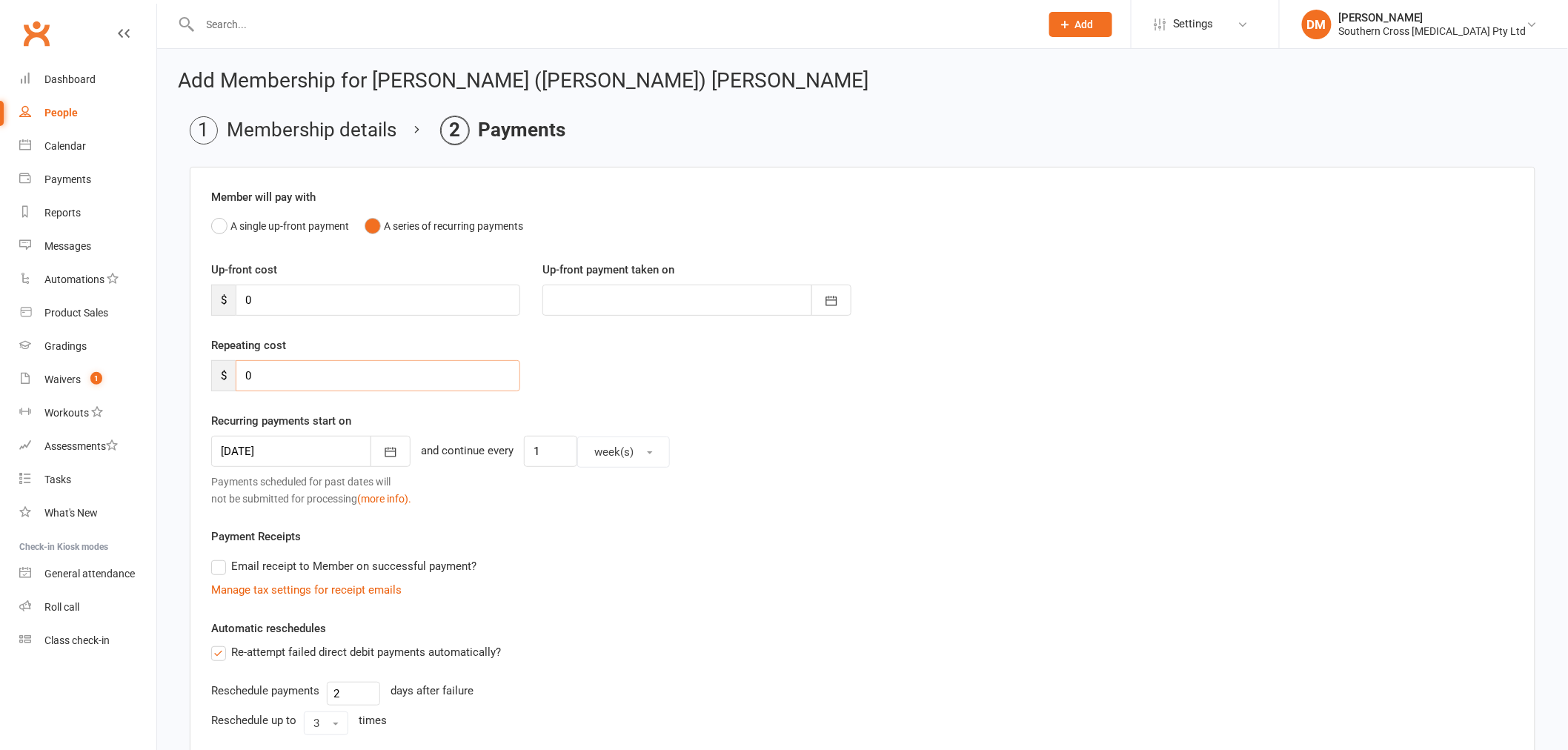type on "0" 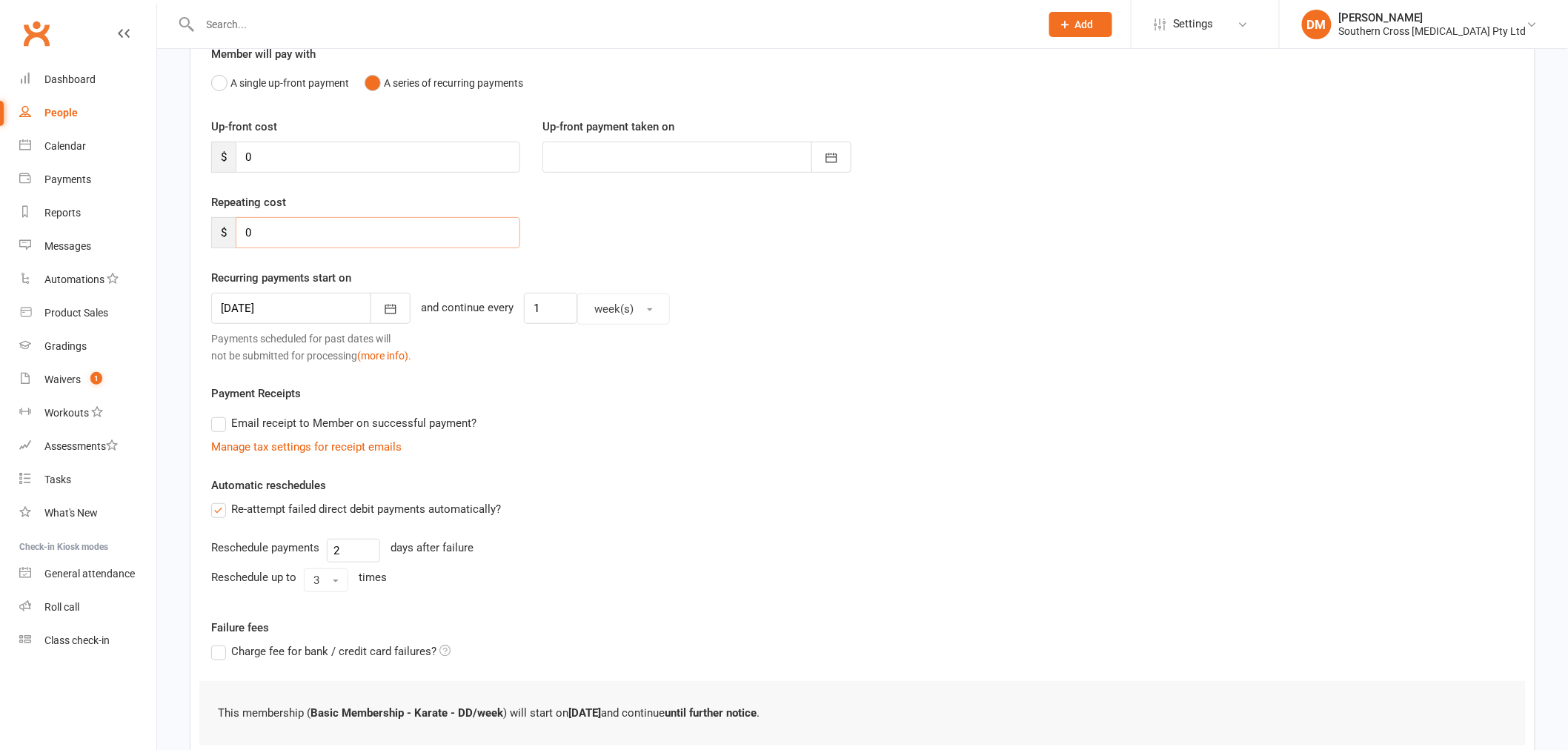 scroll, scrollTop: 248, scrollLeft: 0, axis: vertical 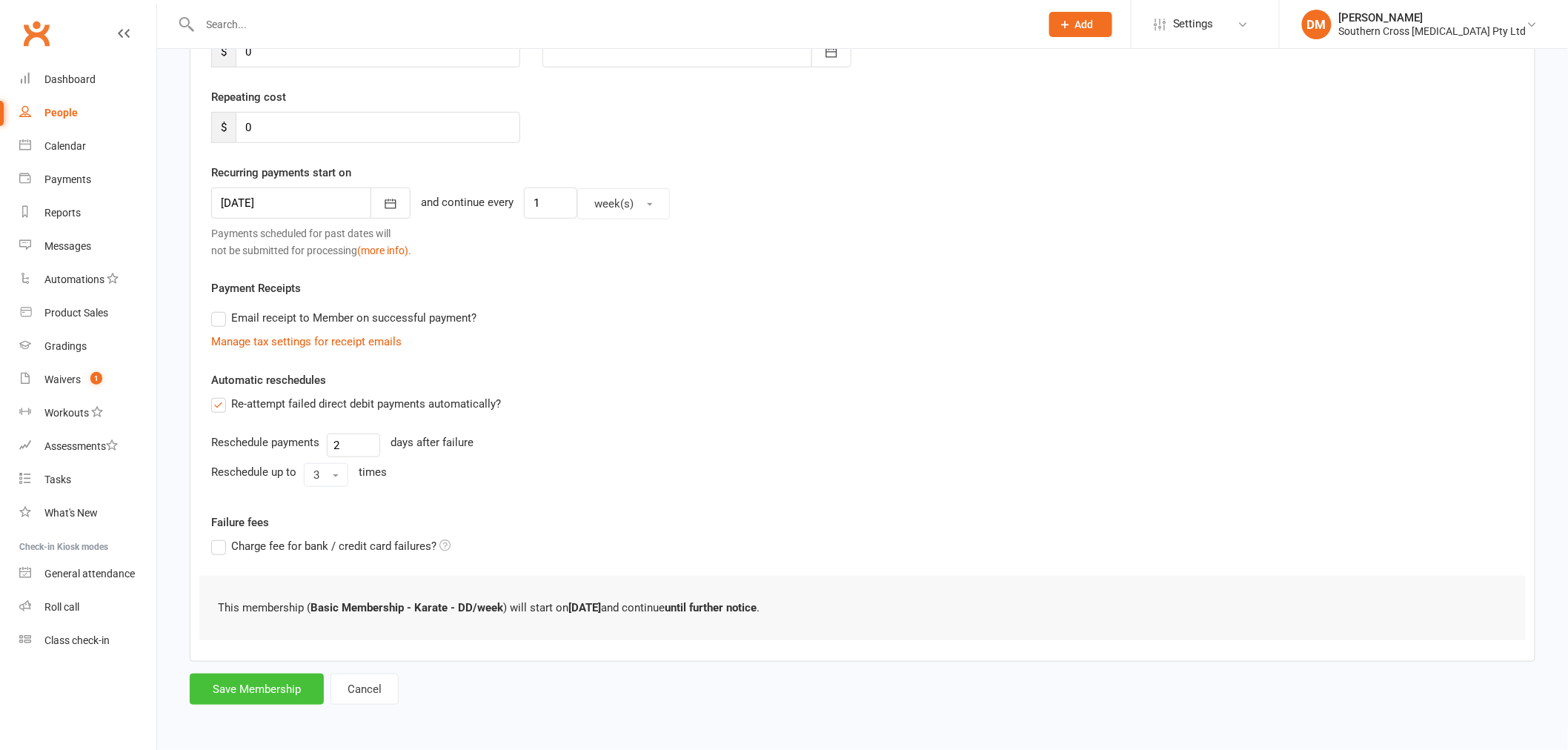click on "Save Membership" at bounding box center (256, 689) 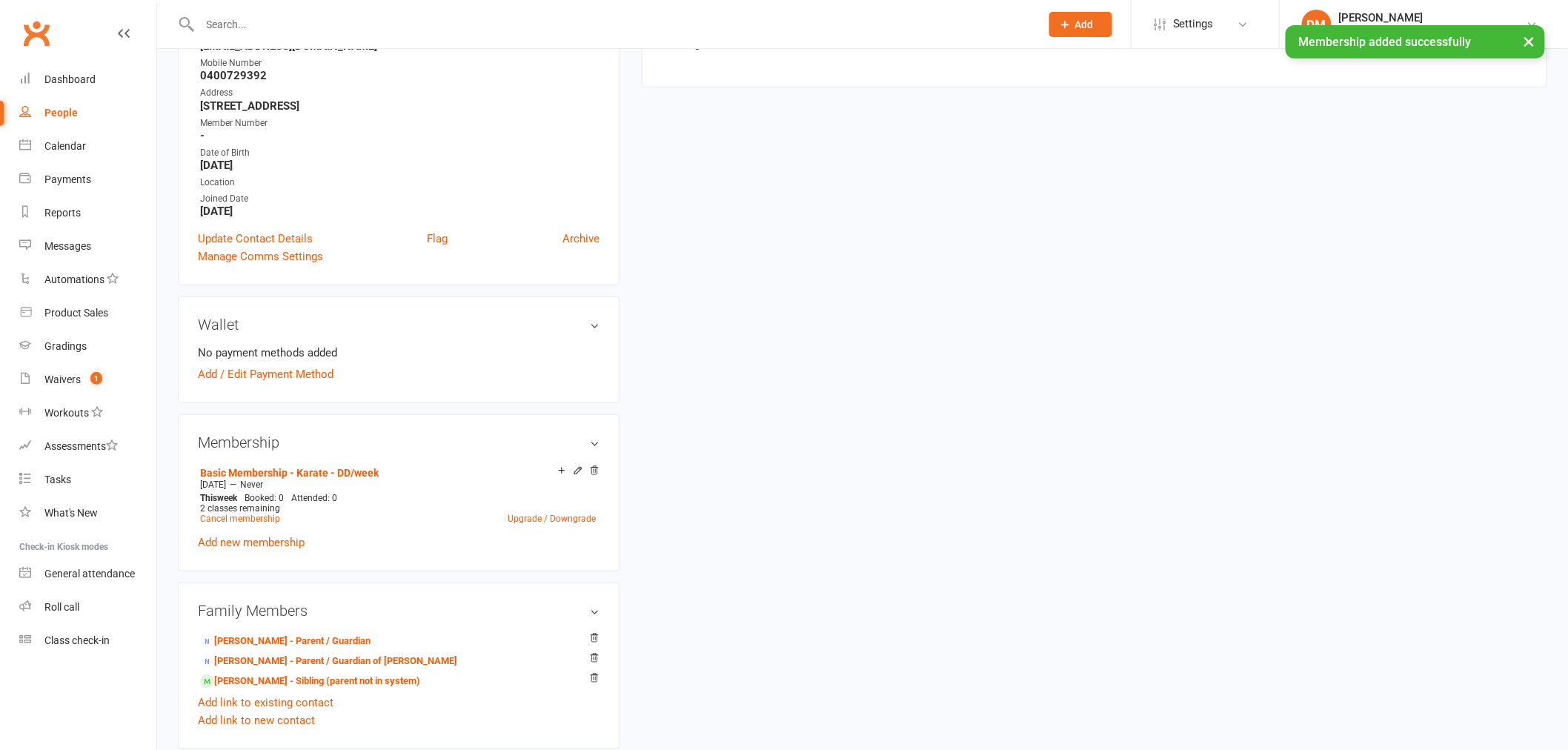 scroll, scrollTop: 0, scrollLeft: 0, axis: both 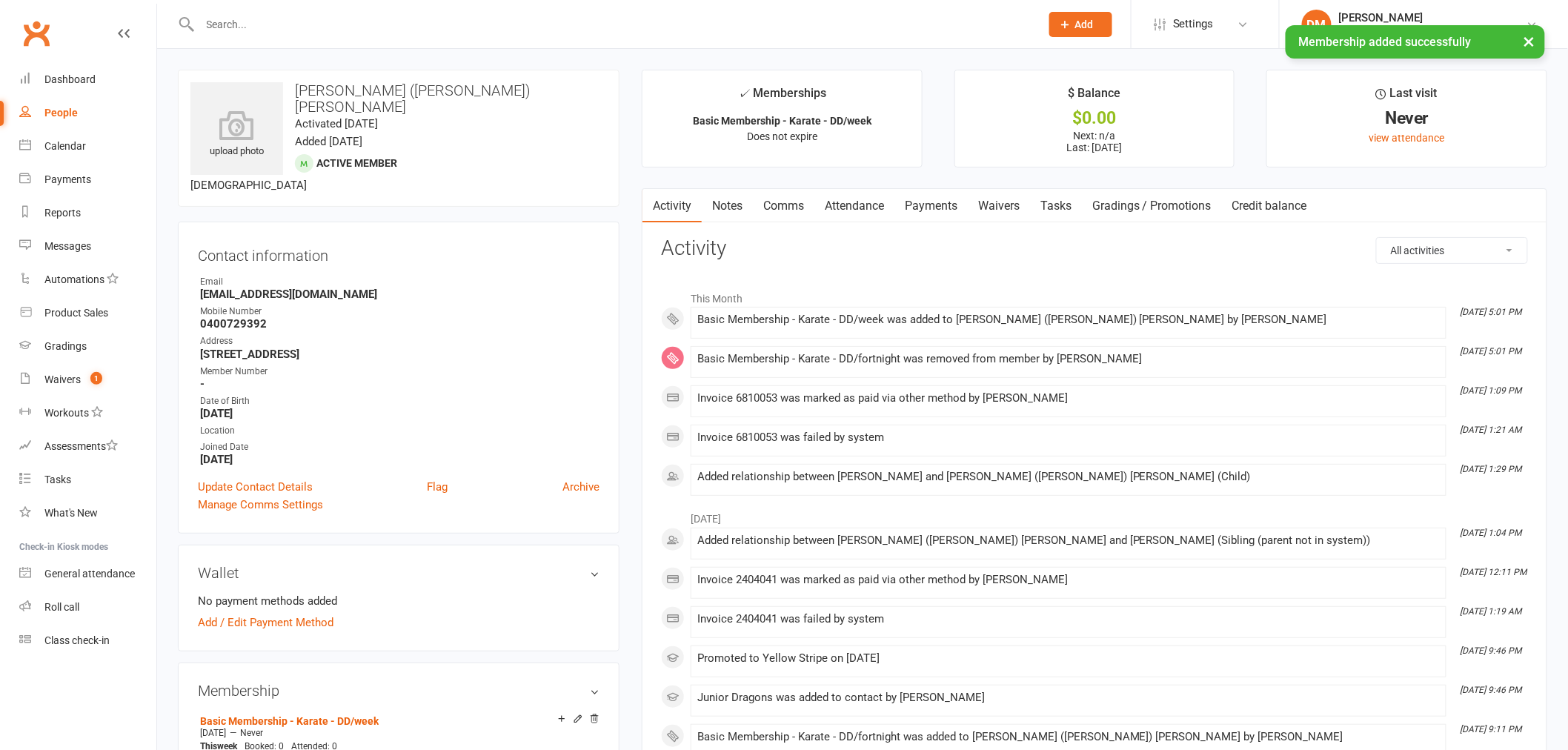 click on "Payments" at bounding box center [931, 206] 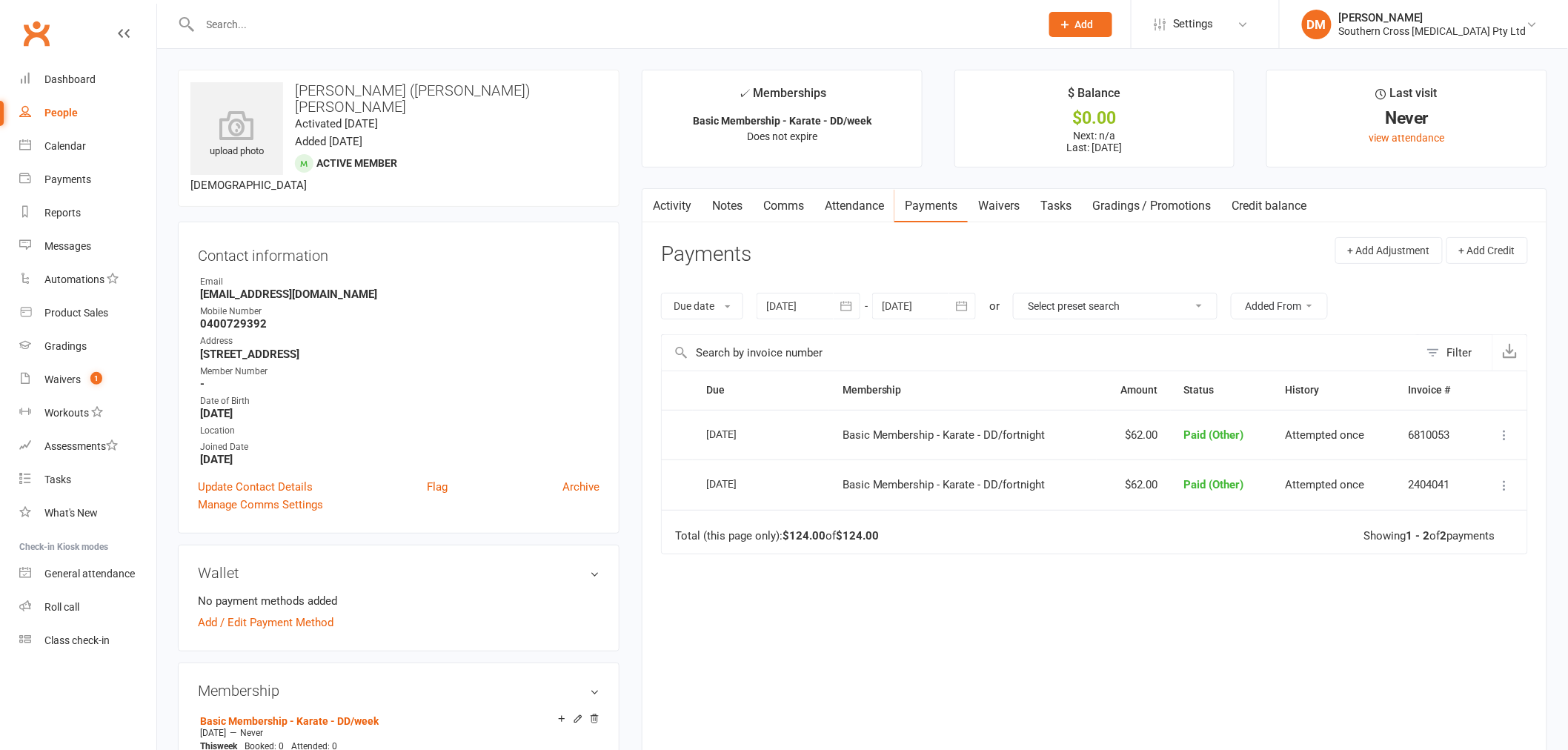 click on "Damien Martin" at bounding box center (1432, 18) 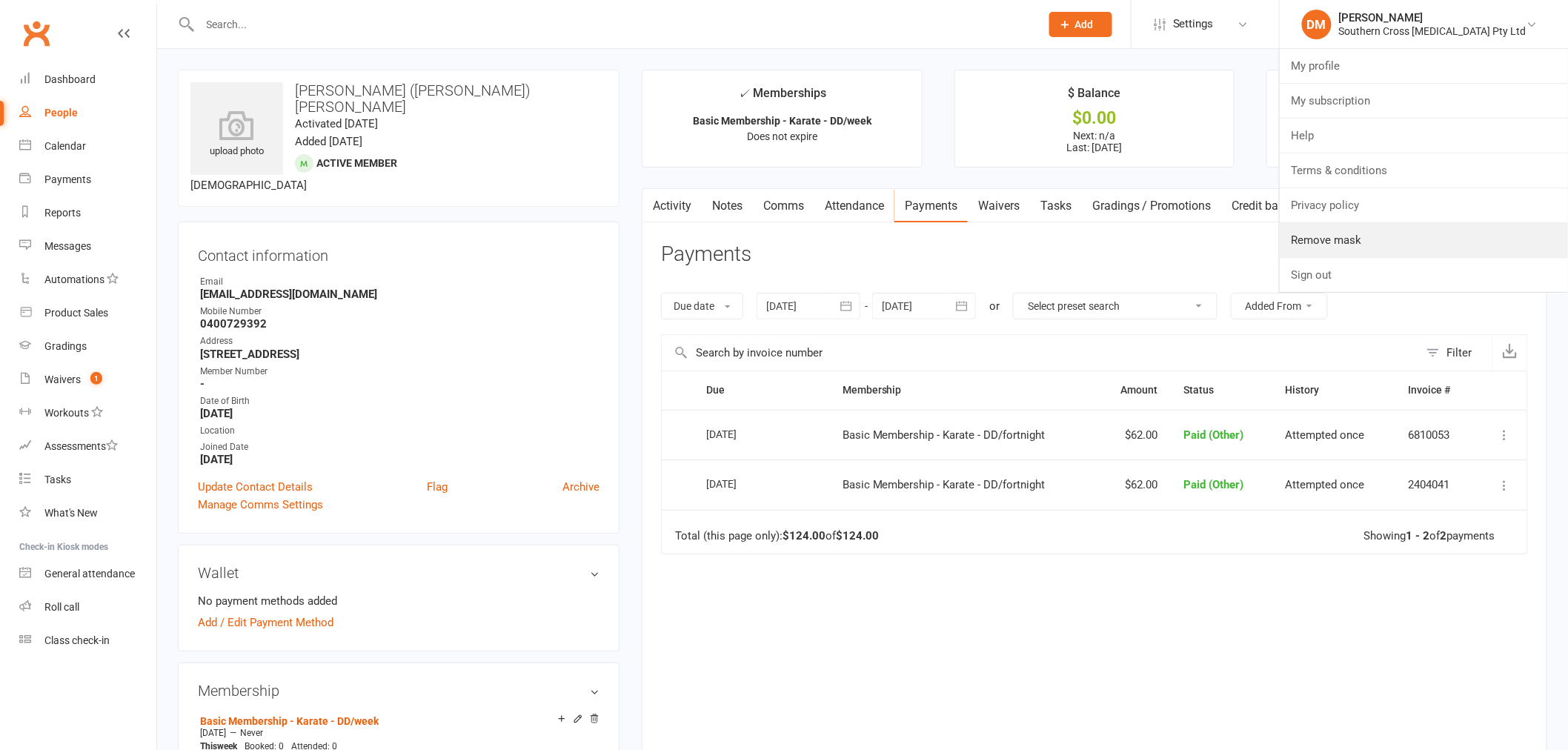 click on "Remove mask" at bounding box center [1424, 240] 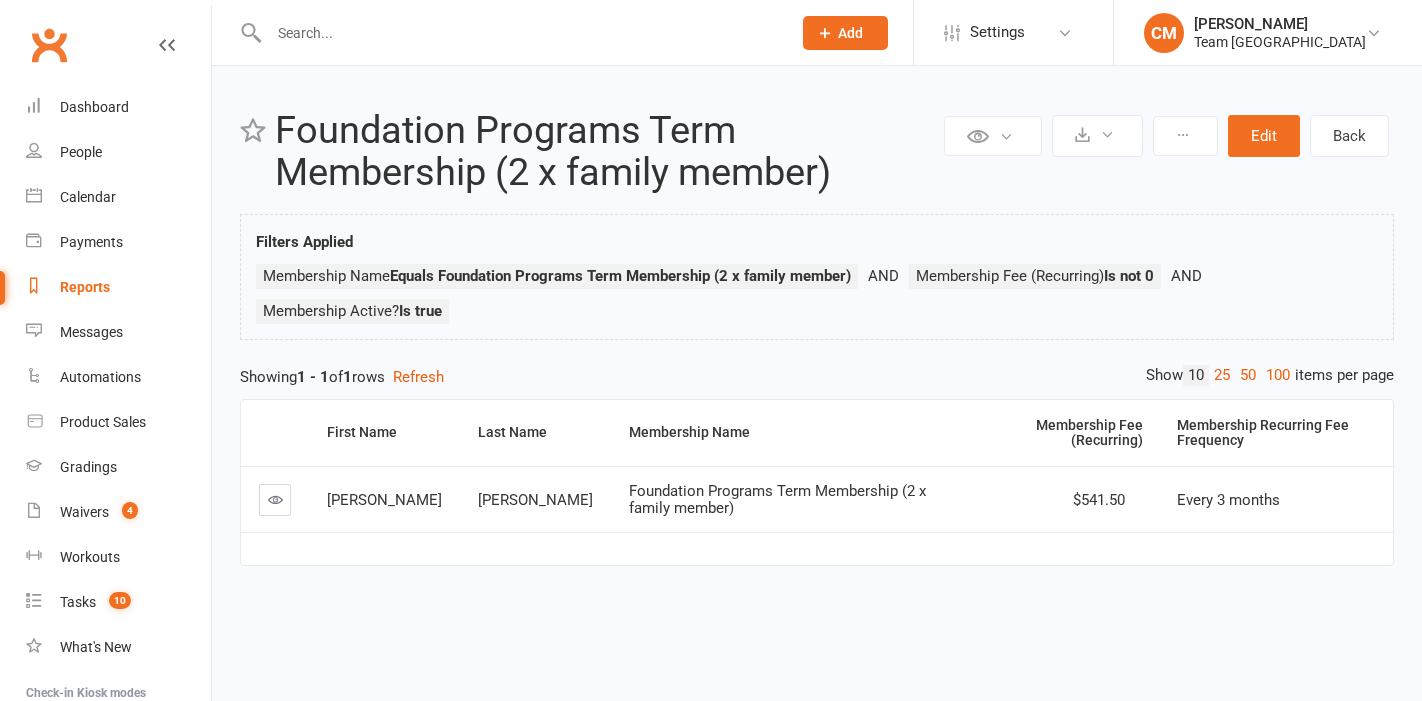 scroll, scrollTop: 0, scrollLeft: 0, axis: both 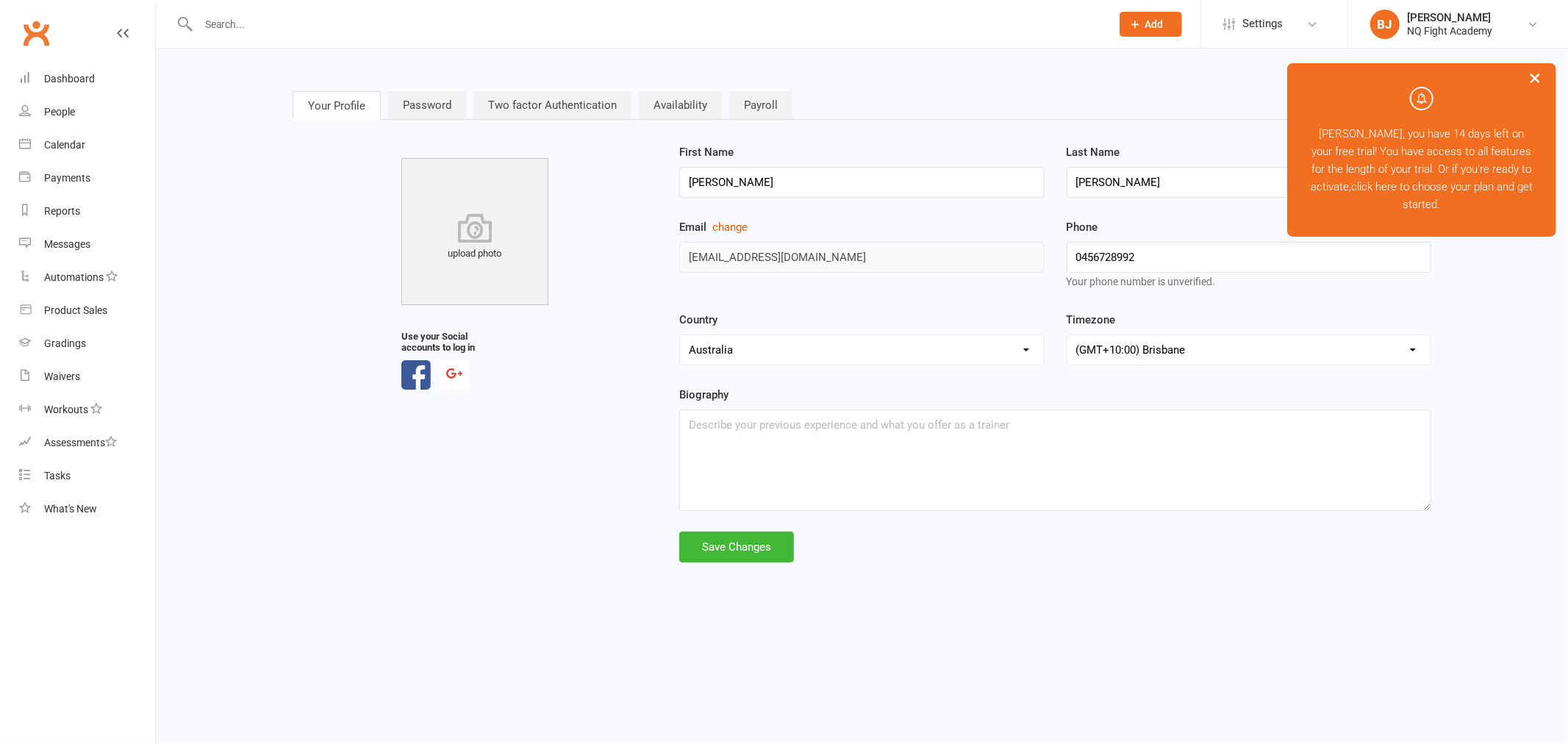 click on "×" at bounding box center (1535, 77) 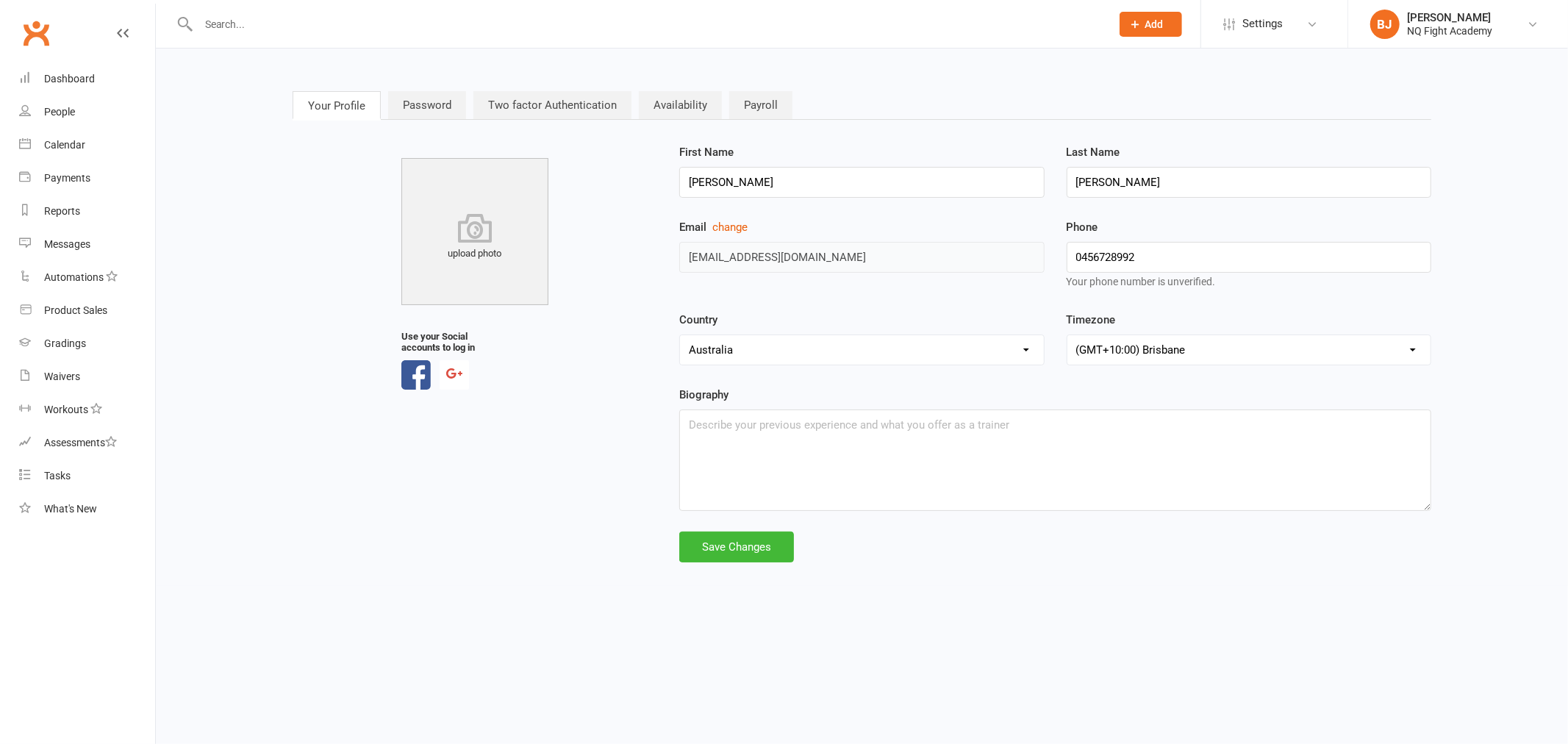 click on "NQ Fight Academy" at bounding box center (1450, 31) 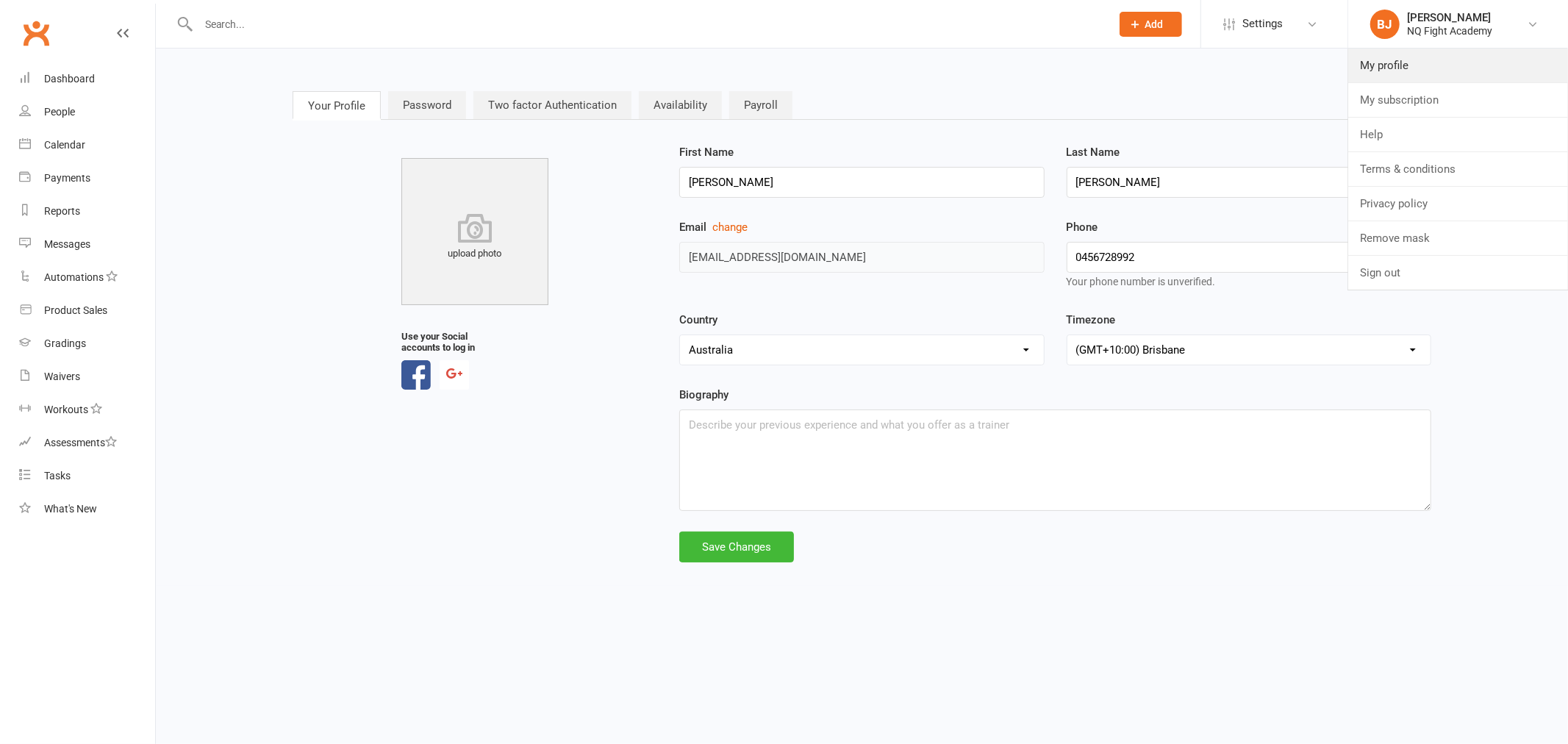 click on "My profile" at bounding box center [1458, 65] 